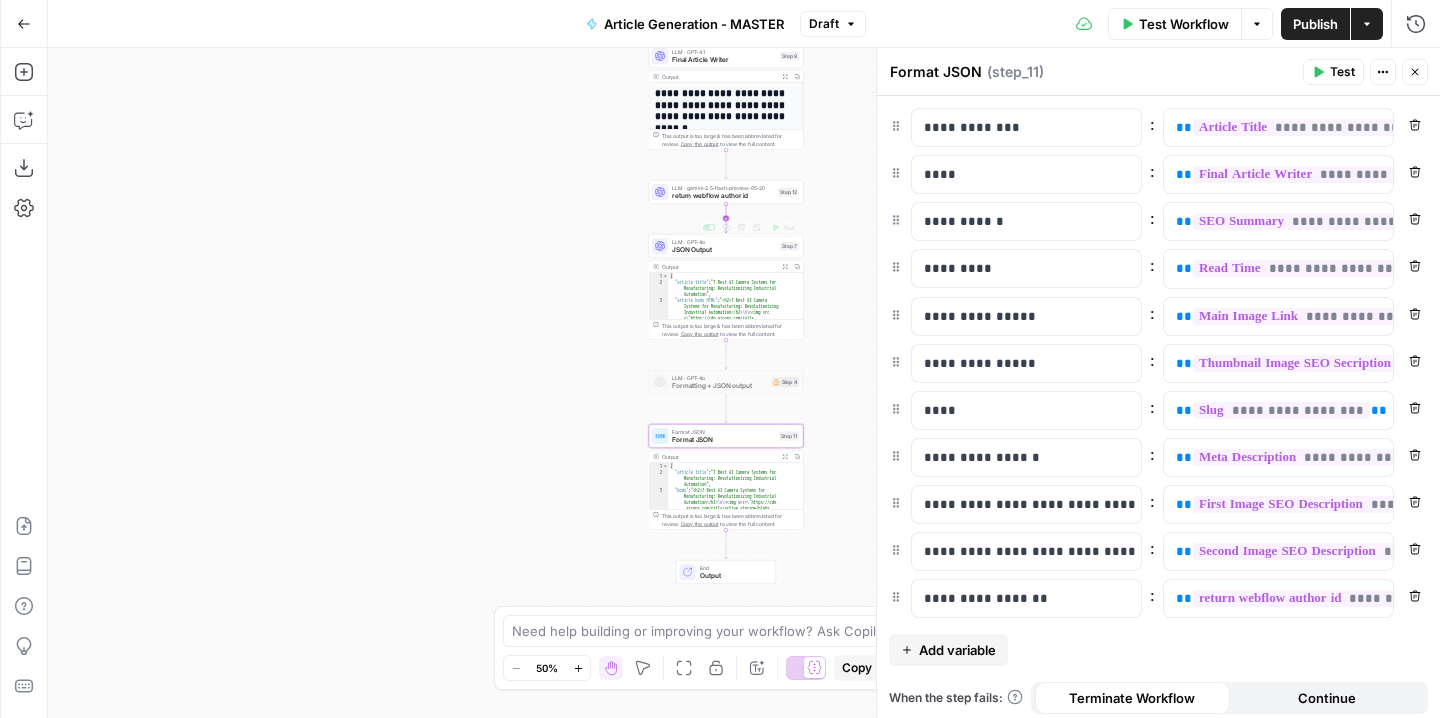 scroll, scrollTop: 0, scrollLeft: 0, axis: both 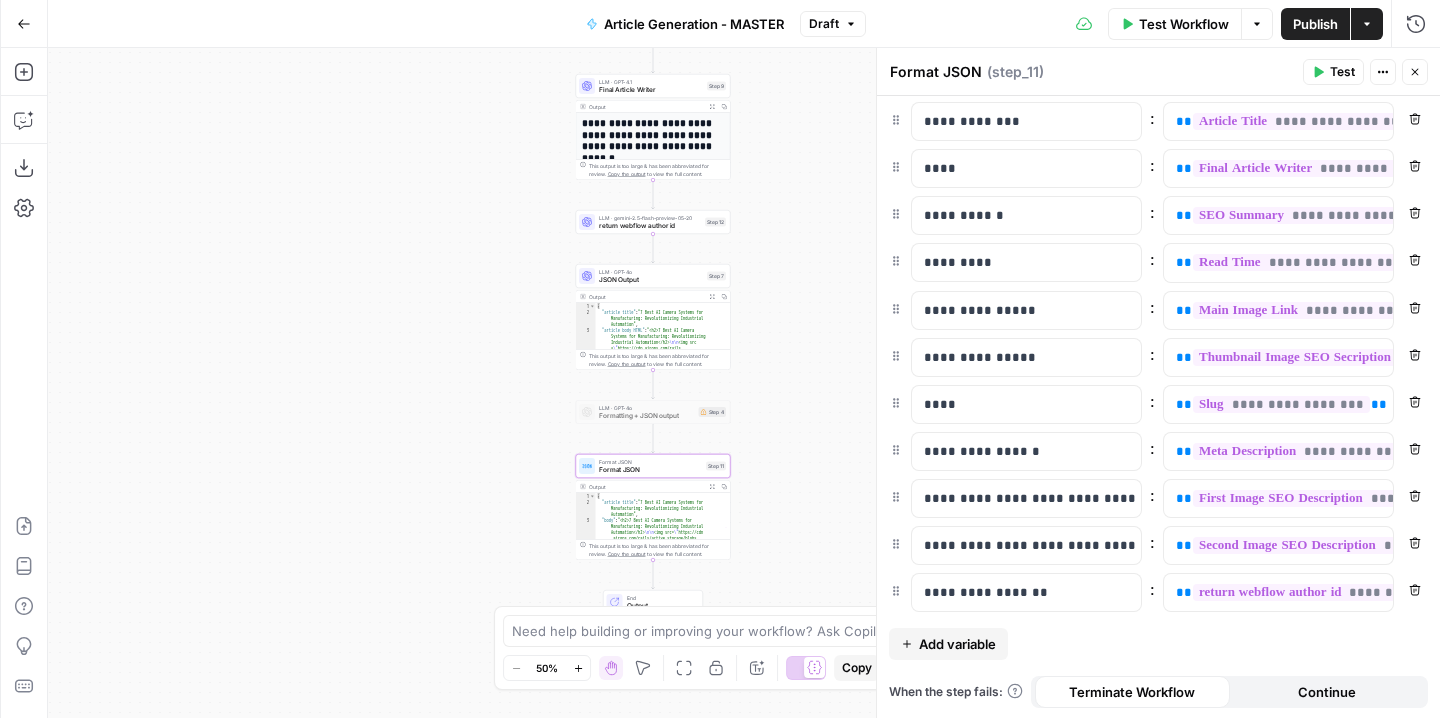 drag, startPoint x: 553, startPoint y: 265, endPoint x: 467, endPoint y: 297, distance: 91.76056 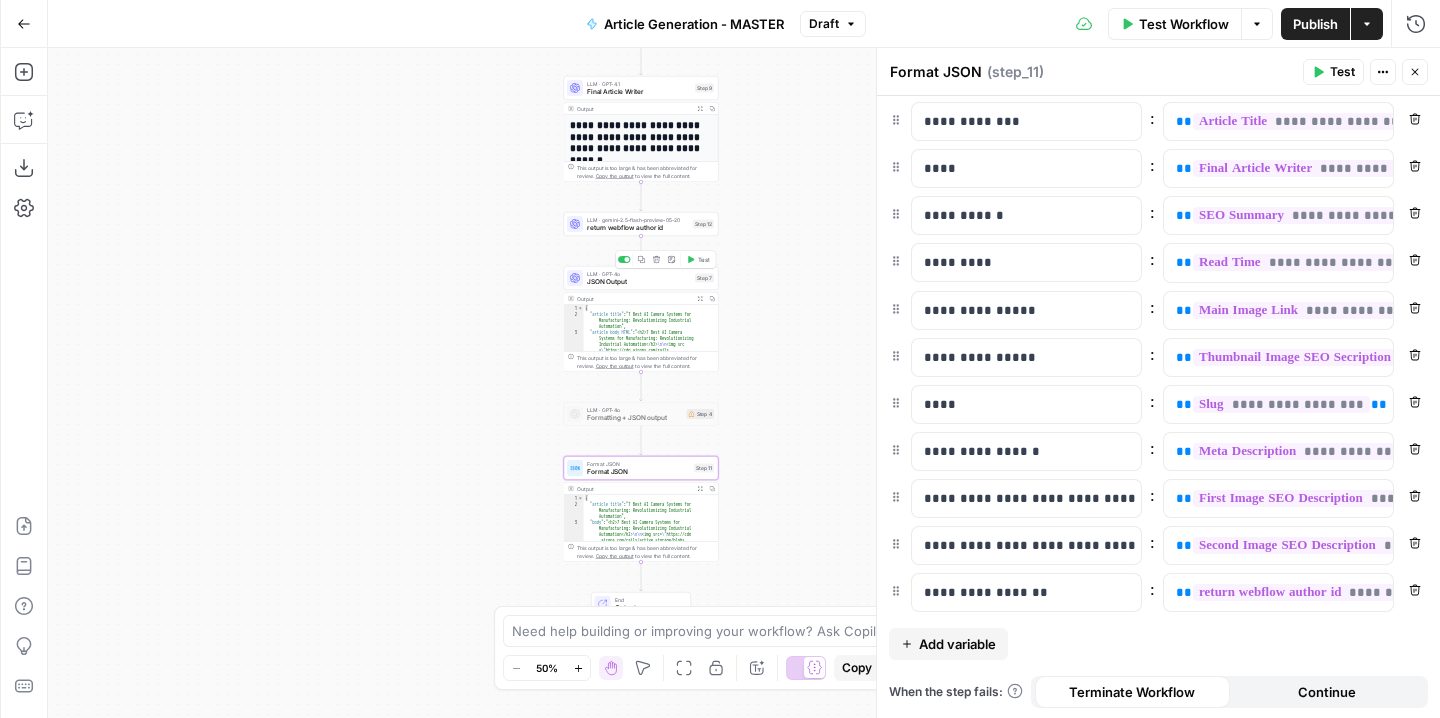 click on "JSON Output" at bounding box center [639, 282] 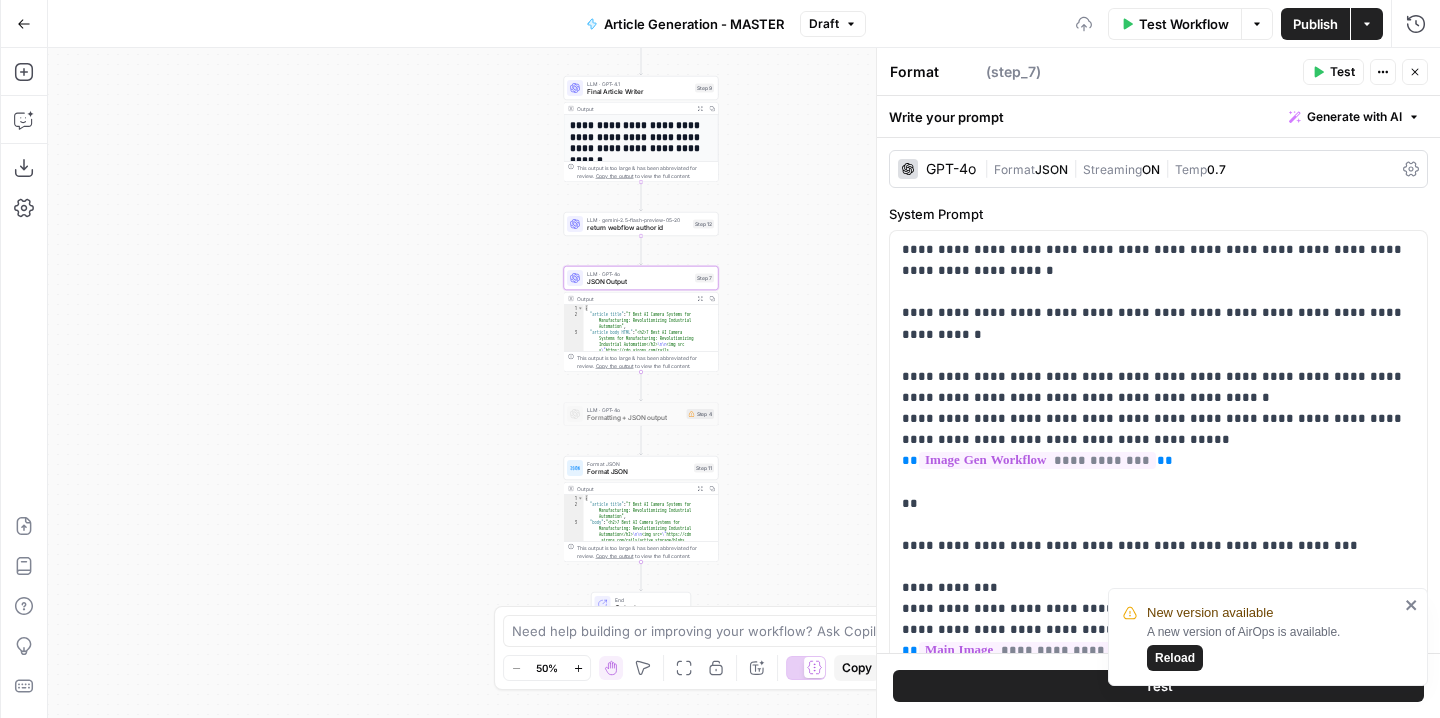 type on "JSON Output" 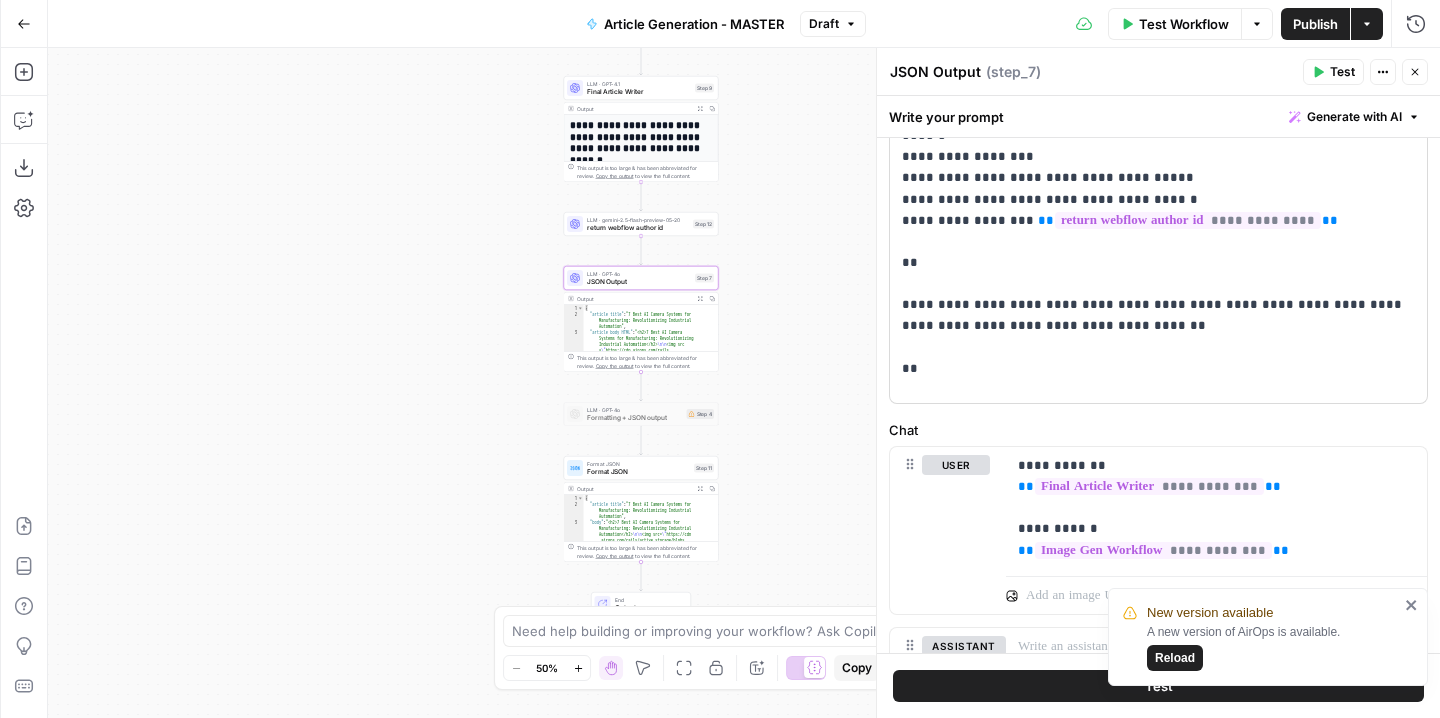 scroll, scrollTop: 664, scrollLeft: 0, axis: vertical 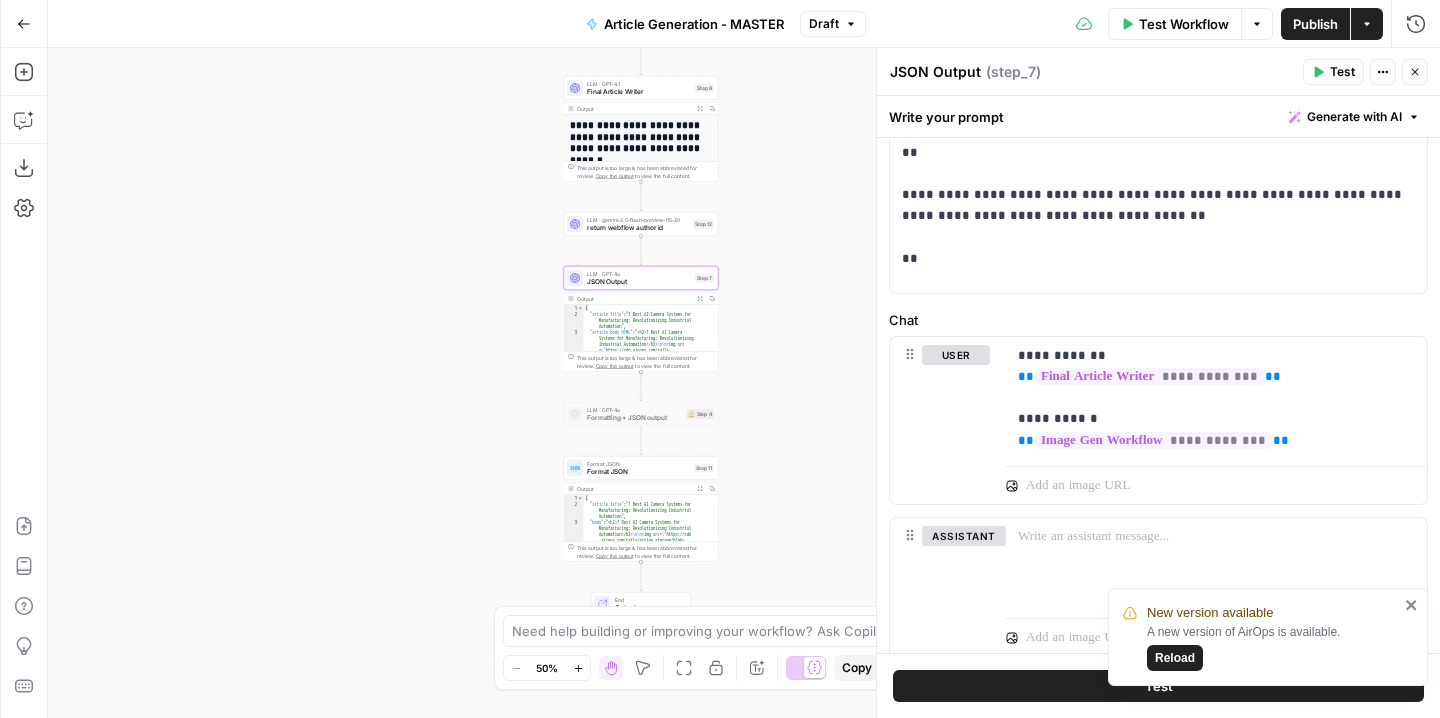 click 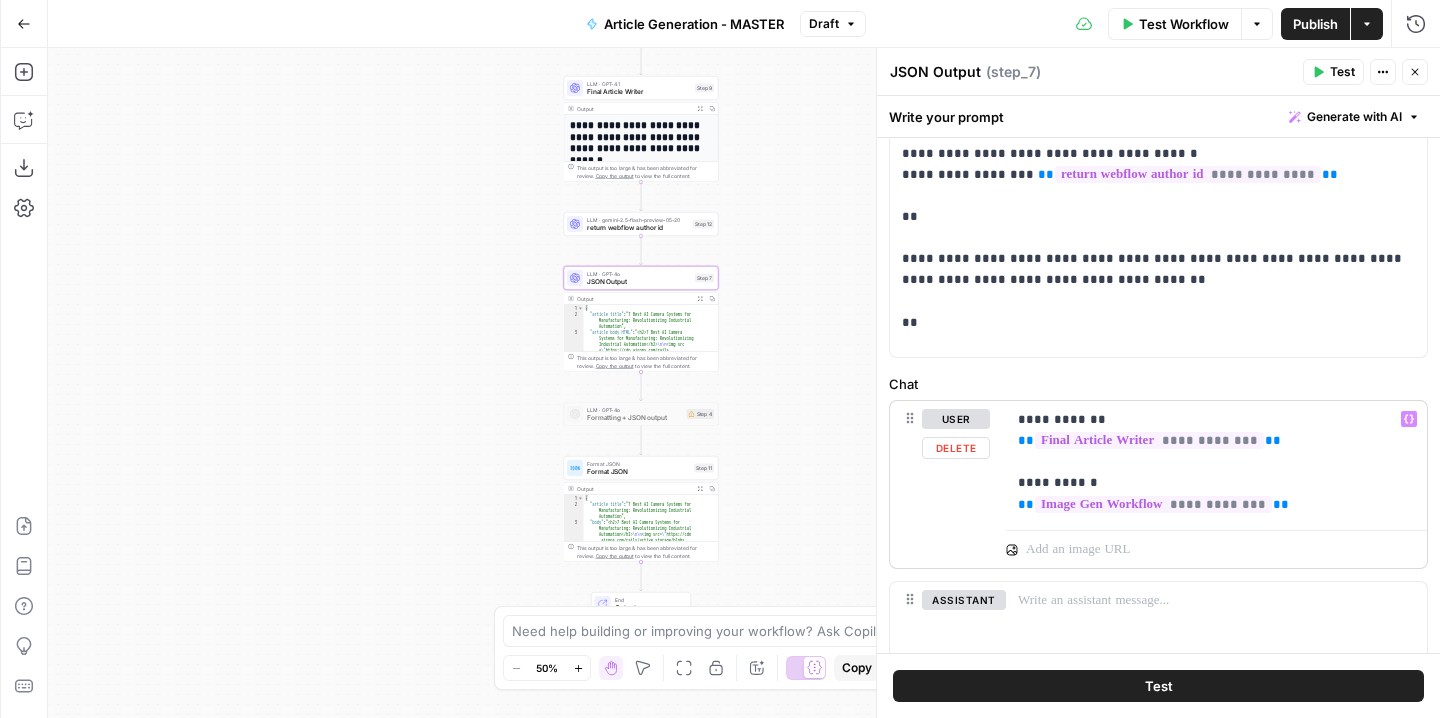 scroll, scrollTop: 682, scrollLeft: 0, axis: vertical 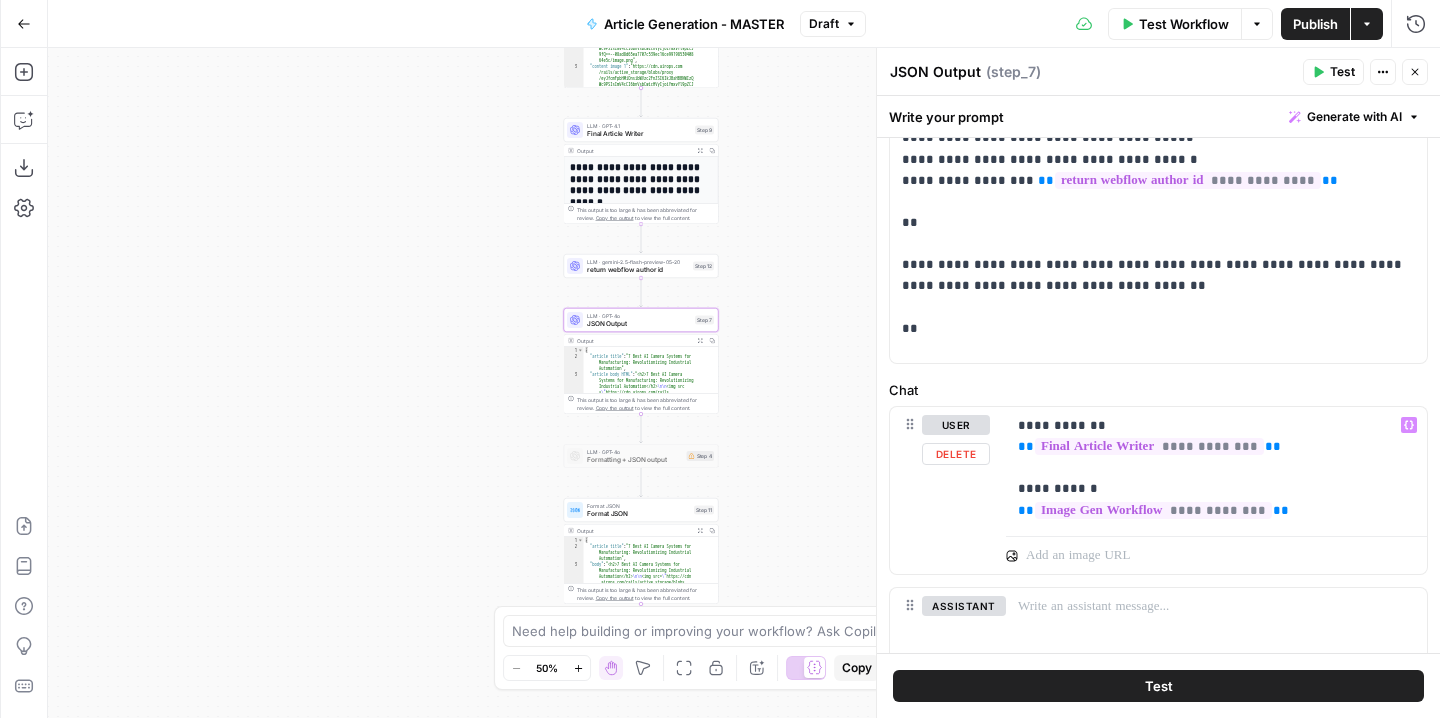 drag, startPoint x: 795, startPoint y: 276, endPoint x: 795, endPoint y: 318, distance: 42 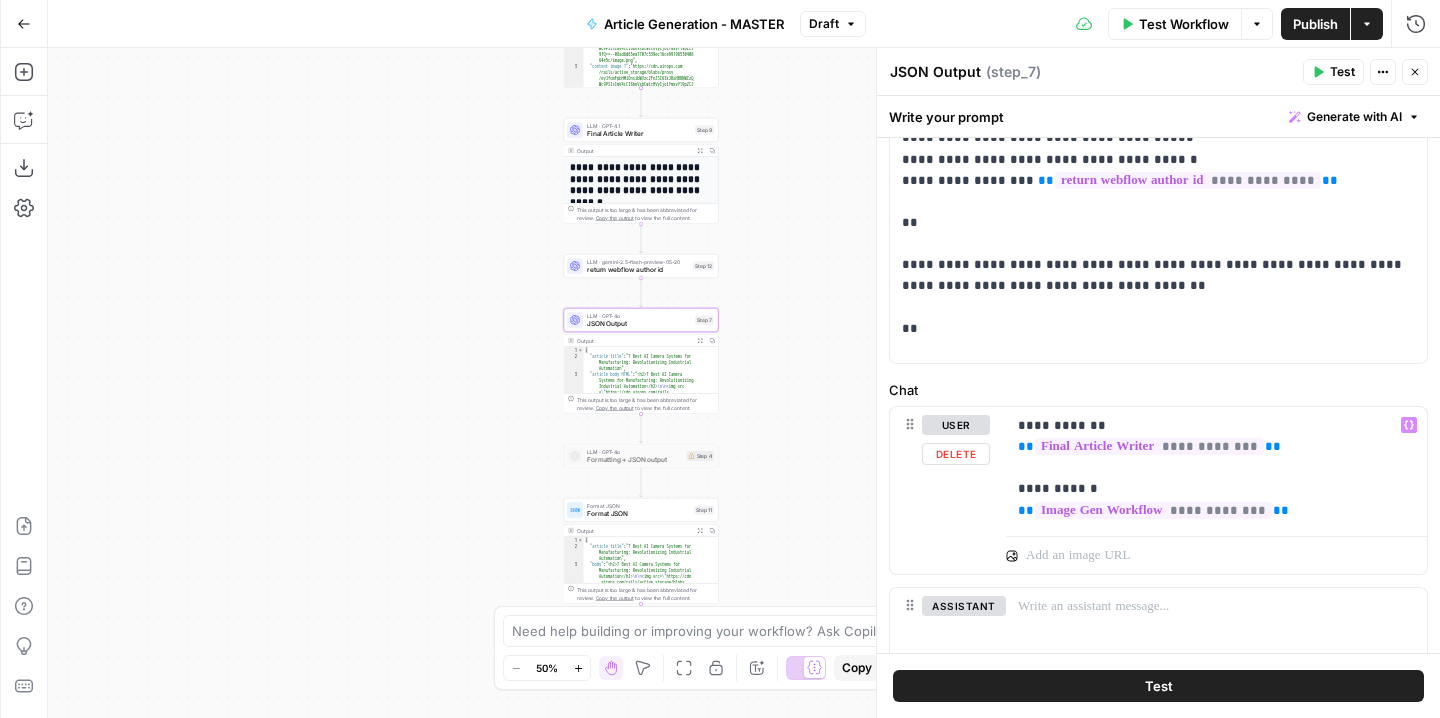 click on "return webflow author id" at bounding box center [638, 270] 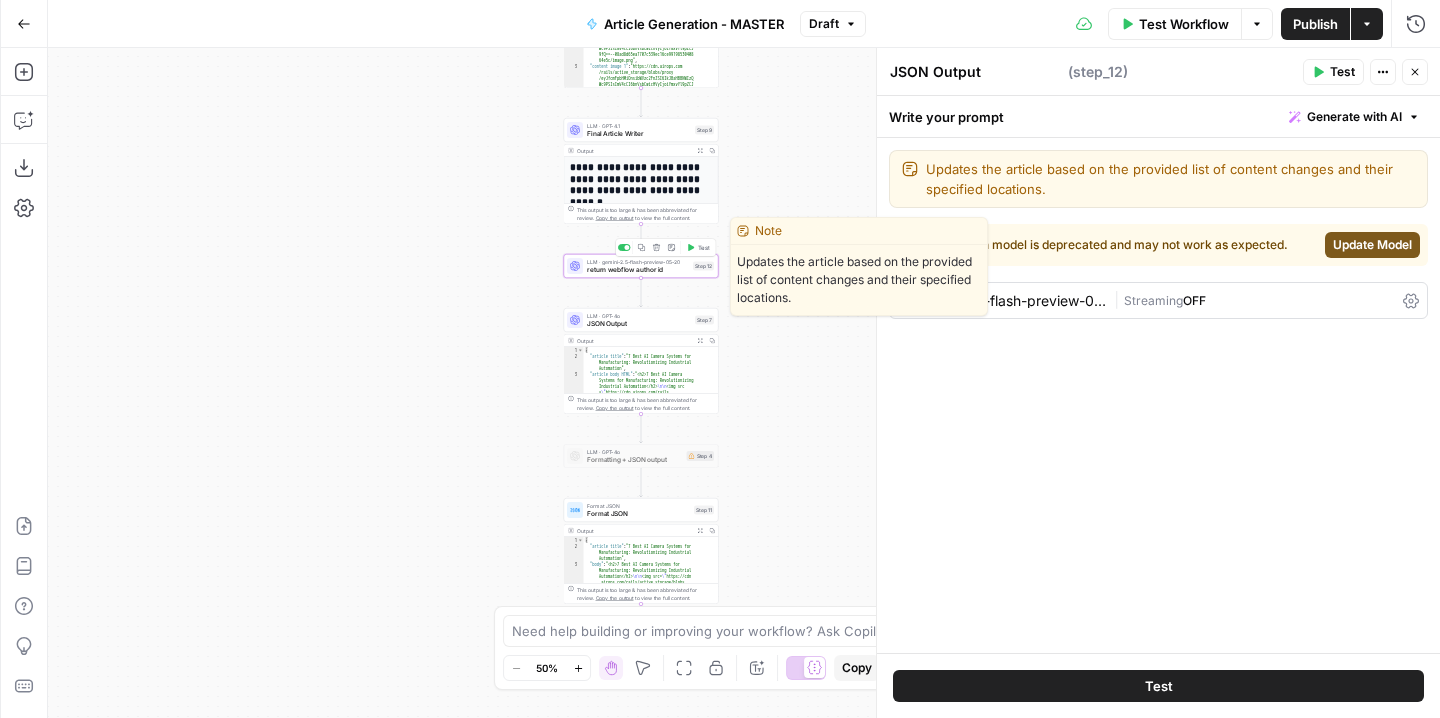 type on "return webflow author id" 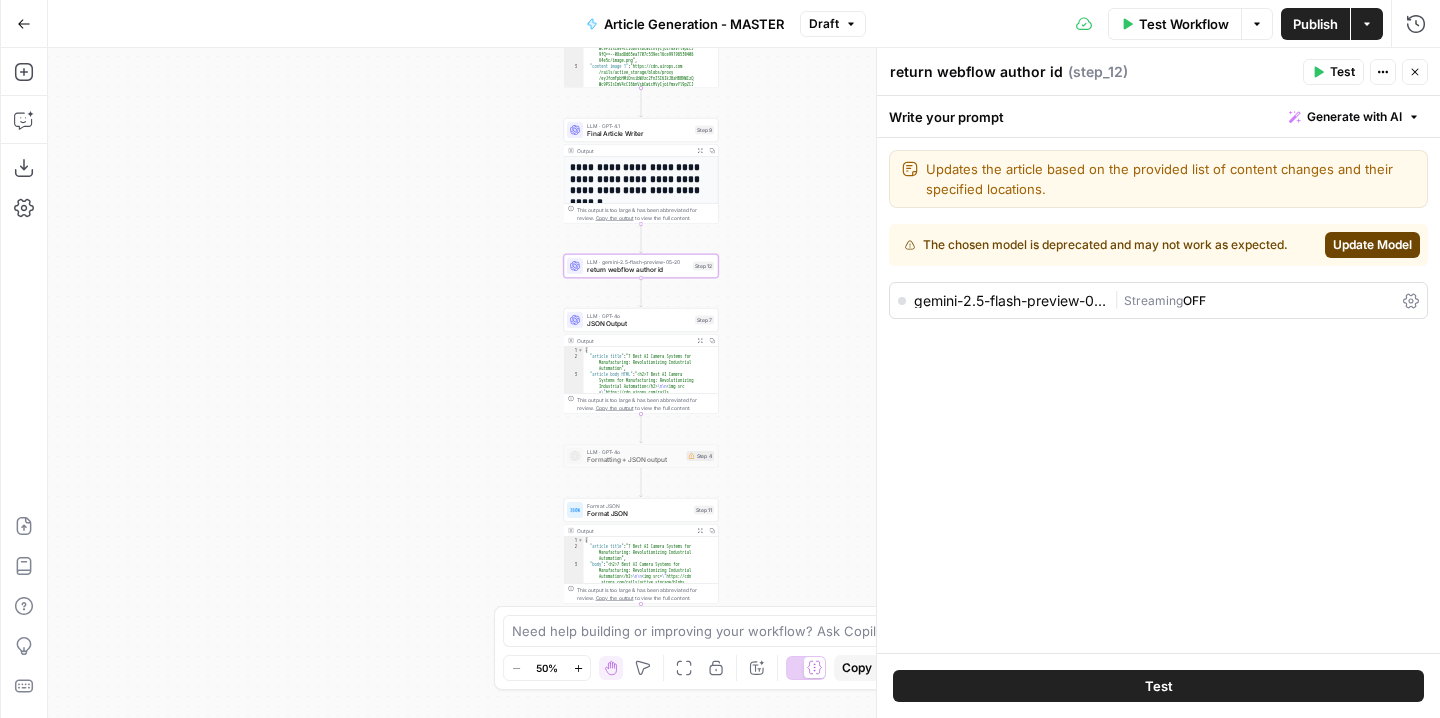 click on "Update Model" at bounding box center [1372, 245] 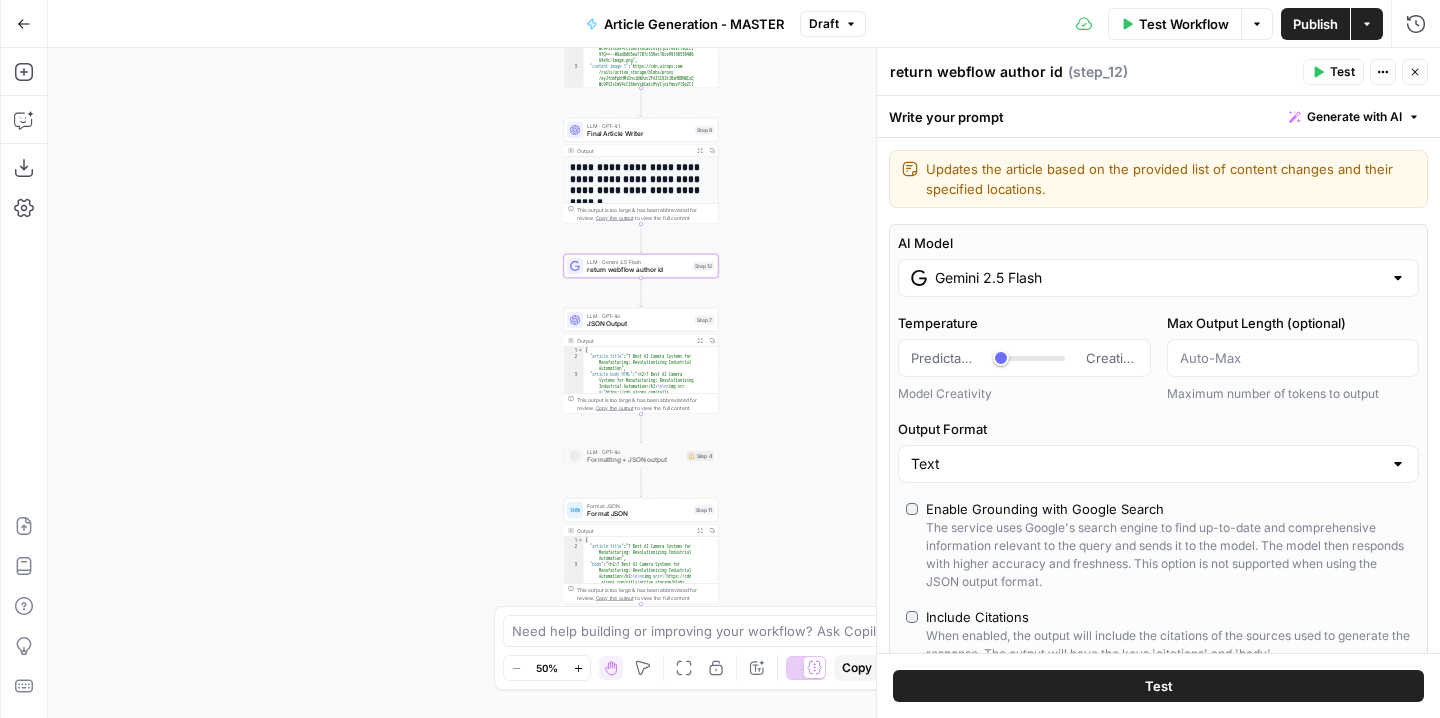 scroll, scrollTop: 0, scrollLeft: 0, axis: both 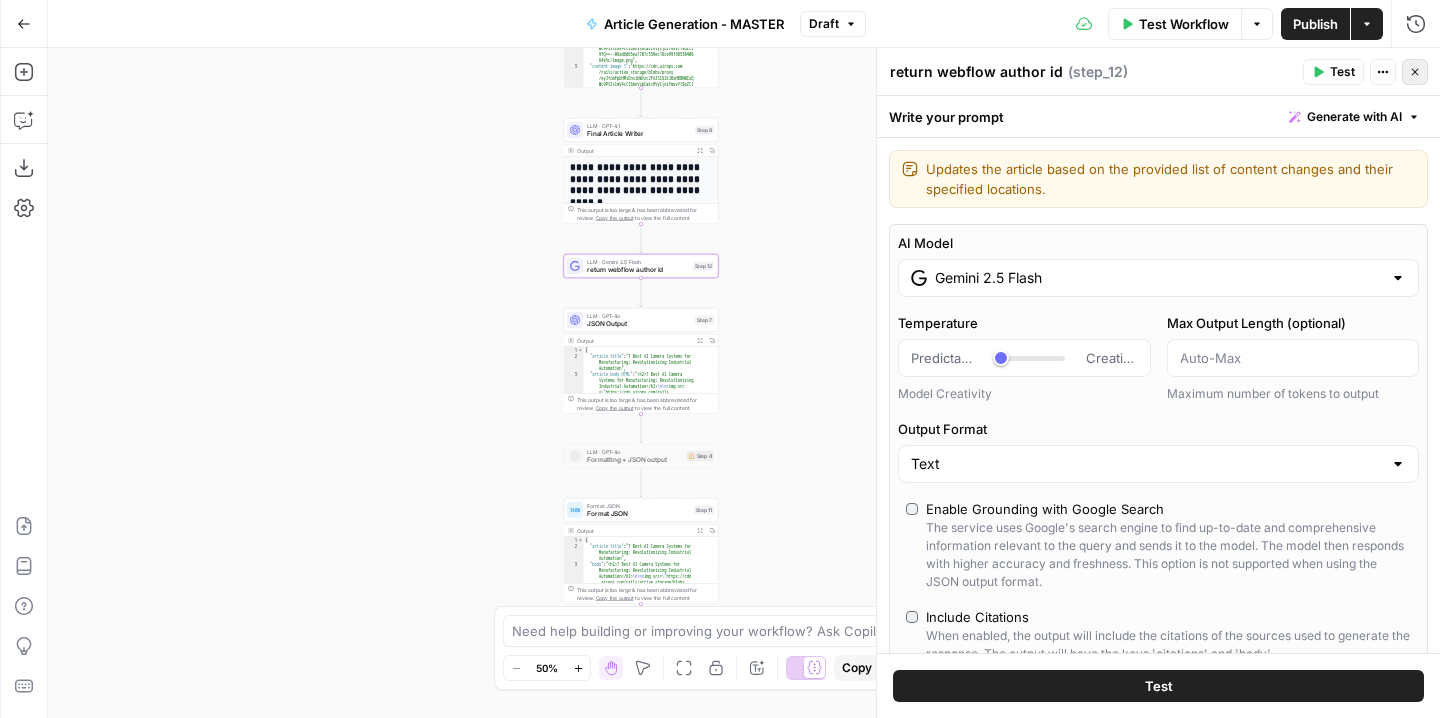 click on "Close" at bounding box center (1415, 72) 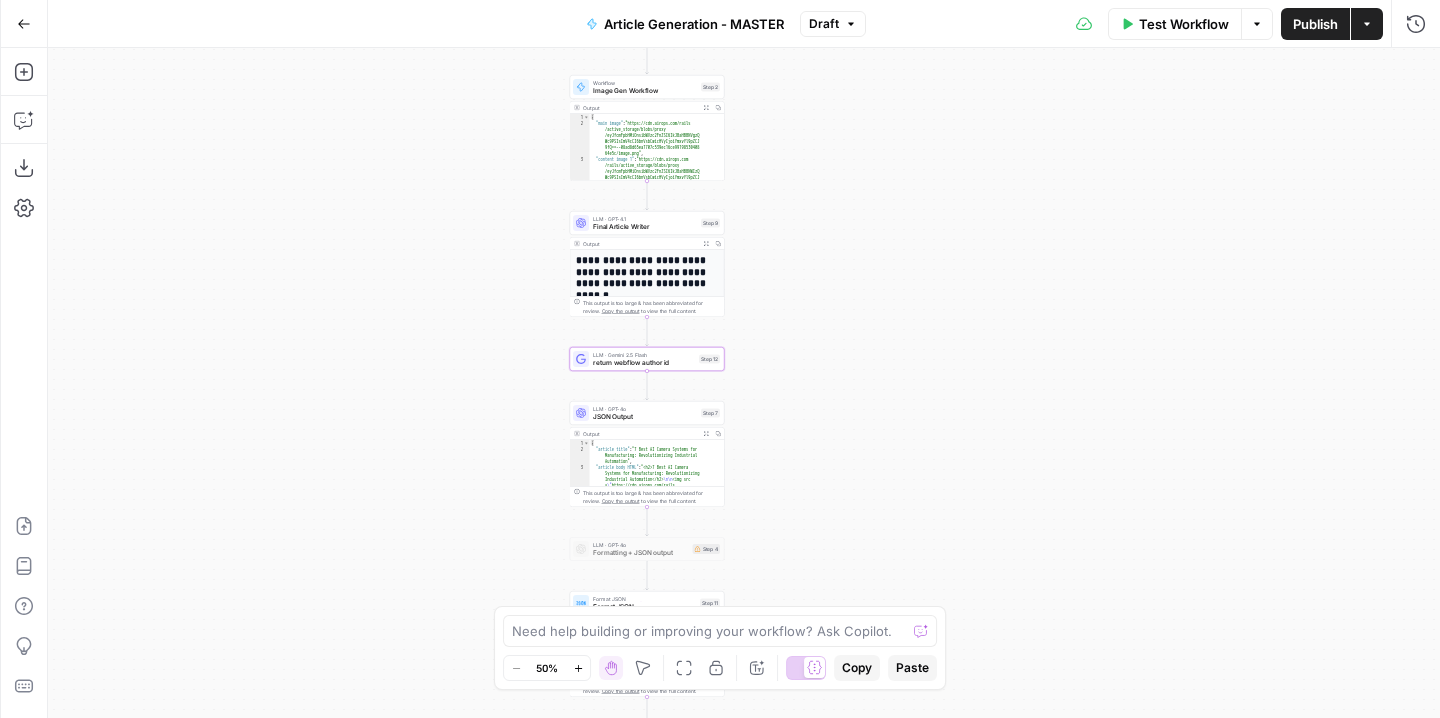 drag, startPoint x: 933, startPoint y: 271, endPoint x: 939, endPoint y: 366, distance: 95.189285 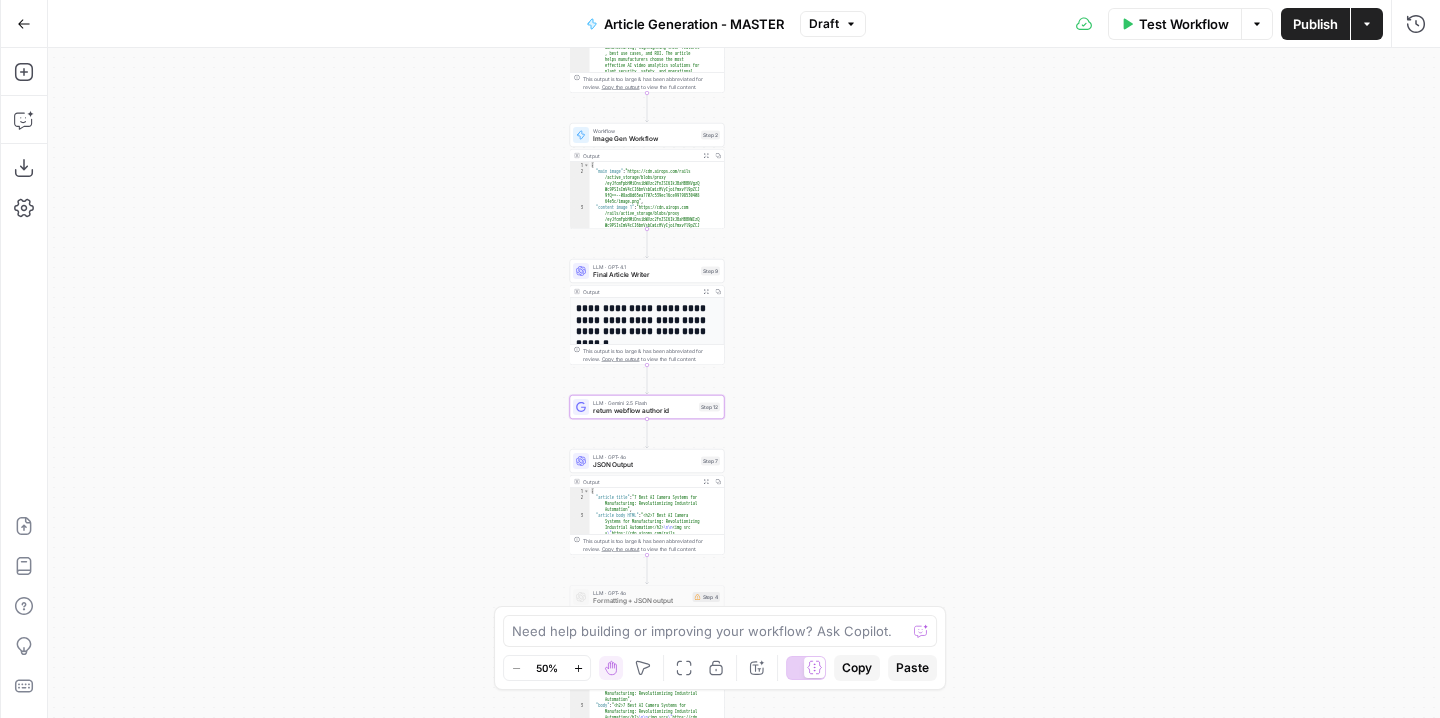 drag, startPoint x: 873, startPoint y: 237, endPoint x: 873, endPoint y: 421, distance: 184 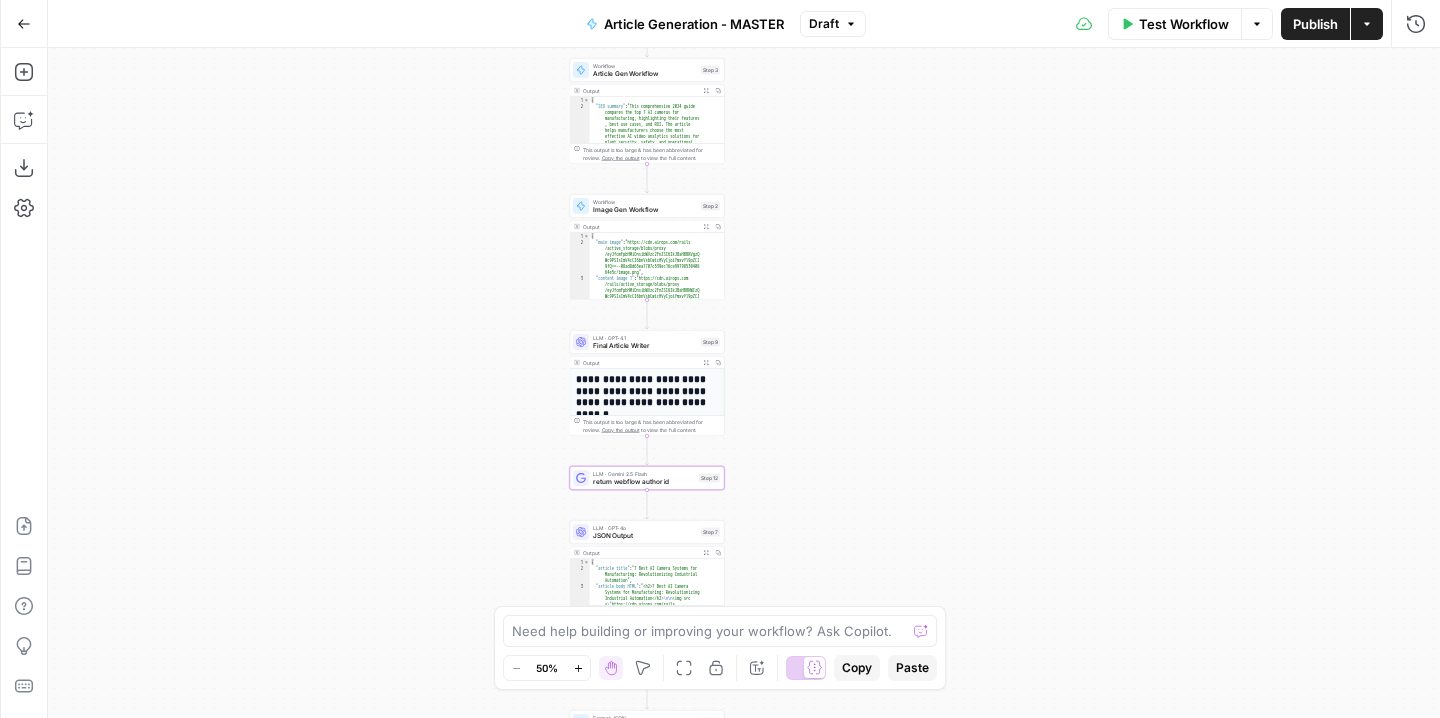 drag, startPoint x: 893, startPoint y: 421, endPoint x: 893, endPoint y: 286, distance: 135 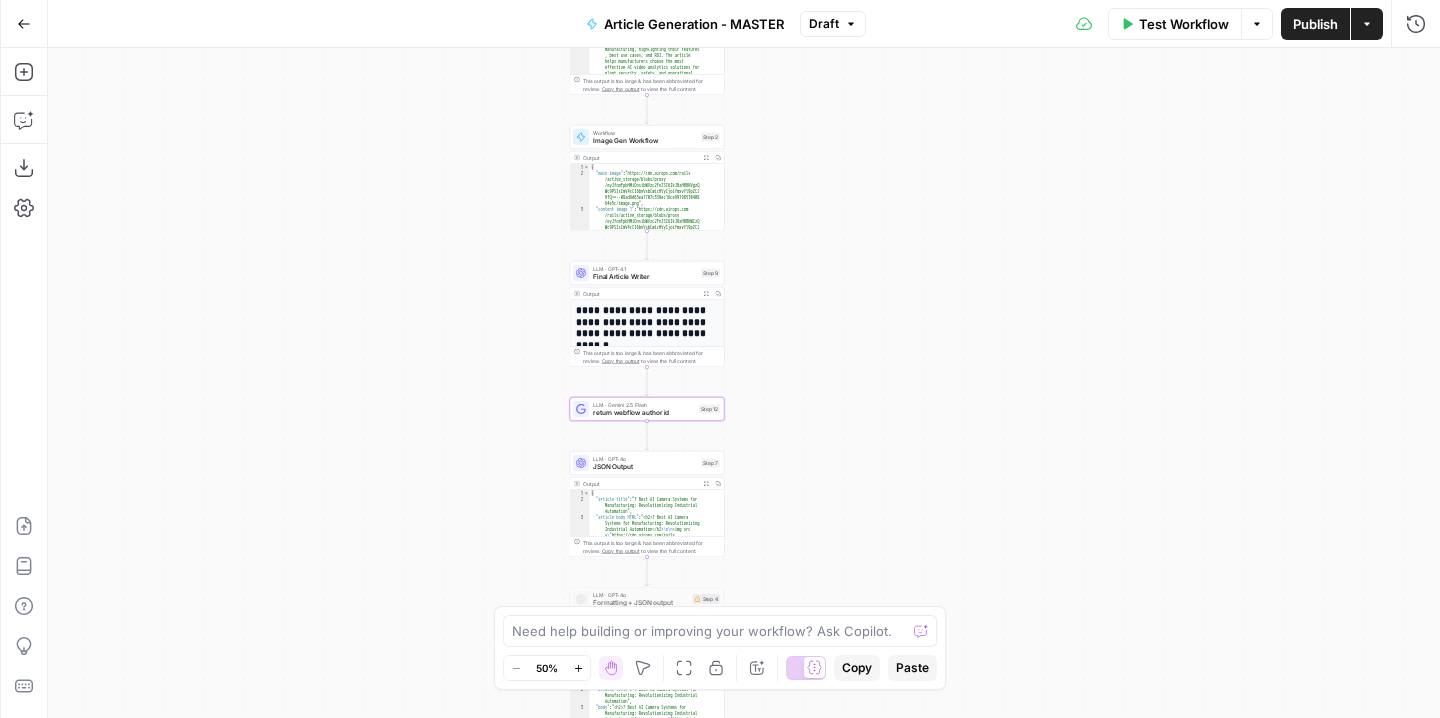 click on "LLM · GPT-4.1 Final Article Writer Step 9 Copy step Delete step Add Note Test" at bounding box center (647, 273) 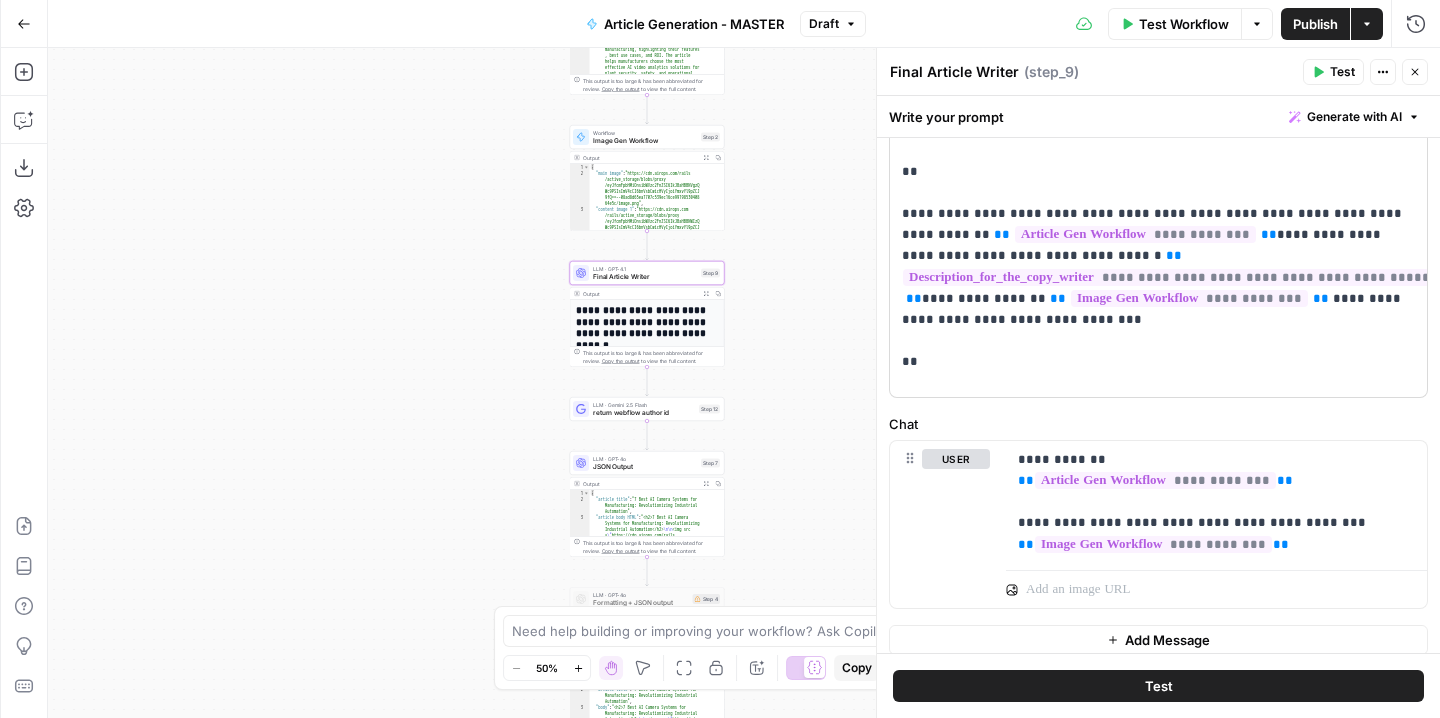 scroll, scrollTop: 603, scrollLeft: 0, axis: vertical 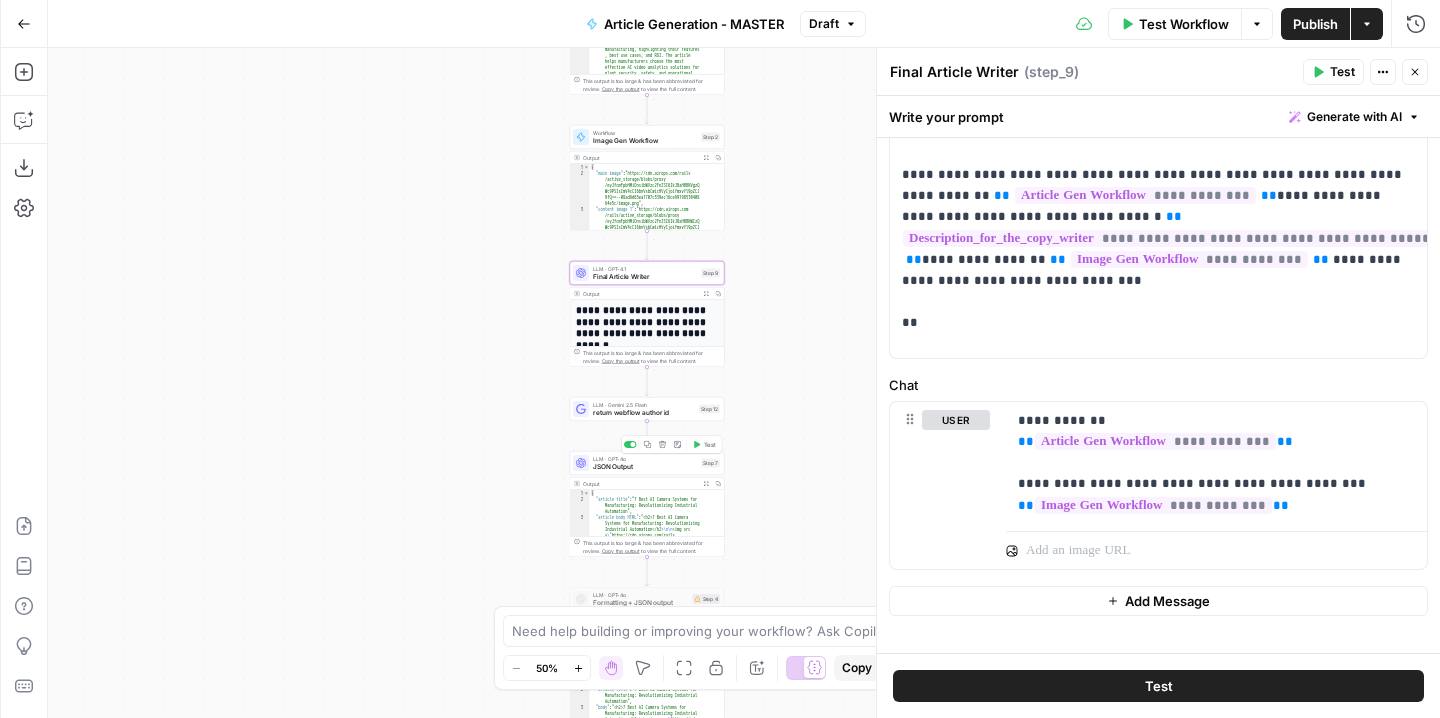 click on "JSON Output" at bounding box center (645, 467) 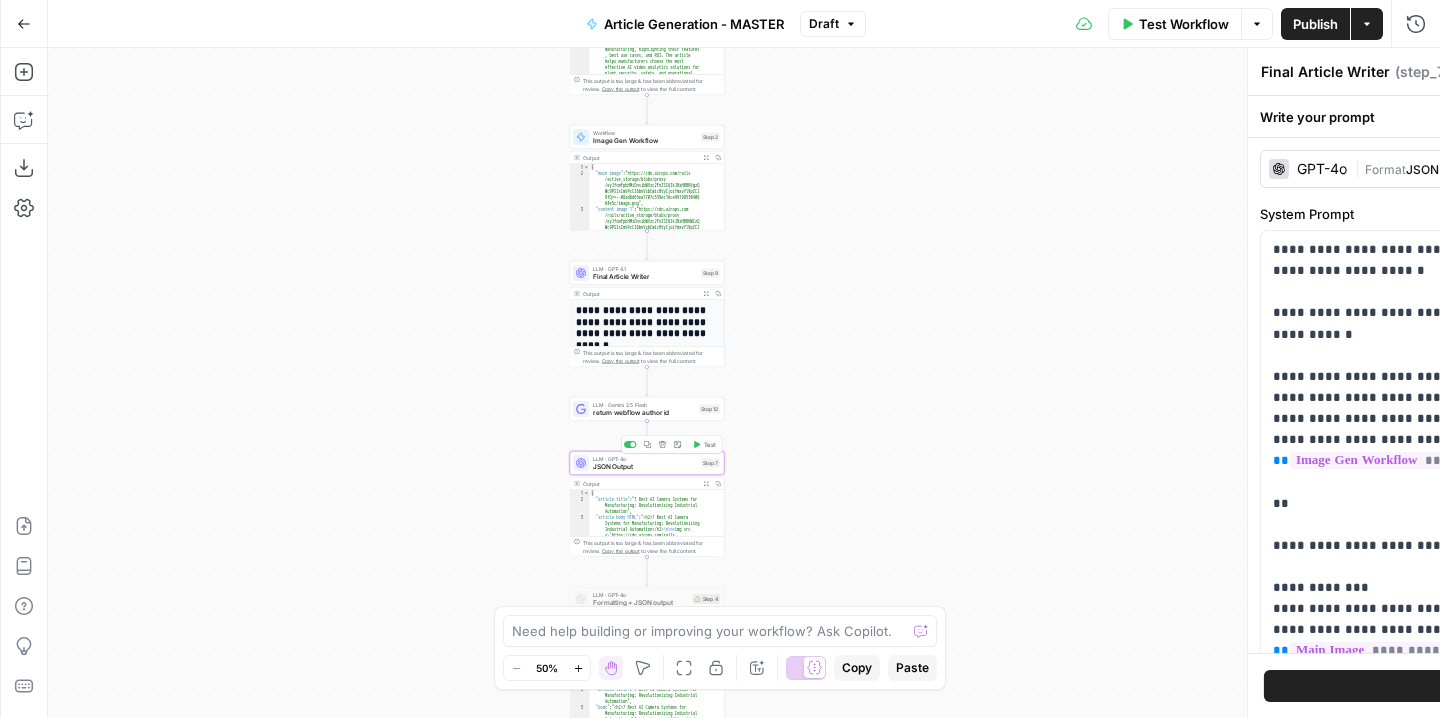 type on "JSON Output" 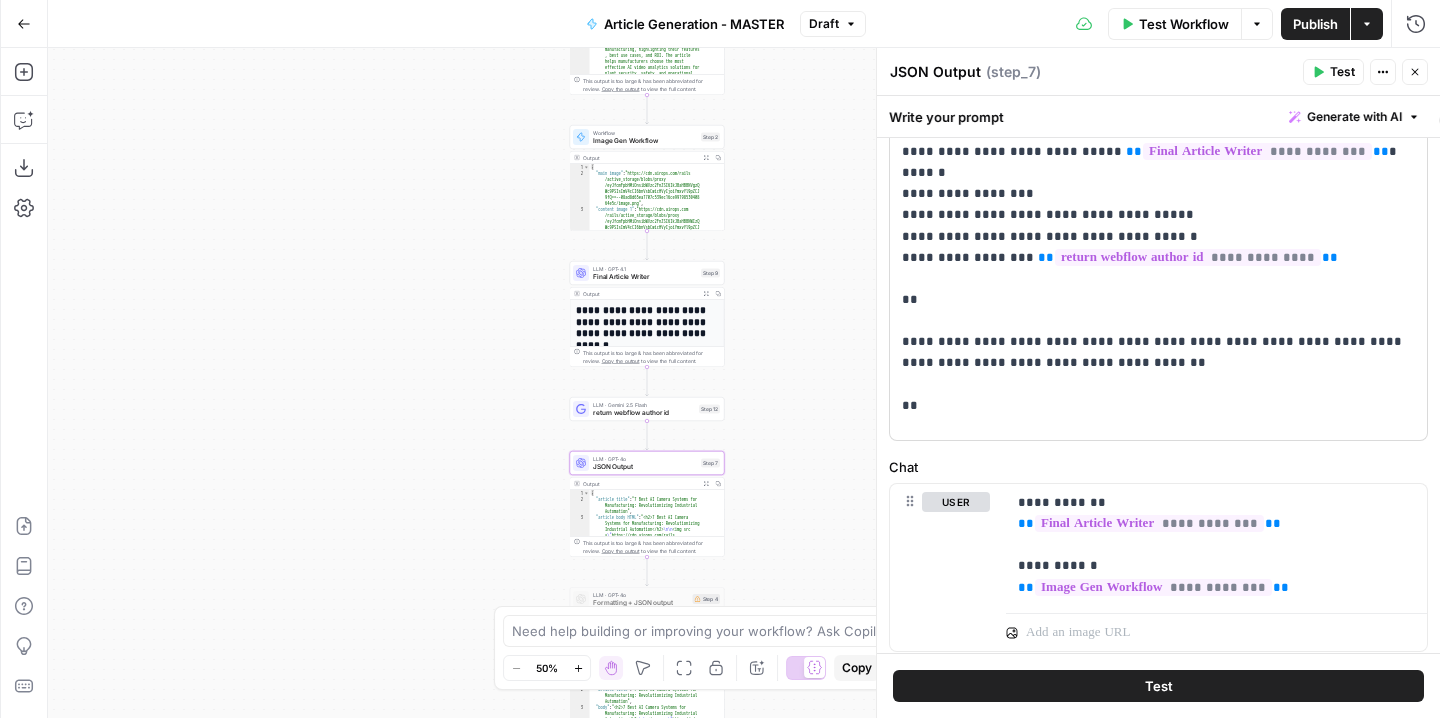 scroll, scrollTop: 606, scrollLeft: 0, axis: vertical 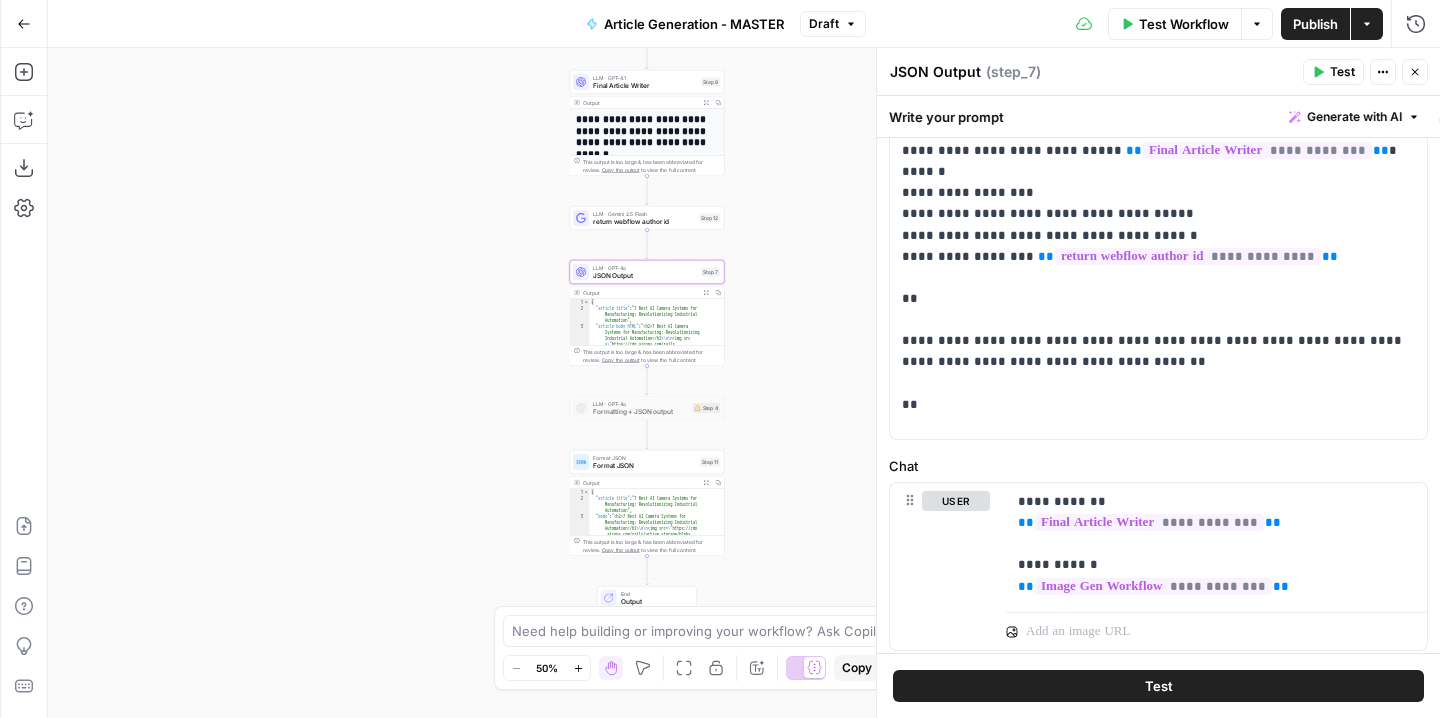 drag, startPoint x: 764, startPoint y: 457, endPoint x: 765, endPoint y: 247, distance: 210.00238 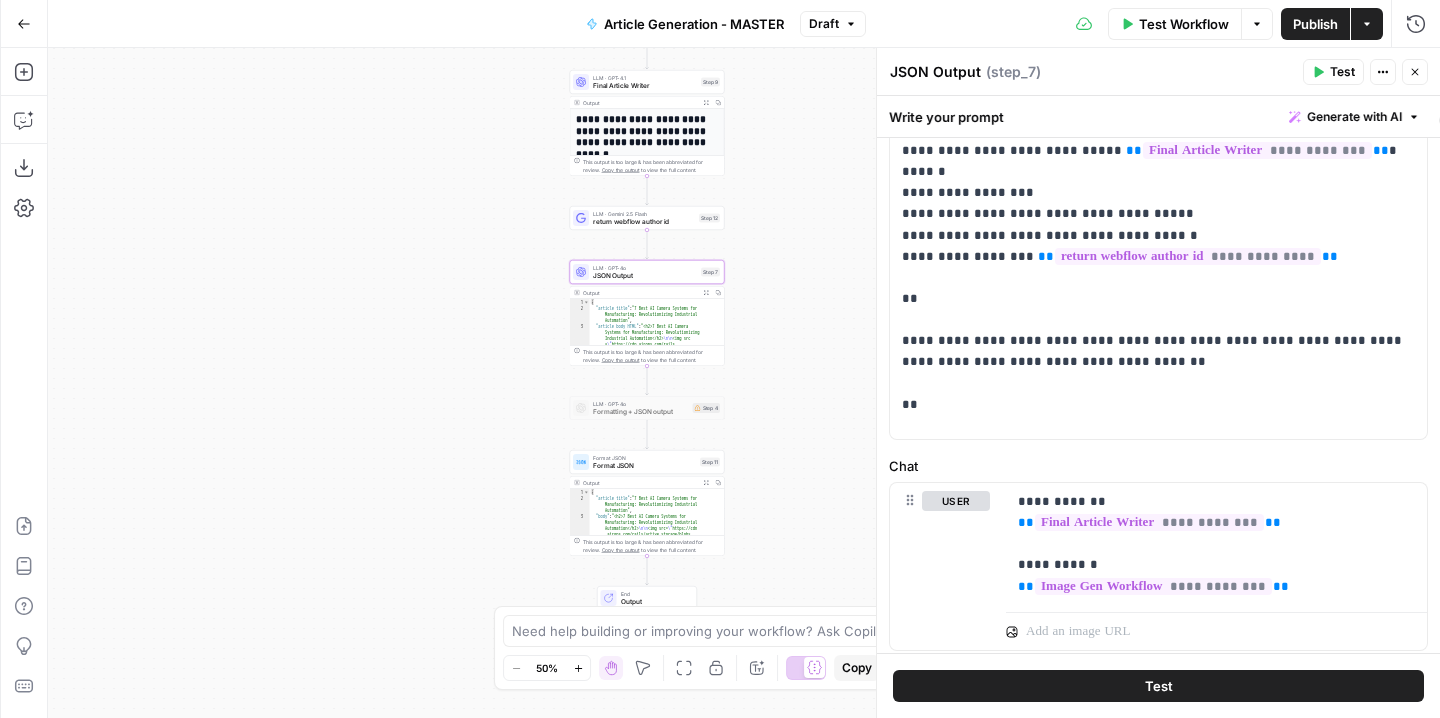 click on "Workflow Set Inputs Inputs Workflow Article Gen Workflow Step 3 Output Expand Output Copy 1 2 {    "SEO summary" :  "This comprehensive 2024 guide         compares the top 7 AI cameras for         manufacturing, highlighting their features        , best use cases, and ROI. The article         helps manufacturers choose the most         effective AI video analytics solutions for         plant security, safety, and operational         efficiency, with deep dives into leading         systems like Spot AI, Cognex, KEYENCE, and         more." ,     This output is too large & has been abbreviated for review.   Copy the output   to view the full content. Workflow Image Gen Workflow Step 2 Output Expand Output Copy 1 2 3 {    "main image" :  "https://cdn.airops.com/rails        /active_storage/blobs/proxy        /eyJfcmFpbHMiOnsibWVzc2FnZSI6IkJBaHBBNVgzQ        Wc9PSIsImV4cCI6bnVsbCwicHVyIjoiYmxvYl9pZCJ               ,    :  ," at bounding box center (744, 383) 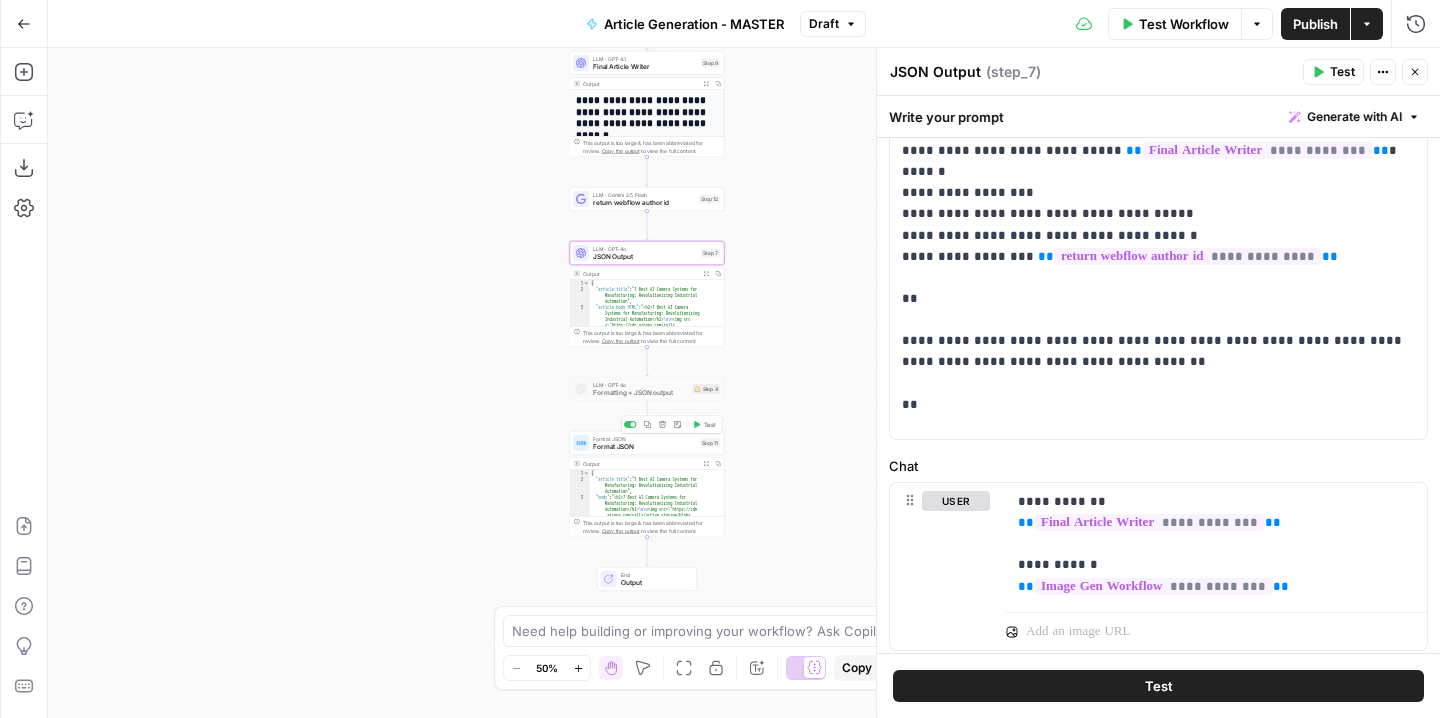 click on "Format JSON Format JSON Step 11 Copy step Delete step Add Note Test" at bounding box center [647, 443] 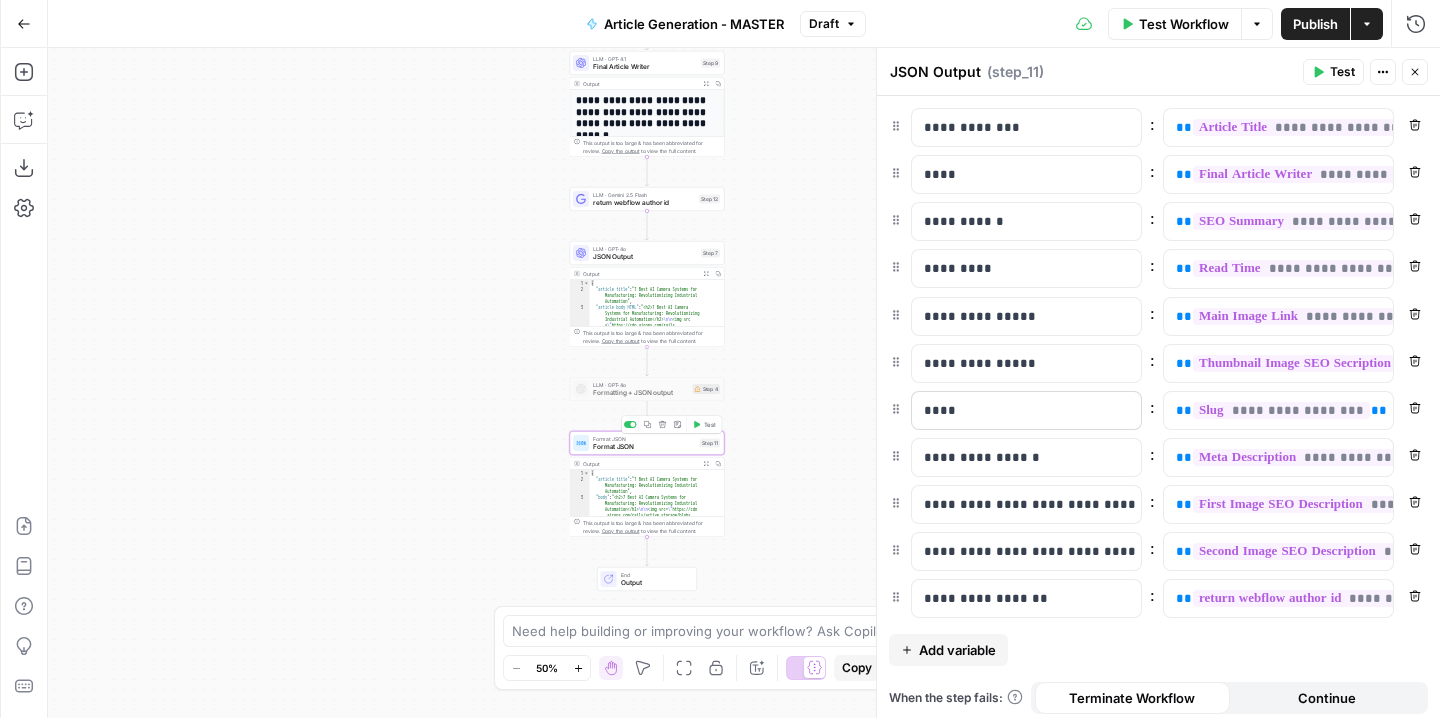 type on "Format JSON" 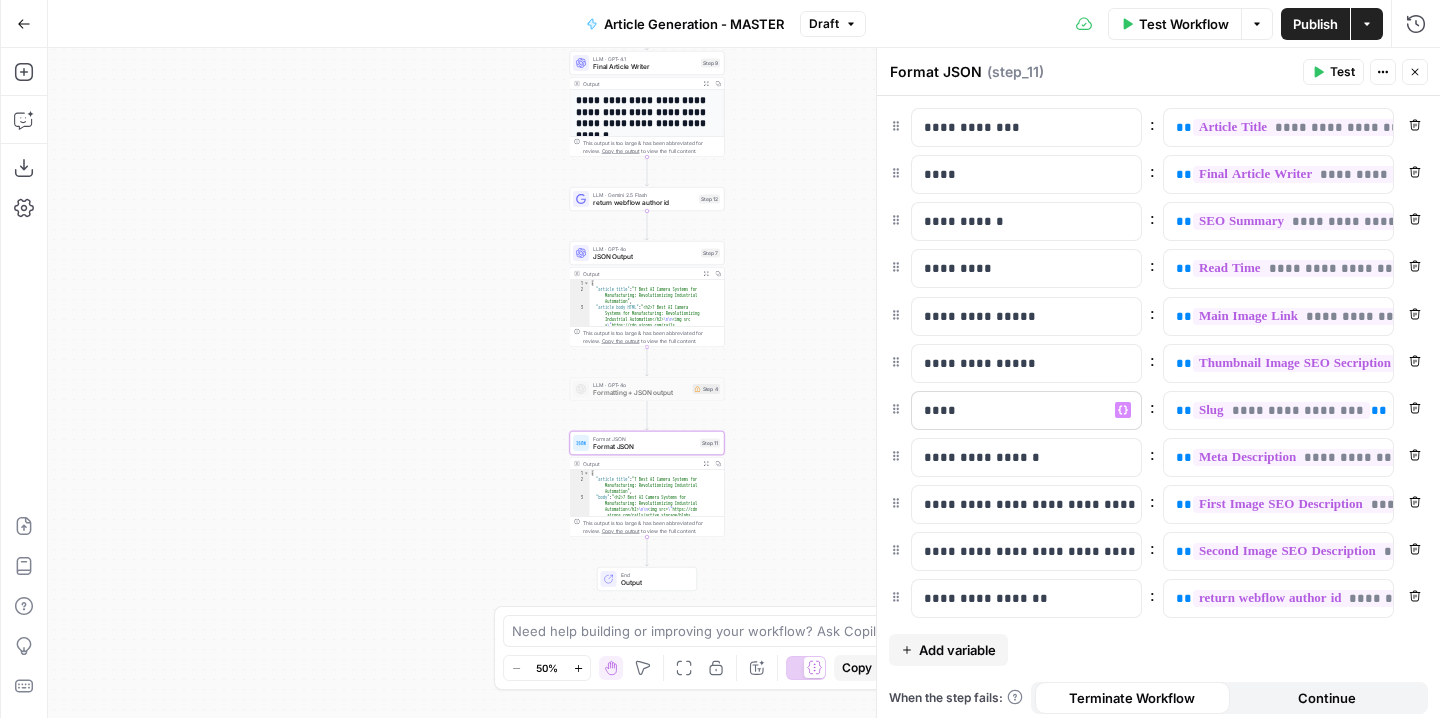 scroll, scrollTop: 0, scrollLeft: 0, axis: both 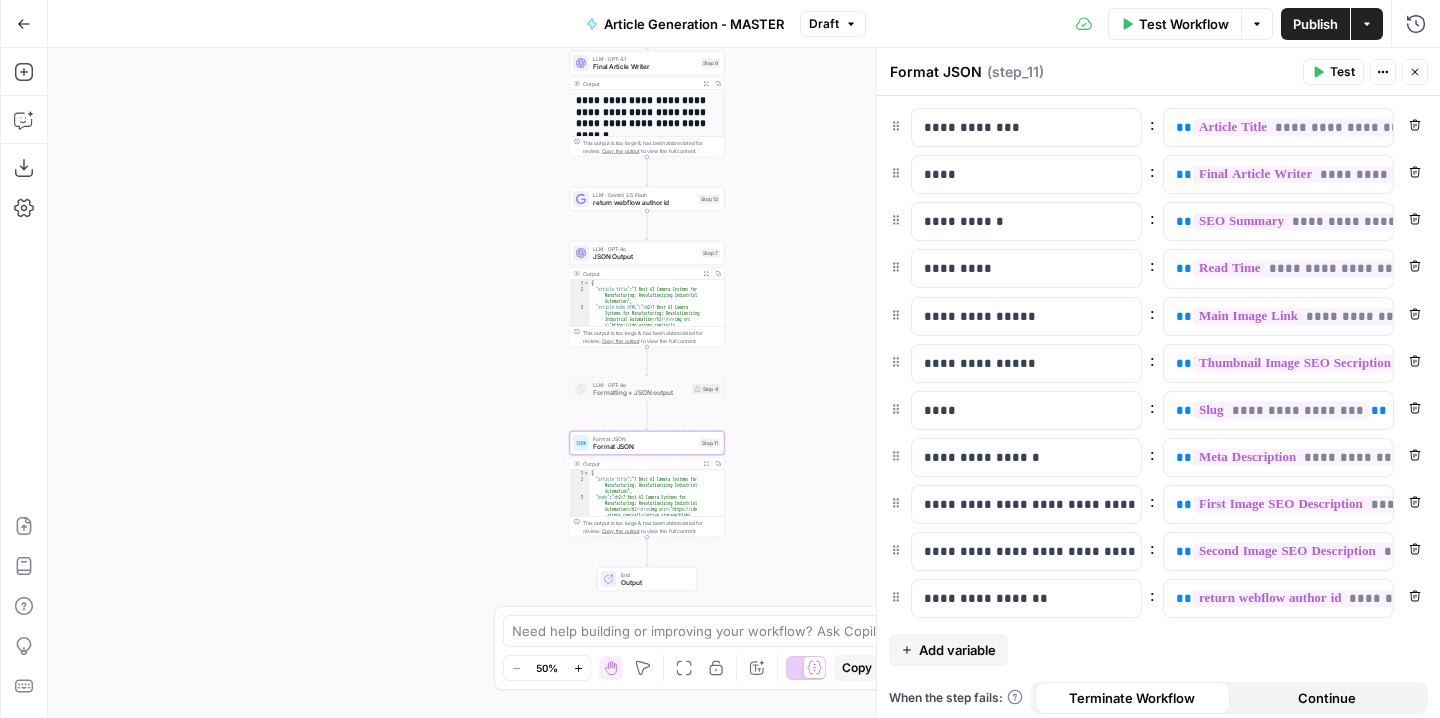 click on "LLM · GPT-4o JSON Output Step 7 Copy step Delete step Add Note Test" at bounding box center (647, 253) 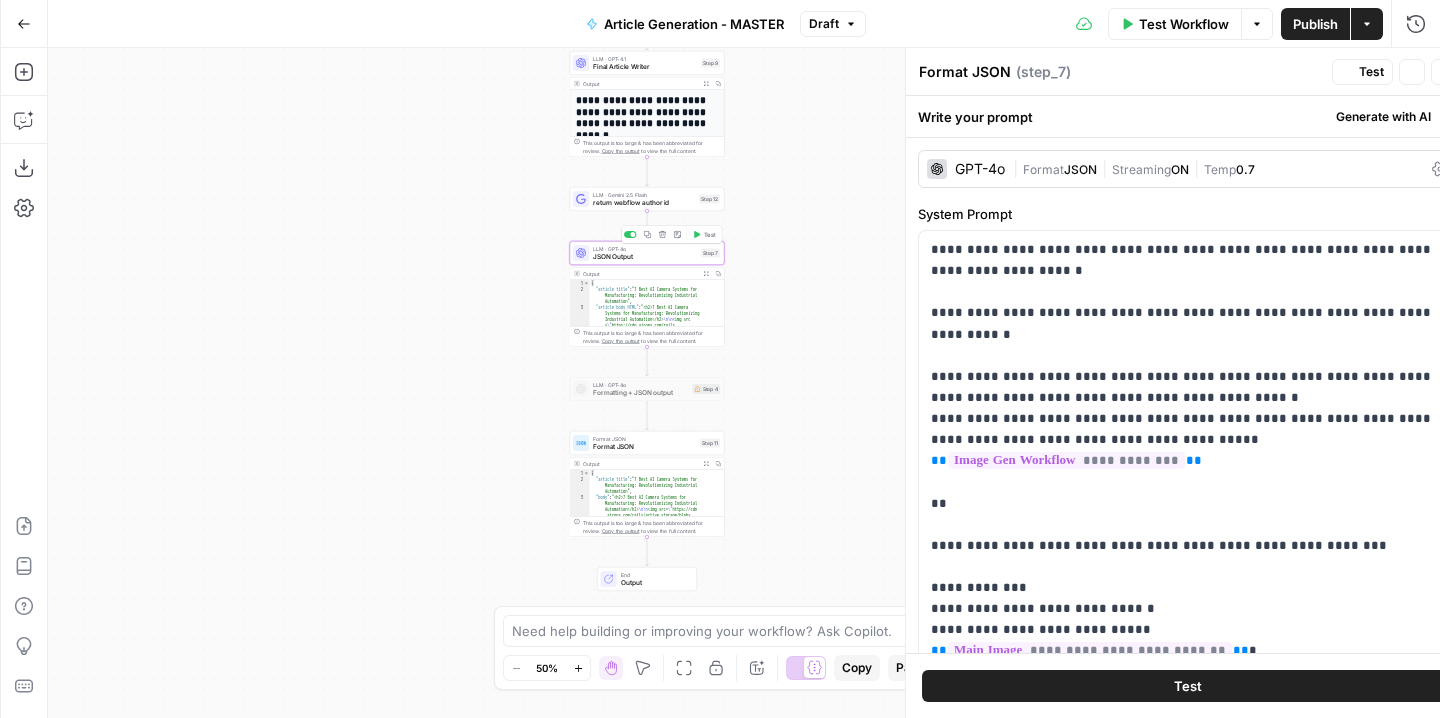 type on "JSON Output" 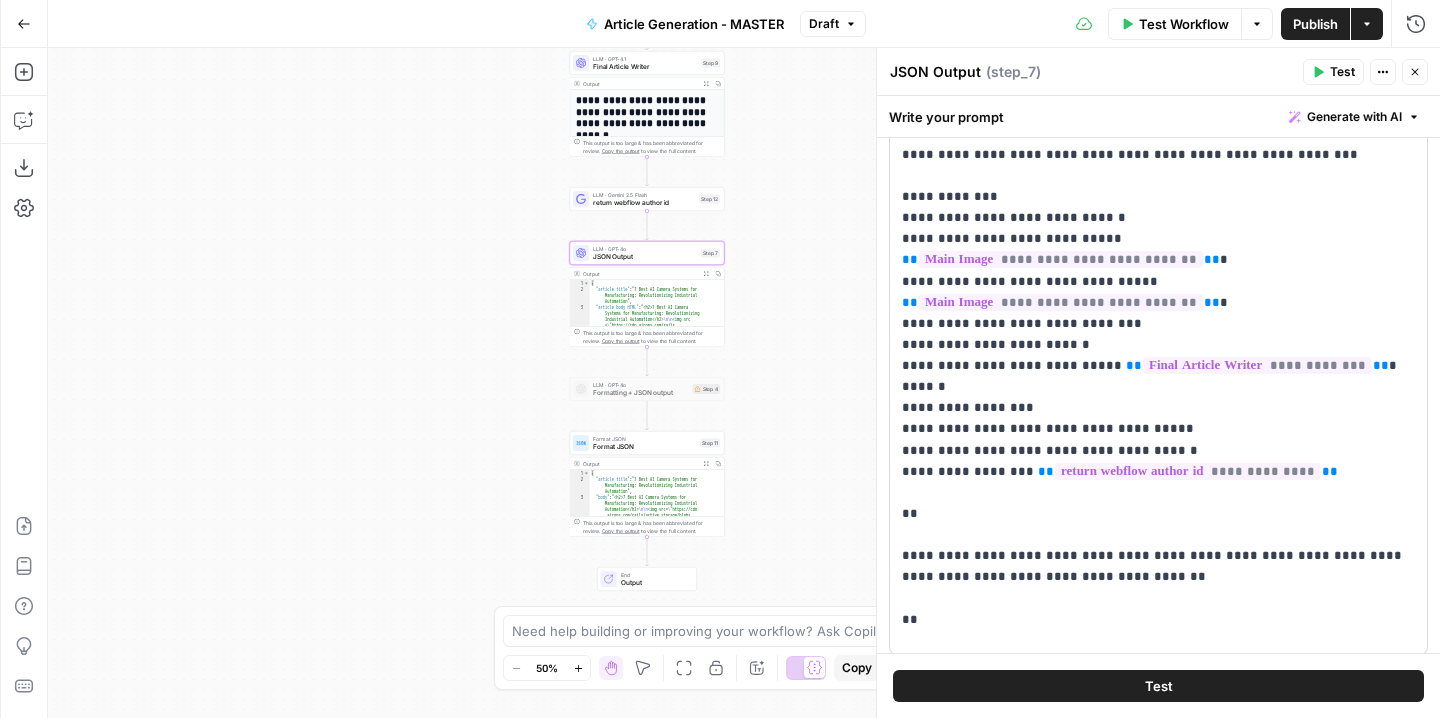 scroll, scrollTop: 394, scrollLeft: 0, axis: vertical 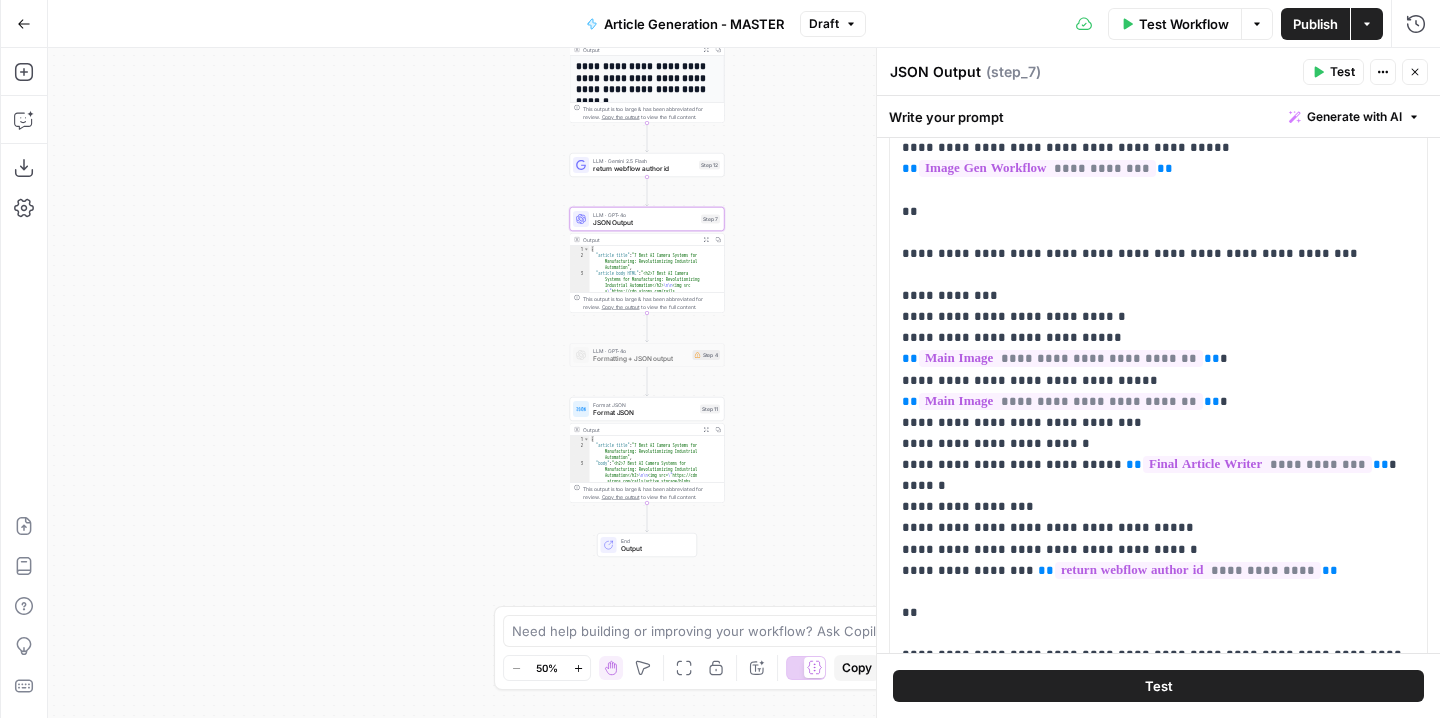 drag, startPoint x: 763, startPoint y: 431, endPoint x: 752, endPoint y: 308, distance: 123.49089 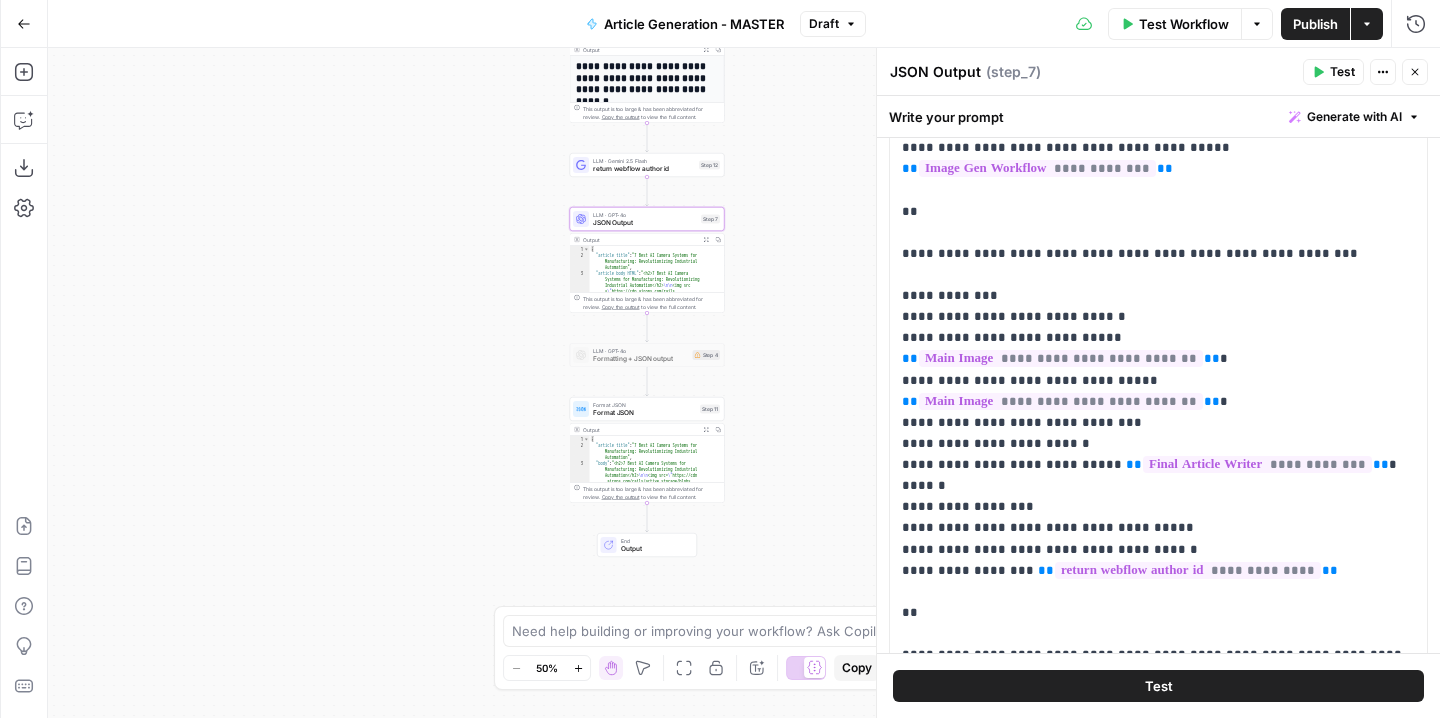 click on "Workflow Set Inputs Inputs Workflow Article Gen Workflow Step 3 Output Expand Output Copy 1 2 {    "SEO summary" :  "This comprehensive 2024 guide         compares the top 7 AI cameras for         manufacturing, highlighting their features        , best use cases, and ROI. The article         helps manufacturers choose the most         effective AI video analytics solutions for         plant security, safety, and operational         efficiency, with deep dives into leading         systems like Spot AI, Cognex, KEYENCE, and         more." ,     This output is too large & has been abbreviated for review.   Copy the output   to view the full content. Workflow Image Gen Workflow Step 2 Output Expand Output Copy 1 2 3 {    "main image" :  "https://cdn.airops.com/rails        /active_storage/blobs/proxy        /eyJfcmFpbHMiOnsibWVzc2FnZSI6IkJBaHBBNVgzQ        Wc9PSIsImV4cCI6bnVsbCwicHVyIjoiYmxvYl9pZCJ               ,    :  ," at bounding box center (744, 383) 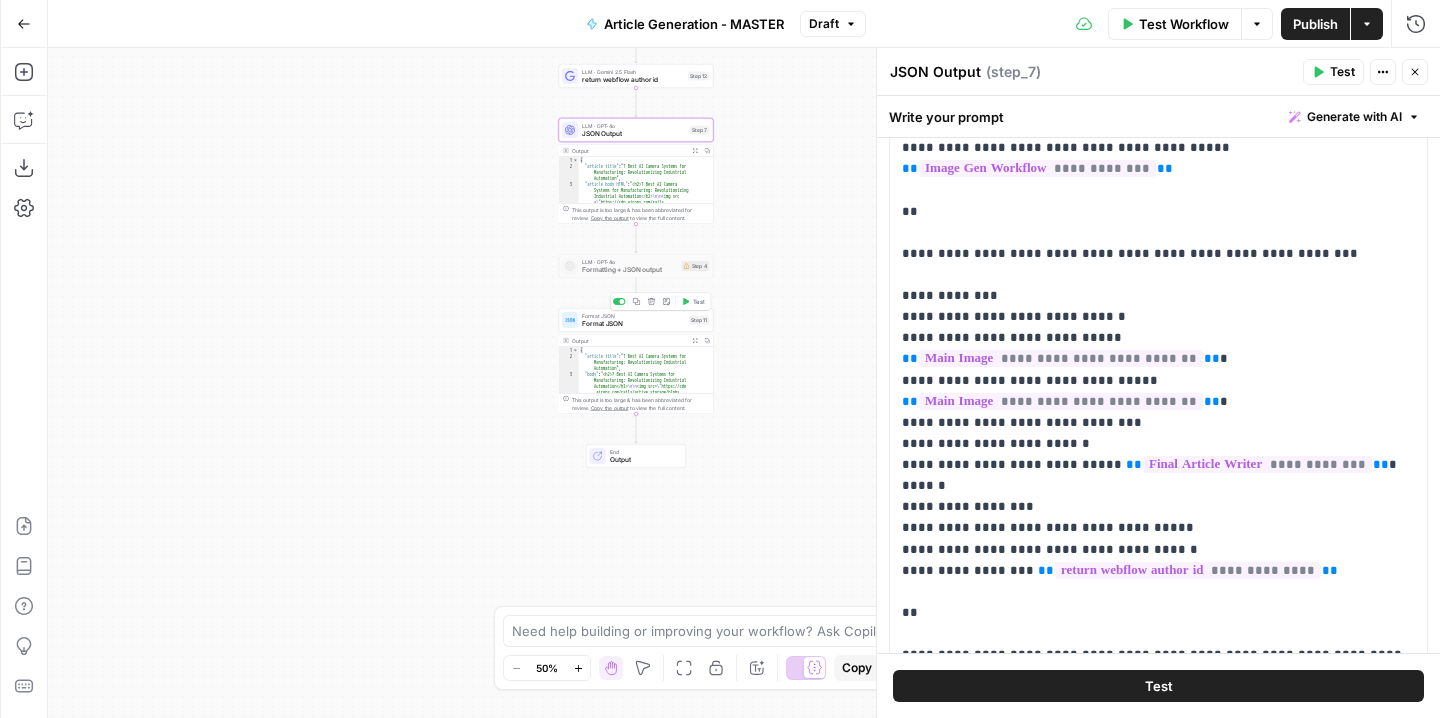click on "Format JSON" at bounding box center (633, 324) 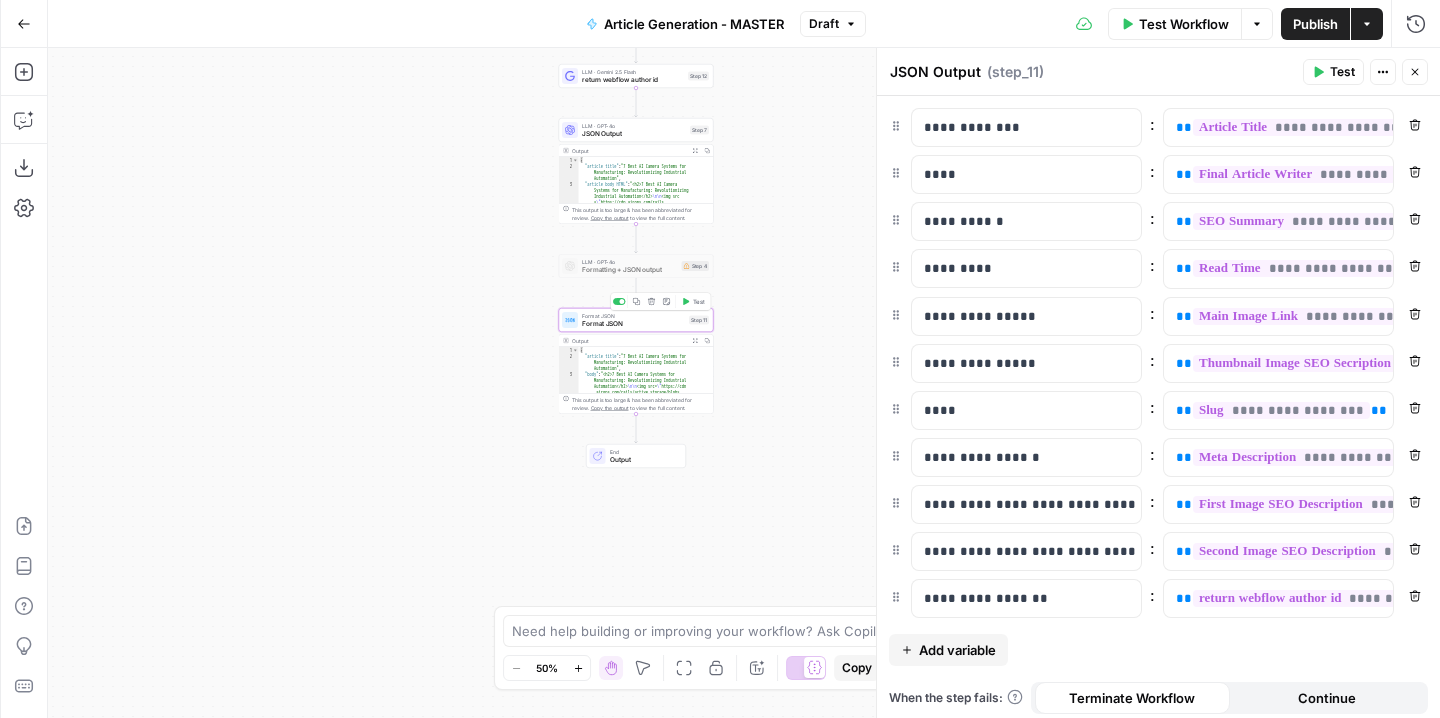 type on "Format JSON" 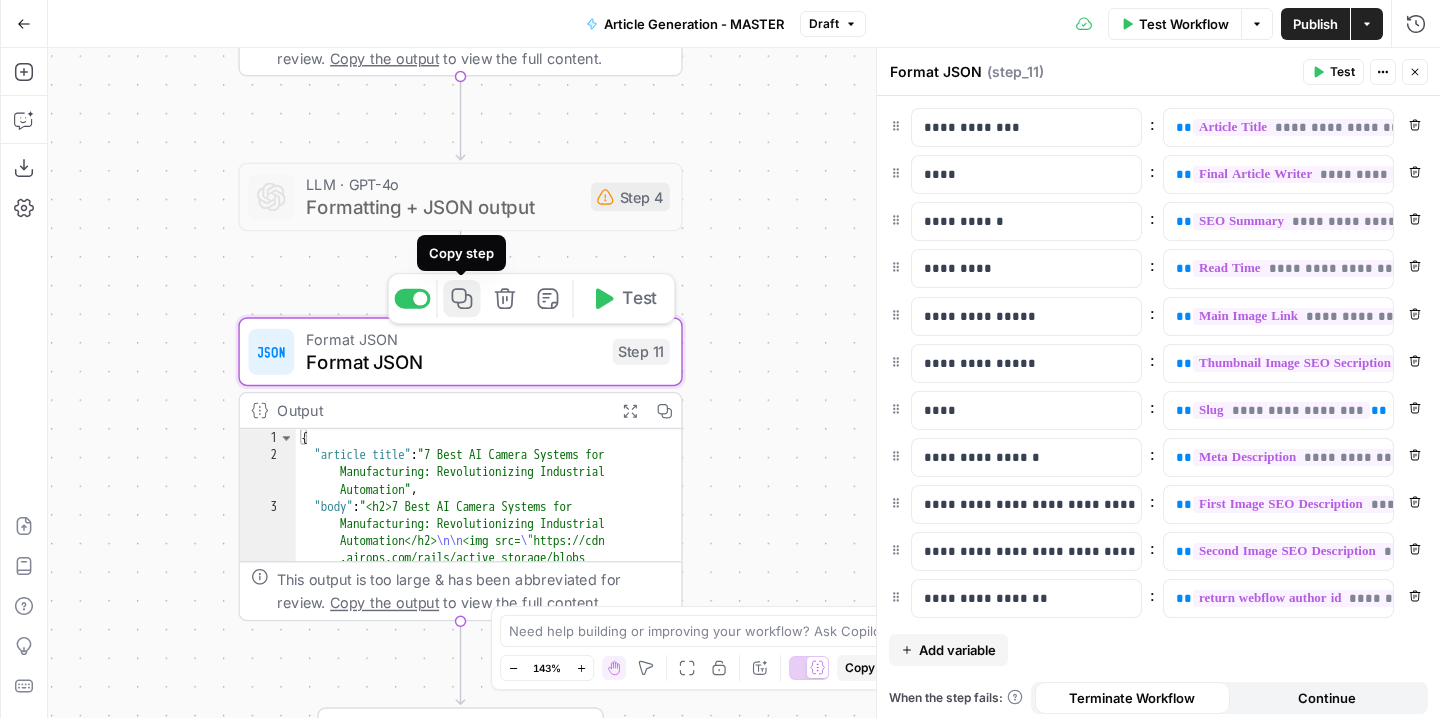 click on "Copy step" at bounding box center [461, 298] 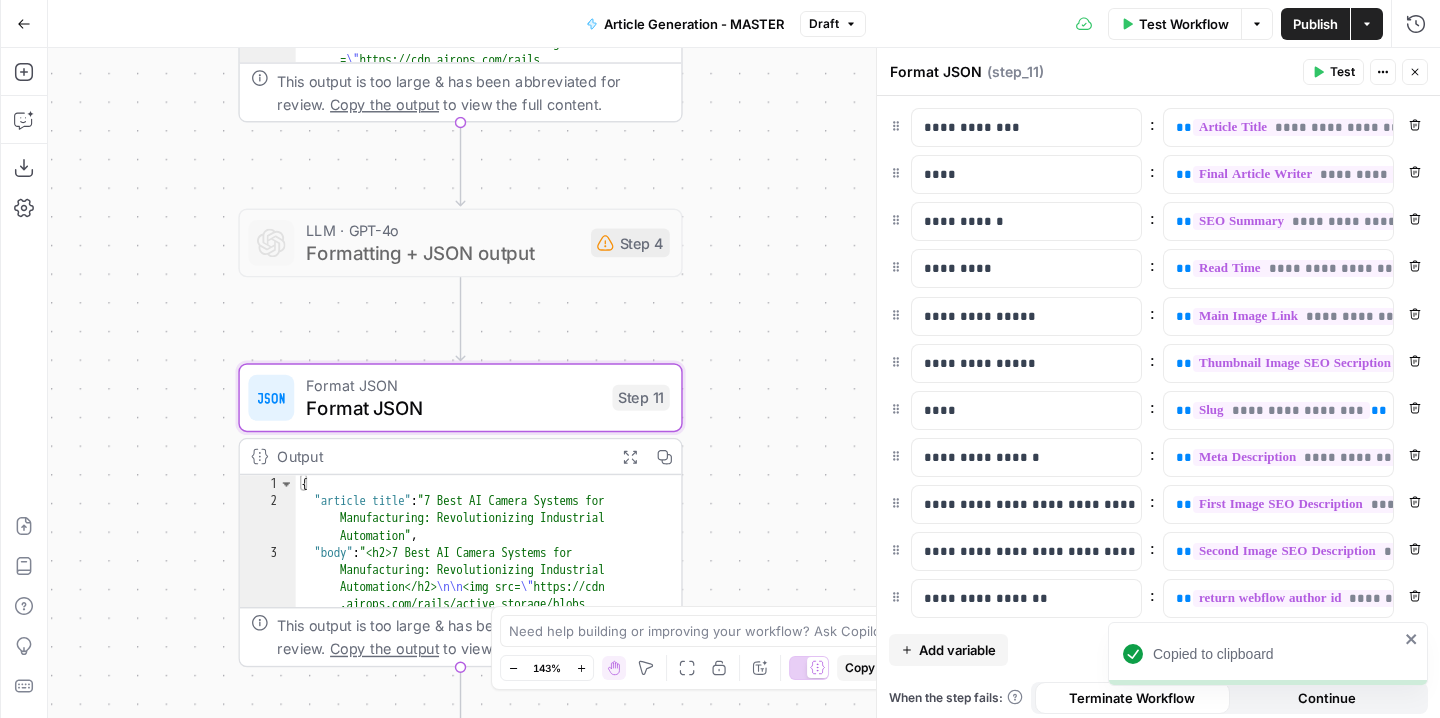 drag, startPoint x: 779, startPoint y: 264, endPoint x: 782, endPoint y: 377, distance: 113.03982 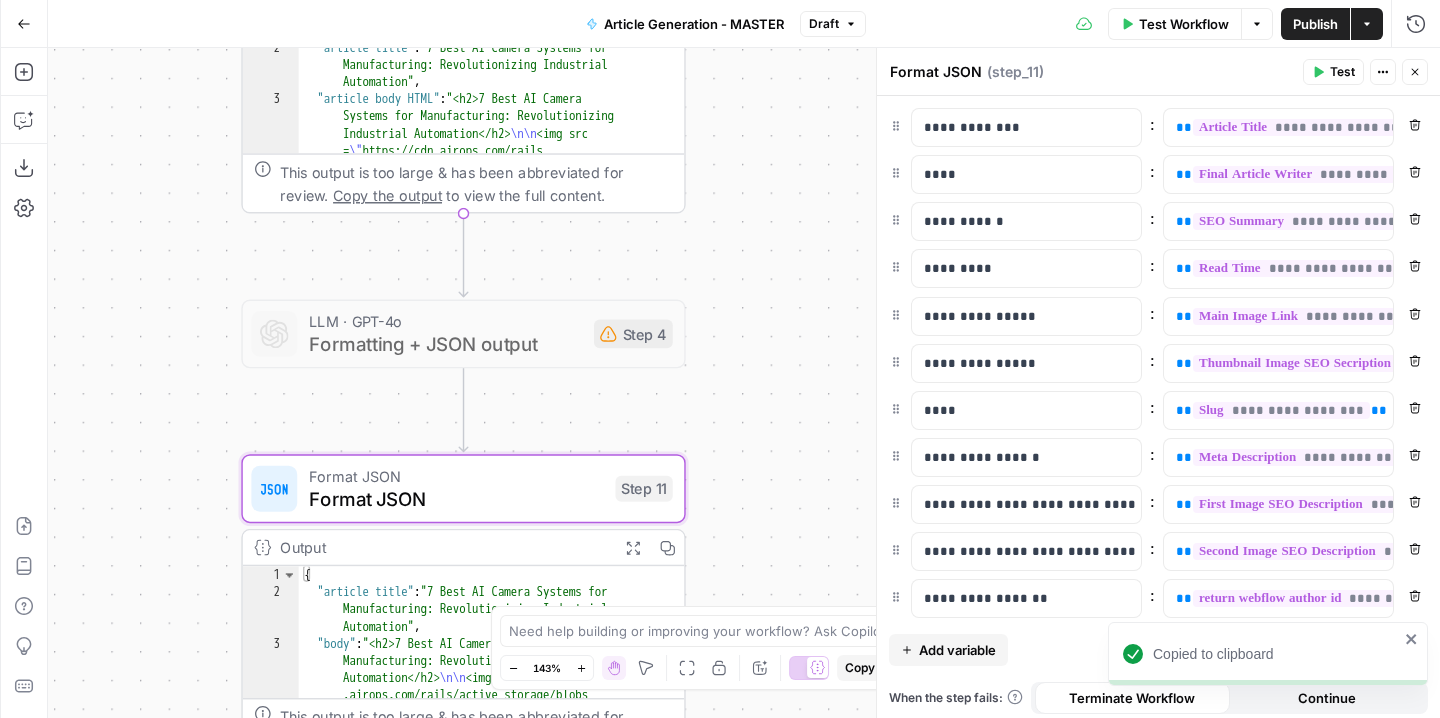 drag, startPoint x: 754, startPoint y: 262, endPoint x: 751, endPoint y: 398, distance: 136.03308 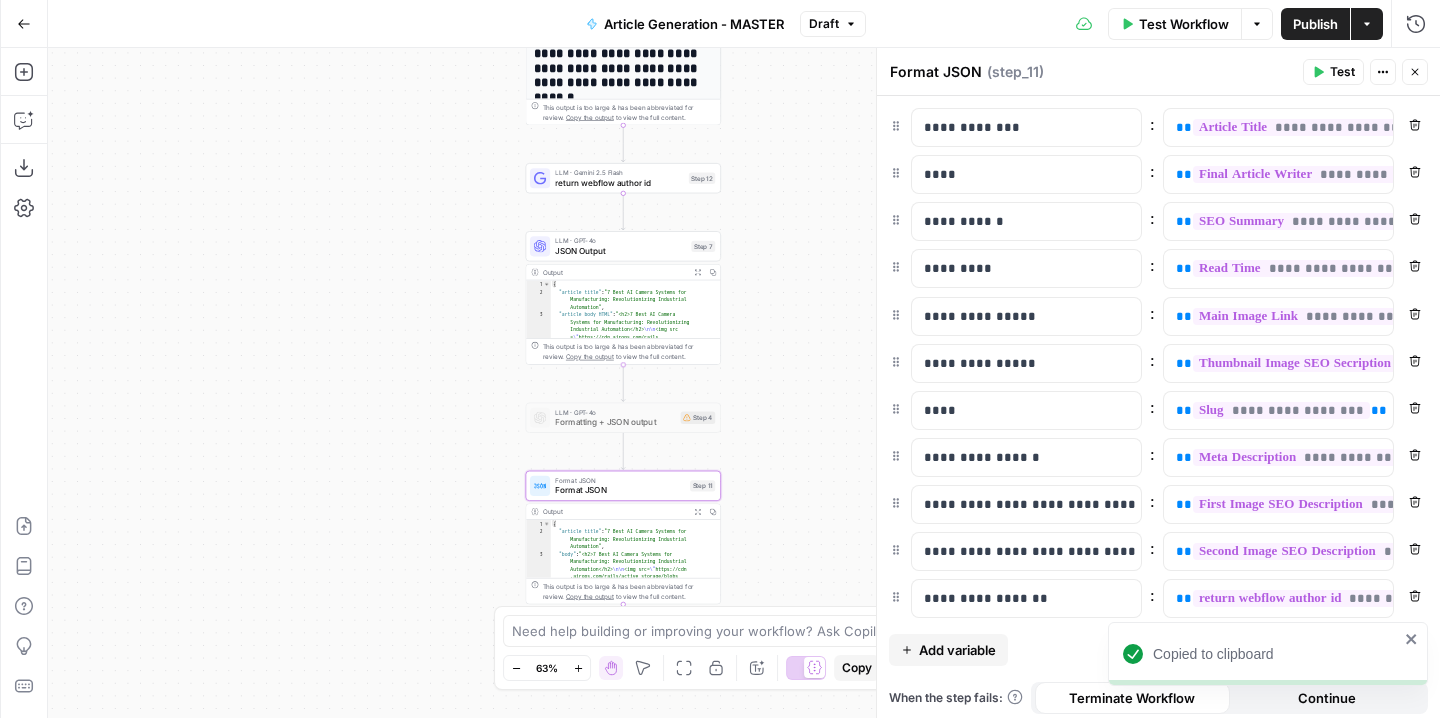 drag, startPoint x: 765, startPoint y: 290, endPoint x: 721, endPoint y: 310, distance: 48.332184 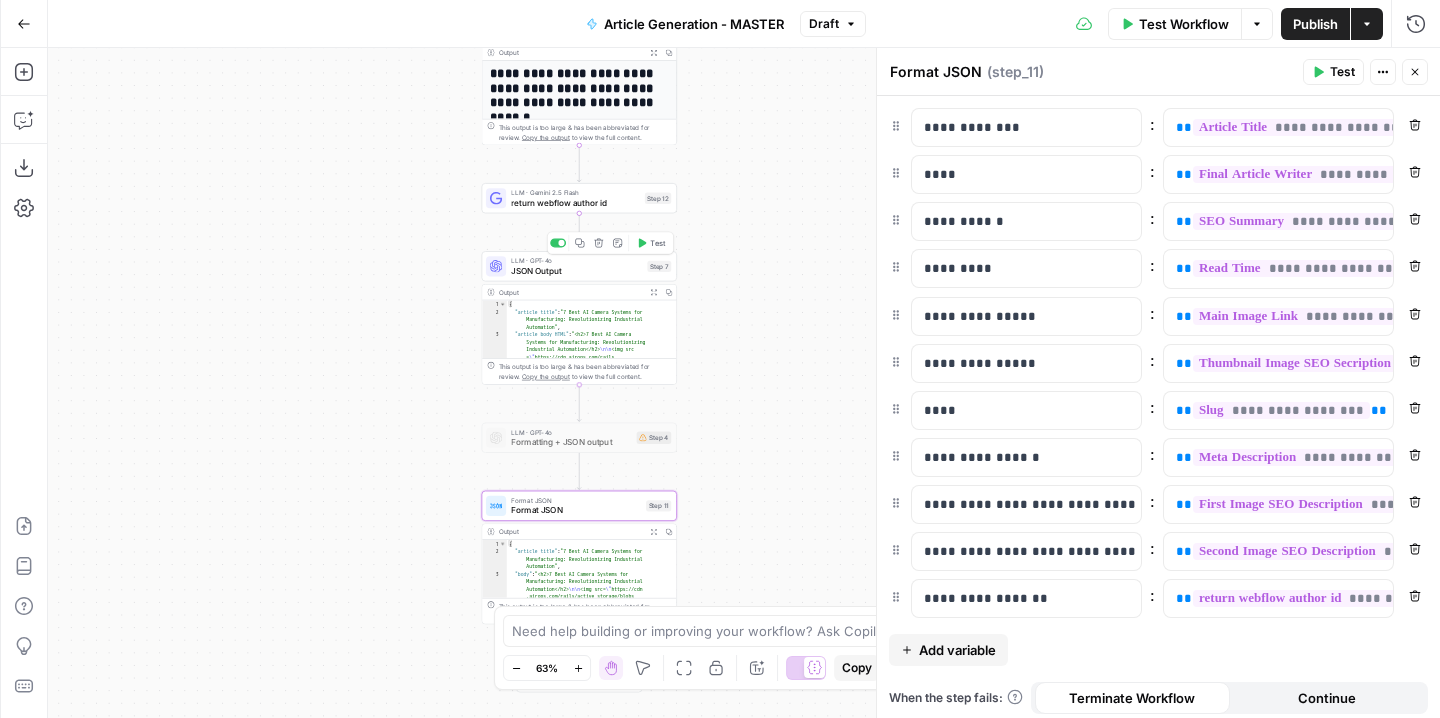 click on "JSON Output" at bounding box center (576, 270) 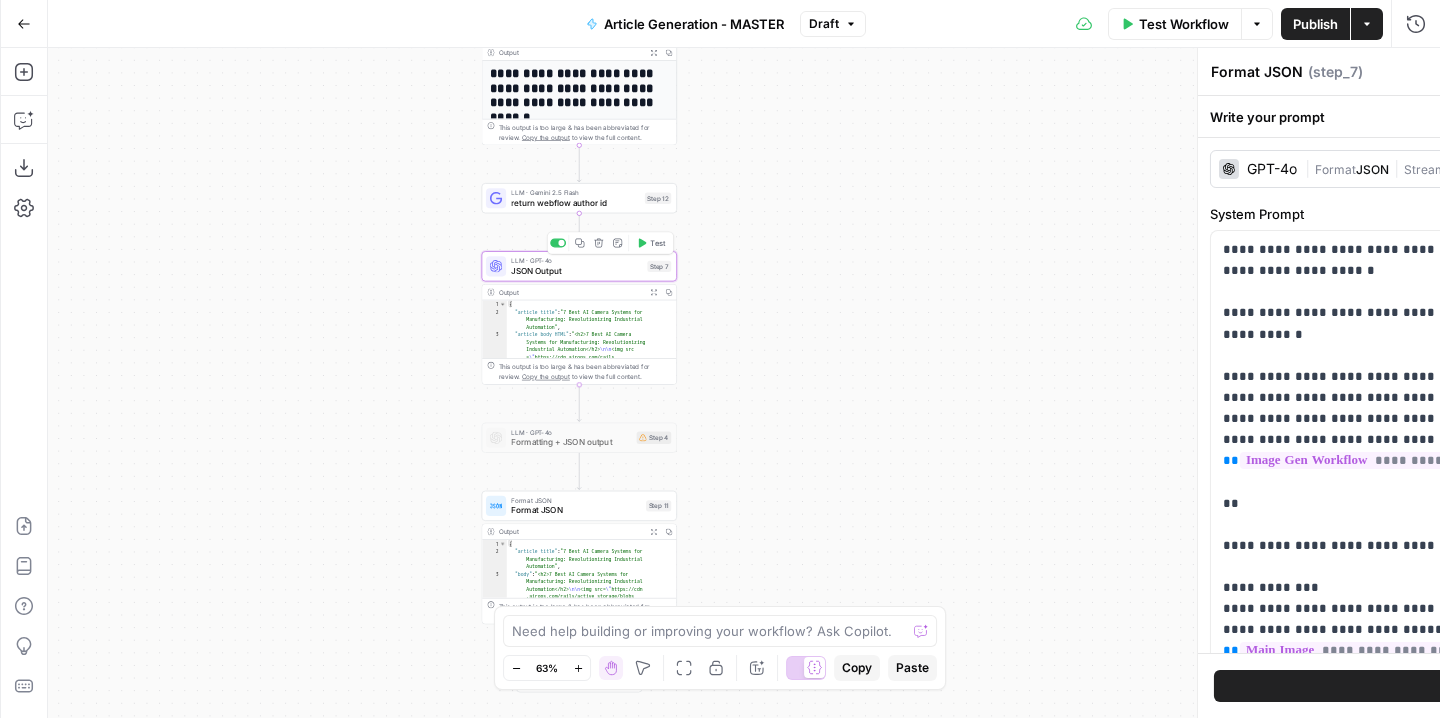 type on "JSON Output" 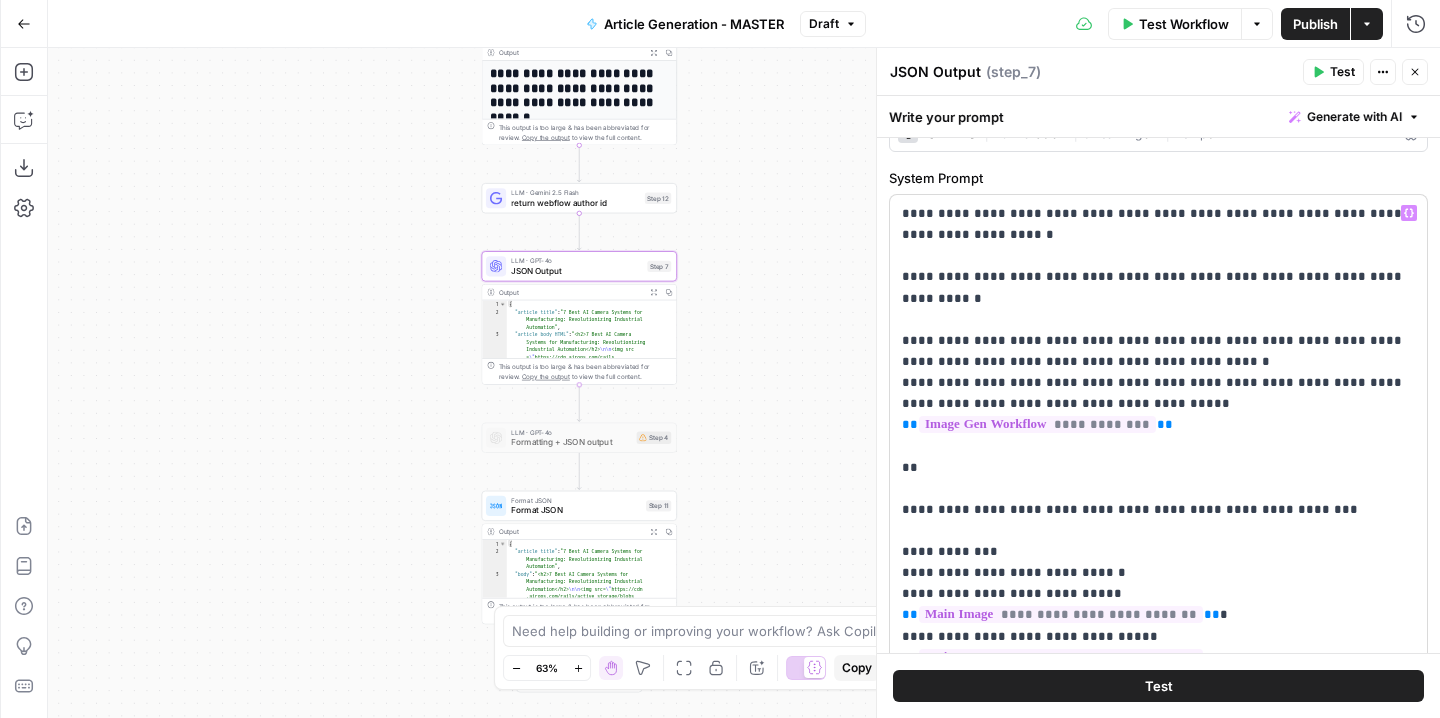scroll, scrollTop: 40, scrollLeft: 0, axis: vertical 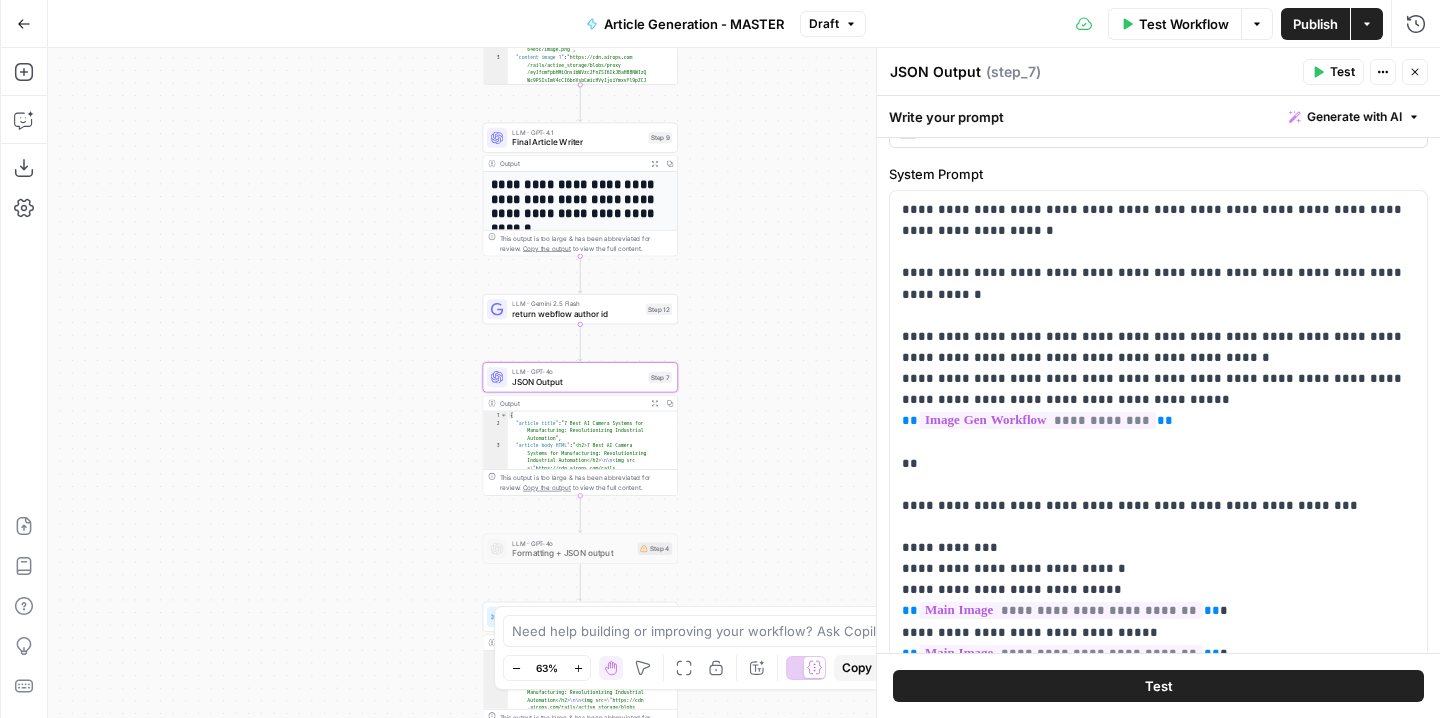 drag, startPoint x: 759, startPoint y: 245, endPoint x: 760, endPoint y: 359, distance: 114.00439 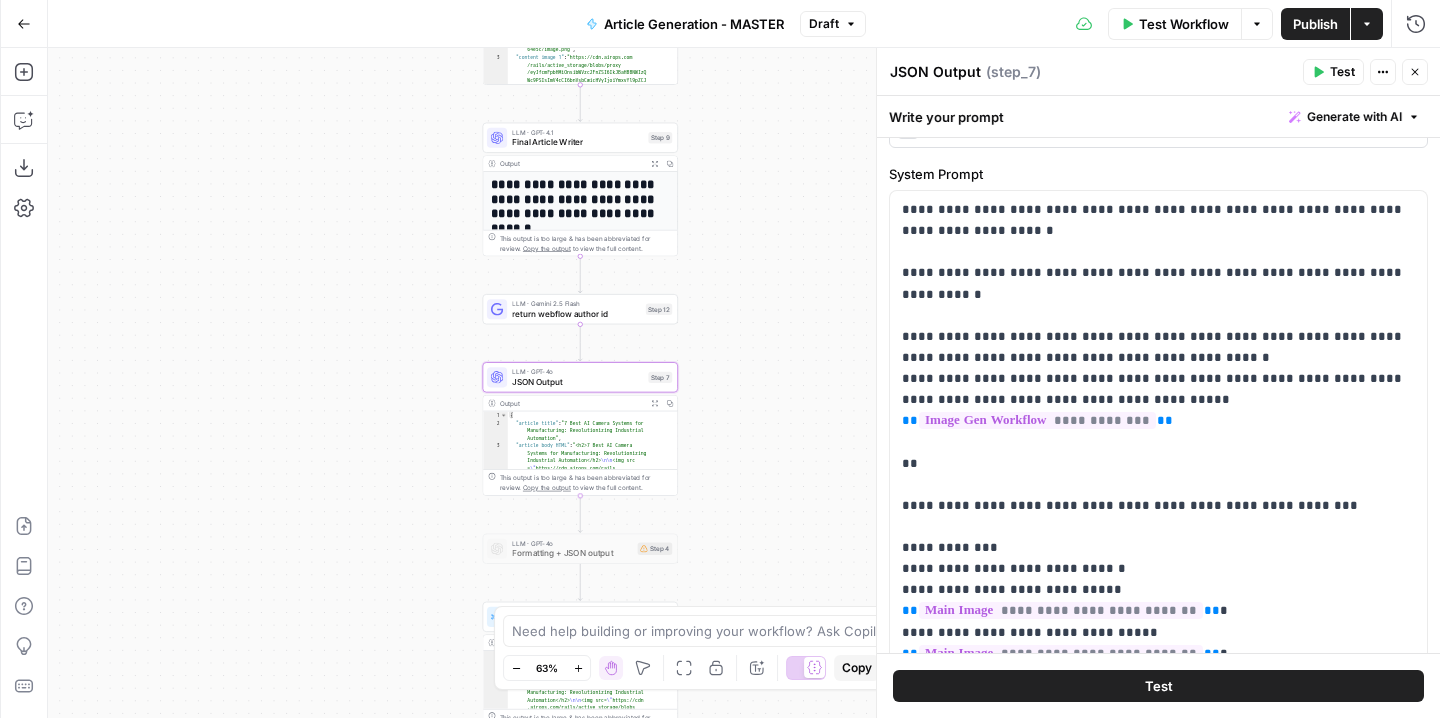 click on "Workflow Set Inputs Inputs Workflow Article Gen Workflow Step 3 Output Expand Output Copy 1 2 {    "SEO summary" :  "This comprehensive 2024 guide         compares the top 7 AI cameras for         manufacturing, highlighting their features        , best use cases, and ROI. The article         helps manufacturers choose the most         effective AI video analytics solutions for         plant security, safety, and operational         efficiency, with deep dives into leading         systems like Spot AI, Cognex, KEYENCE, and         more." ,     This output is too large & has been abbreviated for review.   Copy the output   to view the full content. Workflow Image Gen Workflow Step 2 Output Expand Output Copy 1 2 3 {    "main image" :  "https://cdn.airops.com/rails        /active_storage/blobs/proxy        /eyJfcmFpbHMiOnsibWVzc2FnZSI6IkJBaHBBNVgzQ        Wc9PSIsImV4cCI6bnVsbCwicHVyIjoiYmxvYl9pZCJ               ,    :  ," at bounding box center [744, 383] 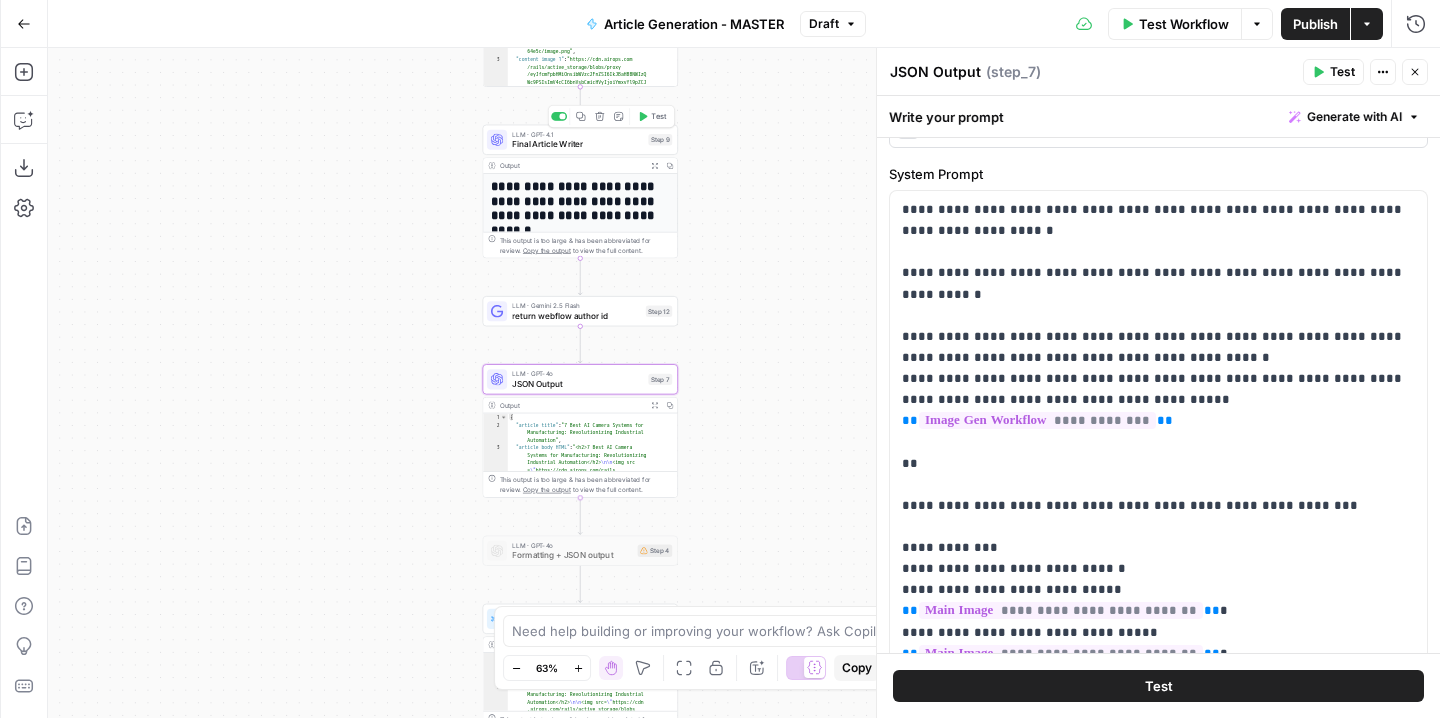 click on "Final Article Writer" at bounding box center (577, 144) 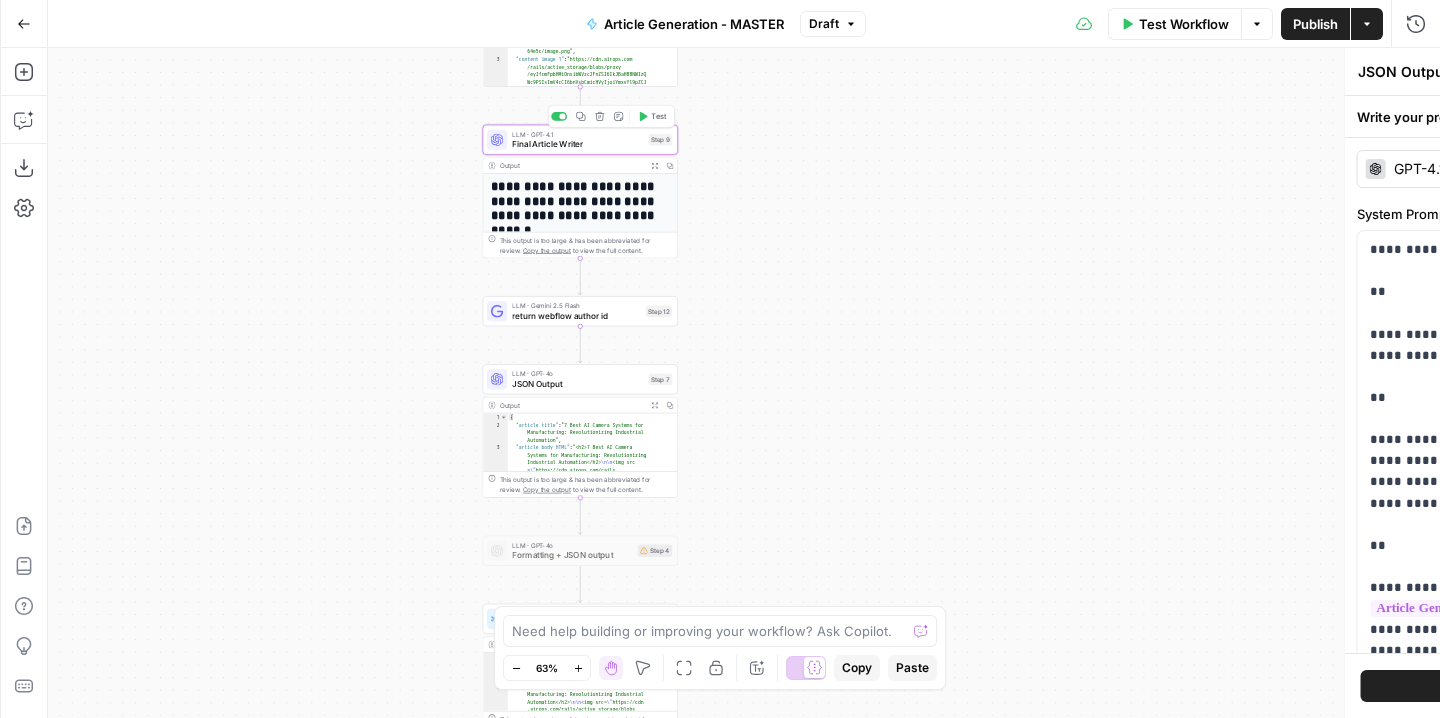 type on "Final Article Writer" 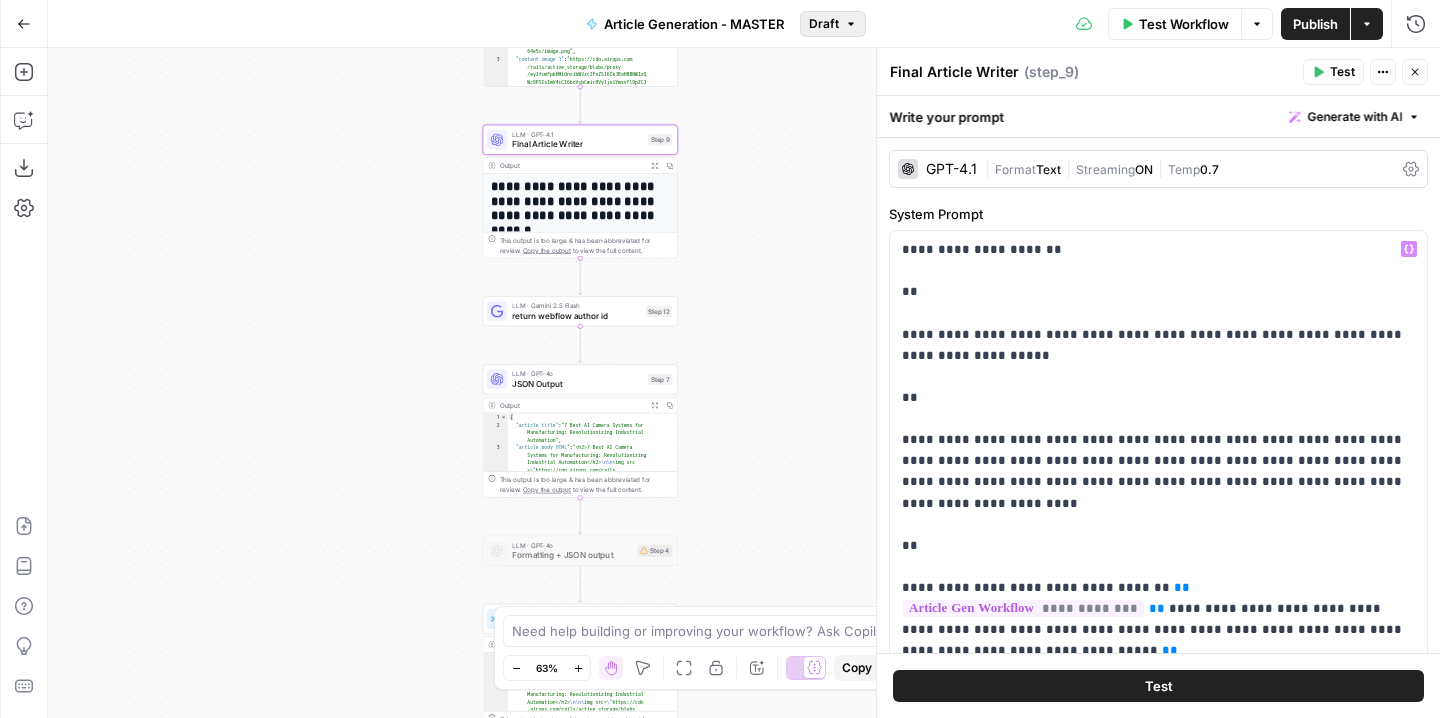 scroll, scrollTop: 0, scrollLeft: 0, axis: both 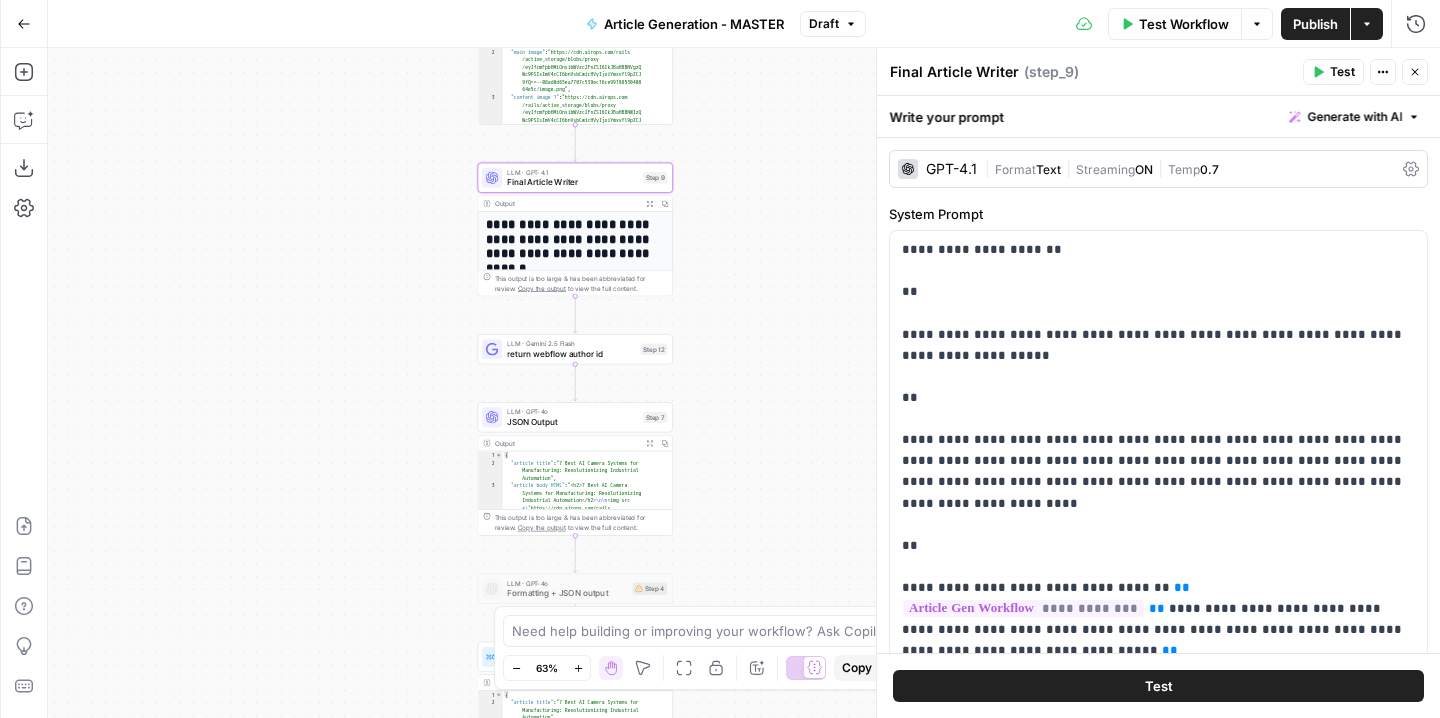 drag, startPoint x: 803, startPoint y: 219, endPoint x: 797, endPoint y: 261, distance: 42.426407 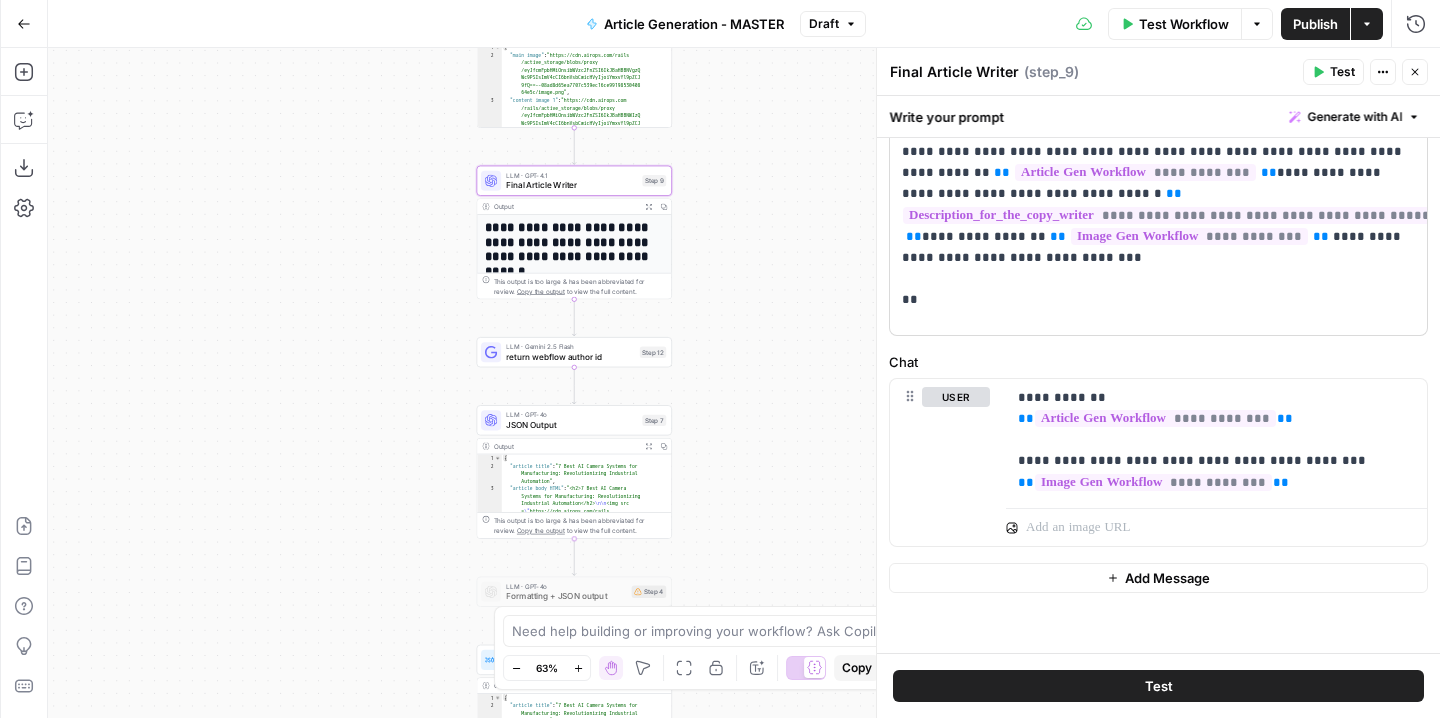 scroll, scrollTop: 626, scrollLeft: 0, axis: vertical 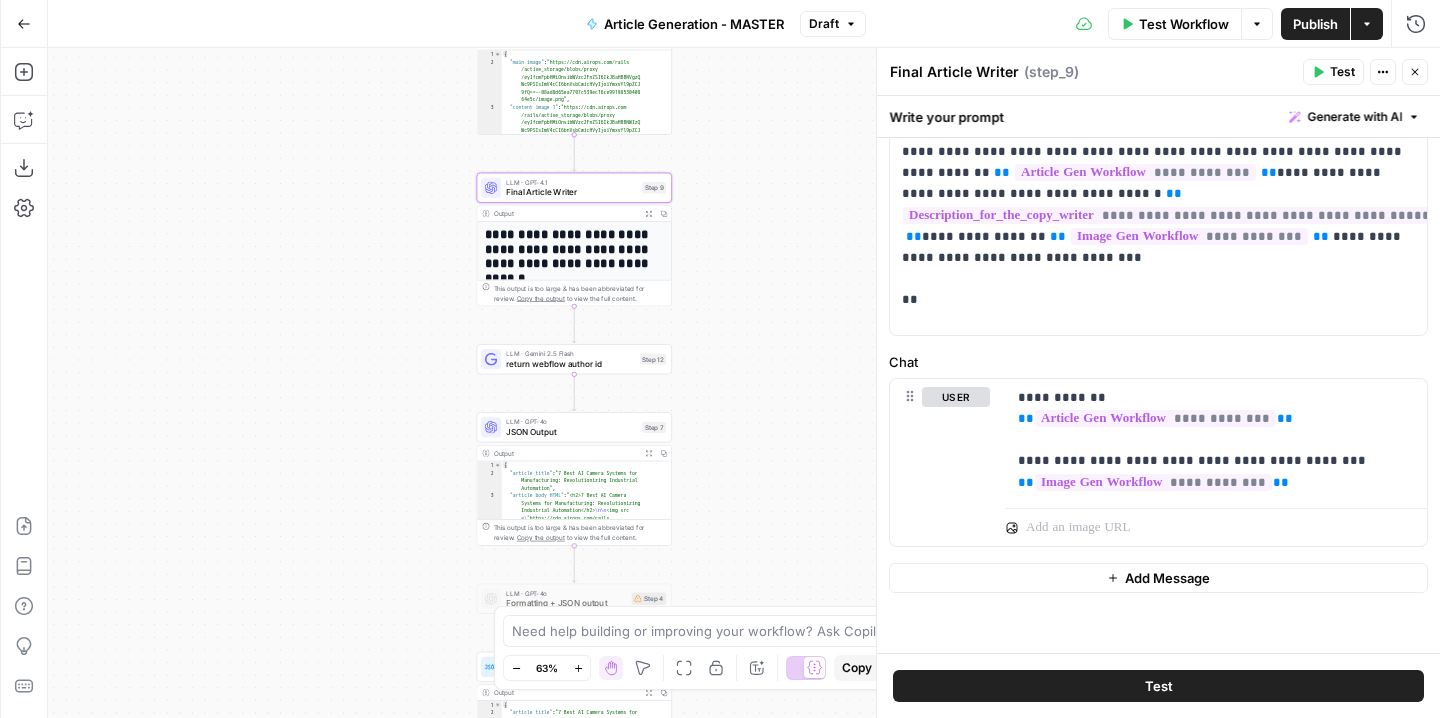 drag, startPoint x: 822, startPoint y: 438, endPoint x: 799, endPoint y: 586, distance: 149.7765 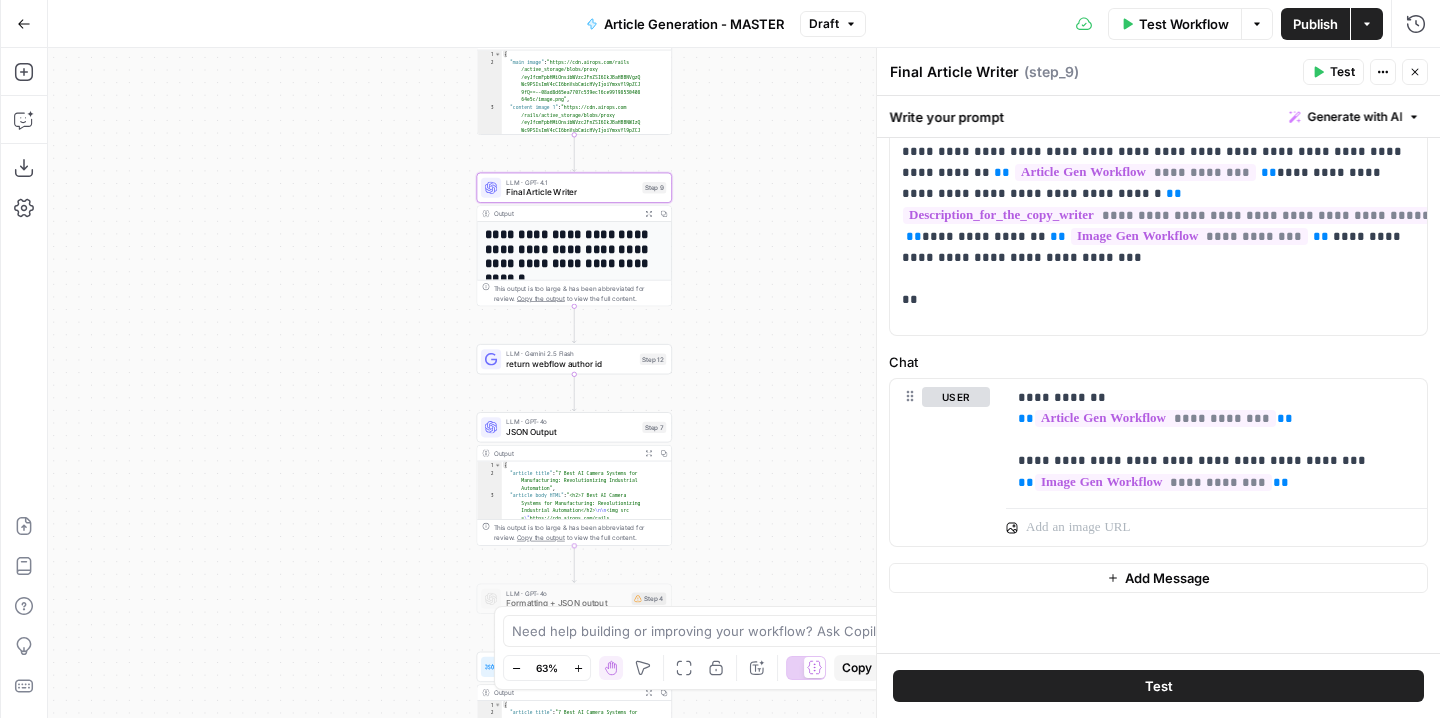 click on "Workflow Set Inputs Inputs Workflow Article Gen Workflow Step 3 Output Expand Output Copy 1 2 {    "SEO summary" :  "This comprehensive 2024 guide         compares the top 7 AI cameras for         manufacturing, highlighting their features        , best use cases, and ROI. The article         helps manufacturers choose the most         effective AI video analytics solutions for         plant security, safety, and operational         efficiency, with deep dives into leading         systems like Spot AI, Cognex, KEYENCE, and         more." ,     This output is too large & has been abbreviated for review.   Copy the output   to view the full content. Workflow Image Gen Workflow Step 2 Output Expand Output Copy 1 2 3 {    "main image" :  "https://cdn.airops.com/rails        /active_storage/blobs/proxy        /eyJfcmFpbHMiOnsibWVzc2FnZSI6IkJBaHBBNVgzQ        Wc9PSIsImV4cCI6bnVsbCwicHVyIjoiYmxvYl9pZCJ               ,    :  ," at bounding box center (744, 383) 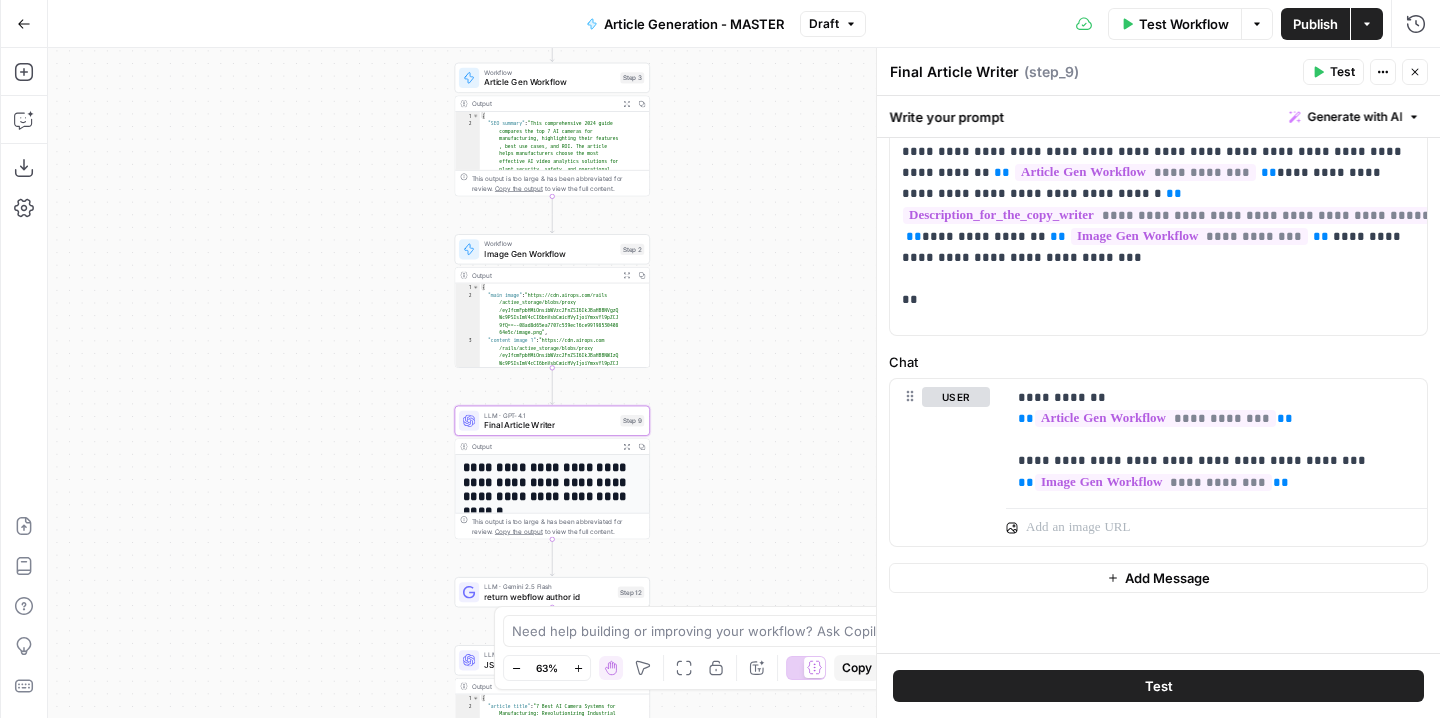 drag, startPoint x: 793, startPoint y: 312, endPoint x: 775, endPoint y: 457, distance: 146.11298 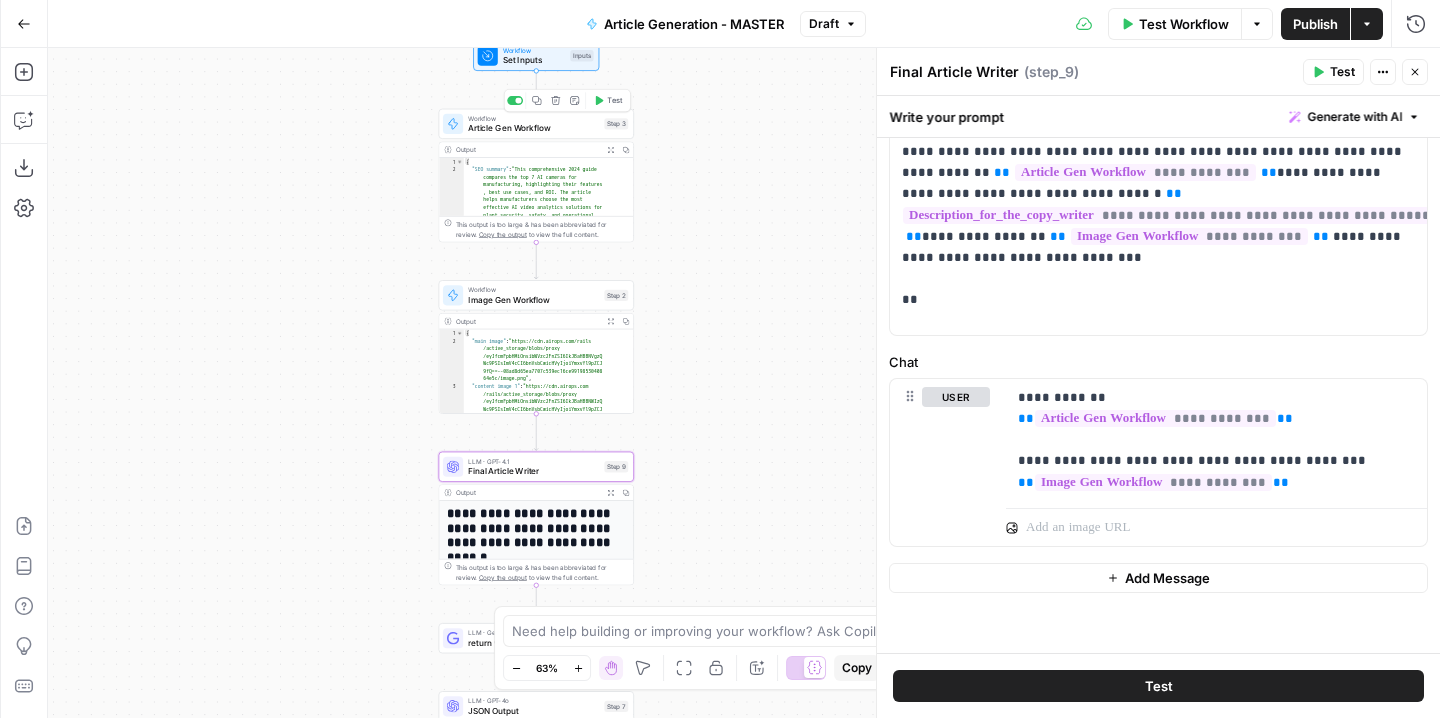 click on "Article Gen Workflow" at bounding box center [533, 128] 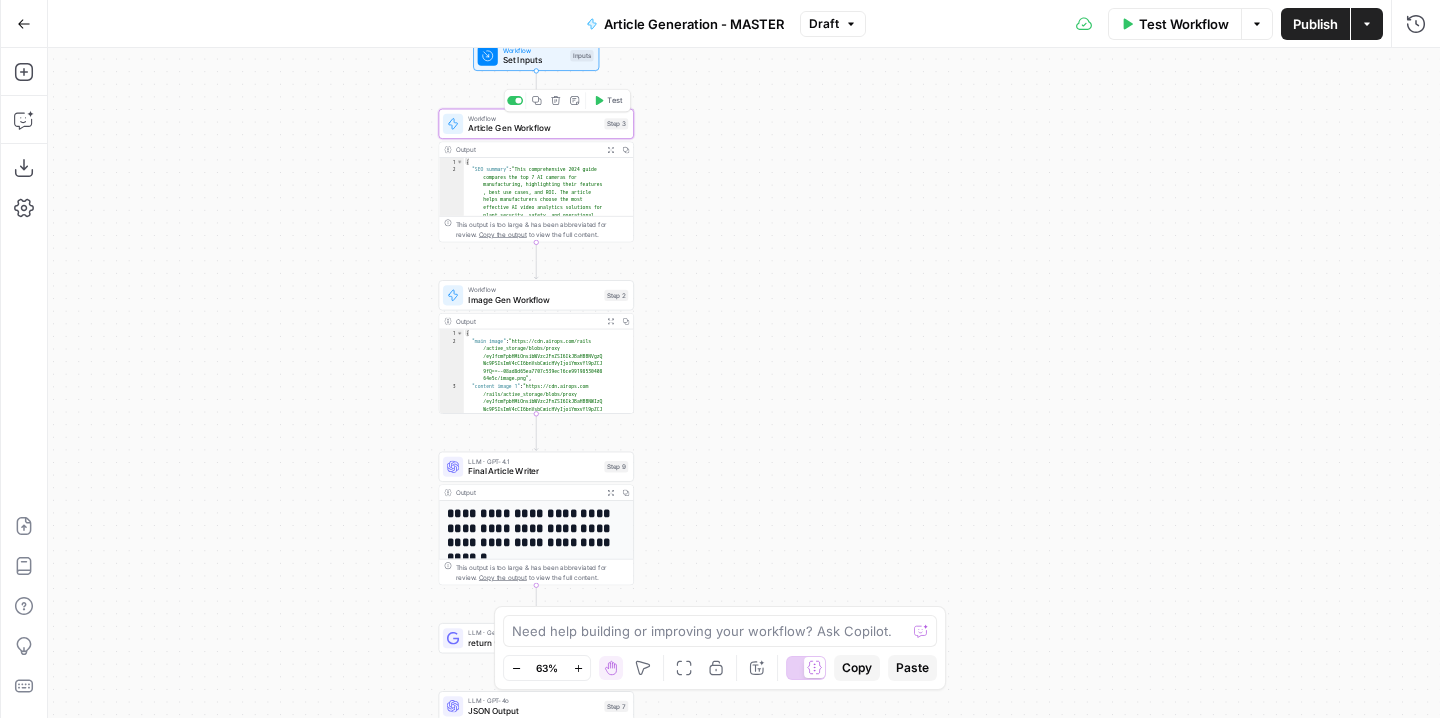 type on "Best Solution - Article Generation" 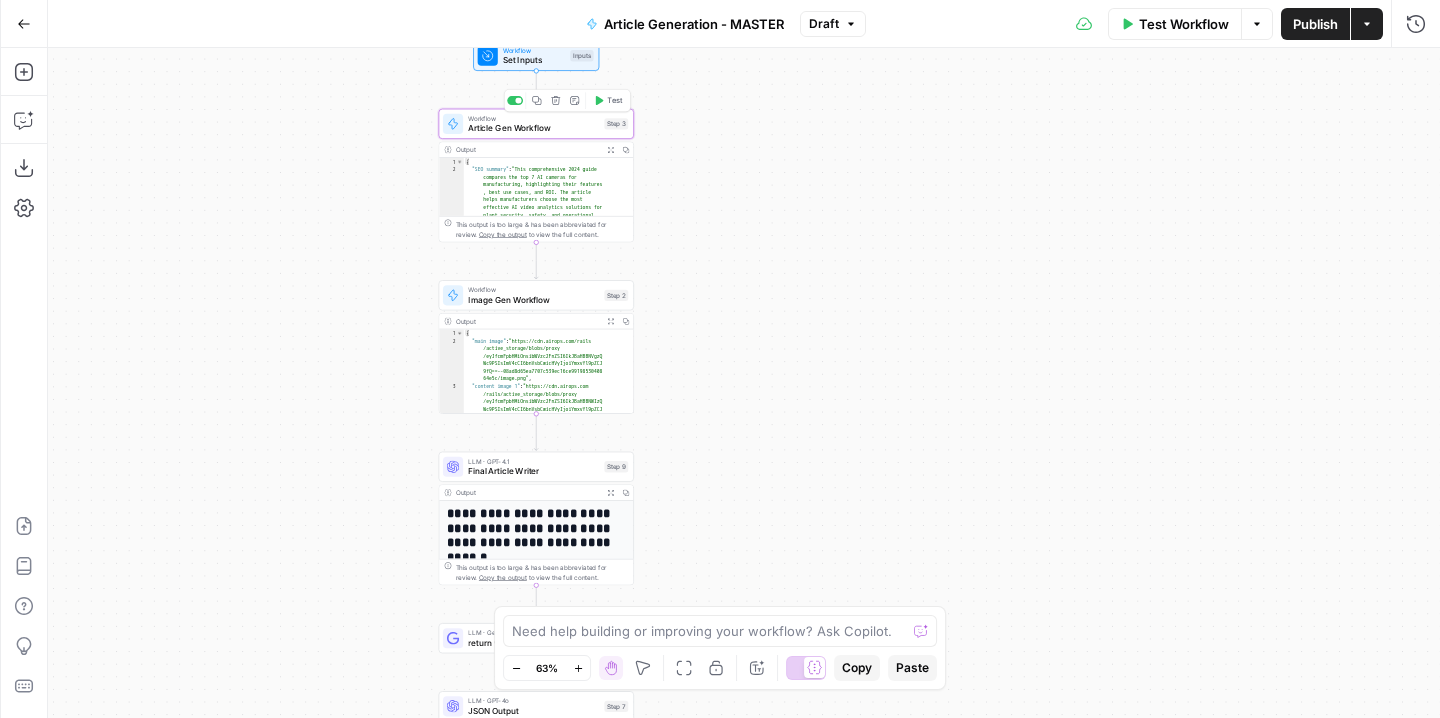 type on "Article Gen Workflow" 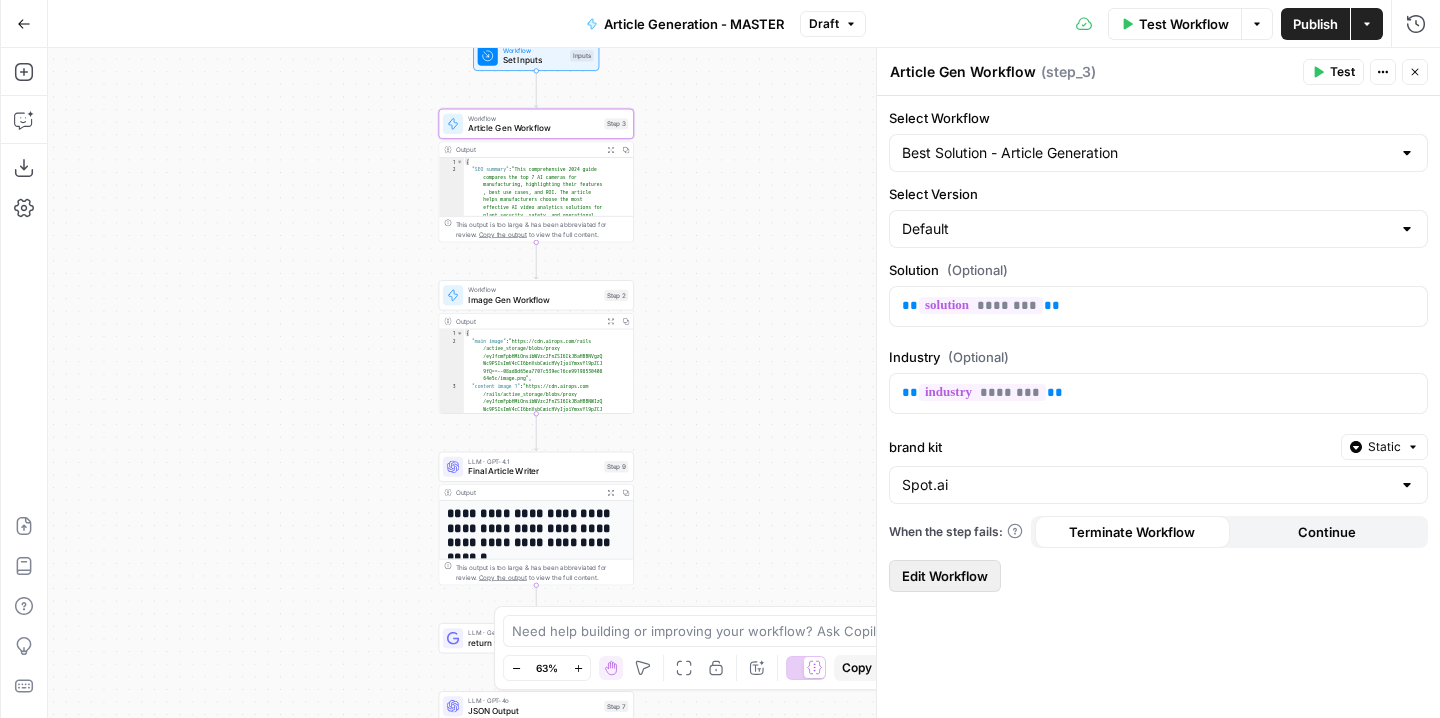 click on "Edit Workflow" at bounding box center [945, 576] 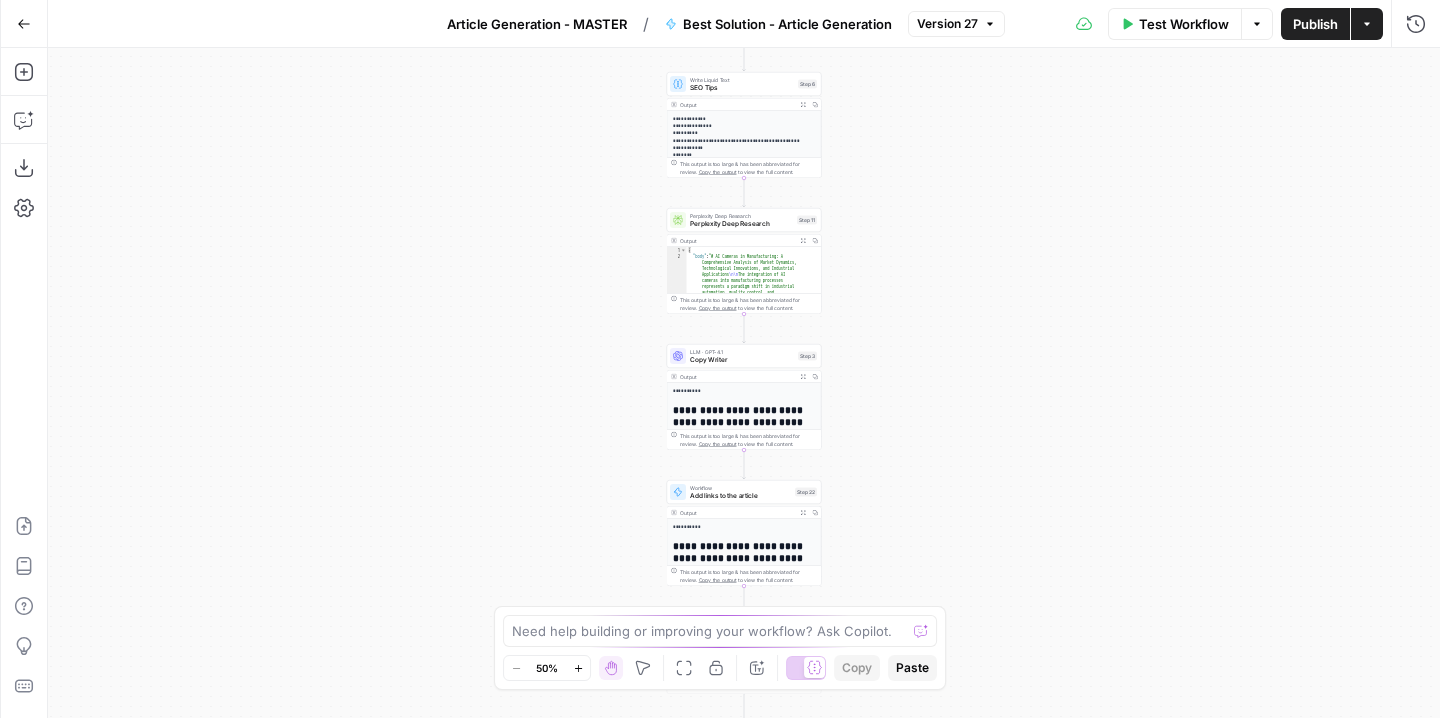 drag, startPoint x: 1002, startPoint y: 470, endPoint x: 1002, endPoint y: -102, distance: 572 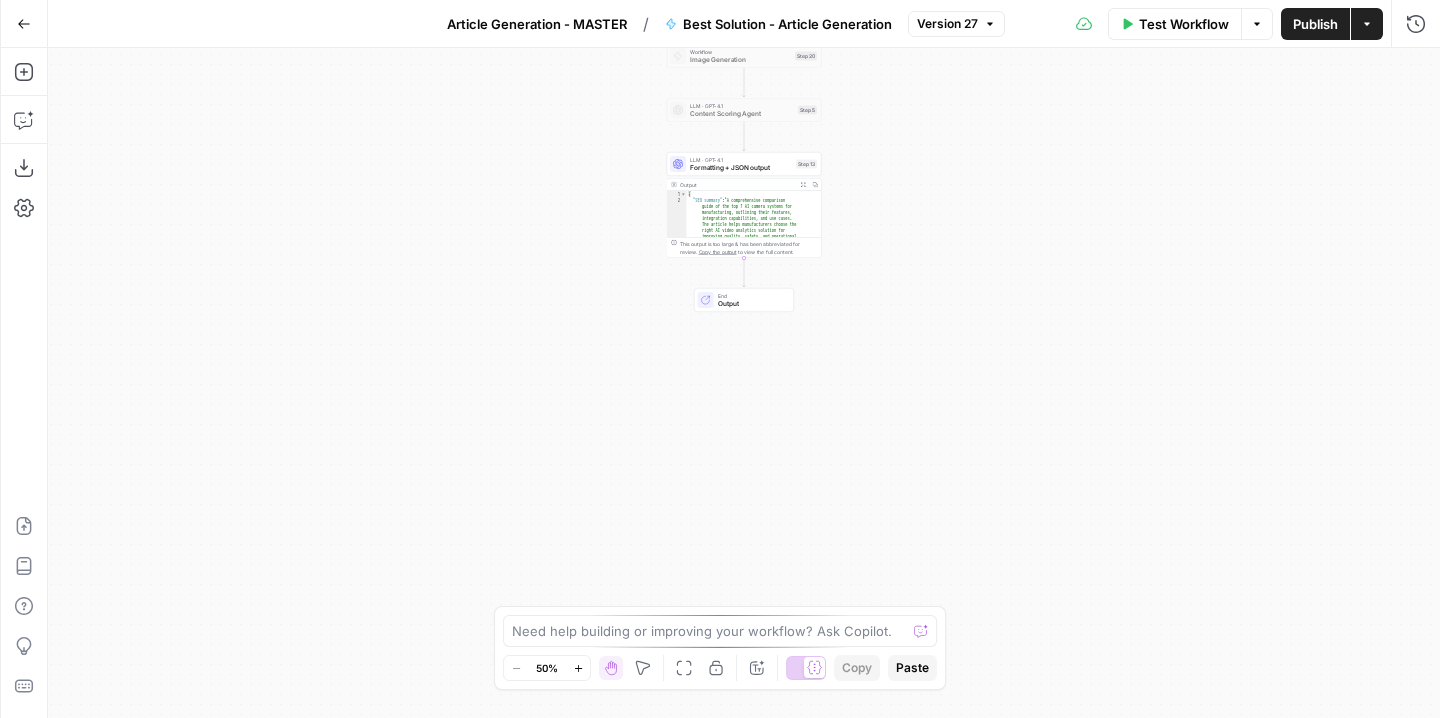 click on "Output Expand Output Copy" at bounding box center (744, 185) 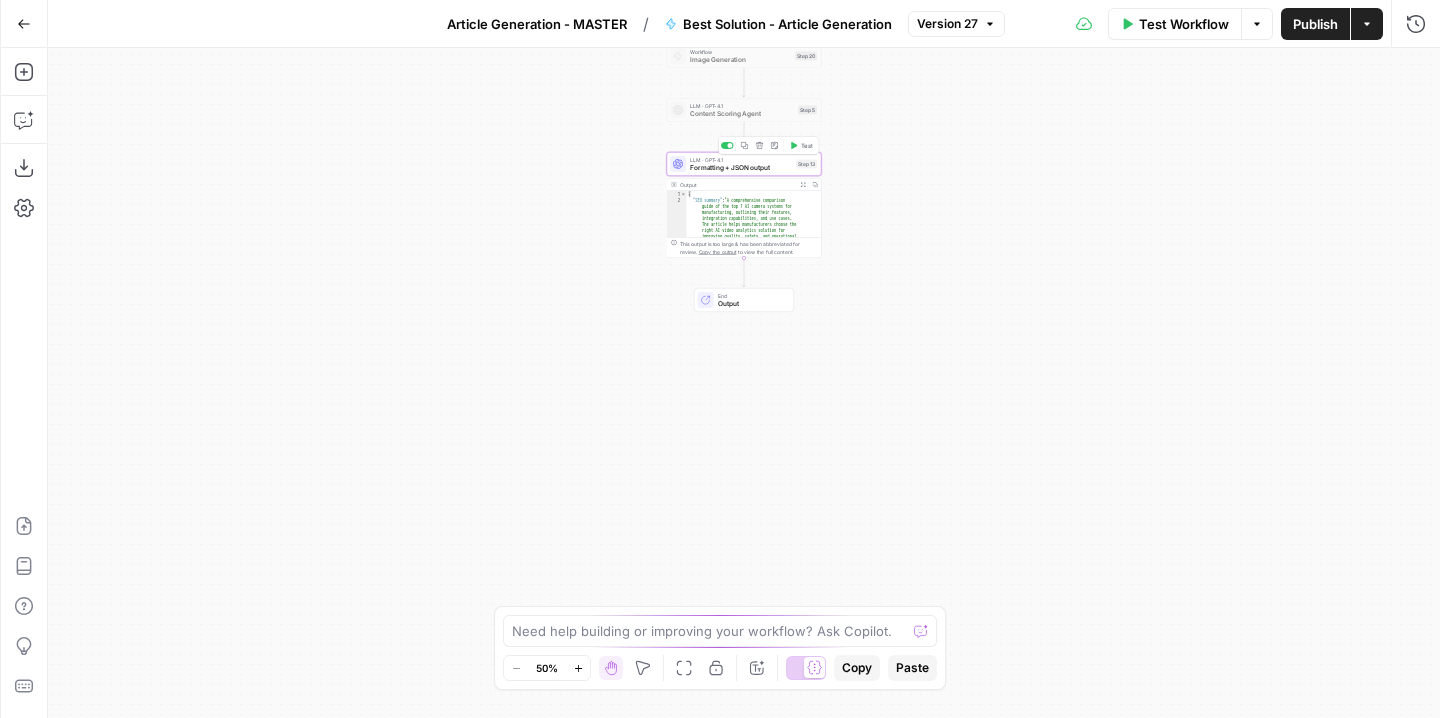 click on "Formatting + JSON output" at bounding box center (741, 168) 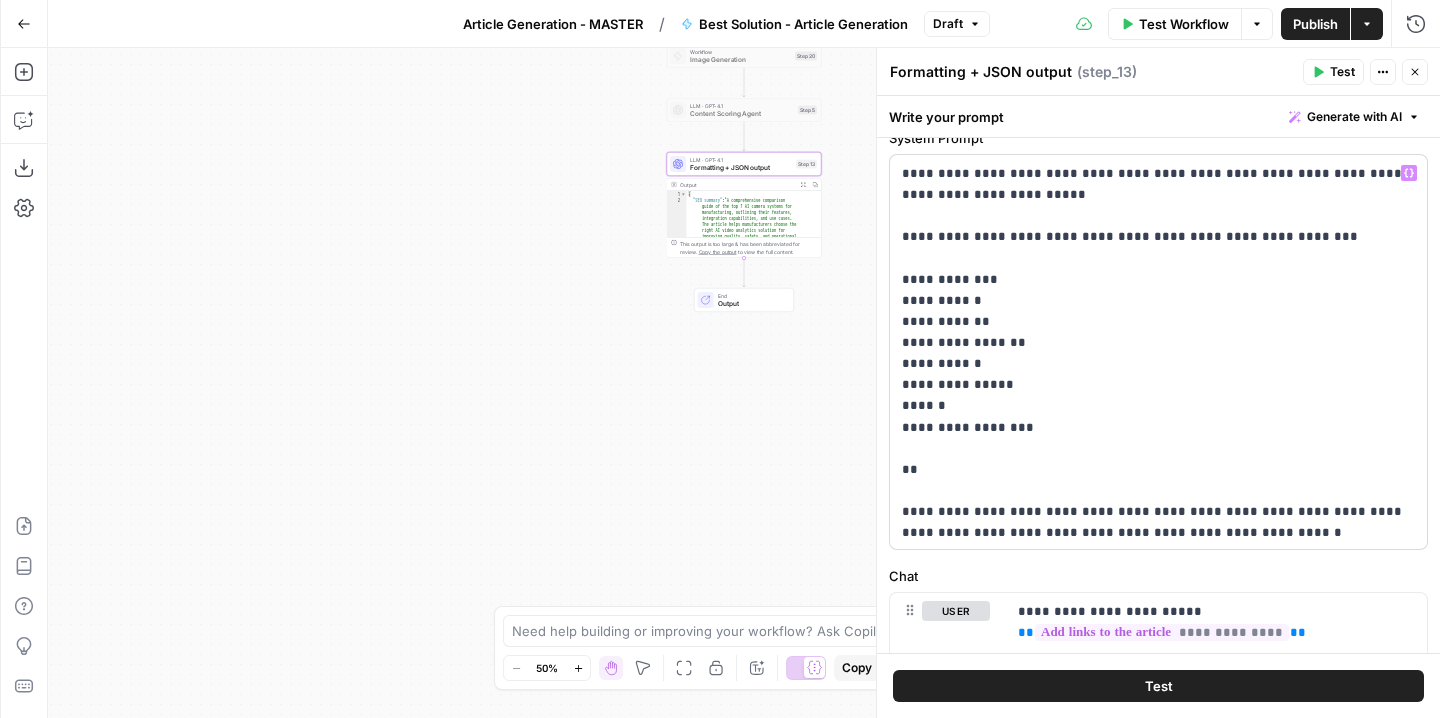 scroll, scrollTop: 82, scrollLeft: 0, axis: vertical 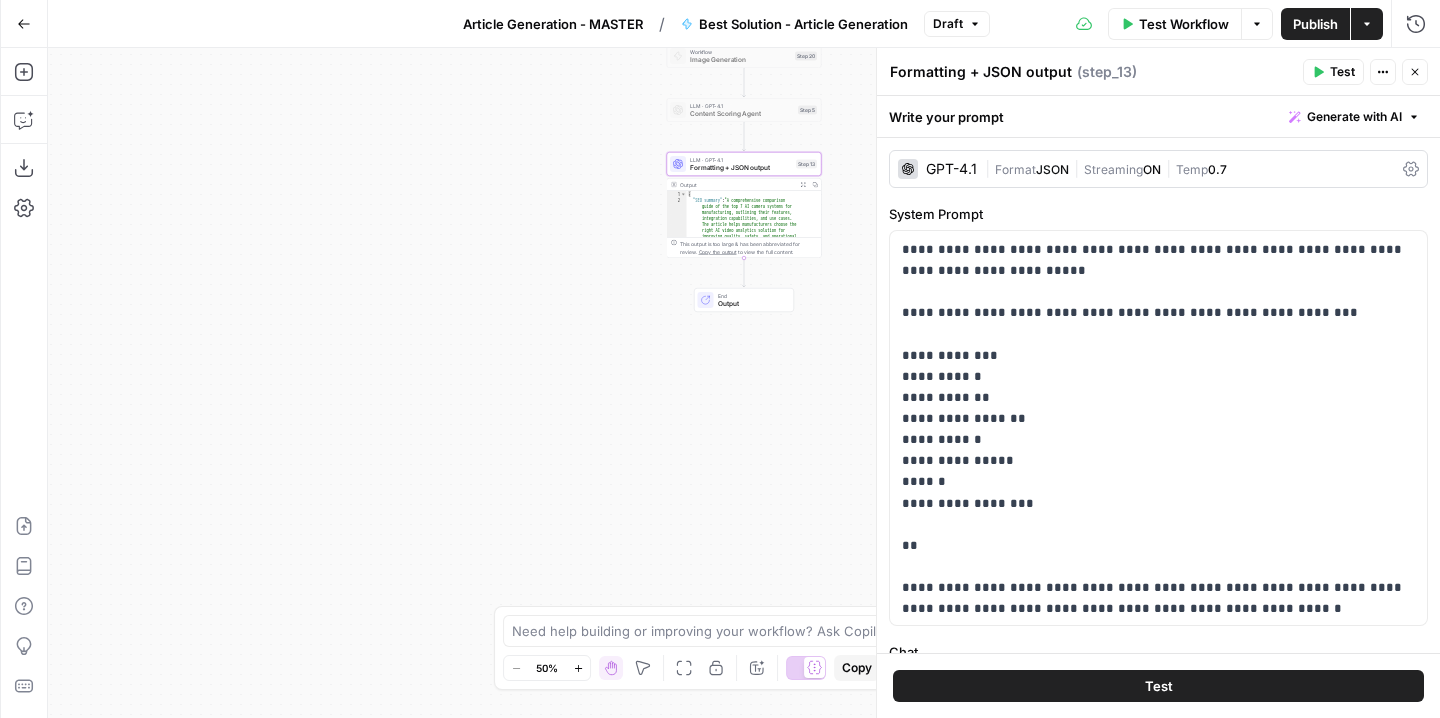 drag, startPoint x: 522, startPoint y: 208, endPoint x: 483, endPoint y: 366, distance: 162.74213 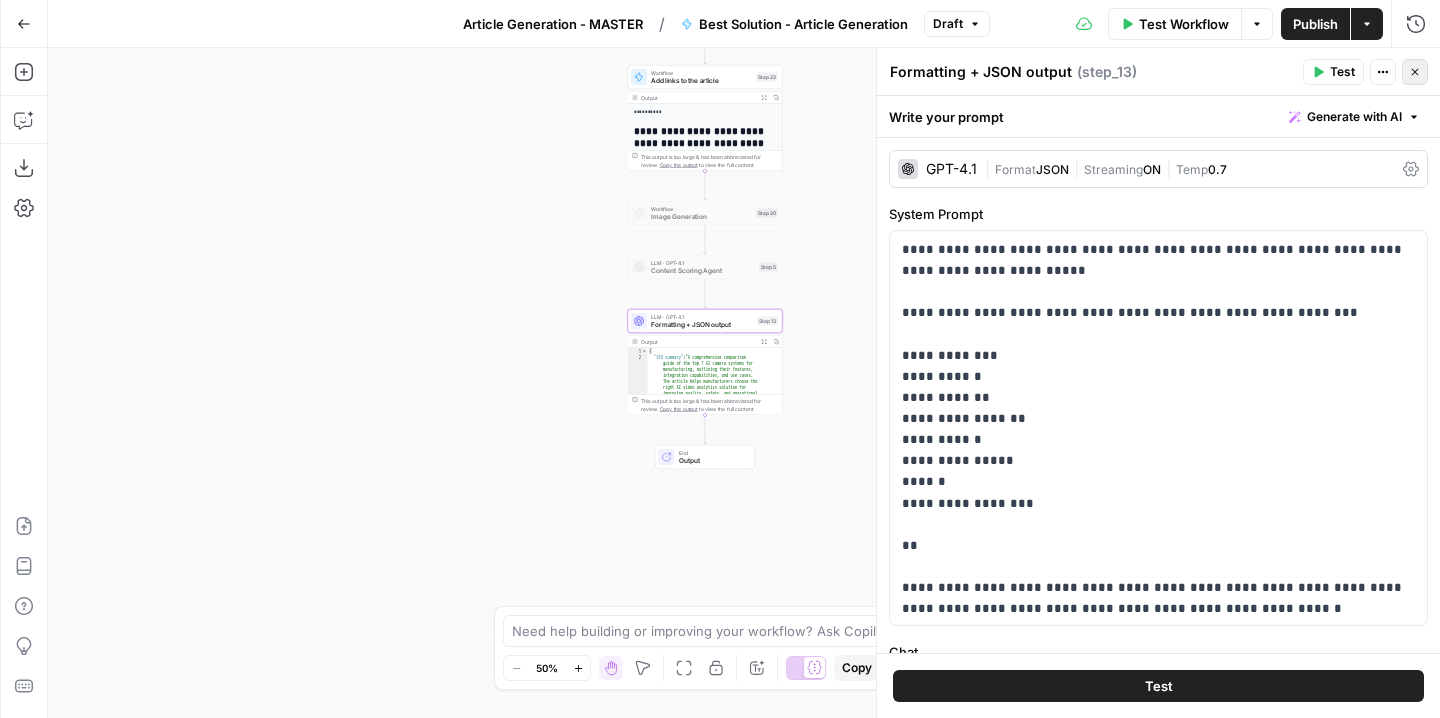click 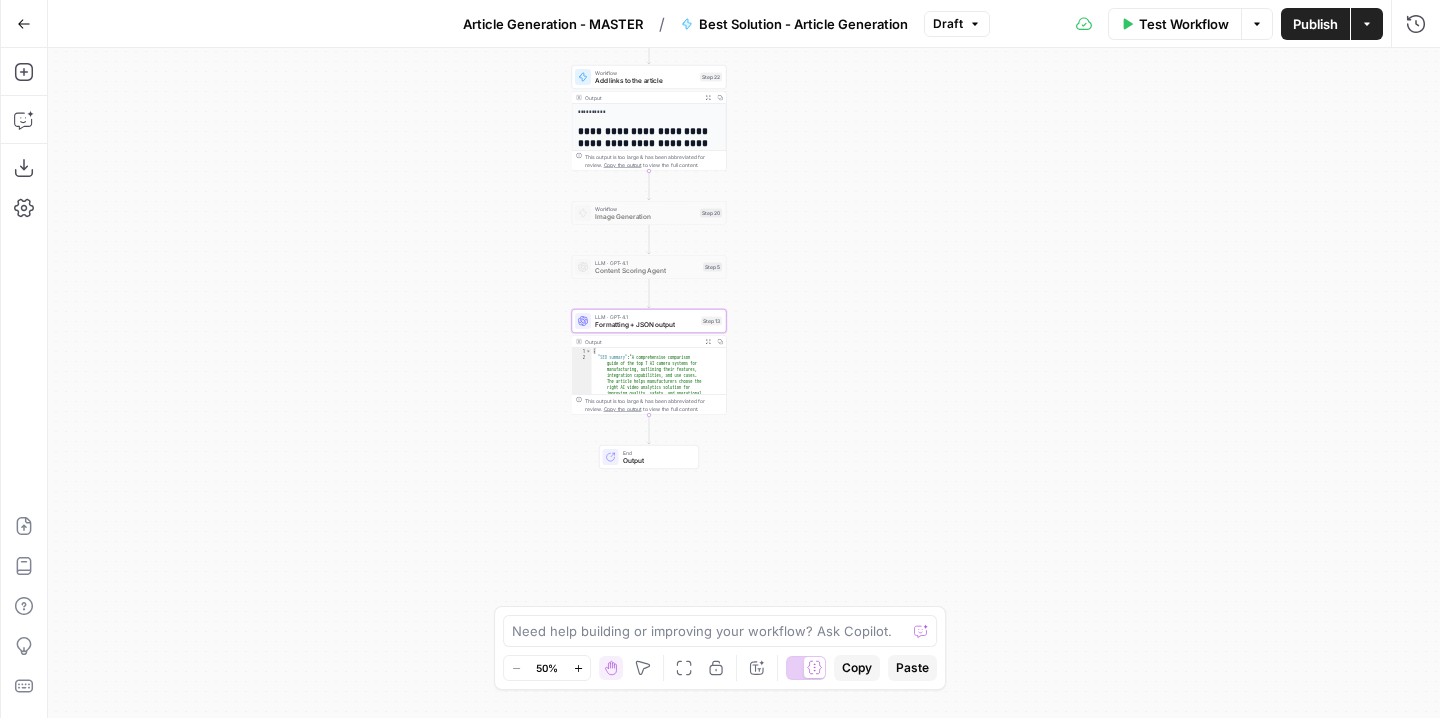 drag, startPoint x: 967, startPoint y: 262, endPoint x: 901, endPoint y: 262, distance: 66 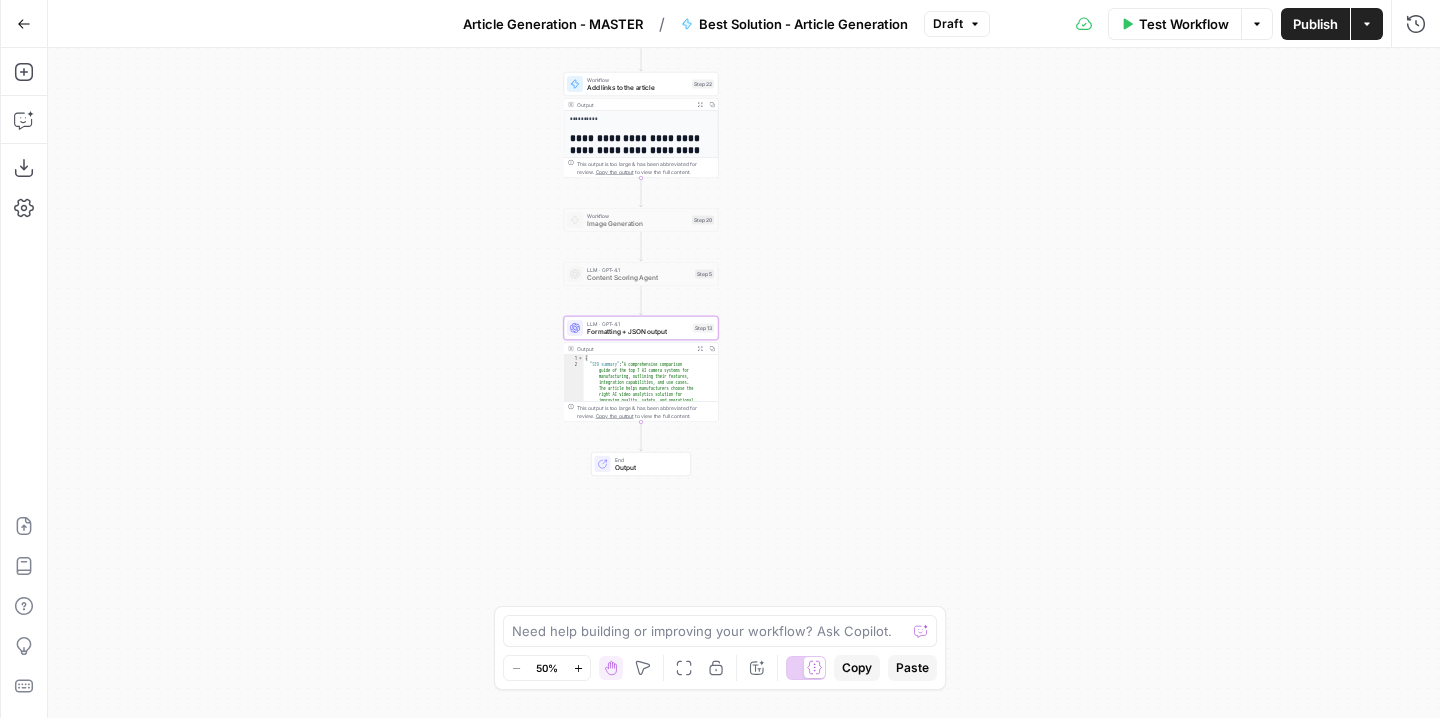 drag, startPoint x: 889, startPoint y: 253, endPoint x: 885, endPoint y: 294, distance: 41.19466 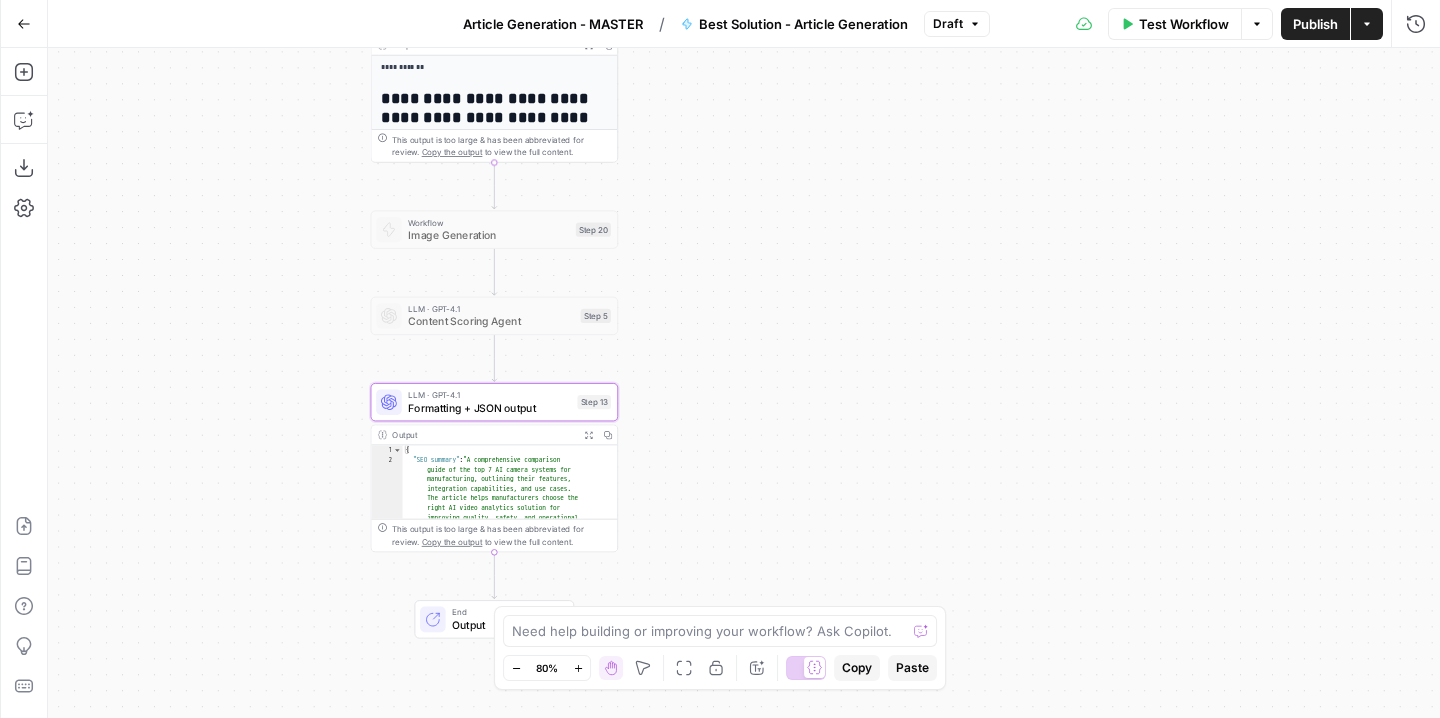drag, startPoint x: 718, startPoint y: 407, endPoint x: 732, endPoint y: 423, distance: 21.260292 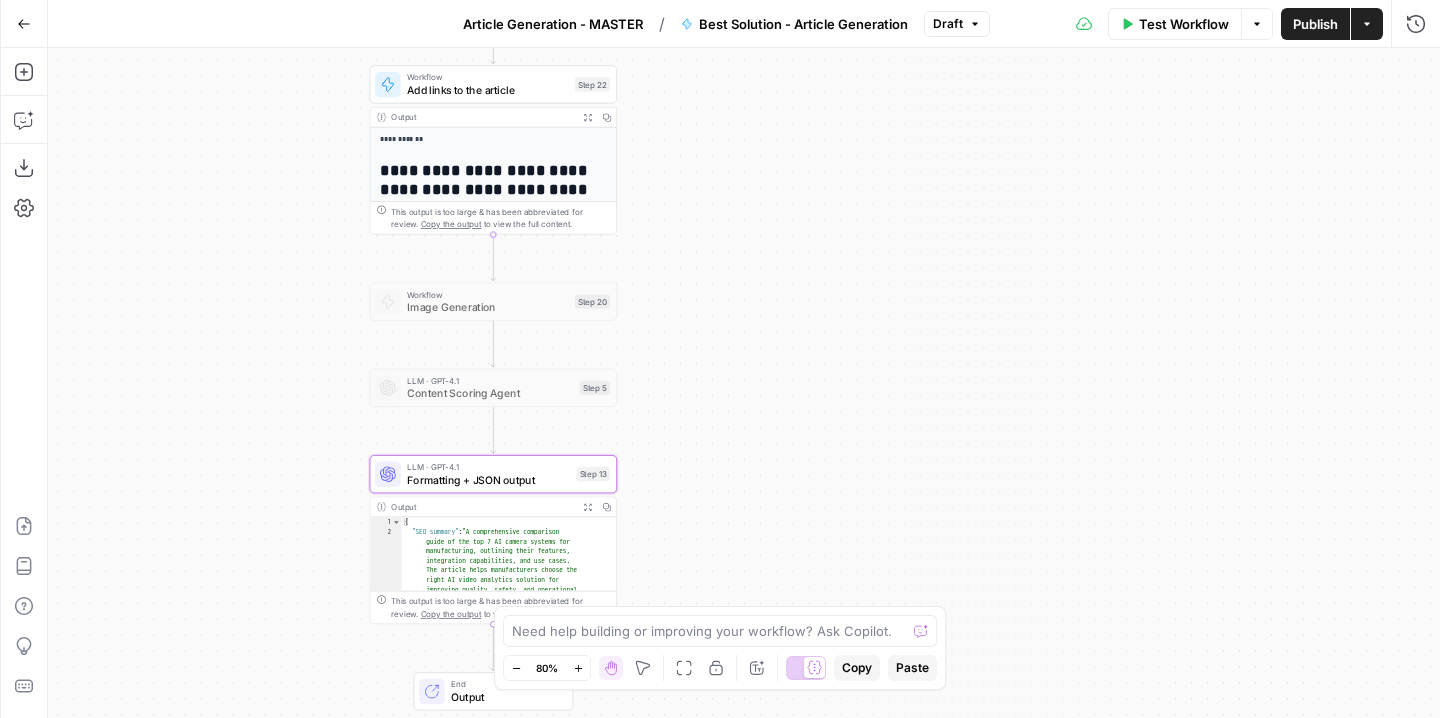 drag, startPoint x: 713, startPoint y: 310, endPoint x: 713, endPoint y: 427, distance: 117 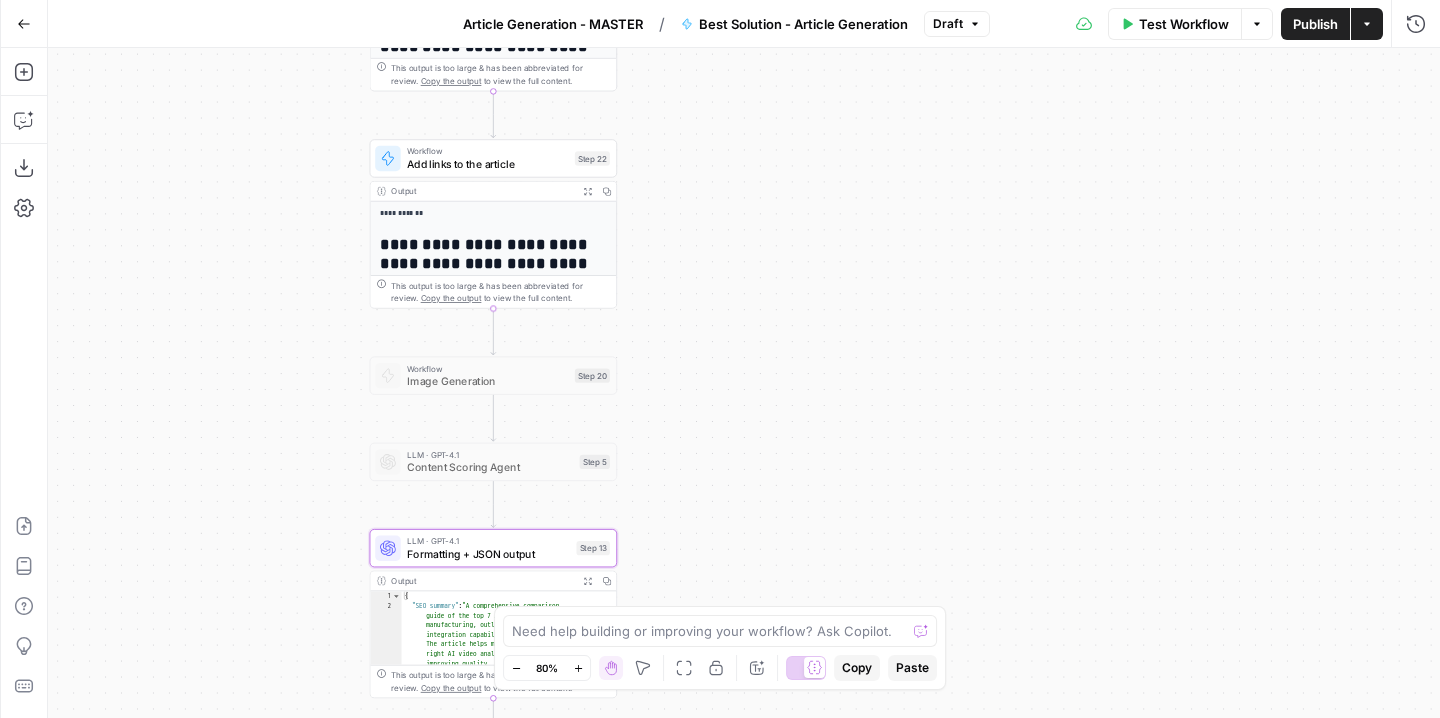 drag, startPoint x: 720, startPoint y: 295, endPoint x: 722, endPoint y: 397, distance: 102.01961 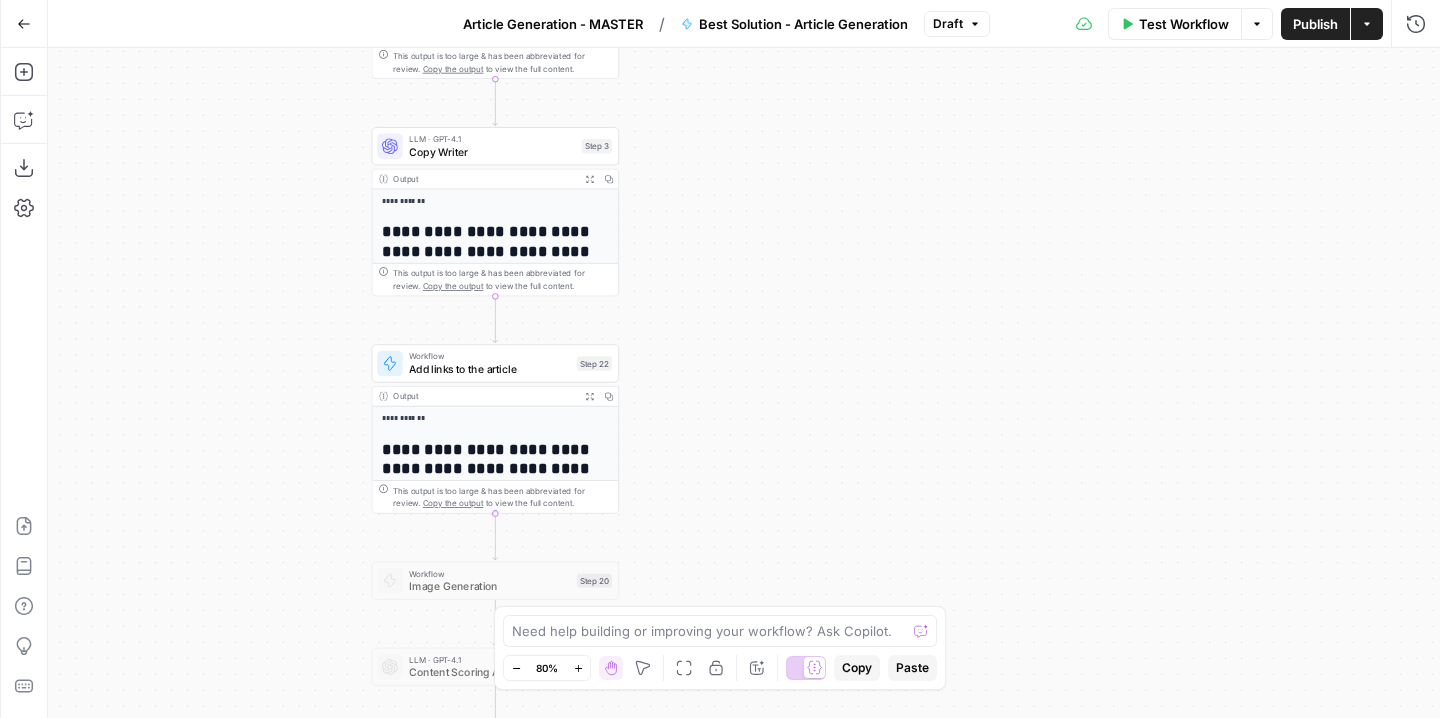 drag, startPoint x: 718, startPoint y: 230, endPoint x: 718, endPoint y: 341, distance: 111 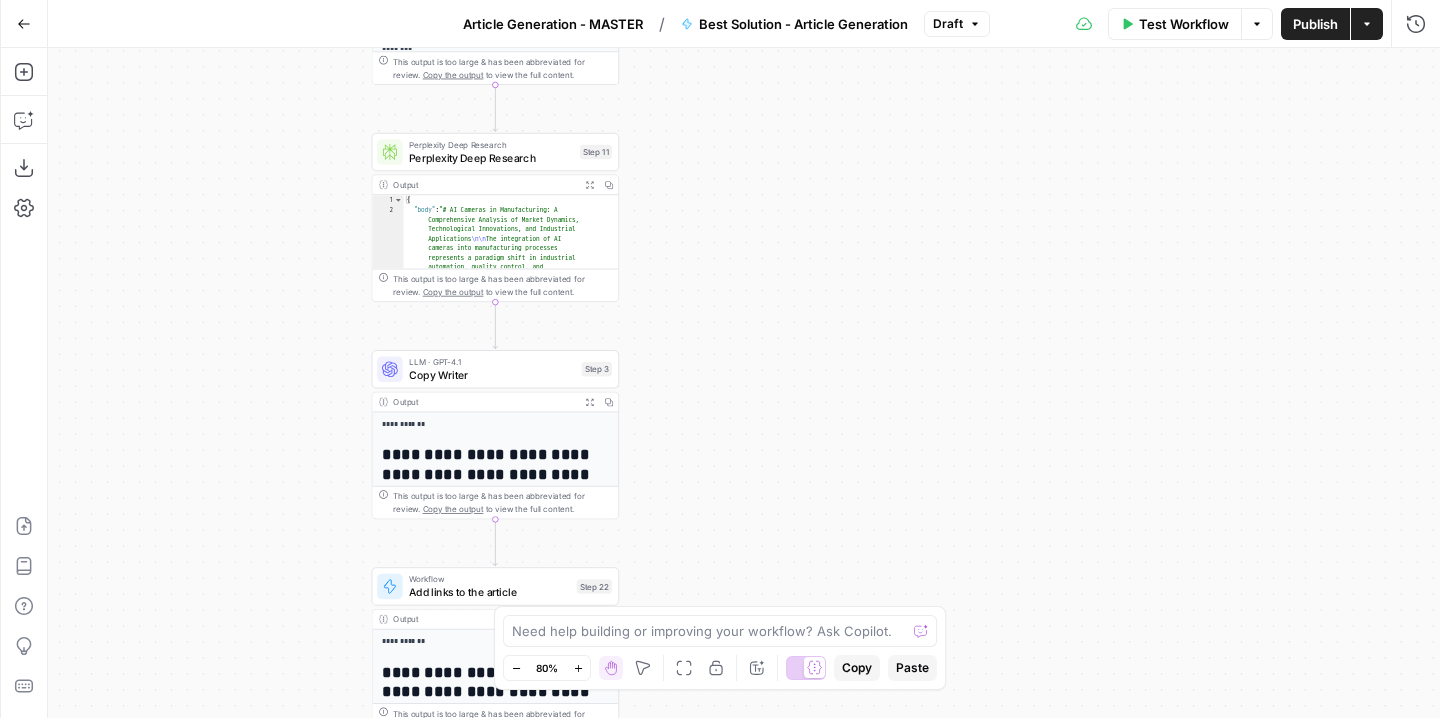 drag, startPoint x: 719, startPoint y: 196, endPoint x: 719, endPoint y: 424, distance: 228 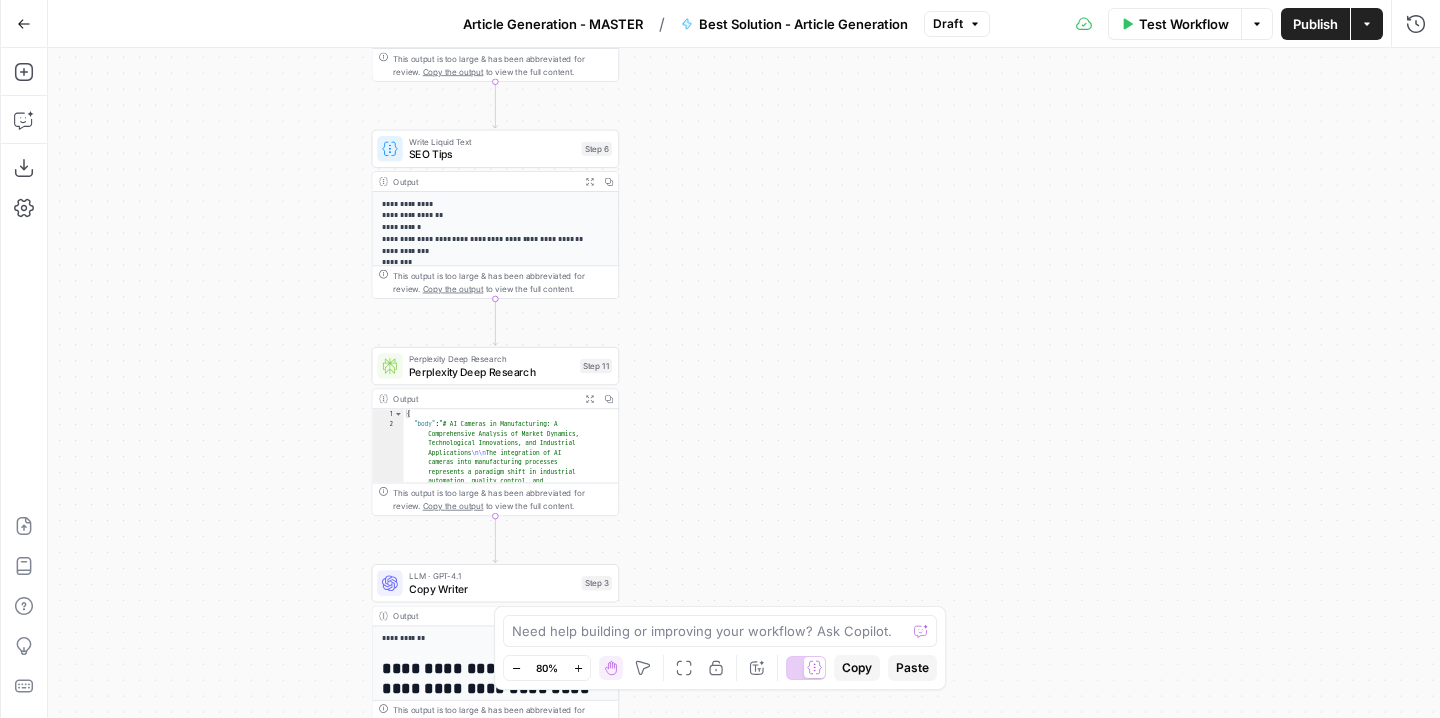 drag, startPoint x: 718, startPoint y: 255, endPoint x: 718, endPoint y: 488, distance: 233 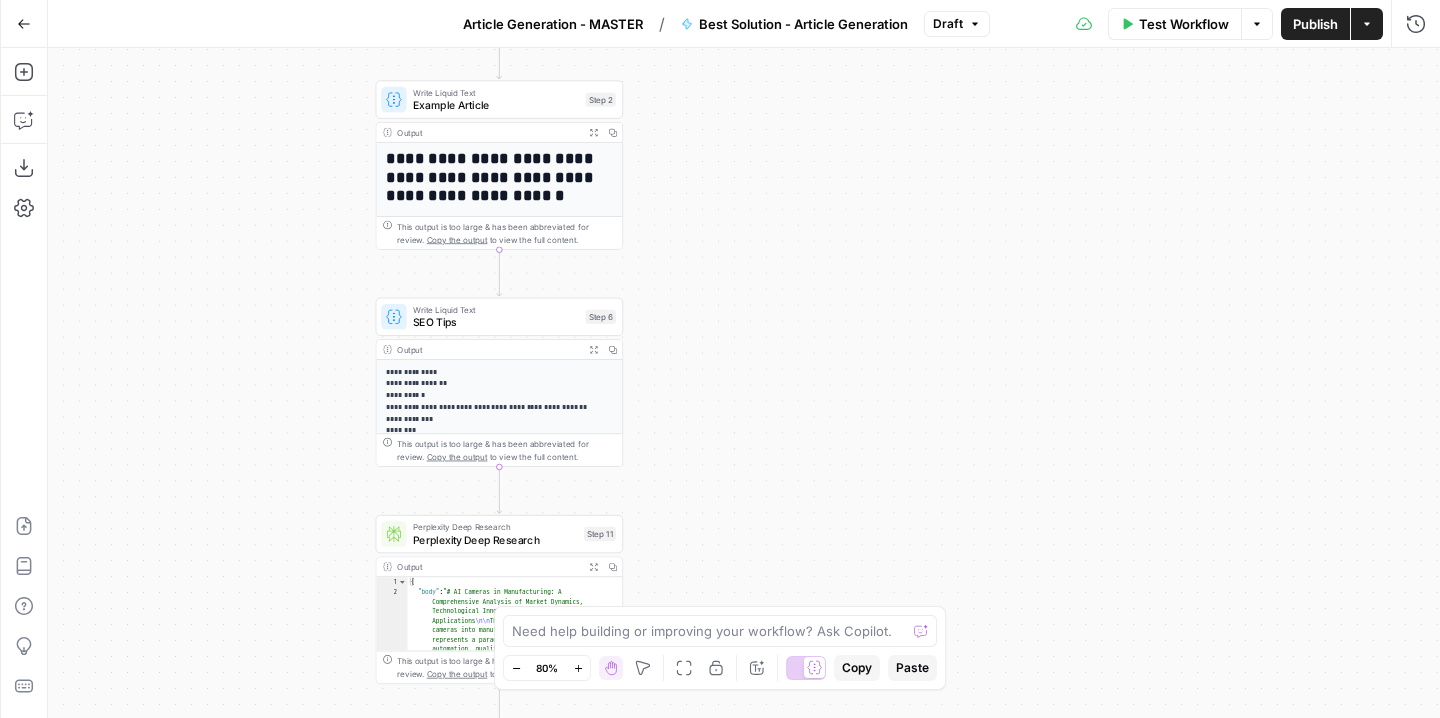 drag, startPoint x: 722, startPoint y: 259, endPoint x: 726, endPoint y: 402, distance: 143.05594 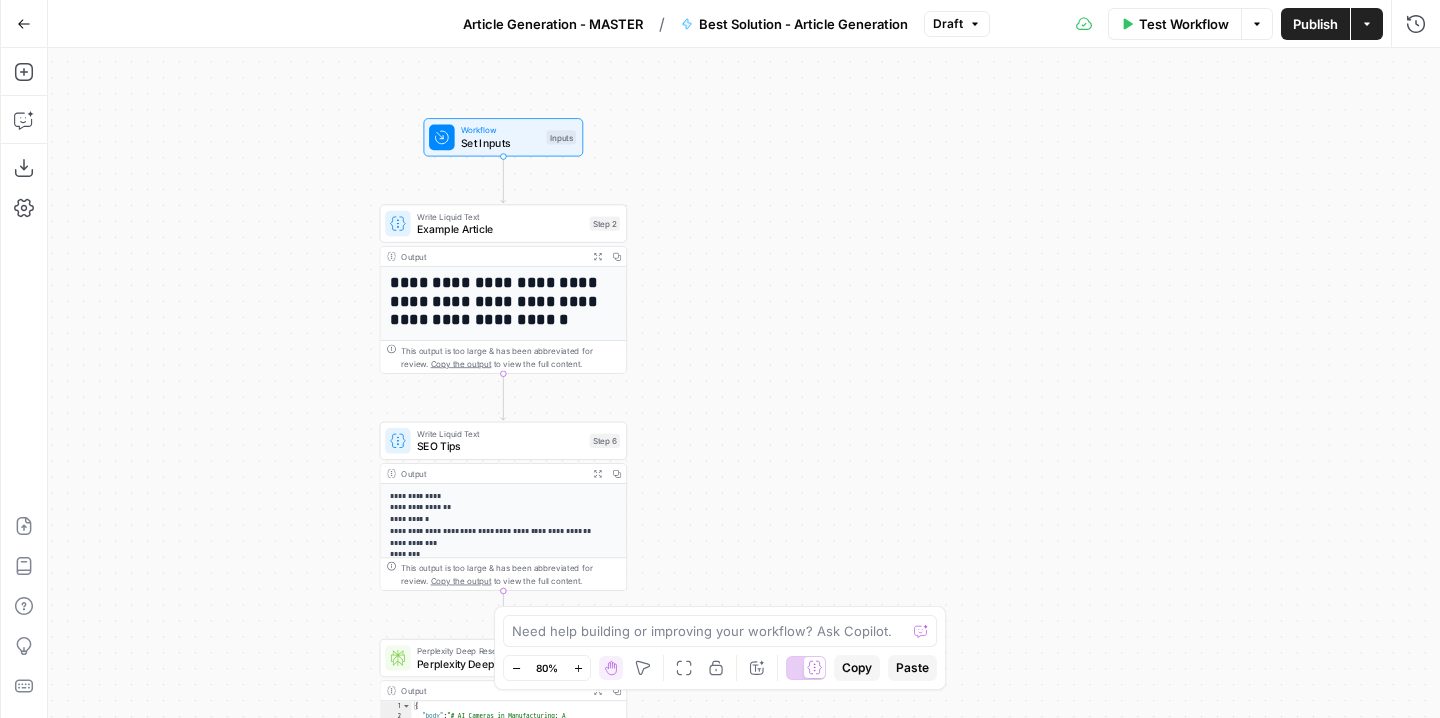 drag, startPoint x: 758, startPoint y: 187, endPoint x: 763, endPoint y: 313, distance: 126.09917 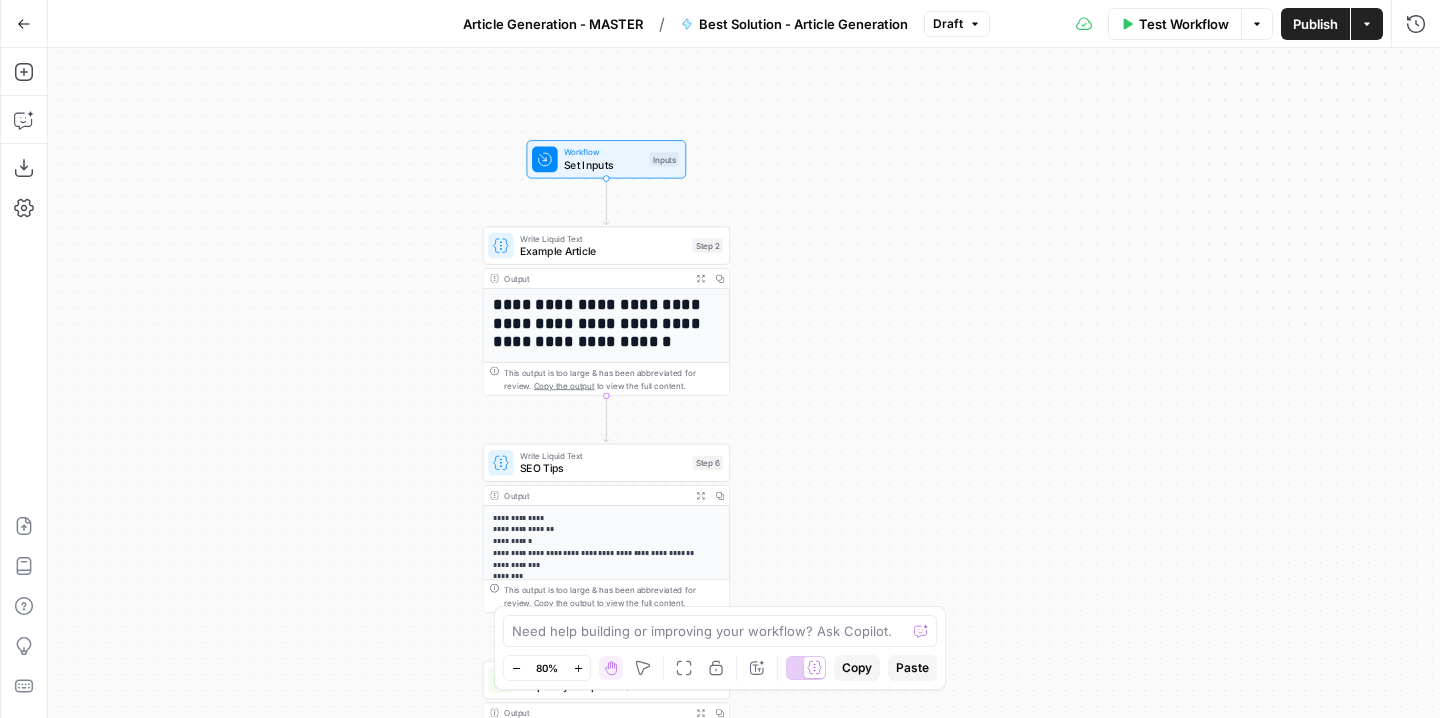 drag, startPoint x: 745, startPoint y: 223, endPoint x: 862, endPoint y: 250, distance: 120.074974 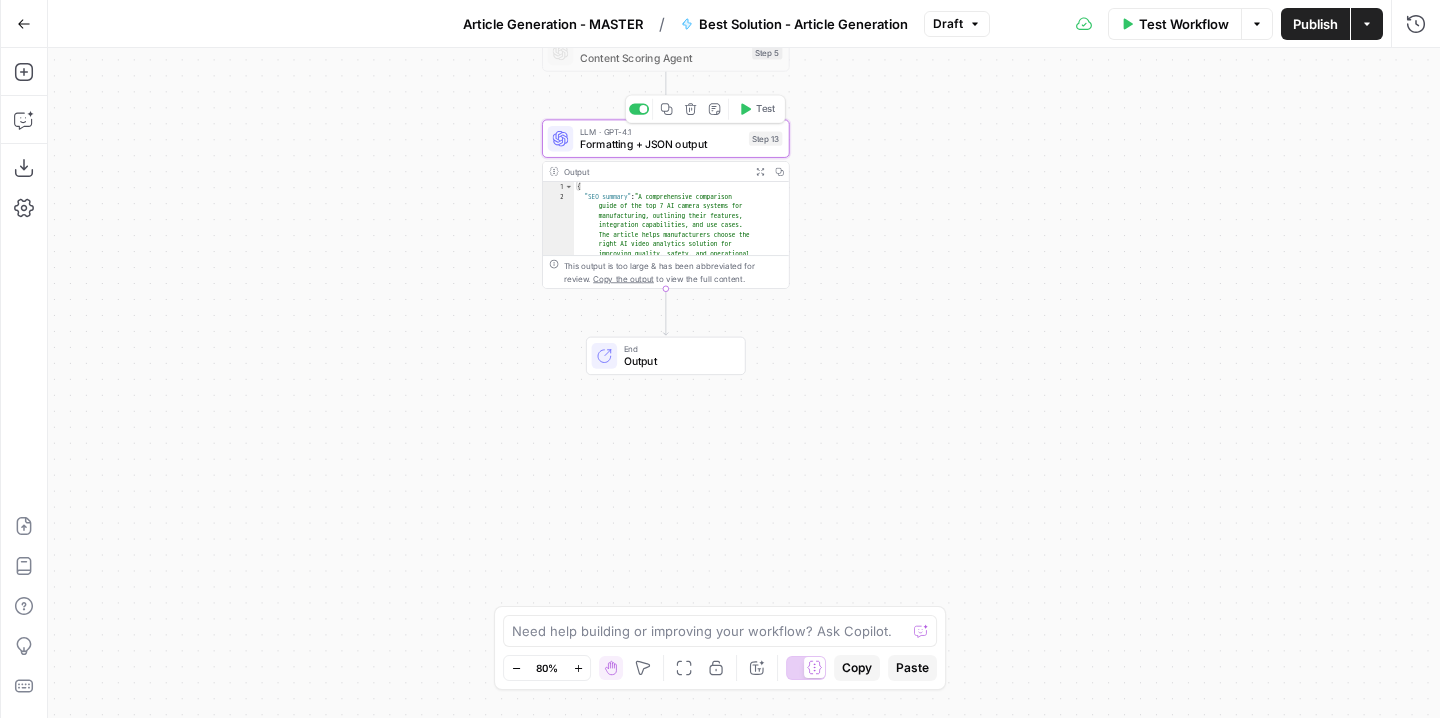click on "Formatting + JSON output" at bounding box center [661, 144] 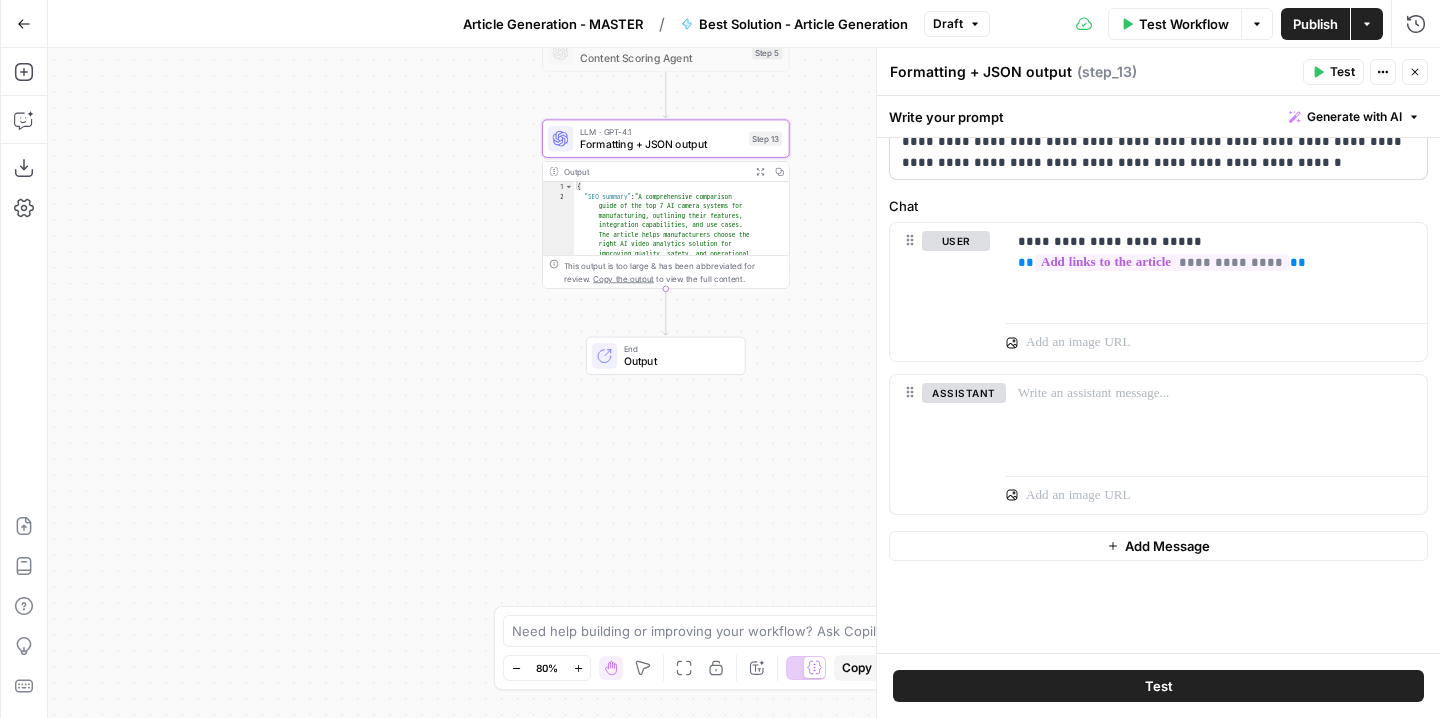scroll, scrollTop: 446, scrollLeft: 0, axis: vertical 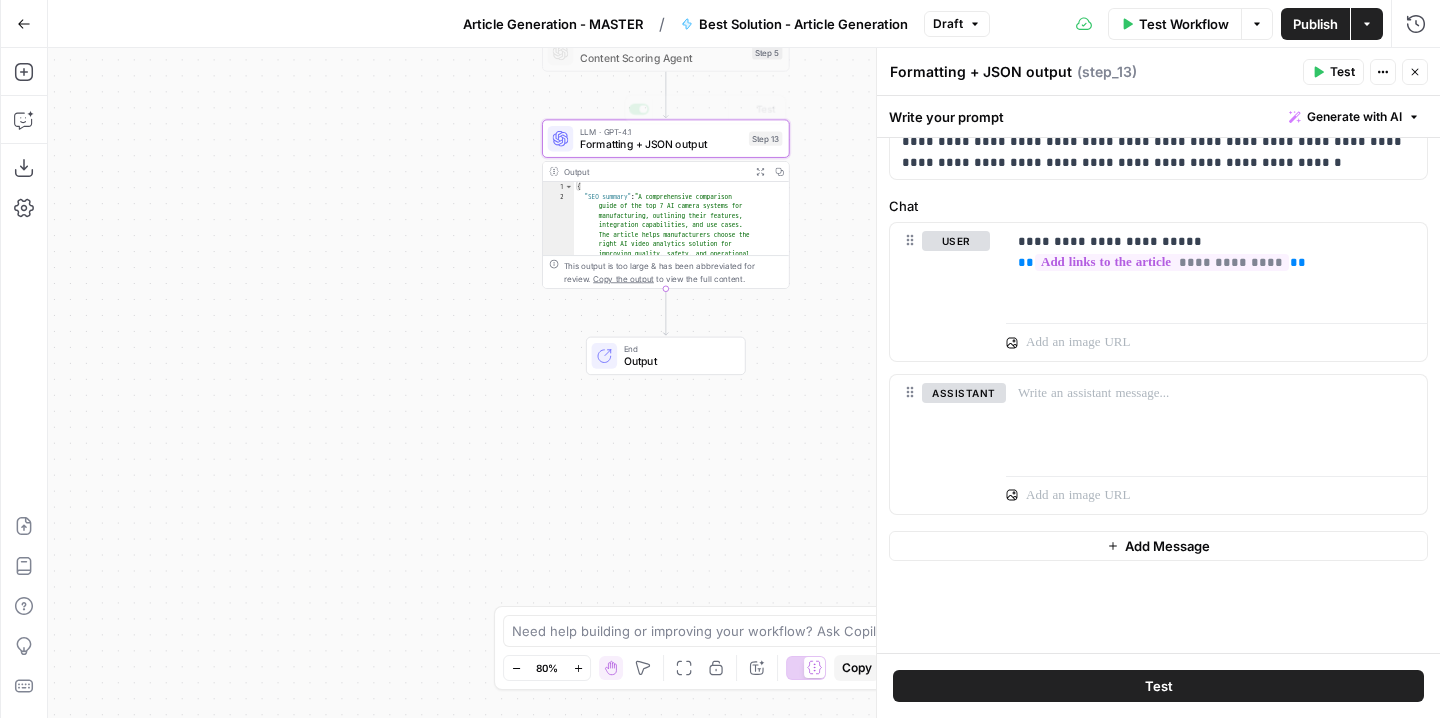 click on "**********" at bounding box center [744, 383] 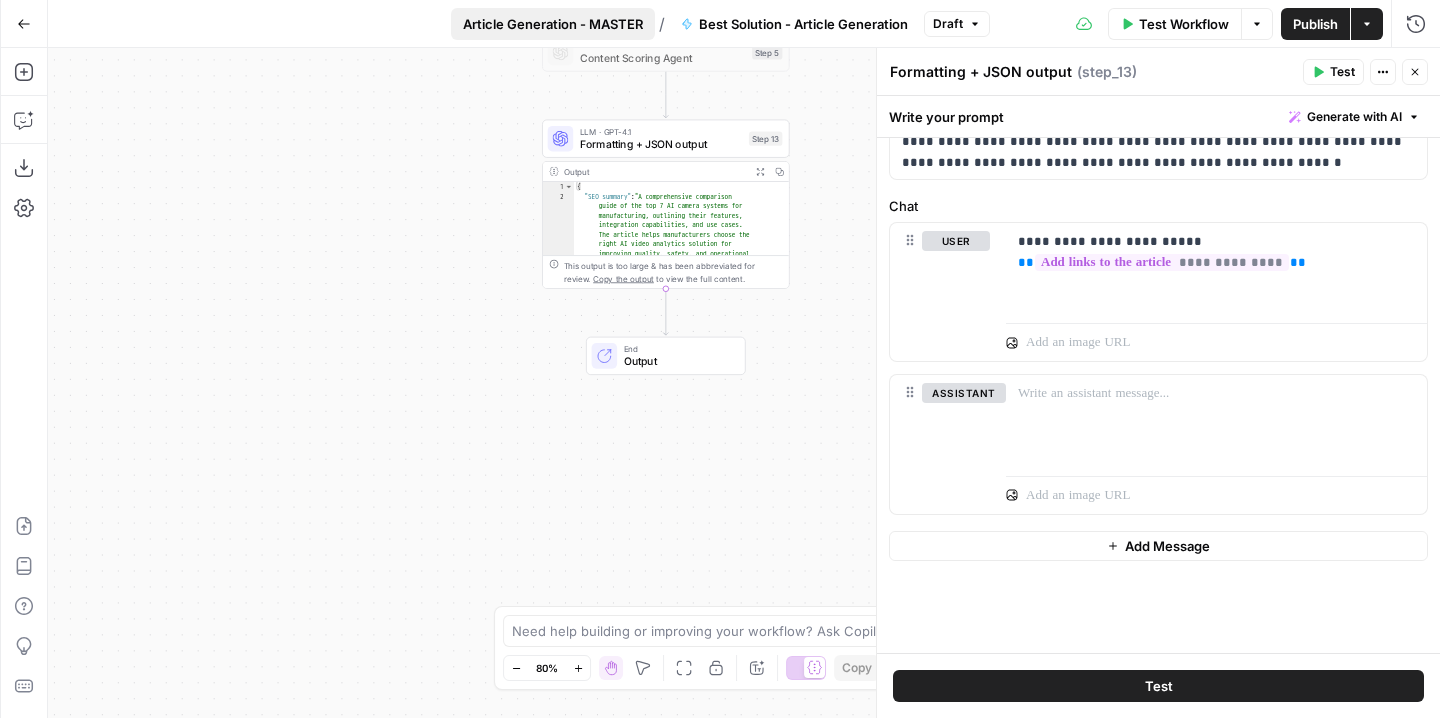 click on "Article Generation - MASTER" at bounding box center (553, 24) 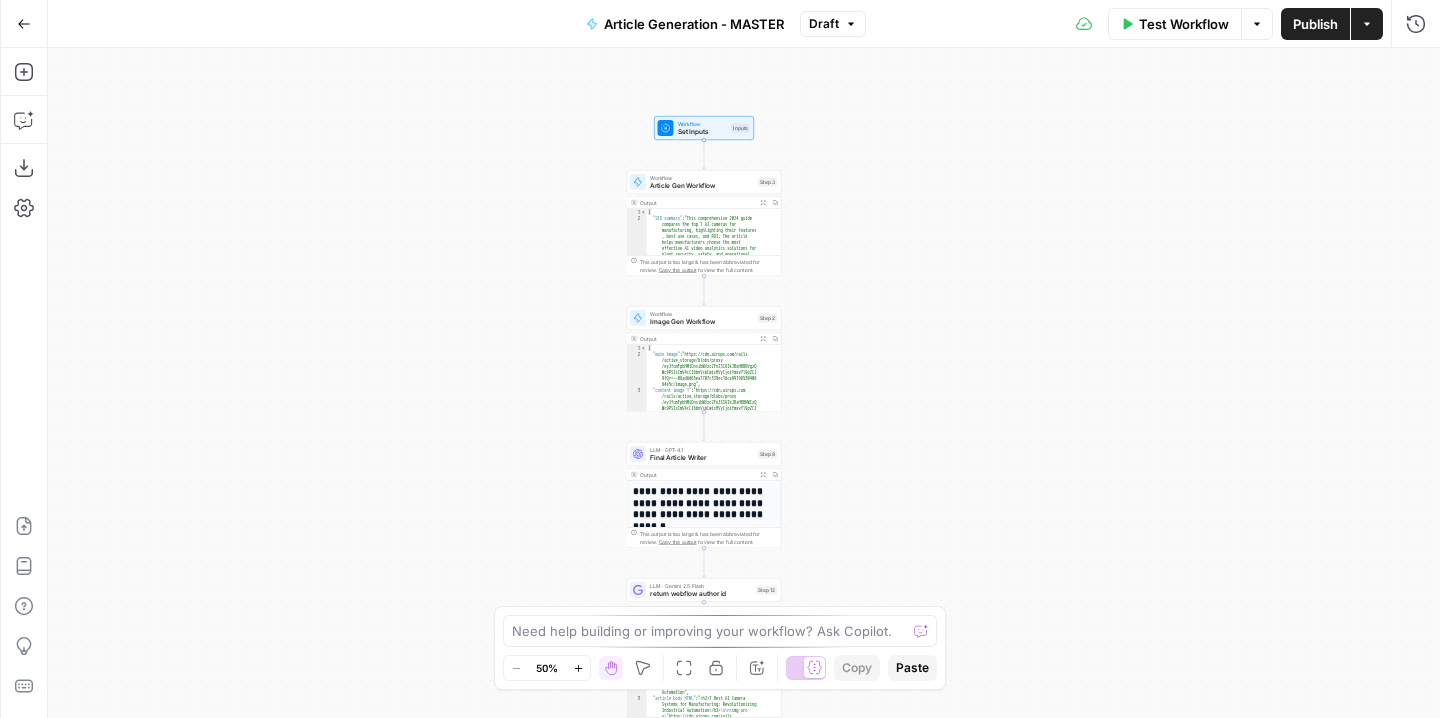 drag, startPoint x: 908, startPoint y: 305, endPoint x: 868, endPoint y: 486, distance: 185.3672 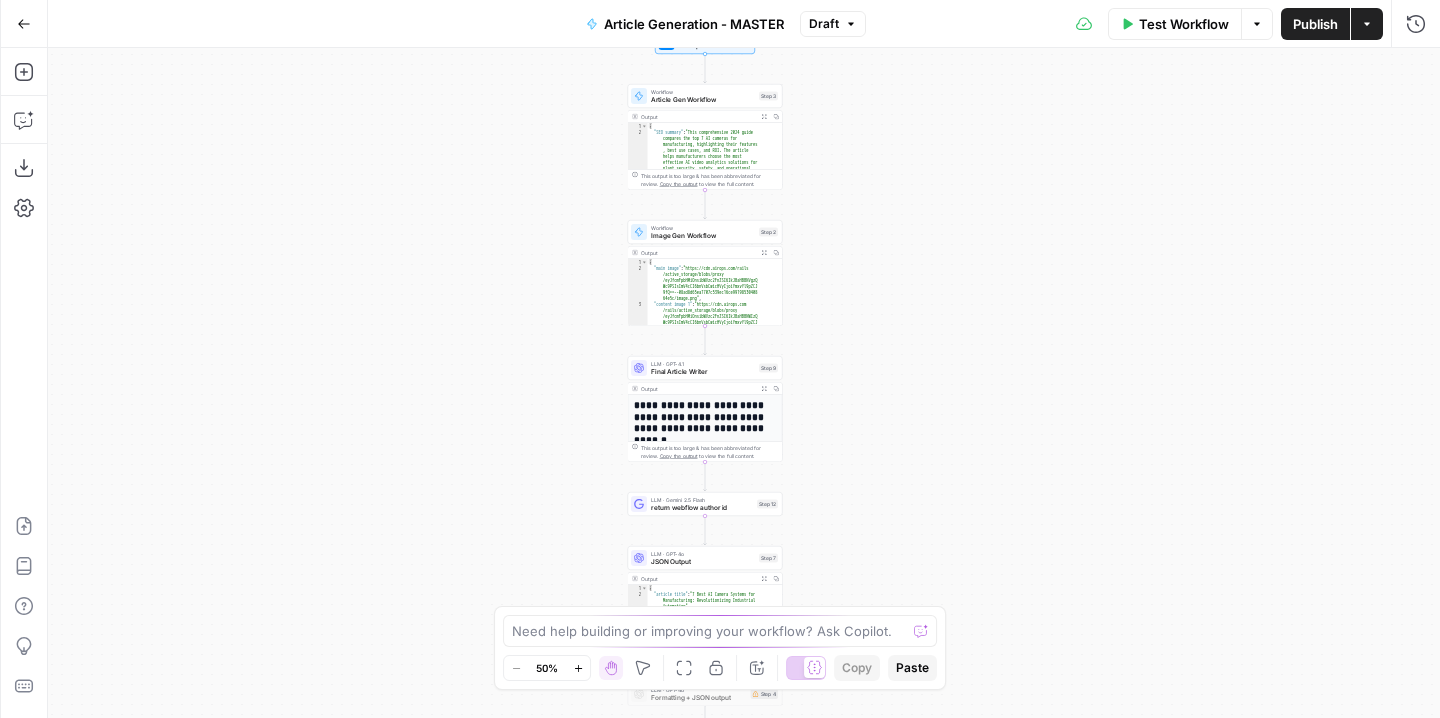 drag, startPoint x: 896, startPoint y: 335, endPoint x: 897, endPoint y: 218, distance: 117.00427 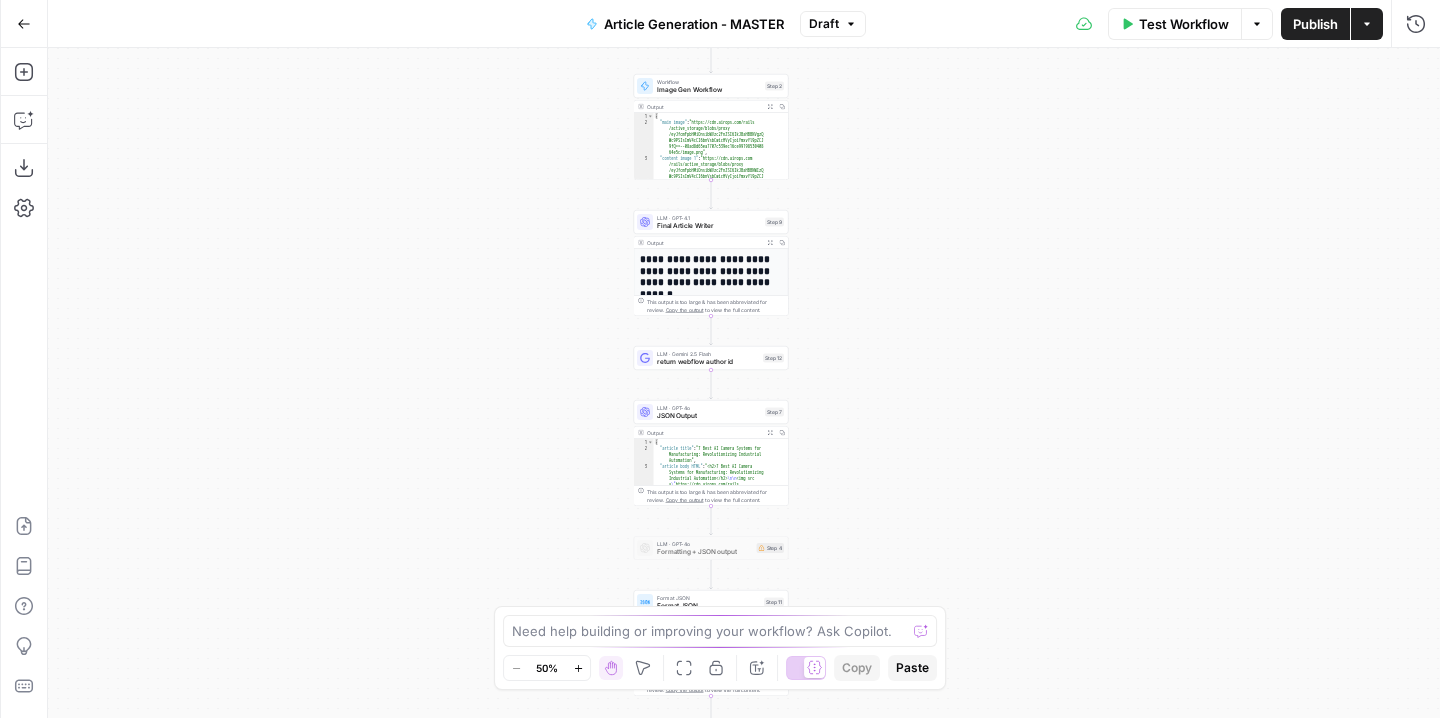 drag, startPoint x: 895, startPoint y: 384, endPoint x: 911, endPoint y: 204, distance: 180.70972 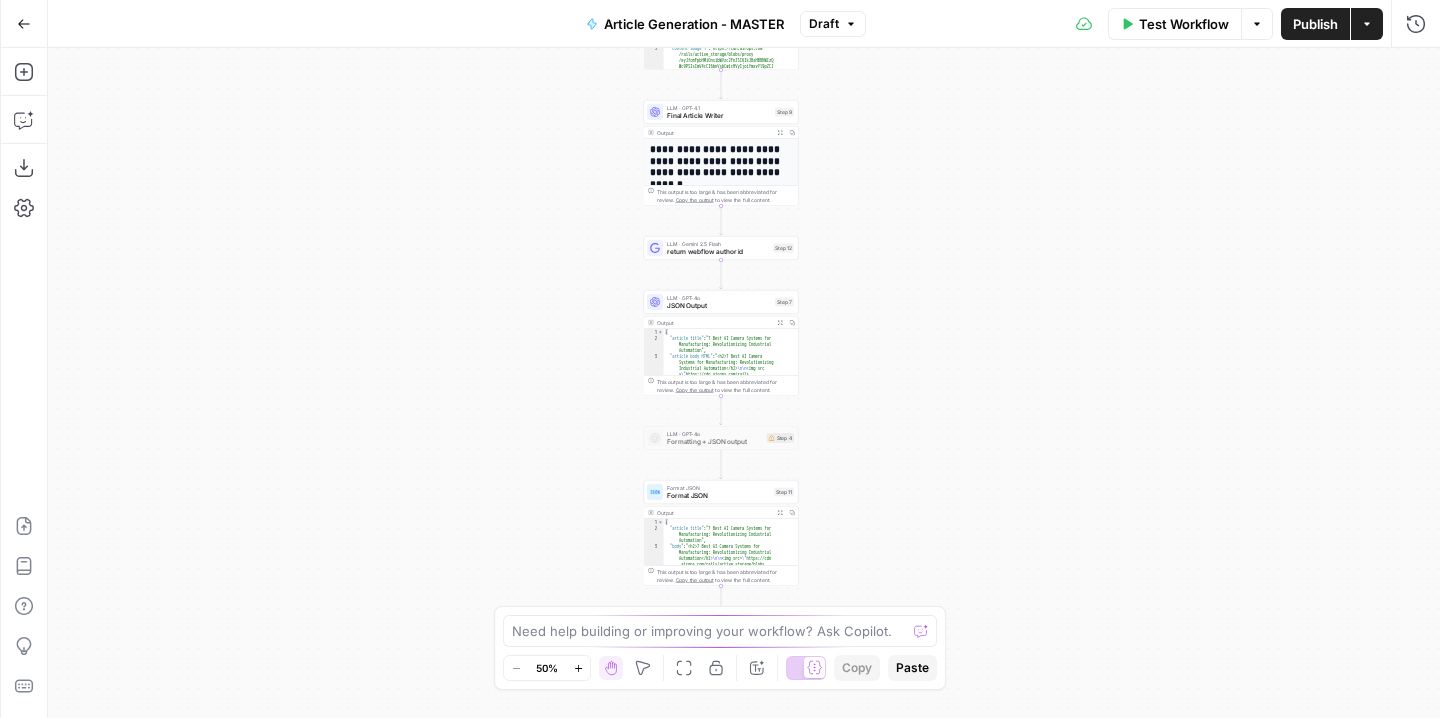 drag, startPoint x: 896, startPoint y: 306, endPoint x: 896, endPoint y: 278, distance: 28 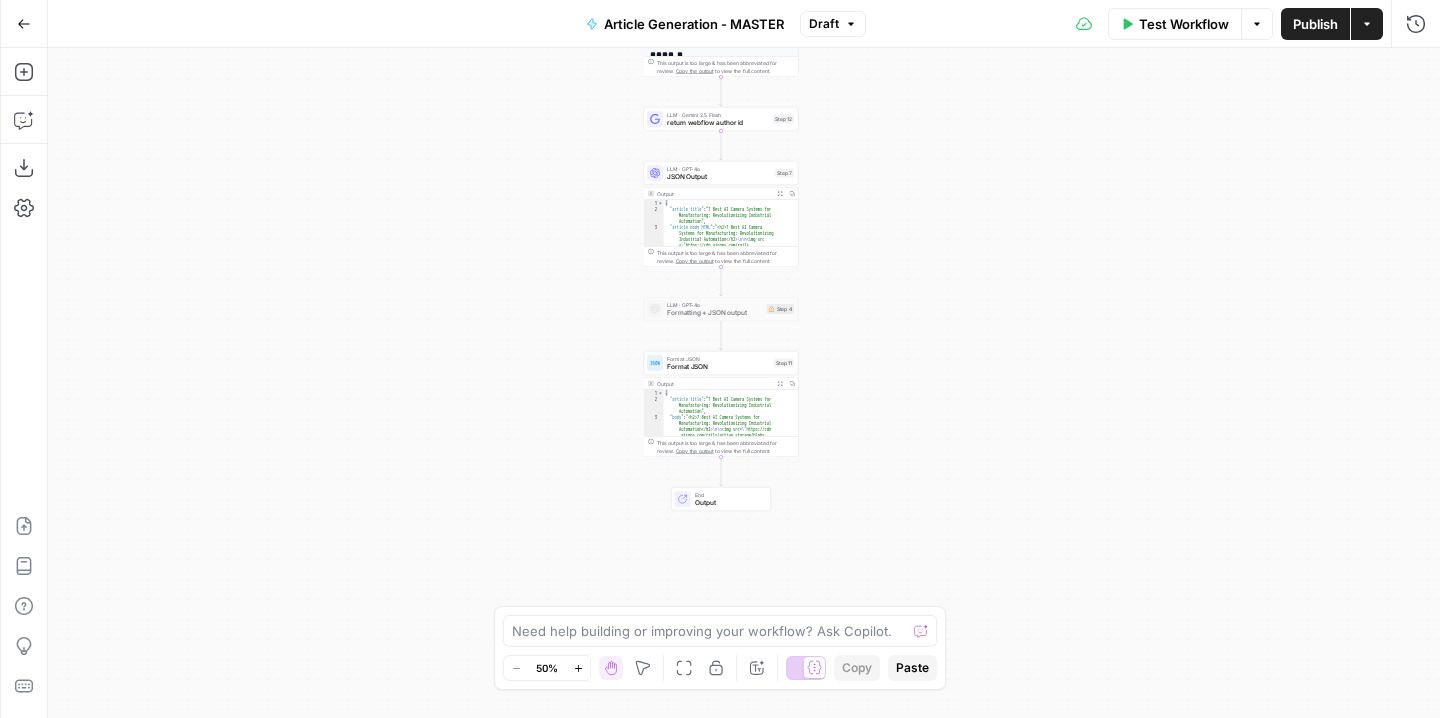 drag, startPoint x: 926, startPoint y: 410, endPoint x: 926, endPoint y: 280, distance: 130 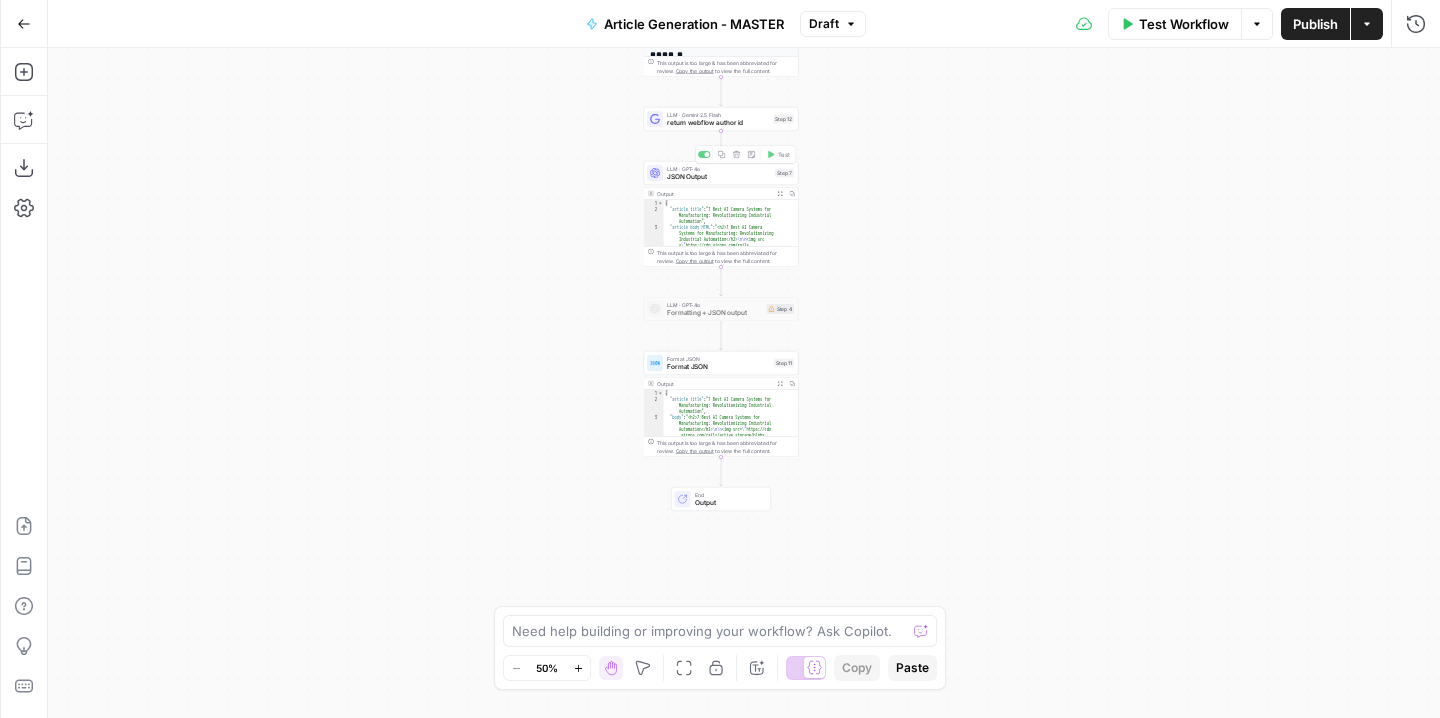 click on "Output Expand Output Copy" at bounding box center (721, 194) 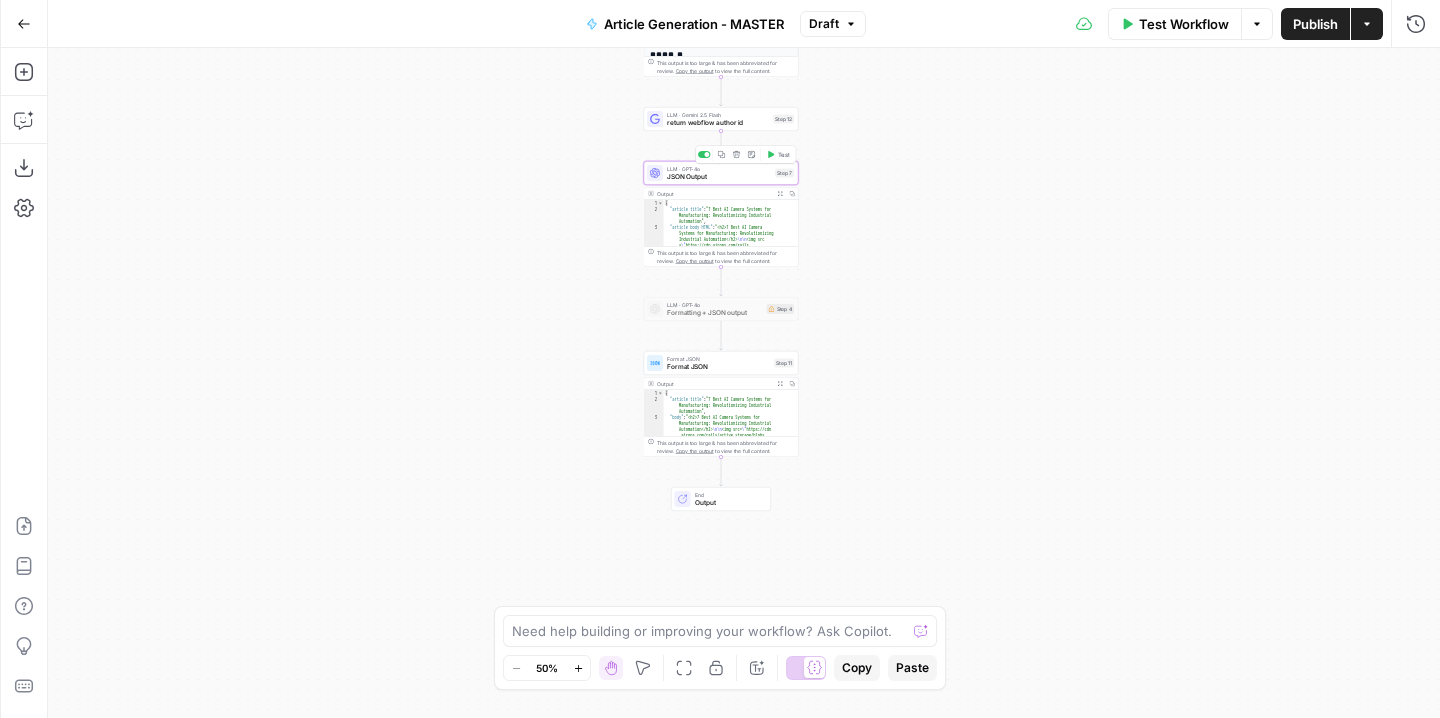 click on "JSON Output" at bounding box center (719, 177) 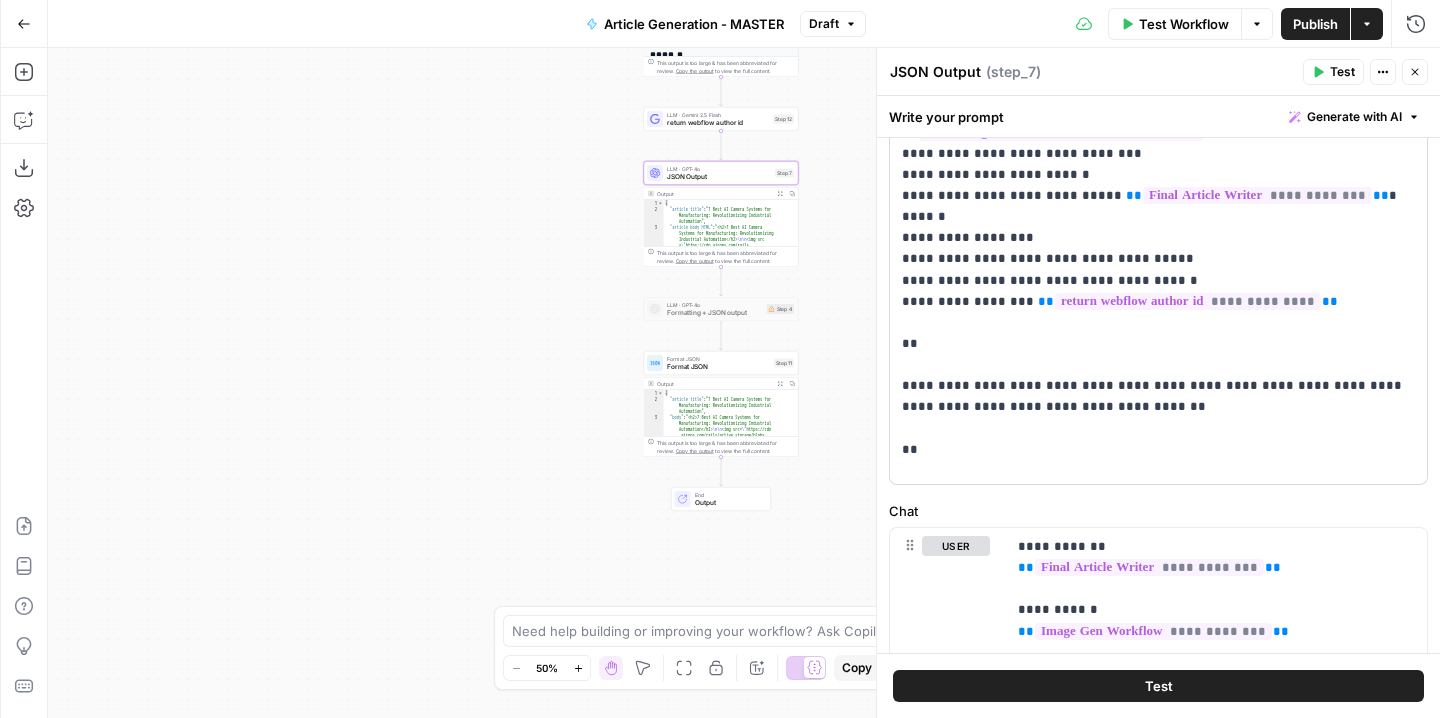 scroll, scrollTop: 584, scrollLeft: 0, axis: vertical 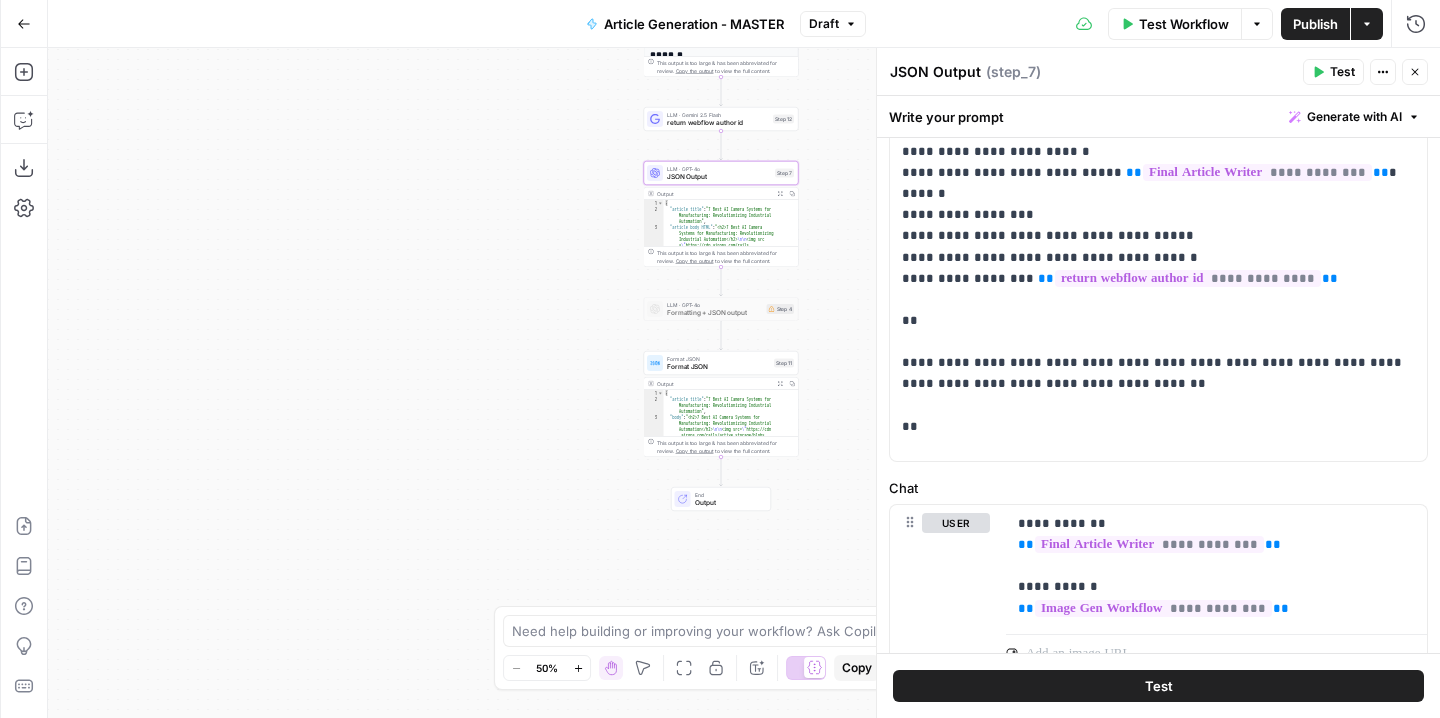 click on "Format JSON" at bounding box center (718, 367) 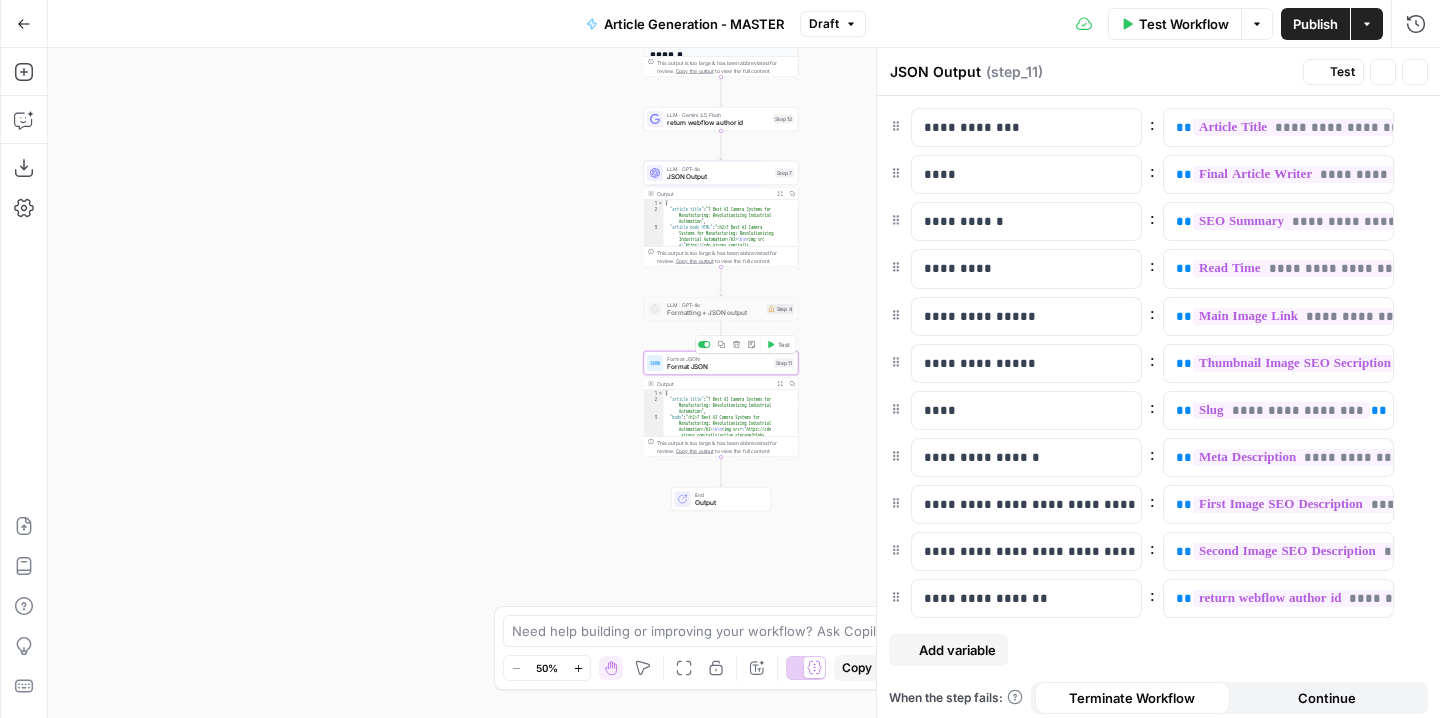 type on "Format JSON" 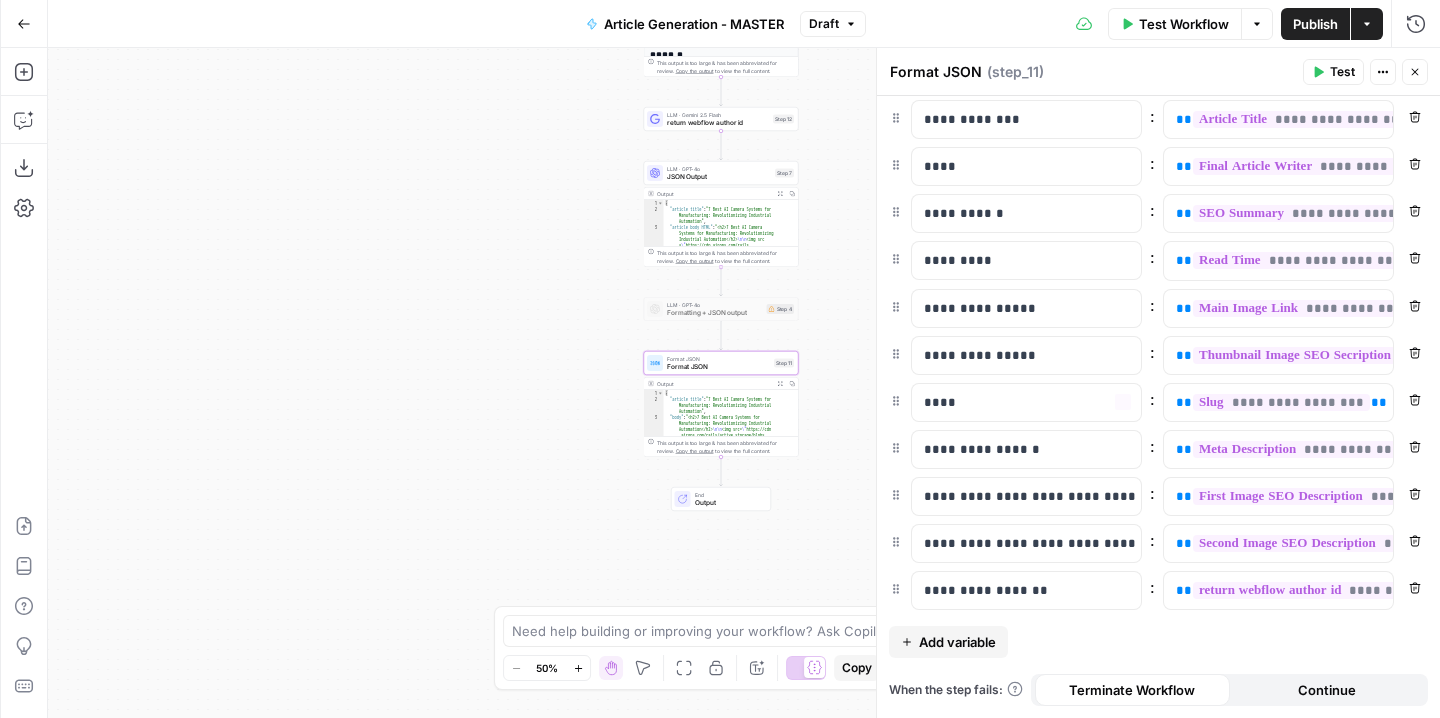 scroll, scrollTop: 7, scrollLeft: 0, axis: vertical 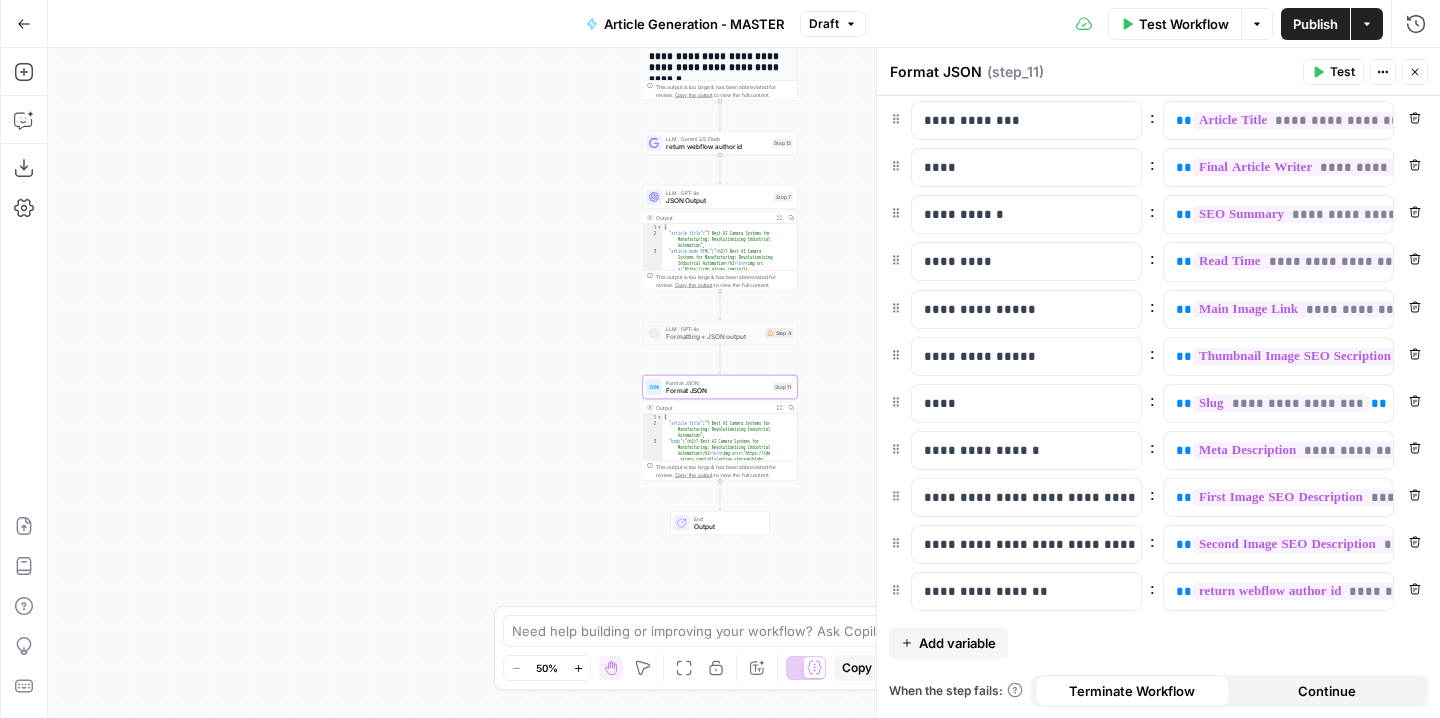 drag, startPoint x: 470, startPoint y: 350, endPoint x: 467, endPoint y: 414, distance: 64.070274 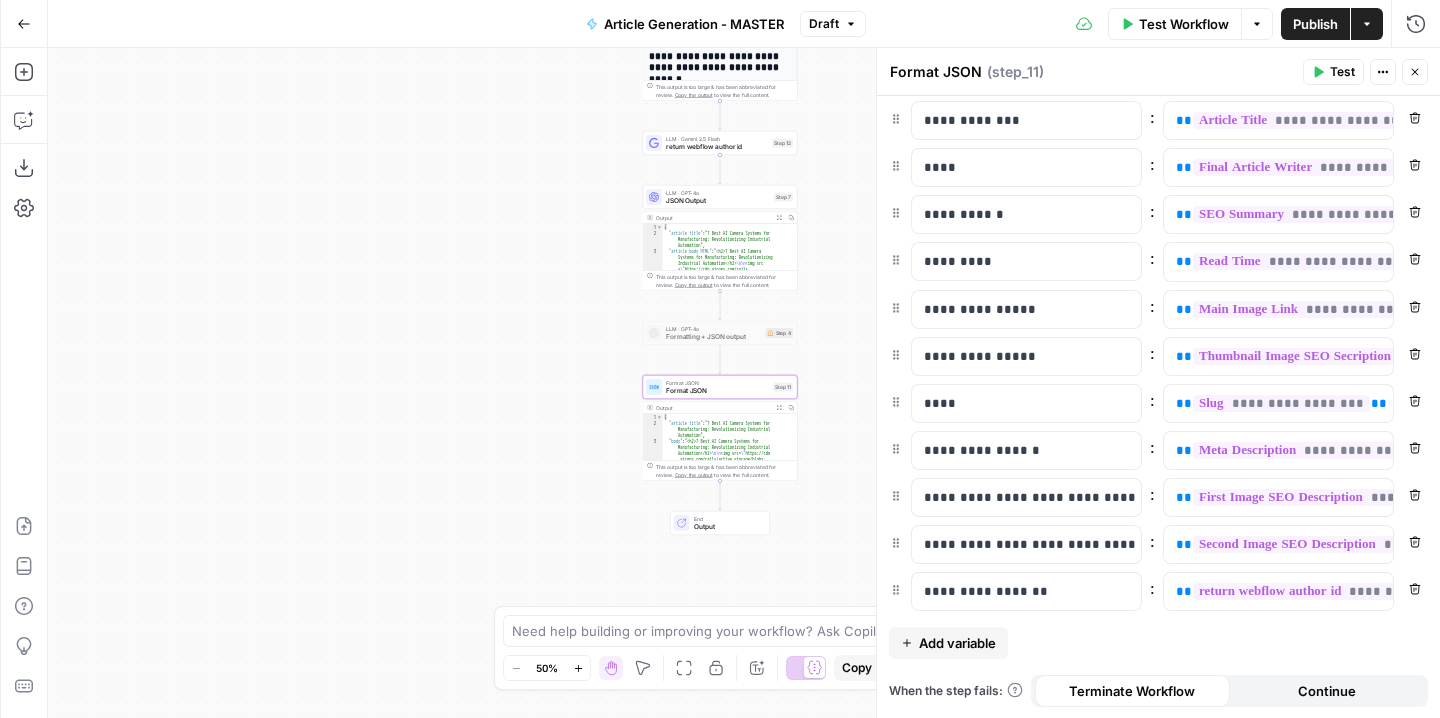 click on "Workflow Set Inputs Inputs Workflow Article Gen Workflow Step 3 Output Expand Output Copy 1 2 {    "SEO summary" :  "This comprehensive 2024 guide         compares the top 7 AI cameras for         manufacturing, highlighting their features        , best use cases, and ROI. The article         helps manufacturers choose the most         effective AI video analytics solutions for         plant security, safety, and operational         efficiency, with deep dives into leading         systems like Spot AI, Cognex, KEYENCE, and         more." ,     This output is too large & has been abbreviated for review.   Copy the output   to view the full content. Workflow Image Gen Workflow Step 2 Output Expand Output Copy 1 2 3 {    "main image" :  "https://cdn.airops.com/rails        /active_storage/blobs/proxy        /eyJfcmFpbHMiOnsibWVzc2FnZSI6IkJBaHBBNVgzQ        Wc9PSIsImV4cCI6bnVsbCwicHVyIjoiYmxvYl9pZCJ               ,    :  ," at bounding box center (744, 383) 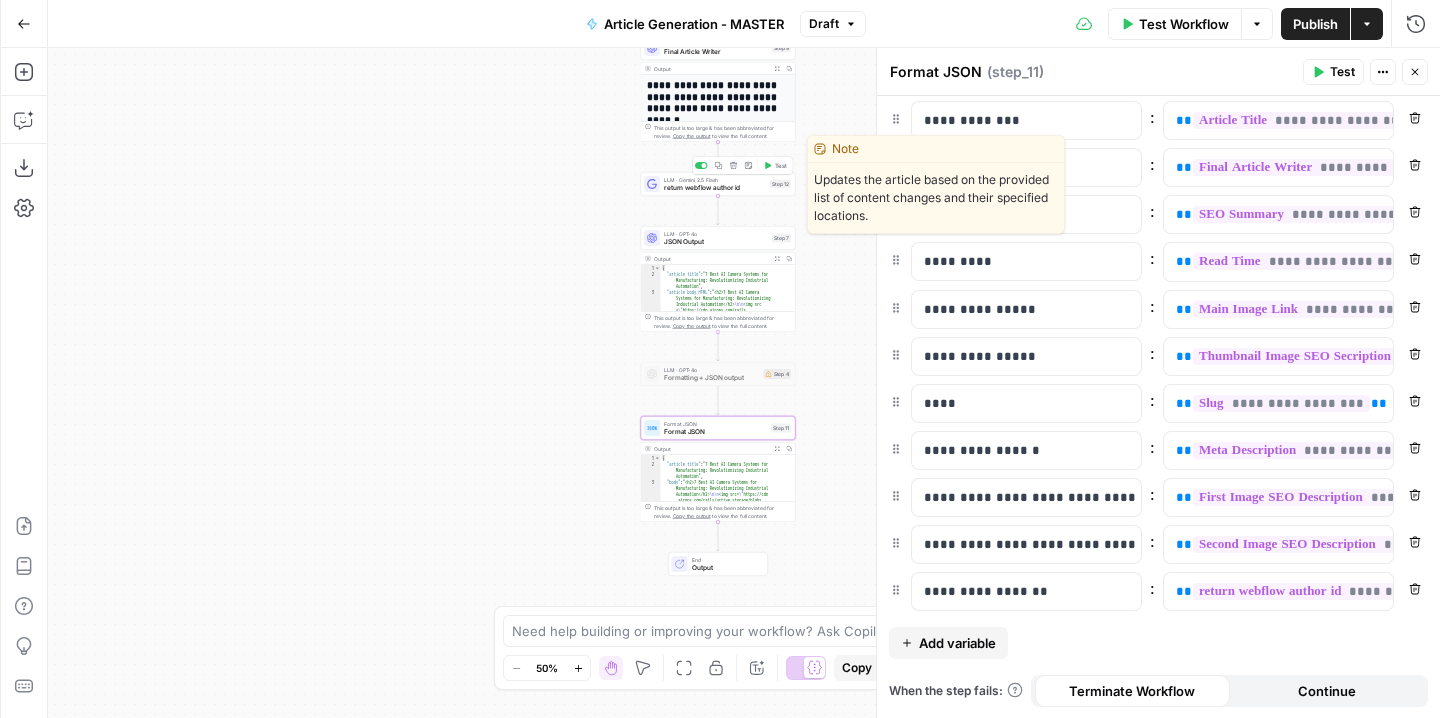 click on "return webflow author id" at bounding box center (715, 188) 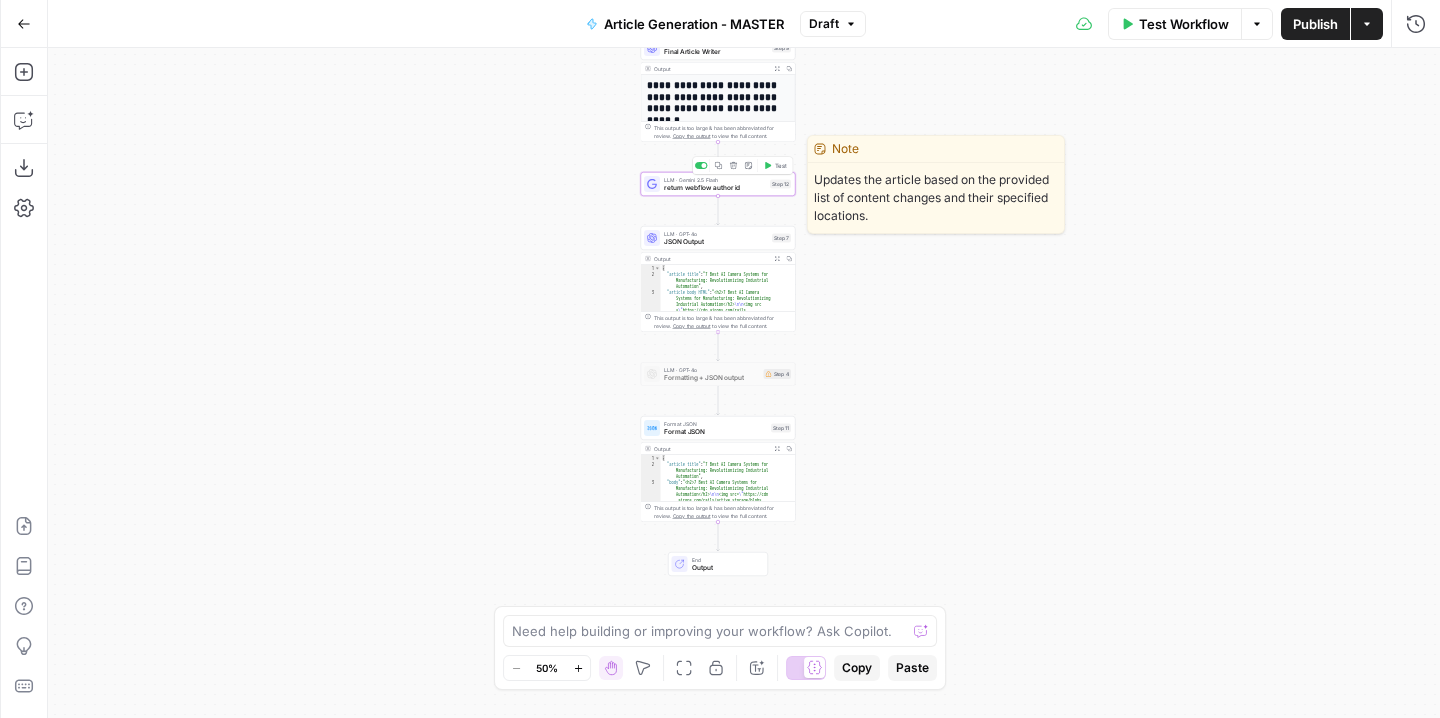 type on "return webflow author id" 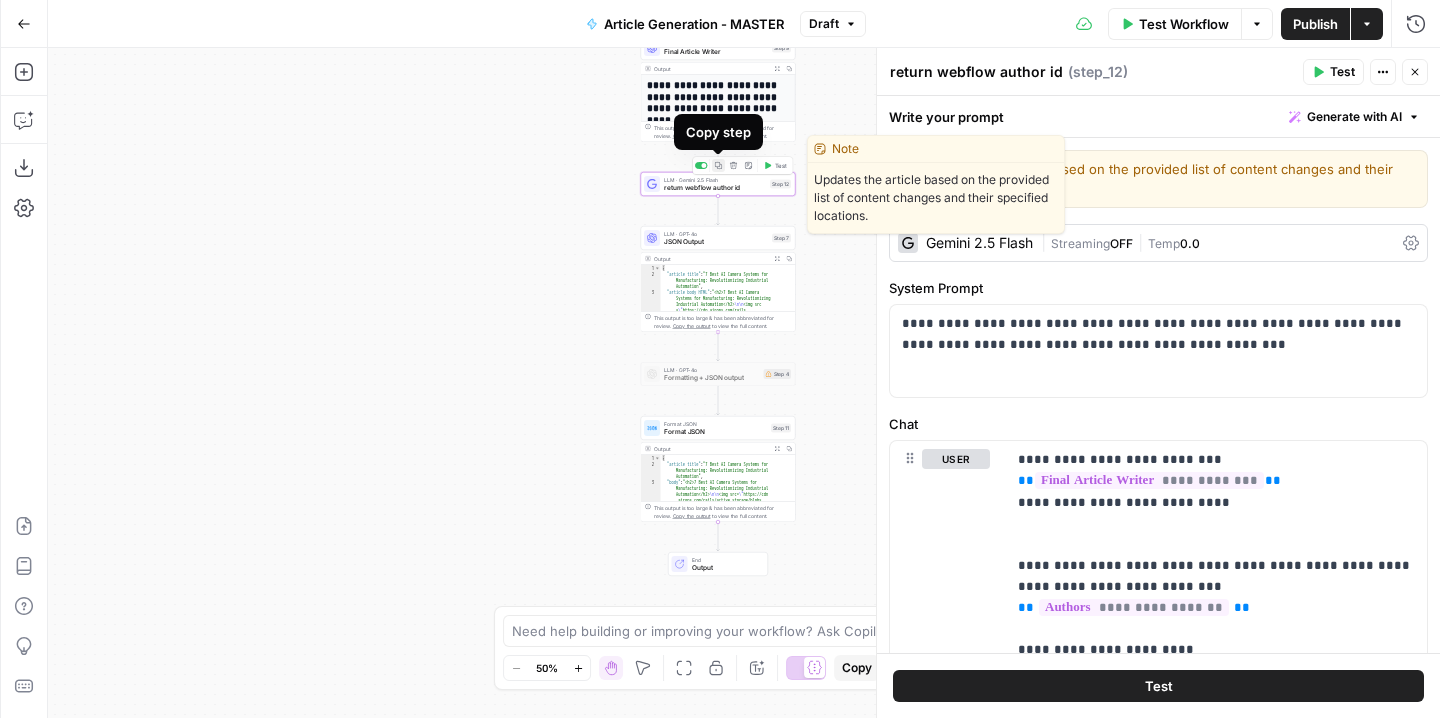 click 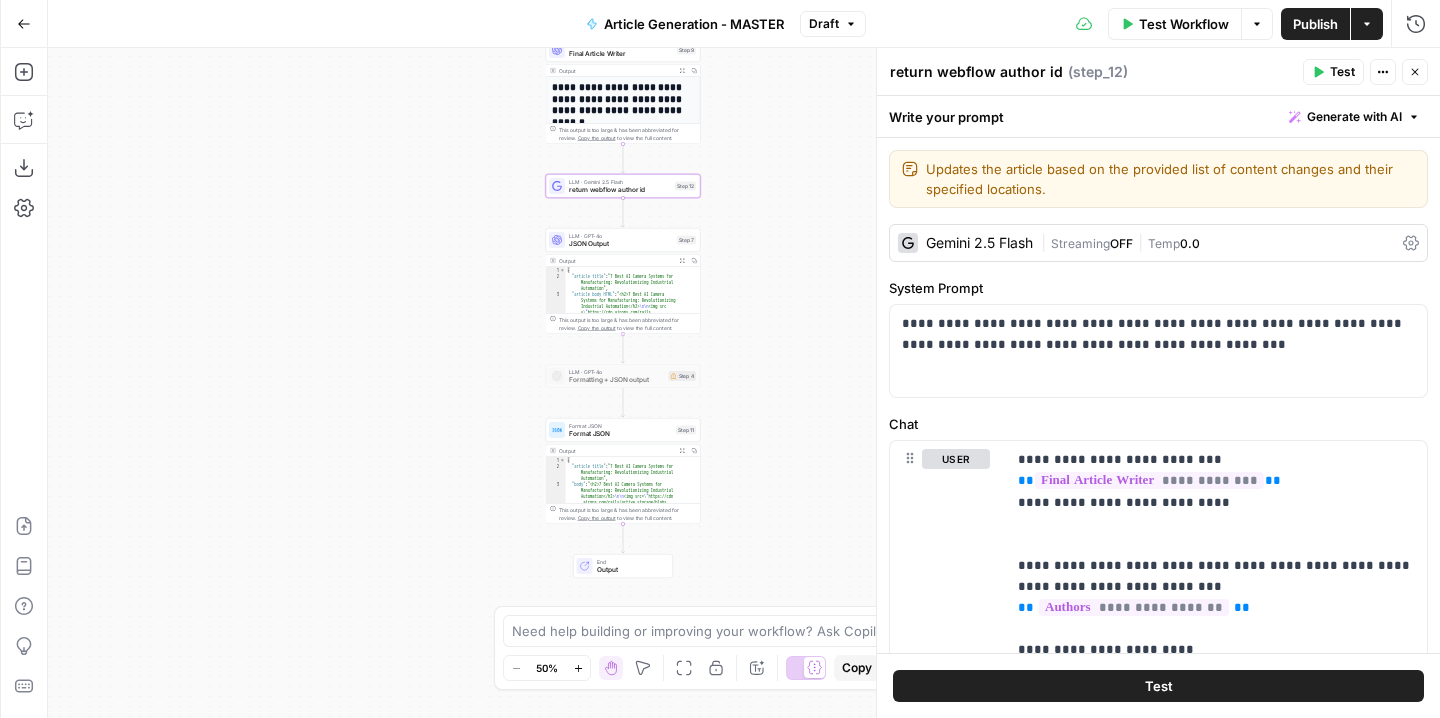 drag, startPoint x: 545, startPoint y: 253, endPoint x: 444, endPoint y: 257, distance: 101.07918 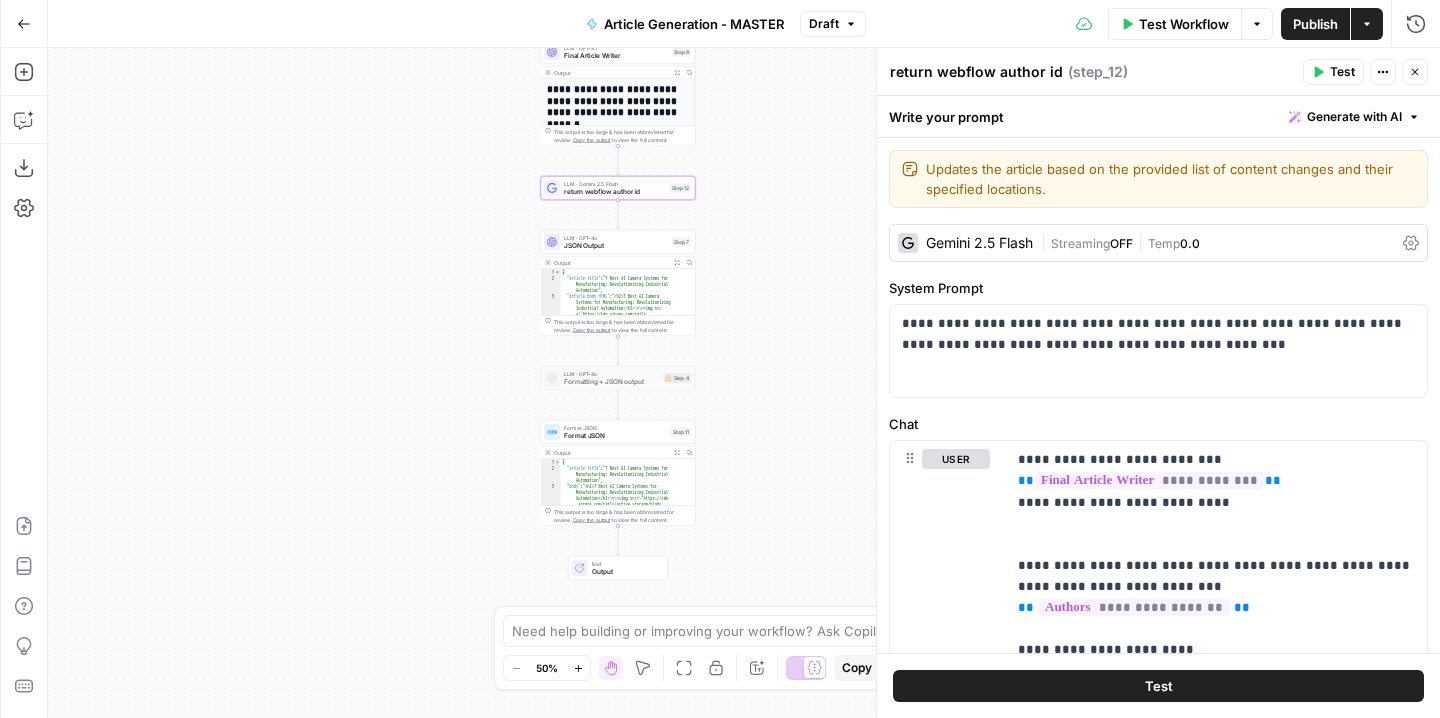 click on "JSON Output" at bounding box center [616, 246] 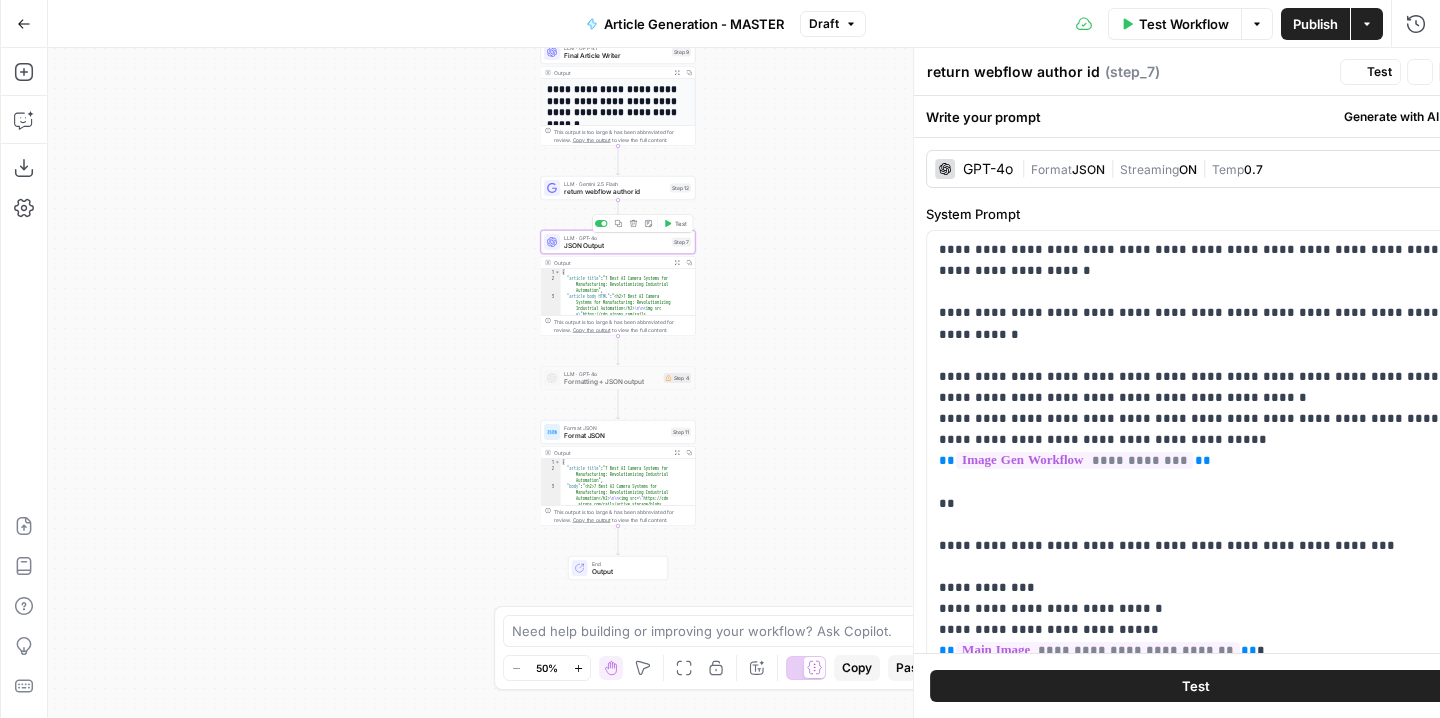 type on "JSON Output" 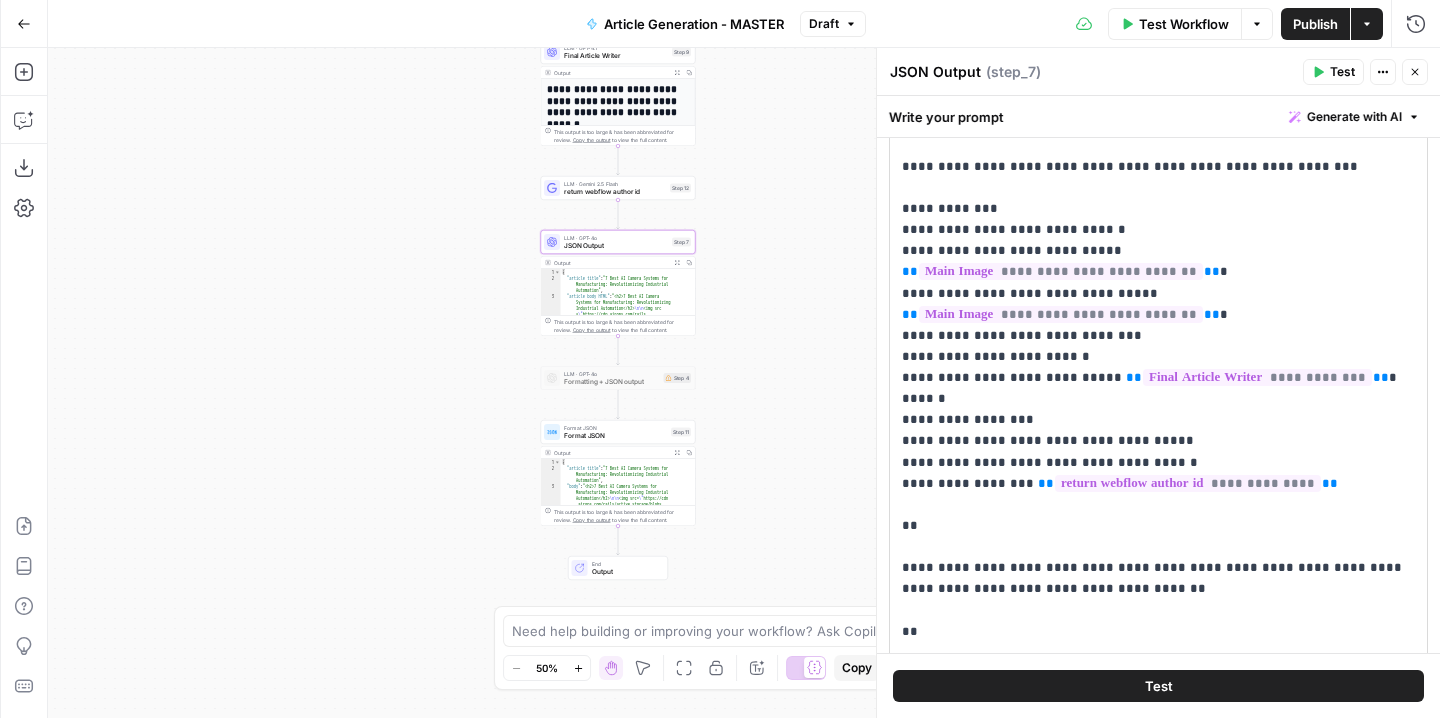 scroll, scrollTop: 388, scrollLeft: 0, axis: vertical 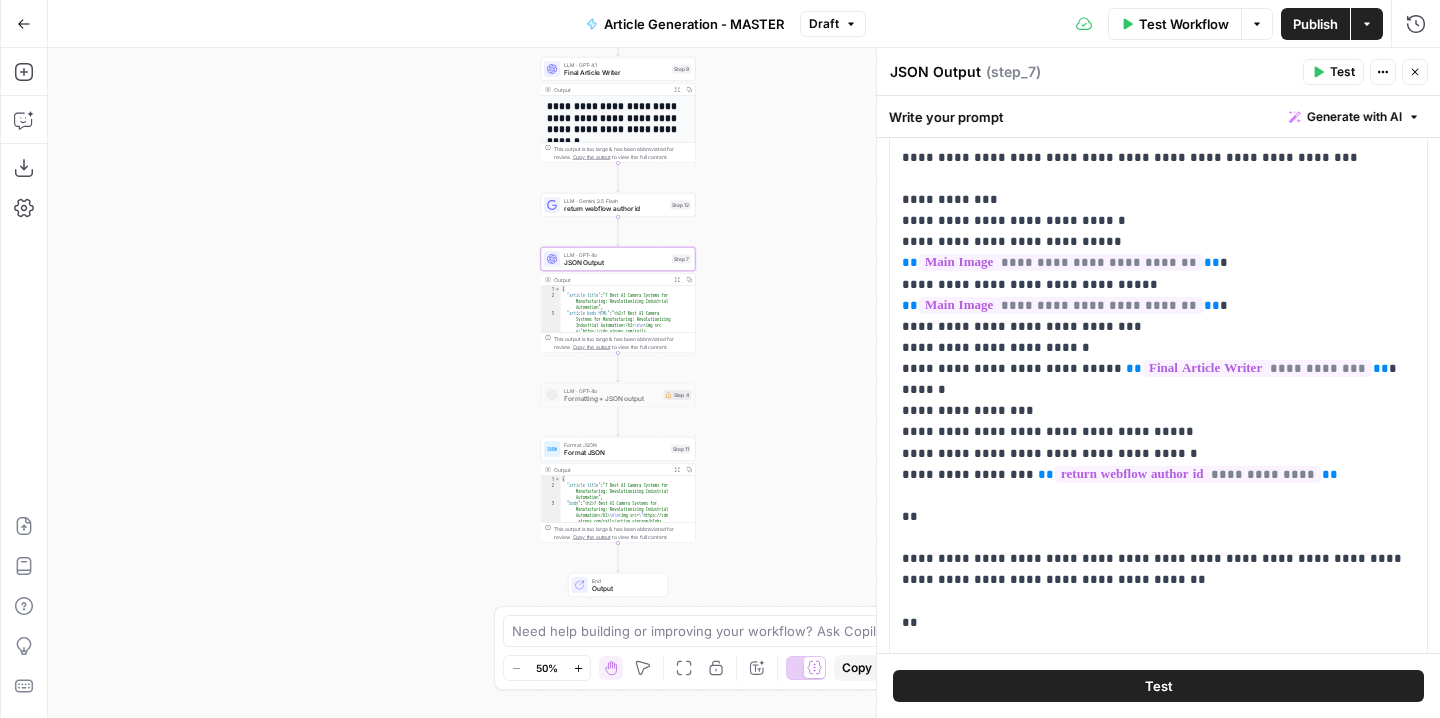 drag, startPoint x: 775, startPoint y: 249, endPoint x: 758, endPoint y: 358, distance: 110.317726 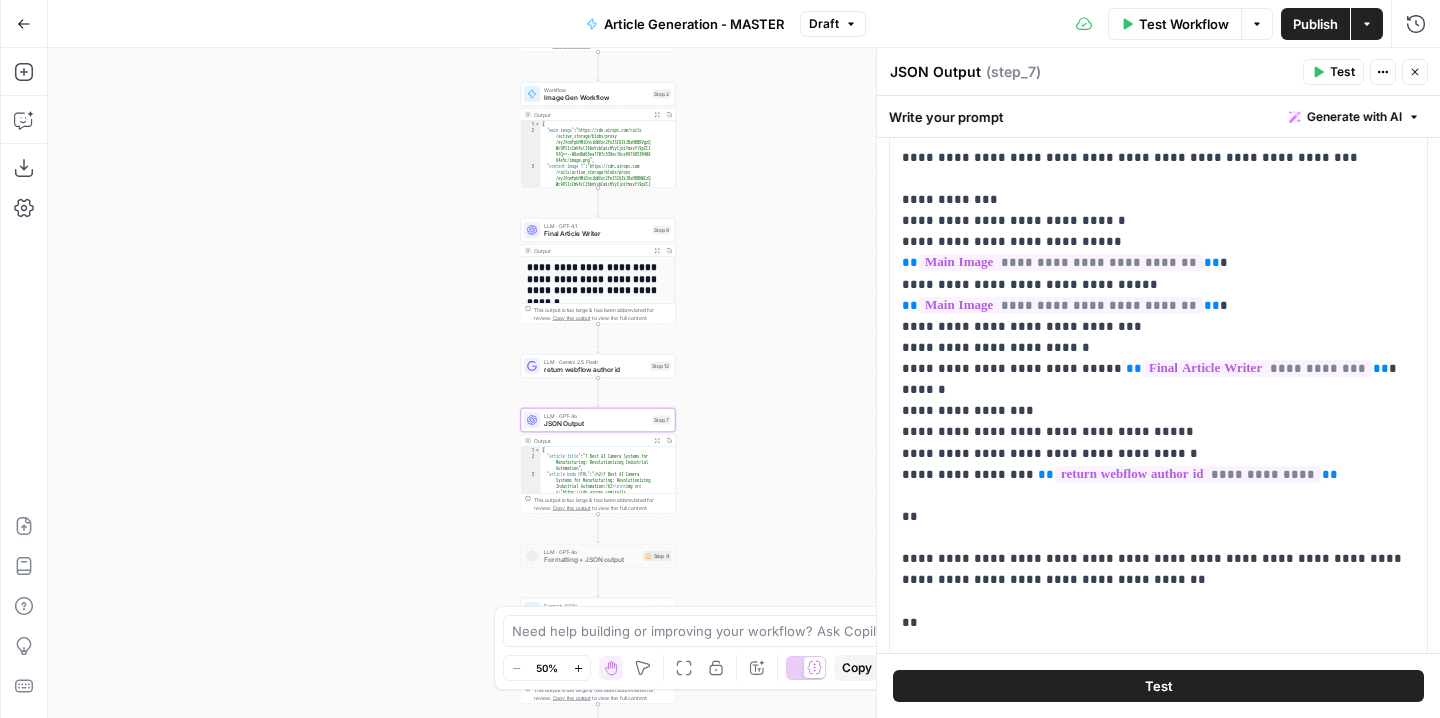 drag, startPoint x: 795, startPoint y: 221, endPoint x: 792, endPoint y: 291, distance: 70.064255 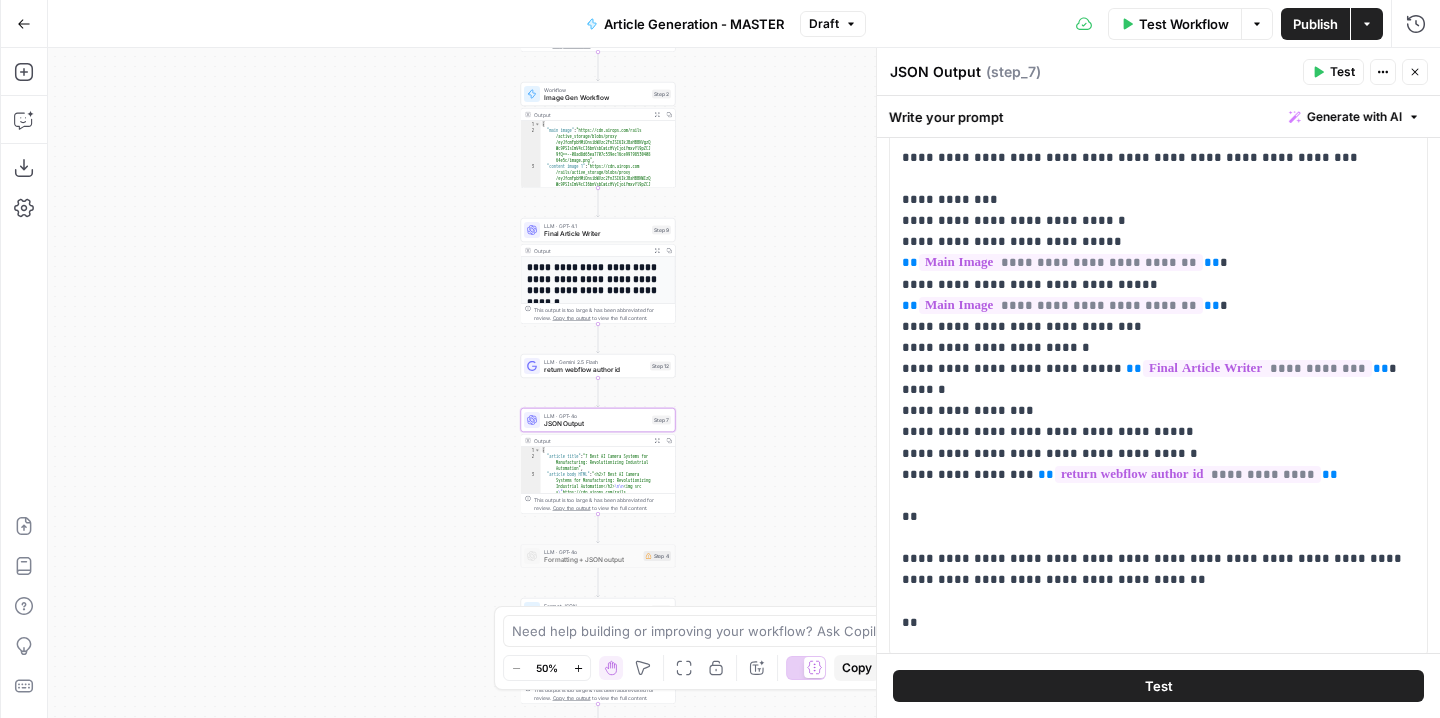 click on "Workflow Set Inputs Inputs Workflow Article Gen Workflow Step 3 Output Expand Output Copy 1 2 {    "SEO summary" :  "This comprehensive 2024 guide         compares the top 7 AI cameras for         manufacturing, highlighting their features        , best use cases, and ROI. The article         helps manufacturers choose the most         effective AI video analytics solutions for         plant security, safety, and operational         efficiency, with deep dives into leading         systems like Spot AI, Cognex, KEYENCE, and         more." ,     This output is too large & has been abbreviated for review.   Copy the output   to view the full content. Workflow Image Gen Workflow Step 2 Output Expand Output Copy 1 2 3 {    "main image" :  "https://cdn.airops.com/rails        /active_storage/blobs/proxy        /eyJfcmFpbHMiOnsibWVzc2FnZSI6IkJBaHBBNVgzQ        Wc9PSIsImV4cCI6bnVsbCwicHVyIjoiYmxvYl9pZCJ               ,    :  ," at bounding box center [744, 383] 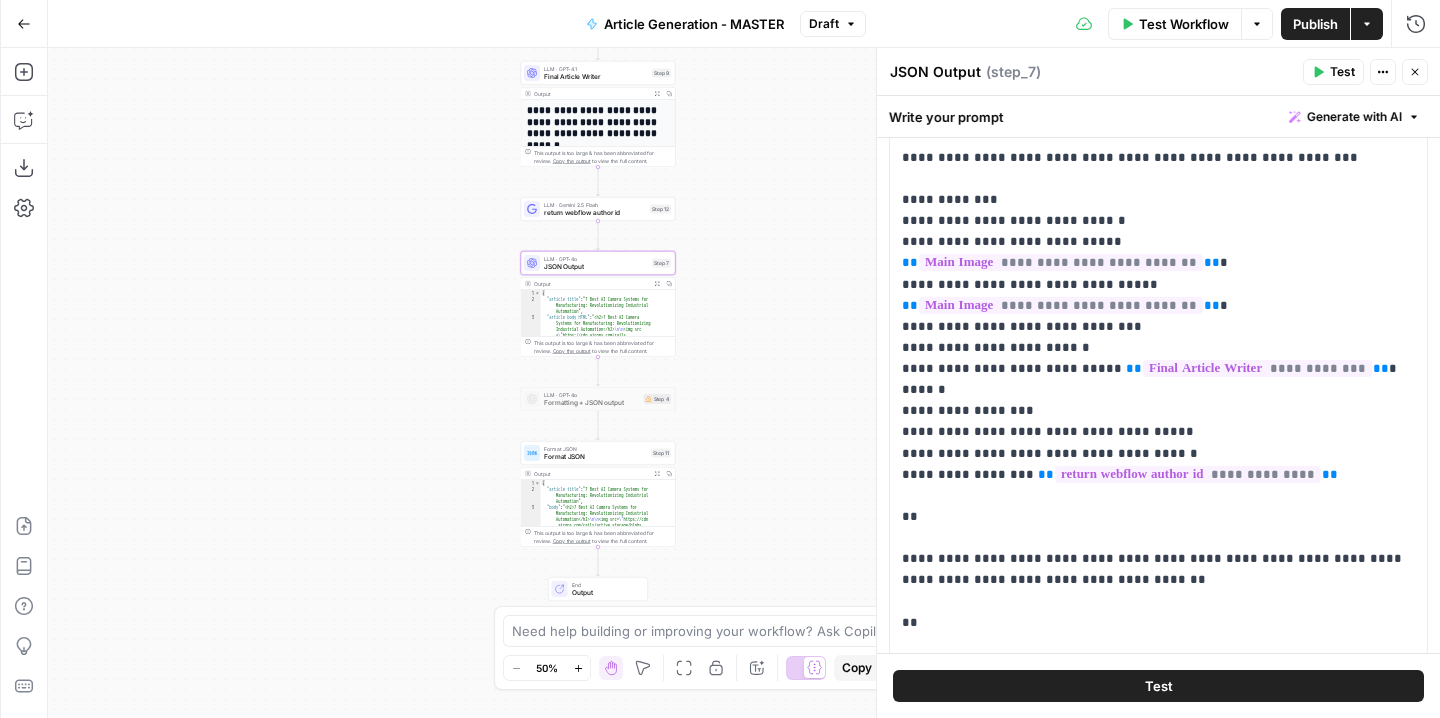 drag, startPoint x: 782, startPoint y: 337, endPoint x: 782, endPoint y: 180, distance: 157 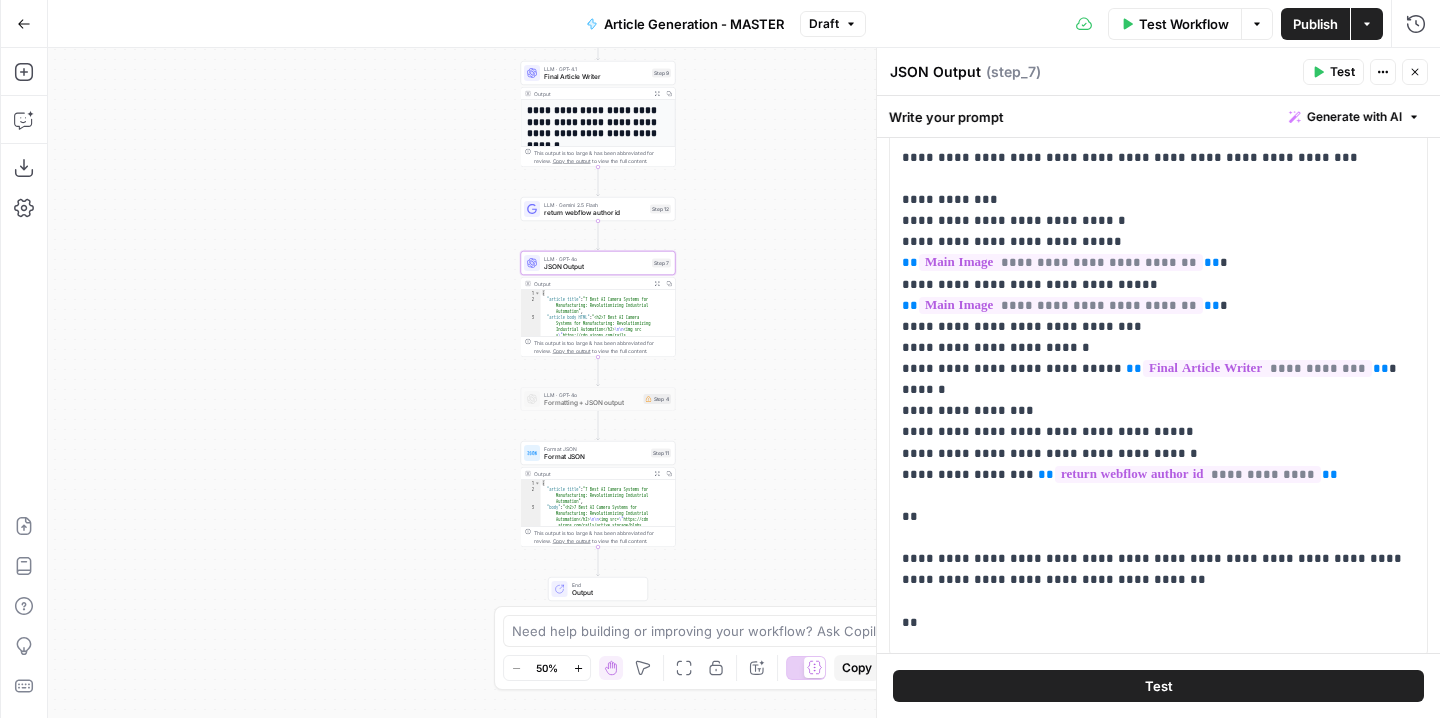click on "Workflow Set Inputs Inputs Workflow Article Gen Workflow Step 3 Output Expand Output Copy 1 2 {    "SEO summary" :  "This comprehensive 2024 guide         compares the top 7 AI cameras for         manufacturing, highlighting their features        , best use cases, and ROI. The article         helps manufacturers choose the most         effective AI video analytics solutions for         plant security, safety, and operational         efficiency, with deep dives into leading         systems like Spot AI, Cognex, KEYENCE, and         more." ,     This output is too large & has been abbreviated for review.   Copy the output   to view the full content. Workflow Image Gen Workflow Step 2 Output Expand Output Copy 1 2 3 {    "main image" :  "https://cdn.airops.com/rails        /active_storage/blobs/proxy        /eyJfcmFpbHMiOnsibWVzc2FnZSI6IkJBaHBBNVgzQ        Wc9PSIsImV4cCI6bnVsbCwicHVyIjoiYmxvYl9pZCJ               ,    :  ," at bounding box center (744, 383) 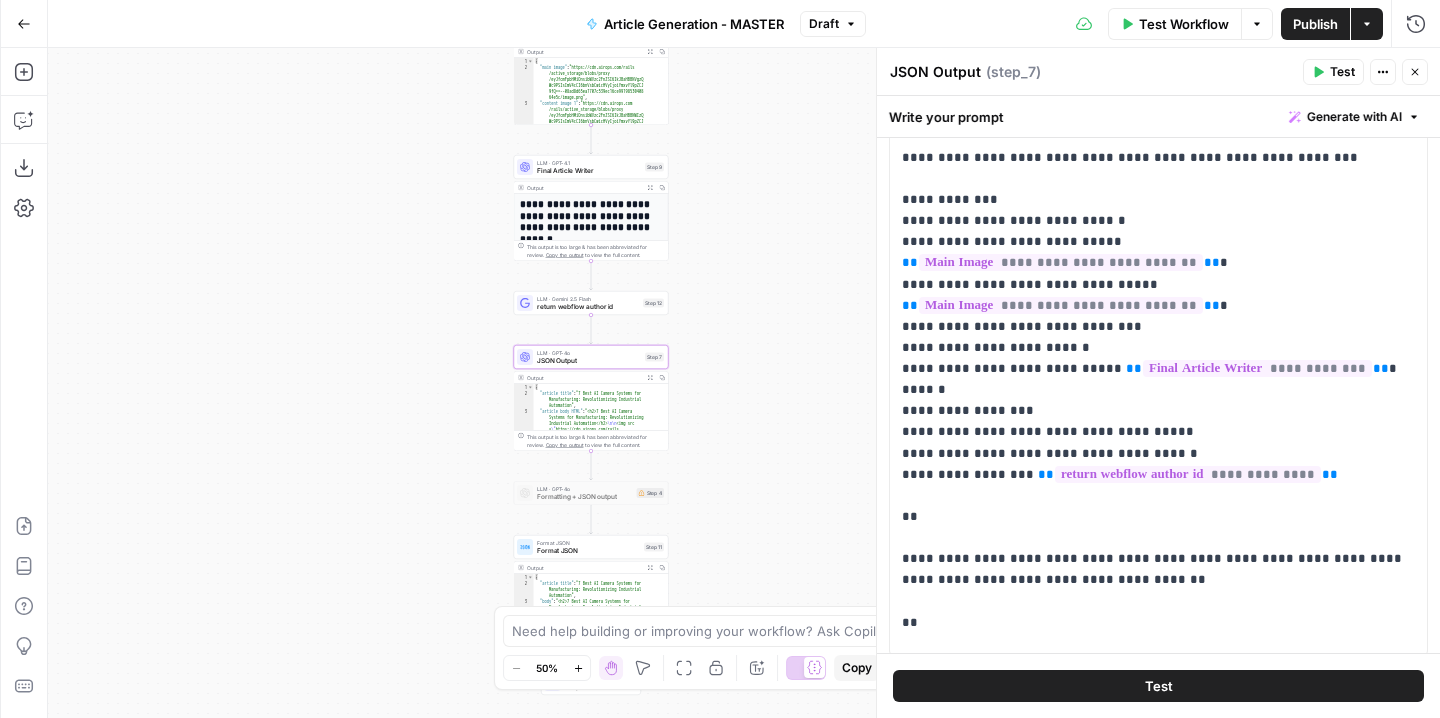 drag, startPoint x: 737, startPoint y: 226, endPoint x: 730, endPoint y: 320, distance: 94.26028 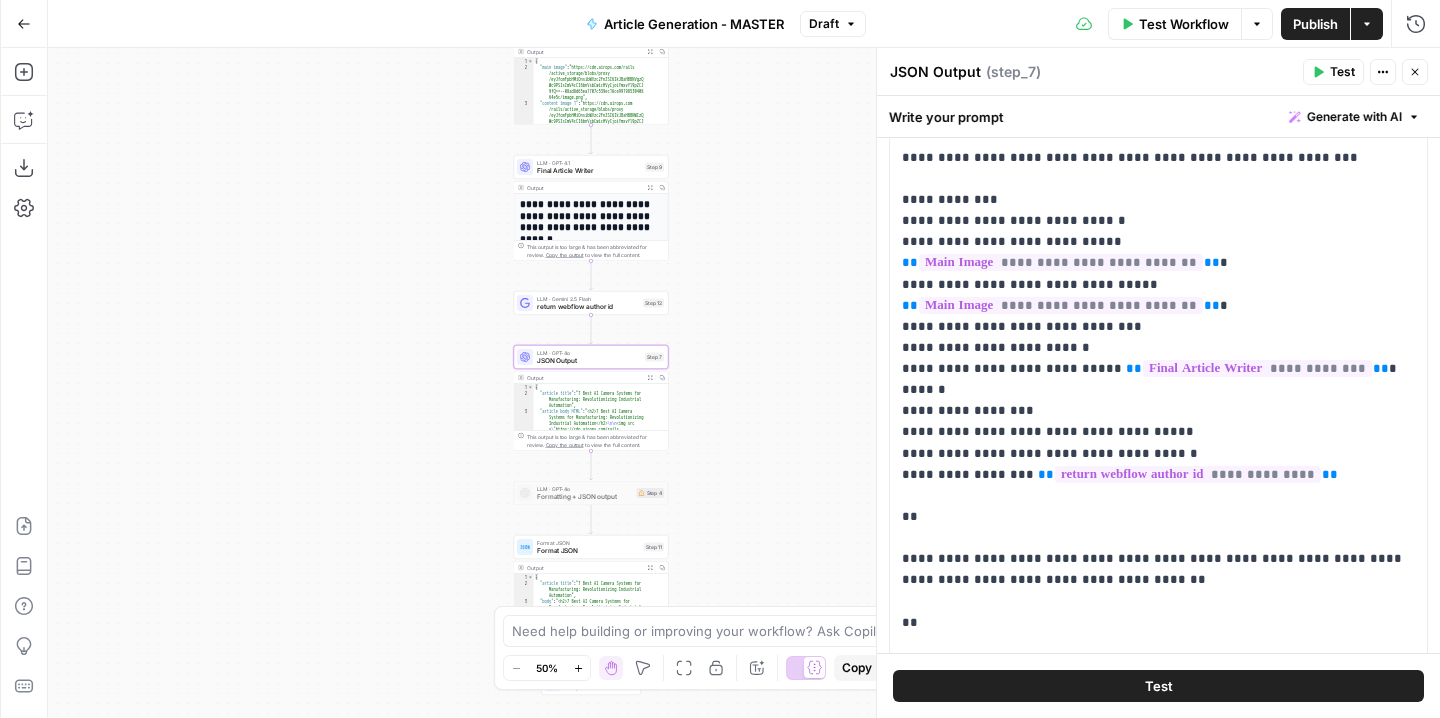 click on "Workflow Set Inputs Inputs Workflow Article Gen Workflow Step 3 Output Expand Output Copy 1 2 {    "SEO summary" :  "This comprehensive 2024 guide         compares the top 7 AI cameras for         manufacturing, highlighting their features        , best use cases, and ROI. The article         helps manufacturers choose the most         effective AI video analytics solutions for         plant security, safety, and operational         efficiency, with deep dives into leading         systems like Spot AI, Cognex, KEYENCE, and         more." ,     This output is too large & has been abbreviated for review.   Copy the output   to view the full content. Workflow Image Gen Workflow Step 2 Output Expand Output Copy 1 2 3 {    "main image" :  "https://cdn.airops.com/rails        /active_storage/blobs/proxy        /eyJfcmFpbHMiOnsibWVzc2FnZSI6IkJBaHBBNVgzQ        Wc9PSIsImV4cCI6bnVsbCwicHVyIjoiYmxvYl9pZCJ               ,    :  ," at bounding box center [744, 383] 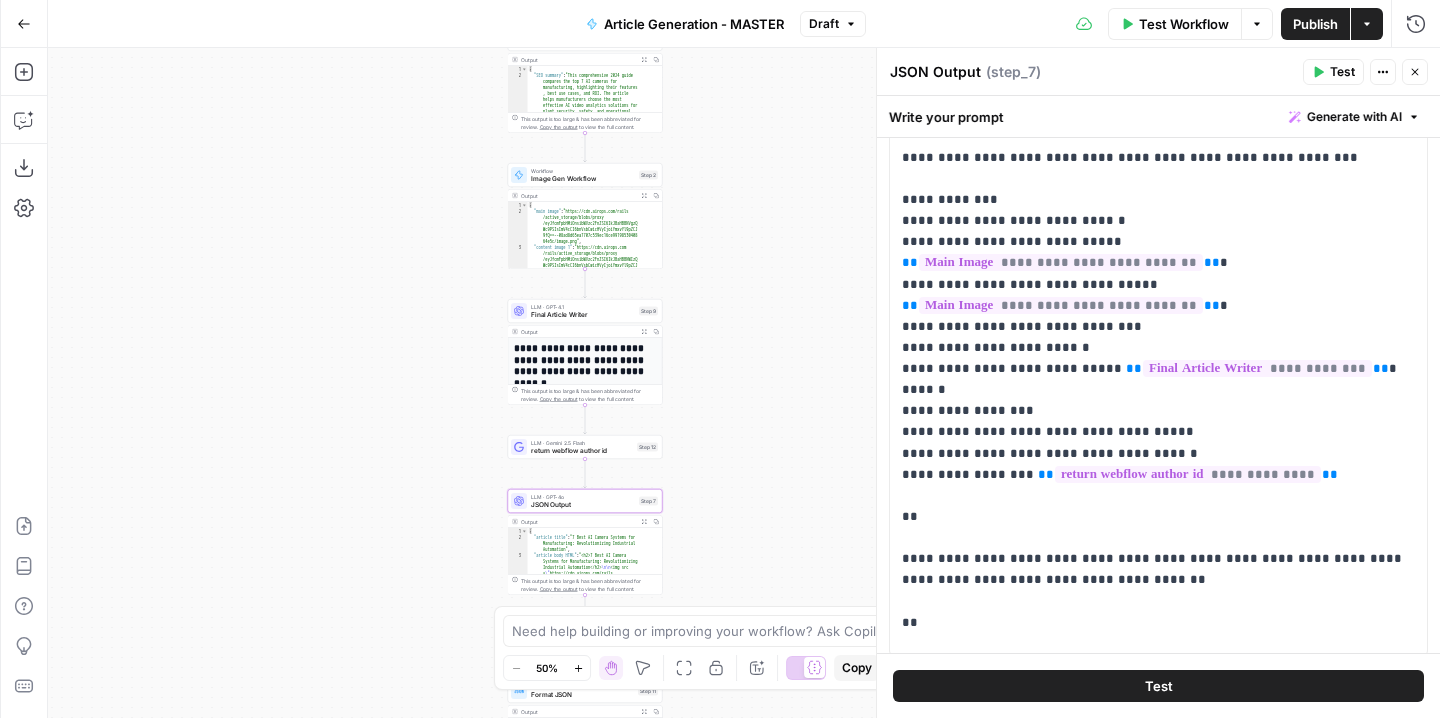 drag, startPoint x: 765, startPoint y: 242, endPoint x: 754, endPoint y: 410, distance: 168.35974 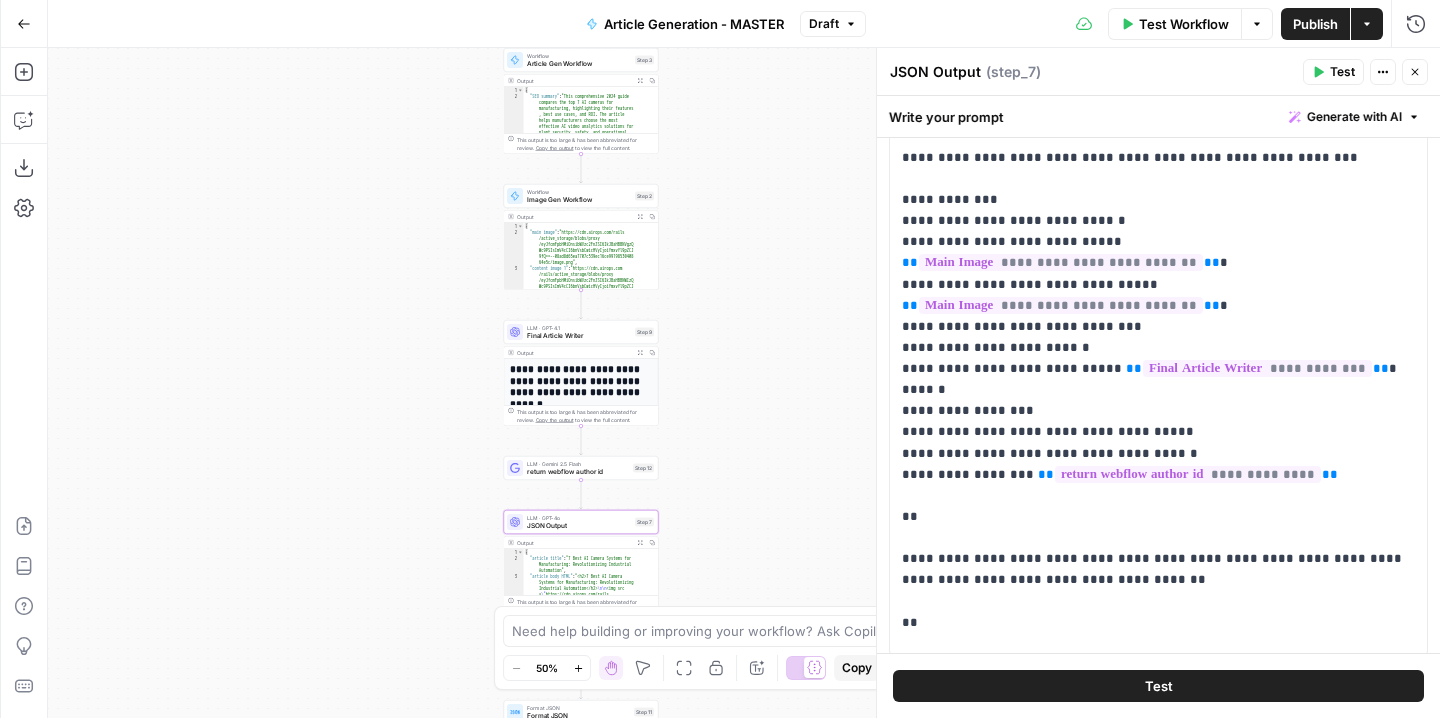 drag, startPoint x: 764, startPoint y: 237, endPoint x: 764, endPoint y: 401, distance: 164 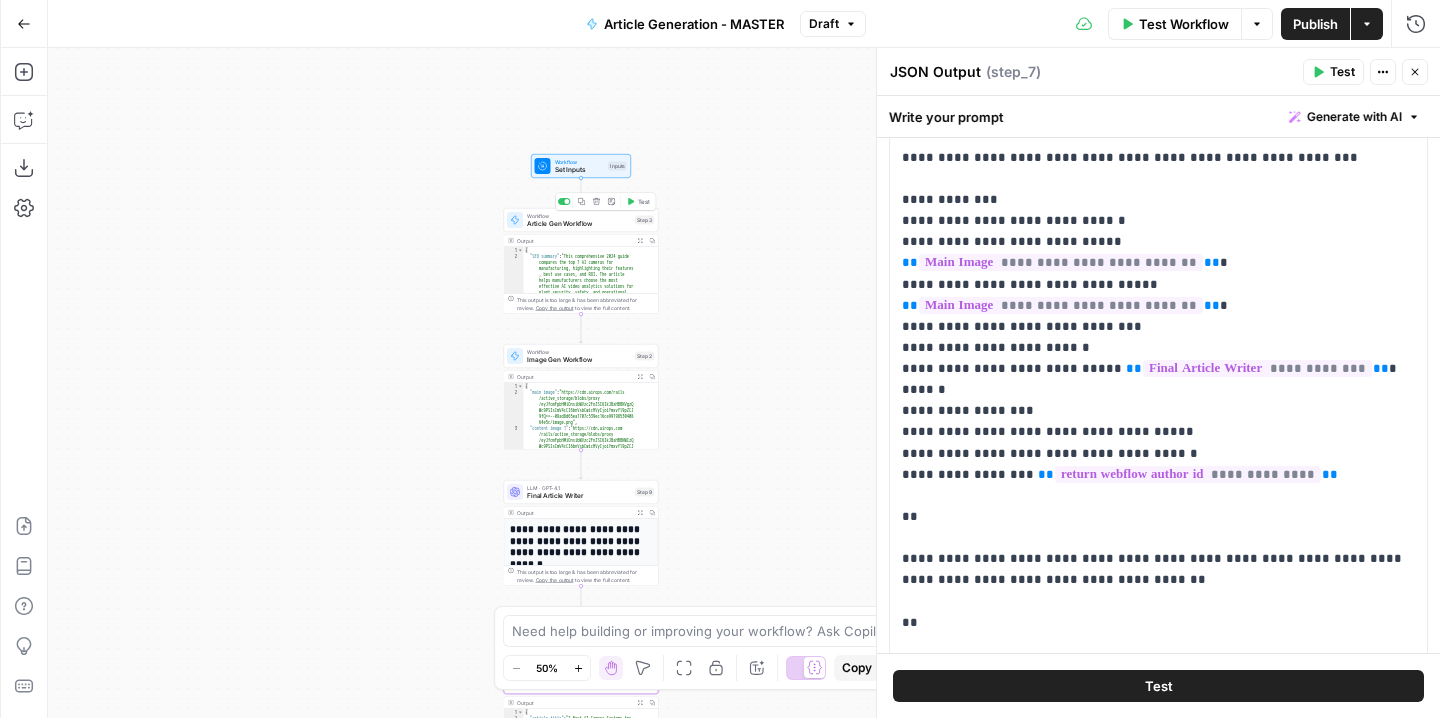 click on "Article Gen Workflow" at bounding box center [579, 224] 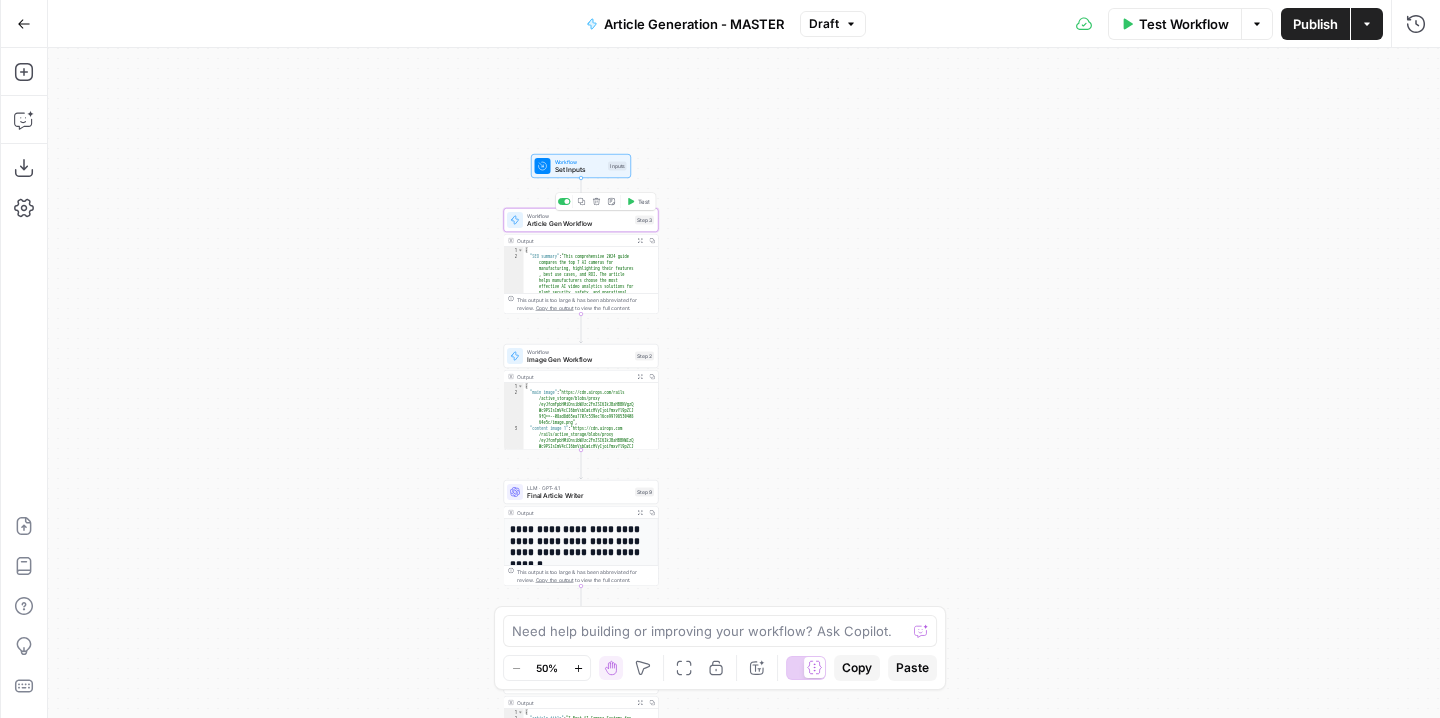 type on "Article Gen Workflow" 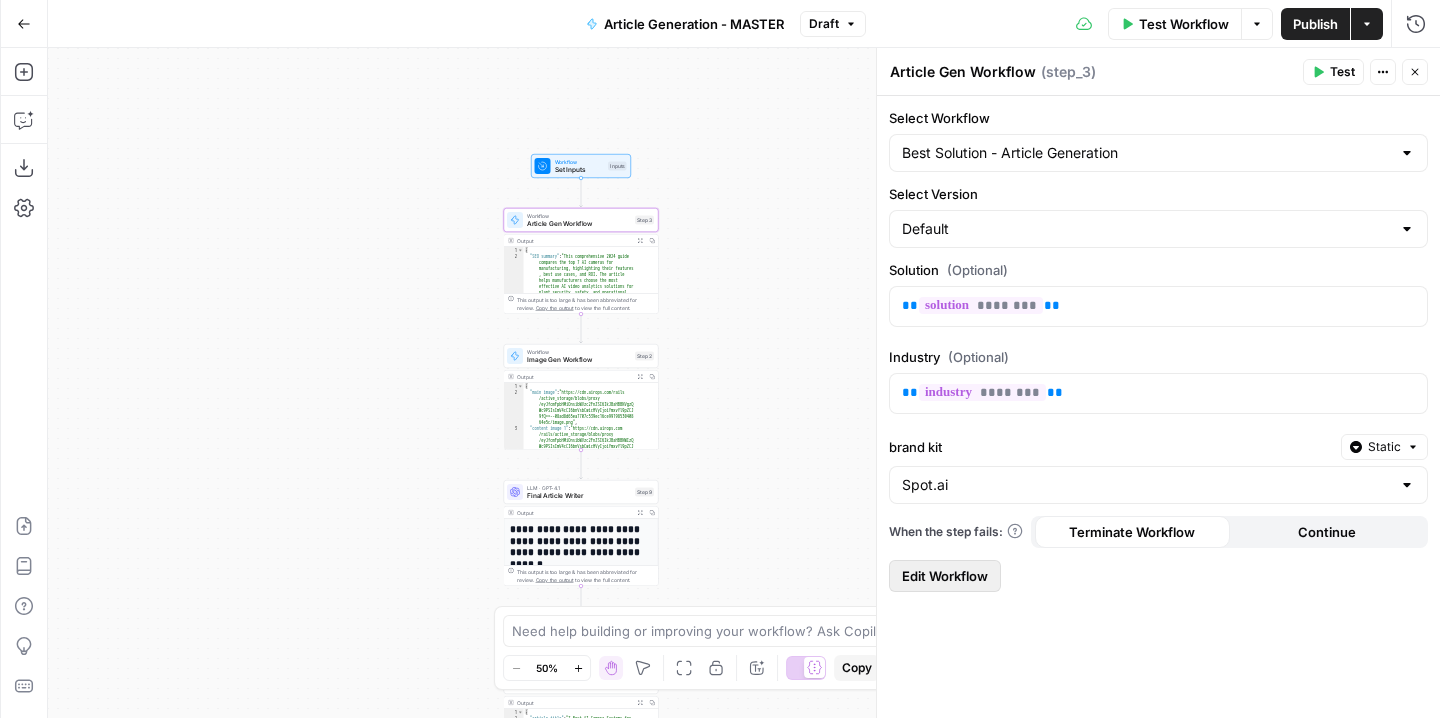 click on "Edit Workflow" at bounding box center (945, 576) 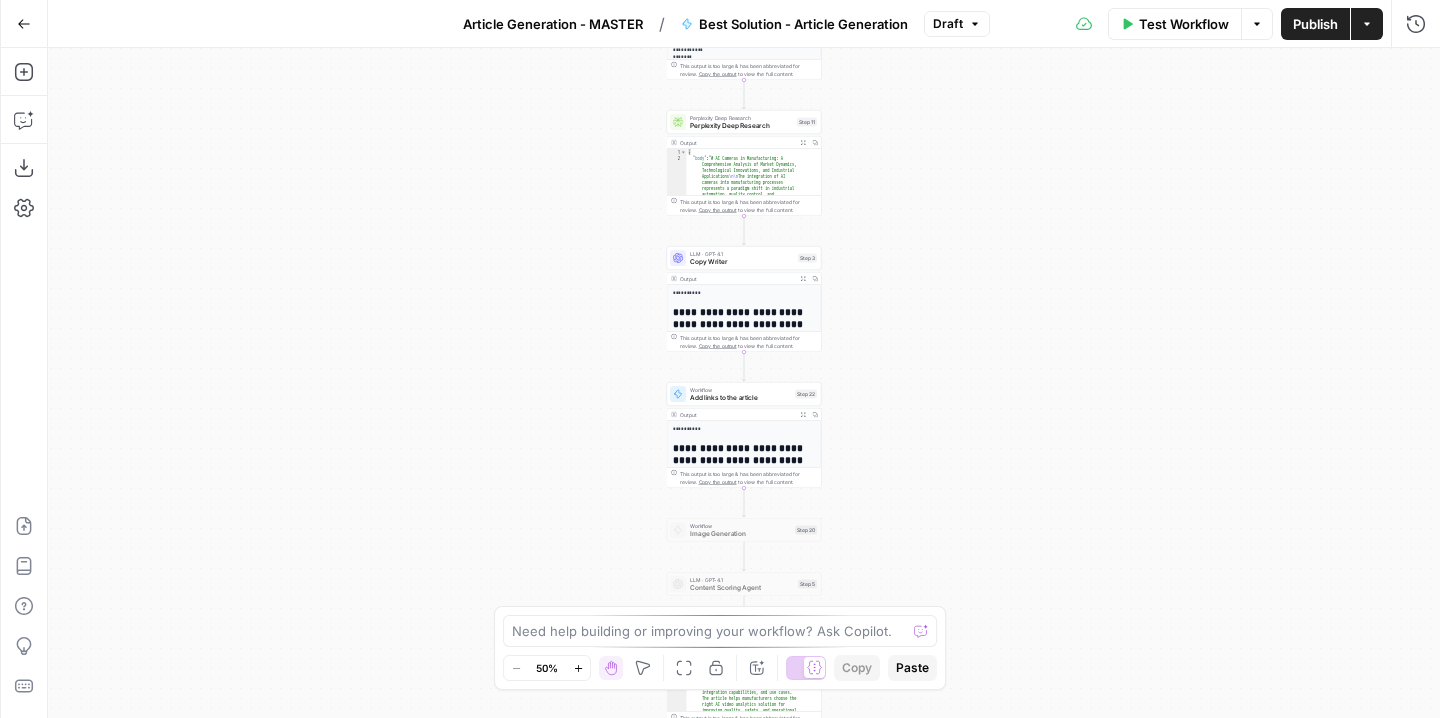 drag, startPoint x: 959, startPoint y: 446, endPoint x: 959, endPoint y: 325, distance: 121 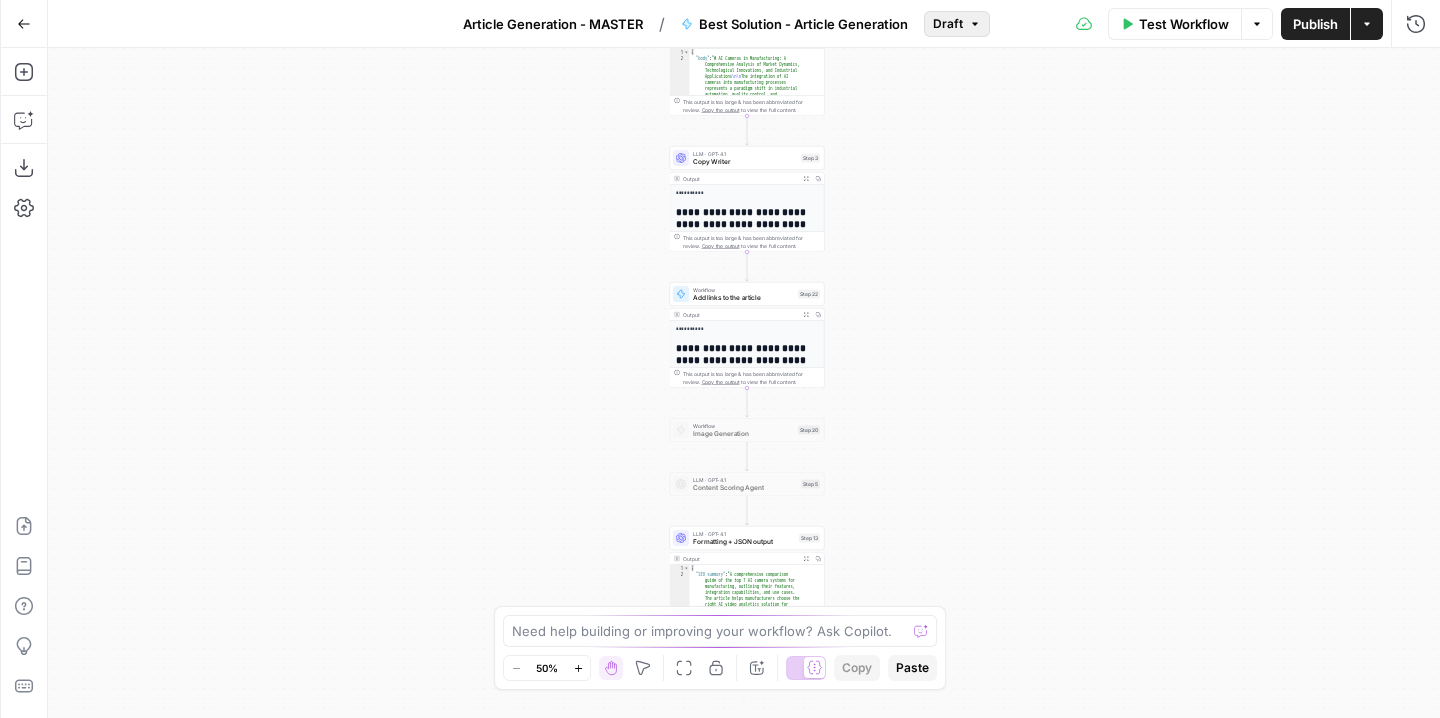 drag, startPoint x: 956, startPoint y: 114, endPoint x: 959, endPoint y: 33, distance: 81.055534 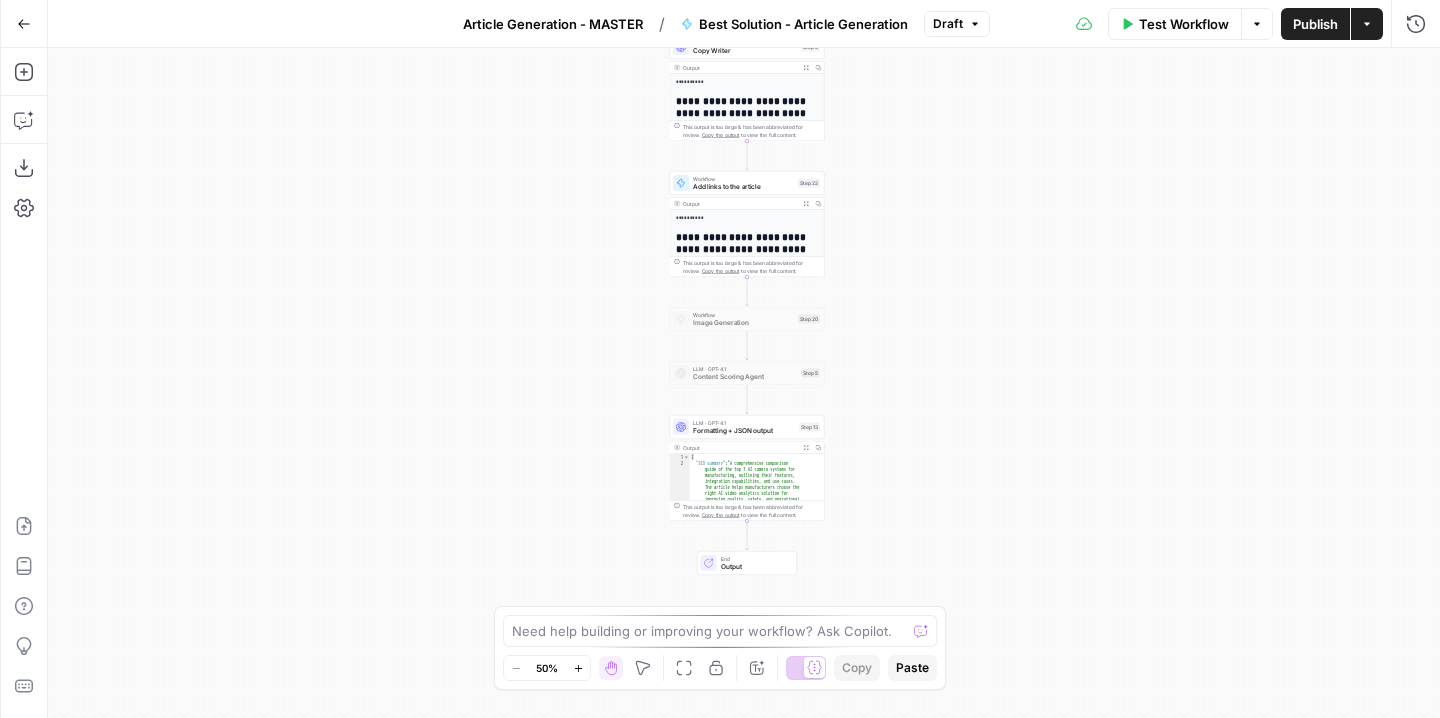 drag, startPoint x: 924, startPoint y: 407, endPoint x: 924, endPoint y: 142, distance: 265 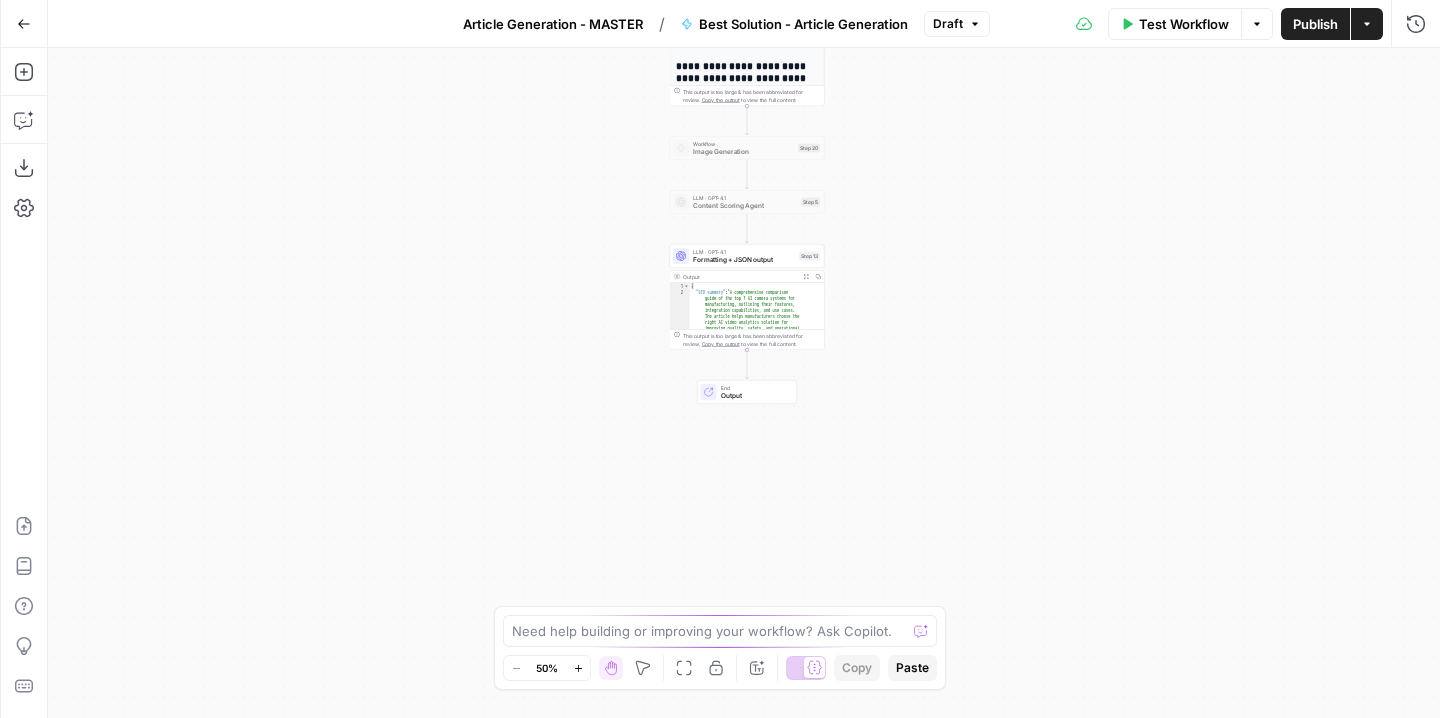 drag, startPoint x: 964, startPoint y: 176, endPoint x: 866, endPoint y: 400, distance: 244.49948 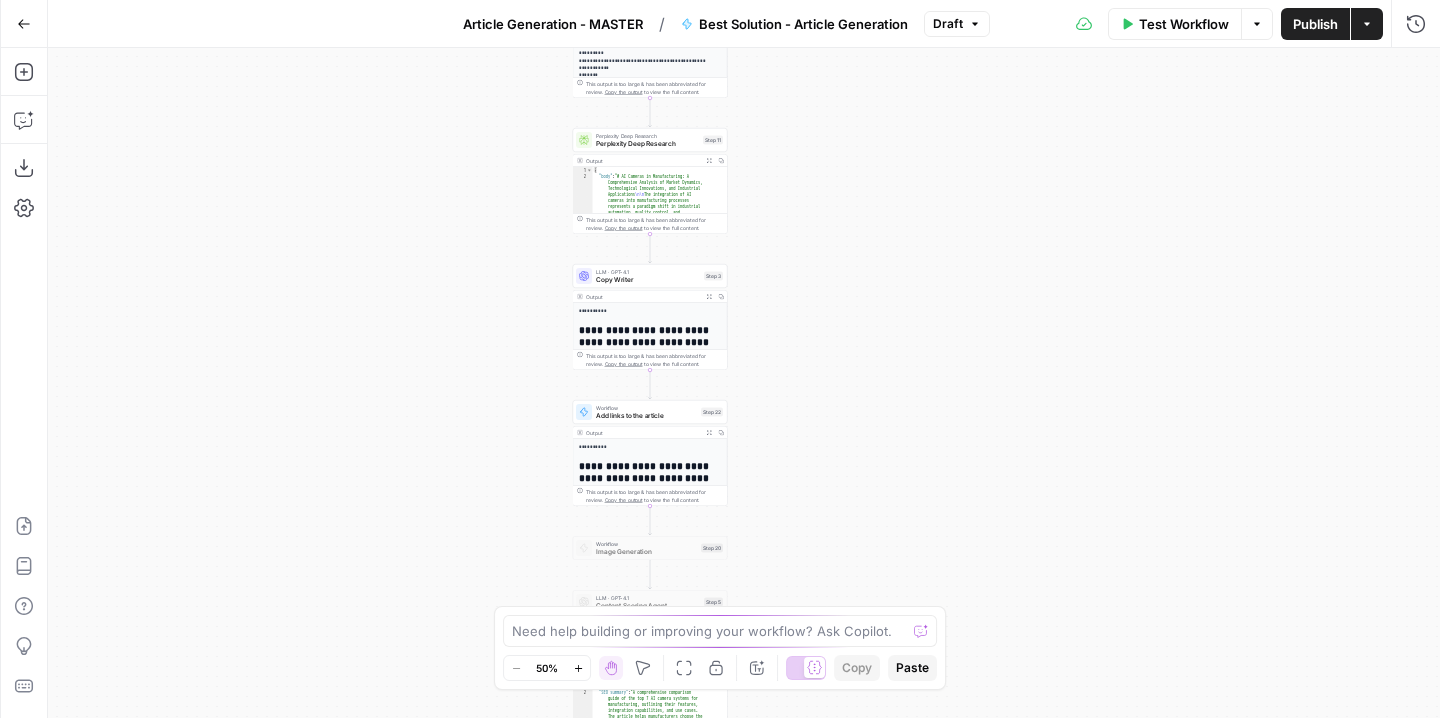 drag, startPoint x: 901, startPoint y: 209, endPoint x: 901, endPoint y: 456, distance: 247 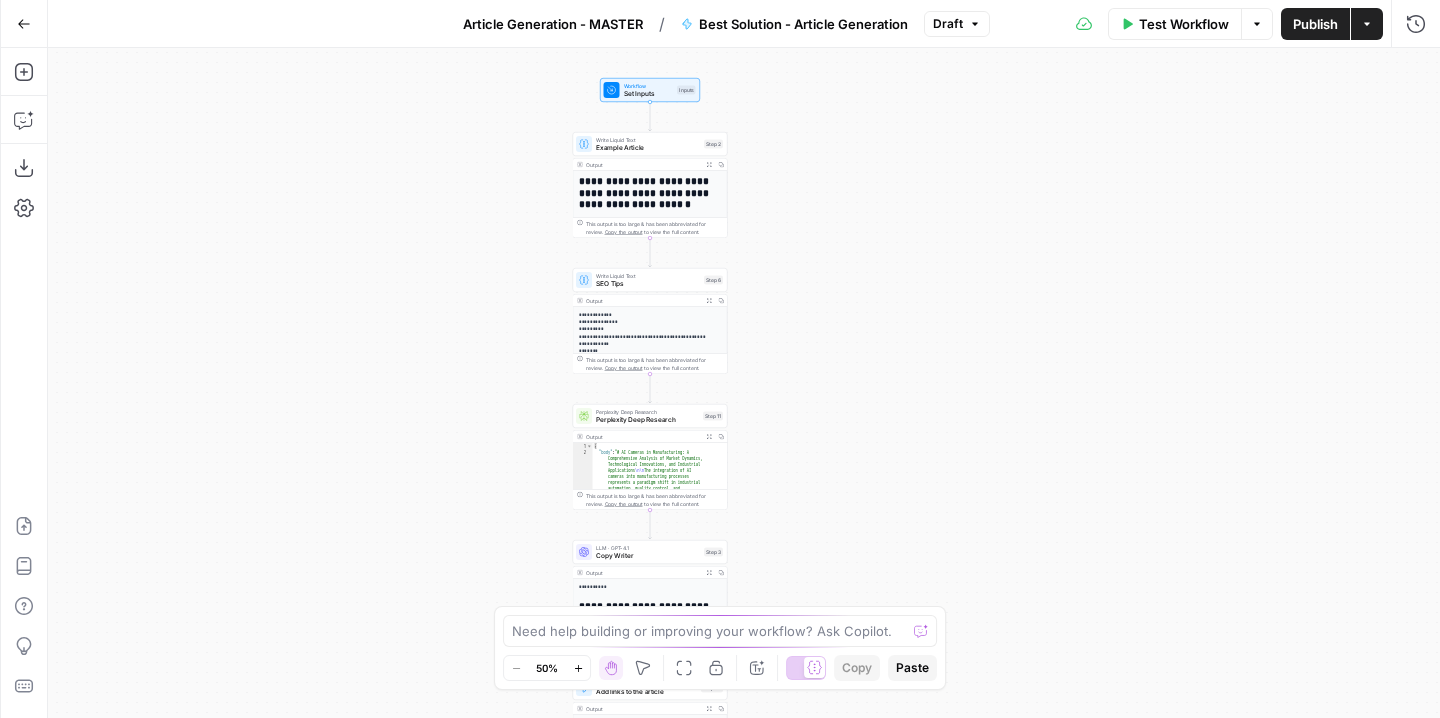 drag, startPoint x: 918, startPoint y: 173, endPoint x: 918, endPoint y: 368, distance: 195 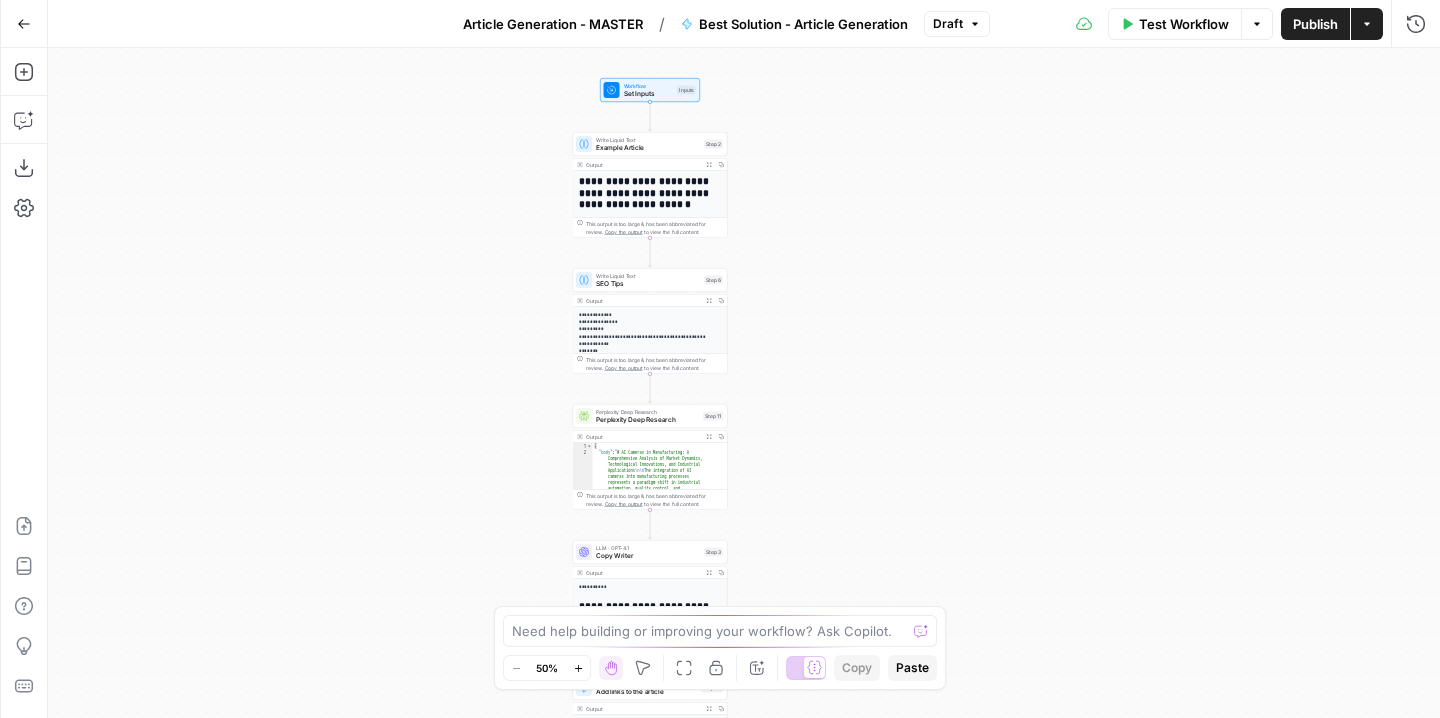 drag, startPoint x: 902, startPoint y: 378, endPoint x: 938, endPoint y: 330, distance: 60 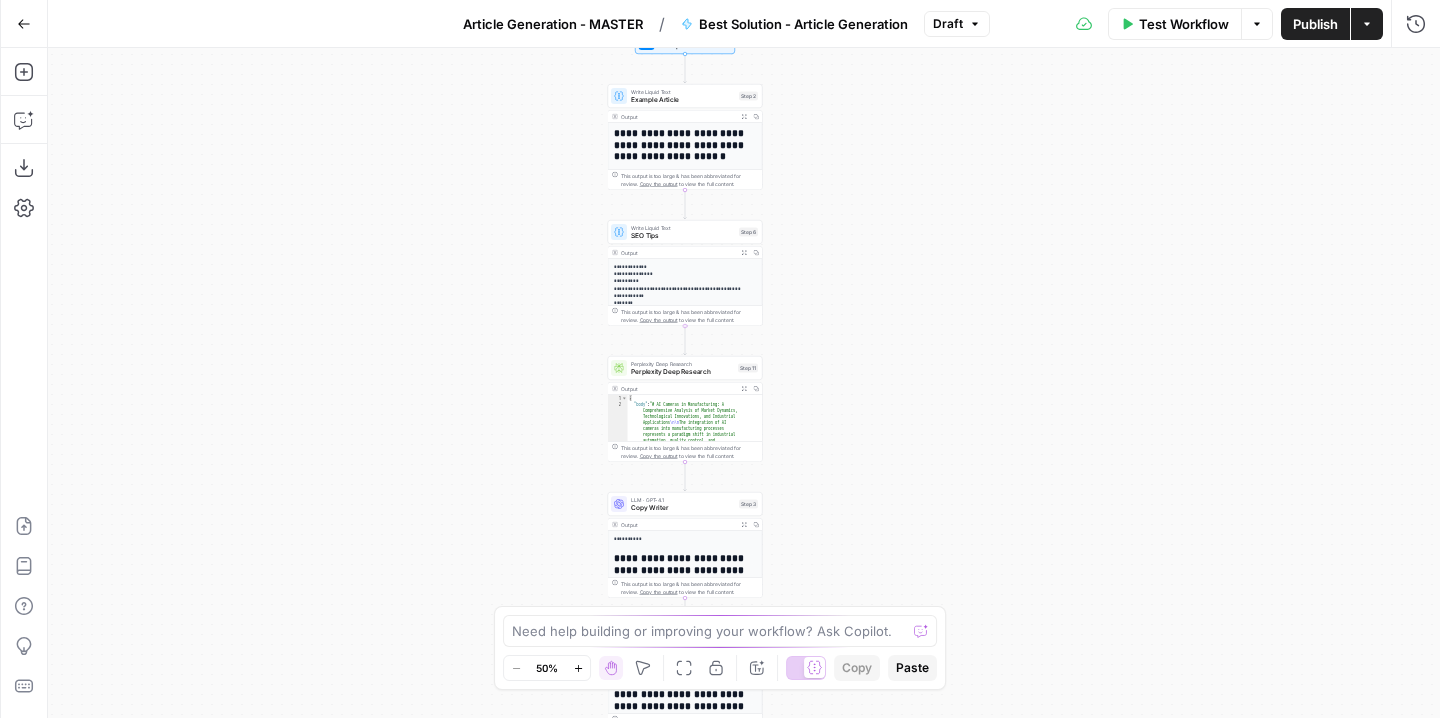 click on "SEO Tips" at bounding box center [683, 236] 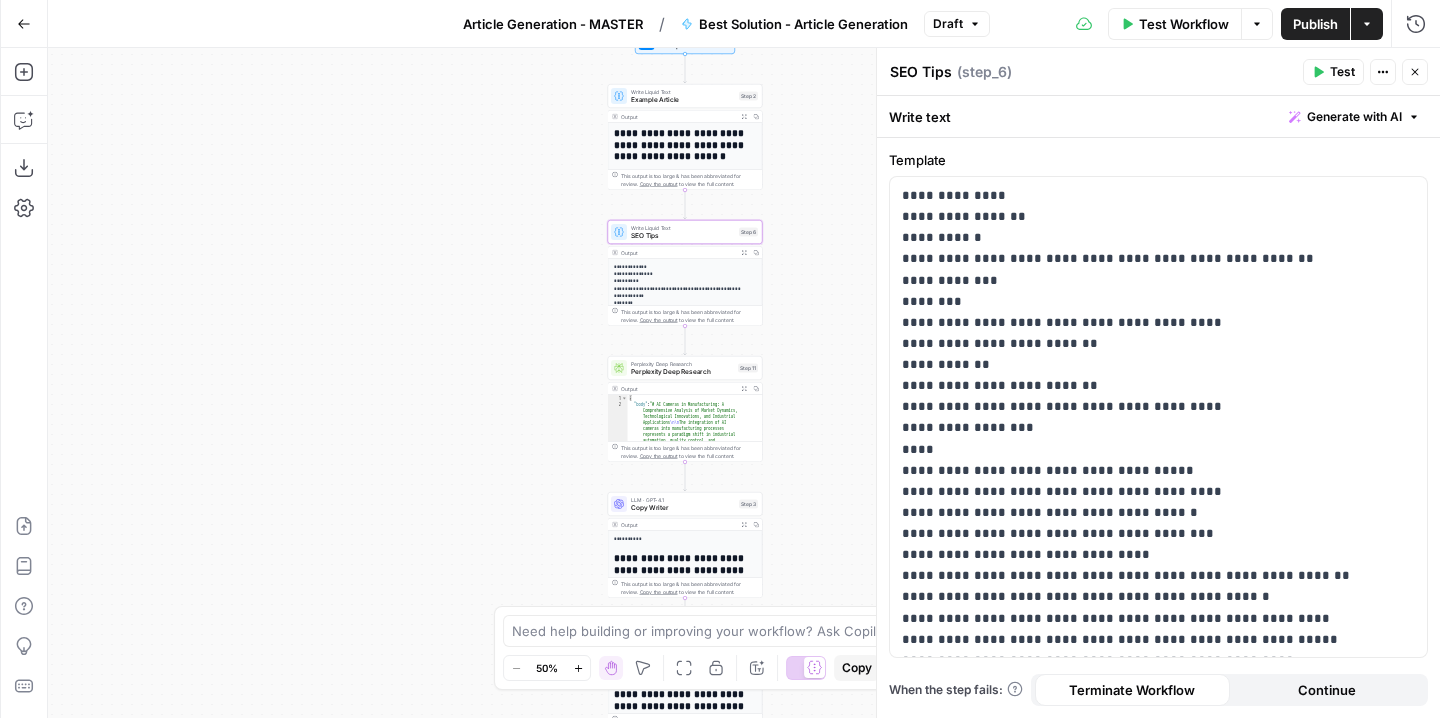 click on "Perplexity Deep Research" at bounding box center (682, 372) 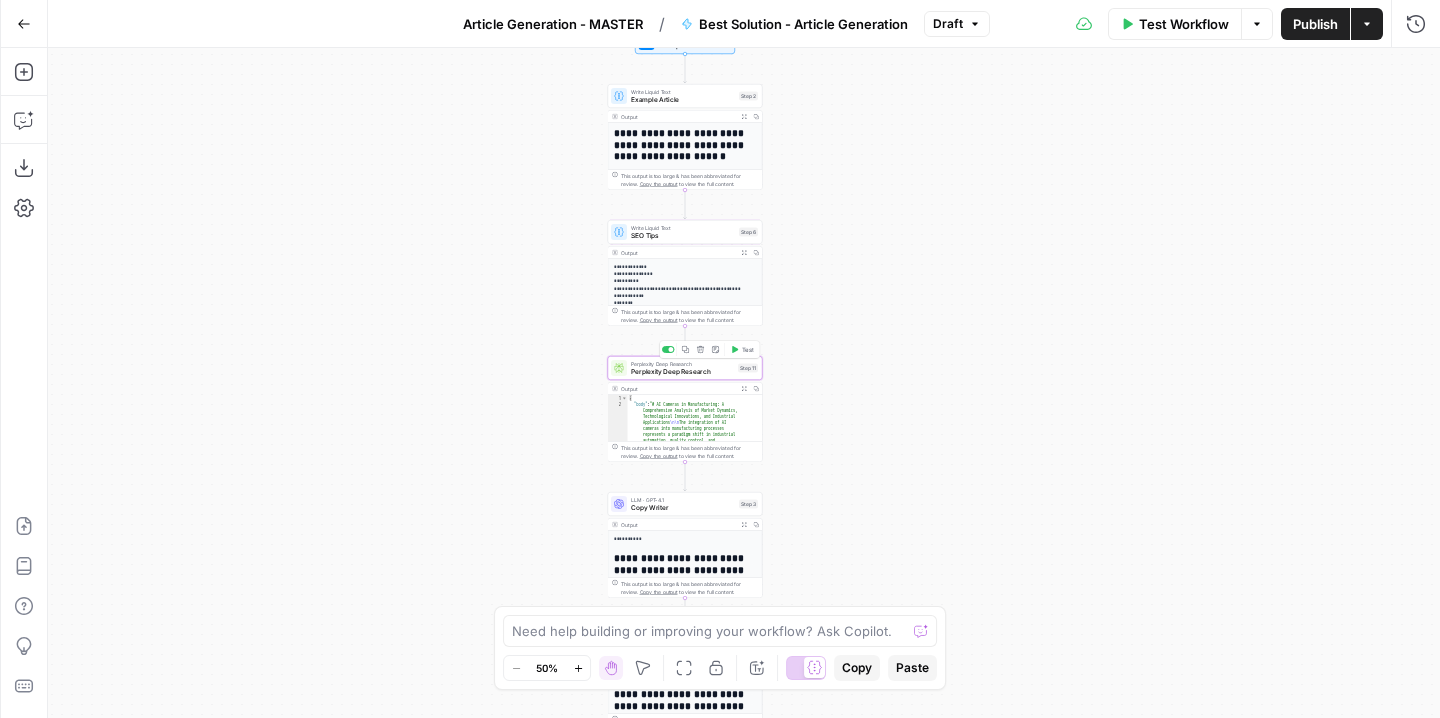 type on "Perplexity Deep Research" 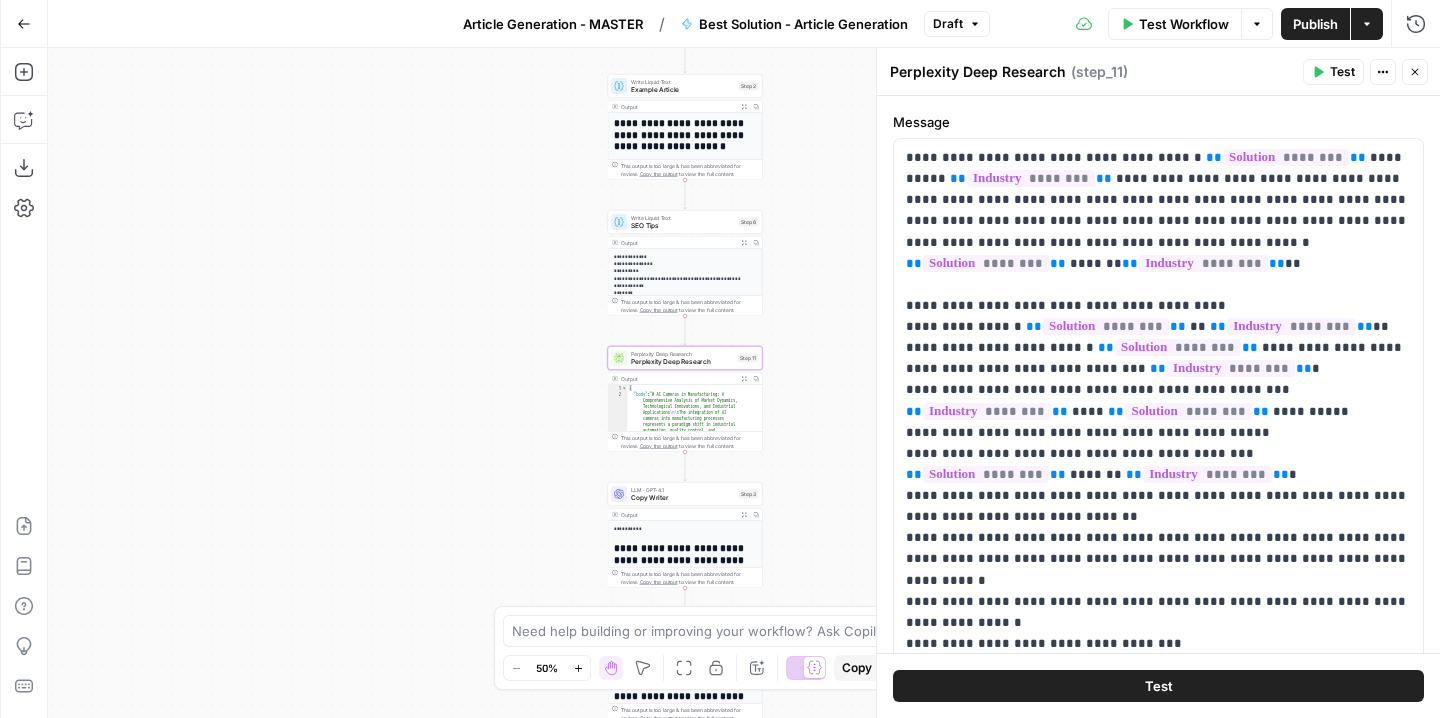 drag, startPoint x: 478, startPoint y: 440, endPoint x: 478, endPoint y: 209, distance: 231 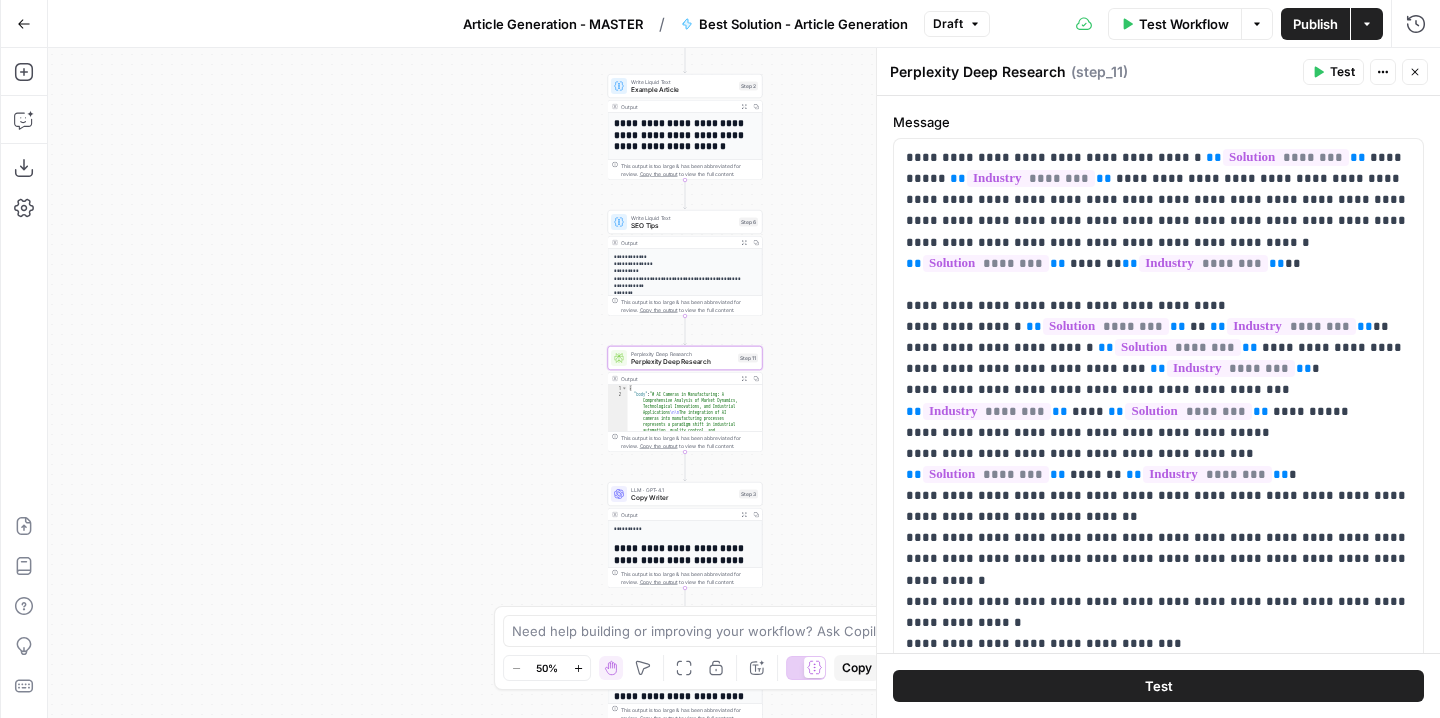 click on "**********" at bounding box center (744, 383) 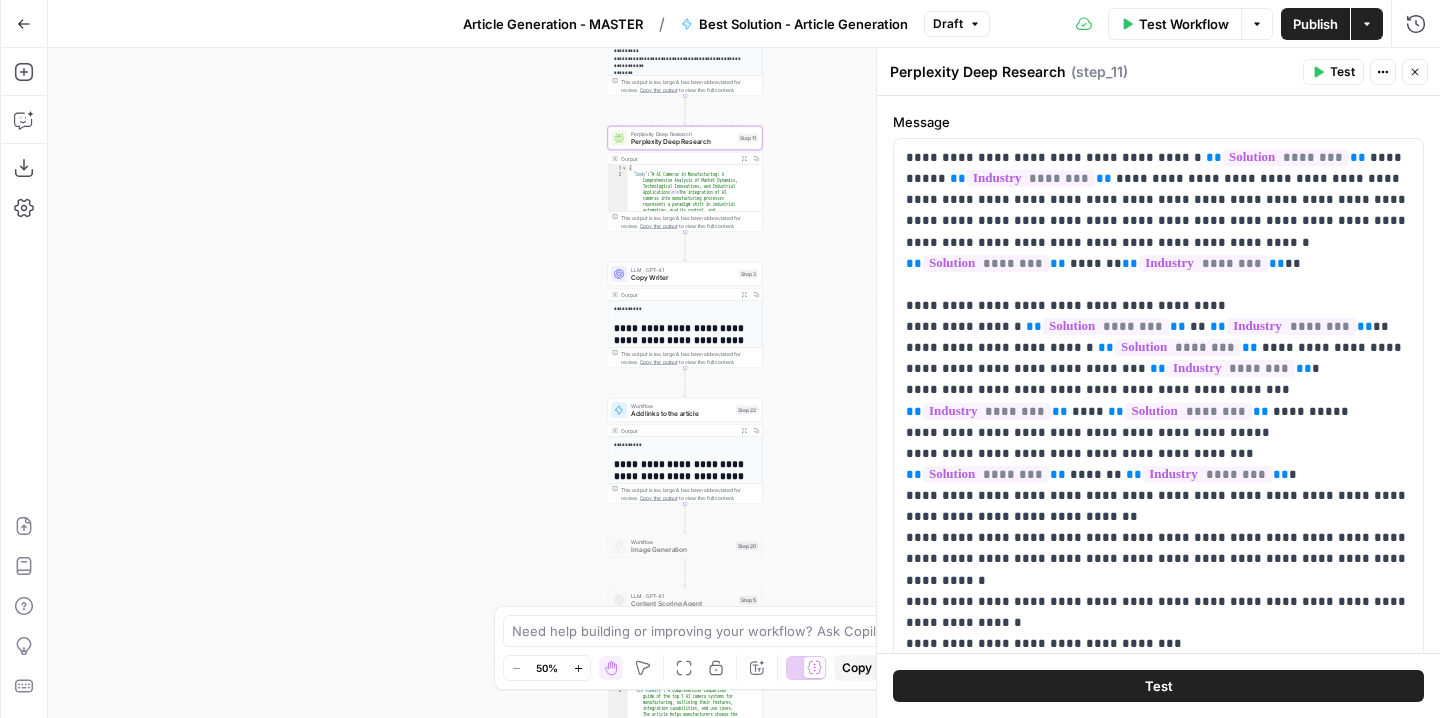 click on "Copy Writer" at bounding box center [683, 278] 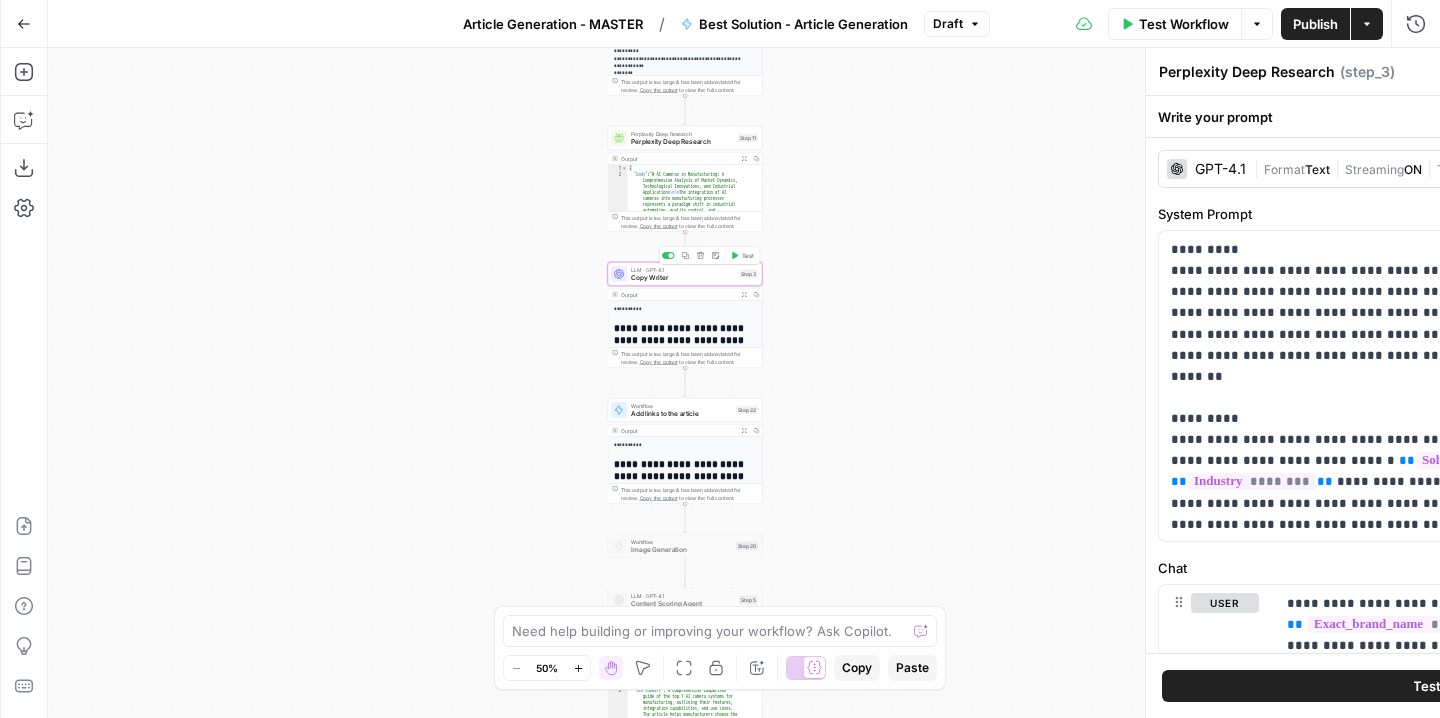 type on "Copy Writer" 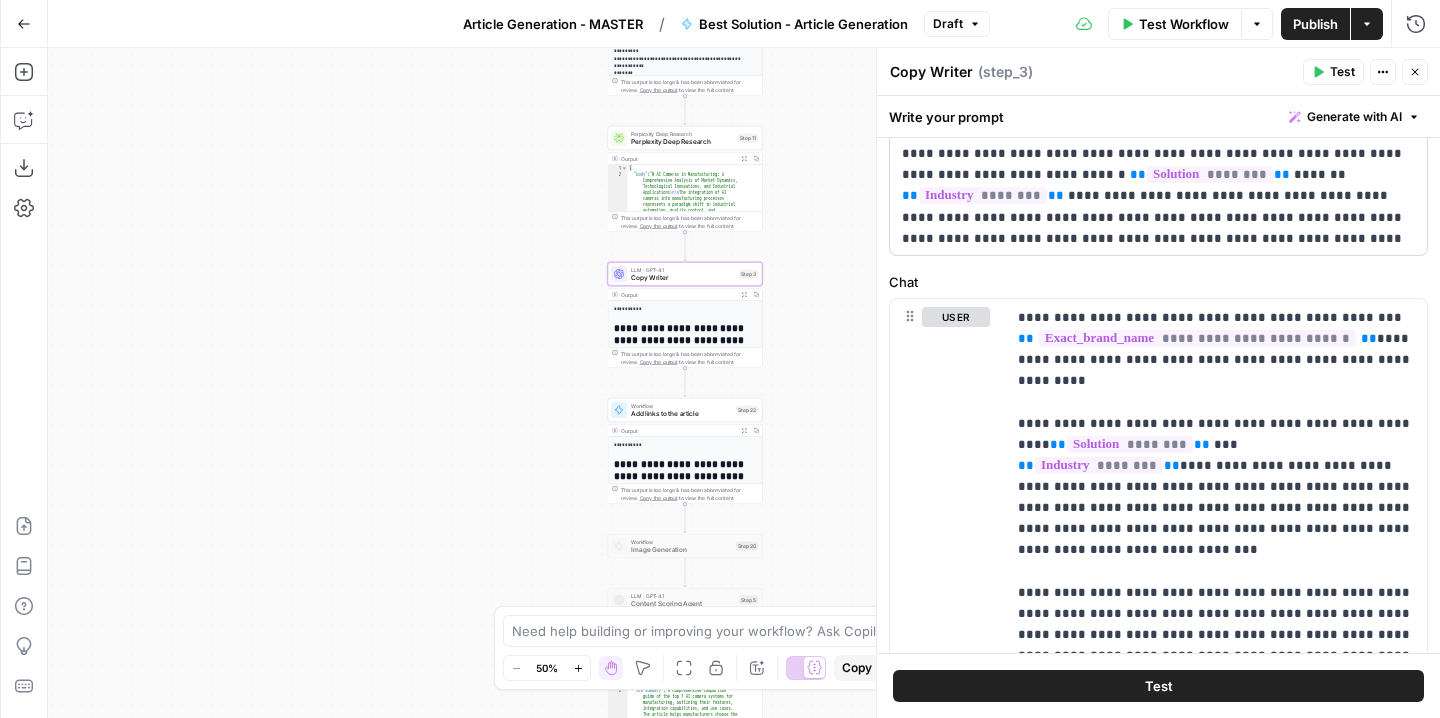 scroll, scrollTop: 341, scrollLeft: 0, axis: vertical 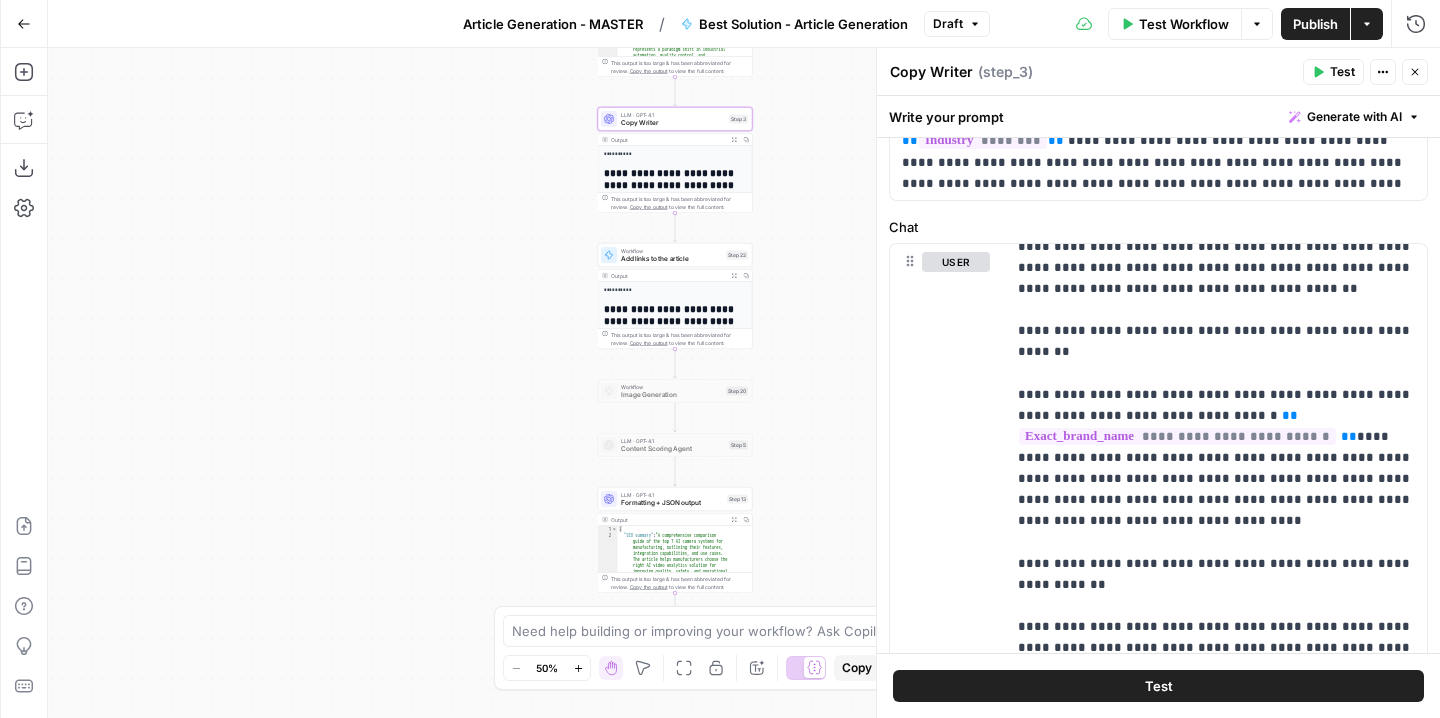 drag, startPoint x: 561, startPoint y: 393, endPoint x: 551, endPoint y: 195, distance: 198.25237 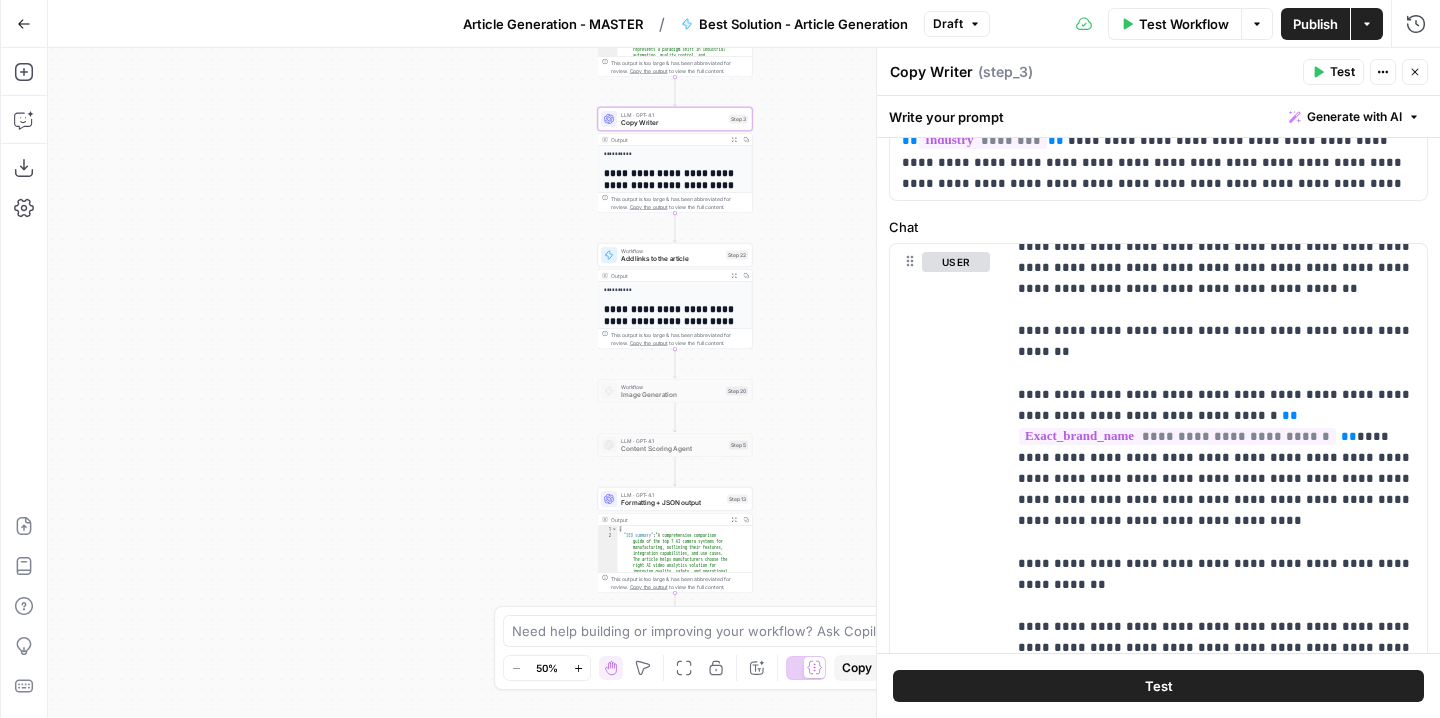 click on "**********" at bounding box center [744, 383] 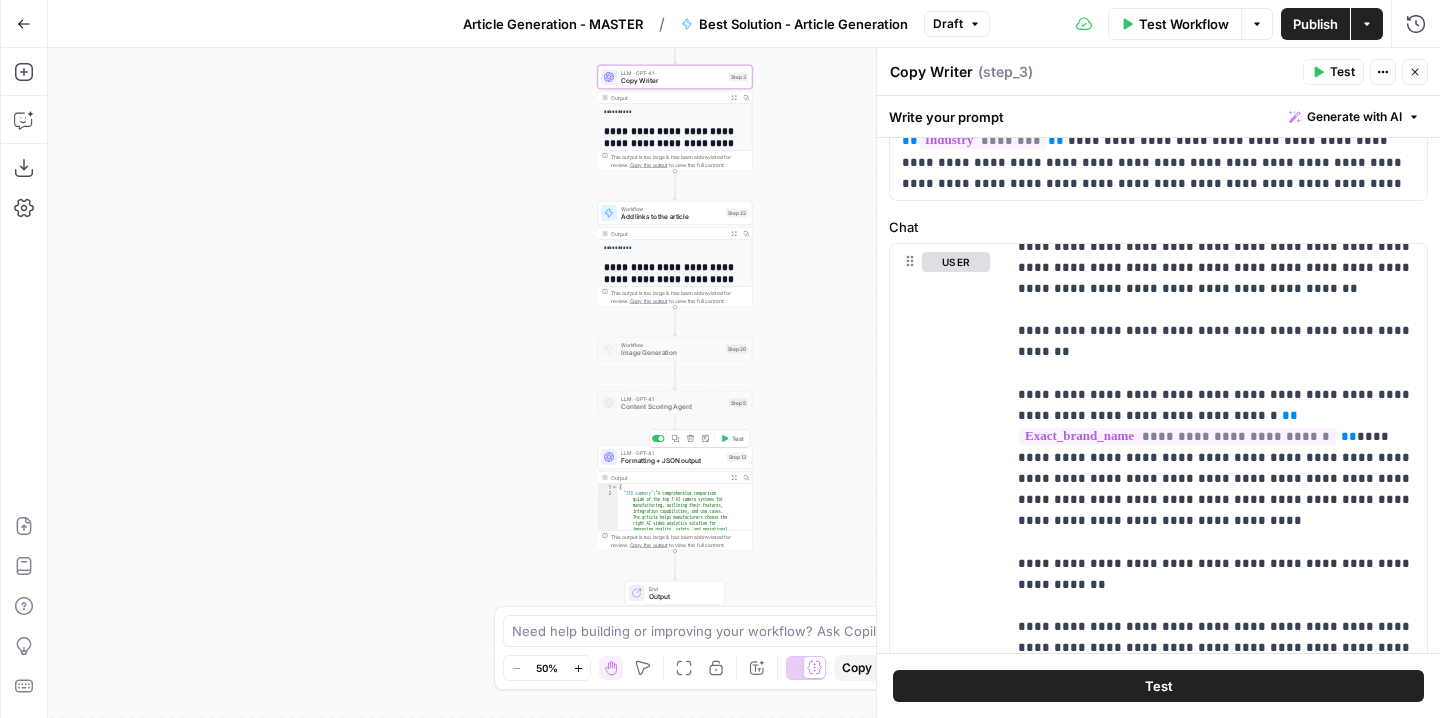 click on "LLM · GPT-4.1 Formatting + JSON output Step 13 Copy step Delete step Add Note Test Output Expand Output Copy 1 2 {    "SEO summary" :  "A comprehensive comparison         guide of the top 7 AI camera systems for         manufacturing, outlining their features,         integration capabilities, and use cases.         The article helps manufacturers choose the         right AI video analytics solution for         improving quality, safety, and operational         efficiency." ,     This output is too large & has been abbreviated for review.   Copy the output   to view the full content." at bounding box center (675, 498) 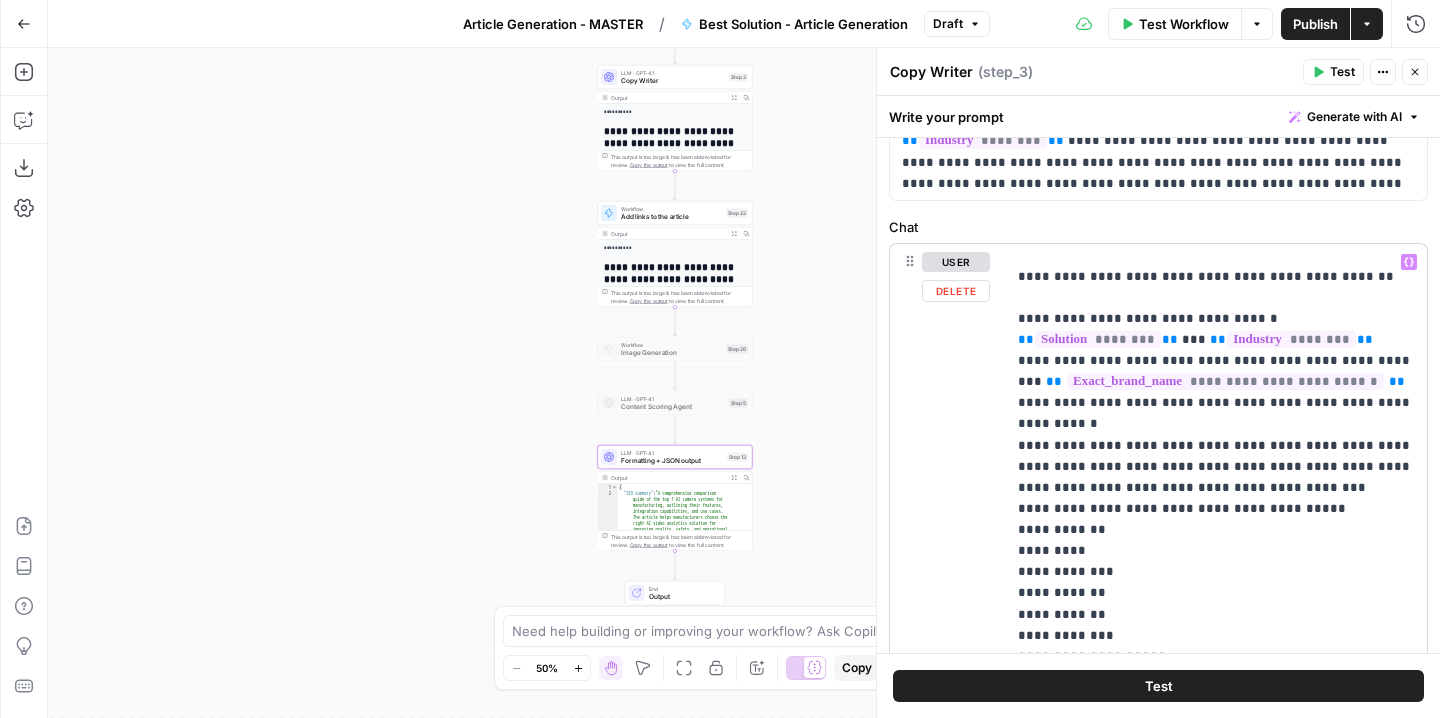 scroll, scrollTop: 1236, scrollLeft: 0, axis: vertical 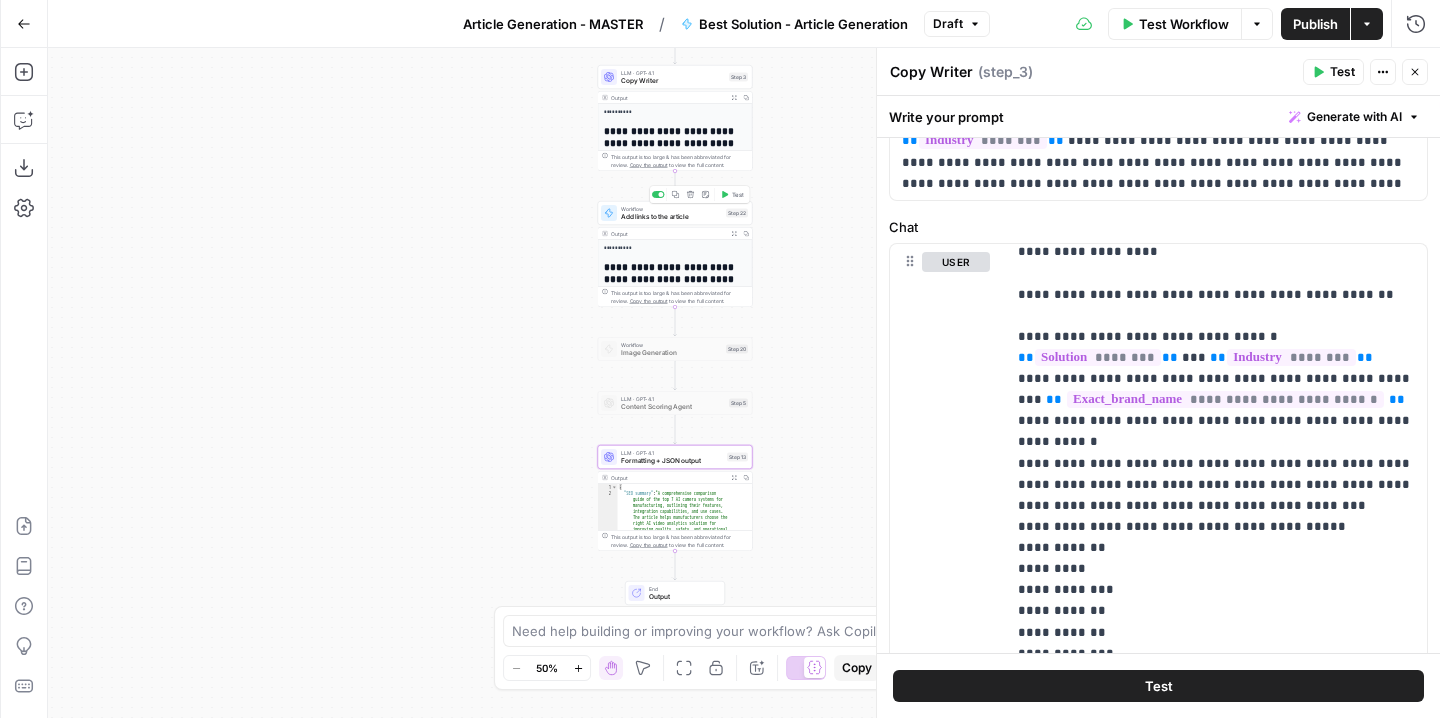 click on "Add links to the article" at bounding box center [671, 217] 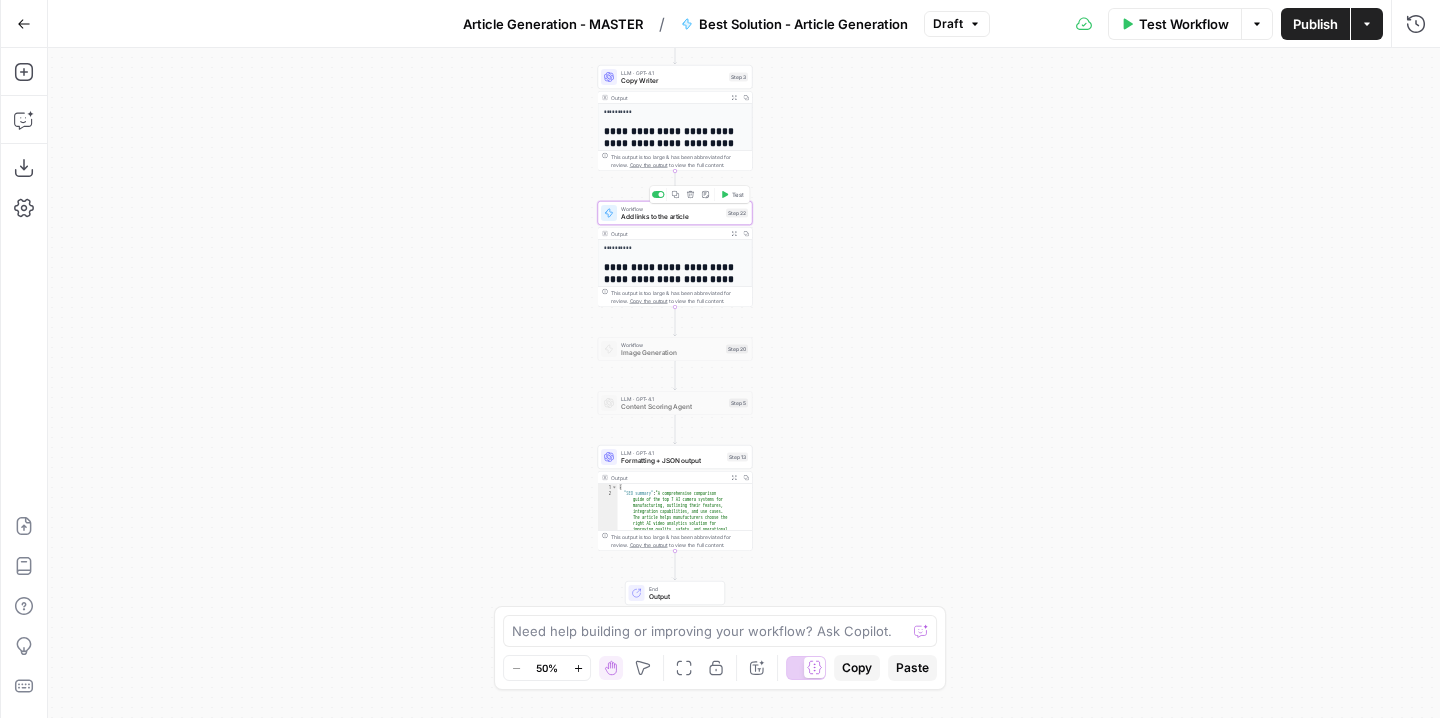 type on "Add links to the article" 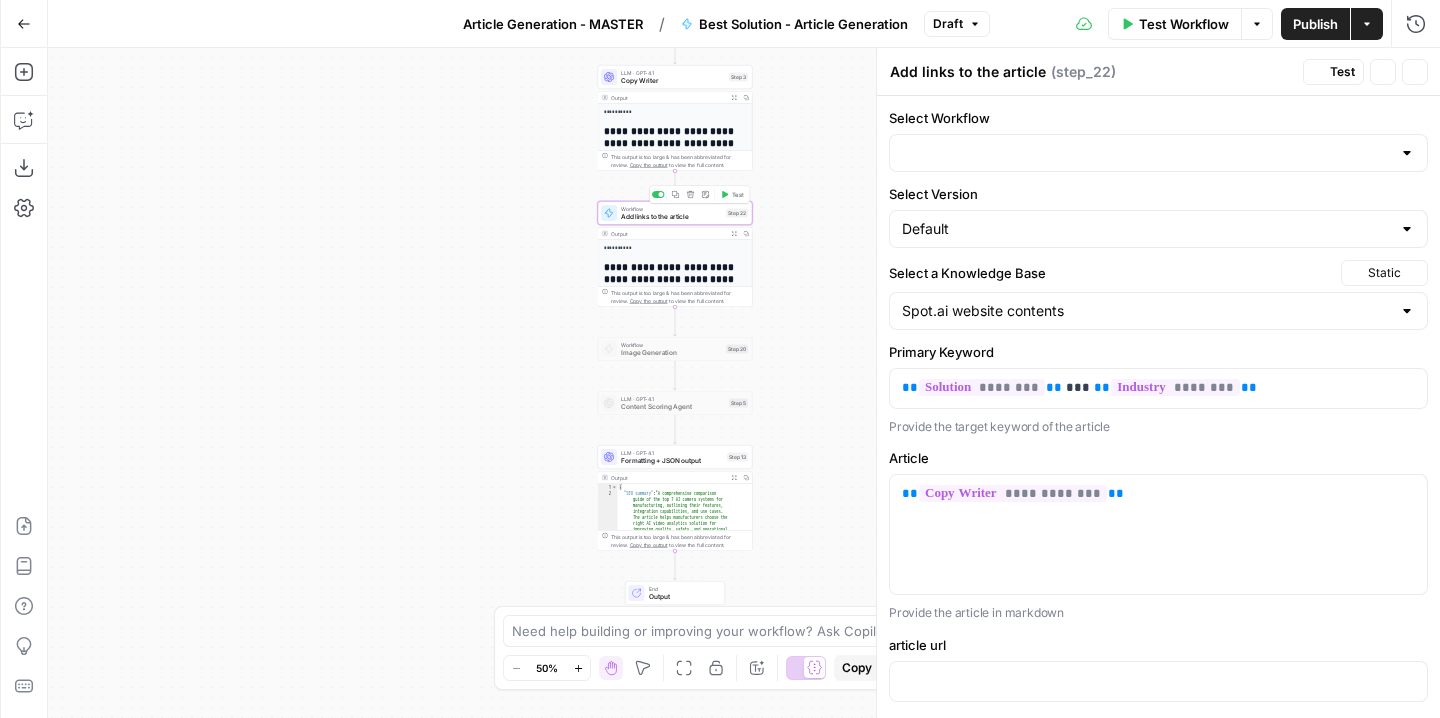 type on "Add links to the article from the knowledge base, perplexity and prior links" 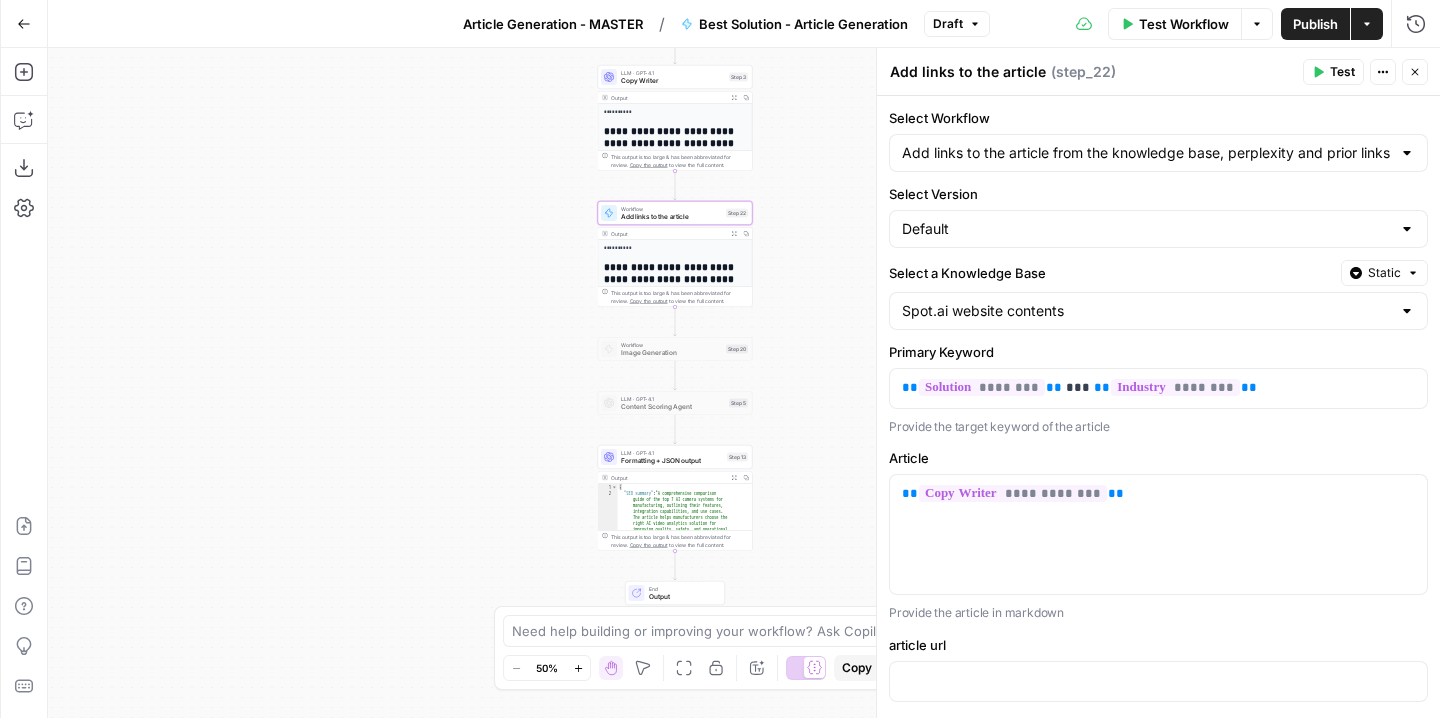 click on "LLM · GPT-4.1 Formatting + JSON output Step 13 Copy step Delete step Add Note Test" at bounding box center (675, 457) 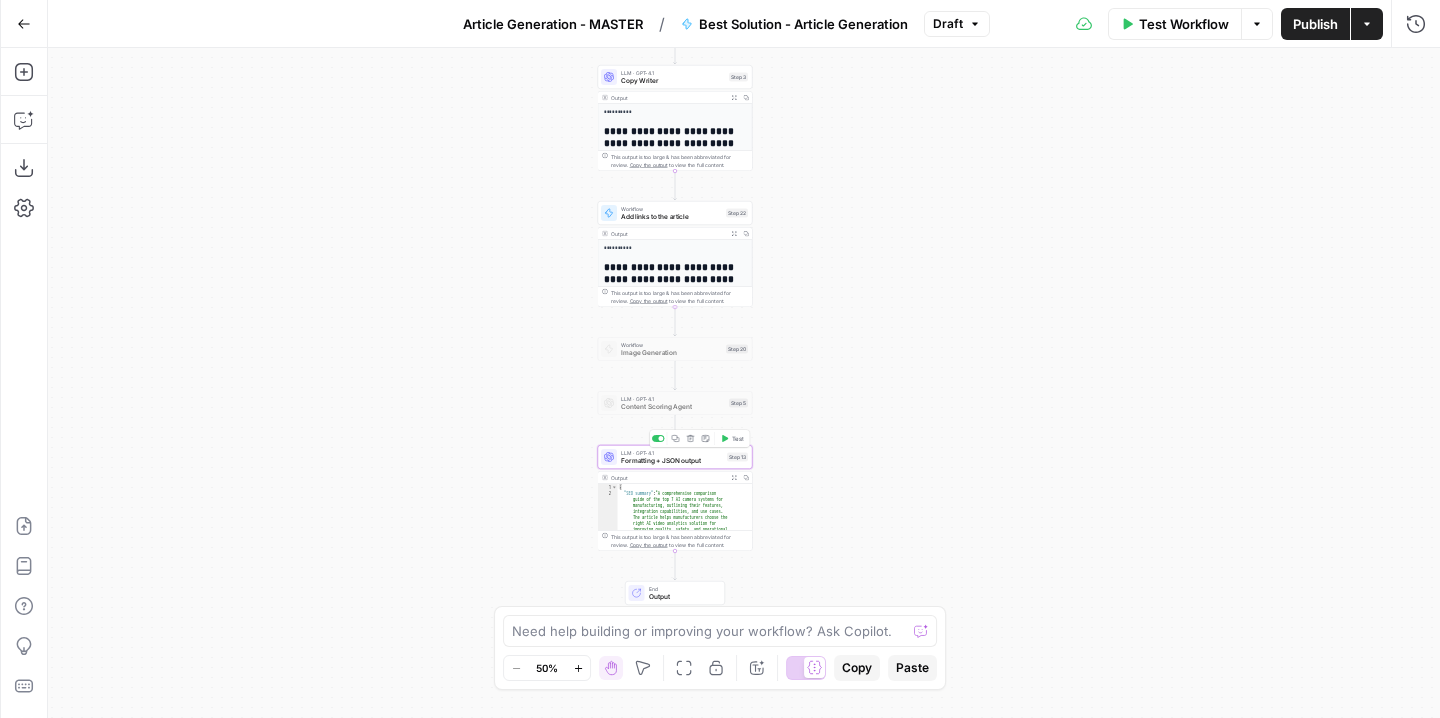 type on "Formatting + JSON output" 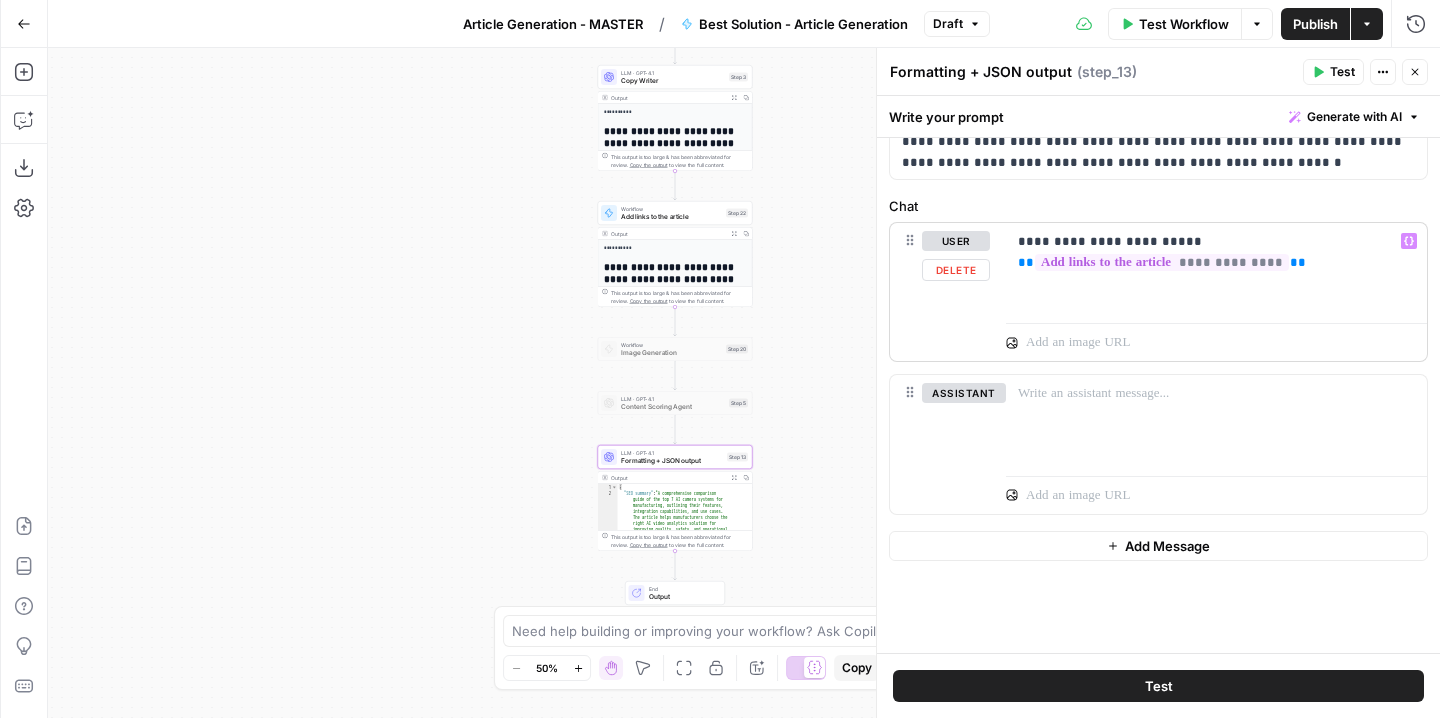 scroll, scrollTop: 446, scrollLeft: 0, axis: vertical 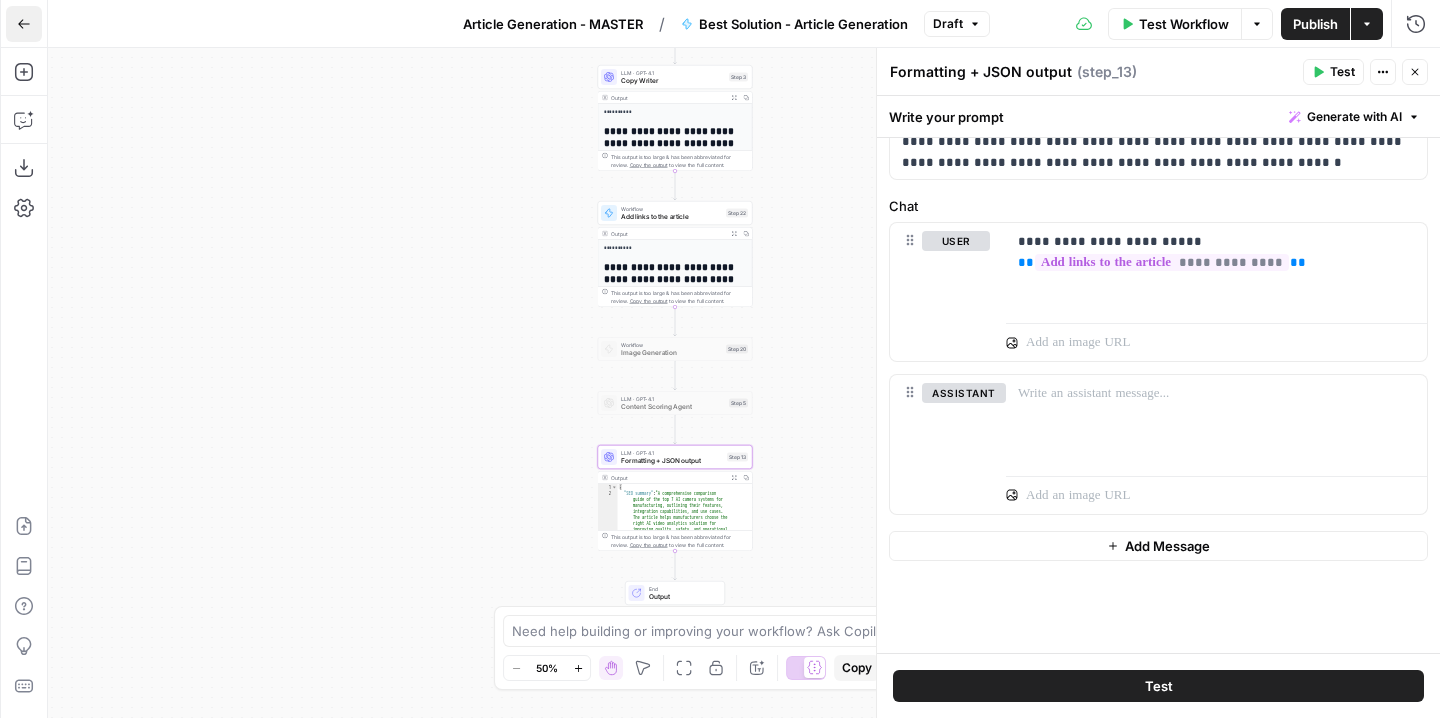 click 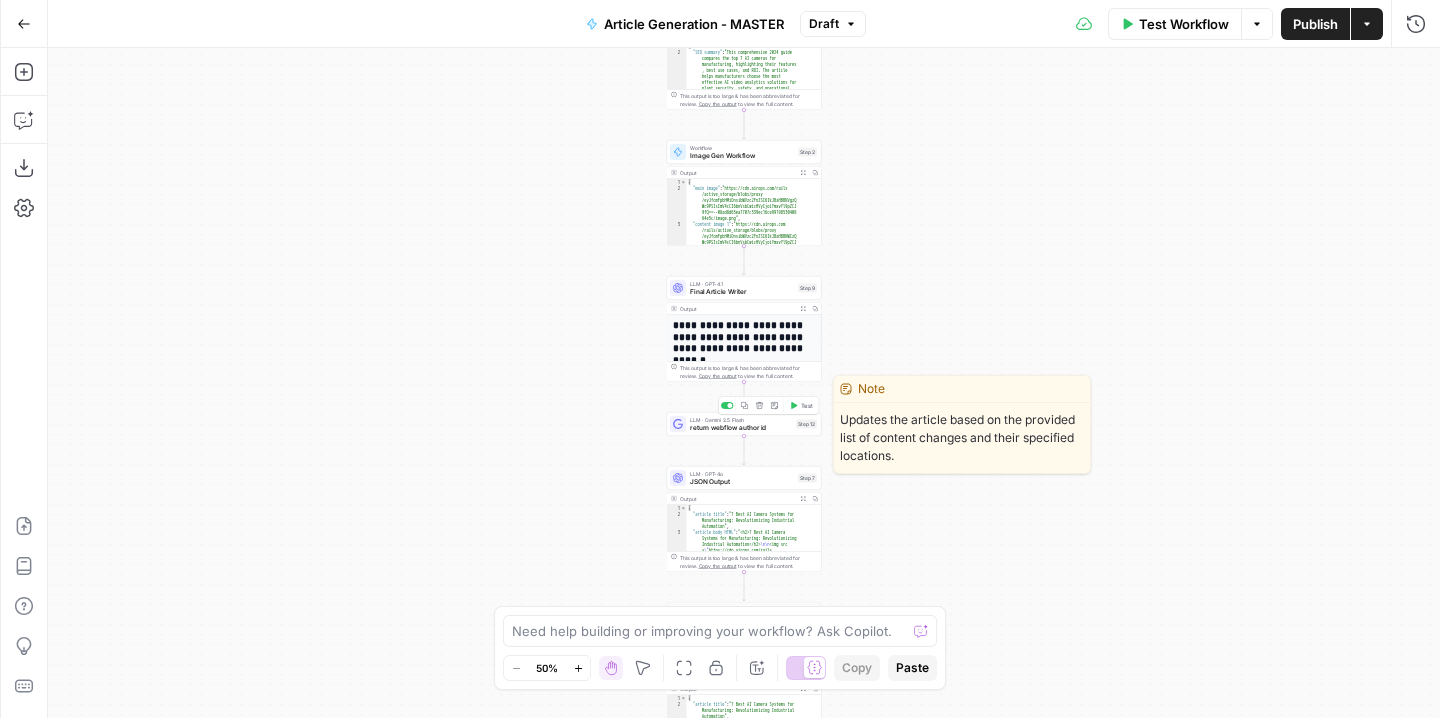 click on "return webflow author id" at bounding box center [741, 428] 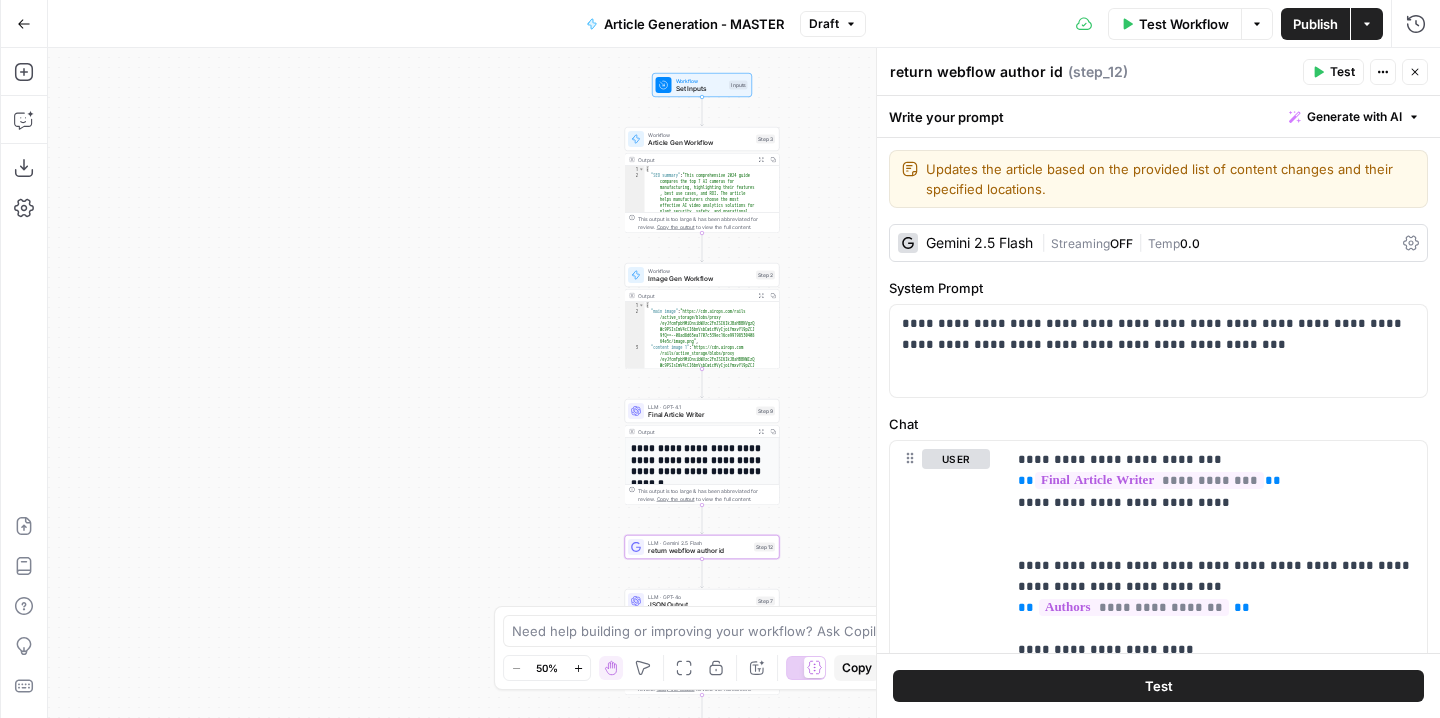 drag, startPoint x: 518, startPoint y: 216, endPoint x: 444, endPoint y: 410, distance: 207.6343 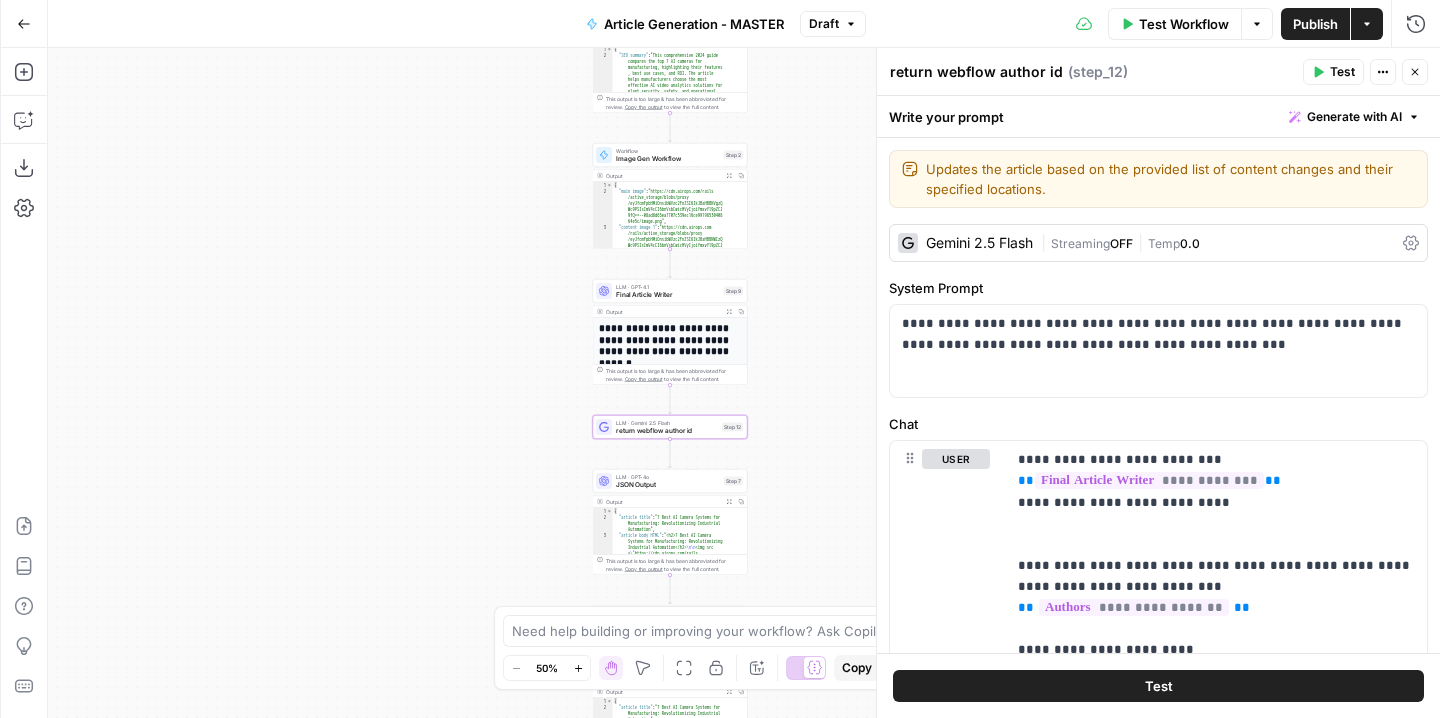 drag, startPoint x: 449, startPoint y: 419, endPoint x: 449, endPoint y: 201, distance: 218 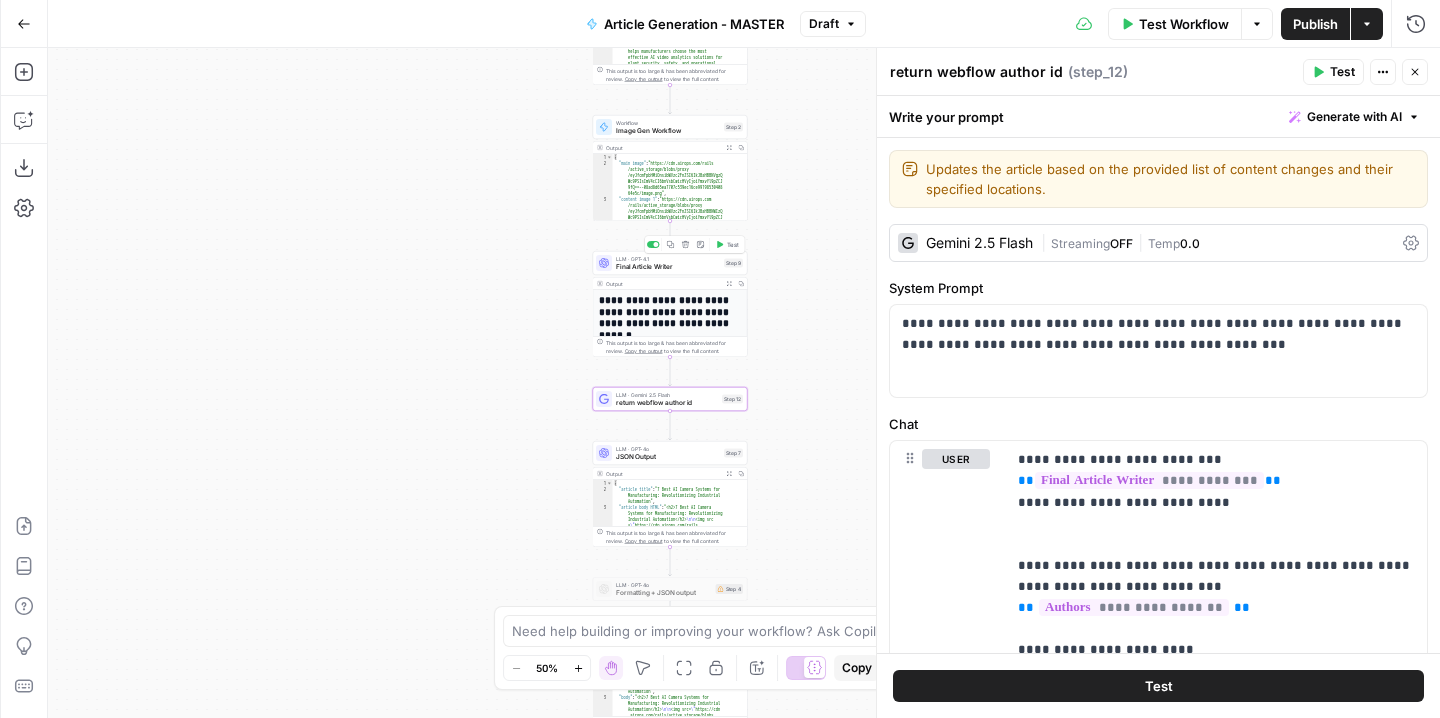 click on "LLM · GPT-4.1 Final Article Writer Step 9 Copy step Delete step Add Note Test" at bounding box center [670, 263] 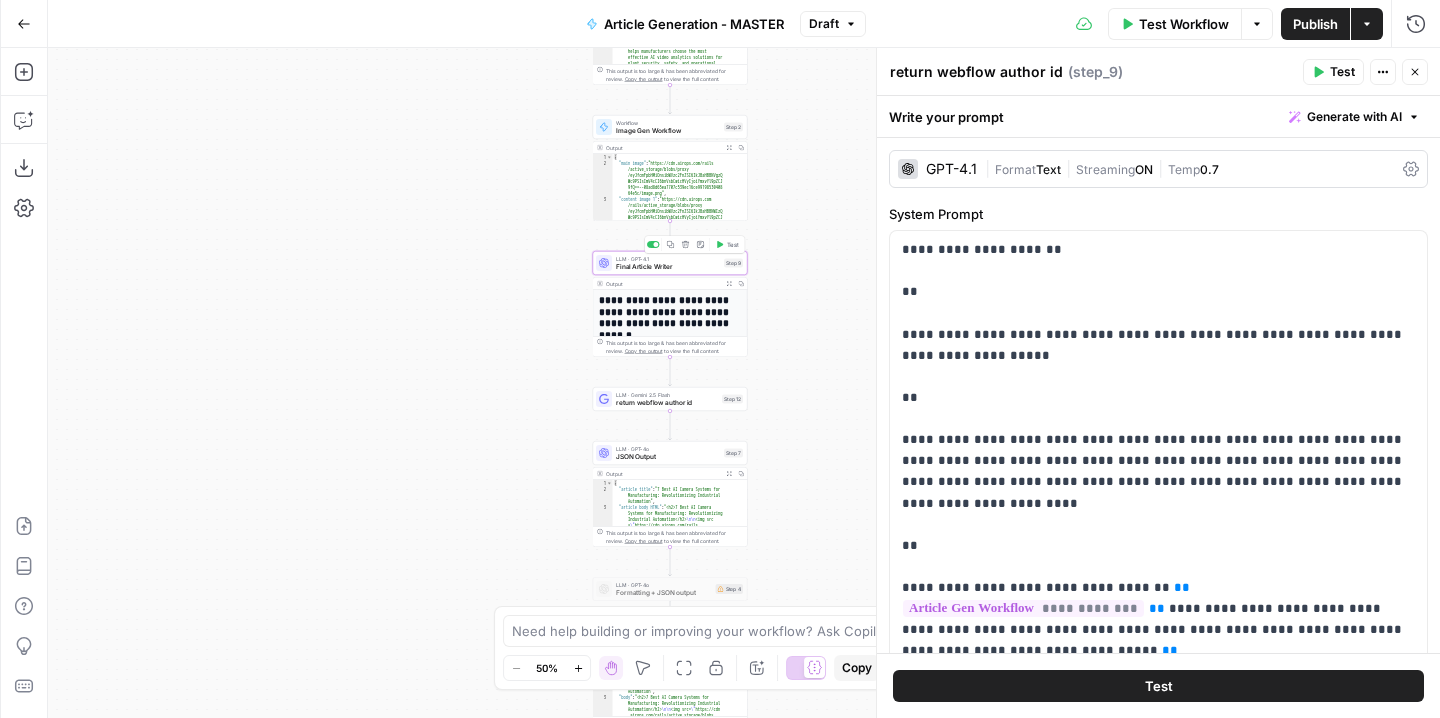 type on "Final Article Writer" 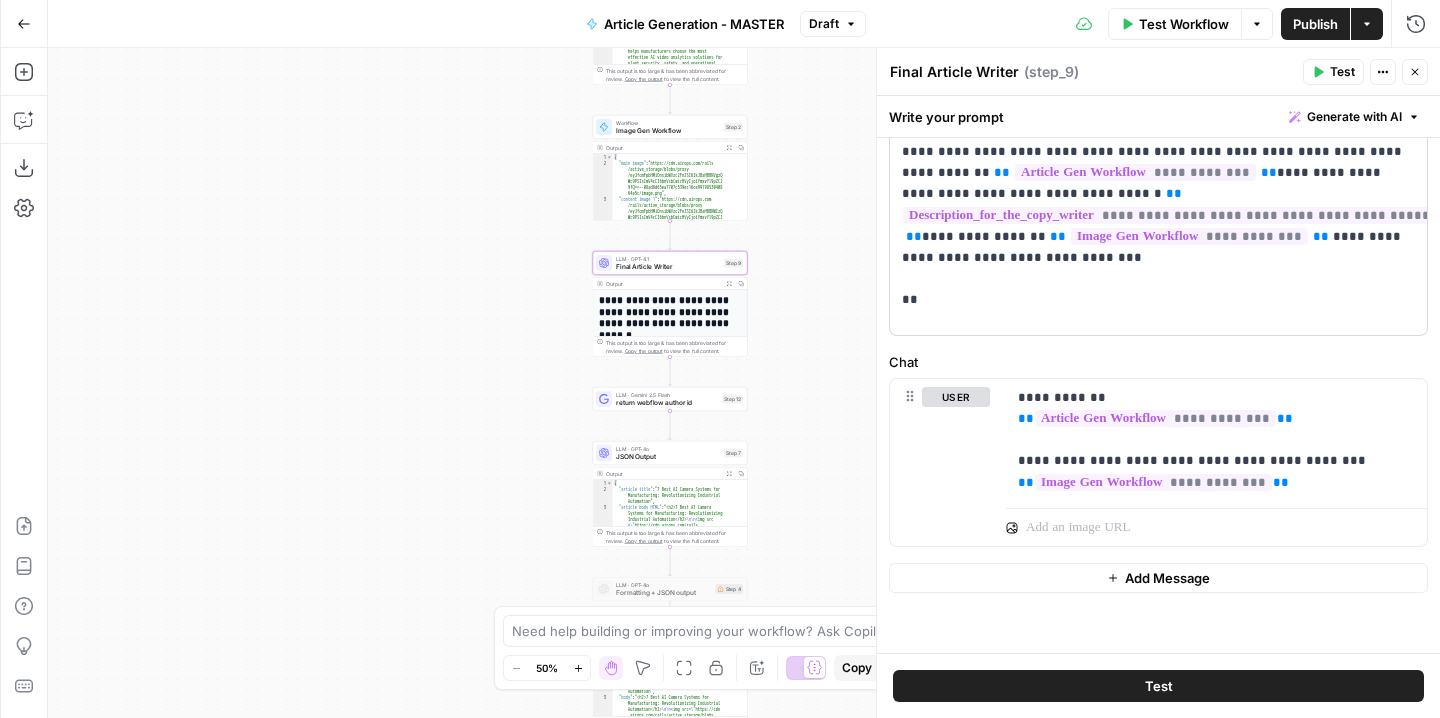scroll, scrollTop: 626, scrollLeft: 0, axis: vertical 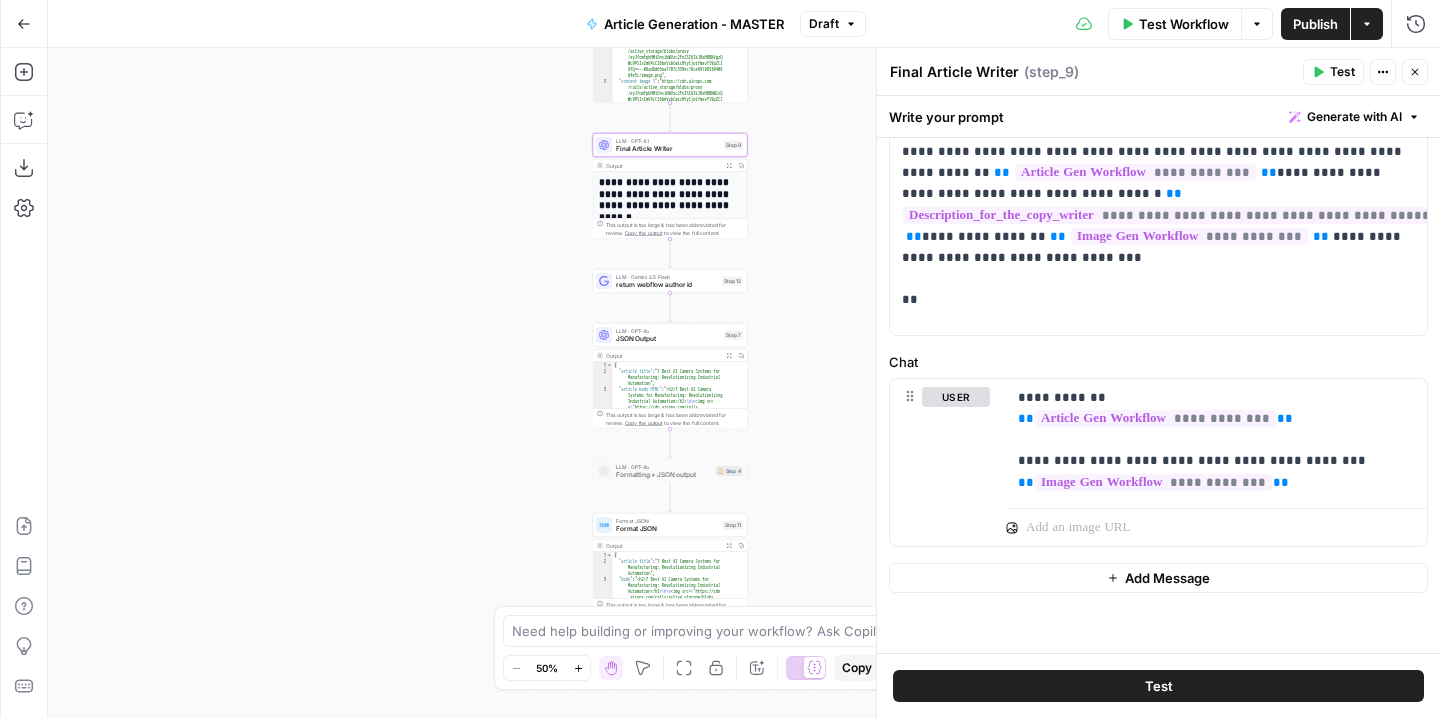 drag, startPoint x: 788, startPoint y: 456, endPoint x: 785, endPoint y: 269, distance: 187.02406 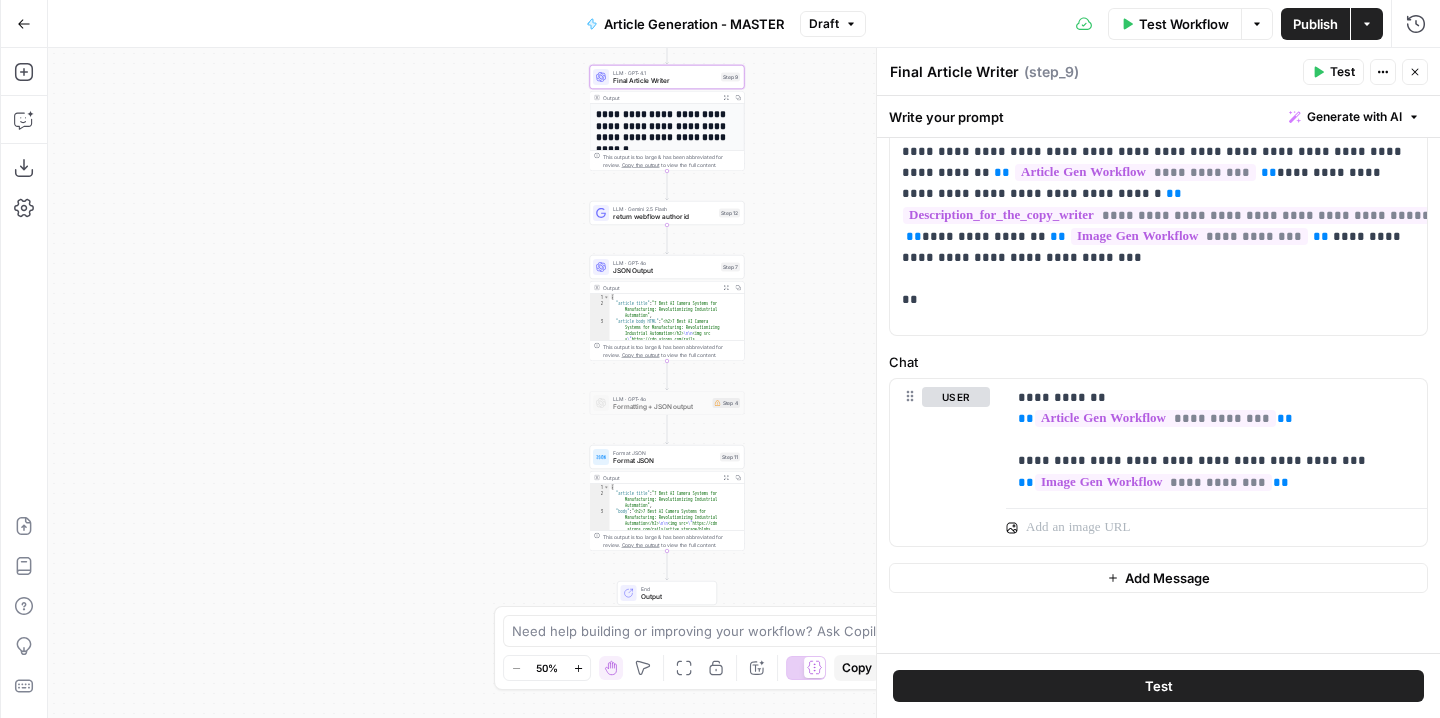 click on "JSON Output" at bounding box center [665, 271] 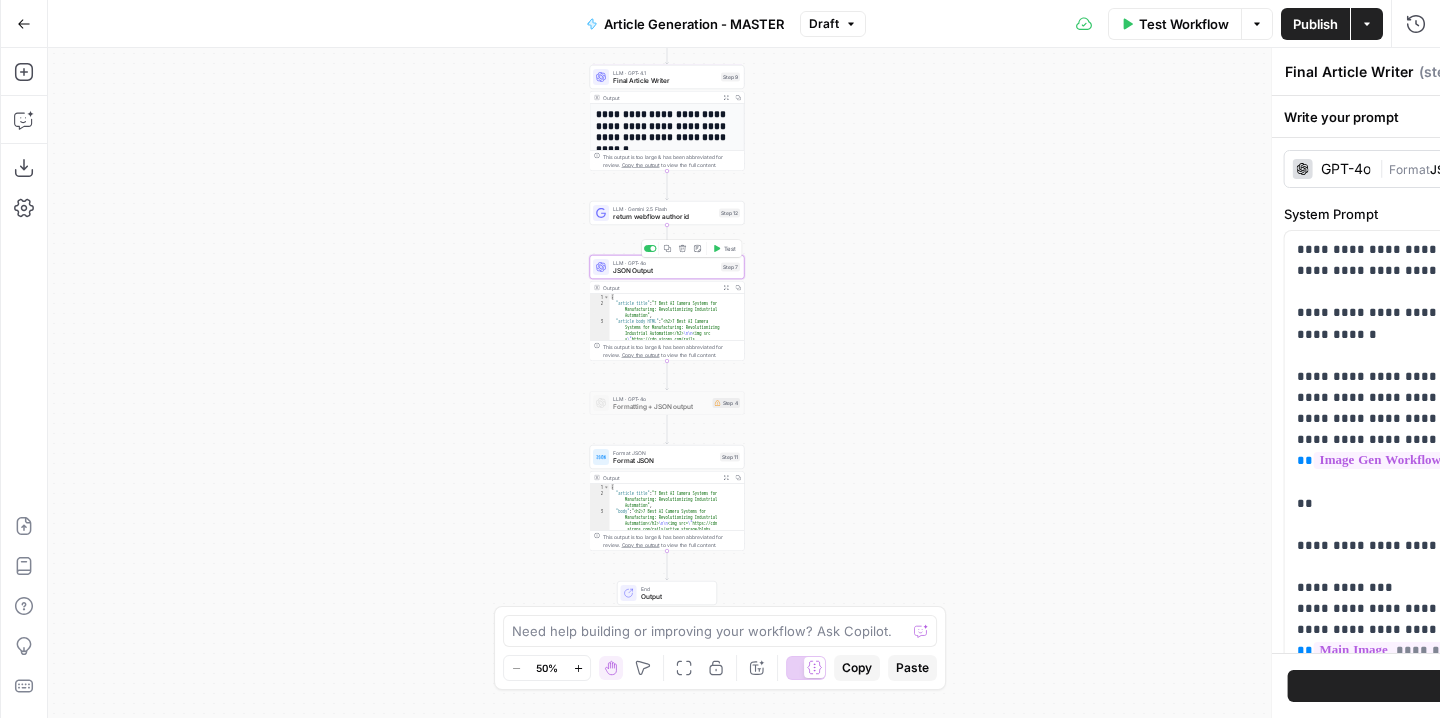 type on "JSON Output" 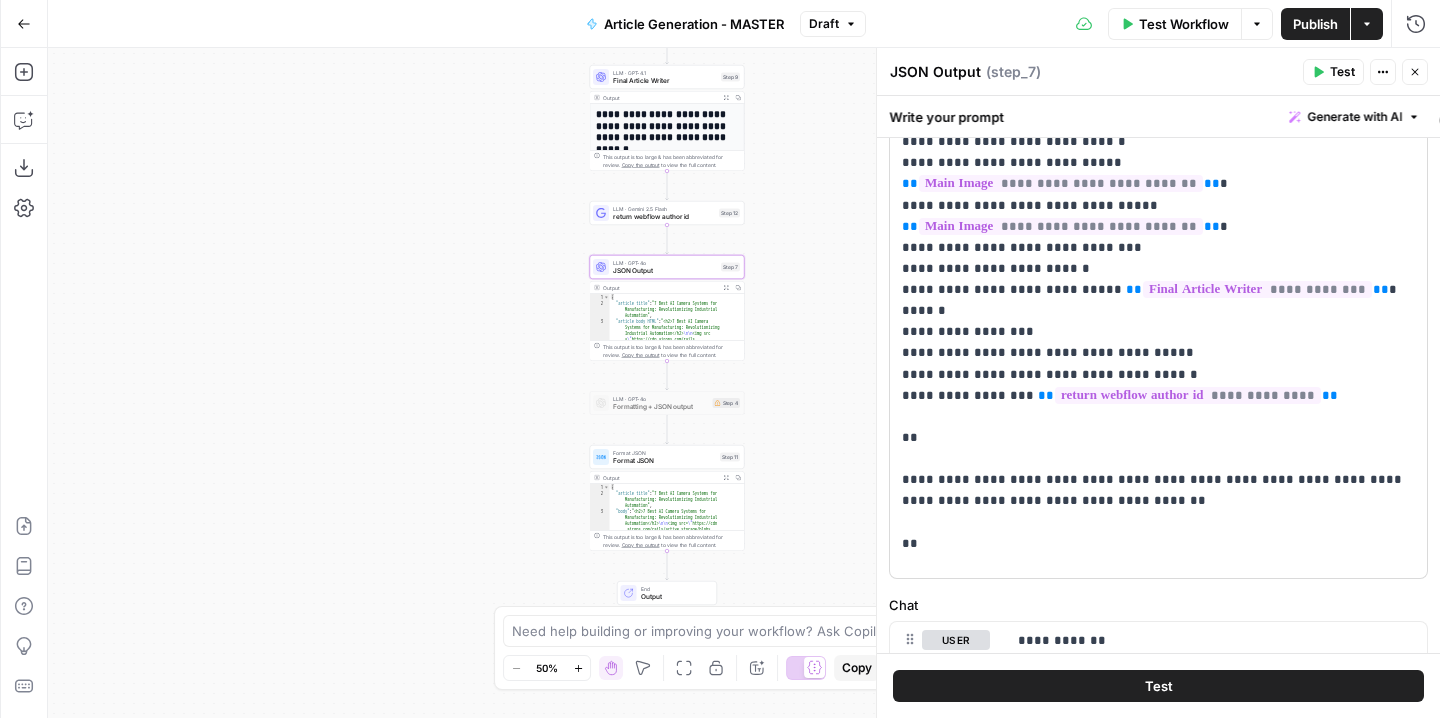 scroll, scrollTop: 469, scrollLeft: 0, axis: vertical 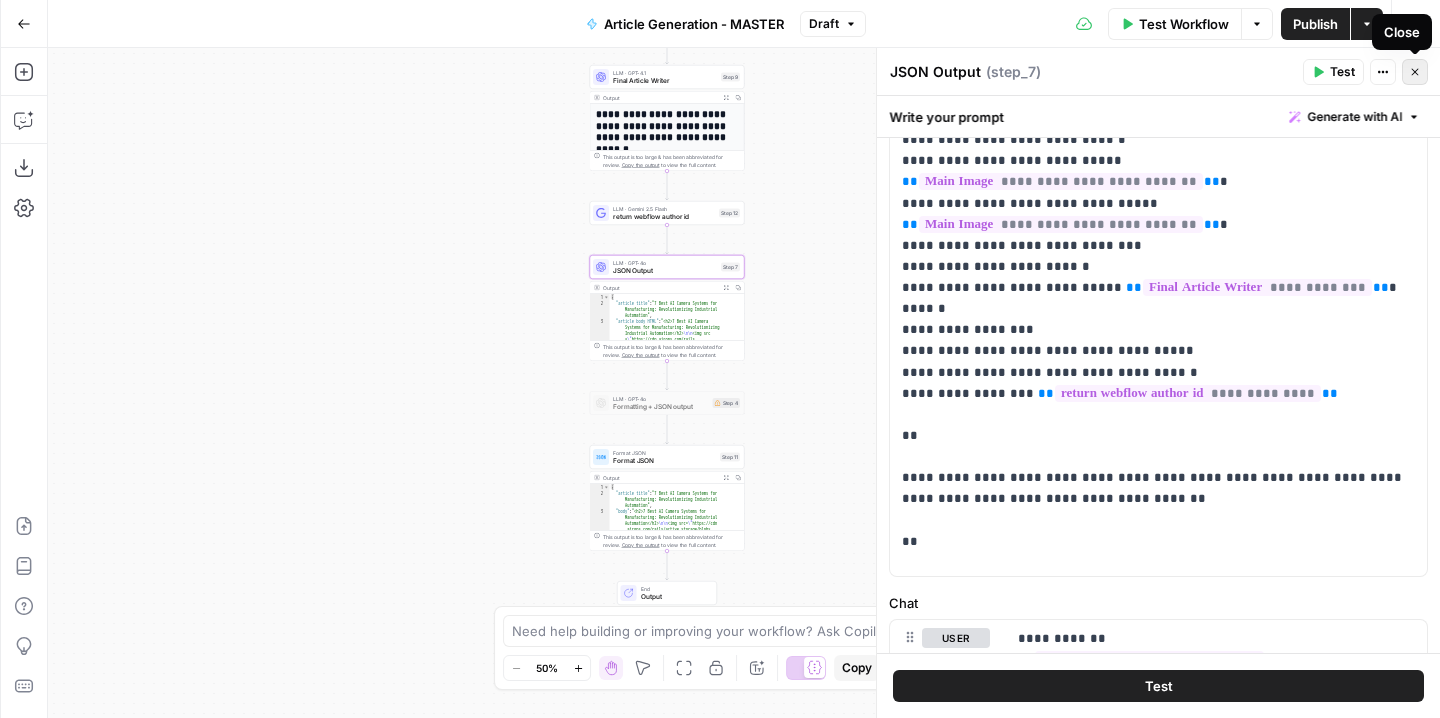 click 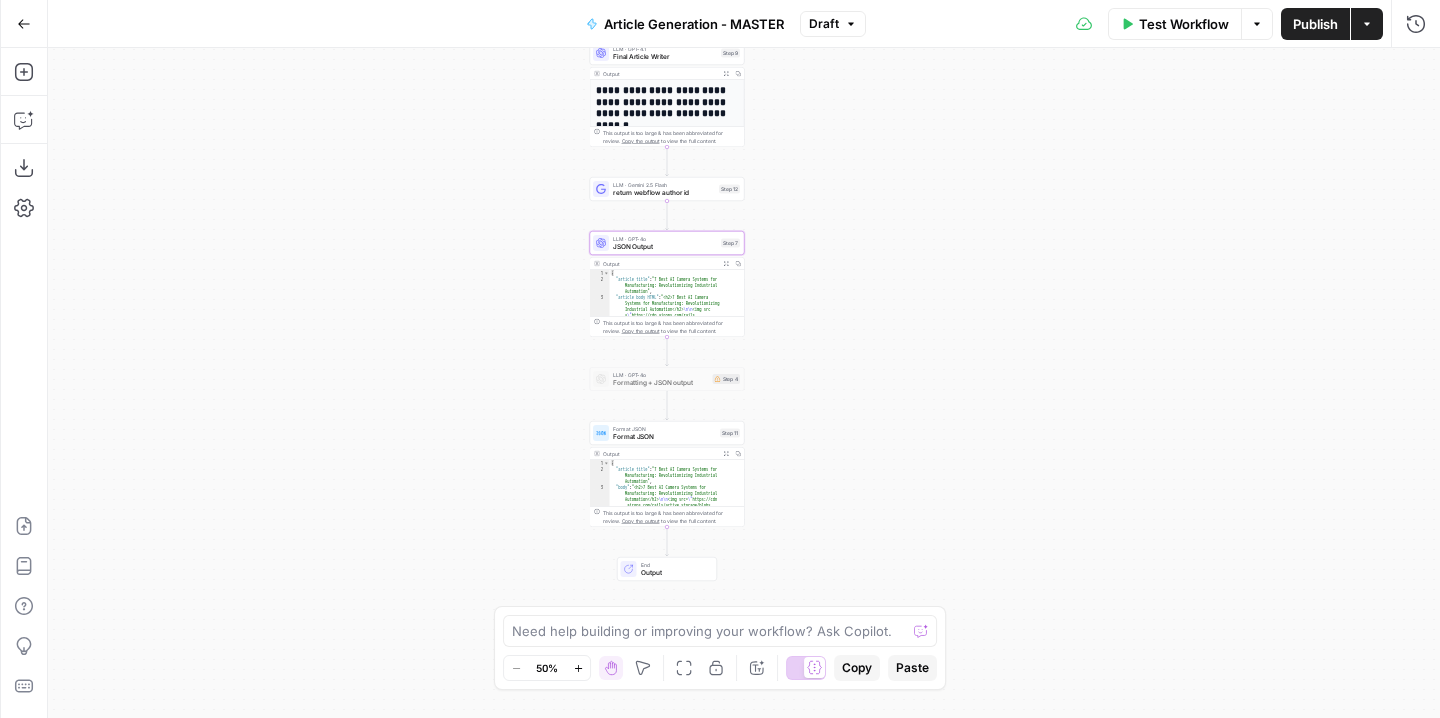 drag, startPoint x: 918, startPoint y: 309, endPoint x: 918, endPoint y: 269, distance: 40 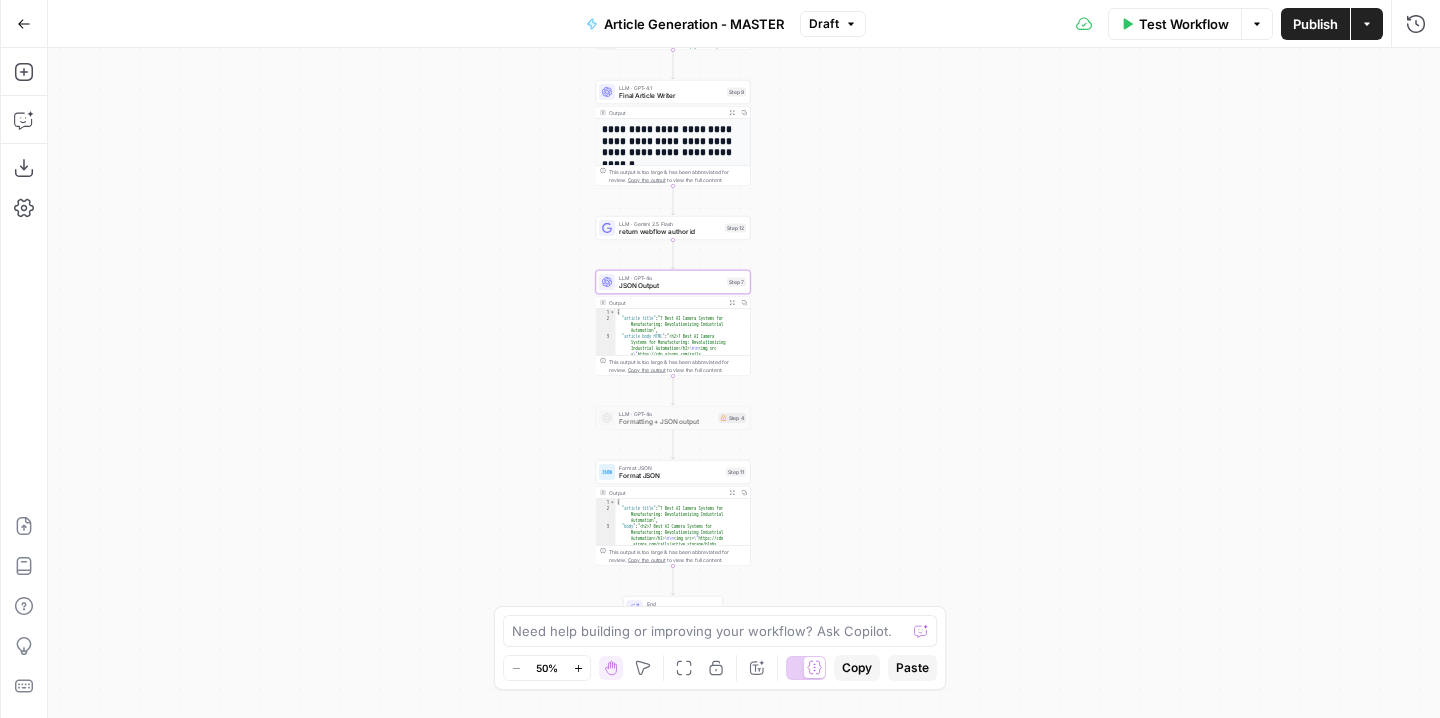 drag, startPoint x: 453, startPoint y: 168, endPoint x: 480, endPoint y: 479, distance: 312.16983 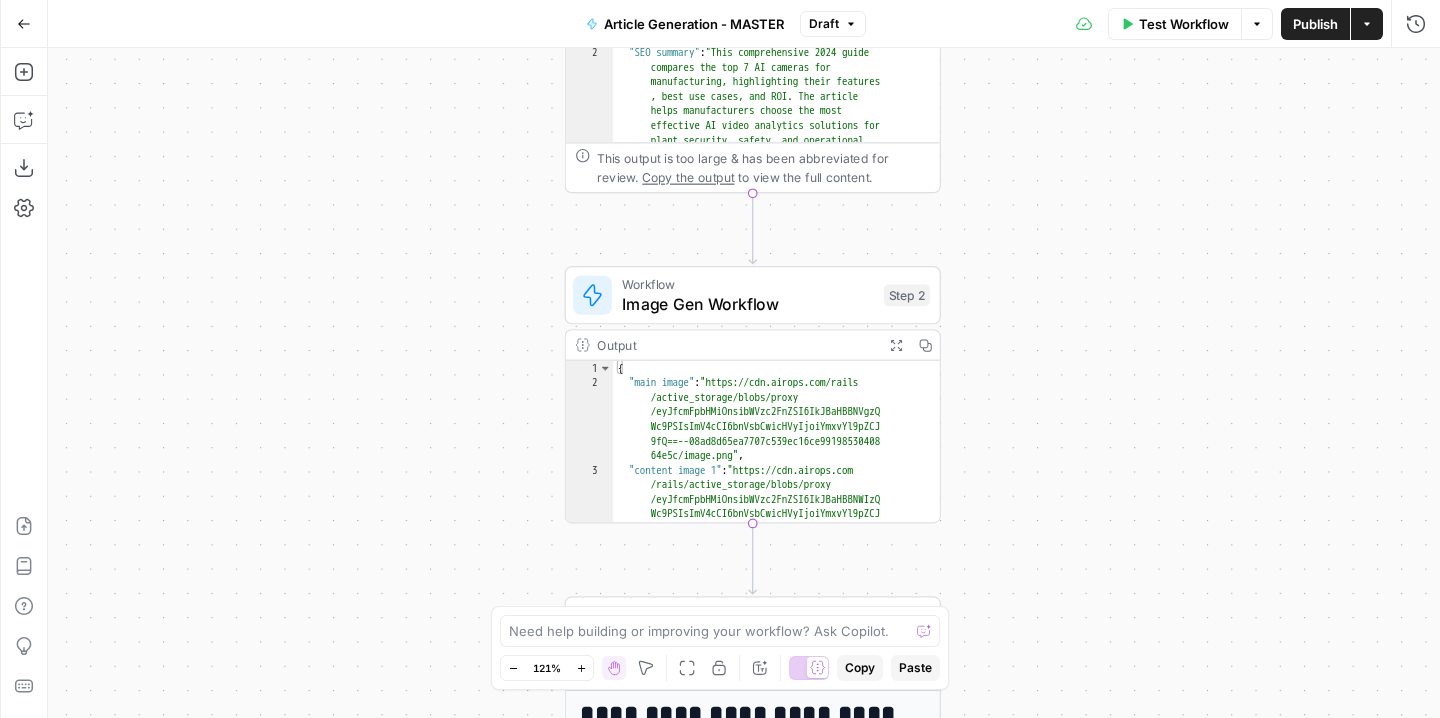 drag, startPoint x: 911, startPoint y: 301, endPoint x: 1210, endPoint y: 562, distance: 396.8904 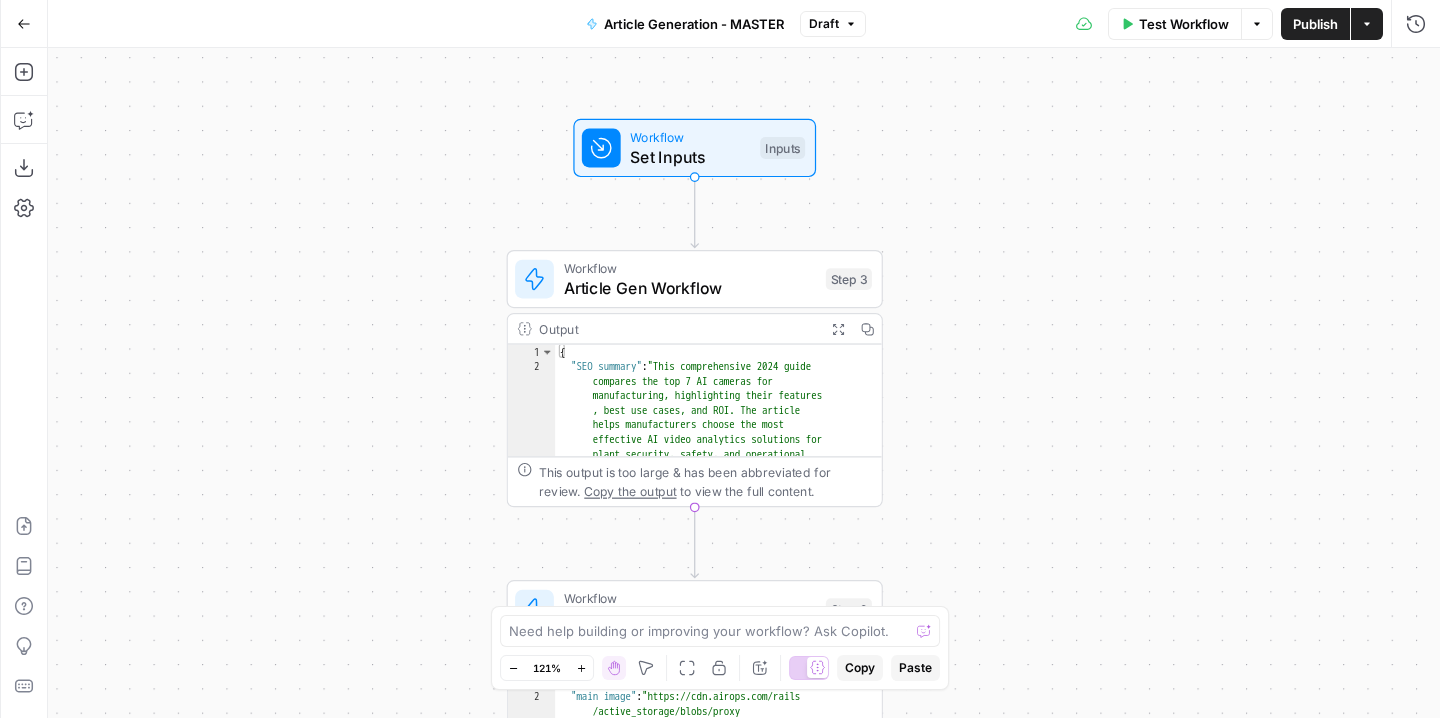drag, startPoint x: 1032, startPoint y: 157, endPoint x: 1021, endPoint y: 190, distance: 34.785053 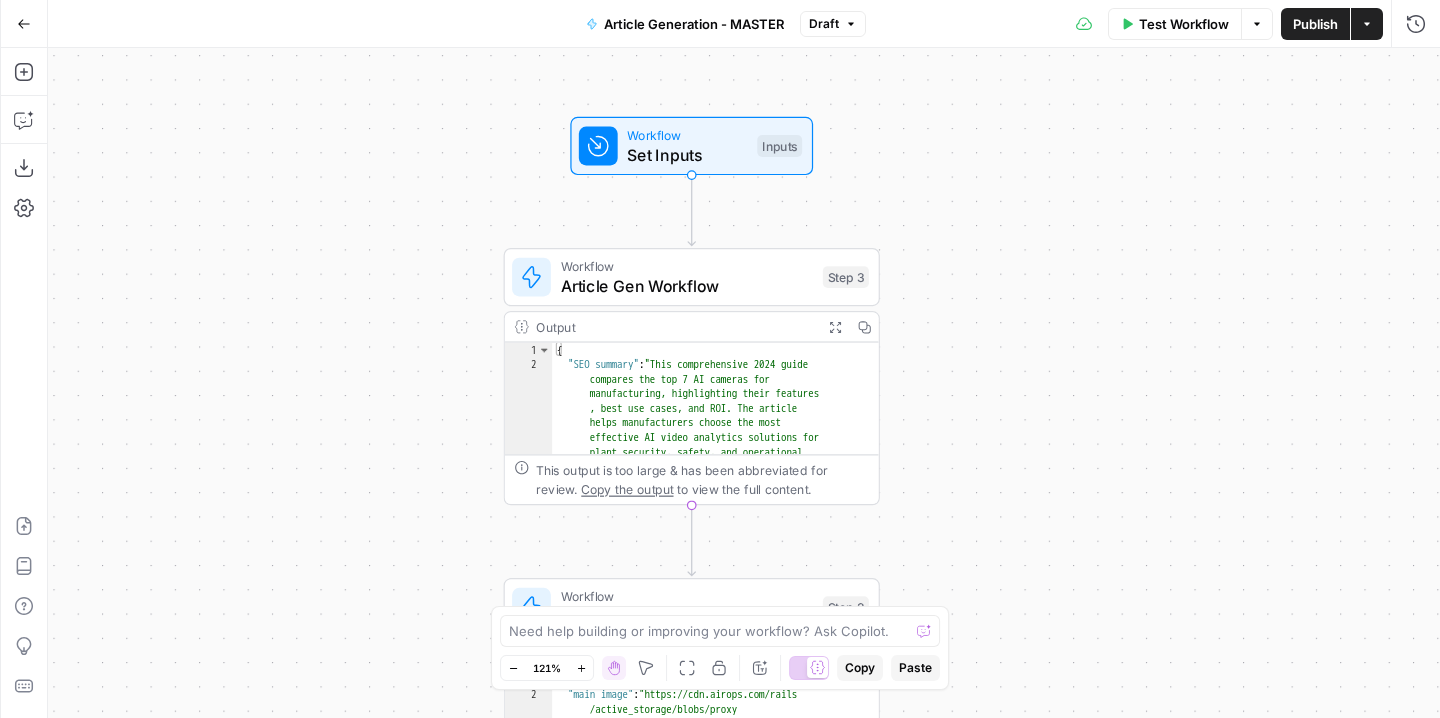 drag, startPoint x: 1105, startPoint y: 440, endPoint x: 1105, endPoint y: 326, distance: 114 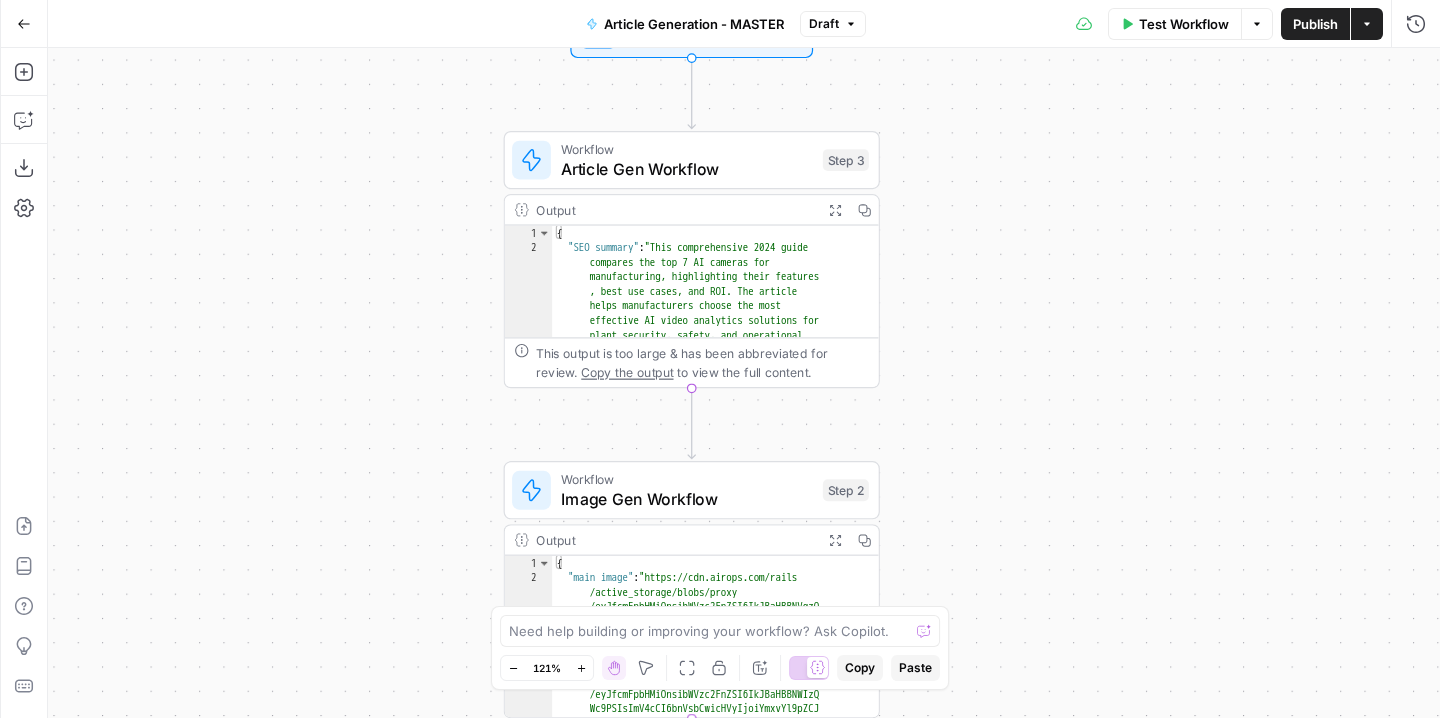 drag, startPoint x: 1168, startPoint y: 431, endPoint x: 1082, endPoint y: 196, distance: 250.24188 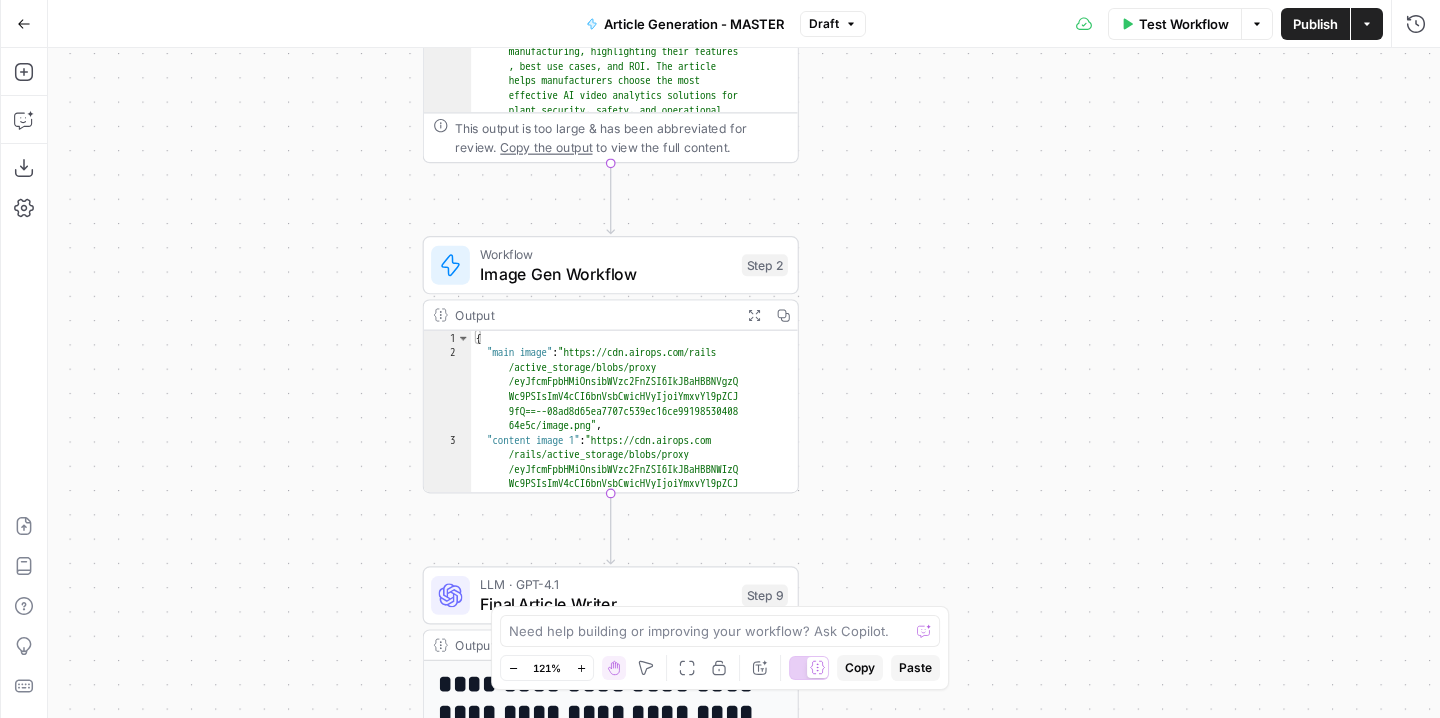 drag, startPoint x: 1083, startPoint y: 352, endPoint x: 1084, endPoint y: 302, distance: 50.01 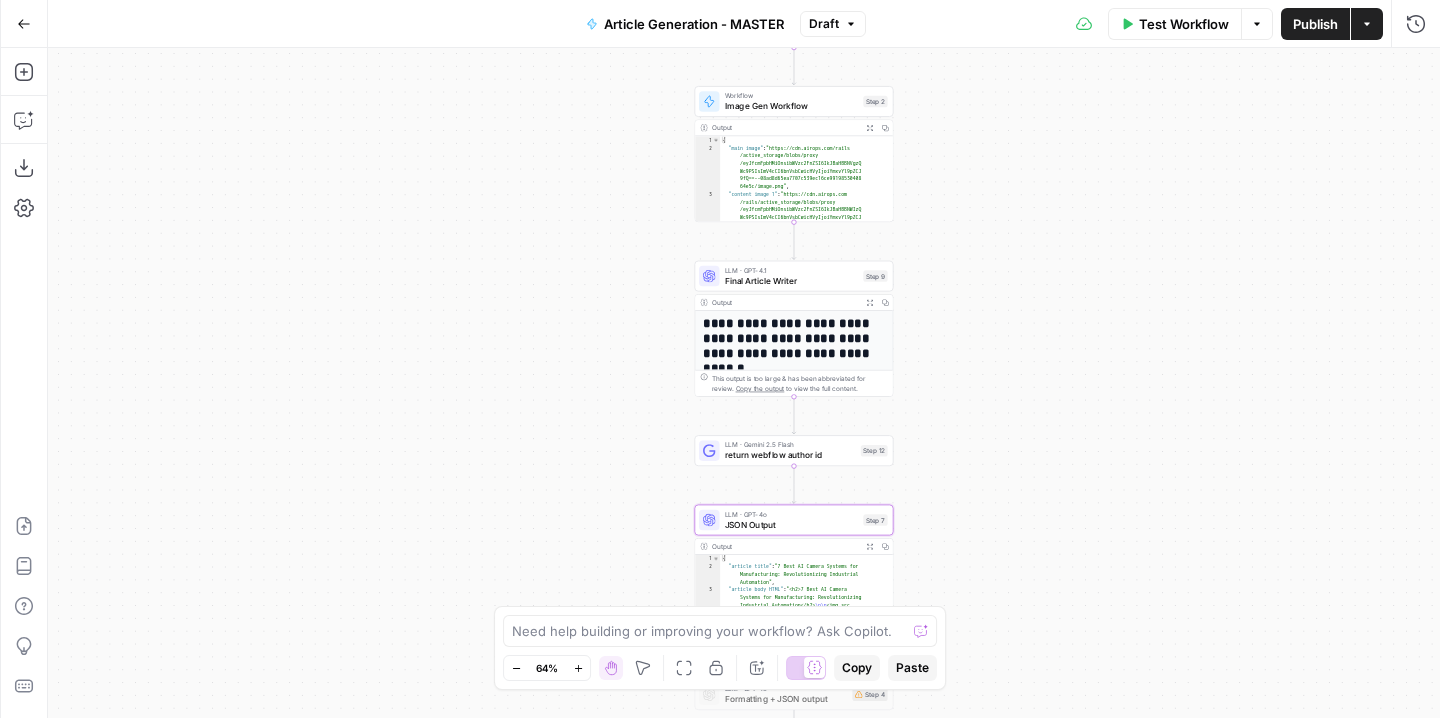 drag, startPoint x: 1091, startPoint y: 331, endPoint x: 1050, endPoint y: 176, distance: 160.3309 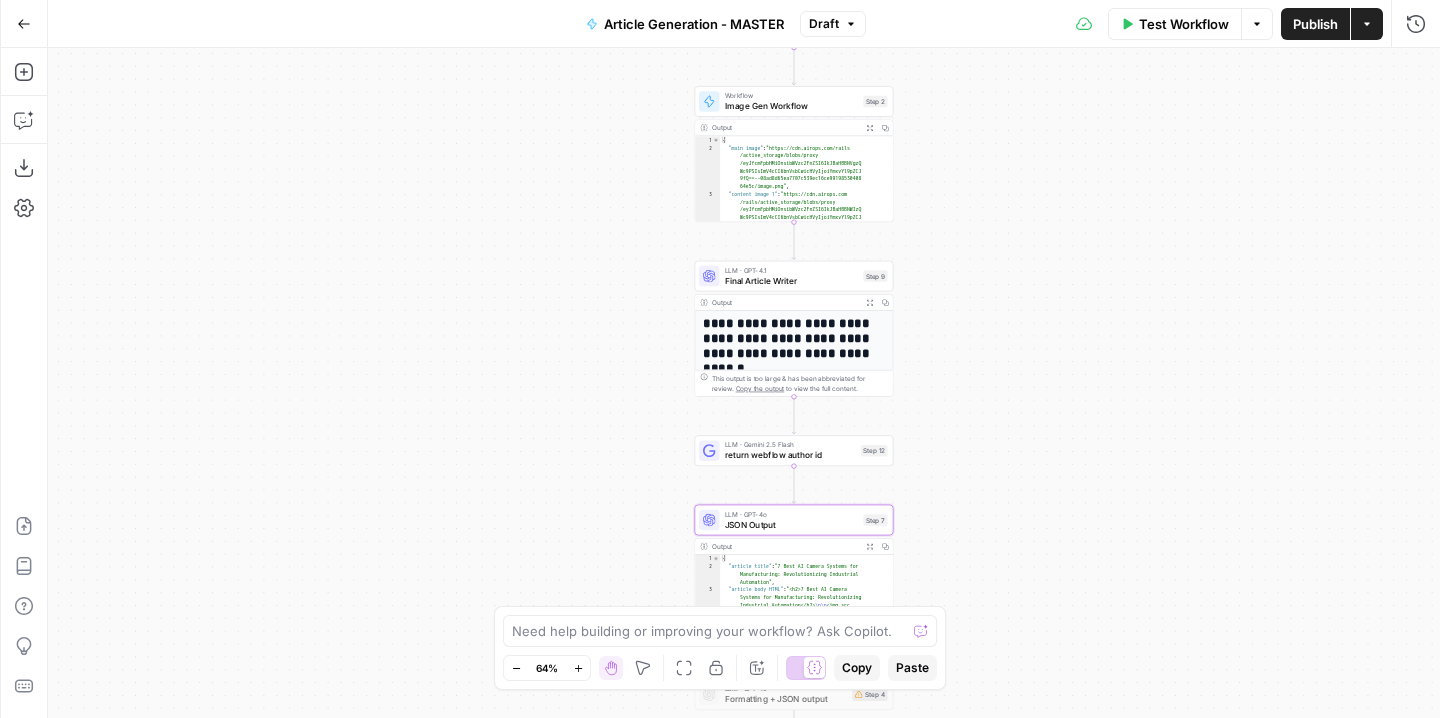 click on "Workflow Set Inputs Inputs Workflow Article Gen Workflow Step 3 Output Expand Output Copy 1 2 {    "SEO summary" :  "This comprehensive 2024 guide         compares the top 7 AI cameras for         manufacturing, highlighting their features        , best use cases, and ROI. The article         helps manufacturers choose the most         effective AI video analytics solutions for         plant security, safety, and operational         efficiency, with deep dives into leading         systems like Spot AI, Cognex, KEYENCE, and         more." ,     This output is too large & has been abbreviated for review.   Copy the output   to view the full content. Workflow Image Gen Workflow Step 2 Output Expand Output Copy 1 2 3 {    "main image" :  "https://cdn.airops.com/rails        /active_storage/blobs/proxy        /eyJfcmFpbHMiOnsibWVzc2FnZSI6IkJBaHBBNVgzQ        Wc9PSIsImV4cCI6bnVsbCwicHVyIjoiYmxvYl9pZCJ               ,    :  ," at bounding box center [744, 383] 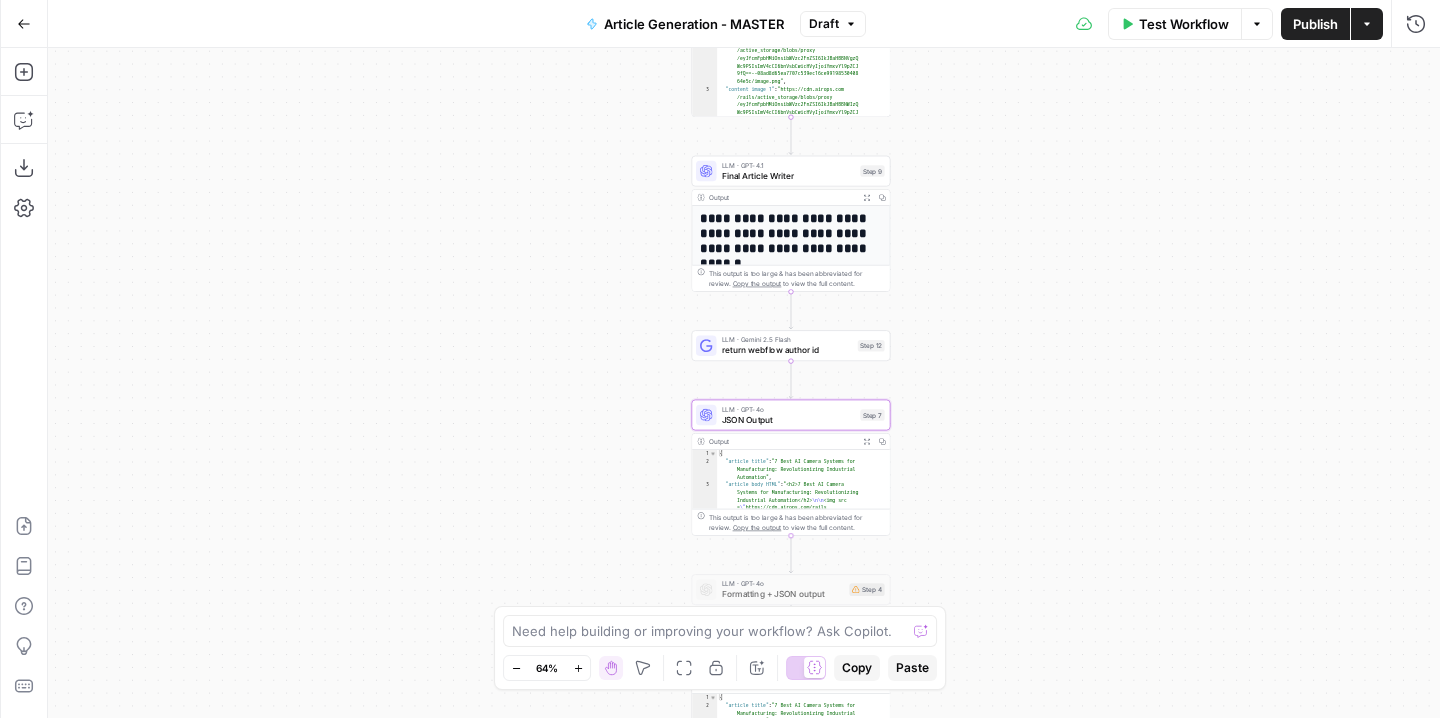drag, startPoint x: 1095, startPoint y: 353, endPoint x: 1080, endPoint y: 185, distance: 168.66832 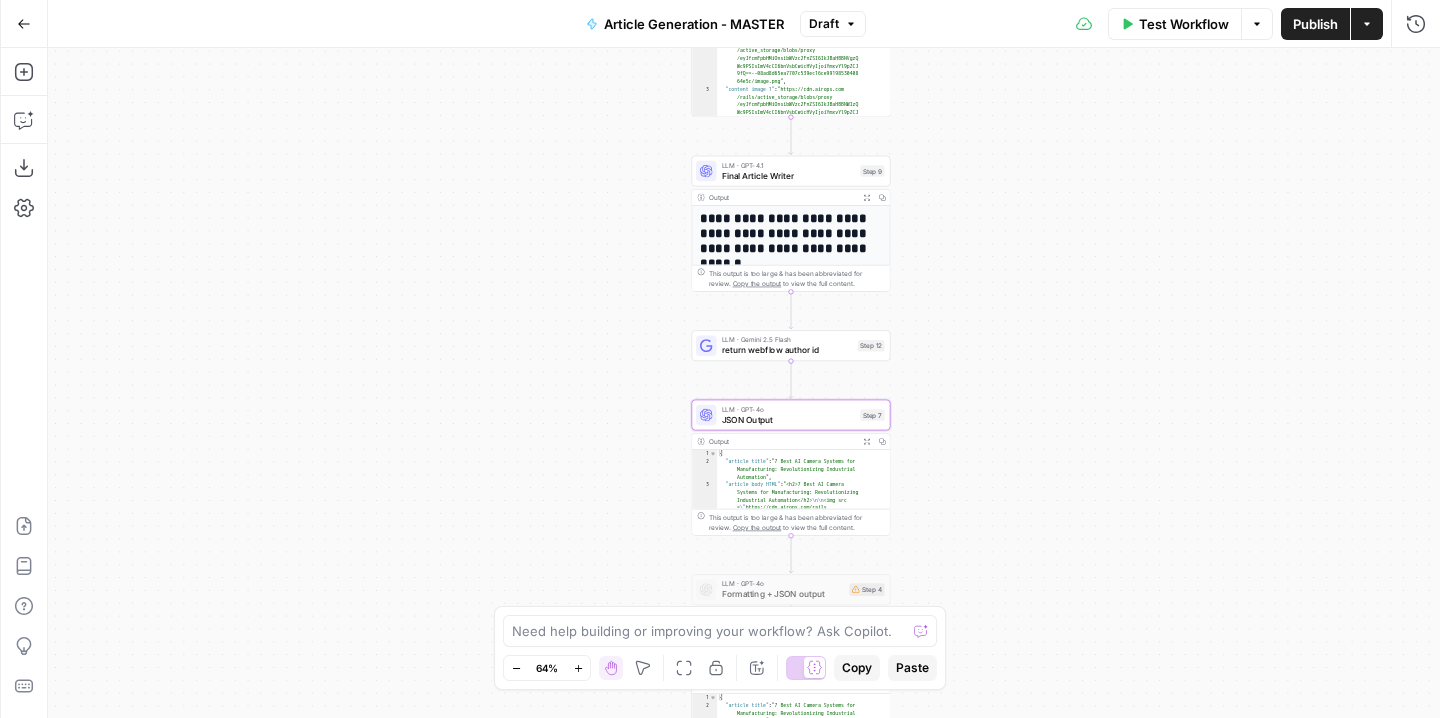 click on "Workflow Set Inputs Inputs Workflow Article Gen Workflow Step 3 Output Expand Output Copy 1 2 {    "SEO summary" :  "This comprehensive 2024 guide         compares the top 7 AI cameras for         manufacturing, highlighting their features        , best use cases, and ROI. The article         helps manufacturers choose the most         effective AI video analytics solutions for         plant security, safety, and operational         efficiency, with deep dives into leading         systems like Spot AI, Cognex, KEYENCE, and         more." ,     This output is too large & has been abbreviated for review.   Copy the output   to view the full content. Workflow Image Gen Workflow Step 2 Output Expand Output Copy 1 2 3 {    "main image" :  "https://cdn.airops.com/rails        /active_storage/blobs/proxy        /eyJfcmFpbHMiOnsibWVzc2FnZSI6IkJBaHBBNVgzQ        Wc9PSIsImV4cCI6bnVsbCwicHVyIjoiYmxvYl9pZCJ               ,    :  ," at bounding box center (744, 383) 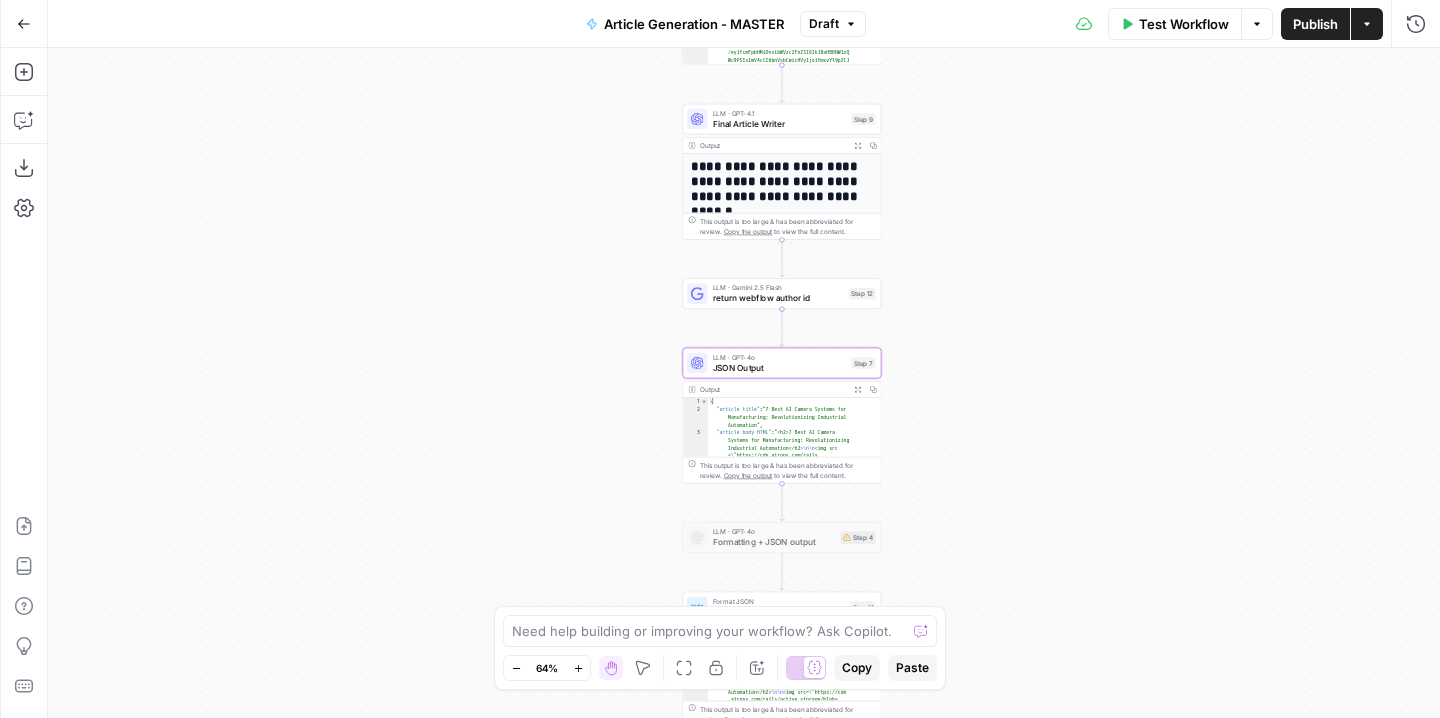 drag, startPoint x: 1104, startPoint y: 347, endPoint x: 1053, endPoint y: 214, distance: 142.44298 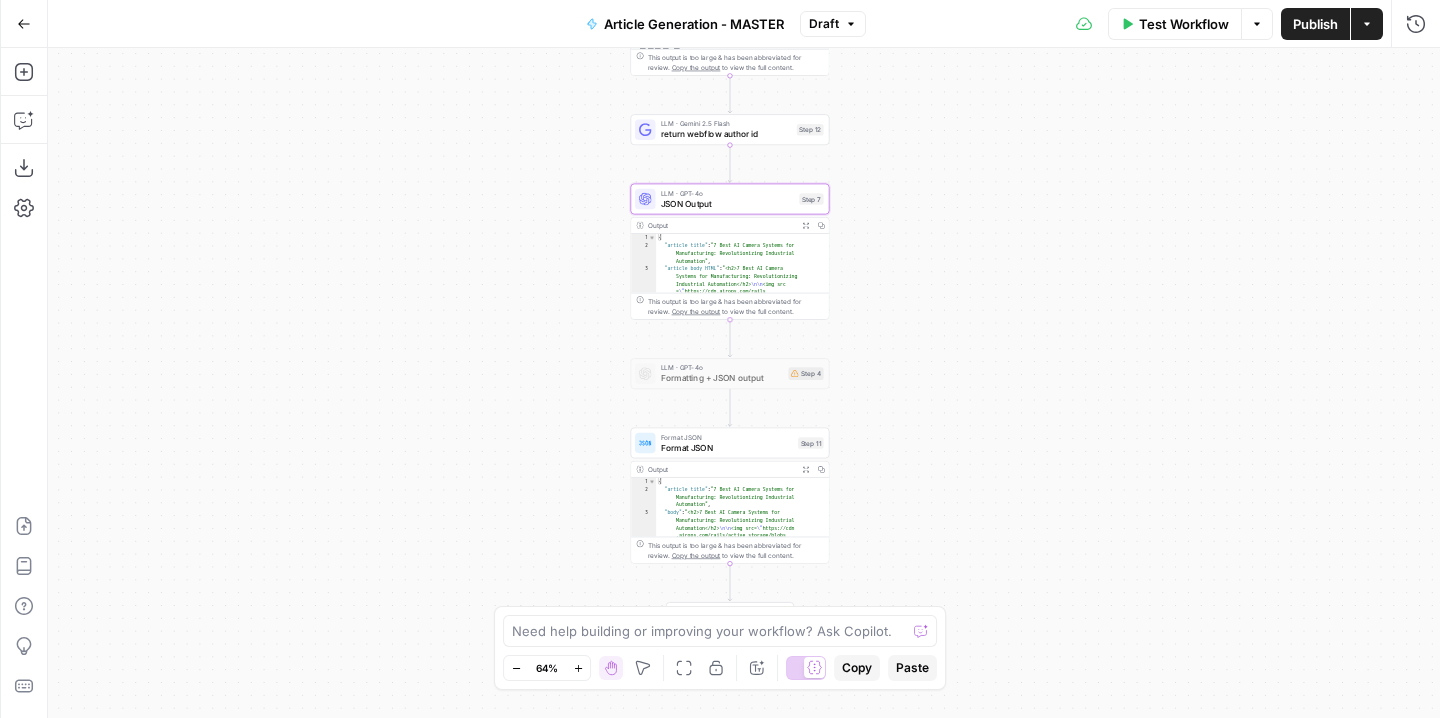 drag, startPoint x: 1070, startPoint y: 441, endPoint x: 1064, endPoint y: 152, distance: 289.0623 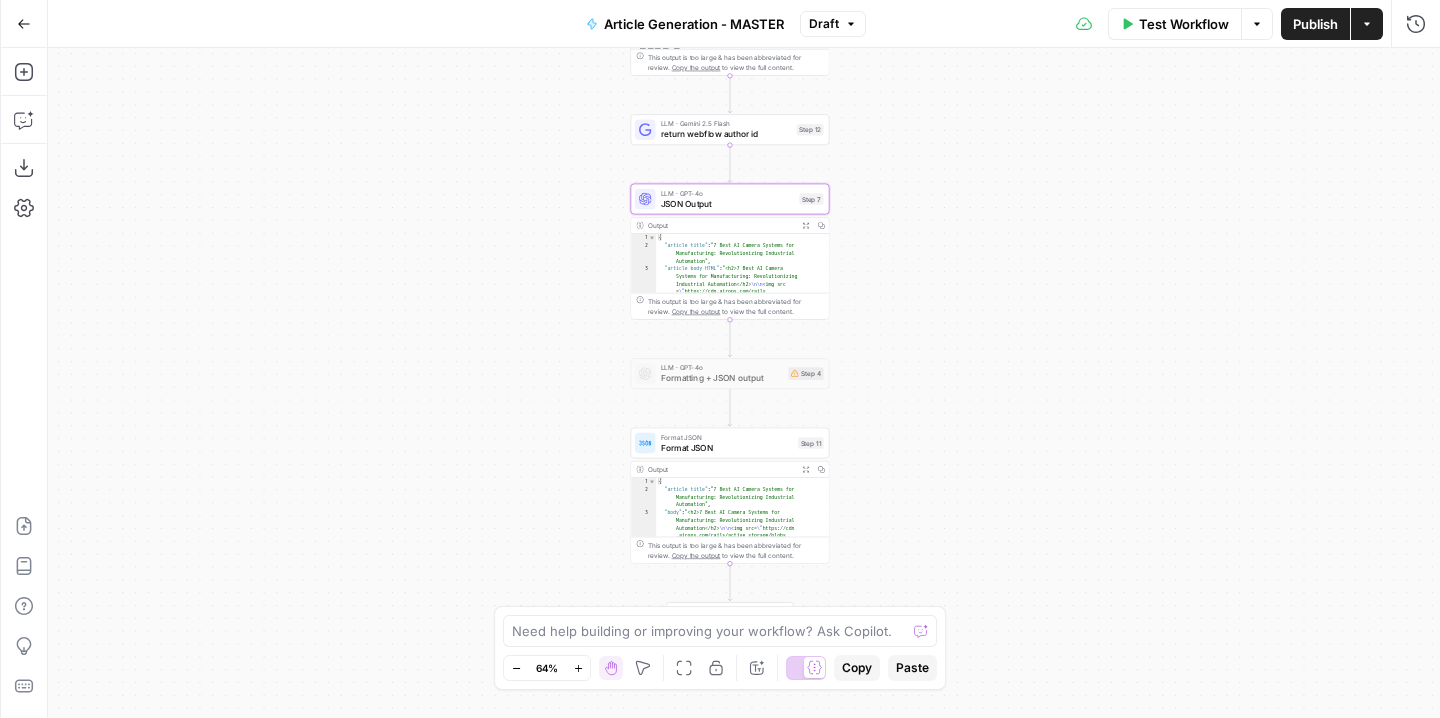 click on "Workflow Set Inputs Inputs Workflow Article Gen Workflow Step 3 Output Expand Output Copy 1 2 {    "SEO summary" :  "This comprehensive 2024 guide         compares the top 7 AI cameras for         manufacturing, highlighting their features        , best use cases, and ROI. The article         helps manufacturers choose the most         effective AI video analytics solutions for         plant security, safety, and operational         efficiency, with deep dives into leading         systems like Spot AI, Cognex, KEYENCE, and         more." ,     This output is too large & has been abbreviated for review.   Copy the output   to view the full content. Workflow Image Gen Workflow Step 2 Output Expand Output Copy 1 2 3 {    "main image" :  "https://cdn.airops.com/rails        /active_storage/blobs/proxy        /eyJfcmFpbHMiOnsibWVzc2FnZSI6IkJBaHBBNVgzQ        Wc9PSIsImV4cCI6bnVsbCwicHVyIjoiYmxvYl9pZCJ               ,    :  ," at bounding box center (744, 383) 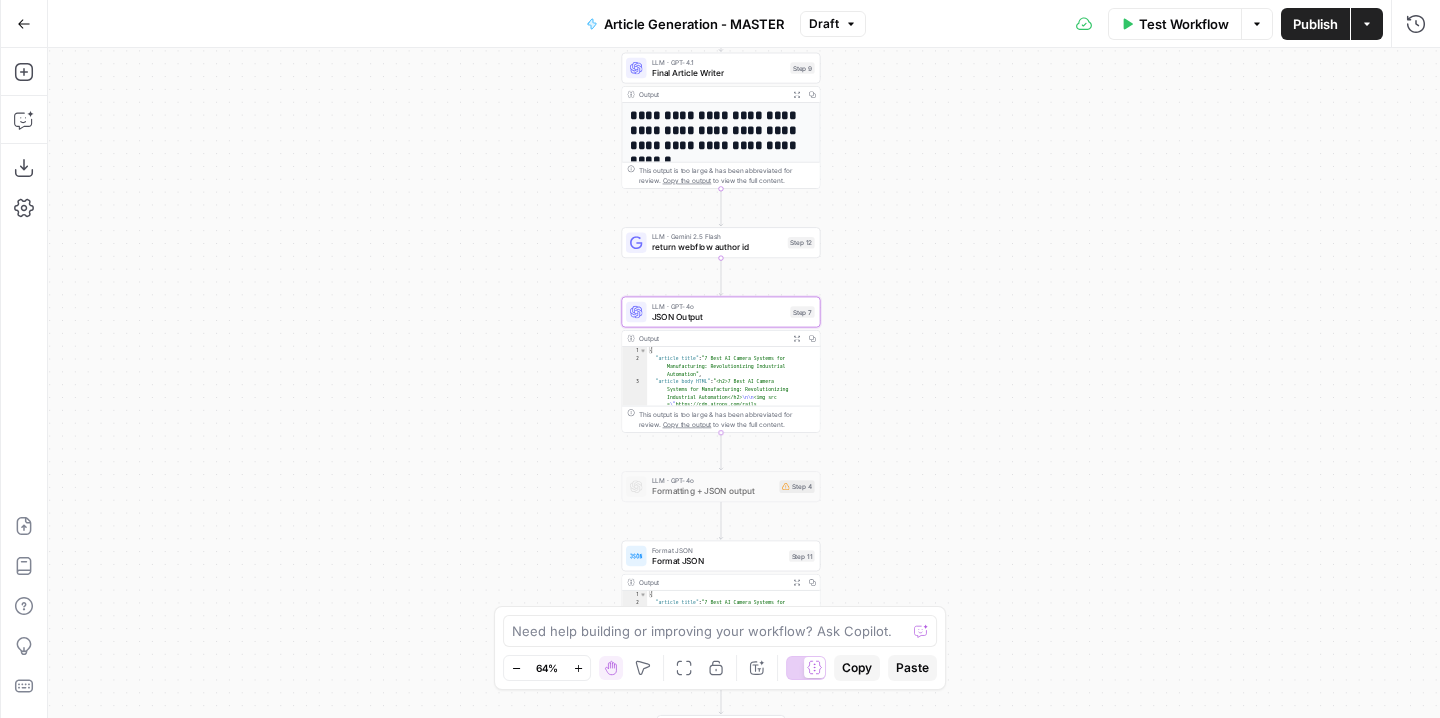 drag, startPoint x: 1042, startPoint y: 157, endPoint x: 1032, endPoint y: 637, distance: 480.10416 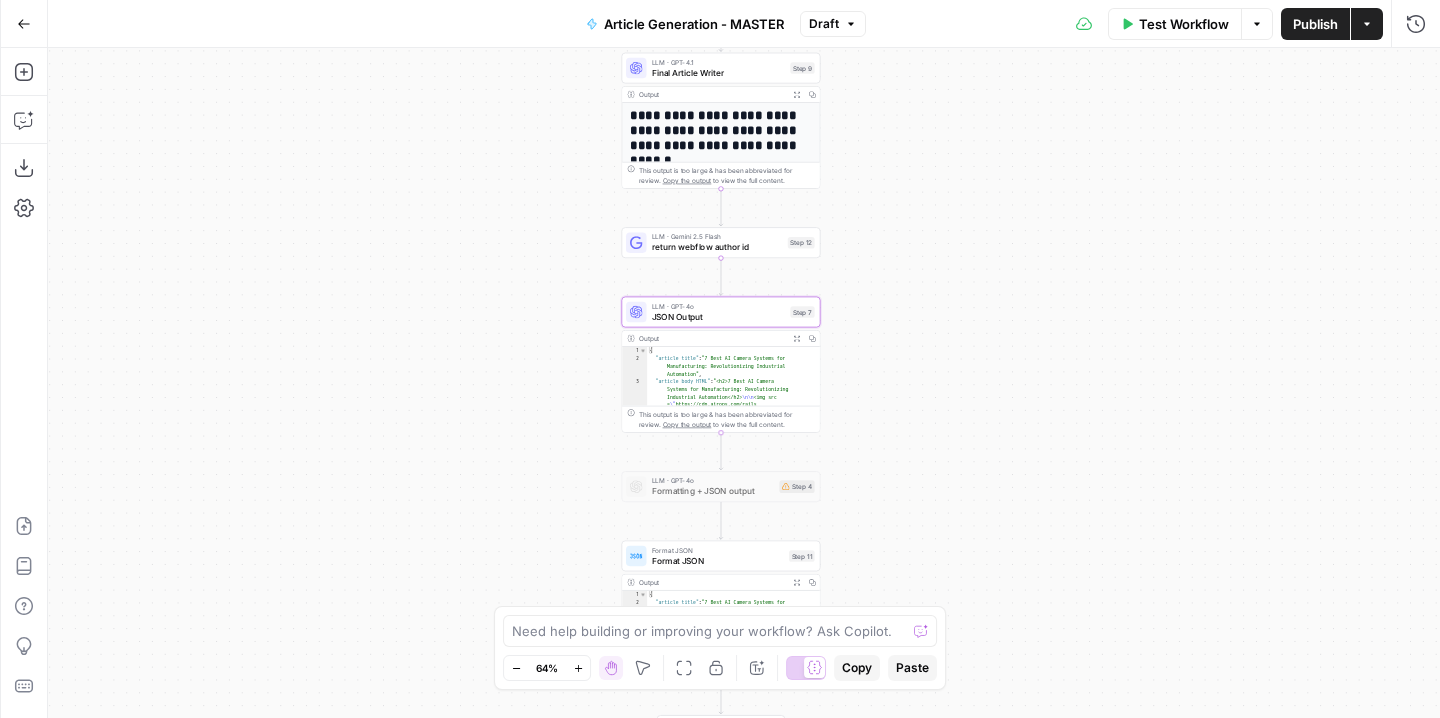click on "Workflow Set Inputs Inputs Workflow Article Gen Workflow Step 3 Output Expand Output Copy 1 2 {    "SEO summary" :  "This comprehensive 2024 guide         compares the top 7 AI cameras for         manufacturing, highlighting their features        , best use cases, and ROI. The article         helps manufacturers choose the most         effective AI video analytics solutions for         plant security, safety, and operational         efficiency, with deep dives into leading         systems like Spot AI, Cognex, KEYENCE, and         more." ,     This output is too large & has been abbreviated for review.   Copy the output   to view the full content. Workflow Image Gen Workflow Step 2 Output Expand Output Copy 1 2 3 {    "main image" :  "https://cdn.airops.com/rails        /active_storage/blobs/proxy        /eyJfcmFpbHMiOnsibWVzc2FnZSI6IkJBaHBBNVgzQ        Wc9PSIsImV4cCI6bnVsbCwicHVyIjoiYmxvYl9pZCJ               ,    :  ," at bounding box center (744, 383) 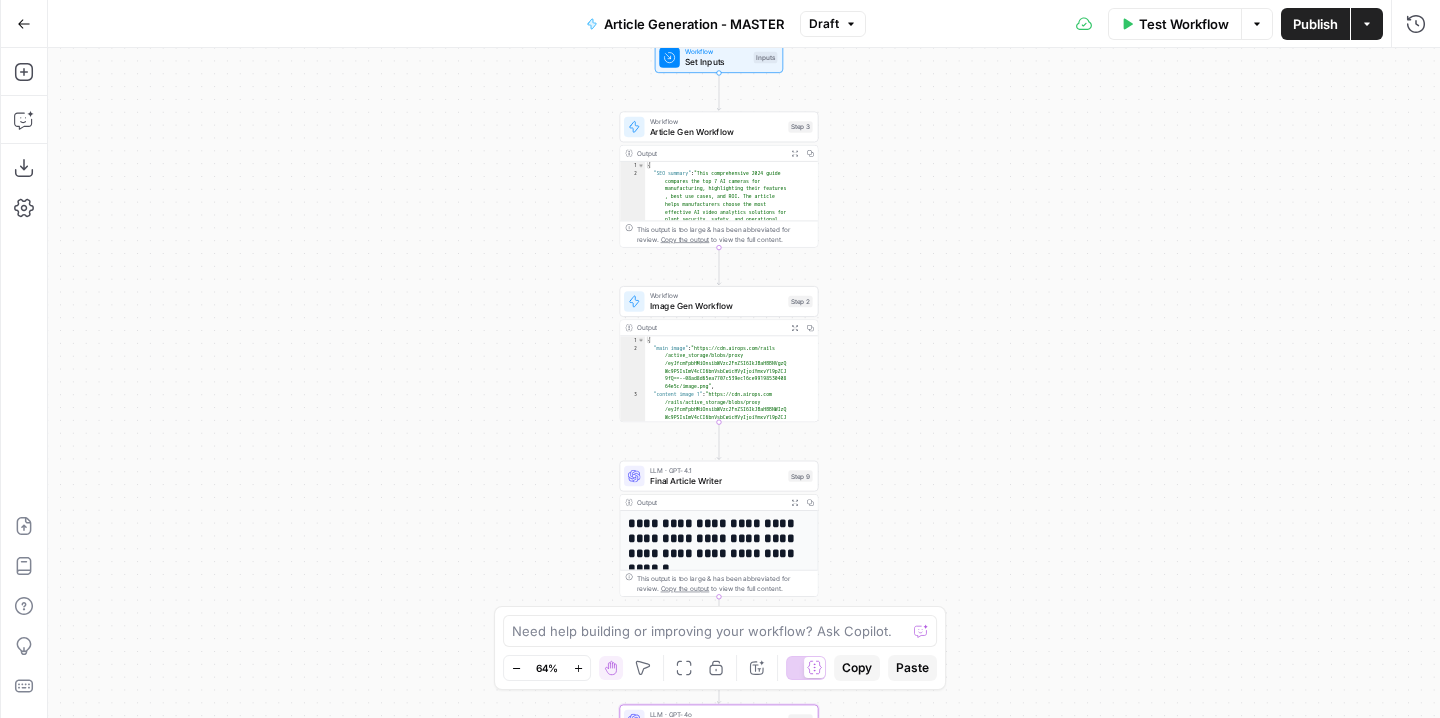 drag, startPoint x: 1025, startPoint y: 252, endPoint x: 1025, endPoint y: 550, distance: 298 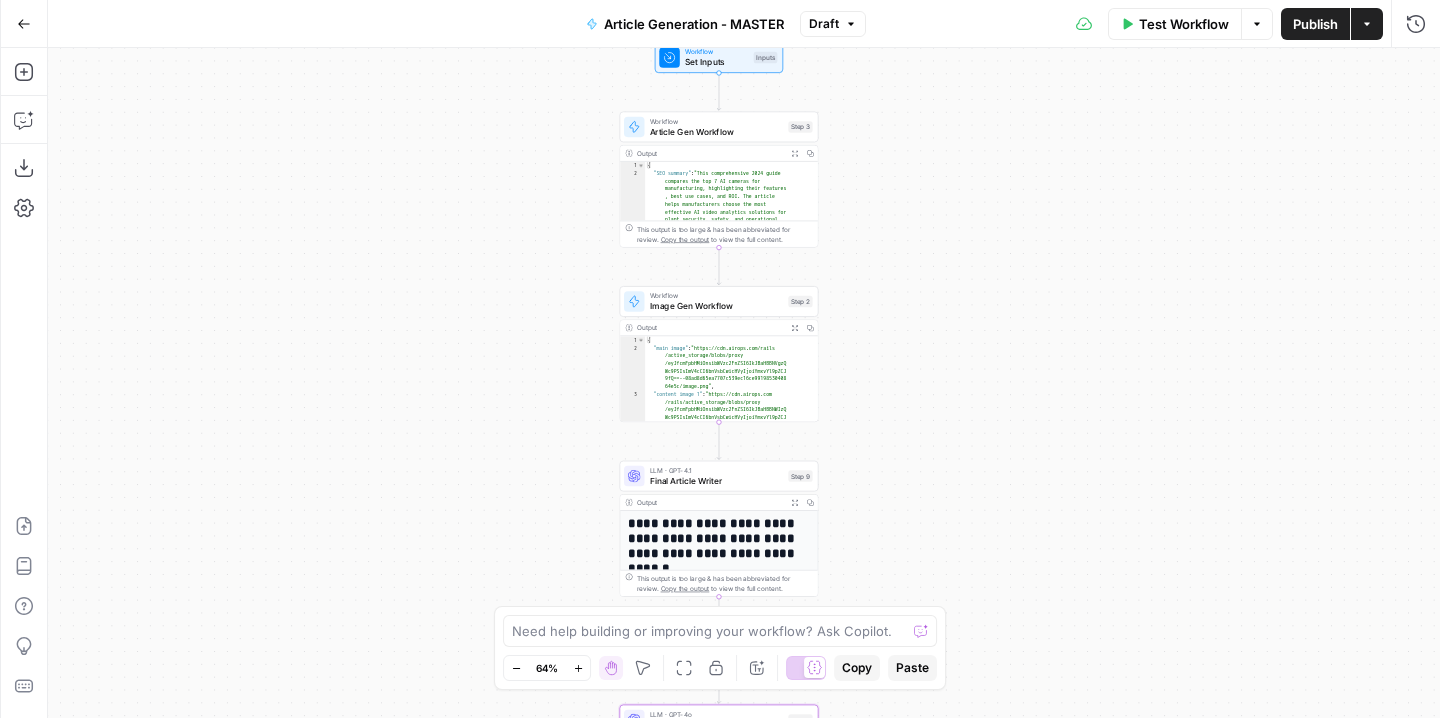 click on "Workflow Set Inputs Inputs Workflow Article Gen Workflow Step 3 Output Expand Output Copy 1 2 {    "SEO summary" :  "This comprehensive 2024 guide         compares the top 7 AI cameras for         manufacturing, highlighting their features        , best use cases, and ROI. The article         helps manufacturers choose the most         effective AI video analytics solutions for         plant security, safety, and operational         efficiency, with deep dives into leading         systems like Spot AI, Cognex, KEYENCE, and         more." ,     This output is too large & has been abbreviated for review.   Copy the output   to view the full content. Workflow Image Gen Workflow Step 2 Output Expand Output Copy 1 2 3 {    "main image" :  "https://cdn.airops.com/rails        /active_storage/blobs/proxy        /eyJfcmFpbHMiOnsibWVzc2FnZSI6IkJBaHBBNVgzQ        Wc9PSIsImV4cCI6bnVsbCwicHVyIjoiYmxvYl9pZCJ               ,    :  ," at bounding box center [744, 383] 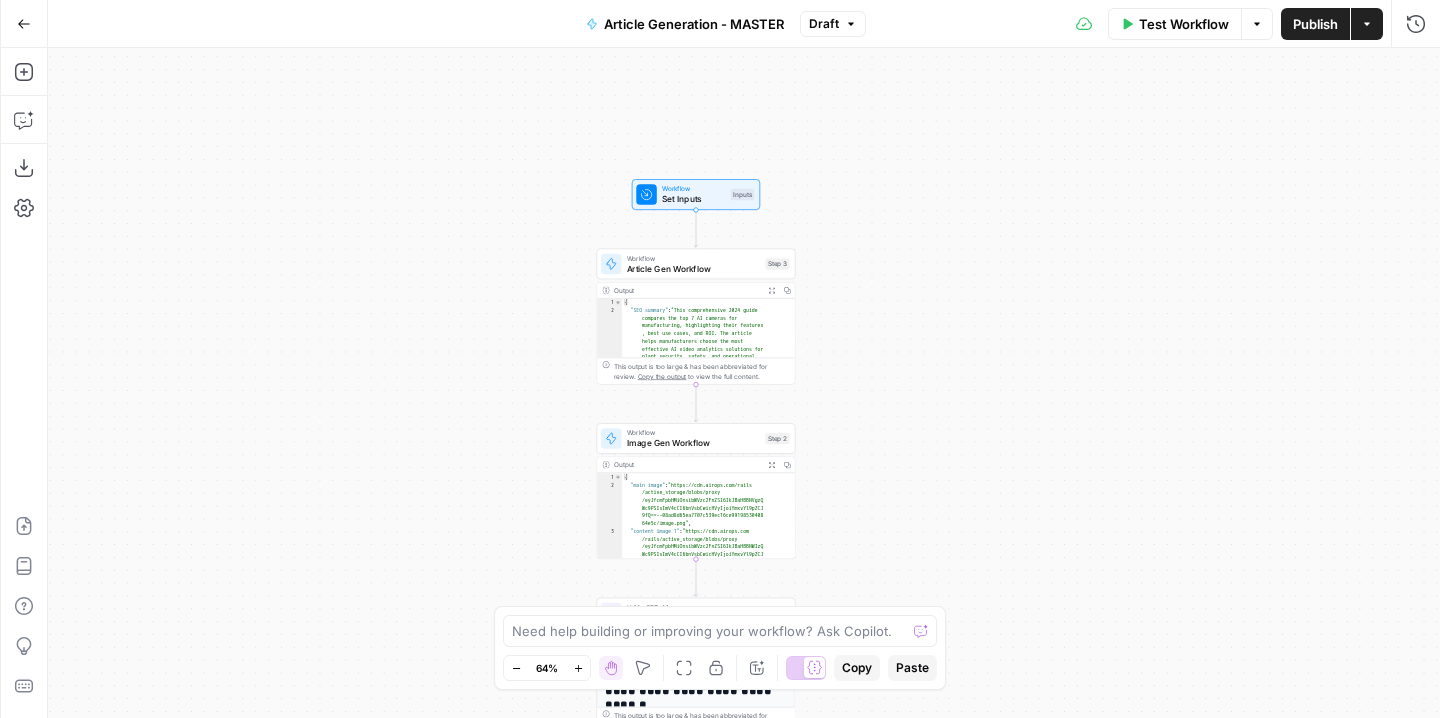 drag, startPoint x: 980, startPoint y: 307, endPoint x: 956, endPoint y: 238, distance: 73.05477 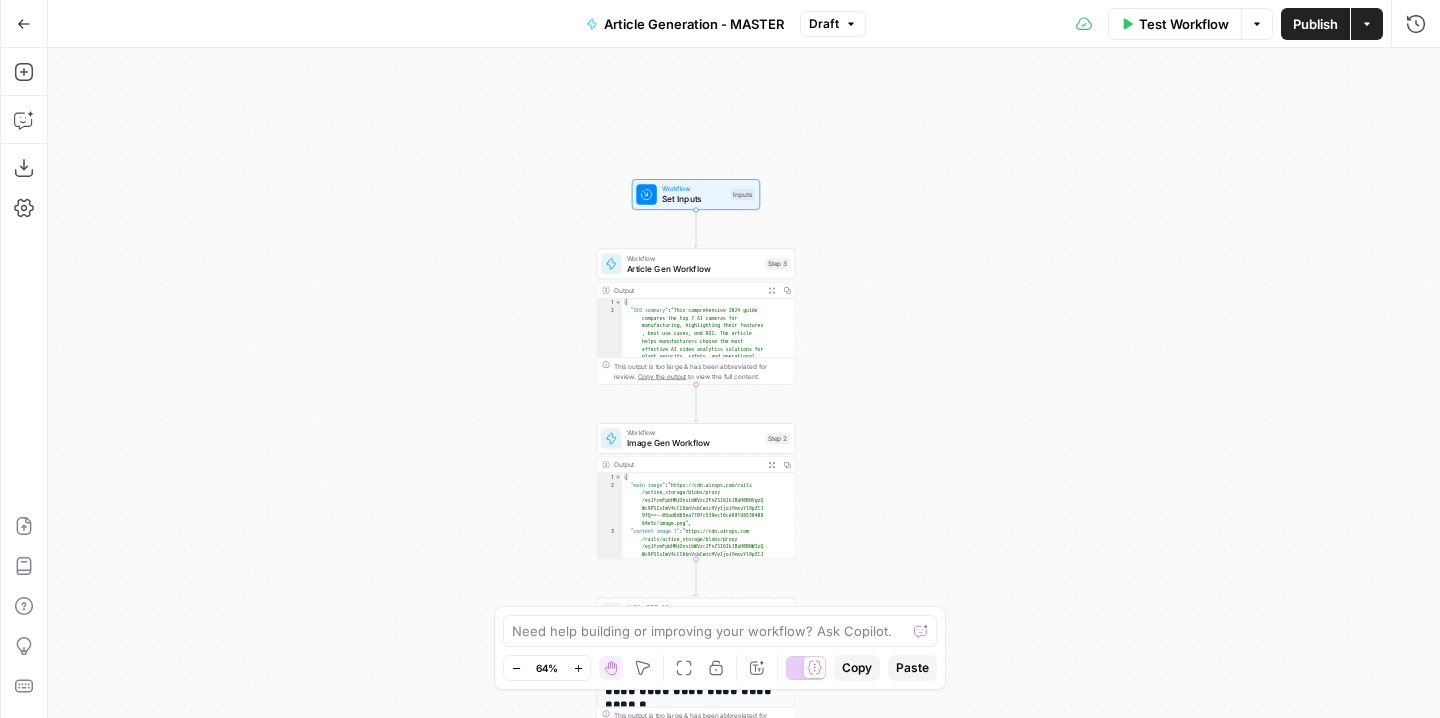 click on "Workflow Set Inputs Inputs Workflow Article Gen Workflow Step 3 Output Expand Output Copy 1 2 {    "SEO summary" :  "This comprehensive 2024 guide         compares the top 7 AI cameras for         manufacturing, highlighting their features        , best use cases, and ROI. The article         helps manufacturers choose the most         effective AI video analytics solutions for         plant security, safety, and operational         efficiency, with deep dives into leading         systems like Spot AI, Cognex, KEYENCE, and         more." ,     This output is too large & has been abbreviated for review.   Copy the output   to view the full content. Workflow Image Gen Workflow Step 2 Output Expand Output Copy 1 2 3 {    "main image" :  "https://cdn.airops.com/rails        /active_storage/blobs/proxy        /eyJfcmFpbHMiOnsibWVzc2FnZSI6IkJBaHBBNVgzQ        Wc9PSIsImV4cCI6bnVsbCwicHVyIjoiYmxvYl9pZCJ               ,    :  ," at bounding box center (744, 383) 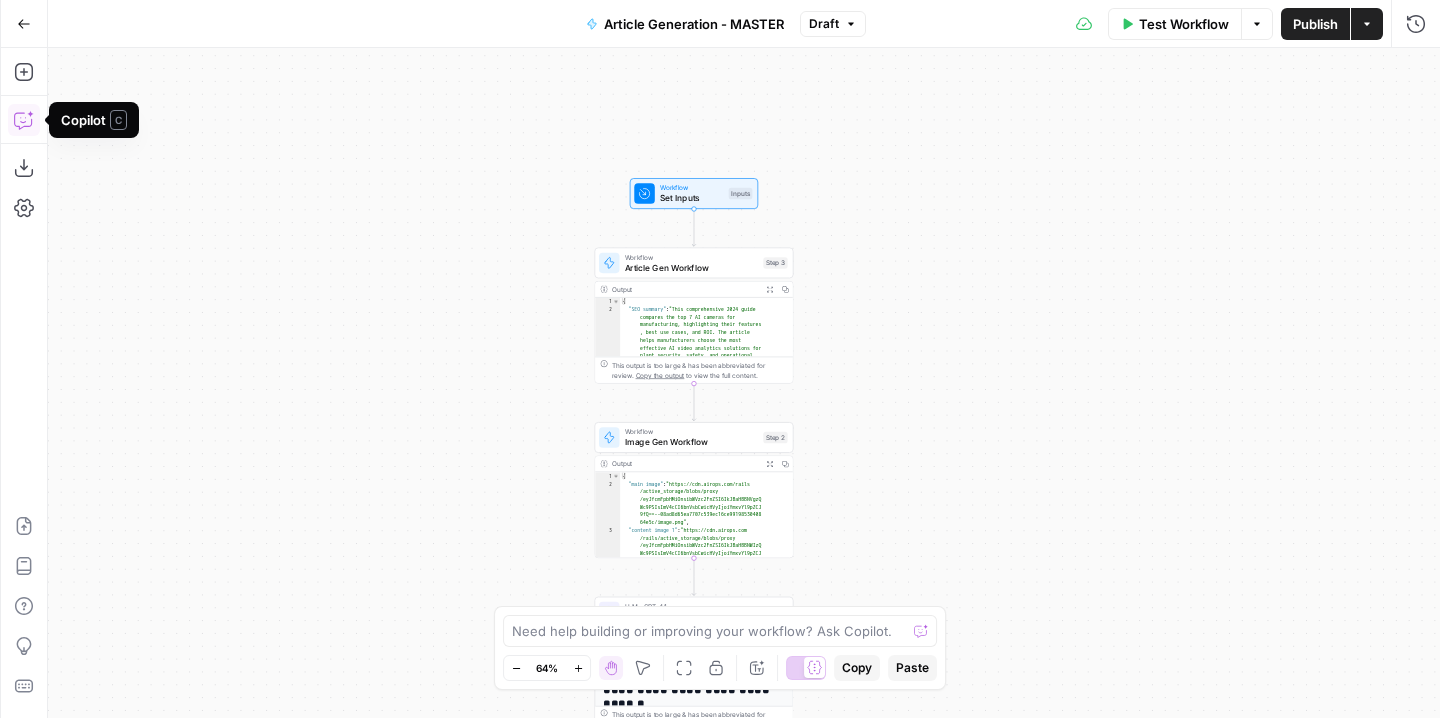 click 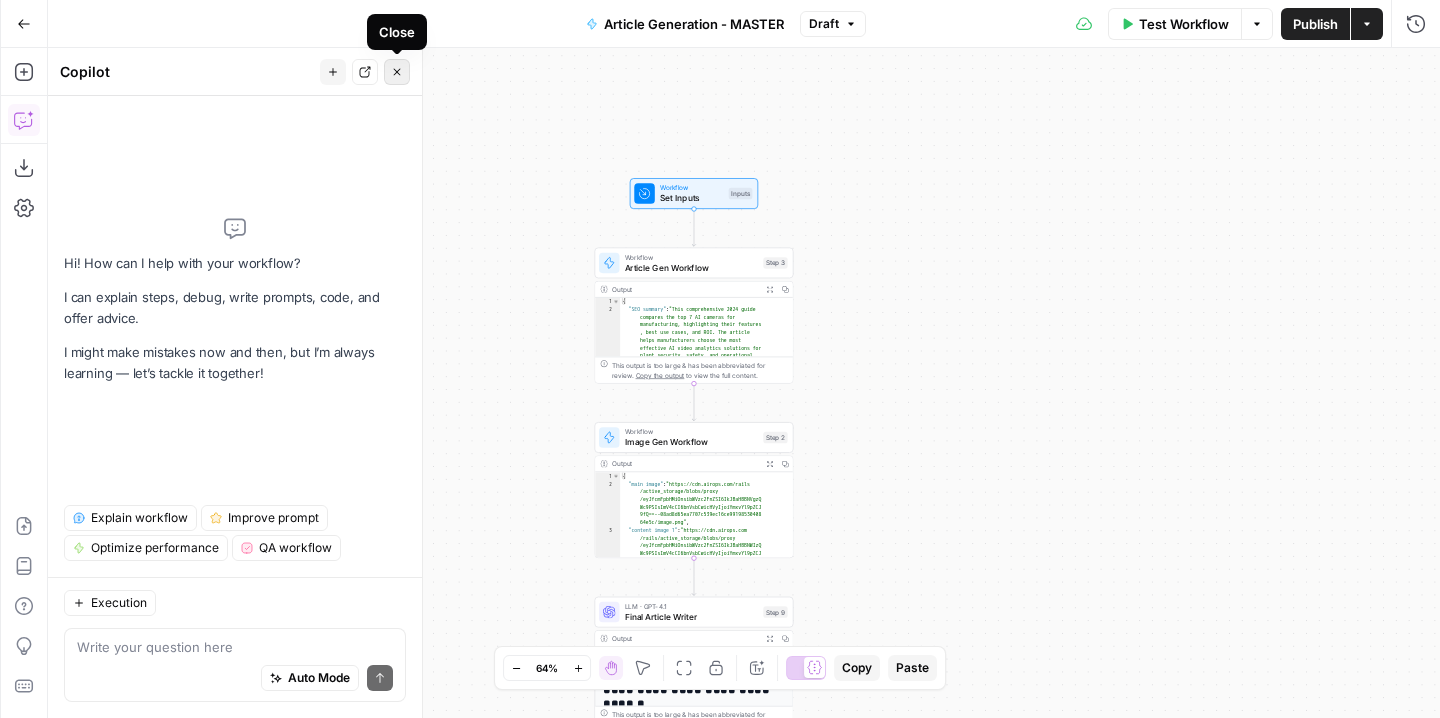 click 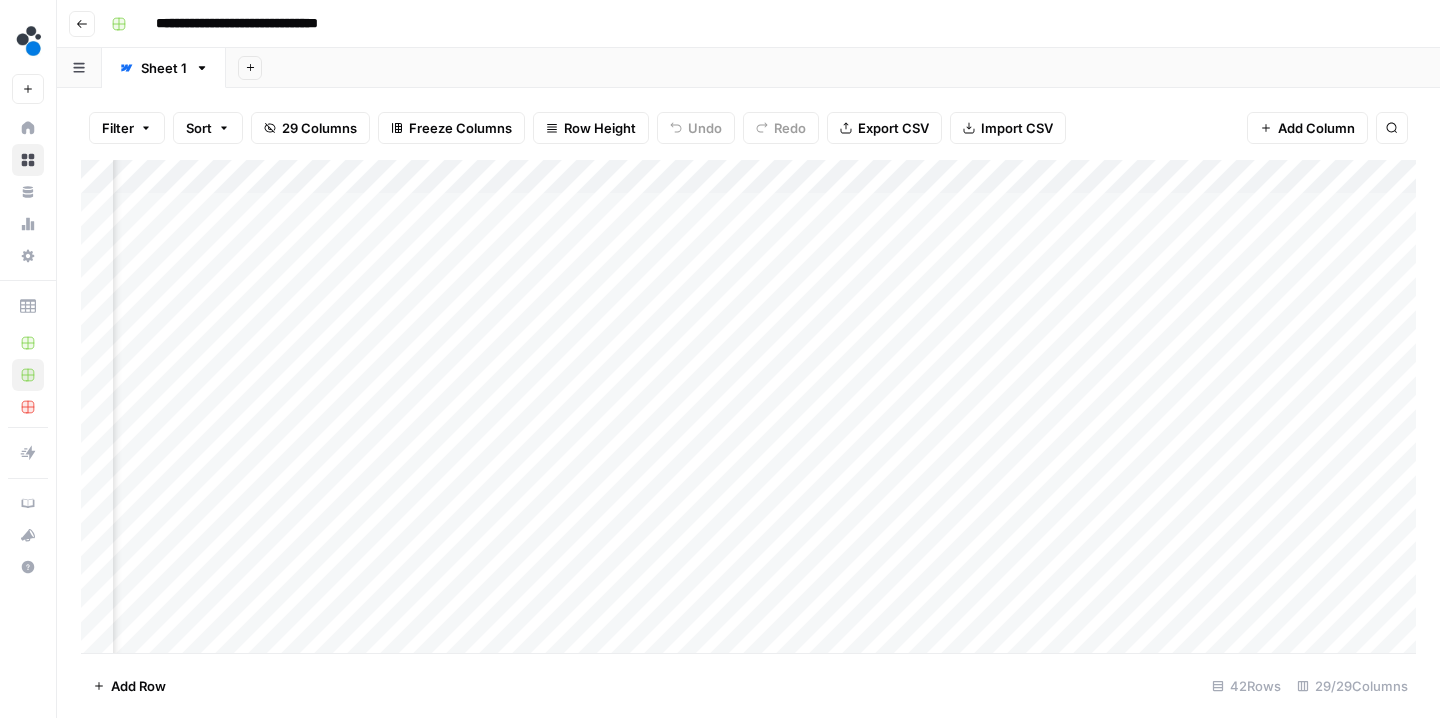 scroll, scrollTop: 0, scrollLeft: 0, axis: both 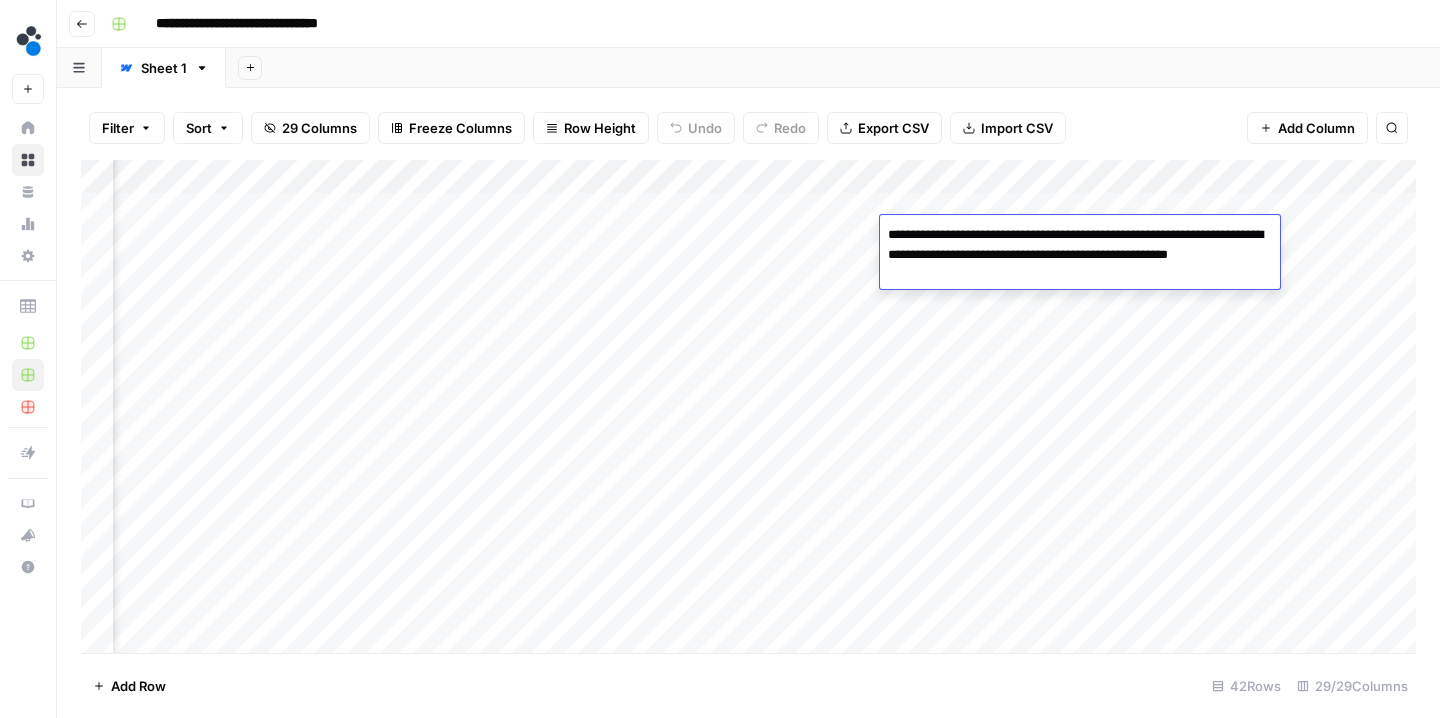 click on "Filter Sort 29 Columns Freeze Columns Row Height Undo Redo Export CSV Import CSV Add Column Search Add Column Add Row 42  Rows 29/29  Columns" at bounding box center [748, 403] 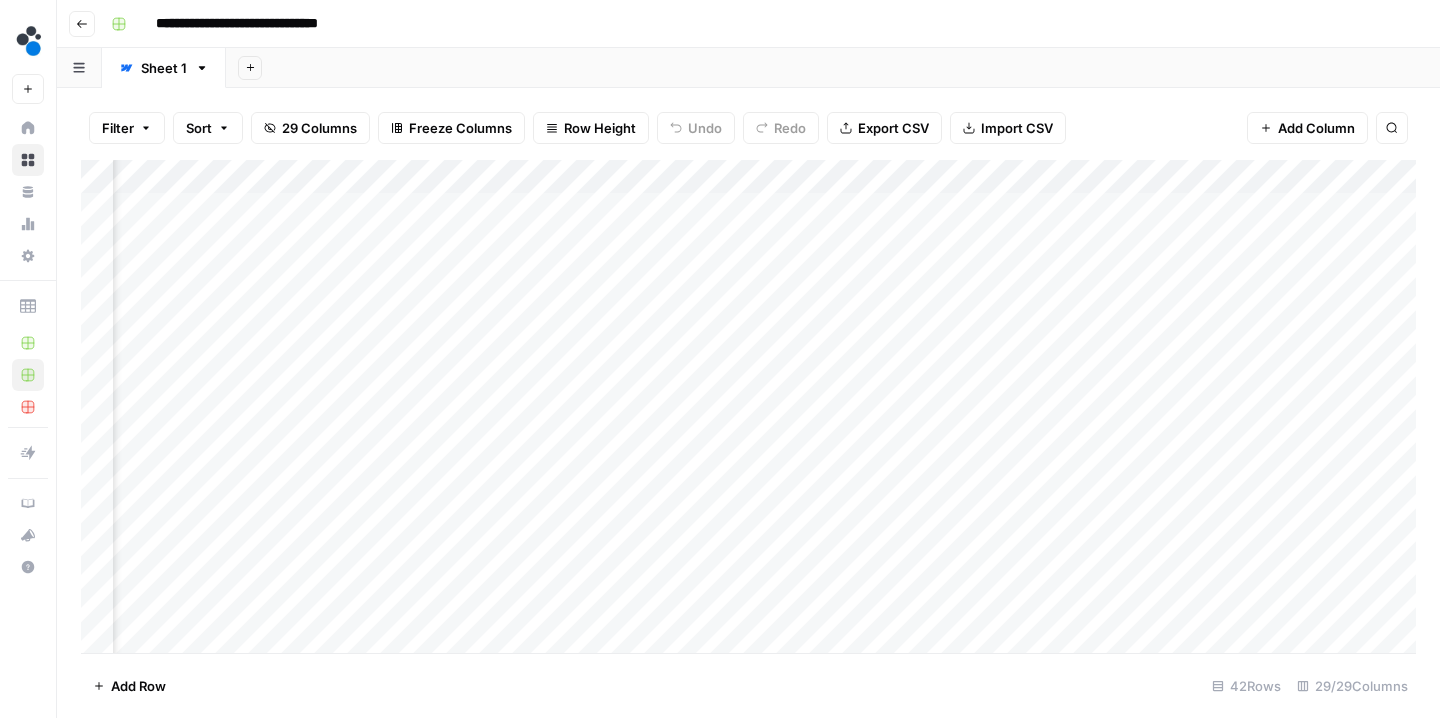 scroll, scrollTop: 0, scrollLeft: 737, axis: horizontal 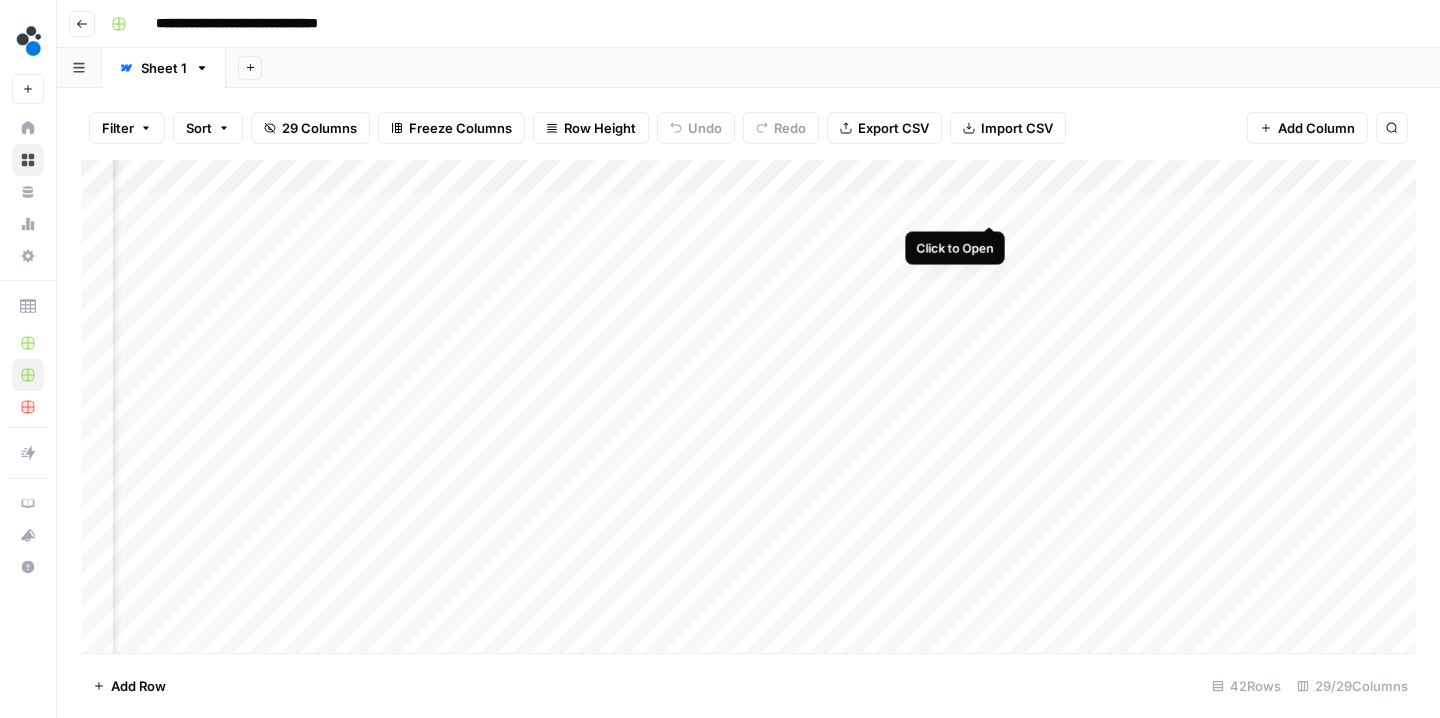 click on "Add Column" at bounding box center (748, 409) 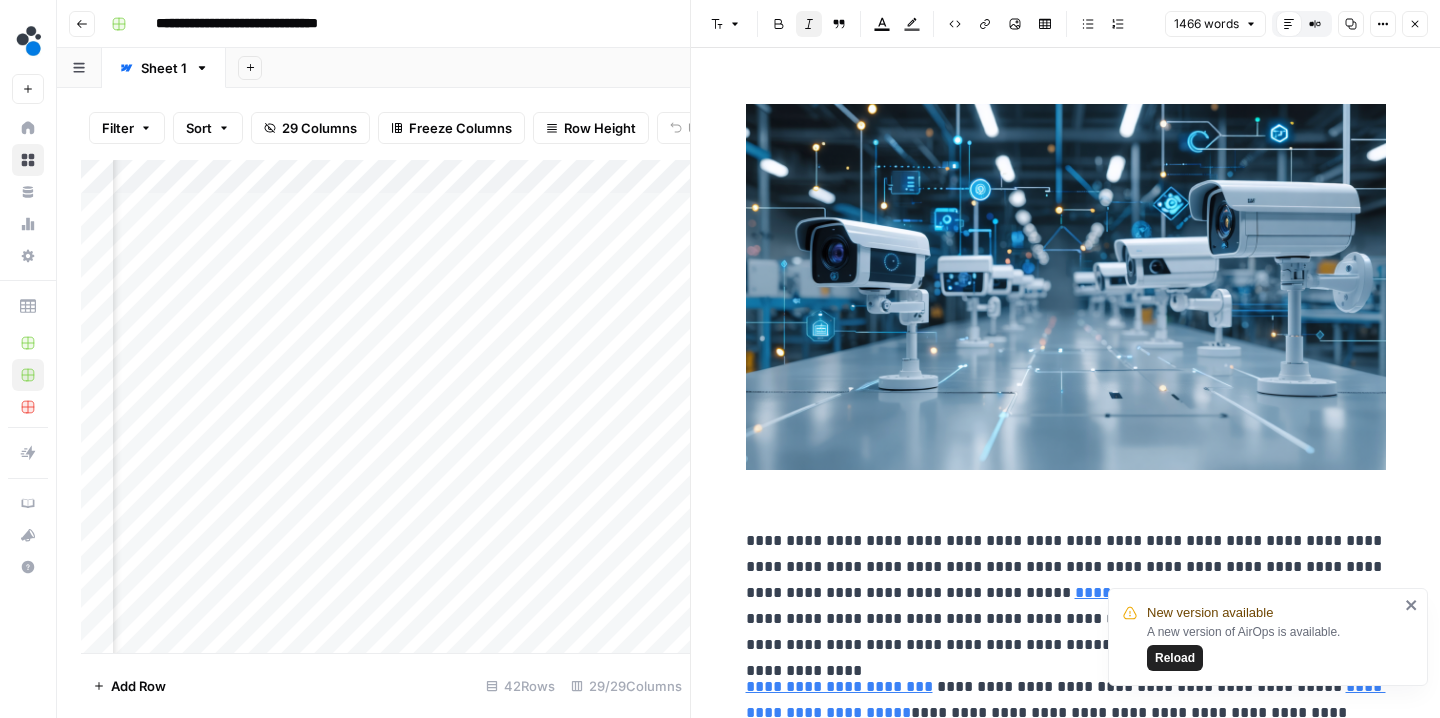 scroll, scrollTop: 16, scrollLeft: 0, axis: vertical 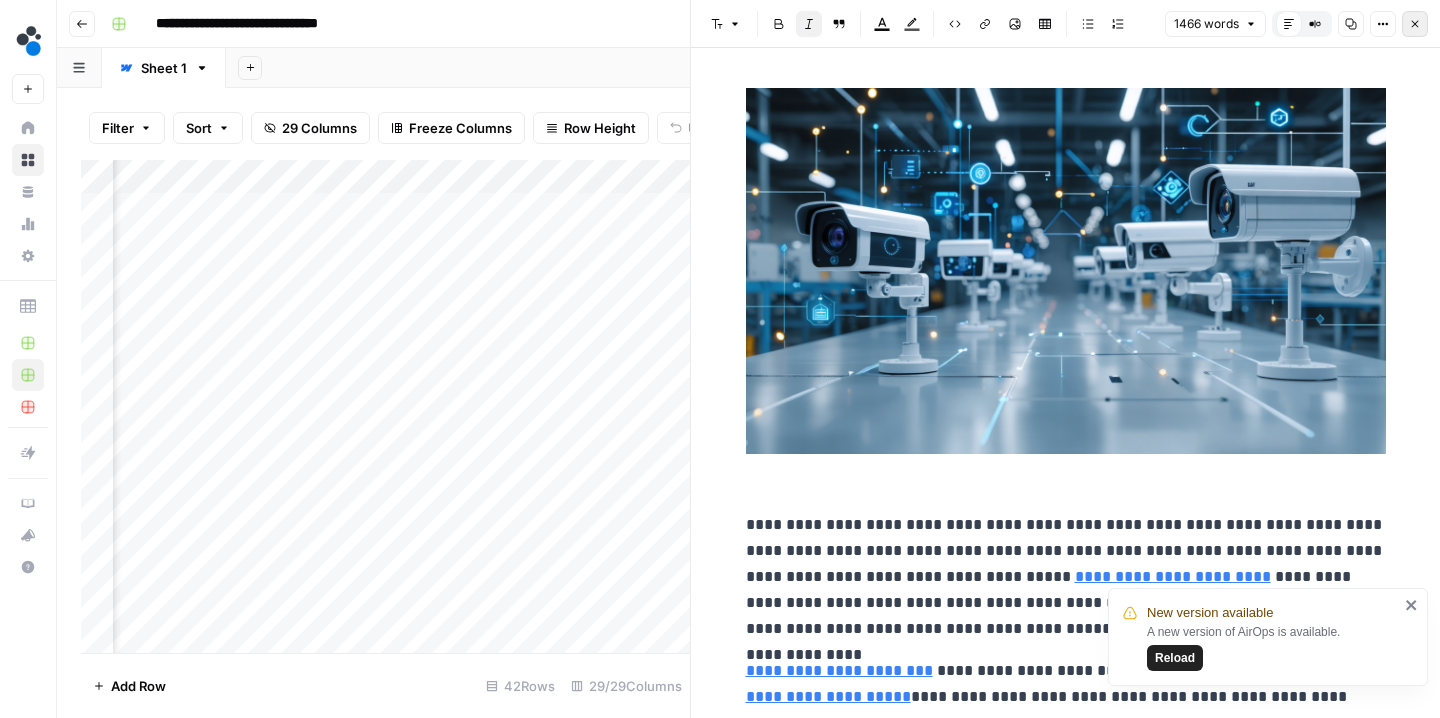 click 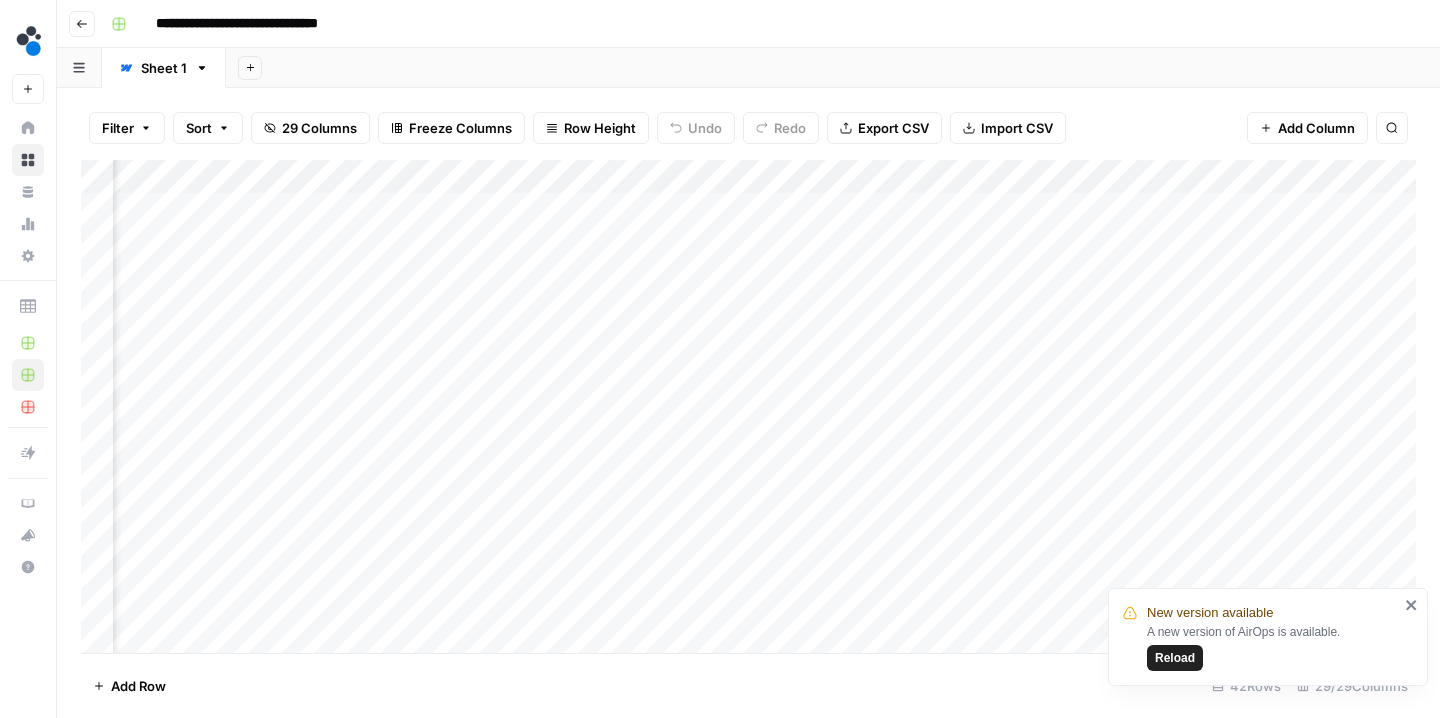 scroll, scrollTop: 0, scrollLeft: 2350, axis: horizontal 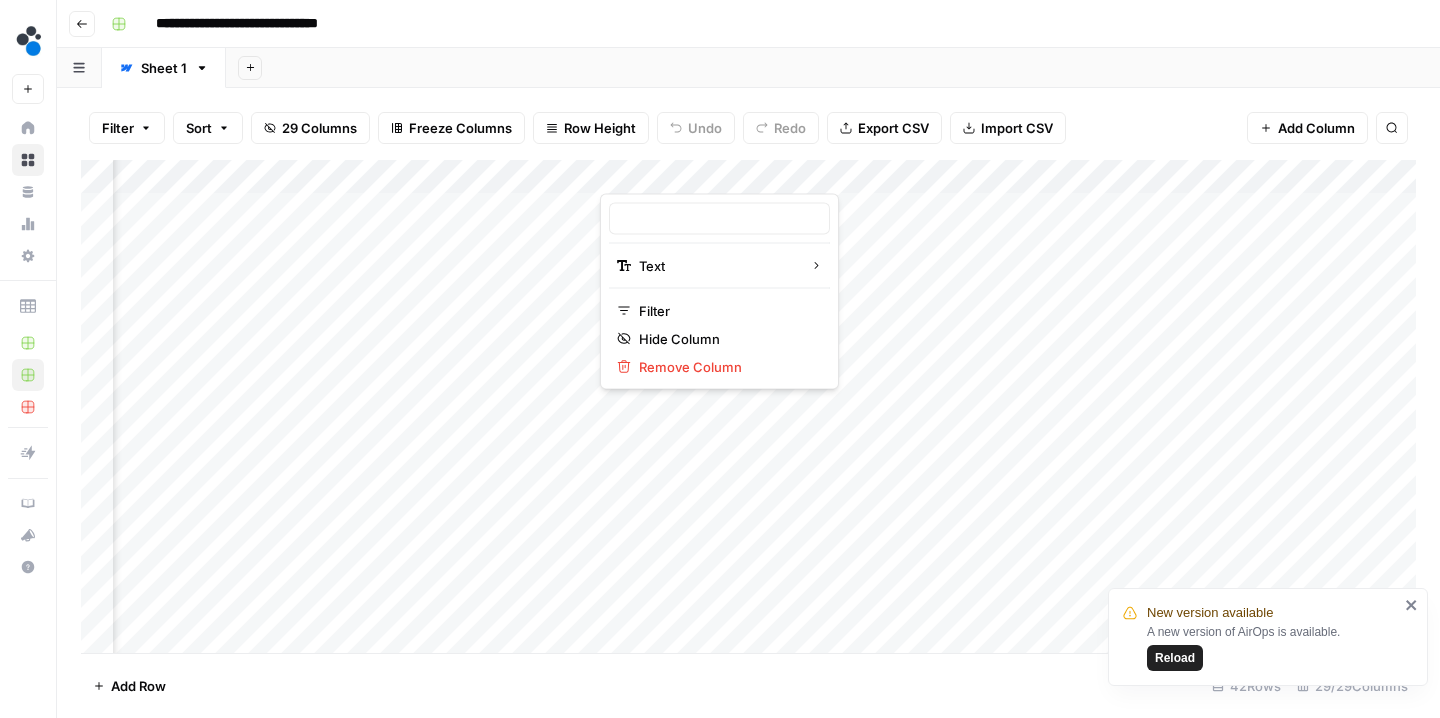 type on "second in article image SEO description" 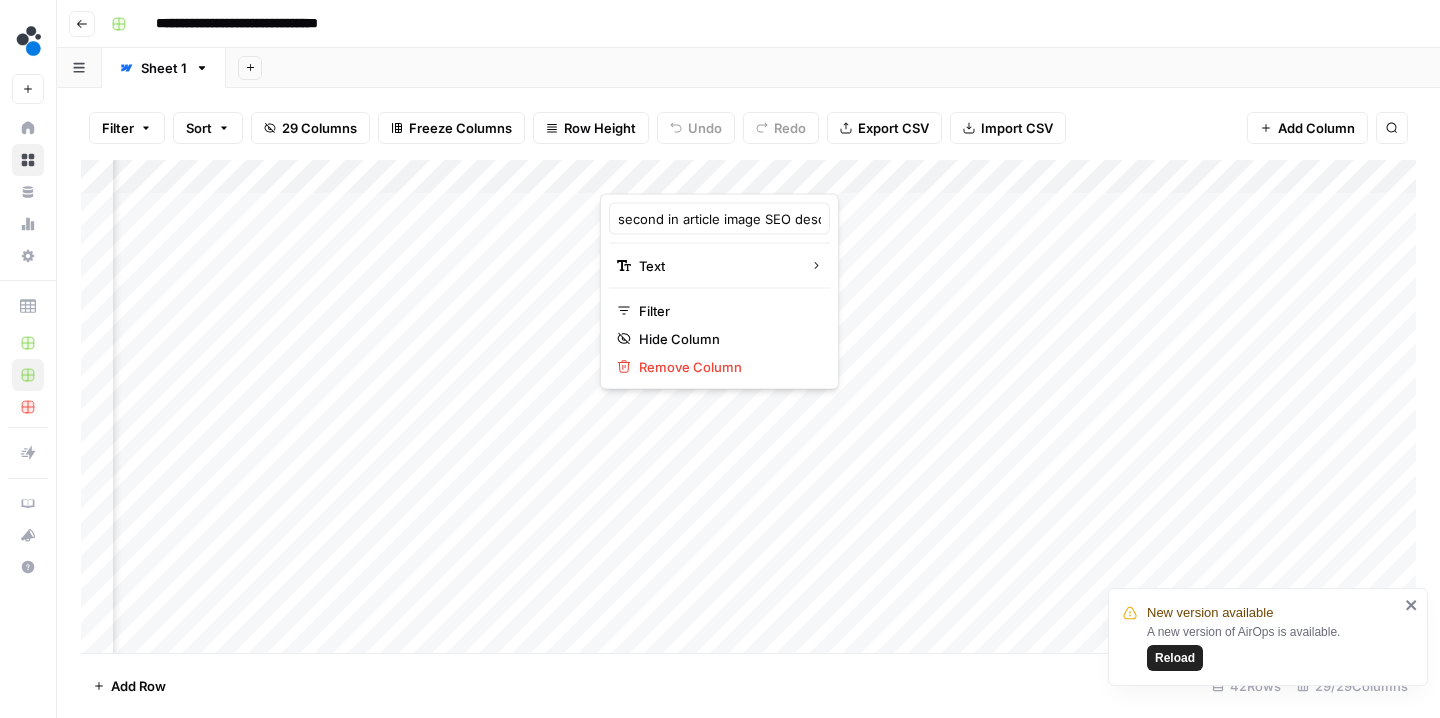 click at bounding box center (690, 174) 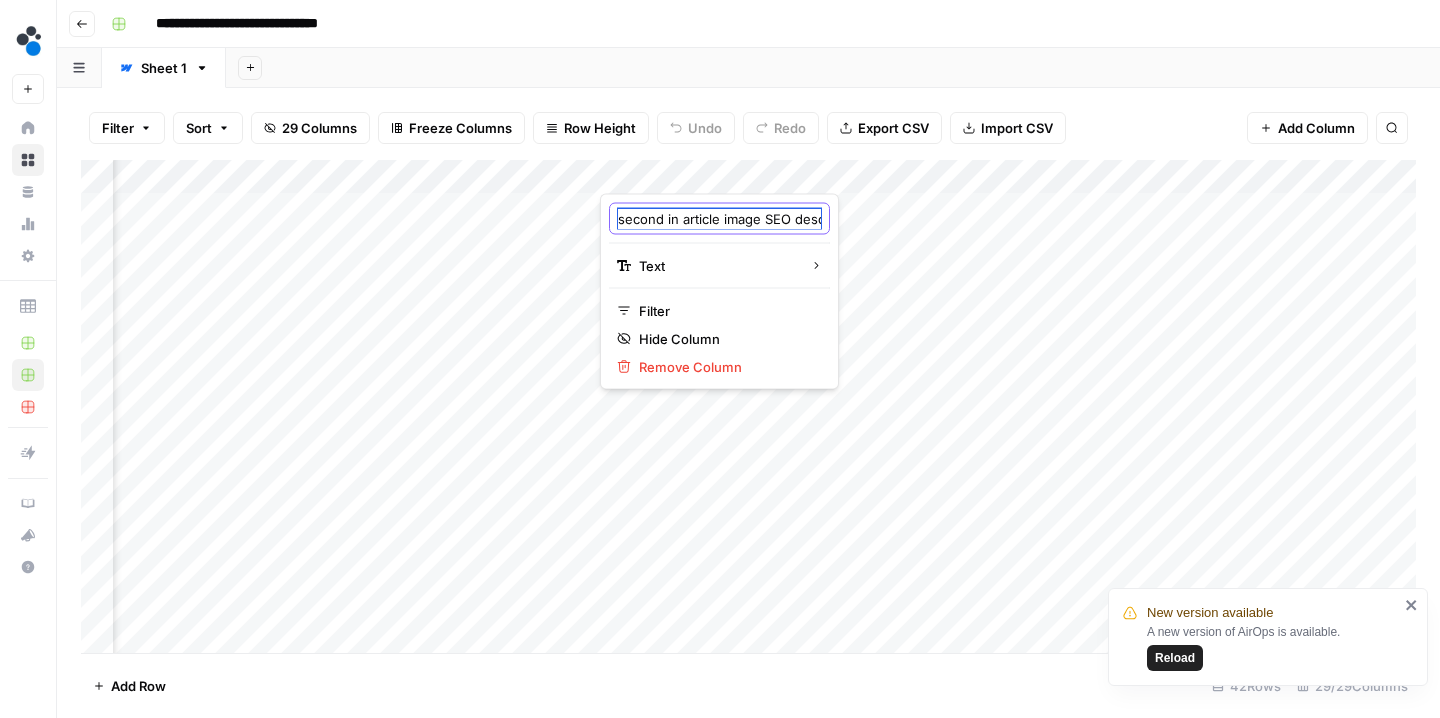 click on "second in article image SEO description" at bounding box center [719, 219] 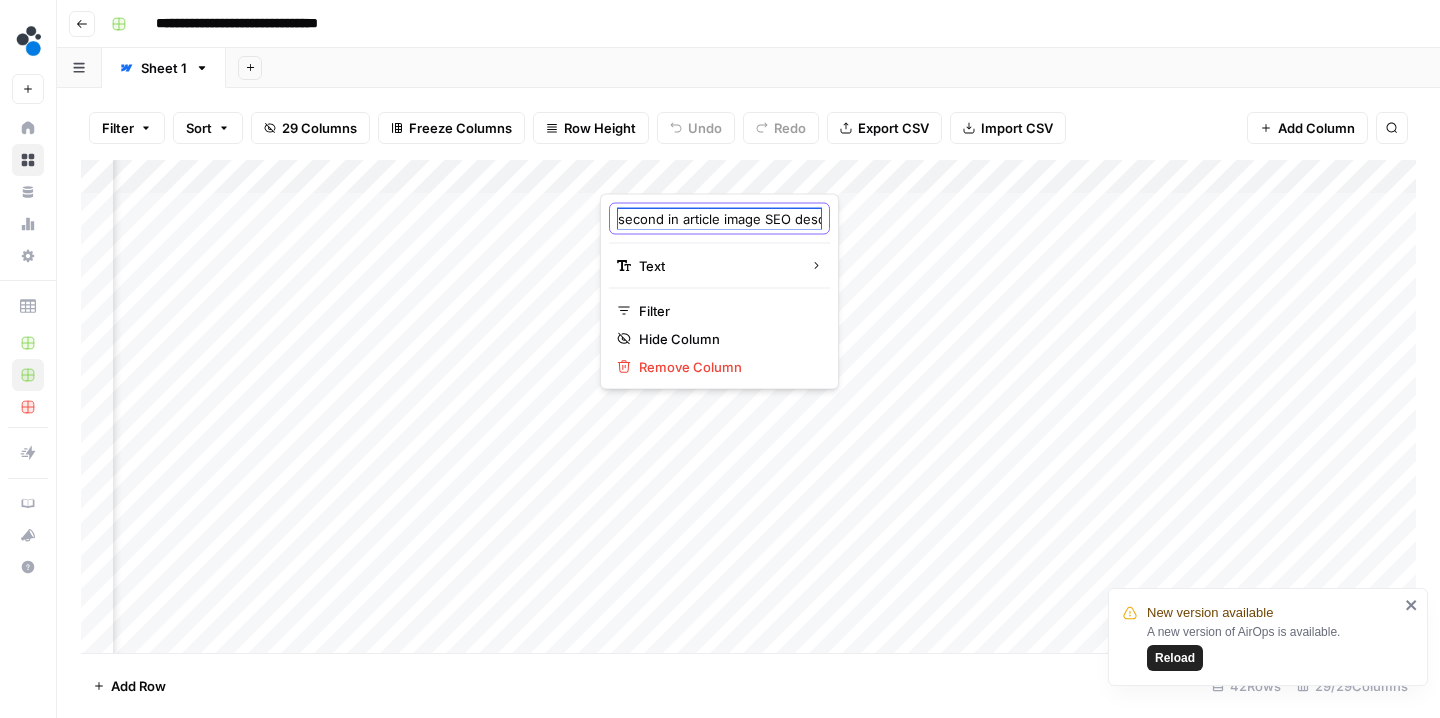 click on "Filter Sort 29 Columns Freeze Columns Row Height Undo Redo Export CSV Import CSV Add Column Search" at bounding box center [748, 128] 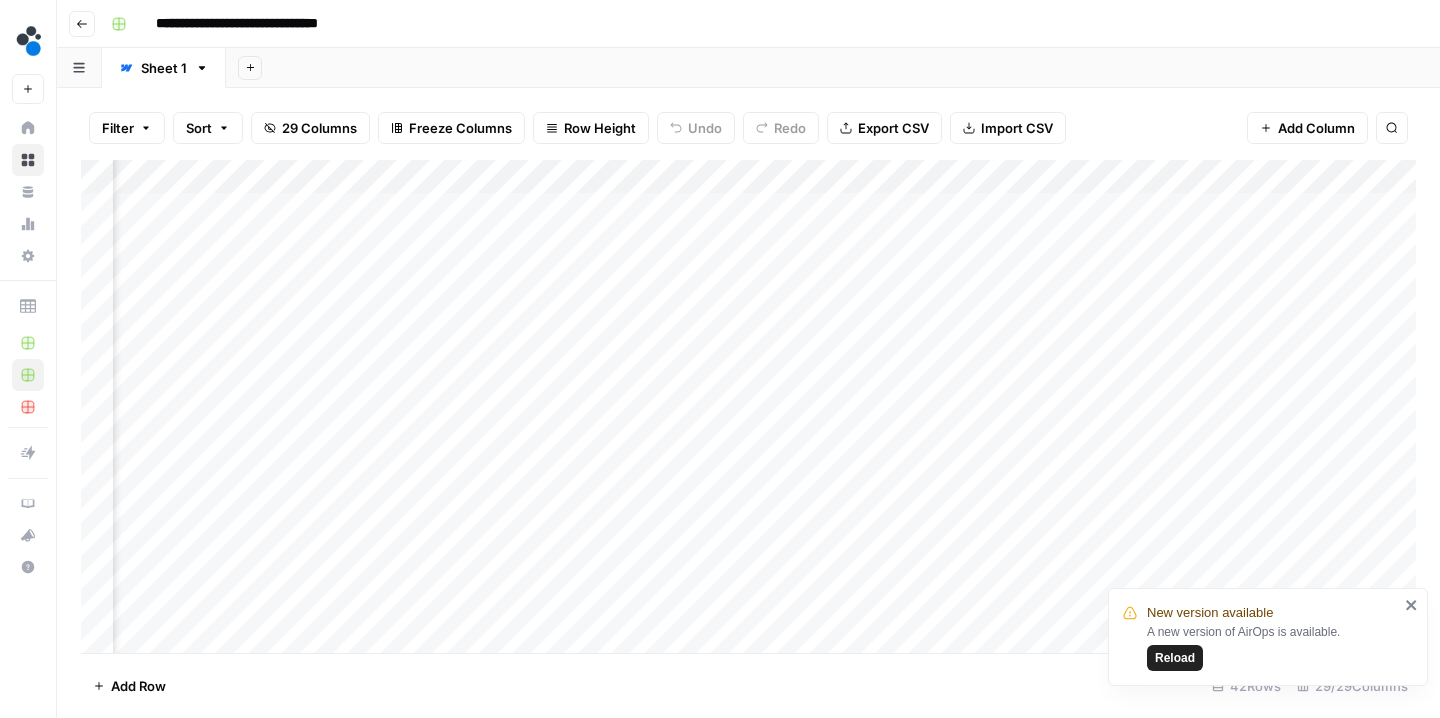 click on "Add Column" at bounding box center (748, 409) 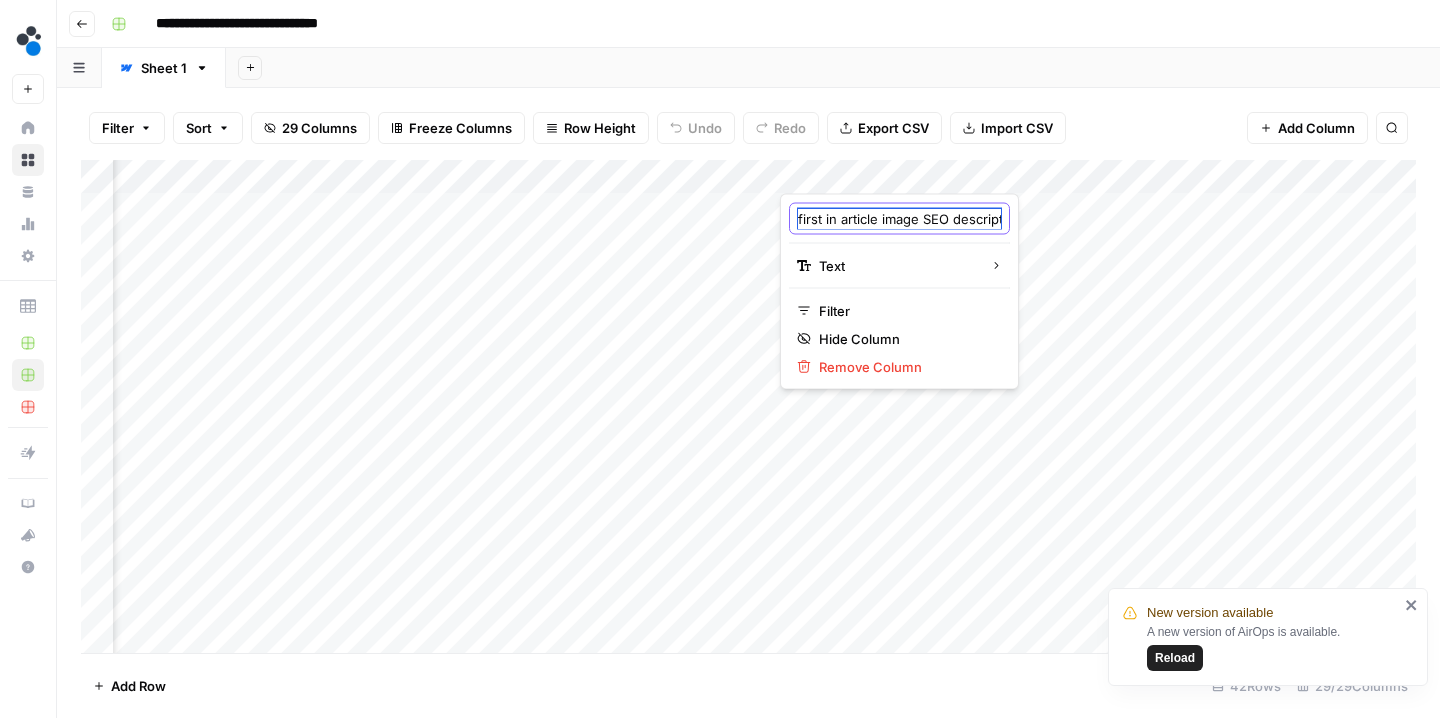 click on "first in article image SEO description" at bounding box center [899, 219] 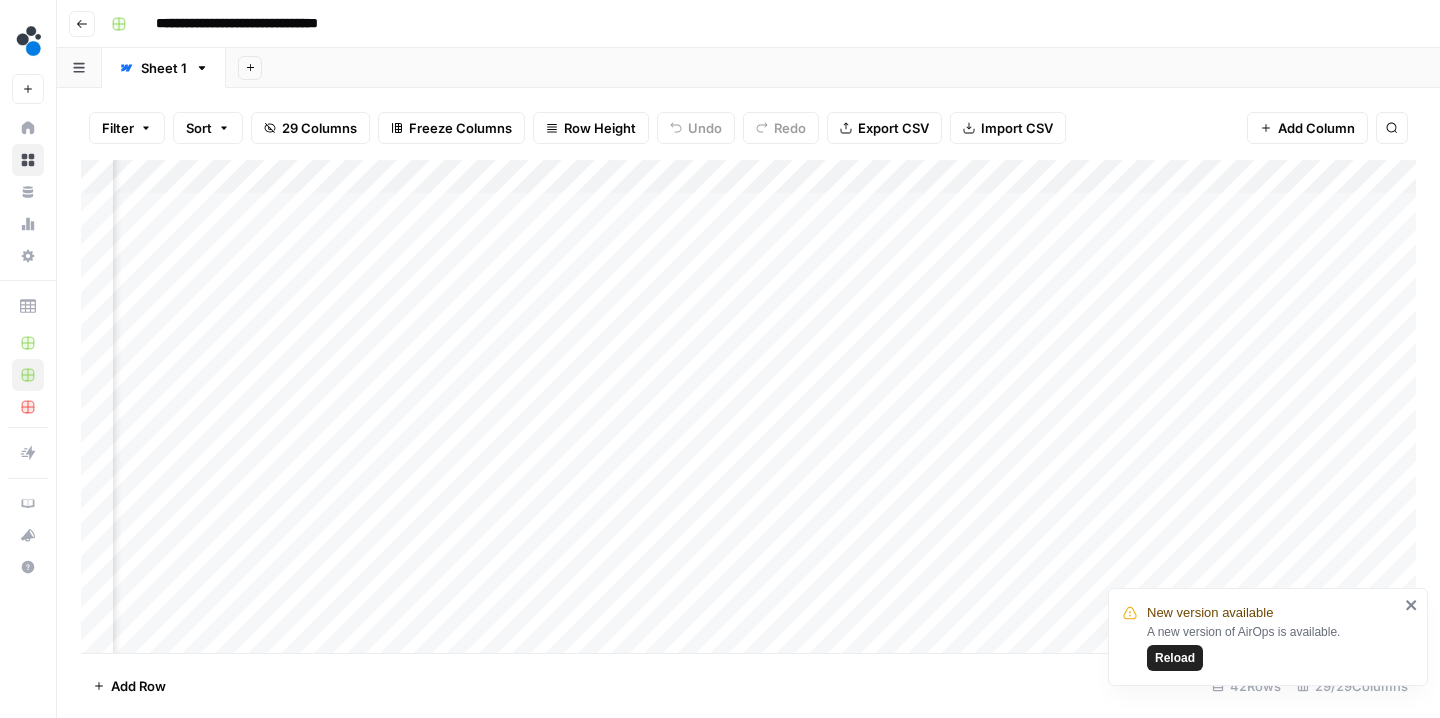 click on "Filter Sort 29 Columns Freeze Columns Row Height Undo Redo Export CSV Import CSV Add Column Search" at bounding box center [748, 128] 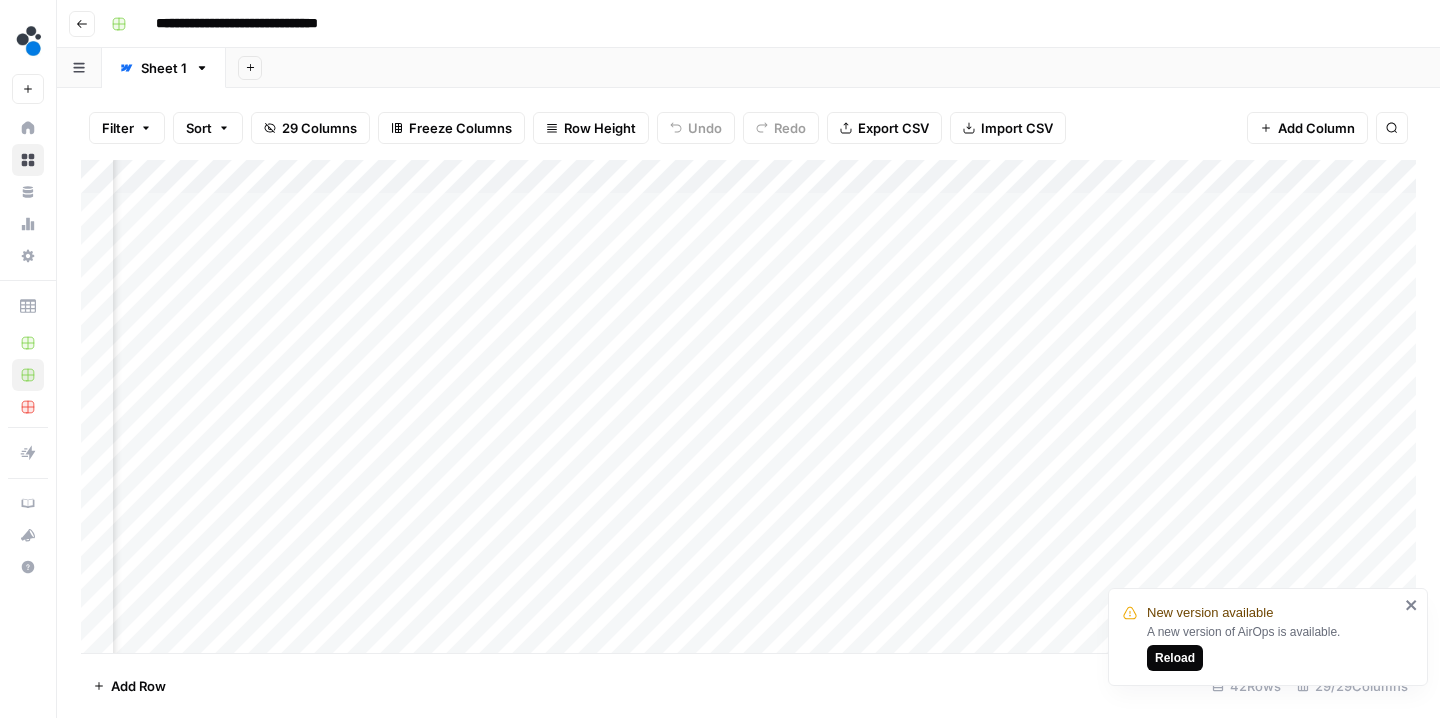 click on "Reload" at bounding box center [1175, 658] 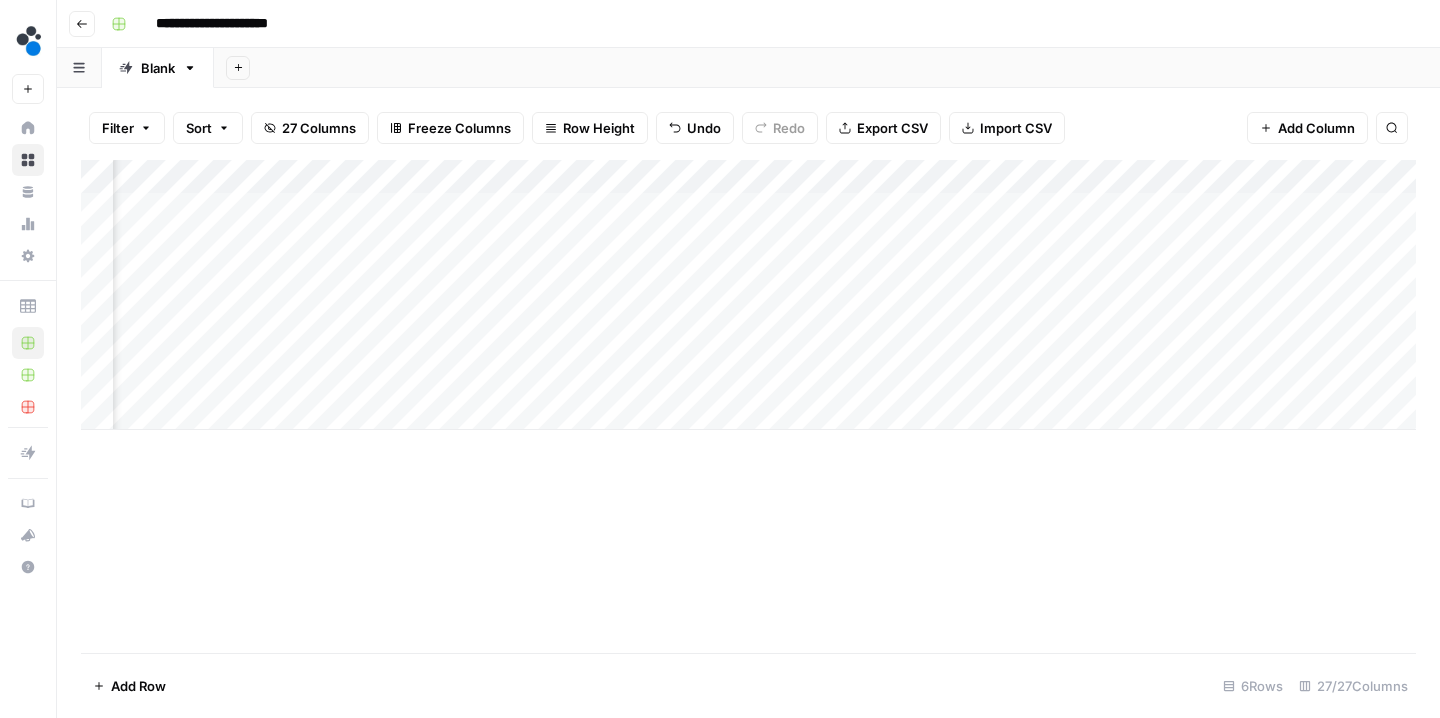 scroll, scrollTop: 0, scrollLeft: 0, axis: both 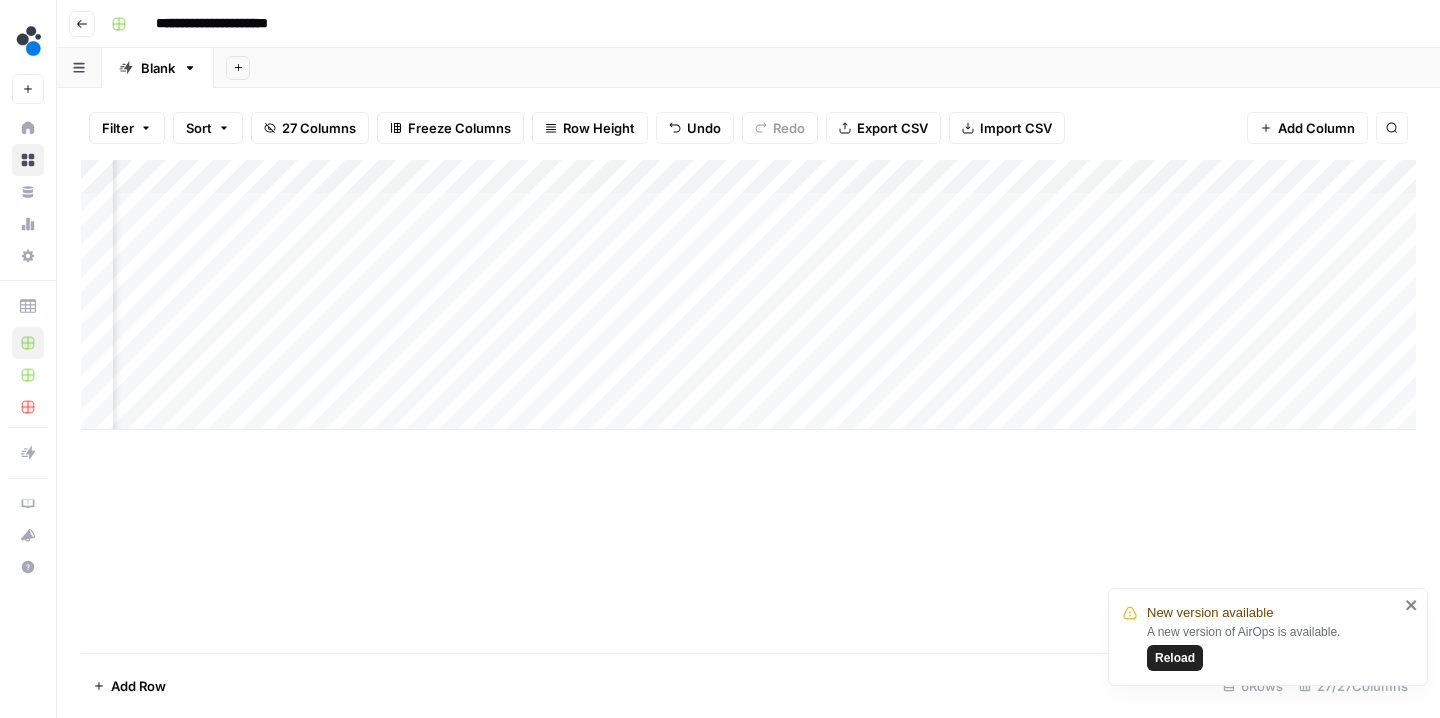 click on "Add Column" at bounding box center [748, 295] 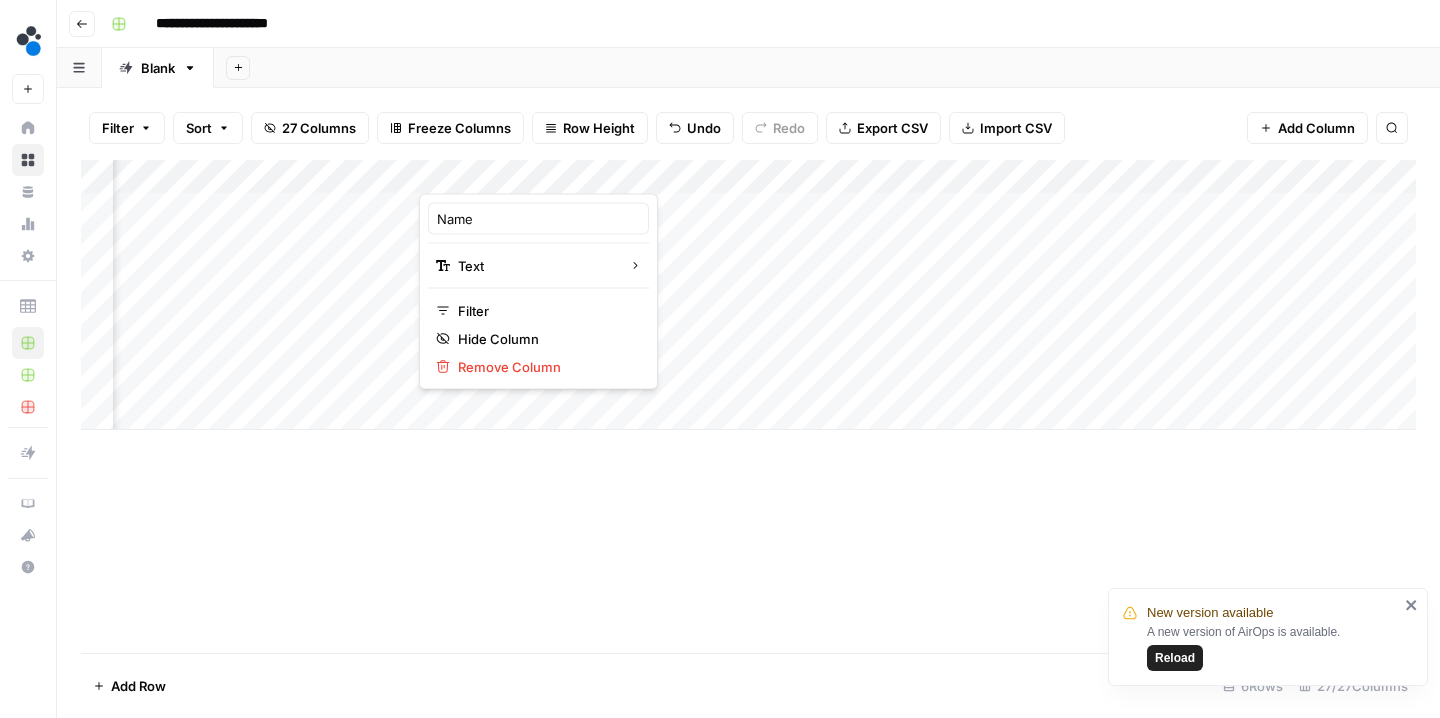click at bounding box center [780, 174] 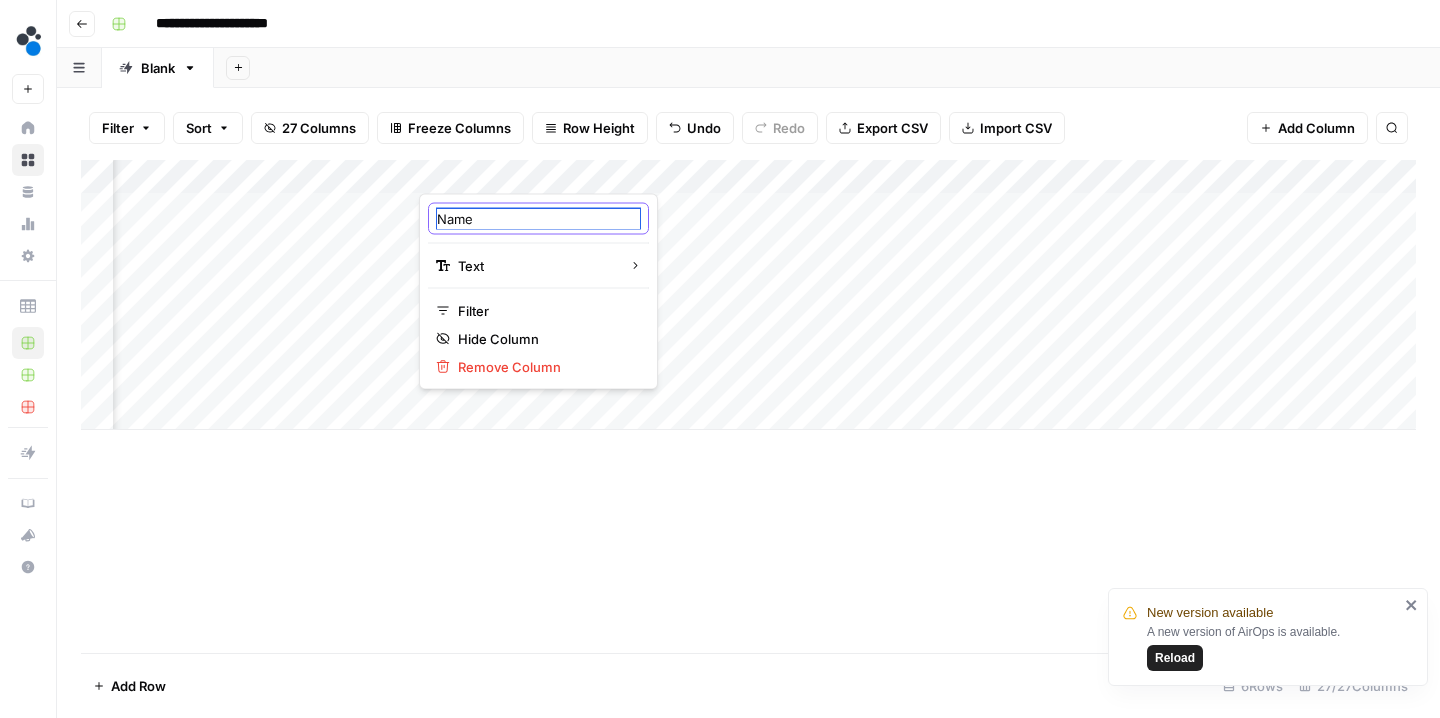 click on "Name" at bounding box center (538, 219) 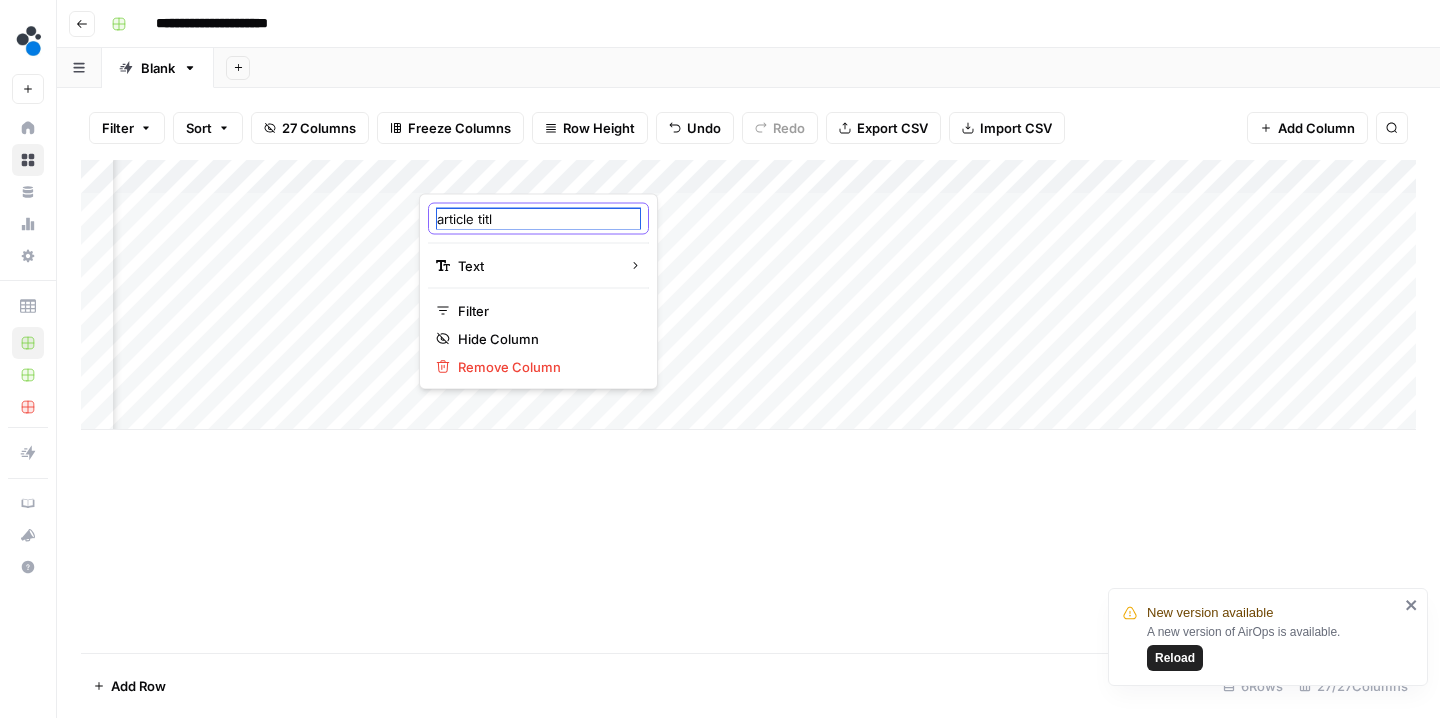 type on "article title" 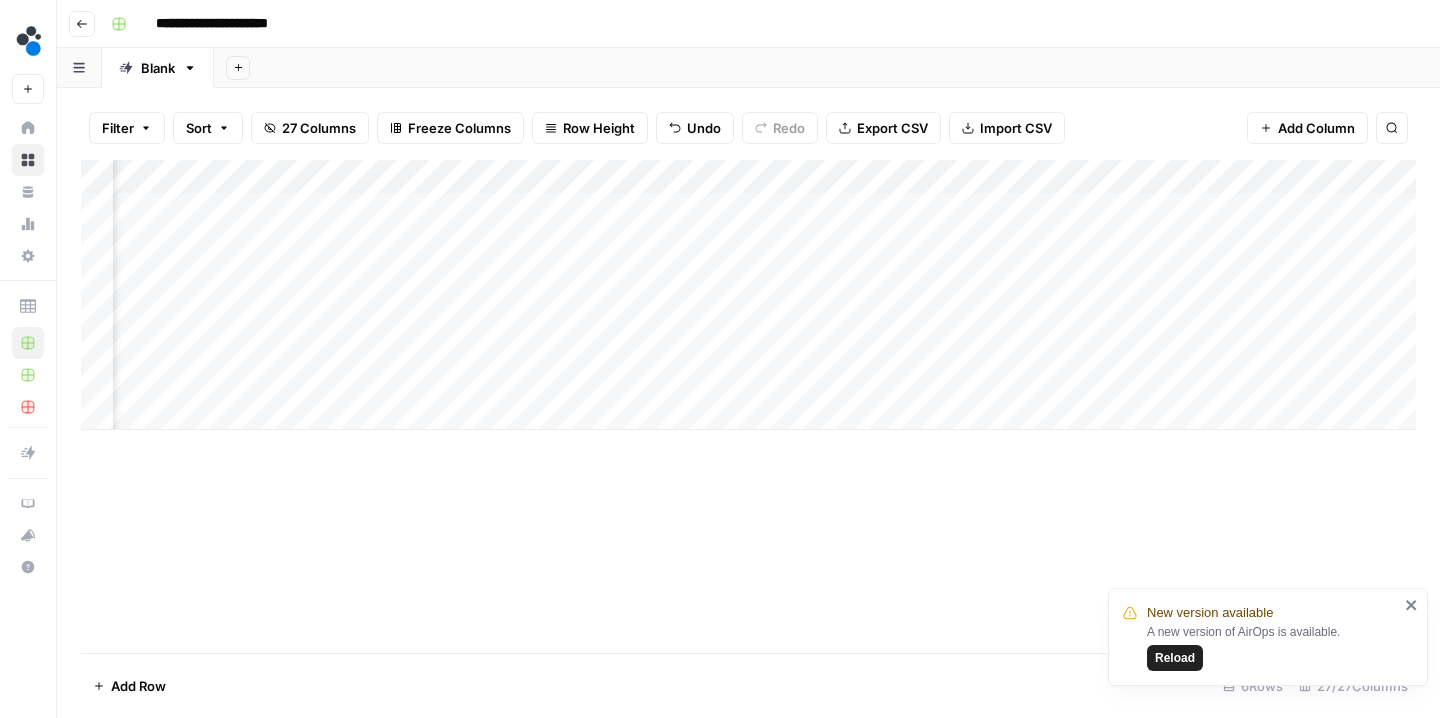 click on "Add Column" at bounding box center [748, 406] 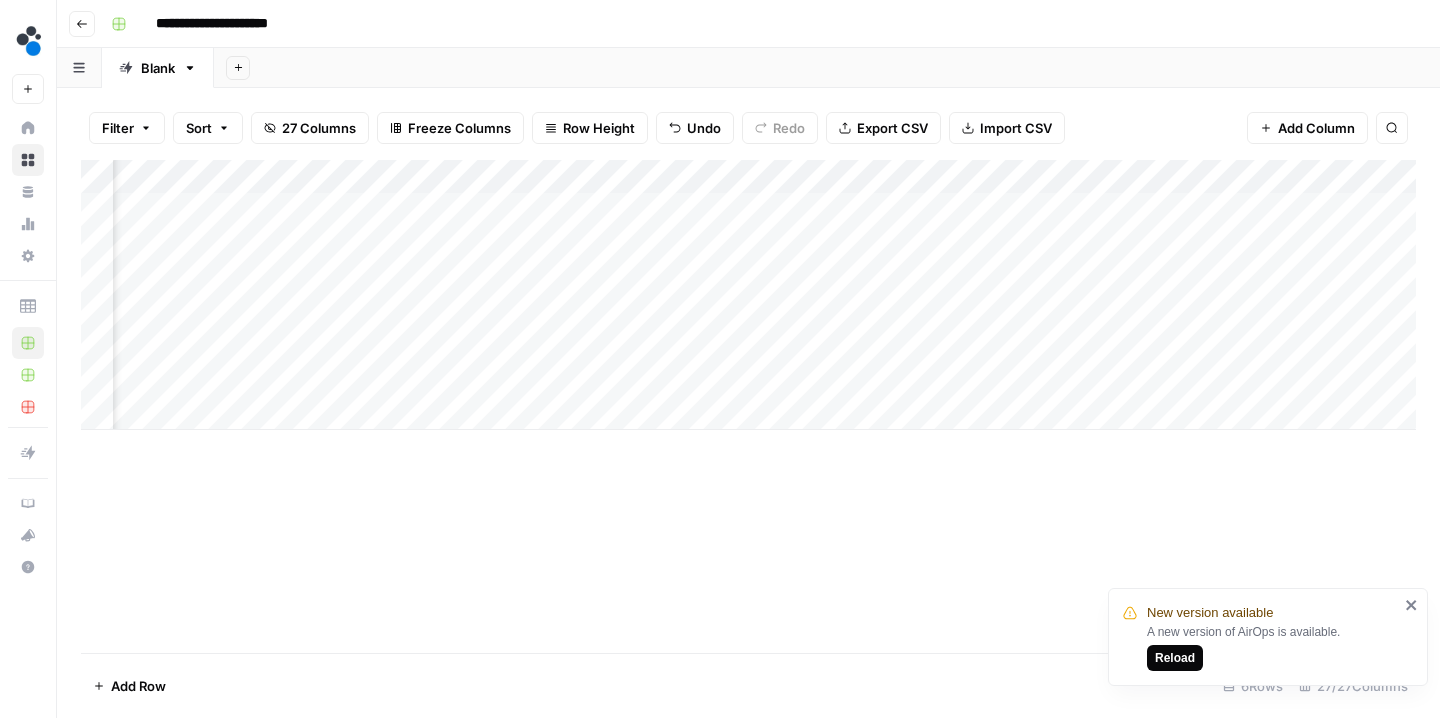 click on "Reload" at bounding box center [1175, 658] 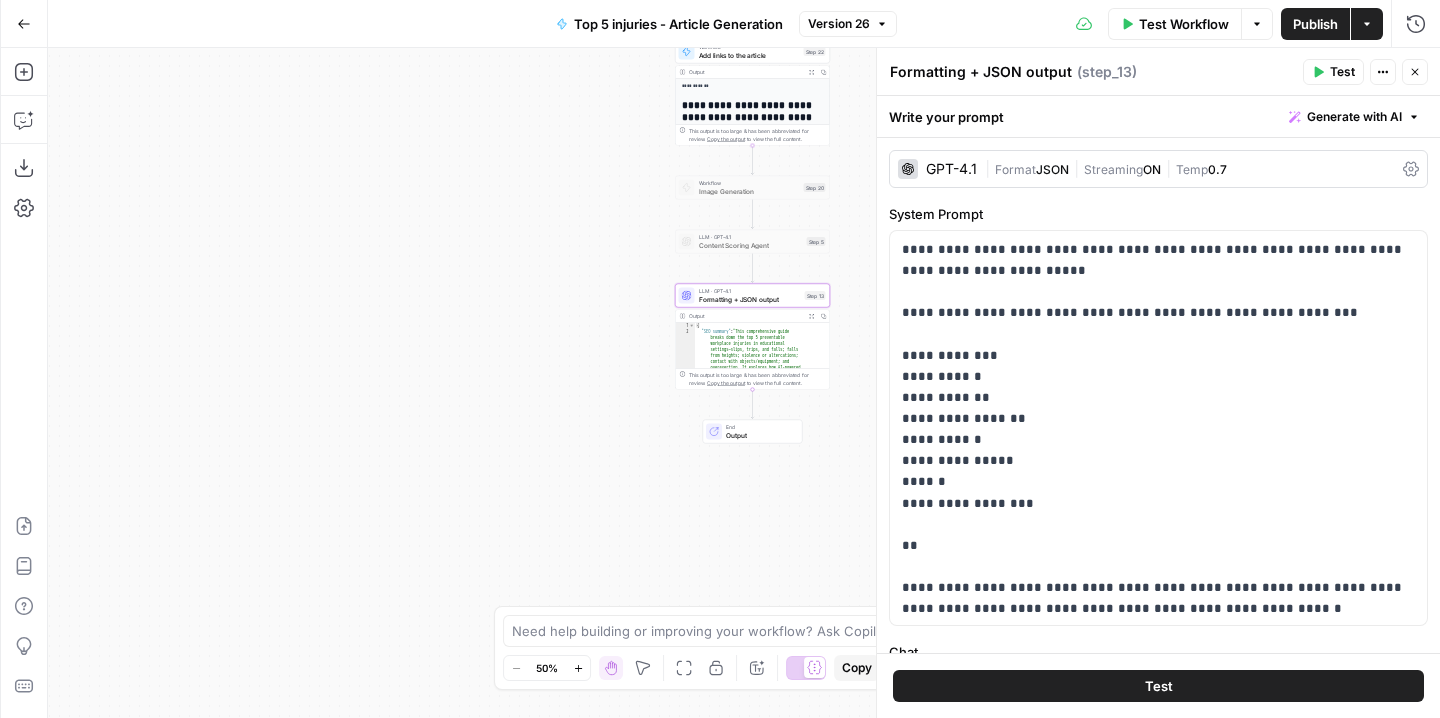 scroll, scrollTop: 0, scrollLeft: 0, axis: both 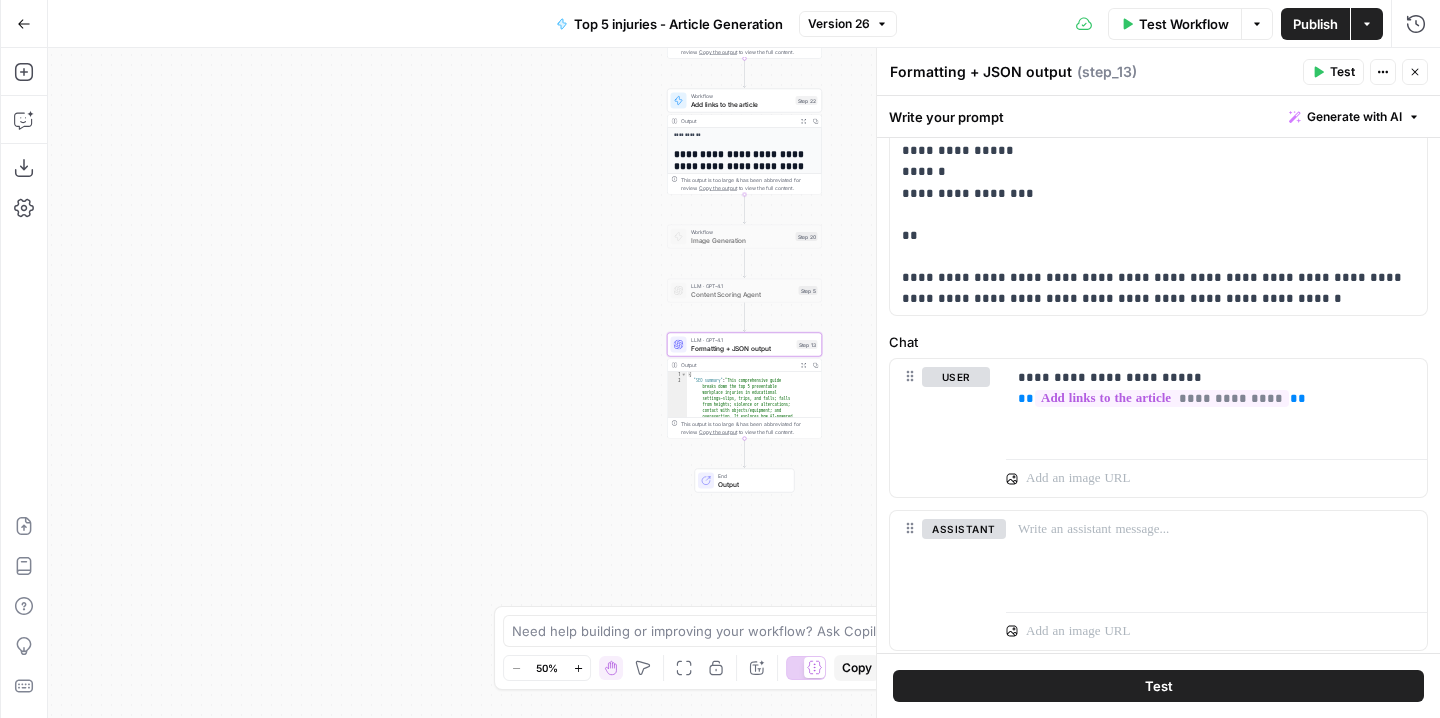 drag, startPoint x: 552, startPoint y: 199, endPoint x: 516, endPoint y: 323, distance: 129.1201 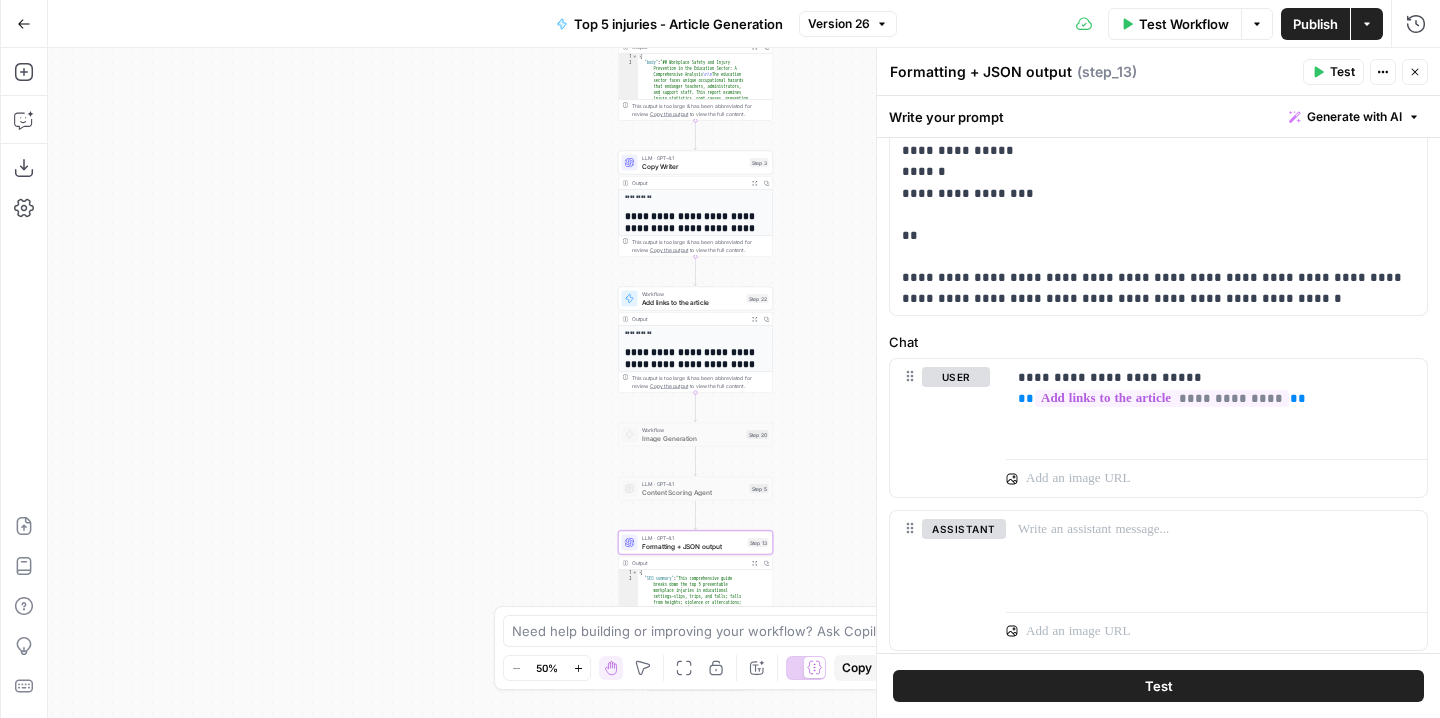 drag, startPoint x: 538, startPoint y: 266, endPoint x: 487, endPoint y: 382, distance: 126.71622 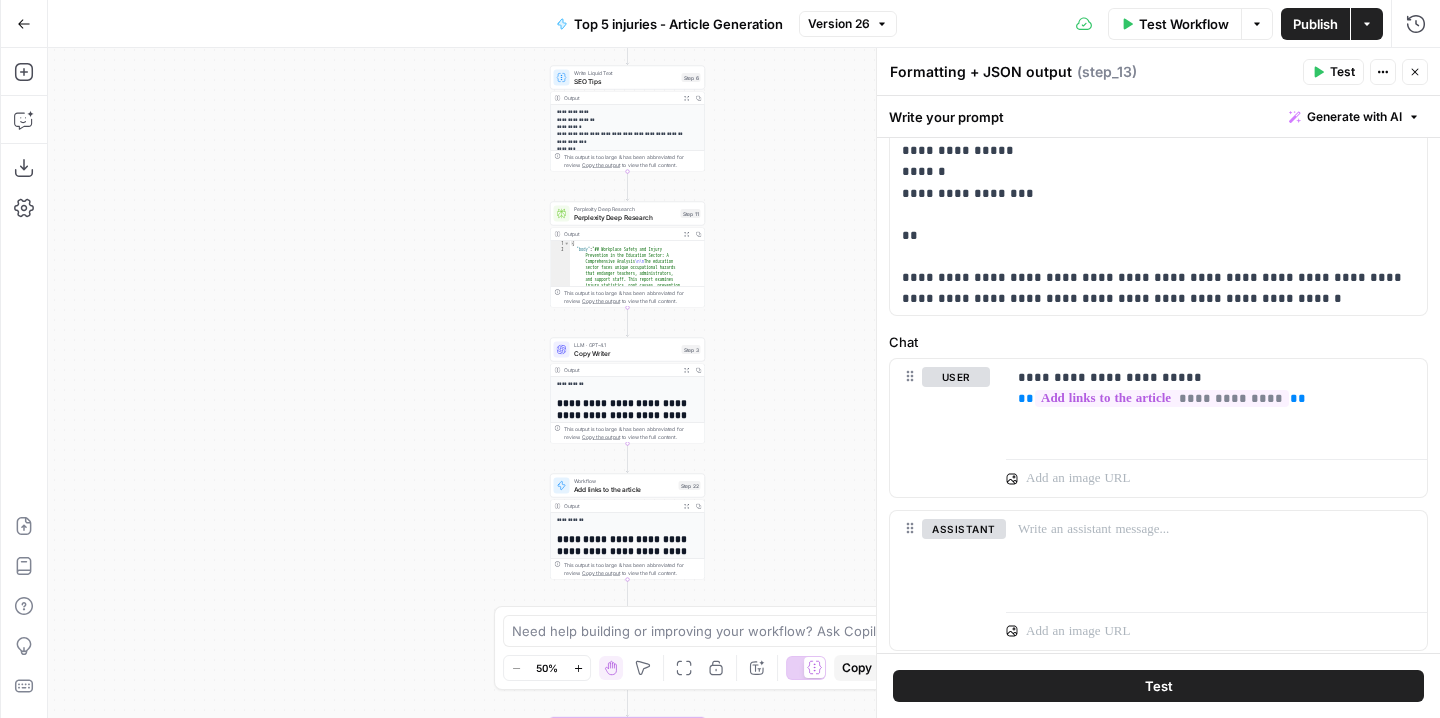 drag, startPoint x: 561, startPoint y: 222, endPoint x: 491, endPoint y: 422, distance: 211.8962 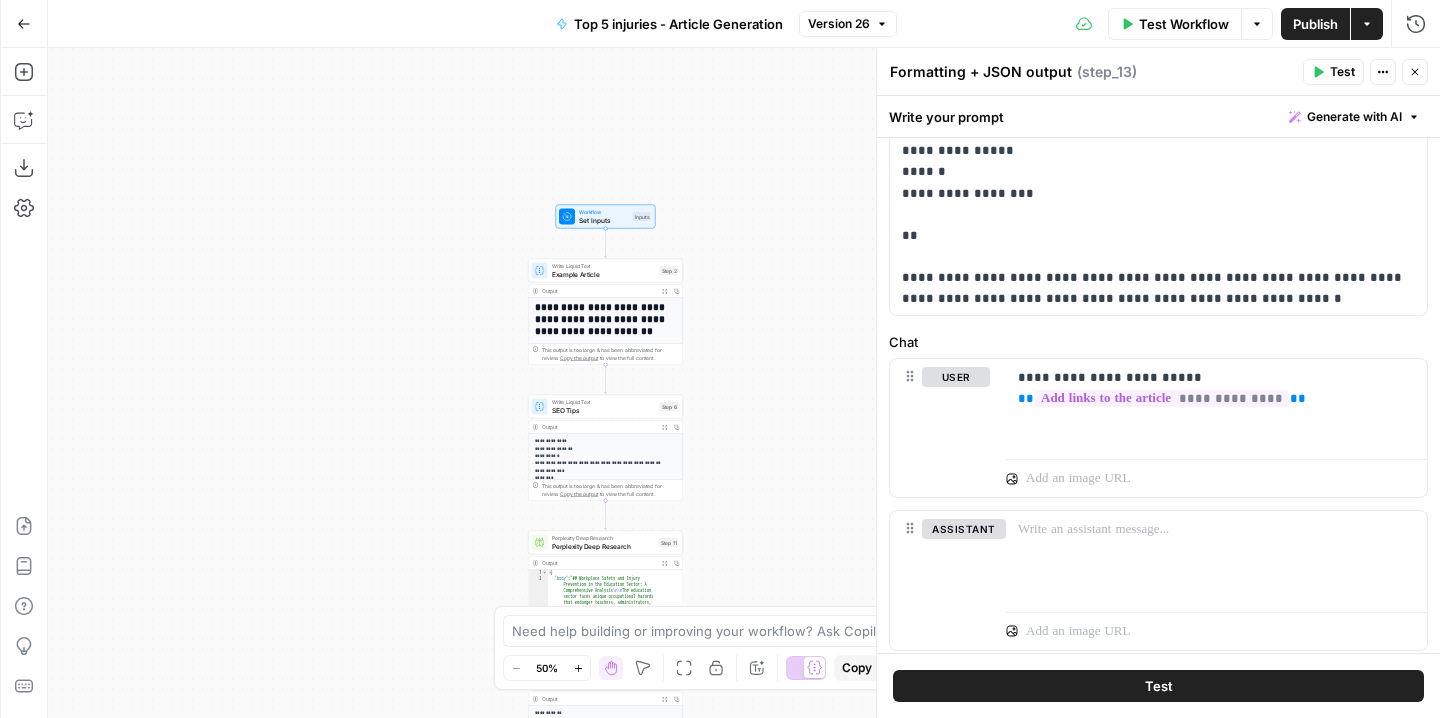 drag, startPoint x: 762, startPoint y: 191, endPoint x: 758, endPoint y: 491, distance: 300.02667 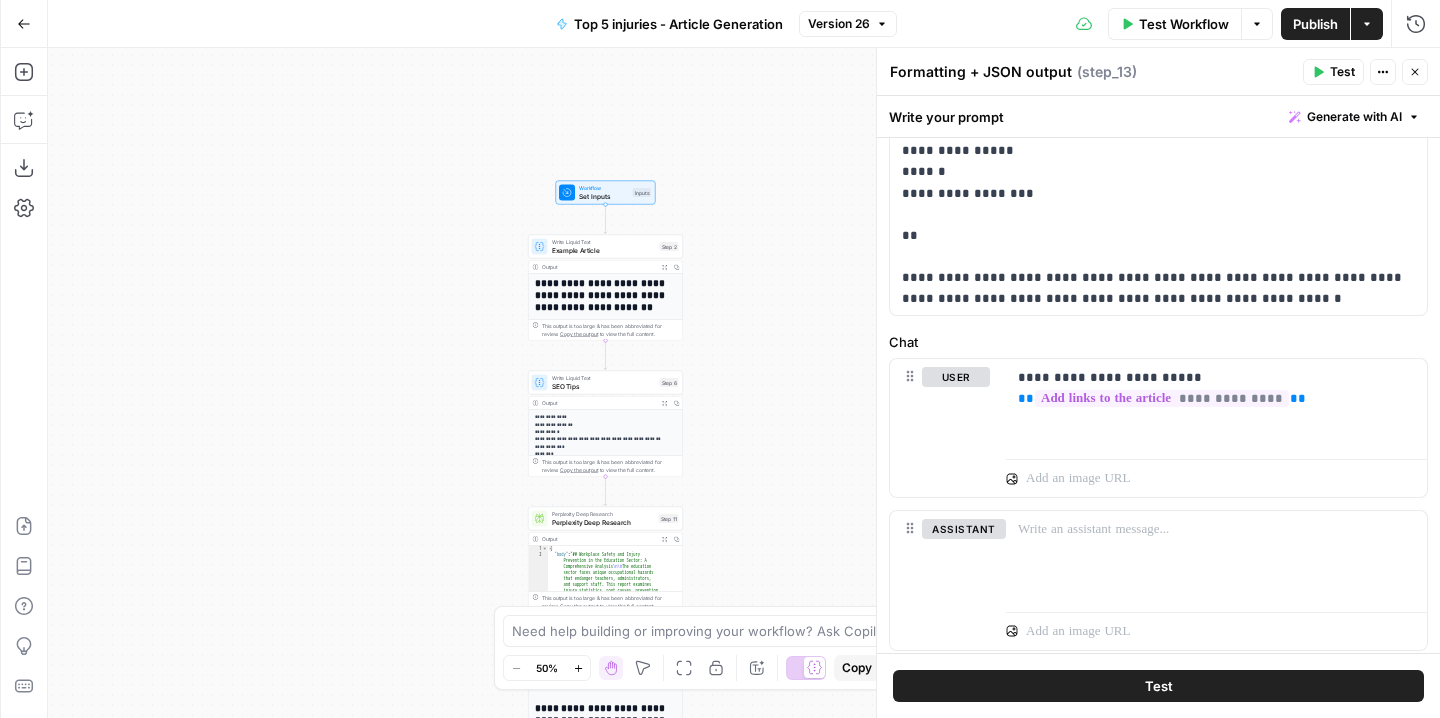 drag, startPoint x: 776, startPoint y: 381, endPoint x: 763, endPoint y: 233, distance: 148.56985 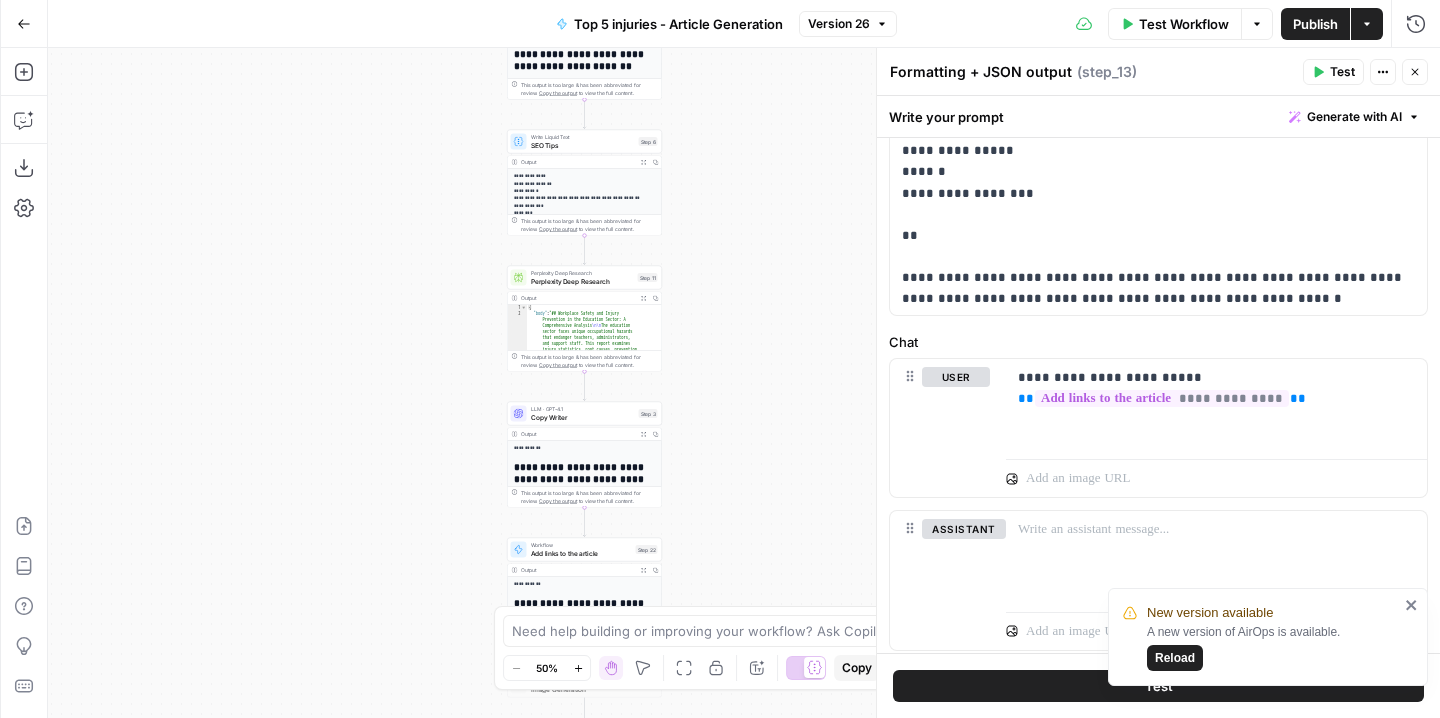 drag, startPoint x: 760, startPoint y: 260, endPoint x: 749, endPoint y: 110, distance: 150.40279 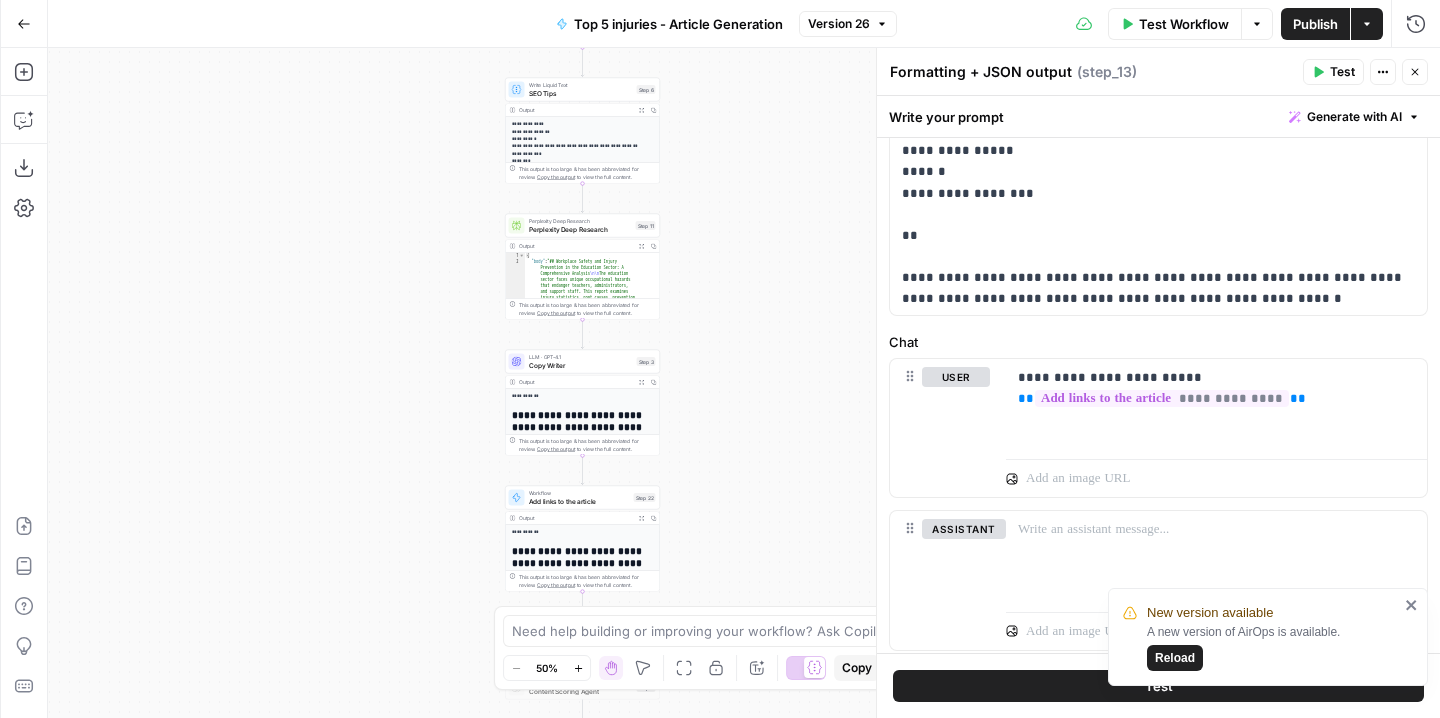 drag, startPoint x: 775, startPoint y: 318, endPoint x: 775, endPoint y: 254, distance: 64 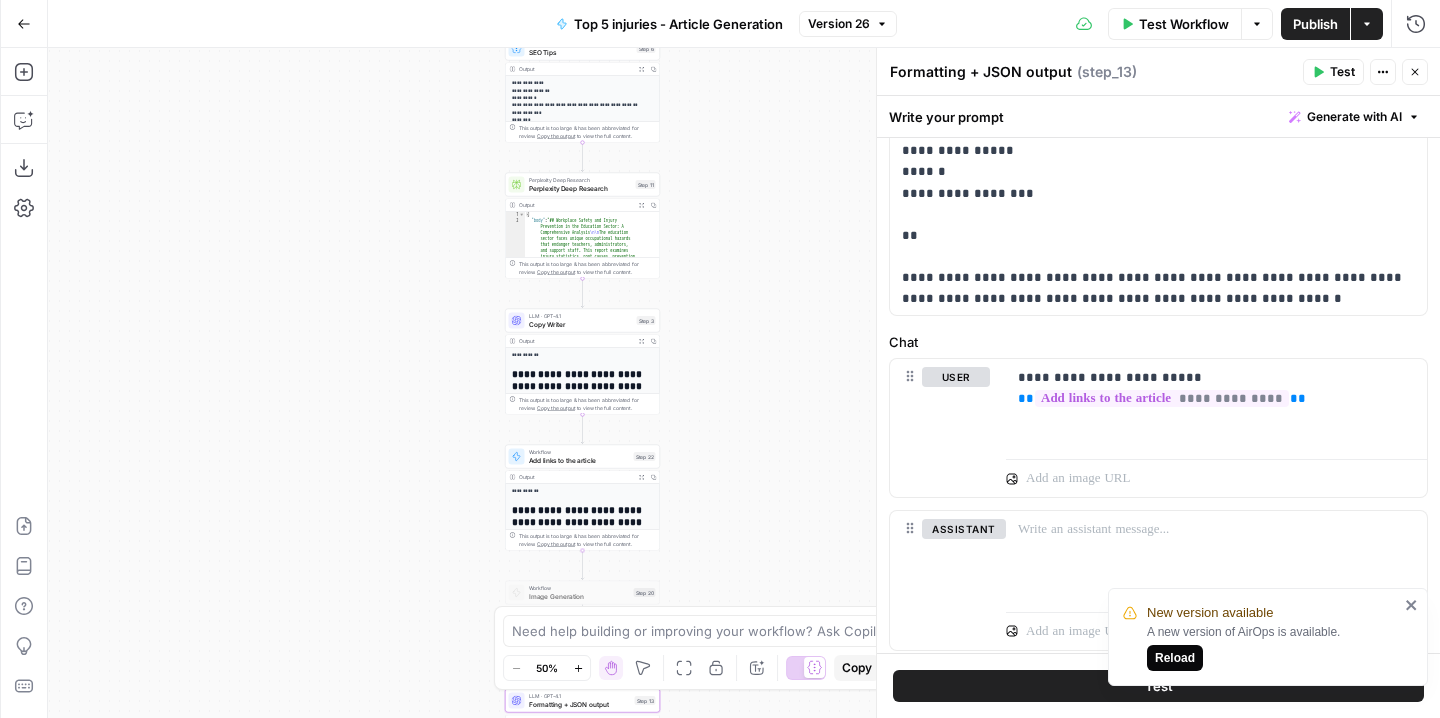 click on "Reload" at bounding box center (1175, 658) 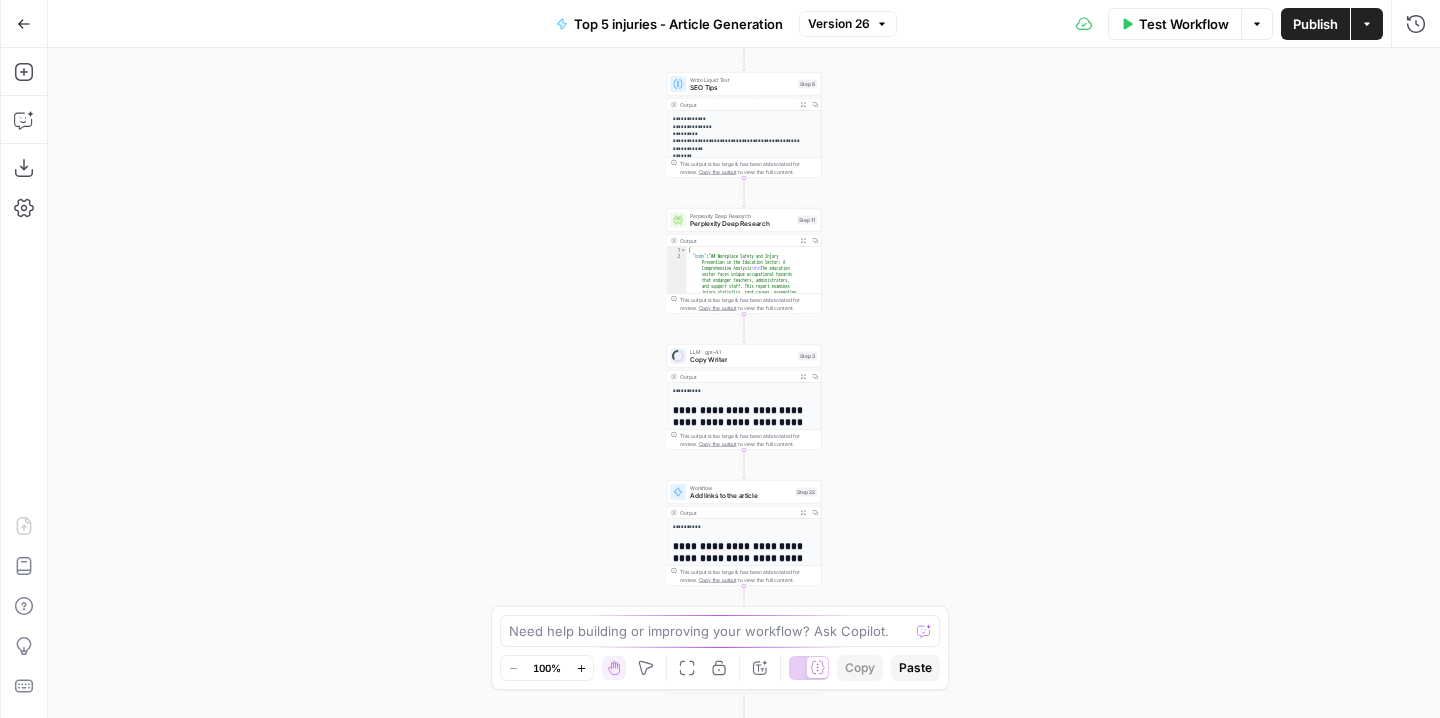scroll, scrollTop: 0, scrollLeft: 0, axis: both 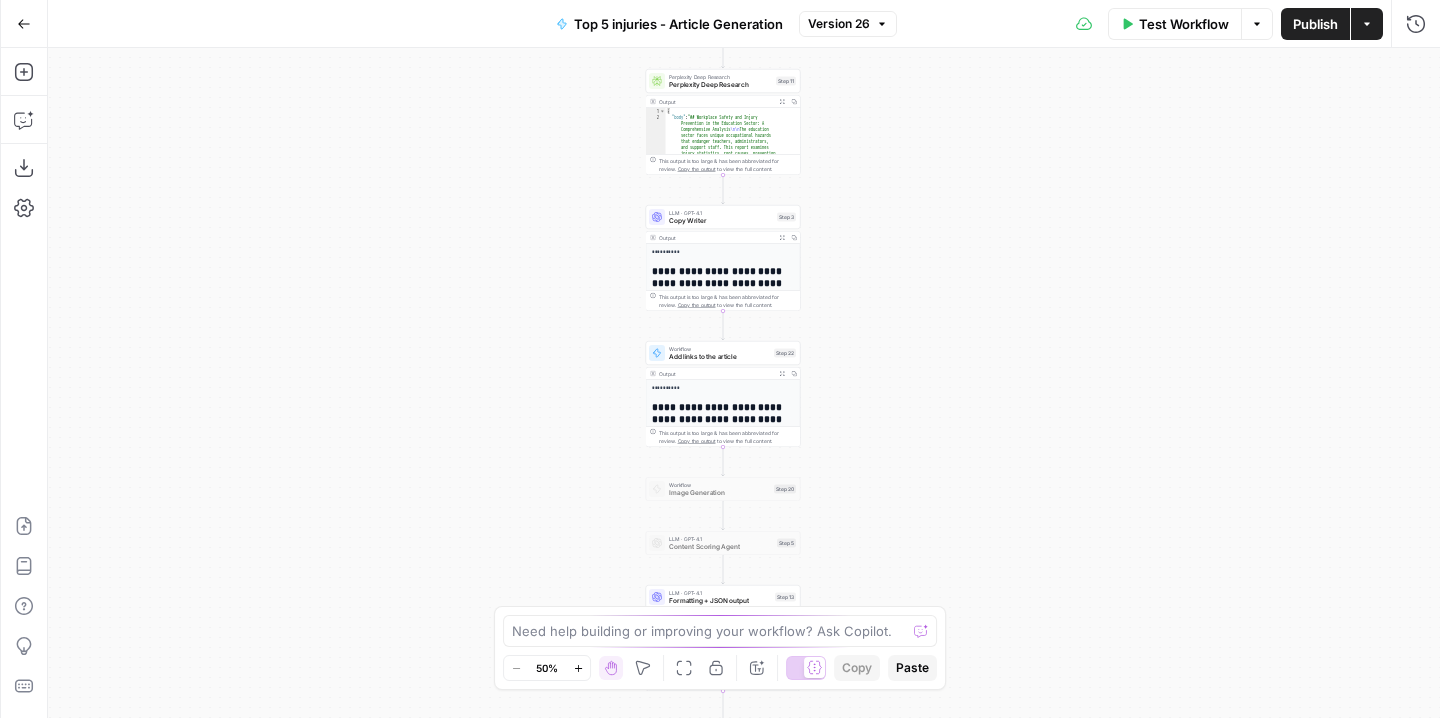 drag, startPoint x: 960, startPoint y: 427, endPoint x: 937, endPoint y: 278, distance: 150.76472 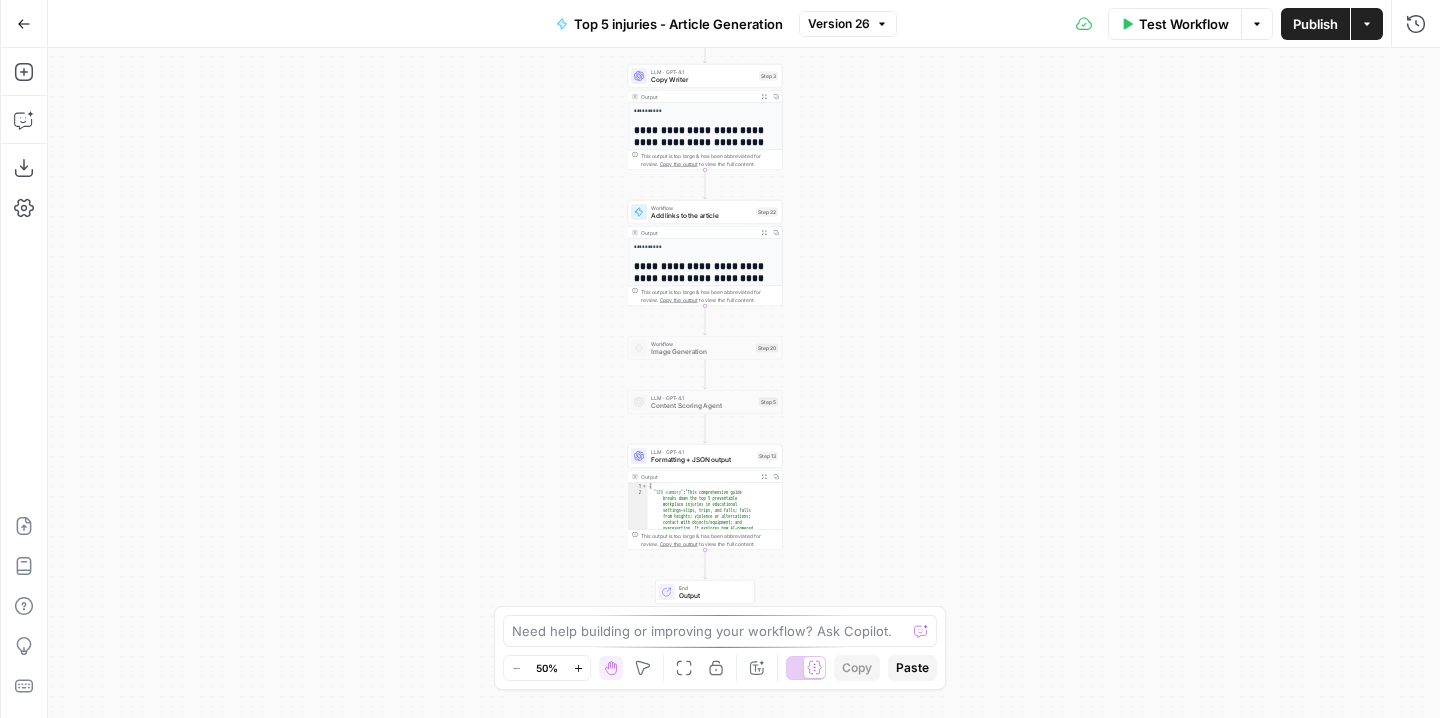 drag, startPoint x: 937, startPoint y: 346, endPoint x: 921, endPoint y: 213, distance: 133.95895 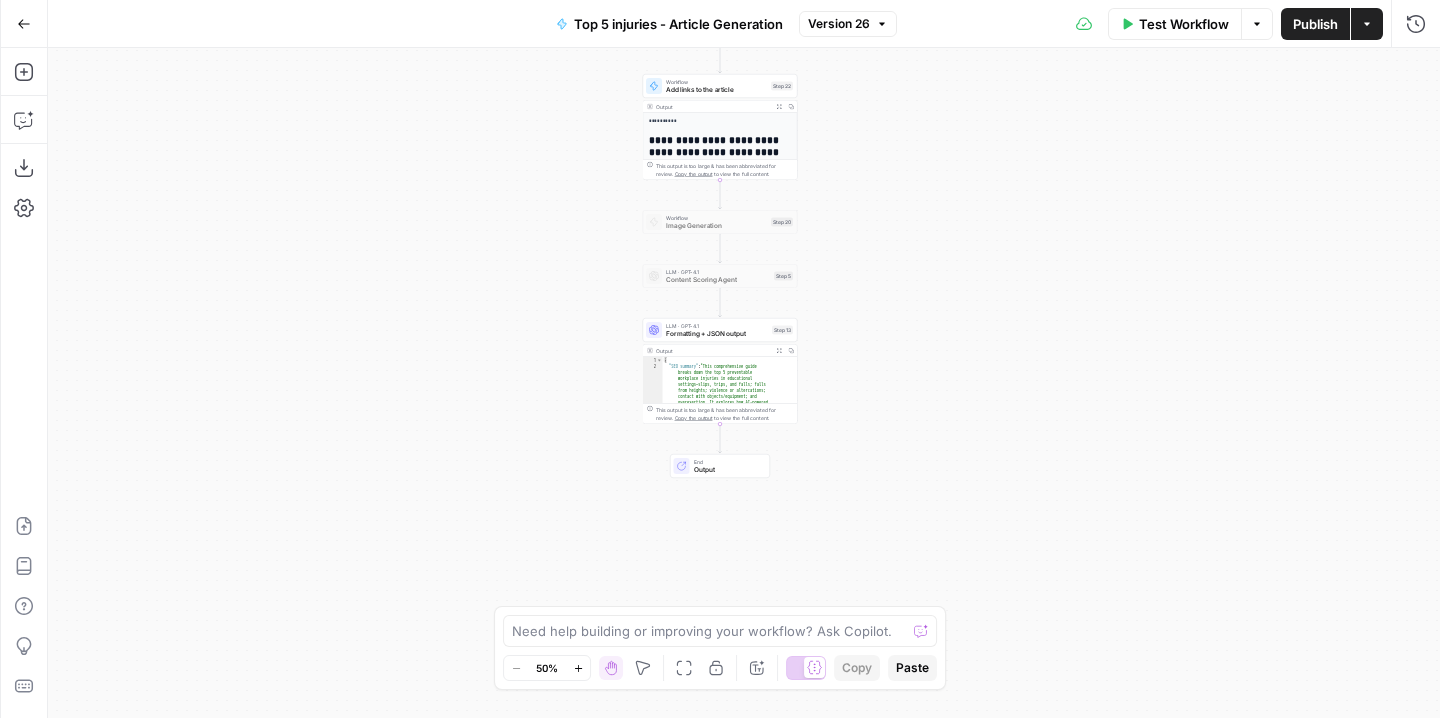 drag, startPoint x: 938, startPoint y: 302, endPoint x: 957, endPoint y: 165, distance: 138.31125 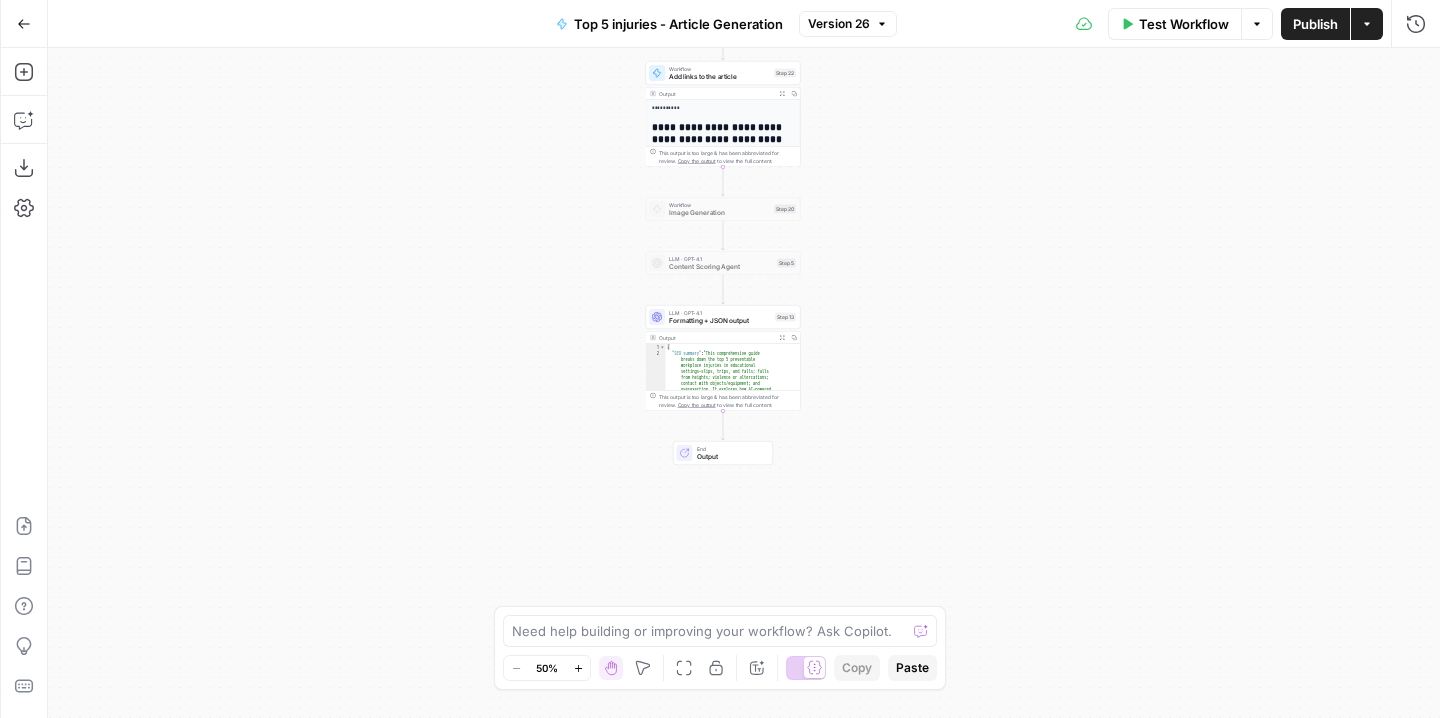 drag, startPoint x: 928, startPoint y: 349, endPoint x: 843, endPoint y: 346, distance: 85.052925 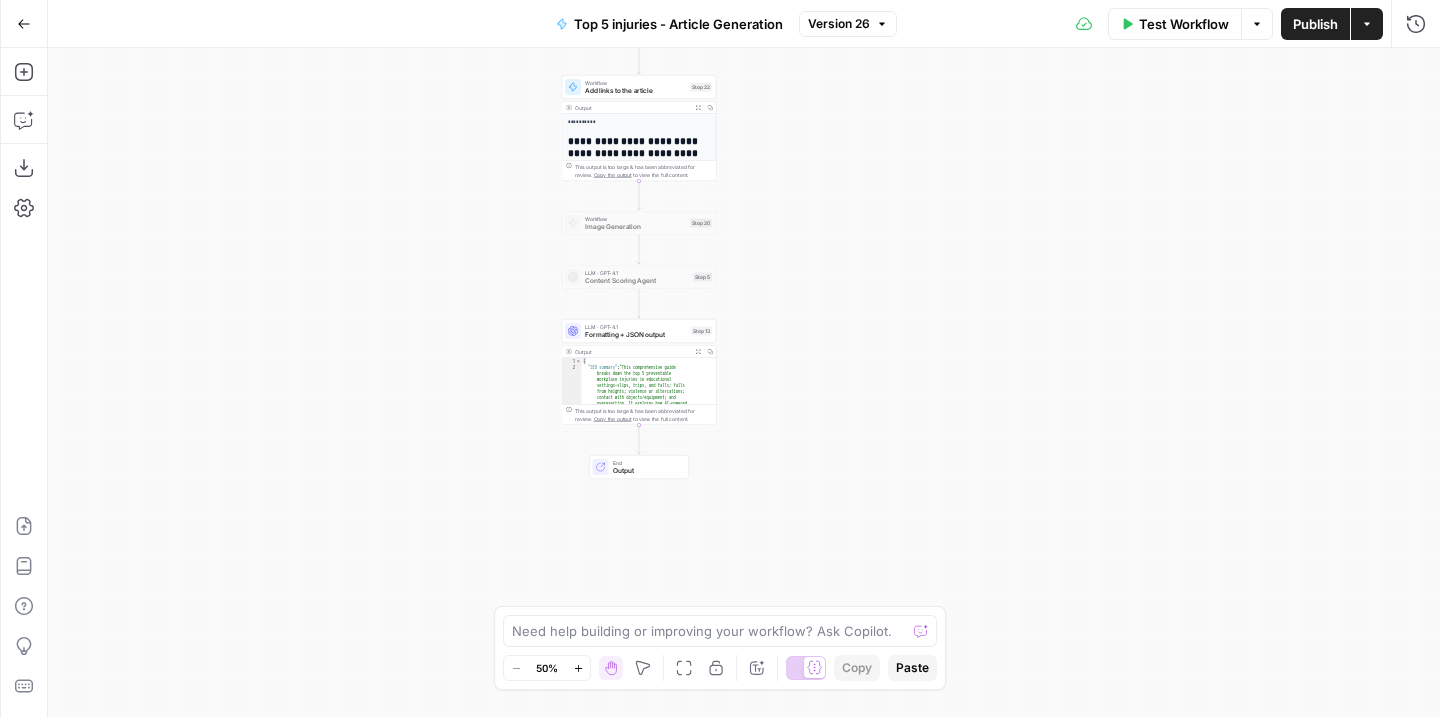 drag, startPoint x: 880, startPoint y: 243, endPoint x: 881, endPoint y: 314, distance: 71.00704 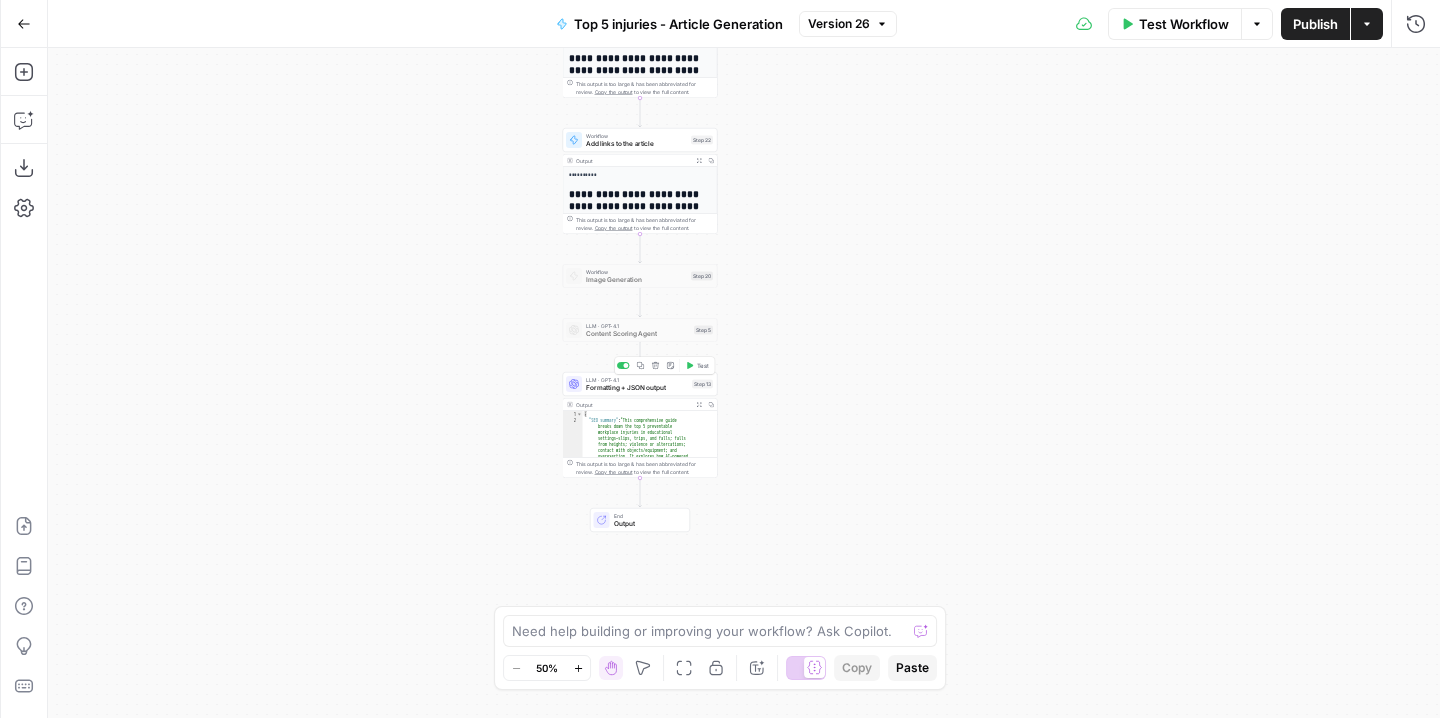 click on "LLM · GPT-4.1 Formatting + JSON output Step 13 Copy step Delete step Add Note Test" at bounding box center (640, 384) 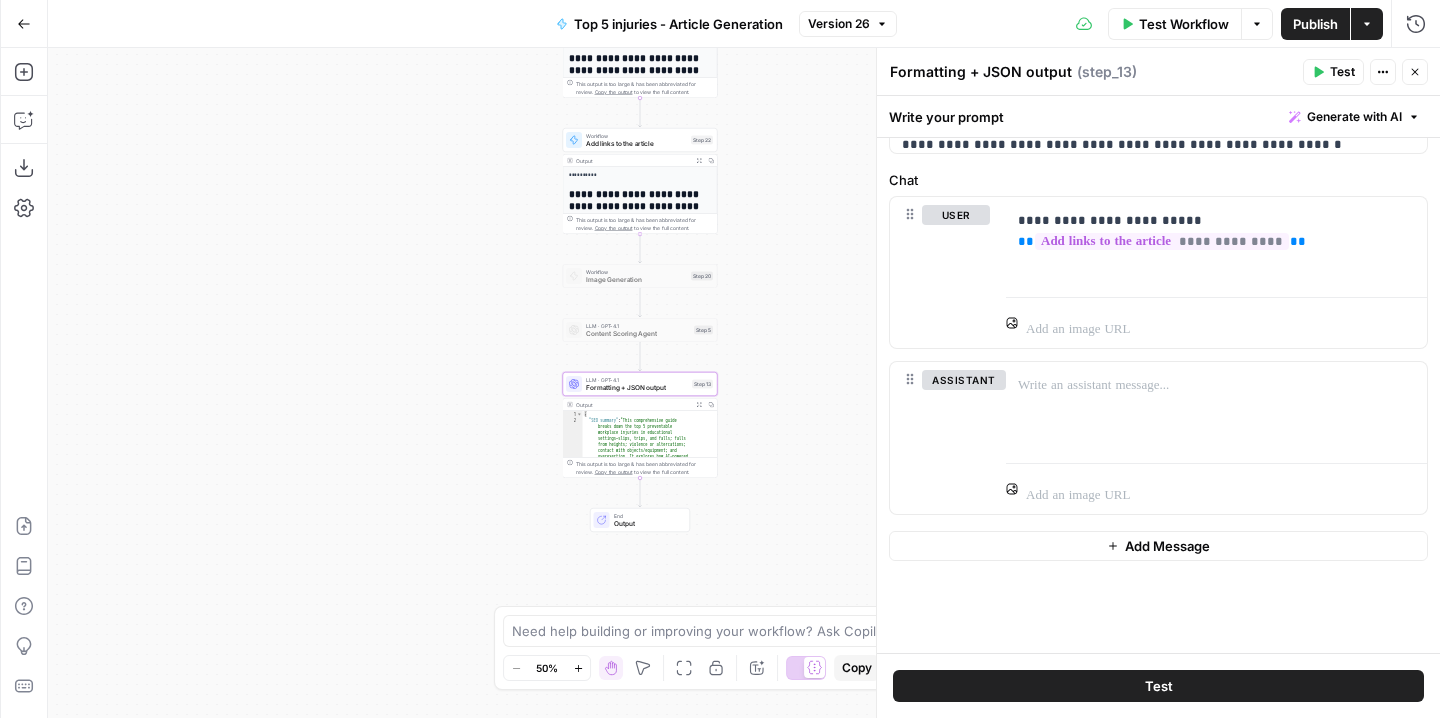 scroll, scrollTop: 469, scrollLeft: 0, axis: vertical 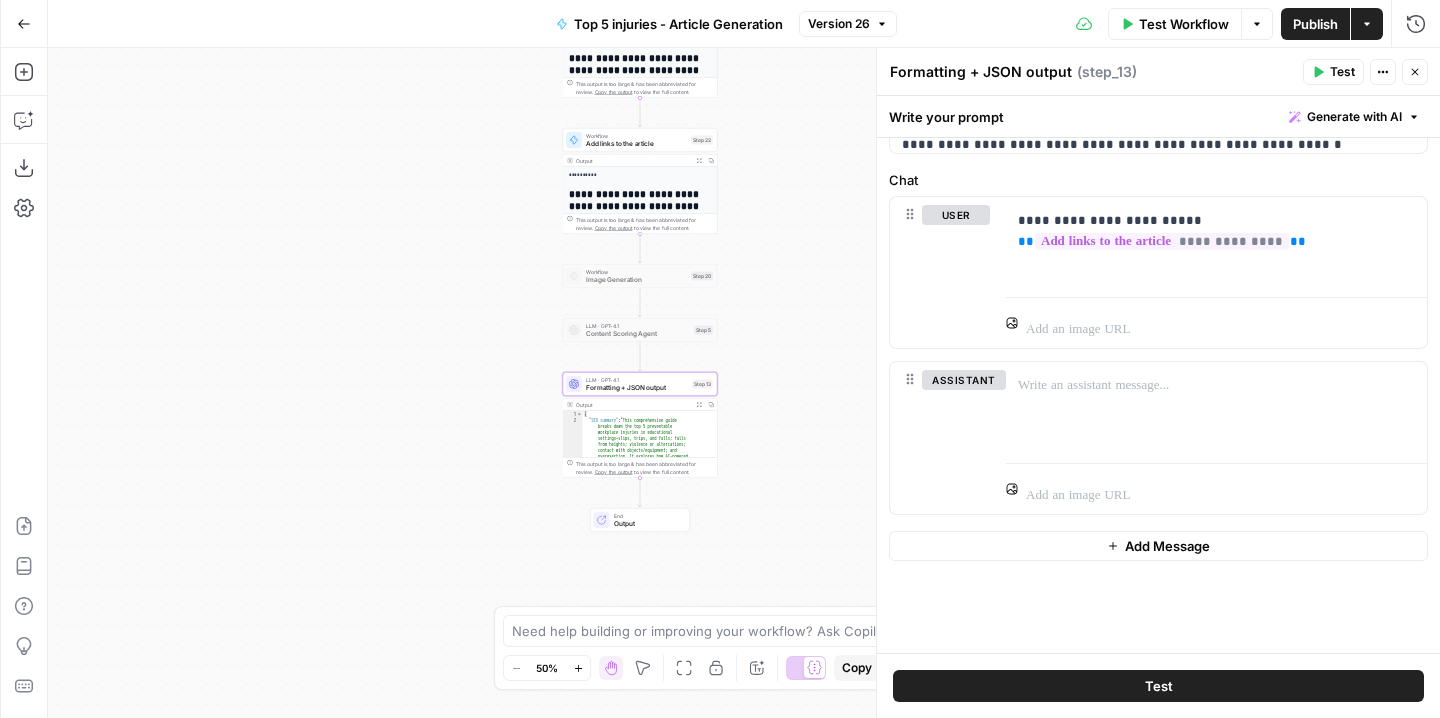 click on "**********" at bounding box center (744, 383) 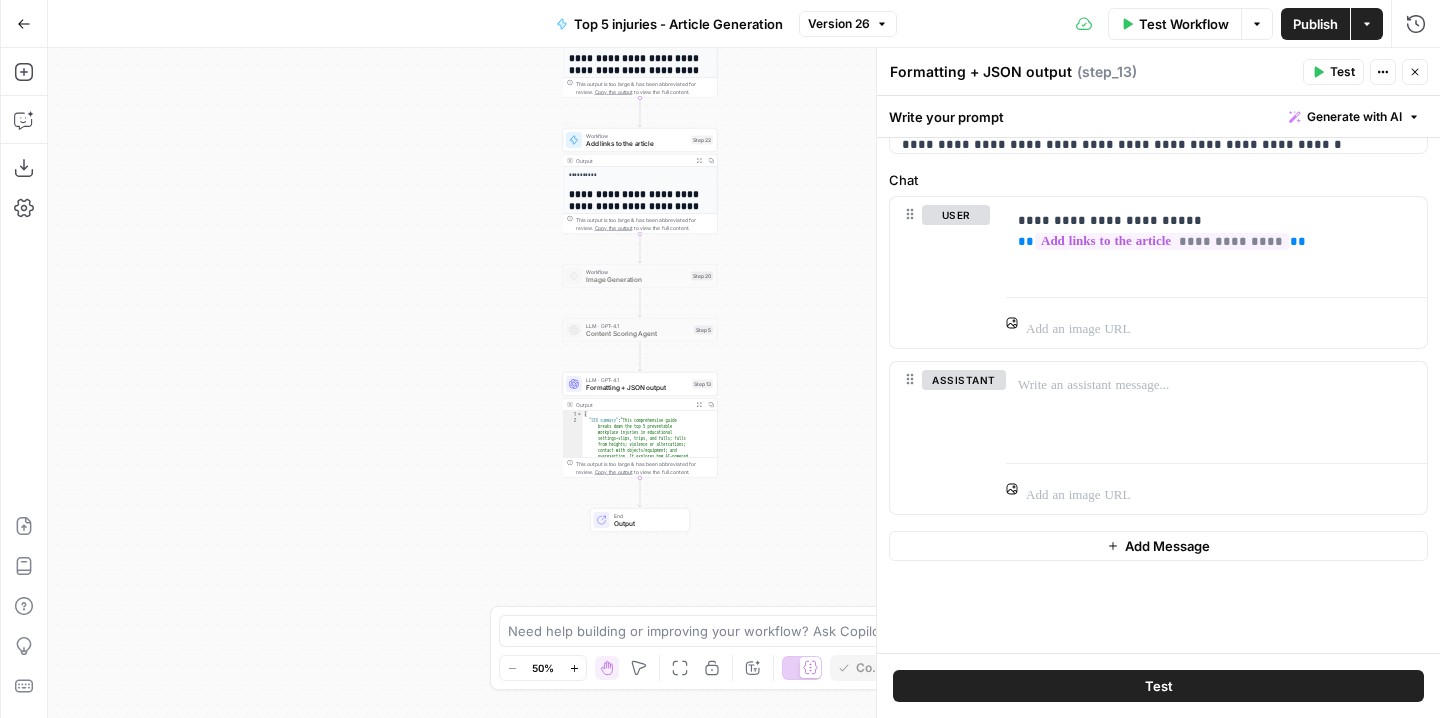 click on "**********" at bounding box center (744, 383) 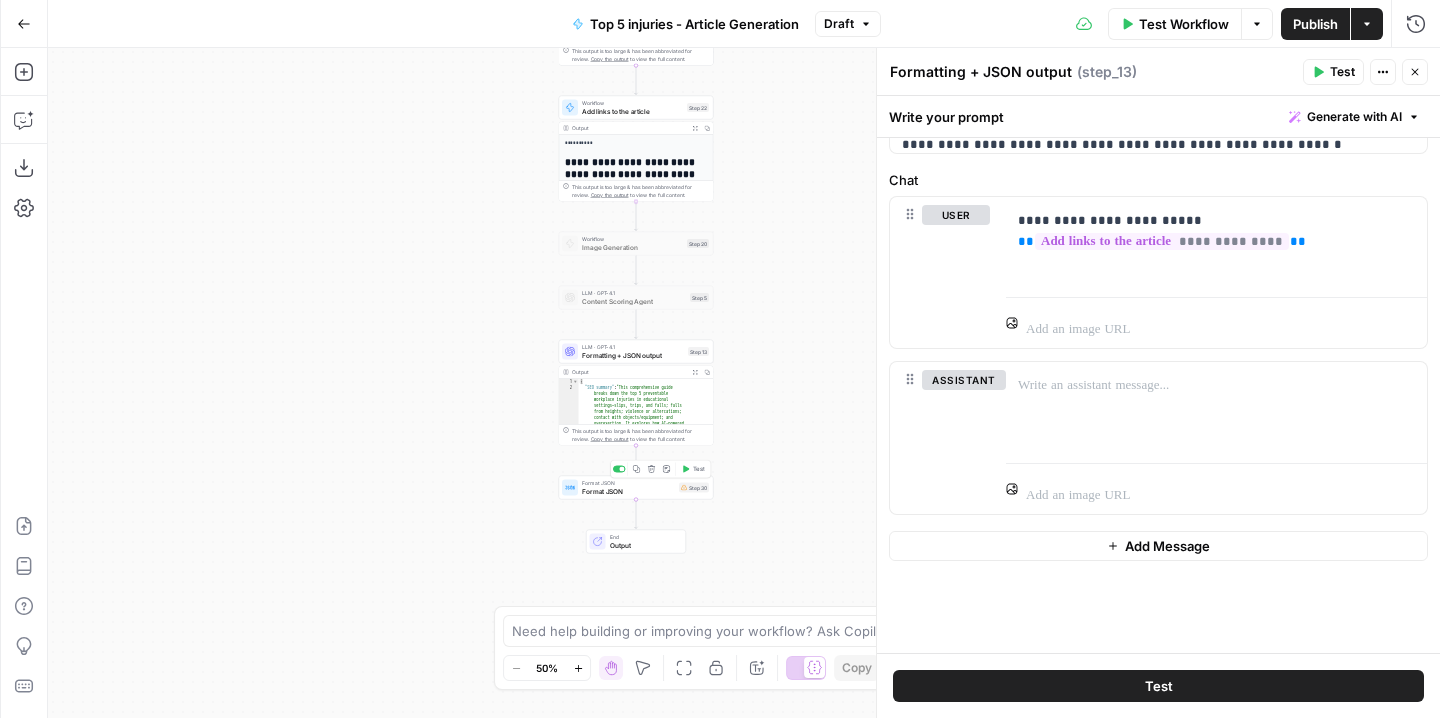 click on "Format JSON Format JSON Step 30 Copy step Delete step Add Note Test" at bounding box center (636, 488) 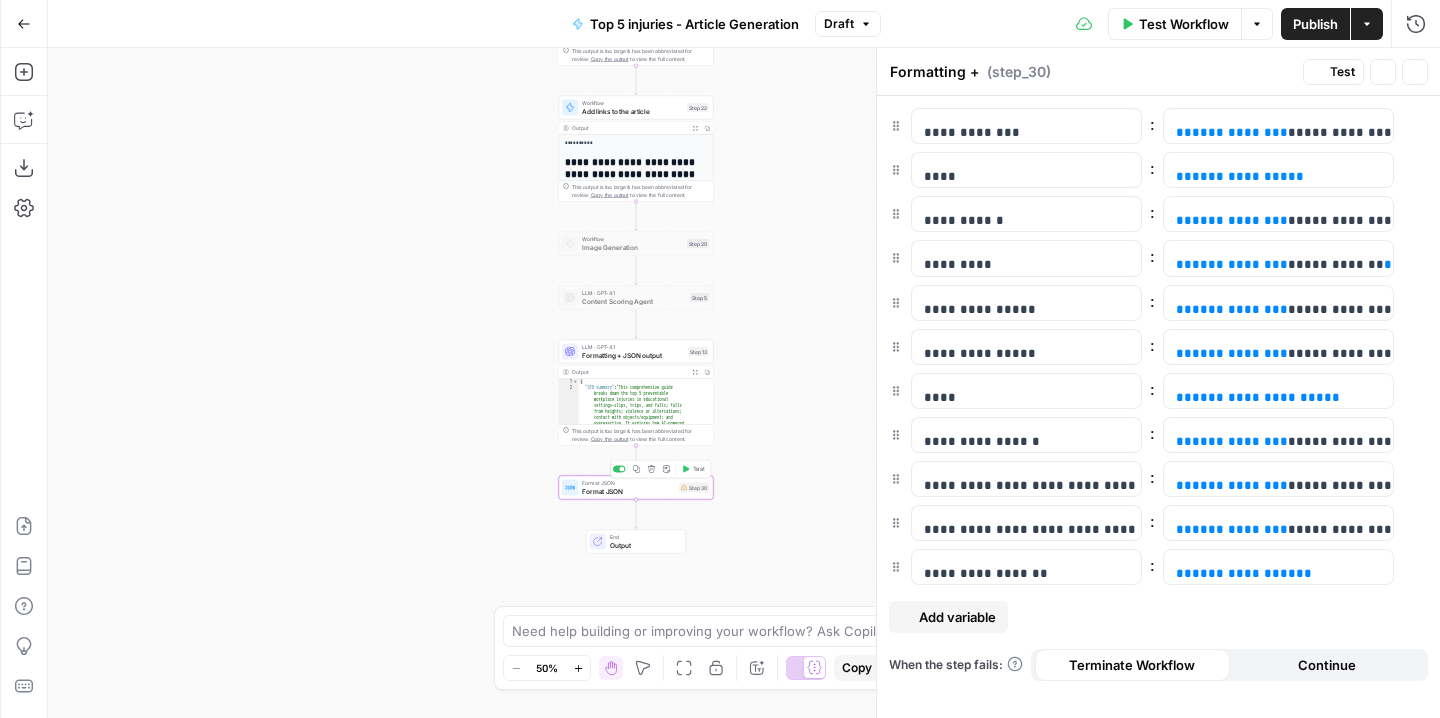 type on "Format JSON" 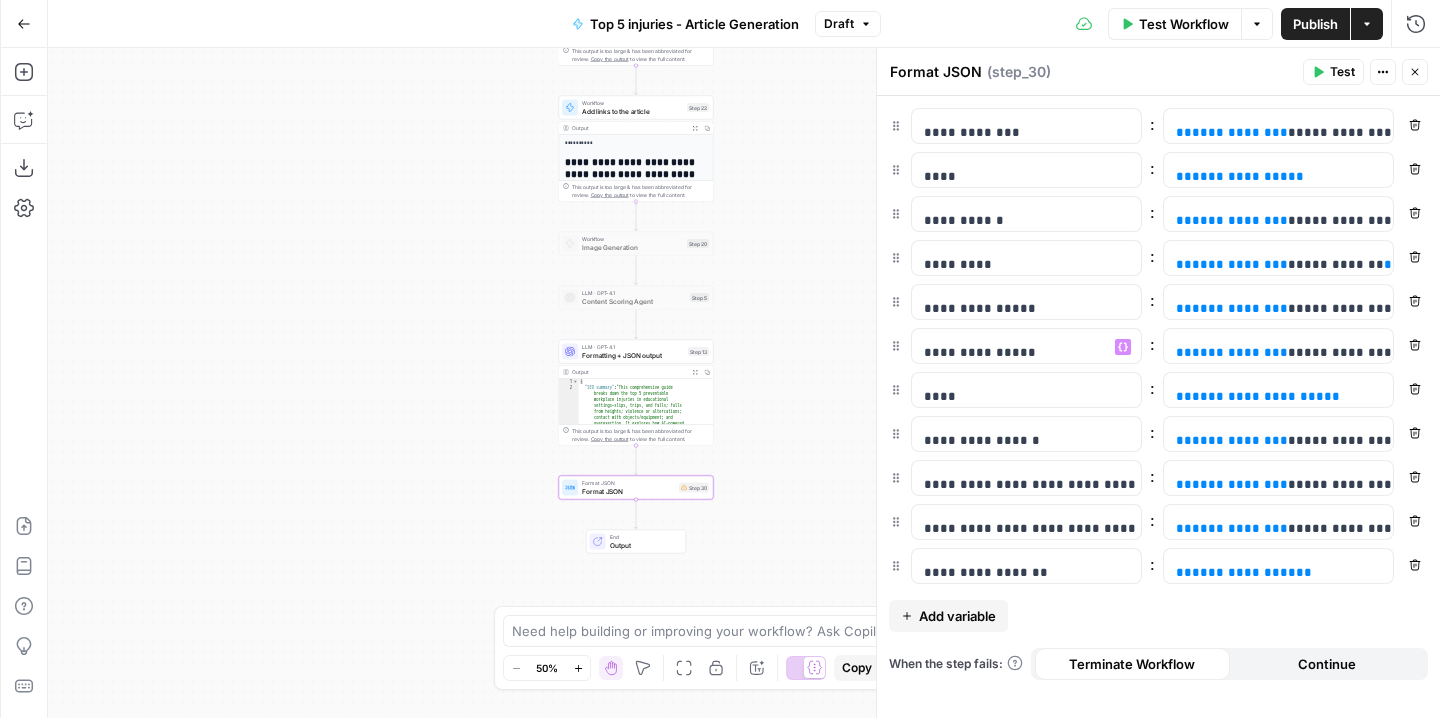 scroll, scrollTop: 0, scrollLeft: 0, axis: both 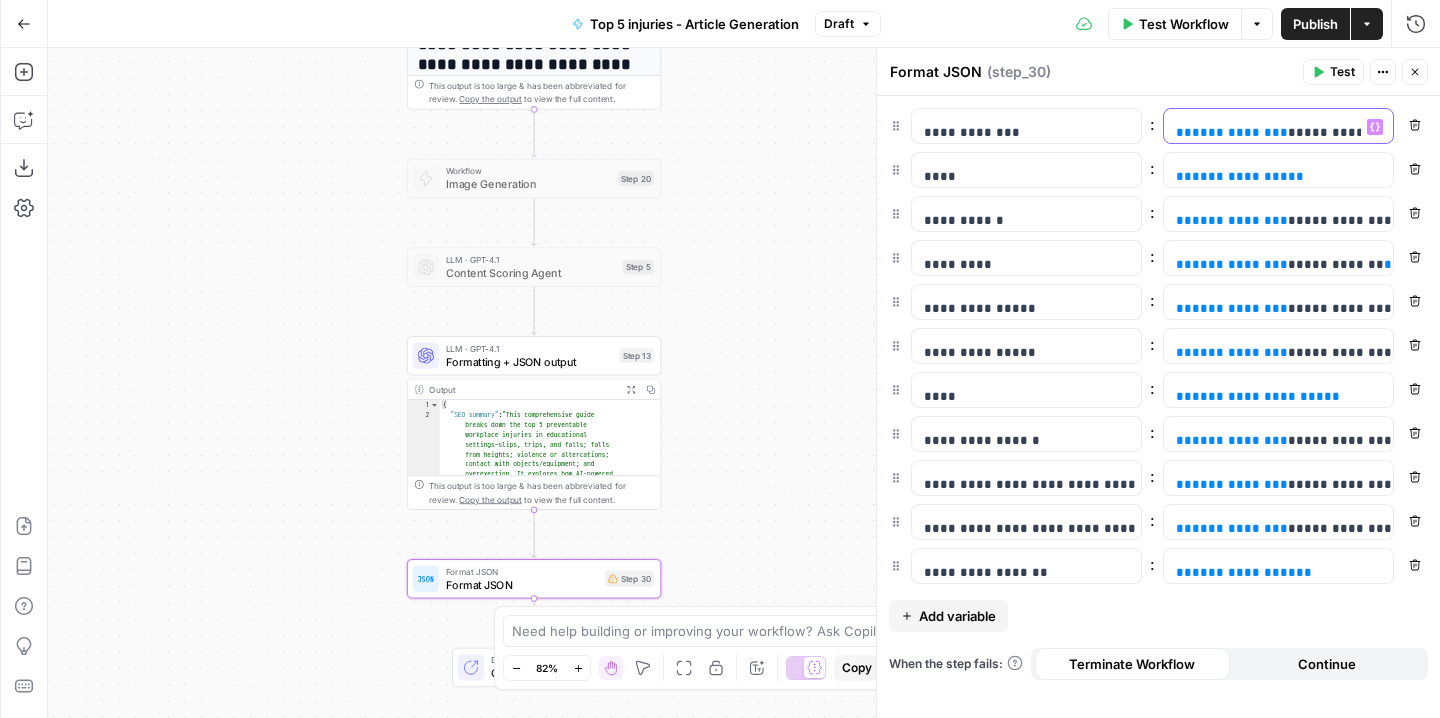 click on "**********" at bounding box center (1352, 132) 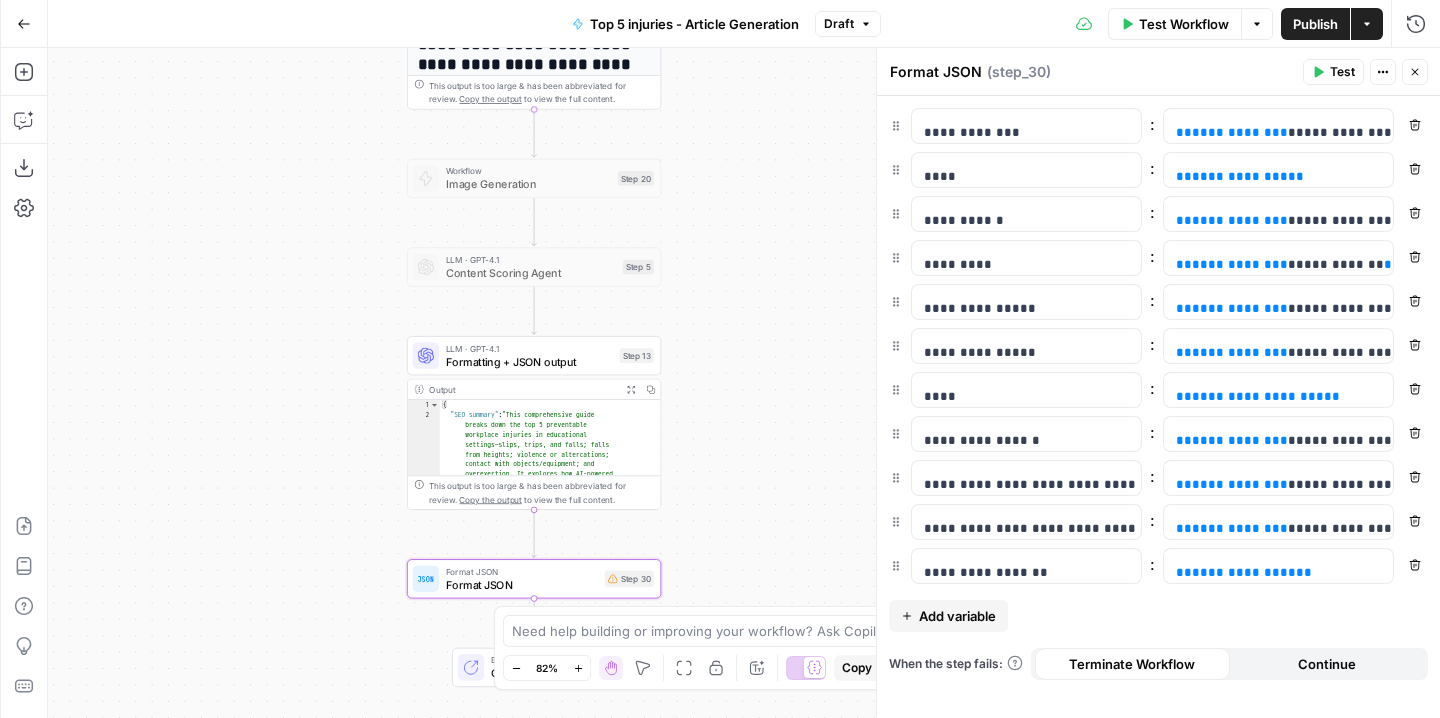 click on "Formatting + JSON output" at bounding box center [529, 361] 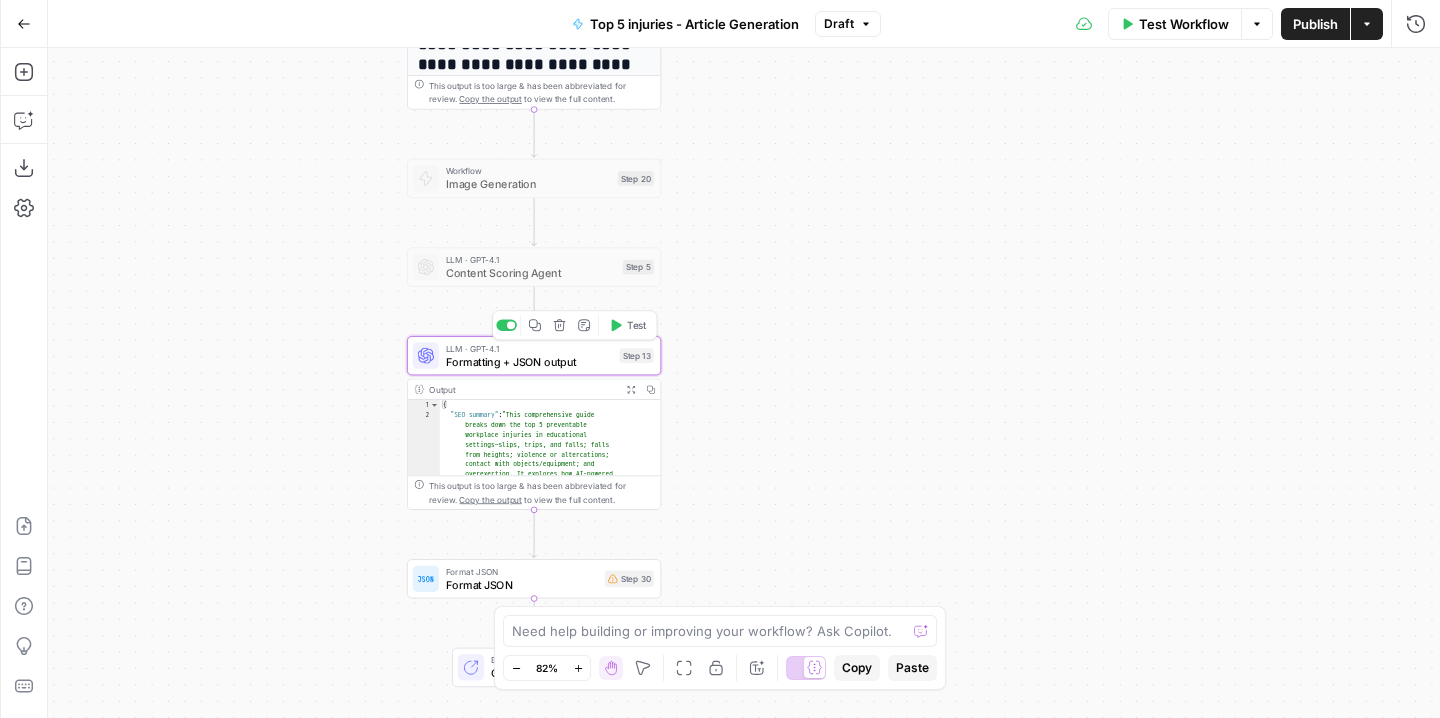 type on "Formatting + JSON output" 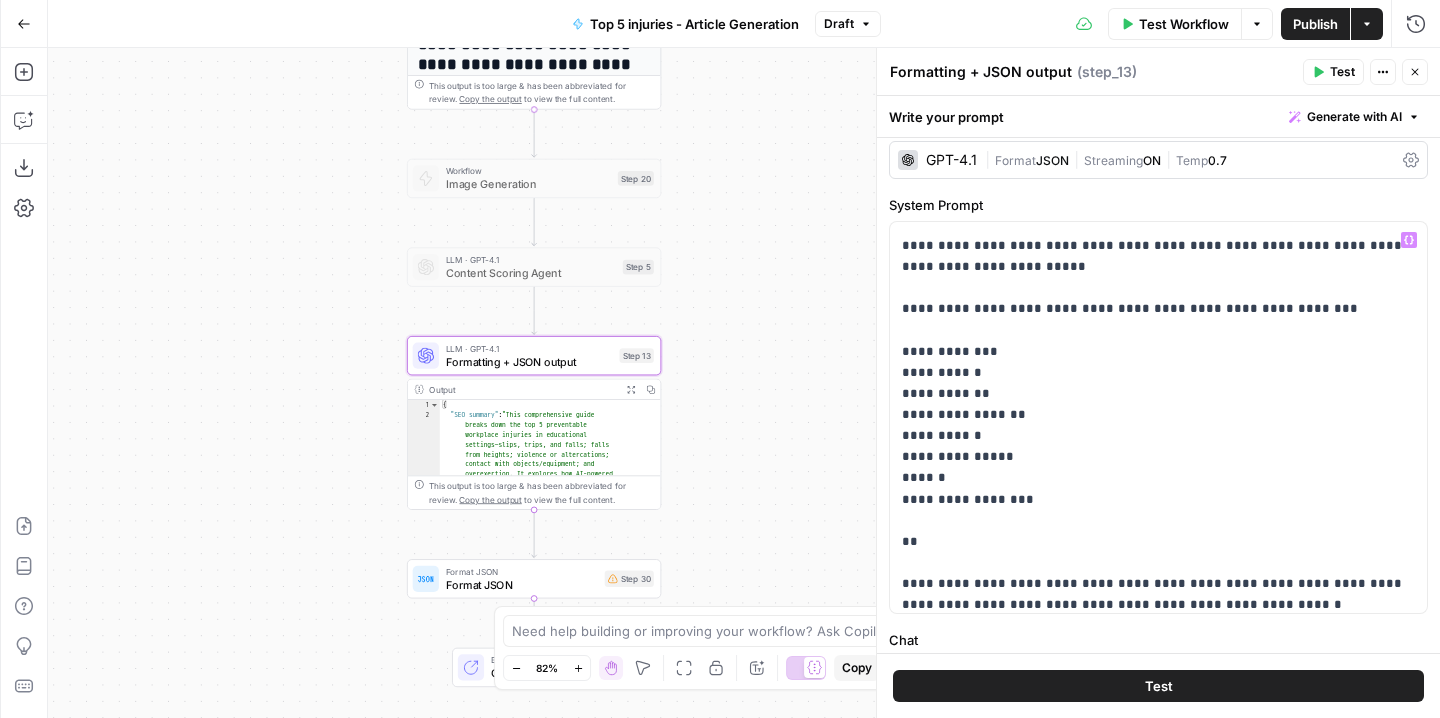 scroll, scrollTop: 12, scrollLeft: 0, axis: vertical 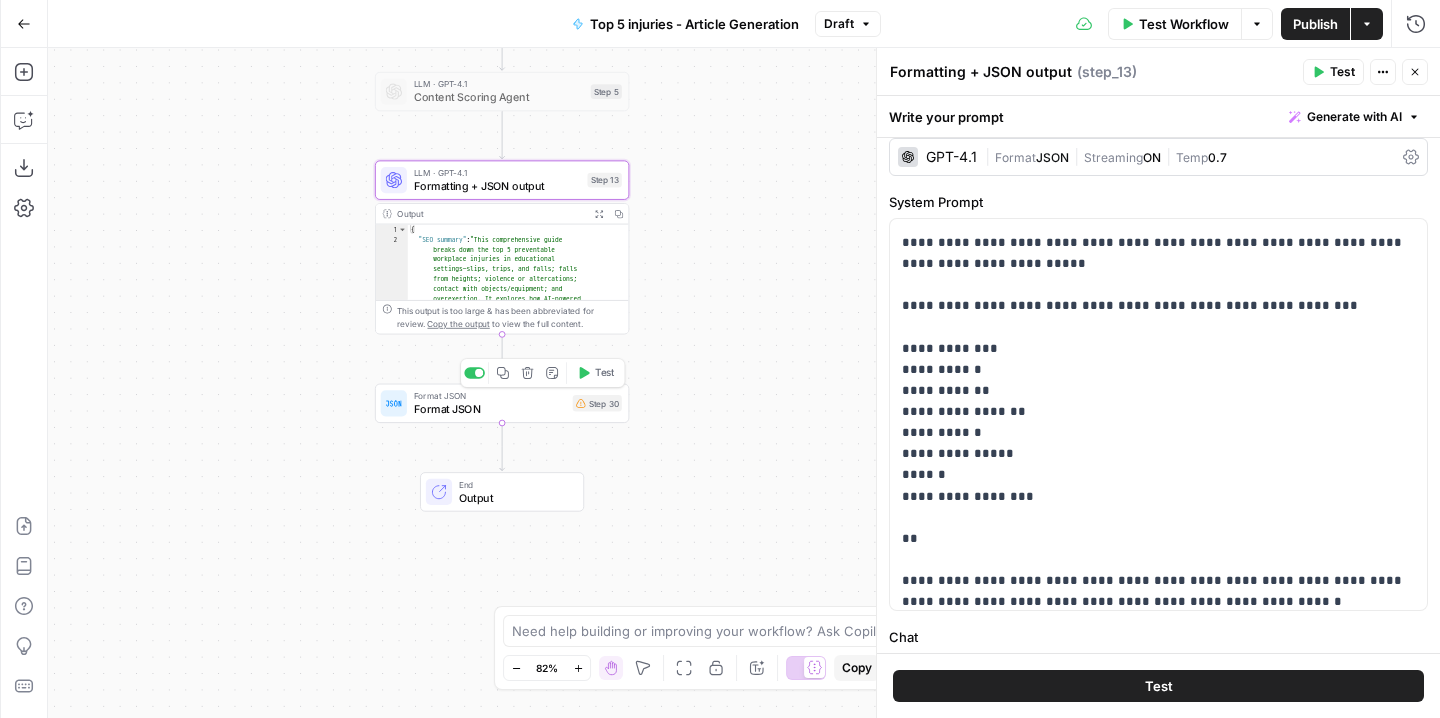 click on "Format JSON" at bounding box center (490, 409) 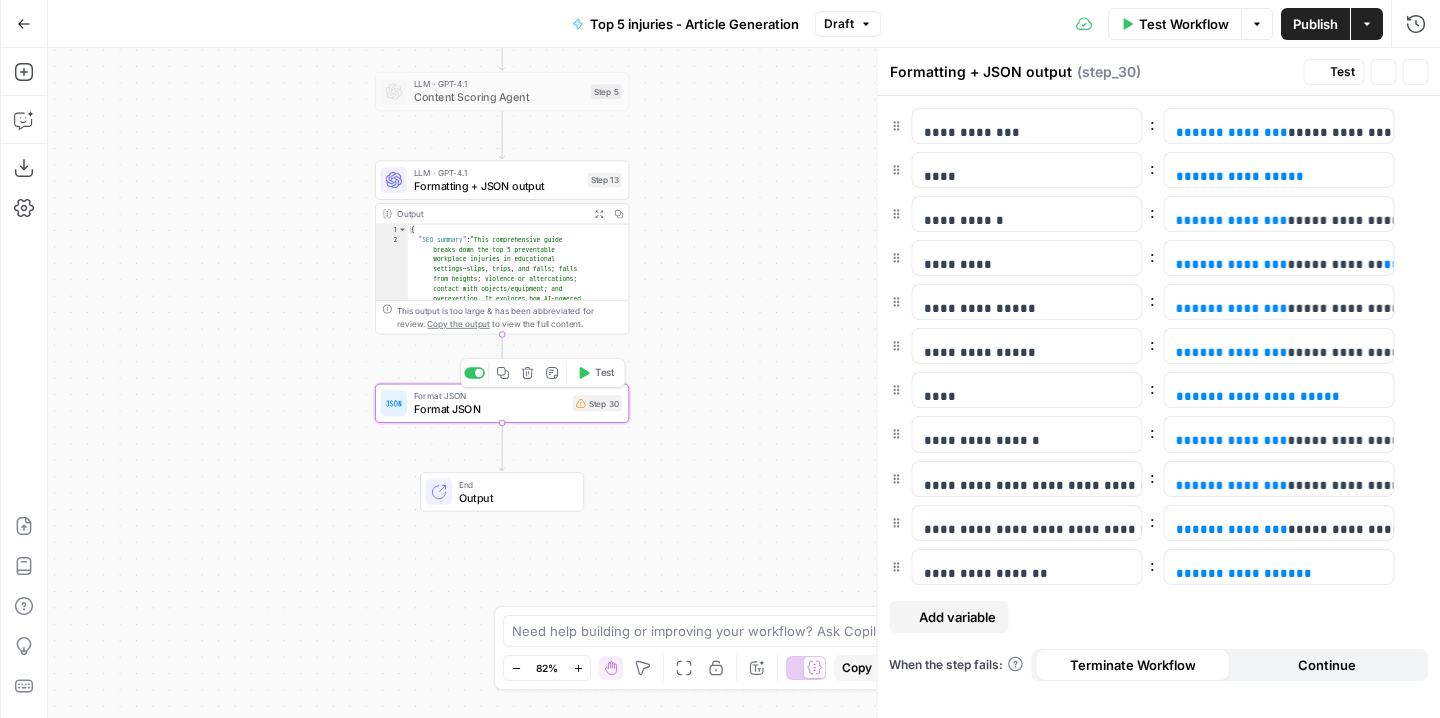 type on "Format JSON" 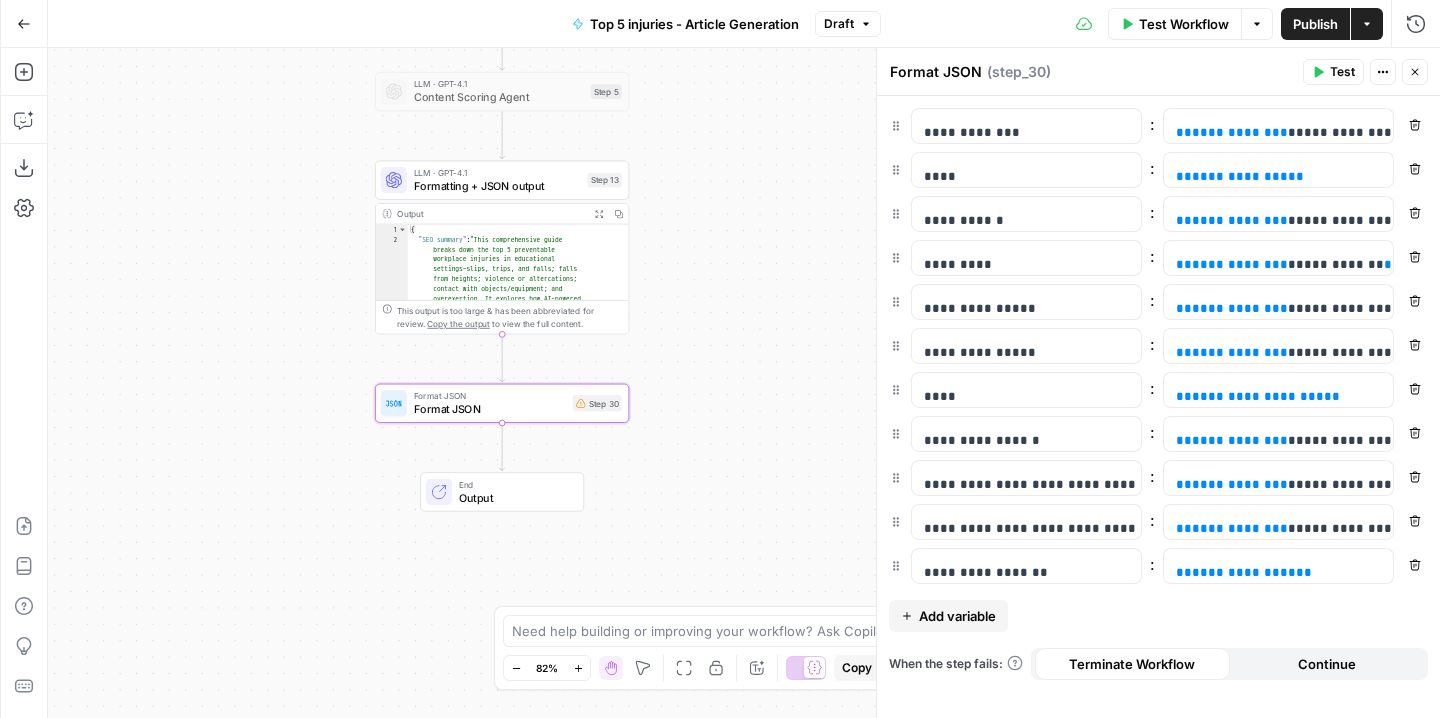 click on "Formatting + JSON output" at bounding box center [497, 186] 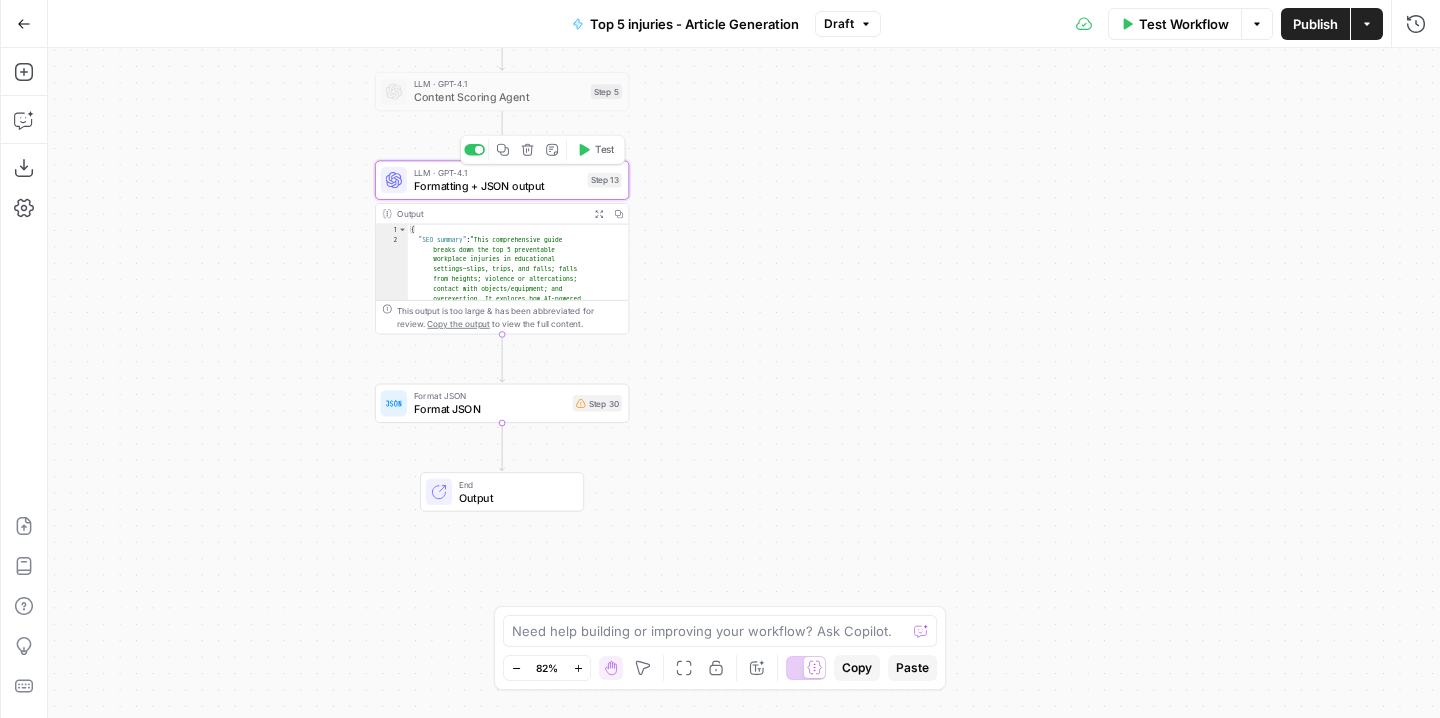 type on "Formatting + JSON output" 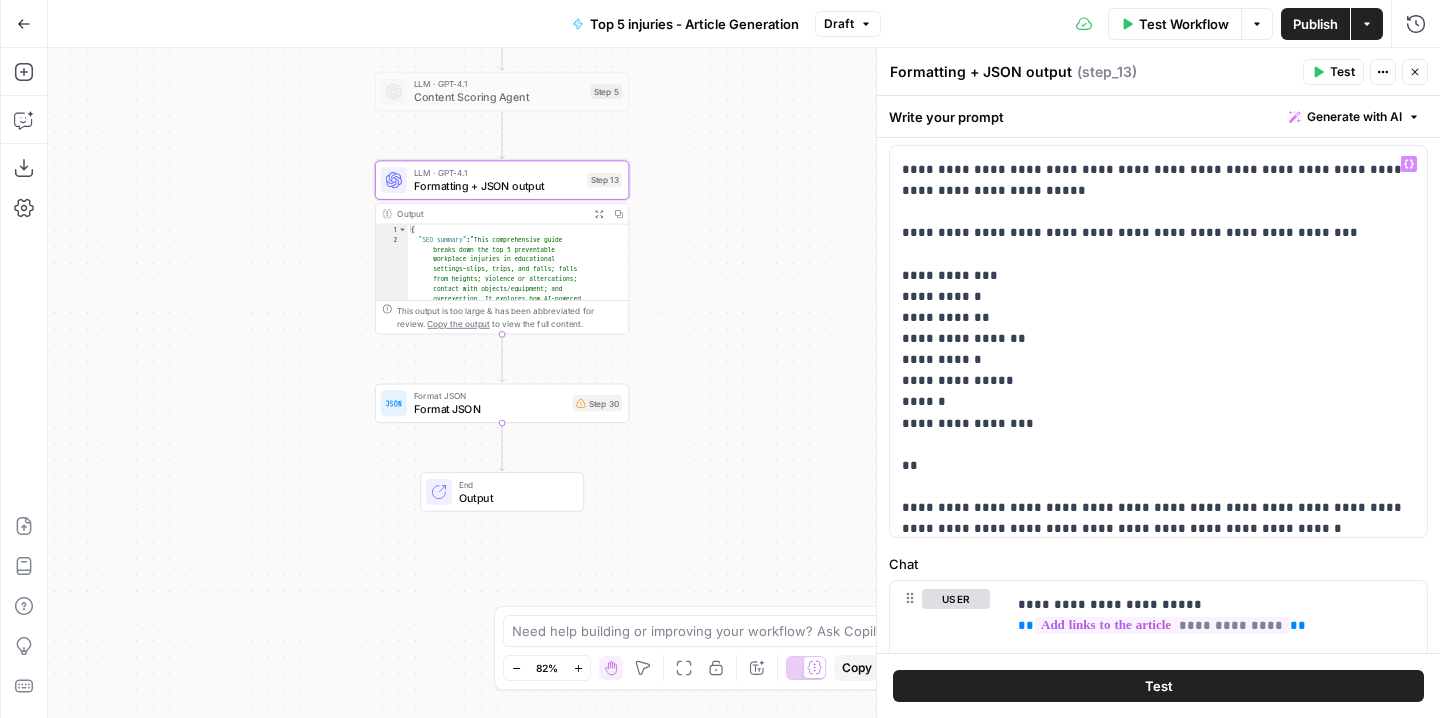 scroll, scrollTop: 106, scrollLeft: 0, axis: vertical 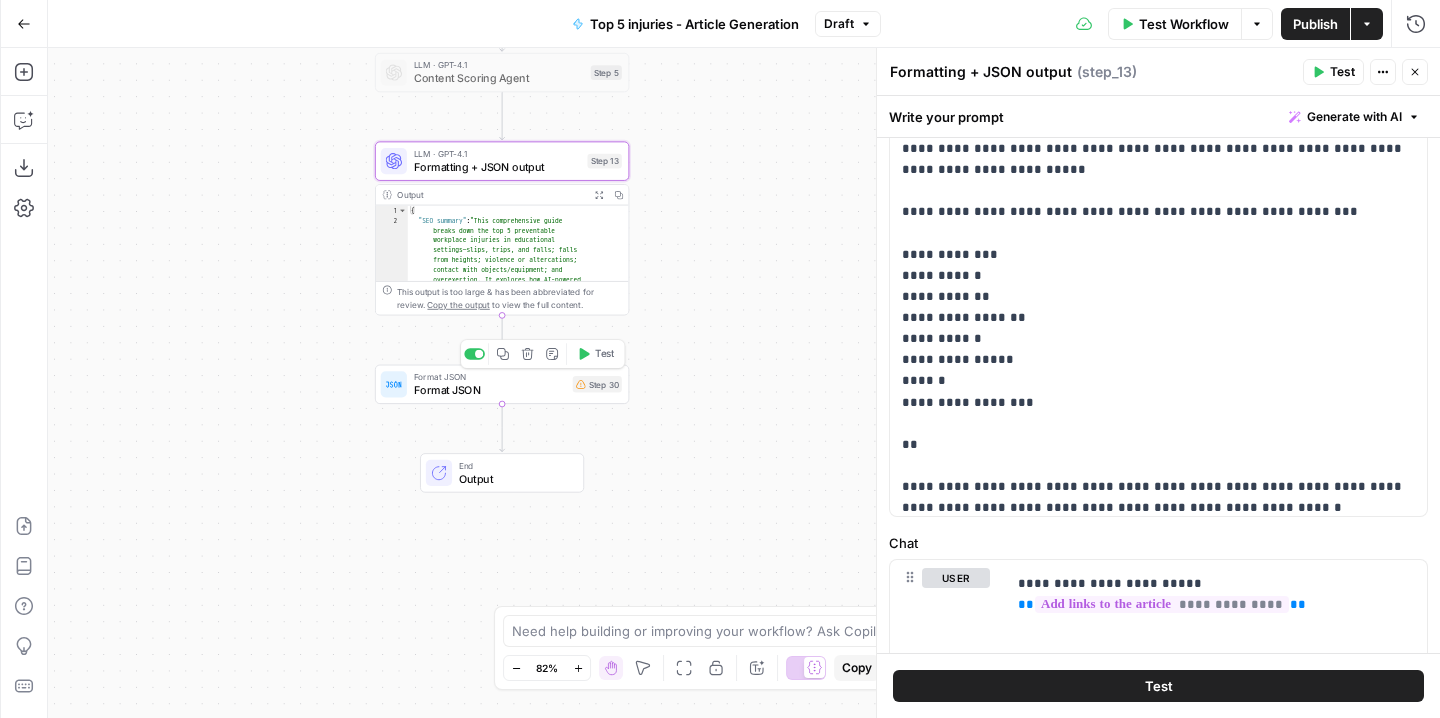 click on "Format JSON" at bounding box center [490, 390] 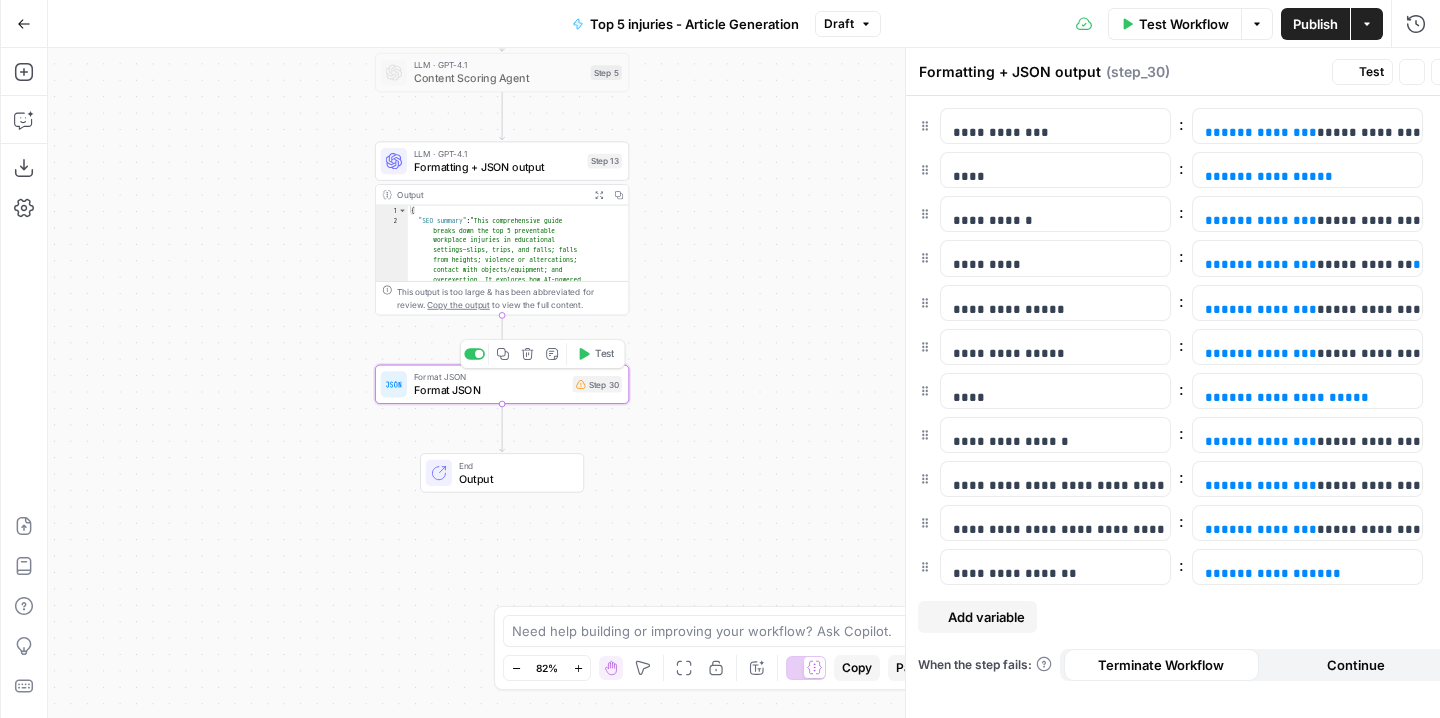 type on "Format JSON" 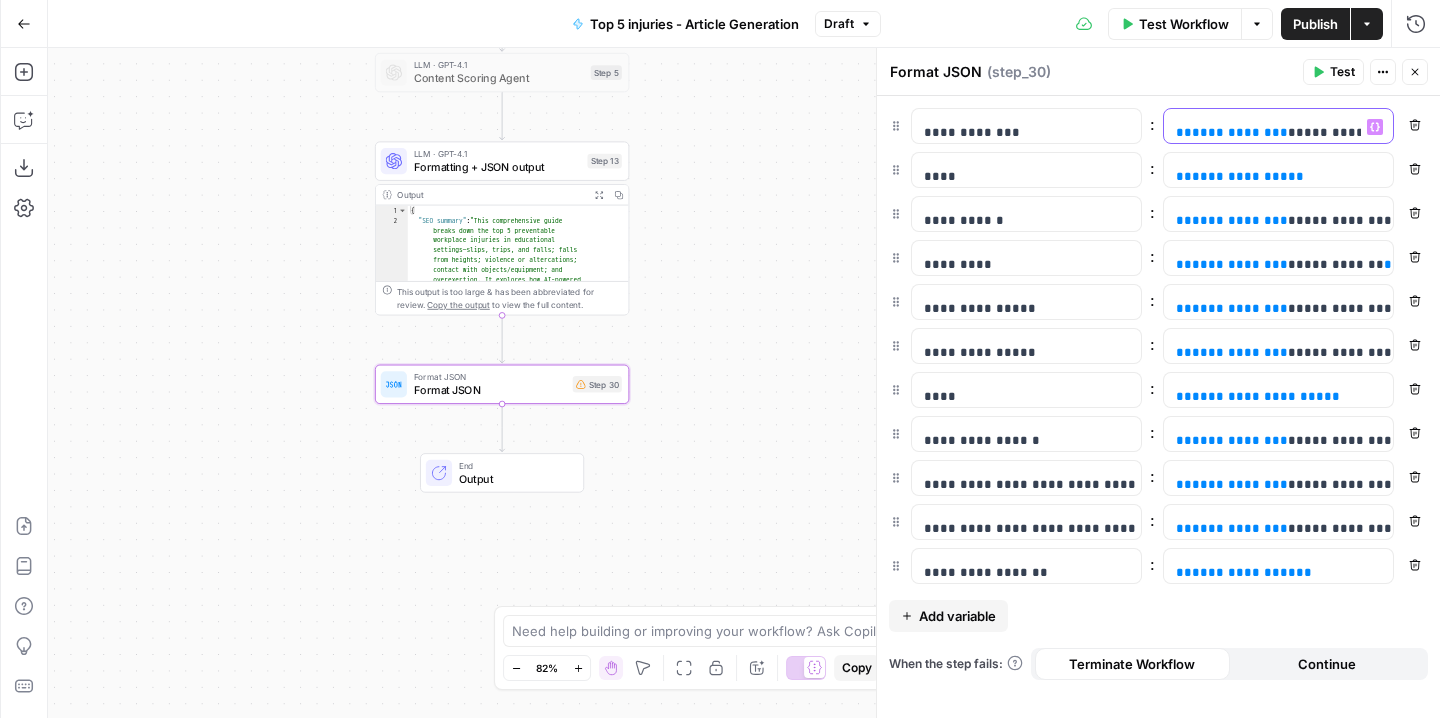 click on "**********" at bounding box center [1240, 132] 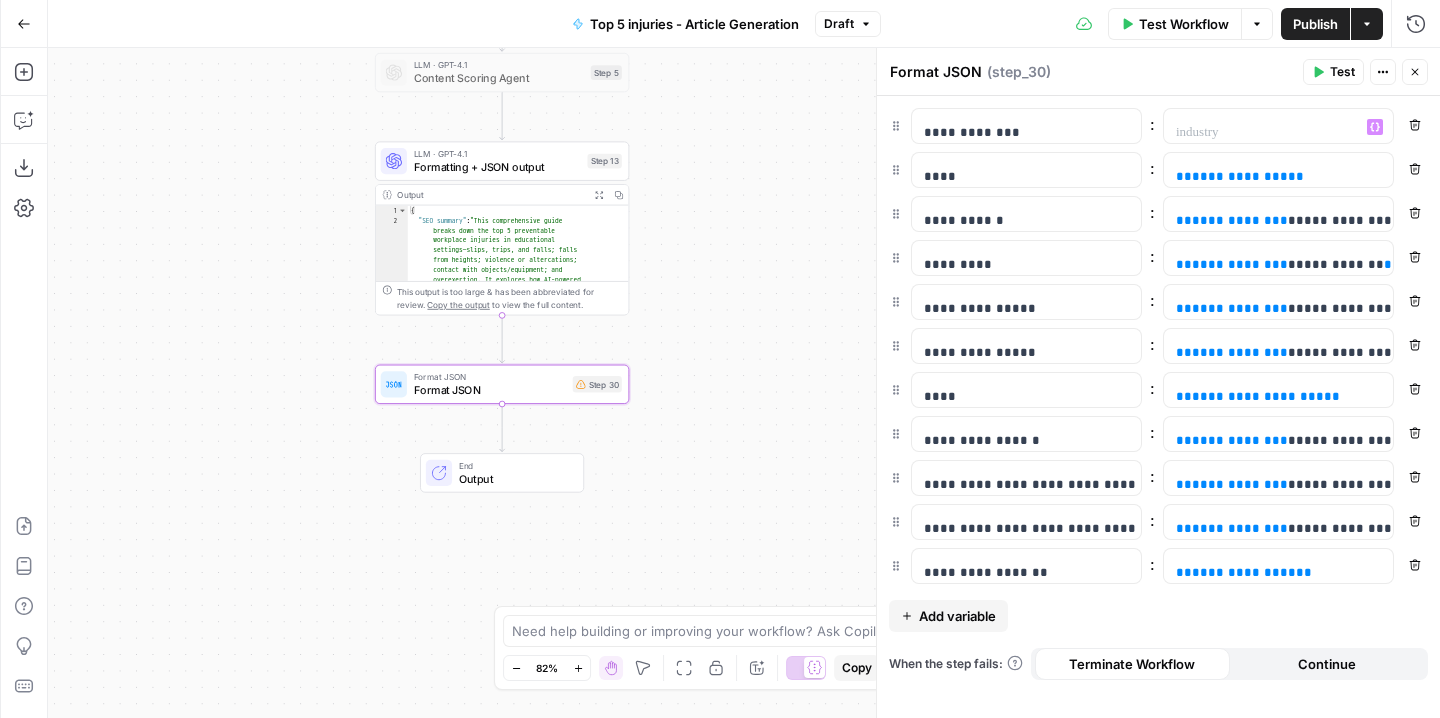 click 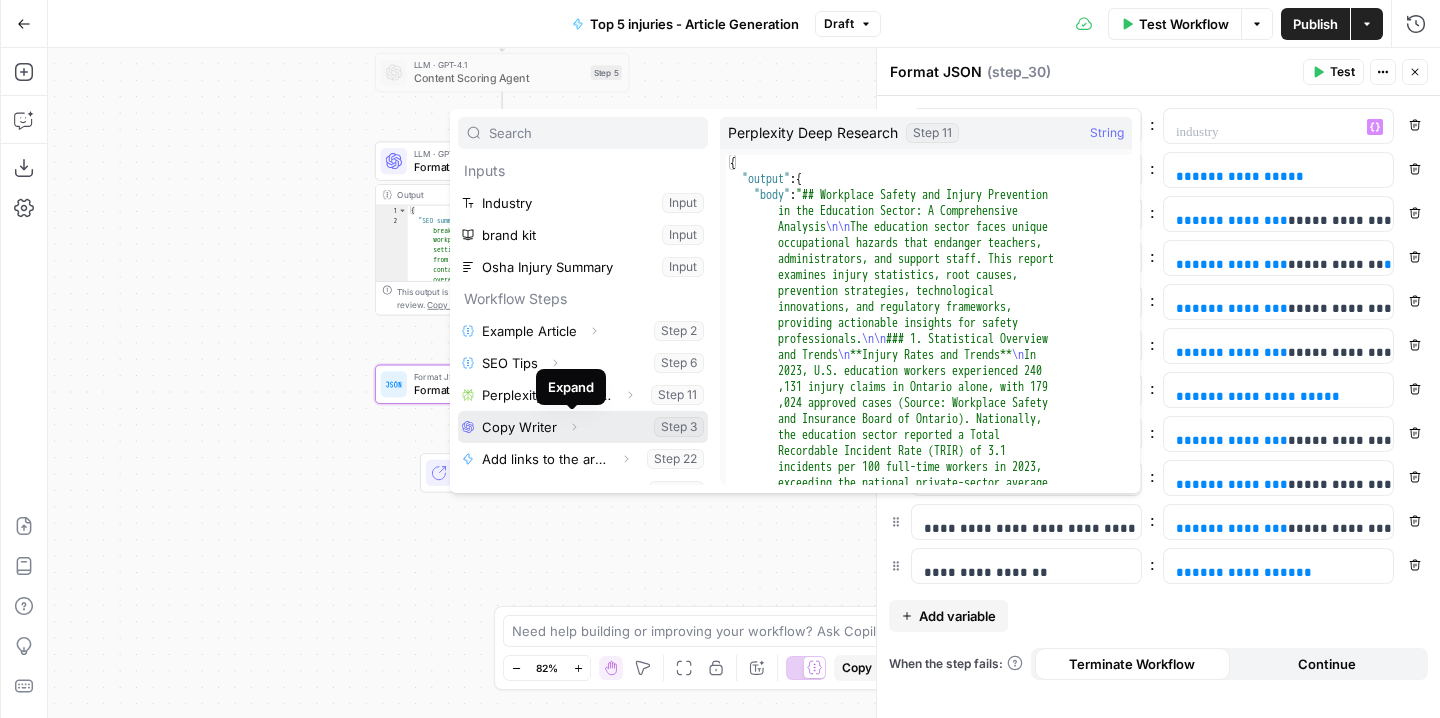 click on "Expand" at bounding box center [574, 427] 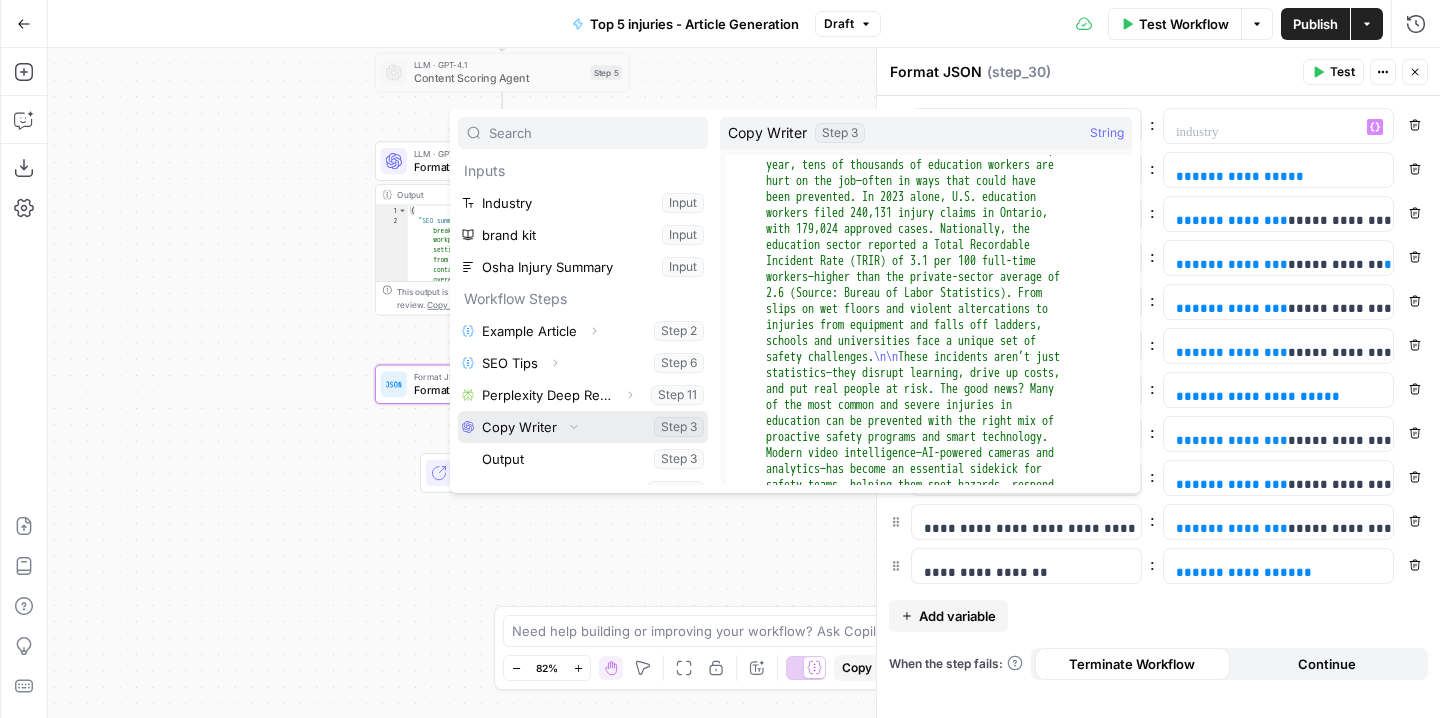 scroll, scrollTop: 61, scrollLeft: 0, axis: vertical 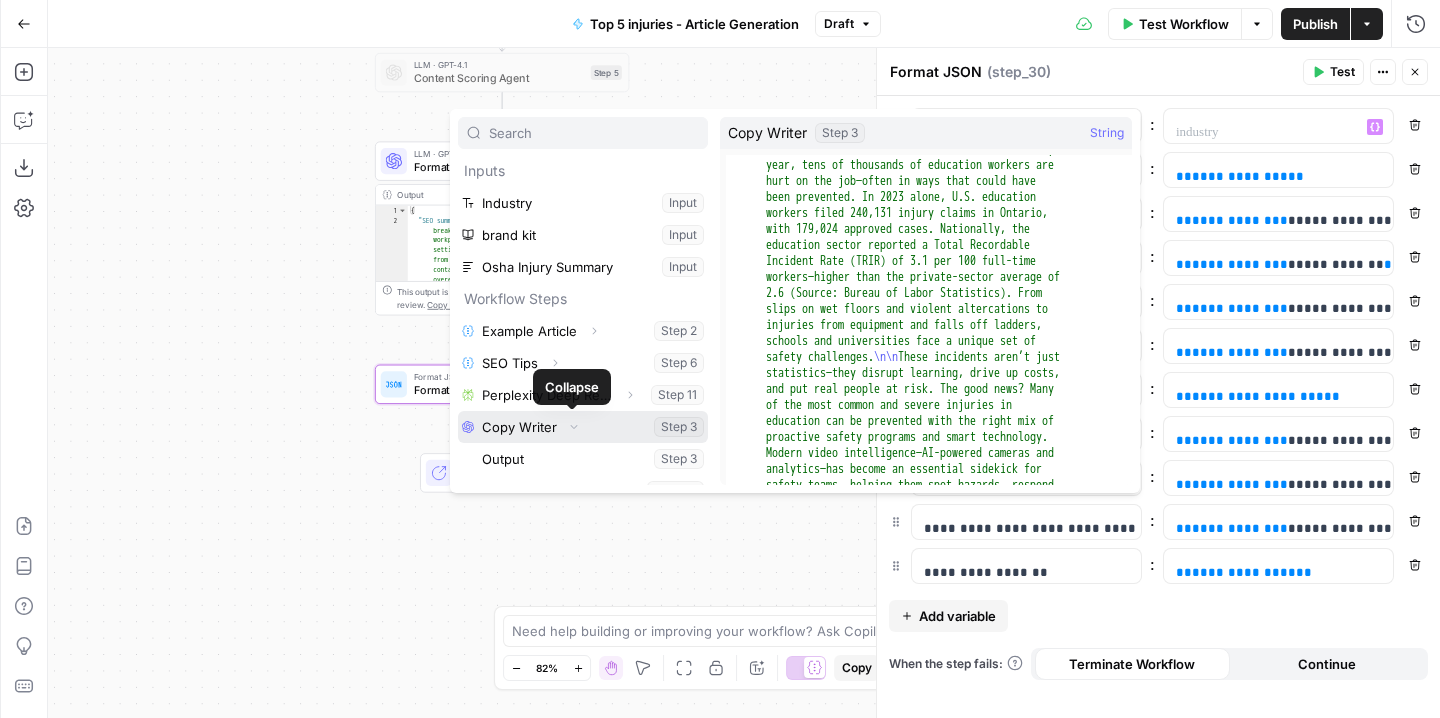 click 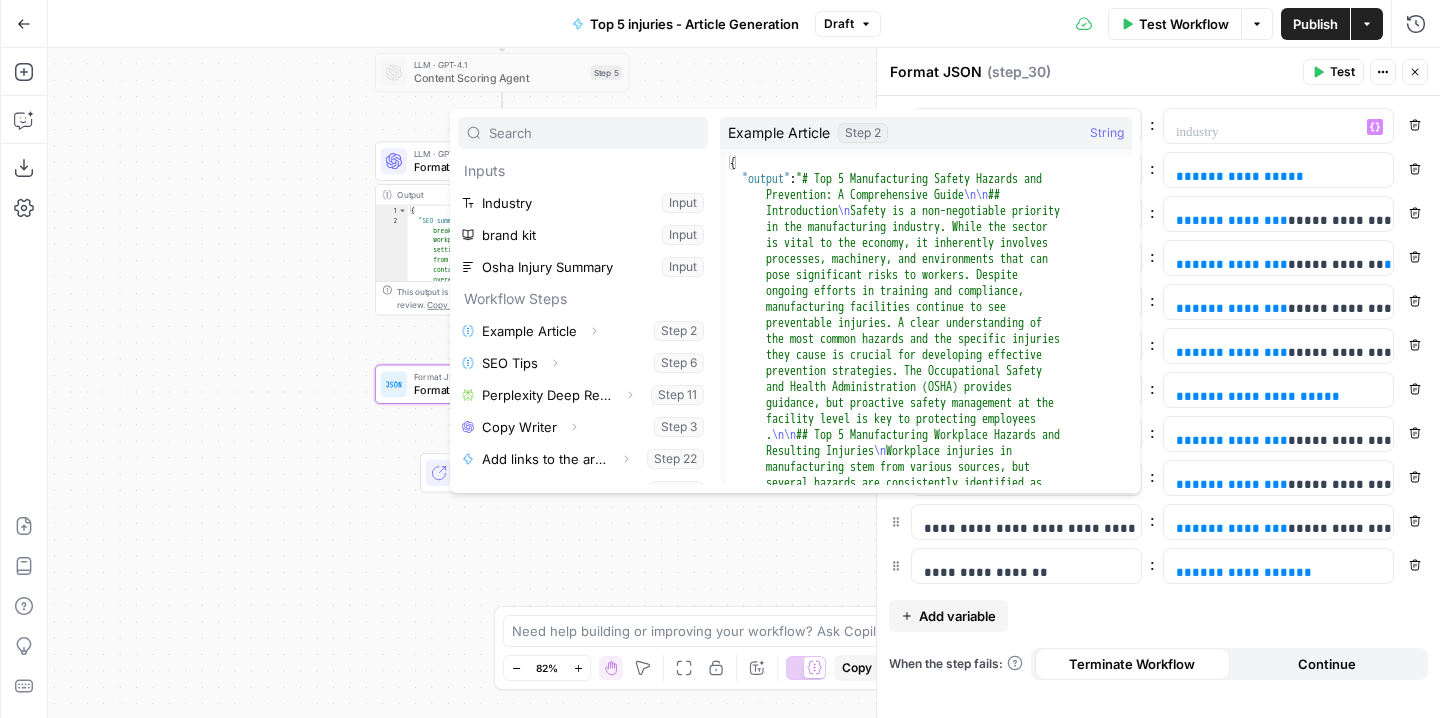 drag, startPoint x: 456, startPoint y: 139, endPoint x: 329, endPoint y: 140, distance: 127.00394 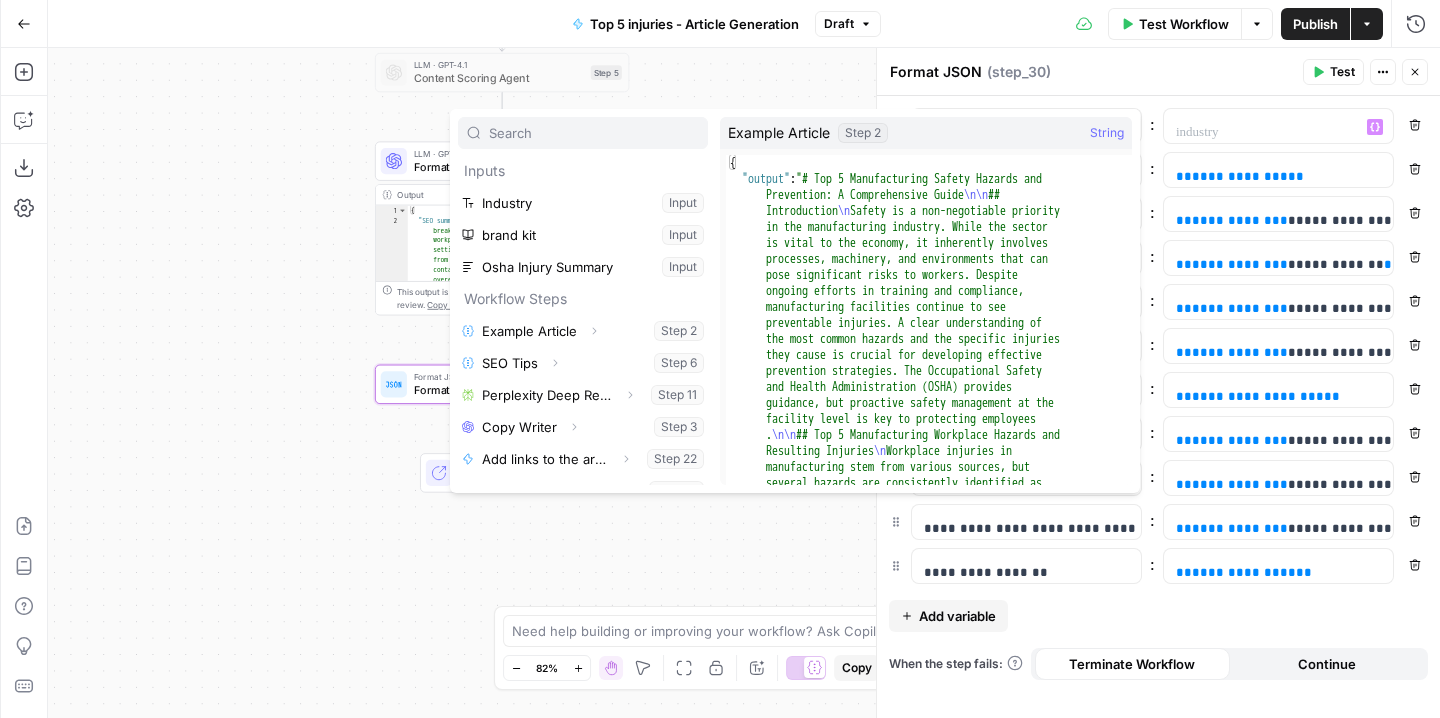 click on "**********" at bounding box center (720, 359) 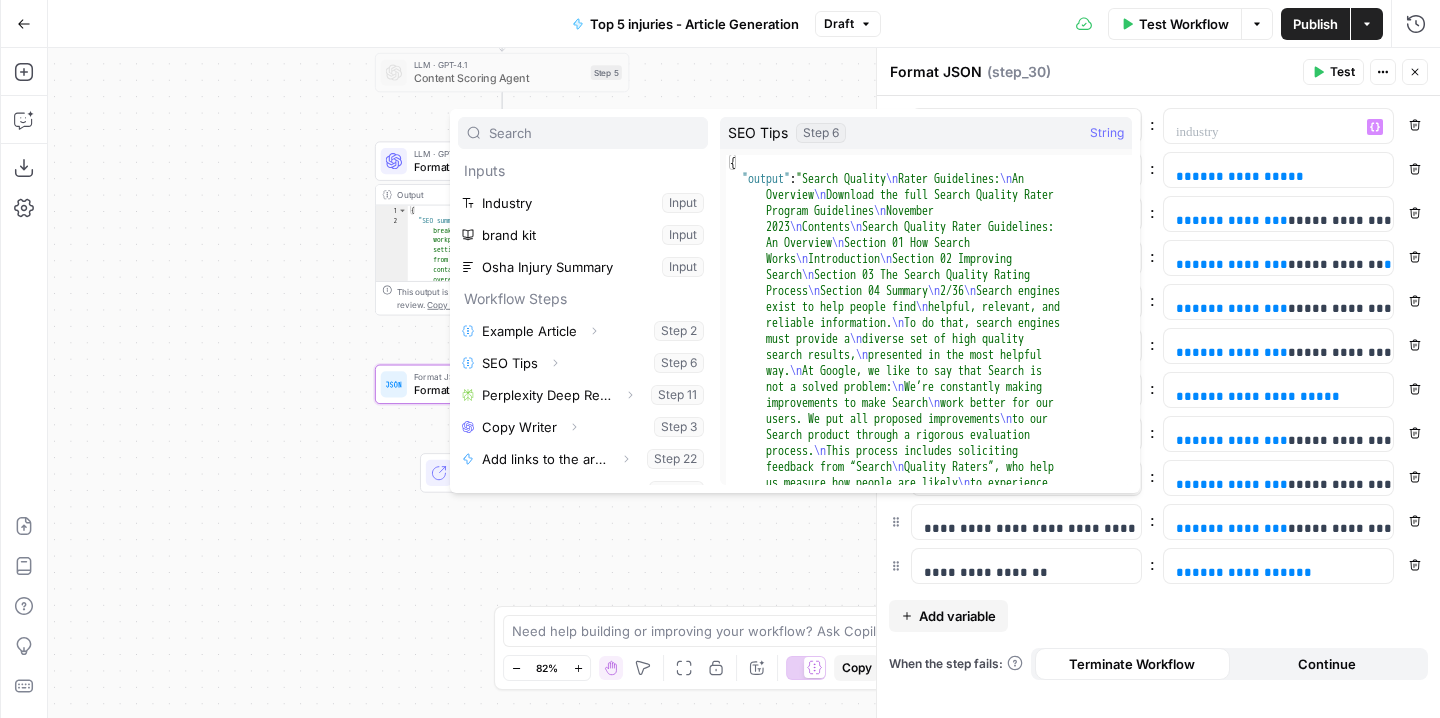 scroll, scrollTop: 71, scrollLeft: 0, axis: vertical 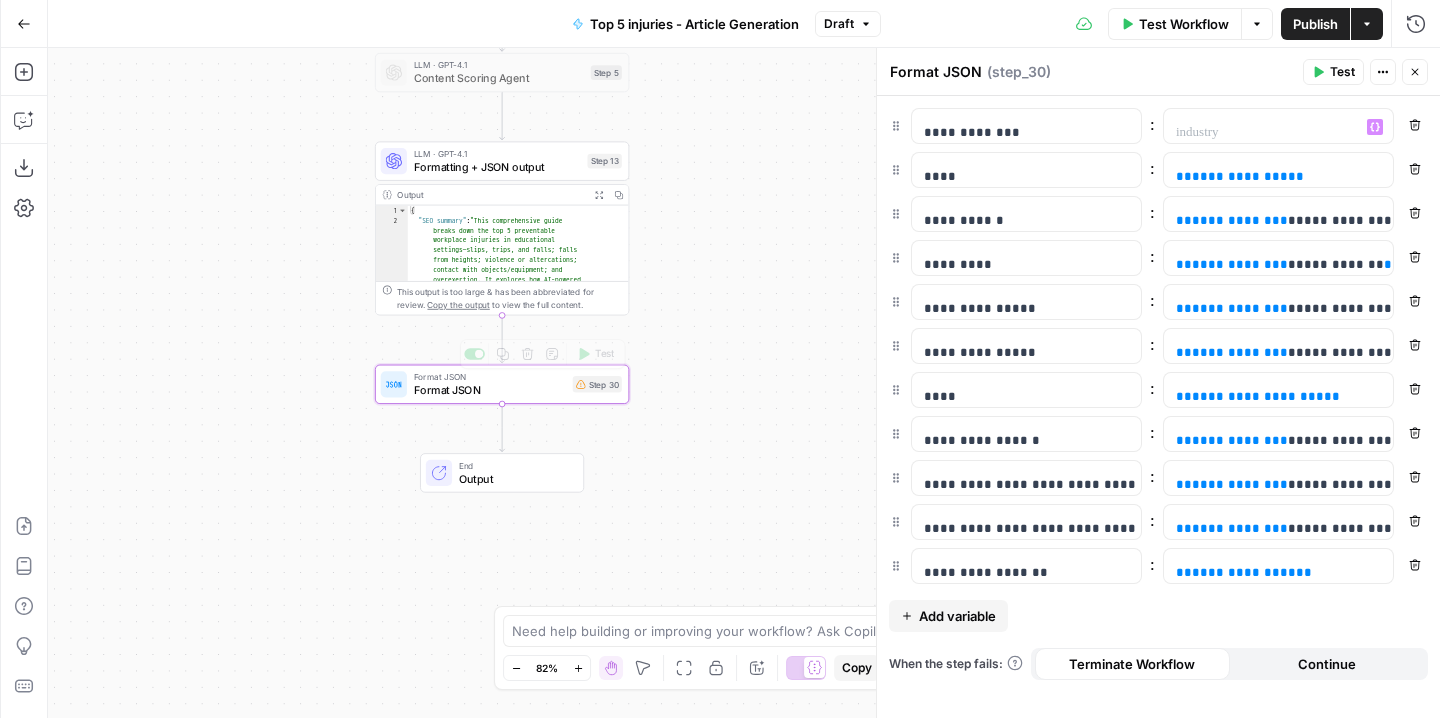 click on "**********" at bounding box center [744, 383] 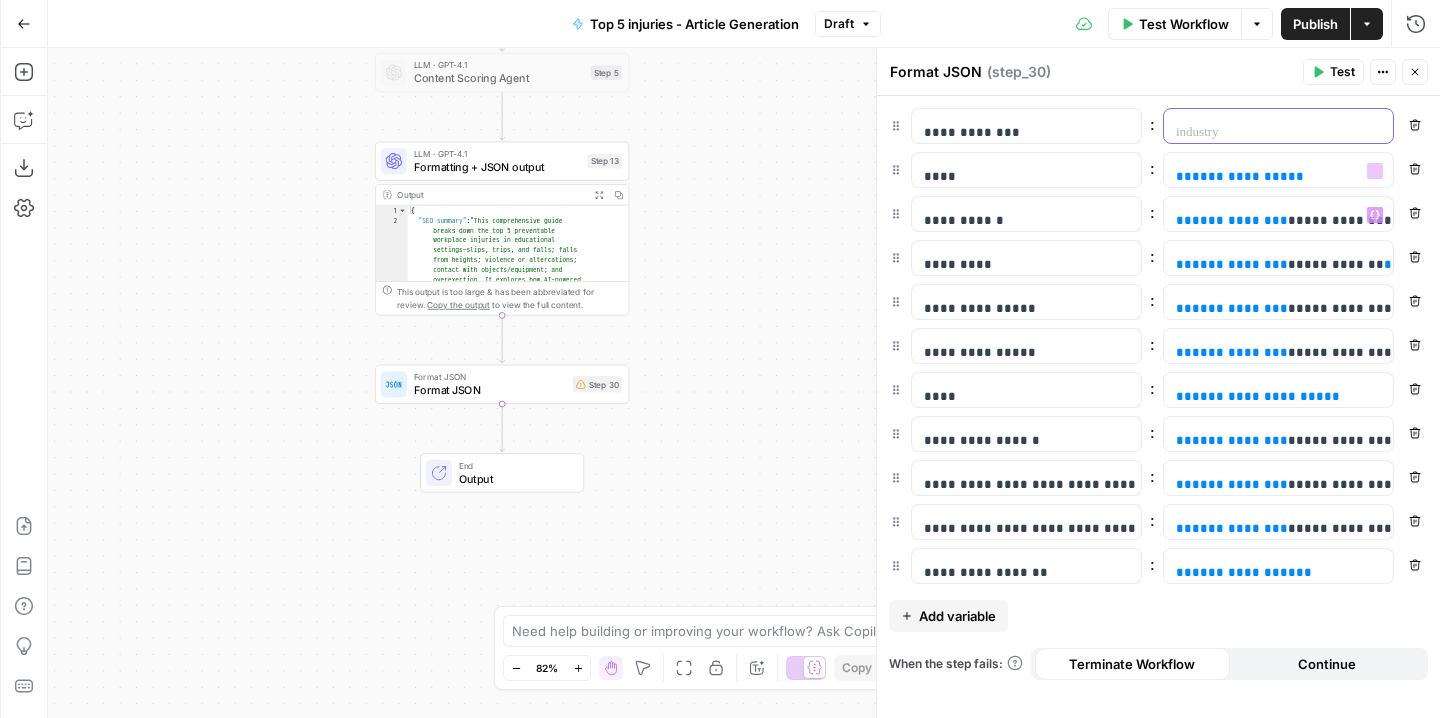 click at bounding box center (1278, 132) 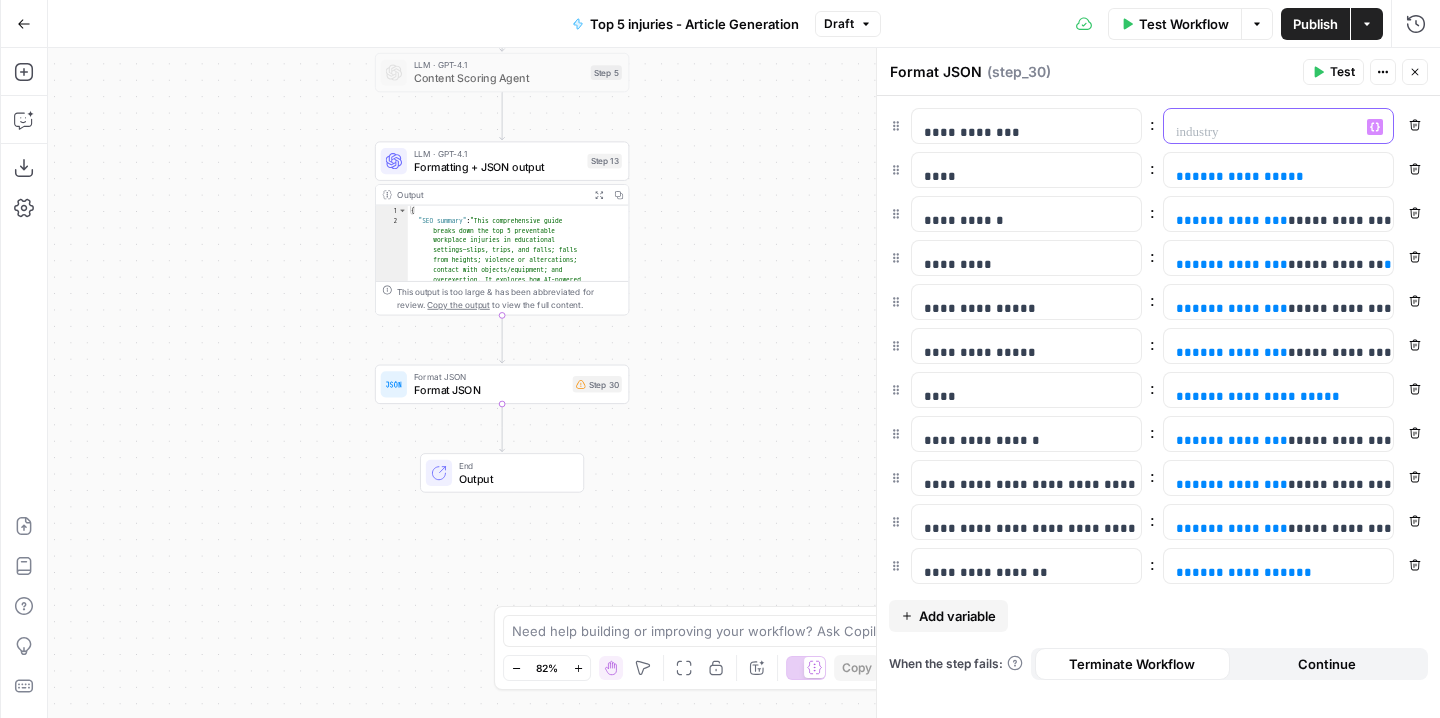 click at bounding box center [1262, 126] 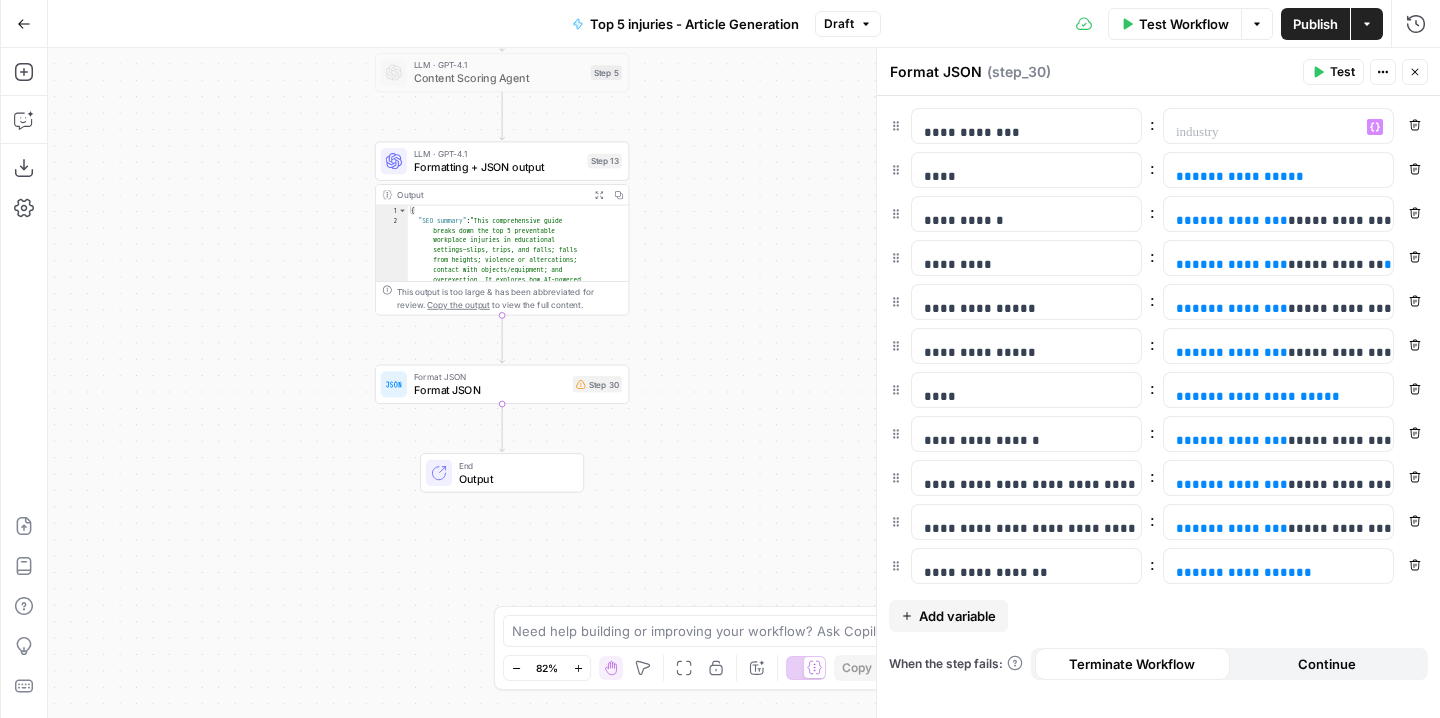 click on "“/” to reference Variables Menu" at bounding box center (1278, 126) 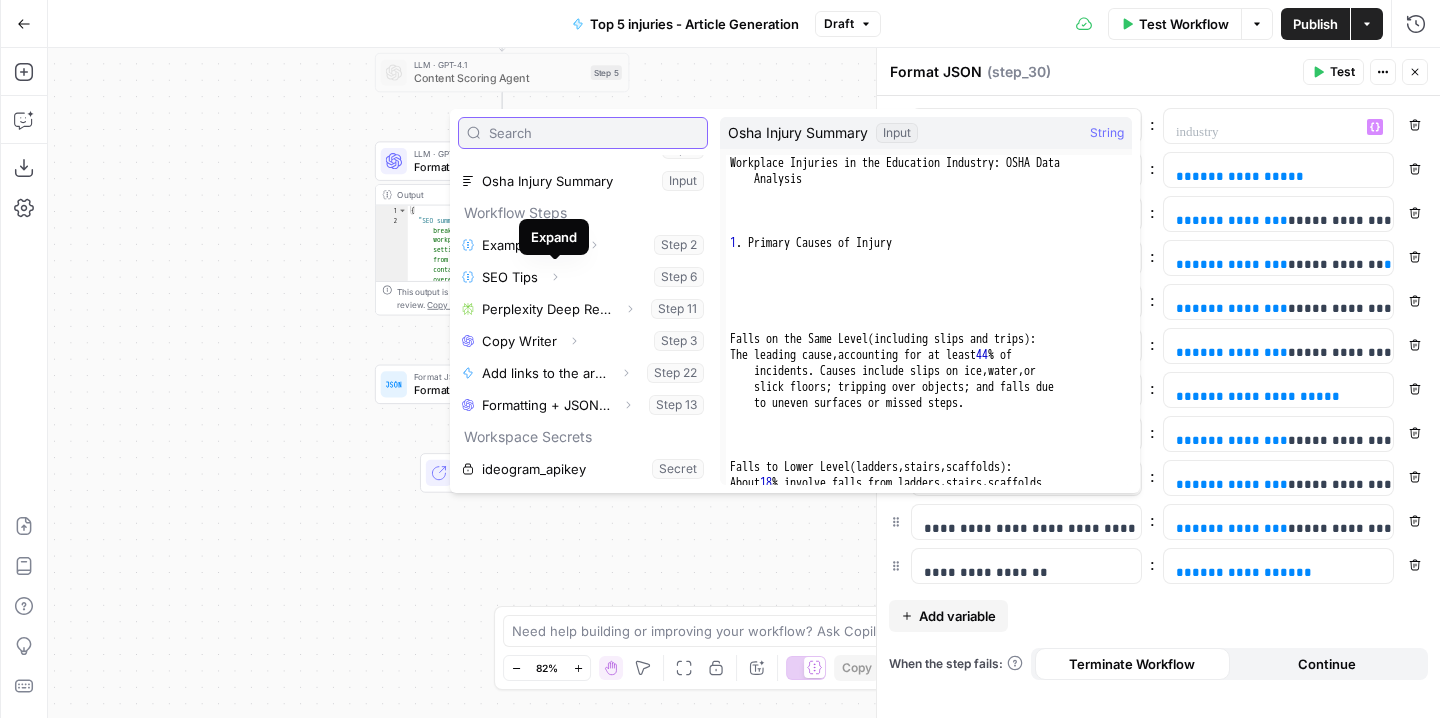 scroll, scrollTop: 86, scrollLeft: 0, axis: vertical 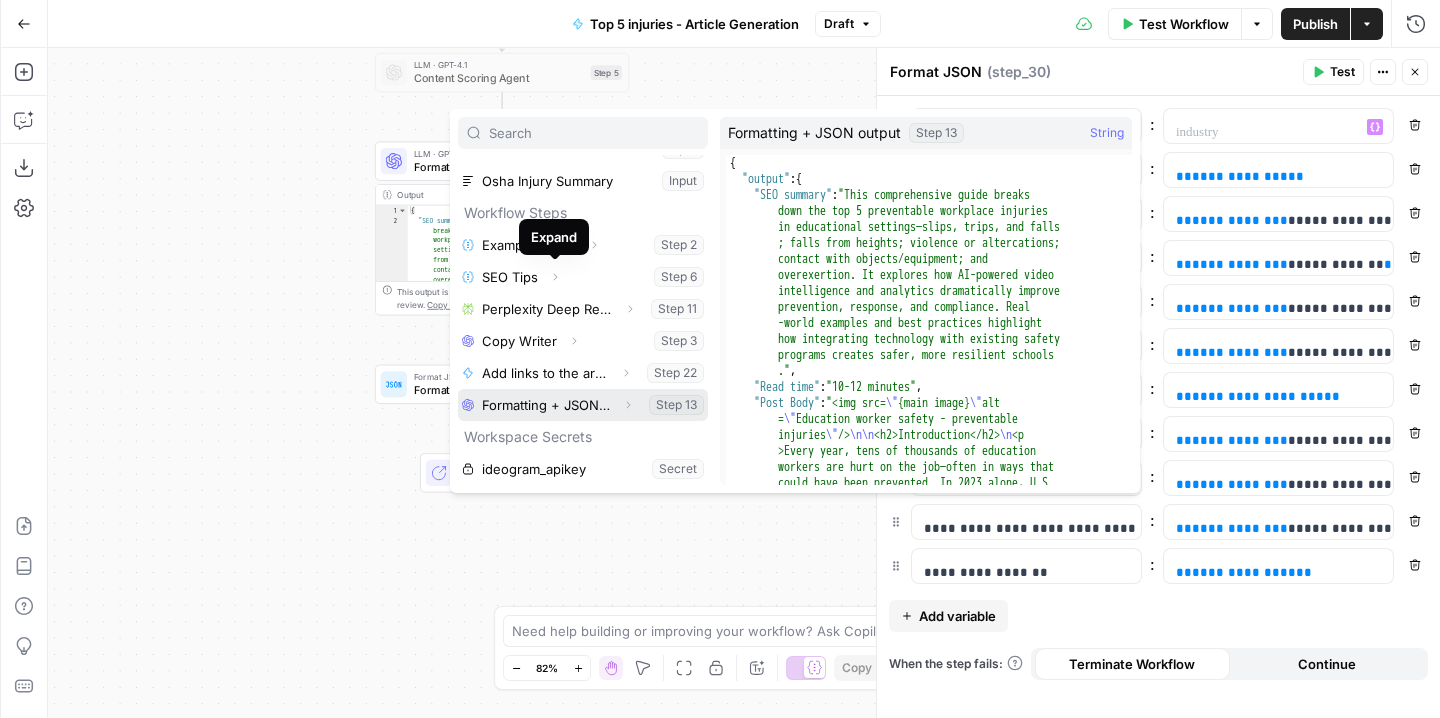 click at bounding box center (583, 405) 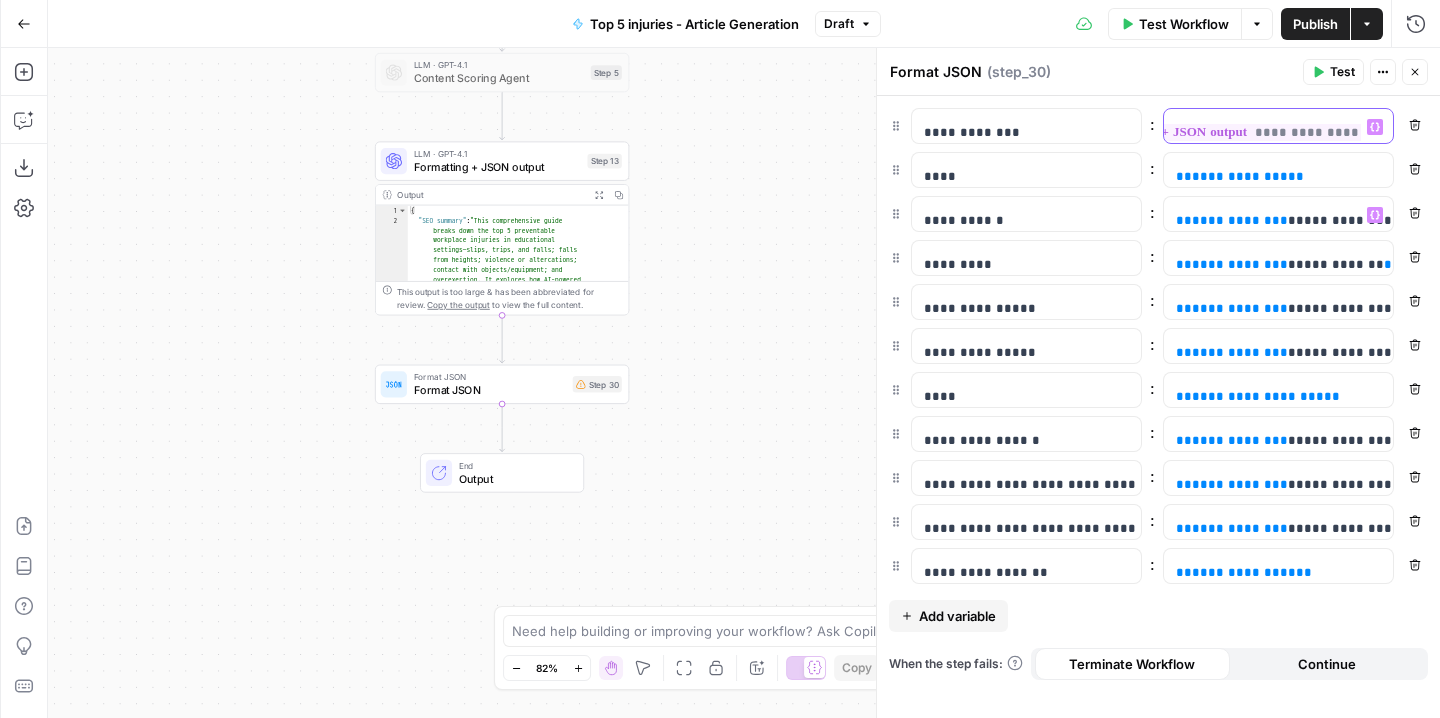 scroll, scrollTop: 0, scrollLeft: 0, axis: both 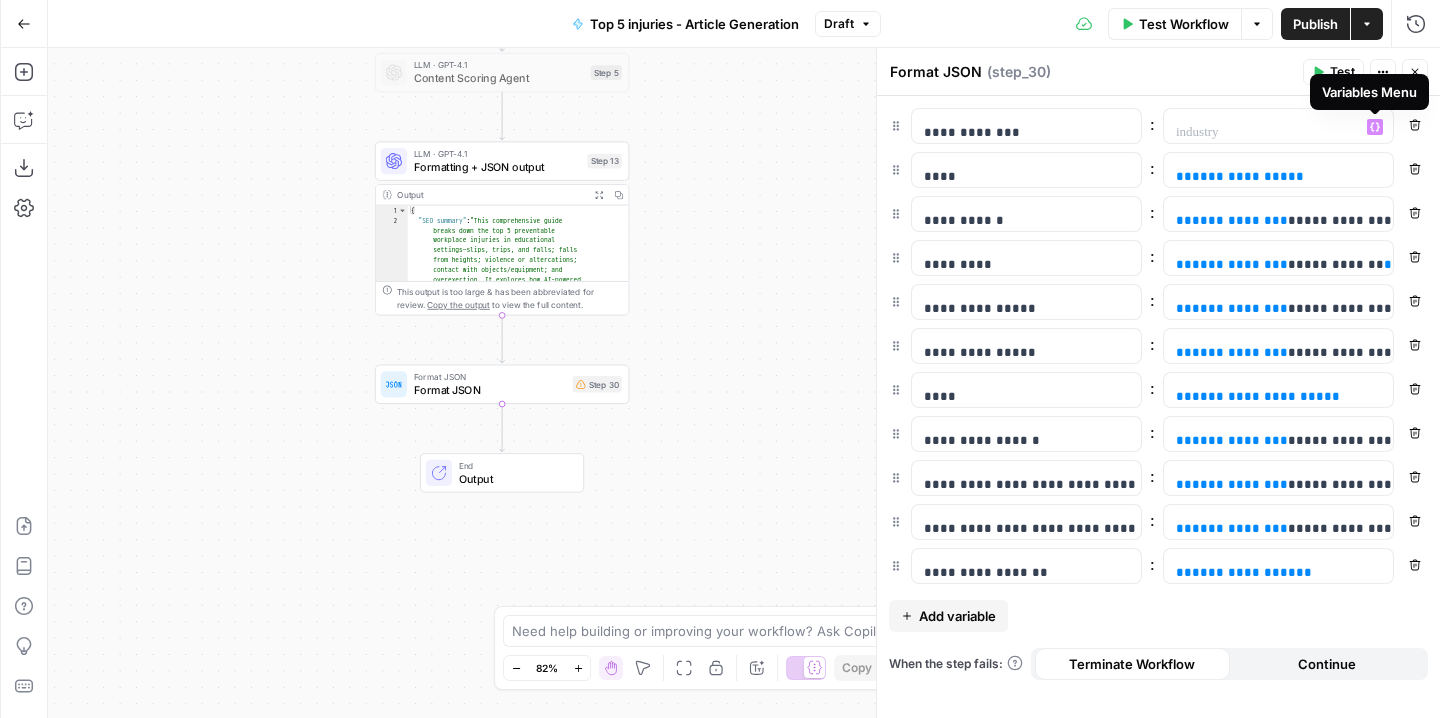 click 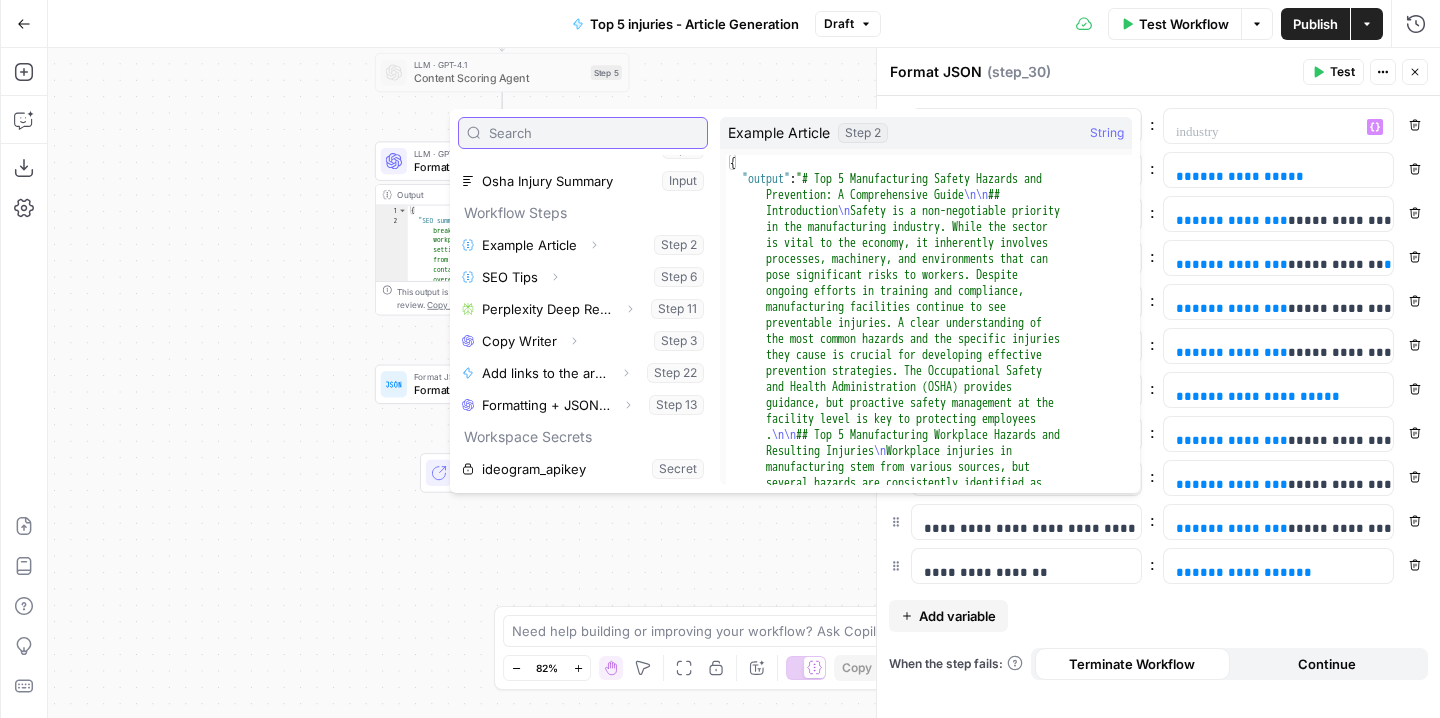 scroll, scrollTop: 86, scrollLeft: 0, axis: vertical 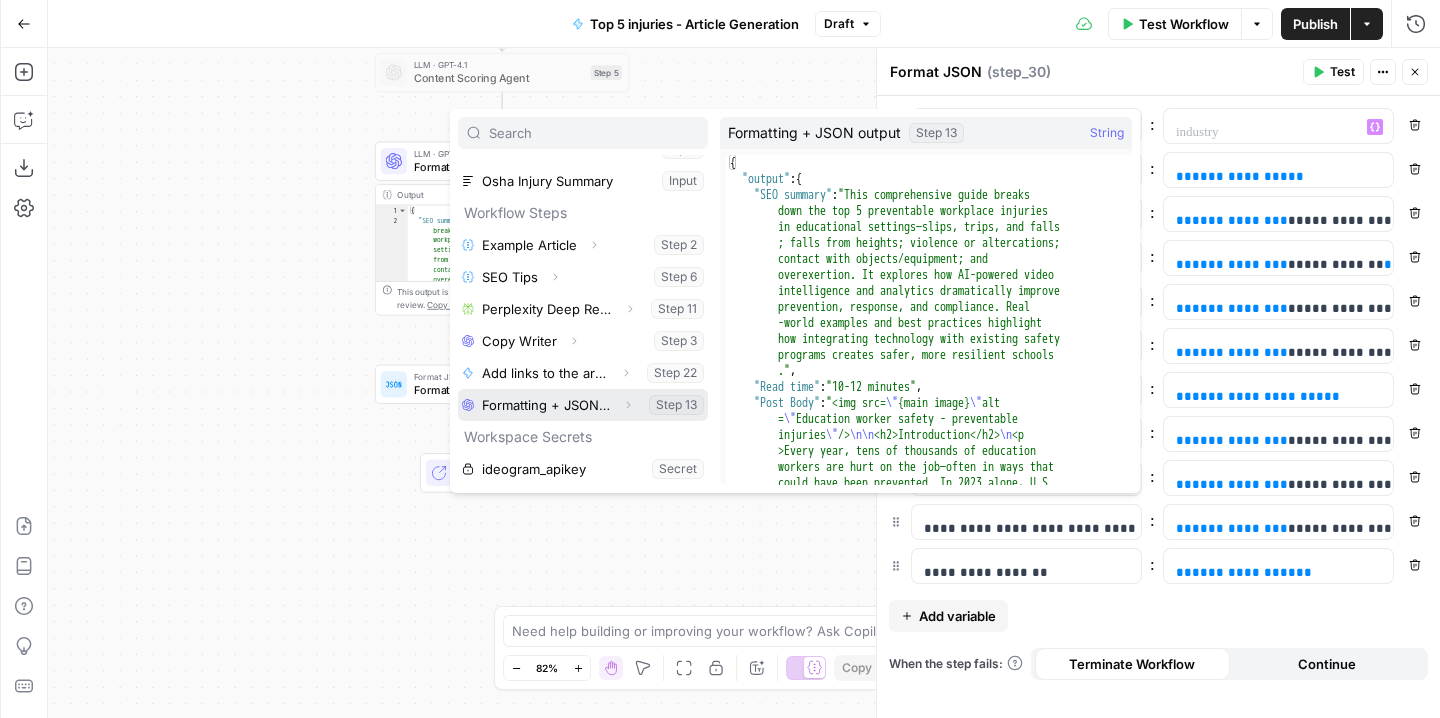click 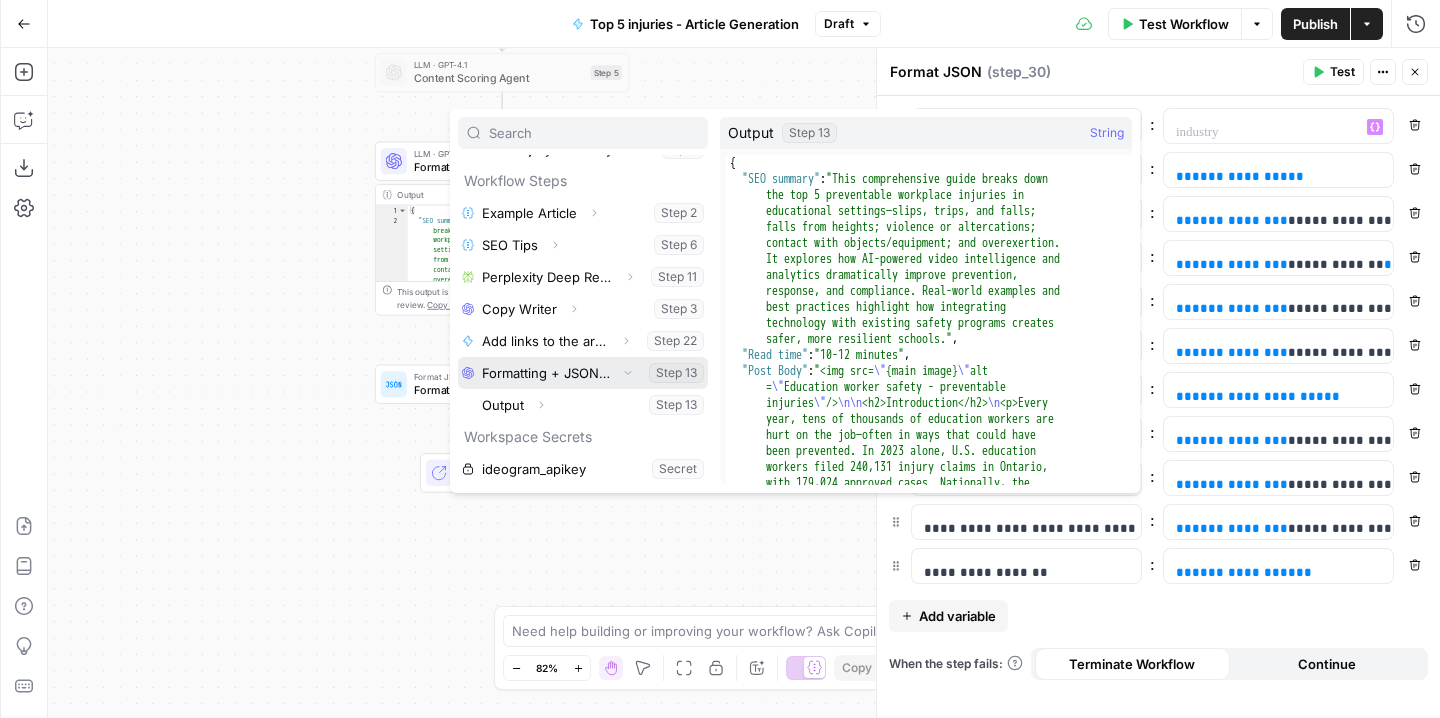 scroll, scrollTop: 118, scrollLeft: 0, axis: vertical 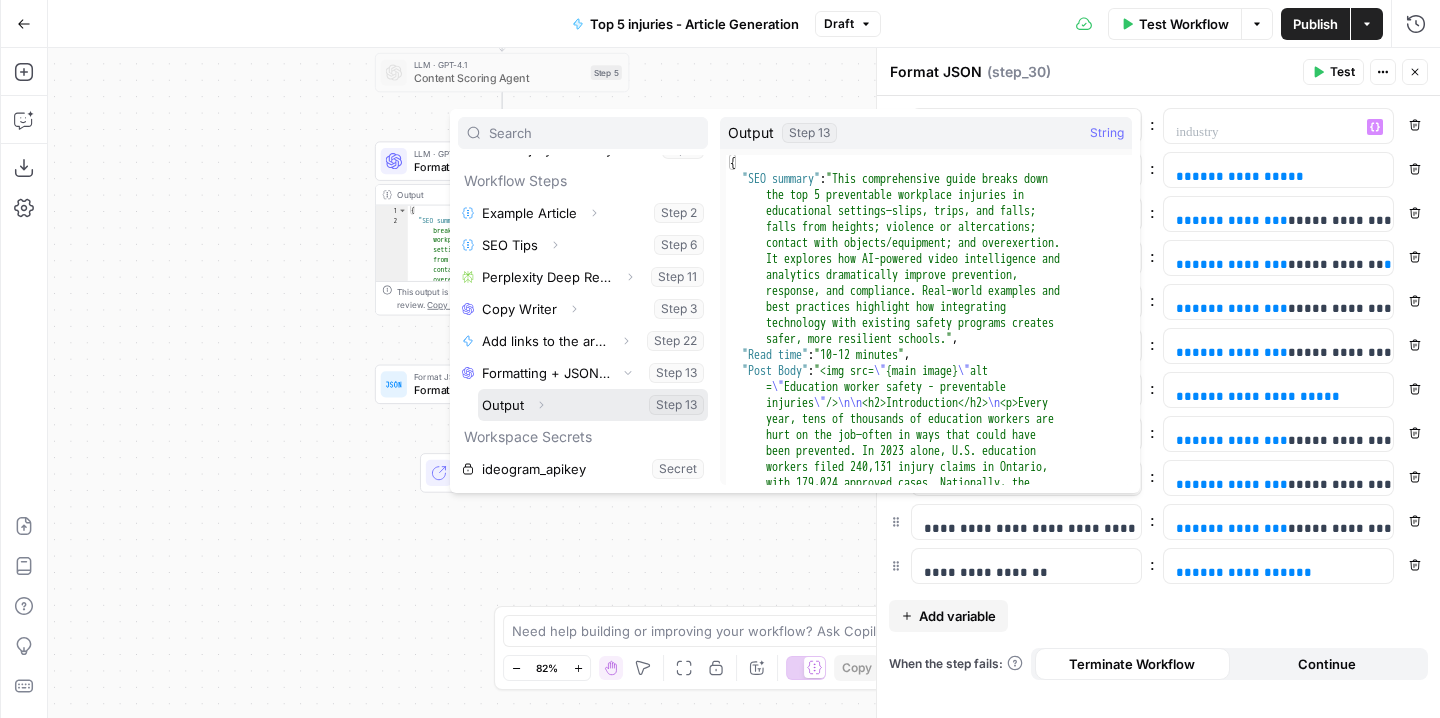 click 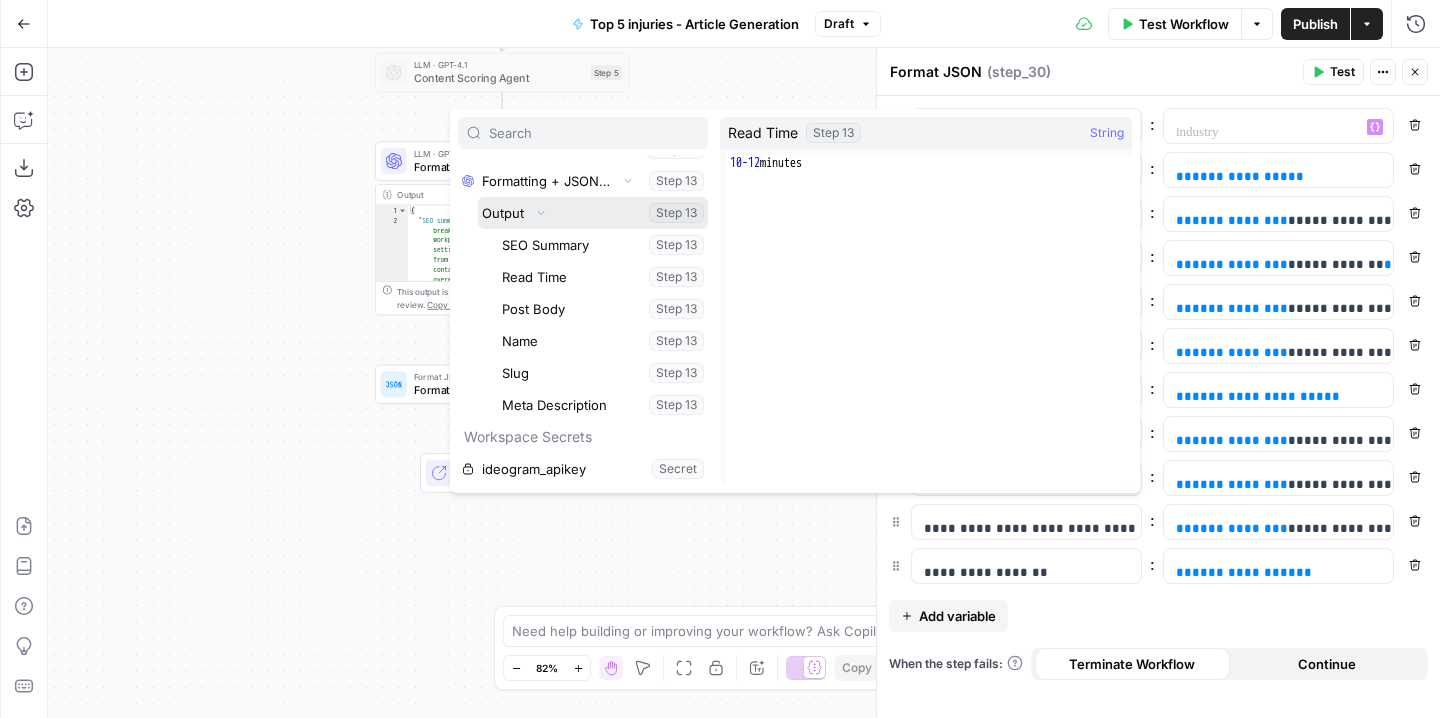 scroll, scrollTop: 310, scrollLeft: 0, axis: vertical 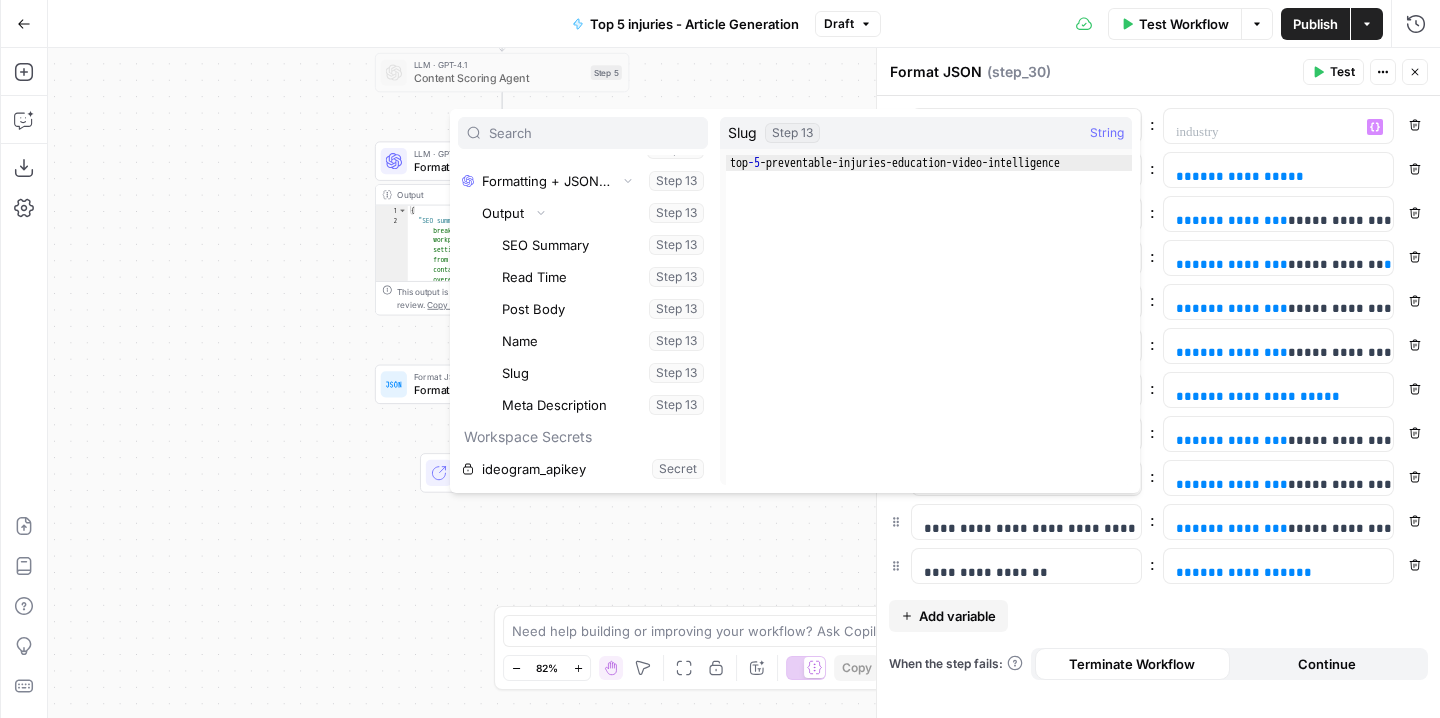 click on "**********" at bounding box center (744, 383) 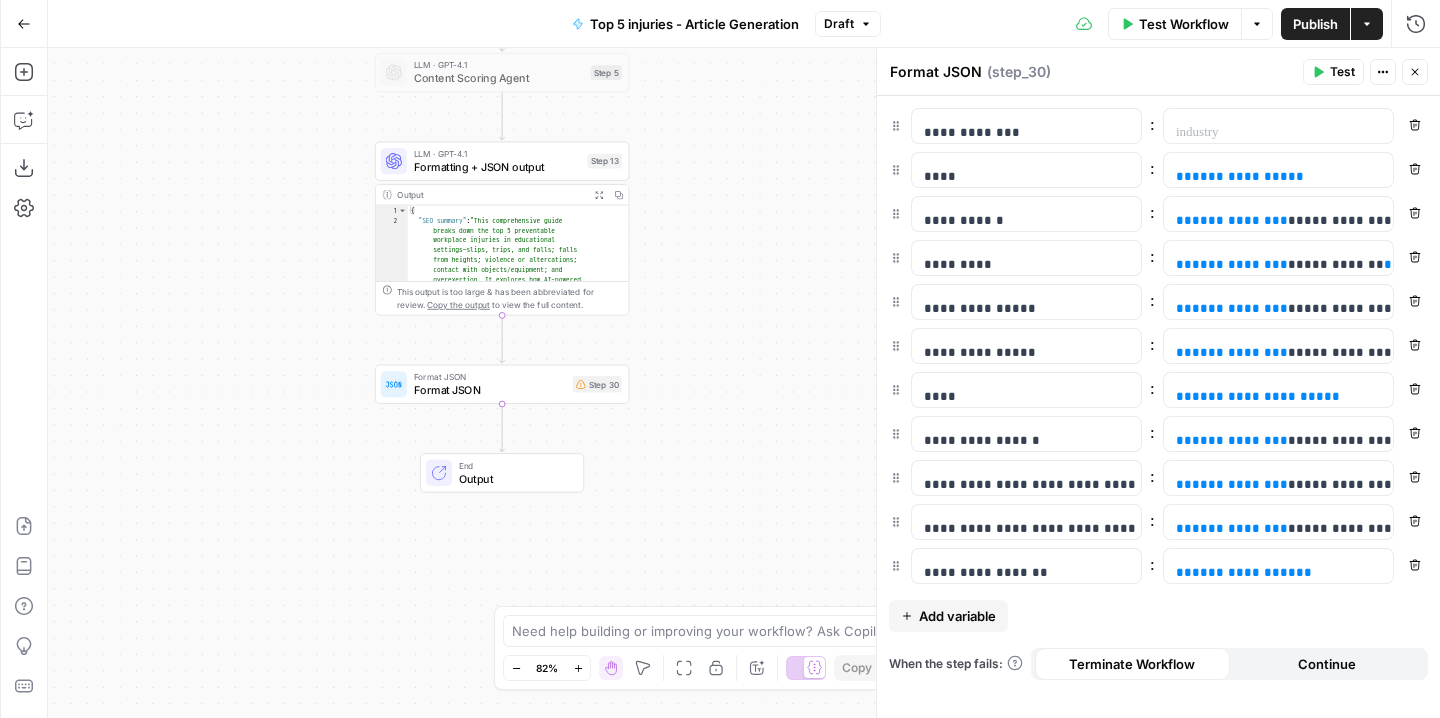 click on "**********" at bounding box center [744, 383] 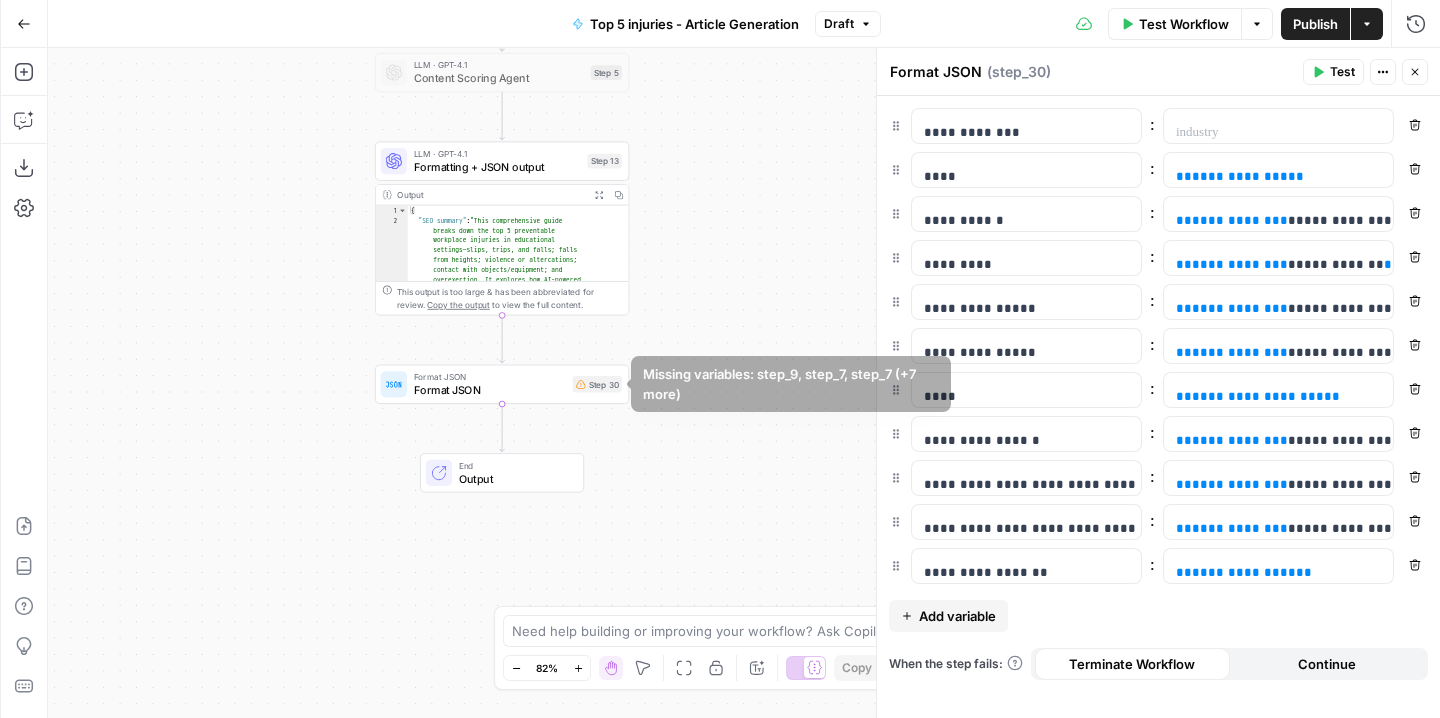 click on "Format JSON" at bounding box center (490, 390) 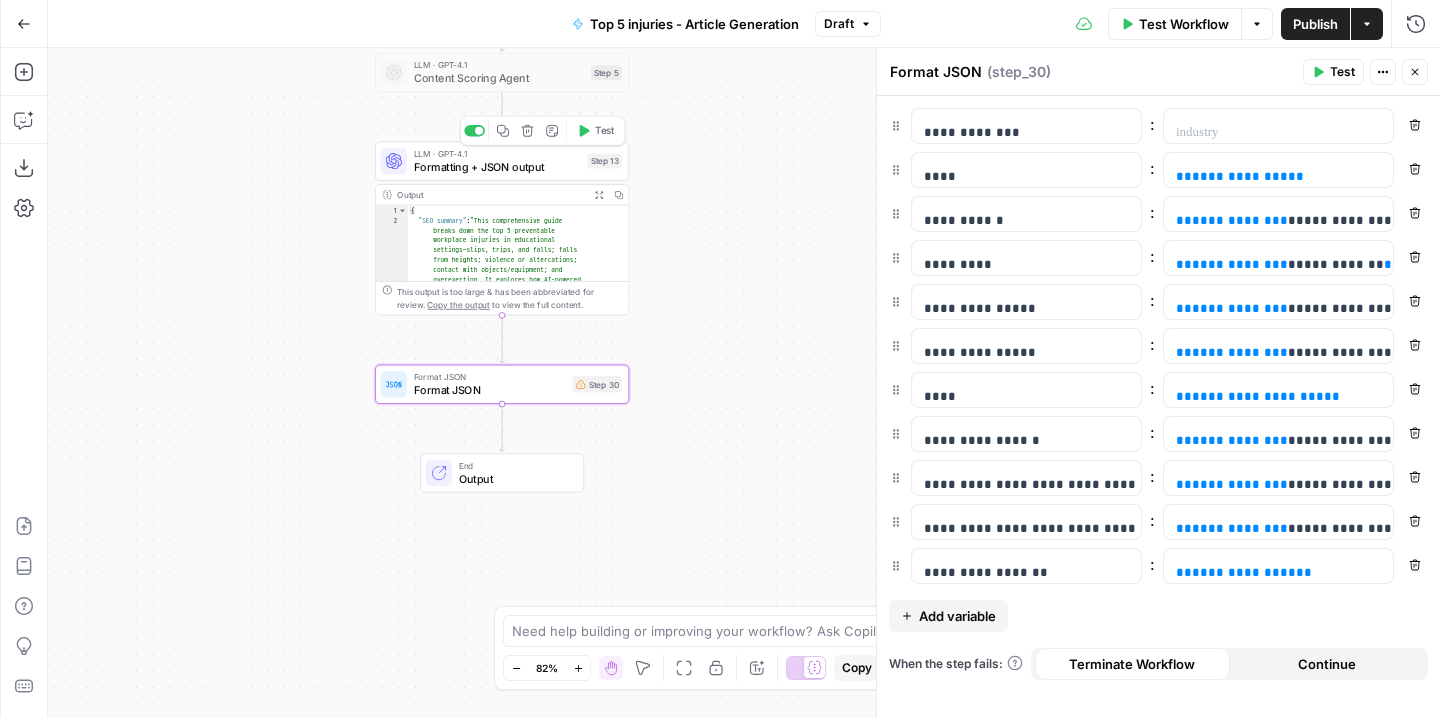 click on "Formatting + JSON output" at bounding box center [497, 167] 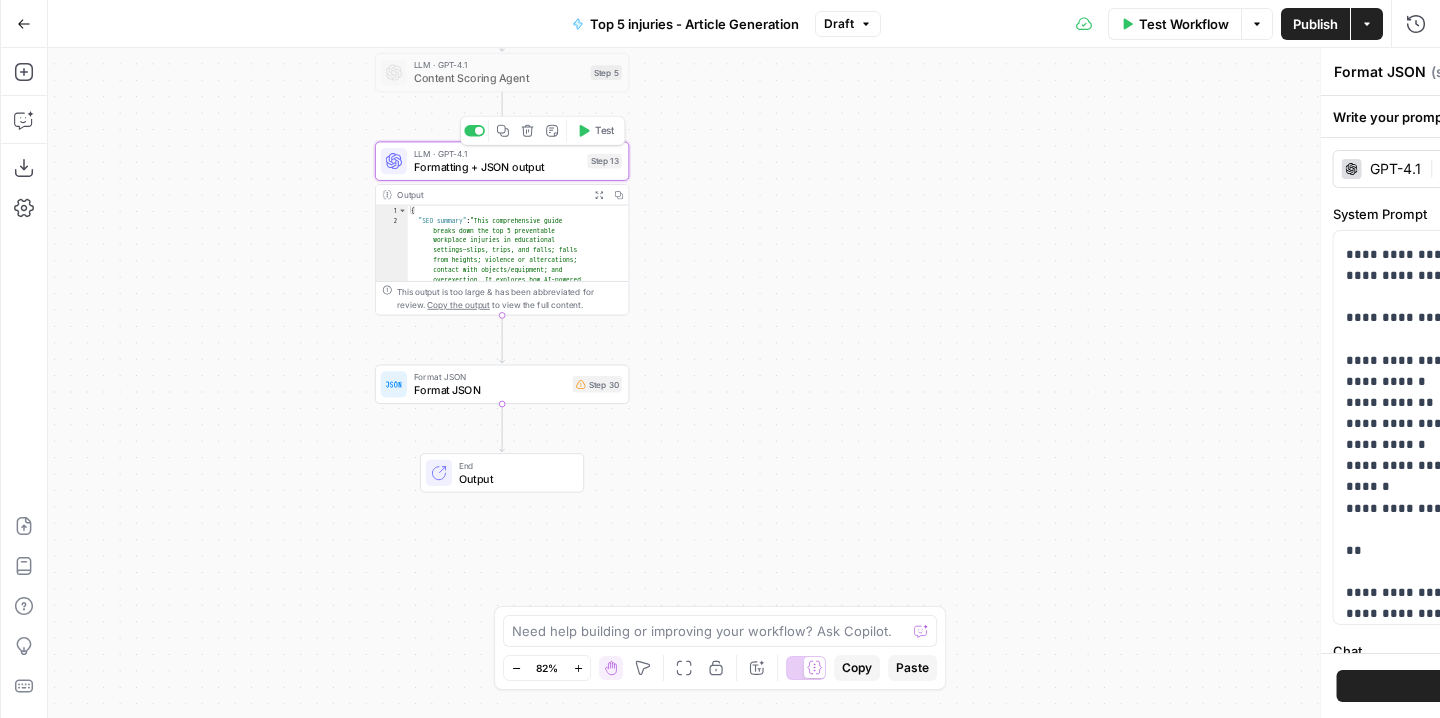 type on "Formatting + JSON output" 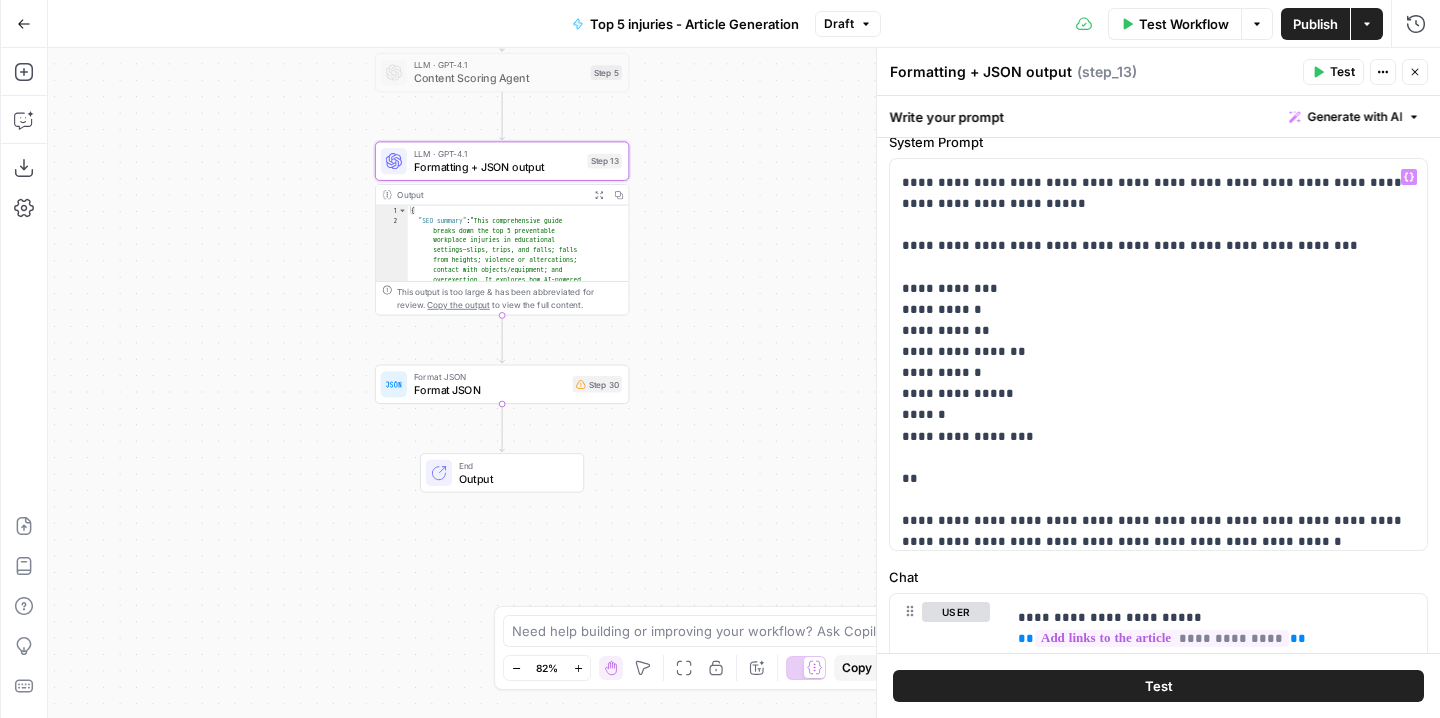 scroll, scrollTop: 61, scrollLeft: 0, axis: vertical 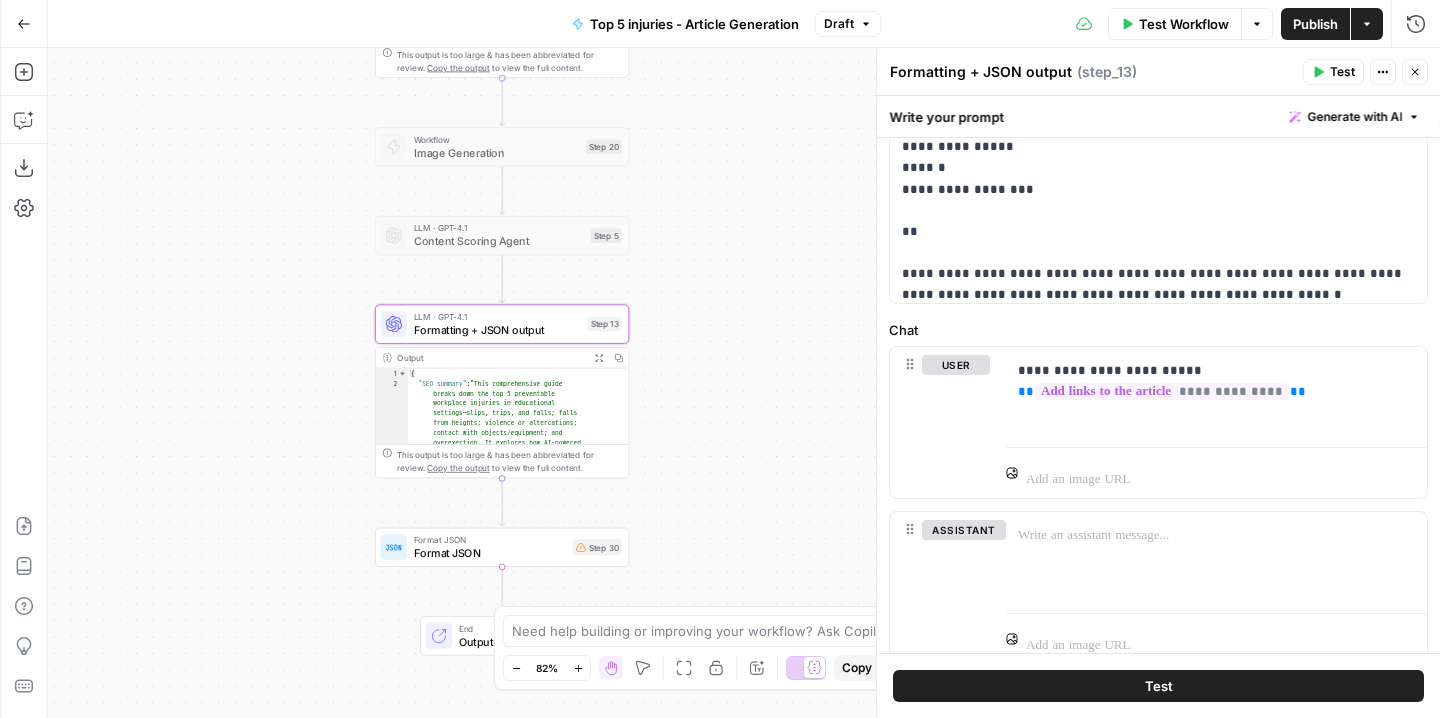 drag, startPoint x: 803, startPoint y: 264, endPoint x: 803, endPoint y: 428, distance: 164 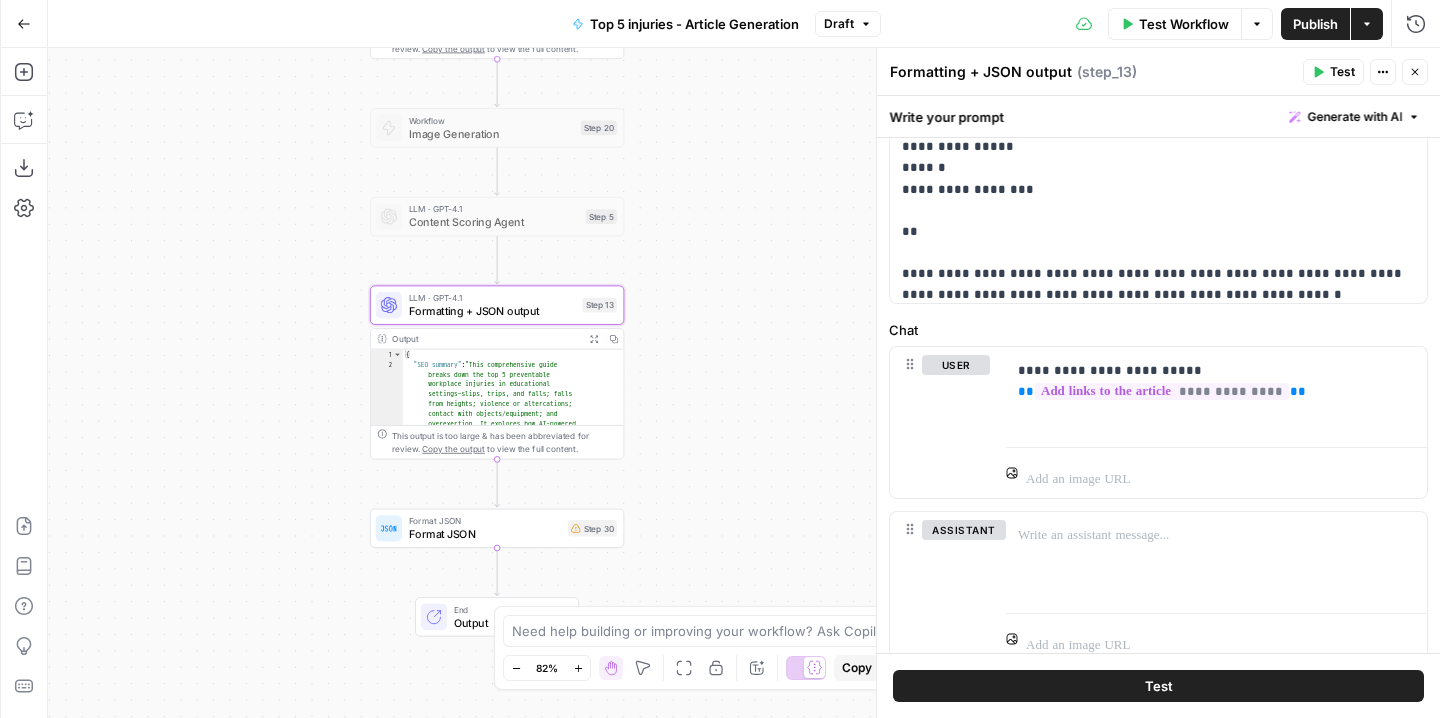 drag, startPoint x: 771, startPoint y: 287, endPoint x: 766, endPoint y: 261, distance: 26.476404 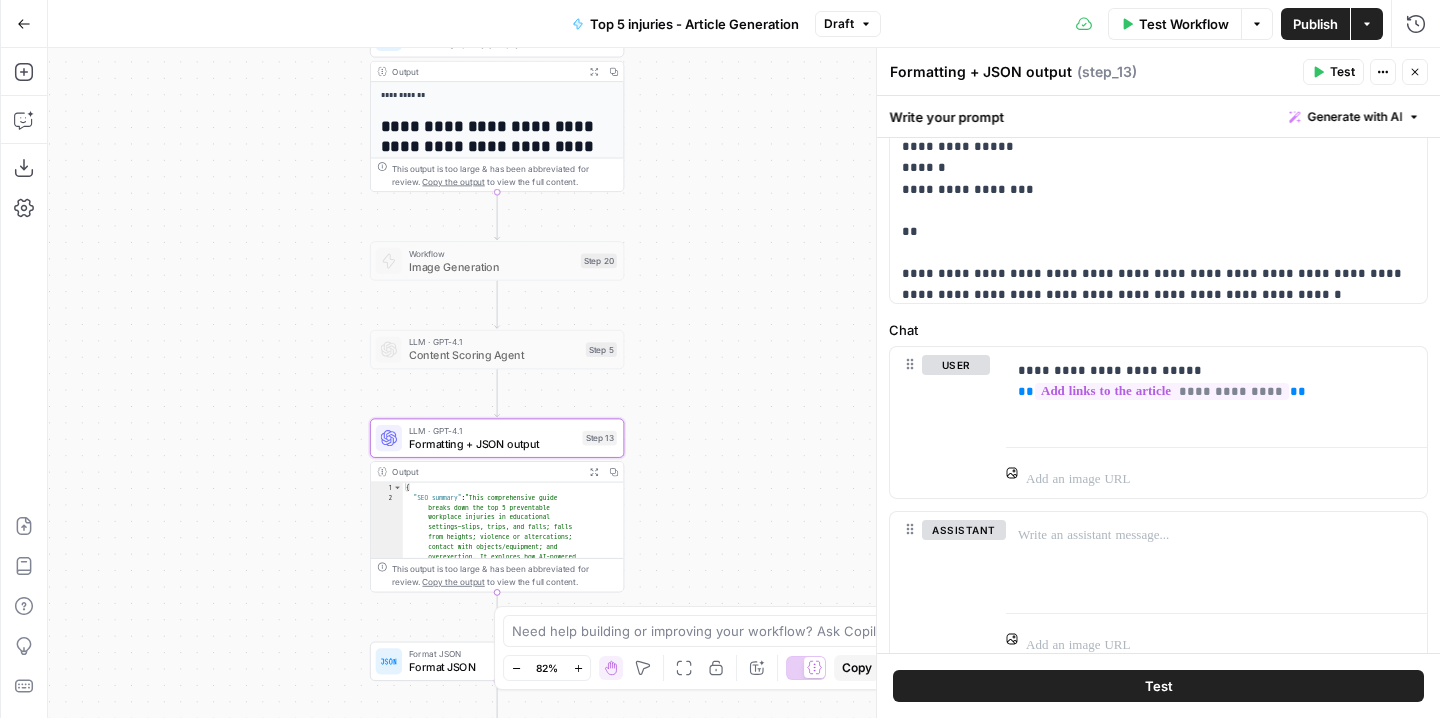 drag, startPoint x: 750, startPoint y: 173, endPoint x: 750, endPoint y: 417, distance: 244 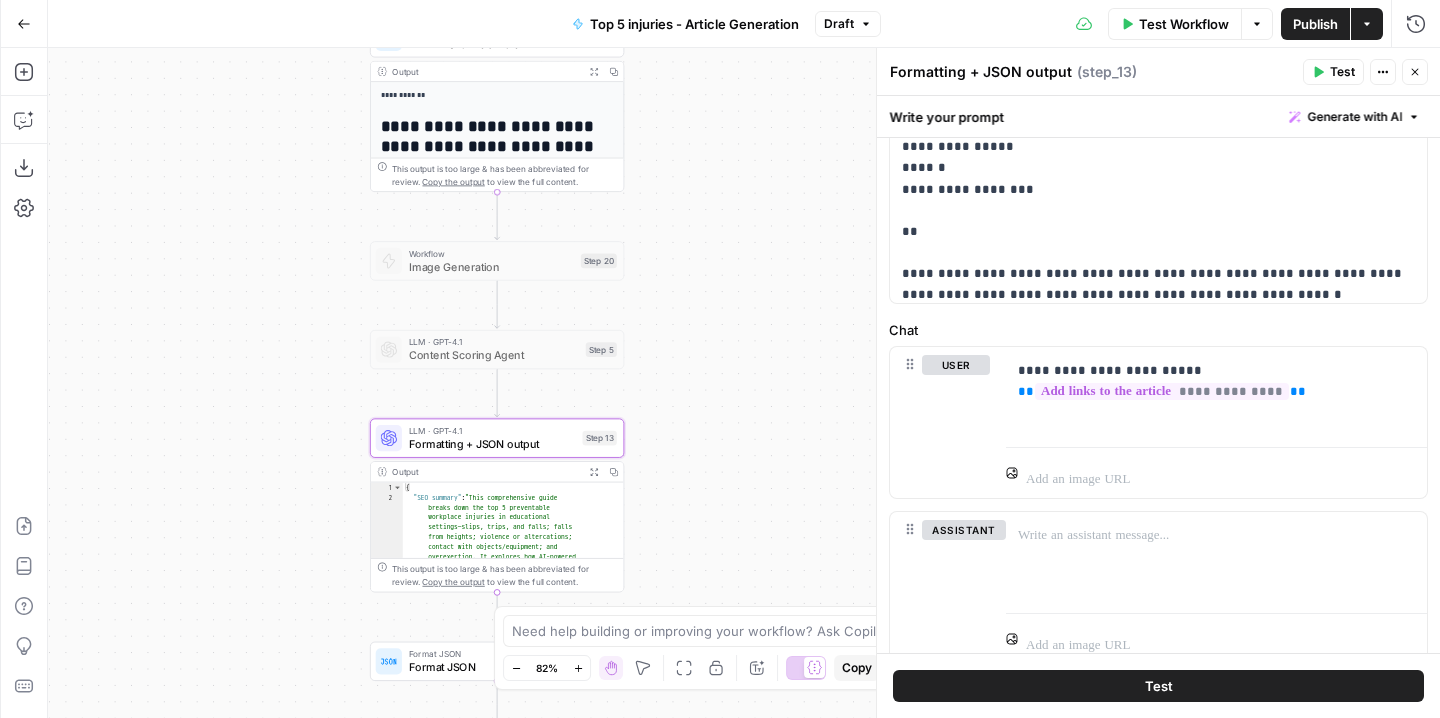 click on "**********" at bounding box center [744, 383] 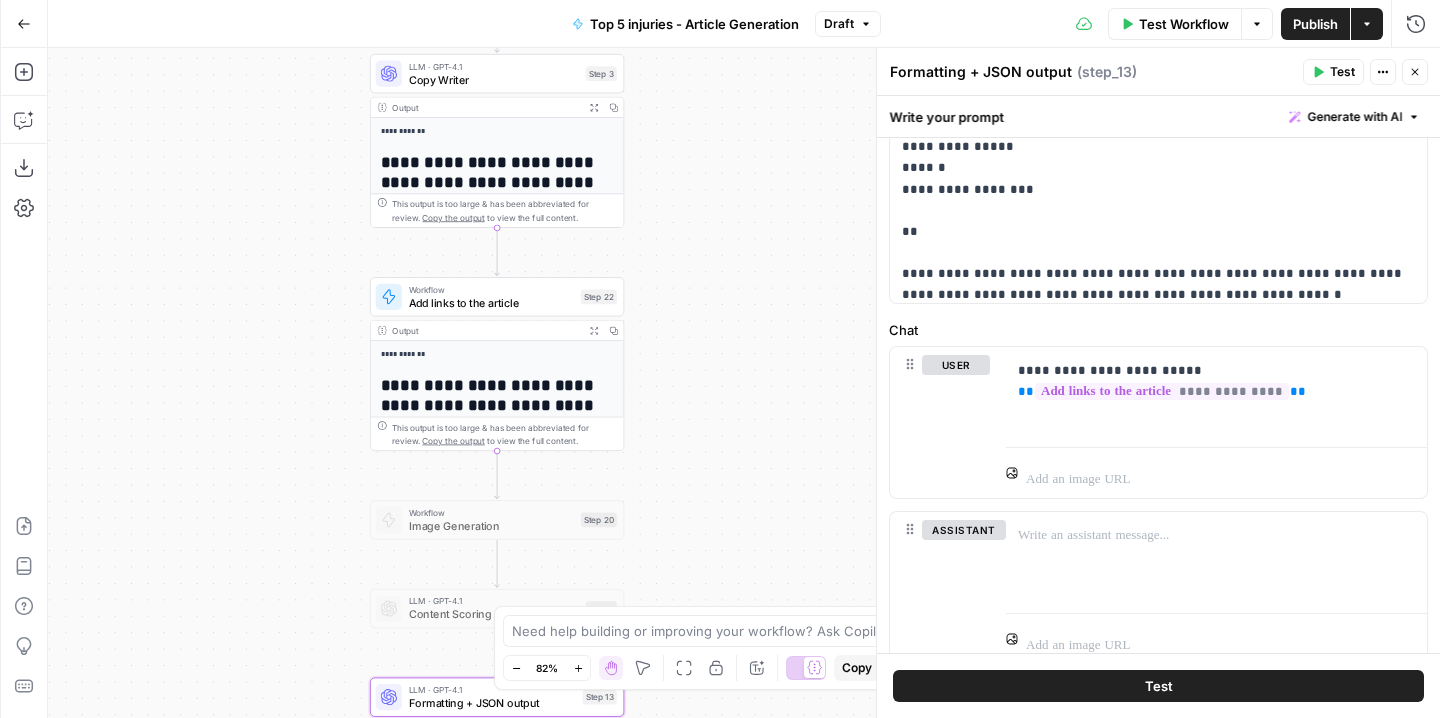 drag, startPoint x: 743, startPoint y: 258, endPoint x: 743, endPoint y: 493, distance: 235 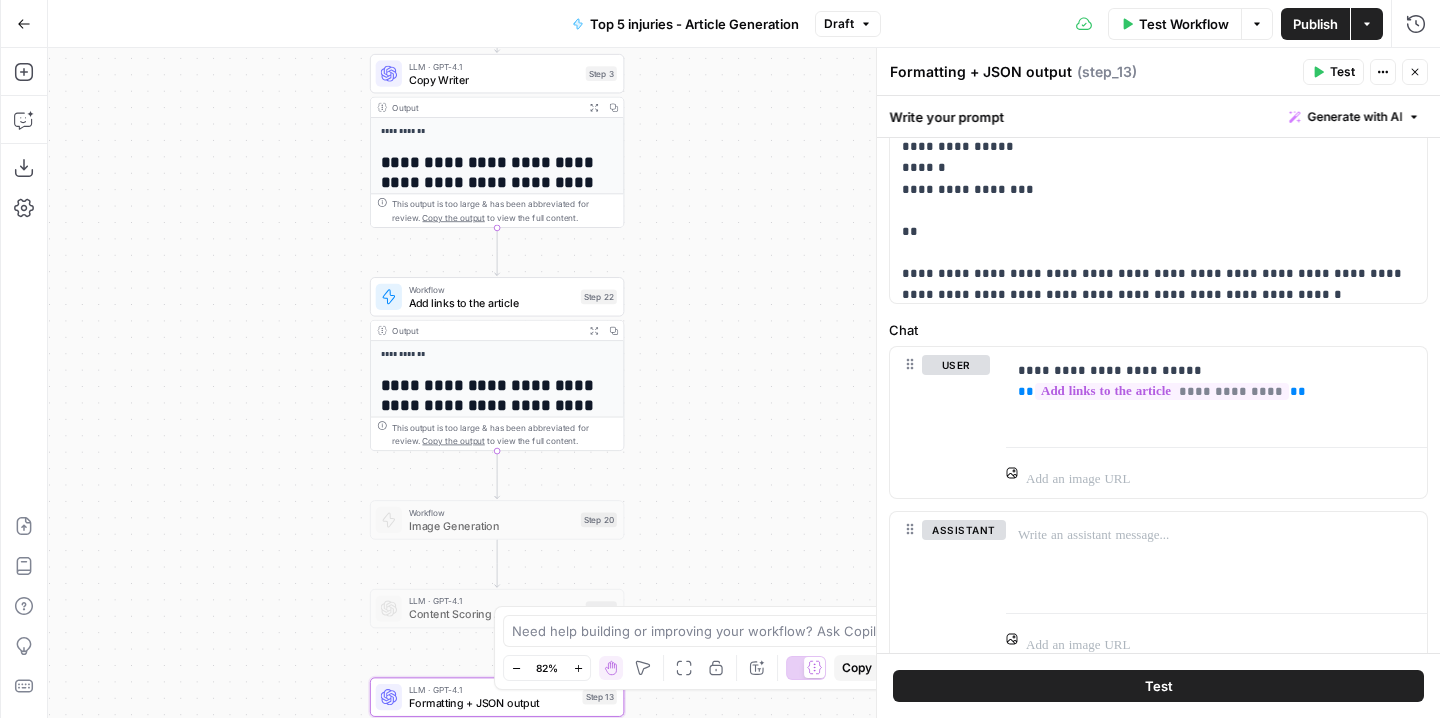 click on "**********" at bounding box center (744, 383) 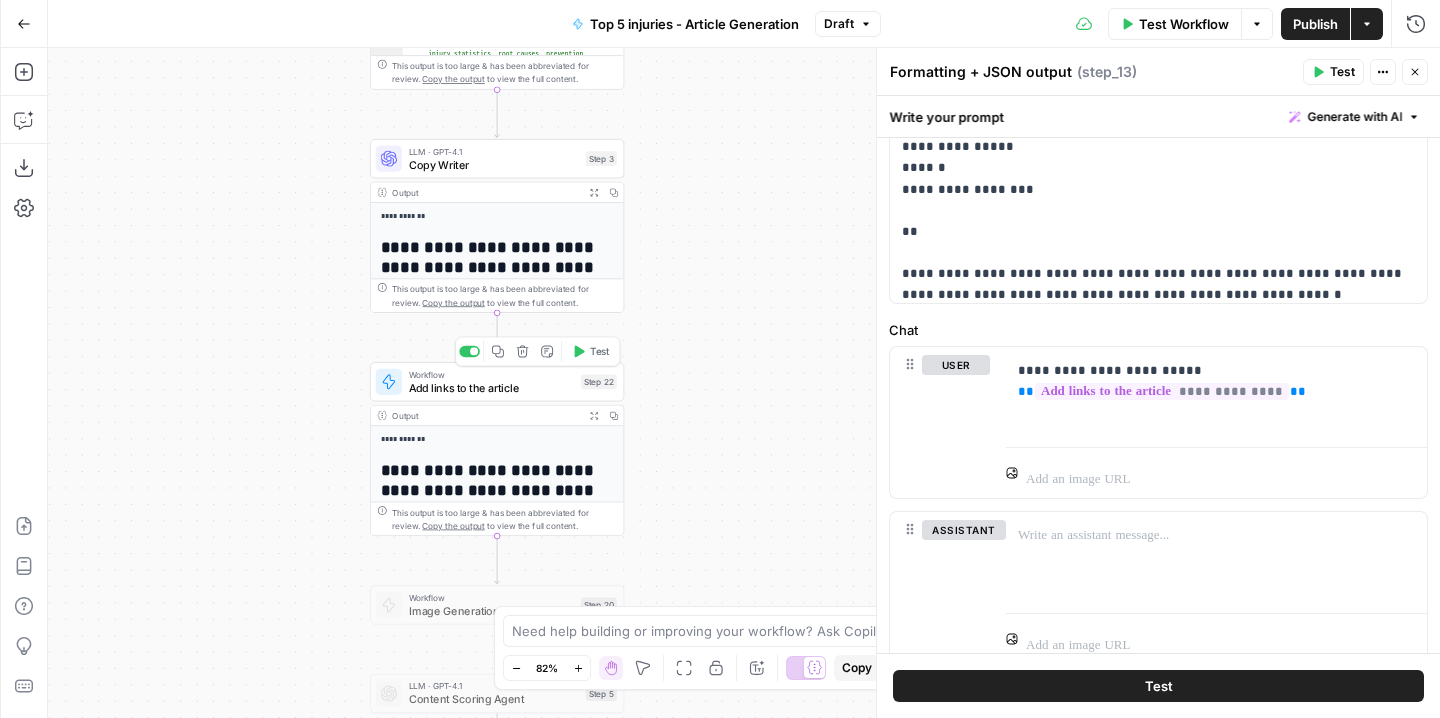 click on "Add links to the article" at bounding box center (492, 387) 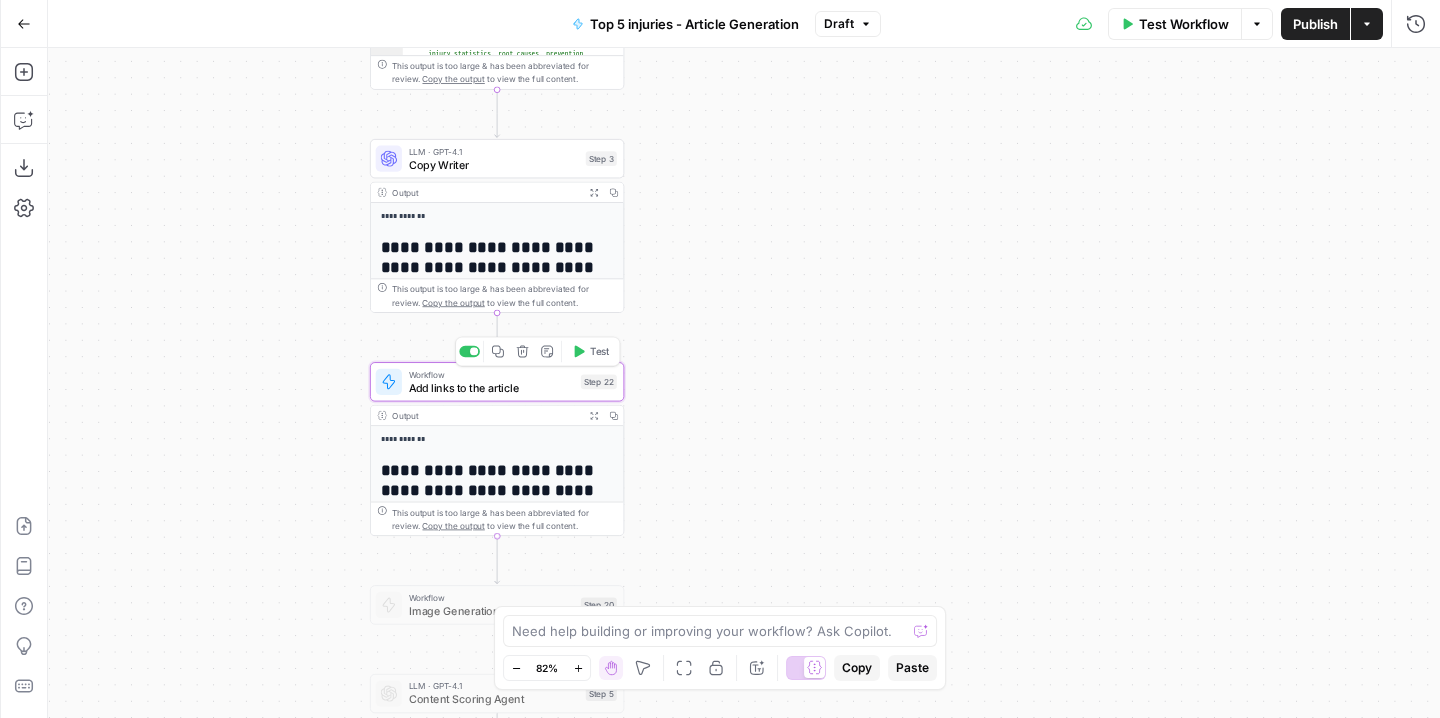 type on "Add links to the article" 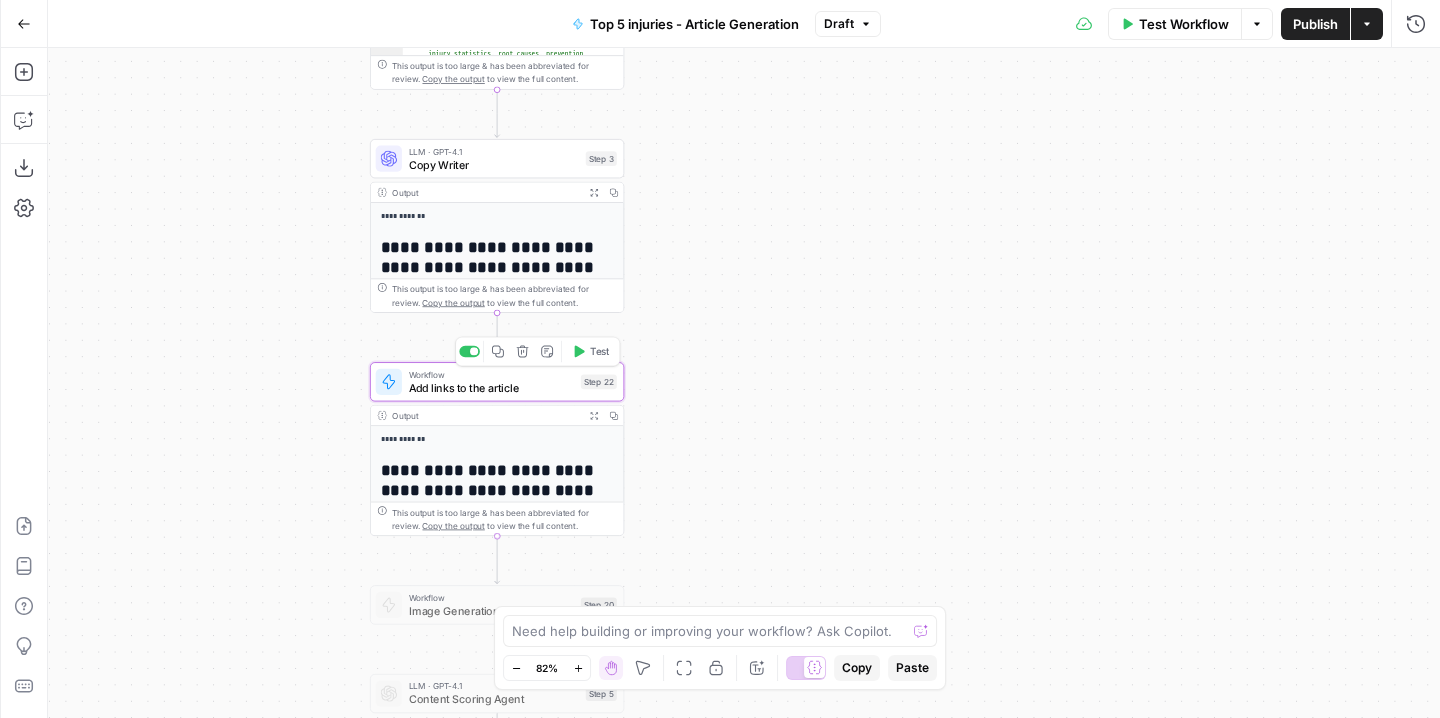 type on "Add links to the article from the knowledge base, perplexity and prior links" 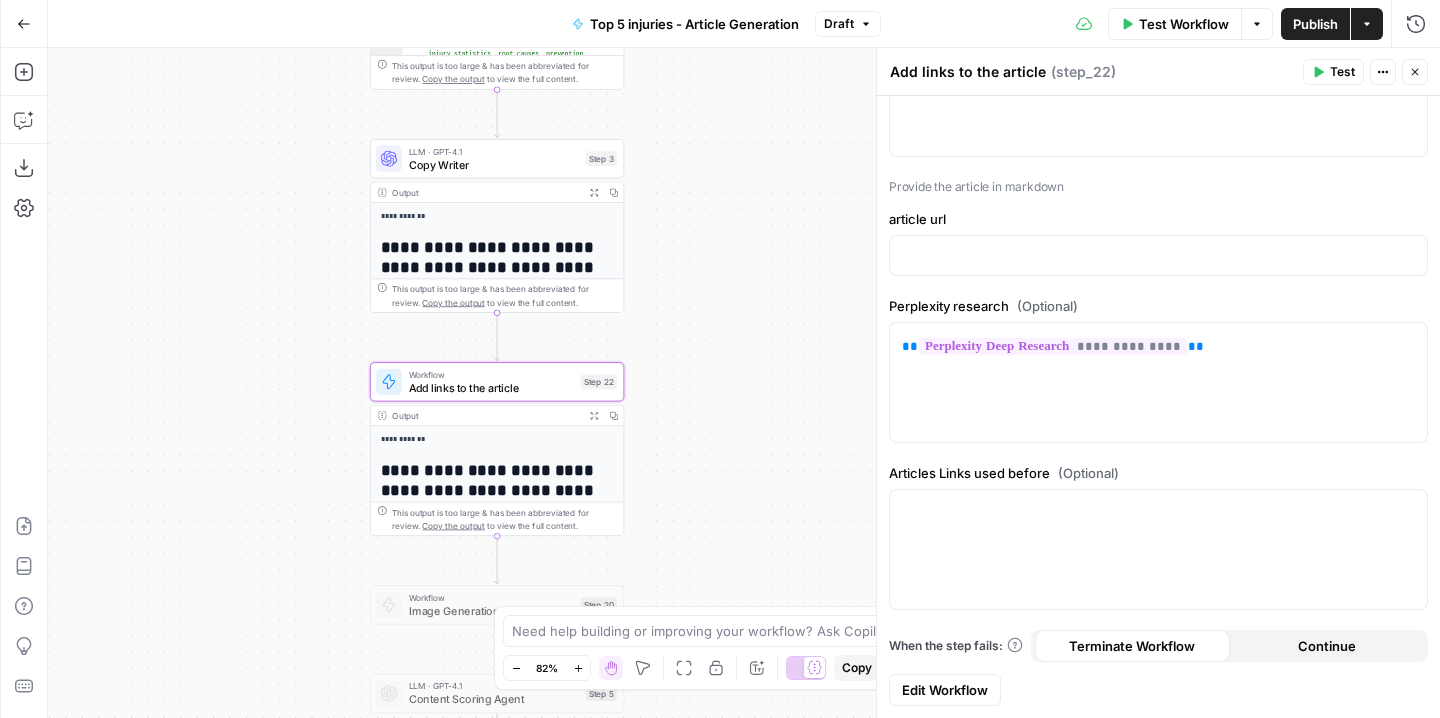 scroll, scrollTop: 449, scrollLeft: 0, axis: vertical 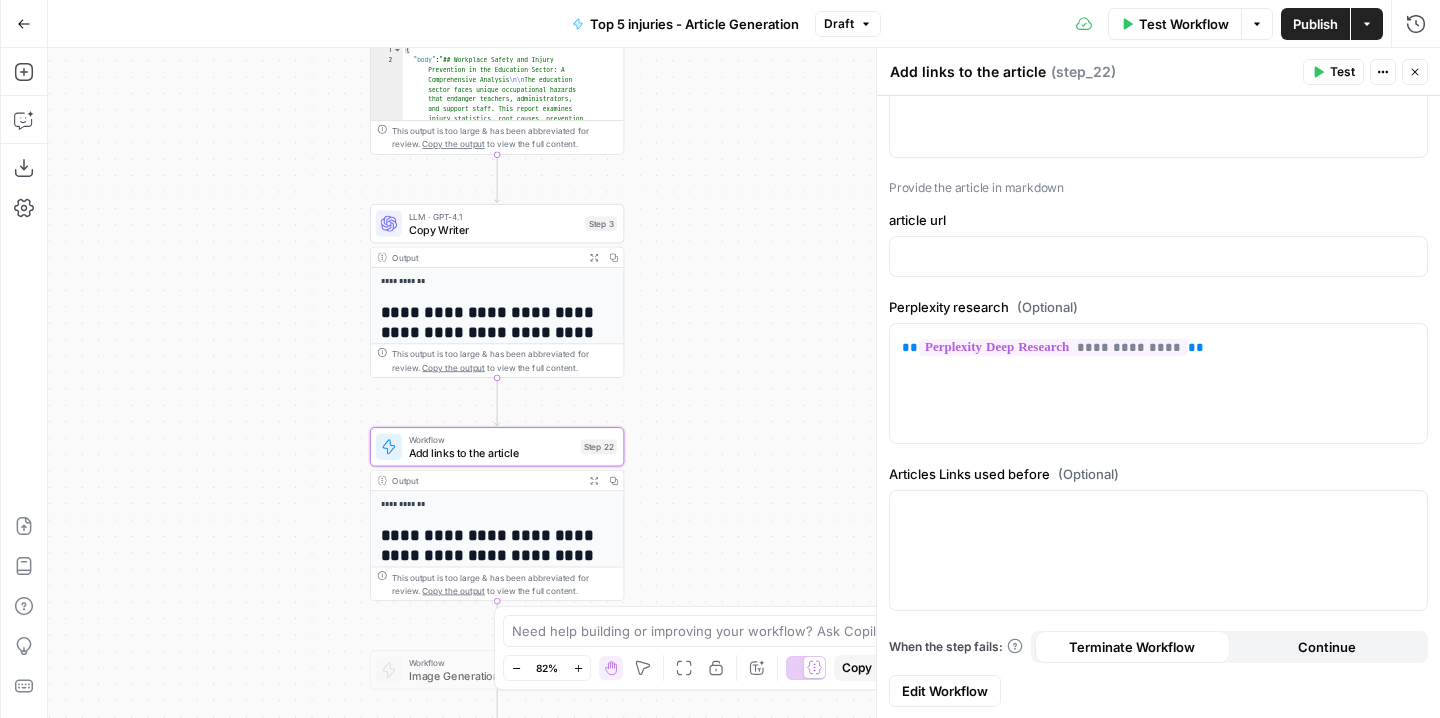 drag, startPoint x: 718, startPoint y: 320, endPoint x: 720, endPoint y: 422, distance: 102.01961 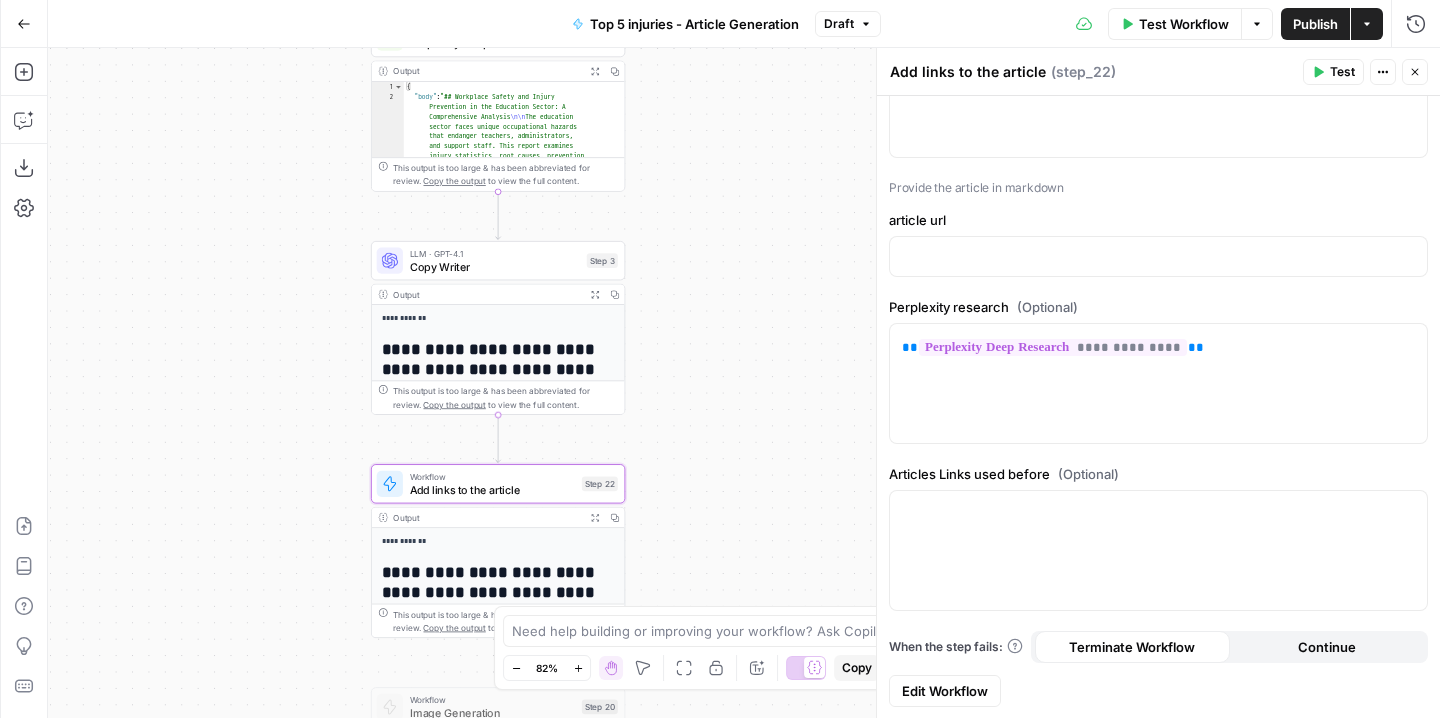 click on "LLM · GPT-4.1 Copy Writer Step 3 Copy step Delete step Add Note Test" at bounding box center (498, 260) 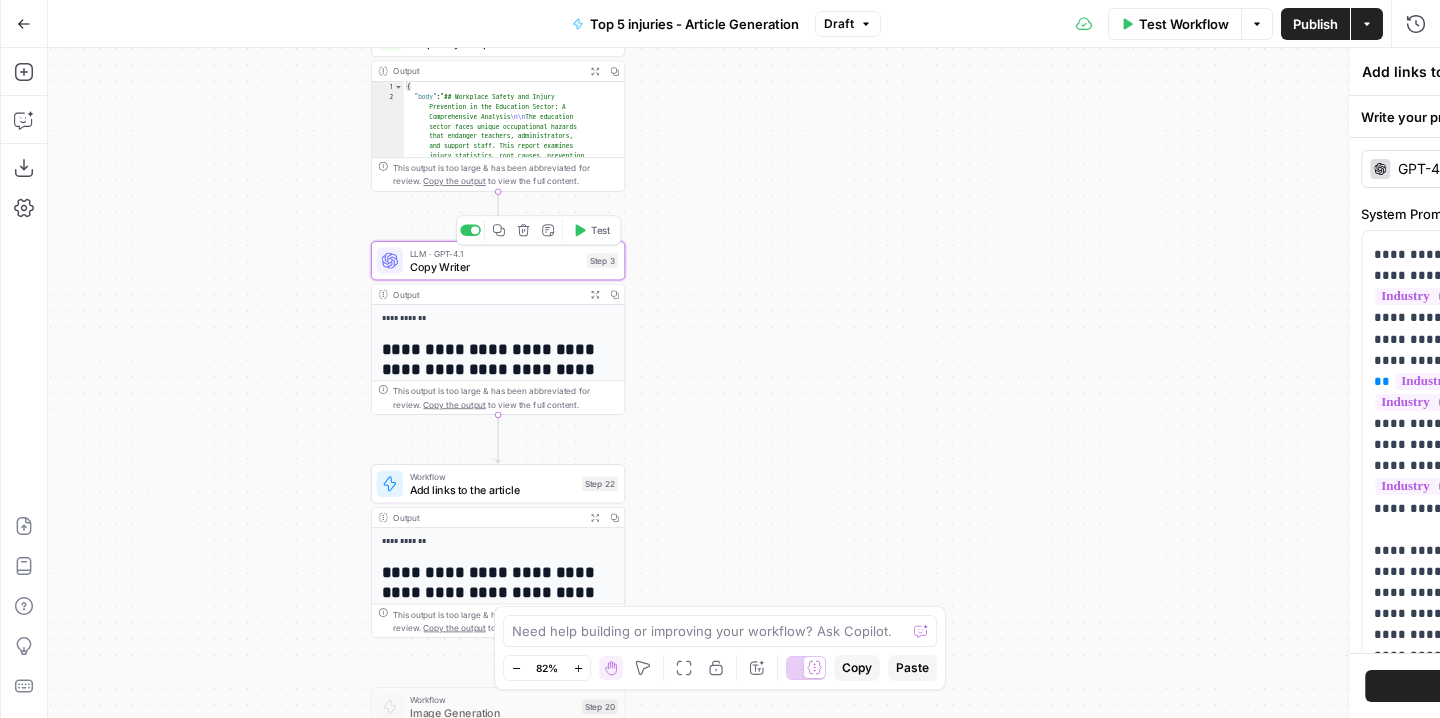 type on "Copy Writer" 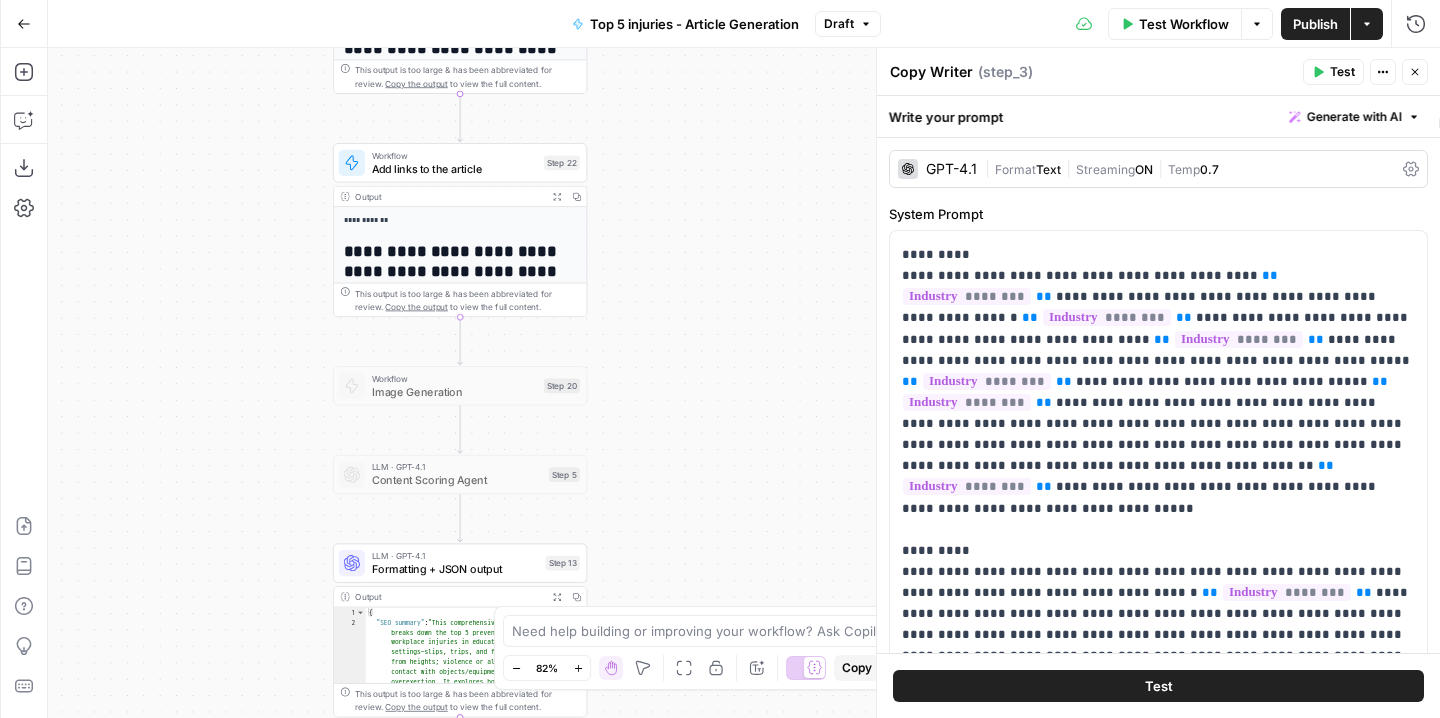 drag, startPoint x: 711, startPoint y: 435, endPoint x: 673, endPoint y: 114, distance: 323.2414 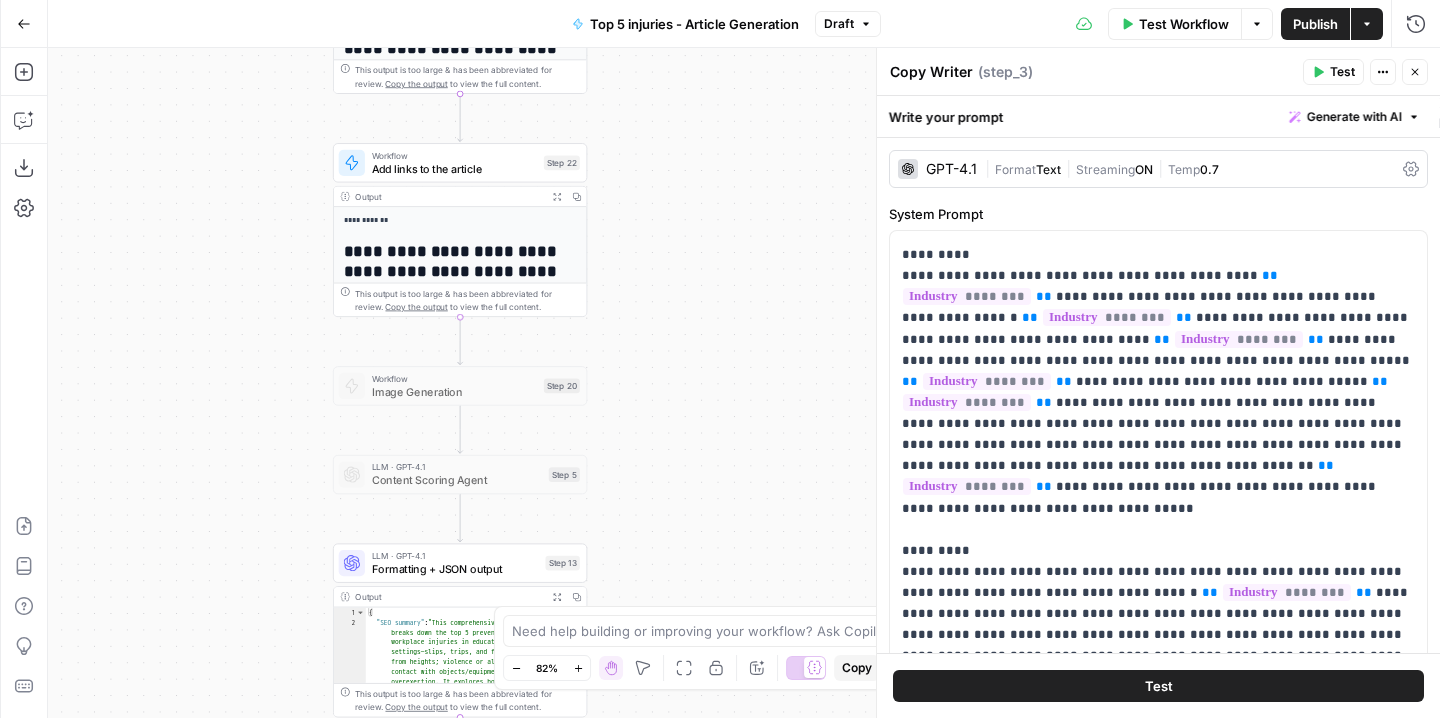 click on "**********" at bounding box center [744, 383] 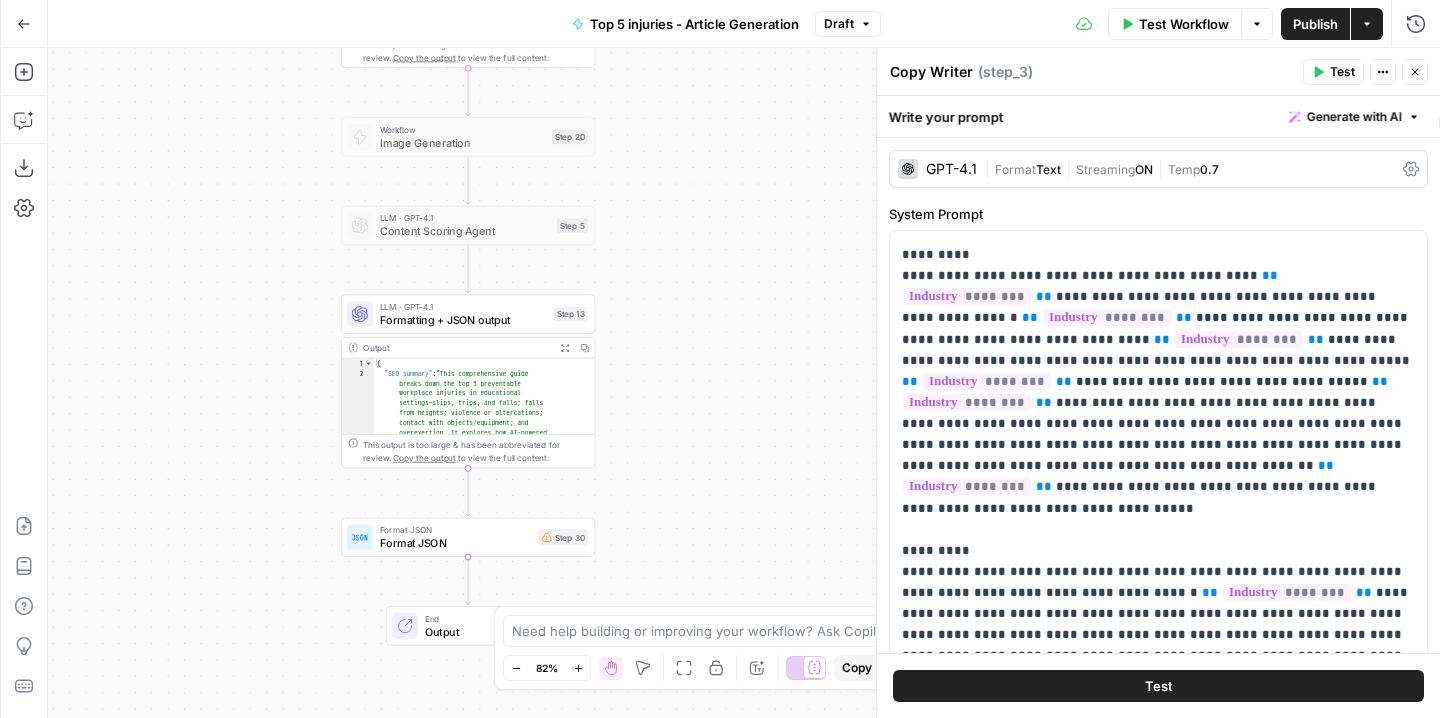 drag, startPoint x: 671, startPoint y: 474, endPoint x: 683, endPoint y: 214, distance: 260.27676 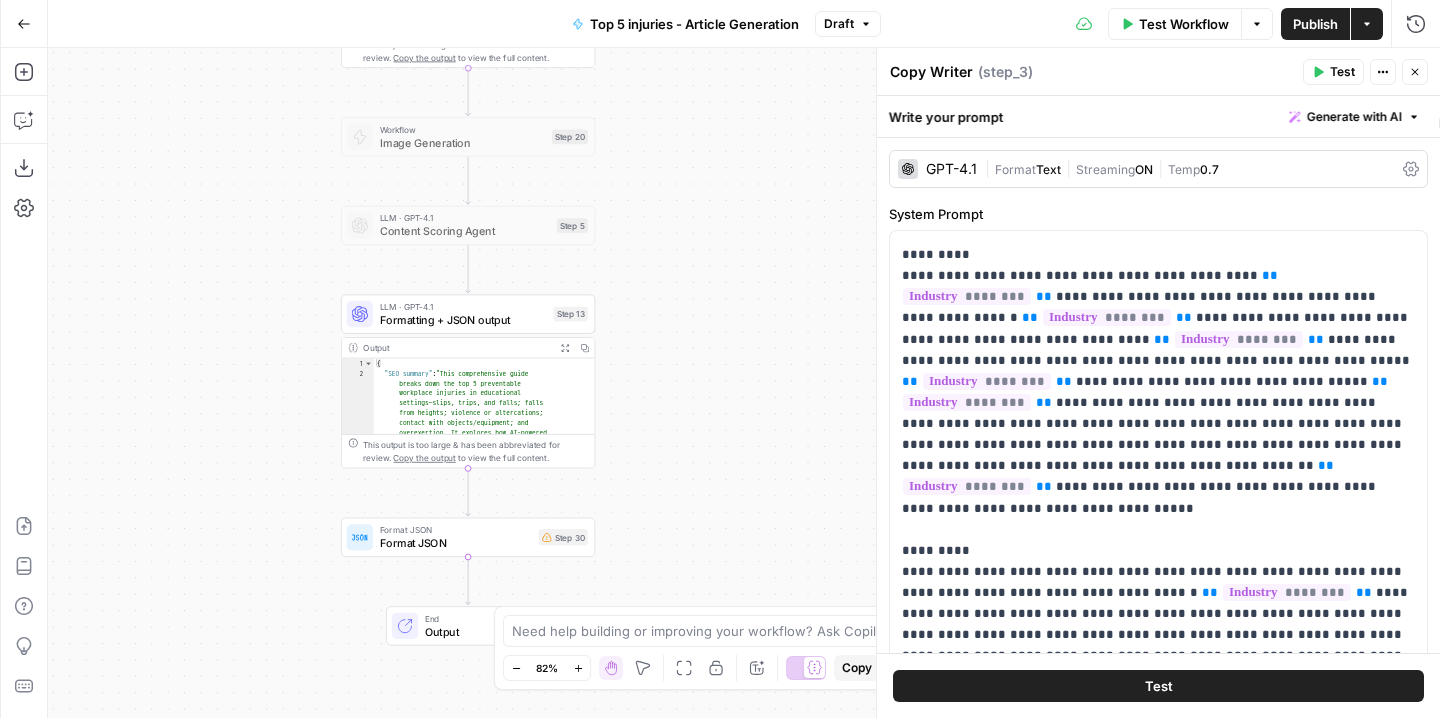 click on "**********" at bounding box center [744, 383] 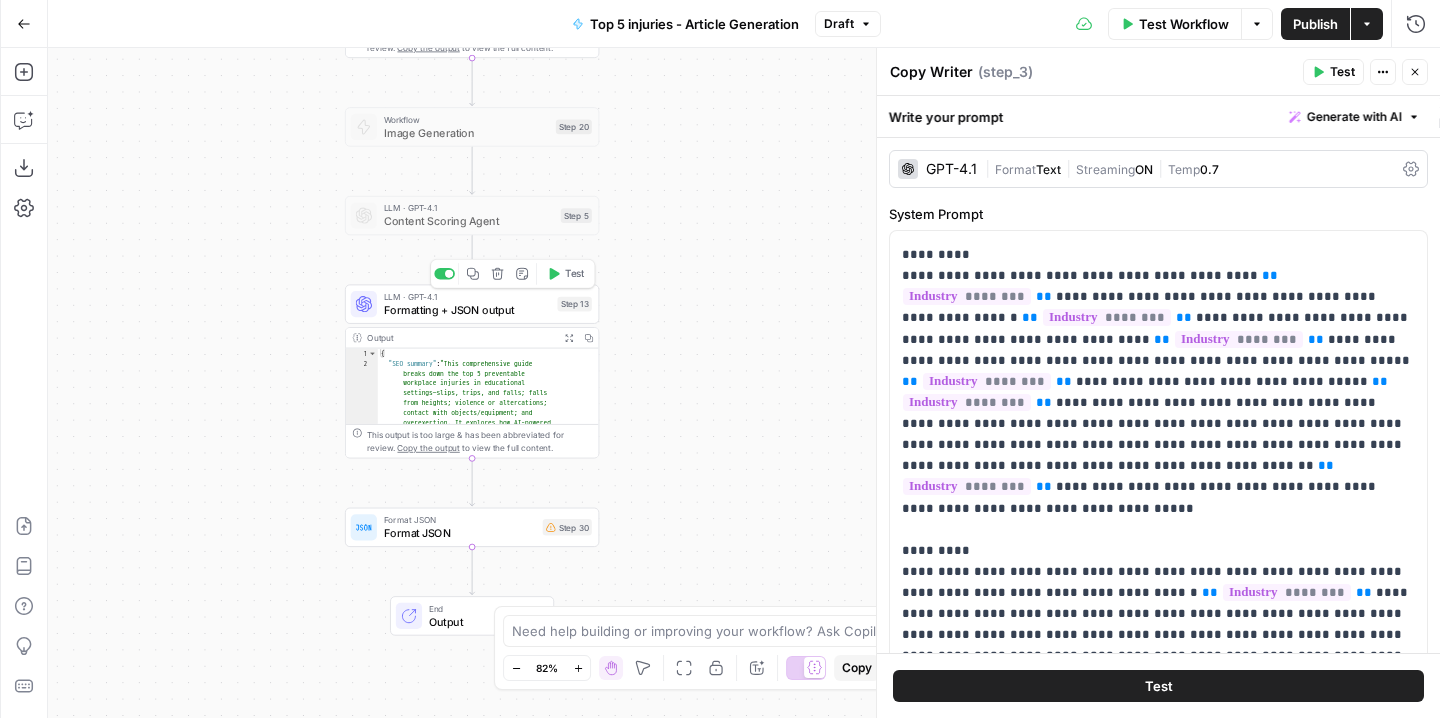 click on "Formatting + JSON output" at bounding box center (467, 310) 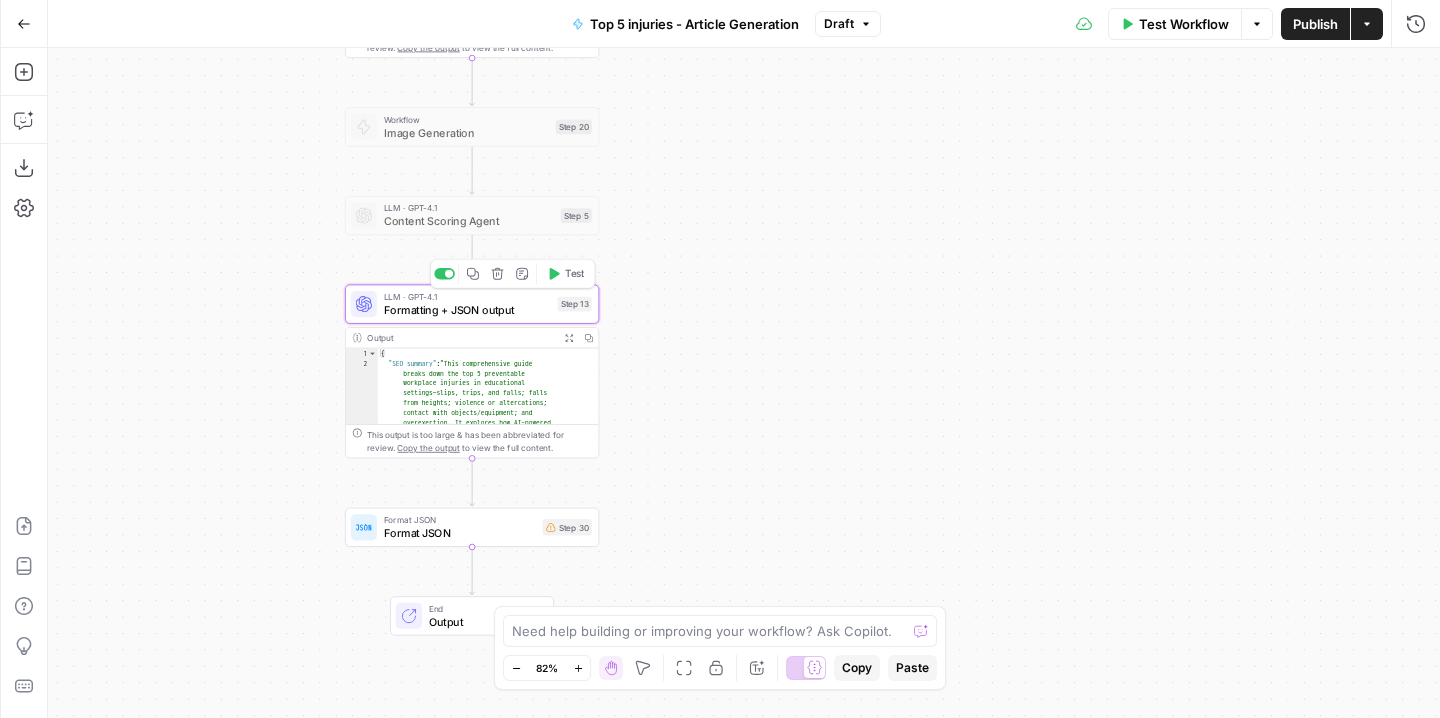 type on "Formatting + JSON output" 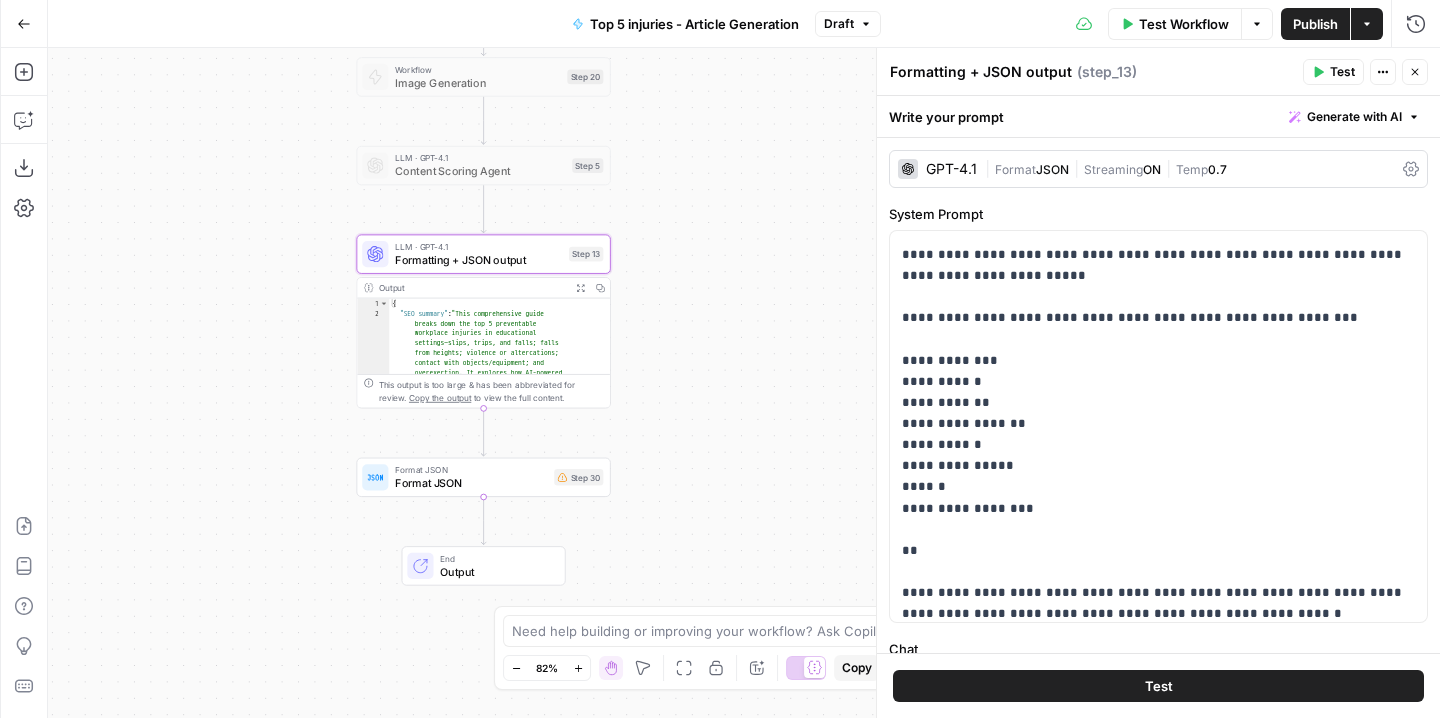 scroll, scrollTop: -4, scrollLeft: 0, axis: vertical 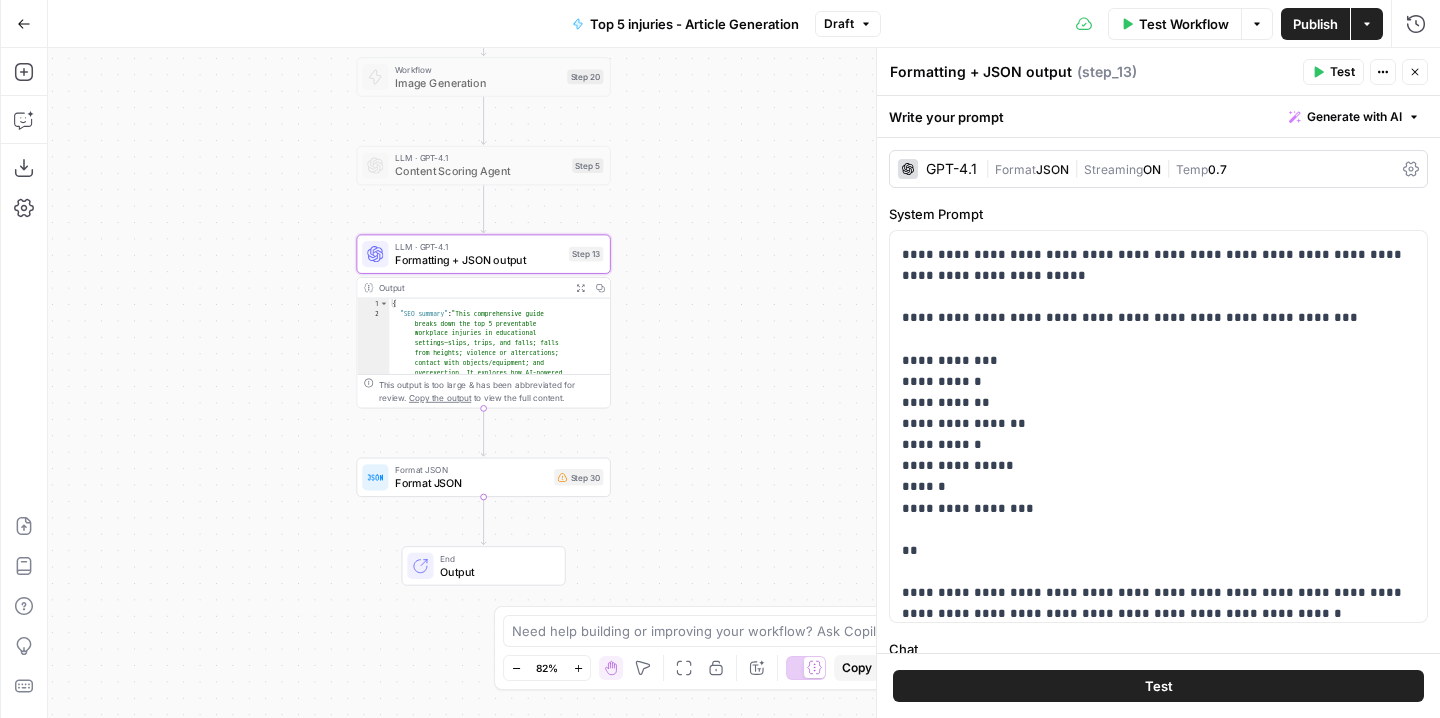 click 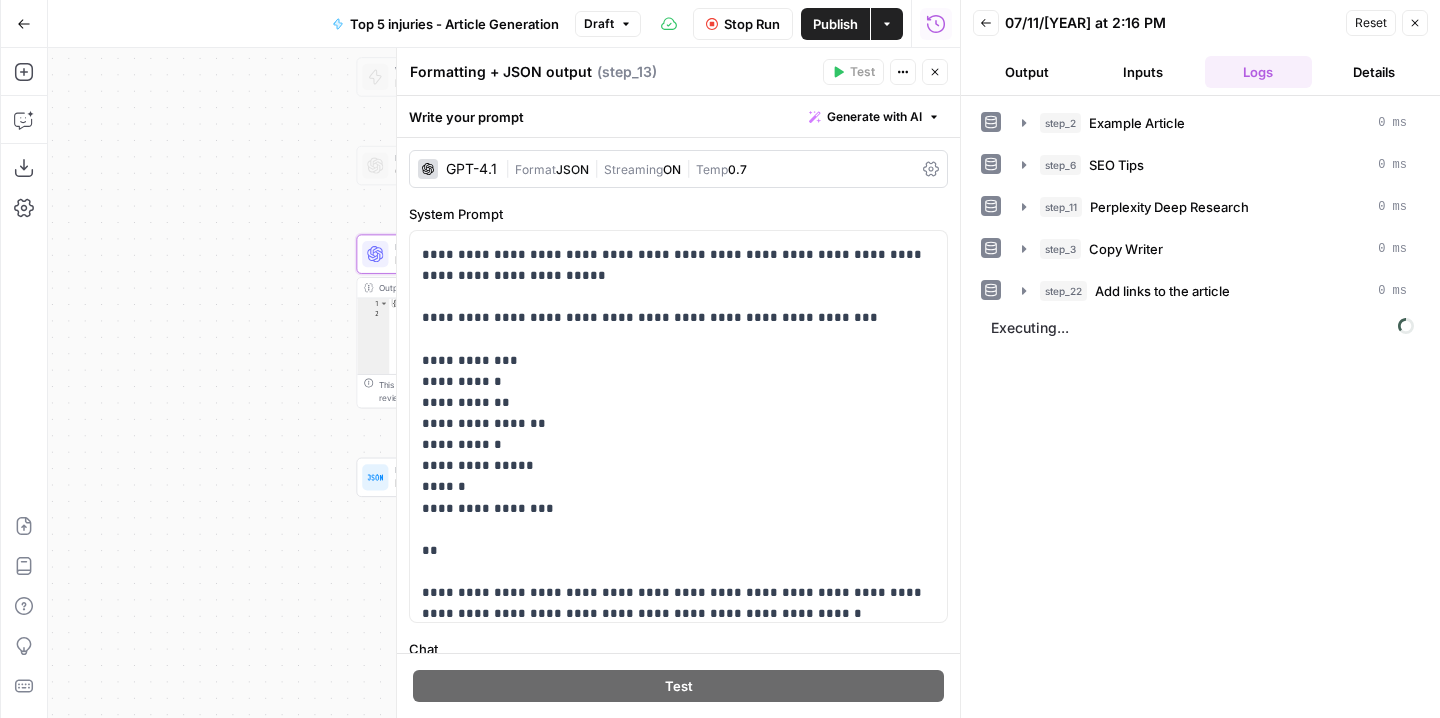 click on "Close" at bounding box center [1415, 23] 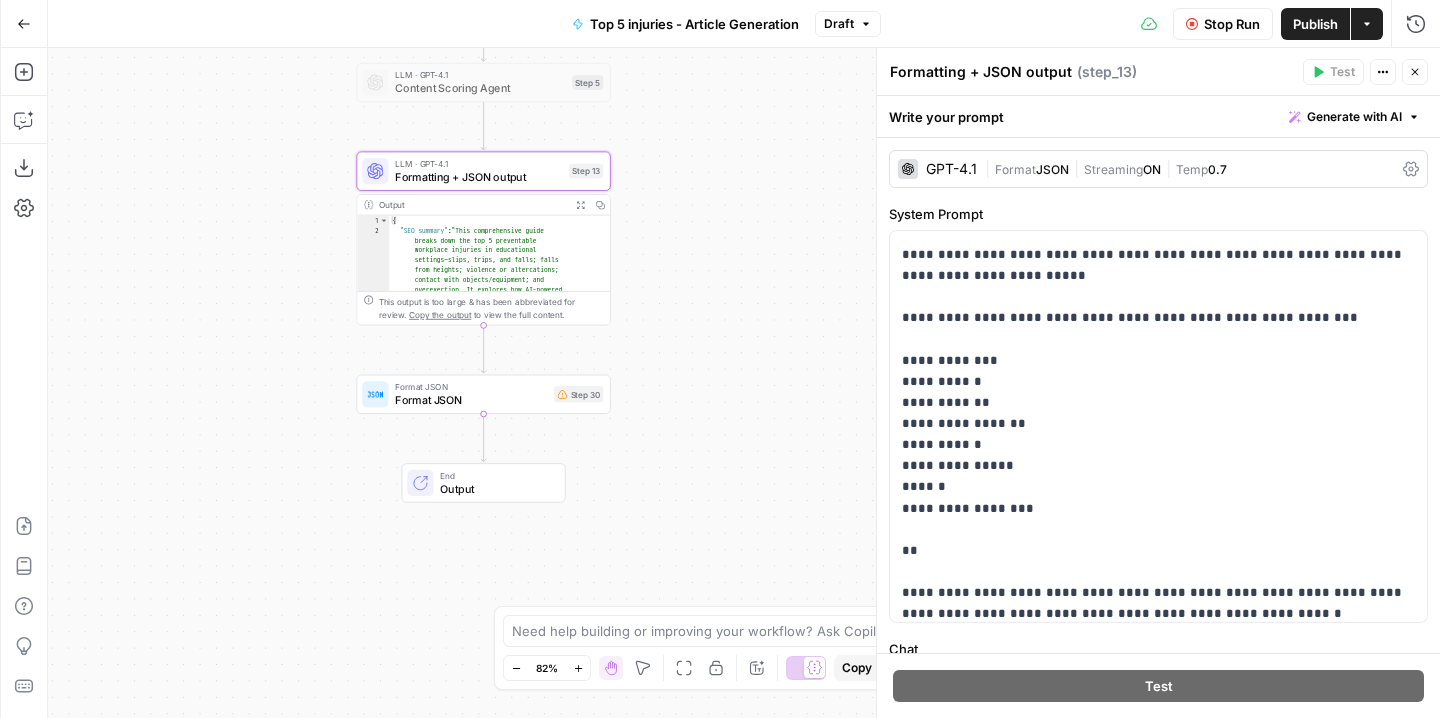 drag, startPoint x: 748, startPoint y: 443, endPoint x: 748, endPoint y: 361, distance: 82 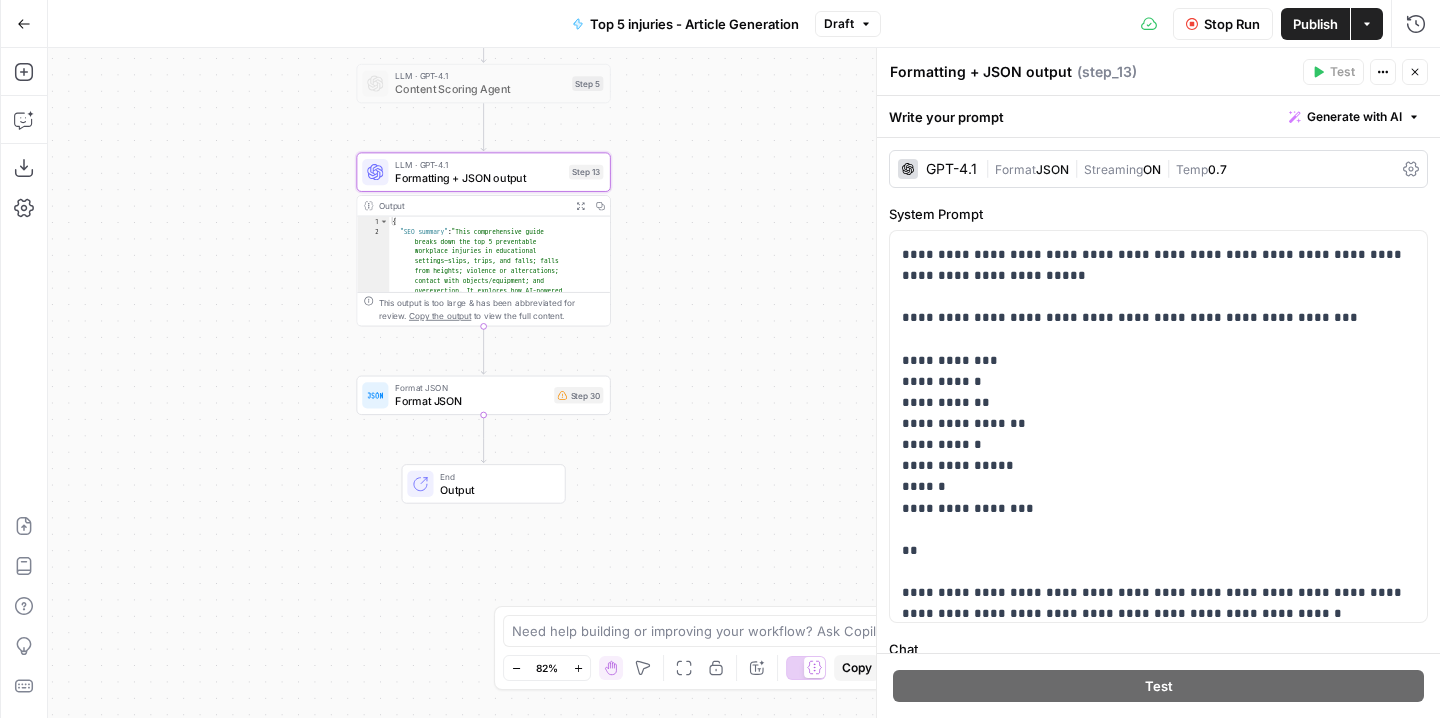 click on "Formatting + JSON output" at bounding box center [478, 178] 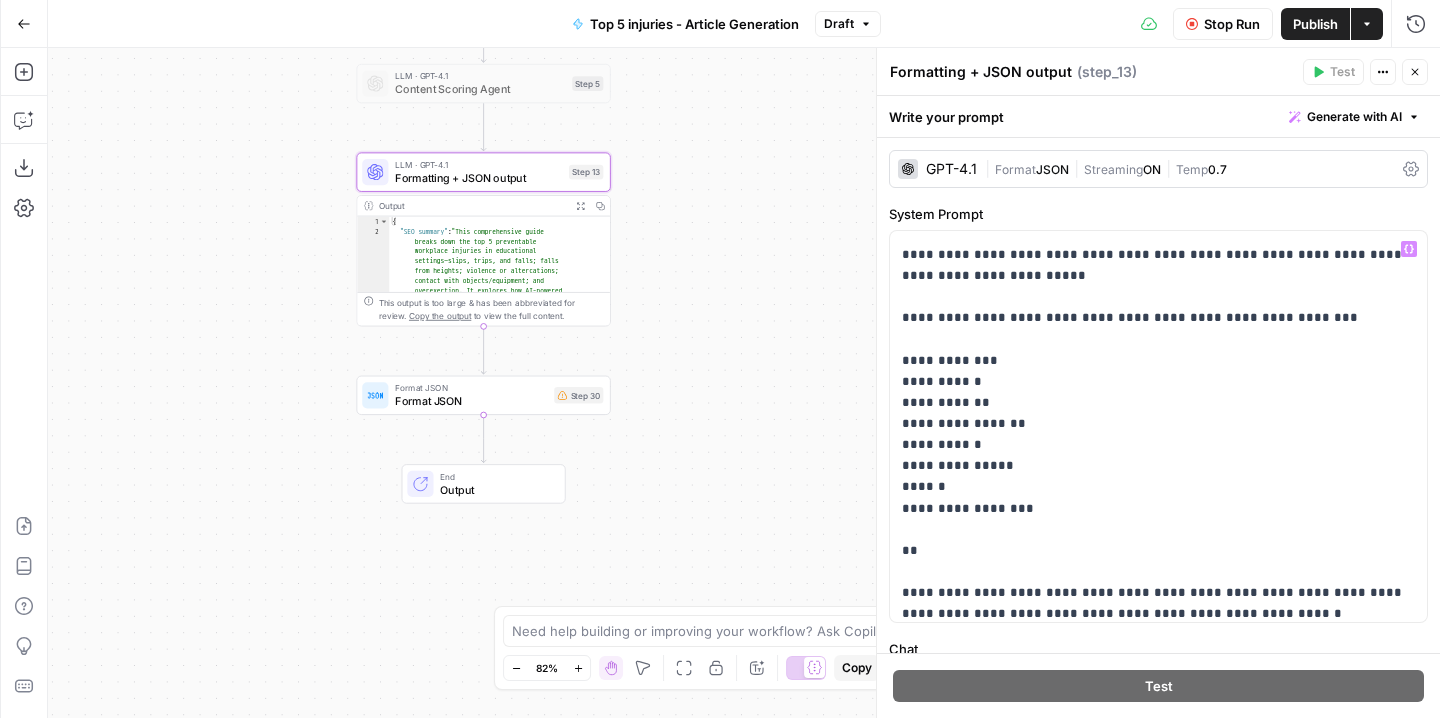 click on "Close" at bounding box center (1415, 72) 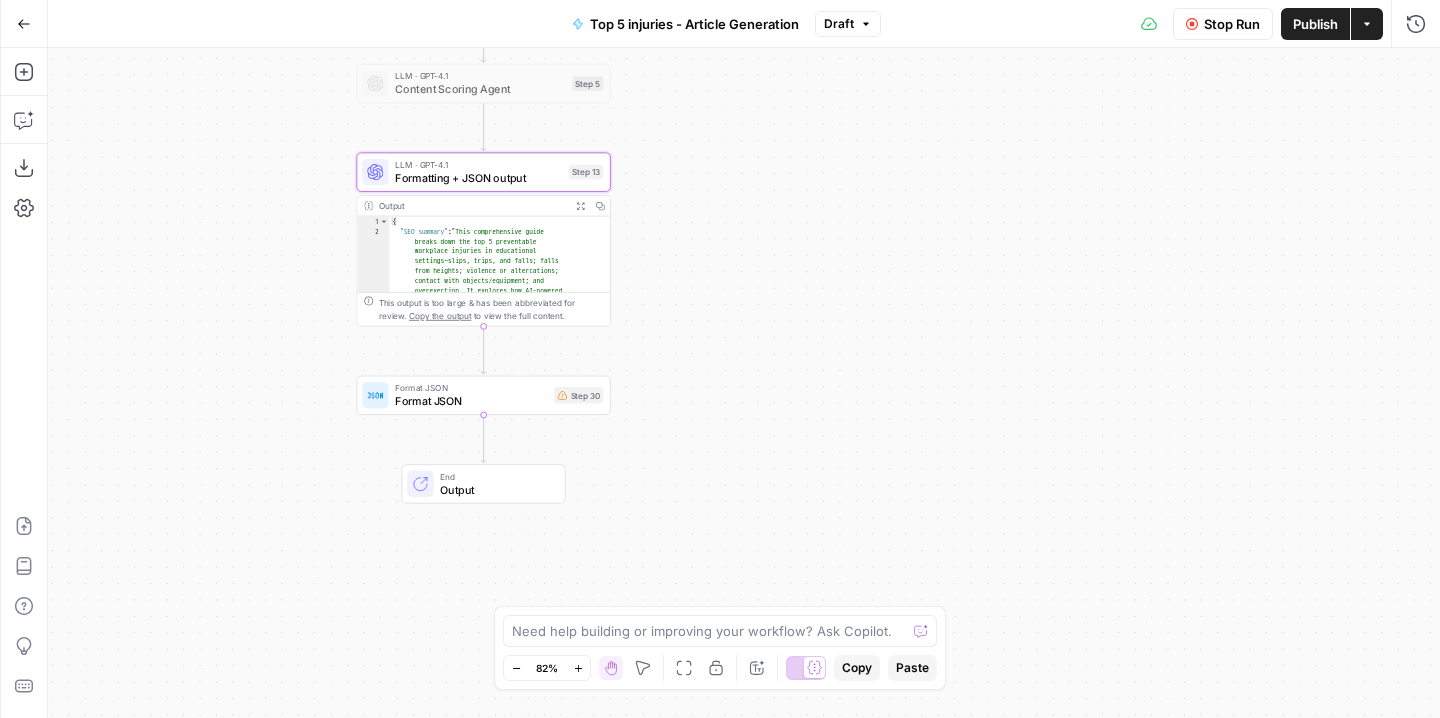 click on "**********" at bounding box center [744, 383] 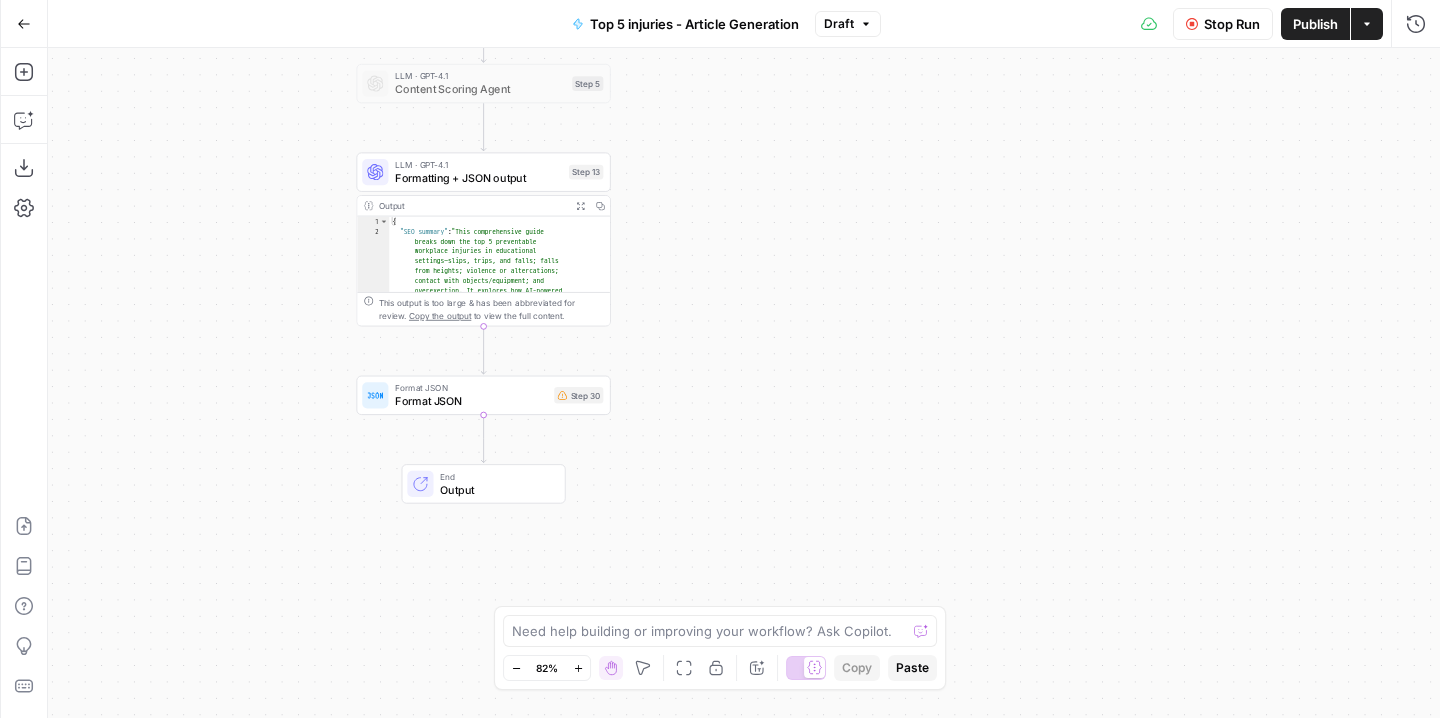 click on "Formatting + JSON output" at bounding box center [478, 178] 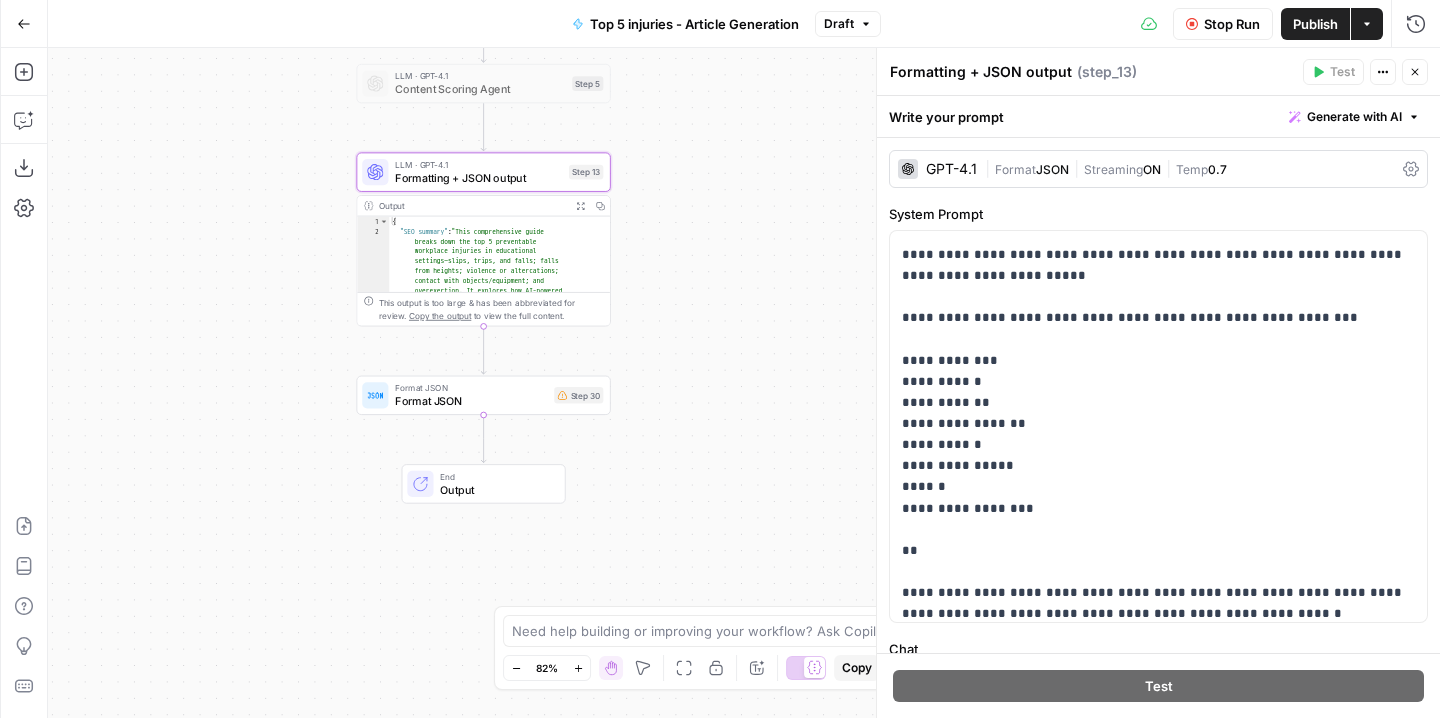 click on "Stop Run" at bounding box center [1232, 24] 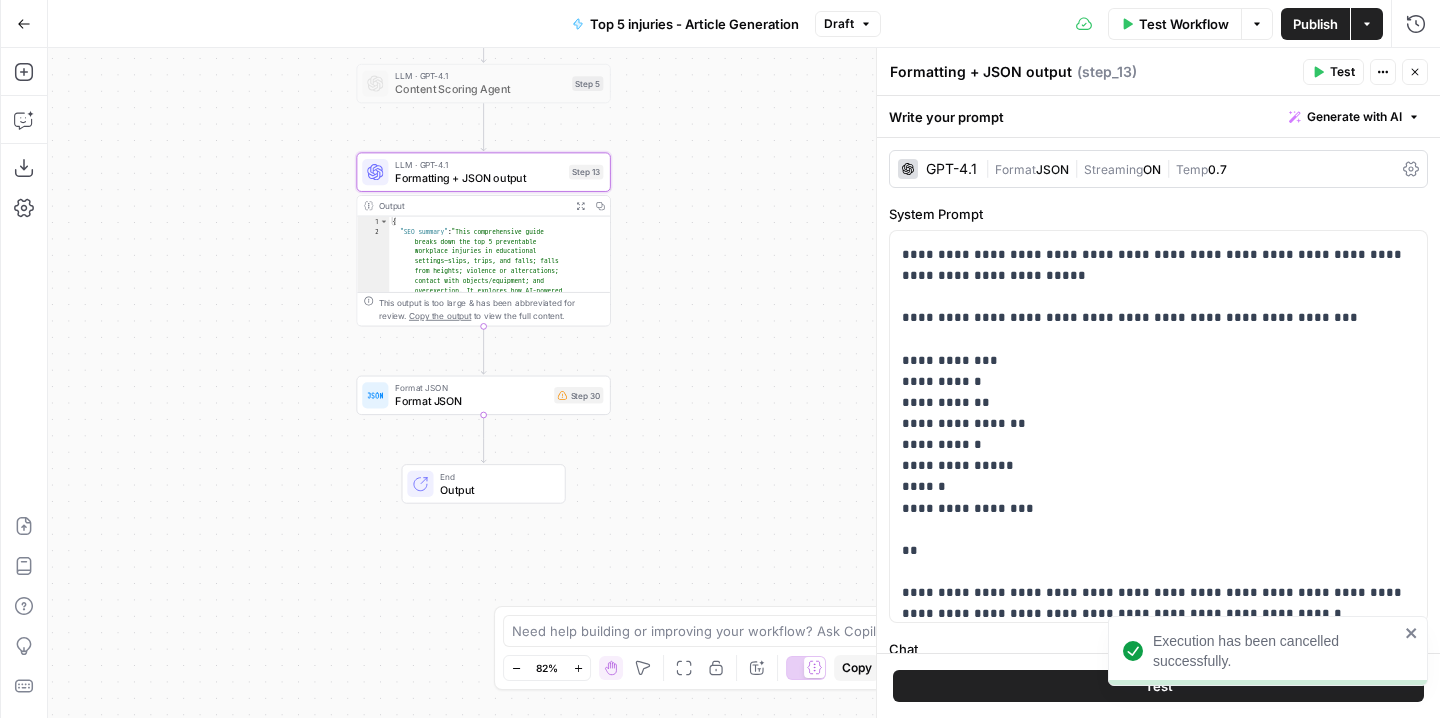 click on "Test" at bounding box center [1333, 72] 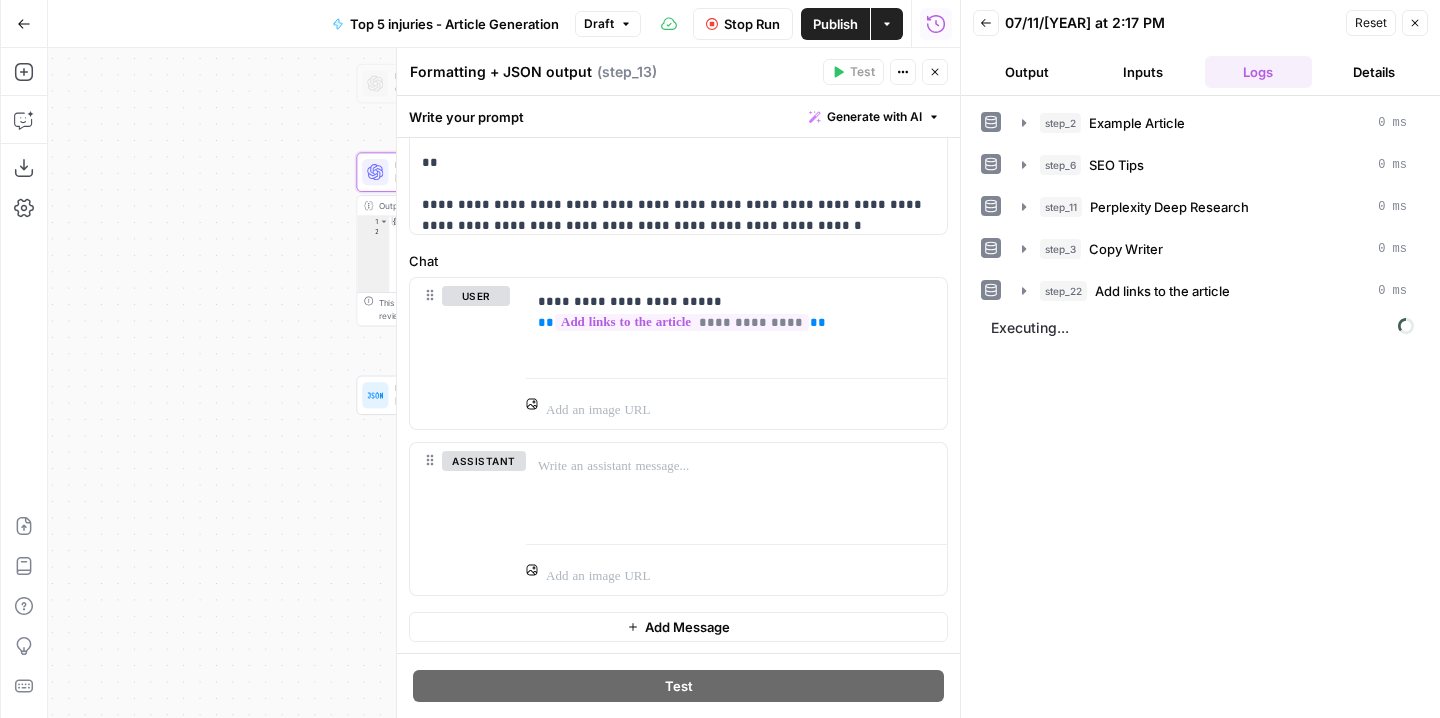 scroll, scrollTop: 390, scrollLeft: 0, axis: vertical 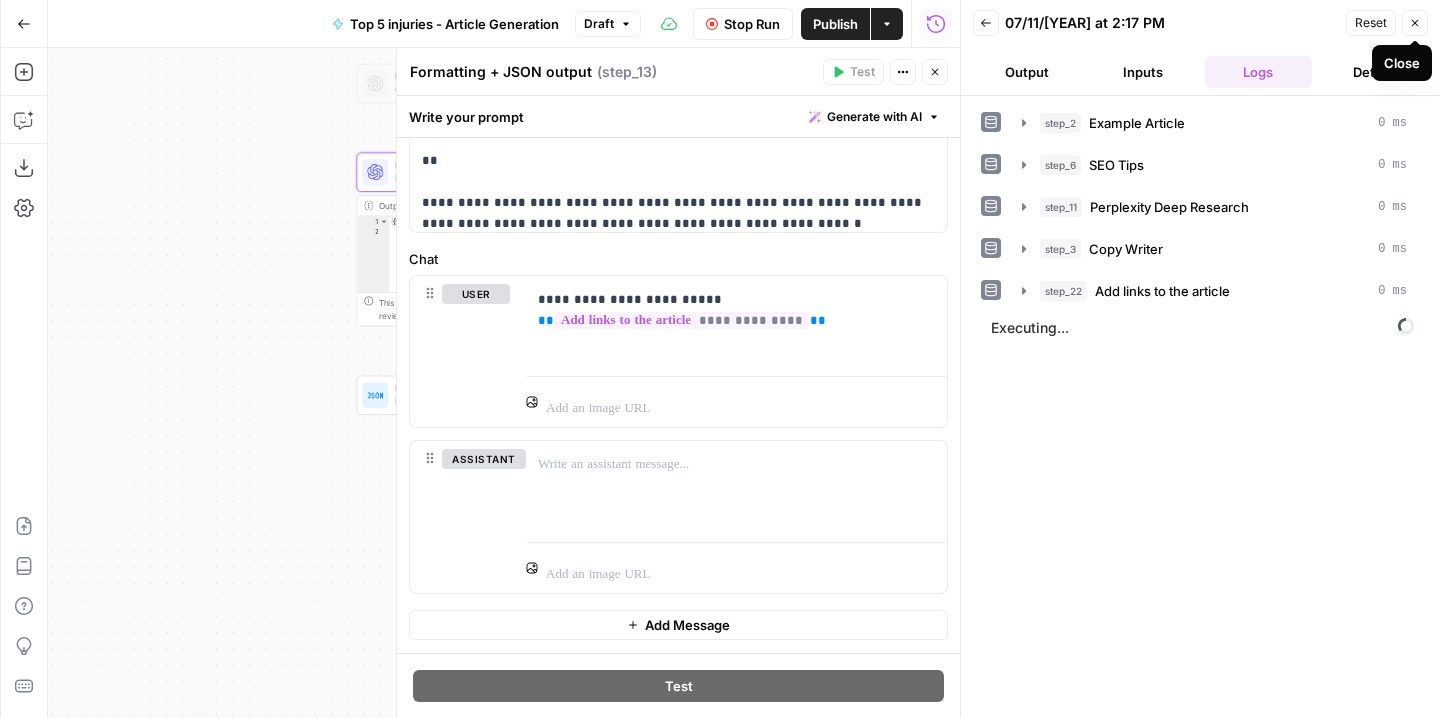 click on "Close" at bounding box center [1415, 23] 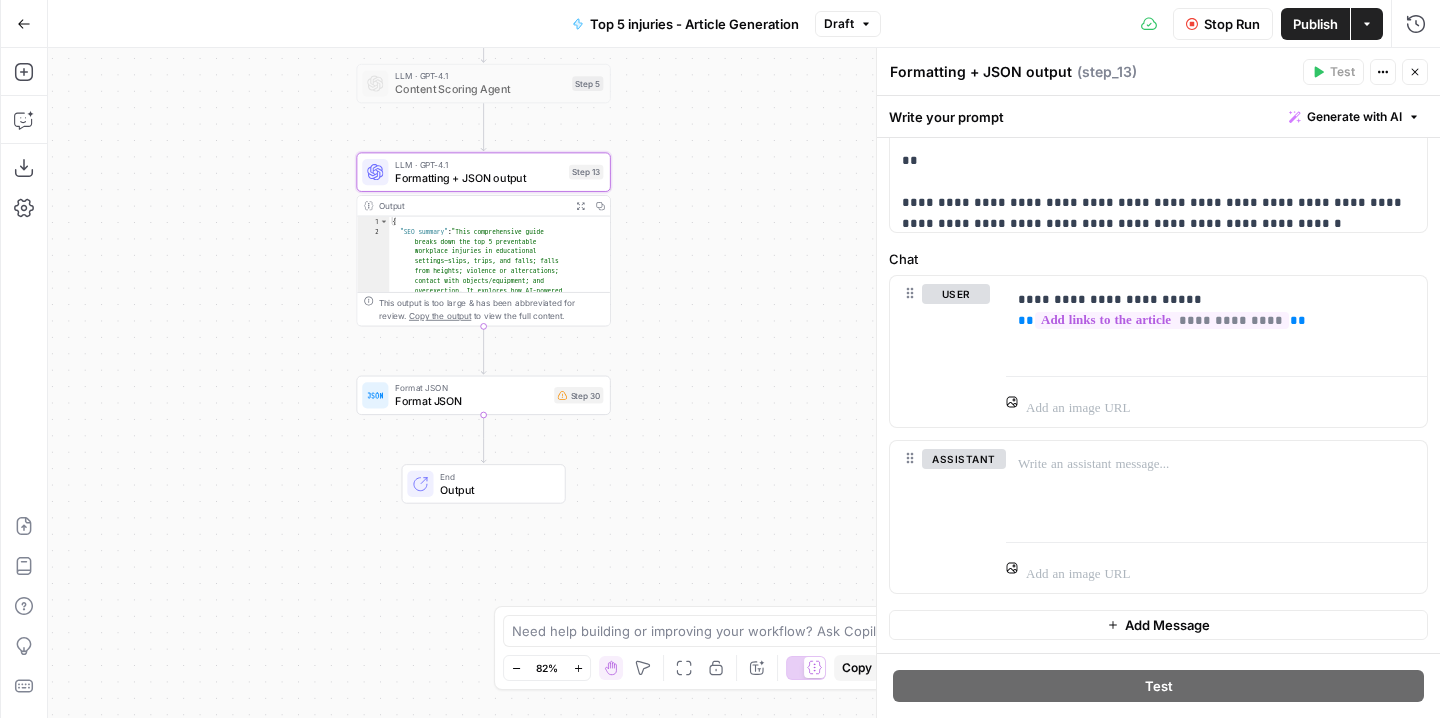click on "Stop Run" at bounding box center [1232, 24] 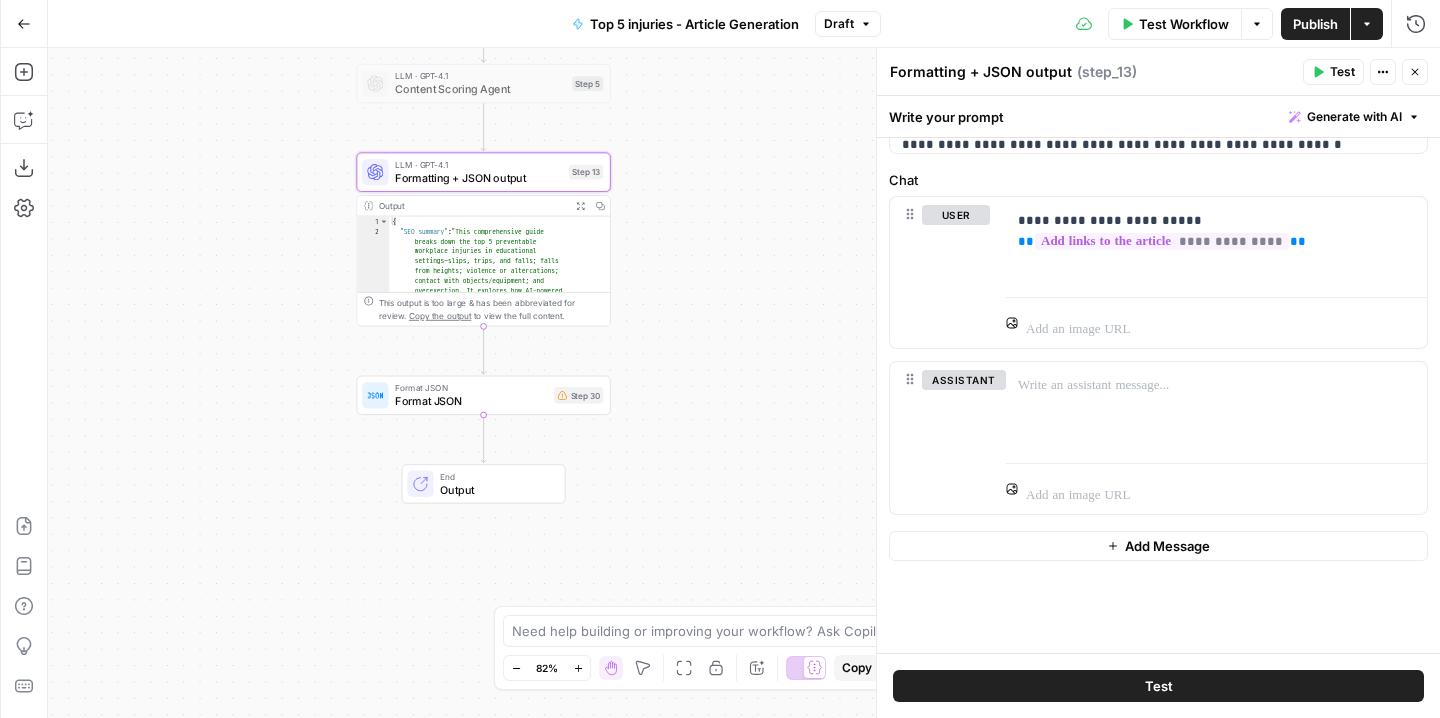 scroll, scrollTop: 469, scrollLeft: 0, axis: vertical 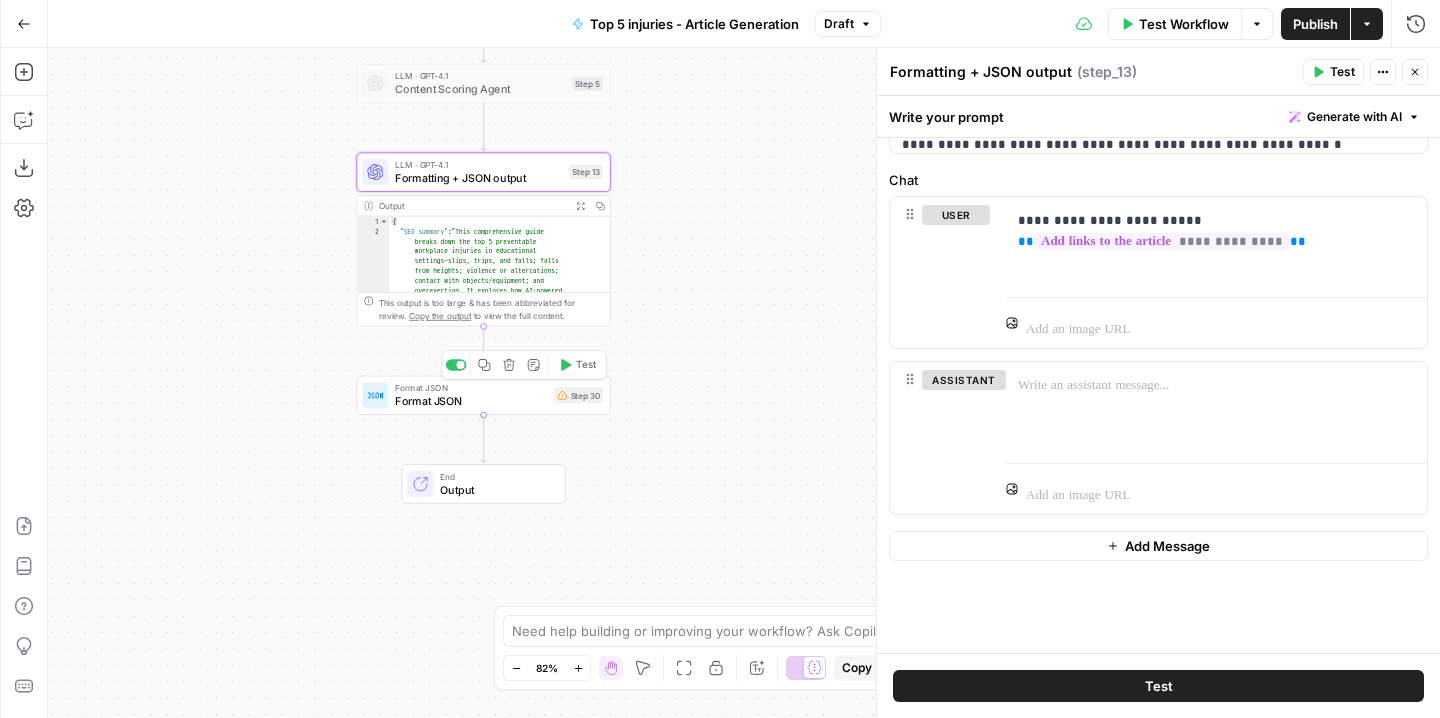 click on "Format JSON" at bounding box center [471, 401] 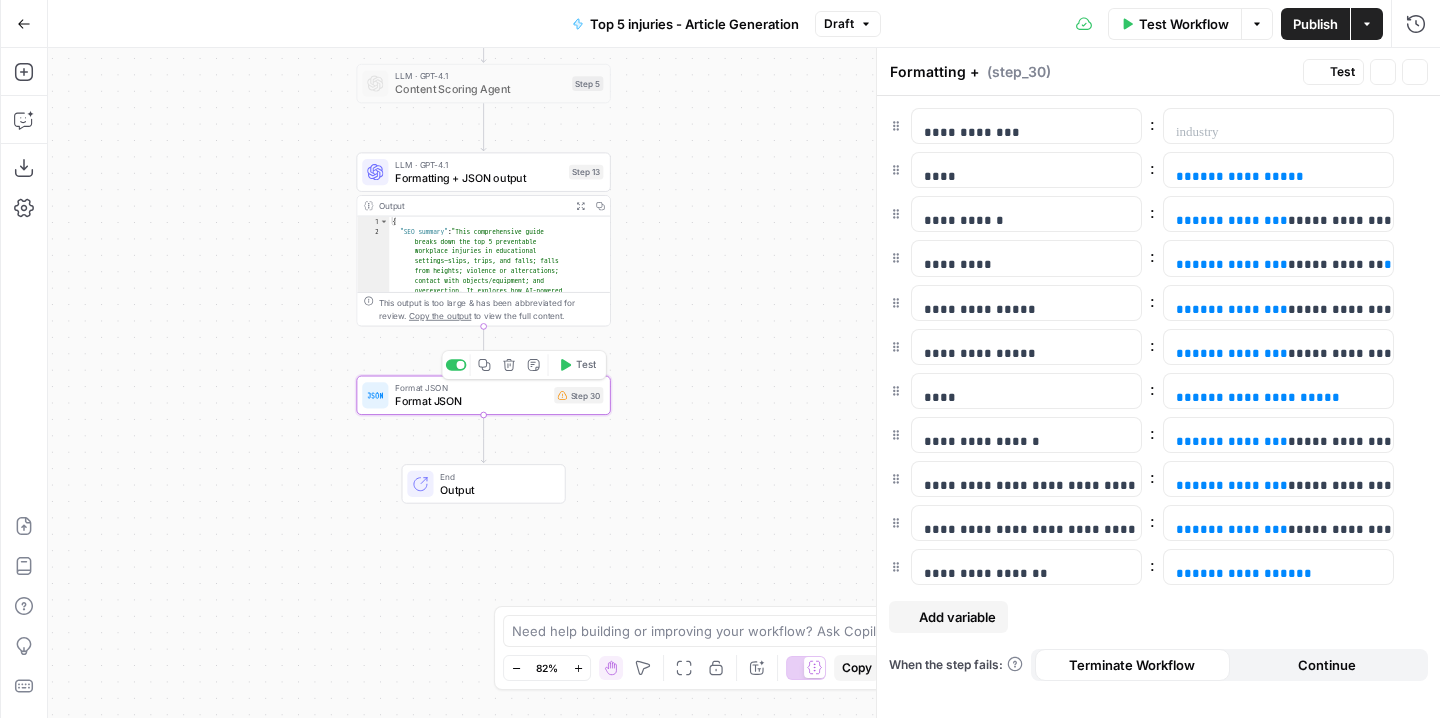 type on "Format JSON" 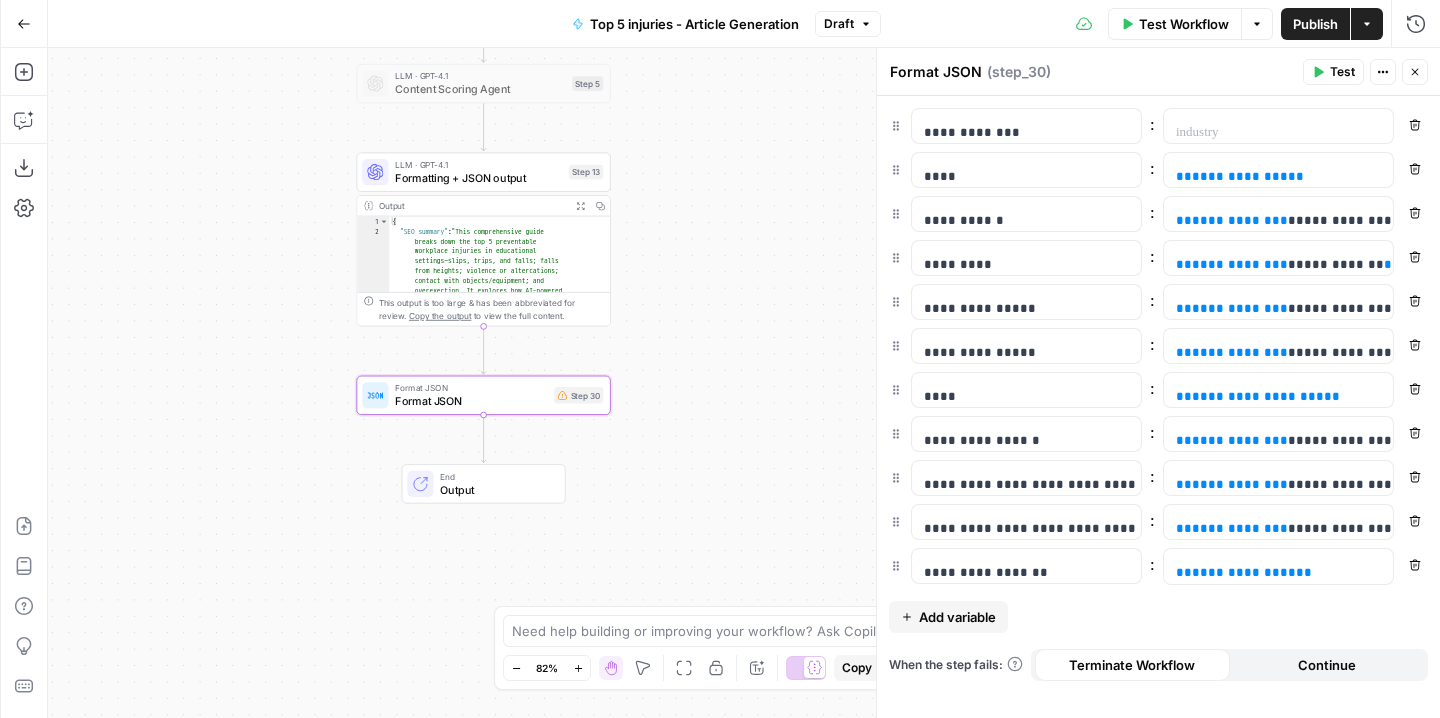 click on "Expand Output" at bounding box center [581, 206] 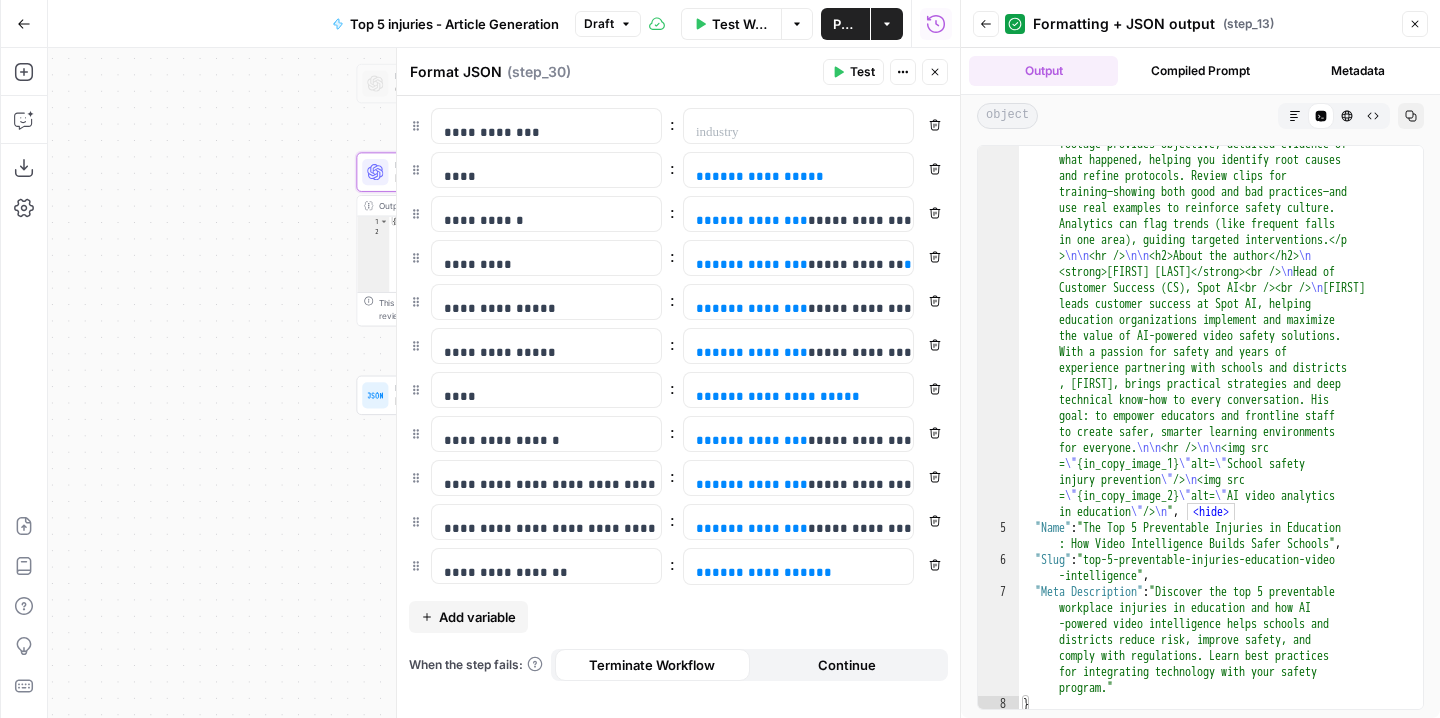 scroll, scrollTop: 5853, scrollLeft: 0, axis: vertical 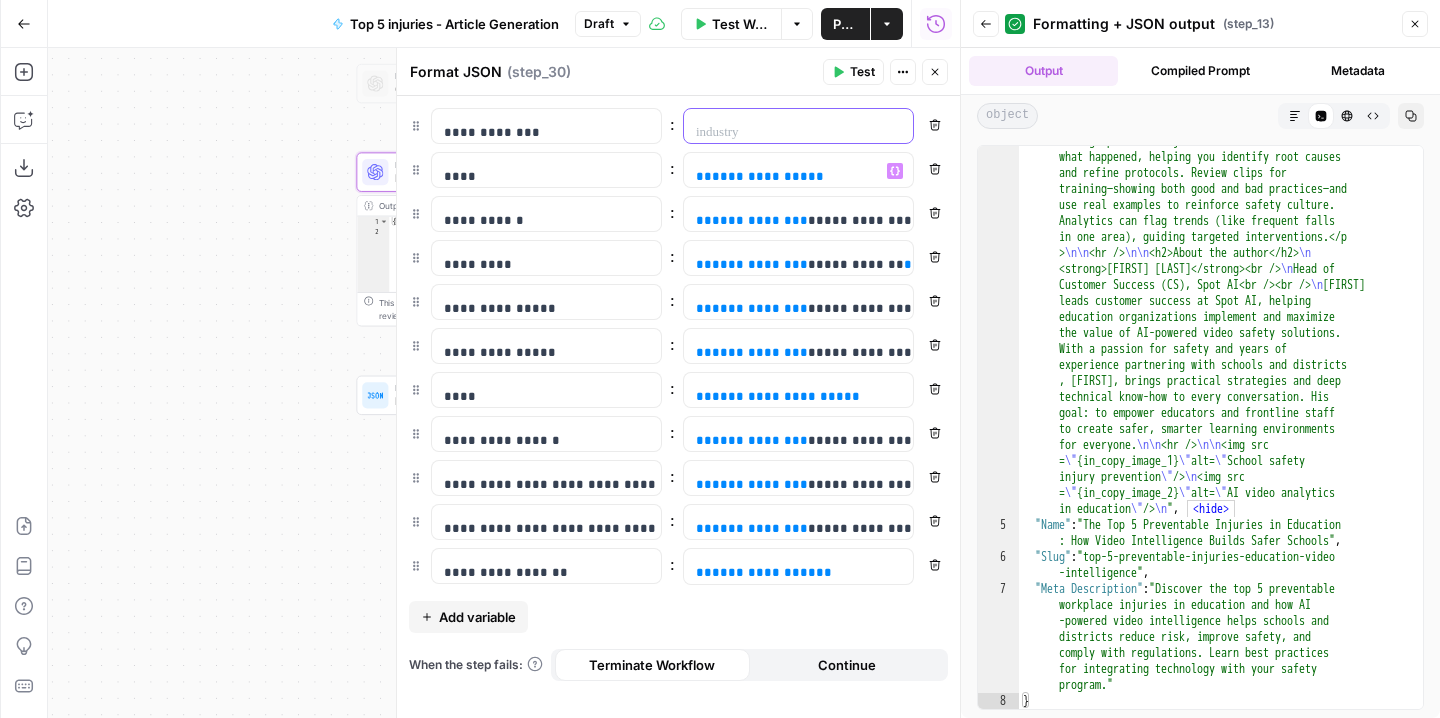 click at bounding box center [782, 132] 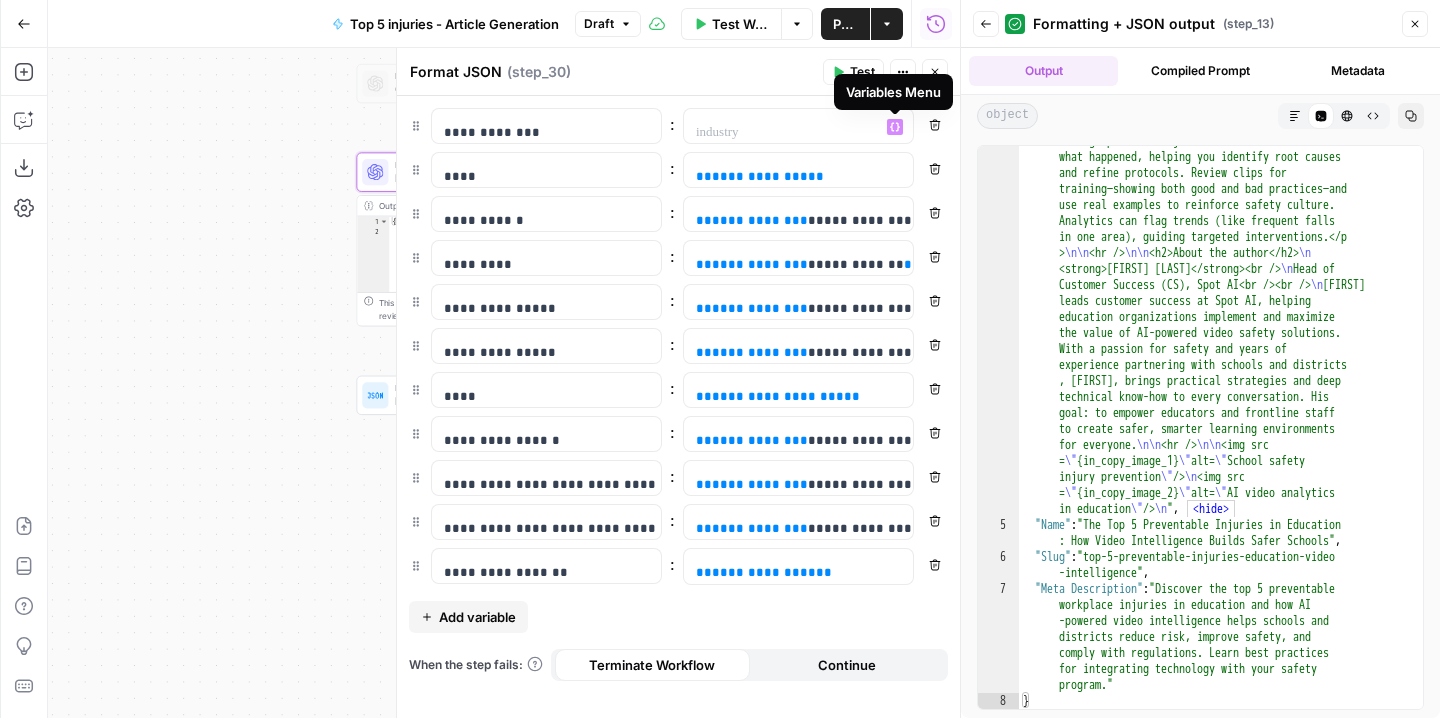 click on "Variables Menu" at bounding box center (895, 127) 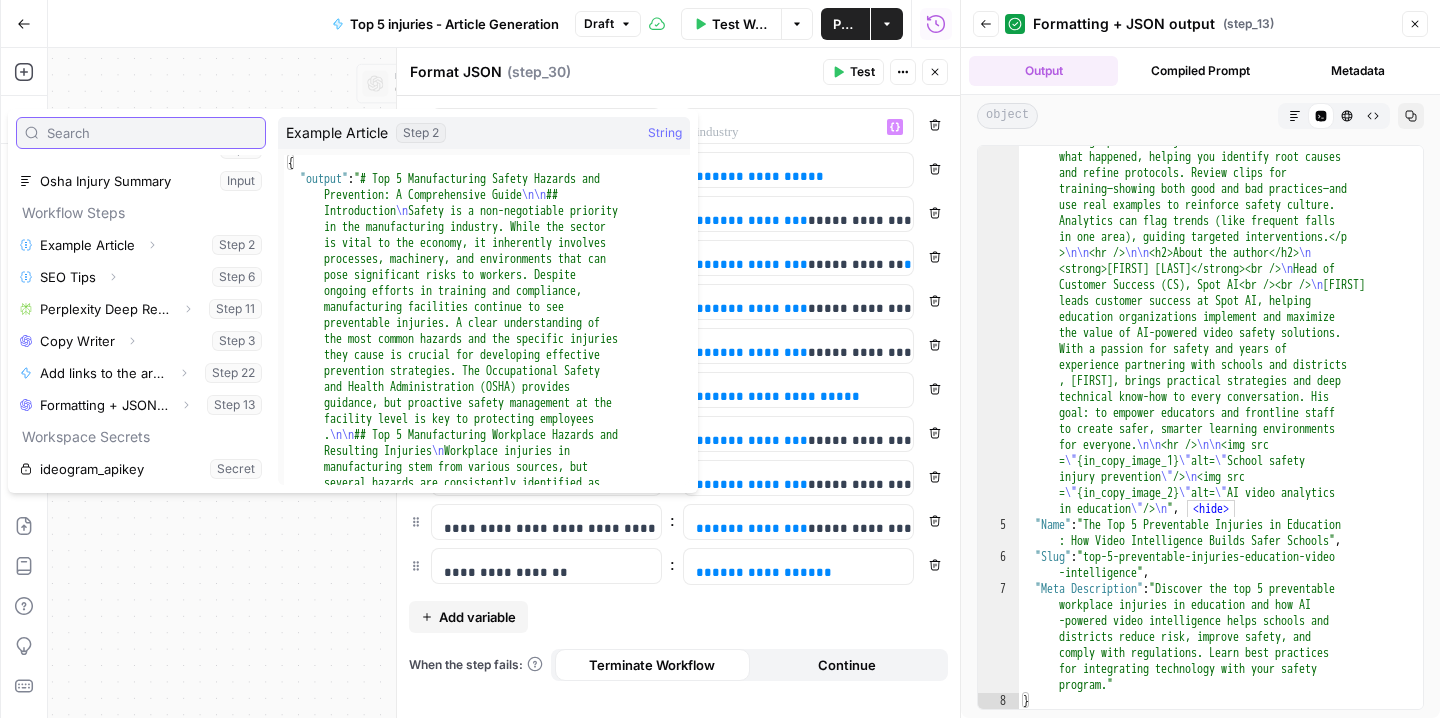 scroll, scrollTop: 86, scrollLeft: 0, axis: vertical 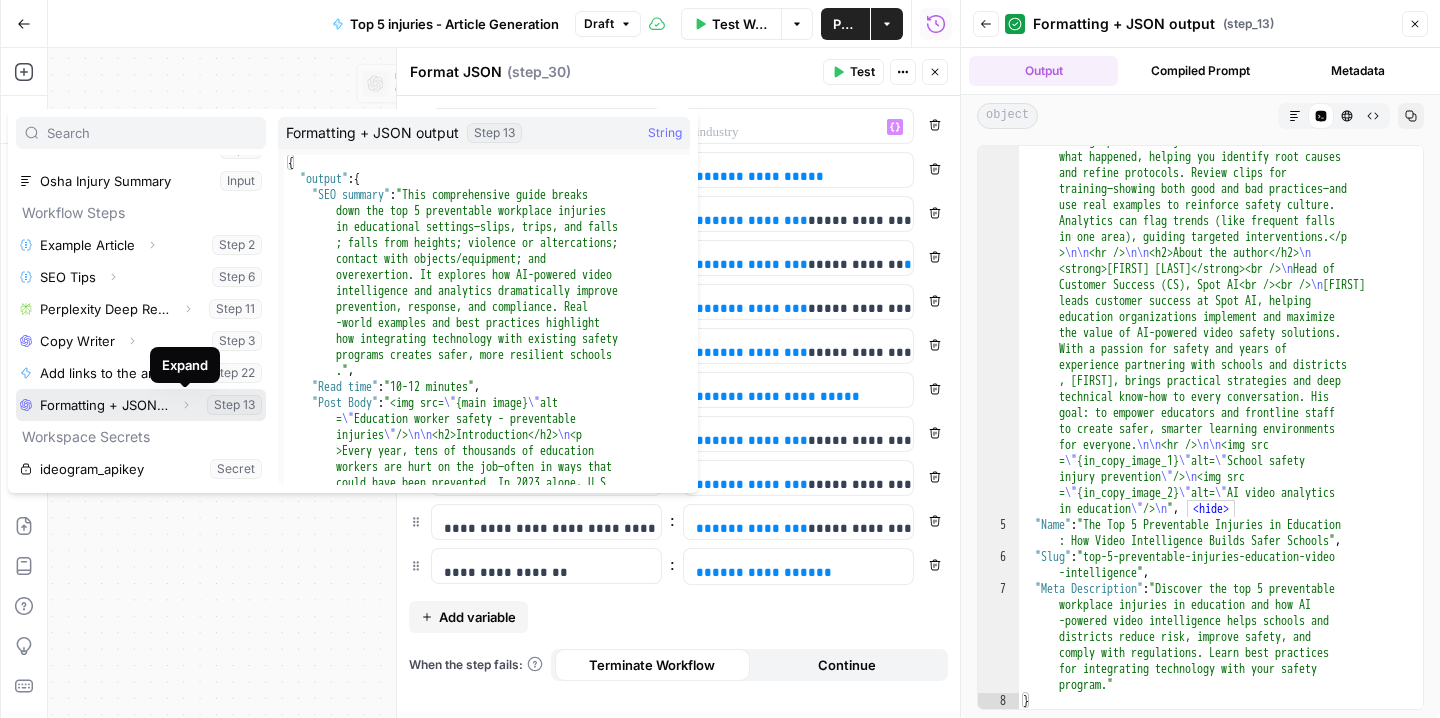 click 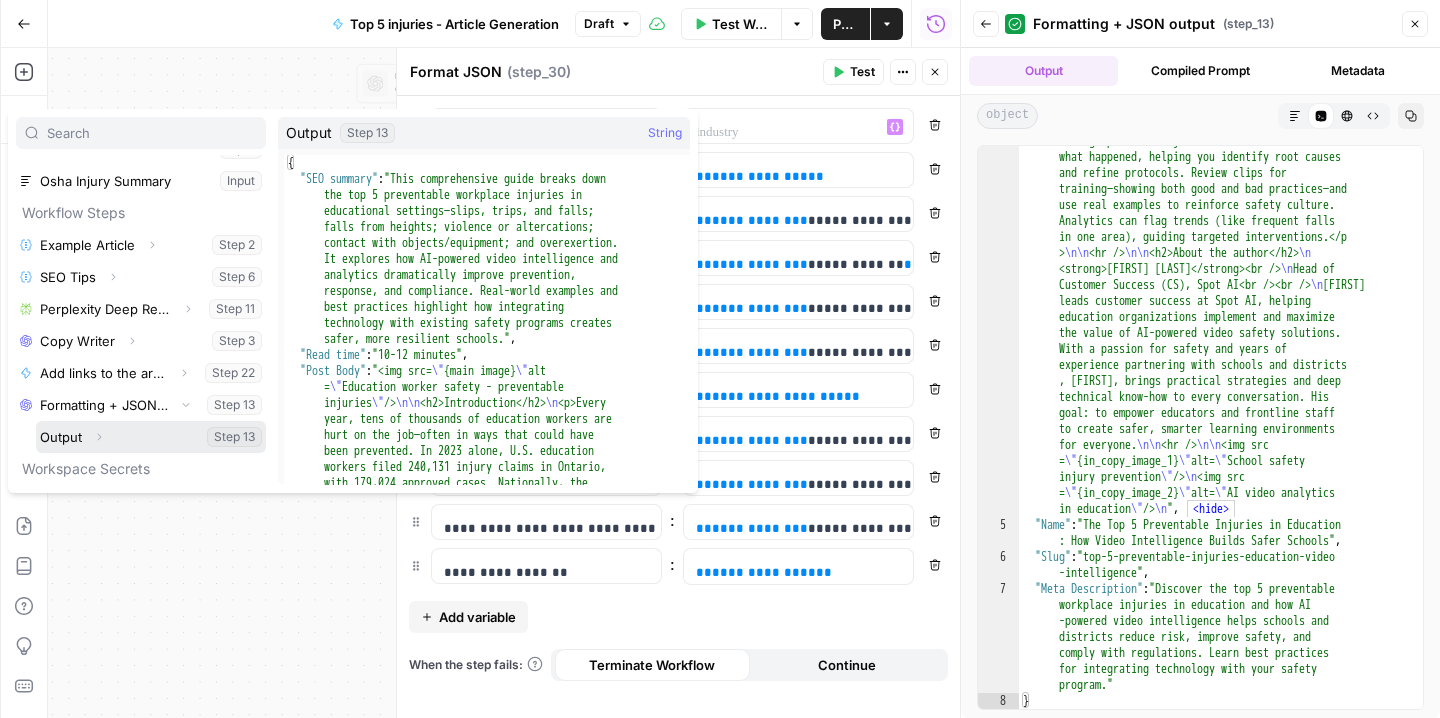 click 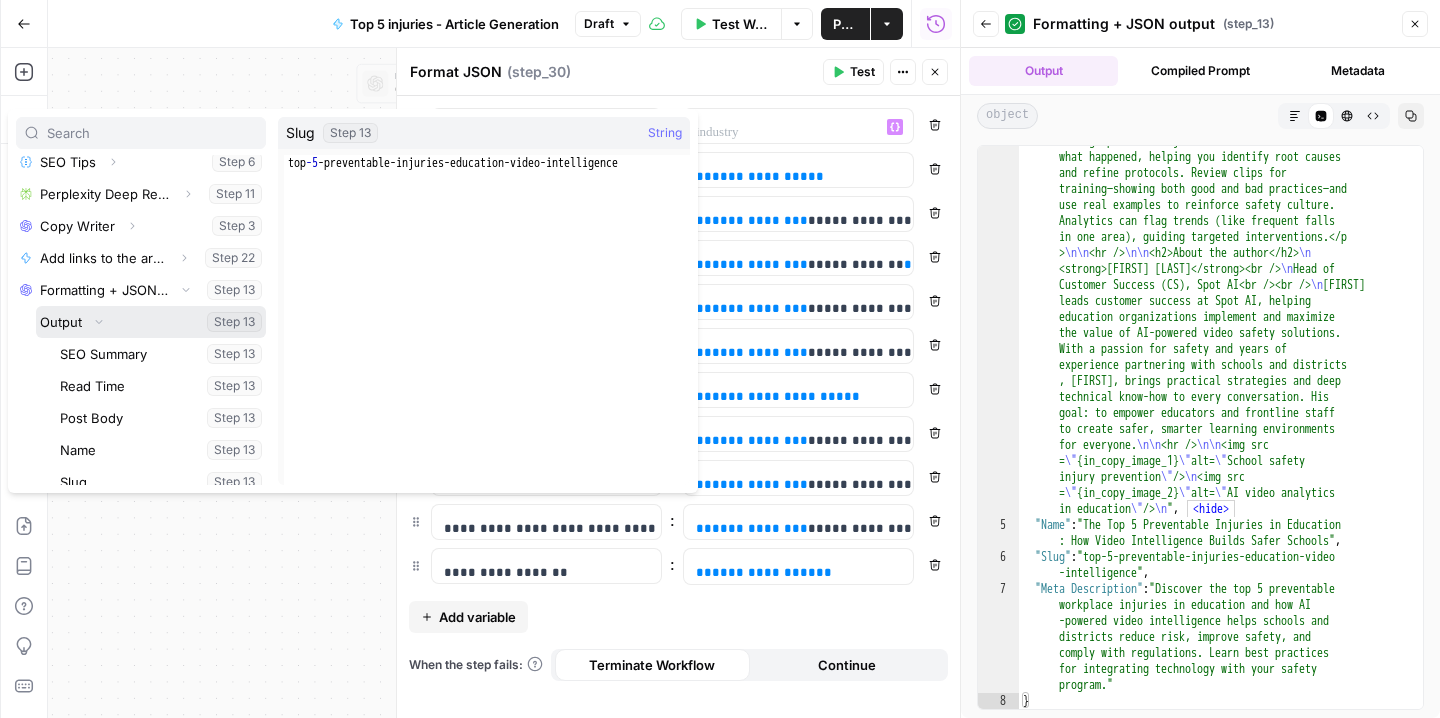scroll, scrollTop: 229, scrollLeft: 0, axis: vertical 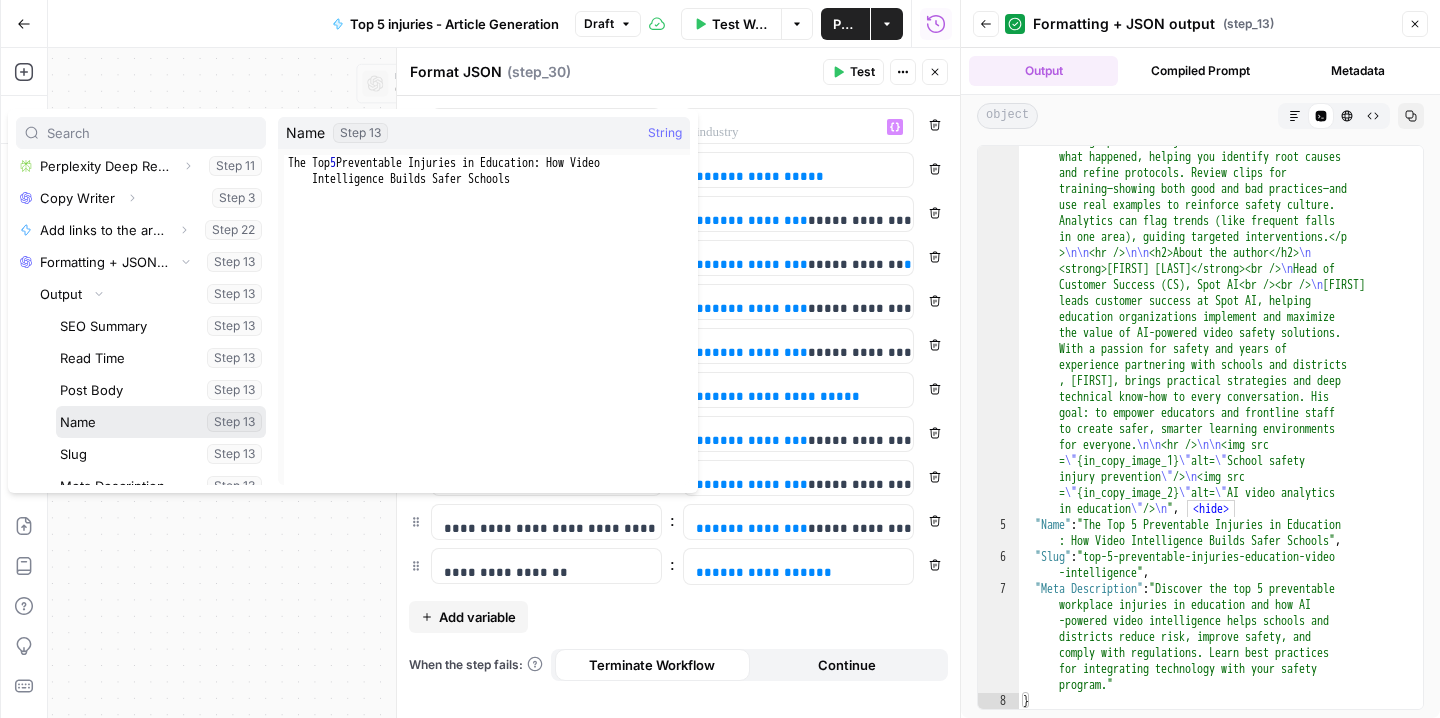 click at bounding box center [161, 422] 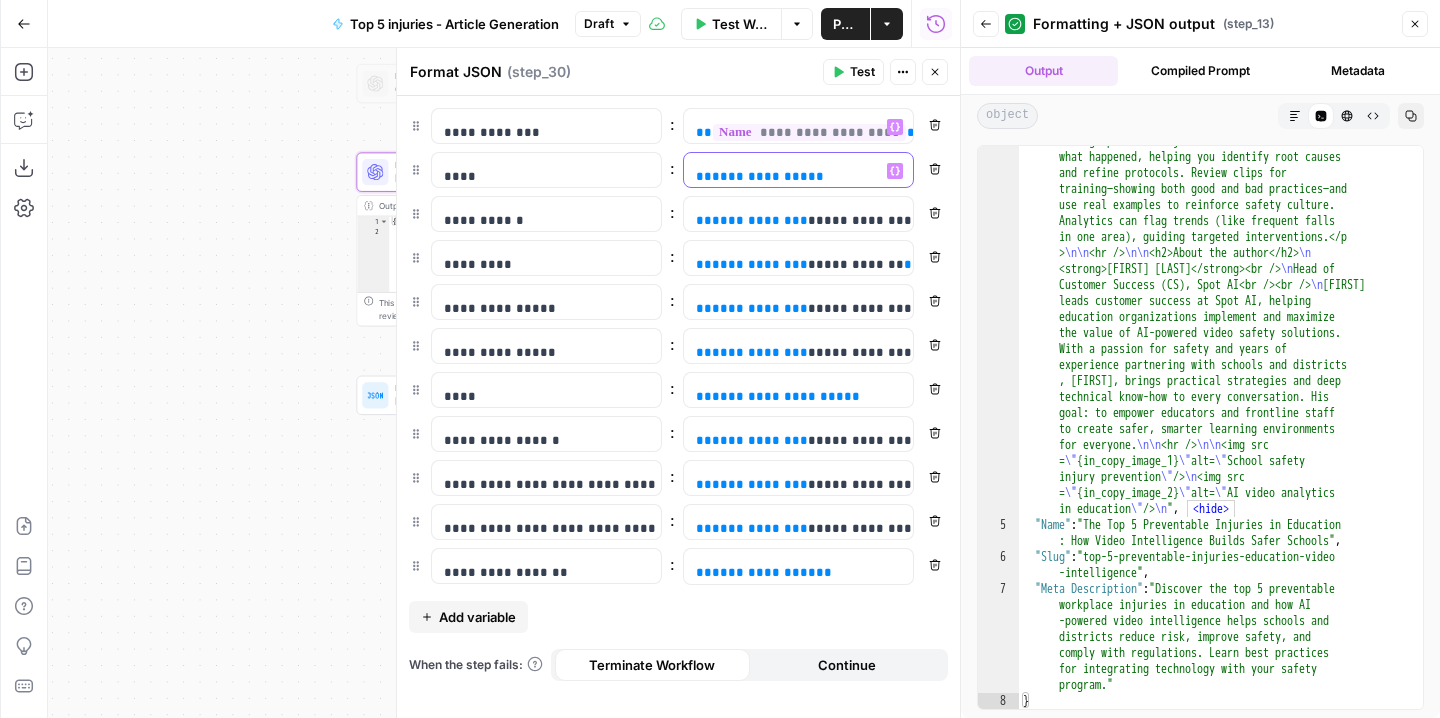 click on "**********" at bounding box center [782, 176] 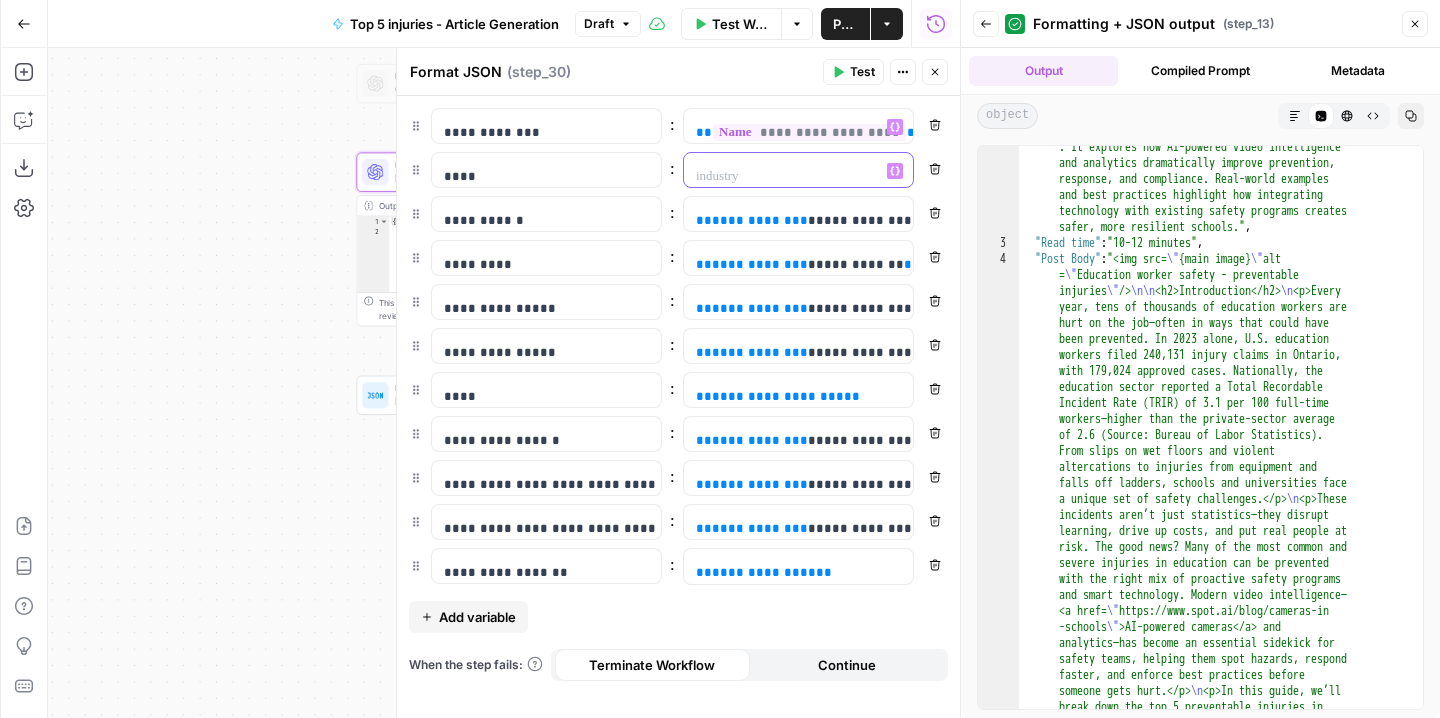 scroll, scrollTop: 0, scrollLeft: 0, axis: both 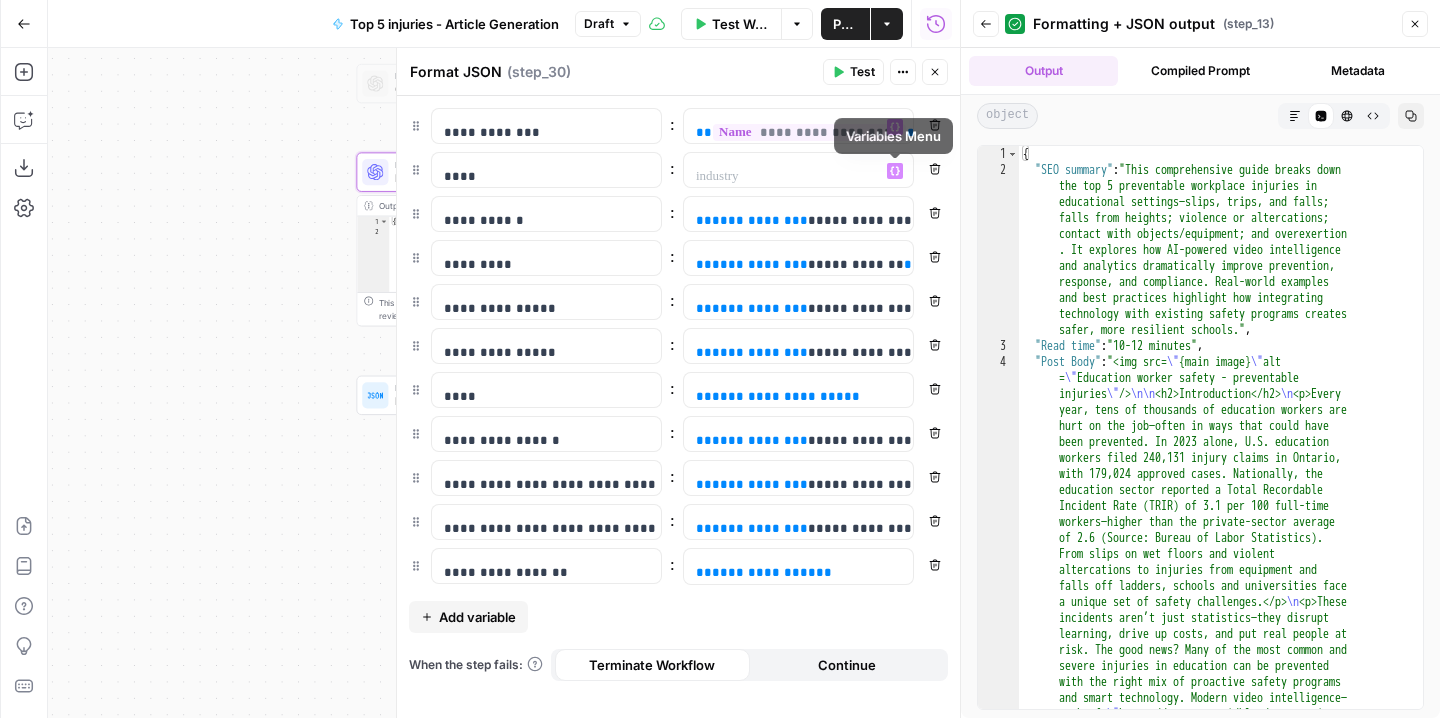 click 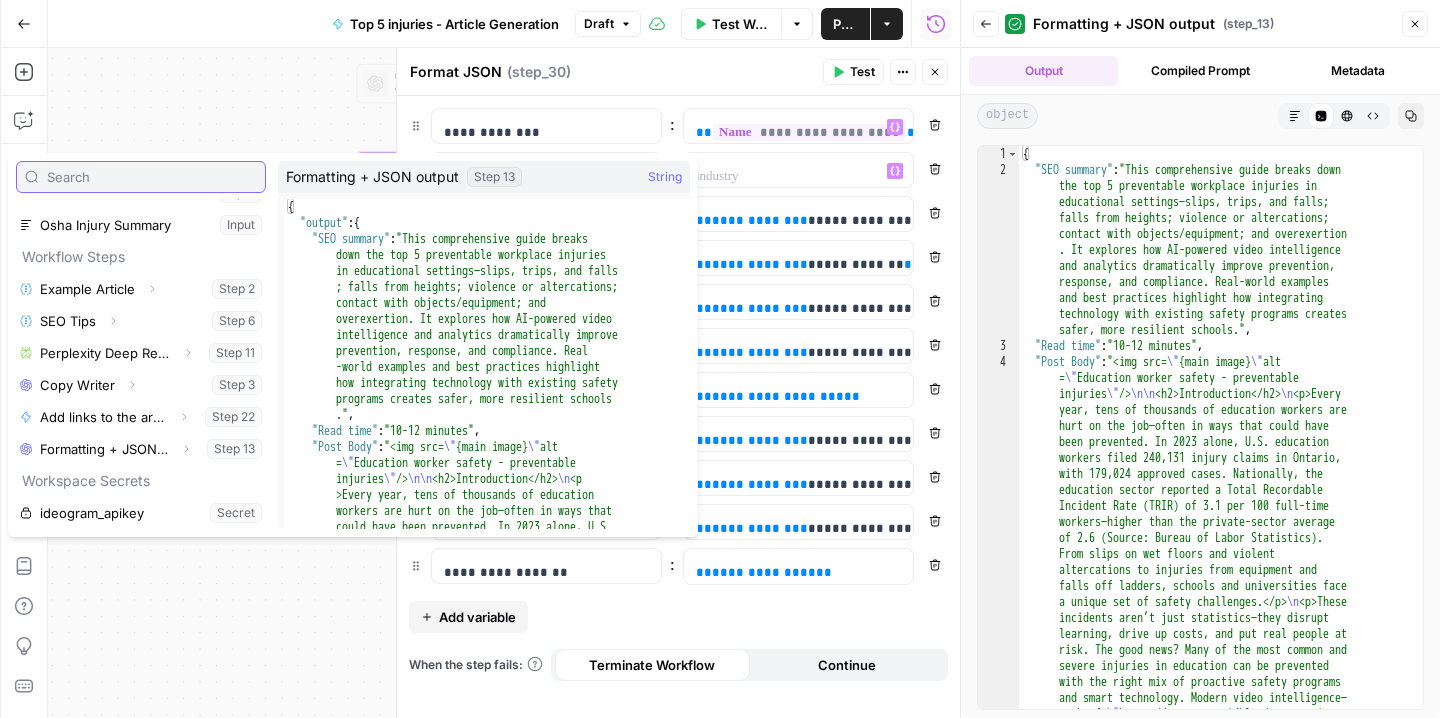 scroll, scrollTop: 86, scrollLeft: 0, axis: vertical 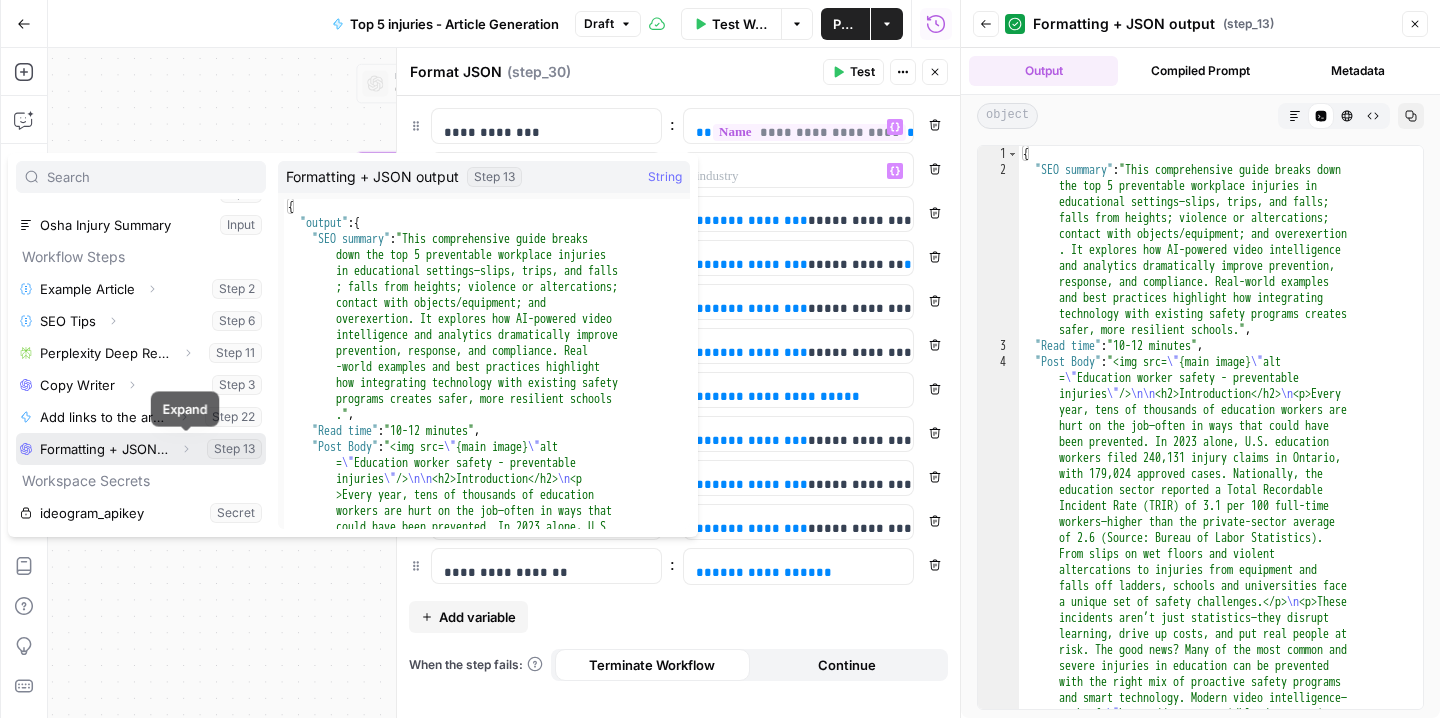 click 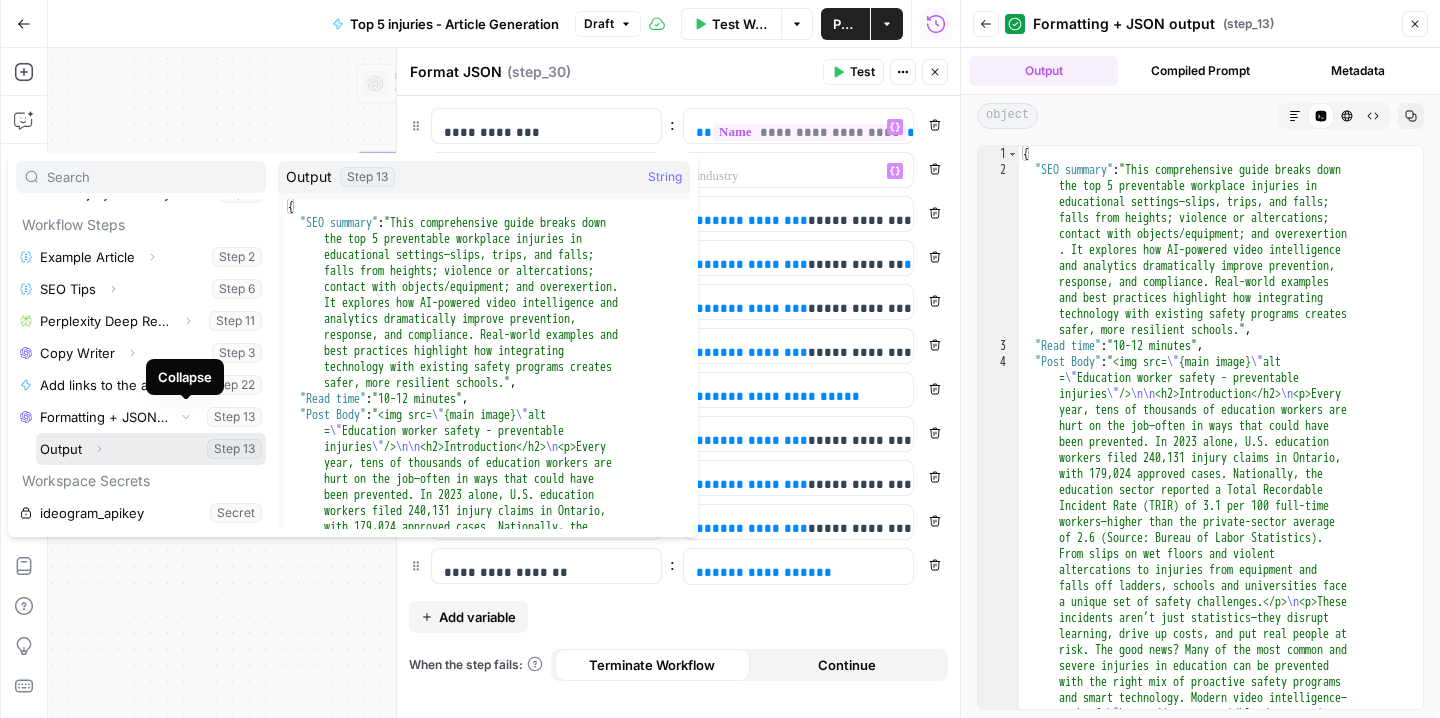 click 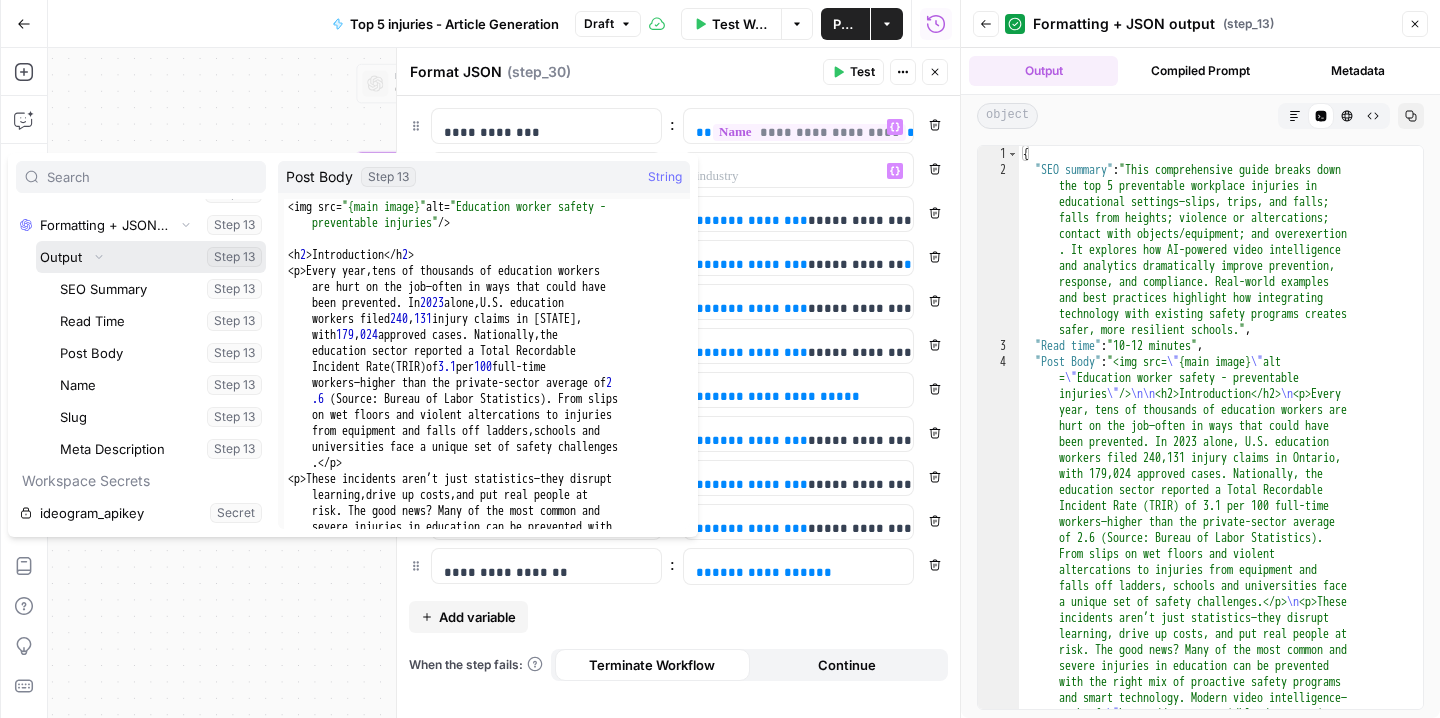 scroll, scrollTop: 310, scrollLeft: 0, axis: vertical 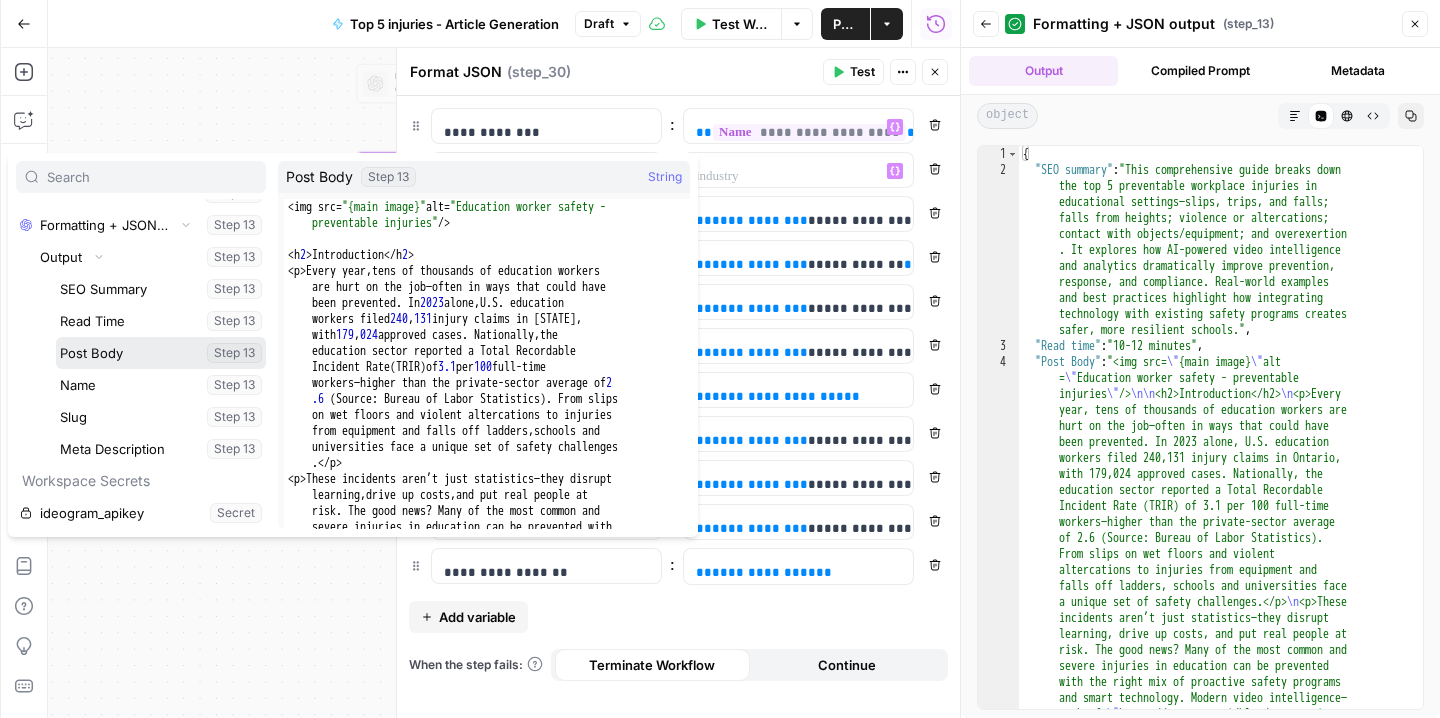 click at bounding box center (161, 353) 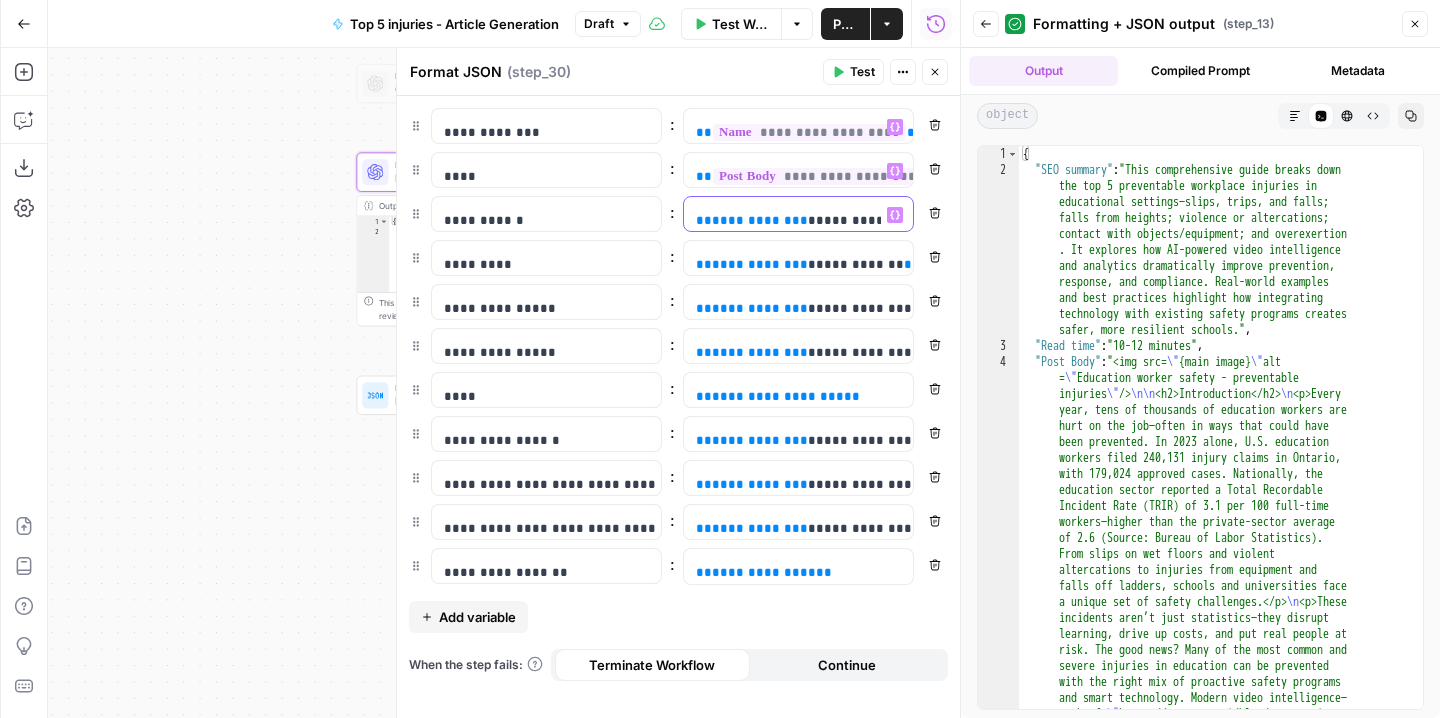 click on "**********" at bounding box center (798, 220) 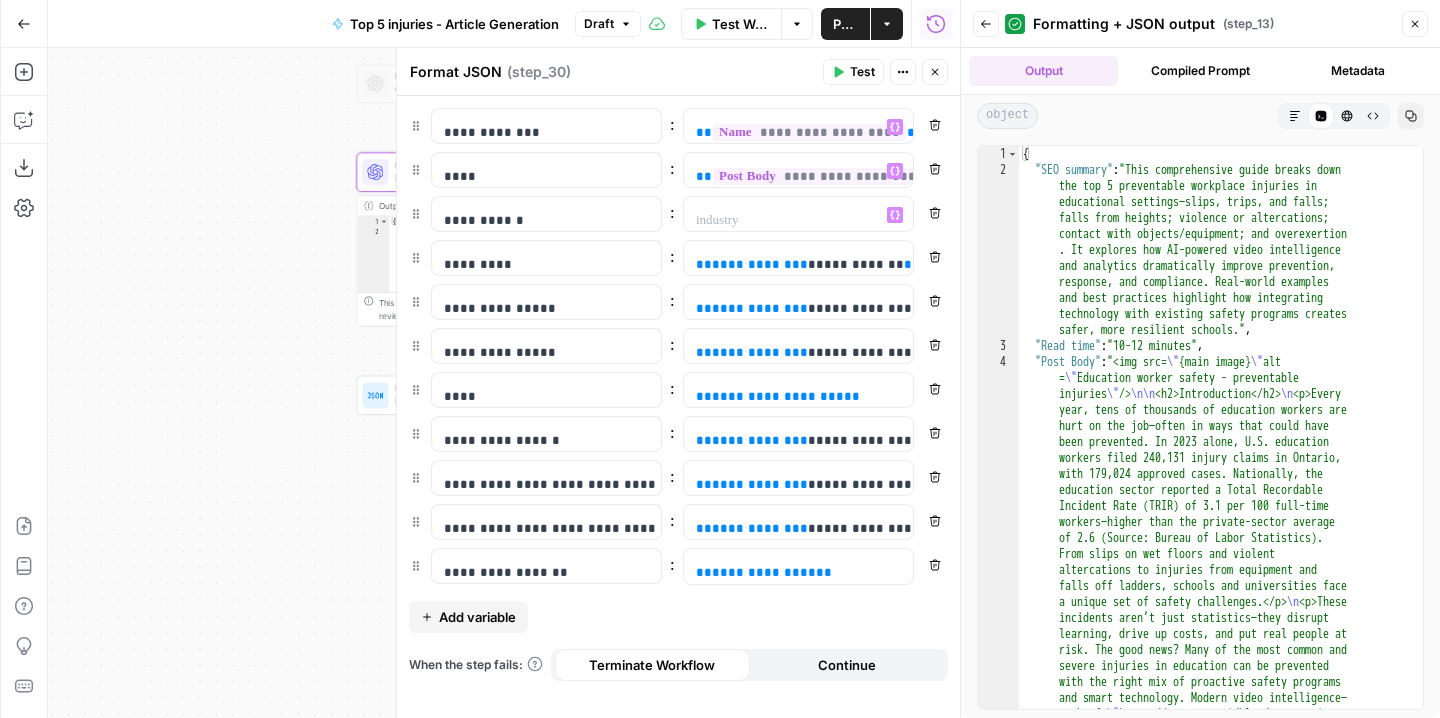 click 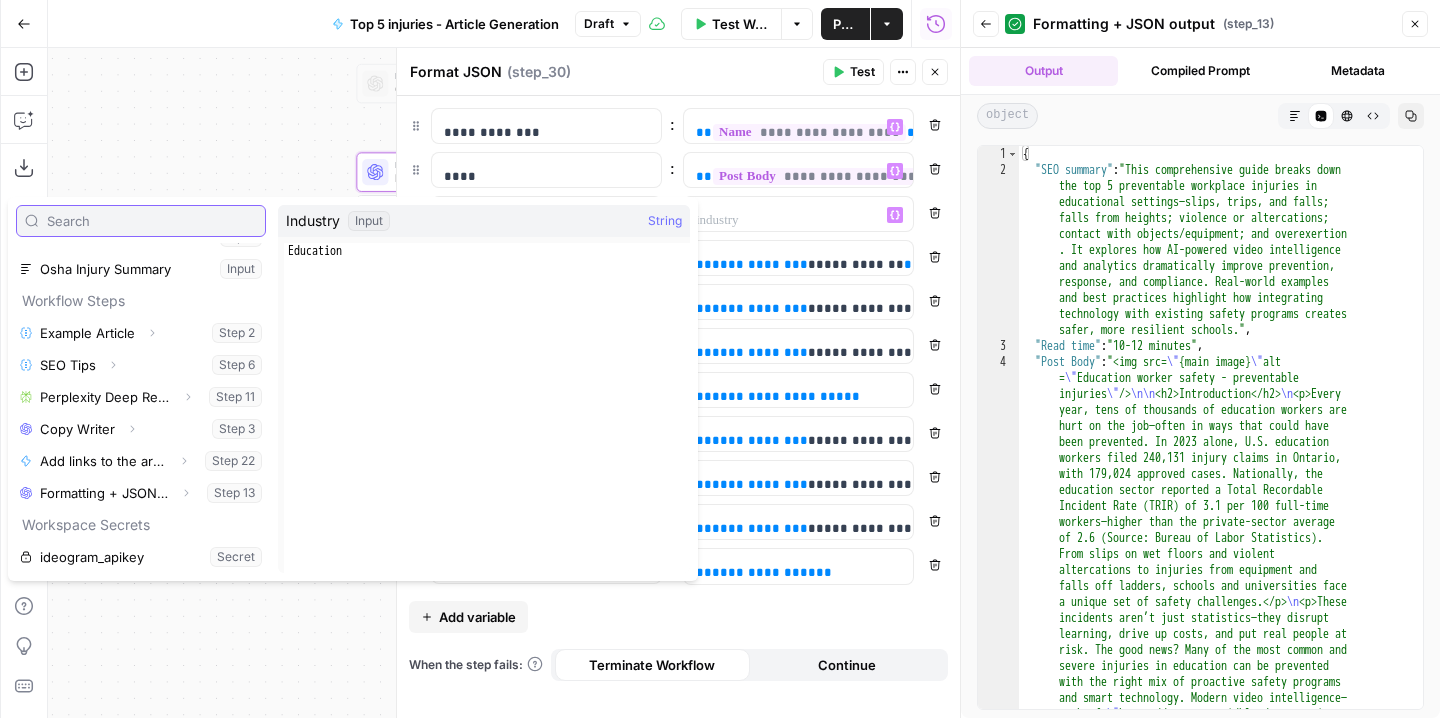 scroll, scrollTop: 86, scrollLeft: 0, axis: vertical 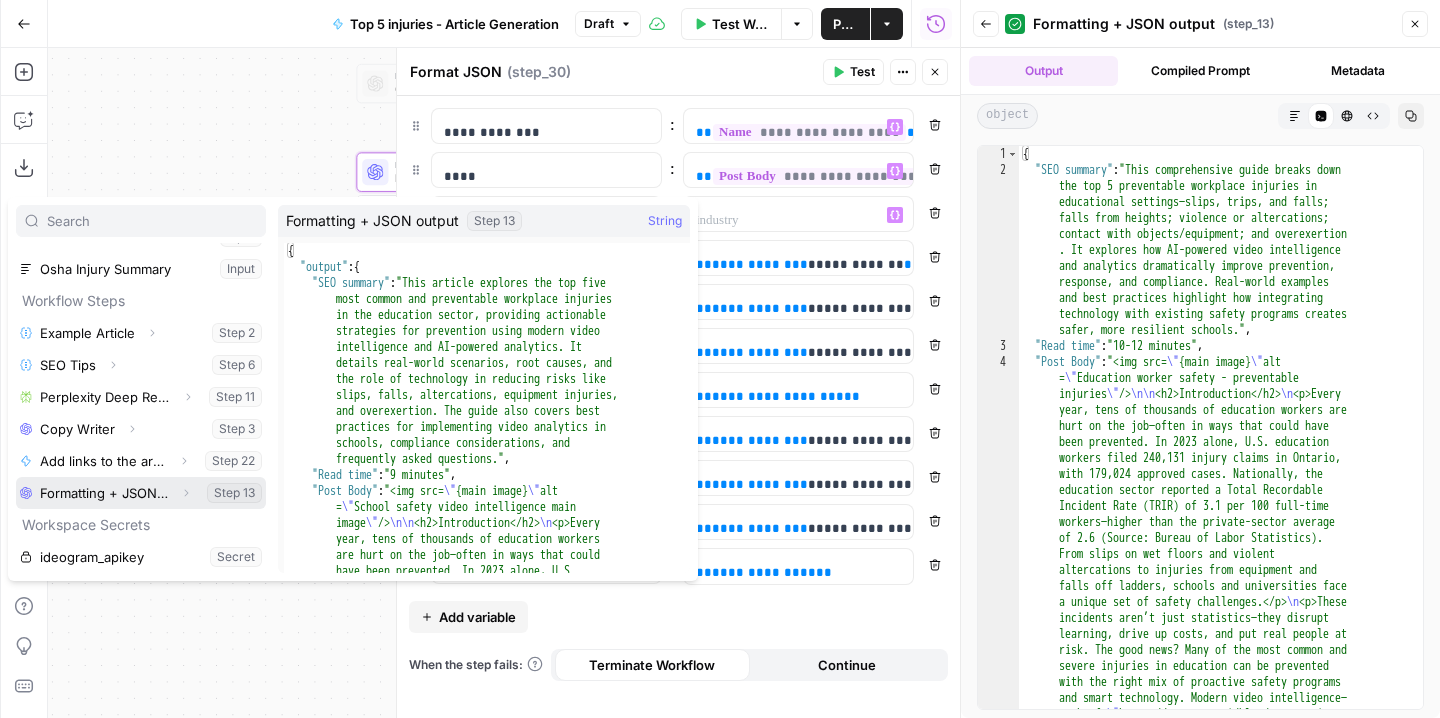 click 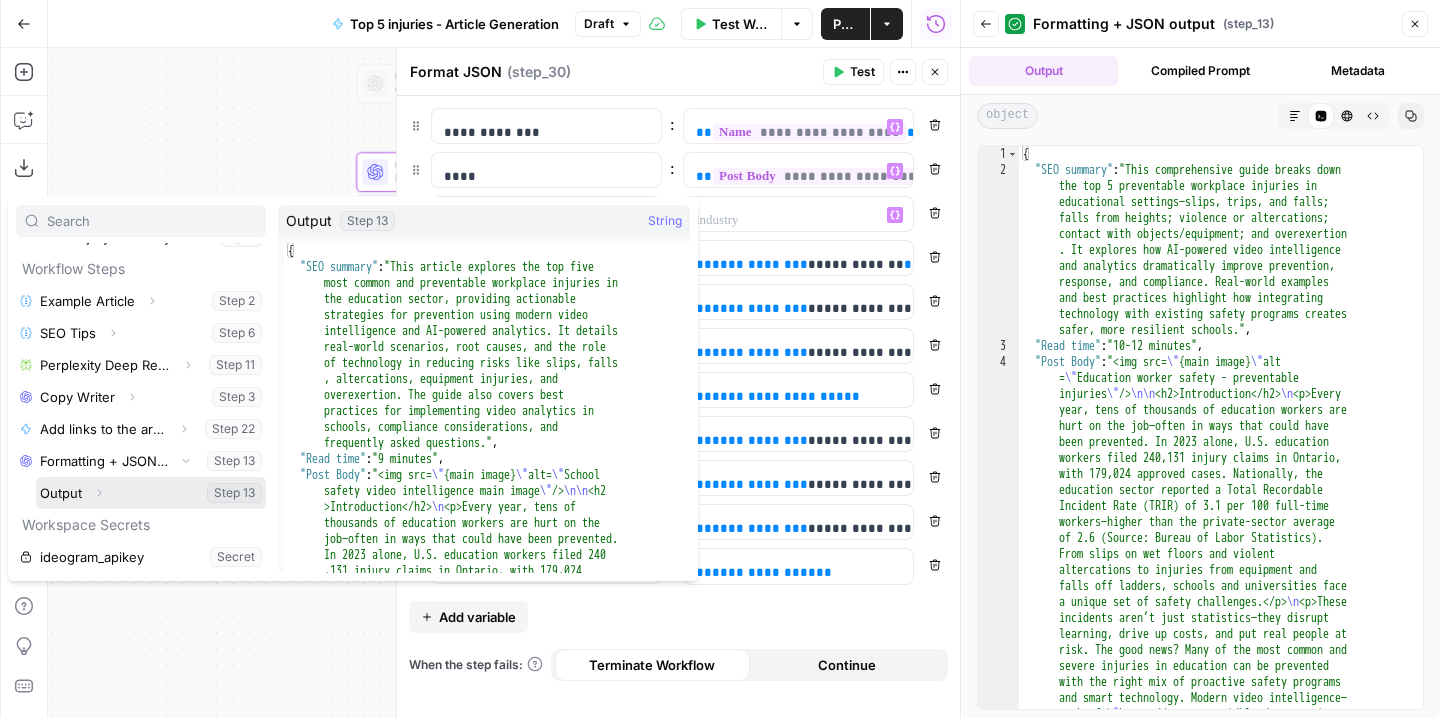 click 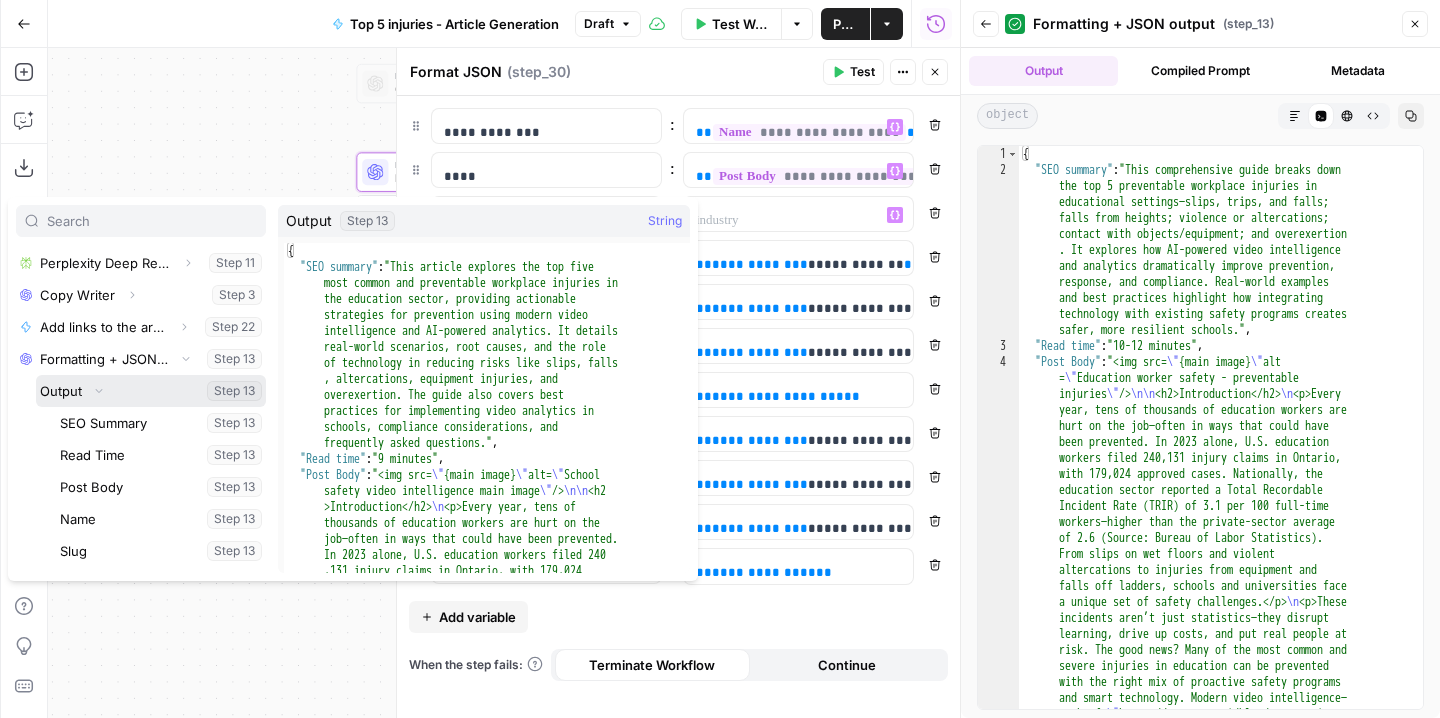 scroll, scrollTop: 224, scrollLeft: 0, axis: vertical 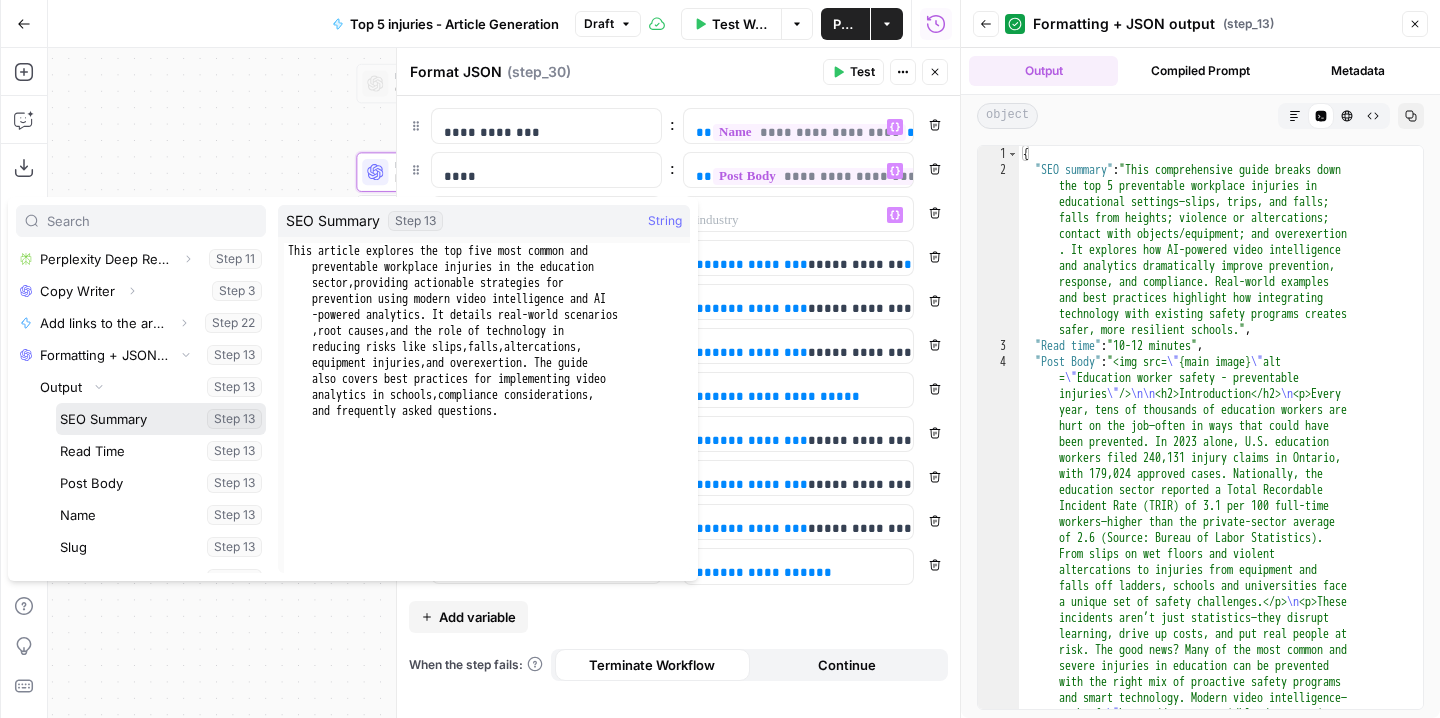 click at bounding box center (161, 419) 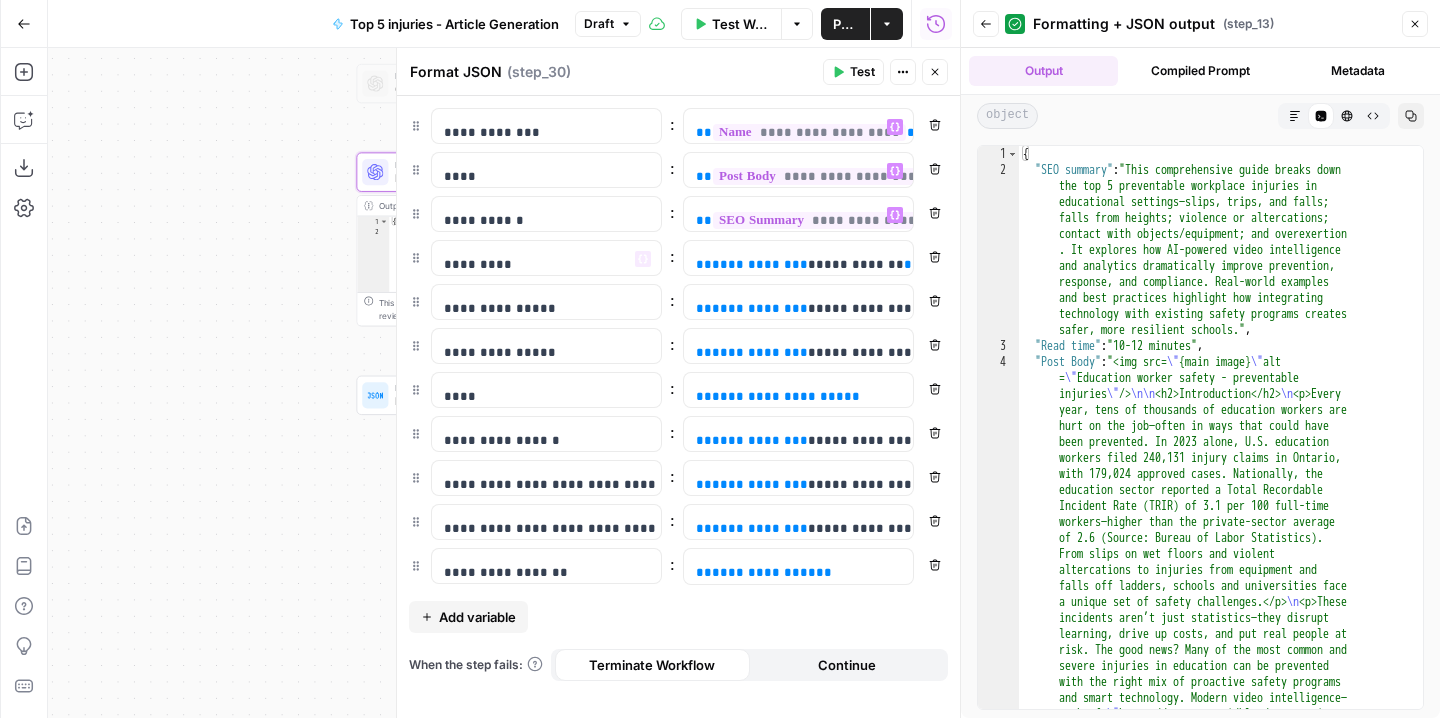 click 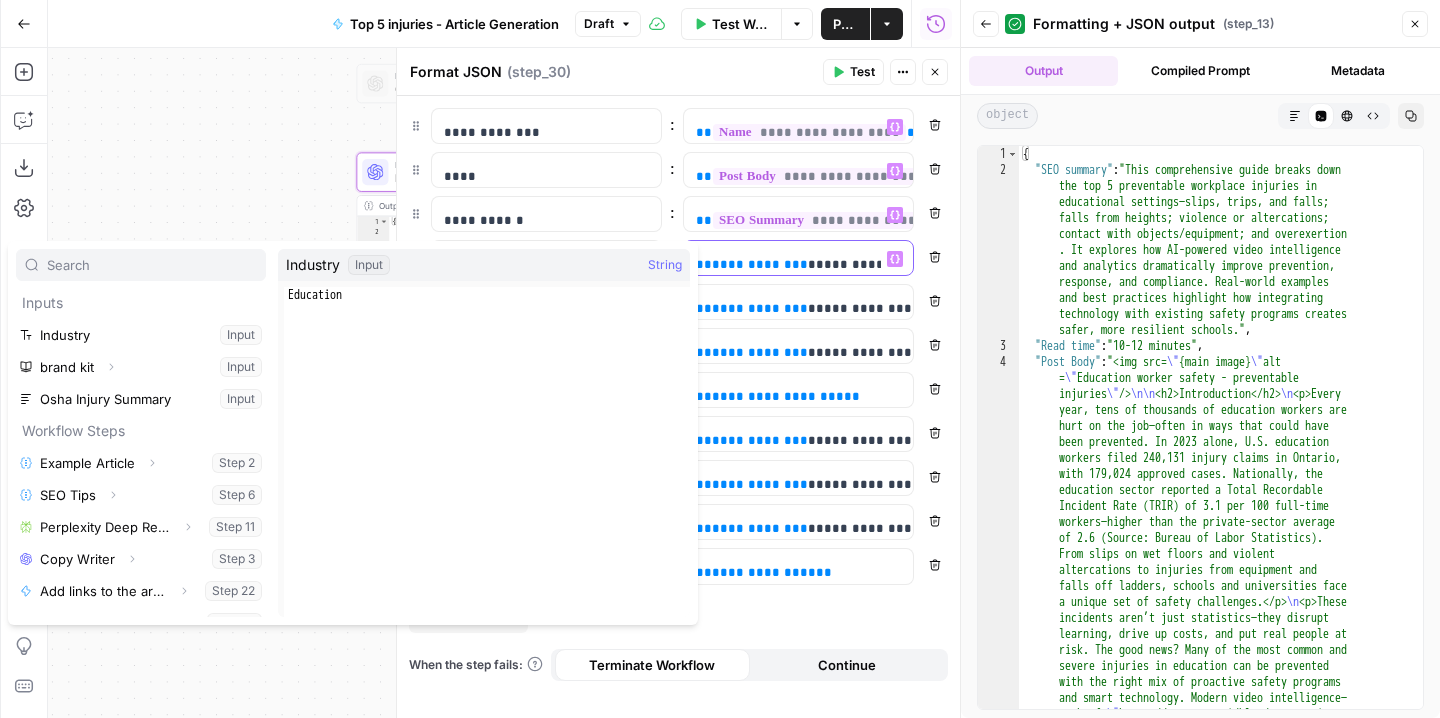 click on "**" at bounding box center (912, 264) 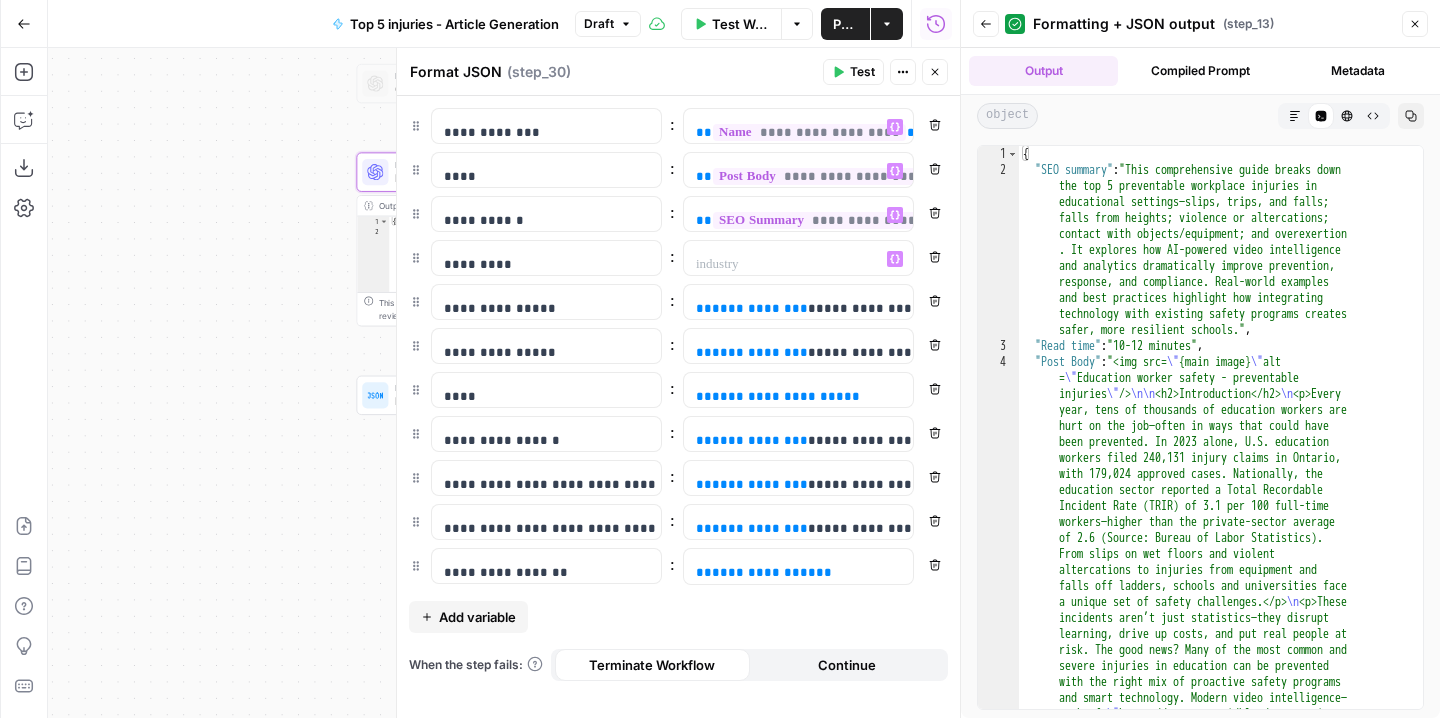 click 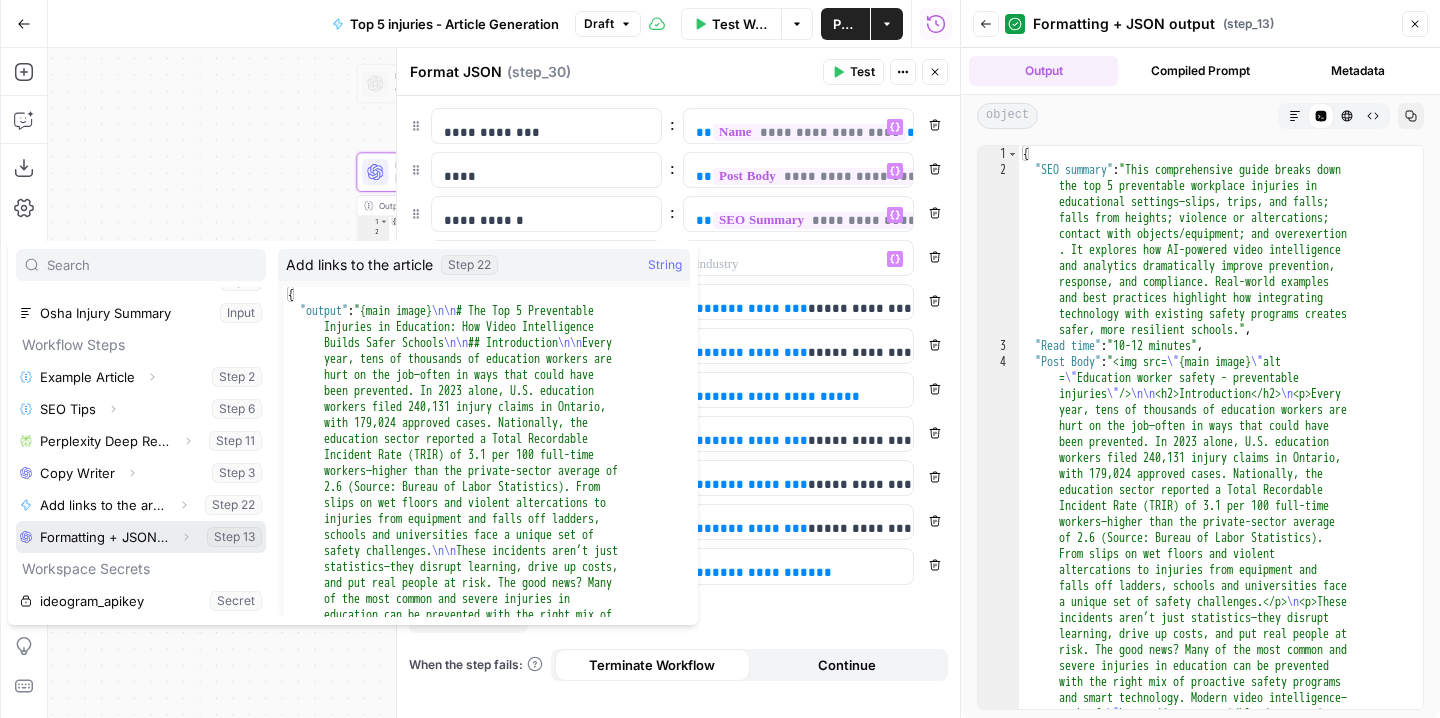 click on "Expand" at bounding box center (186, 537) 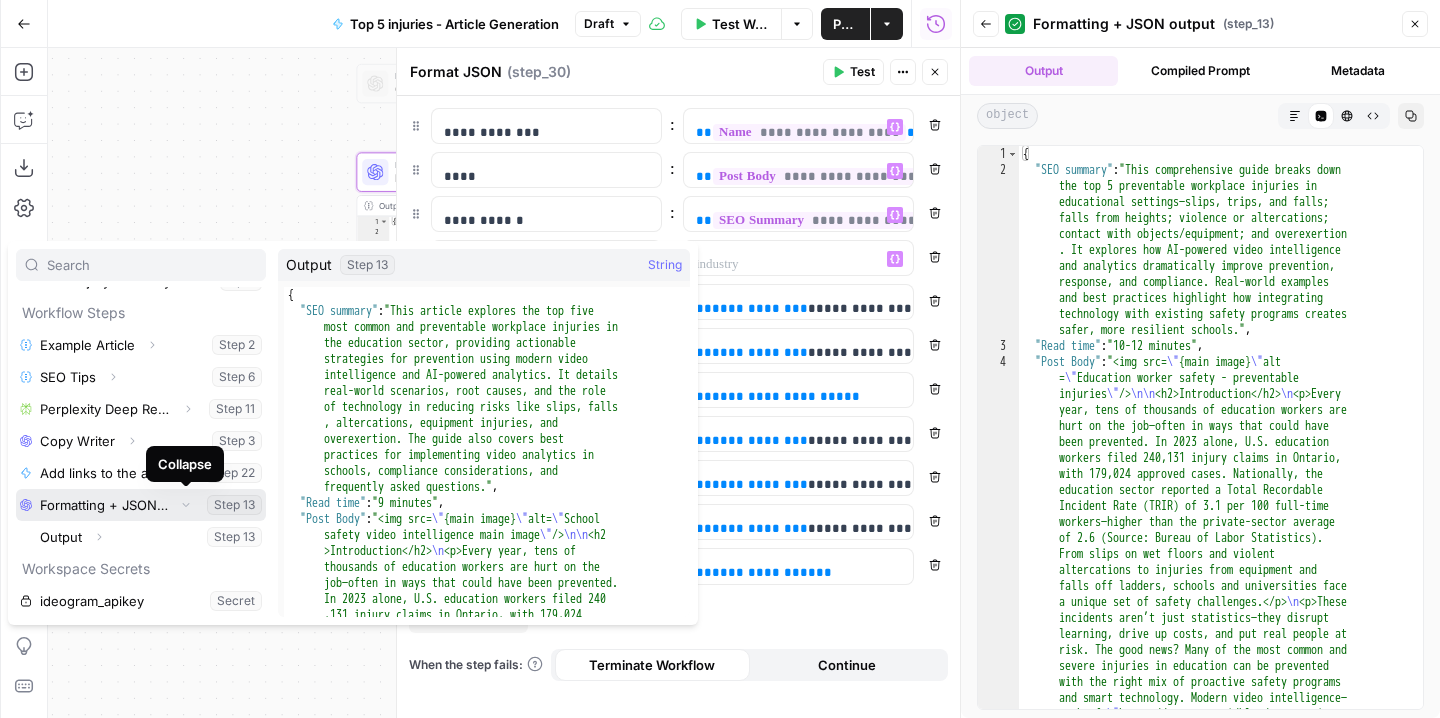 scroll, scrollTop: 118, scrollLeft: 0, axis: vertical 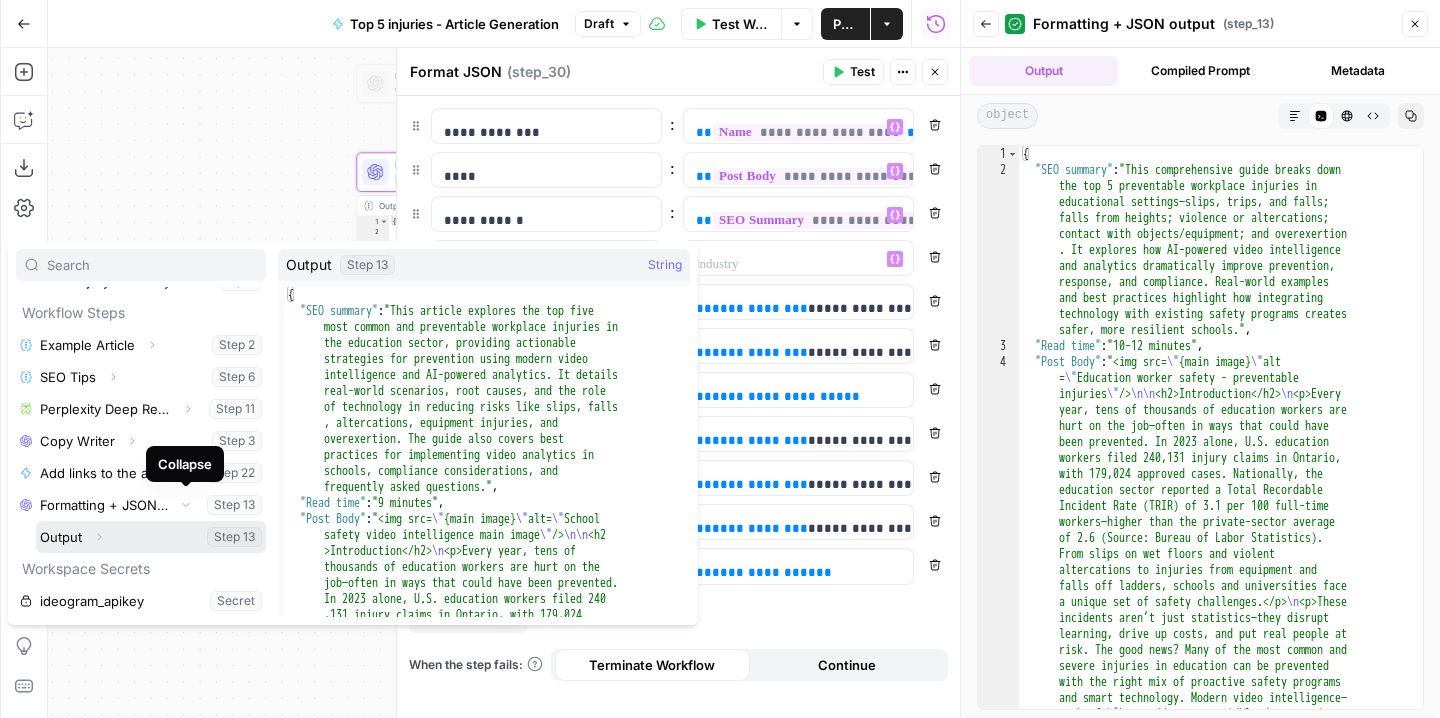 click 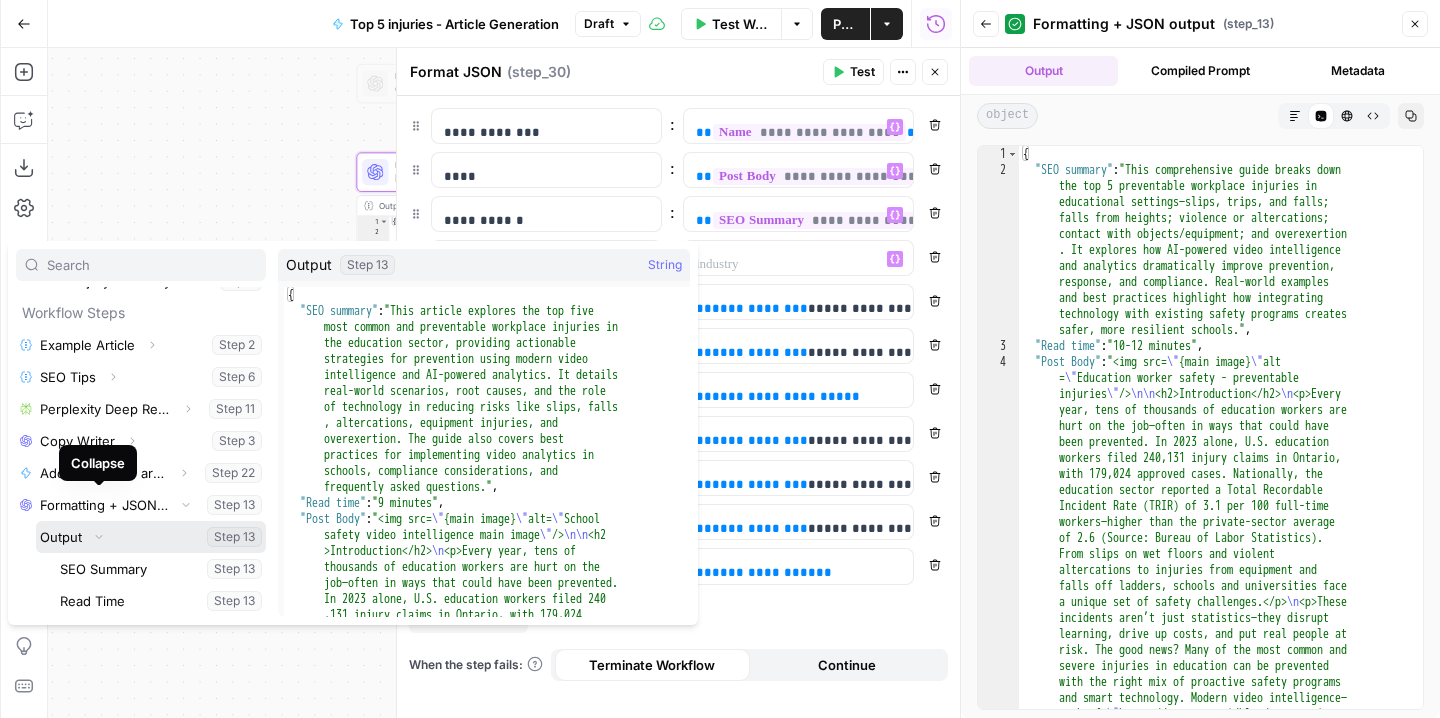 scroll, scrollTop: 164, scrollLeft: 0, axis: vertical 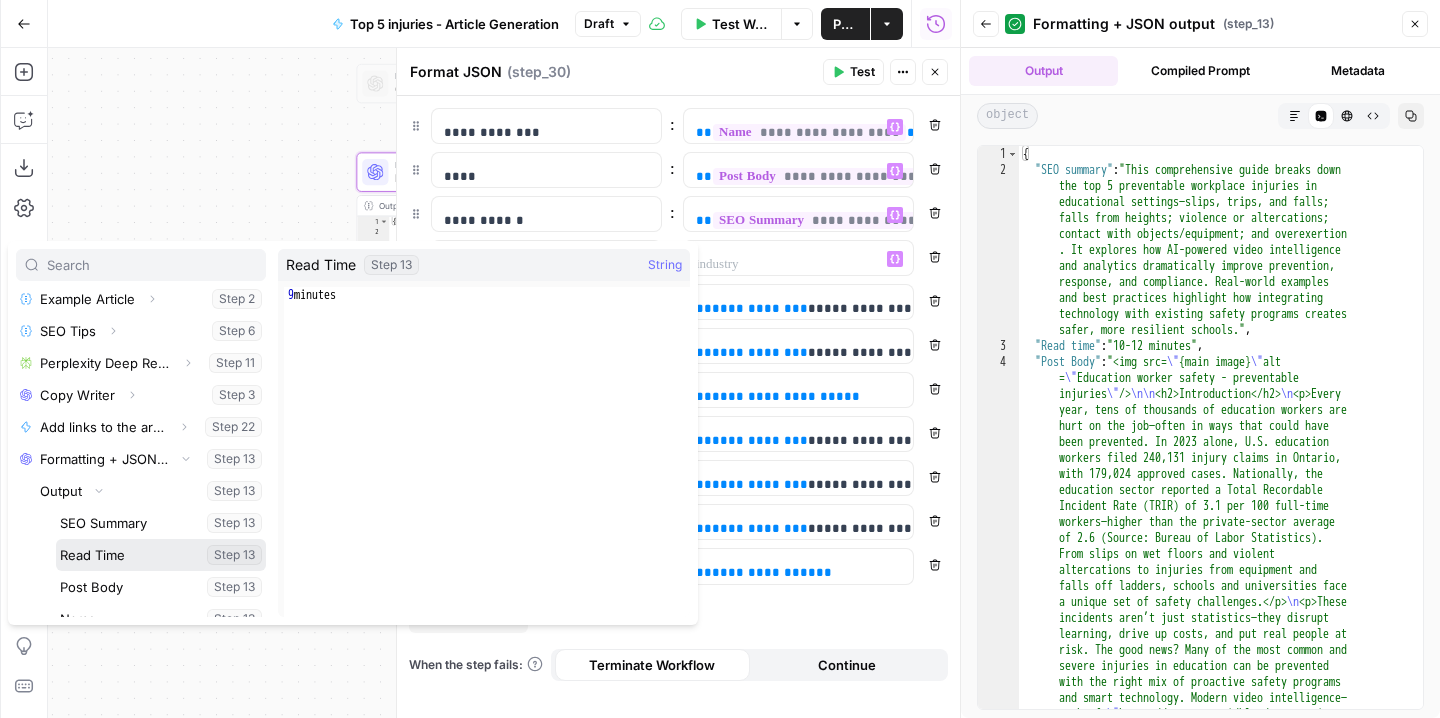 click at bounding box center (161, 555) 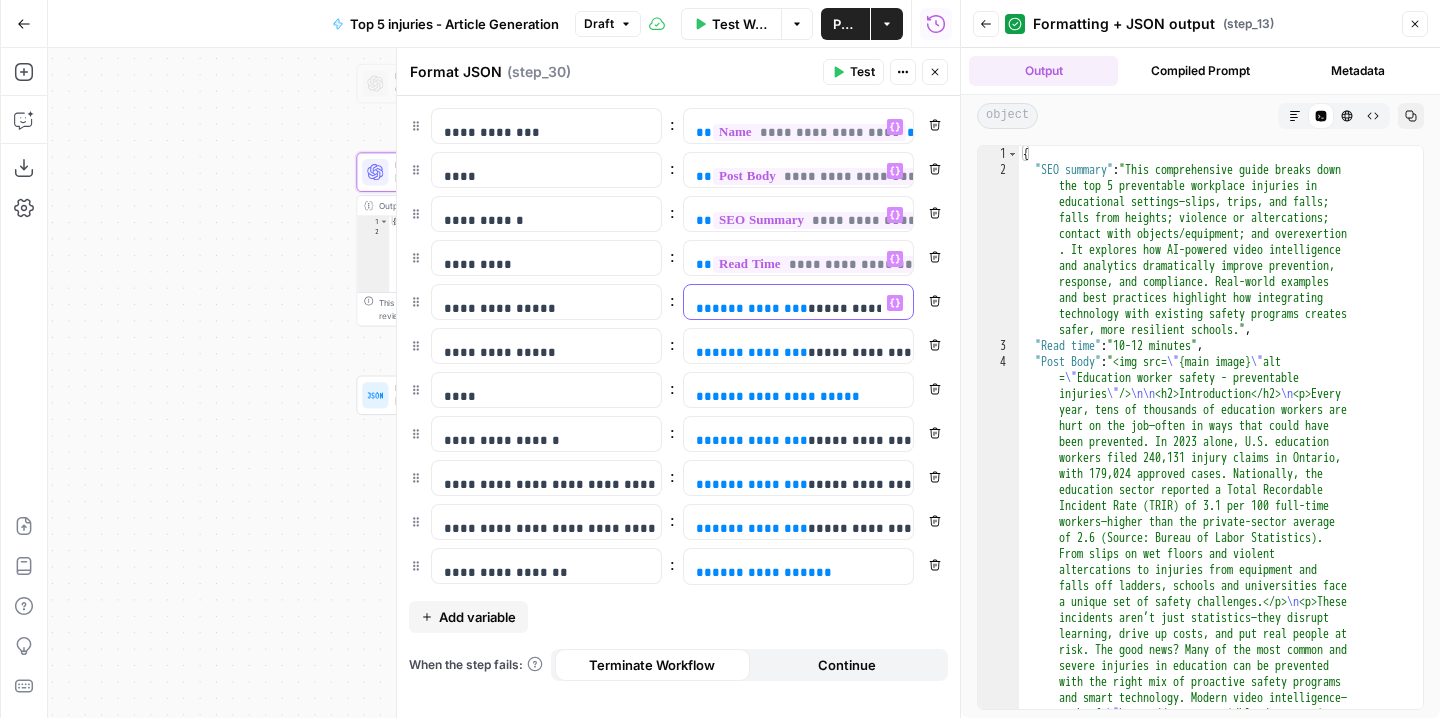 click on "**********" at bounding box center [760, 308] 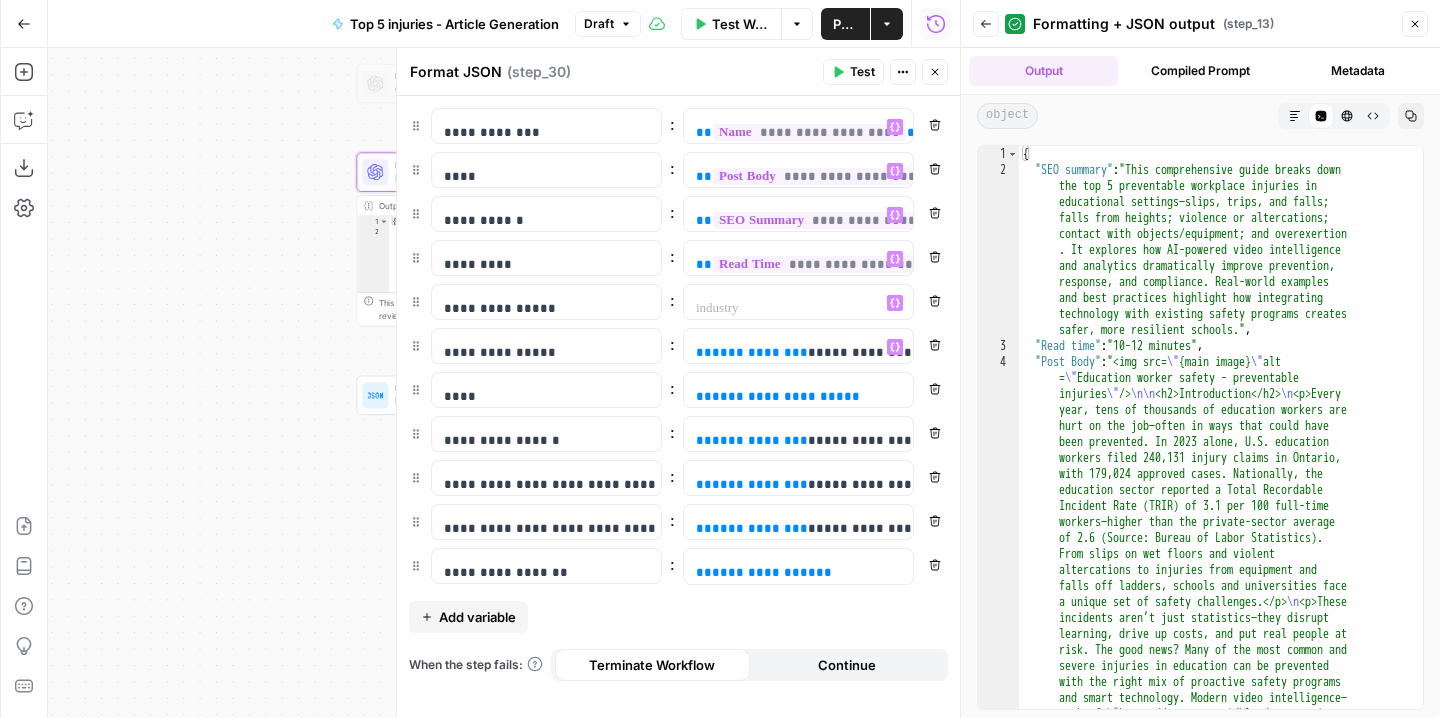 click on "**********" at bounding box center (798, 346) 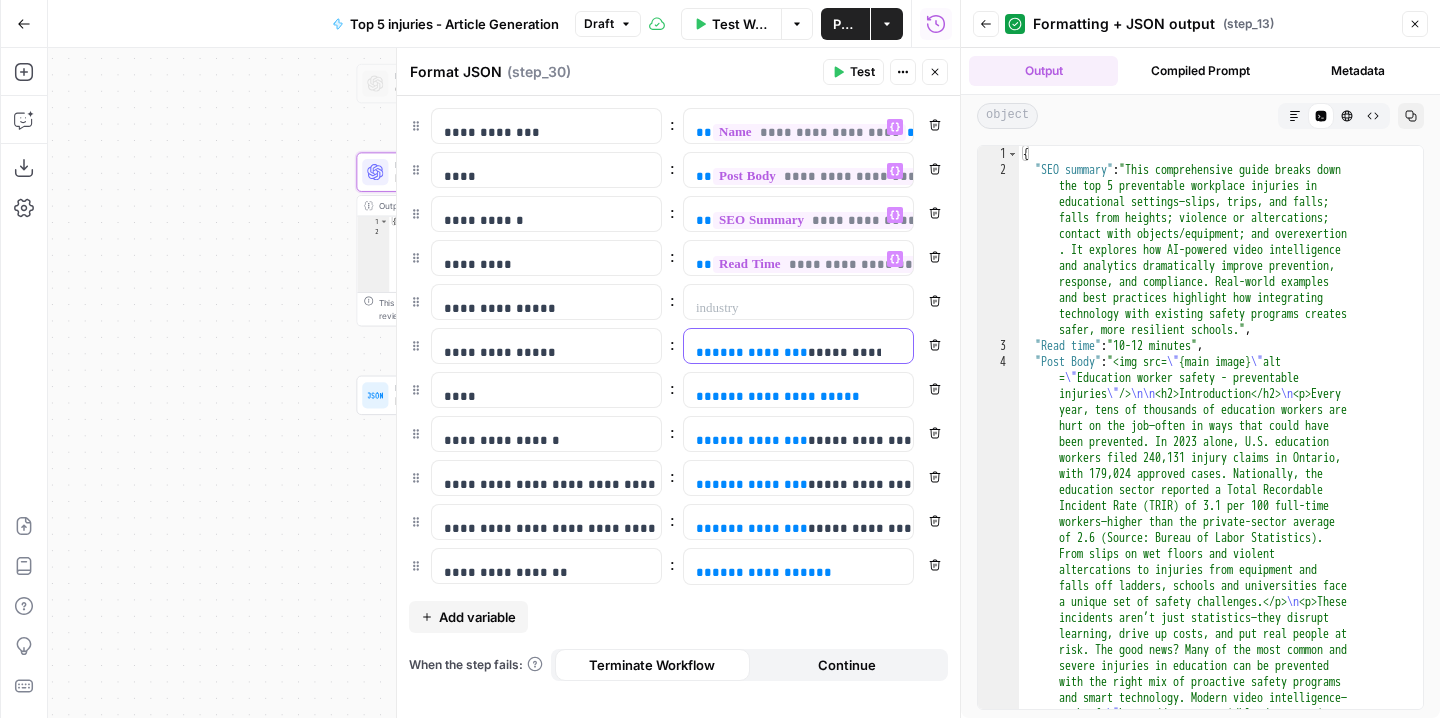 click on "**********" at bounding box center (798, 352) 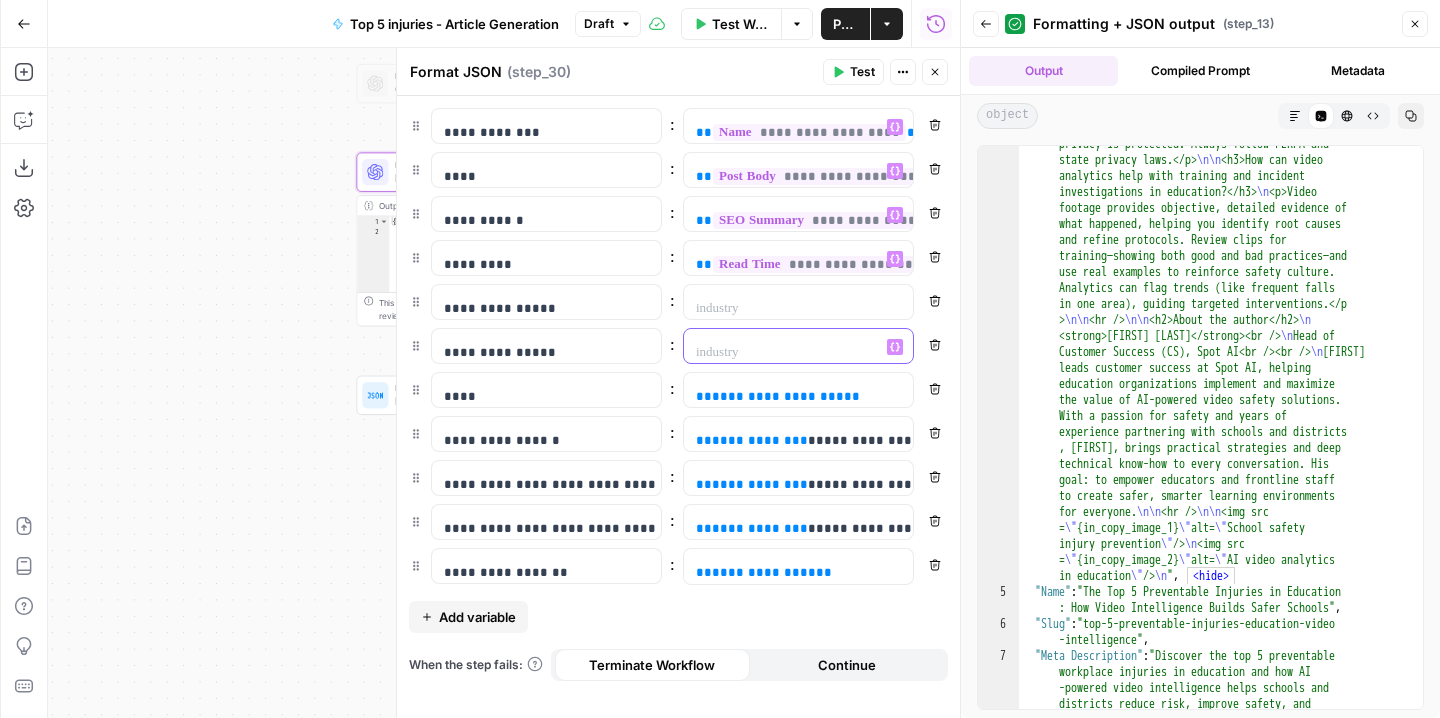 scroll, scrollTop: 5853, scrollLeft: 0, axis: vertical 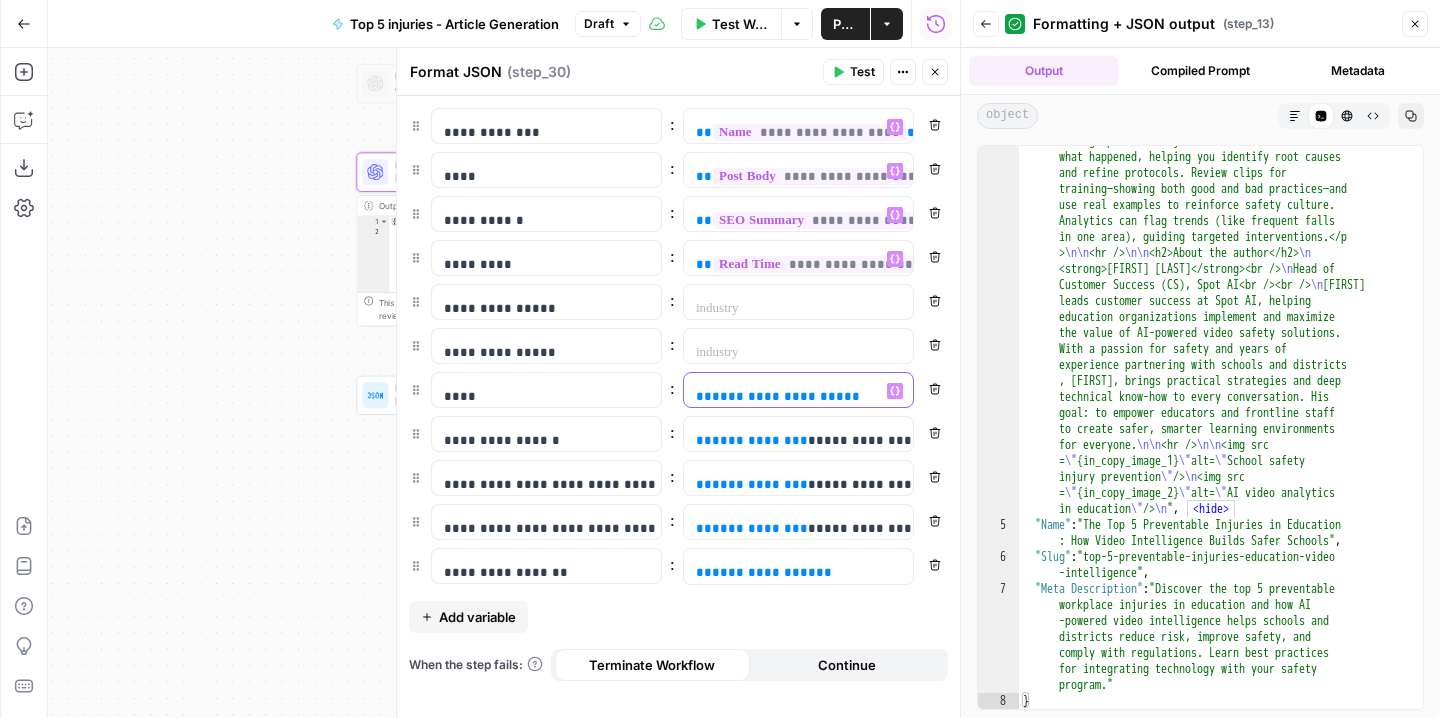 drag, startPoint x: 856, startPoint y: 399, endPoint x: 679, endPoint y: 401, distance: 177.01129 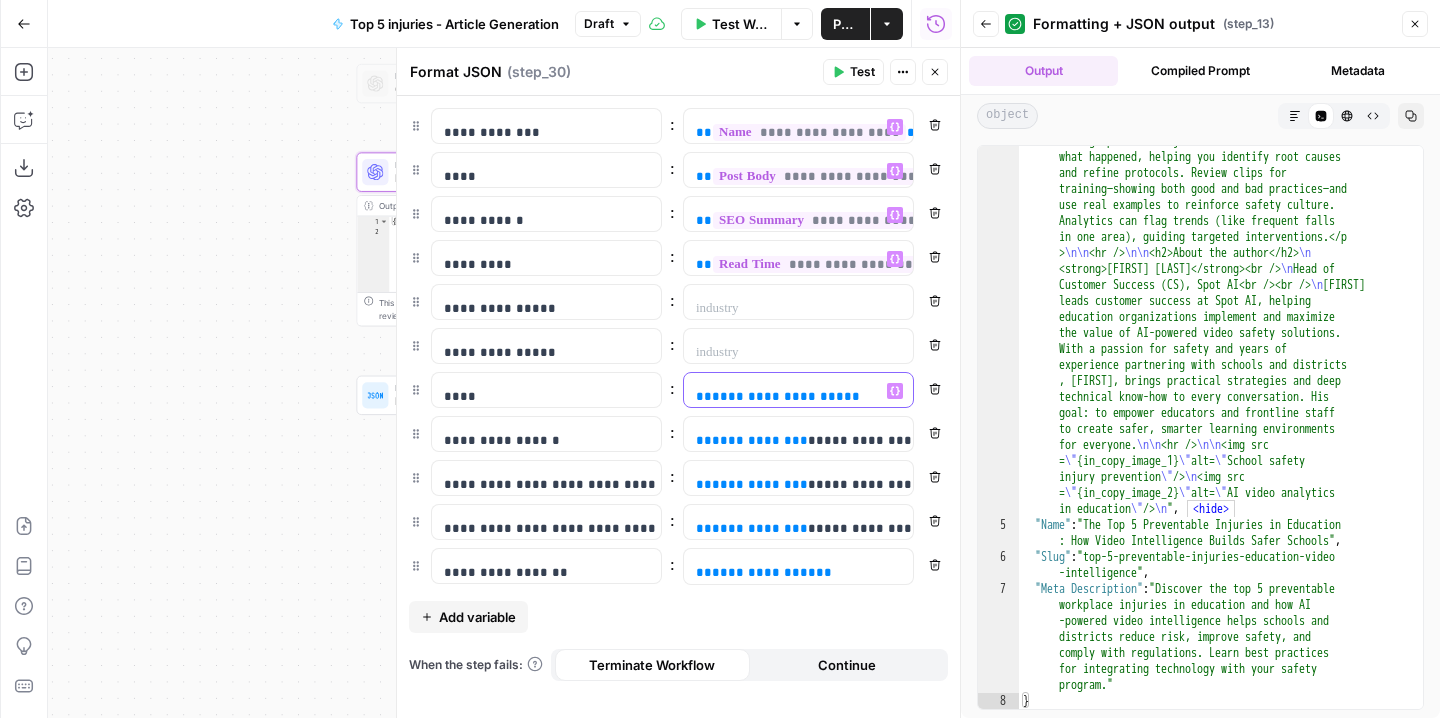 click on "**********" at bounding box center (678, 390) 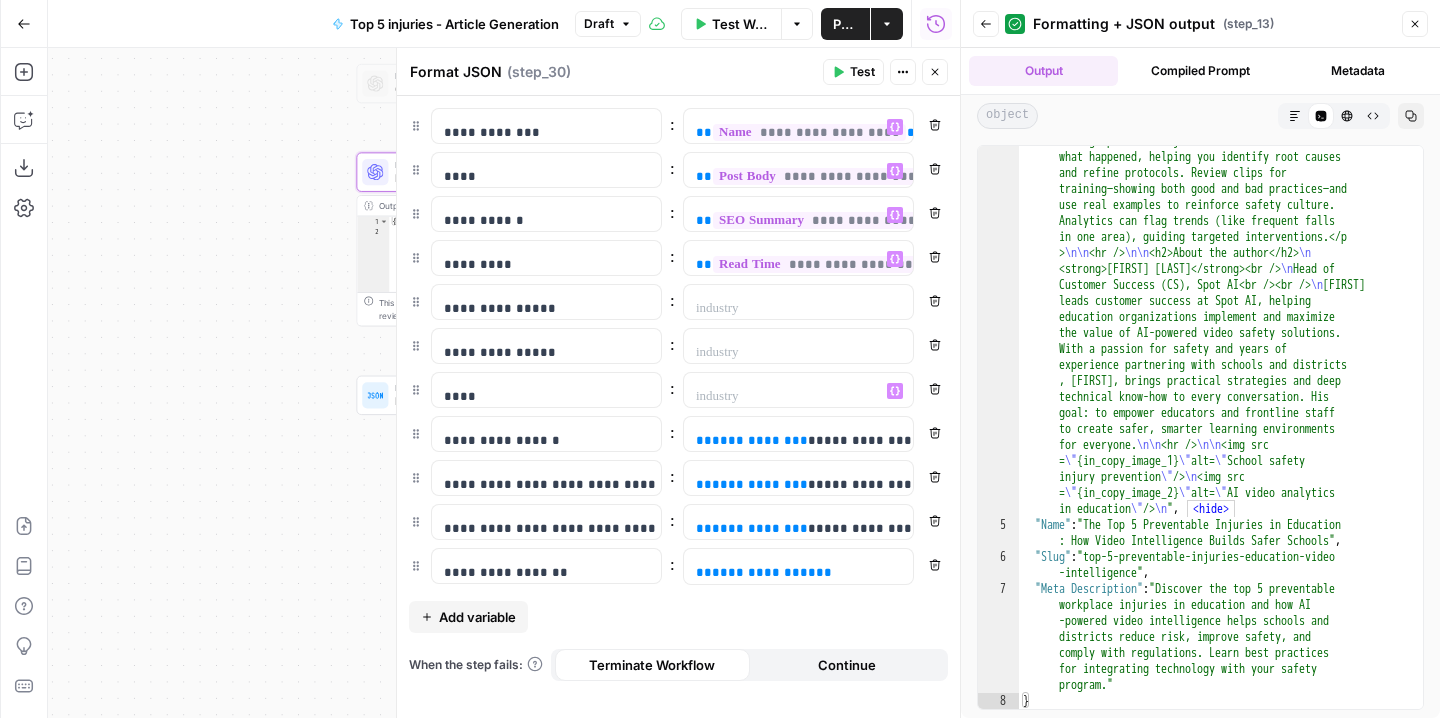 click 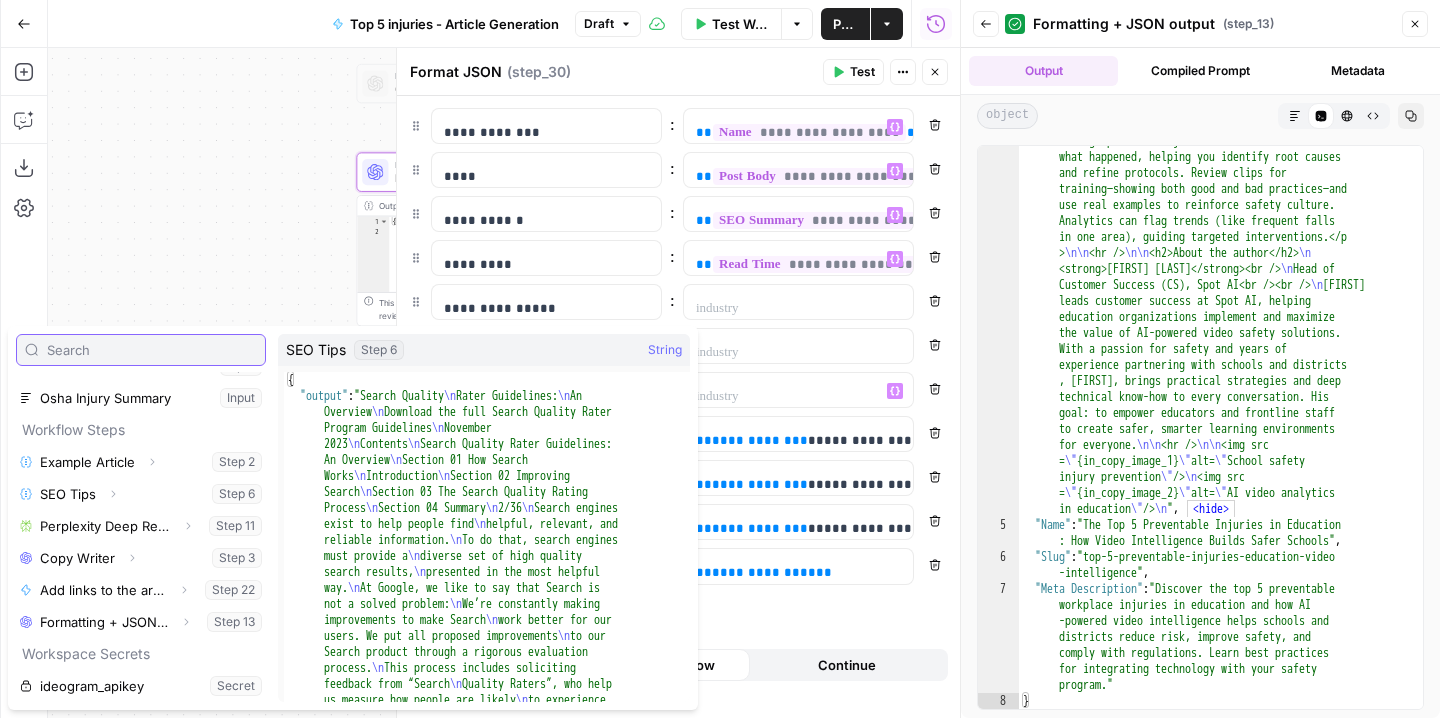 scroll, scrollTop: 86, scrollLeft: 0, axis: vertical 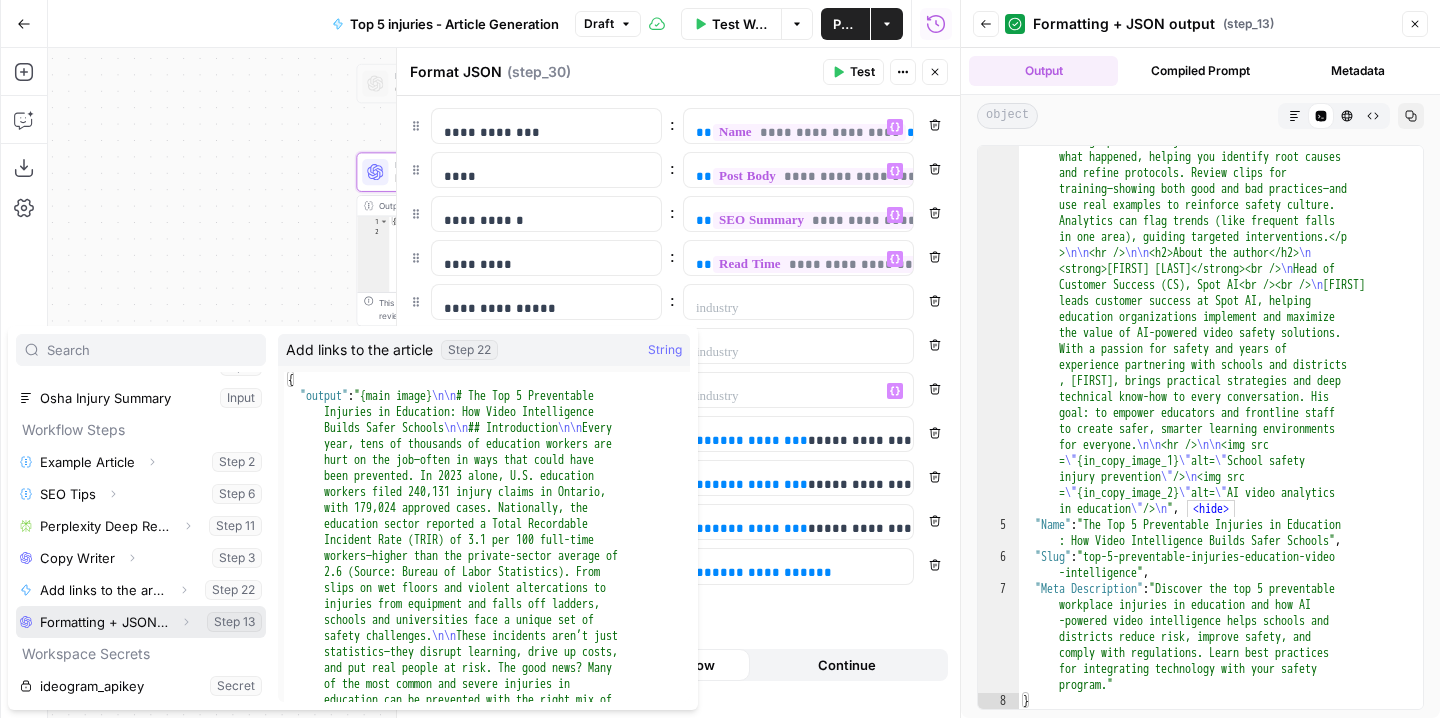 click 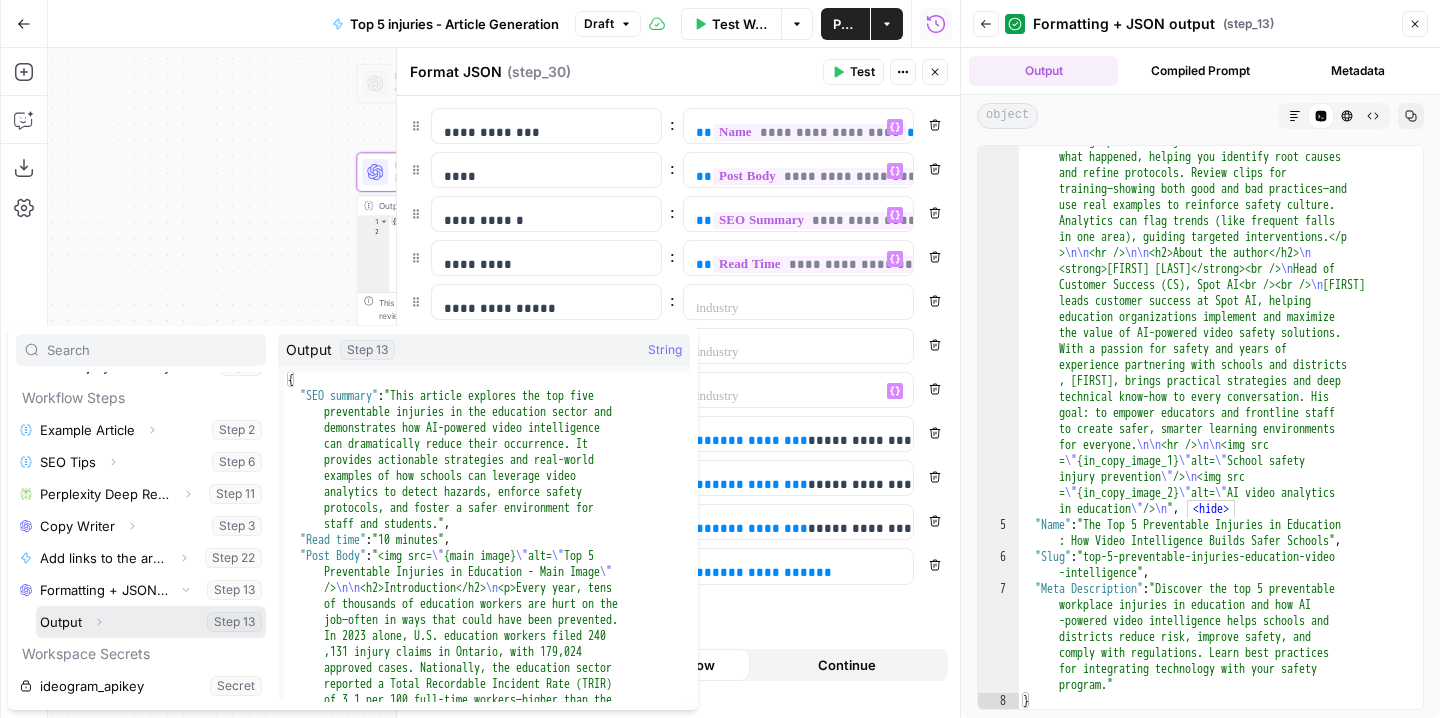 click 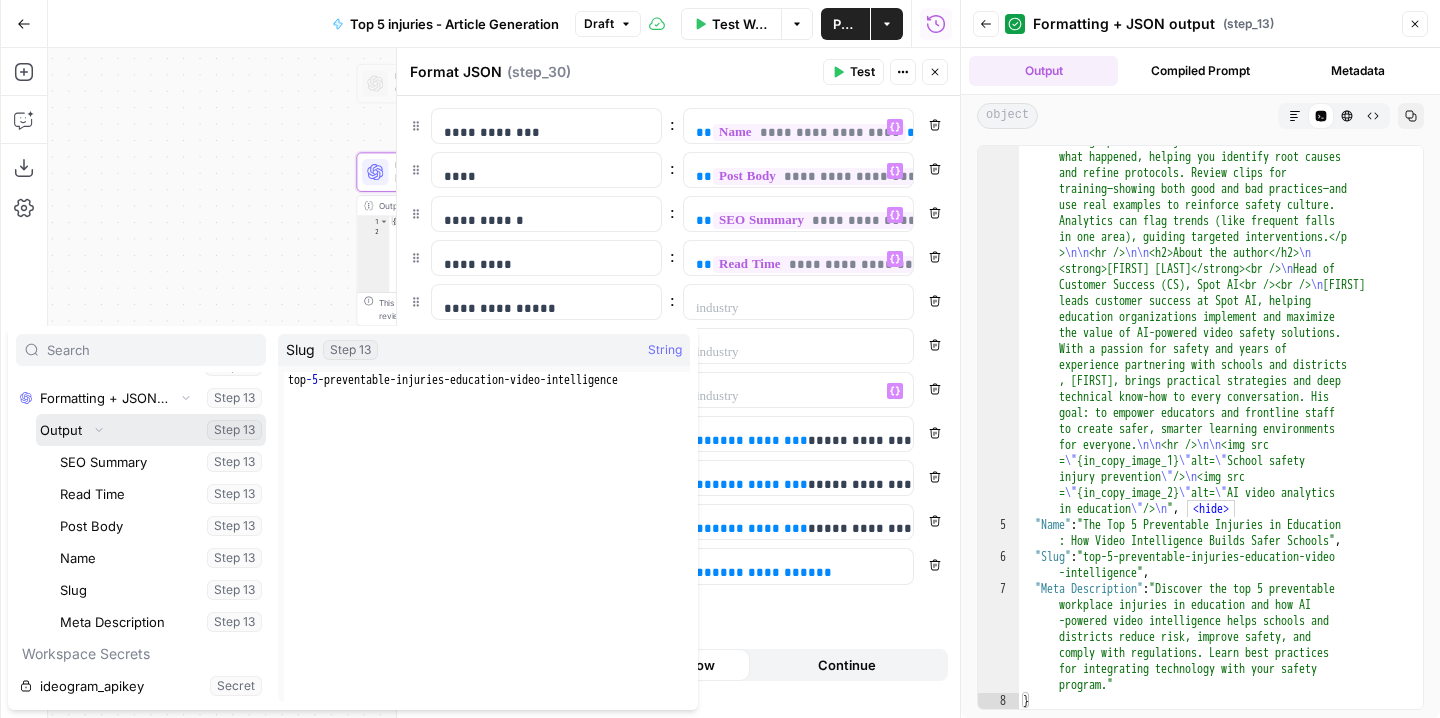 scroll, scrollTop: 310, scrollLeft: 0, axis: vertical 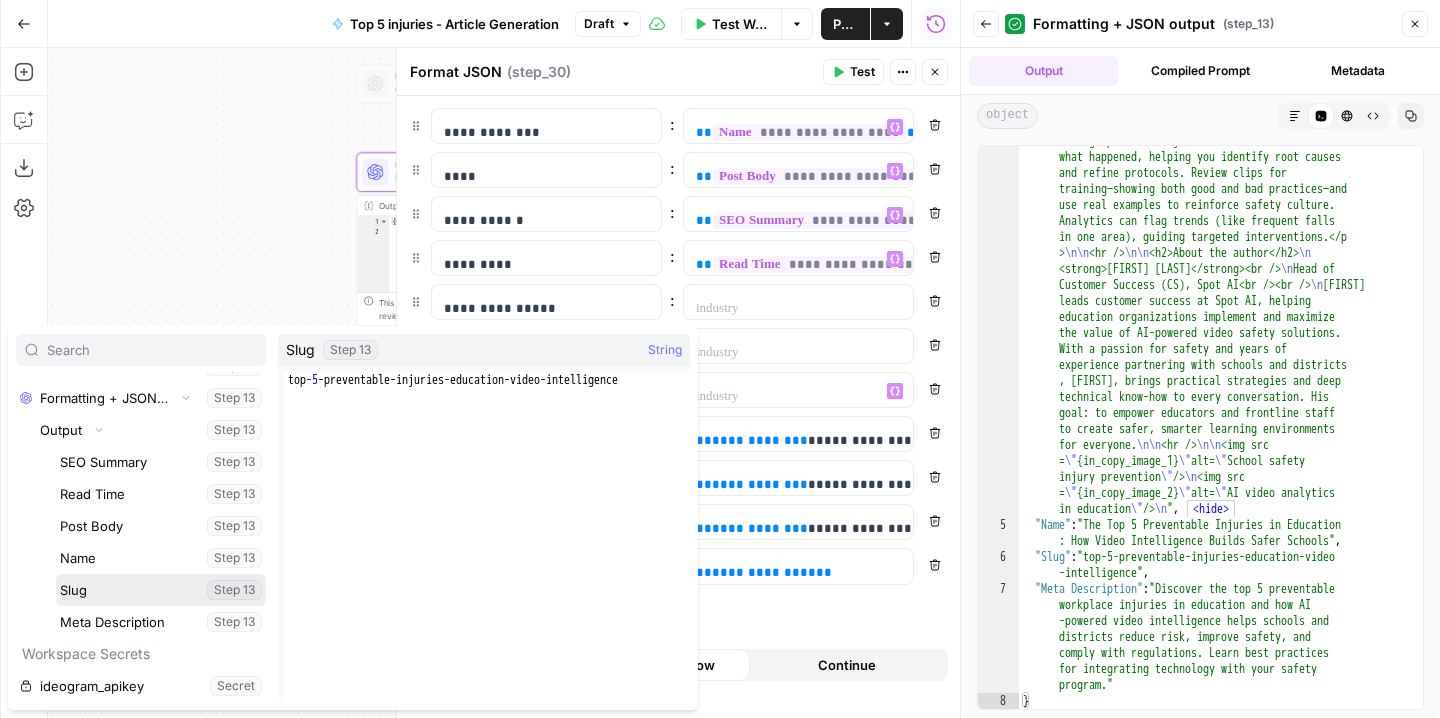 click at bounding box center [161, 590] 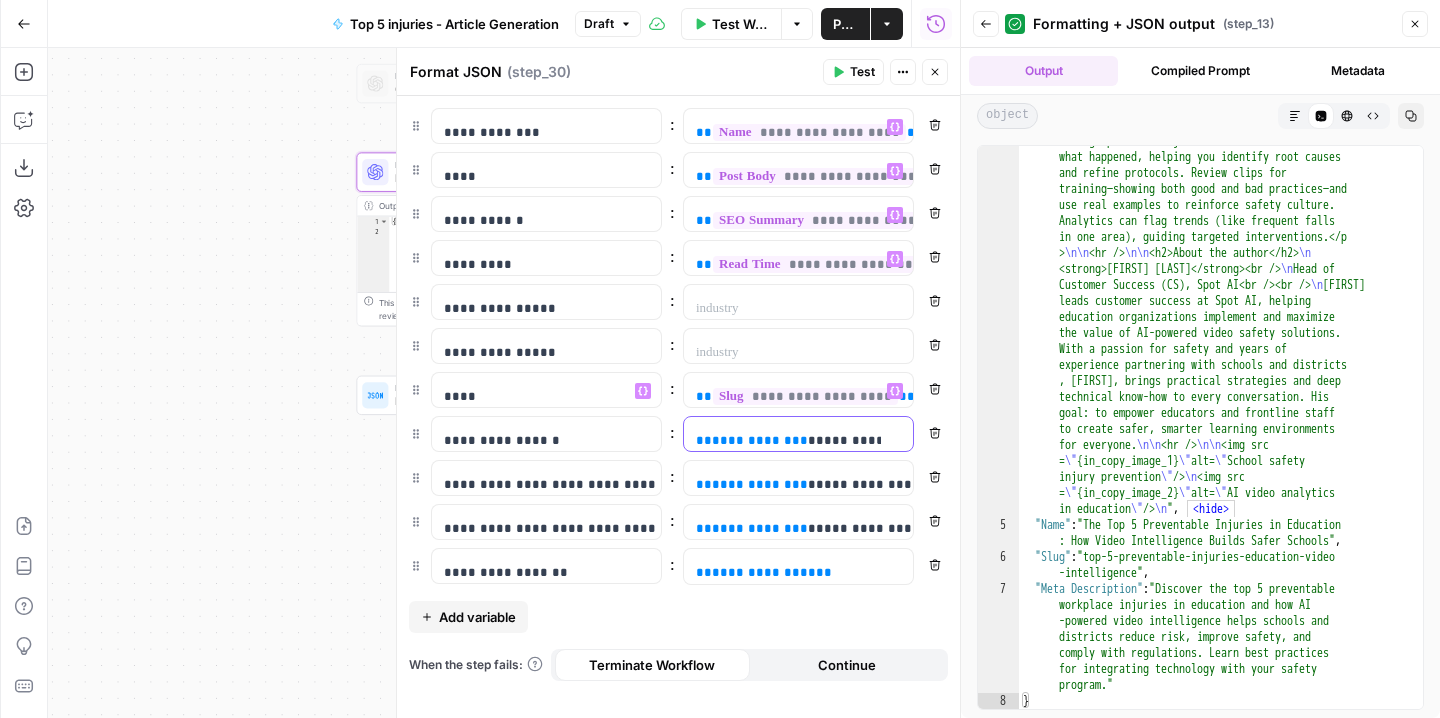 click on "**********" at bounding box center (760, 440) 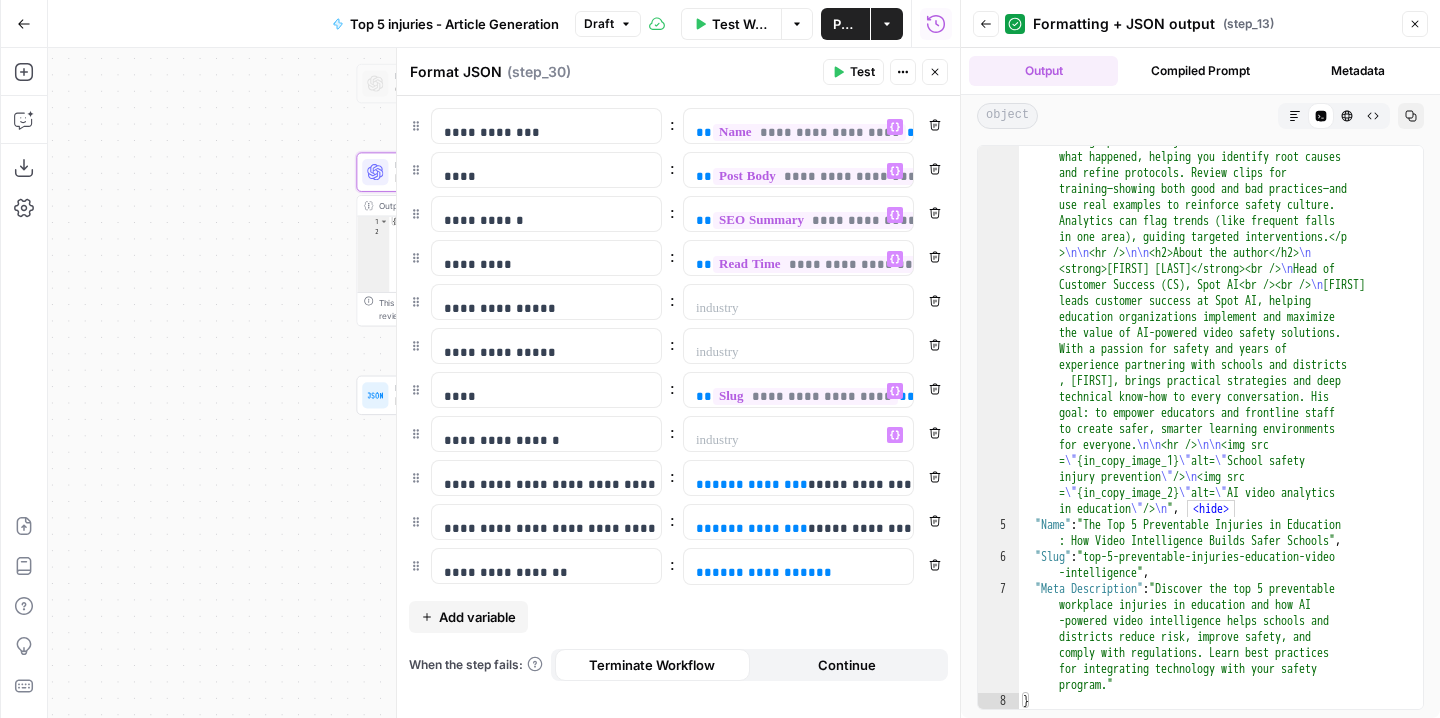 click 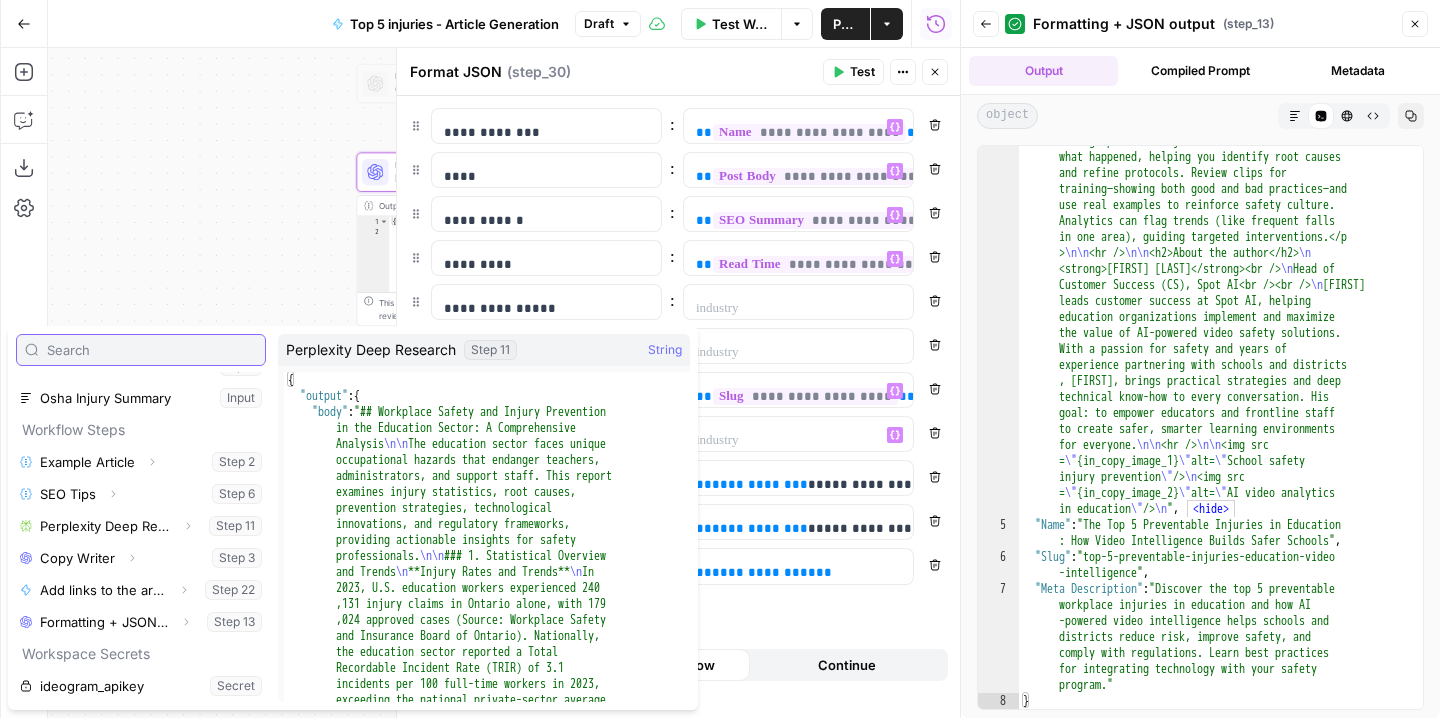 scroll, scrollTop: 86, scrollLeft: 0, axis: vertical 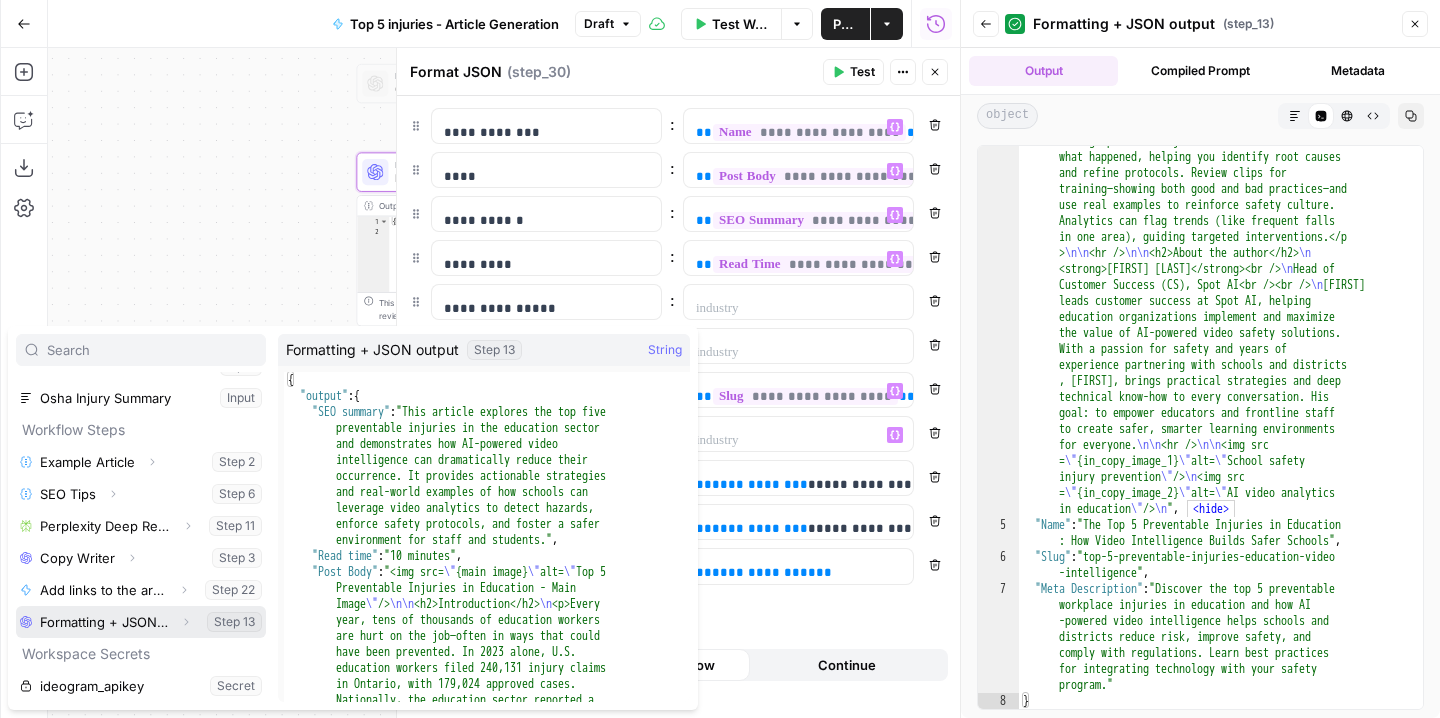 click 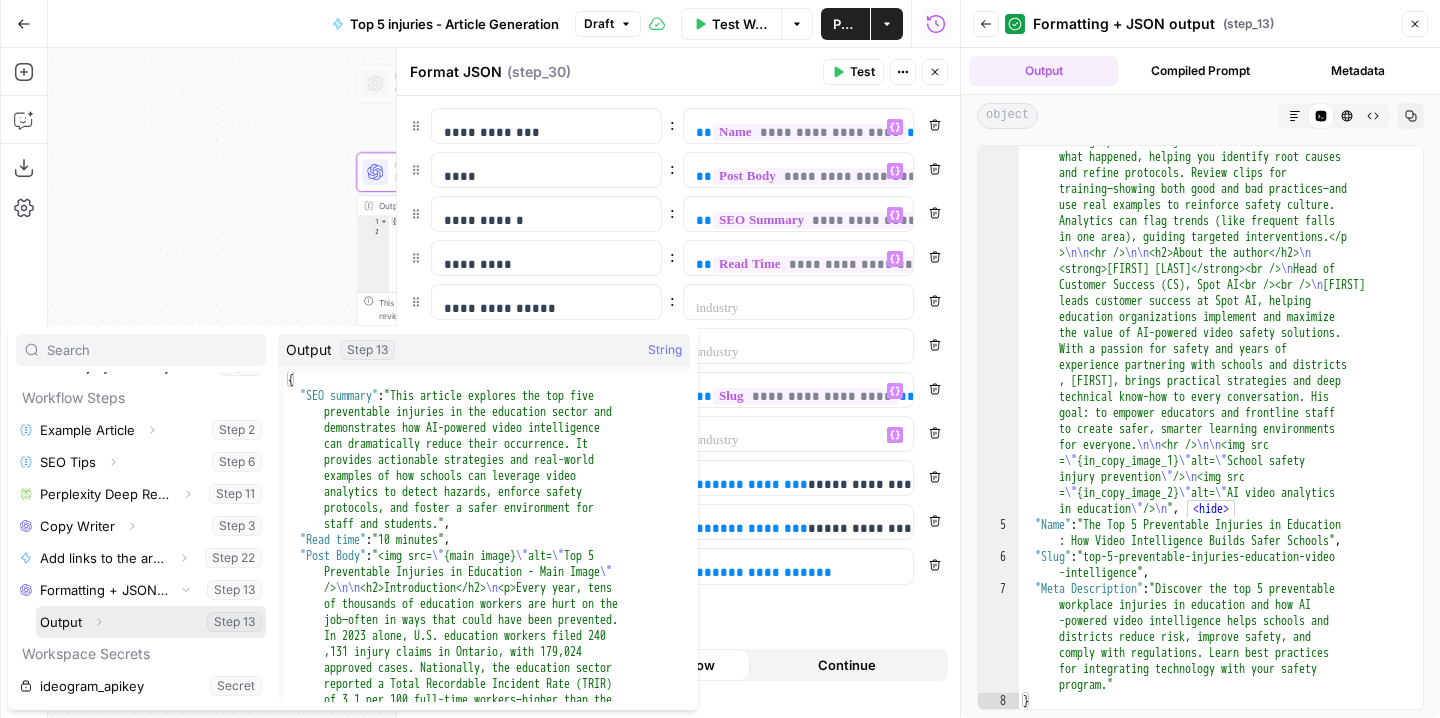click 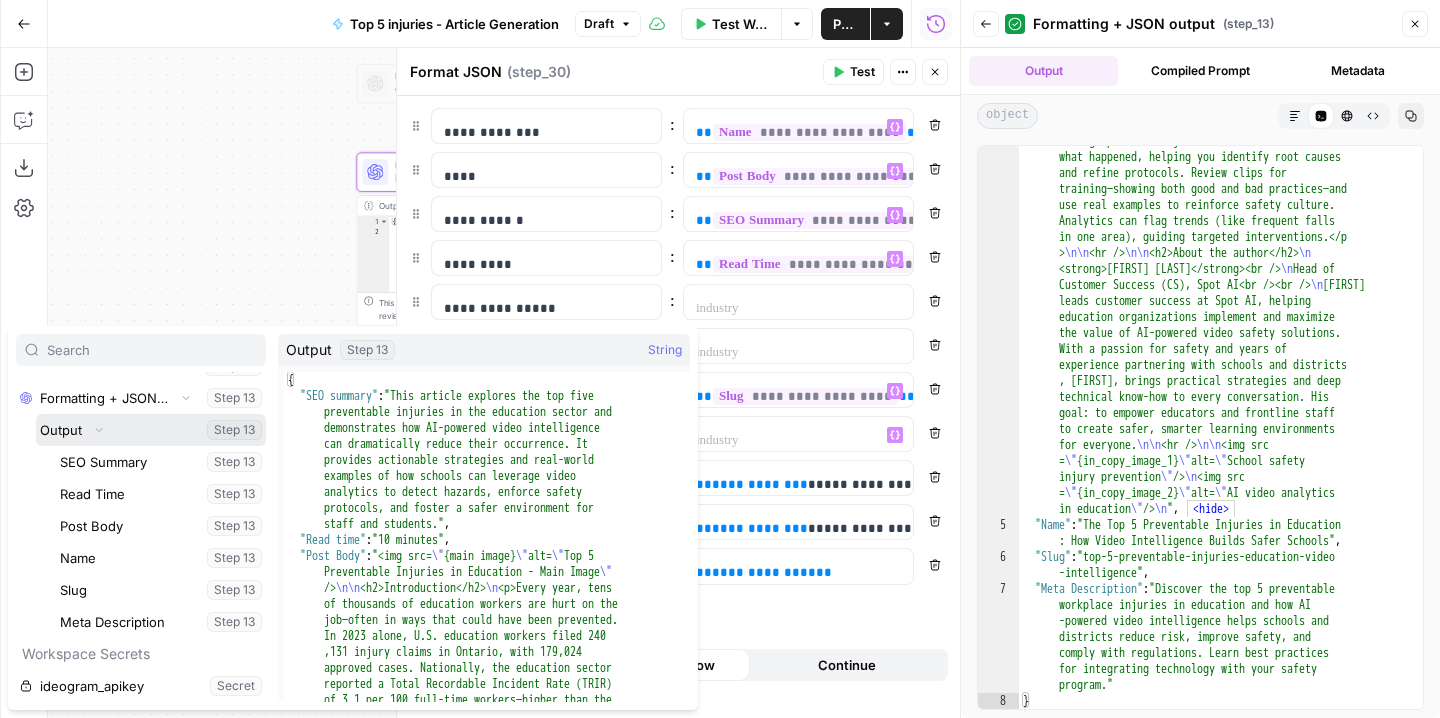 scroll, scrollTop: 310, scrollLeft: 0, axis: vertical 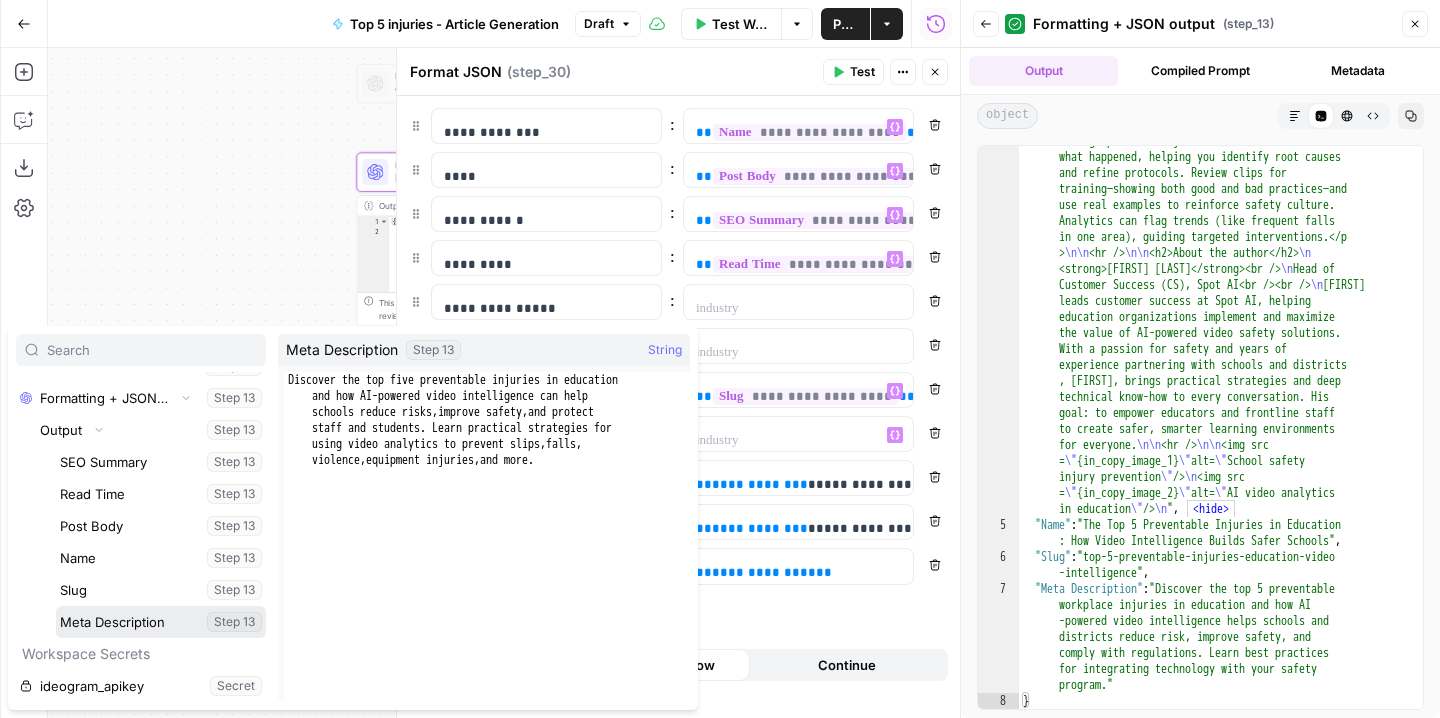 click at bounding box center [161, 622] 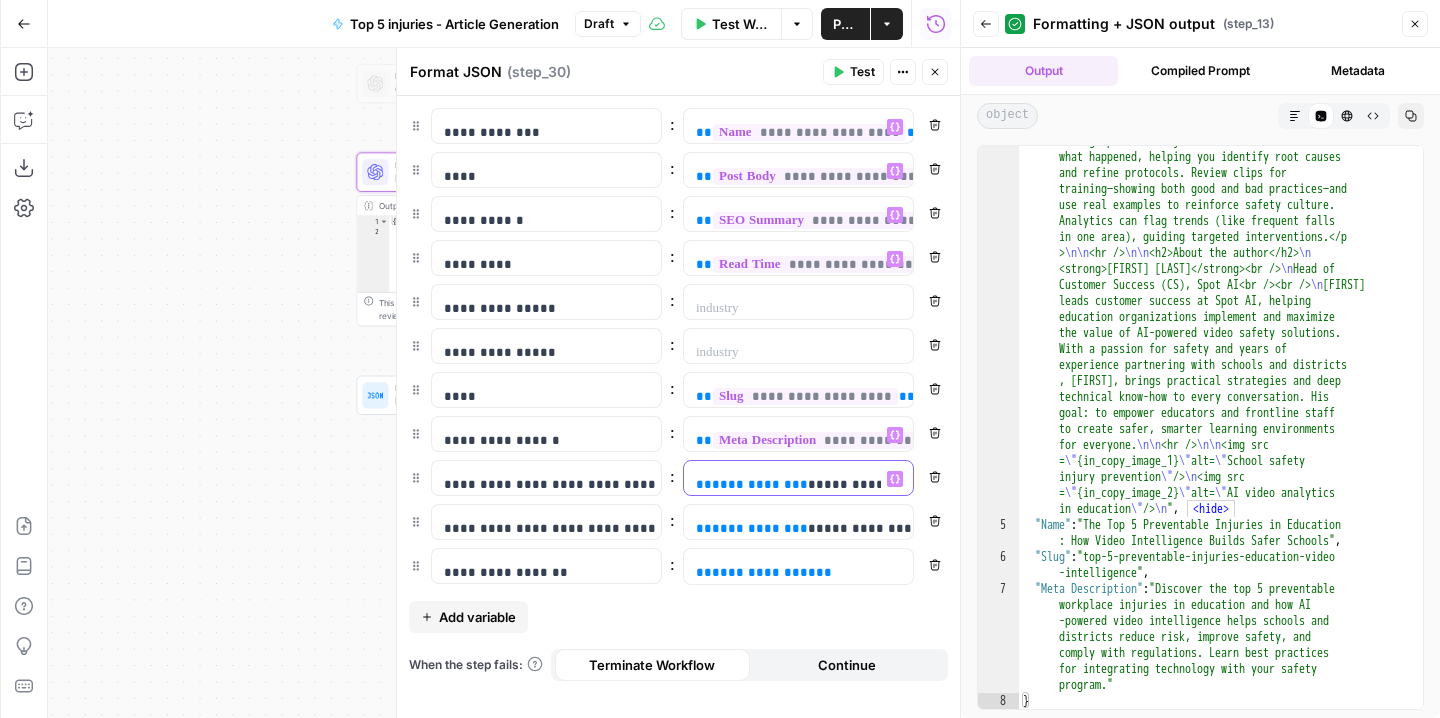 click on "**********" at bounding box center [760, 484] 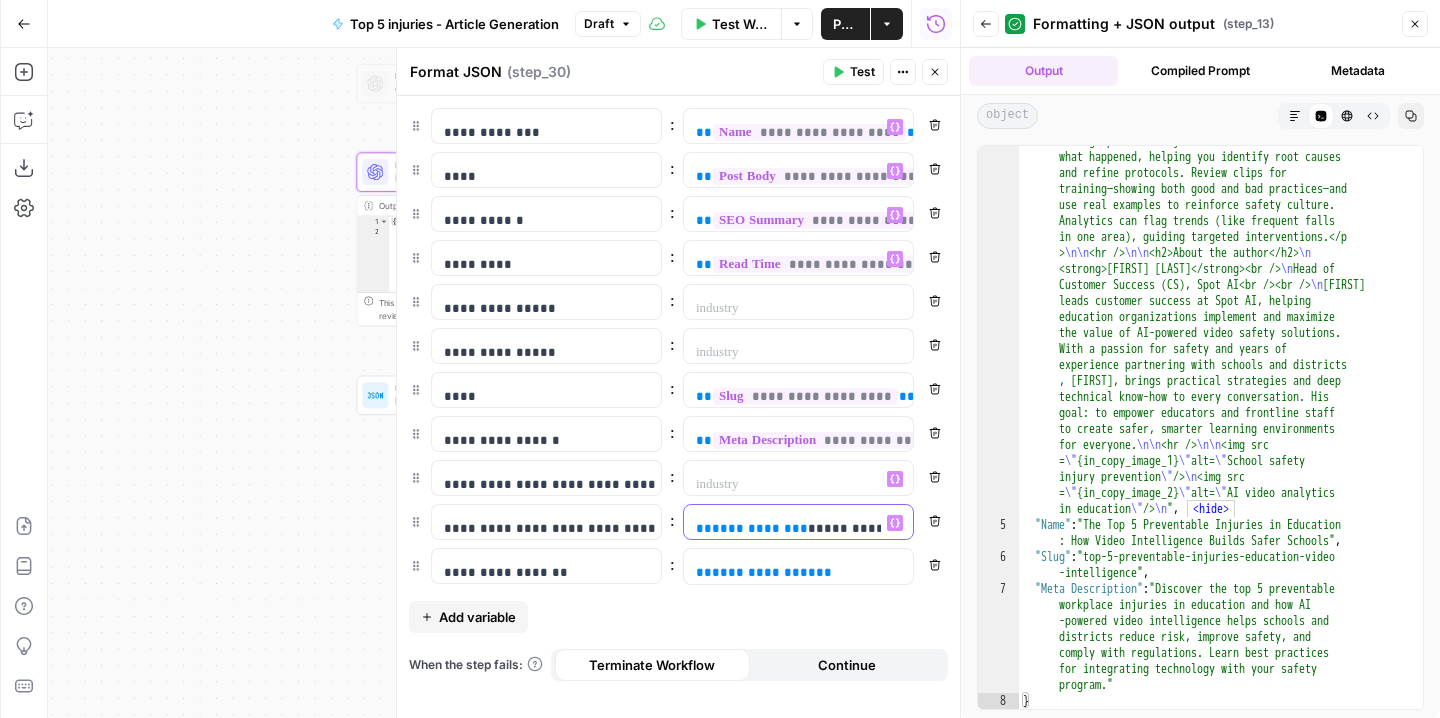 click on "**********" at bounding box center [798, 528] 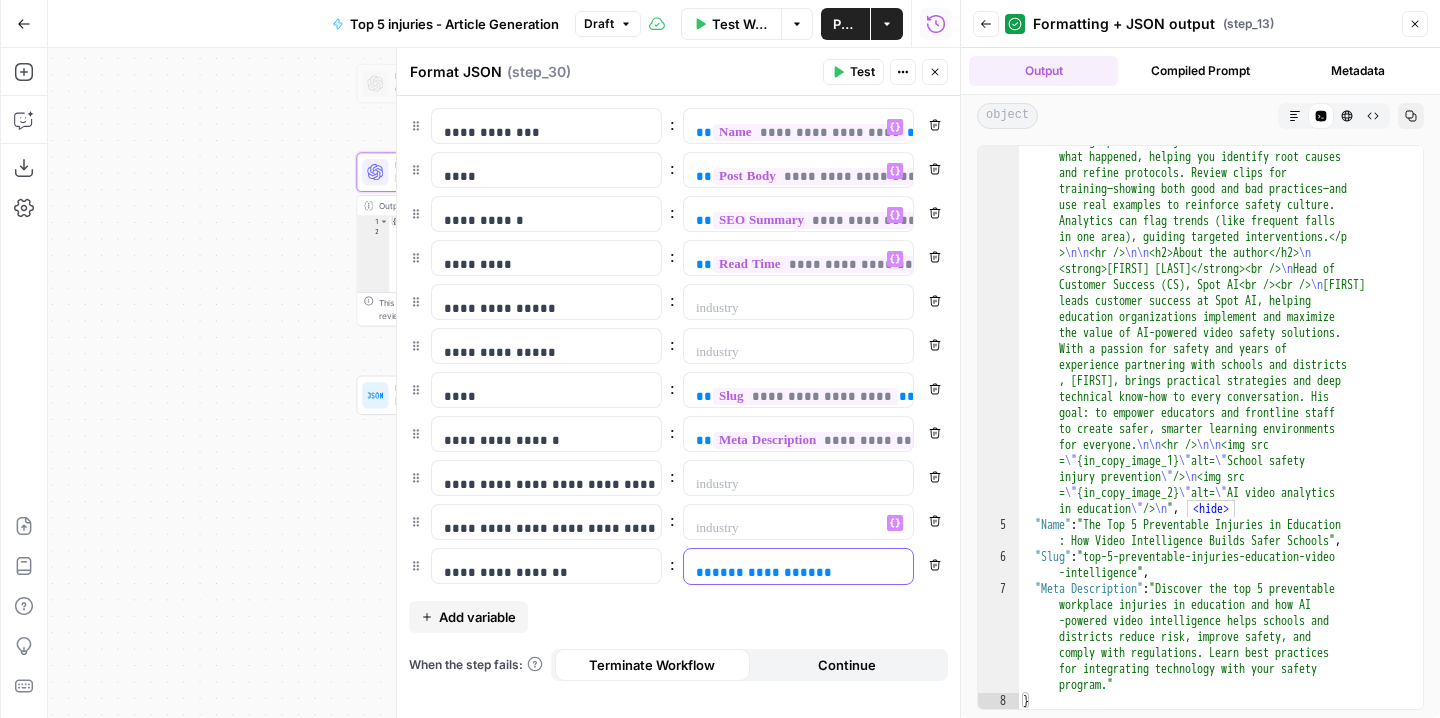 click on "**********" at bounding box center (782, 572) 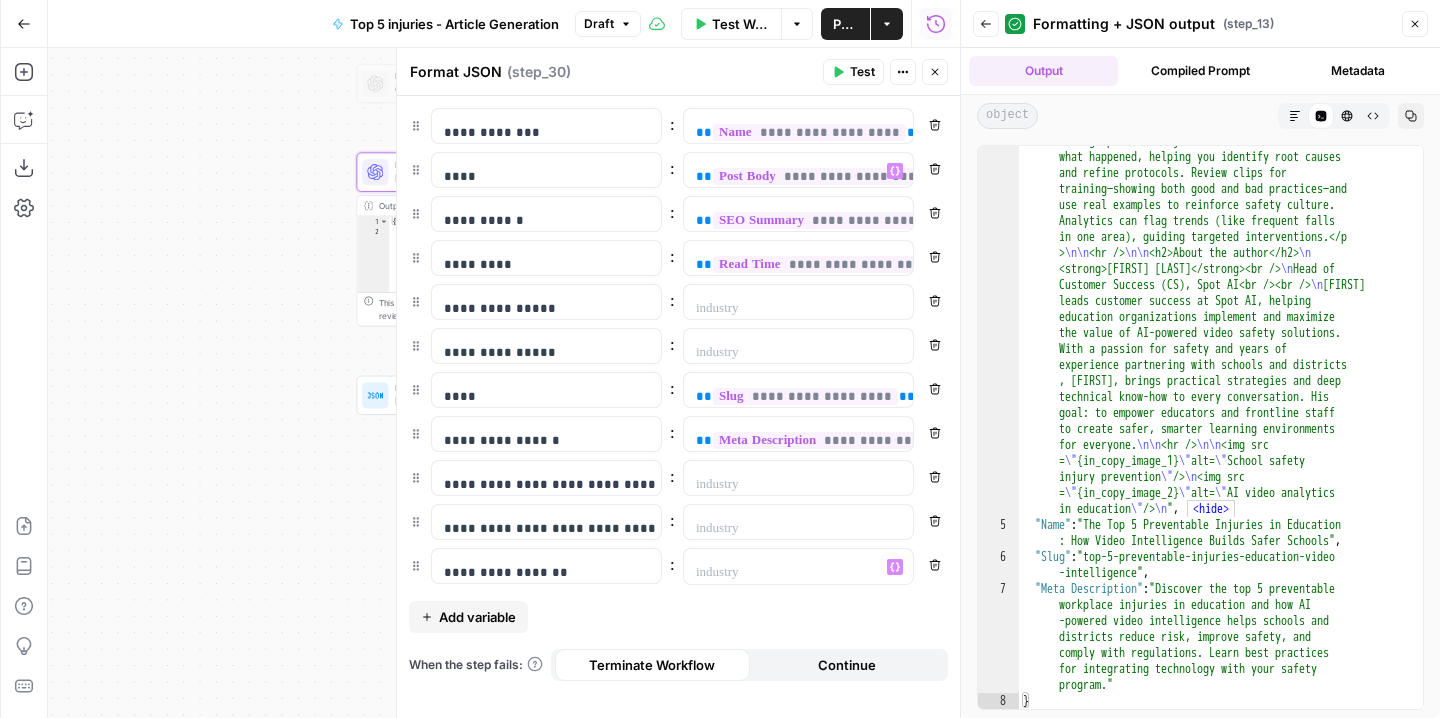 click on "Close" at bounding box center [1415, 24] 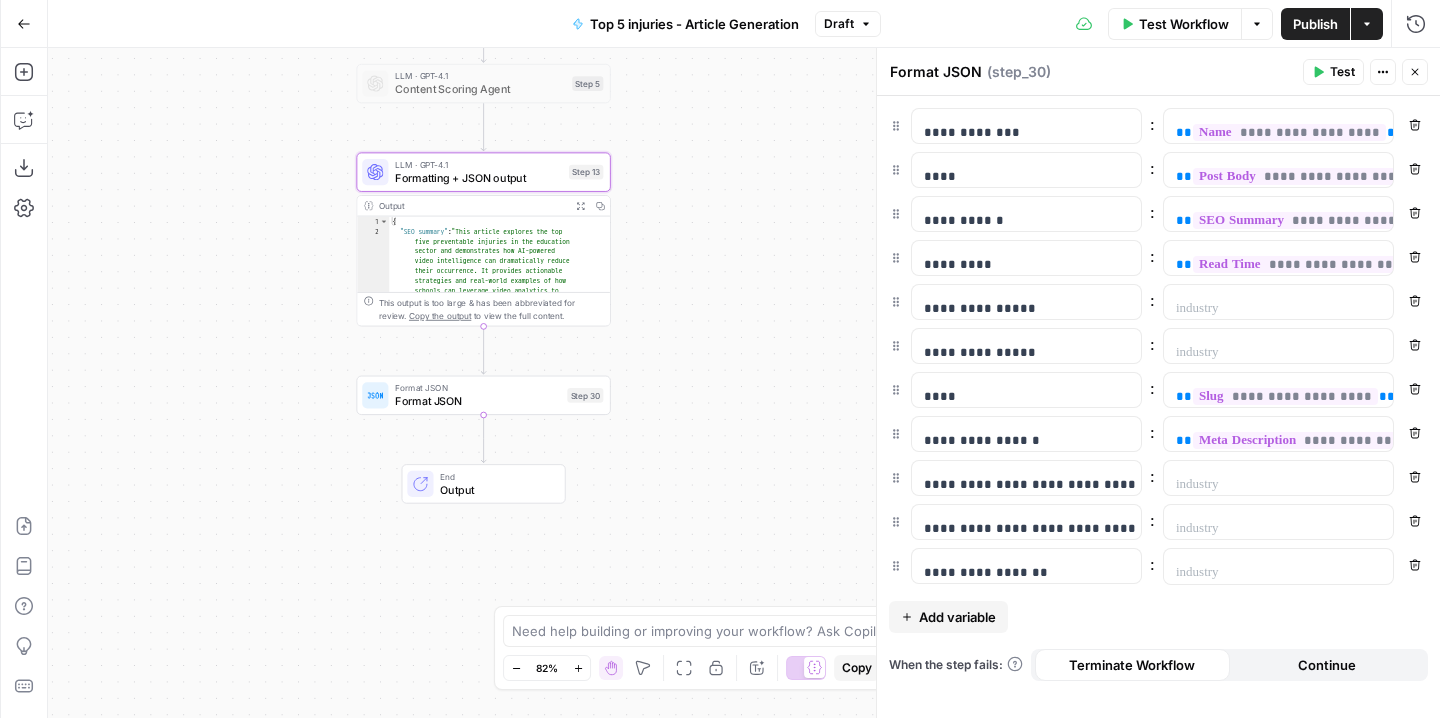 click on "Publish" at bounding box center [1315, 24] 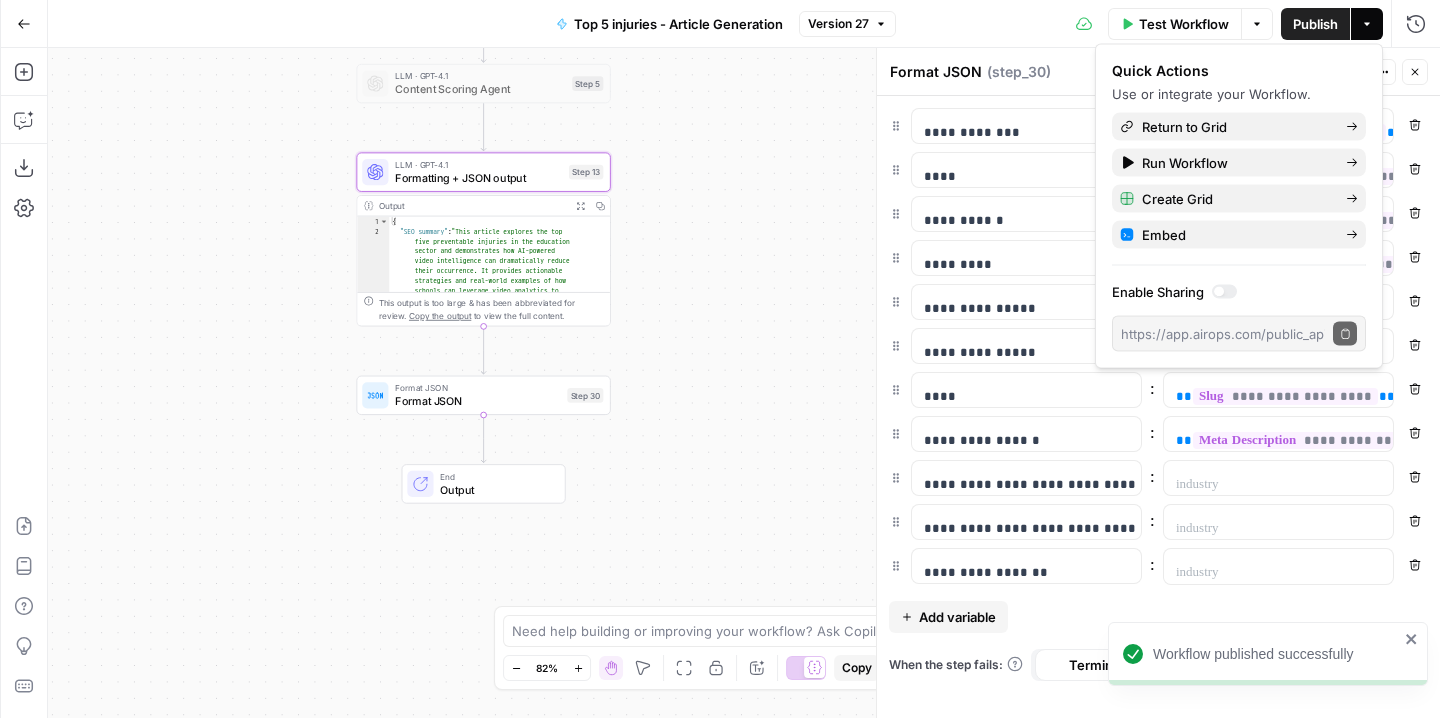 click on "Close" at bounding box center [1415, 72] 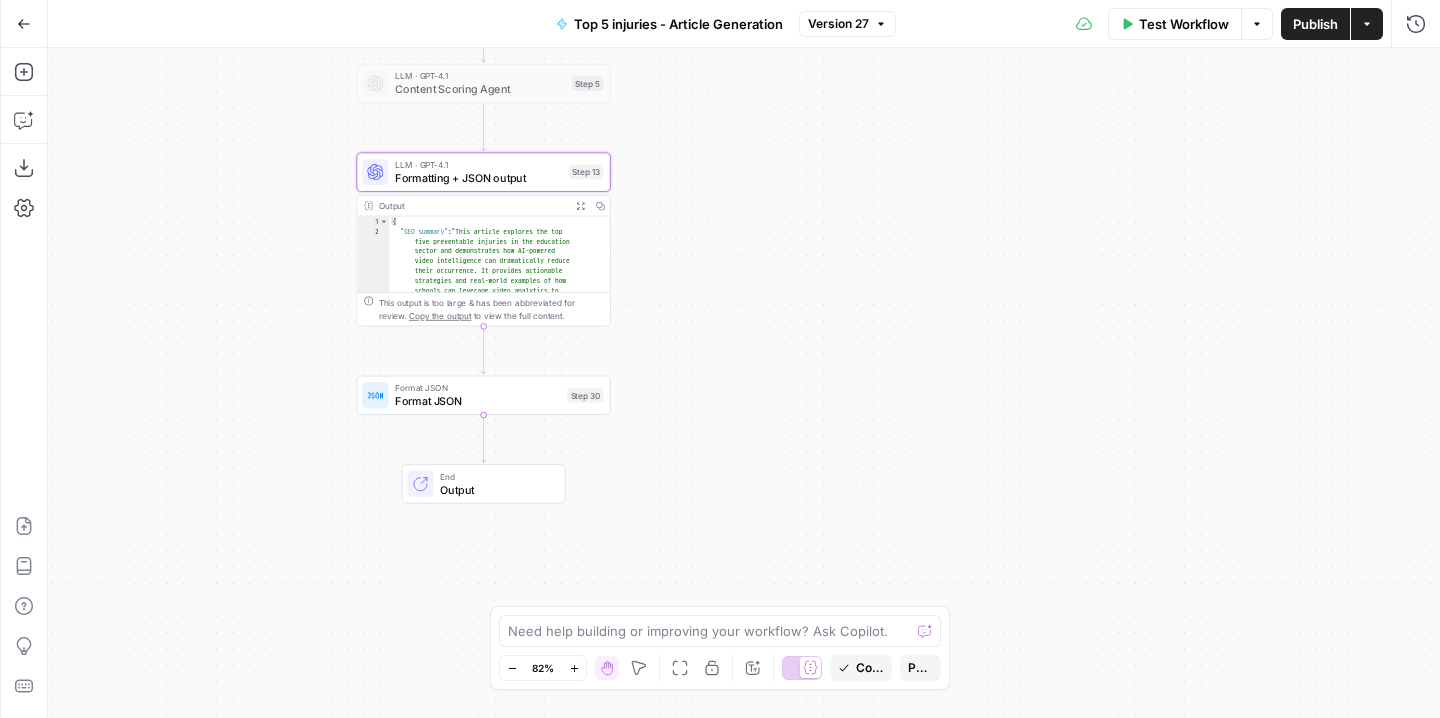 click on "**********" at bounding box center (744, 383) 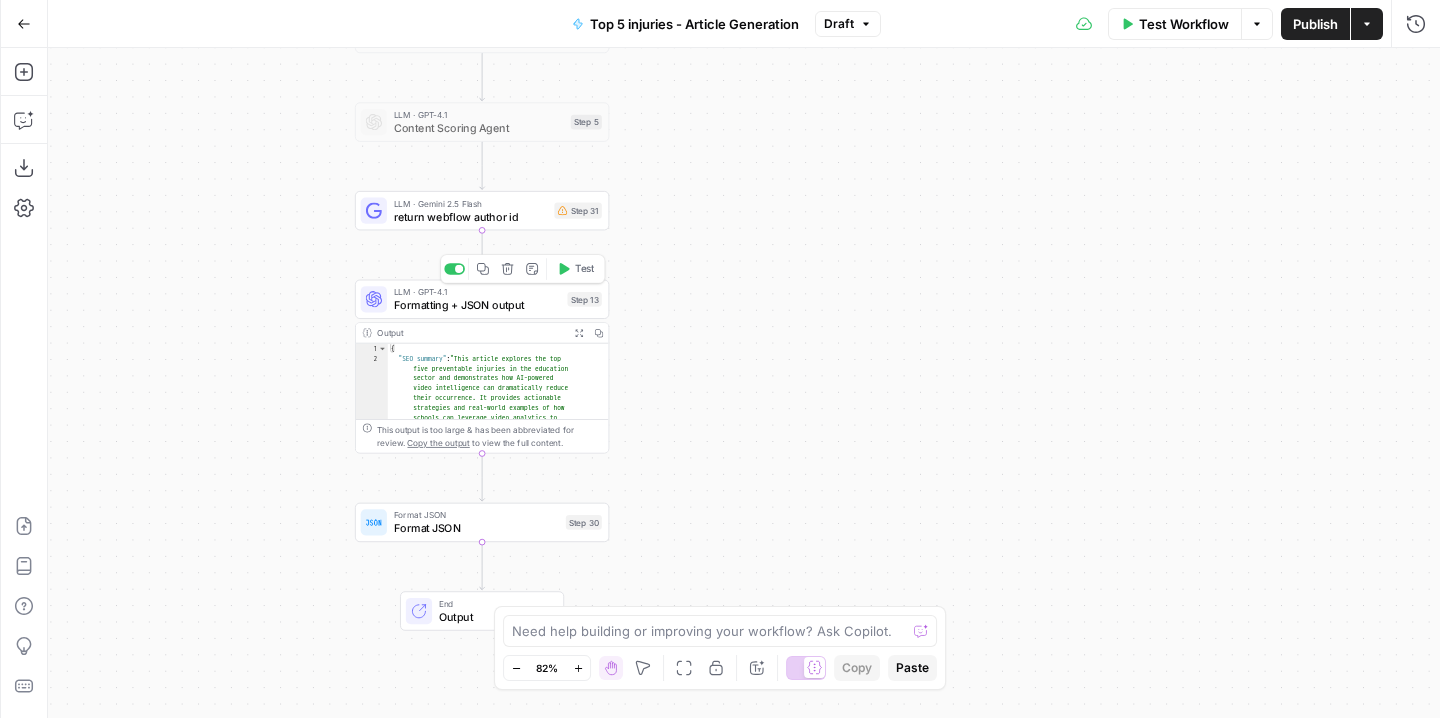 click on "Formatting + JSON output" at bounding box center [477, 305] 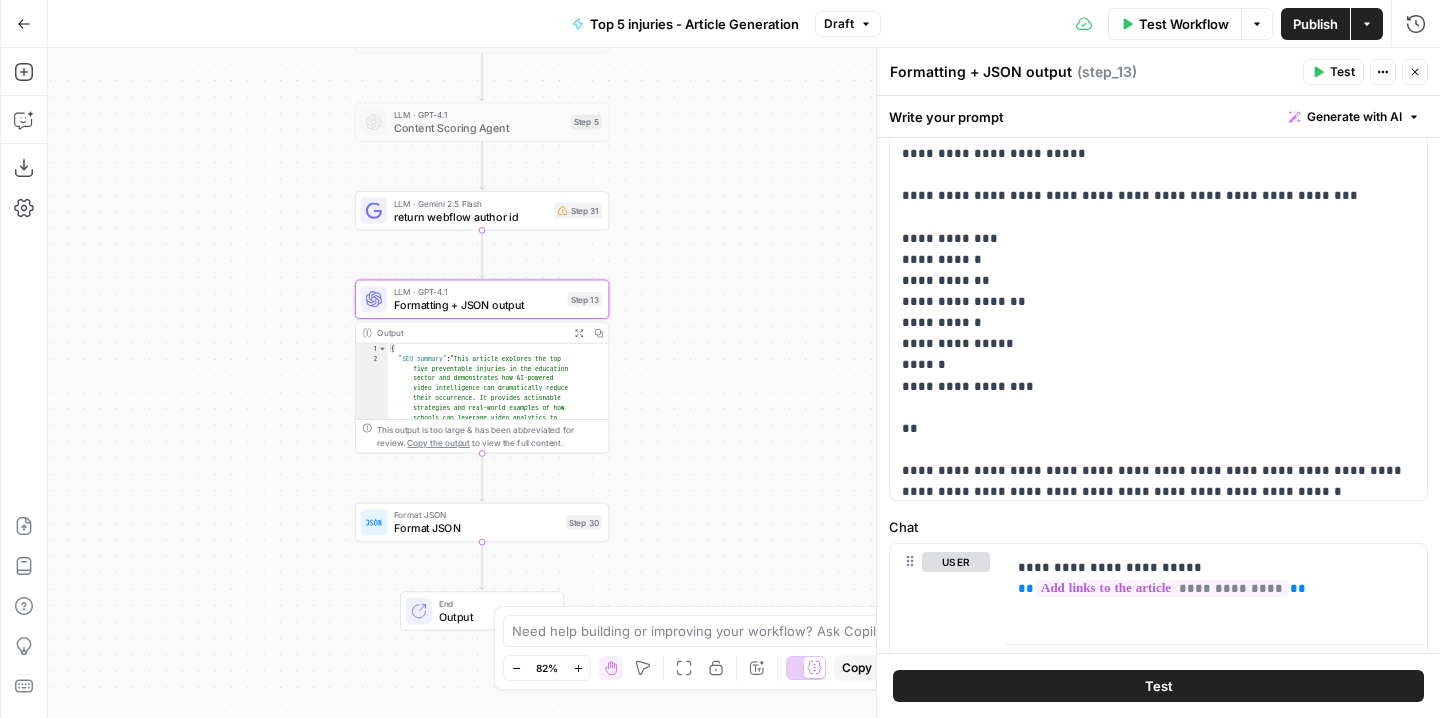 scroll, scrollTop: 133, scrollLeft: 0, axis: vertical 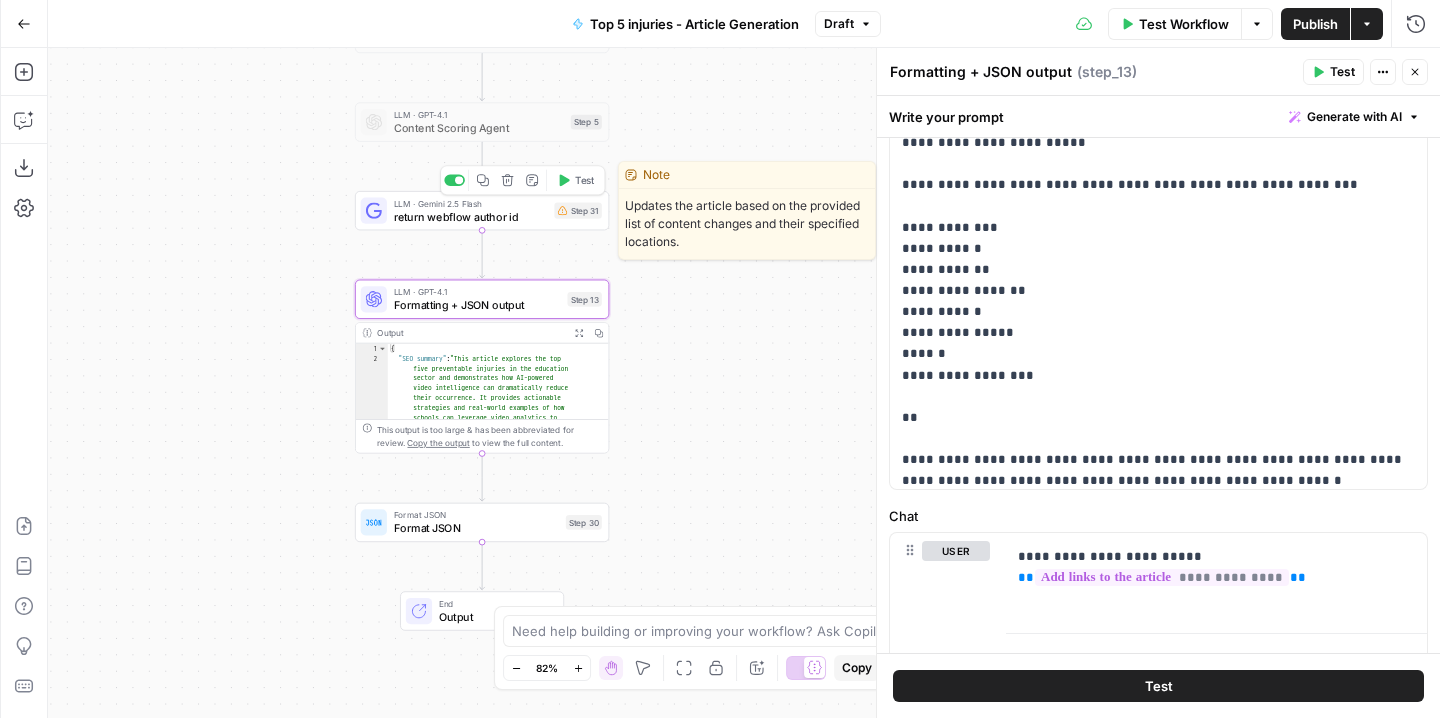 click on "return webflow author id" at bounding box center [471, 216] 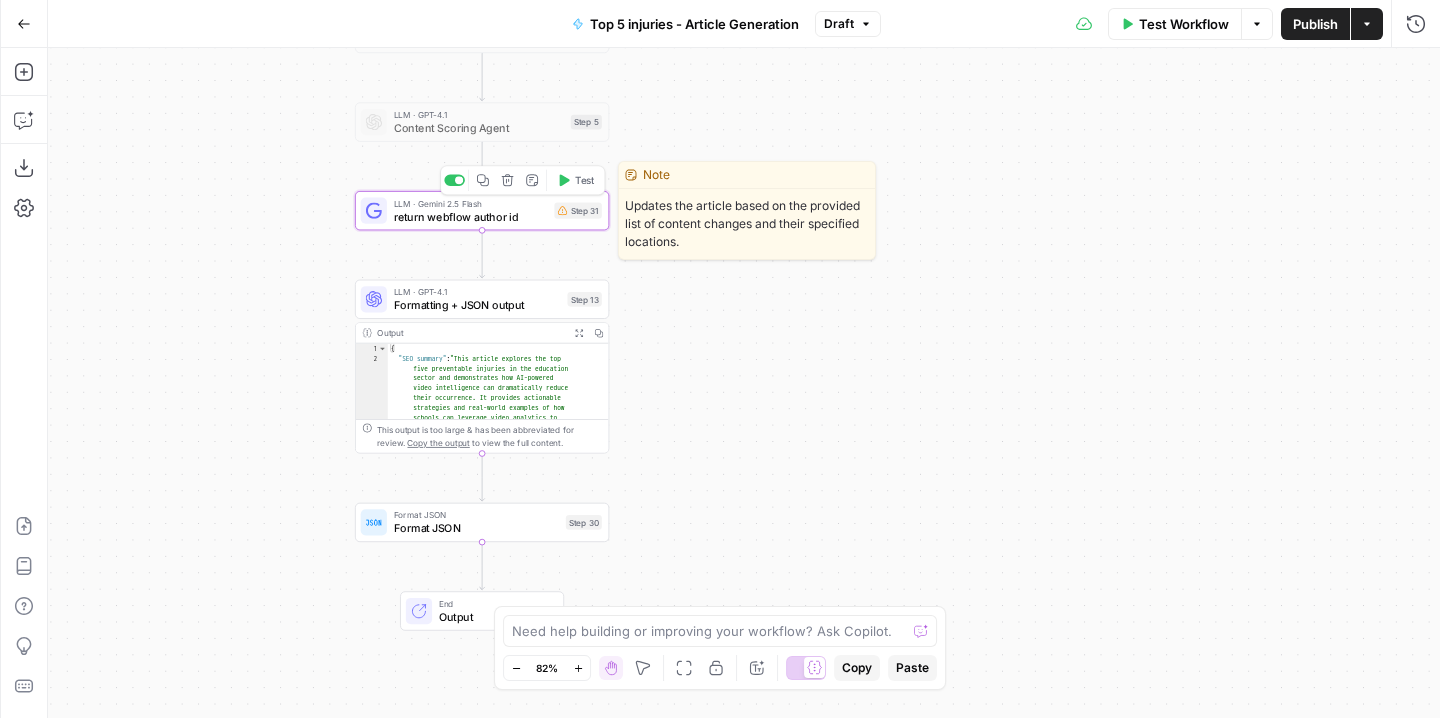 type on "return webflow author id" 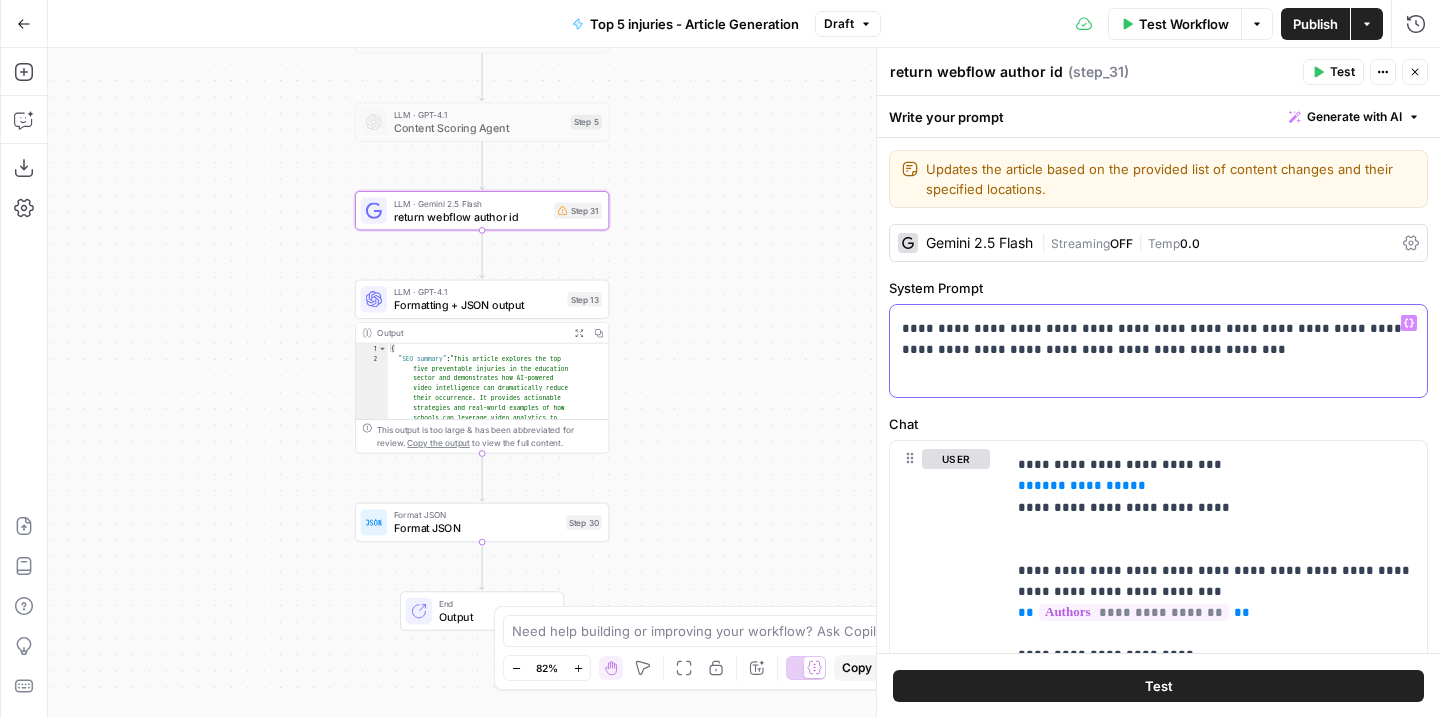click on "**********" at bounding box center (1158, 351) 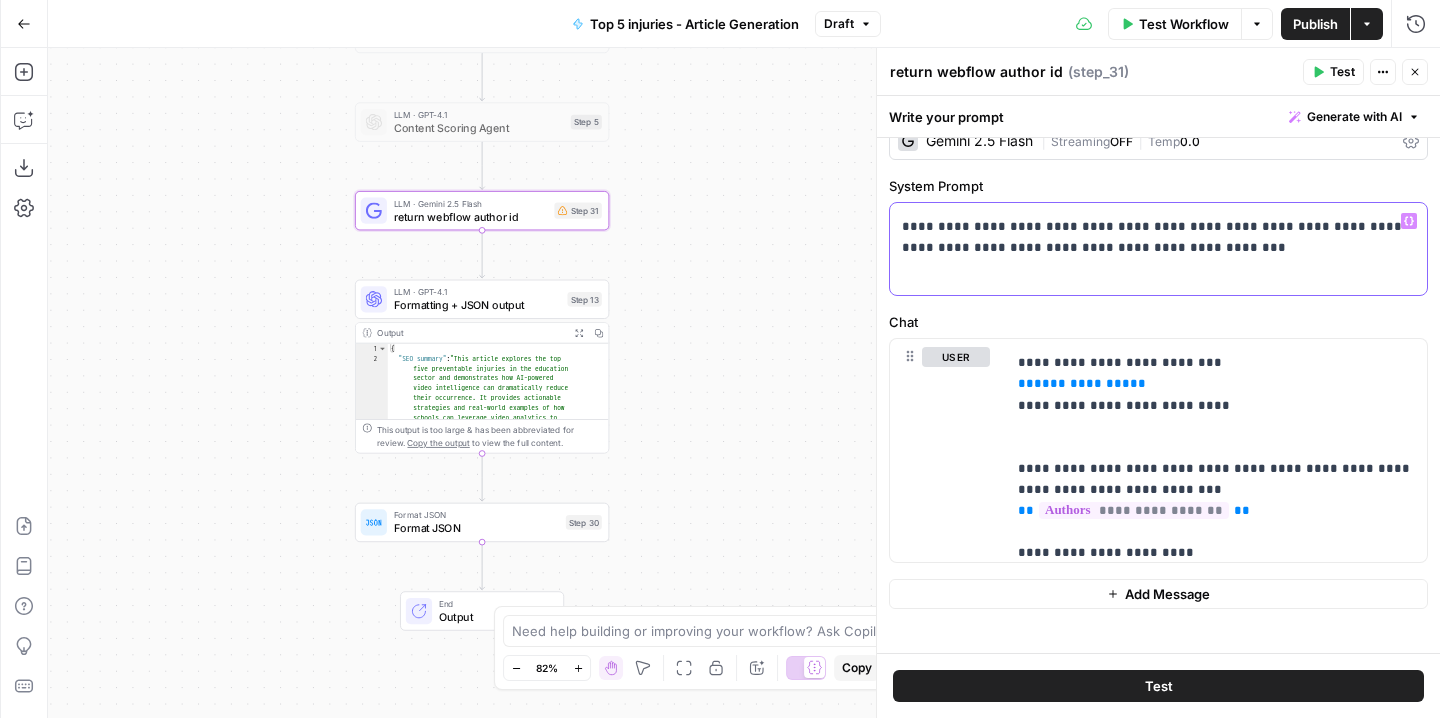 scroll, scrollTop: 102, scrollLeft: 0, axis: vertical 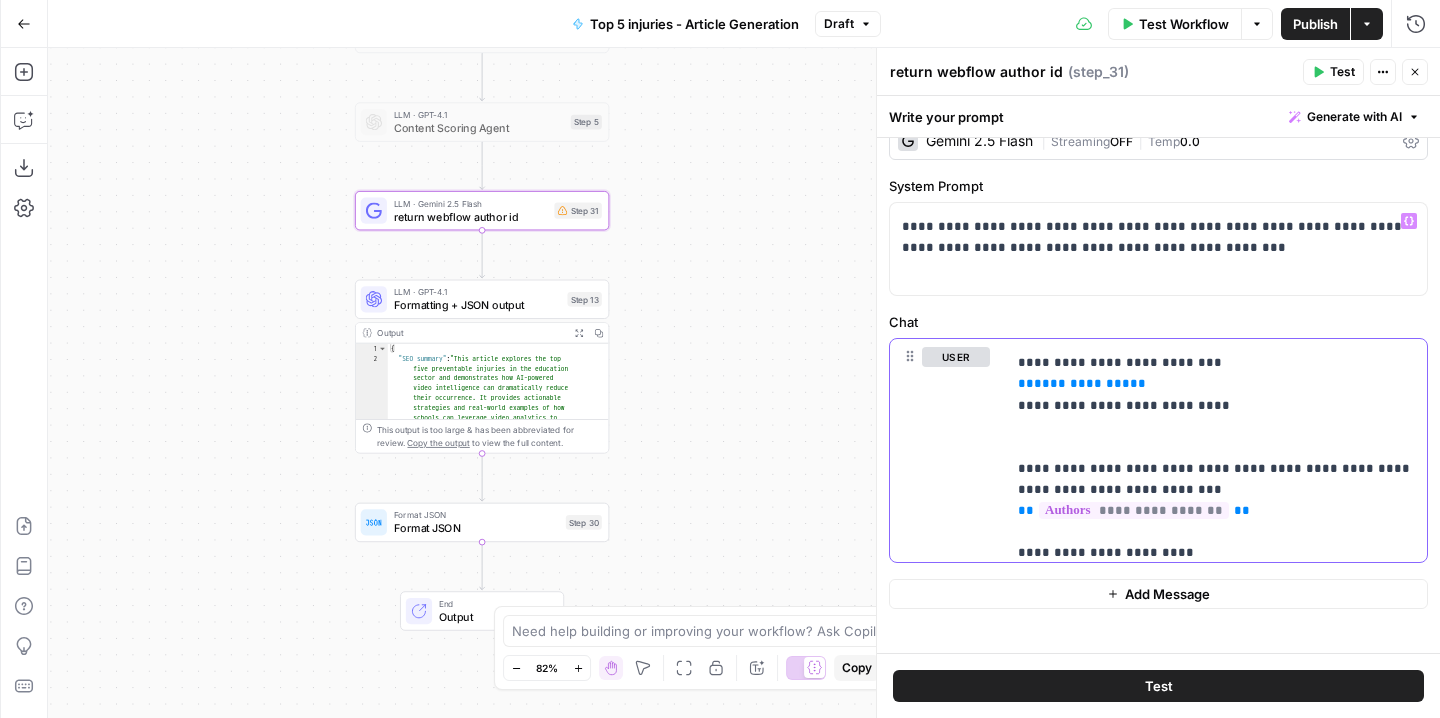 click on "**********" at bounding box center [1216, 457] 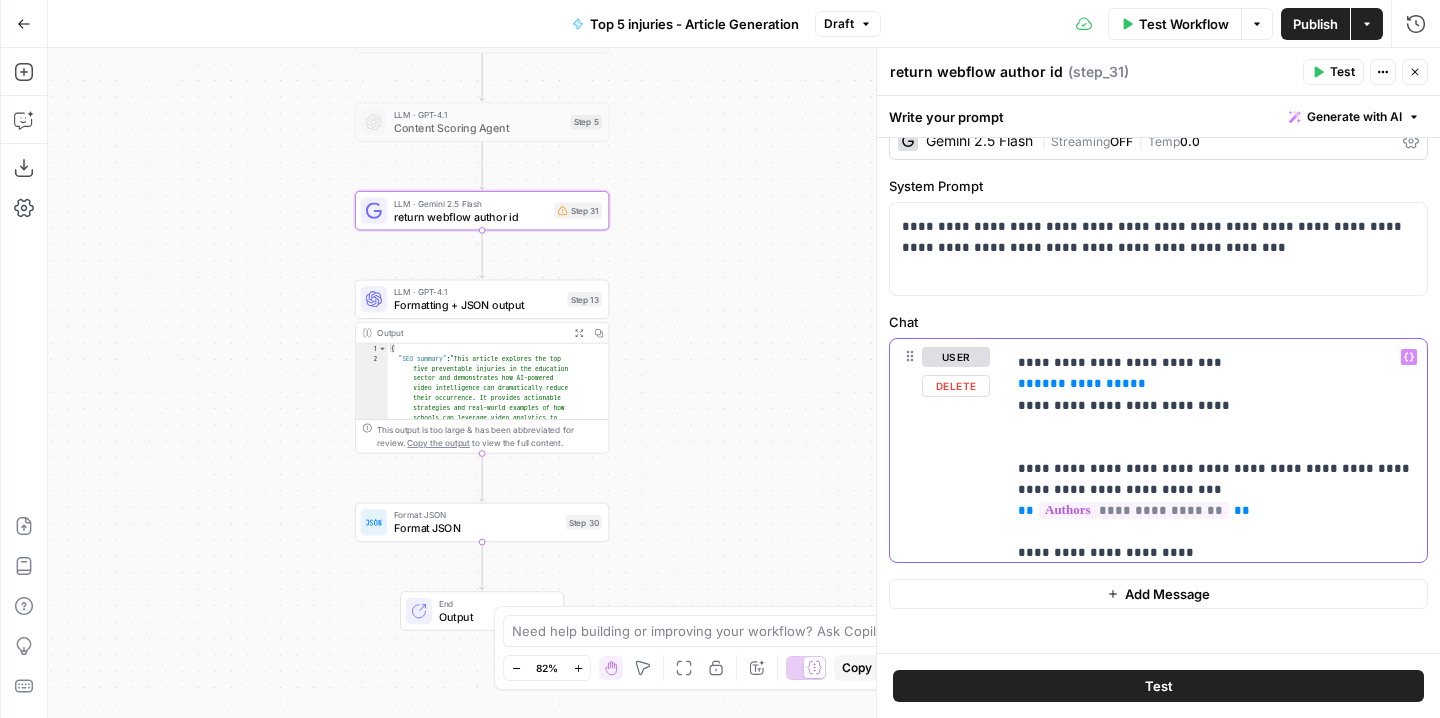 drag, startPoint x: 1143, startPoint y: 376, endPoint x: 1019, endPoint y: 387, distance: 124.486946 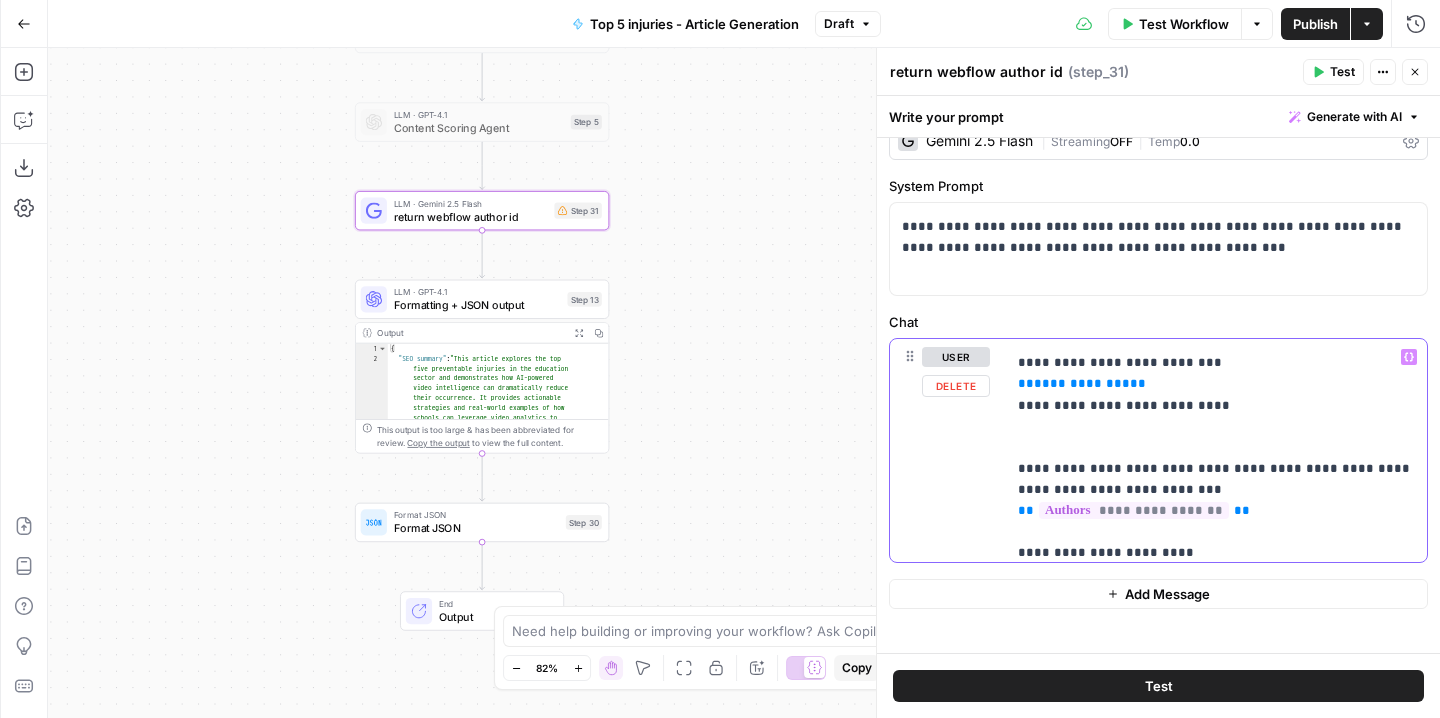click on "**********" at bounding box center [1216, 457] 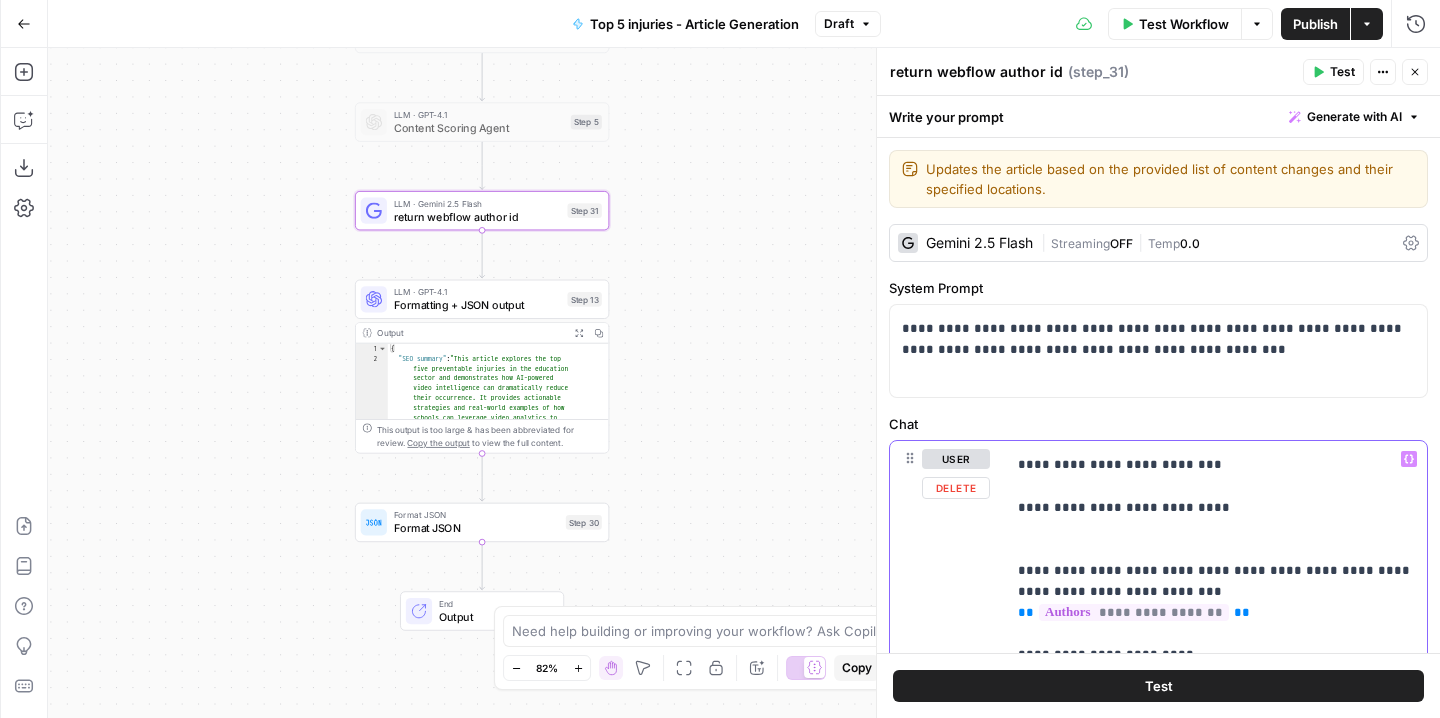 scroll, scrollTop: 0, scrollLeft: 0, axis: both 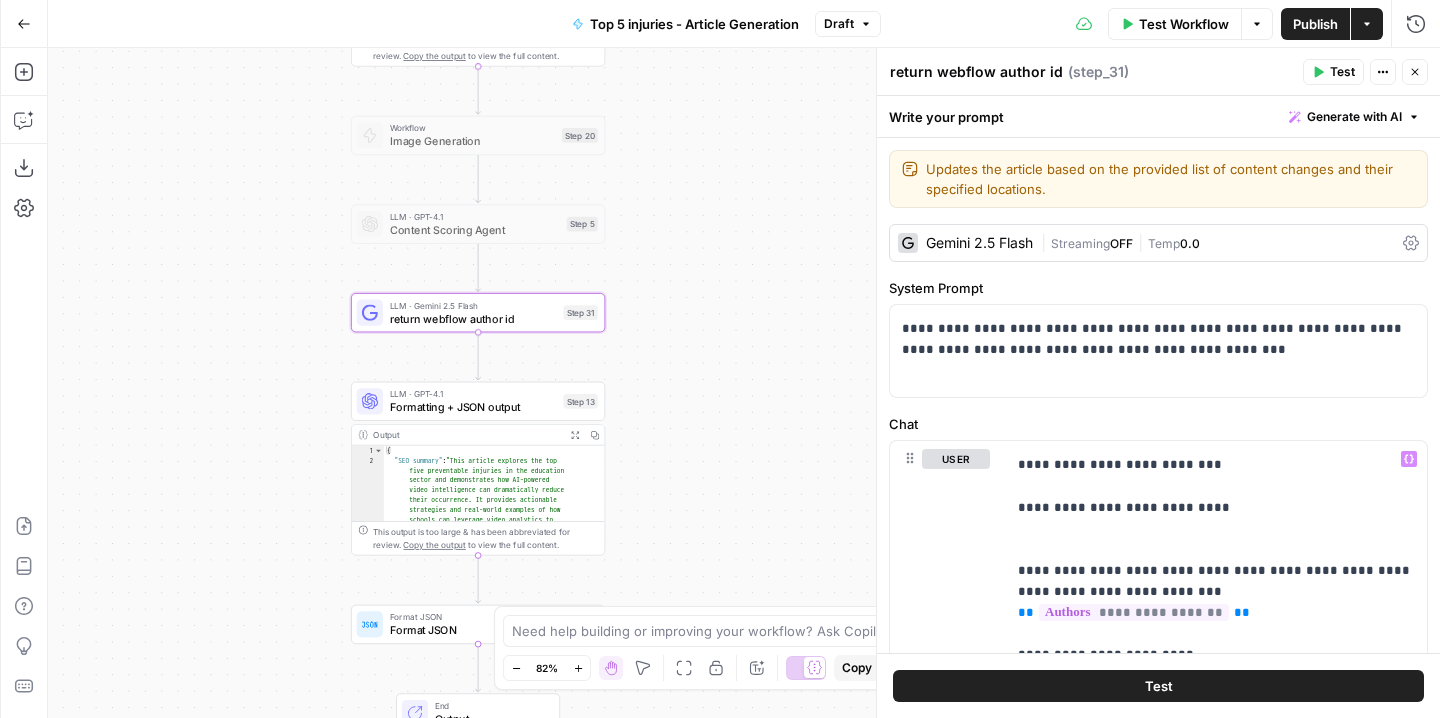 drag, startPoint x: 711, startPoint y: 251, endPoint x: 695, endPoint y: 404, distance: 153.83432 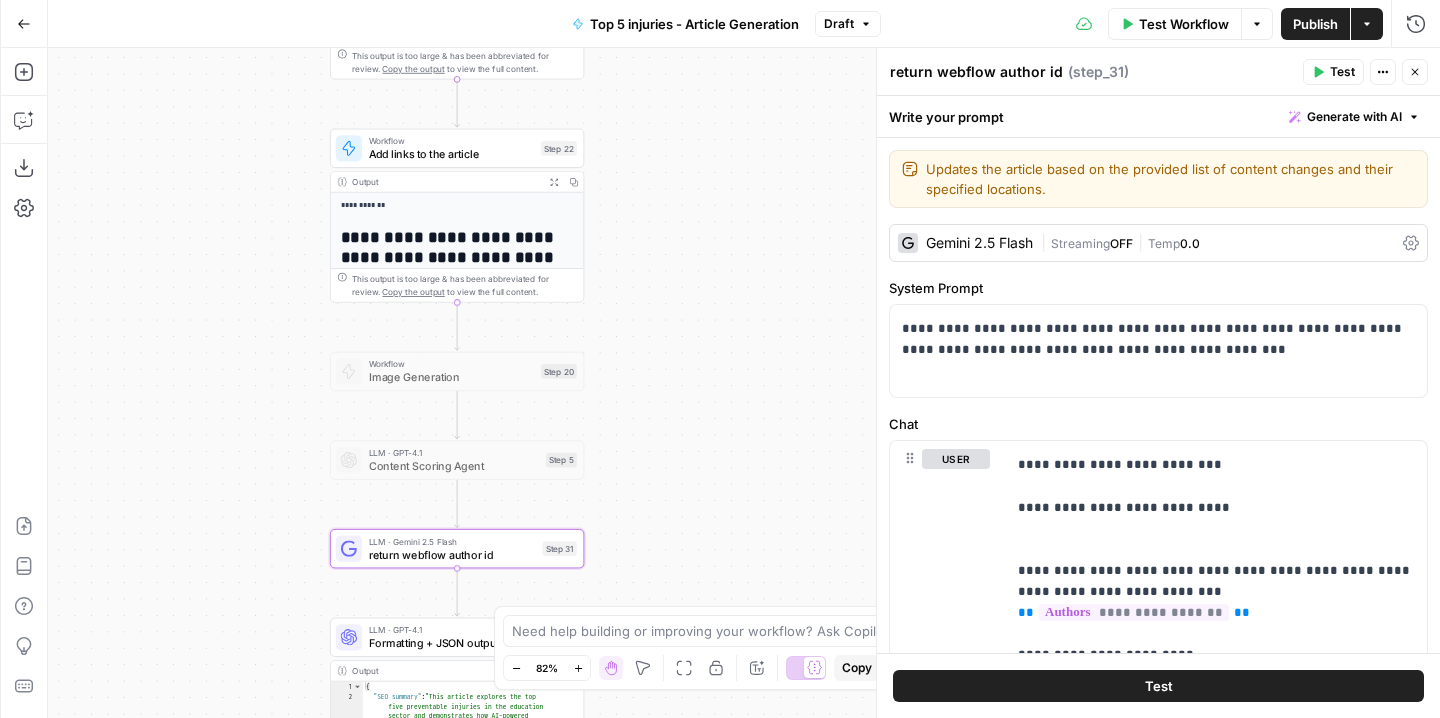 drag, startPoint x: 735, startPoint y: 265, endPoint x: 724, endPoint y: 469, distance: 204.29636 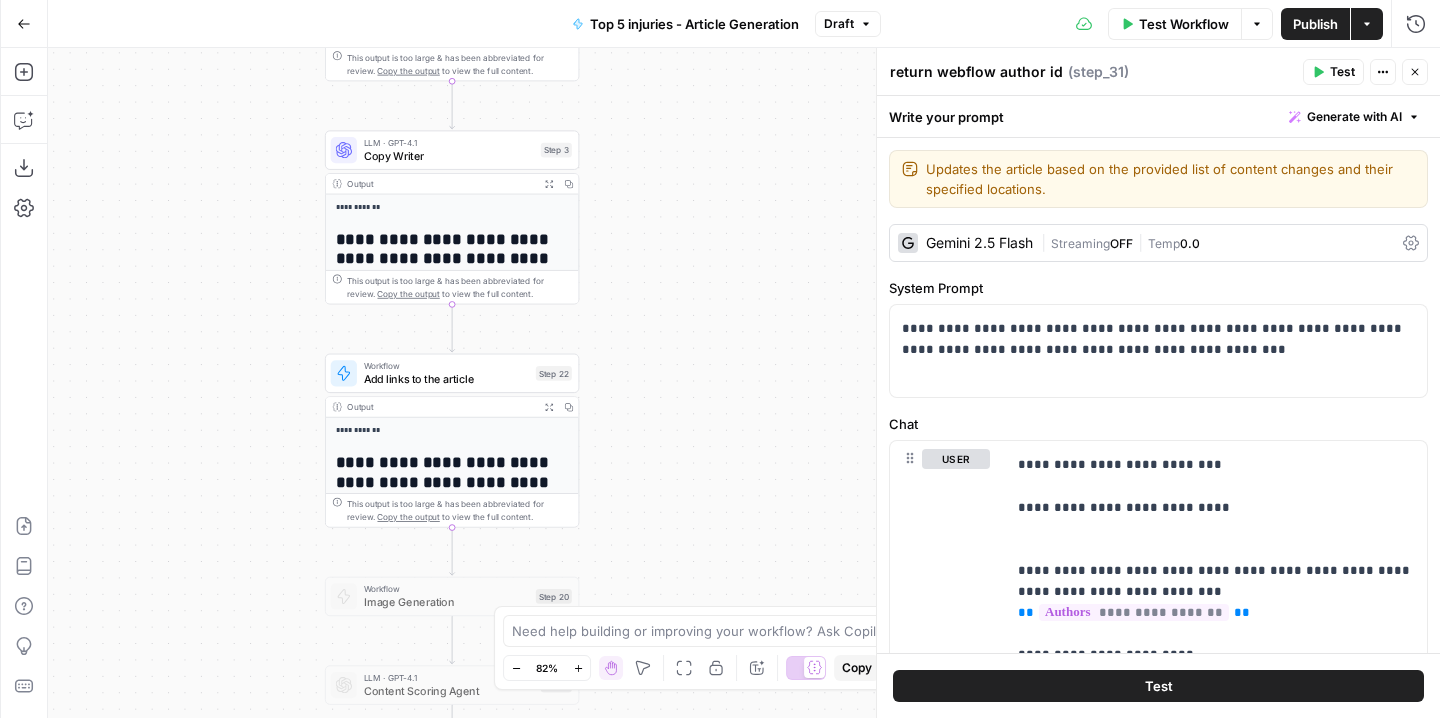 drag, startPoint x: 750, startPoint y: 250, endPoint x: 746, endPoint y: 476, distance: 226.0354 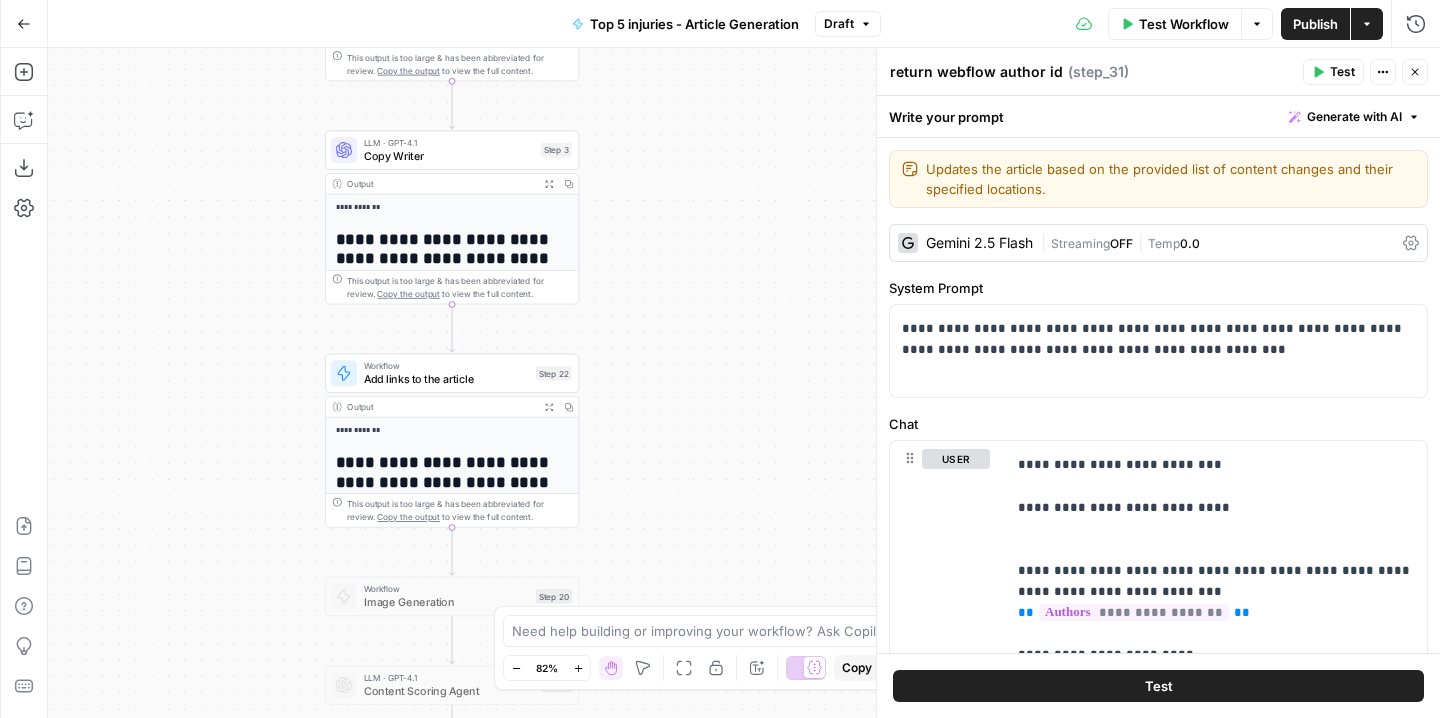 click on "**********" at bounding box center (744, 383) 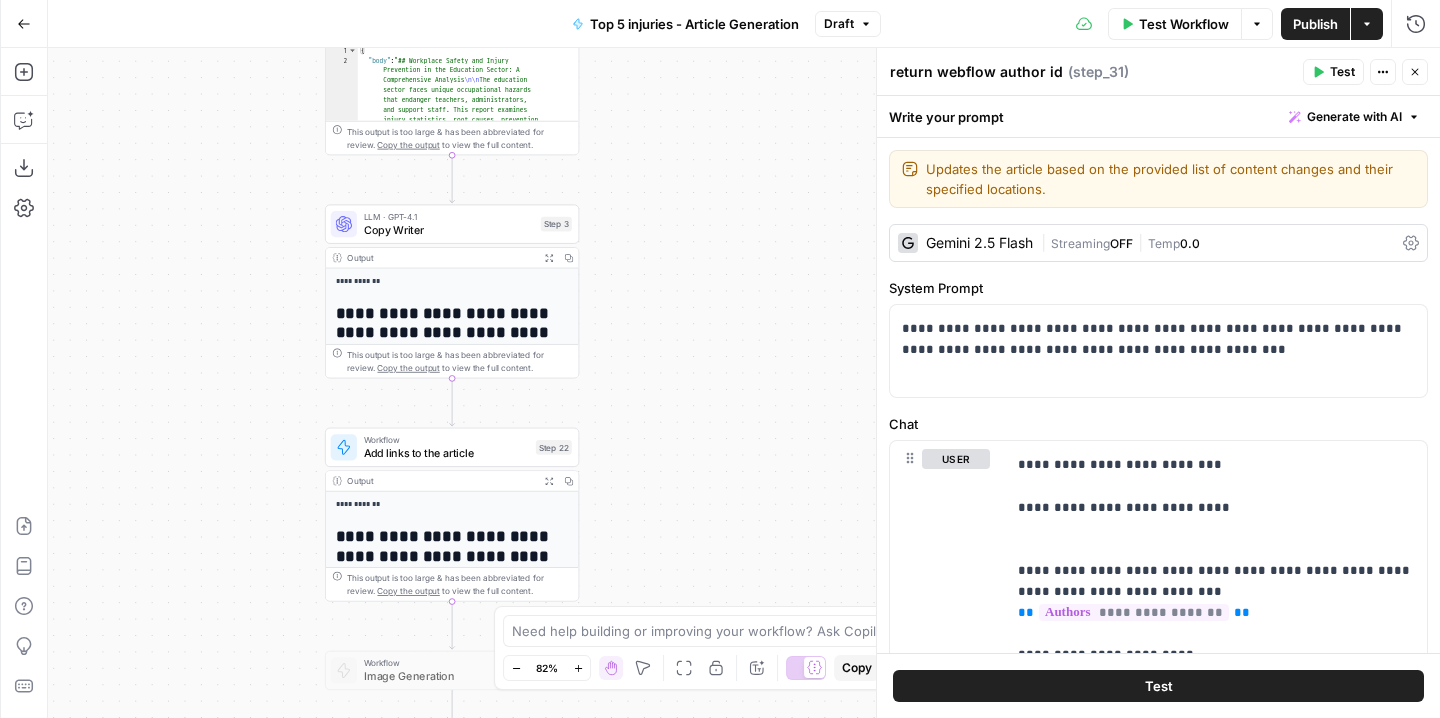drag, startPoint x: 763, startPoint y: 294, endPoint x: 759, endPoint y: 427, distance: 133.06013 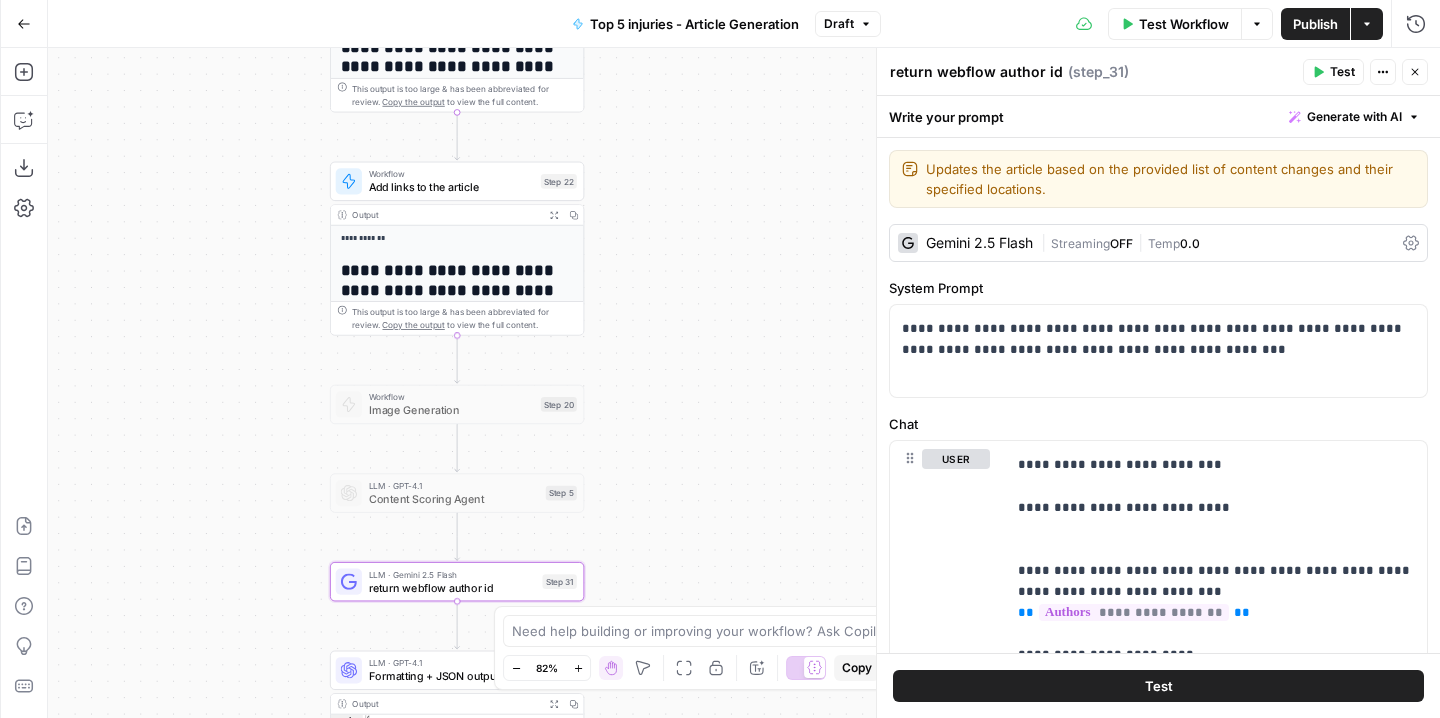 drag, startPoint x: 759, startPoint y: 433, endPoint x: 768, endPoint y: 88, distance: 345.11737 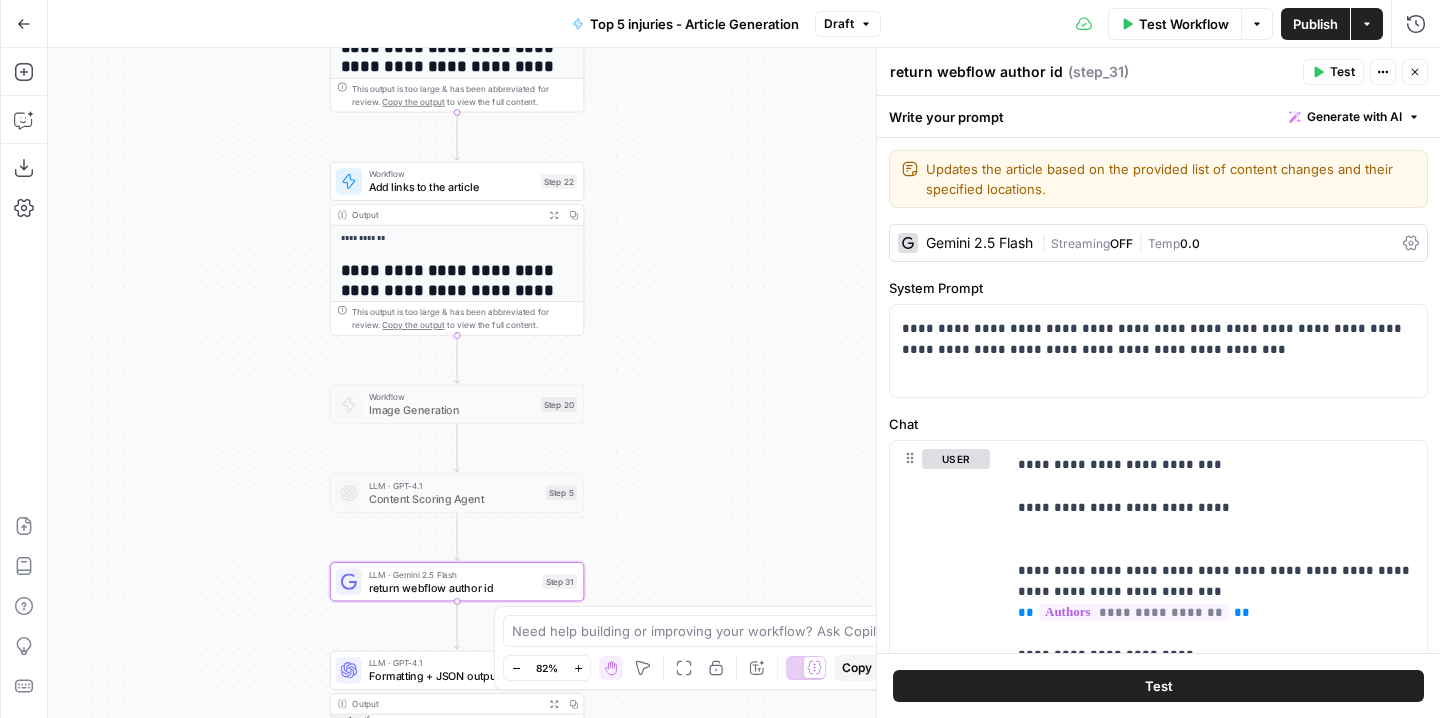 click on "**********" at bounding box center (744, 383) 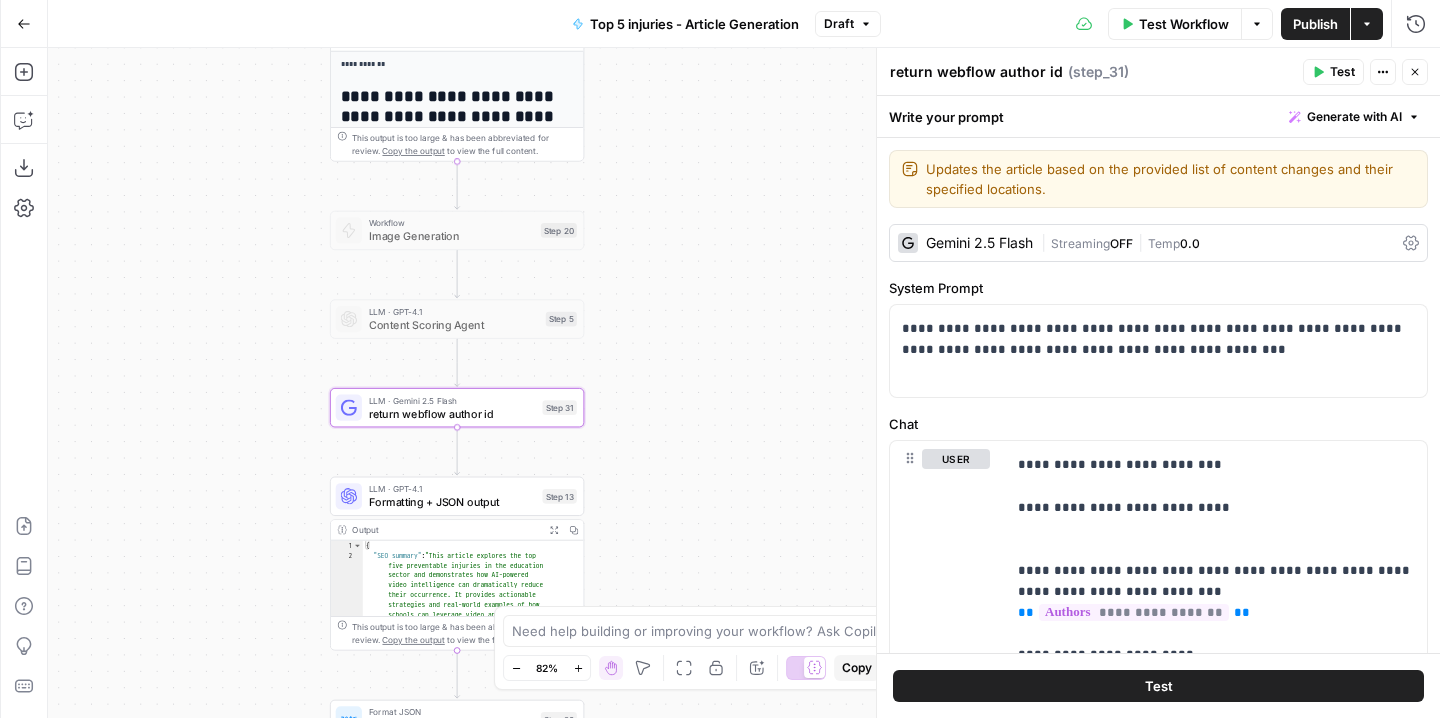 drag, startPoint x: 746, startPoint y: 311, endPoint x: 746, endPoint y: 134, distance: 177 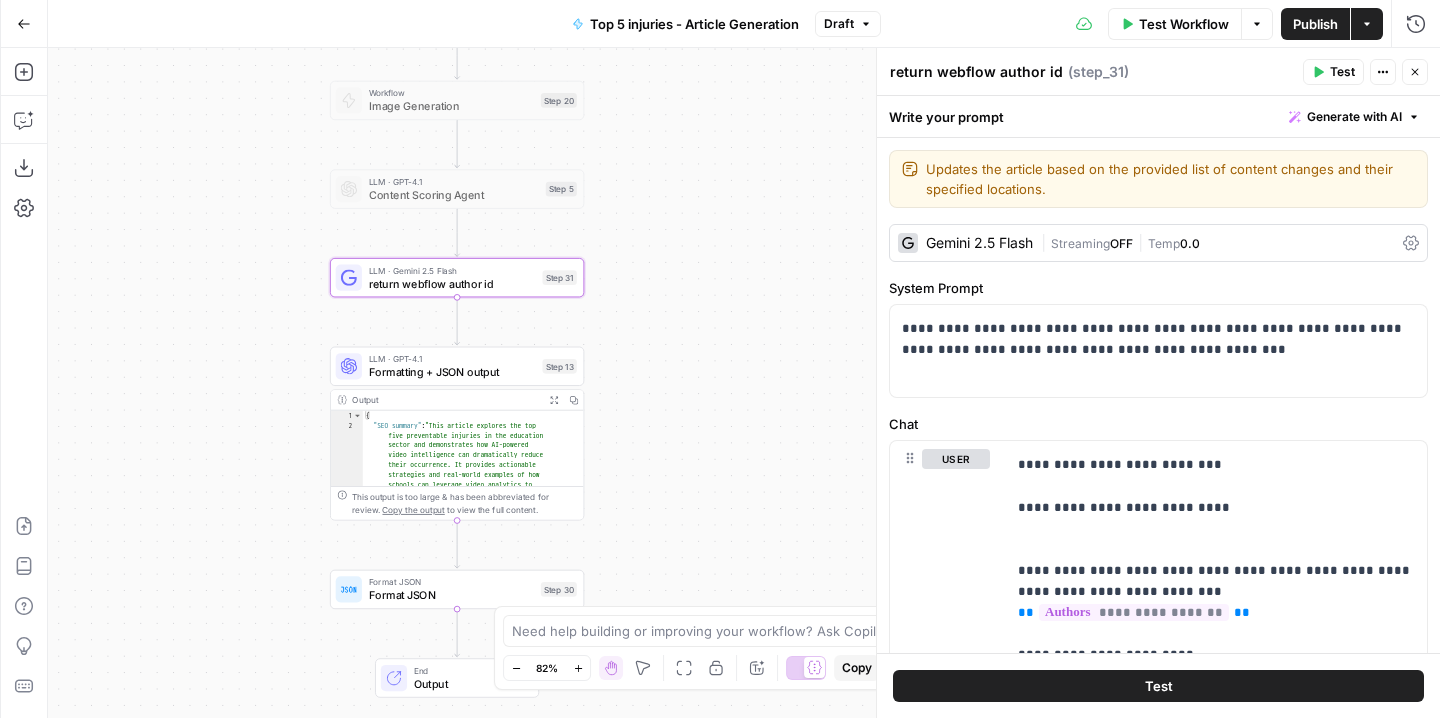 drag, startPoint x: 750, startPoint y: 336, endPoint x: 750, endPoint y: 207, distance: 129 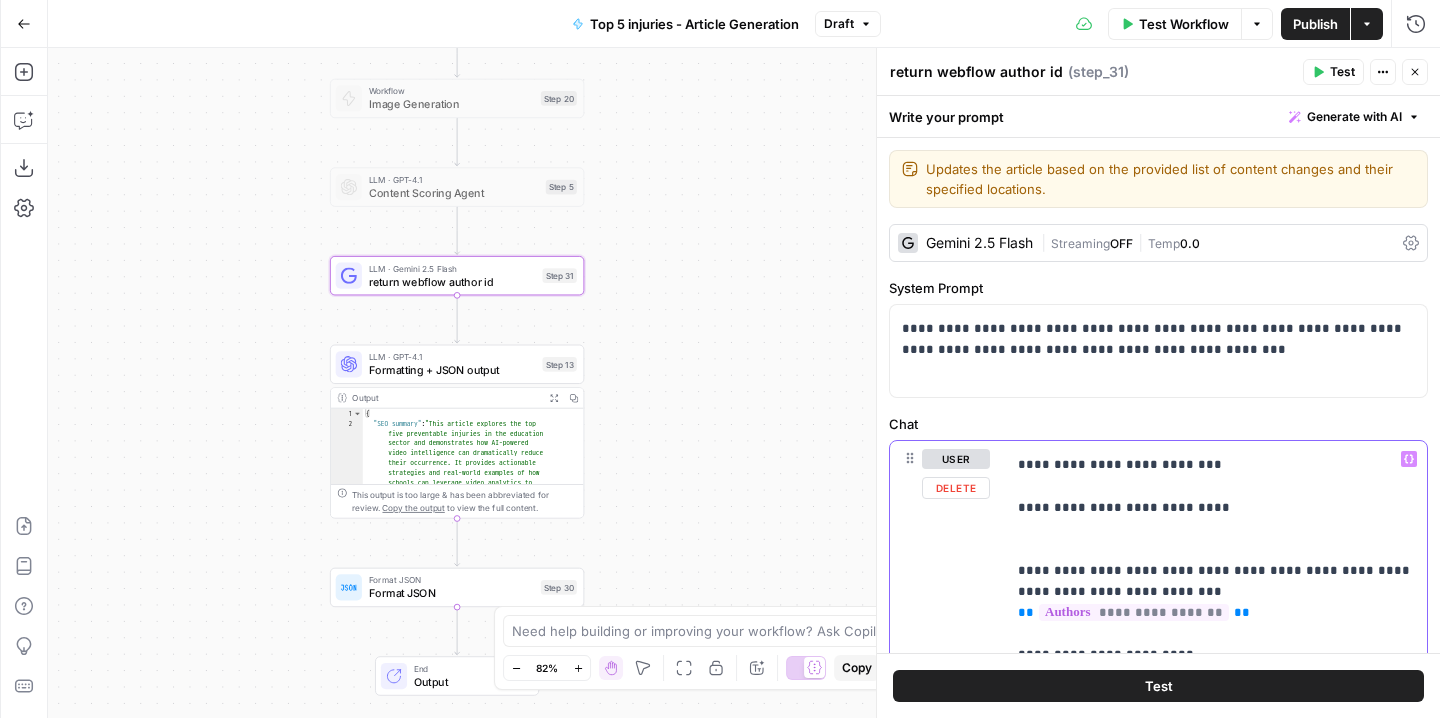 click on "**********" at bounding box center (1216, 559) 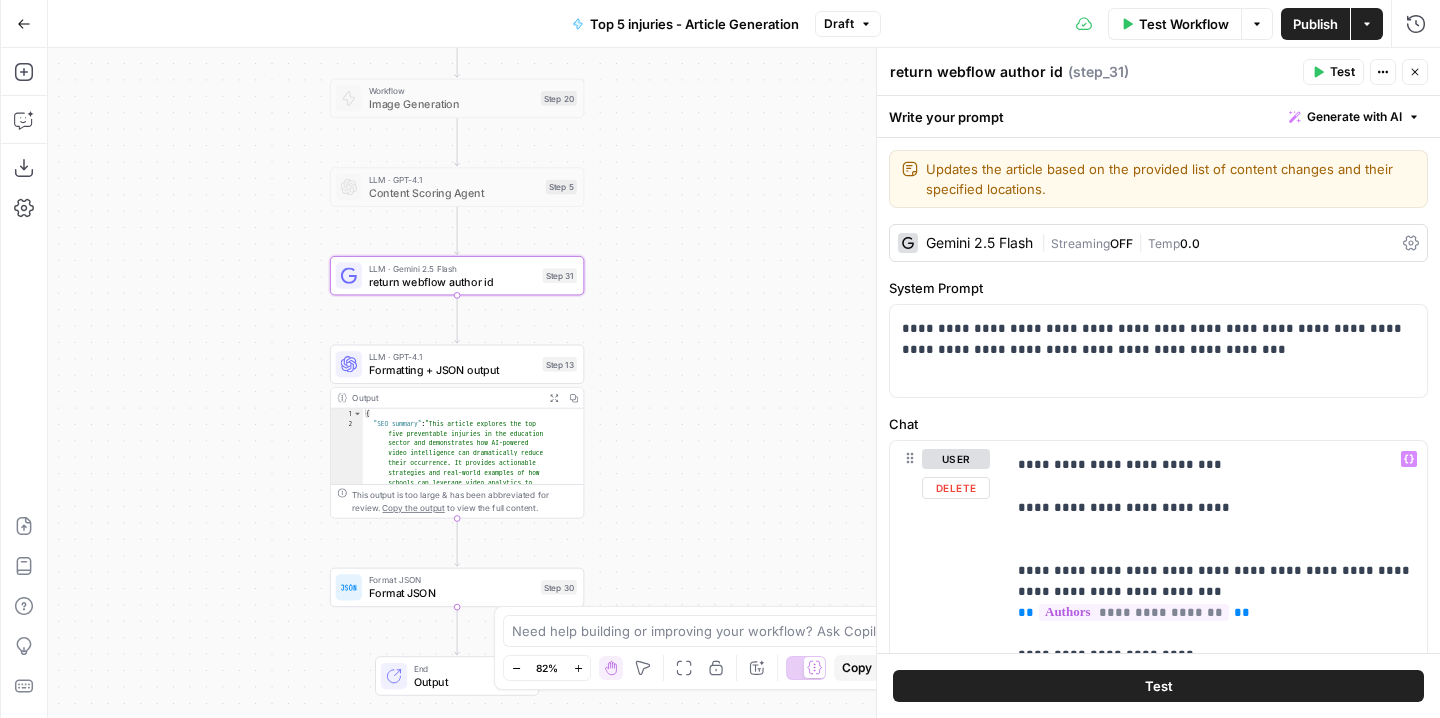 click 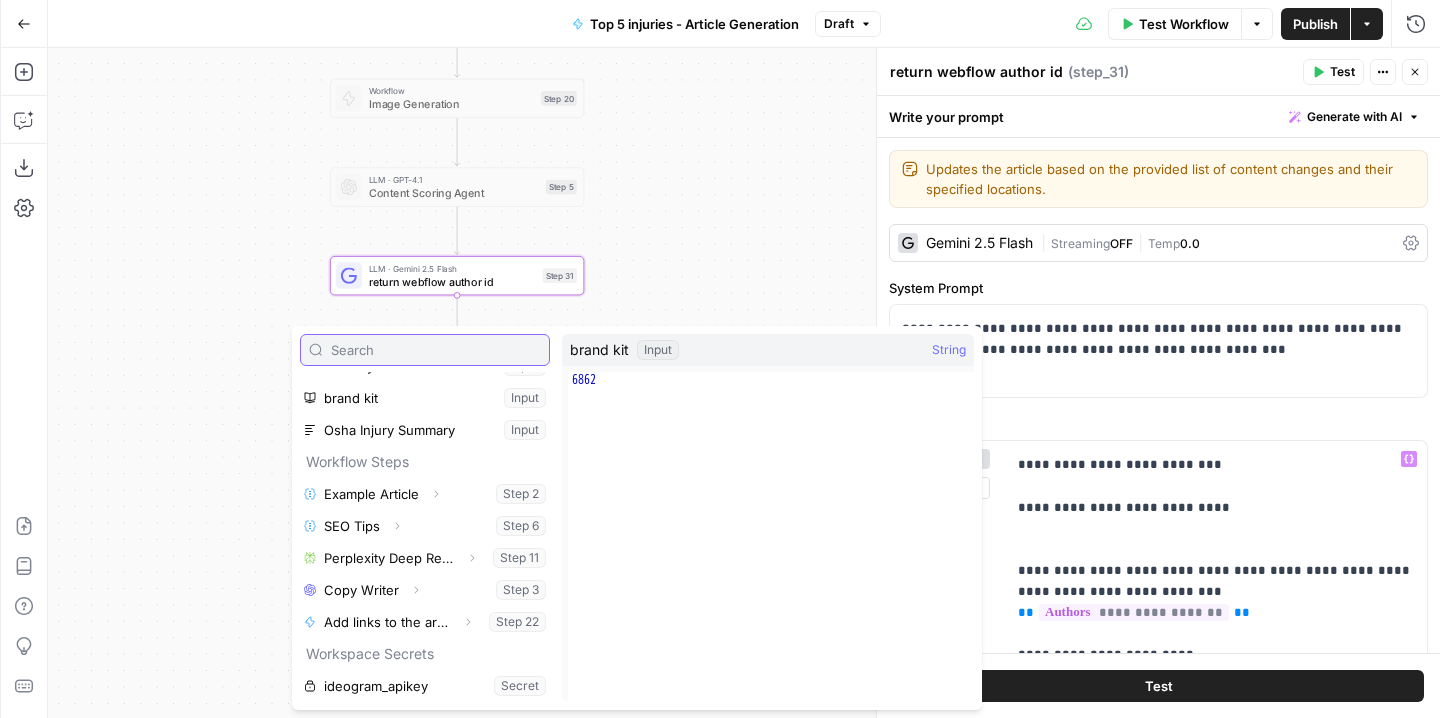 scroll, scrollTop: 54, scrollLeft: 0, axis: vertical 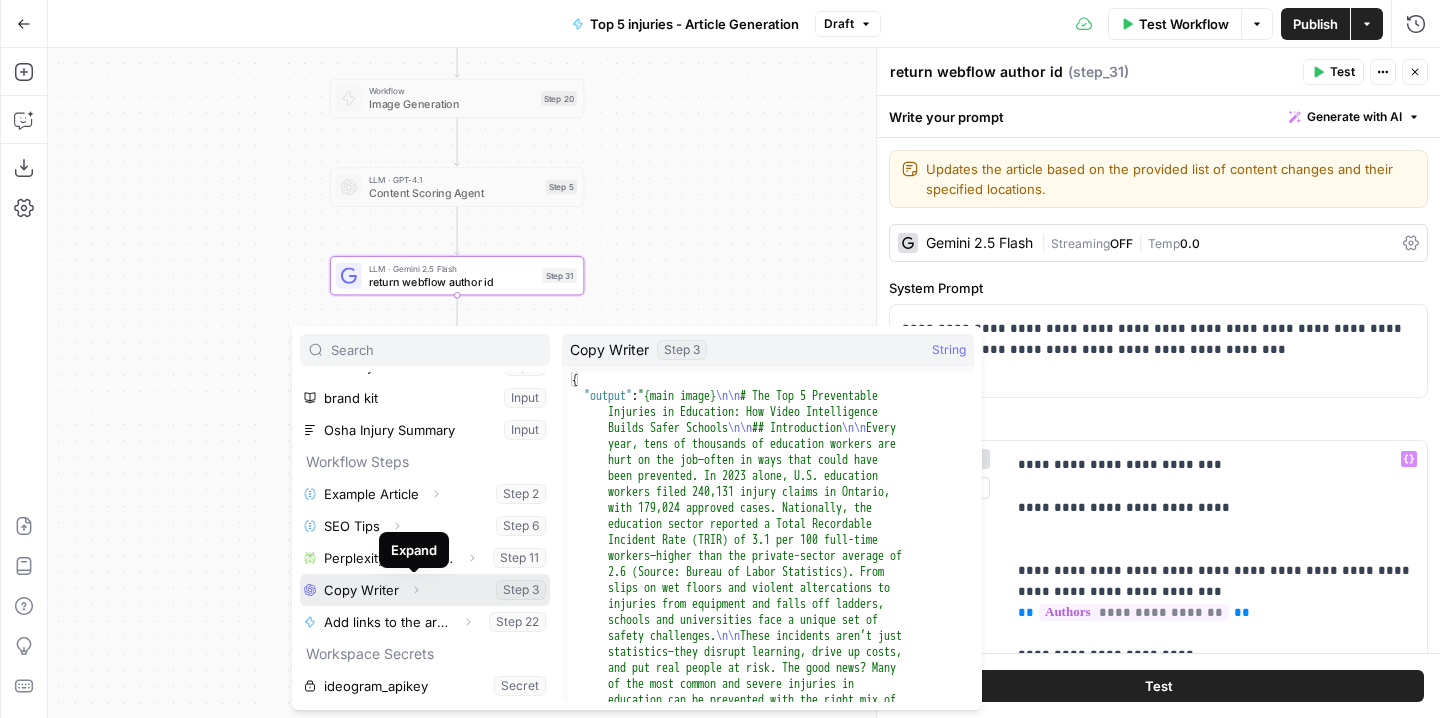 click 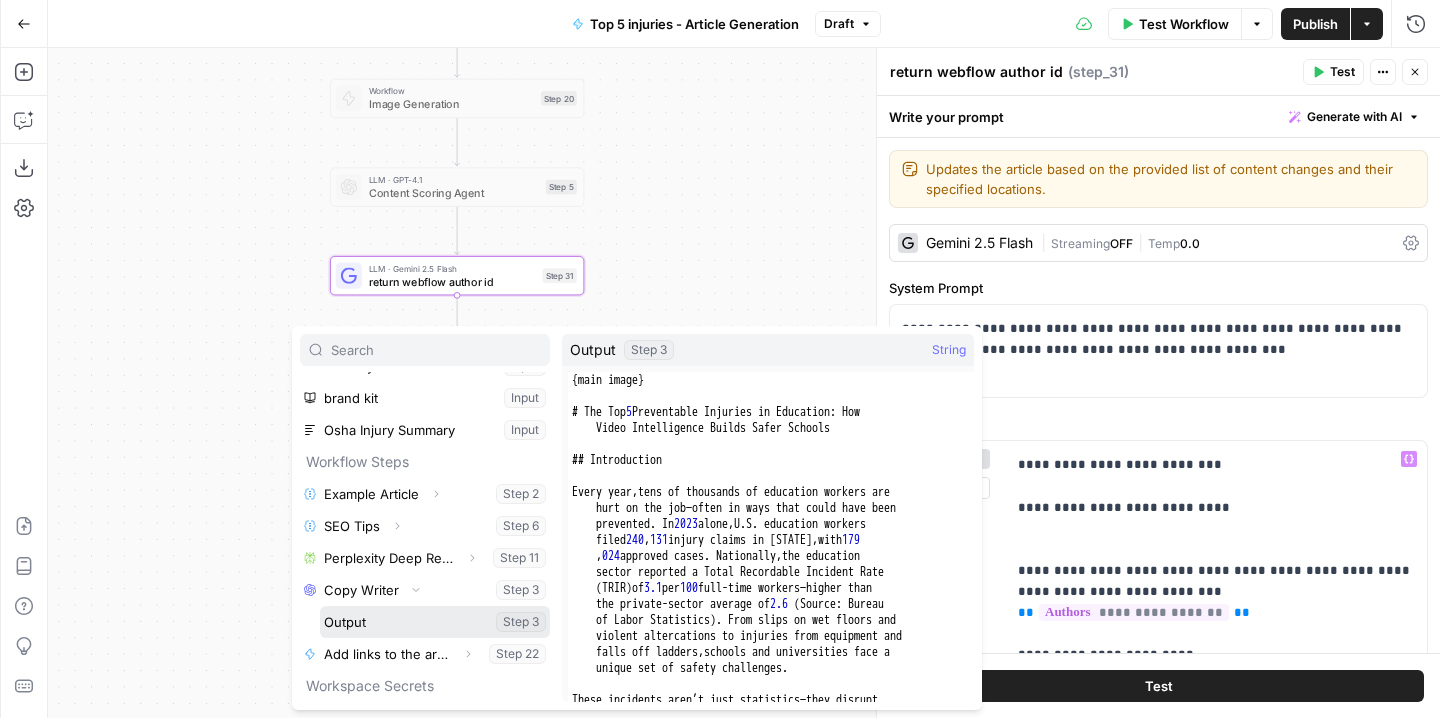 click at bounding box center [435, 622] 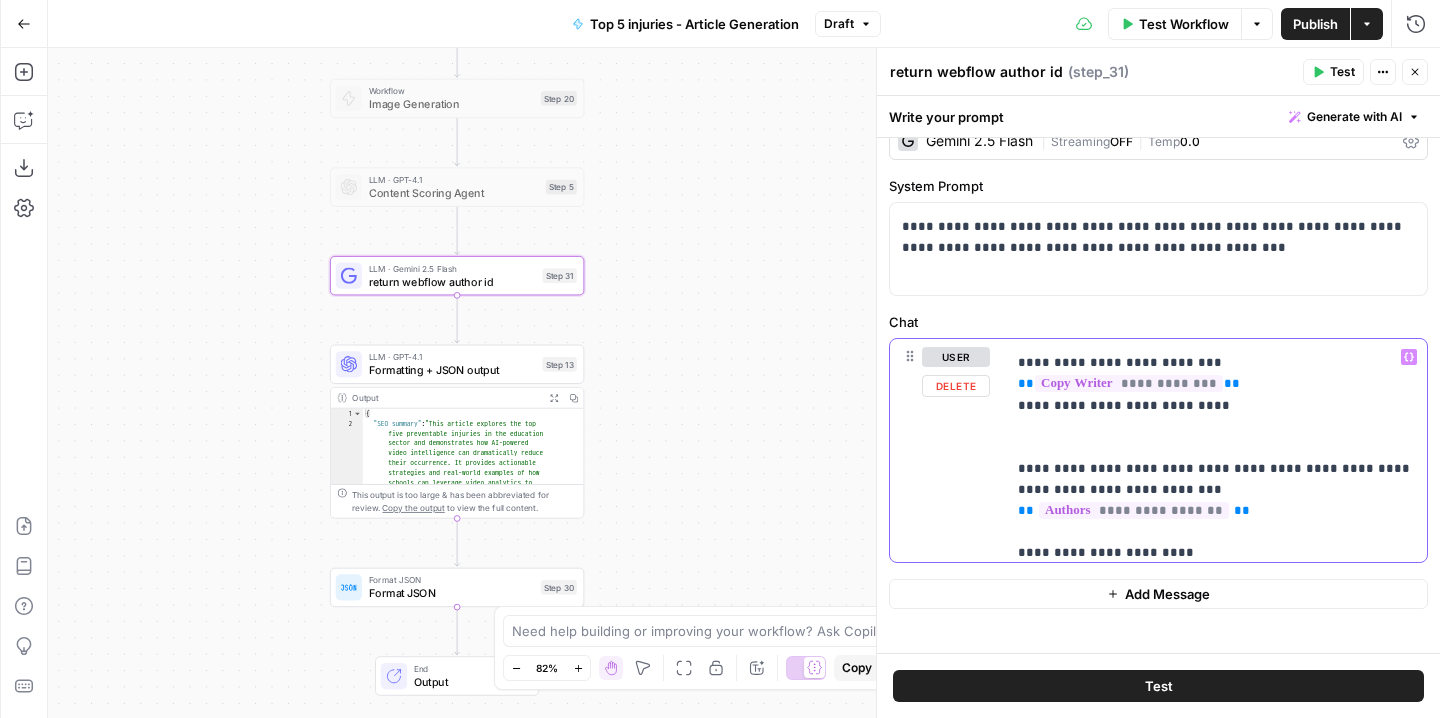 scroll, scrollTop: 102, scrollLeft: 0, axis: vertical 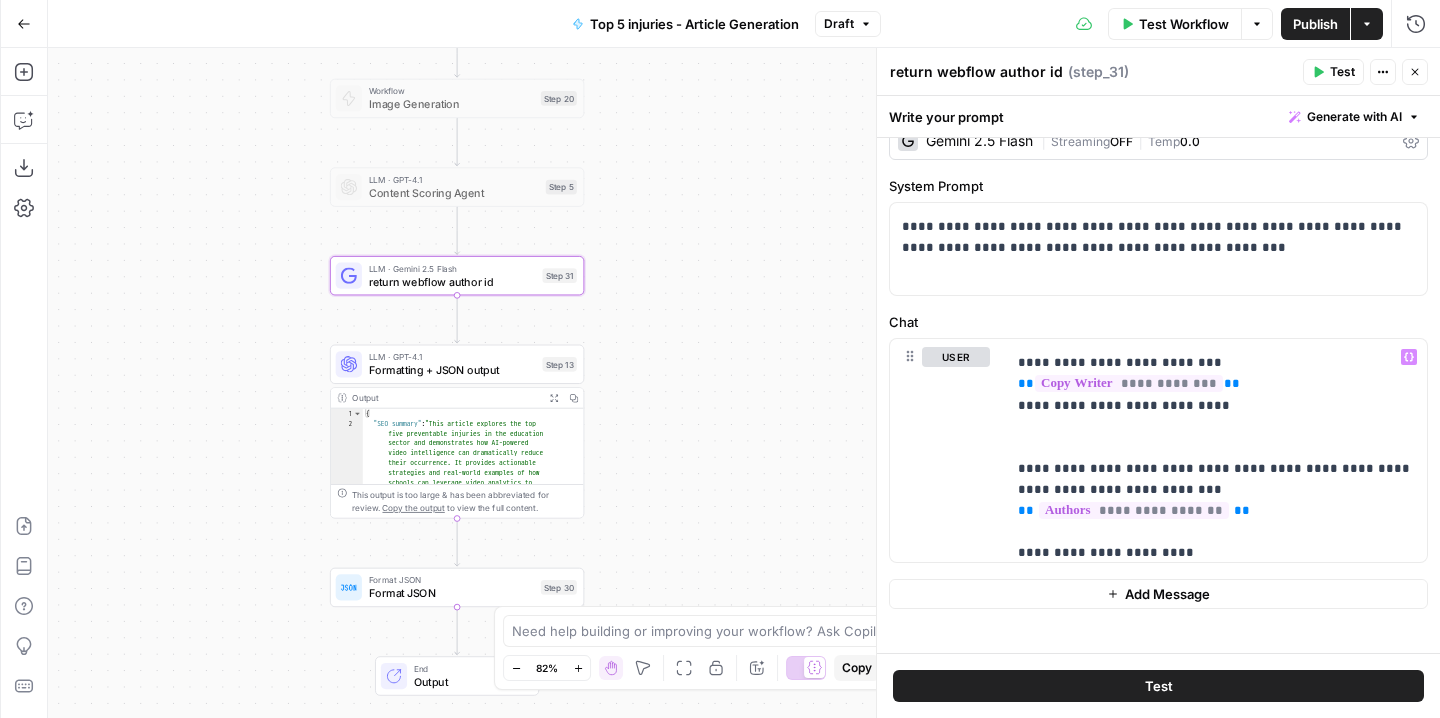 click on "Test" at bounding box center (1342, 72) 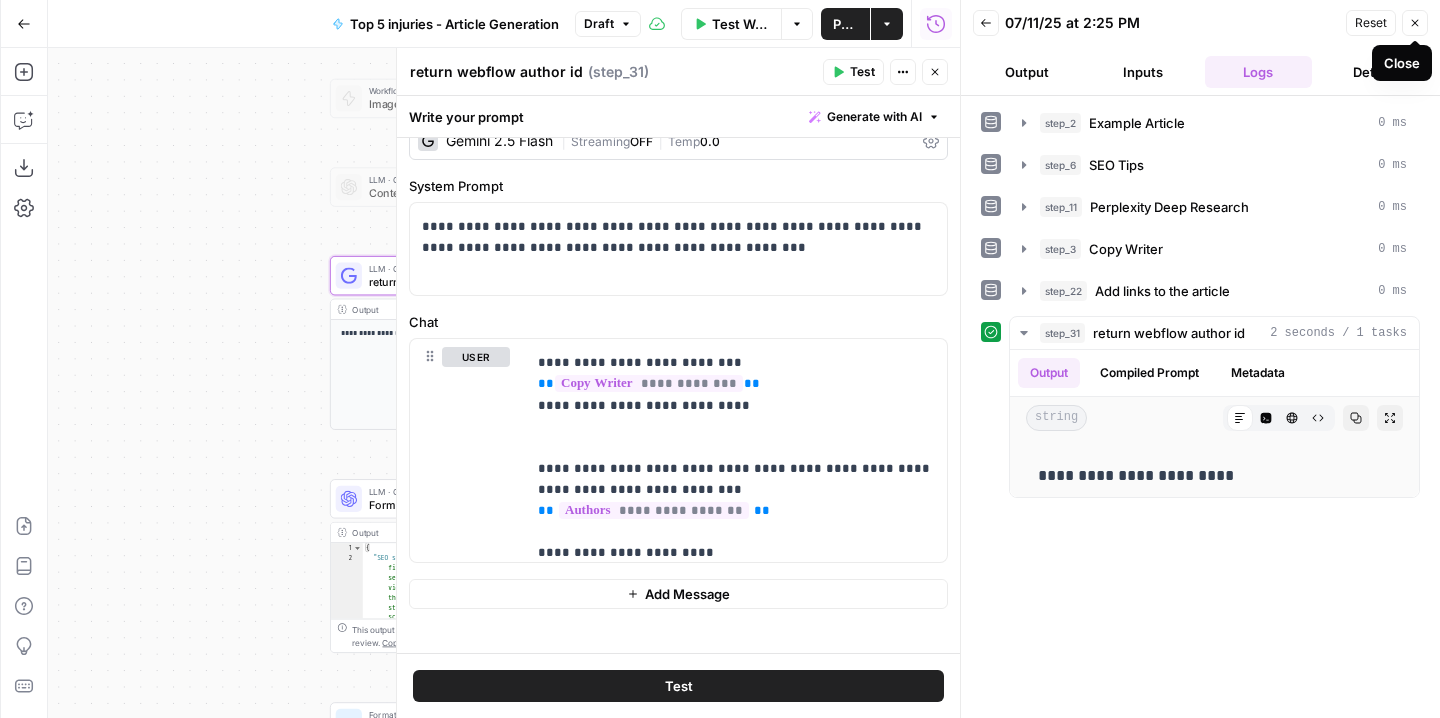 click on "Close" at bounding box center [1415, 23] 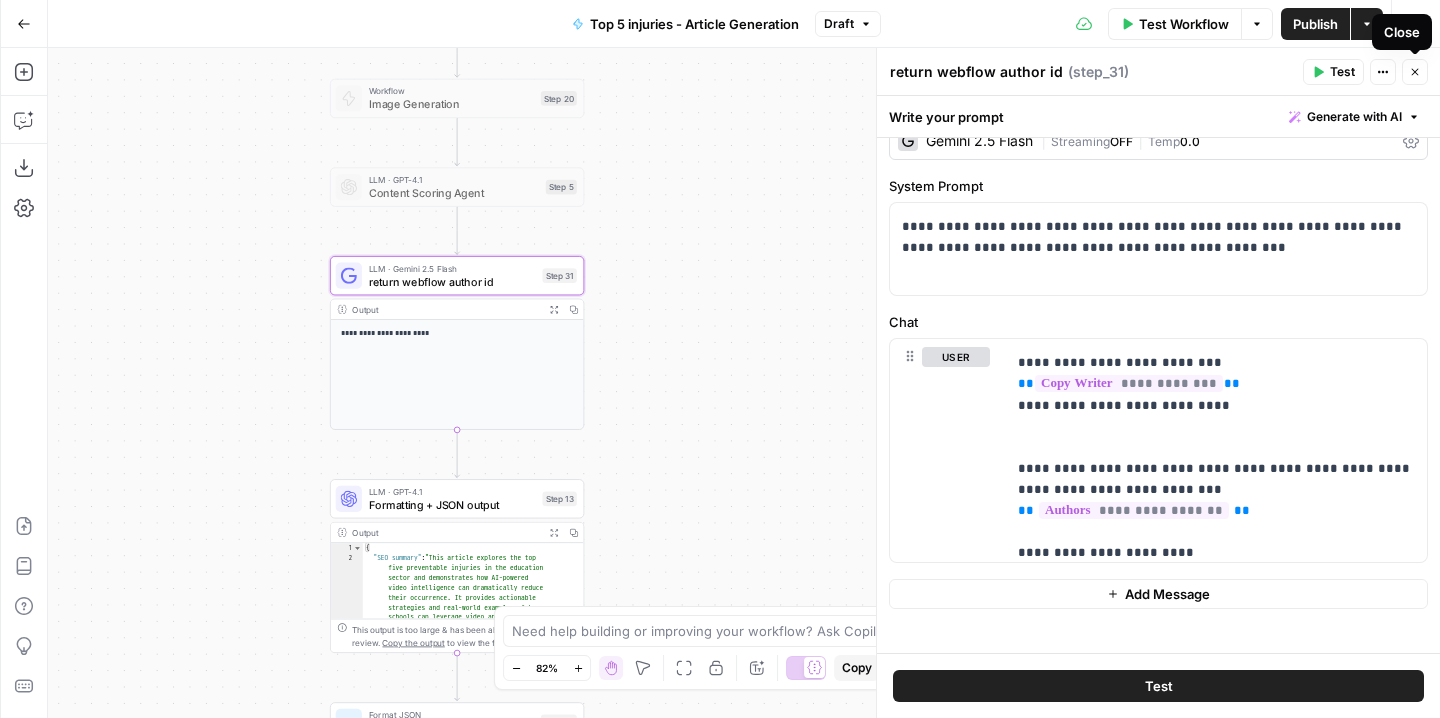 click 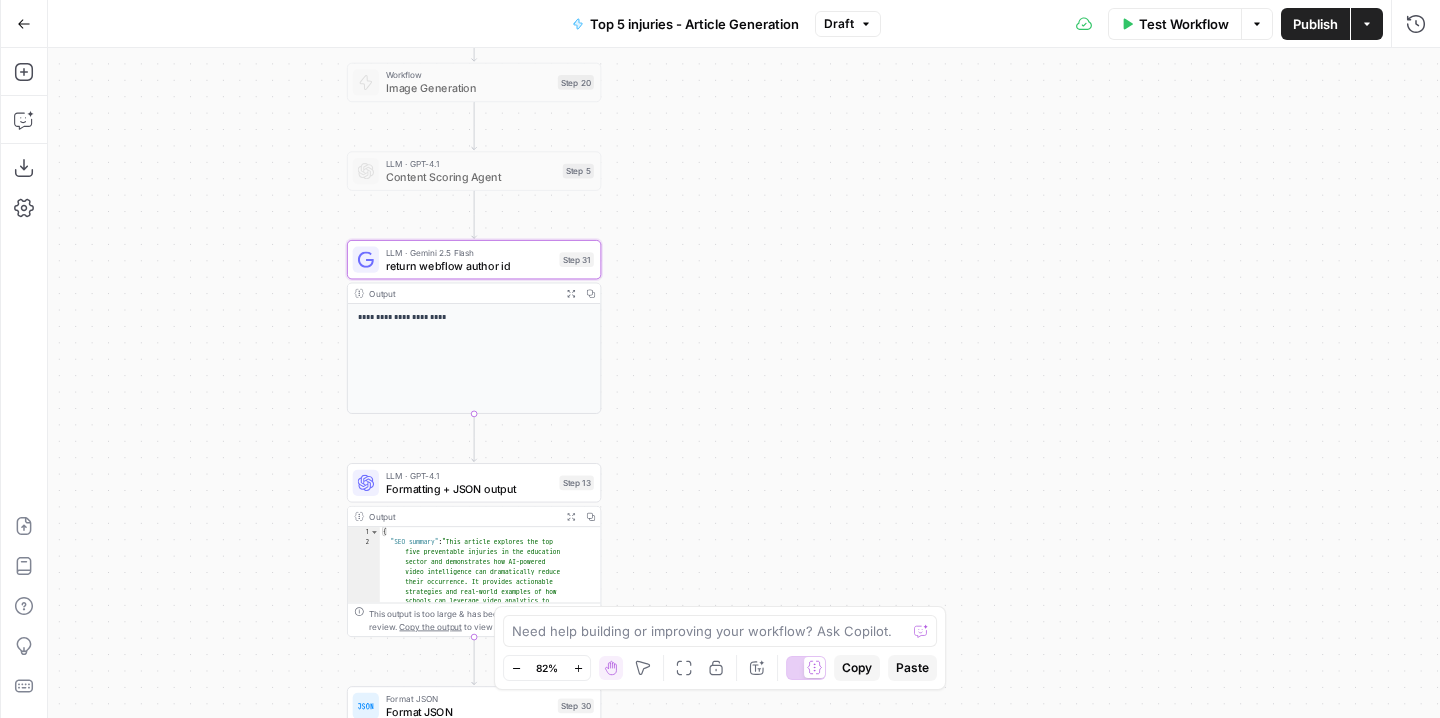 drag, startPoint x: 922, startPoint y: 387, endPoint x: 1039, endPoint y: 244, distance: 184.76471 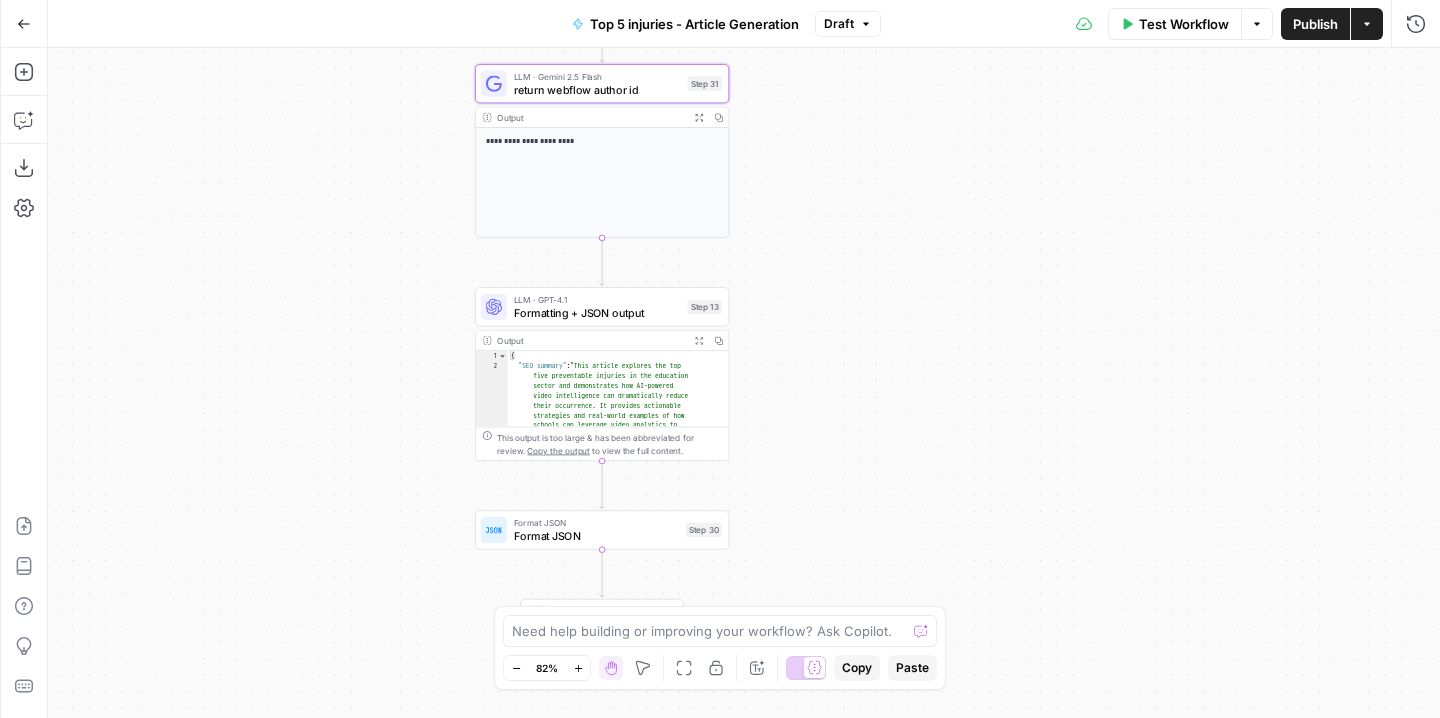drag, startPoint x: 896, startPoint y: 392, endPoint x: 940, endPoint y: 322, distance: 82.68011 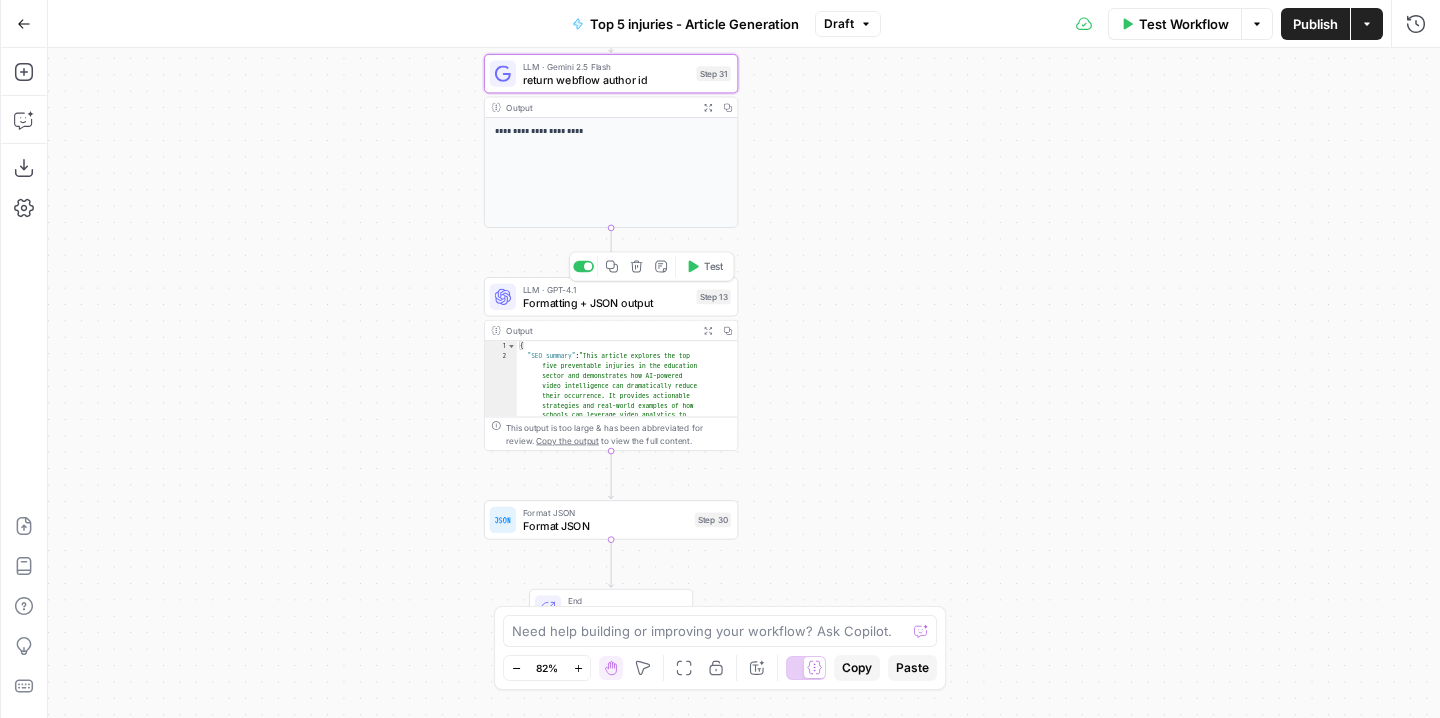 click on "Formatting + JSON output" at bounding box center (606, 302) 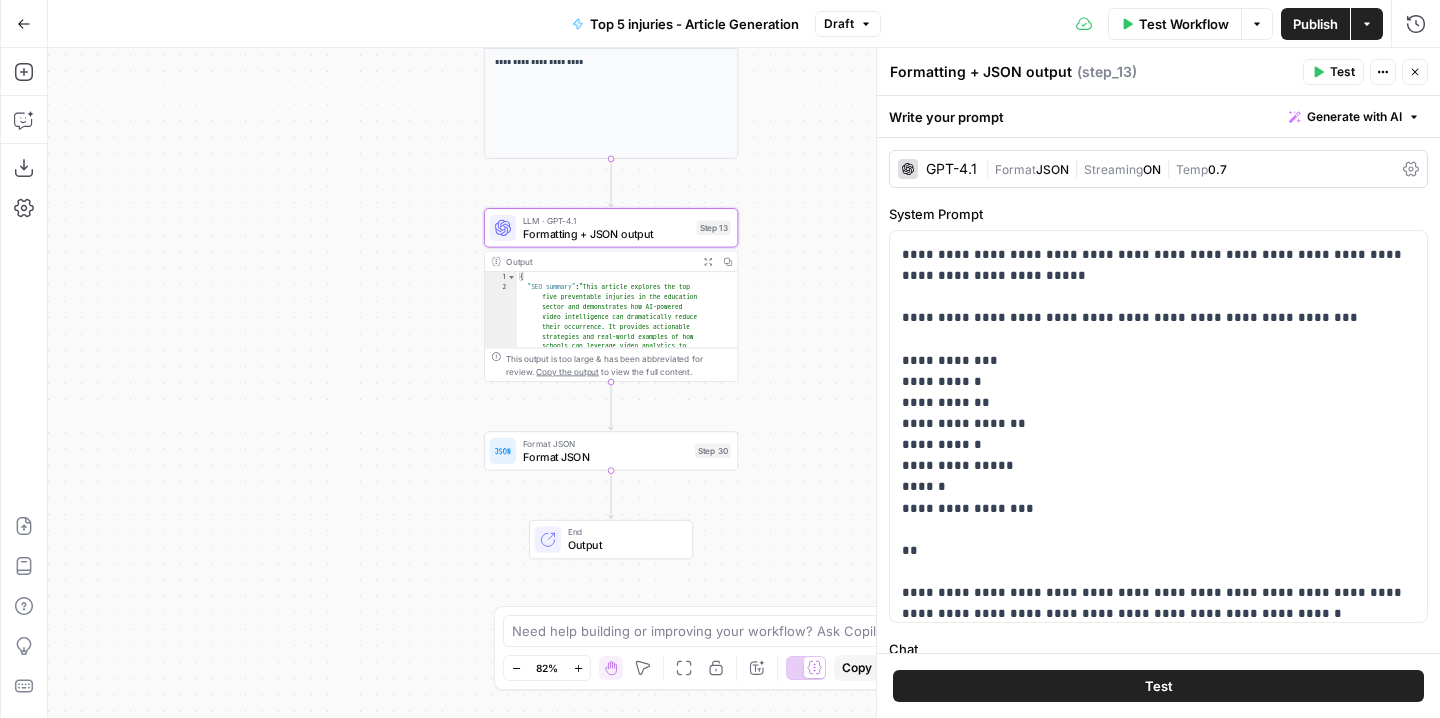 drag, startPoint x: 811, startPoint y: 515, endPoint x: 811, endPoint y: 446, distance: 69 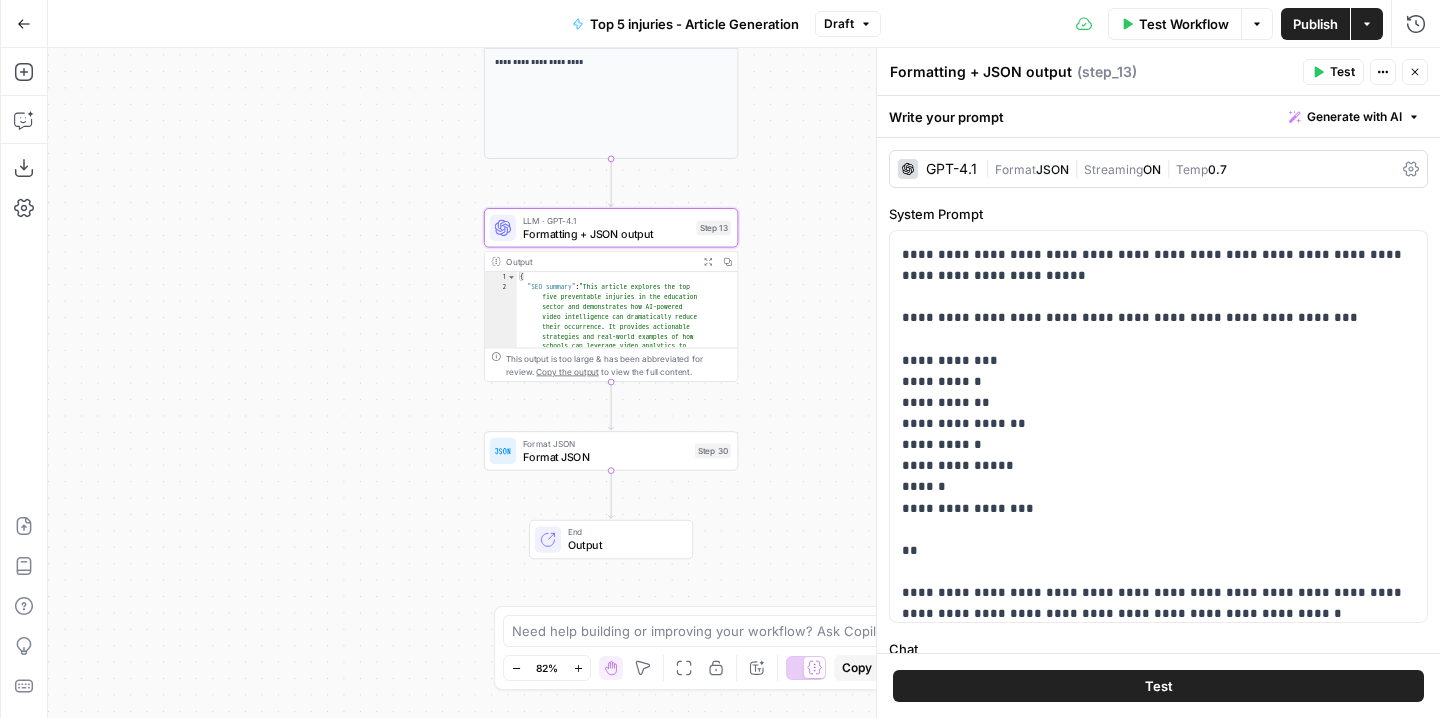 click on "**********" at bounding box center [744, 383] 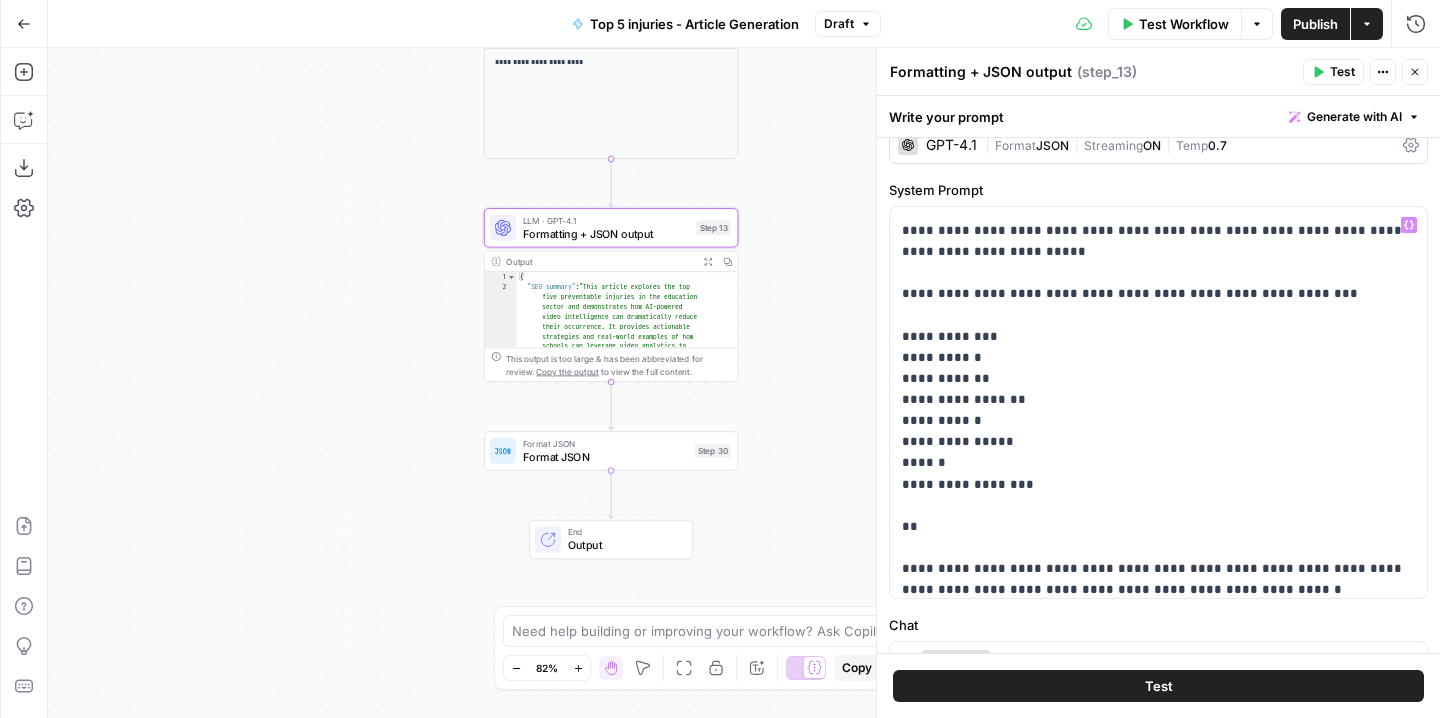 scroll, scrollTop: 22, scrollLeft: 0, axis: vertical 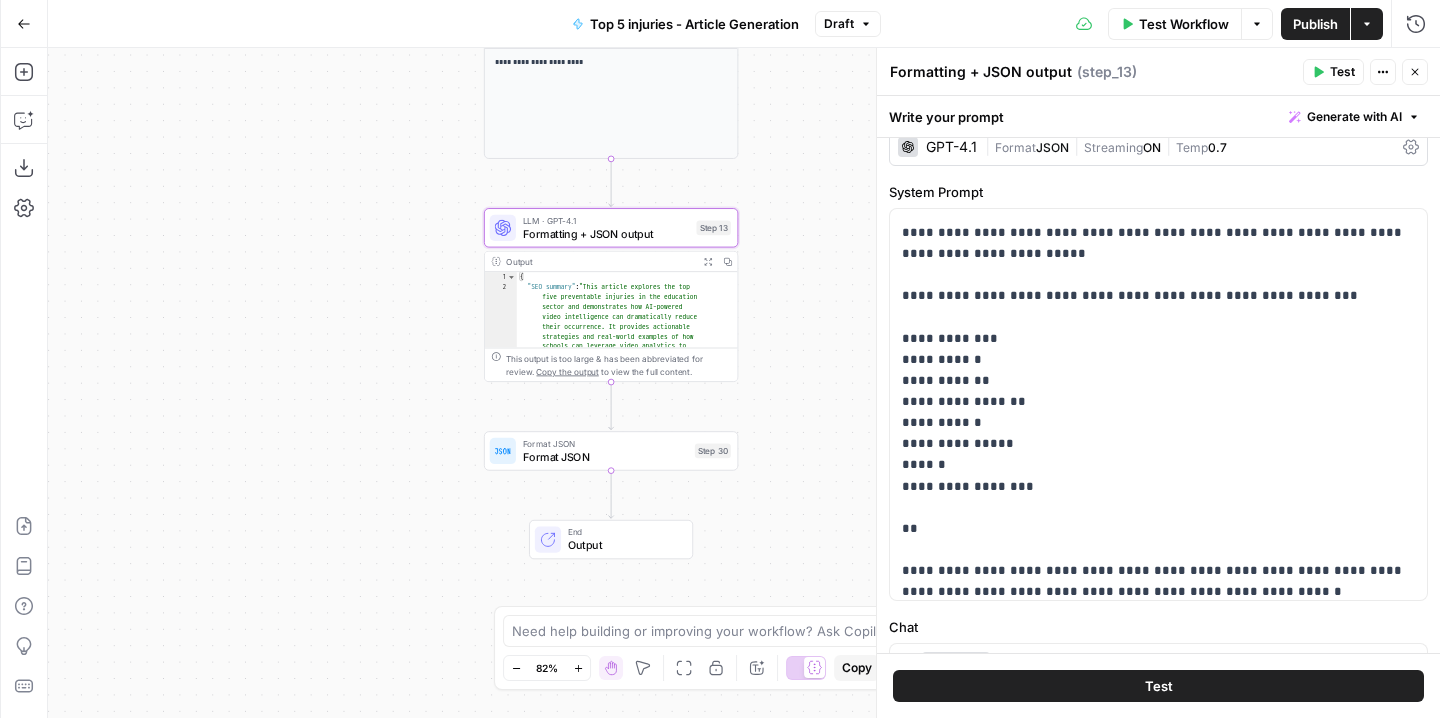 drag, startPoint x: 788, startPoint y: 296, endPoint x: 787, endPoint y: 126, distance: 170.00294 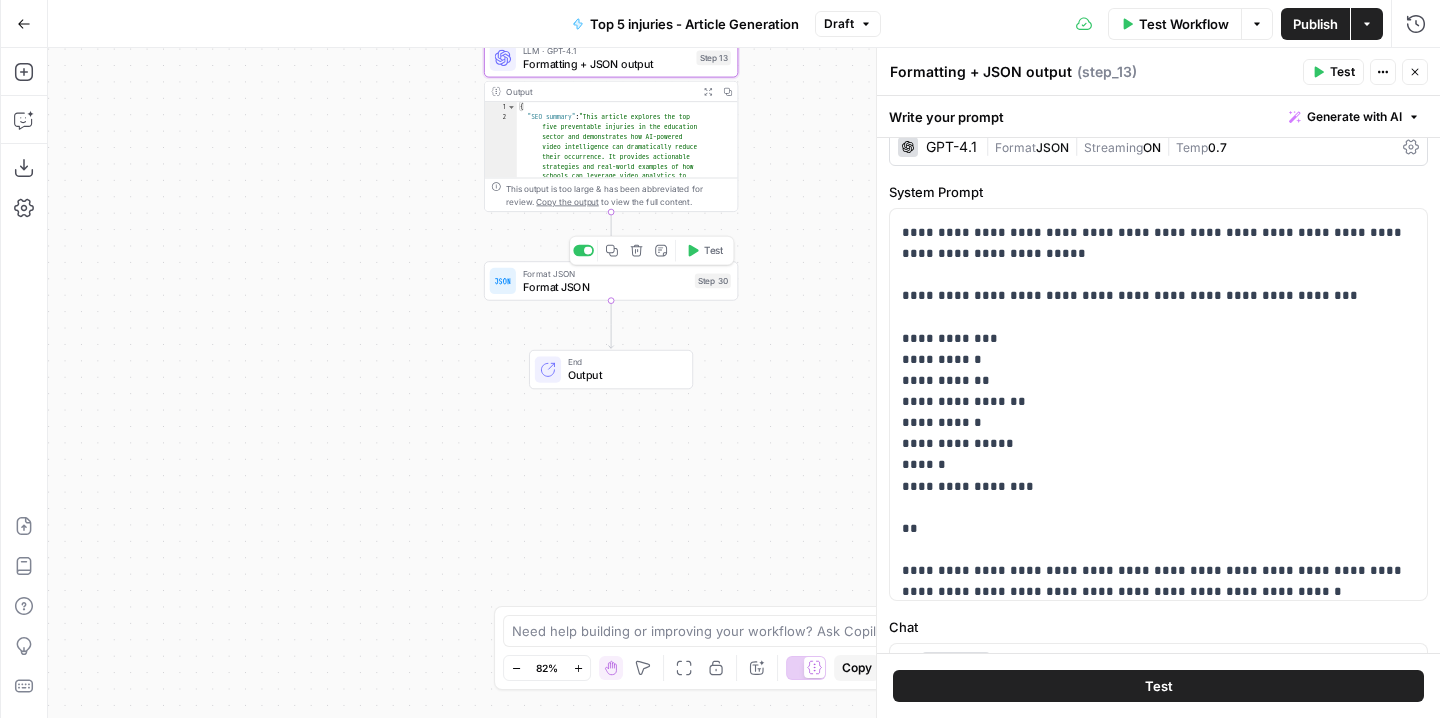 click on "Format JSON" at bounding box center [606, 286] 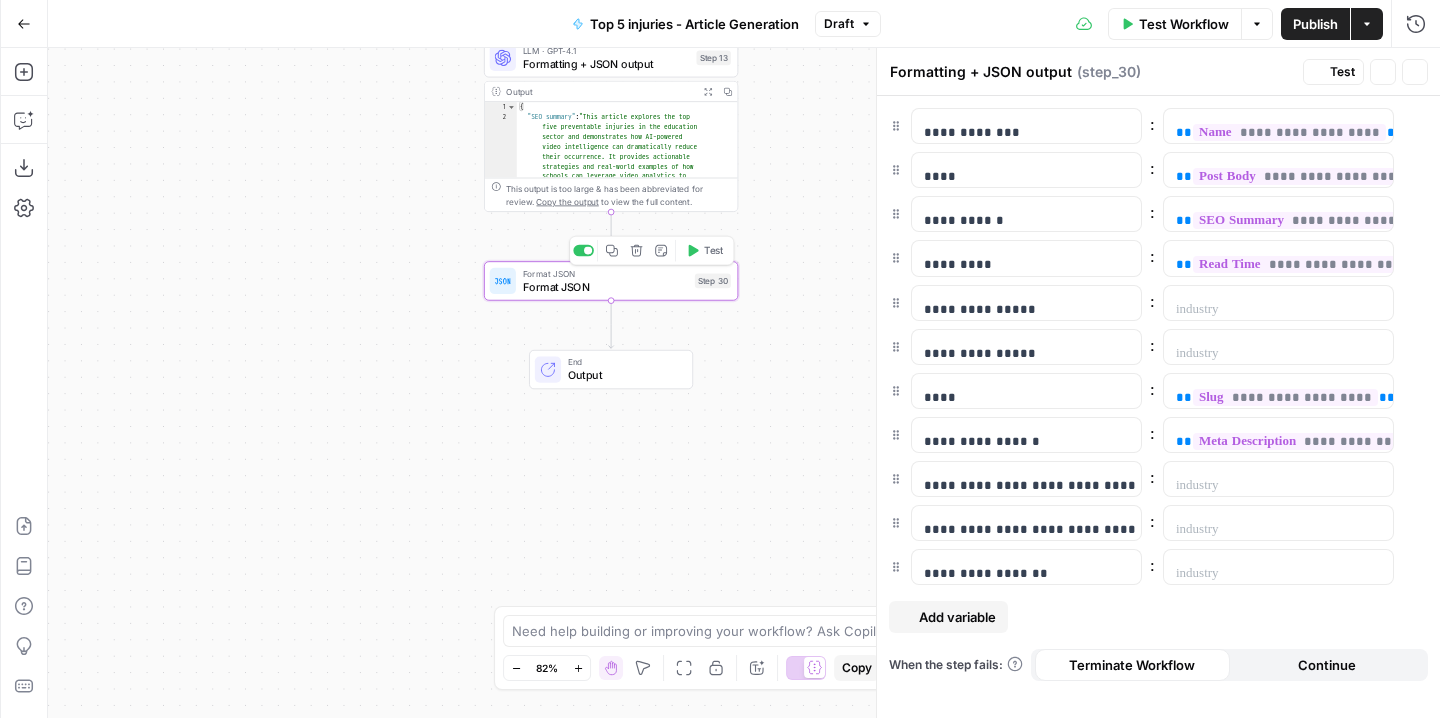 type on "Format JSON" 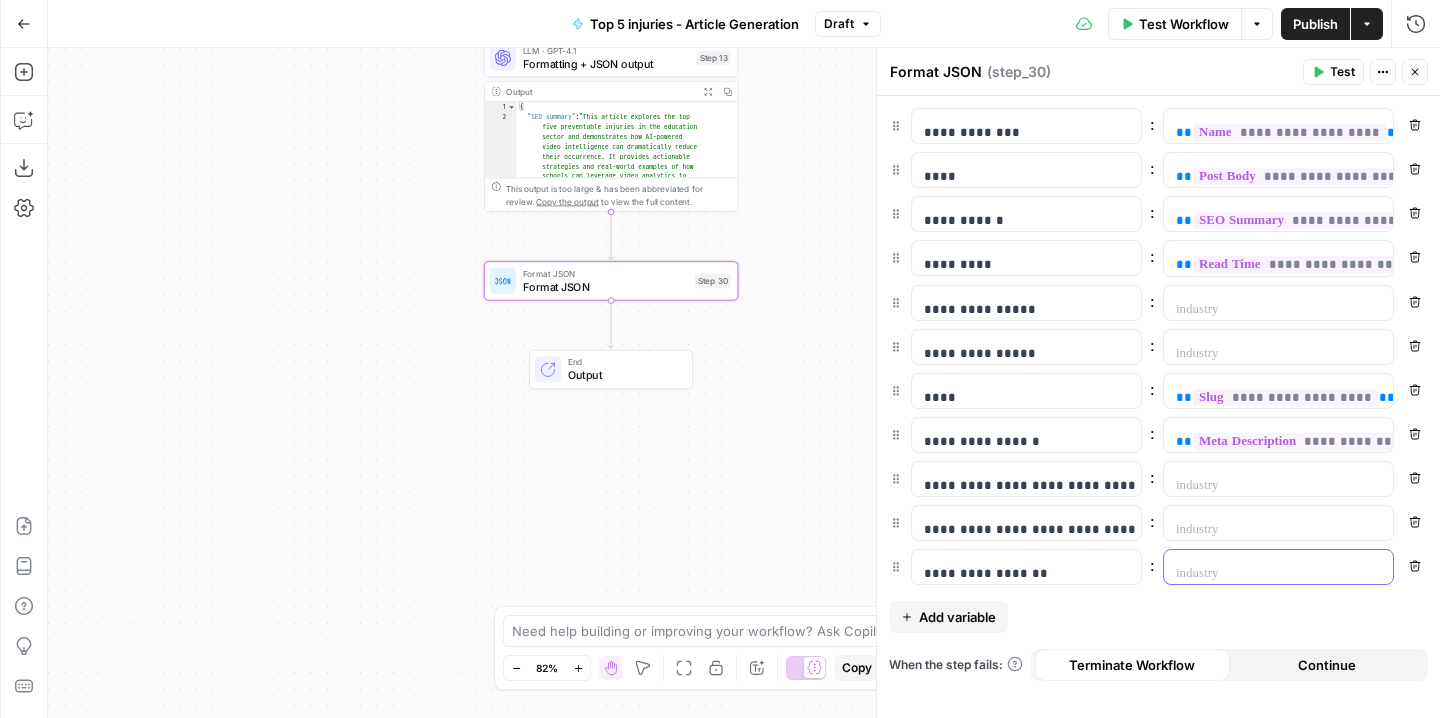 click at bounding box center [1262, 567] 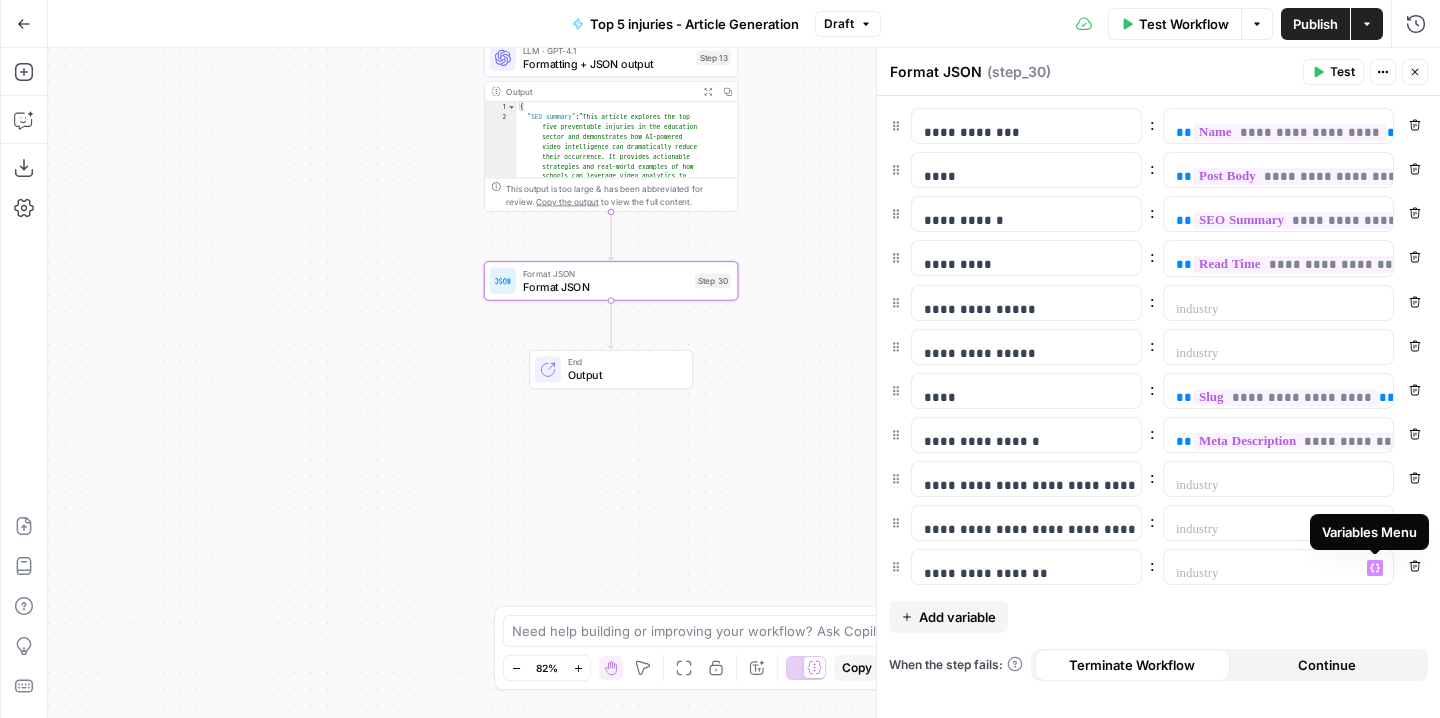 click 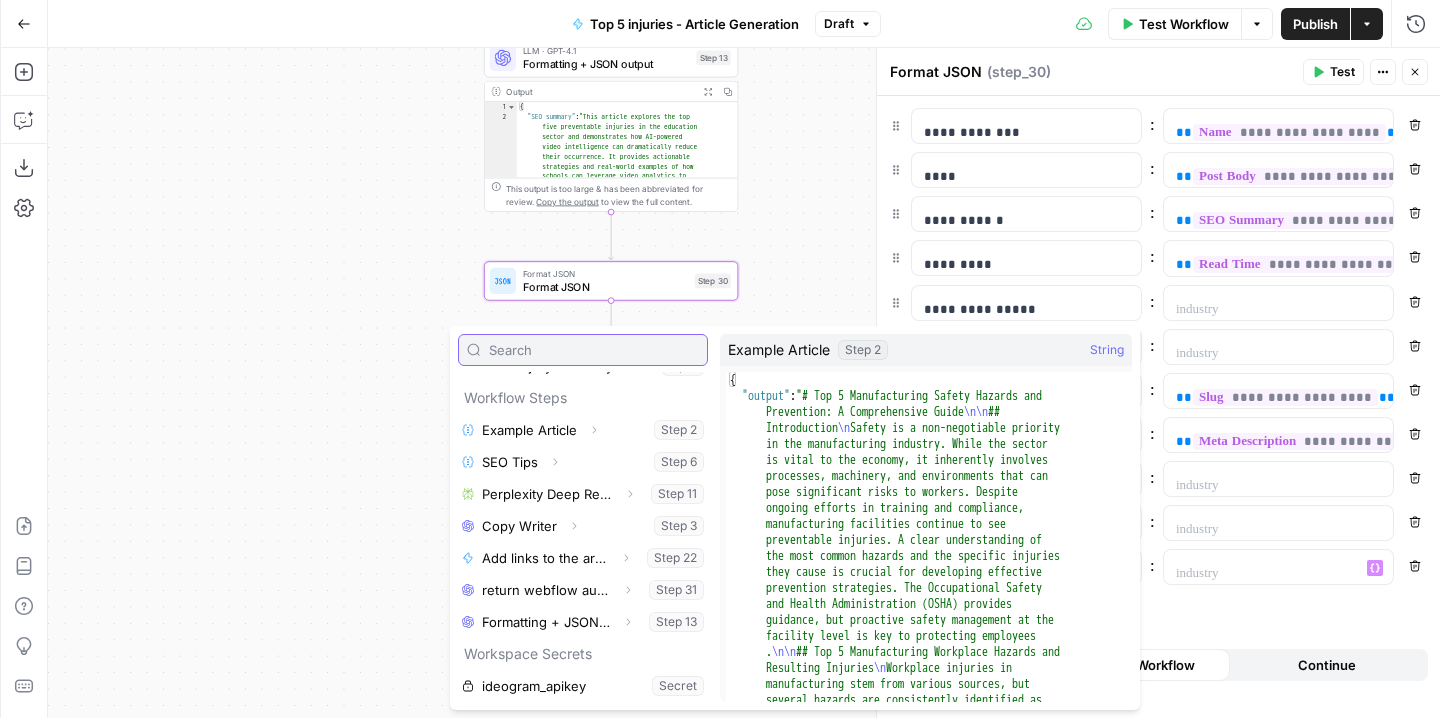 scroll, scrollTop: 118, scrollLeft: 0, axis: vertical 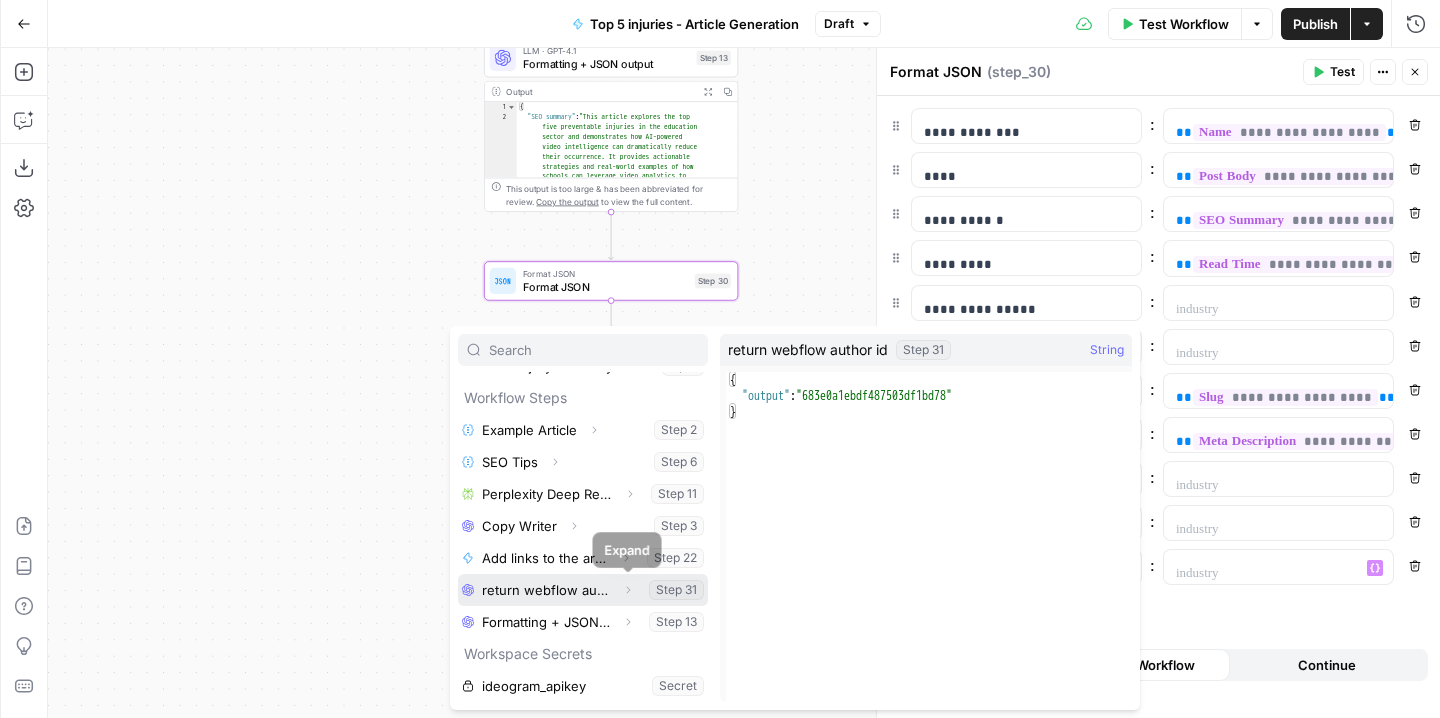 click 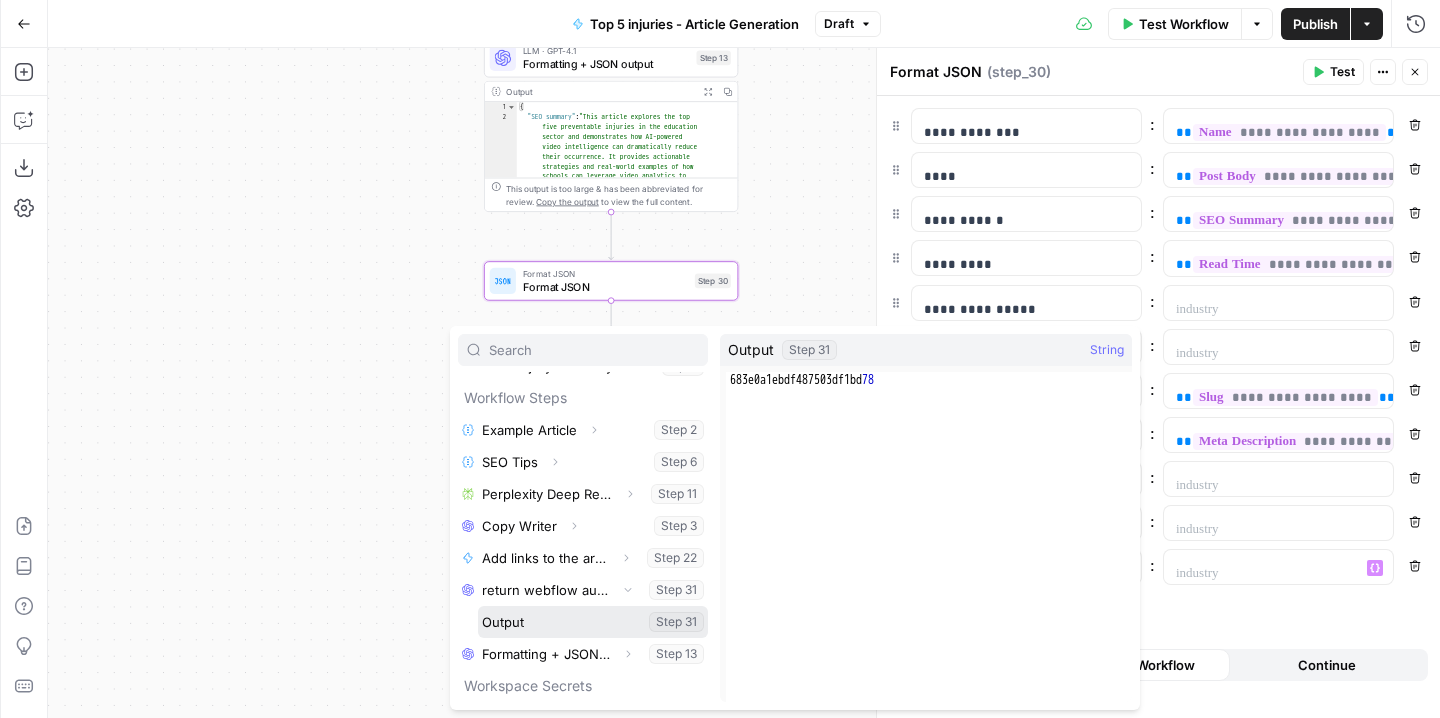click at bounding box center (593, 622) 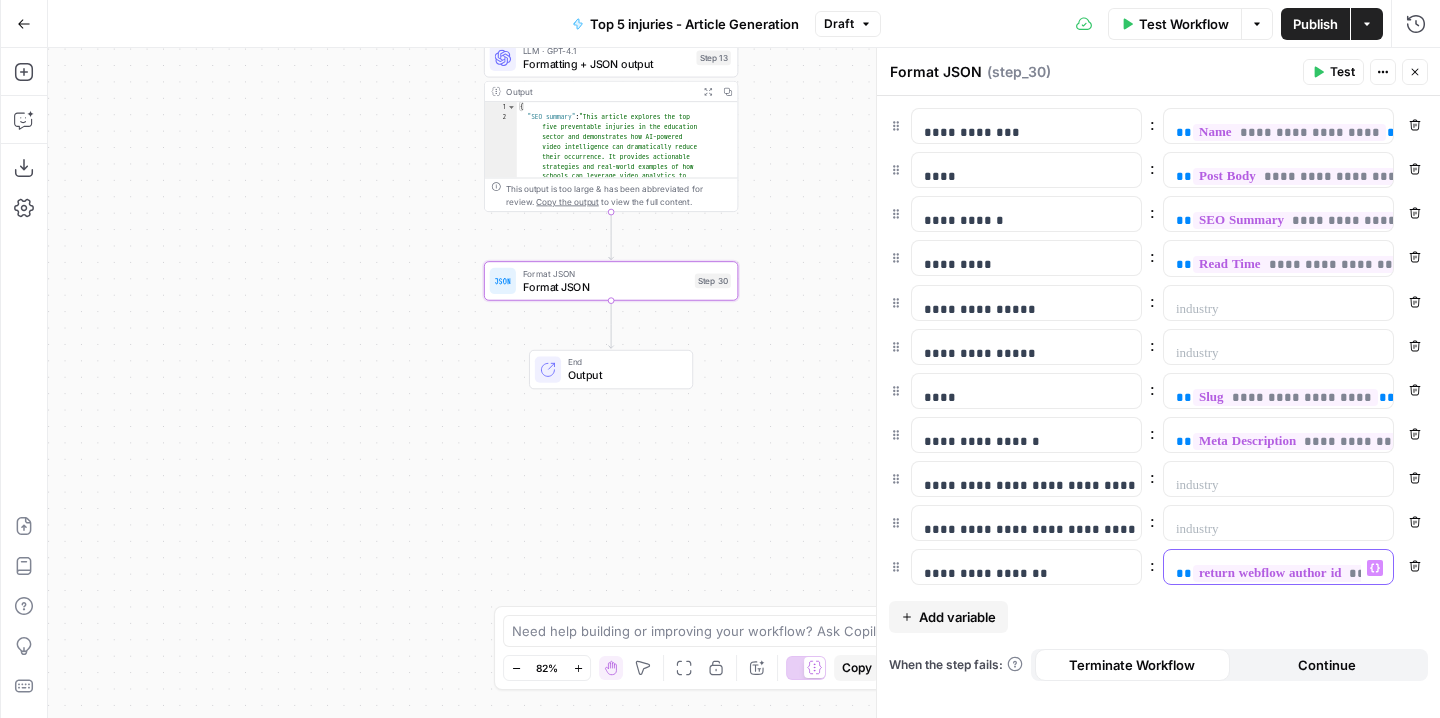 scroll, scrollTop: 0, scrollLeft: 0, axis: both 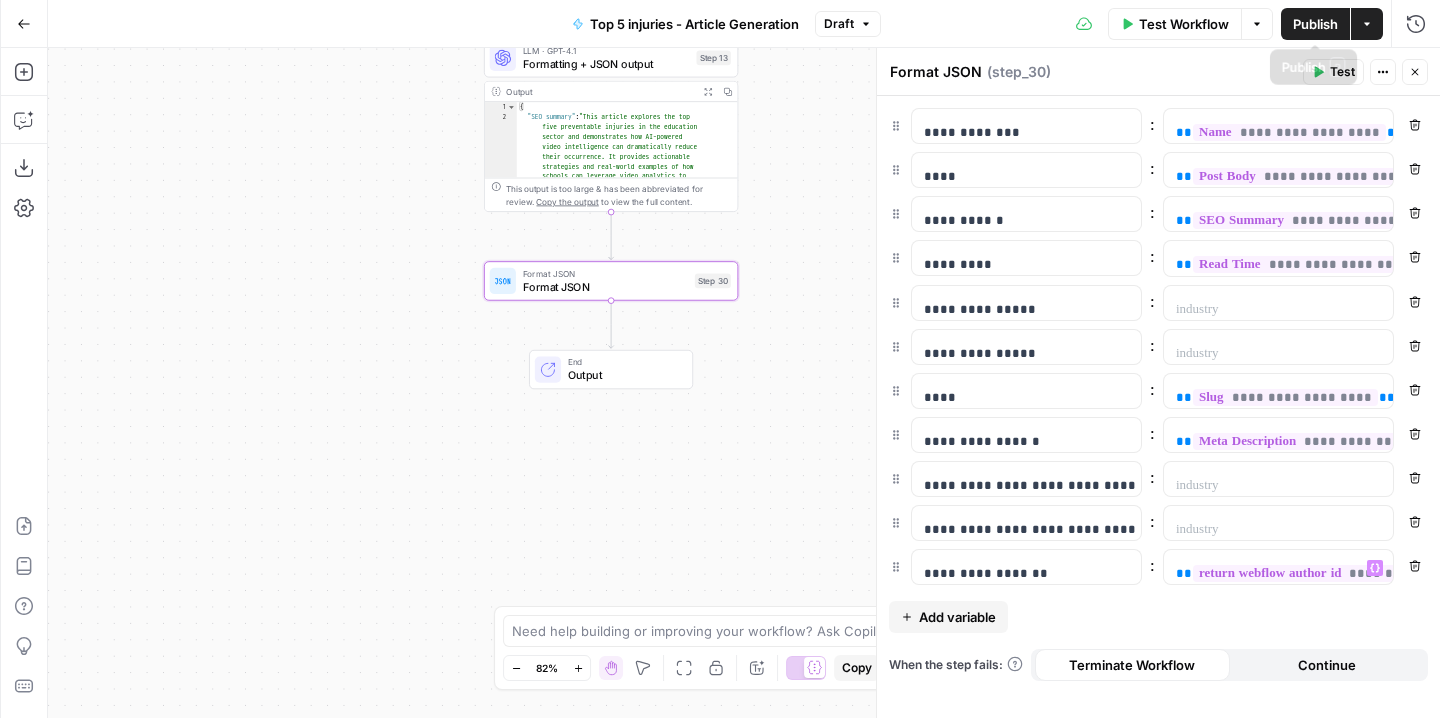 click on "Publish" at bounding box center [1315, 24] 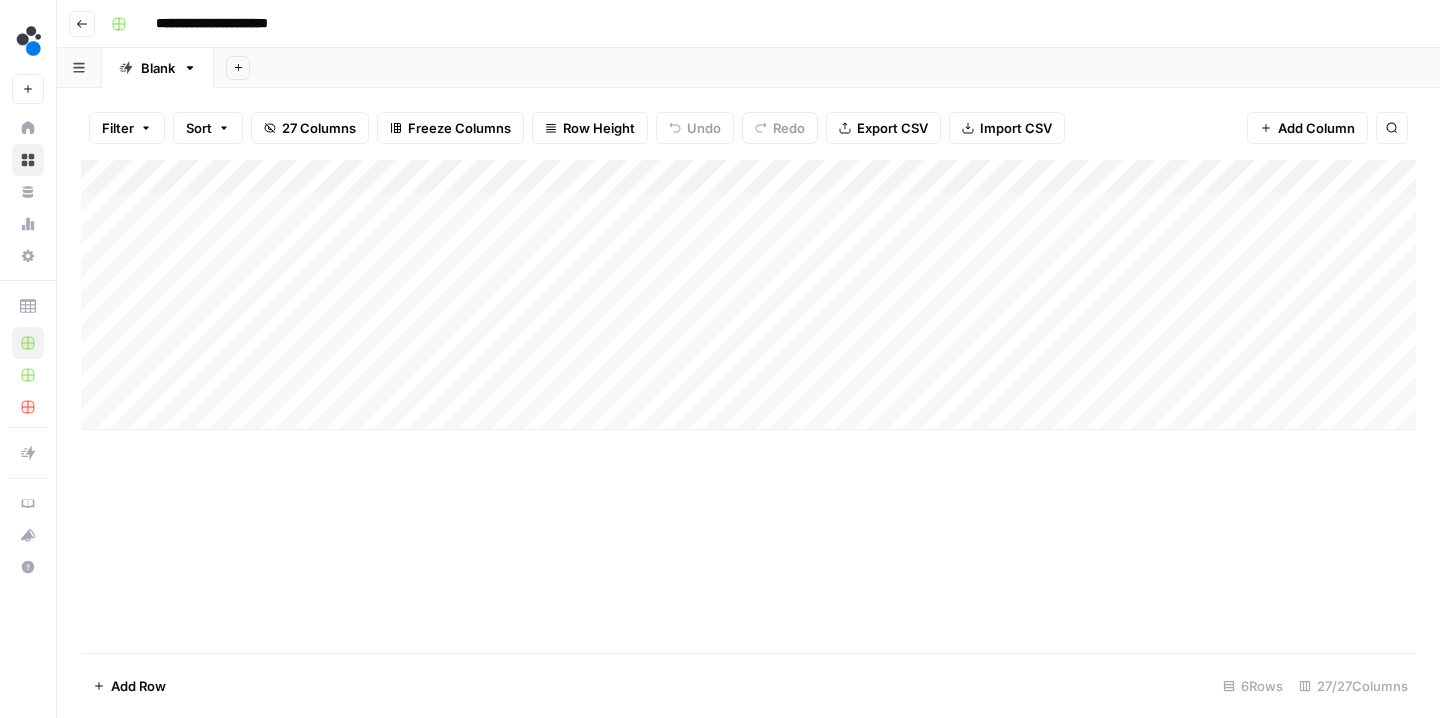 scroll, scrollTop: 0, scrollLeft: 0, axis: both 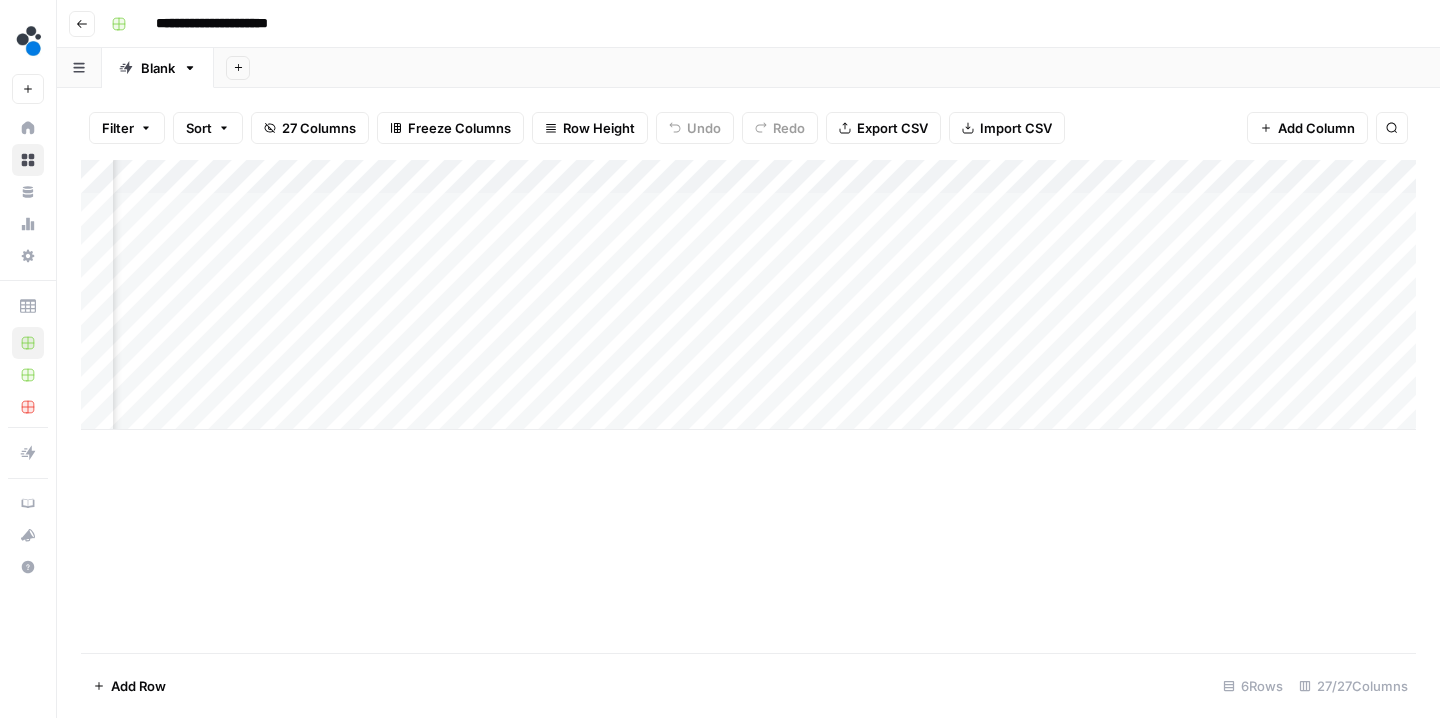 drag, startPoint x: 1115, startPoint y: 166, endPoint x: 565, endPoint y: 172, distance: 550.0327 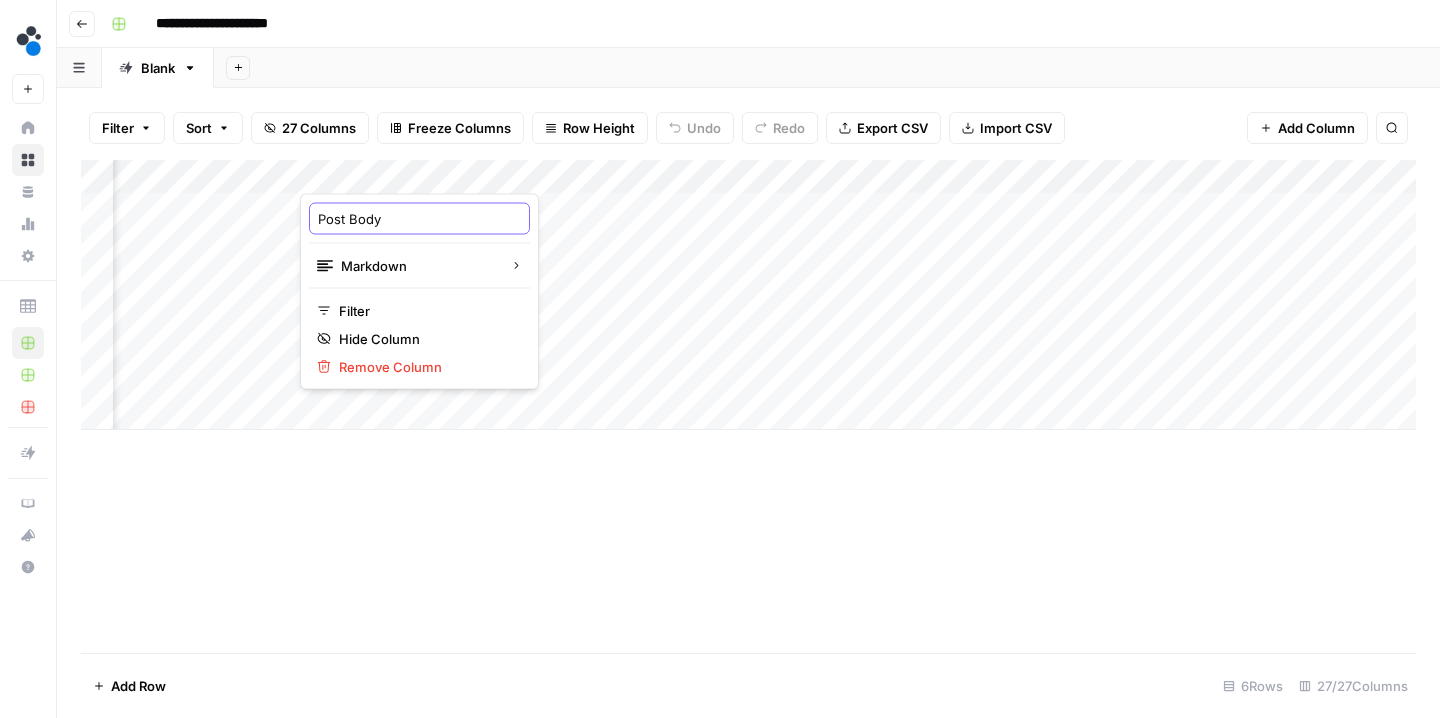 click on "Post Body" at bounding box center [419, 219] 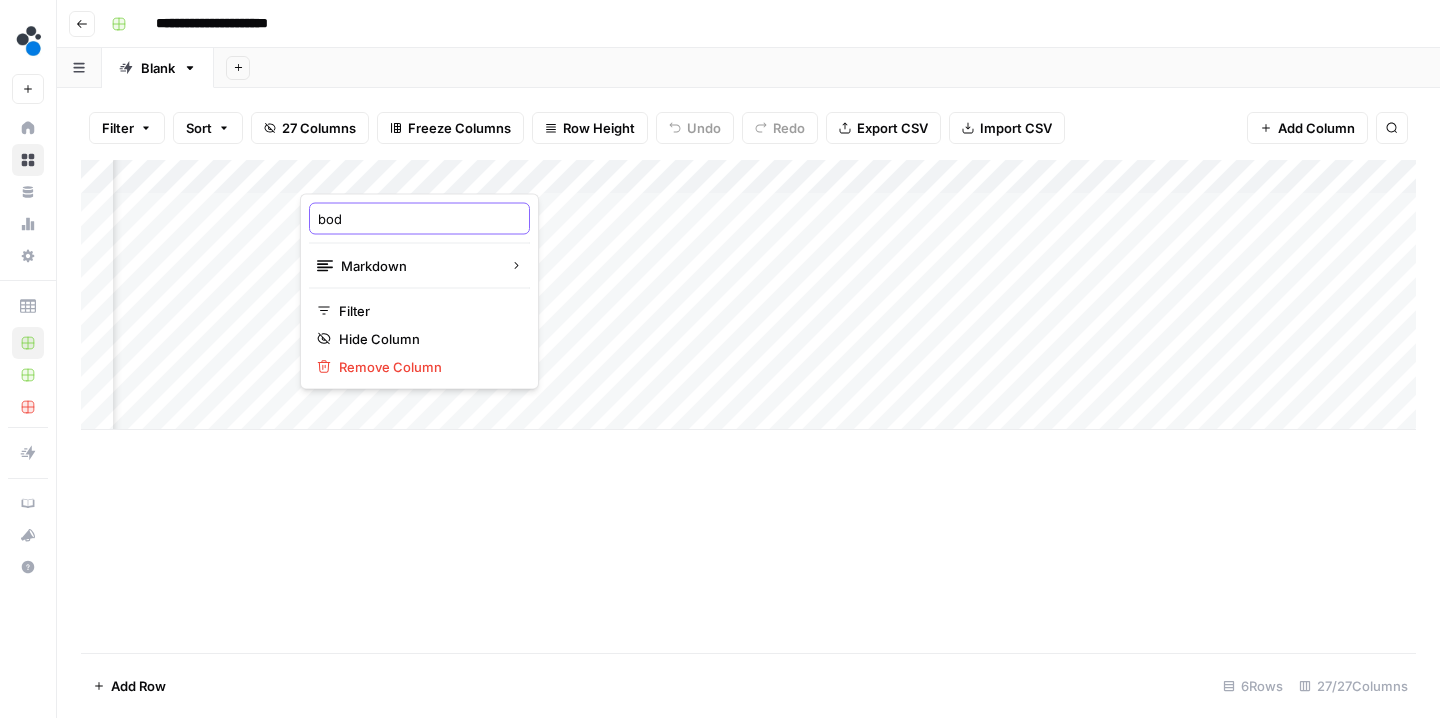 type on "body" 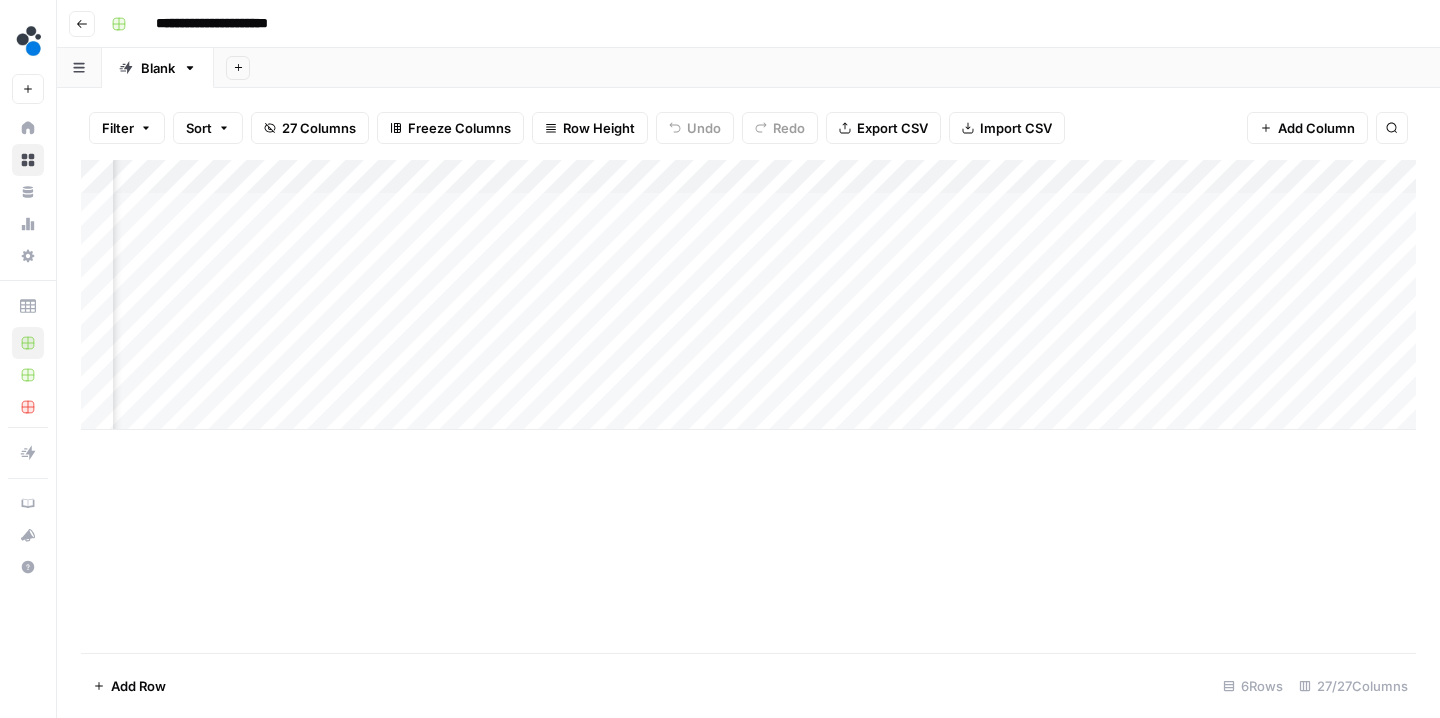 click on "Add Column" at bounding box center [748, 406] 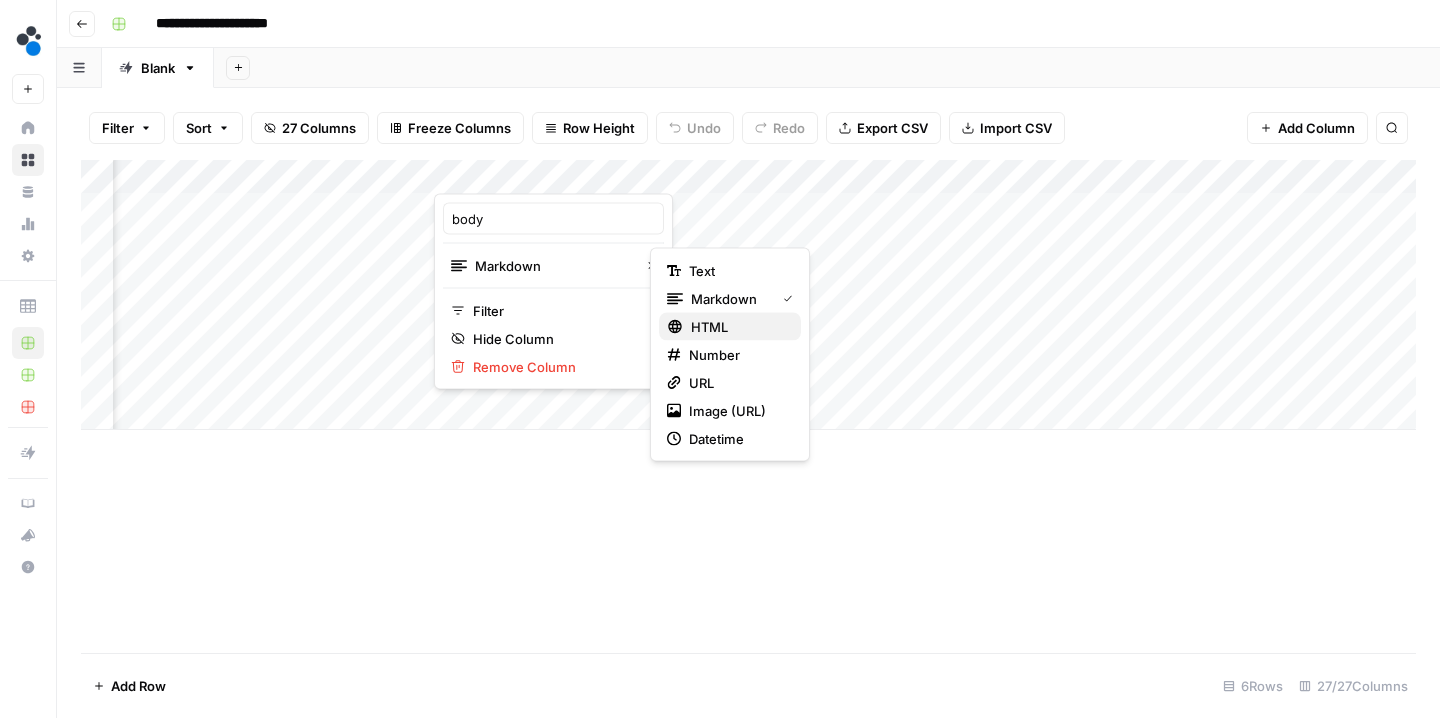 click on "HTML" at bounding box center (730, 327) 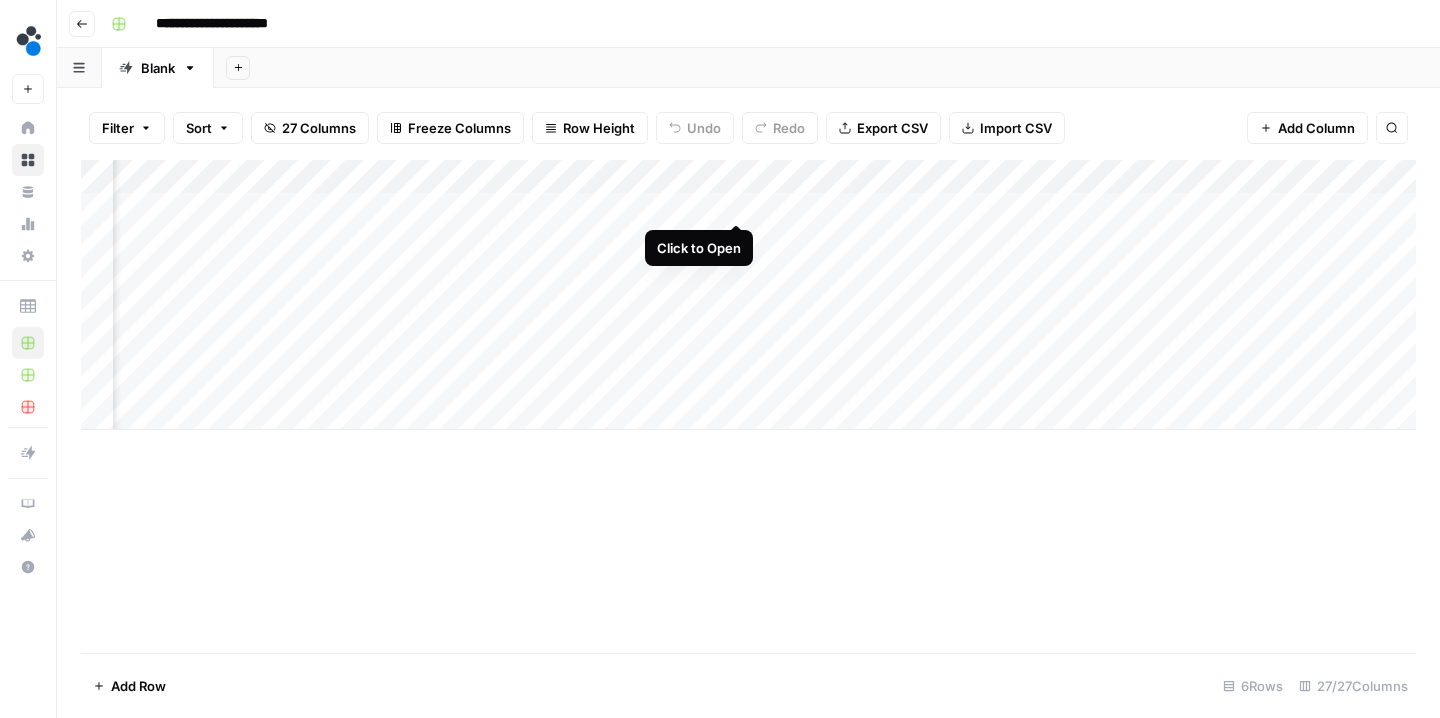 click on "Add Column" at bounding box center [748, 295] 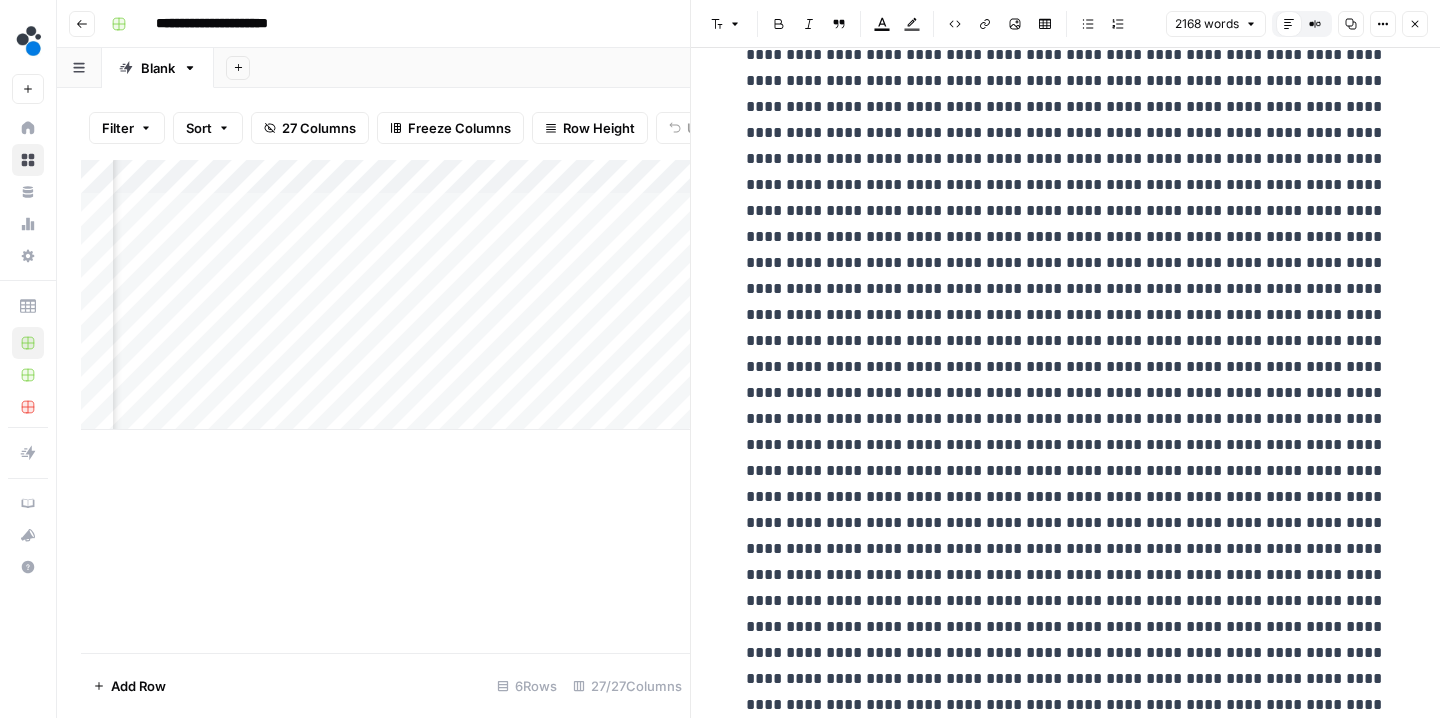 scroll, scrollTop: 4344, scrollLeft: 0, axis: vertical 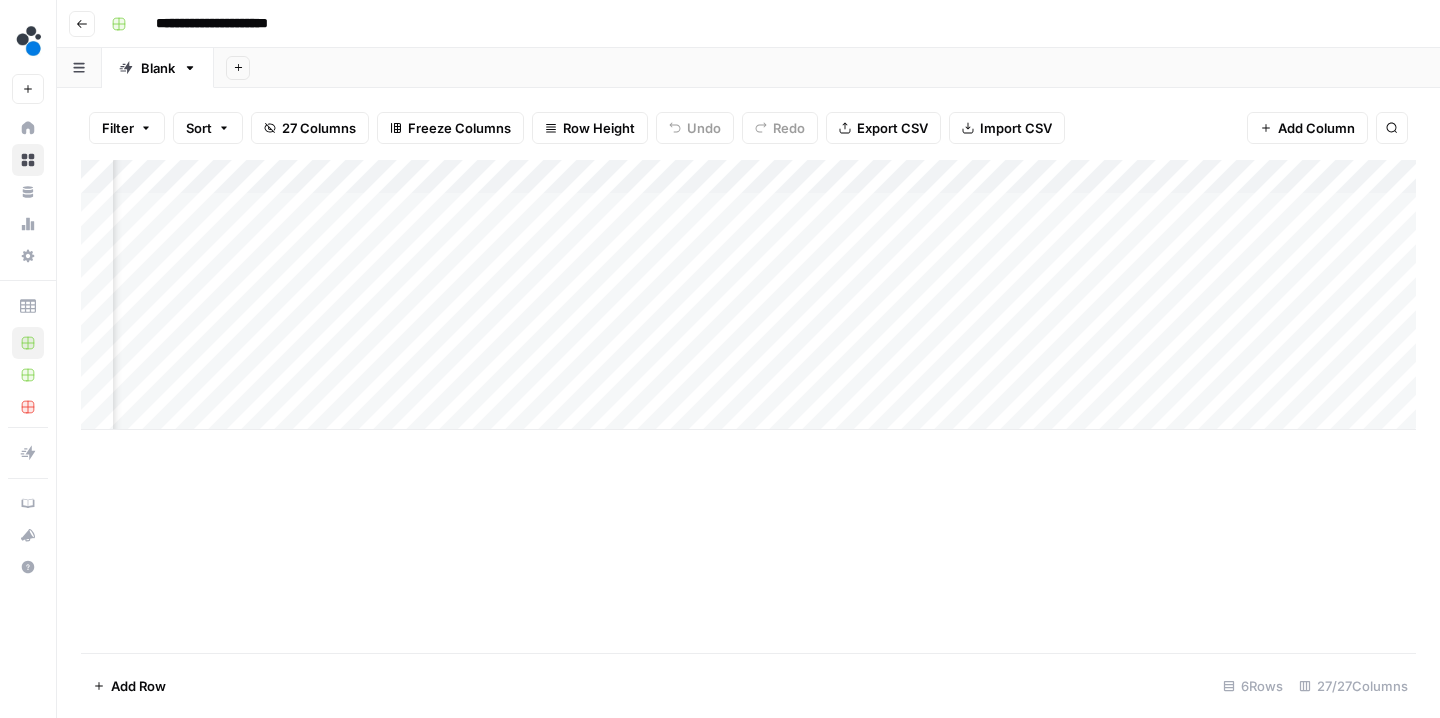 click on "Add Column" at bounding box center [748, 295] 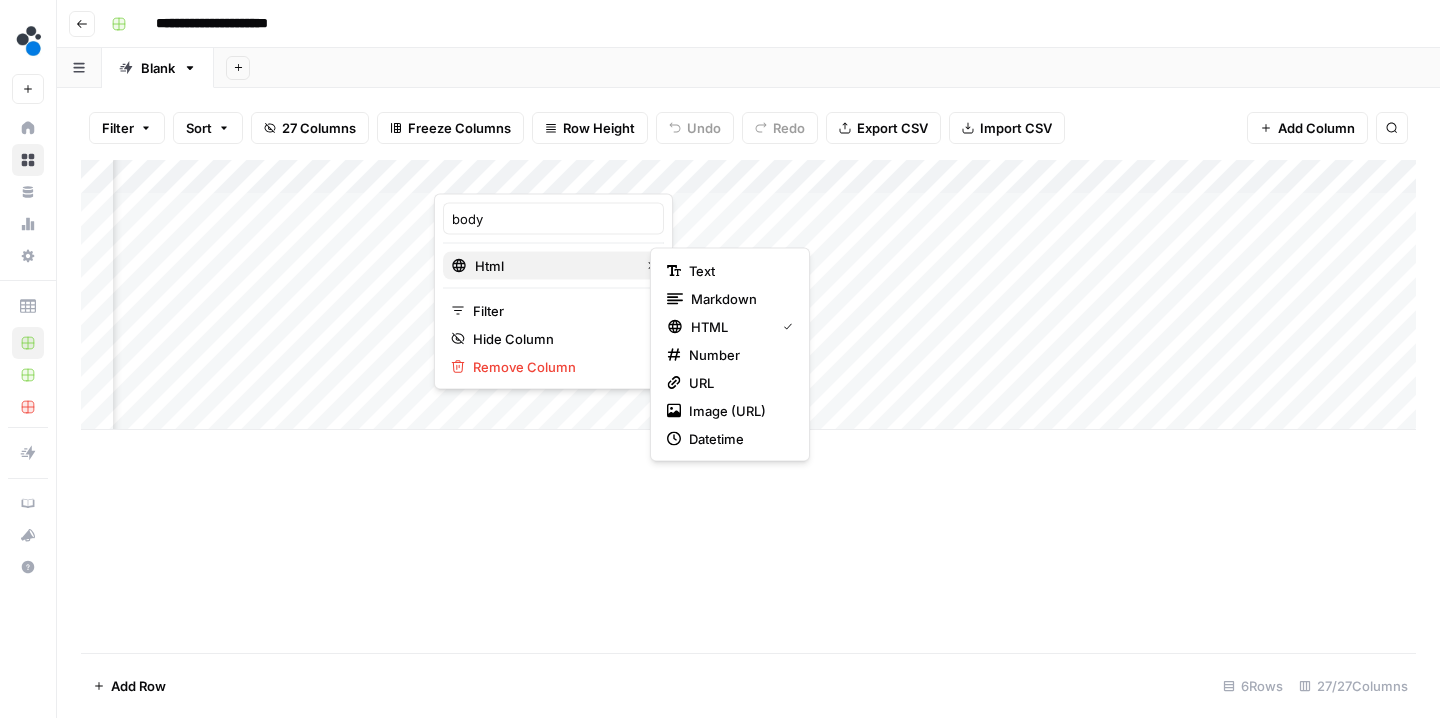 click on "Html" at bounding box center (489, 266) 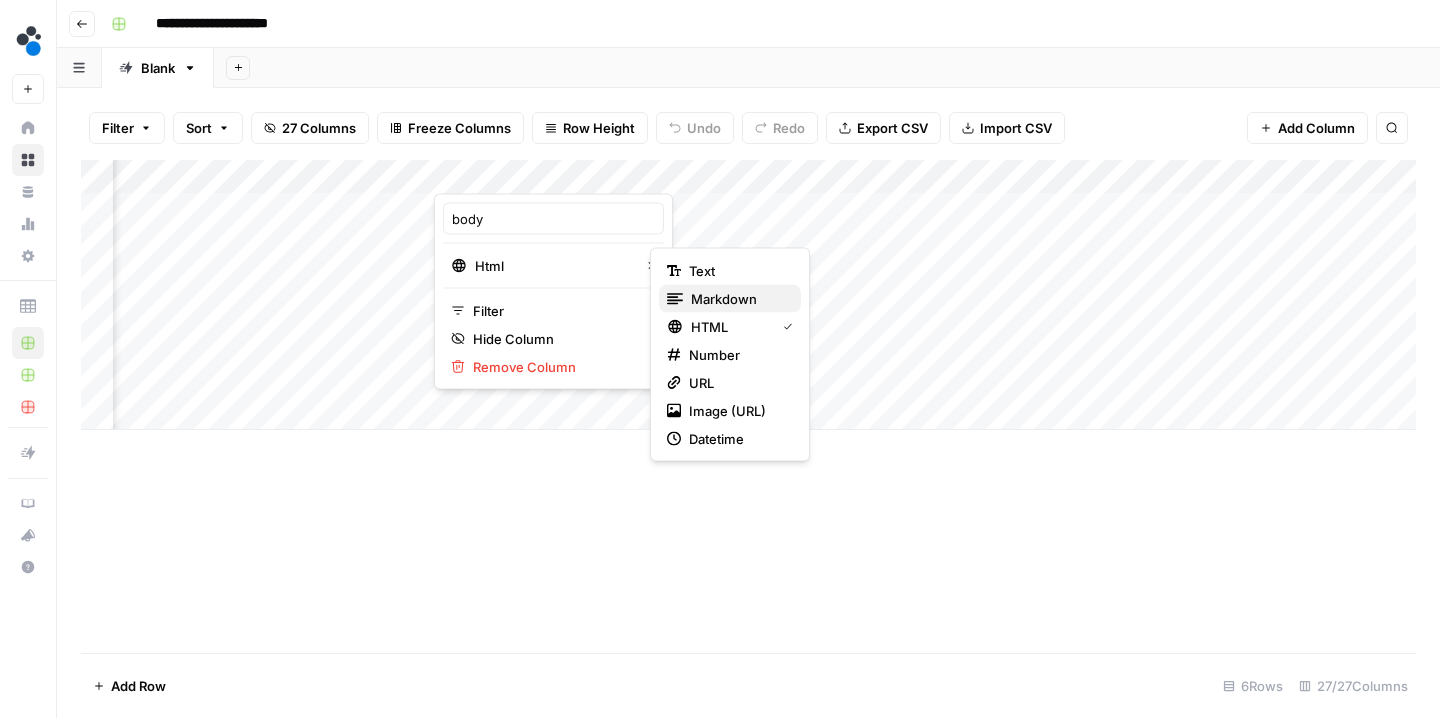 click on "markdown" at bounding box center [724, 299] 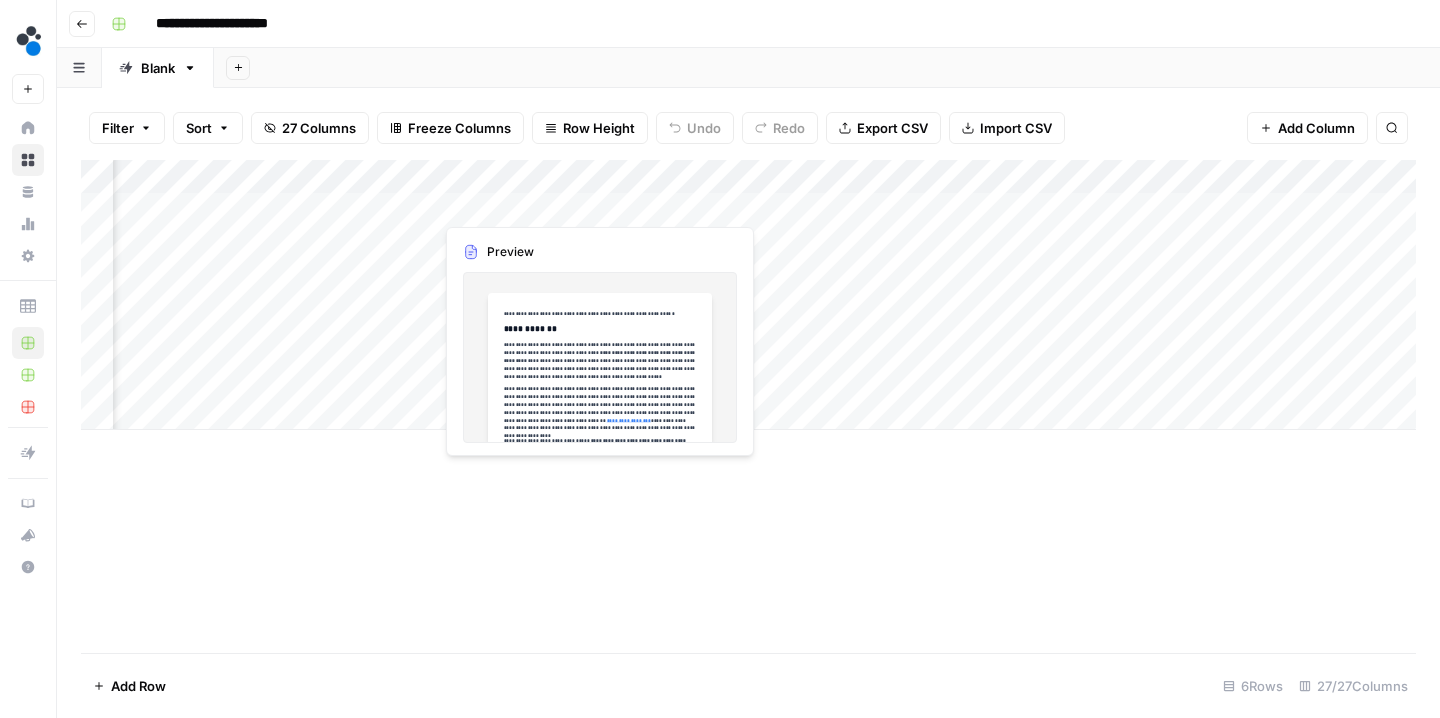 click on "Add Column" at bounding box center (748, 295) 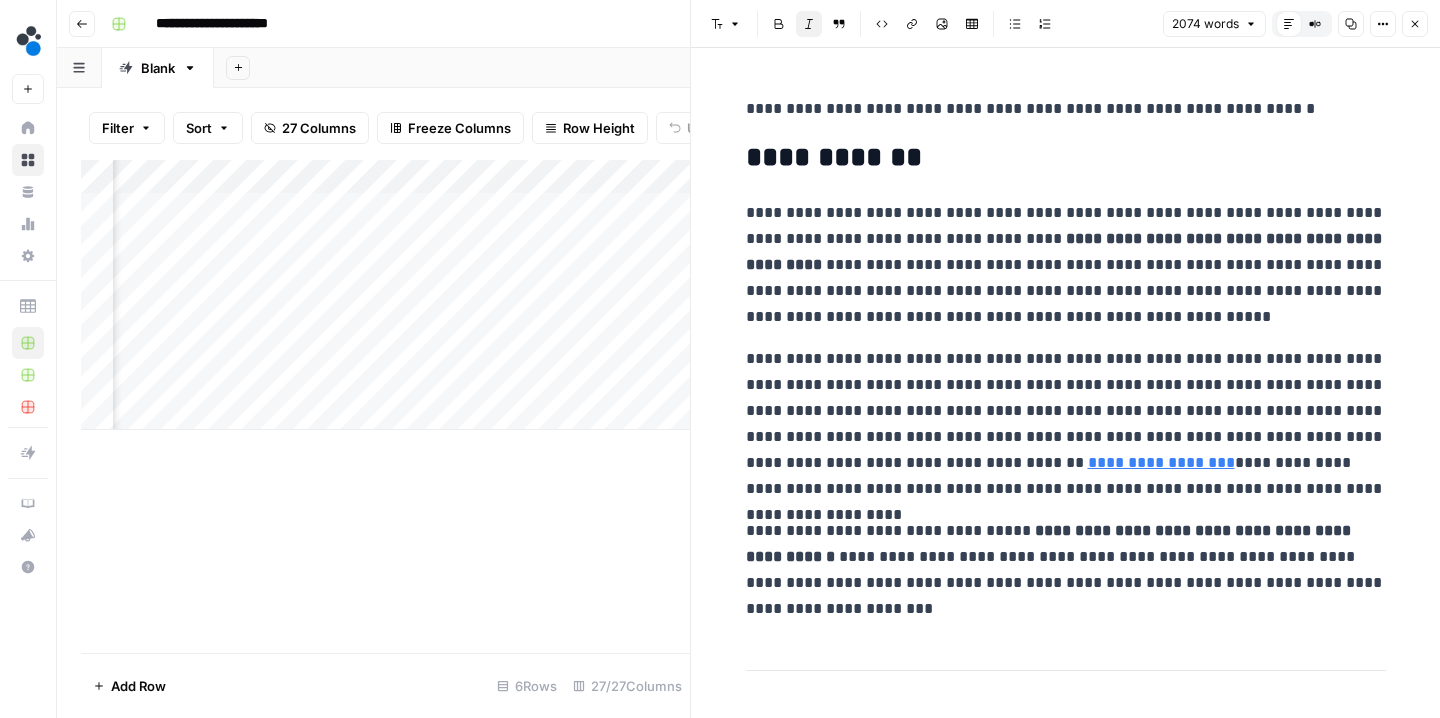 click 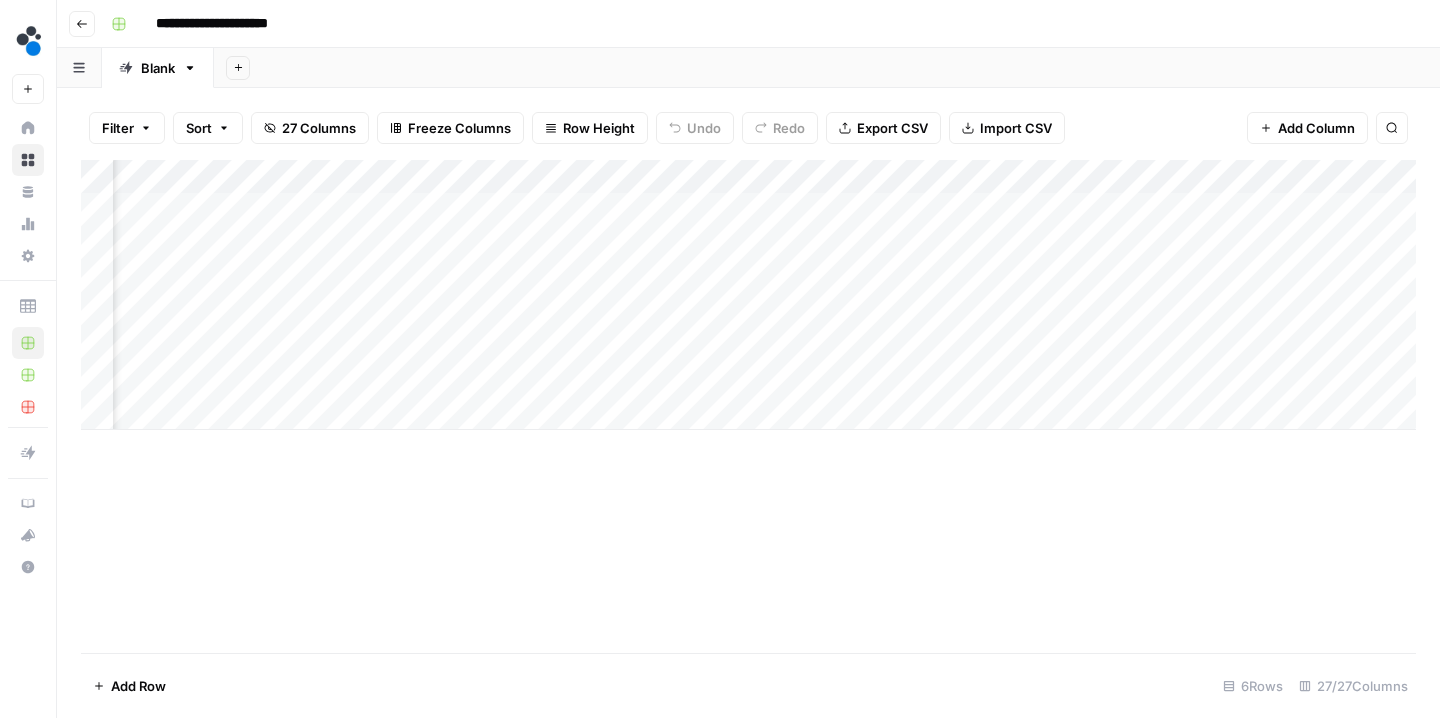 click on "Add Column" at bounding box center (748, 295) 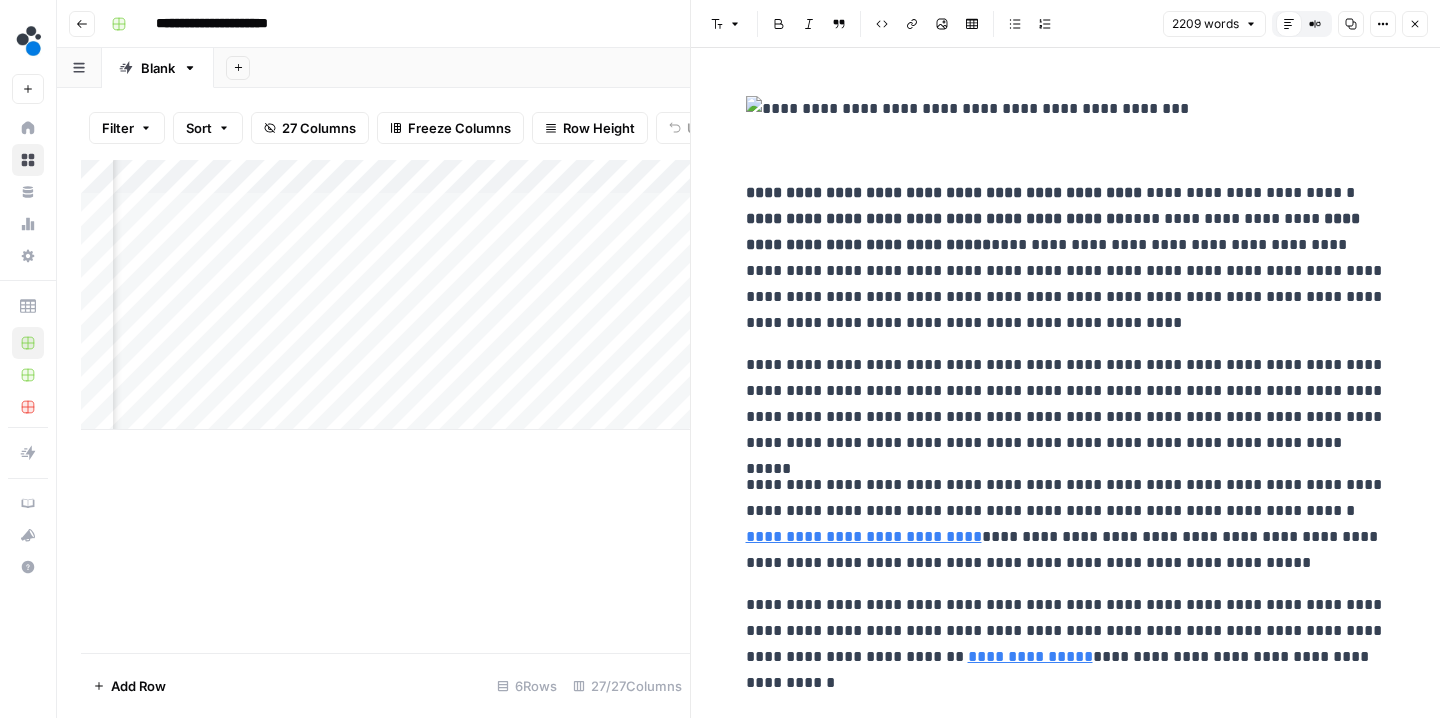 scroll, scrollTop: 0, scrollLeft: 0, axis: both 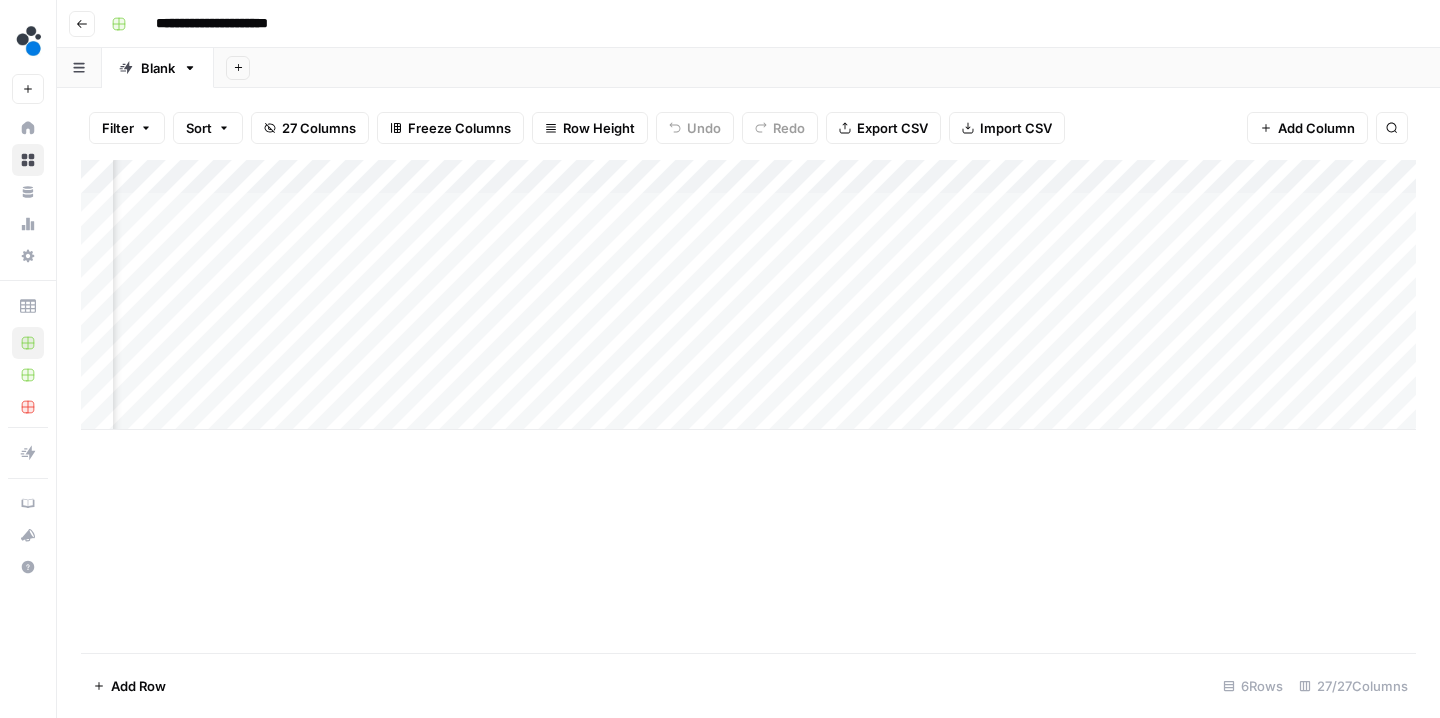 click on "Add Column" at bounding box center [1316, 128] 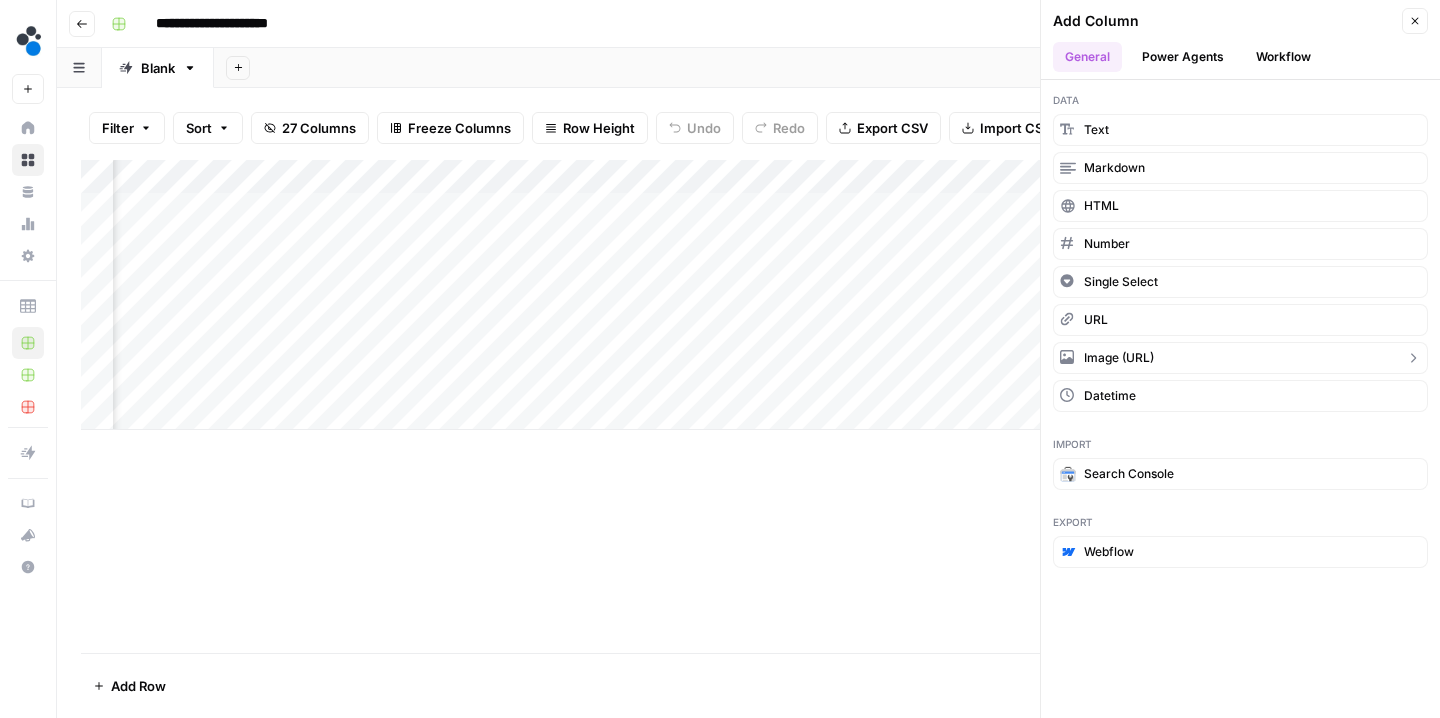 click on "Image (URL)" at bounding box center (1119, 358) 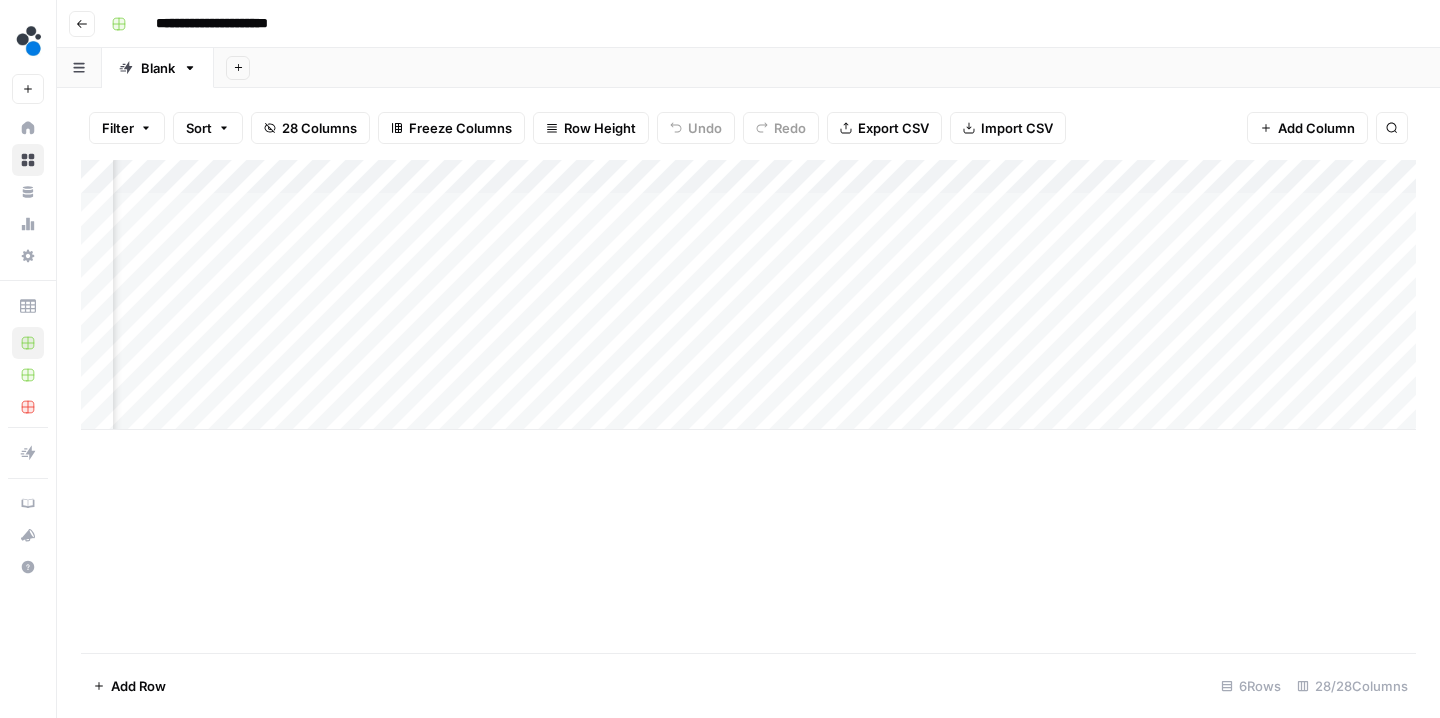 scroll, scrollTop: 0, scrollLeft: 4483, axis: horizontal 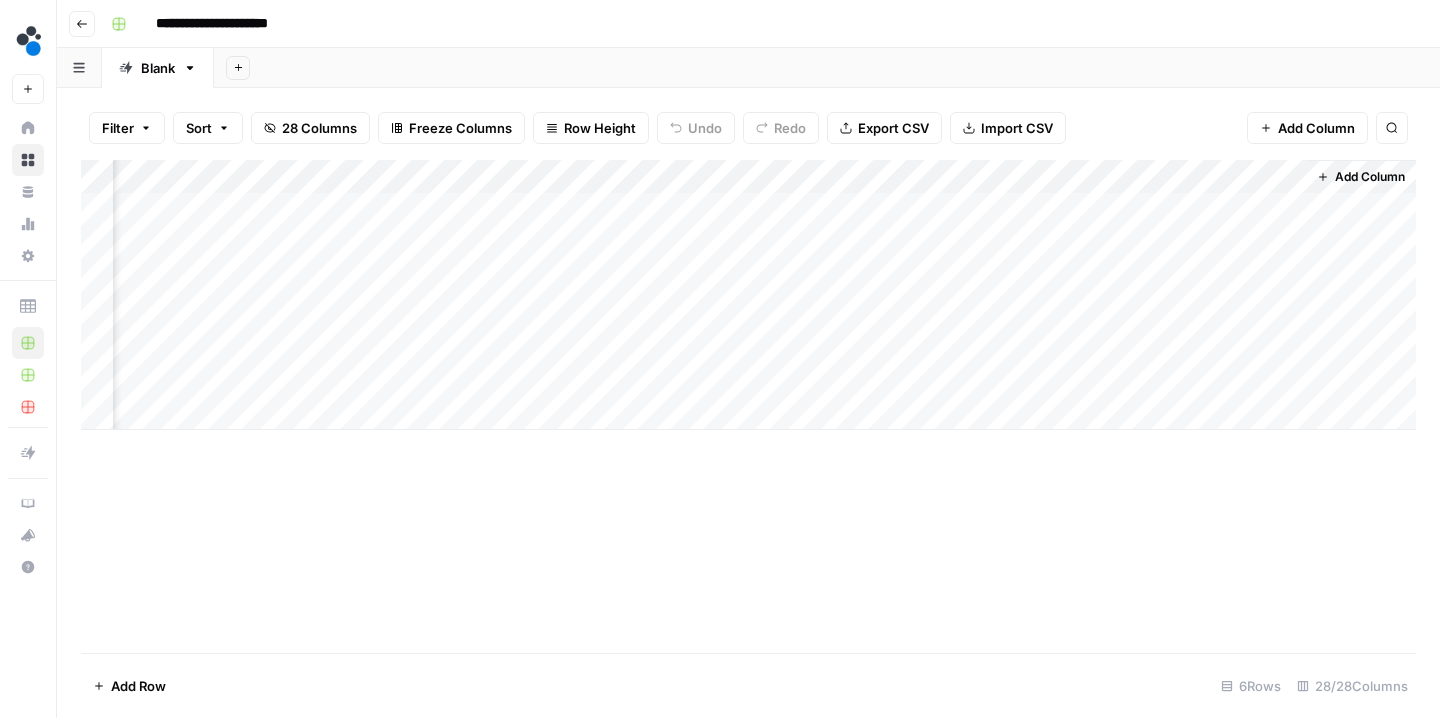 click on "Add Column" at bounding box center [748, 295] 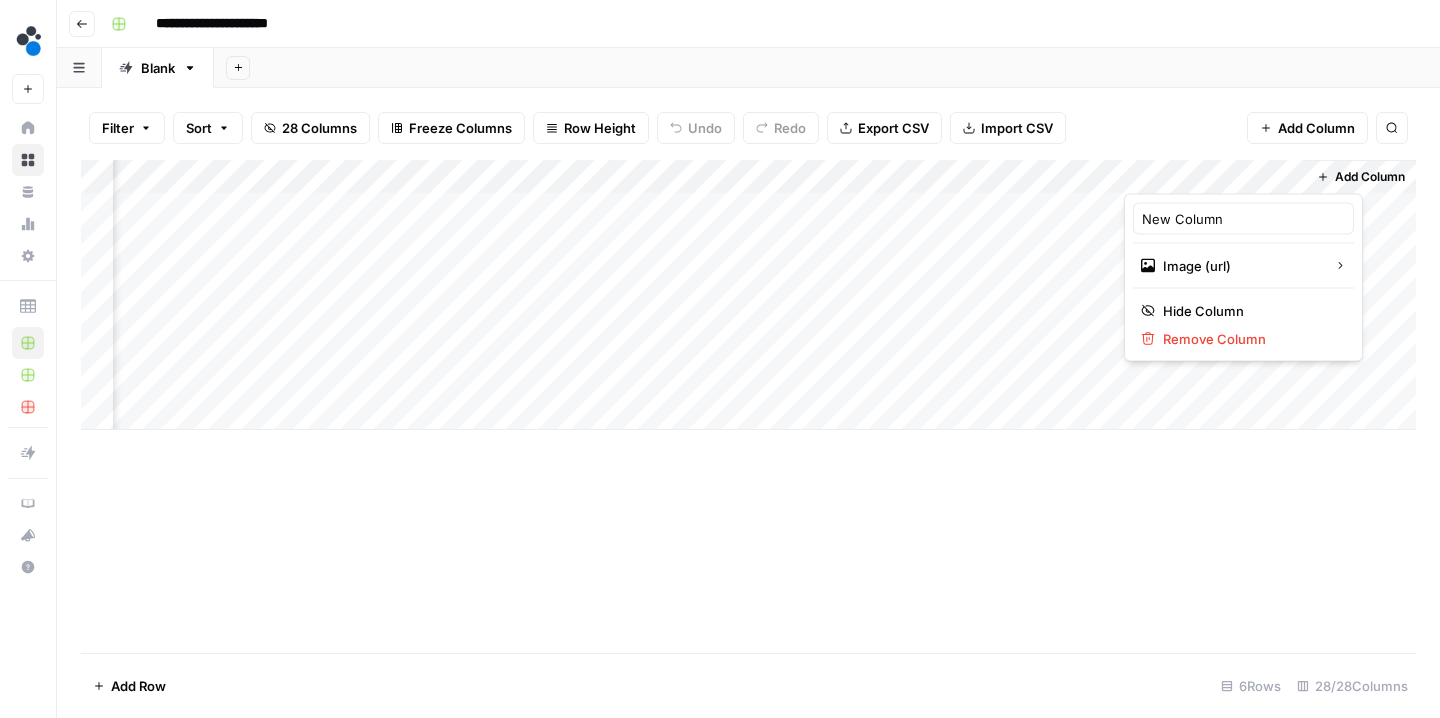 click on "New Column" at bounding box center [1243, 219] 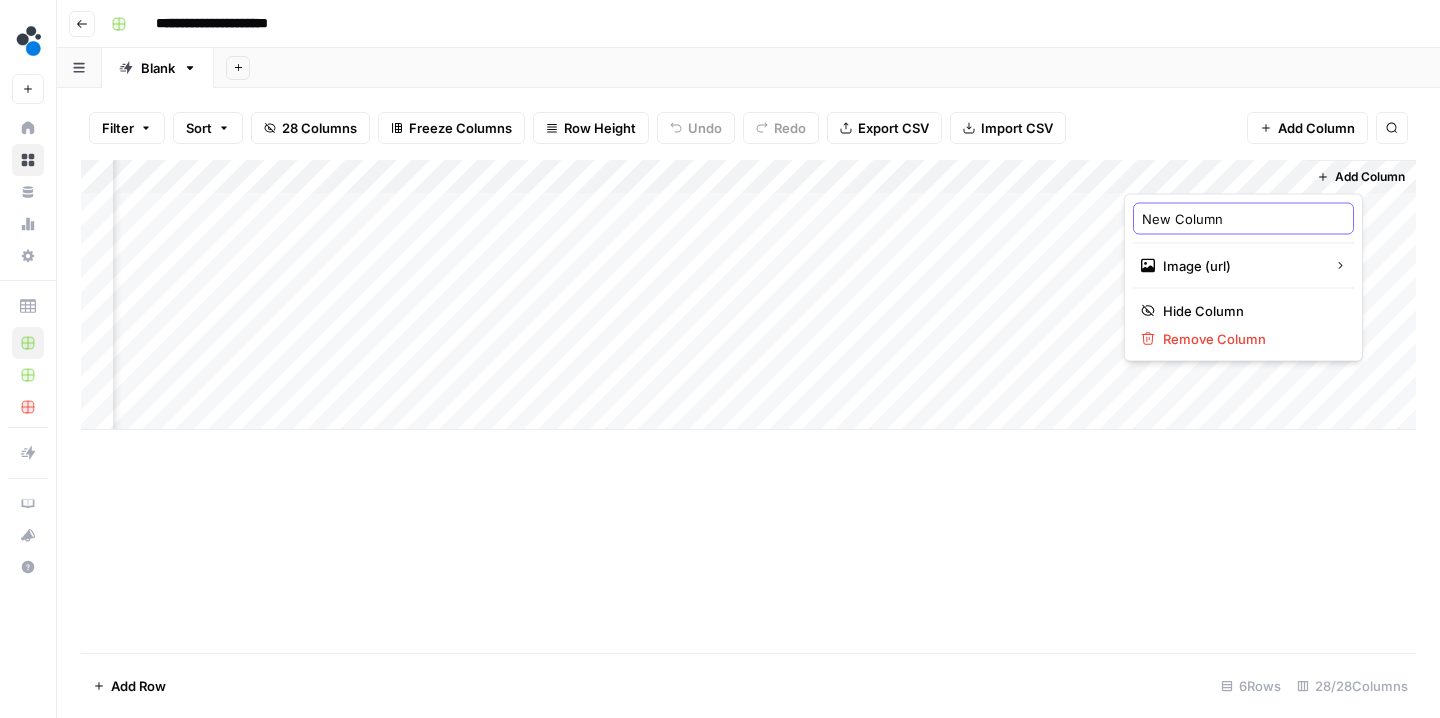 click on "New Column" at bounding box center (1243, 219) 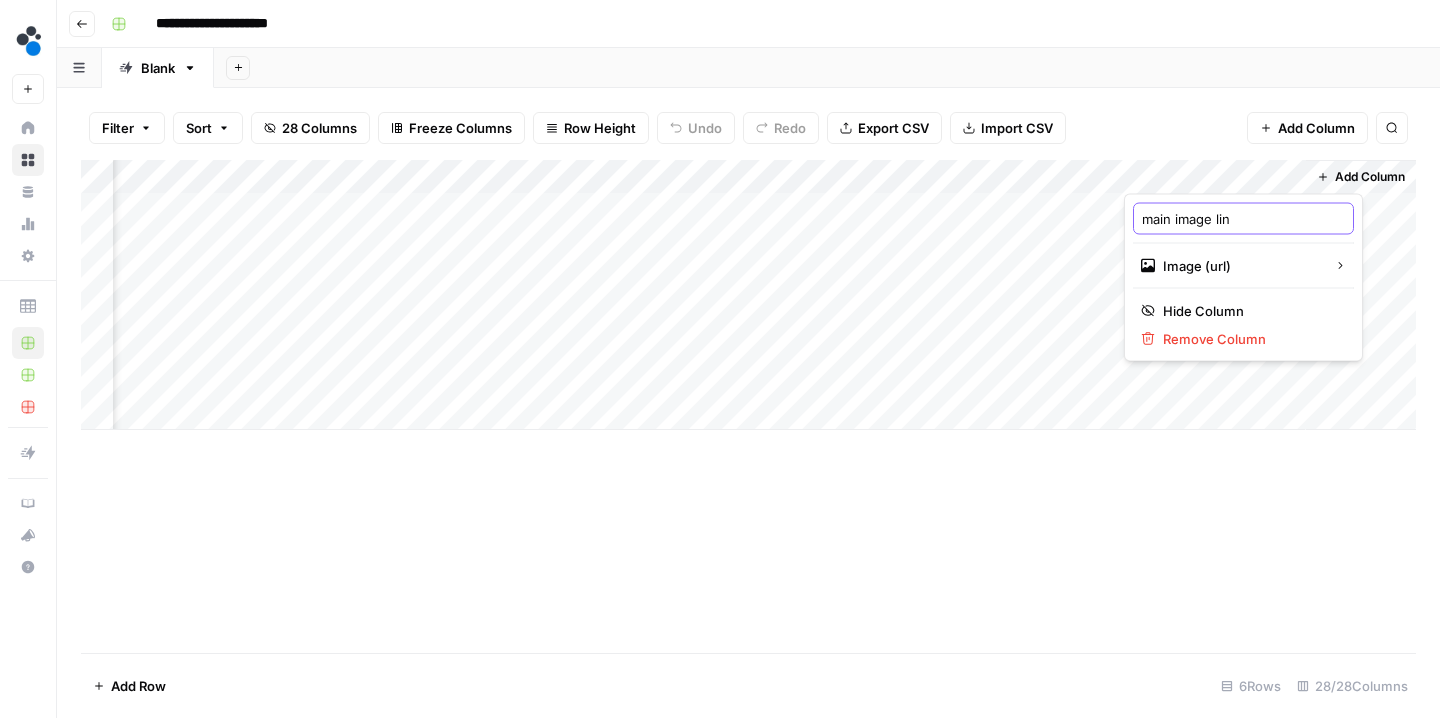 type on "main image link" 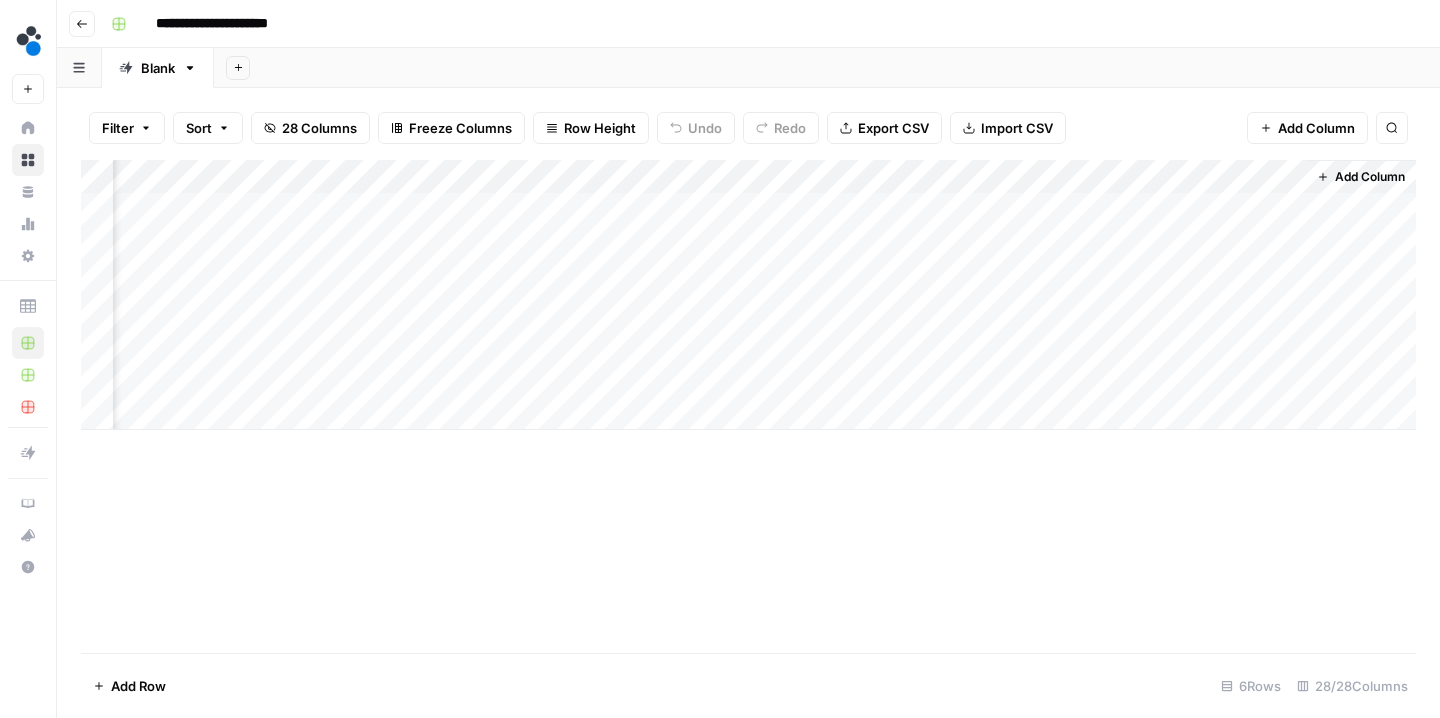 drag, startPoint x: 1211, startPoint y: 172, endPoint x: 284, endPoint y: 223, distance: 928.40186 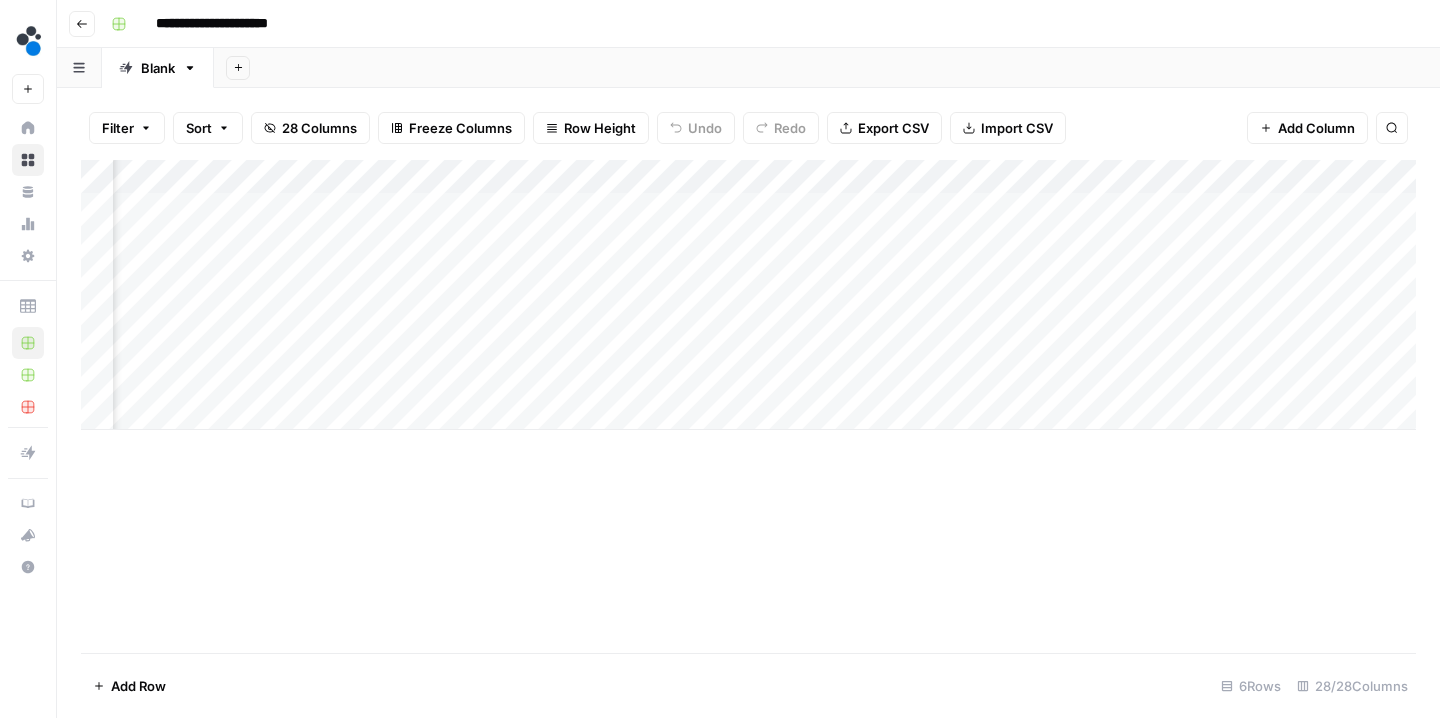 scroll, scrollTop: 0, scrollLeft: 4159, axis: horizontal 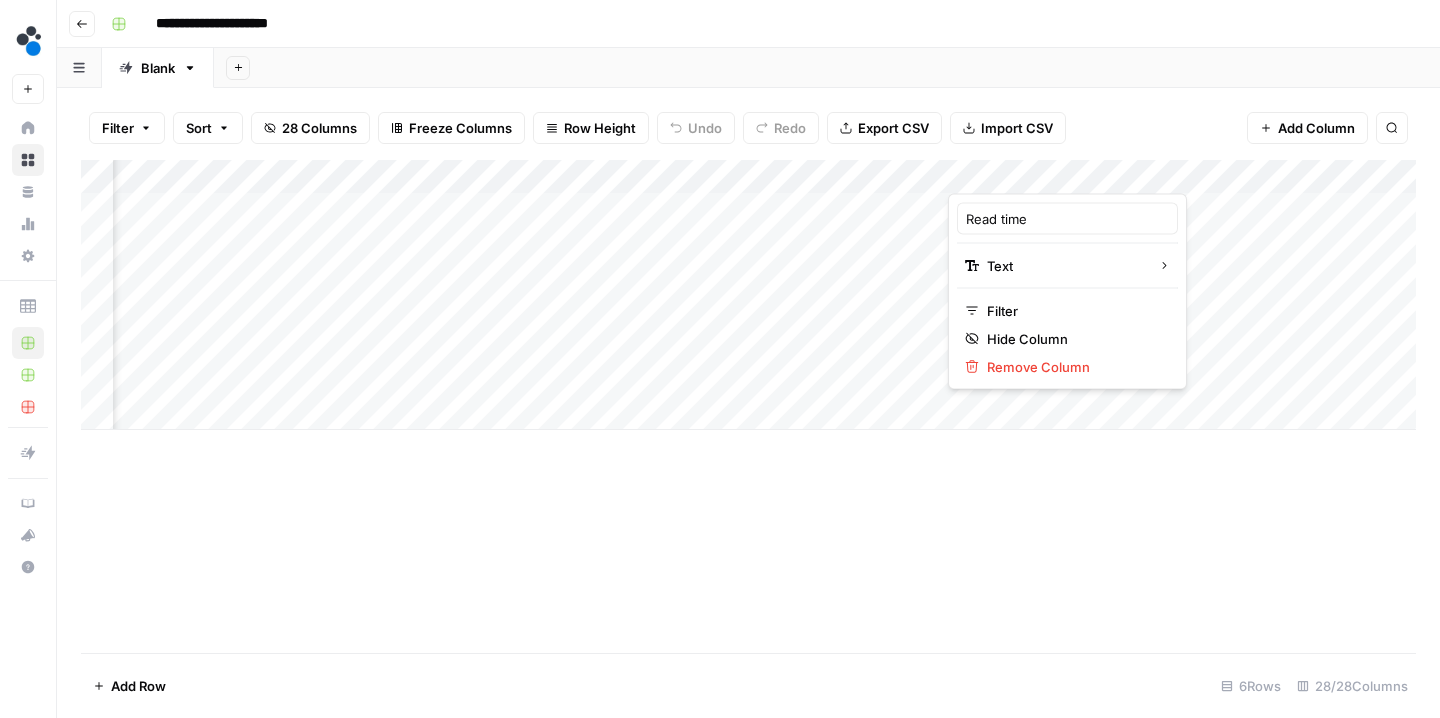 click at bounding box center (1038, 174) 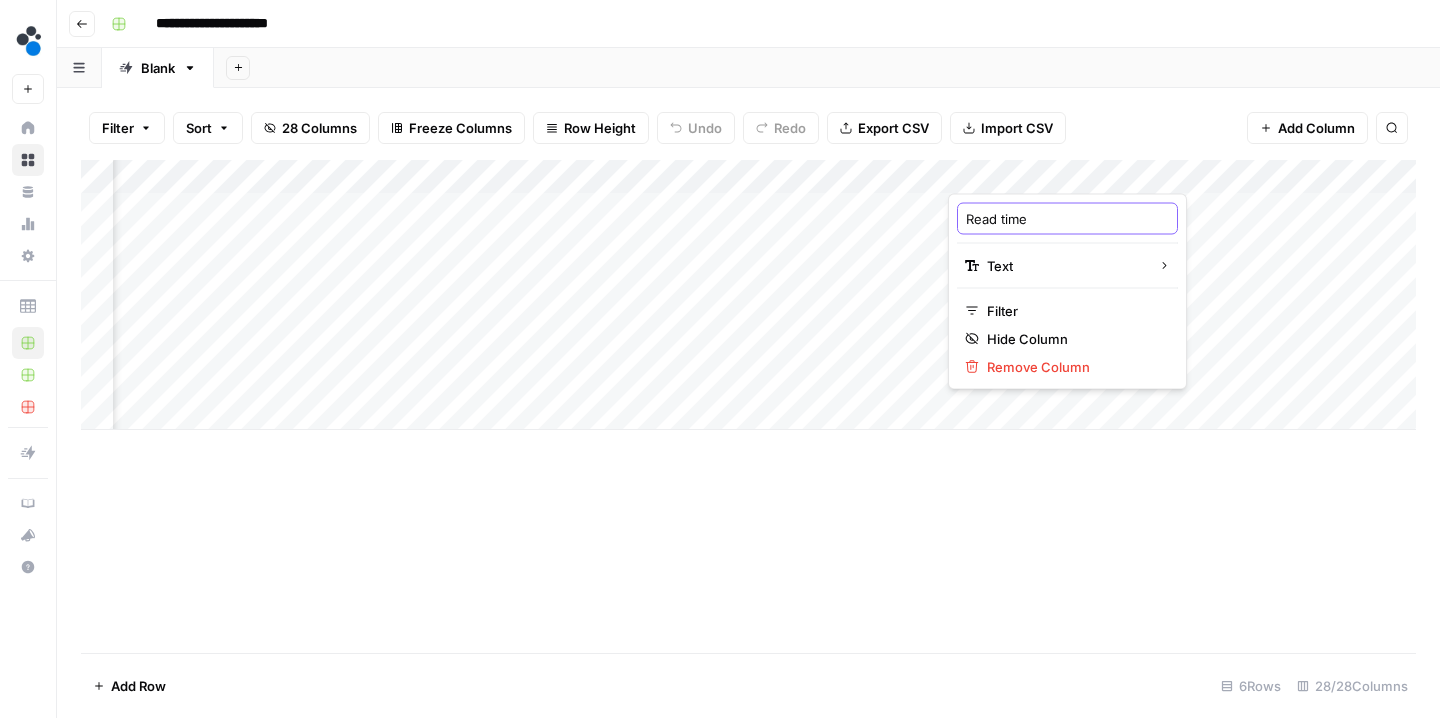 click on "Read time" at bounding box center (1067, 219) 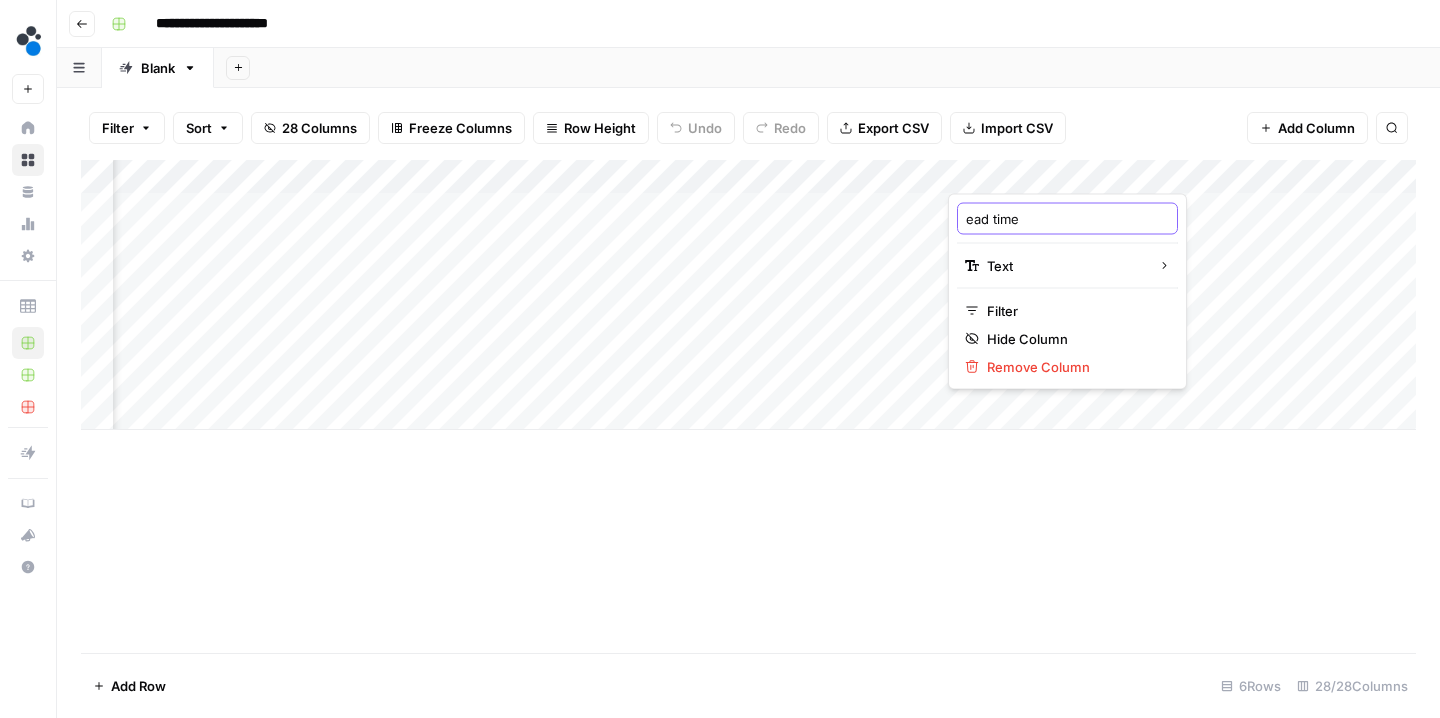 type on "read time" 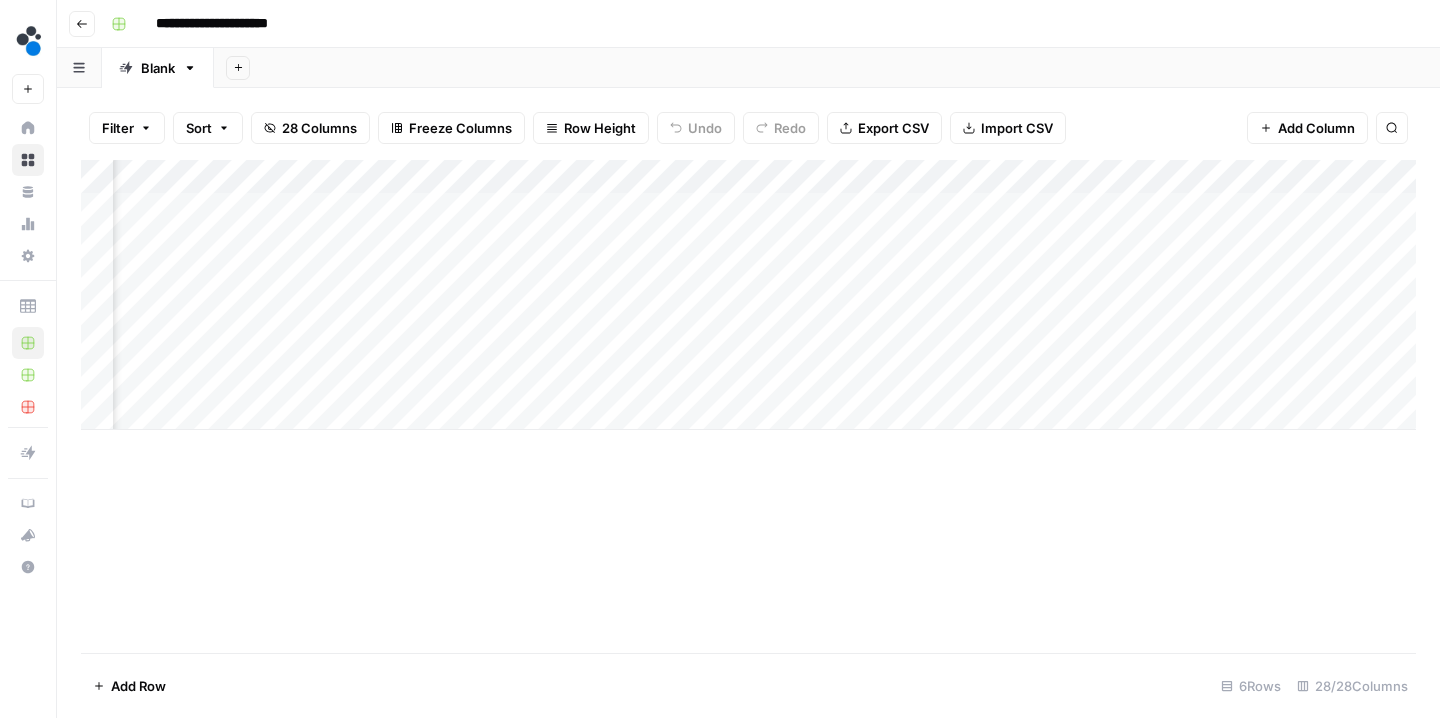 click on "Add Column" at bounding box center [748, 406] 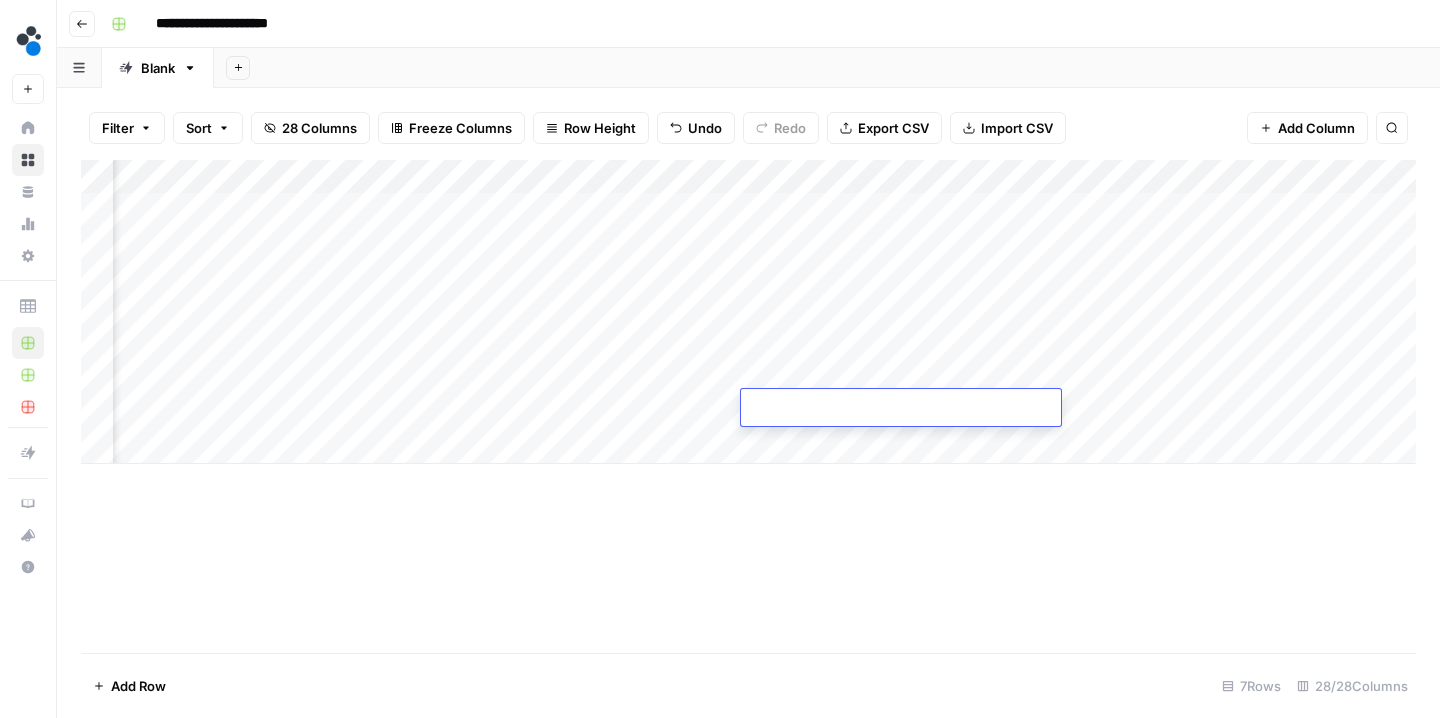 drag, startPoint x: 816, startPoint y: 419, endPoint x: 844, endPoint y: 419, distance: 28 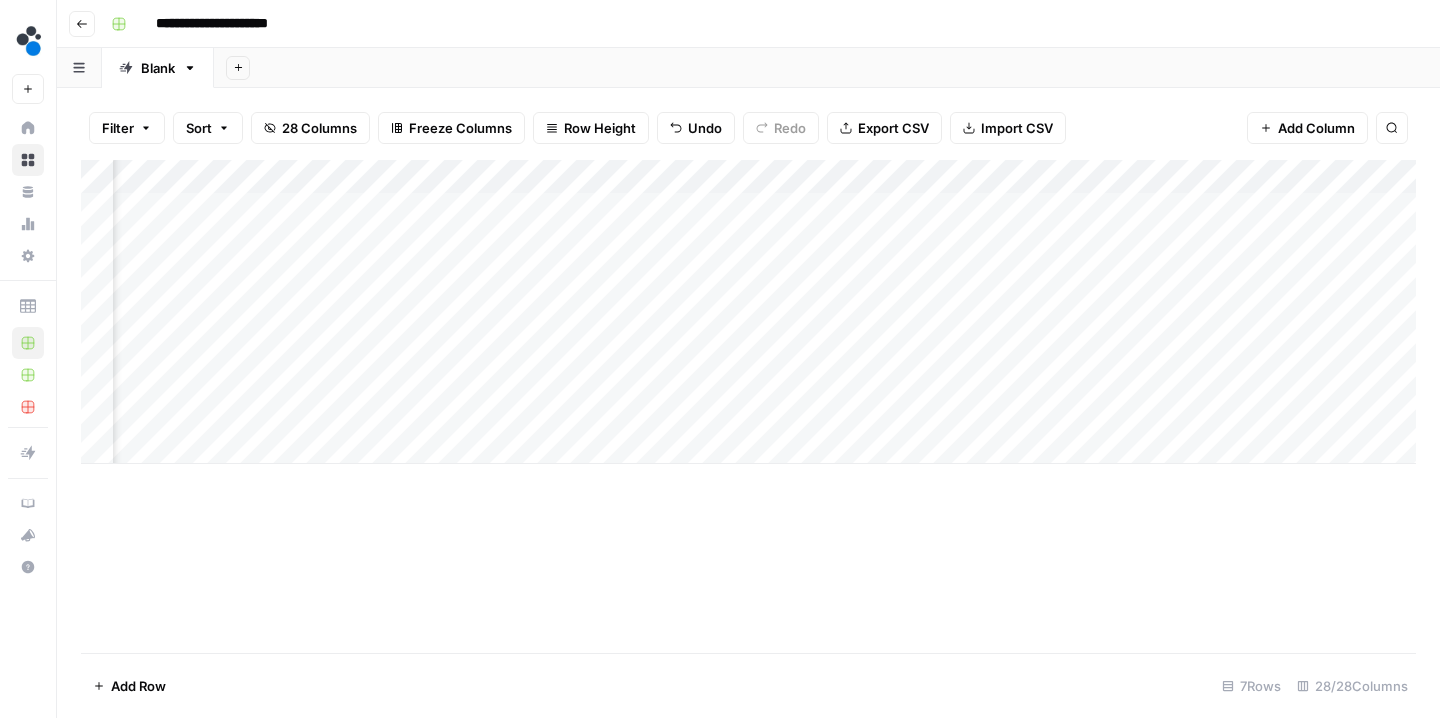 click on "Add Column" at bounding box center [748, 312] 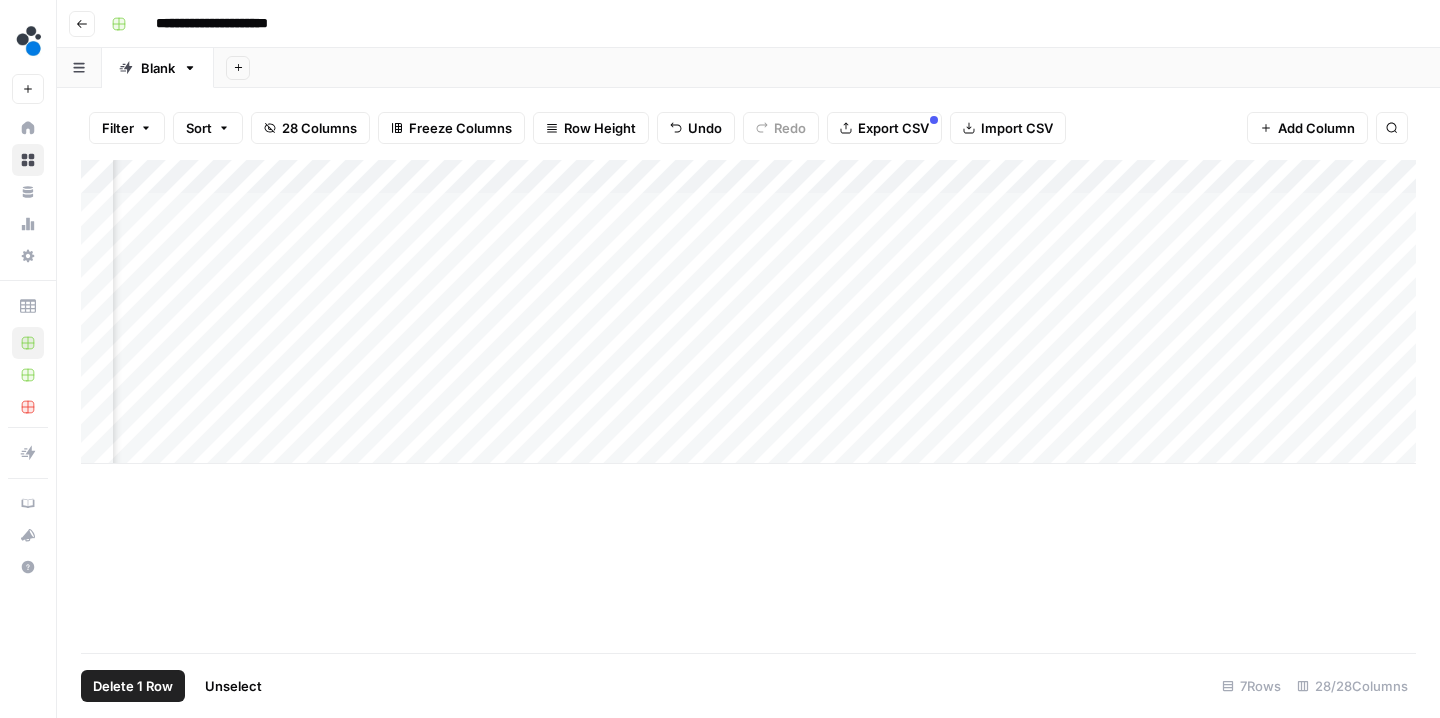 click on "Delete 1 Row" at bounding box center (133, 686) 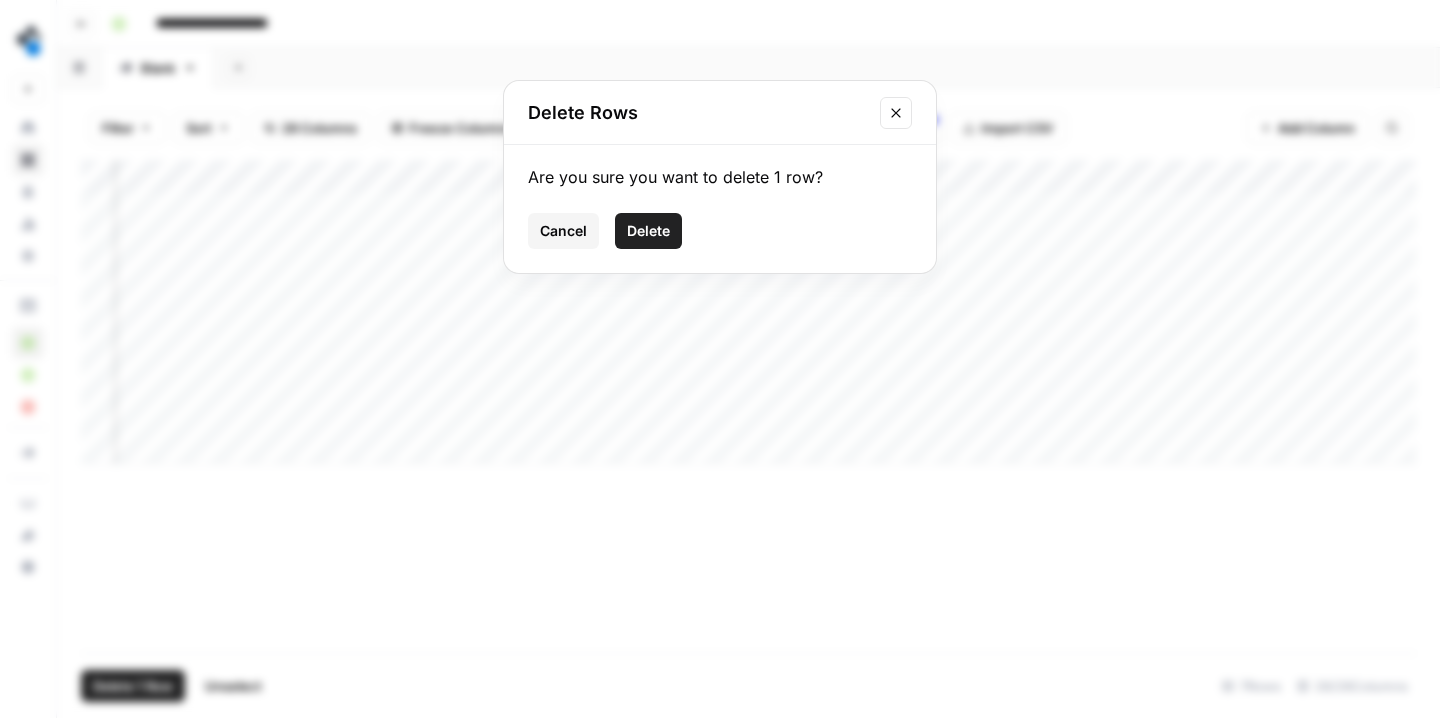 click on "Delete" at bounding box center [648, 231] 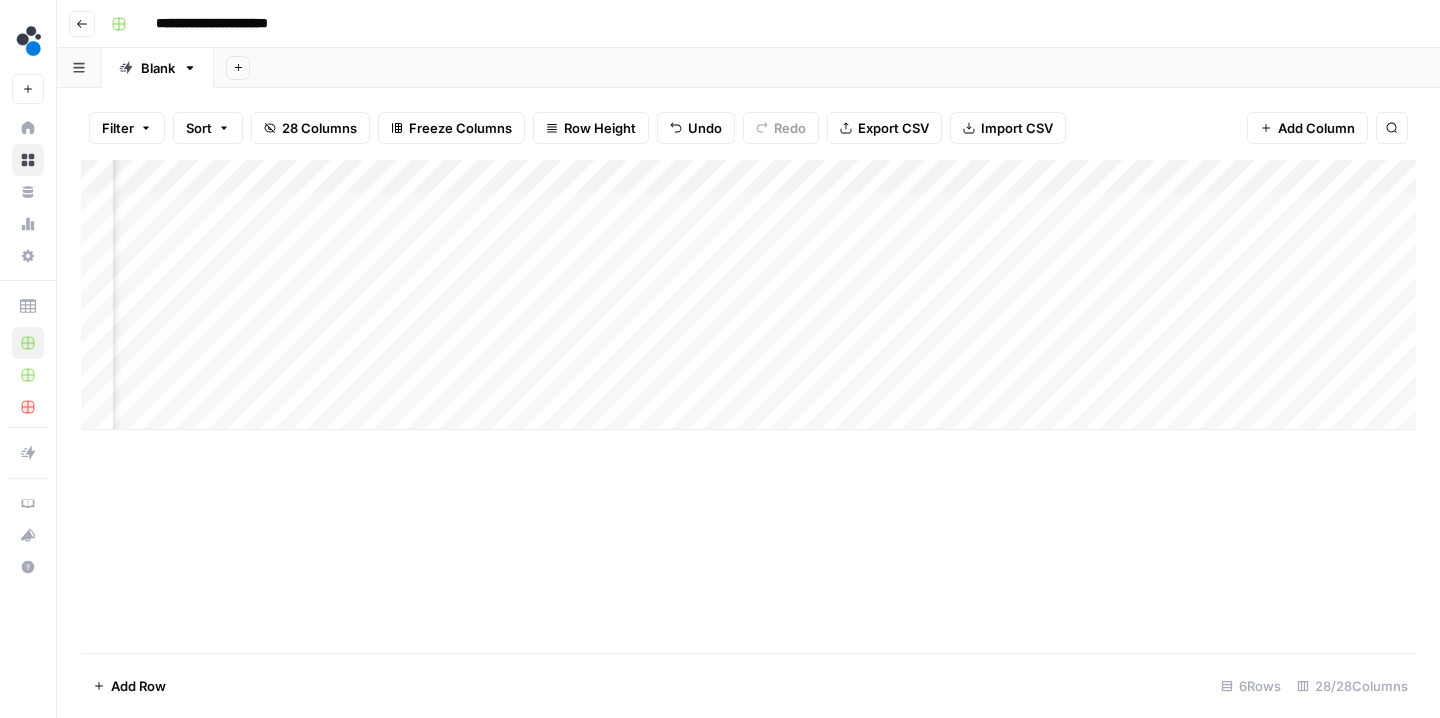 scroll, scrollTop: 0, scrollLeft: 2726, axis: horizontal 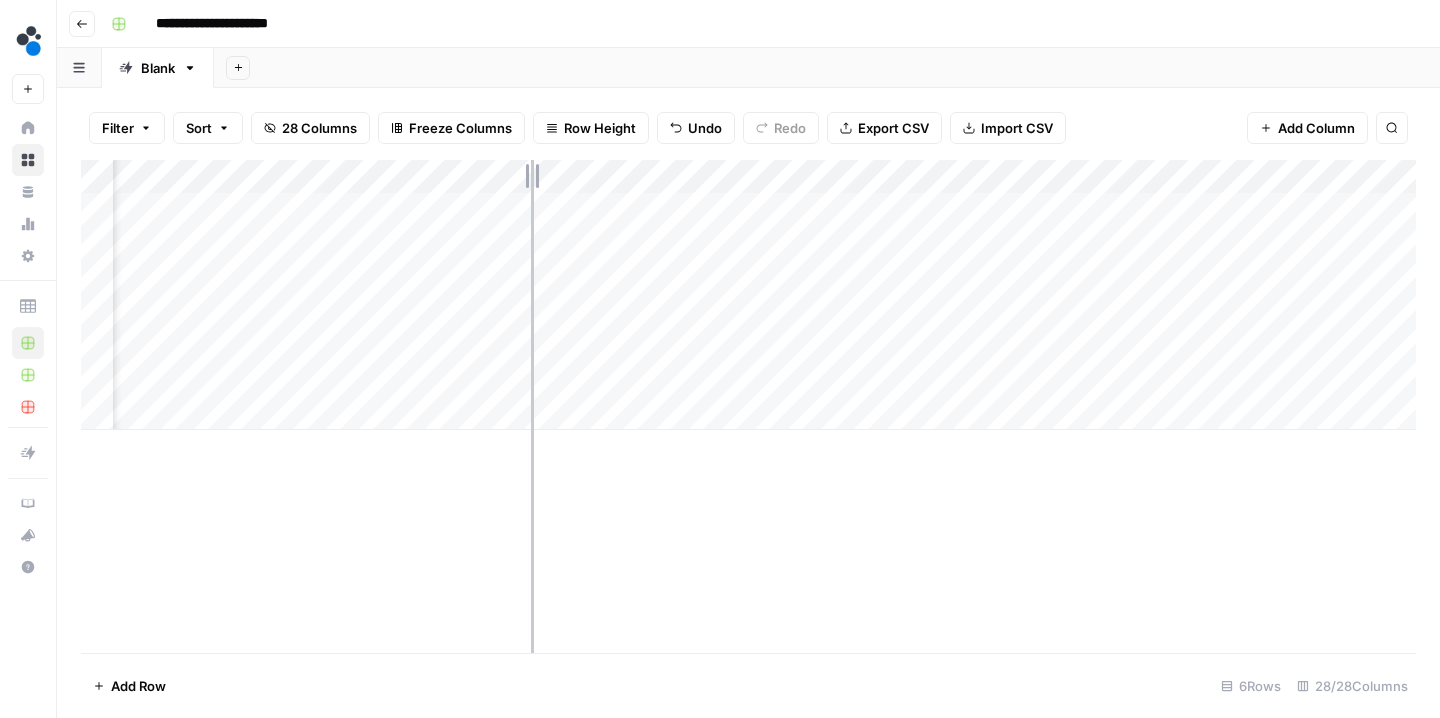 drag, startPoint x: 523, startPoint y: 170, endPoint x: 545, endPoint y: 170, distance: 22 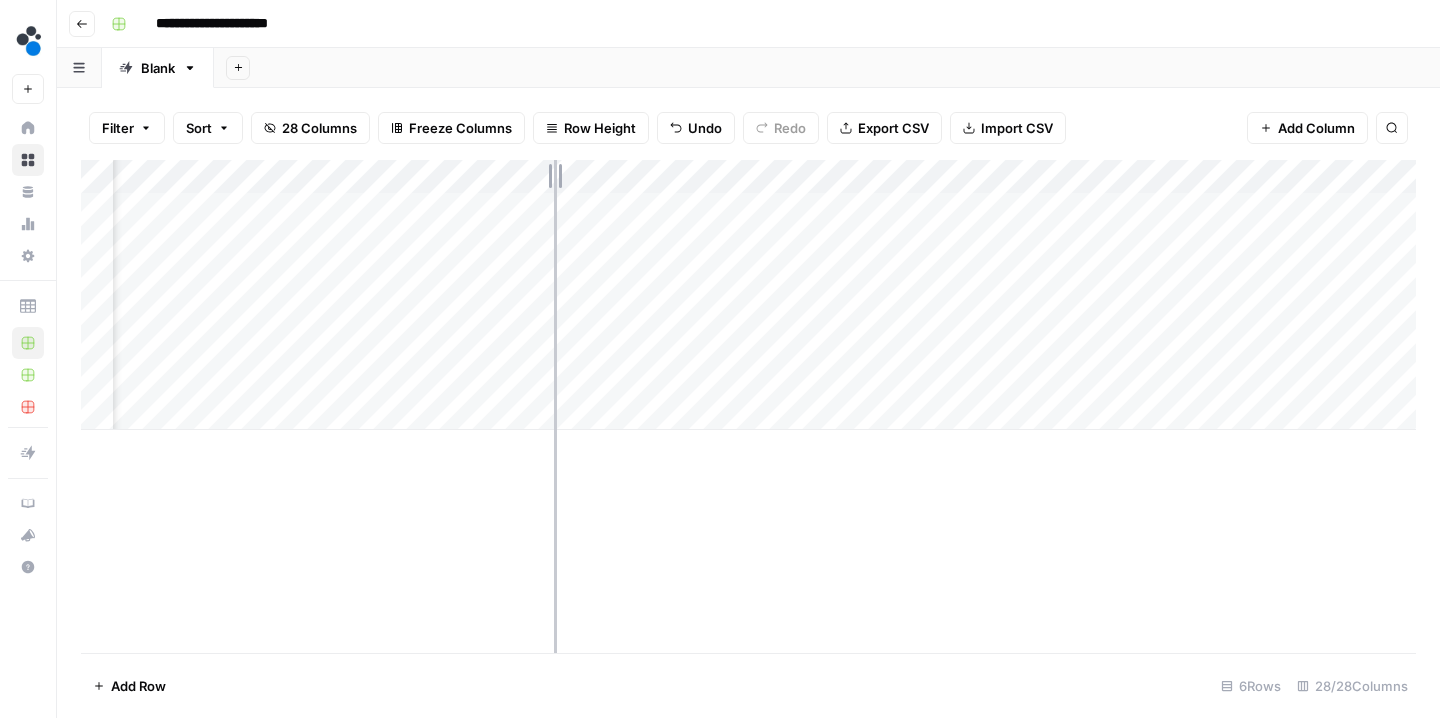 drag, startPoint x: 547, startPoint y: 170, endPoint x: 597, endPoint y: 170, distance: 50 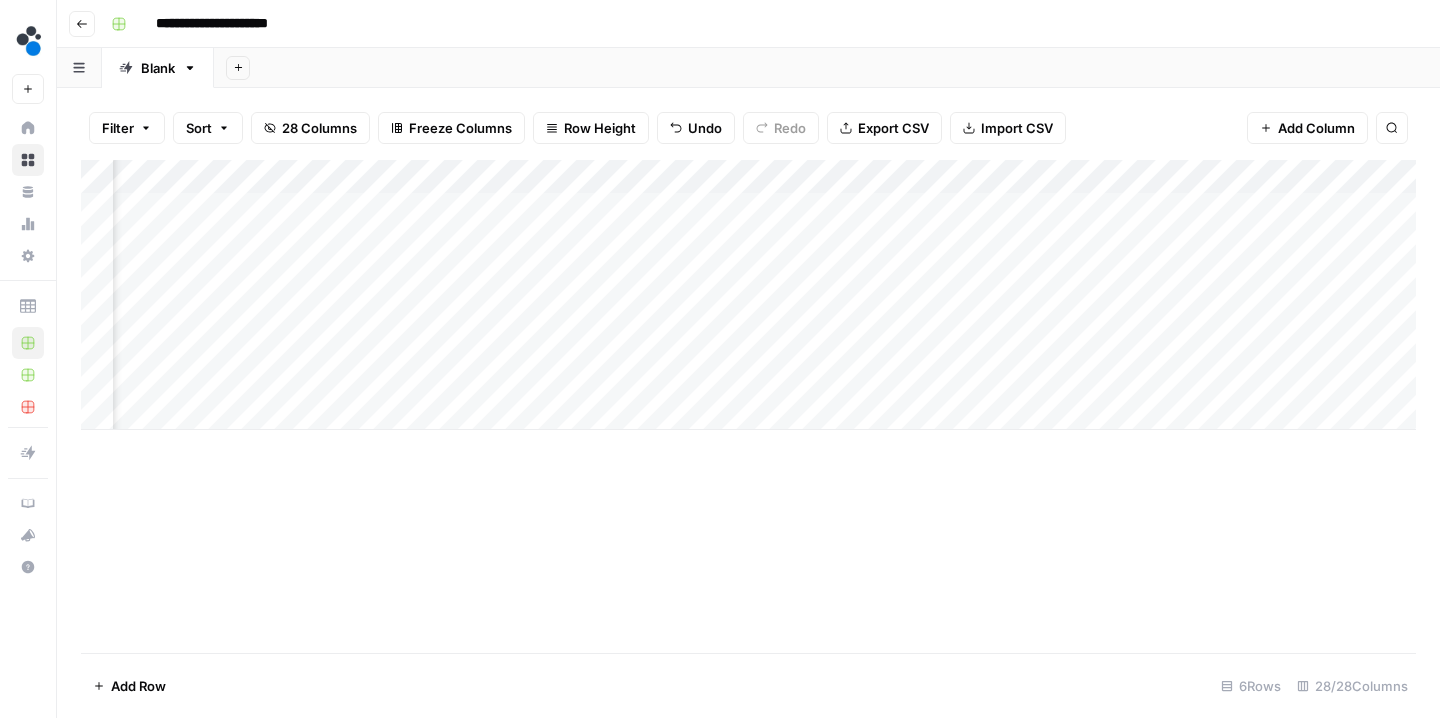 click on "Add Column" at bounding box center (748, 295) 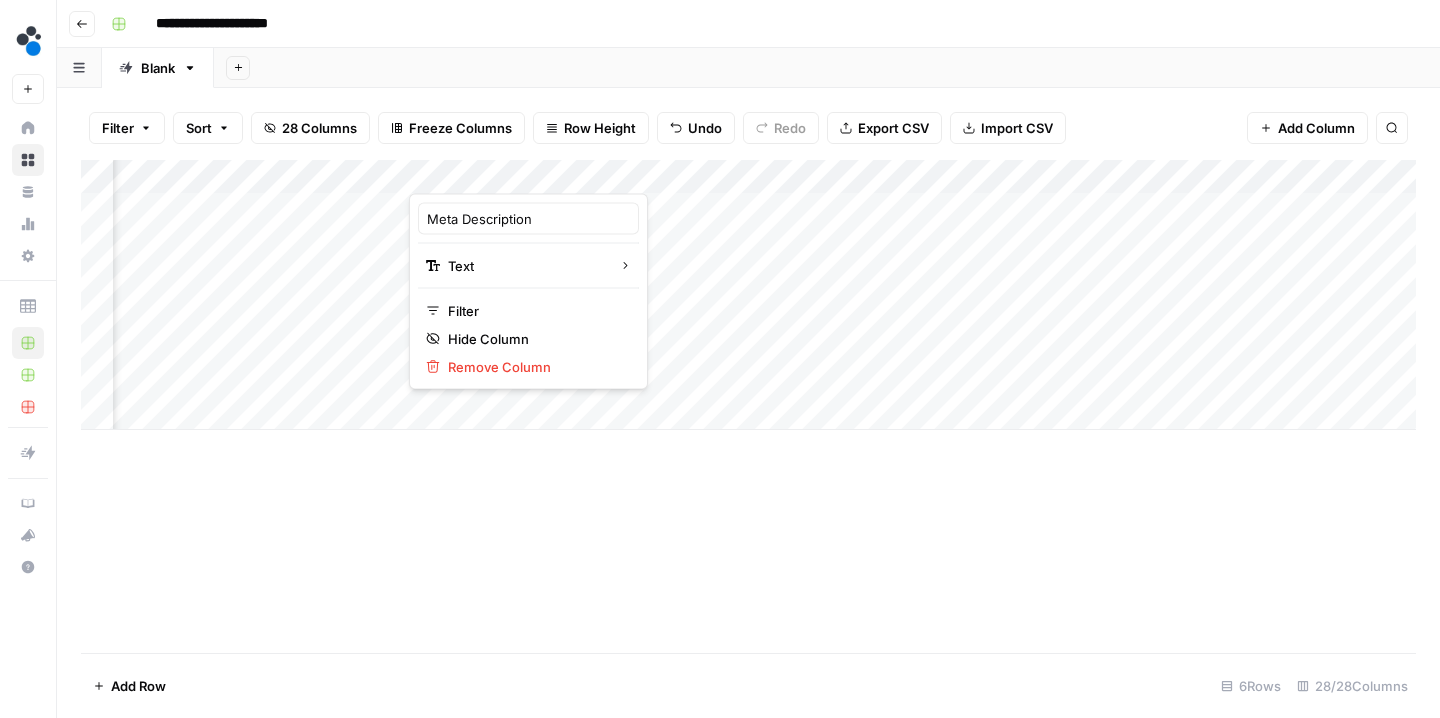 click at bounding box center [501, 174] 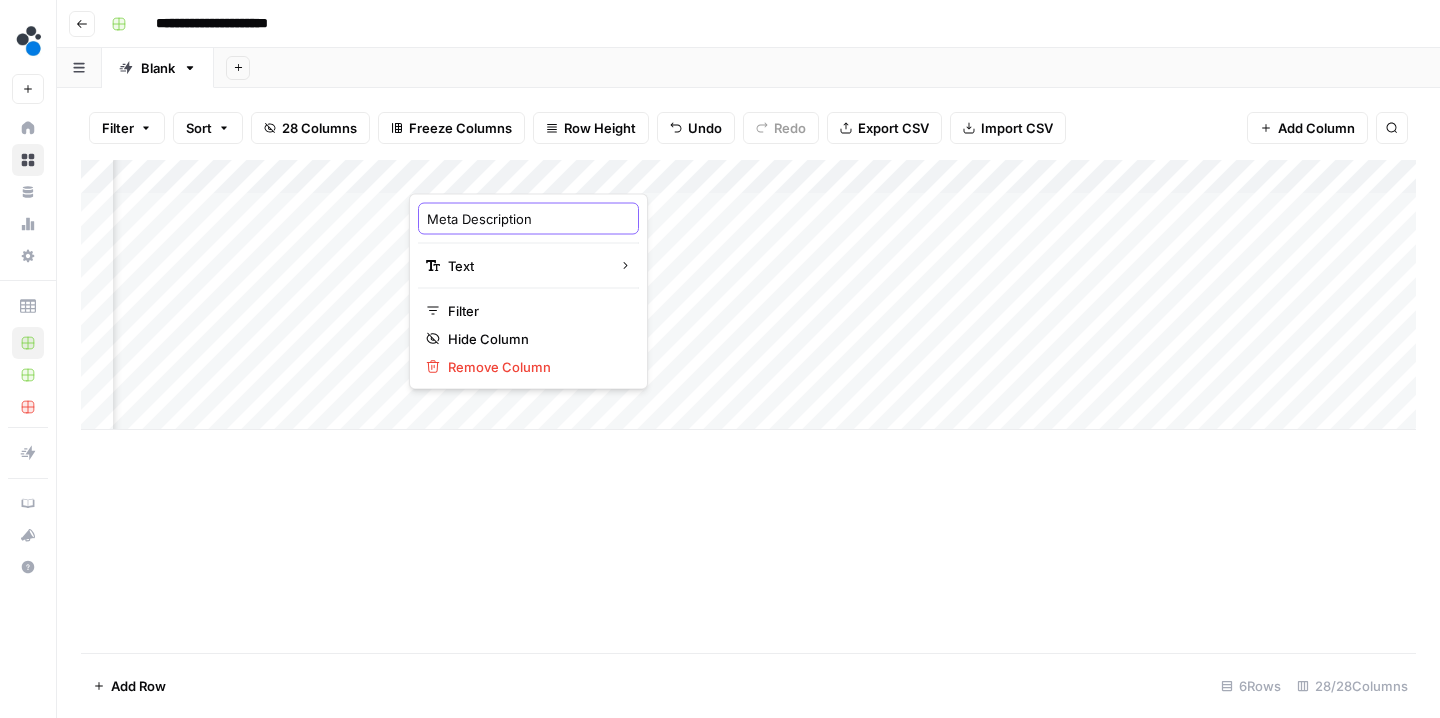 click on "Meta Description" at bounding box center [528, 219] 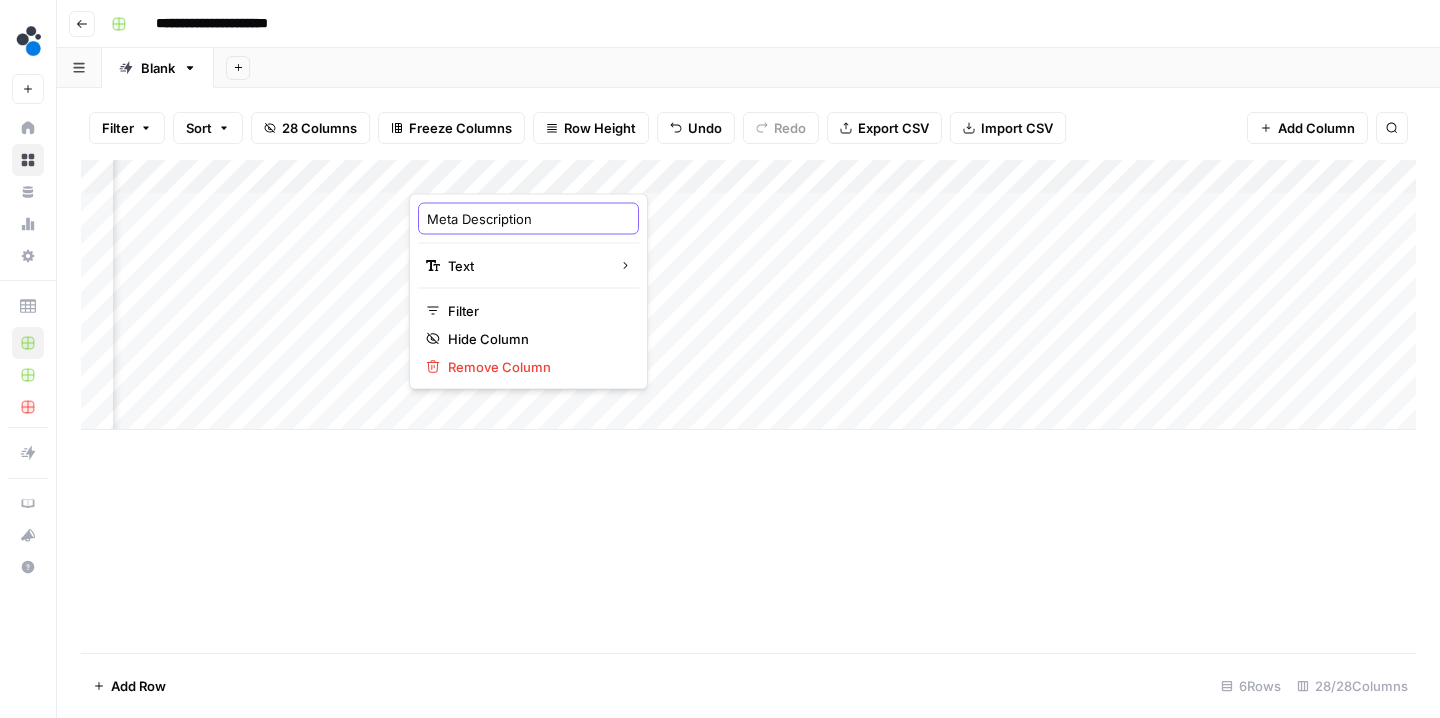 click on "Meta Description" at bounding box center (528, 219) 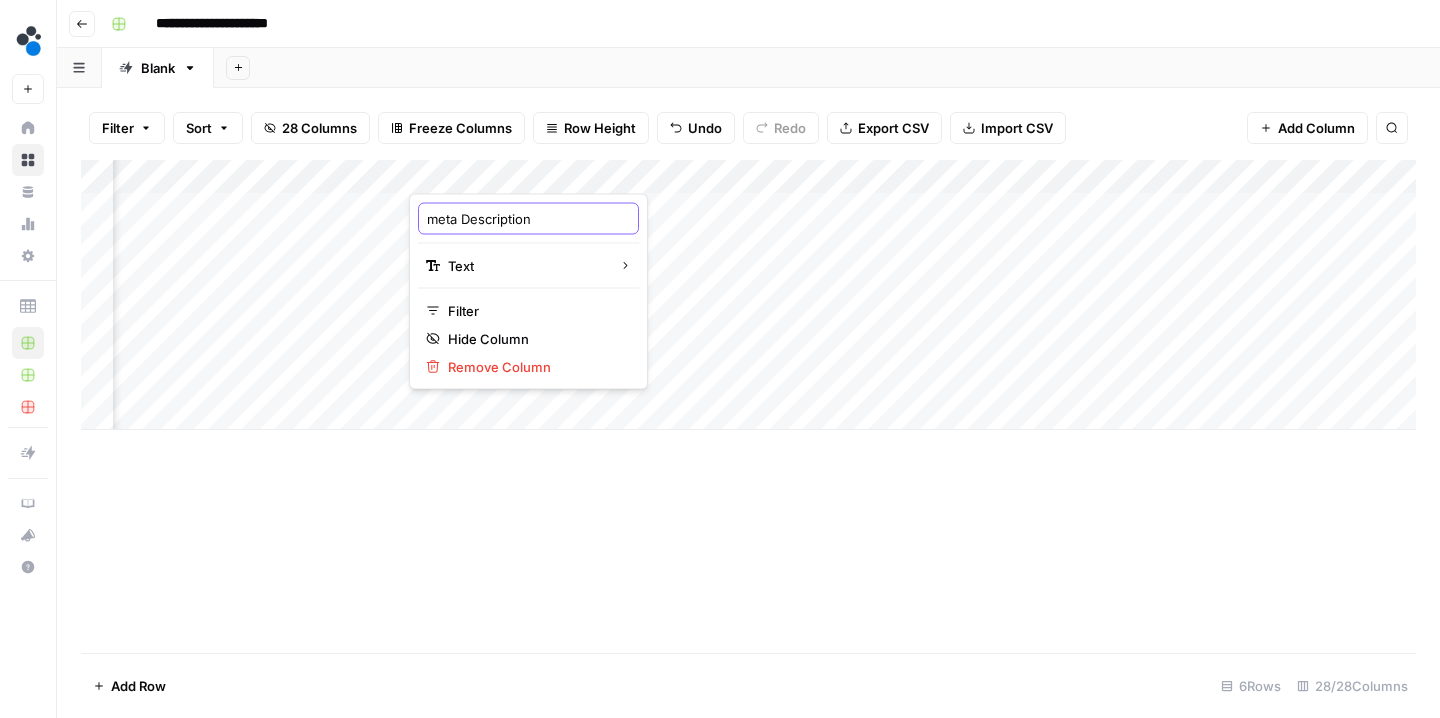 click on "meta Description" at bounding box center [528, 219] 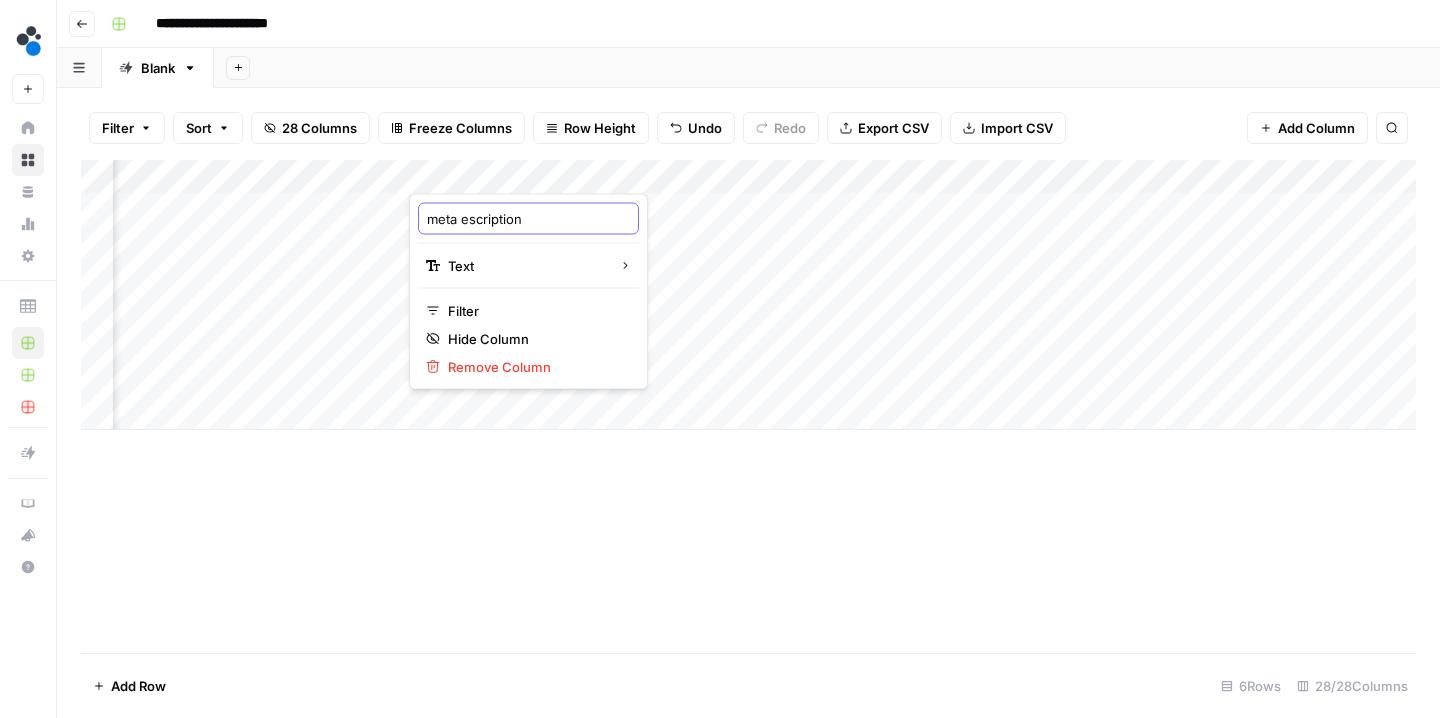type on "meta description" 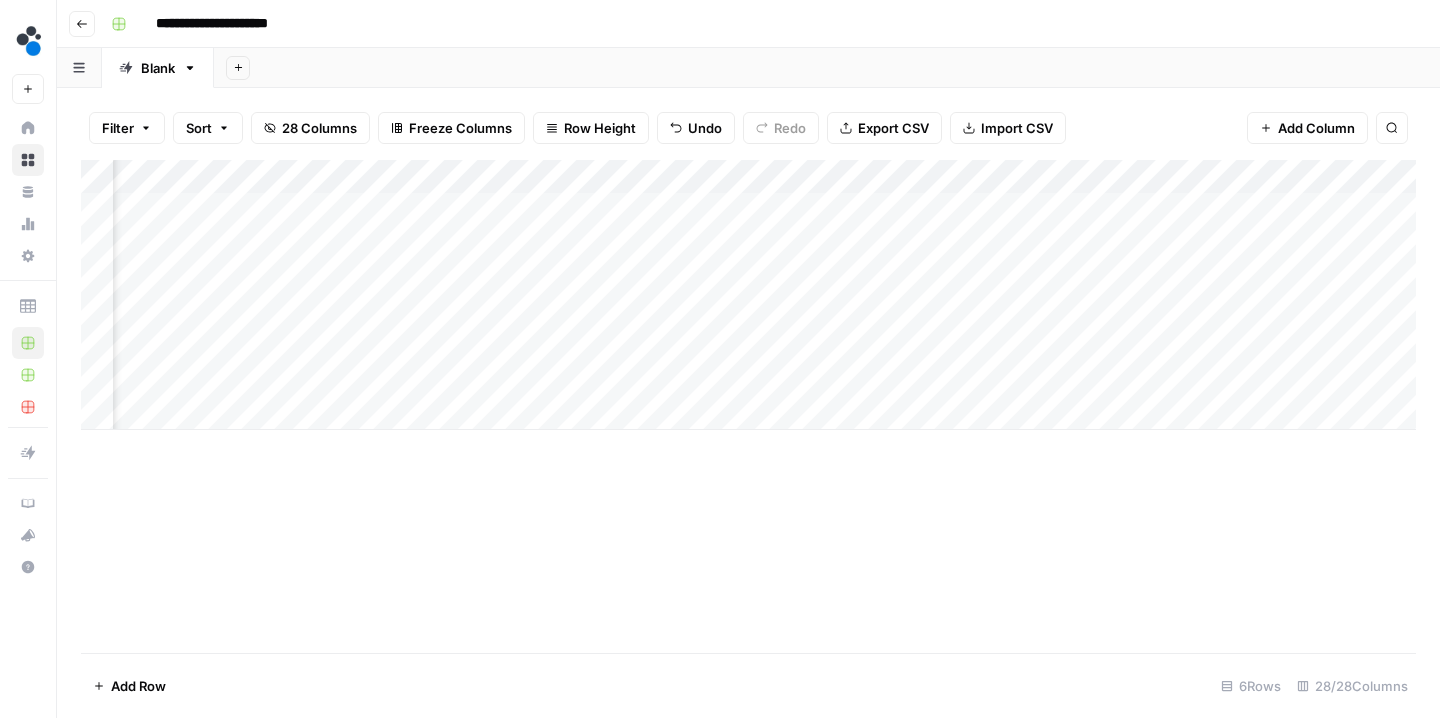 click on "Add Column" at bounding box center [748, 406] 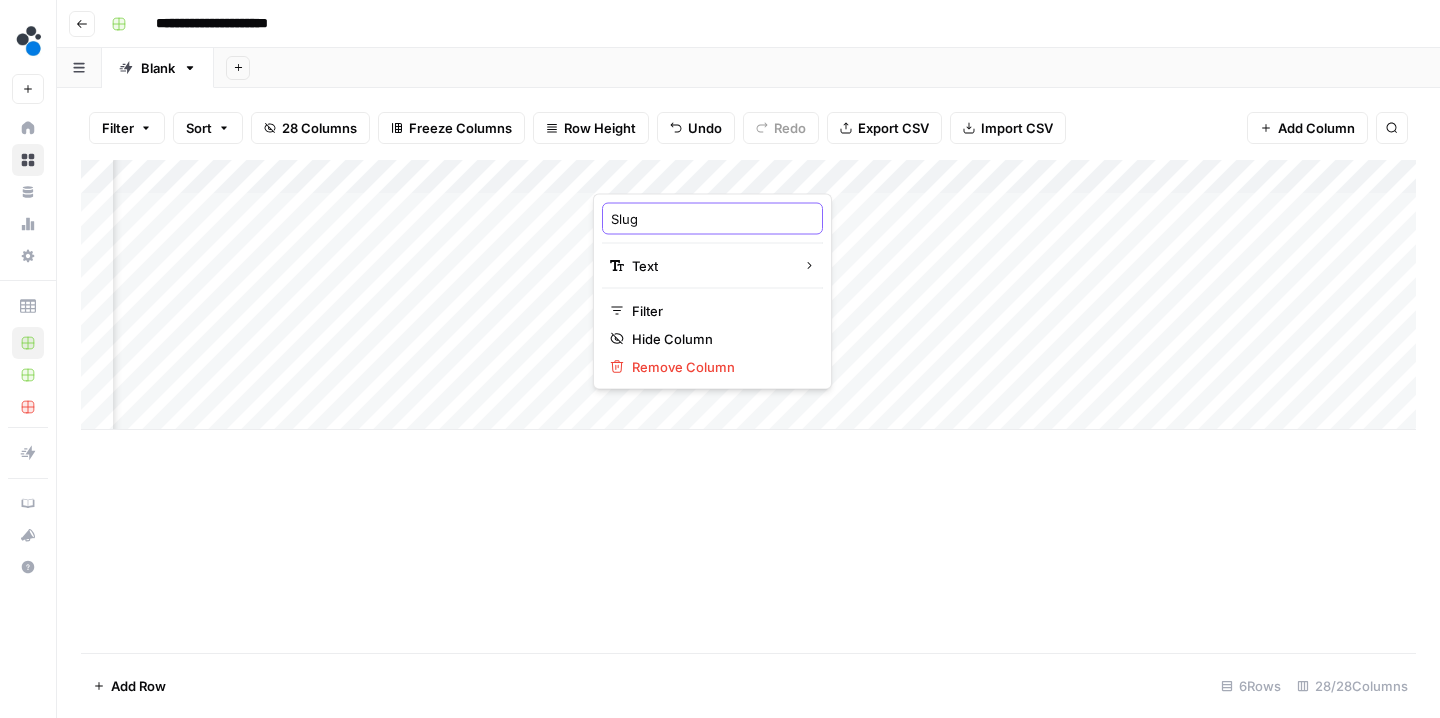 click on "Slug" at bounding box center [712, 219] 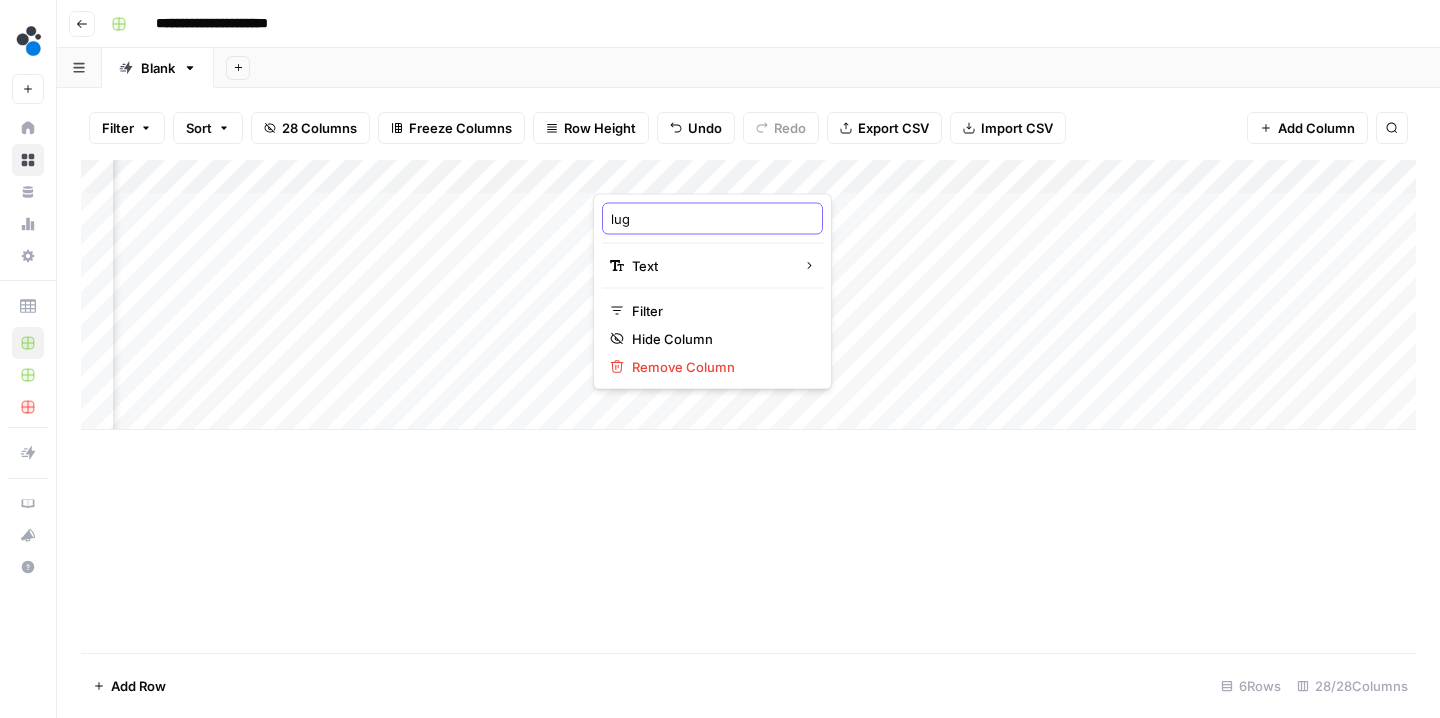 type on "slug" 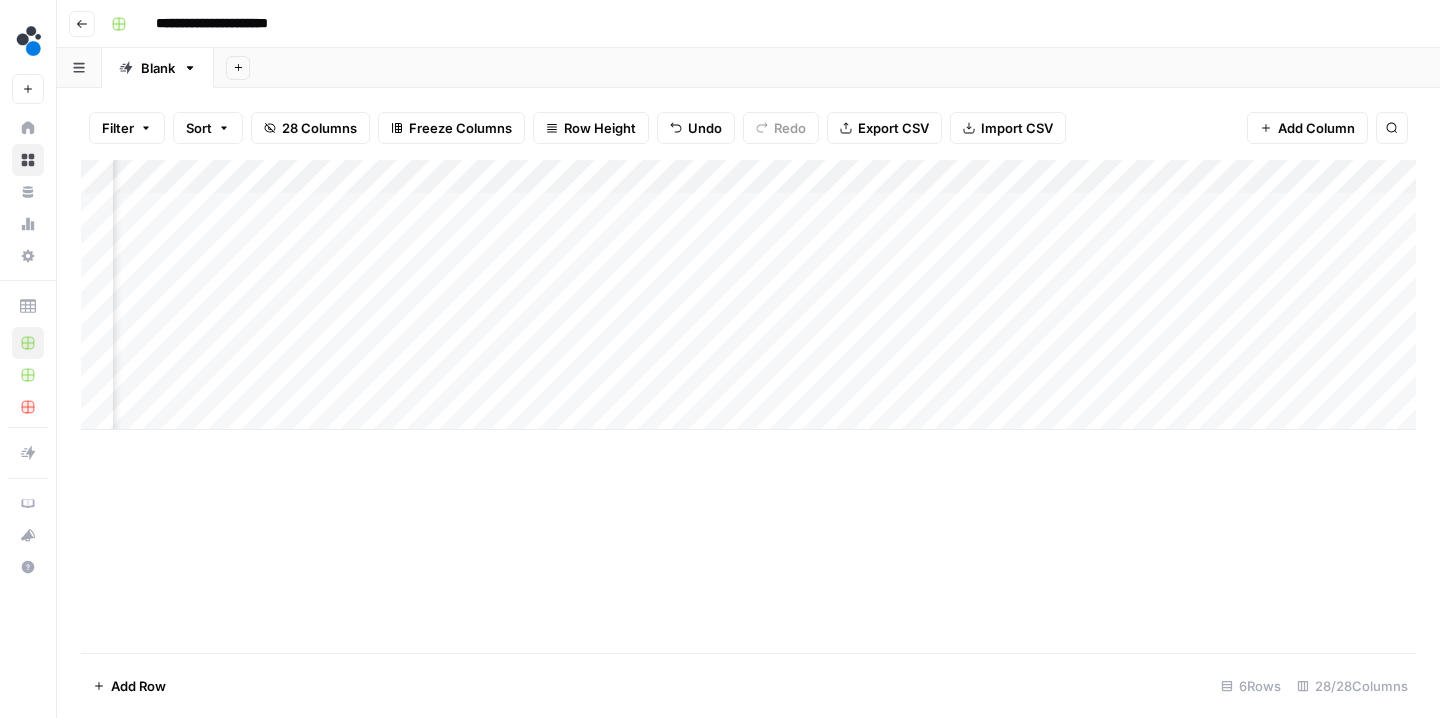 click on "Add Column" at bounding box center (748, 406) 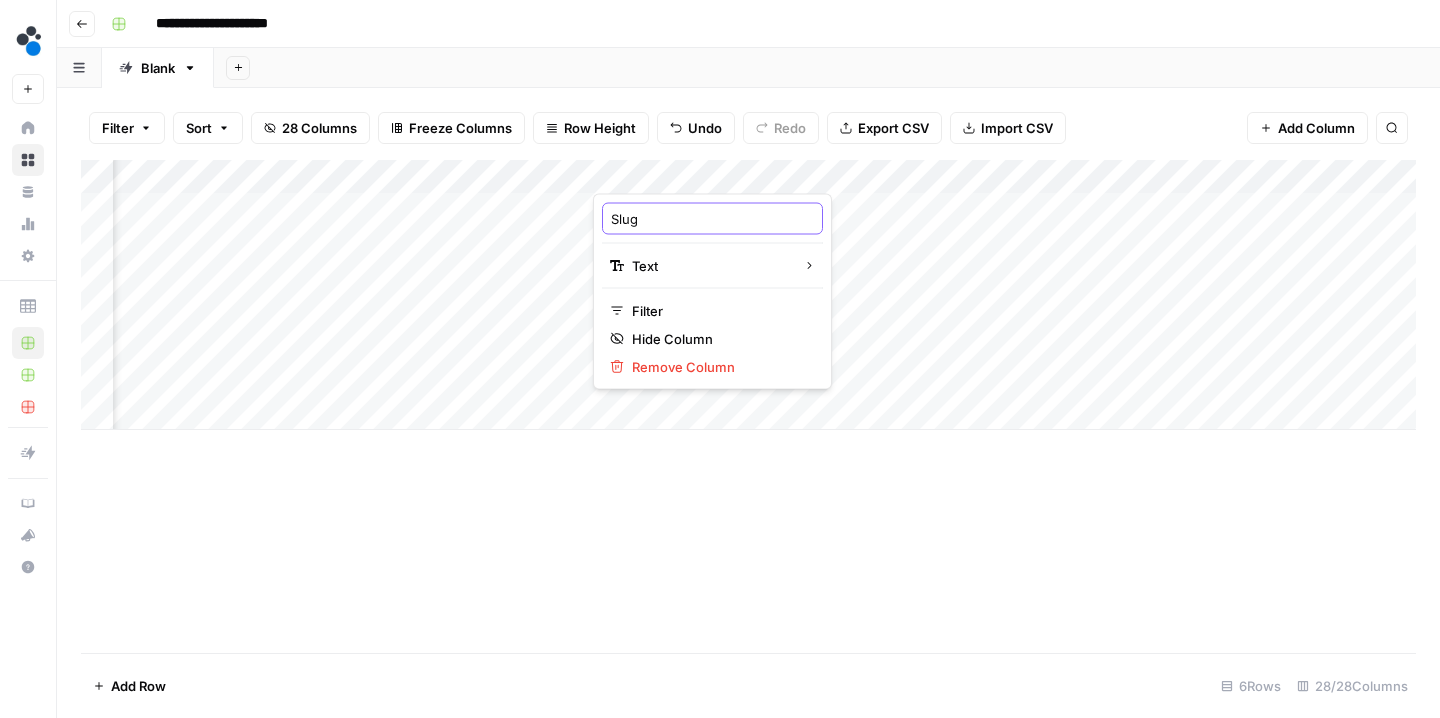 click on "Slug" at bounding box center (712, 219) 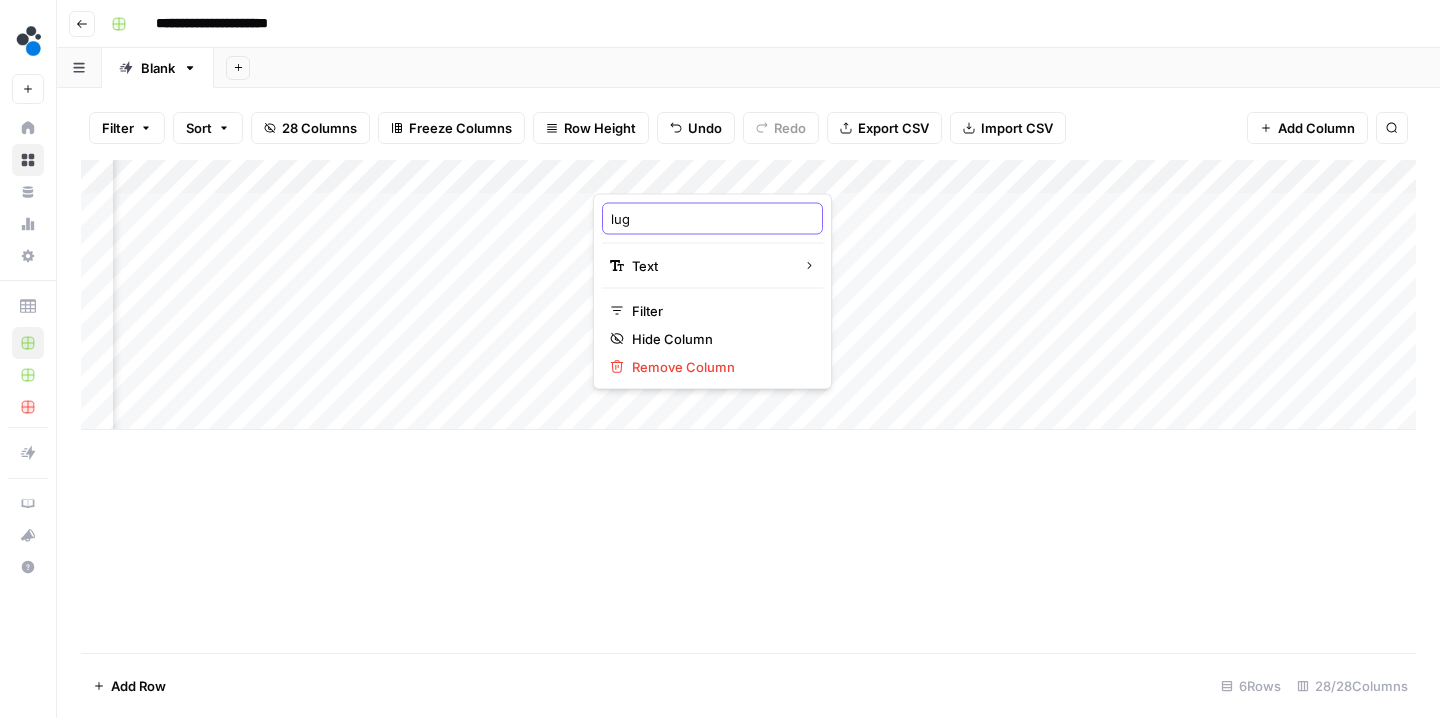 type on "slug" 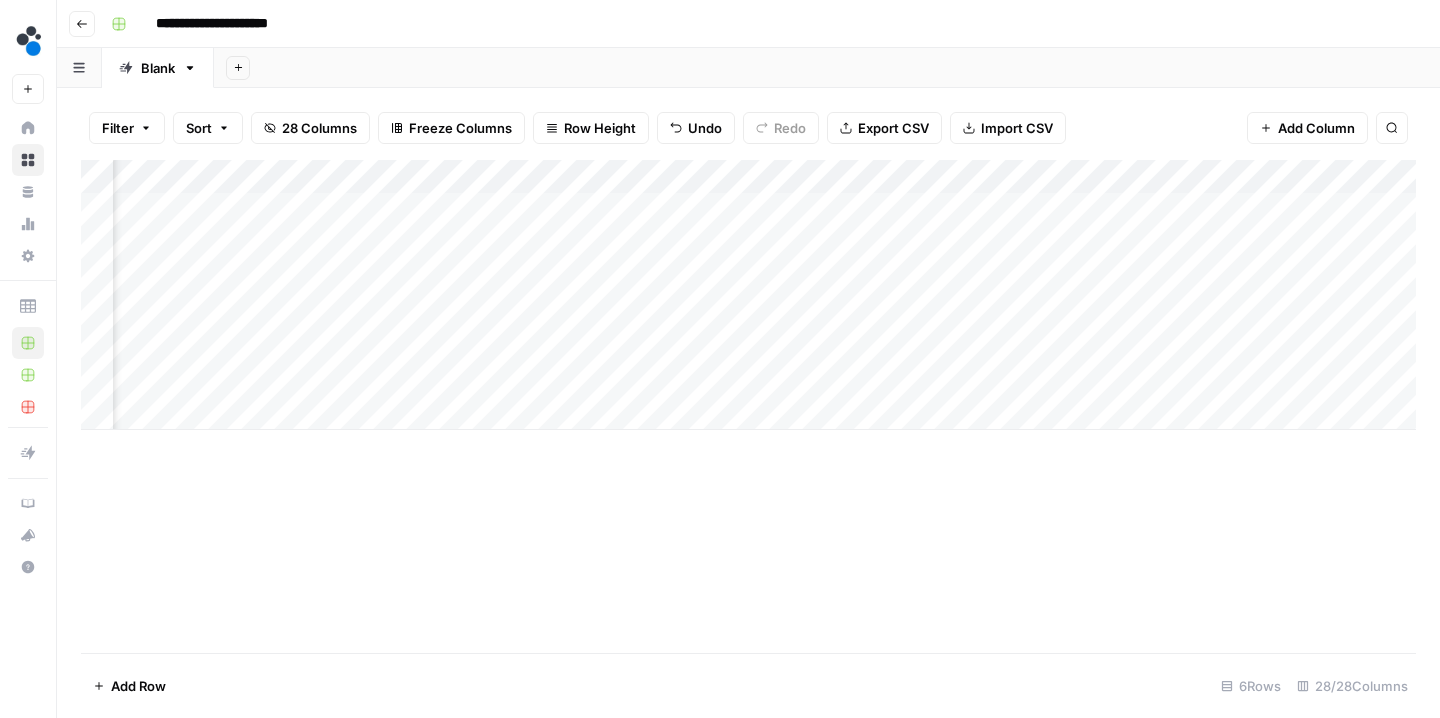 scroll, scrollTop: 0, scrollLeft: 2833, axis: horizontal 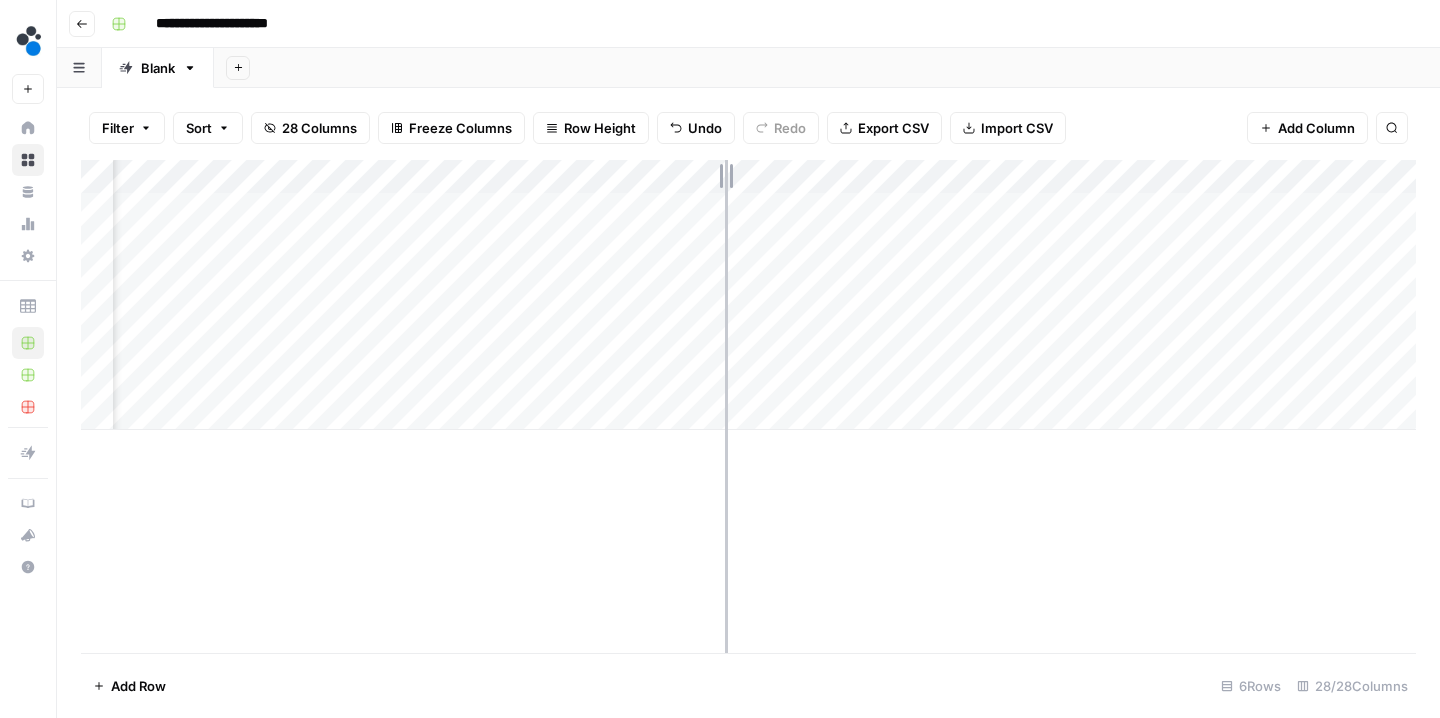 drag, startPoint x: 683, startPoint y: 165, endPoint x: 741, endPoint y: 165, distance: 58 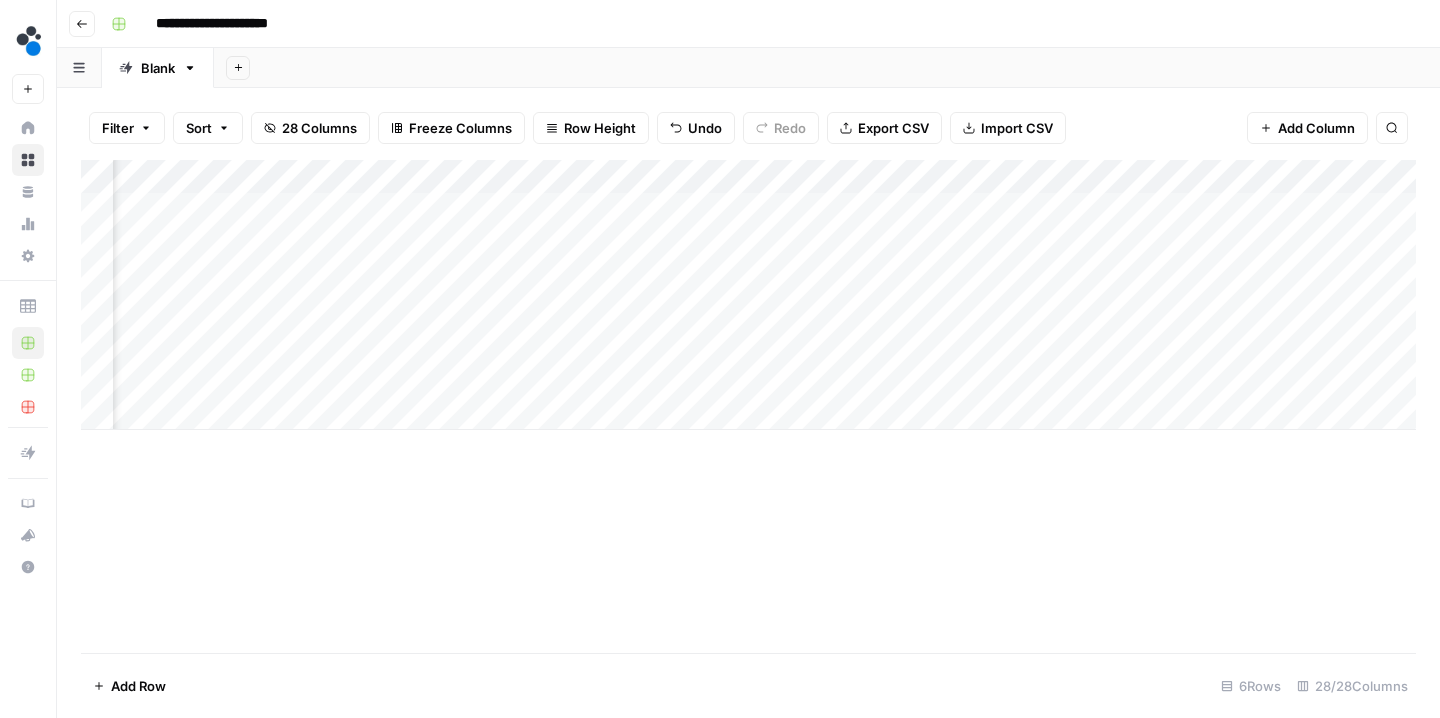 drag, startPoint x: 741, startPoint y: 165, endPoint x: 808, endPoint y: 165, distance: 67 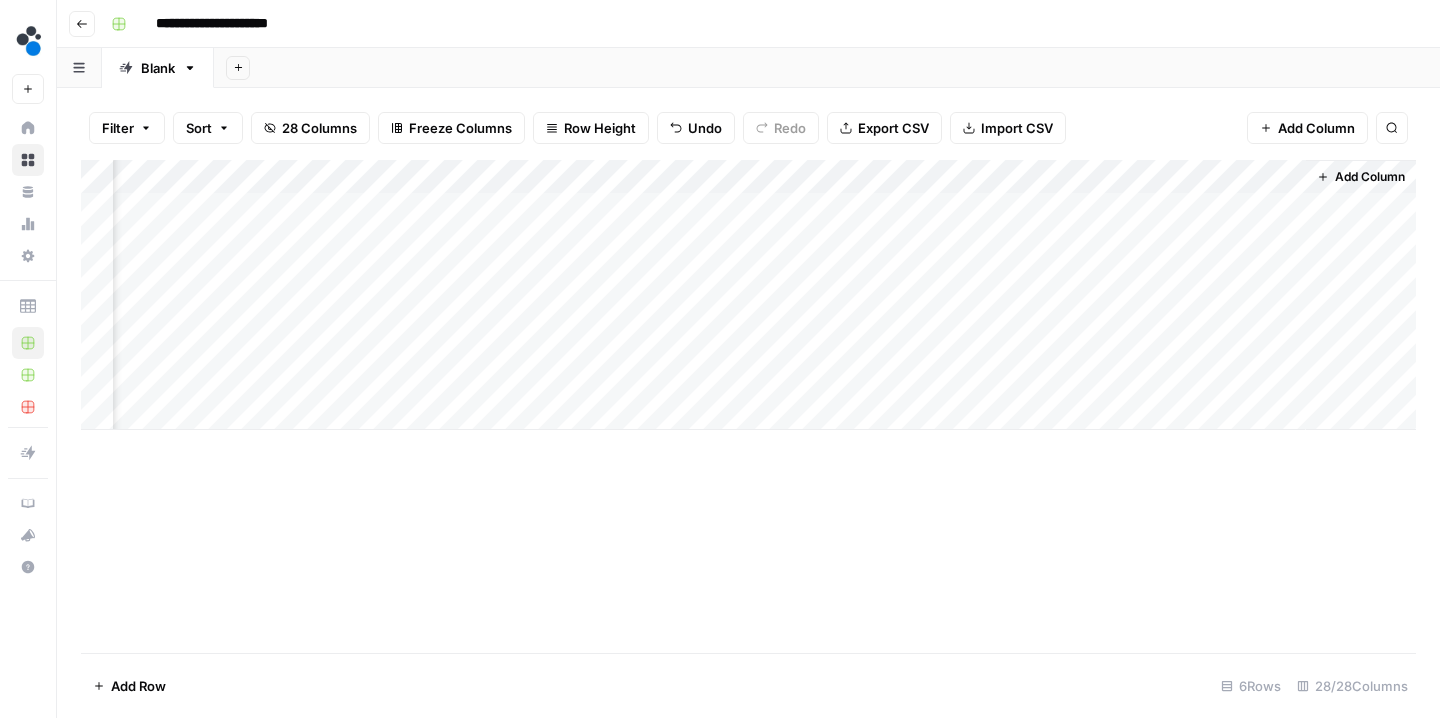 scroll, scrollTop: 0, scrollLeft: 4677, axis: horizontal 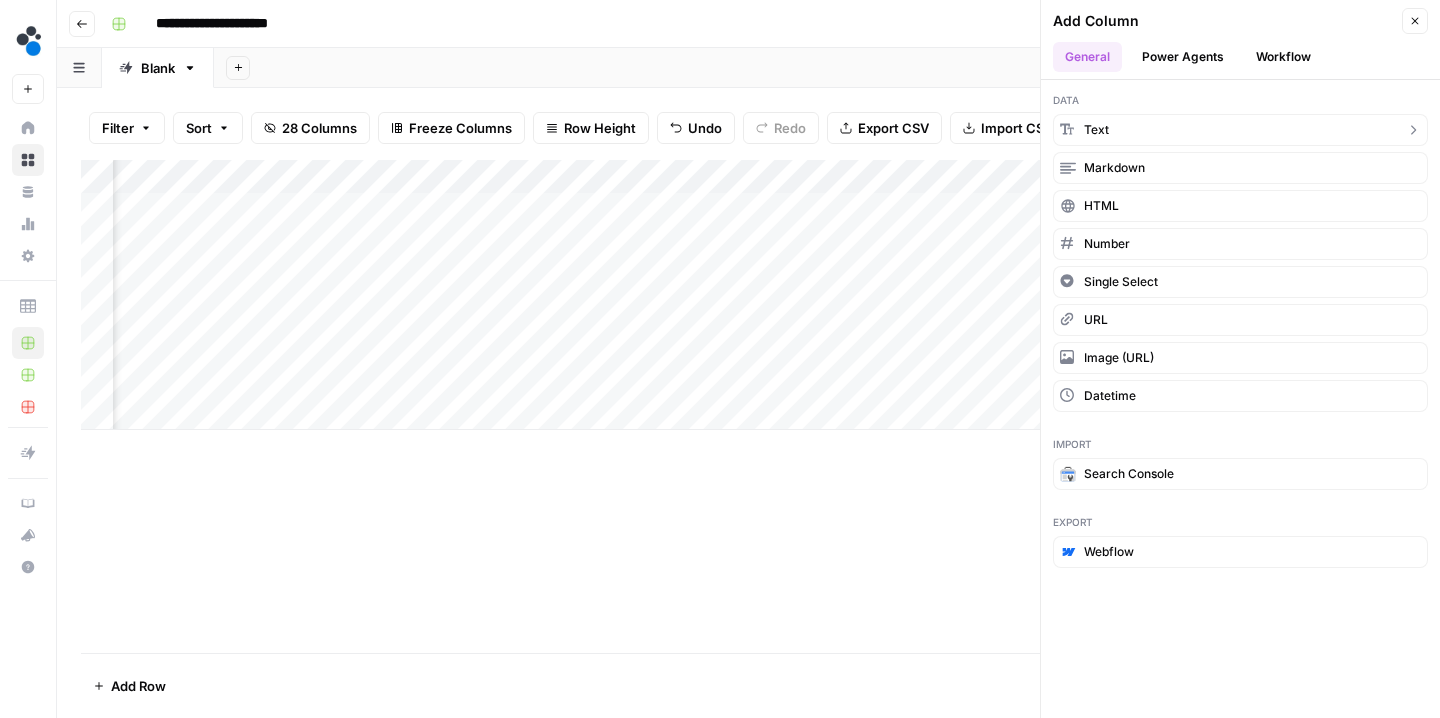click on "text" at bounding box center [1240, 130] 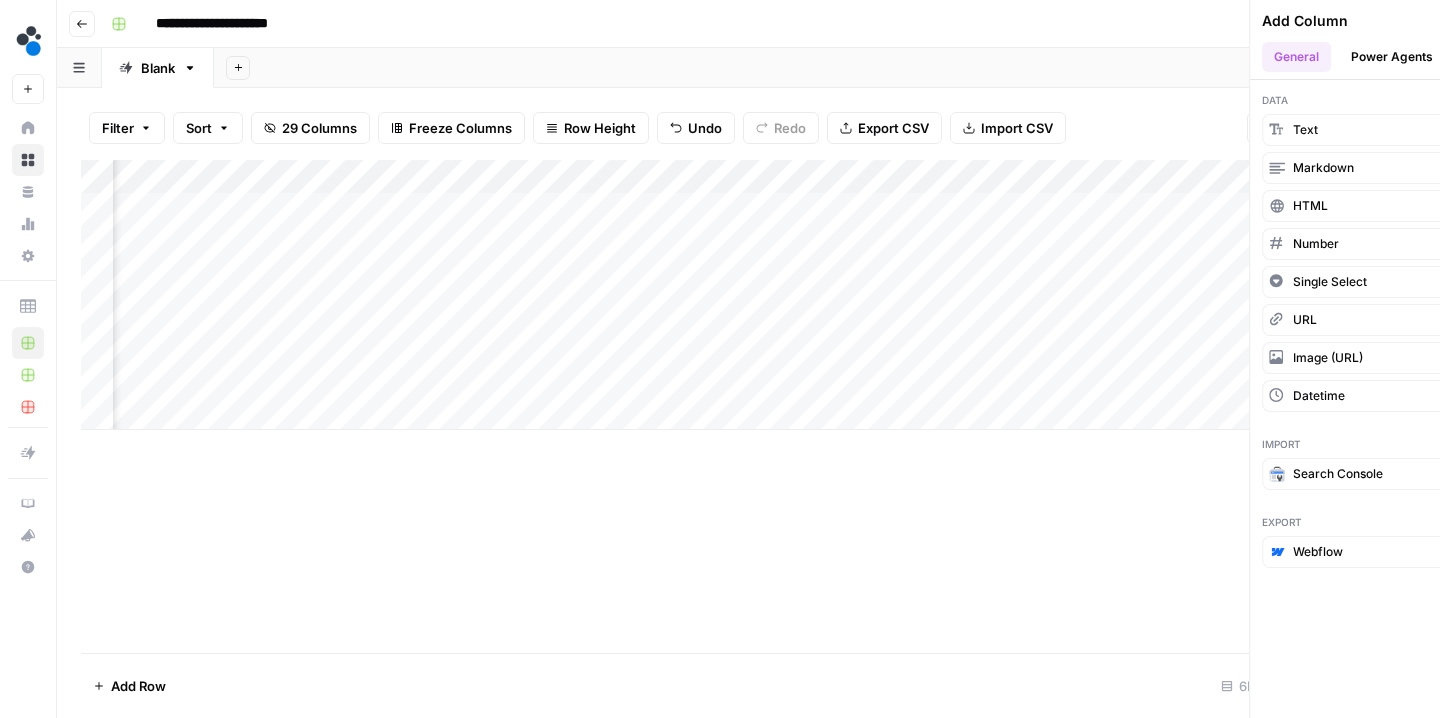 scroll, scrollTop: 0, scrollLeft: 4857, axis: horizontal 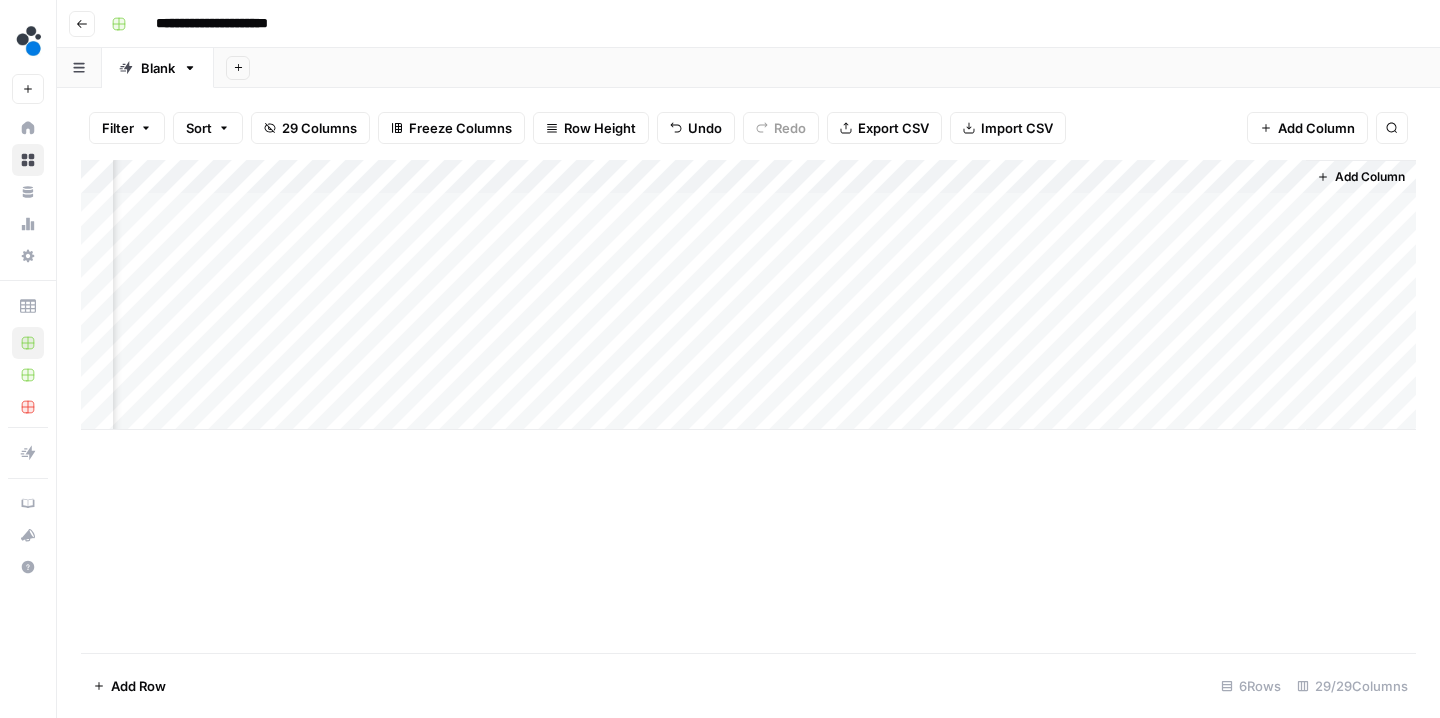 click on "Add Column" at bounding box center [748, 295] 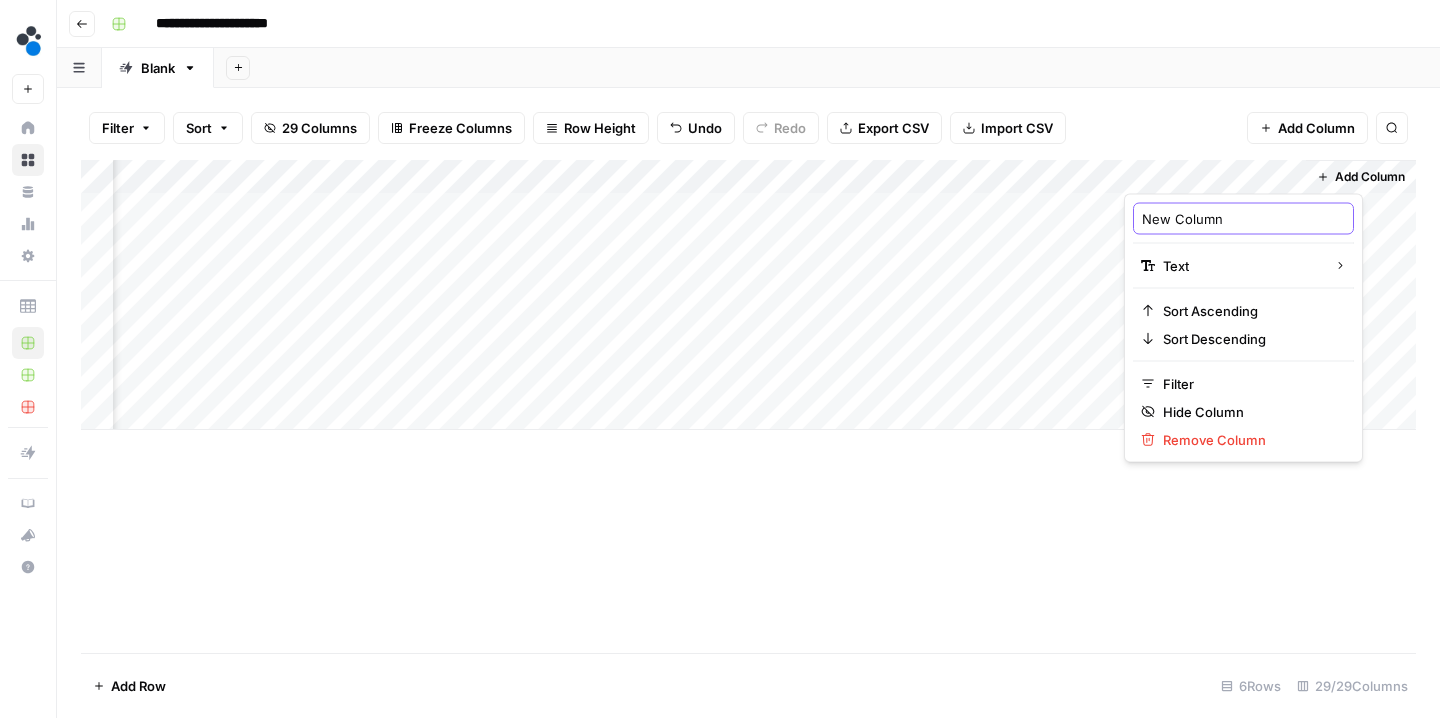 click on "New Column" at bounding box center (1243, 219) 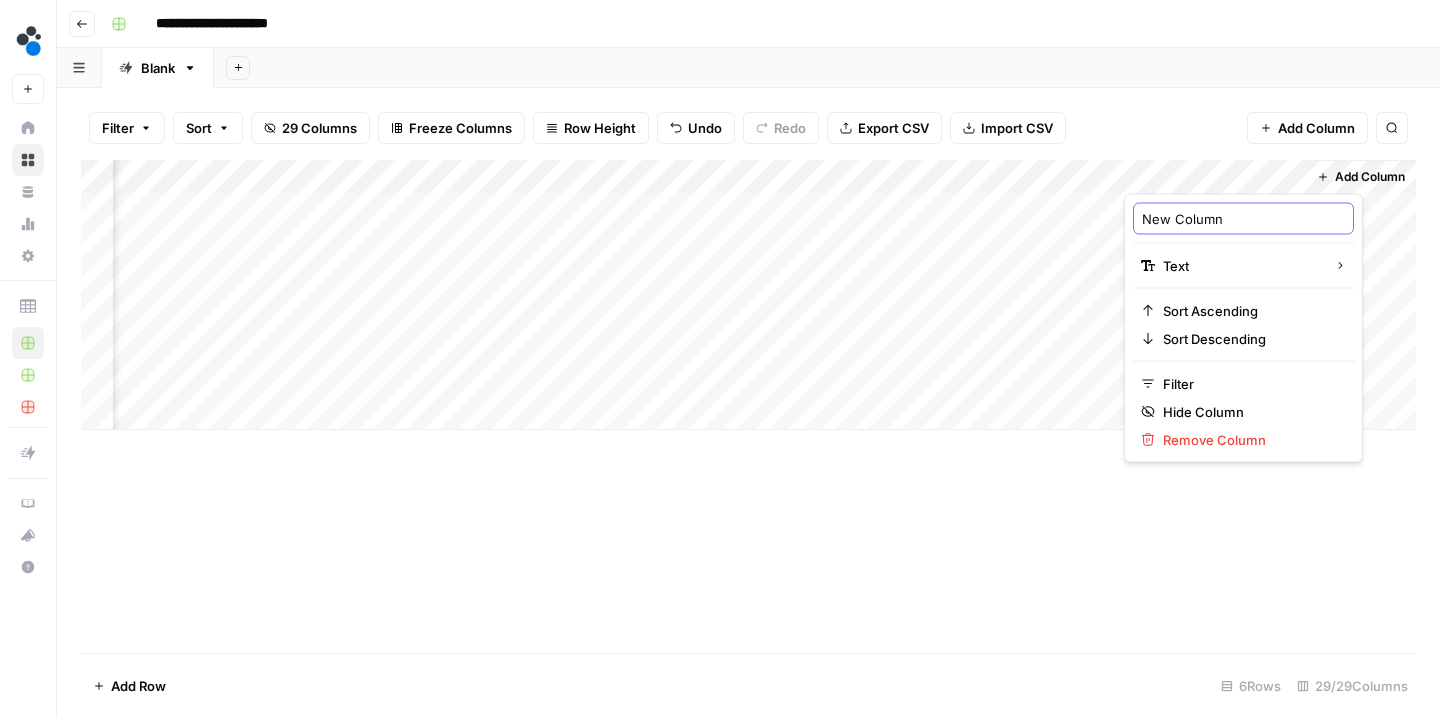 paste on "second in article image SEO descriptio" 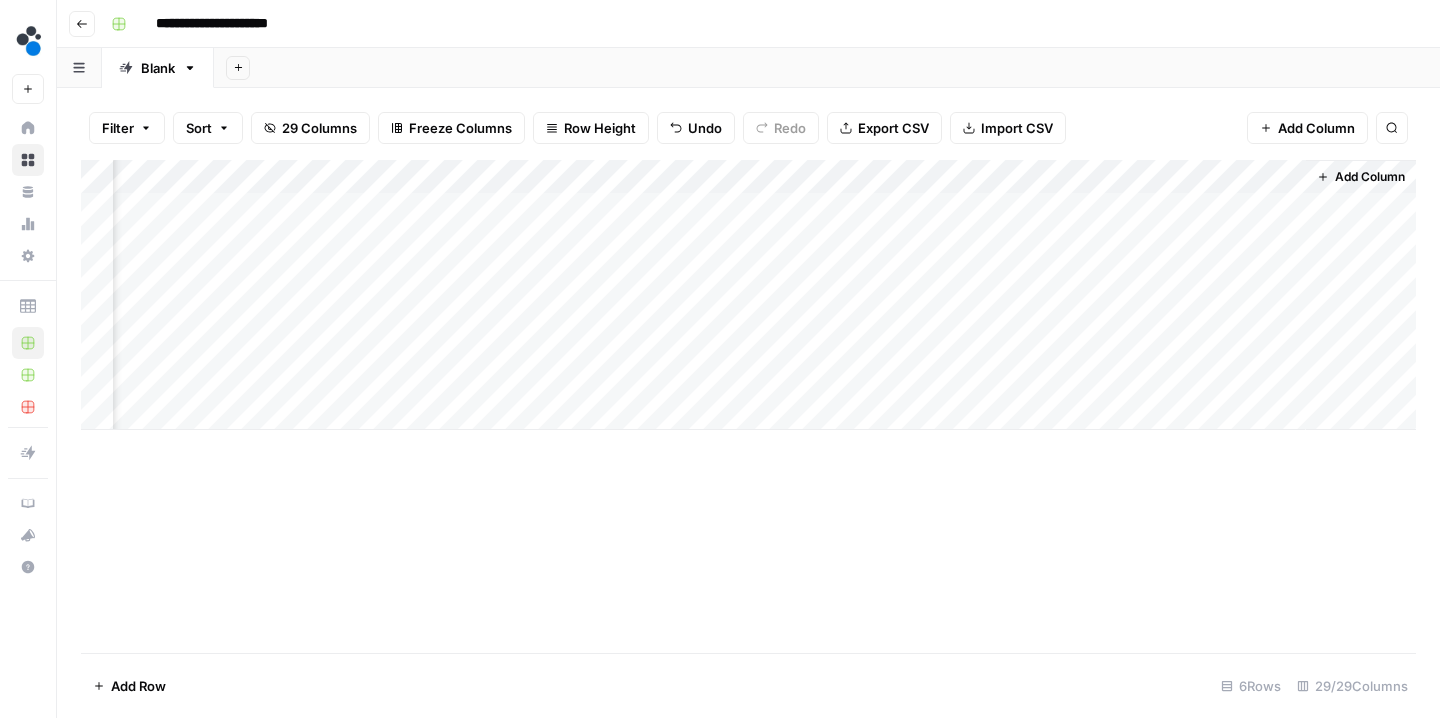 click on "Add Row 6  Rows 29/29  Columns" at bounding box center (748, 685) 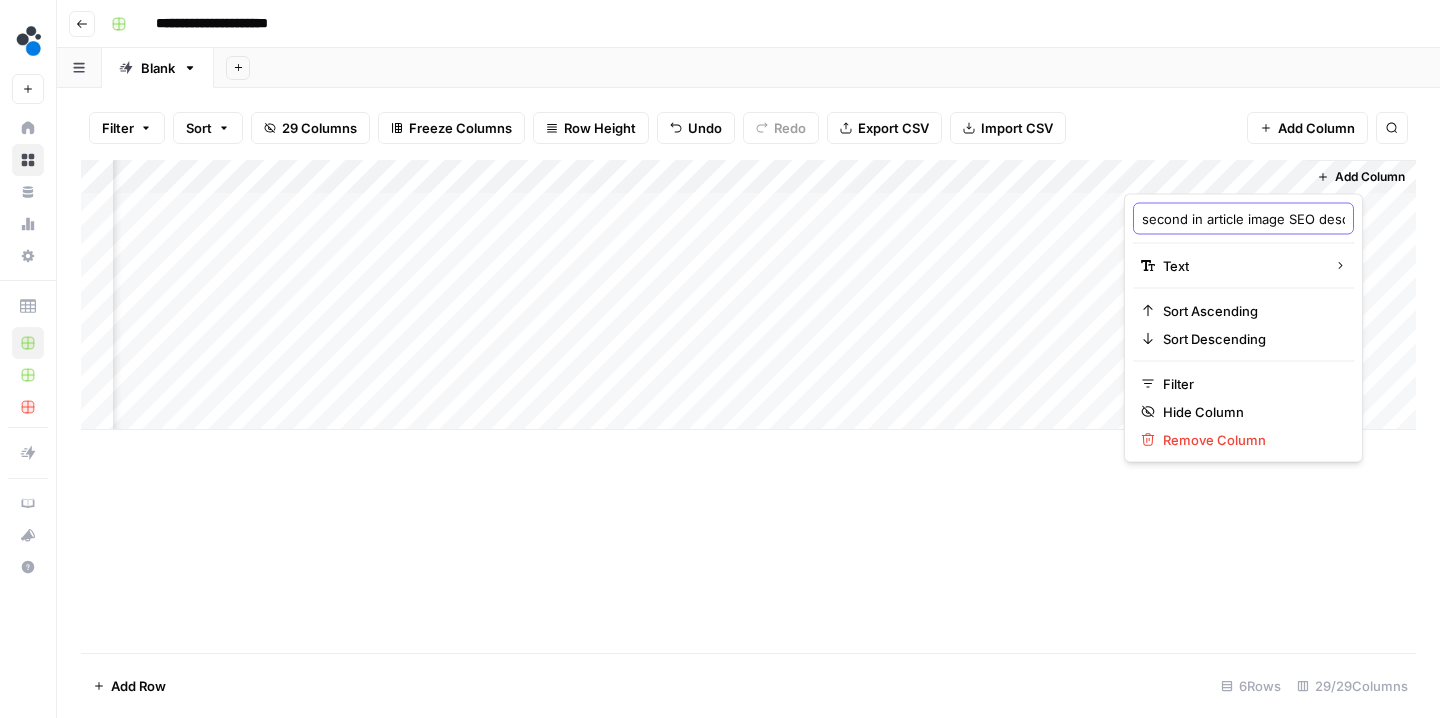 click on "second in article image SEO description" at bounding box center (1243, 219) 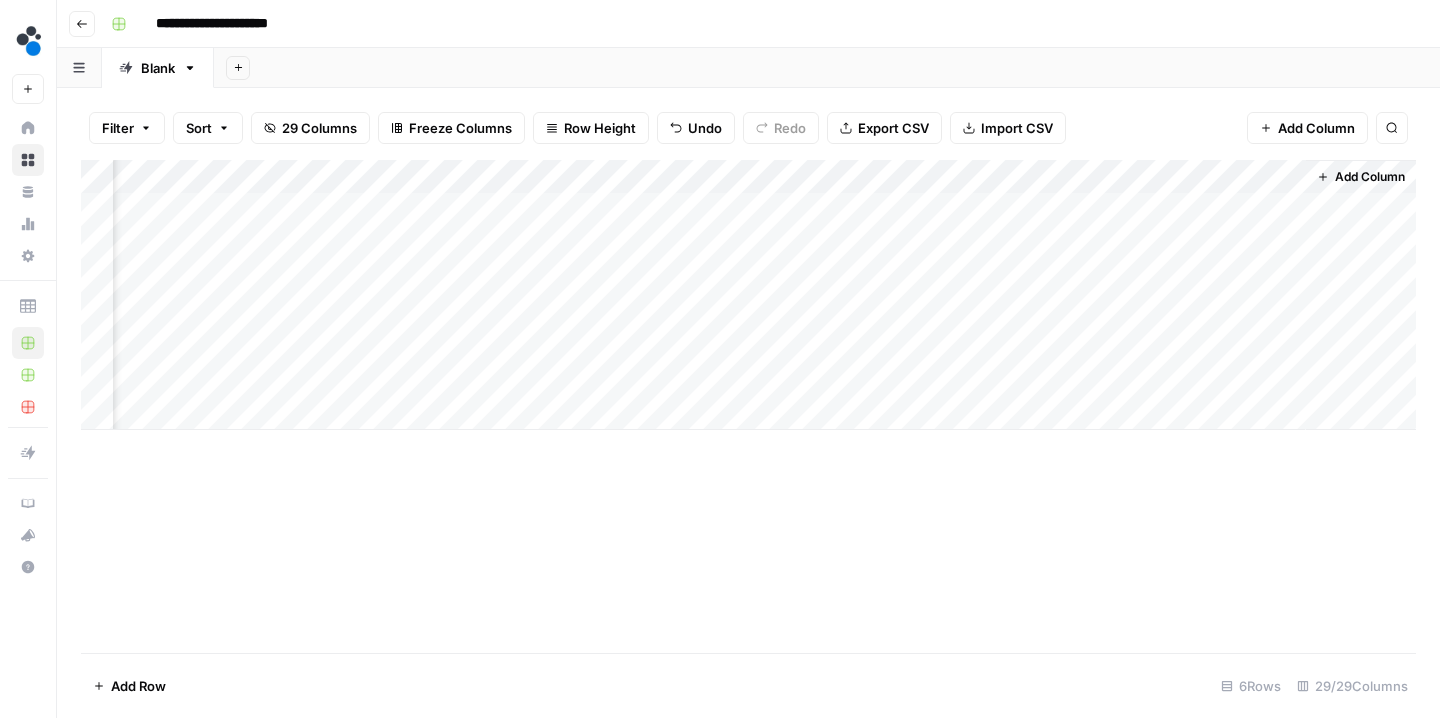 click on "Add Row 6  Rows 29/29  Columns" at bounding box center [748, 685] 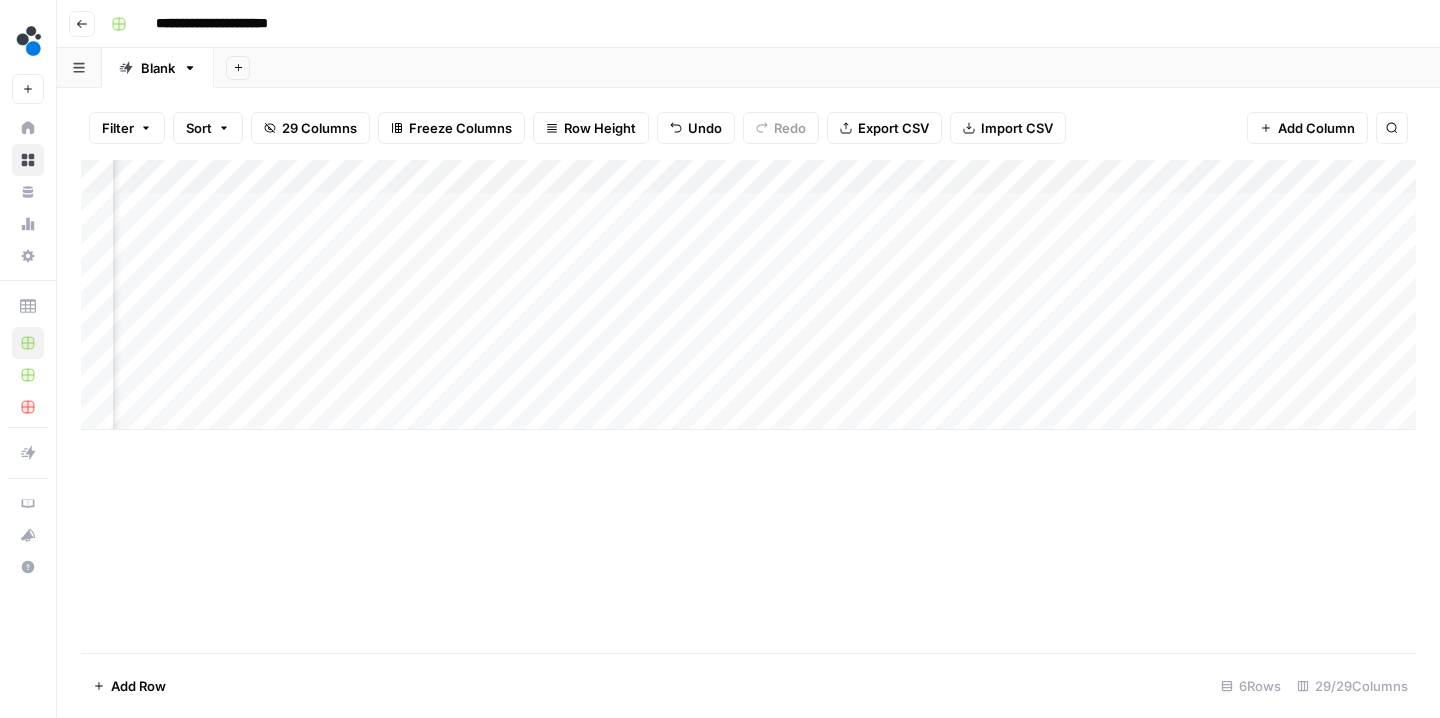 scroll, scrollTop: 0, scrollLeft: 4194, axis: horizontal 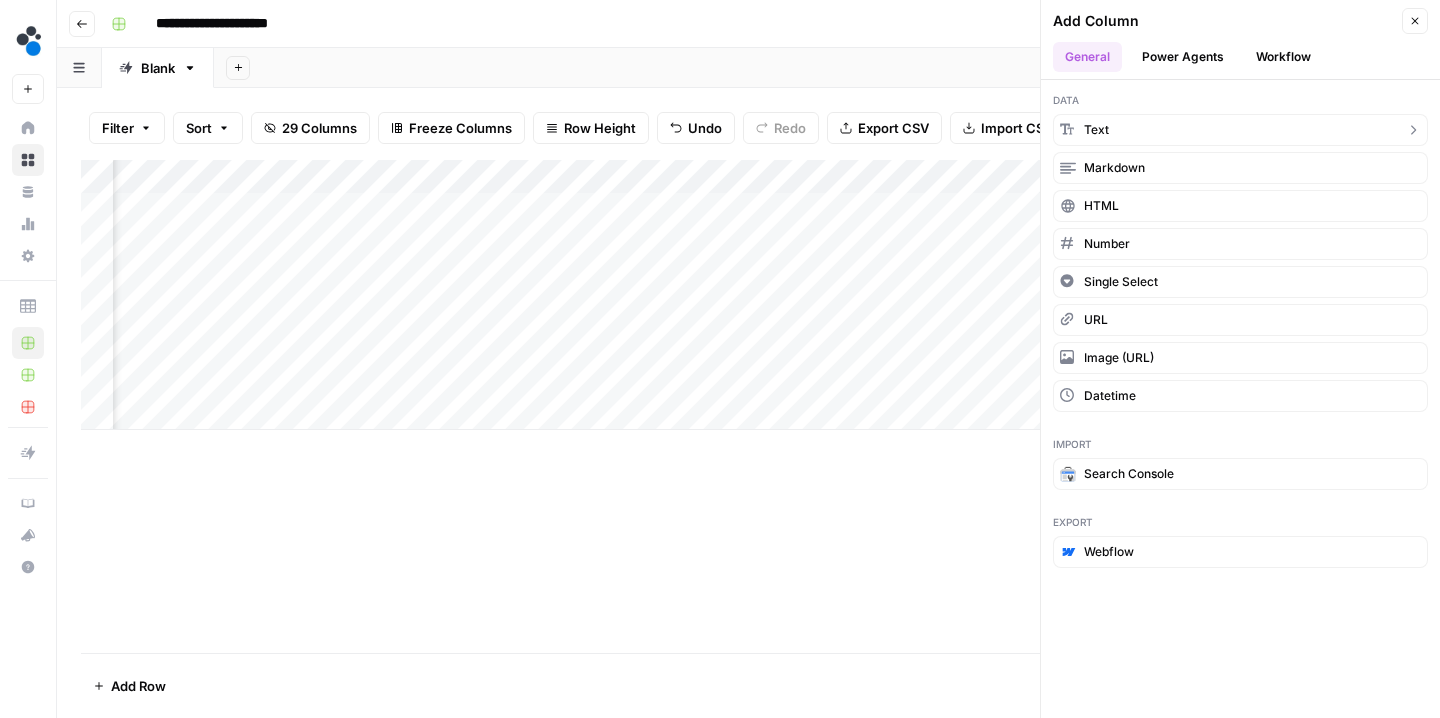 click on "text" at bounding box center (1240, 130) 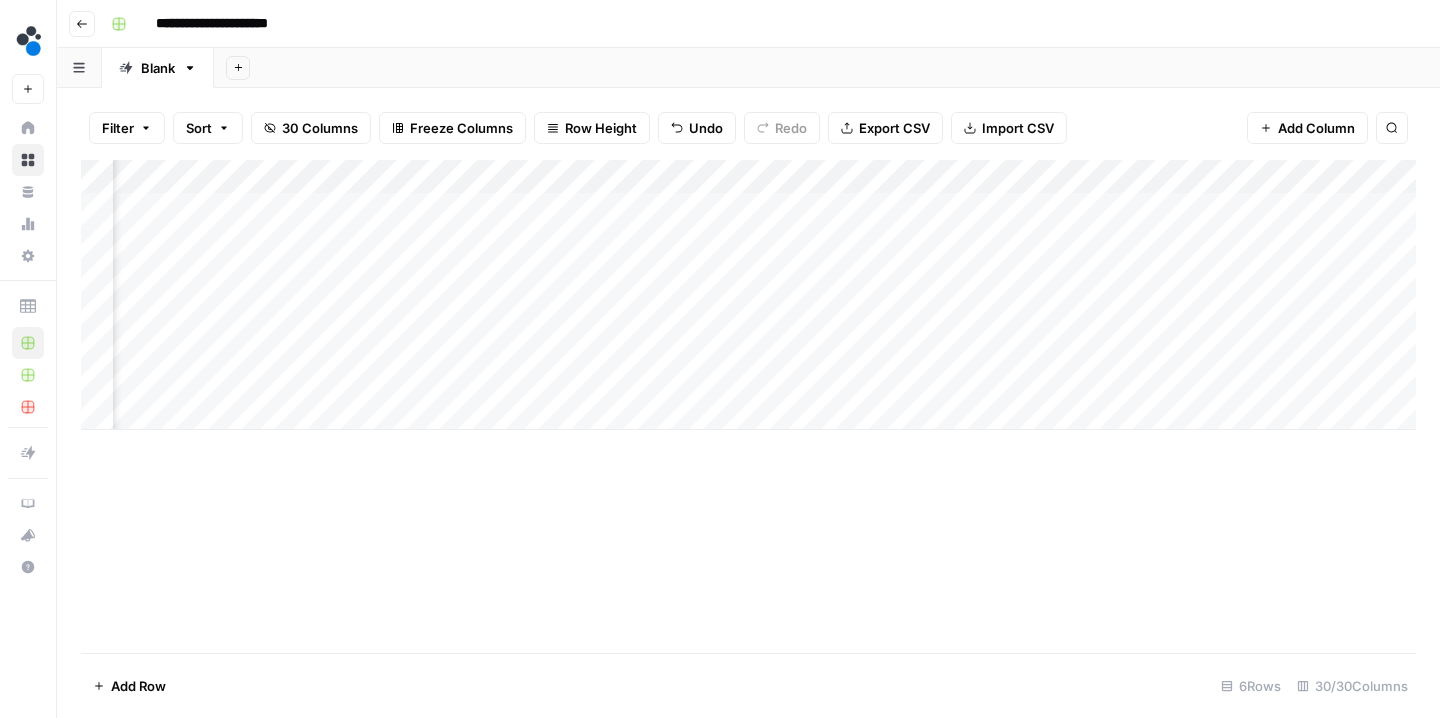 scroll, scrollTop: 0, scrollLeft: 5037, axis: horizontal 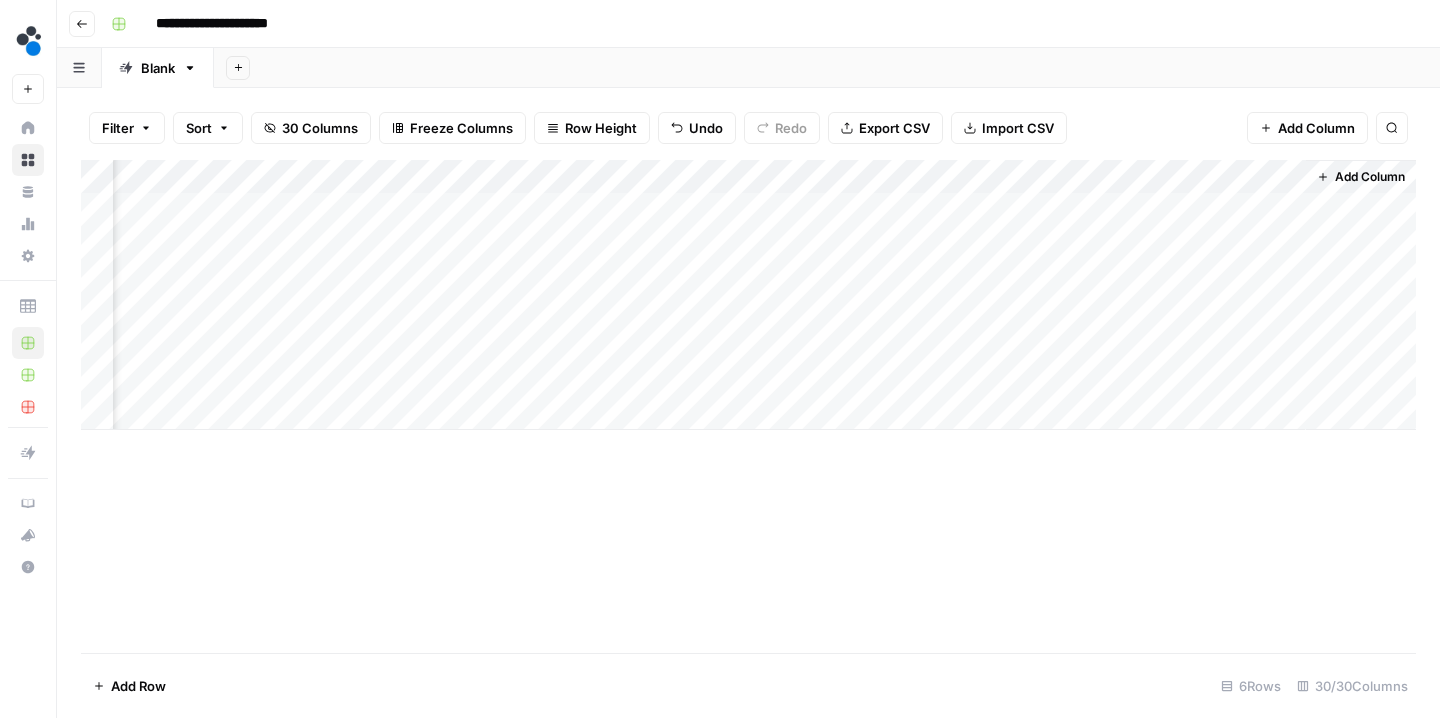 click on "Add Column" at bounding box center [748, 295] 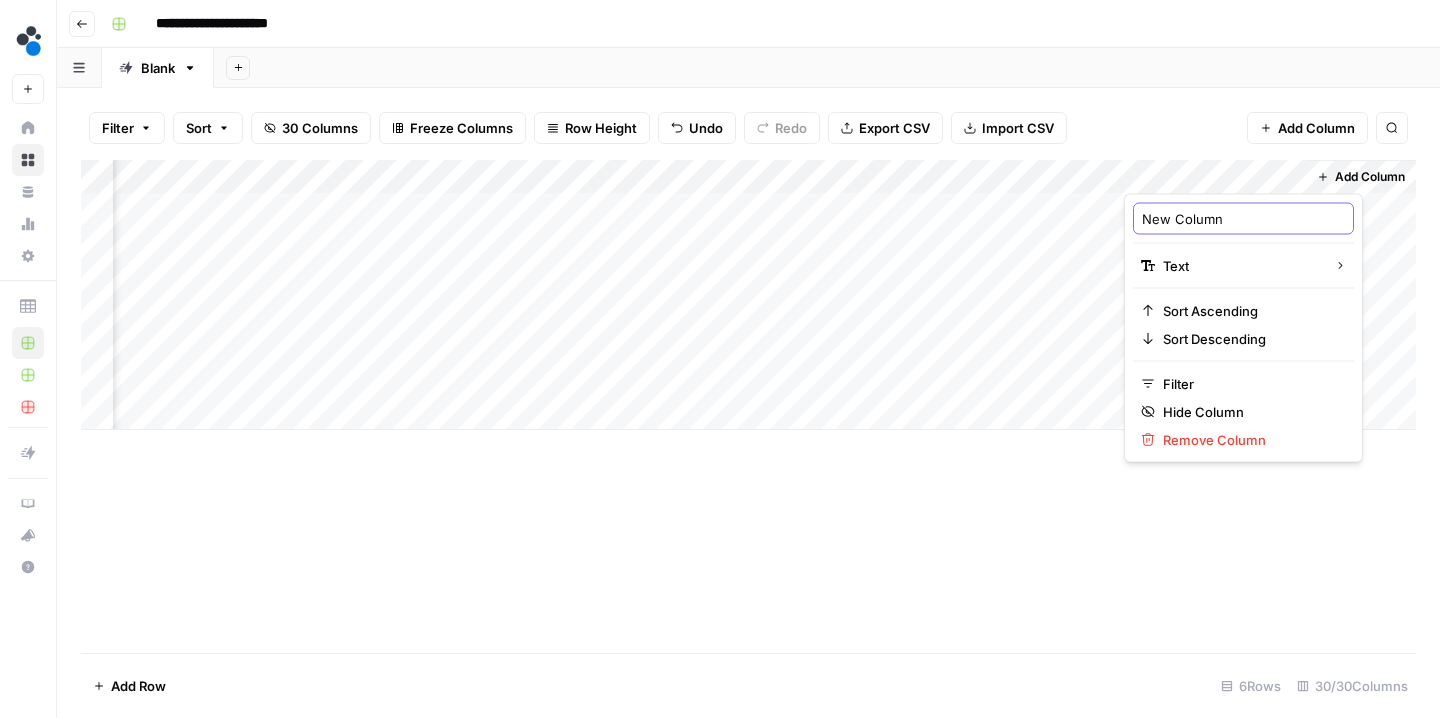 click on "New Column" at bounding box center [1243, 219] 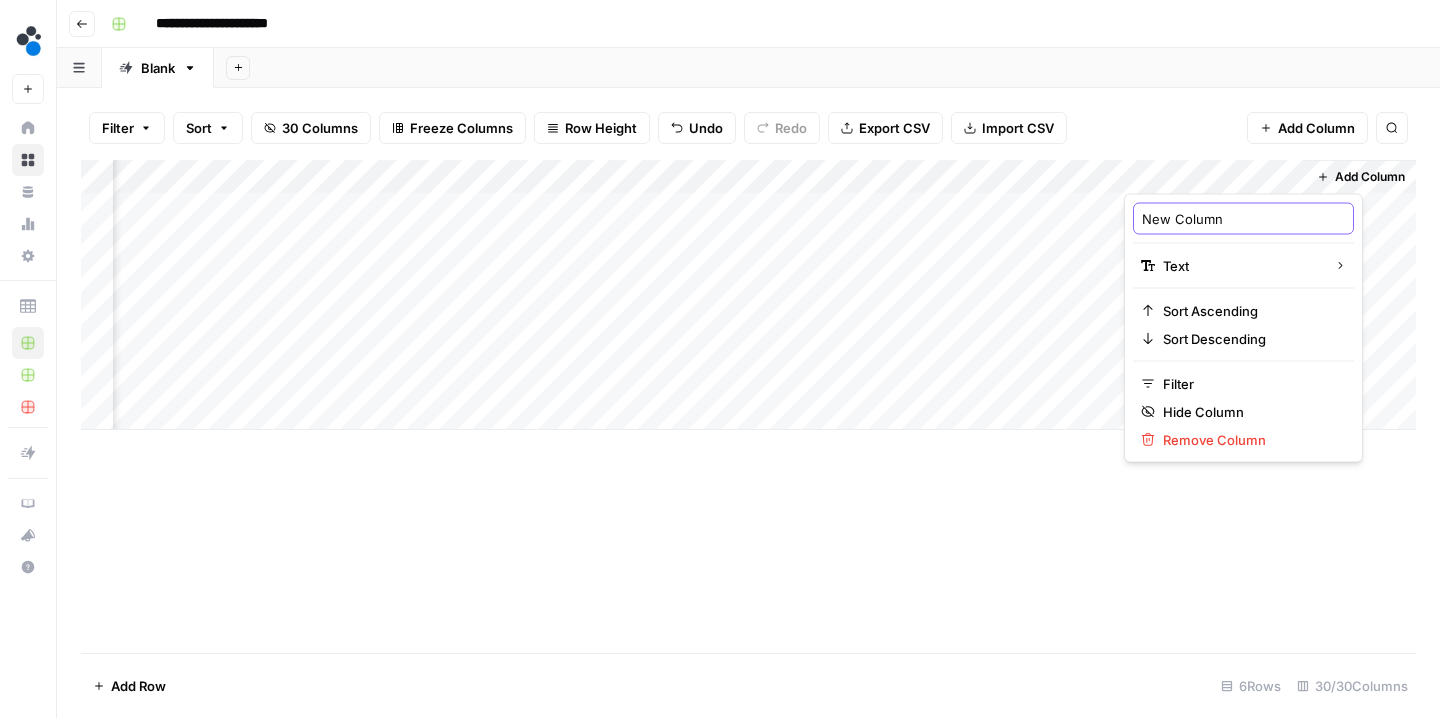 paste on "first in article image SEO descriptio" 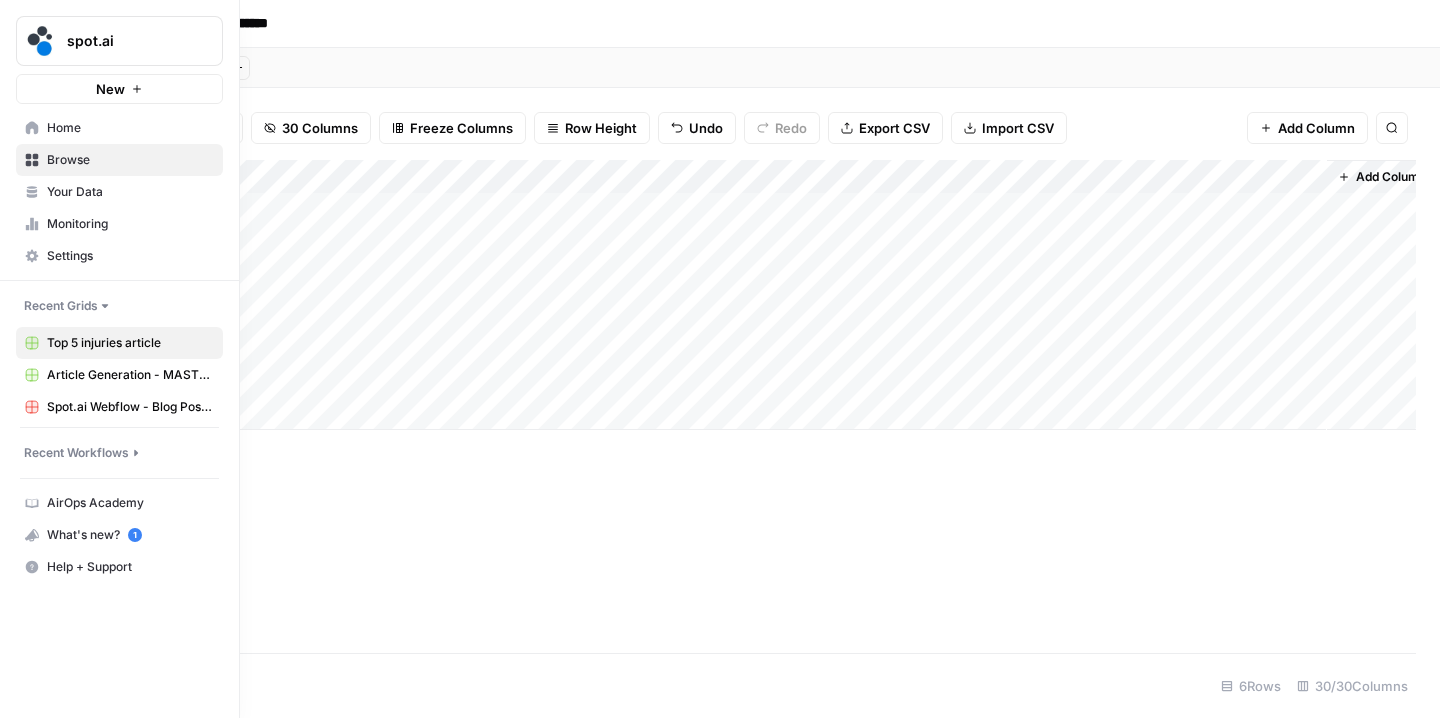 scroll, scrollTop: 0, scrollLeft: 4976, axis: horizontal 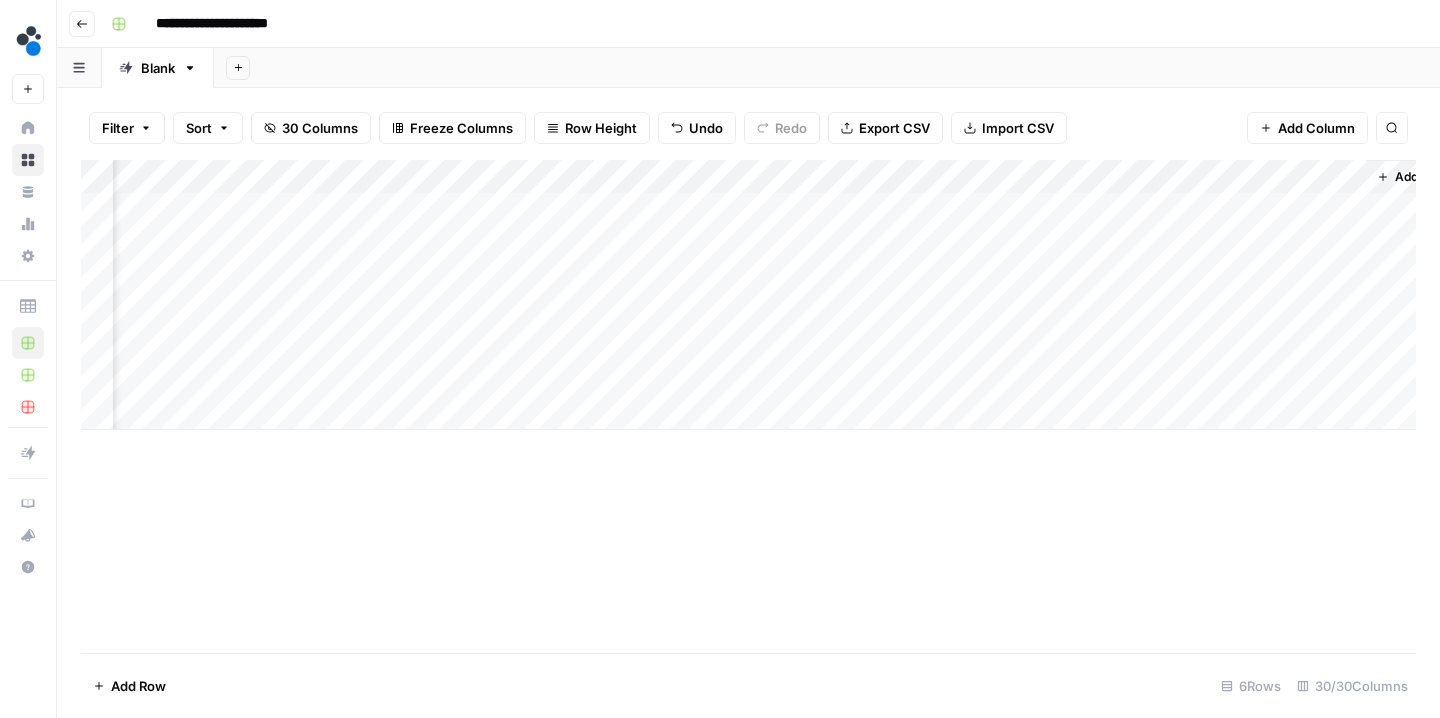 drag, startPoint x: 1210, startPoint y: 176, endPoint x: 147, endPoint y: 190, distance: 1063.0922 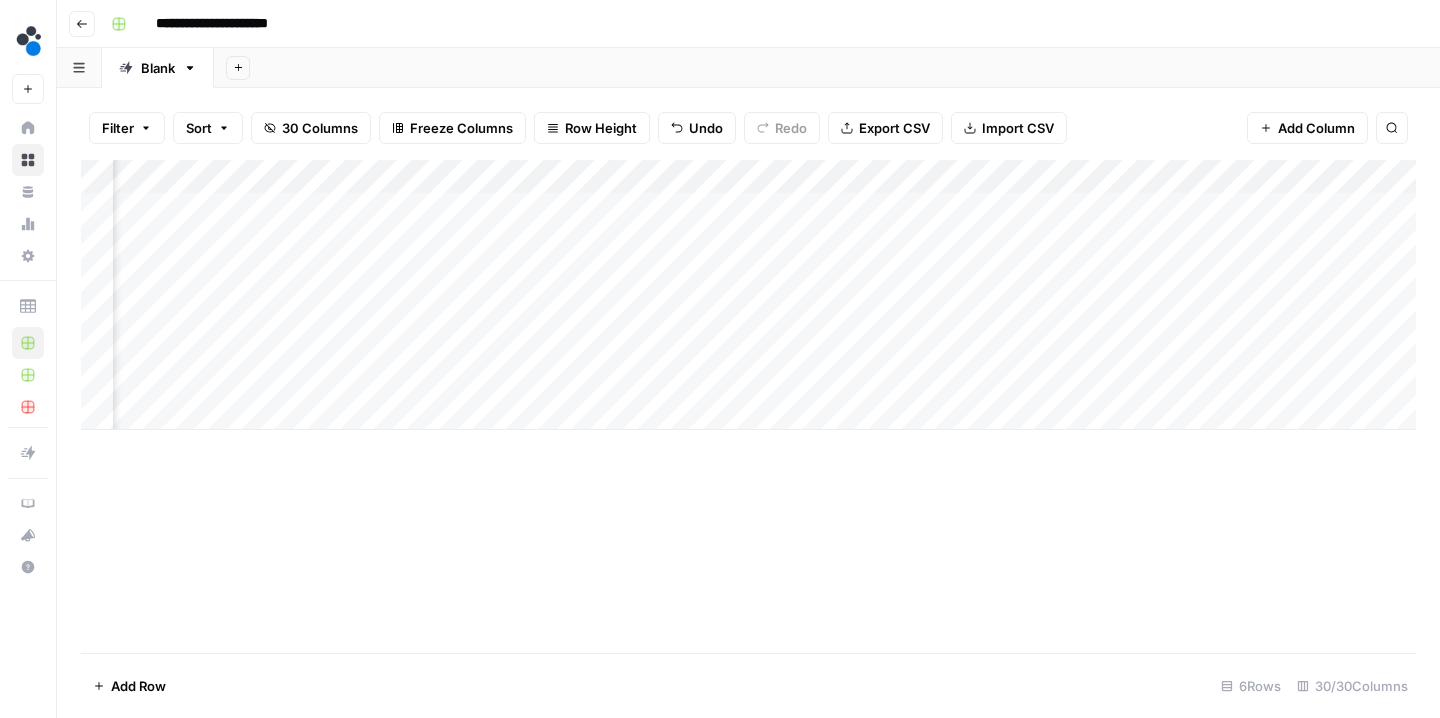 scroll, scrollTop: 0, scrollLeft: 4462, axis: horizontal 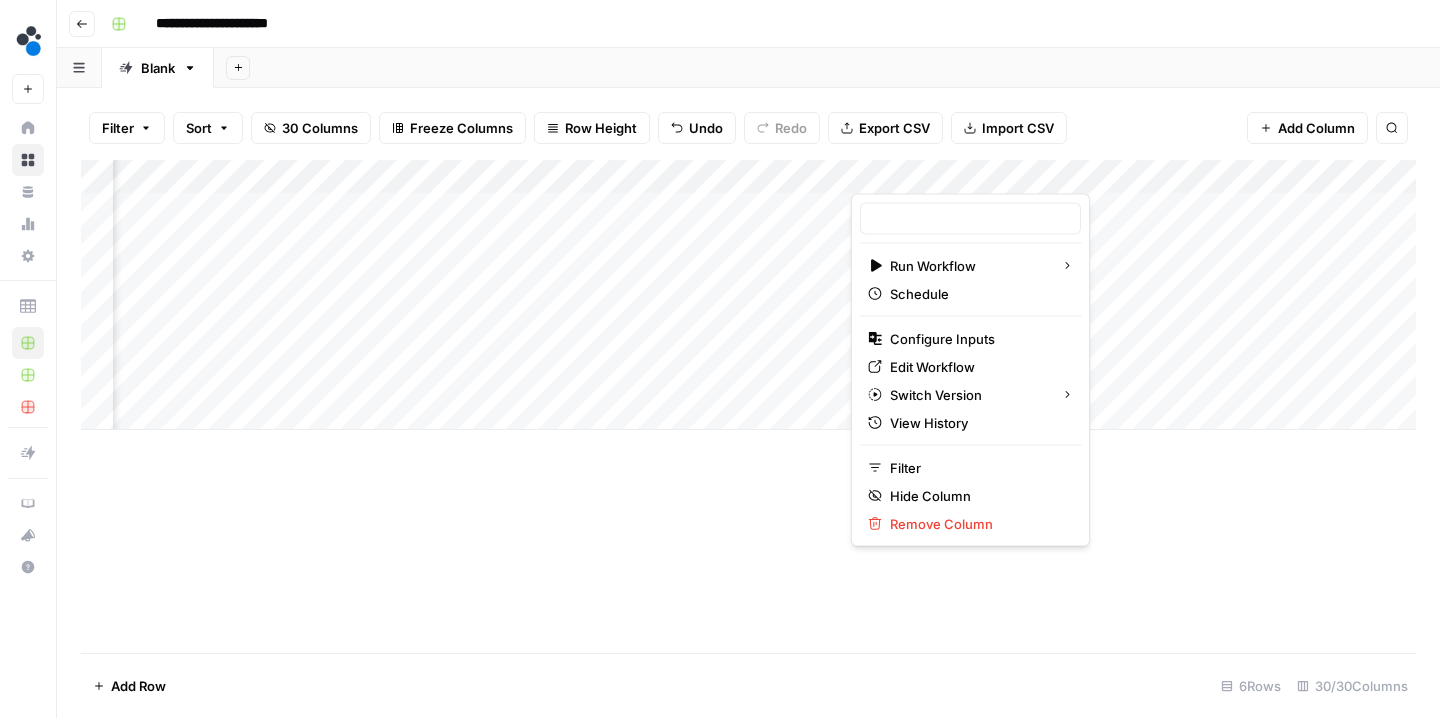 type on "Main image" 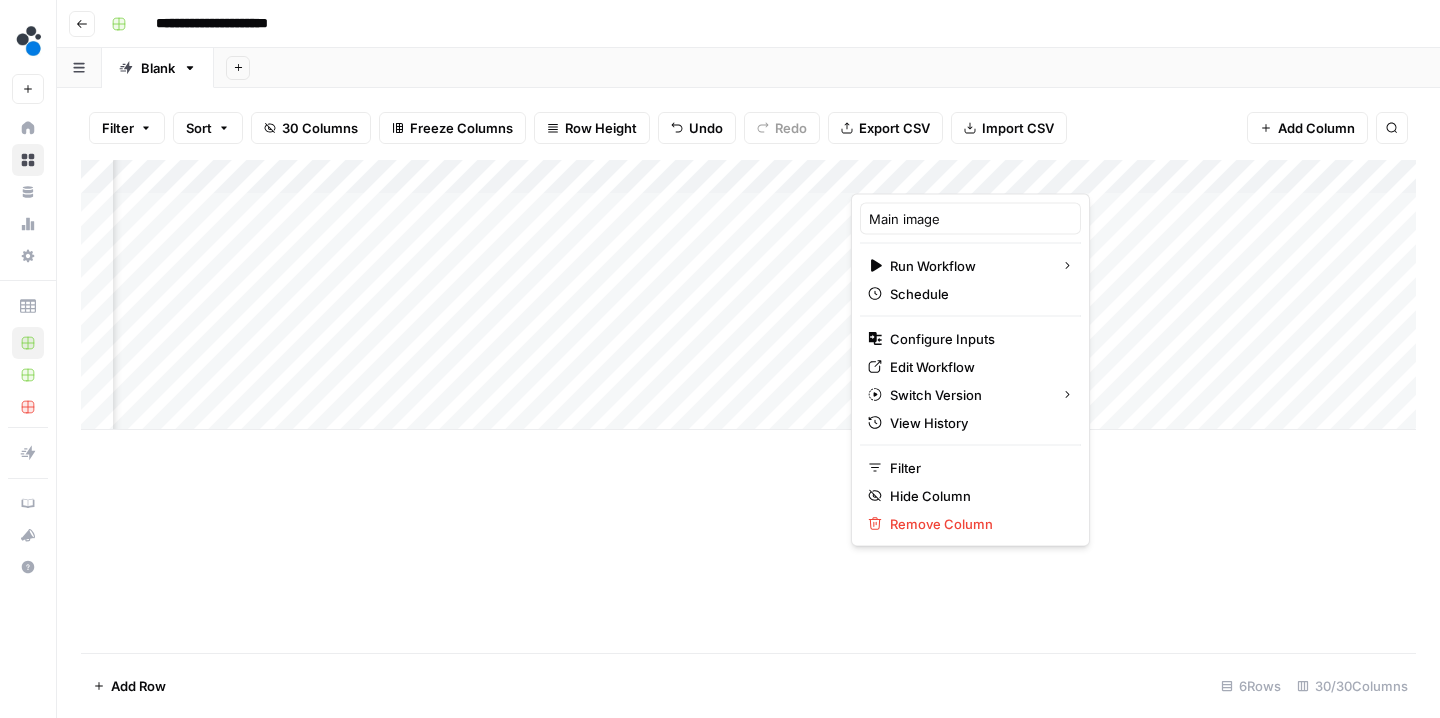 click on "Add Column" at bounding box center (748, 406) 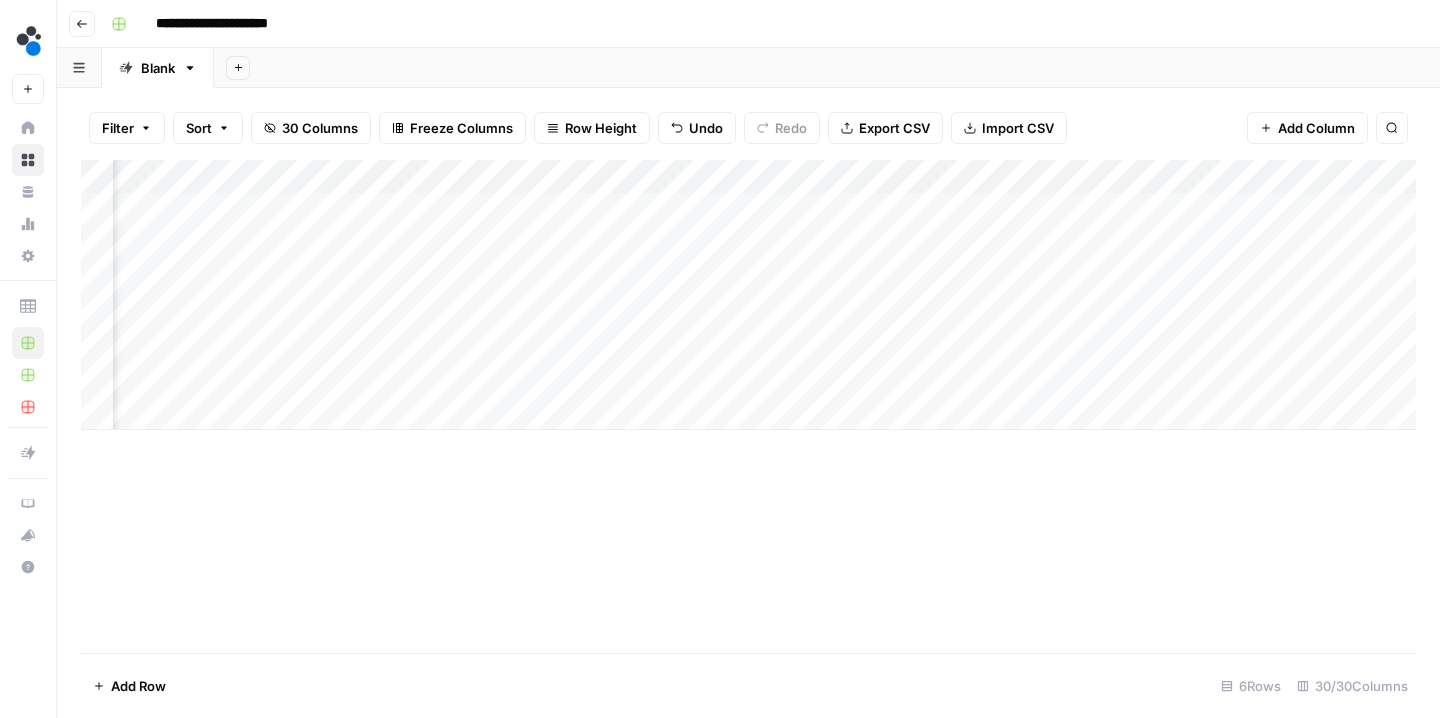 scroll, scrollTop: 0, scrollLeft: 3428, axis: horizontal 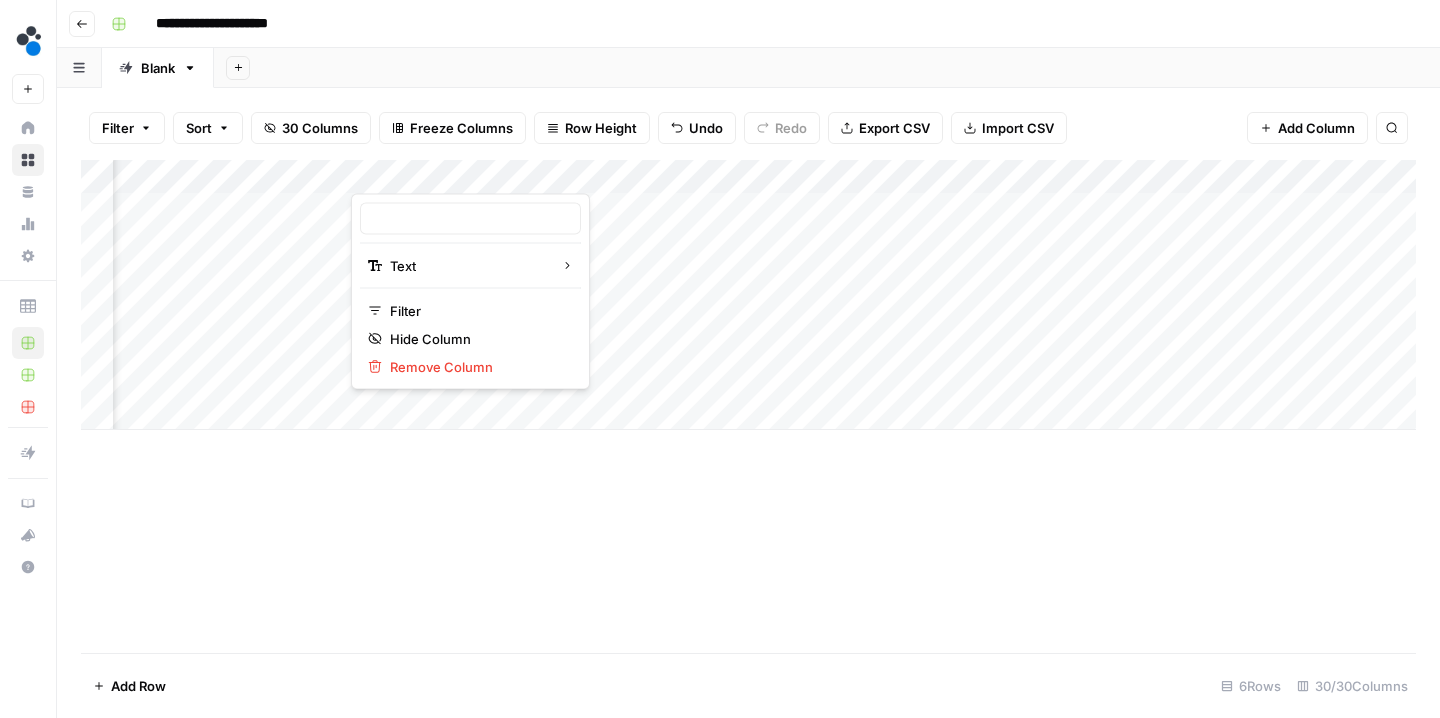 type on "Output (1)" 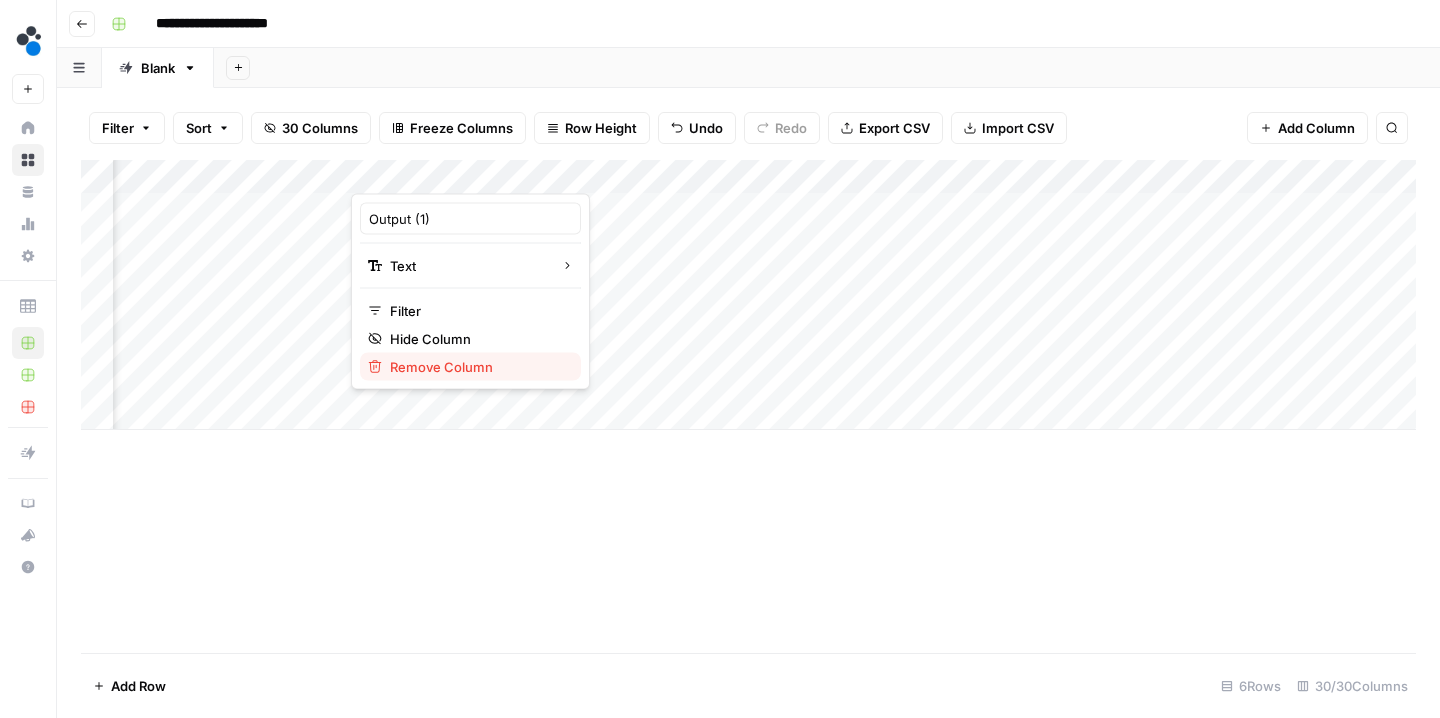 click on "Remove Column" at bounding box center (441, 367) 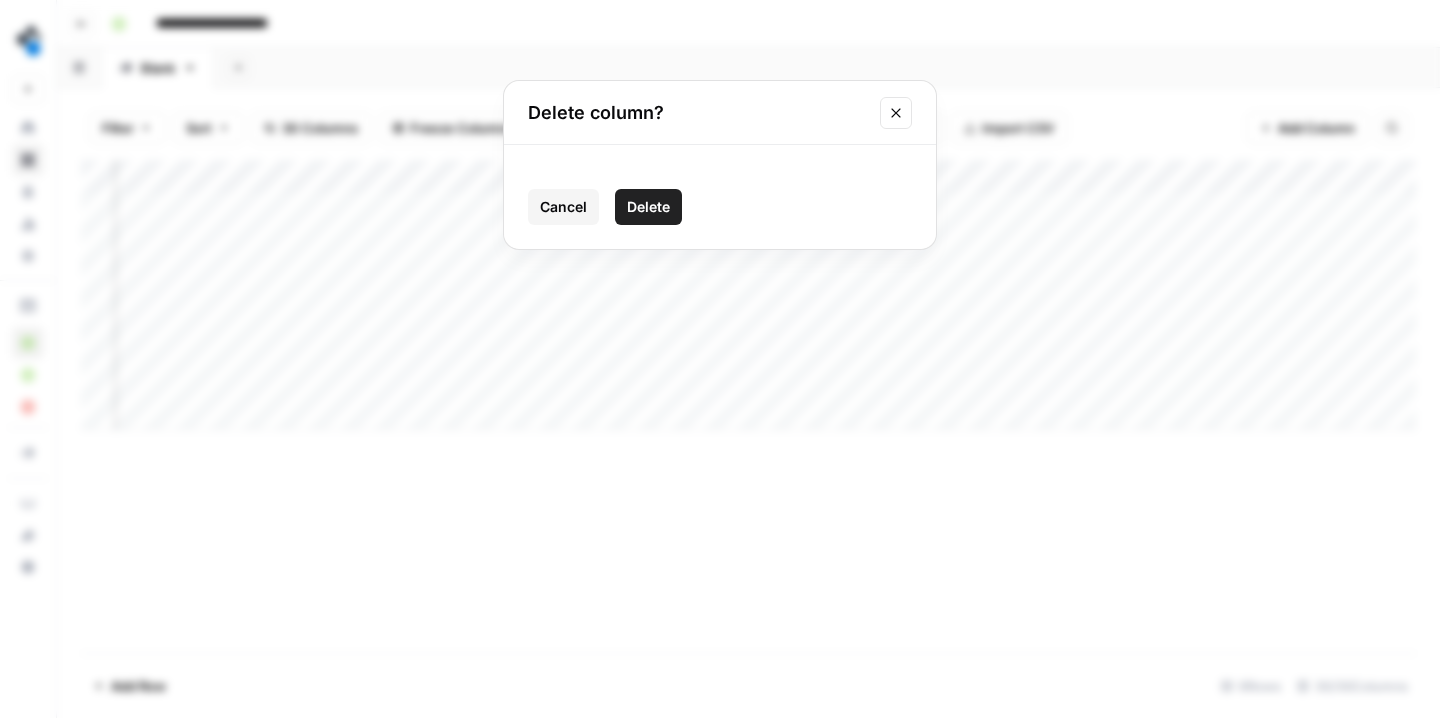 click on "Delete" at bounding box center [648, 207] 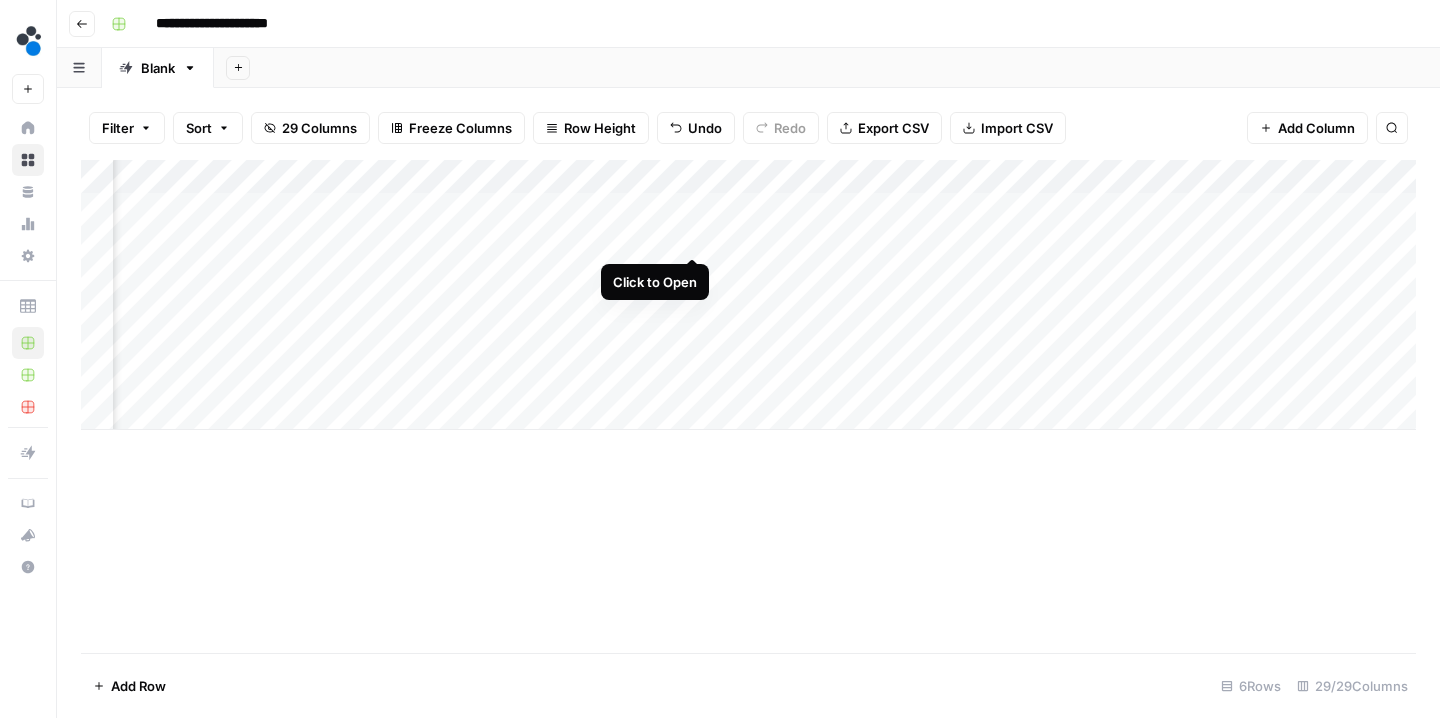 click on "Add Column" at bounding box center [748, 295] 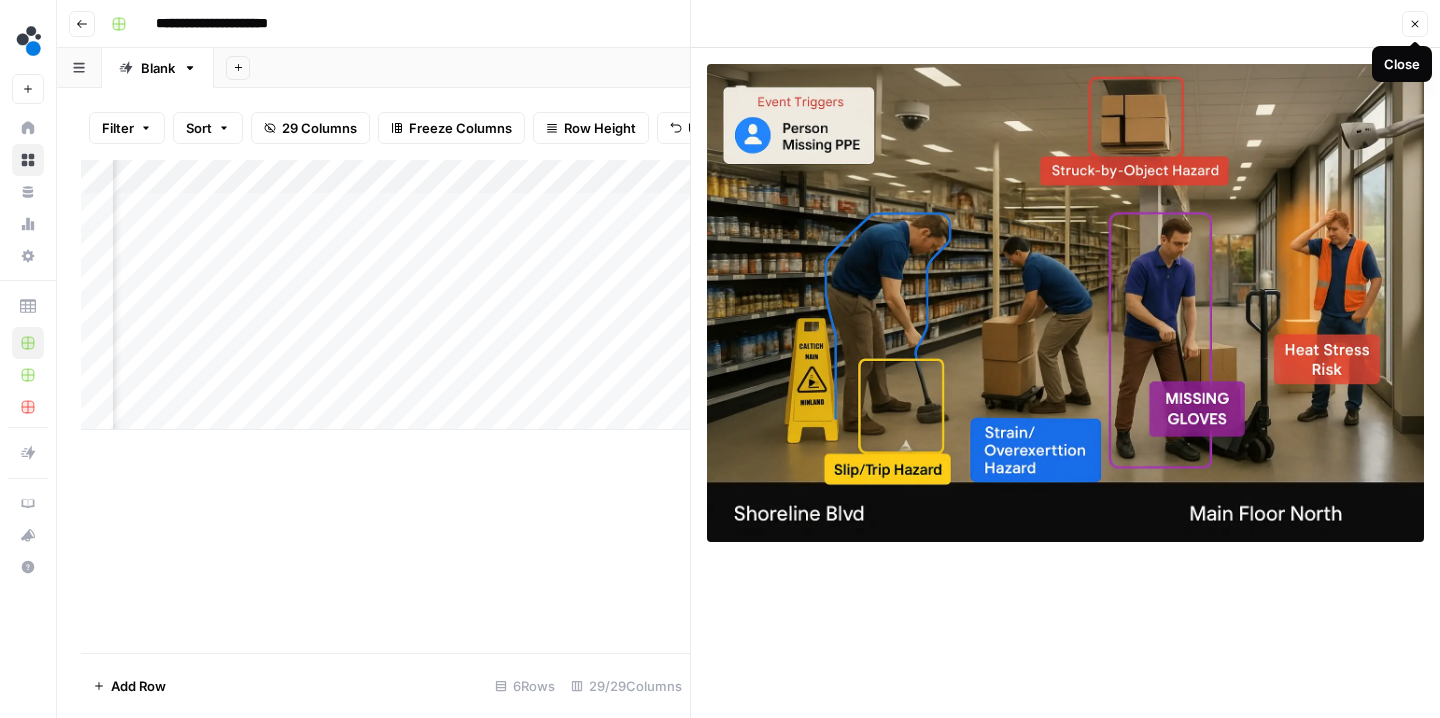 click 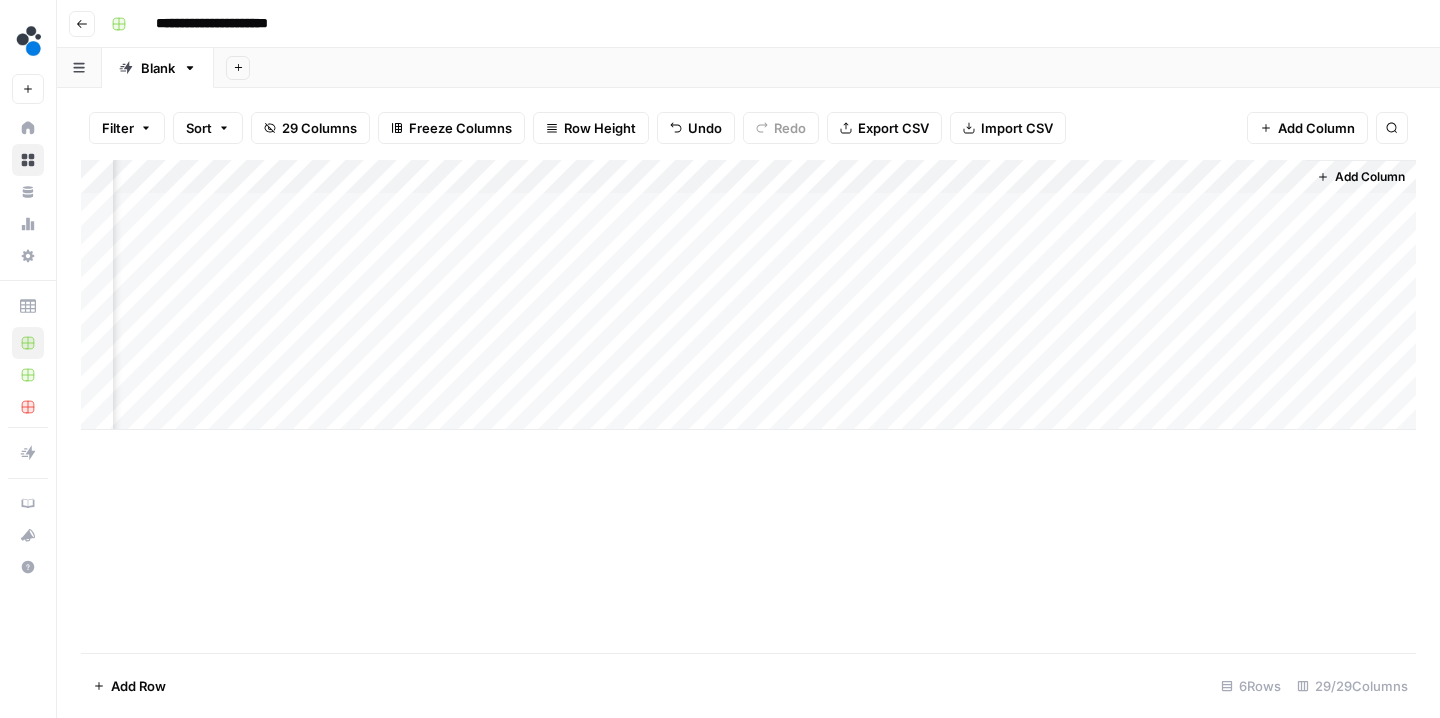 scroll, scrollTop: 0, scrollLeft: 4815, axis: horizontal 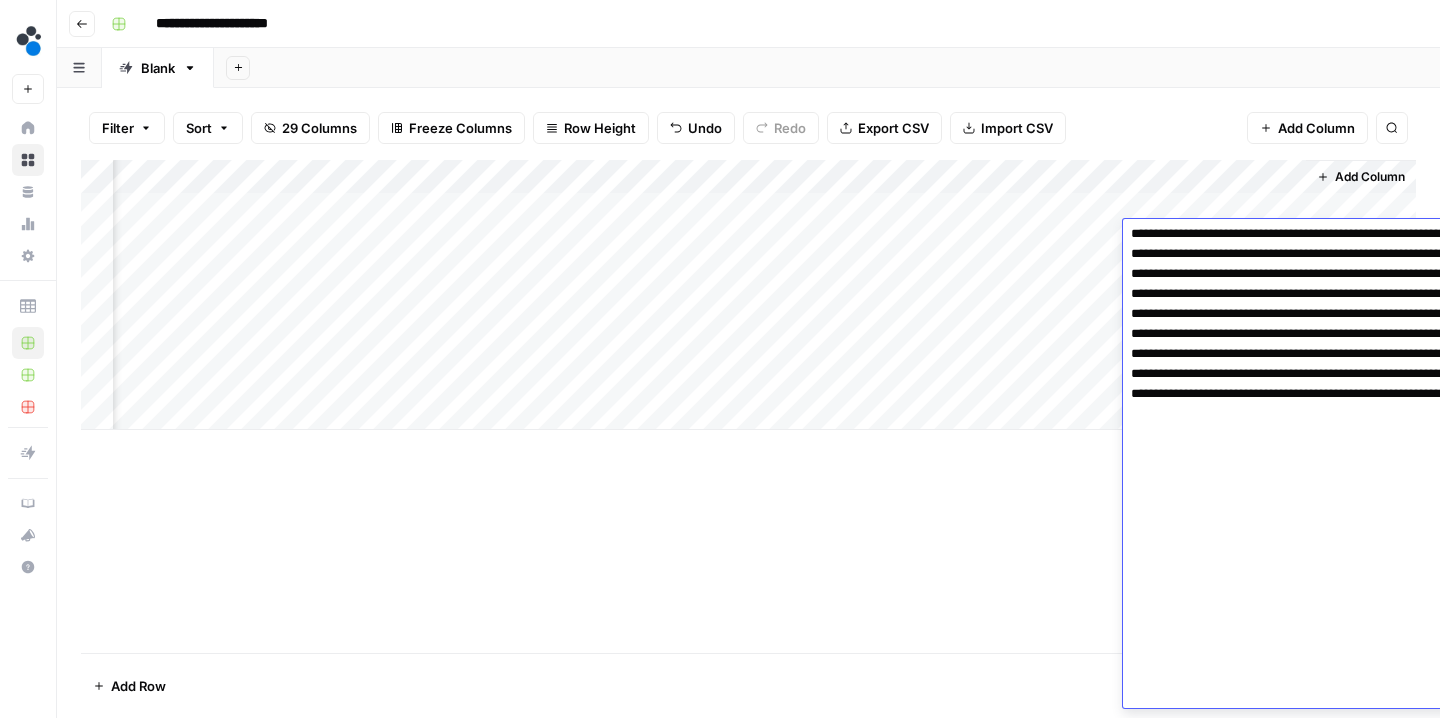 click at bounding box center [1323, 174] 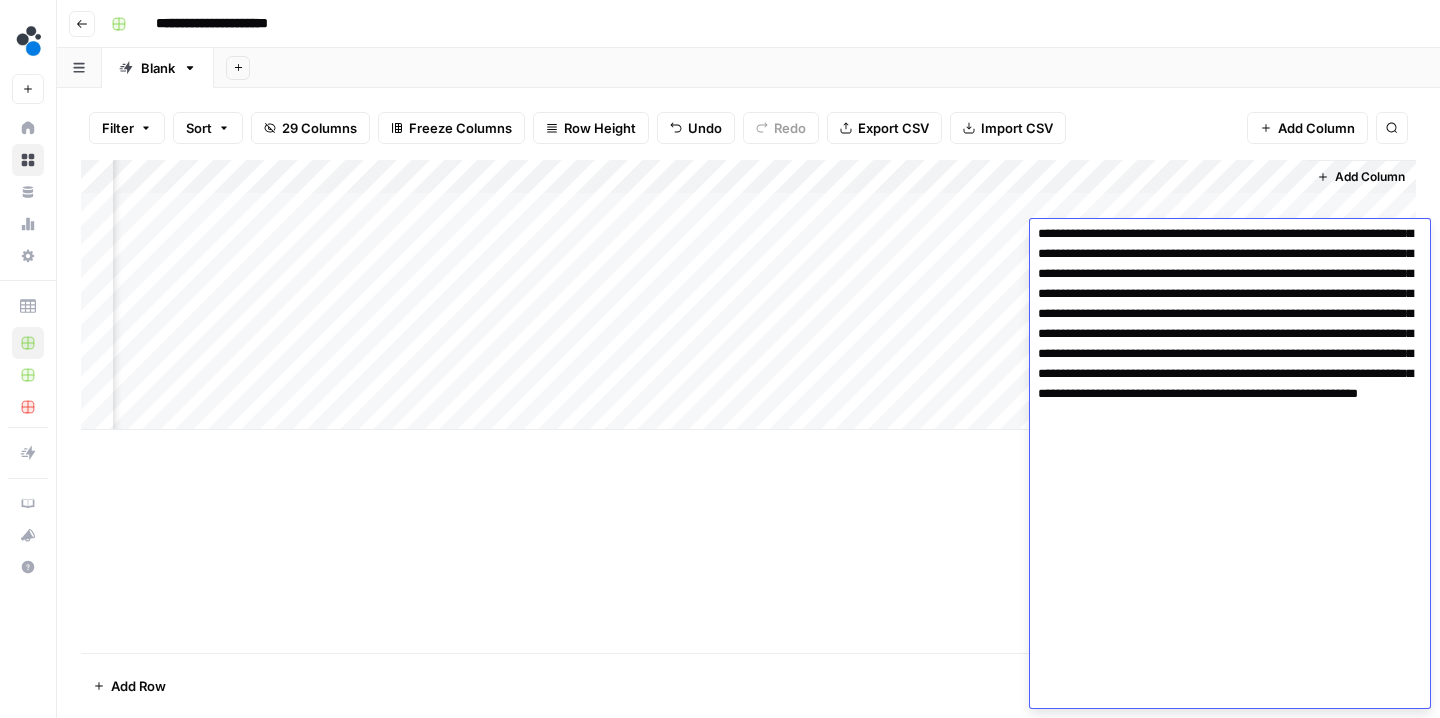 scroll, scrollTop: 0, scrollLeft: 0, axis: both 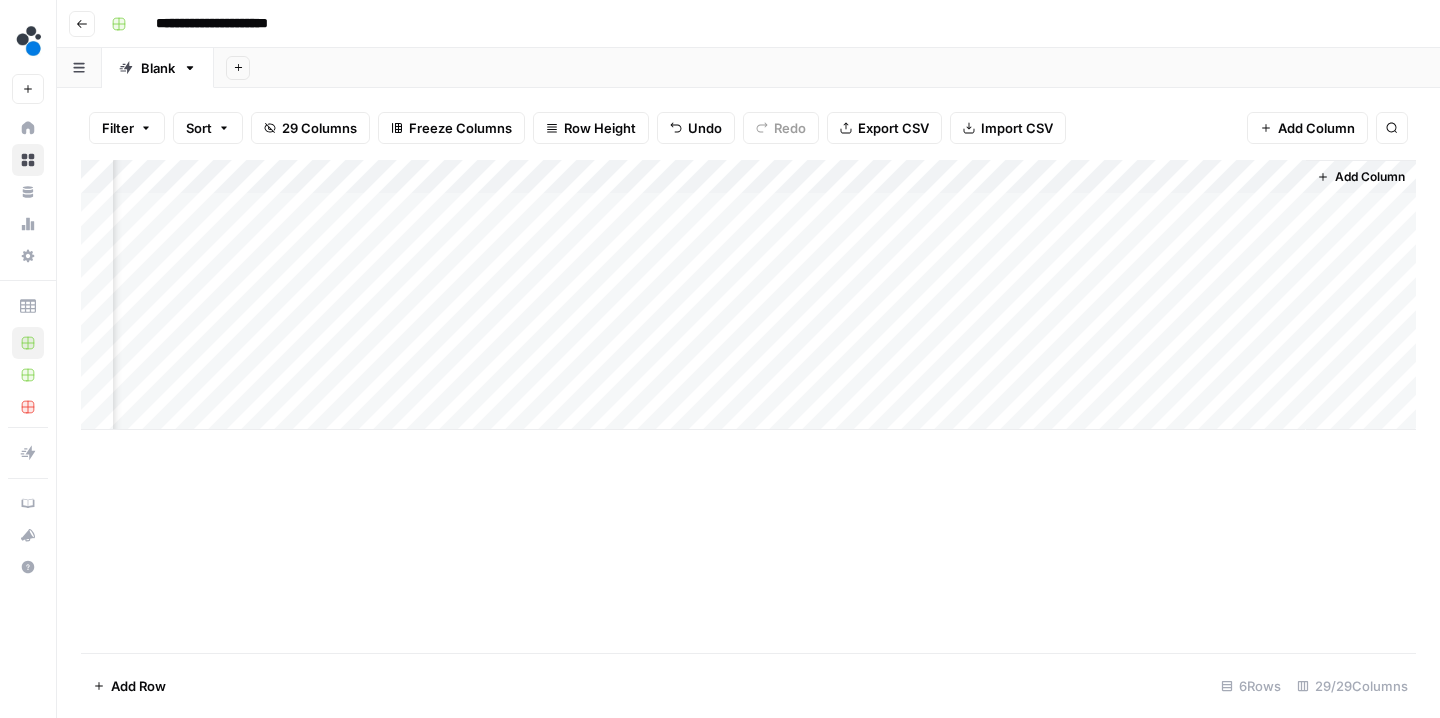click on "Add Column" at bounding box center (748, 295) 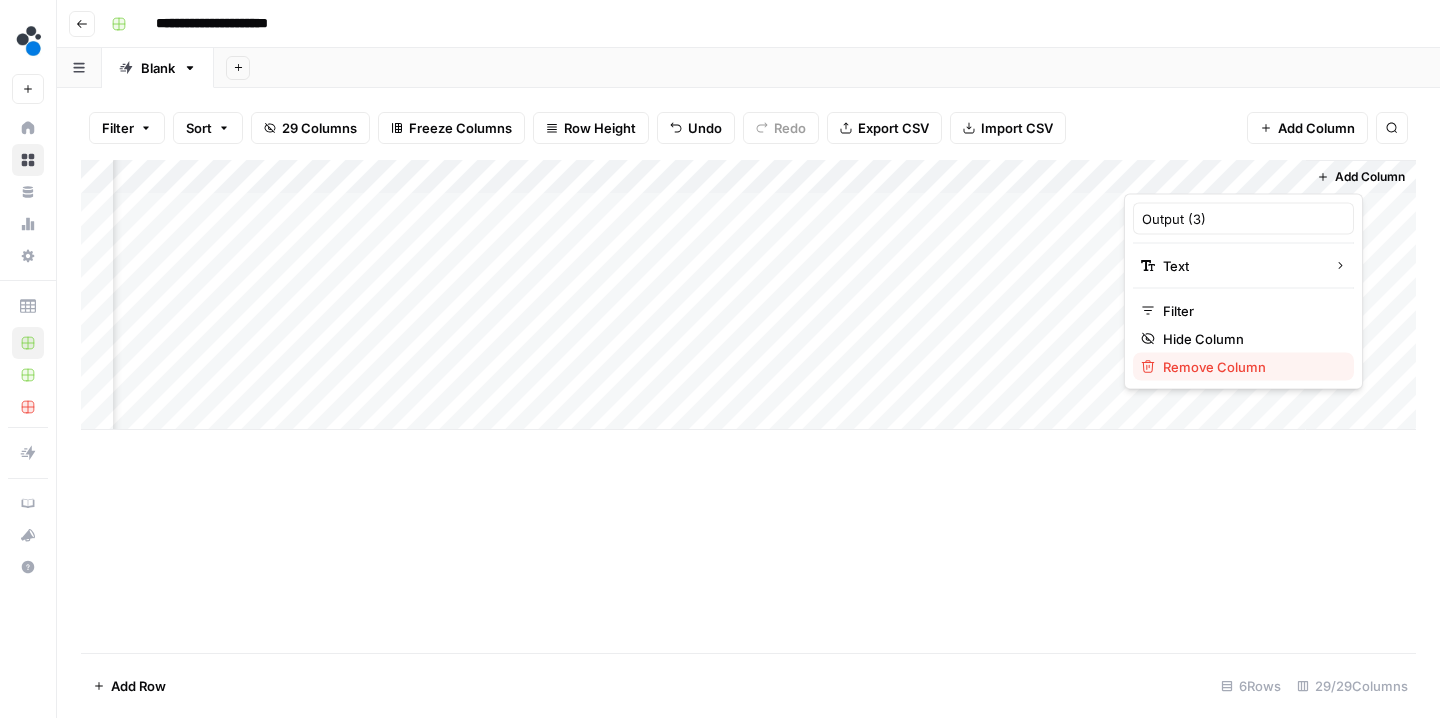 click on "Remove Column" at bounding box center [1214, 367] 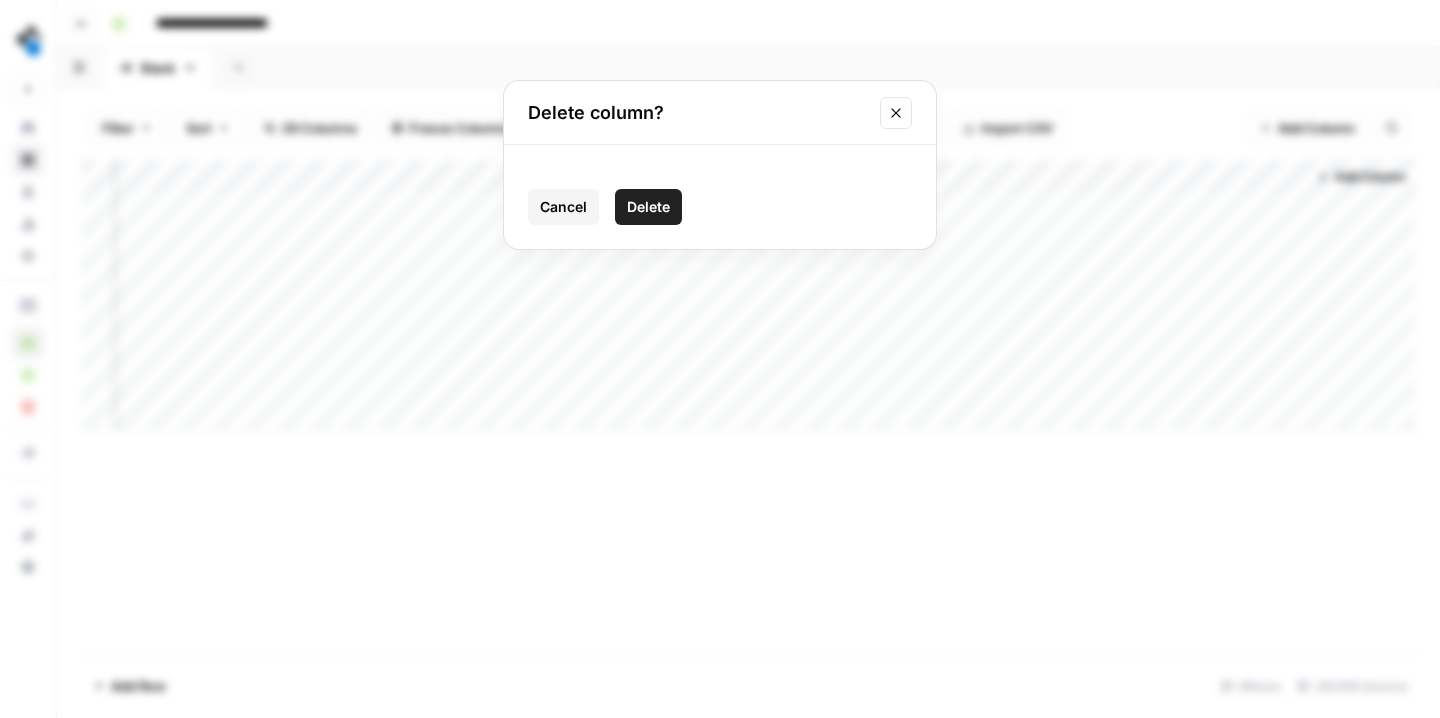 click on "Delete" at bounding box center [648, 207] 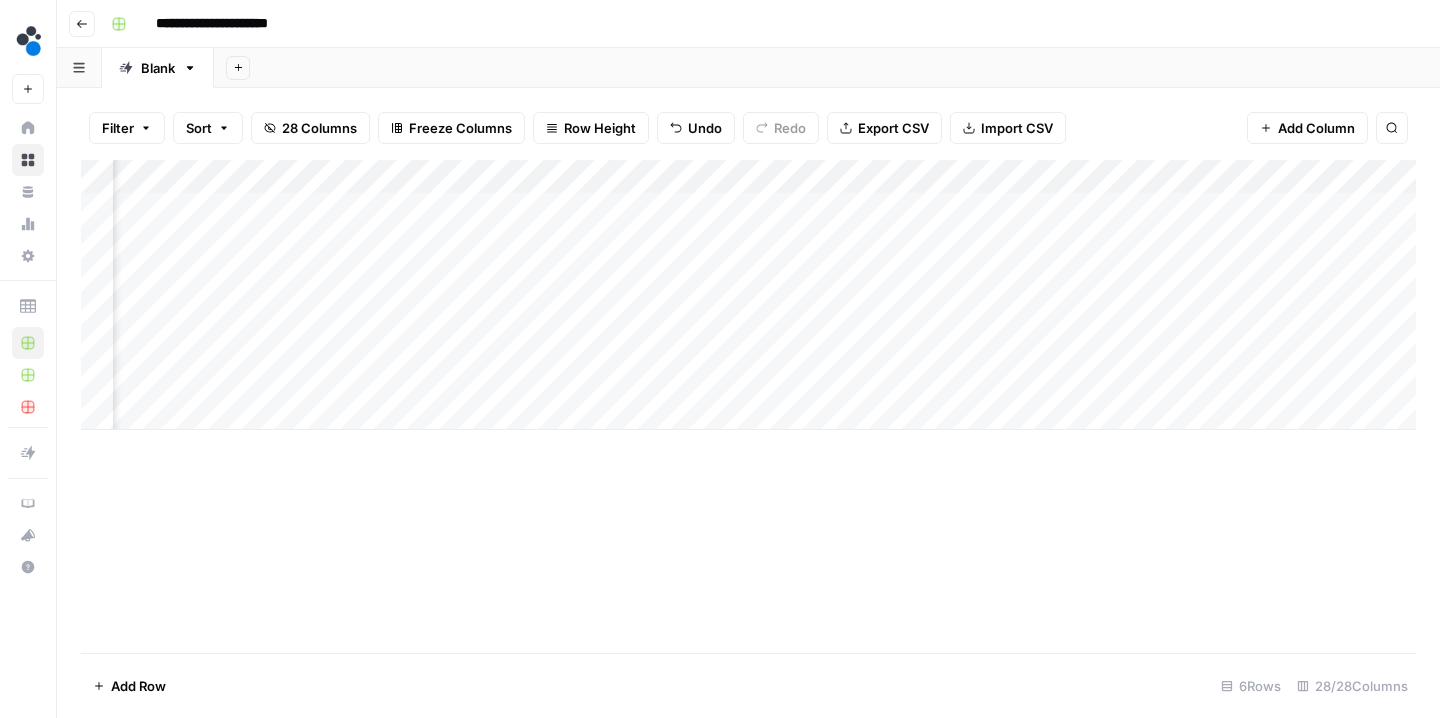 scroll, scrollTop: 0, scrollLeft: 3158, axis: horizontal 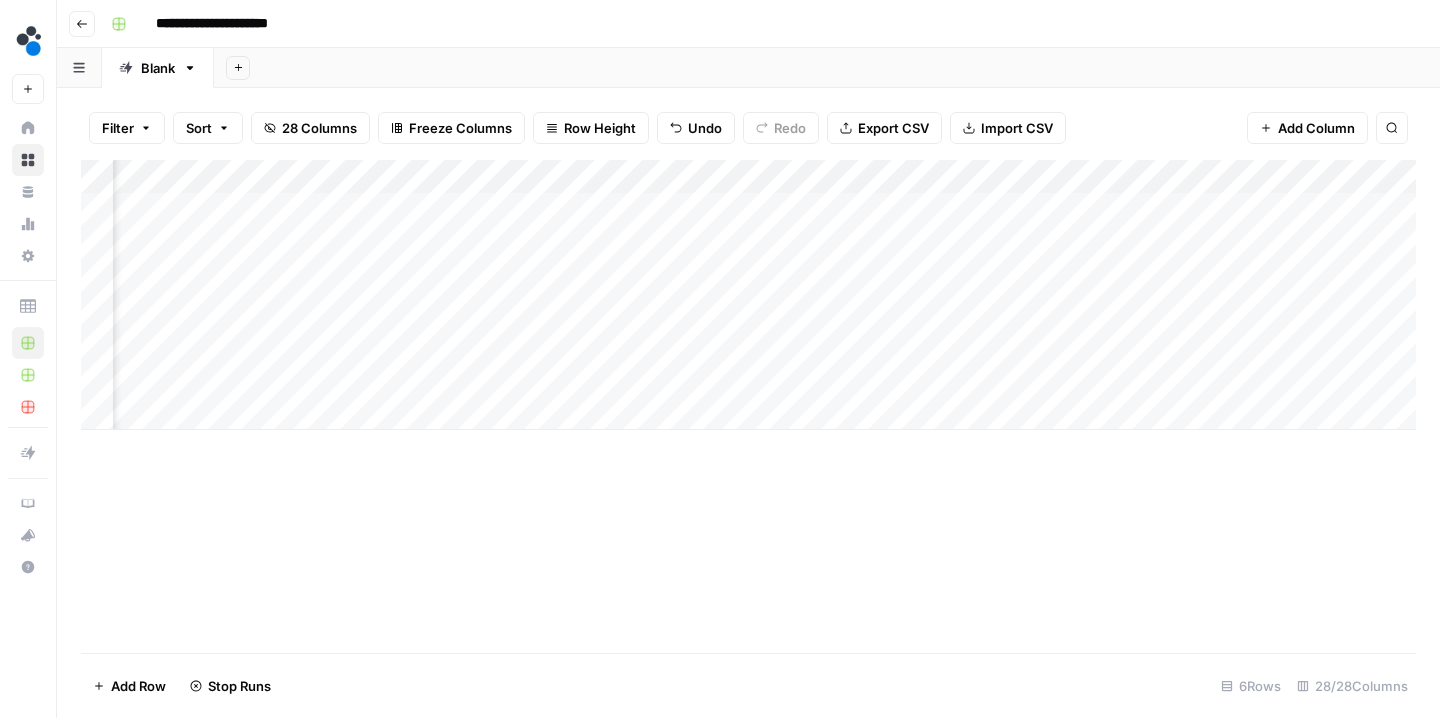 click on "Add Column" at bounding box center [748, 295] 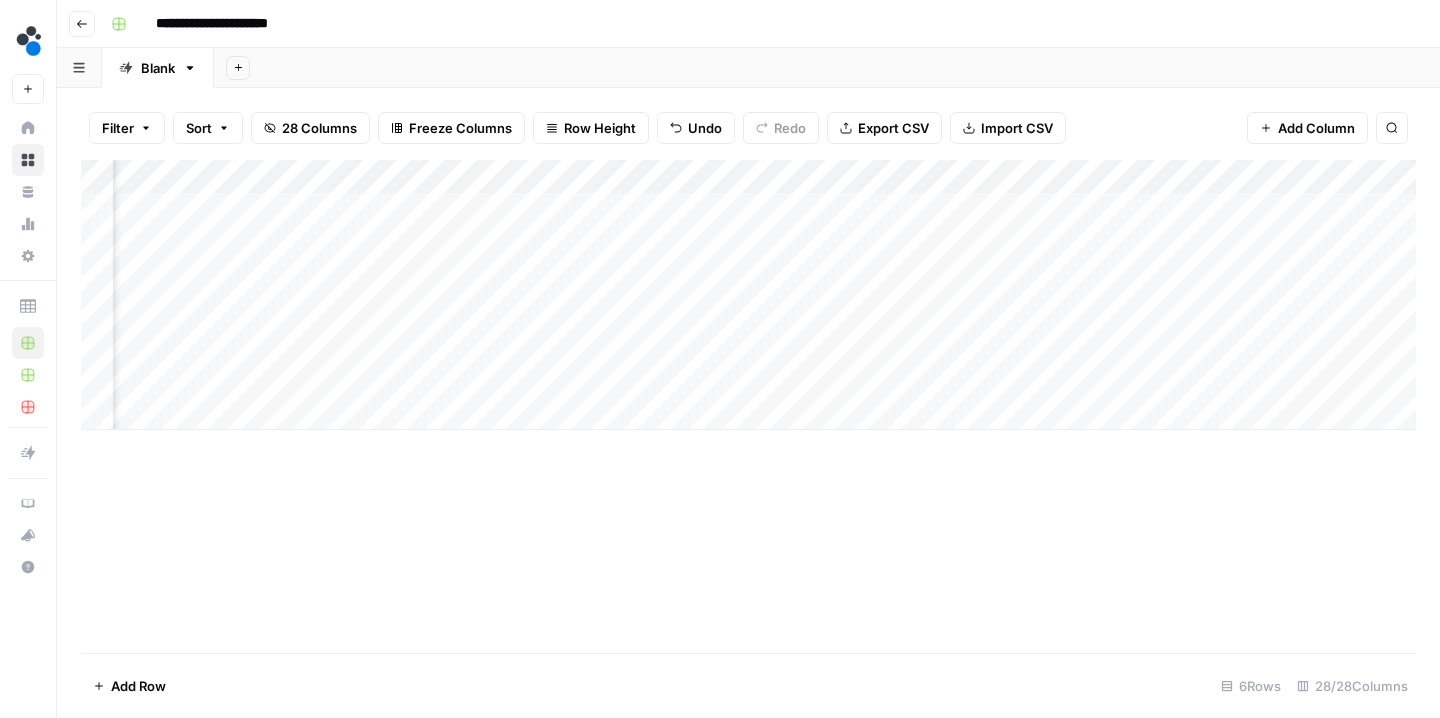 scroll, scrollTop: 0, scrollLeft: 4350, axis: horizontal 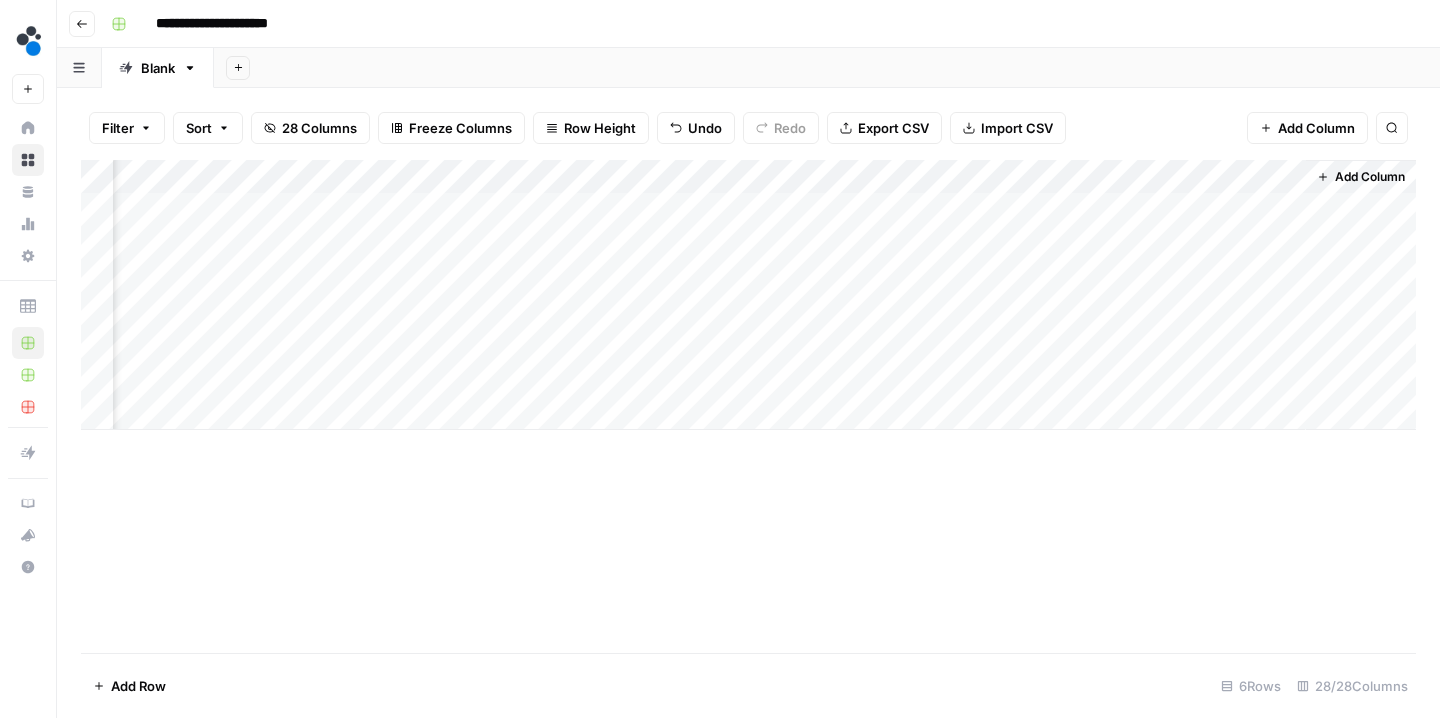 click on "Add Column" at bounding box center (748, 295) 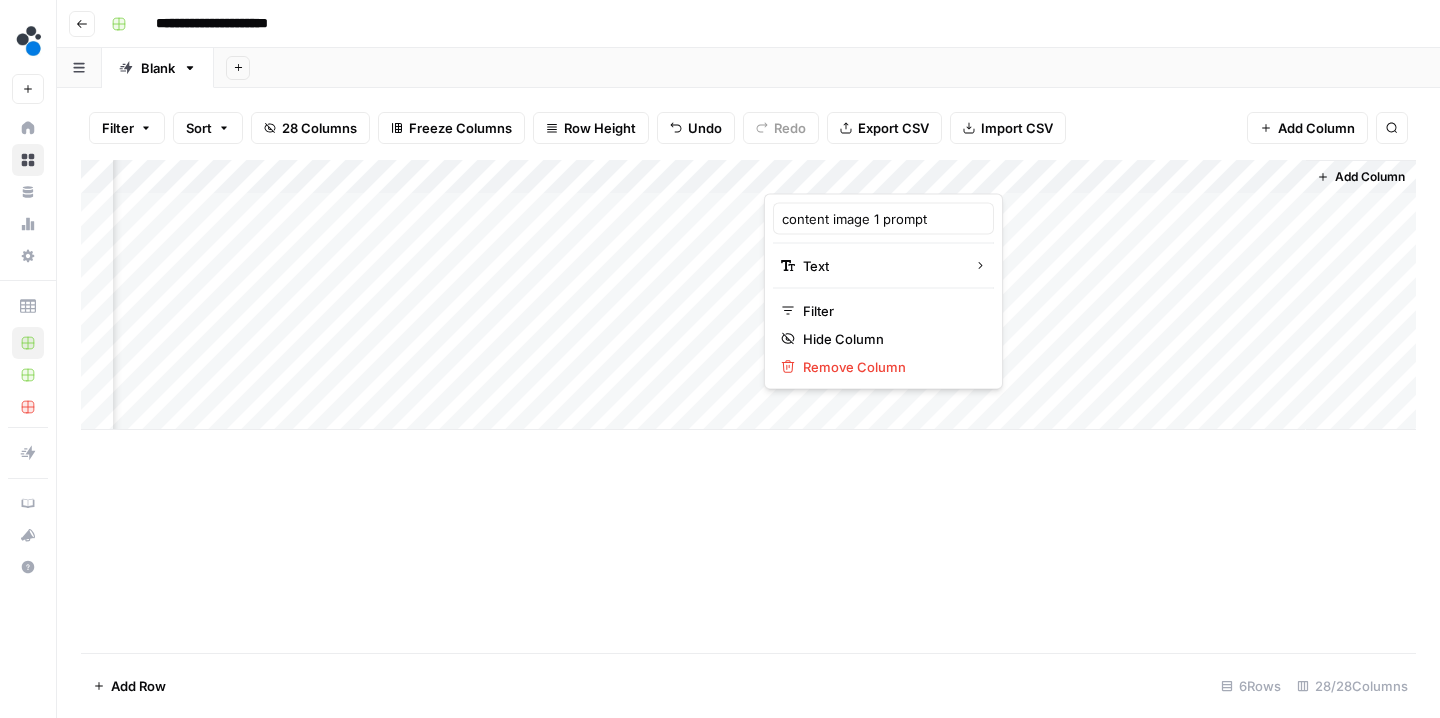 click at bounding box center [854, 174] 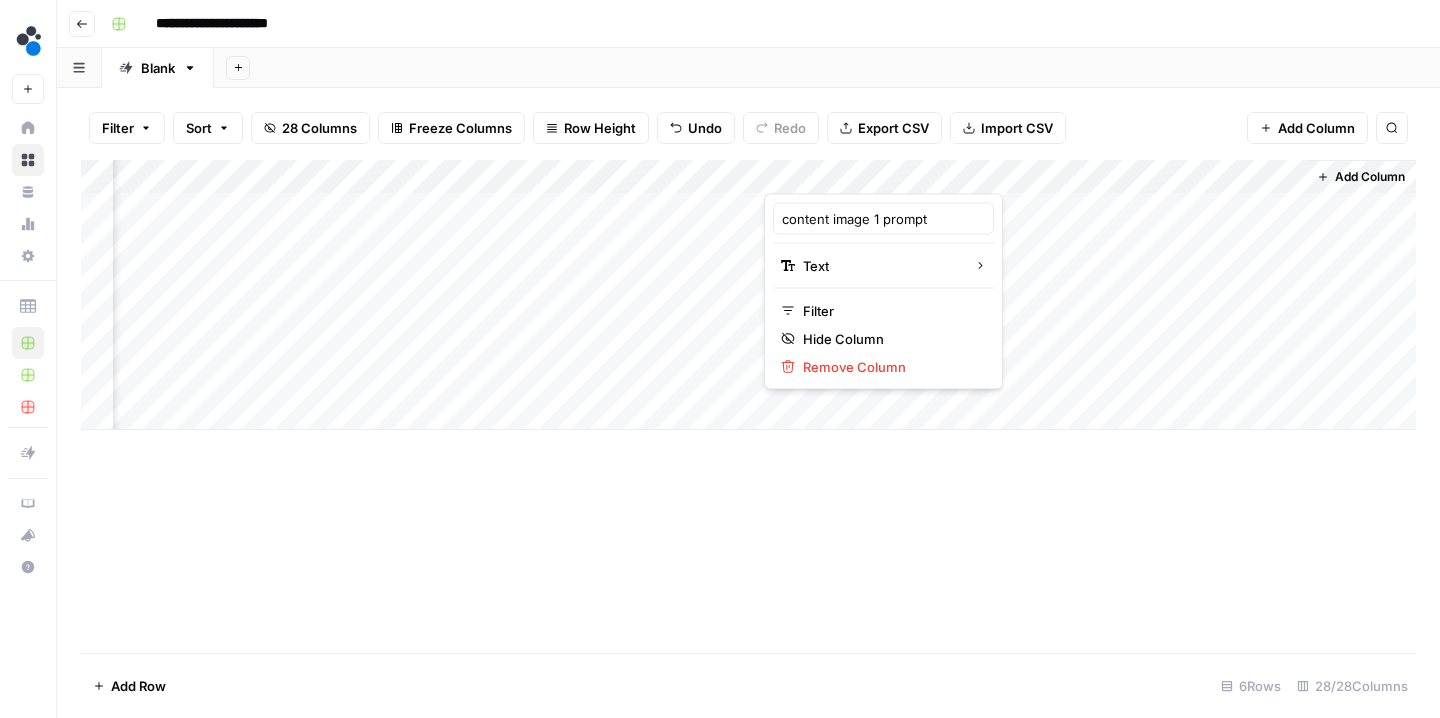 click on "Add Column" at bounding box center (748, 295) 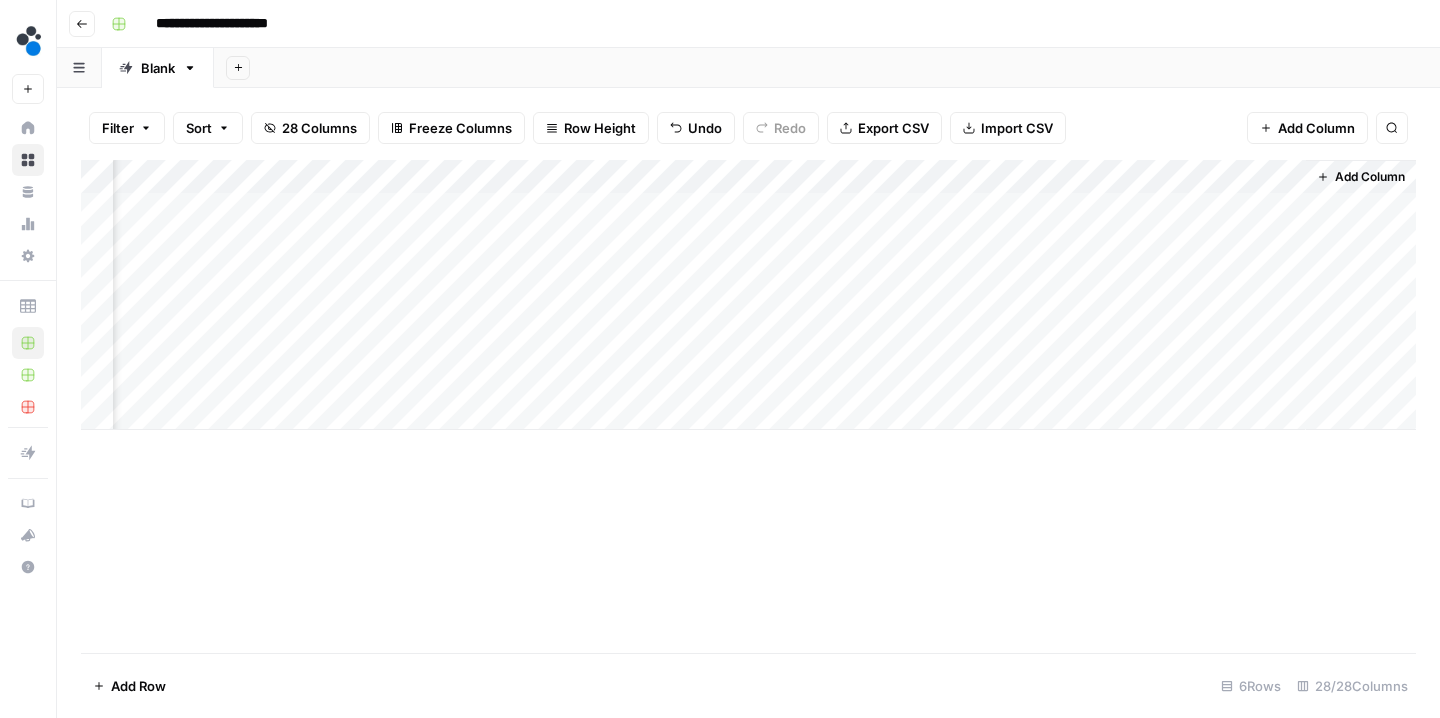 scroll, scrollTop: 0, scrollLeft: 4635, axis: horizontal 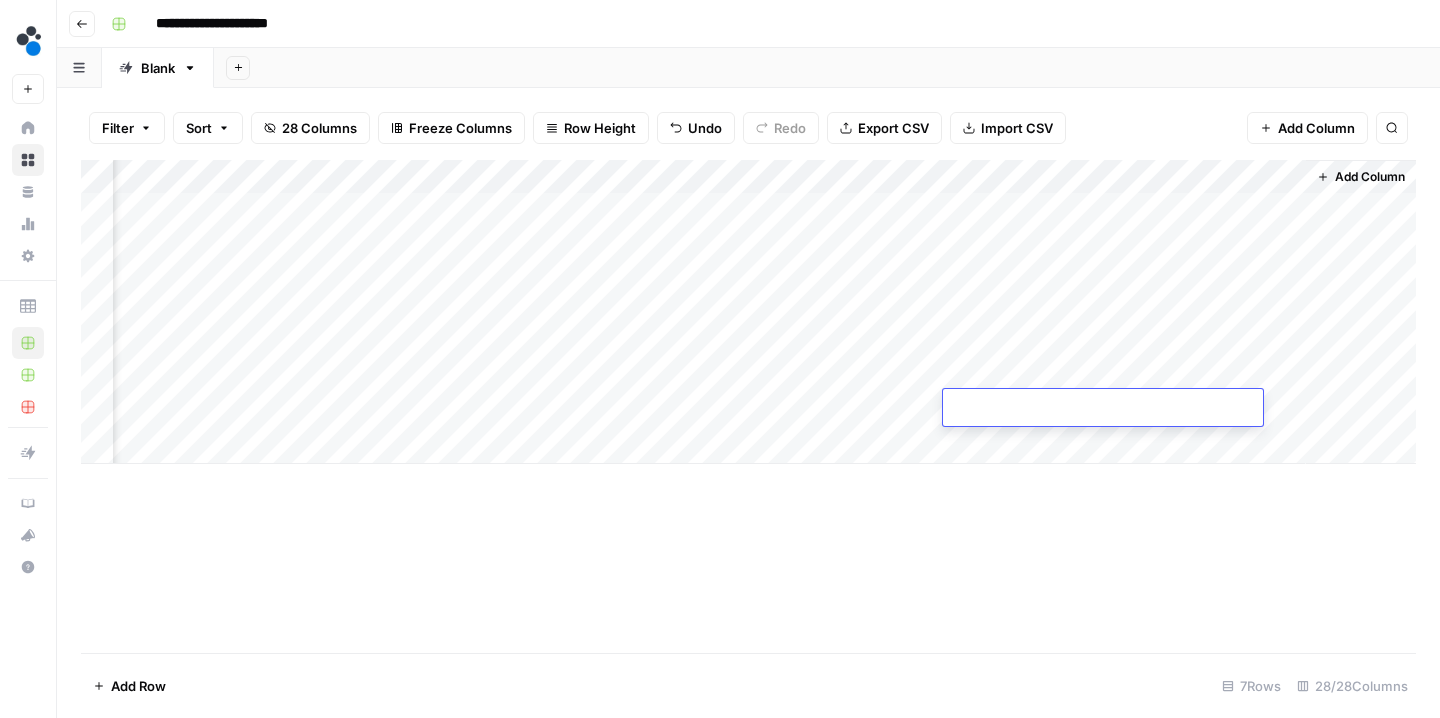 click on "Add Column" at bounding box center [748, 406] 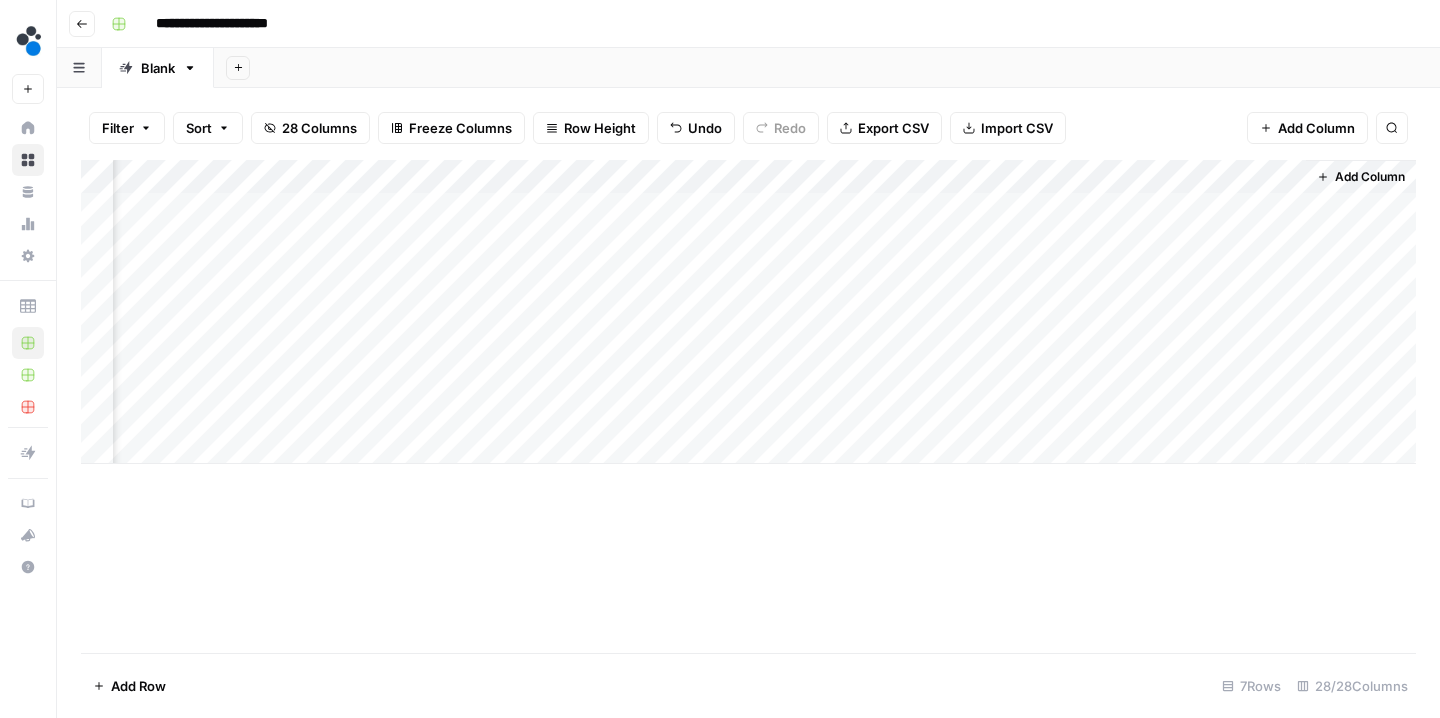 click on "Add Column" at bounding box center (748, 312) 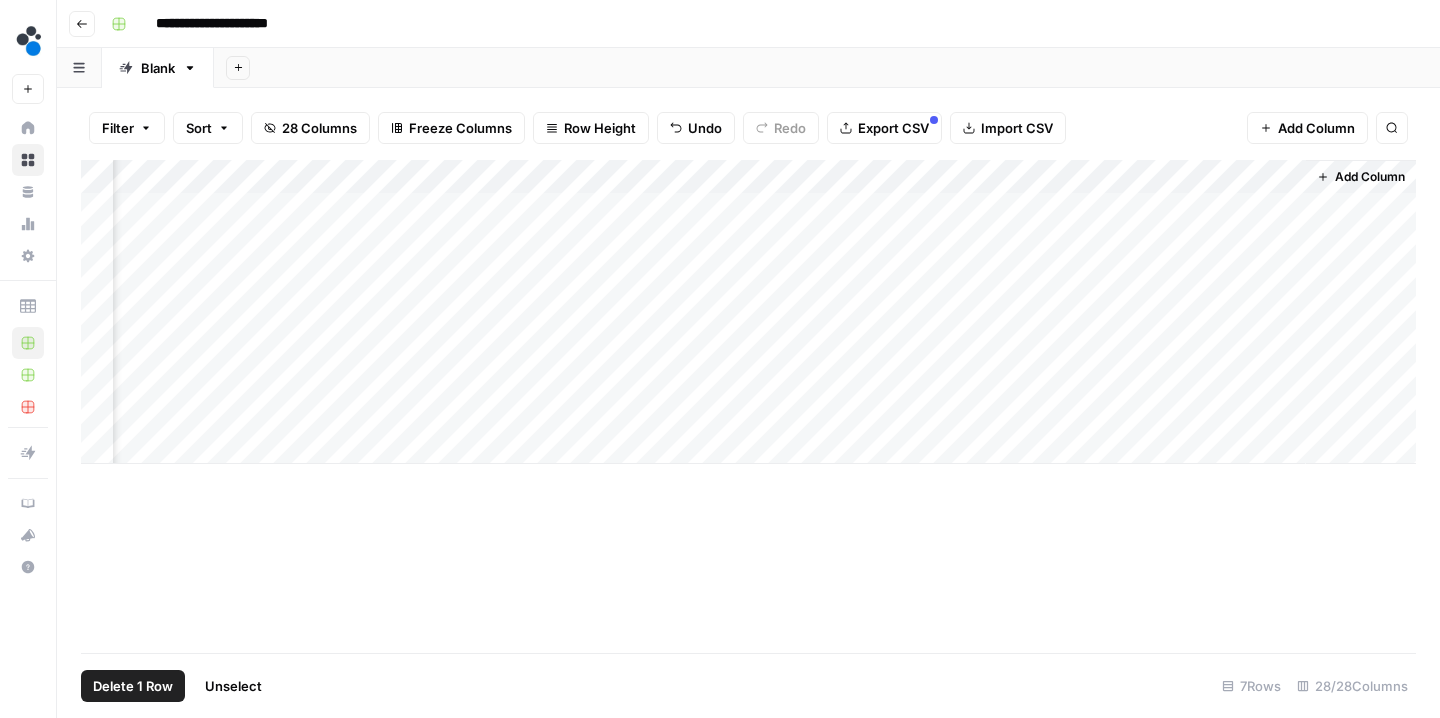 click on "Delete 1 Row" at bounding box center (133, 686) 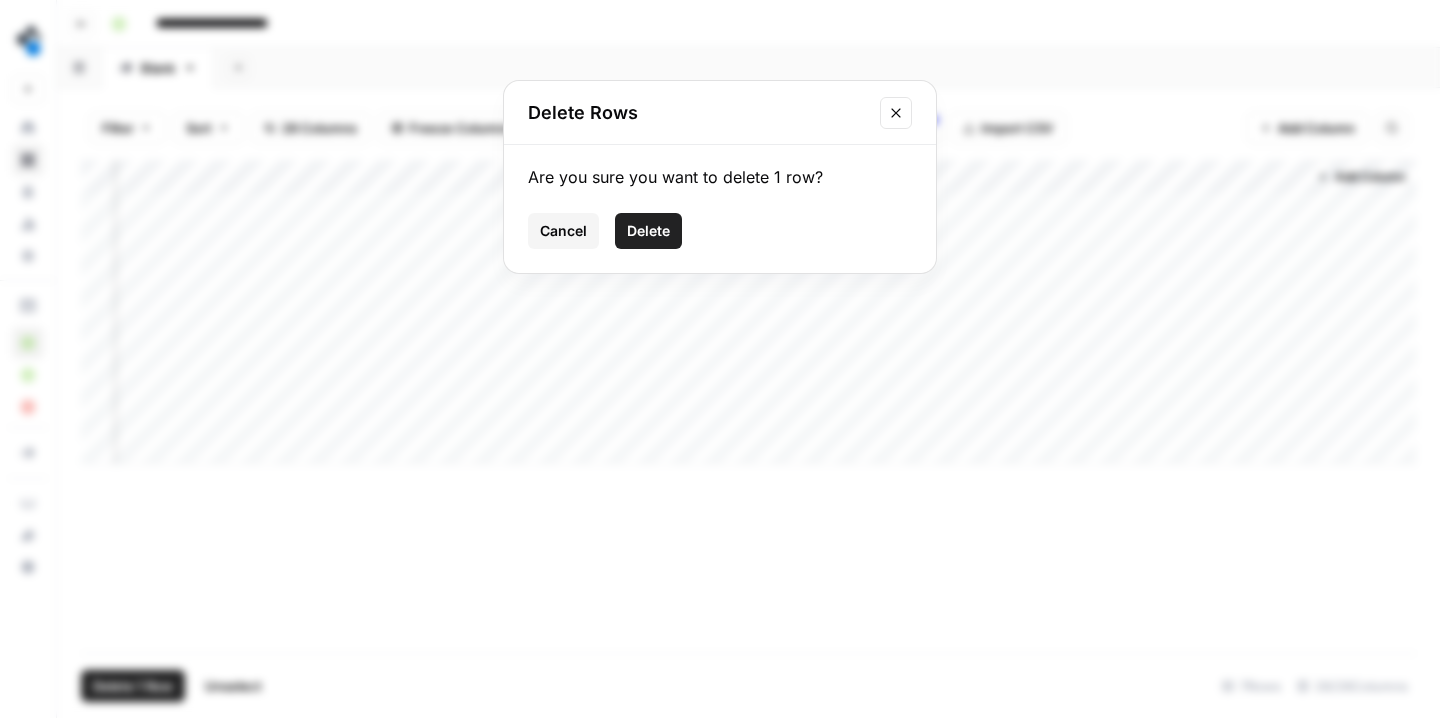 click on "Delete" at bounding box center [648, 231] 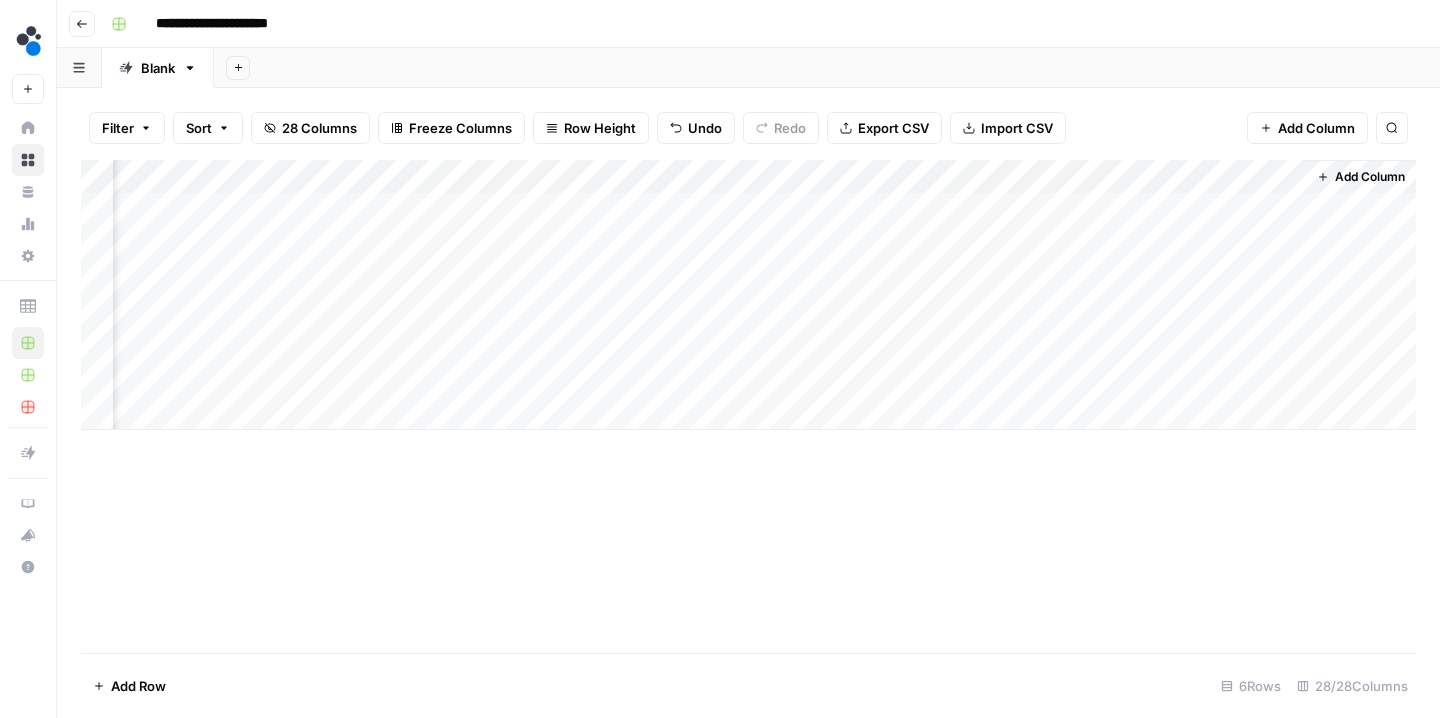 click on "Add Column" at bounding box center (748, 295) 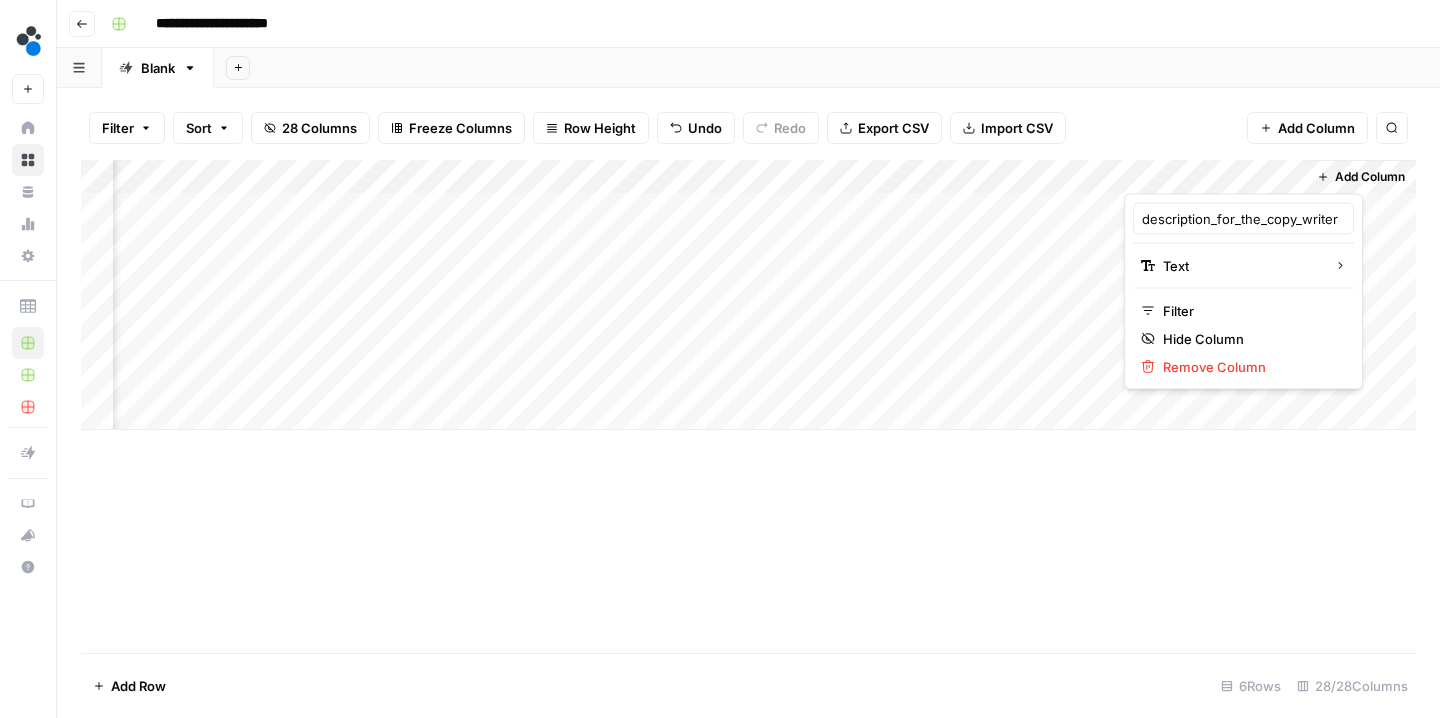 click at bounding box center [1214, 174] 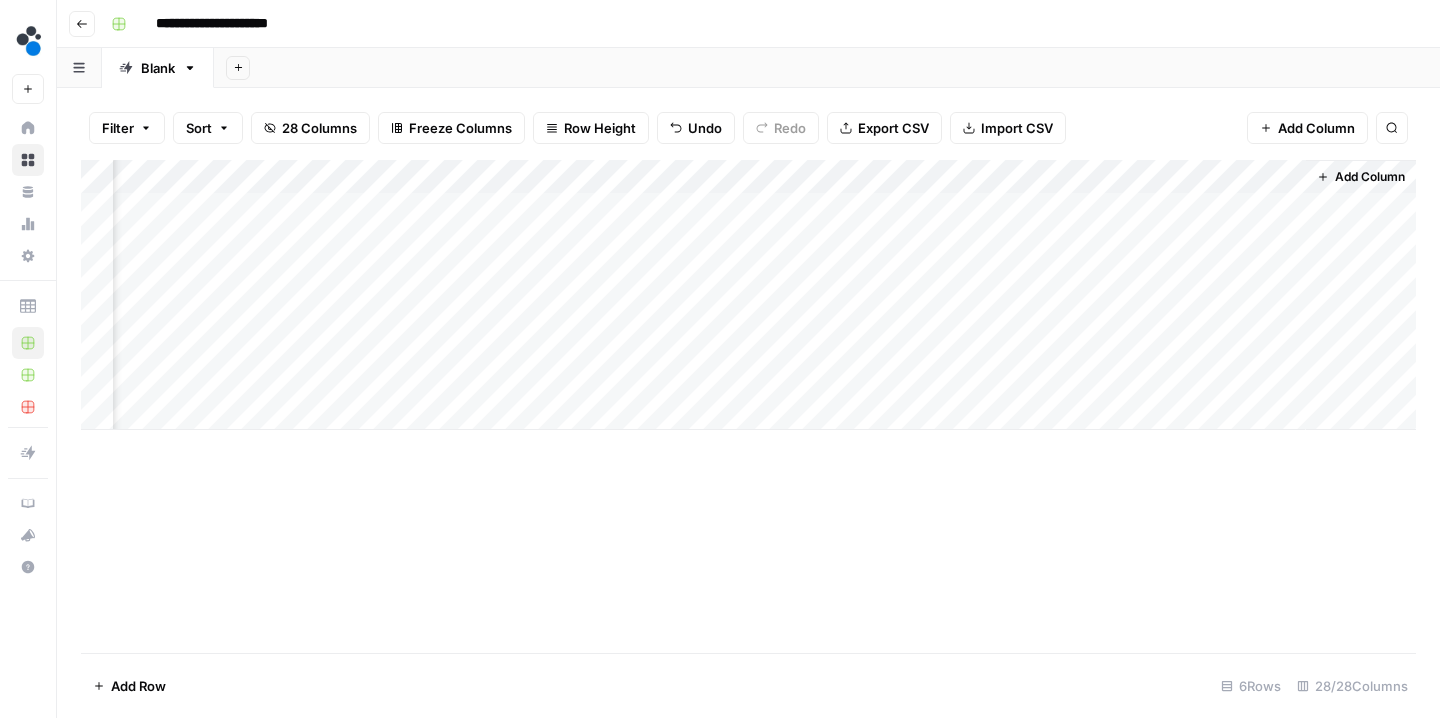 click on "Add Column" at bounding box center (748, 295) 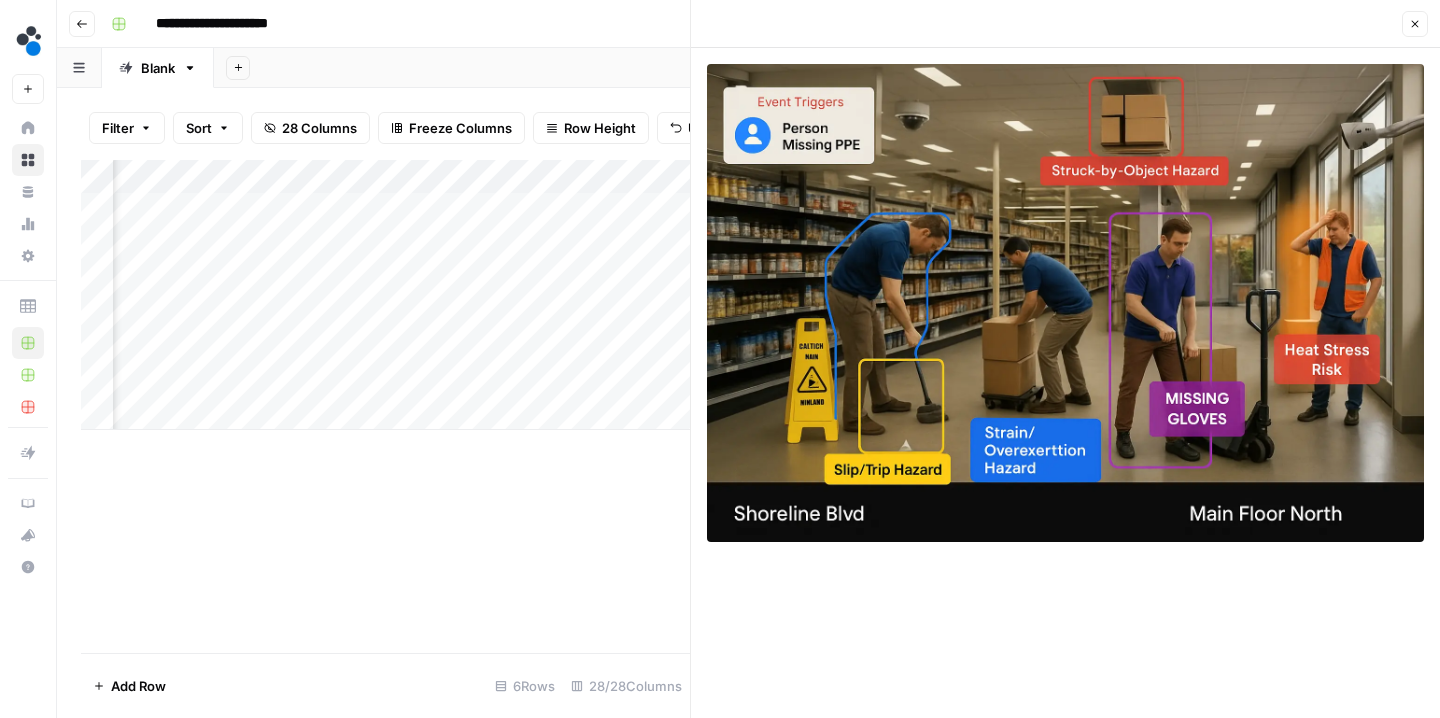 click on "Close" at bounding box center (1415, 24) 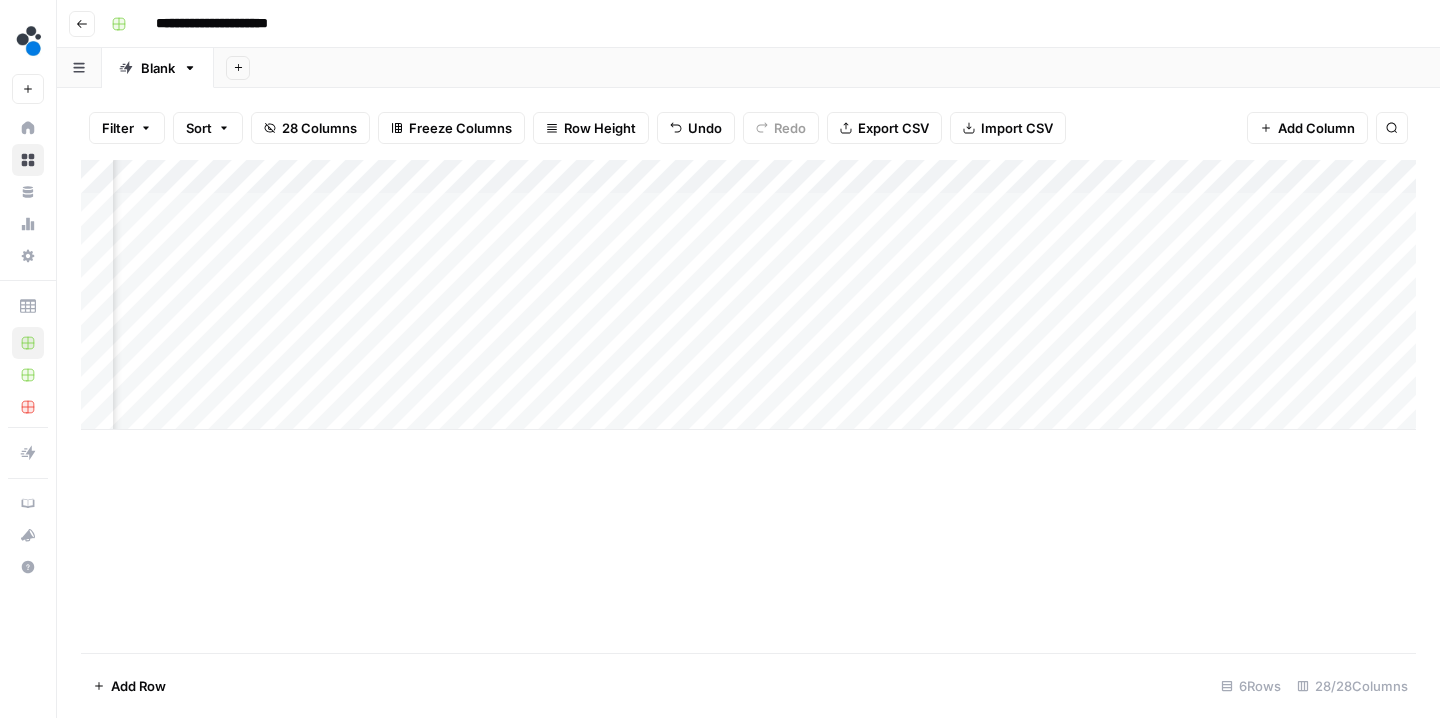 scroll, scrollTop: 0, scrollLeft: 3643, axis: horizontal 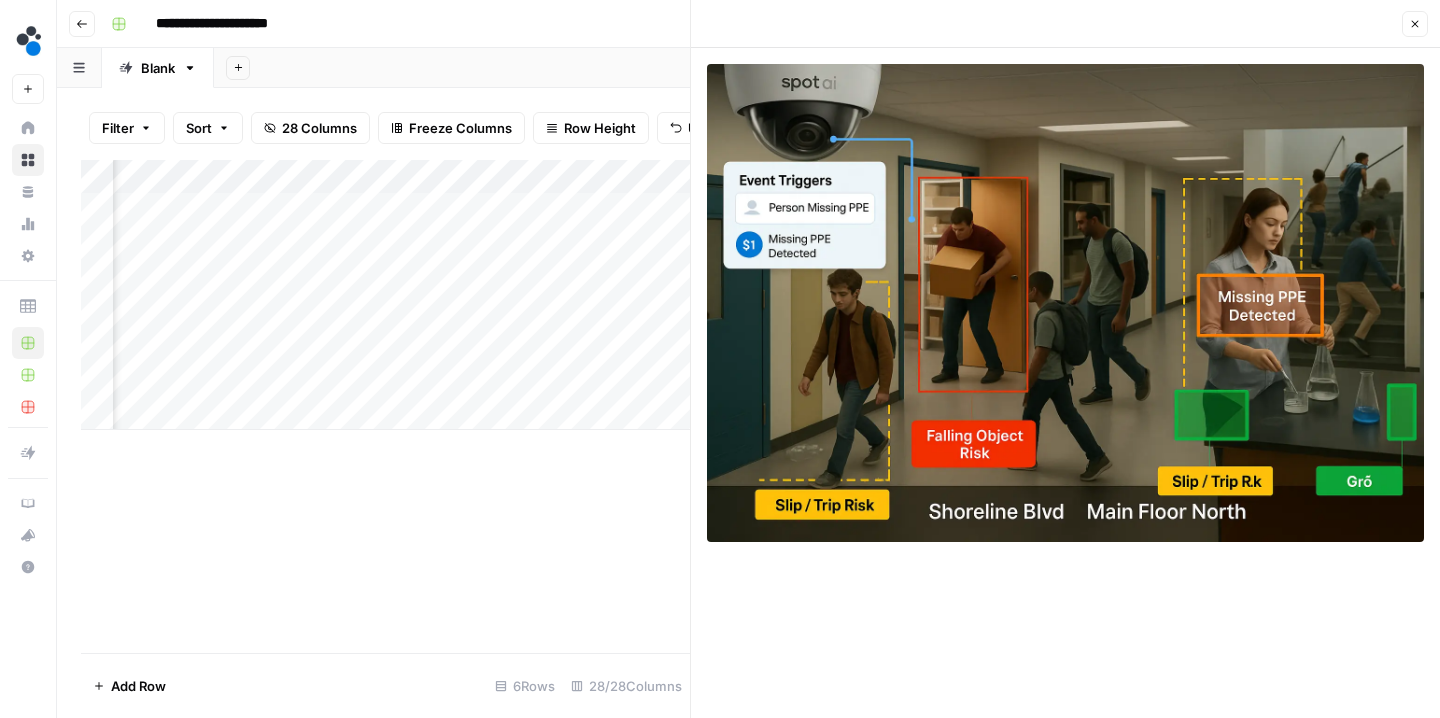 click on "Close" at bounding box center (1415, 24) 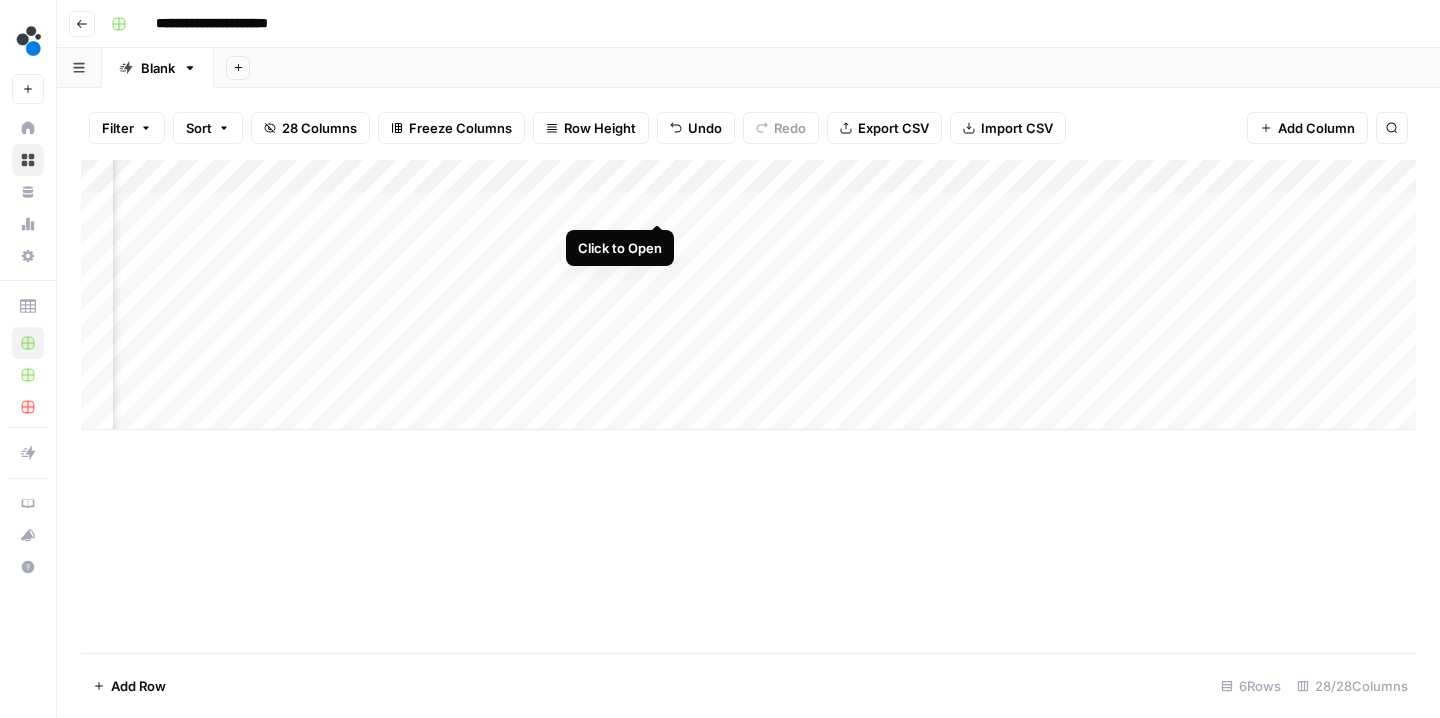 click on "Add Column" at bounding box center [748, 295] 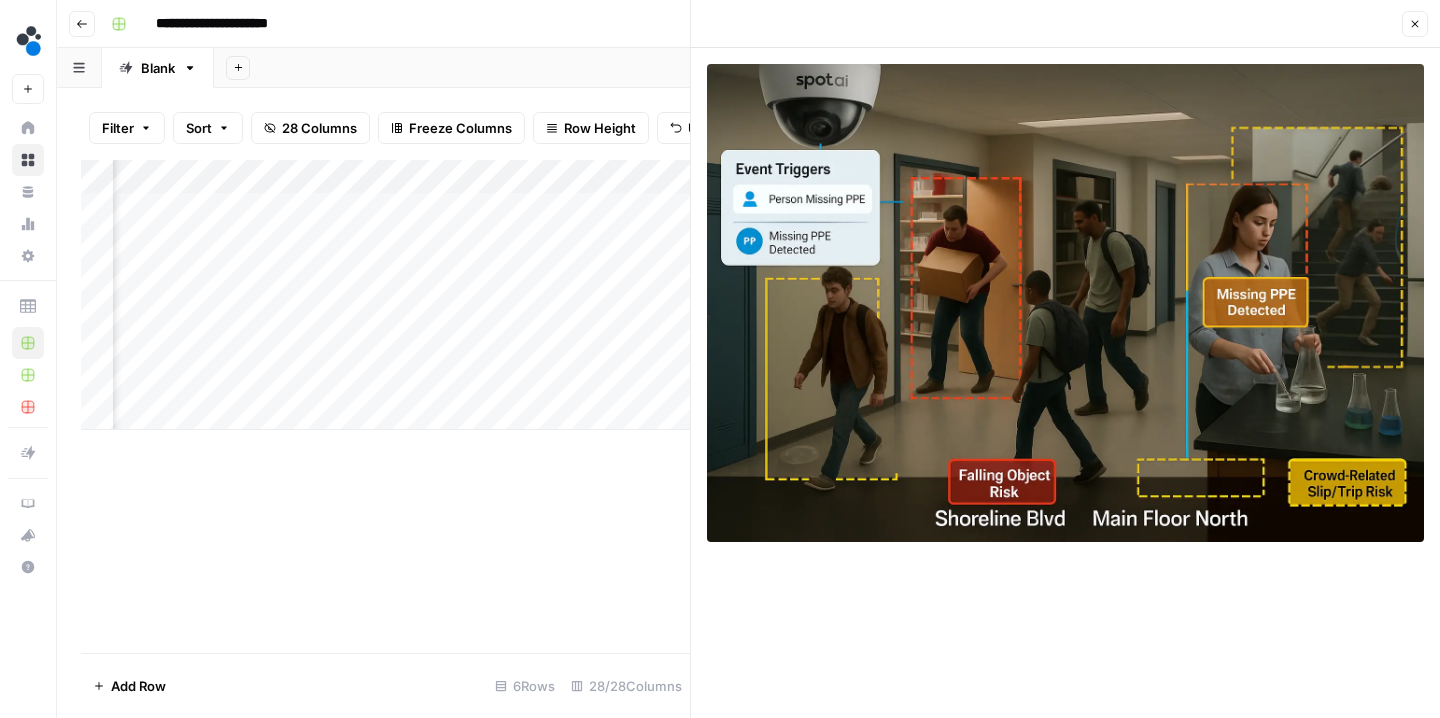 click 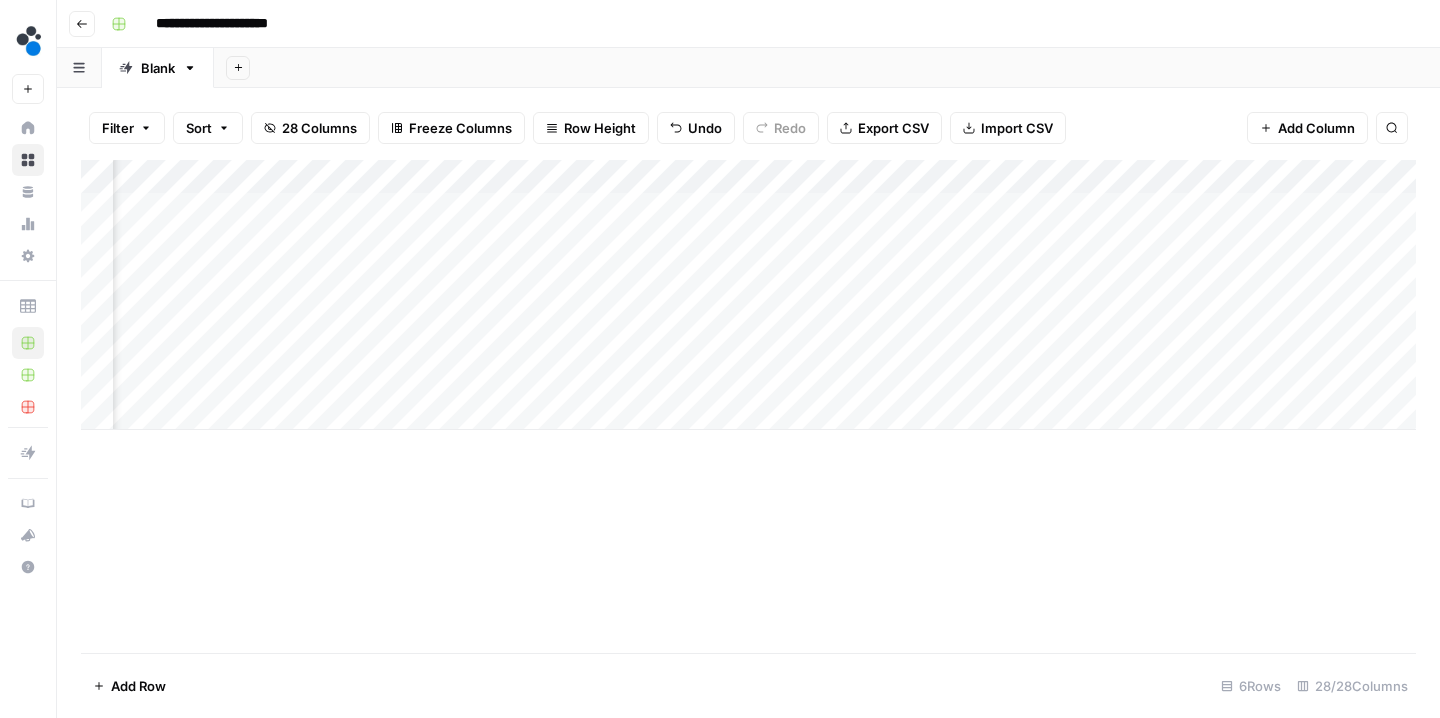 click on "Add Column" at bounding box center [748, 295] 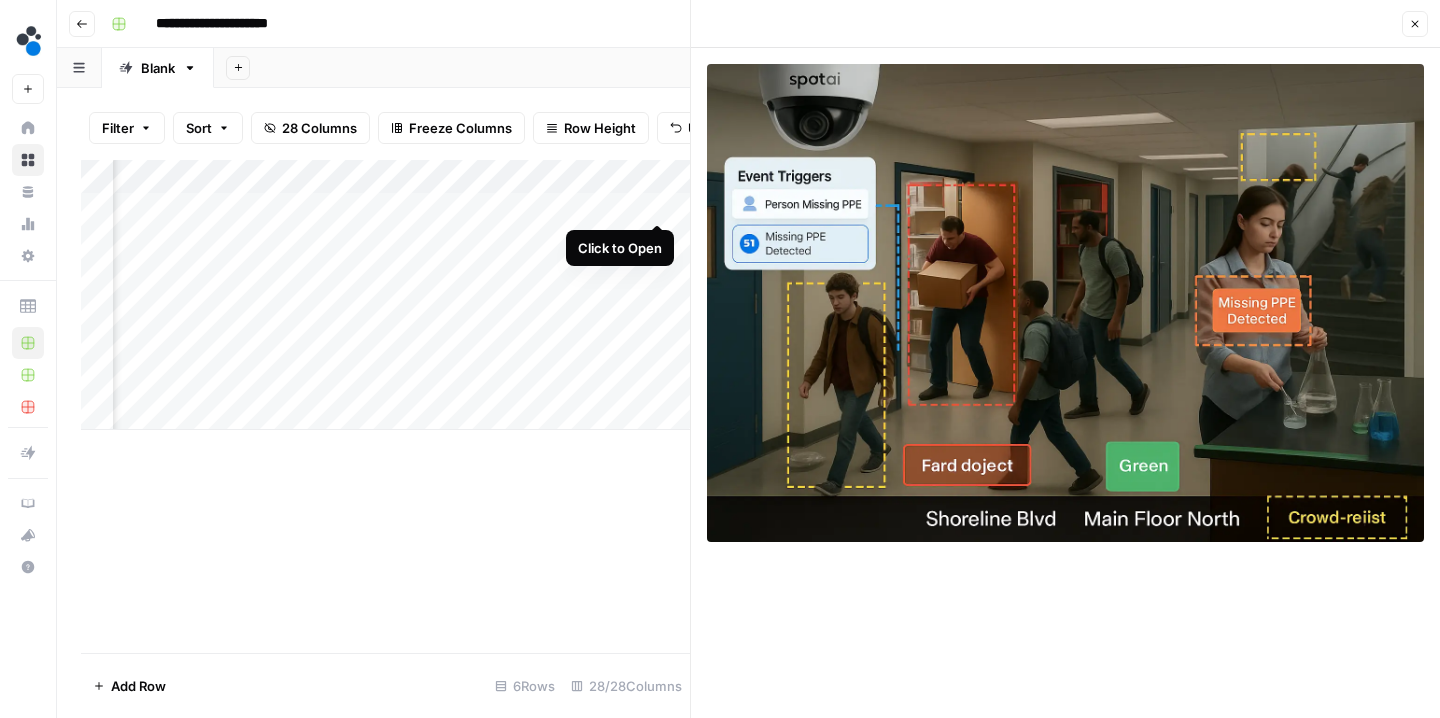 click on "Add Column" at bounding box center (385, 295) 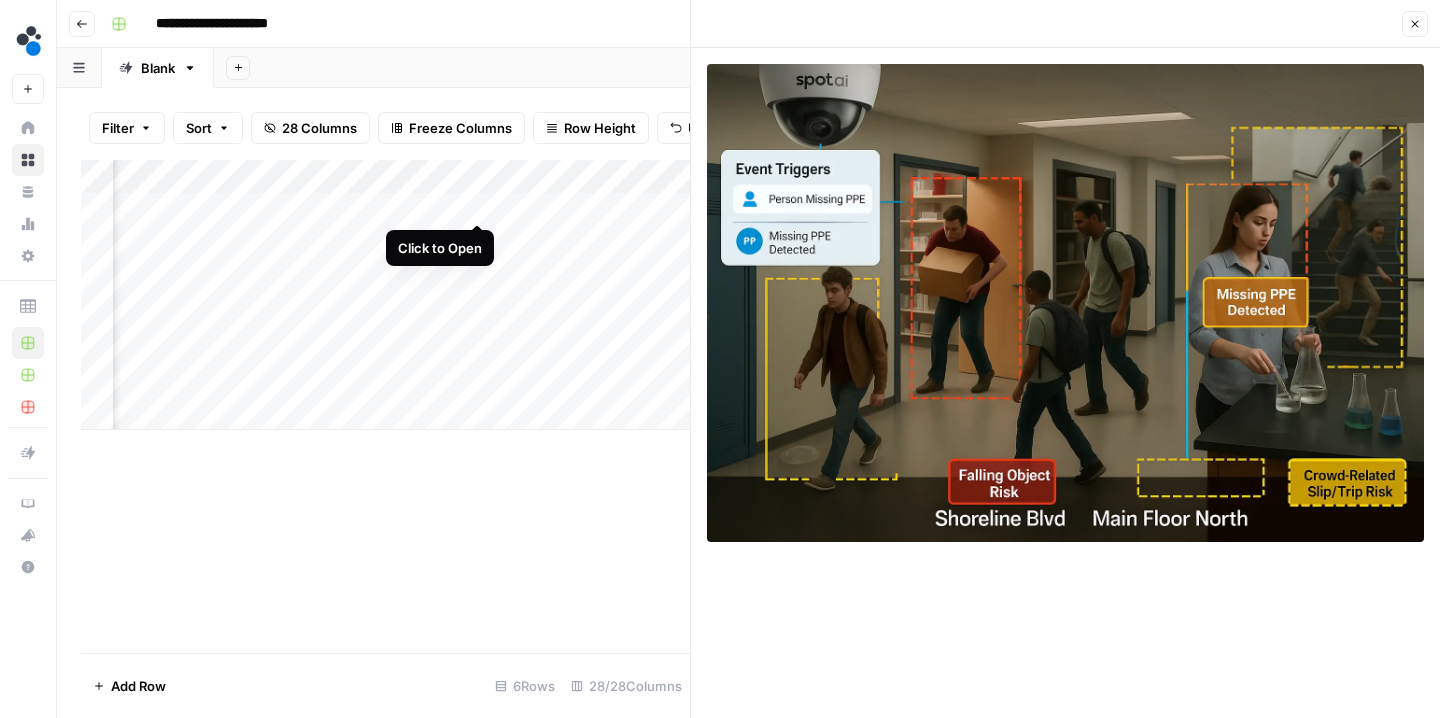 click on "Add Column" at bounding box center (385, 295) 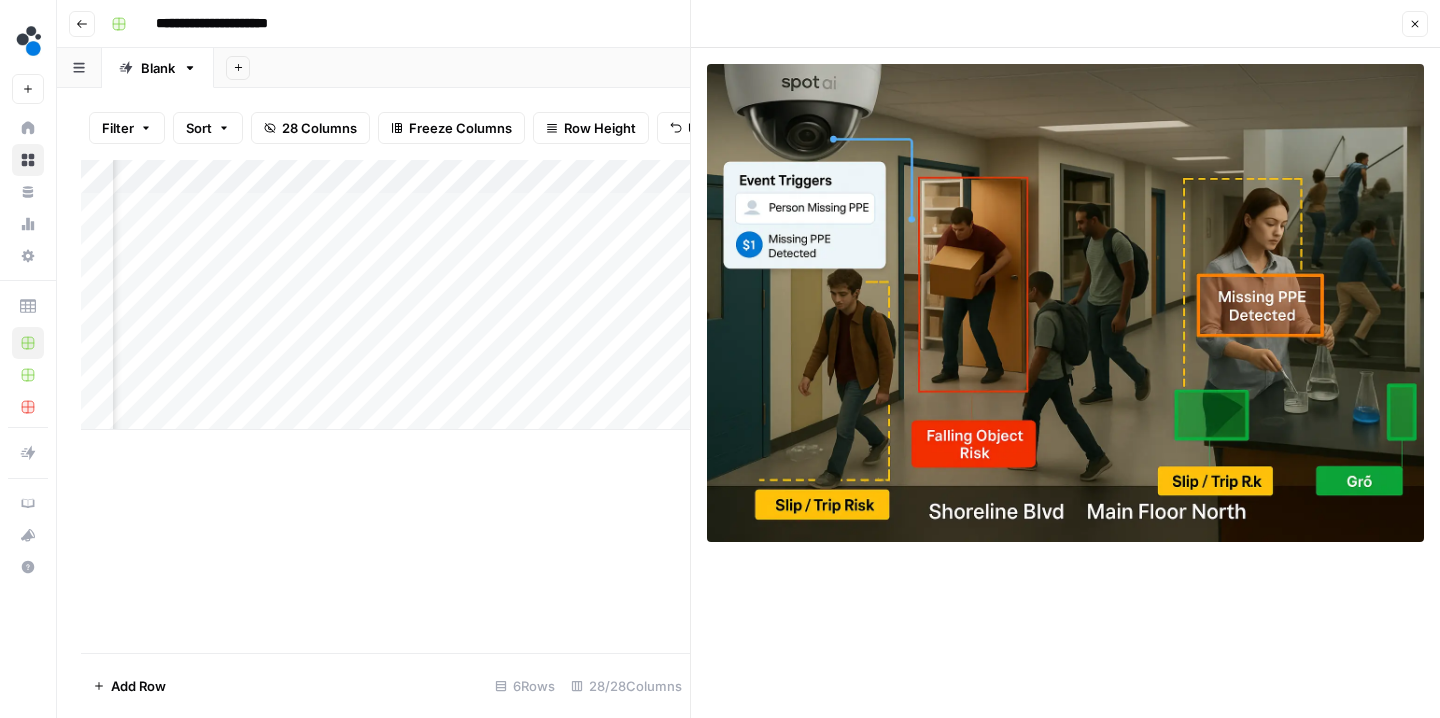 click 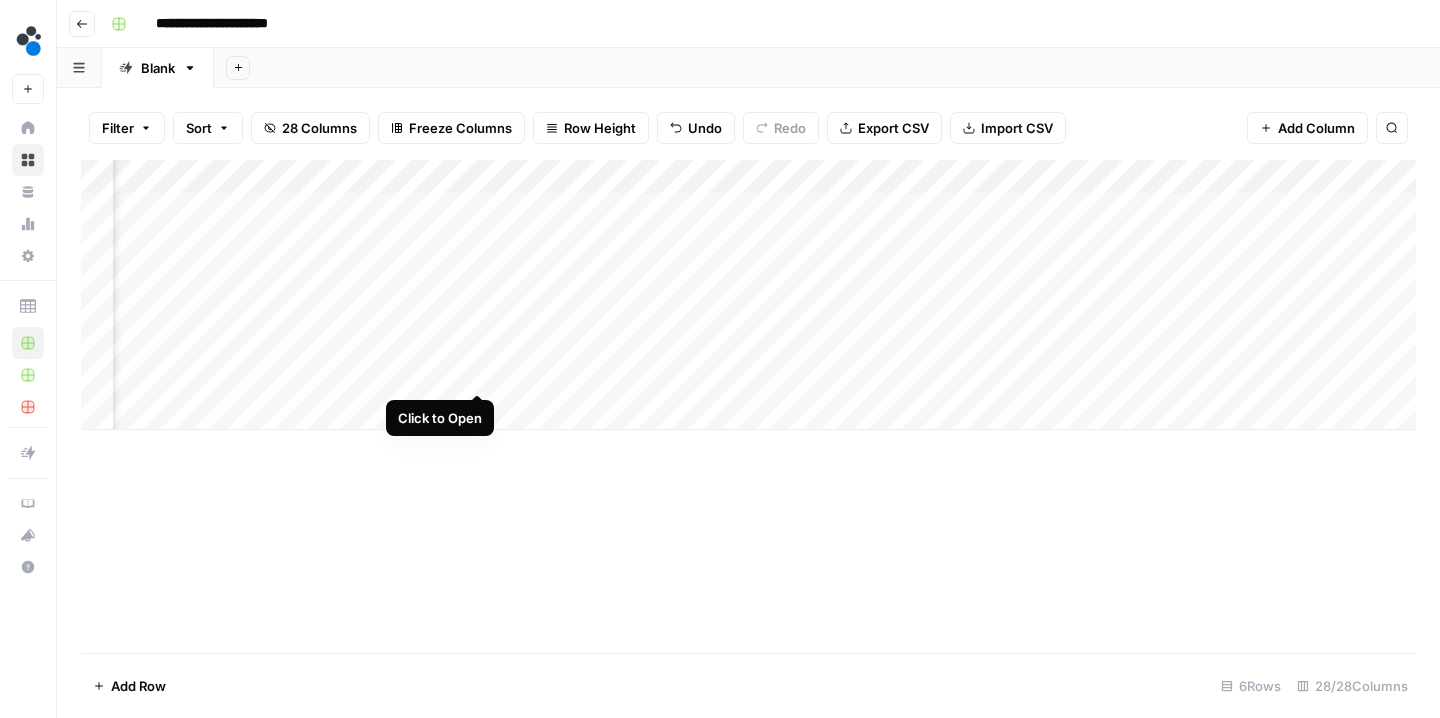 click on "Add Column" at bounding box center [748, 295] 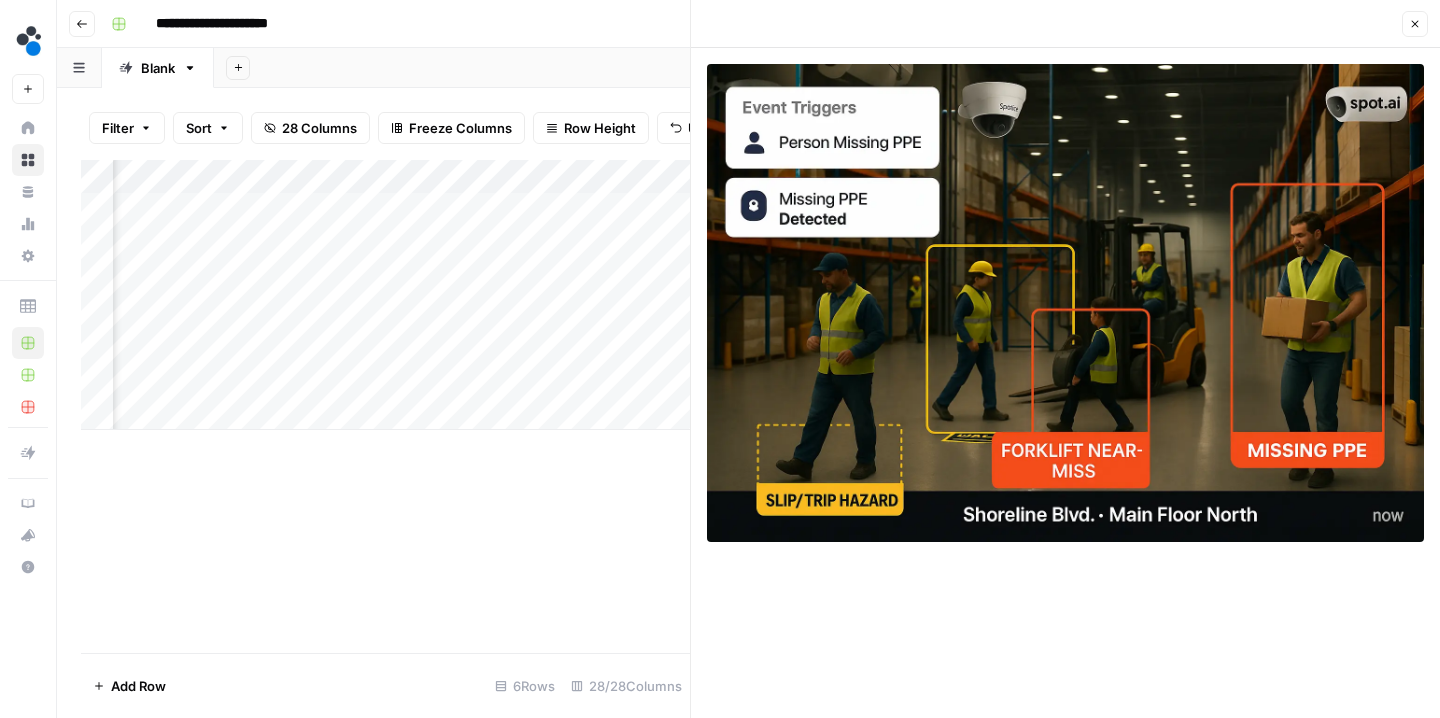 click 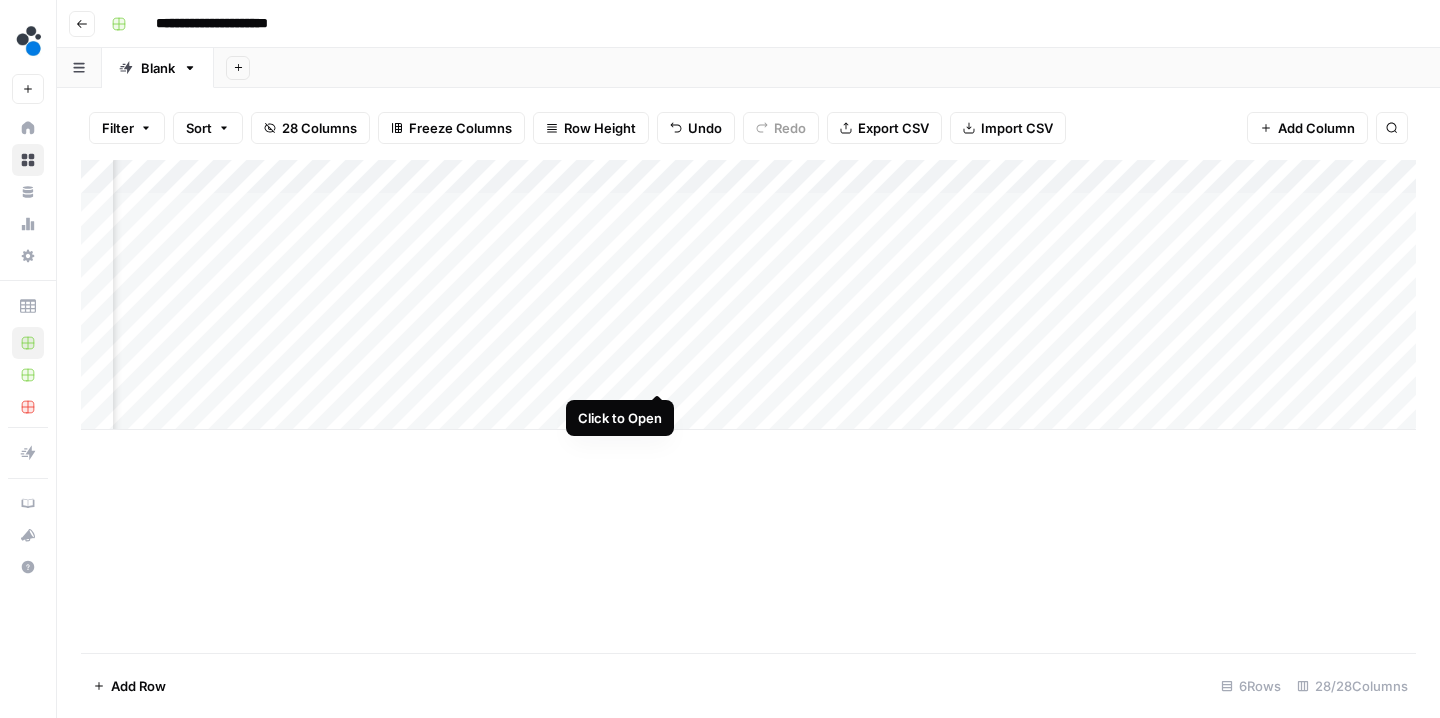 click on "Add Column" at bounding box center (748, 295) 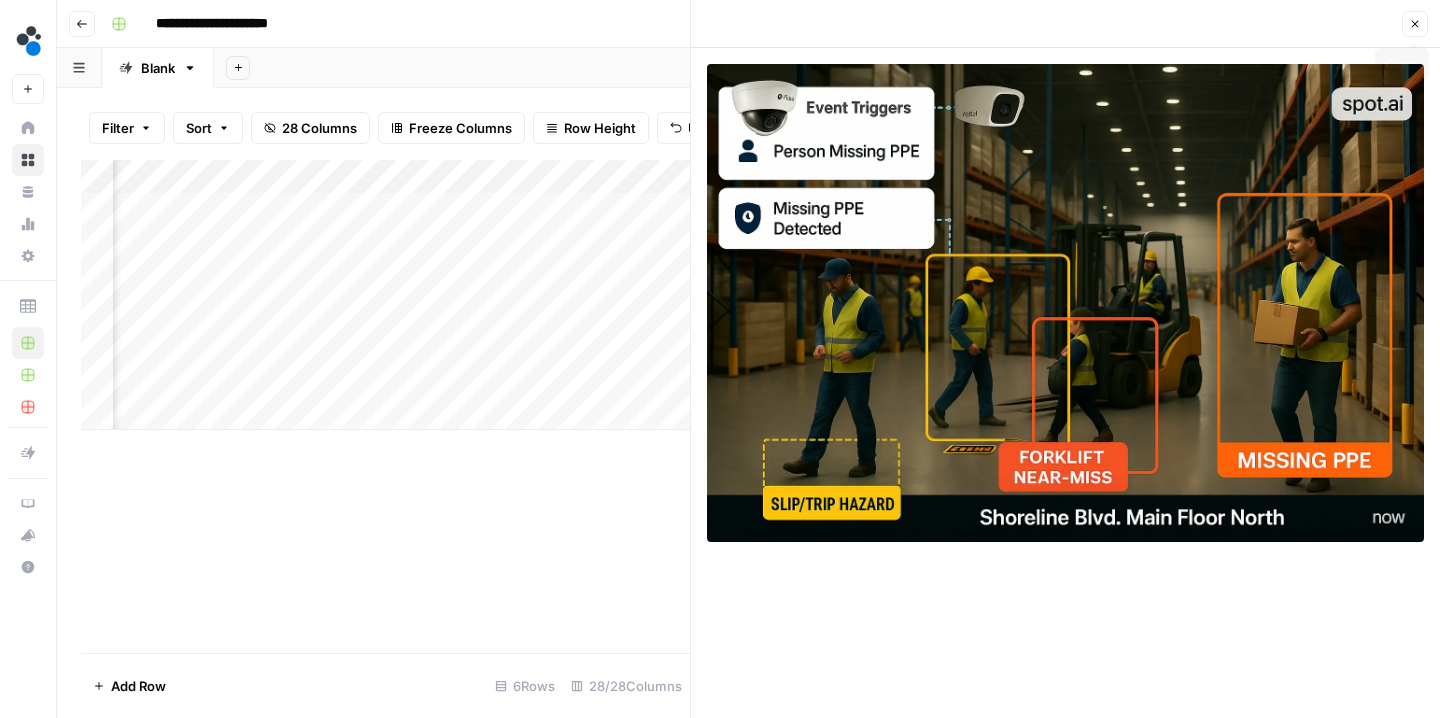 click 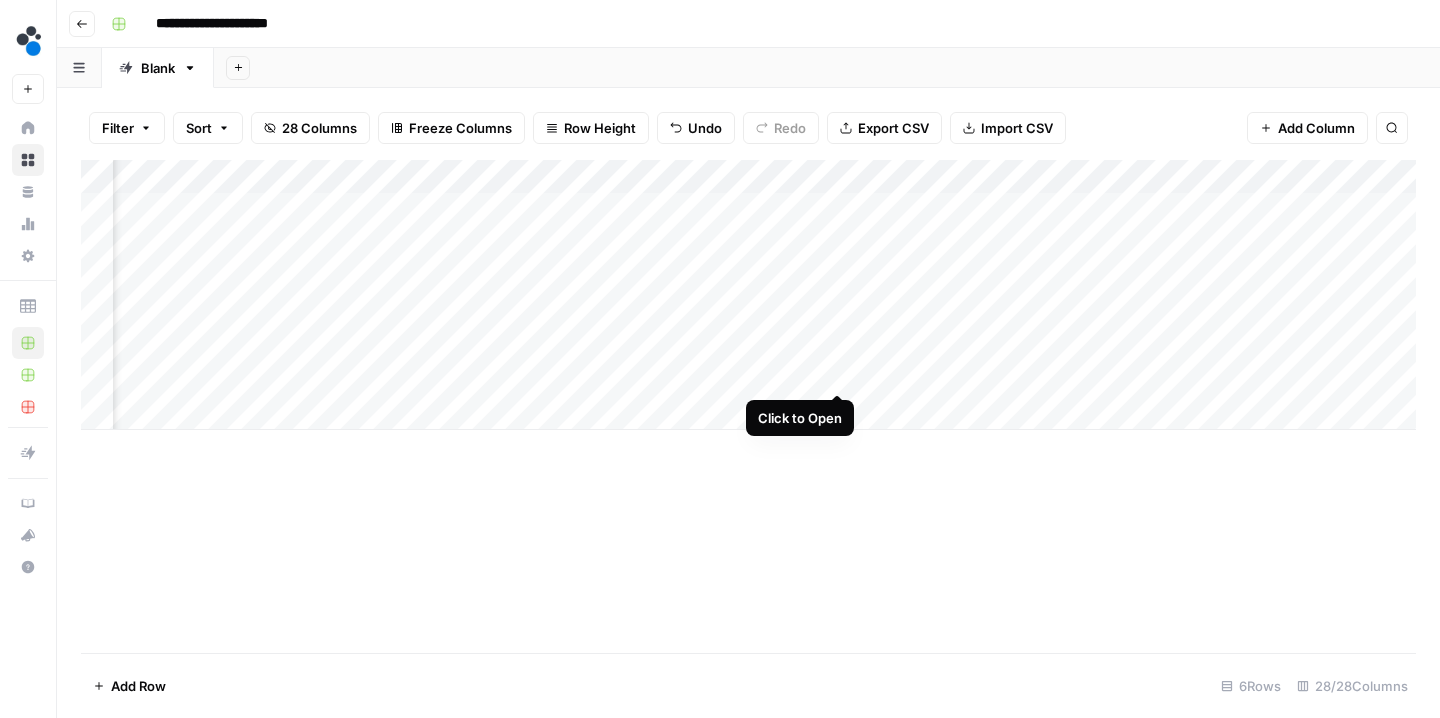 click on "Add Column" at bounding box center [748, 295] 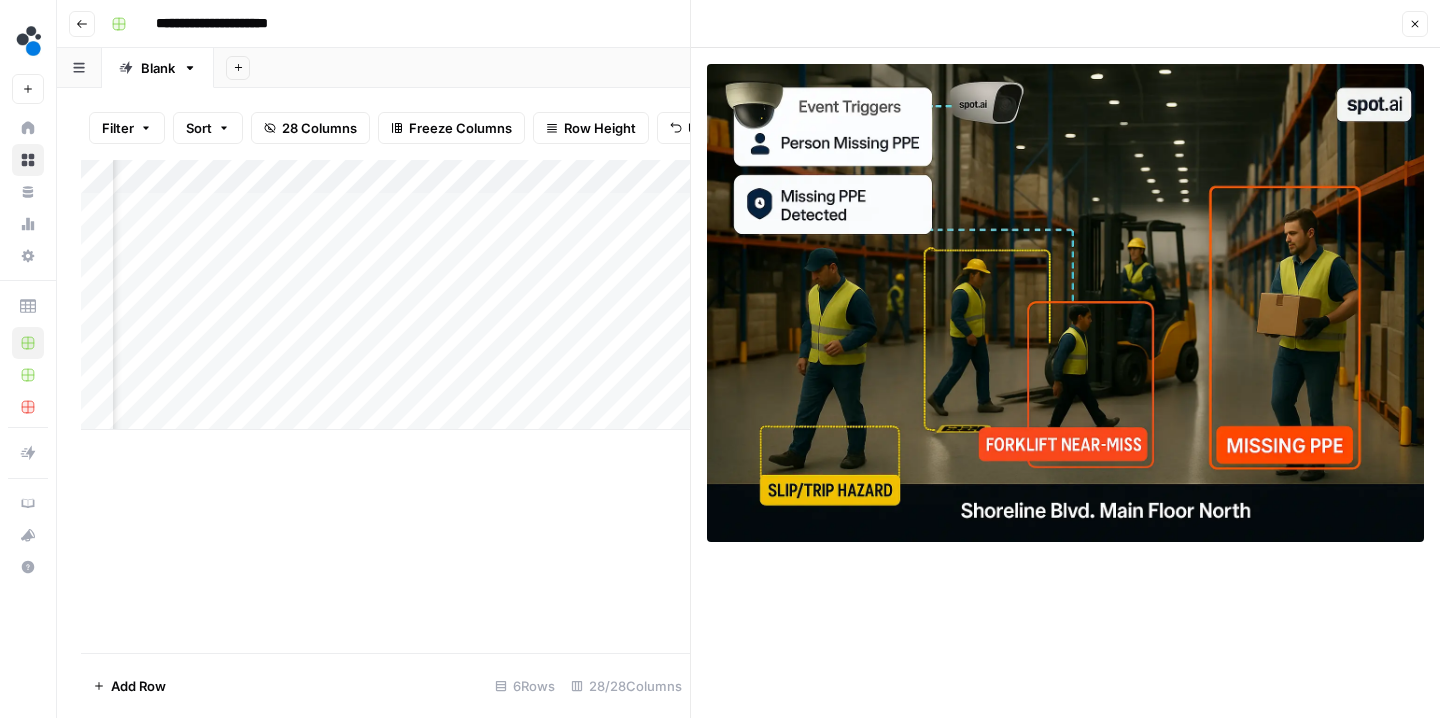 click 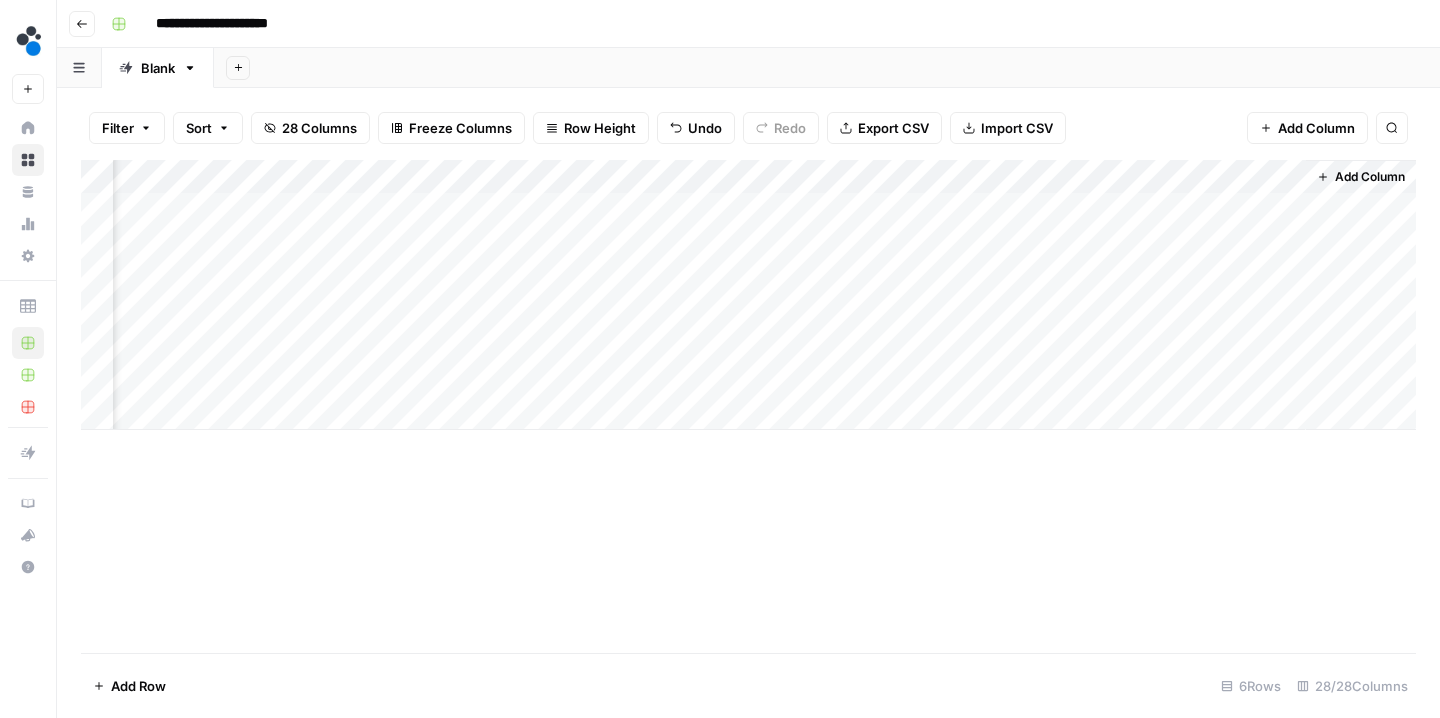 scroll, scrollTop: 0, scrollLeft: 4635, axis: horizontal 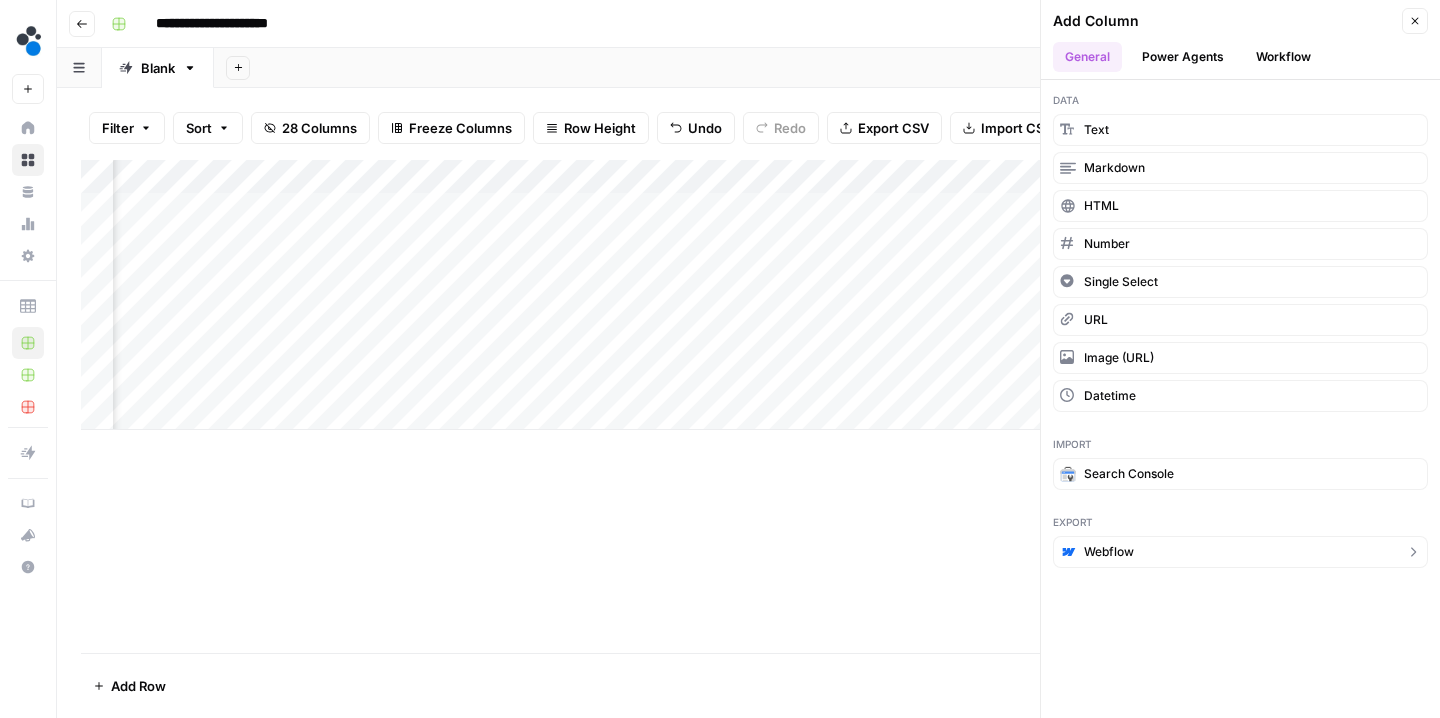 click on "Webflow" at bounding box center [1109, 552] 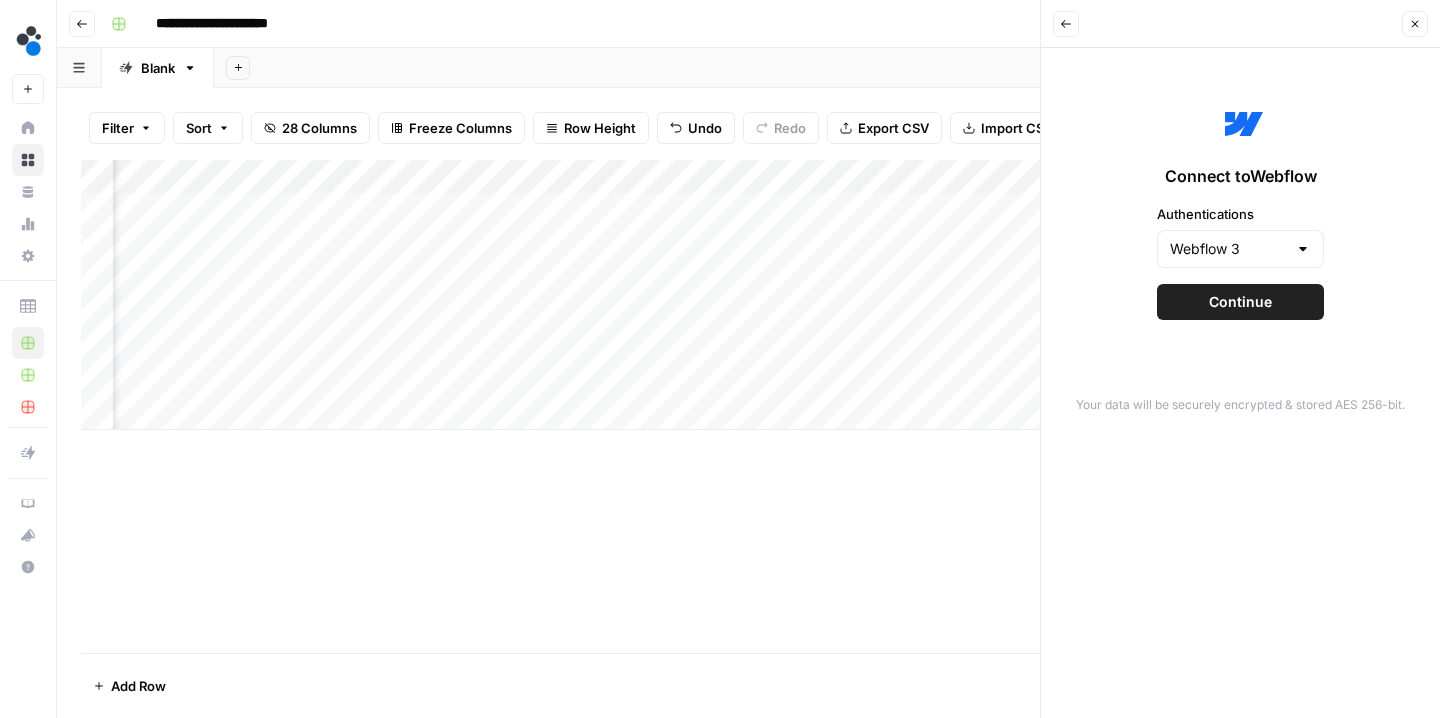 click at bounding box center [1303, 249] 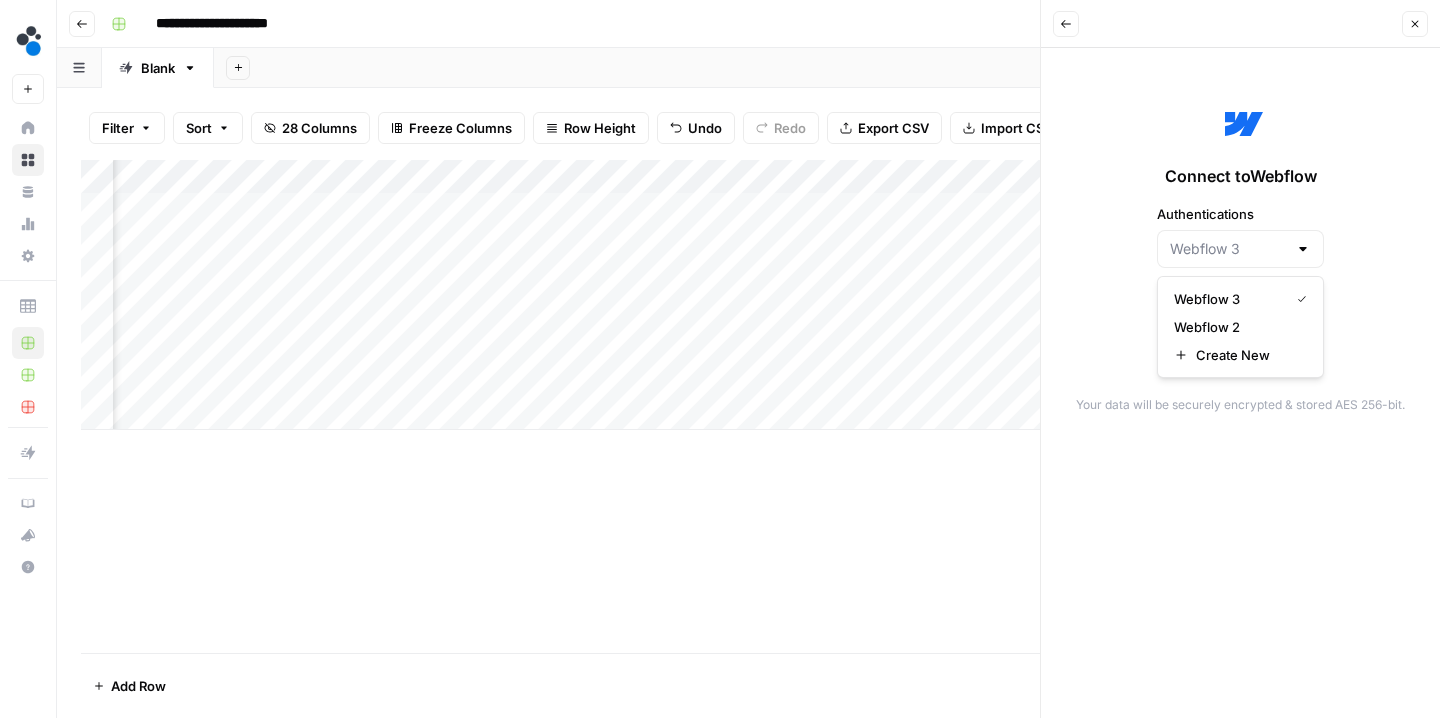 type on "Webflow 3" 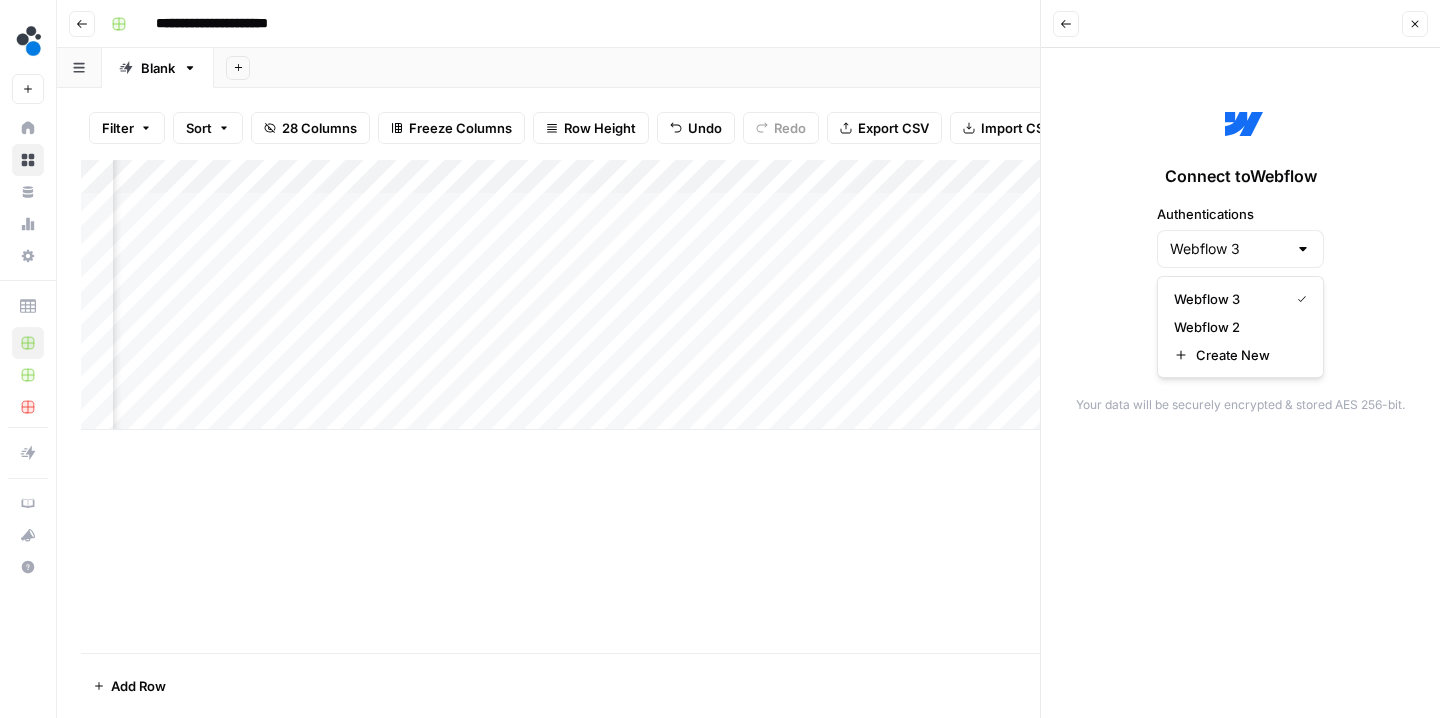 click on "Connect to  Webflow Authentications Webflow 3 Continue" at bounding box center (1240, 210) 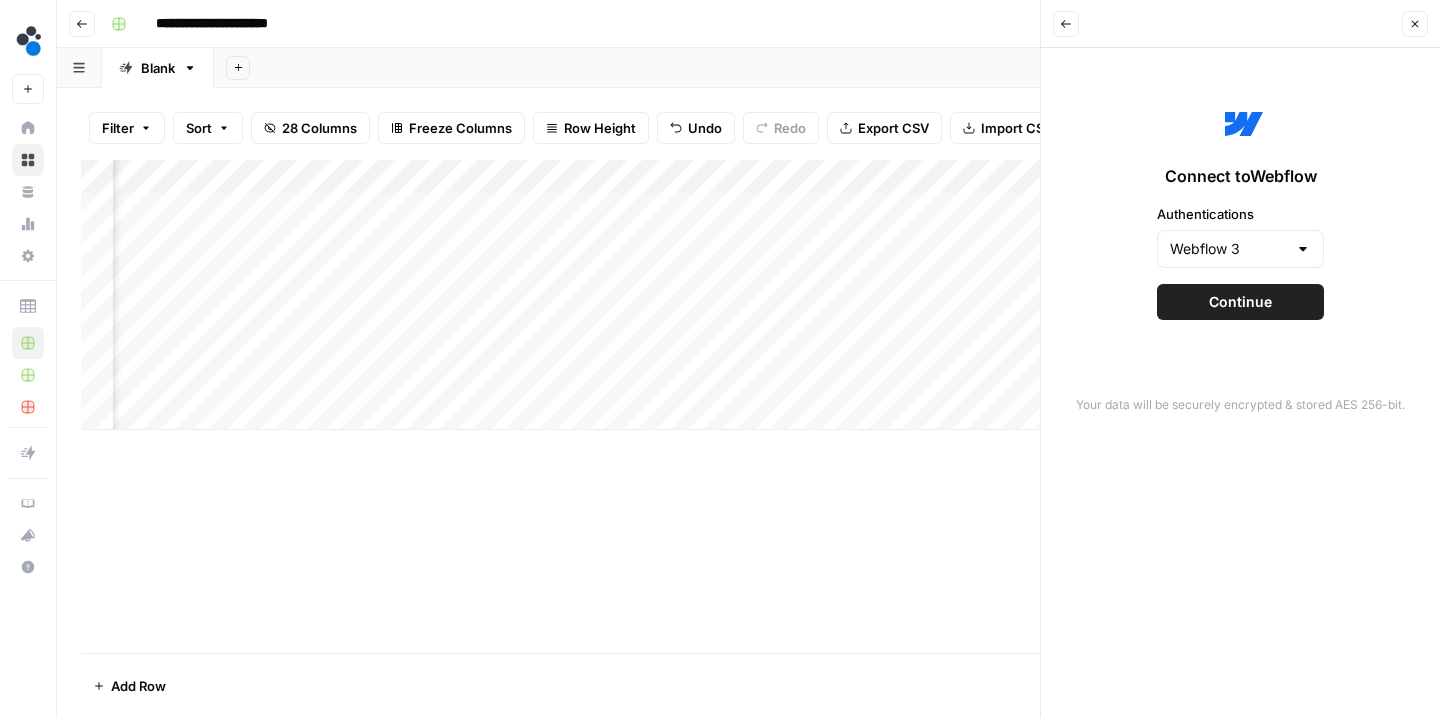 click on "Continue" at bounding box center [1240, 302] 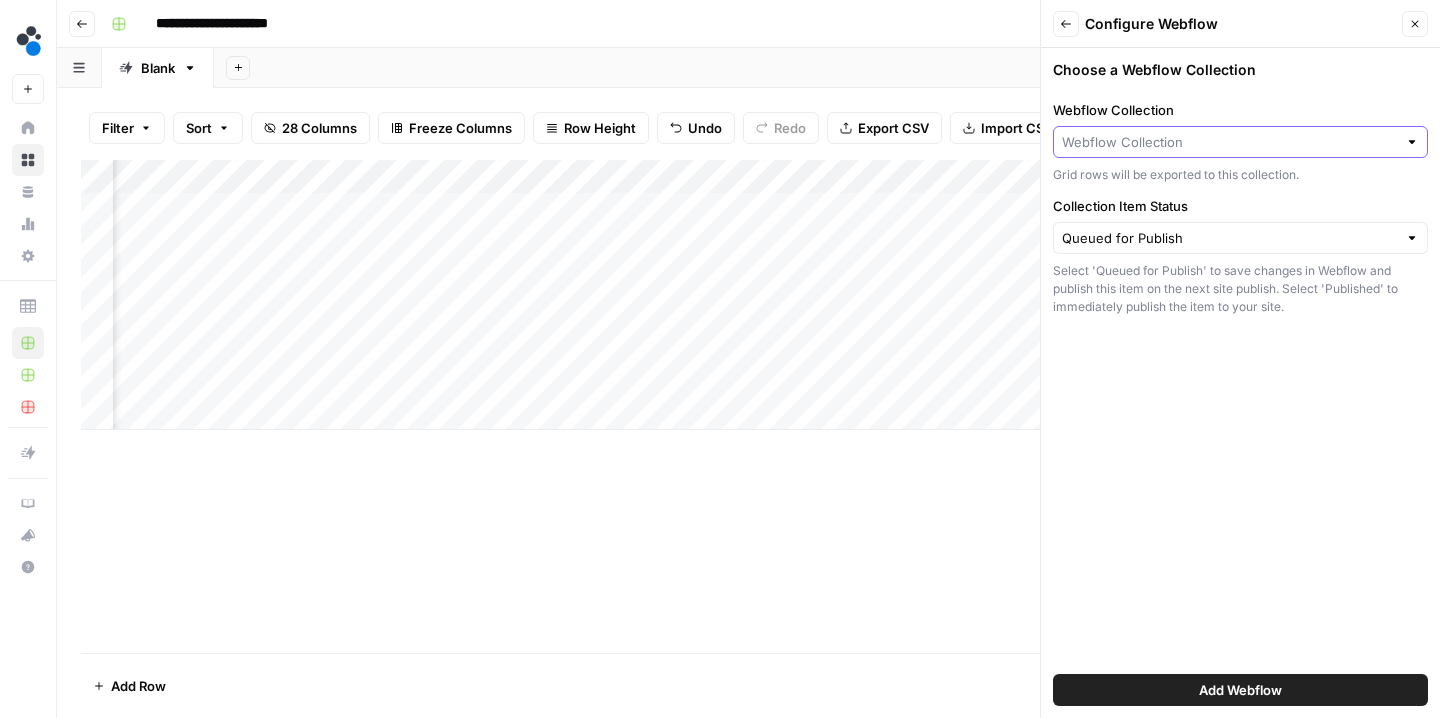 click on "Webflow Collection" at bounding box center (1229, 142) 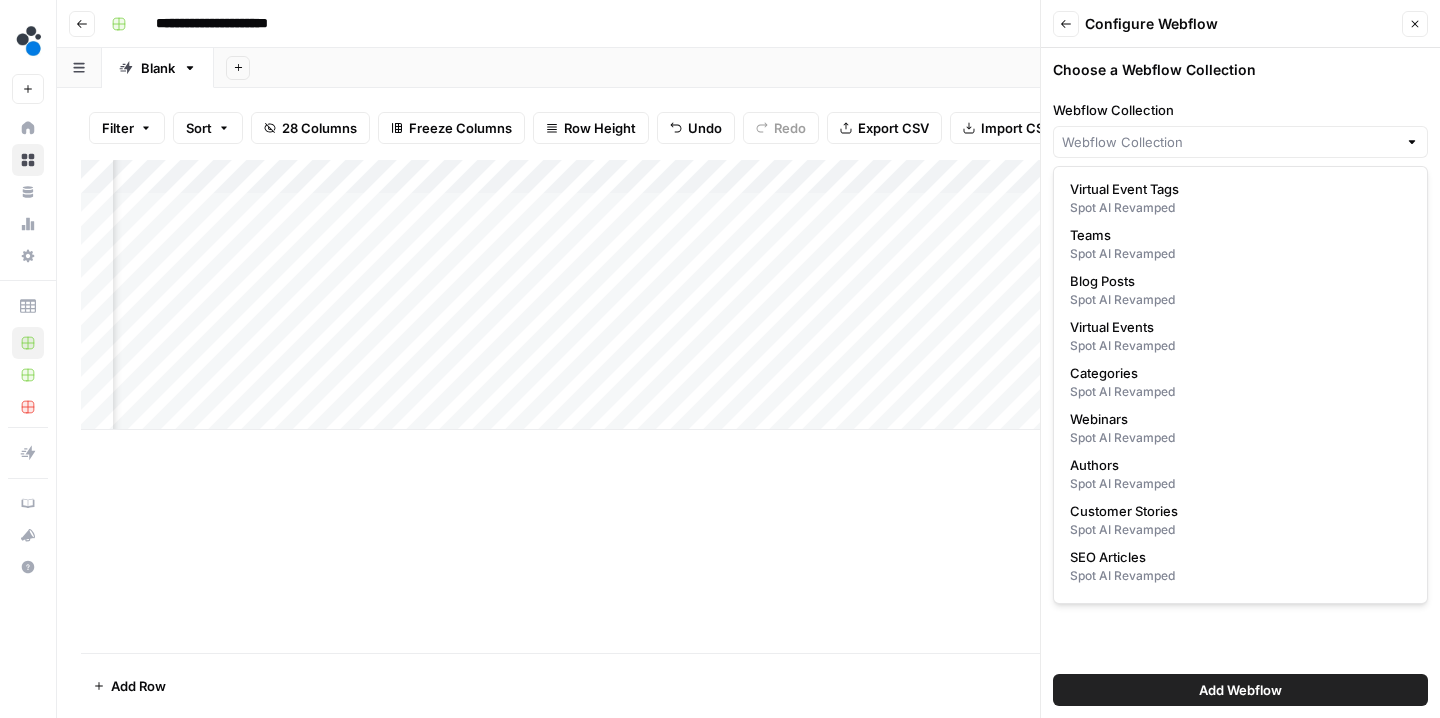 scroll, scrollTop: 0, scrollLeft: 0, axis: both 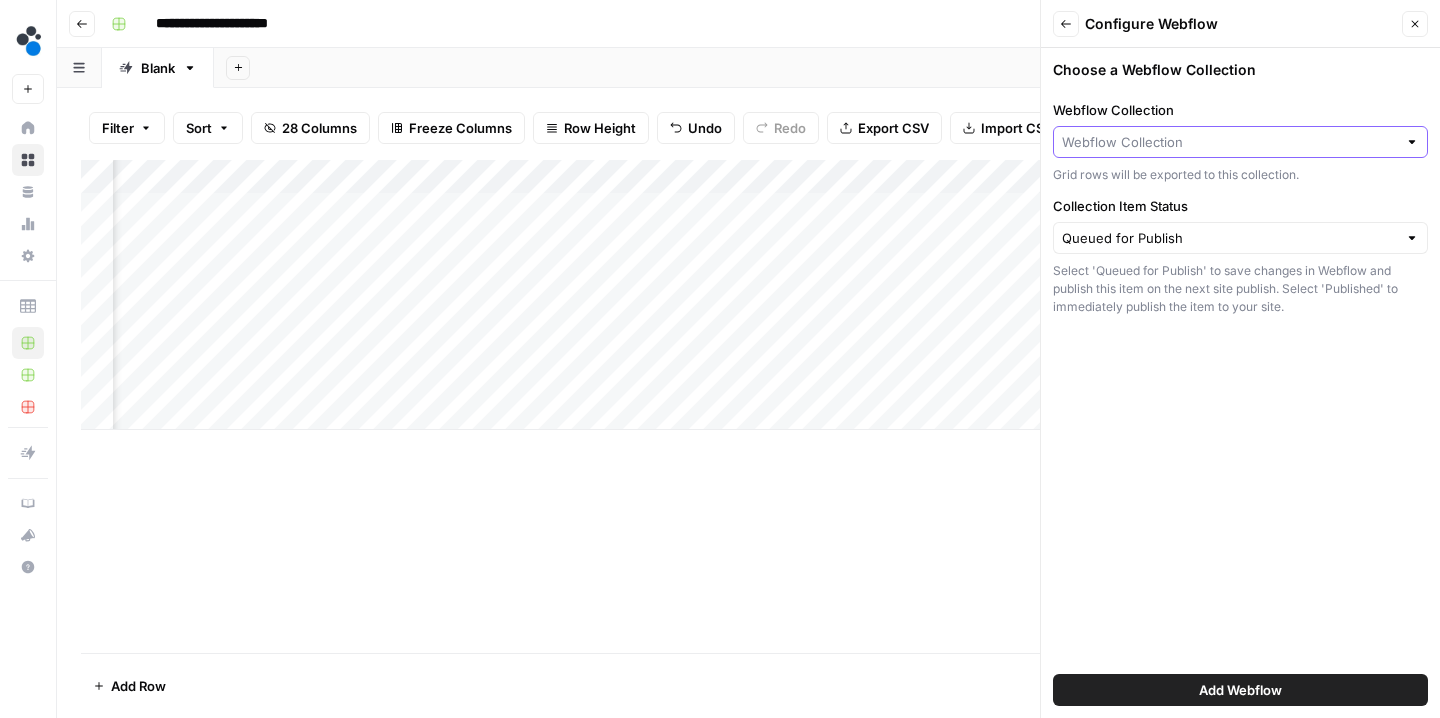 click on "Webflow Collection" at bounding box center [1229, 142] 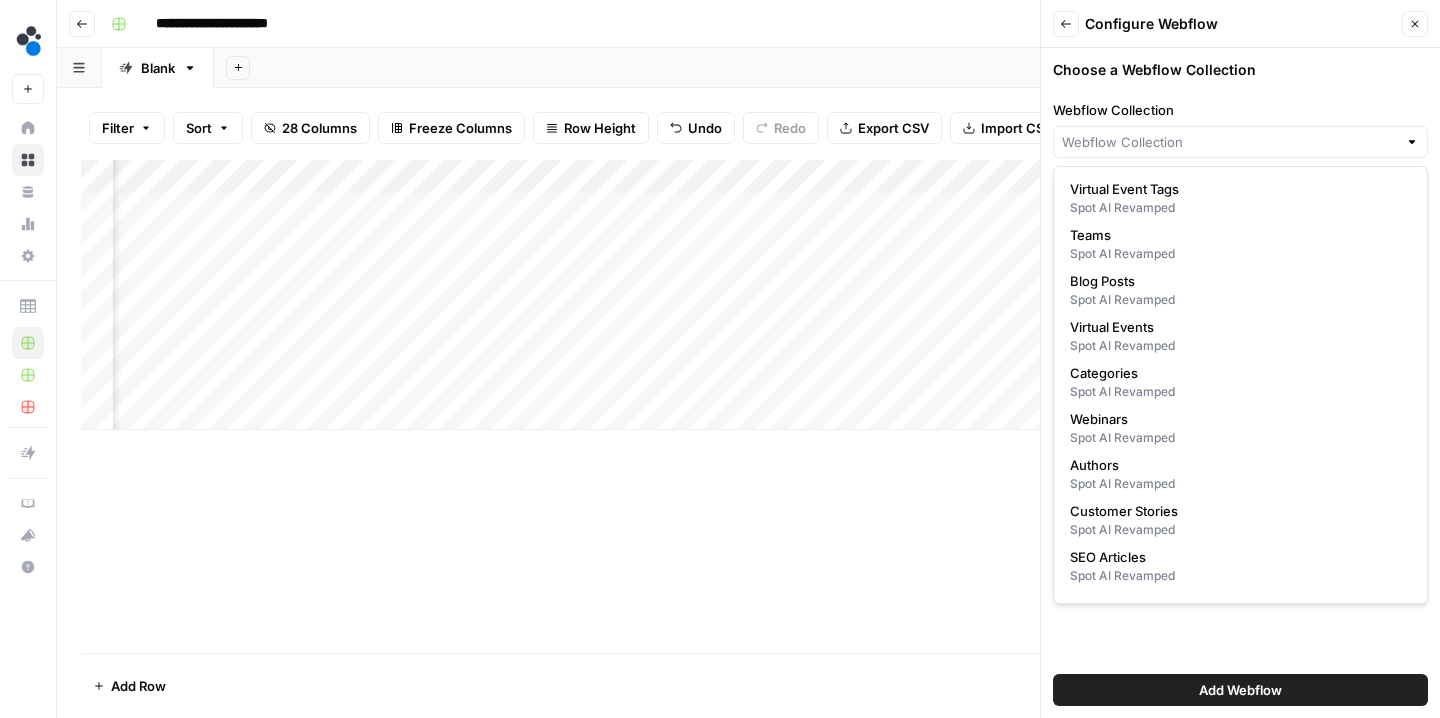 click on "Back" at bounding box center [1066, 24] 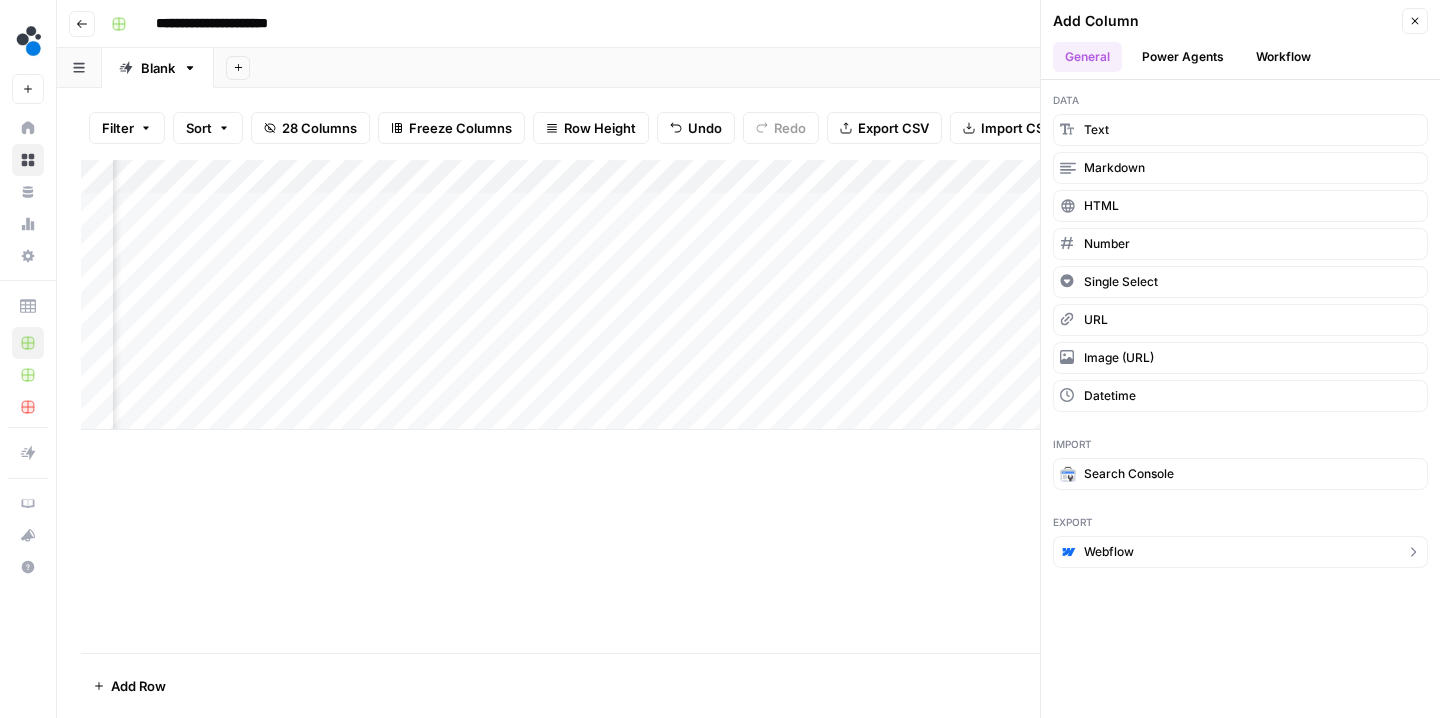 click on "Webflow" at bounding box center (1109, 552) 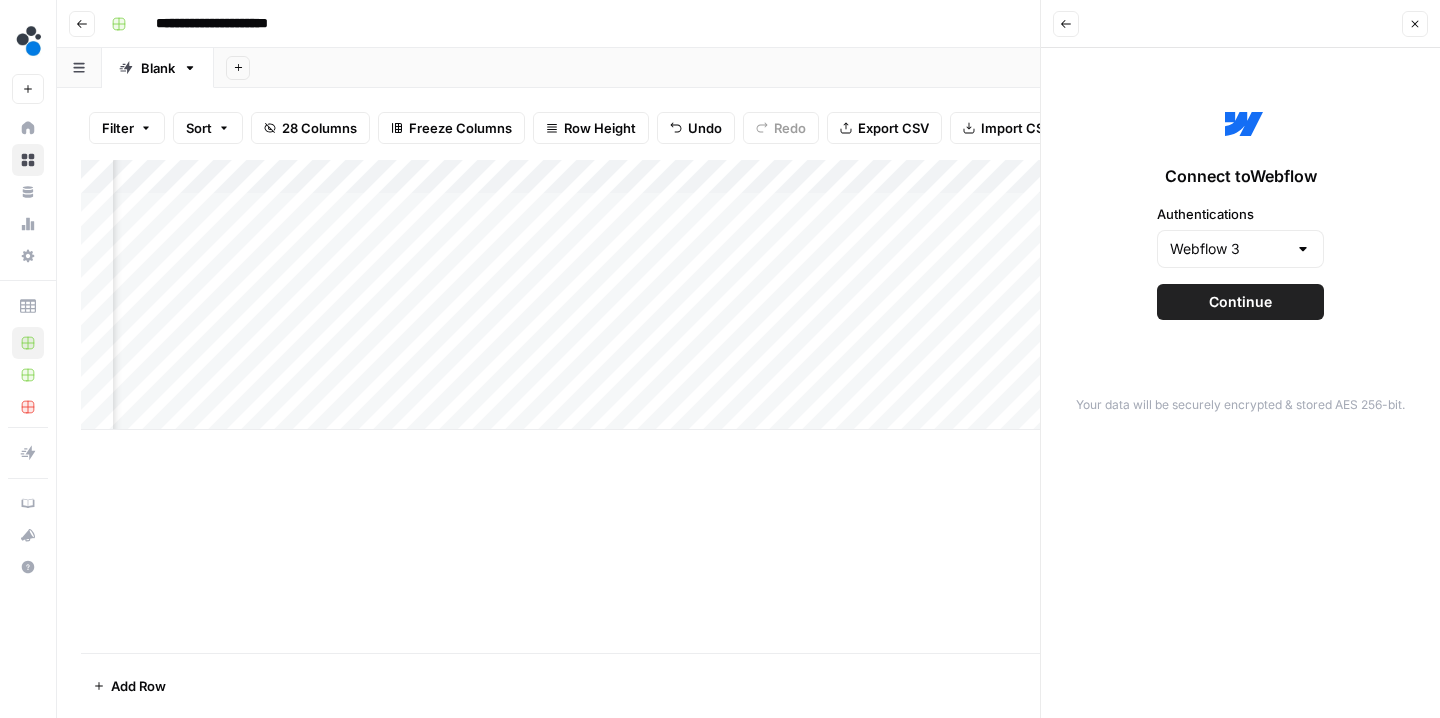 click on "Continue" at bounding box center (1240, 302) 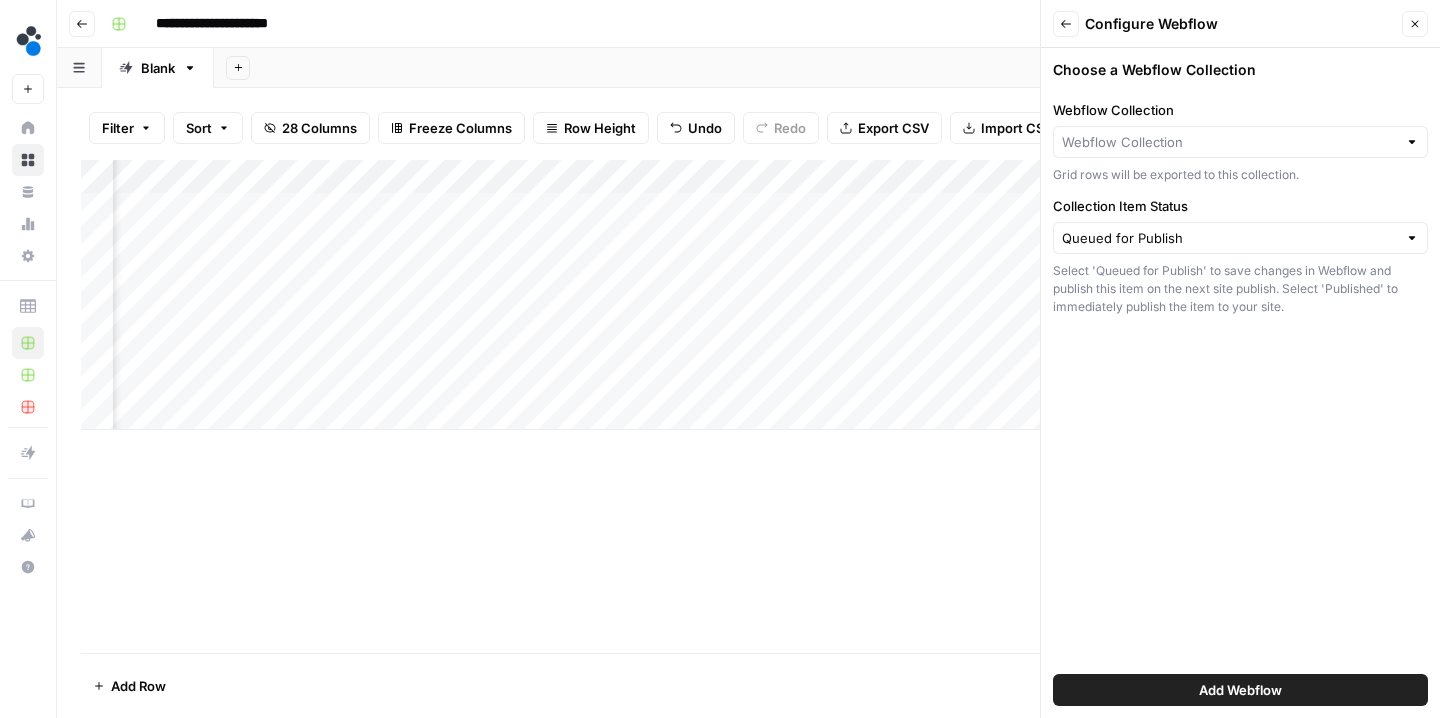 click on "Webflow Collection Grid rows will be exported to this collection." at bounding box center [1240, 142] 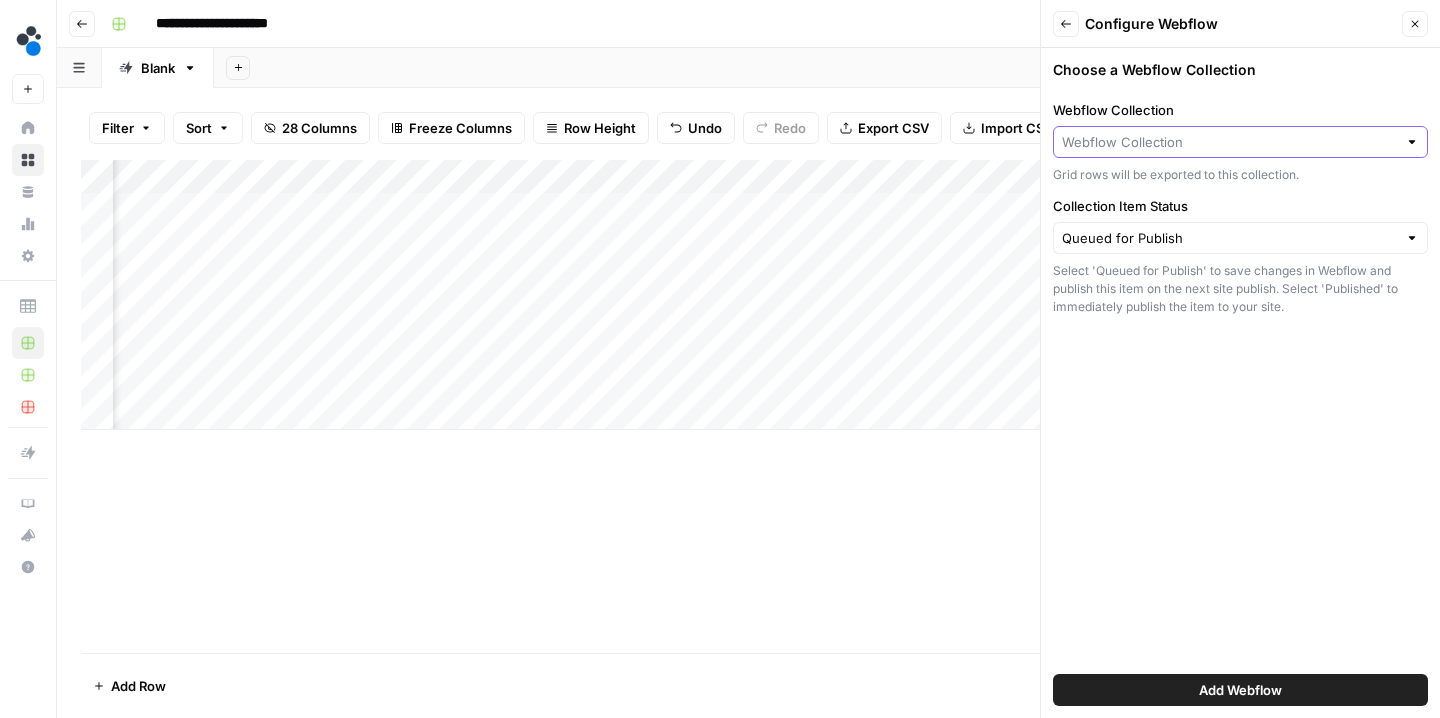 click on "Webflow Collection" at bounding box center (1229, 142) 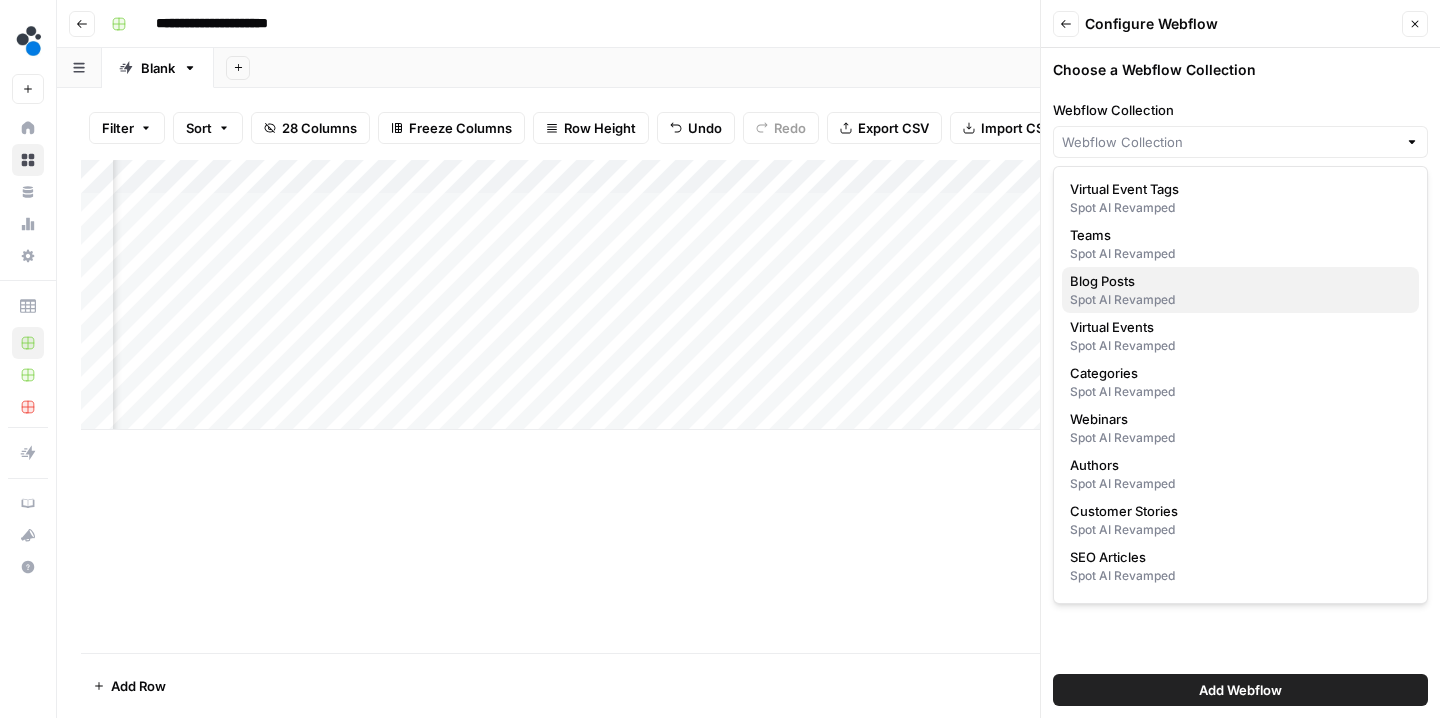click on "Spot AI Revamped" at bounding box center [1240, 300] 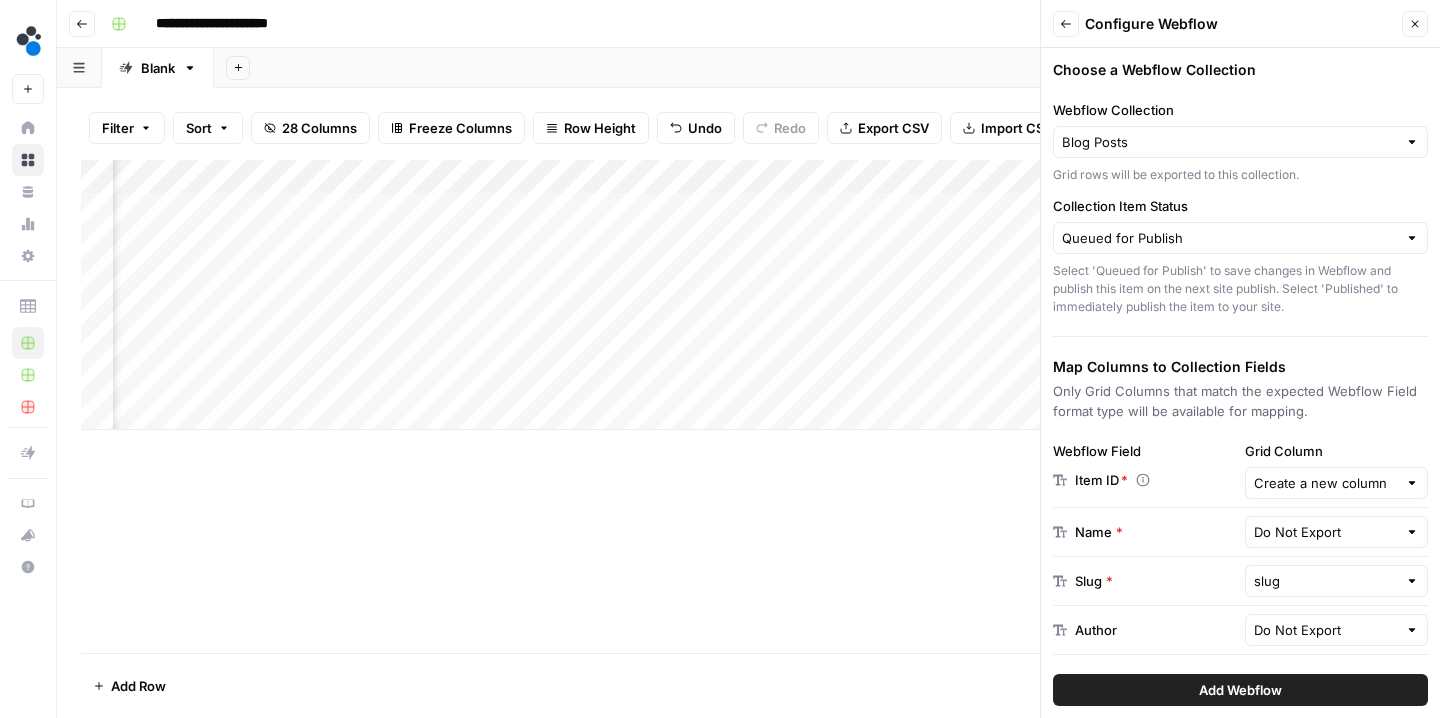 click on "Queued for Publish" at bounding box center (1240, 238) 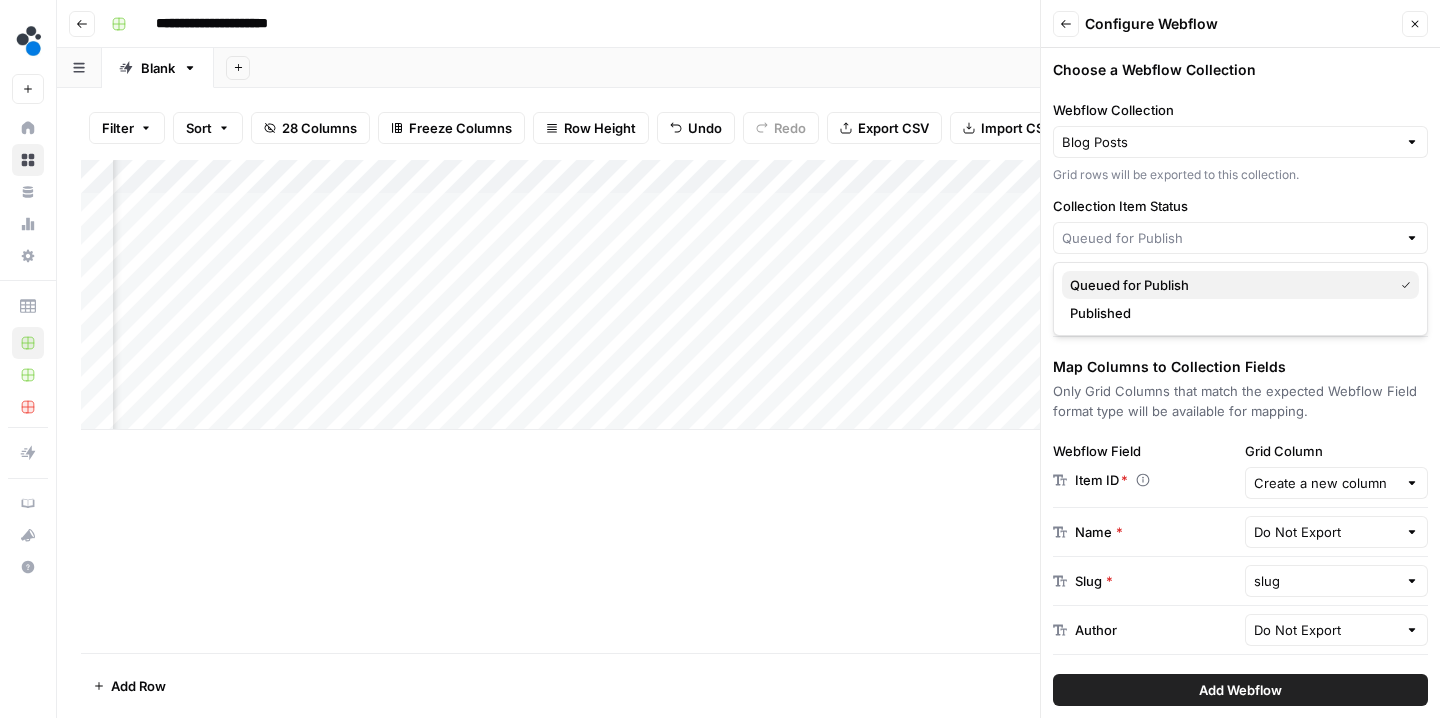 click on "Queued for Publish" at bounding box center [1129, 285] 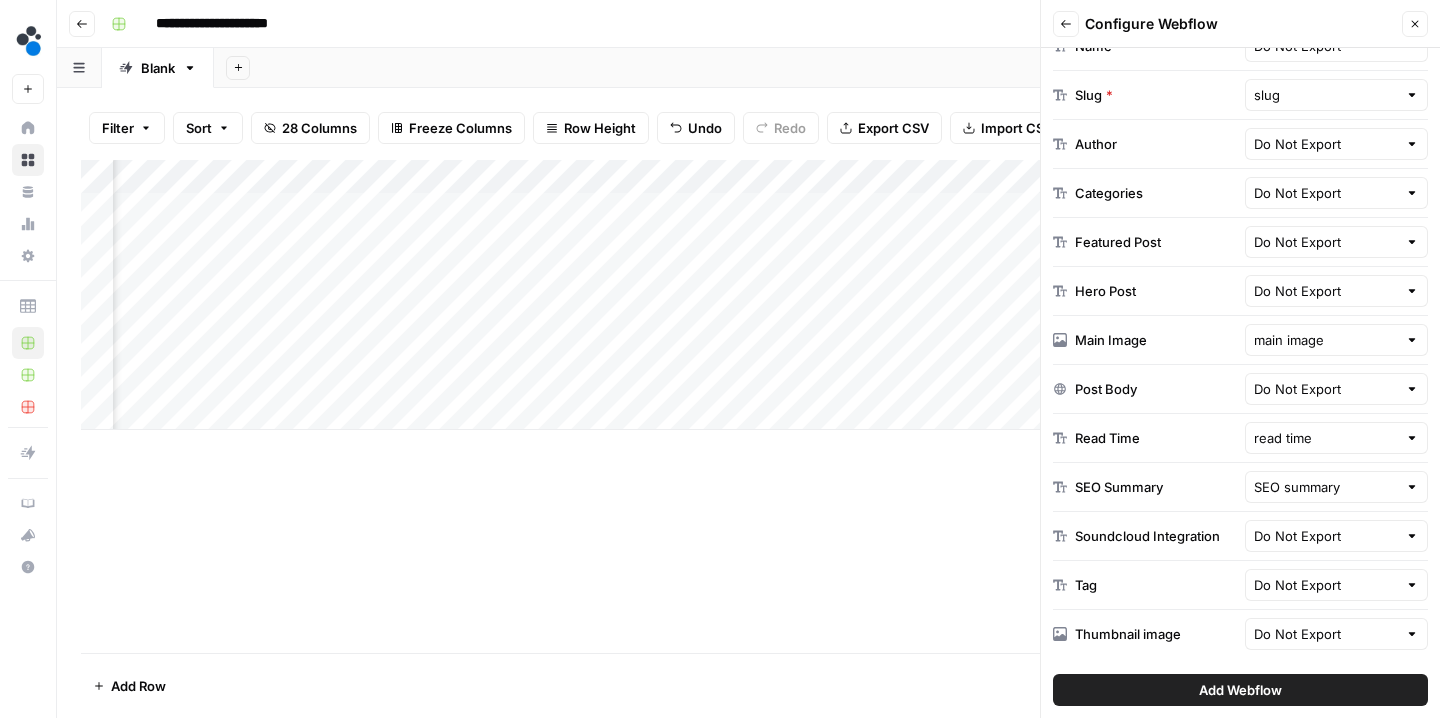 scroll, scrollTop: 486, scrollLeft: 0, axis: vertical 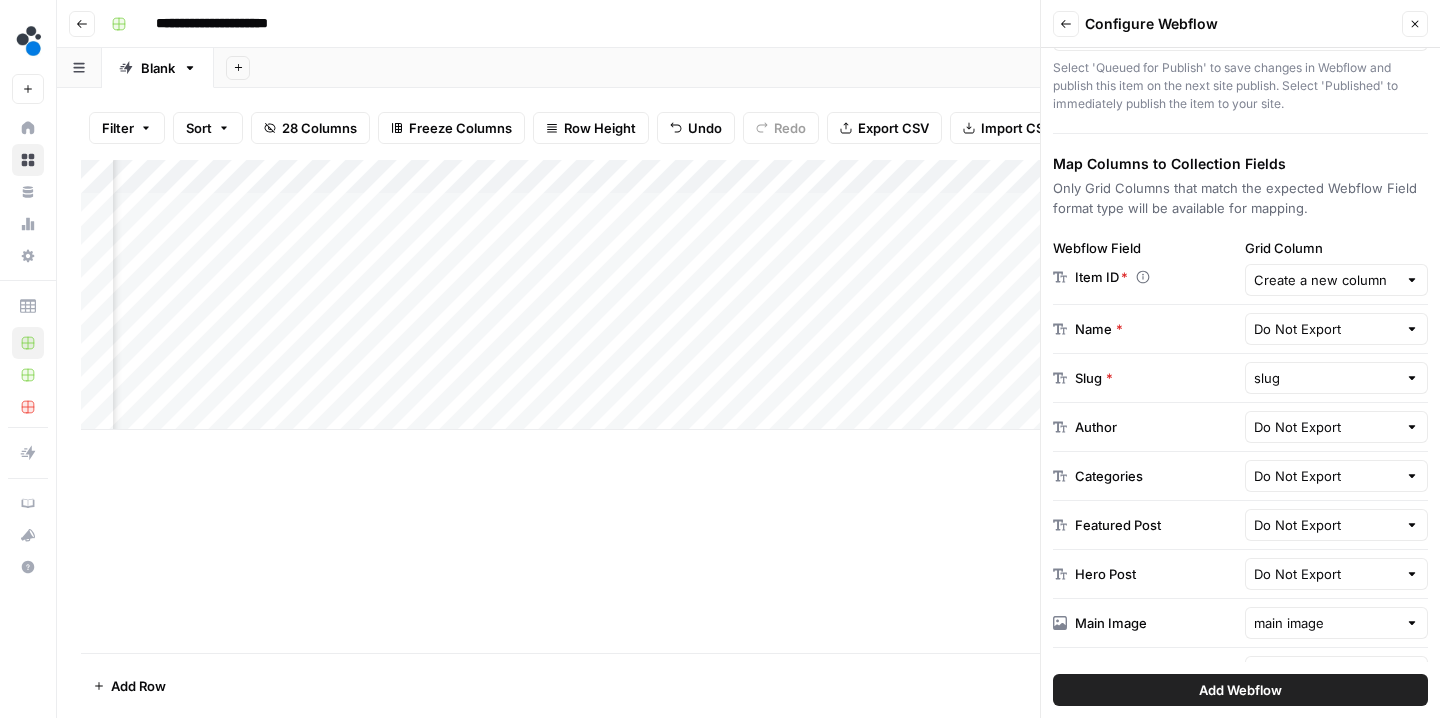click on "Close" at bounding box center [1415, 24] 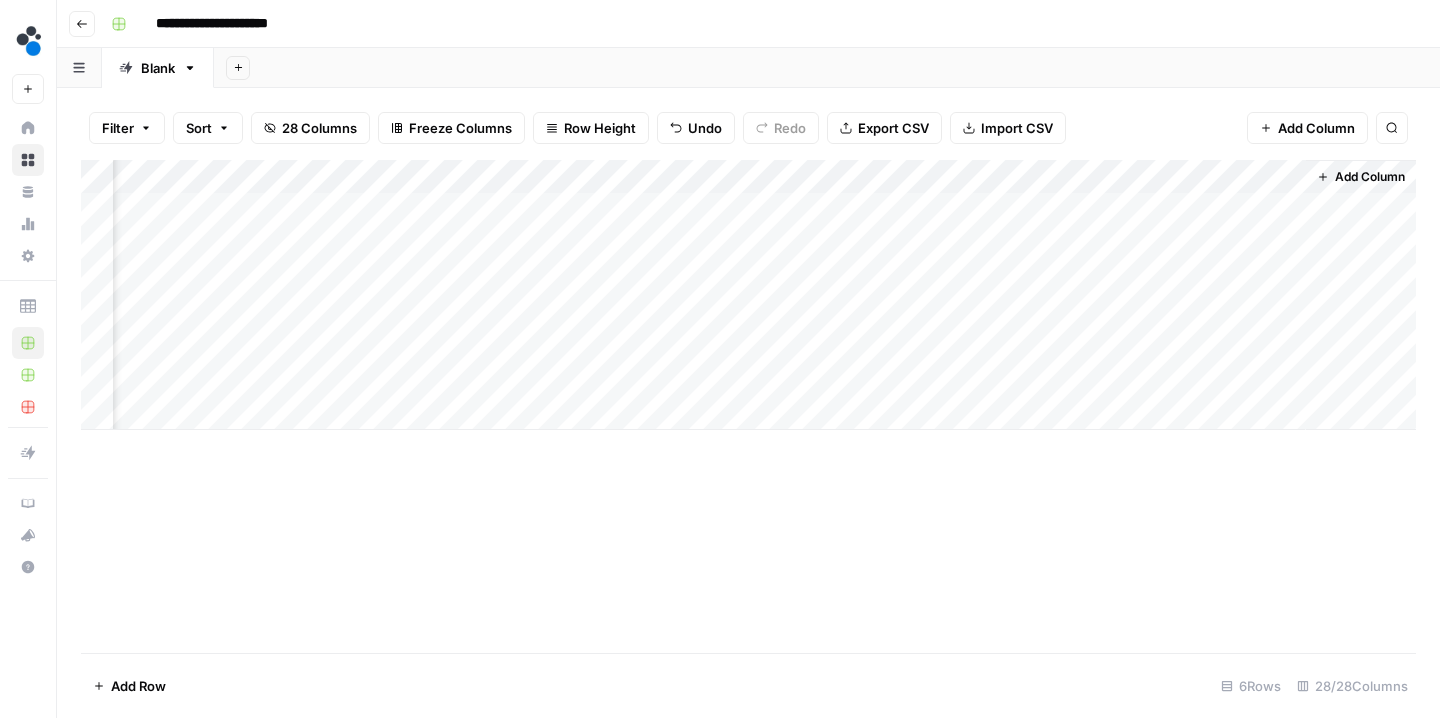 scroll, scrollTop: 2, scrollLeft: 2, axis: both 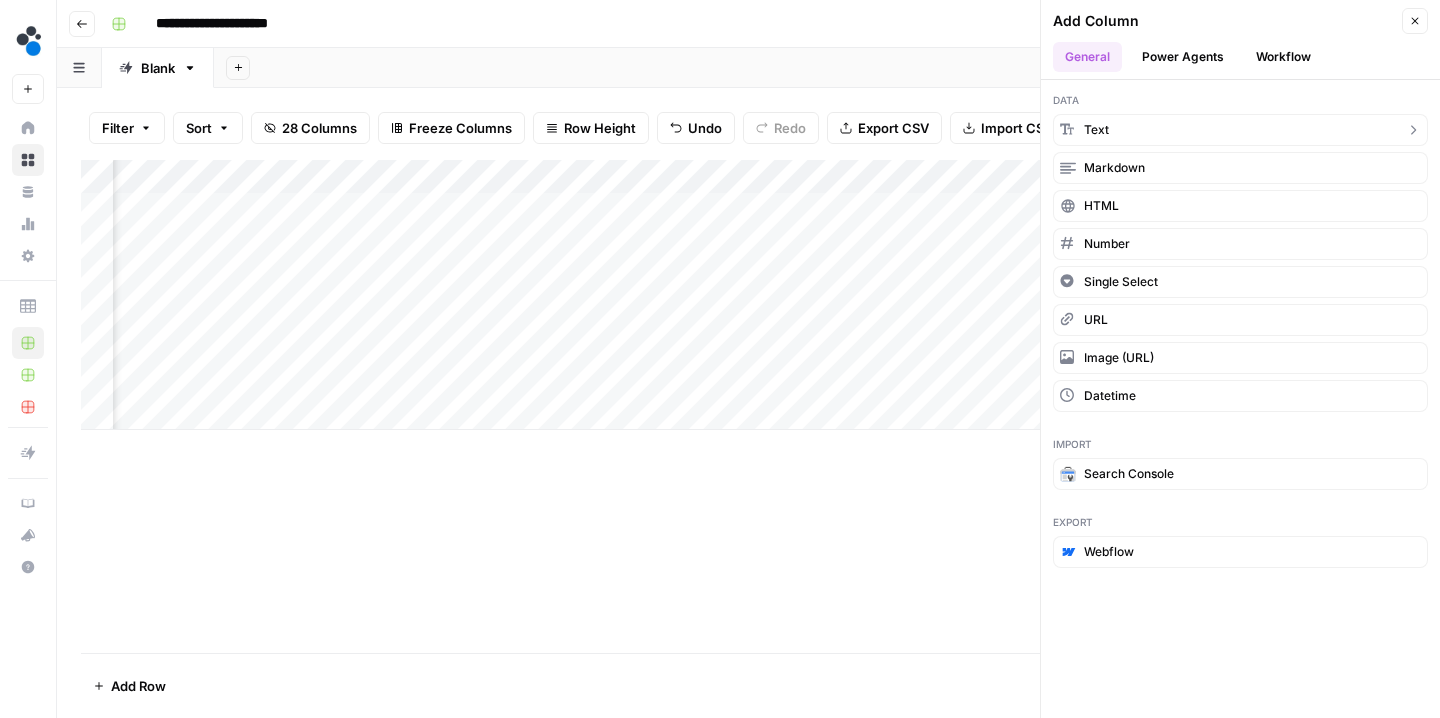 click on "text" at bounding box center [1240, 130] 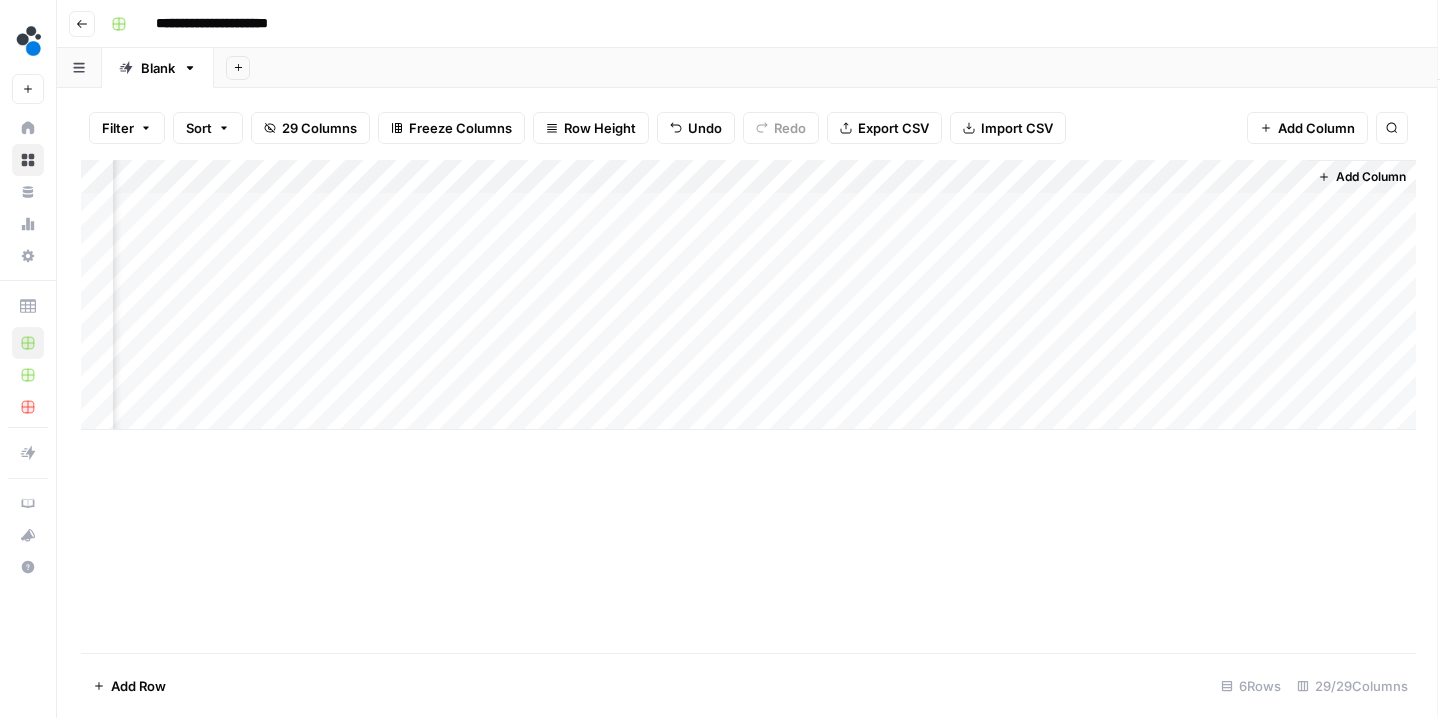 scroll, scrollTop: 0, scrollLeft: 4815, axis: horizontal 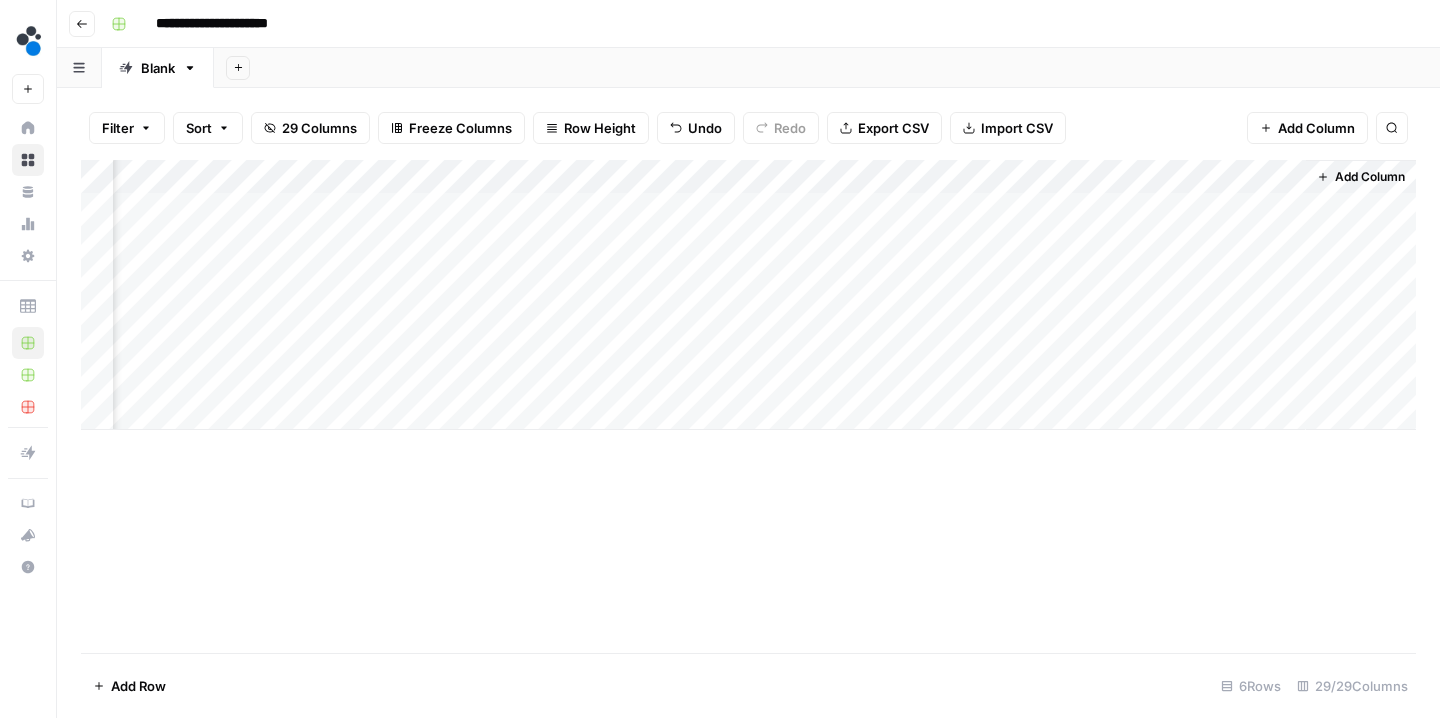 click on "Add Column" at bounding box center (748, 295) 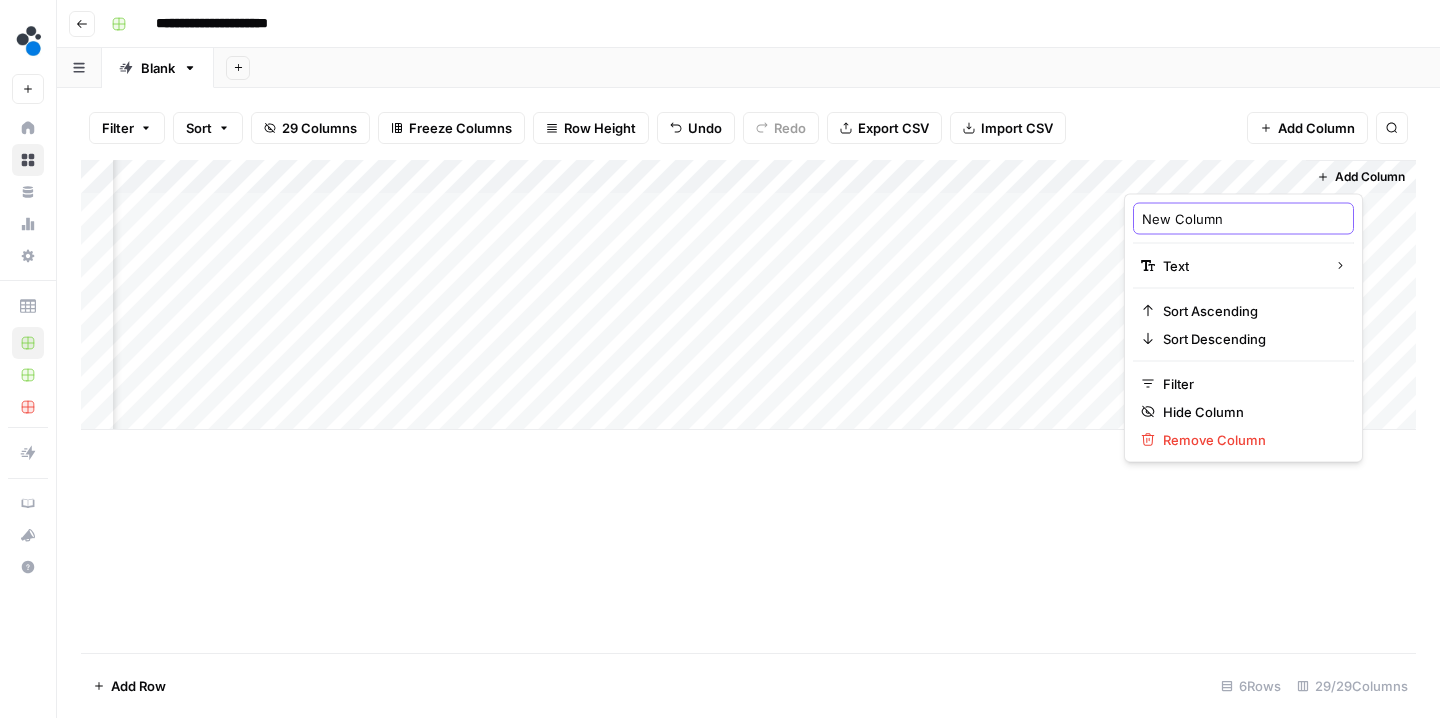 click on "New Column" at bounding box center [1243, 219] 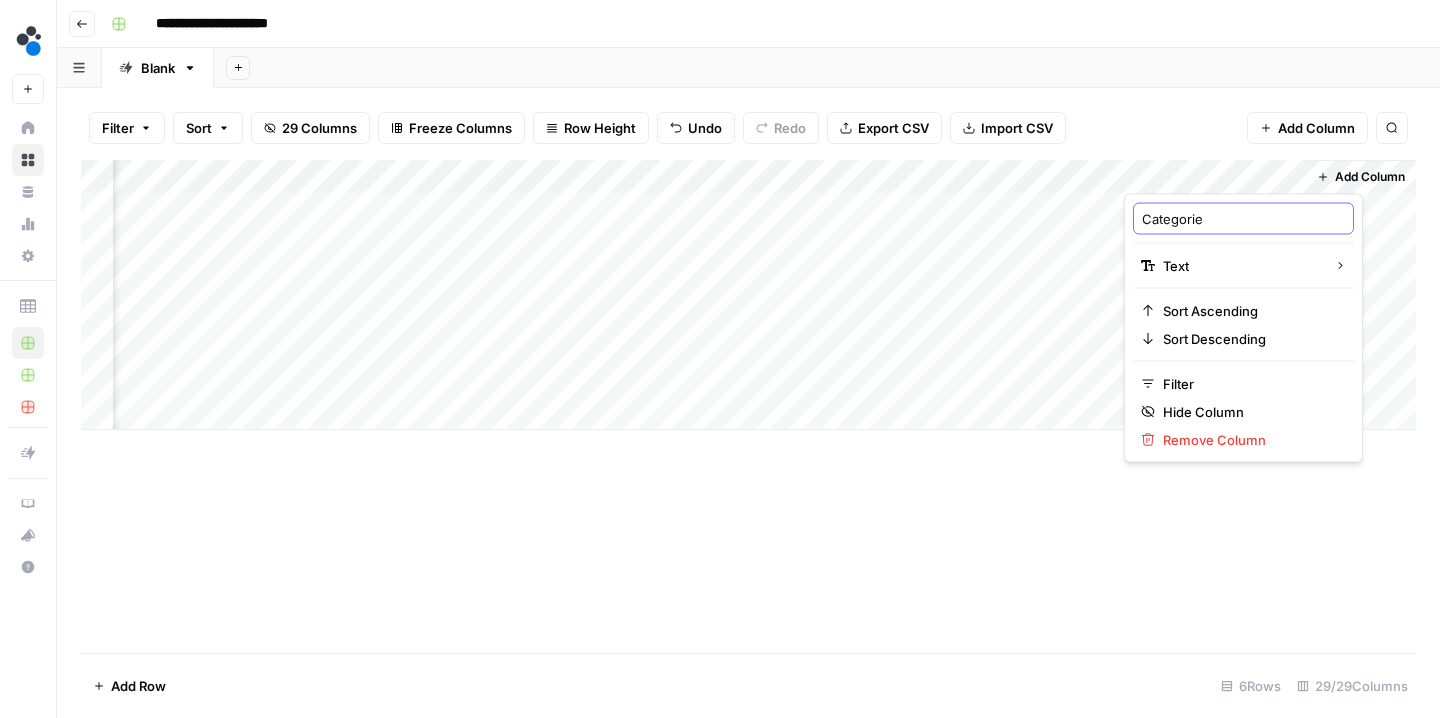 type on "Categories" 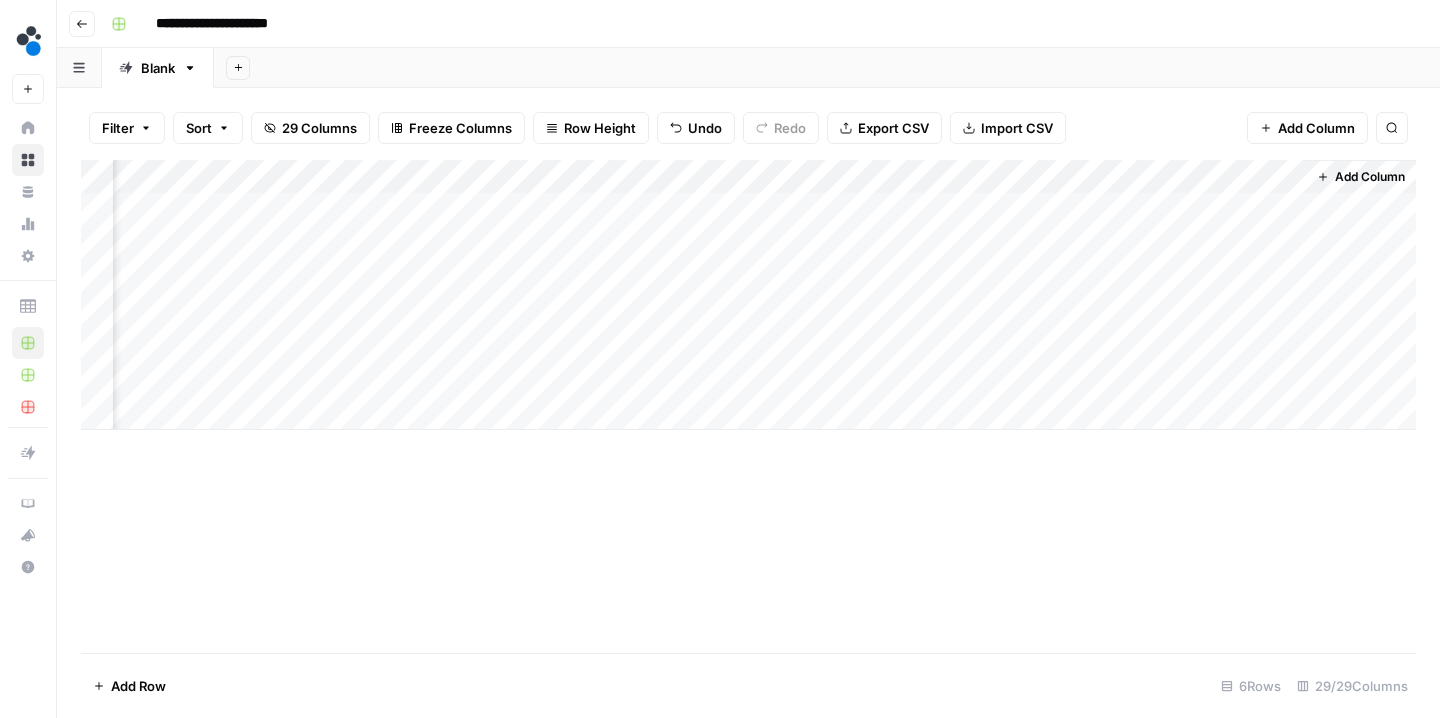 click on "Add Column" at bounding box center [748, 406] 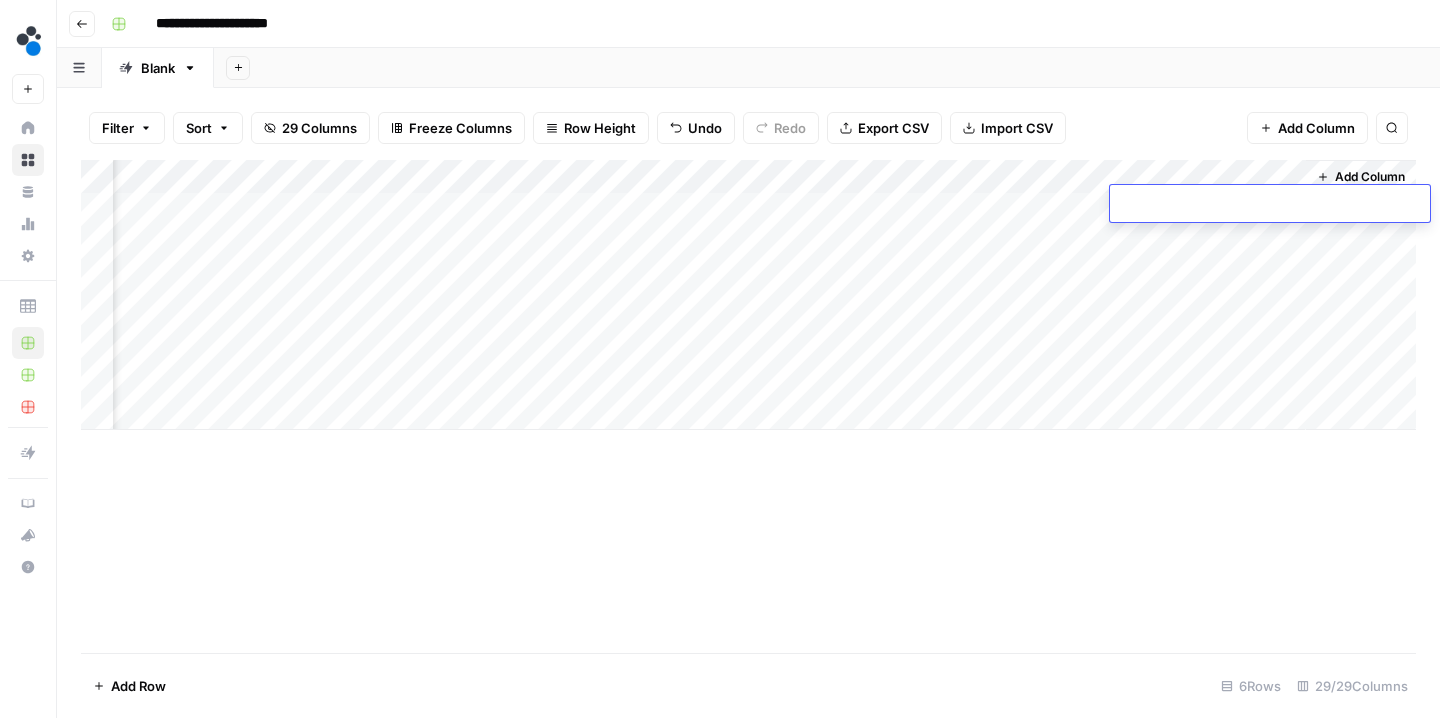 type on "**********" 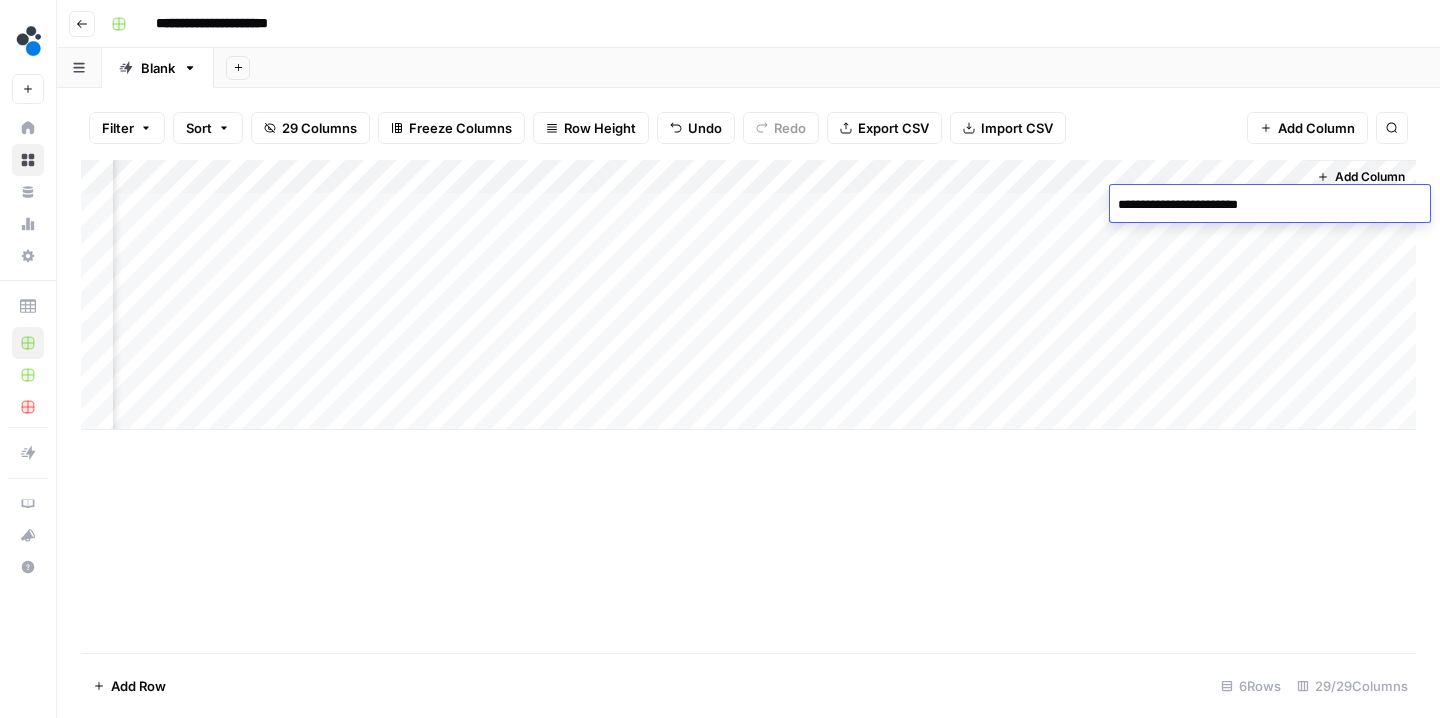 click on "Add Column" at bounding box center (748, 406) 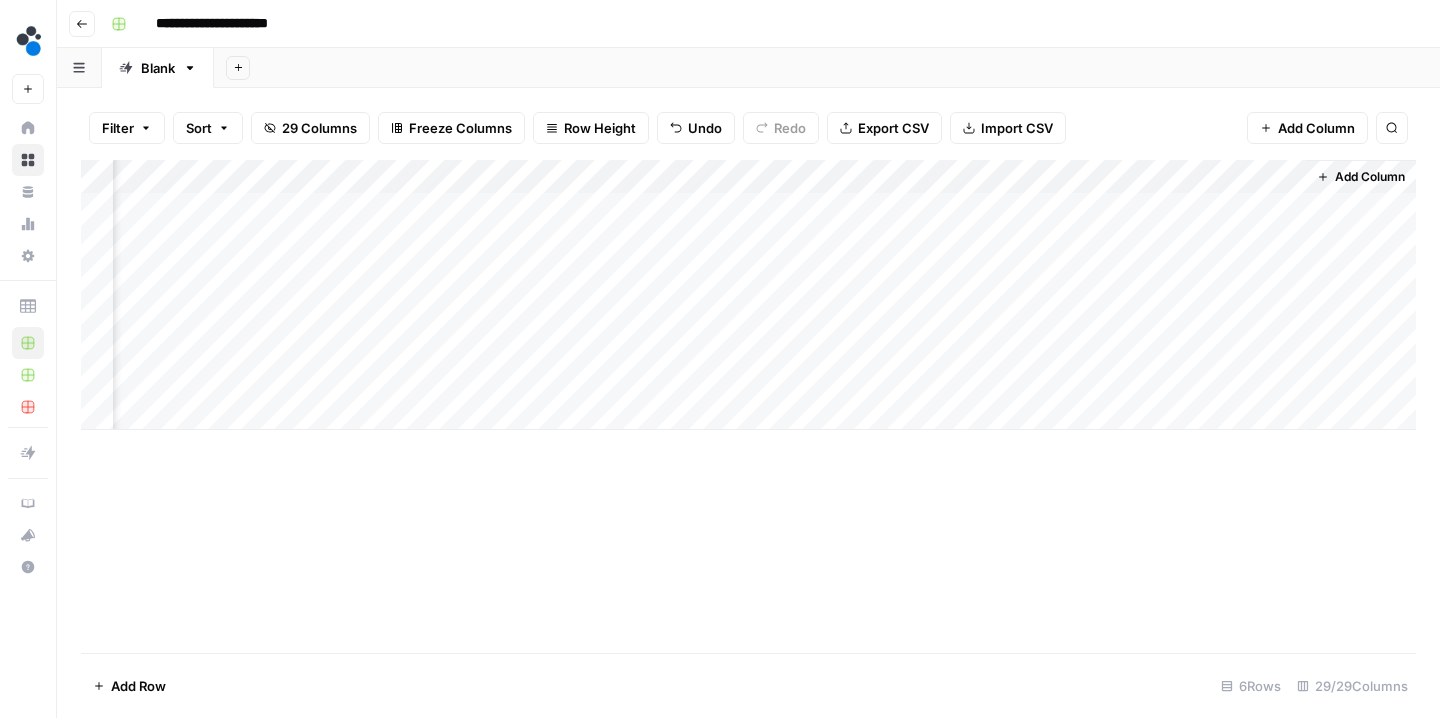 click on "Add Column" at bounding box center [748, 295] 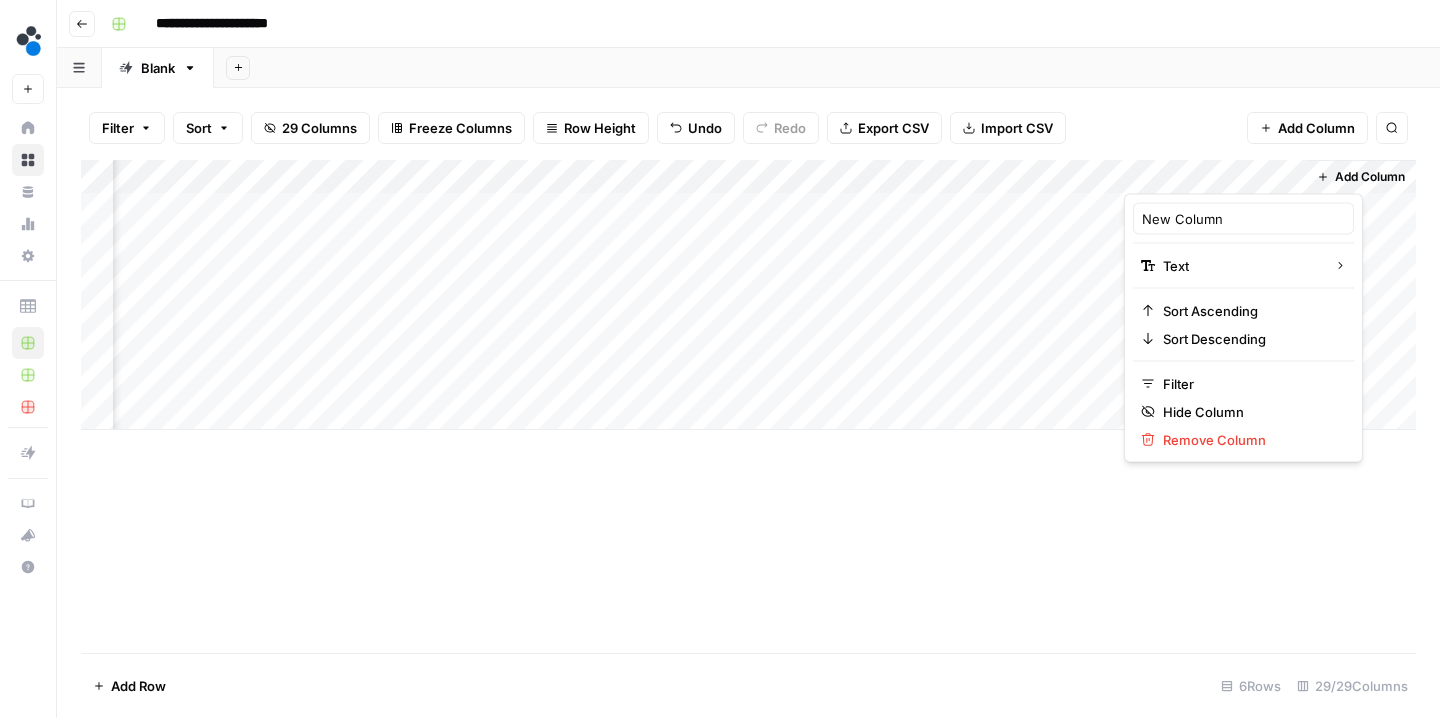 click at bounding box center (1214, 174) 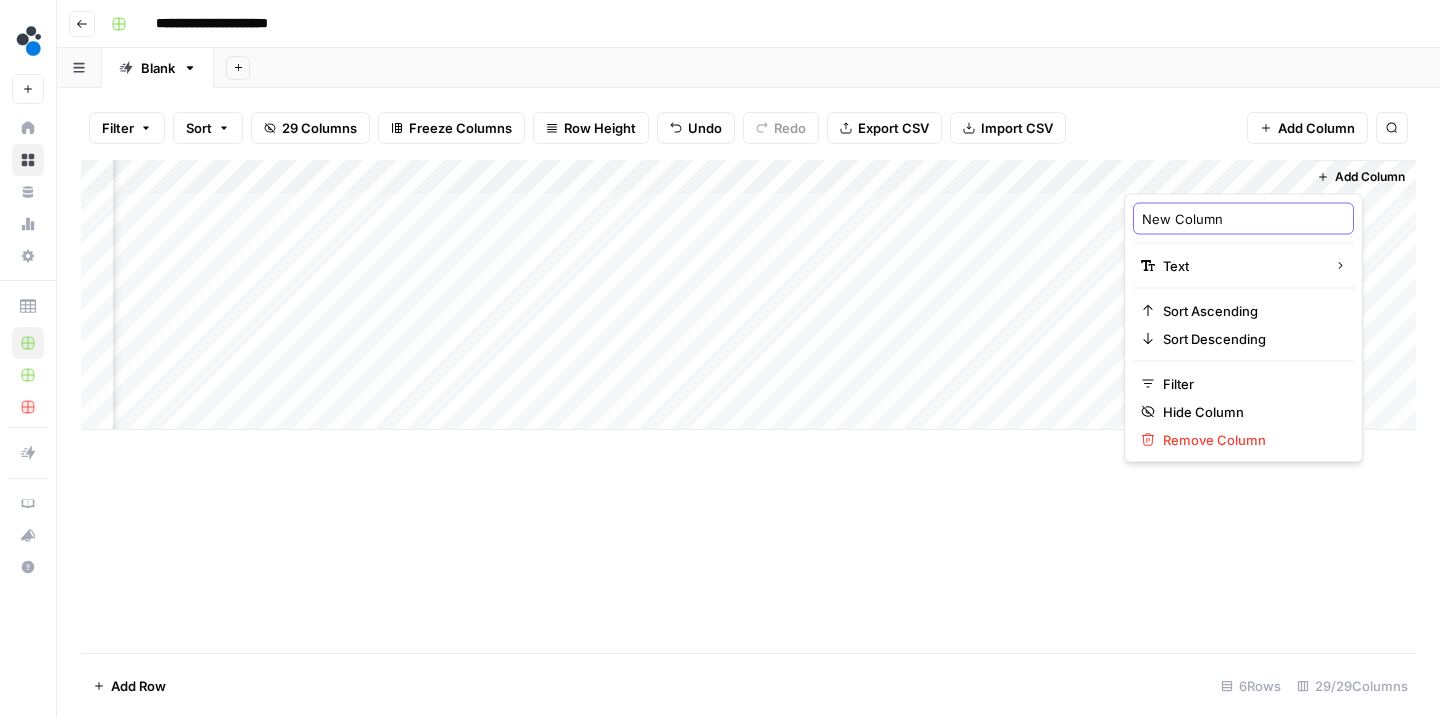 click on "New Column" at bounding box center (1243, 219) 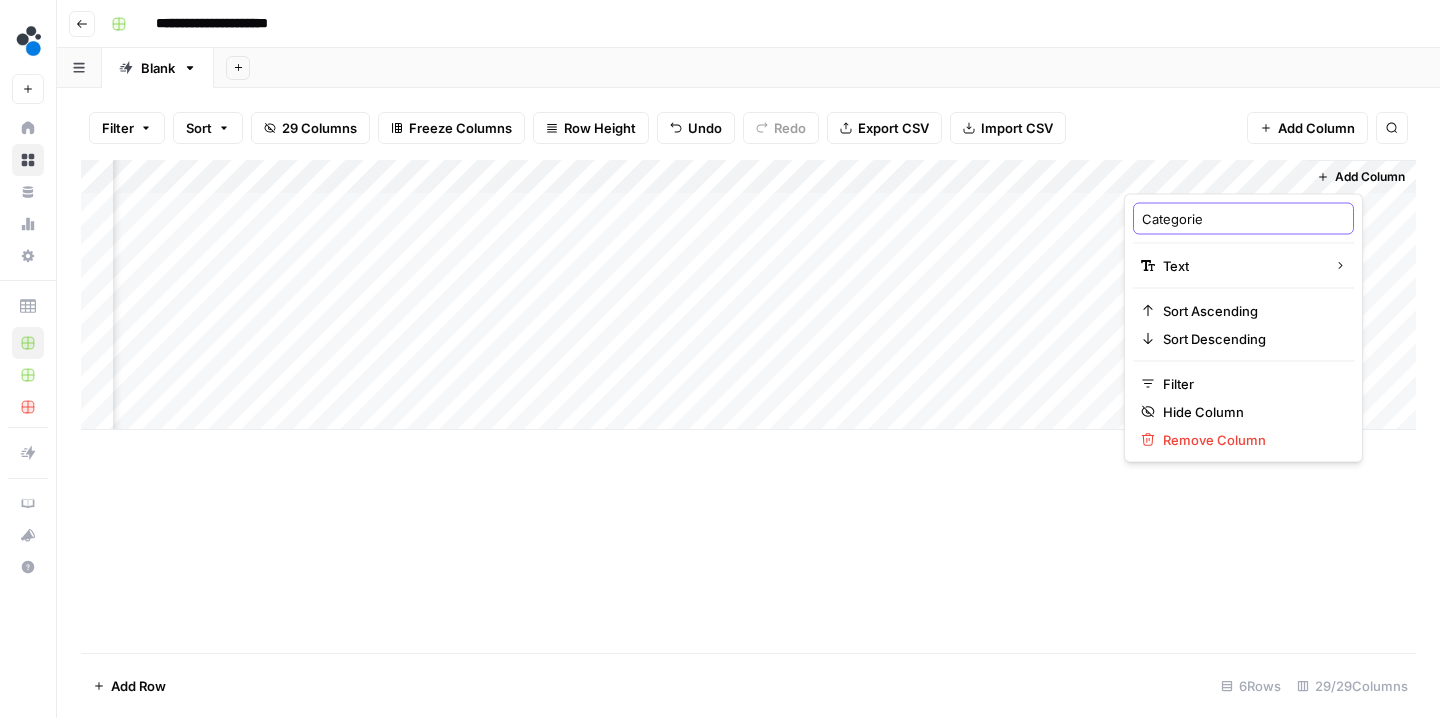 type on "Categories" 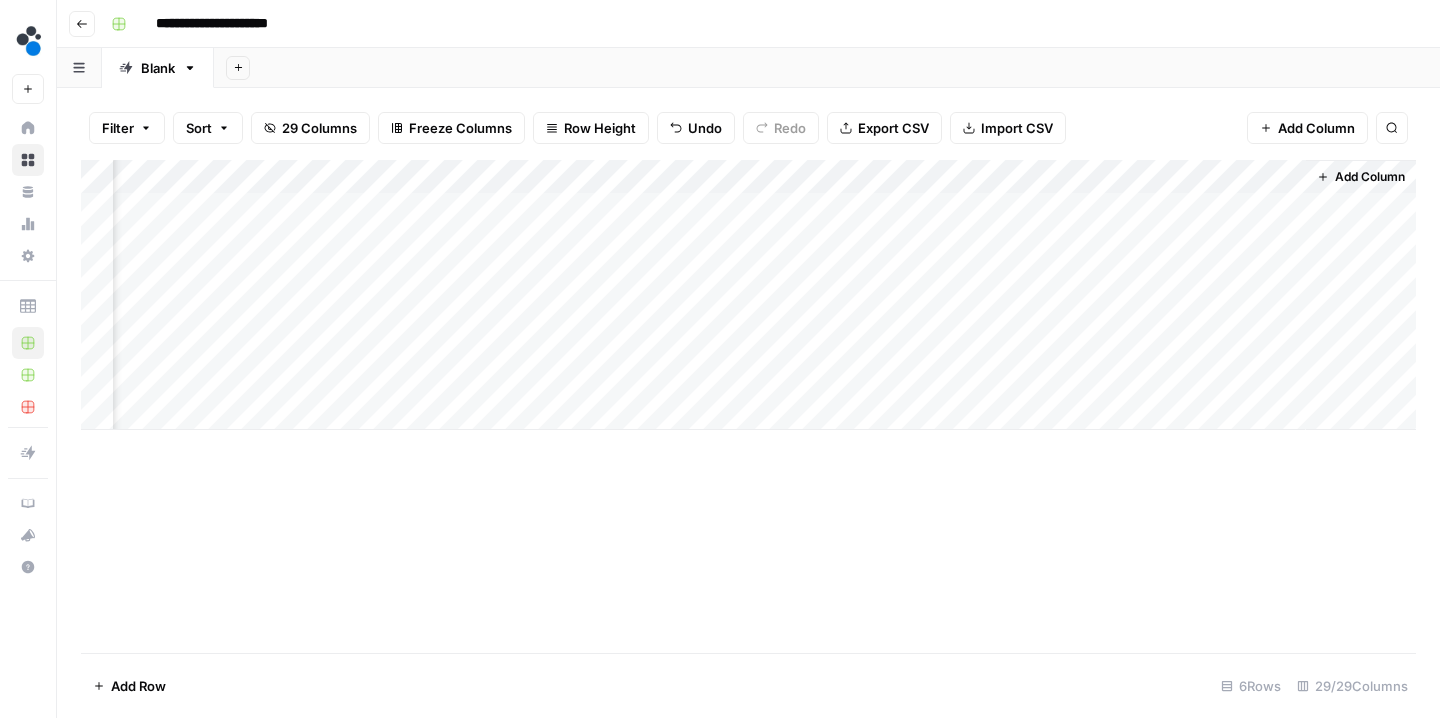 click on "Add Column" at bounding box center [748, 406] 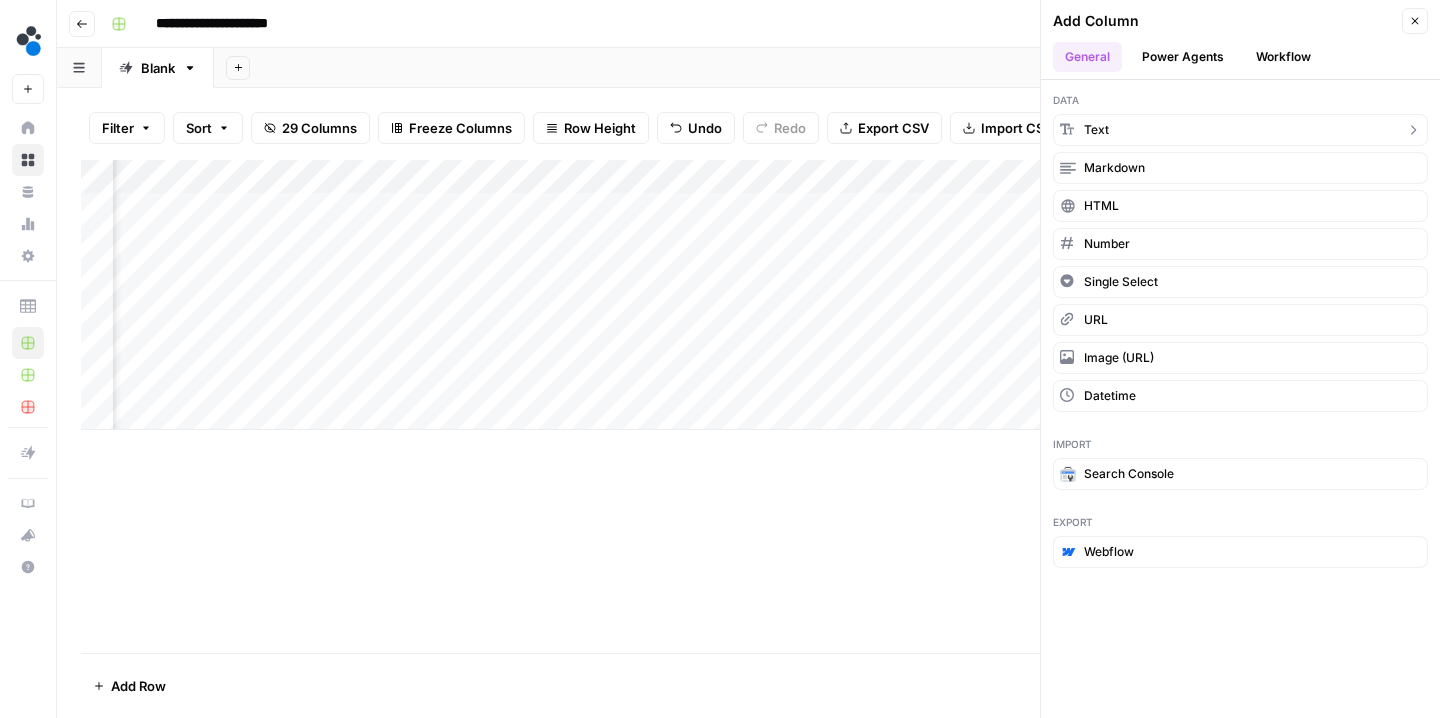 click on "text" at bounding box center [1240, 130] 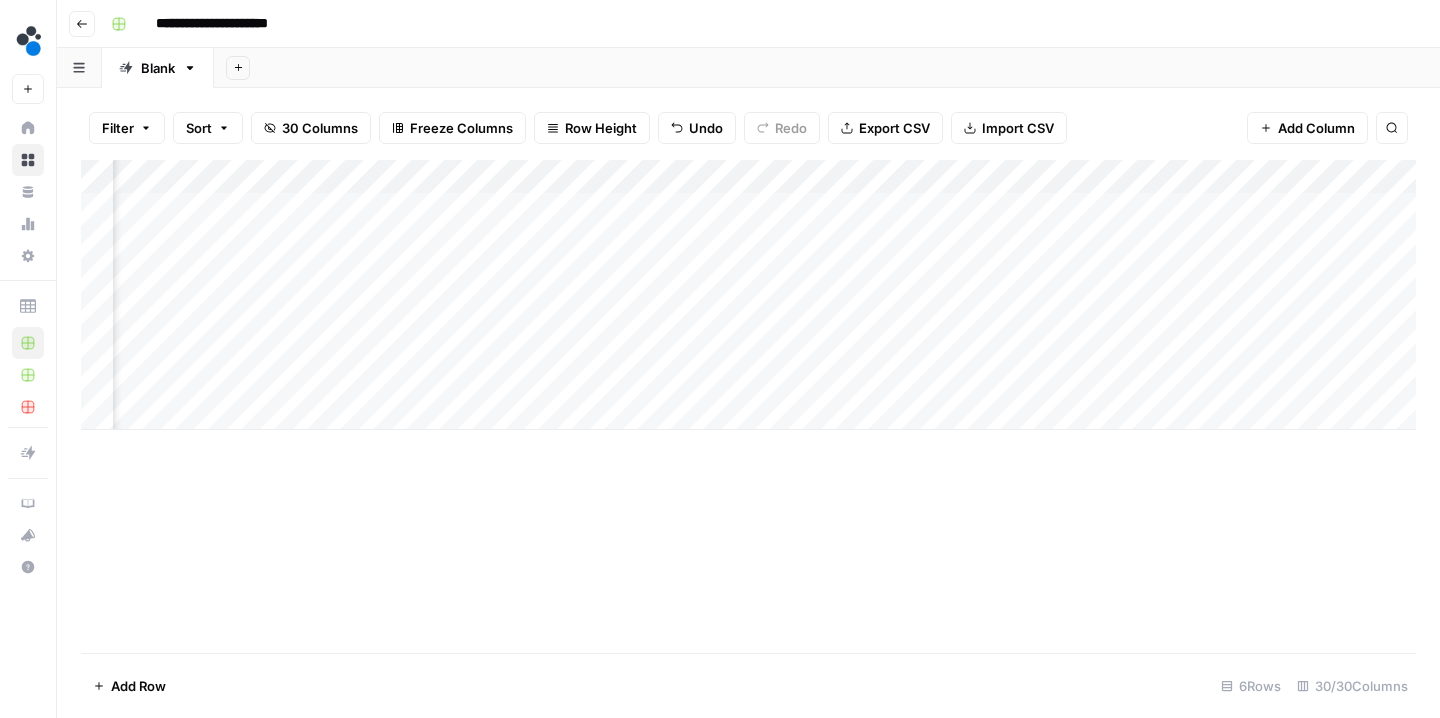 scroll, scrollTop: 0, scrollLeft: 4995, axis: horizontal 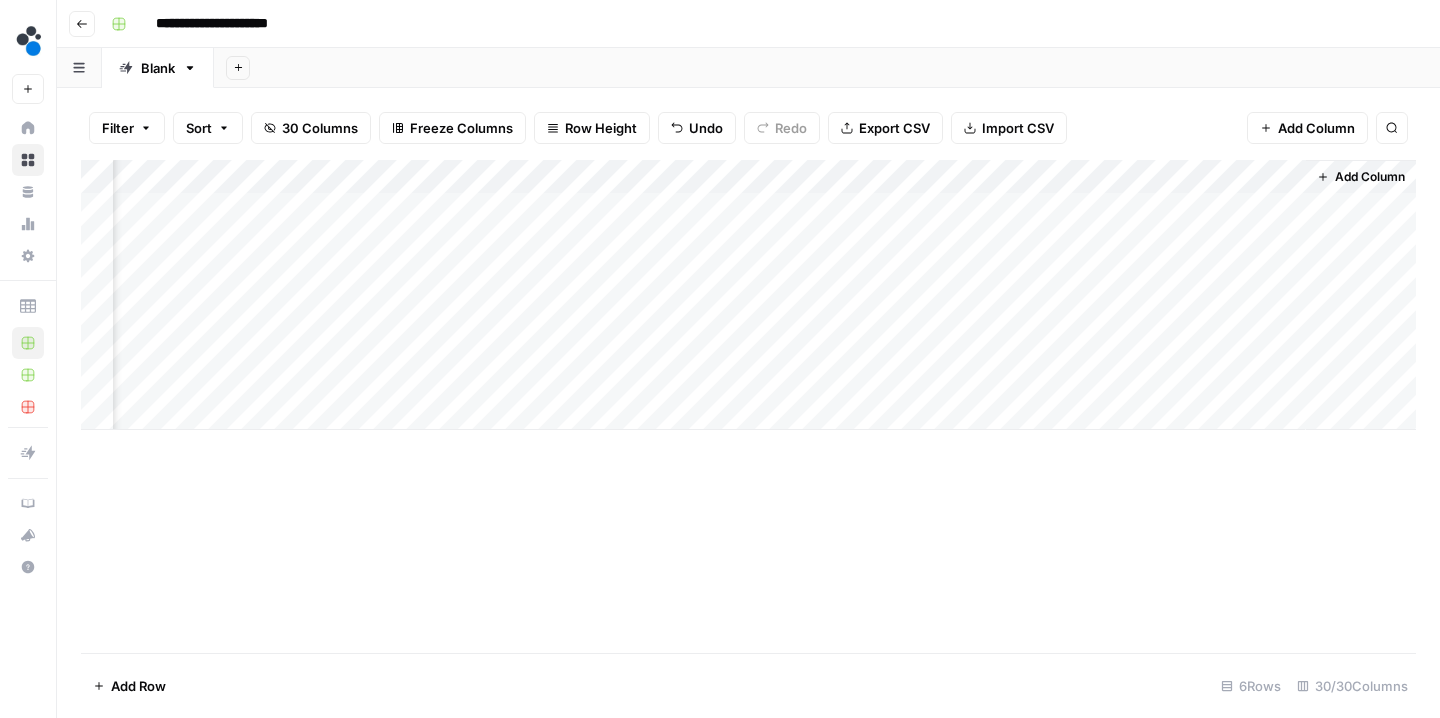 click on "Add Column" at bounding box center (748, 295) 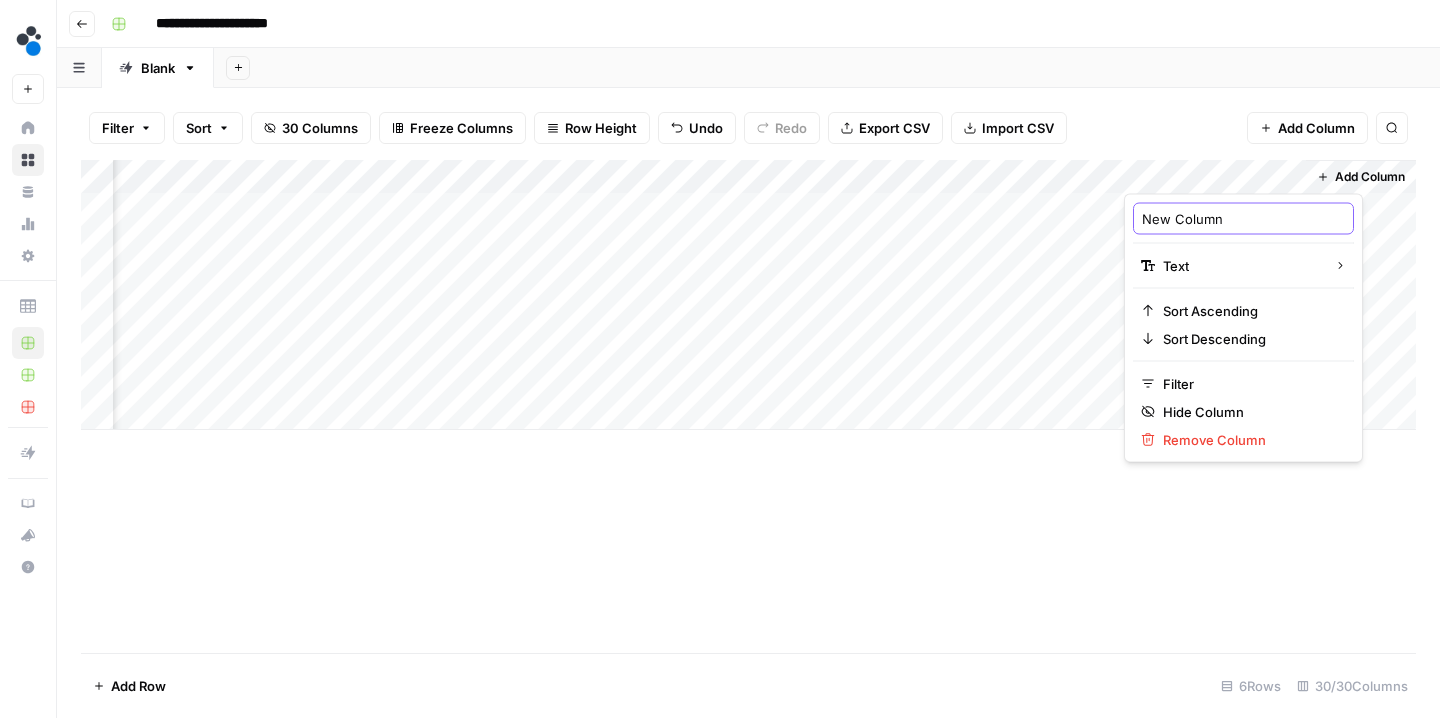 click on "New Column" at bounding box center (1243, 219) 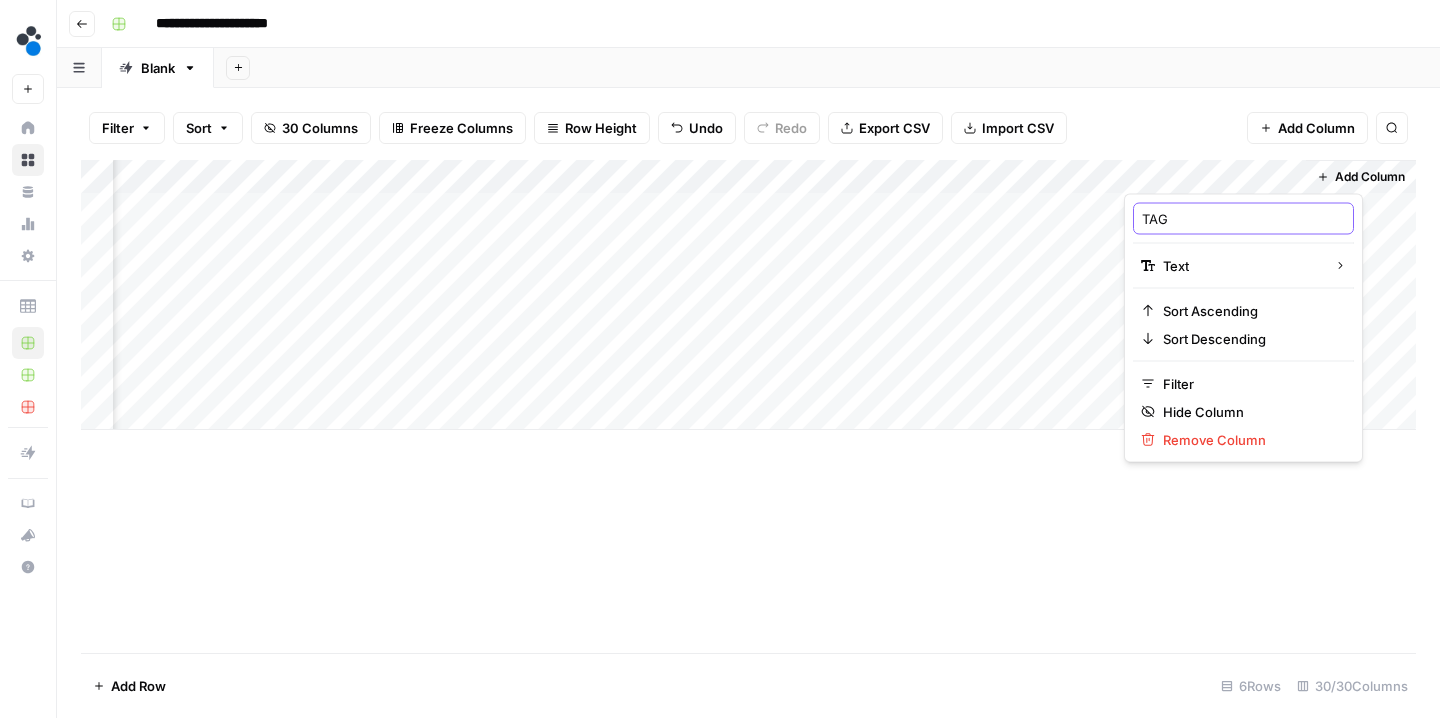 type on "TAGS" 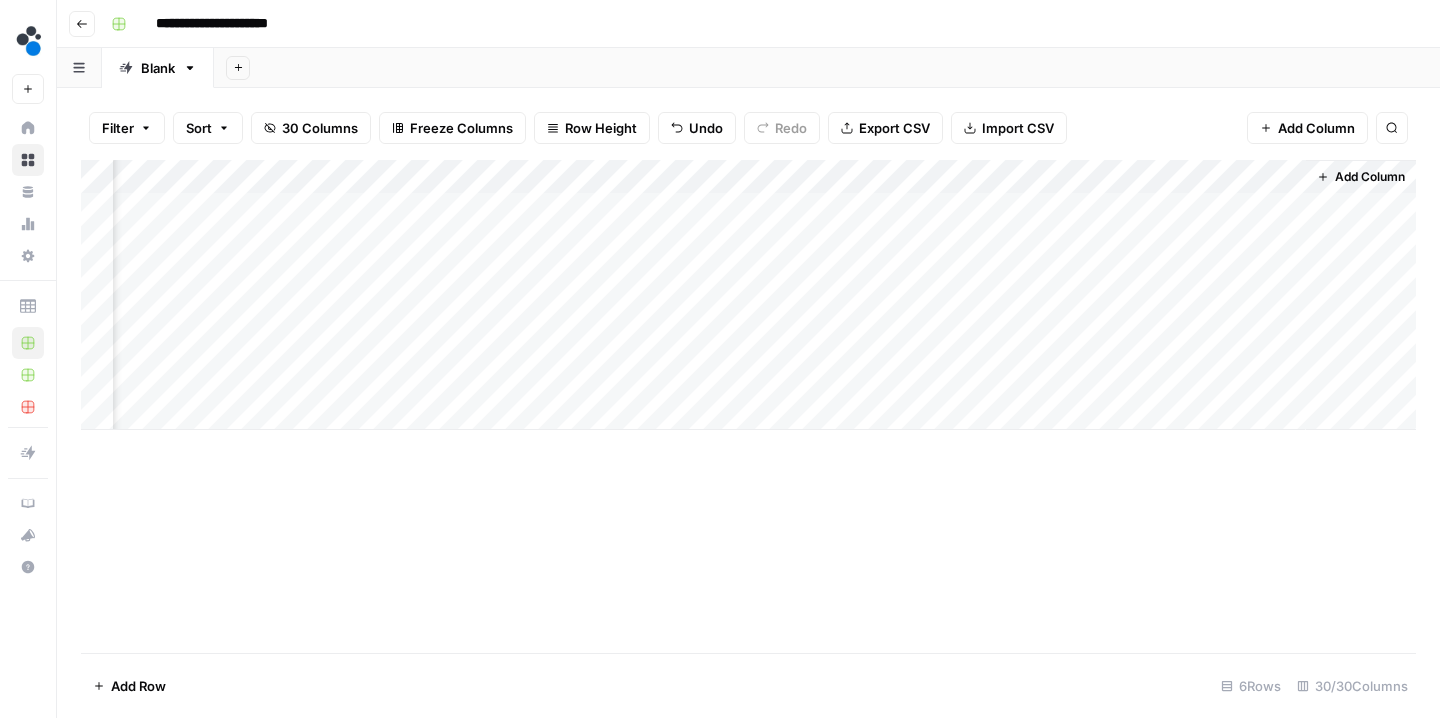 click on "Add Column" at bounding box center [748, 406] 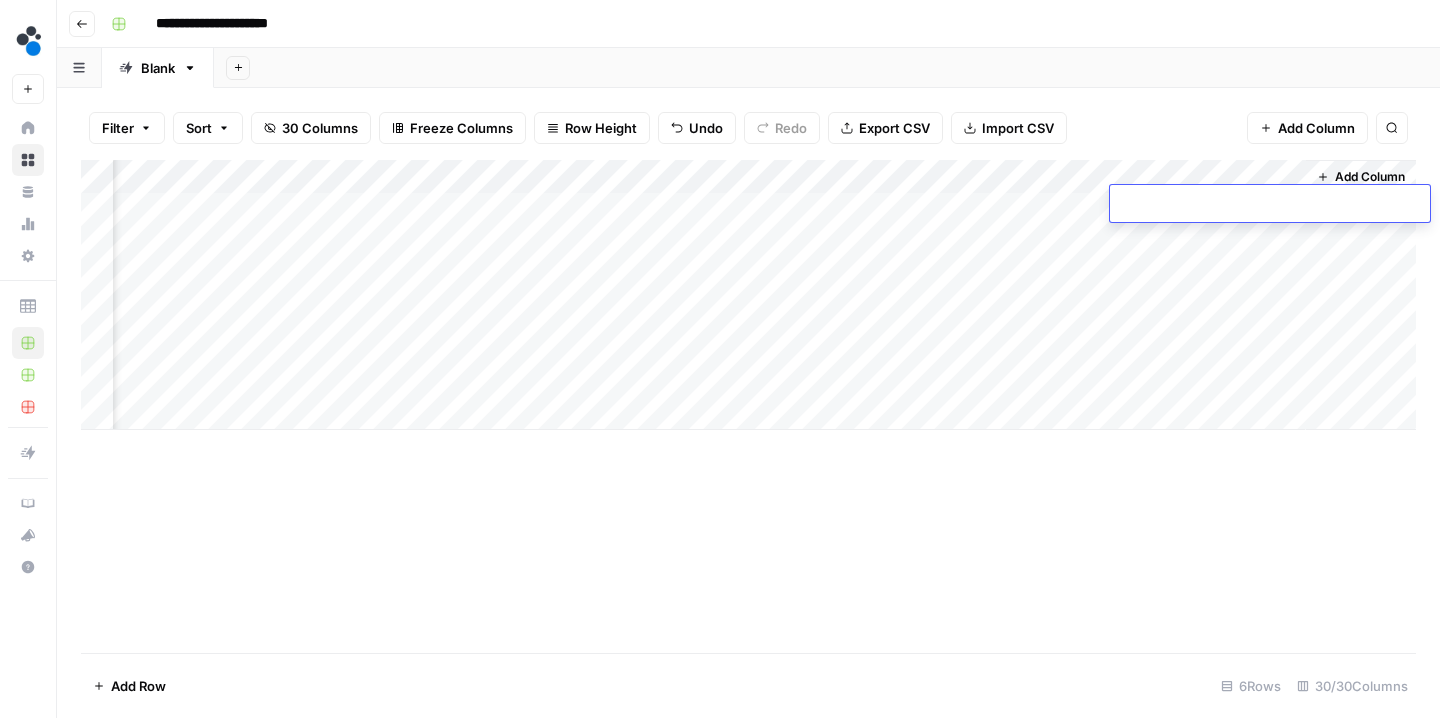 type on "********" 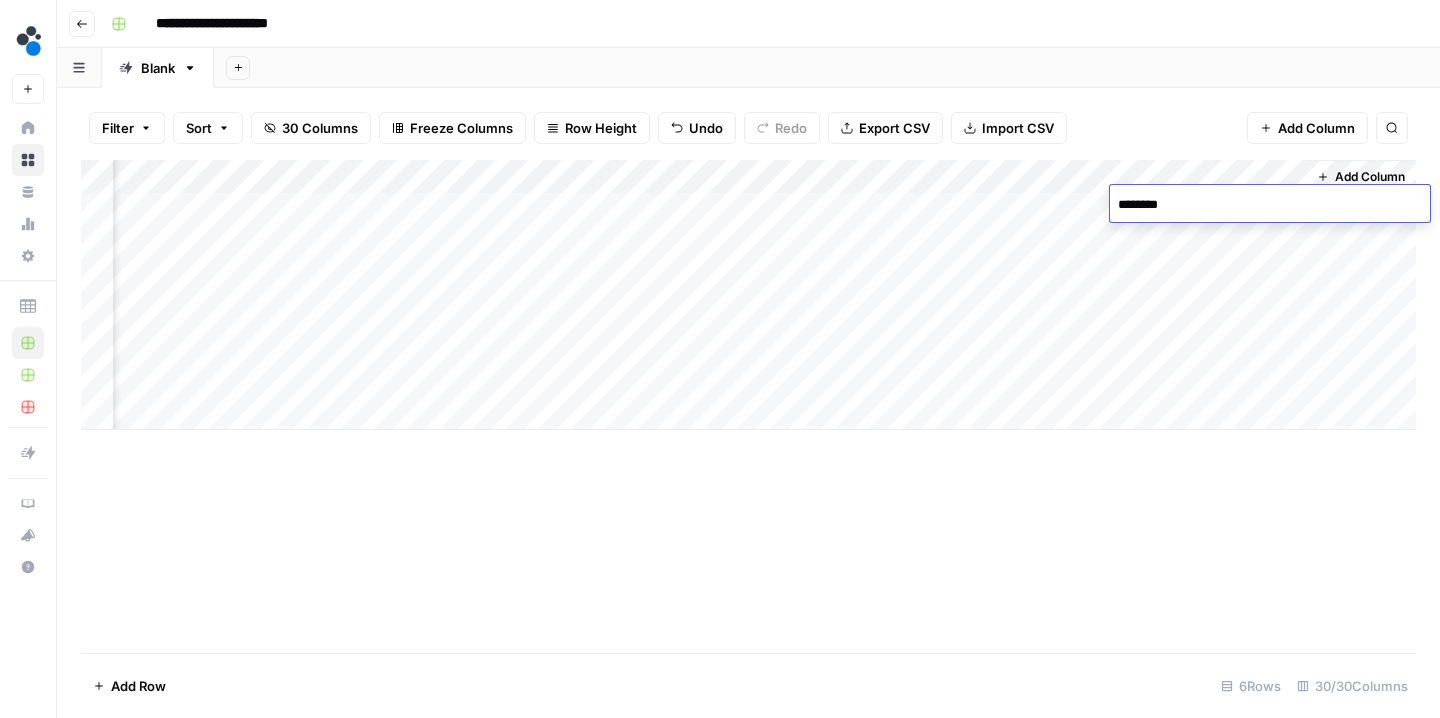 click on "Add Column" at bounding box center (748, 295) 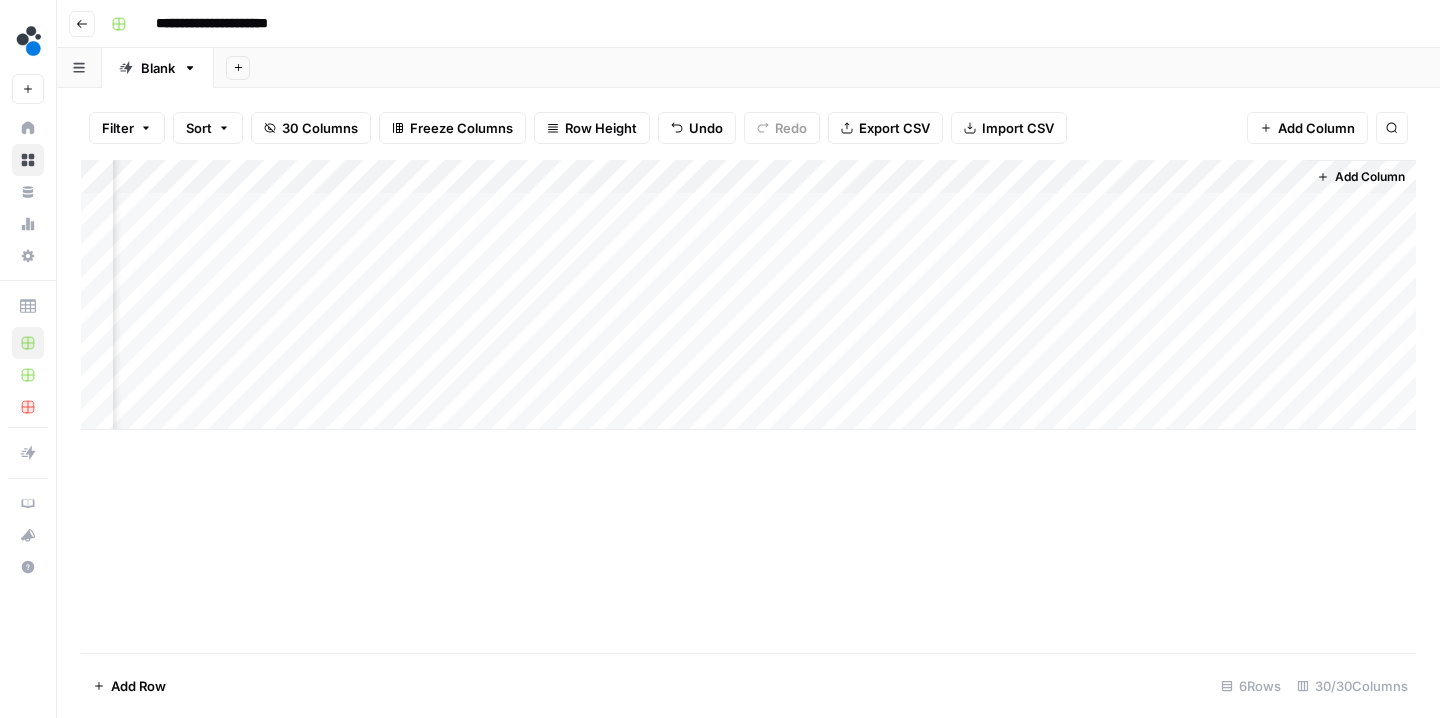 click on "Add Column" at bounding box center (748, 295) 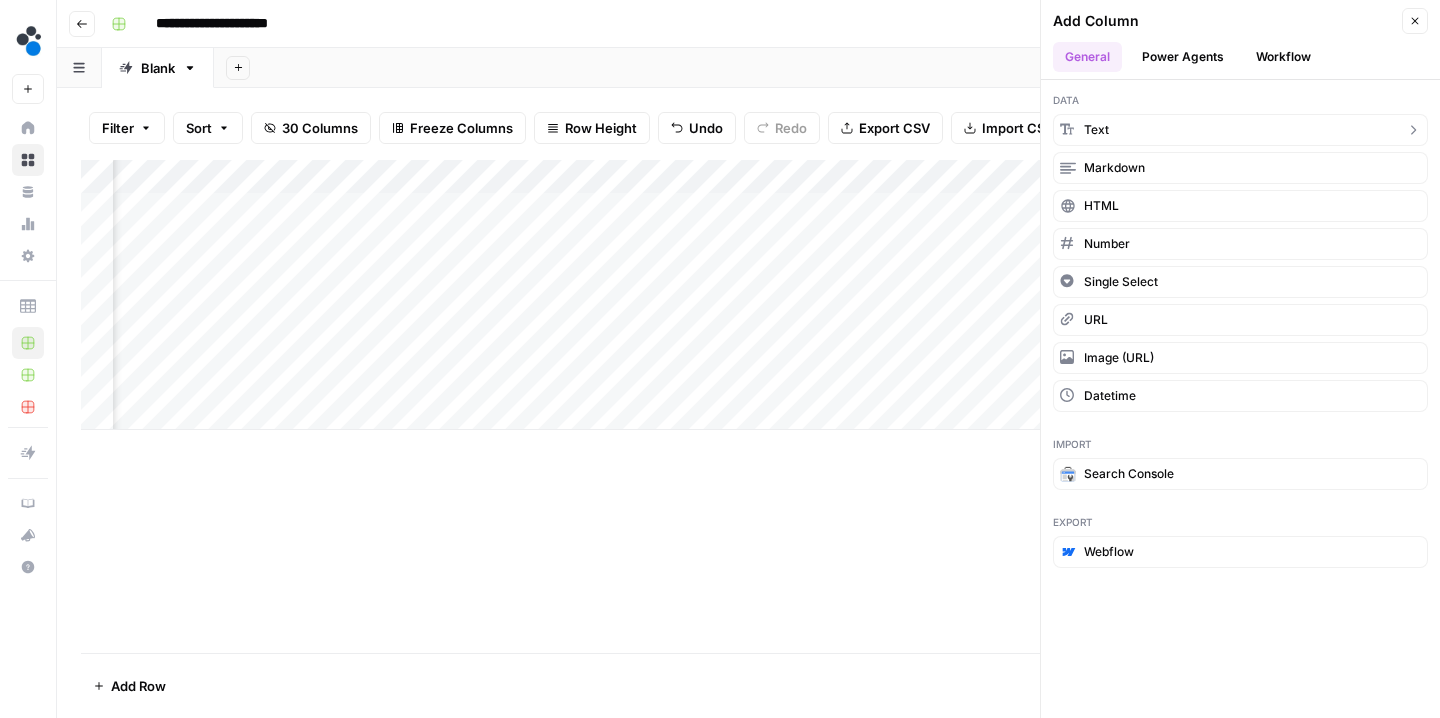click on "text" at bounding box center [1240, 130] 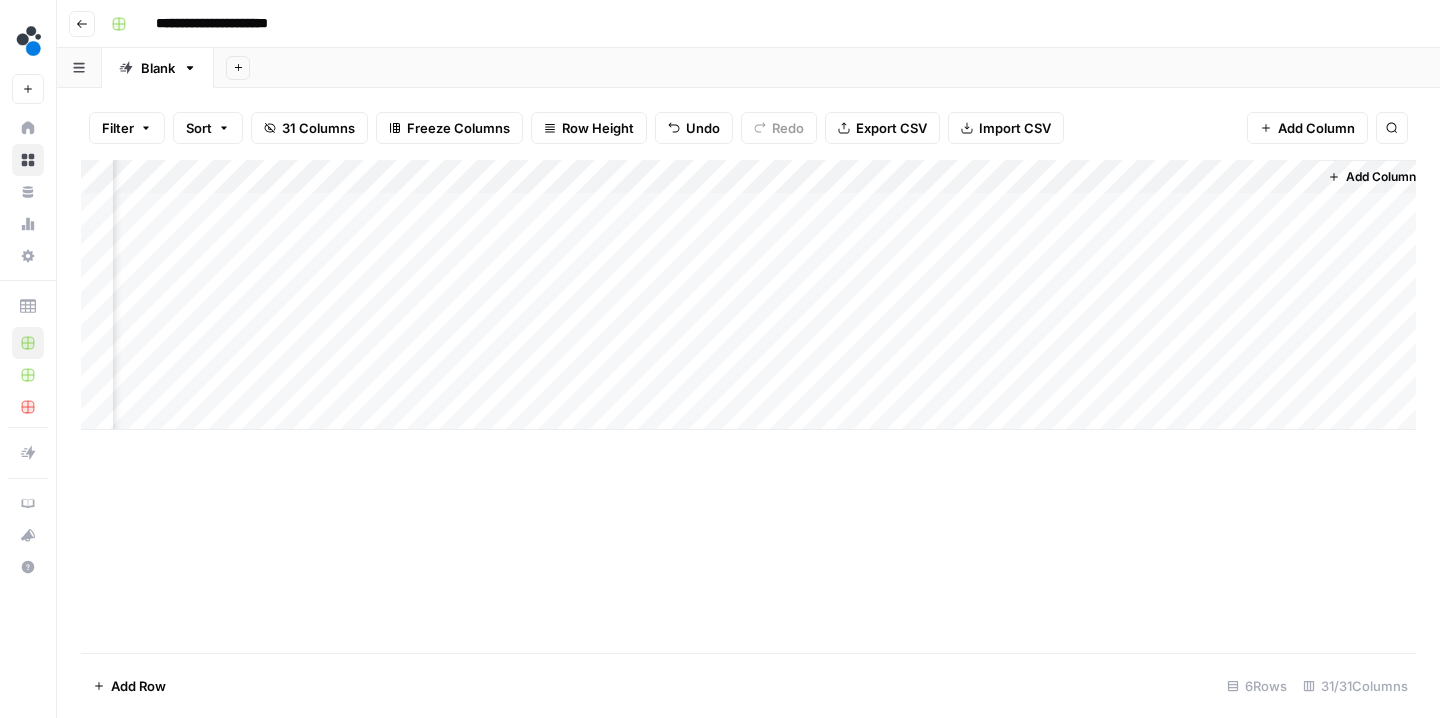 scroll, scrollTop: 0, scrollLeft: 5175, axis: horizontal 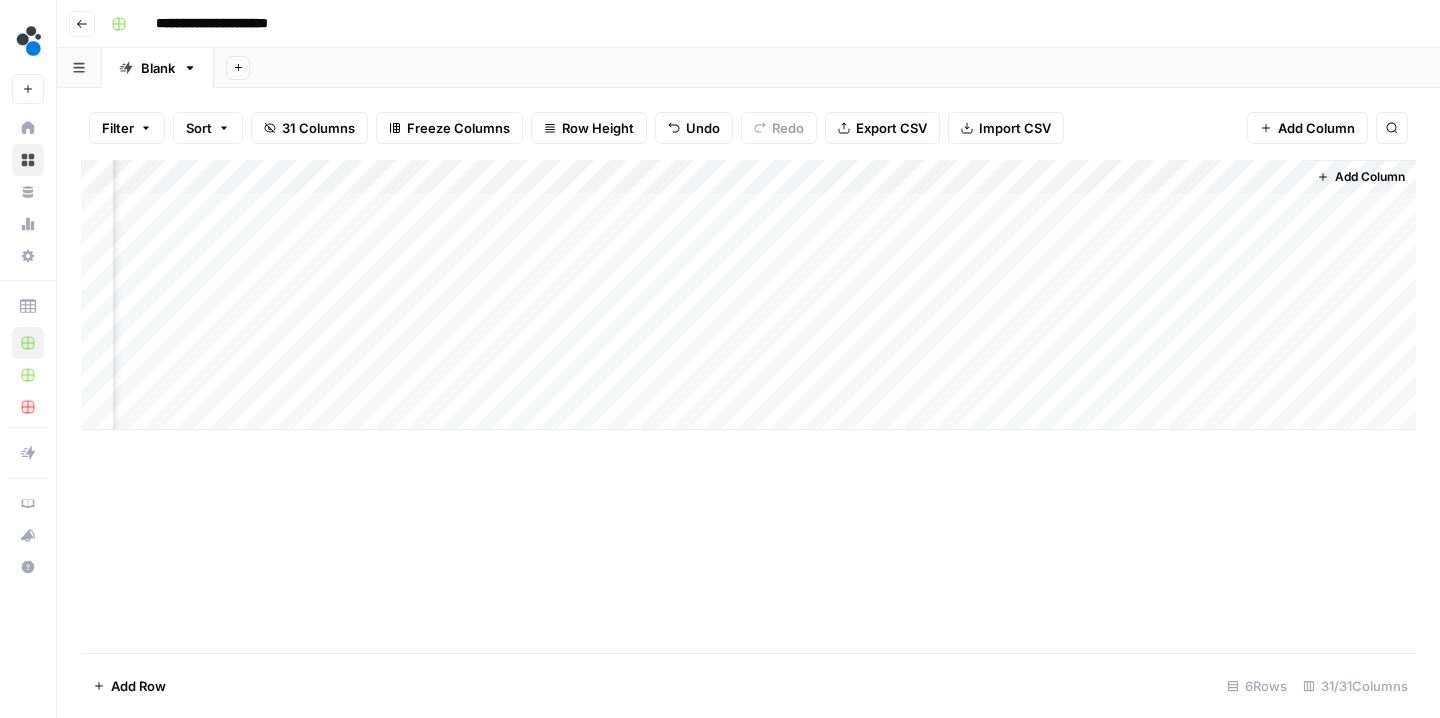 click on "Add Column" at bounding box center (748, 295) 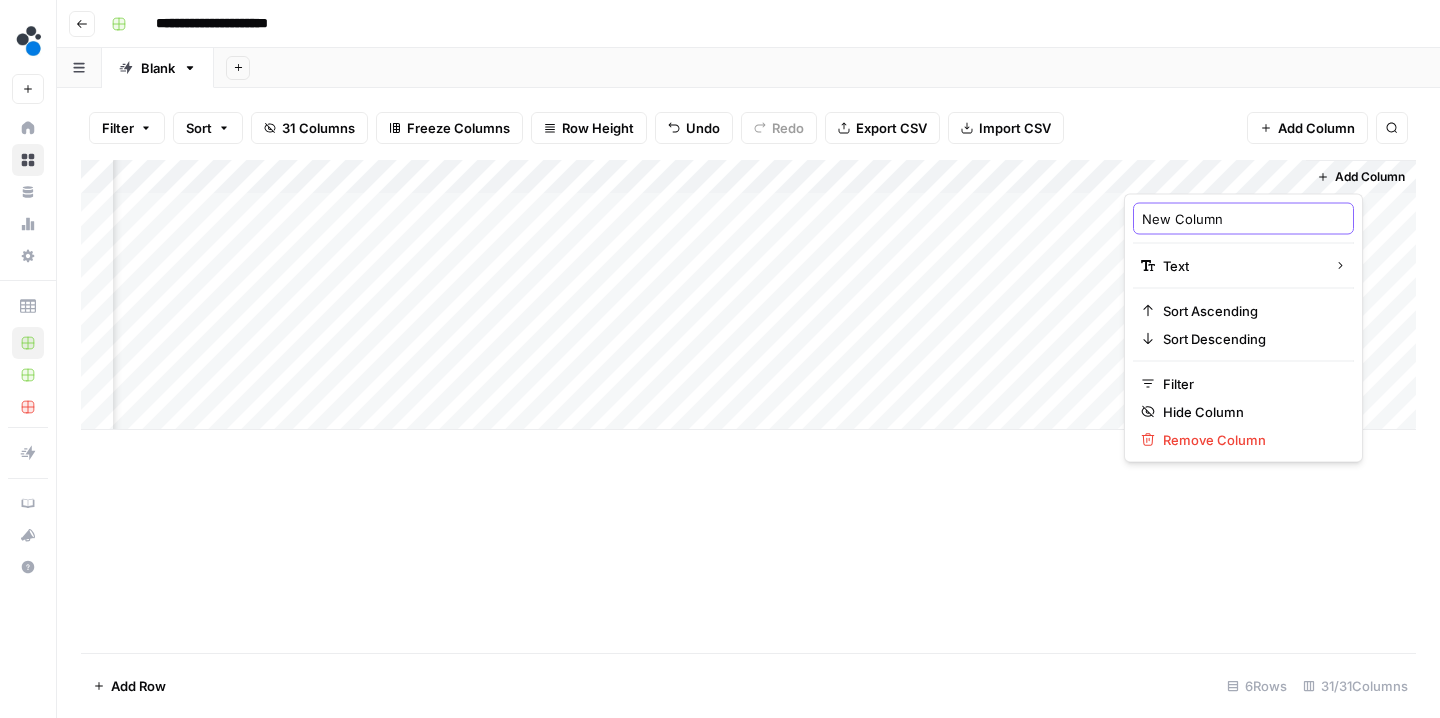 click on "New Column" at bounding box center [1243, 219] 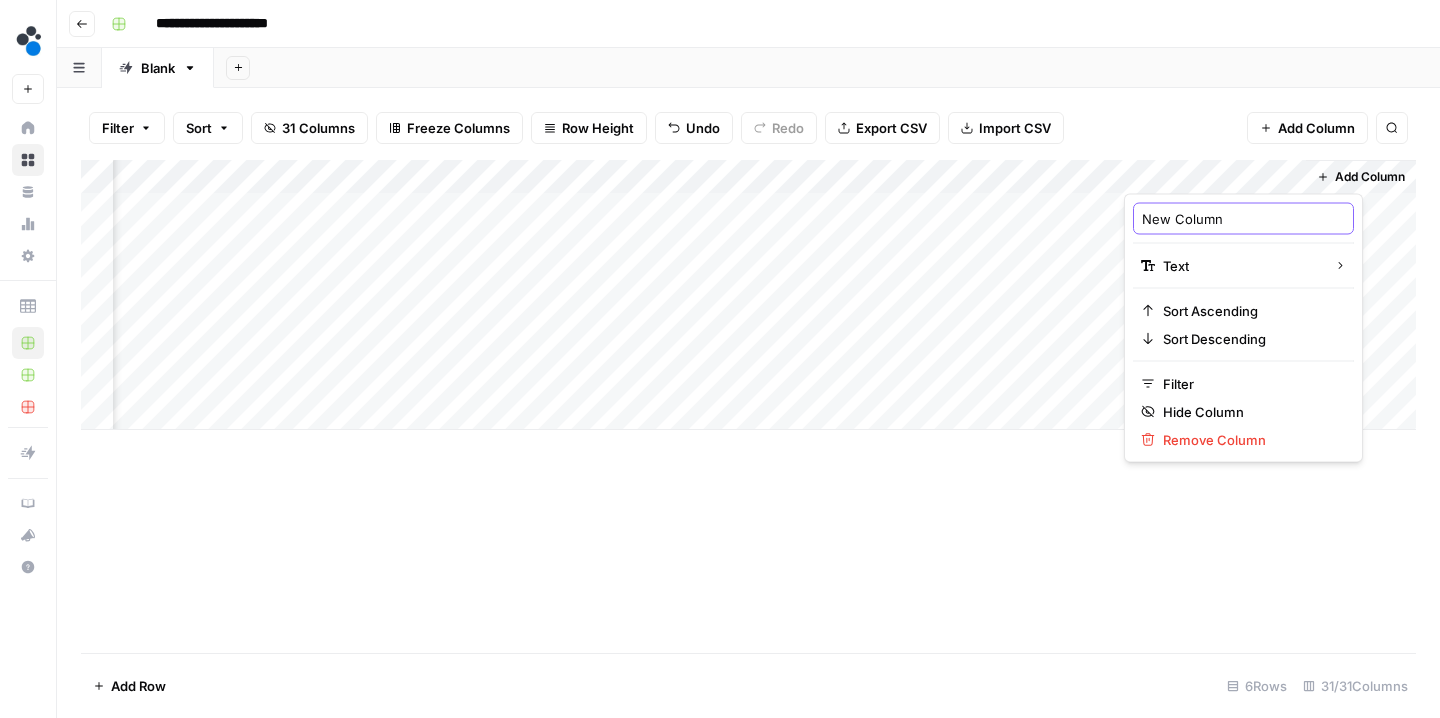 type on "hero post" 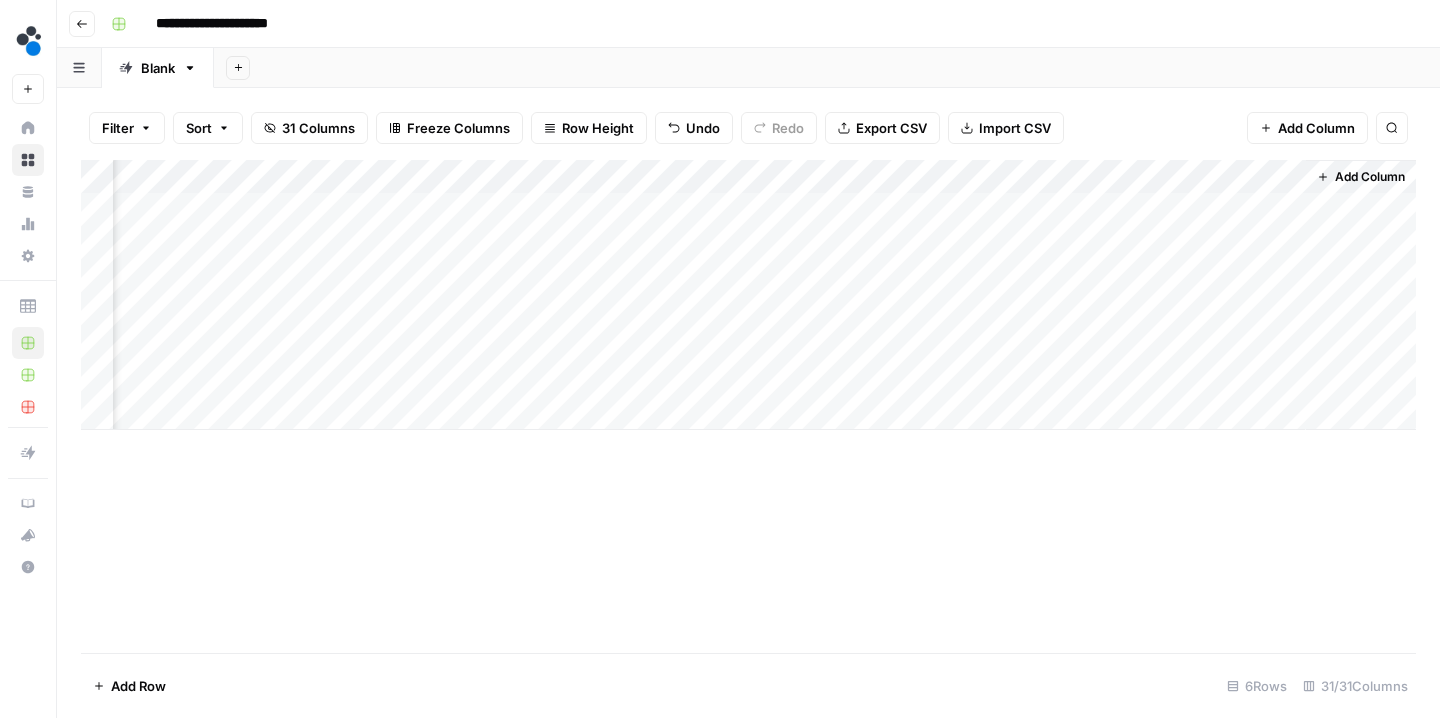 click on "Add Column" at bounding box center [748, 295] 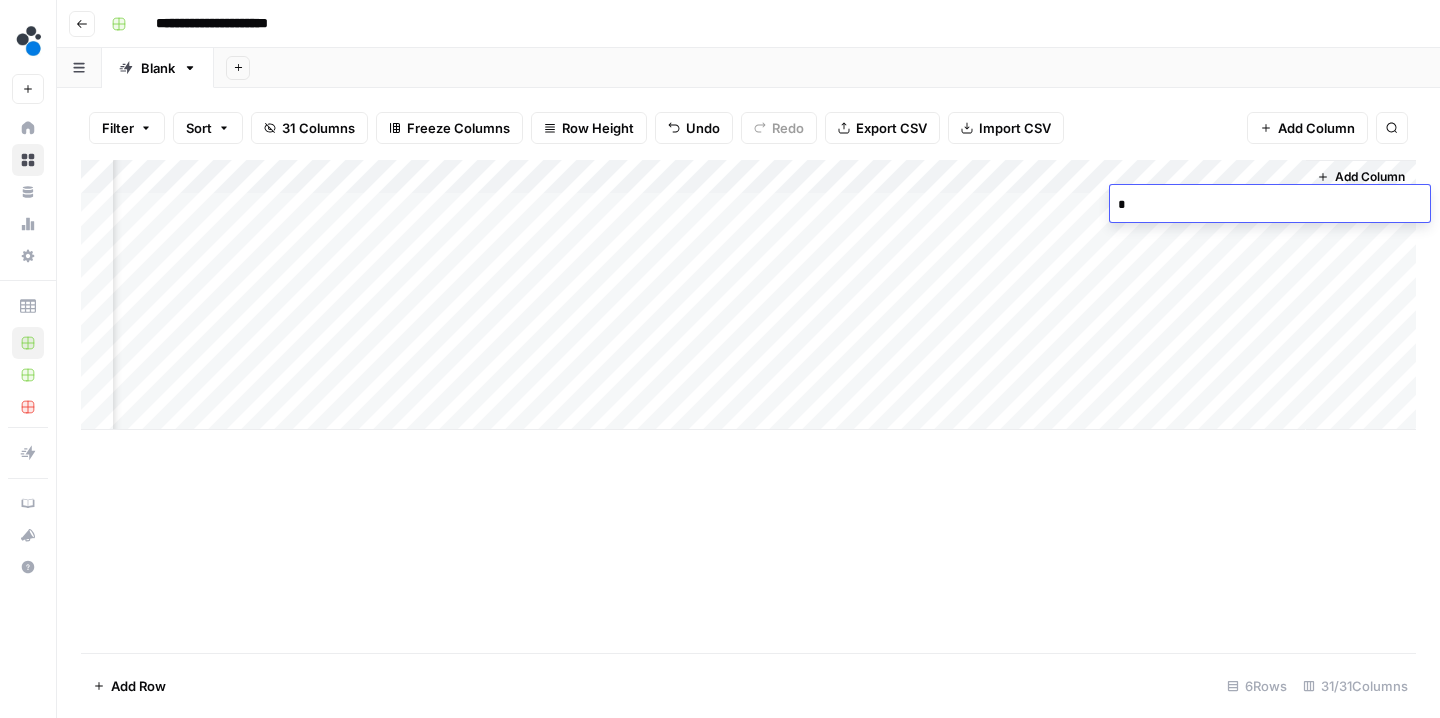click on "Add Column" at bounding box center [748, 295] 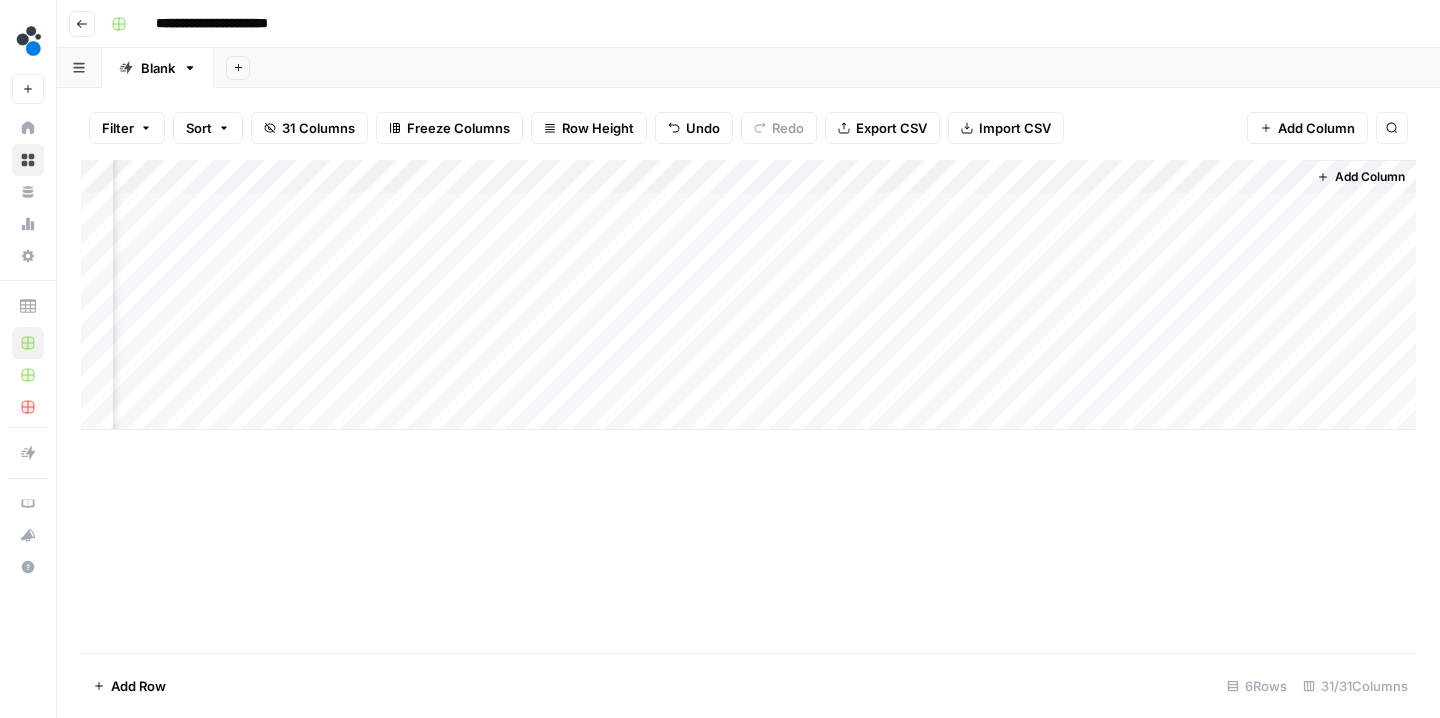 click on "Add Column" at bounding box center (748, 295) 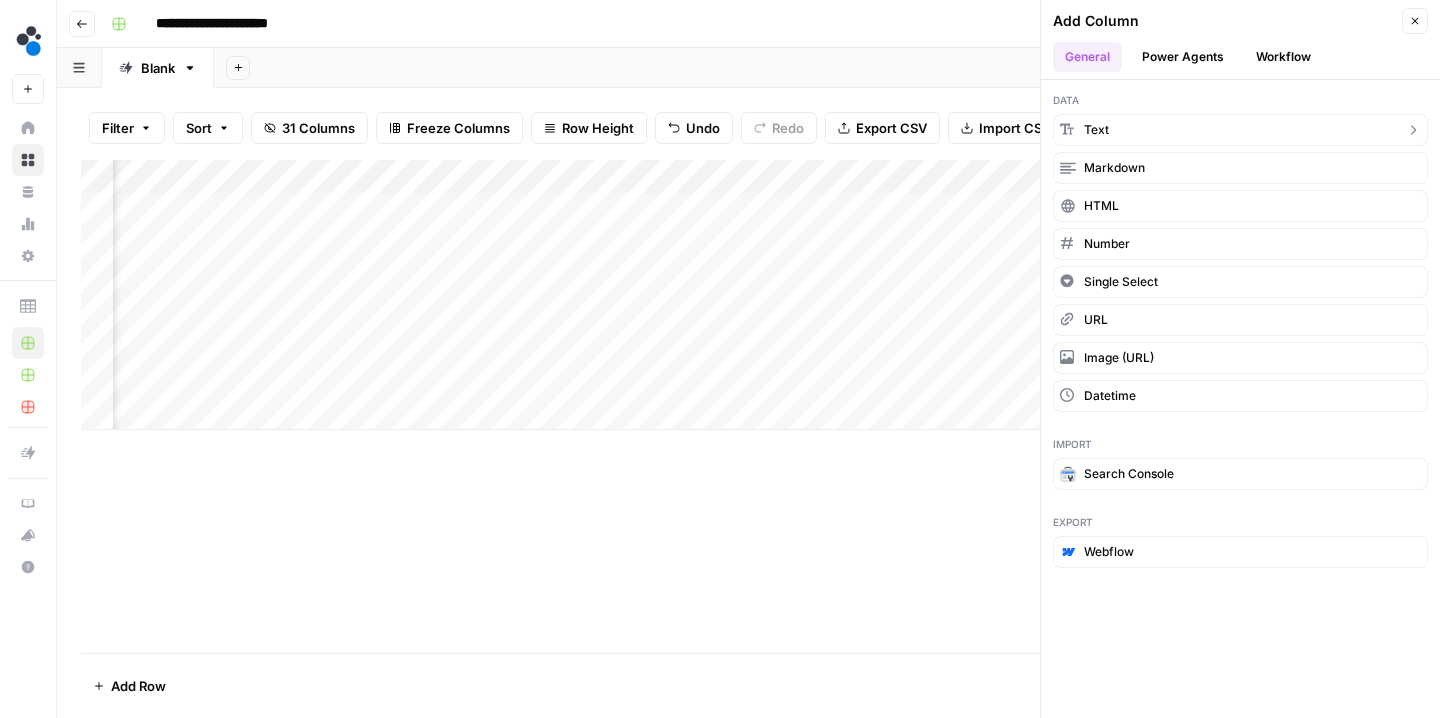 click on "text" at bounding box center (1240, 130) 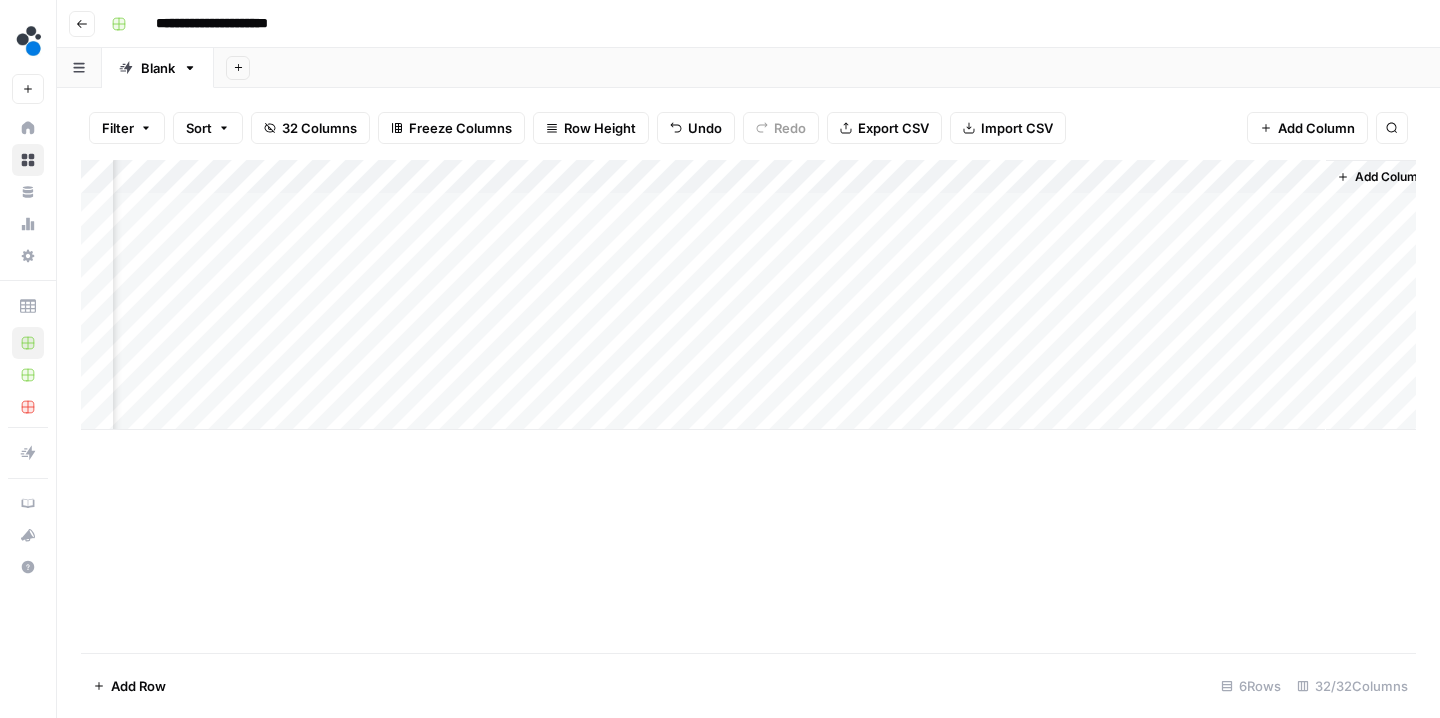 scroll, scrollTop: 0, scrollLeft: 5355, axis: horizontal 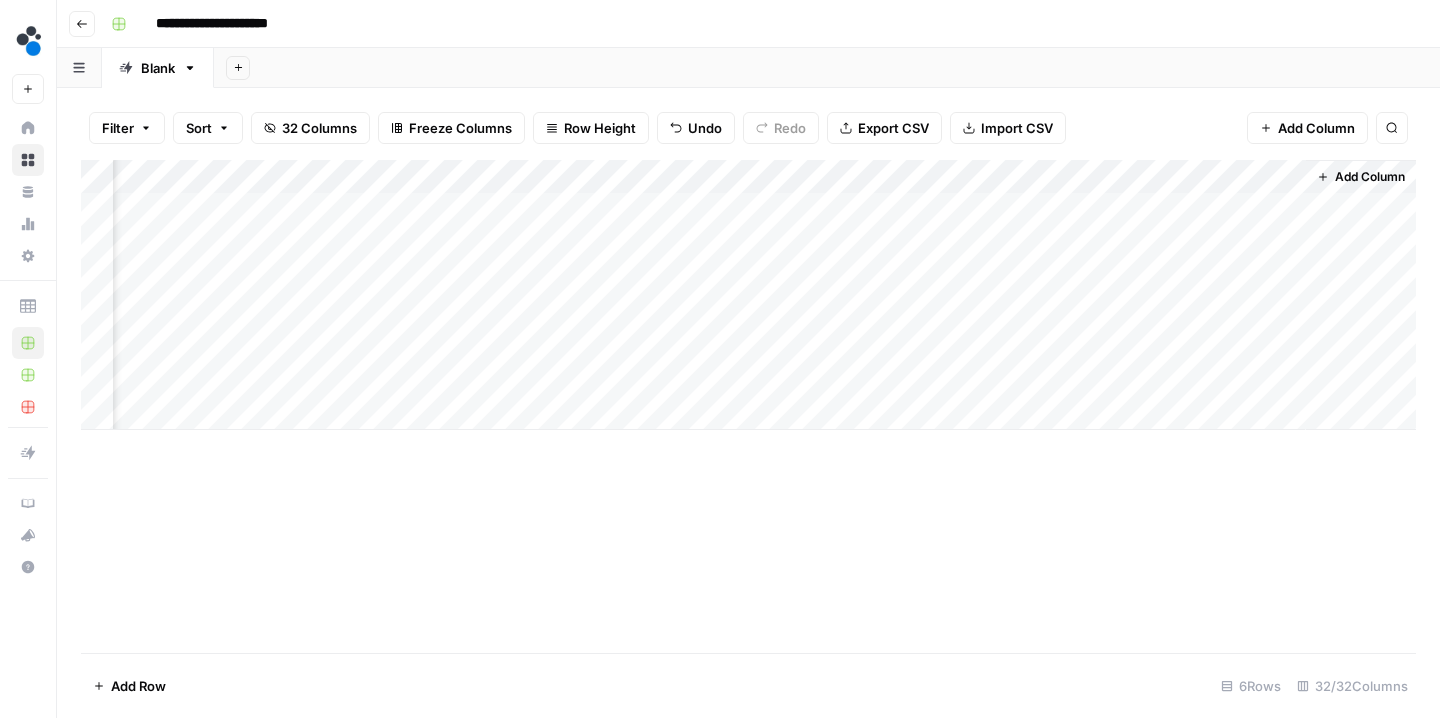 click on "Add Column" at bounding box center (748, 295) 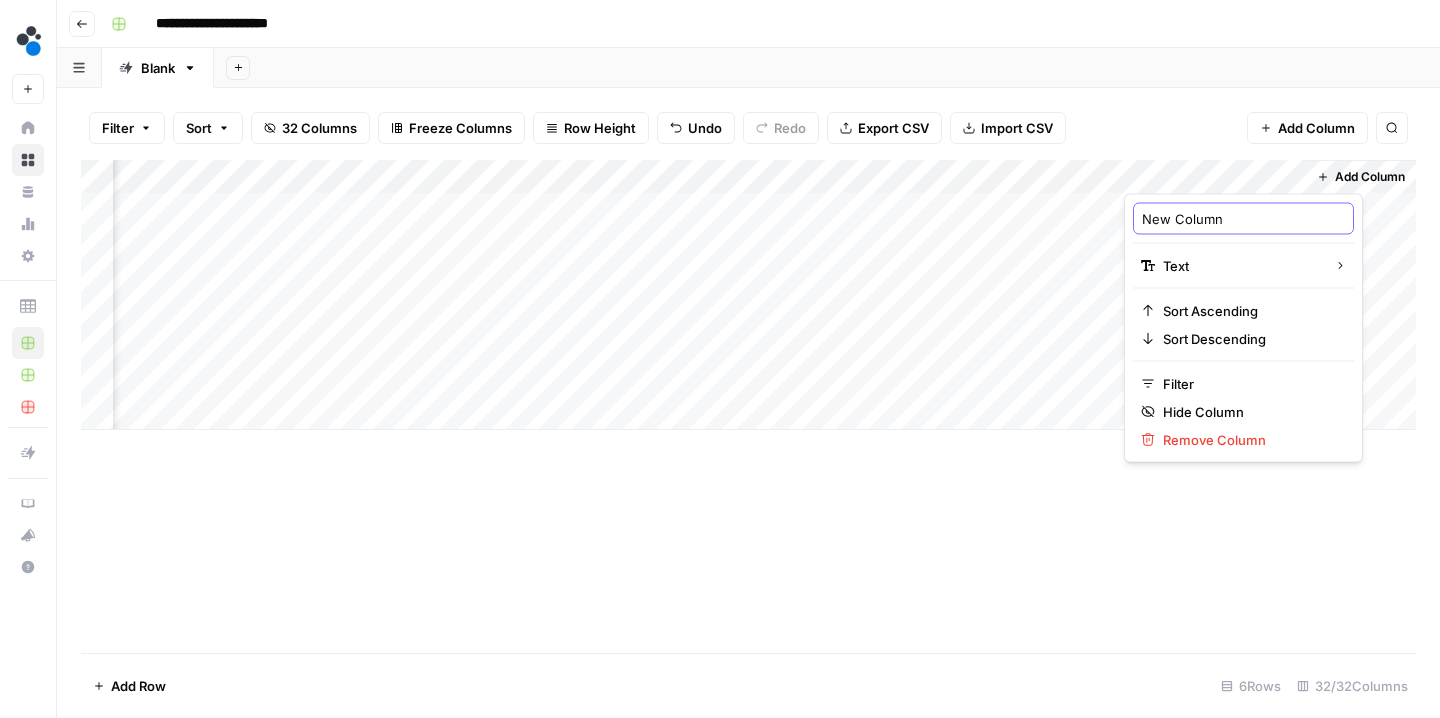 click on "New Column" at bounding box center (1243, 219) 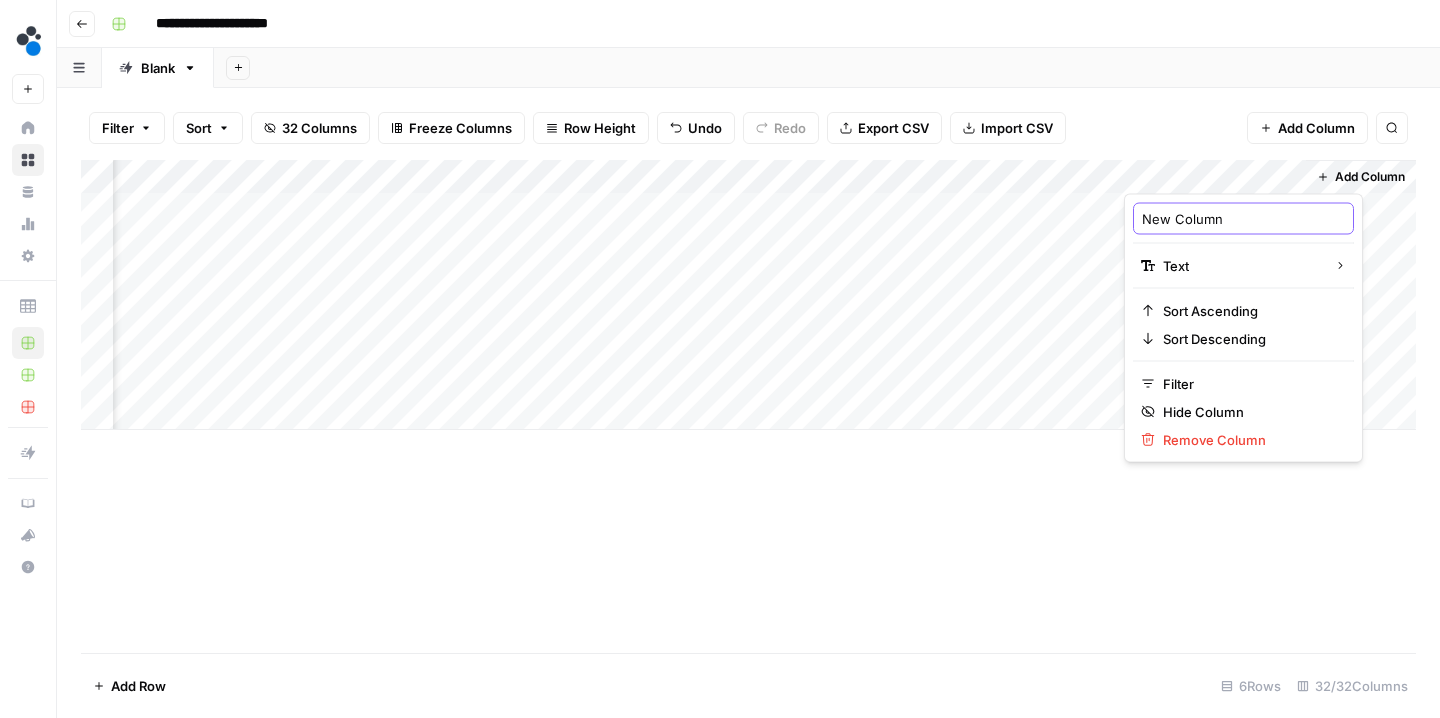 paste on "featured post" 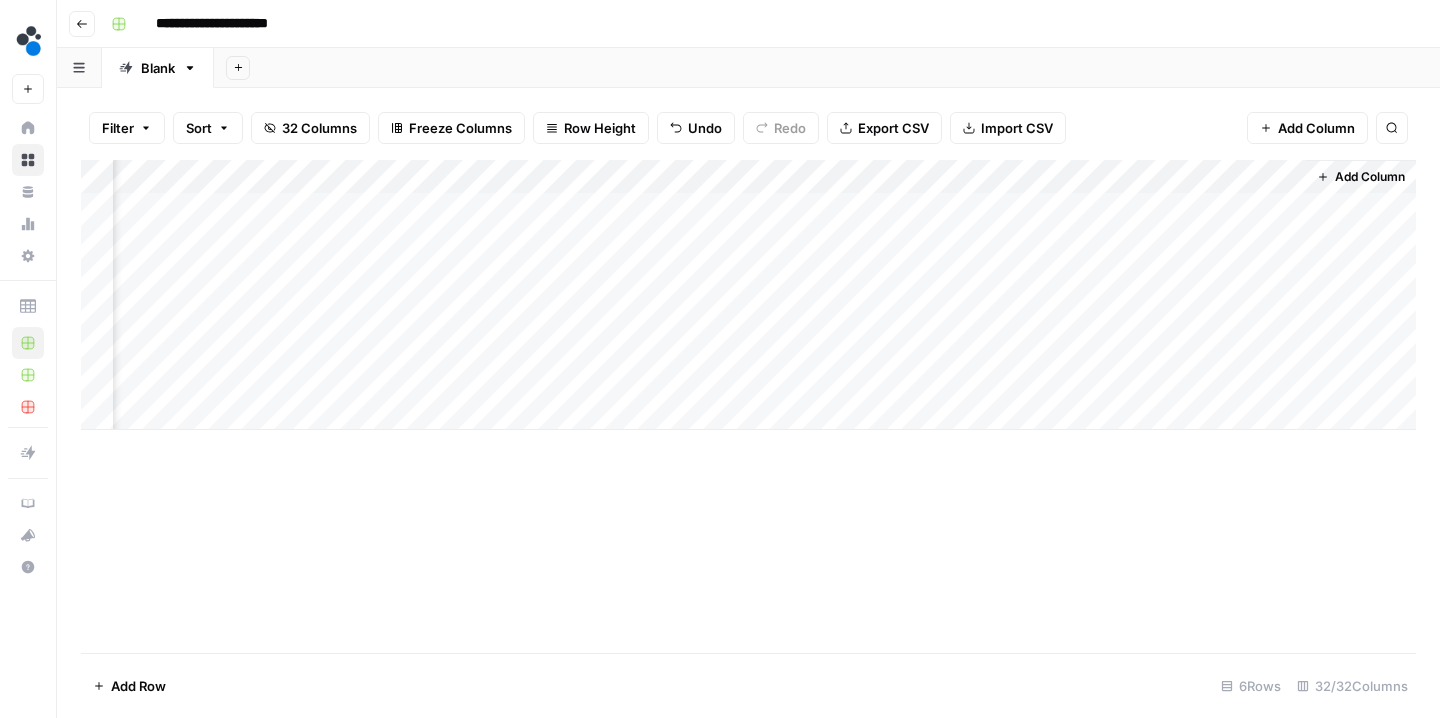 click on "Add Column" at bounding box center [748, 295] 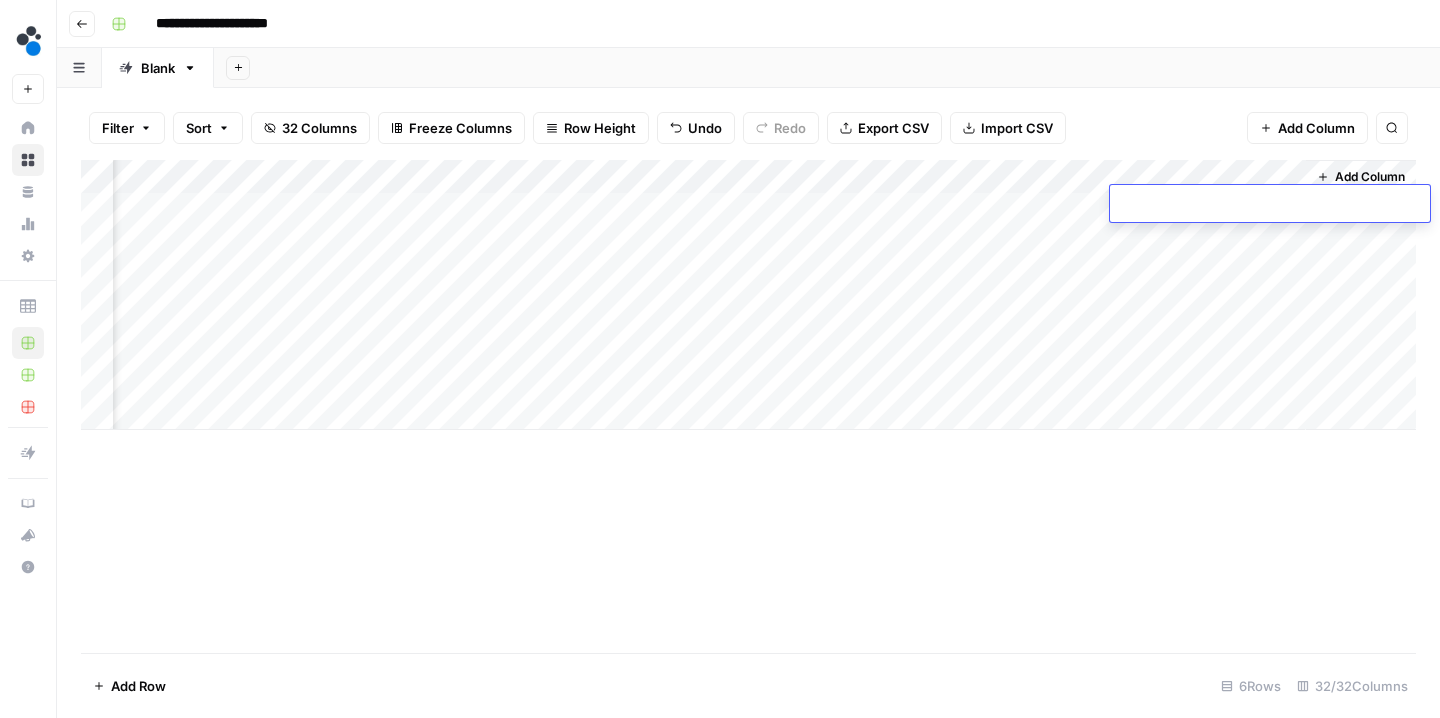 type on "*" 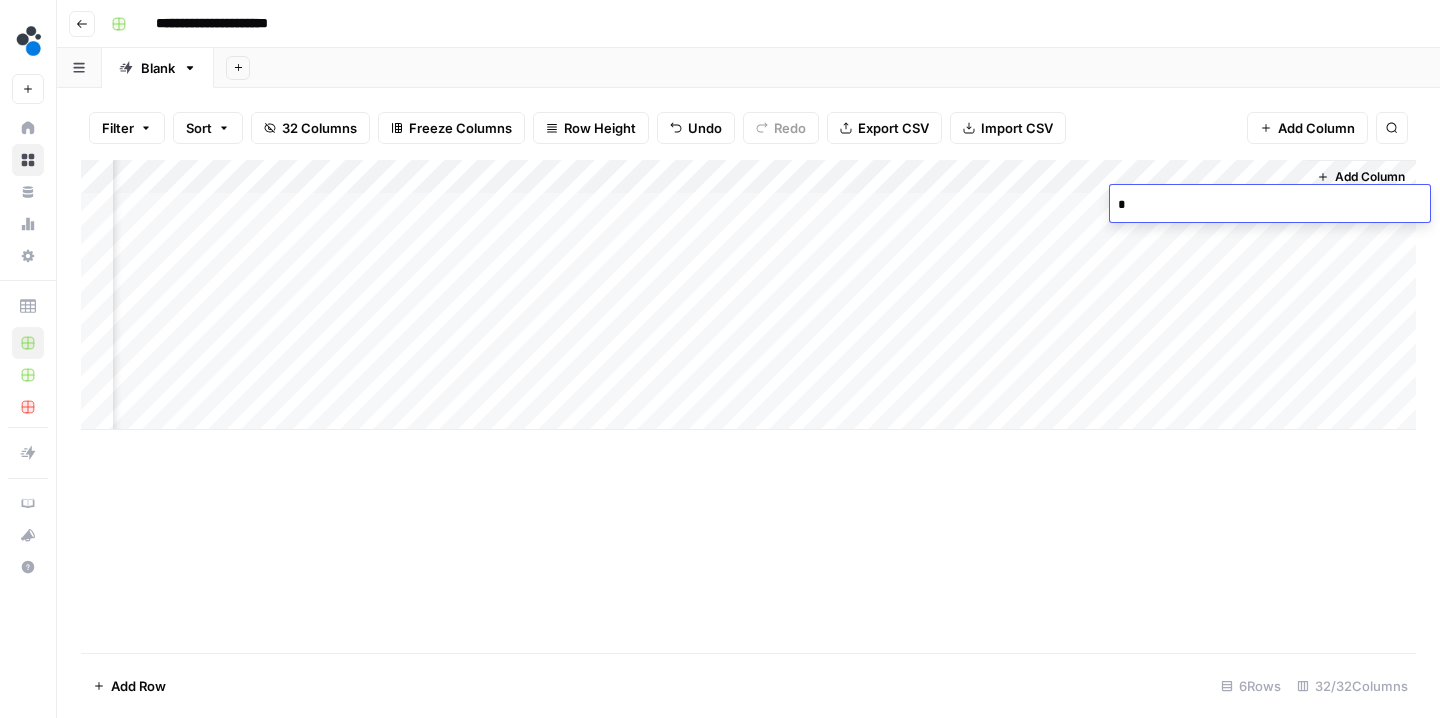 click on "Add Column" at bounding box center [748, 295] 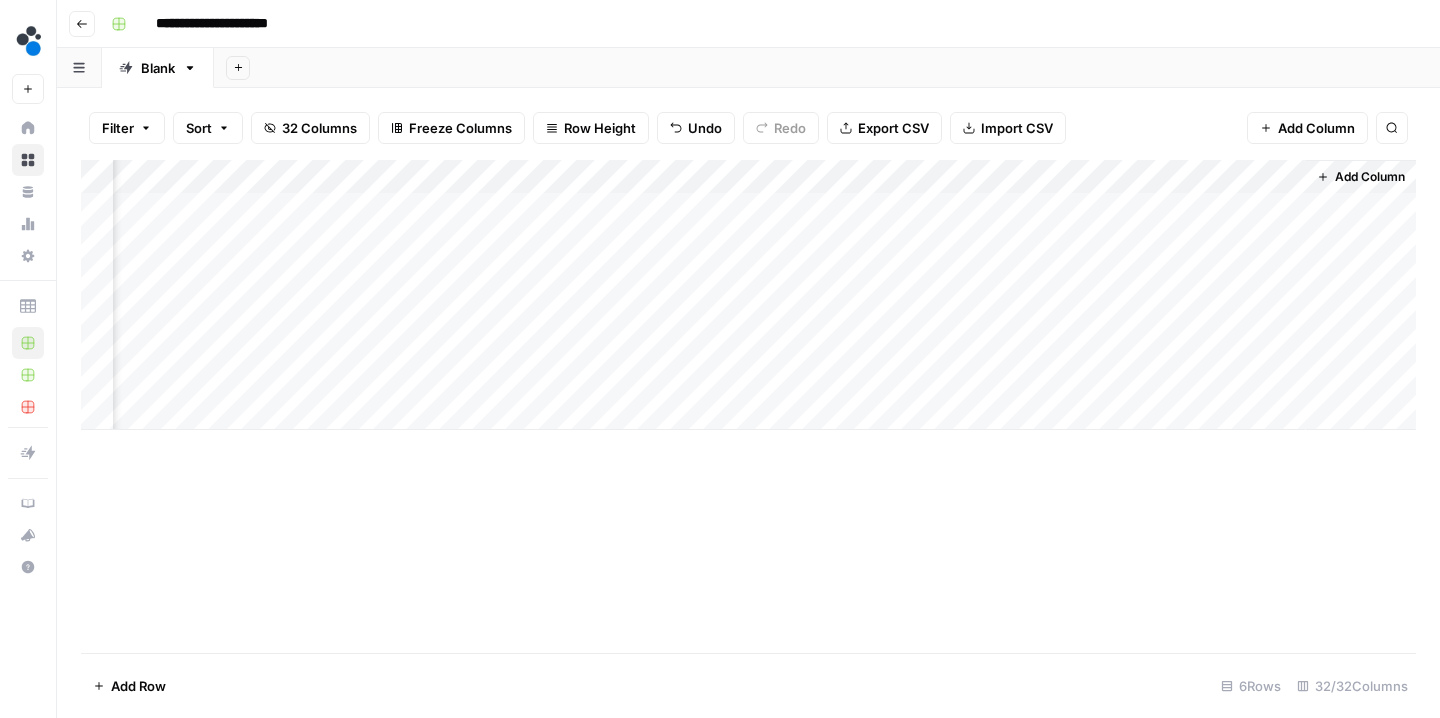 click on "Add Column" at bounding box center [748, 295] 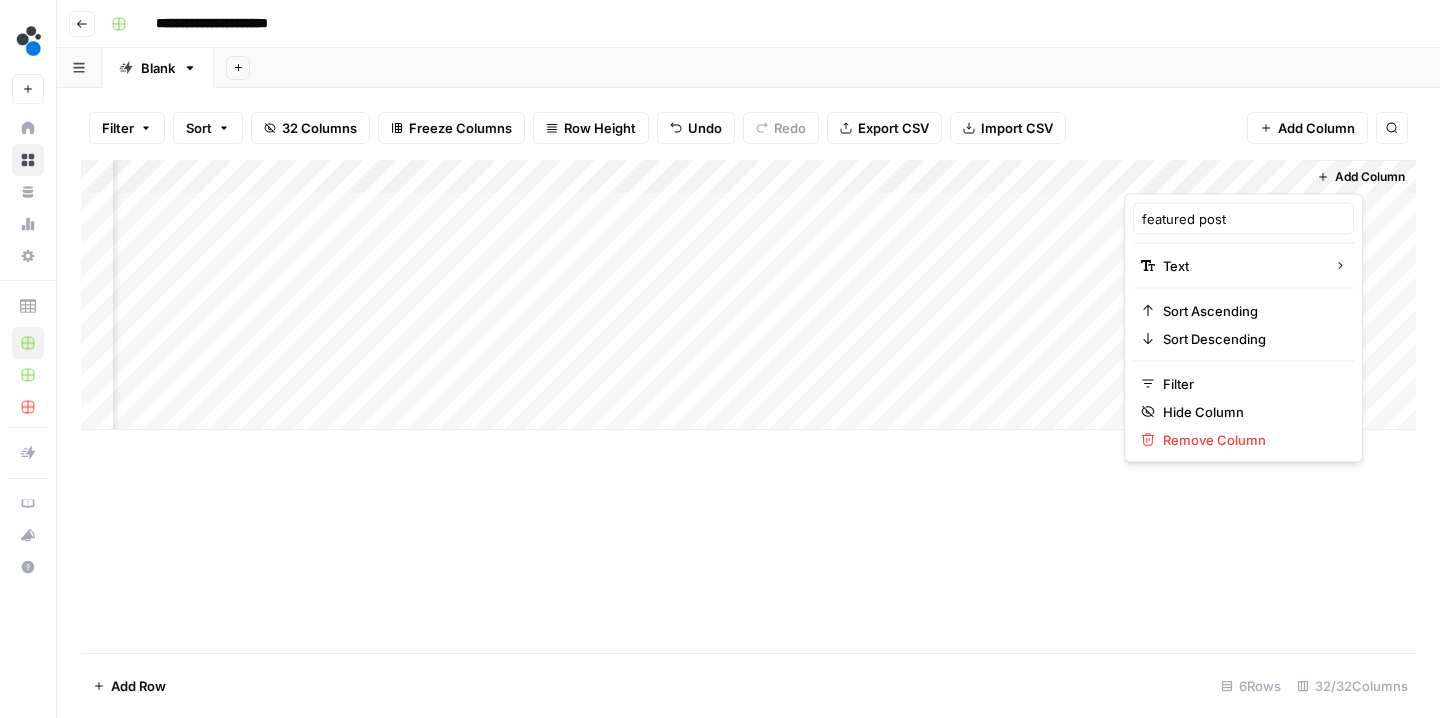 click on "featured post
Text Sort Ascending Sort Descending Filter Hide Column Remove Column" at bounding box center (1243, 328) 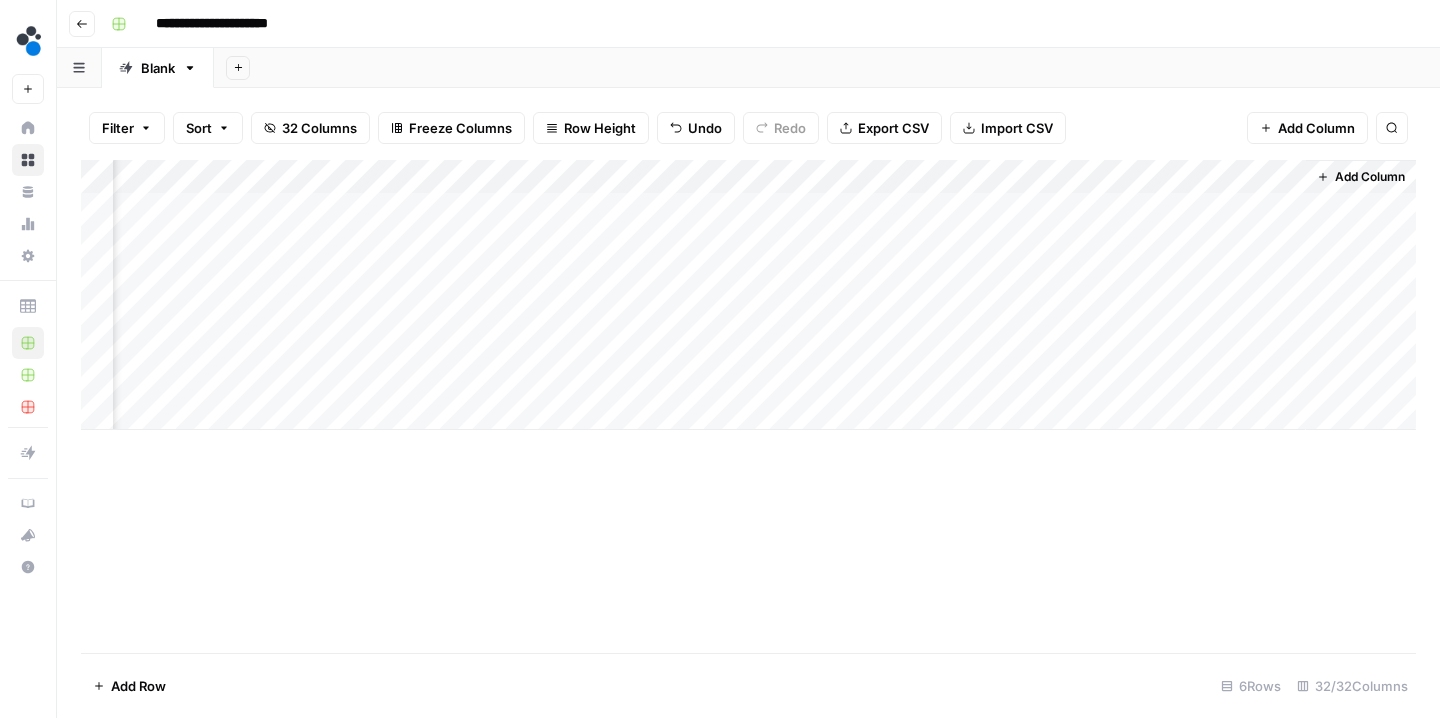 click on "Add Column" at bounding box center (748, 295) 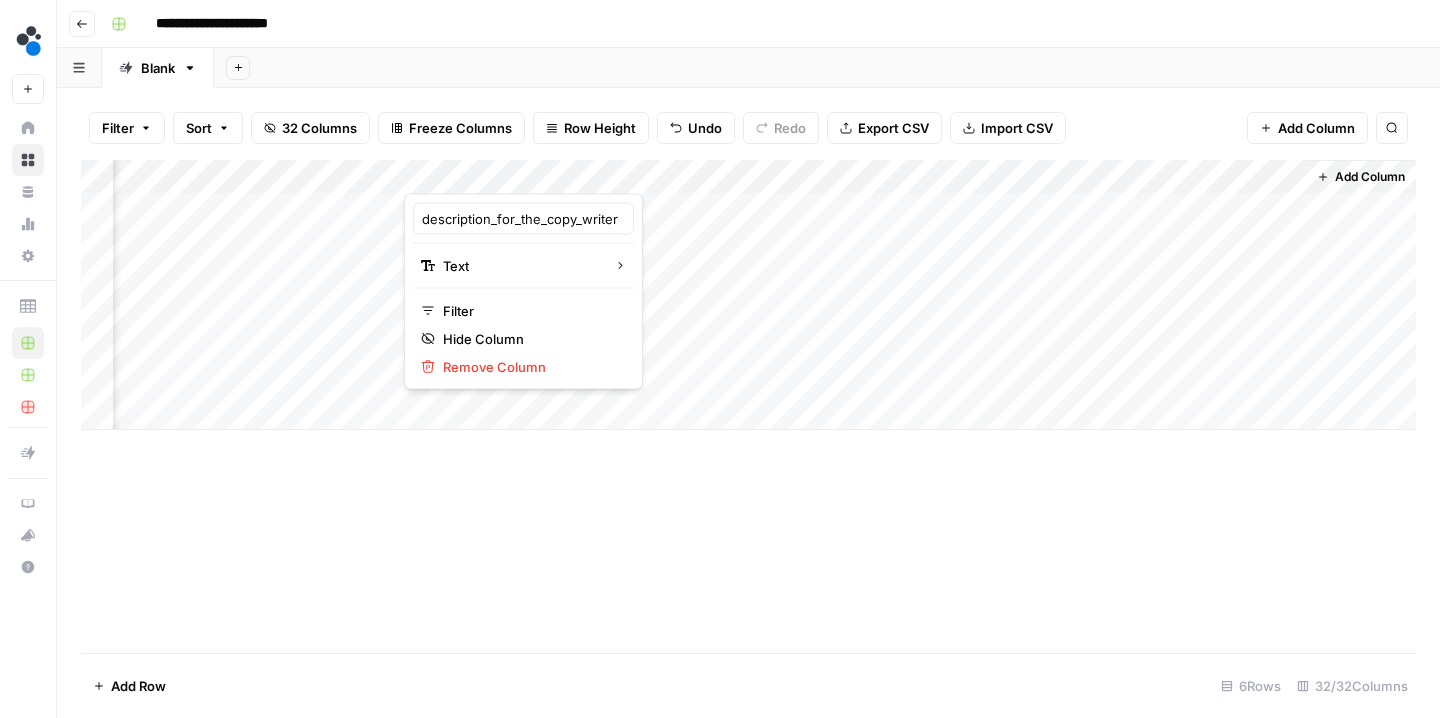 click on "Add Column" at bounding box center (1316, 128) 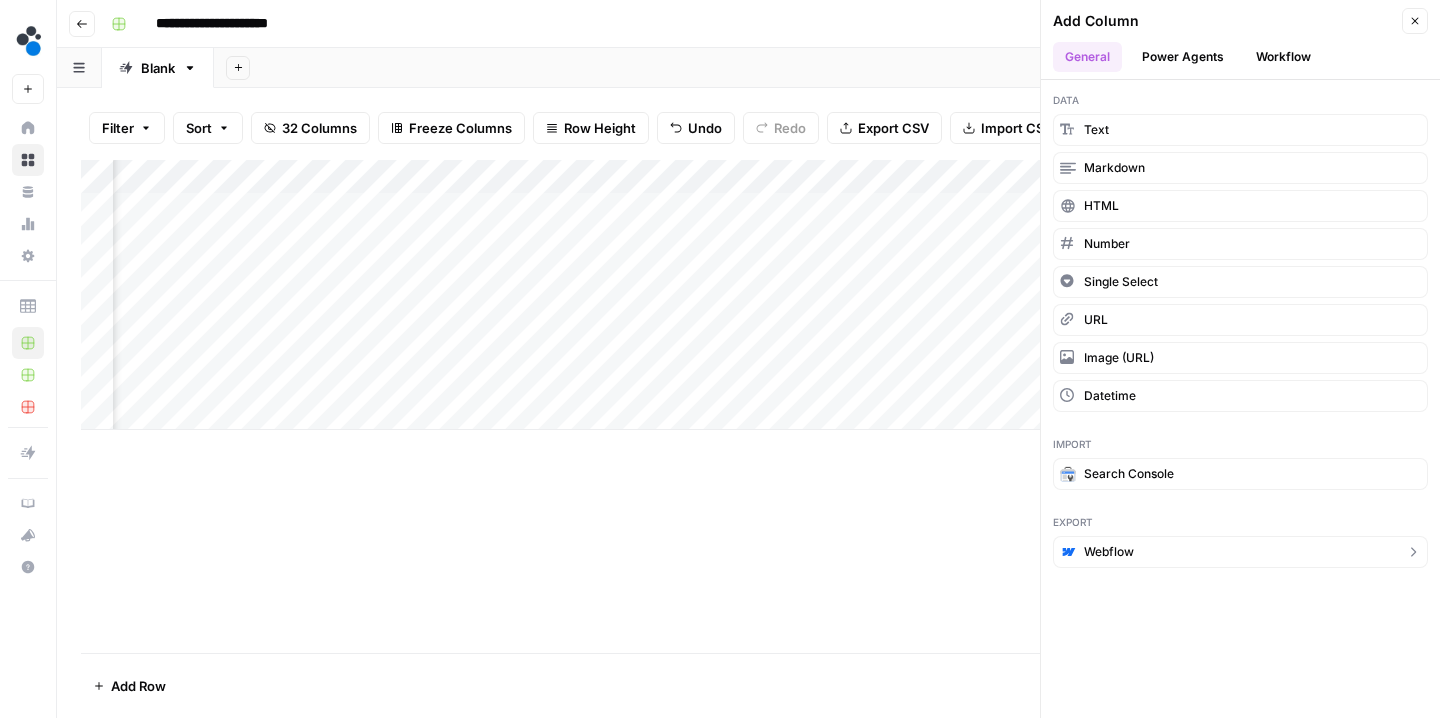 click on "Webflow" at bounding box center [1240, 552] 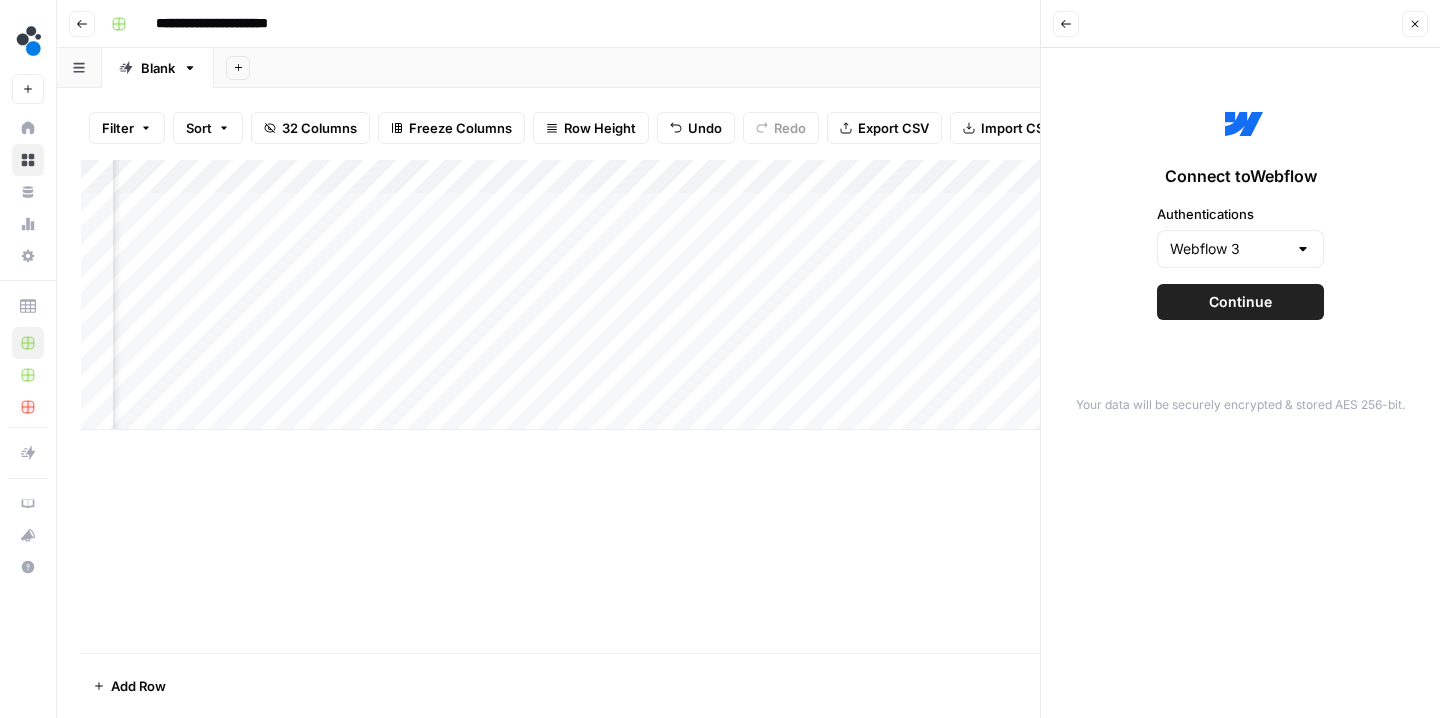 click on "Continue" at bounding box center (1240, 302) 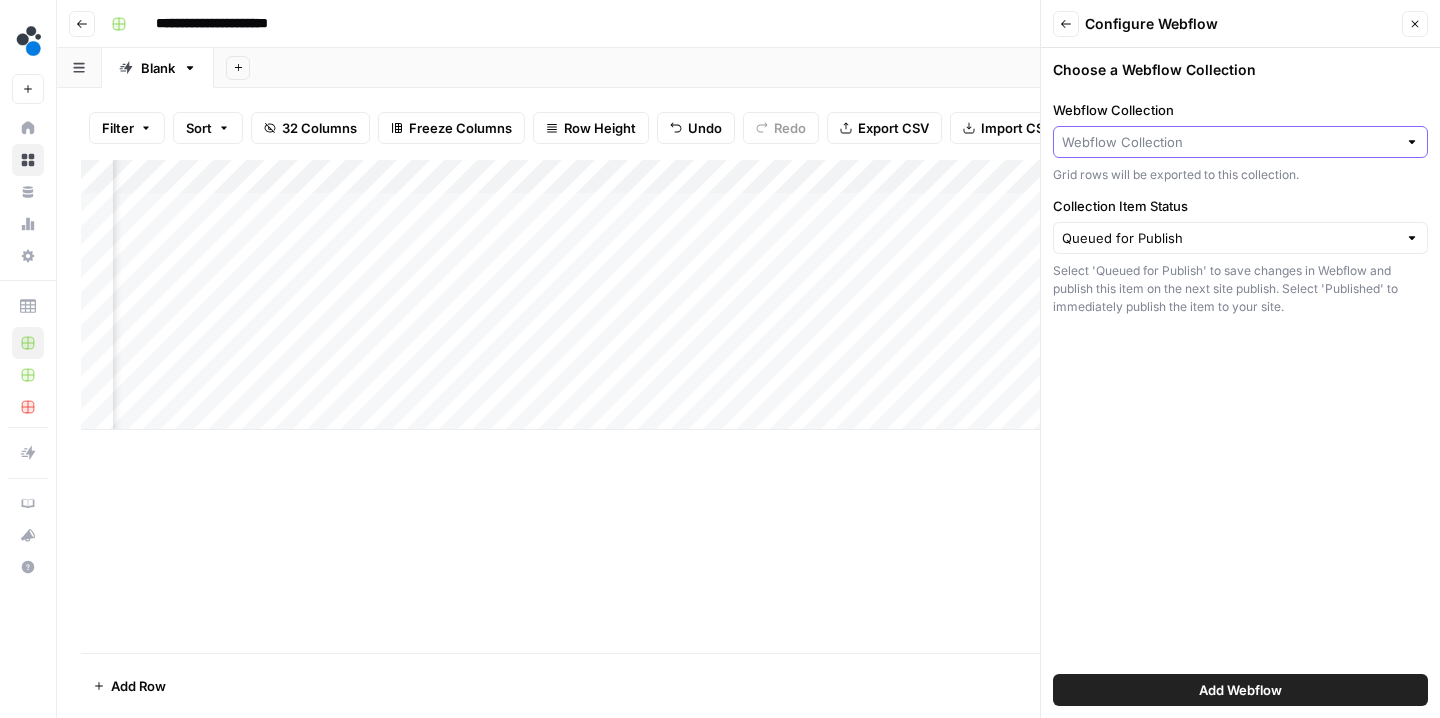 click on "Webflow Collection" at bounding box center (1229, 142) 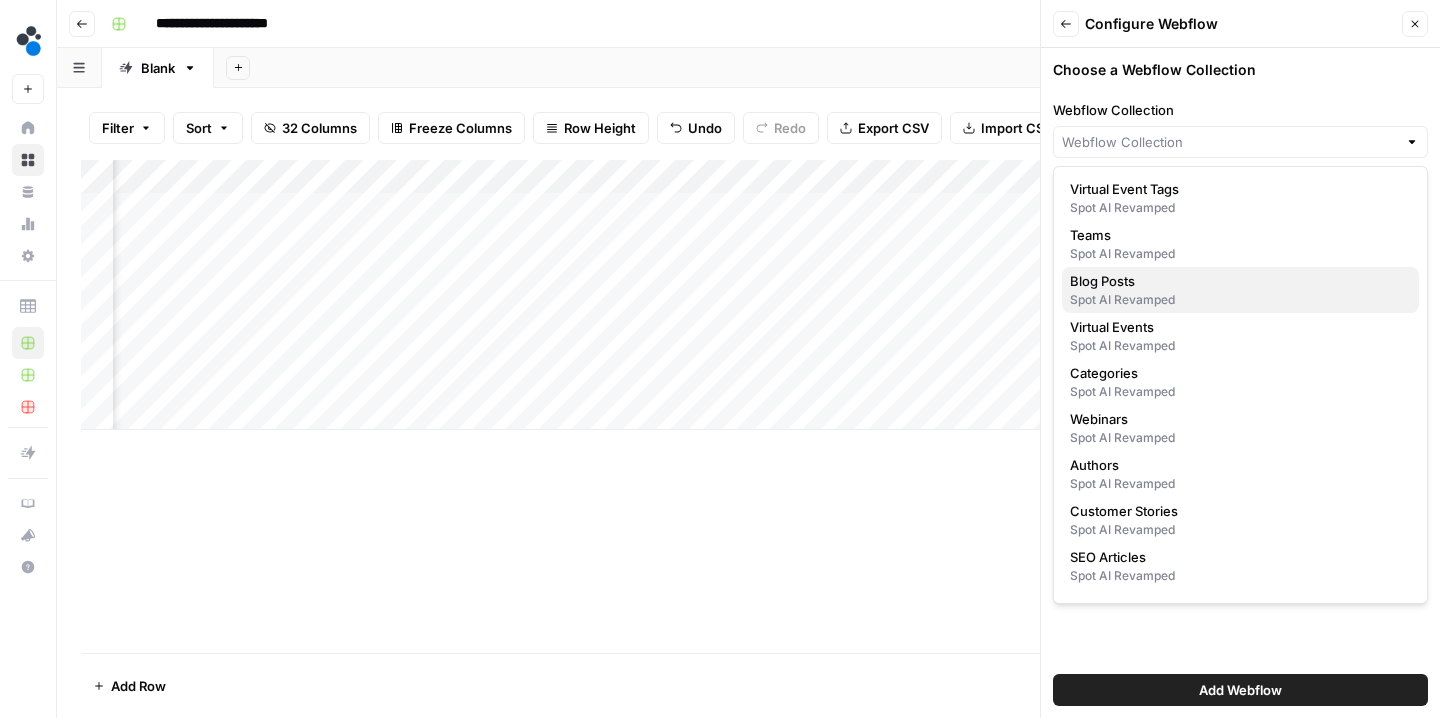click on "Spot AI Revamped" at bounding box center [1240, 300] 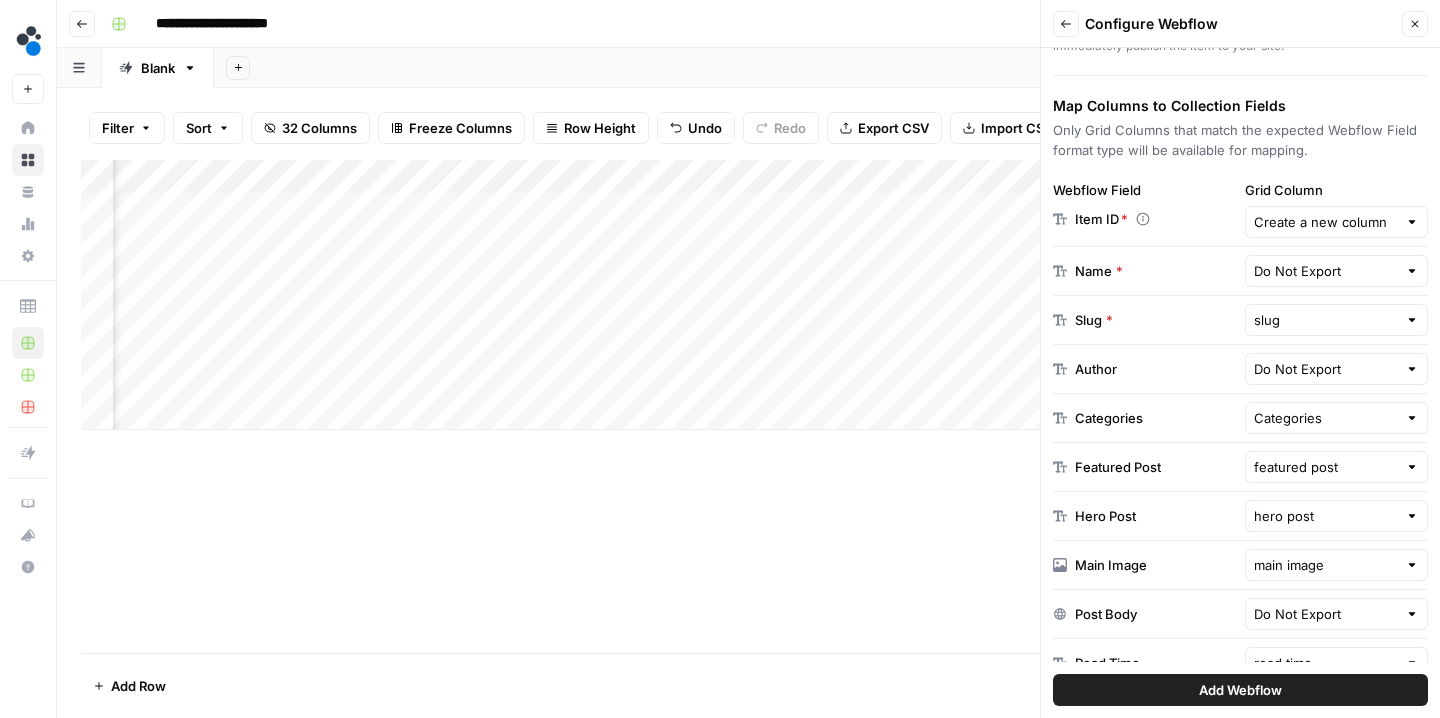 scroll, scrollTop: 263, scrollLeft: 0, axis: vertical 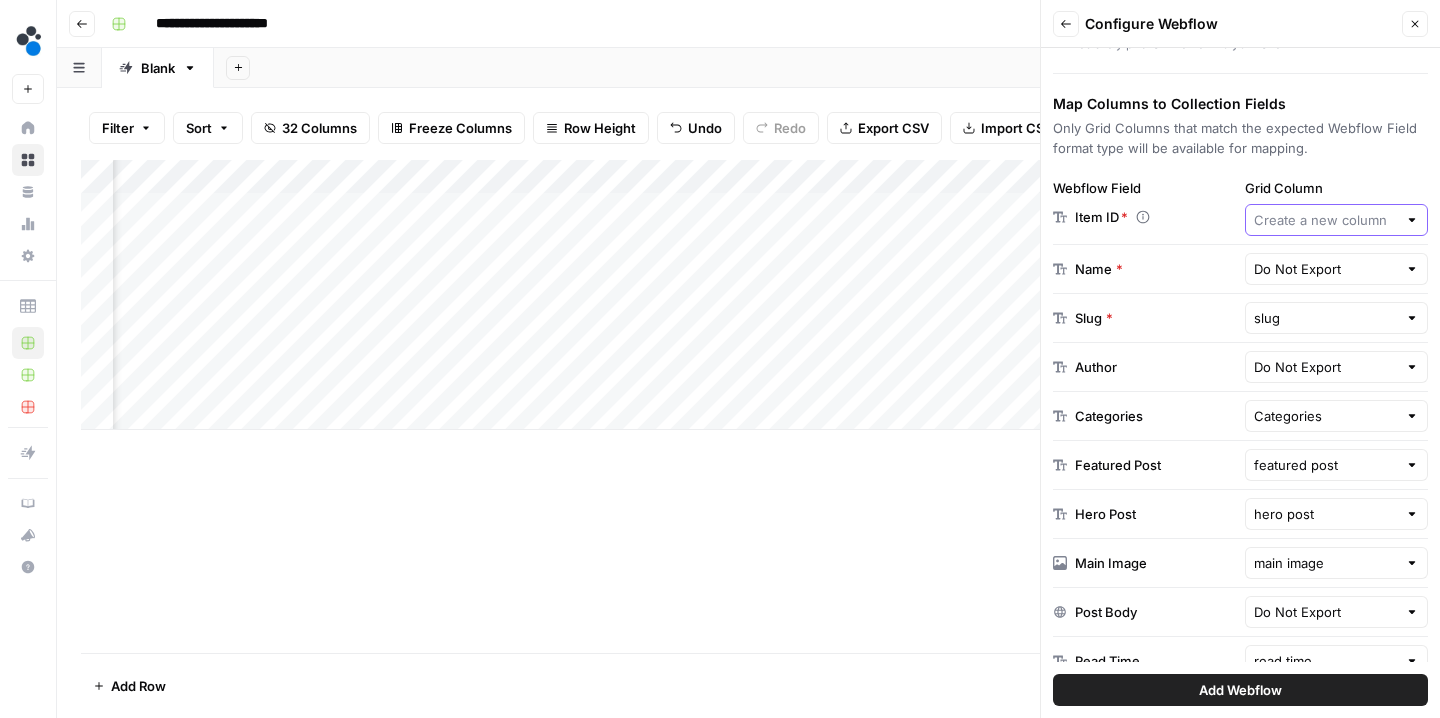 click on "Grid Column" at bounding box center (1326, 220) 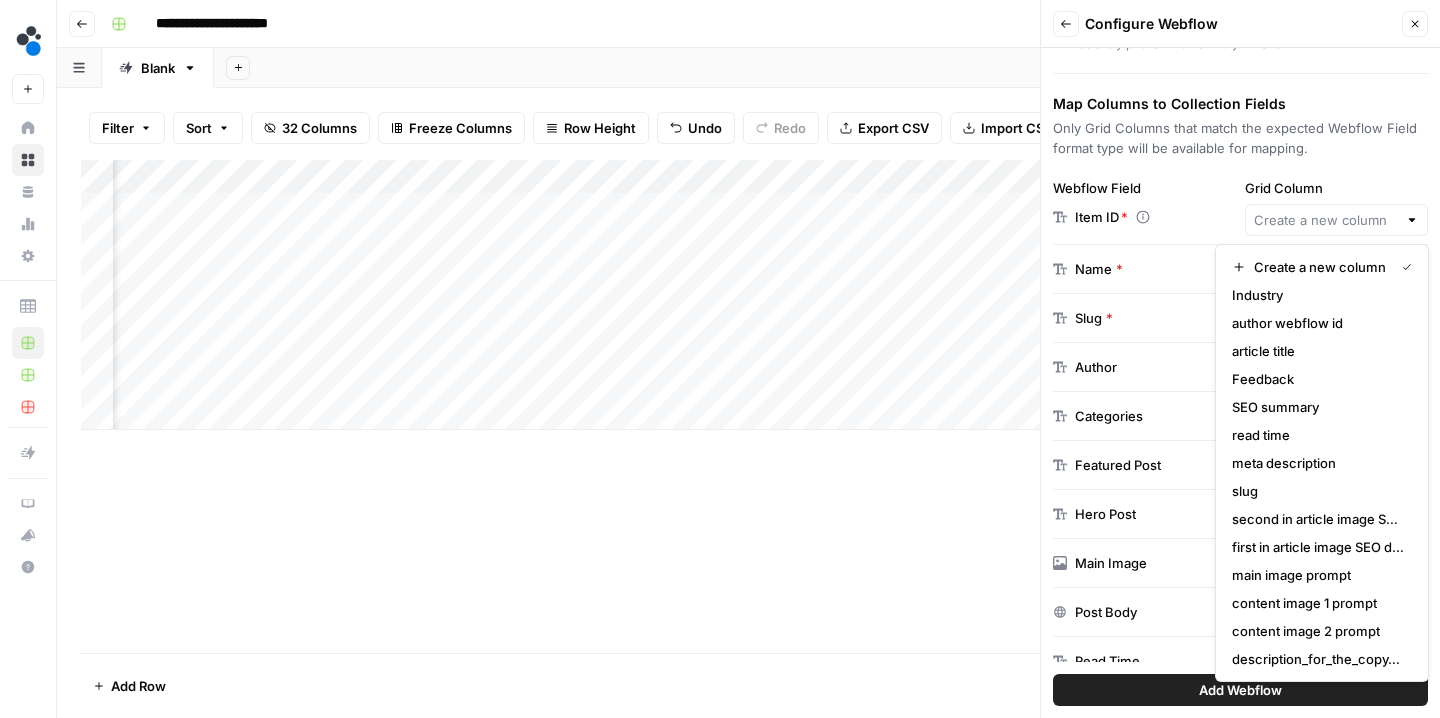 type on "Create a new column" 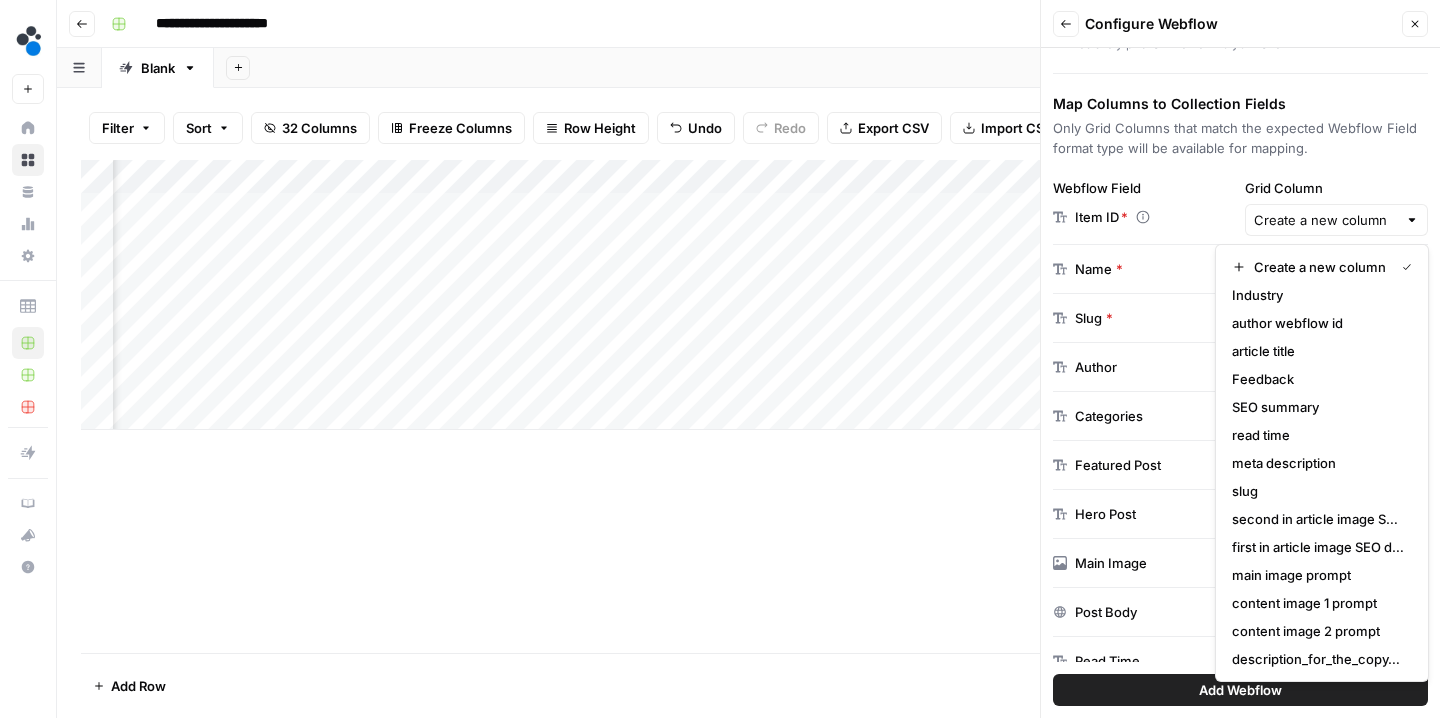 click on "Choose a Webflow Collection Webflow Collection Blog Posts Grid rows will be exported to this collection. Collection Item Status Queued for Publish Select 'Queued for Publish' to save changes in Webflow and publish this item on the next site publish. Select 'Published' to immediately publish the item to your site. Map Columns to Collection Fields Only Grid Columns that match the expected Webflow Field format type will be available for mapping. Webflow Field
Item ID * Grid Column Create a new column
Name * Do Not Export
Slug * slug
Author Do Not Export
Categories Categories" at bounding box center [1240, 383] 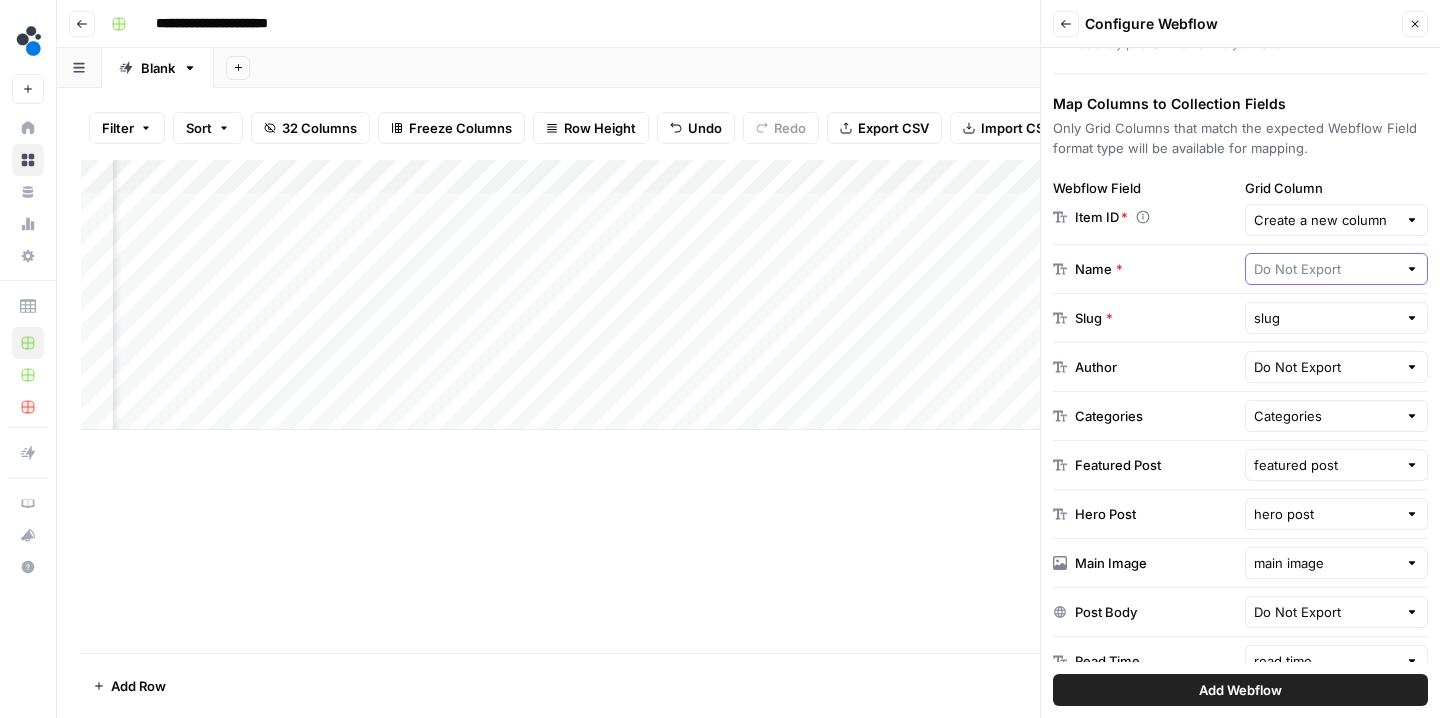 click at bounding box center [1326, 269] 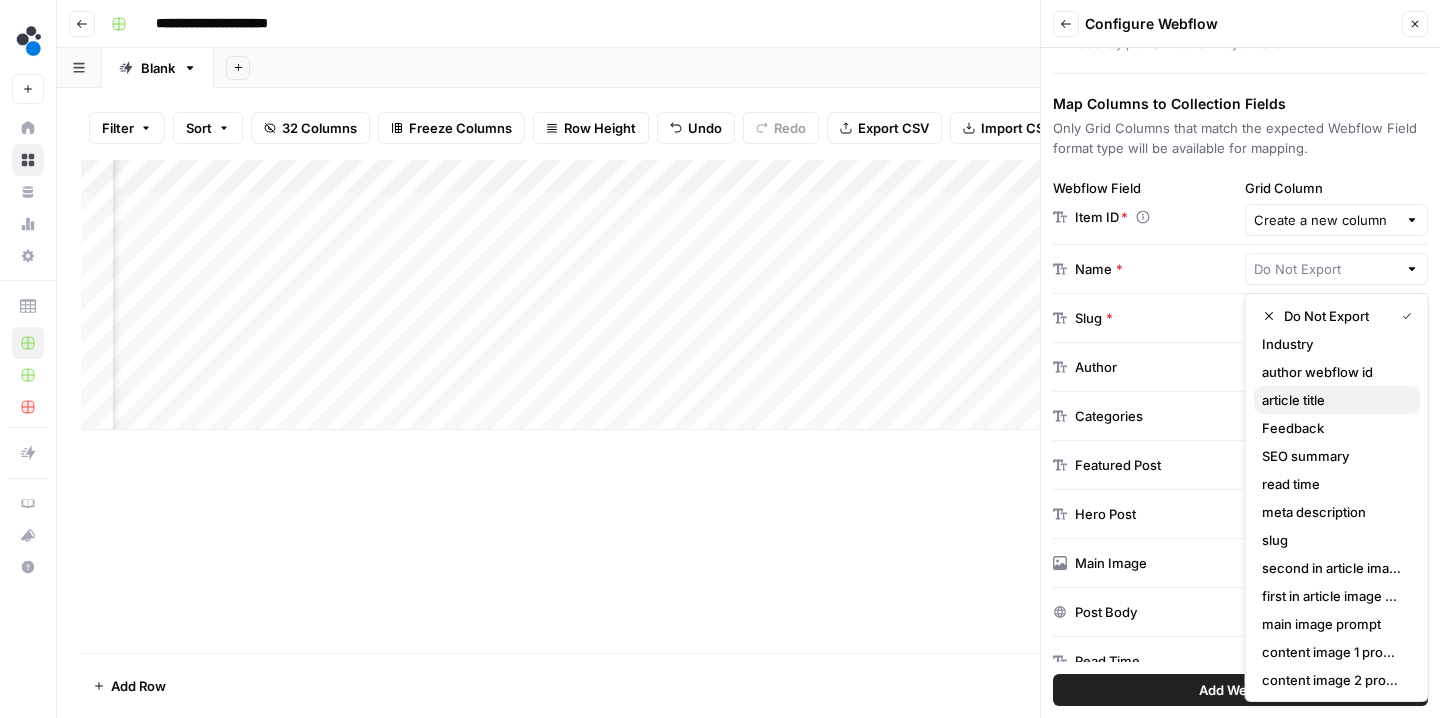 click on "article title" at bounding box center [1293, 400] 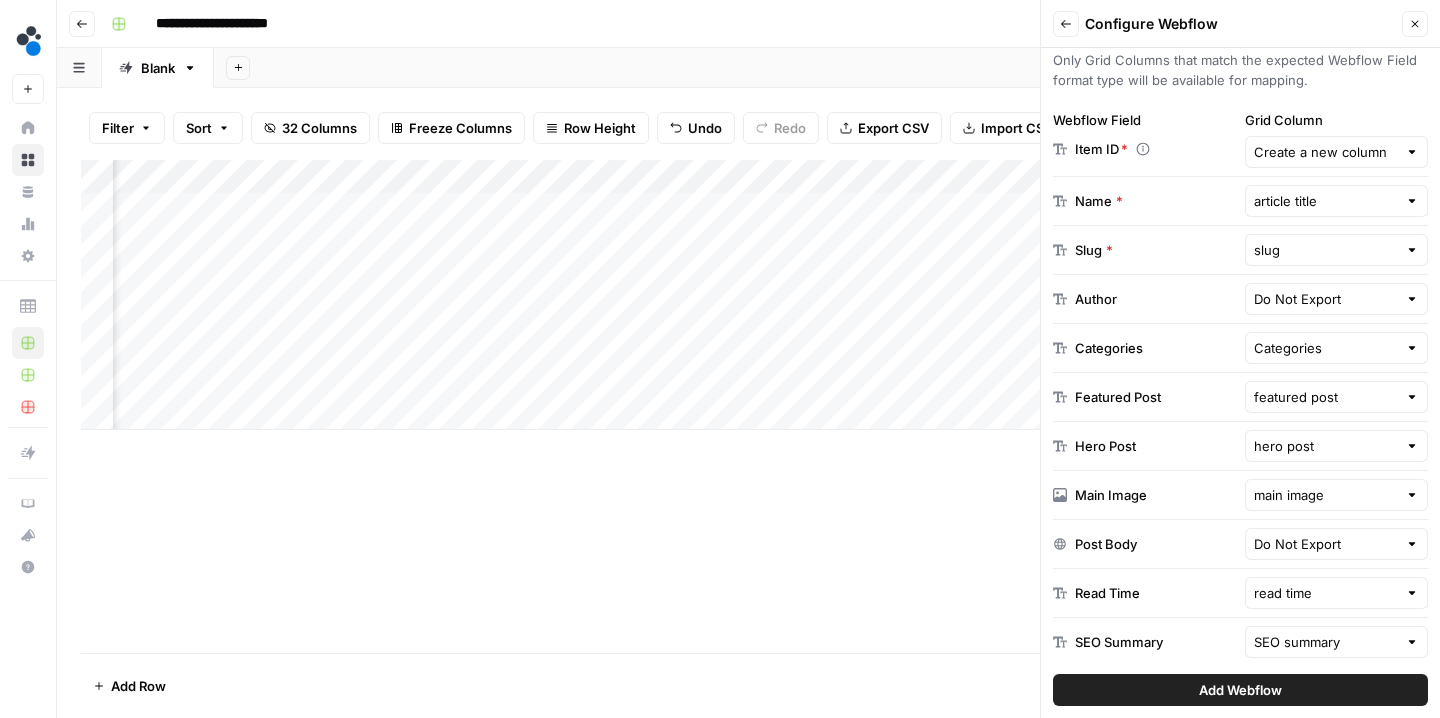 scroll, scrollTop: 352, scrollLeft: 0, axis: vertical 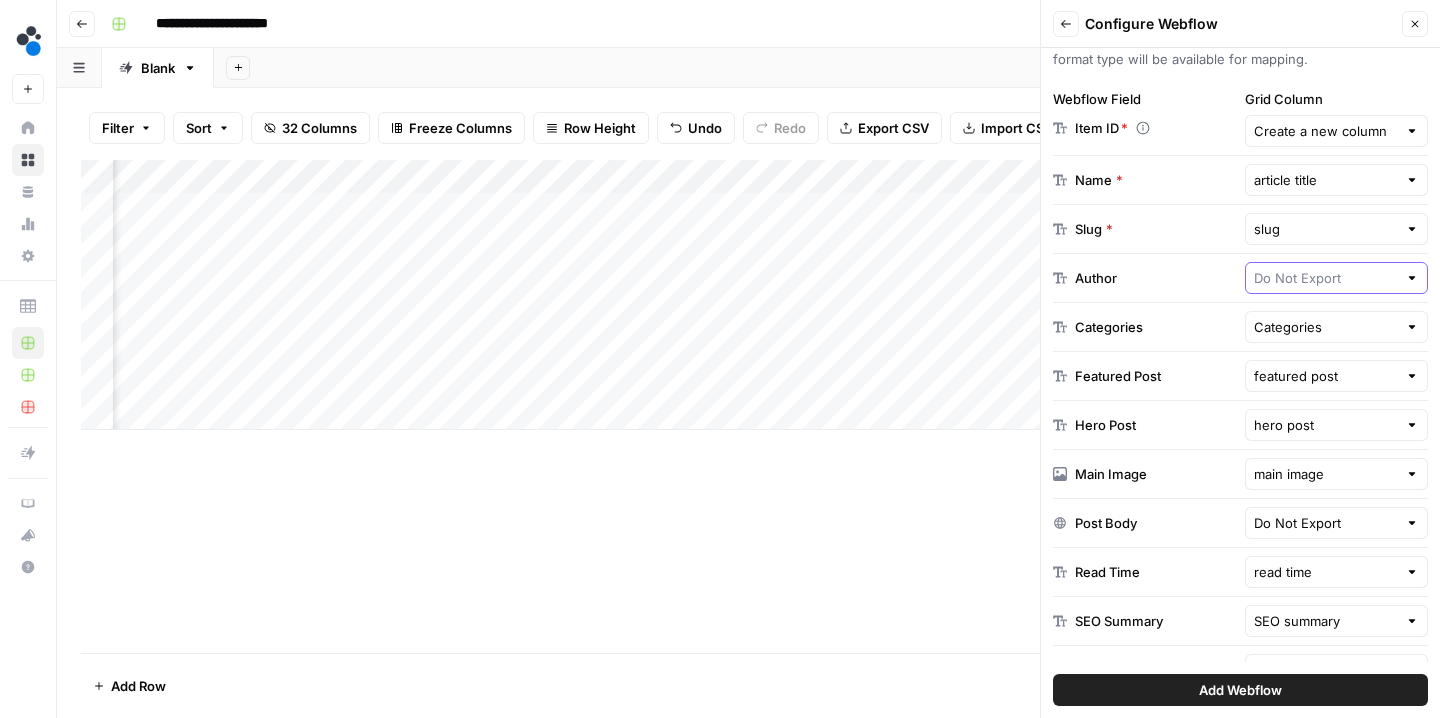 click at bounding box center [1326, 278] 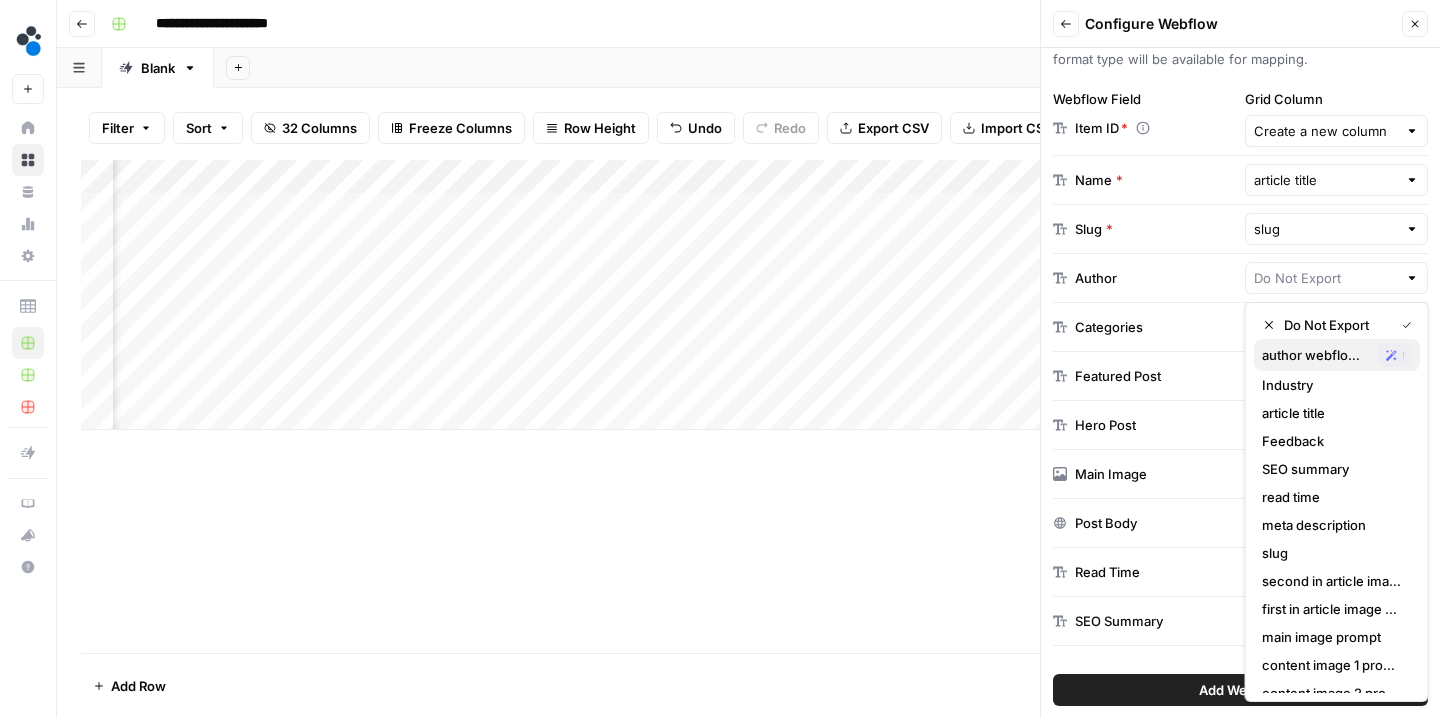click on "author webflow id" at bounding box center [1316, 355] 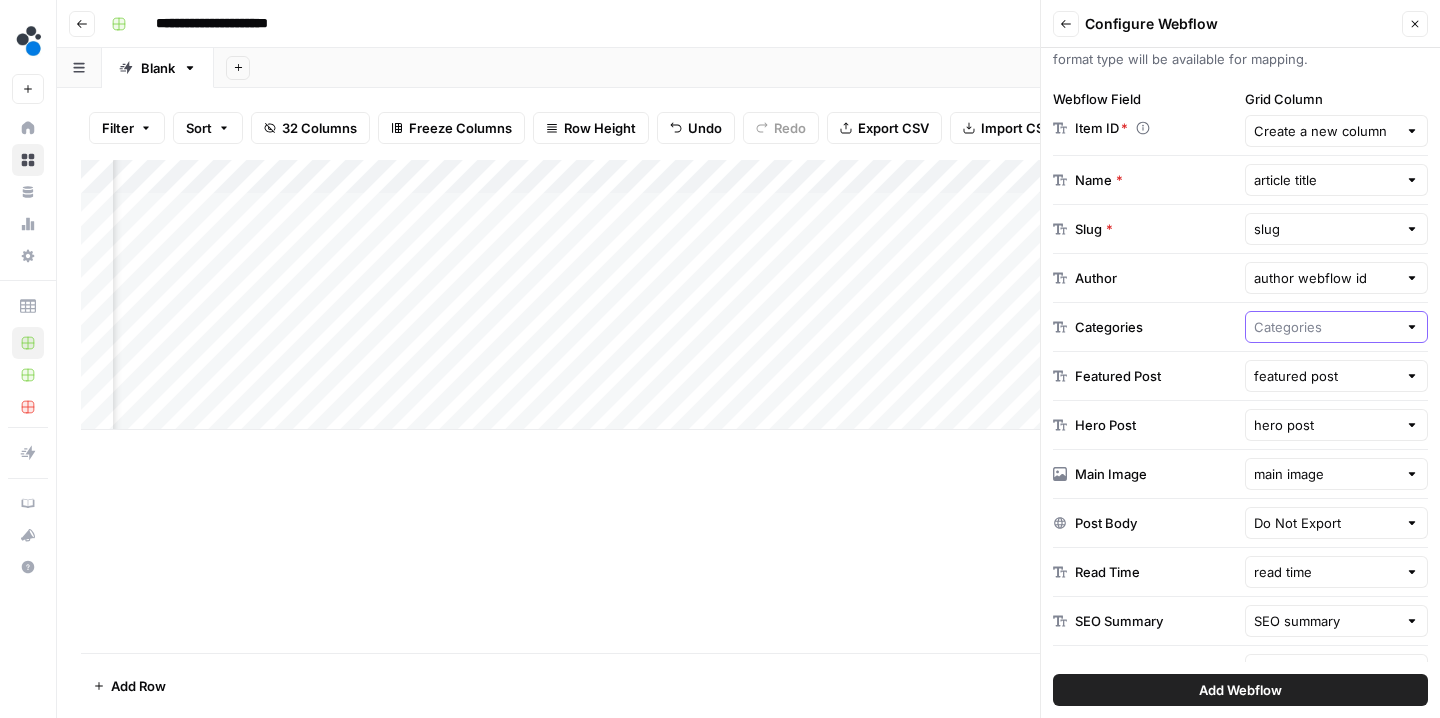 click at bounding box center [1326, 327] 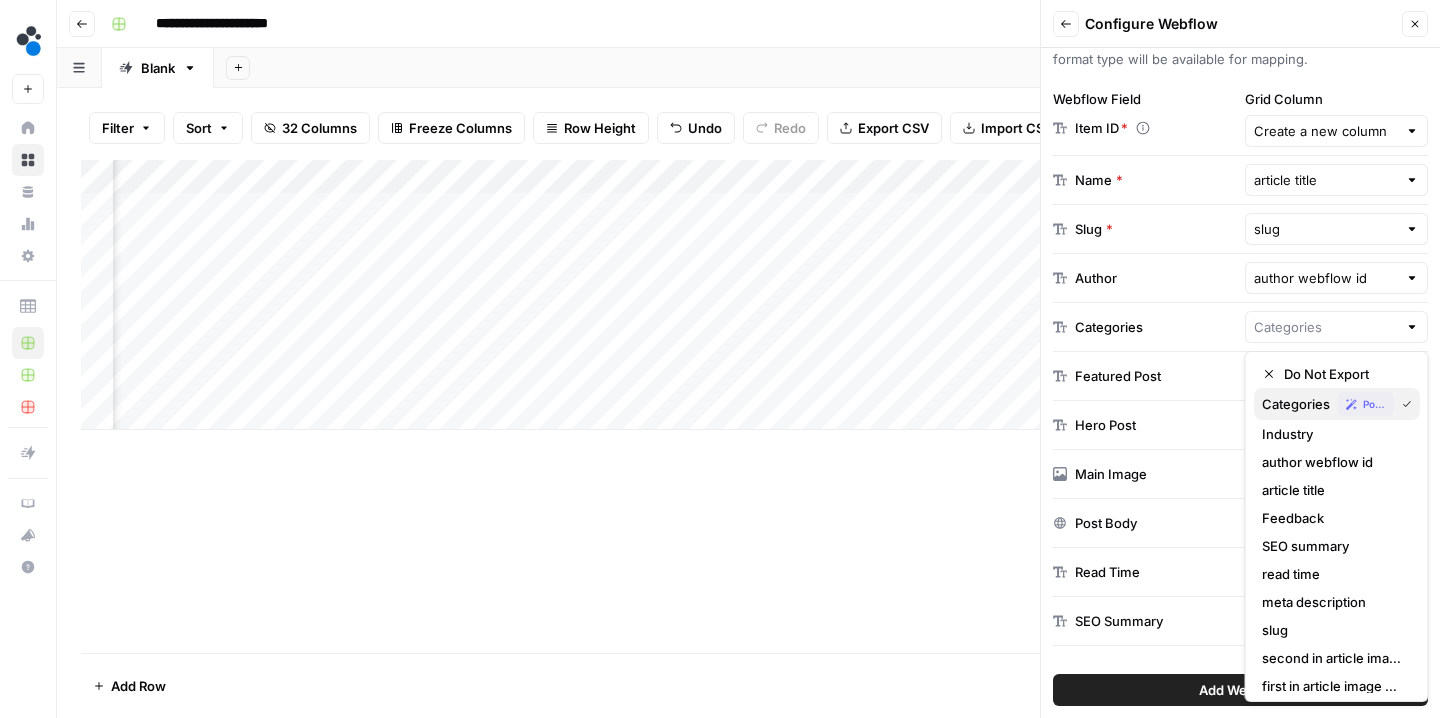 click on "Categories" at bounding box center [1296, 404] 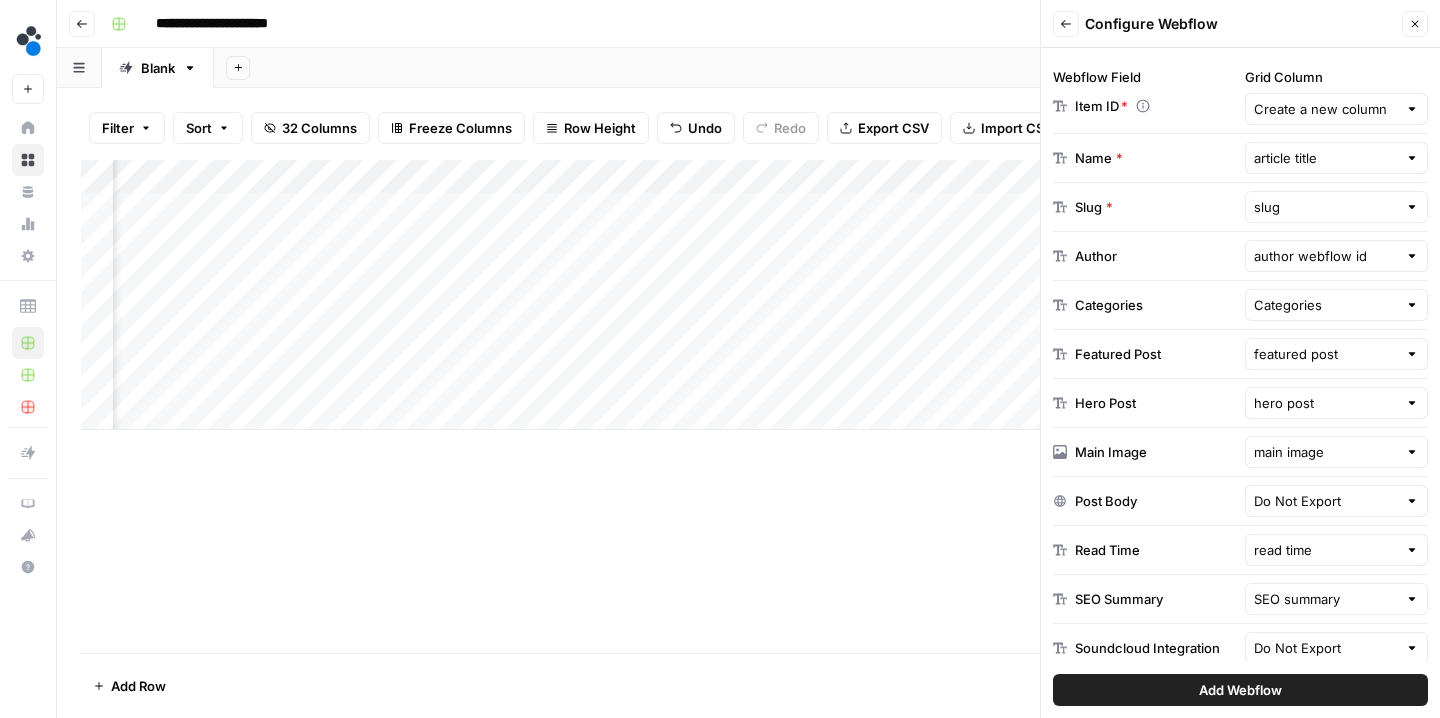 scroll, scrollTop: 375, scrollLeft: 0, axis: vertical 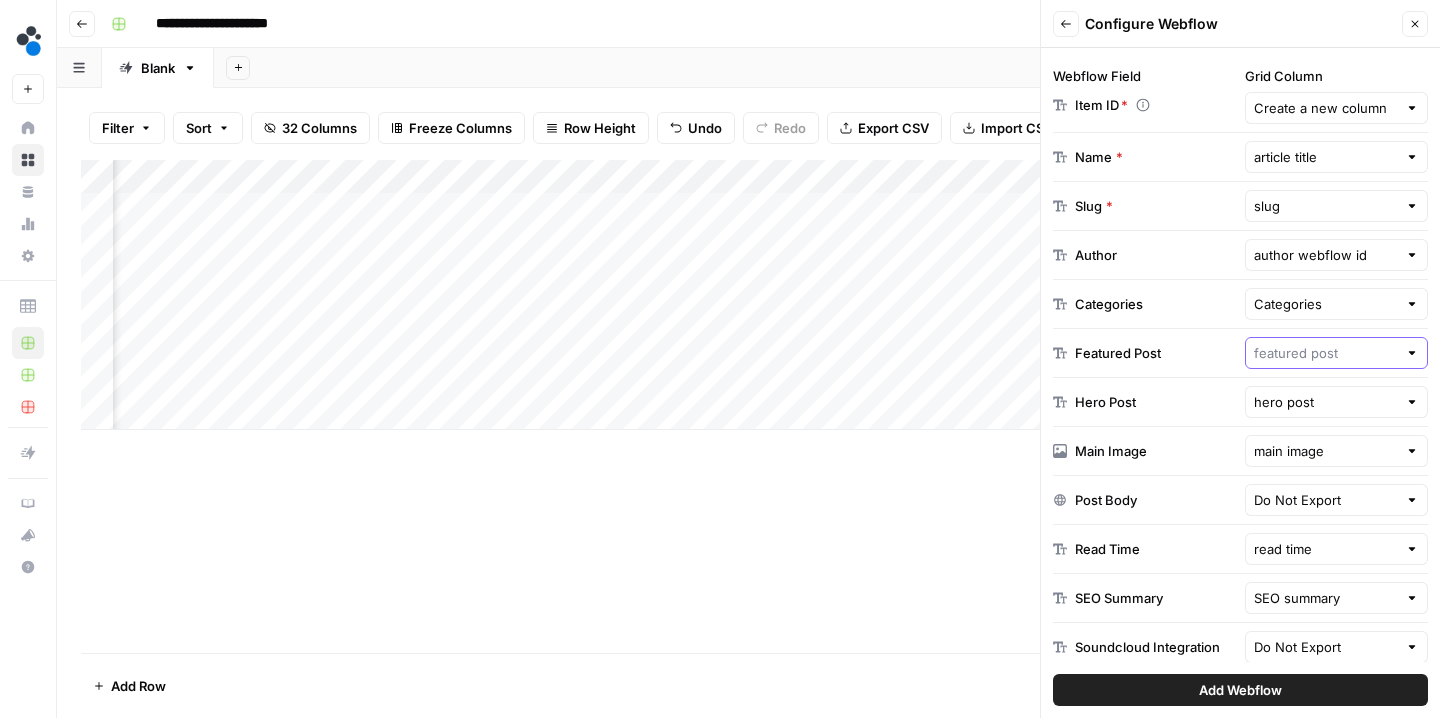 click at bounding box center (1326, 353) 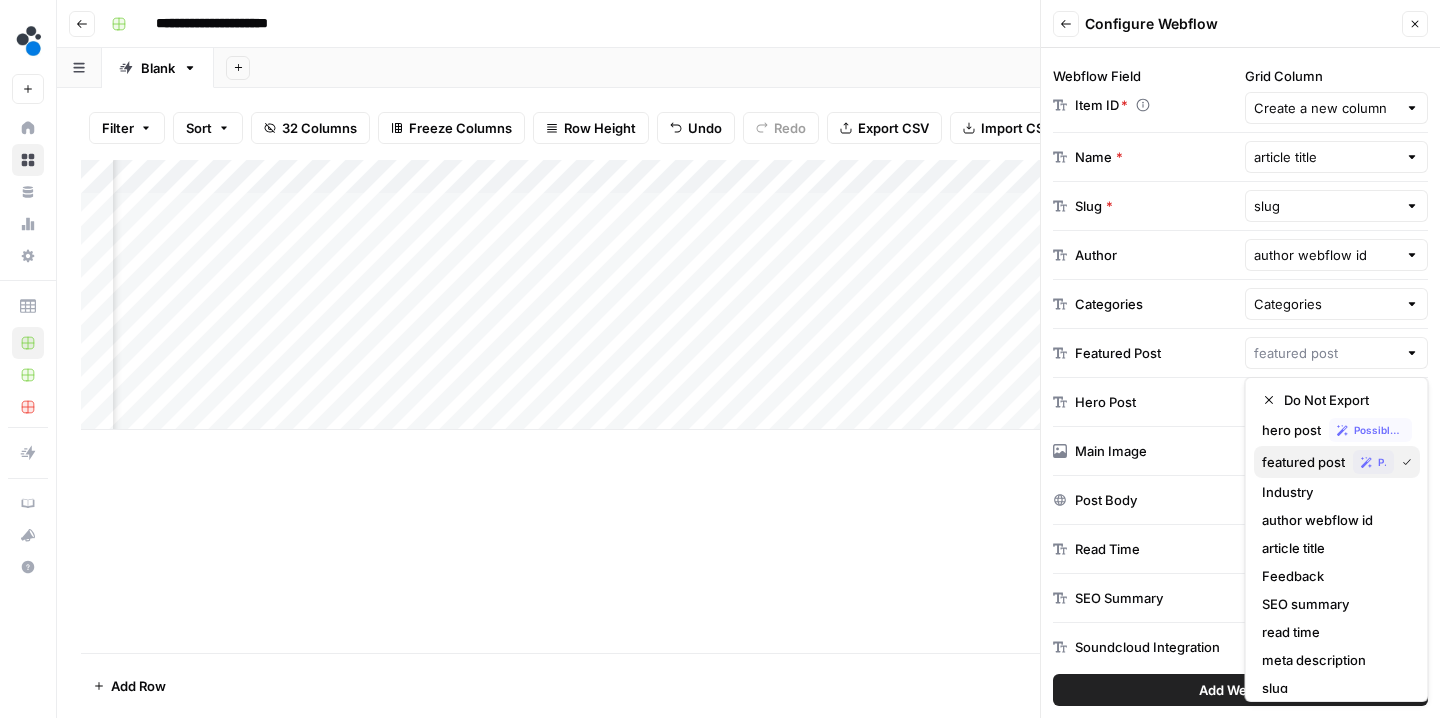 click on "featured post" at bounding box center [1303, 462] 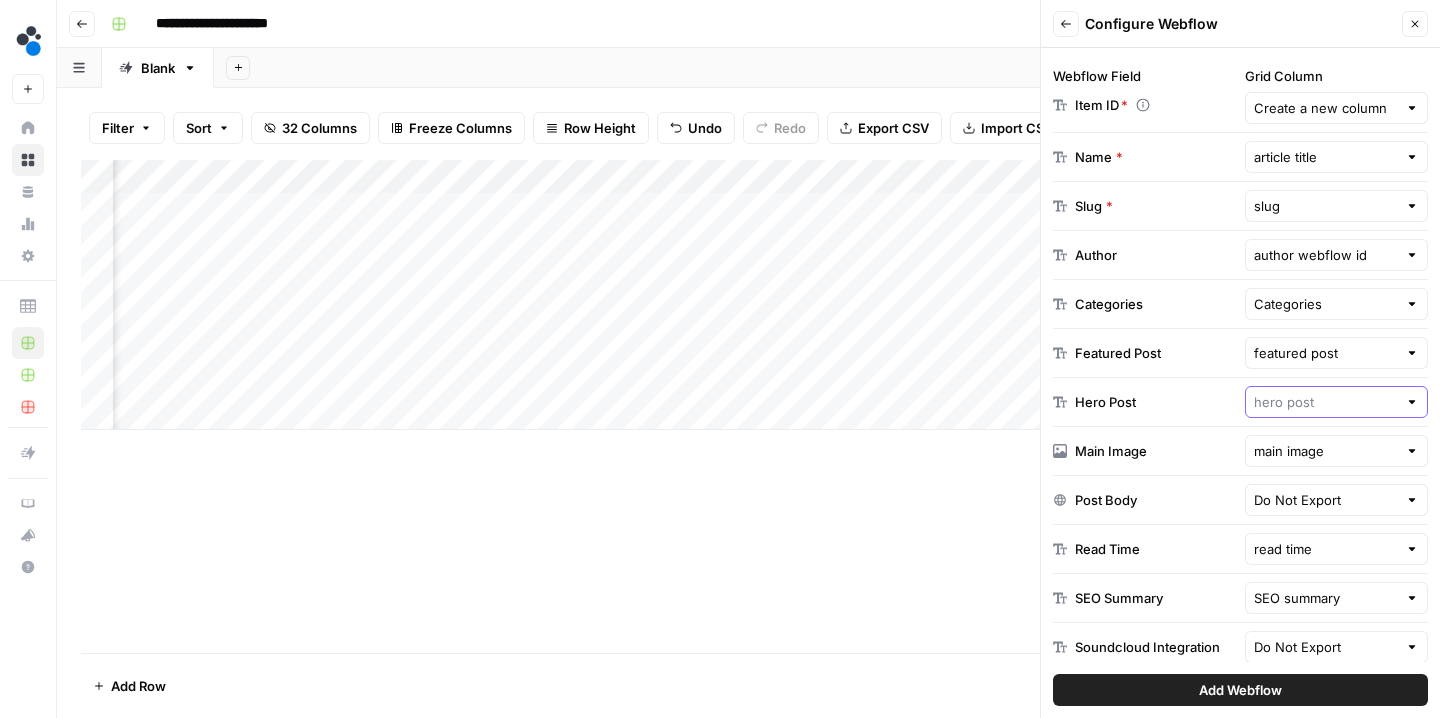 click at bounding box center (1326, 402) 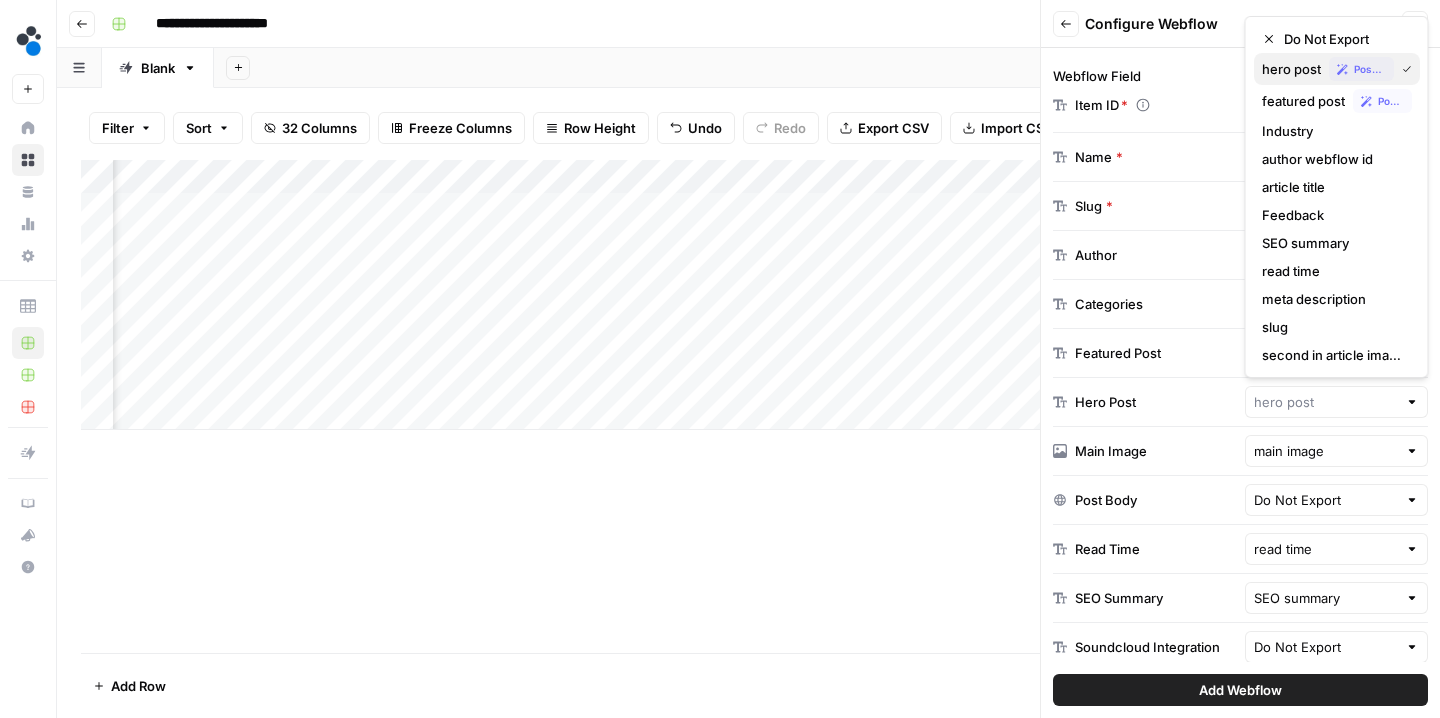 click on "hero post" at bounding box center (1291, 69) 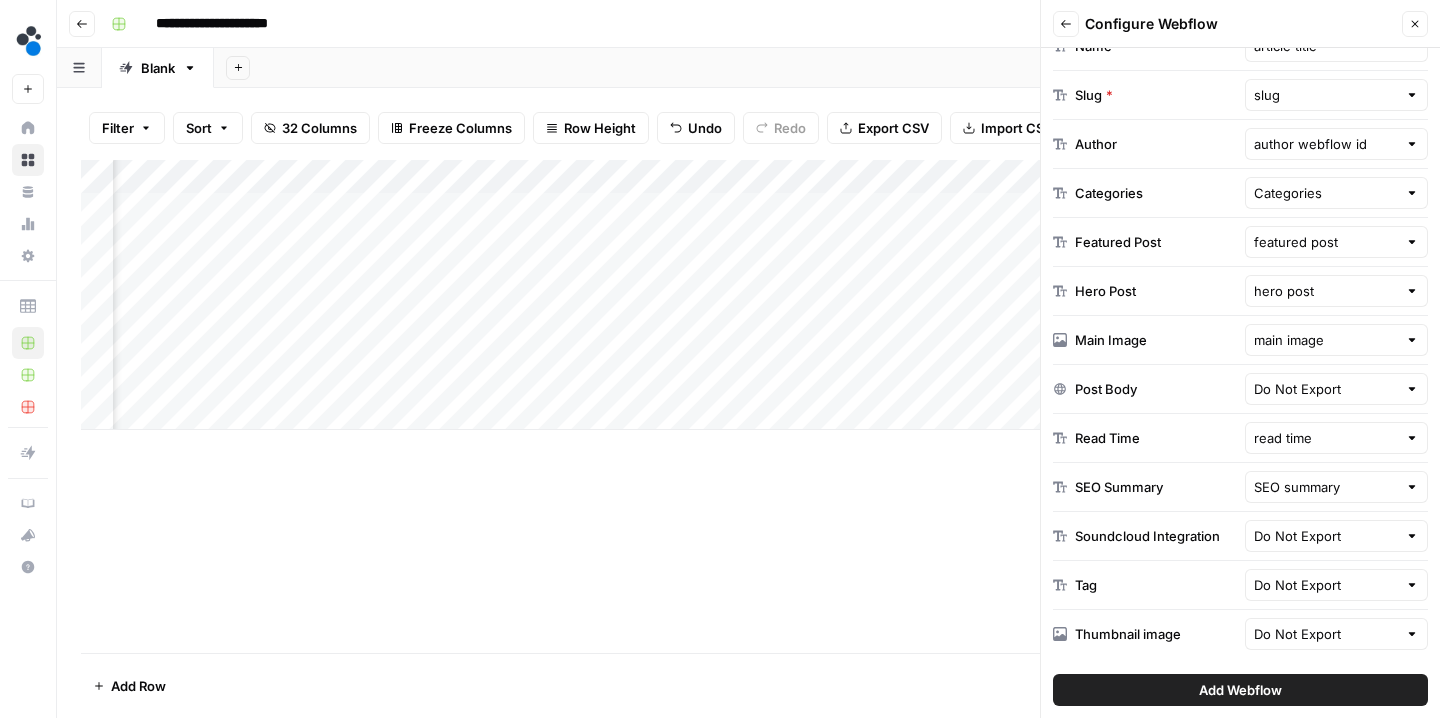 scroll, scrollTop: 486, scrollLeft: 0, axis: vertical 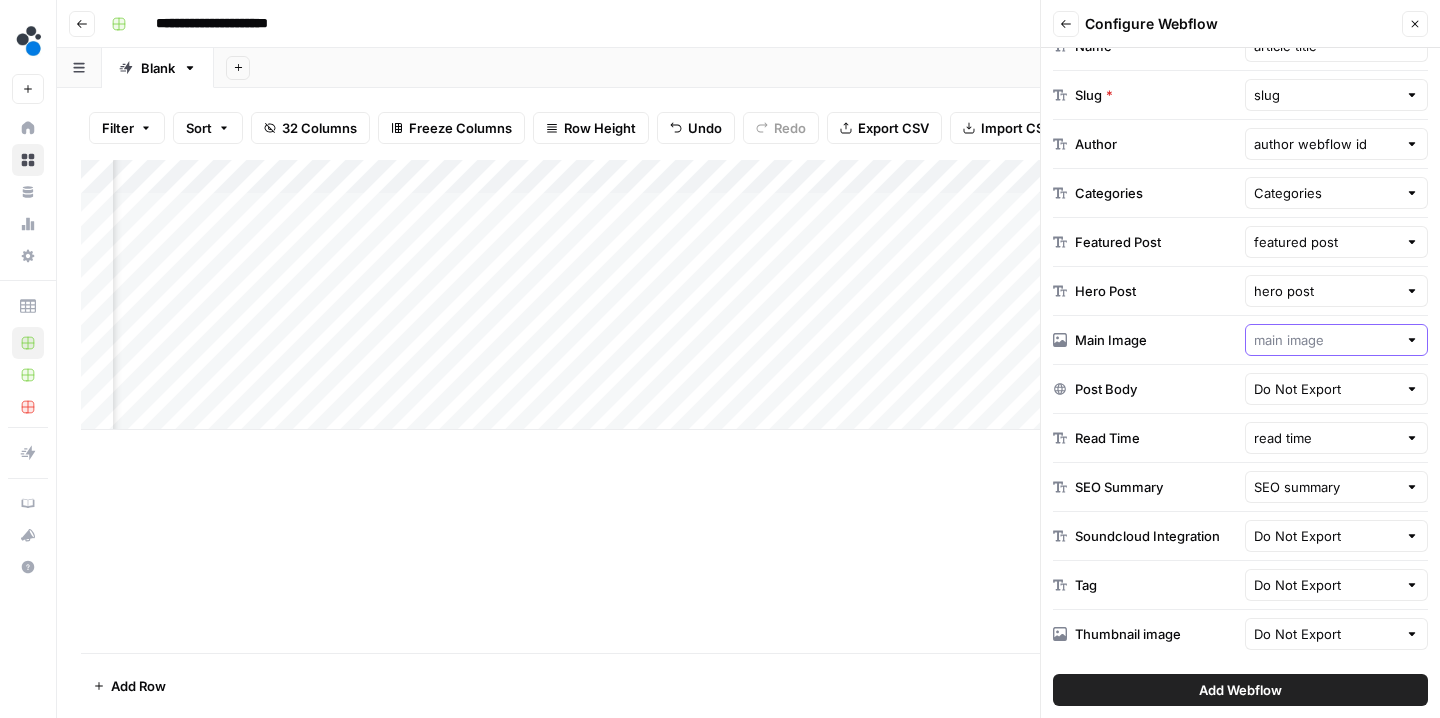 click at bounding box center (1326, 340) 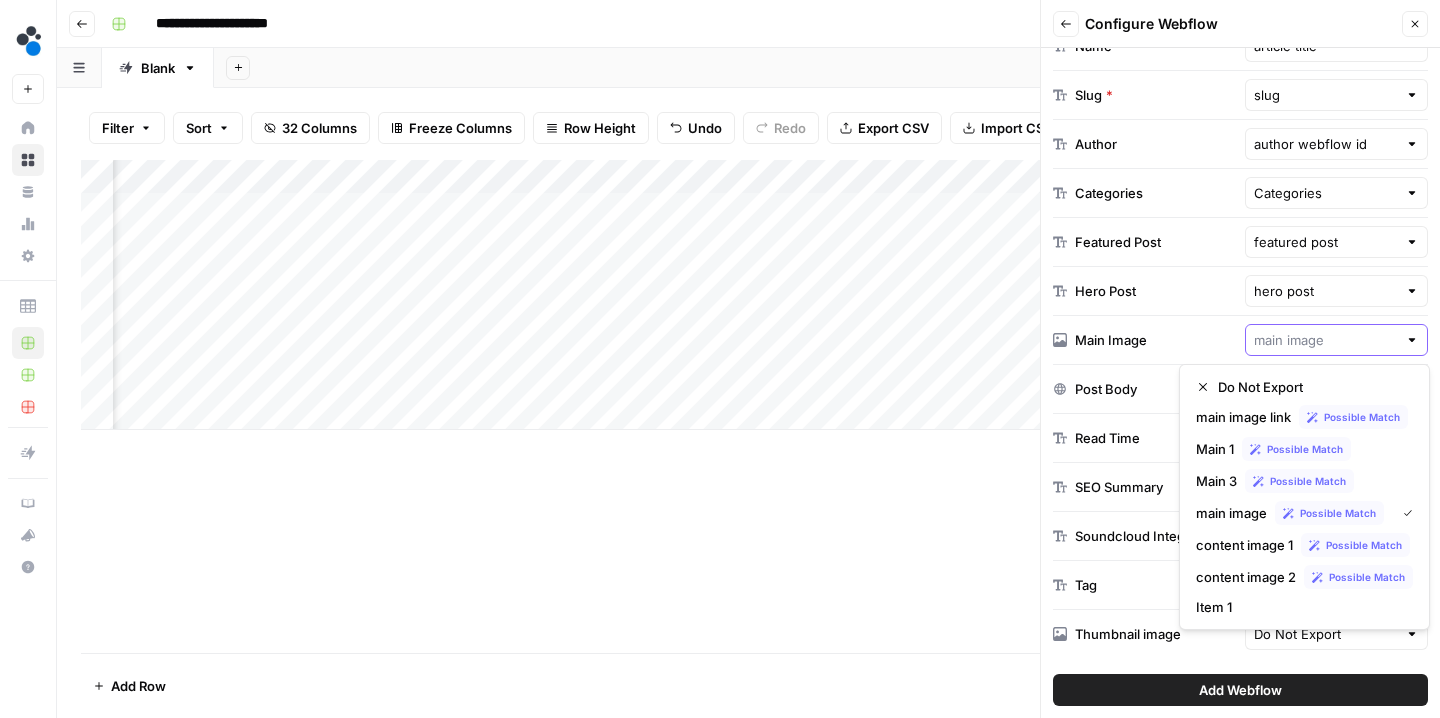 scroll, scrollTop: 0, scrollLeft: 4192, axis: horizontal 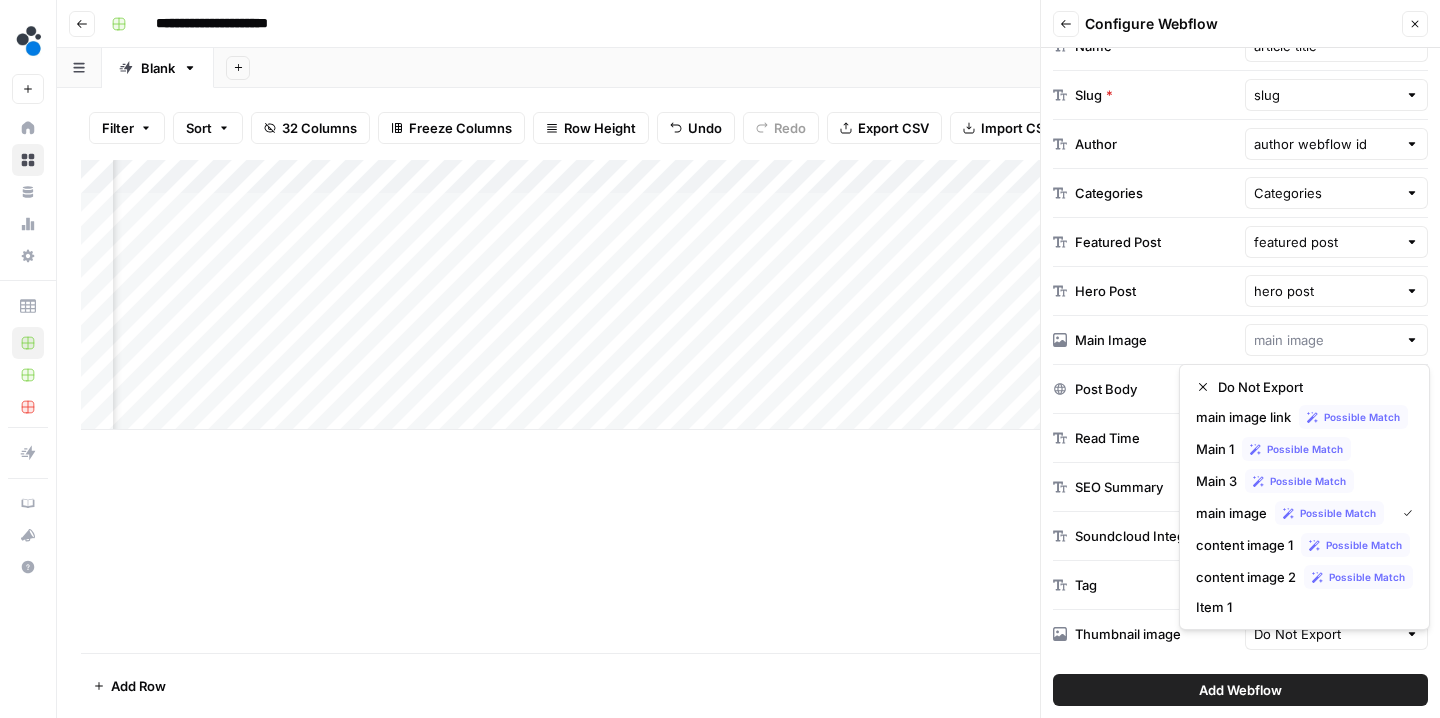 type on "main image" 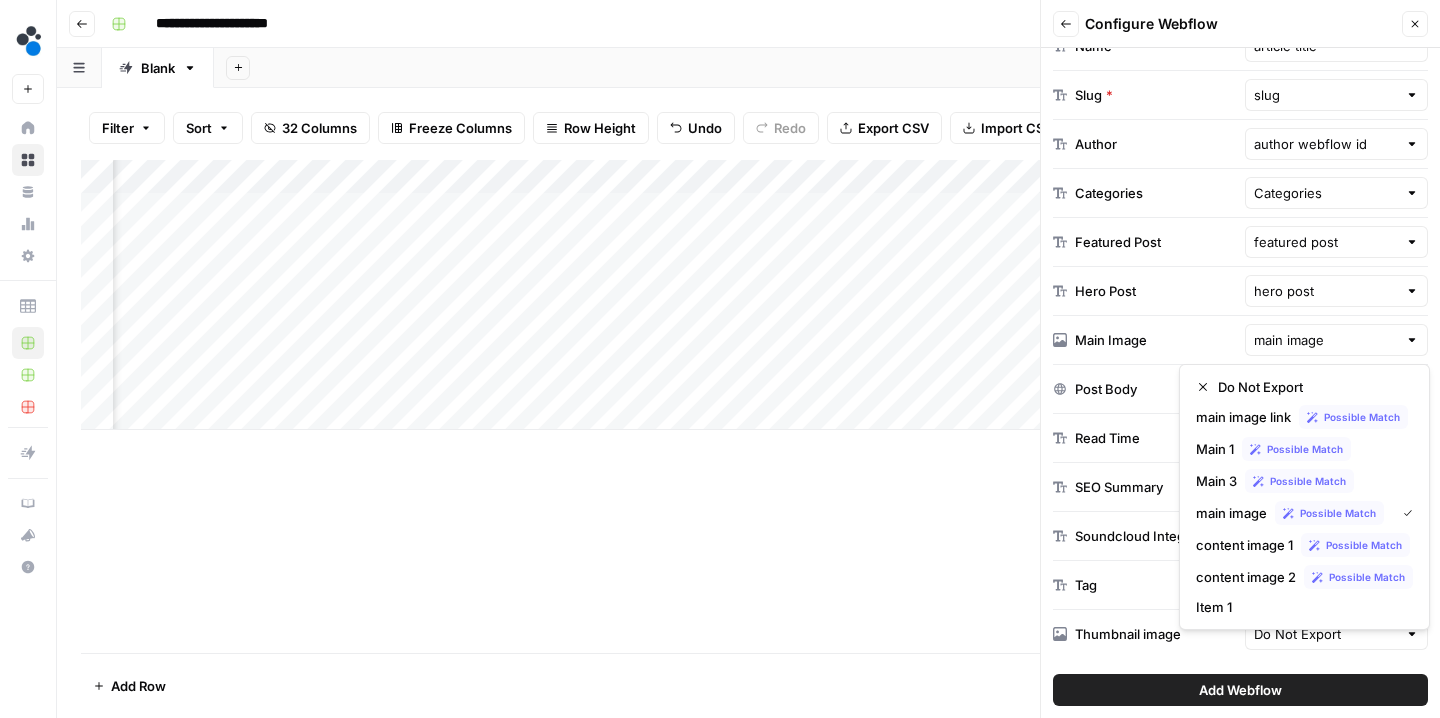 click on "Main Image main image" at bounding box center (1240, 340) 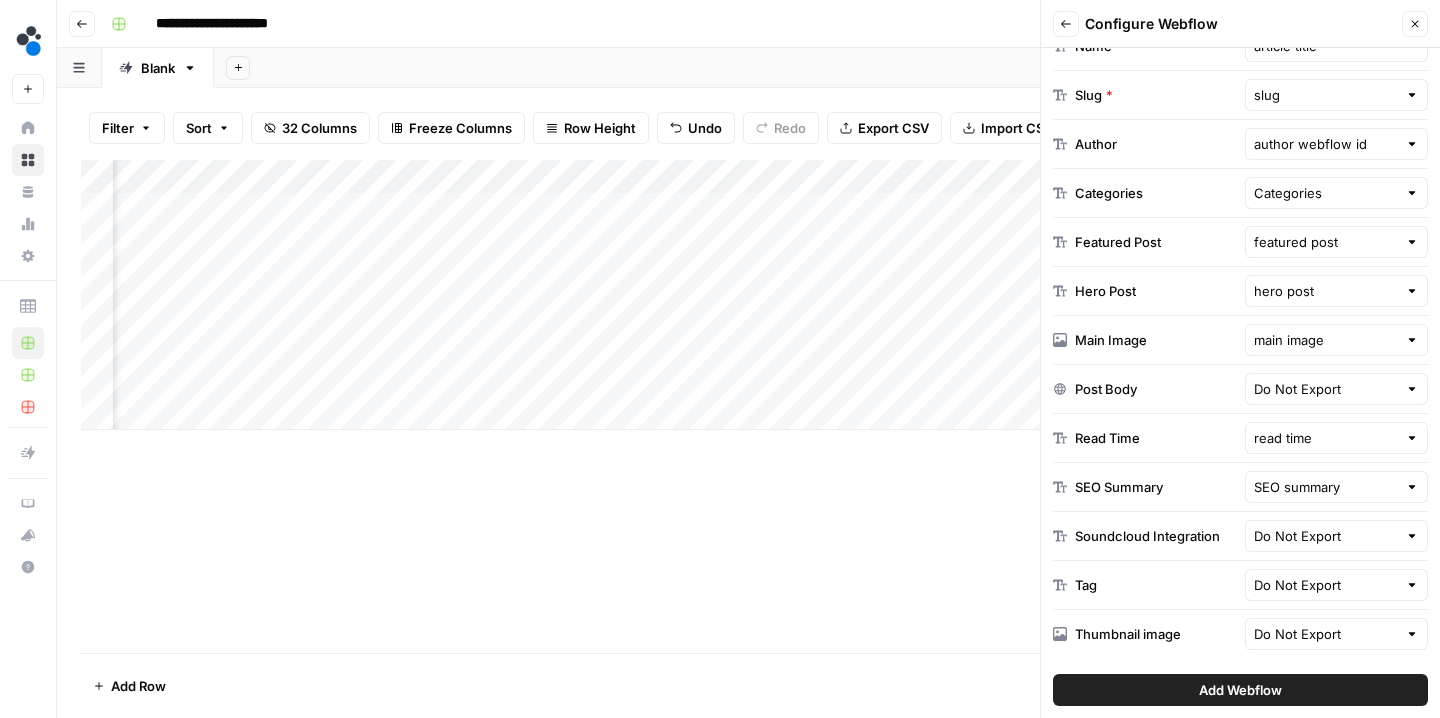 click on "main image" at bounding box center (1337, 340) 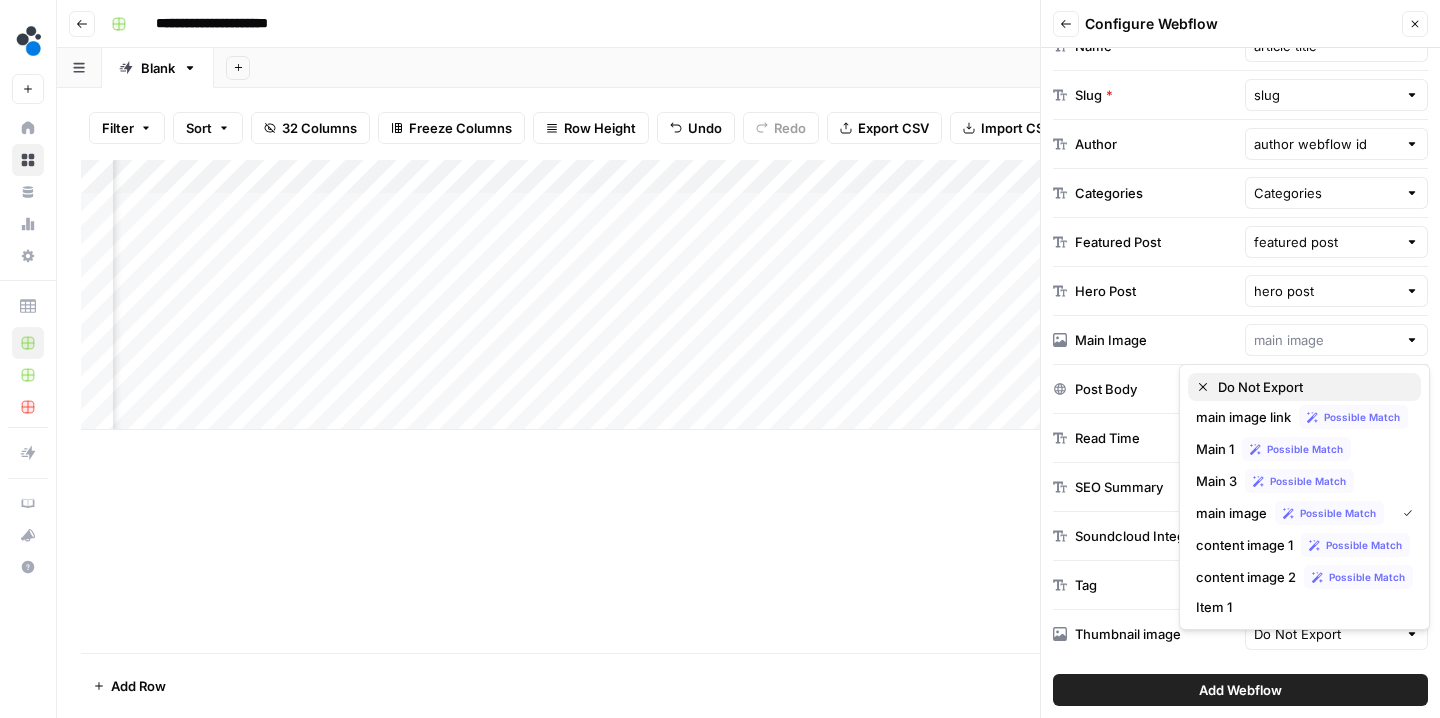 click on "Do Not Export" at bounding box center (1260, 387) 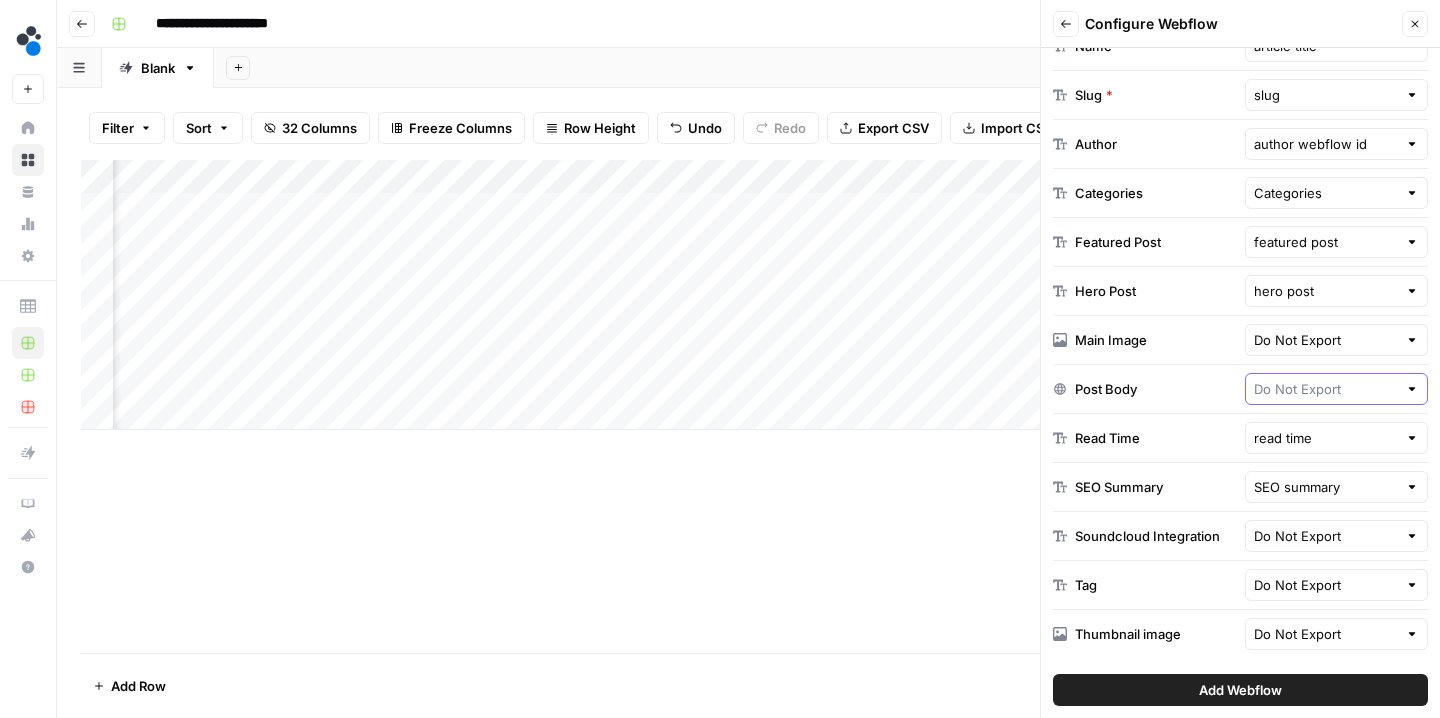 click at bounding box center (1326, 389) 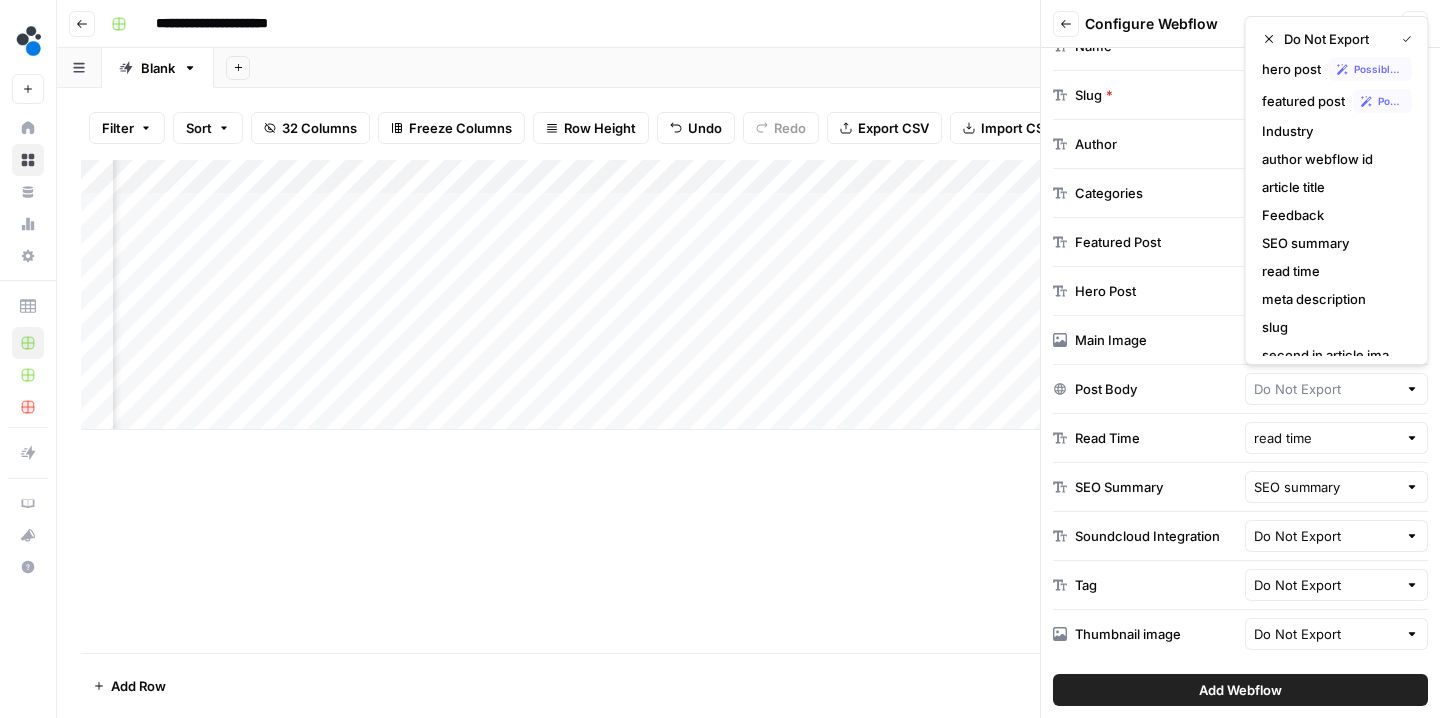 type on "Do Not Export" 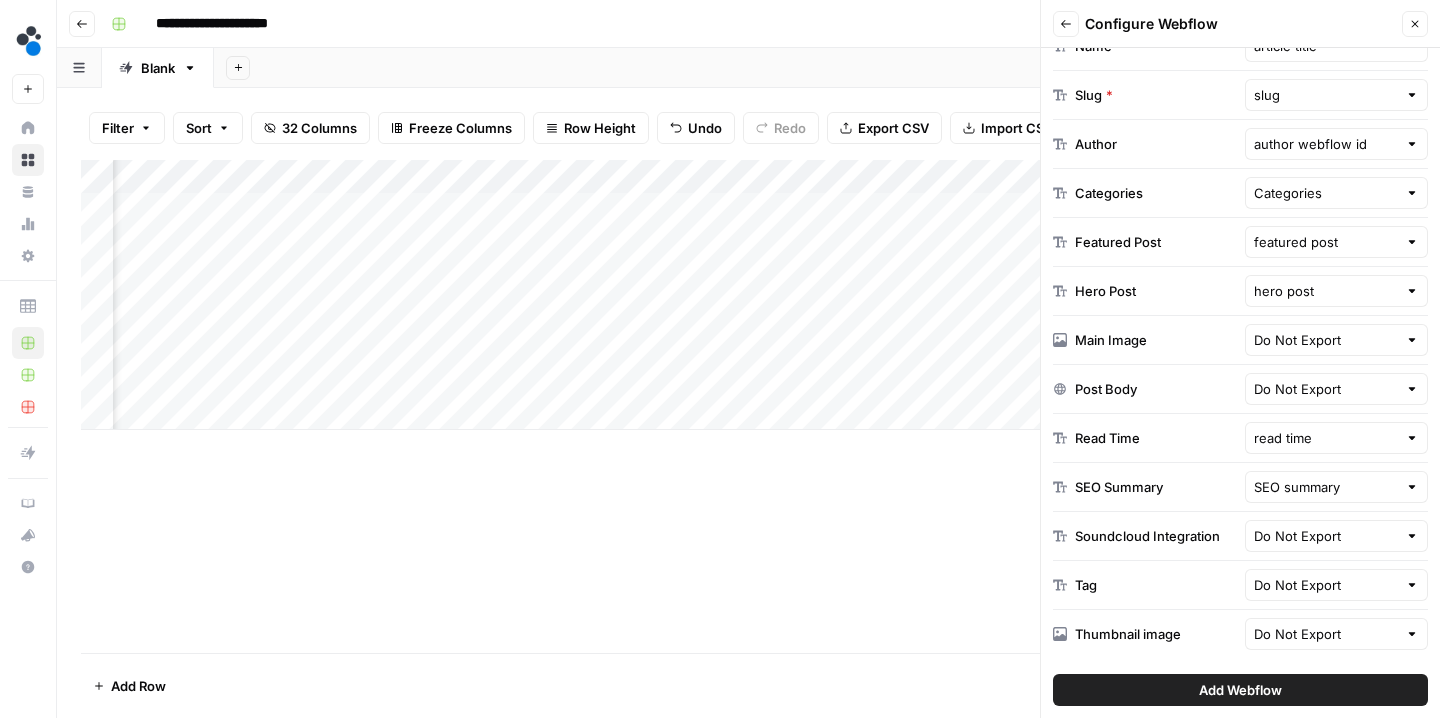 click on "Post Body Do Not Export" at bounding box center (1240, 389) 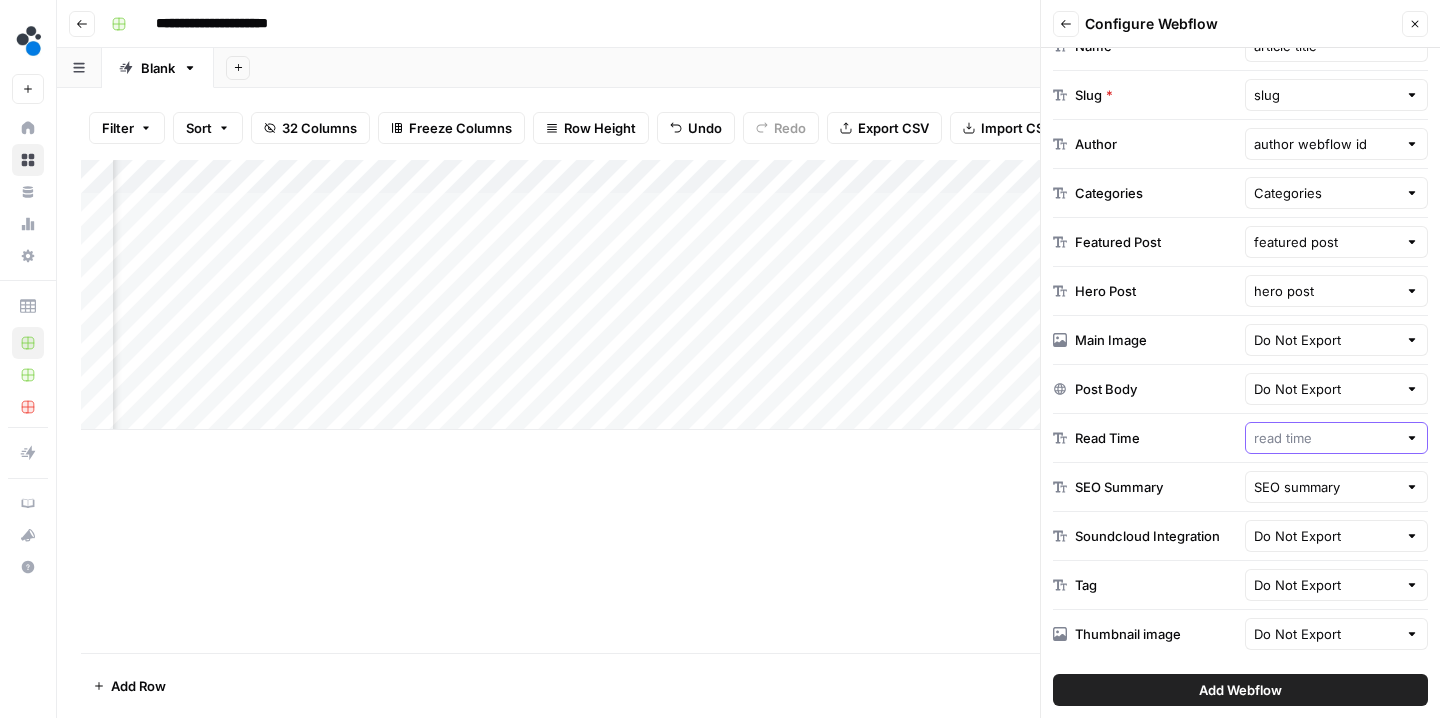 click at bounding box center [1326, 438] 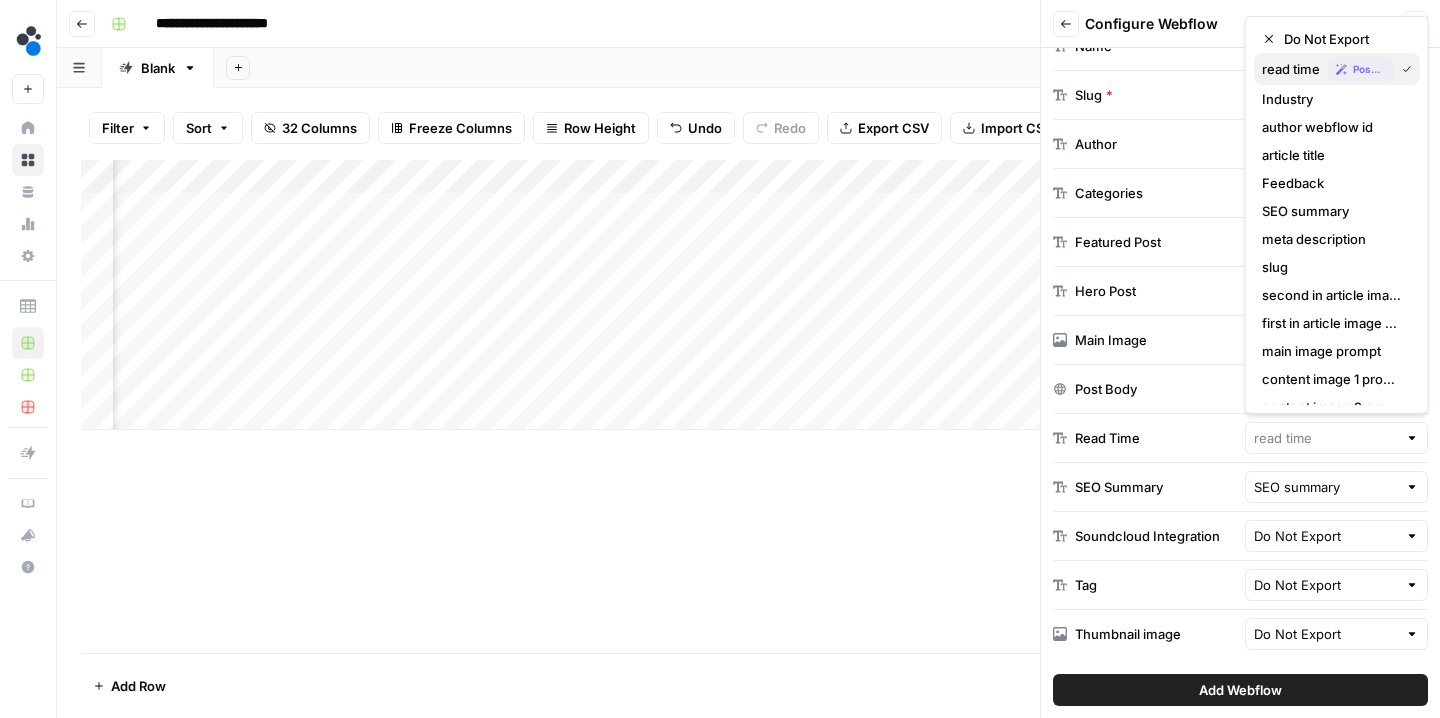 click on "read time" at bounding box center [1291, 69] 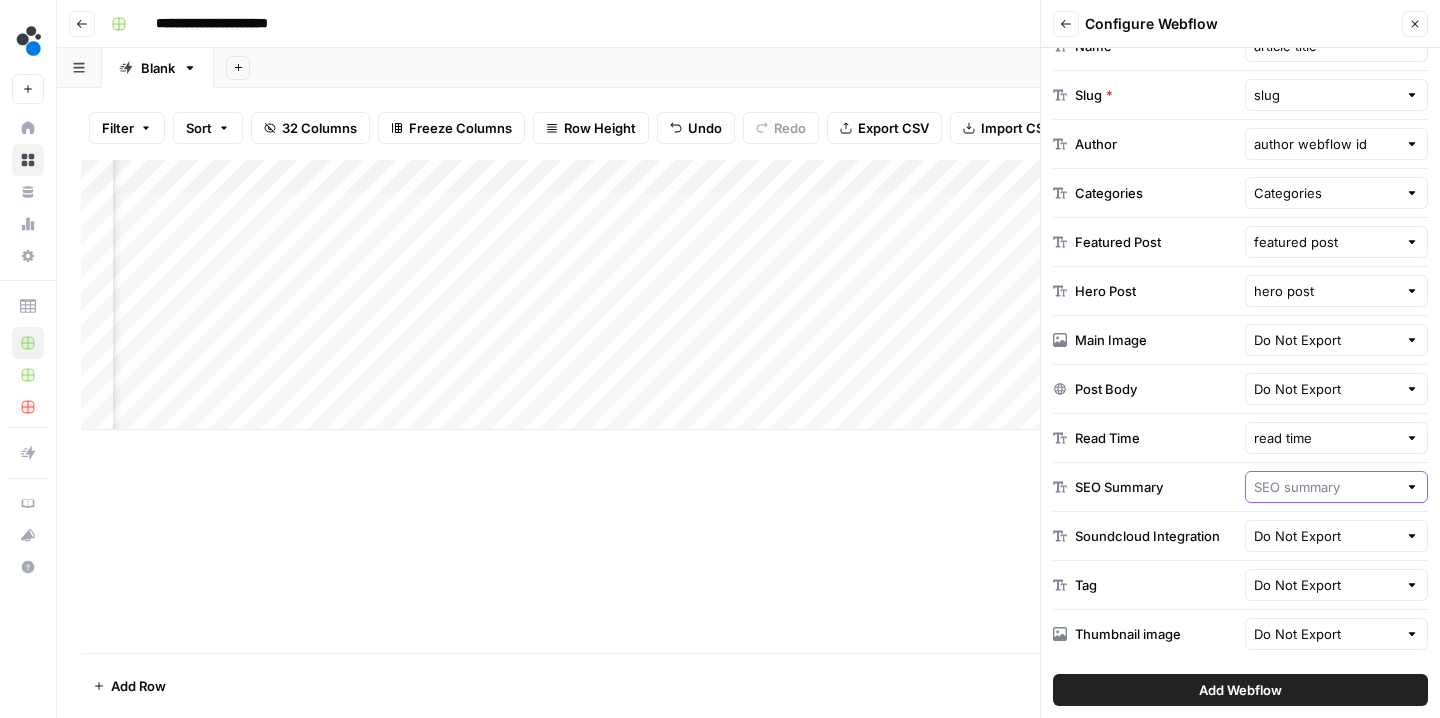 click at bounding box center (1326, 487) 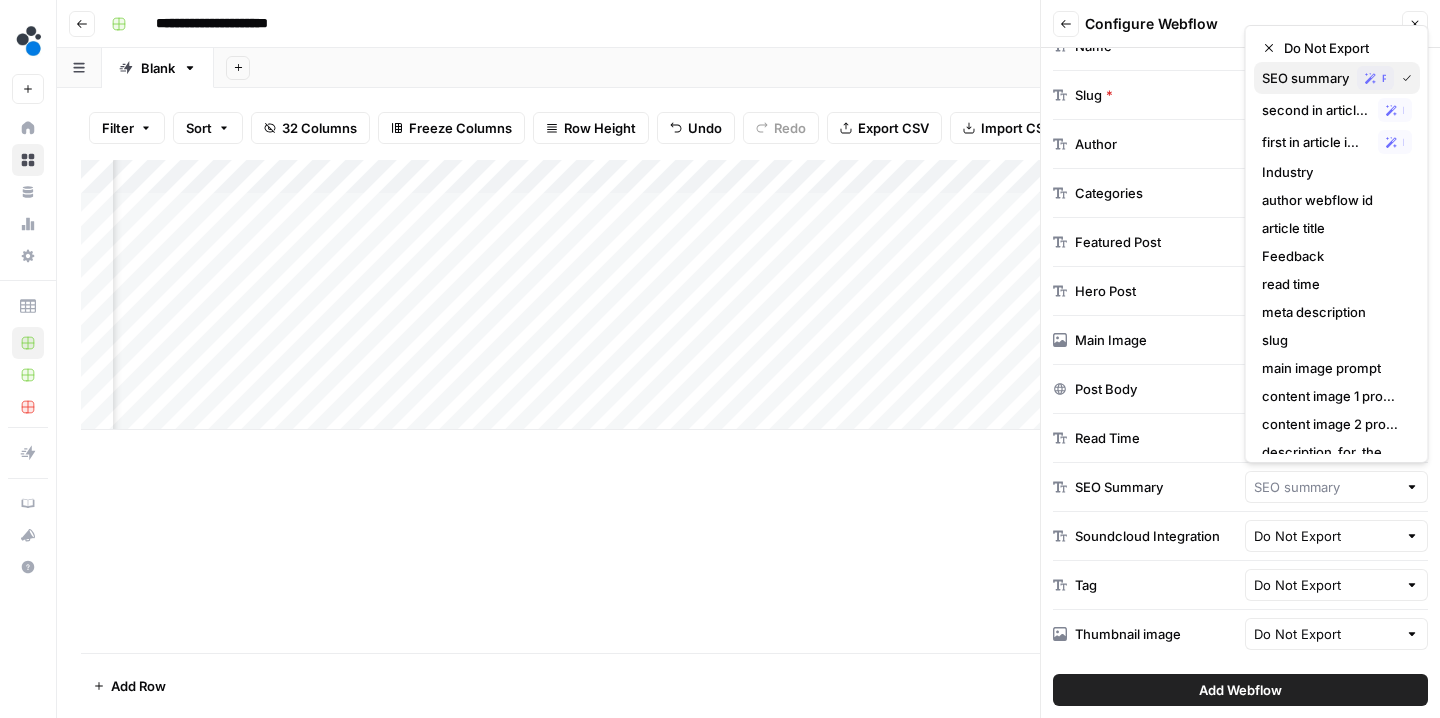 click on "SEO summary" at bounding box center (1305, 78) 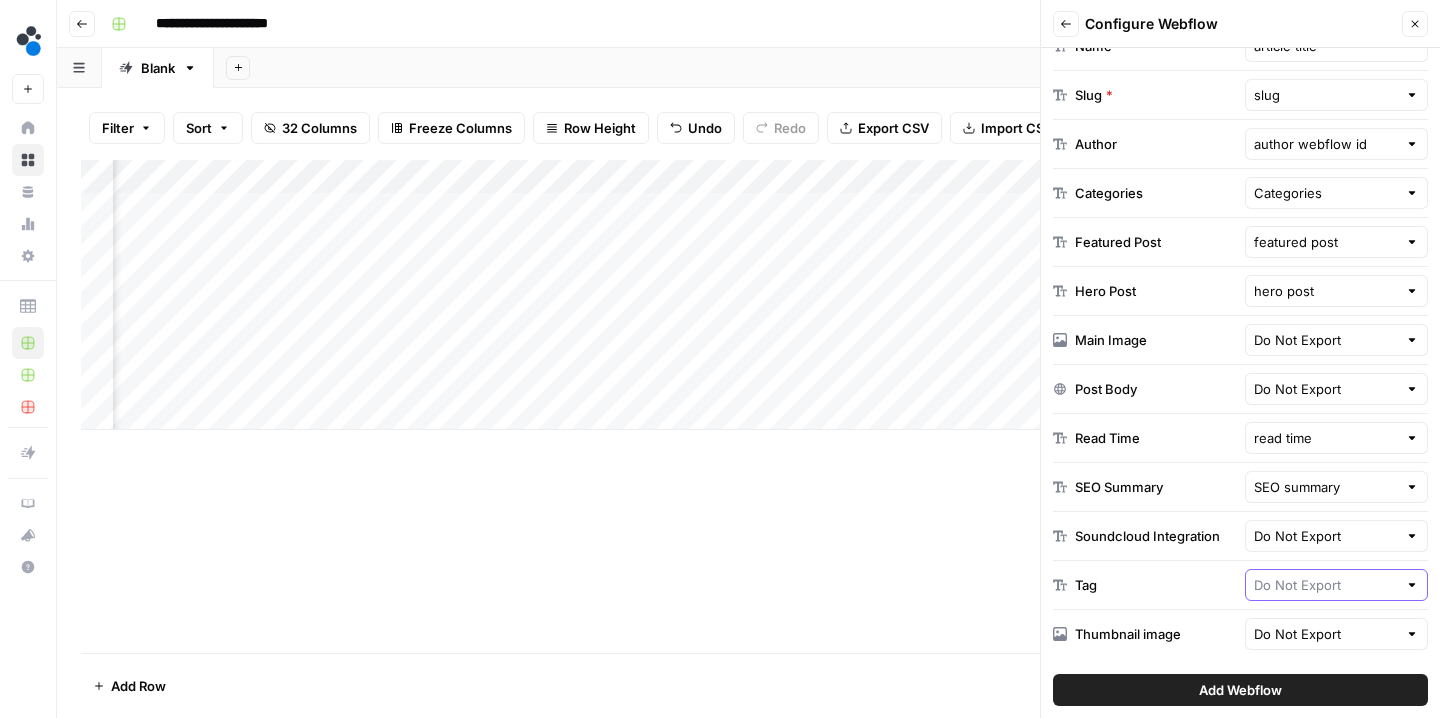 click at bounding box center (1326, 585) 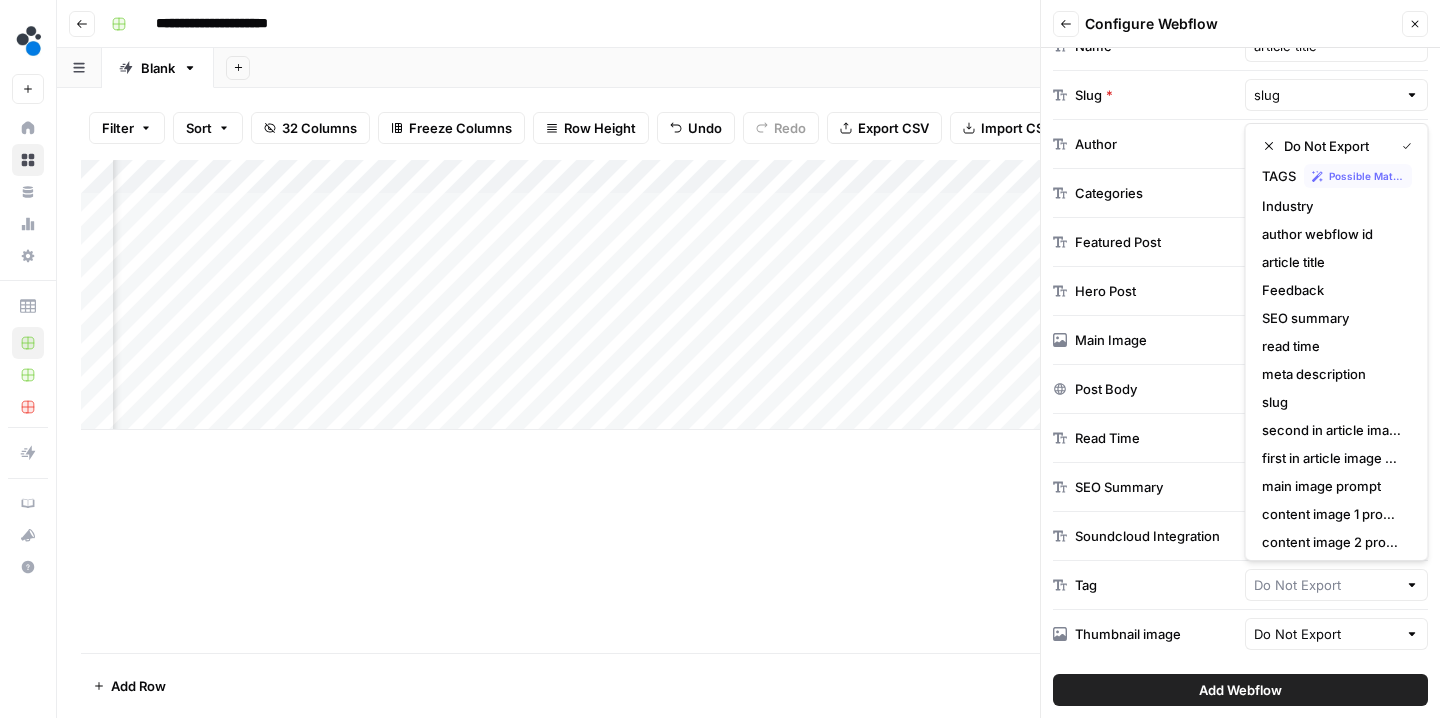 scroll, scrollTop: 0, scrollLeft: 5355, axis: horizontal 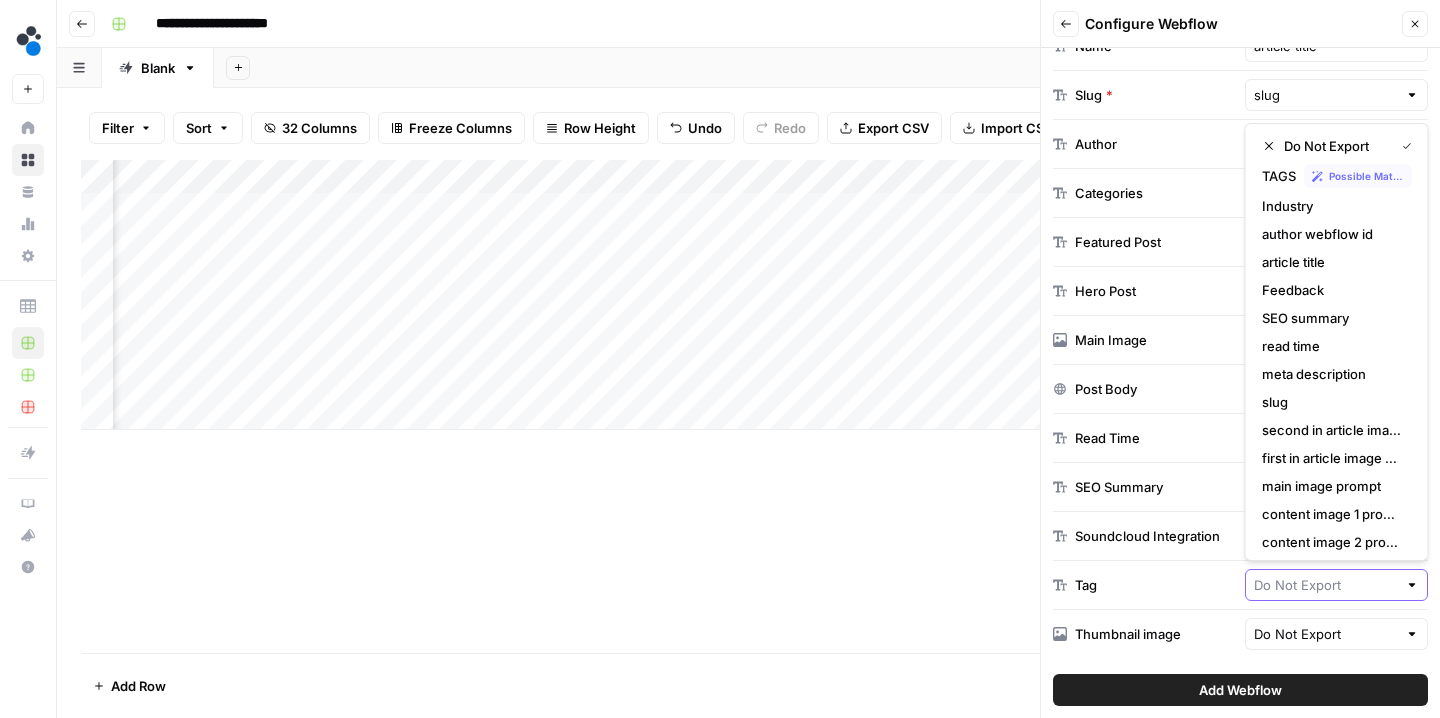 click at bounding box center (1326, 585) 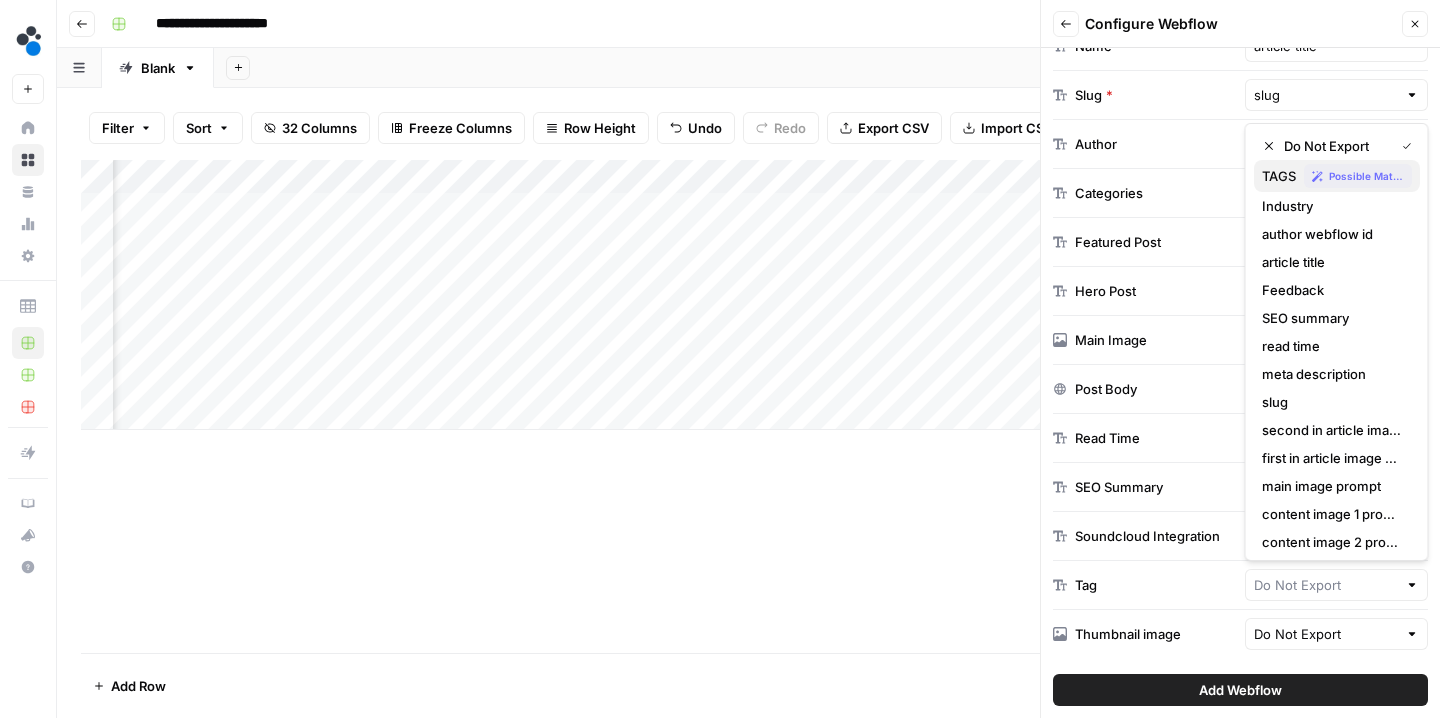 click on "TAGS" at bounding box center (1279, 176) 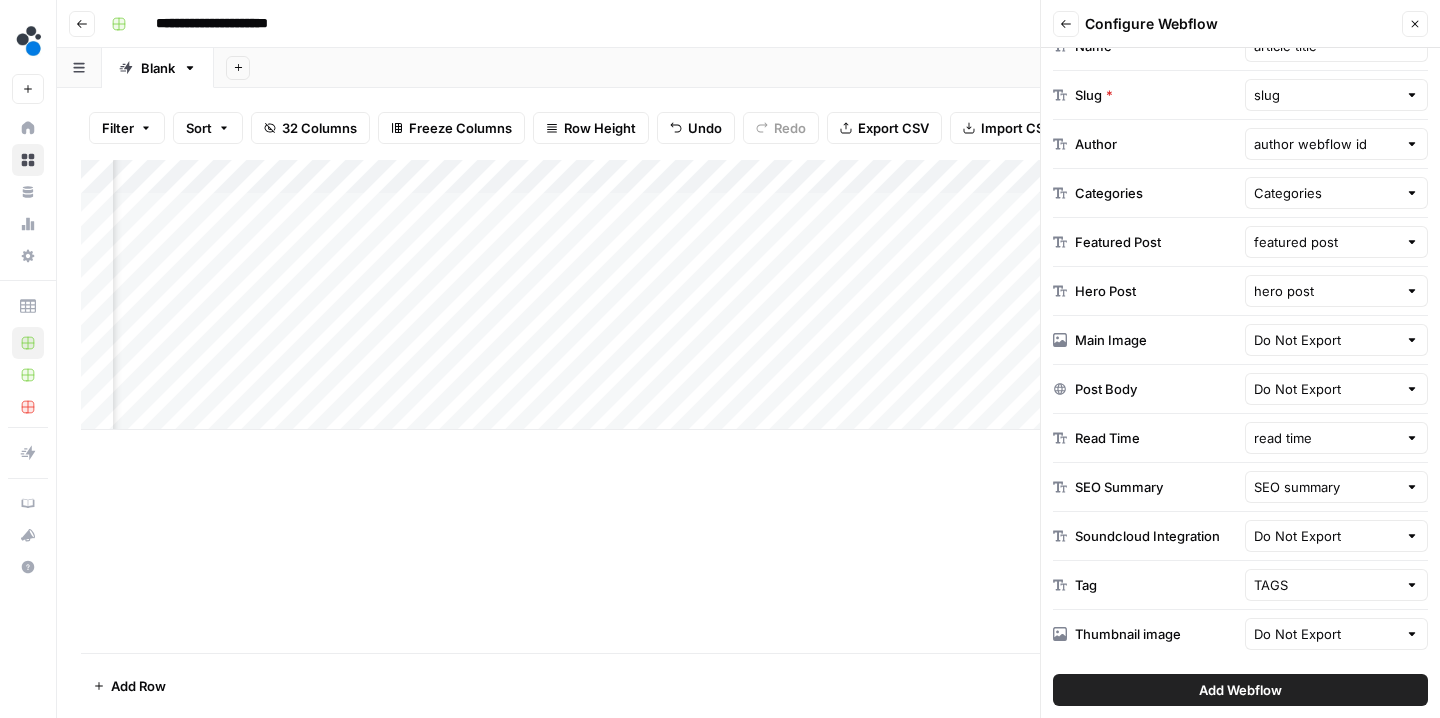 scroll, scrollTop: 0, scrollLeft: 0, axis: both 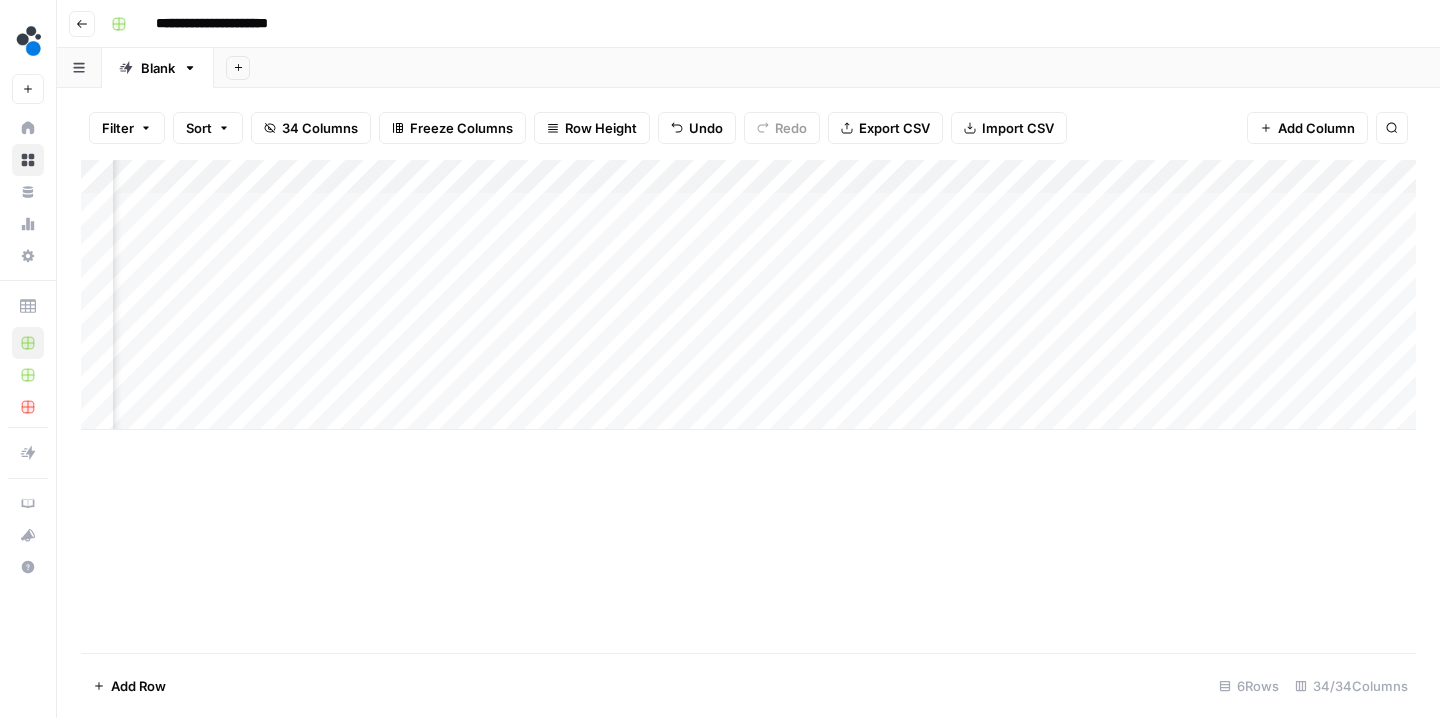 click on "Add Column" at bounding box center [748, 295] 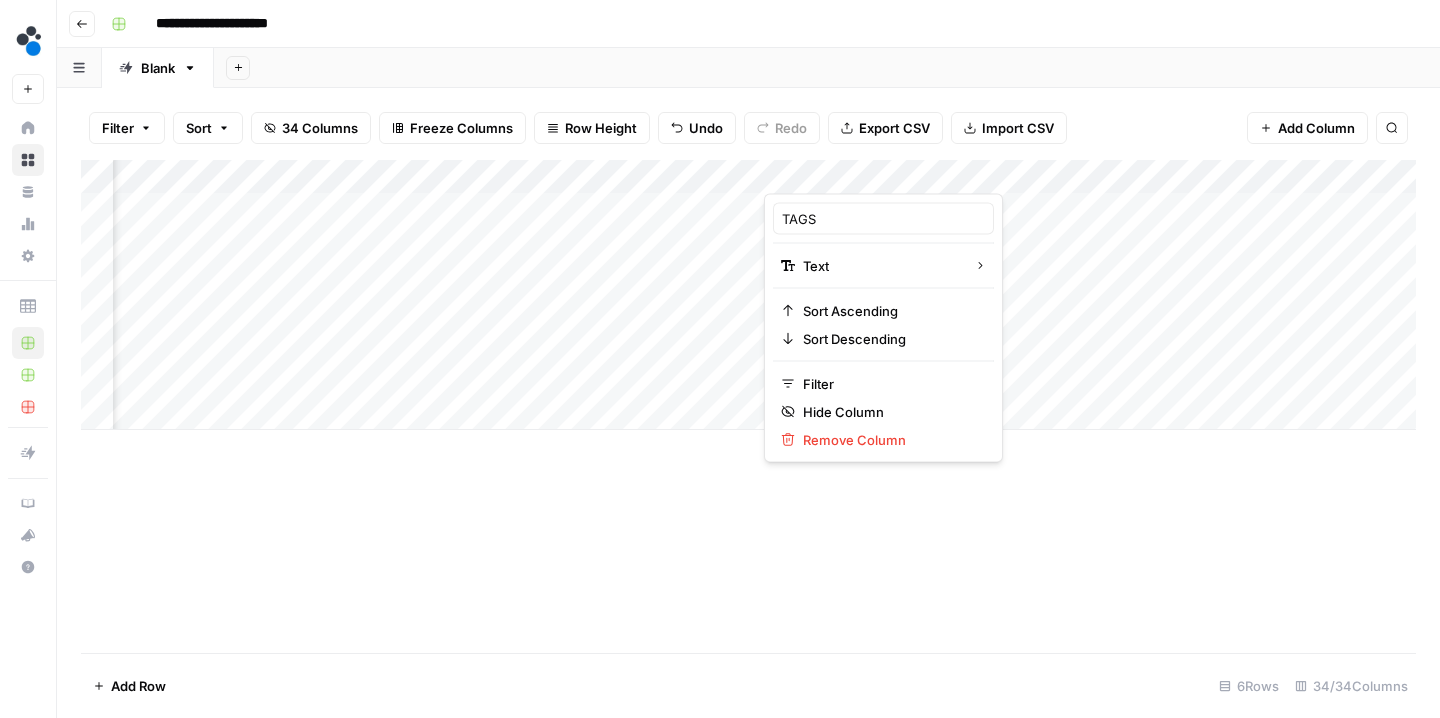 click at bounding box center (854, 174) 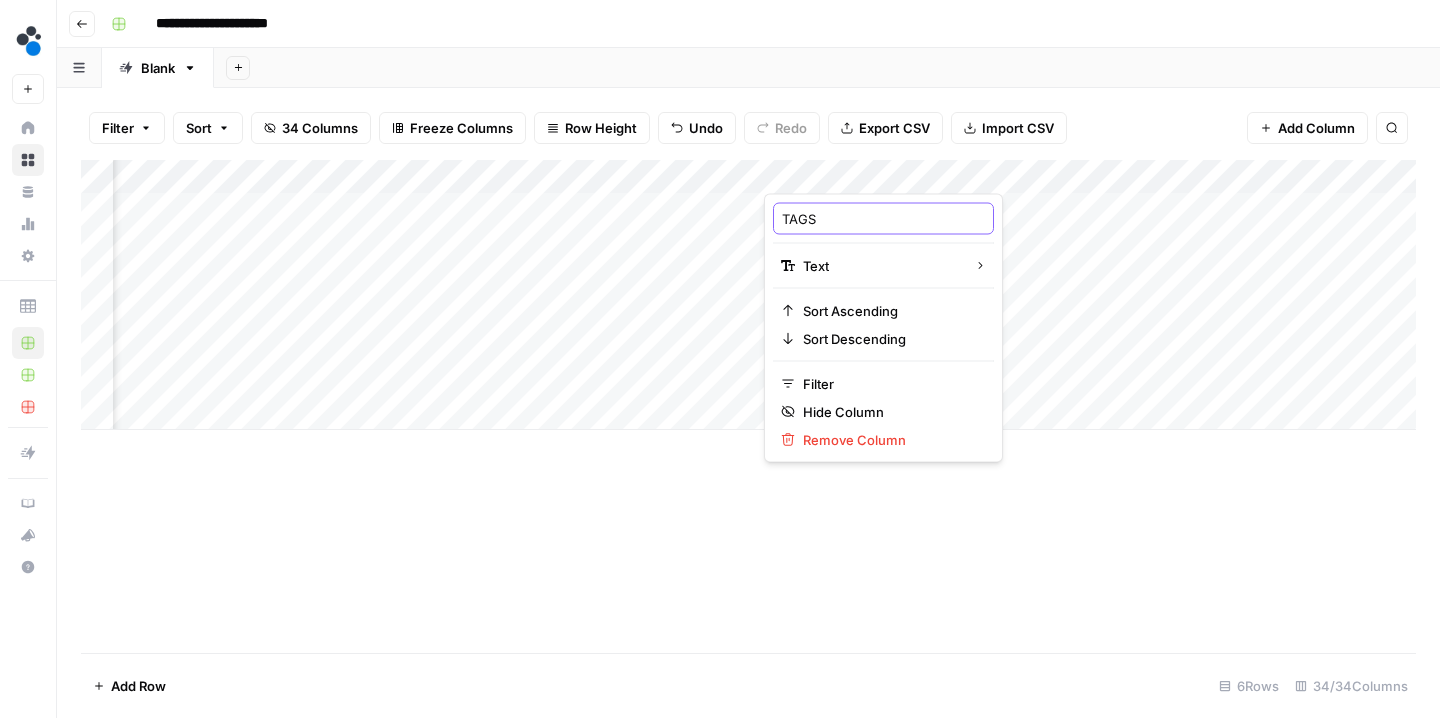 click on "TAGS" at bounding box center [883, 219] 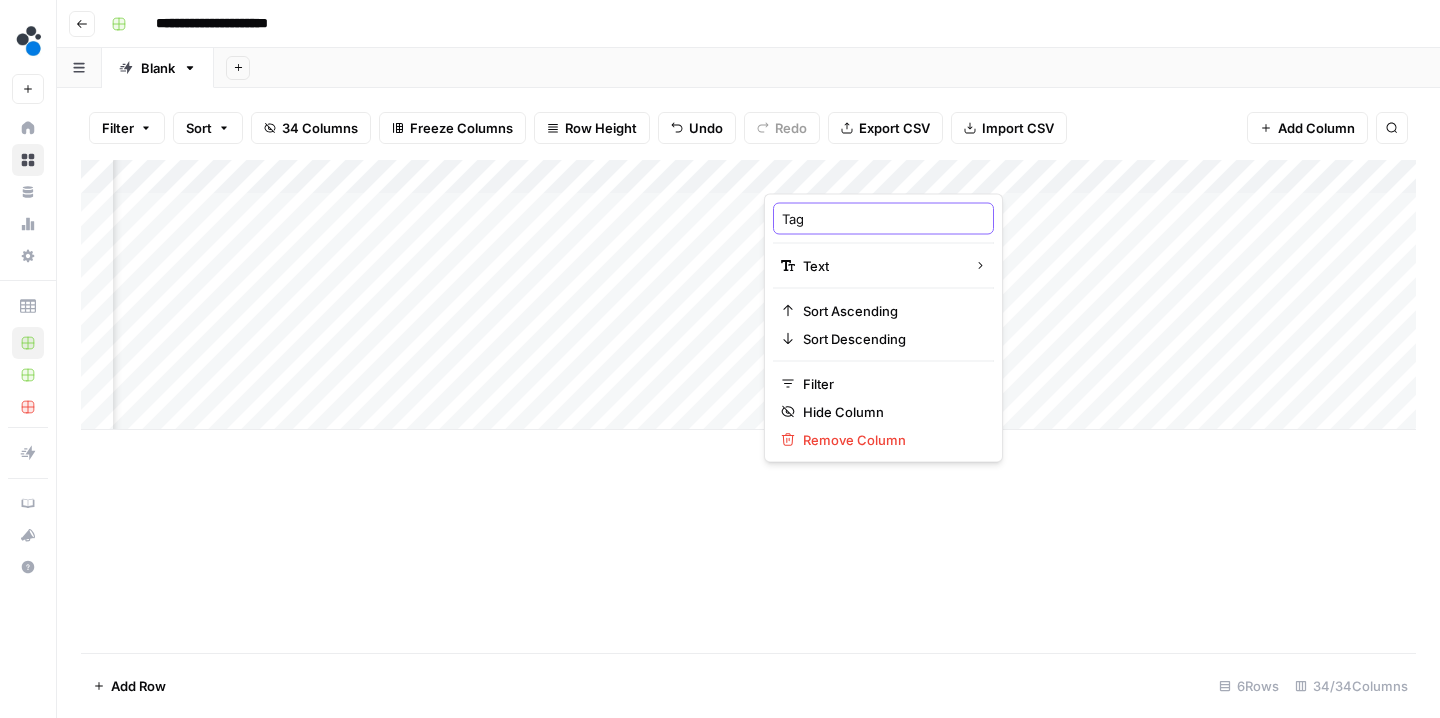 type on "Tags" 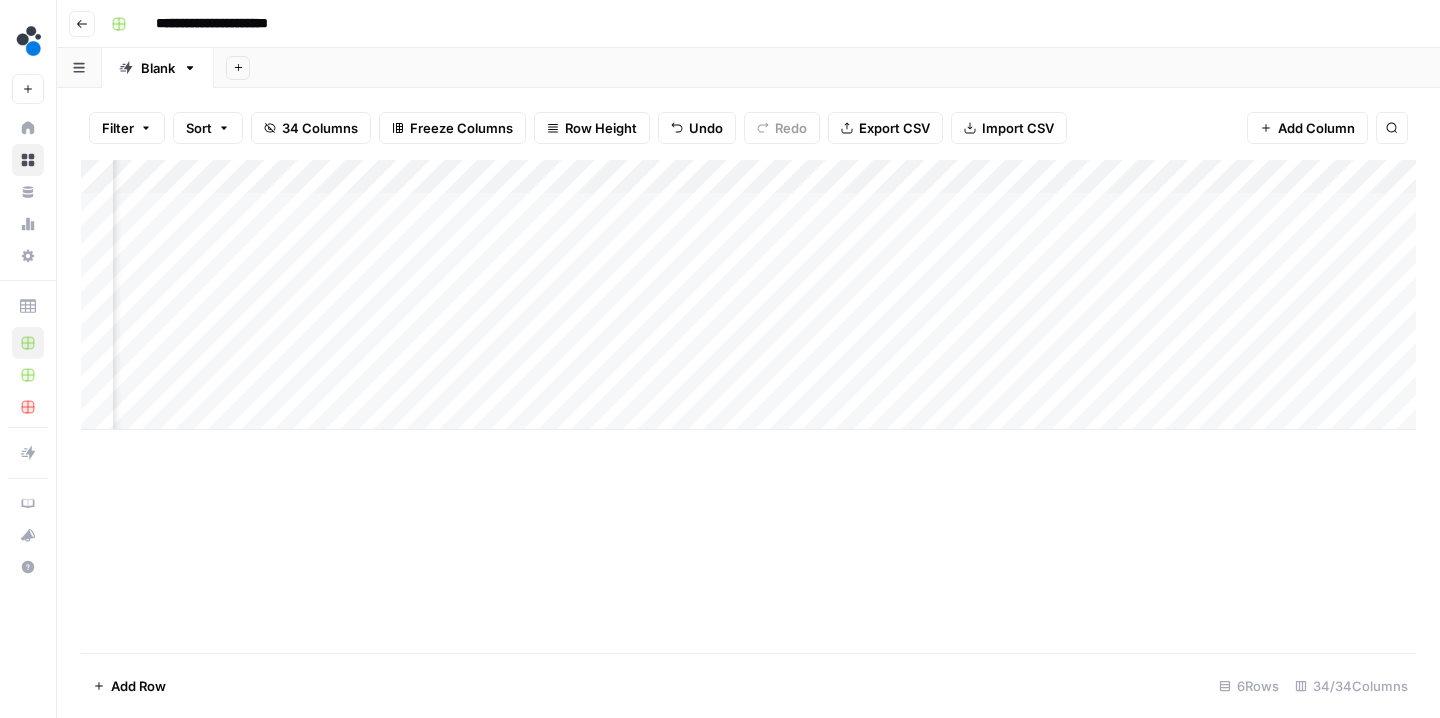 click on "Add Column" at bounding box center [748, 406] 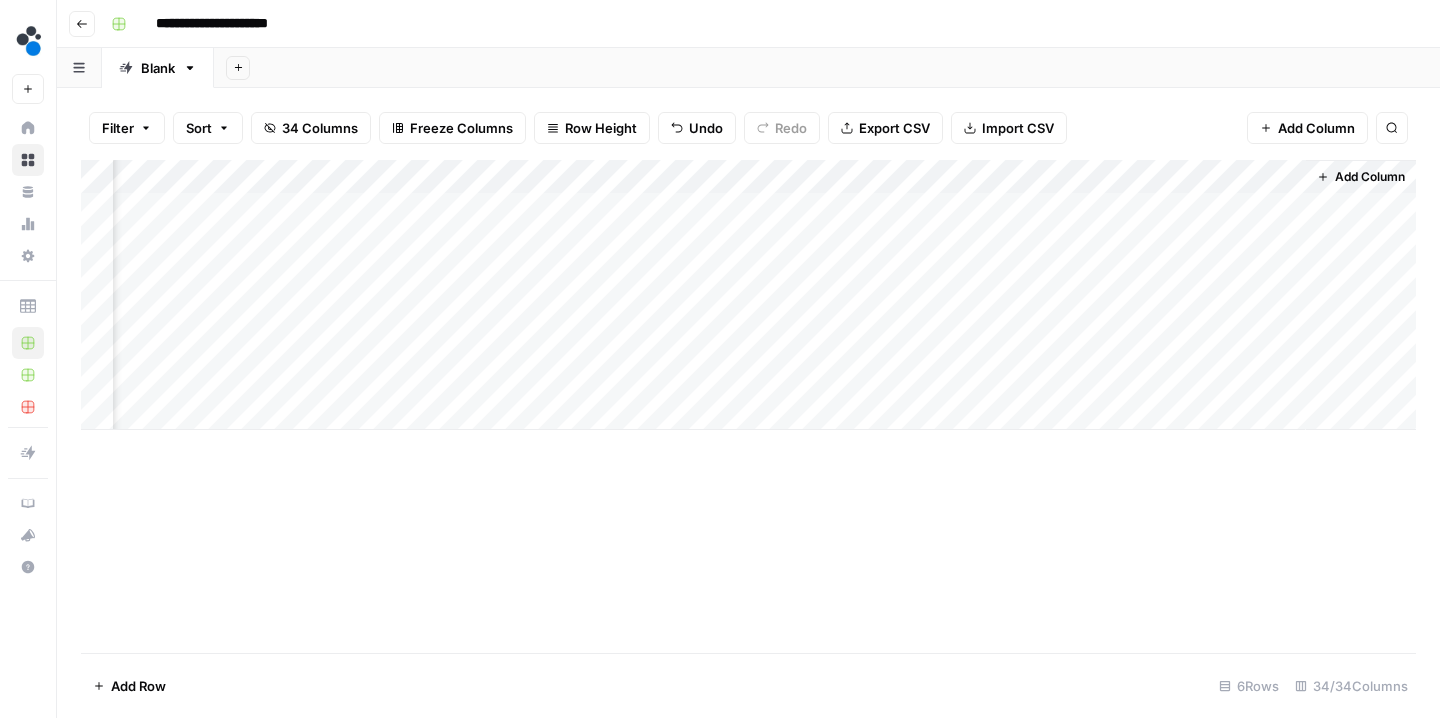scroll, scrollTop: 0, scrollLeft: 5715, axis: horizontal 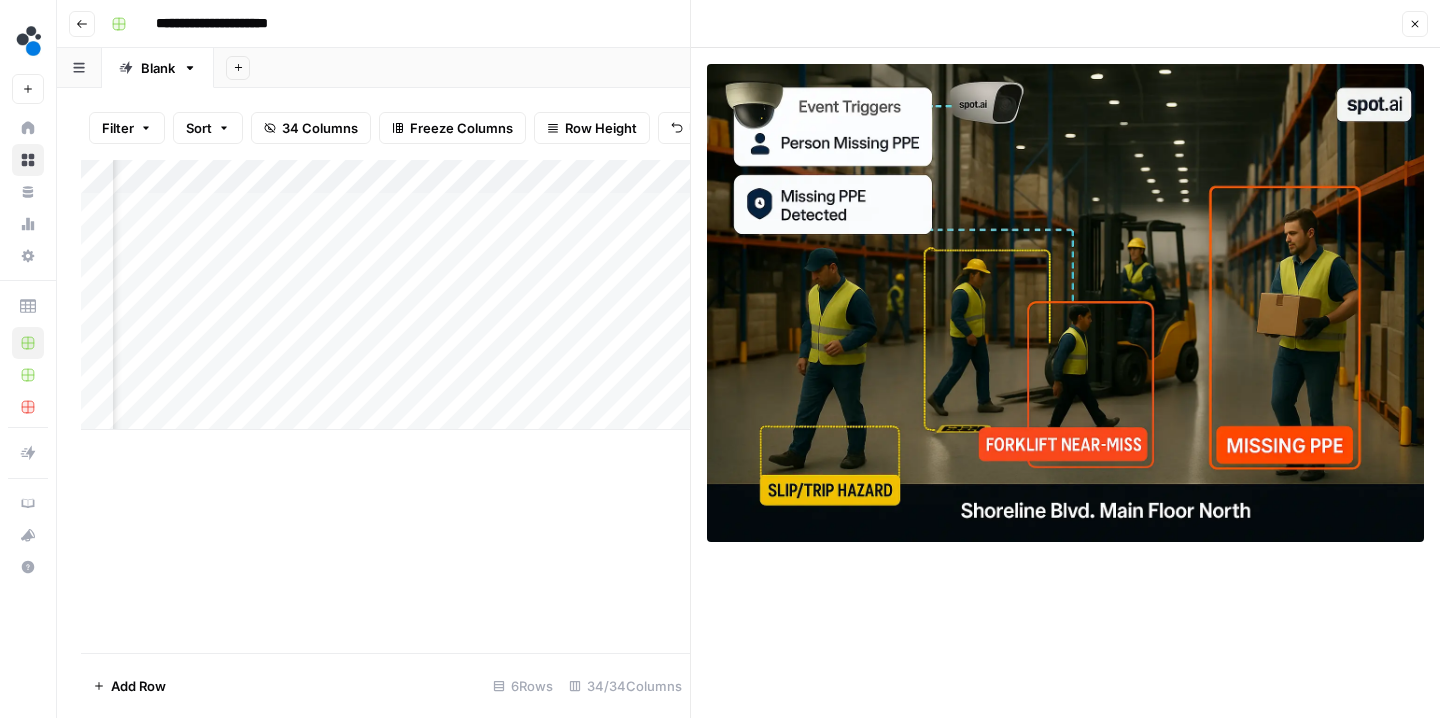 click 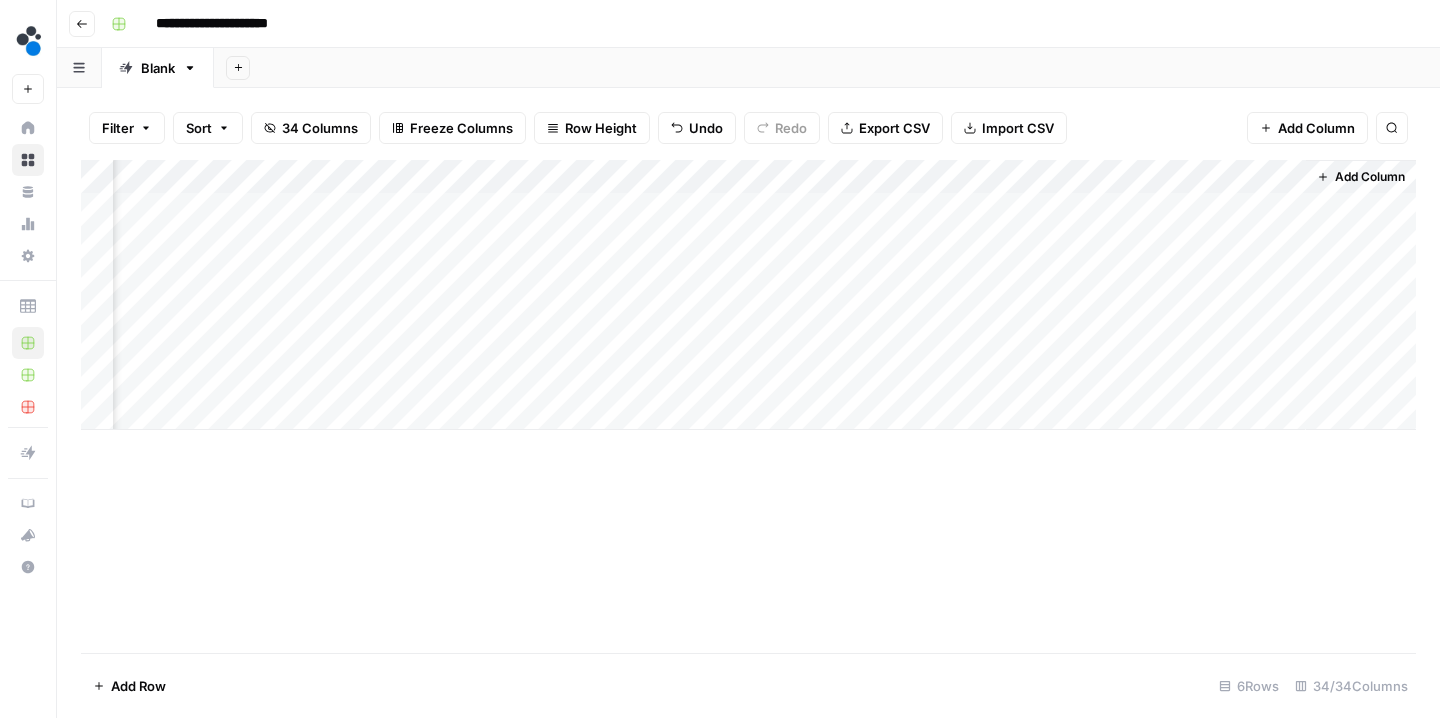 scroll, scrollTop: 0, scrollLeft: 5715, axis: horizontal 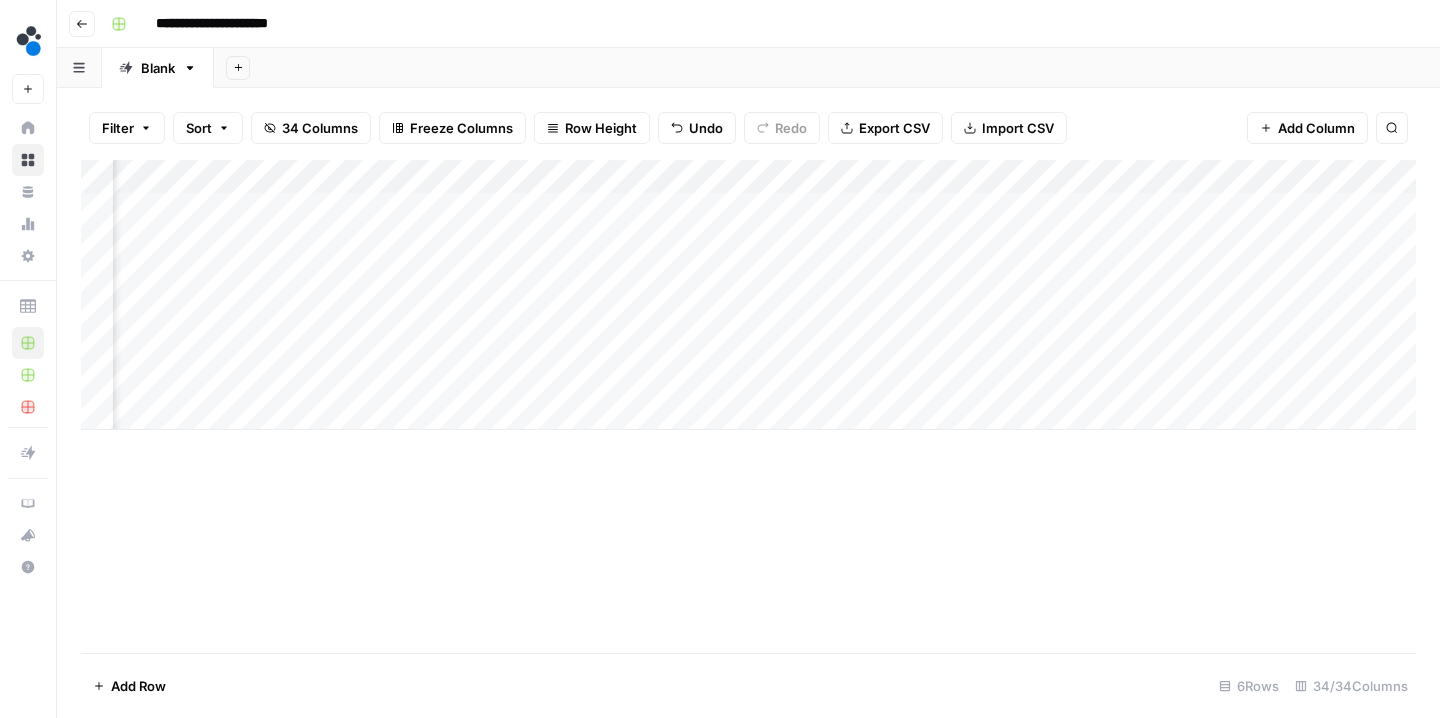 click on "Add Column" at bounding box center [748, 295] 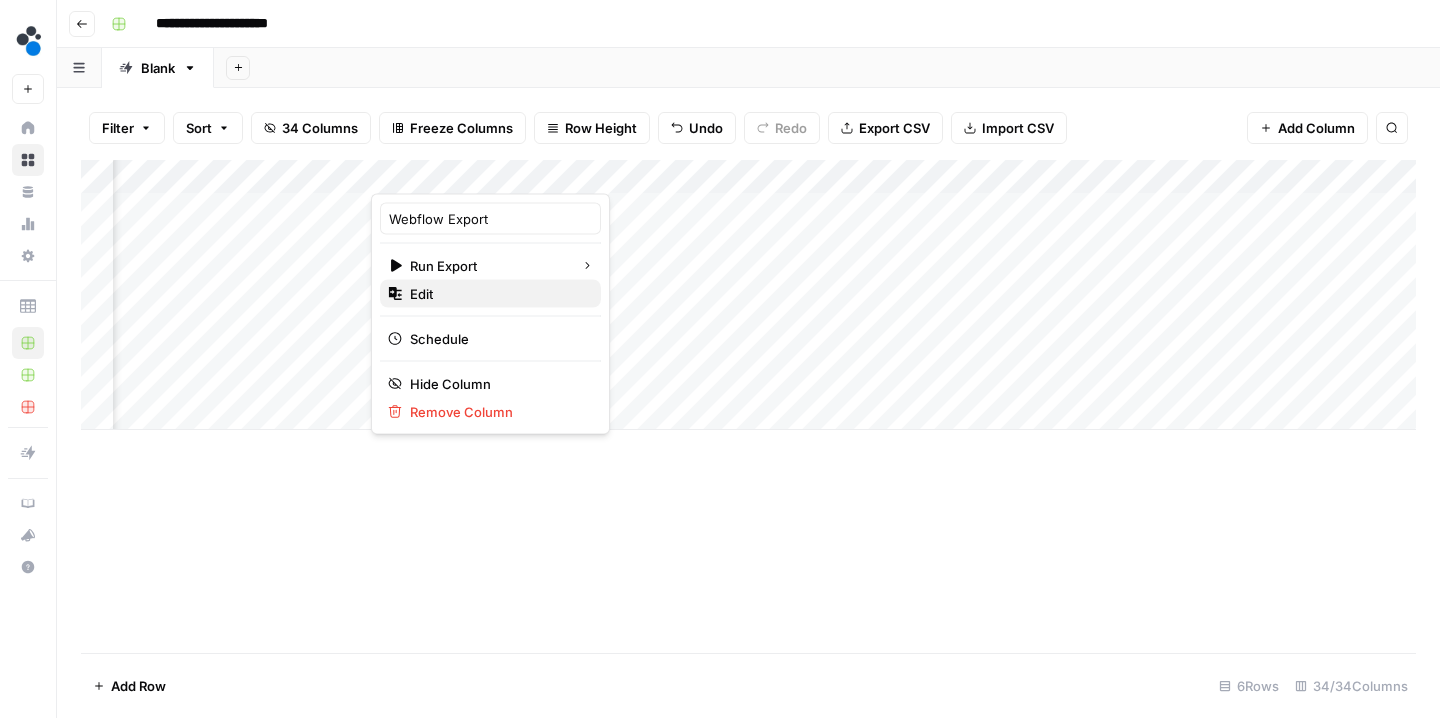 click on "Edit" at bounding box center [490, 294] 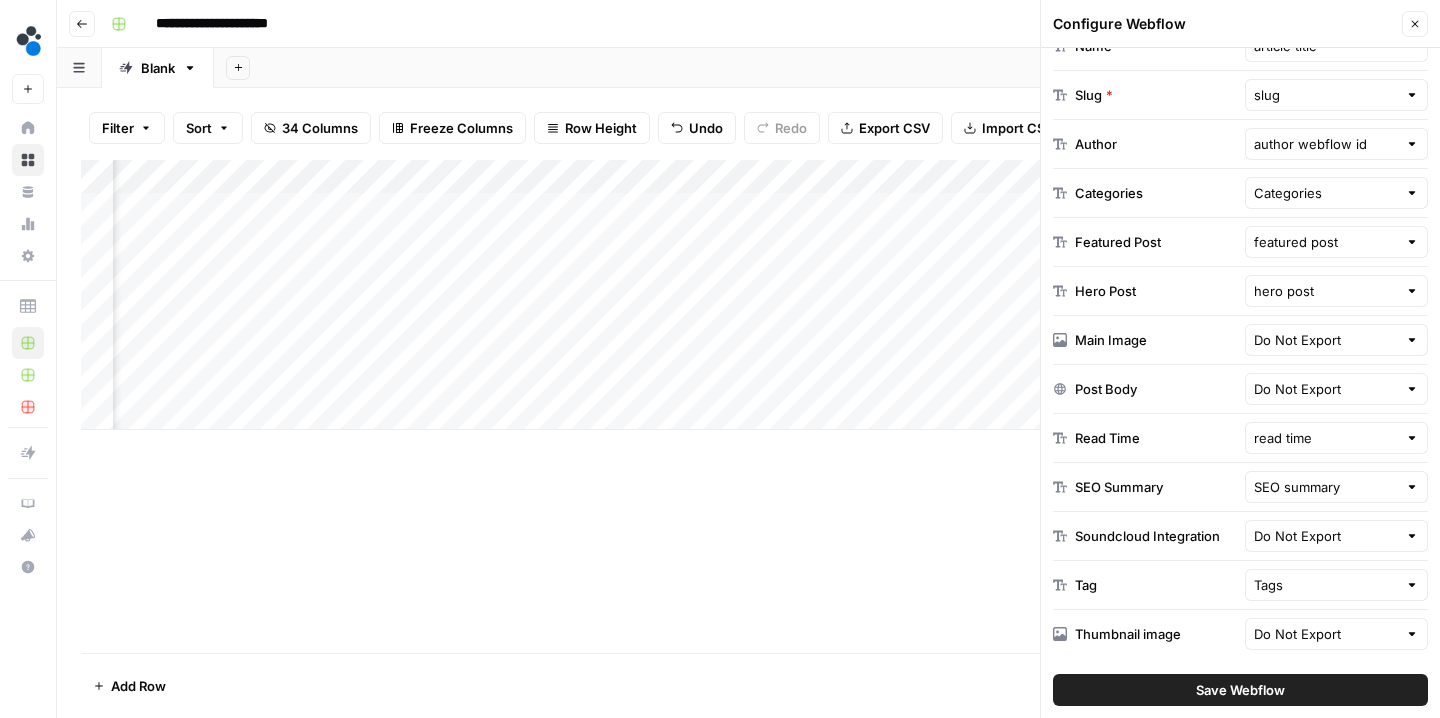 scroll, scrollTop: 486, scrollLeft: 0, axis: vertical 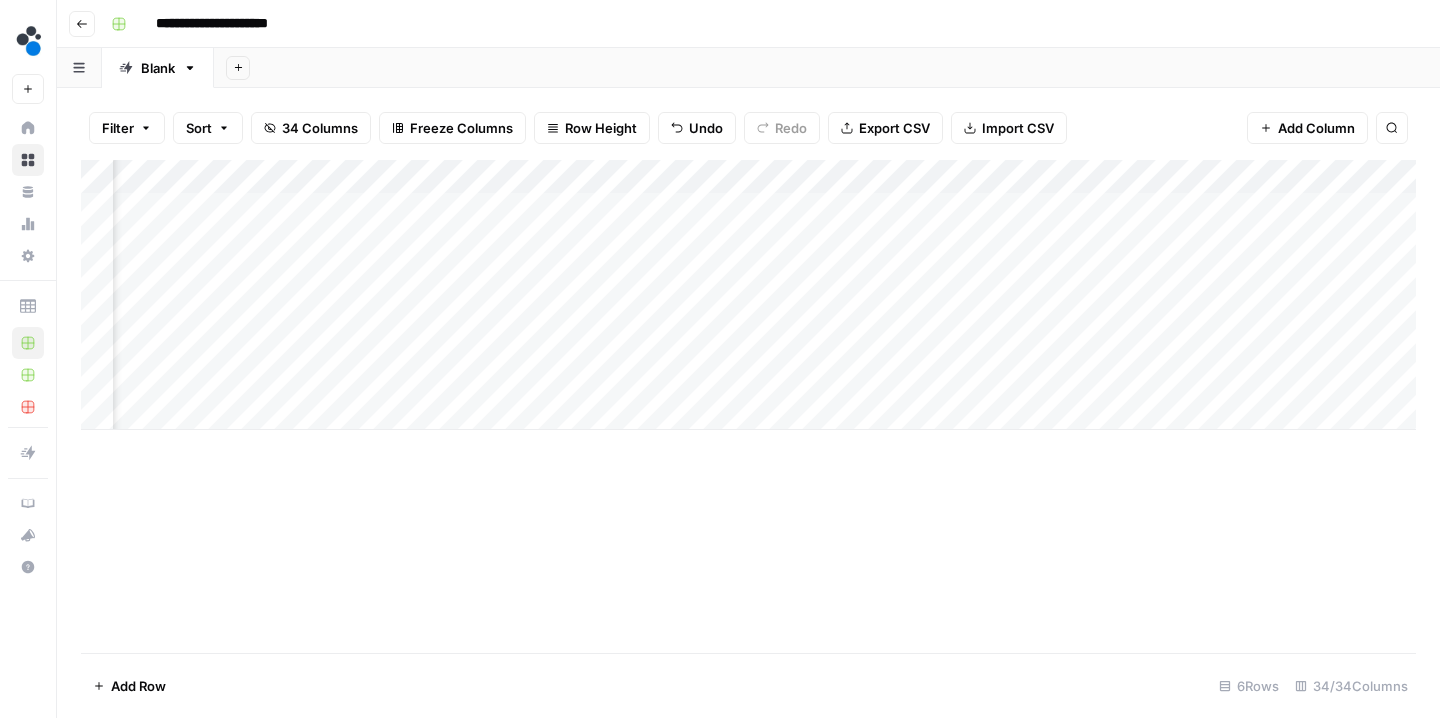 click on "Add Column" at bounding box center (748, 295) 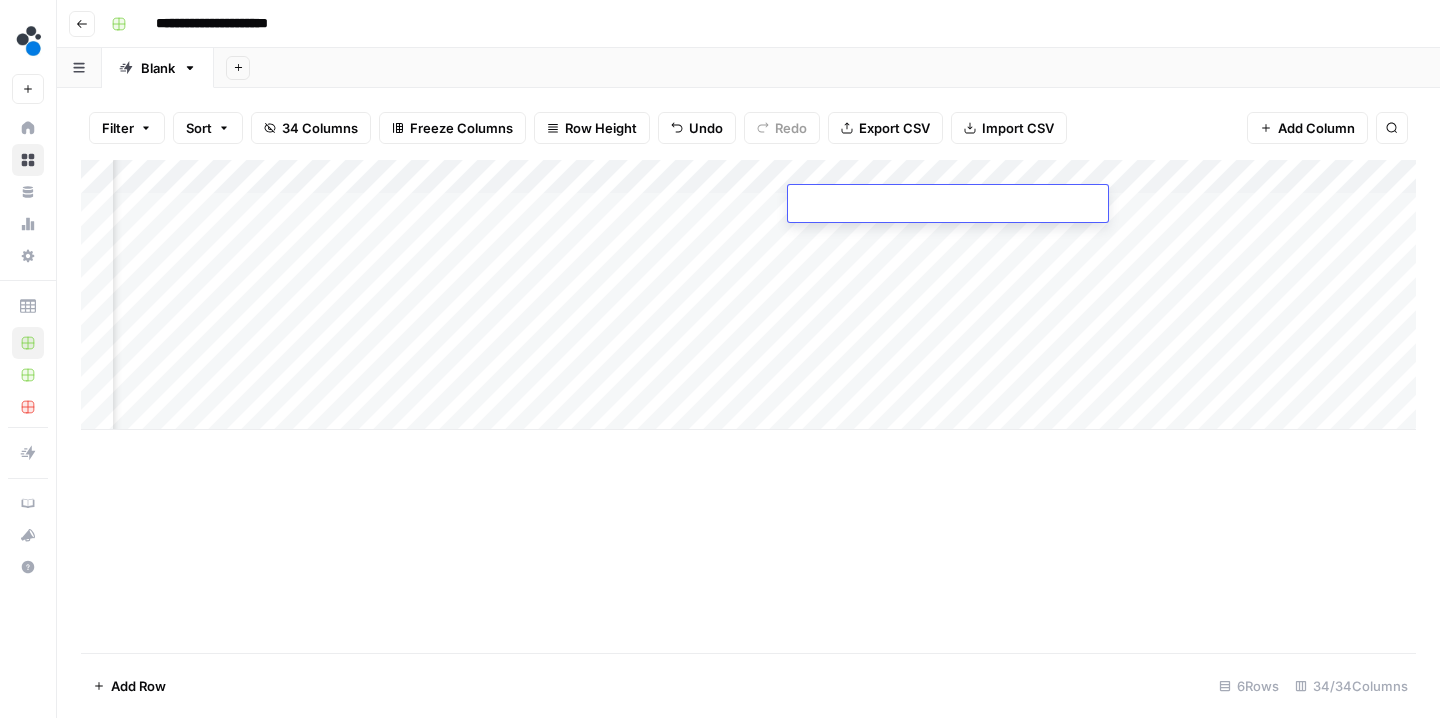 click on "Add Column" at bounding box center [748, 406] 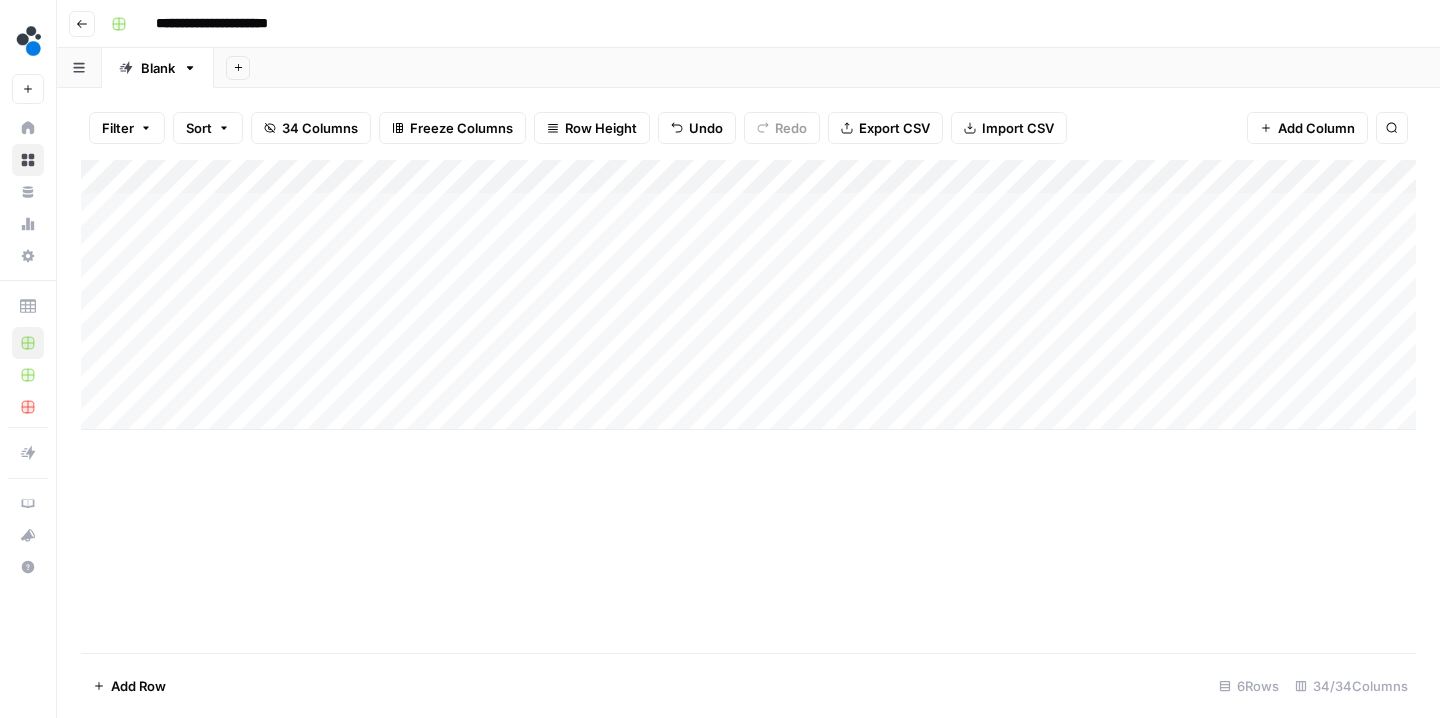 scroll, scrollTop: 0, scrollLeft: 0, axis: both 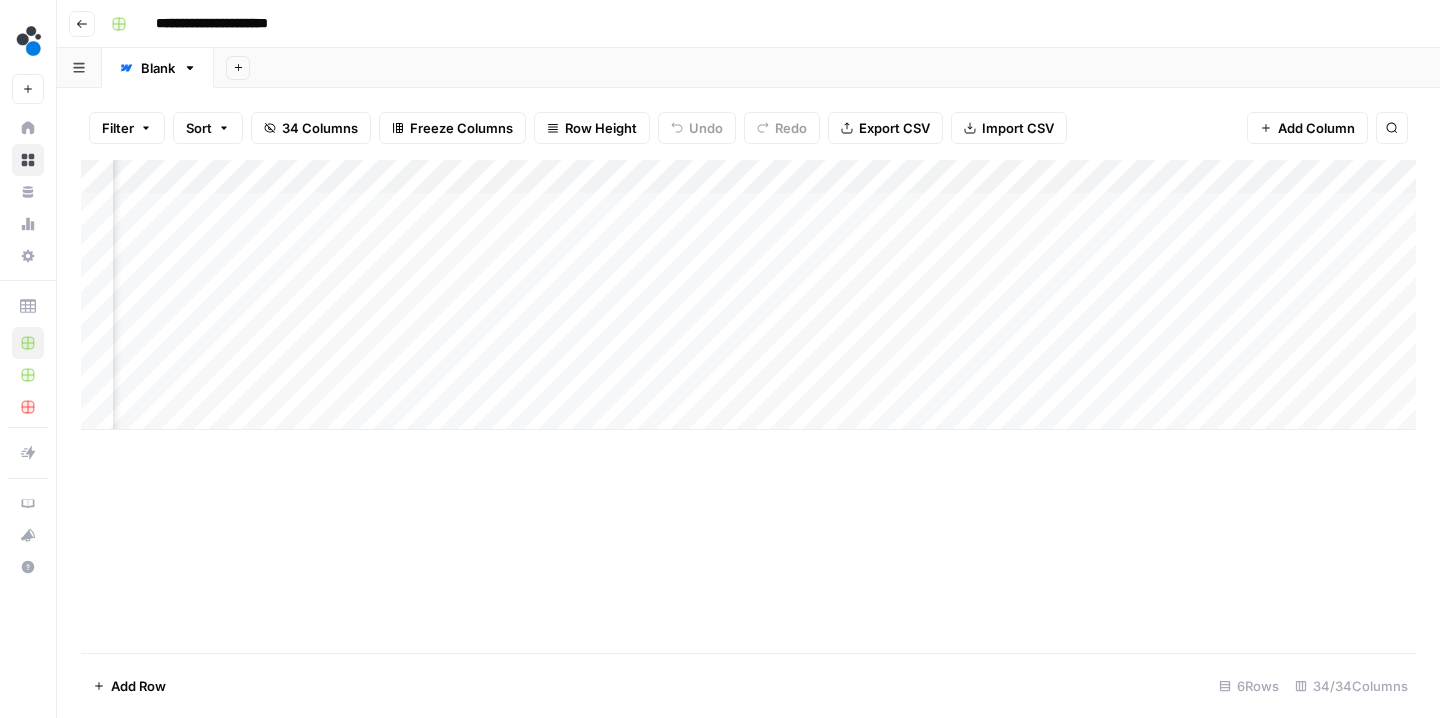 click on "Add Column" at bounding box center (1316, 128) 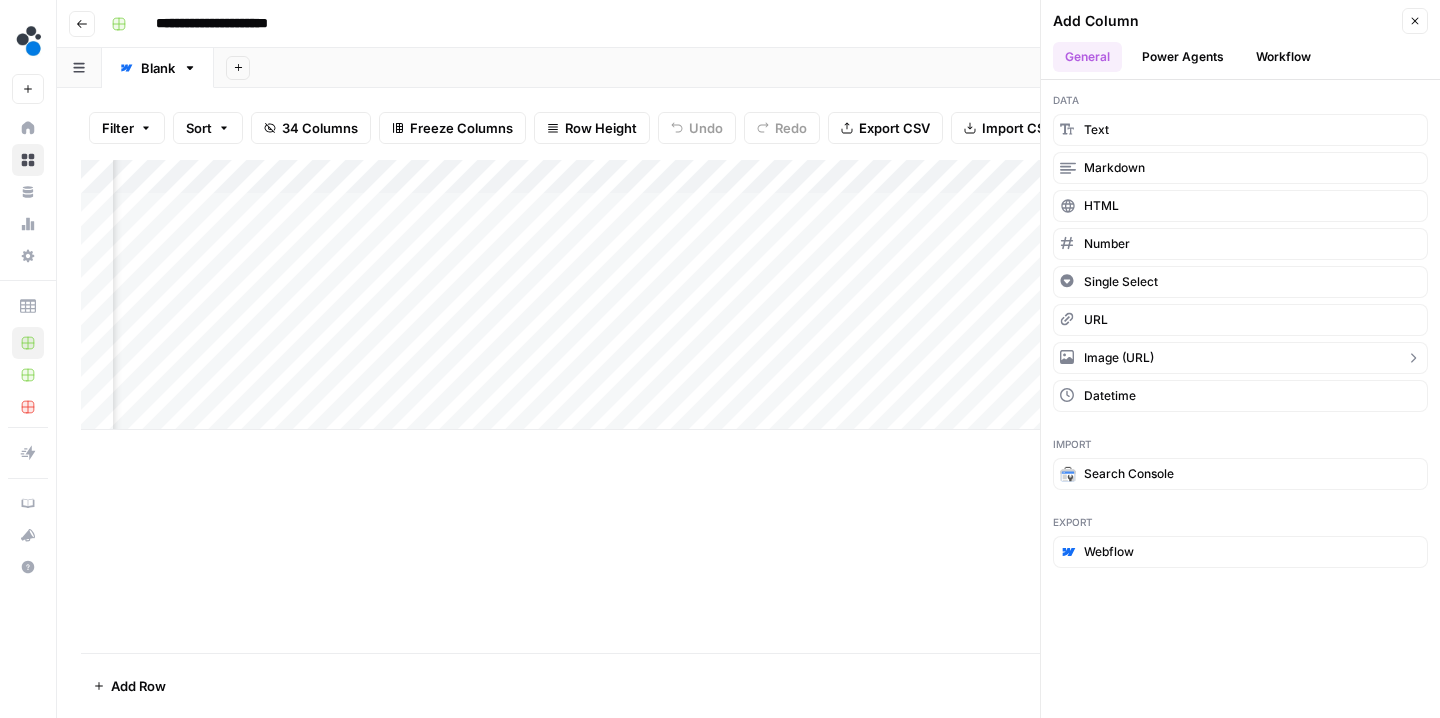 click on "Image (URL)" at bounding box center (1119, 358) 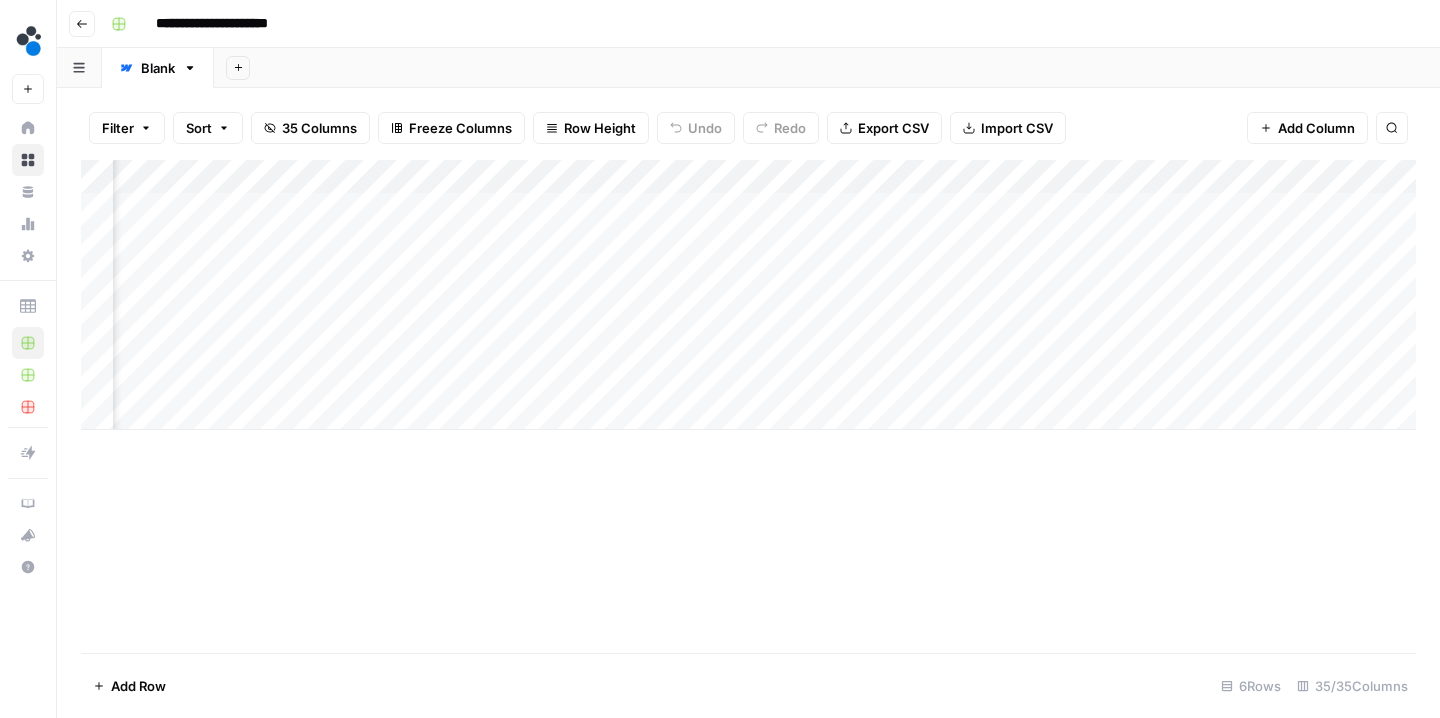 scroll, scrollTop: 0, scrollLeft: 5895, axis: horizontal 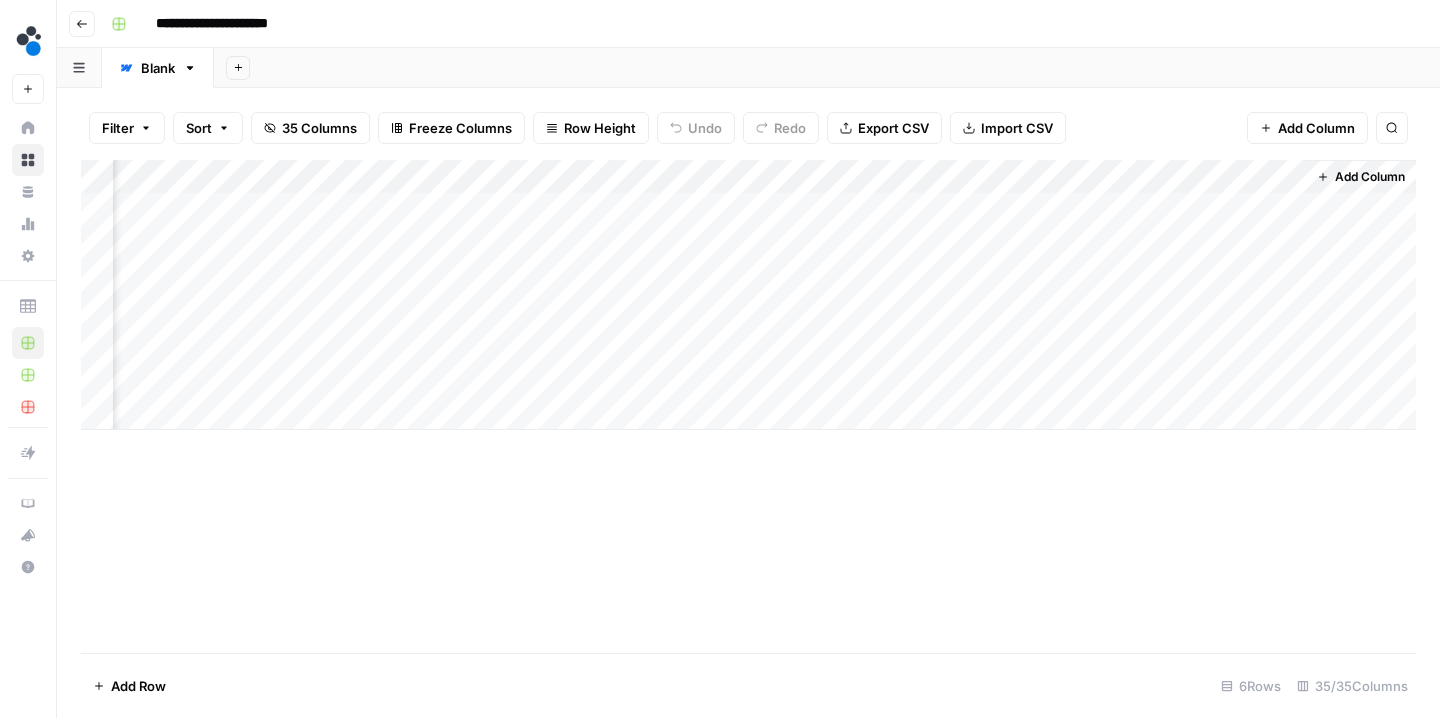 click on "Add Column" at bounding box center [748, 295] 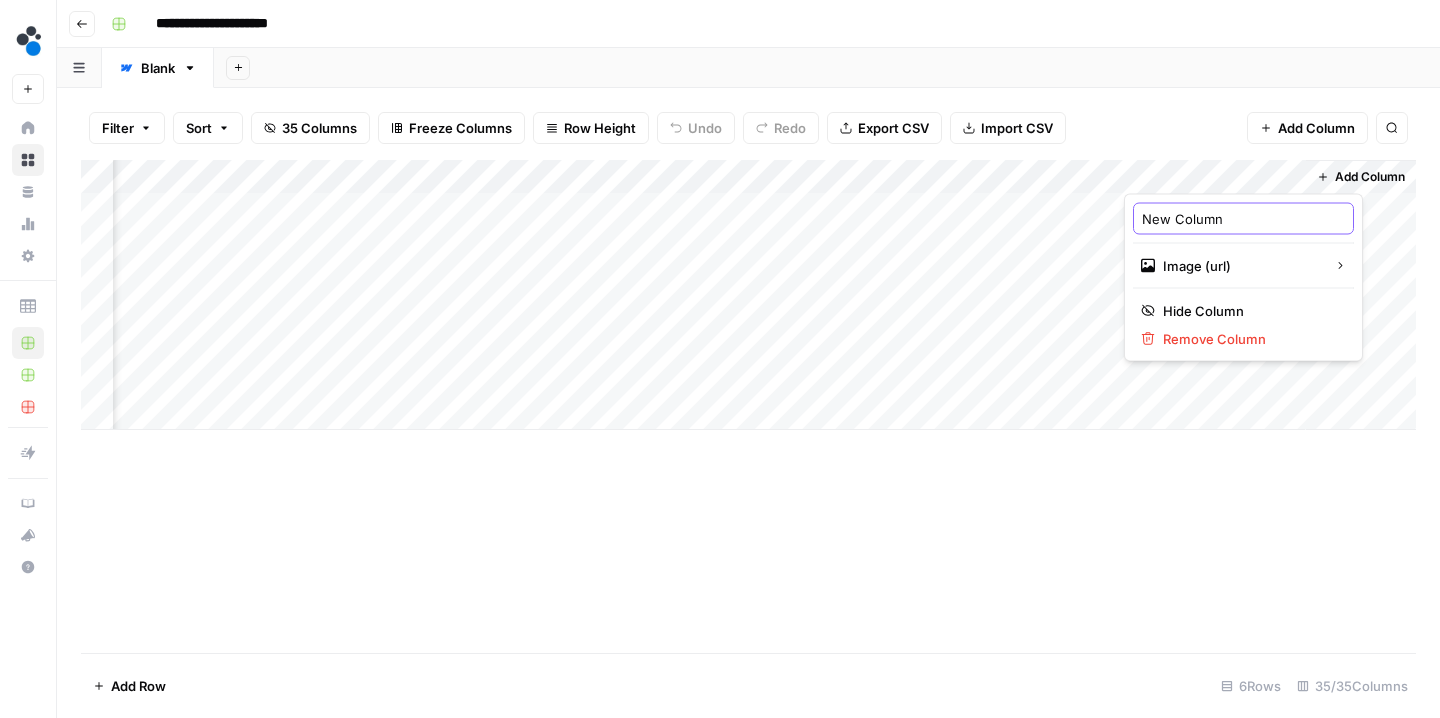 click on "New Column" at bounding box center [1243, 219] 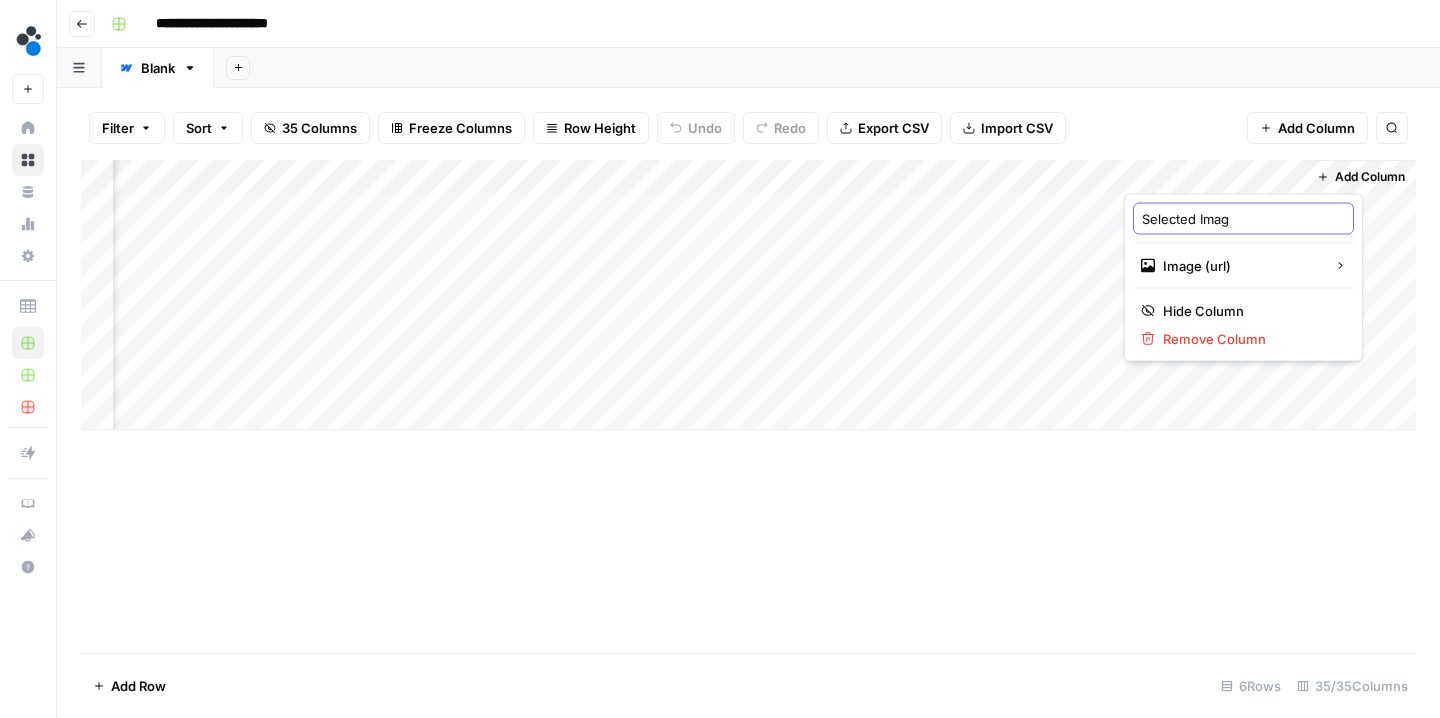 type on "Selected Image" 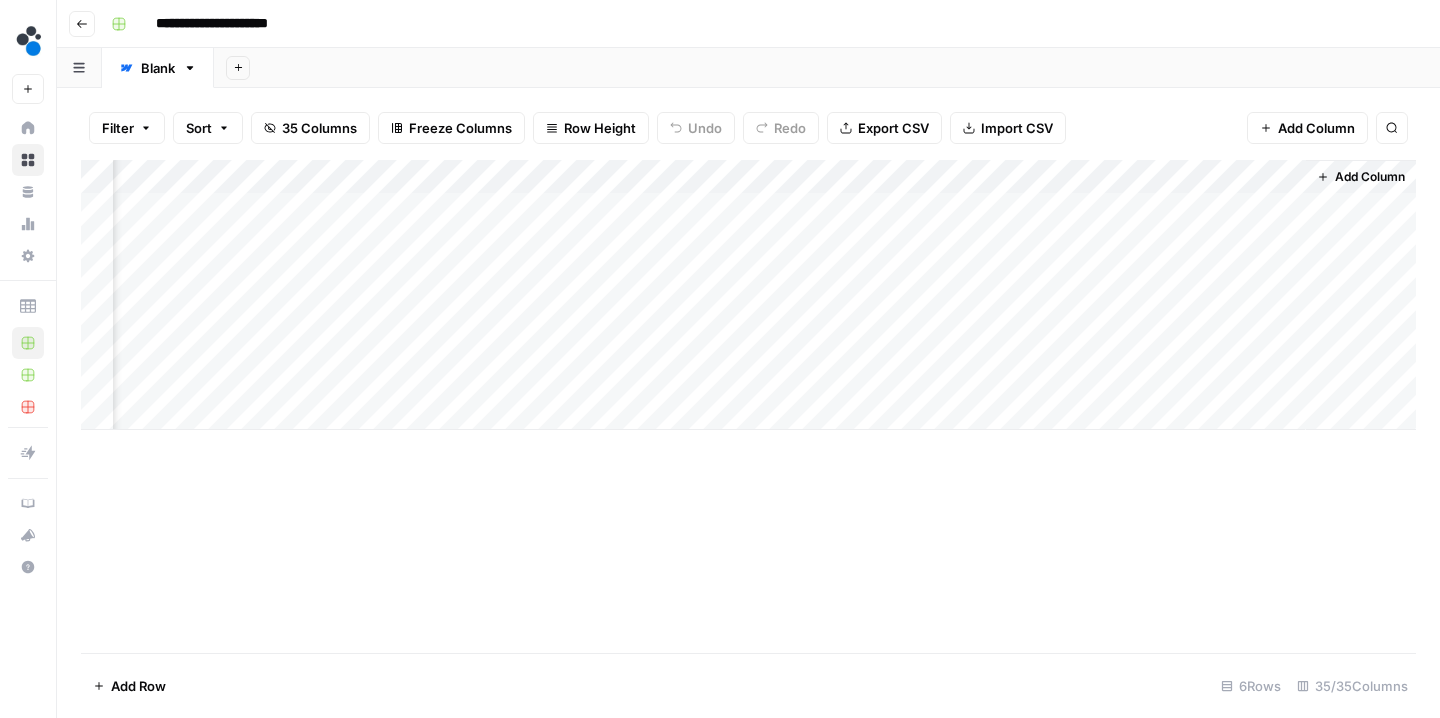 drag, startPoint x: 1142, startPoint y: 171, endPoint x: 378, endPoint y: 186, distance: 764.1472 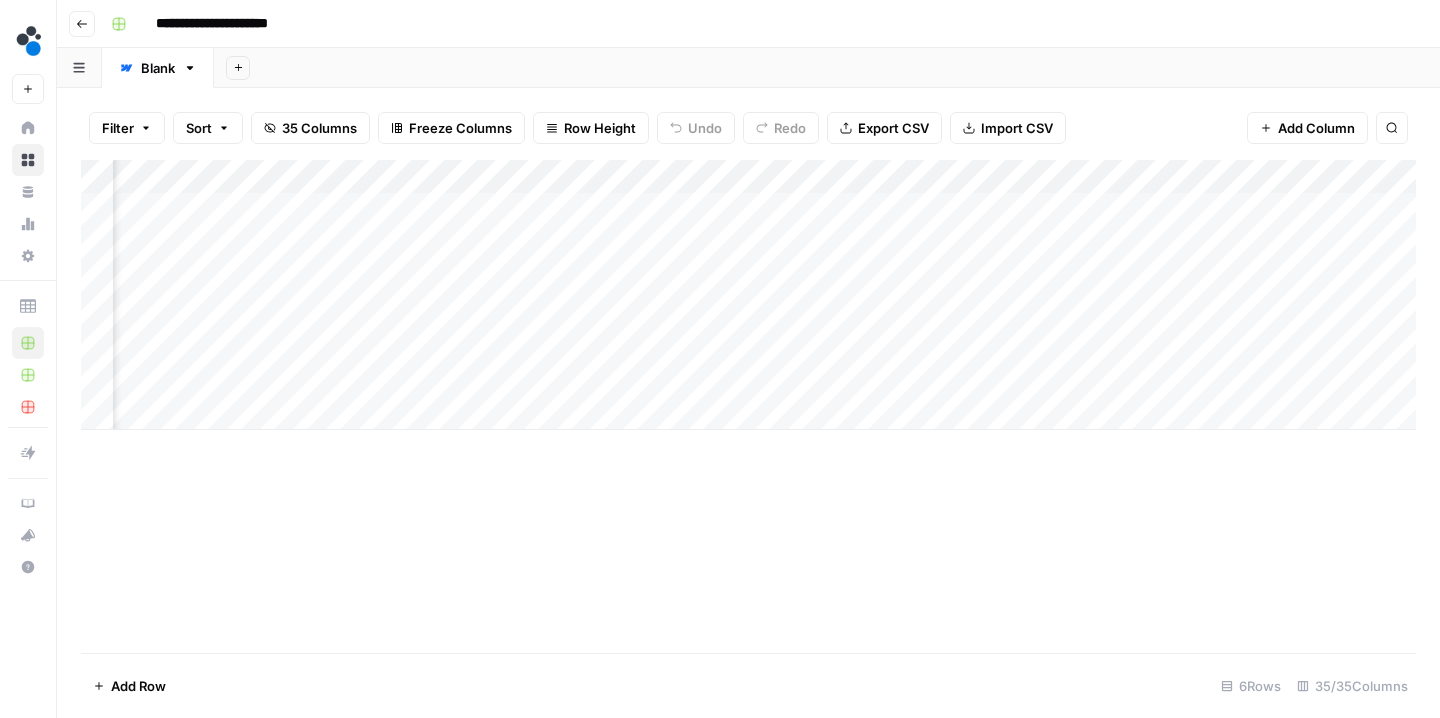 scroll, scrollTop: 0, scrollLeft: 5452, axis: horizontal 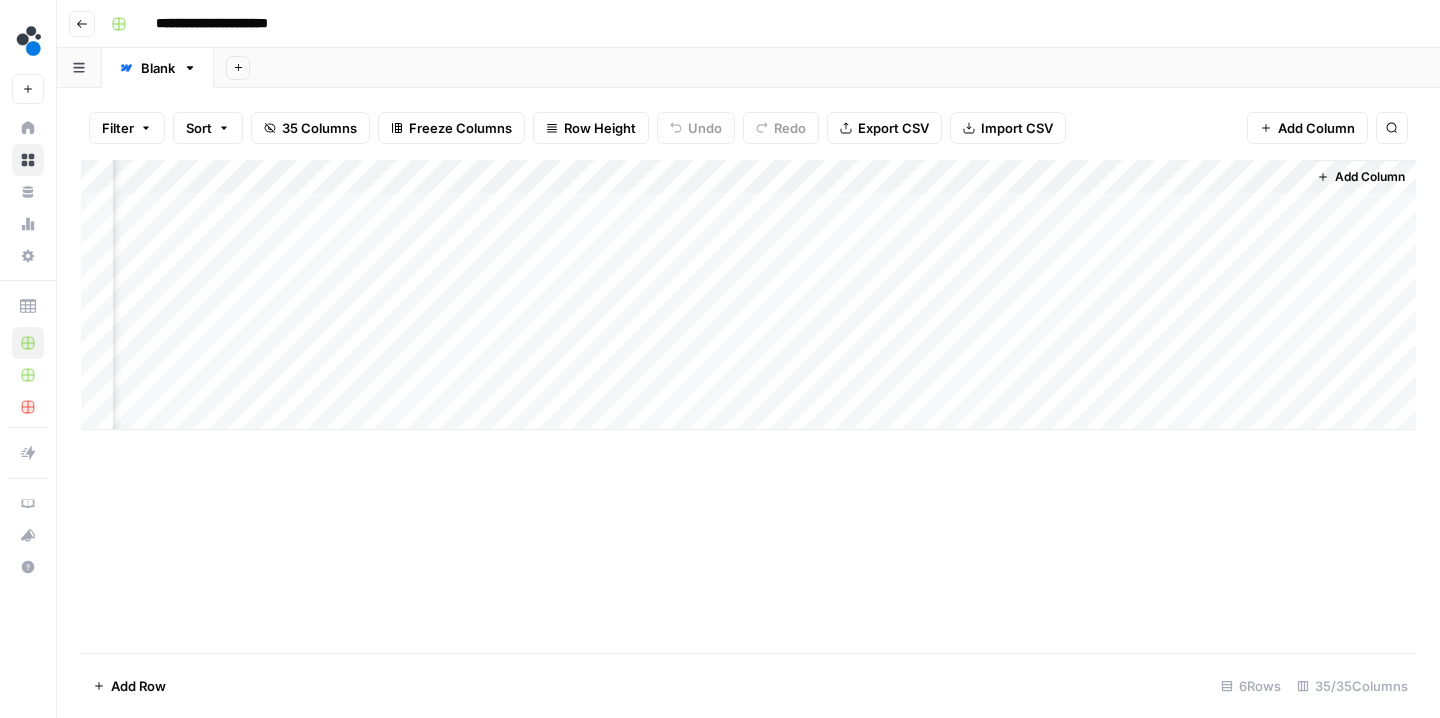 click on "Add Column" at bounding box center (748, 295) 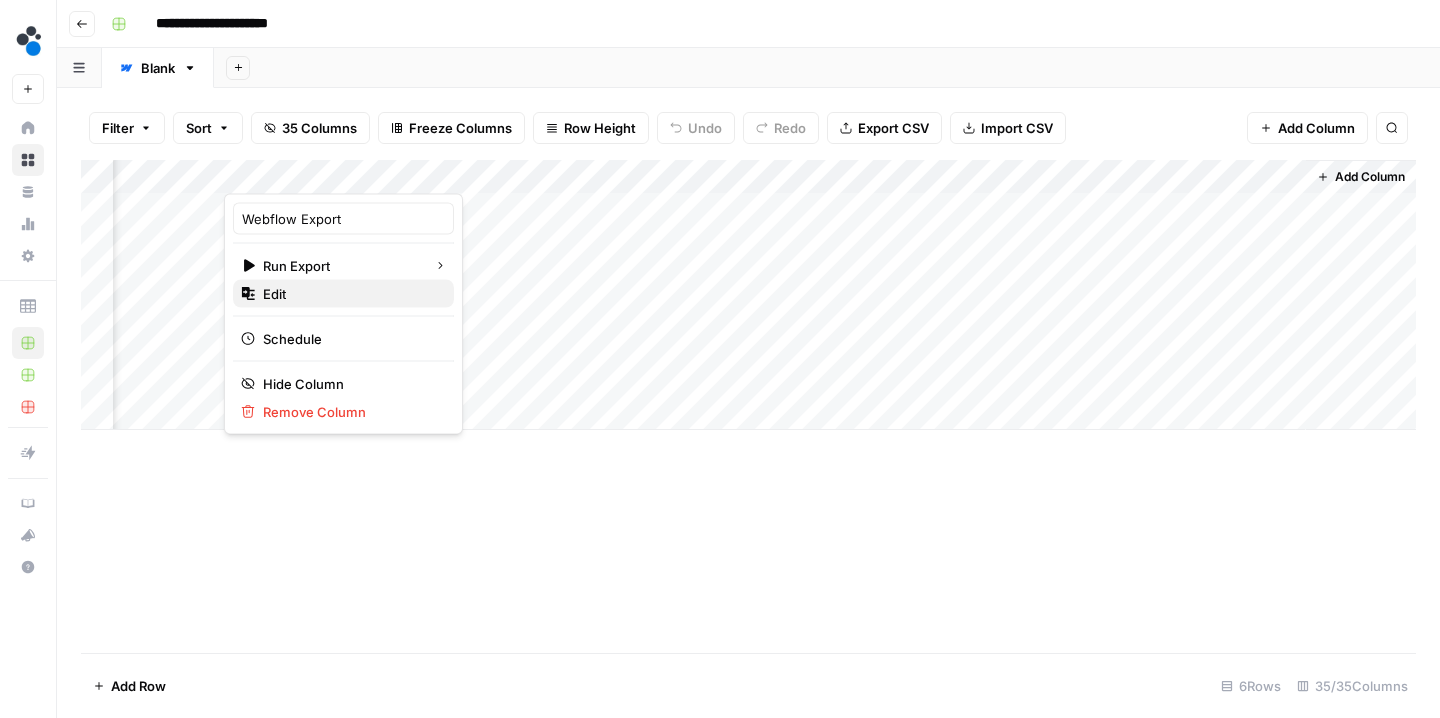 click on "Edit" at bounding box center (343, 294) 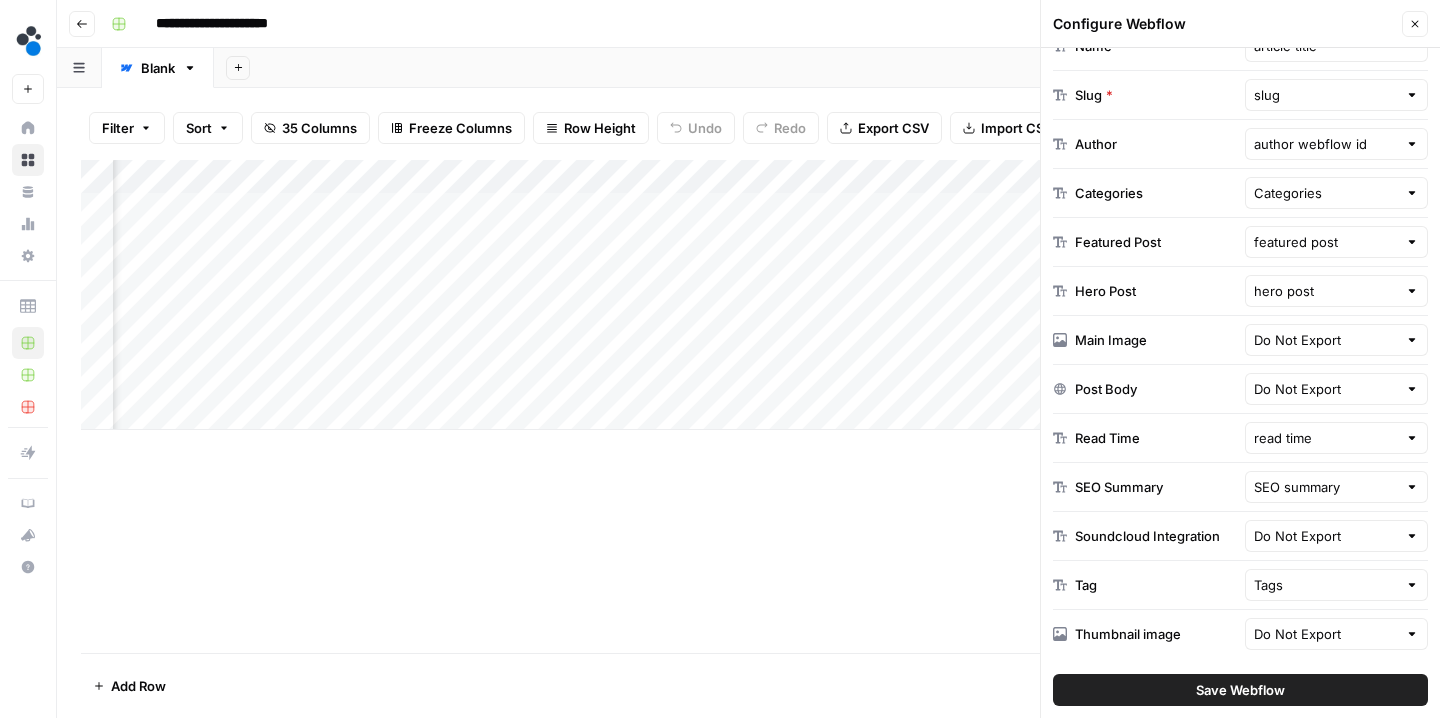 scroll, scrollTop: 486, scrollLeft: 0, axis: vertical 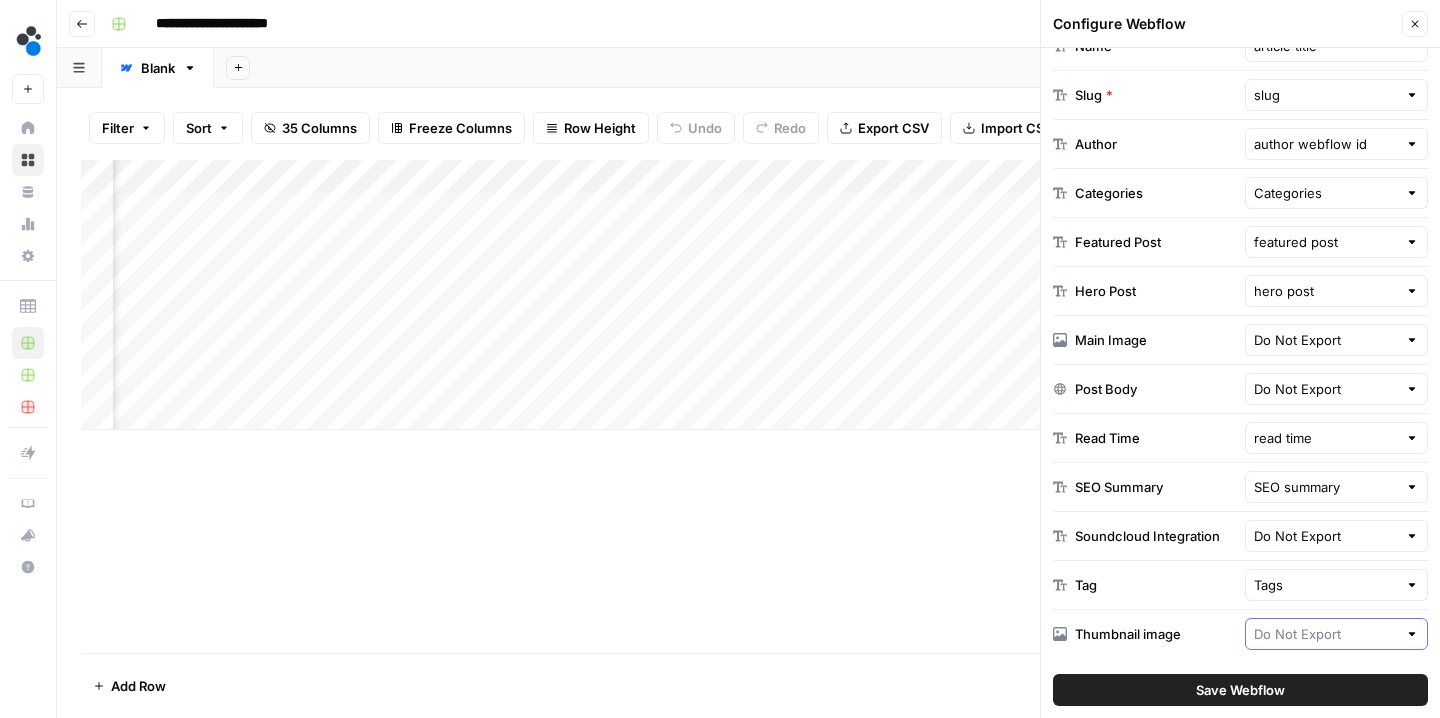 click at bounding box center (1326, 634) 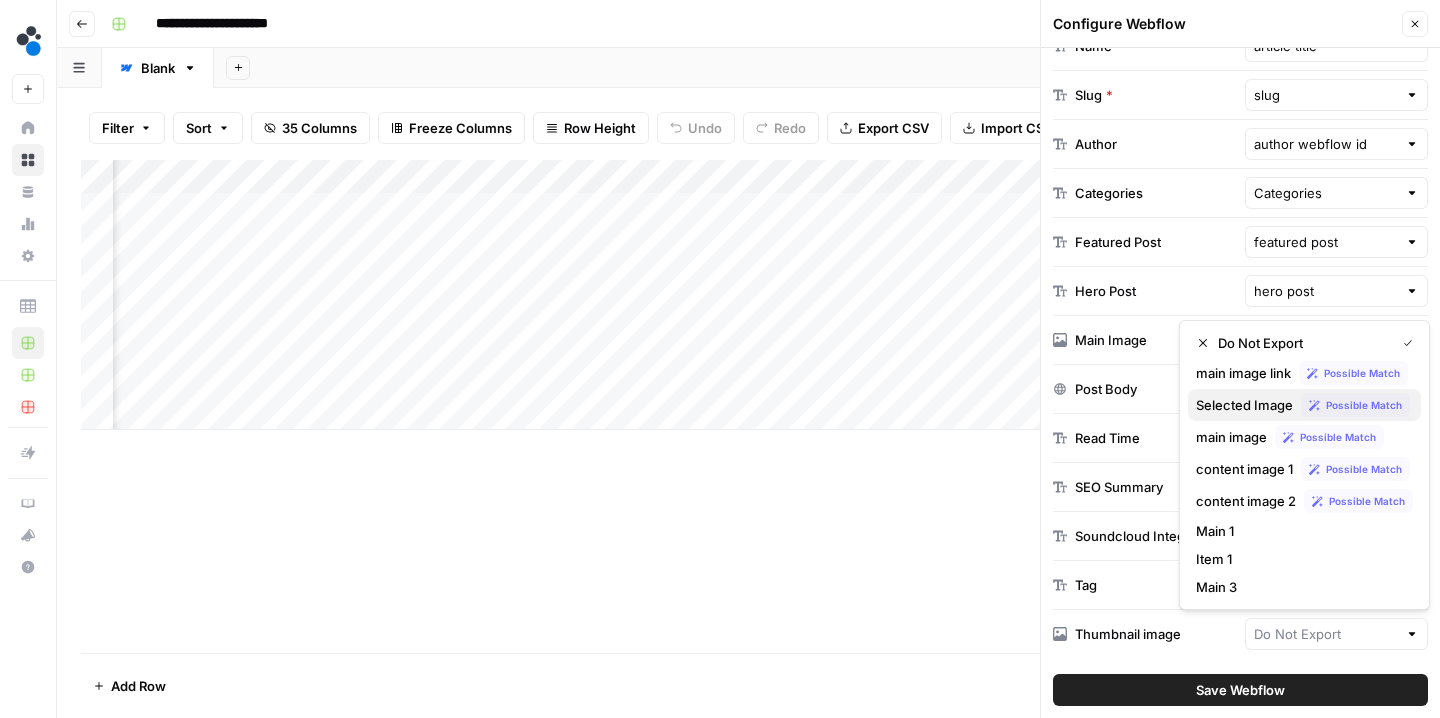 click on "Selected Image" at bounding box center [1244, 405] 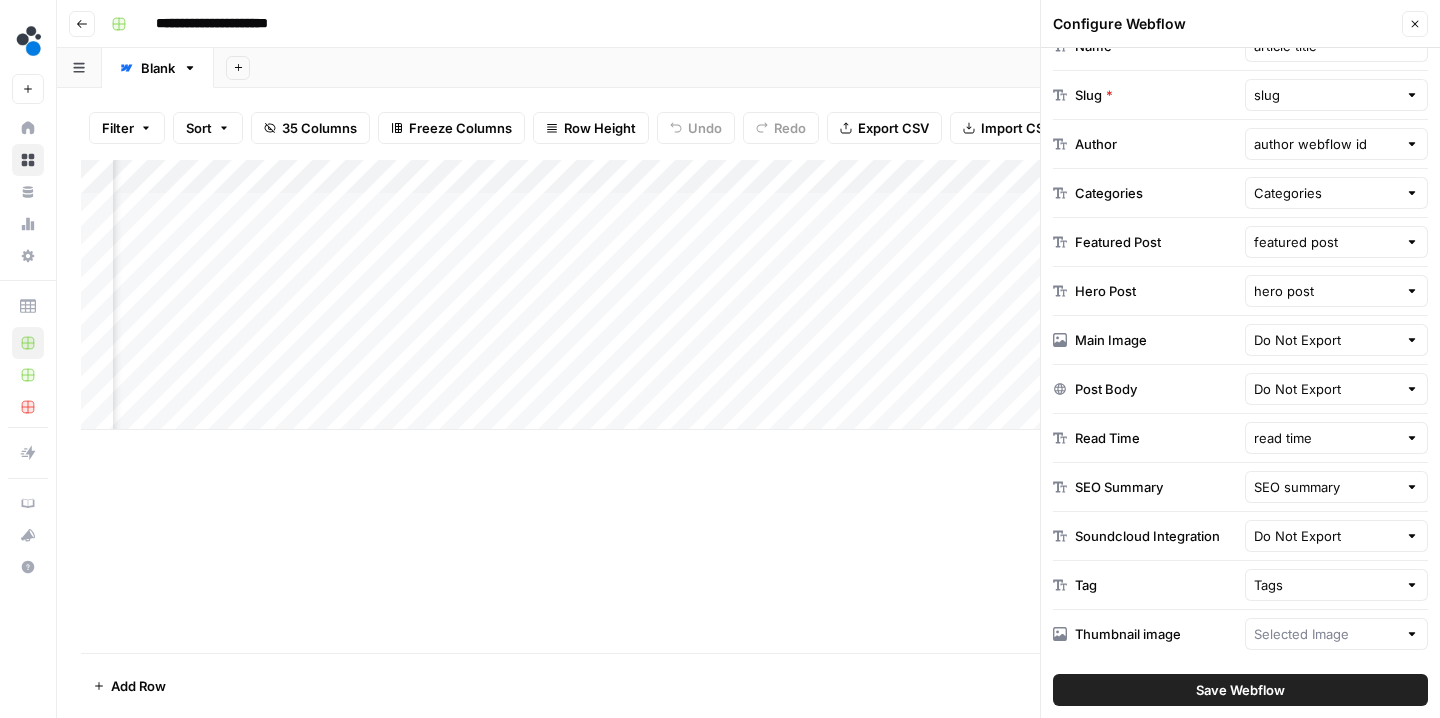 type on "Selected Image" 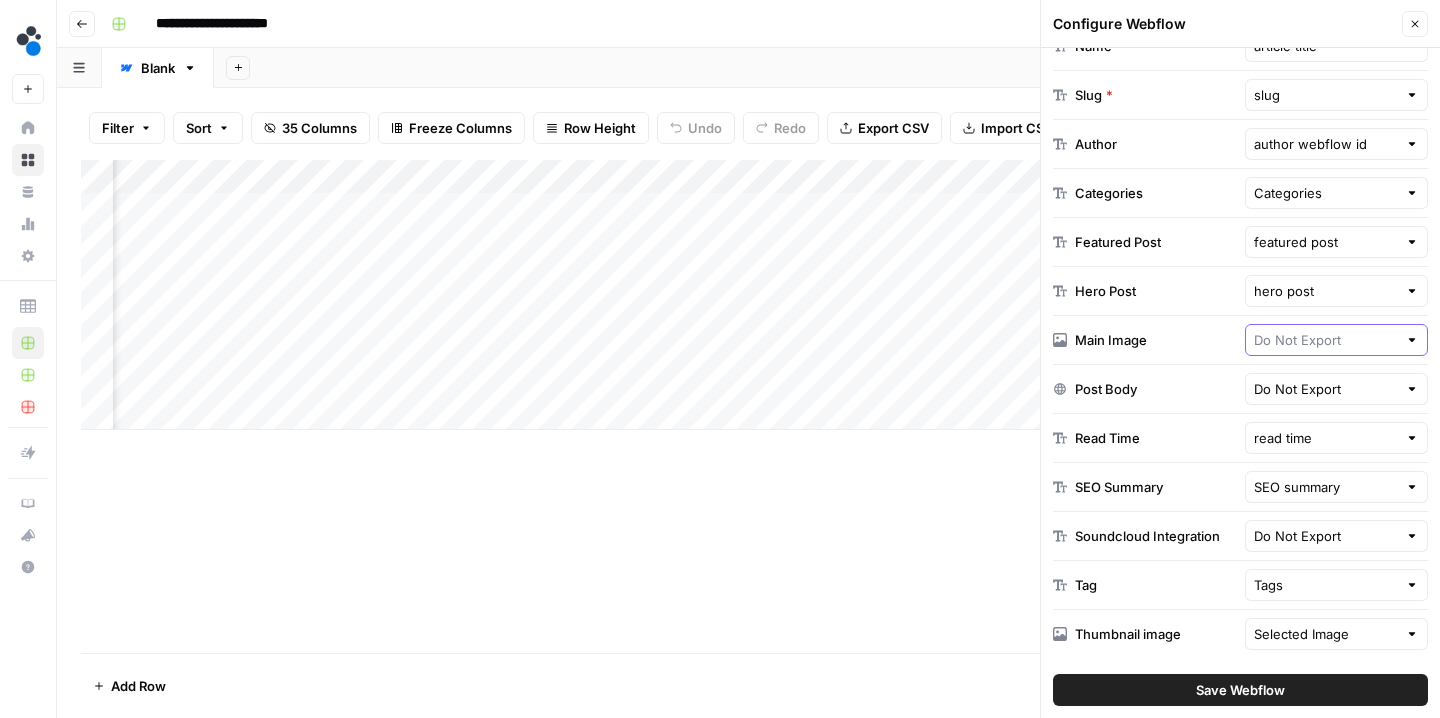 click at bounding box center (1326, 340) 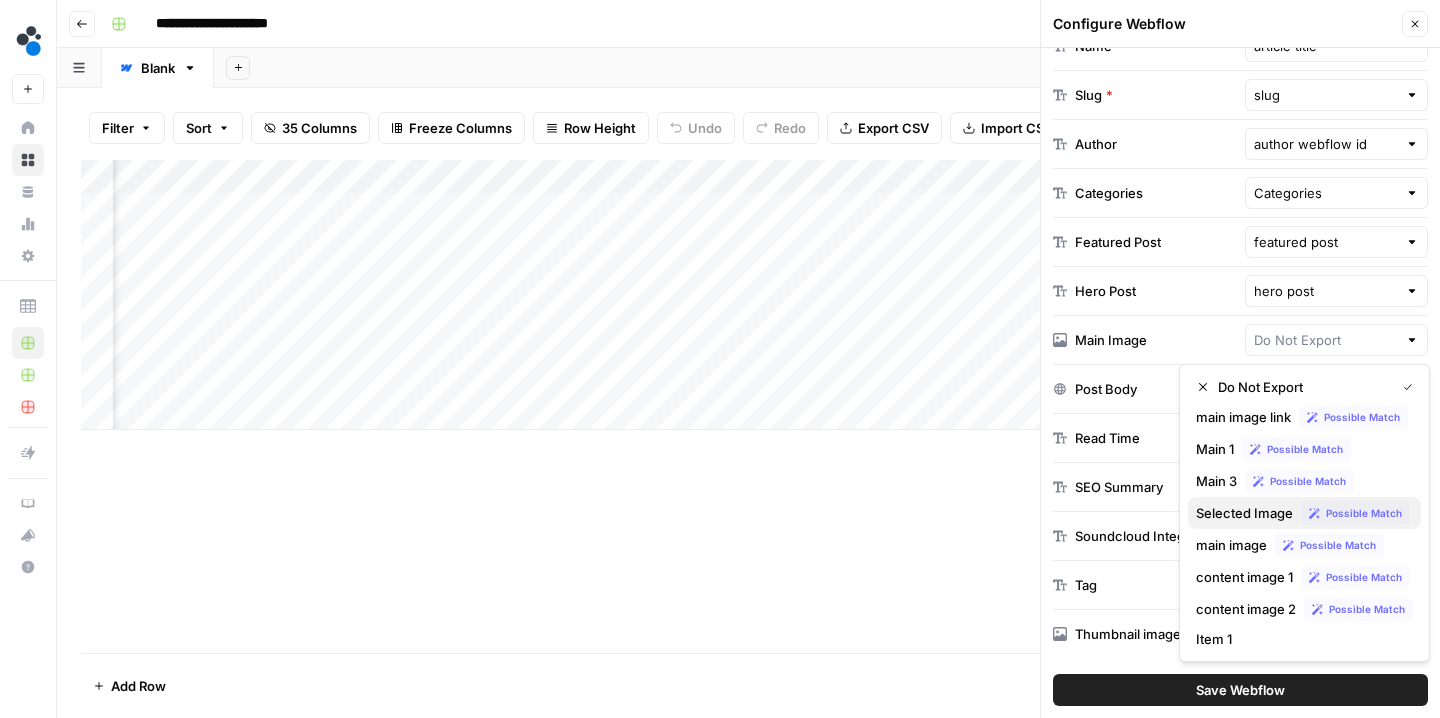 click on "Selected Image" at bounding box center (1244, 513) 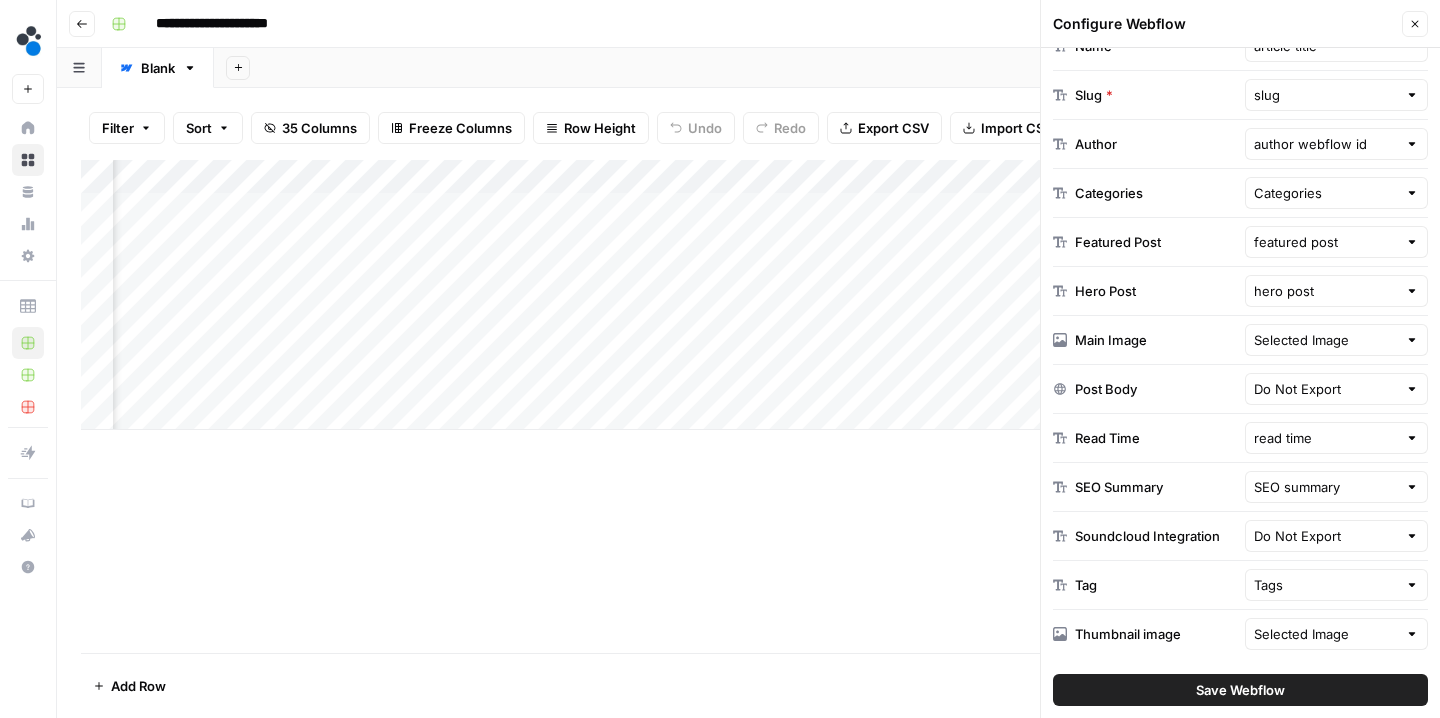 click on "Save Webflow" at bounding box center [1240, 690] 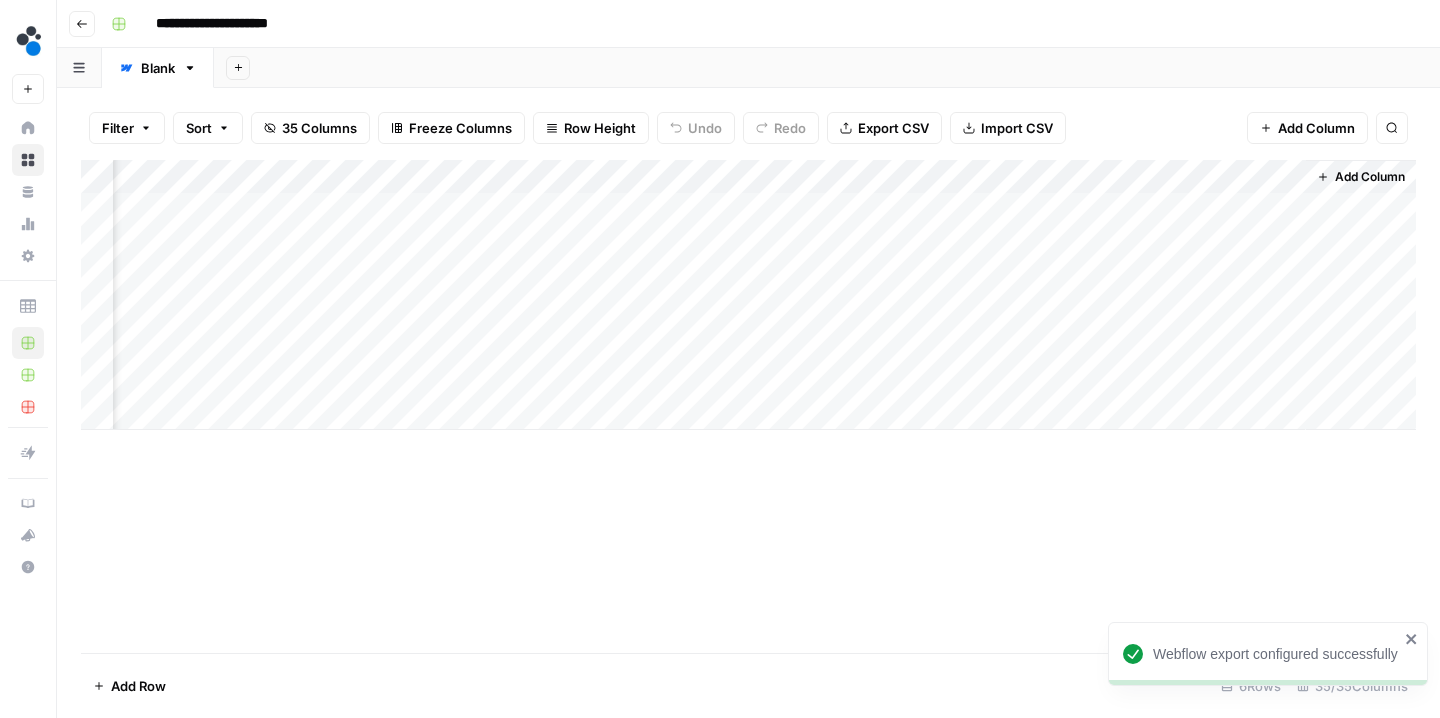click on "Add Column" at bounding box center [748, 295] 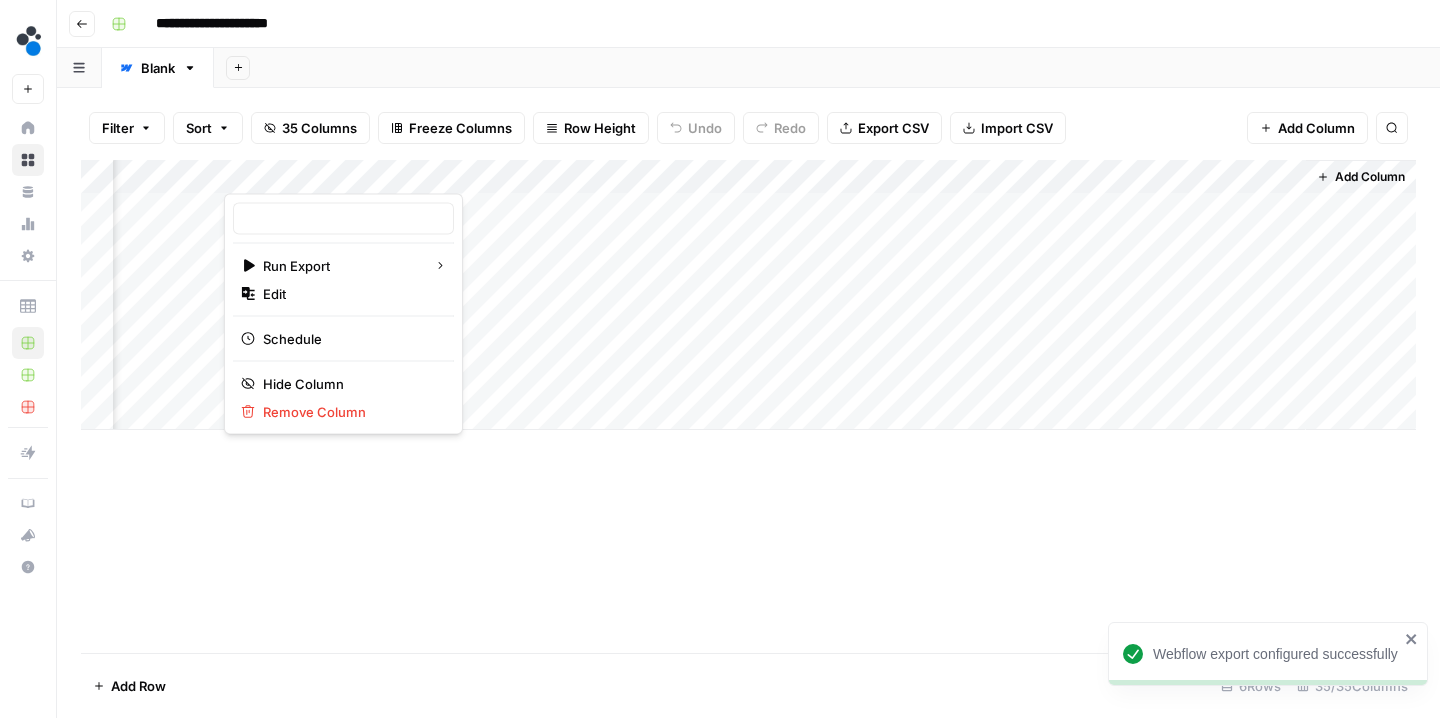 type on "Webflow Export" 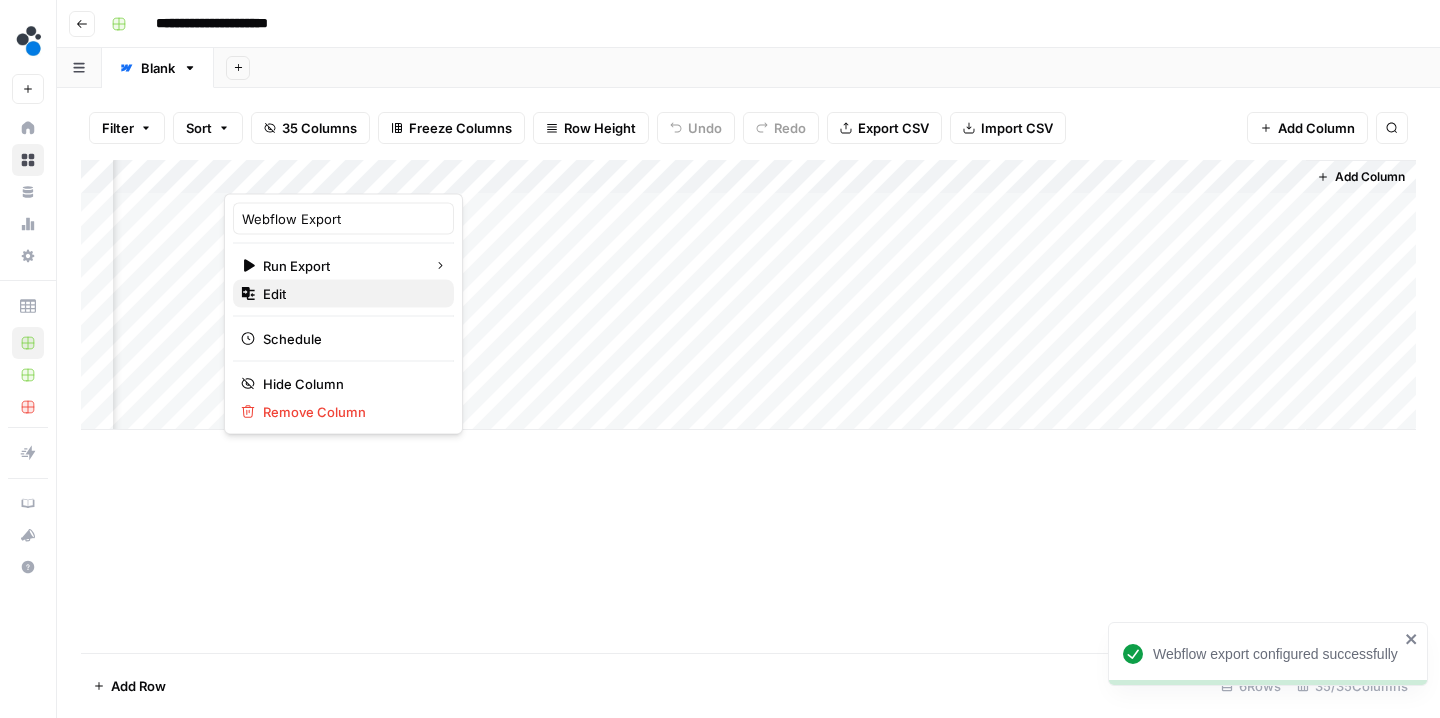 click on "Edit" at bounding box center (343, 294) 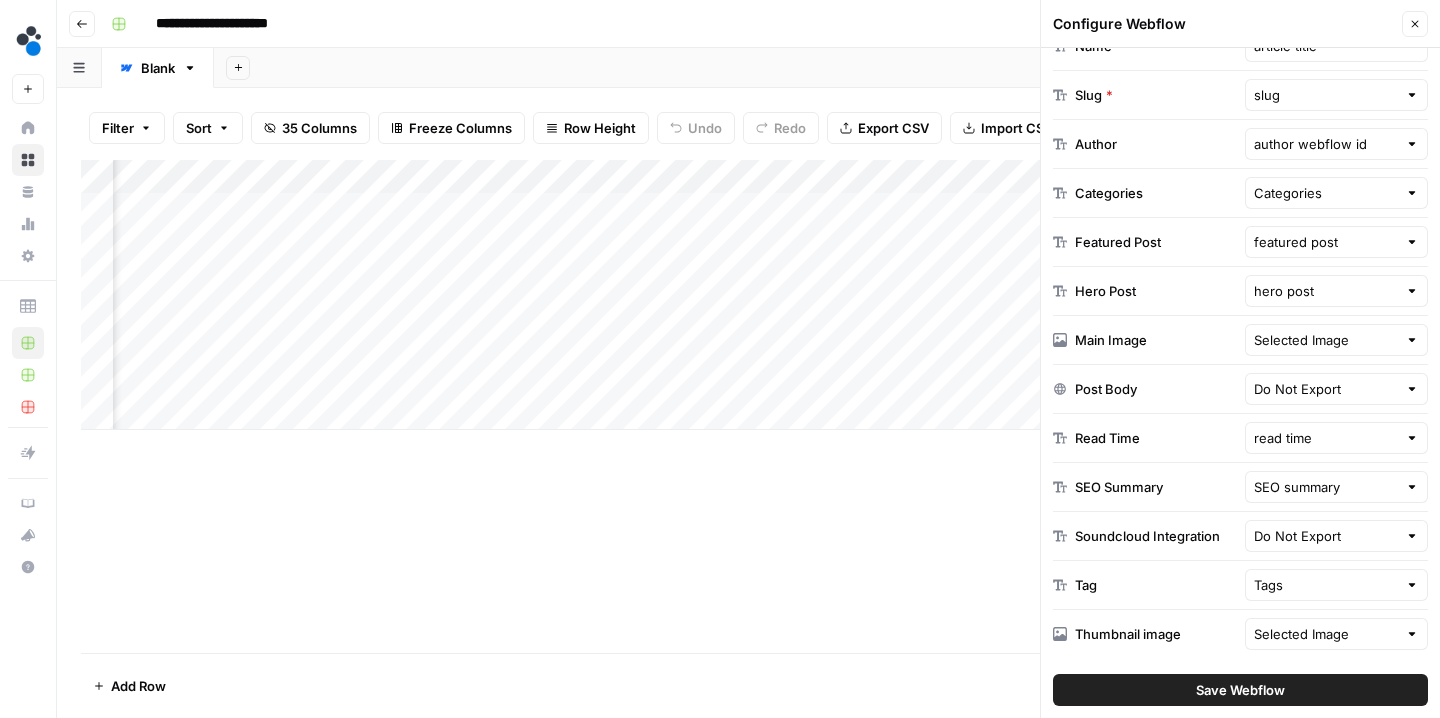 scroll, scrollTop: 486, scrollLeft: 0, axis: vertical 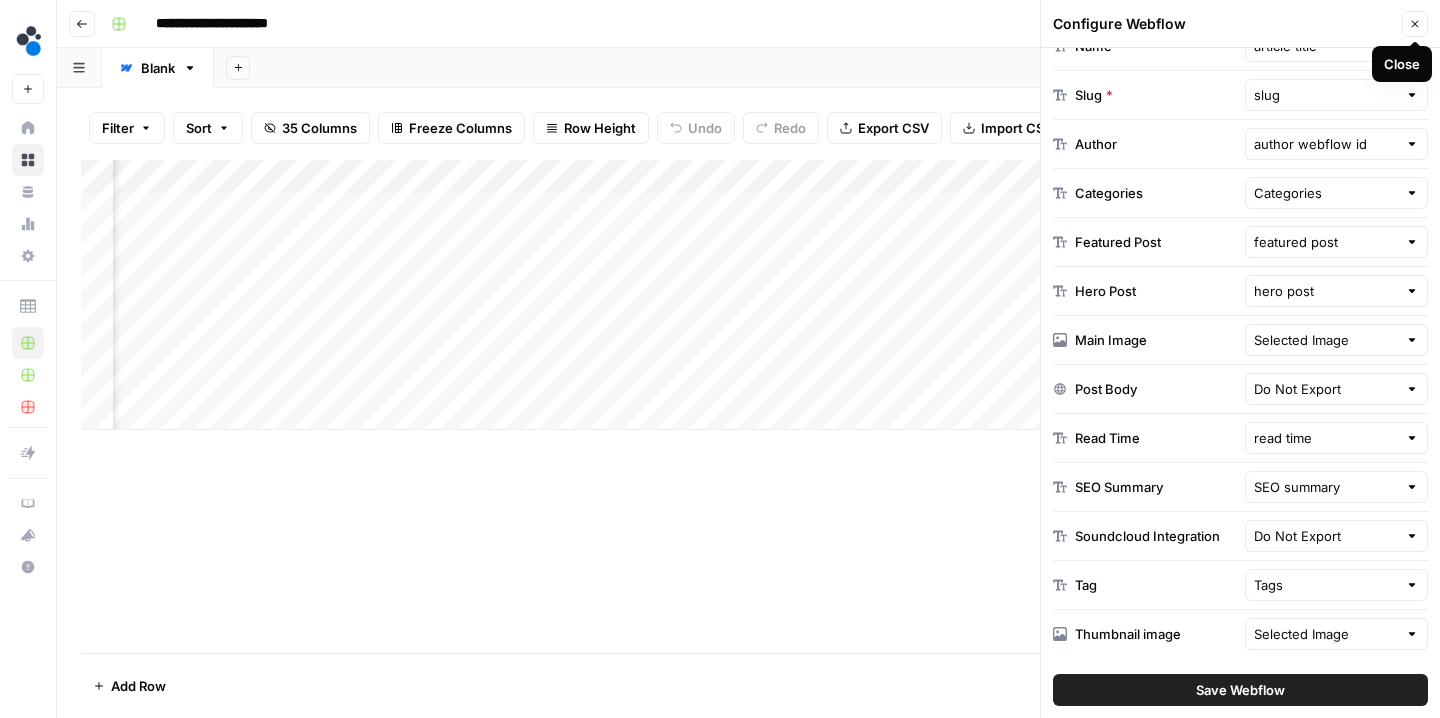 click 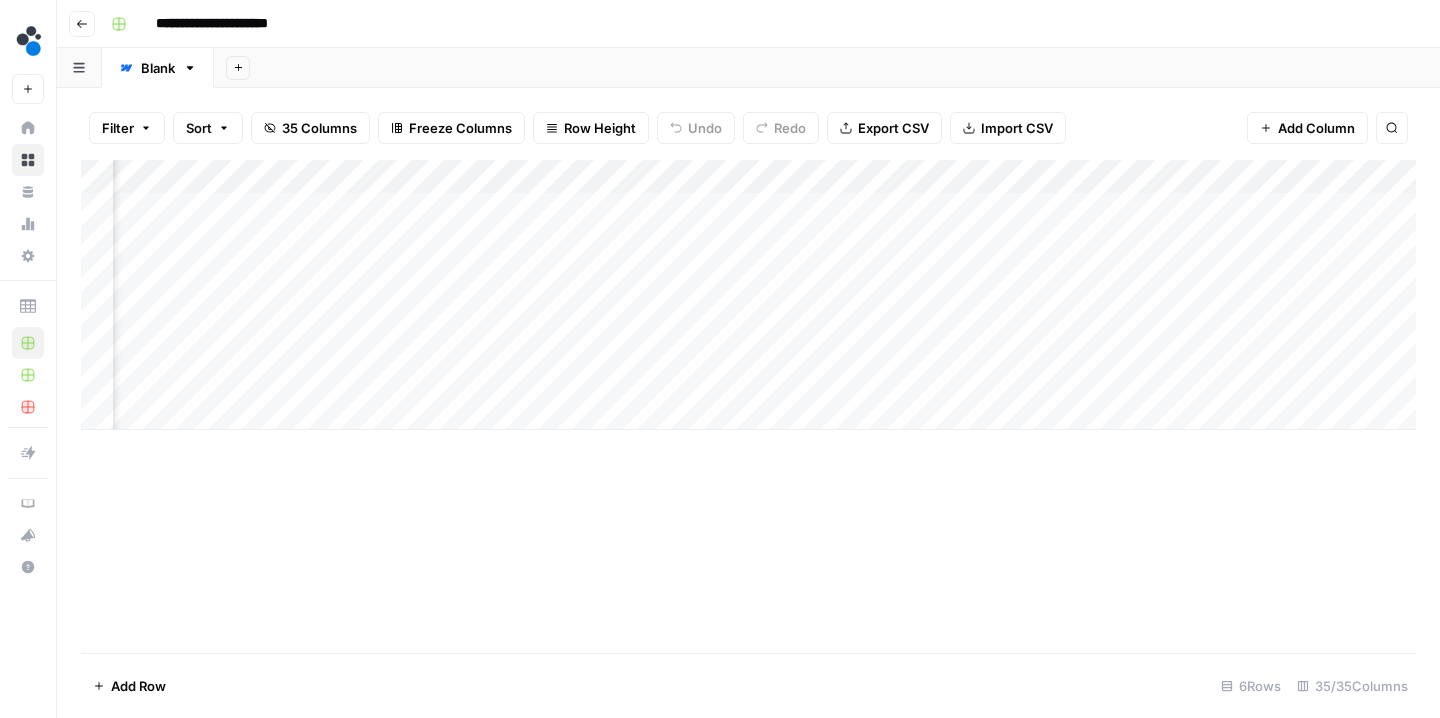 scroll, scrollTop: 0, scrollLeft: 1359, axis: horizontal 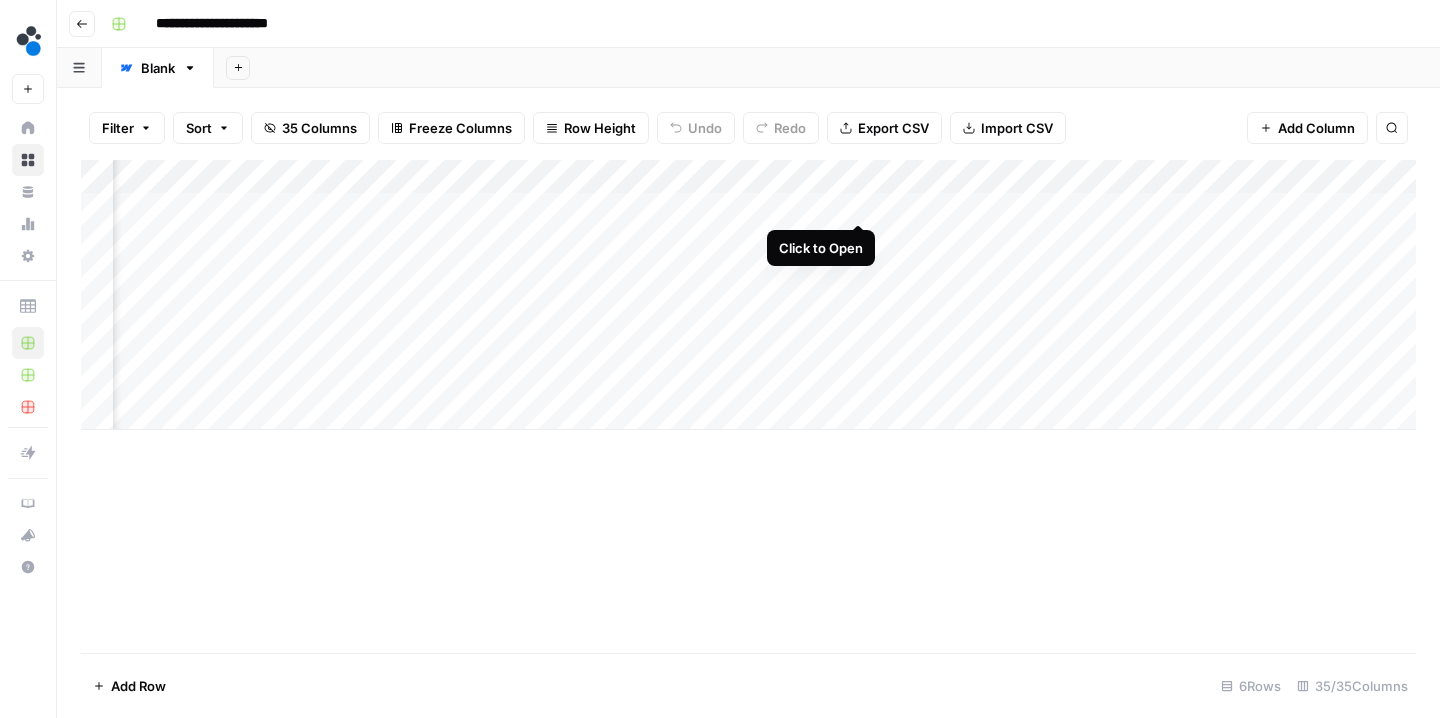 click on "Add Column" at bounding box center [748, 295] 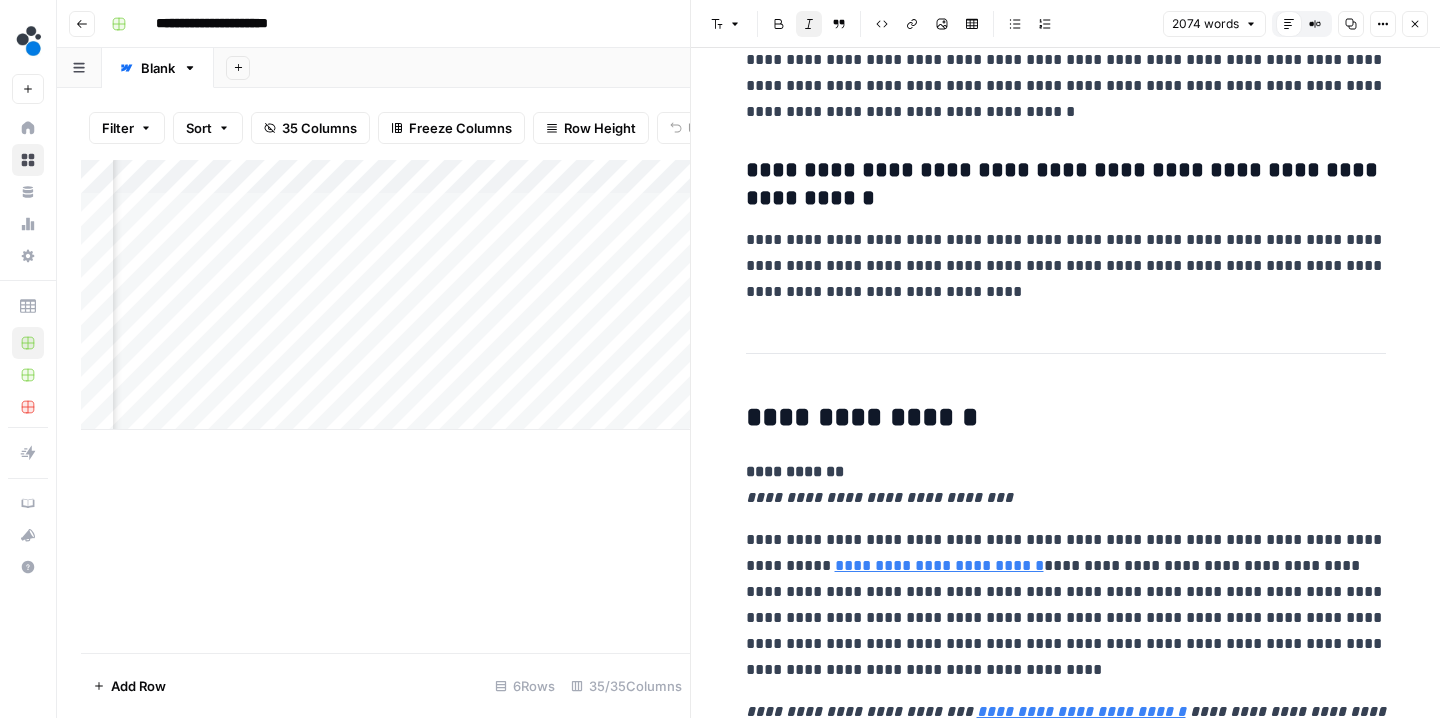scroll, scrollTop: 9050, scrollLeft: 0, axis: vertical 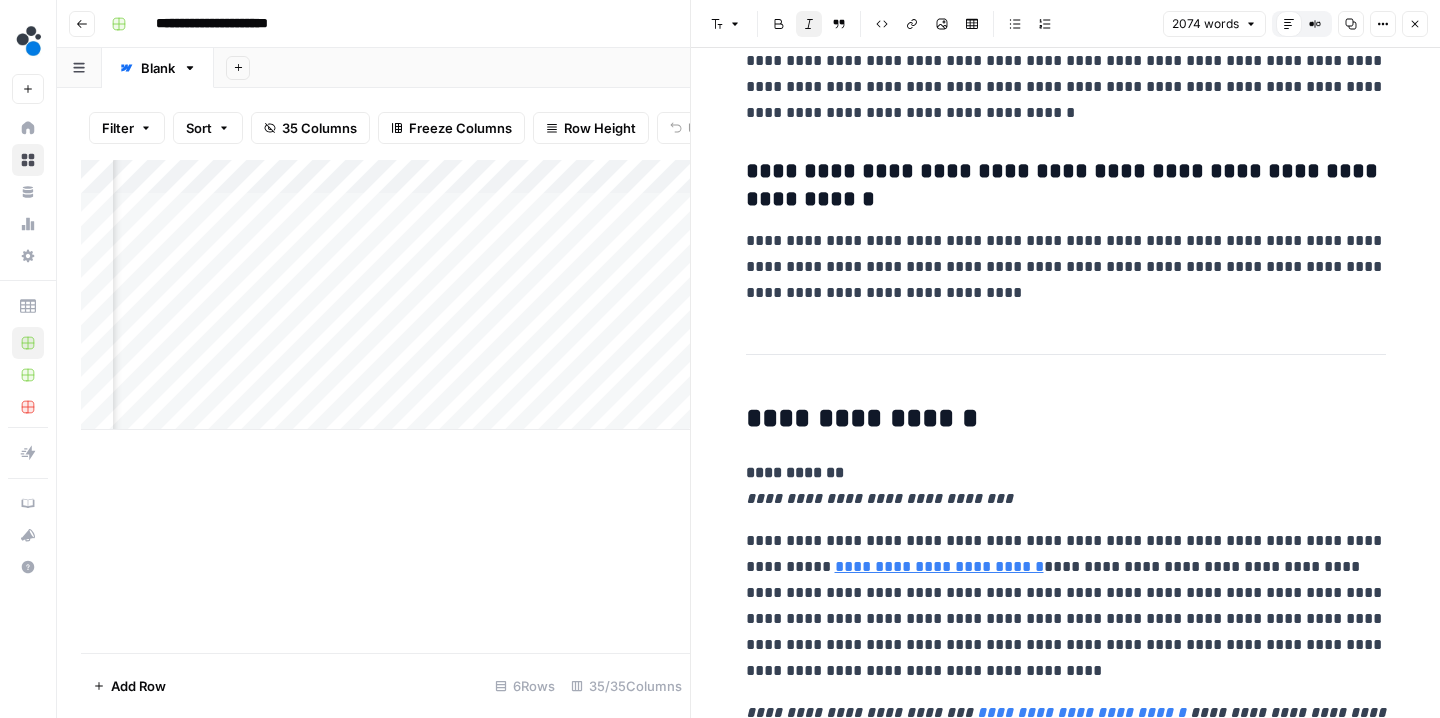 click on "Add Column" at bounding box center (385, 295) 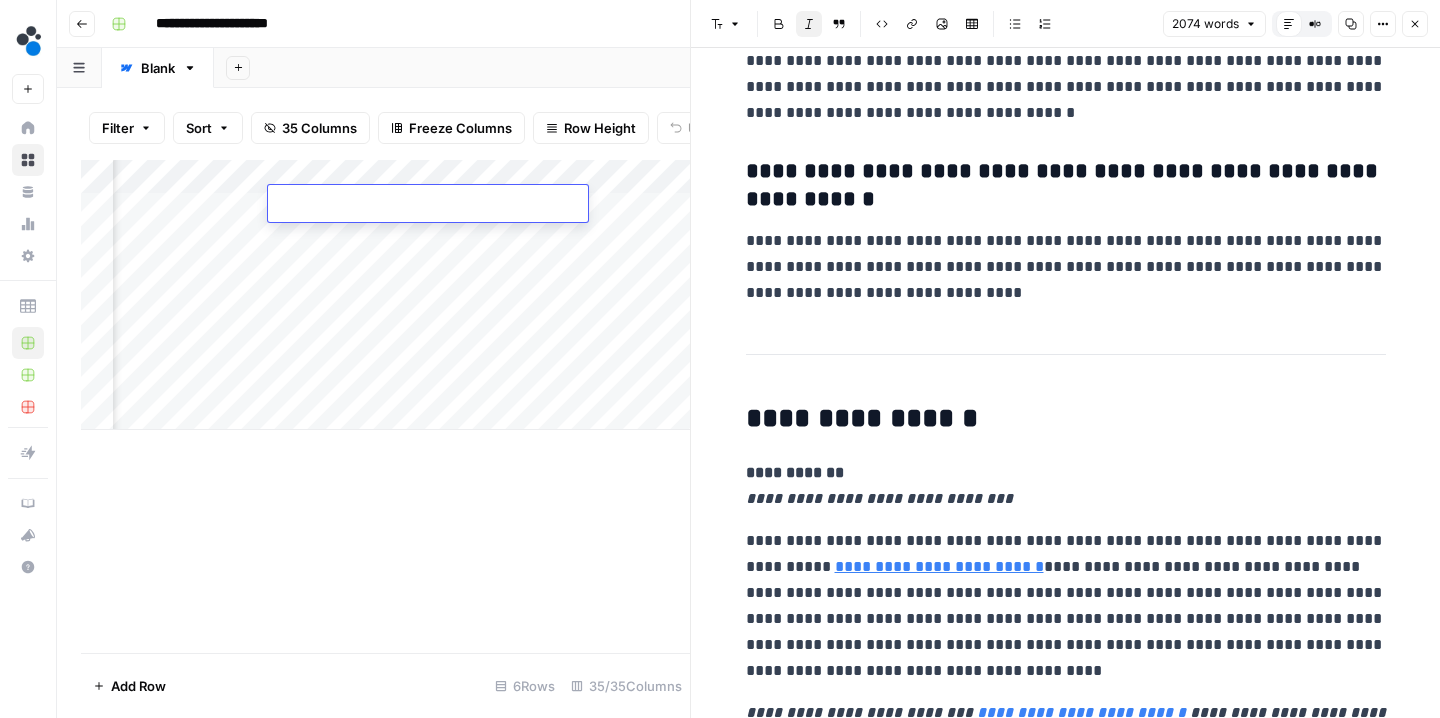 type on "**********" 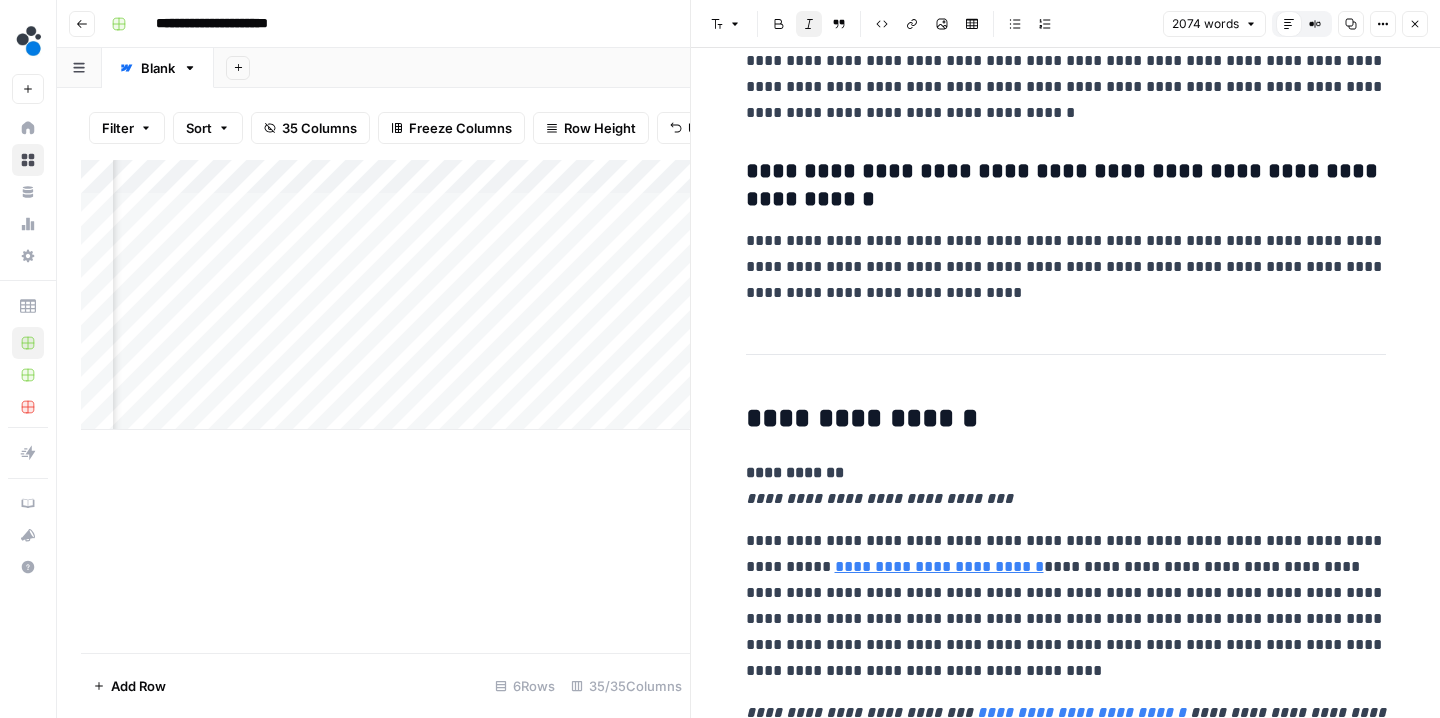 click on "Add Column" at bounding box center (385, 406) 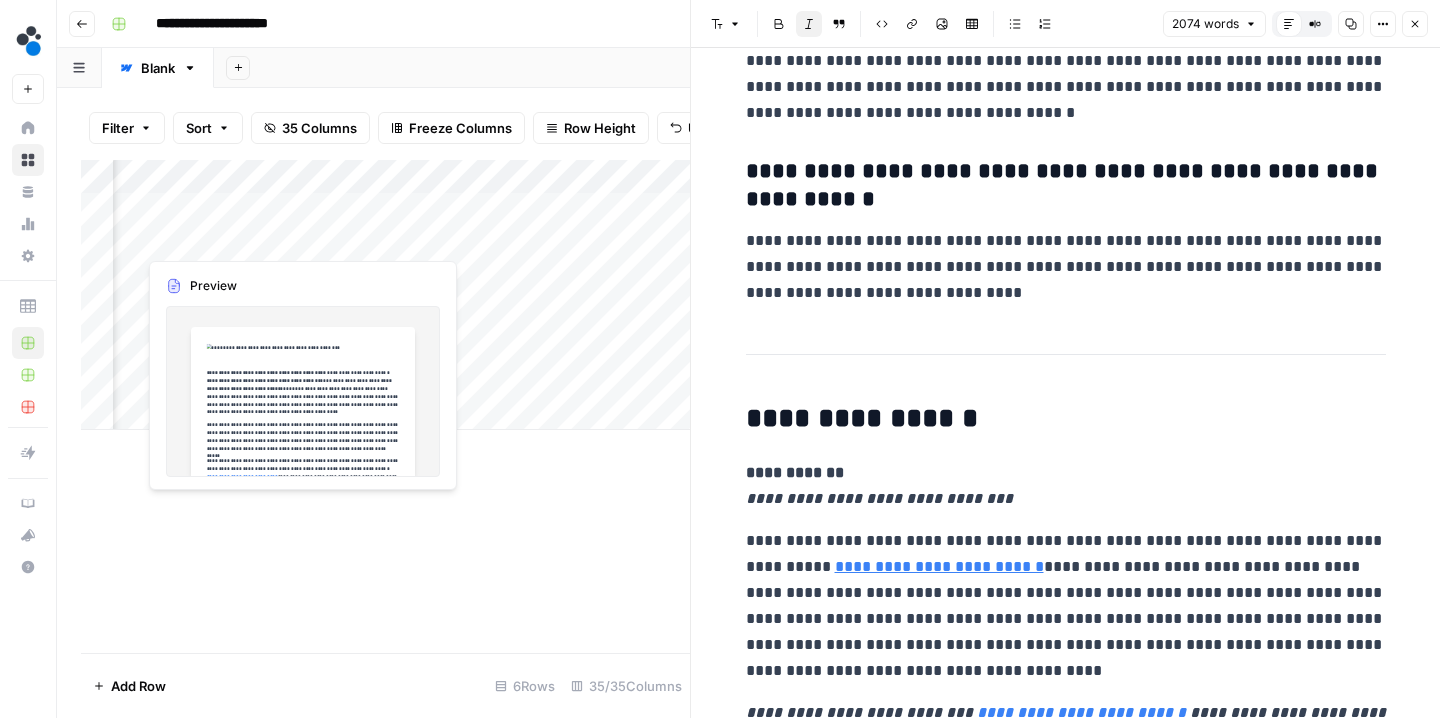 click on "Add Column" at bounding box center [385, 295] 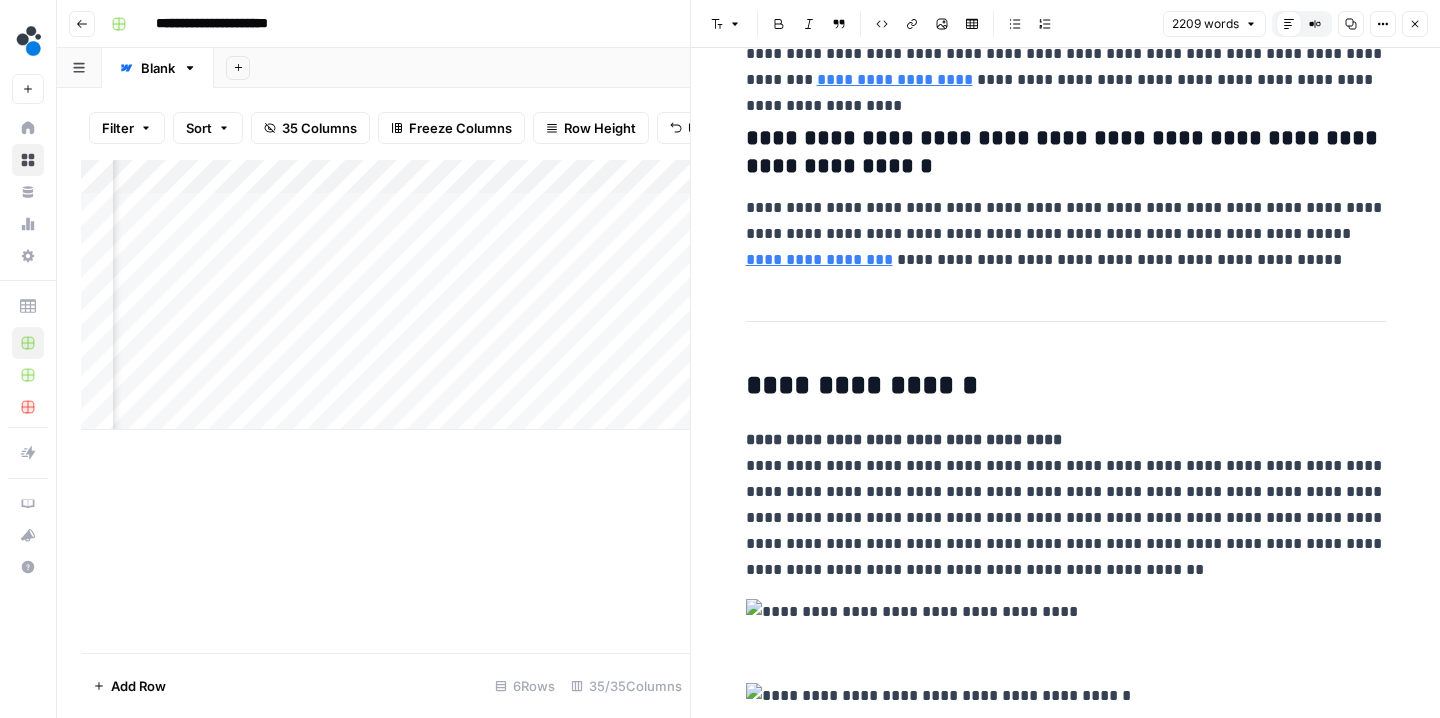 scroll, scrollTop: 9257, scrollLeft: 0, axis: vertical 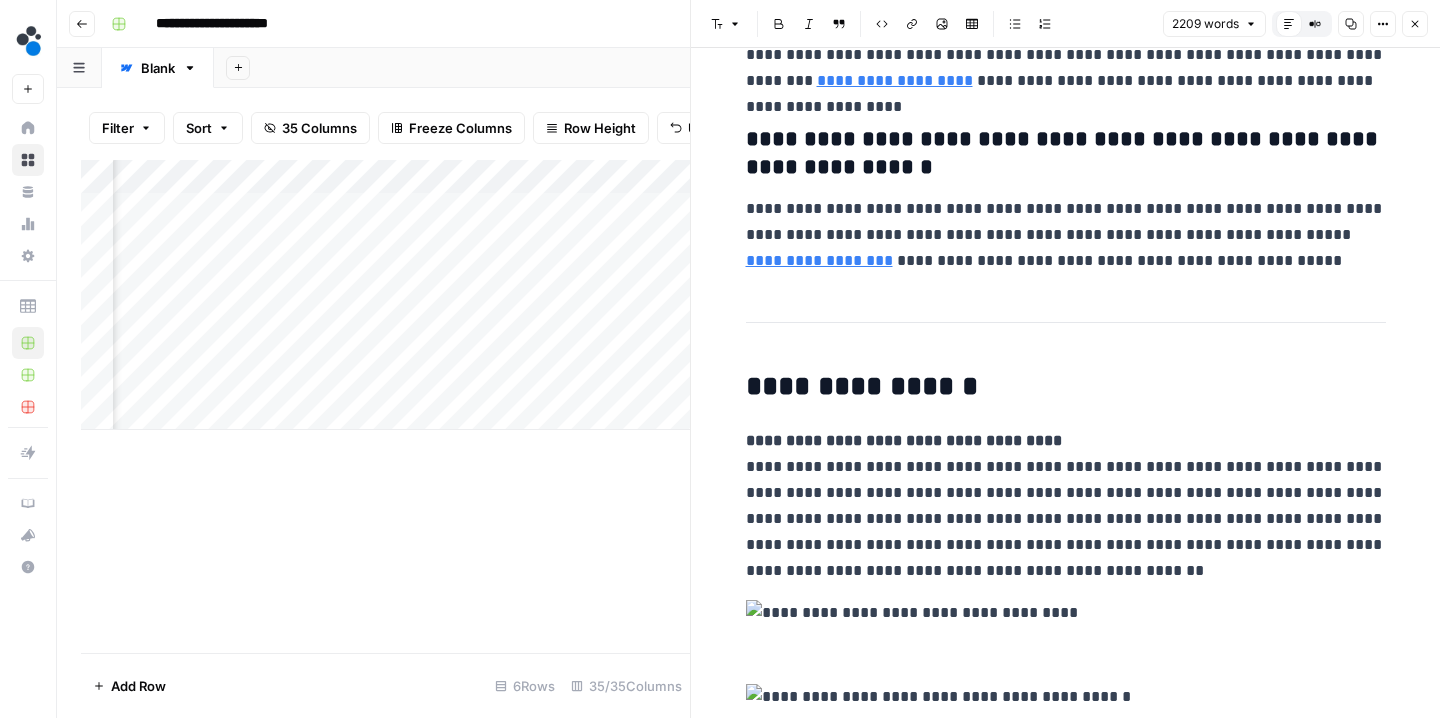 click on "Add Column" at bounding box center (385, 295) 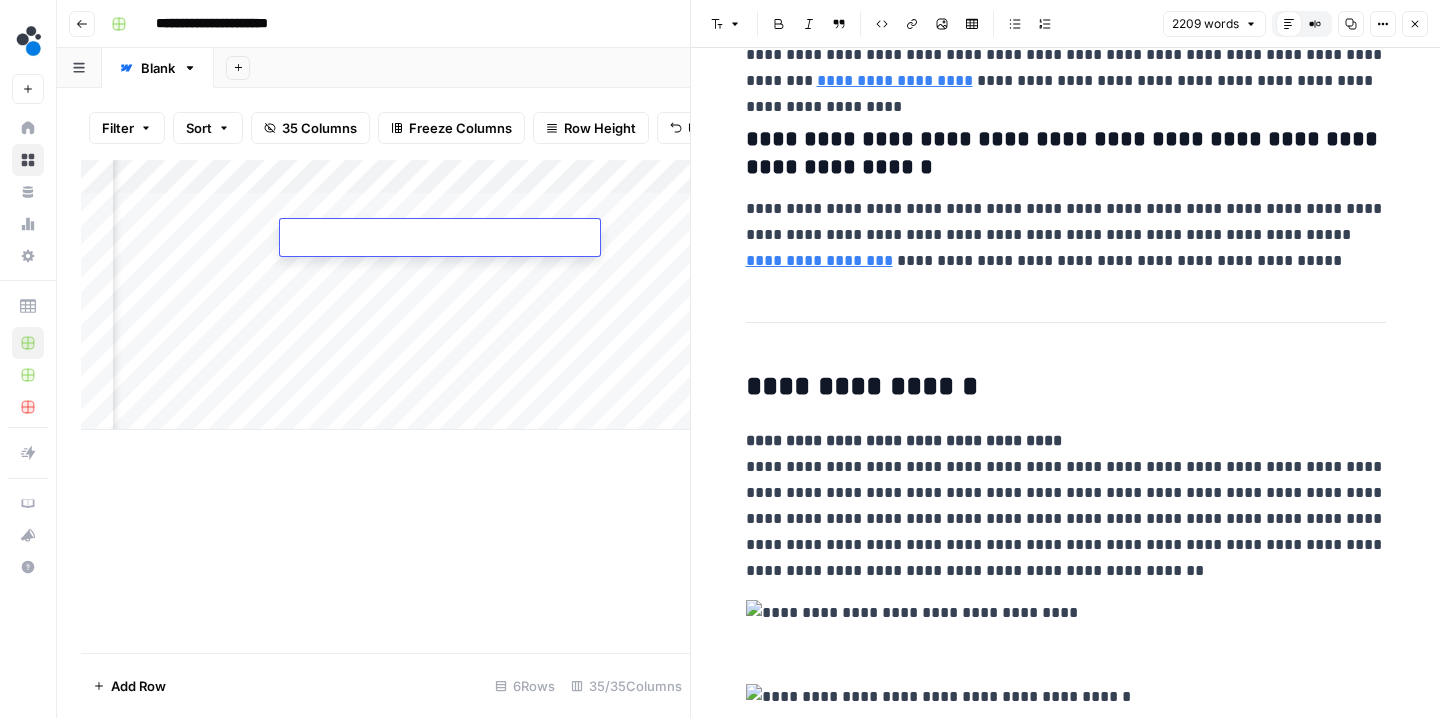 type on "**********" 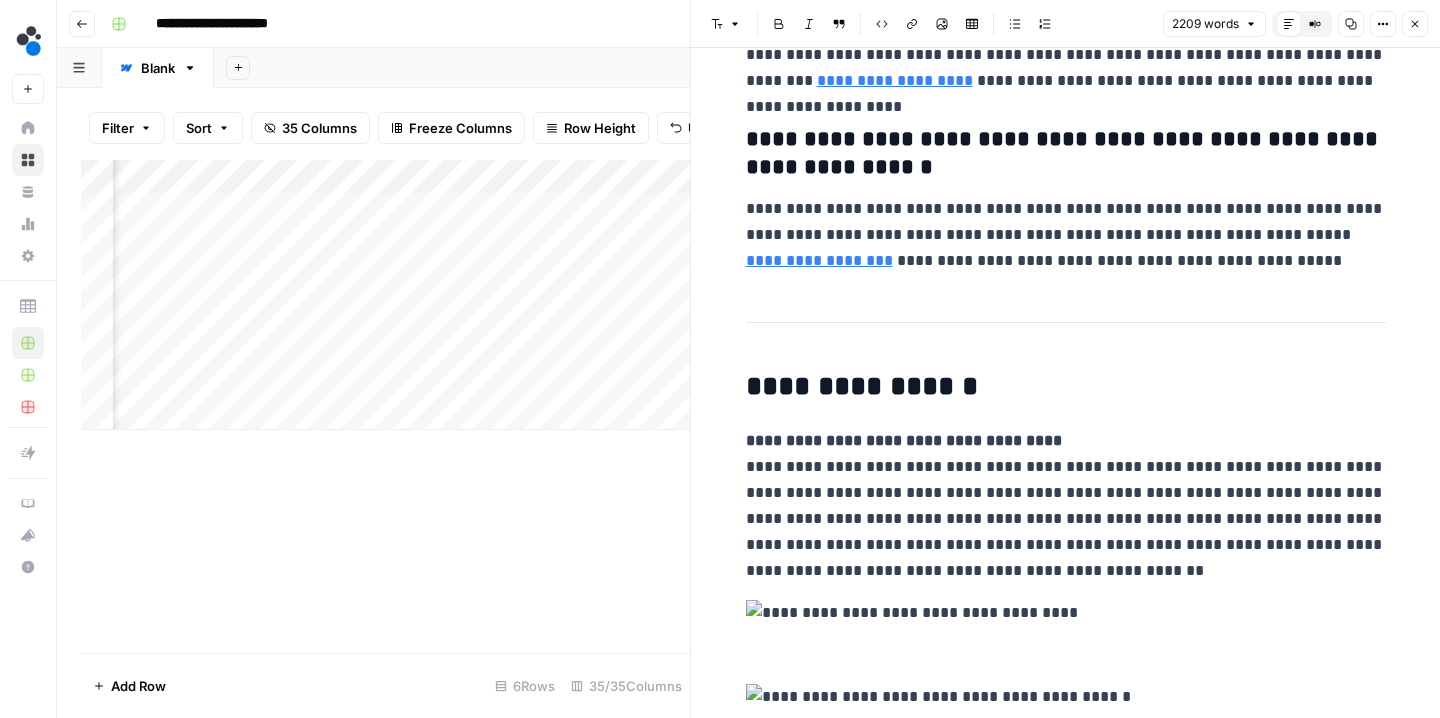 click on "Add Column" at bounding box center [385, 406] 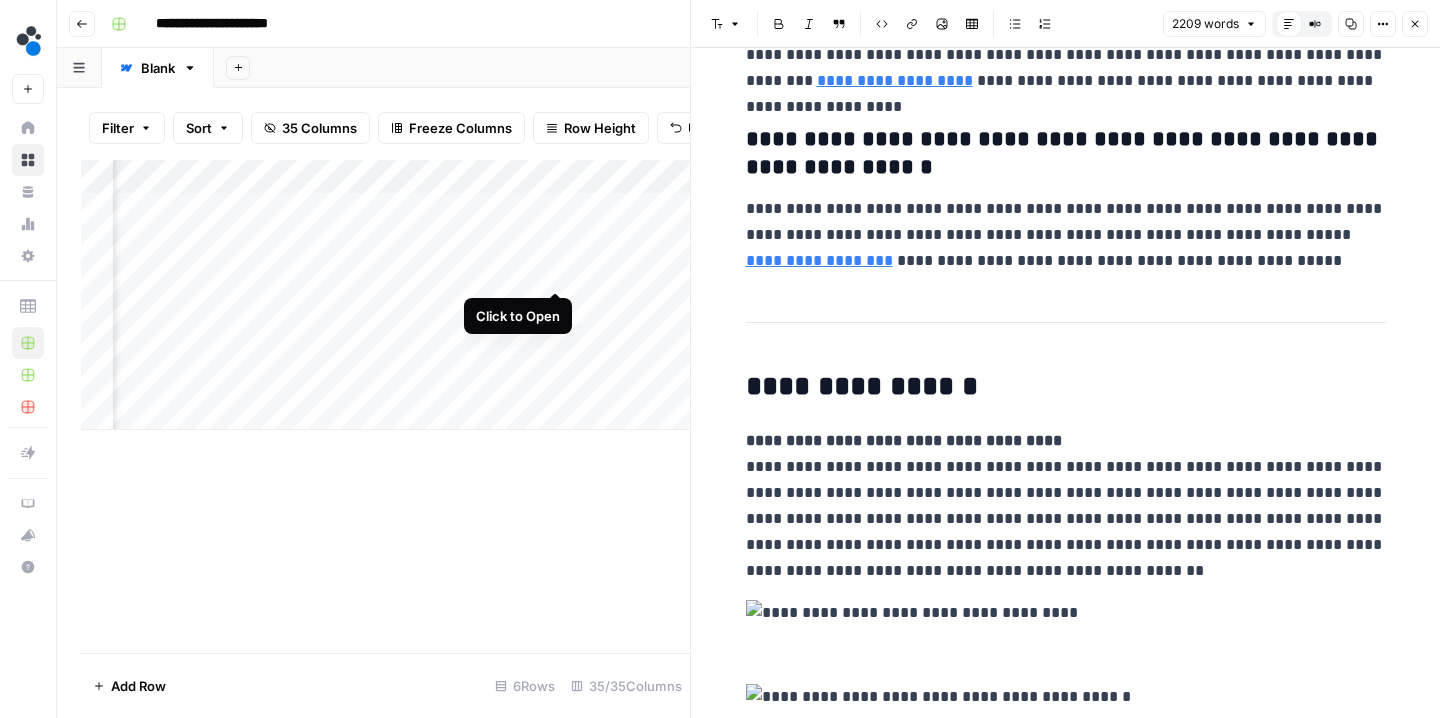 click on "Add Column" at bounding box center (385, 295) 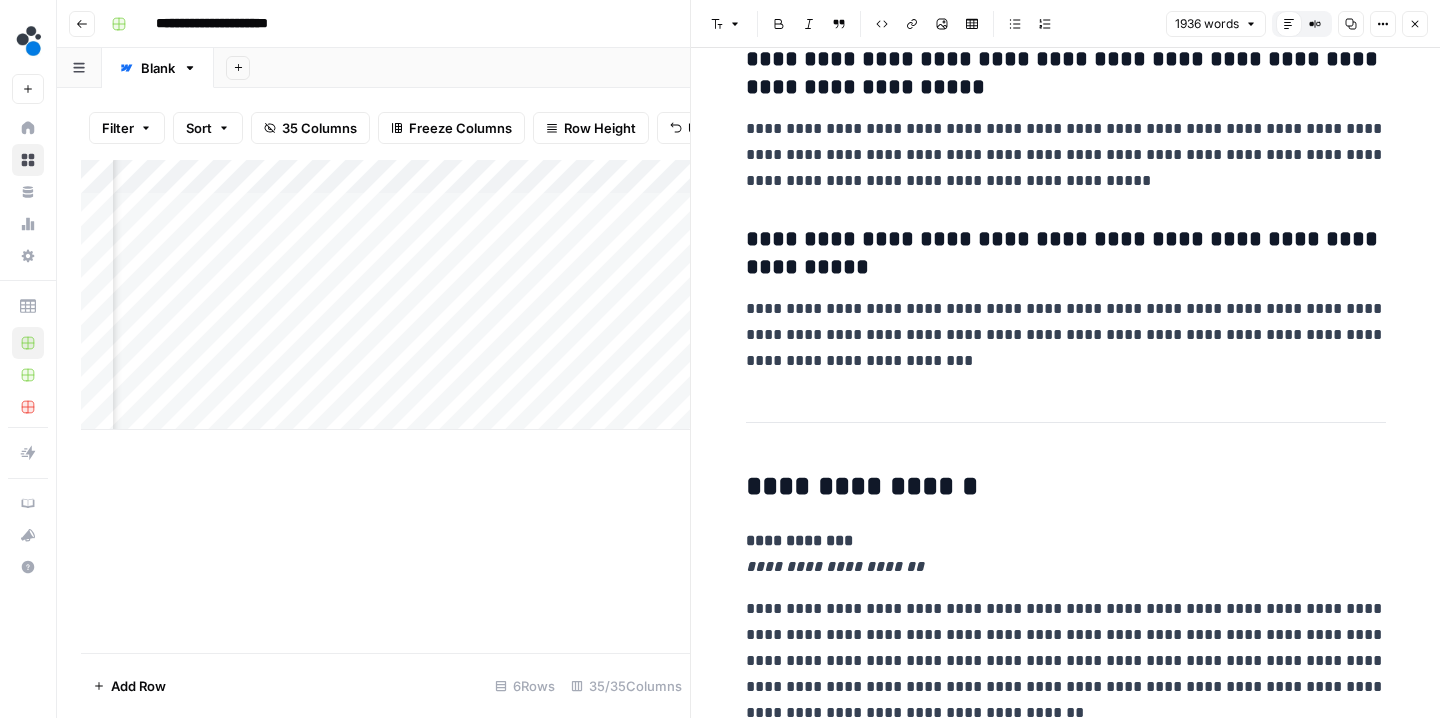 scroll, scrollTop: 7800, scrollLeft: 0, axis: vertical 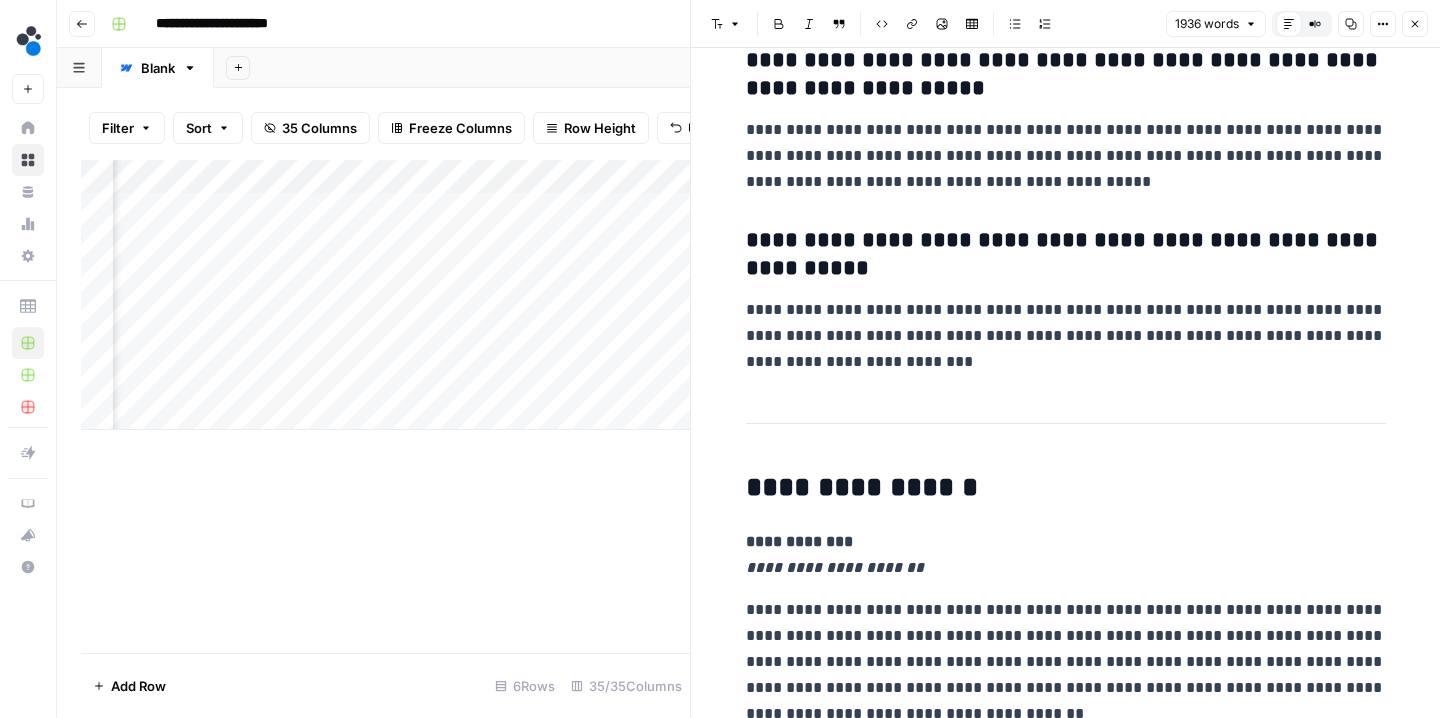click on "Add Column" at bounding box center (385, 295) 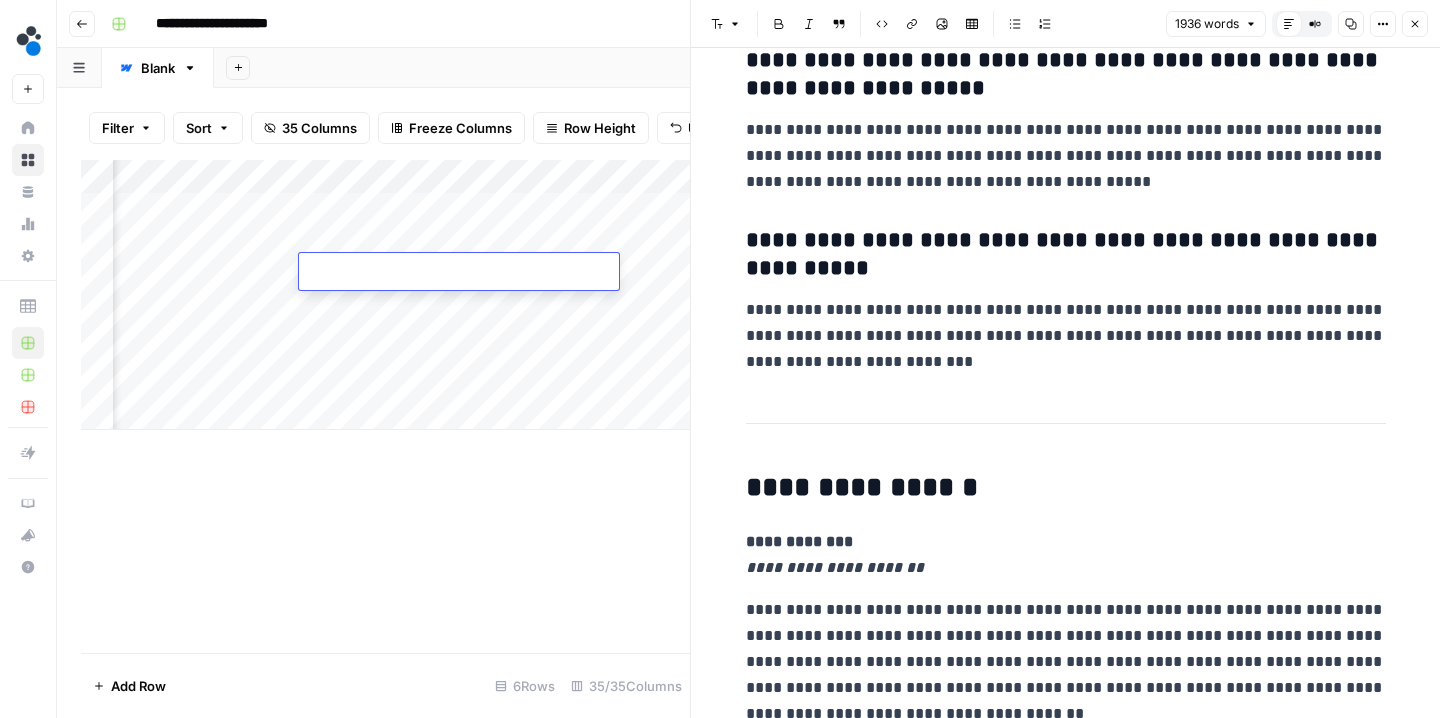 type on "**********" 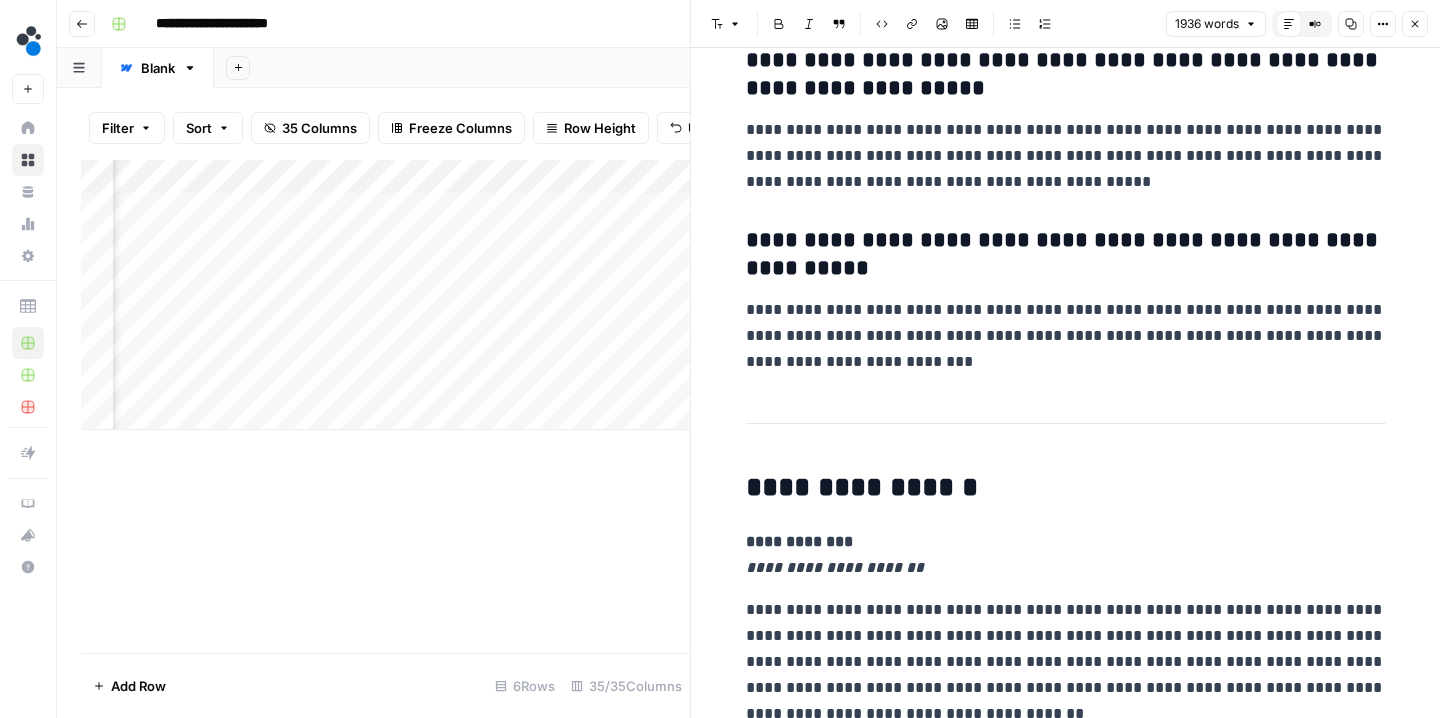 click on "Add Column" at bounding box center (385, 406) 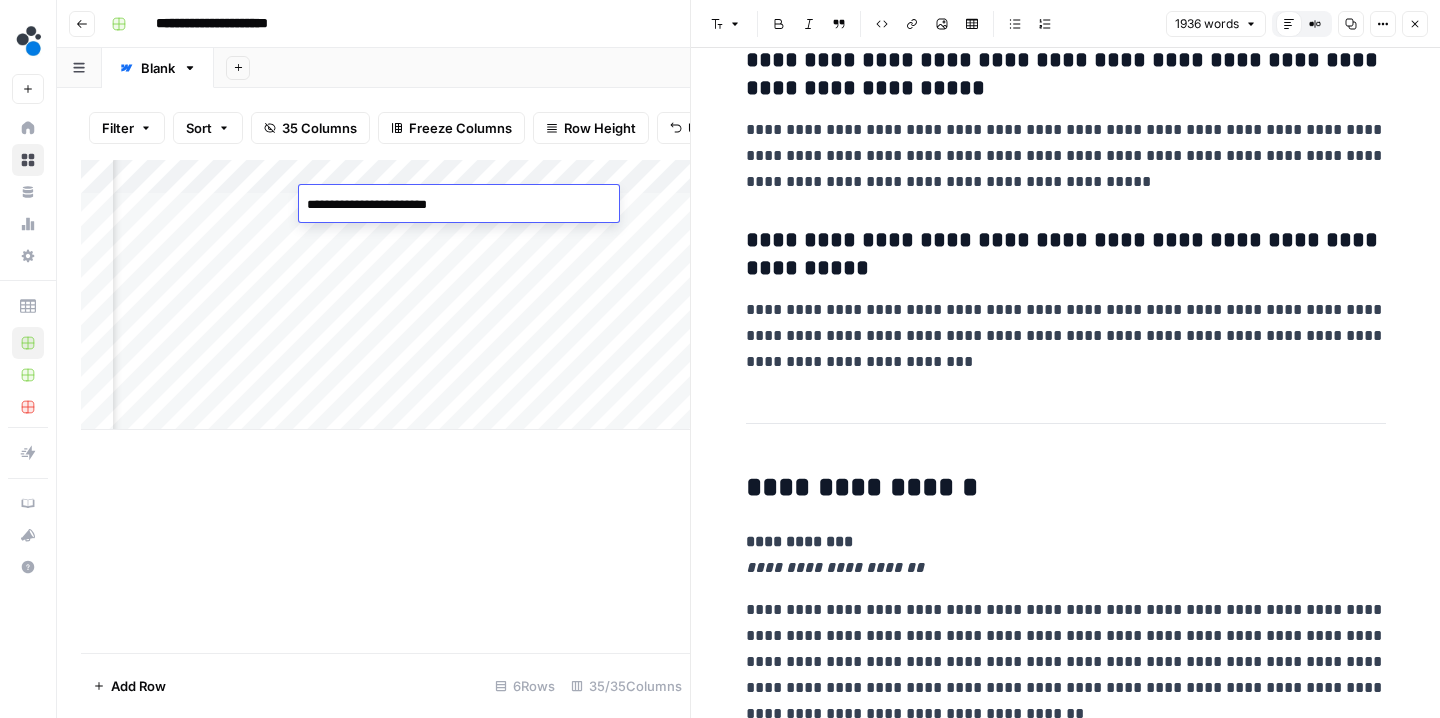 click on "Add Column" at bounding box center [385, 406] 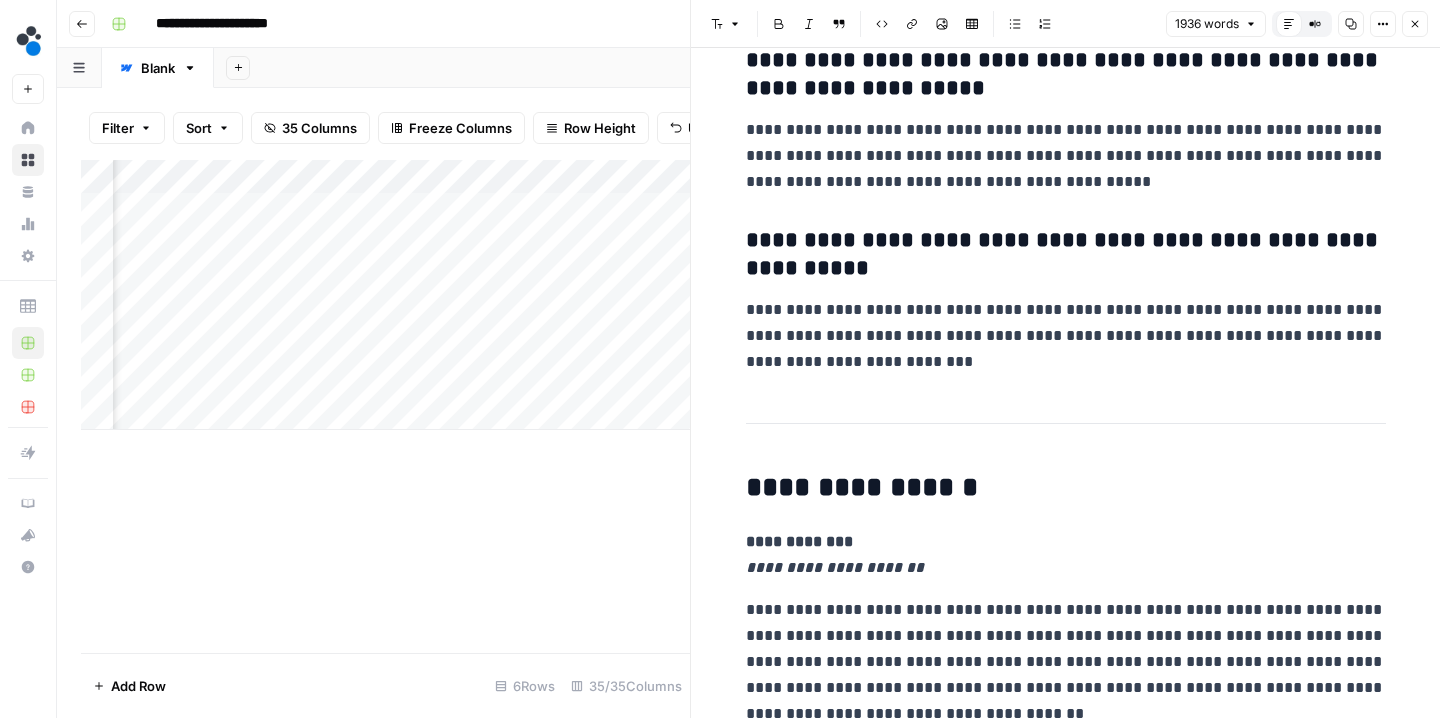 scroll, scrollTop: 0, scrollLeft: 1667, axis: horizontal 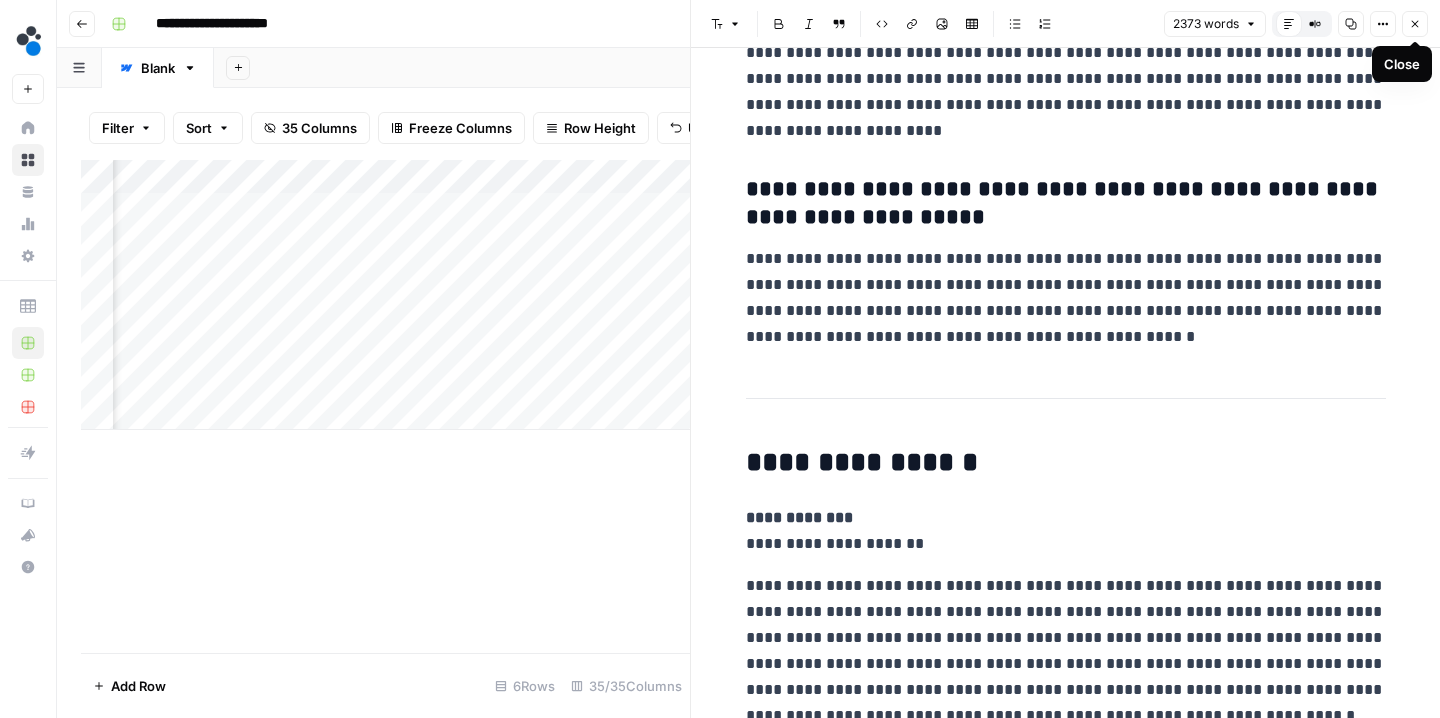 click 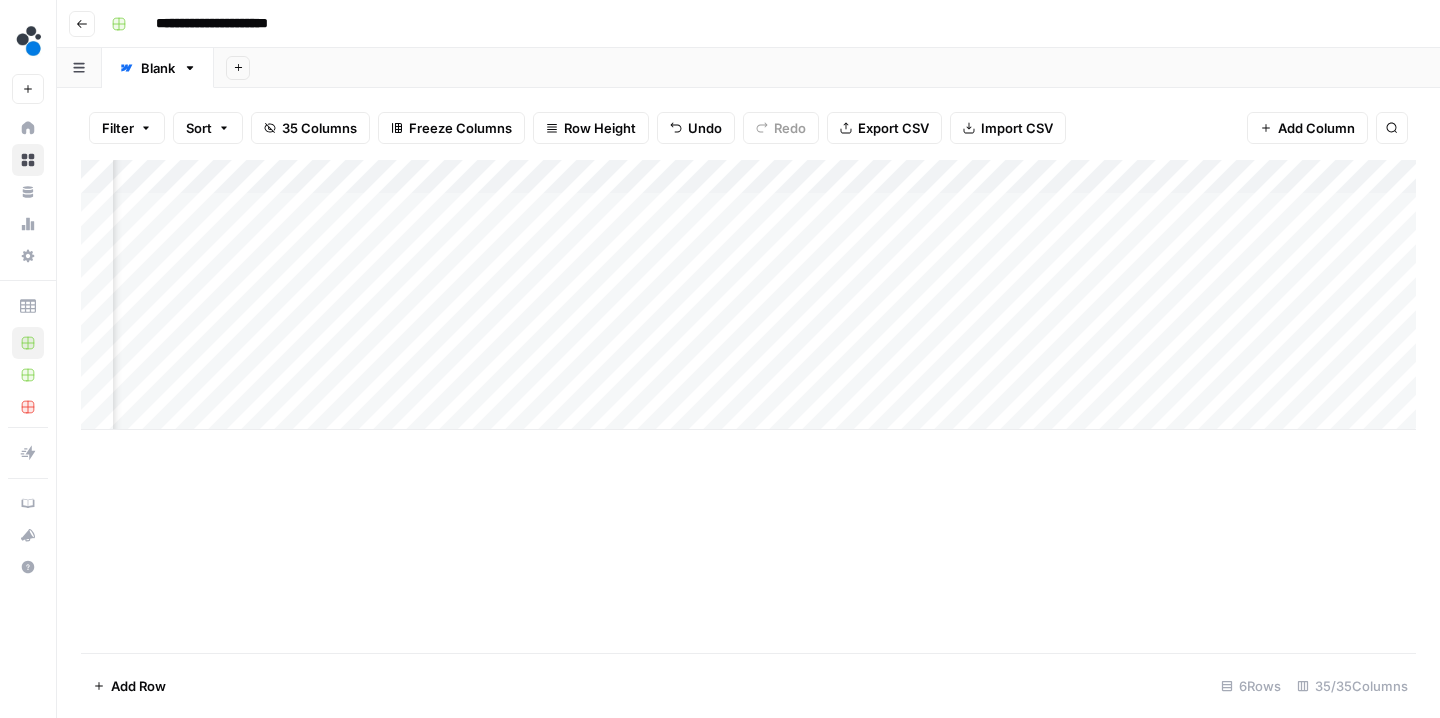 scroll, scrollTop: 0, scrollLeft: 631, axis: horizontal 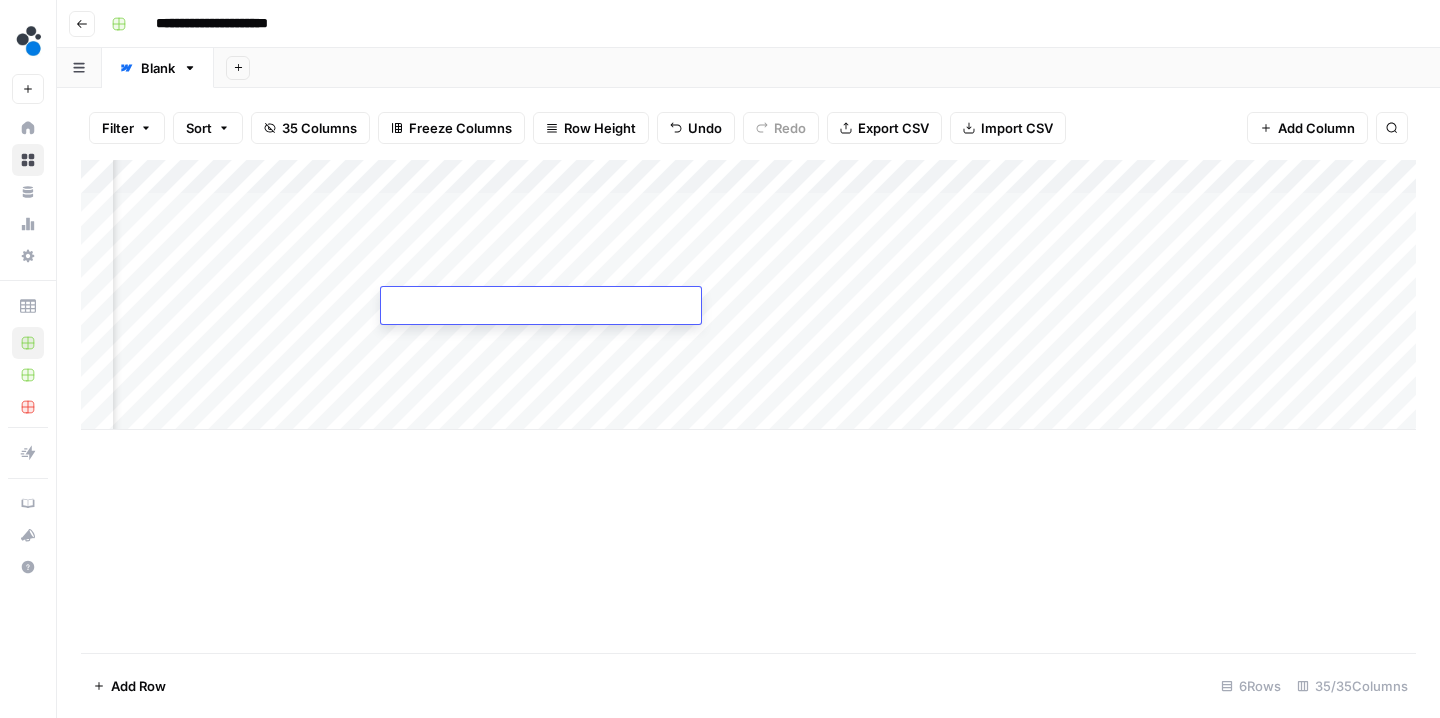 type on "**********" 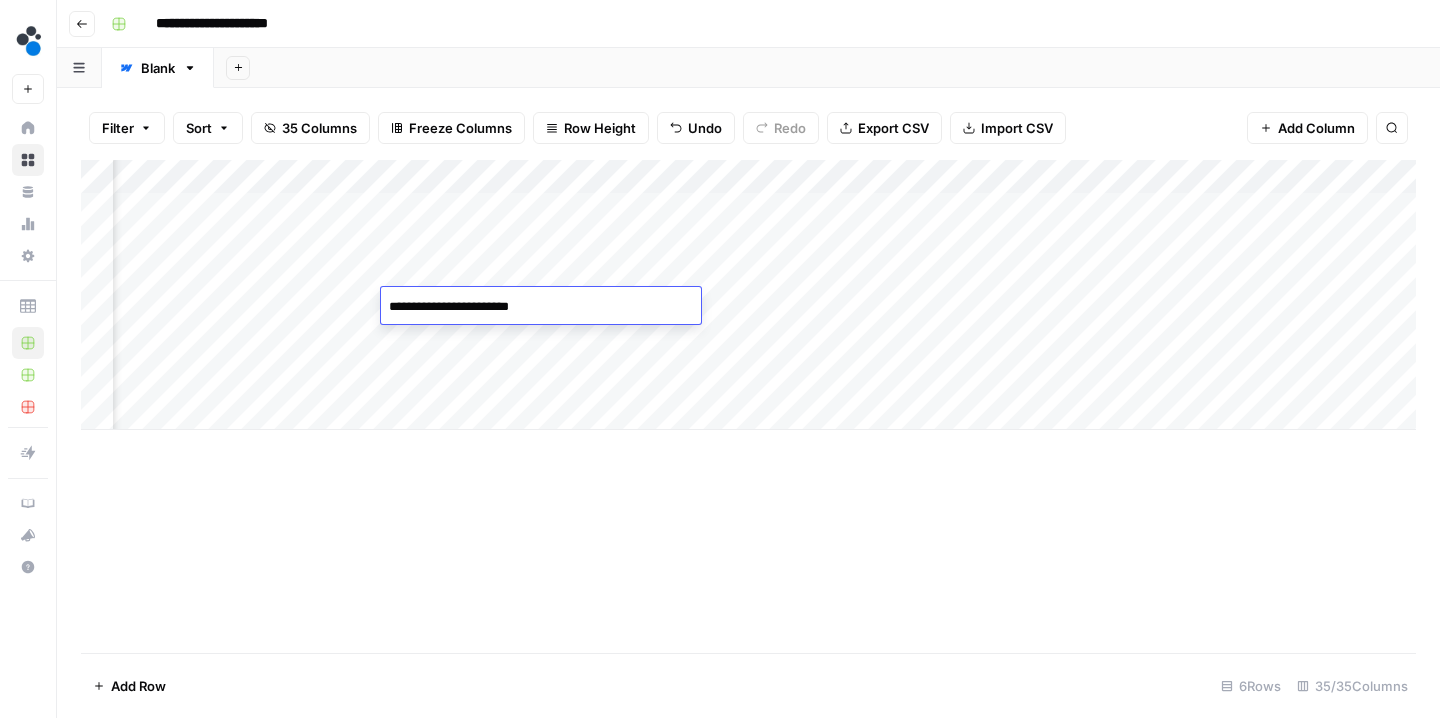 click on "Add Column" at bounding box center (748, 406) 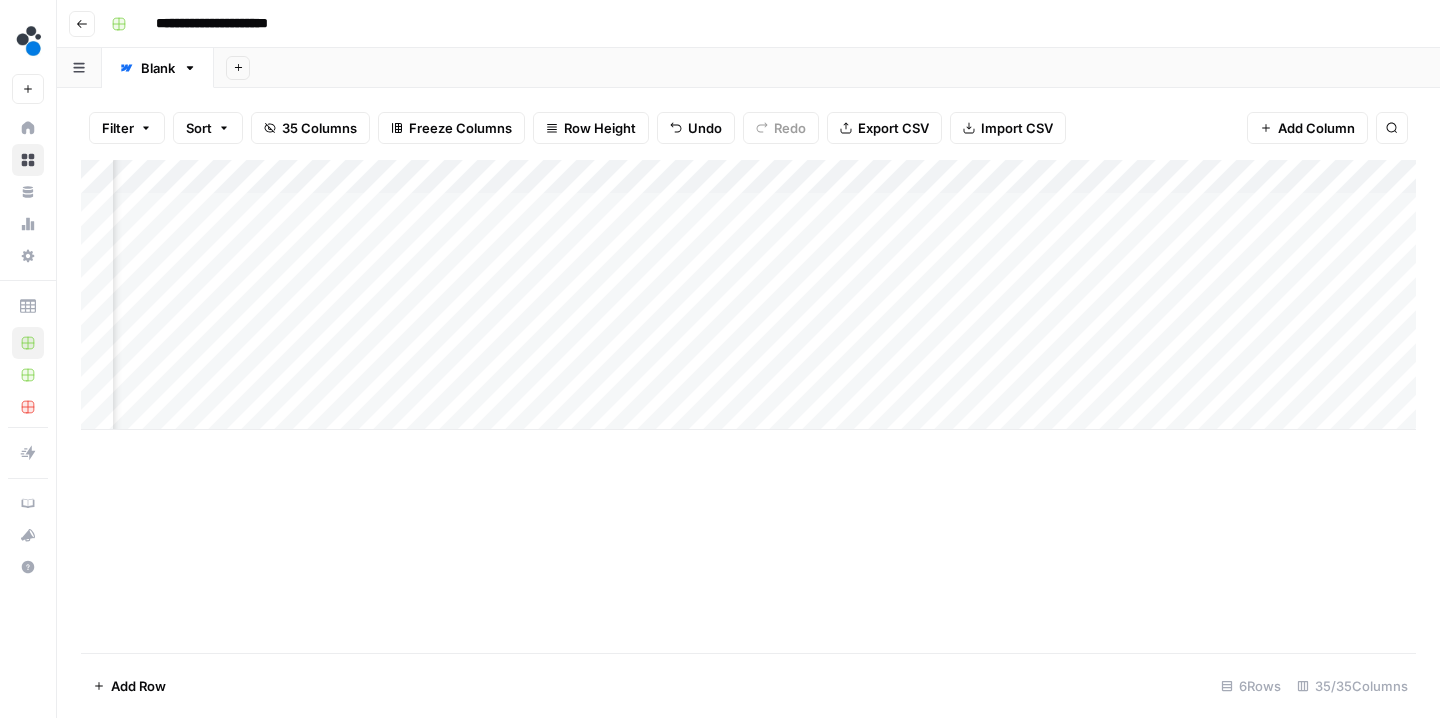 scroll, scrollTop: 0, scrollLeft: 1388, axis: horizontal 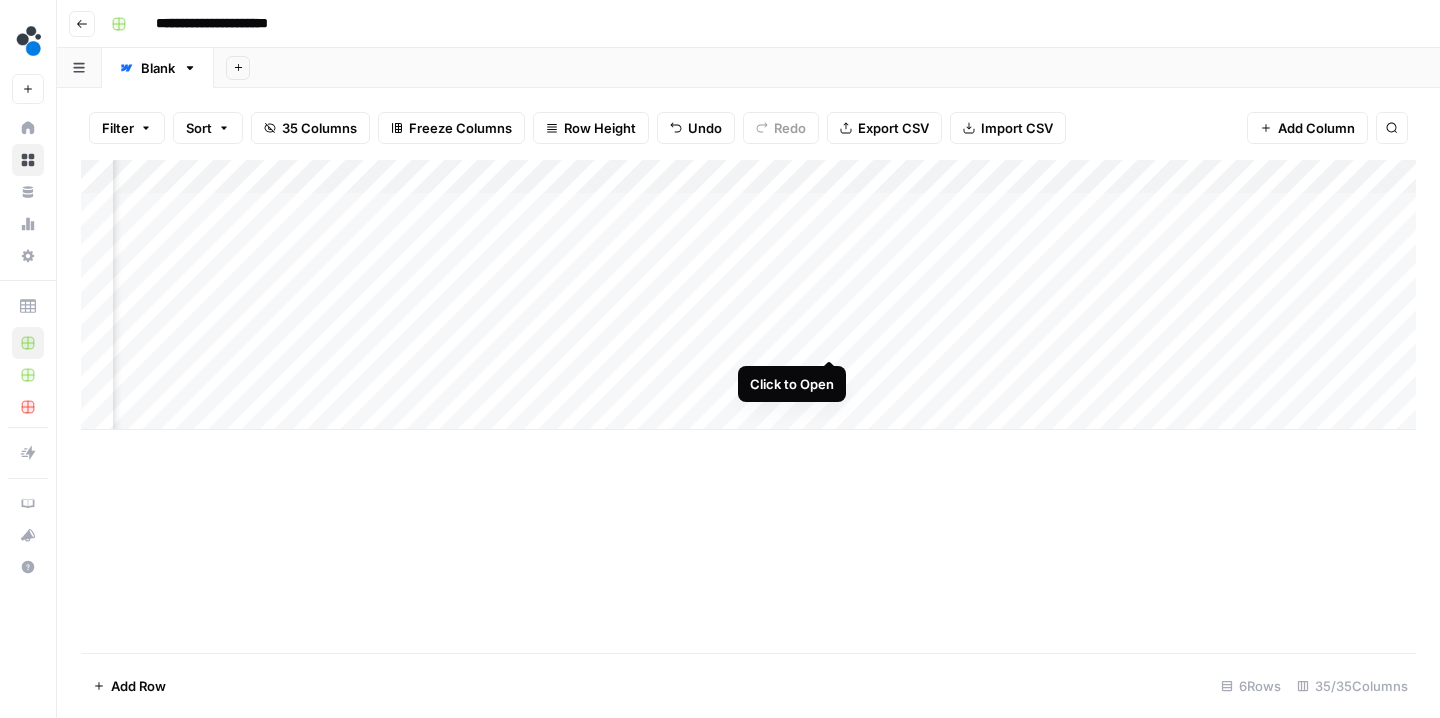 click on "Add Column" at bounding box center (748, 295) 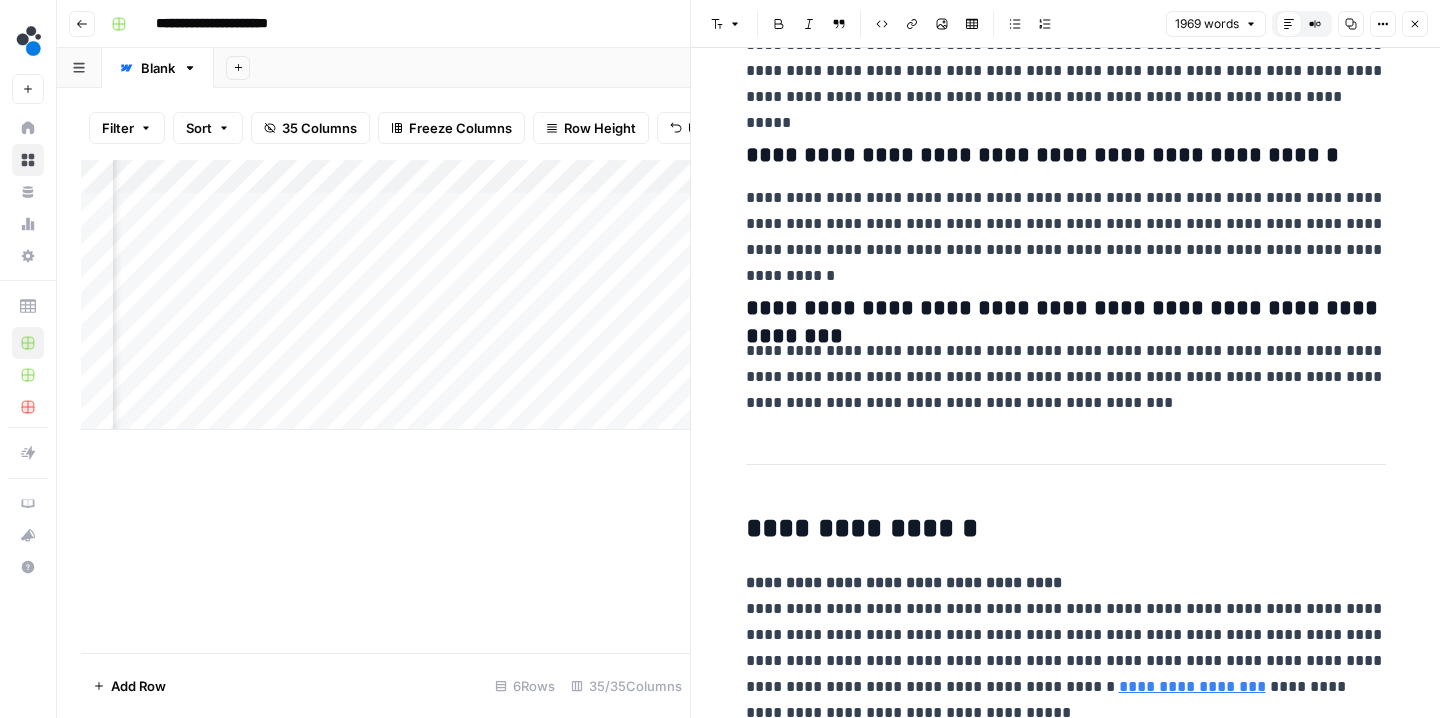 scroll, scrollTop: 7714, scrollLeft: 0, axis: vertical 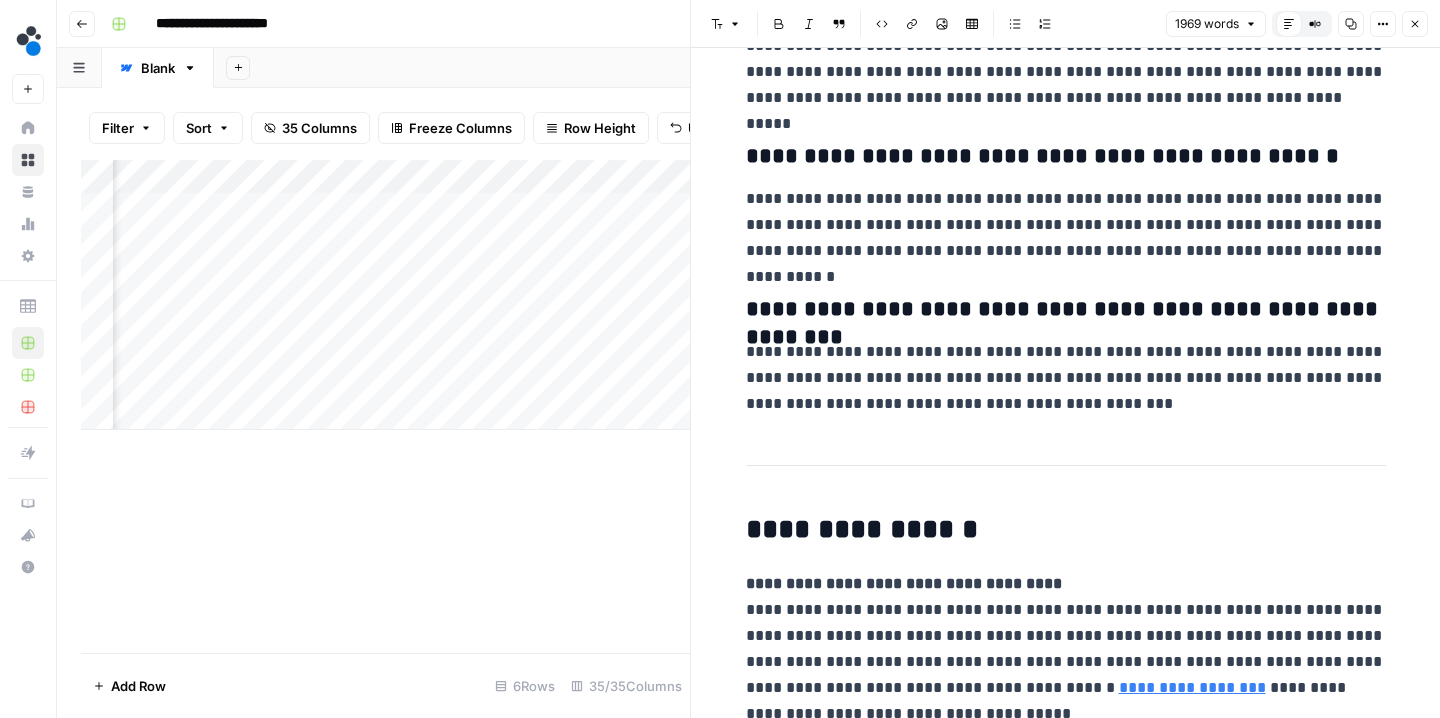 click on "Close" at bounding box center [1415, 24] 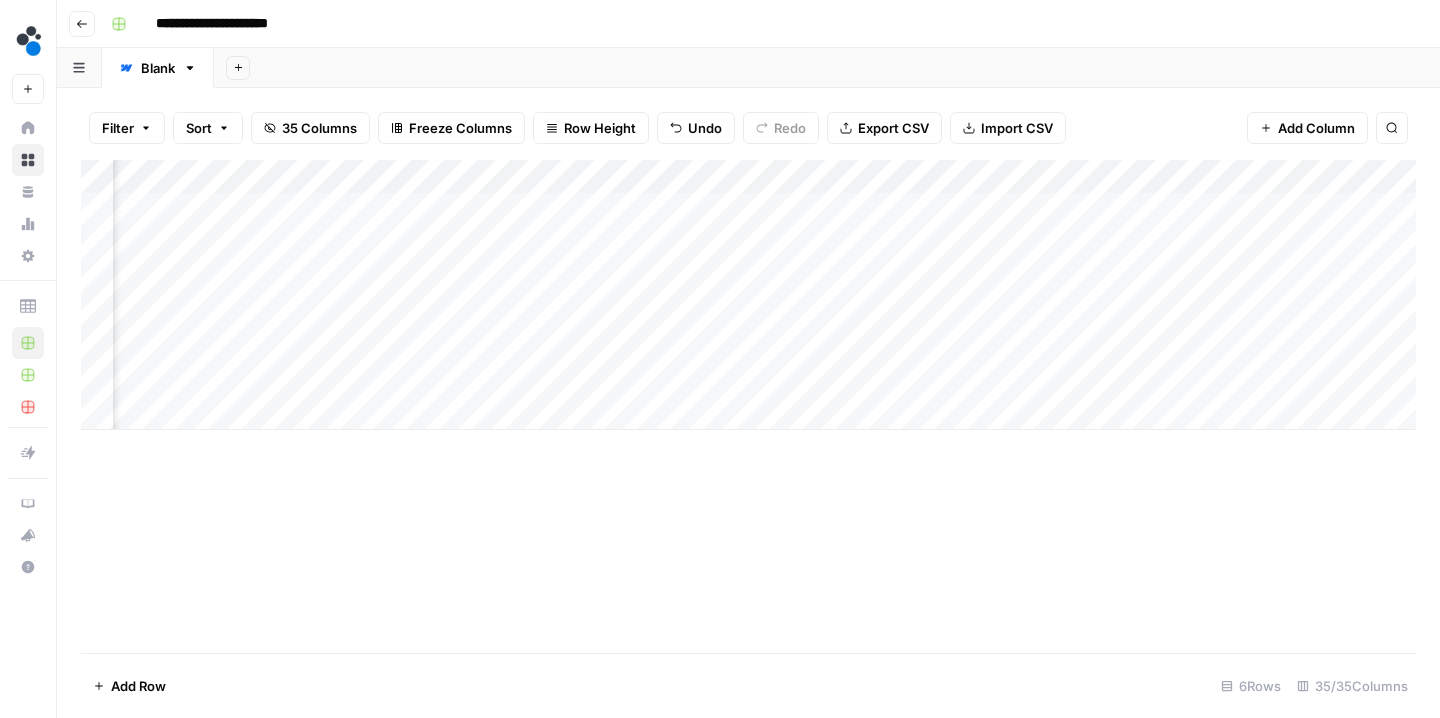 scroll, scrollTop: 0, scrollLeft: 510, axis: horizontal 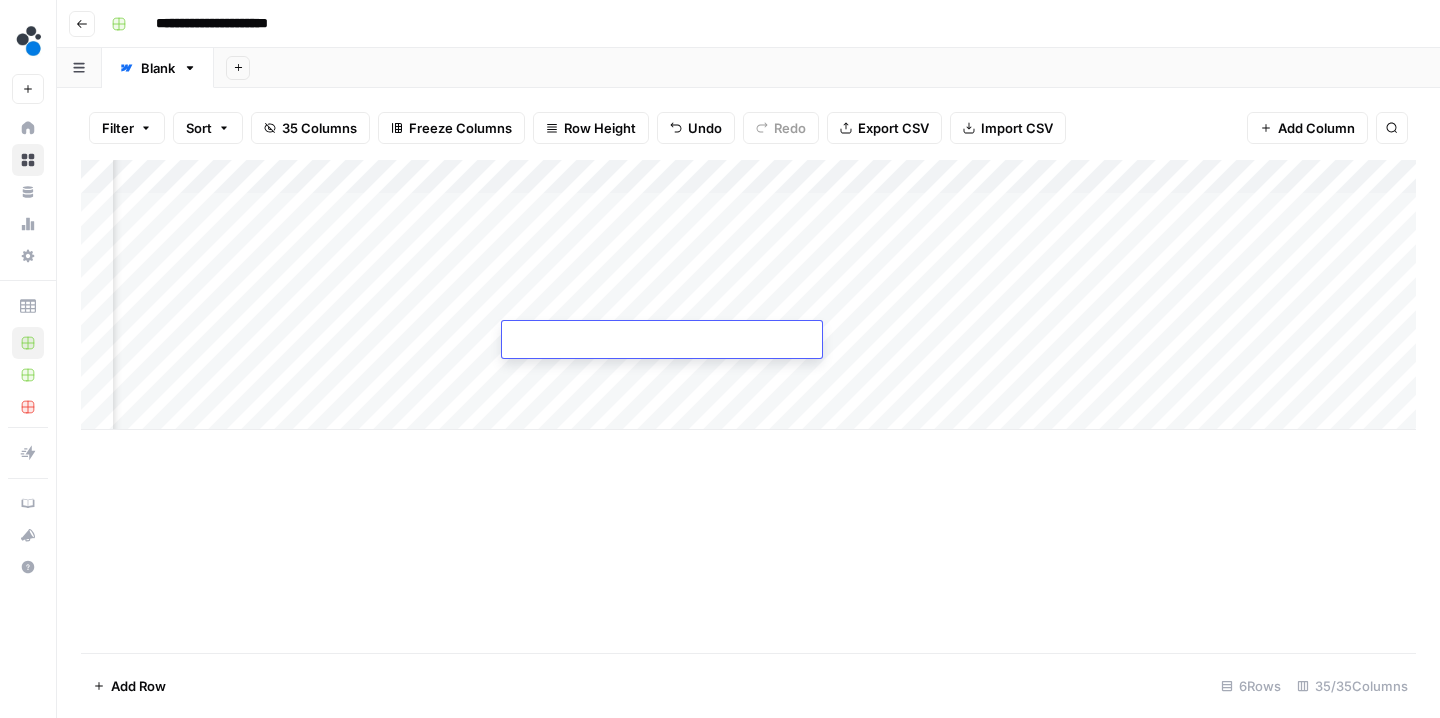 type on "**********" 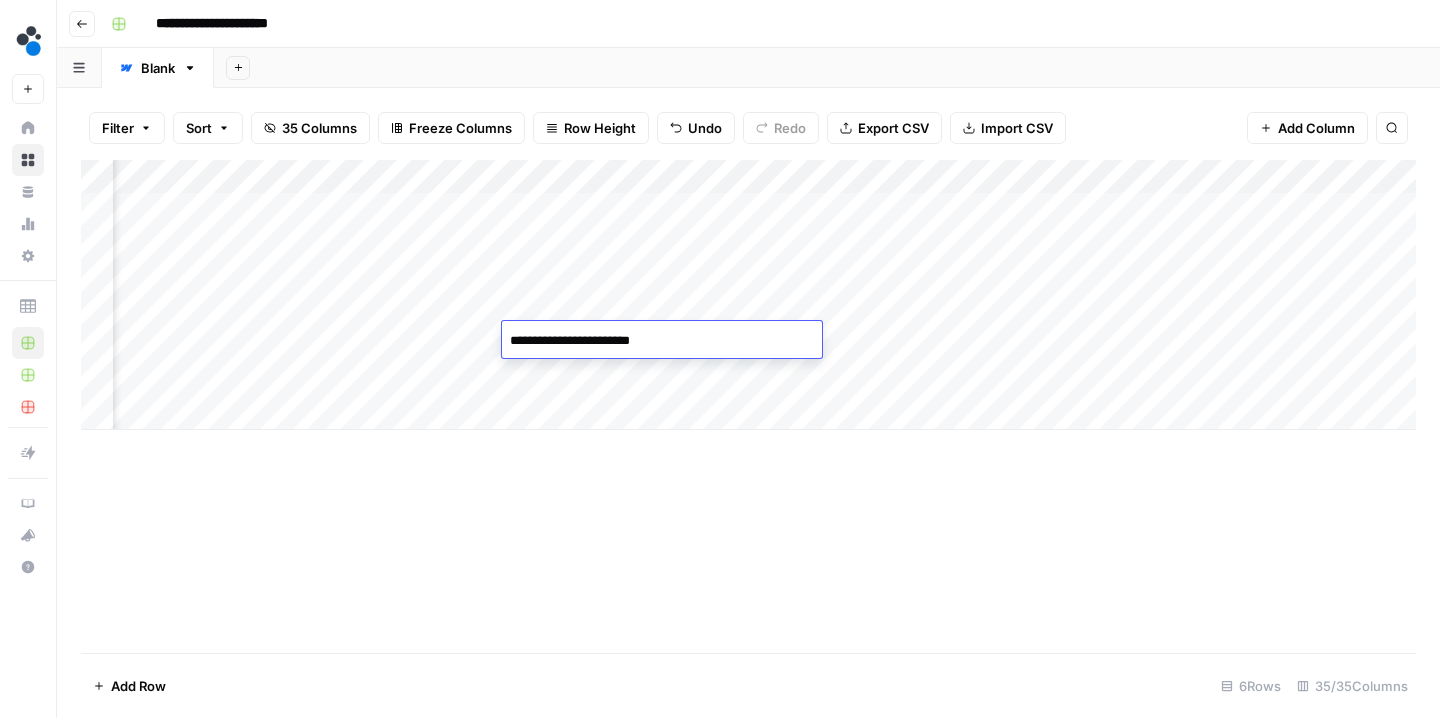 click on "Add Column" at bounding box center [748, 406] 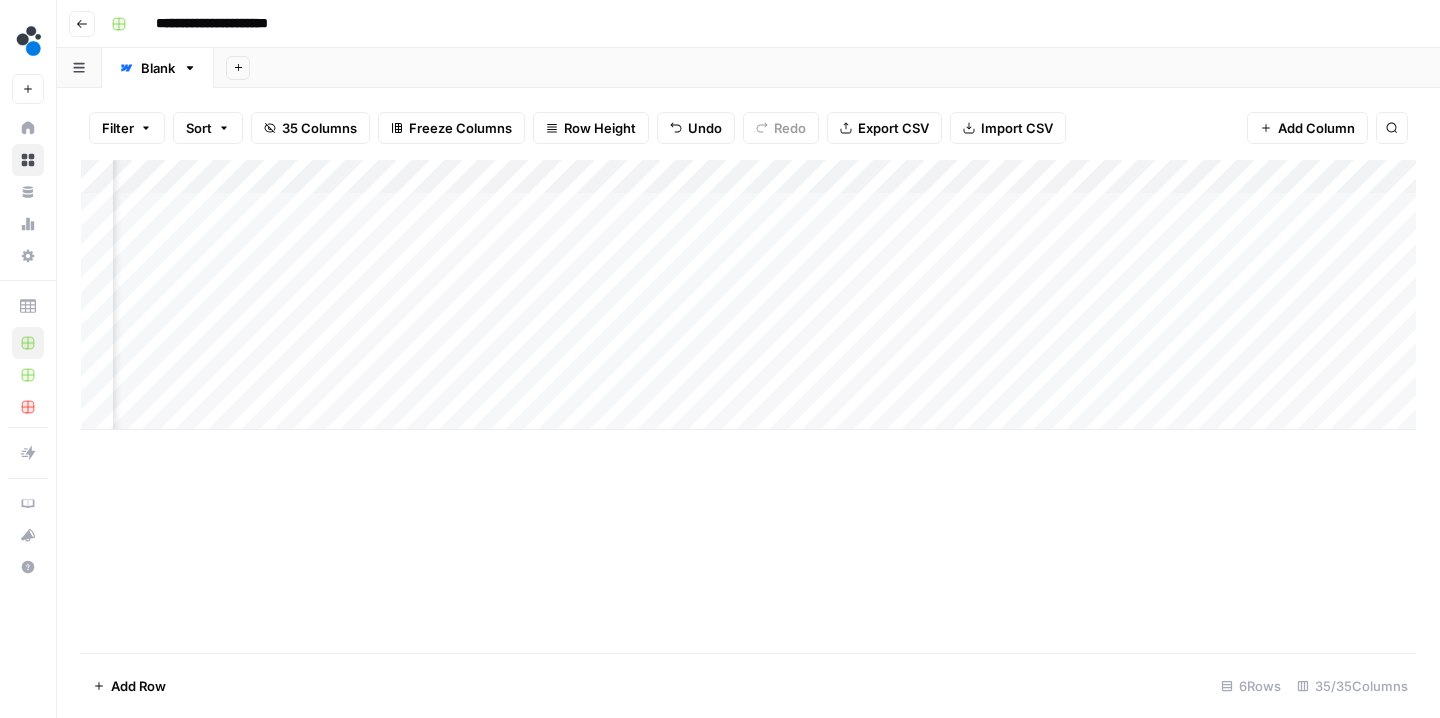 scroll, scrollTop: 0, scrollLeft: 1351, axis: horizontal 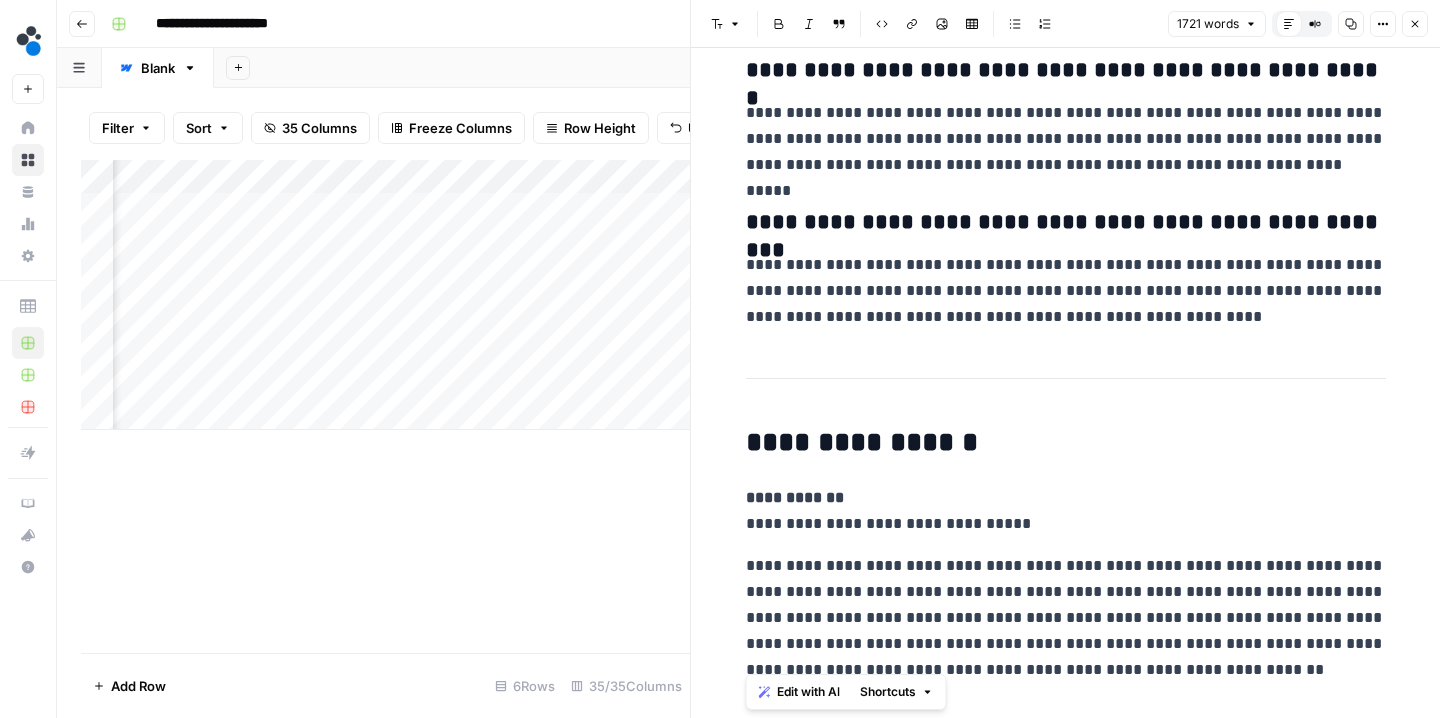 click on "Close" at bounding box center [1415, 24] 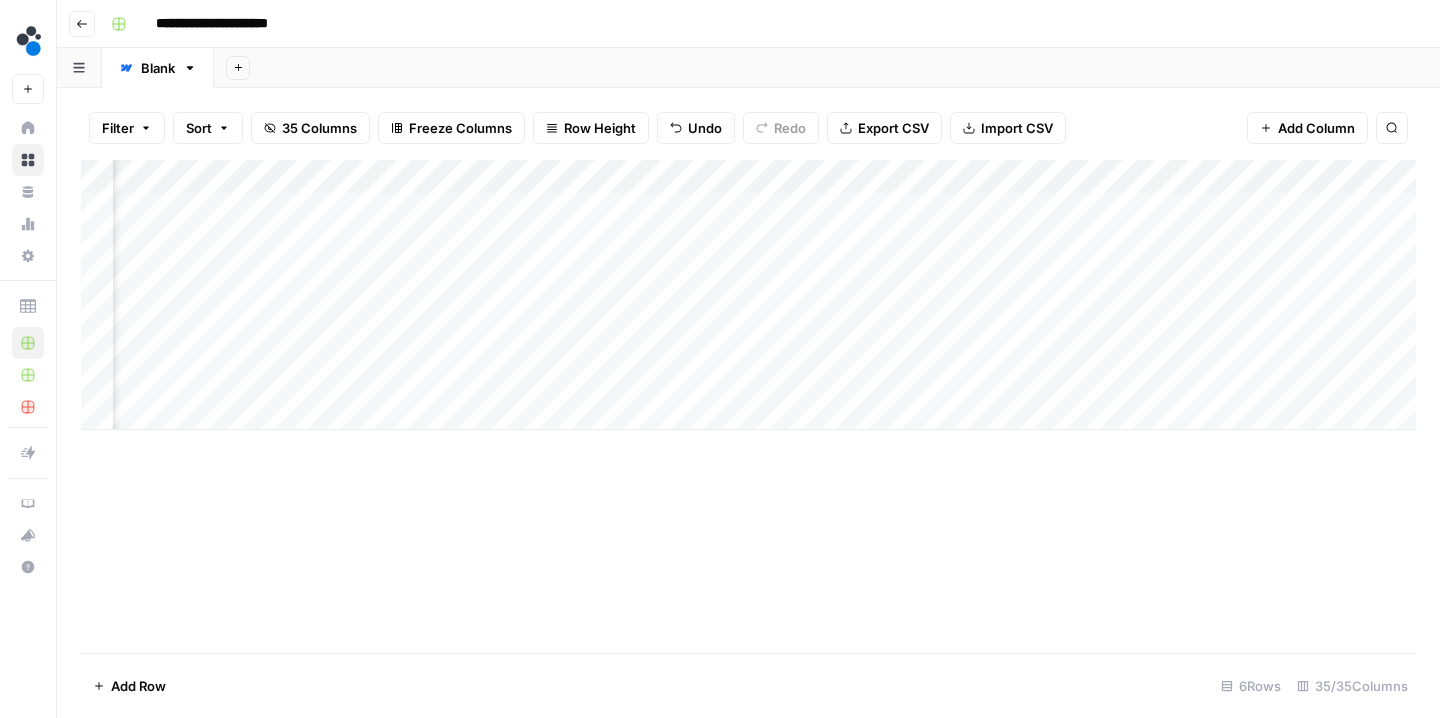scroll, scrollTop: 0, scrollLeft: 656, axis: horizontal 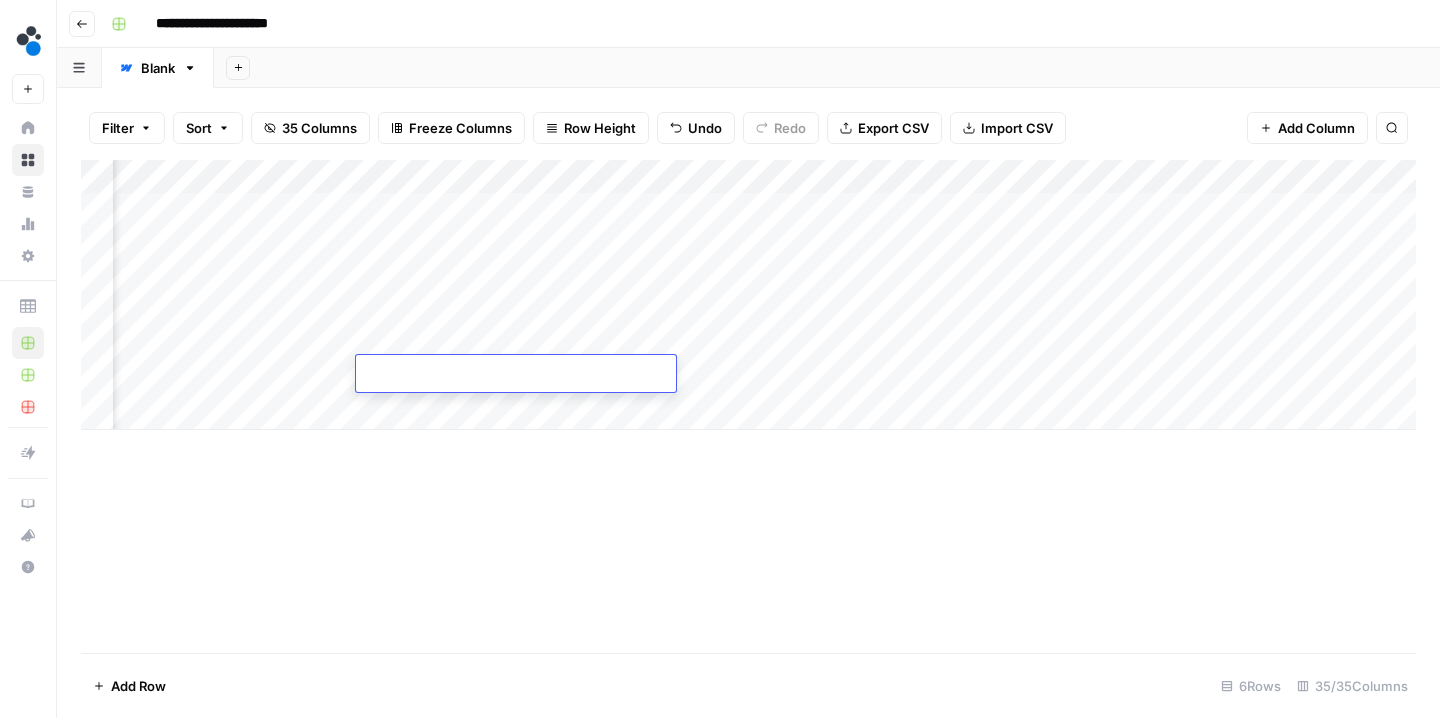 type on "**********" 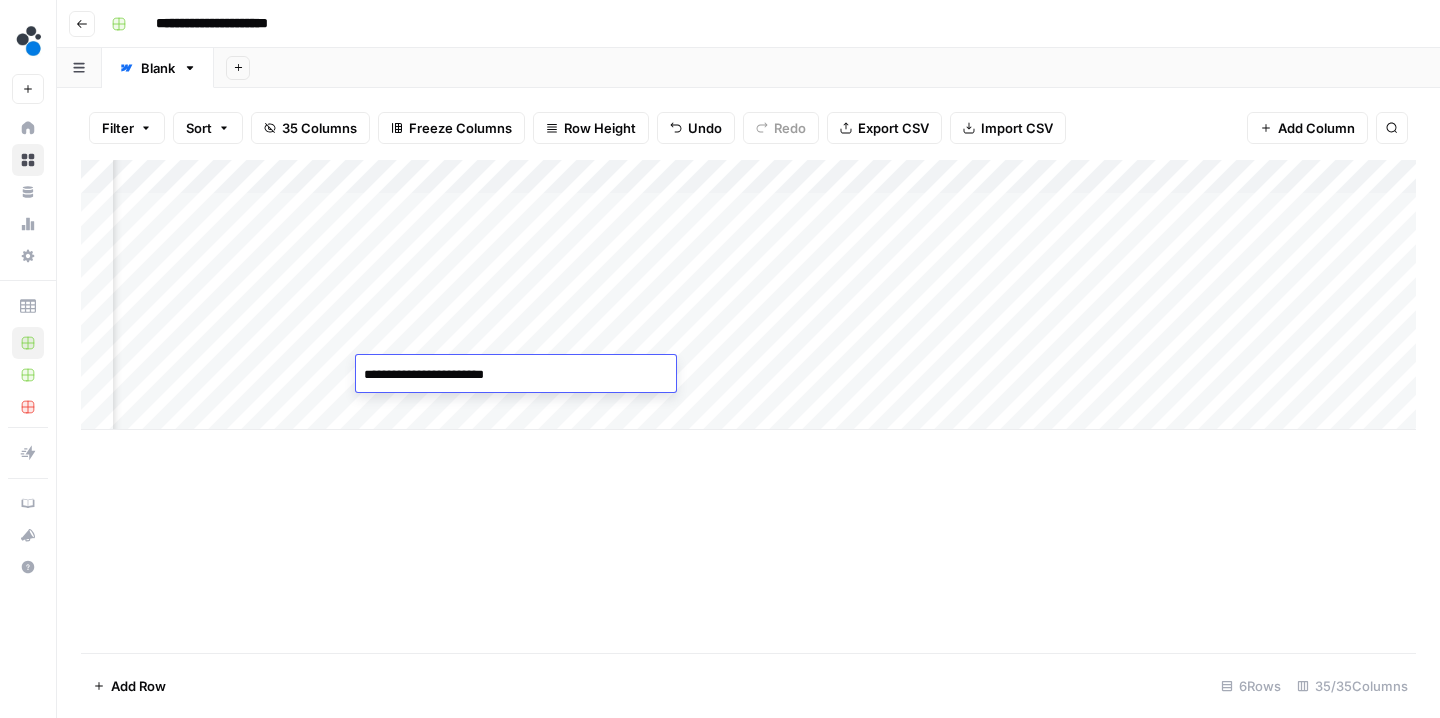 click on "Add Column" at bounding box center [748, 406] 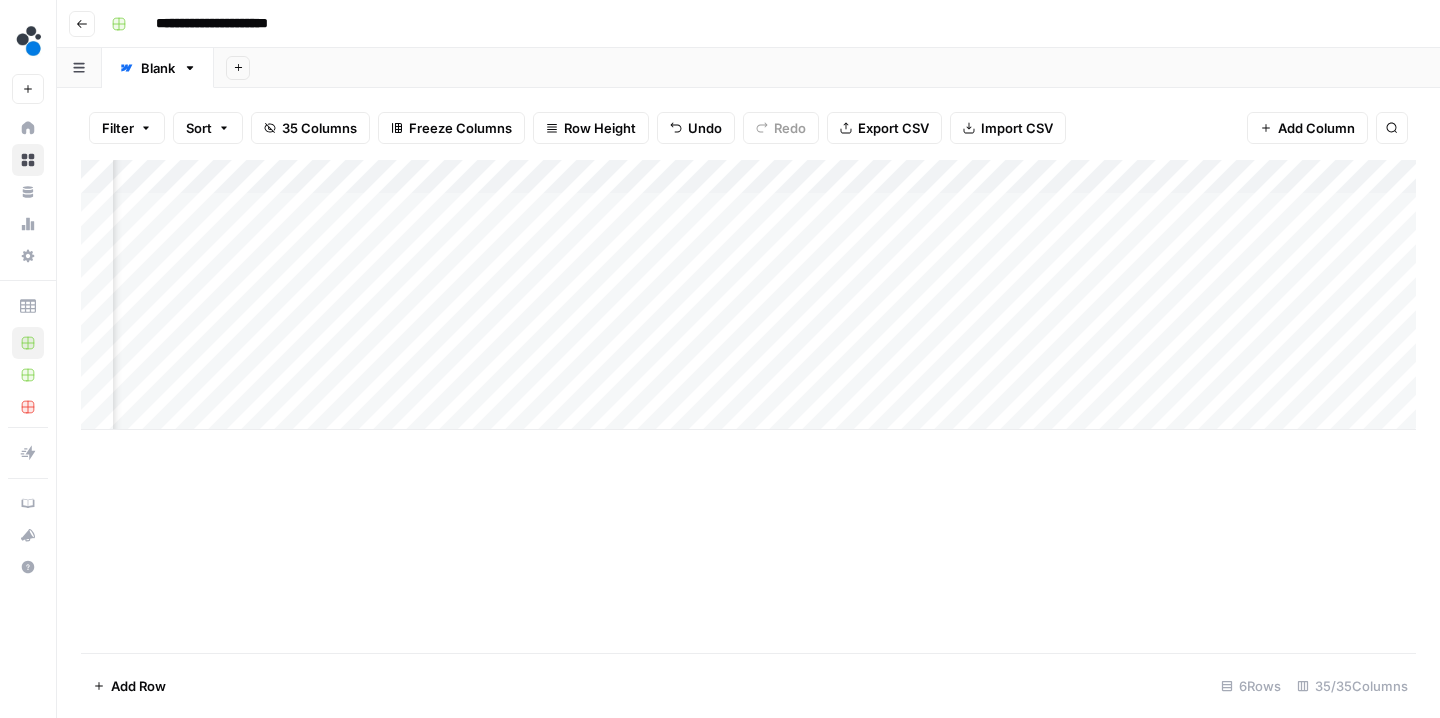 scroll, scrollTop: 0, scrollLeft: 3578, axis: horizontal 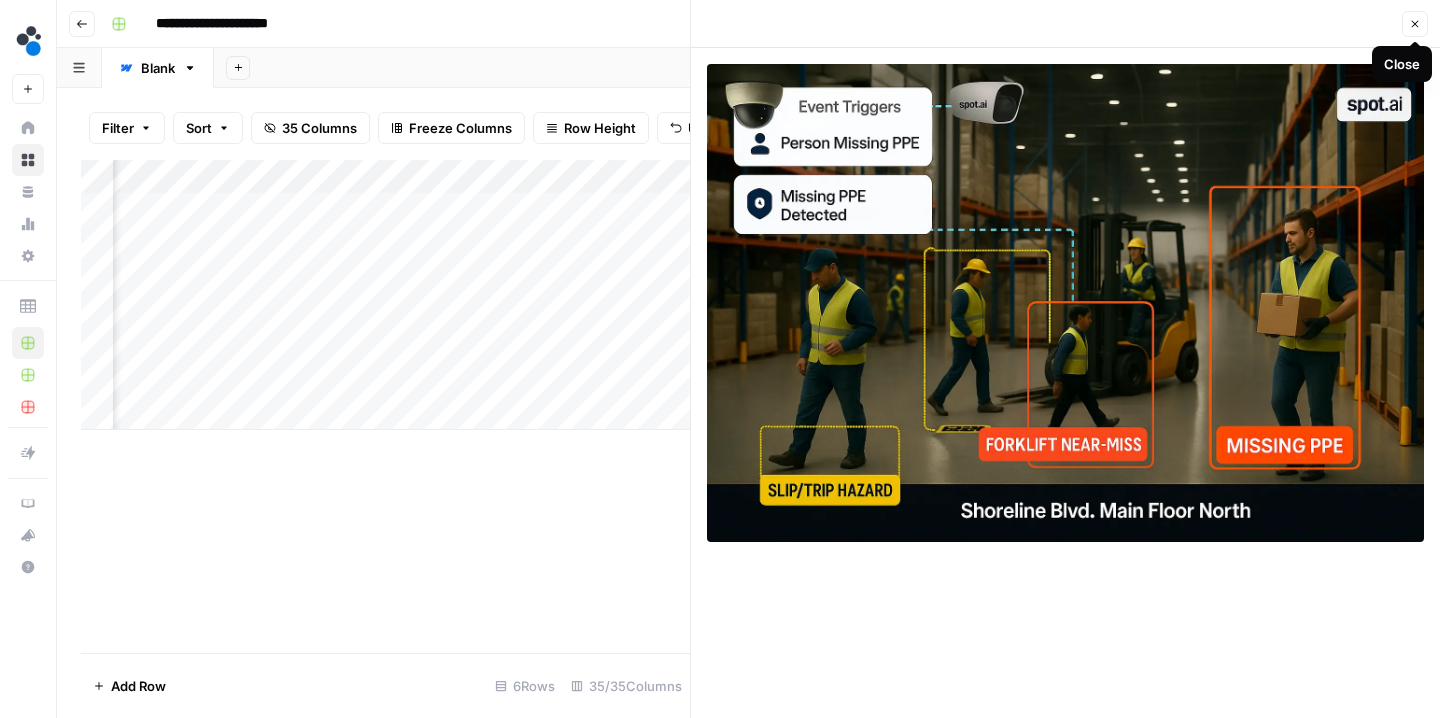click 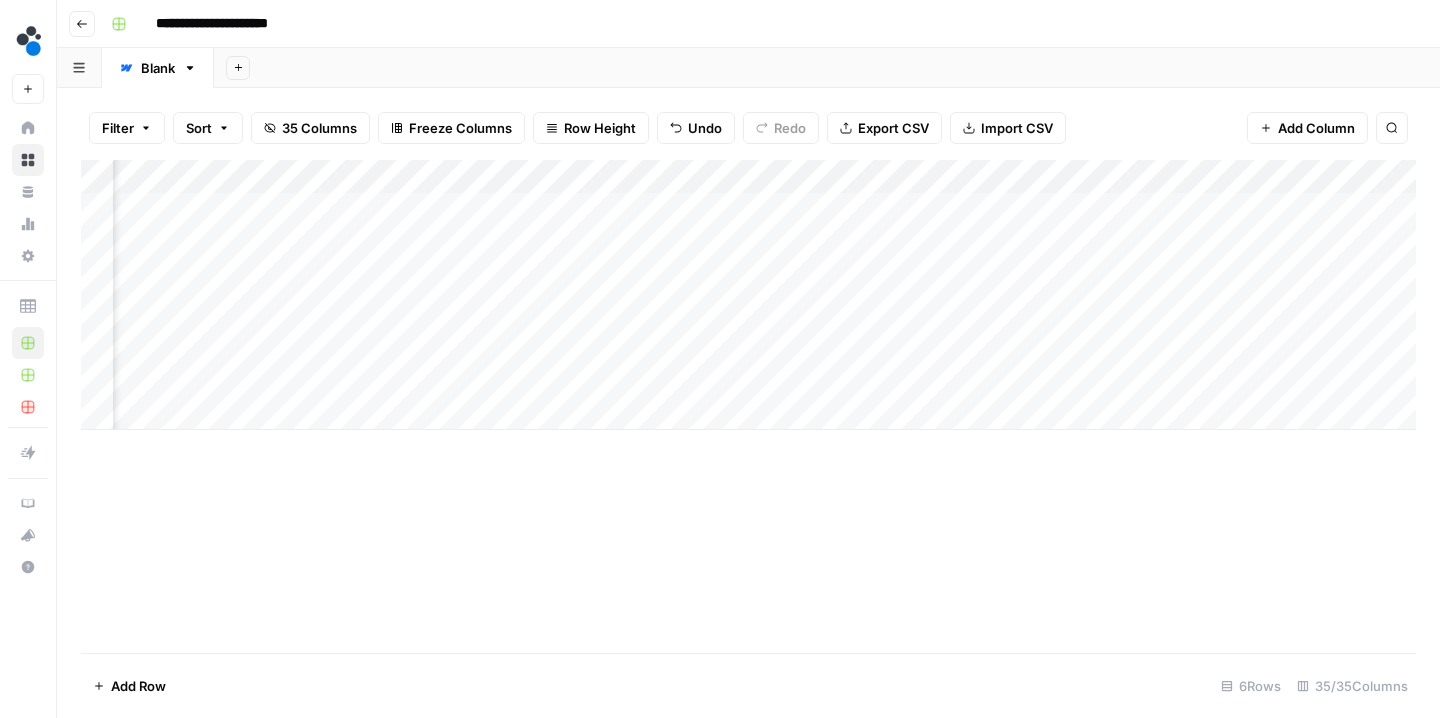 scroll, scrollTop: 0, scrollLeft: 3968, axis: horizontal 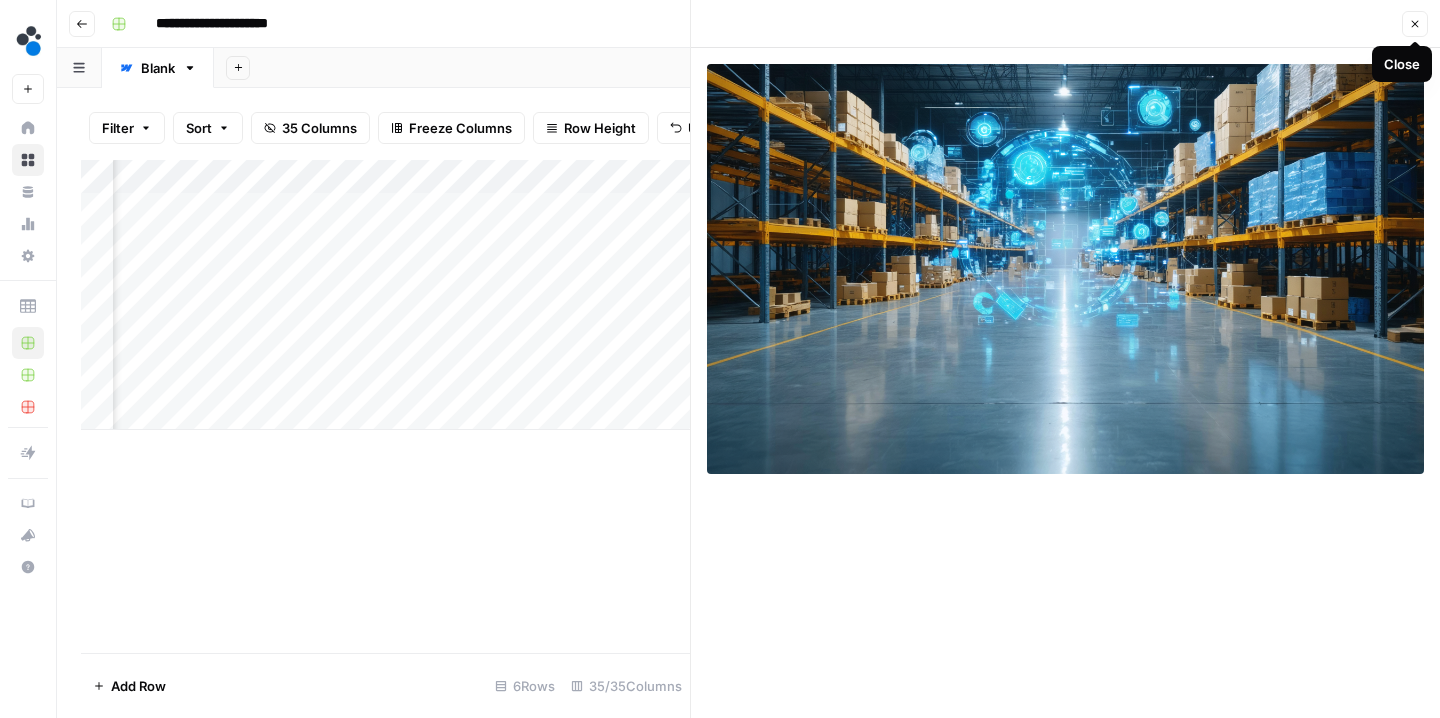 click on "Close" at bounding box center [1415, 24] 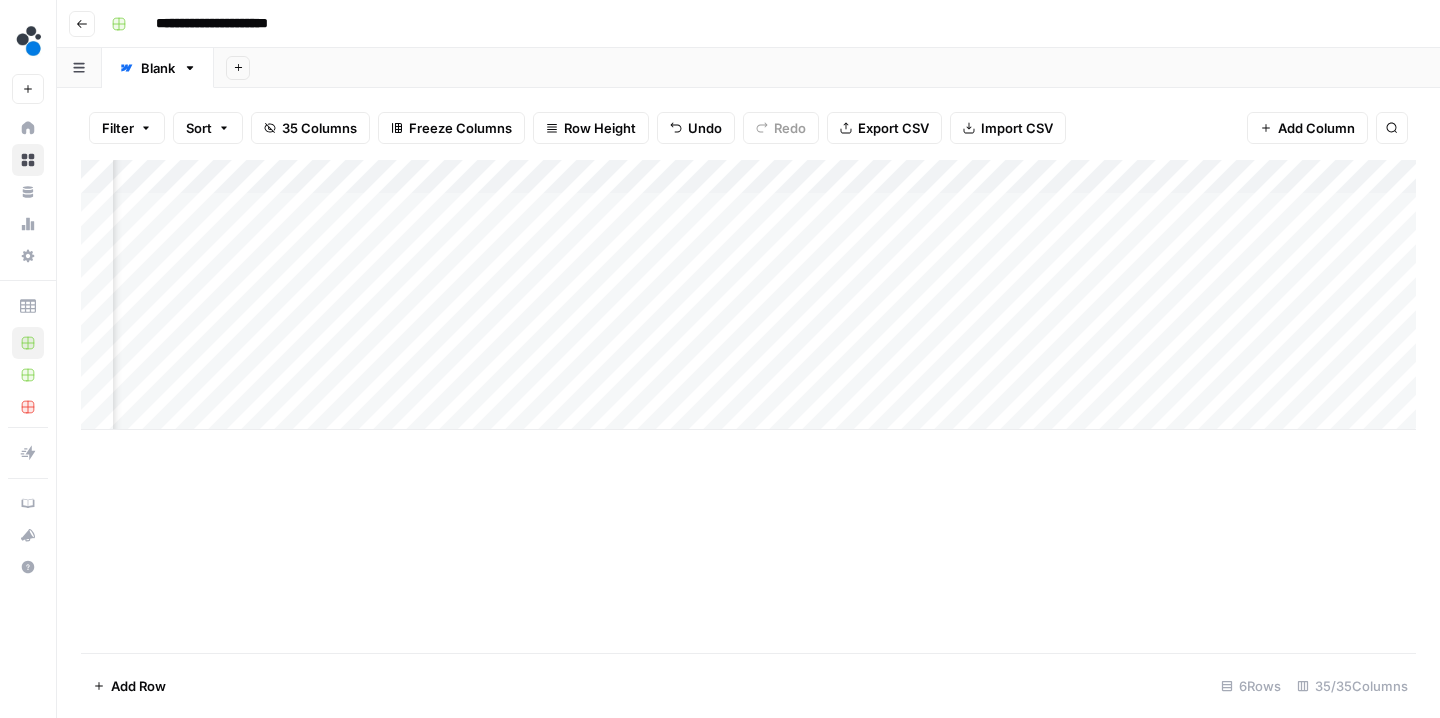 click on "Add Column" at bounding box center (748, 295) 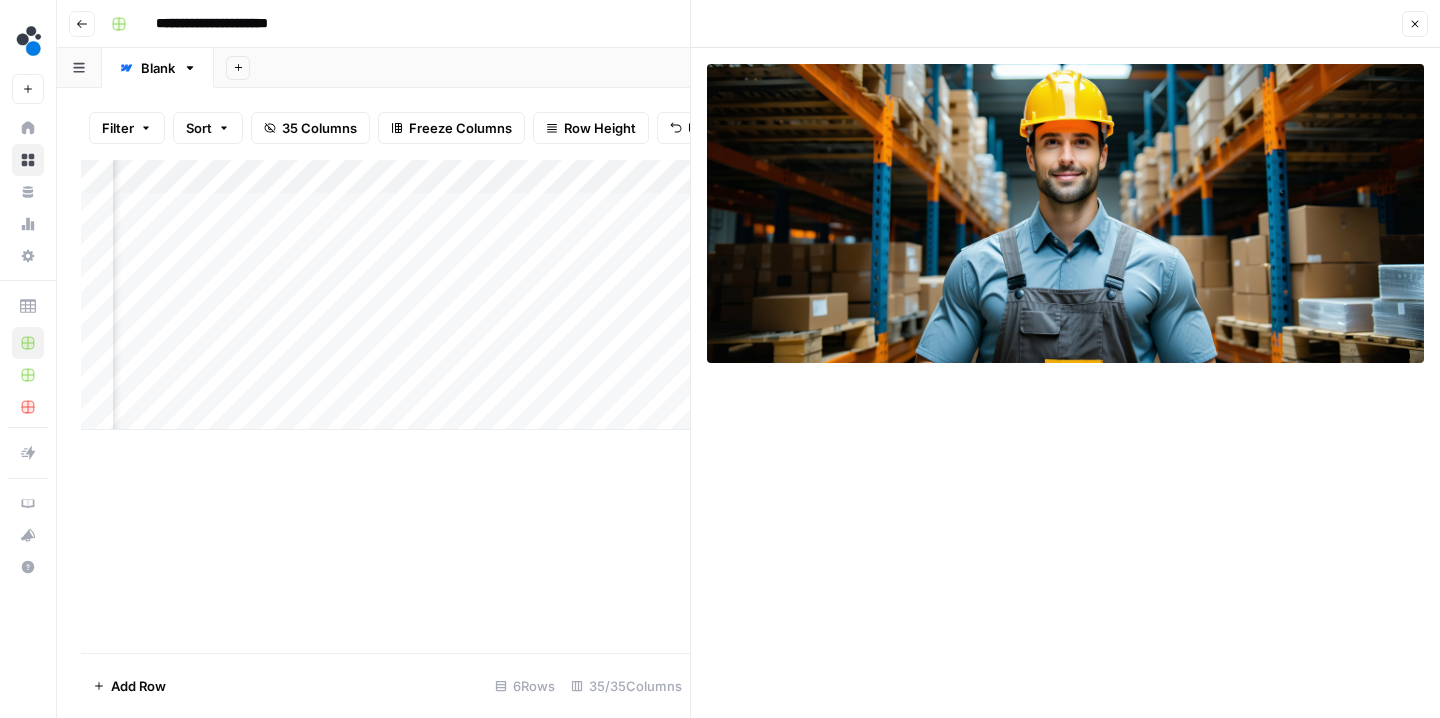 click 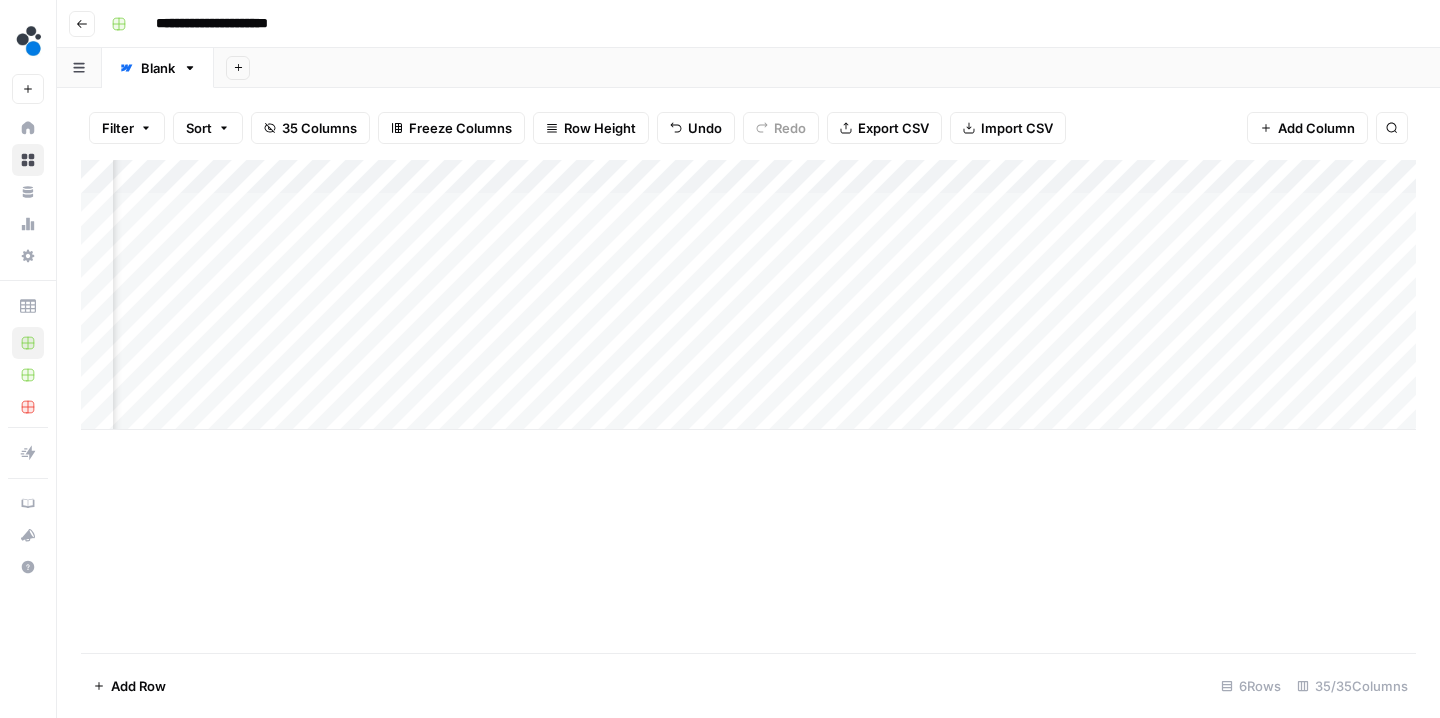 scroll, scrollTop: 0, scrollLeft: 4394, axis: horizontal 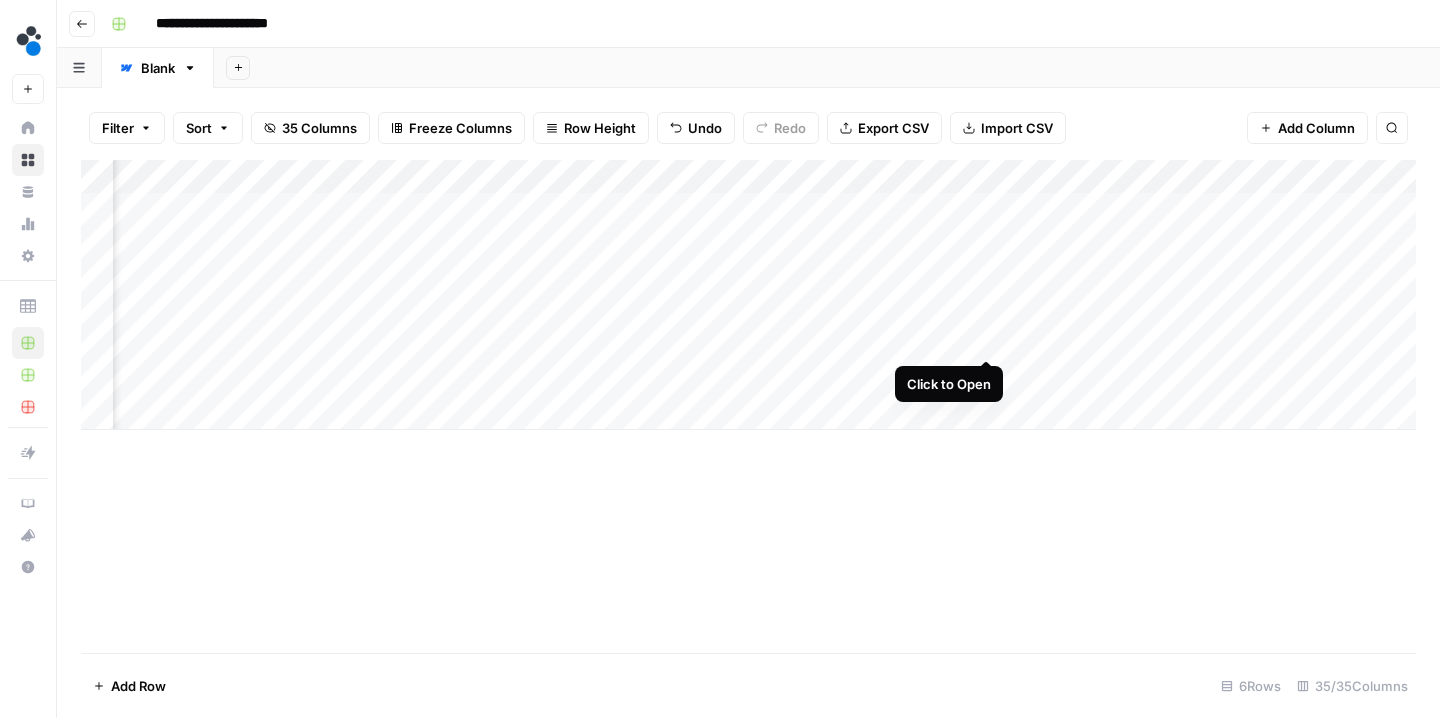 click on "Add Column" at bounding box center [748, 295] 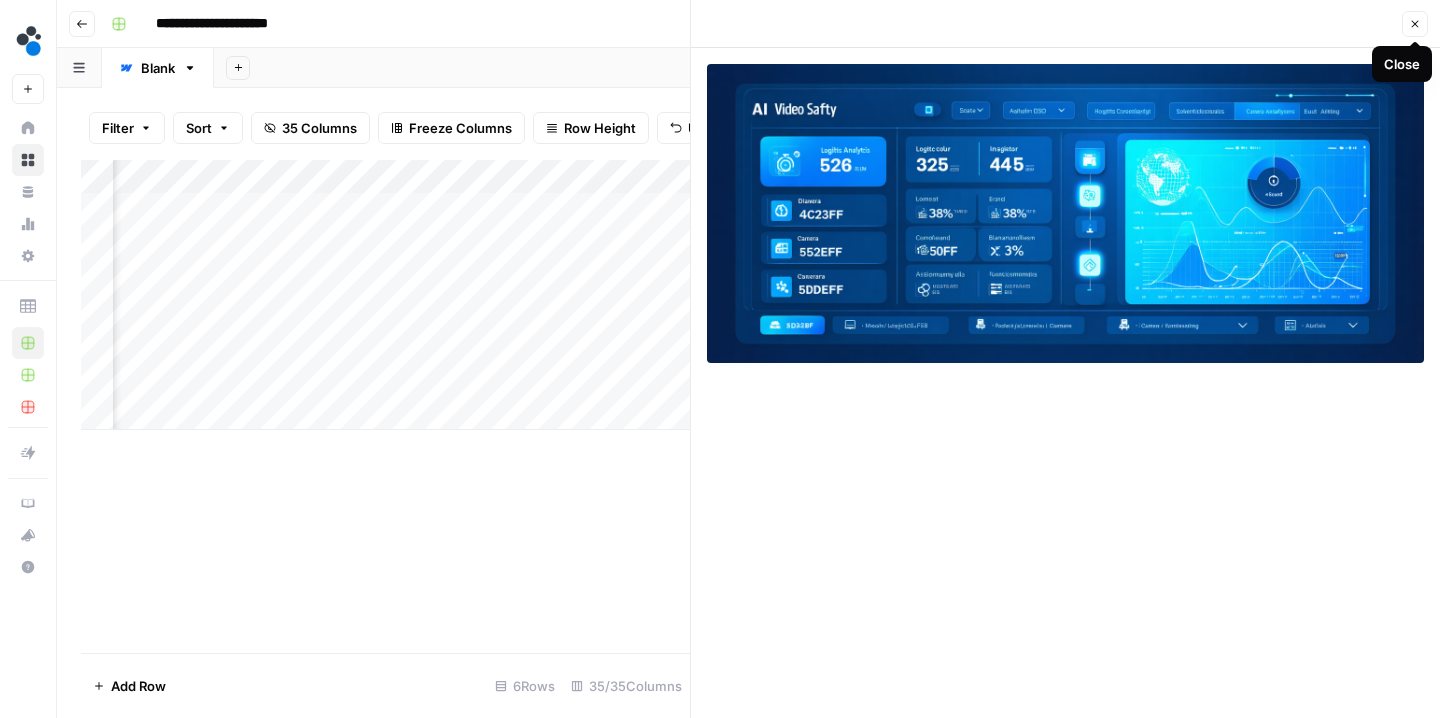 click on "Close" at bounding box center (1420, 24) 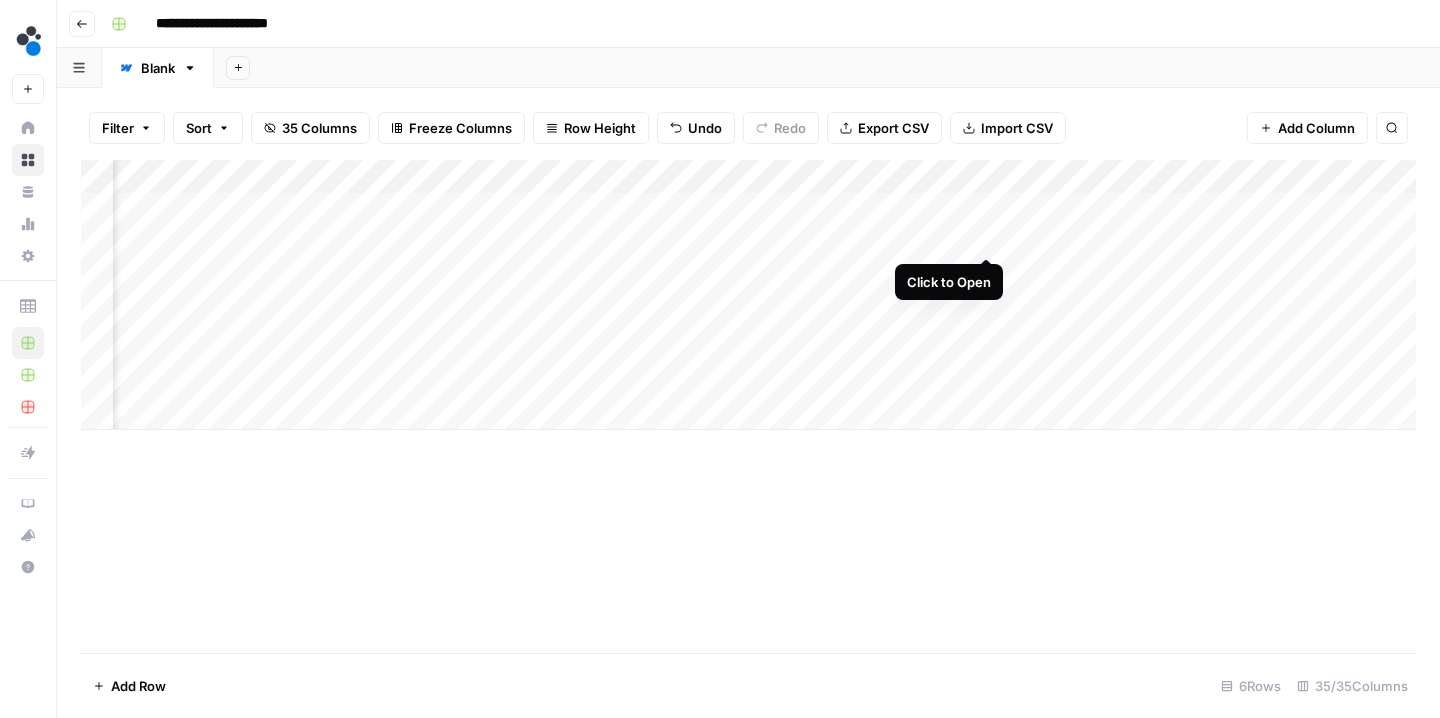 click on "Add Column" at bounding box center [748, 295] 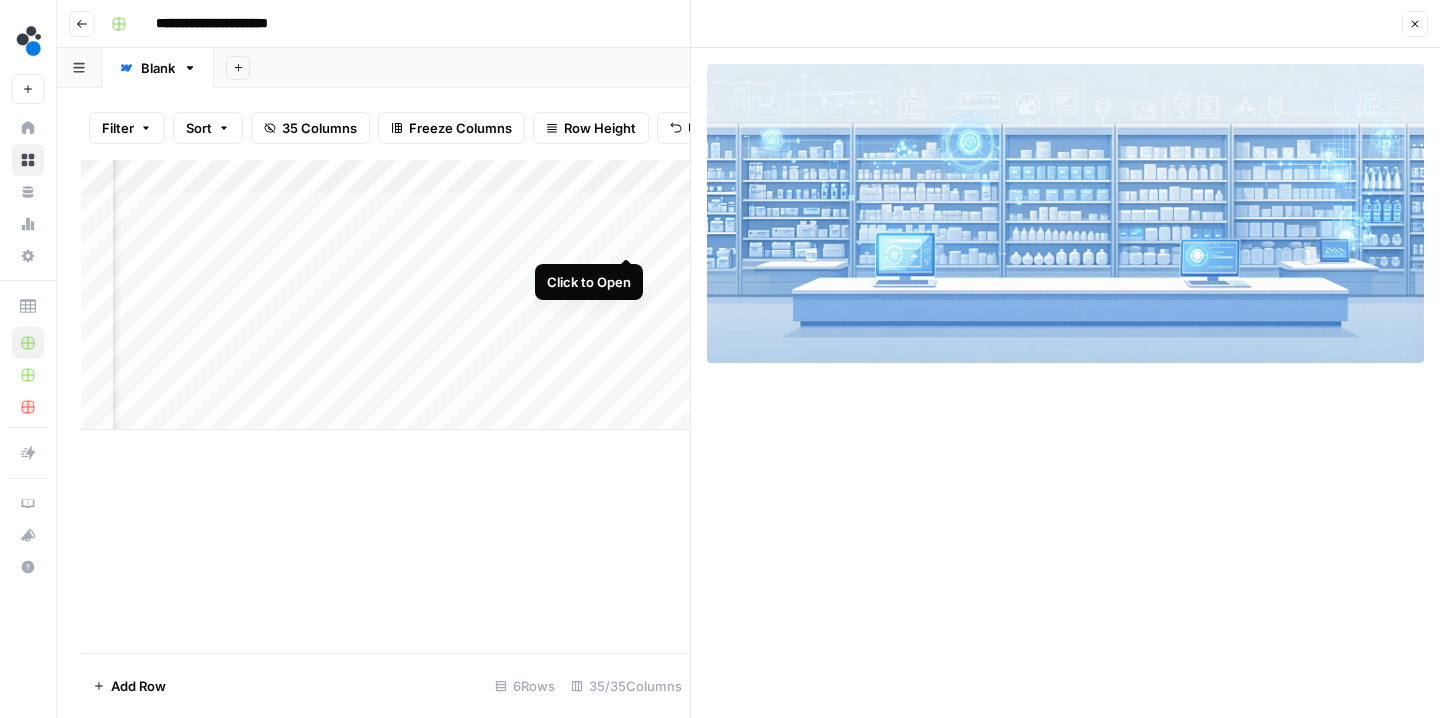click on "Add Column" at bounding box center (385, 295) 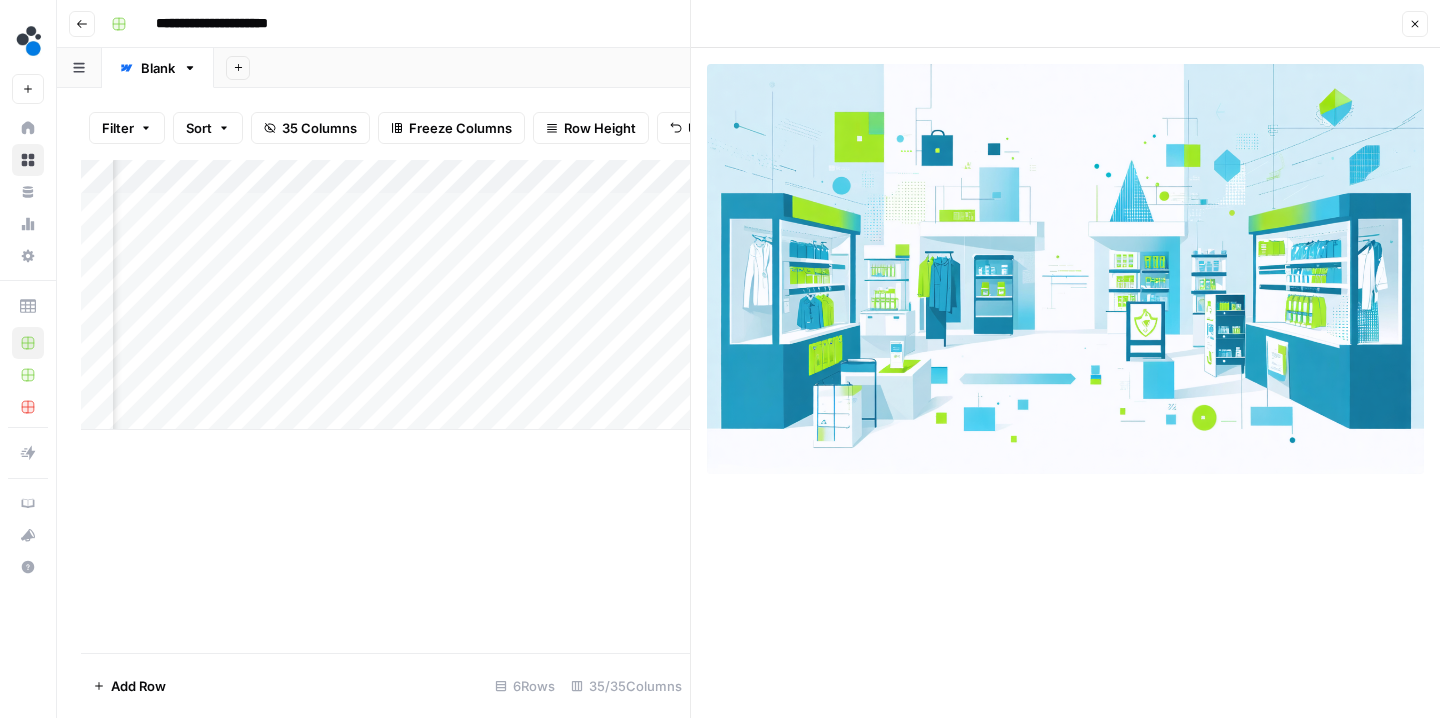 click on "Close" at bounding box center [1415, 24] 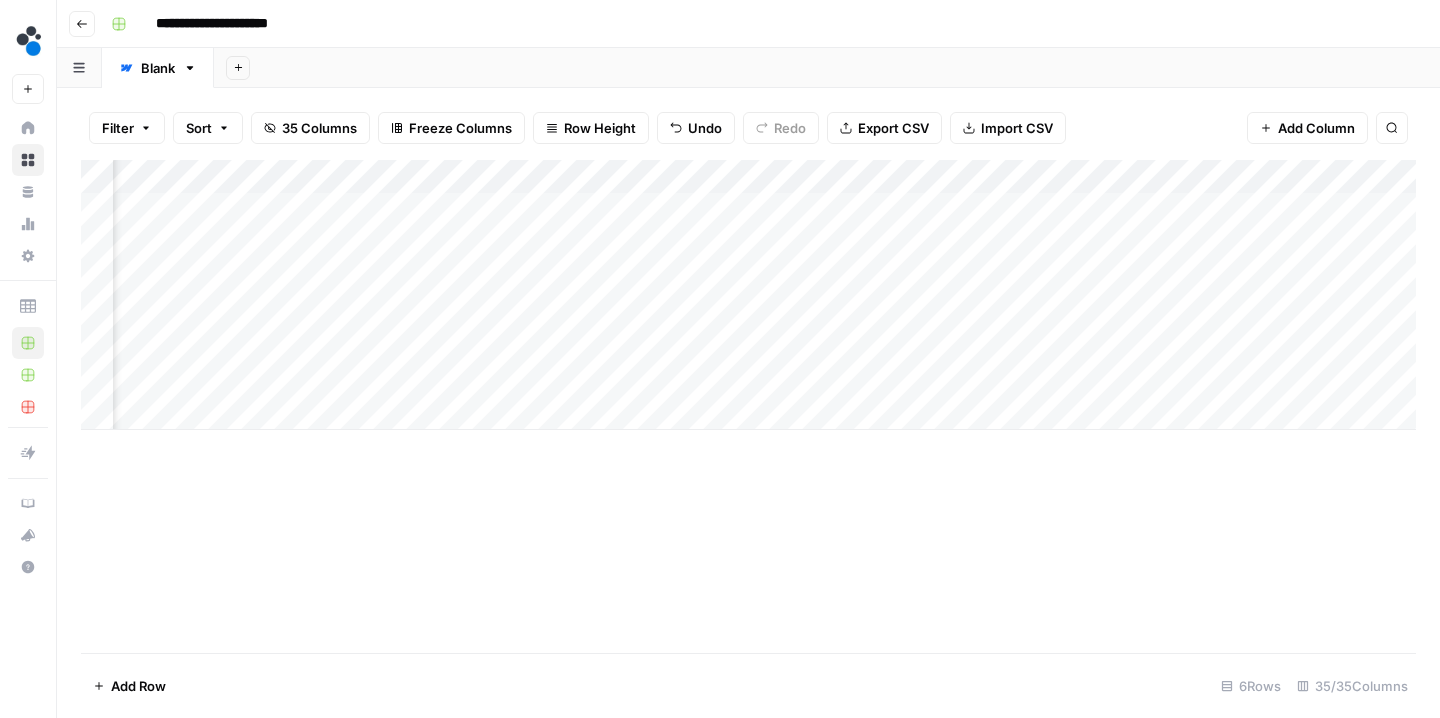 click on "Add Column" at bounding box center (748, 295) 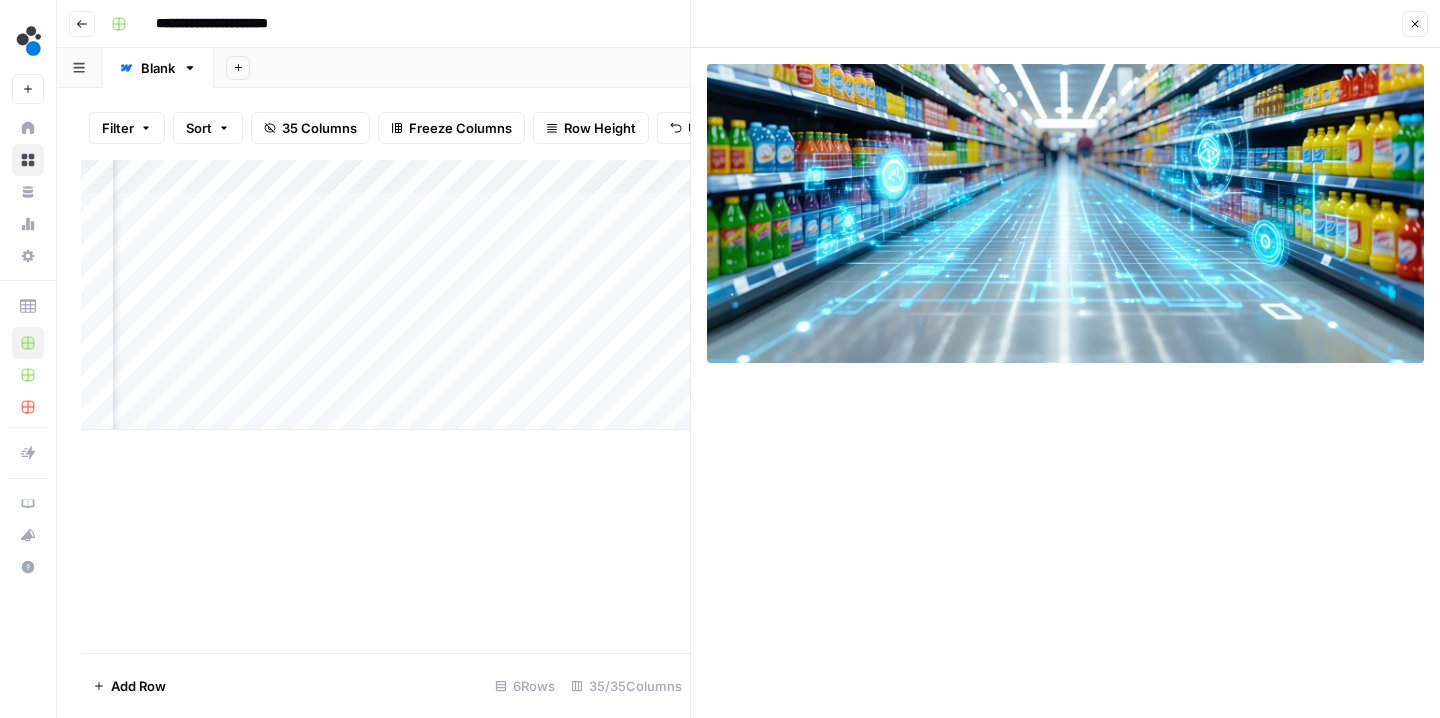 click 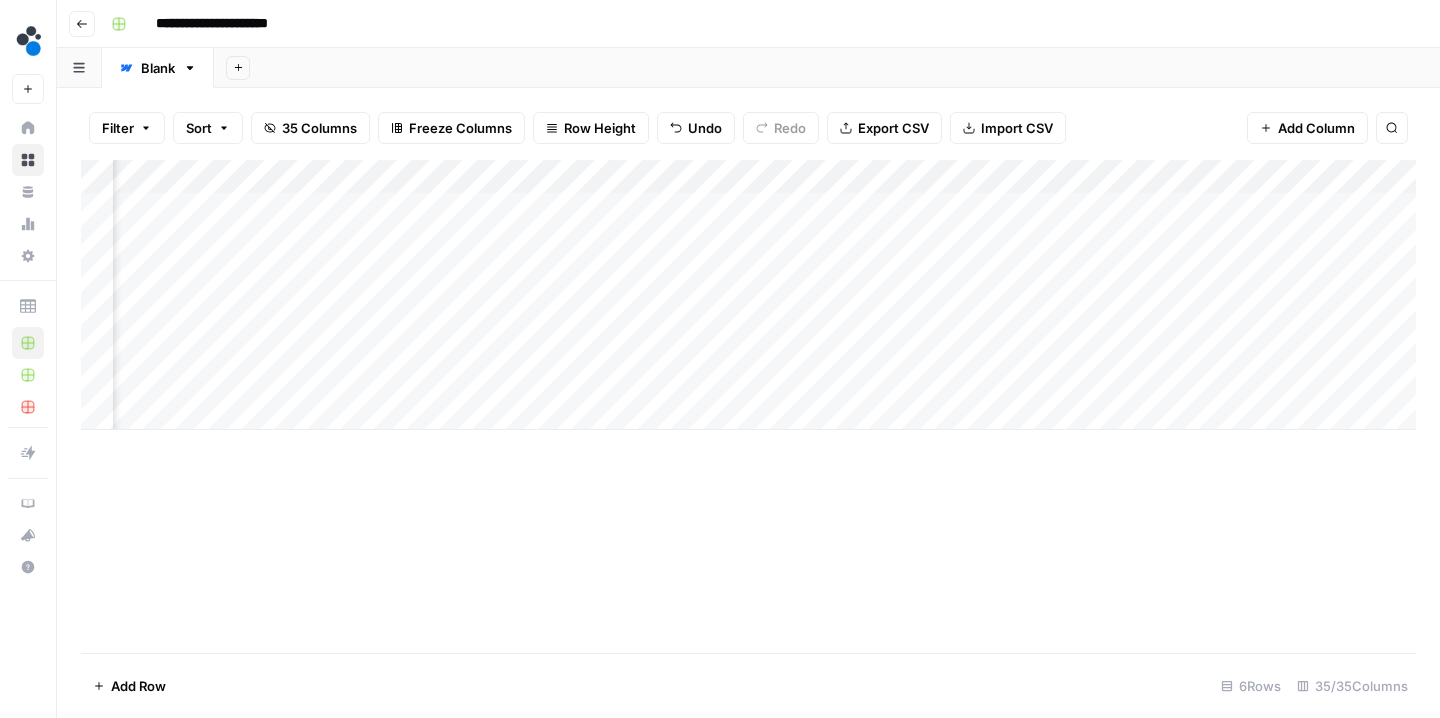 click on "Add Column" at bounding box center [748, 406] 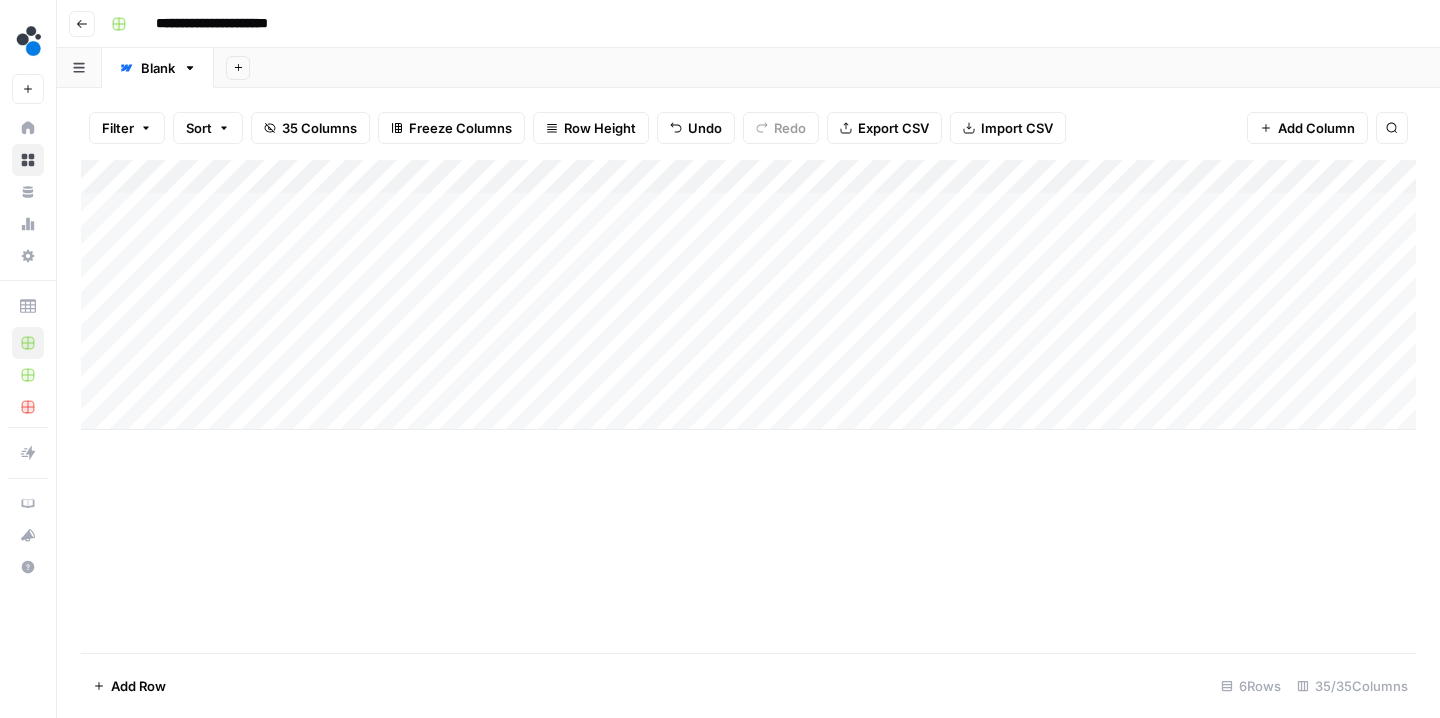 scroll, scrollTop: 0, scrollLeft: 0, axis: both 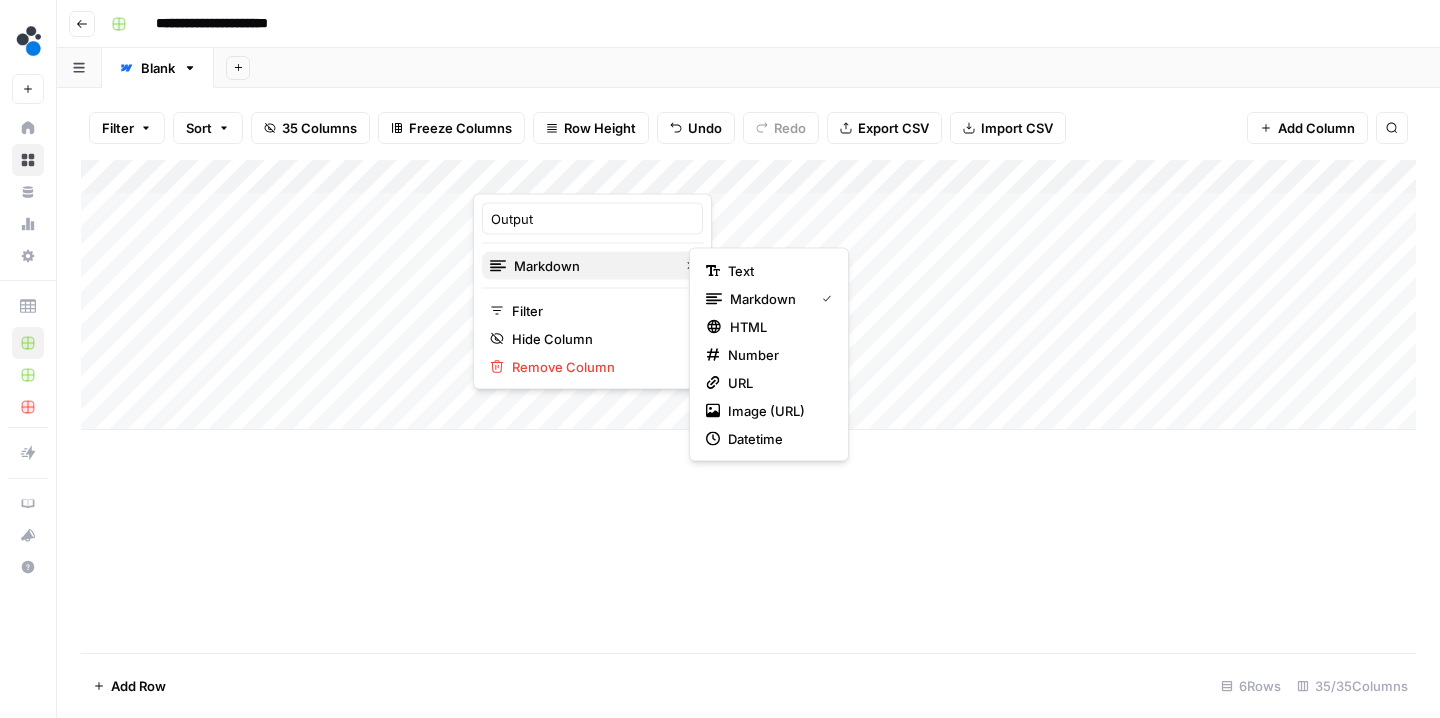 click on "Markdown" at bounding box center (592, 266) 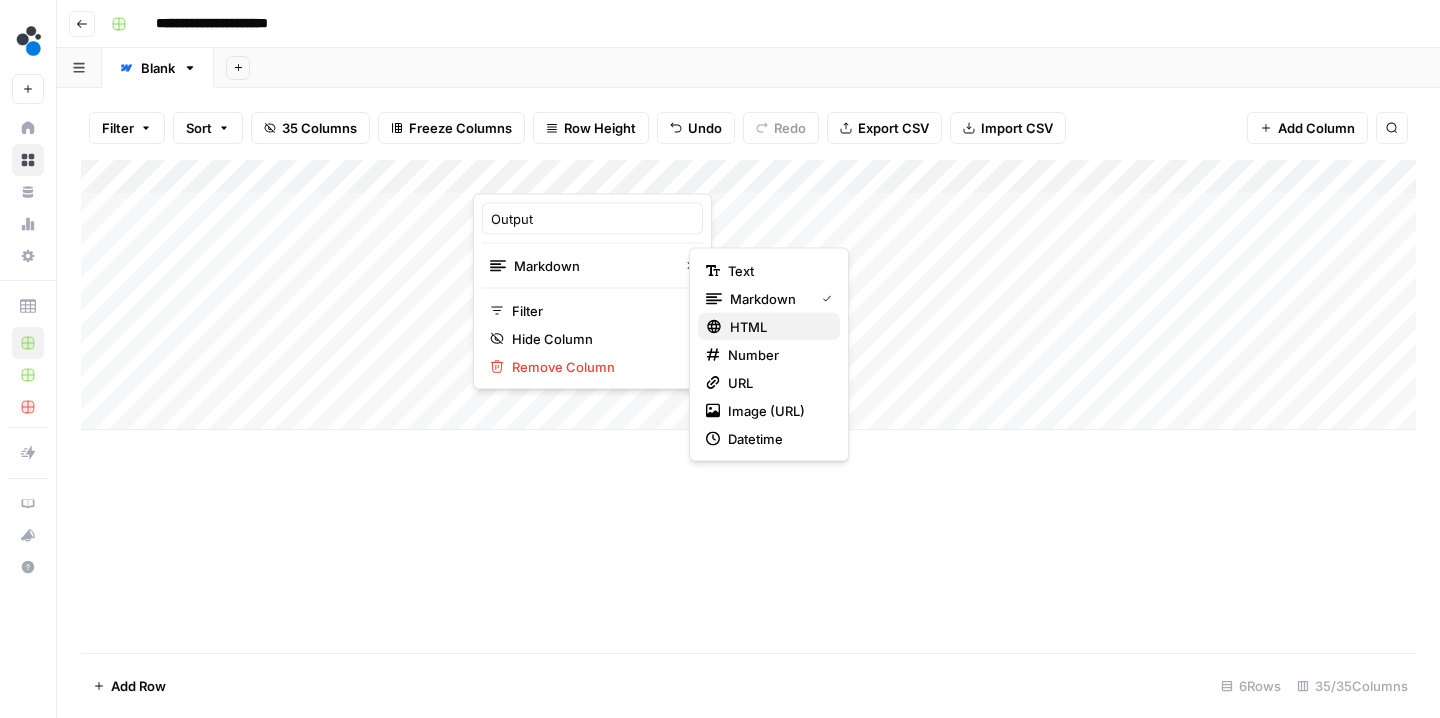 click on "HTML" at bounding box center [769, 327] 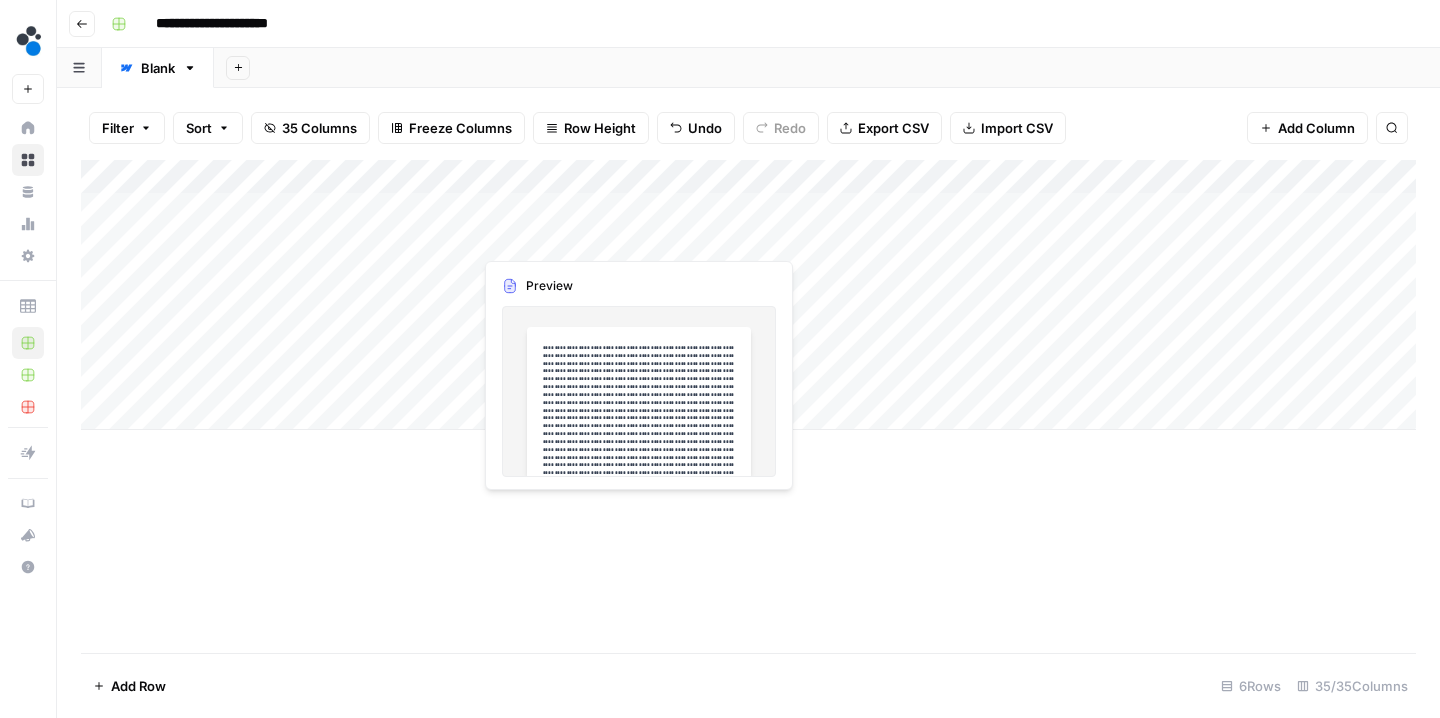 click on "Add Column" at bounding box center [748, 295] 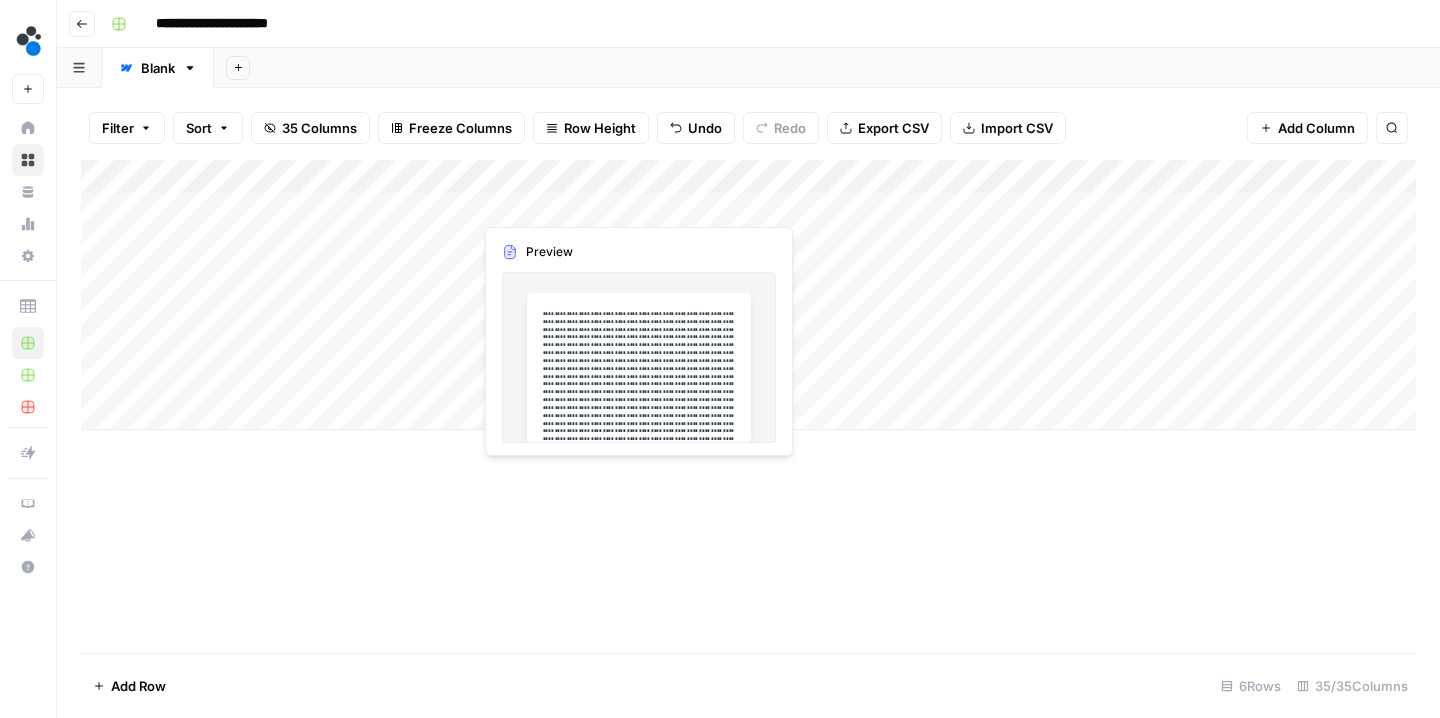 click on "Add Column" at bounding box center [748, 295] 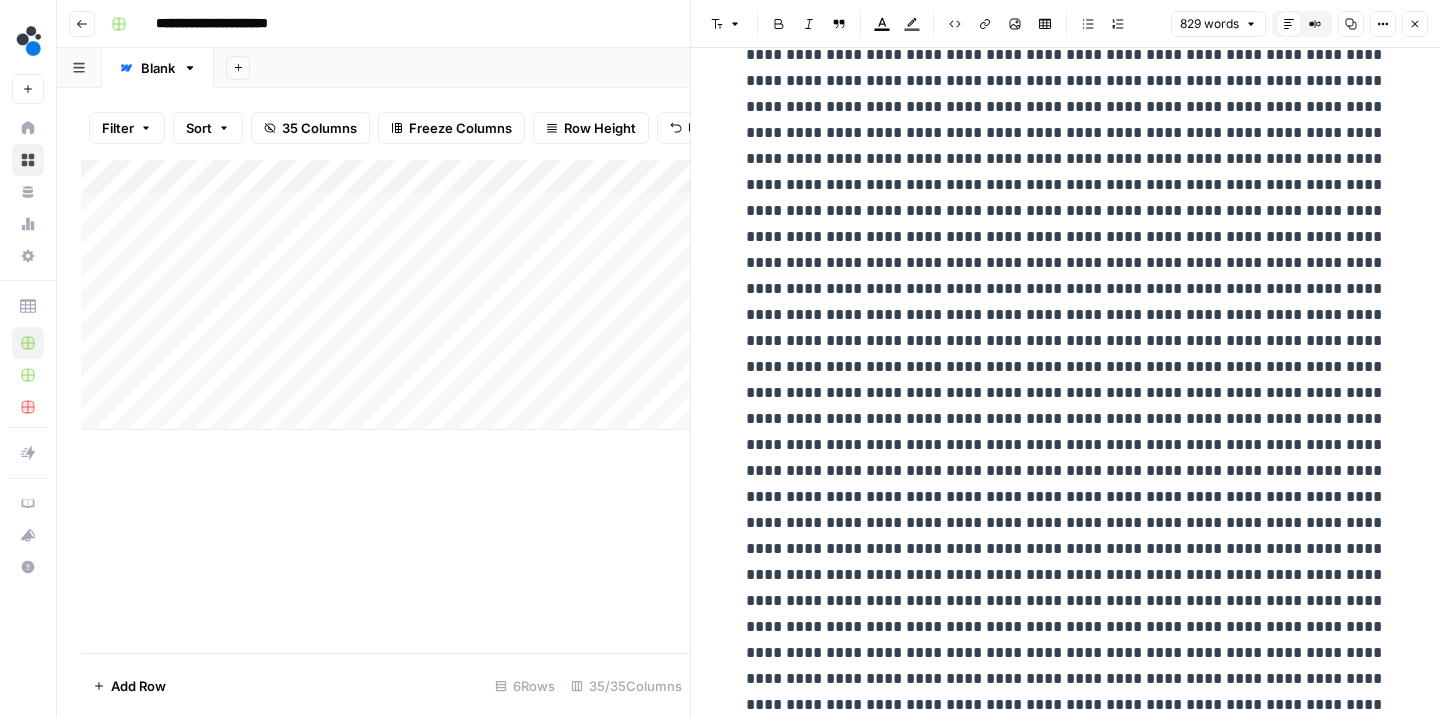 scroll, scrollTop: 1250, scrollLeft: 0, axis: vertical 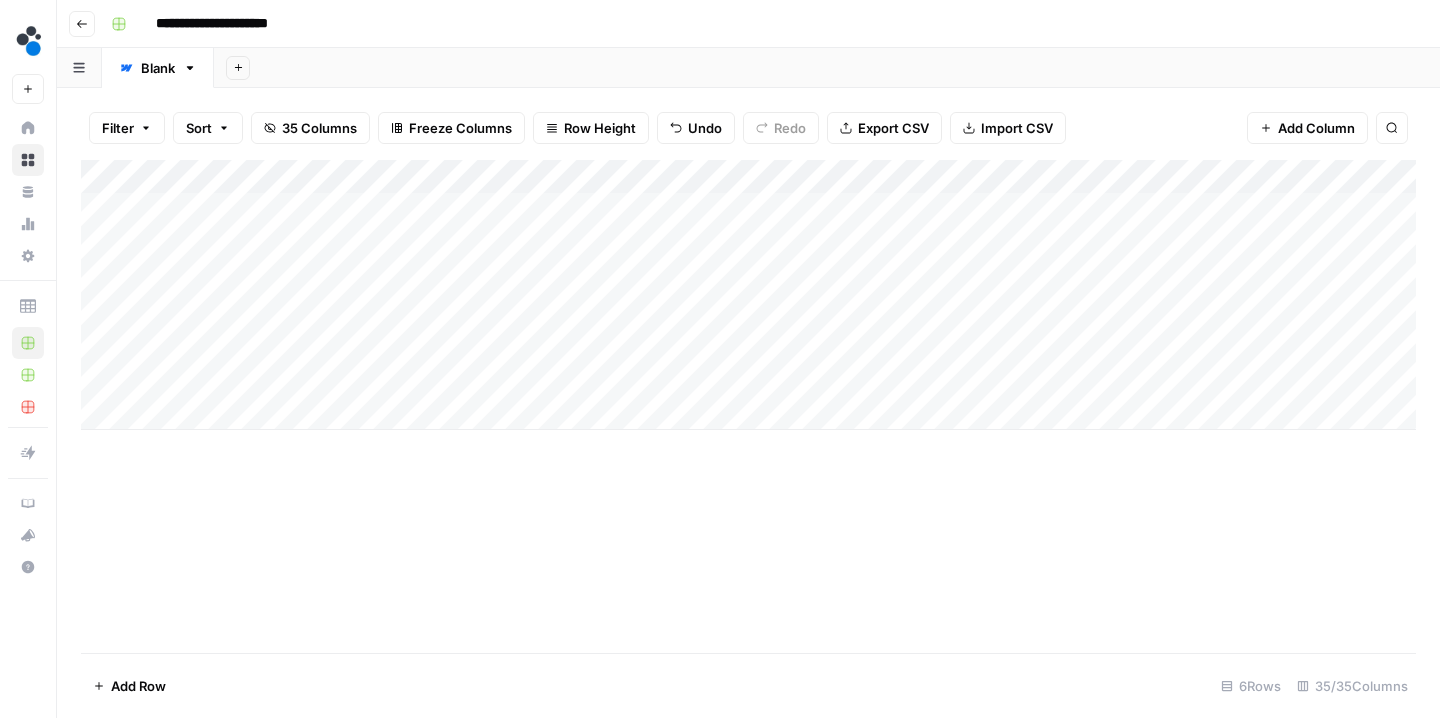 click on "Add Column" at bounding box center [748, 295] 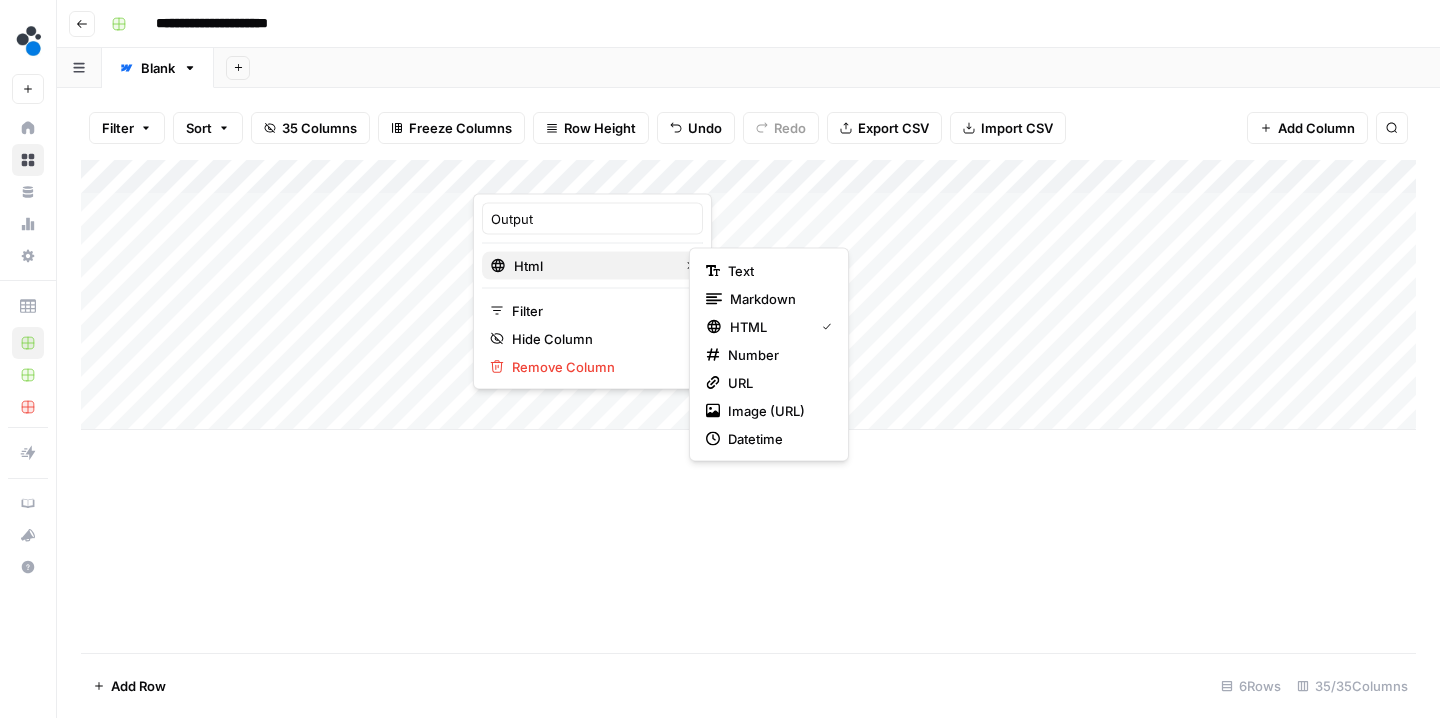click on "Html" at bounding box center (592, 266) 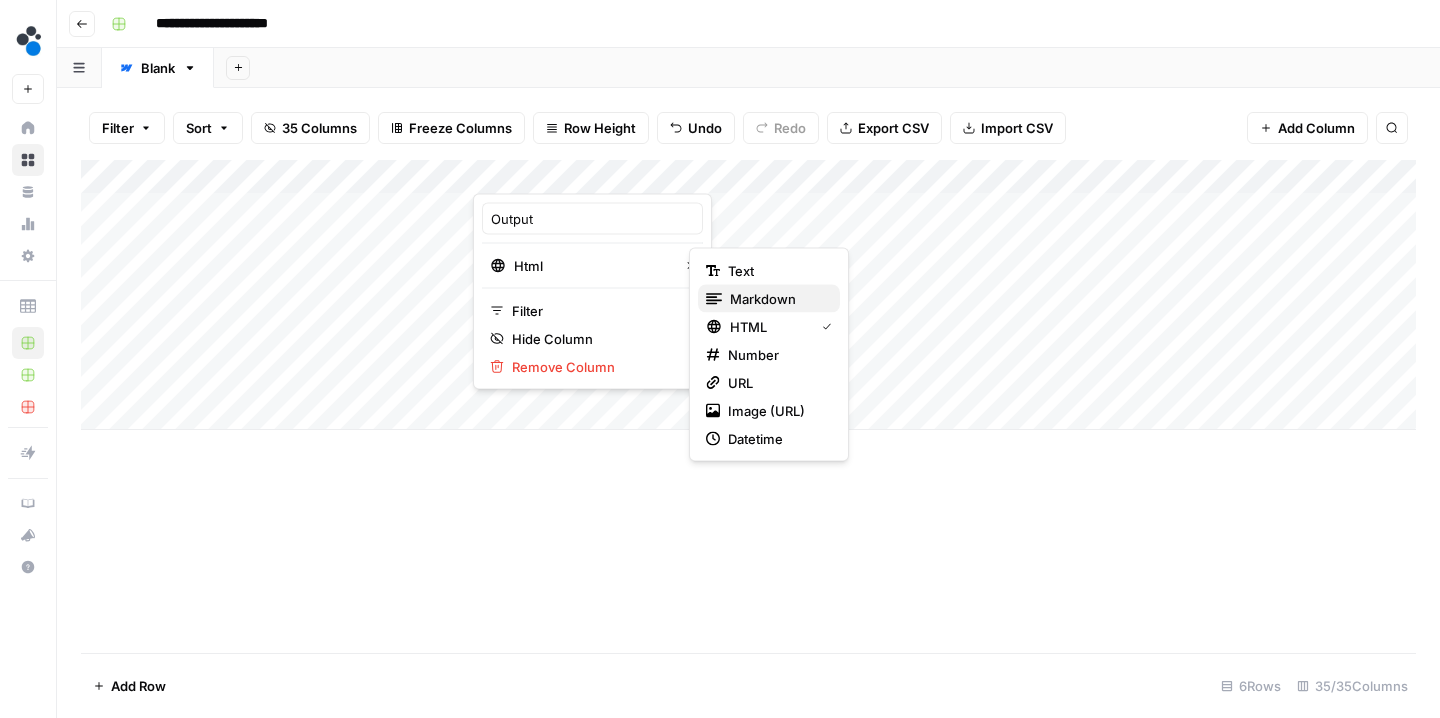 click on "markdown" at bounding box center (763, 299) 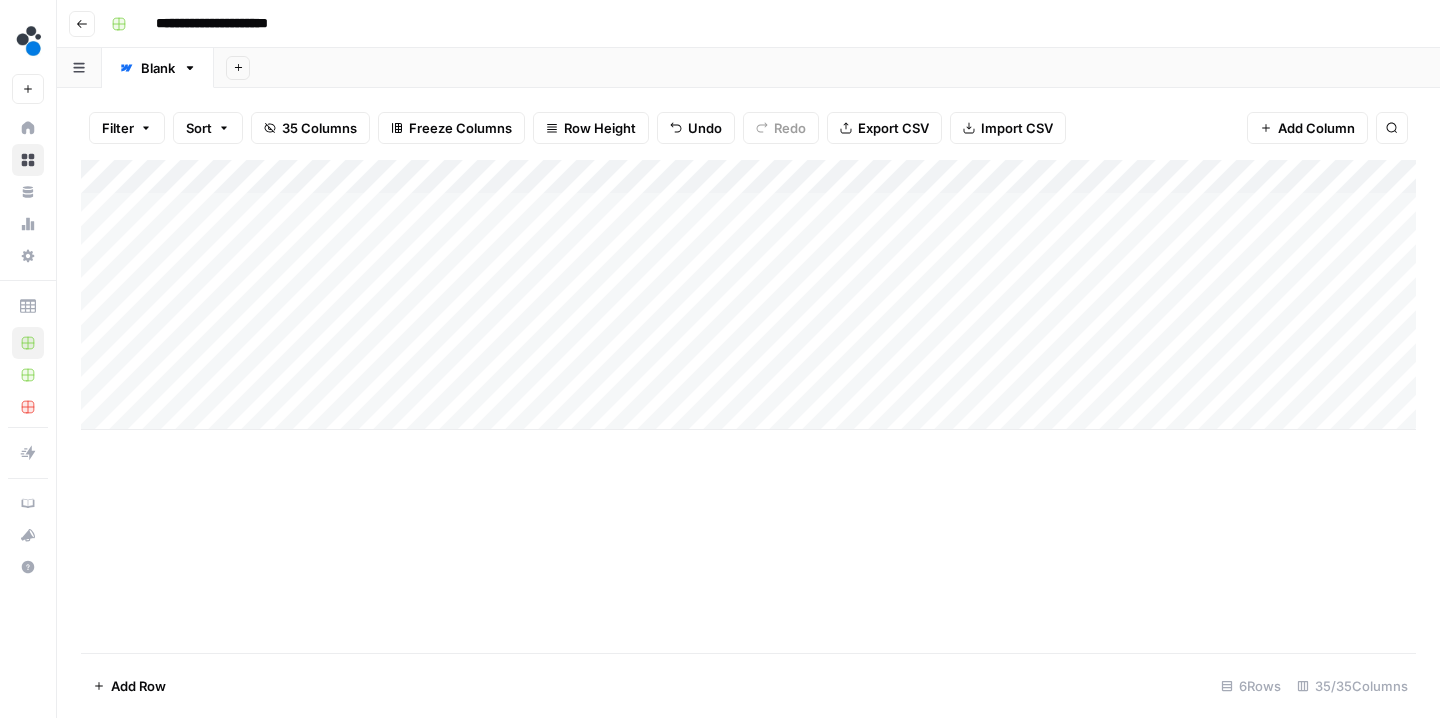 click on "Add Column" at bounding box center (748, 406) 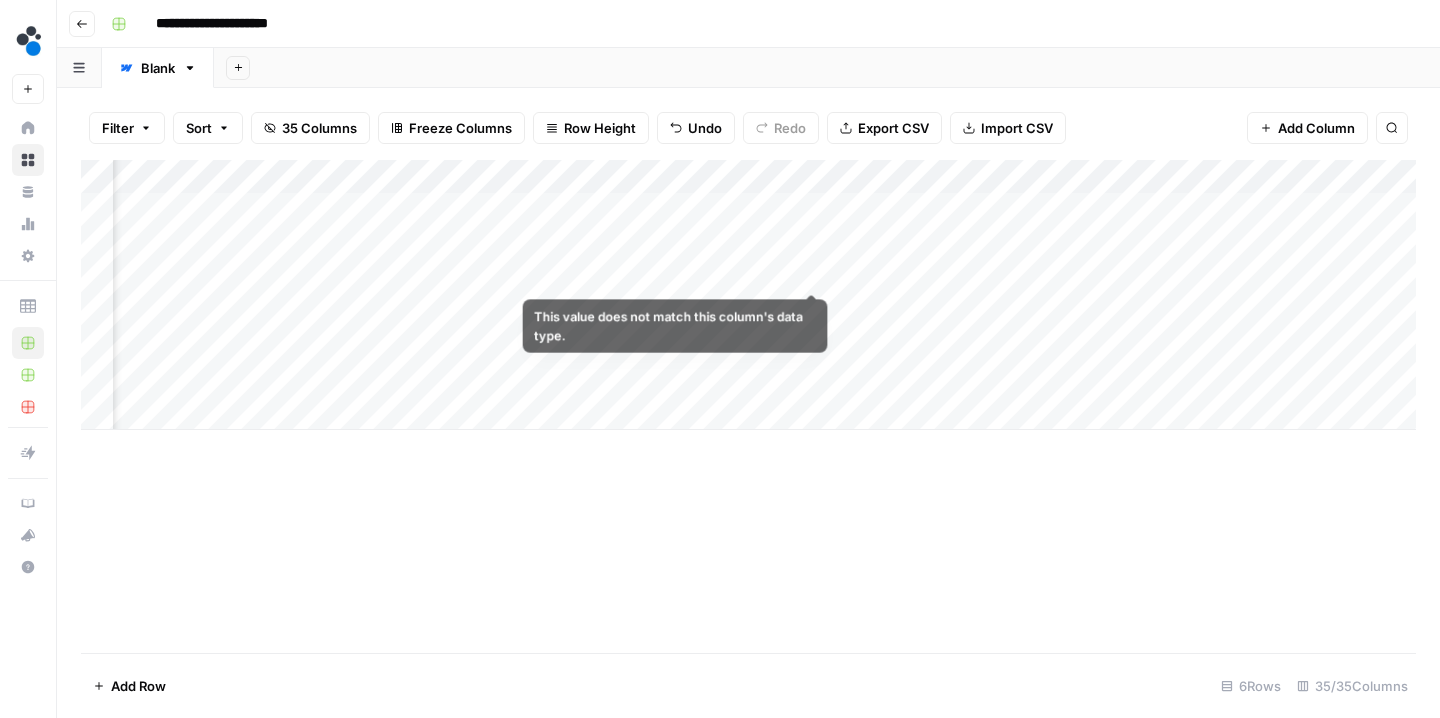 scroll, scrollTop: 0, scrollLeft: 3544, axis: horizontal 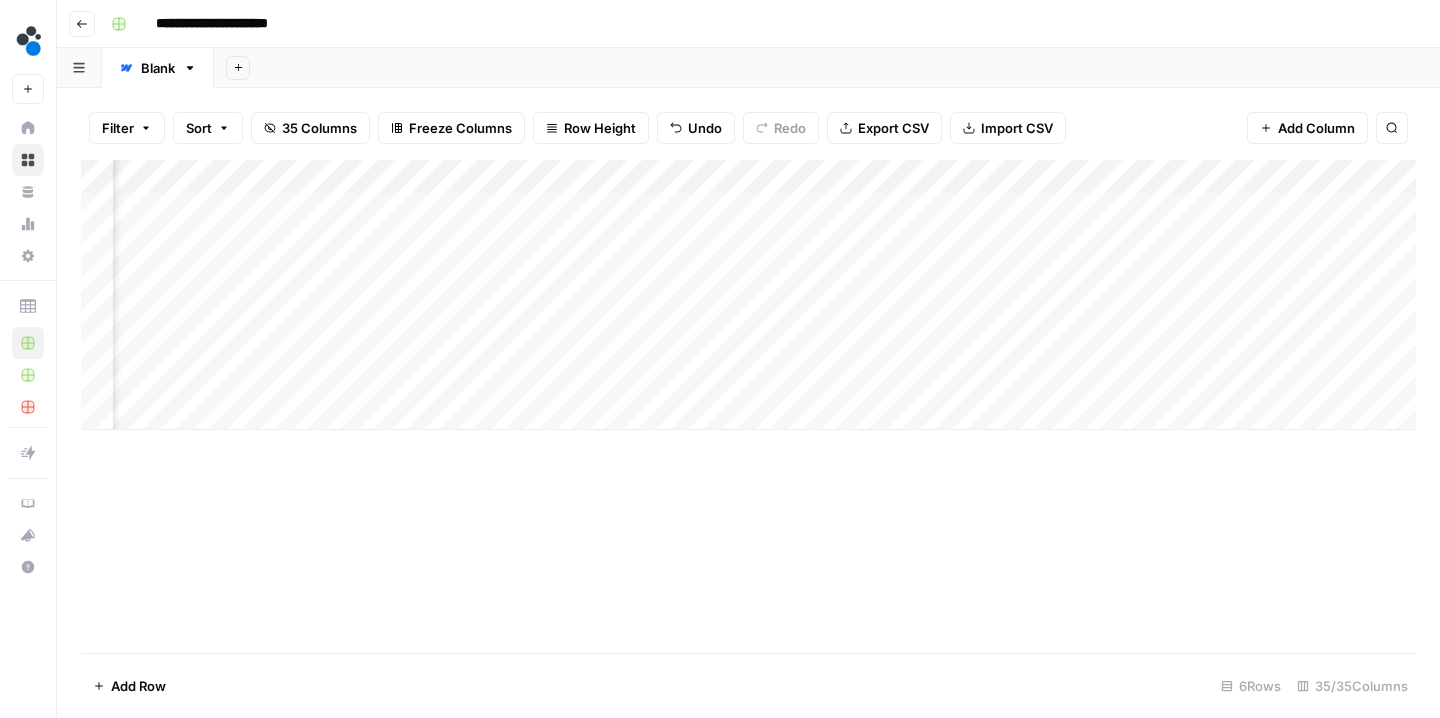click on "Add Column" at bounding box center (748, 295) 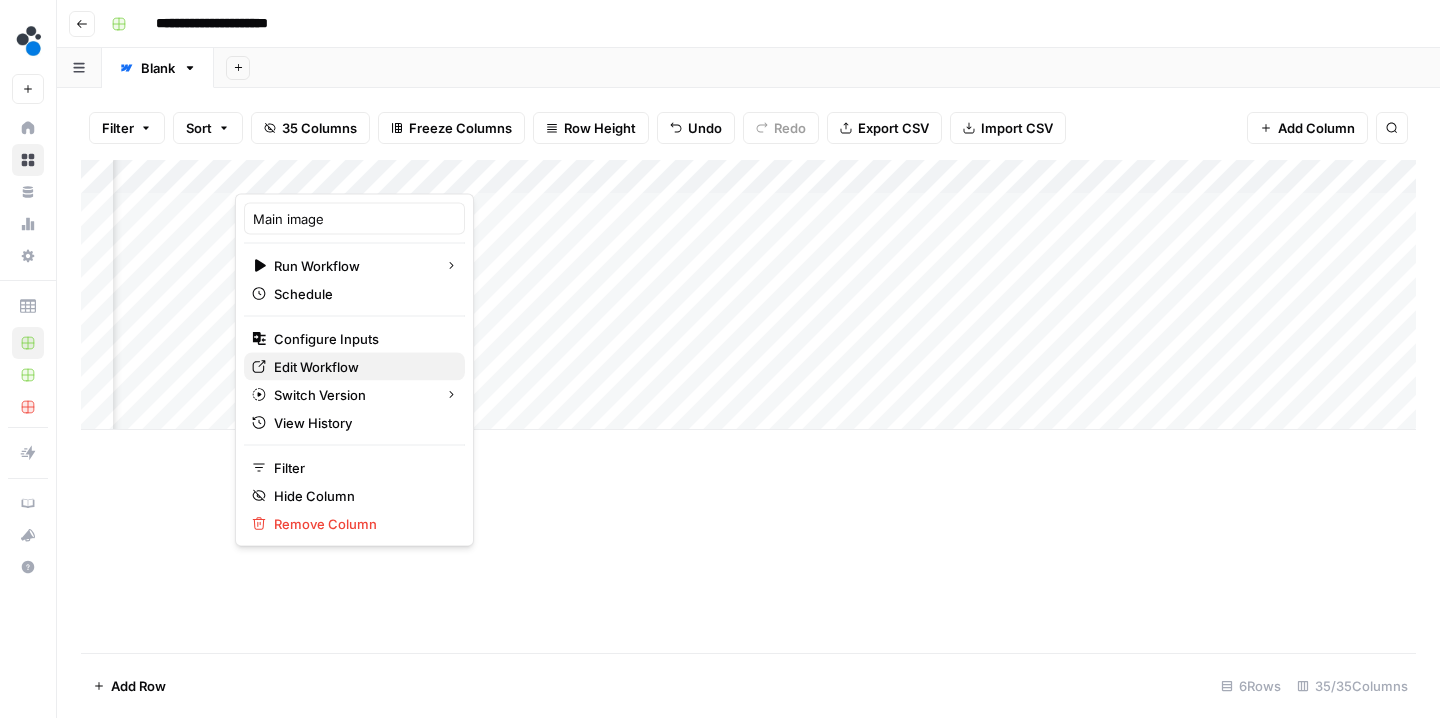 click on "Edit Workflow" at bounding box center (354, 367) 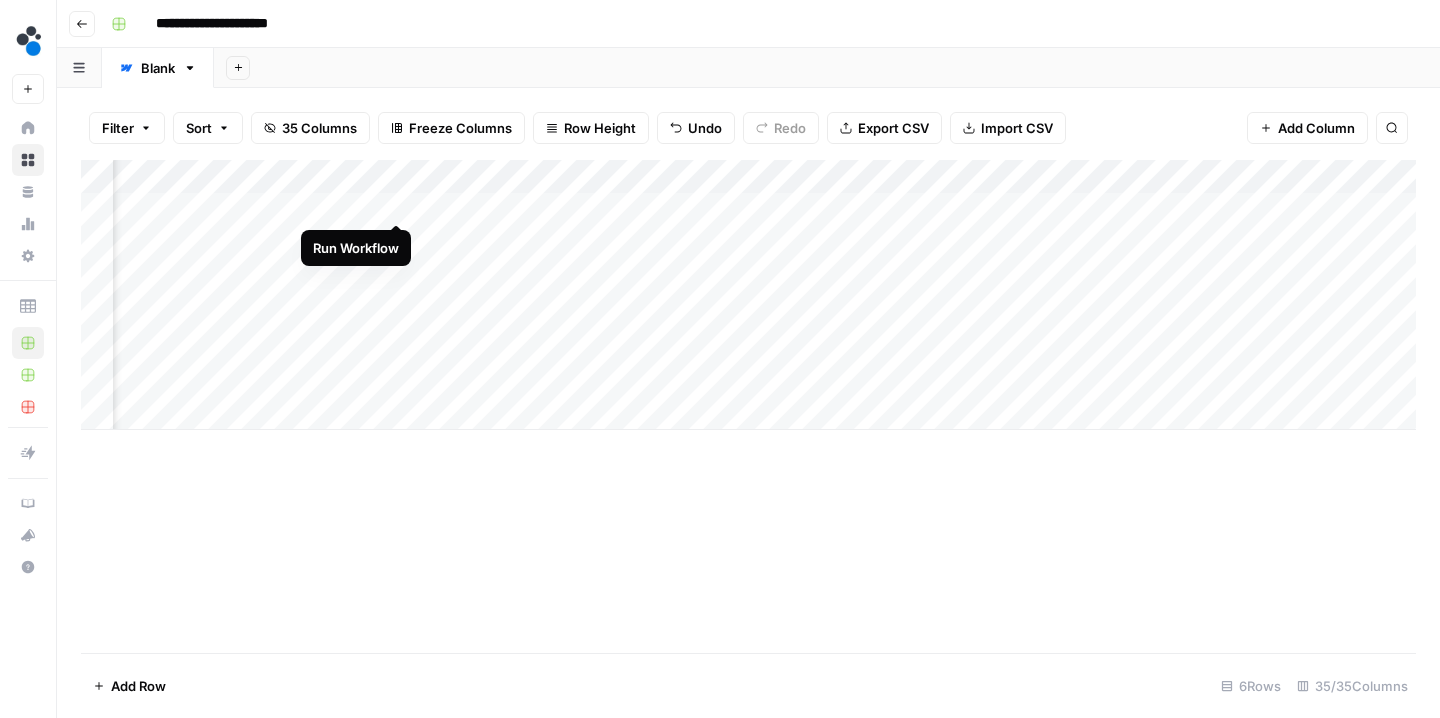 click on "Add Column" at bounding box center (748, 295) 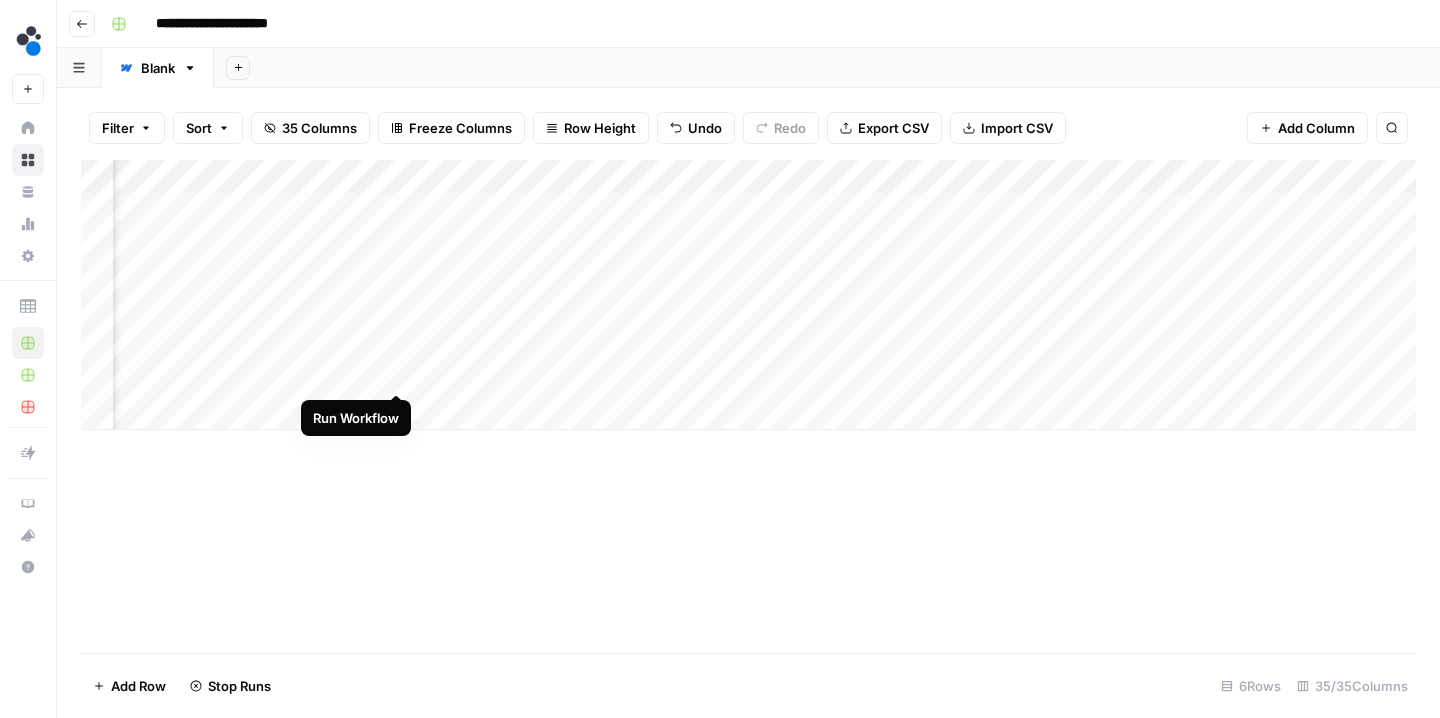 click on "Add Column" at bounding box center [748, 295] 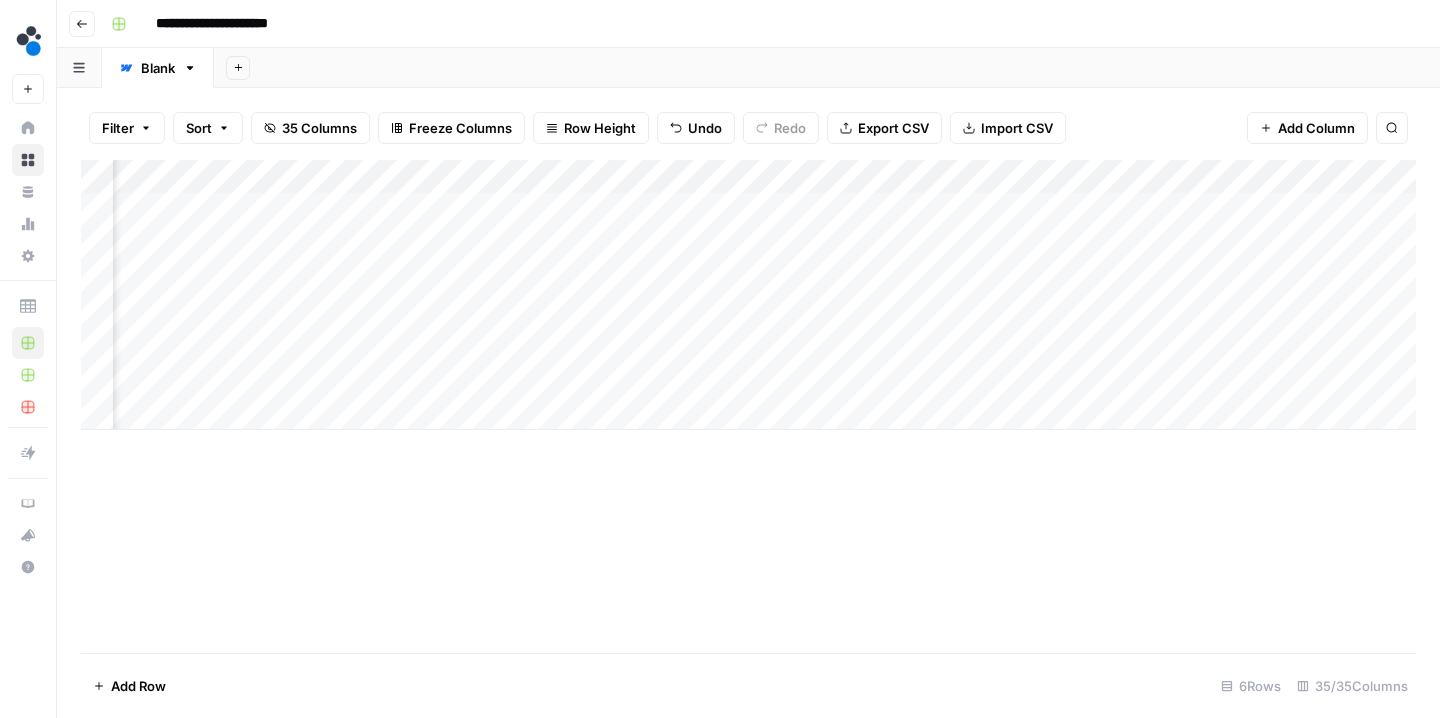 scroll, scrollTop: 0, scrollLeft: 3411, axis: horizontal 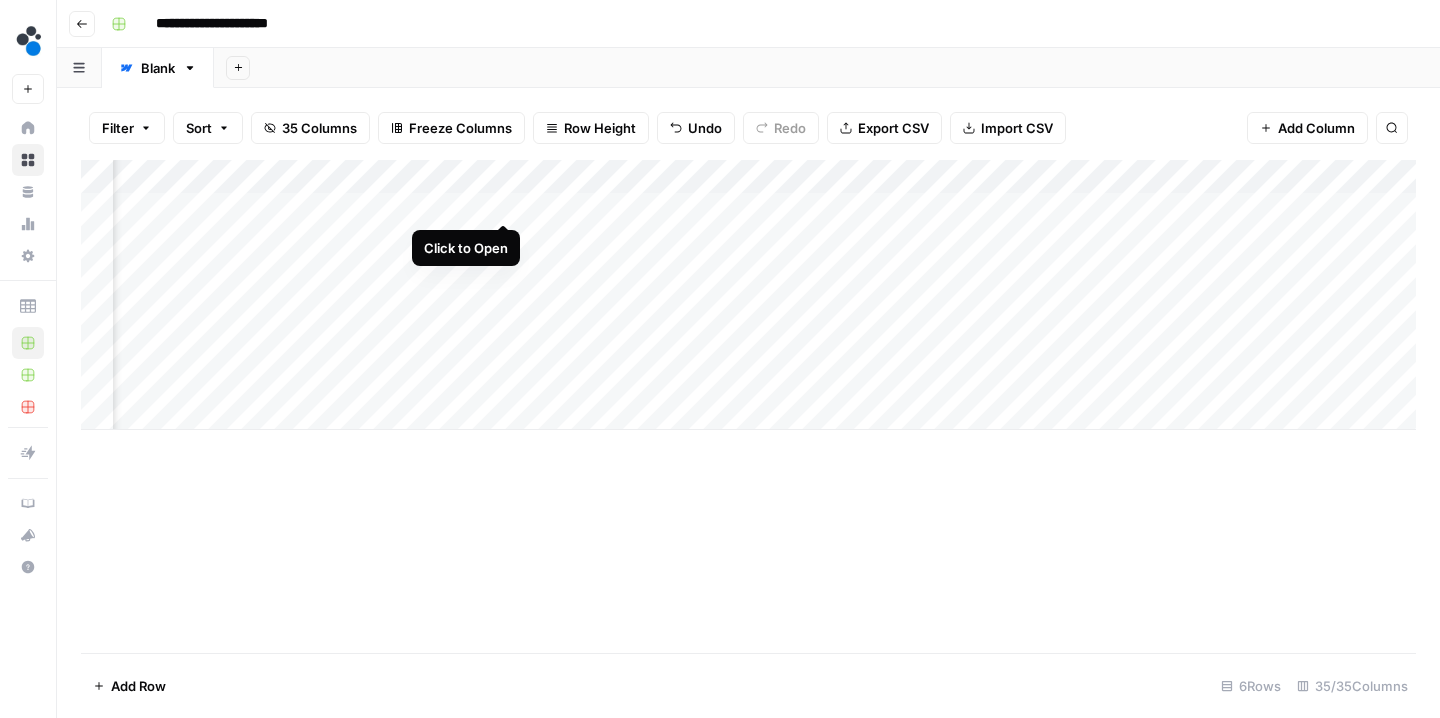 click on "Add Column" at bounding box center [748, 295] 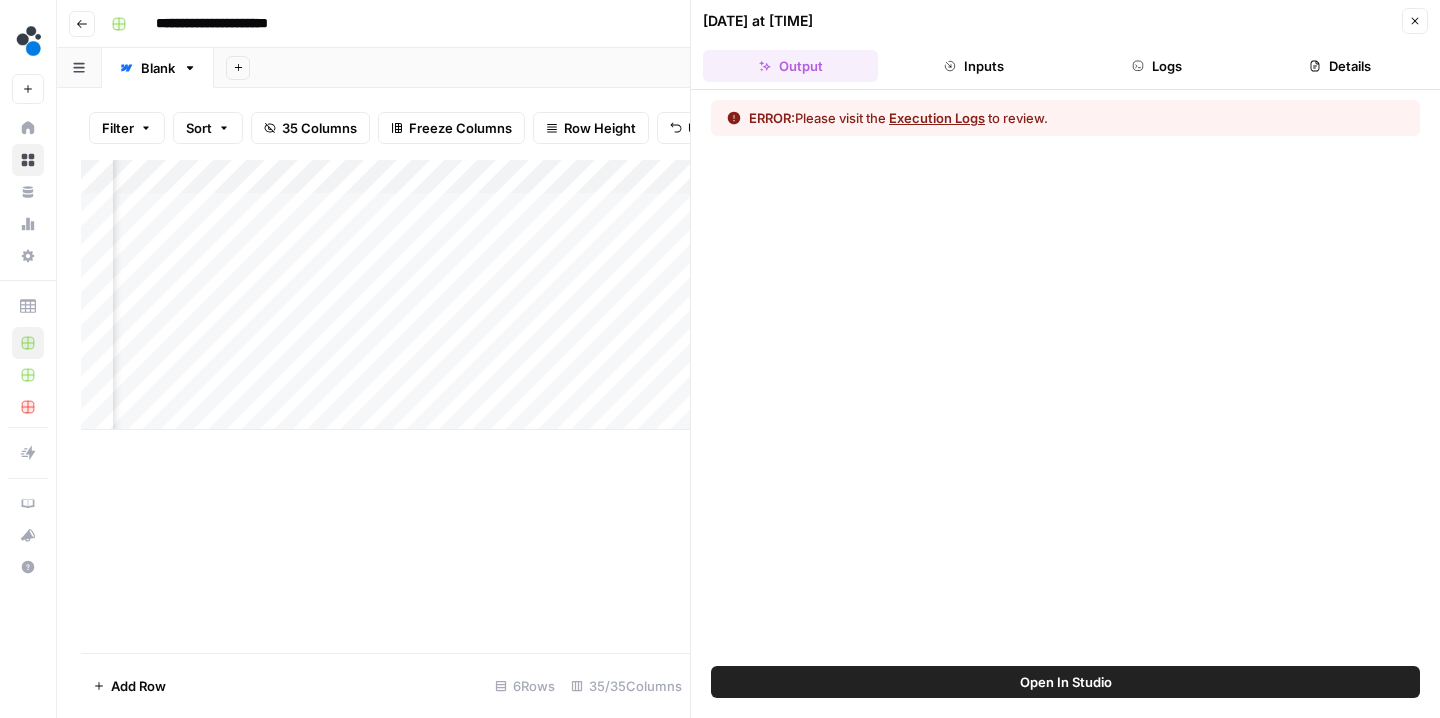 click on "Execution Logs" at bounding box center [937, 118] 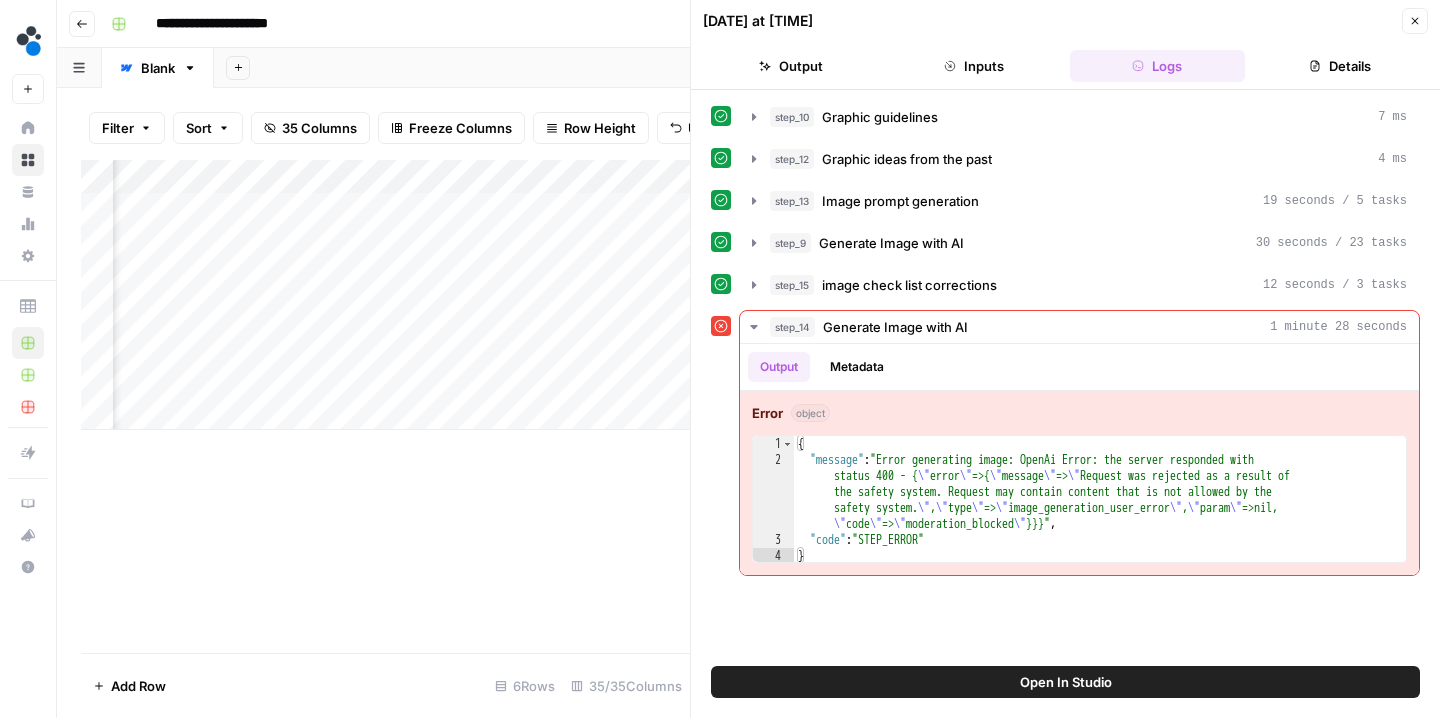 click on "07/11/25 at 3:22 PM Close" at bounding box center (1065, 21) 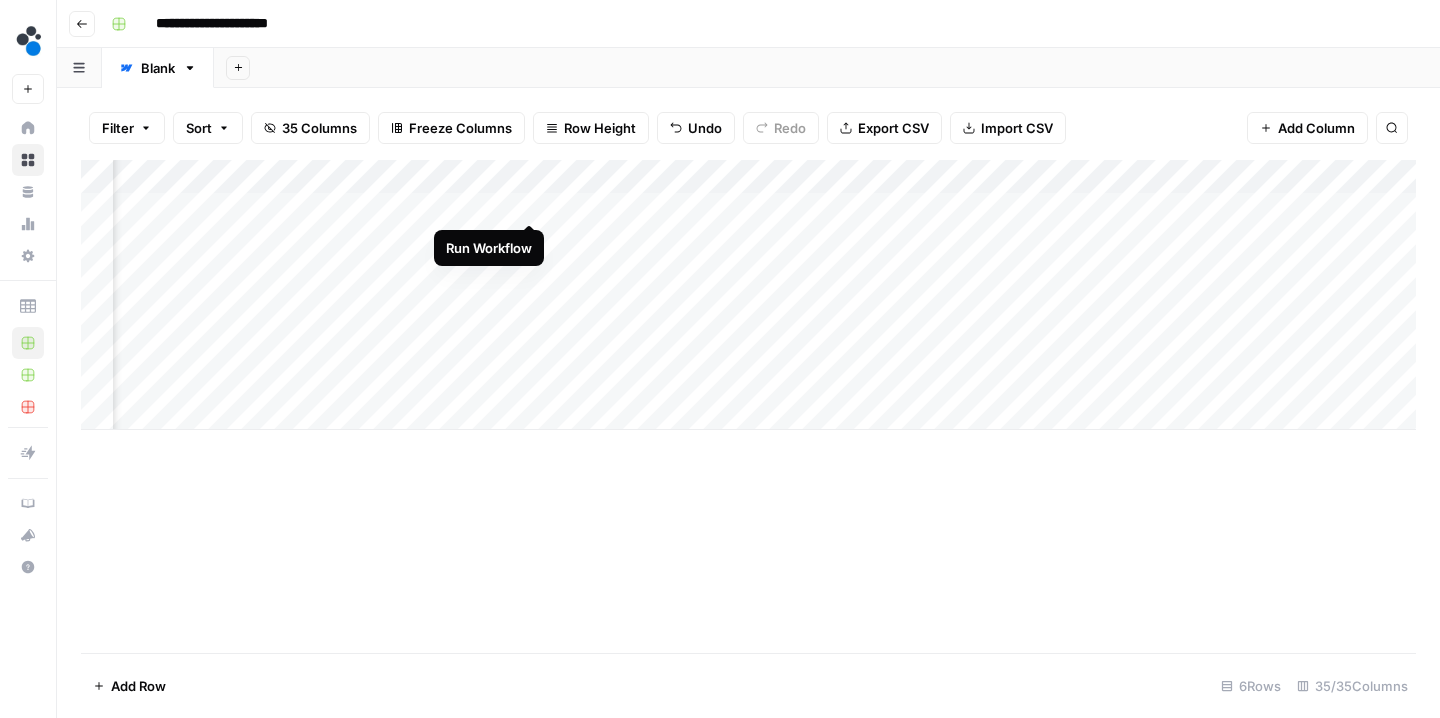 click on "Add Column" at bounding box center [748, 295] 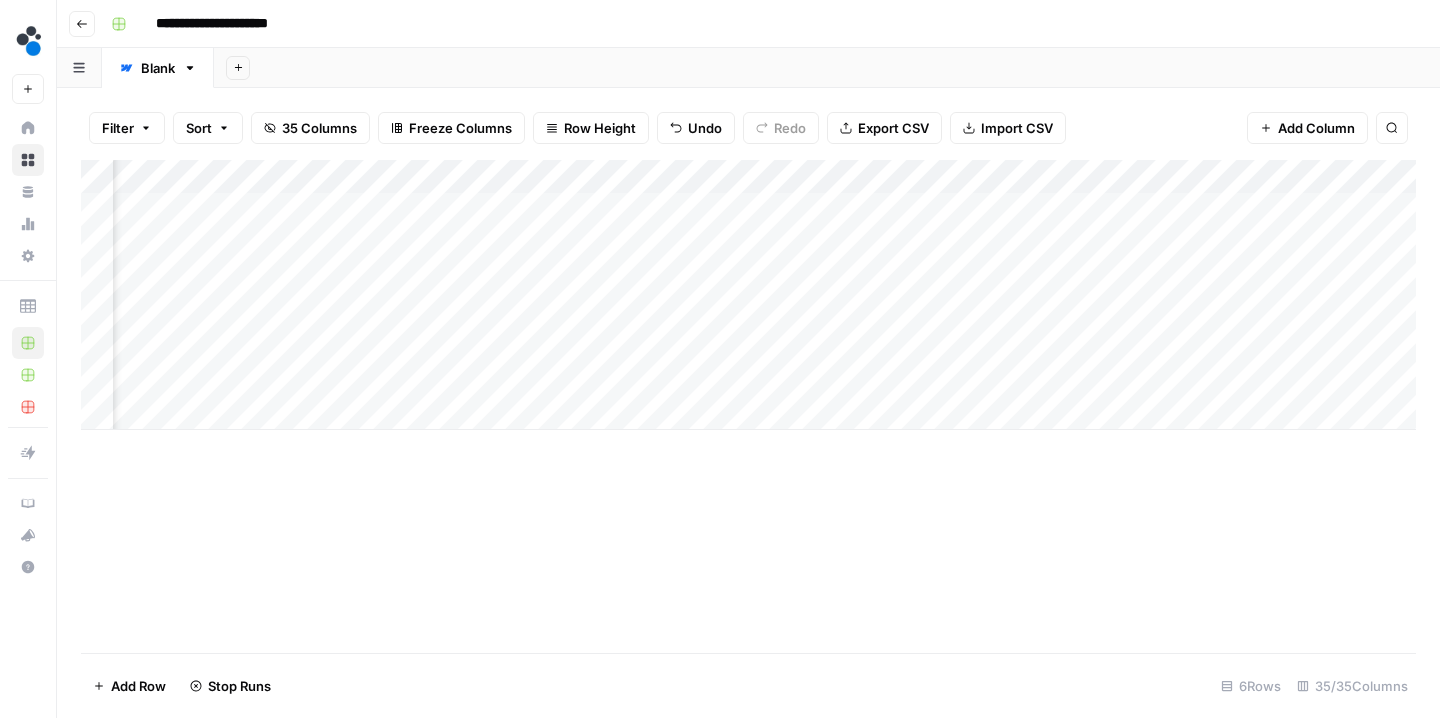 click on "Add Column" at bounding box center [748, 295] 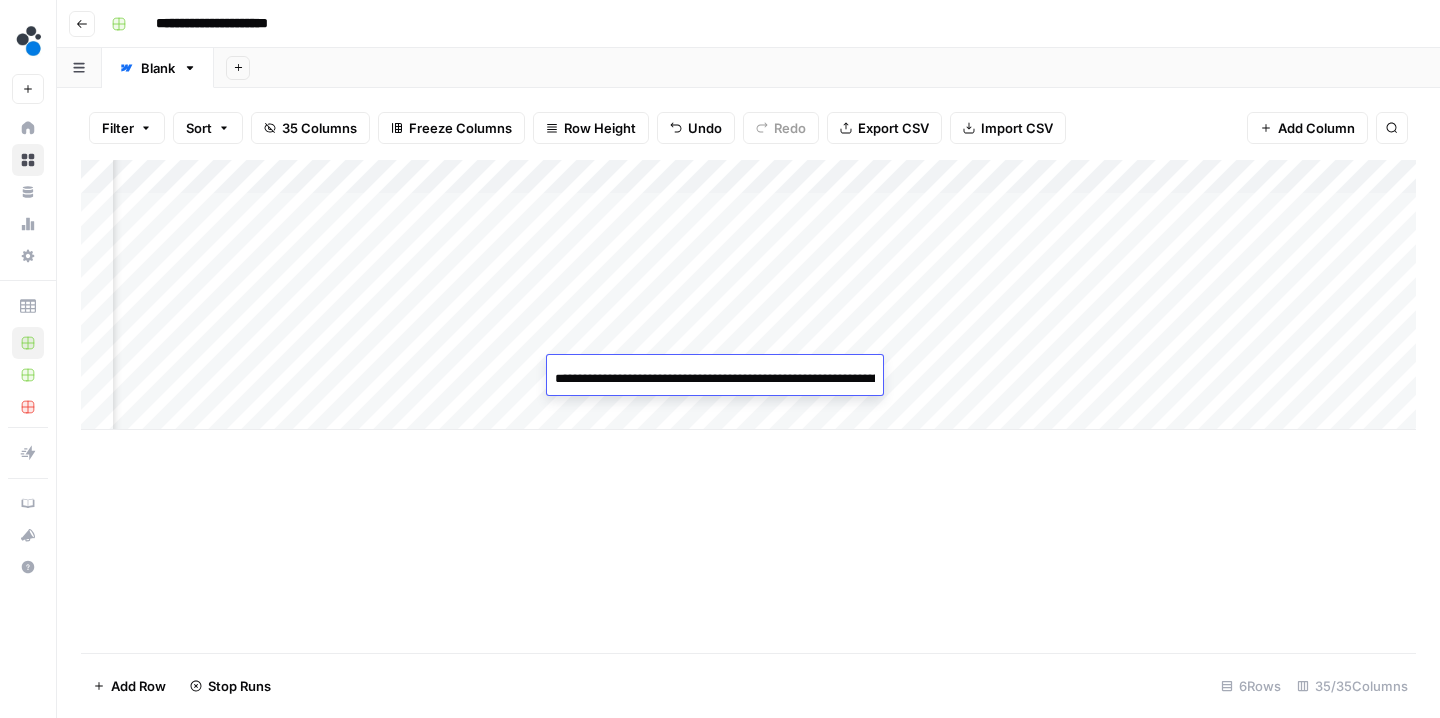 scroll, scrollTop: 0, scrollLeft: 820, axis: horizontal 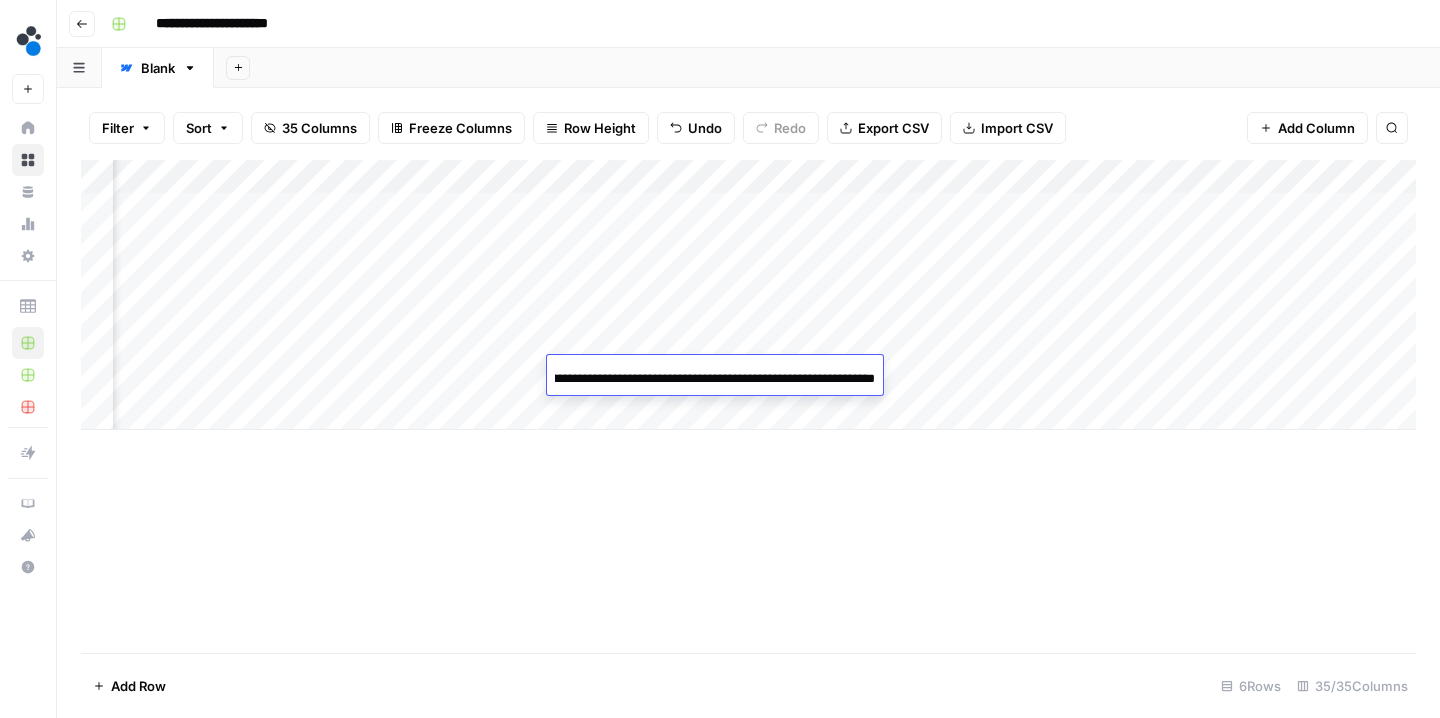 click on "Add Column" at bounding box center [748, 406] 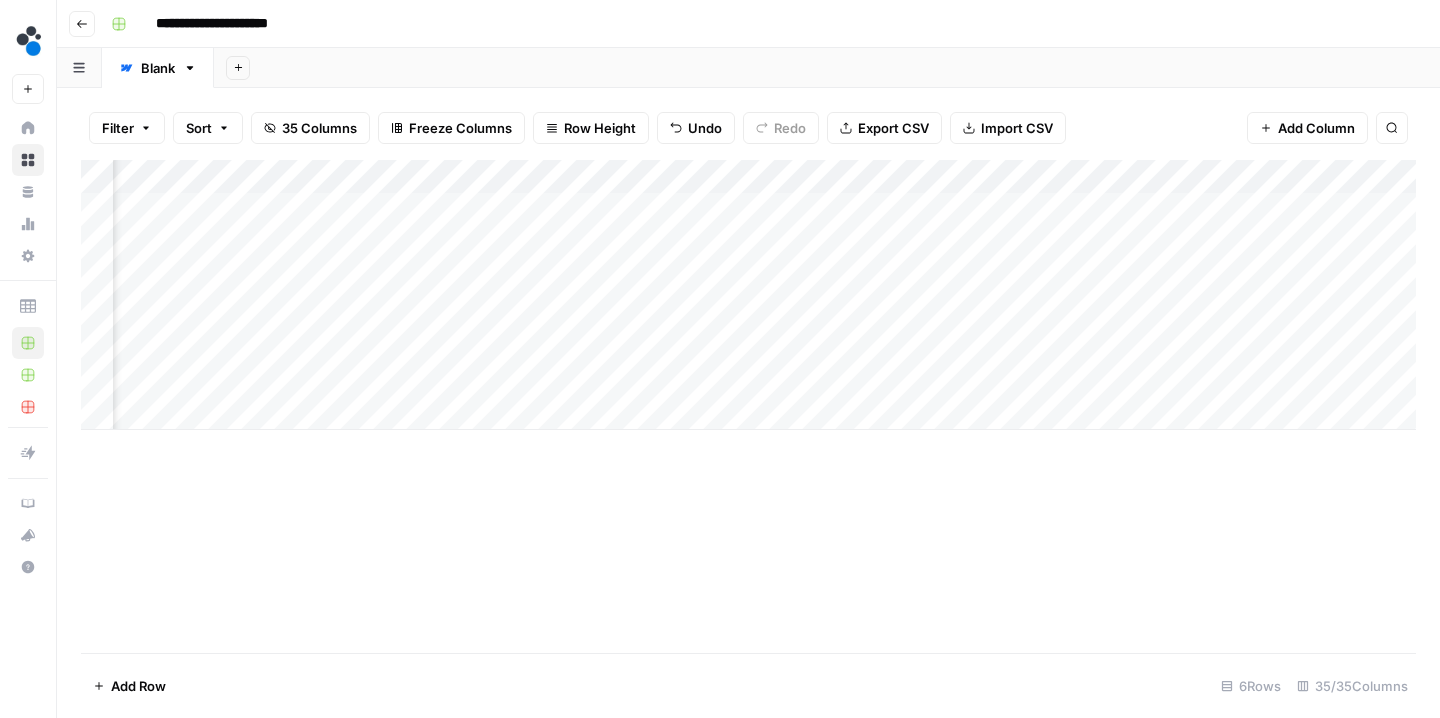 click on "Add Column" at bounding box center [748, 295] 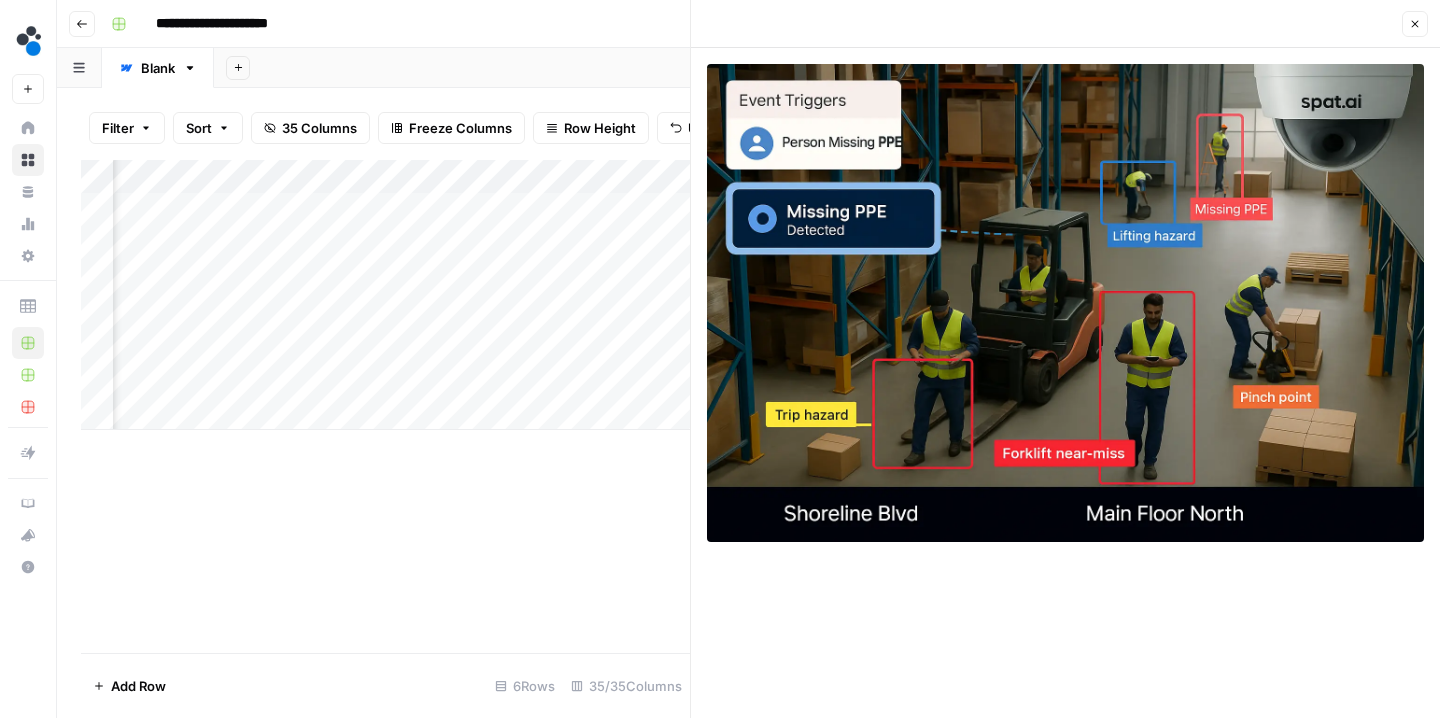 click 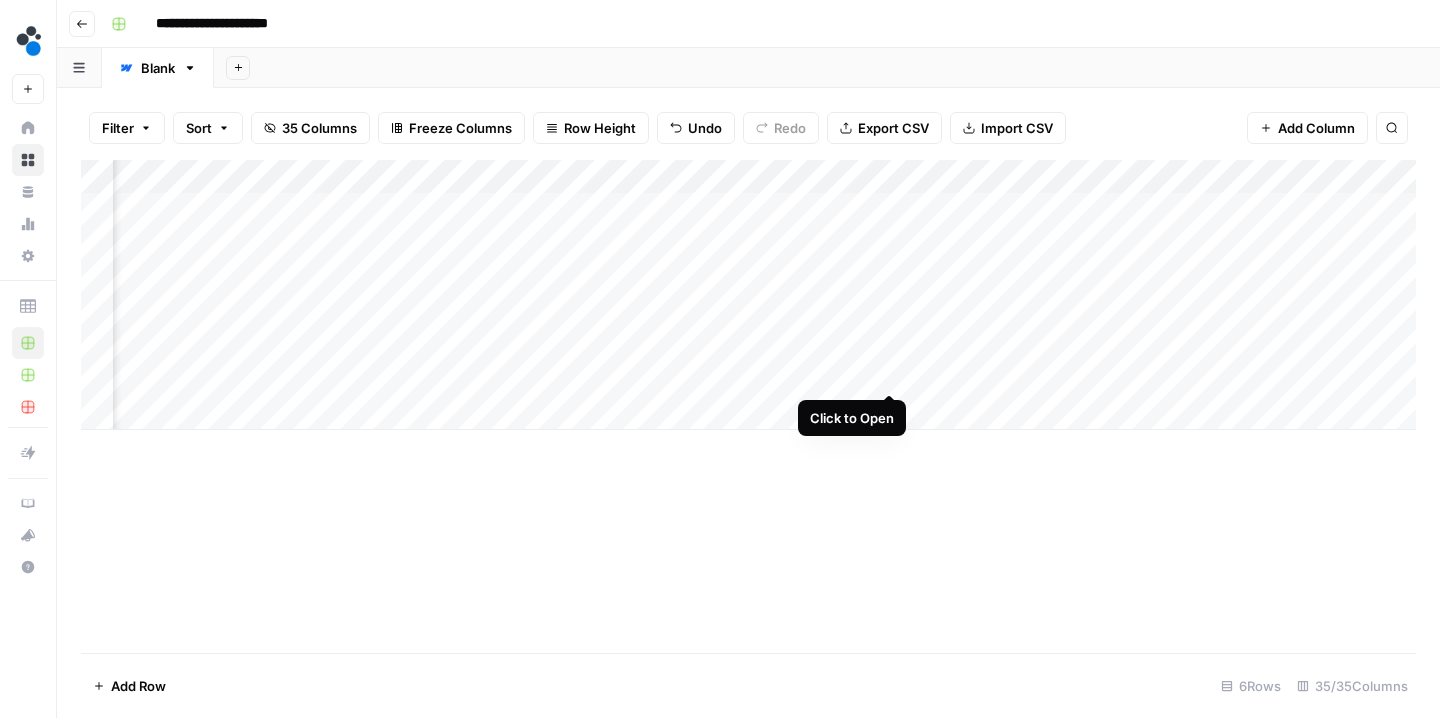 click on "Add Column" at bounding box center (748, 295) 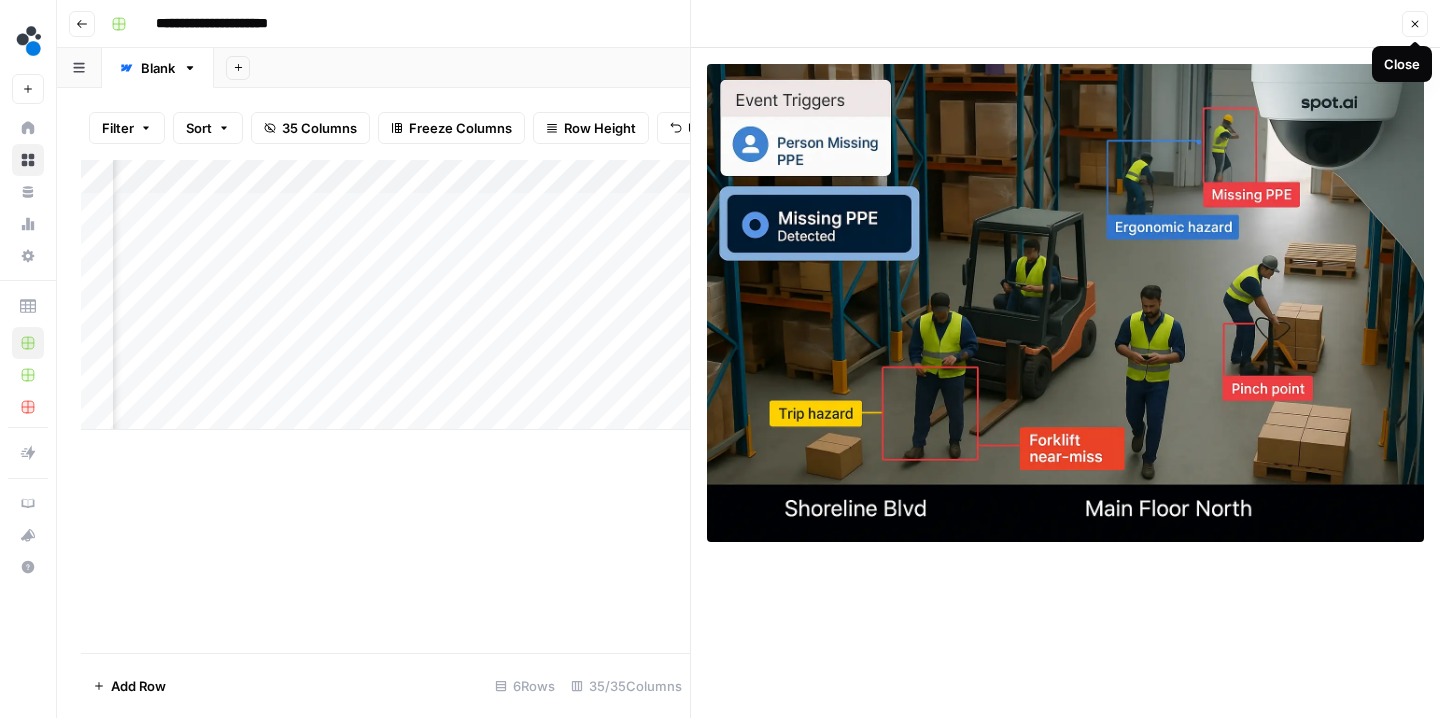 click 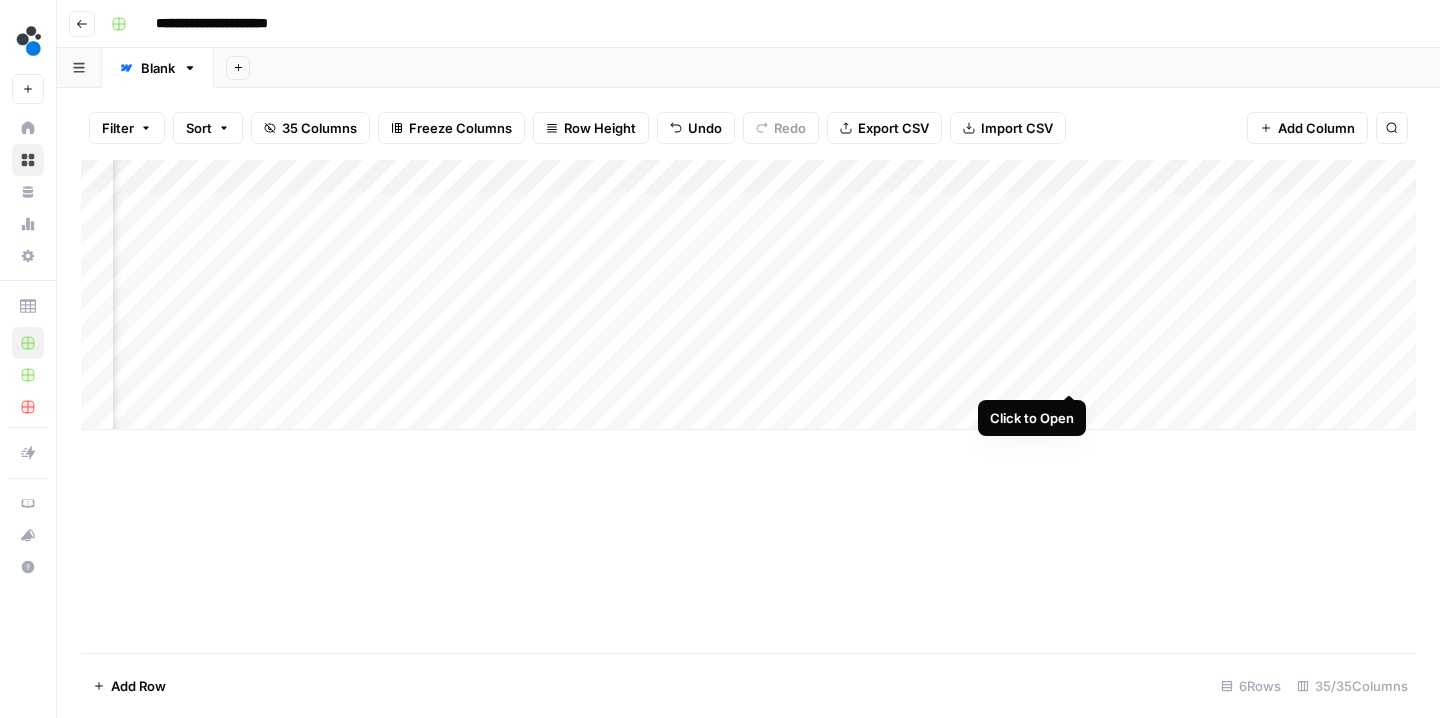 click on "Add Column" at bounding box center [748, 295] 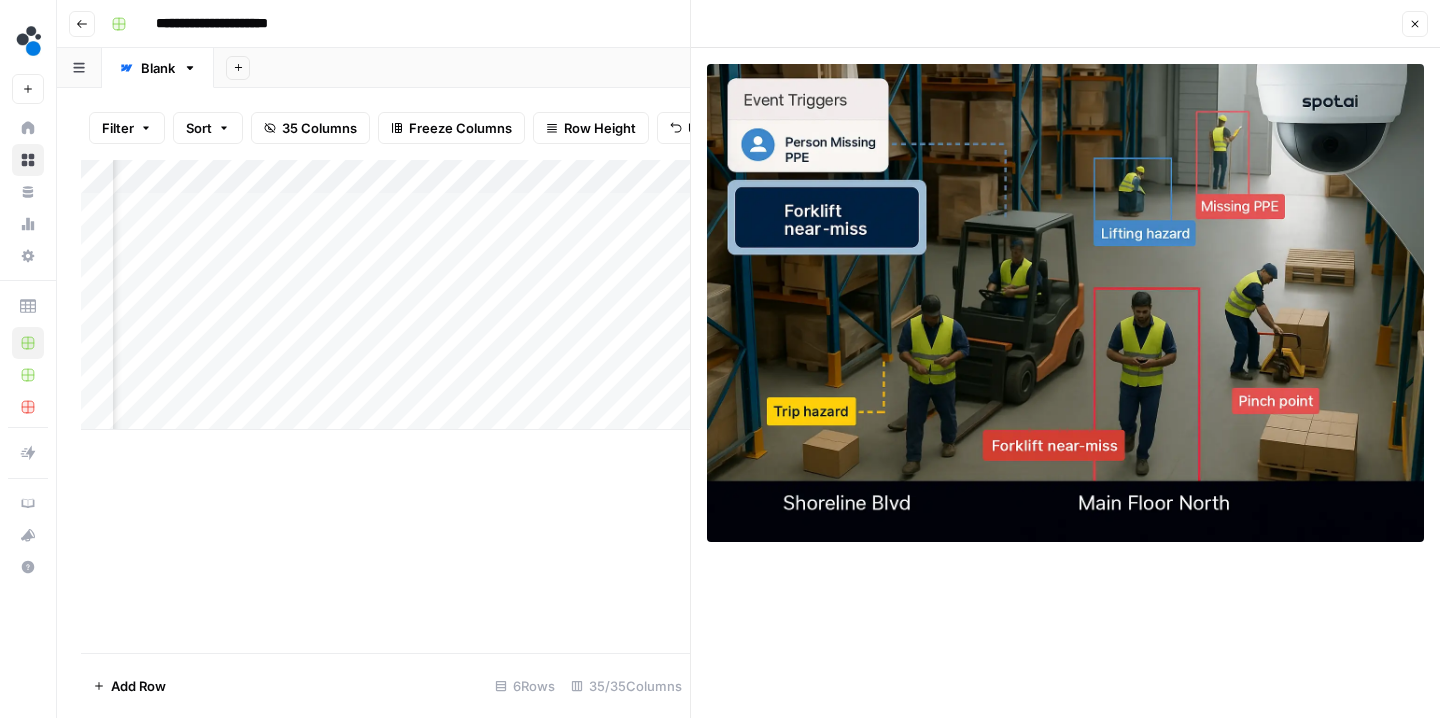 click on "Close" at bounding box center [1415, 24] 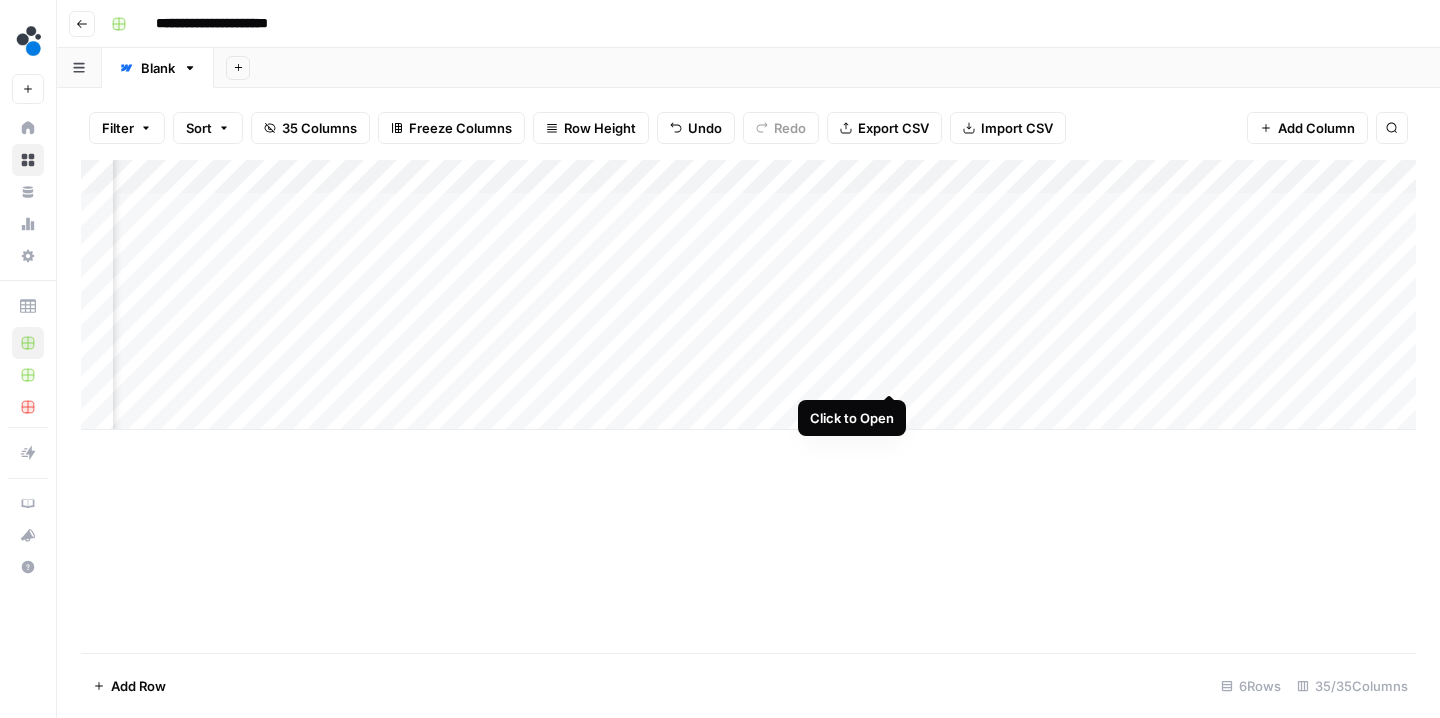click on "Add Column" at bounding box center [748, 295] 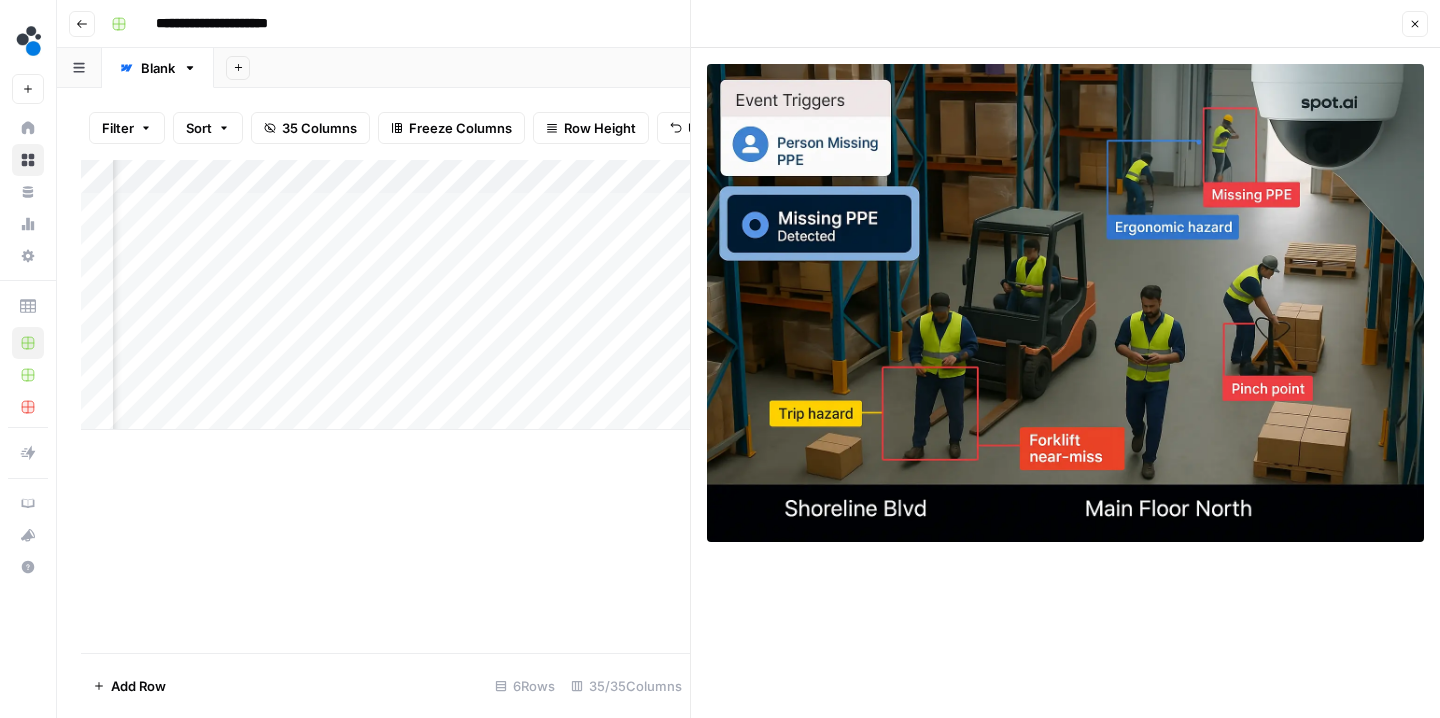 click 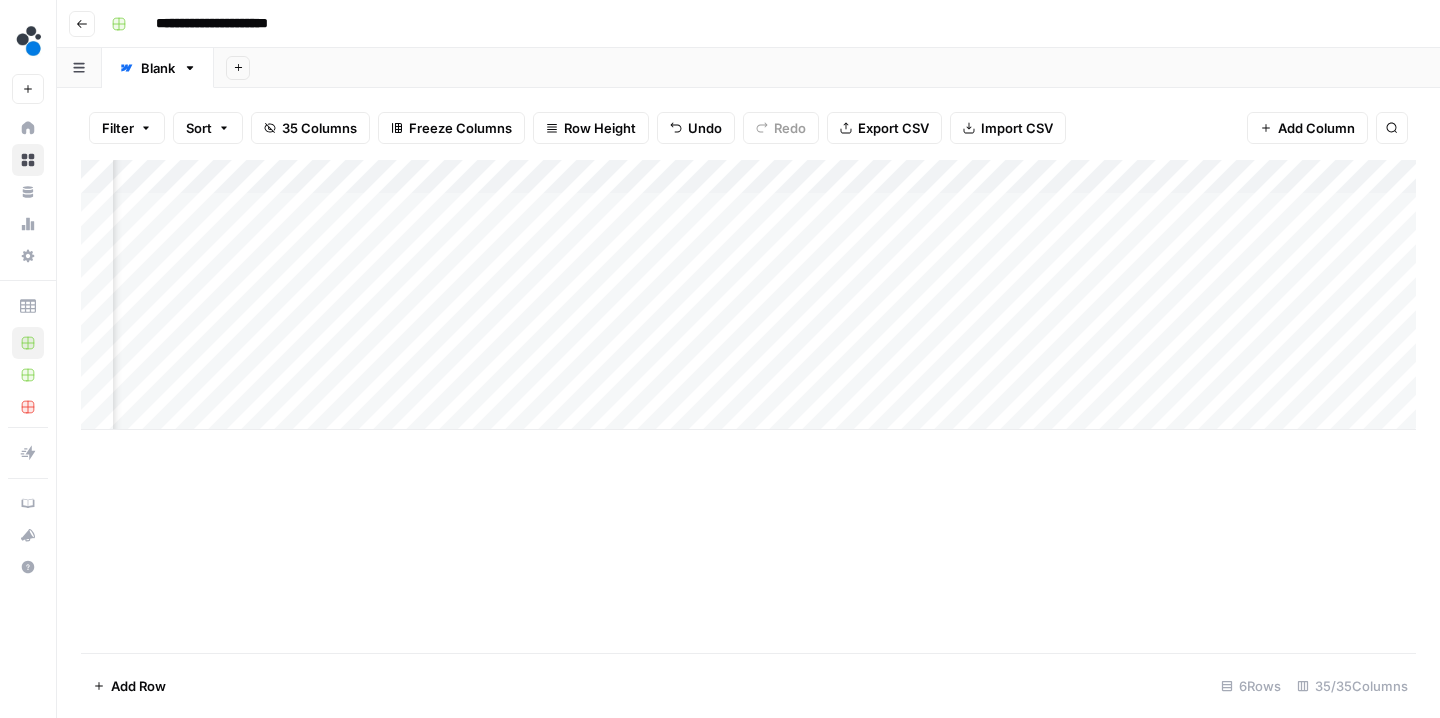 click on "Add Column" at bounding box center [748, 295] 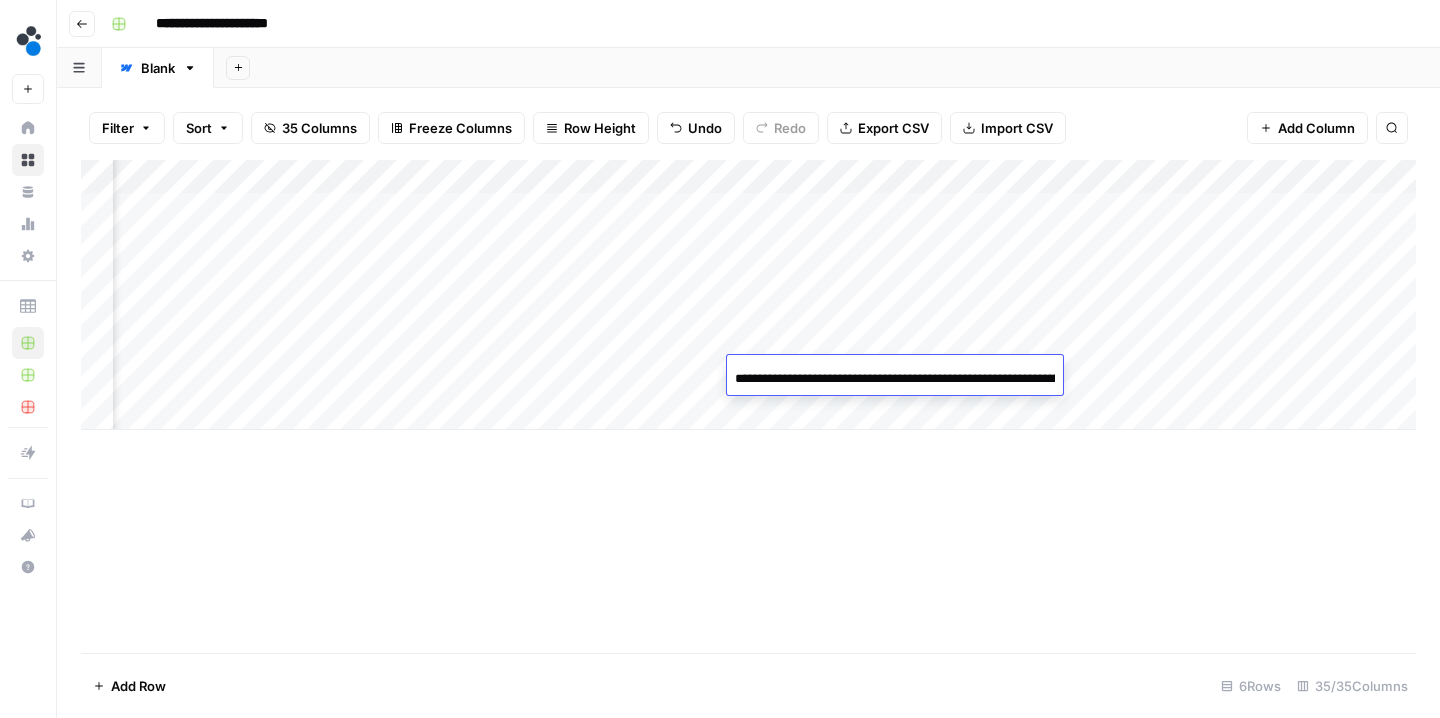scroll, scrollTop: 0, scrollLeft: 828, axis: horizontal 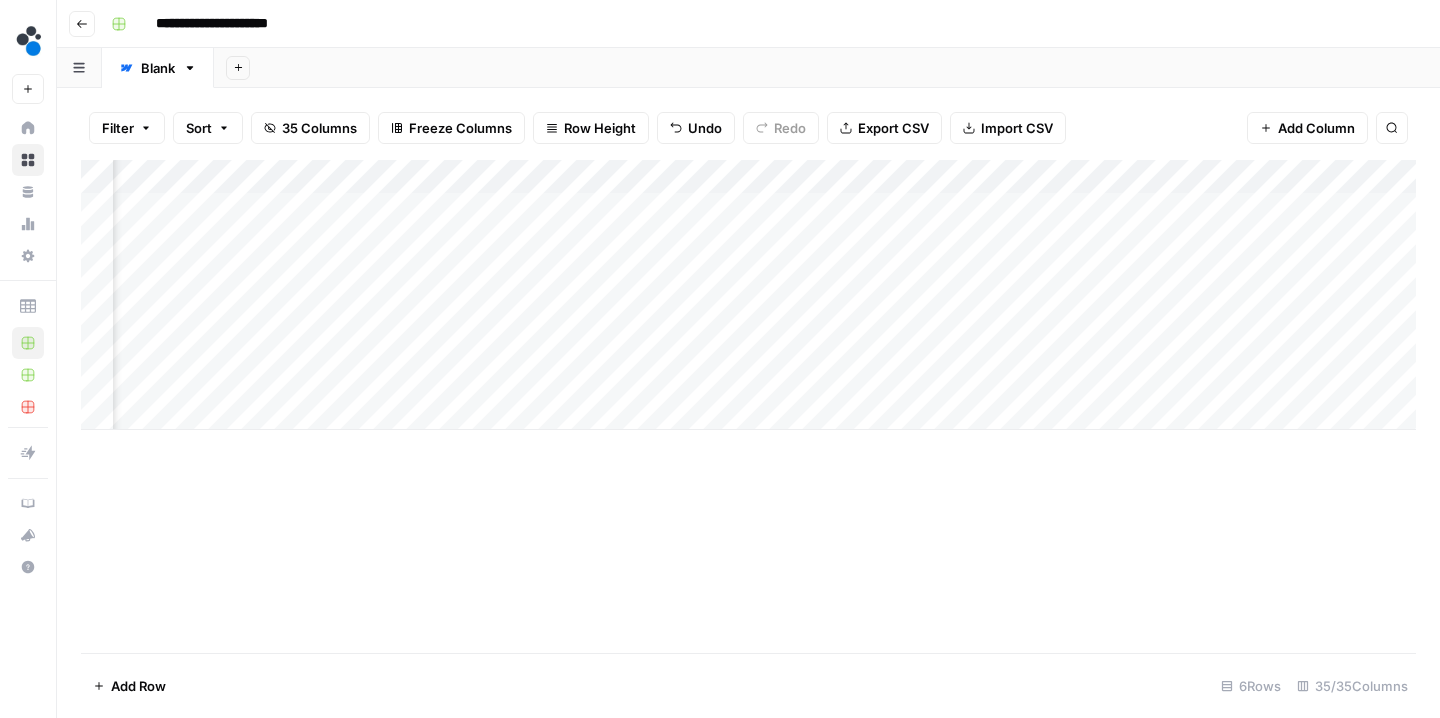 click on "Add Column" at bounding box center (748, 406) 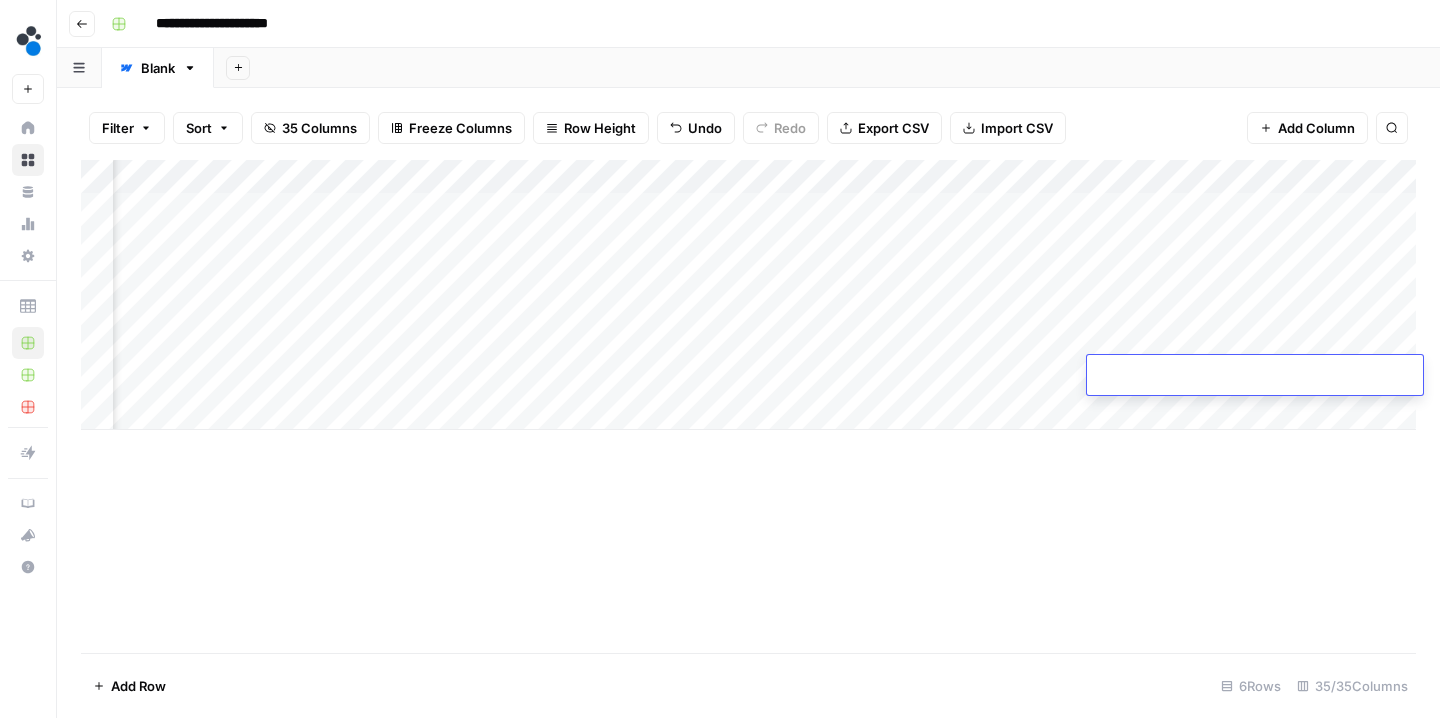type on "**********" 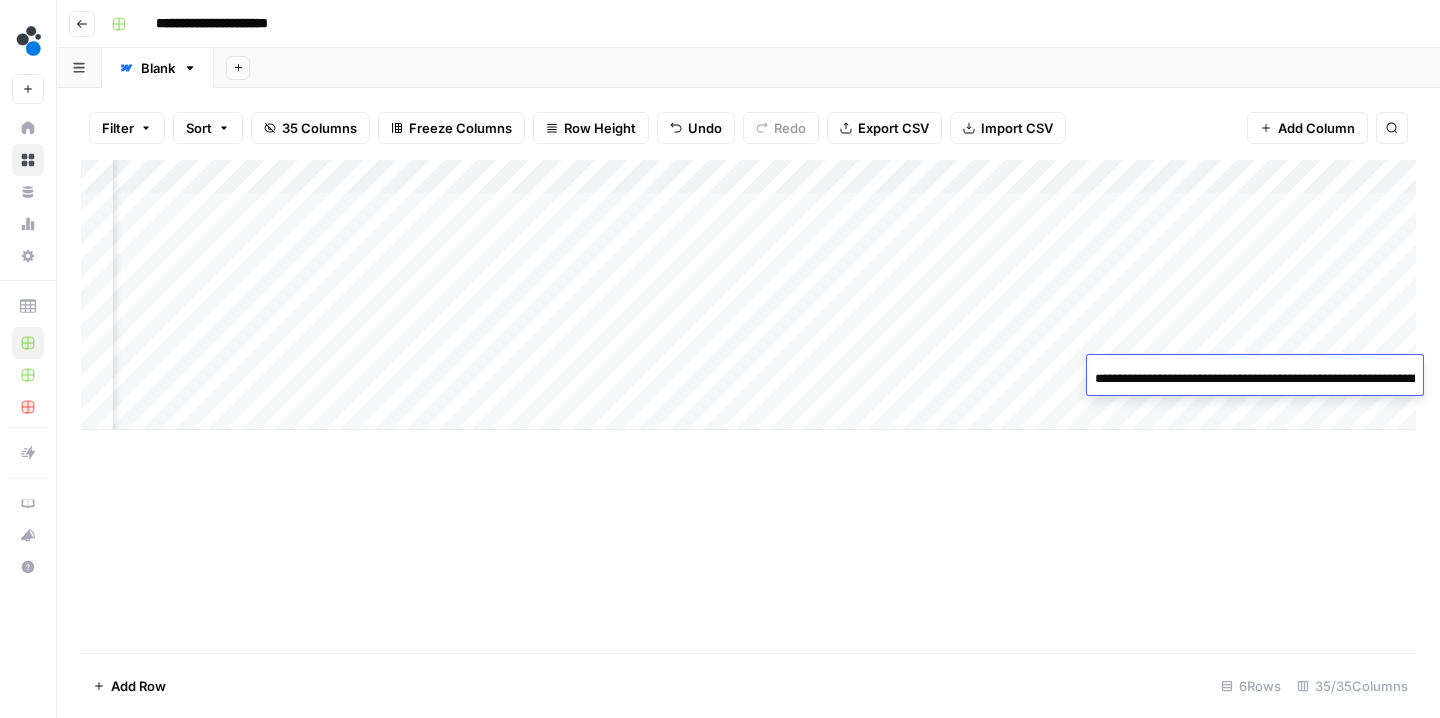 click on "Add Column" at bounding box center [748, 406] 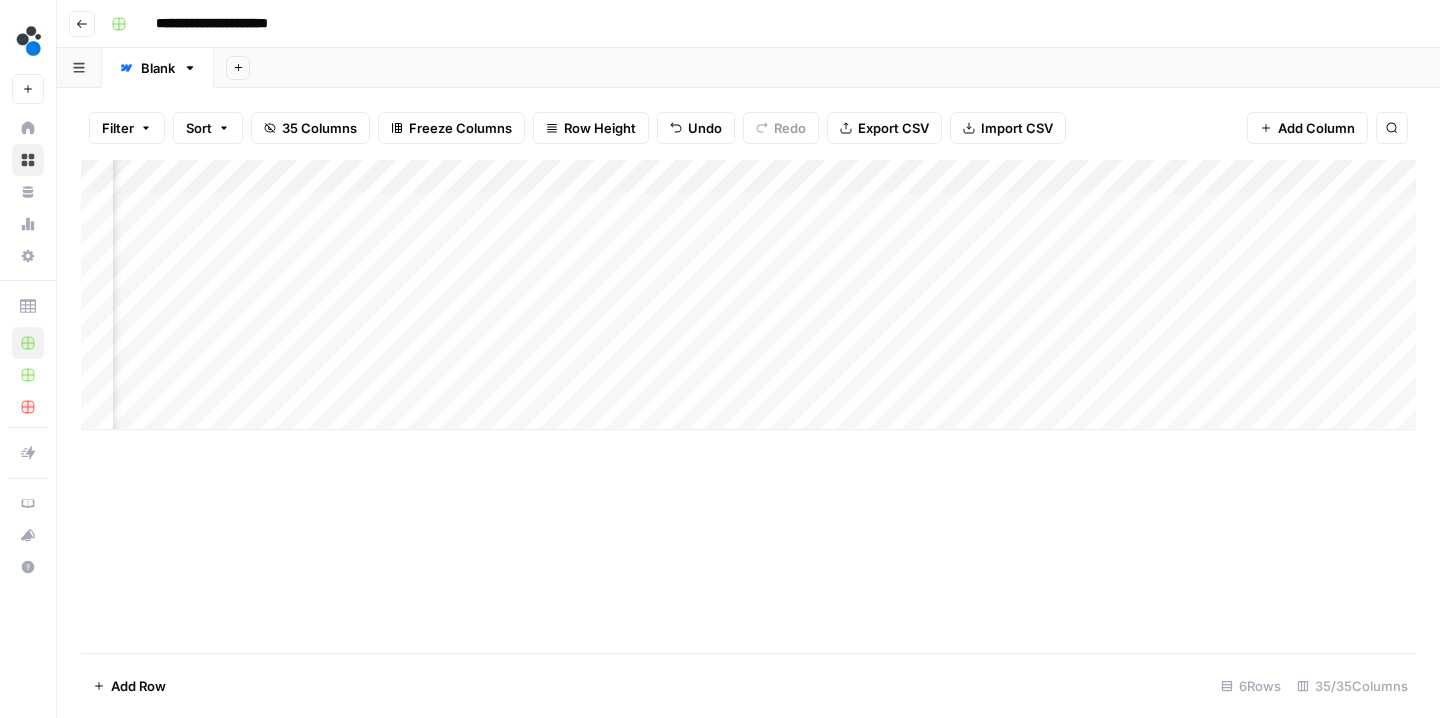 scroll, scrollTop: 0, scrollLeft: 4178, axis: horizontal 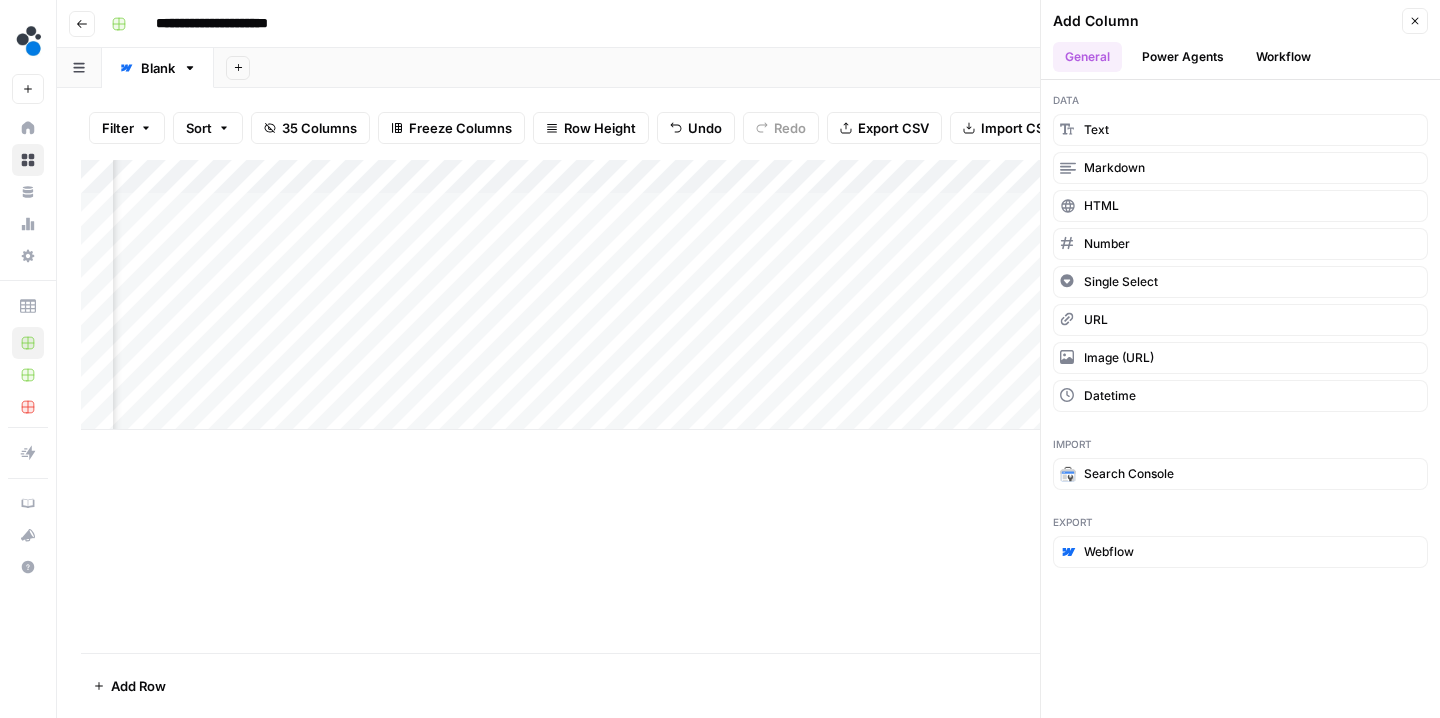 click on "Workflow" at bounding box center [1283, 57] 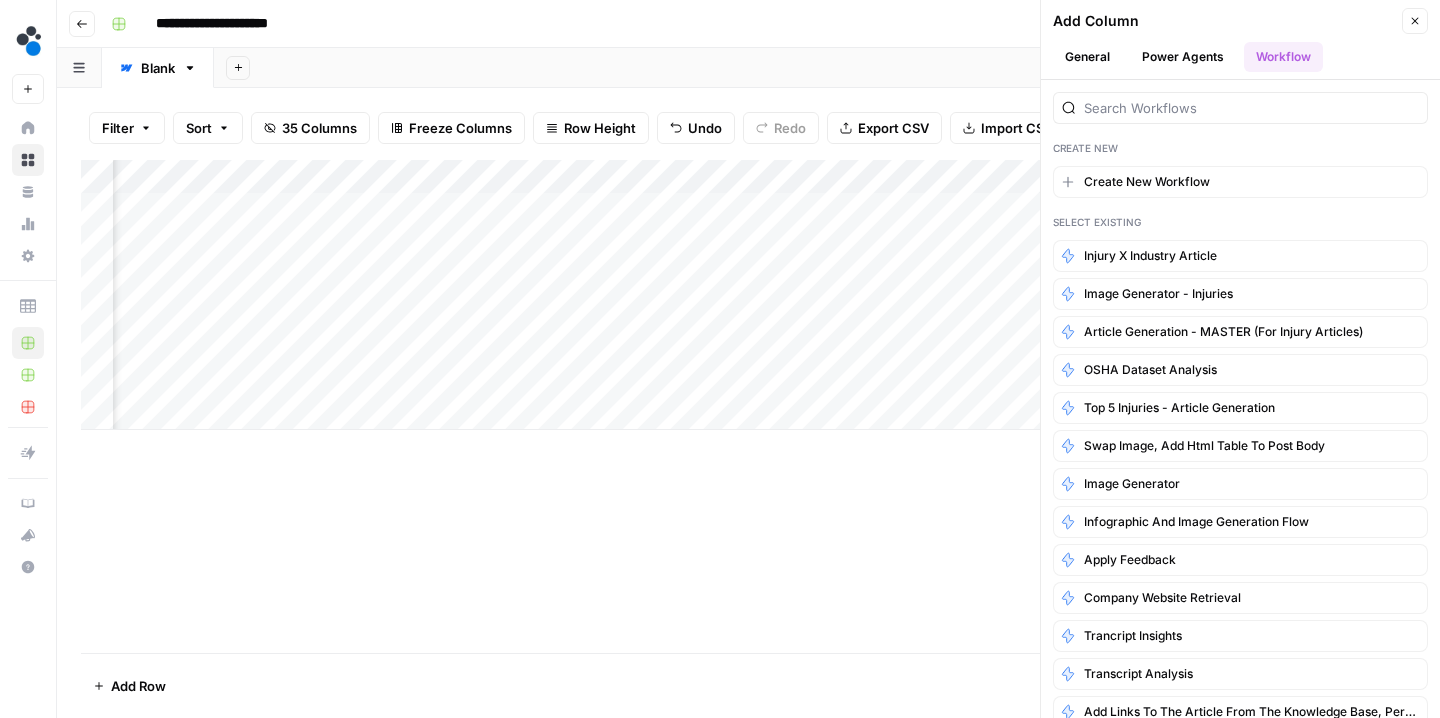 scroll, scrollTop: 0, scrollLeft: 0, axis: both 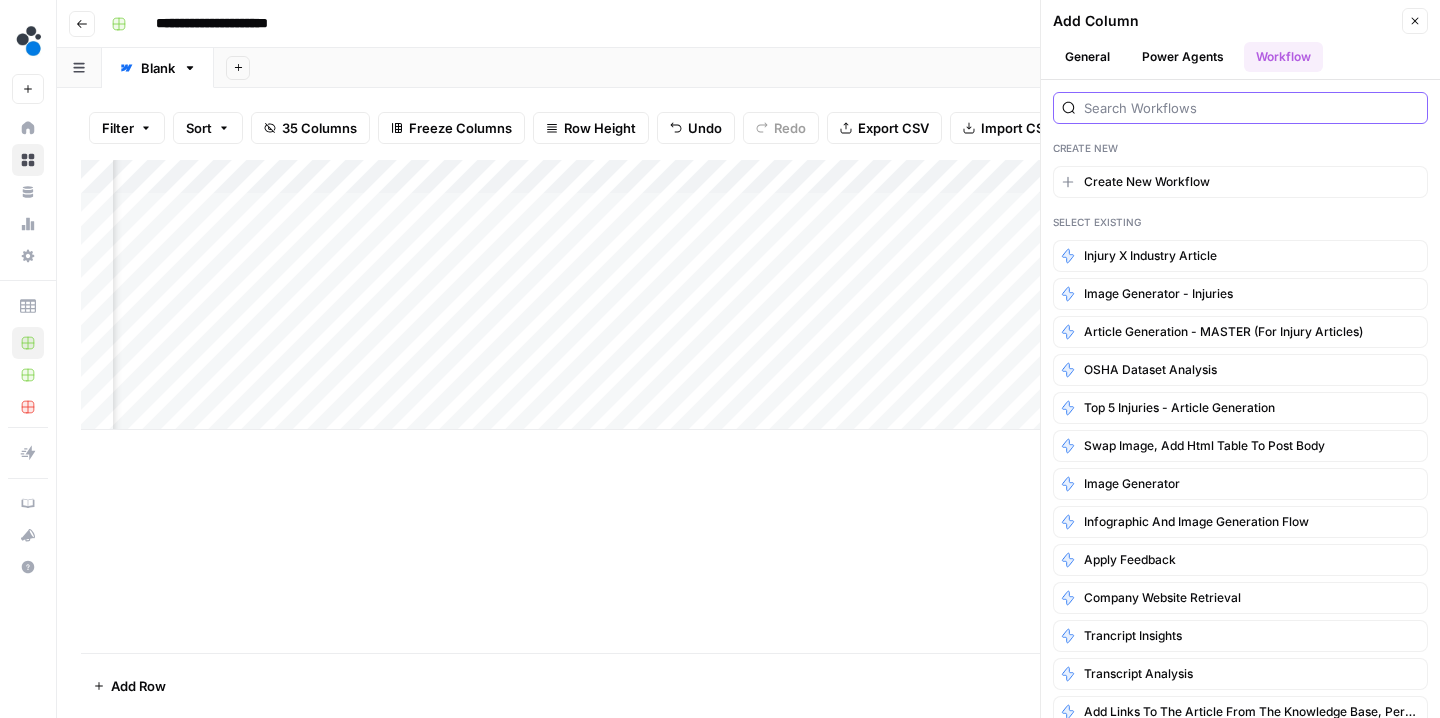 click at bounding box center (1251, 108) 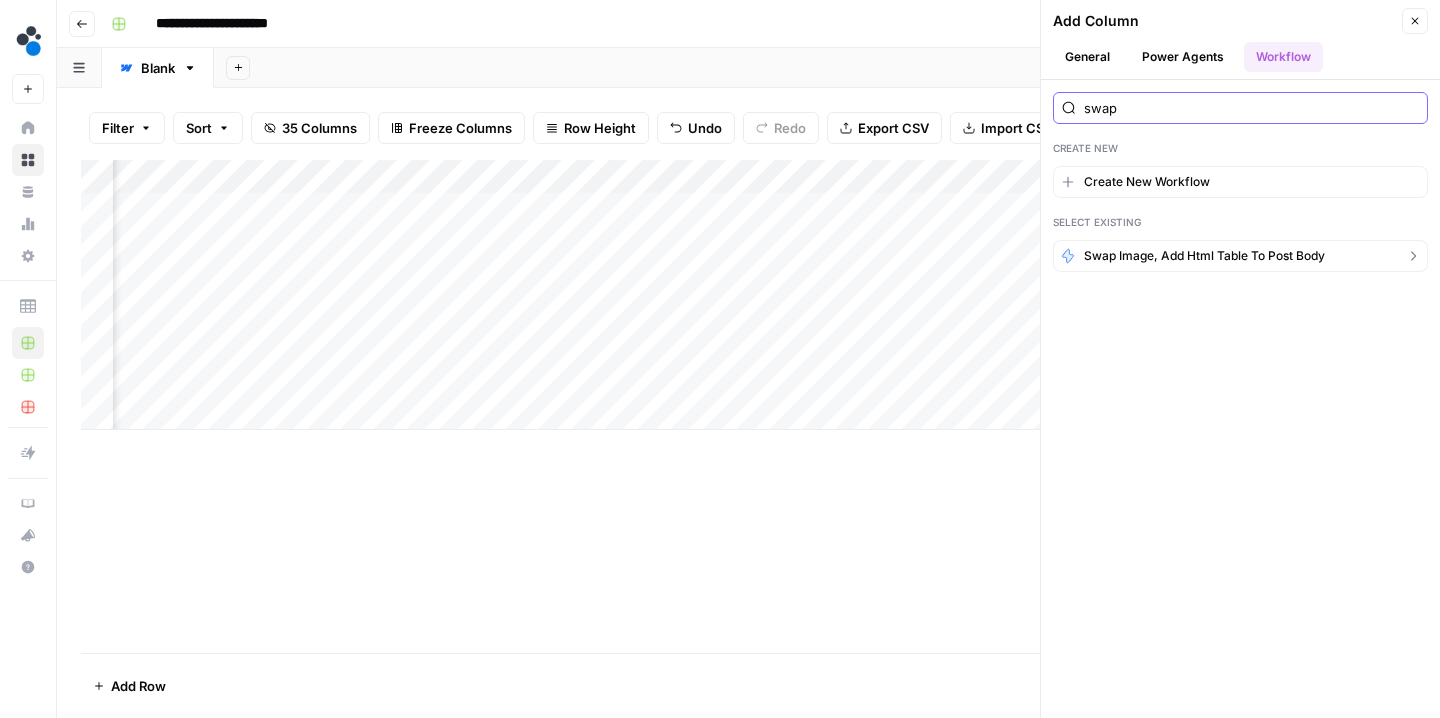 type on "swap" 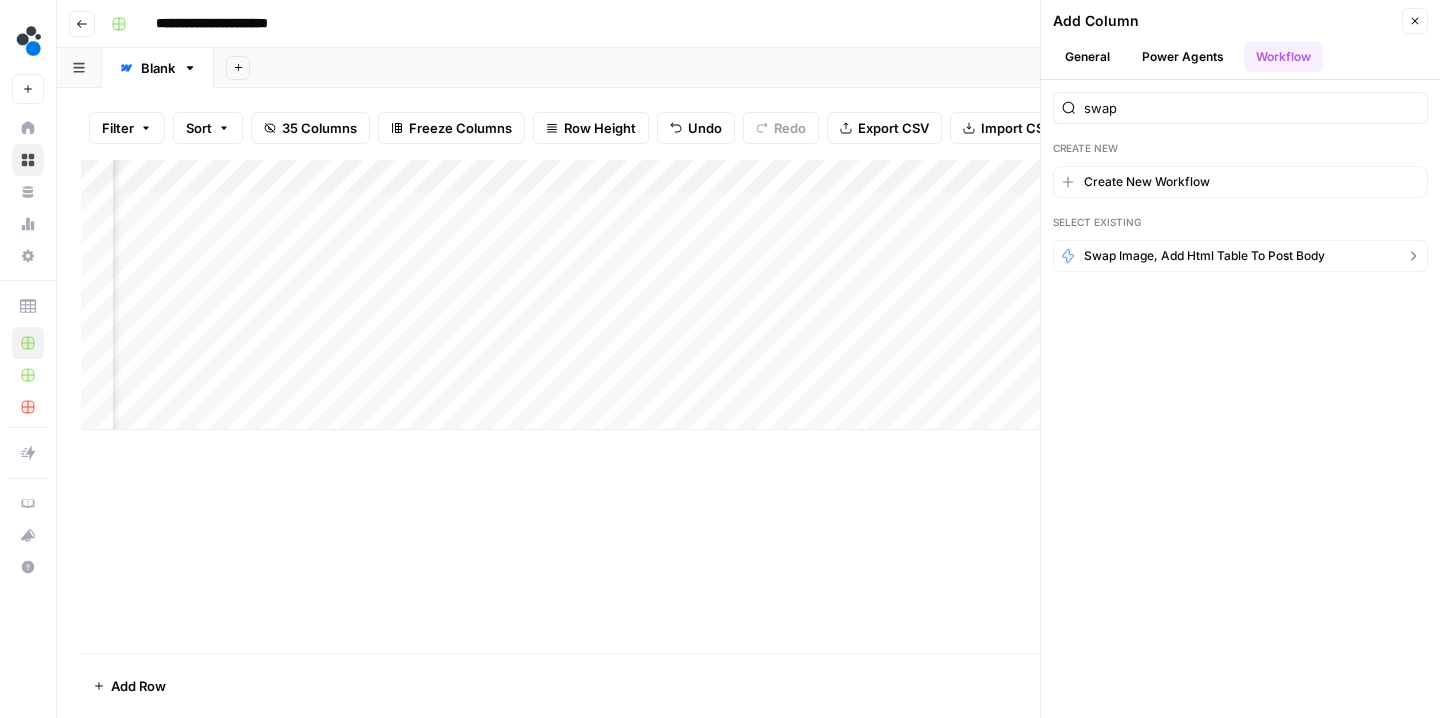 click on "swap image, add html table to post body" at bounding box center [1204, 256] 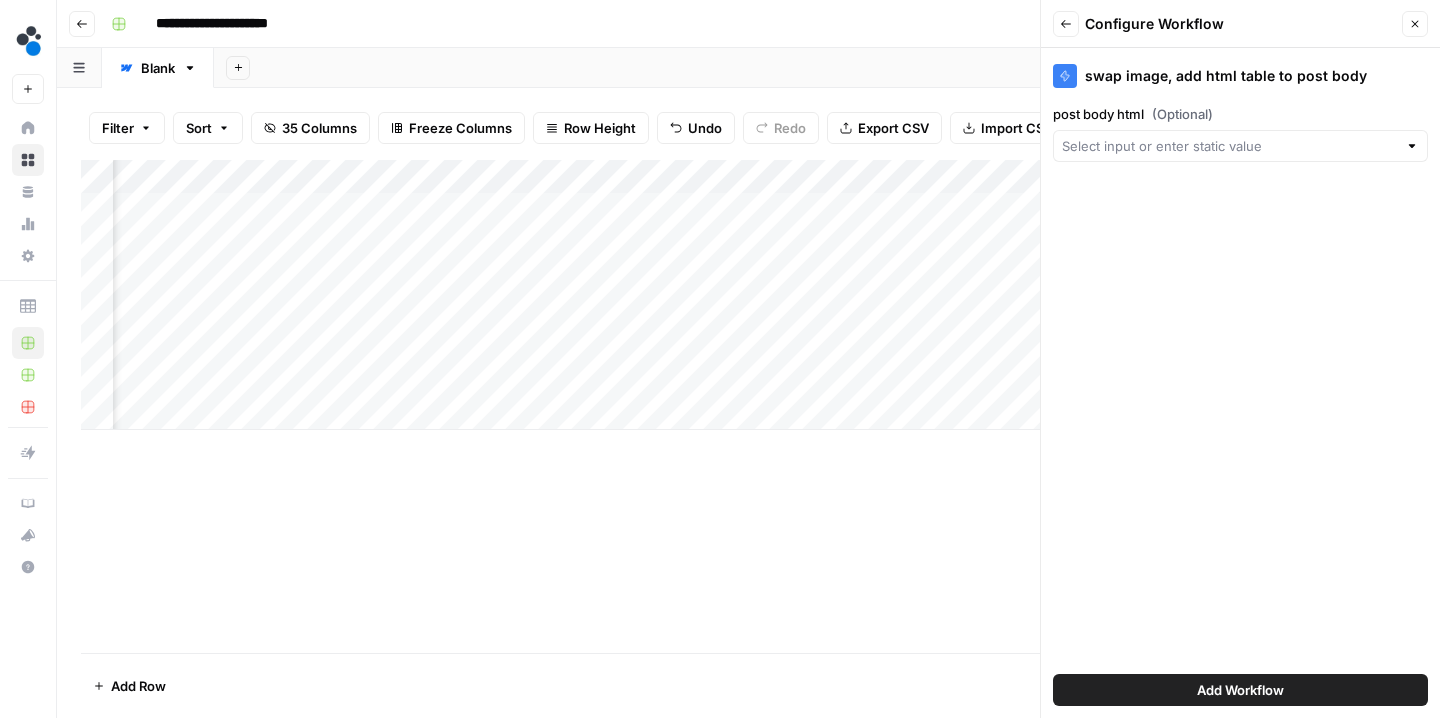 click on "Add Workflow" at bounding box center (1240, 690) 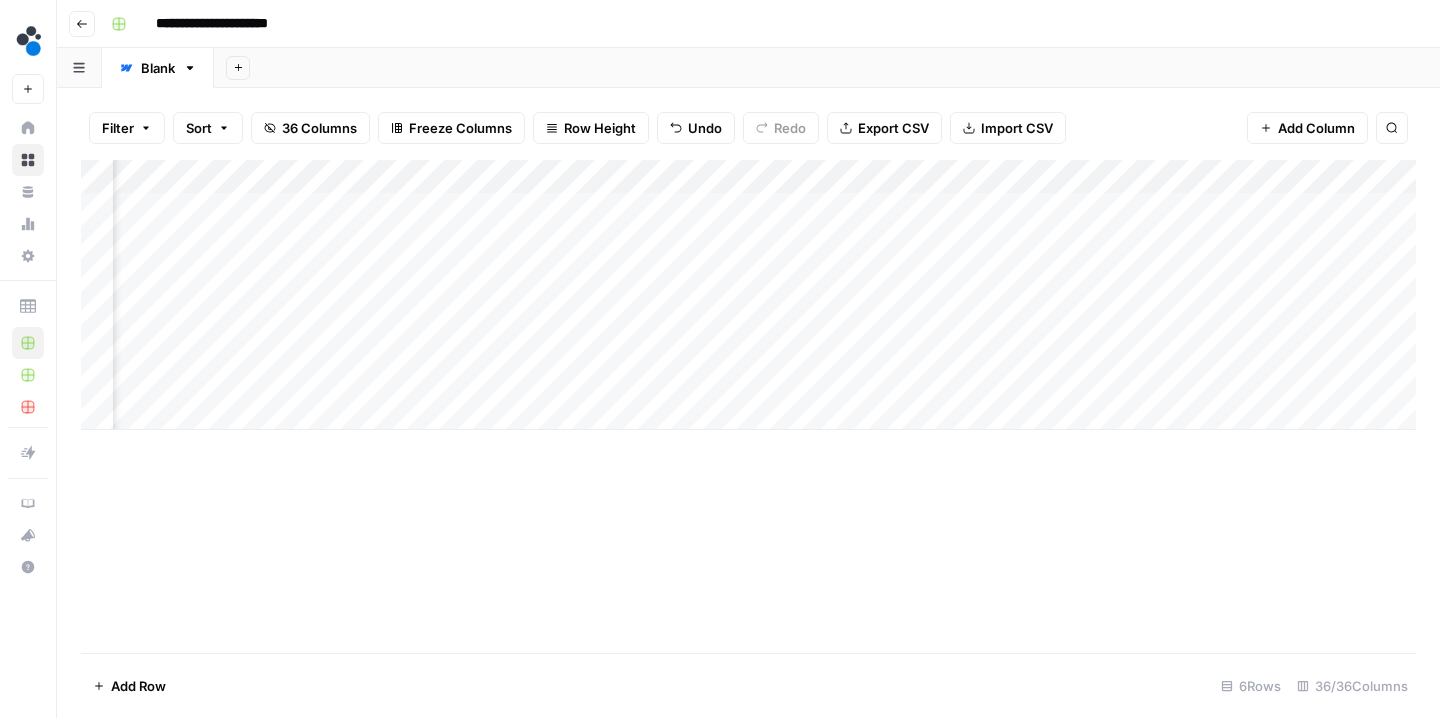 scroll, scrollTop: 0, scrollLeft: 6075, axis: horizontal 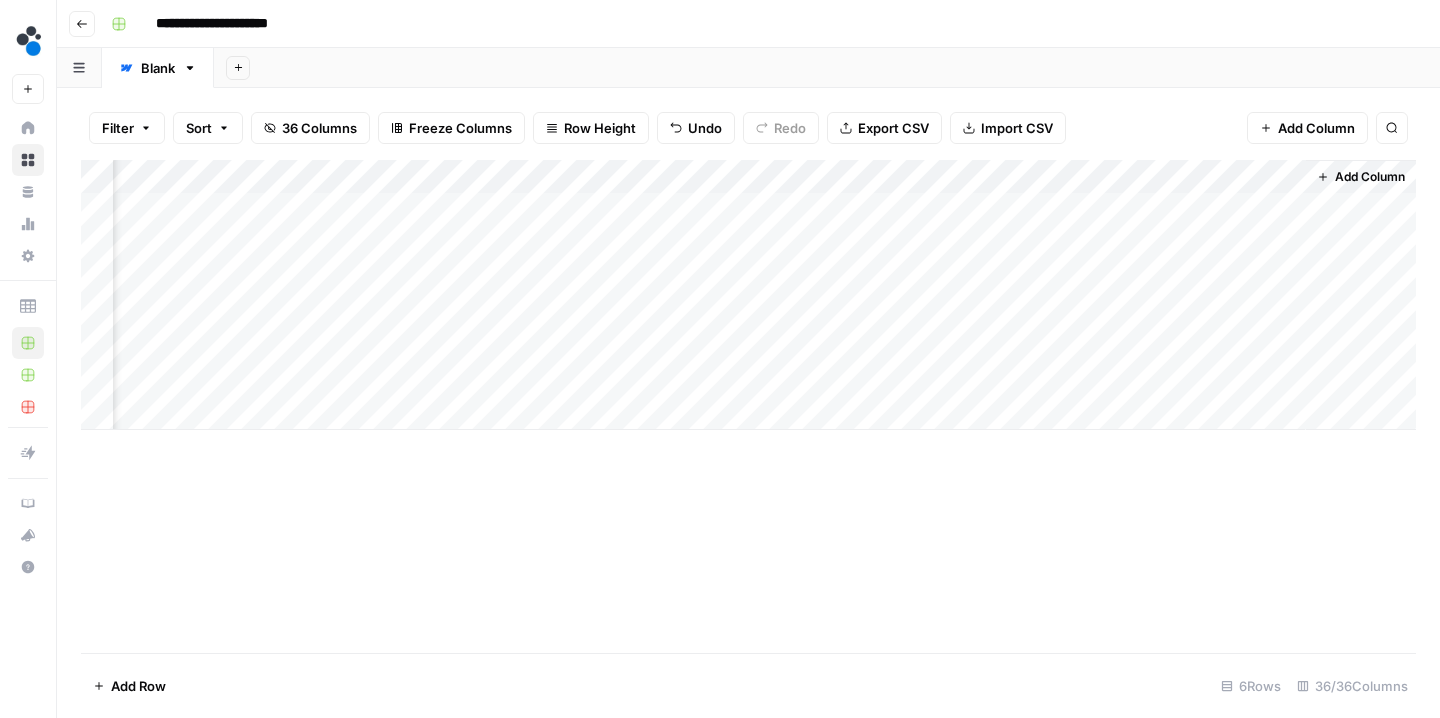 drag, startPoint x: 1210, startPoint y: 170, endPoint x: 412, endPoint y: 180, distance: 798.0627 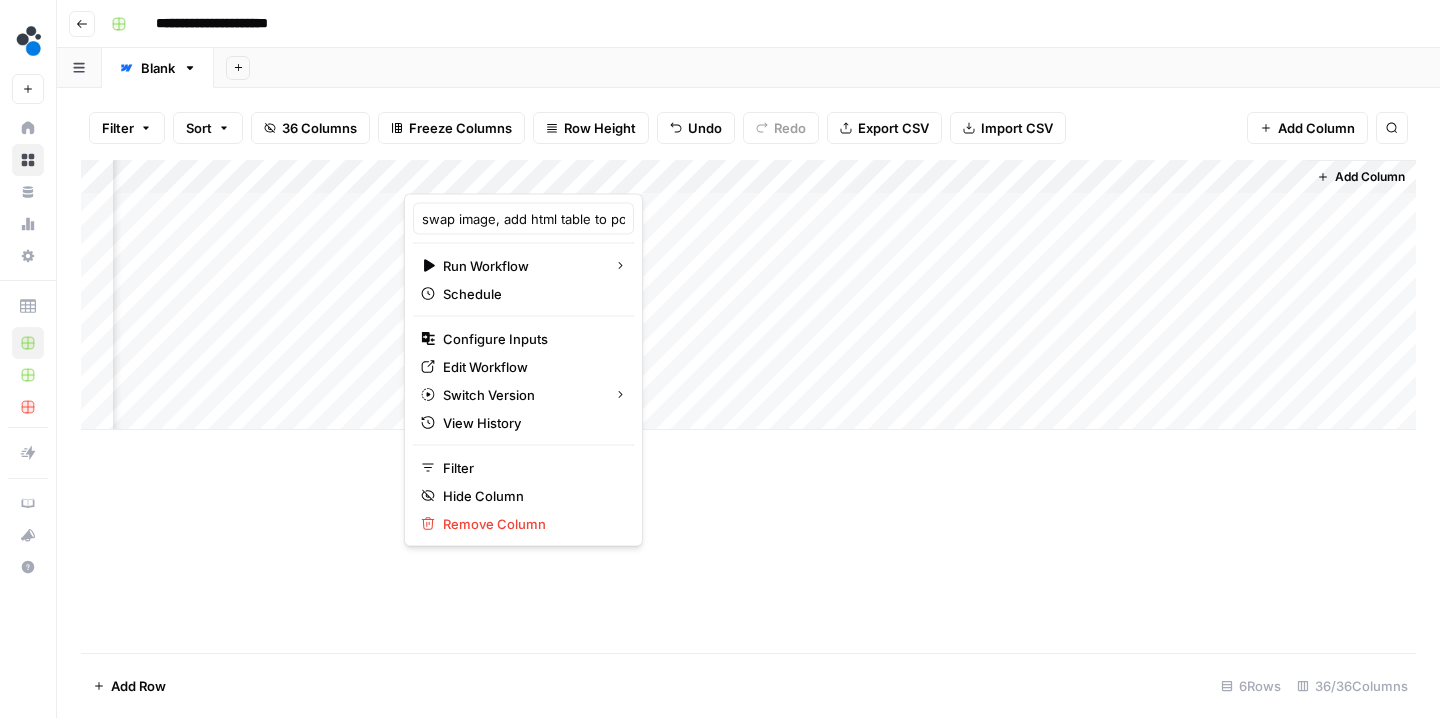 click on "Add Column" at bounding box center (748, 406) 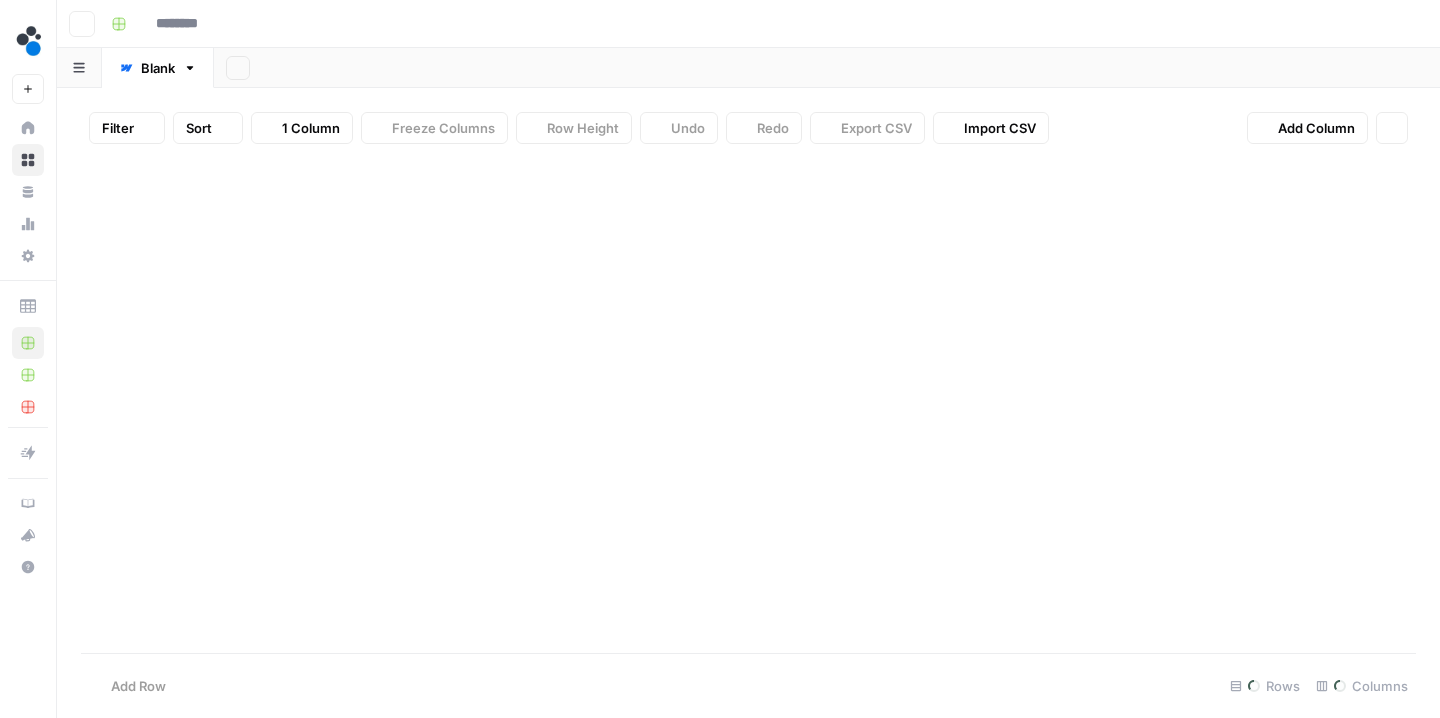type on "**********" 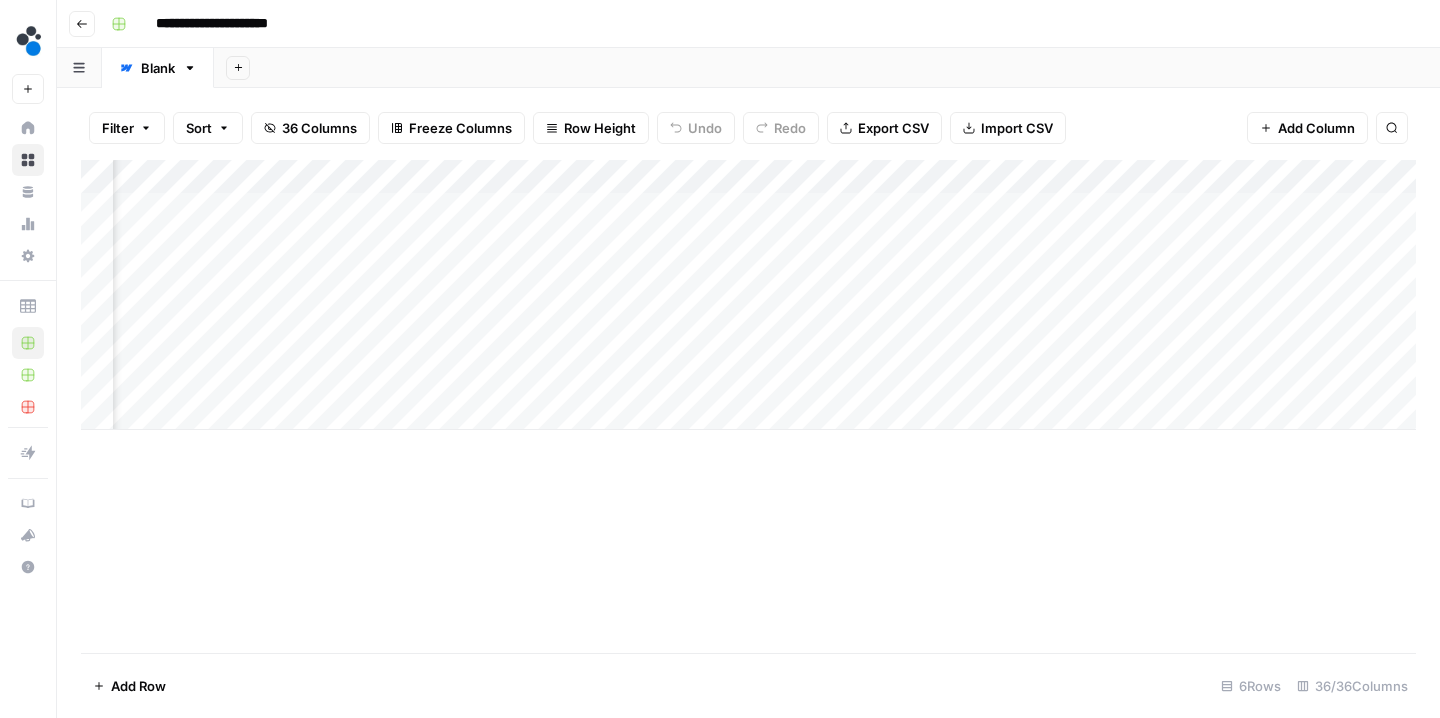 scroll, scrollTop: 0, scrollLeft: 5913, axis: horizontal 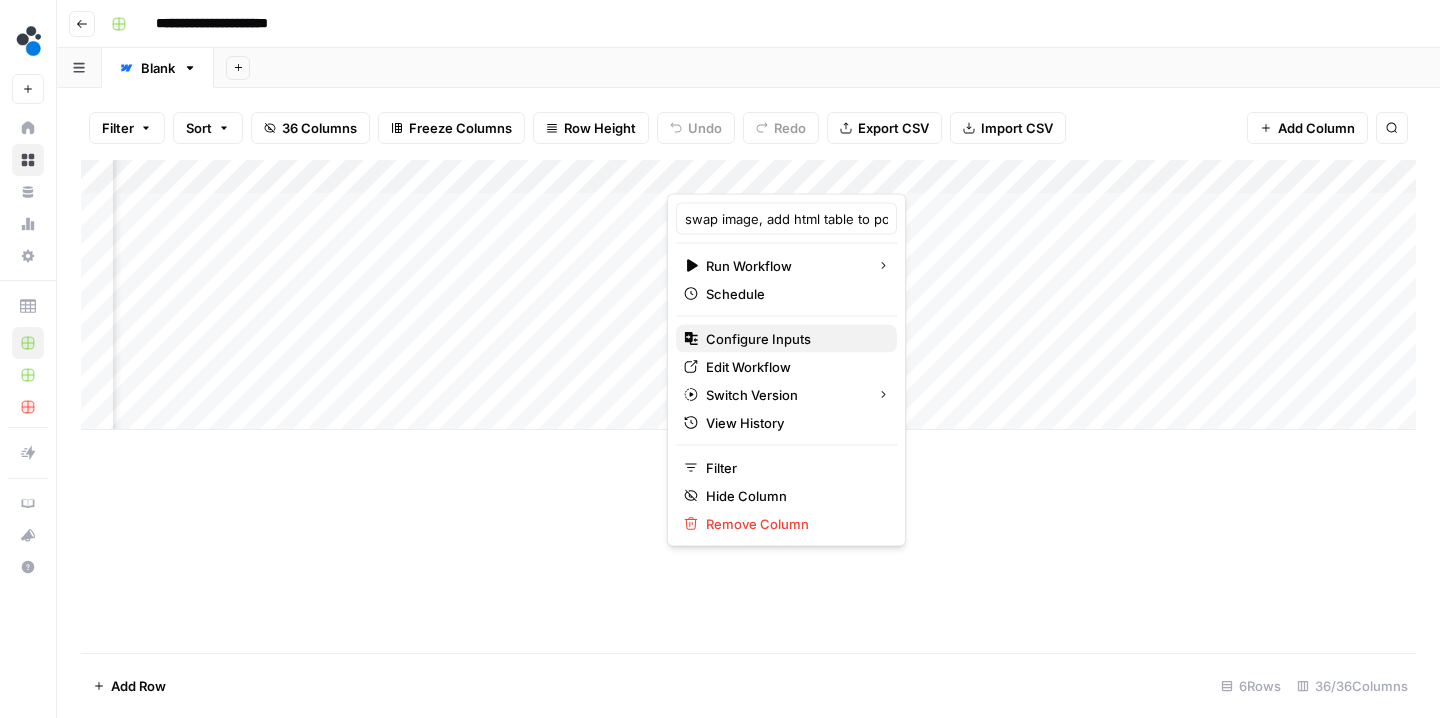 click on "Configure Inputs" at bounding box center (758, 339) 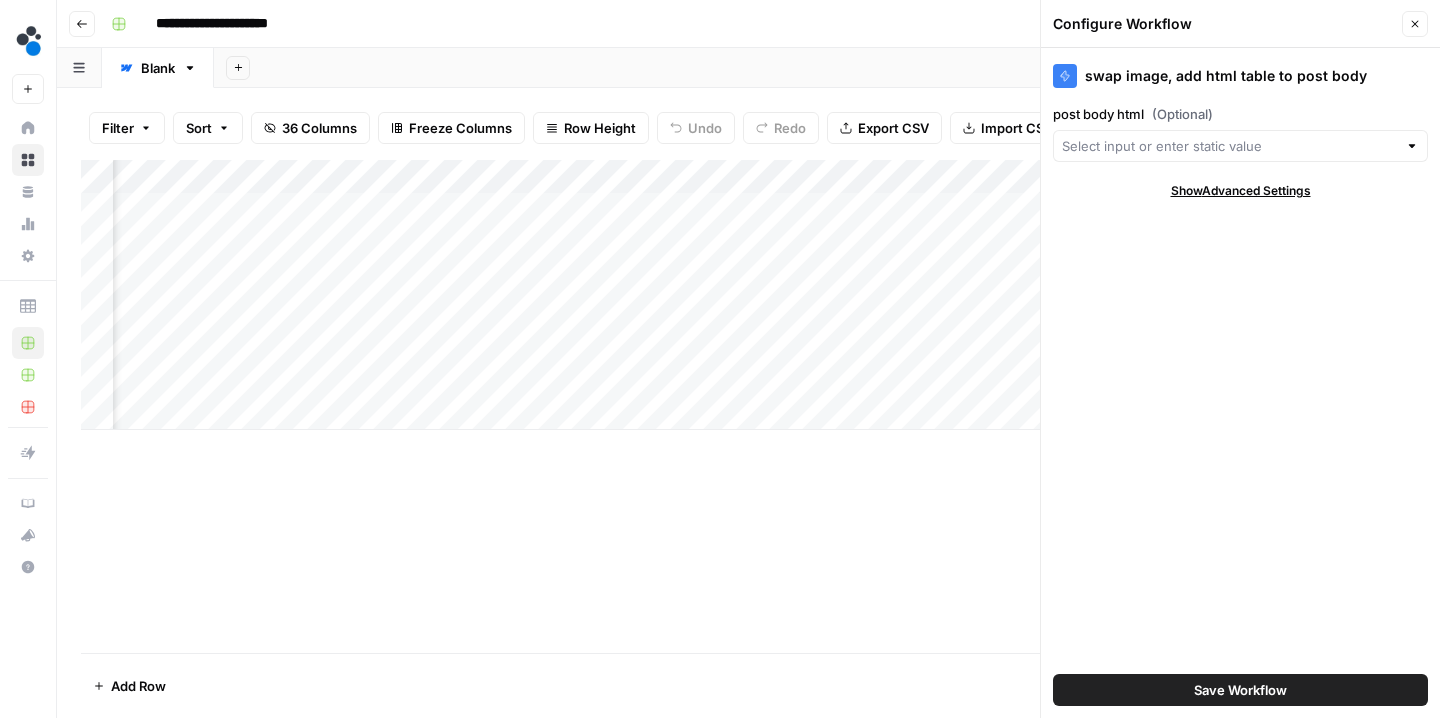 click at bounding box center [1240, 146] 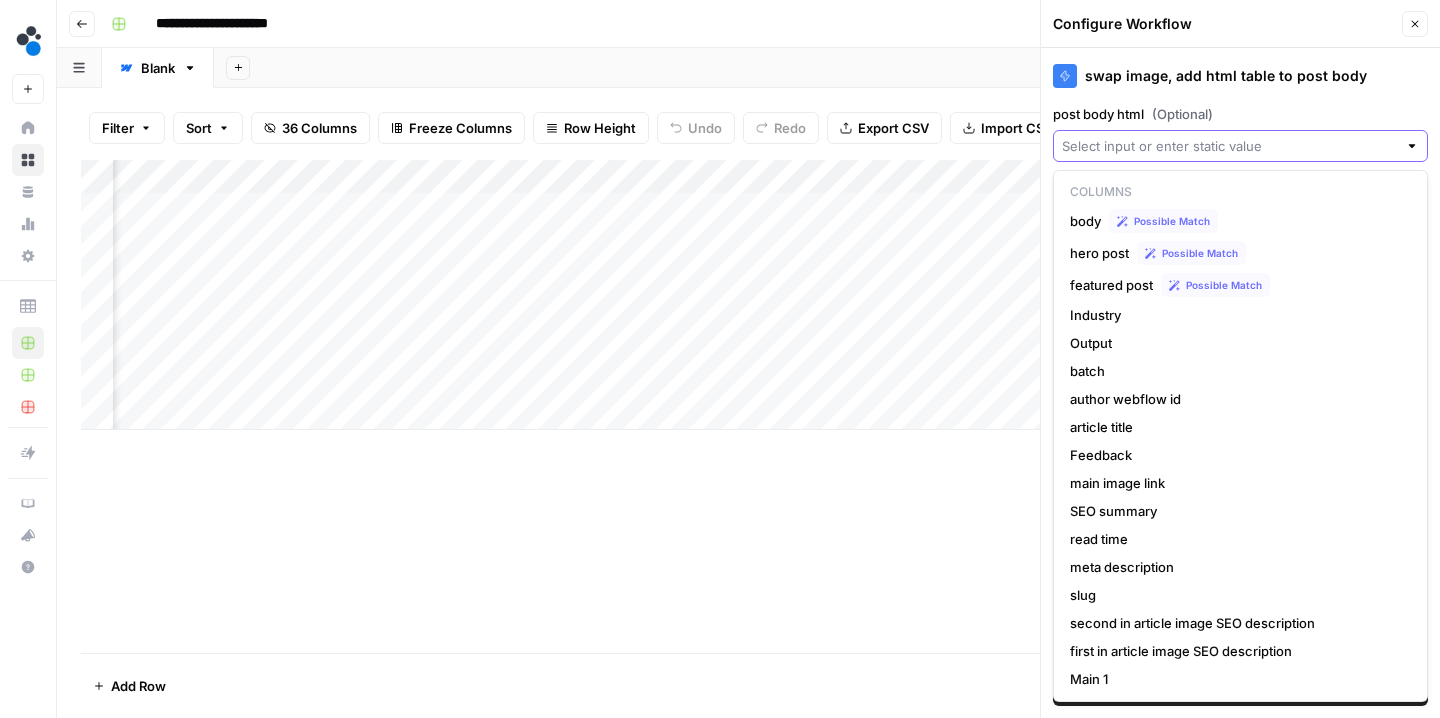 scroll, scrollTop: 0, scrollLeft: 1688, axis: horizontal 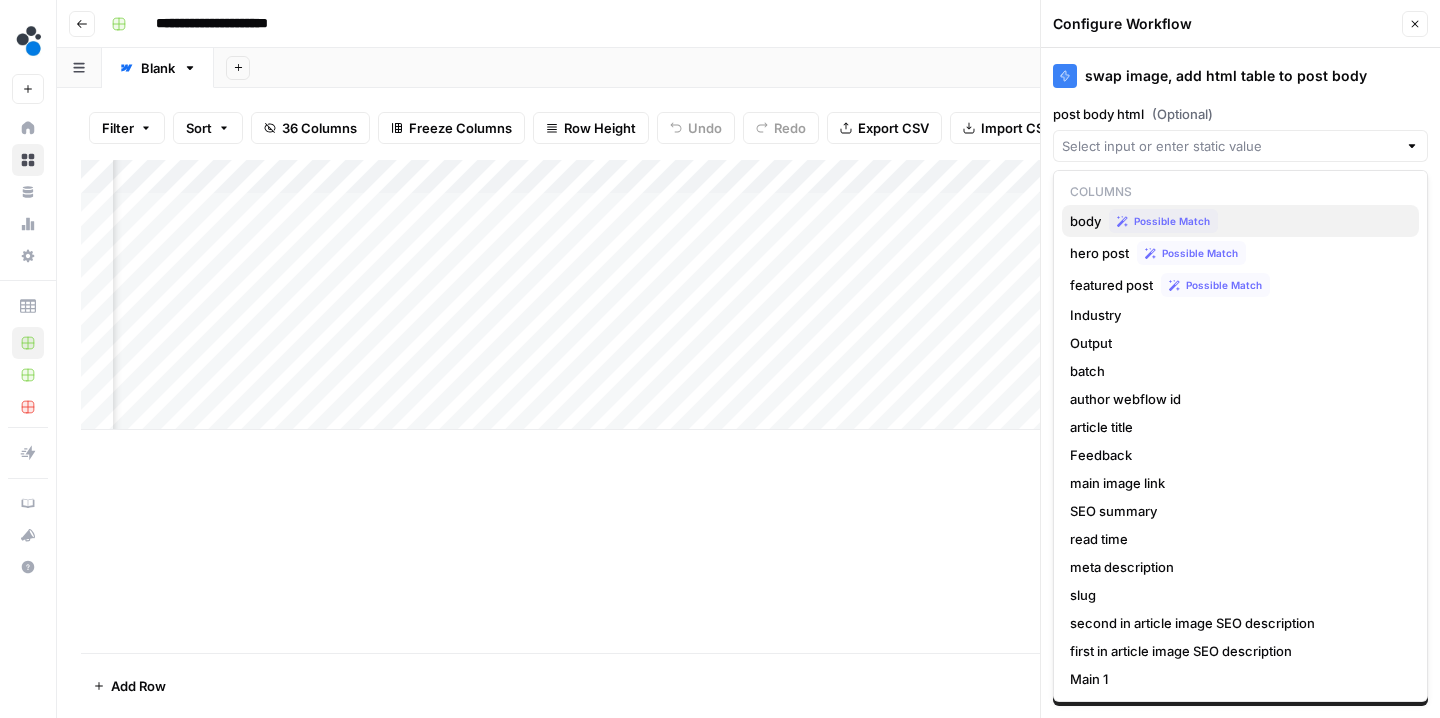 click on "body" at bounding box center [1085, 221] 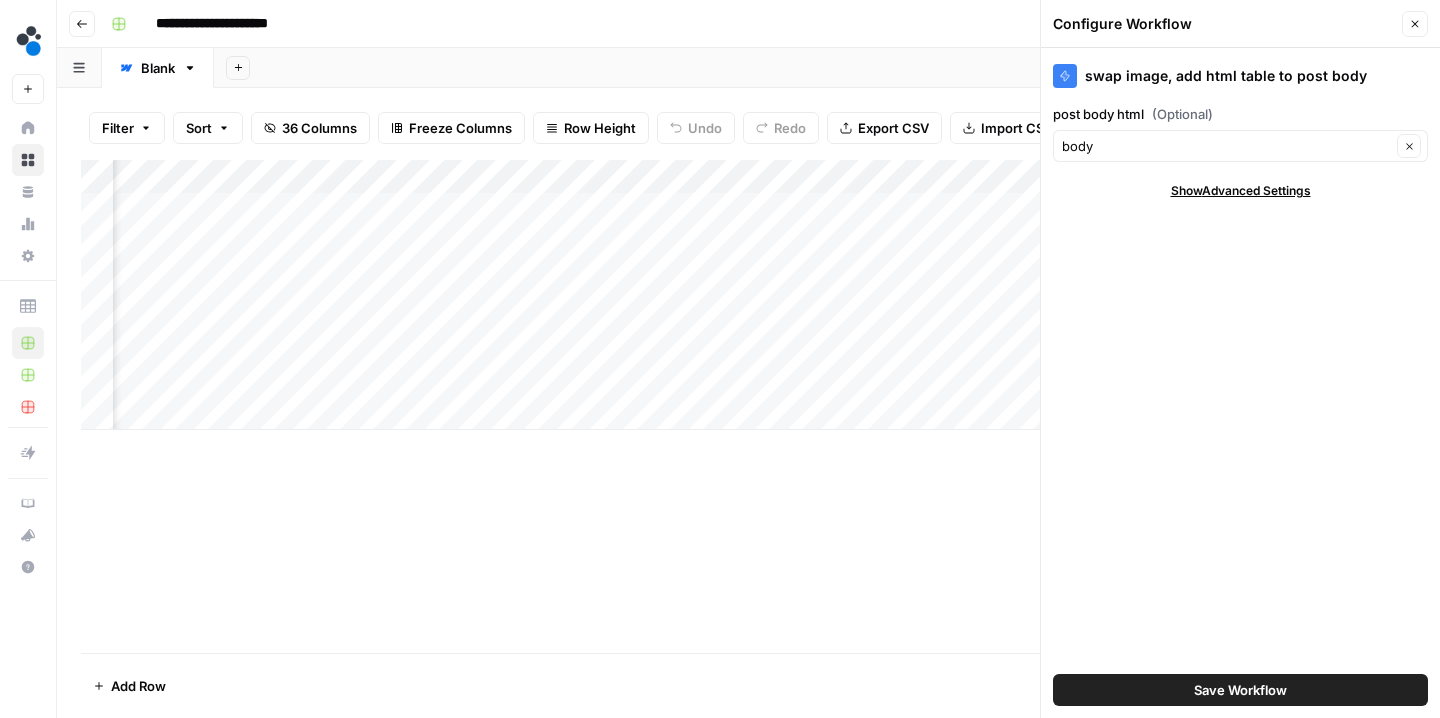 click on "Save Workflow" at bounding box center [1240, 690] 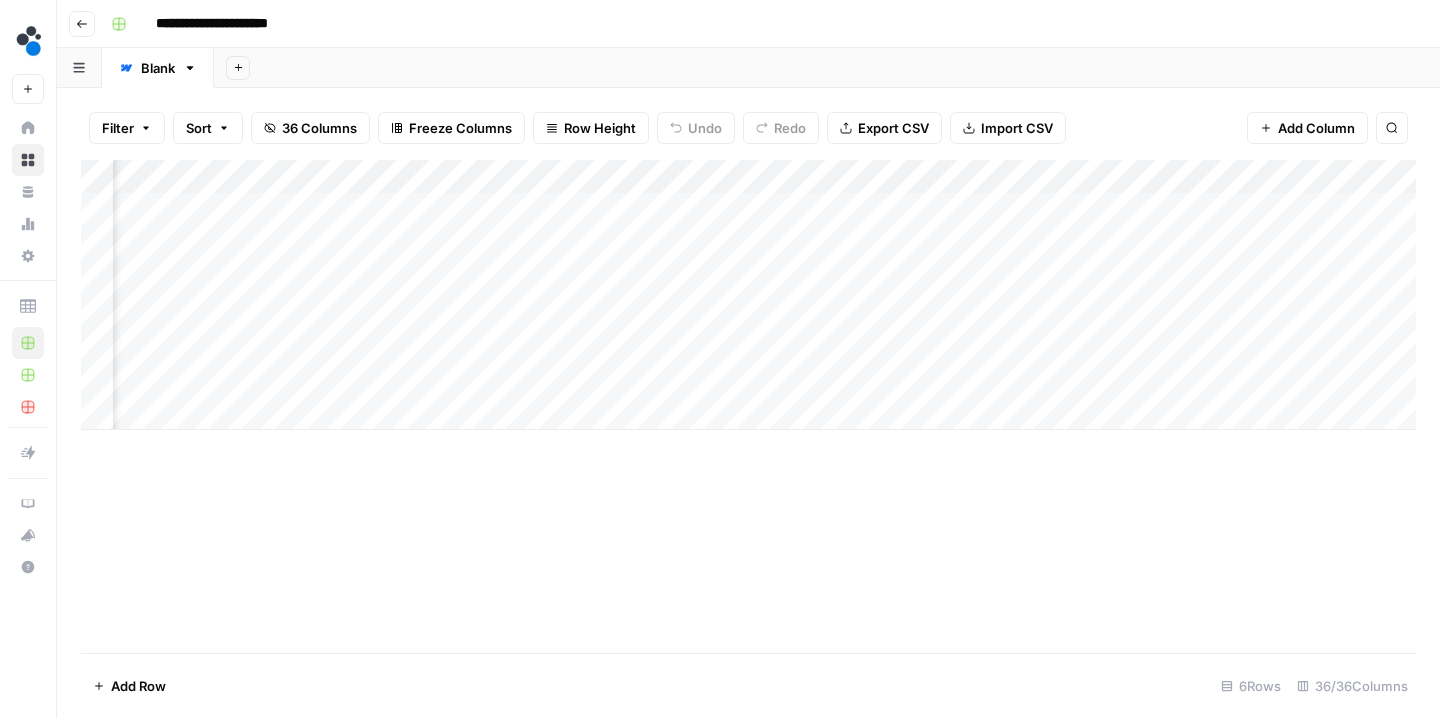 scroll, scrollTop: 0, scrollLeft: 4195, axis: horizontal 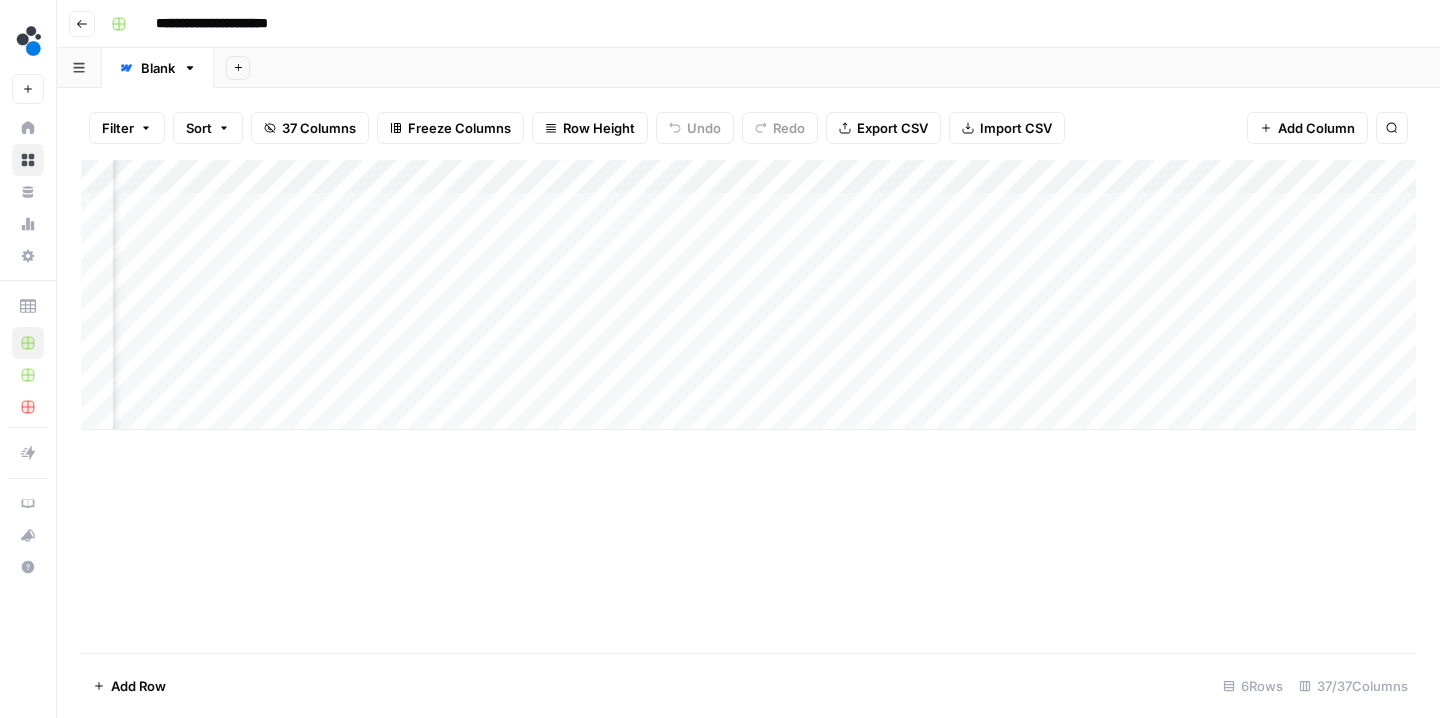 click on "Add Column" at bounding box center [748, 295] 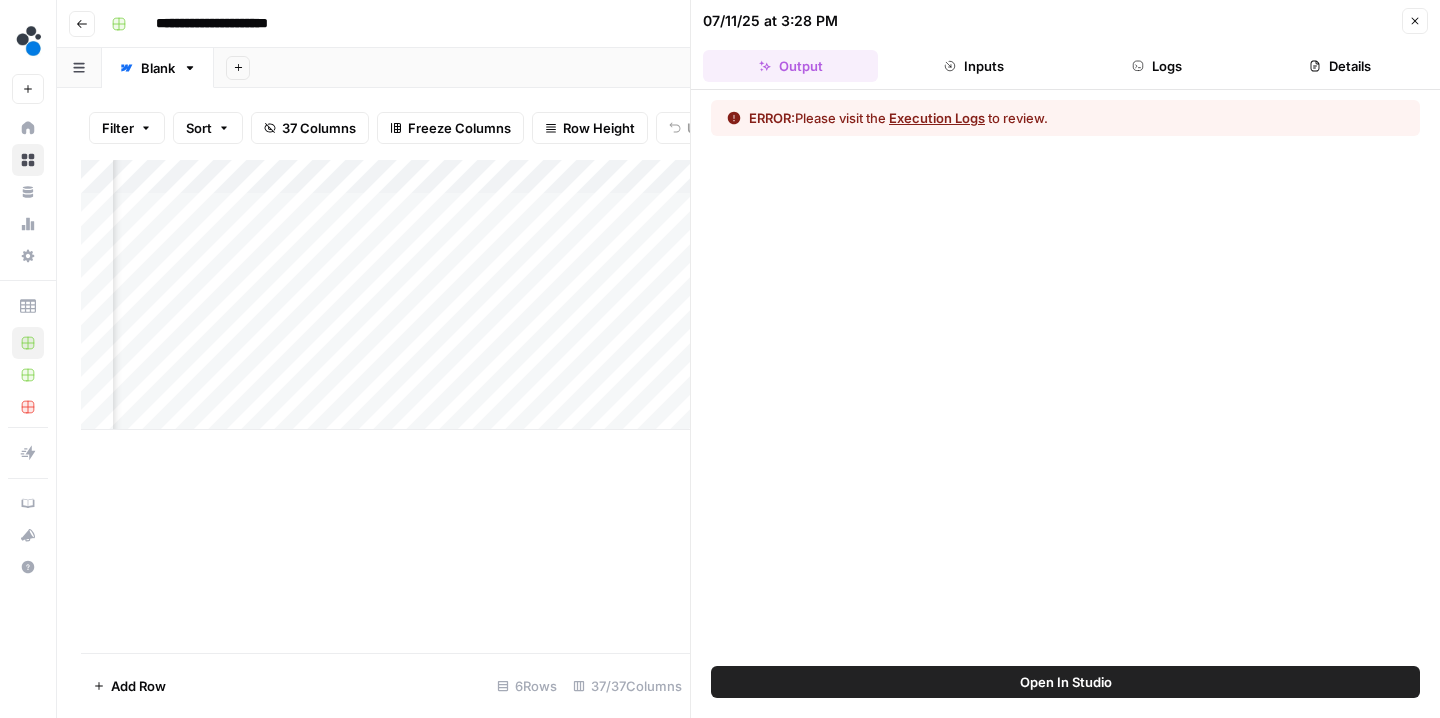 click on "Execution Logs" at bounding box center [937, 118] 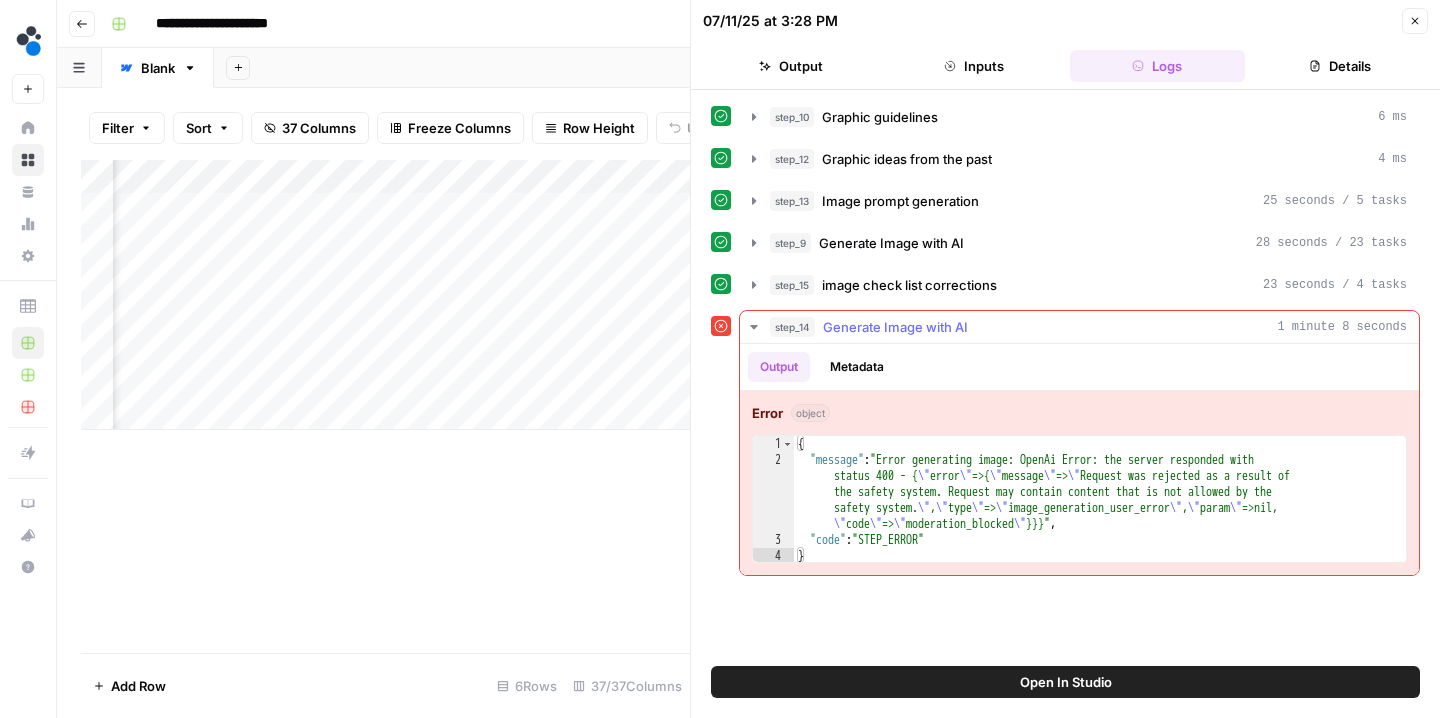 click on "object" at bounding box center (810, 413) 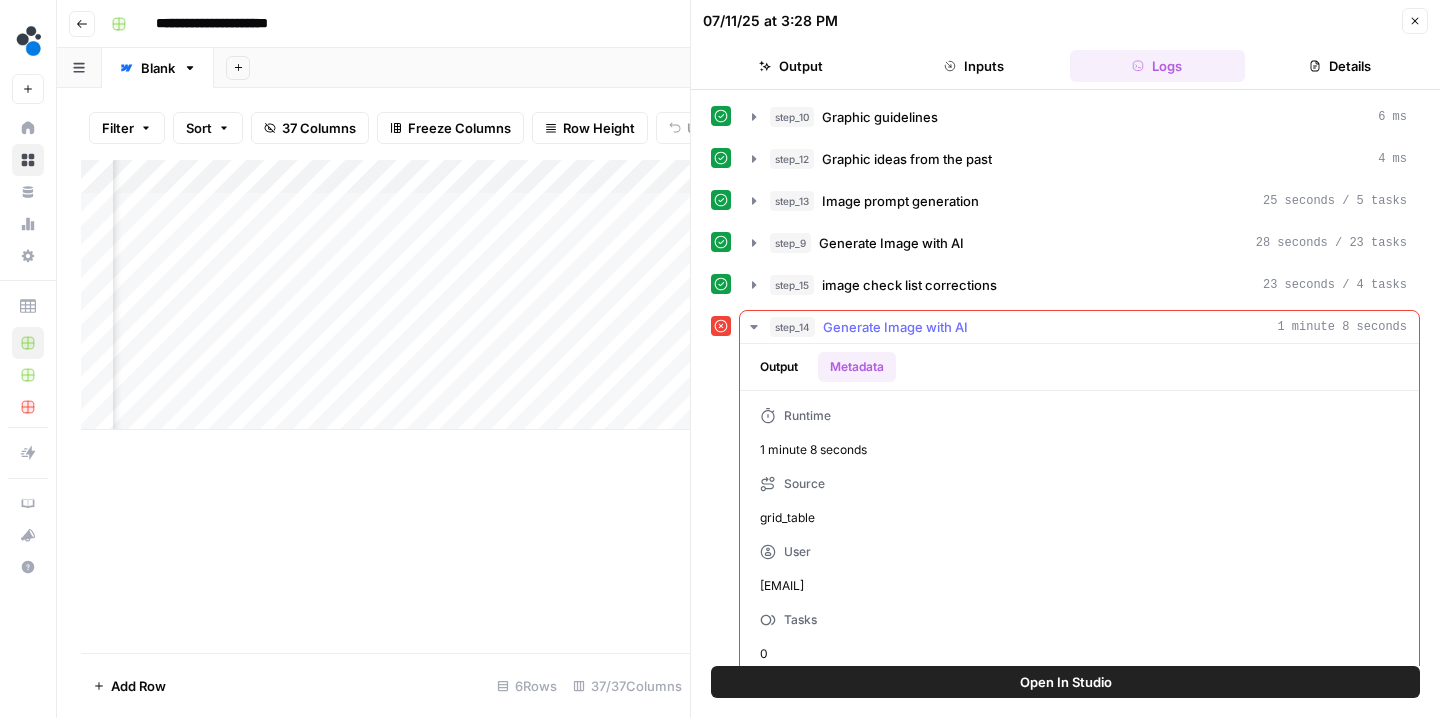 click on "Output Metadata" at bounding box center [1079, 367] 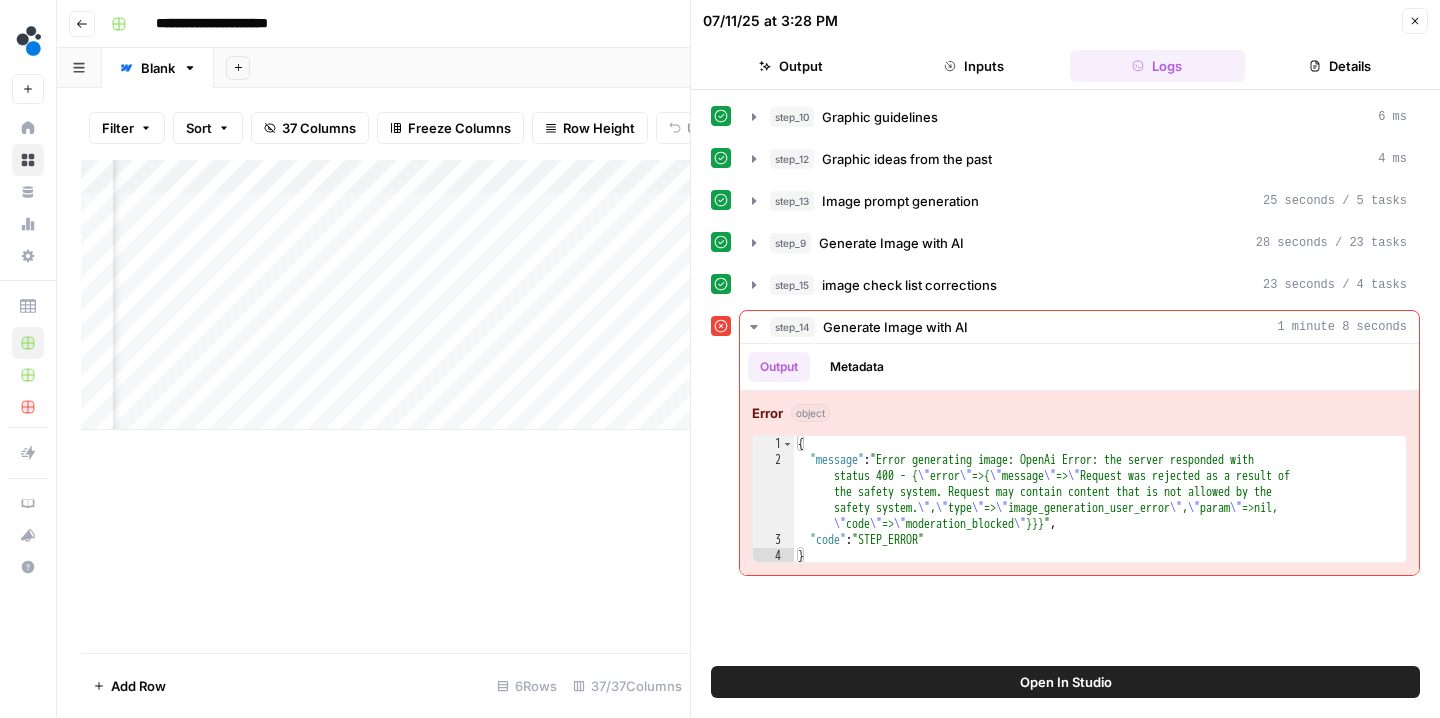 click on "Details" at bounding box center [1340, 66] 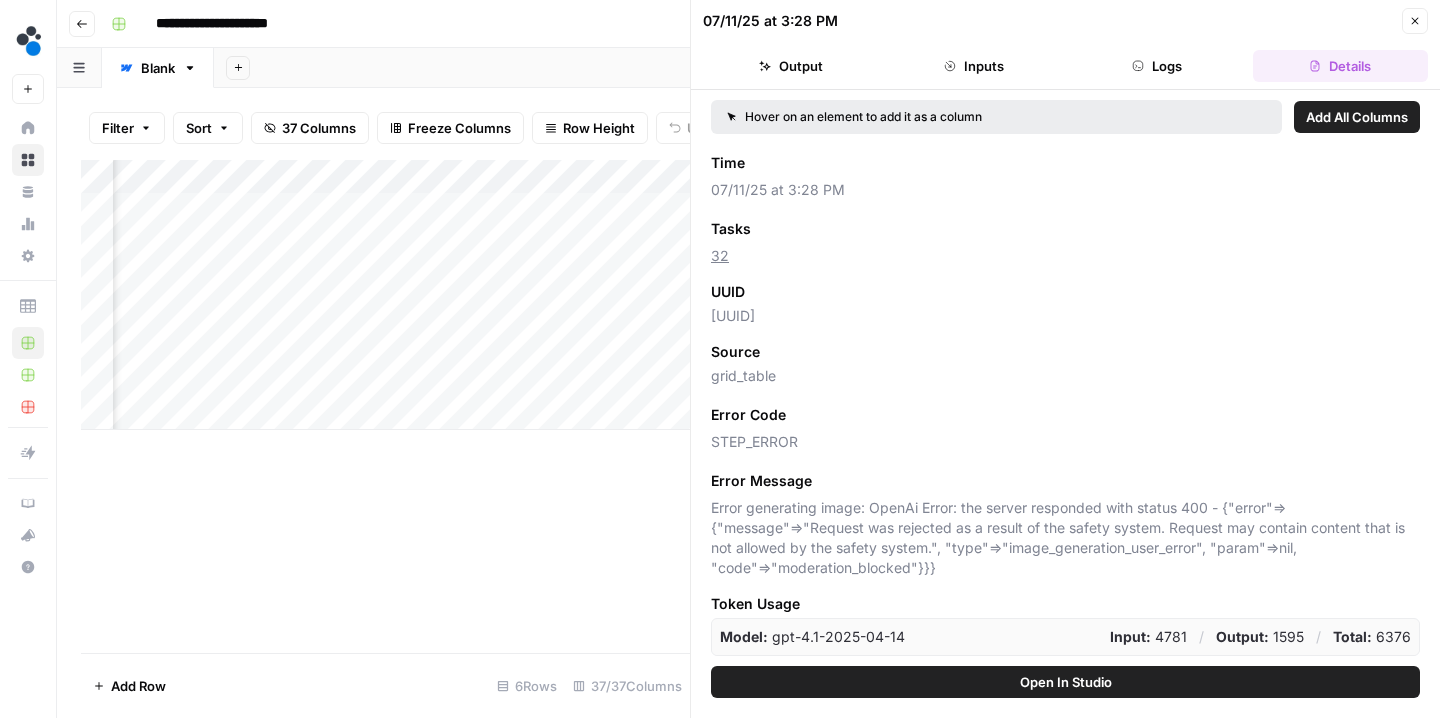scroll, scrollTop: 122, scrollLeft: 0, axis: vertical 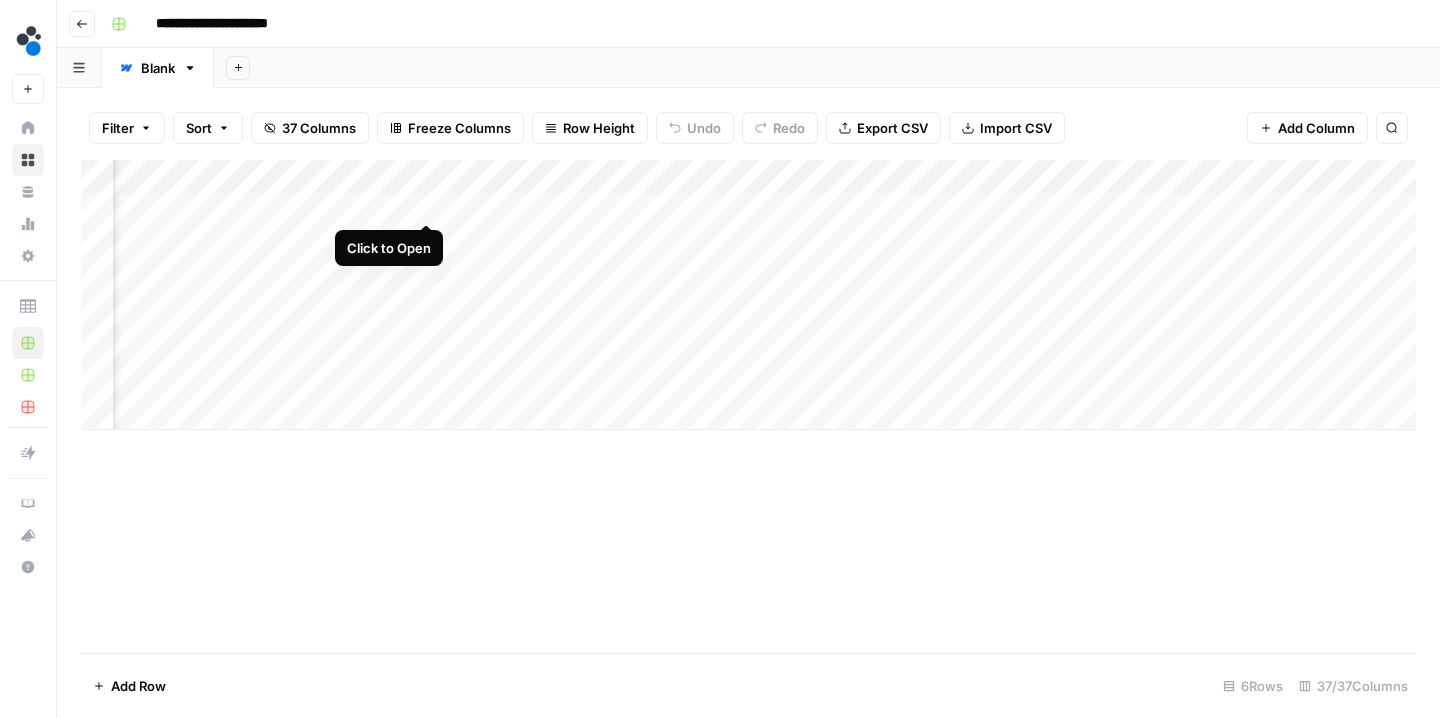 click on "Add Column" at bounding box center (748, 295) 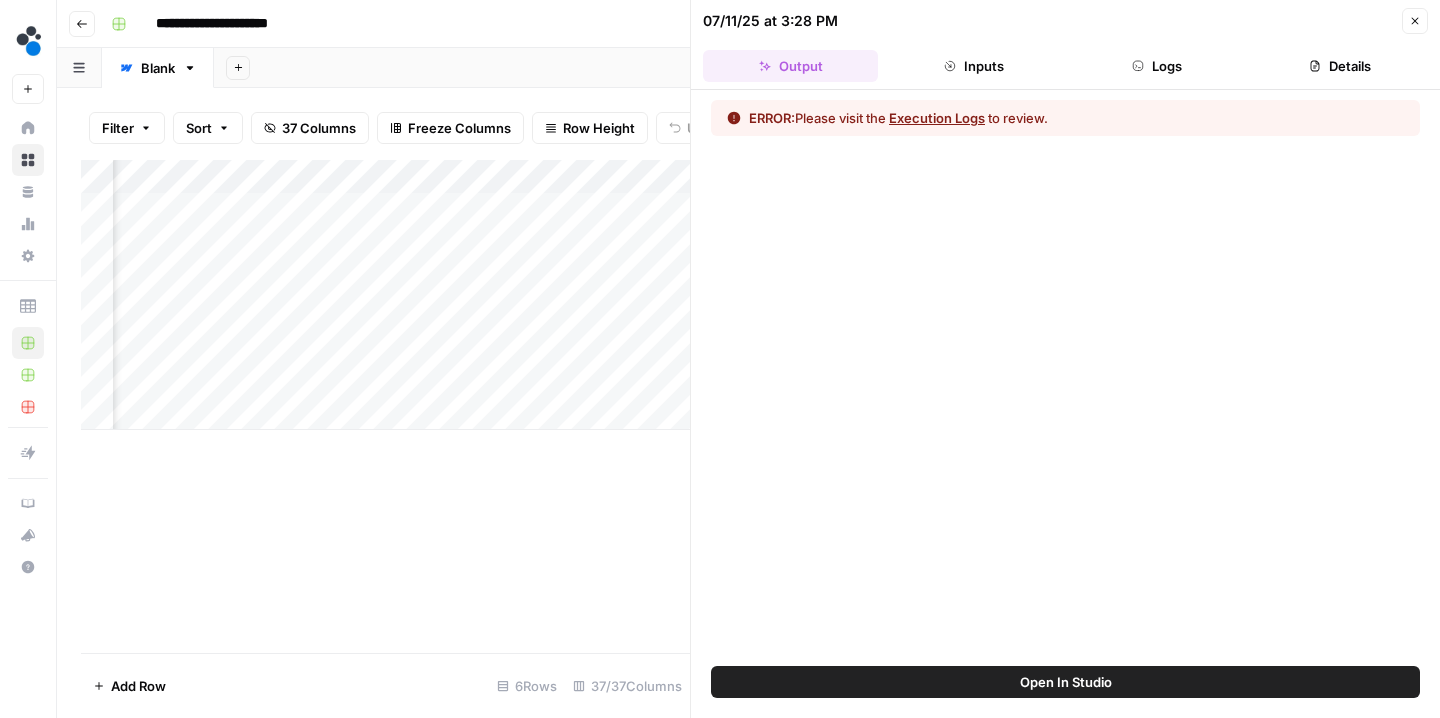 click on "Execution Logs" at bounding box center (937, 118) 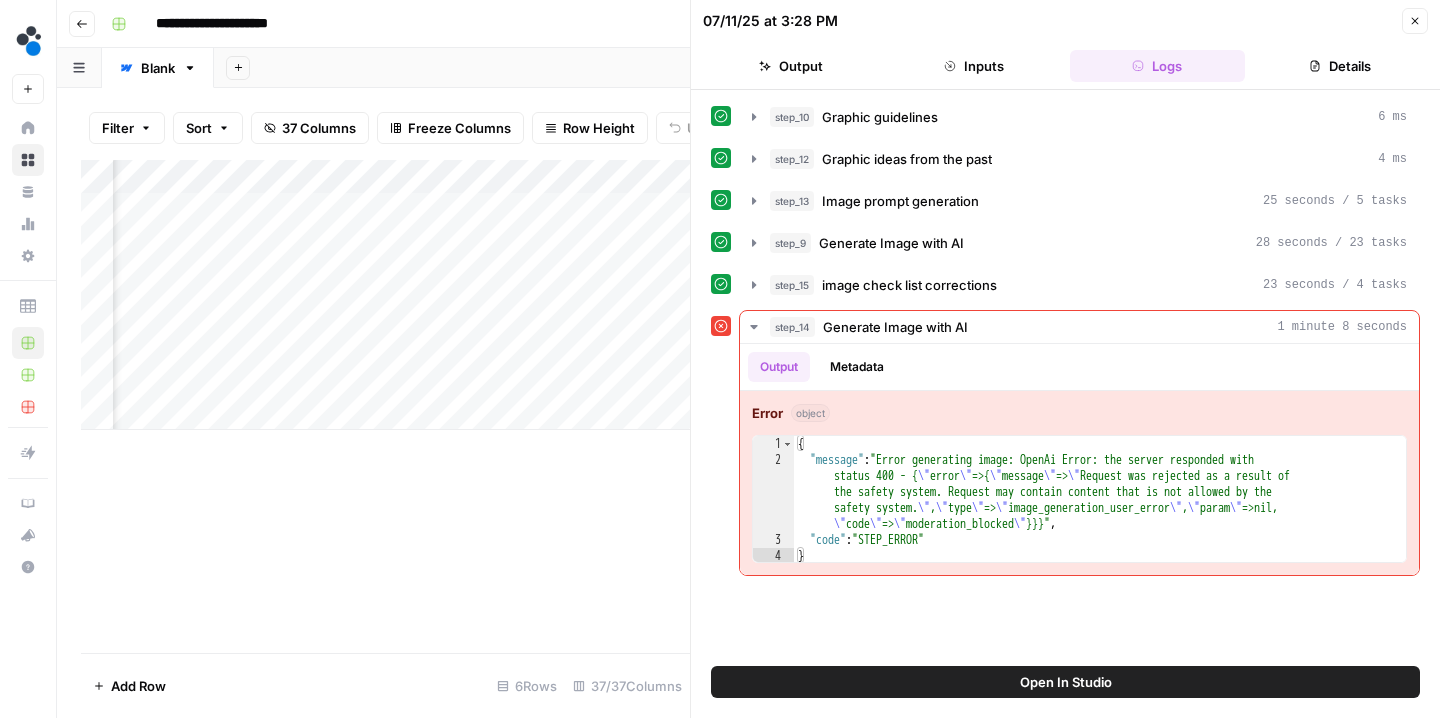 click 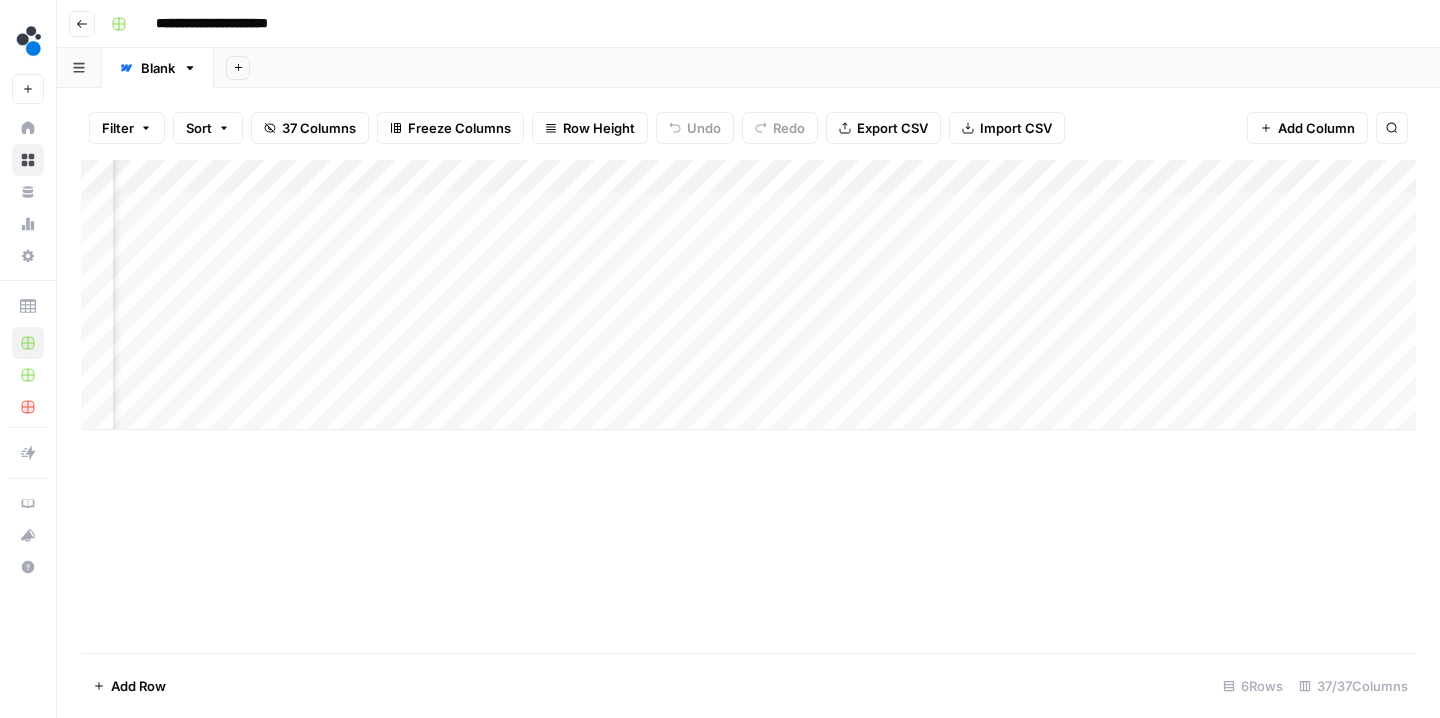 click on "Add Column" at bounding box center (748, 295) 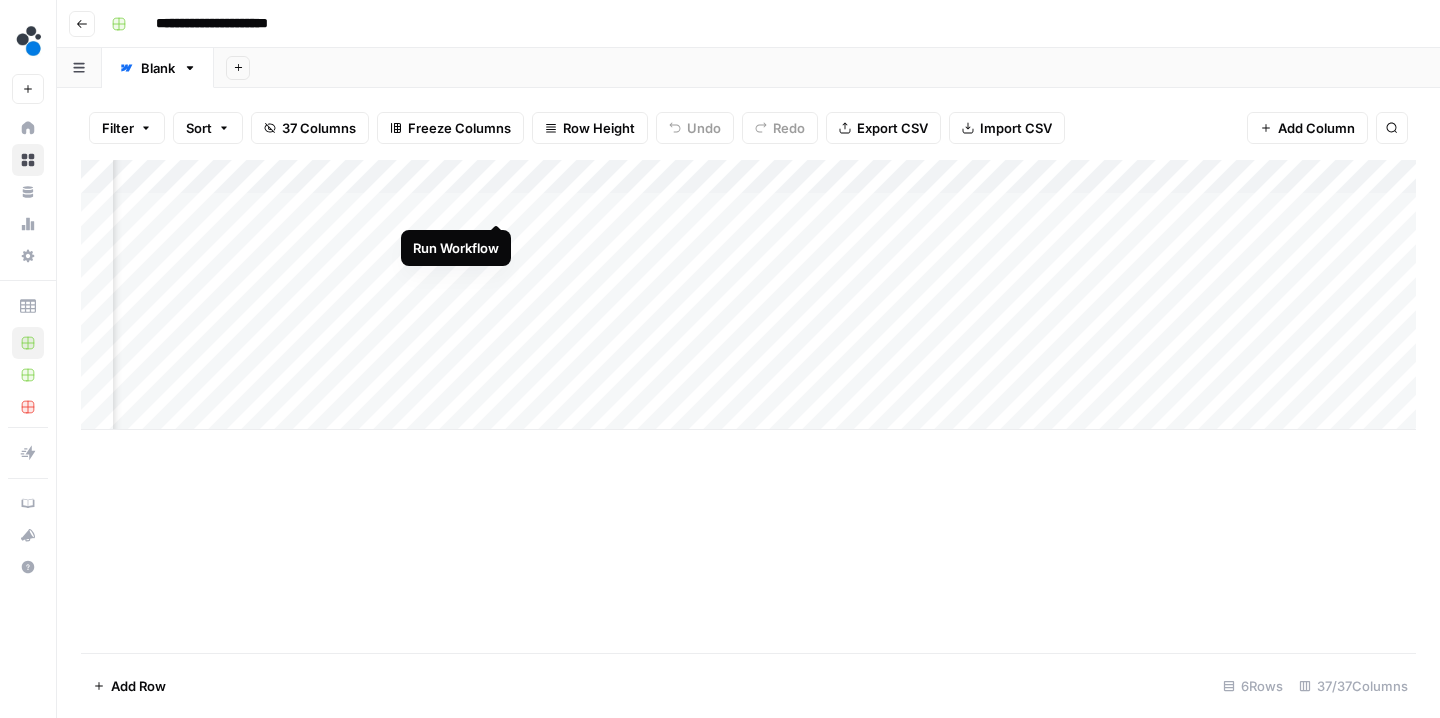 click on "Add Column" at bounding box center (748, 295) 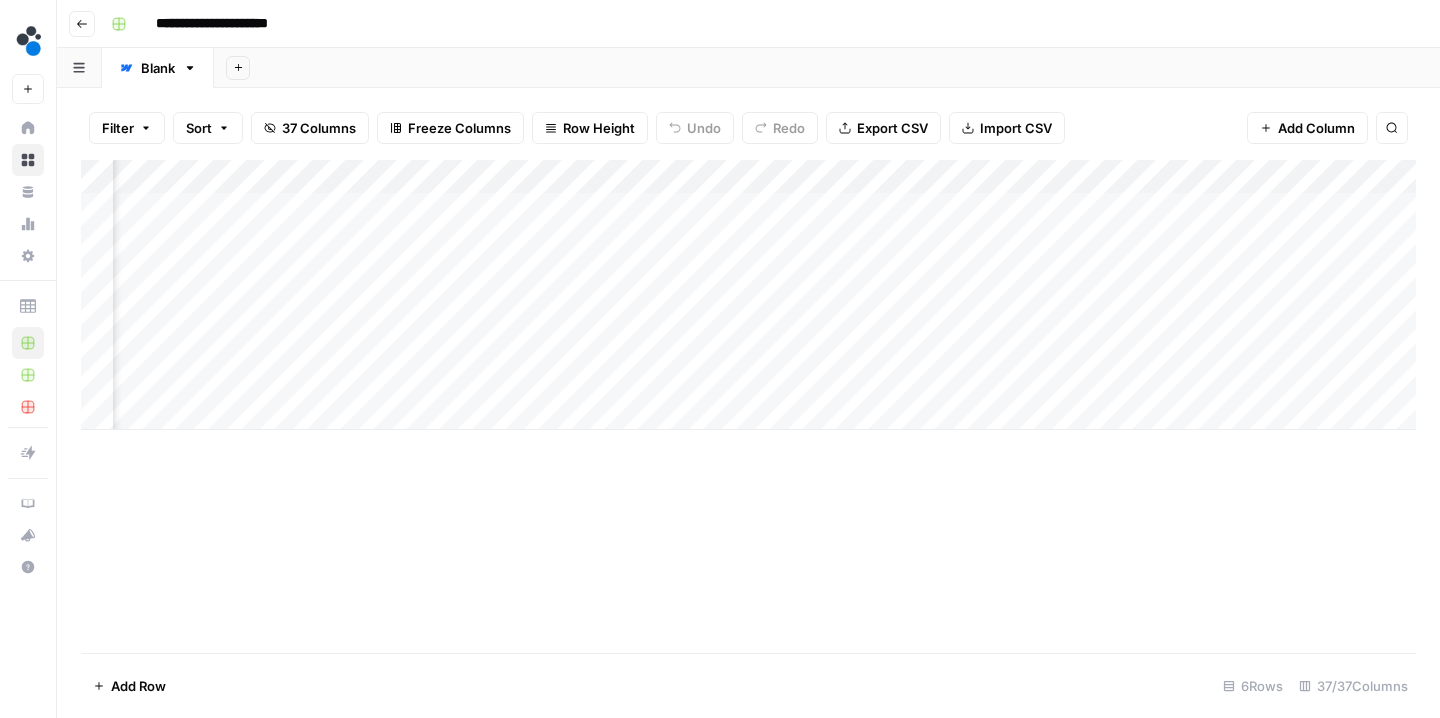 click on "Add Column" at bounding box center (748, 295) 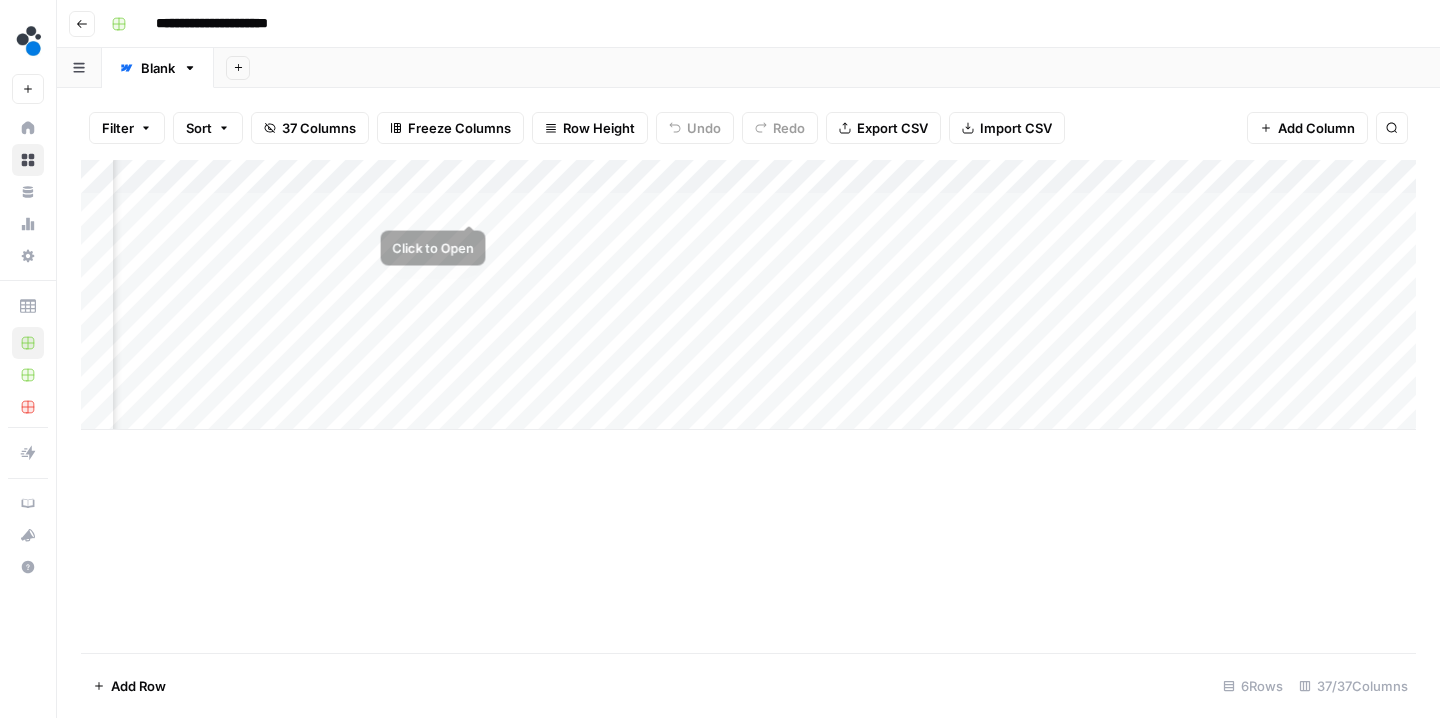 click on "Add Column" at bounding box center (748, 295) 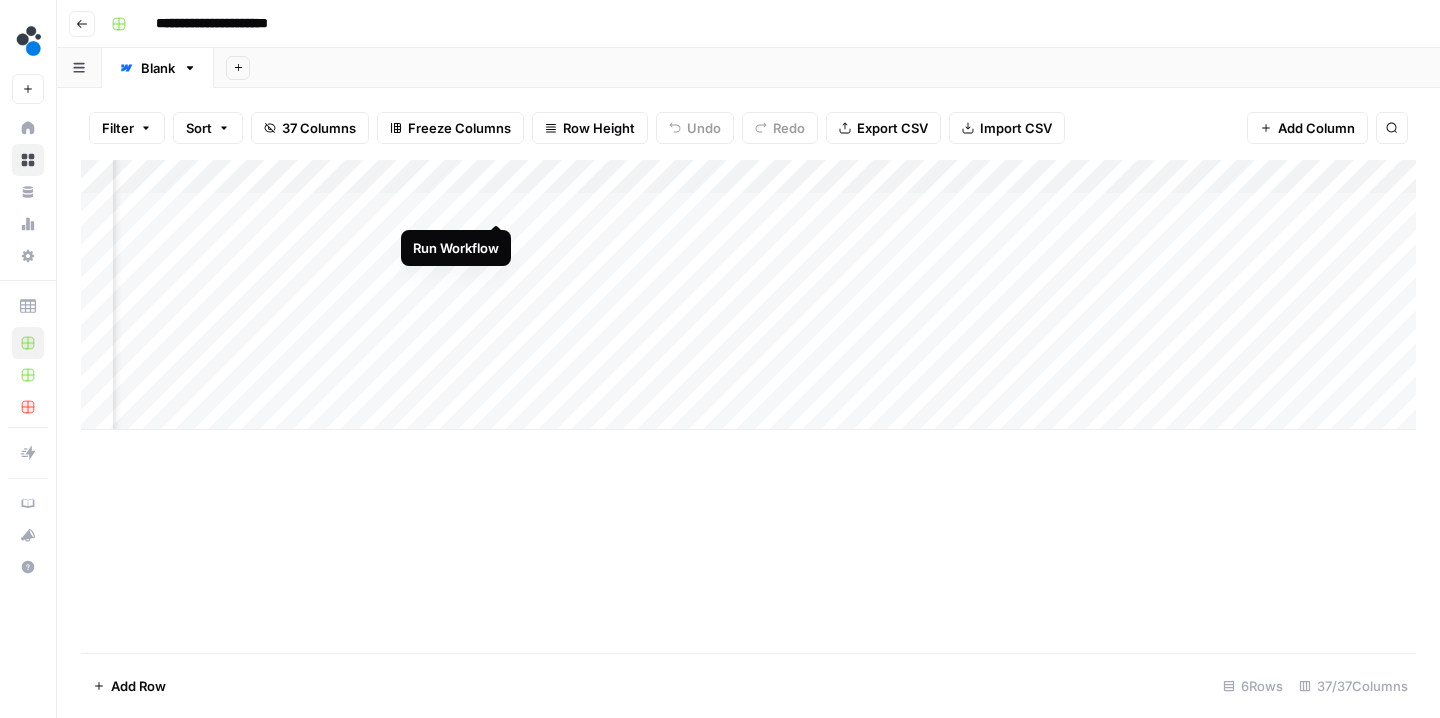 click on "Add Column" at bounding box center (748, 295) 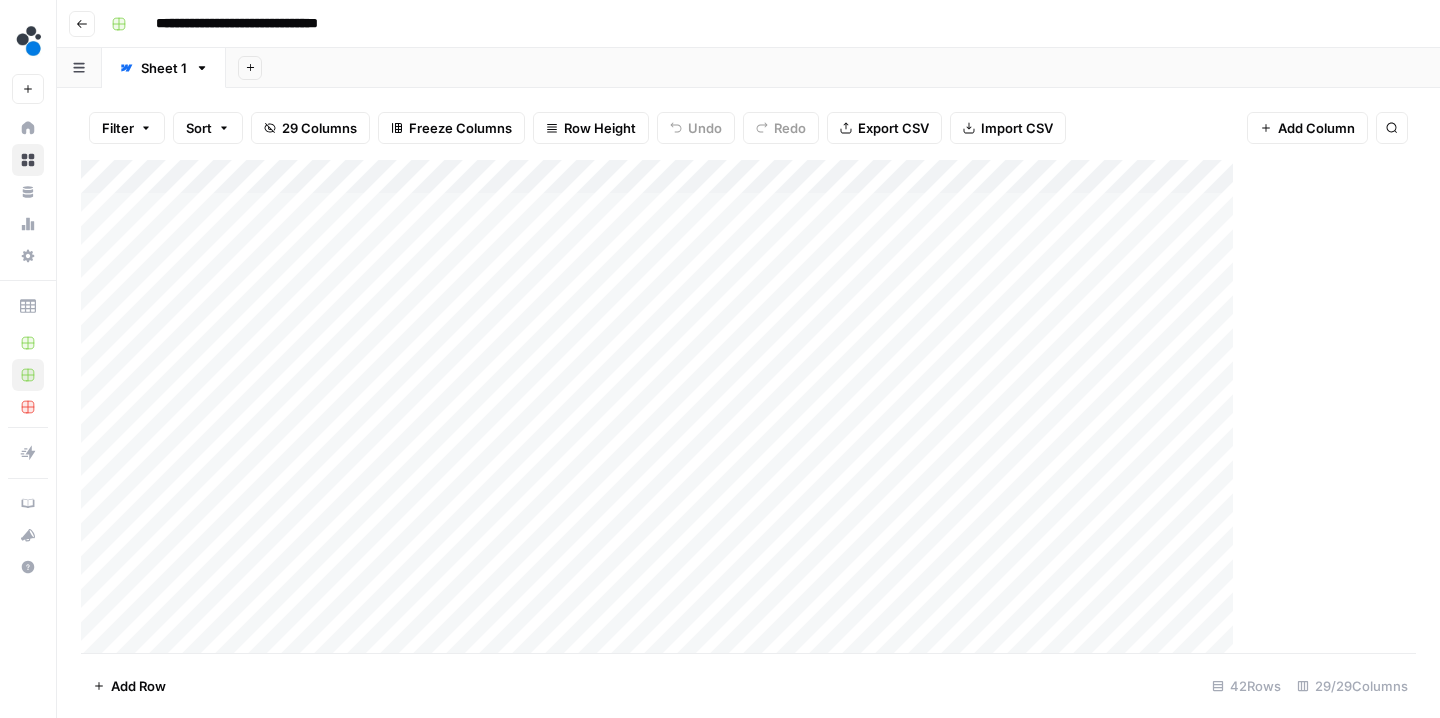 scroll, scrollTop: 0, scrollLeft: 0, axis: both 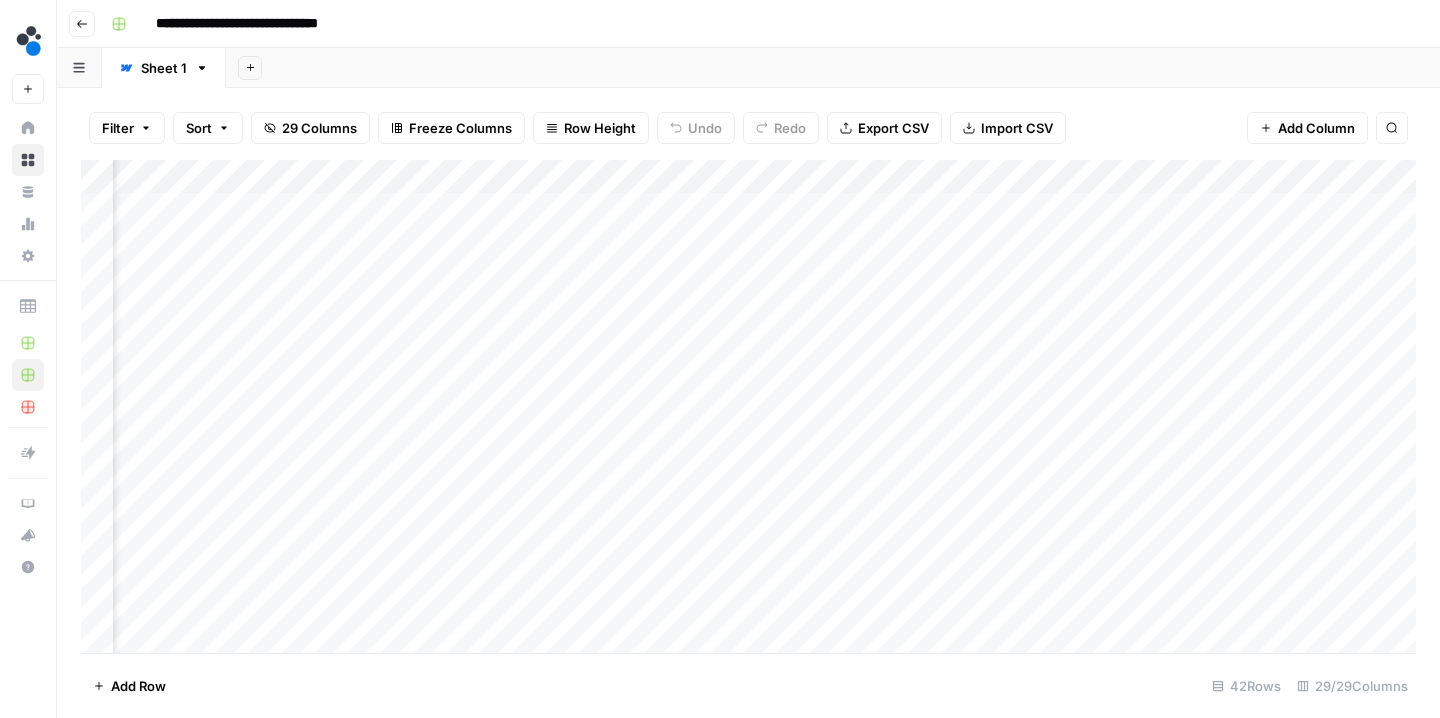click on "Add Column" at bounding box center [748, 409] 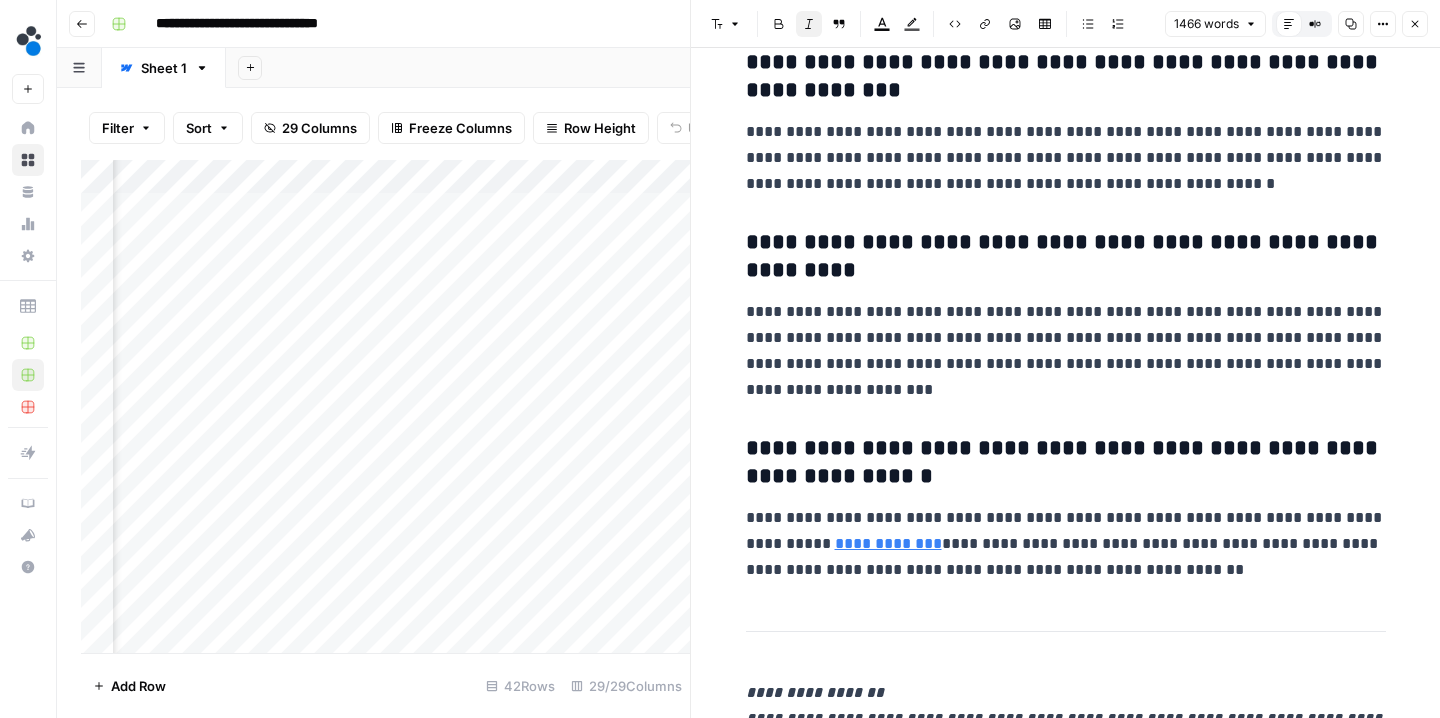 scroll, scrollTop: 7696, scrollLeft: 0, axis: vertical 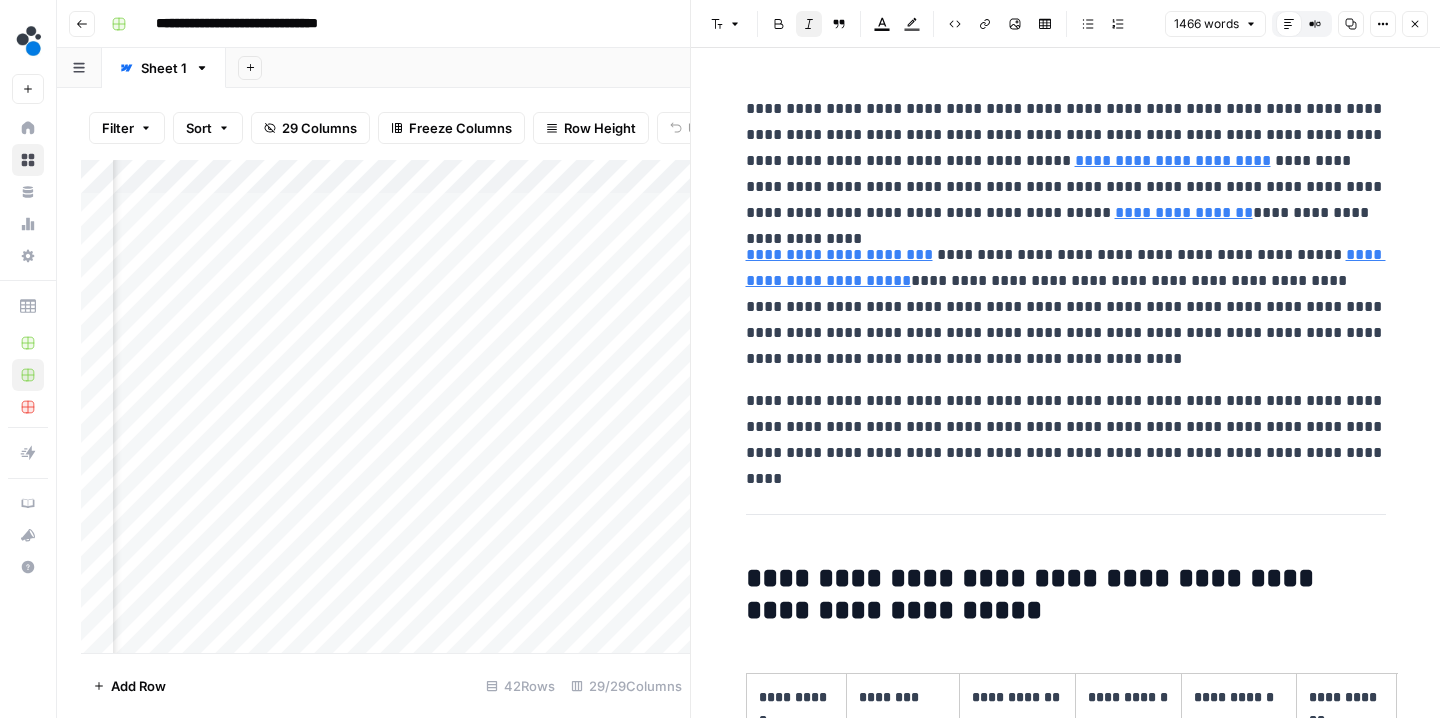 click on "Close" at bounding box center [1415, 24] 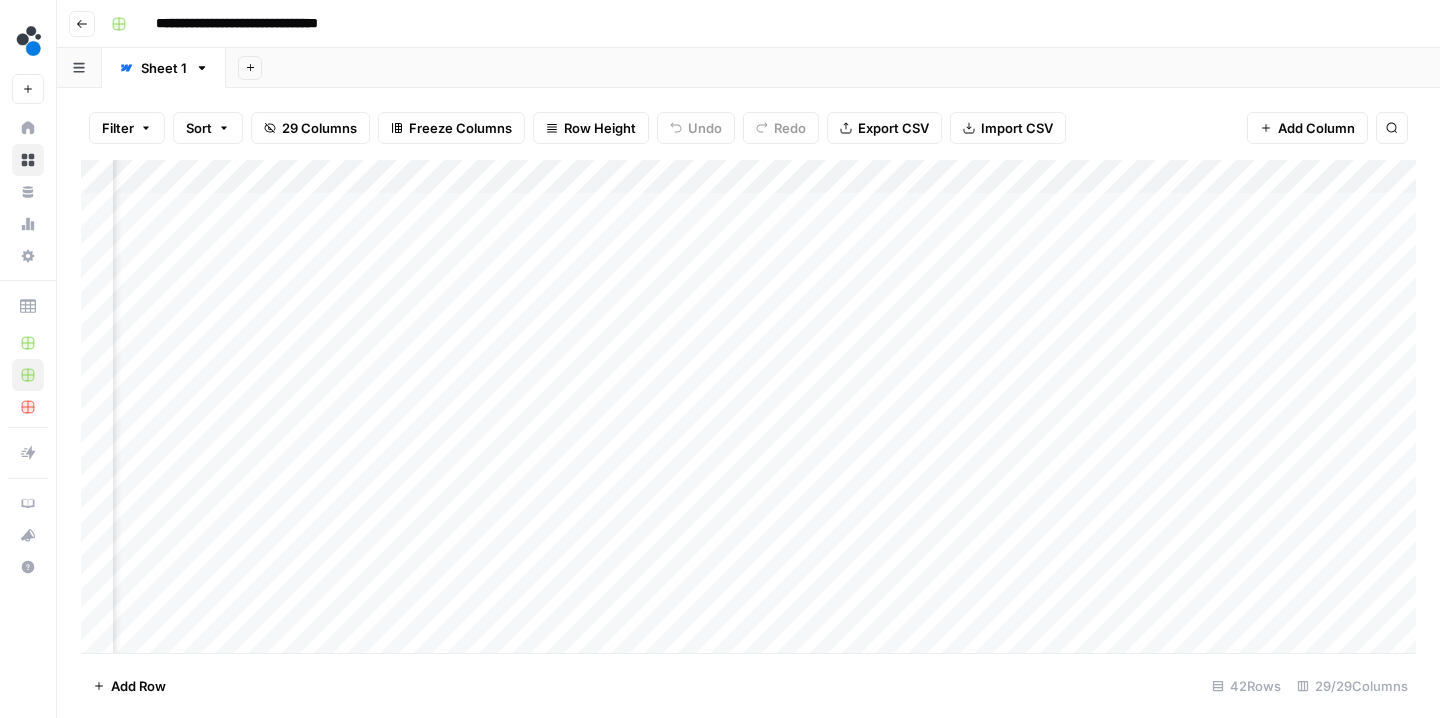 scroll, scrollTop: 0, scrollLeft: 4129, axis: horizontal 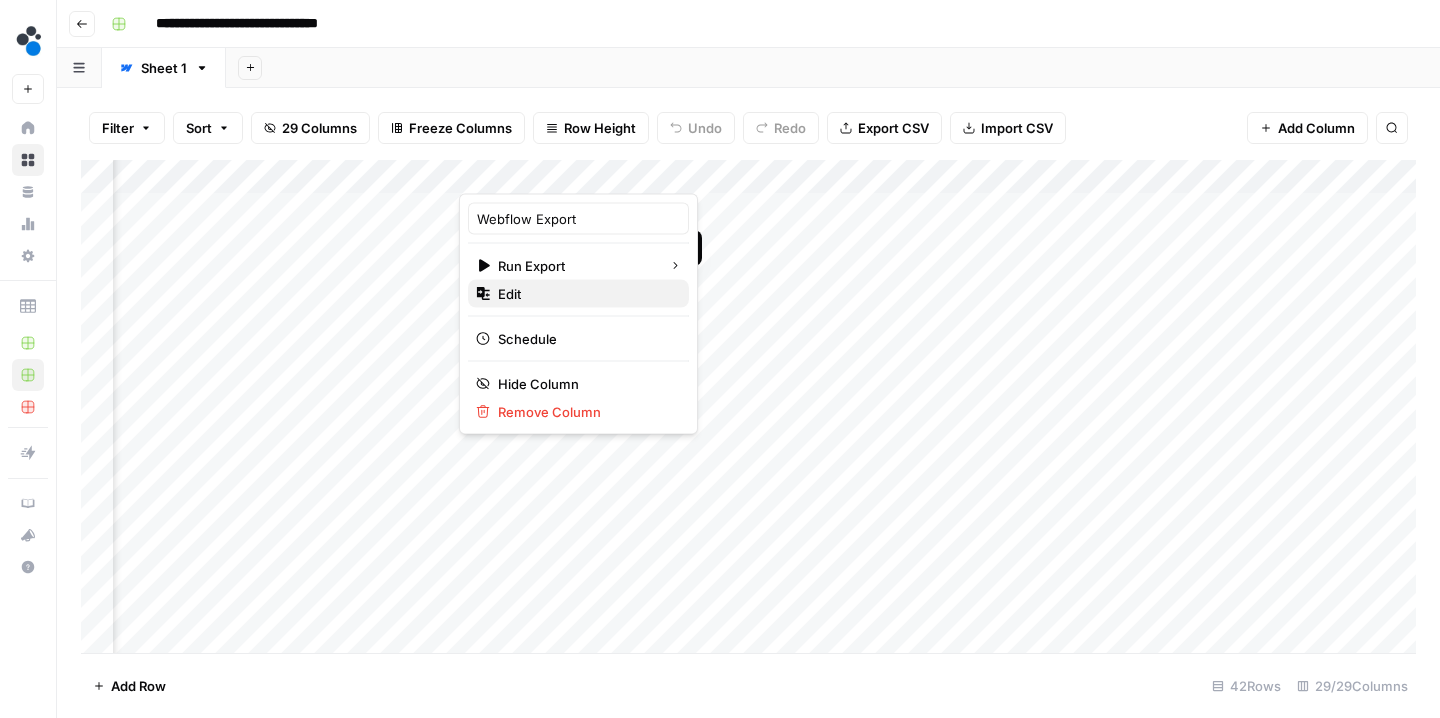 click on "Edit" at bounding box center (578, 294) 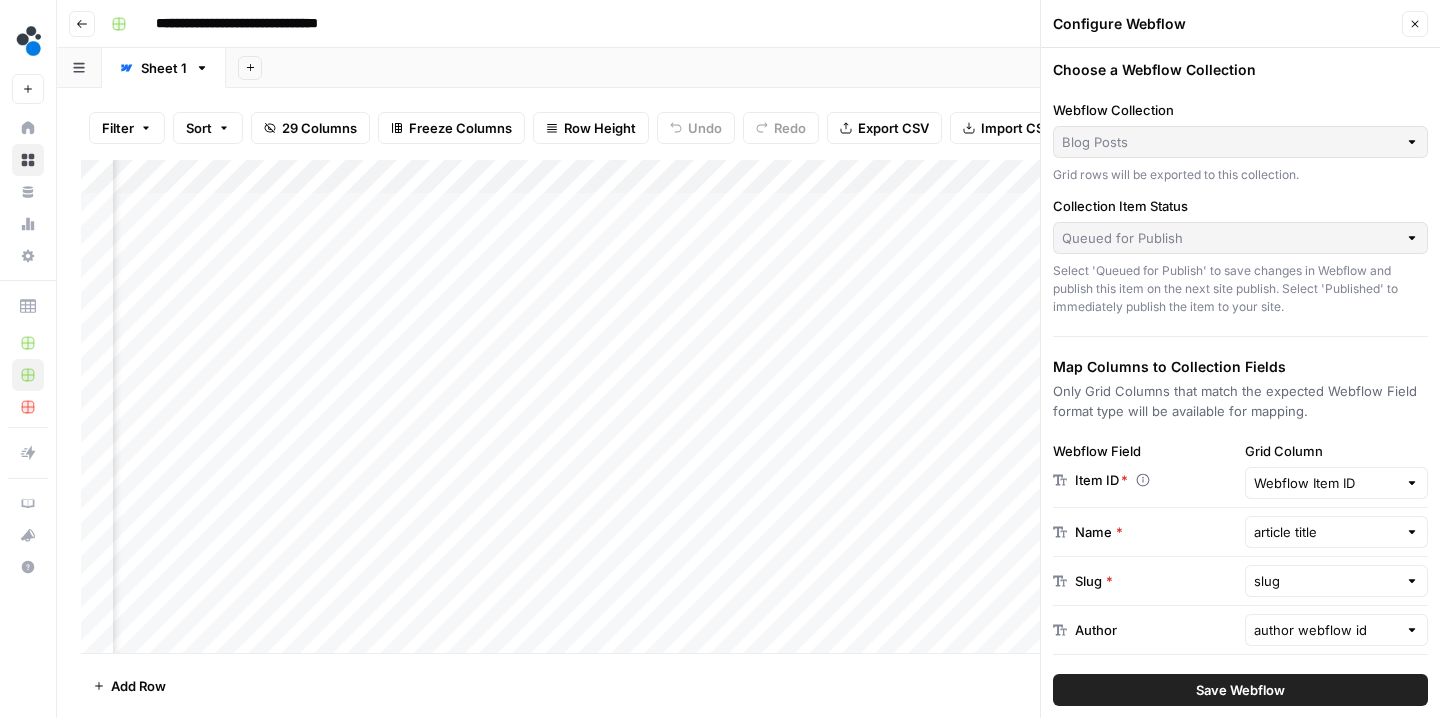 scroll, scrollTop: 0, scrollLeft: 0, axis: both 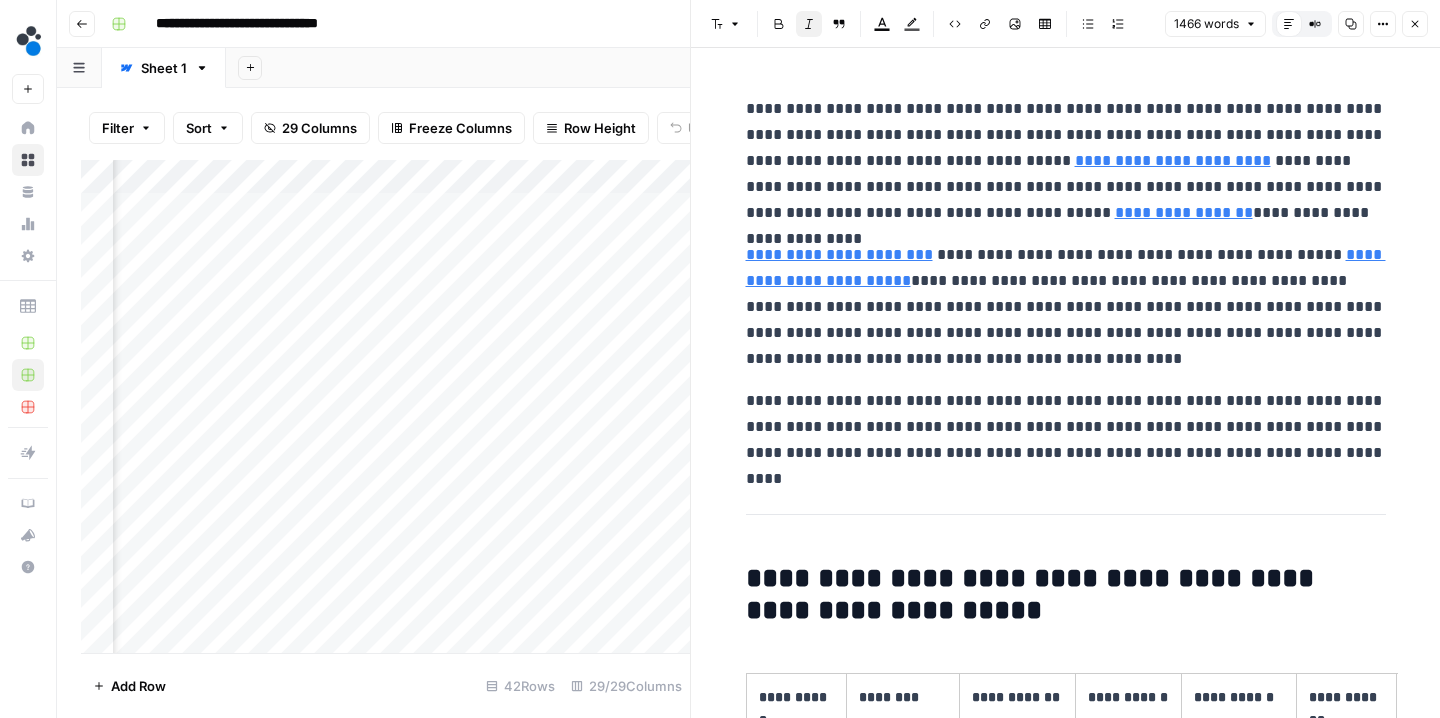 click on "Close" at bounding box center (1415, 24) 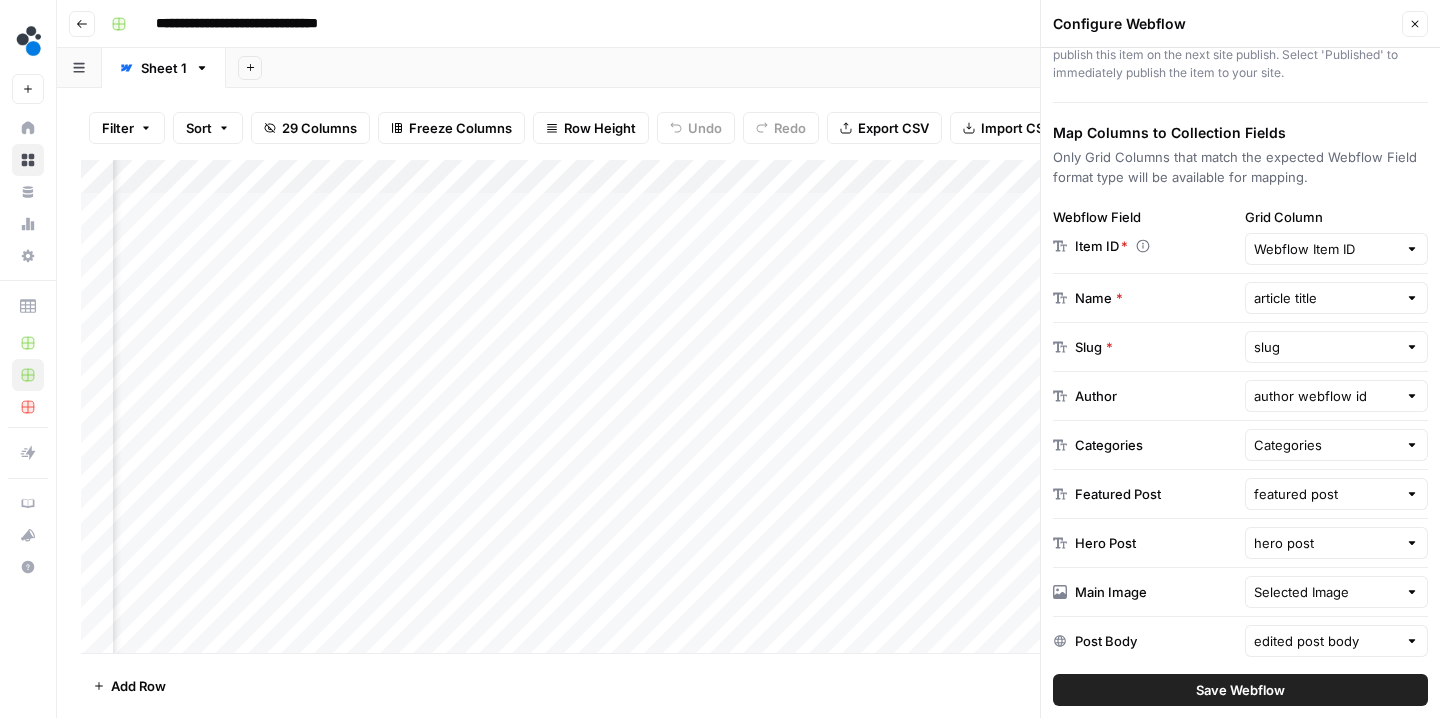 click 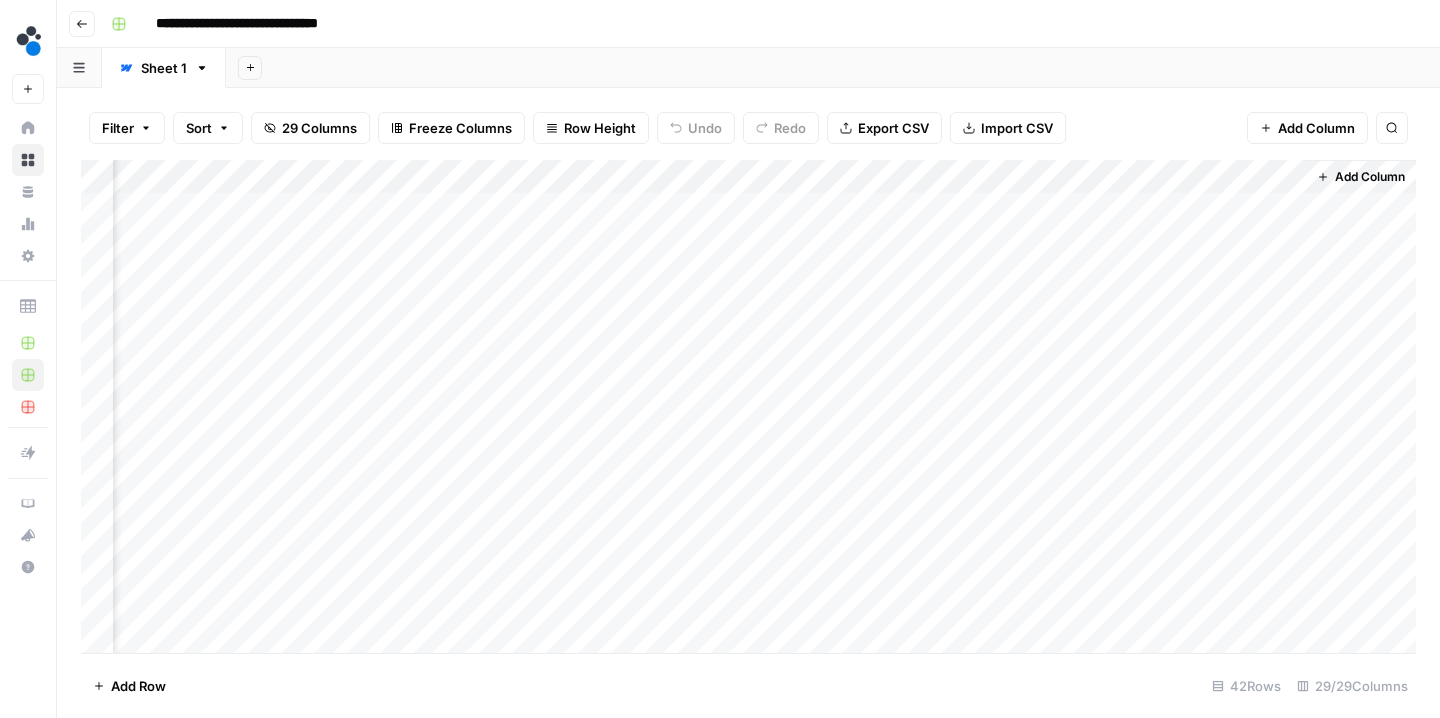 click on "Add Column" at bounding box center (748, 409) 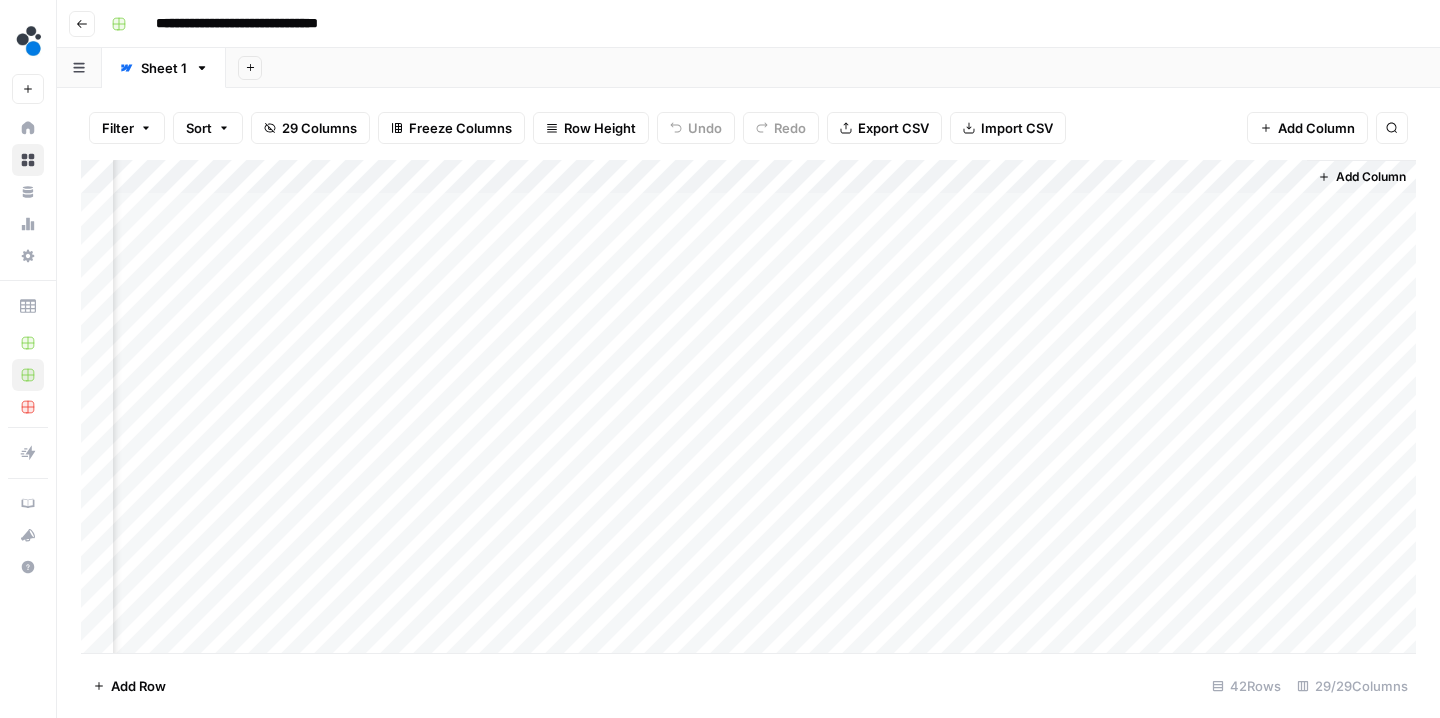 scroll, scrollTop: 0, scrollLeft: 4481, axis: horizontal 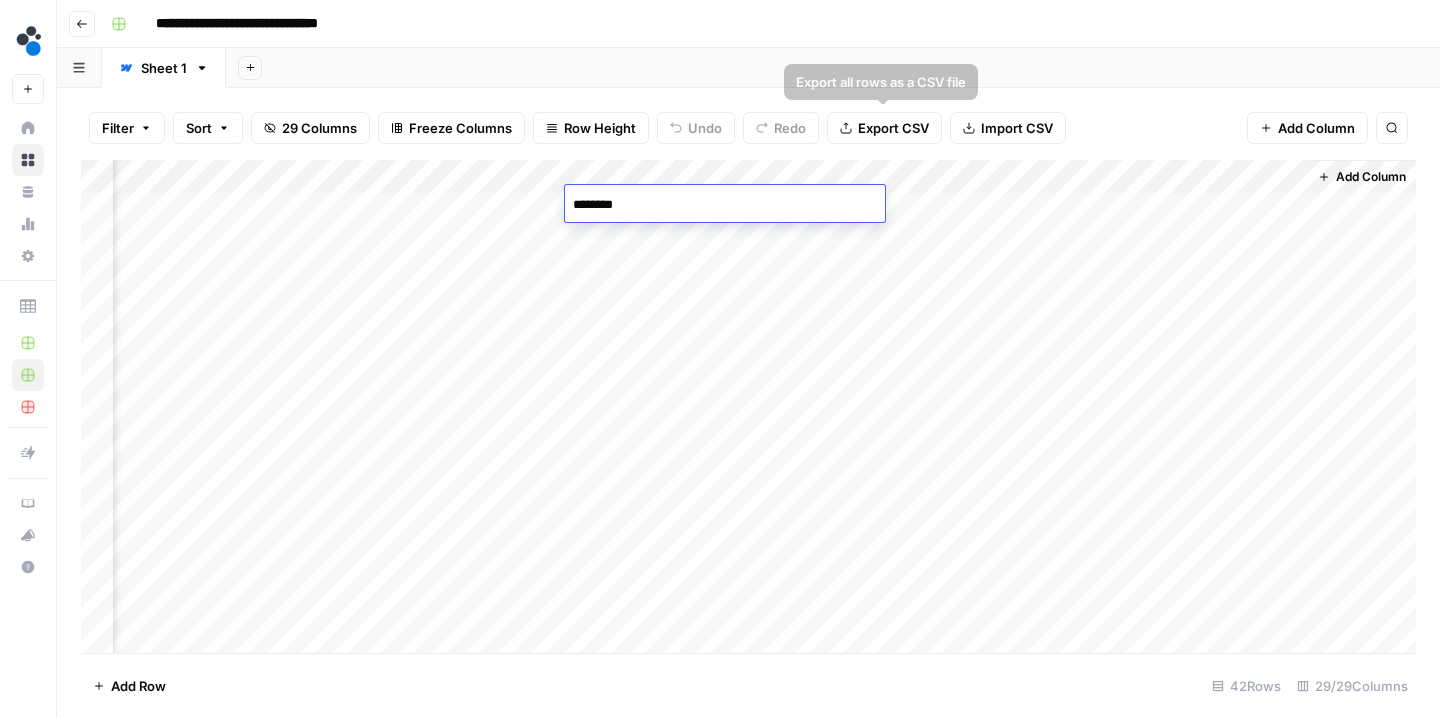 click on "Filter Sort 29 Columns Freeze Columns Row Height Undo Redo Export CSV Import CSV Add Column Search" at bounding box center [748, 128] 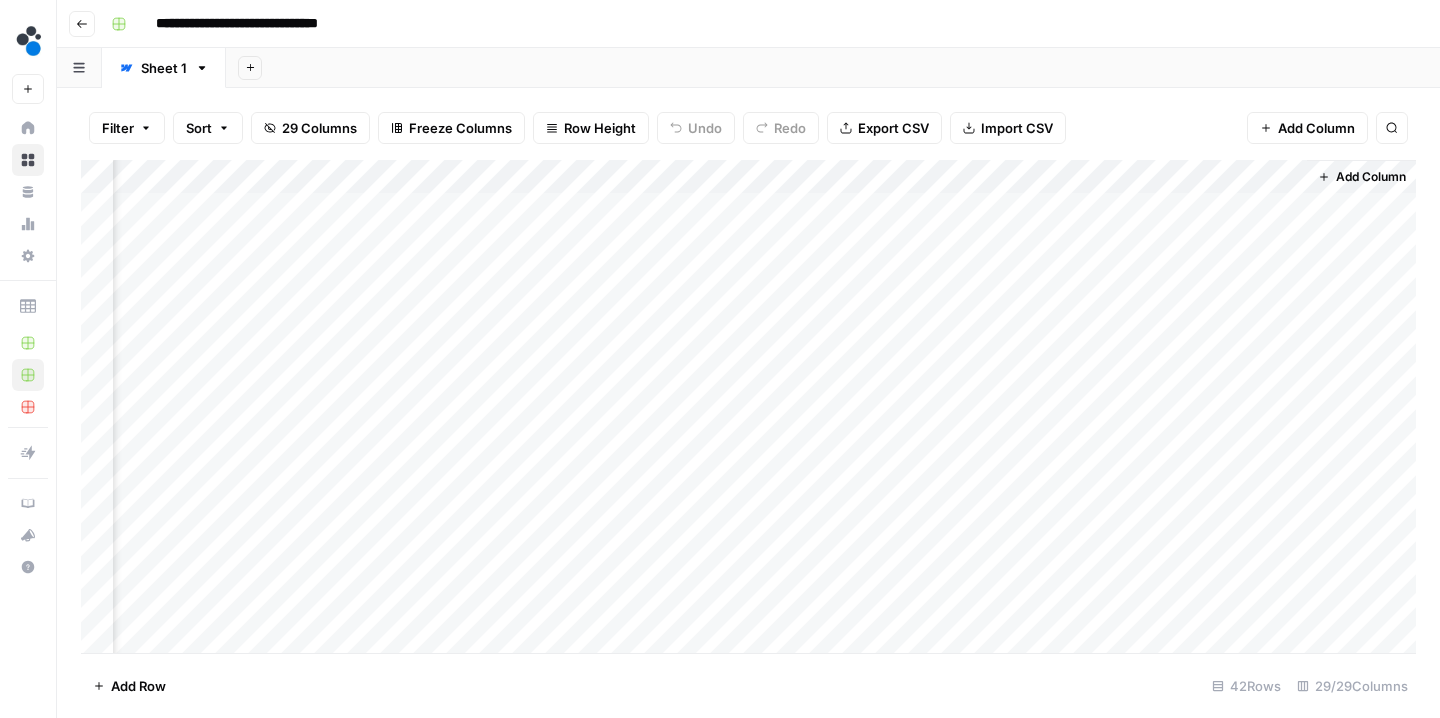click on "**********" at bounding box center [748, 24] 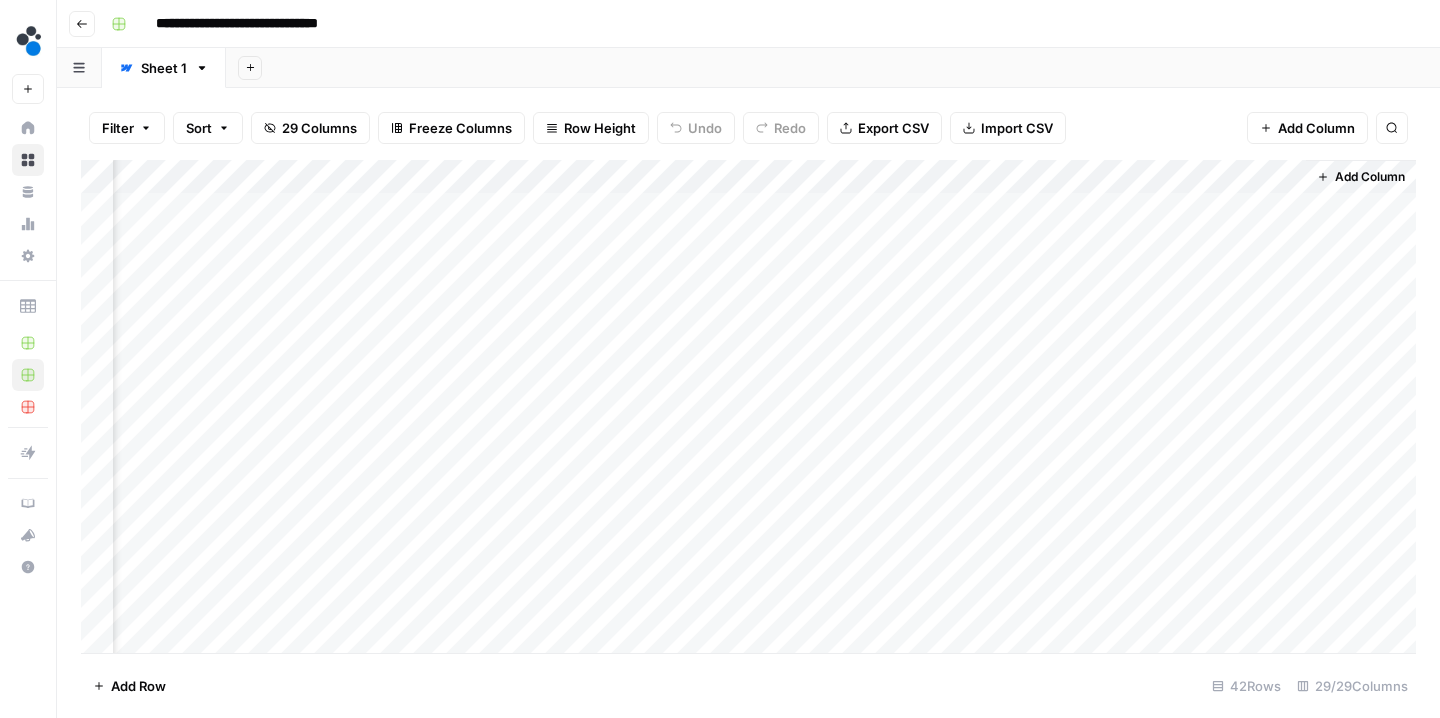 scroll, scrollTop: 0, scrollLeft: 4483, axis: horizontal 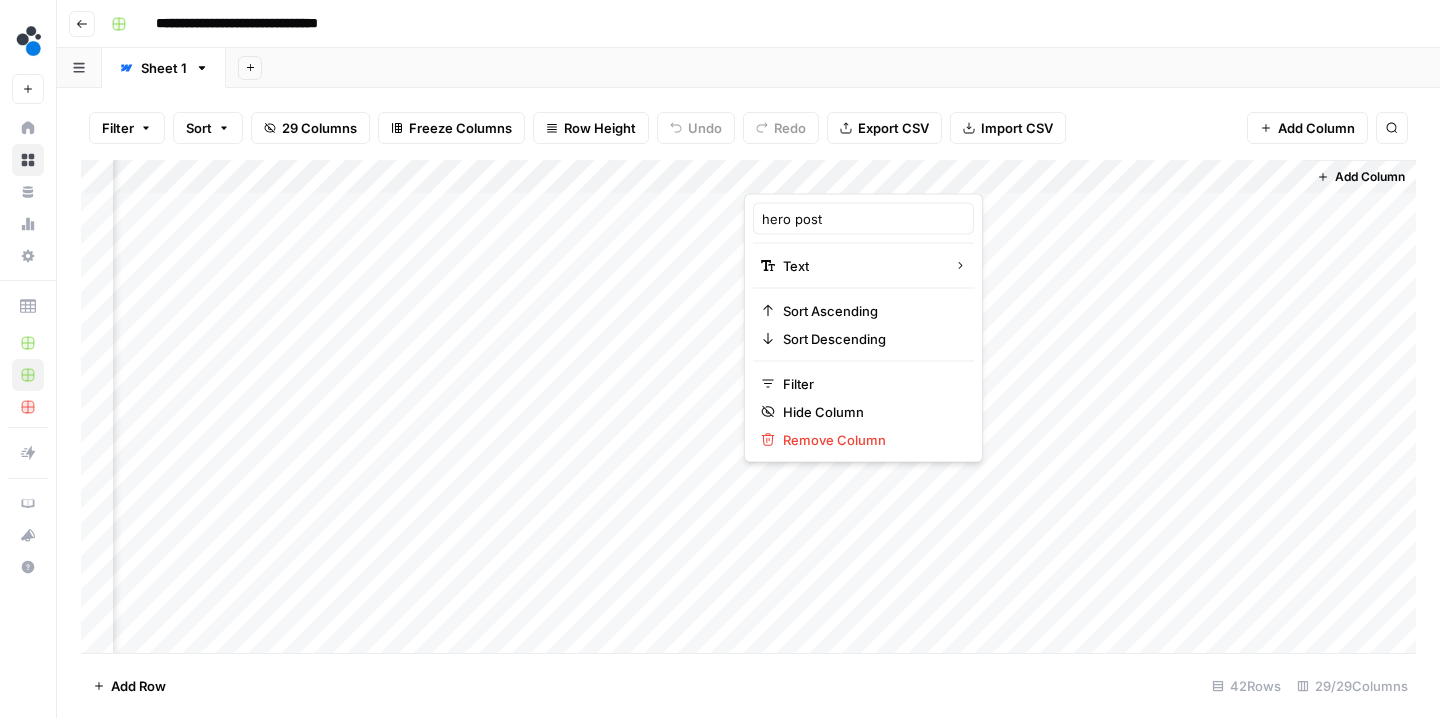 click at bounding box center [794, 174] 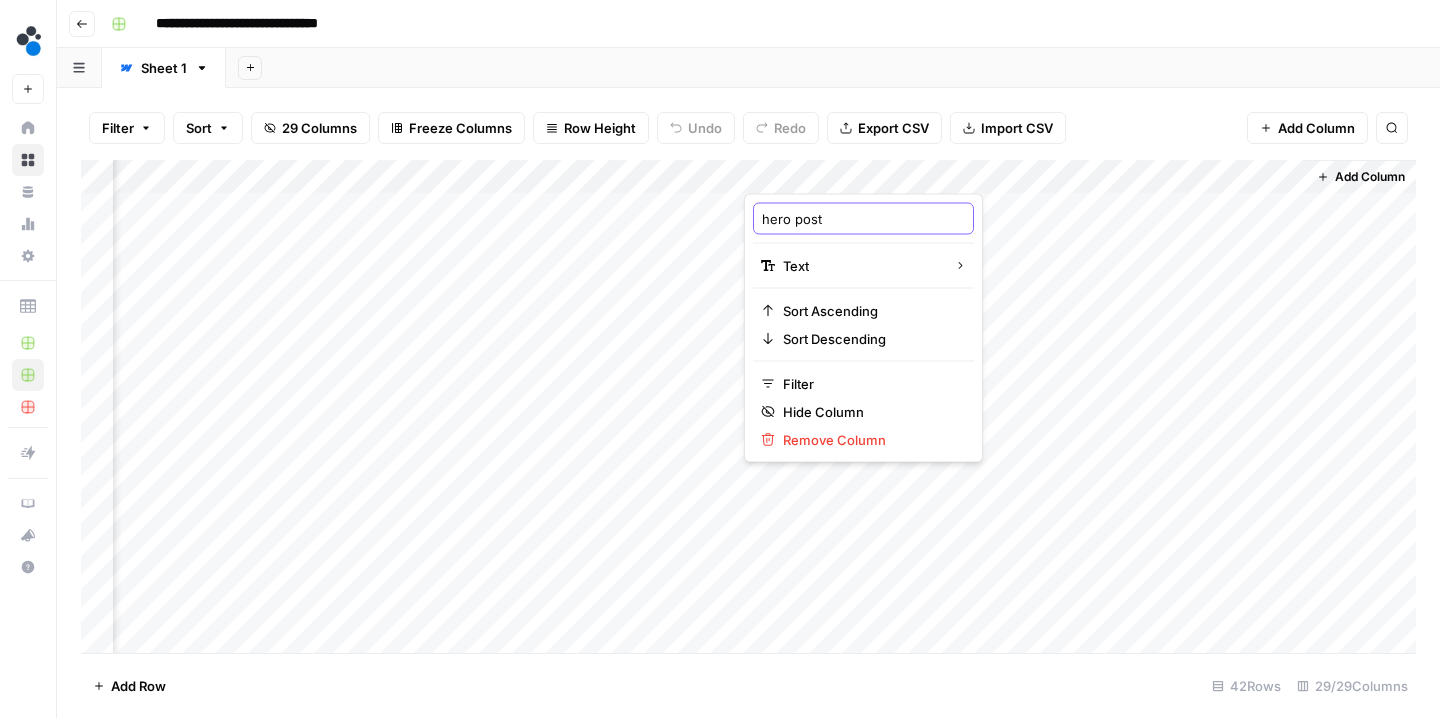 click on "hero post" at bounding box center (863, 219) 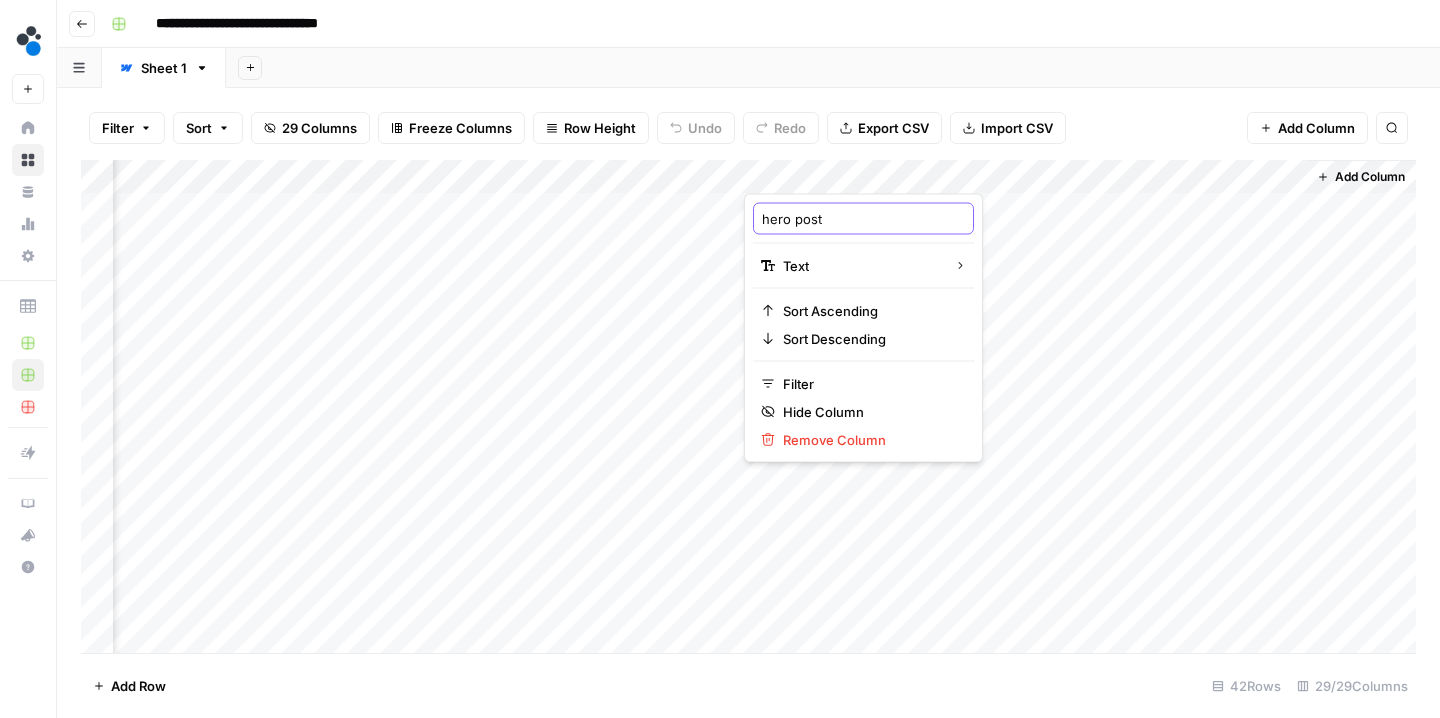 click on "Filter Sort 29 Columns Freeze Columns Row Height Undo Redo Export CSV Import CSV Add Column Search" at bounding box center (748, 128) 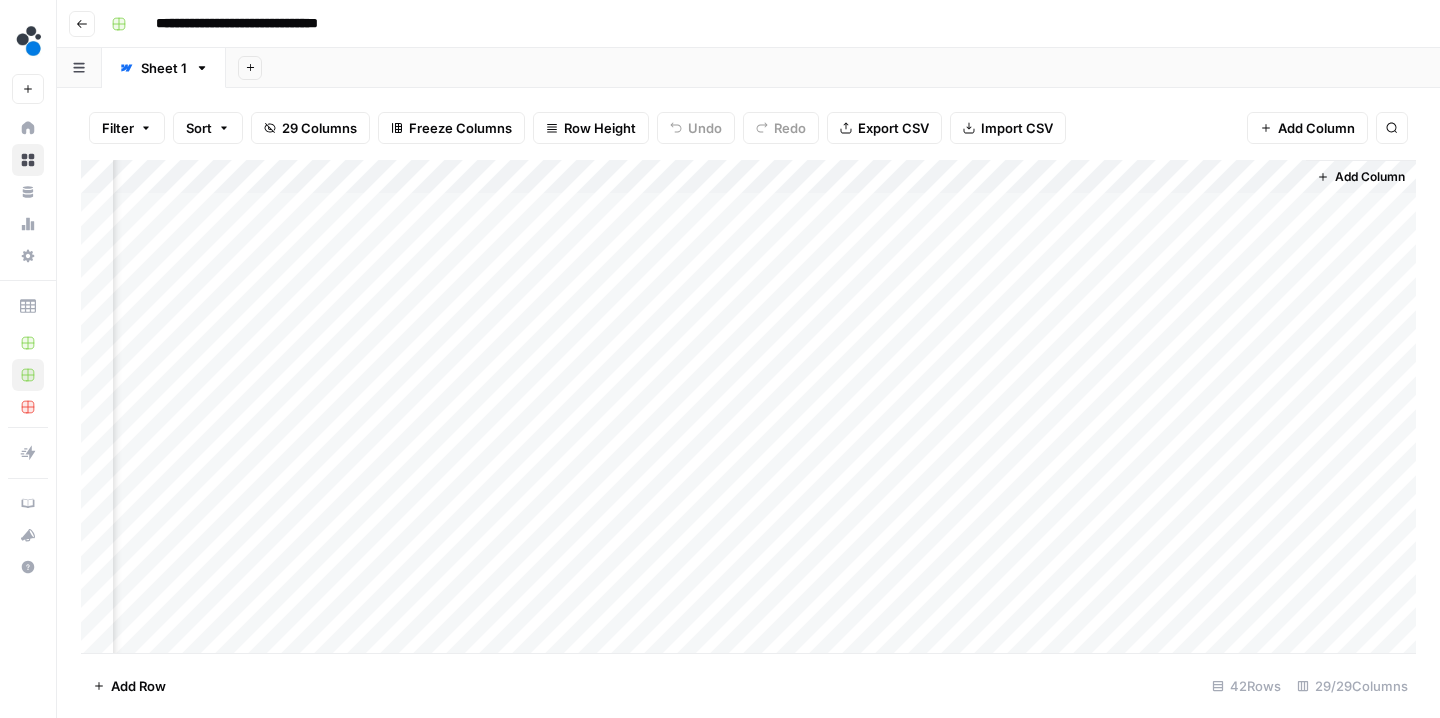 click on "Add Column" at bounding box center (748, 409) 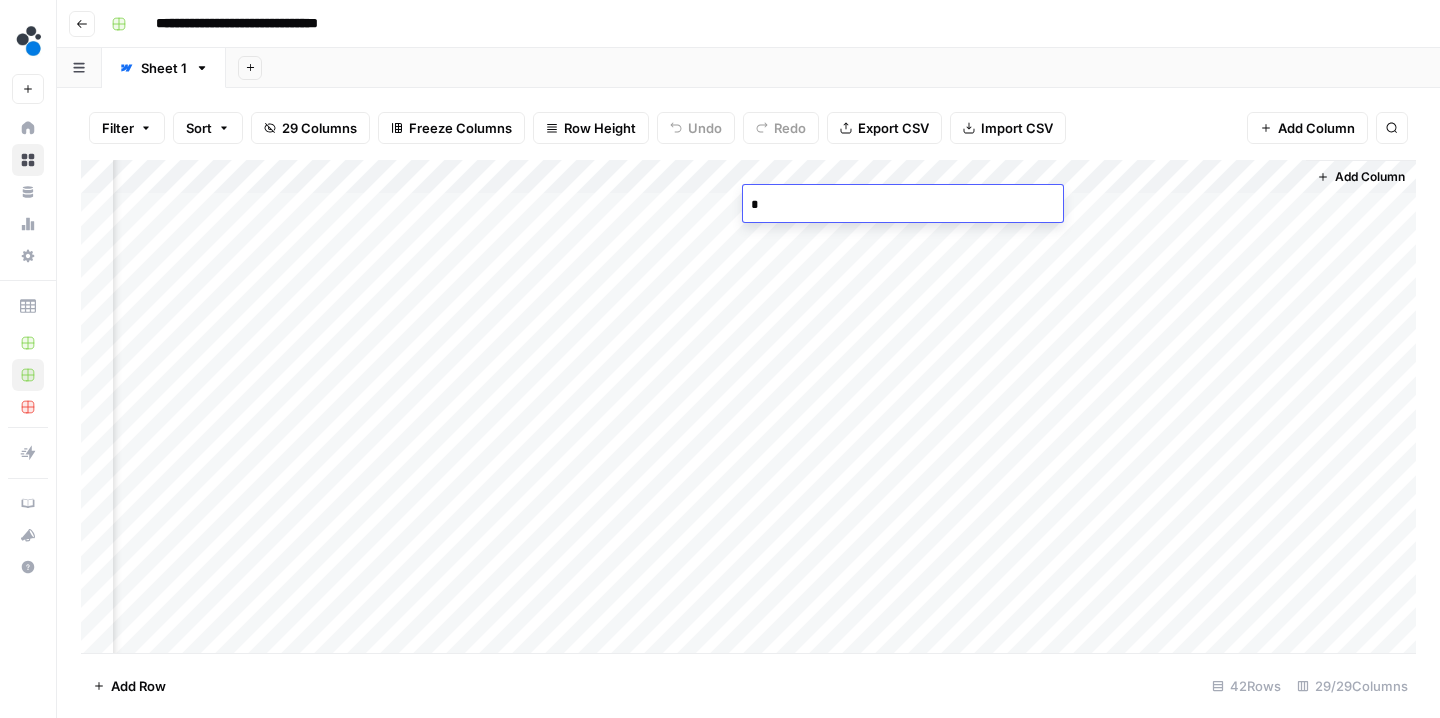 click on "Filter Sort 29 Columns Freeze Columns Row Height Undo Redo Export CSV Import CSV Add Column Search Add Column Add Row 42  Rows 29/29  Columns" at bounding box center [748, 403] 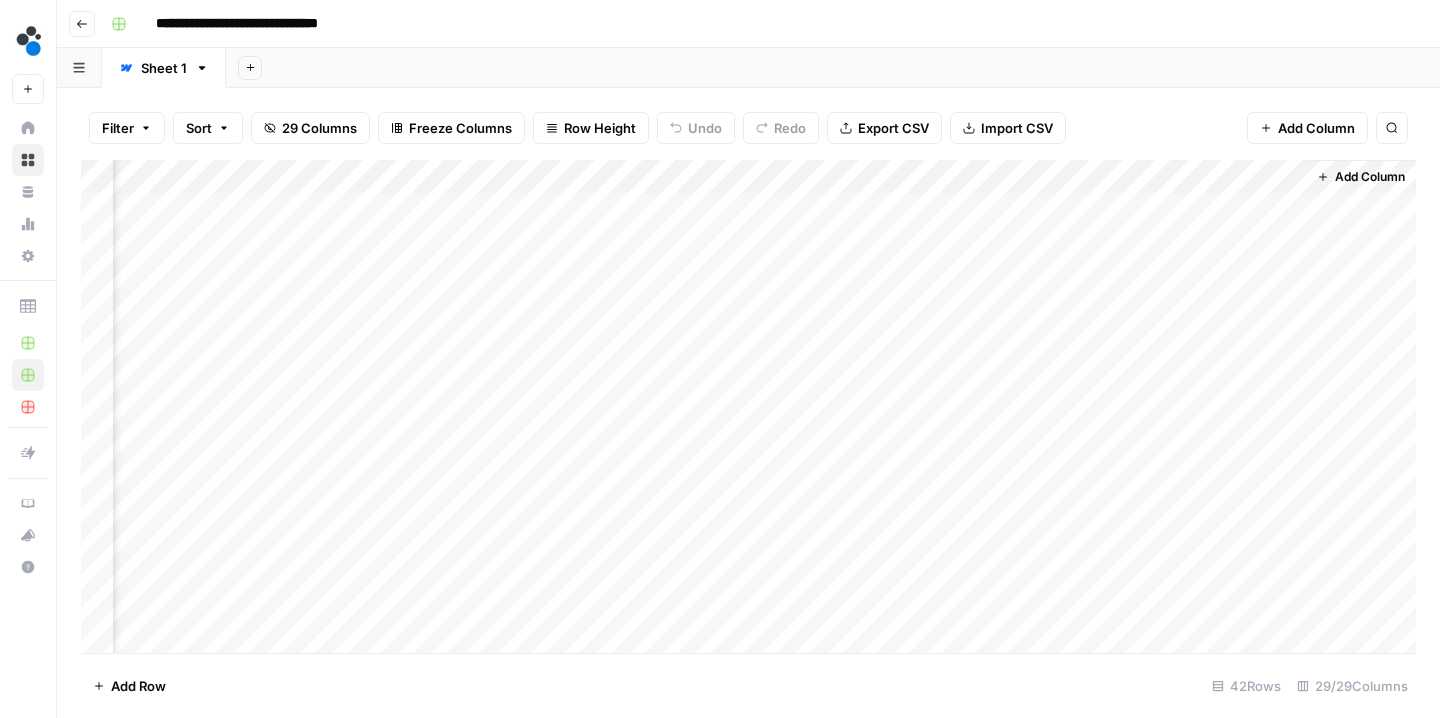 click on "Add Column" at bounding box center (748, 409) 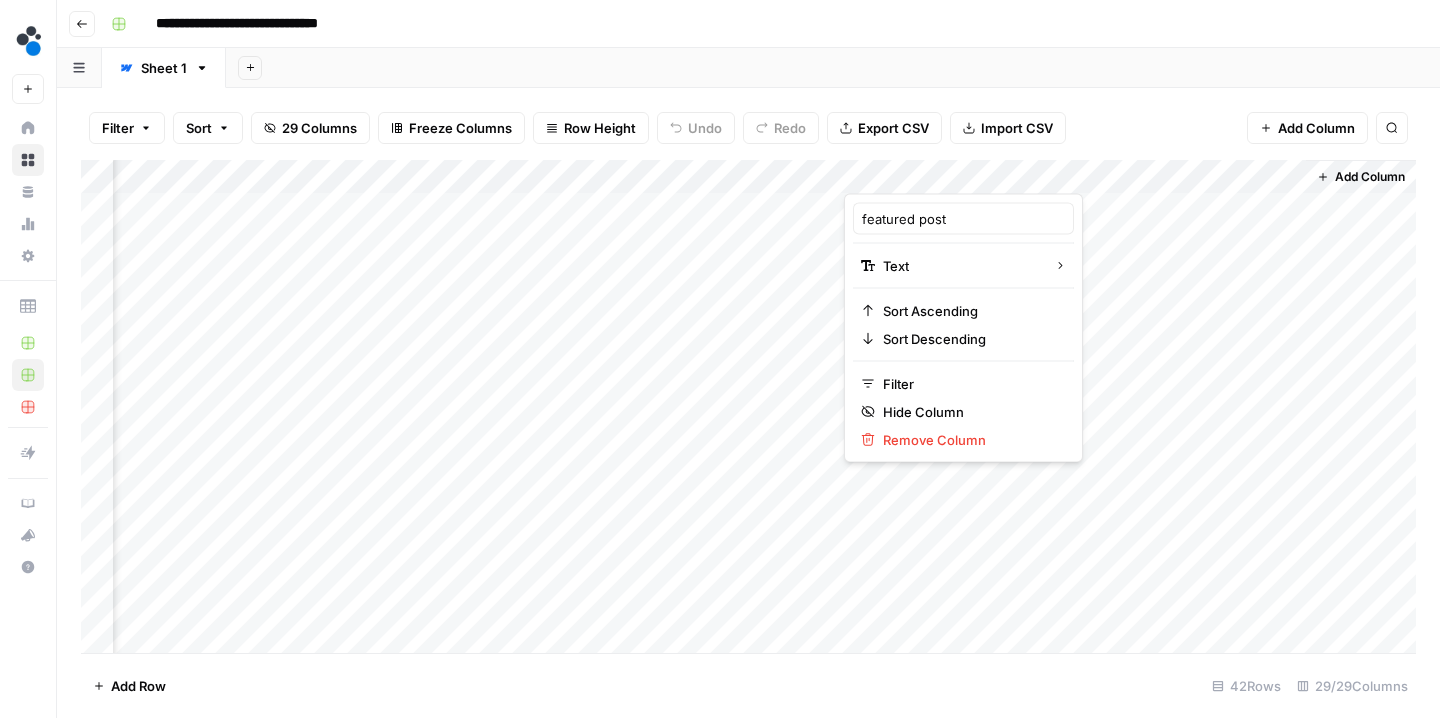 click at bounding box center [894, 174] 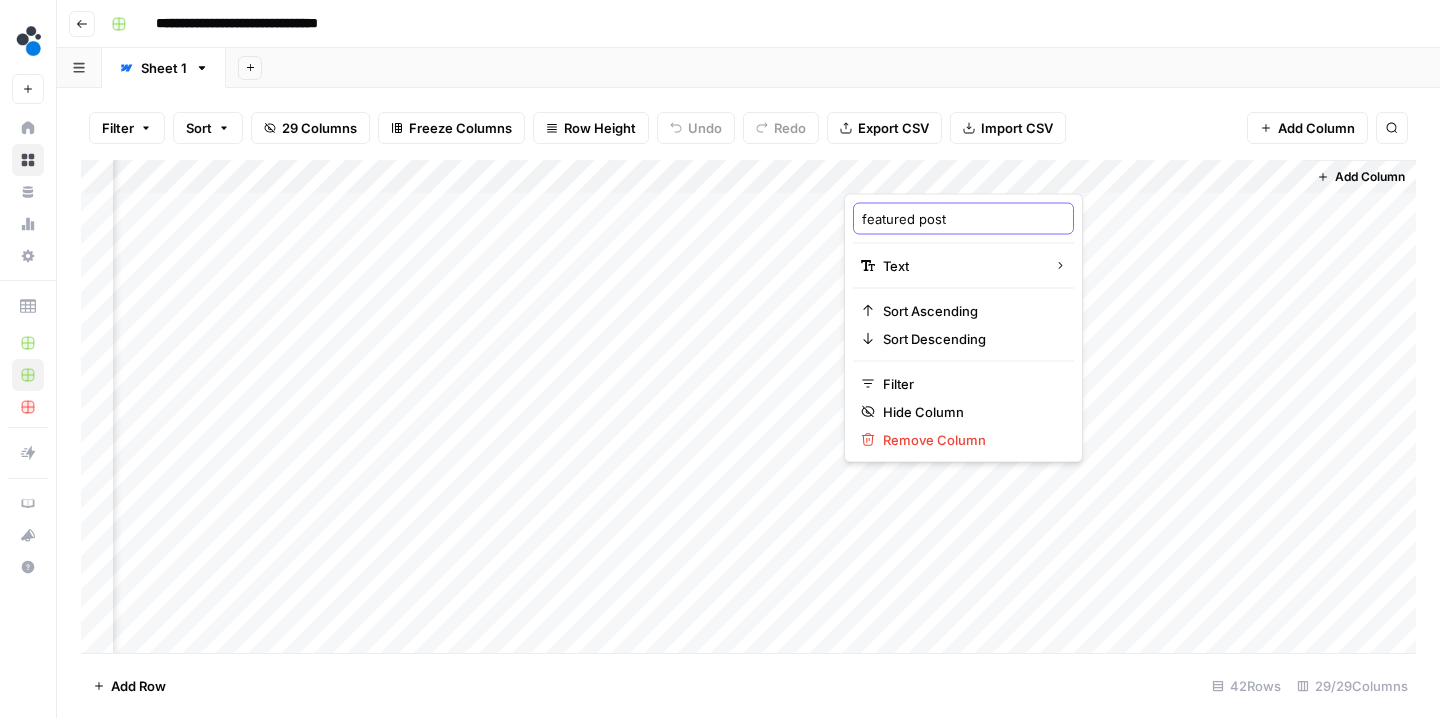 click on "featured post" at bounding box center (963, 219) 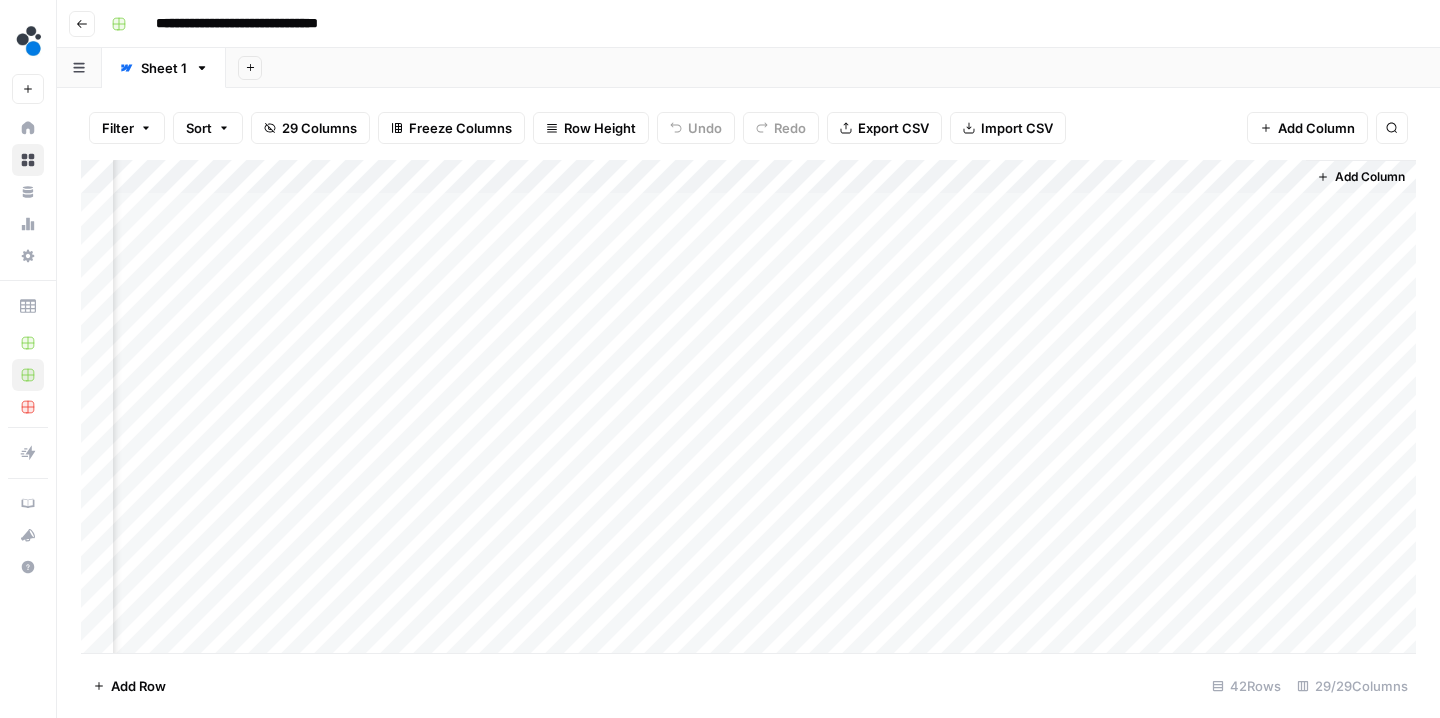 click on "Filter Sort 29 Columns Freeze Columns Row Height Undo Redo Export CSV Import CSV Add Column Search" at bounding box center (748, 128) 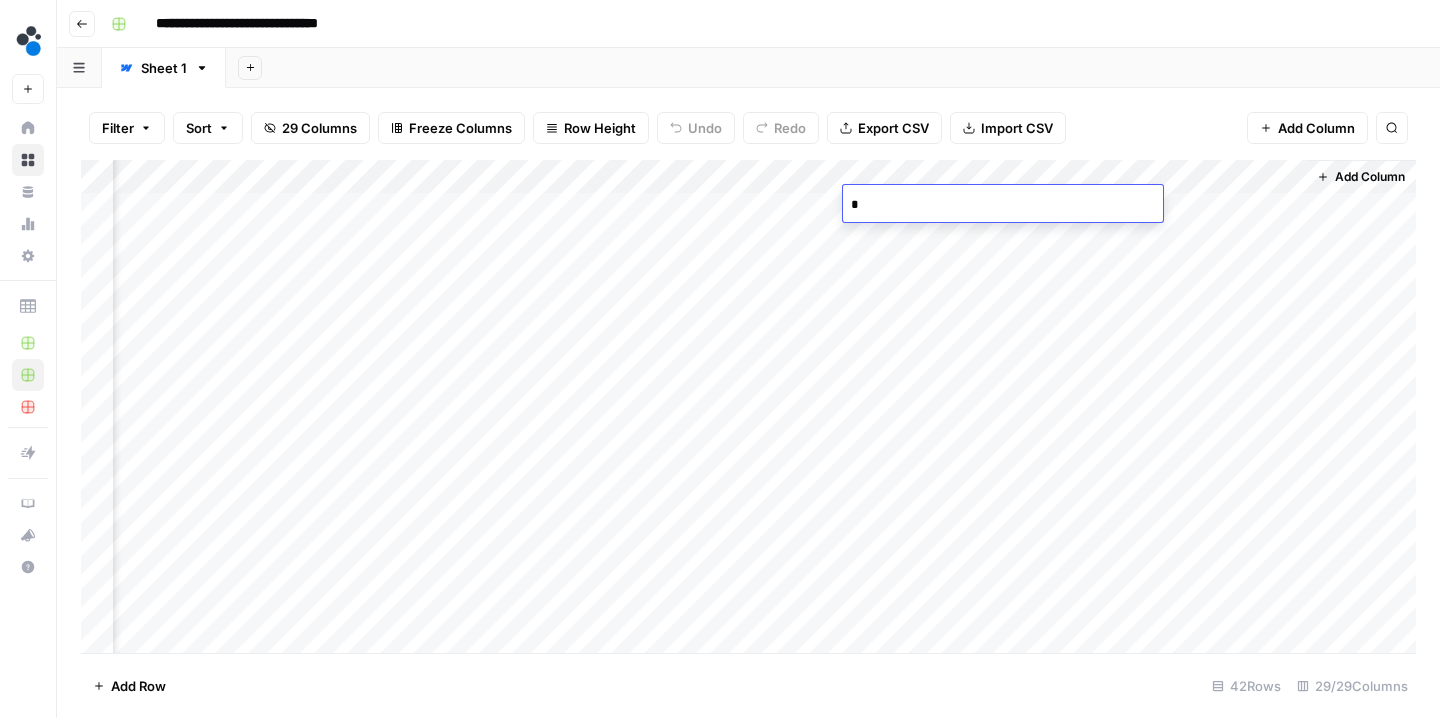 click on "Filter Sort 29 Columns Freeze Columns Row Height Undo Redo Export CSV Import CSV Add Column Search" at bounding box center [748, 128] 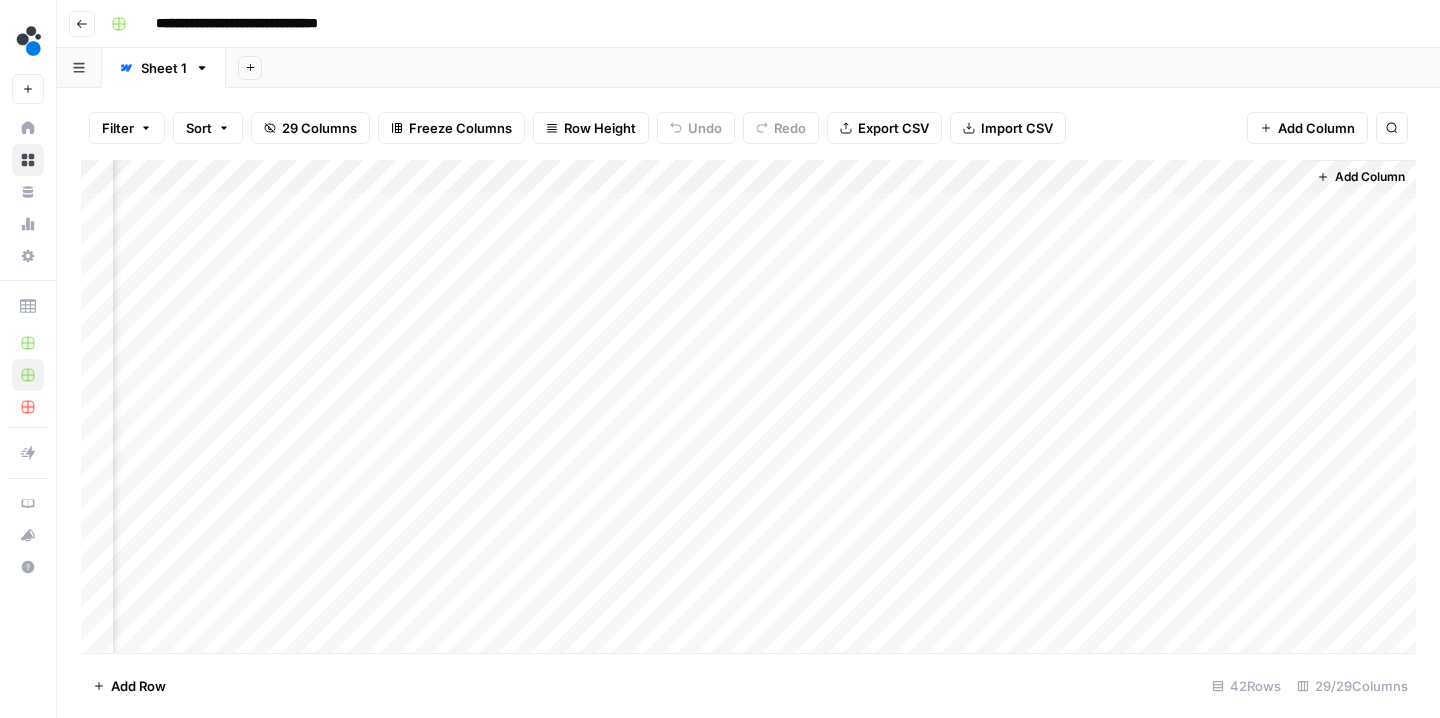 click on "Add Column" at bounding box center [748, 409] 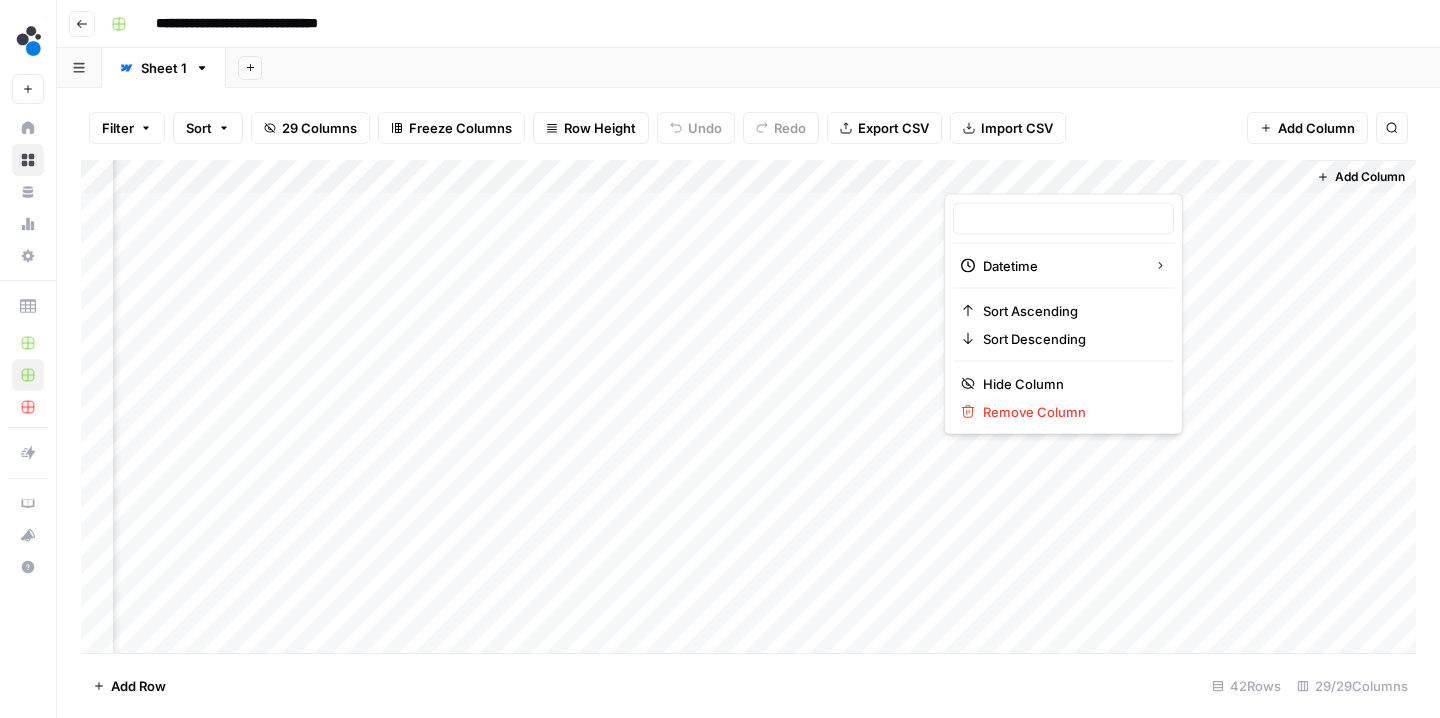type on "date" 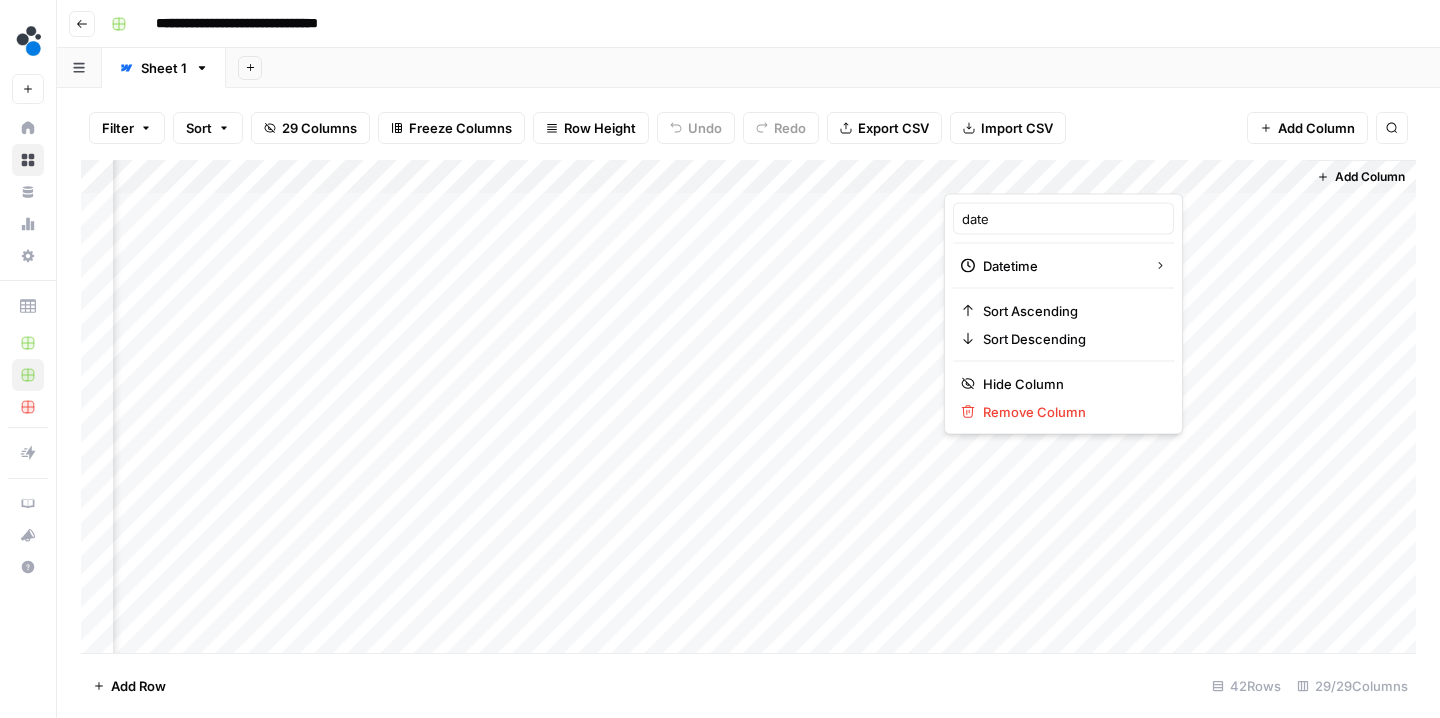 click at bounding box center [1034, 174] 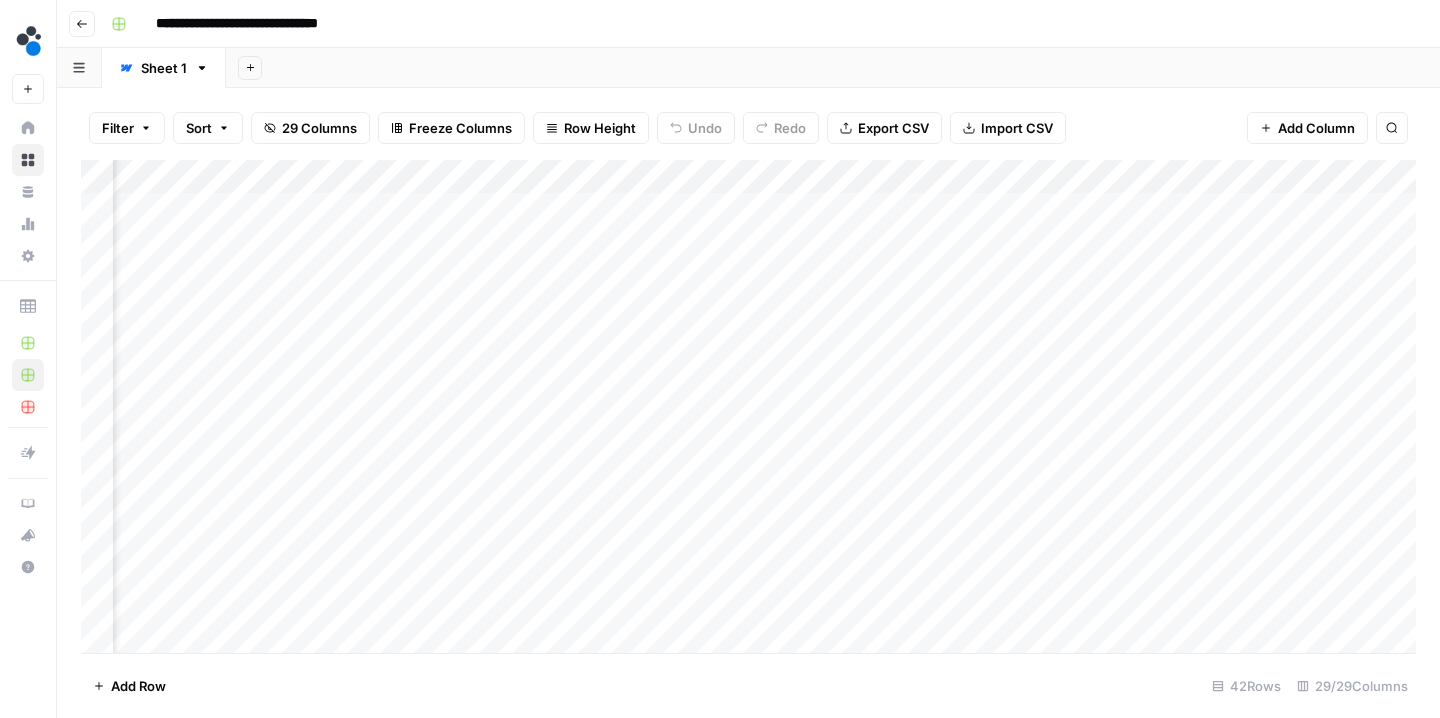 scroll, scrollTop: 0, scrollLeft: 3902, axis: horizontal 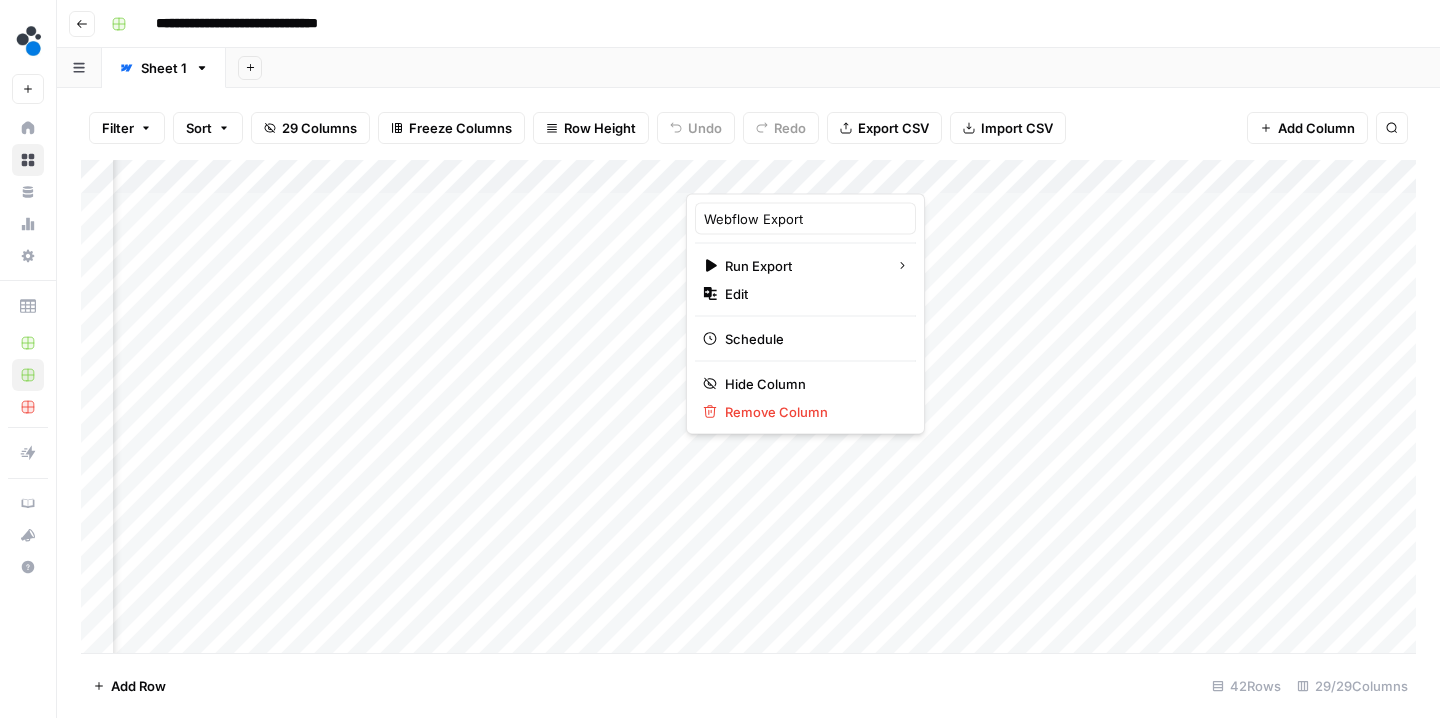 click on "Filter Sort 29 Columns Freeze Columns Row Height Undo Redo Export CSV Import CSV Add Column Search" at bounding box center (748, 128) 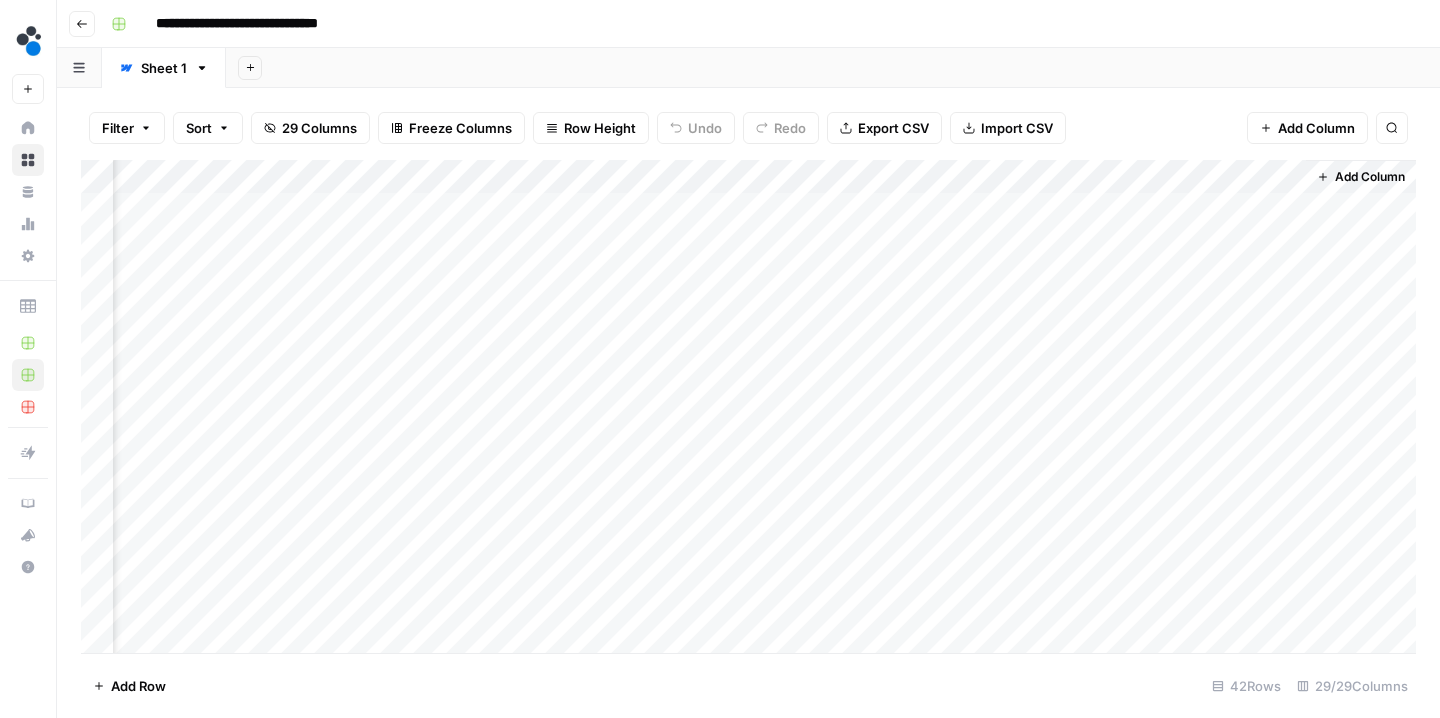 scroll, scrollTop: 0, scrollLeft: 4483, axis: horizontal 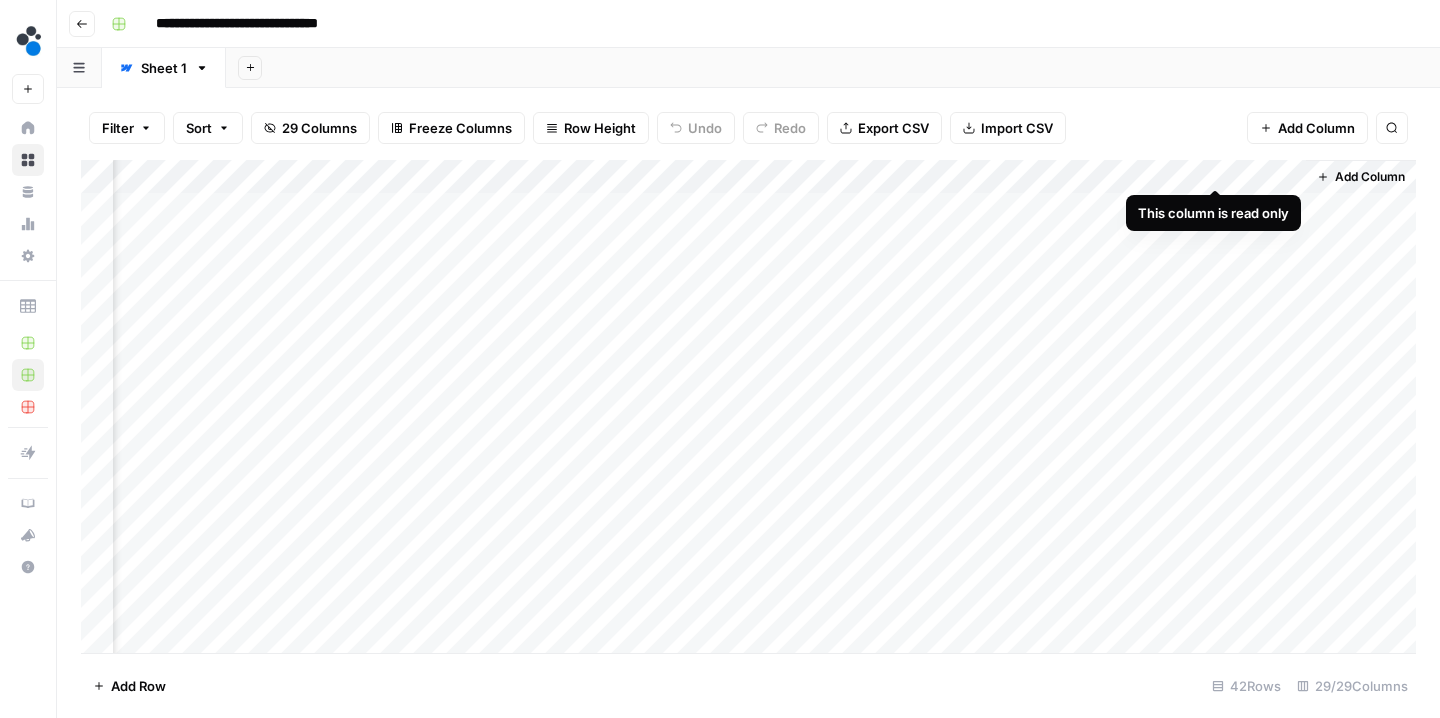 click on "Add Column" at bounding box center [748, 409] 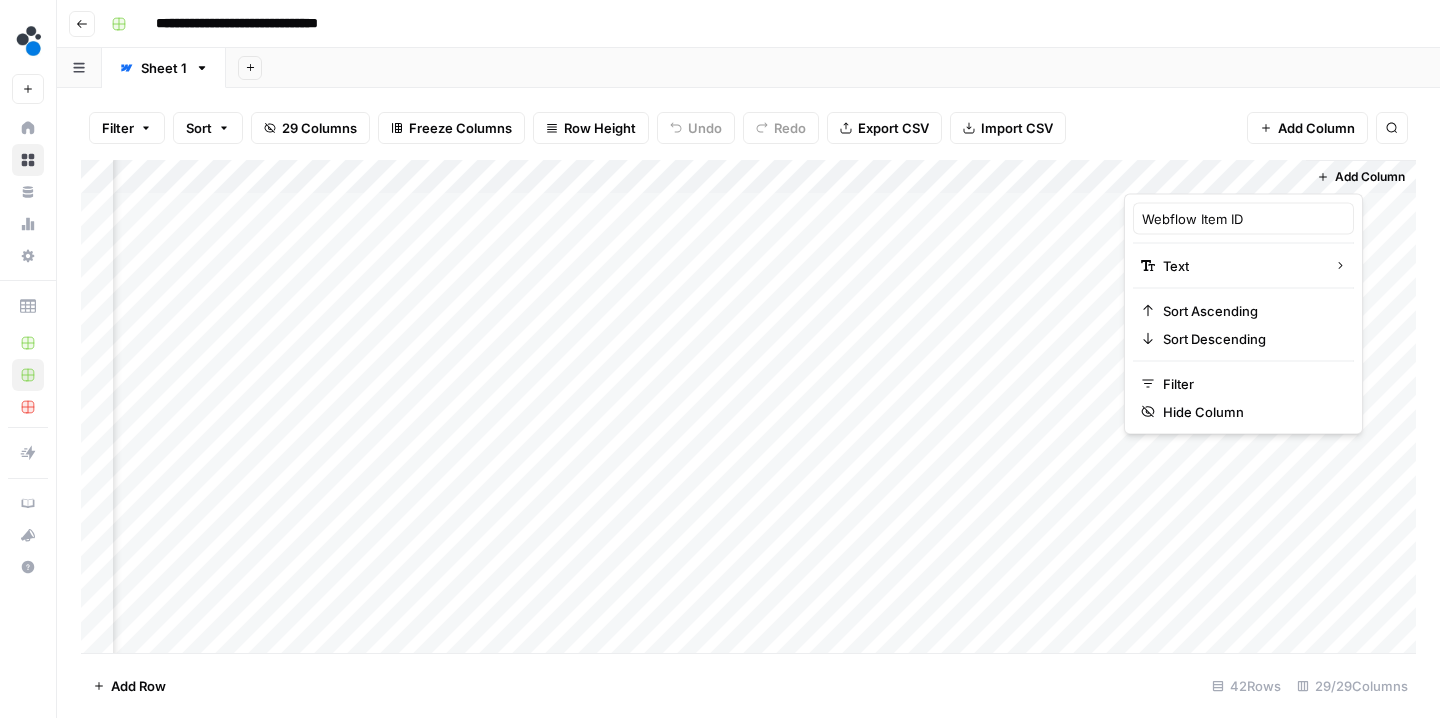 click on "Filter Sort 29 Columns Freeze Columns Row Height Undo Redo Export CSV Import CSV Add Column Search" at bounding box center [748, 128] 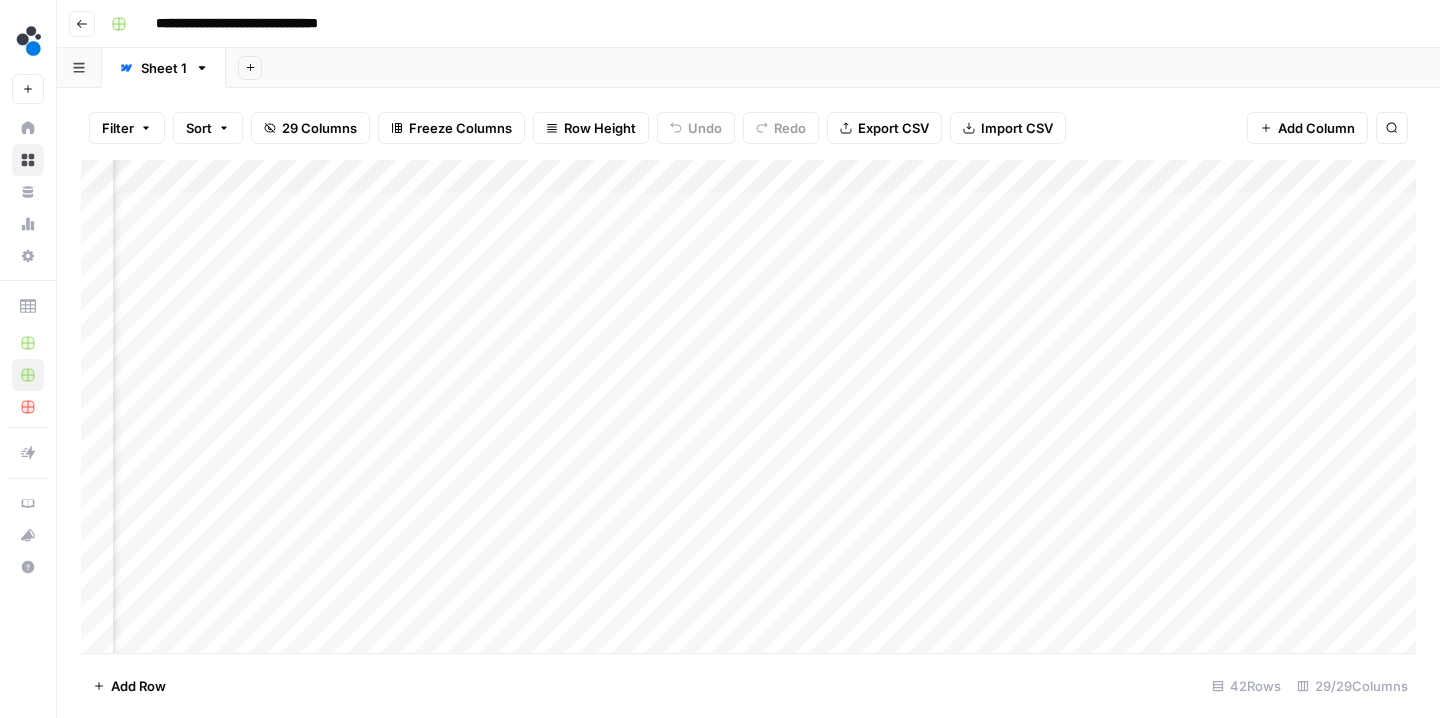 scroll, scrollTop: 0, scrollLeft: 4168, axis: horizontal 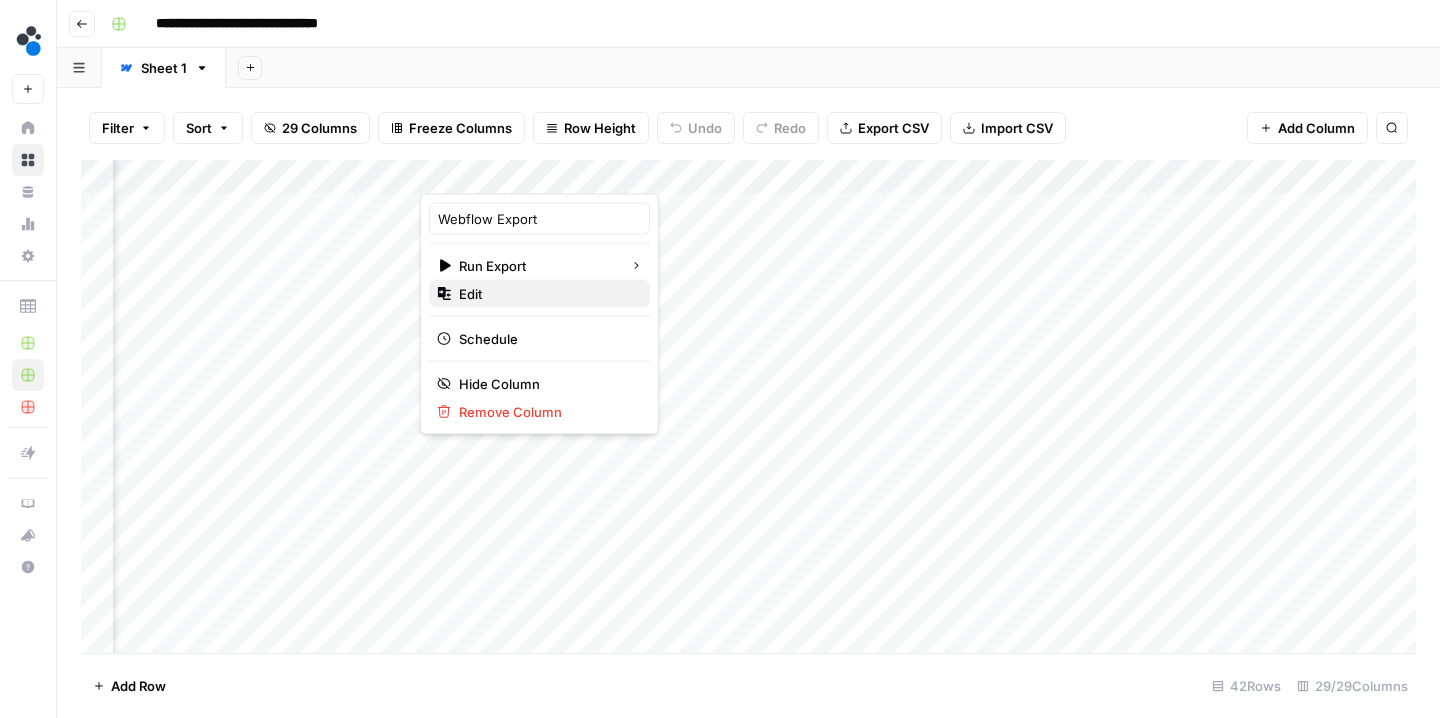 click on "Edit" at bounding box center [539, 294] 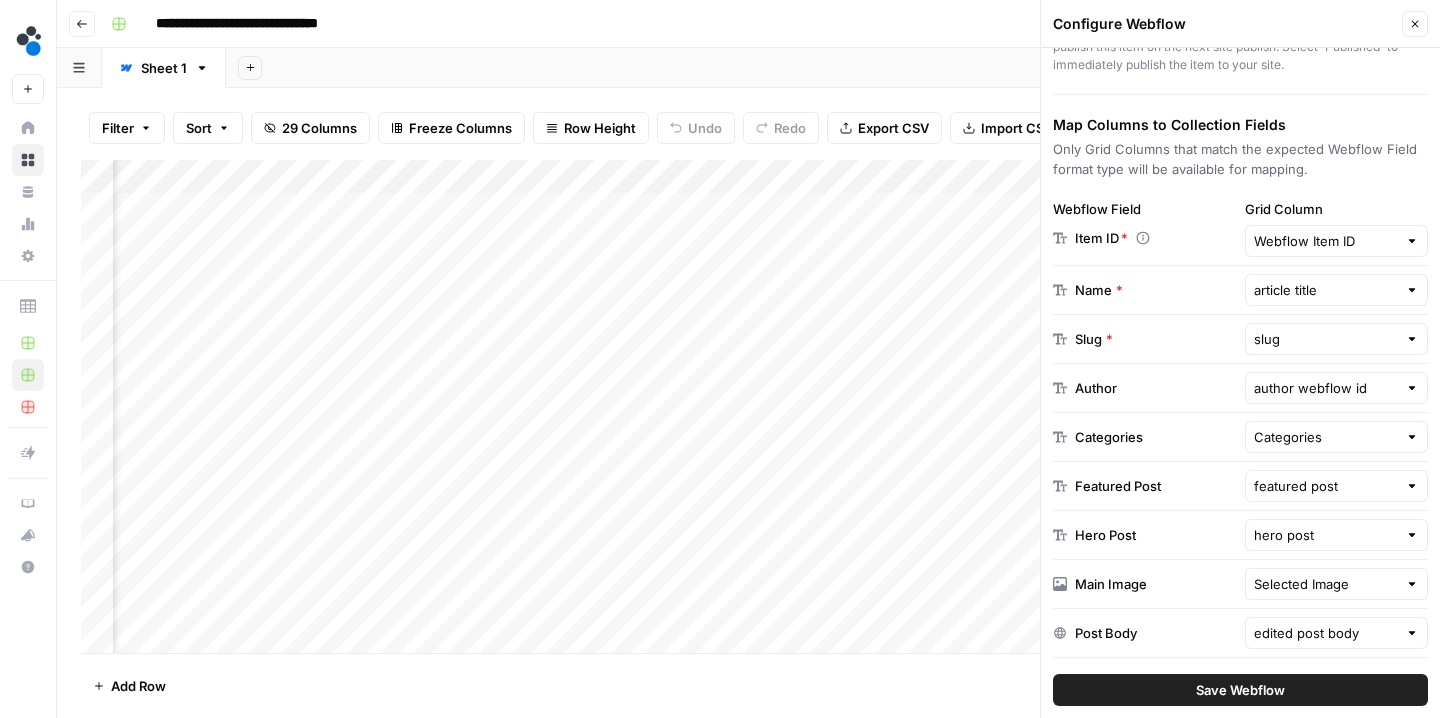 scroll, scrollTop: 246, scrollLeft: 0, axis: vertical 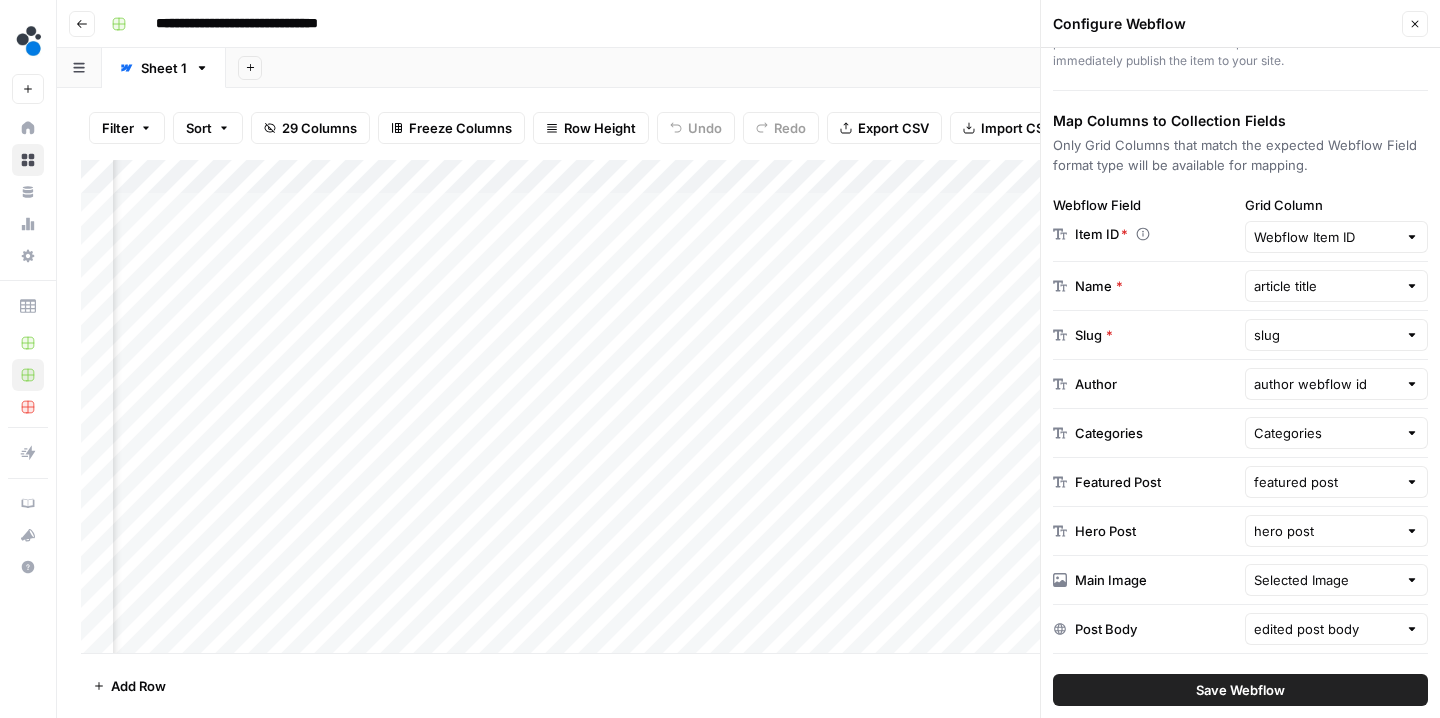 click on "Close" at bounding box center [1415, 24] 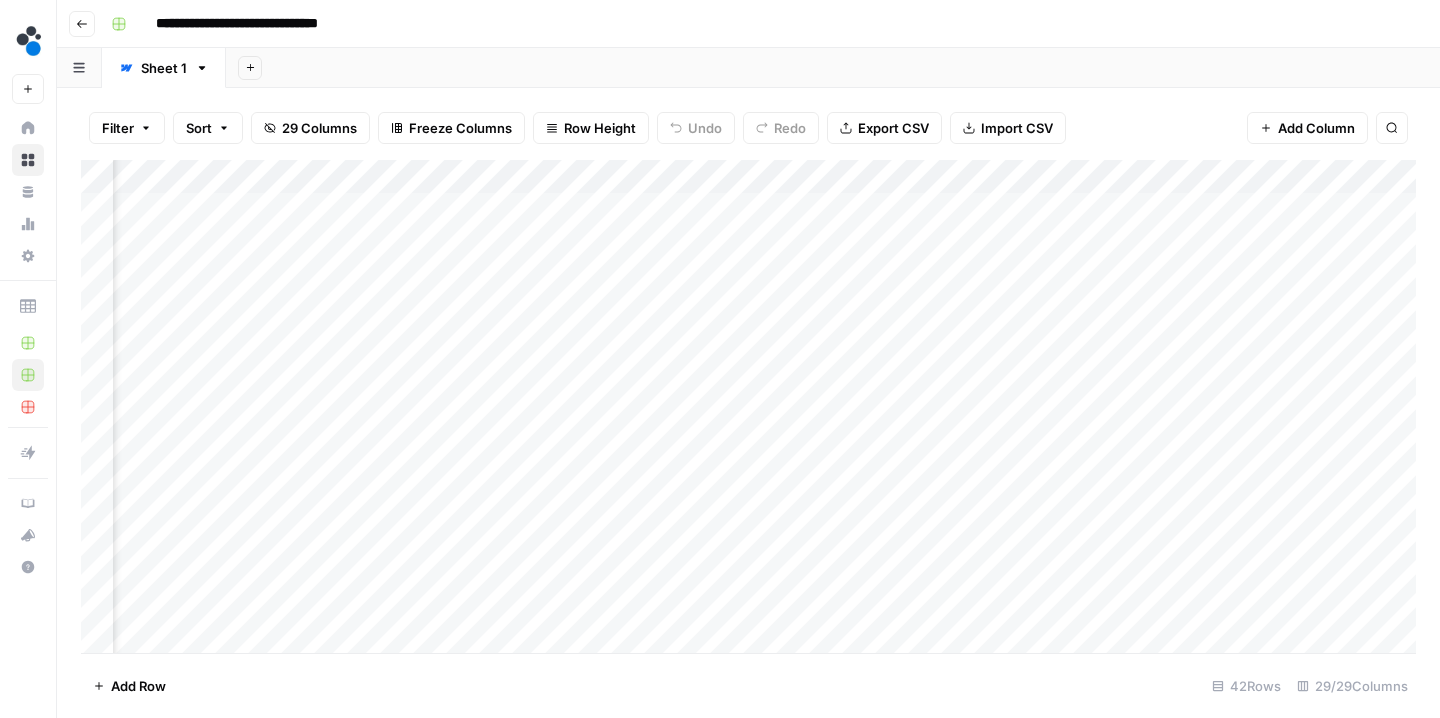 scroll, scrollTop: 0, scrollLeft: 4210, axis: horizontal 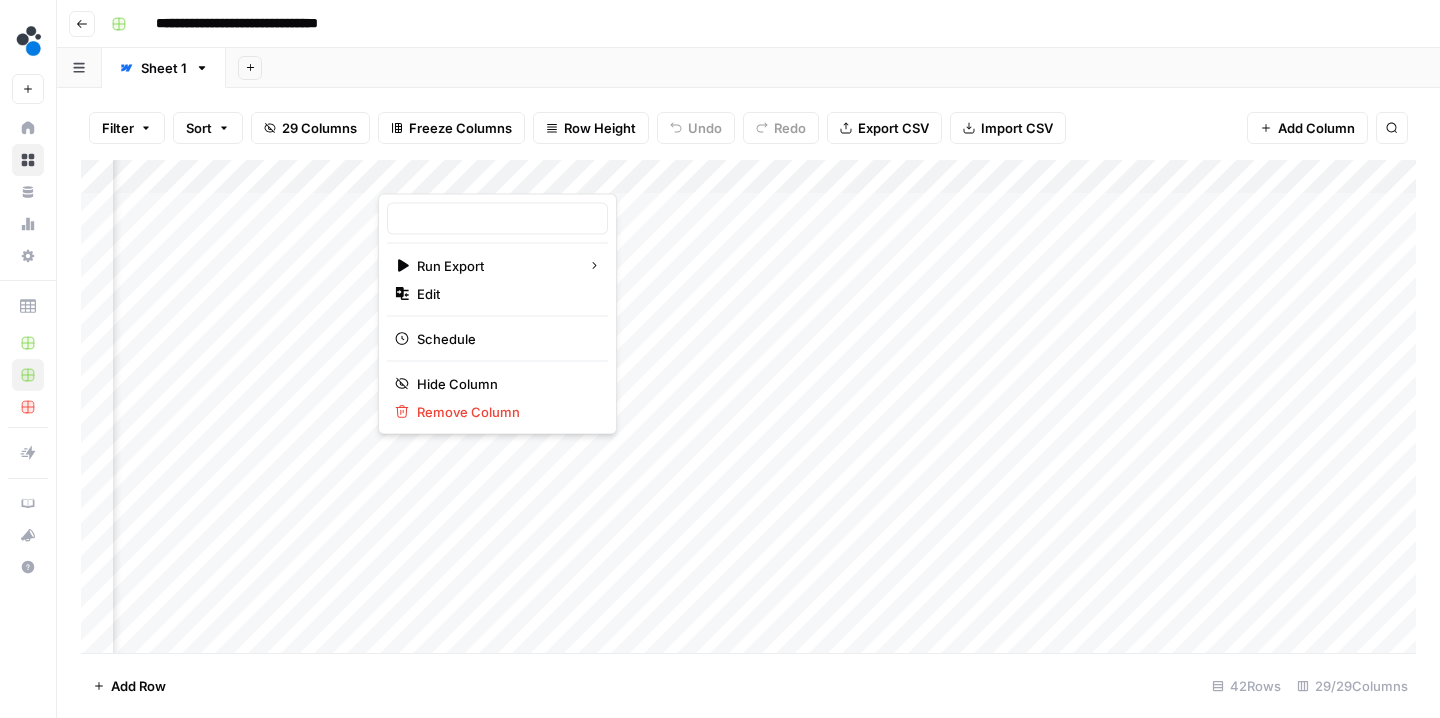 type on "Webflow Export" 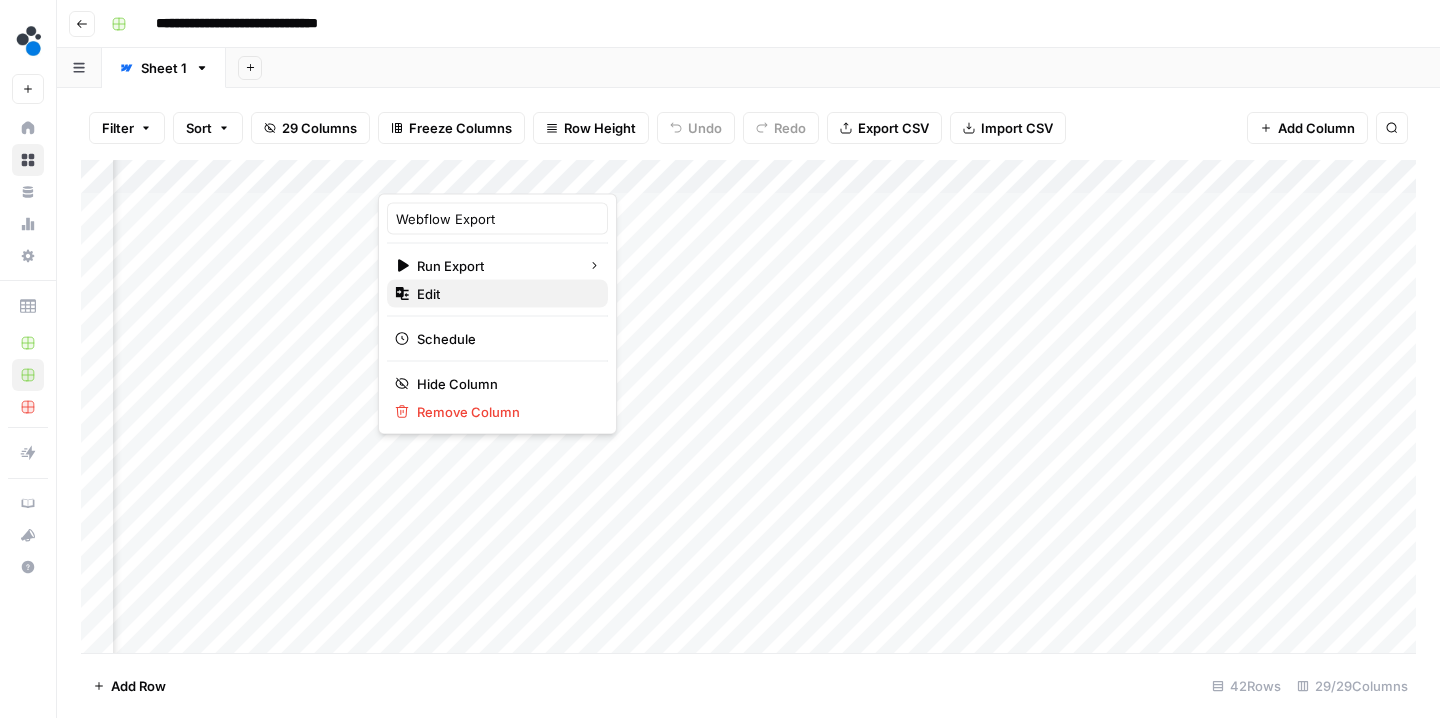 click on "Edit" at bounding box center (497, 294) 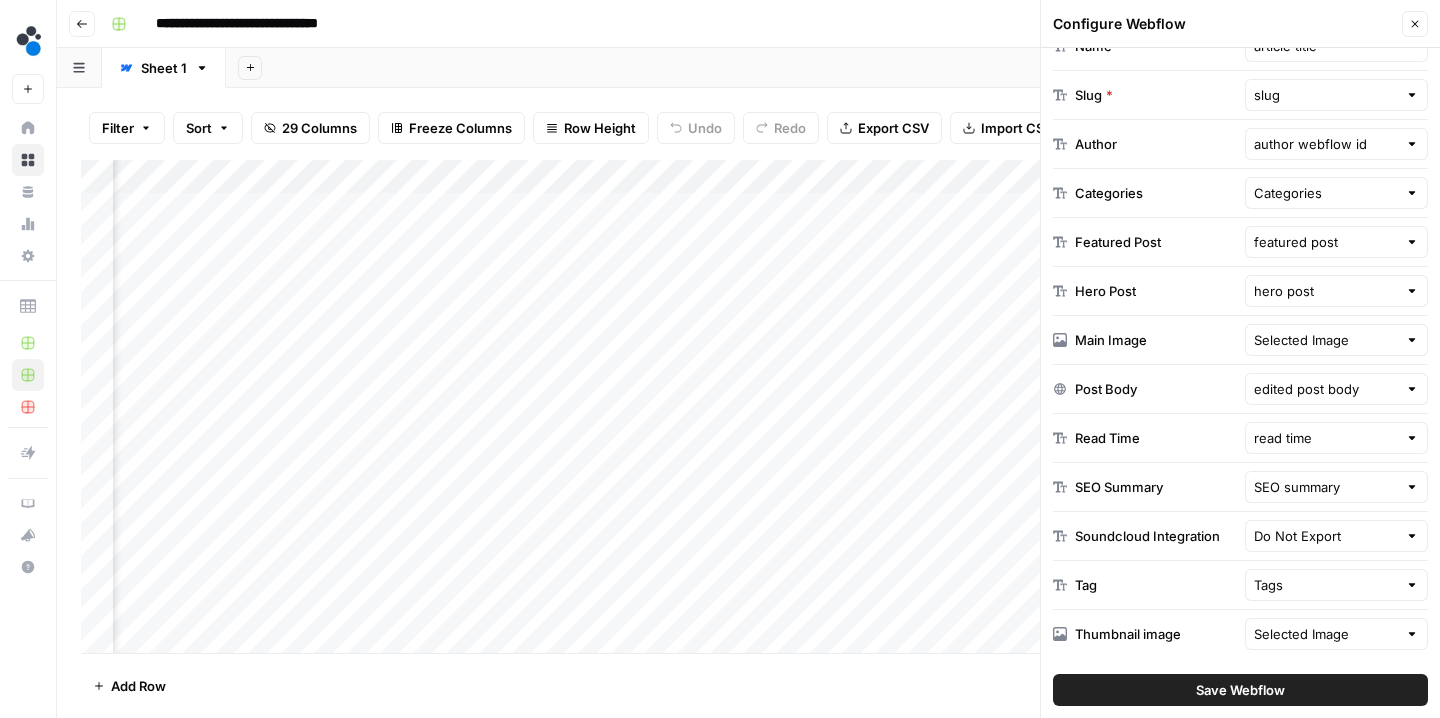 scroll, scrollTop: 486, scrollLeft: 0, axis: vertical 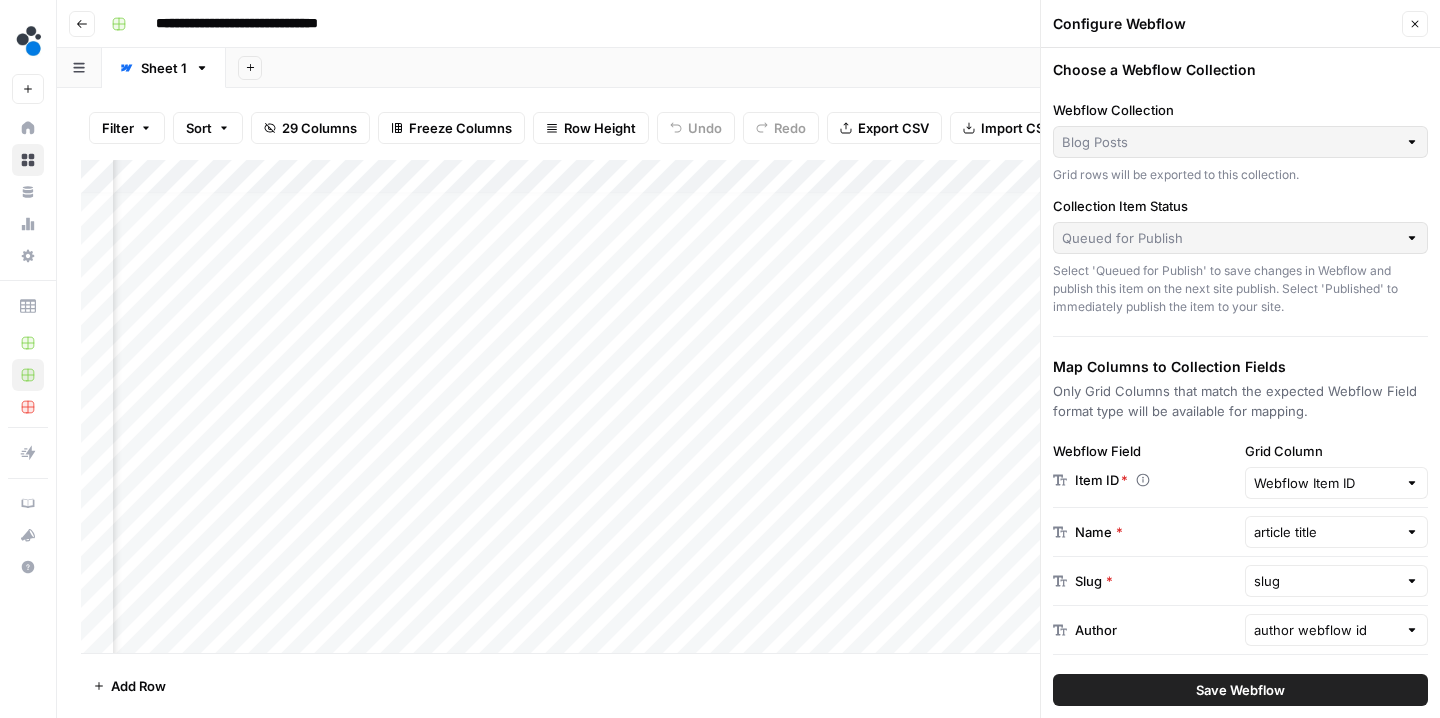 click on "Configure Webflow Close" at bounding box center (1240, 24) 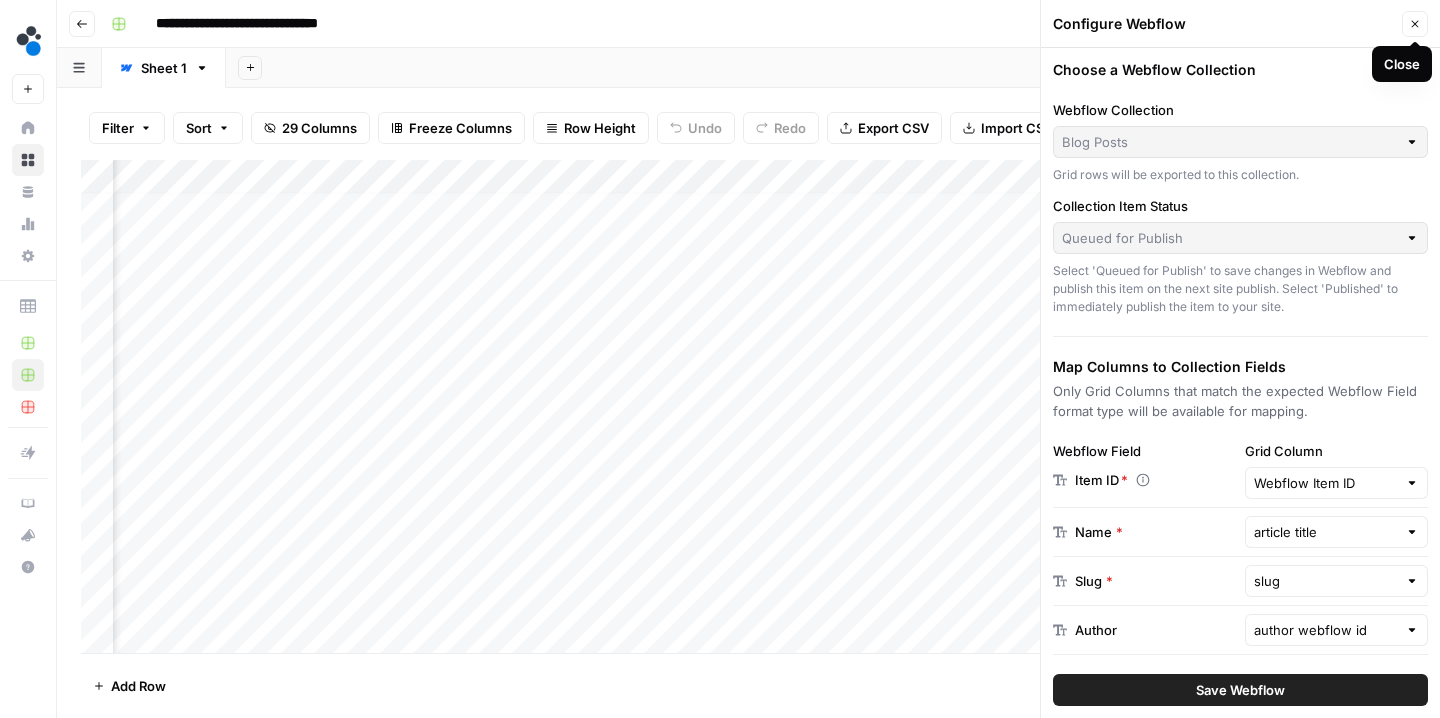 click on "Close" at bounding box center [1415, 24] 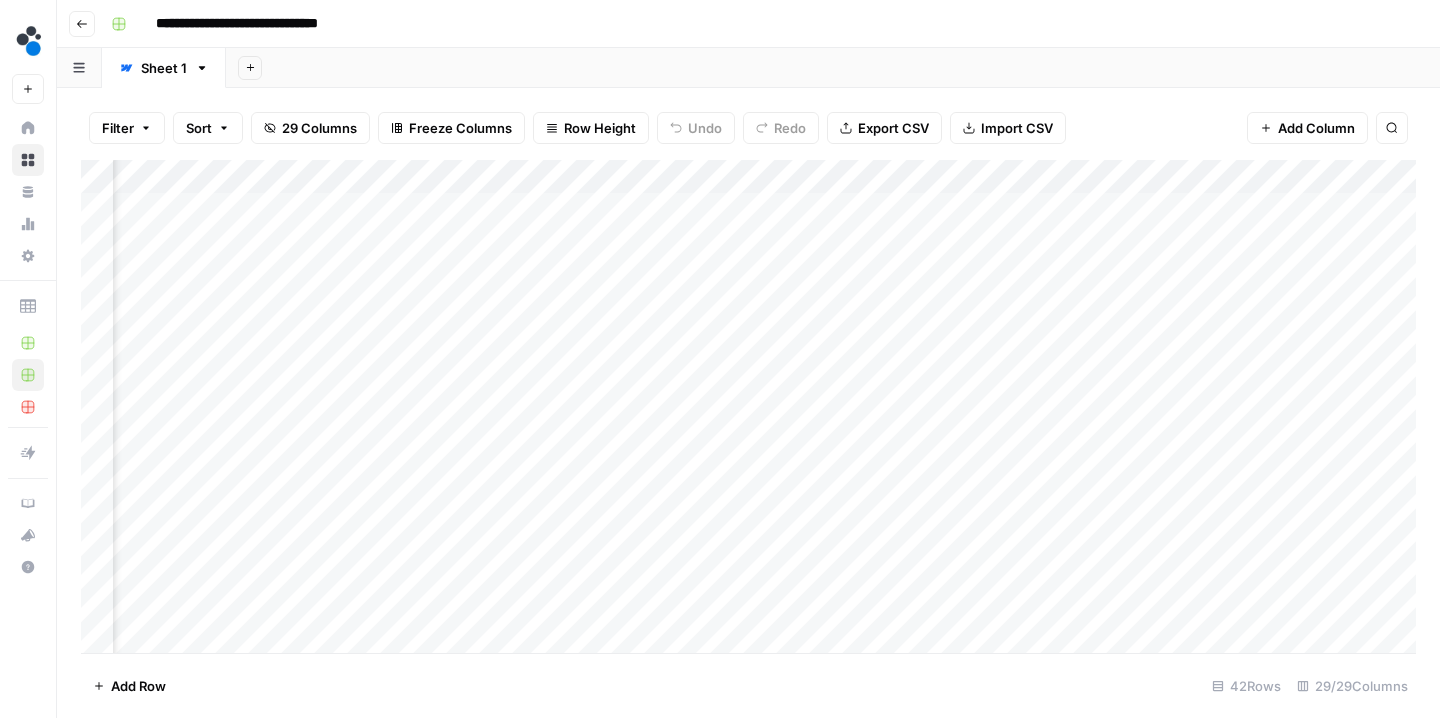 scroll, scrollTop: 2, scrollLeft: 4146, axis: both 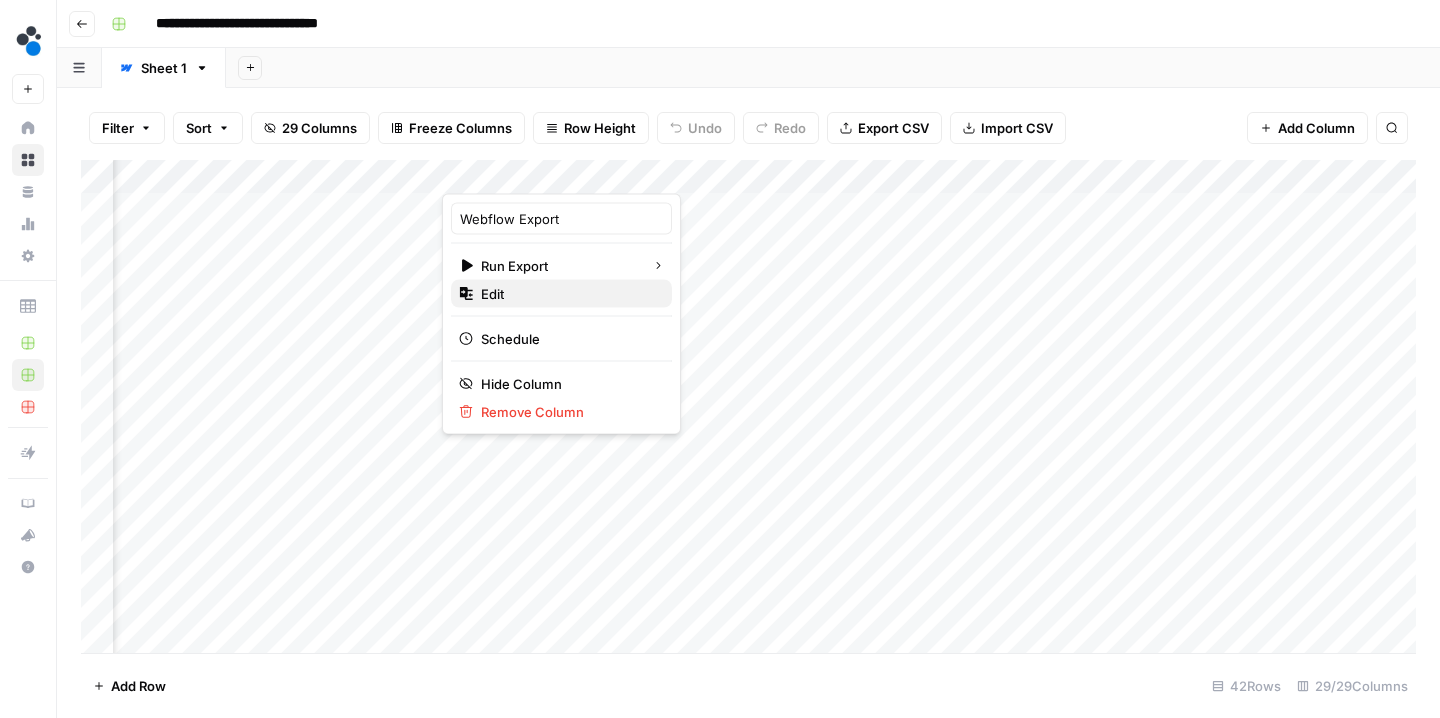 click on "Edit" at bounding box center (561, 294) 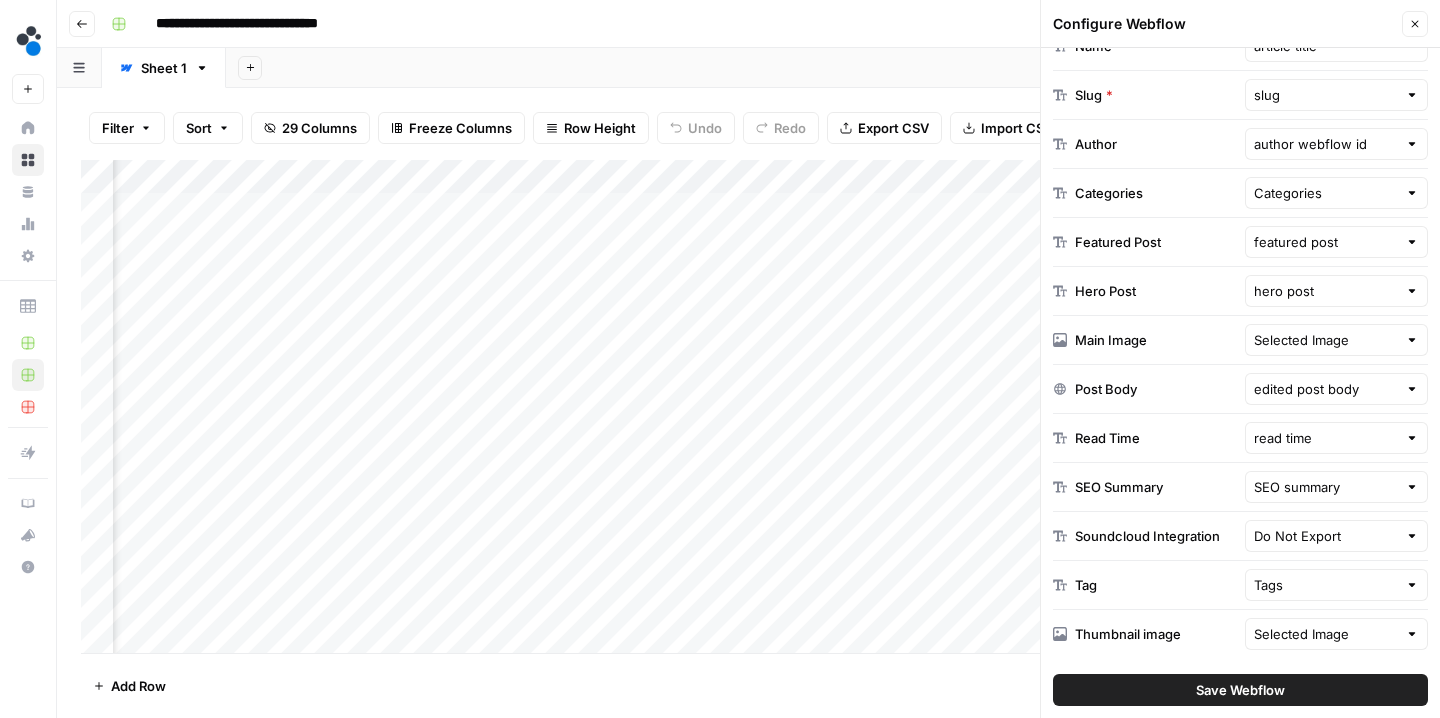 scroll, scrollTop: 486, scrollLeft: 0, axis: vertical 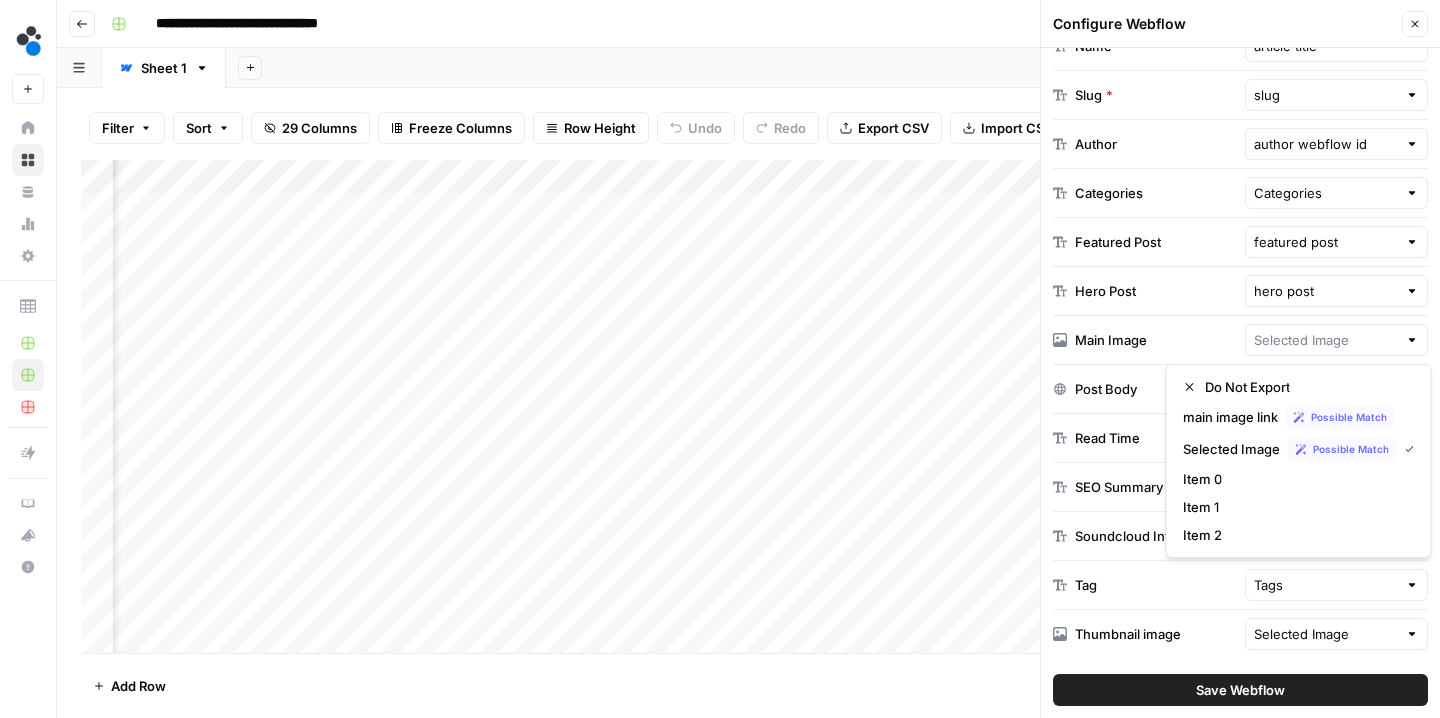 type on "Selected Image" 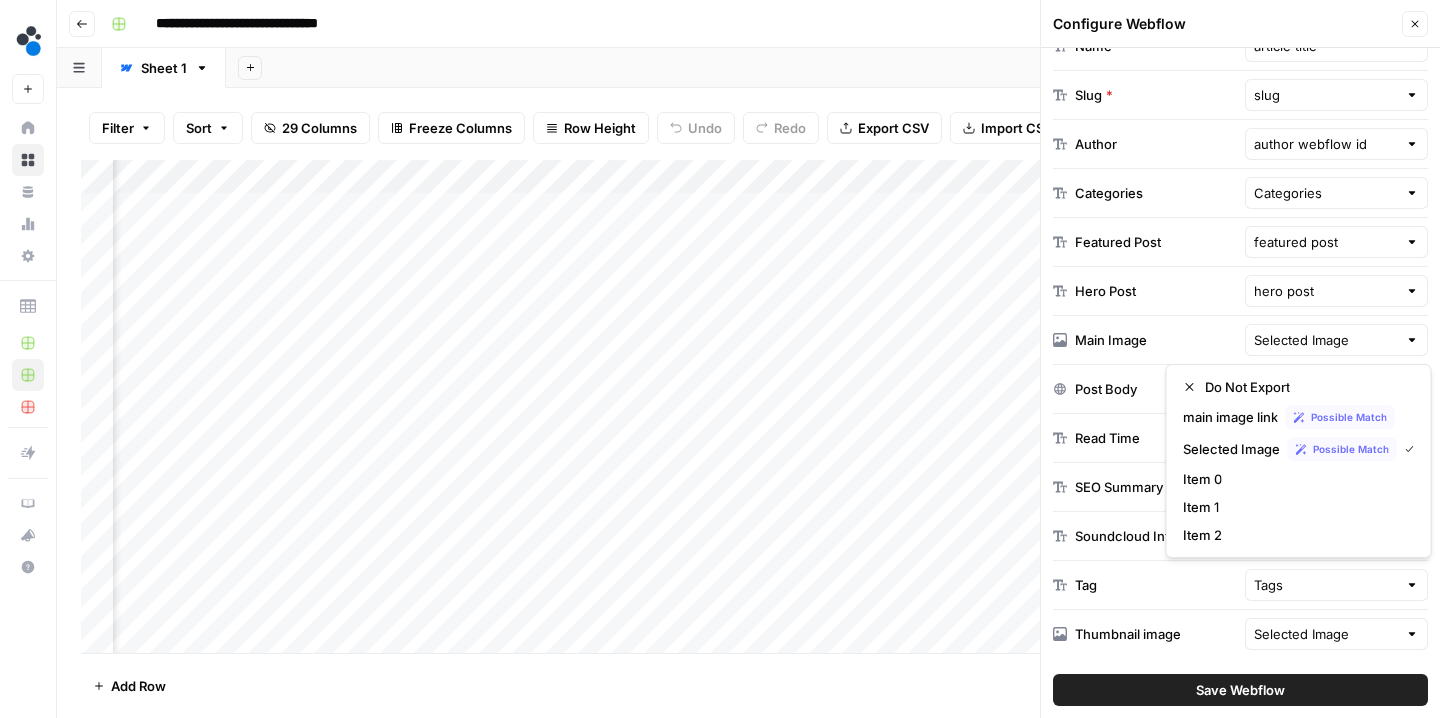 click on "Main Image Selected Image" at bounding box center [1240, 340] 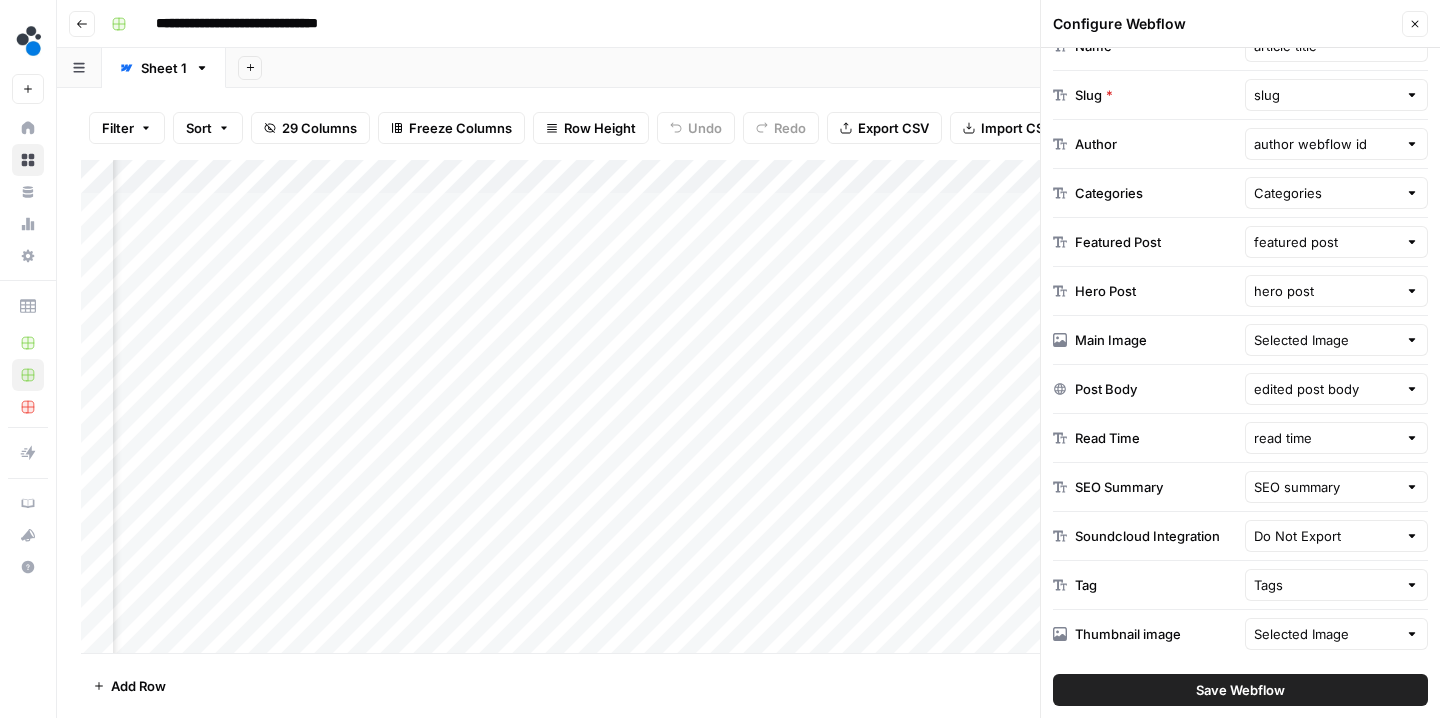 click 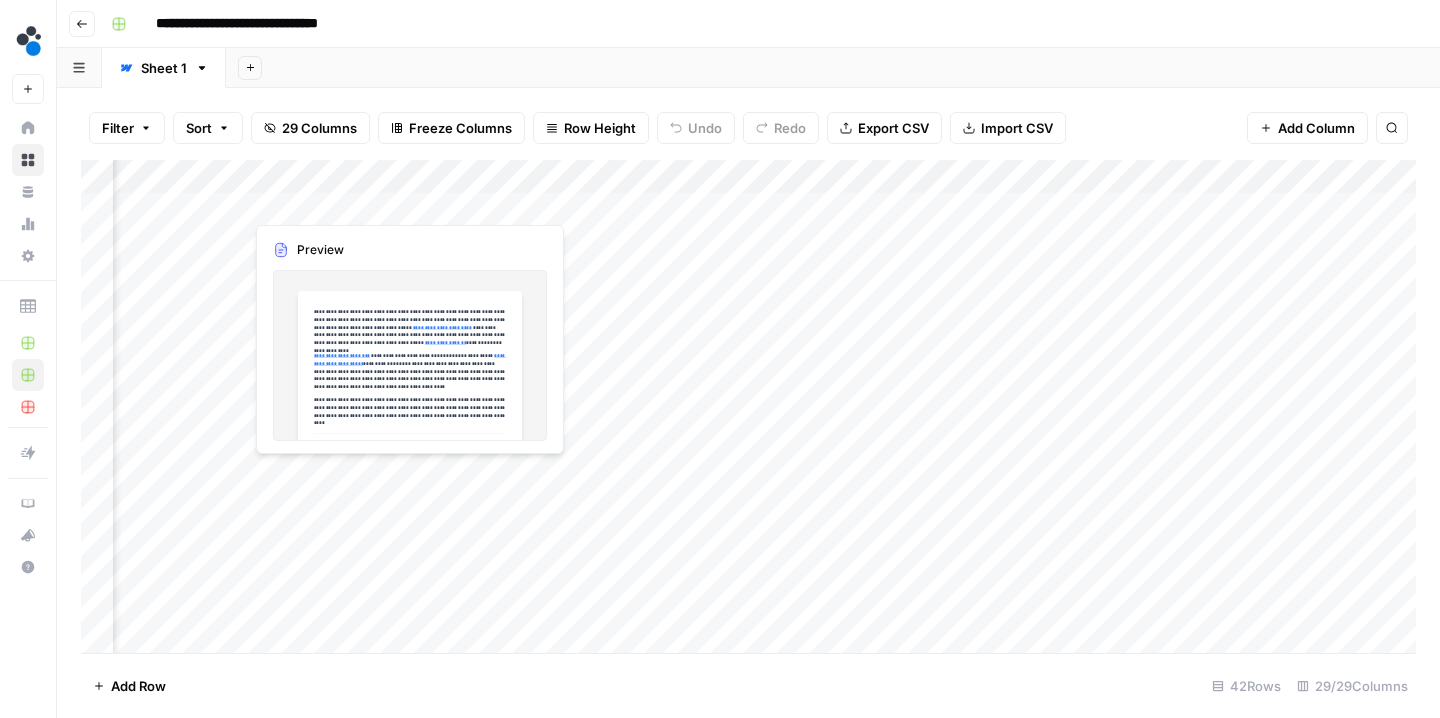 click on "Add Column" at bounding box center [748, 409] 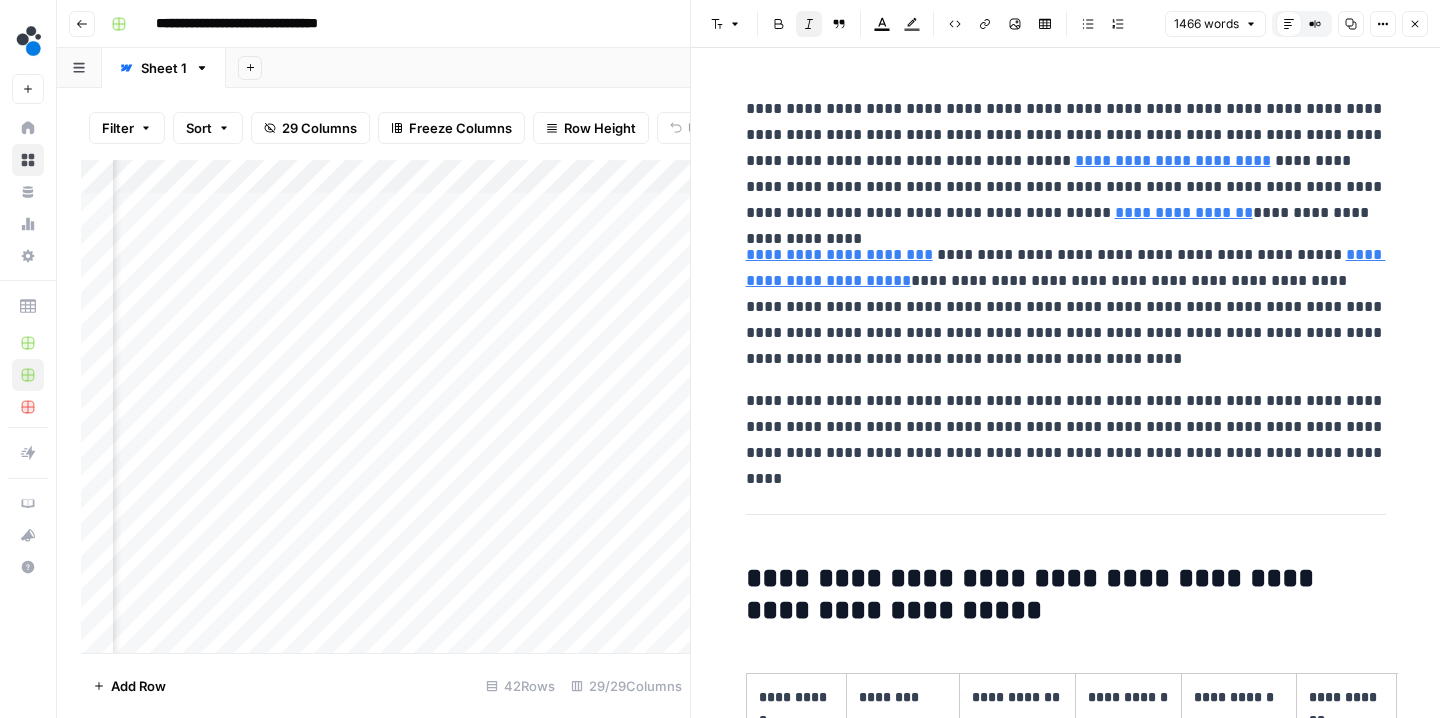 scroll, scrollTop: 0, scrollLeft: 0, axis: both 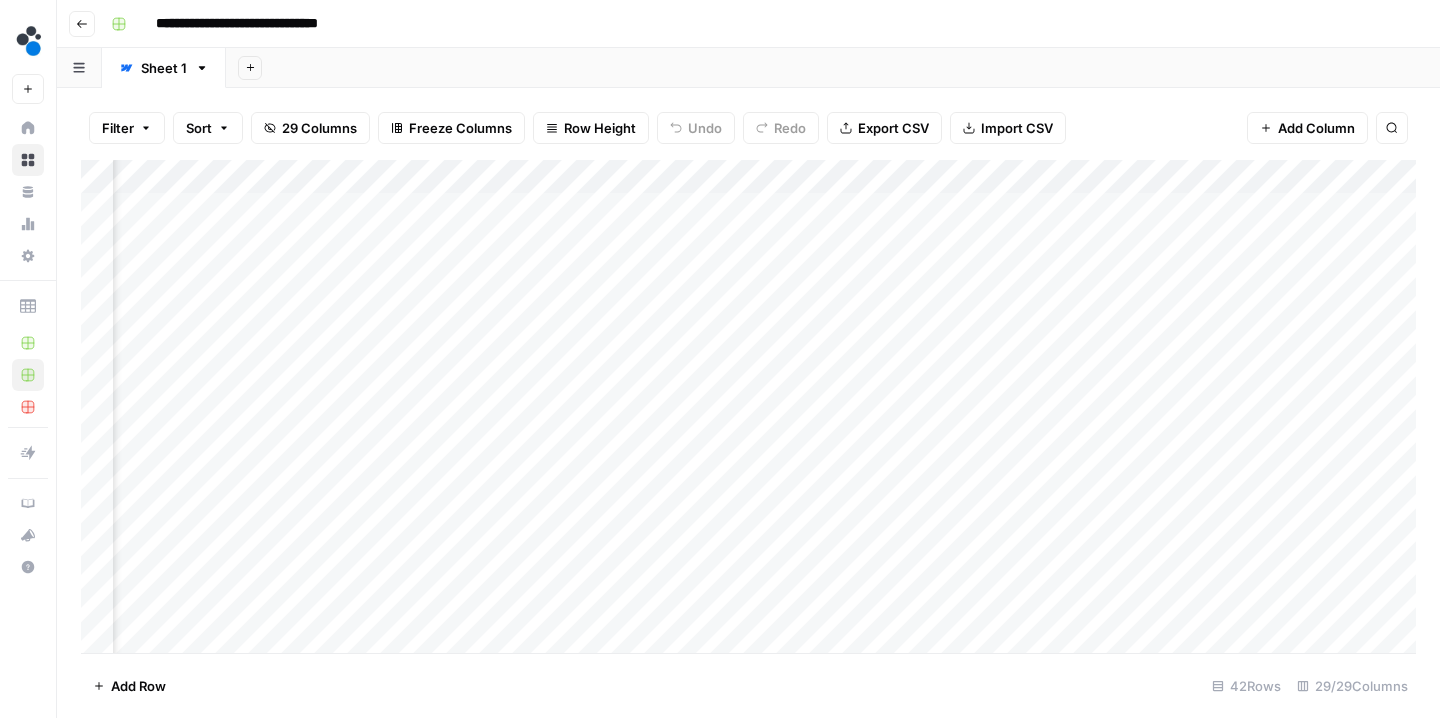 click on "Add Column" at bounding box center [748, 409] 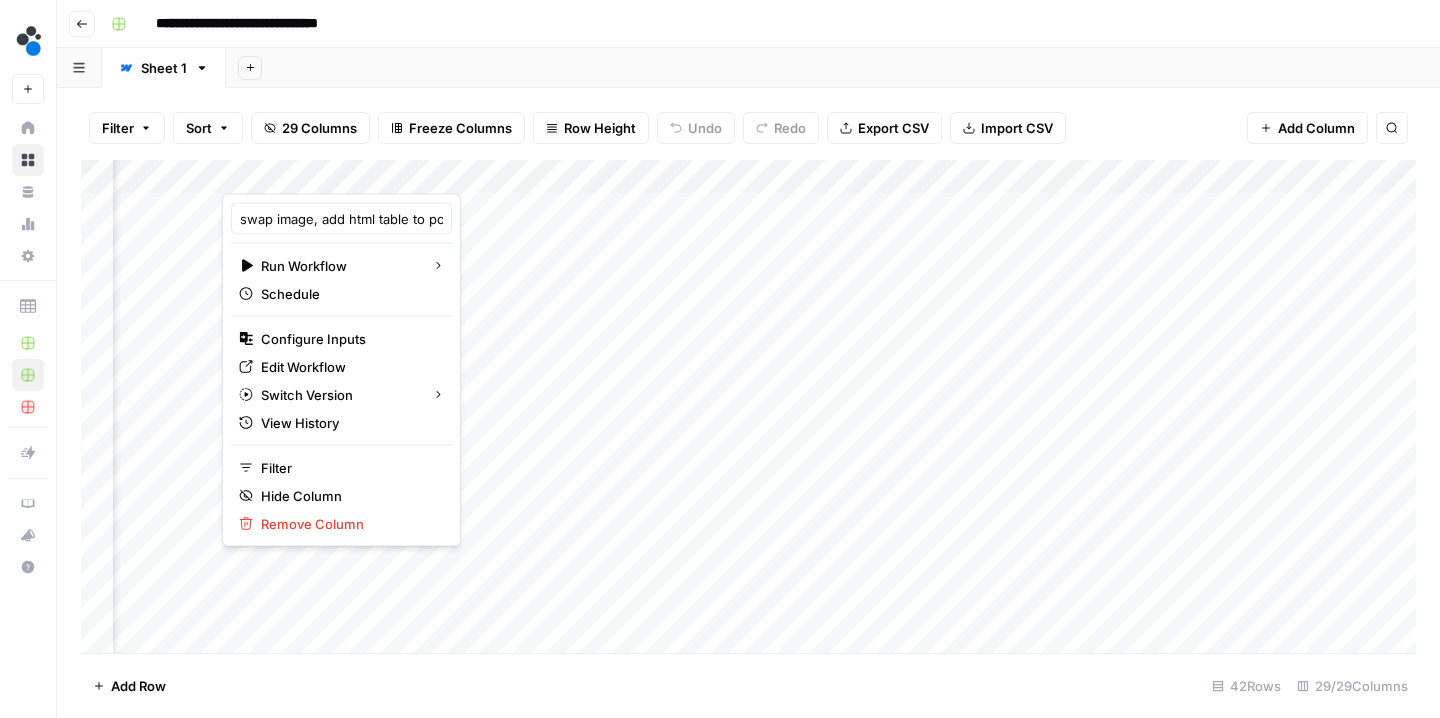 click on "Filter Sort 29 Columns Freeze Columns Row Height Undo Redo Export CSV Import CSV Add Column Search Add Column Add Row 42  Rows 29/29  Columns" at bounding box center (748, 403) 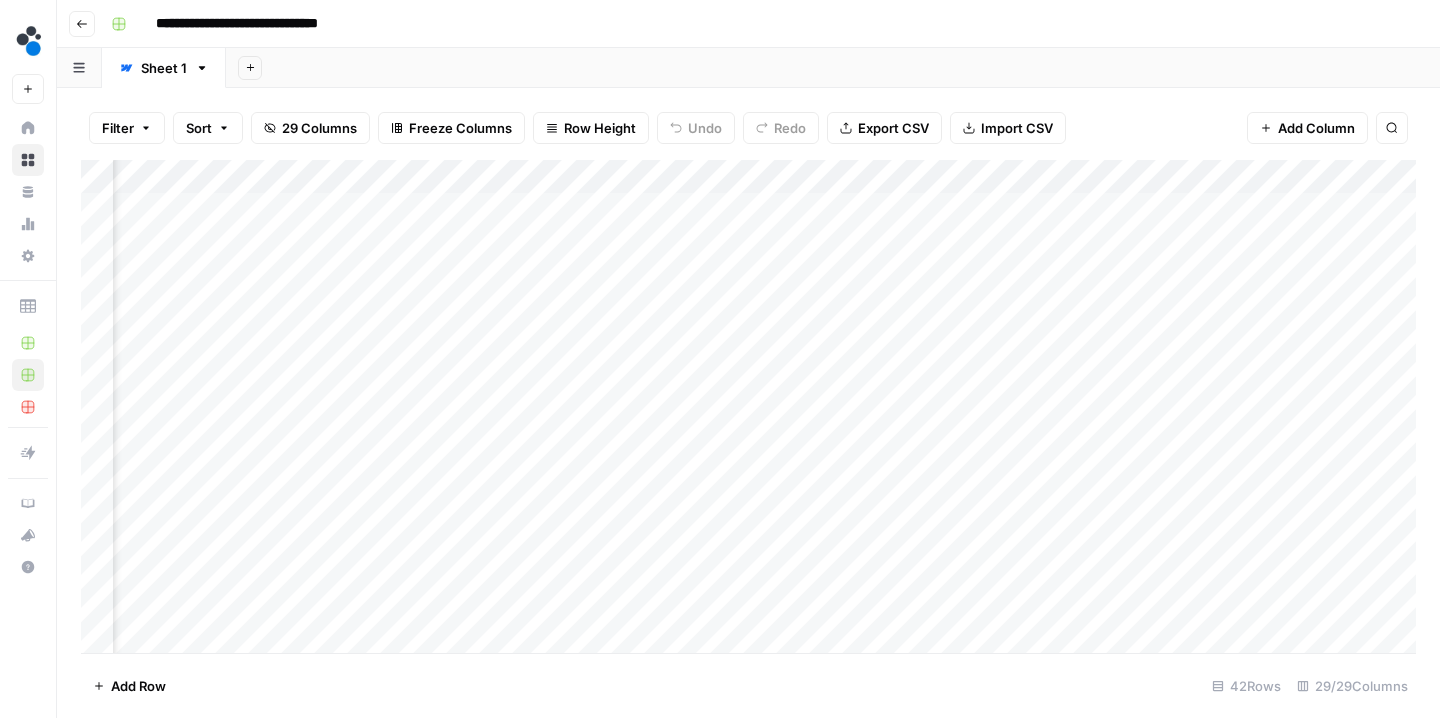 scroll, scrollTop: 1, scrollLeft: 3940, axis: both 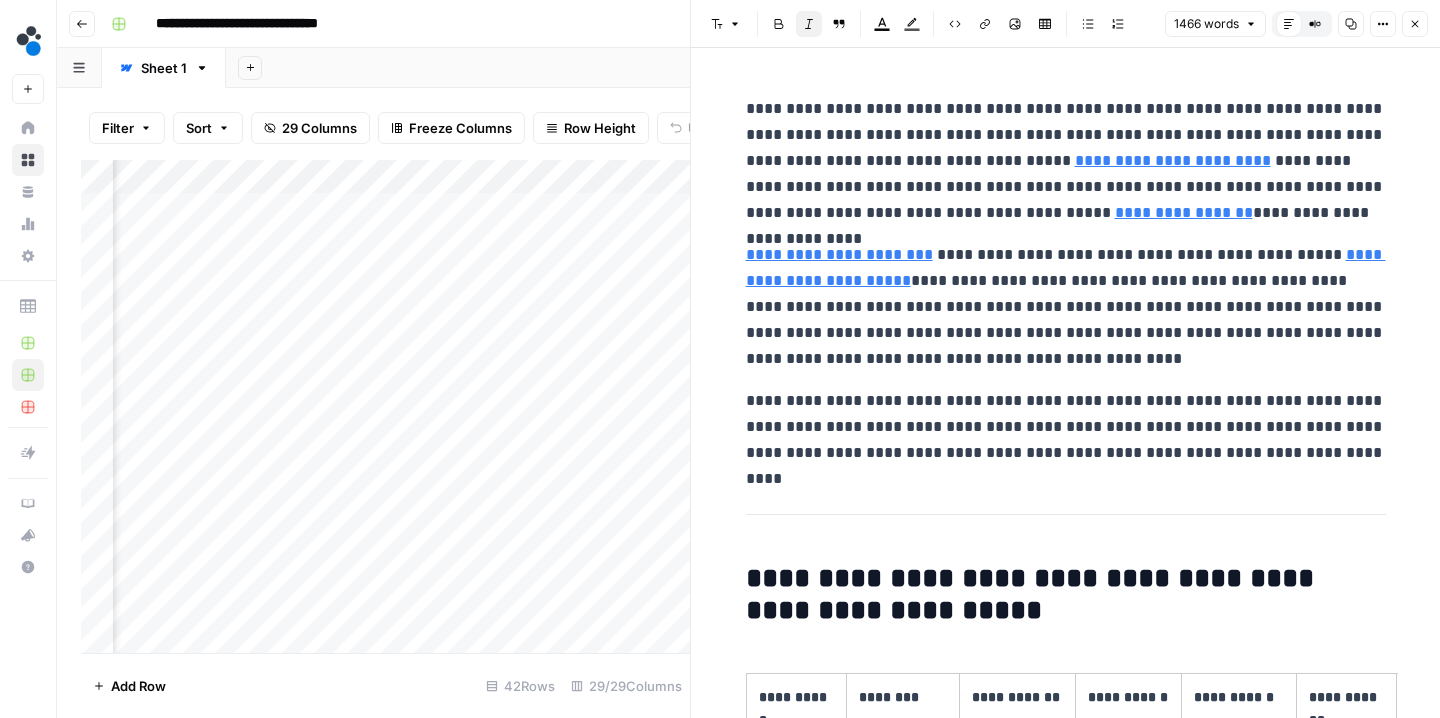 click 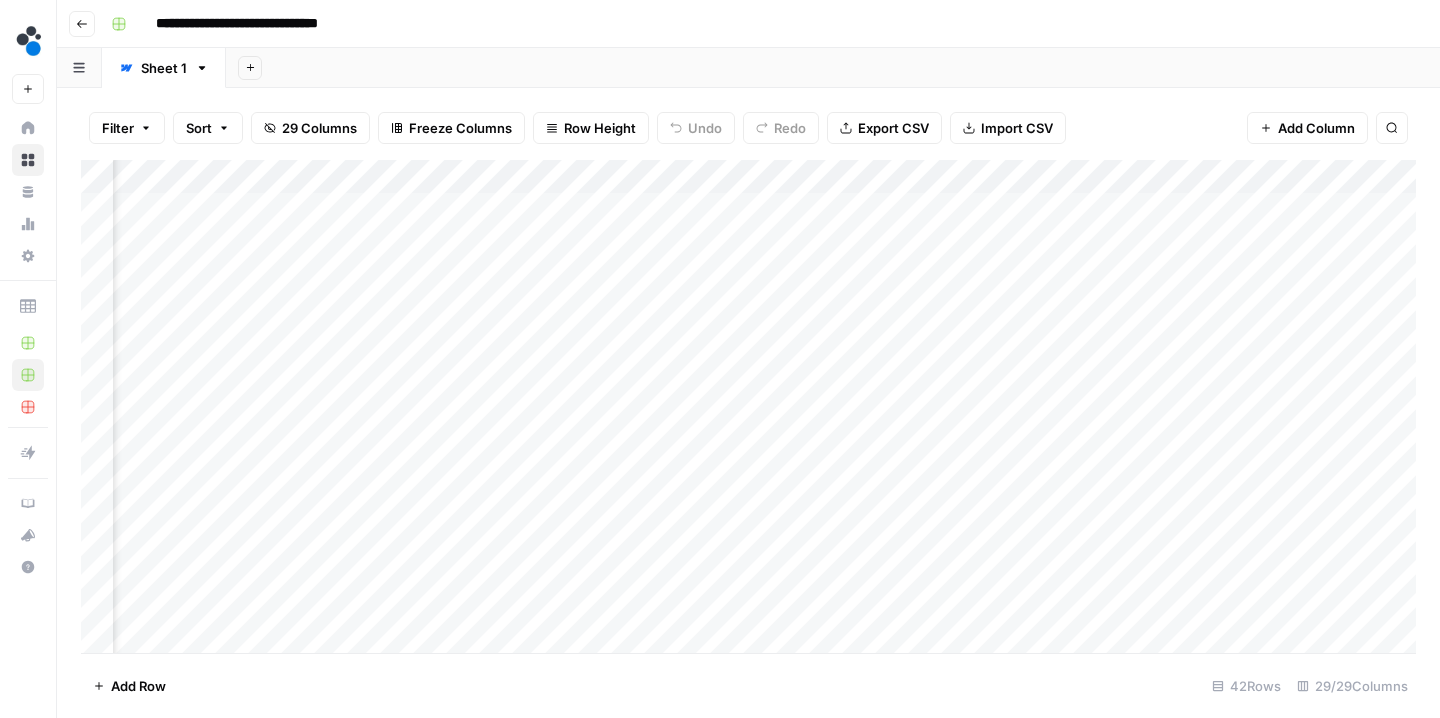 scroll, scrollTop: 0, scrollLeft: 4078, axis: horizontal 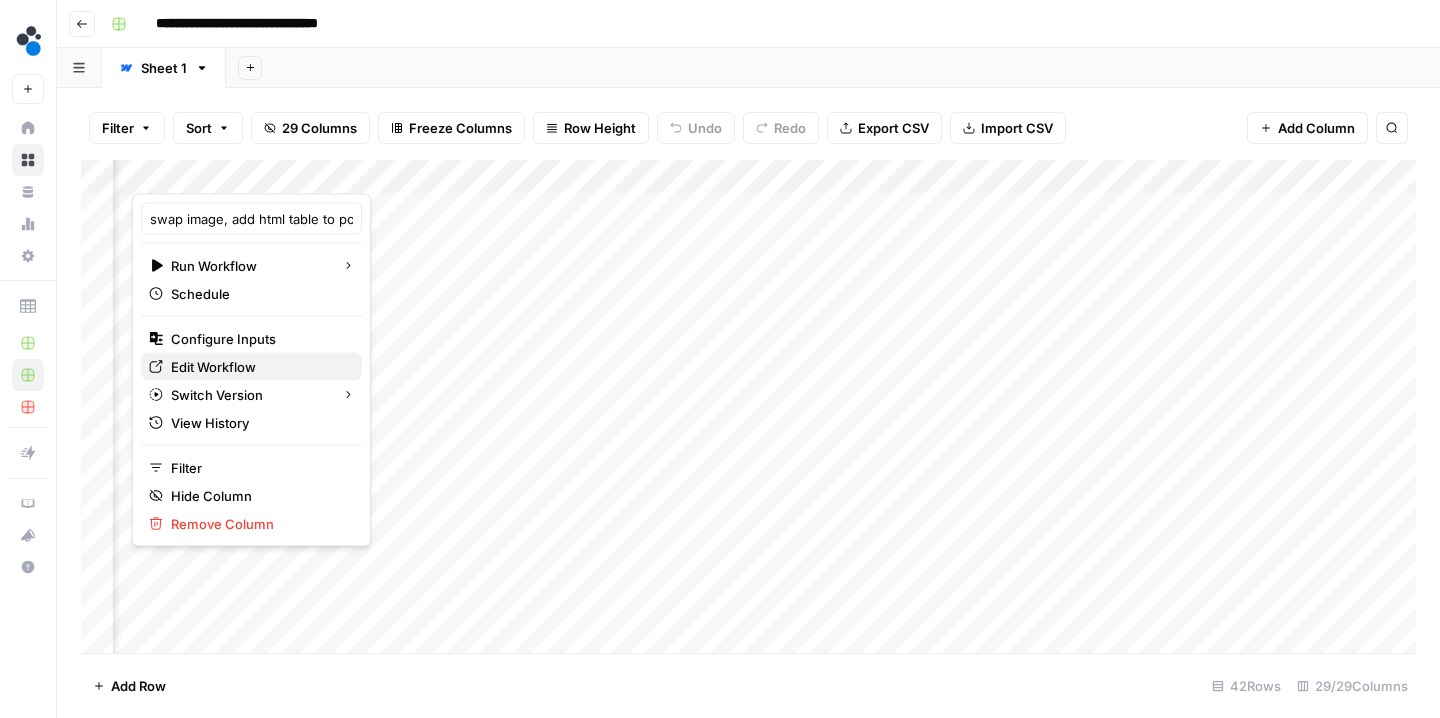 click on "Edit Workflow" at bounding box center [251, 367] 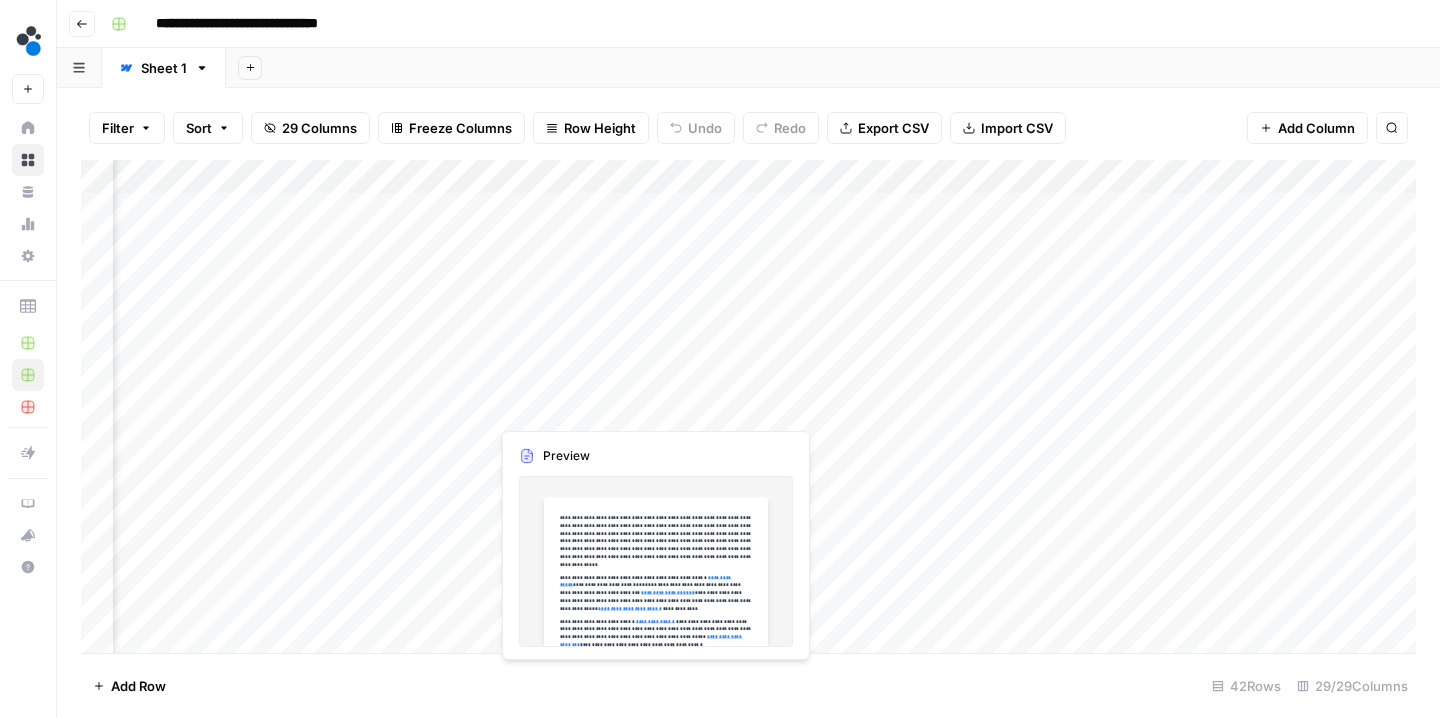scroll, scrollTop: 0, scrollLeft: 3857, axis: horizontal 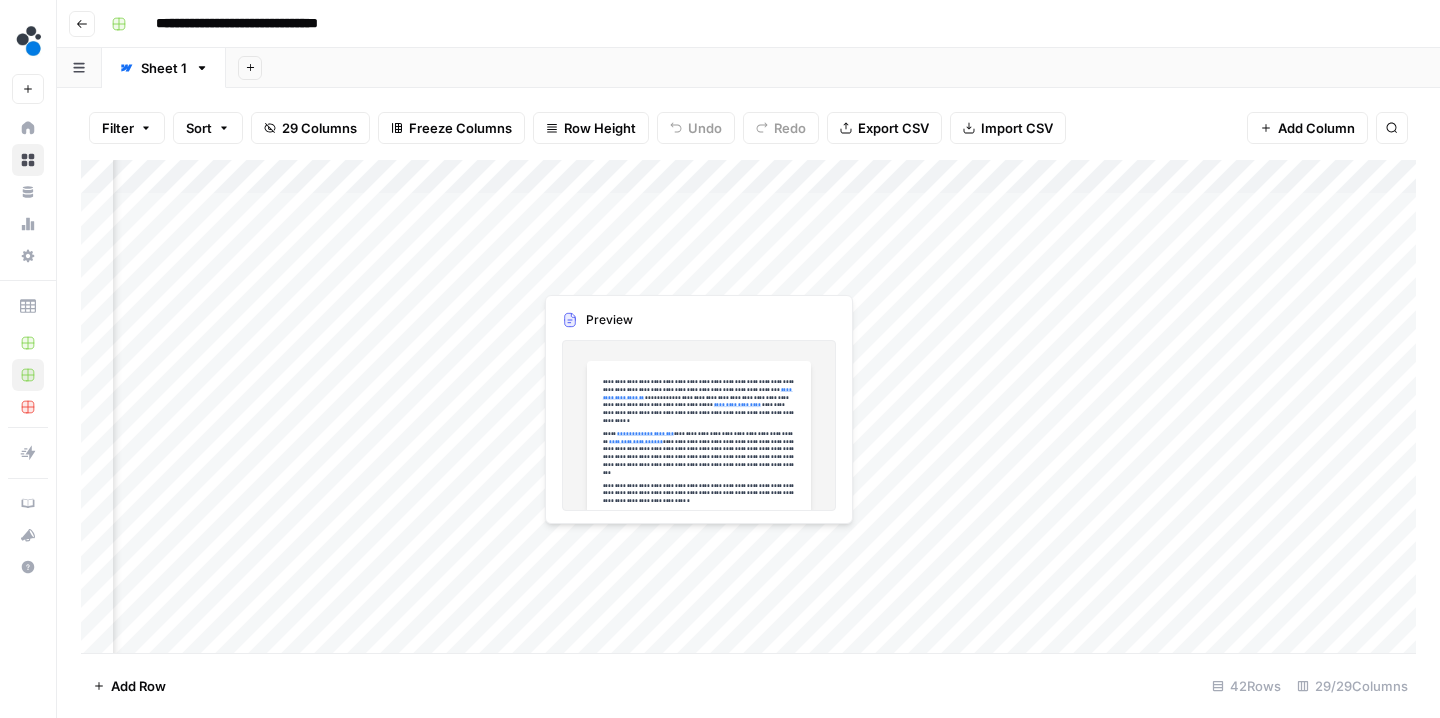 click on "Add Column" at bounding box center [748, 409] 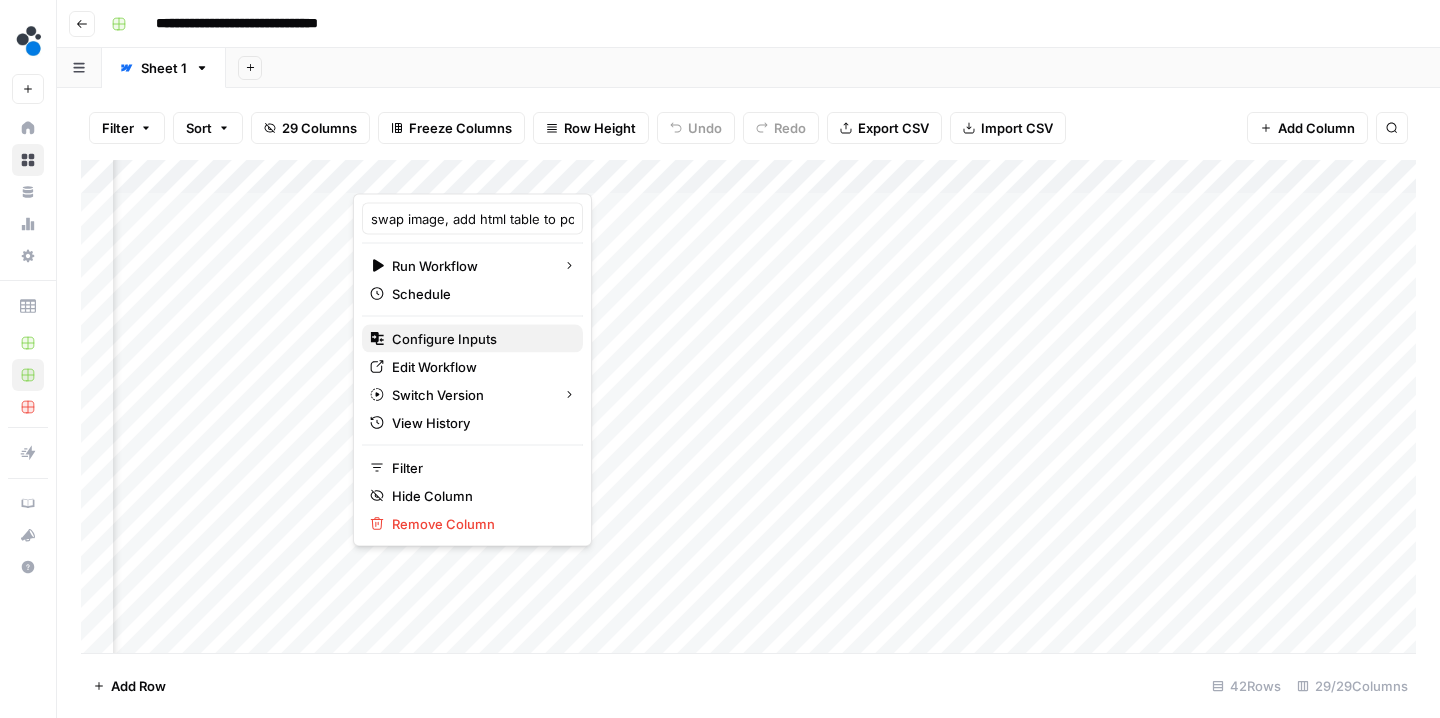 click on "Configure Inputs" at bounding box center (444, 339) 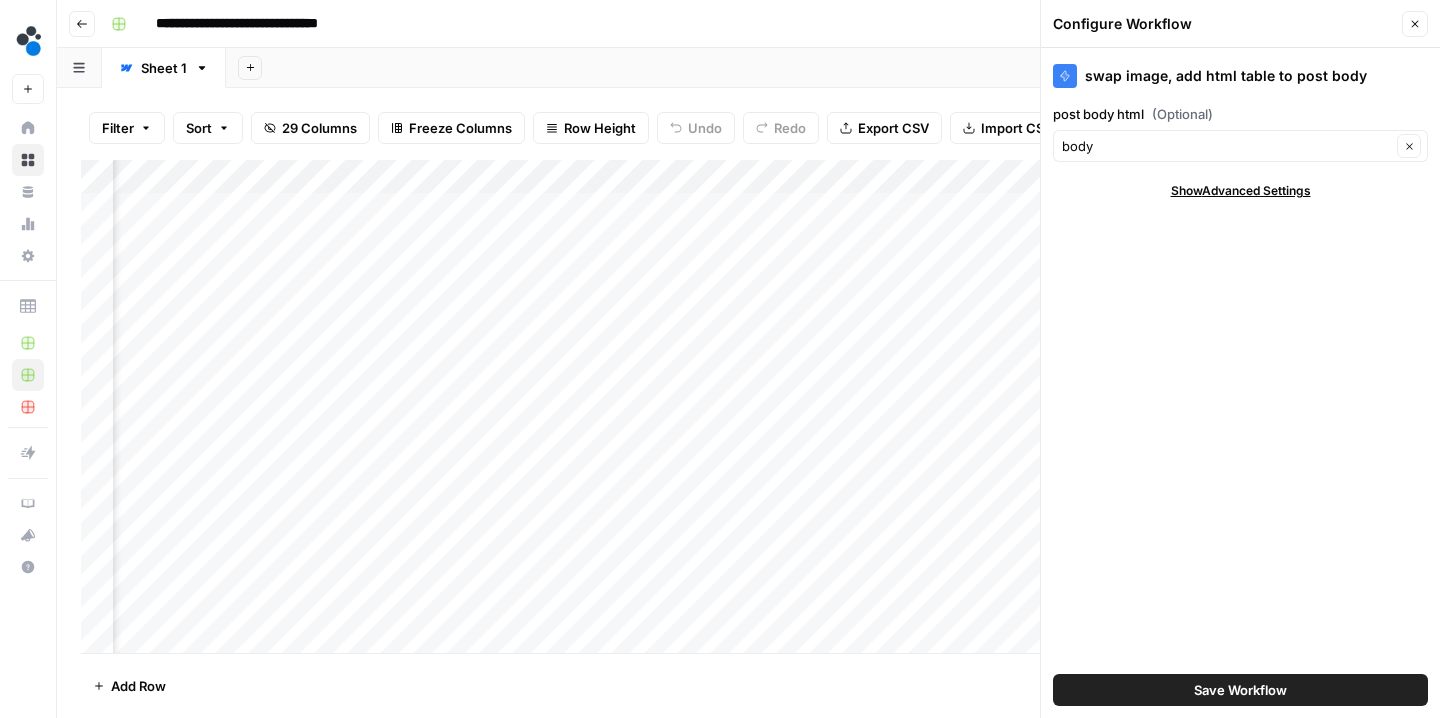click on "Close" at bounding box center (1415, 24) 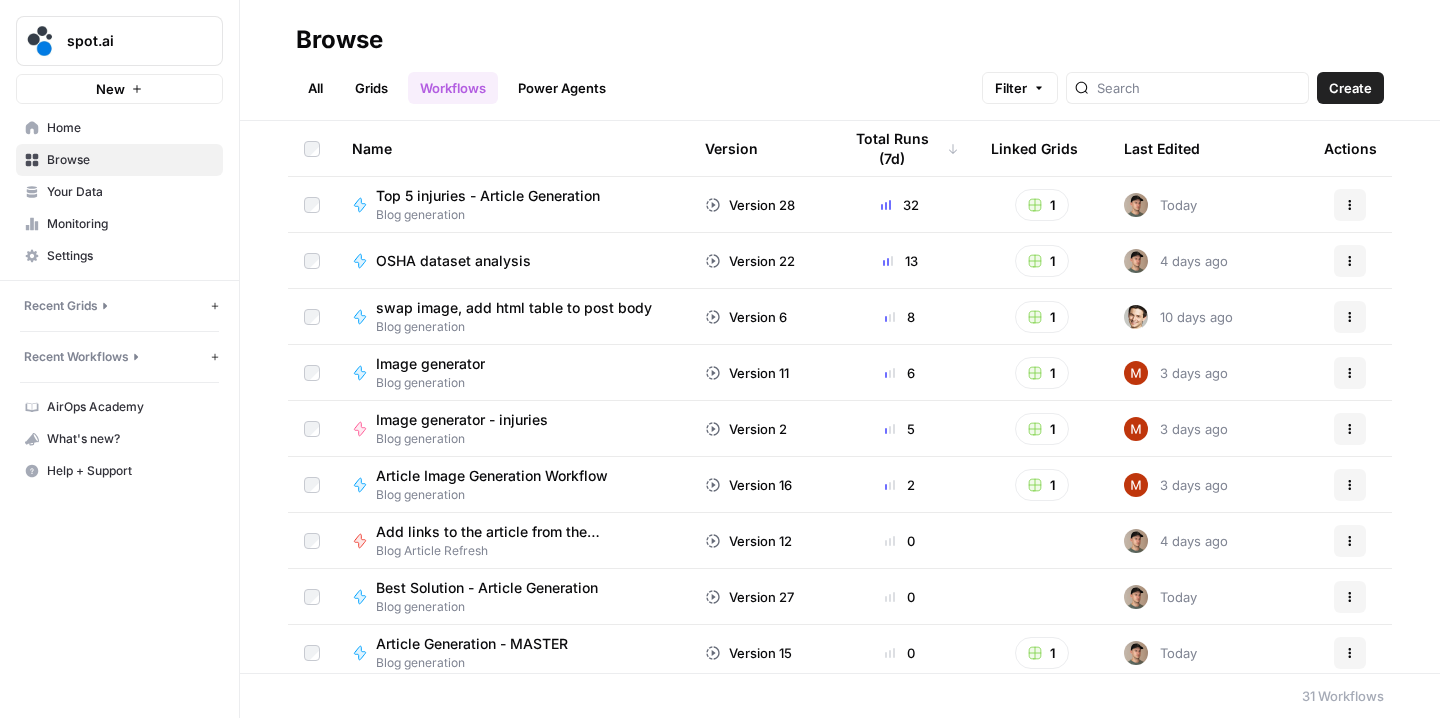 scroll, scrollTop: 0, scrollLeft: 0, axis: both 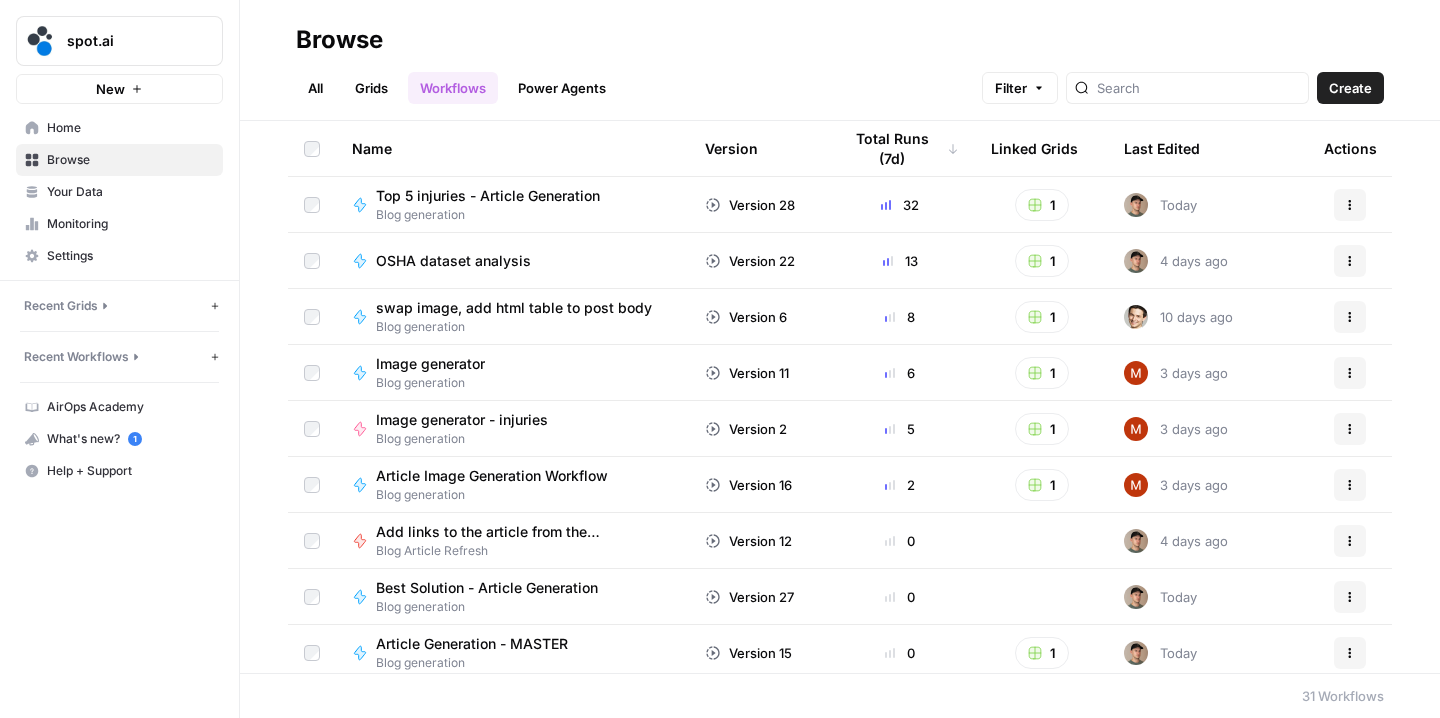 click on "Home" at bounding box center (119, 128) 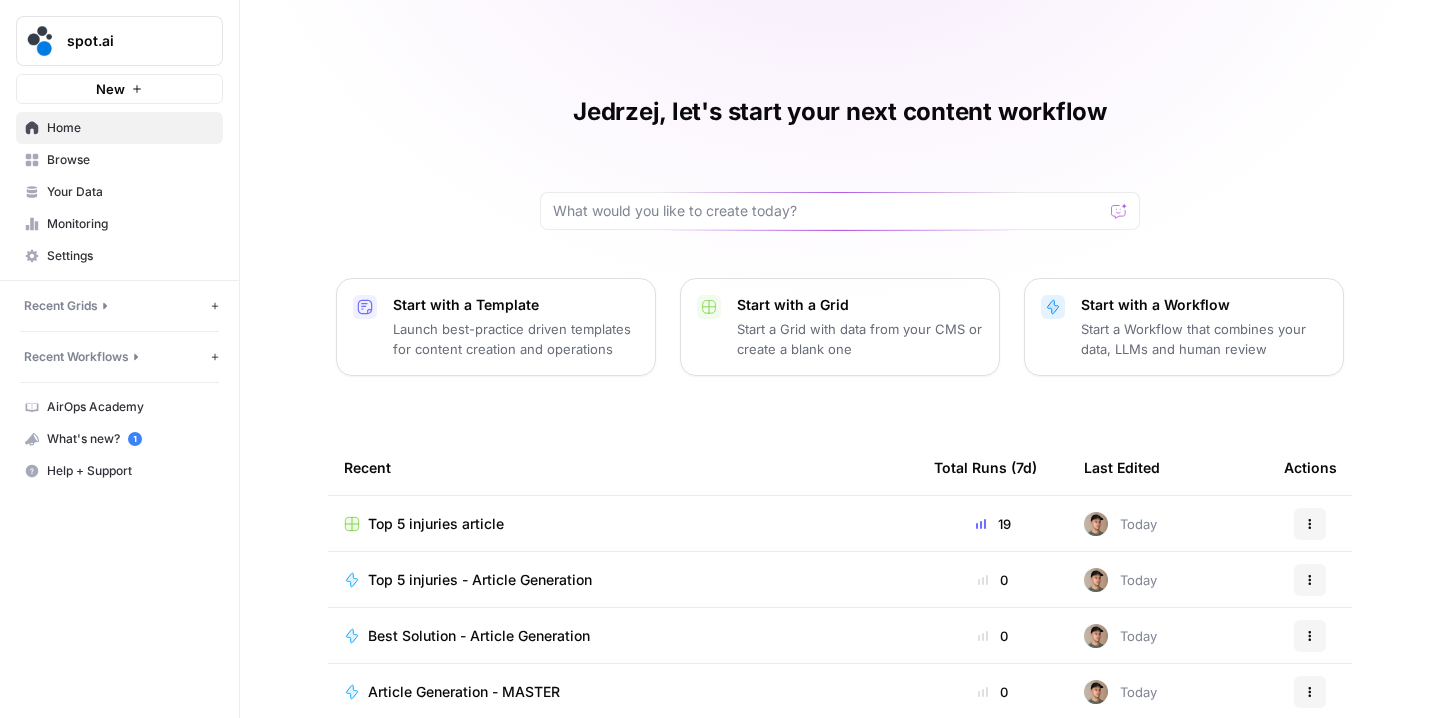 click on "Your Data" at bounding box center [119, 192] 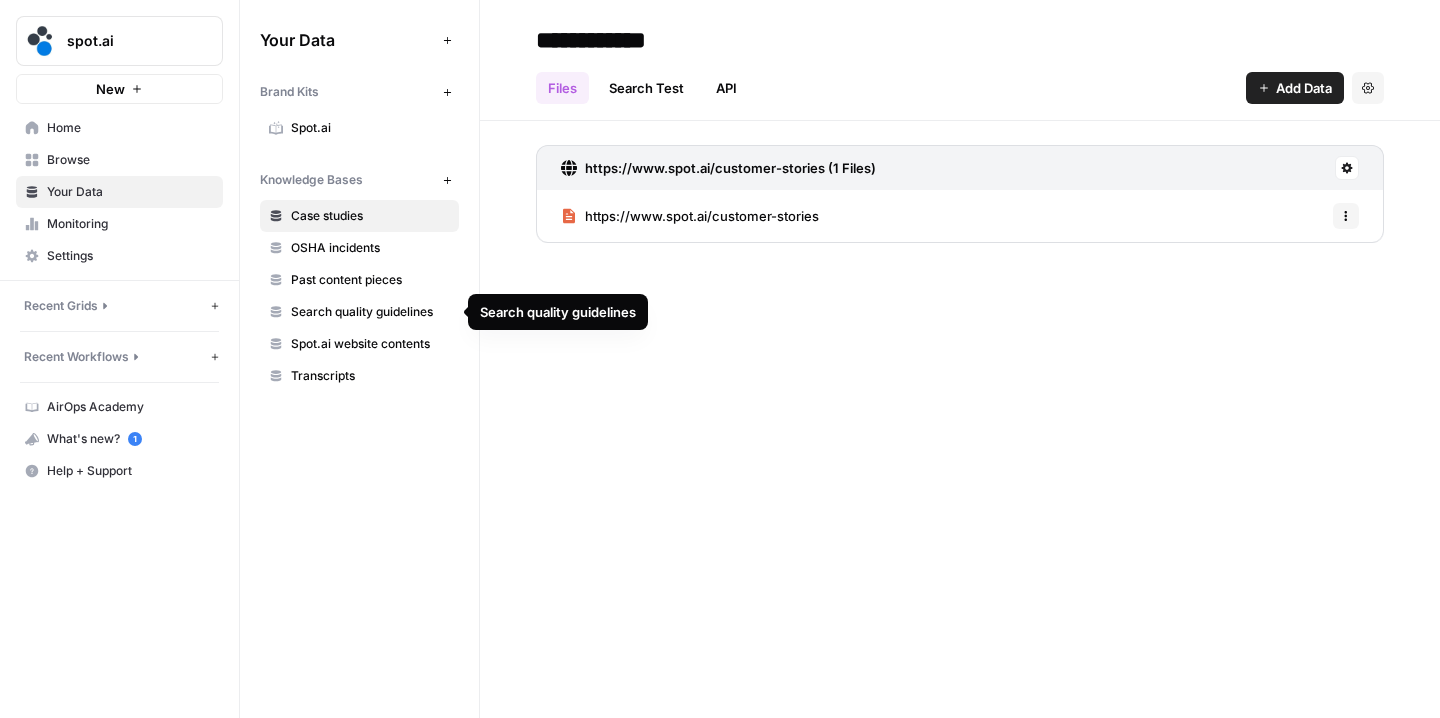 click on "Spot.ai website contents" at bounding box center (370, 344) 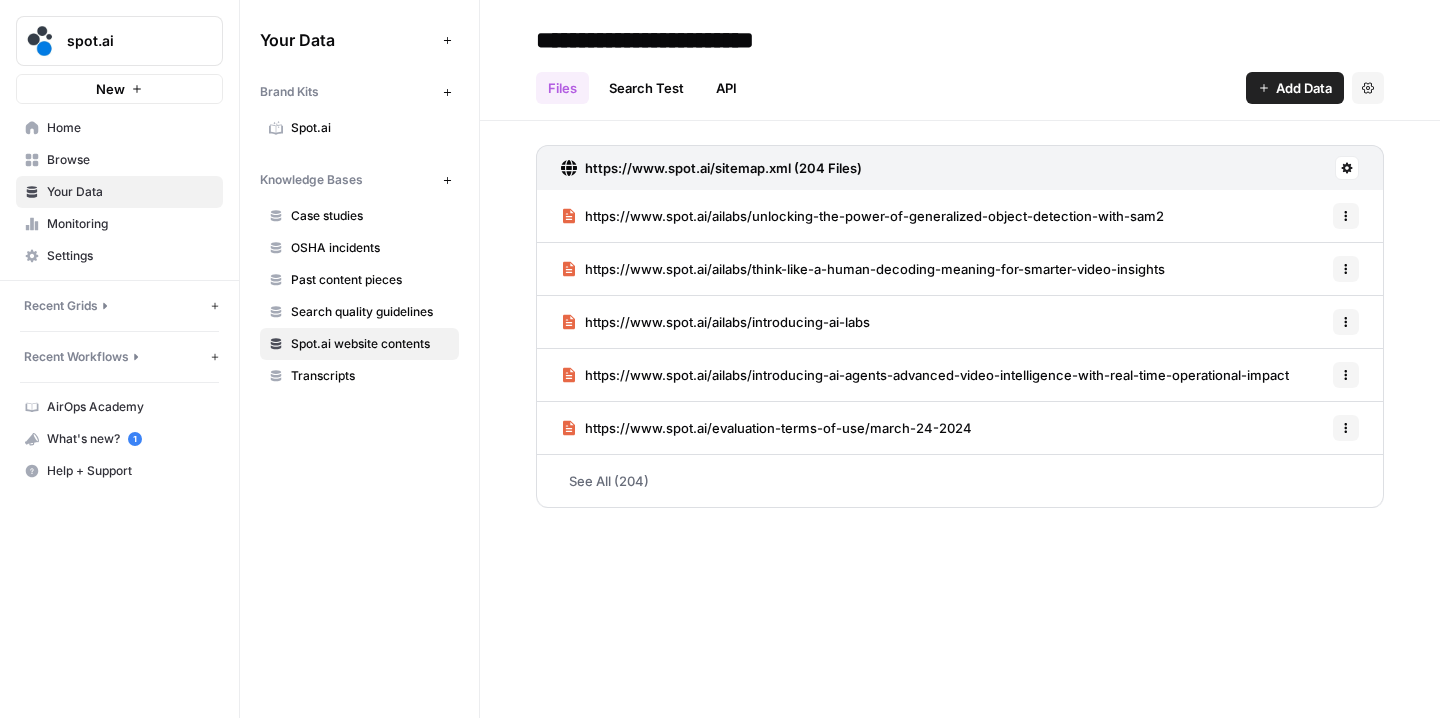 click on "**********" at bounding box center [960, 60] 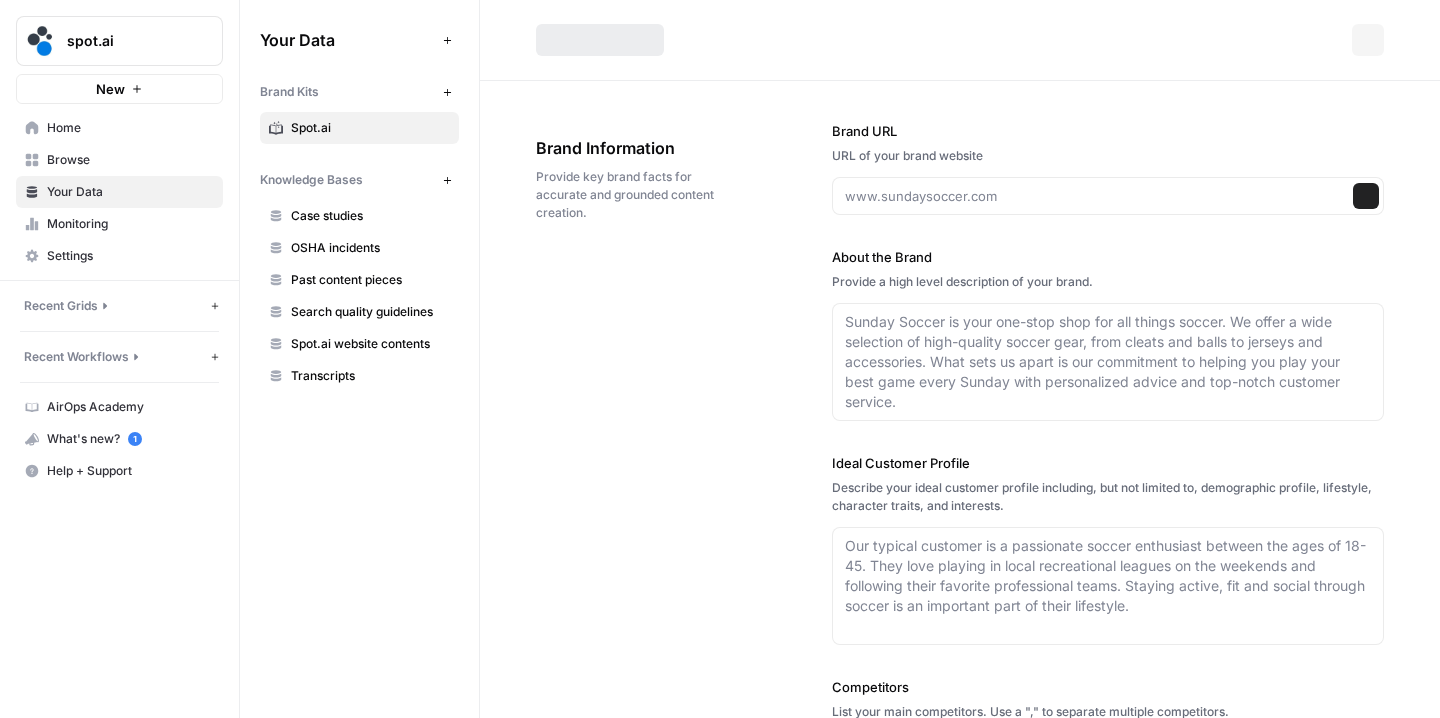 type on "spot.ai" 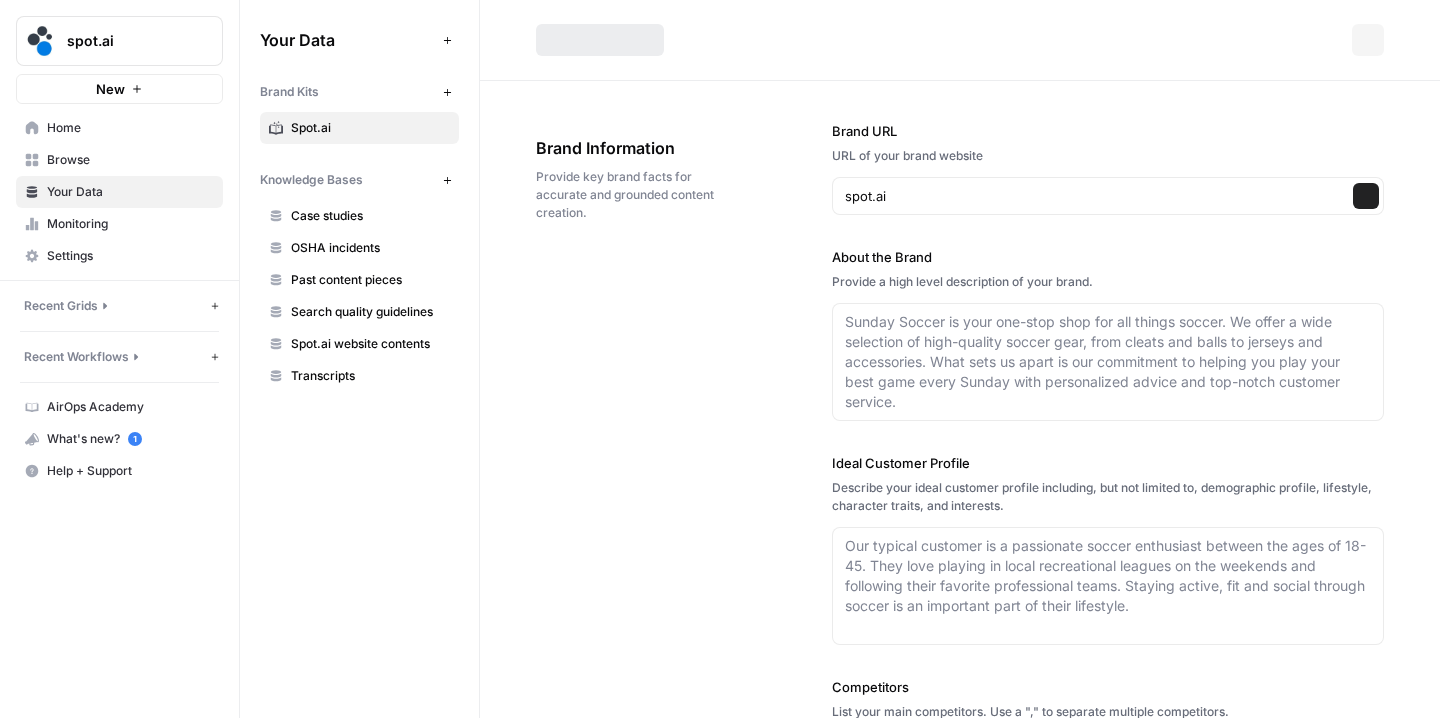 type on "Spot AI is the all‑in‑one video AI platform that turns every camera—old or new—into a source of actionable insight for IT, Safety, Security, and Operations teams. Our plug‑and‑play hardware bridges on‑prem cameras to a secure, cloud‑native dashboard, while pre‑trained Video AI Agents surface critical events (e.g., forklift near‑miss, missing PPE, slip‑and‑fall, tailgating) in real time. Open APIs, unlimited user seats, and a unified dashboard make it easy to integrate with your existing infrastructure. By reducing incident‑investigation time by up to 95 % and helping organizations avoid OSHA violations, costly workers‑comp claims, and insurance‑premium hikes, Spot AI transforms video from a passive cost center into a proactive engine for safety, compliance, and profit." 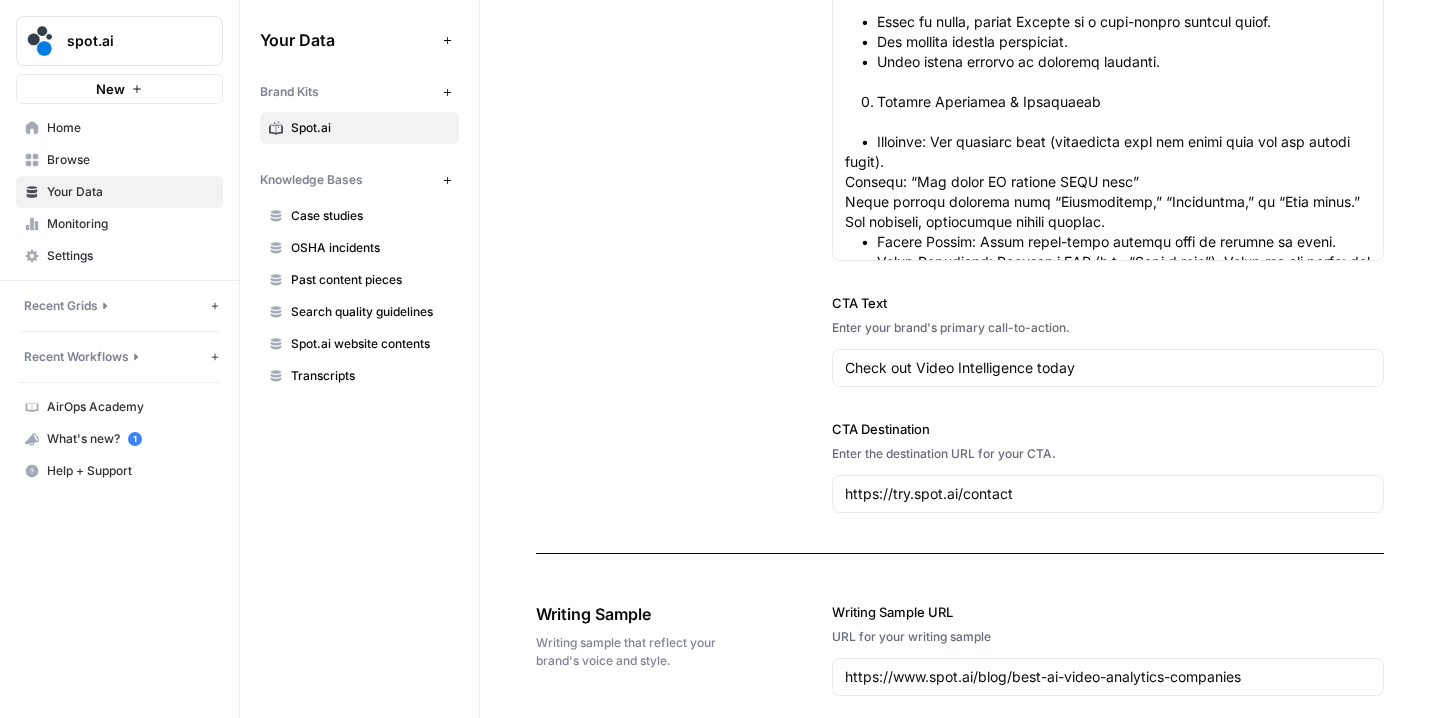 scroll, scrollTop: 2585, scrollLeft: 0, axis: vertical 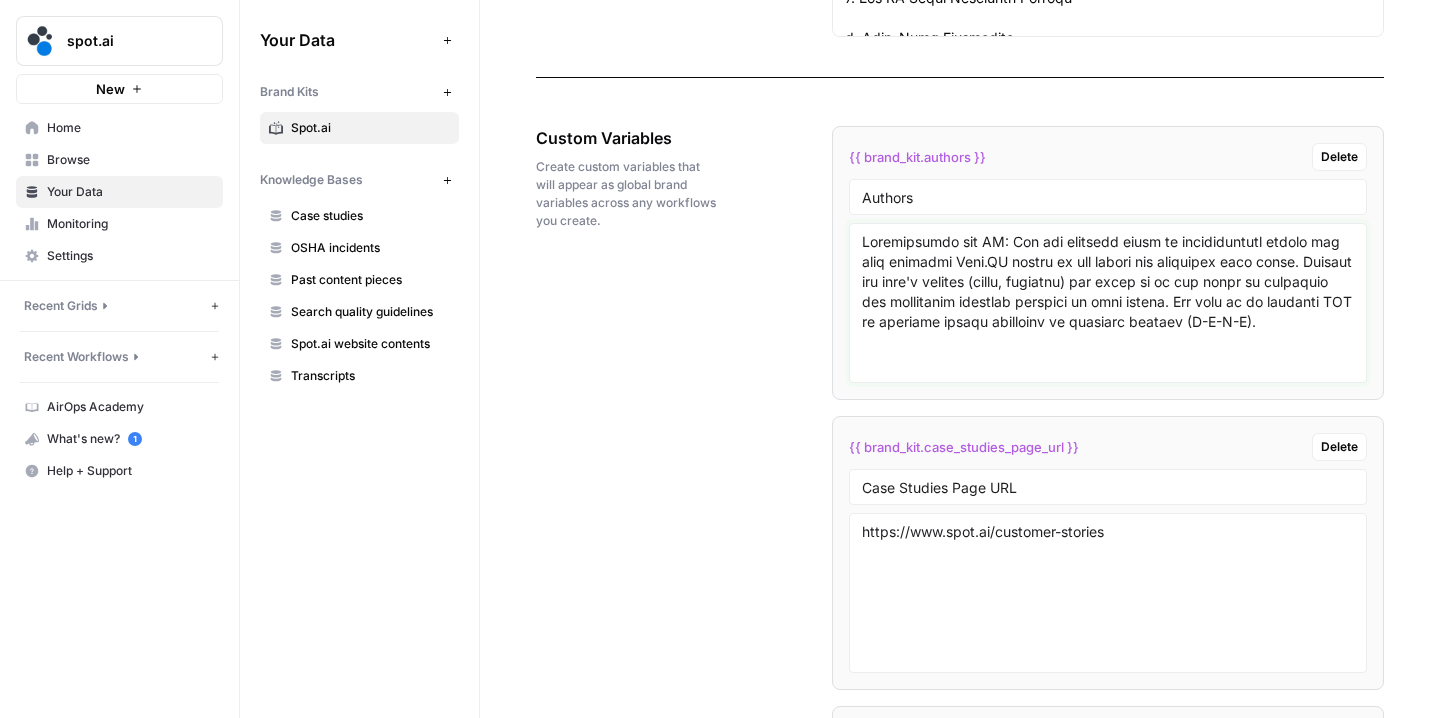 click at bounding box center (1108, 303) 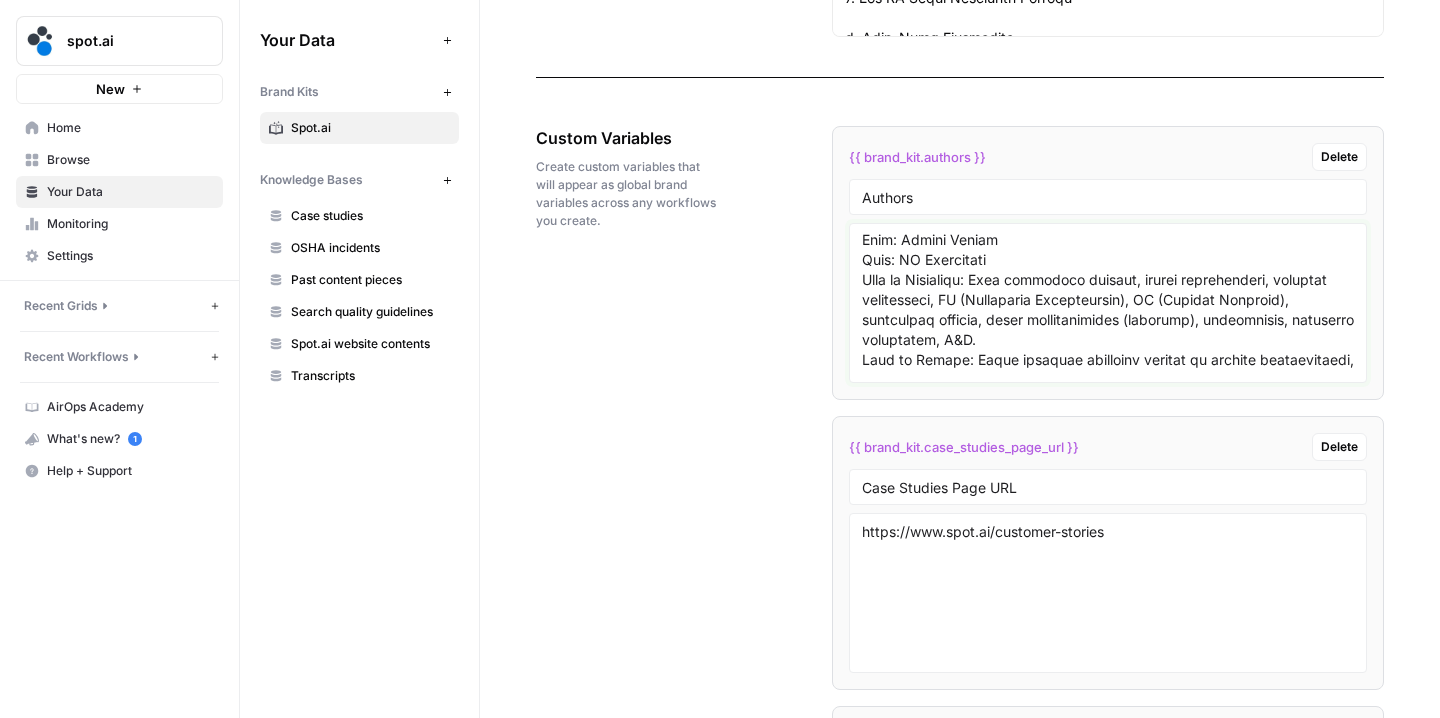 scroll, scrollTop: 455, scrollLeft: 0, axis: vertical 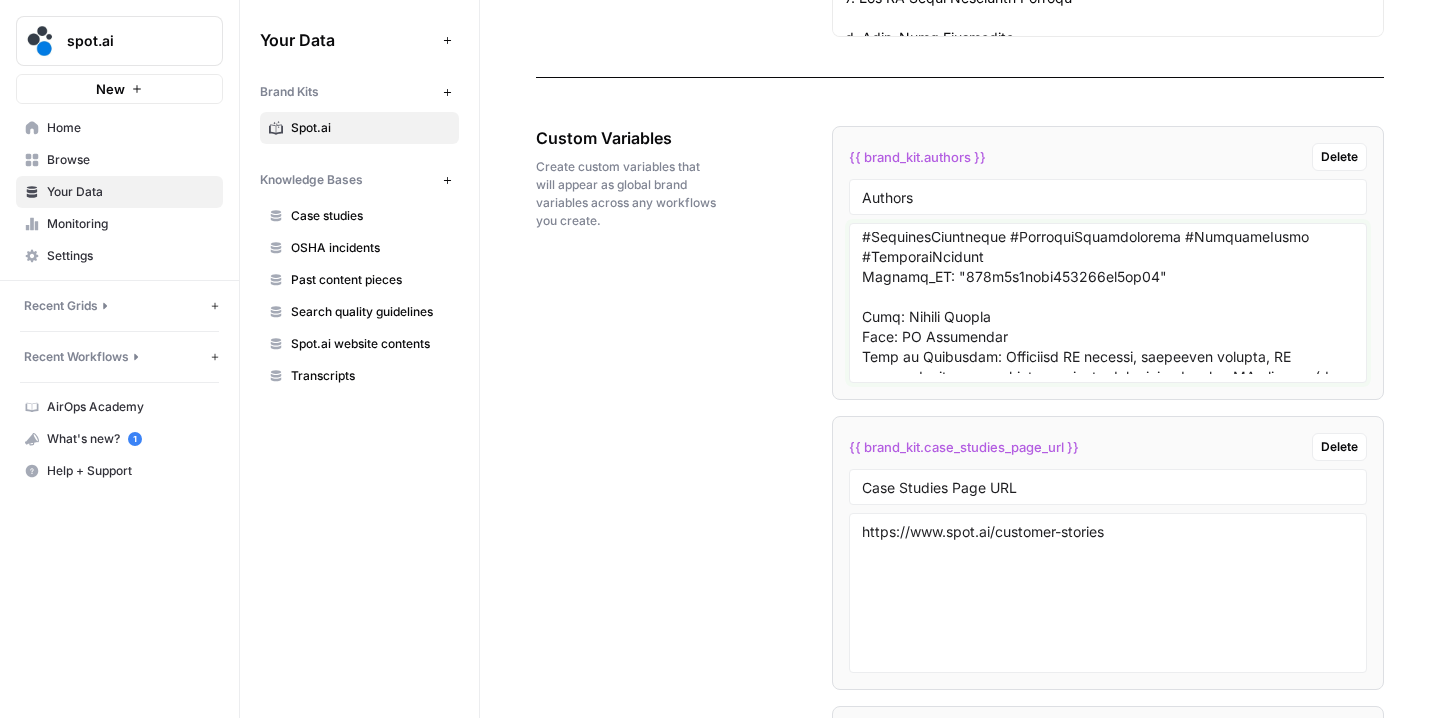 click at bounding box center (1108, 303) 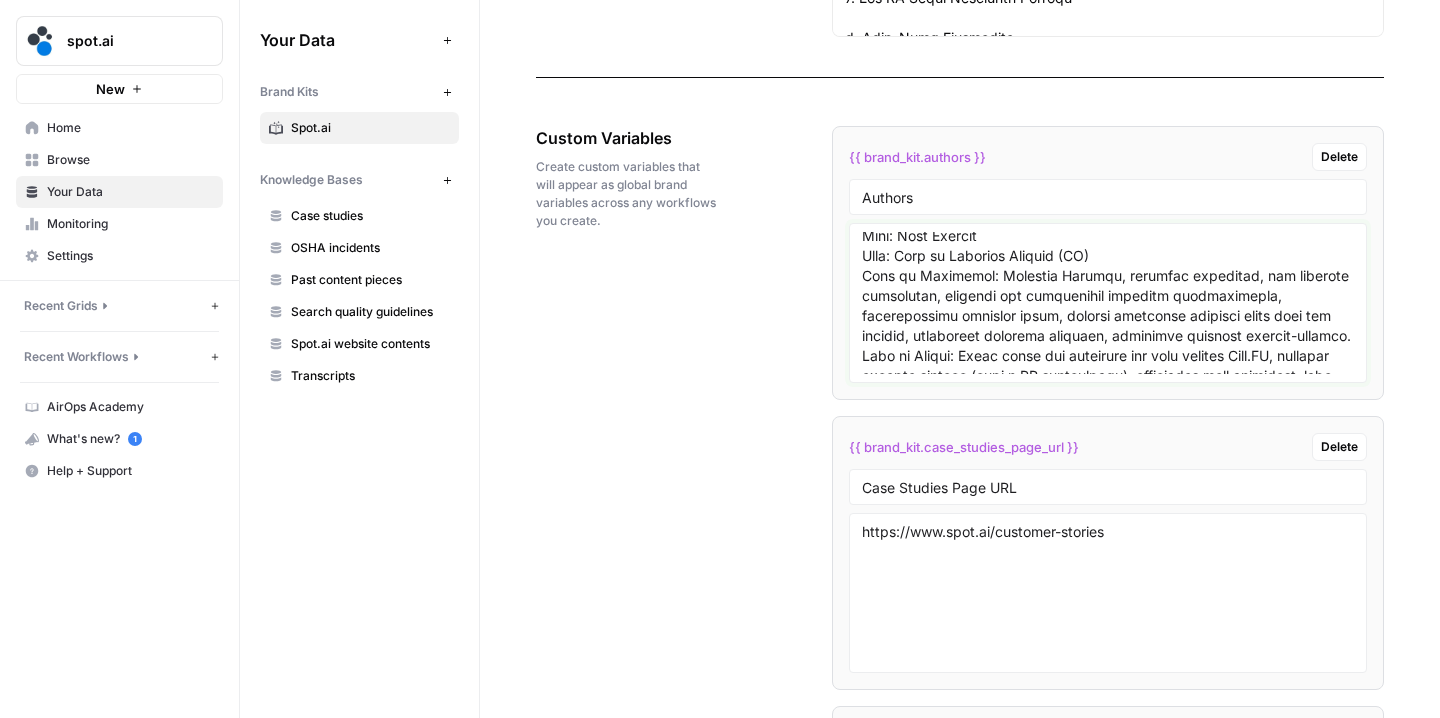 scroll, scrollTop: 747, scrollLeft: 0, axis: vertical 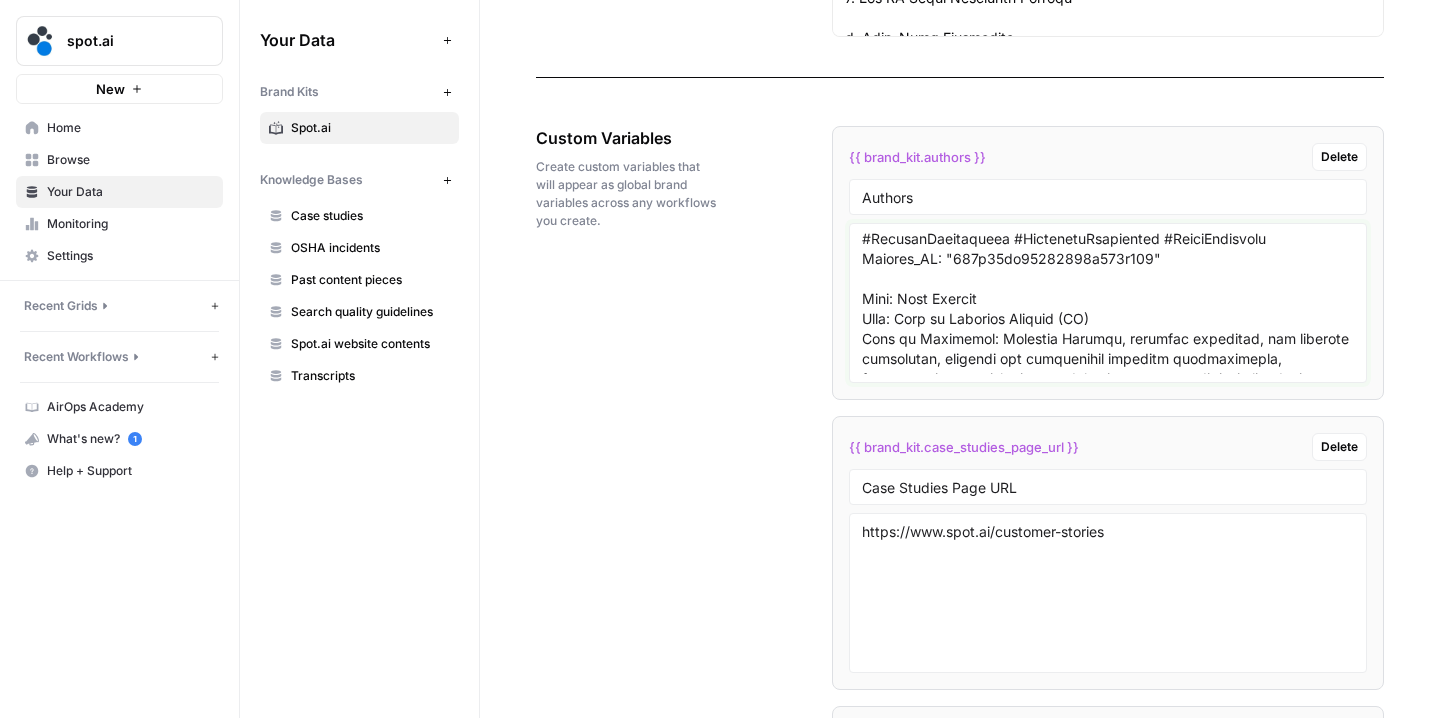 click at bounding box center (1108, 303) 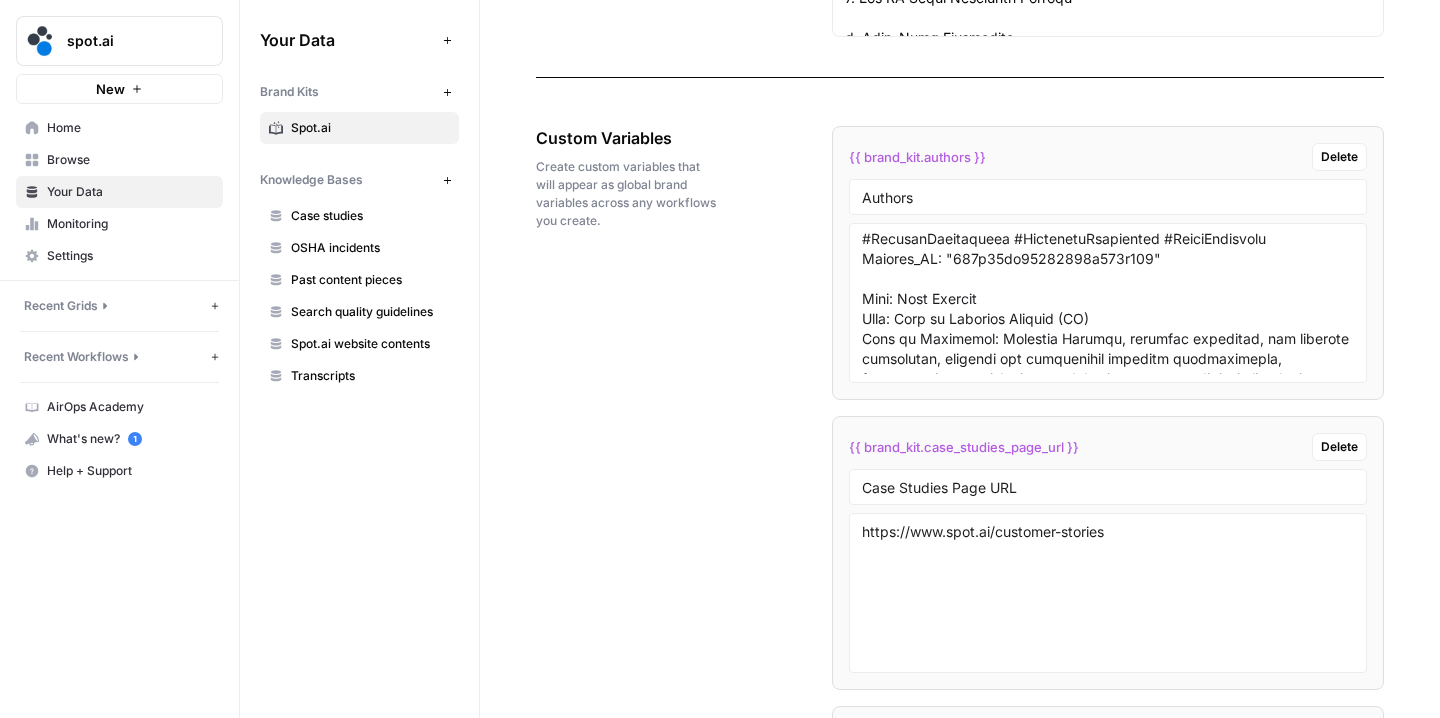 click on "Custom Variables Create custom variables that will appear as global brand variables across any workflows you create. {{ brand_kit.authors }} Delete Authors {{ brand_kit.case_studies_page_url }} Delete Case Studies Page URL https://www.spot.ai/customer-stories {{ brand_kit.exact_brand_name }} Delete Exact brand name Spot AI Add Custom Variable" at bounding box center [960, 577] 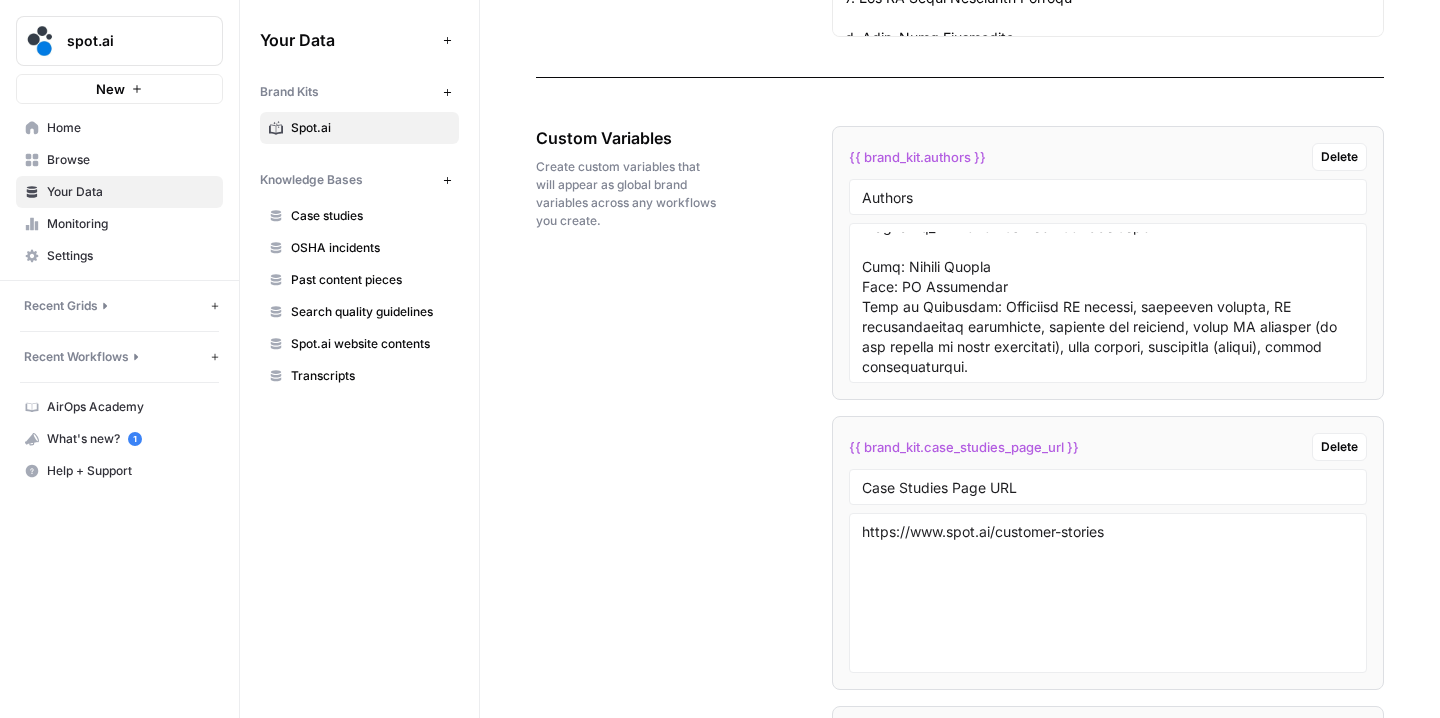 scroll, scrollTop: 1036, scrollLeft: 0, axis: vertical 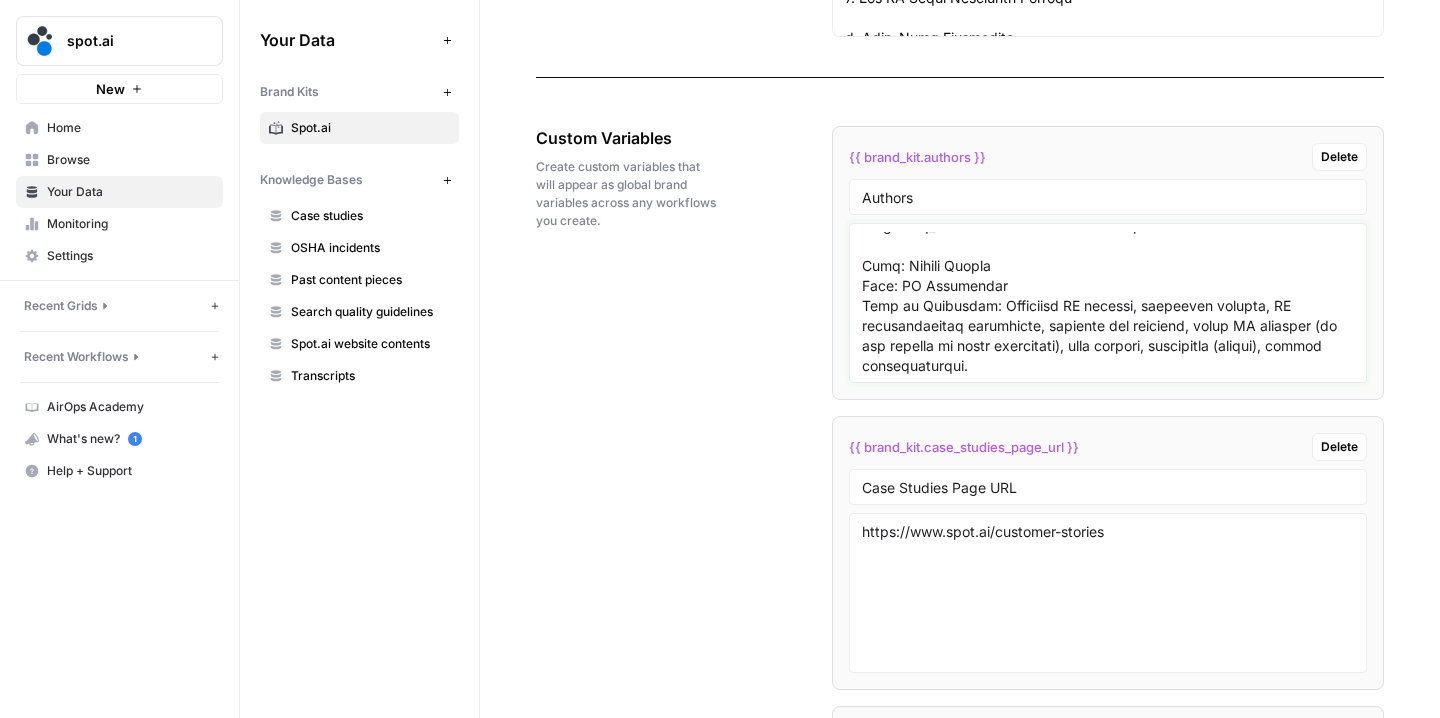 click at bounding box center [1108, 303] 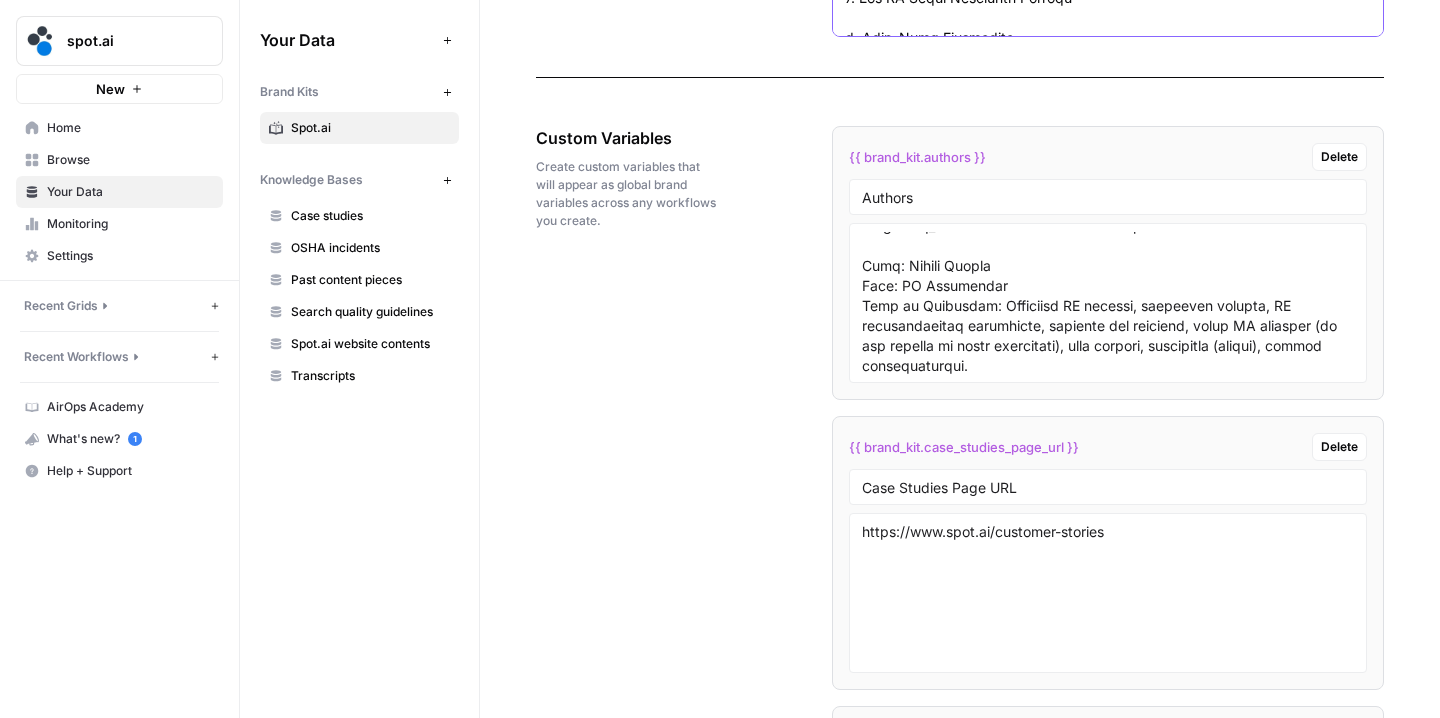 click on "Writing Sample Outline" at bounding box center [1108, 478] 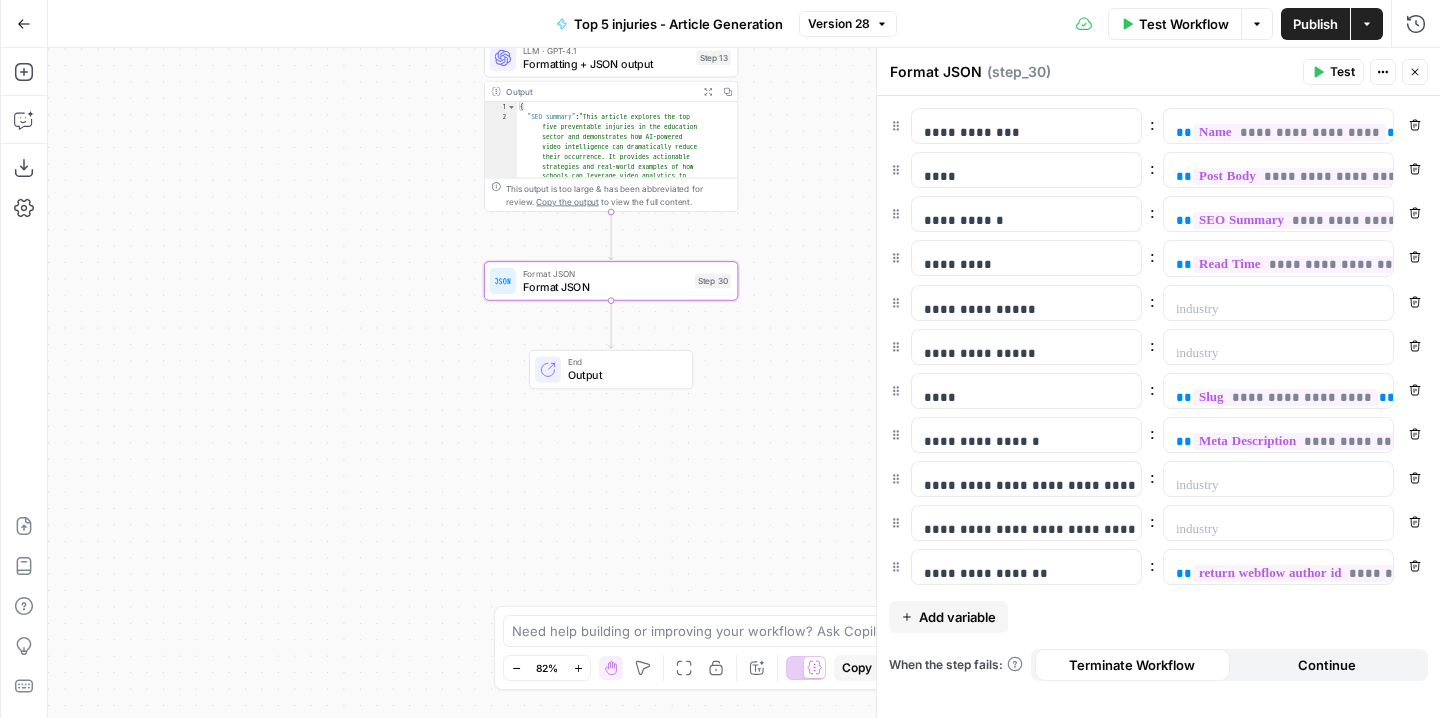 scroll, scrollTop: 0, scrollLeft: 0, axis: both 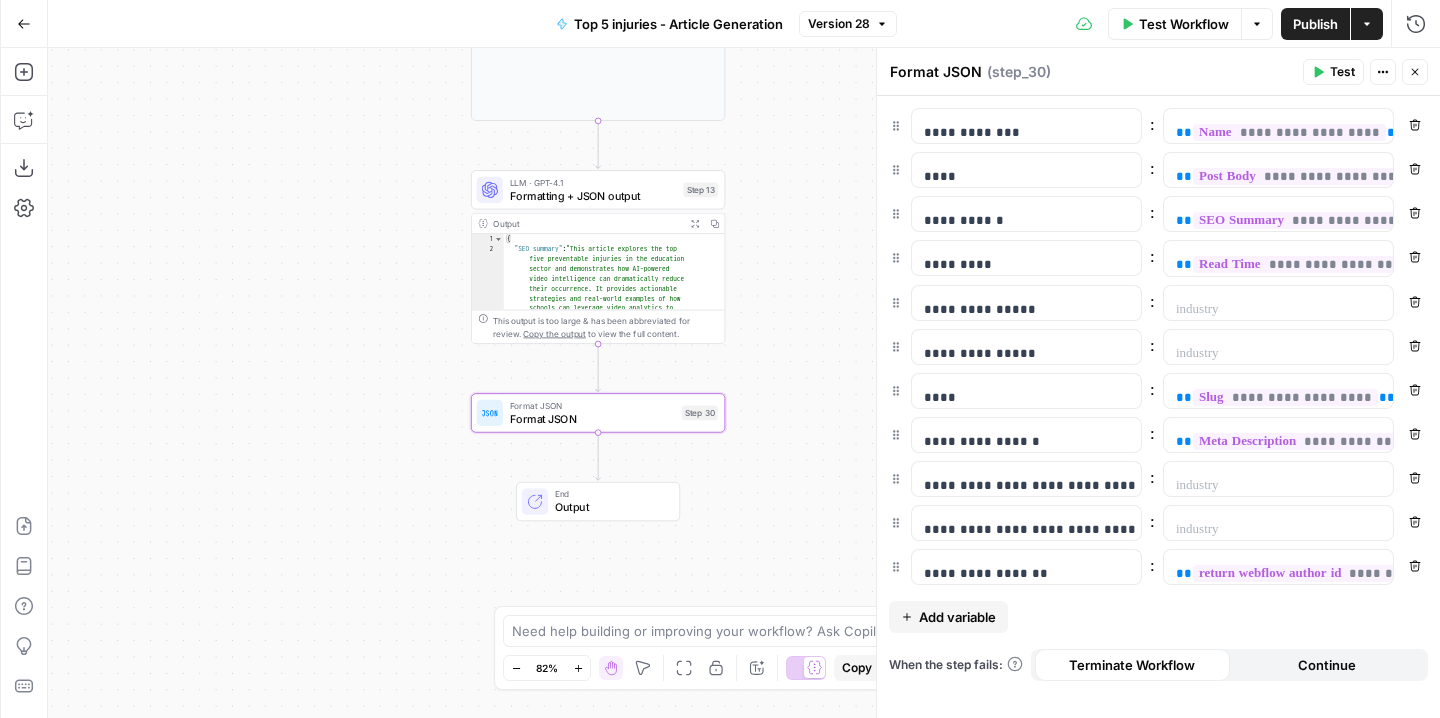 drag, startPoint x: 377, startPoint y: 214, endPoint x: 365, endPoint y: 347, distance: 133.54025 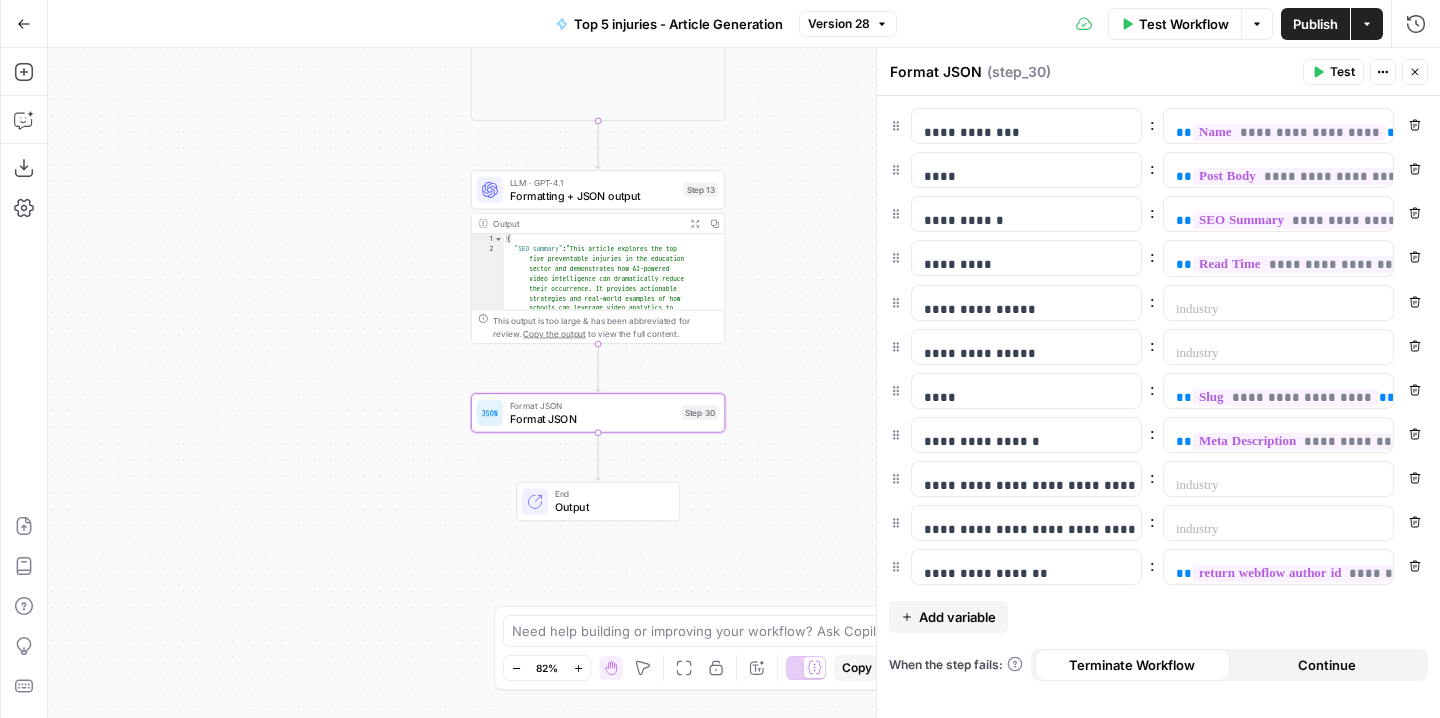 click on "**********" at bounding box center [744, 383] 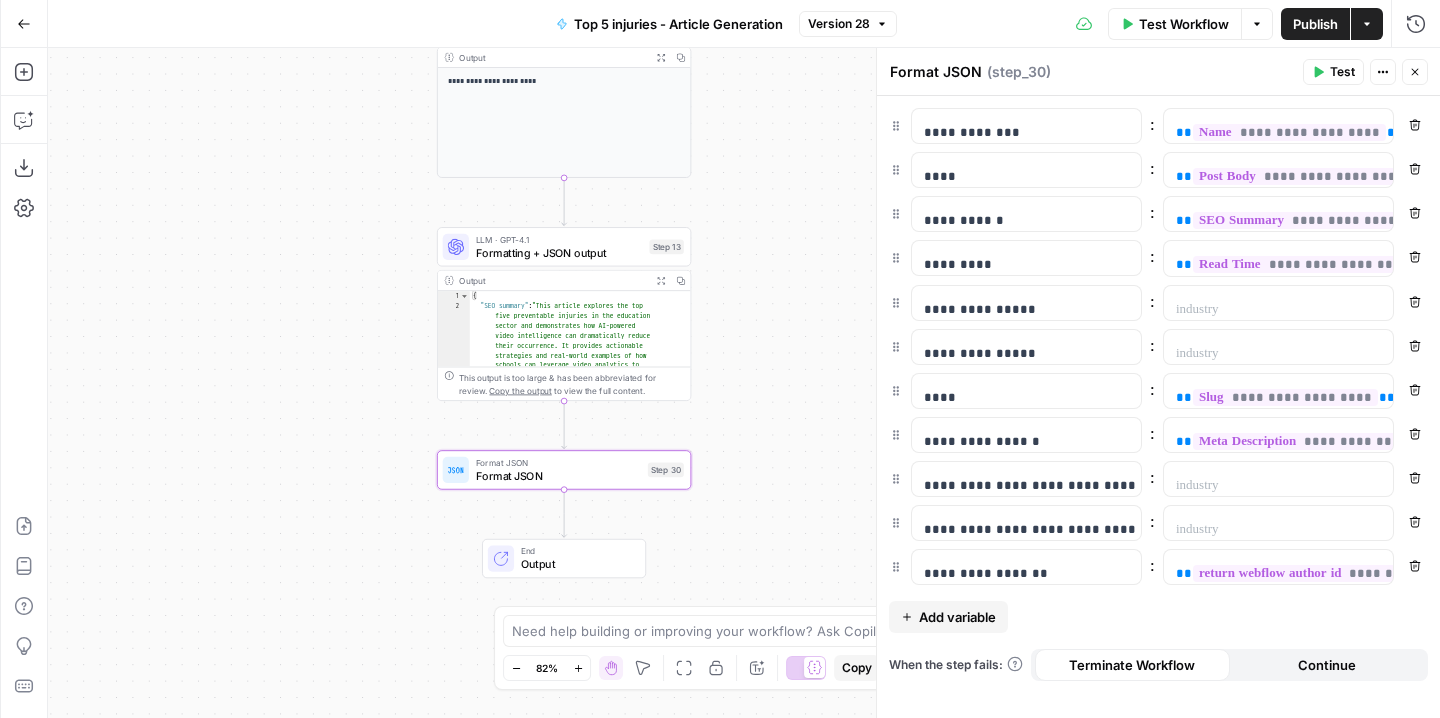 drag, startPoint x: 388, startPoint y: 342, endPoint x: 295, endPoint y: 494, distance: 178.19371 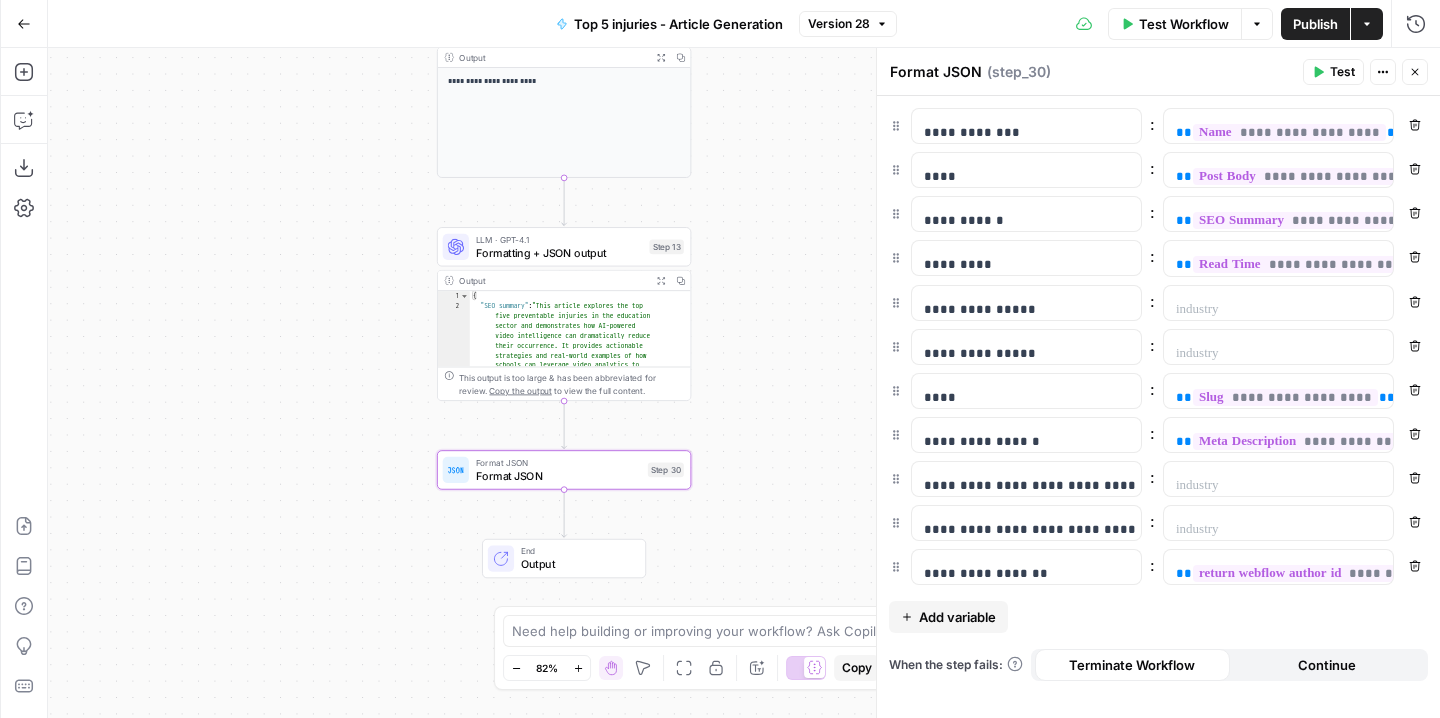 click on "**********" at bounding box center [744, 383] 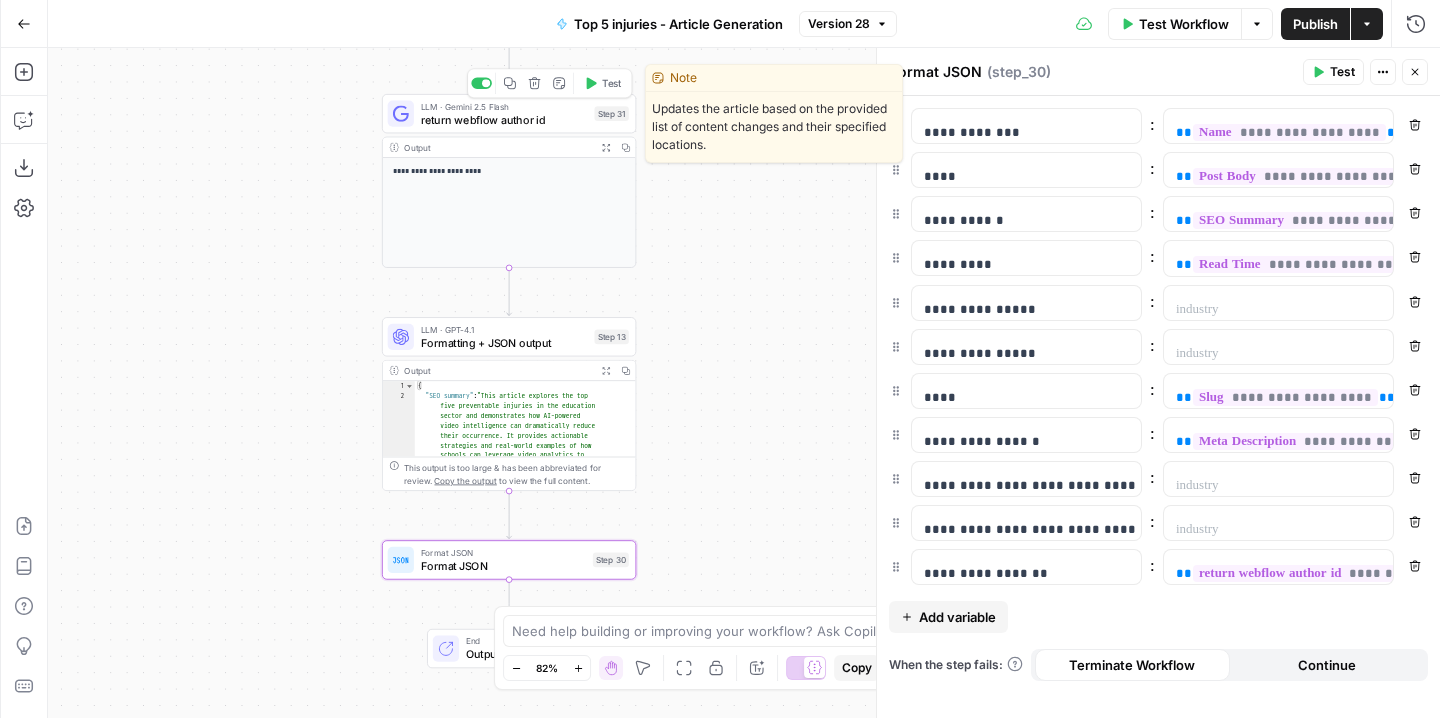 click on "return webflow author id" at bounding box center [504, 119] 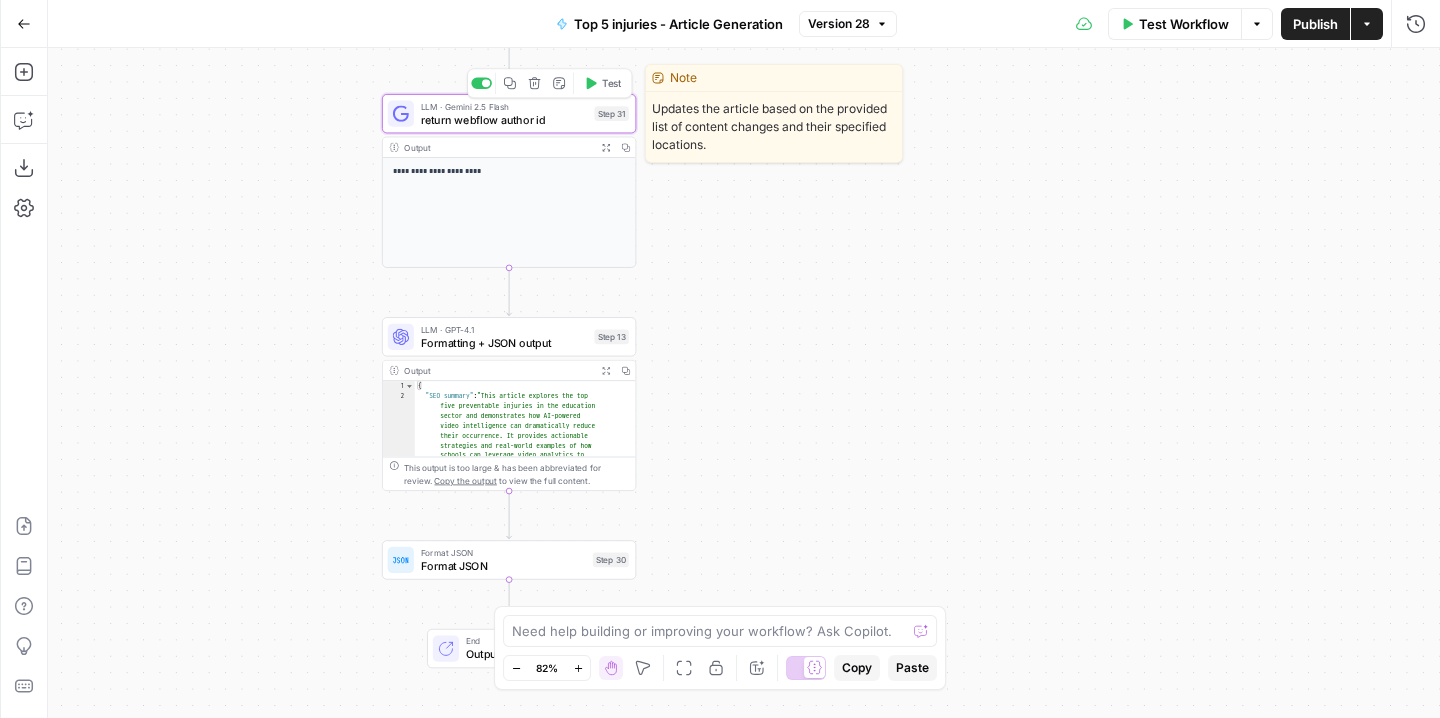 type on "return webflow author id" 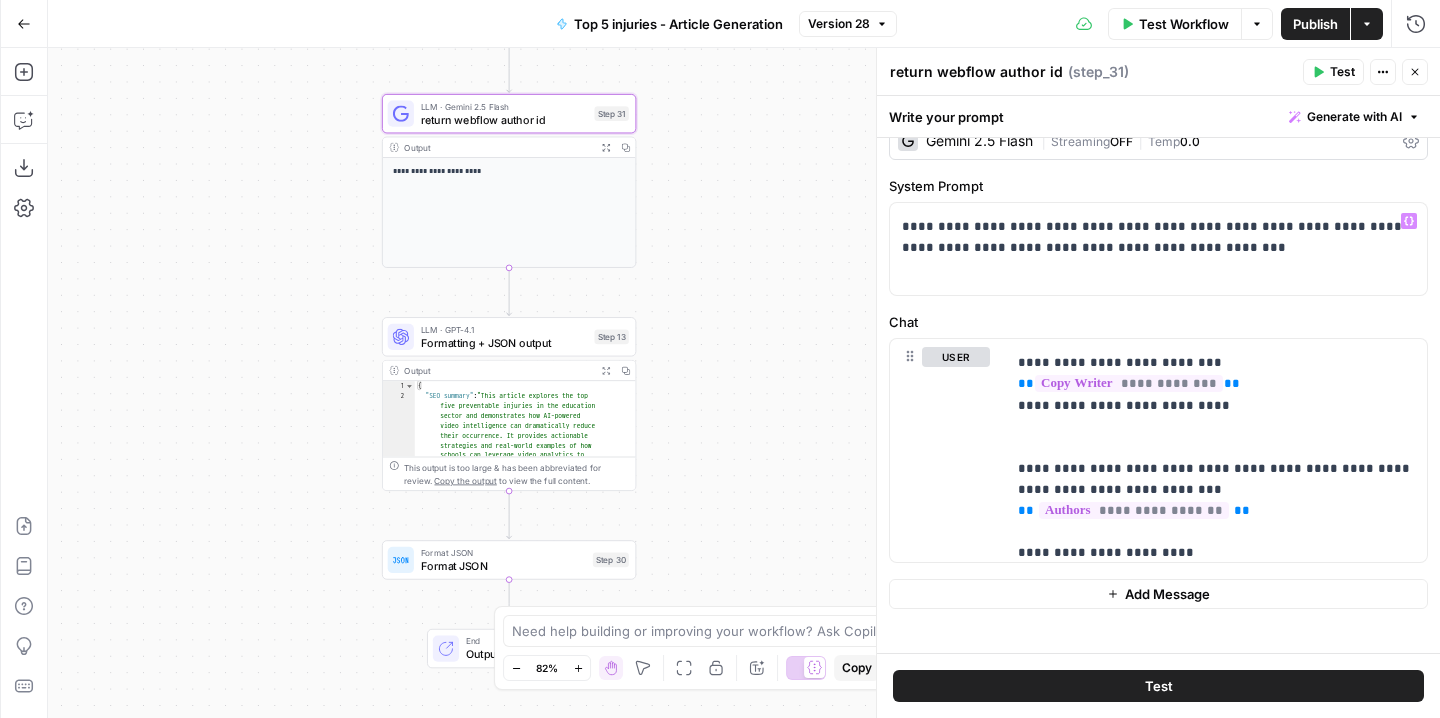 scroll, scrollTop: 102, scrollLeft: 0, axis: vertical 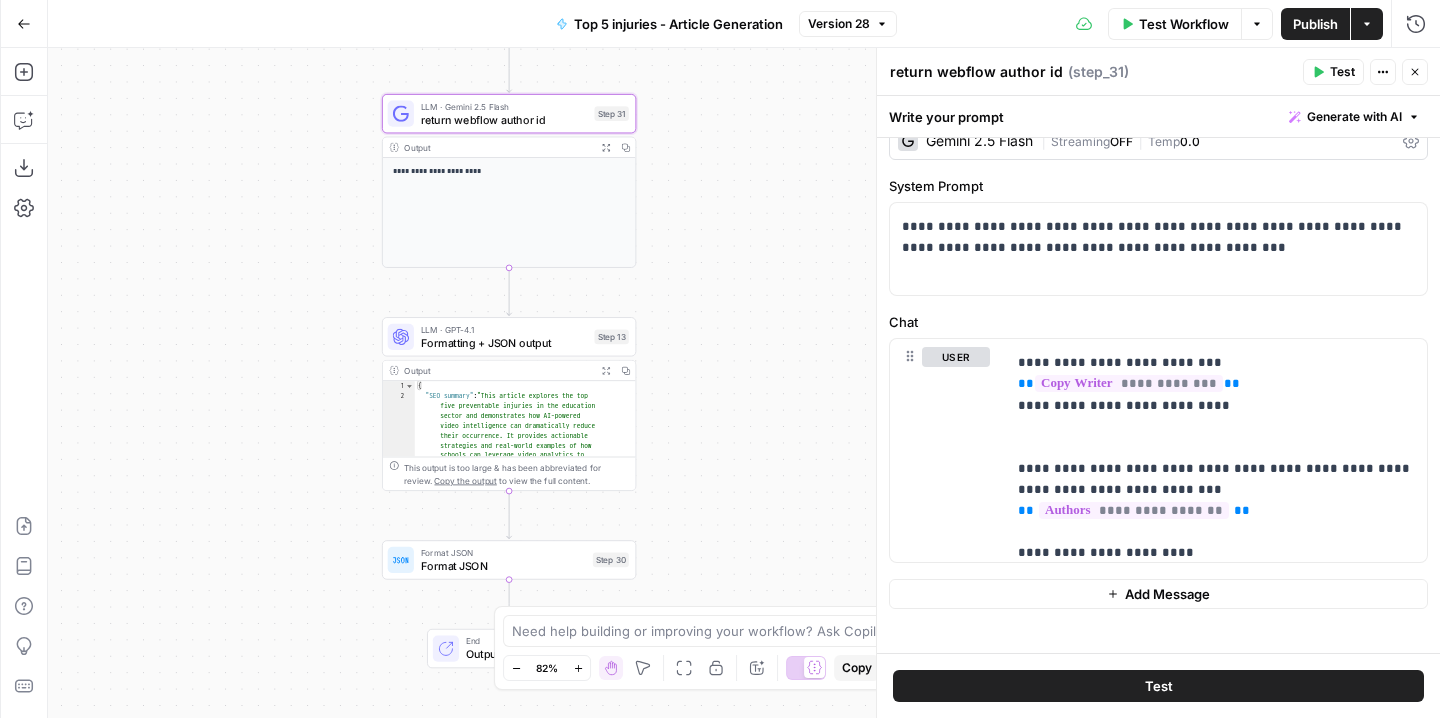 click on "Go Back" at bounding box center [24, 24] 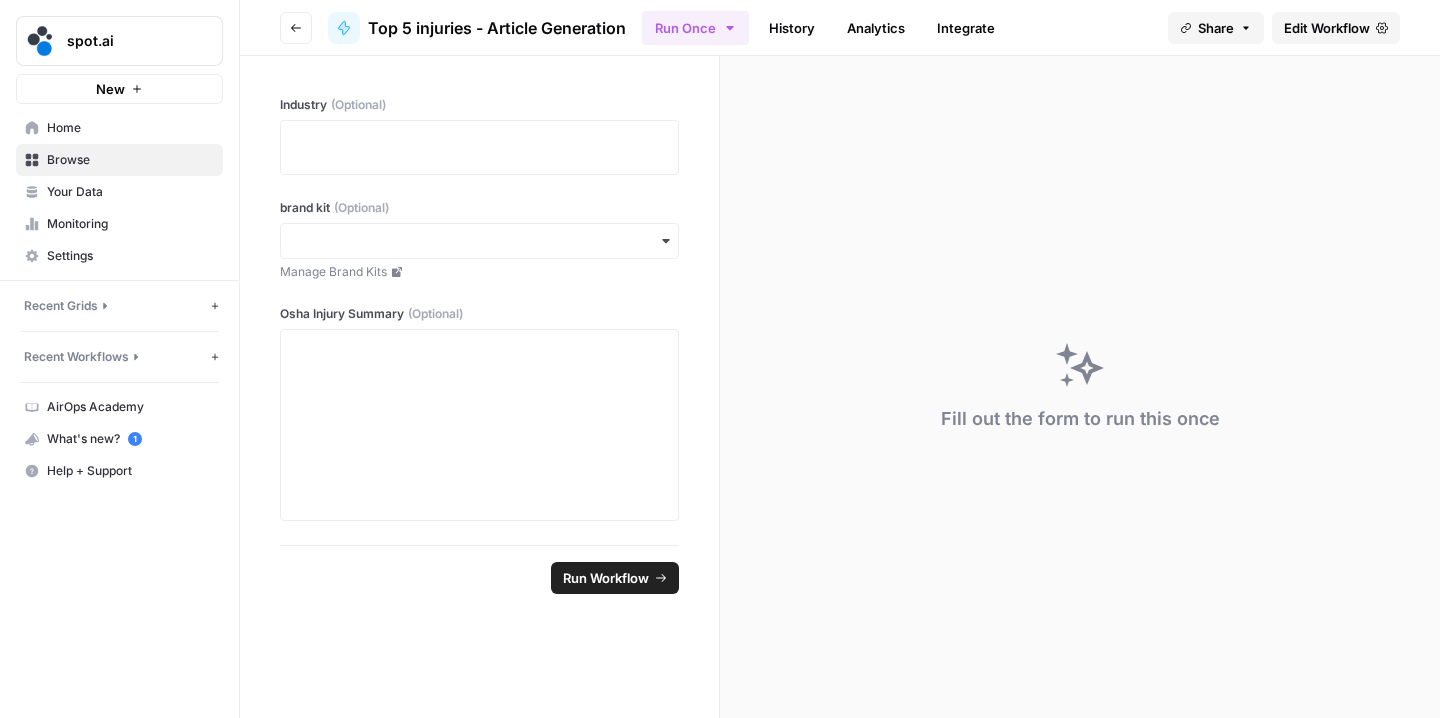 click on "Home" at bounding box center (130, 128) 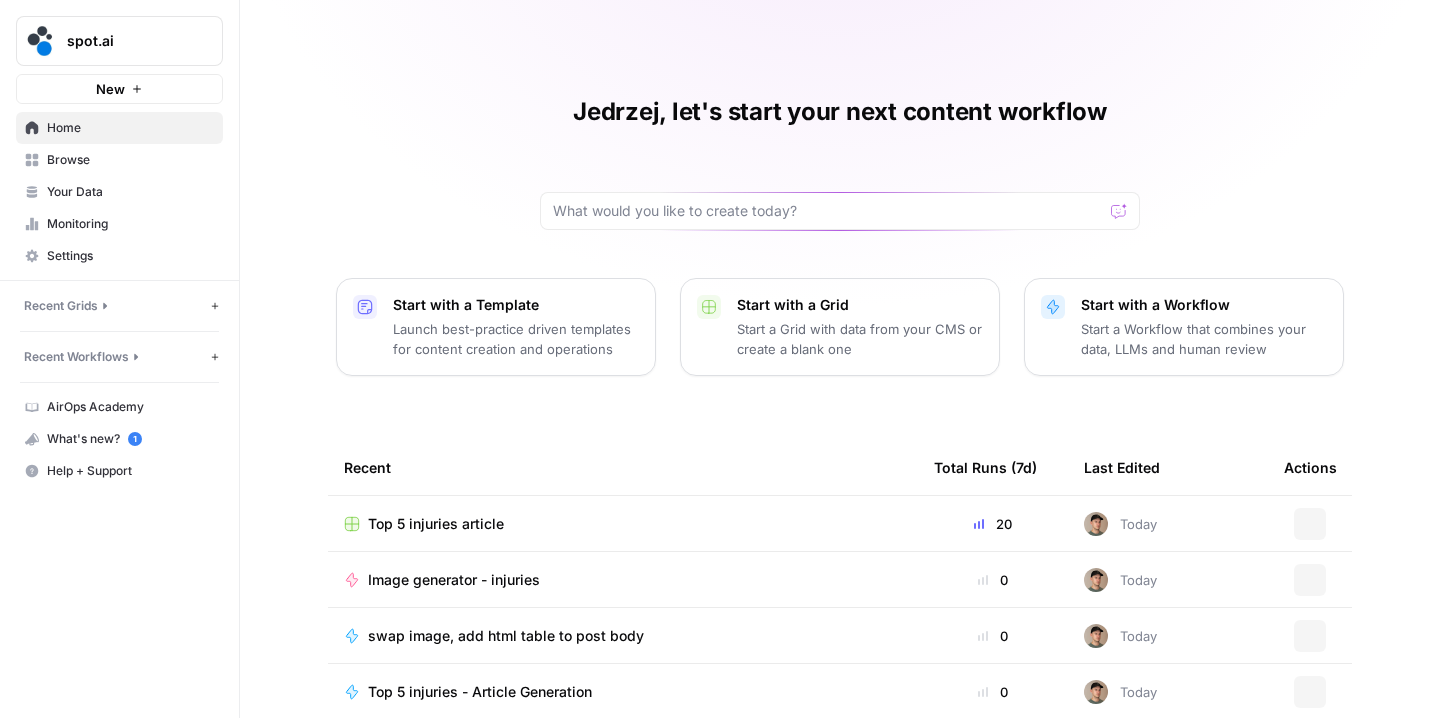 click on "Browse" at bounding box center [130, 160] 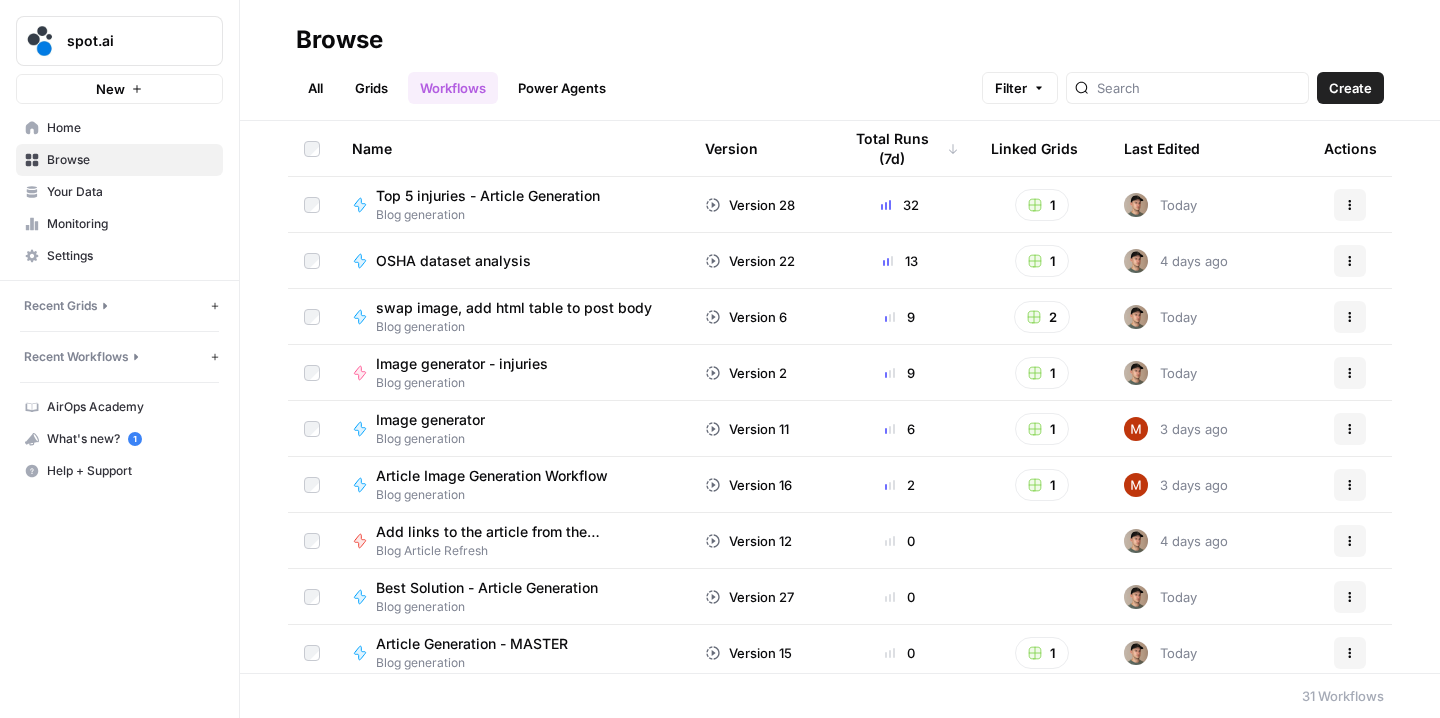 click on "Grids" at bounding box center (371, 88) 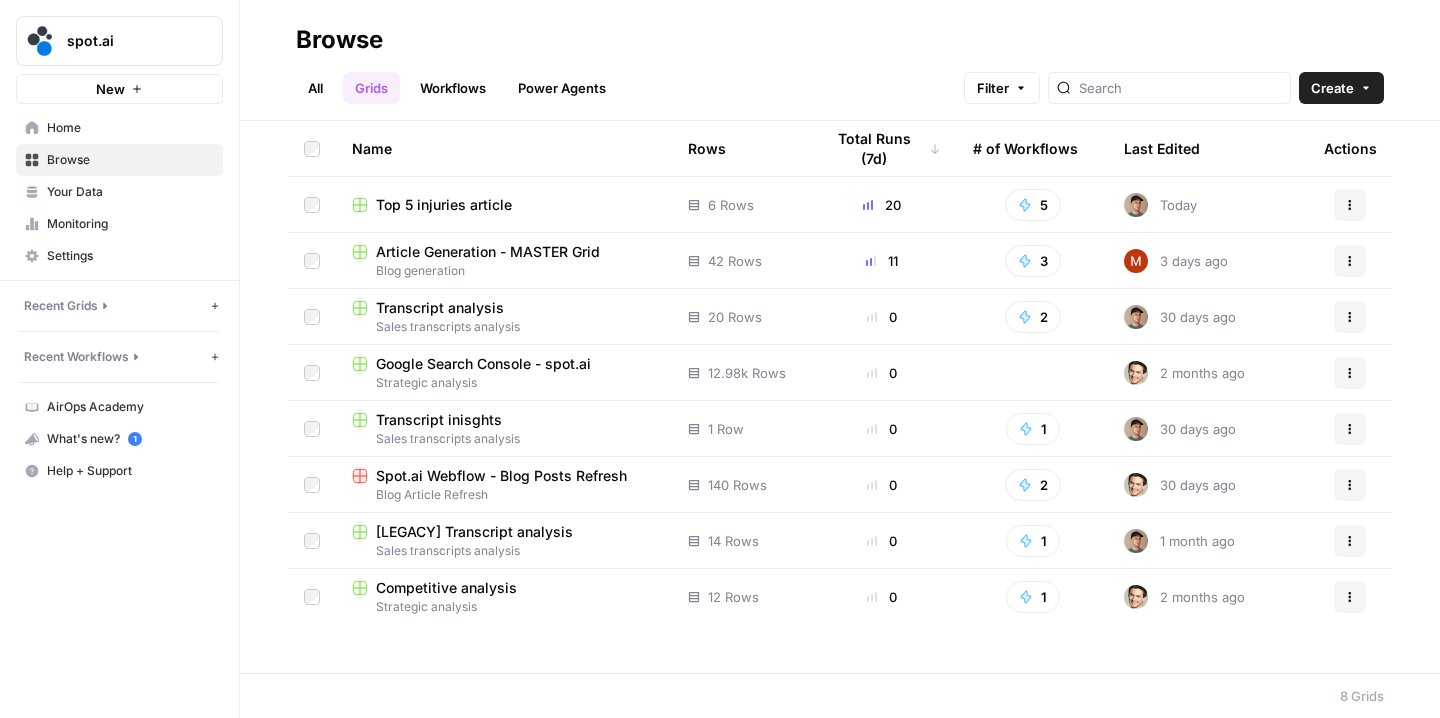 click on "Article Generation - MASTER Grid" at bounding box center (488, 252) 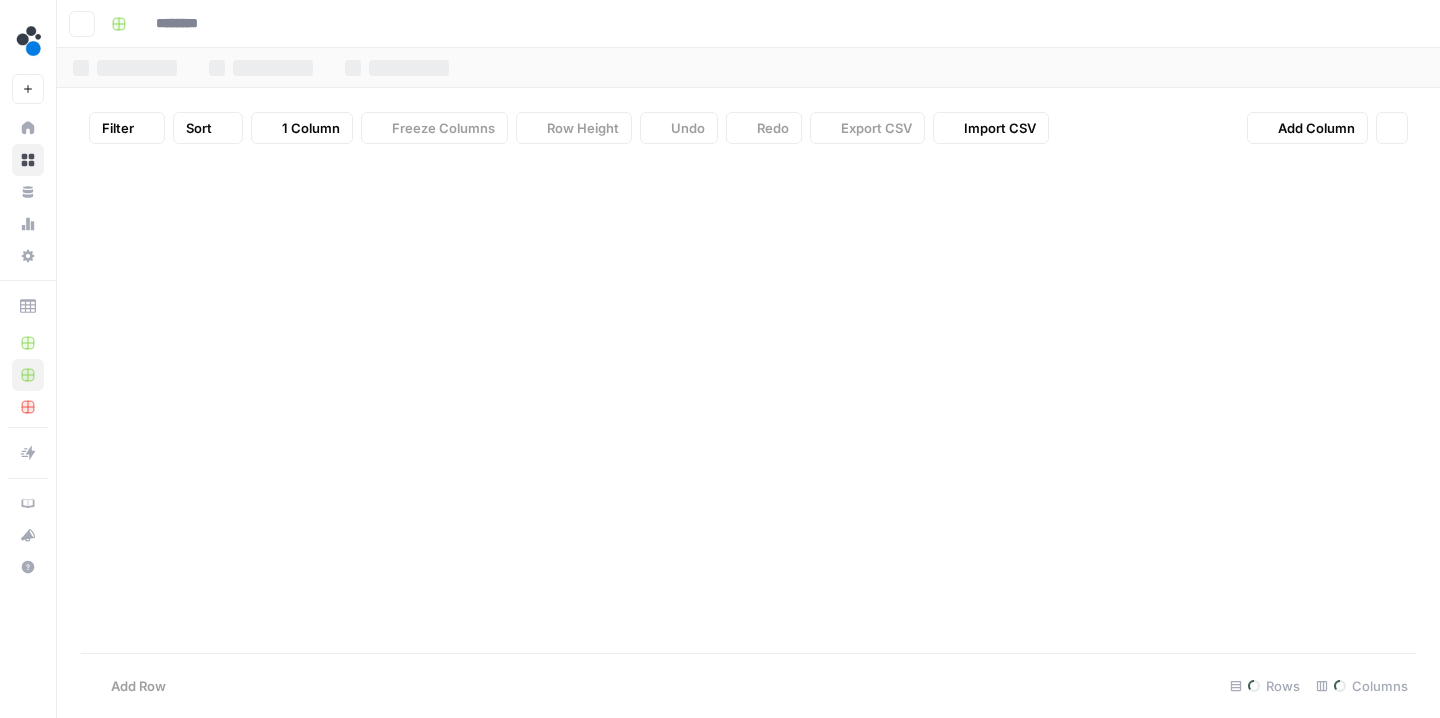 type on "**********" 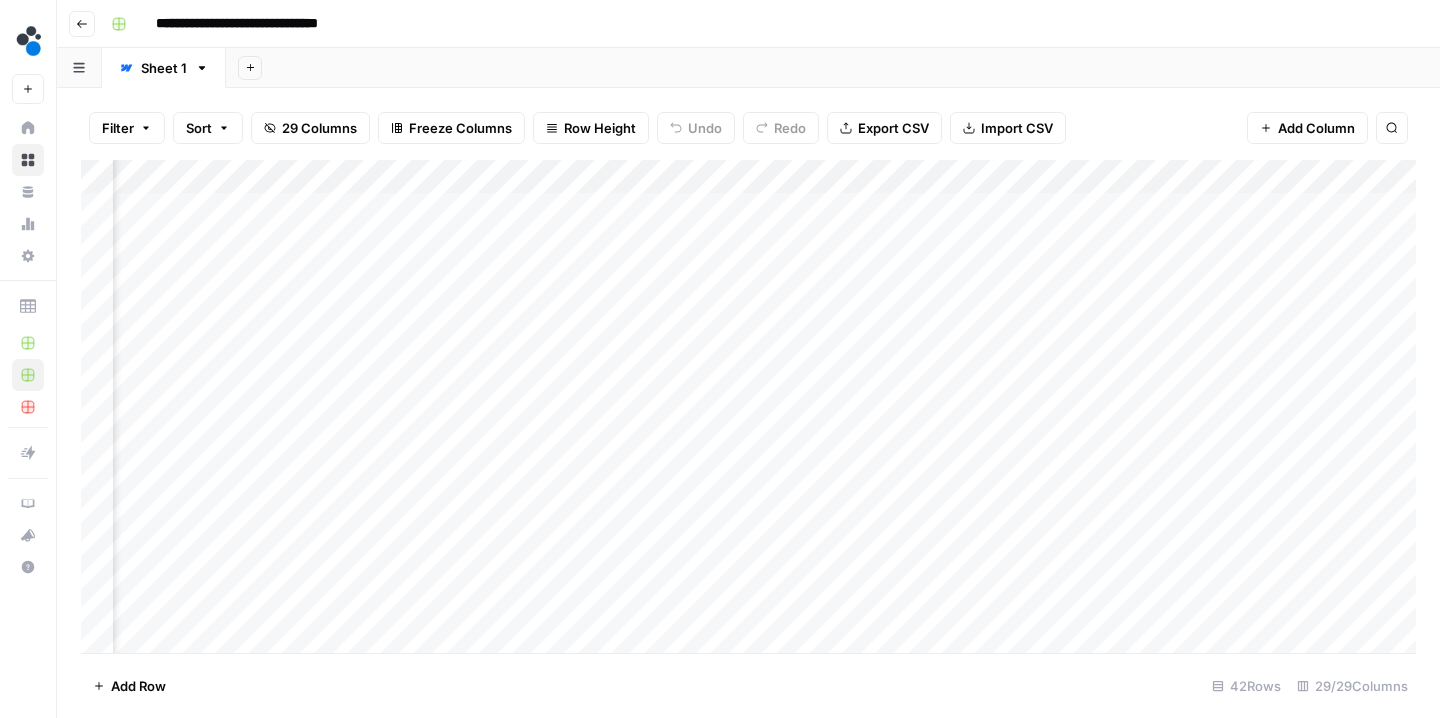 scroll, scrollTop: 0, scrollLeft: 3955, axis: horizontal 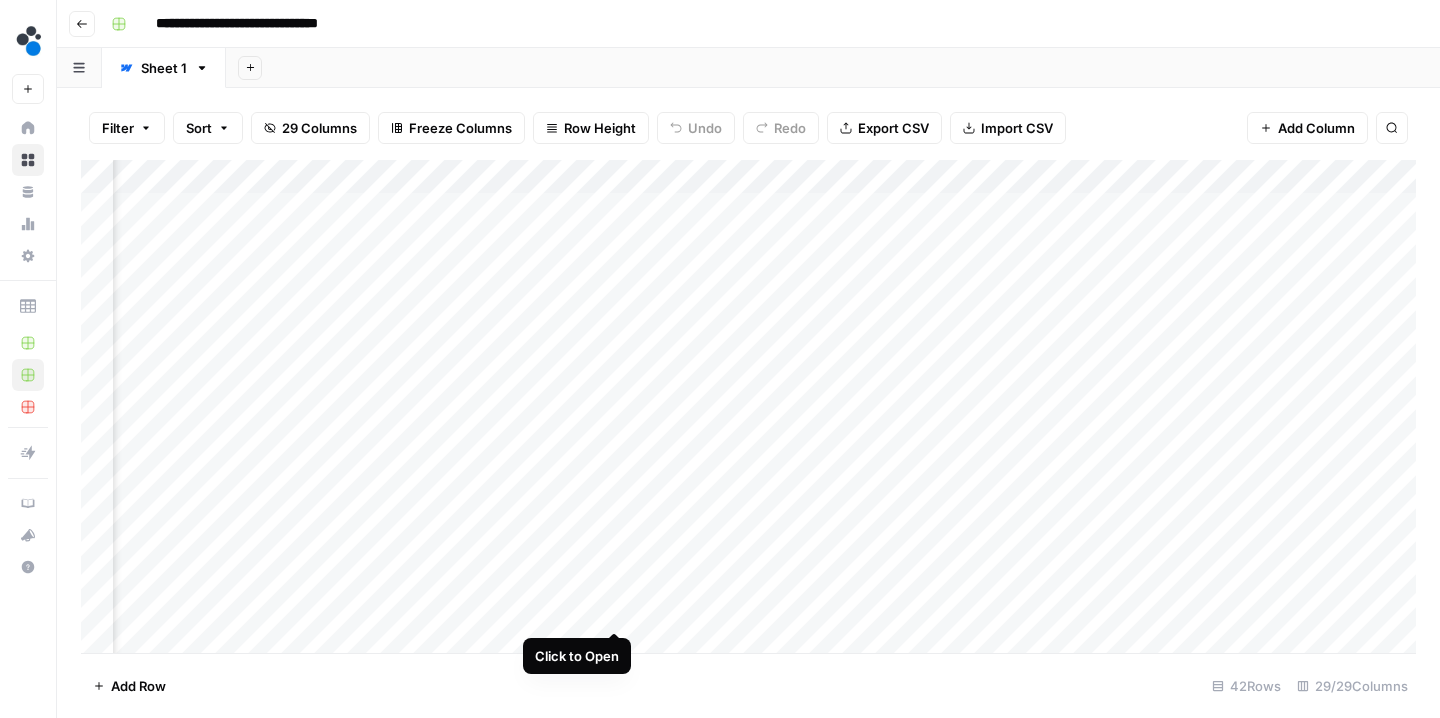 click on "Add Column" at bounding box center [748, 409] 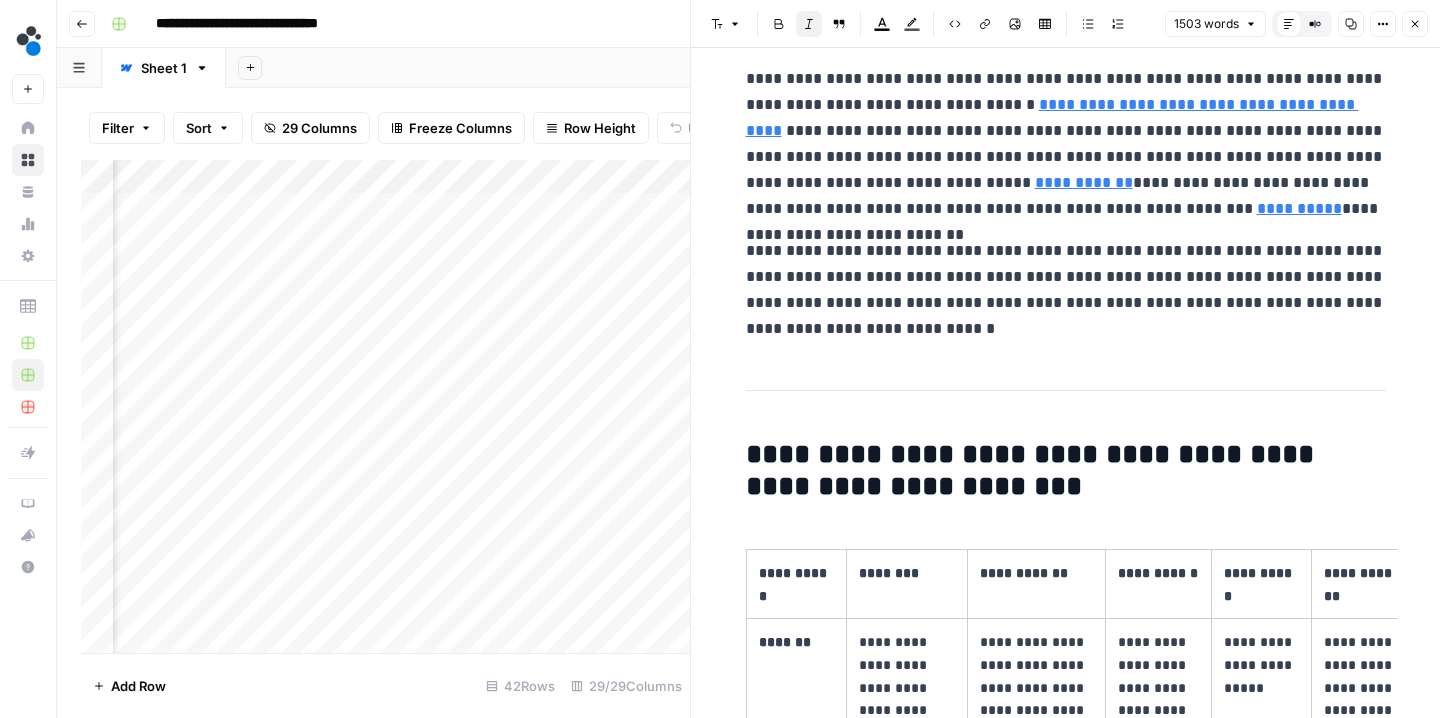 scroll, scrollTop: 51, scrollLeft: 0, axis: vertical 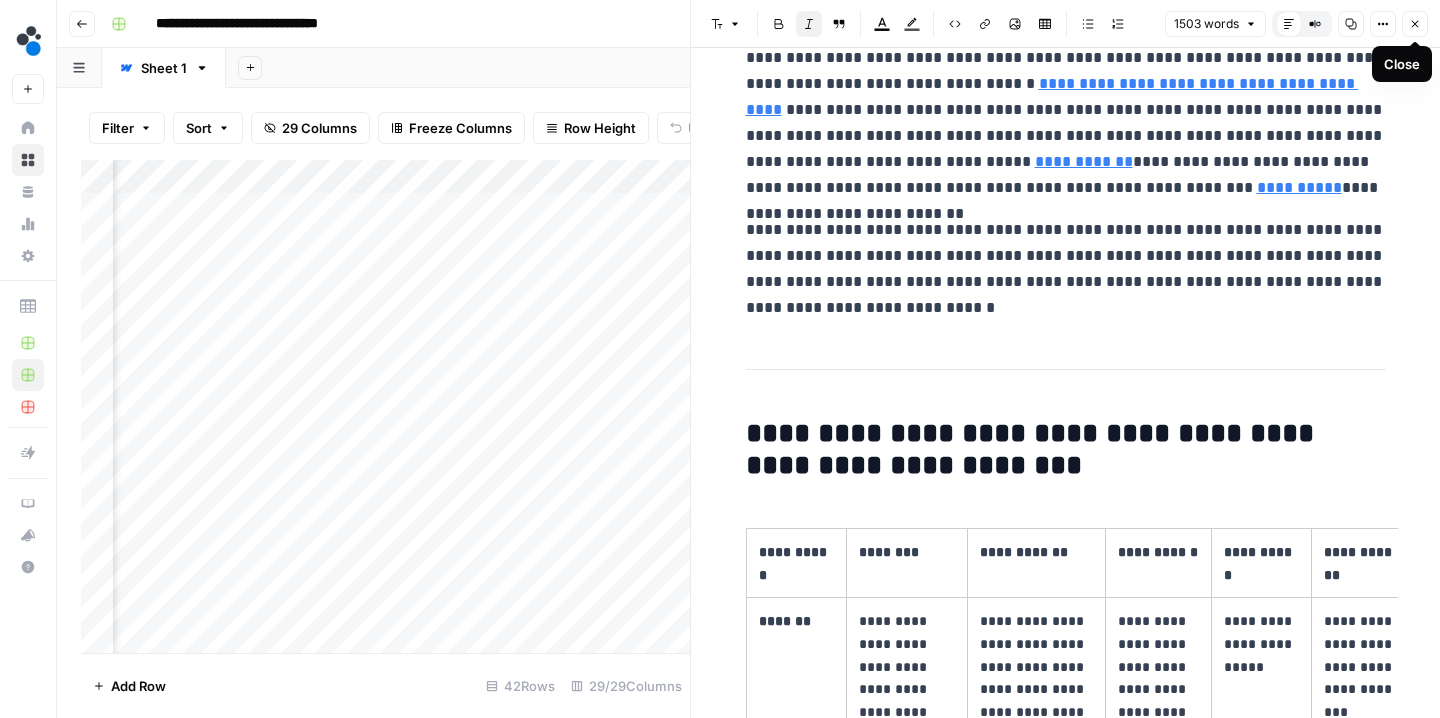 click 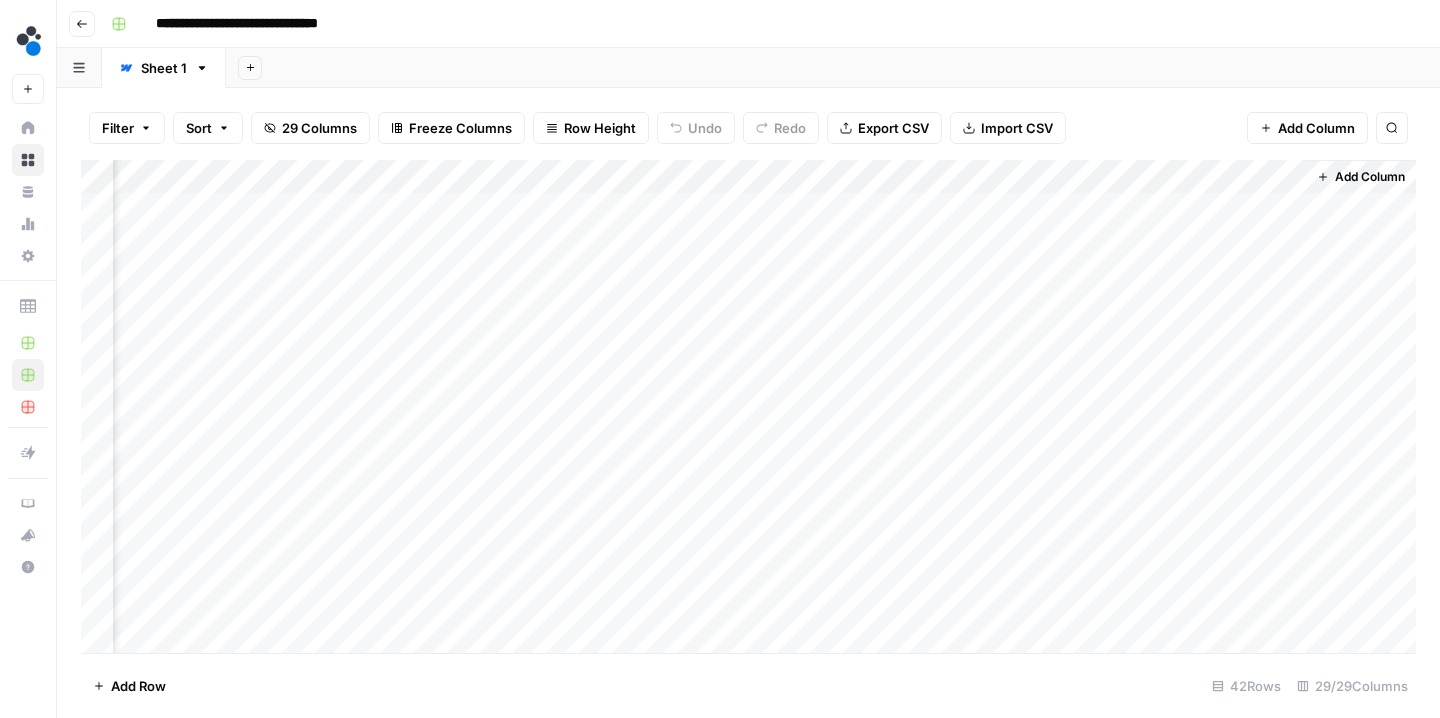 scroll, scrollTop: 0, scrollLeft: 4483, axis: horizontal 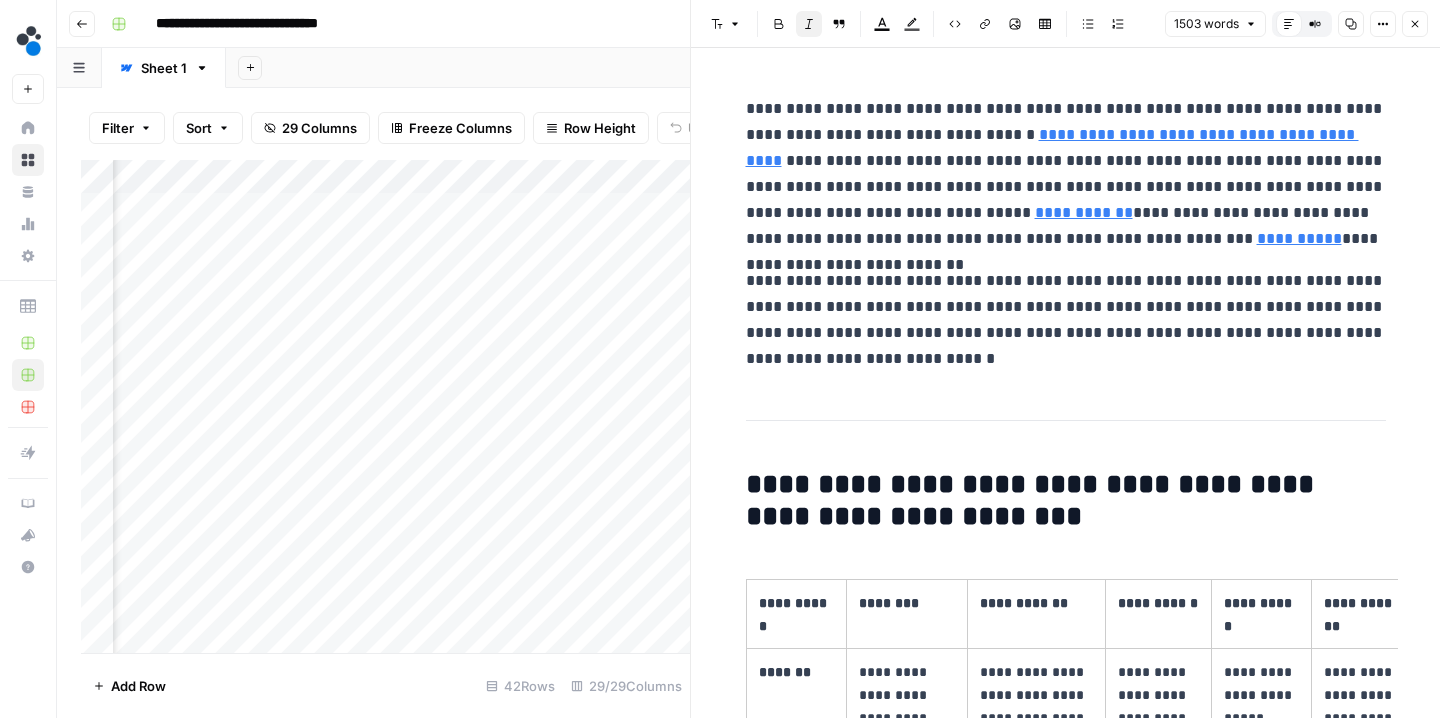 click on "Close" at bounding box center [1415, 24] 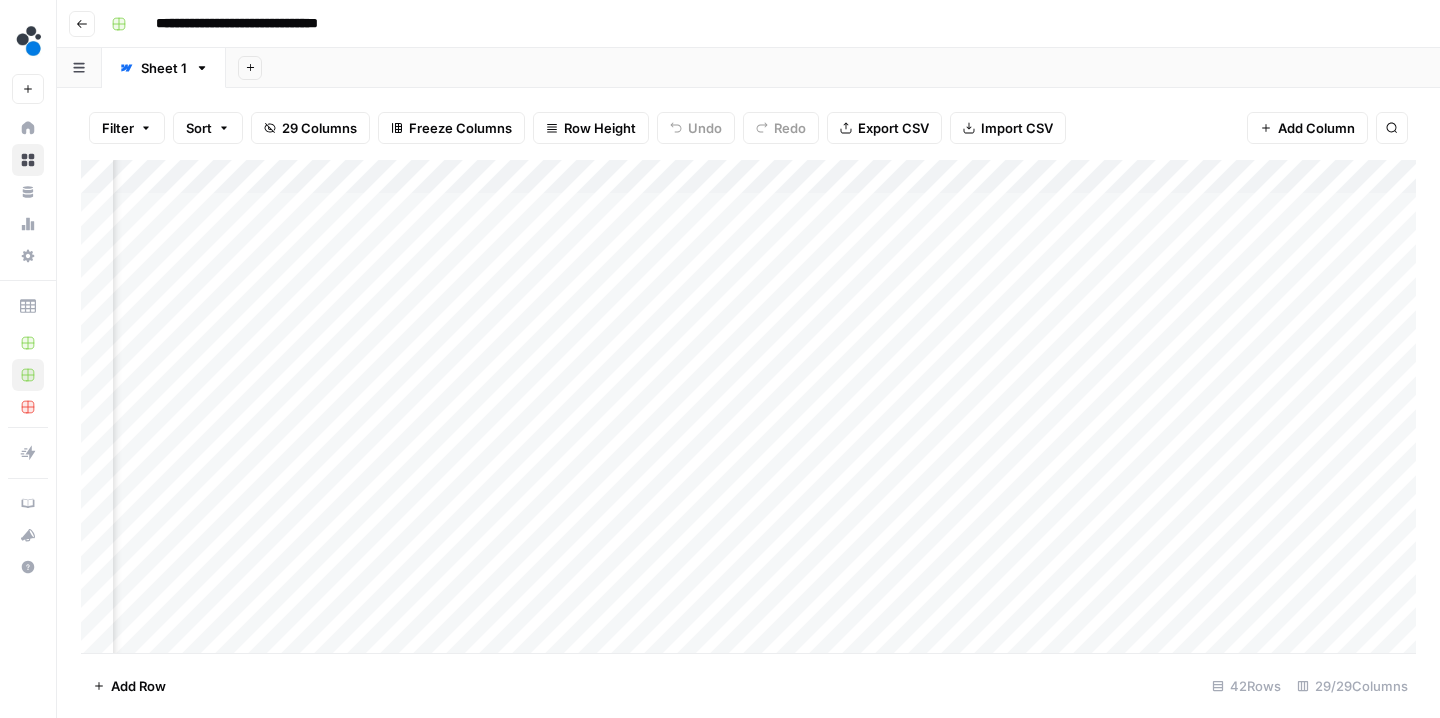 scroll, scrollTop: 0, scrollLeft: 3533, axis: horizontal 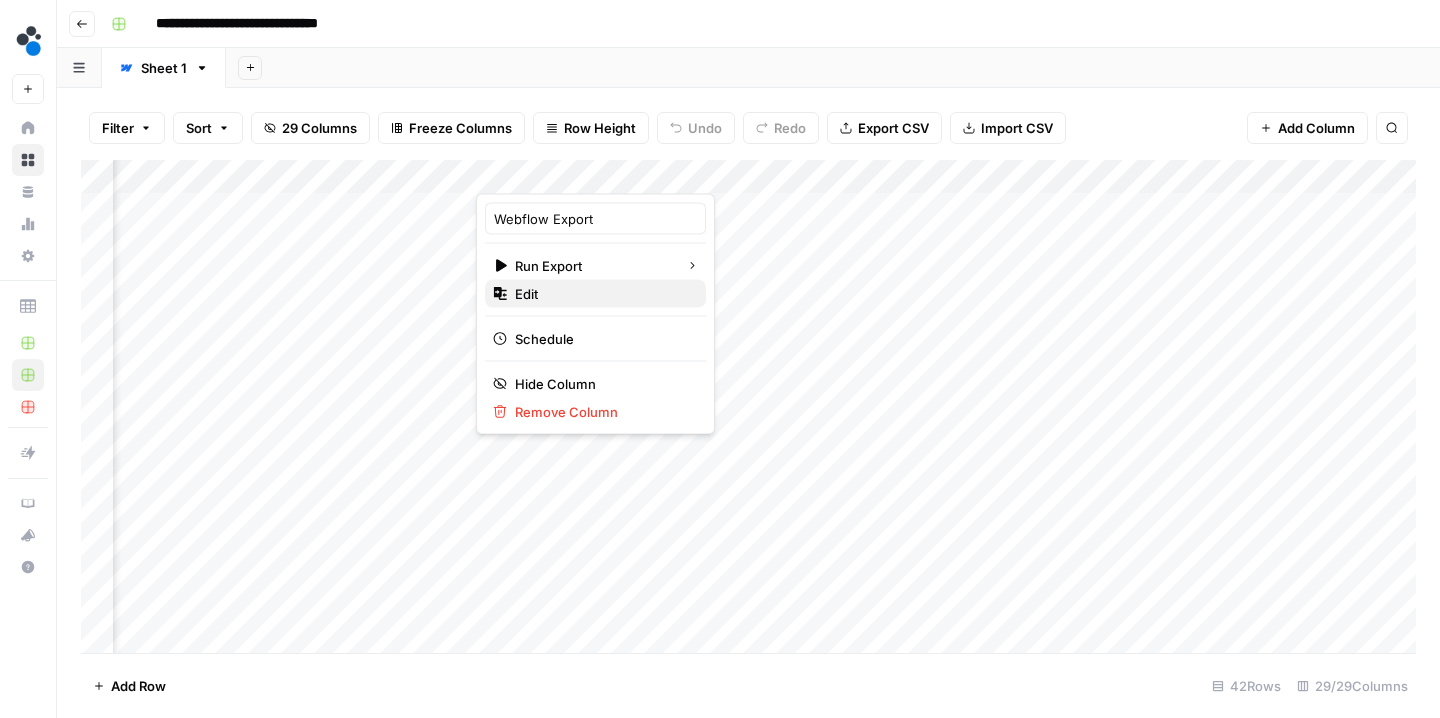 click on "Edit" at bounding box center (595, 294) 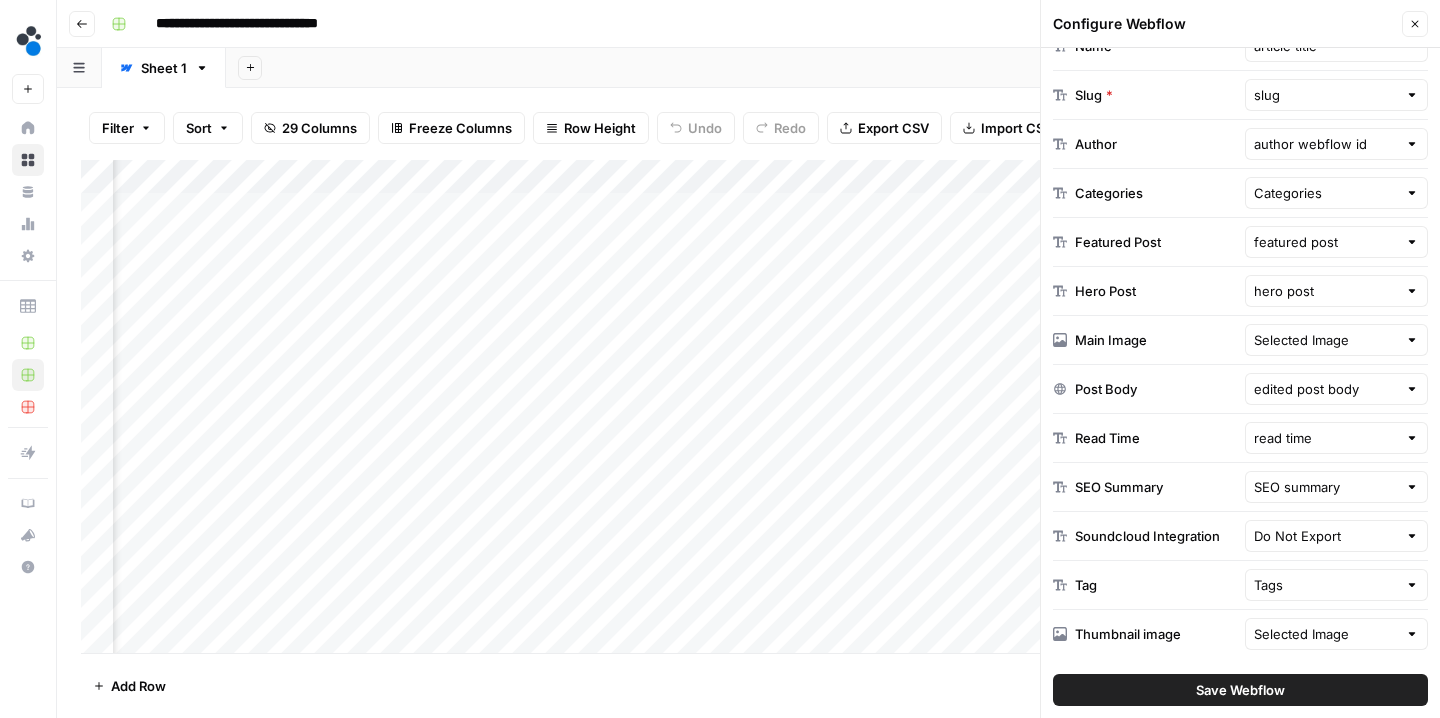 scroll, scrollTop: 486, scrollLeft: 0, axis: vertical 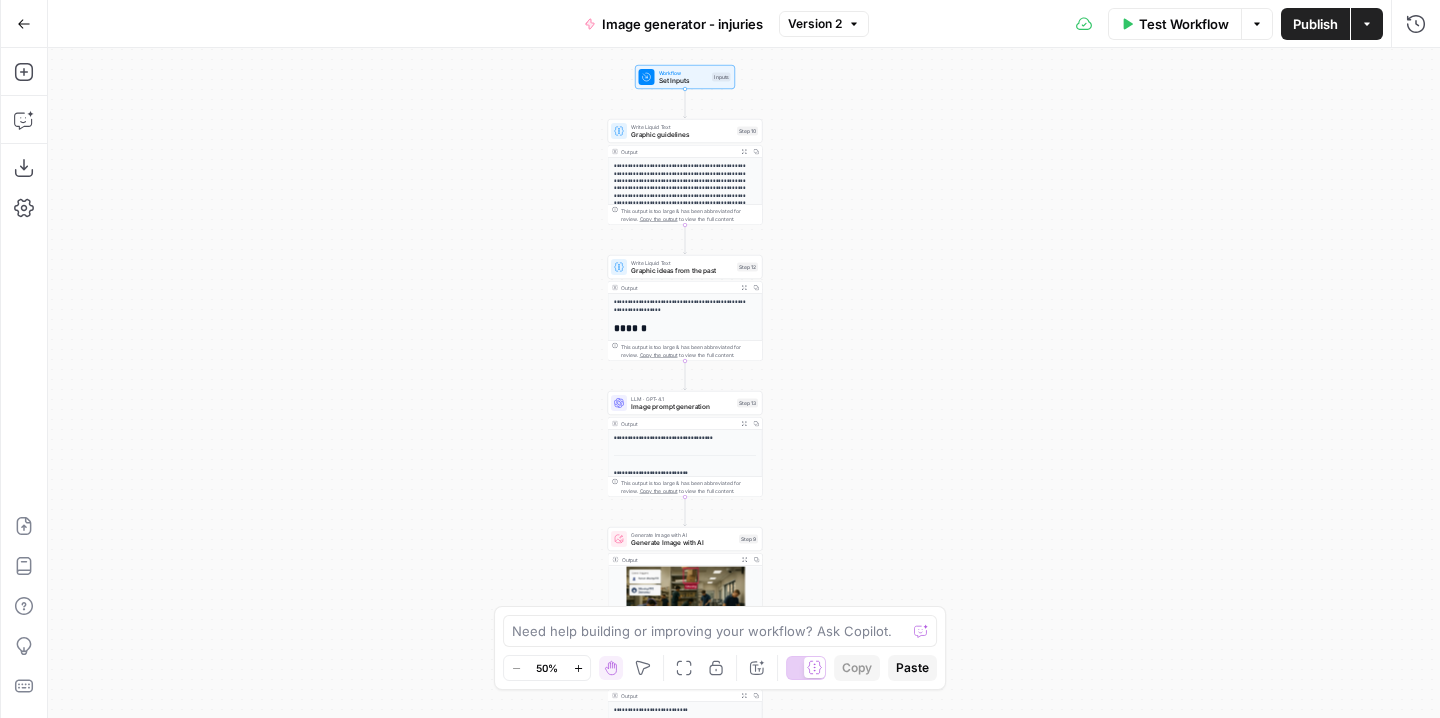 drag, startPoint x: 1085, startPoint y: 255, endPoint x: 1026, endPoint y: 520, distance: 271.4885 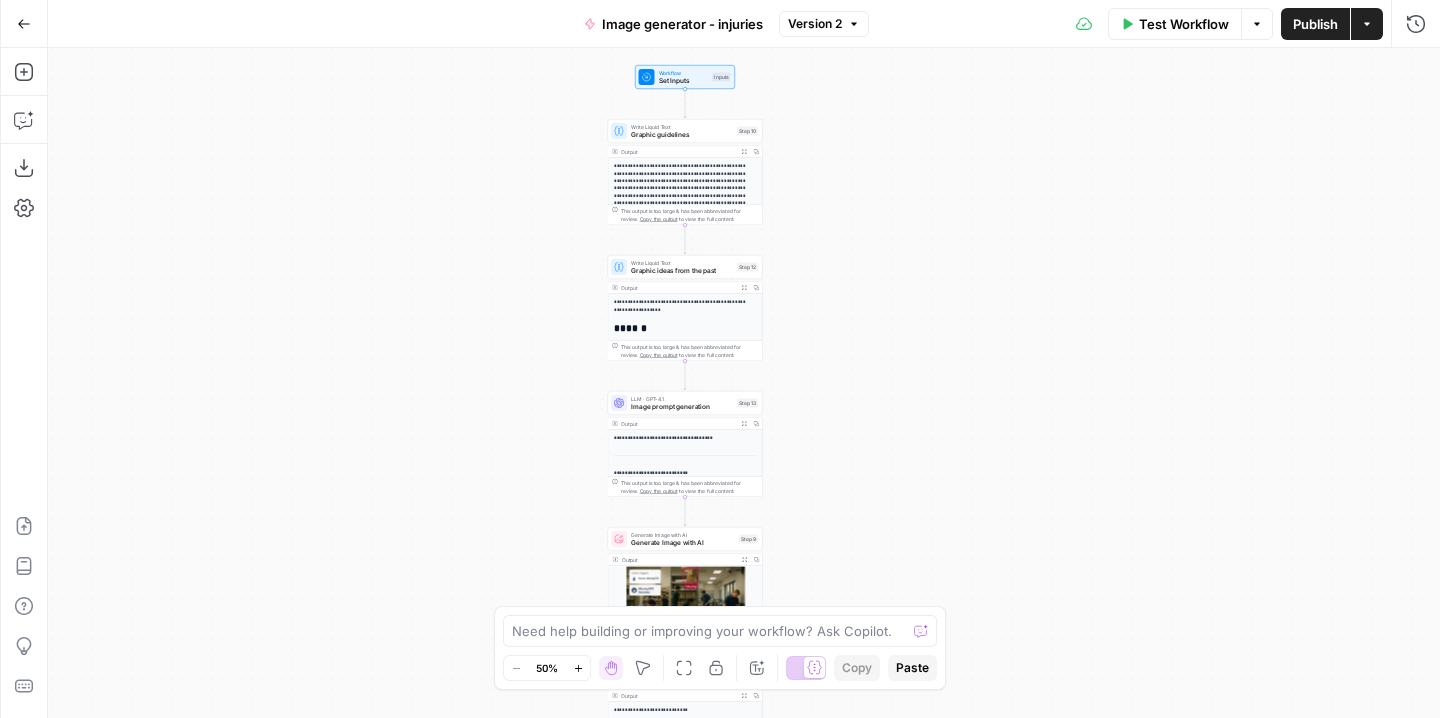 click on "**********" at bounding box center (744, 383) 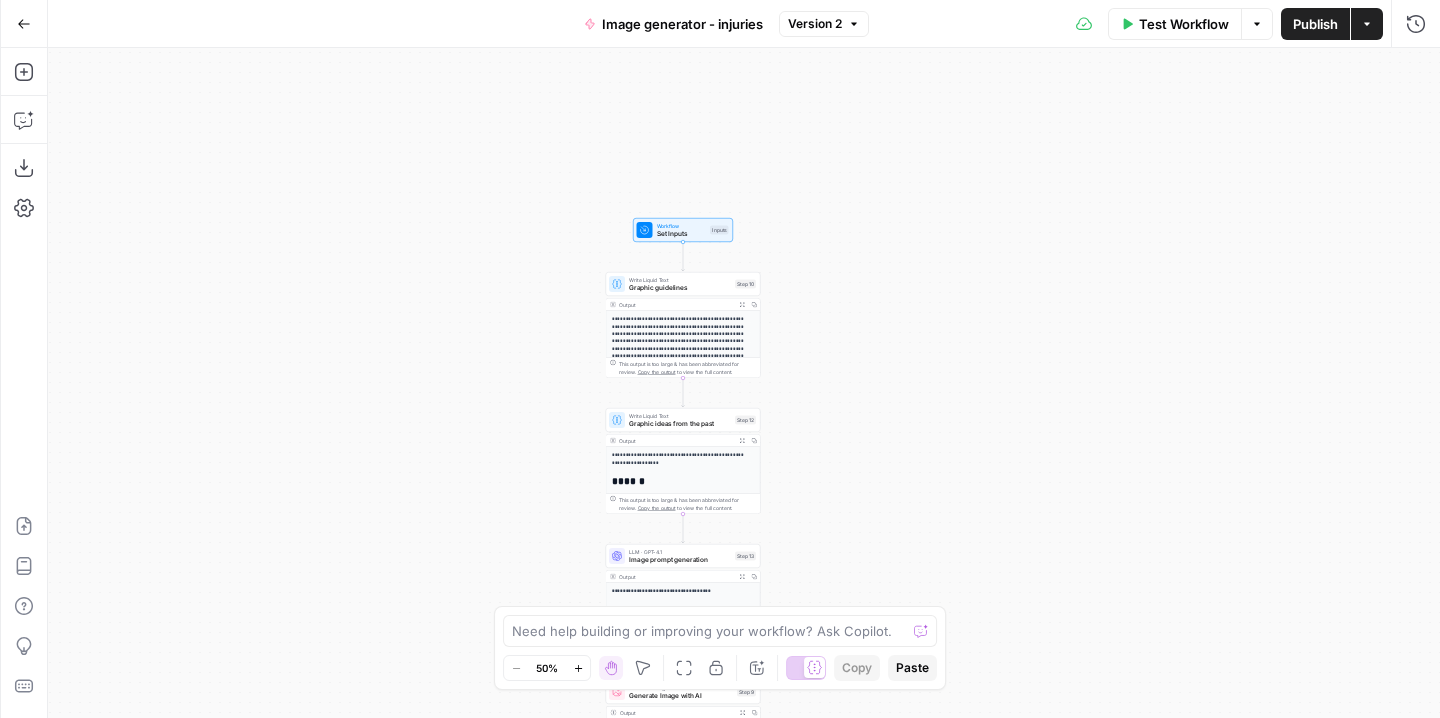 drag, startPoint x: 1022, startPoint y: 250, endPoint x: 1019, endPoint y: 409, distance: 159.0283 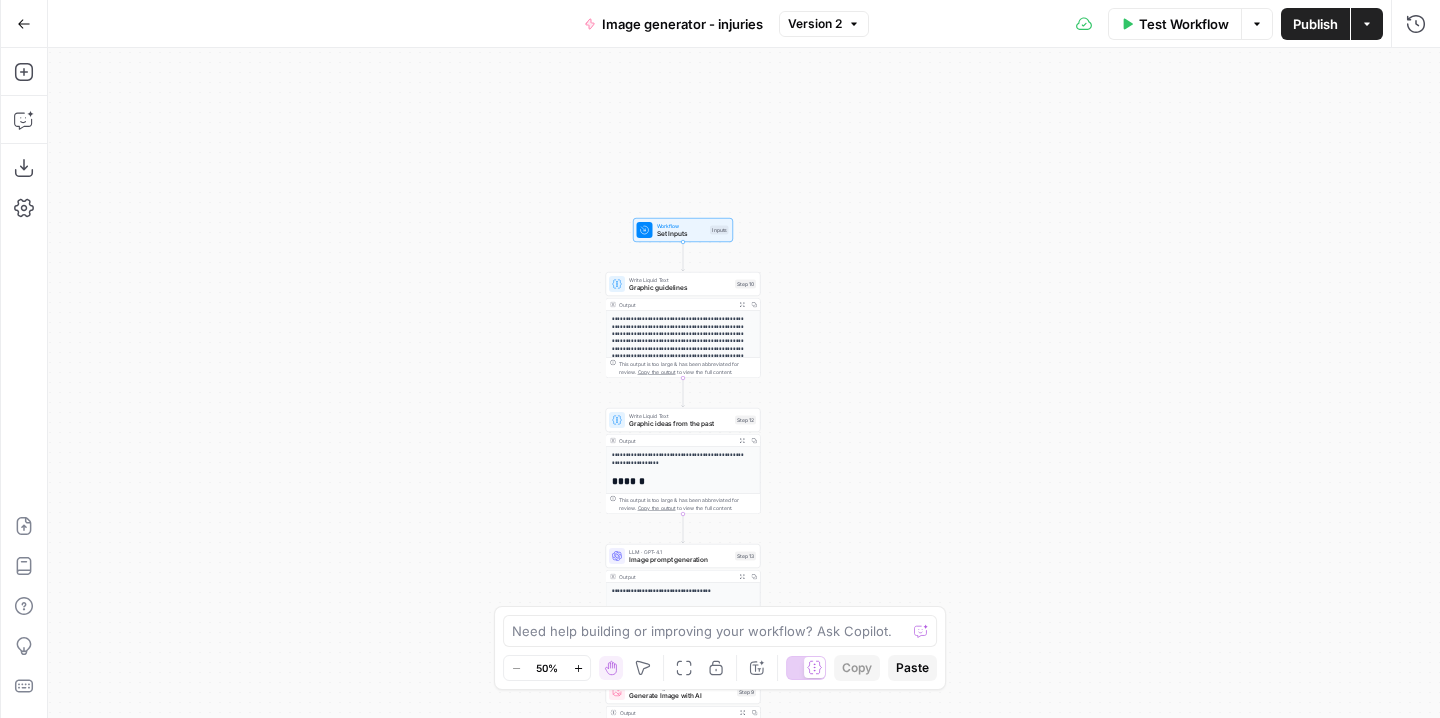 click on "**********" at bounding box center (744, 383) 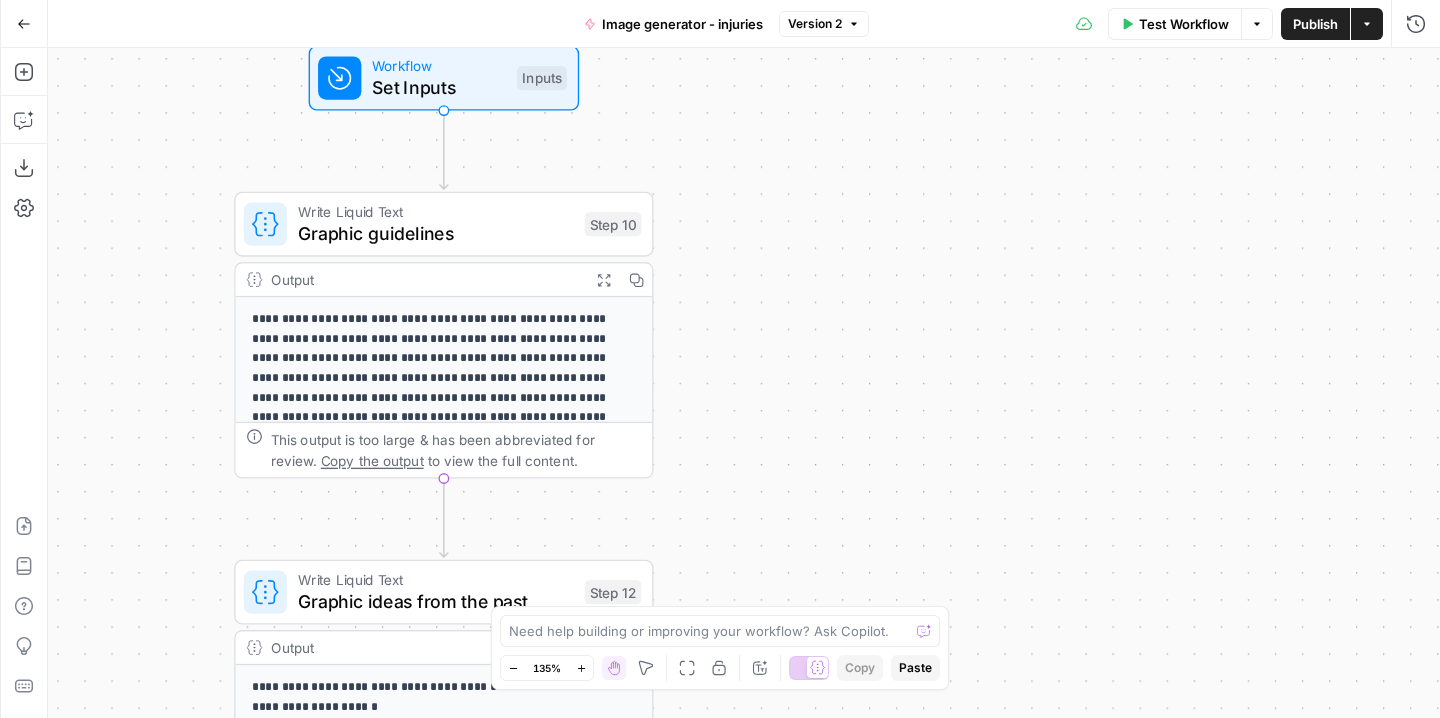 drag, startPoint x: 867, startPoint y: 324, endPoint x: 1095, endPoint y: 321, distance: 228.01973 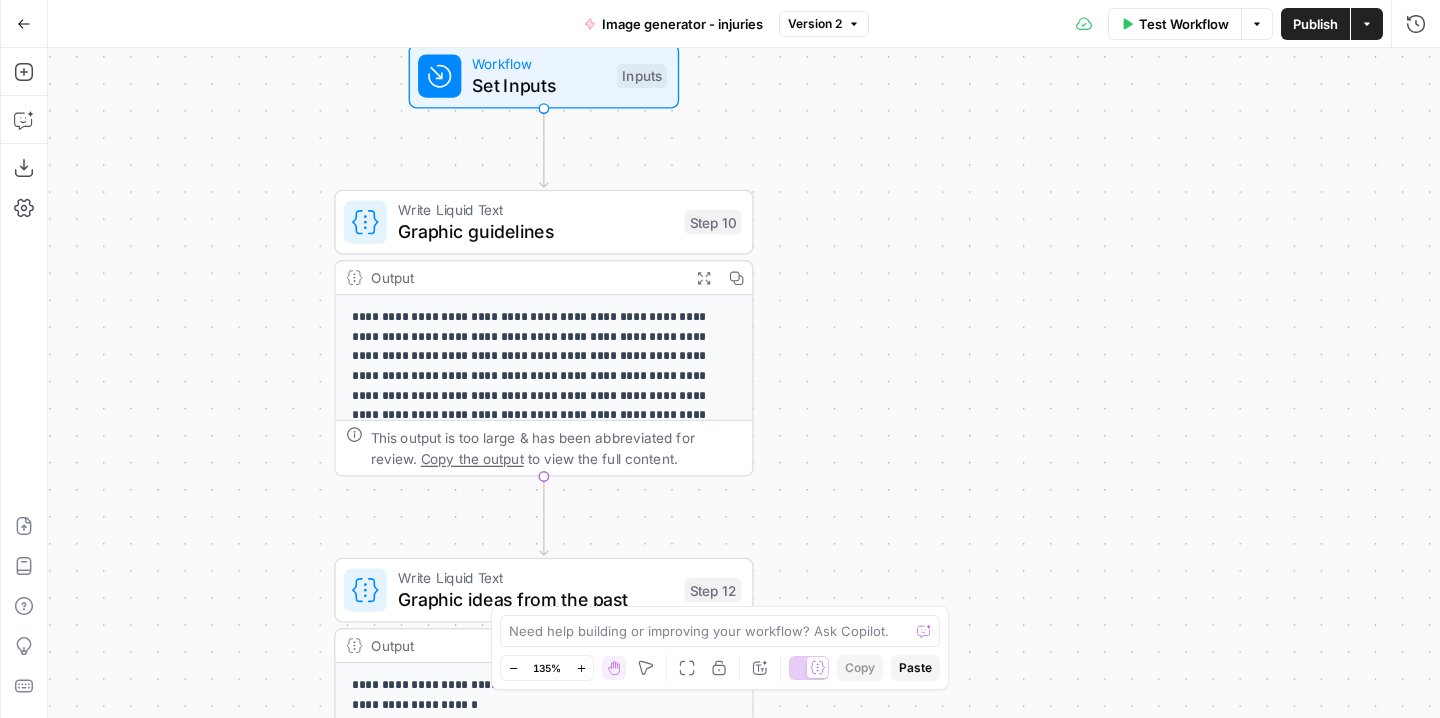 click on "Graphic guidelines" at bounding box center (536, 231) 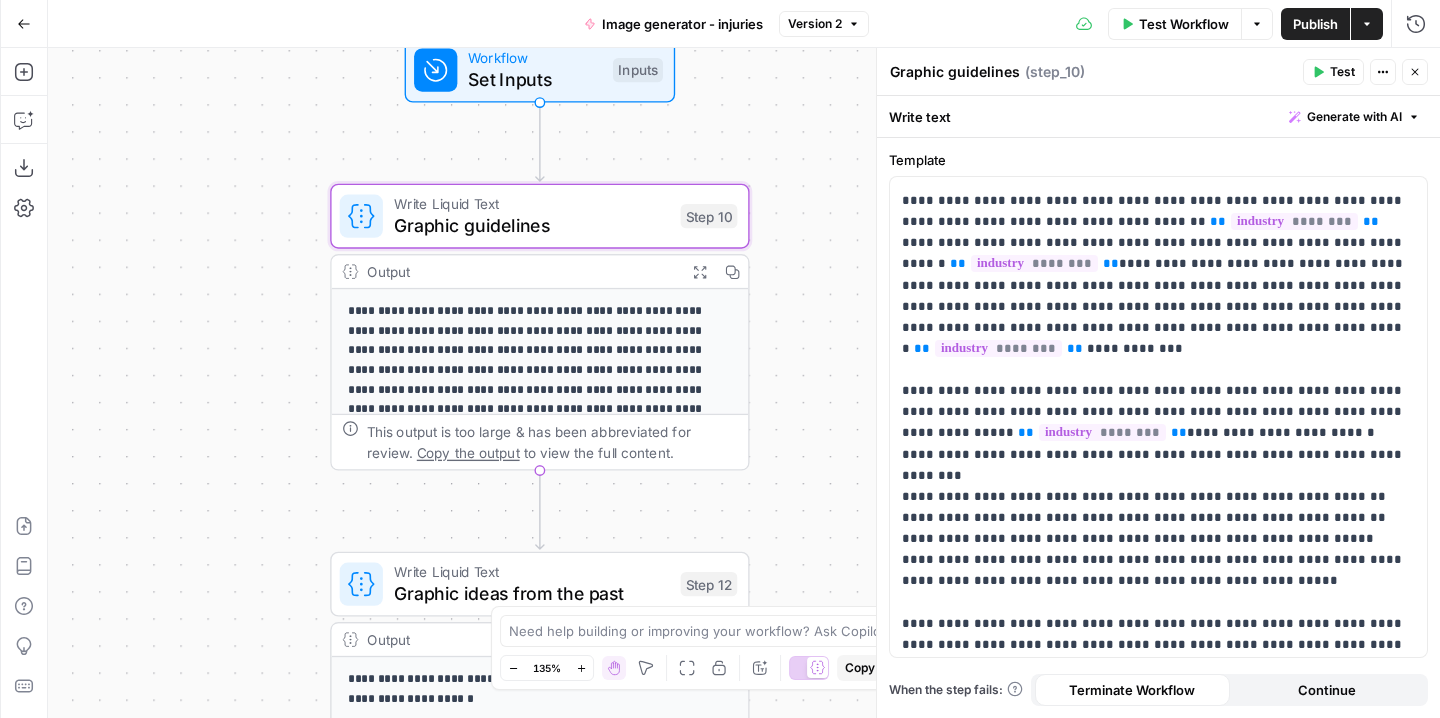 click on "**********" at bounding box center (744, 383) 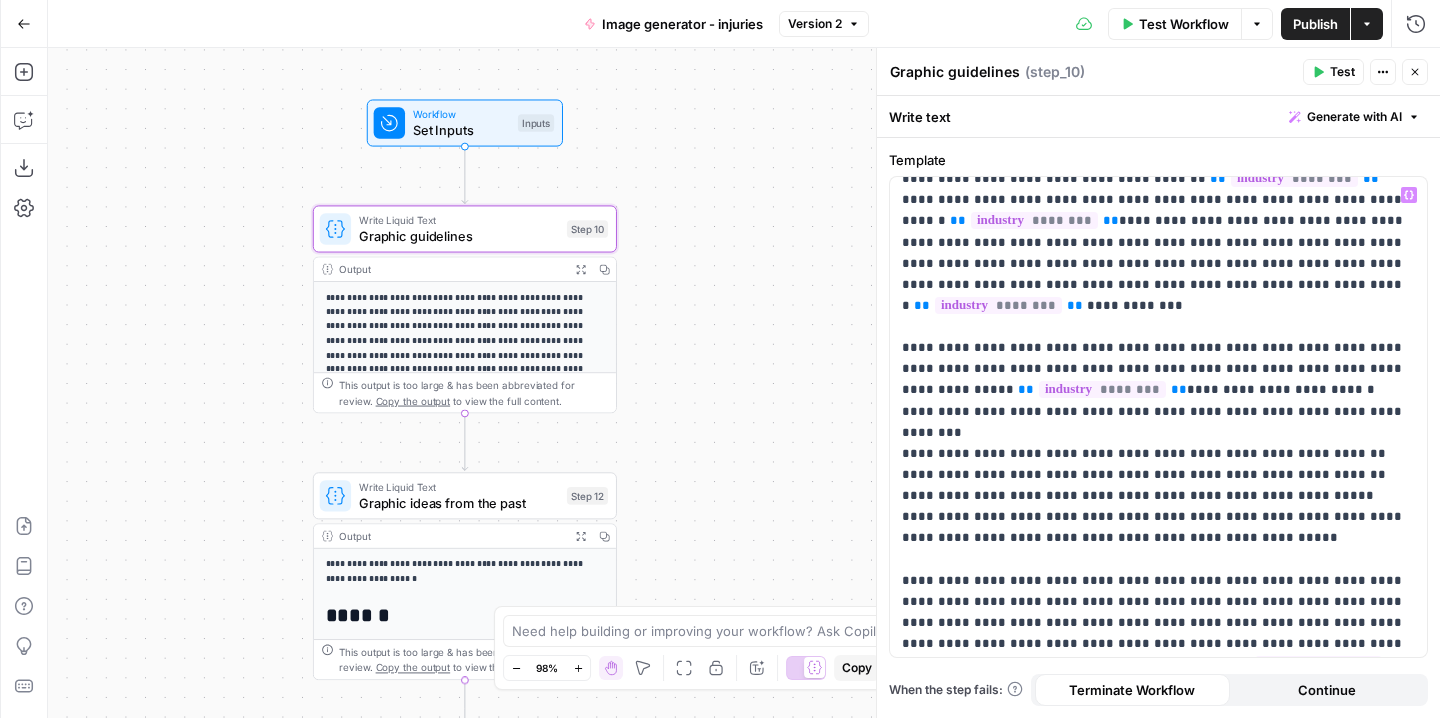 scroll, scrollTop: 47, scrollLeft: 0, axis: vertical 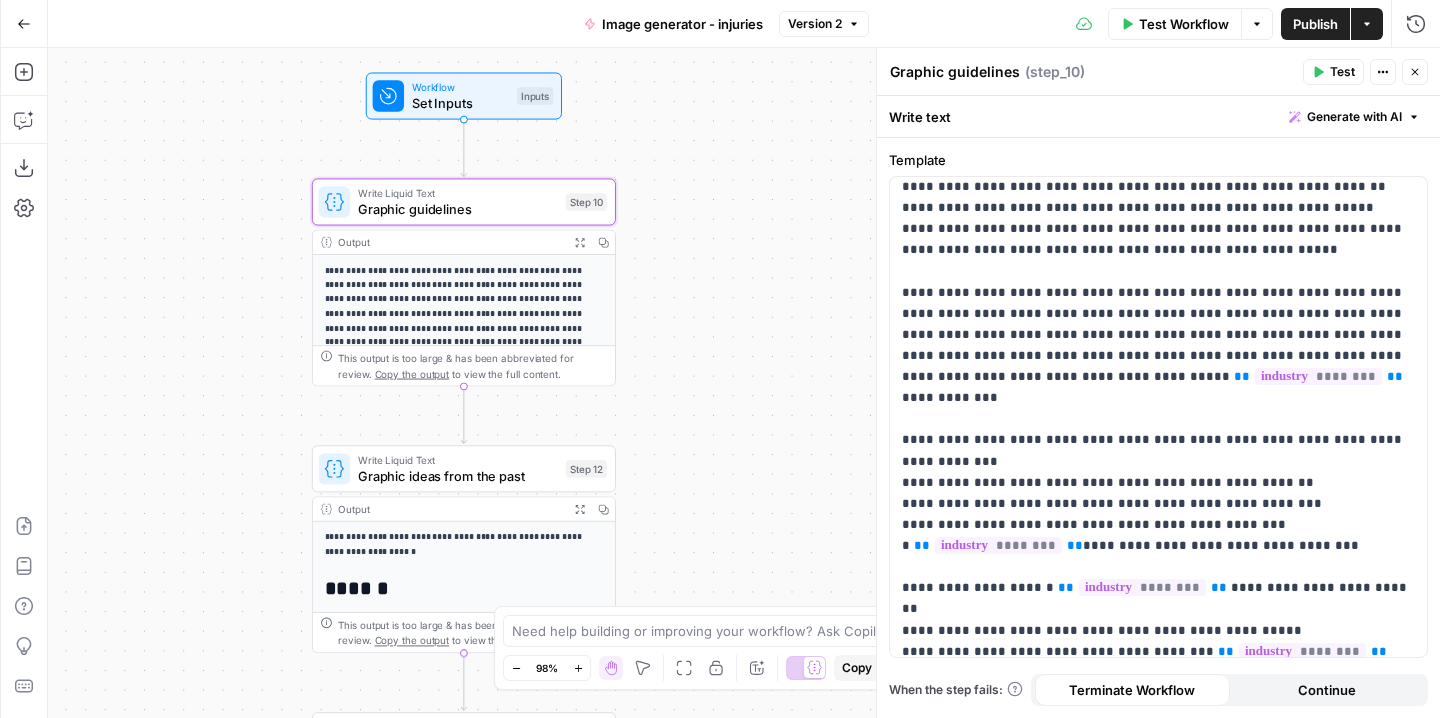 drag, startPoint x: 738, startPoint y: 419, endPoint x: 726, endPoint y: 338, distance: 81.88406 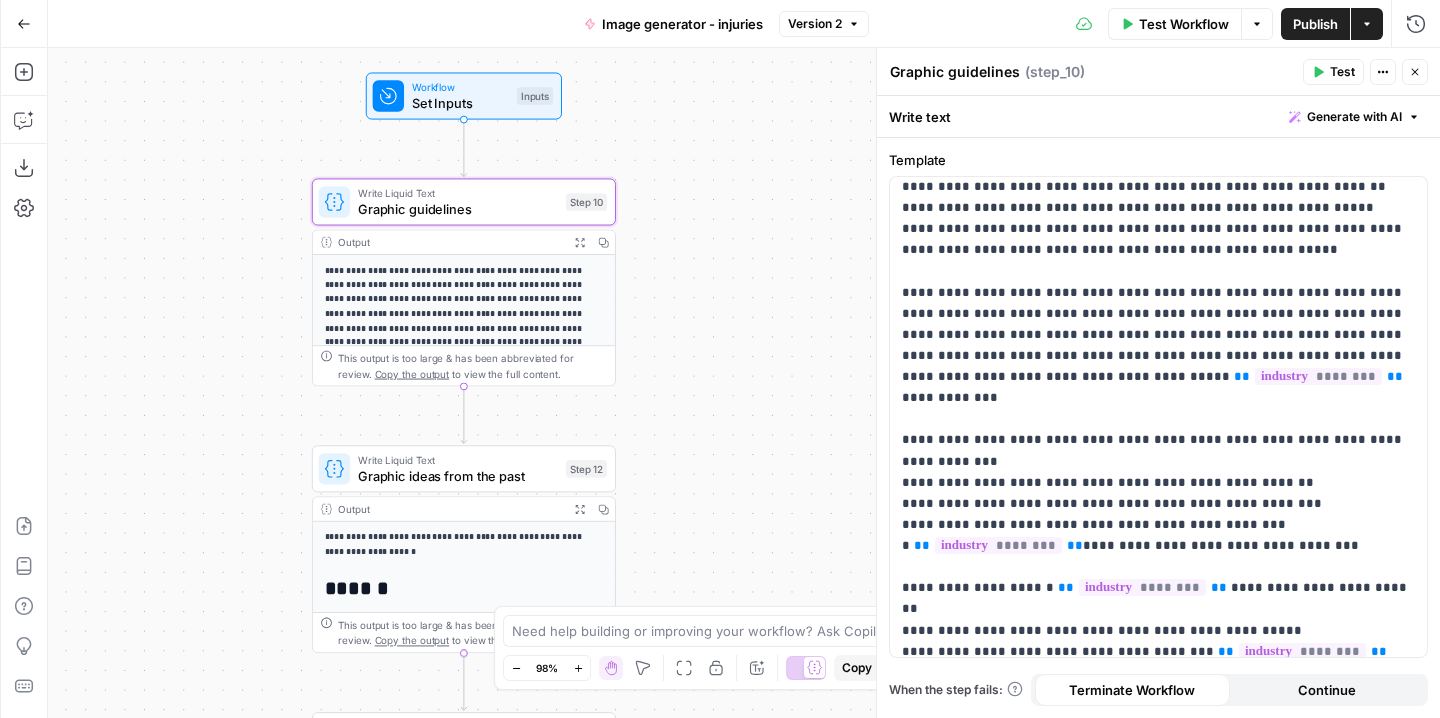 click on "**********" at bounding box center [744, 383] 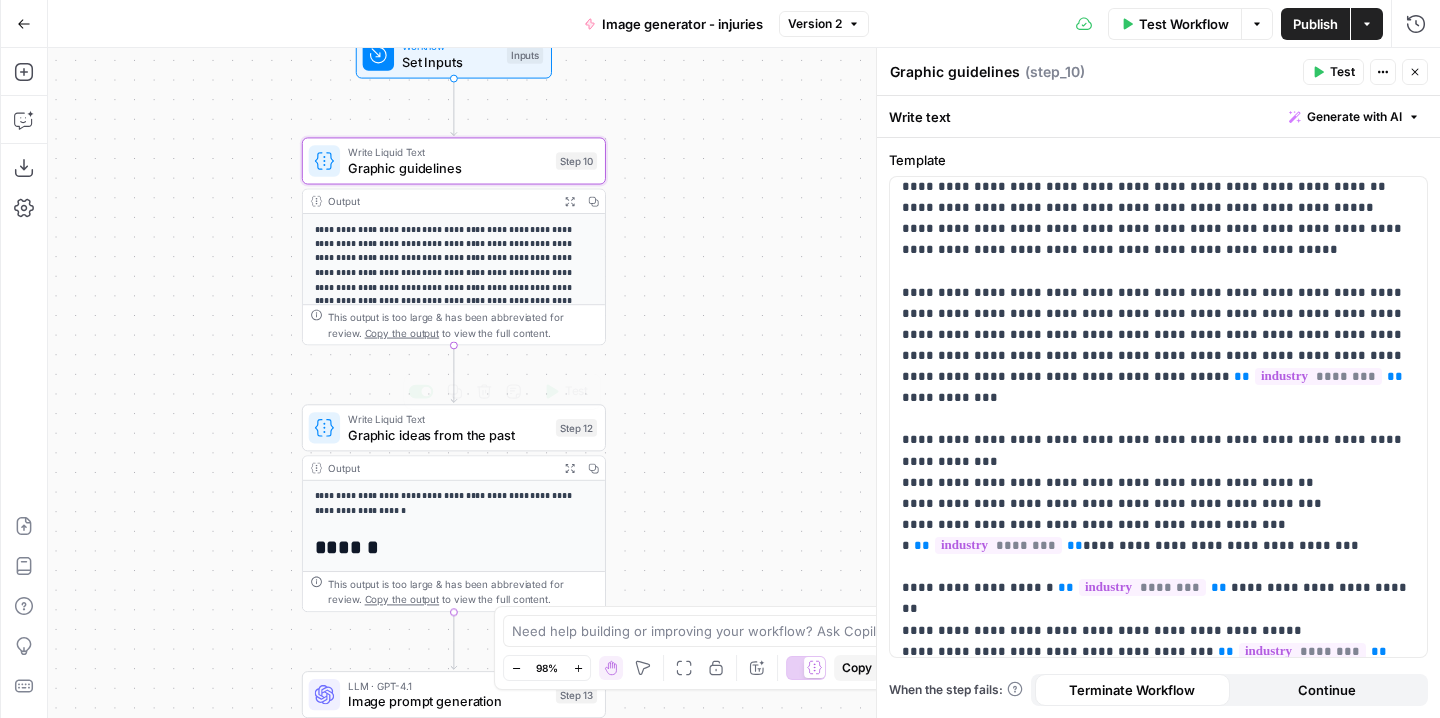 click on "Graphic ideas from the past" at bounding box center [448, 435] 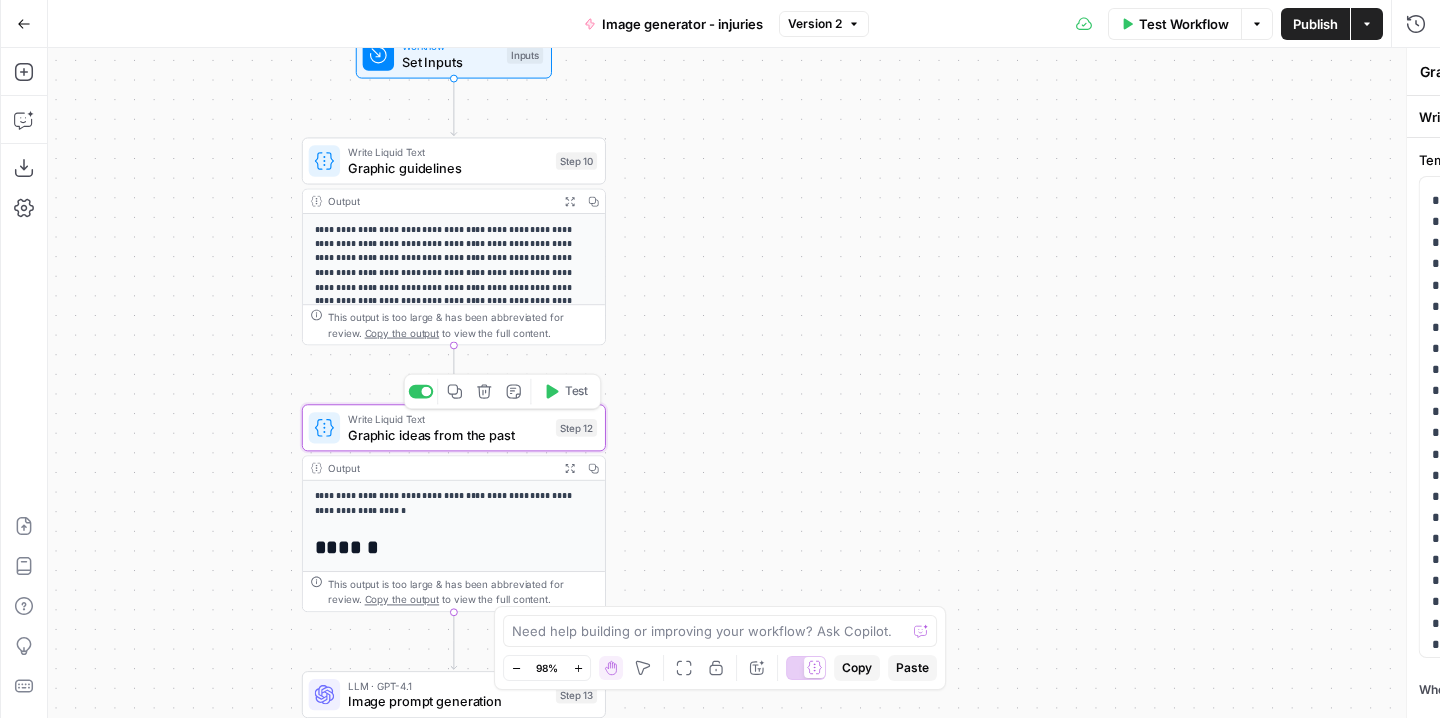 type on "Graphic ideas from the past" 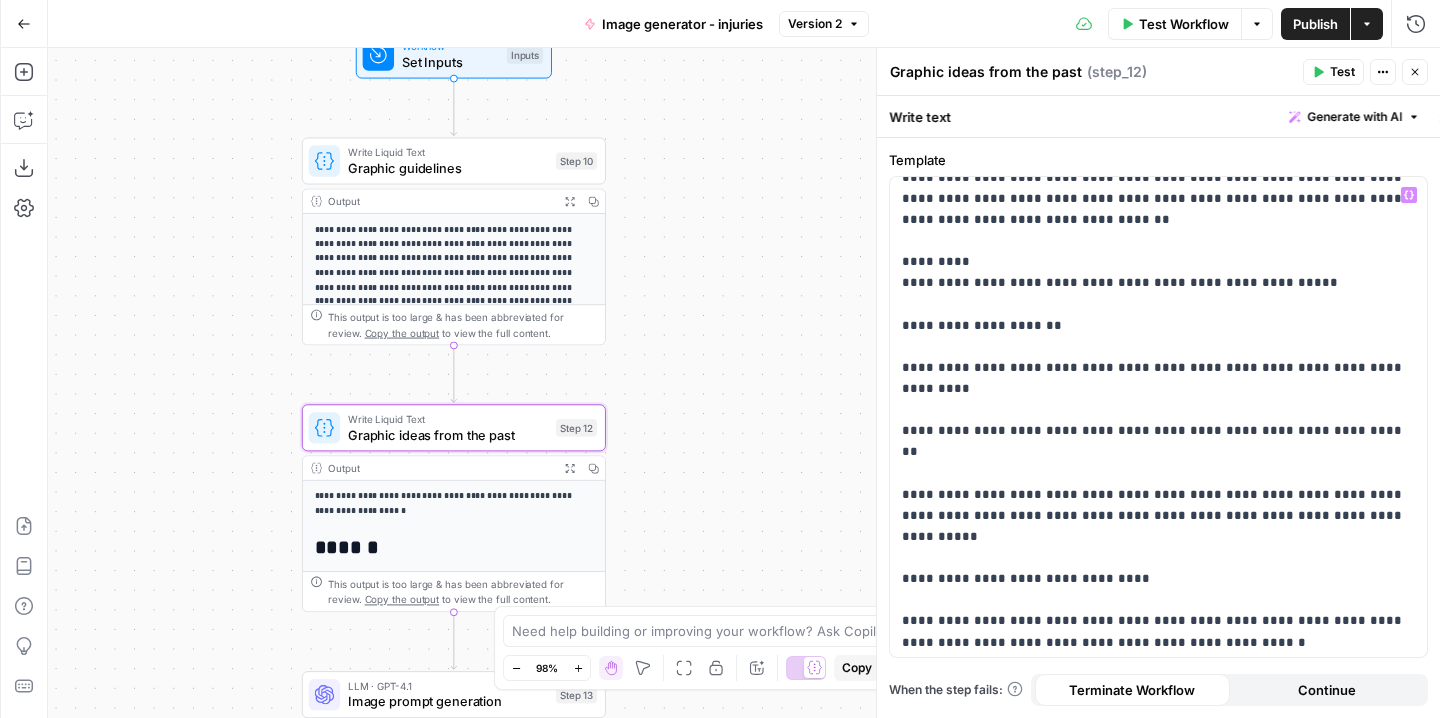 scroll, scrollTop: 2515, scrollLeft: 0, axis: vertical 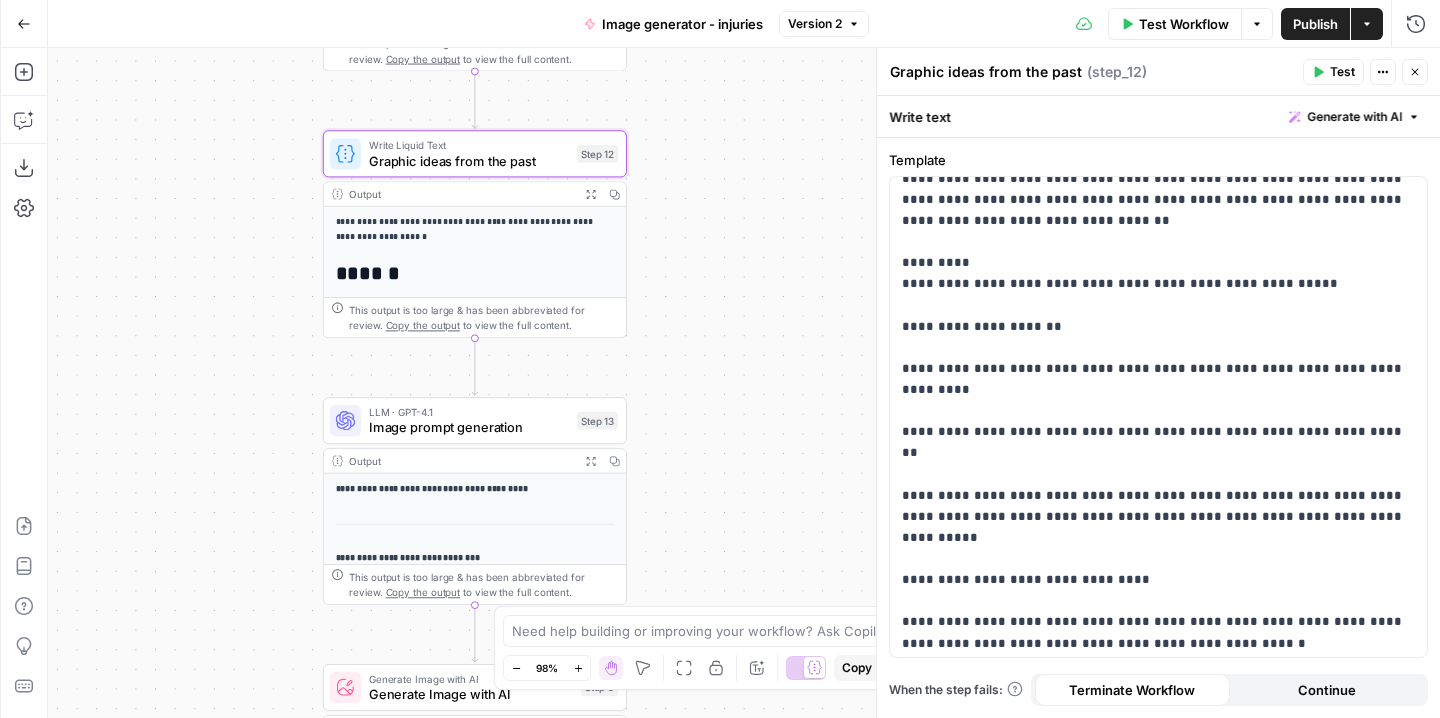 drag, startPoint x: 684, startPoint y: 469, endPoint x: 702, endPoint y: 153, distance: 316.51224 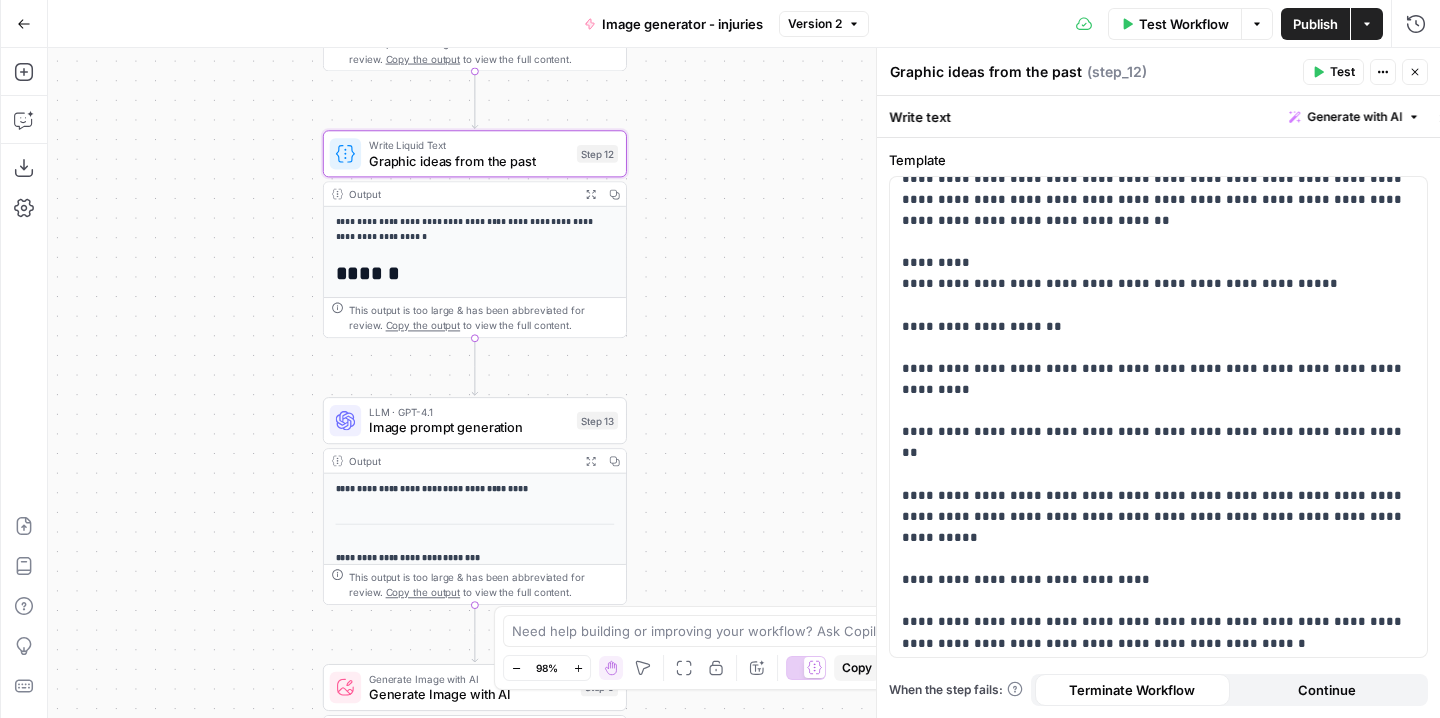 click on "**********" at bounding box center [744, 383] 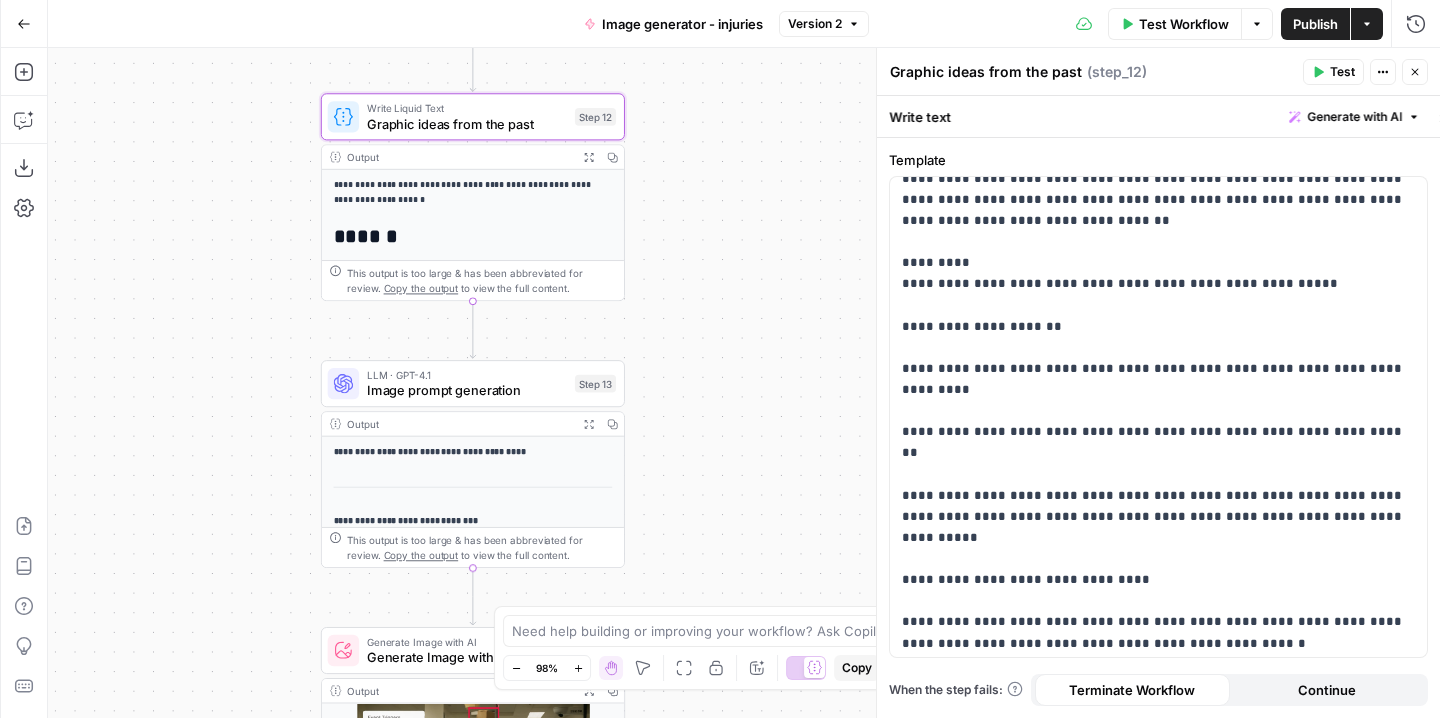 click on "Image prompt generation" at bounding box center (467, 391) 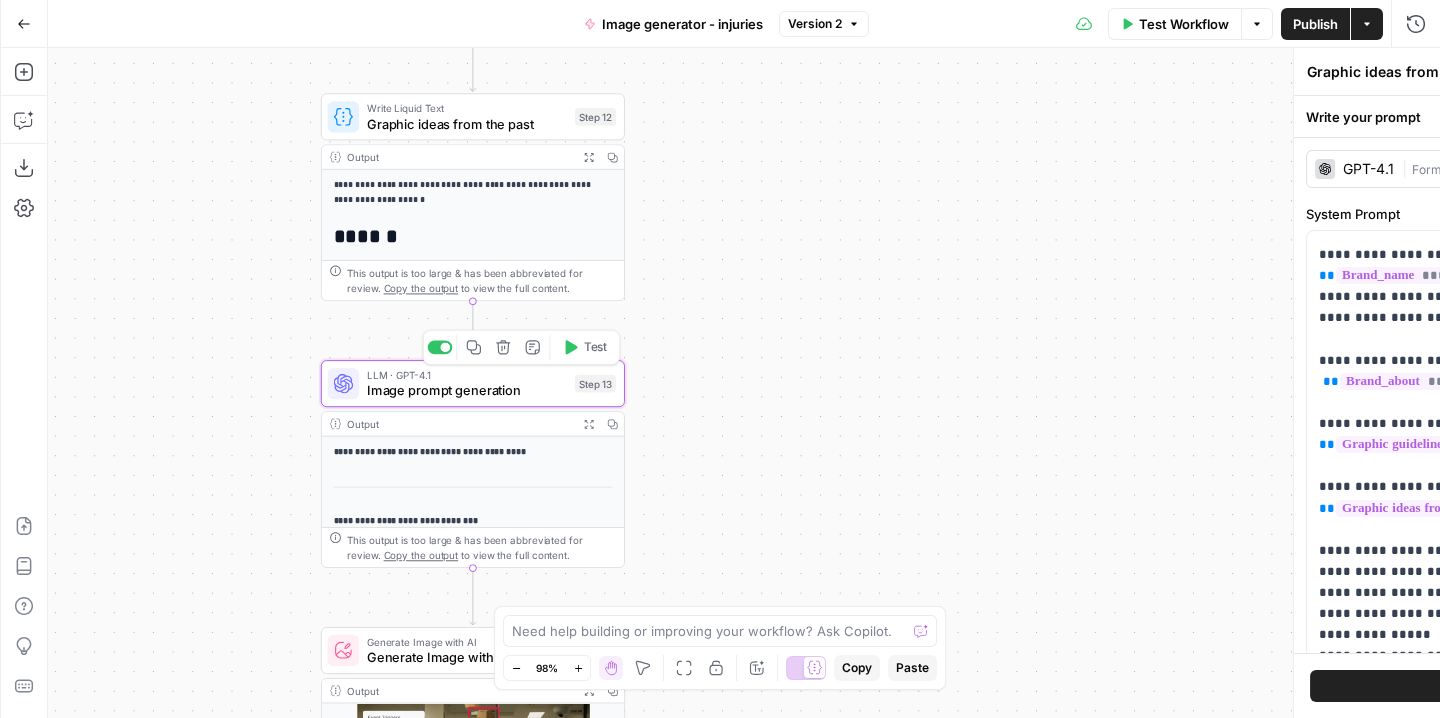 type on "Image prompt generation" 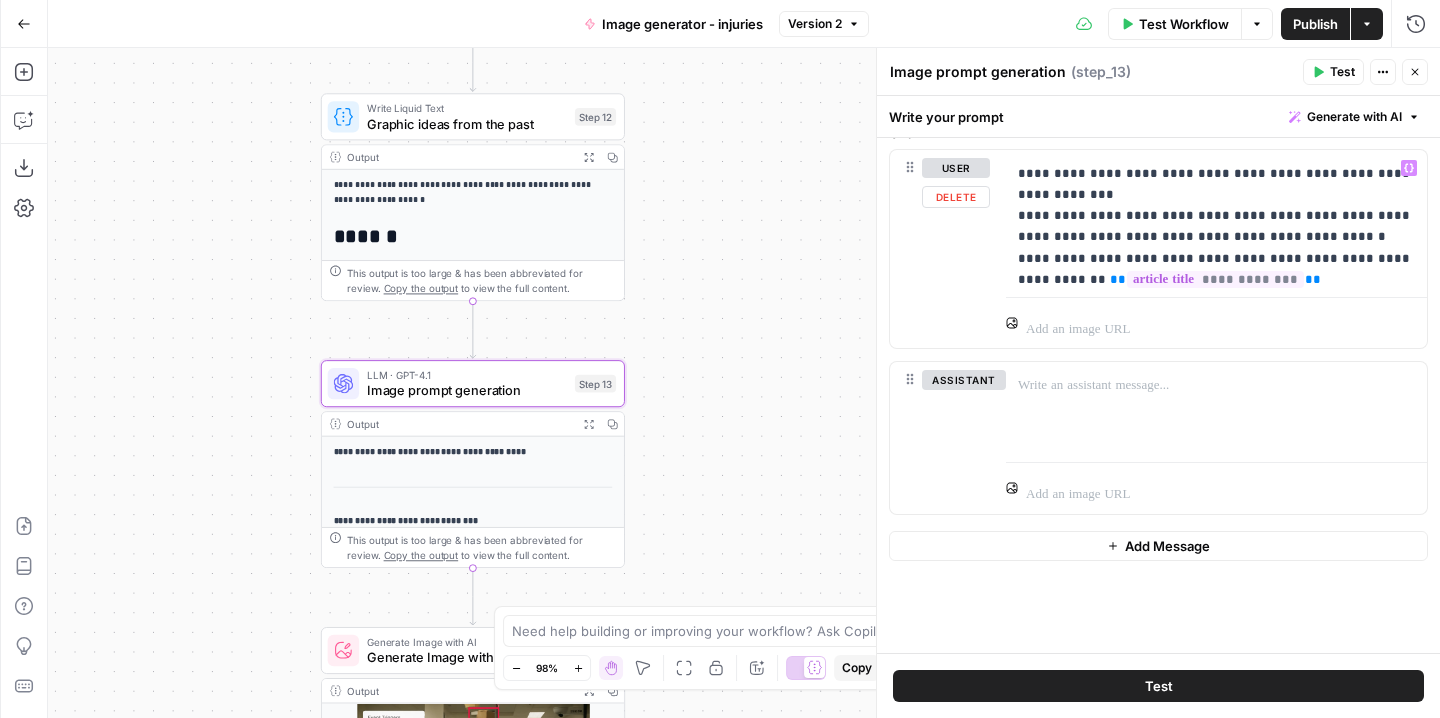 scroll, scrollTop: 684, scrollLeft: 0, axis: vertical 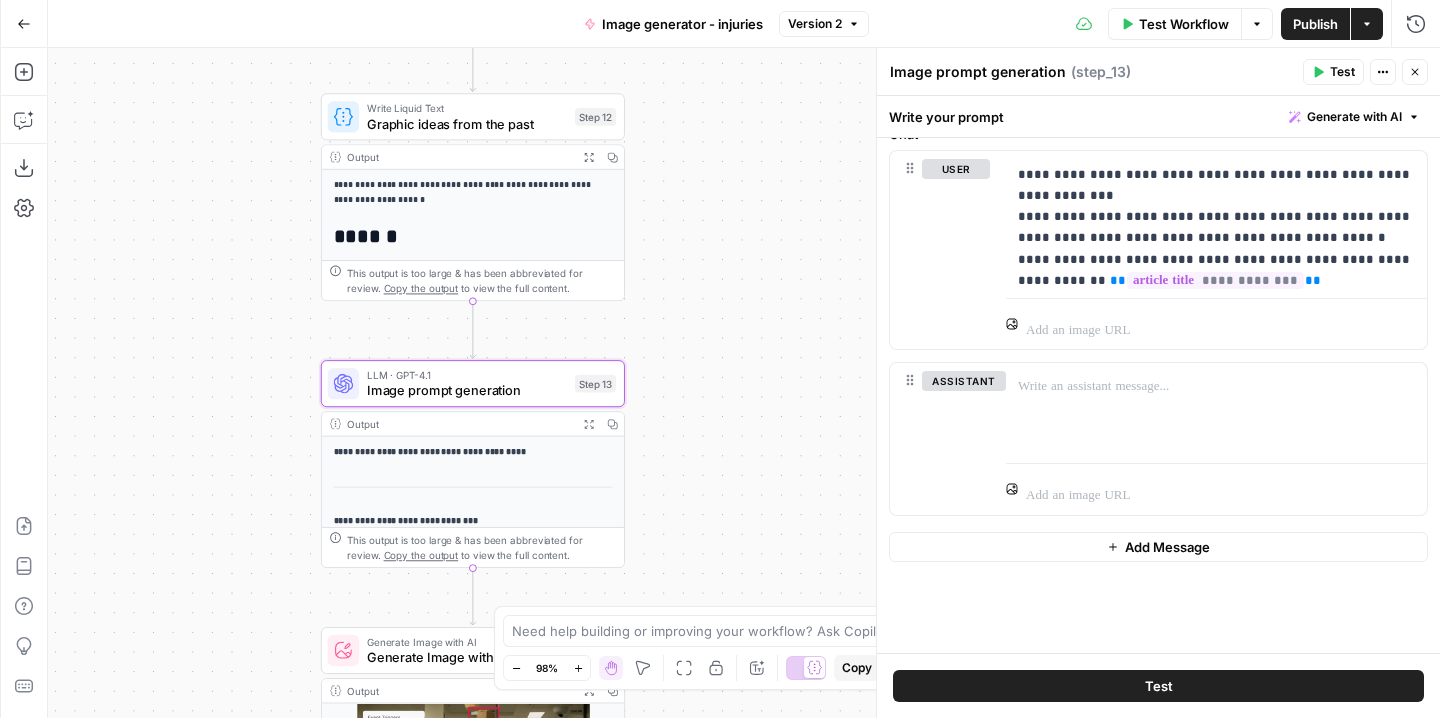 click 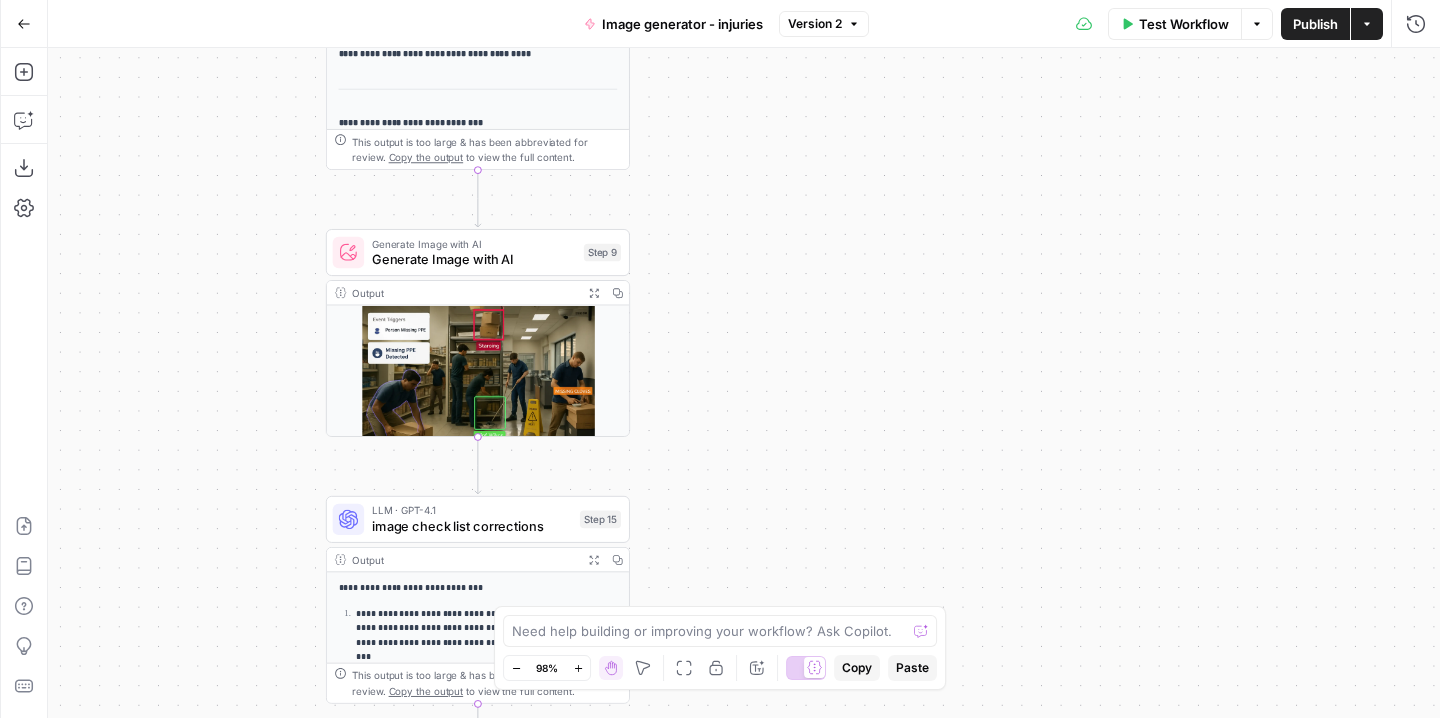 drag, startPoint x: 926, startPoint y: 532, endPoint x: 914, endPoint y: 110, distance: 422.1706 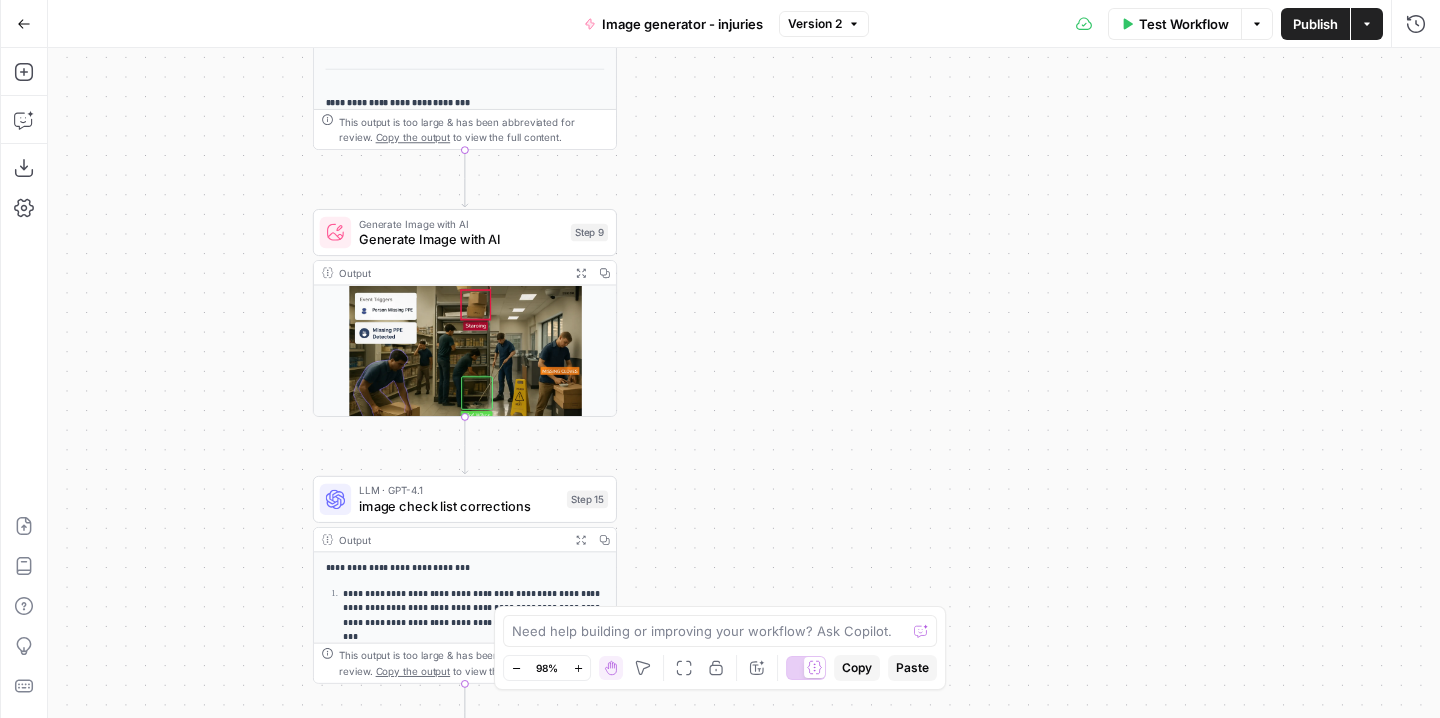 click on "Generate Image with AI" at bounding box center [461, 240] 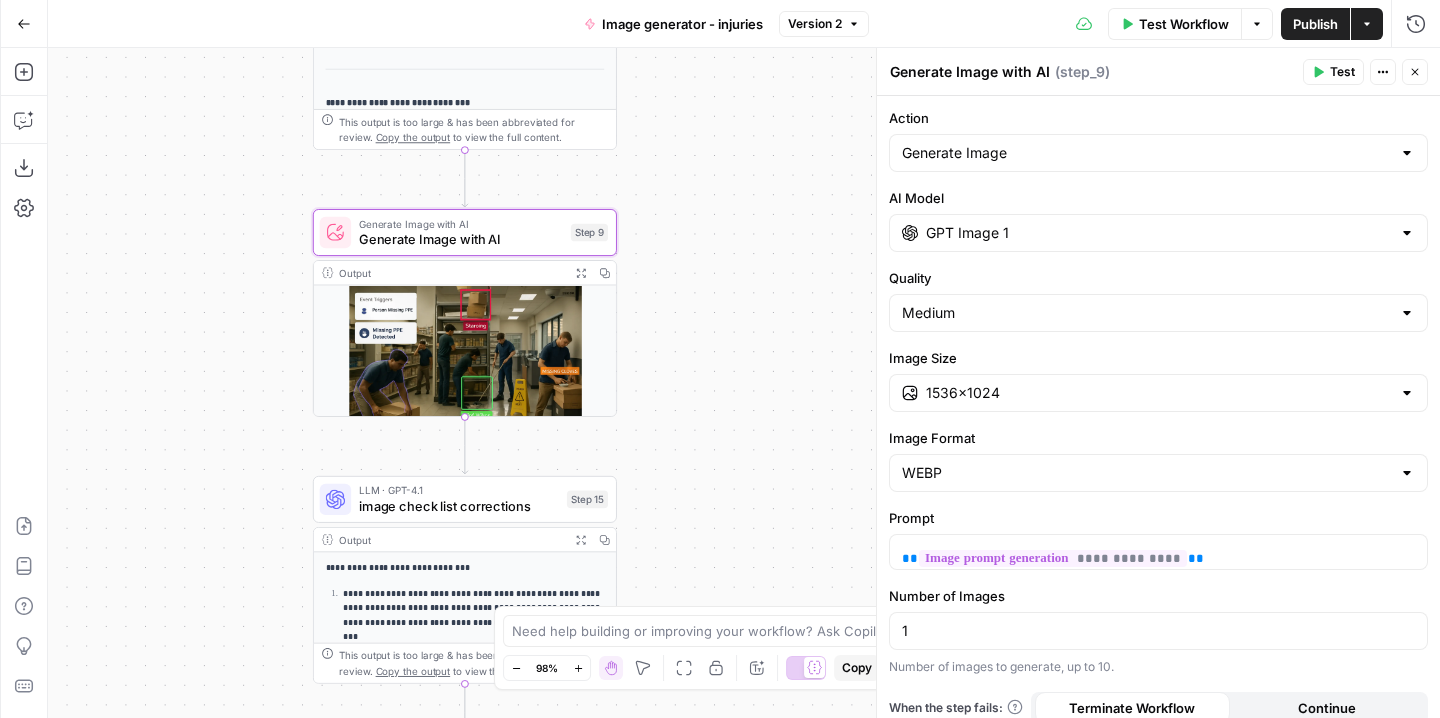scroll, scrollTop: 0, scrollLeft: 0, axis: both 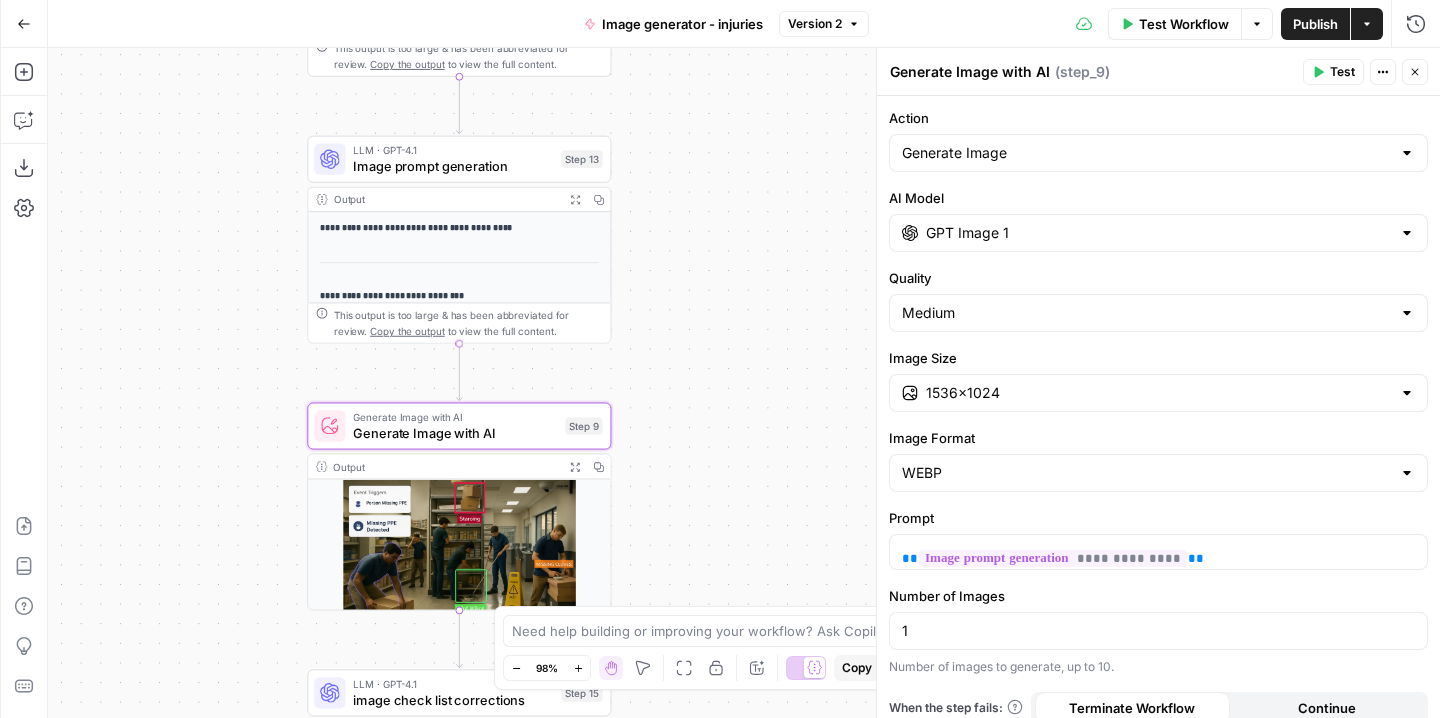 click on "Image prompt generation" at bounding box center [453, 166] 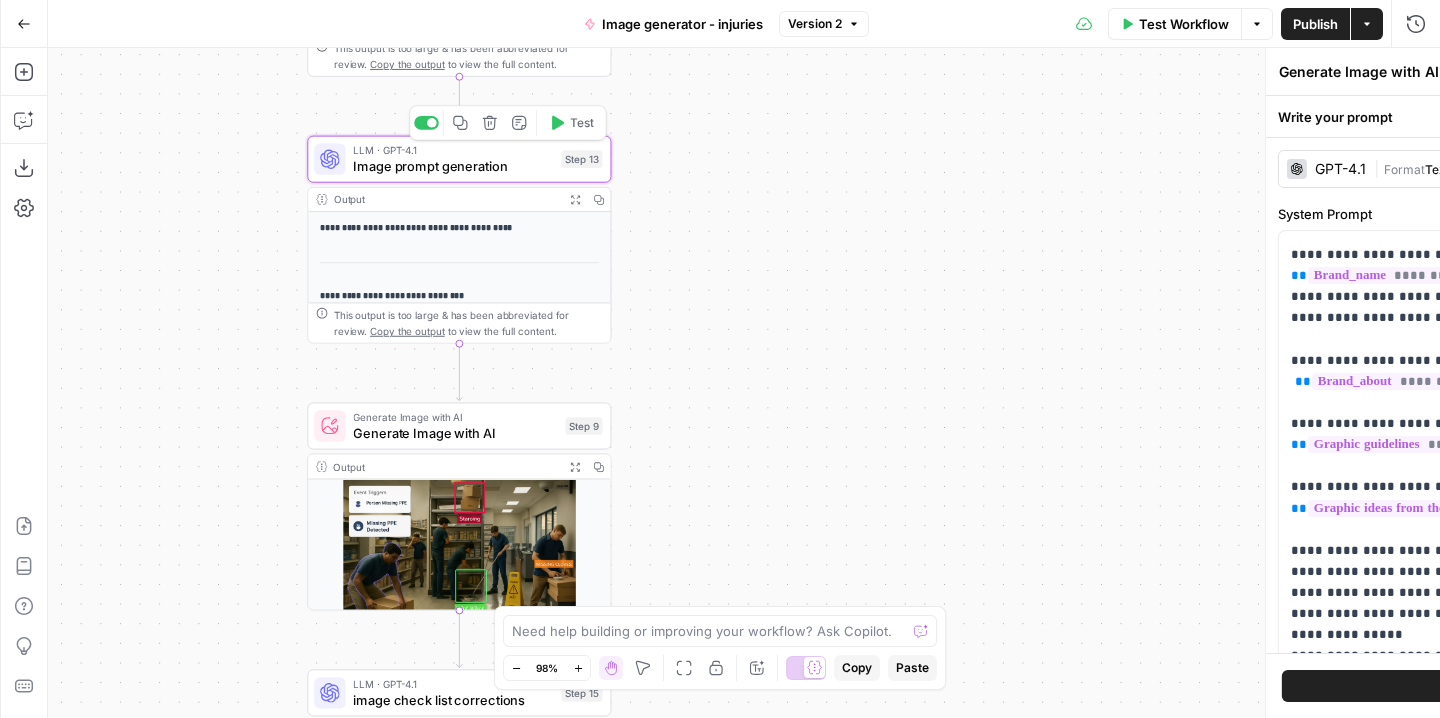 type on "Image prompt generation" 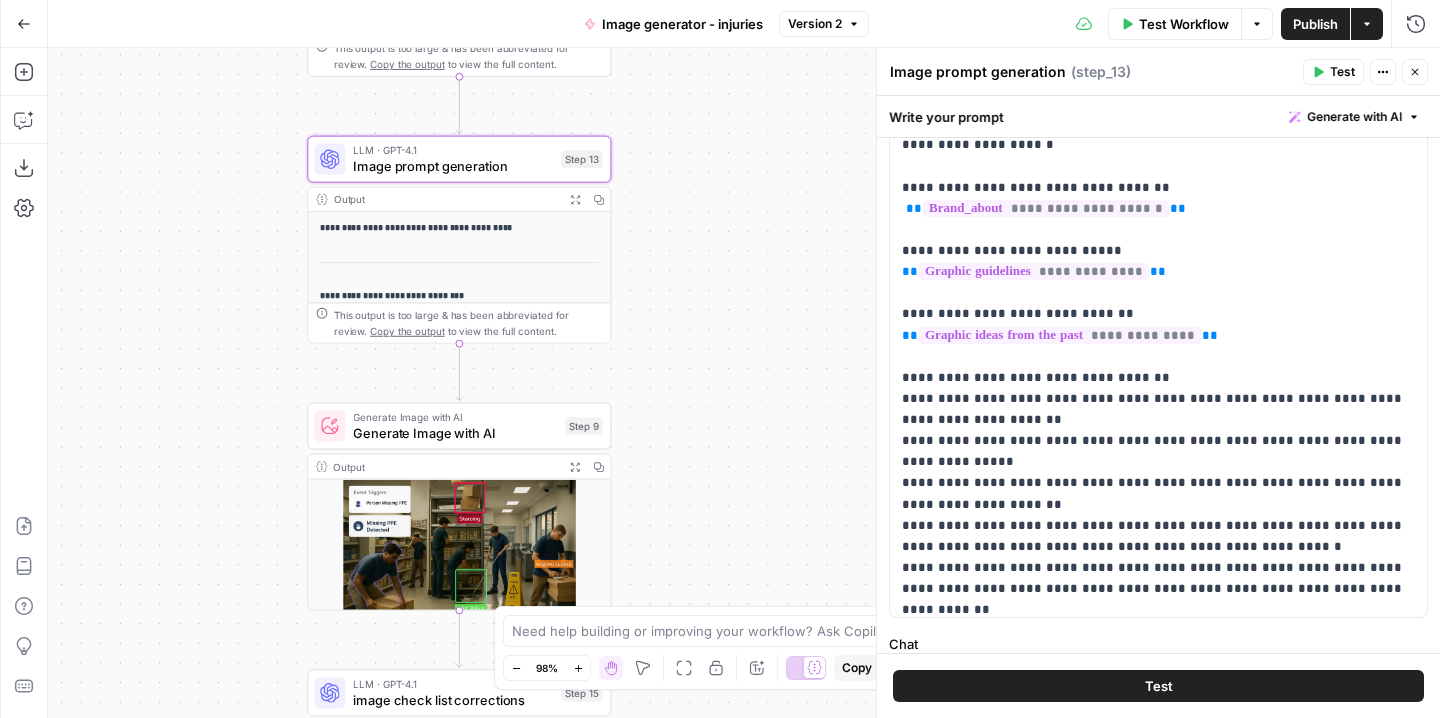 scroll, scrollTop: 171, scrollLeft: 0, axis: vertical 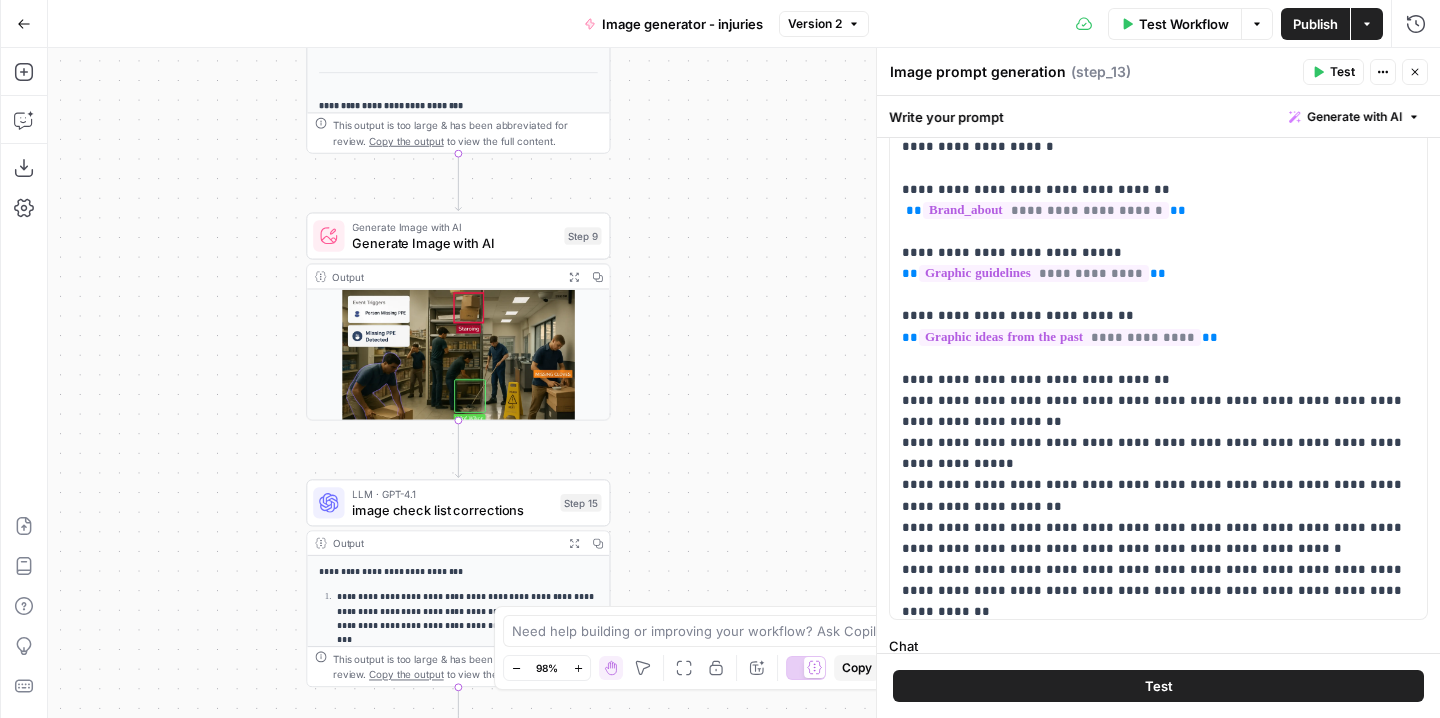 drag, startPoint x: 686, startPoint y: 434, endPoint x: 685, endPoint y: 245, distance: 189.00264 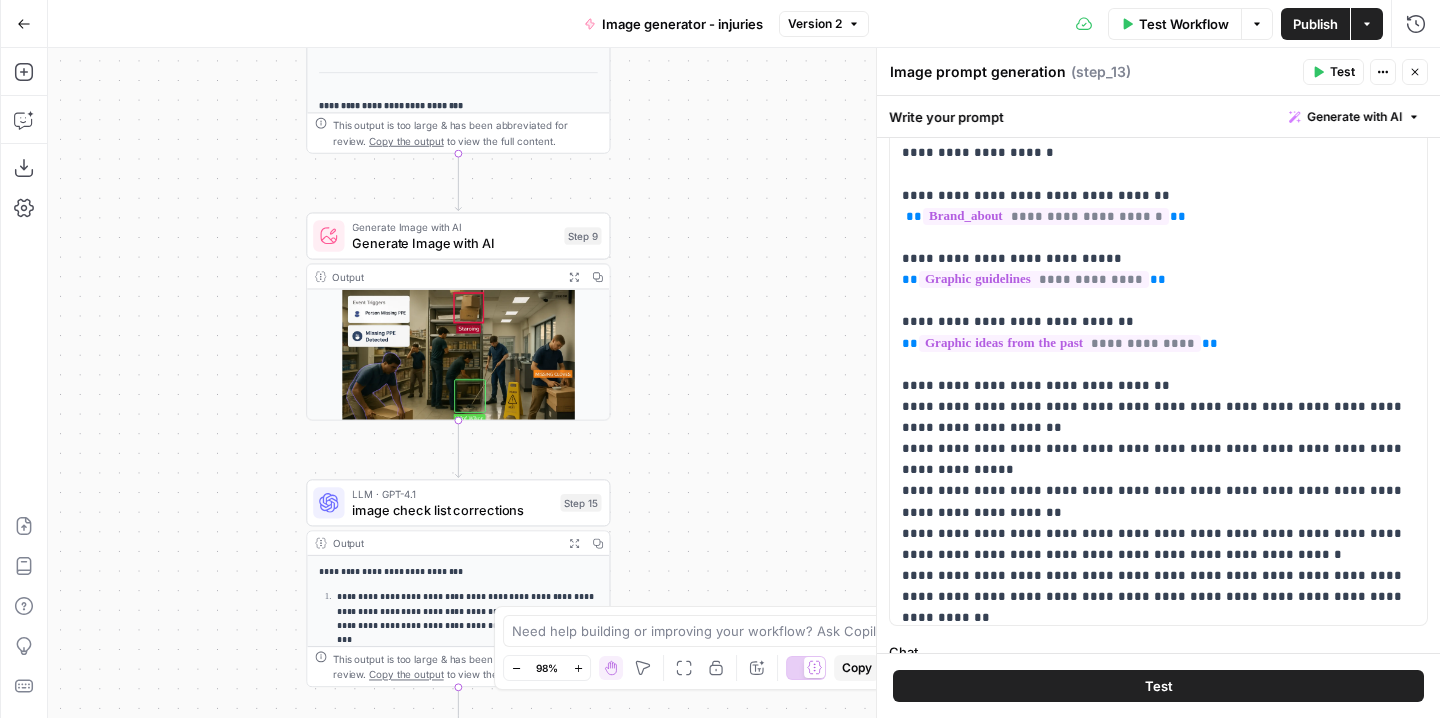 scroll, scrollTop: 186, scrollLeft: 0, axis: vertical 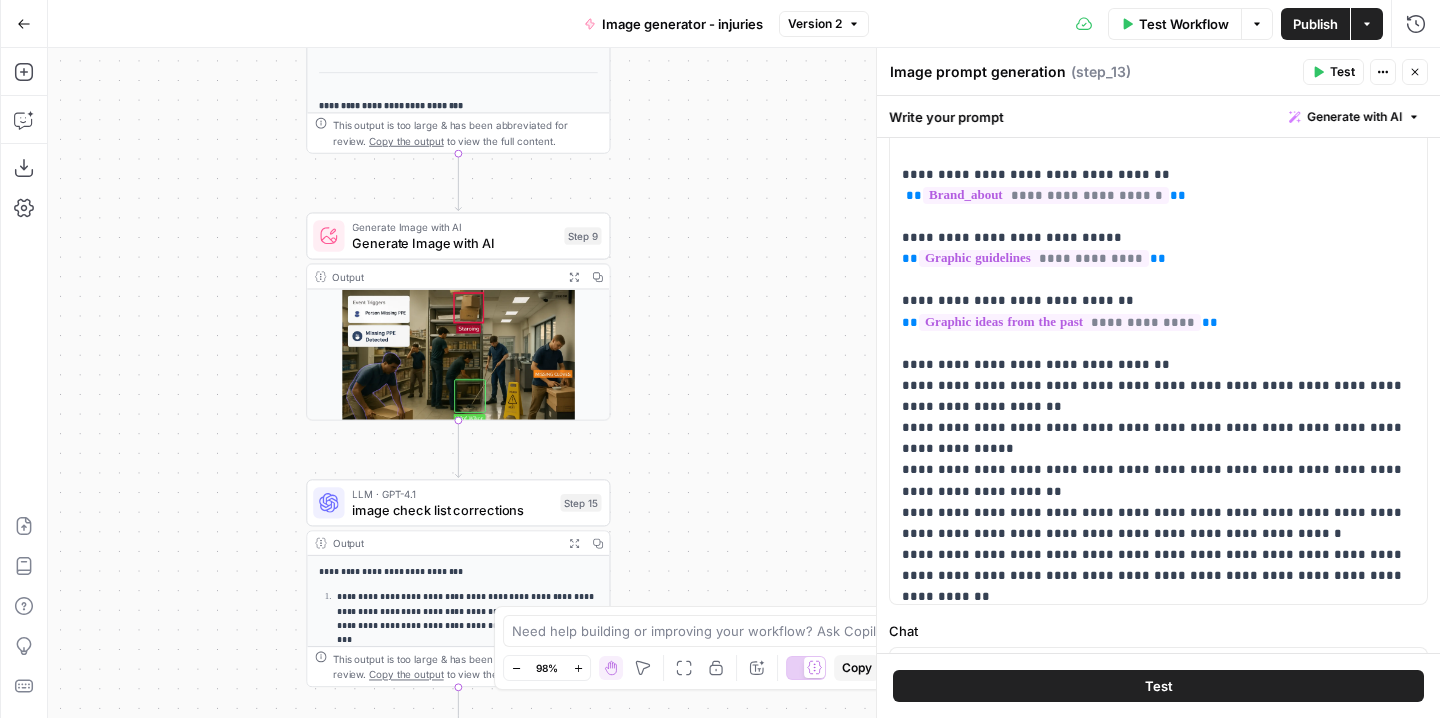 click at bounding box center (458, 366) 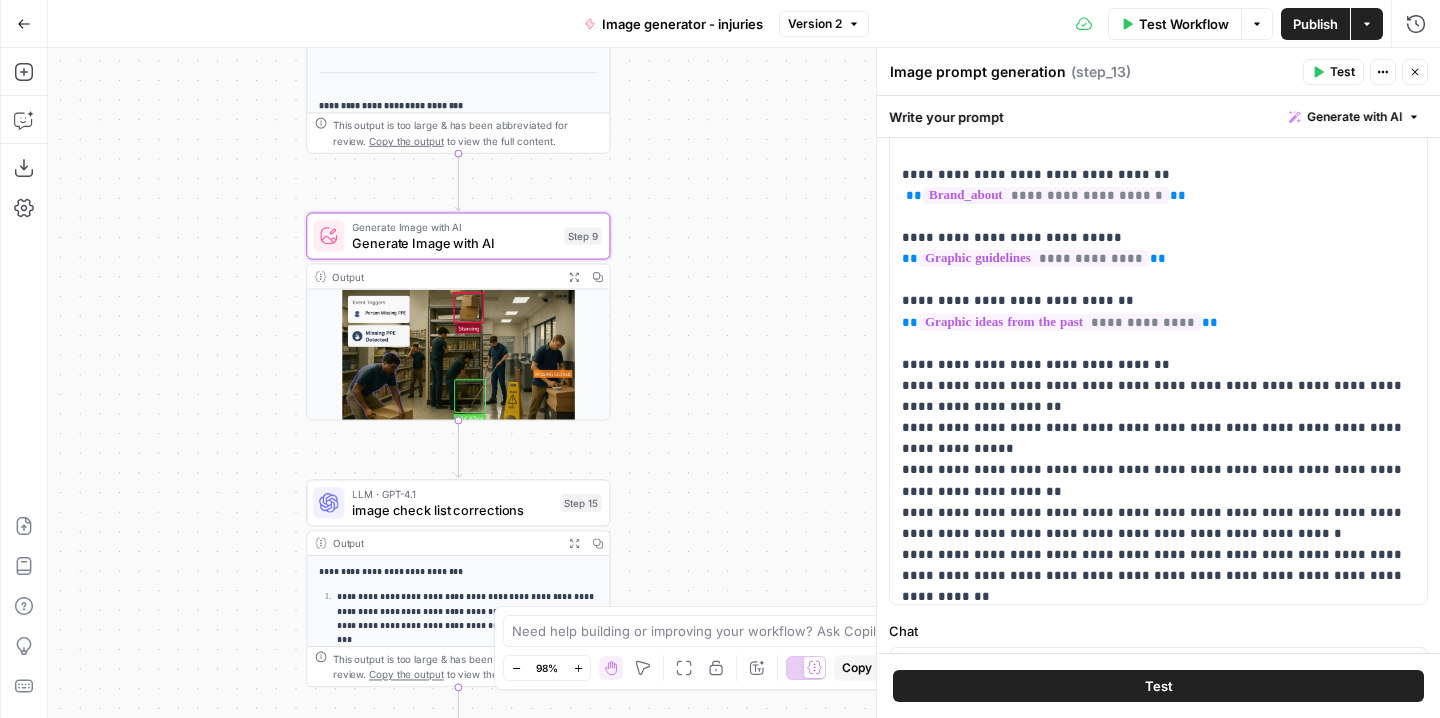 drag, startPoint x: 739, startPoint y: 375, endPoint x: 739, endPoint y: 295, distance: 80 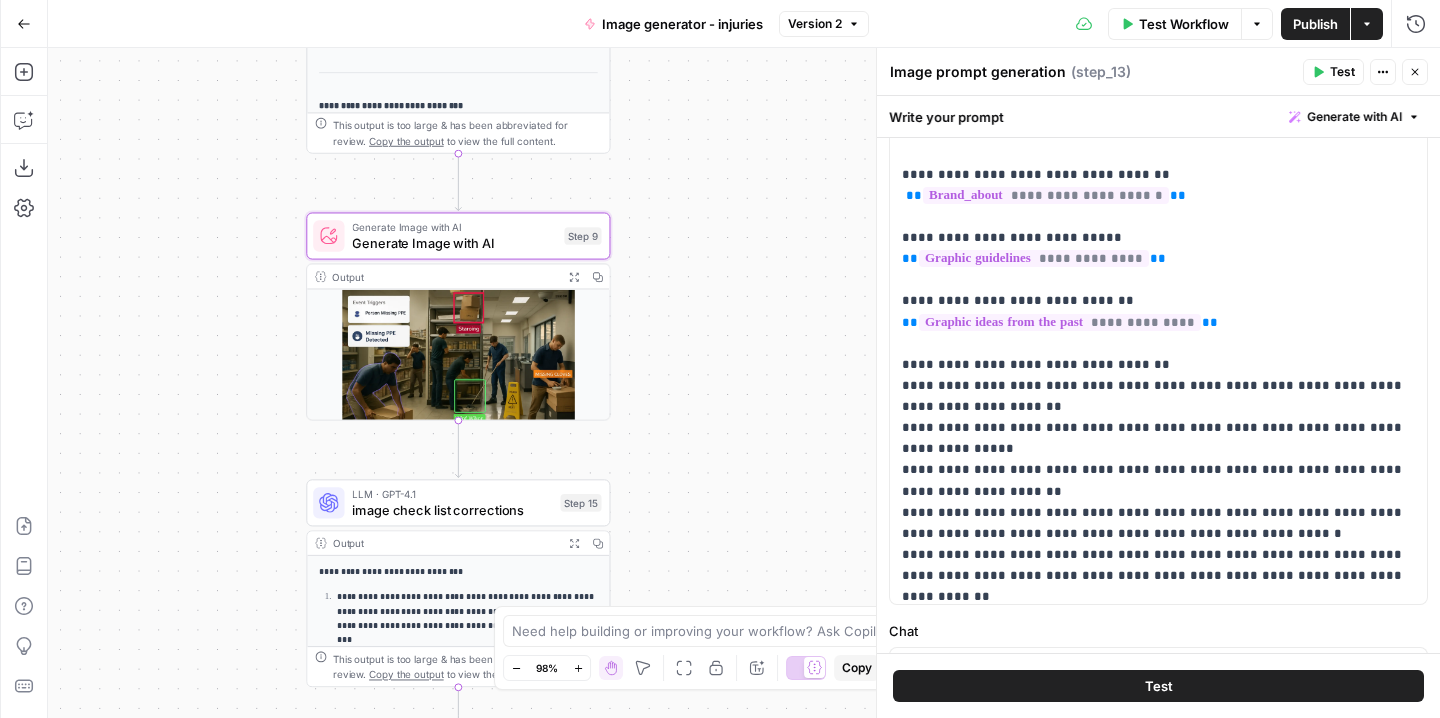 click on "**********" at bounding box center [744, 383] 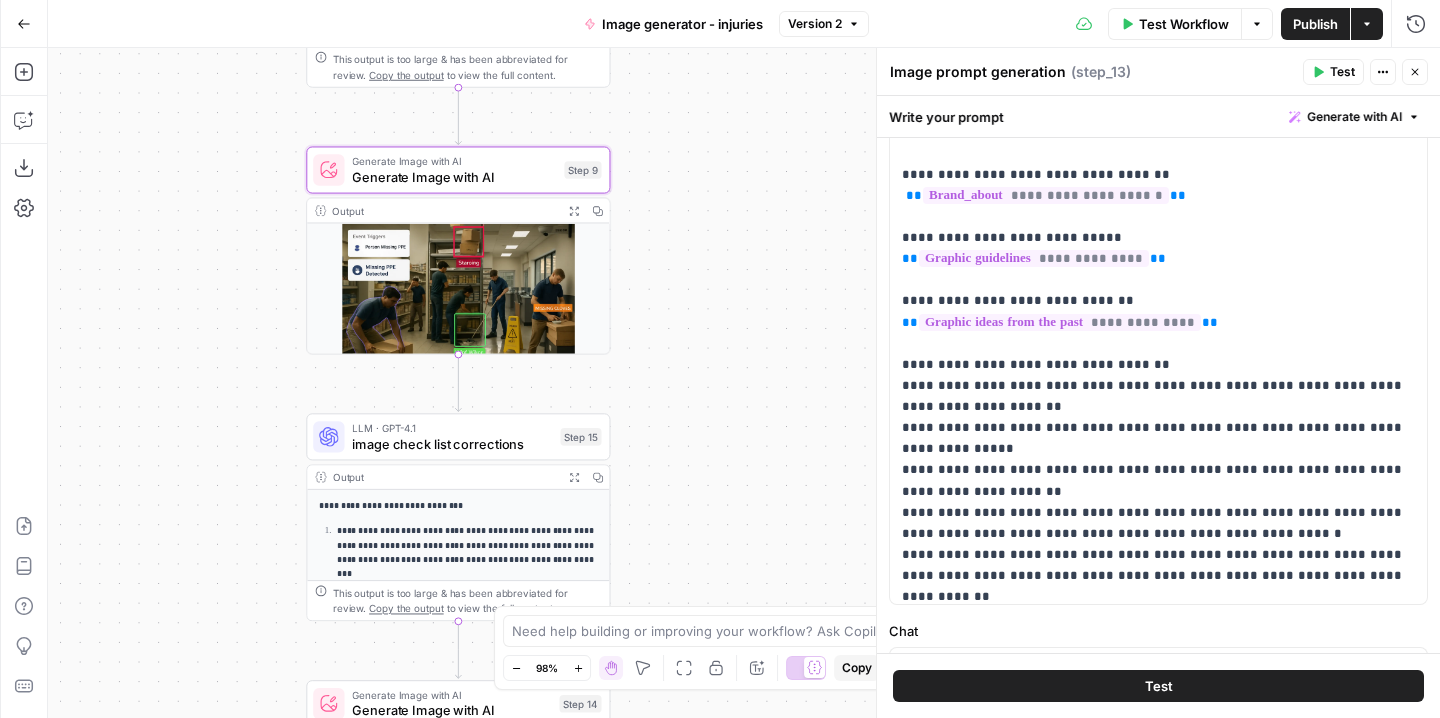 drag, startPoint x: 848, startPoint y: 281, endPoint x: 848, endPoint y: 533, distance: 252 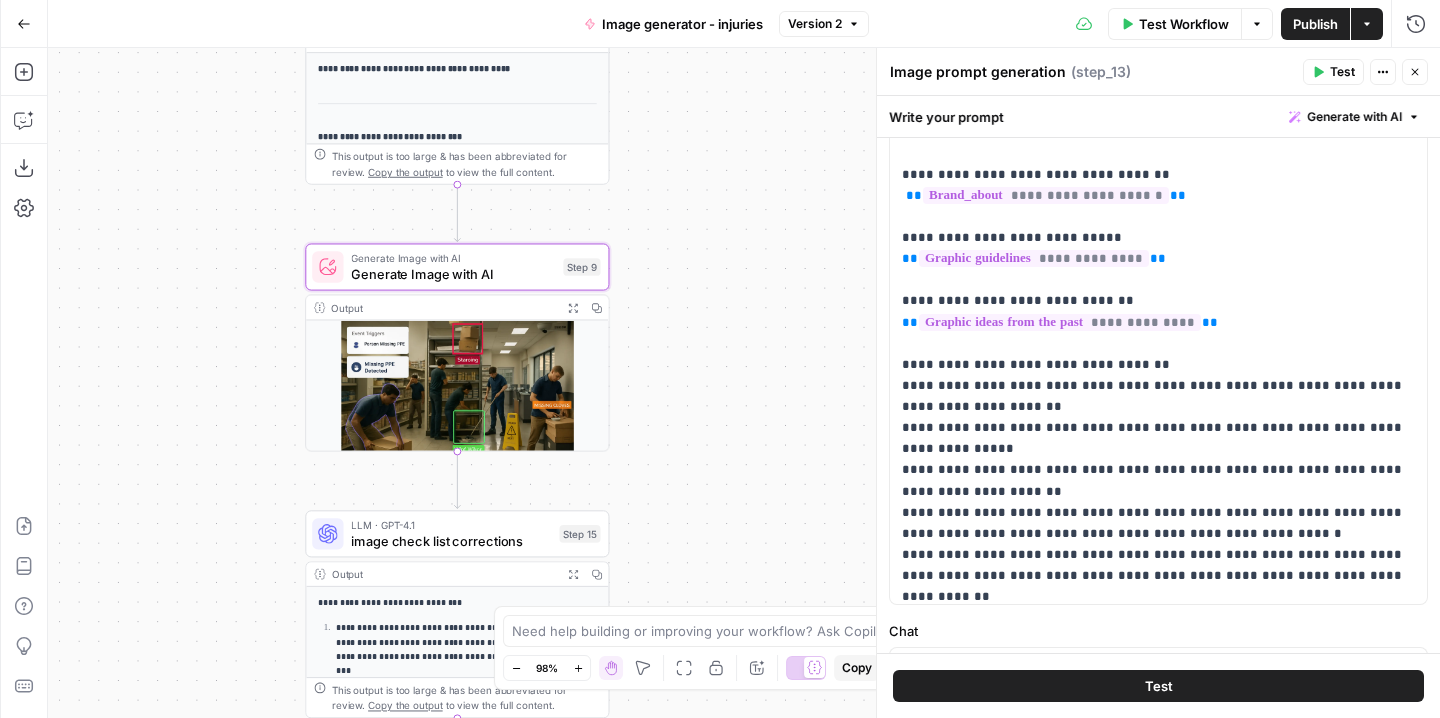 drag, startPoint x: 804, startPoint y: 443, endPoint x: 801, endPoint y: 317, distance: 126.035706 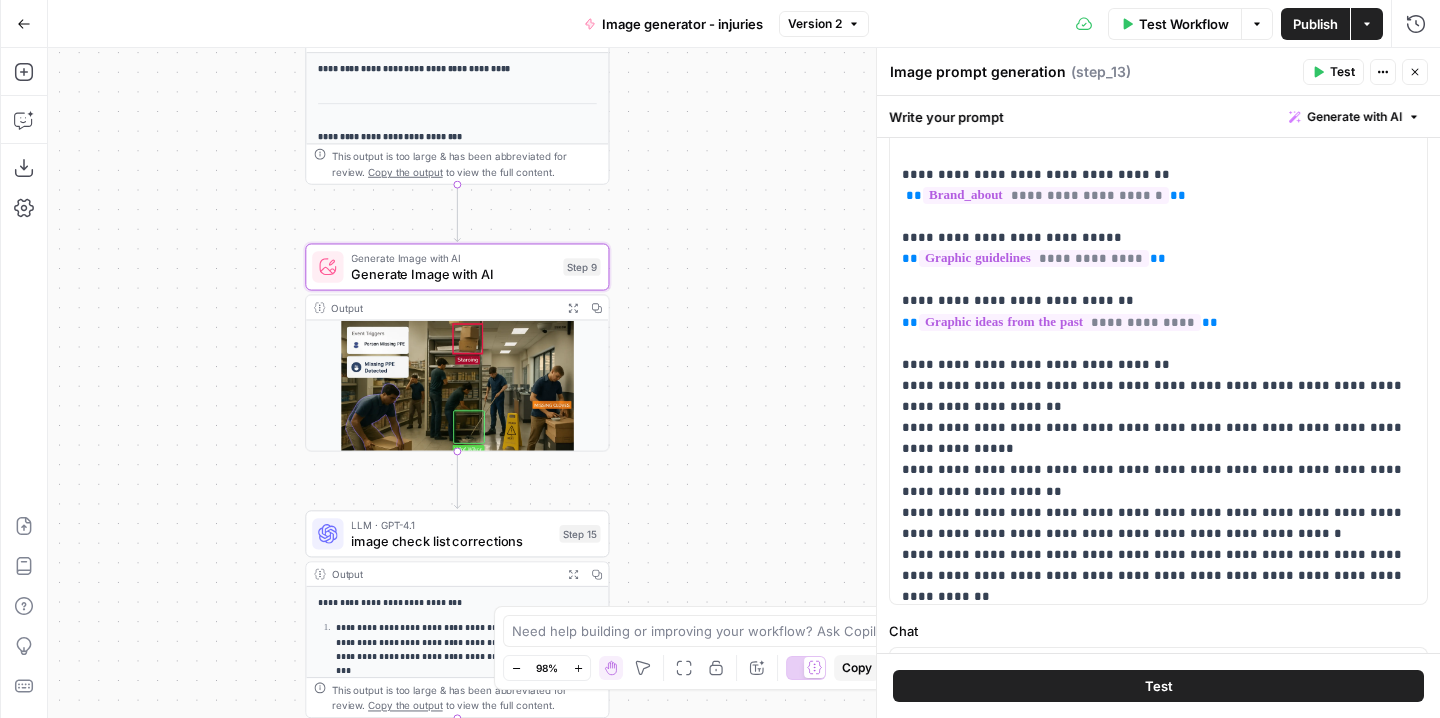 click on "**********" at bounding box center [744, 383] 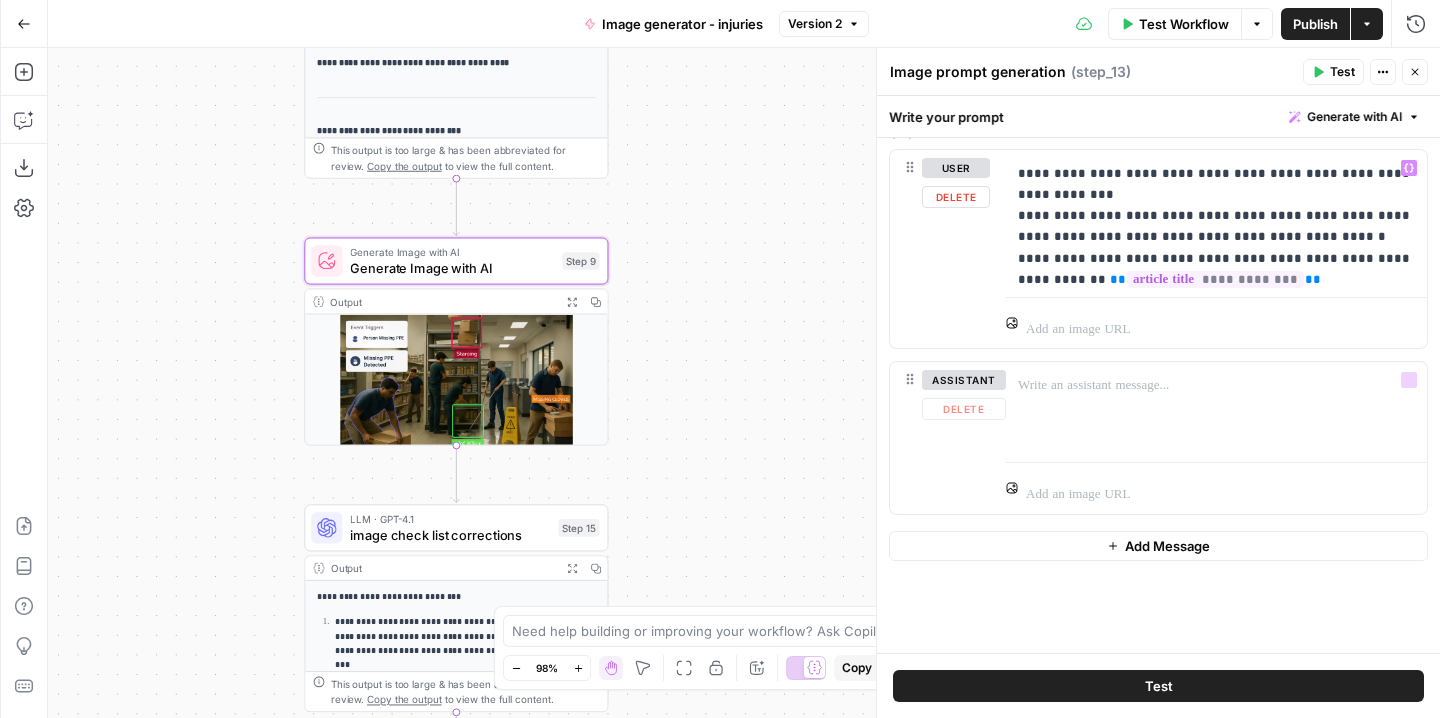scroll, scrollTop: 683, scrollLeft: 0, axis: vertical 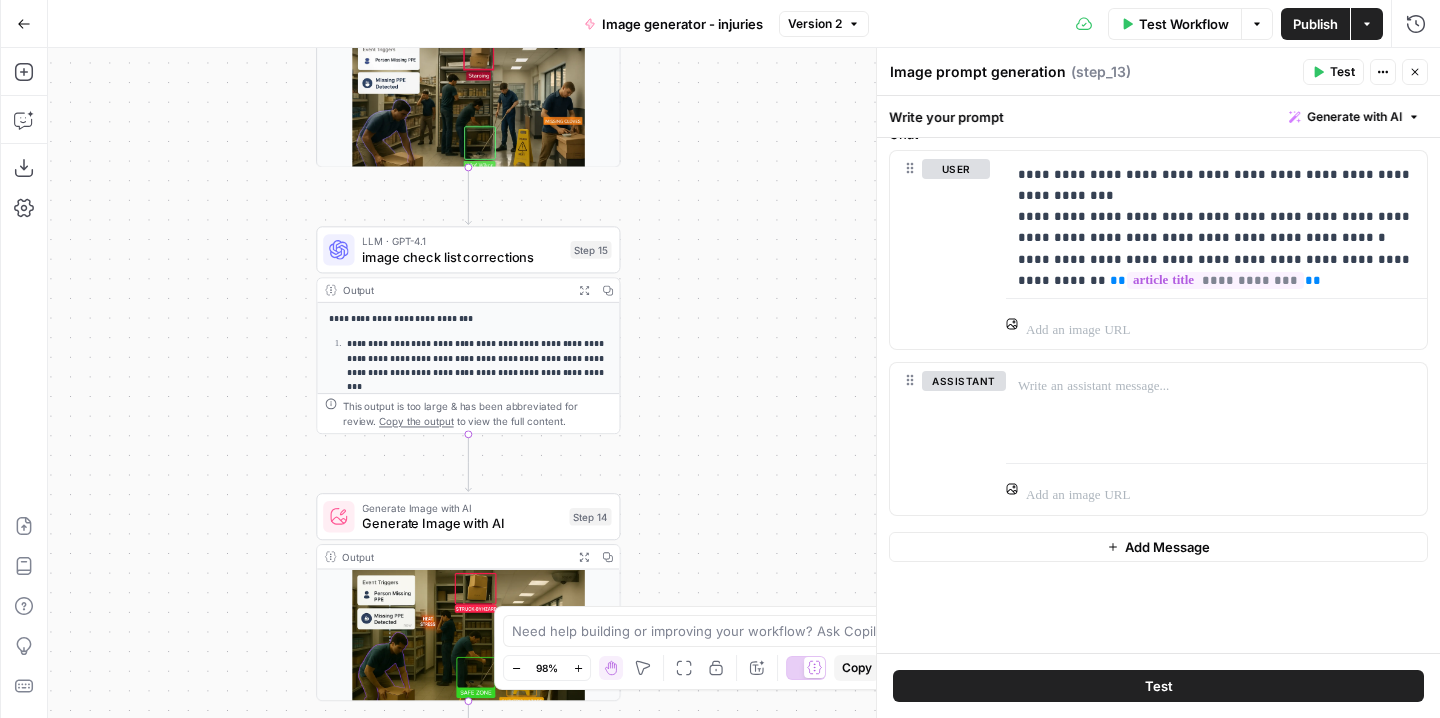 drag, startPoint x: 732, startPoint y: 473, endPoint x: 738, endPoint y: 131, distance: 342.0526 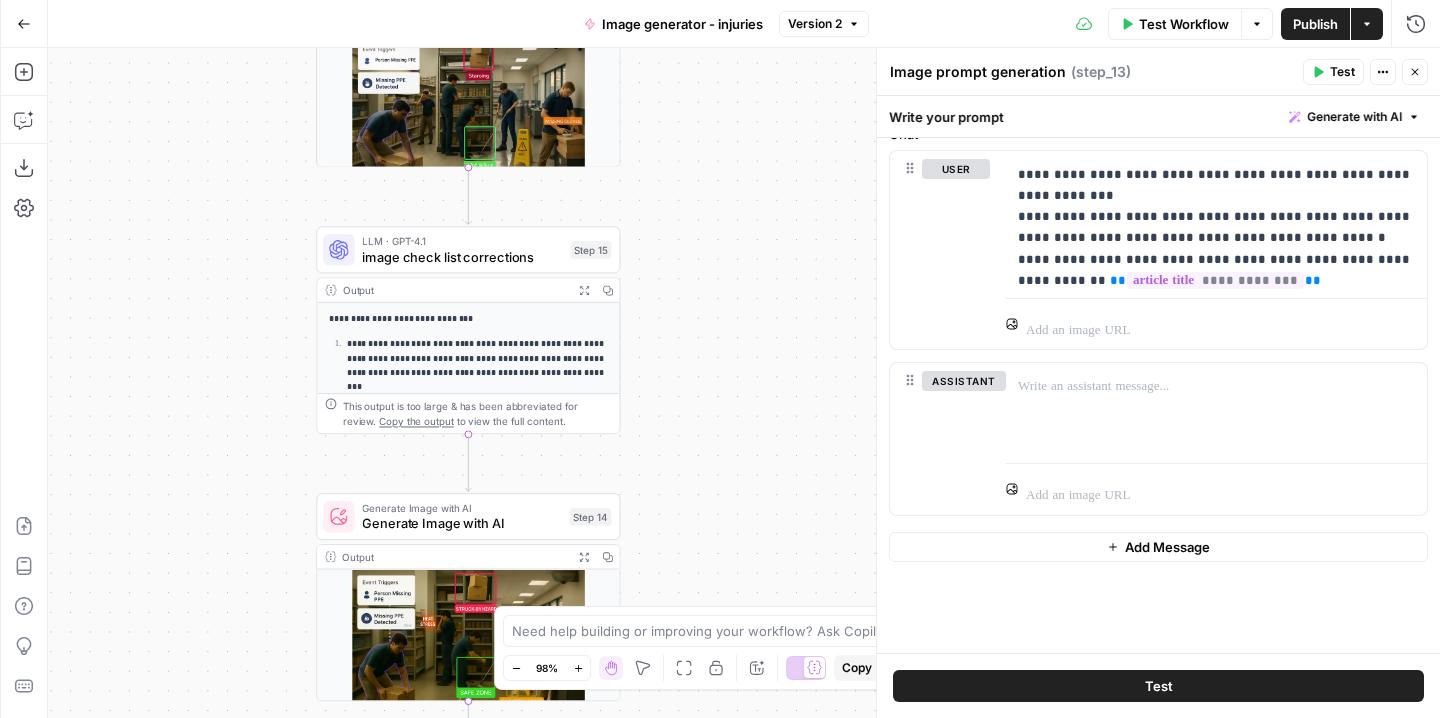 click on "**********" at bounding box center [744, 383] 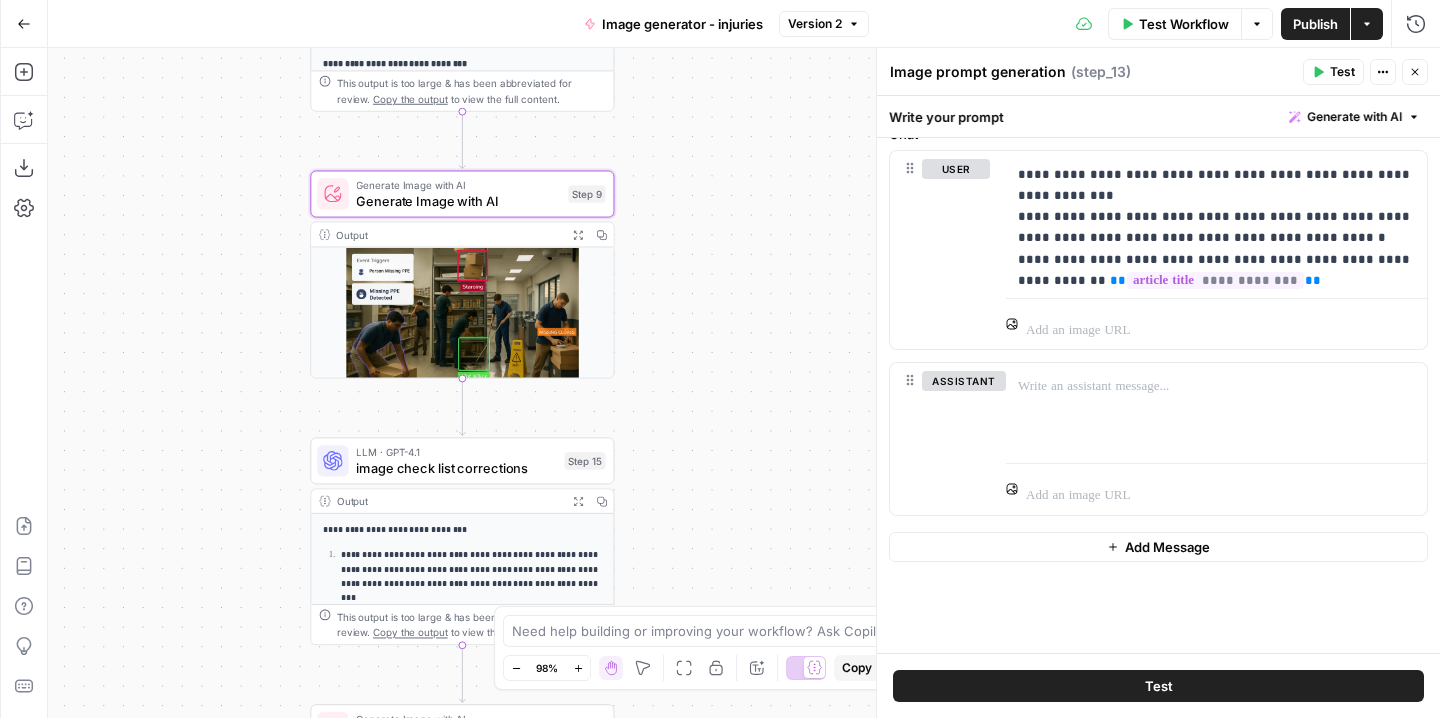 drag, startPoint x: 726, startPoint y: 133, endPoint x: 724, endPoint y: 429, distance: 296.00674 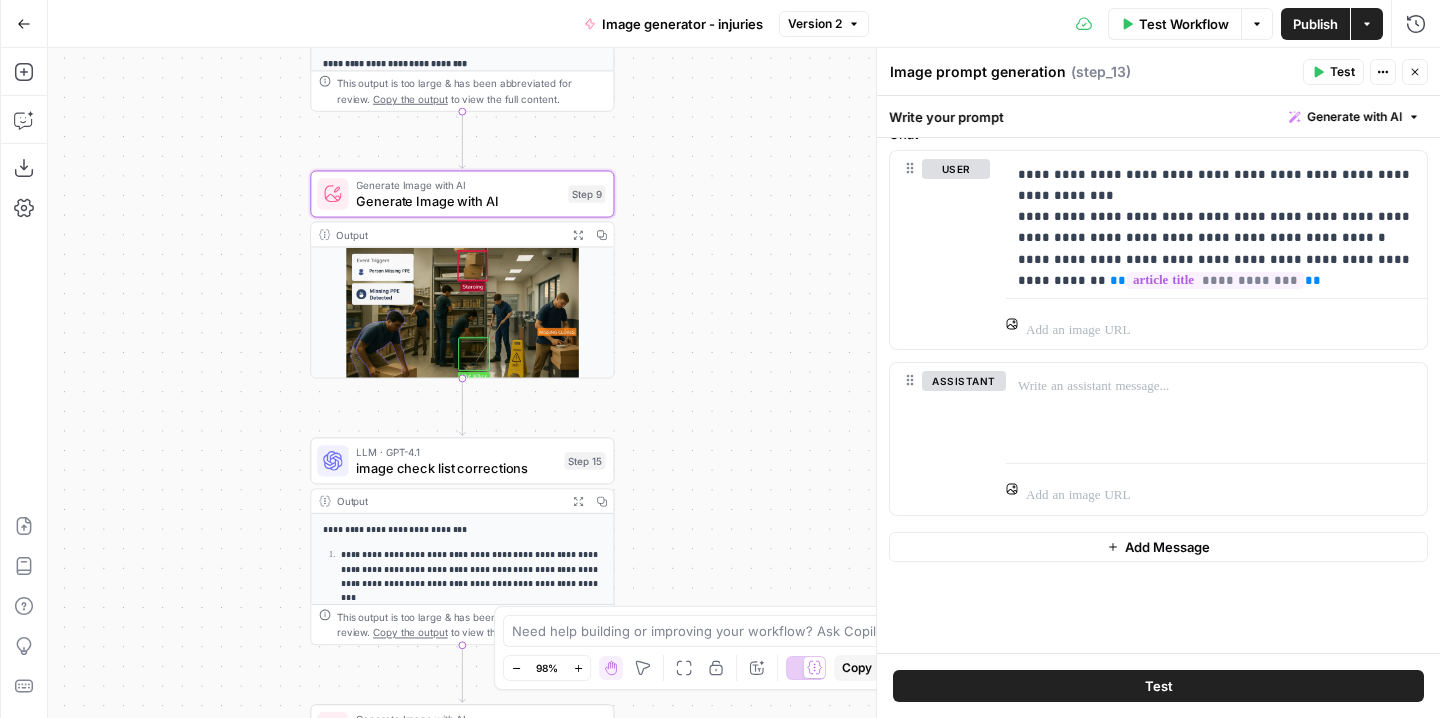 click on "**********" at bounding box center (744, 383) 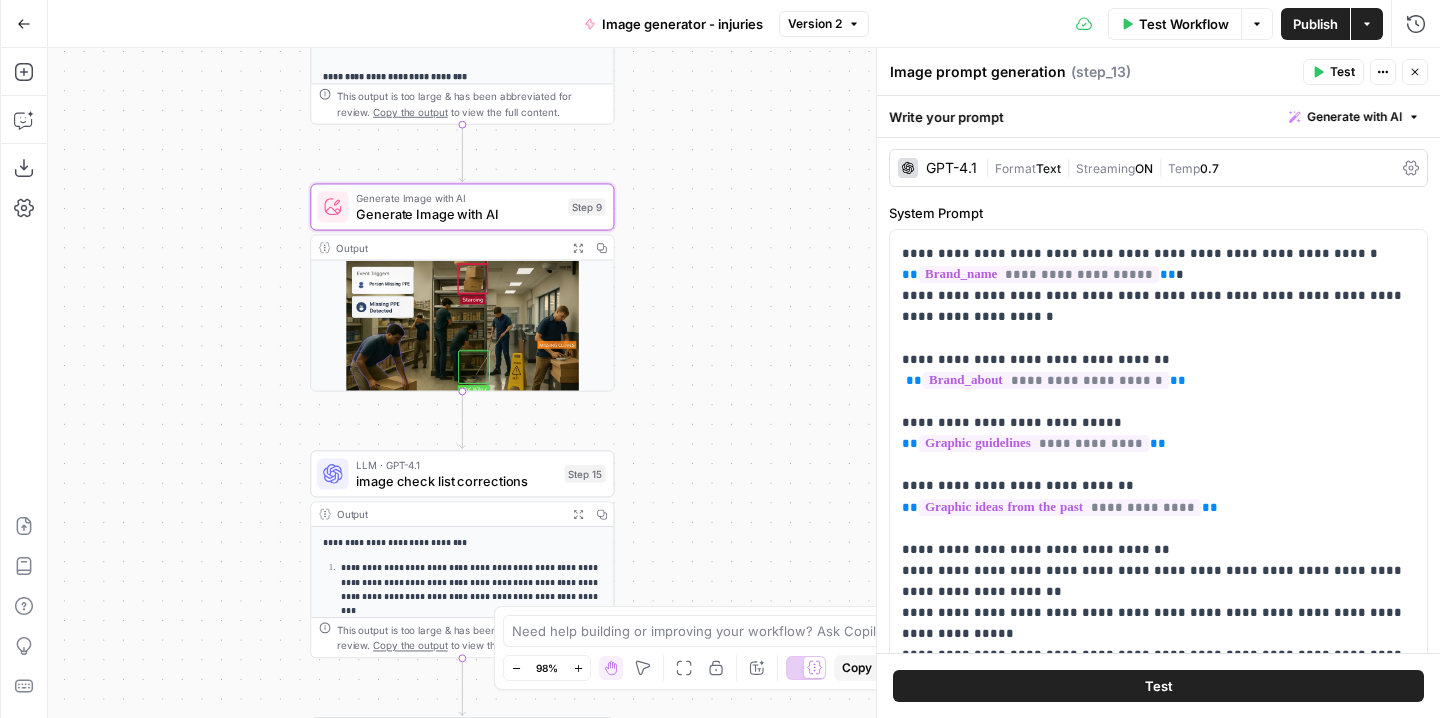 scroll, scrollTop: 0, scrollLeft: 0, axis: both 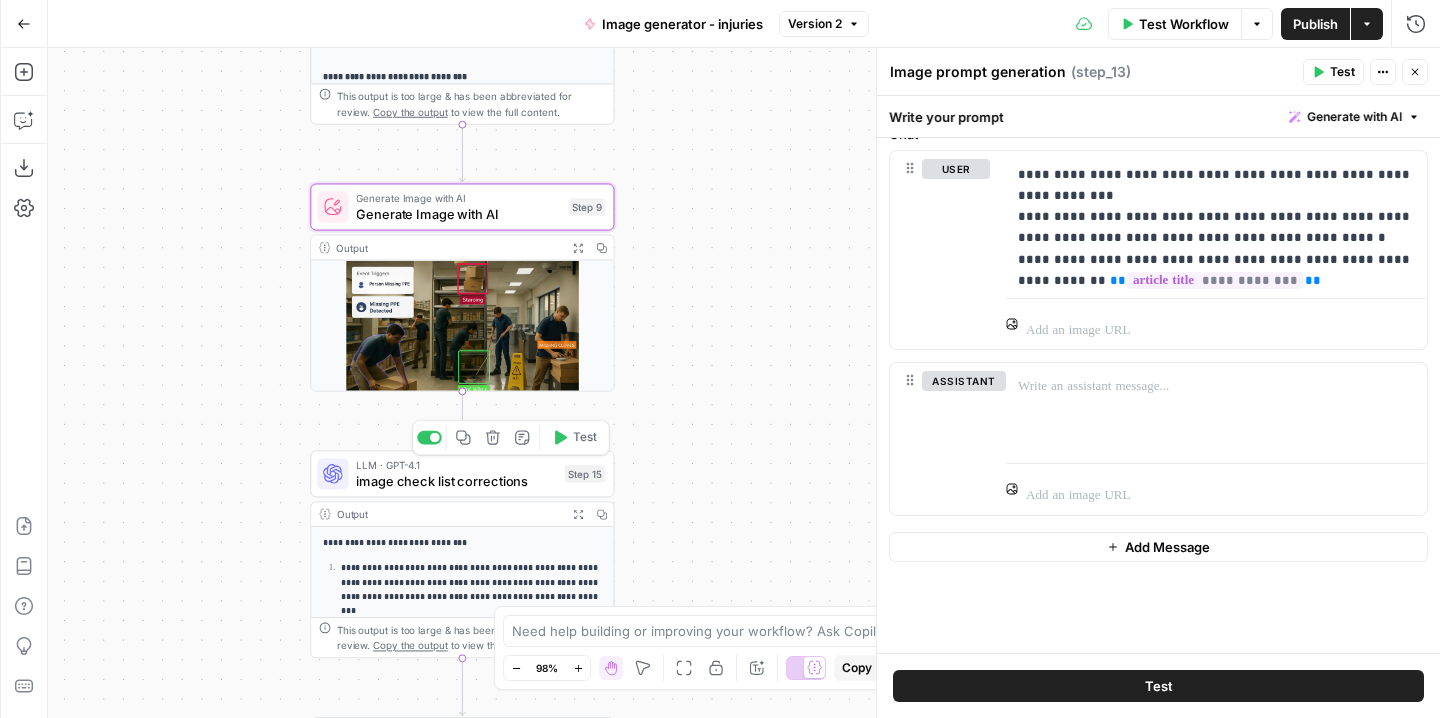 click on "image check list corrections" at bounding box center (456, 481) 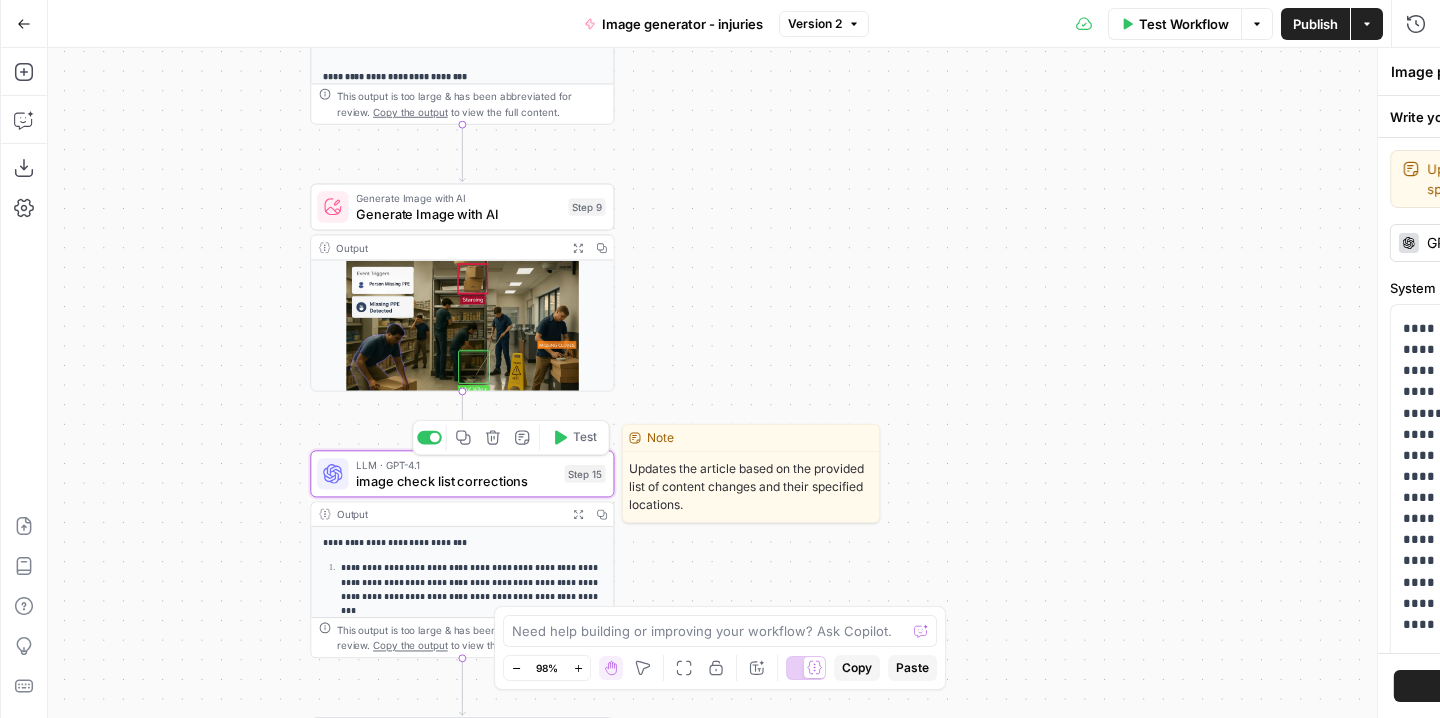 type on "image check list corrections" 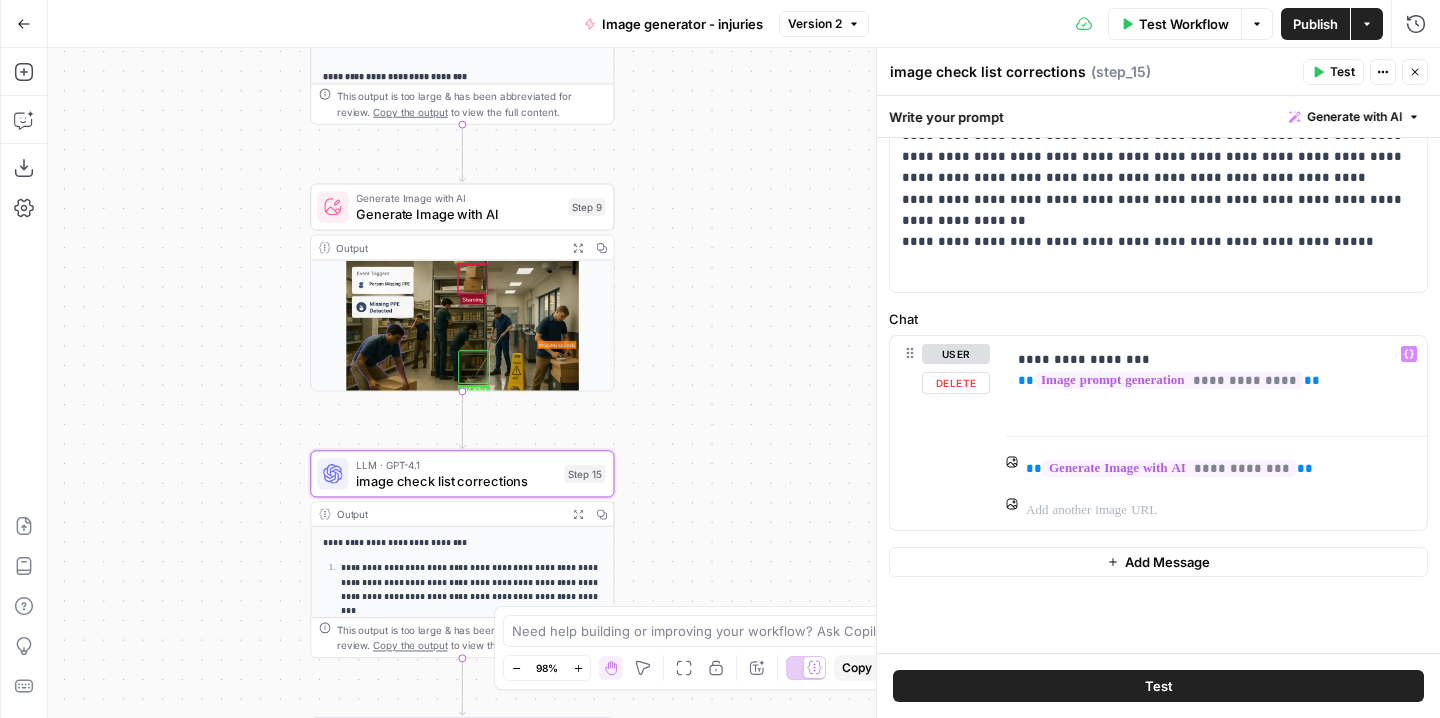 scroll, scrollTop: 382, scrollLeft: 0, axis: vertical 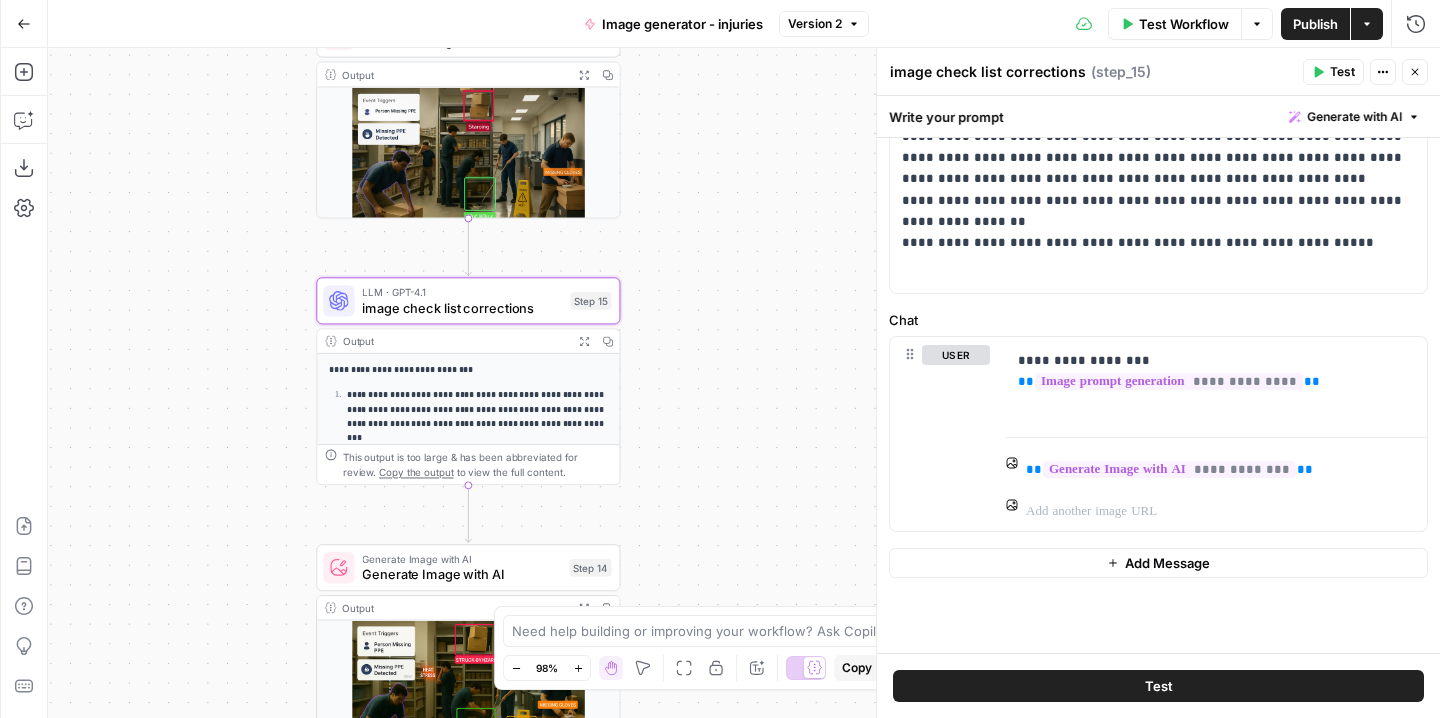 drag, startPoint x: 783, startPoint y: 461, endPoint x: 792, endPoint y: 195, distance: 266.15222 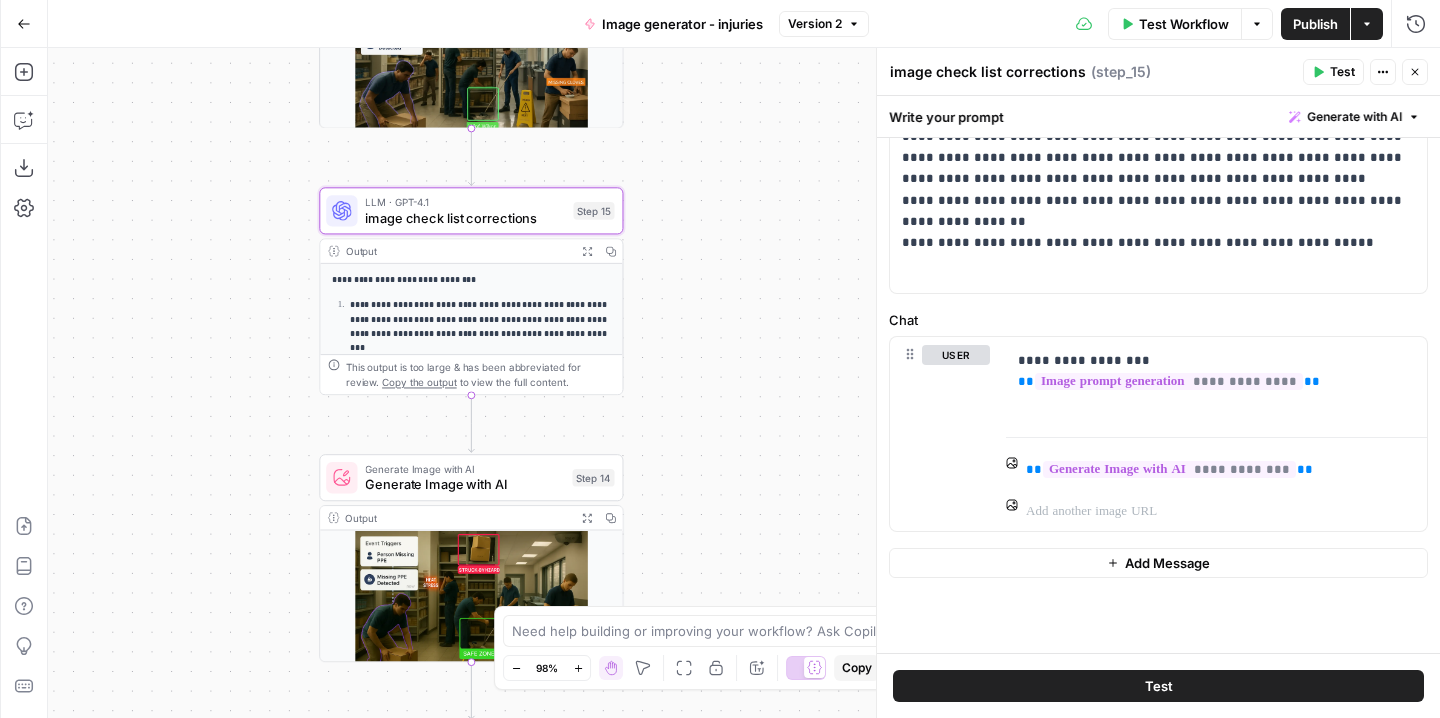 click on "Generate Image with AI Generate Image with AI Step 14 Copy step Delete step Add Note Test" at bounding box center (471, 477) 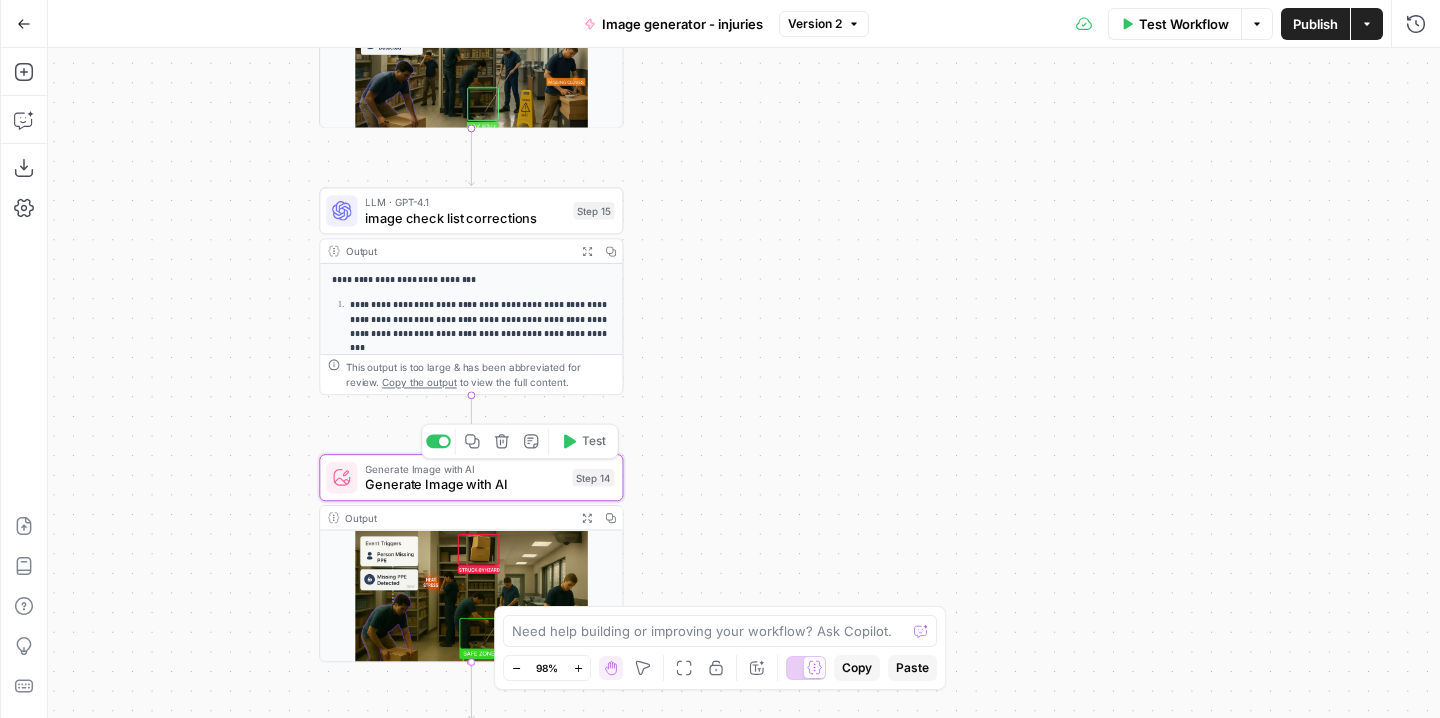type on "Generate Image with AI" 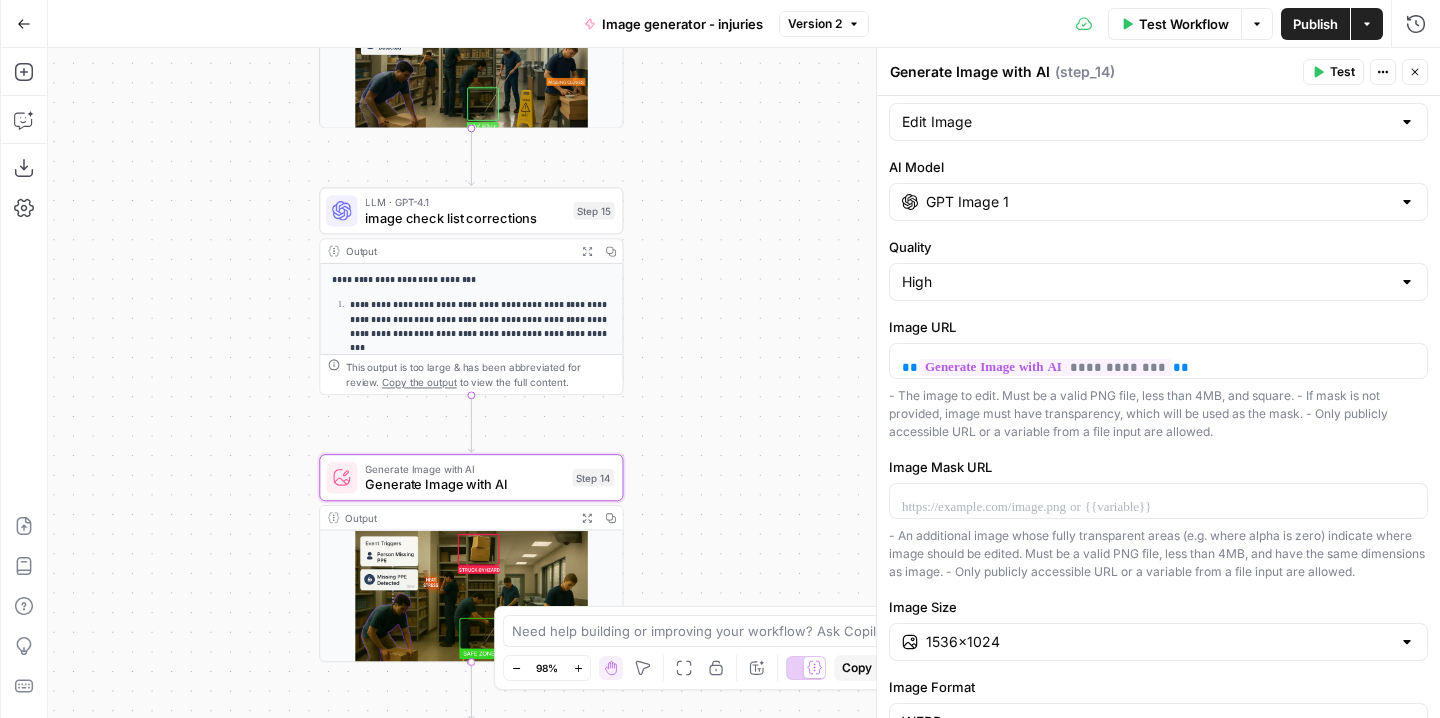 scroll, scrollTop: 0, scrollLeft: 0, axis: both 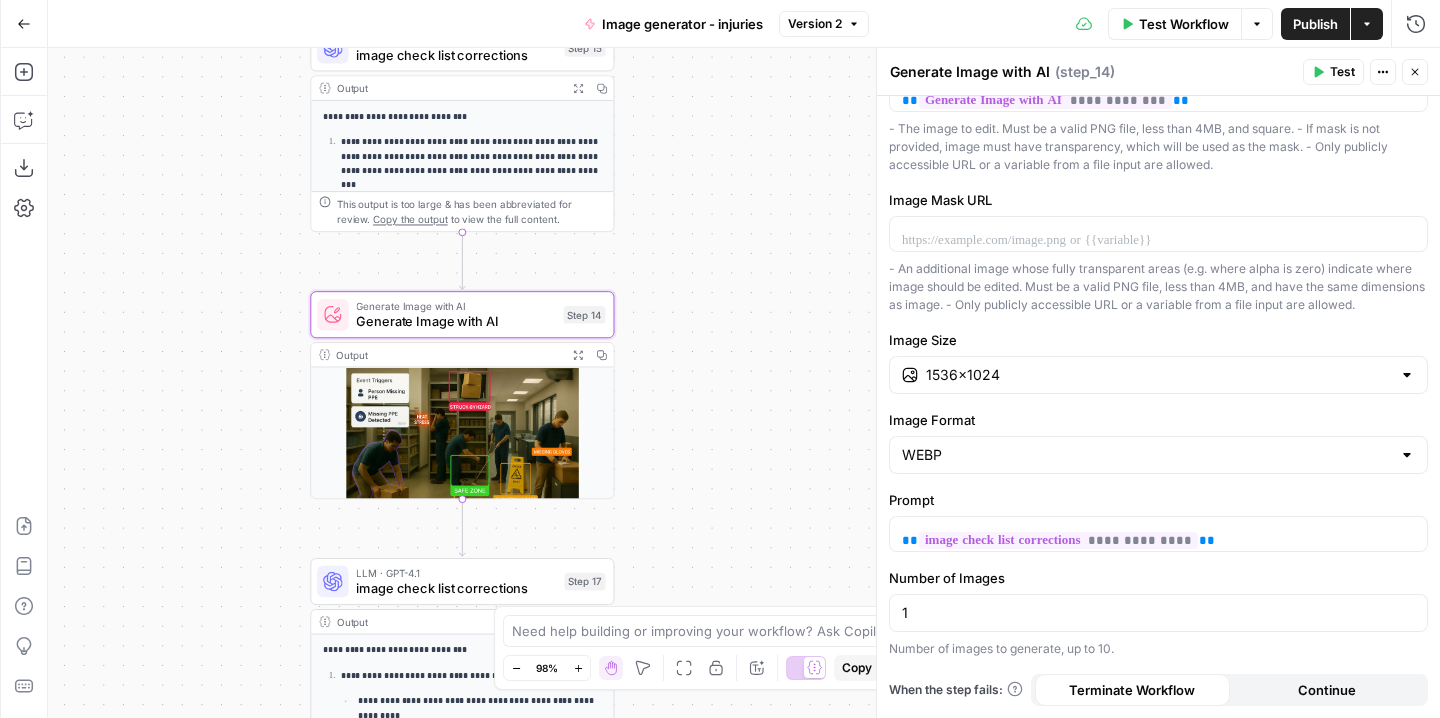 drag, startPoint x: 708, startPoint y: 413, endPoint x: 704, endPoint y: 215, distance: 198.0404 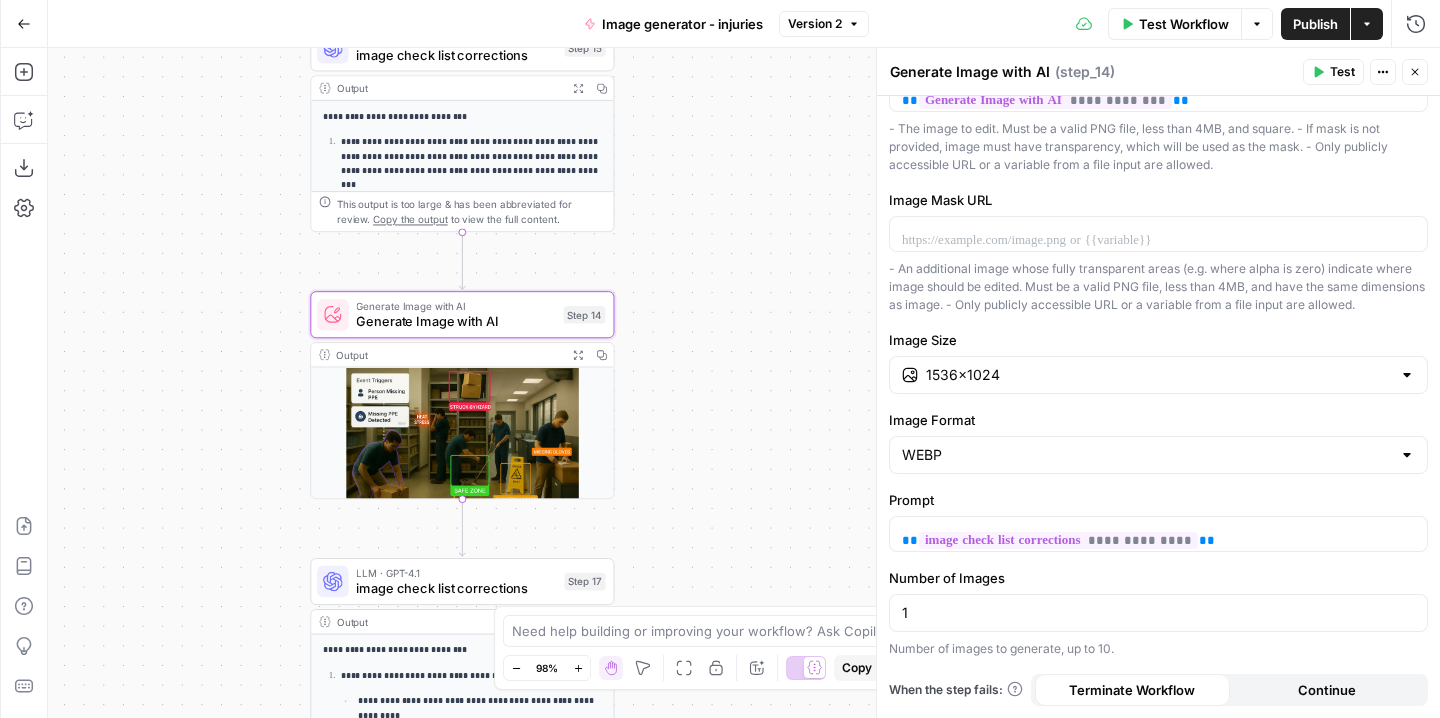 click on "**********" at bounding box center [744, 383] 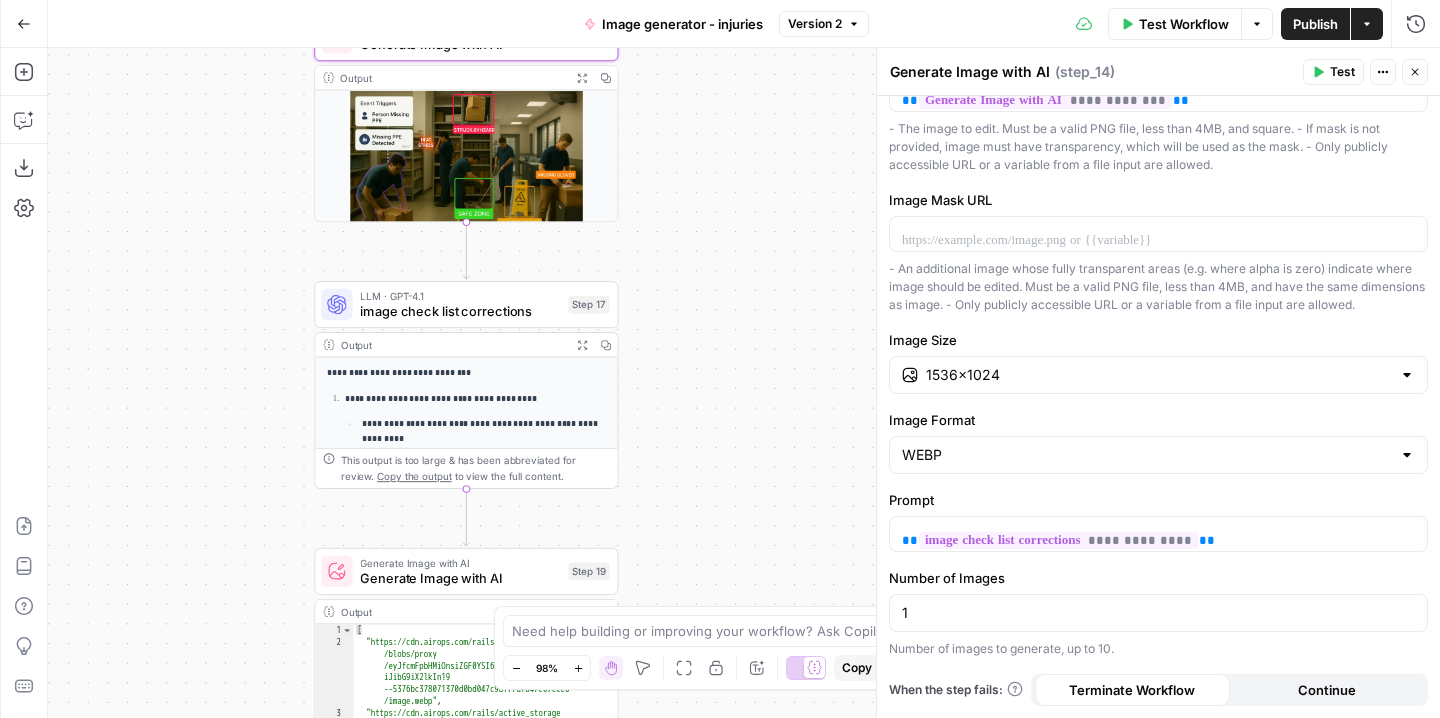 drag, startPoint x: 700, startPoint y: 392, endPoint x: 700, endPoint y: 143, distance: 249 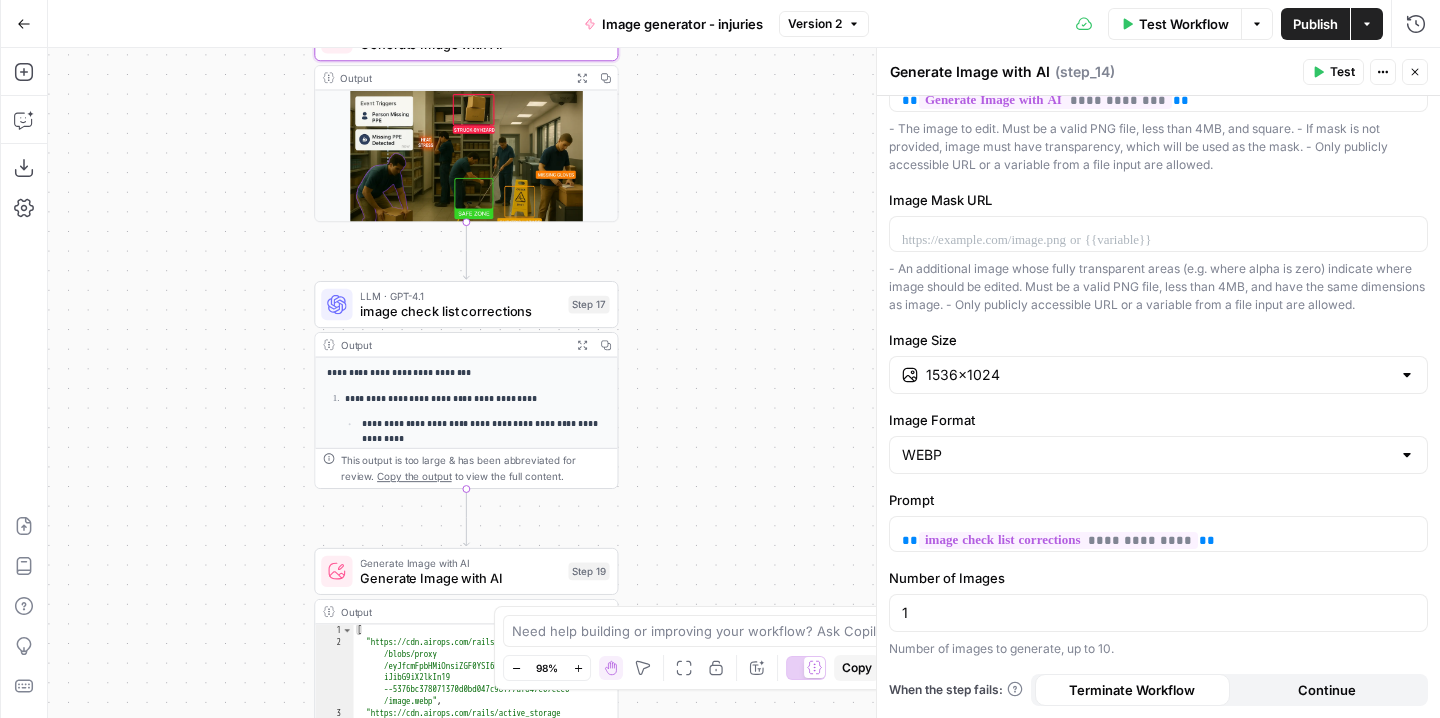 click on "**********" at bounding box center (744, 383) 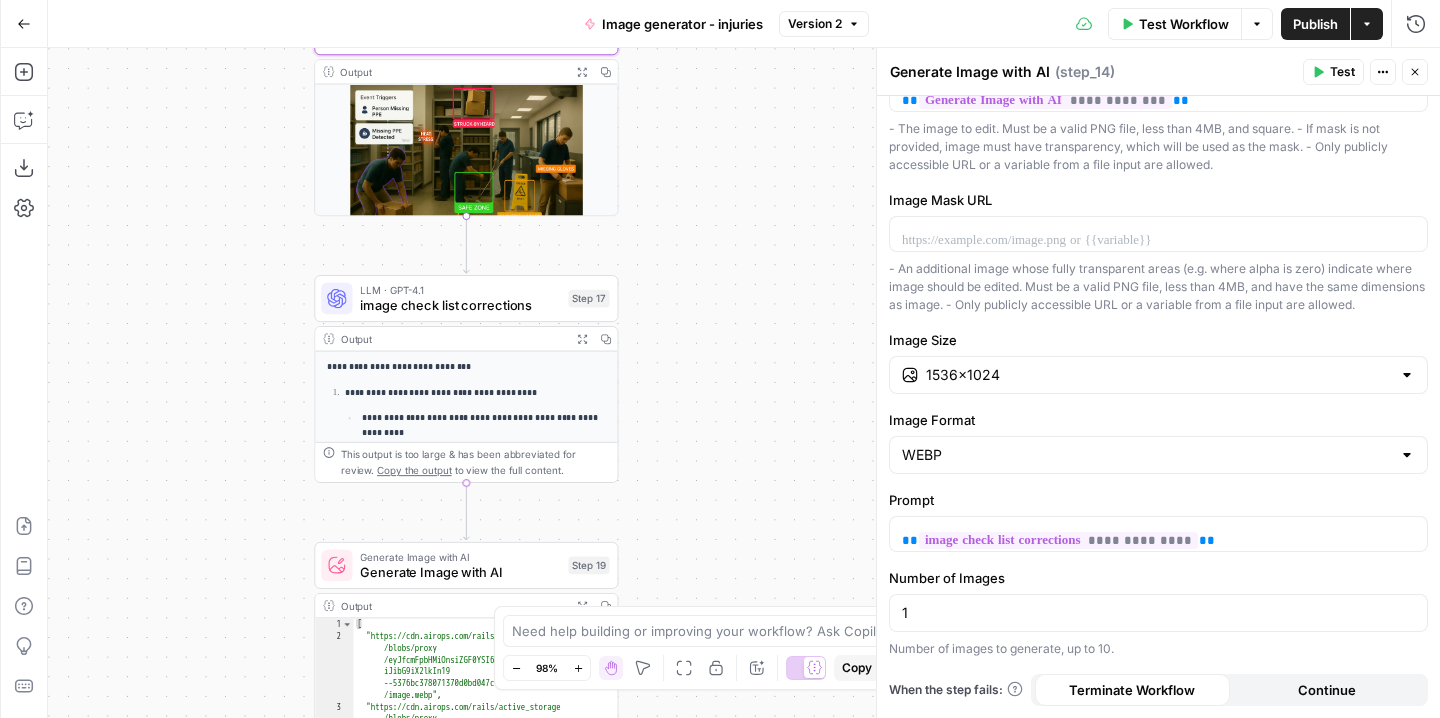 click on "image check list corrections" at bounding box center [460, 306] 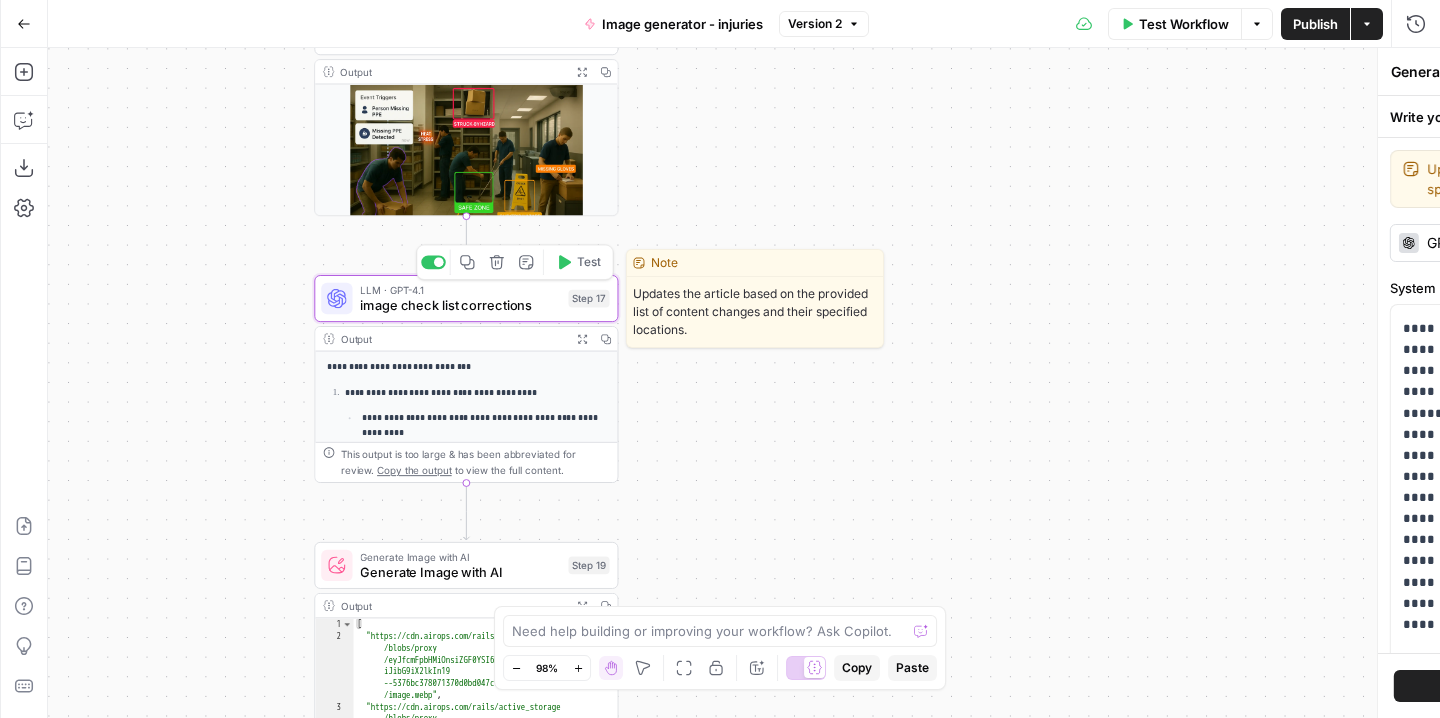type on "image check list corrections" 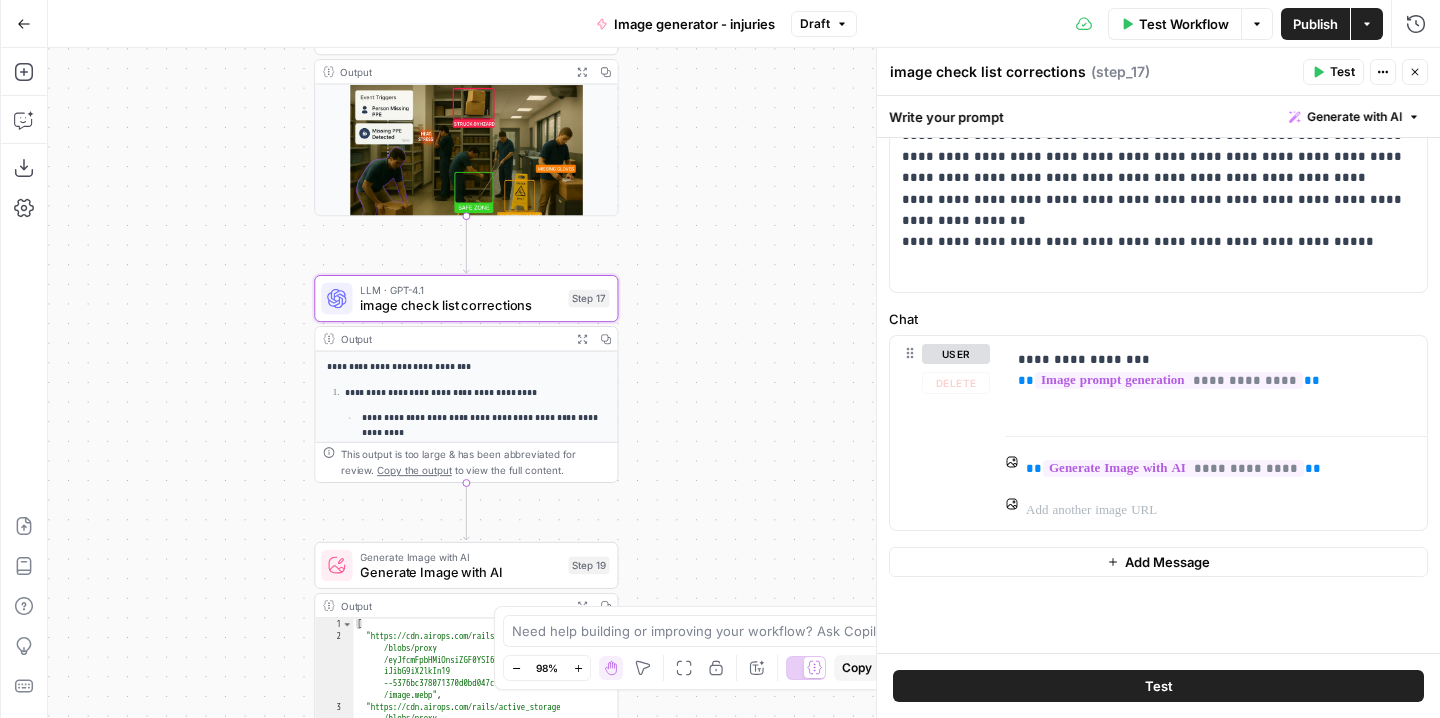 scroll, scrollTop: 382, scrollLeft: 0, axis: vertical 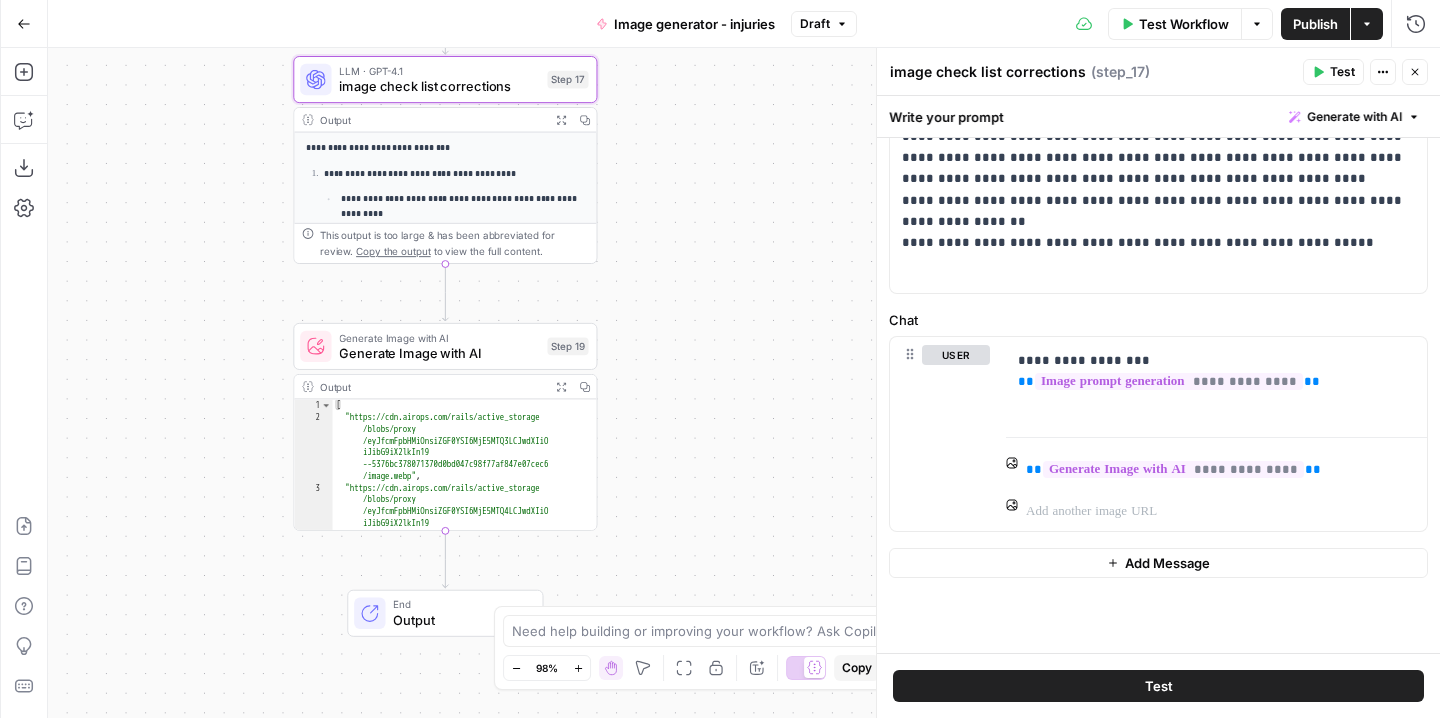 drag, startPoint x: 795, startPoint y: 510, endPoint x: 776, endPoint y: 271, distance: 239.75404 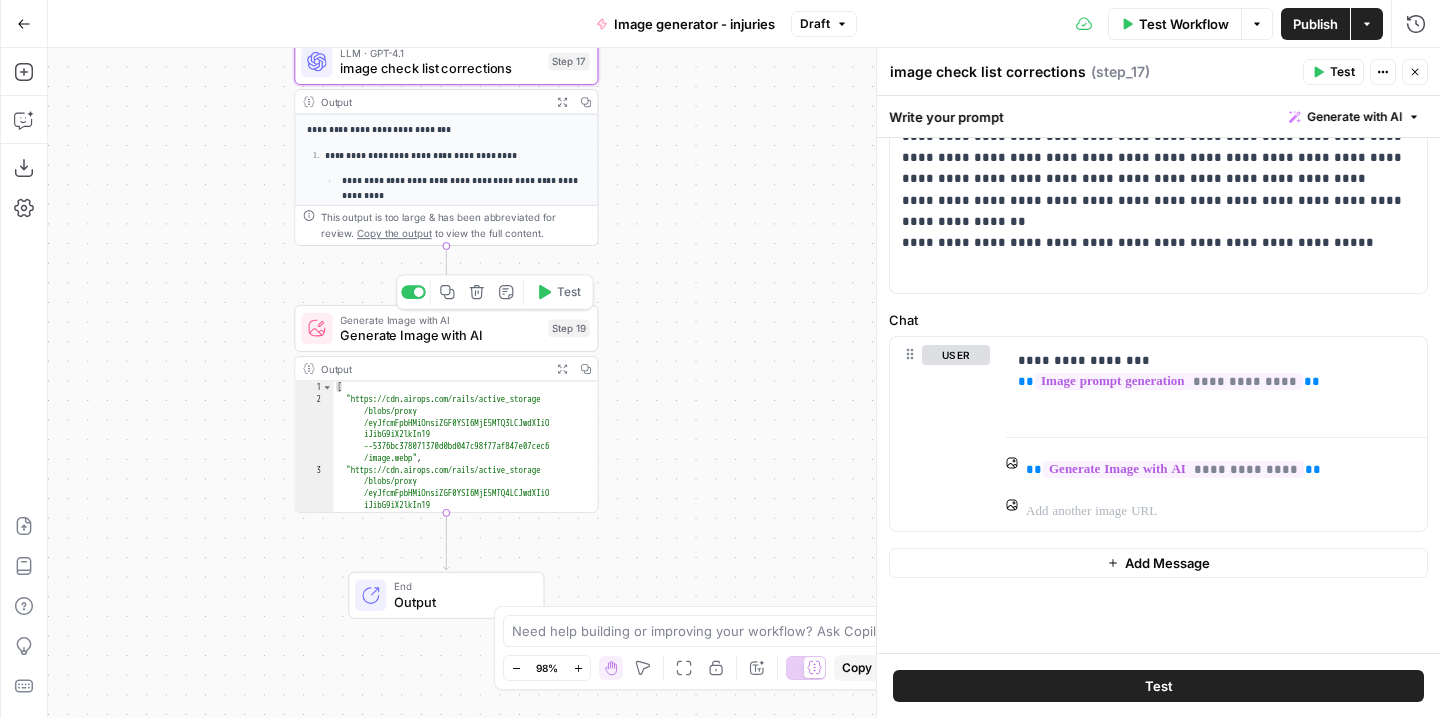 click on "Generate Image with AI Generate Image with AI Step 19 Copy step Delete step Add Note Test" at bounding box center [446, 328] 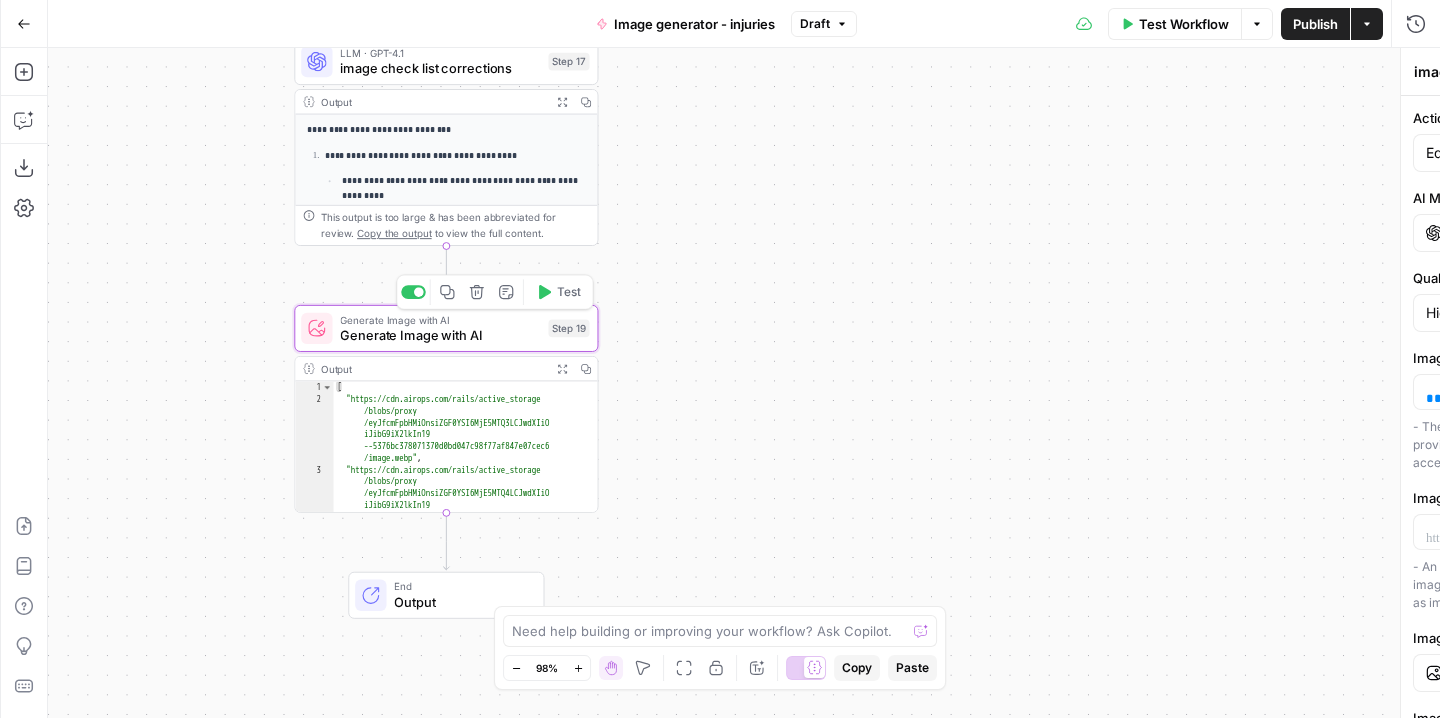 type on "Generate Image with AI" 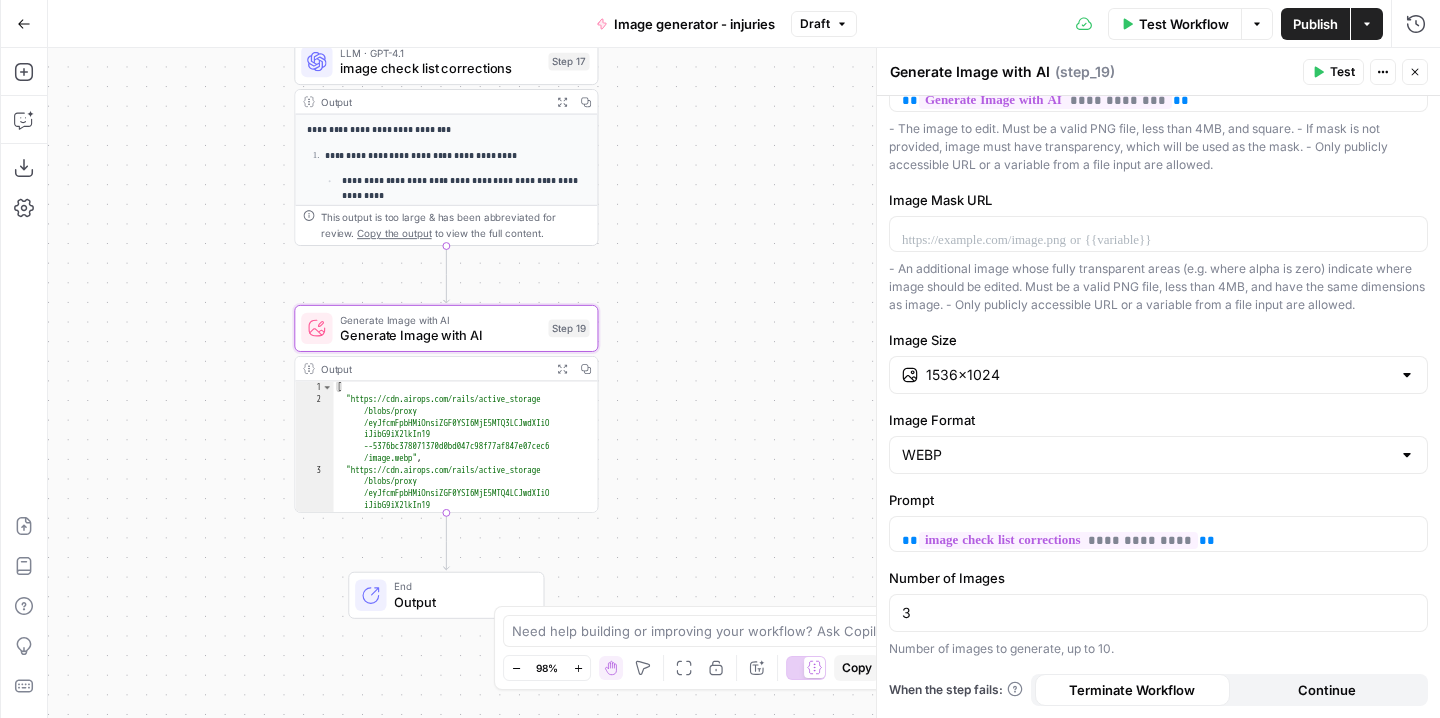 scroll, scrollTop: 298, scrollLeft: 0, axis: vertical 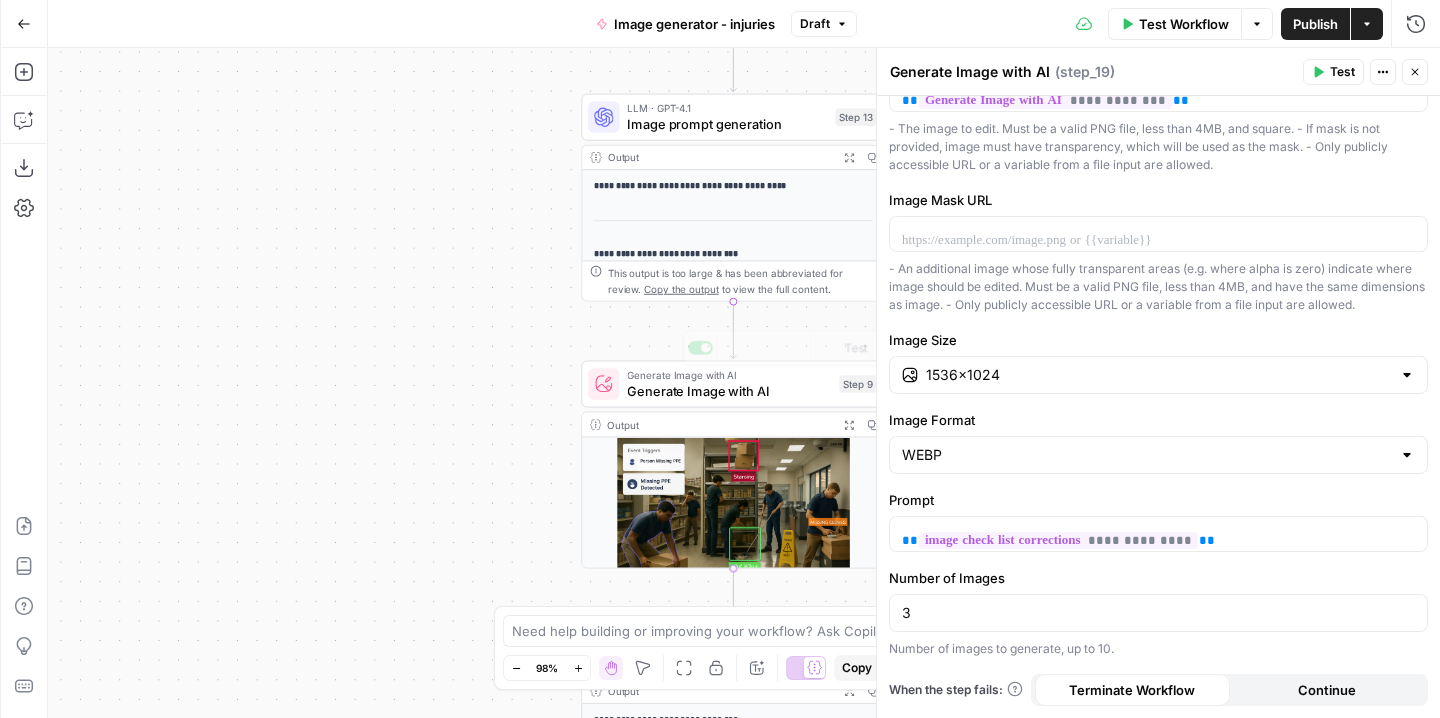drag, startPoint x: 489, startPoint y: 384, endPoint x: 357, endPoint y: 384, distance: 132 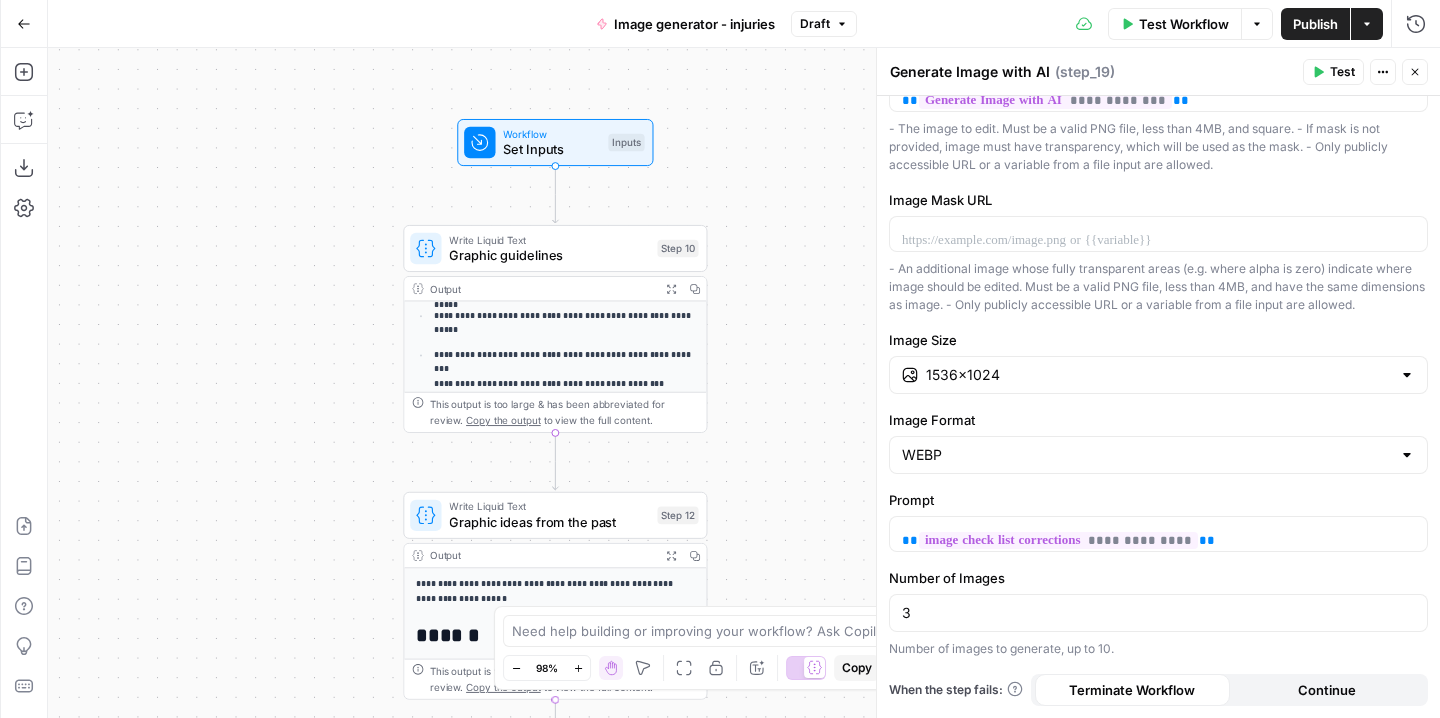 scroll, scrollTop: 240, scrollLeft: 0, axis: vertical 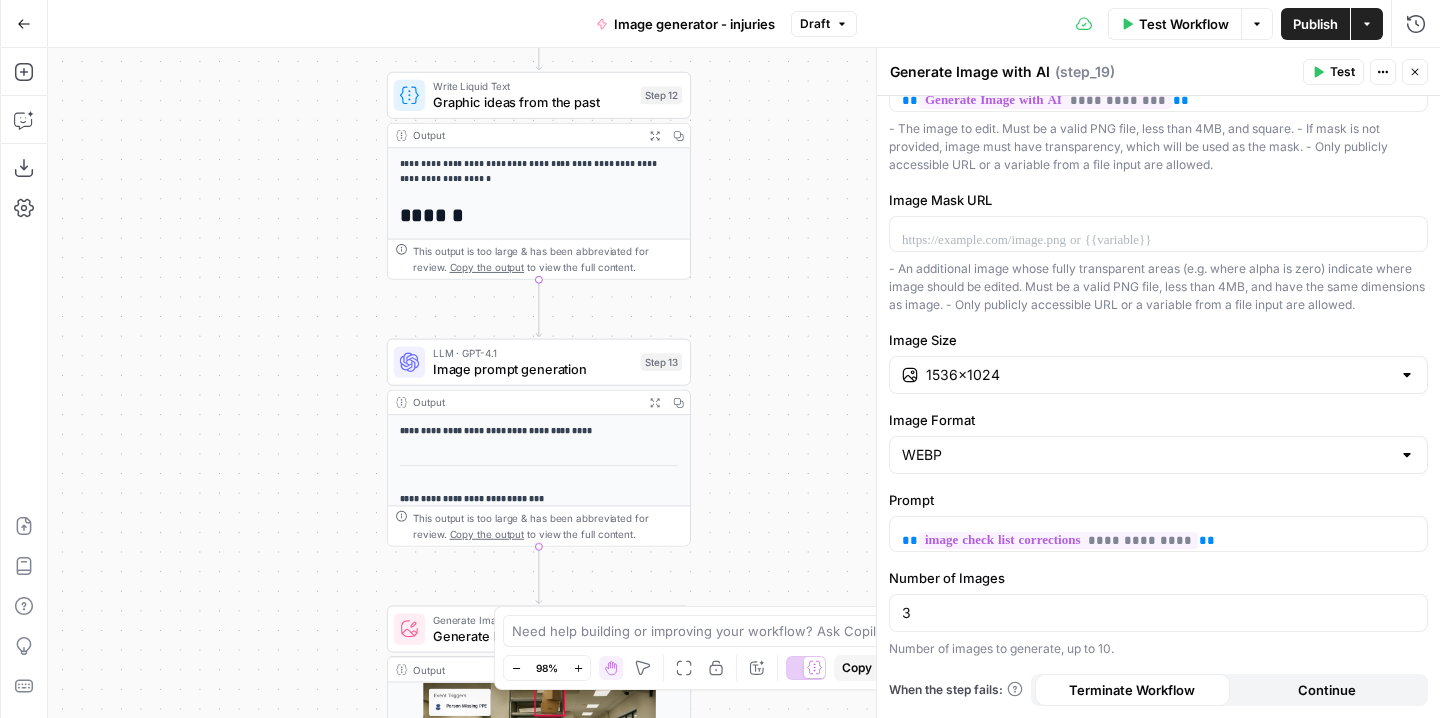 click on "Image prompt generation" at bounding box center (533, 369) 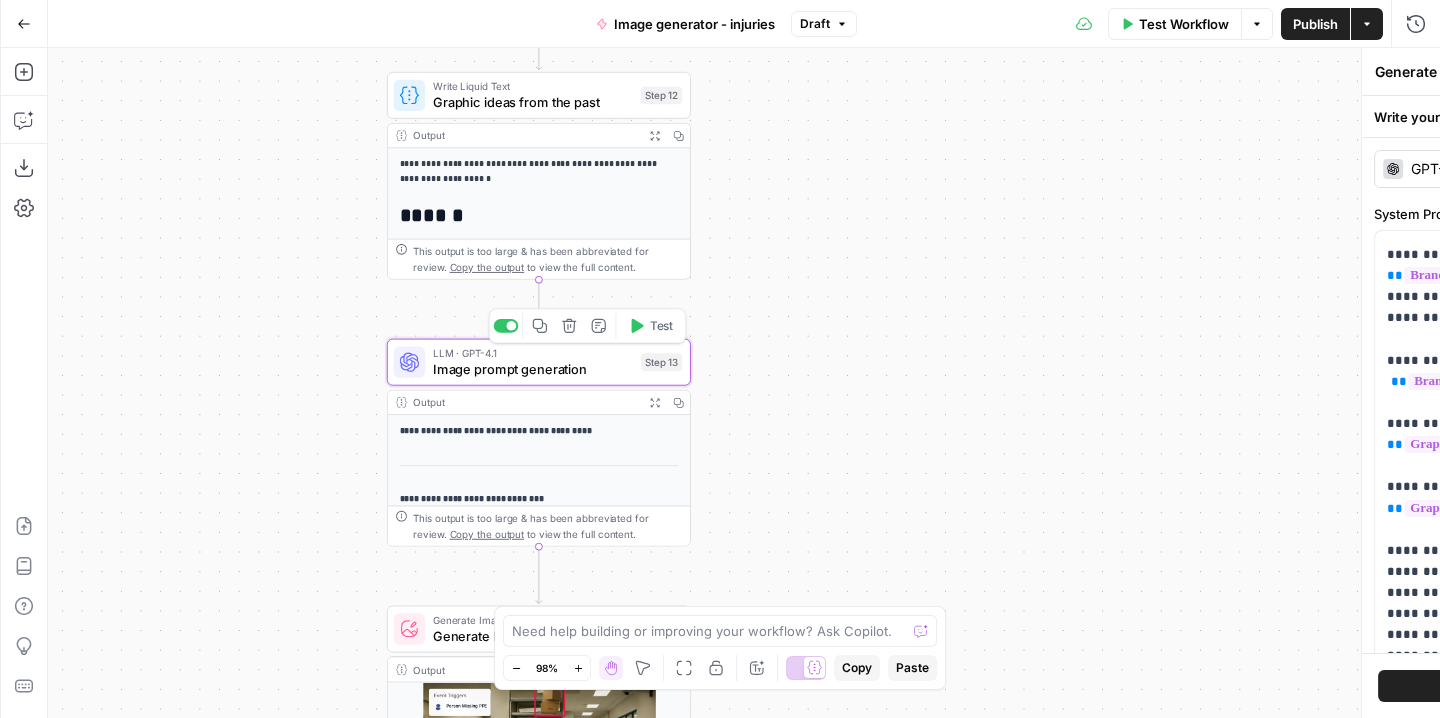 type on "Image prompt generation" 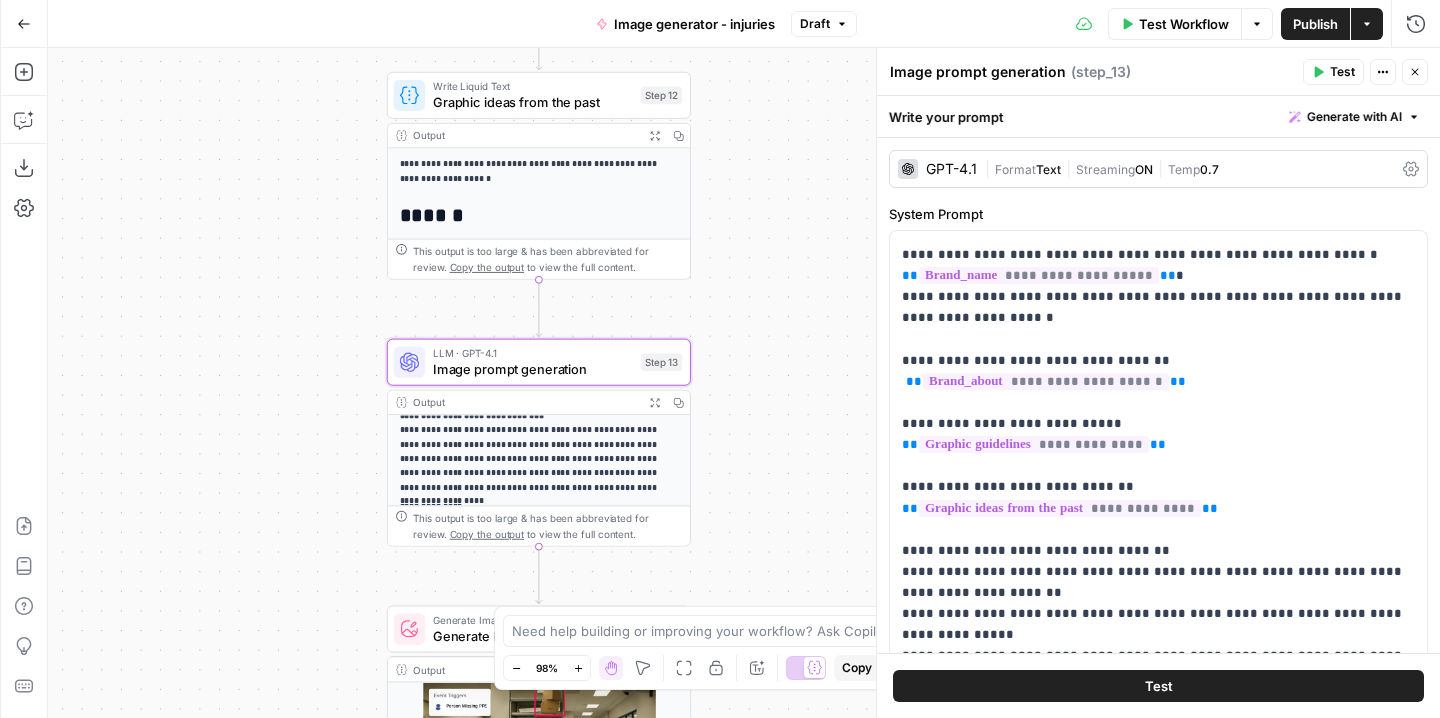 scroll, scrollTop: 89, scrollLeft: 0, axis: vertical 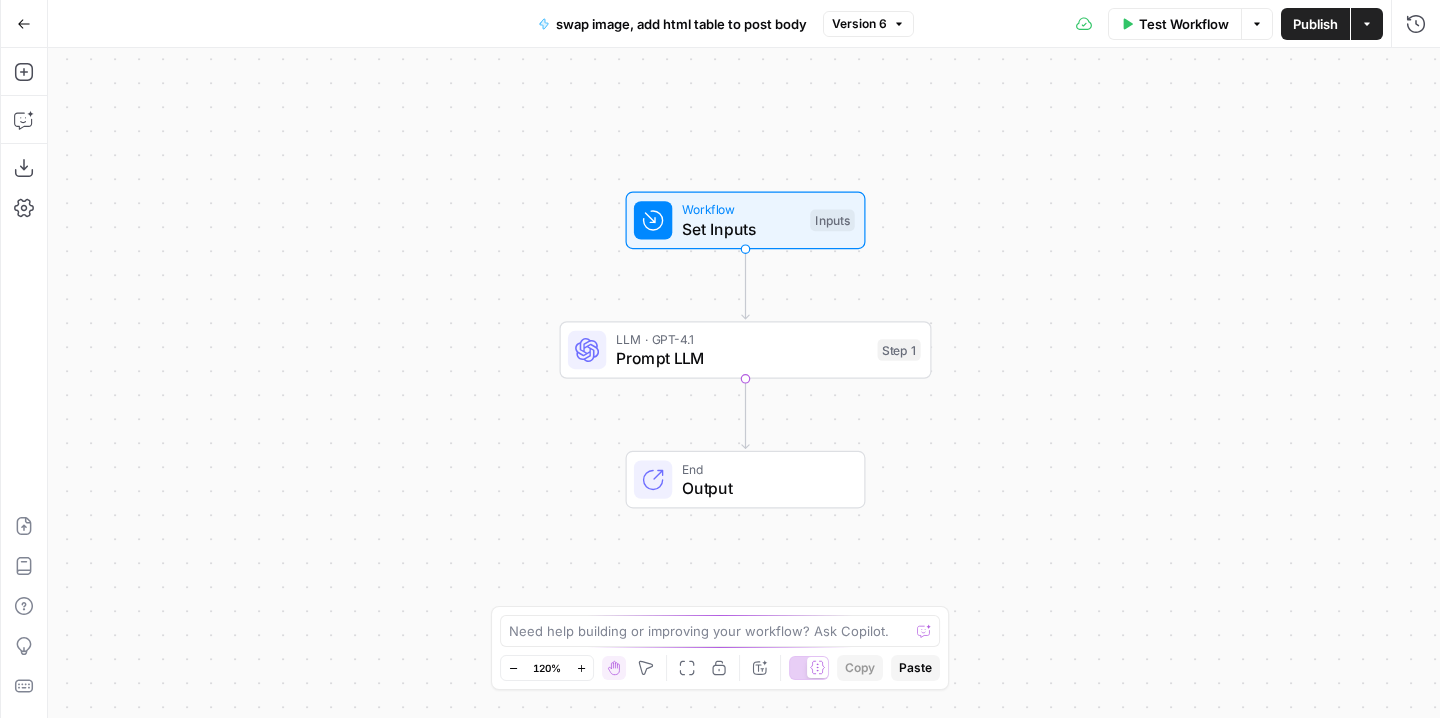 click on "Prompt LLM" at bounding box center (742, 358) 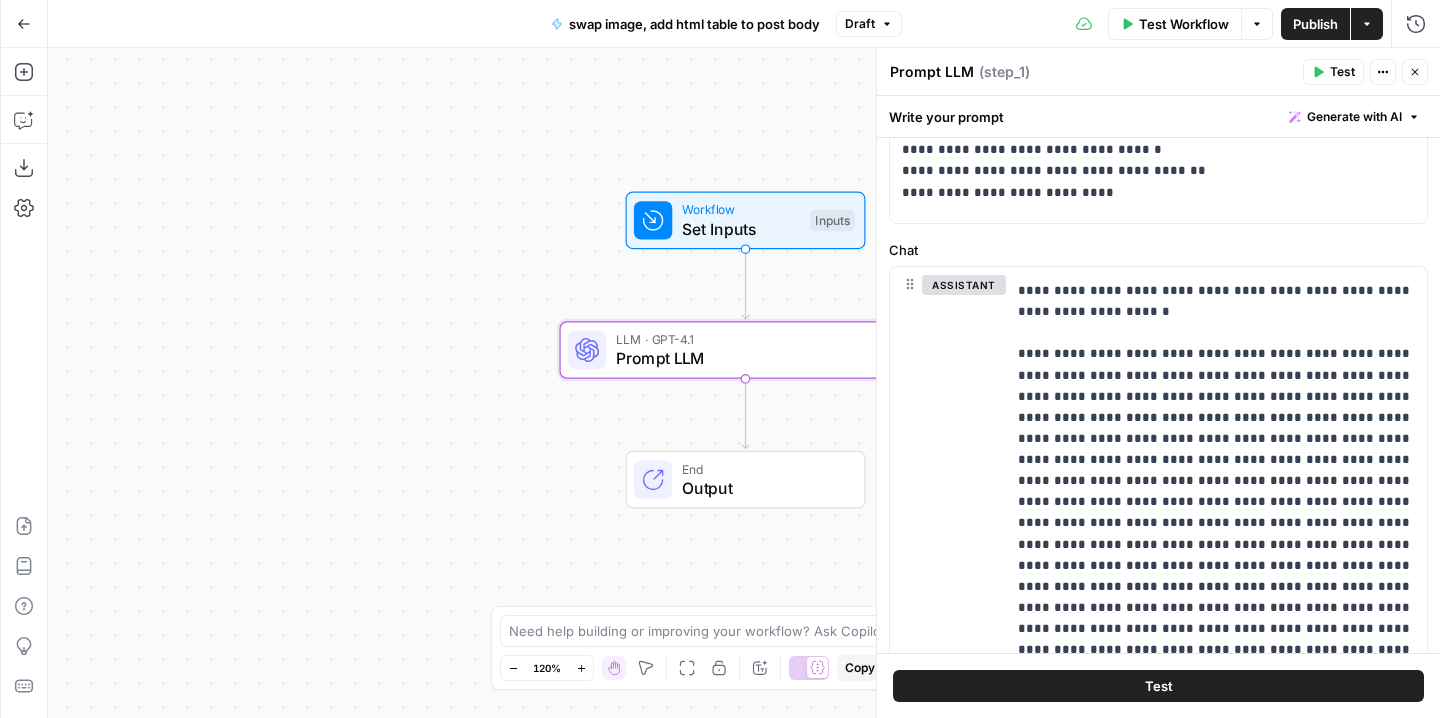 scroll, scrollTop: 151, scrollLeft: 0, axis: vertical 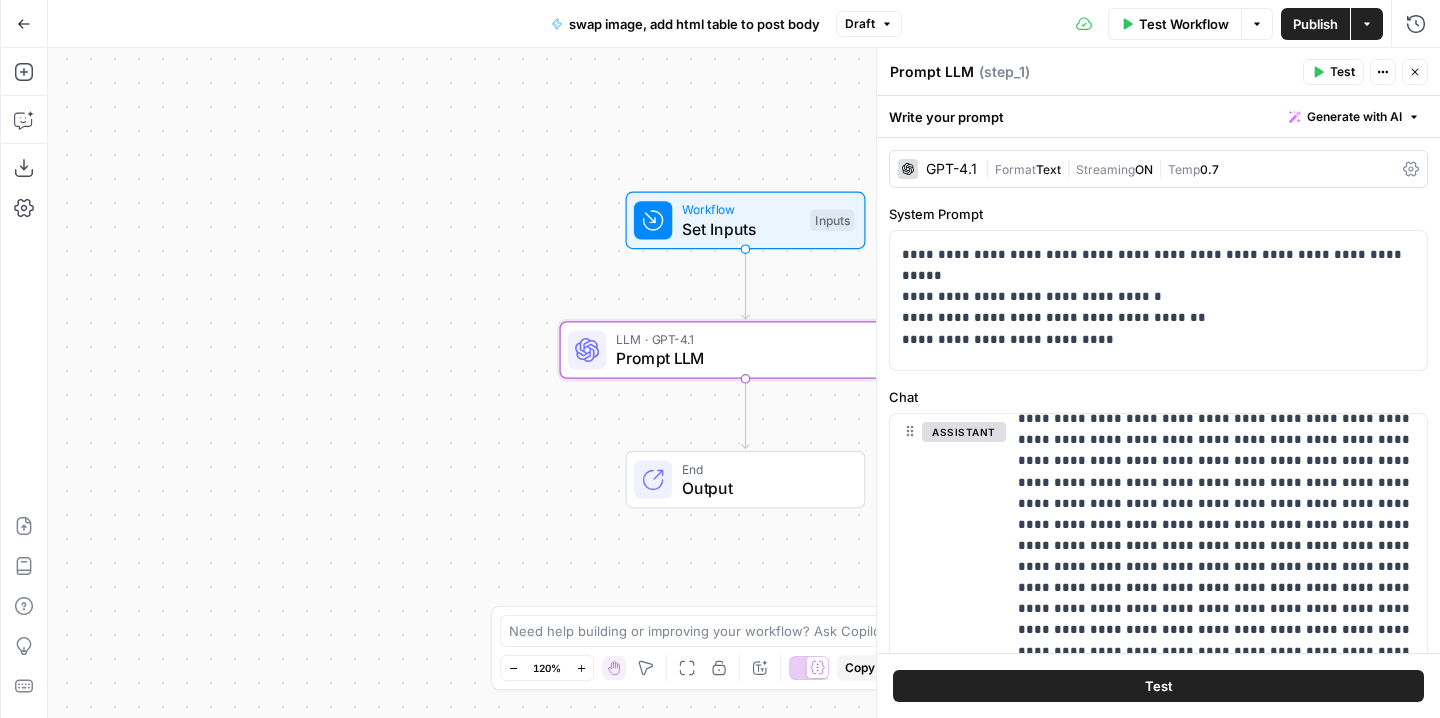 click 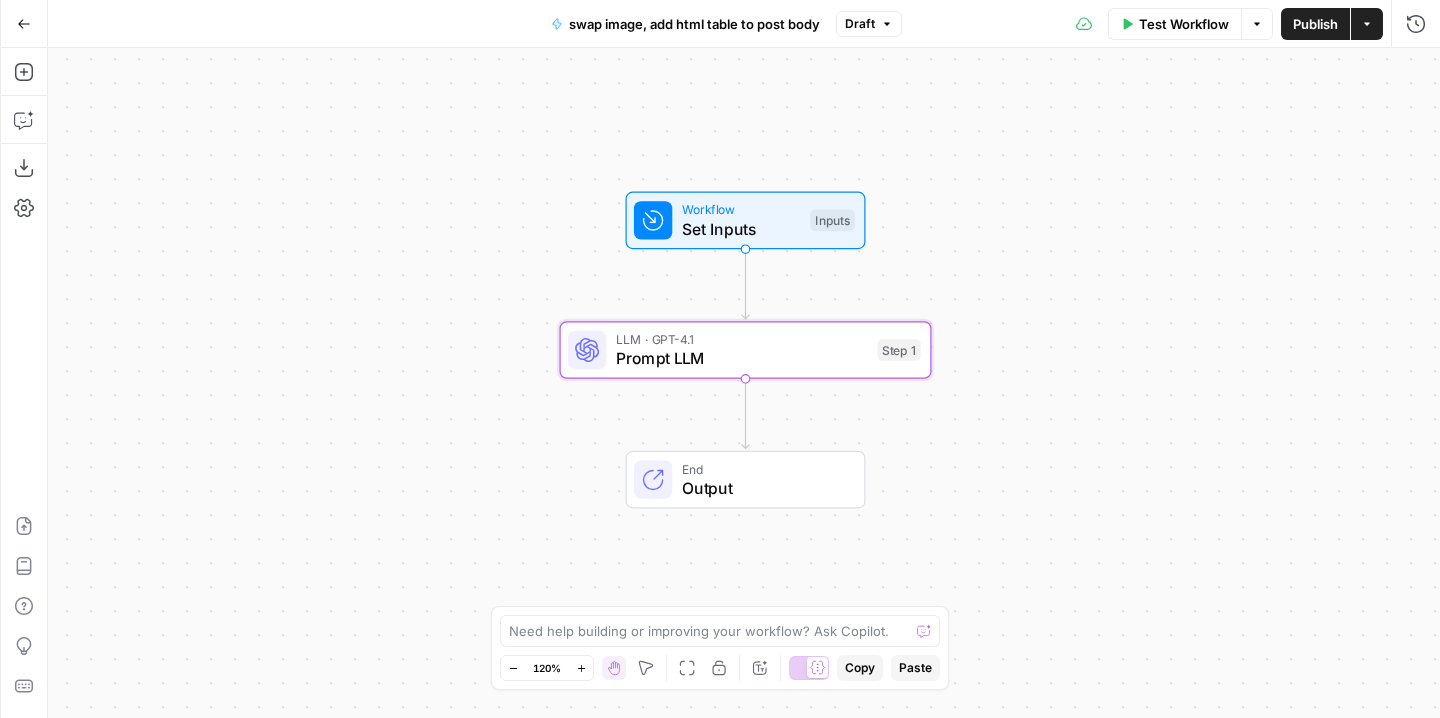 click on "Prompt LLM" at bounding box center (742, 358) 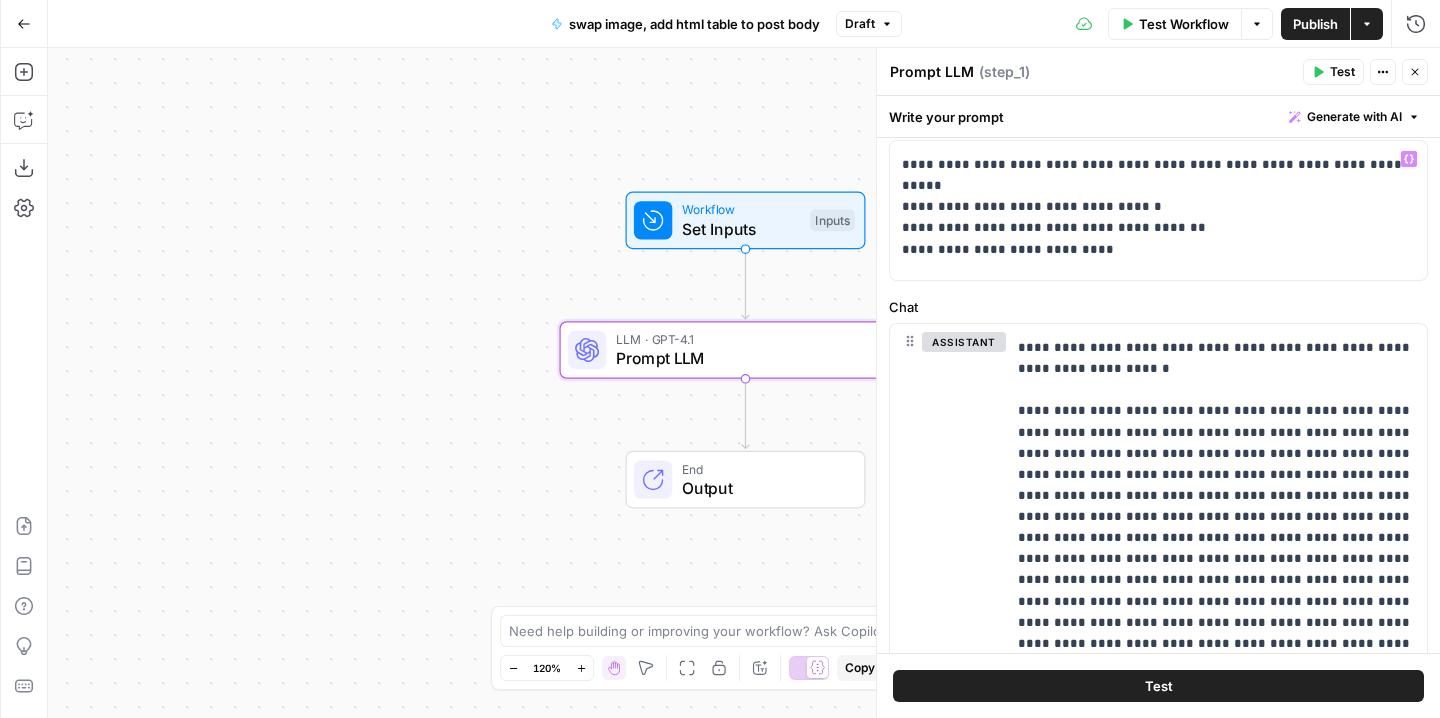 scroll, scrollTop: 108, scrollLeft: 0, axis: vertical 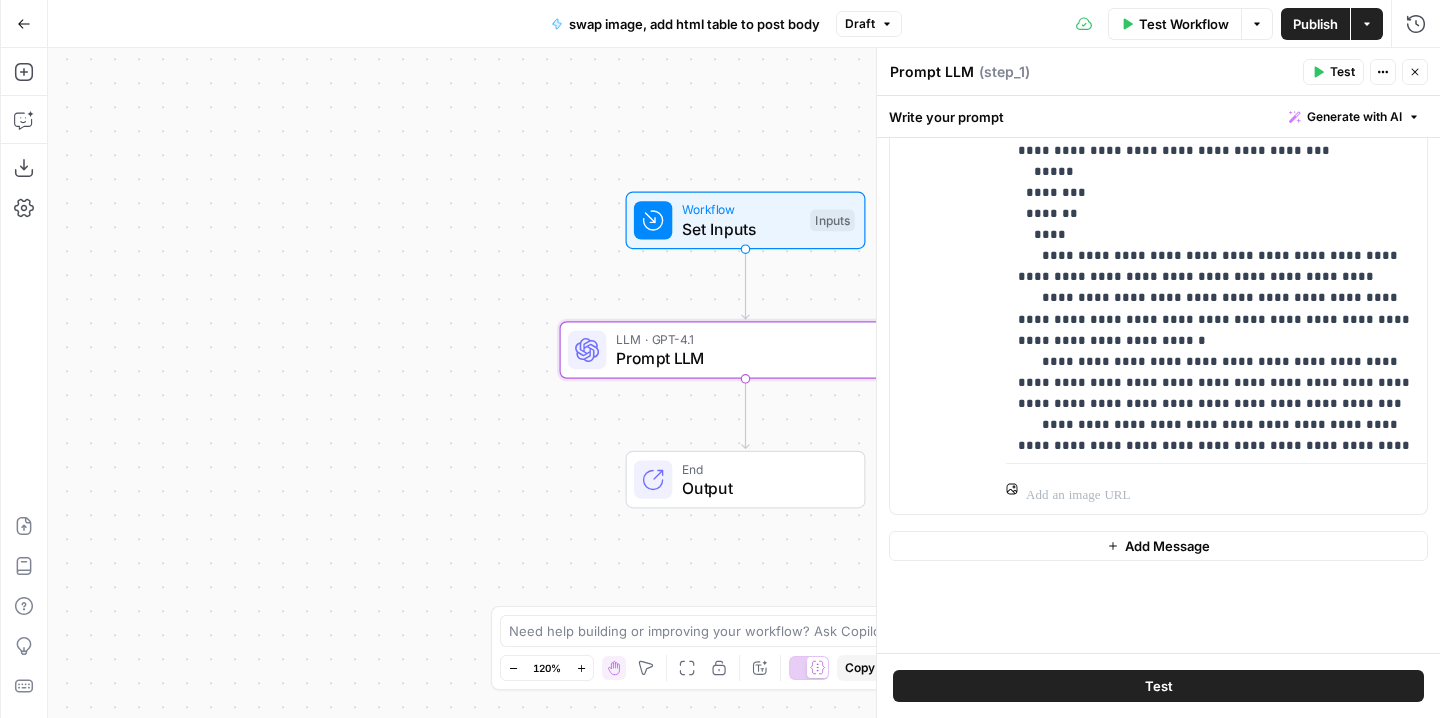 click 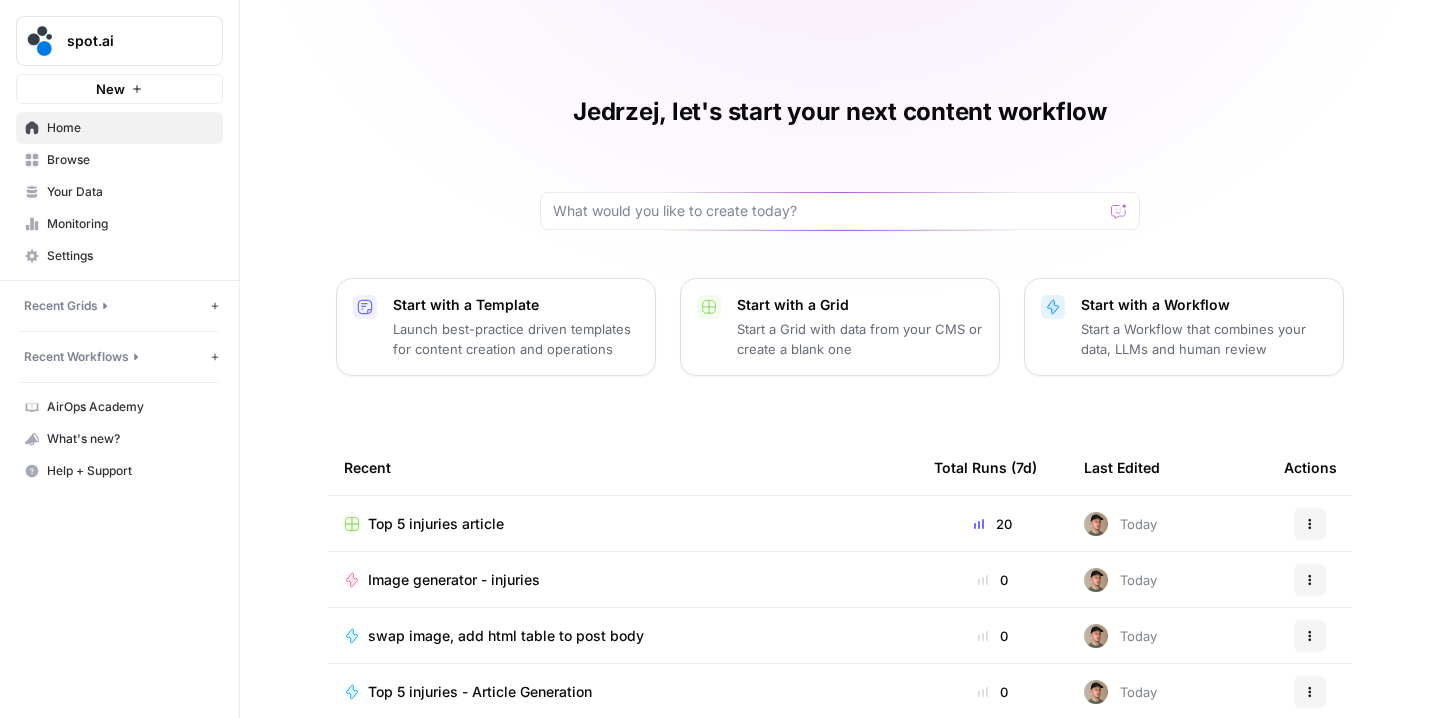 scroll, scrollTop: 0, scrollLeft: 0, axis: both 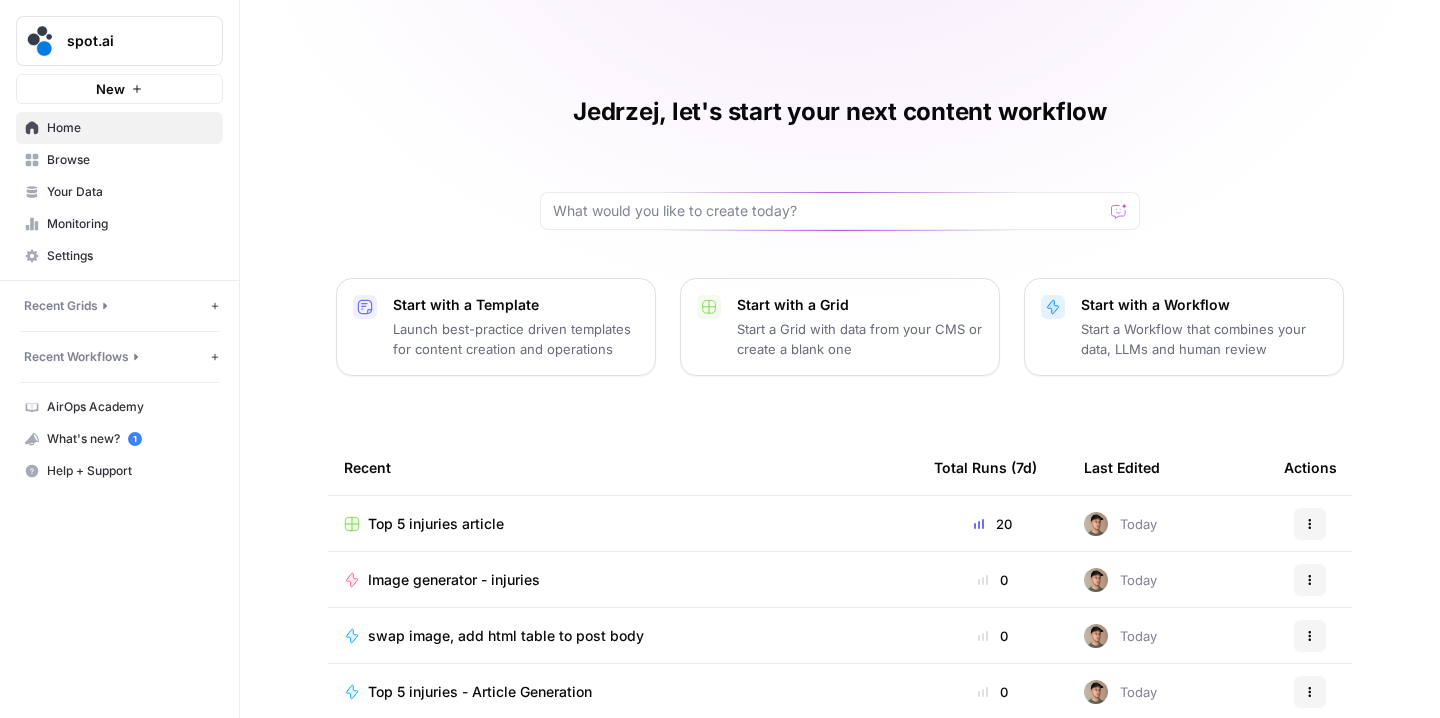 click on "Browse" at bounding box center (130, 160) 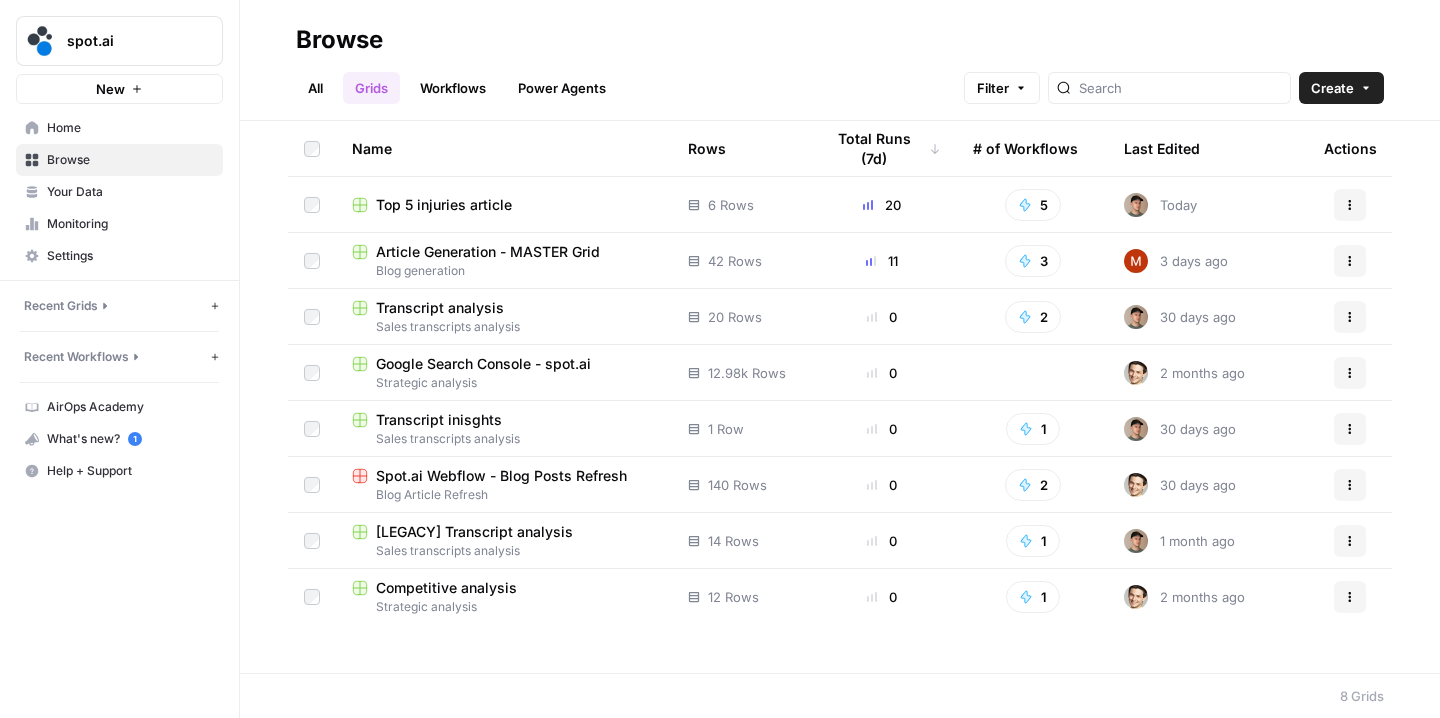 click on "Top 5 injuries article" at bounding box center [444, 205] 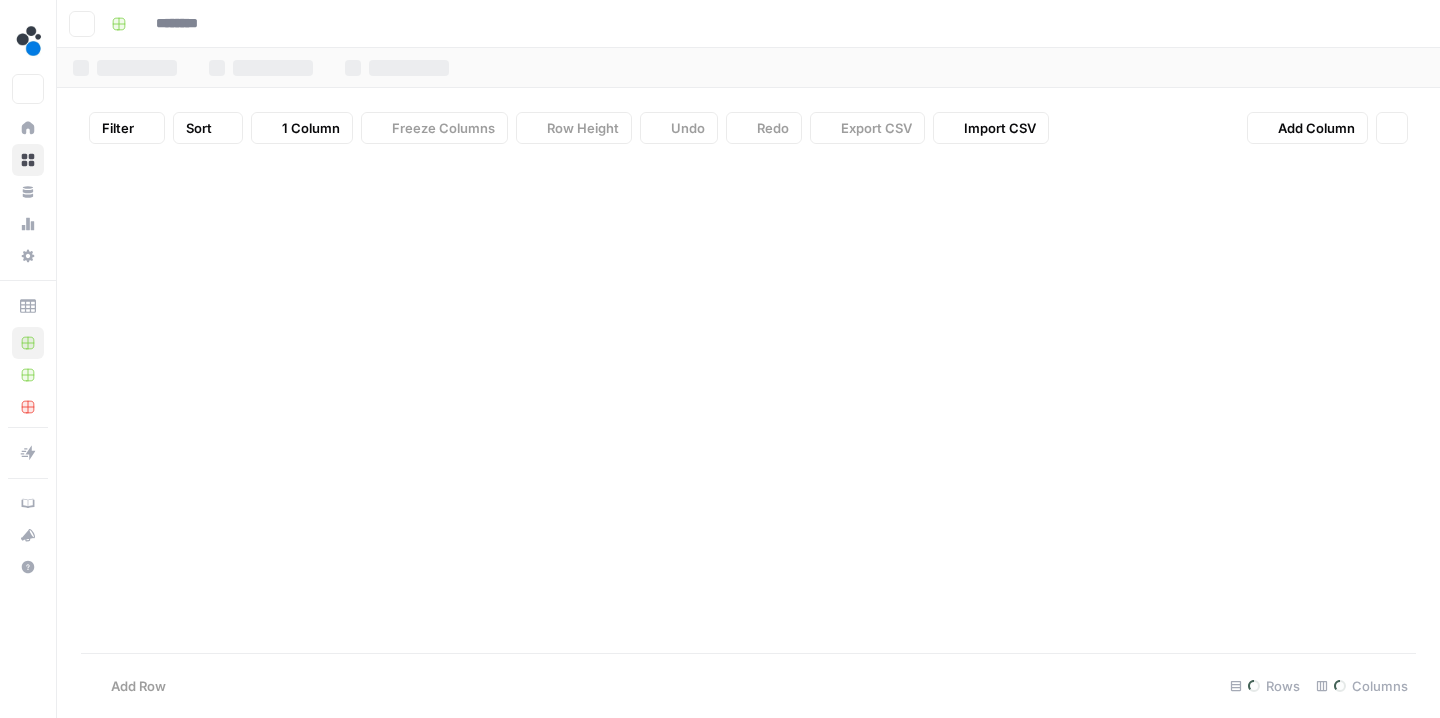 type on "**********" 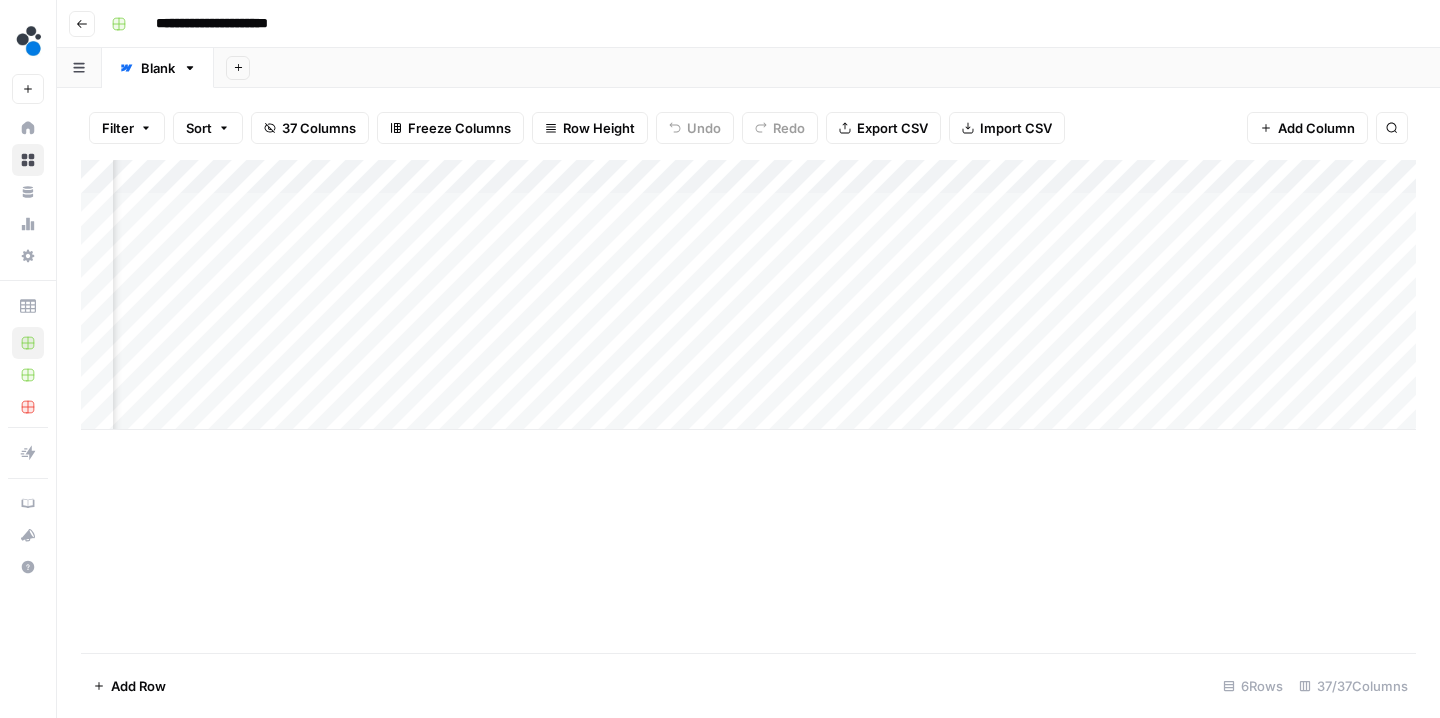 scroll, scrollTop: 0, scrollLeft: 3635, axis: horizontal 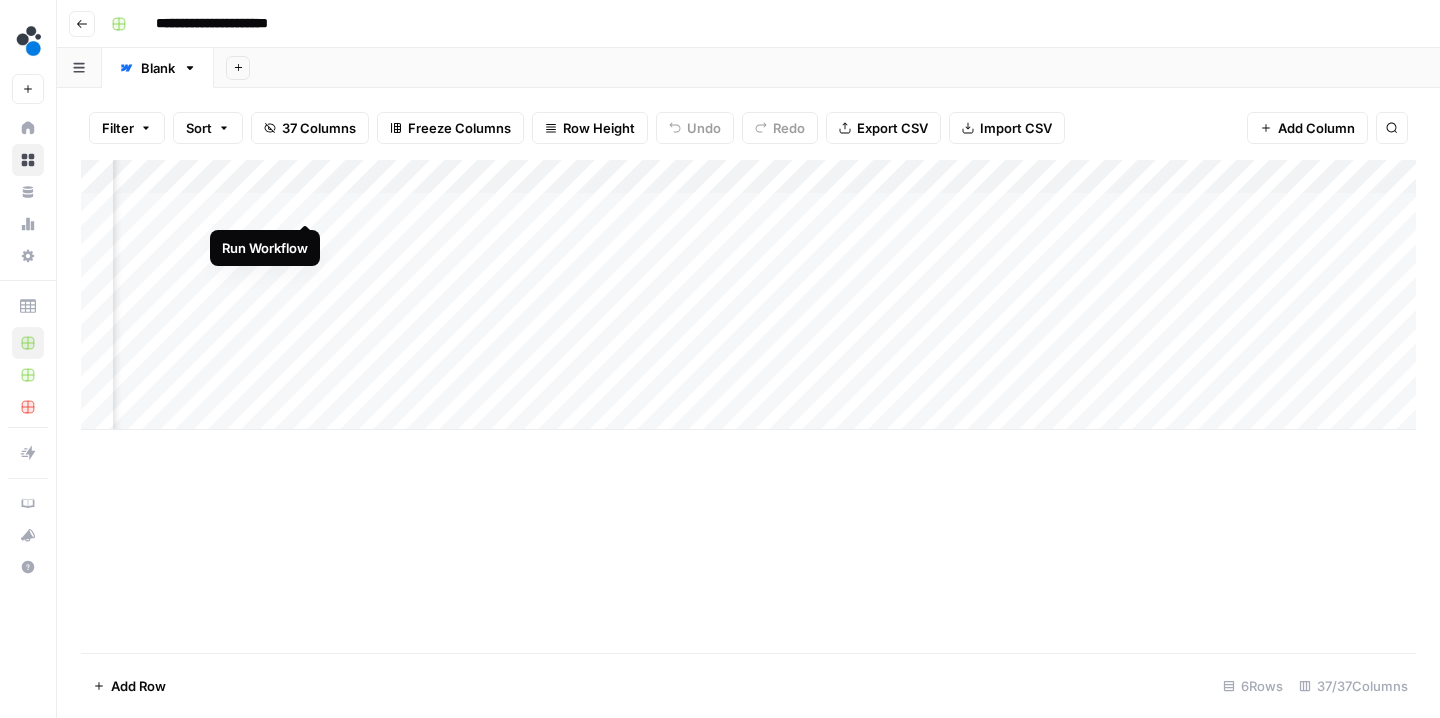 click on "Add Column" at bounding box center (748, 295) 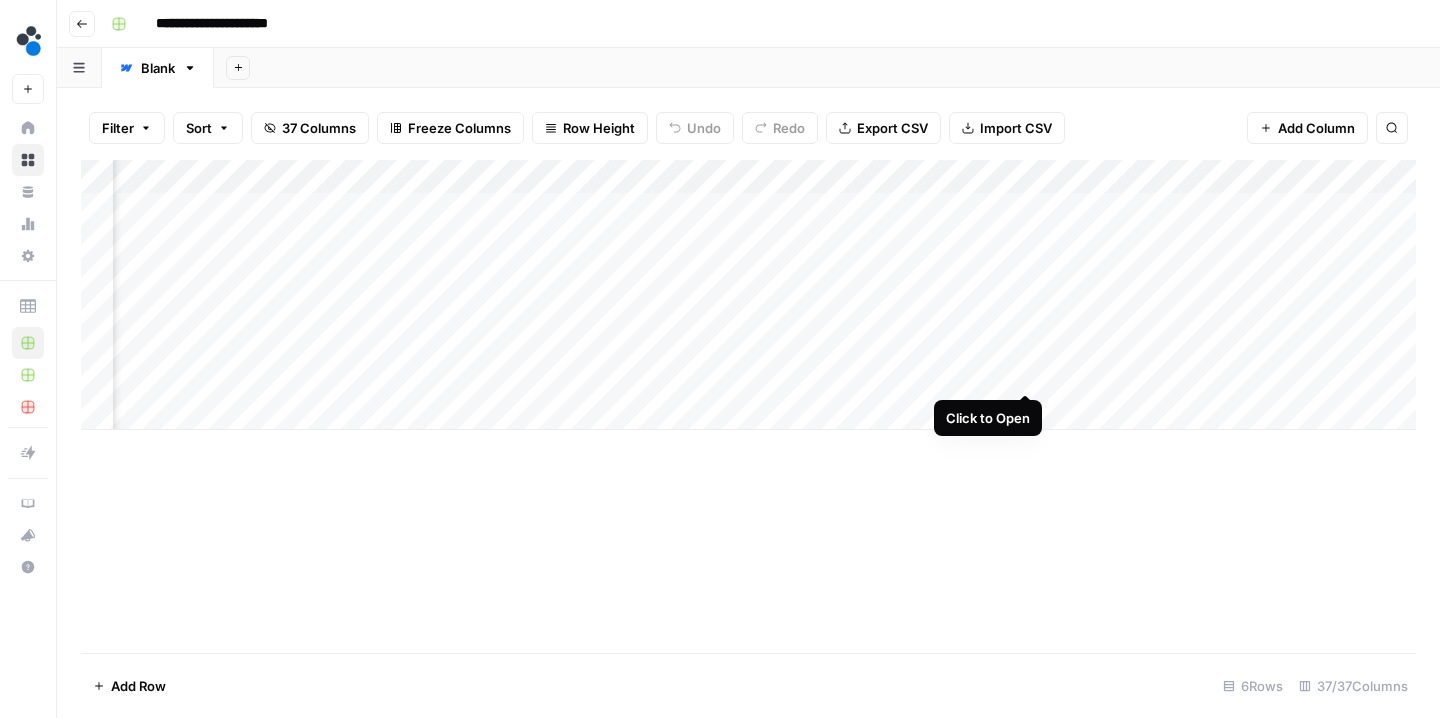 click on "Add Column" at bounding box center [748, 295] 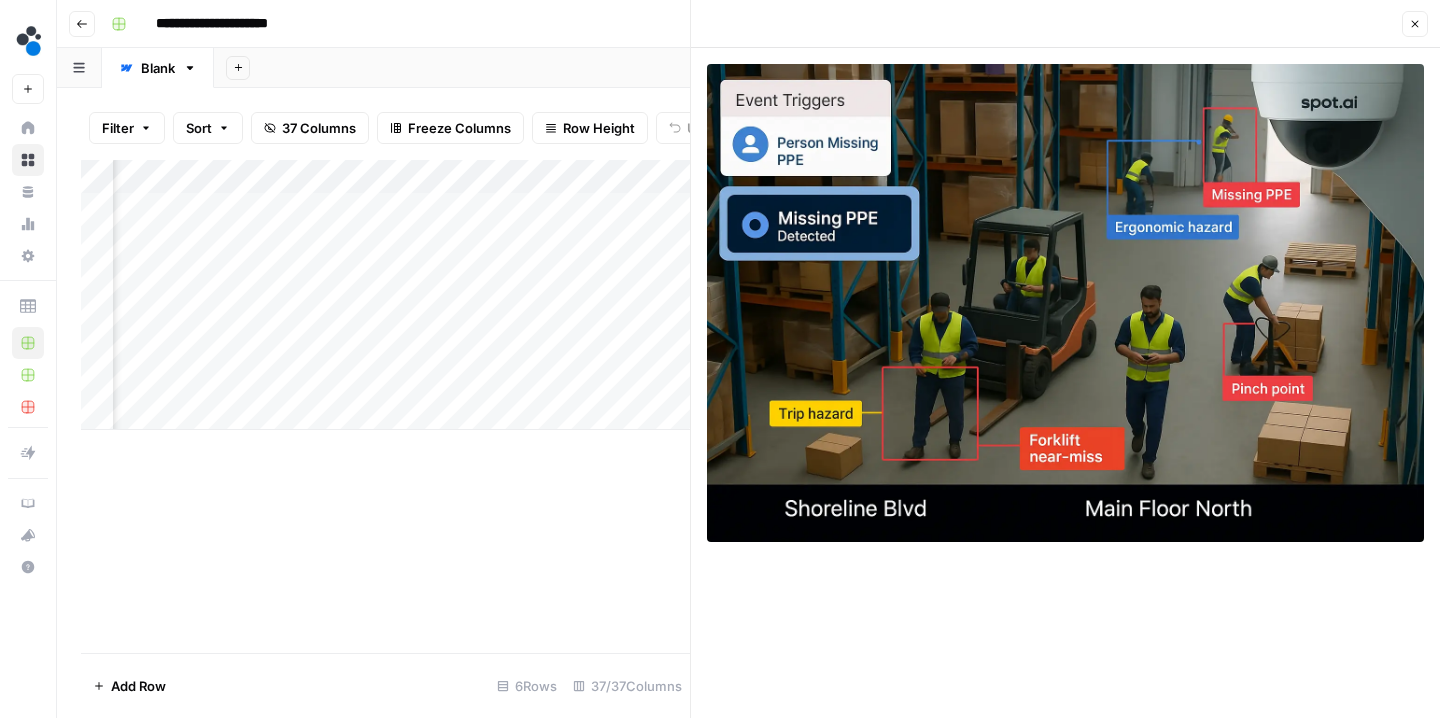 scroll, scrollTop: 0, scrollLeft: 1667, axis: horizontal 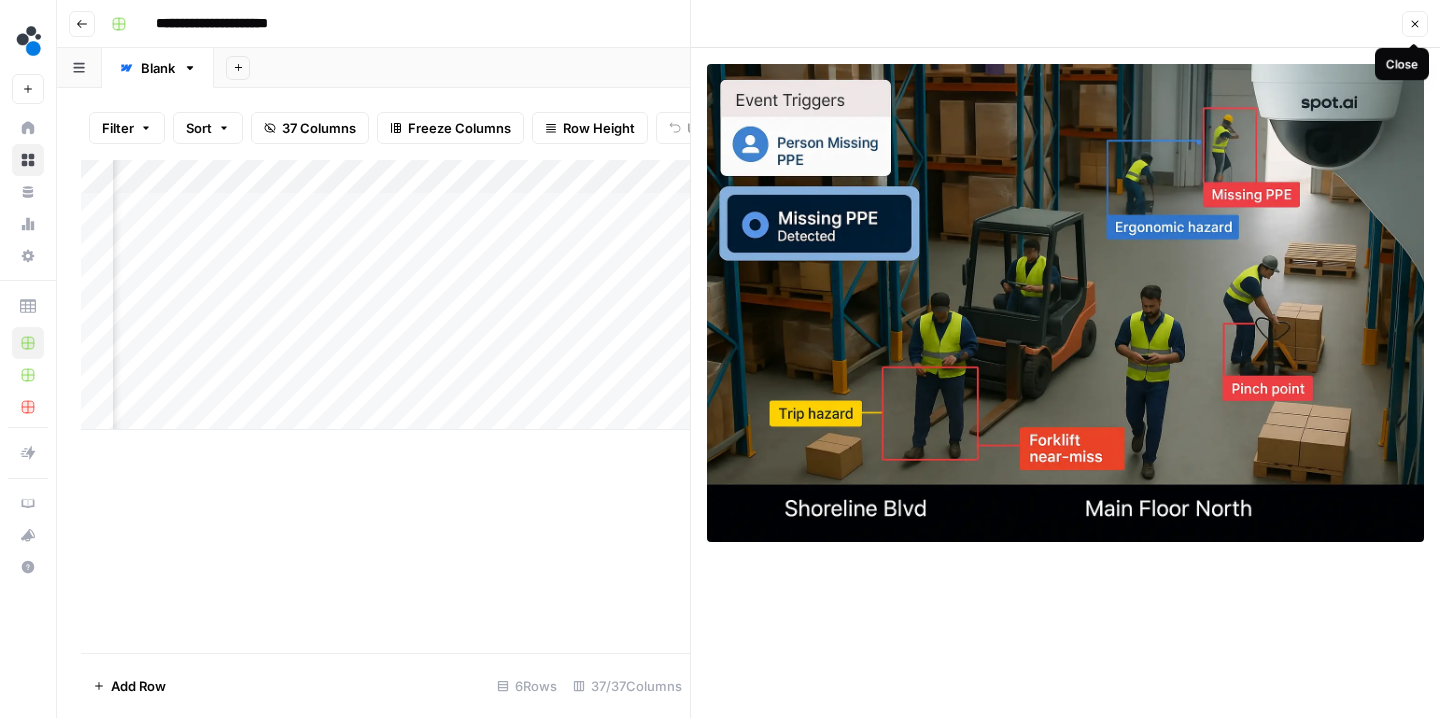 click on "Close" at bounding box center [1415, 24] 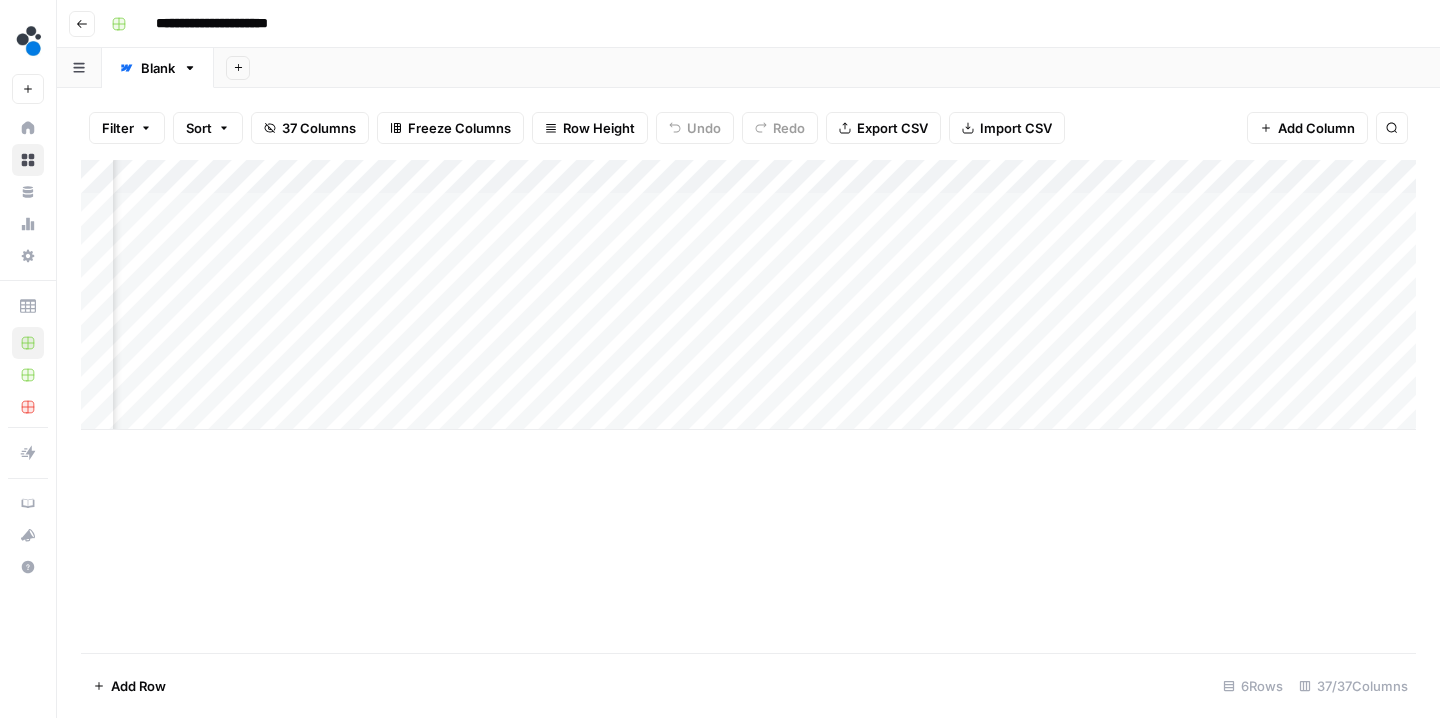 click on "Add Column" at bounding box center [748, 295] 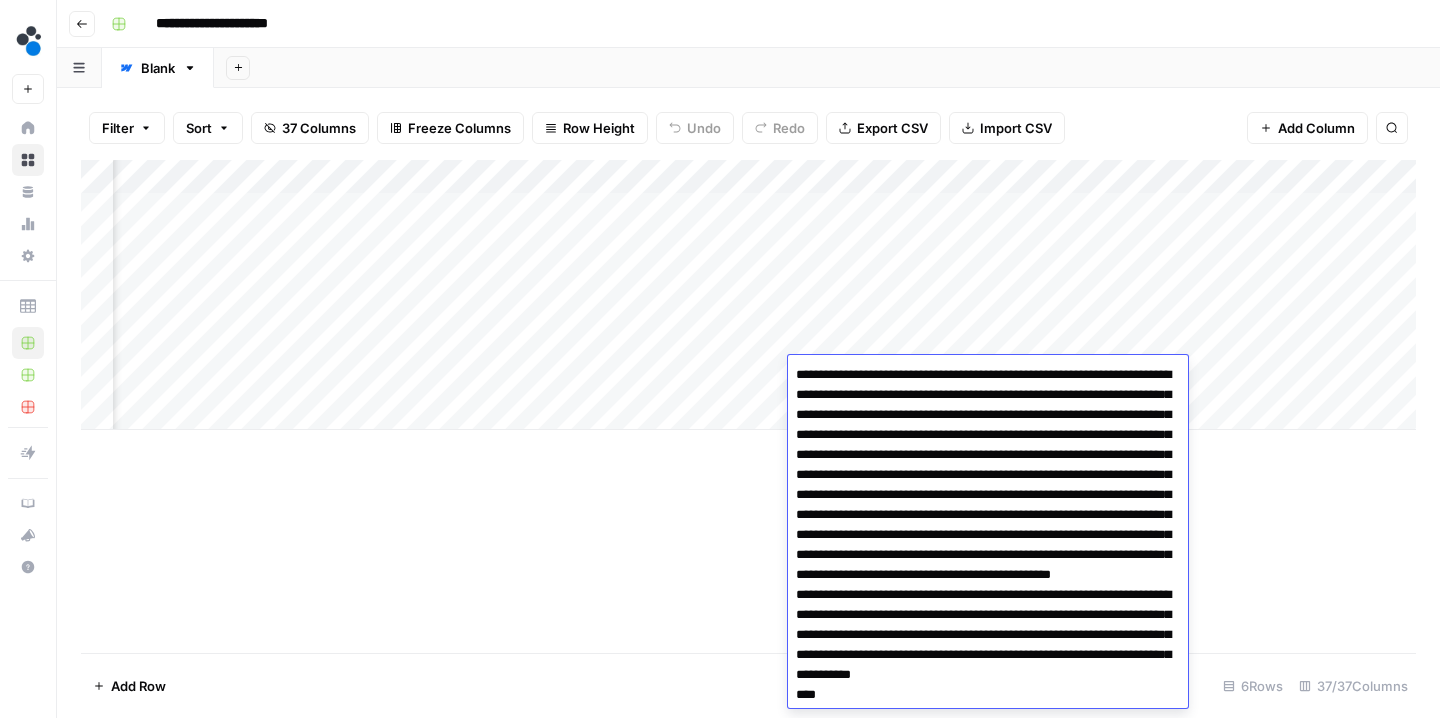 scroll, scrollTop: 6441, scrollLeft: 0, axis: vertical 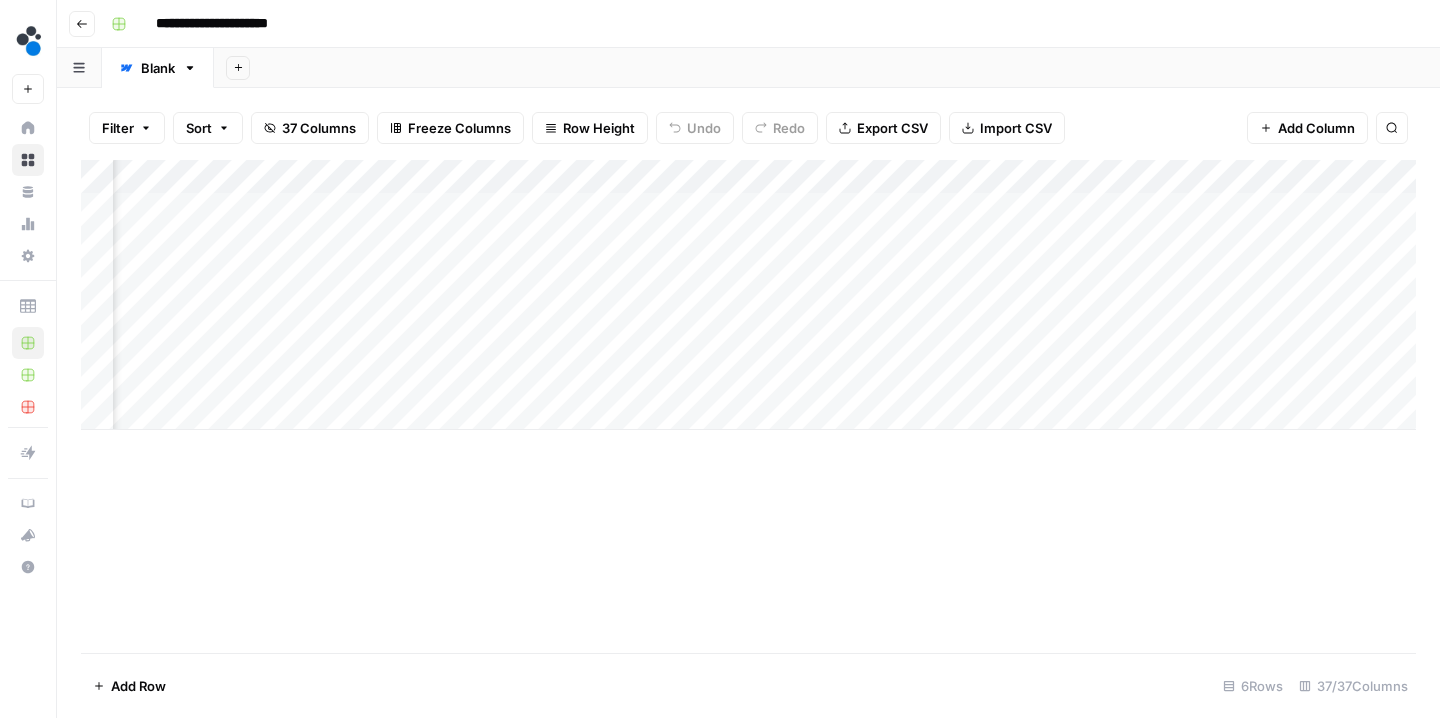 click on "Add Column" at bounding box center (748, 406) 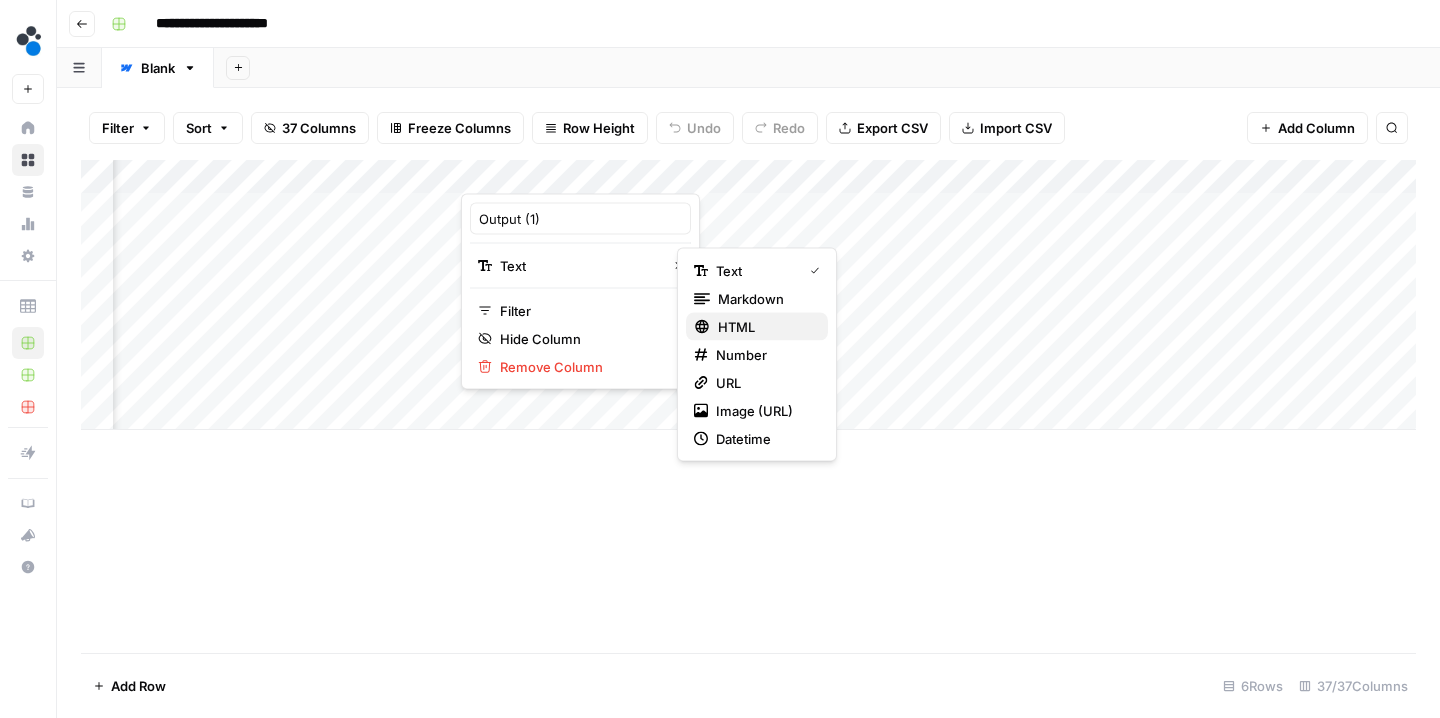 click on "HTML" at bounding box center (757, 327) 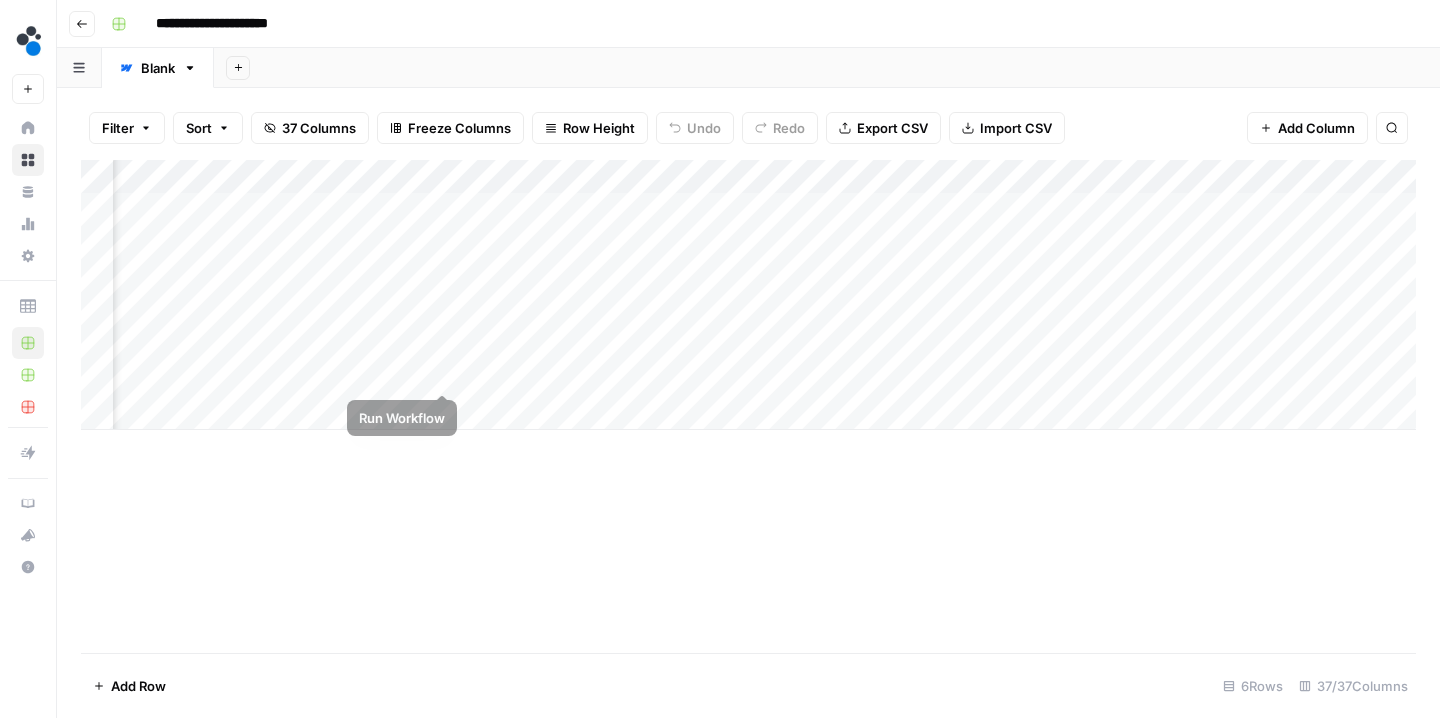 click on "Add Column" at bounding box center [748, 295] 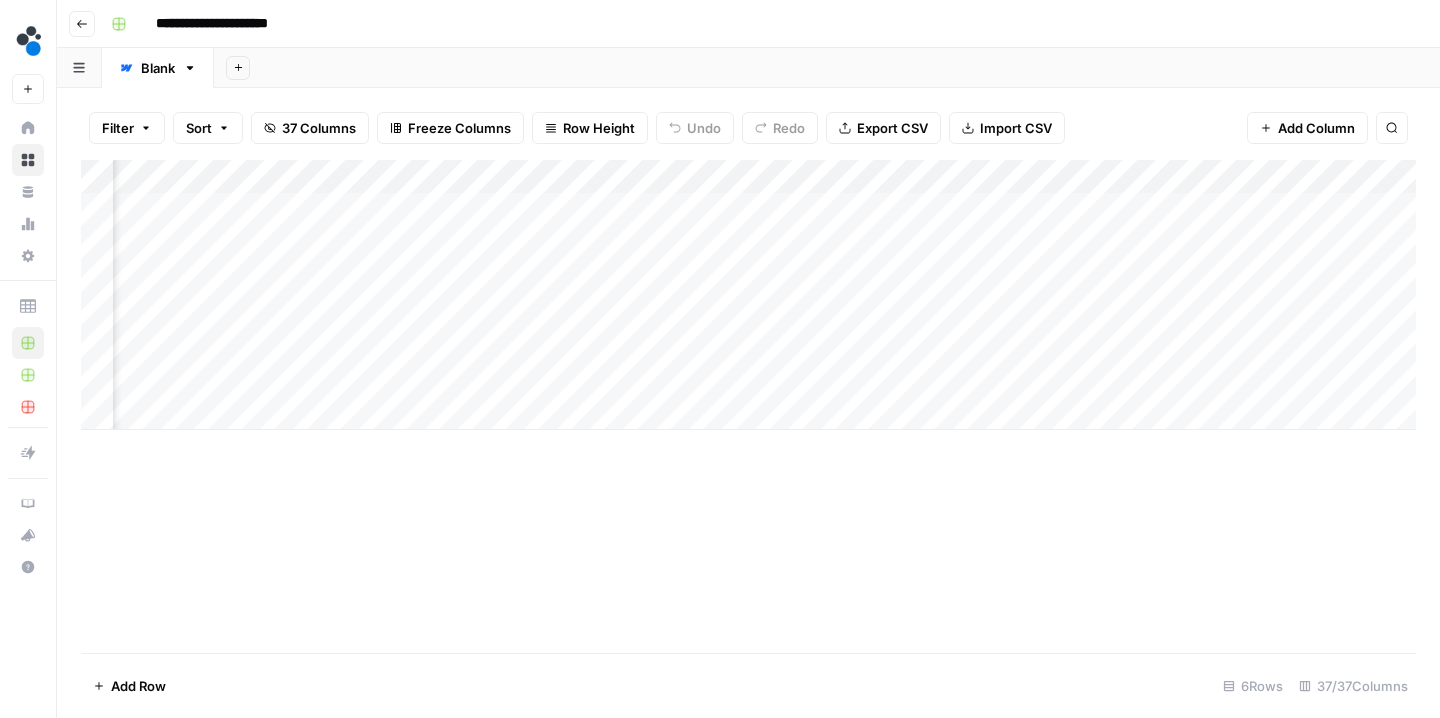 click on "Add Column" at bounding box center [748, 295] 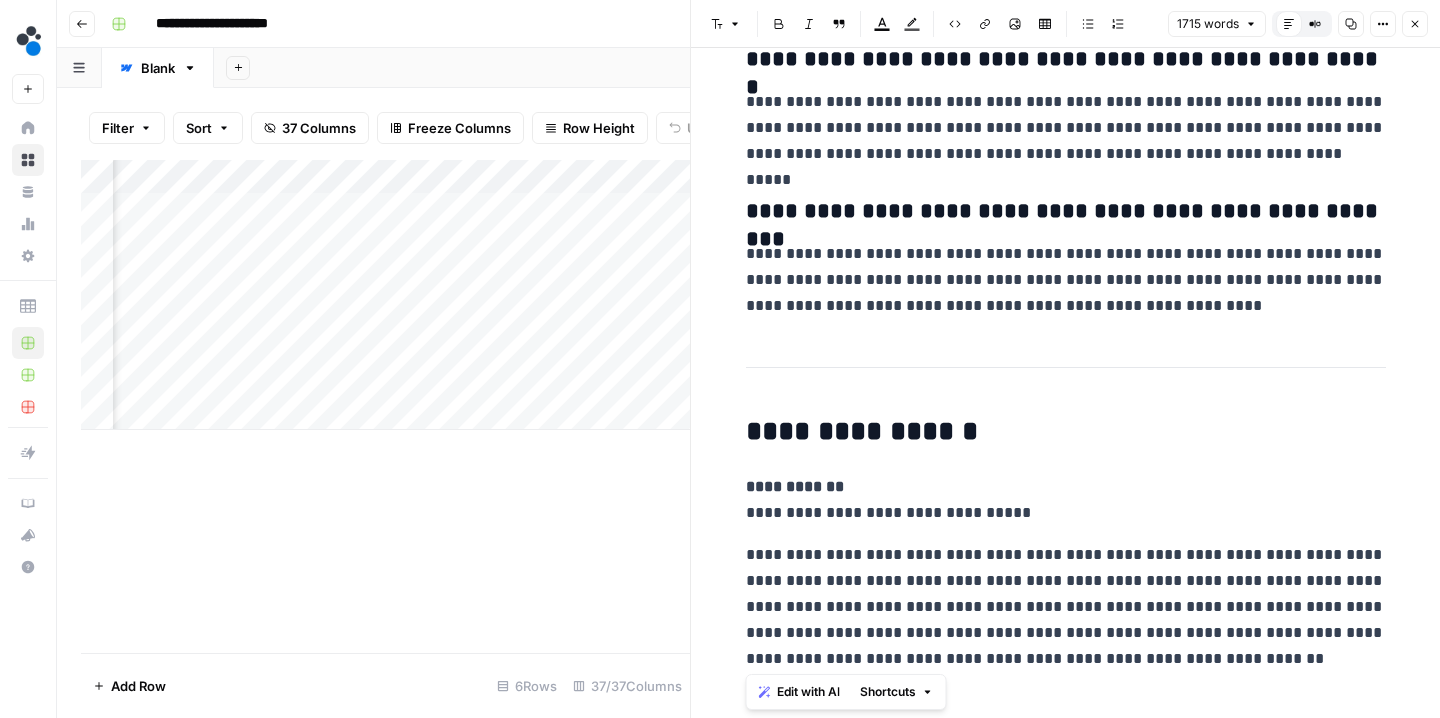 scroll, scrollTop: 6460, scrollLeft: 0, axis: vertical 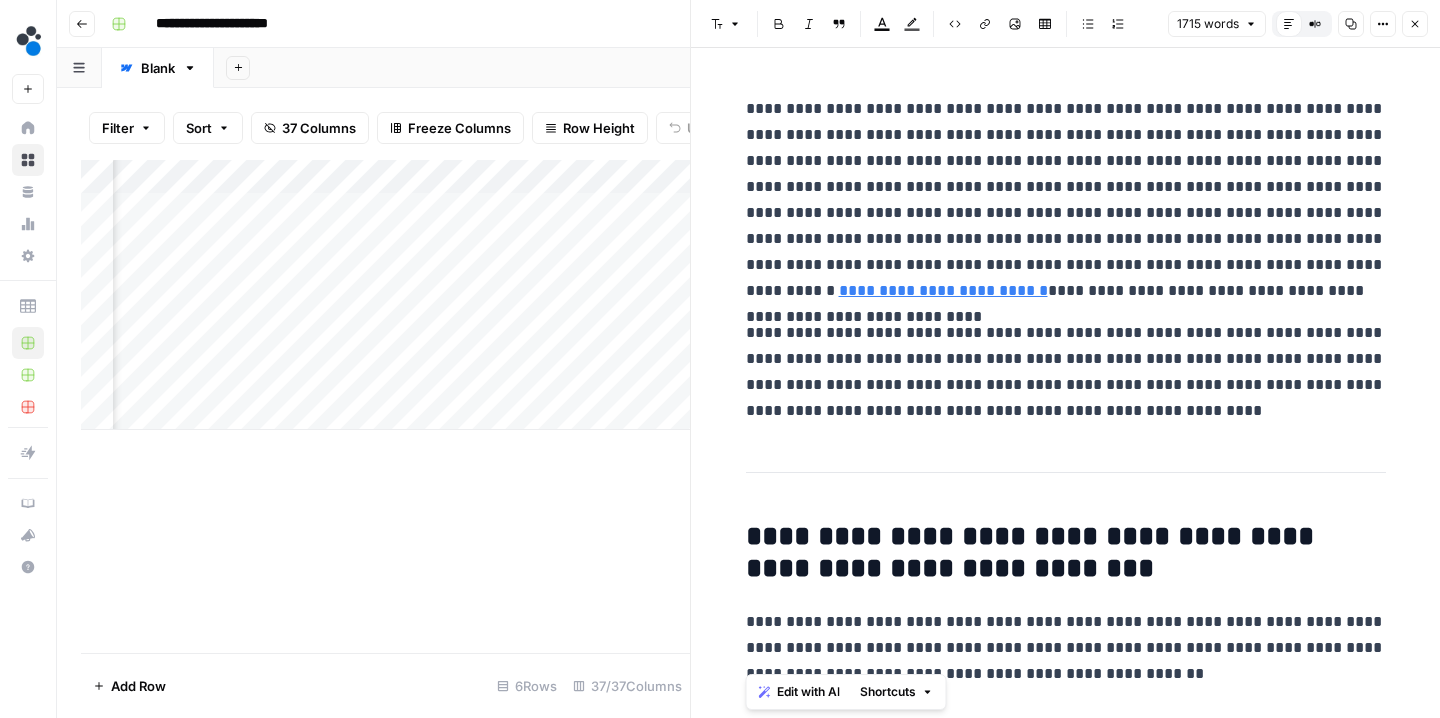 click 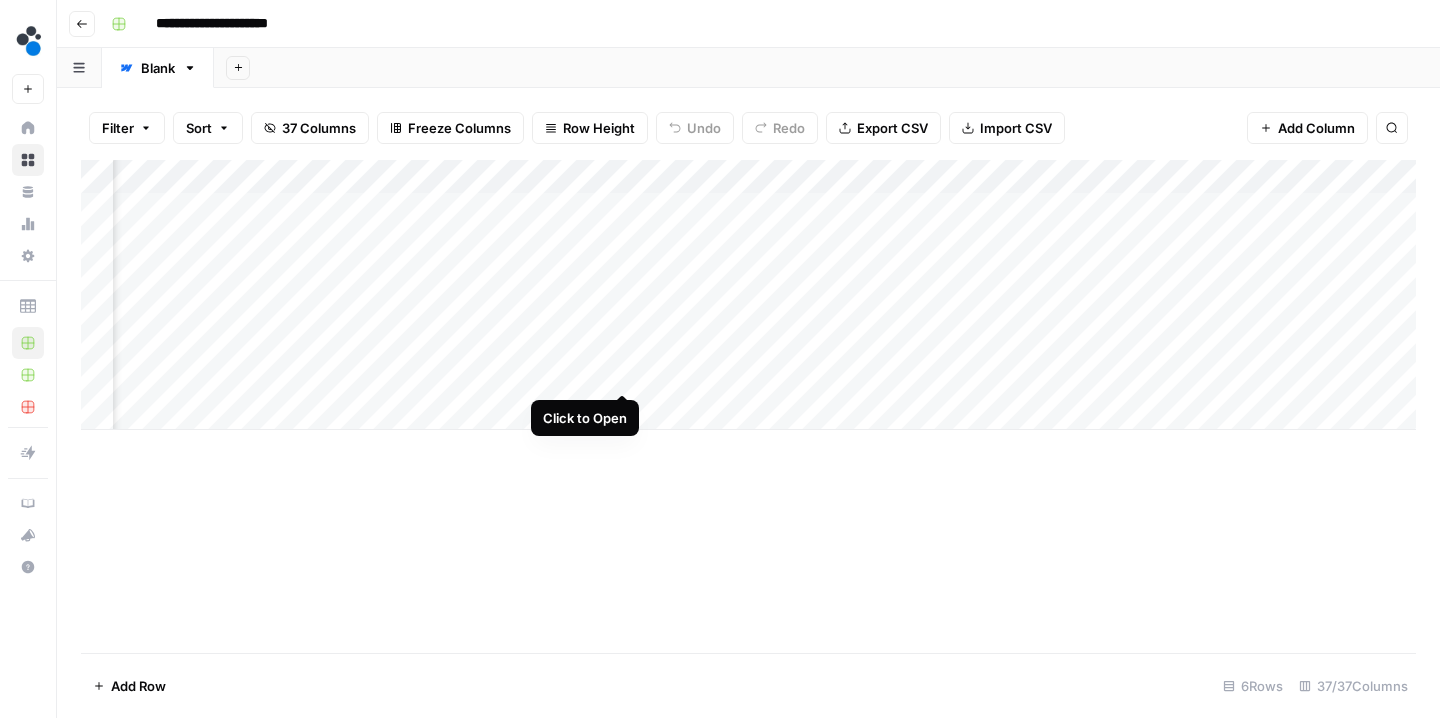 click on "Add Column" at bounding box center (748, 295) 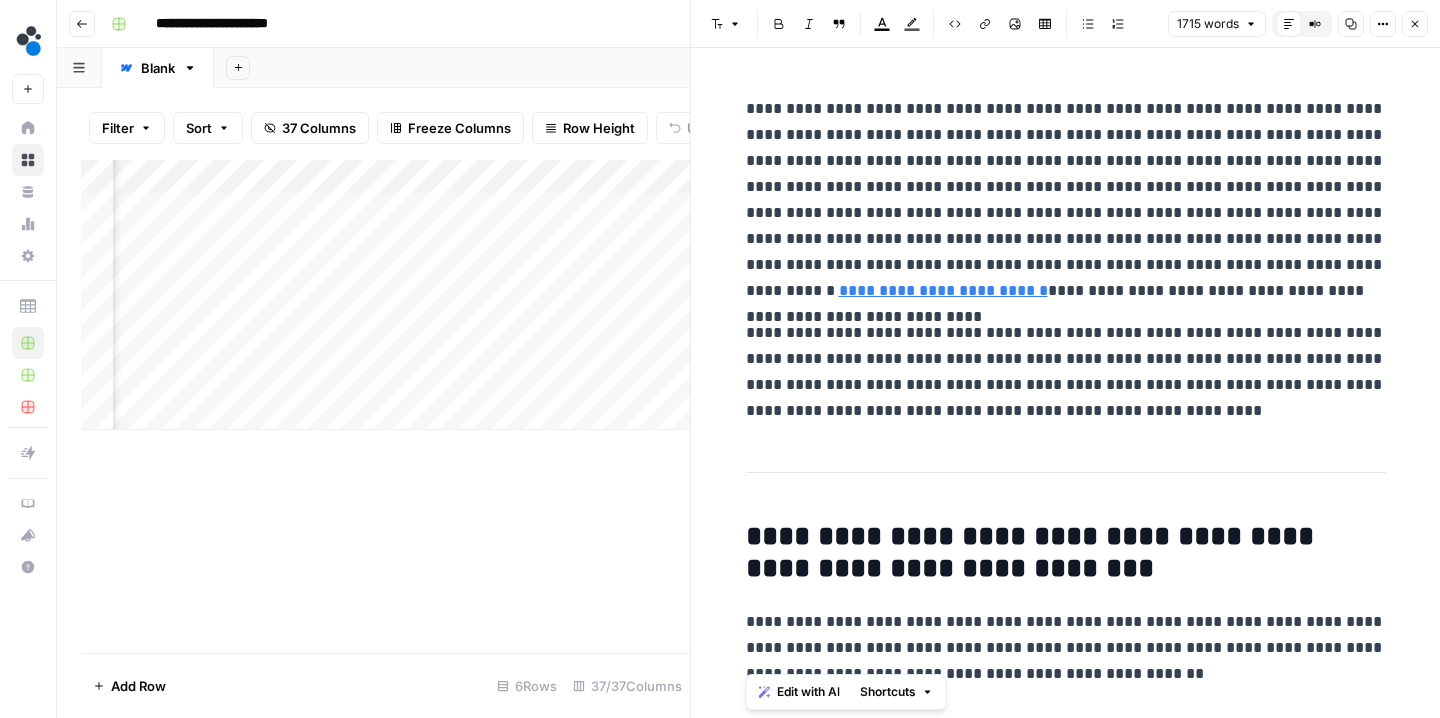 scroll, scrollTop: 0, scrollLeft: 0, axis: both 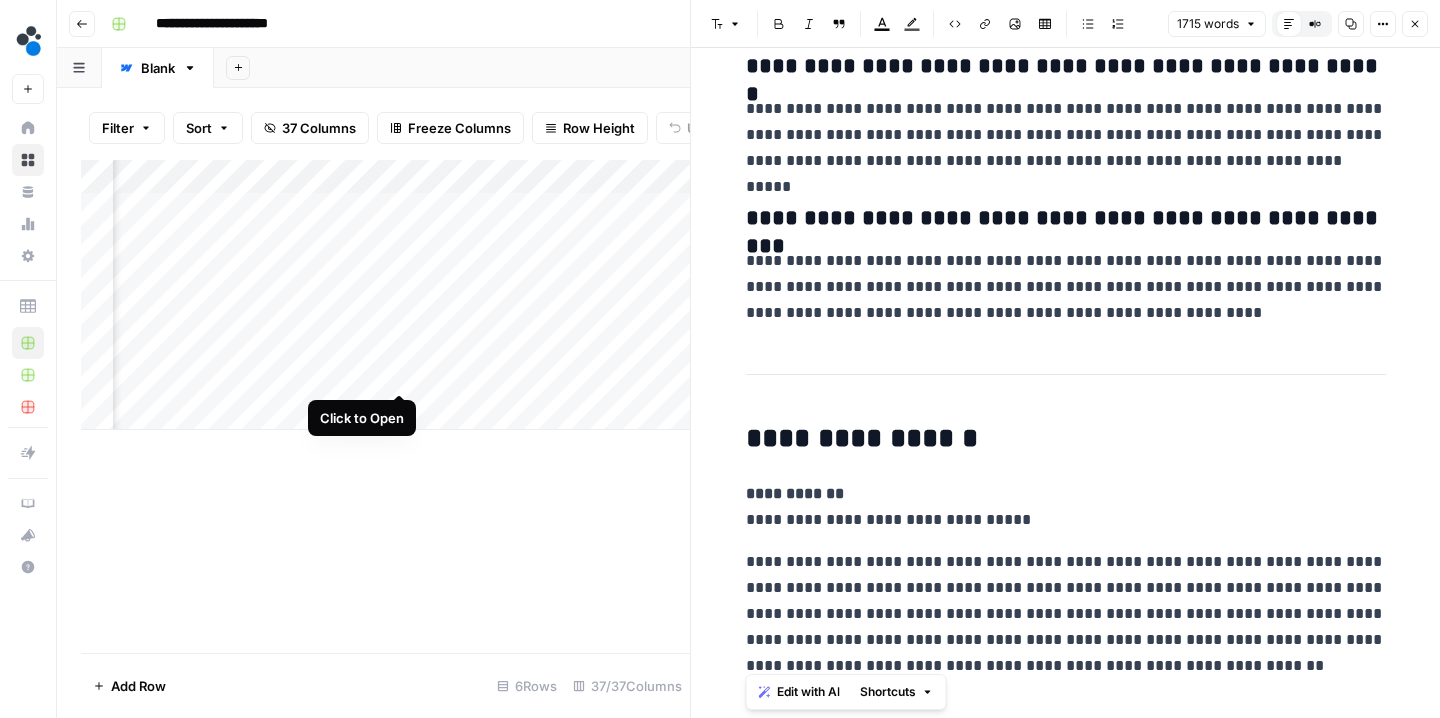click on "Add Column" at bounding box center (385, 295) 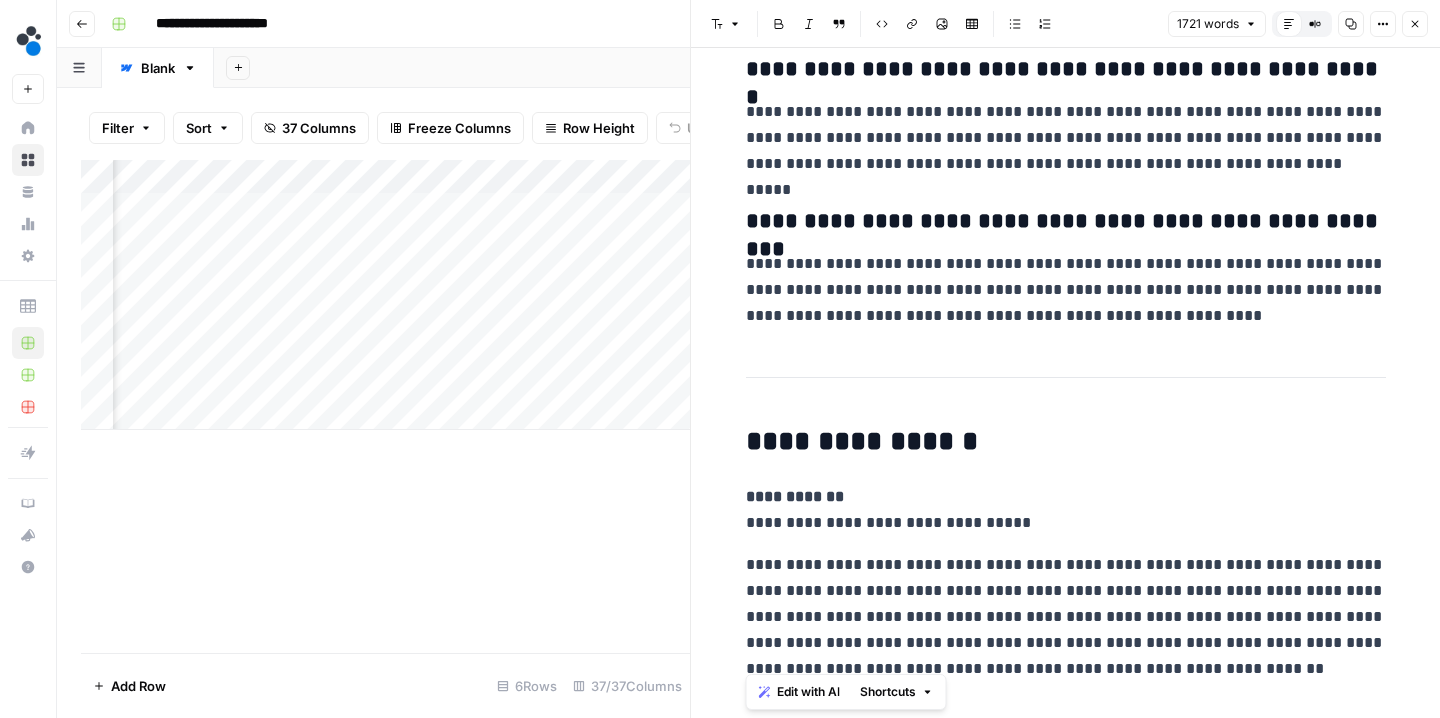 scroll, scrollTop: 6473, scrollLeft: 0, axis: vertical 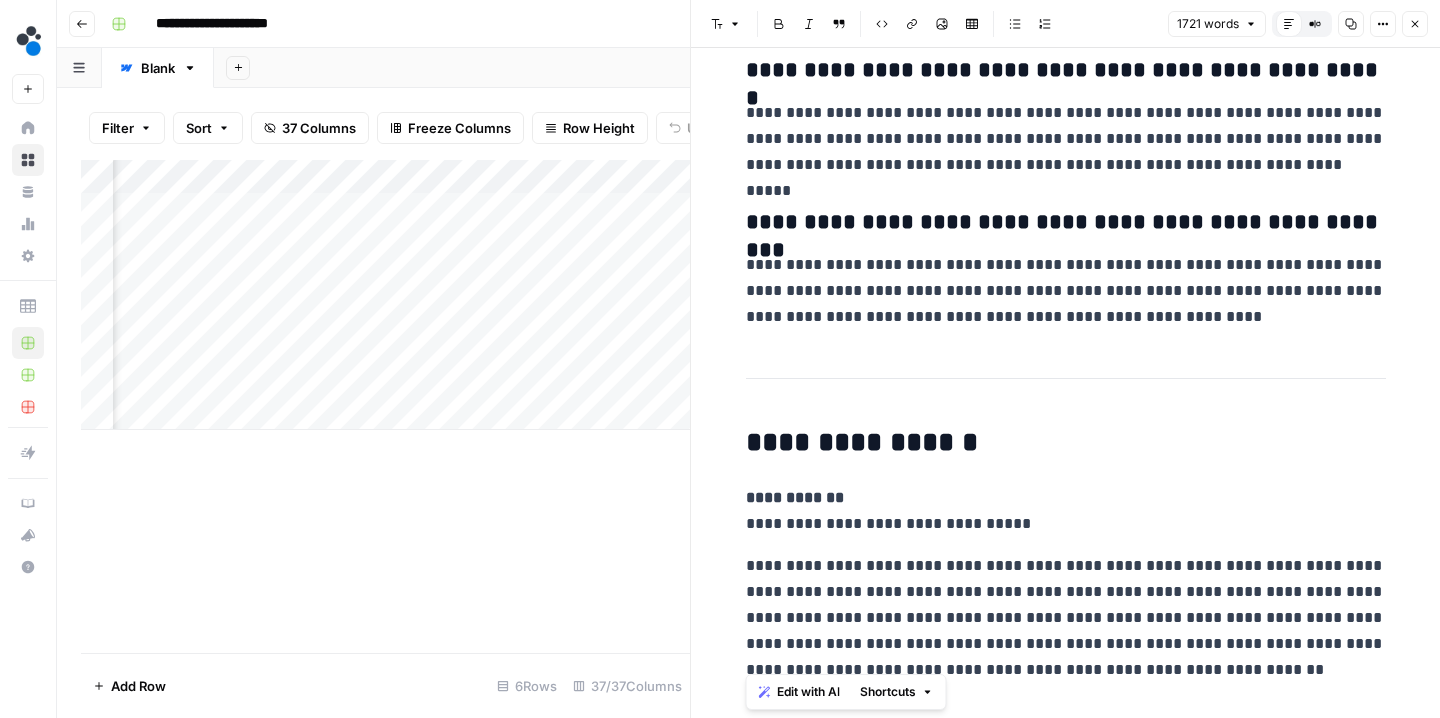 click 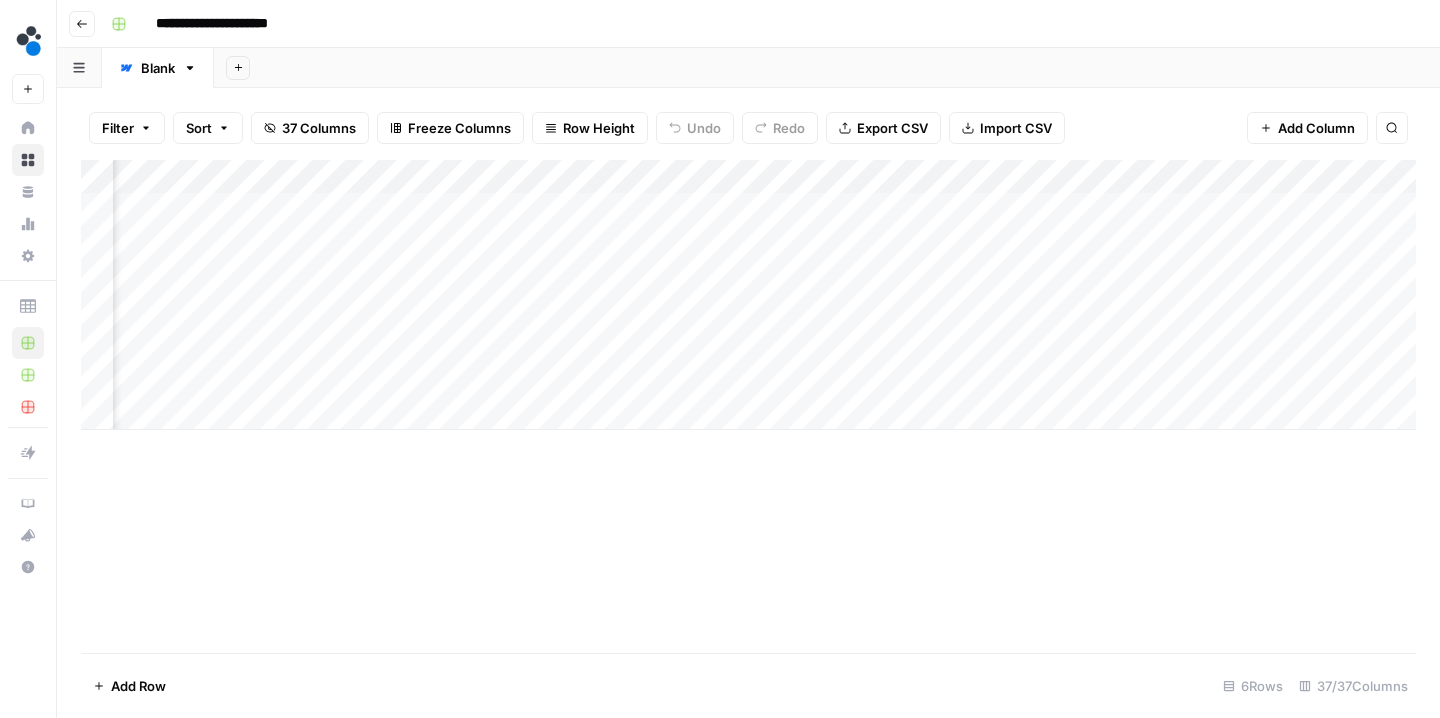scroll, scrollTop: 0, scrollLeft: 4607, axis: horizontal 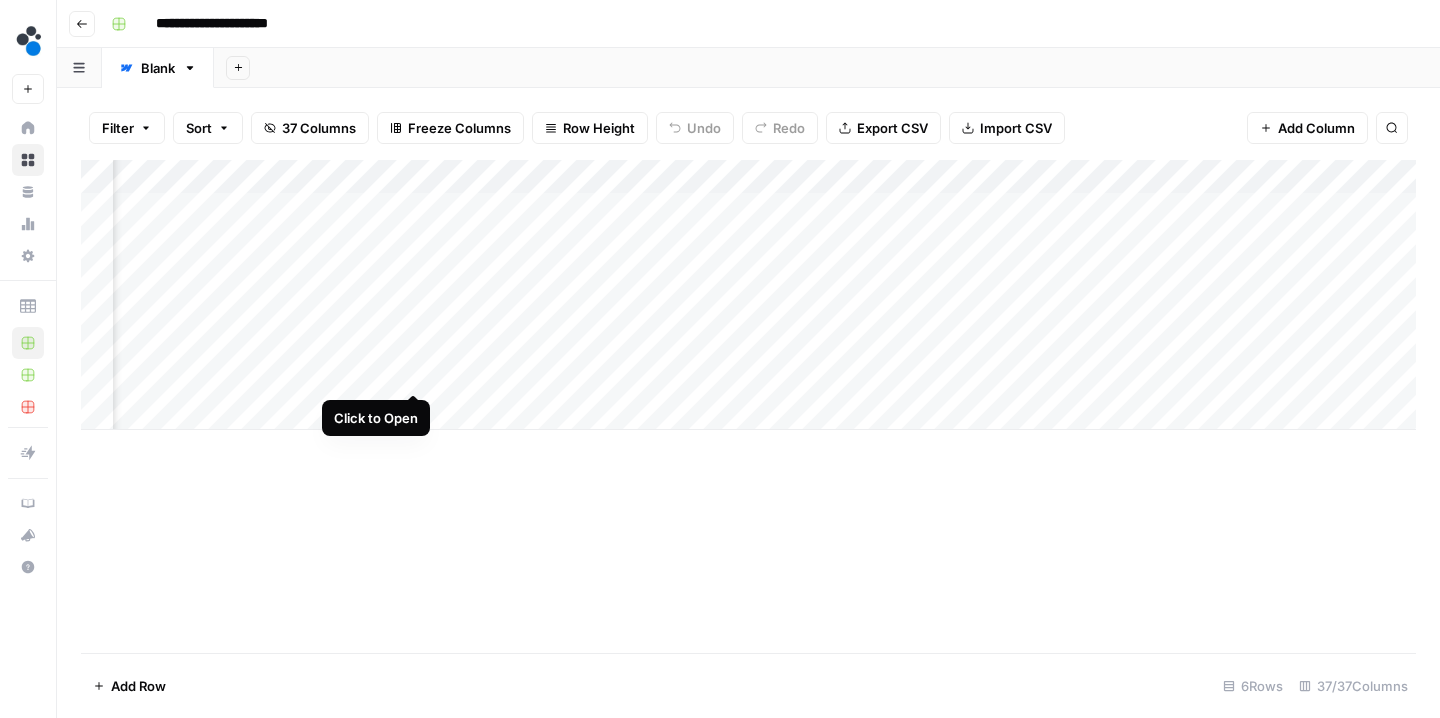 click on "Add Column" at bounding box center (748, 295) 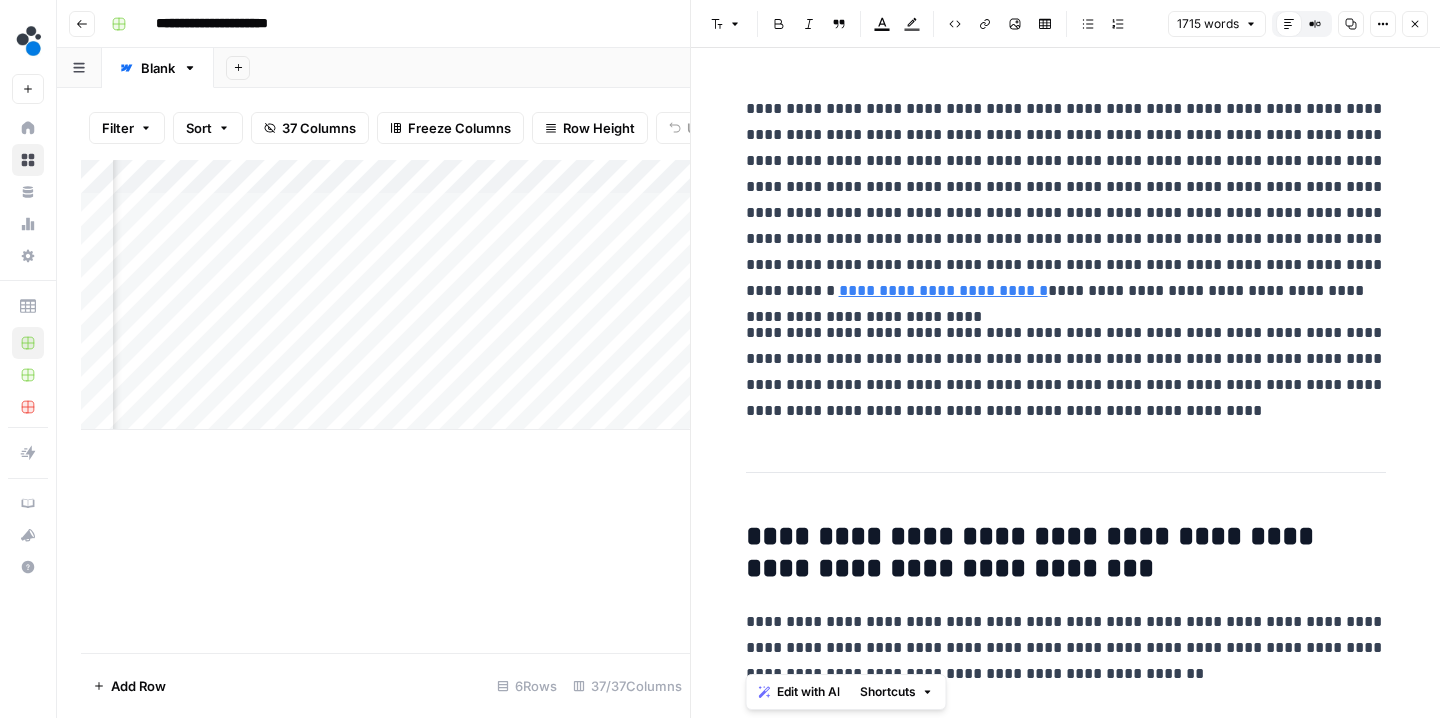 scroll, scrollTop: 0, scrollLeft: 0, axis: both 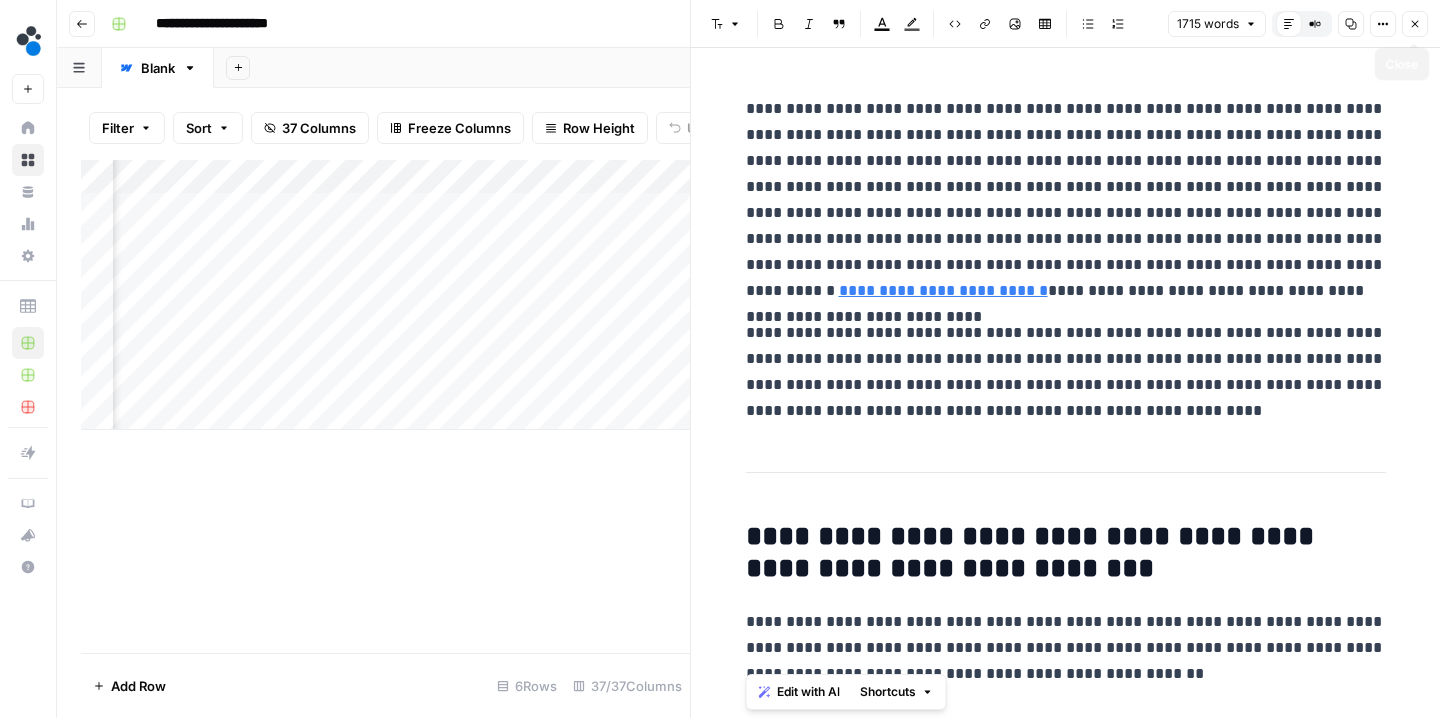 click on "Close" at bounding box center (1415, 24) 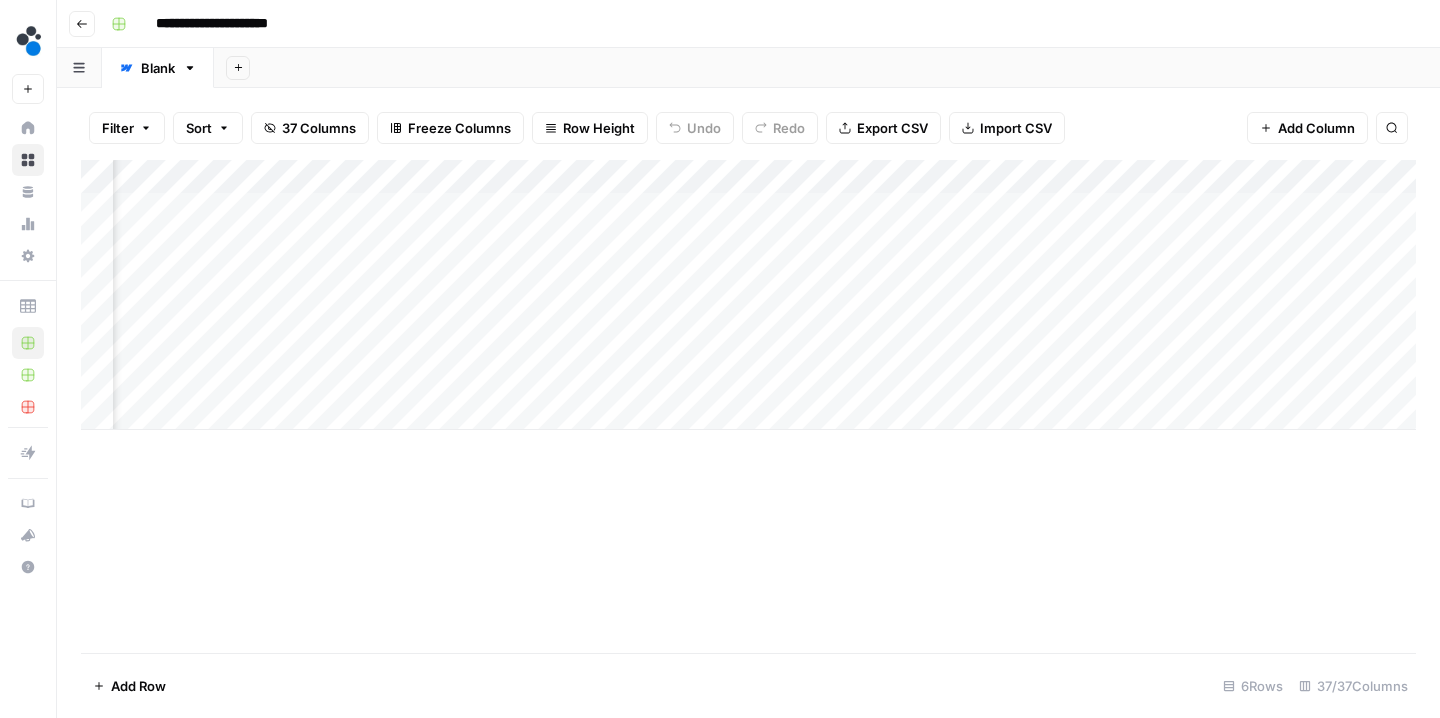 scroll, scrollTop: 0, scrollLeft: 4359, axis: horizontal 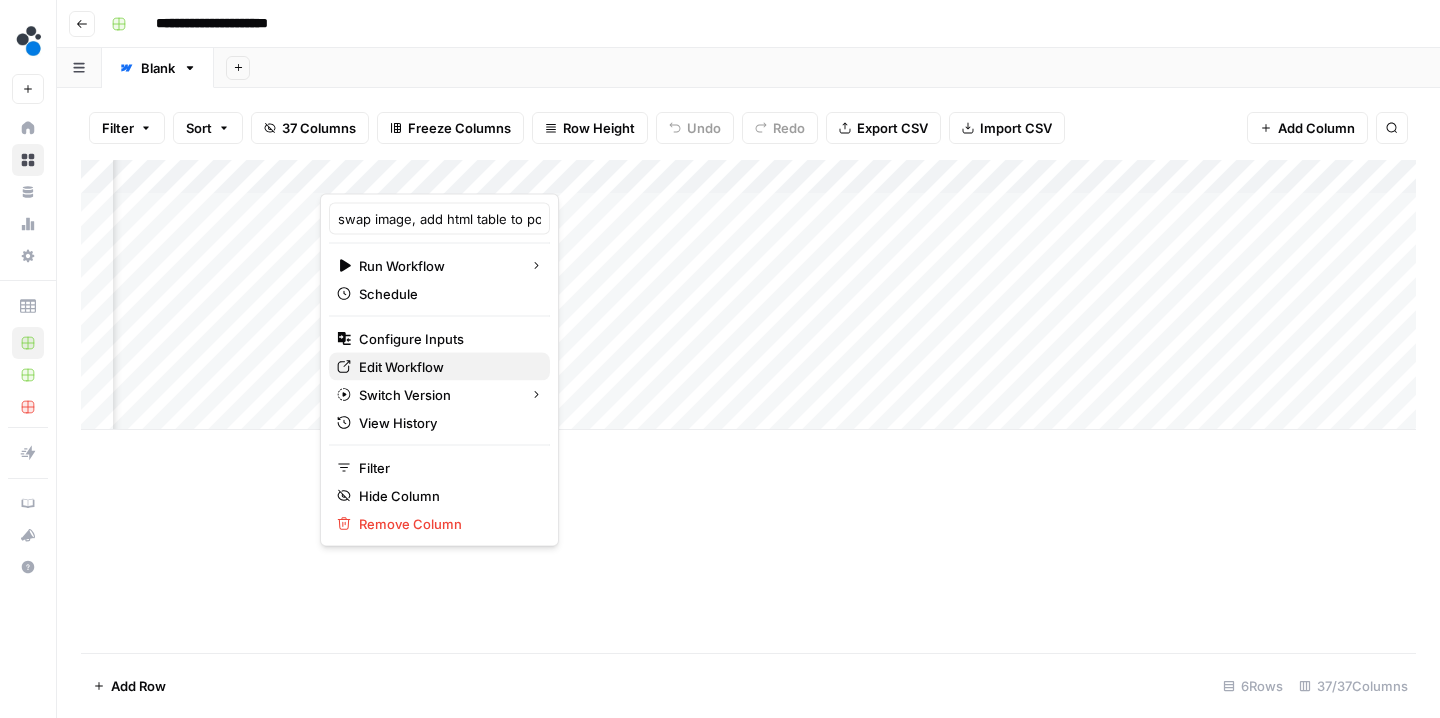 click on "Edit Workflow" at bounding box center (401, 367) 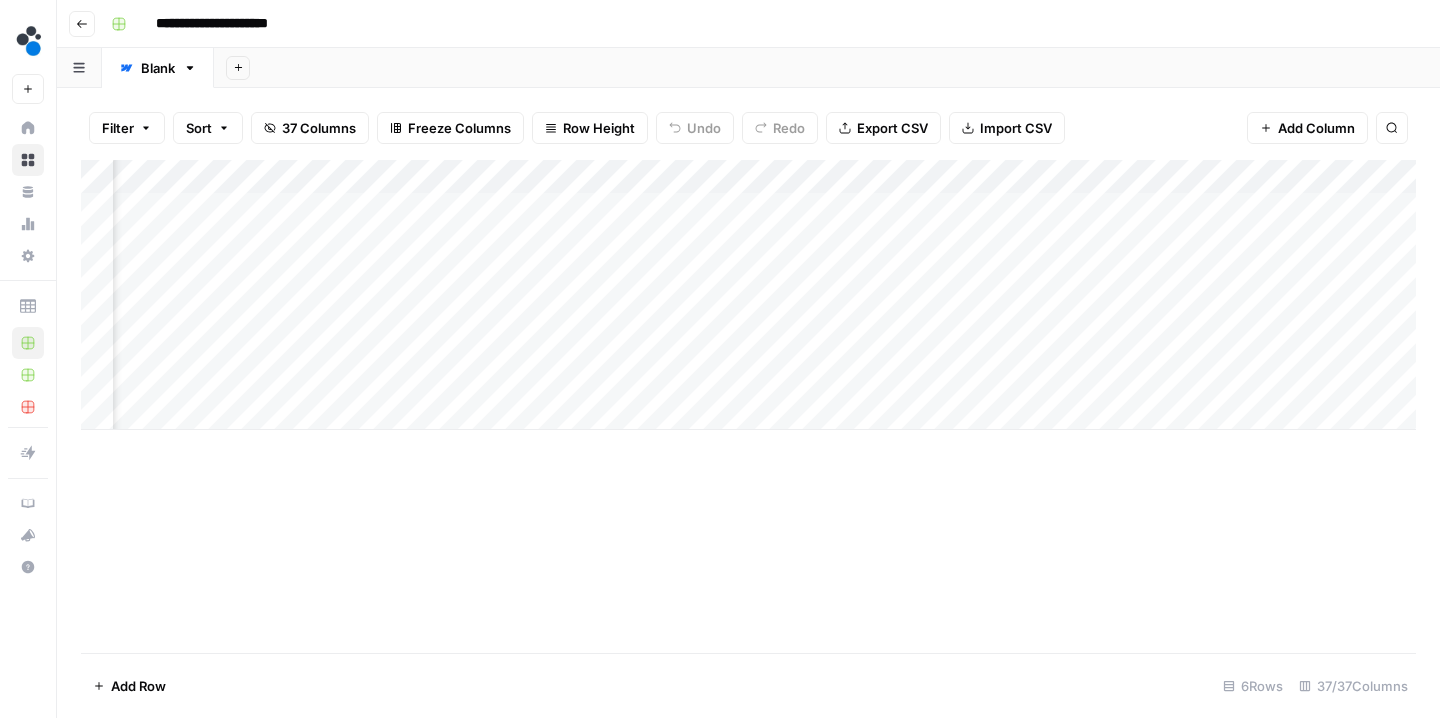 click on "**********" at bounding box center (748, 24) 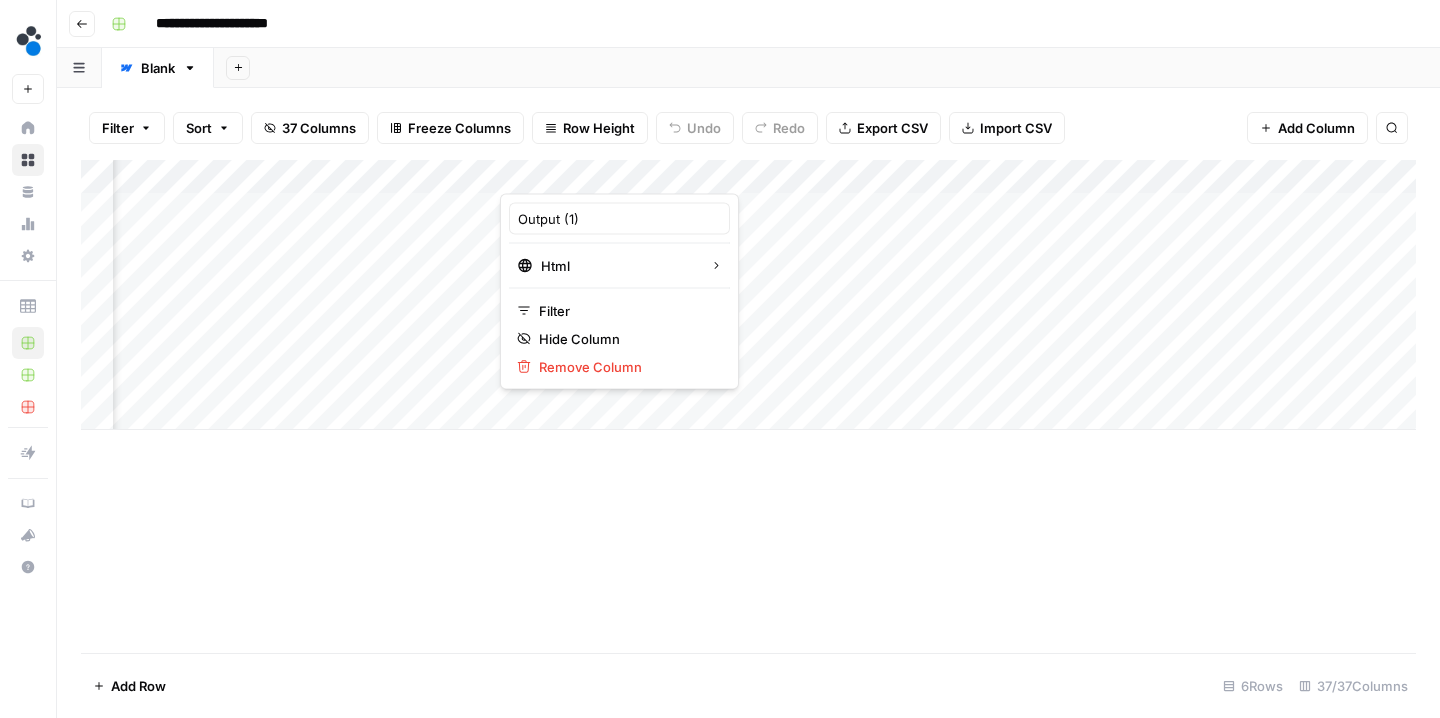 click at bounding box center (590, 174) 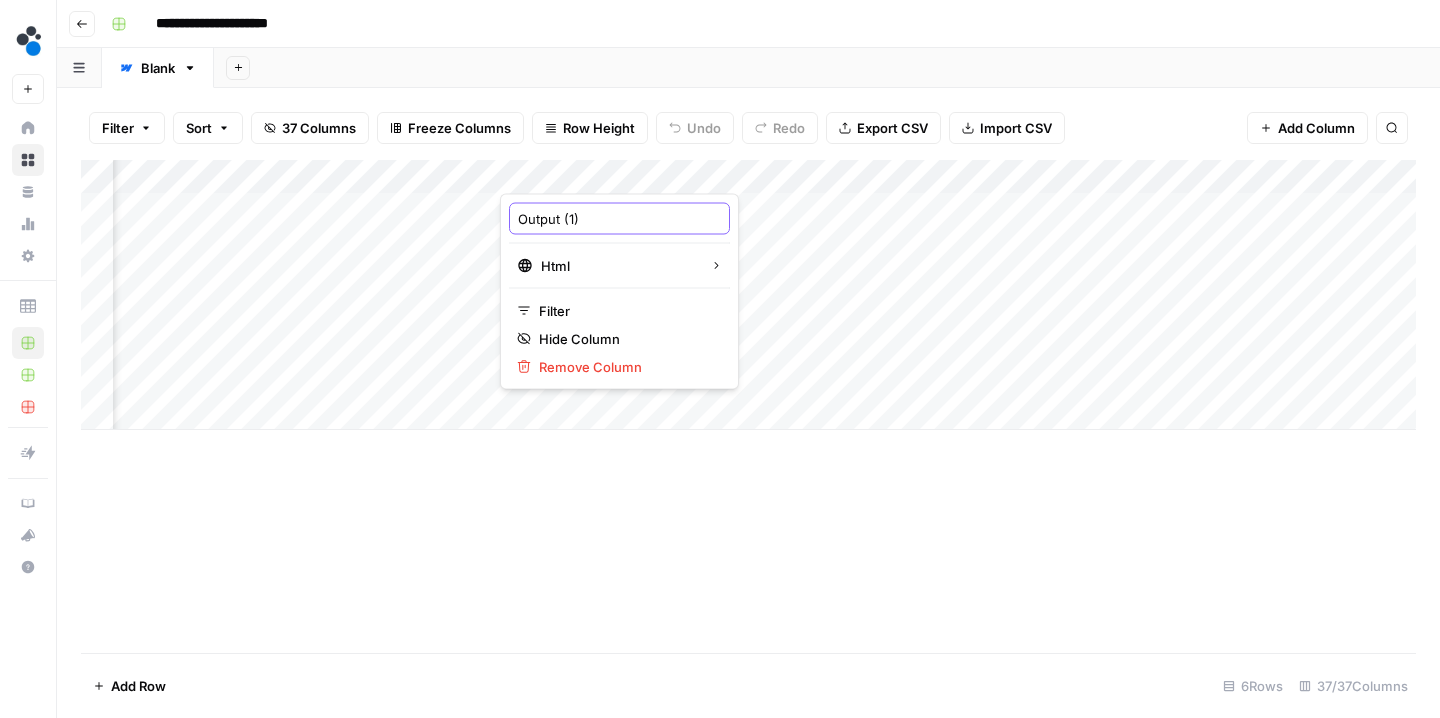 click on "Output (1)" at bounding box center [619, 219] 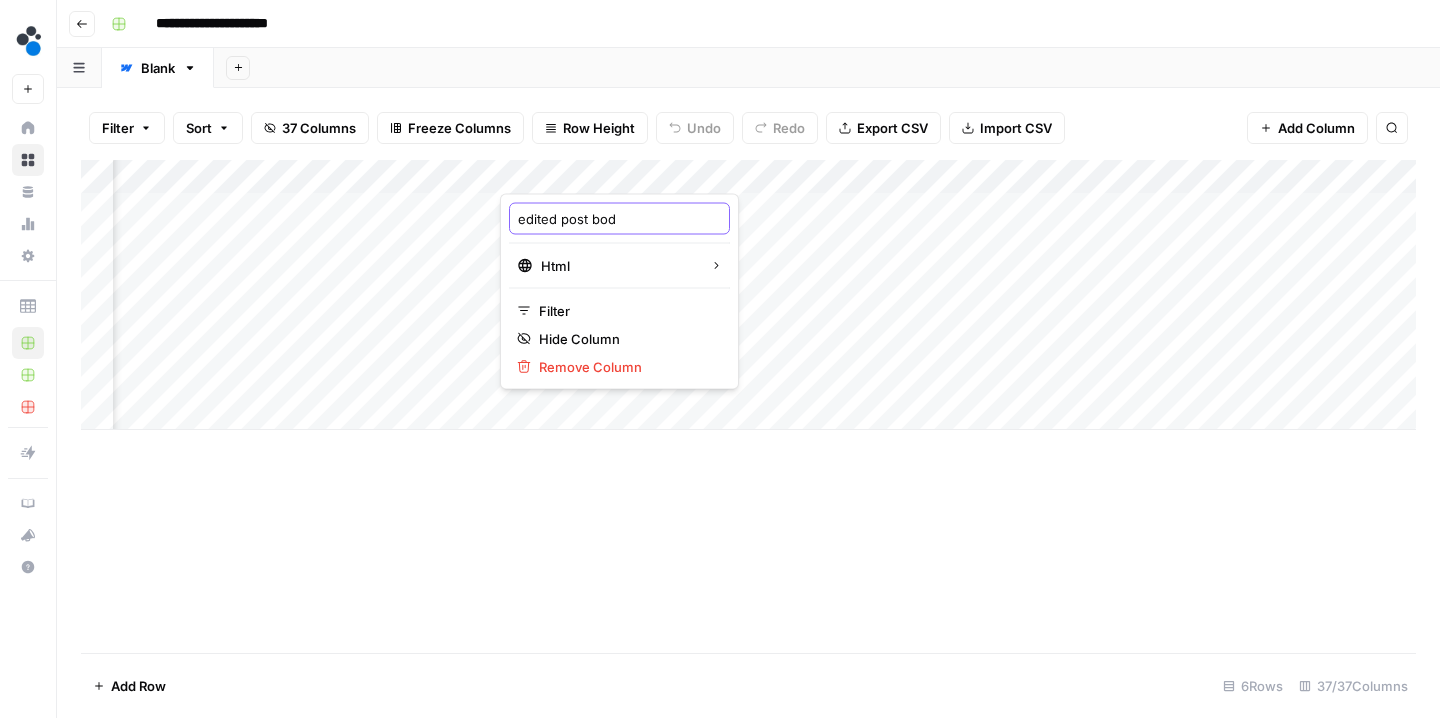 type on "edited post body" 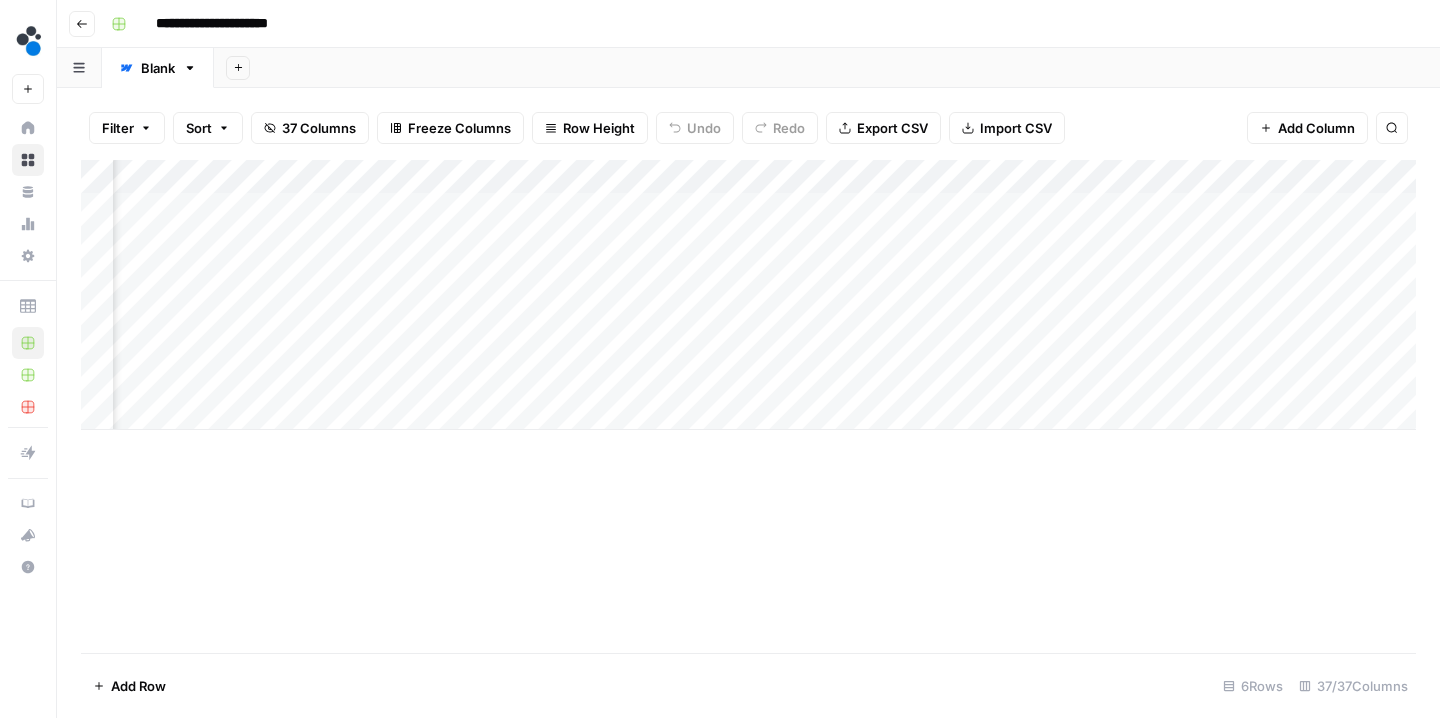click on "Add Column" at bounding box center [748, 406] 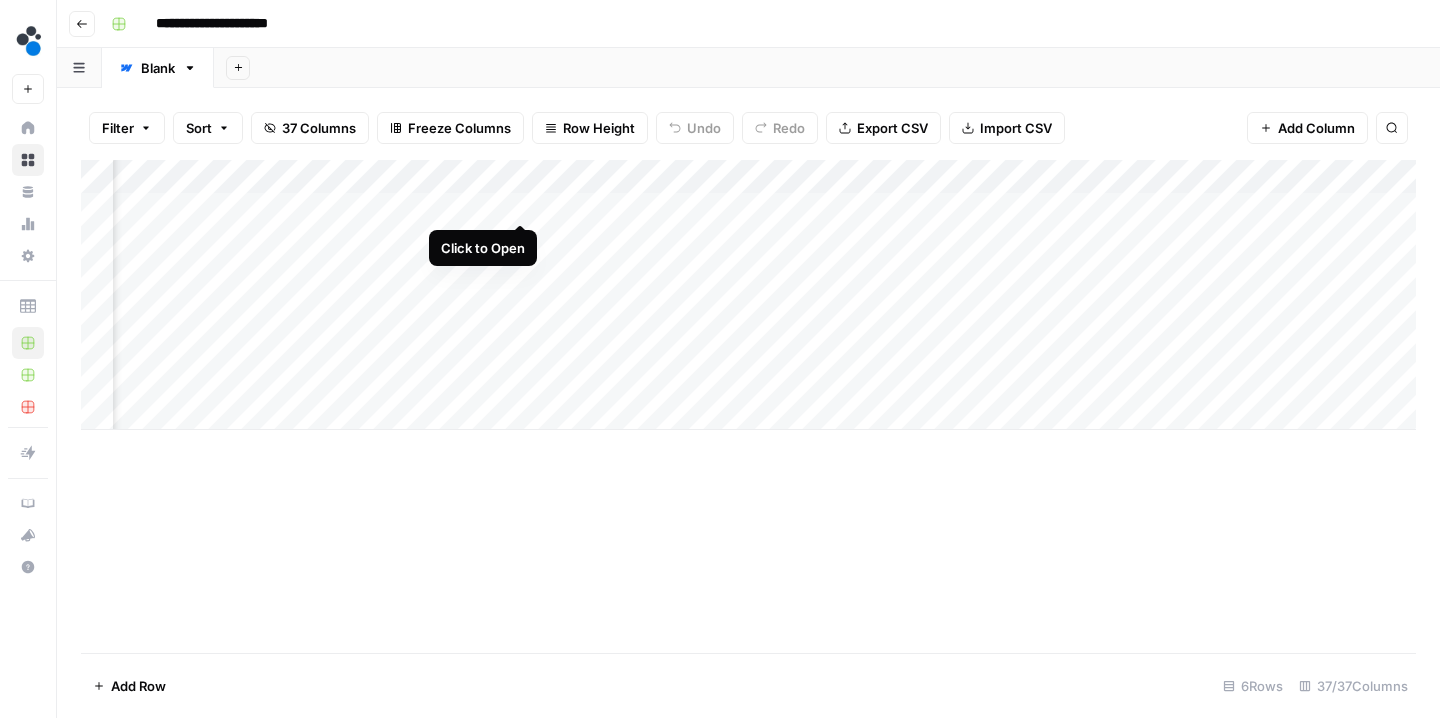 click on "Add Column" at bounding box center [748, 295] 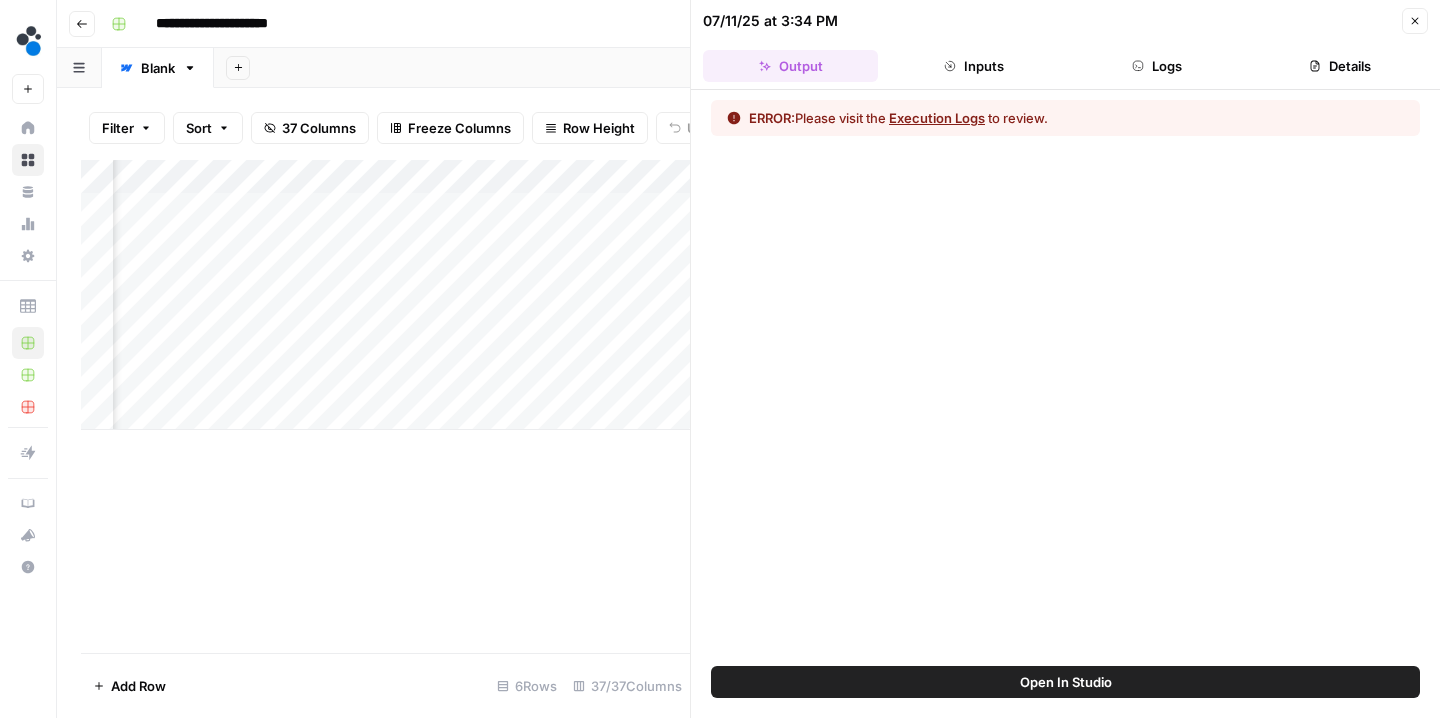 click on "ERROR:  Please visit the   Execution Logs   to review." at bounding box center [1065, 118] 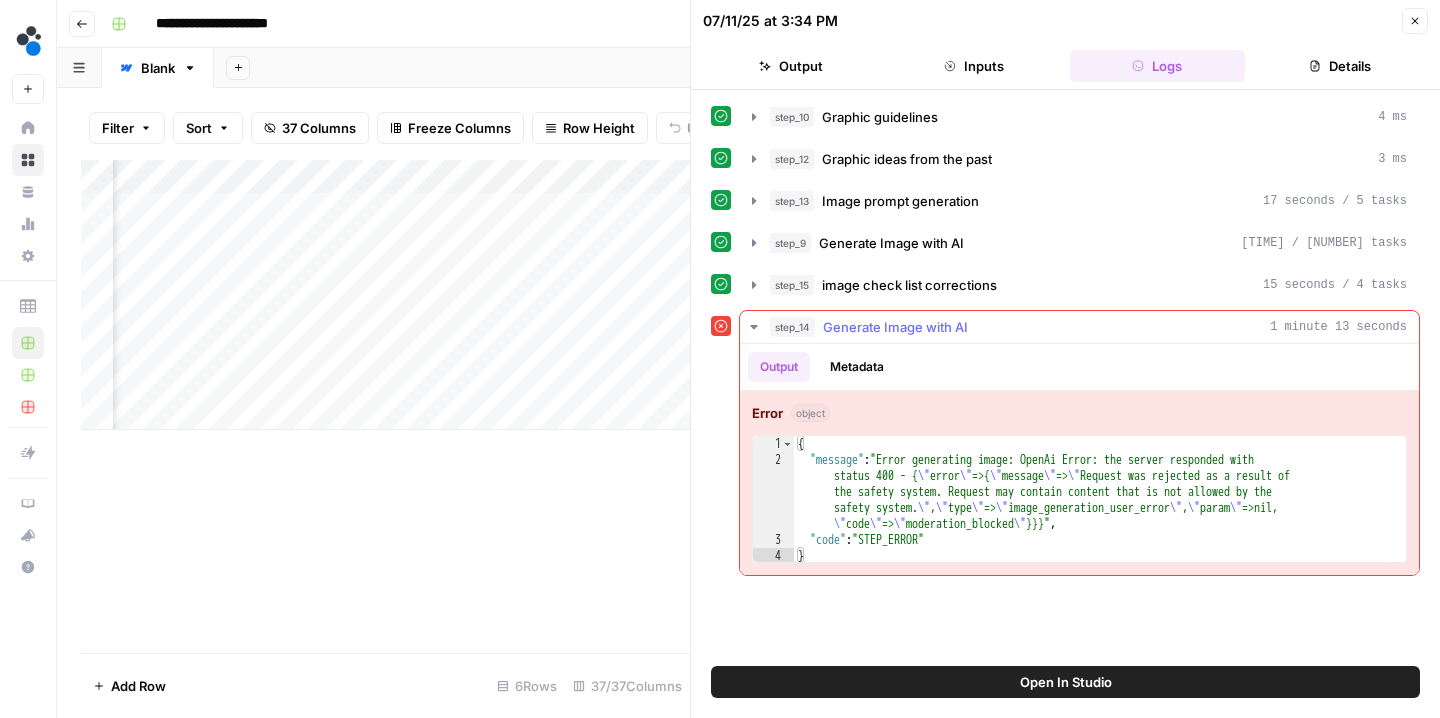 click on "Metadata" at bounding box center (857, 367) 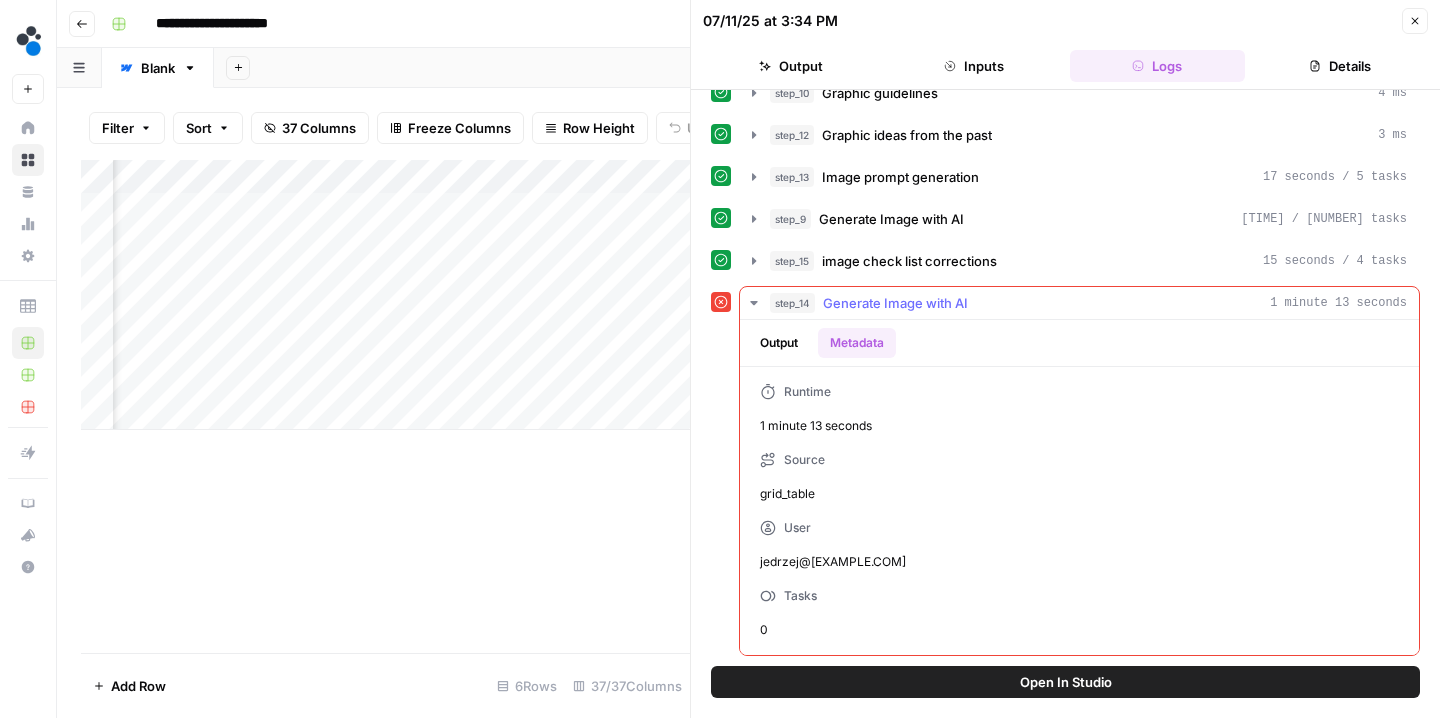 scroll, scrollTop: 24, scrollLeft: 0, axis: vertical 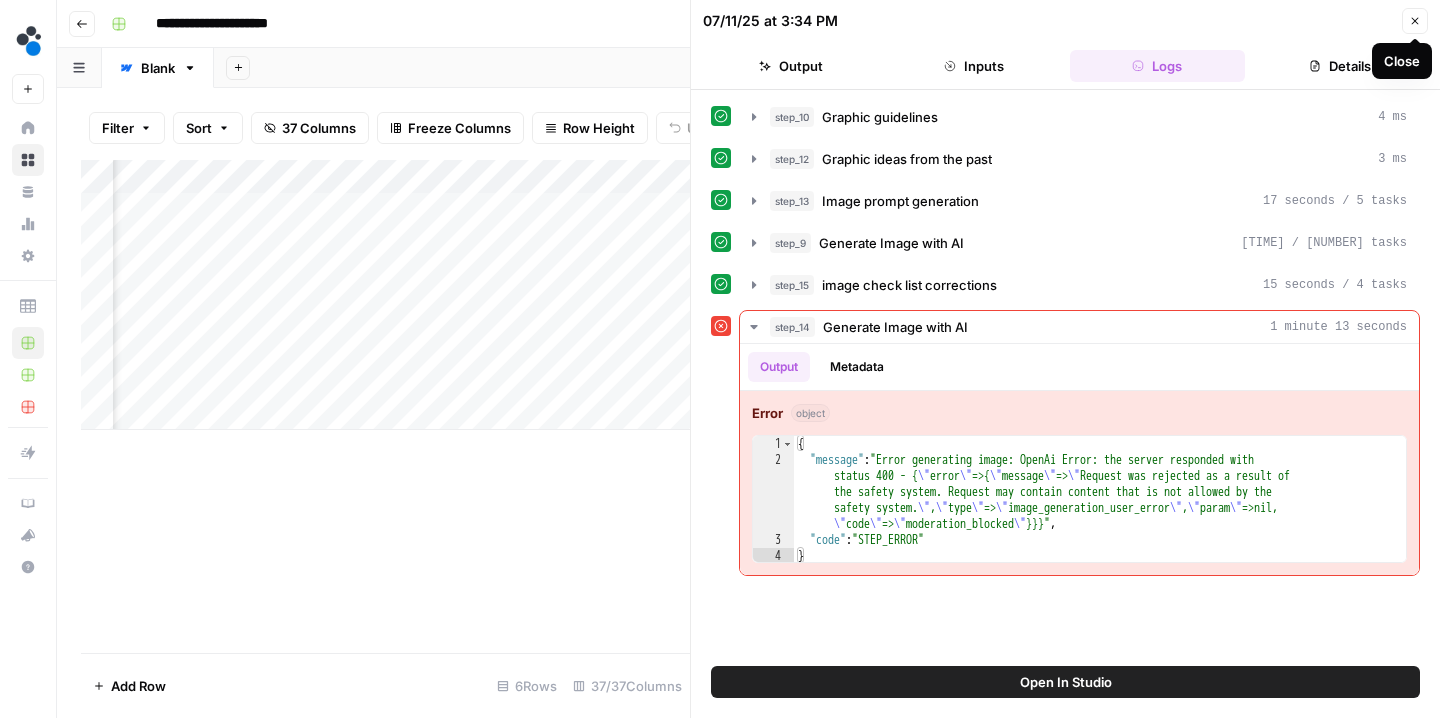 click on "Close" at bounding box center [1415, 21] 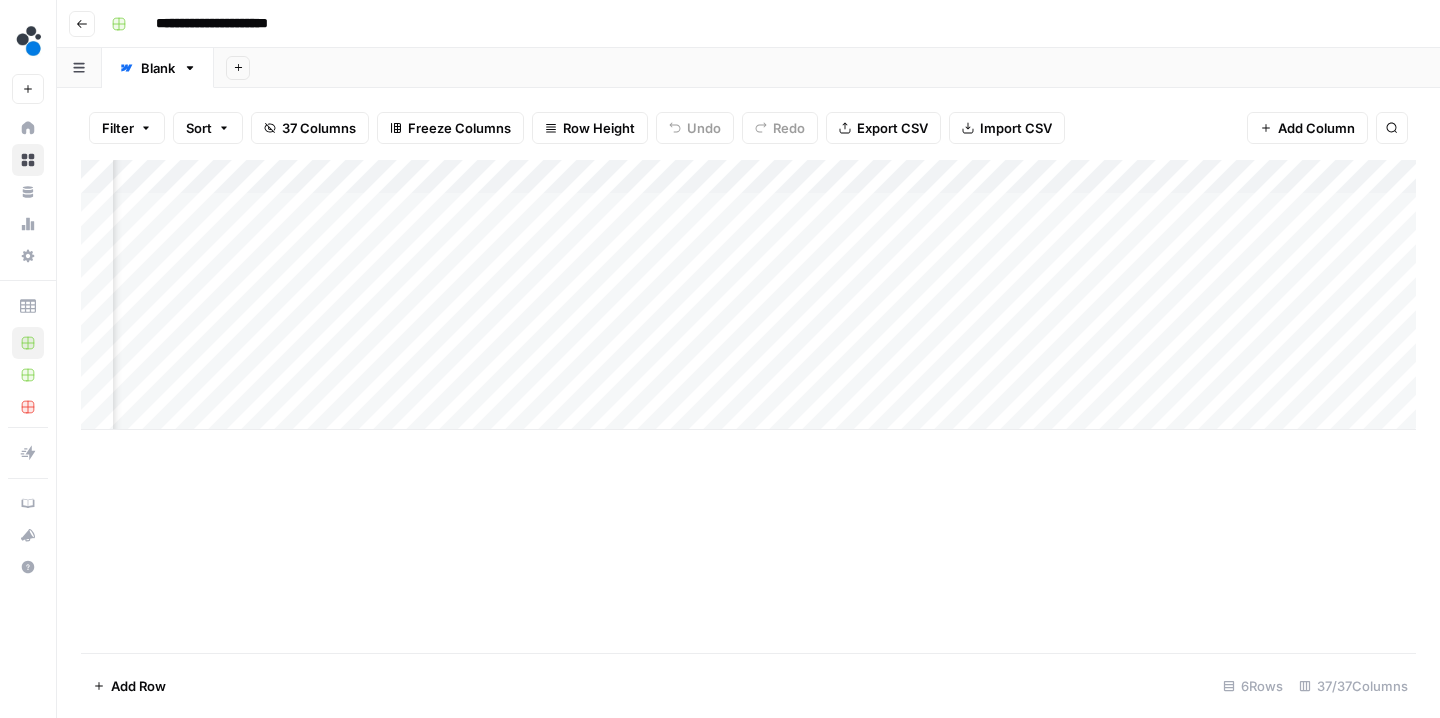 scroll, scrollTop: 0, scrollLeft: 3528, axis: horizontal 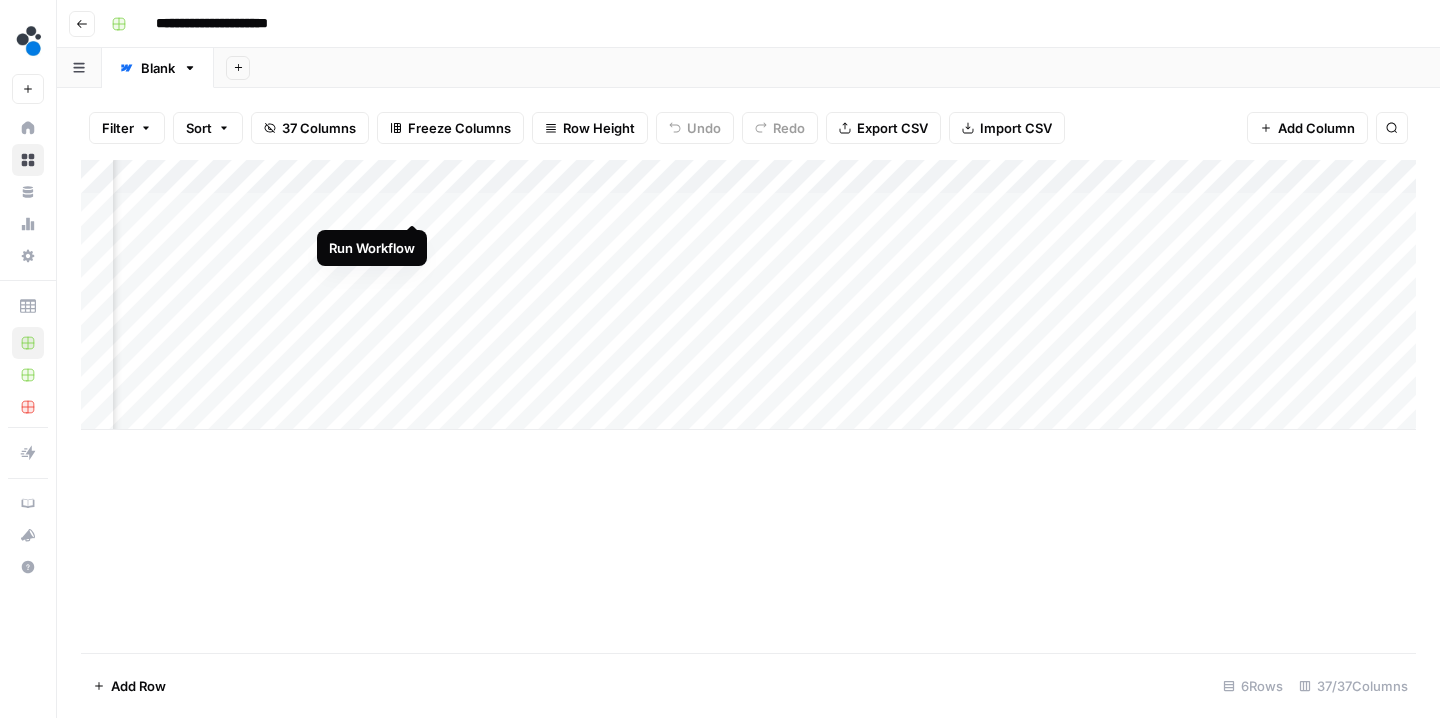 click on "Add Column" at bounding box center (748, 295) 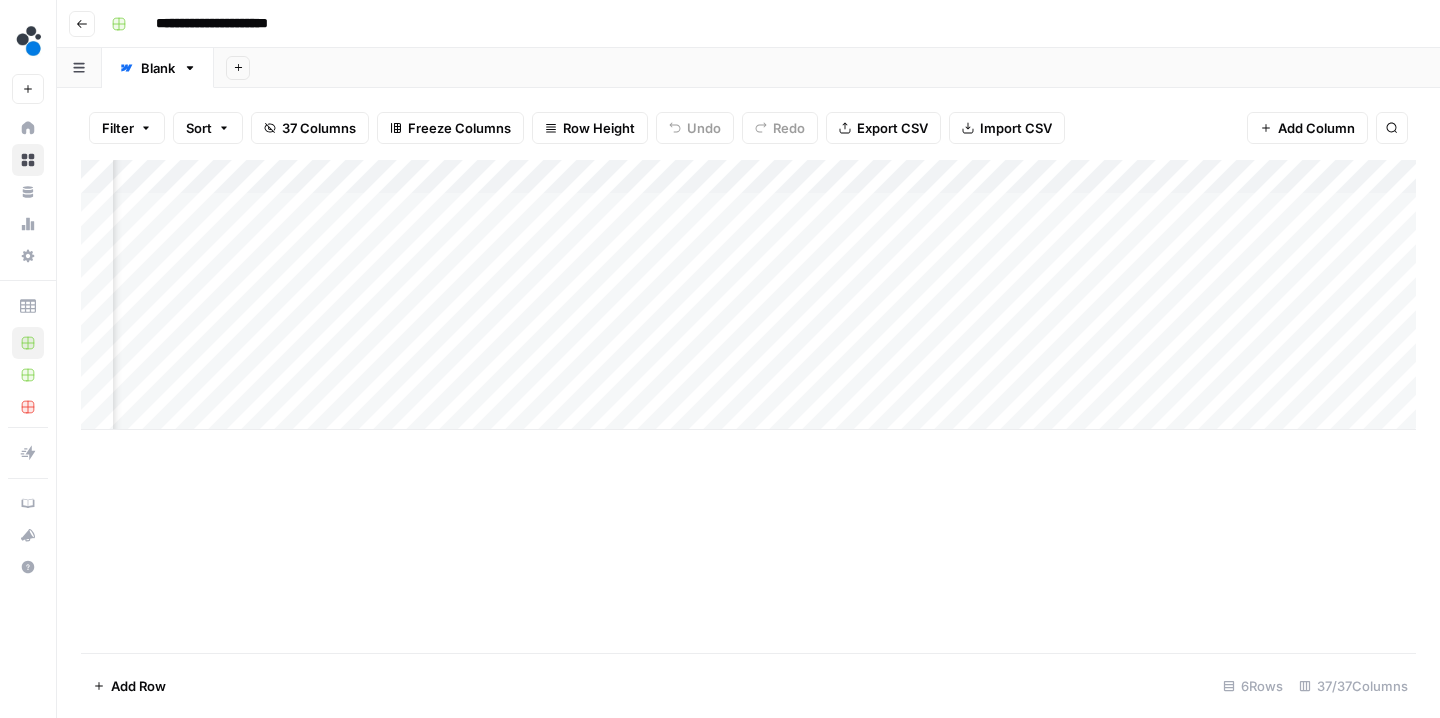 scroll, scrollTop: 0, scrollLeft: 6153, axis: horizontal 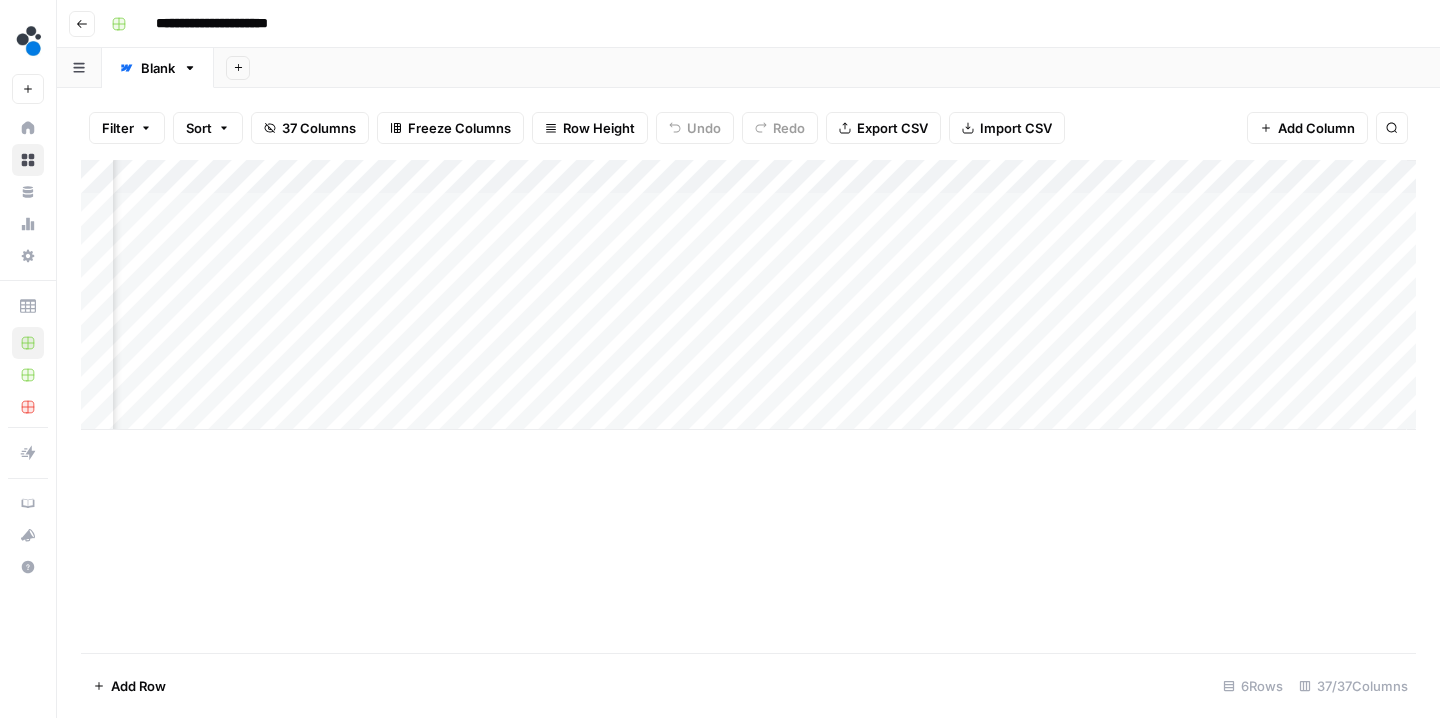 click on "Add Column" at bounding box center (748, 295) 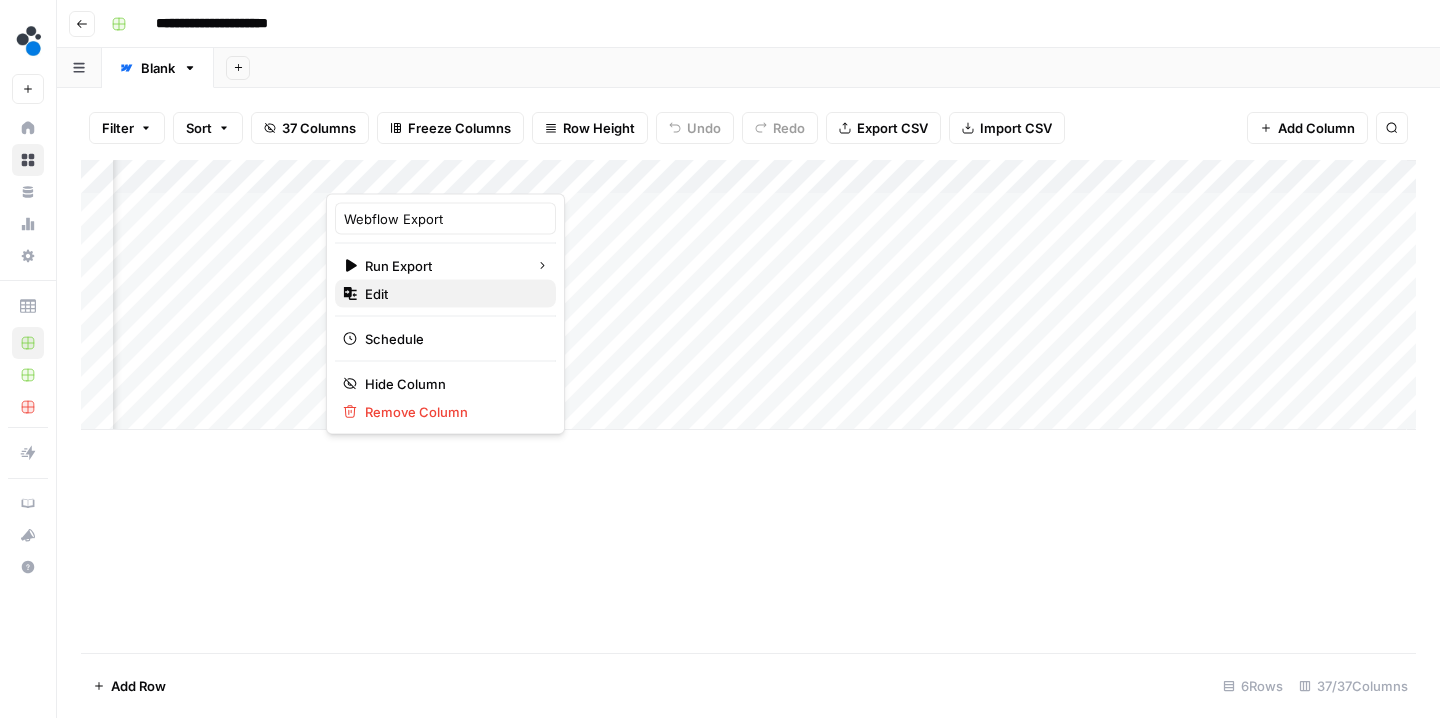 click on "Edit" at bounding box center (445, 294) 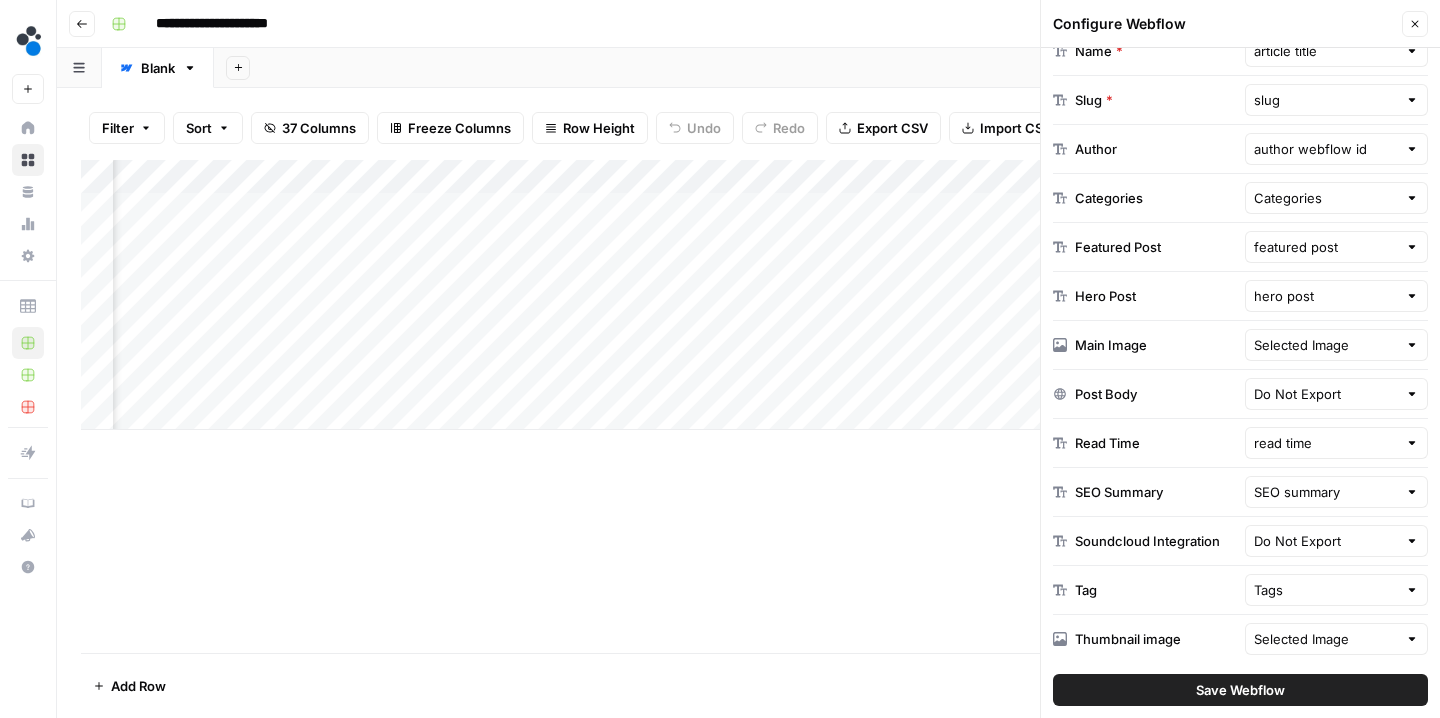 scroll, scrollTop: 487, scrollLeft: 0, axis: vertical 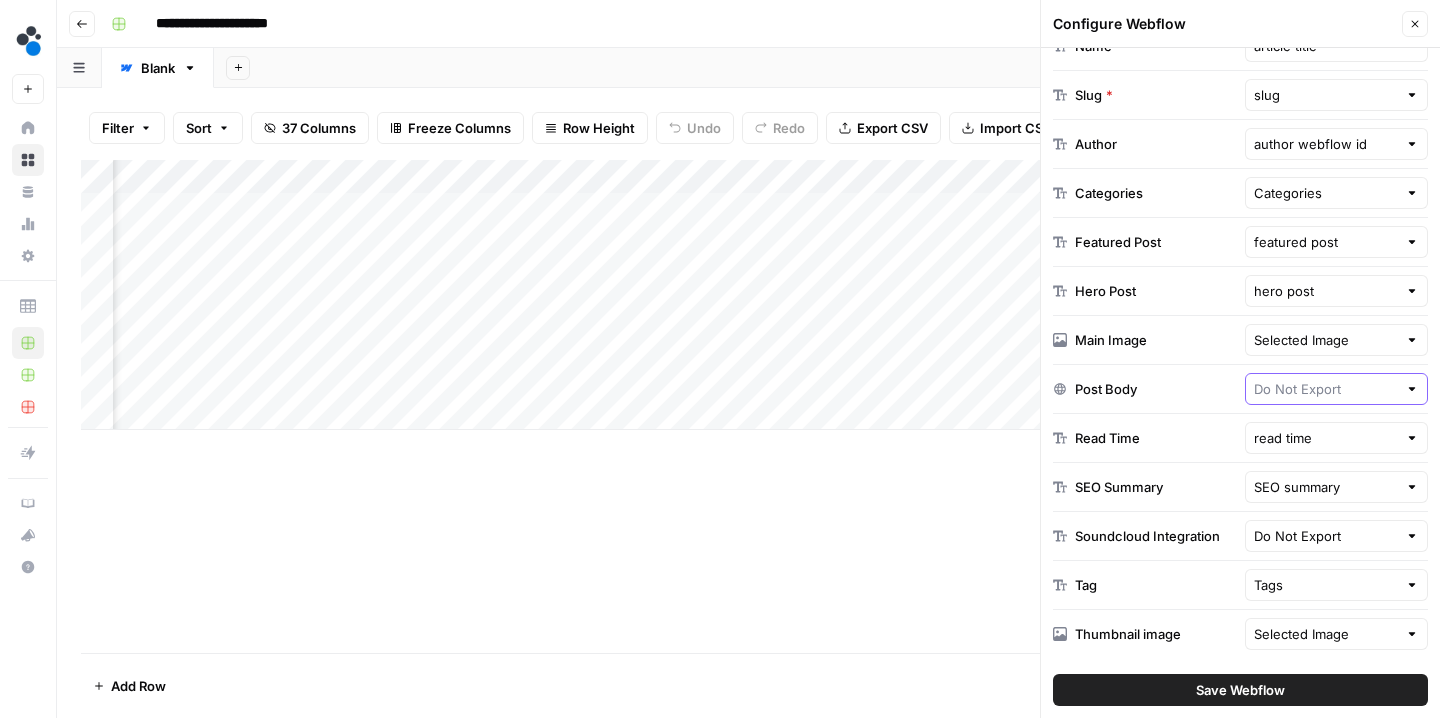 click at bounding box center (1326, 389) 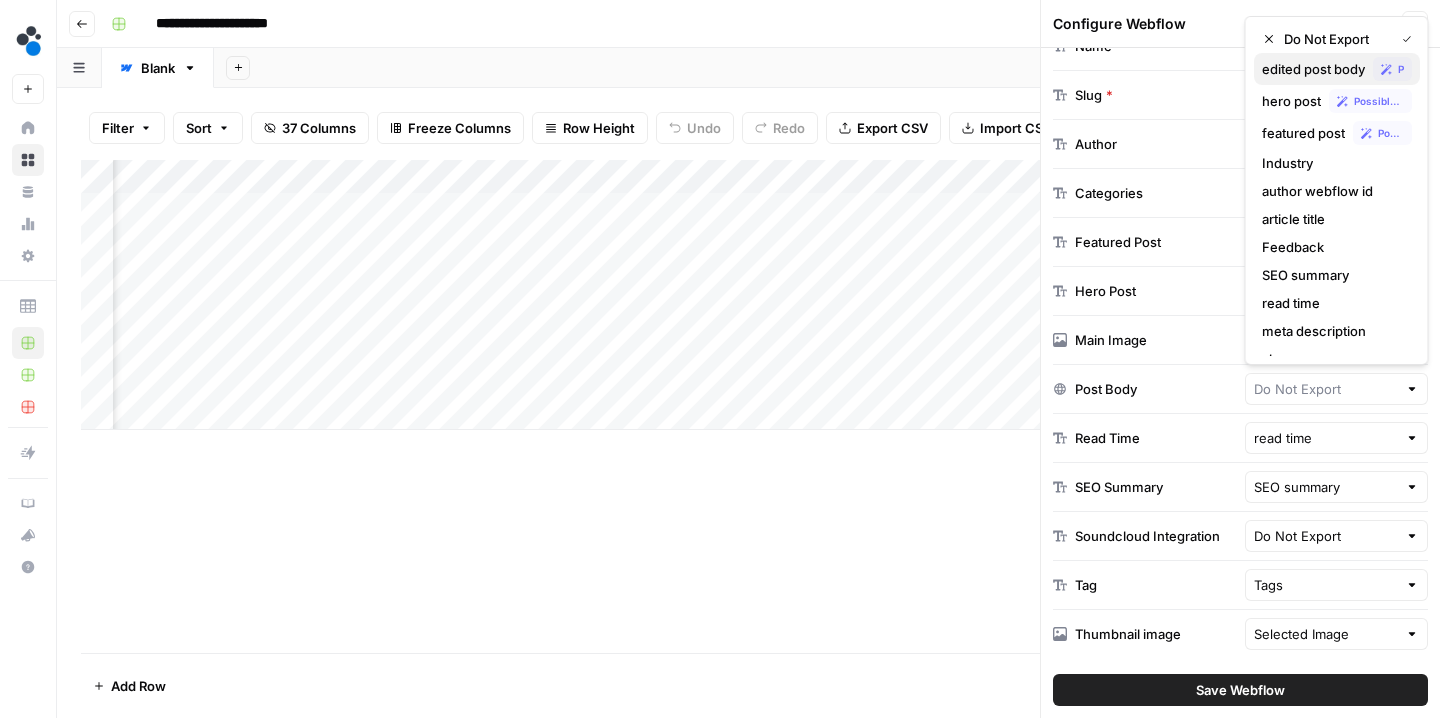 click on "edited post body" at bounding box center [1313, 69] 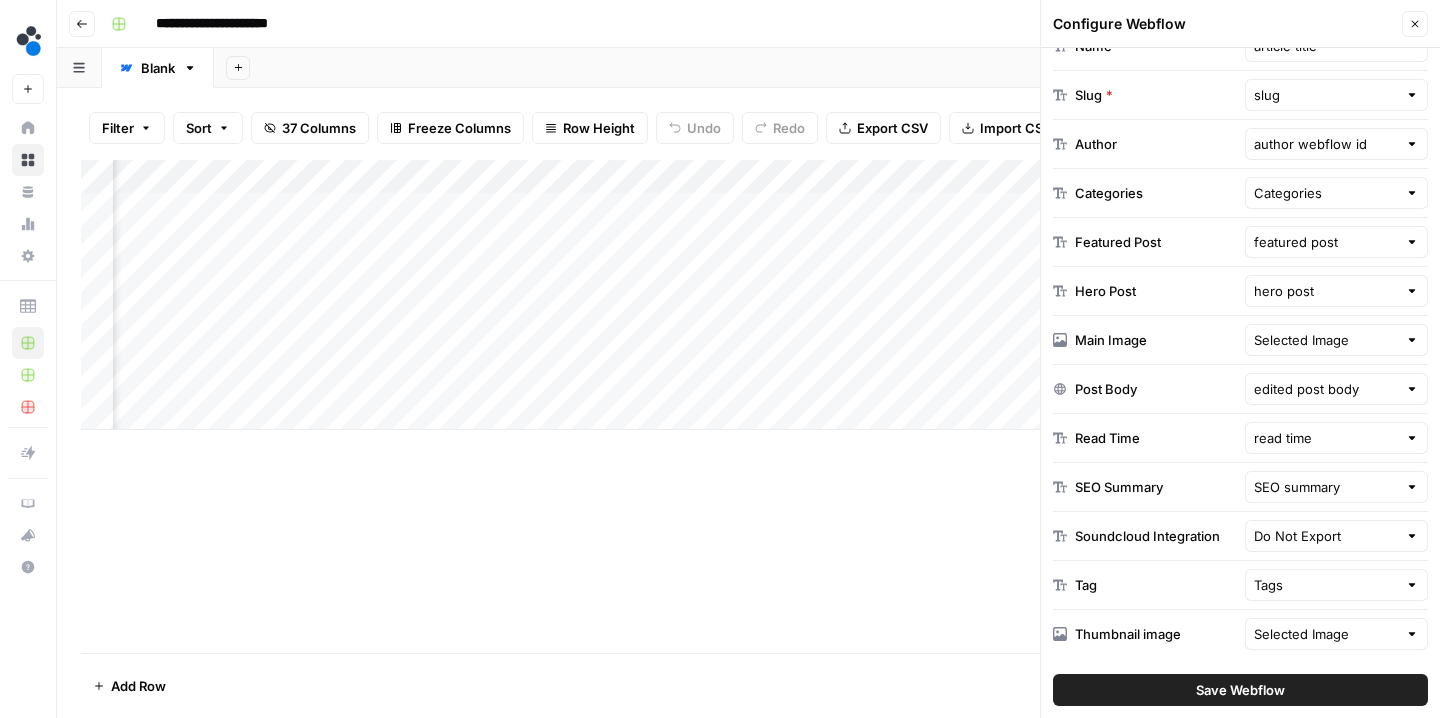 scroll, scrollTop: 0, scrollLeft: 0, axis: both 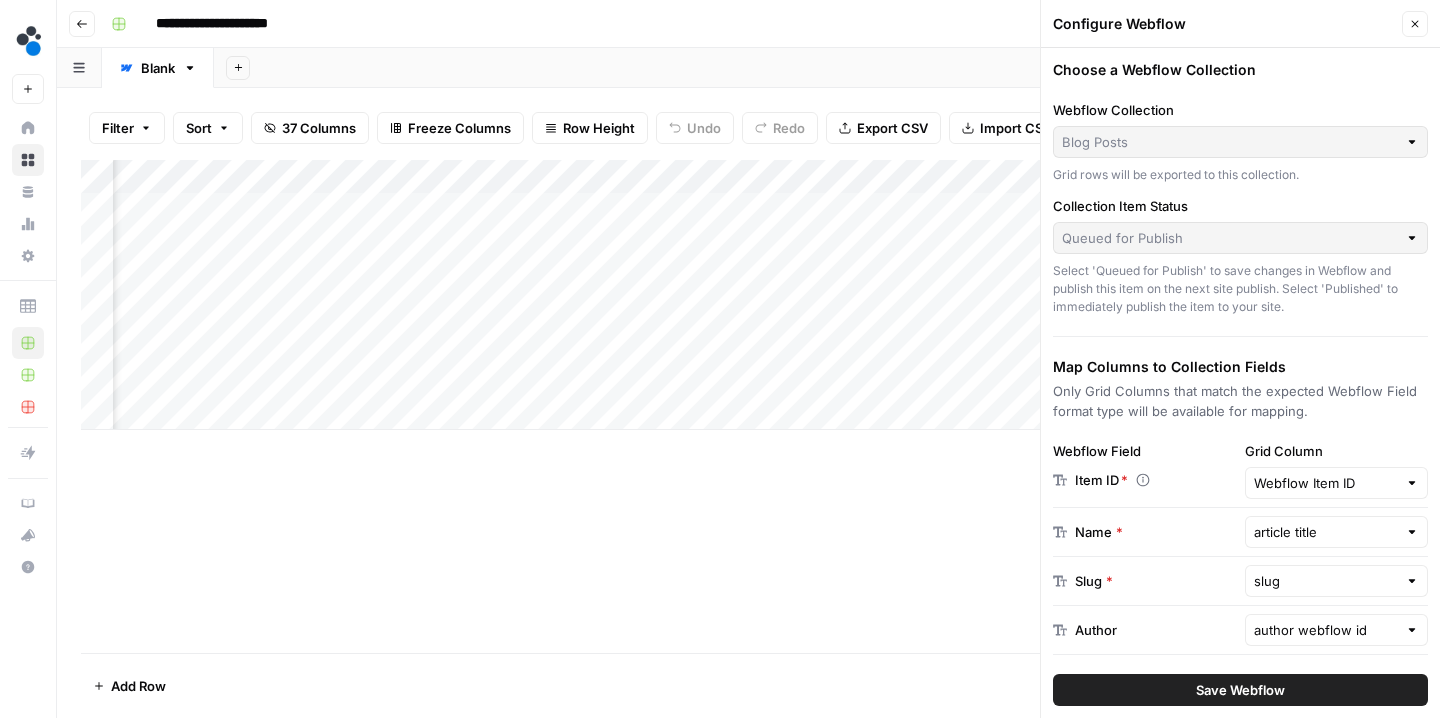 click on "Save Webflow" at bounding box center [1240, 690] 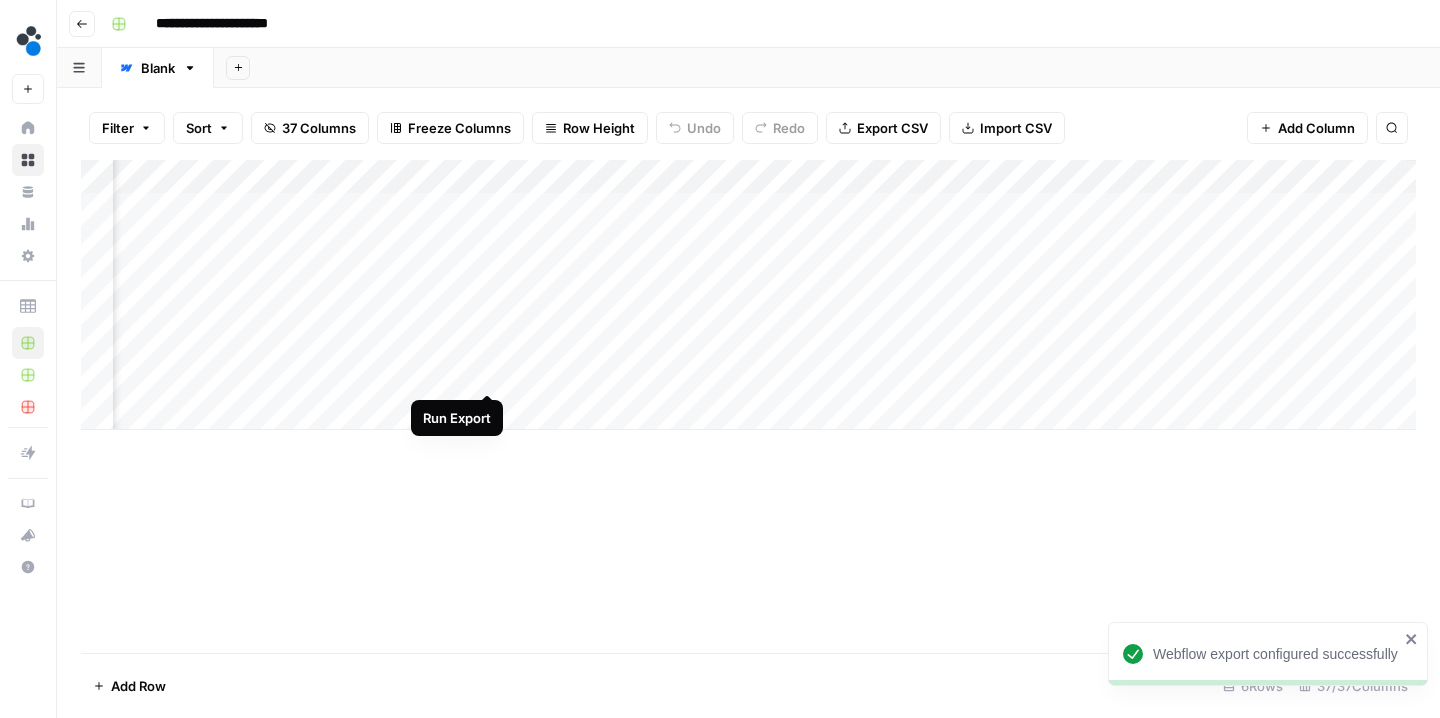 click on "Add Column" at bounding box center (748, 295) 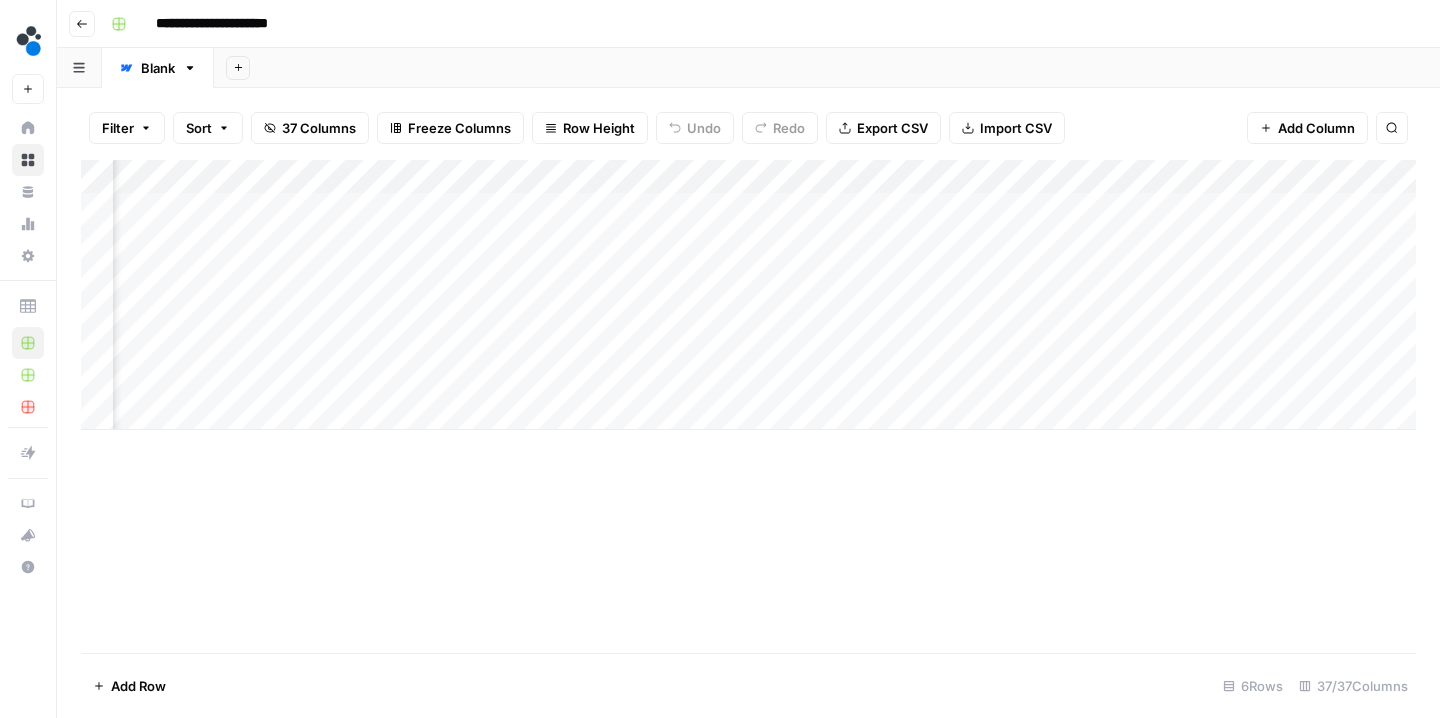 scroll, scrollTop: 0, scrollLeft: 3529, axis: horizontal 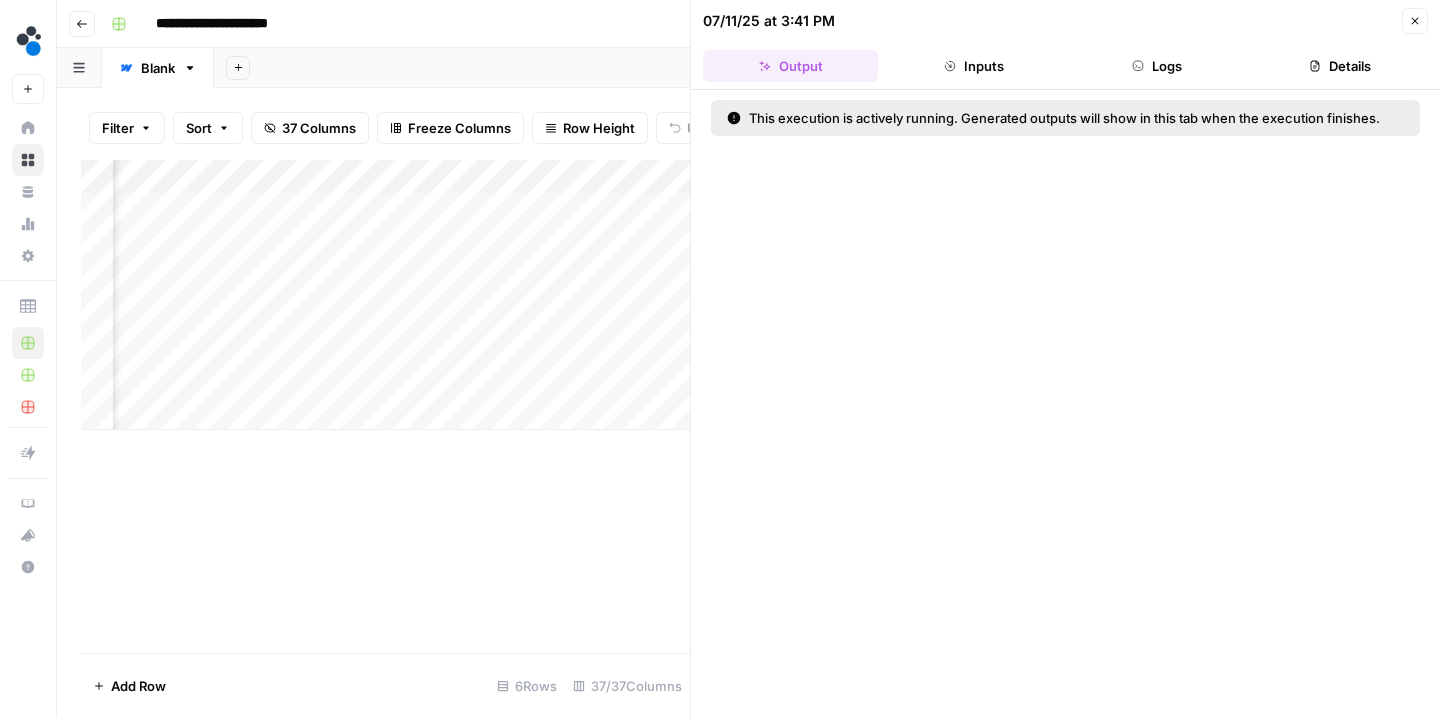 click on "Logs" at bounding box center [1157, 66] 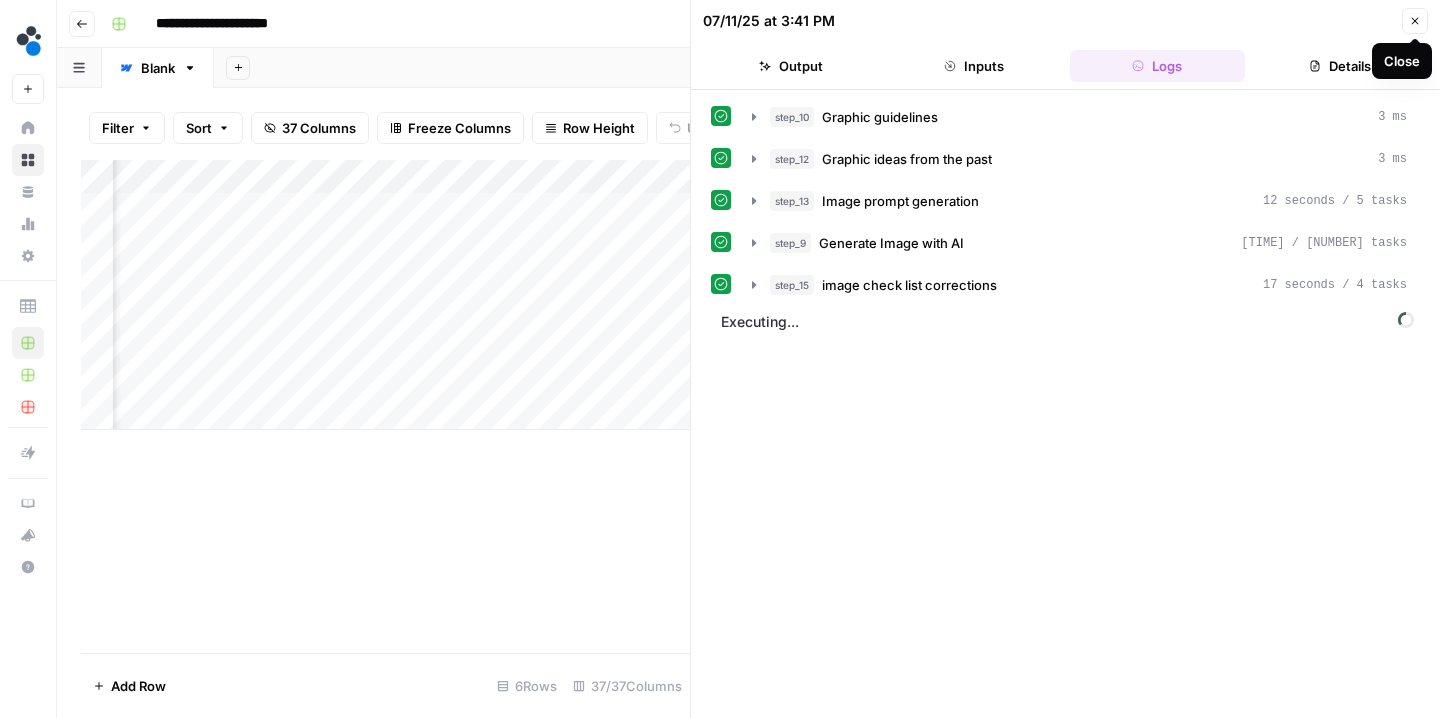 click on "Close" at bounding box center (1415, 21) 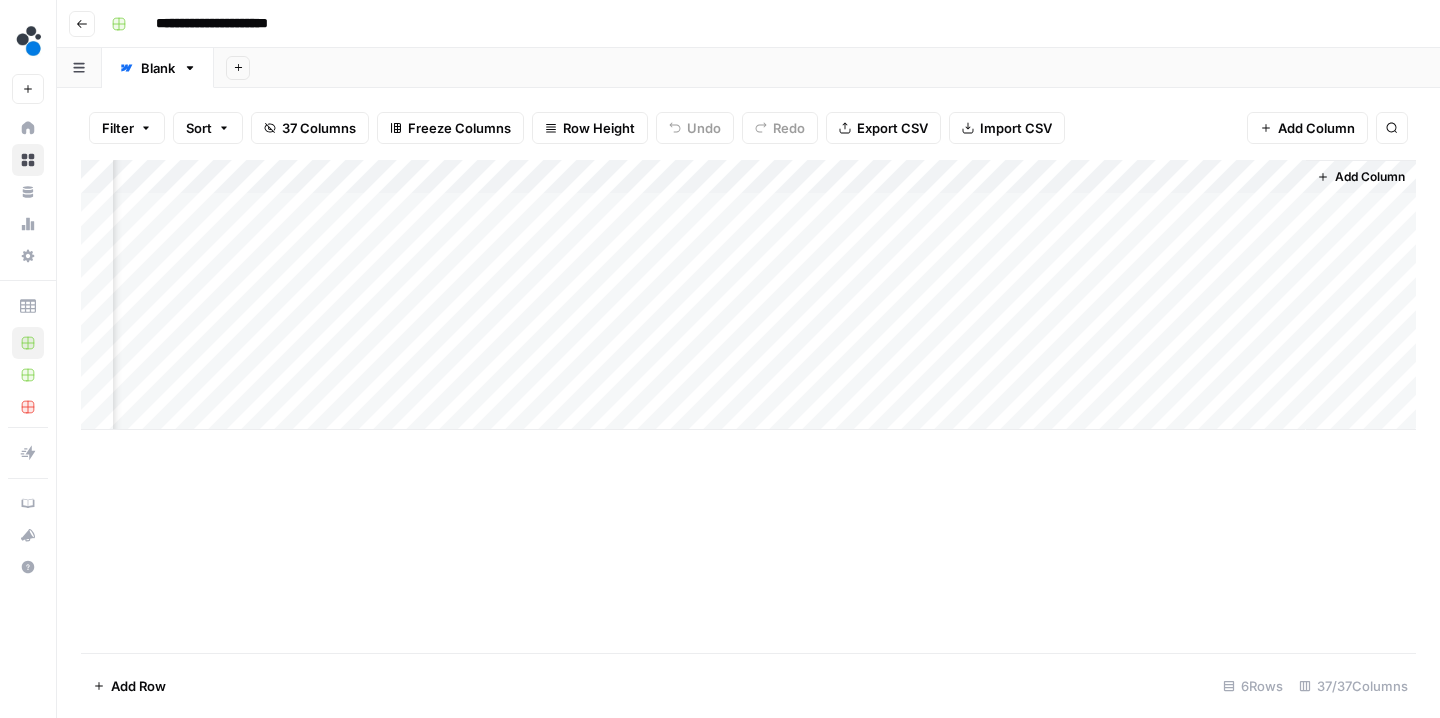 scroll, scrollTop: 0, scrollLeft: 6255, axis: horizontal 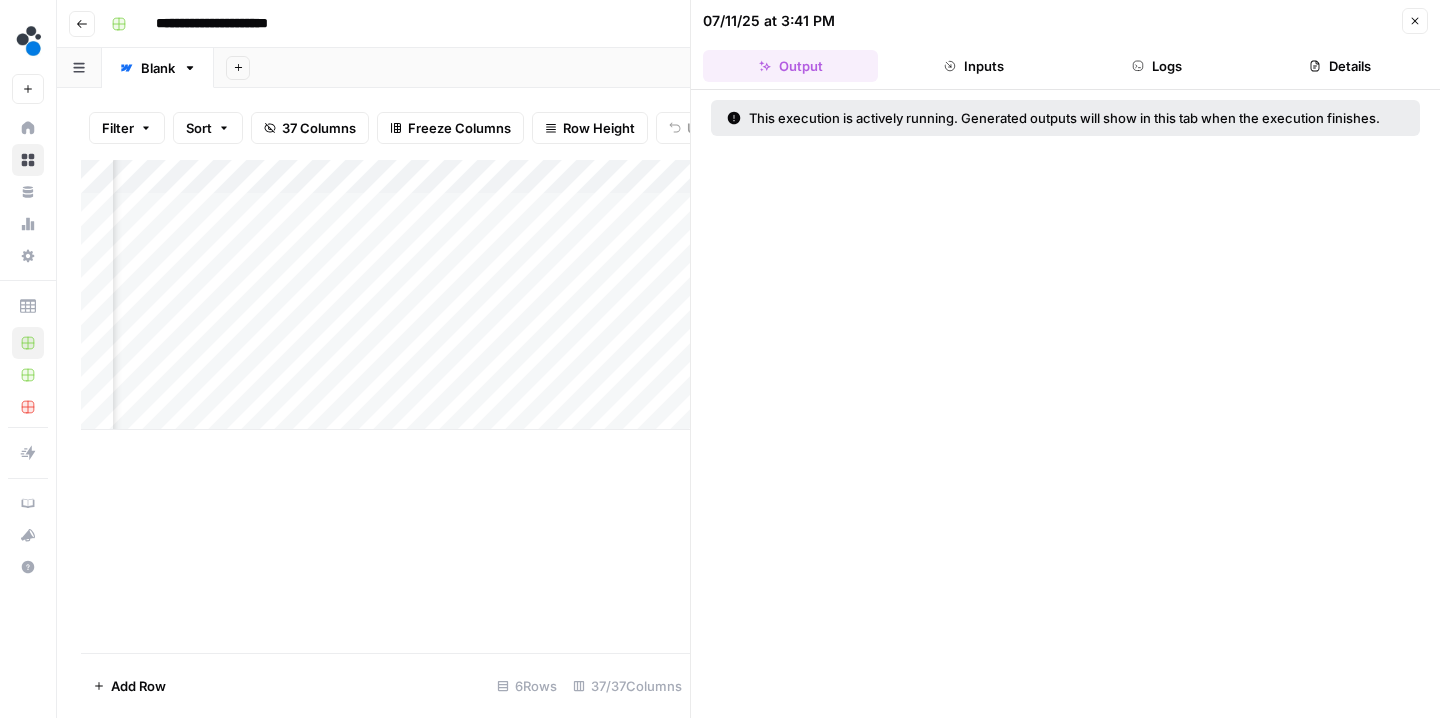 click on "Close" at bounding box center [1415, 21] 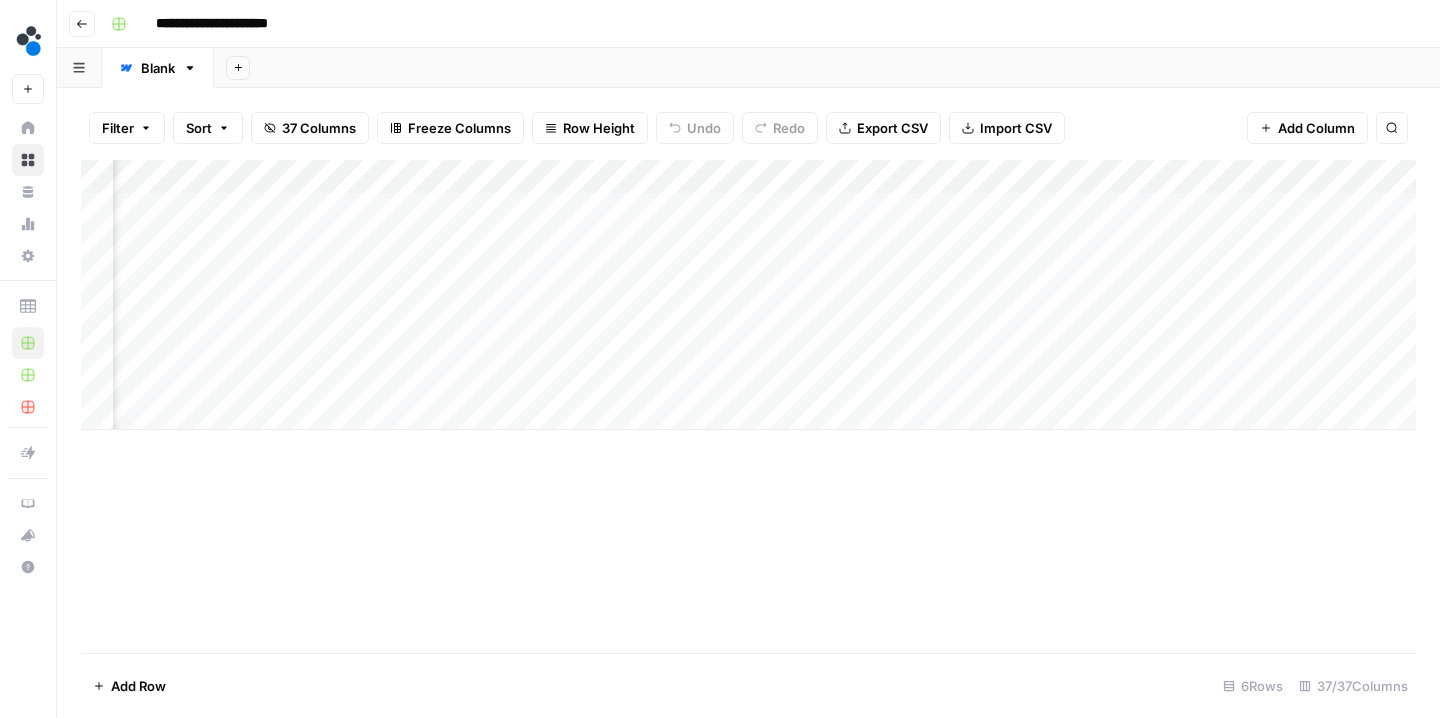 scroll, scrollTop: 0, scrollLeft: 3300, axis: horizontal 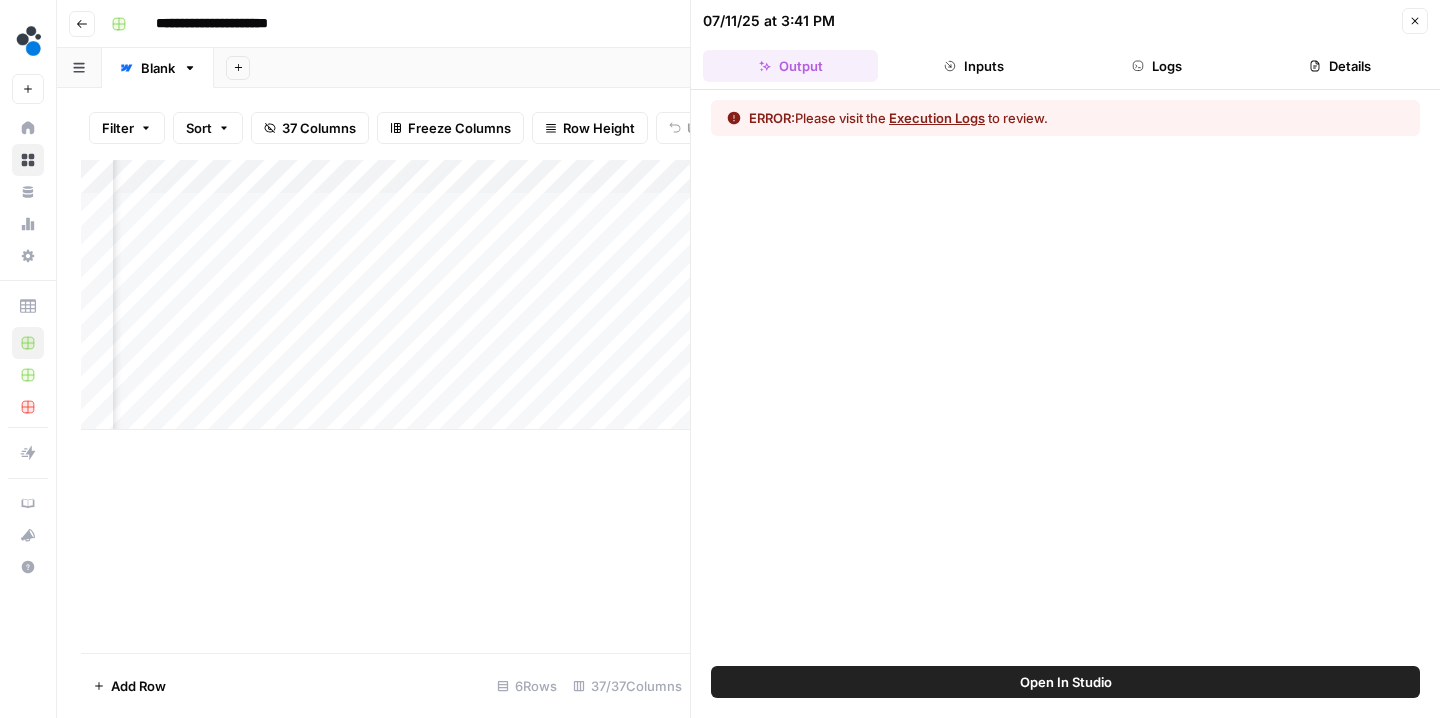 click on "Execution Logs" at bounding box center (937, 118) 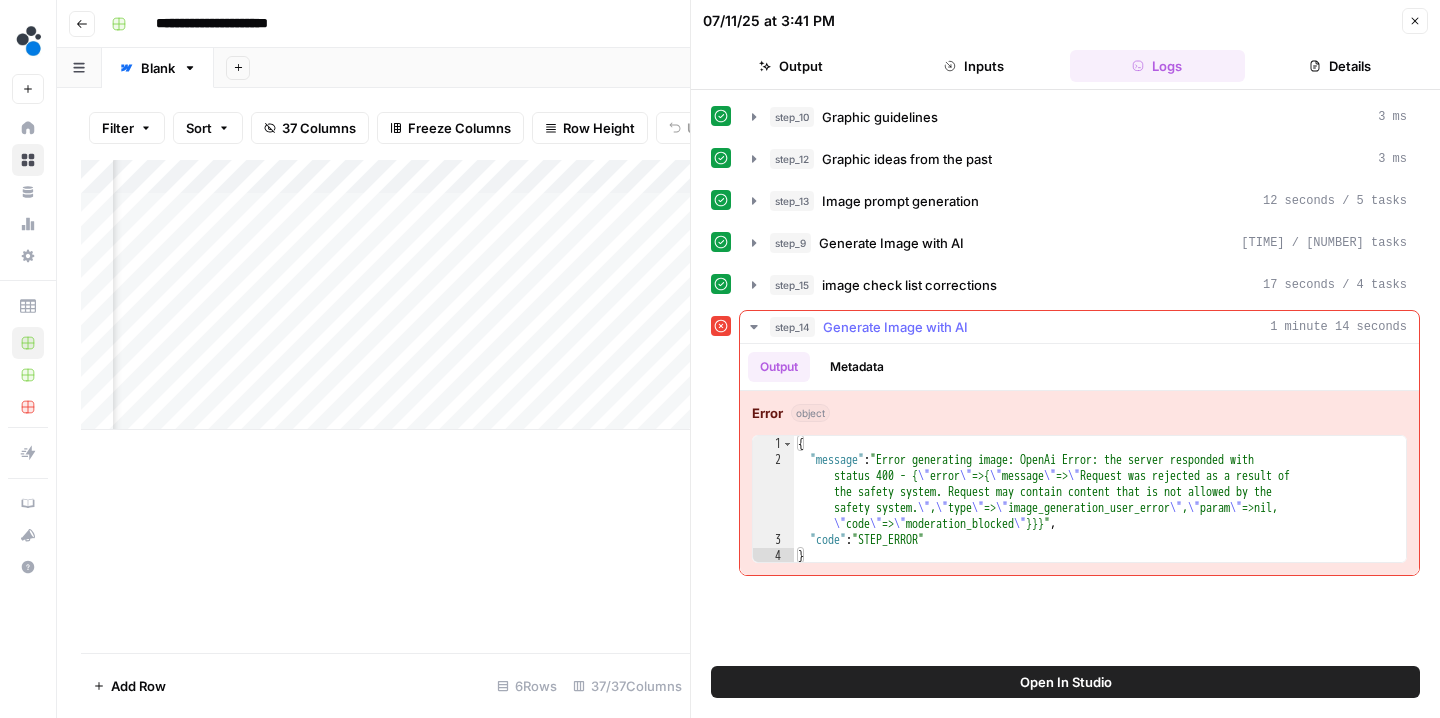 click on "Metadata" at bounding box center (857, 367) 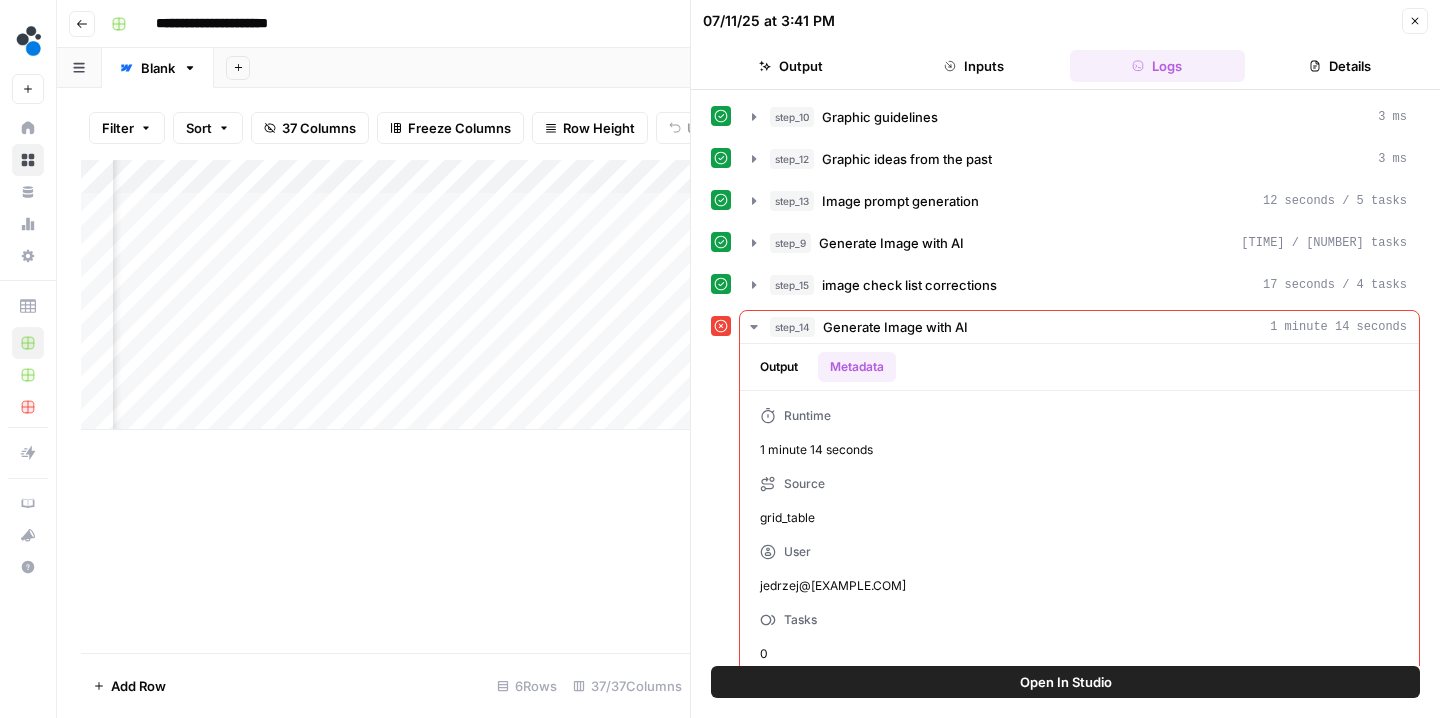 click on "Close" at bounding box center (1415, 21) 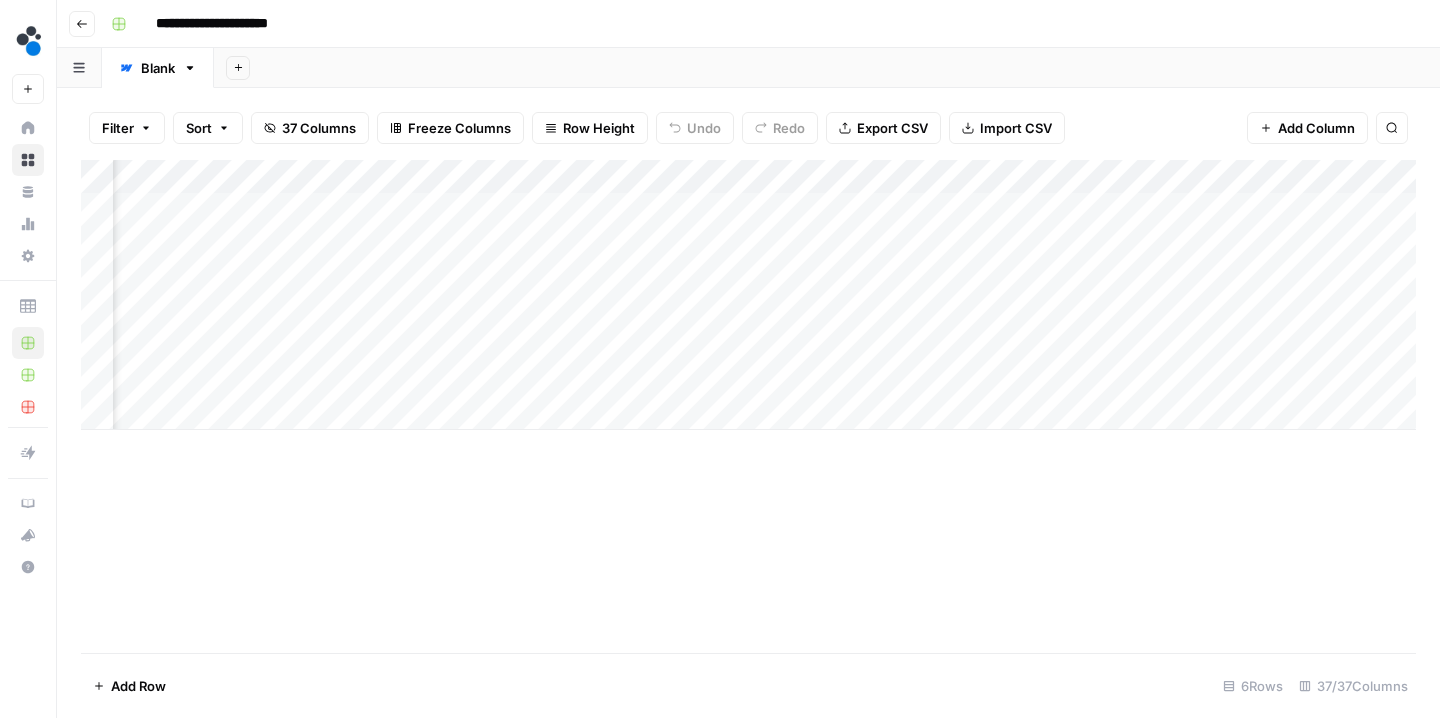 scroll, scrollTop: 0, scrollLeft: 3275, axis: horizontal 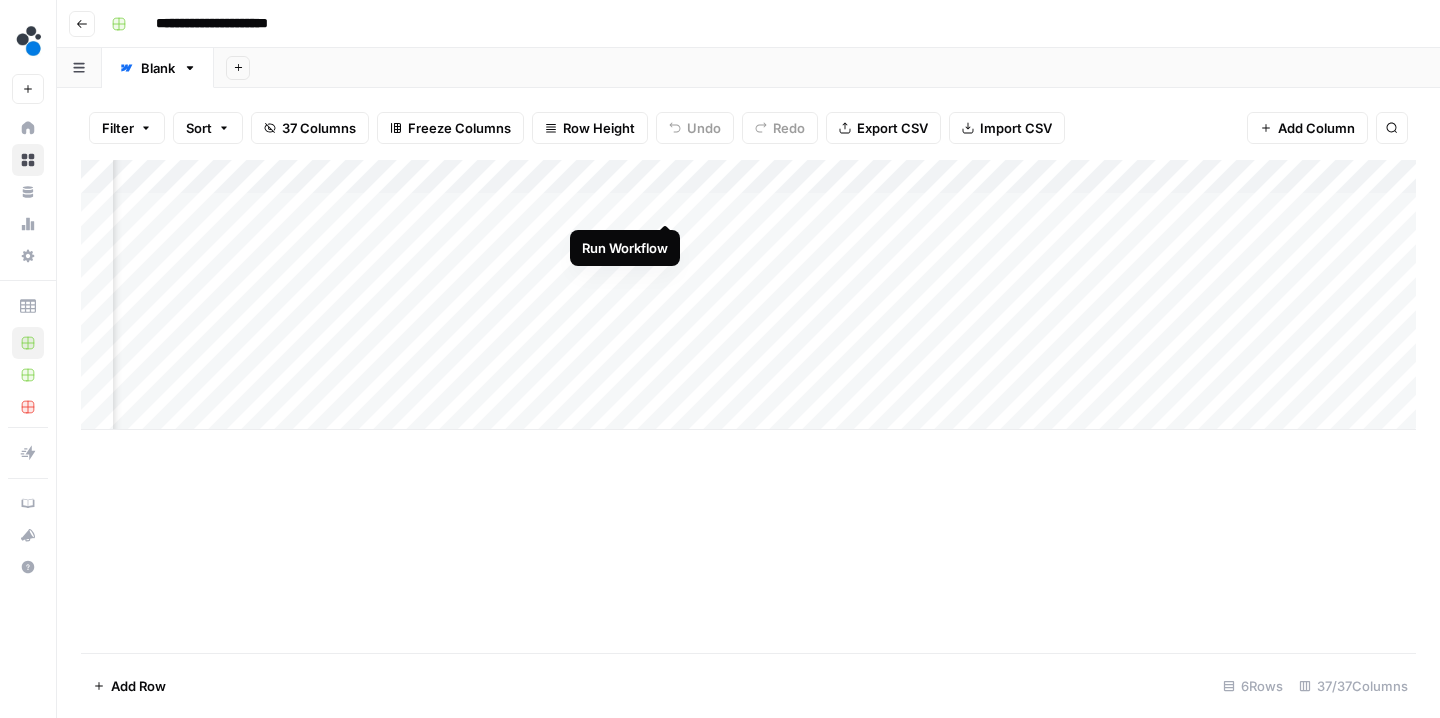 click on "Add Column" at bounding box center (748, 295) 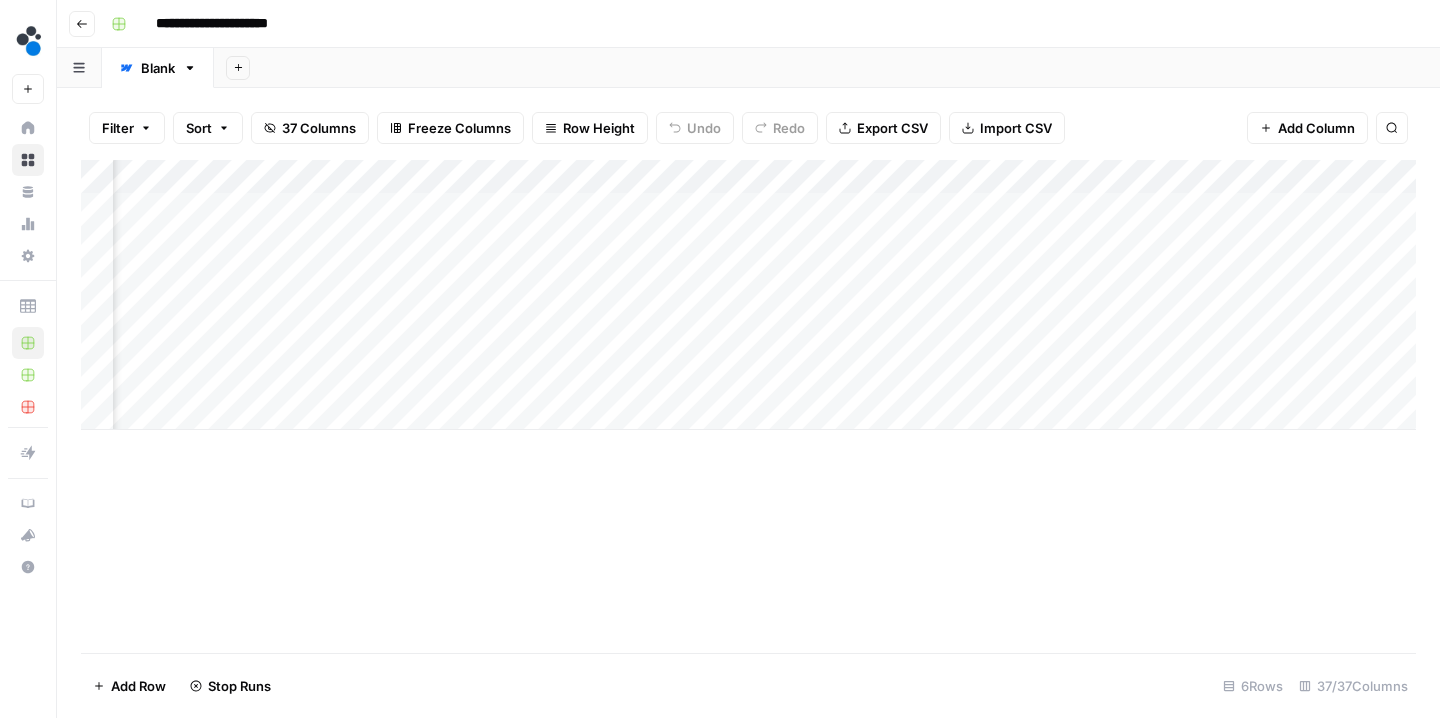 scroll, scrollTop: 0, scrollLeft: 3354, axis: horizontal 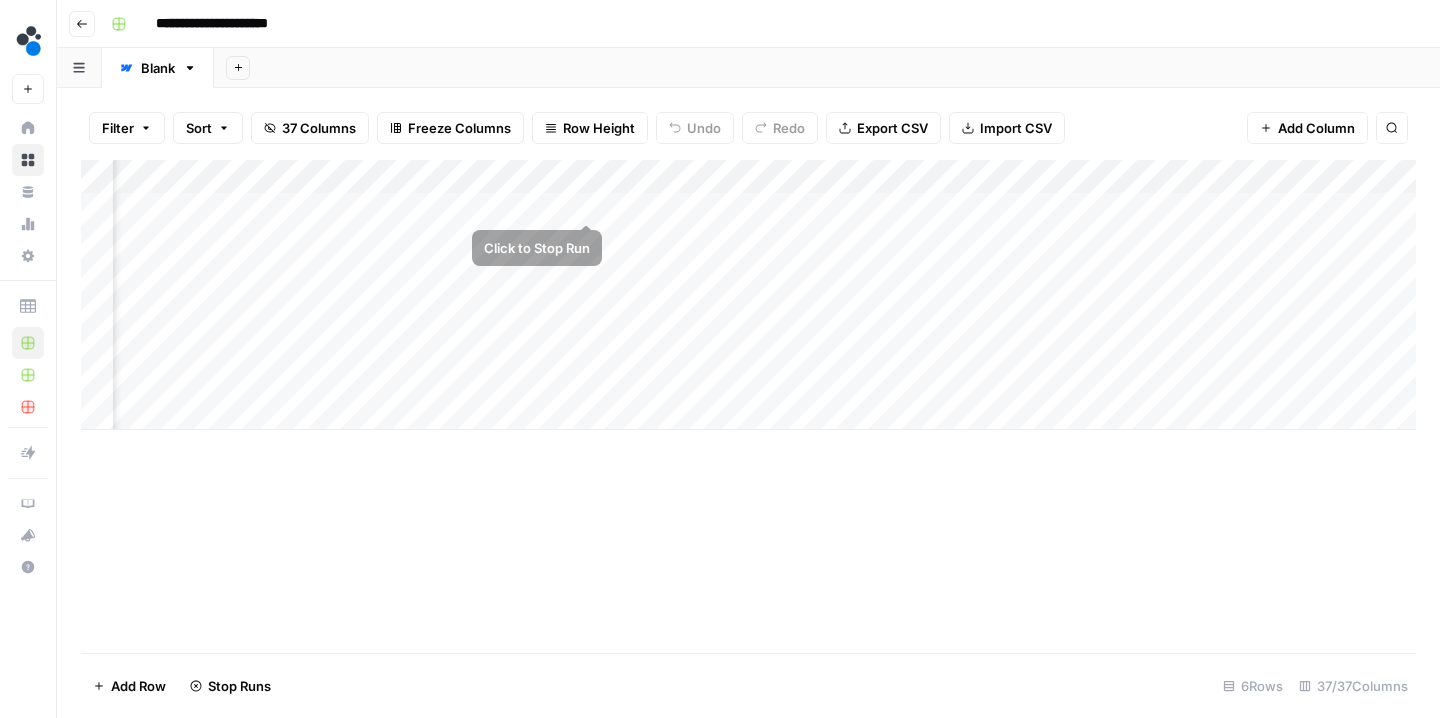 click on "Add Column" at bounding box center (748, 295) 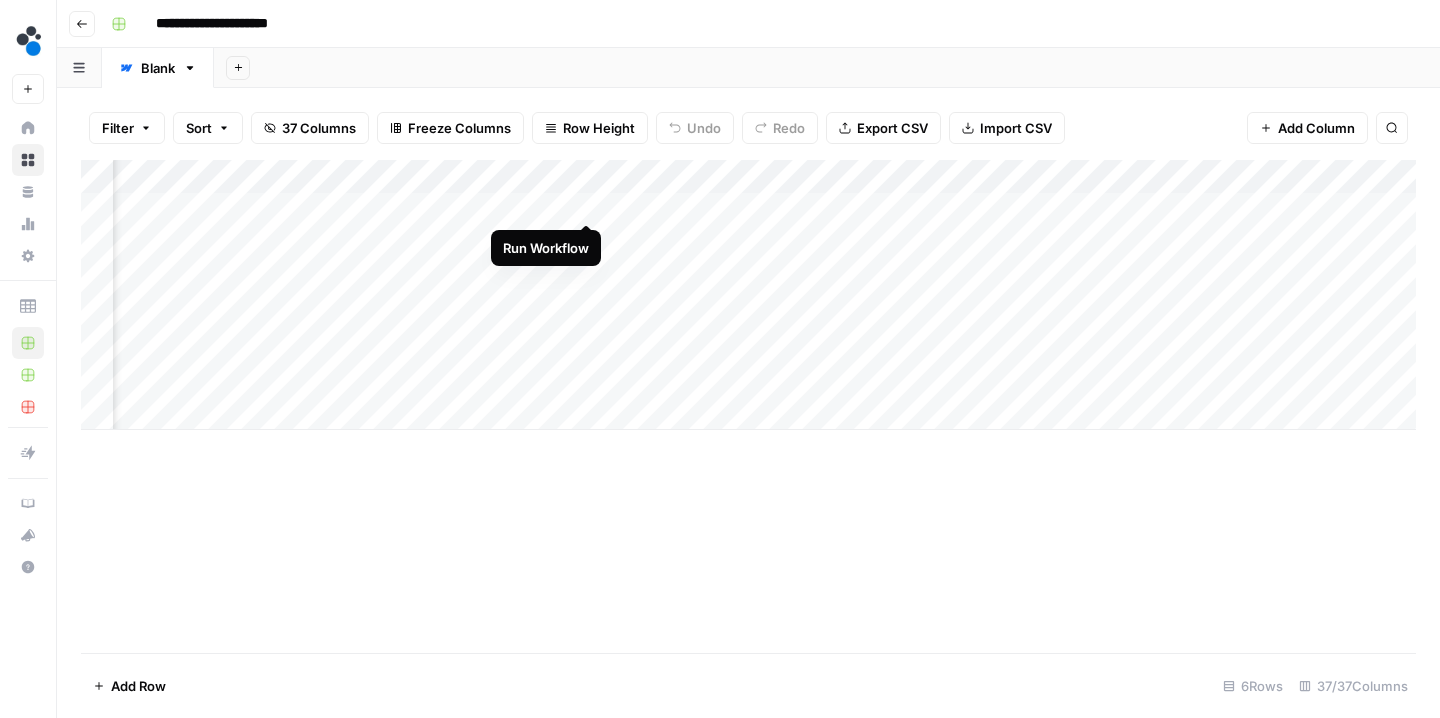 click on "Add Column" at bounding box center (748, 295) 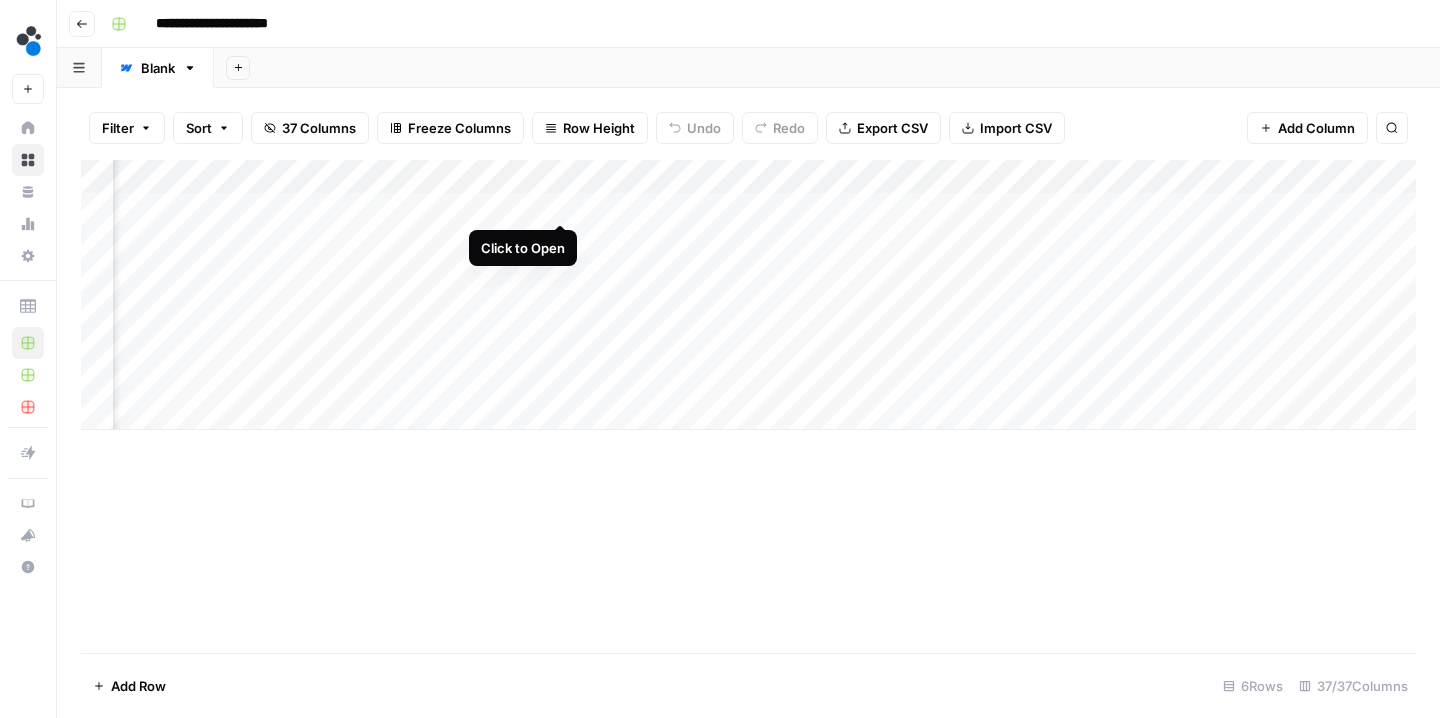click on "Add Column" at bounding box center (748, 295) 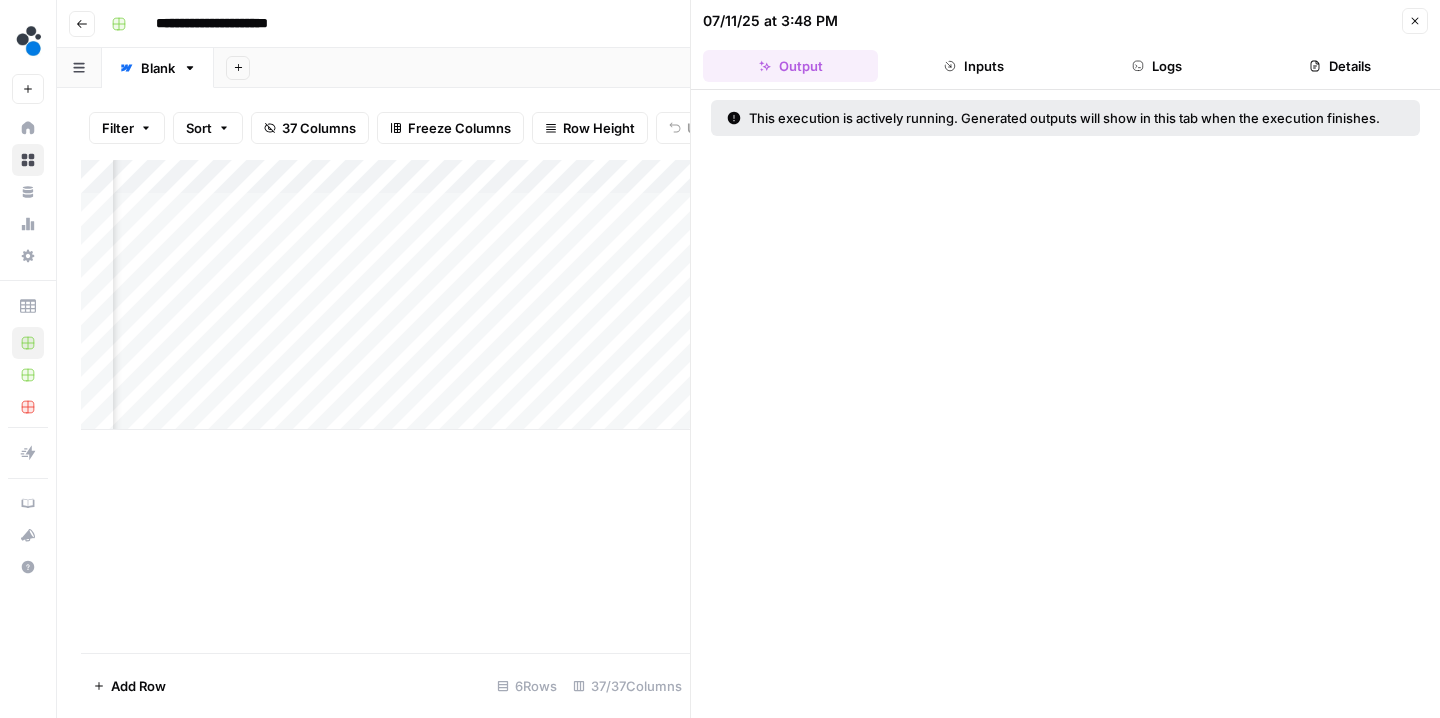 click on "Logs" at bounding box center (1157, 66) 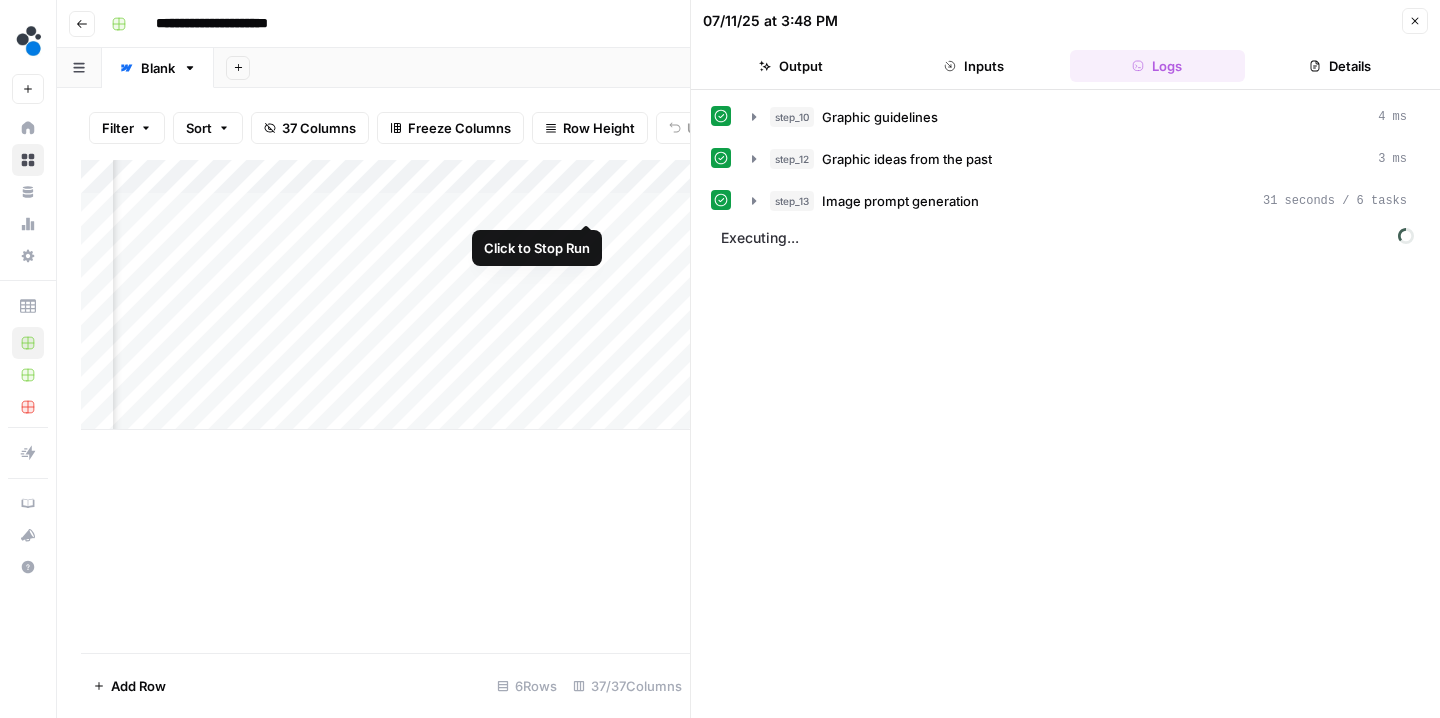 click on "Add Column" at bounding box center (385, 295) 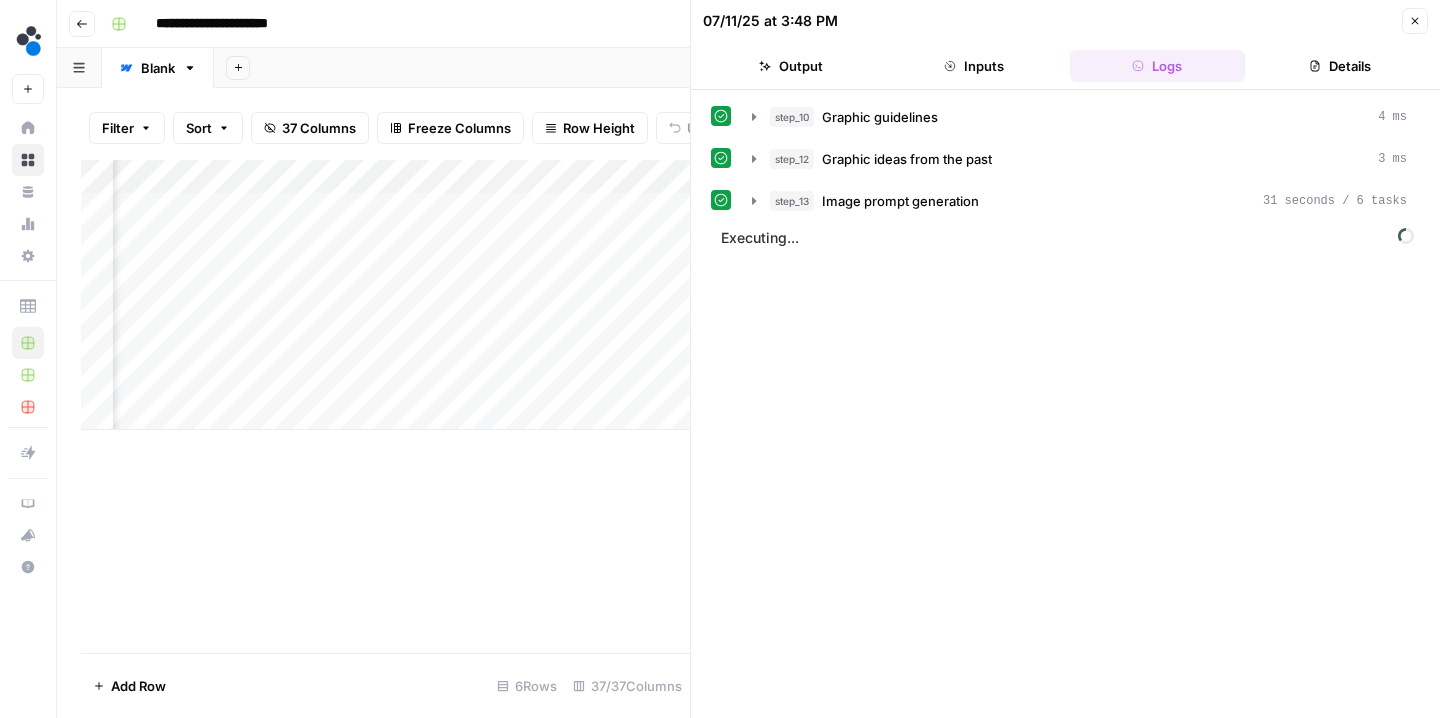 click on "Close" at bounding box center (1415, 21) 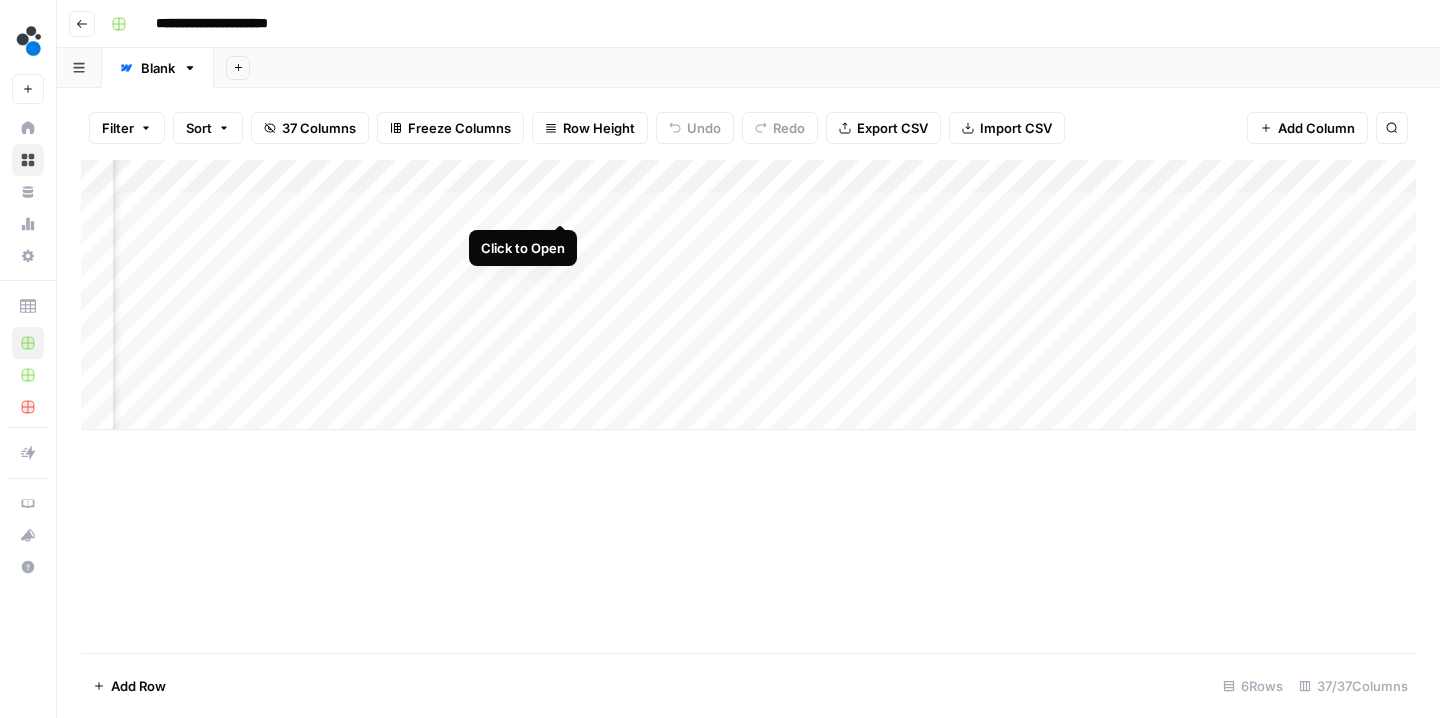 click on "Add Column" at bounding box center (748, 295) 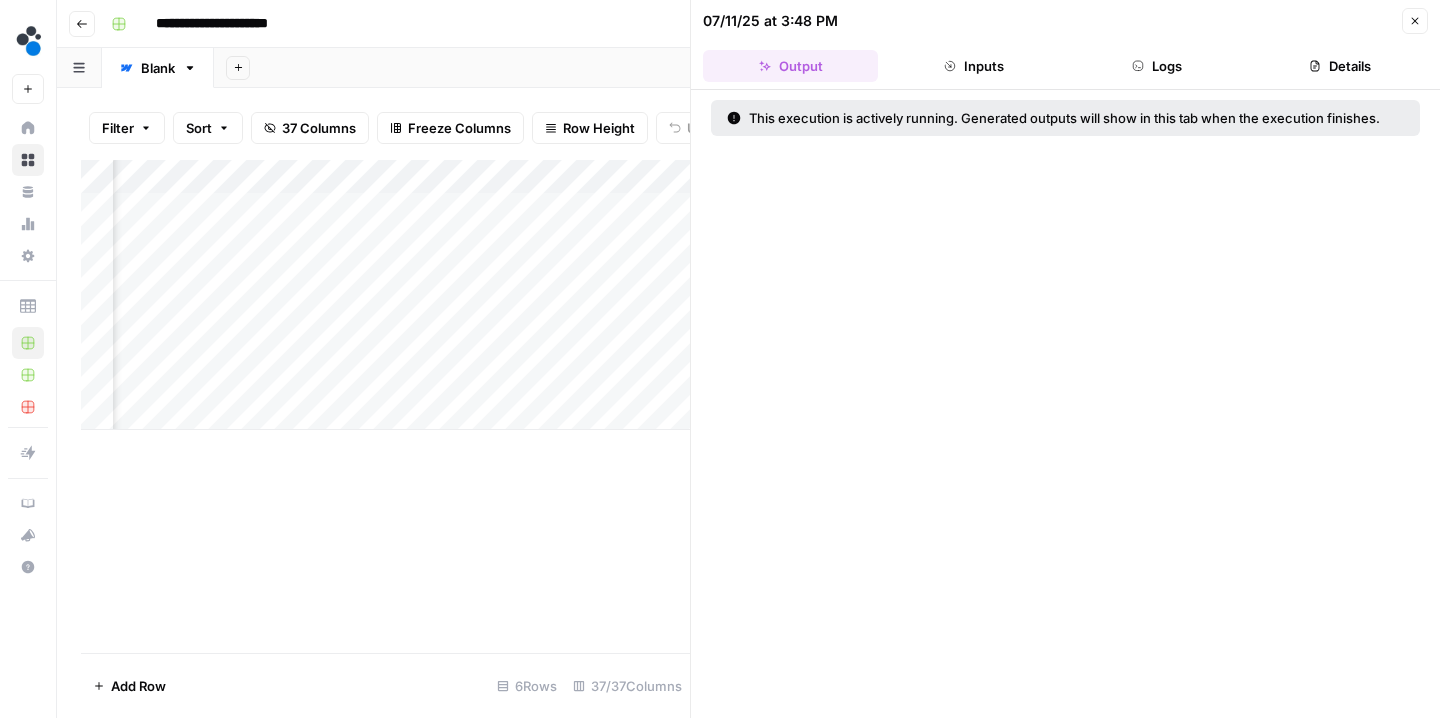 click on "Add Column" at bounding box center (385, 295) 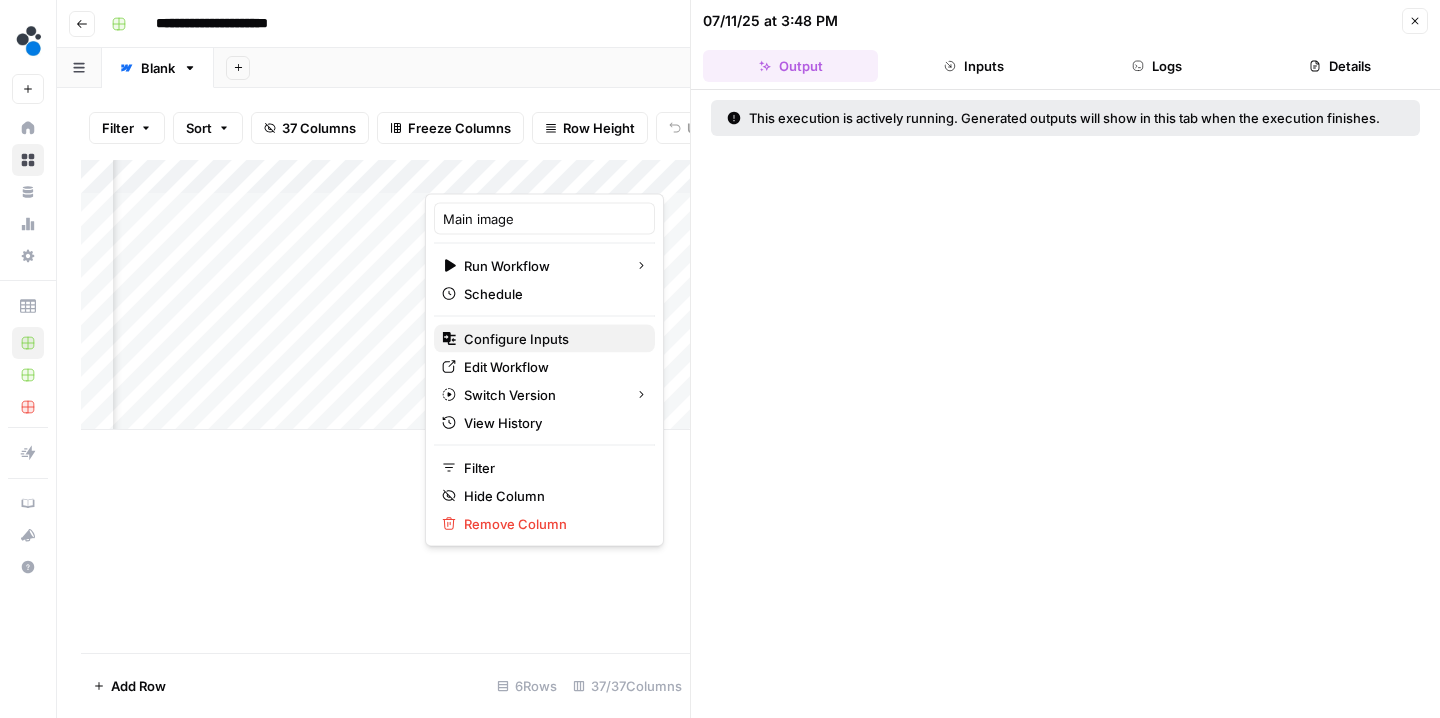 click on "Configure Inputs" at bounding box center [516, 339] 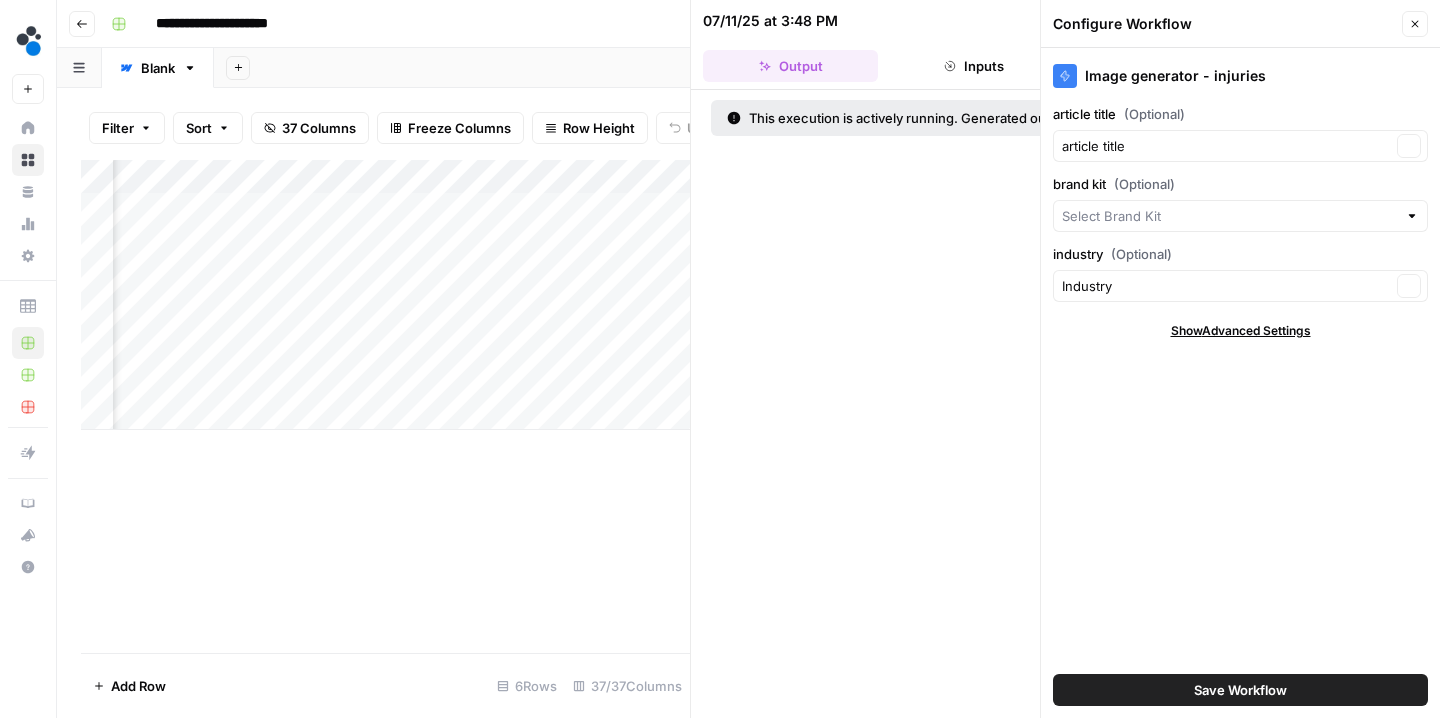 type on "Spot.ai" 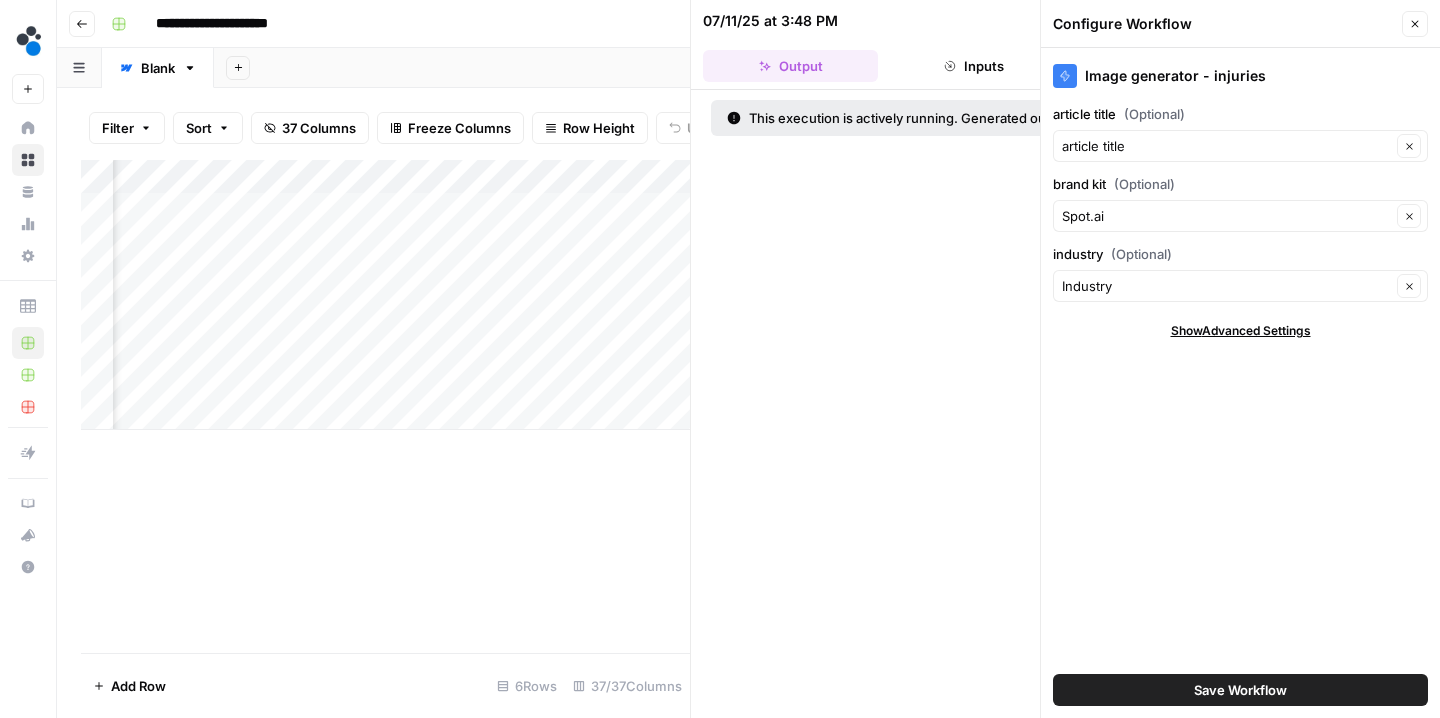 scroll, scrollTop: 0, scrollLeft: 3628, axis: horizontal 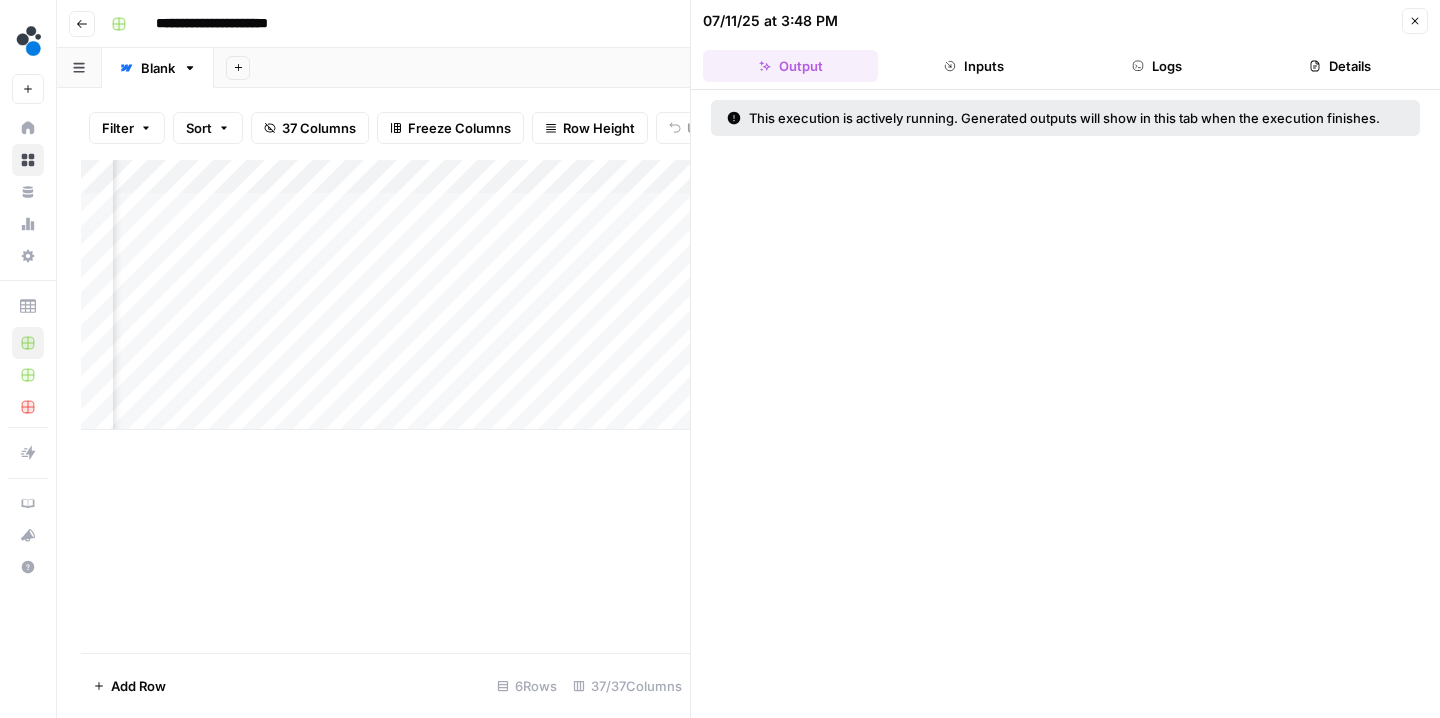 click on "Close" at bounding box center [1415, 21] 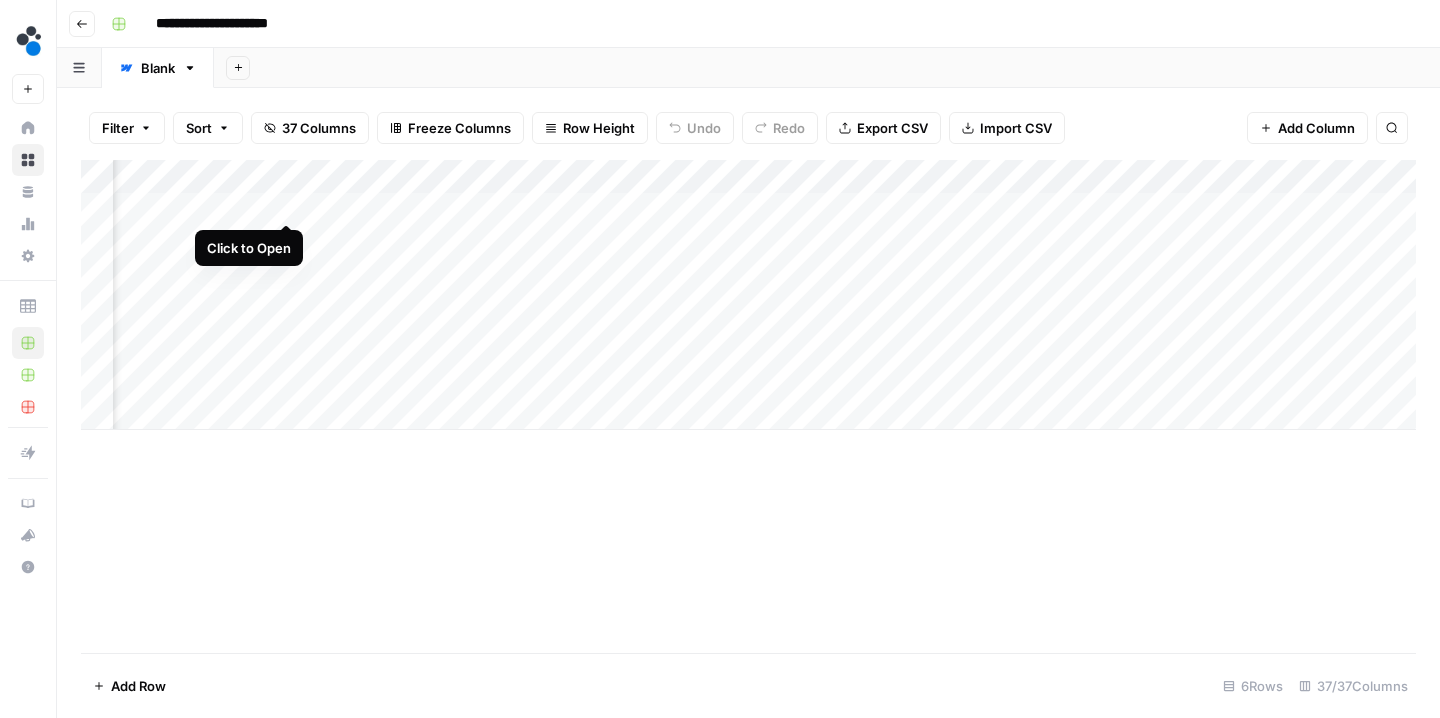 click on "Add Column" at bounding box center (748, 295) 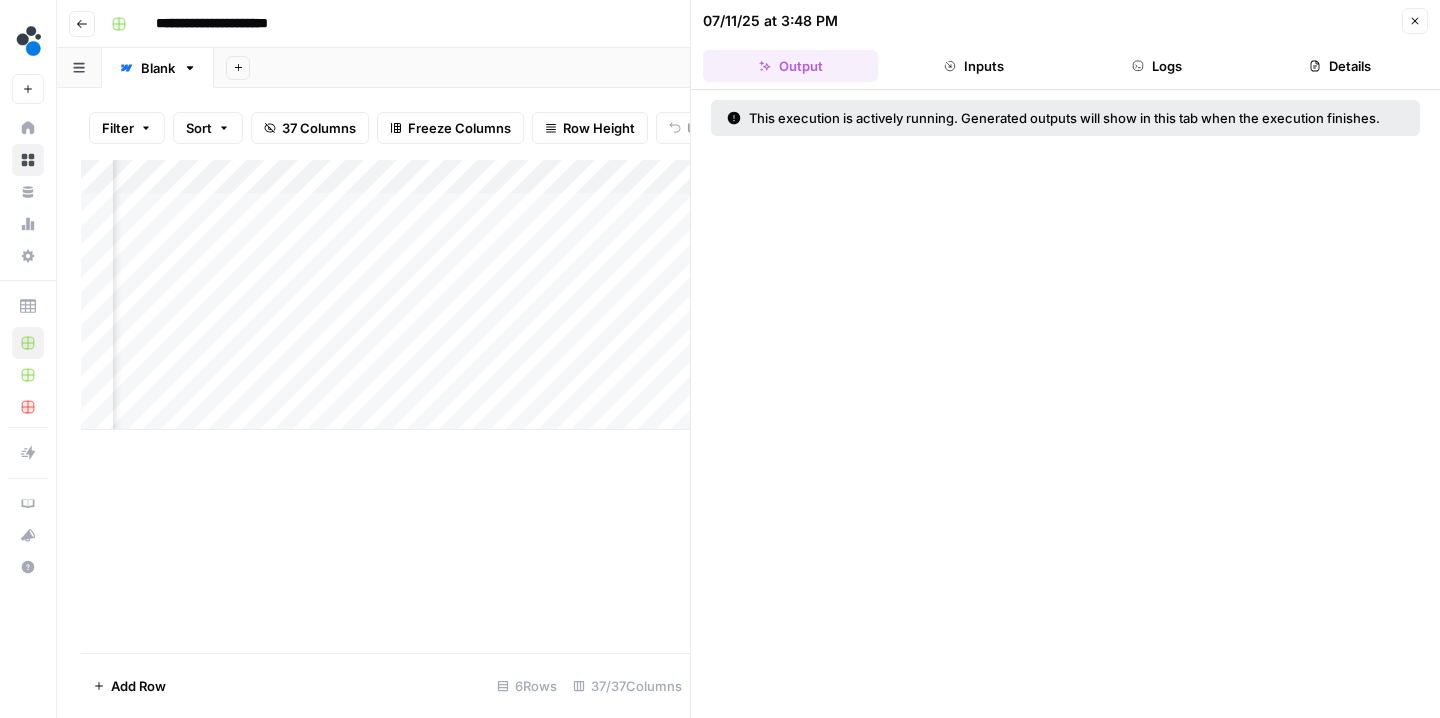 click on "Close" at bounding box center (1415, 21) 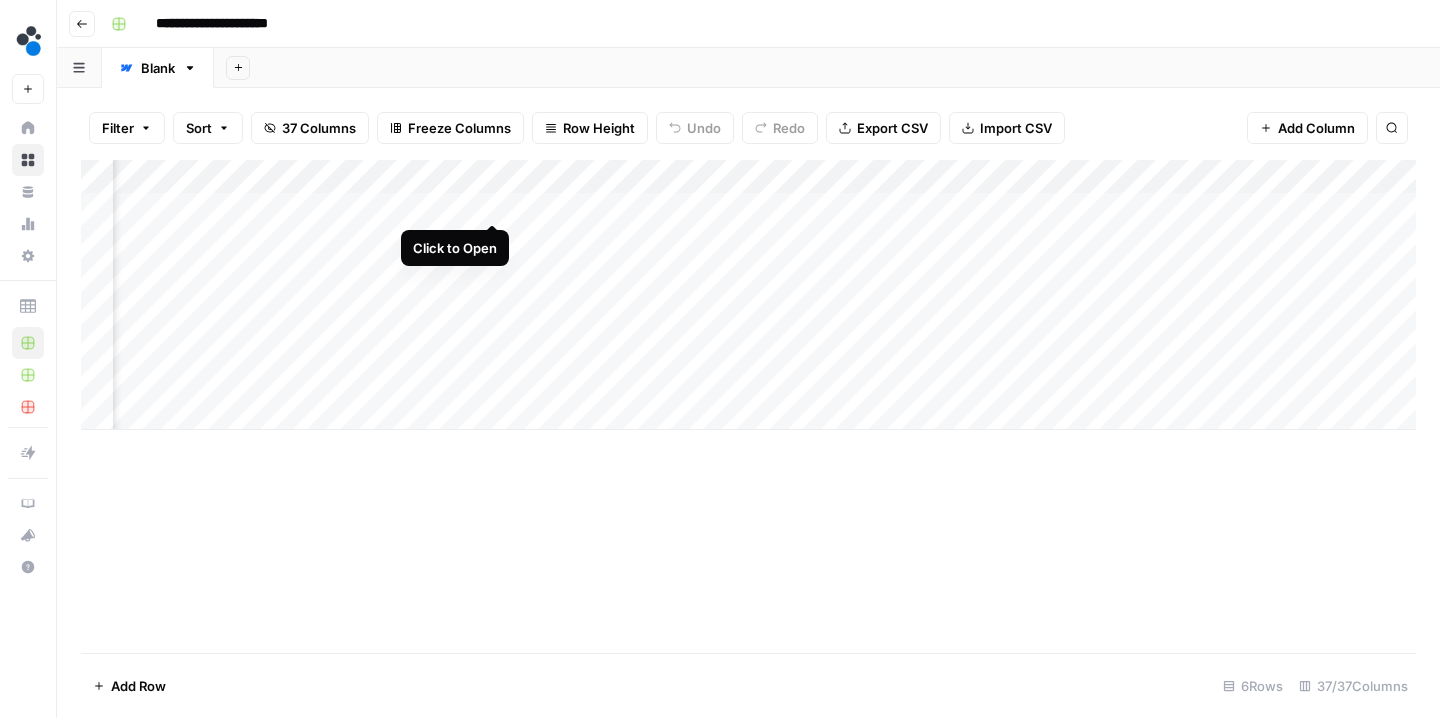 click on "Add Column" at bounding box center (748, 295) 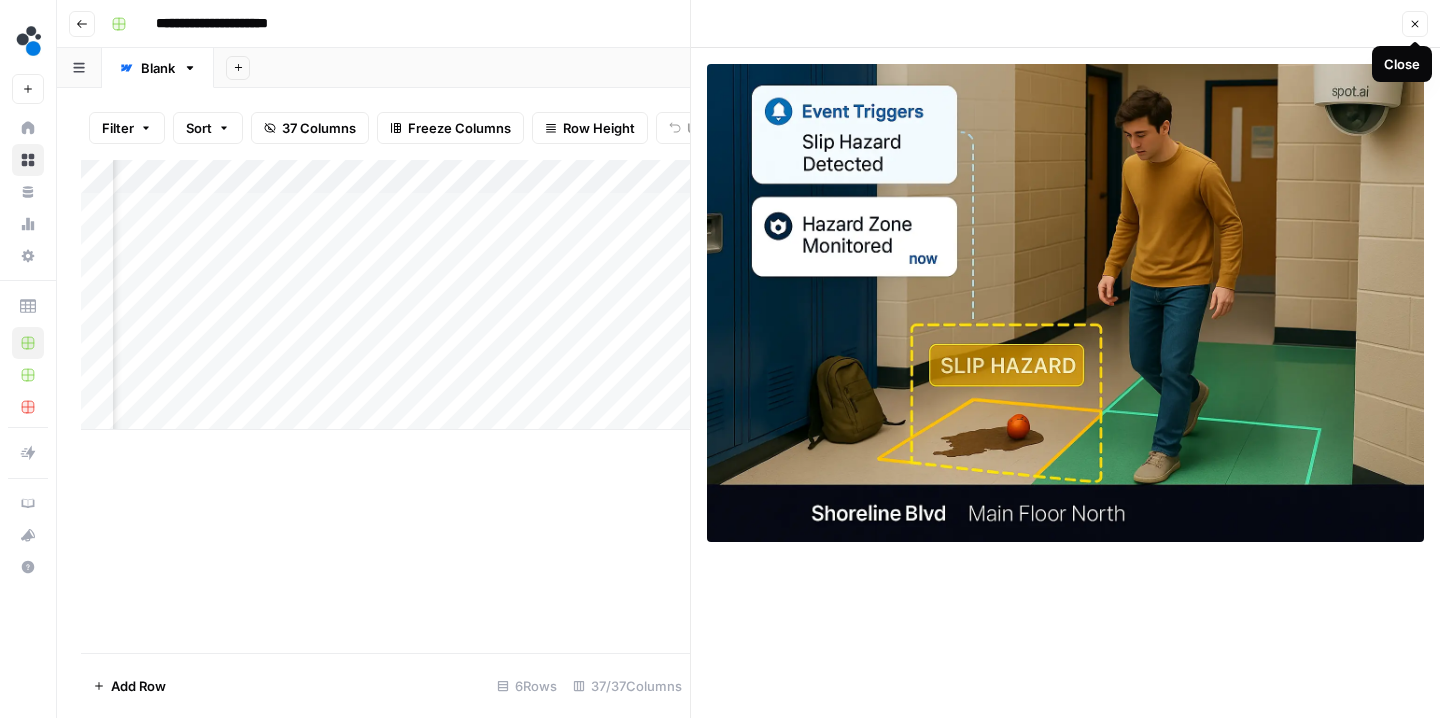click on "Close" at bounding box center [1415, 24] 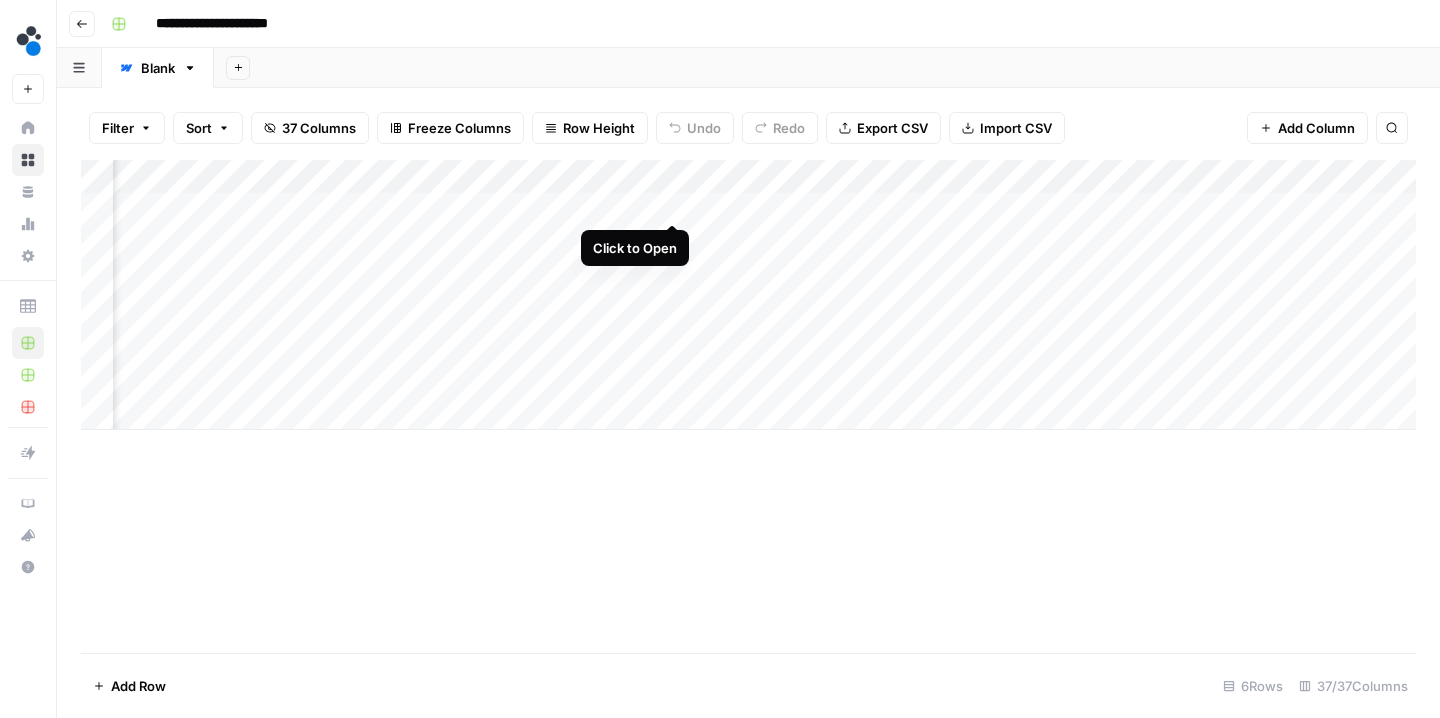 click on "Add Column" at bounding box center [748, 295] 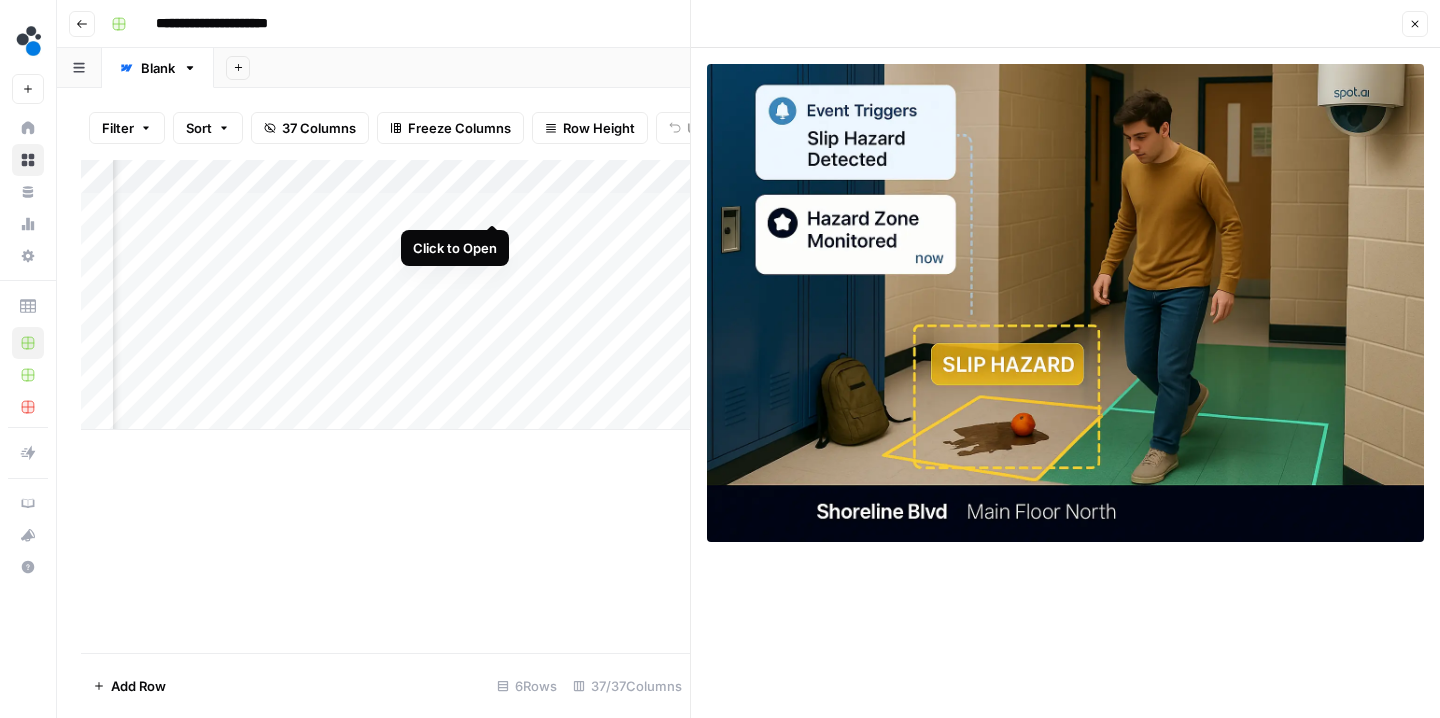 click on "Add Column" at bounding box center (385, 295) 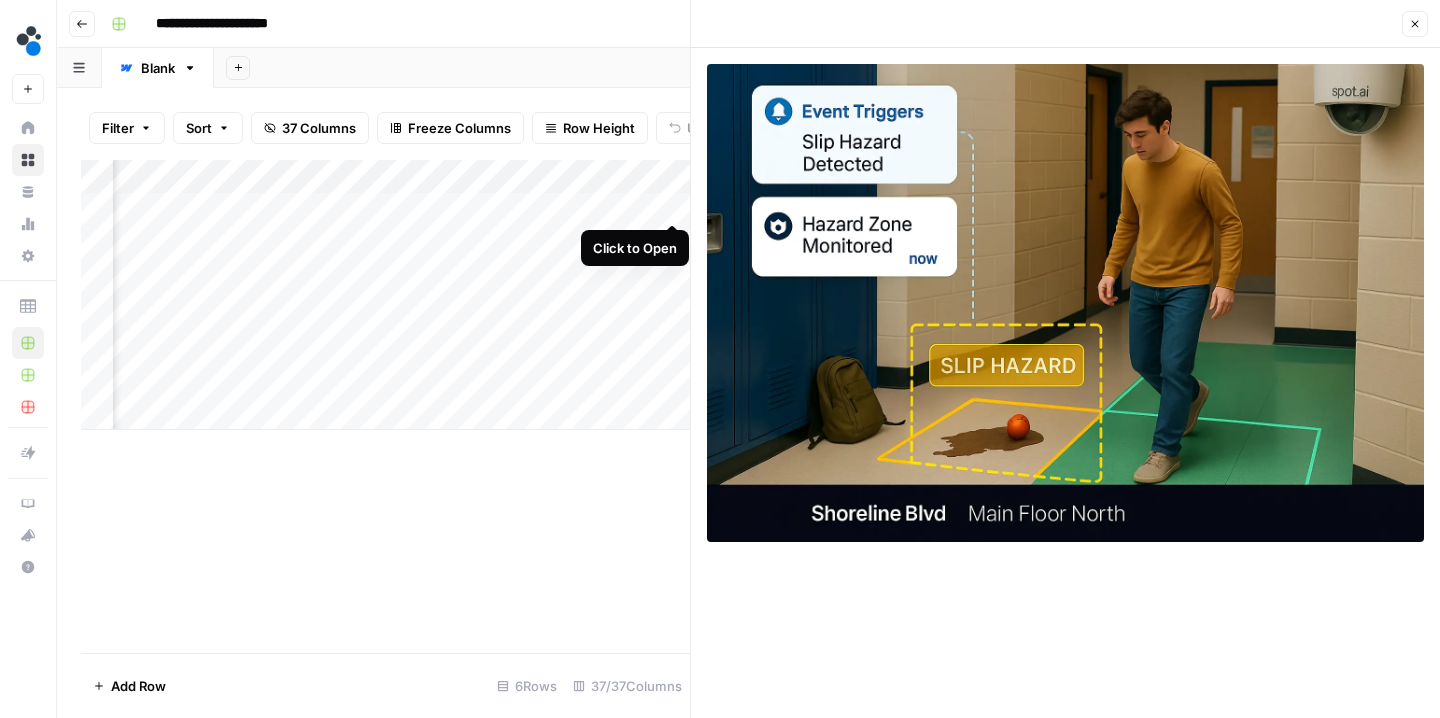 click on "Add Column" at bounding box center [385, 295] 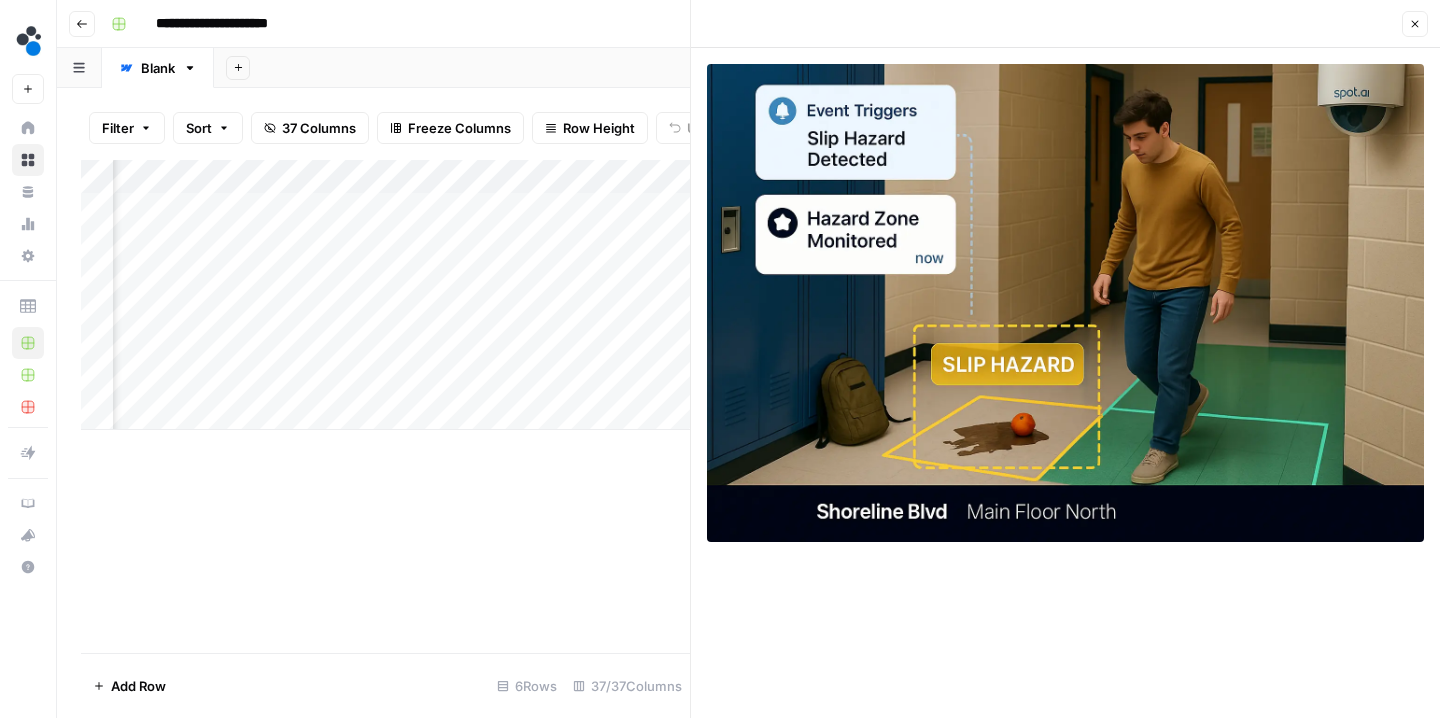 click on "Close" at bounding box center [1415, 24] 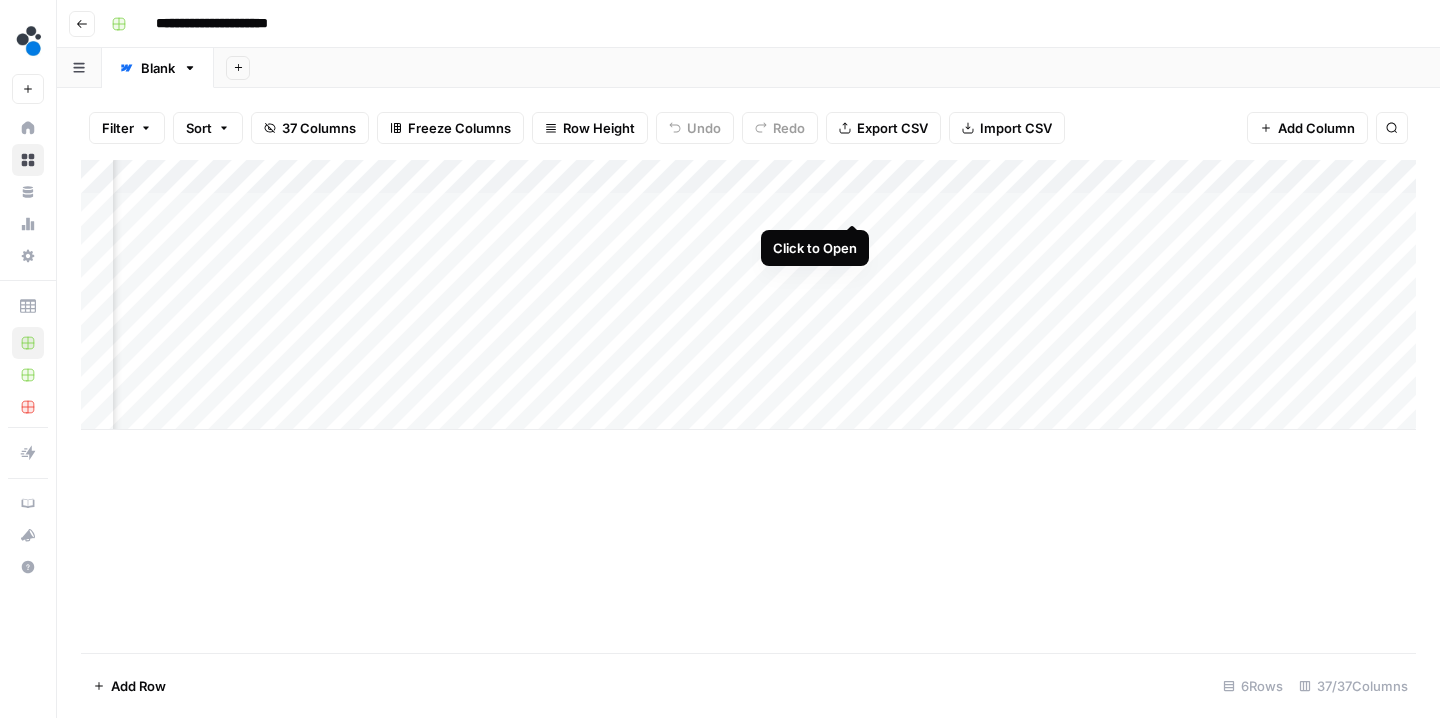 click on "Add Column" at bounding box center (748, 295) 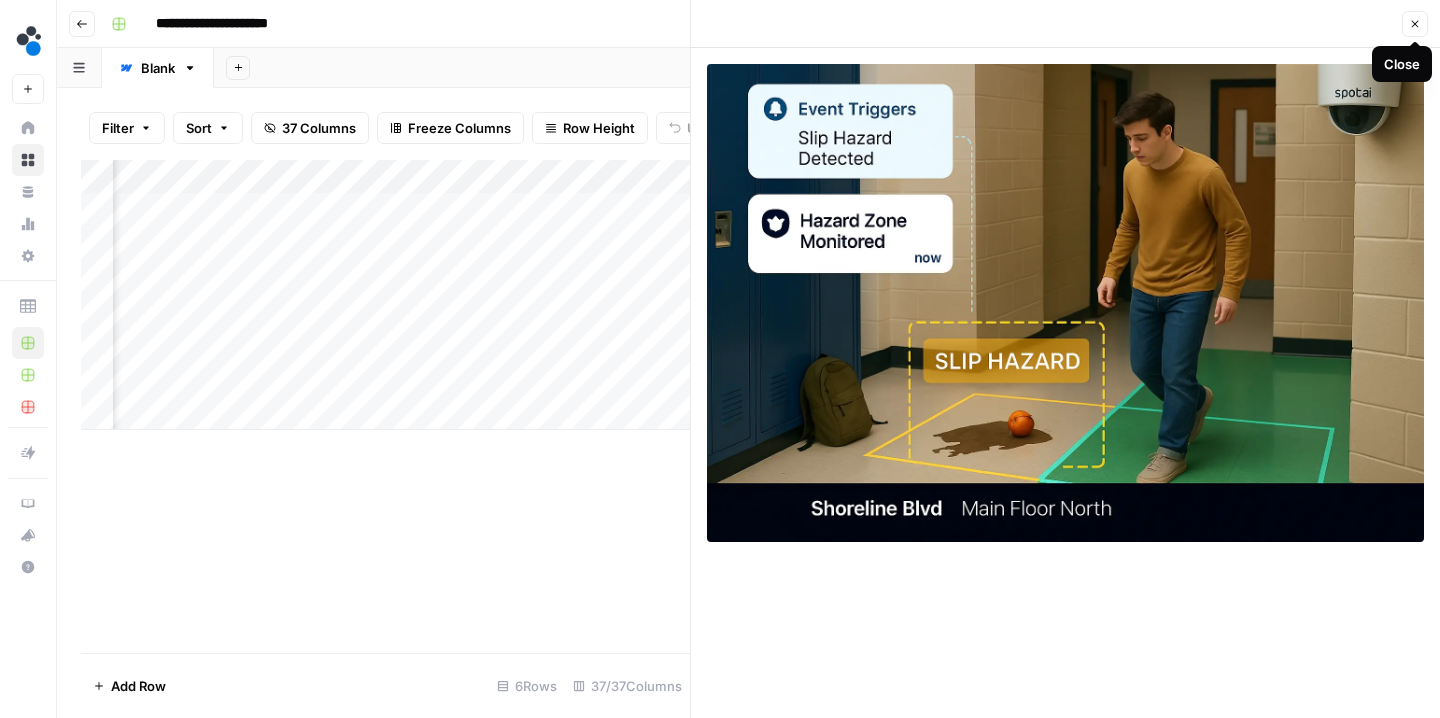 click 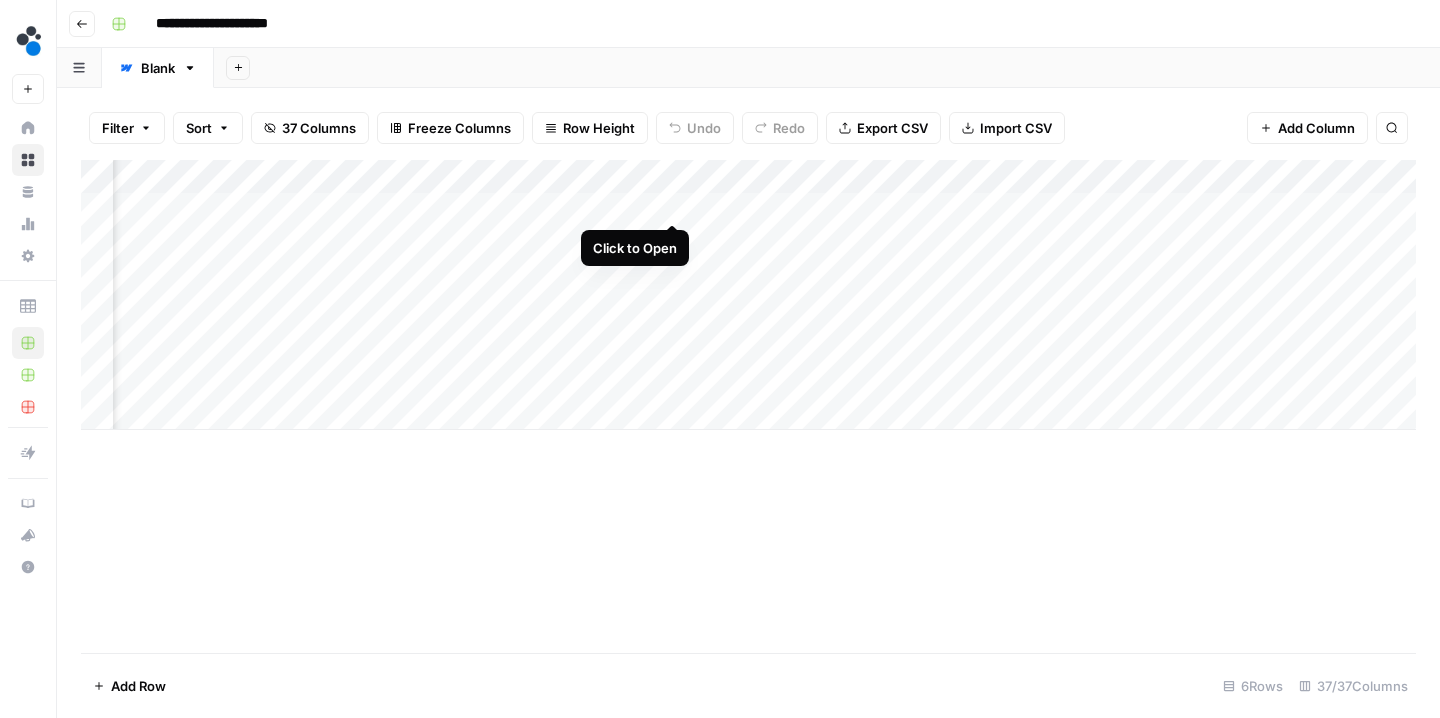 click on "Add Column" at bounding box center [748, 295] 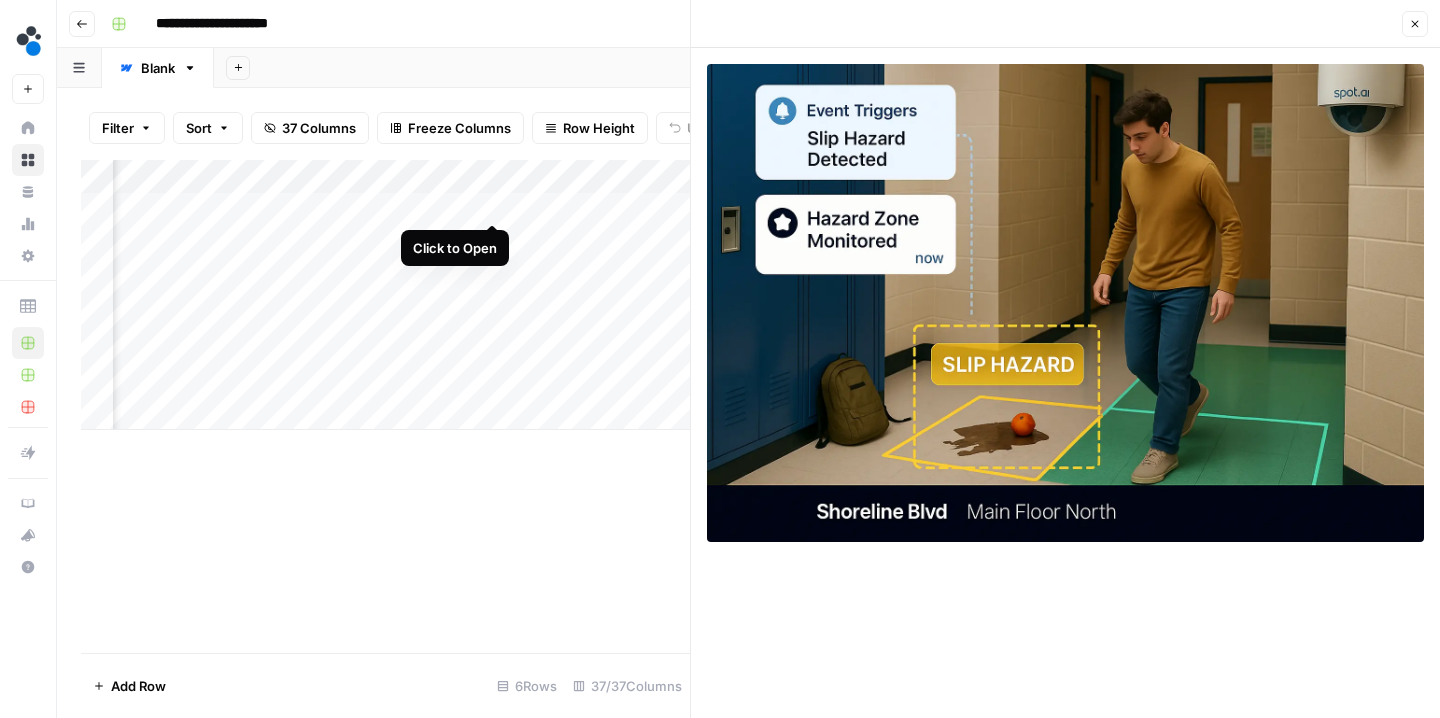 click on "Add Column" at bounding box center (385, 295) 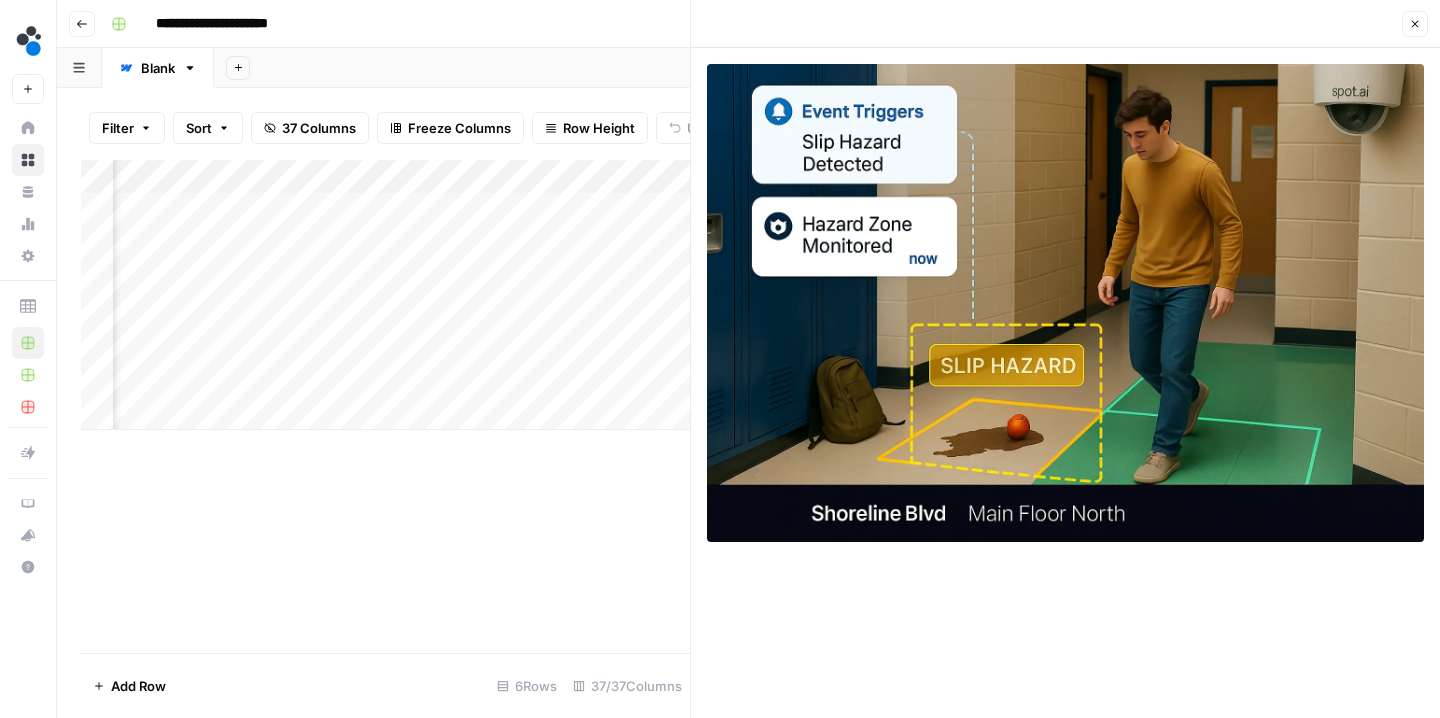 click on "Add Column" at bounding box center (385, 295) 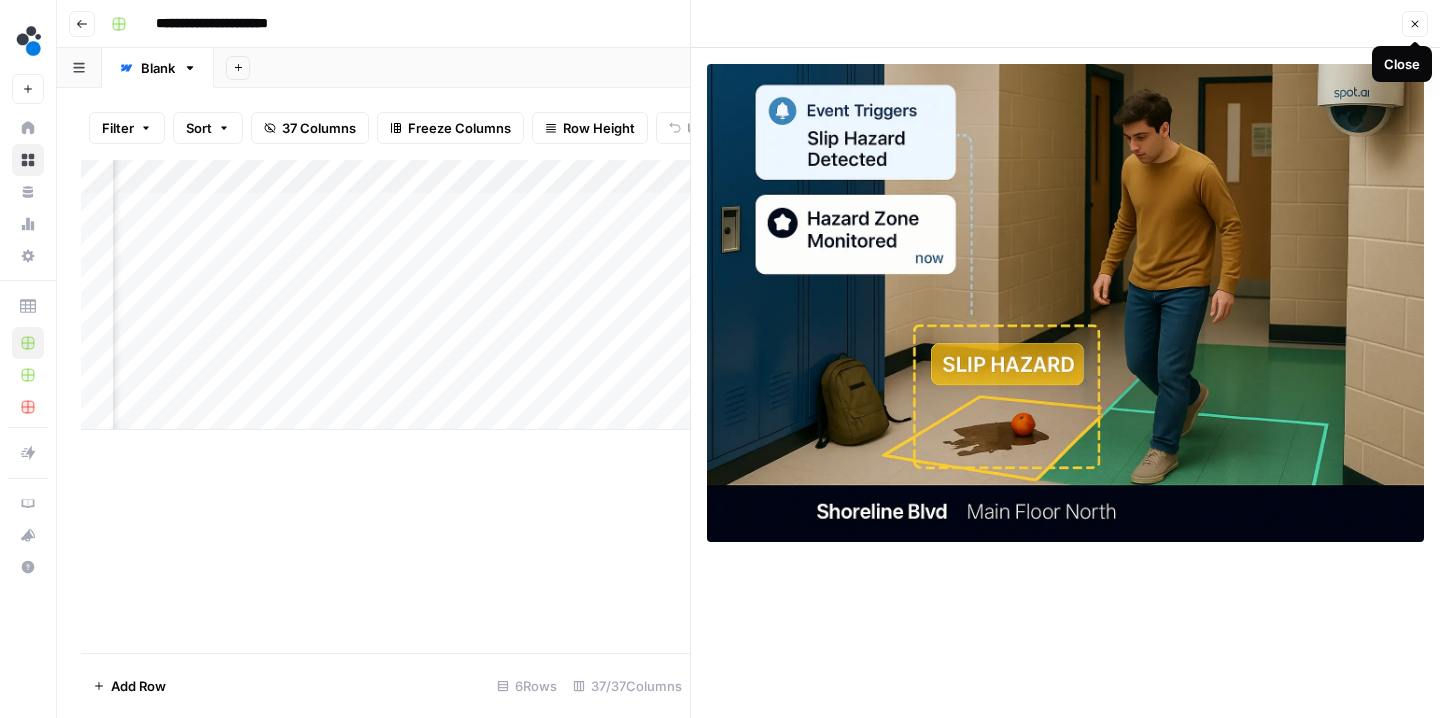 click on "Close" at bounding box center (1415, 24) 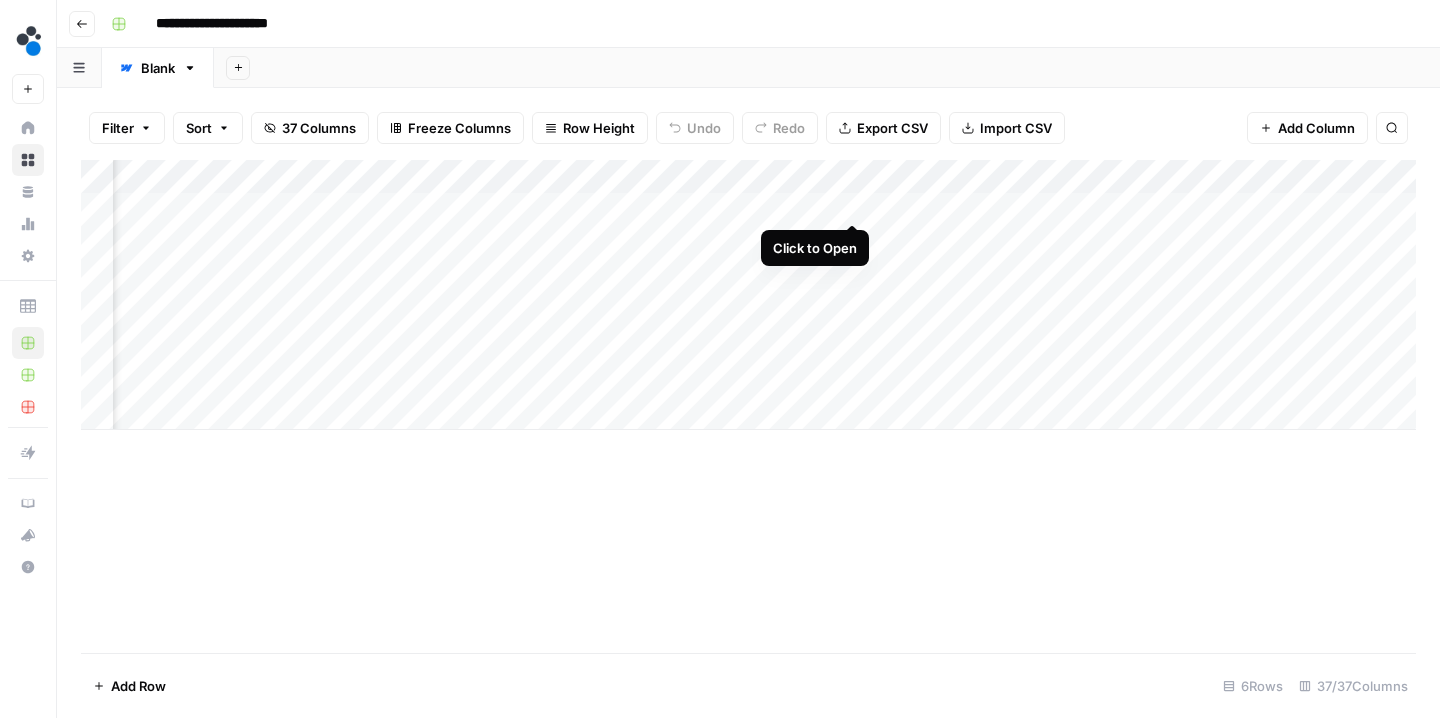 click on "Add Column" at bounding box center (748, 295) 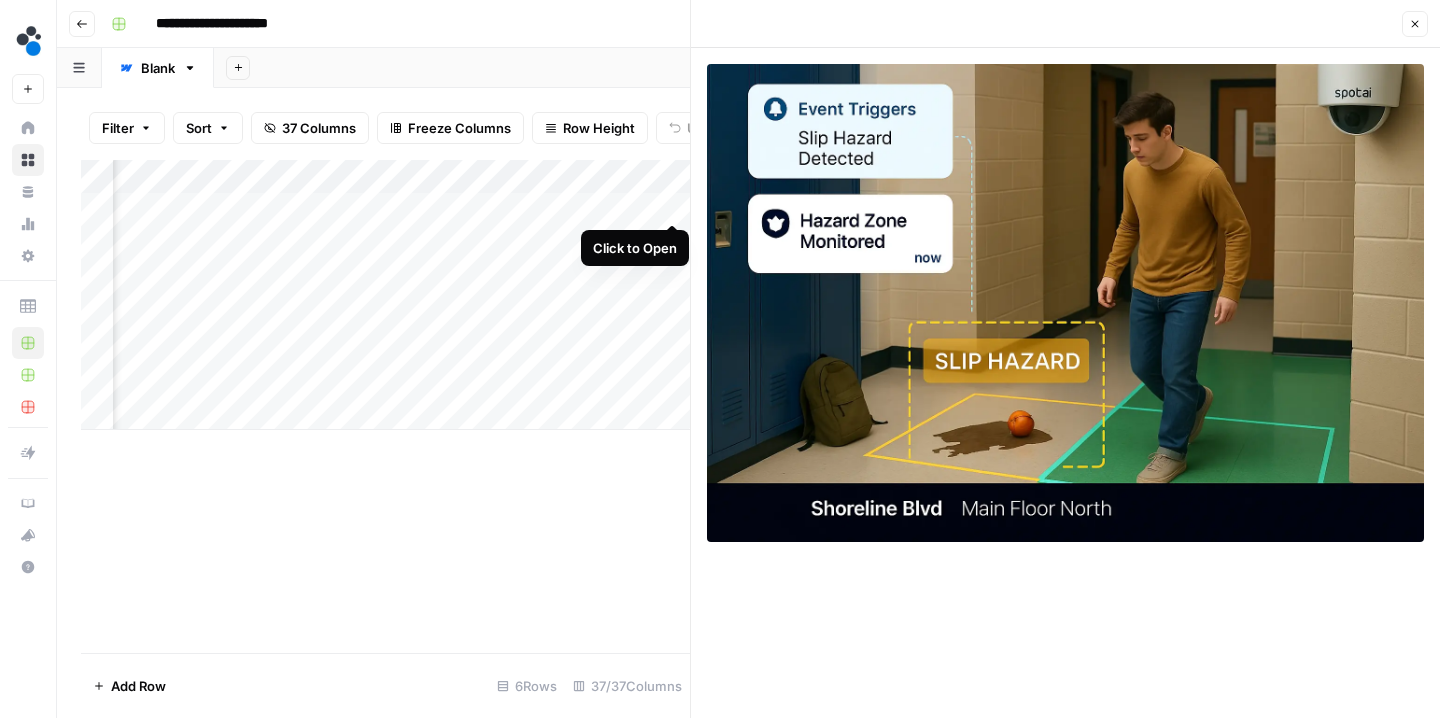 click on "Add Column" at bounding box center (385, 295) 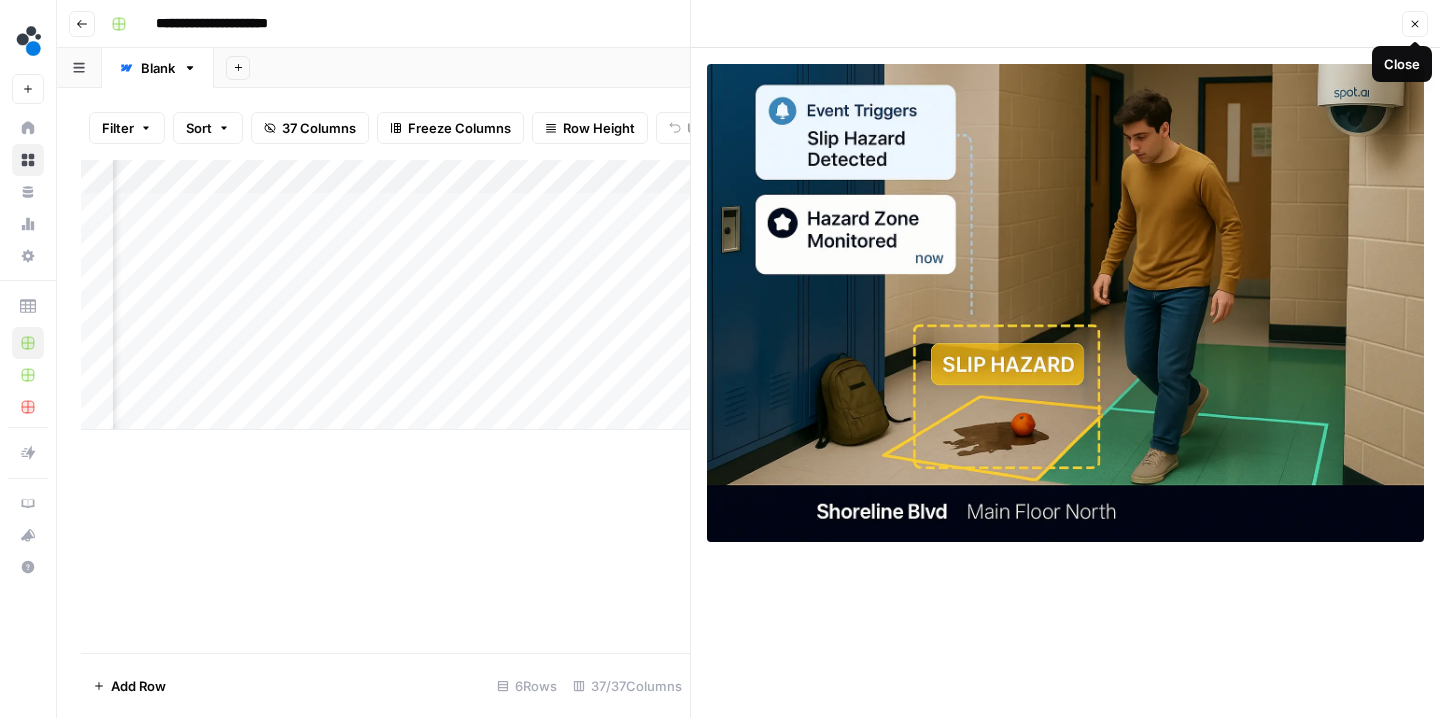click on "Close" at bounding box center [1415, 24] 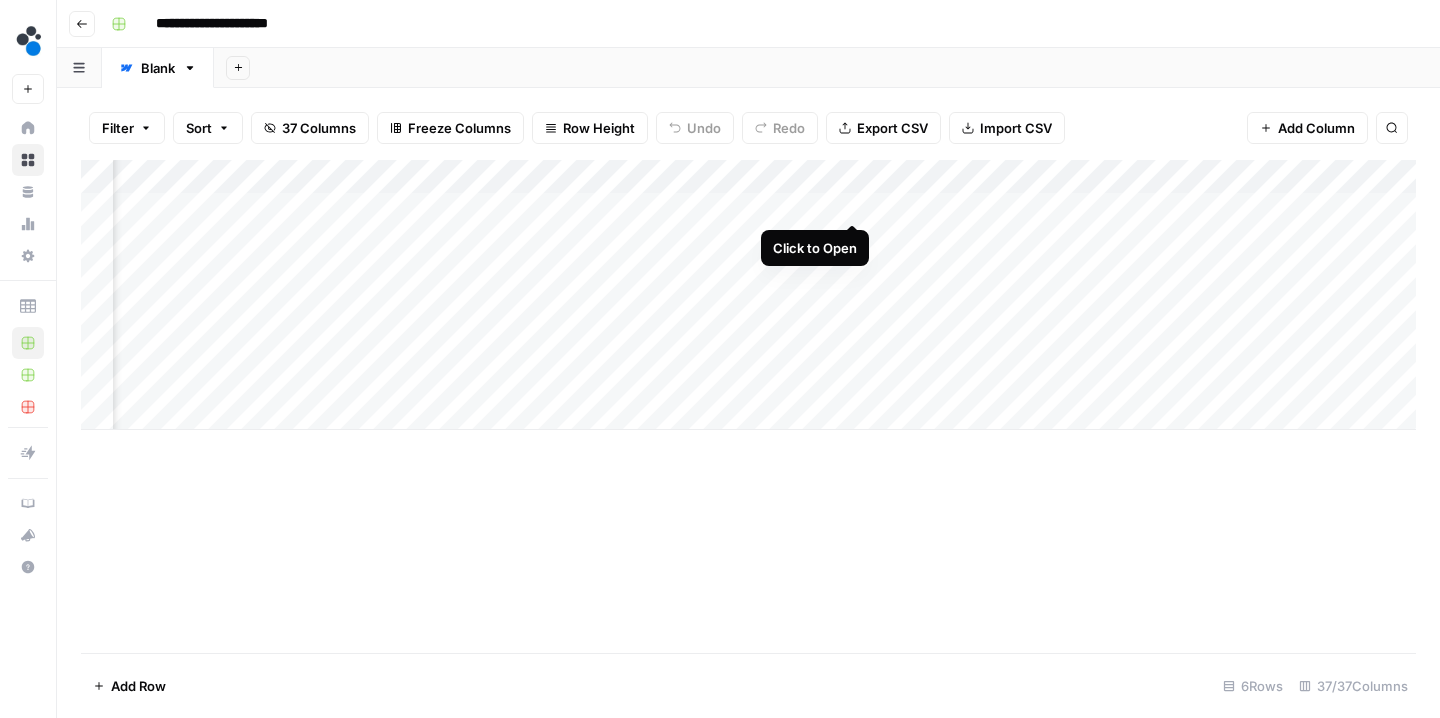 click on "Add Column" at bounding box center [748, 295] 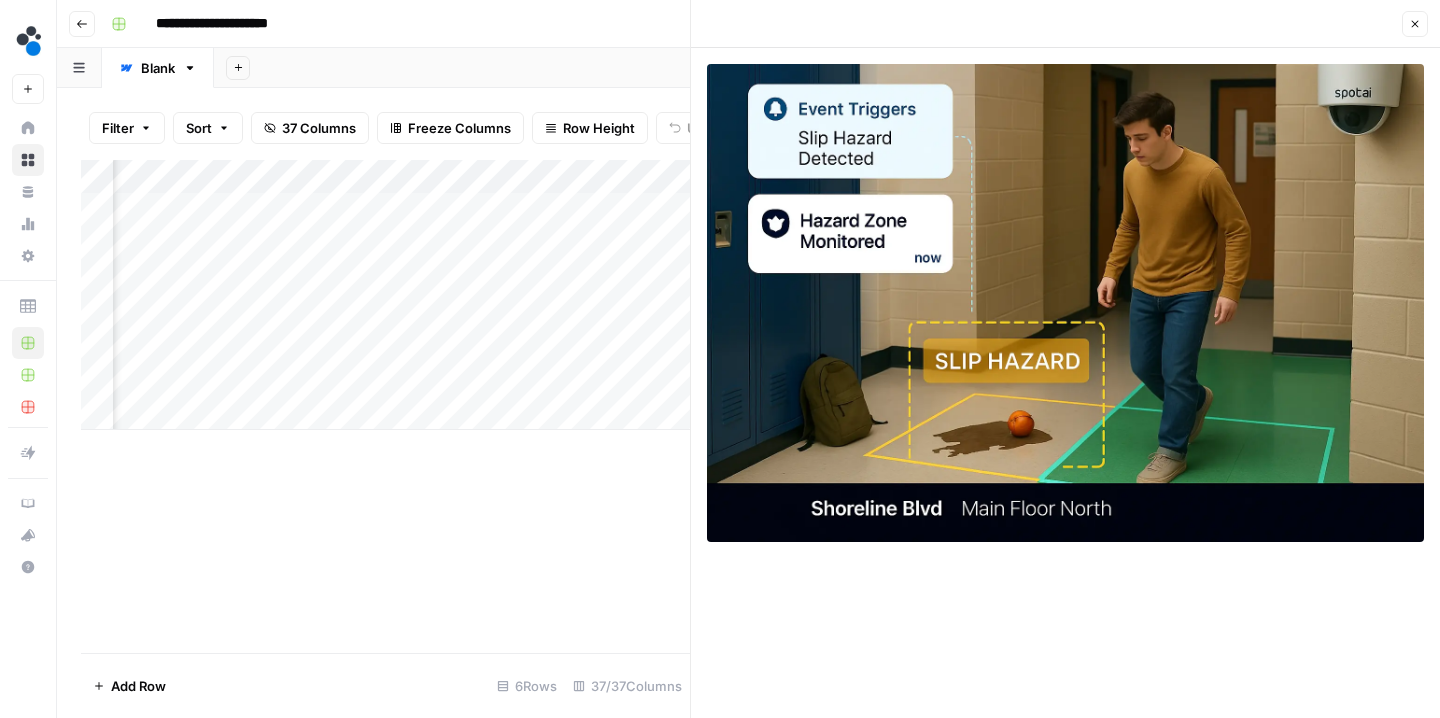 click 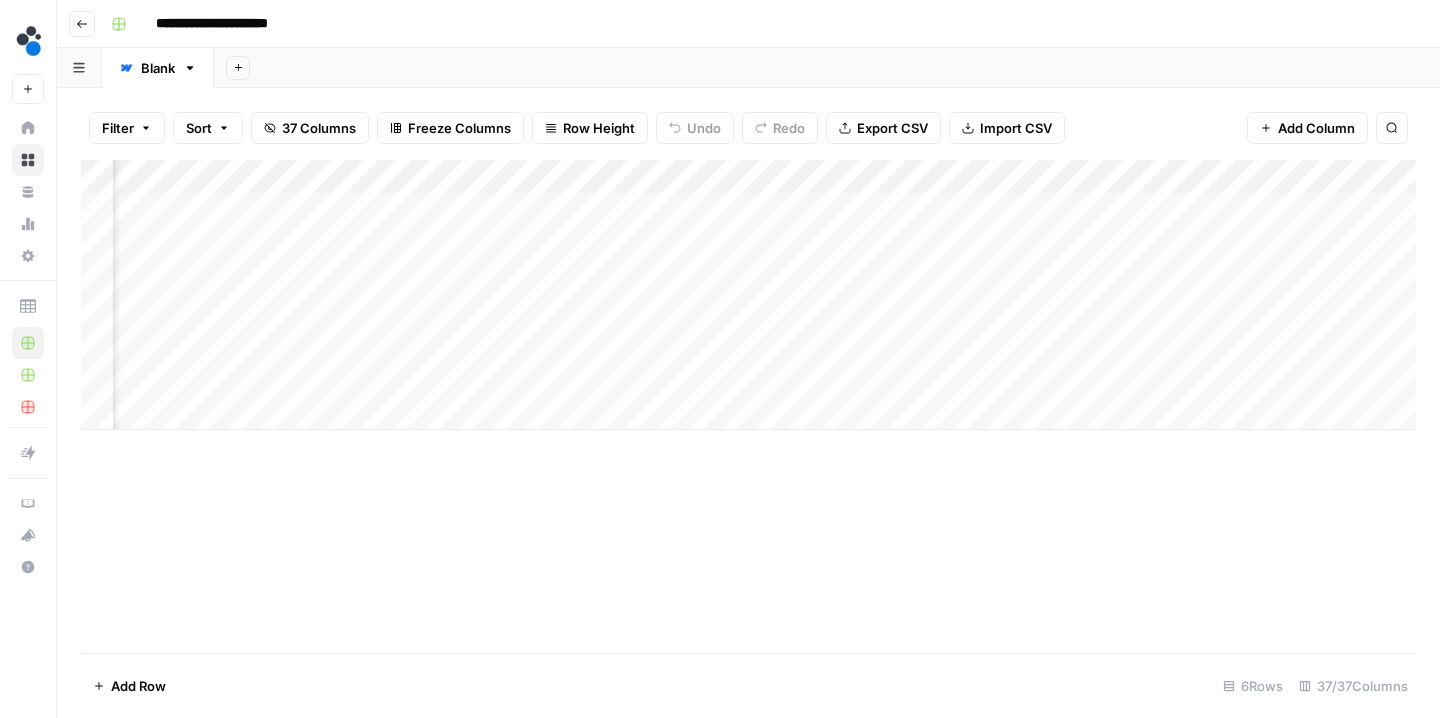 click on "Add Column" at bounding box center (748, 295) 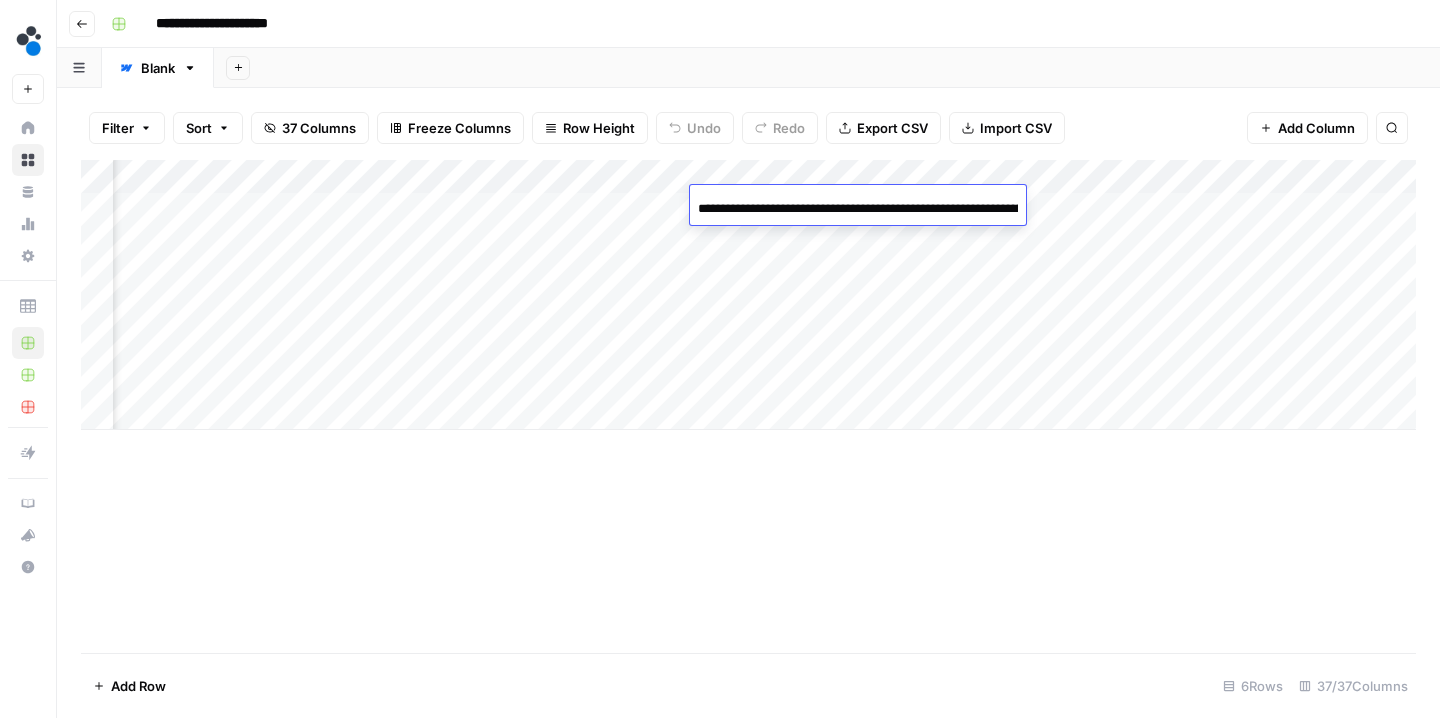 click on "**********" at bounding box center [858, 209] 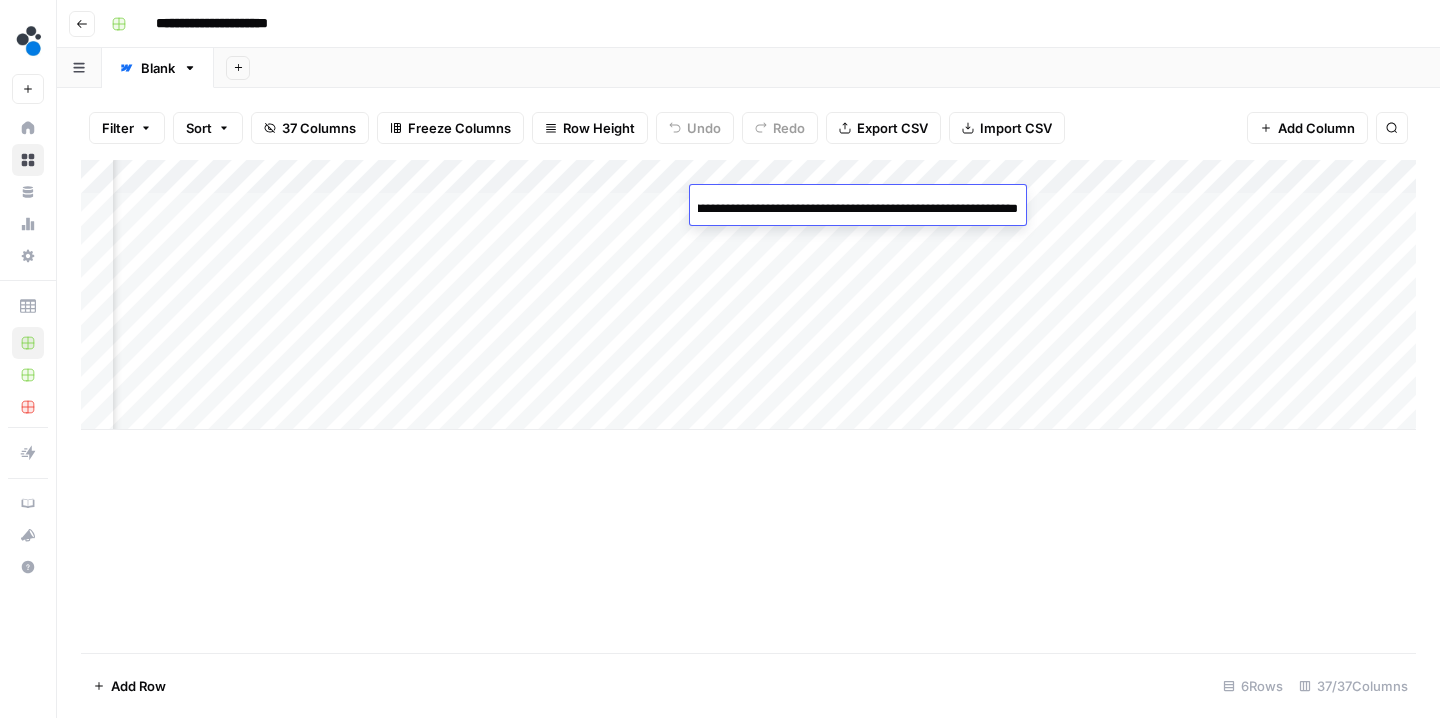 click on "Add Column" at bounding box center [748, 406] 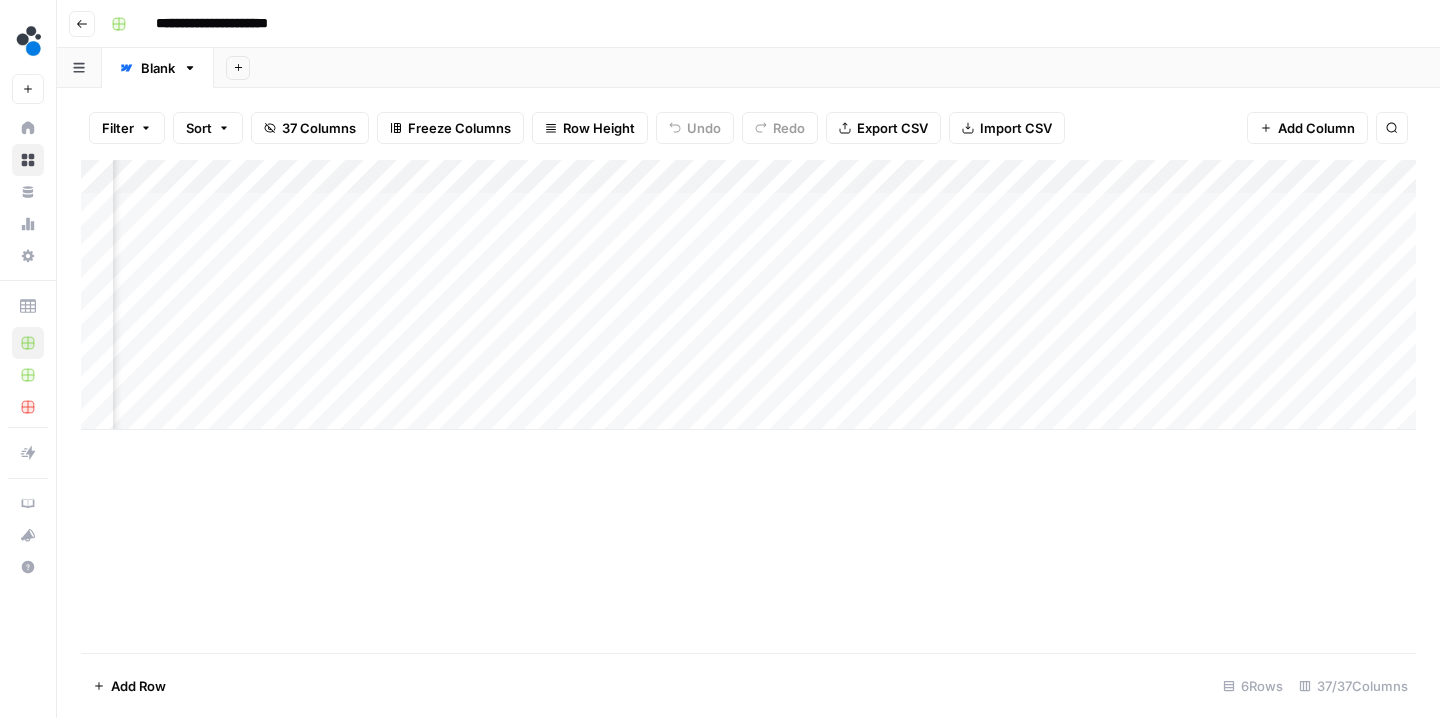 click on "Add Column" at bounding box center [748, 295] 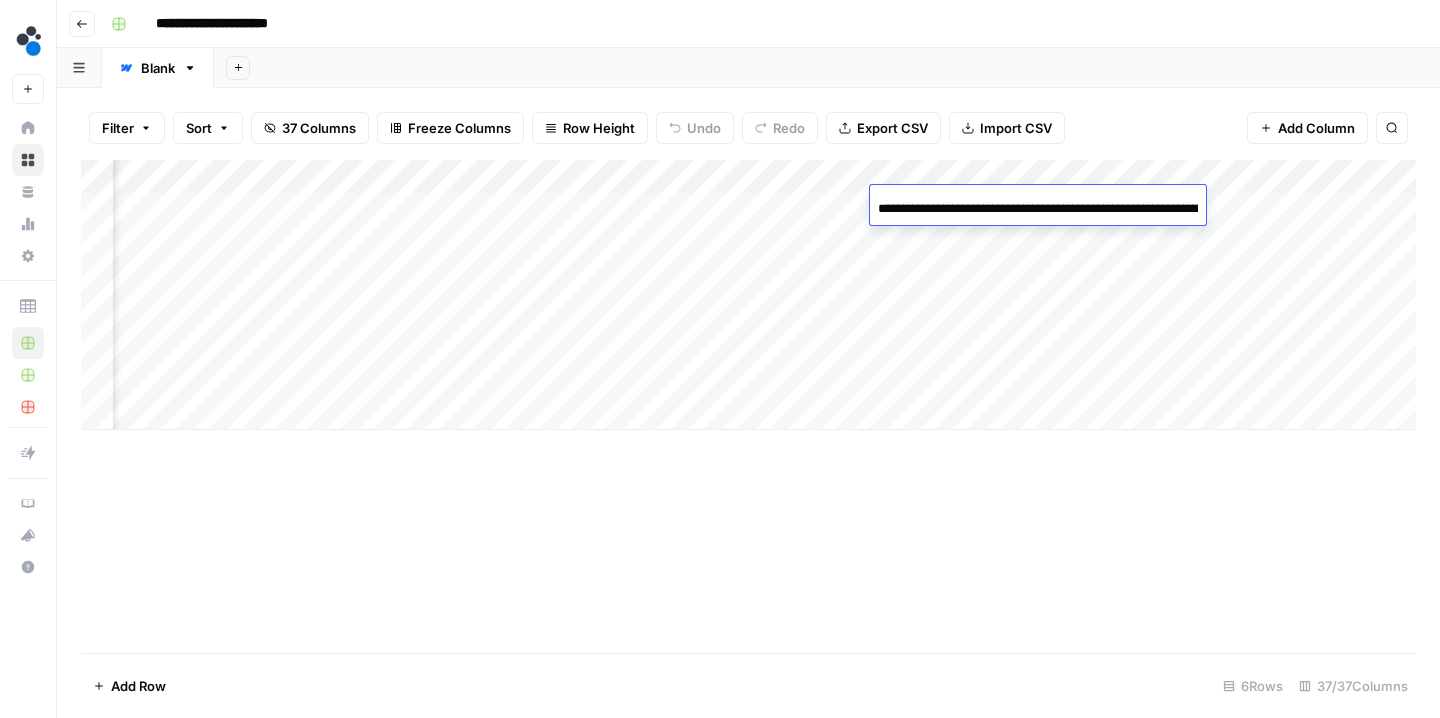 type on "**********" 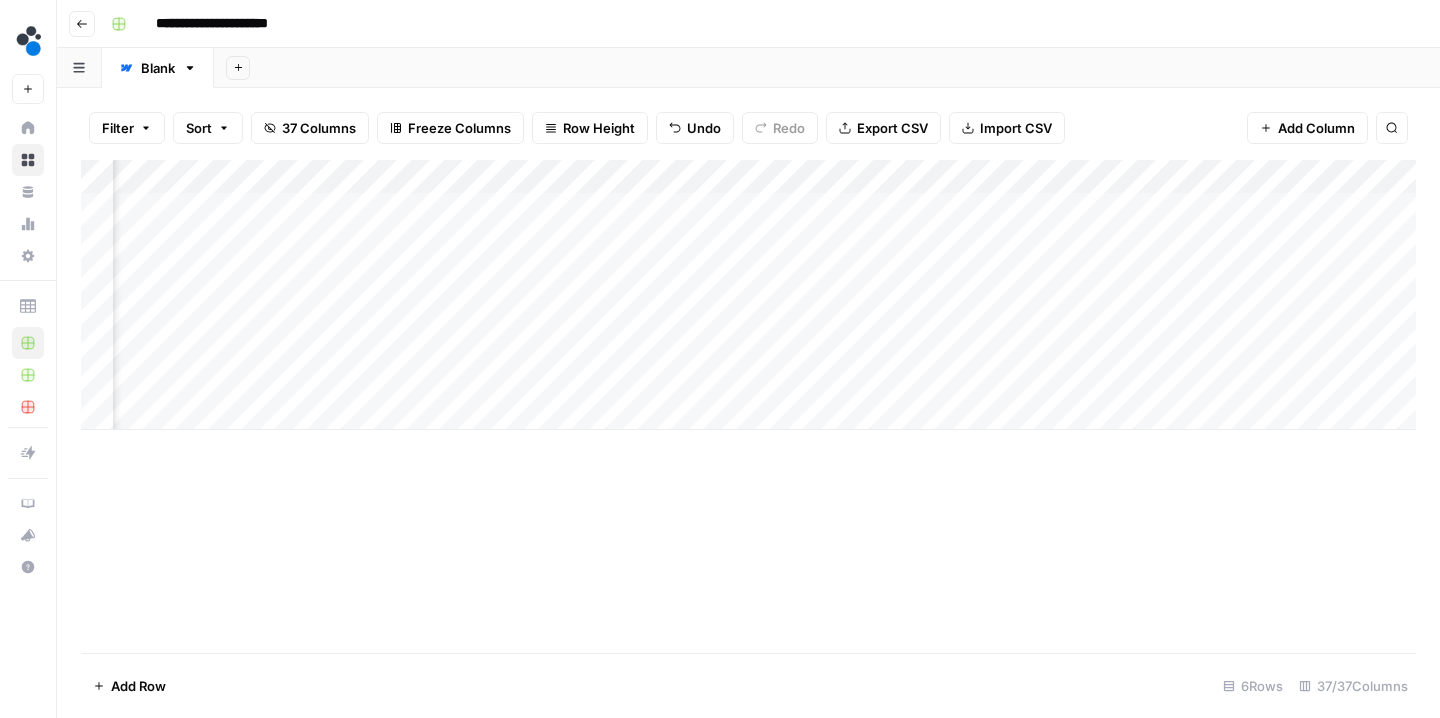 click on "Add Column" at bounding box center [748, 406] 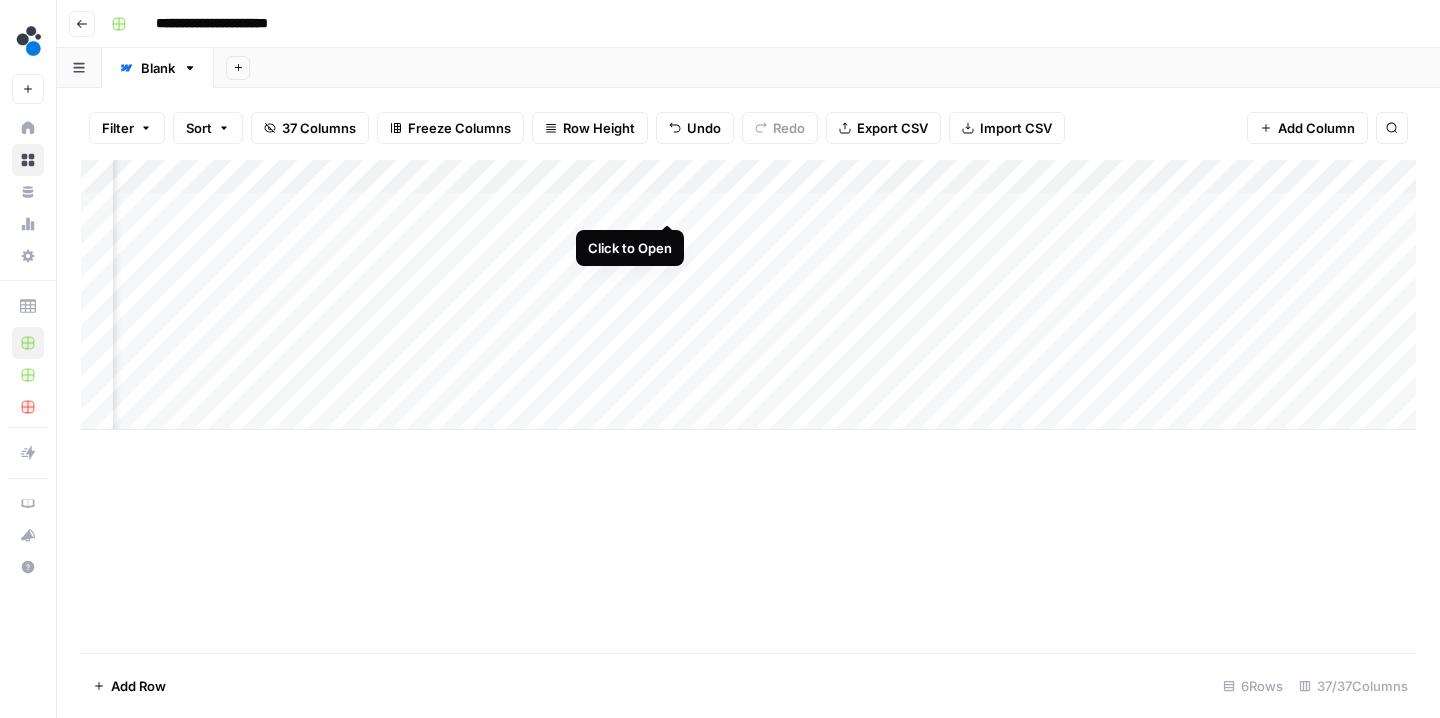 click on "Add Column" at bounding box center (748, 295) 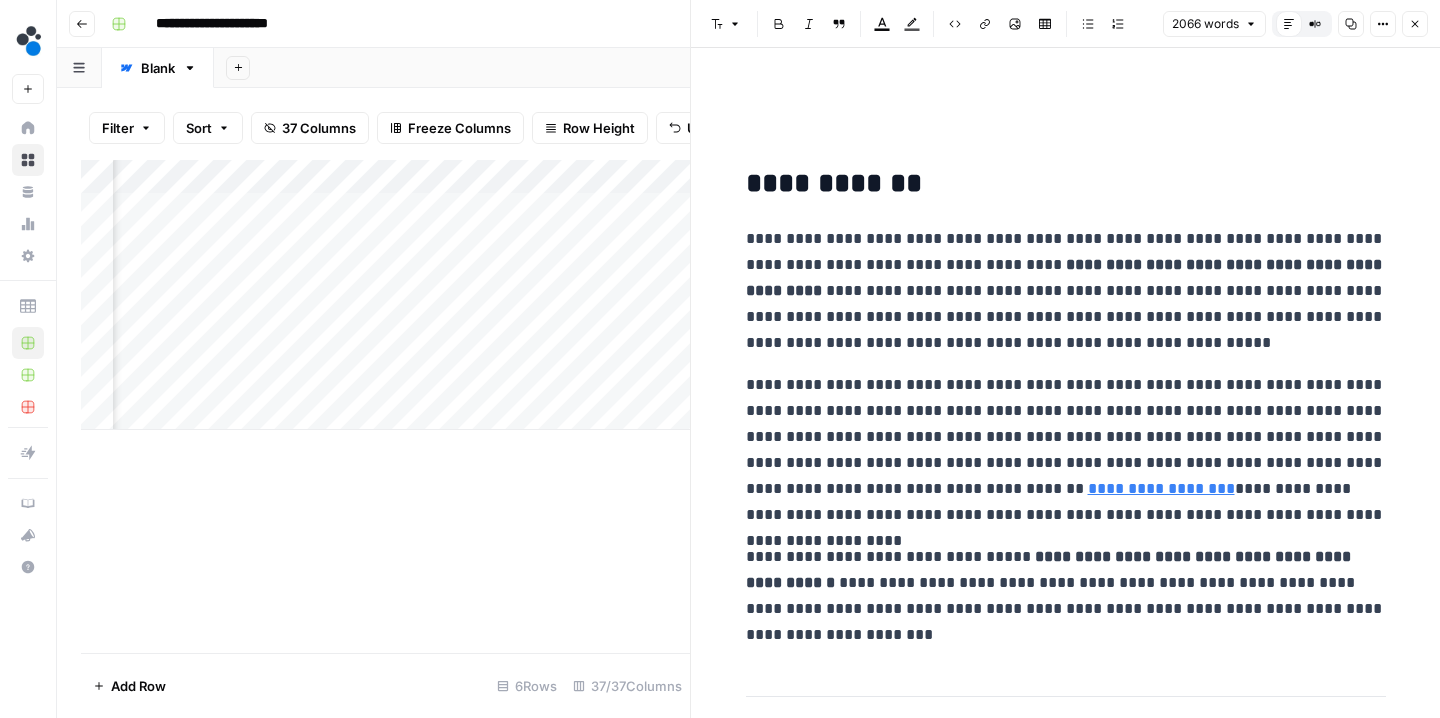 click at bounding box center [1066, 122] 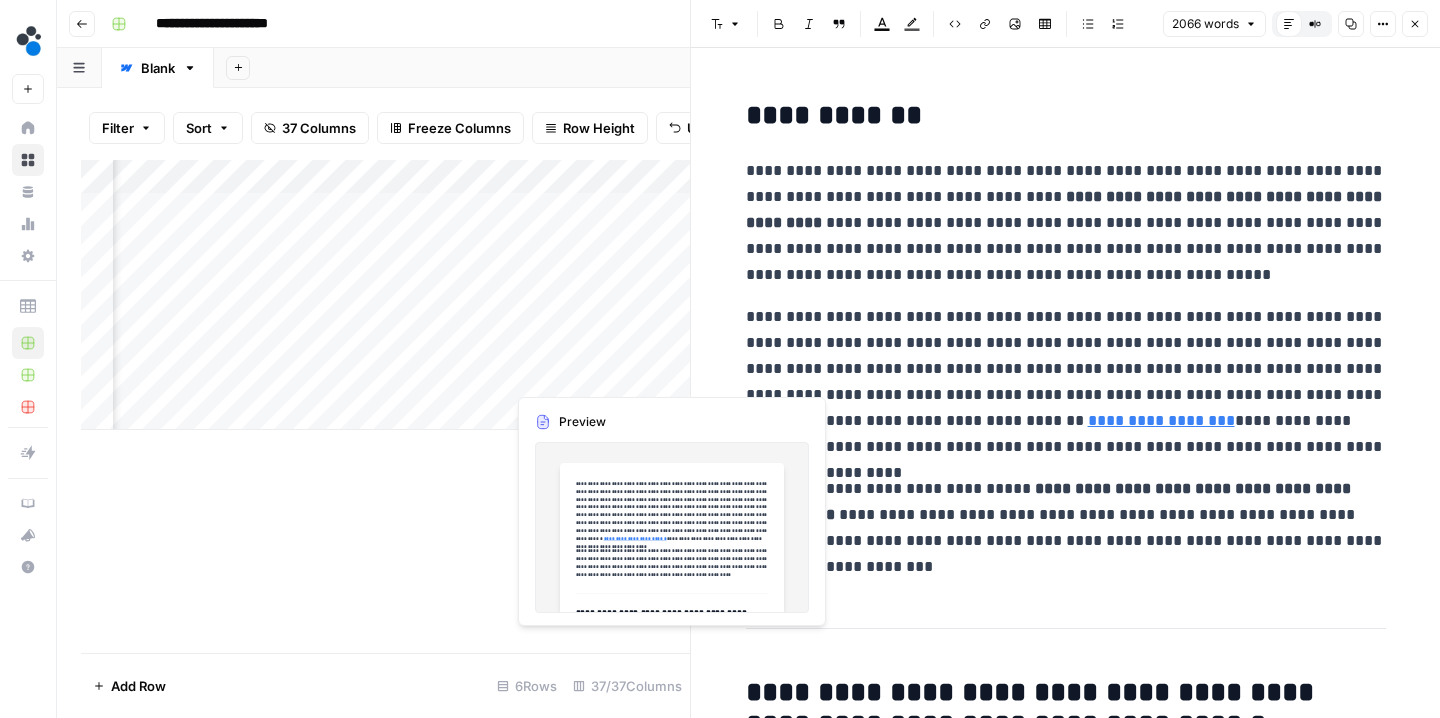 click on "Add Column" at bounding box center [385, 295] 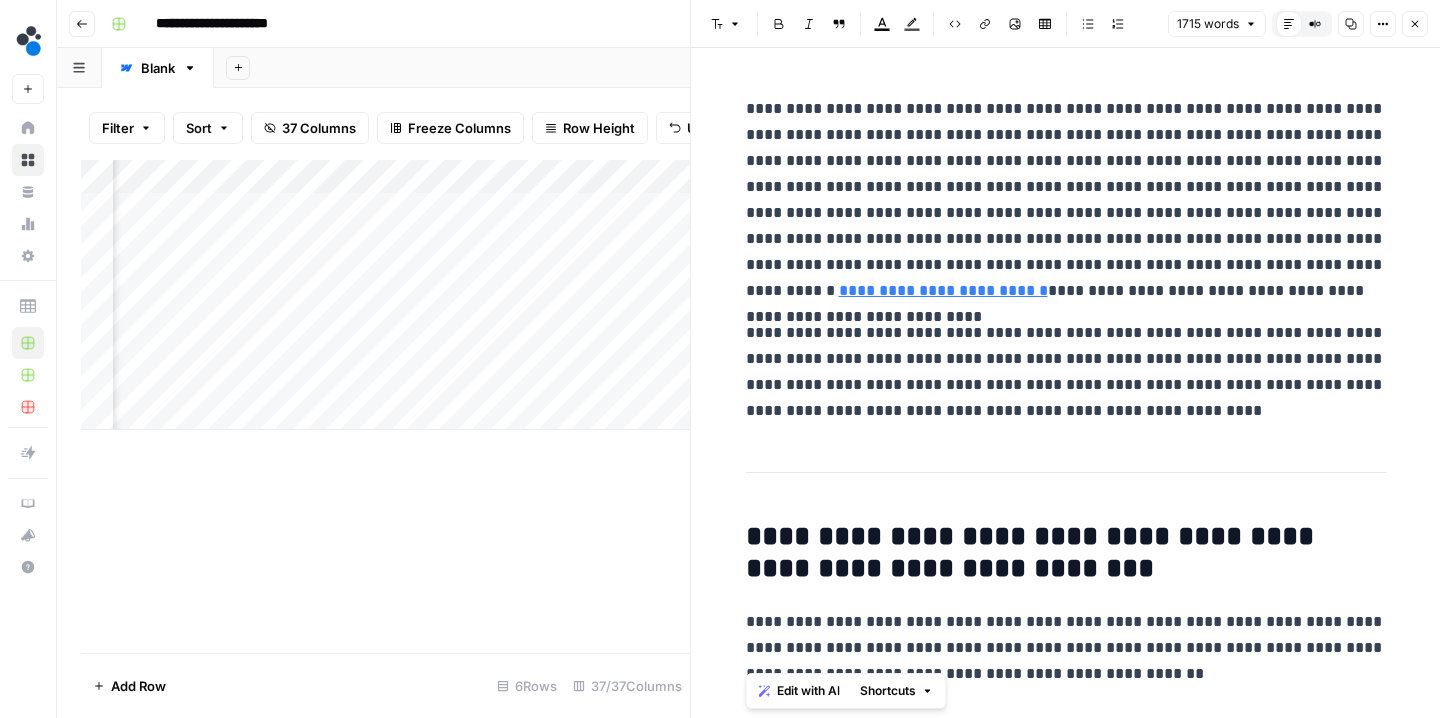 scroll, scrollTop: 0, scrollLeft: 0, axis: both 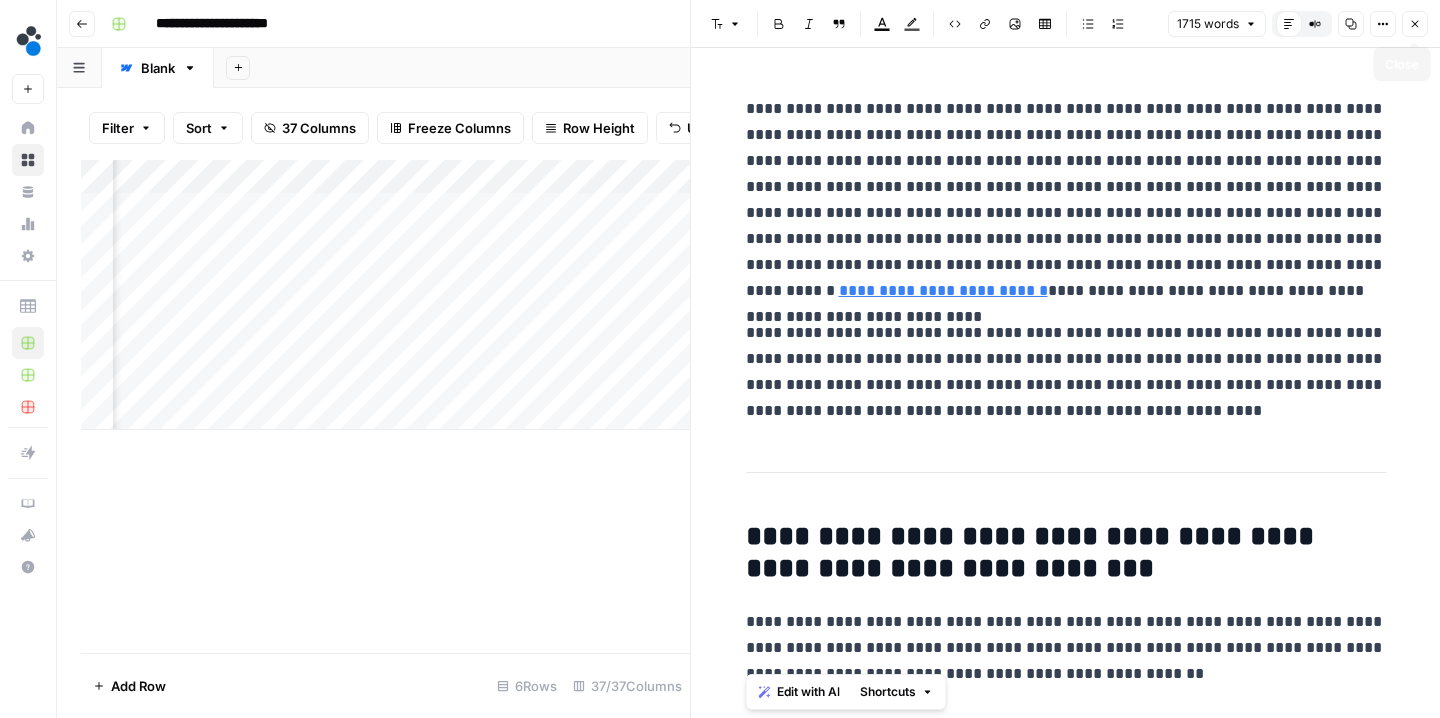 click 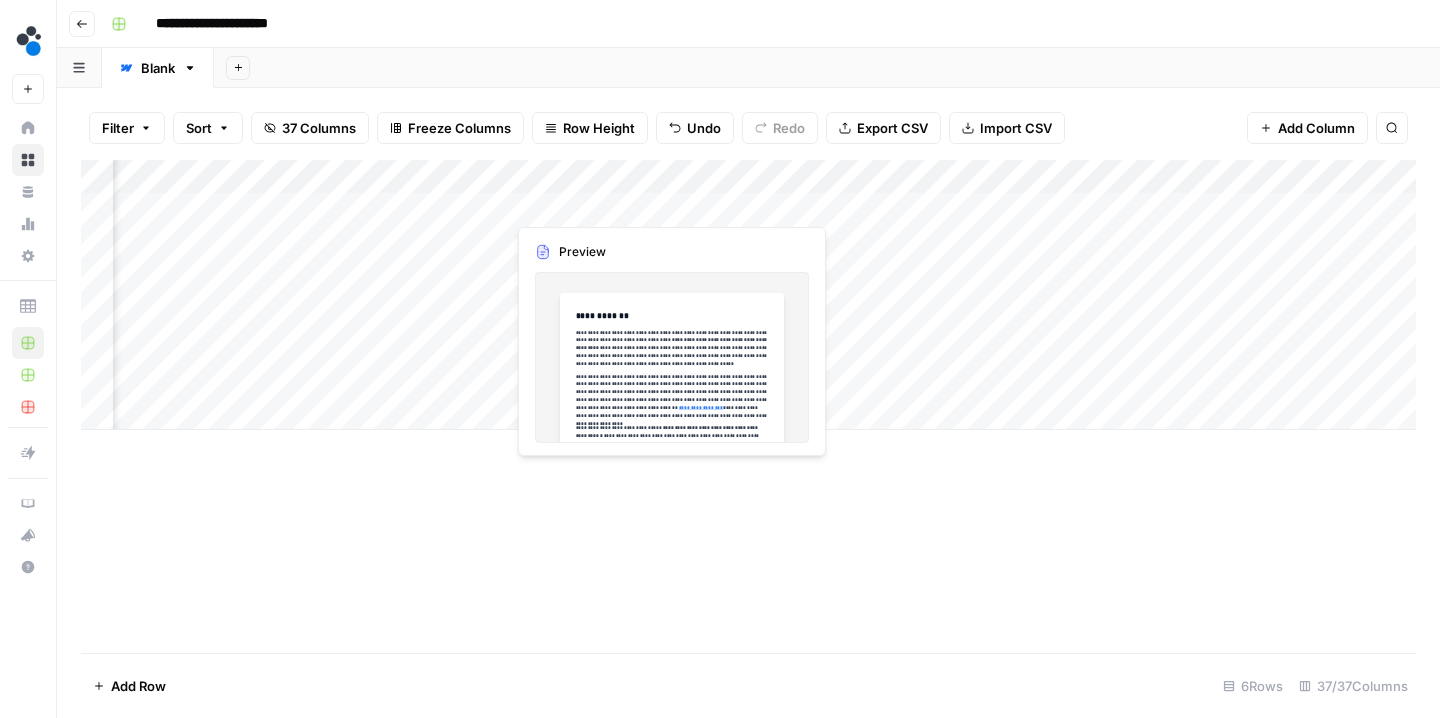 click on "Add Column" at bounding box center (748, 295) 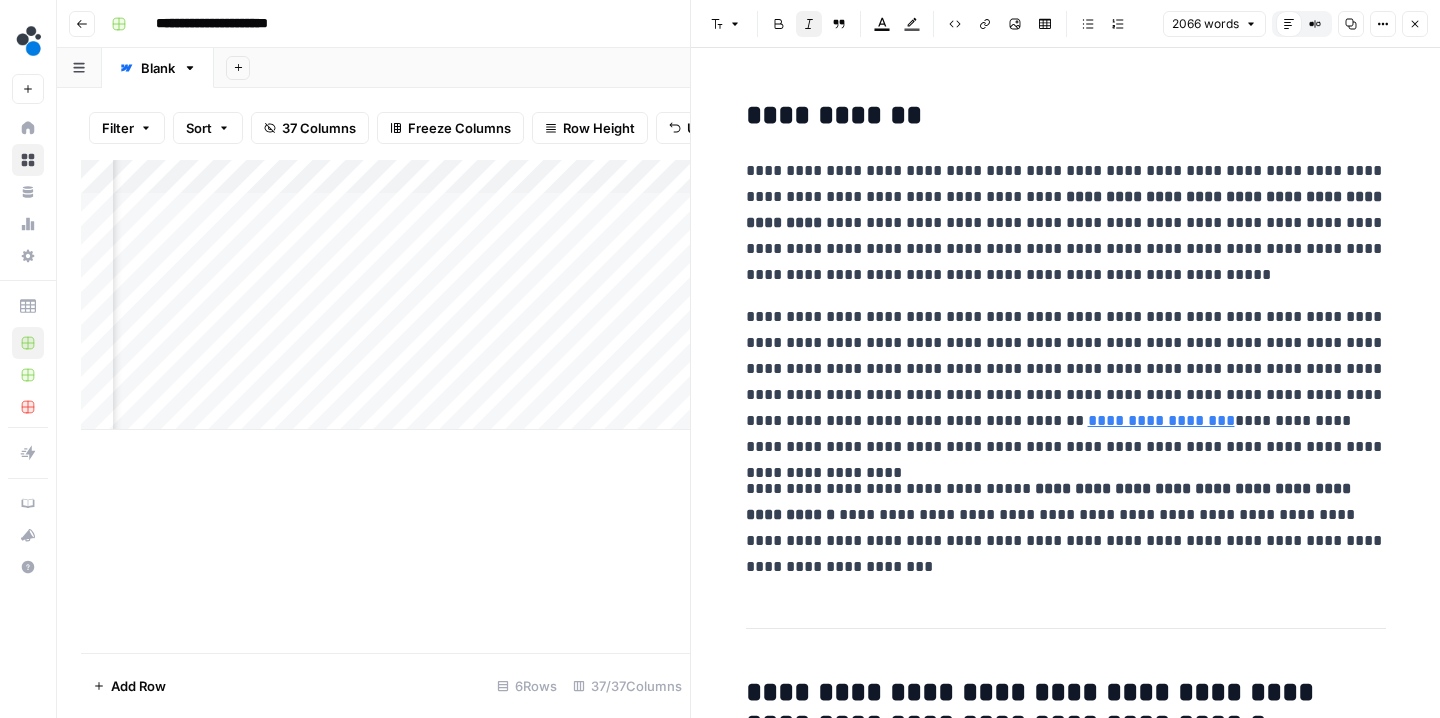 scroll, scrollTop: 0, scrollLeft: 0, axis: both 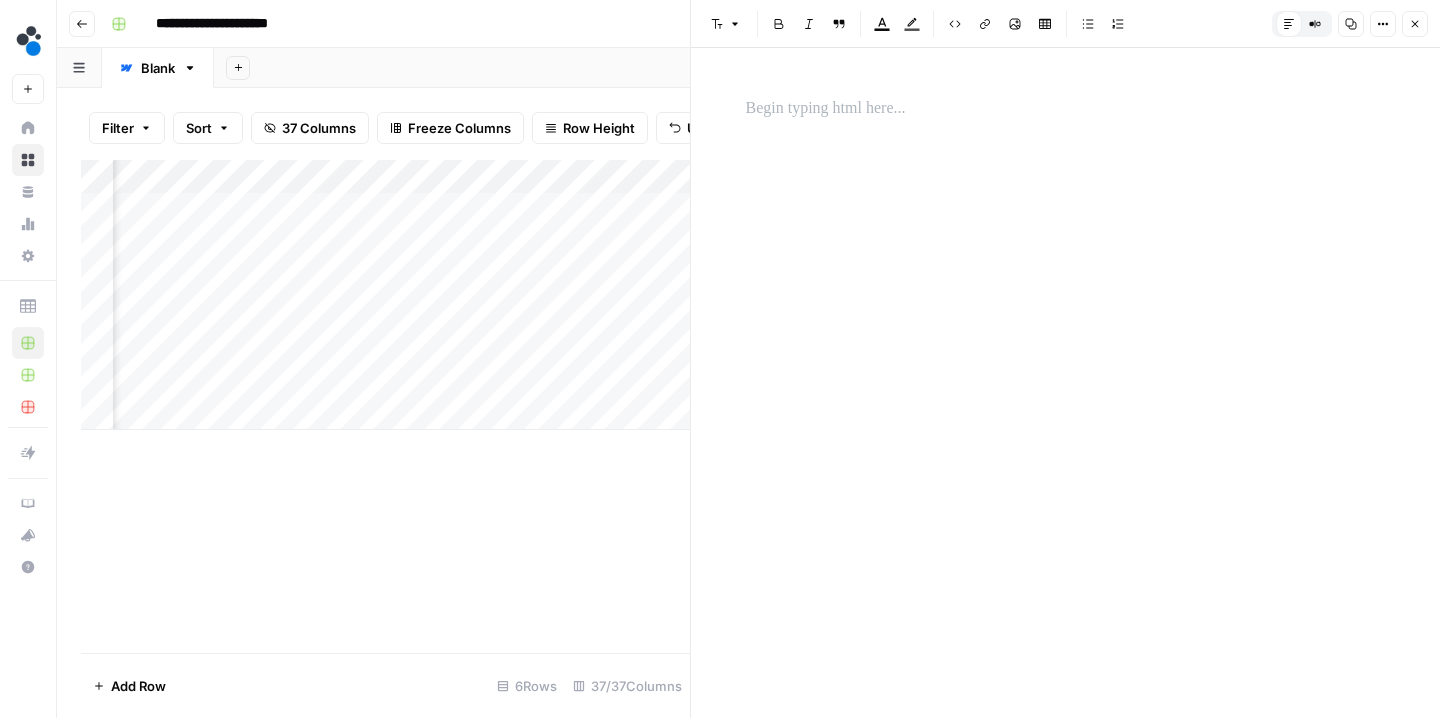 click on "Close" at bounding box center [1415, 24] 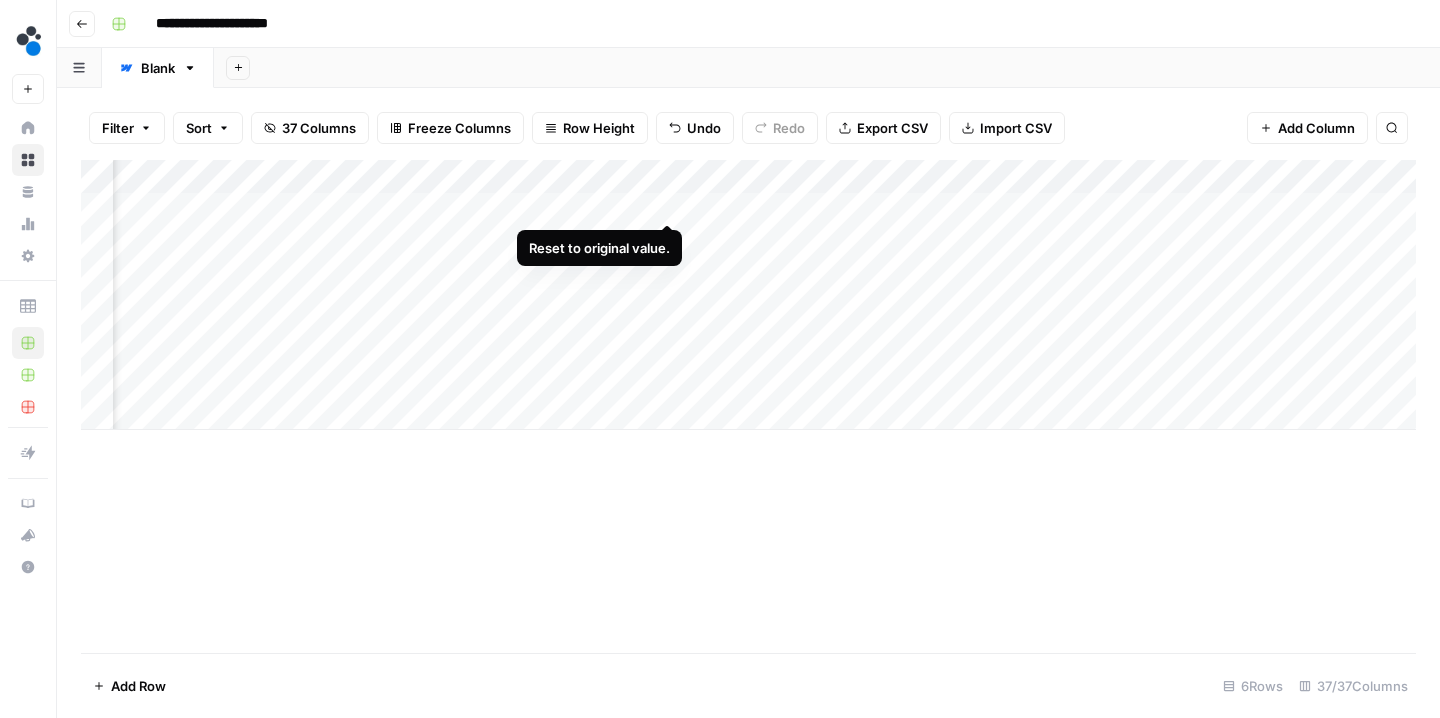 click on "Add Column" at bounding box center (748, 295) 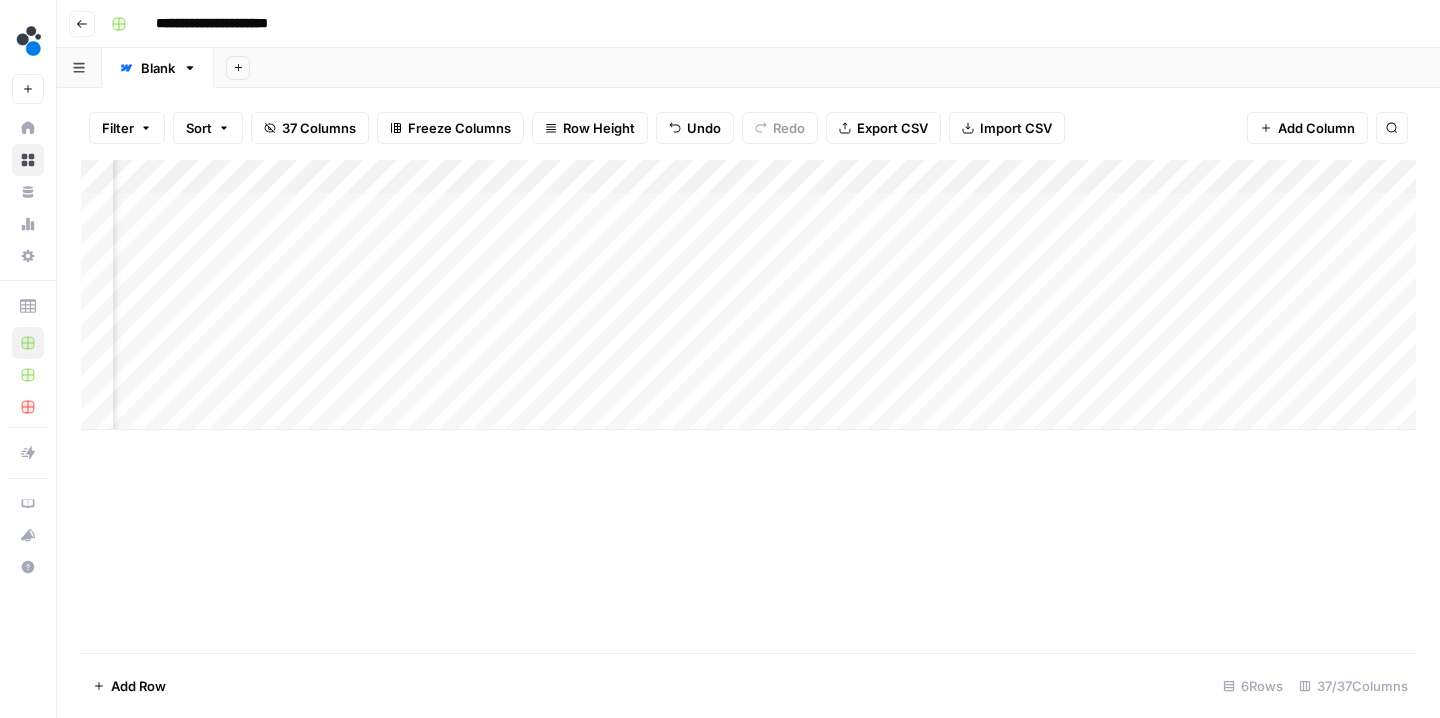 click on "Add Column" at bounding box center [748, 295] 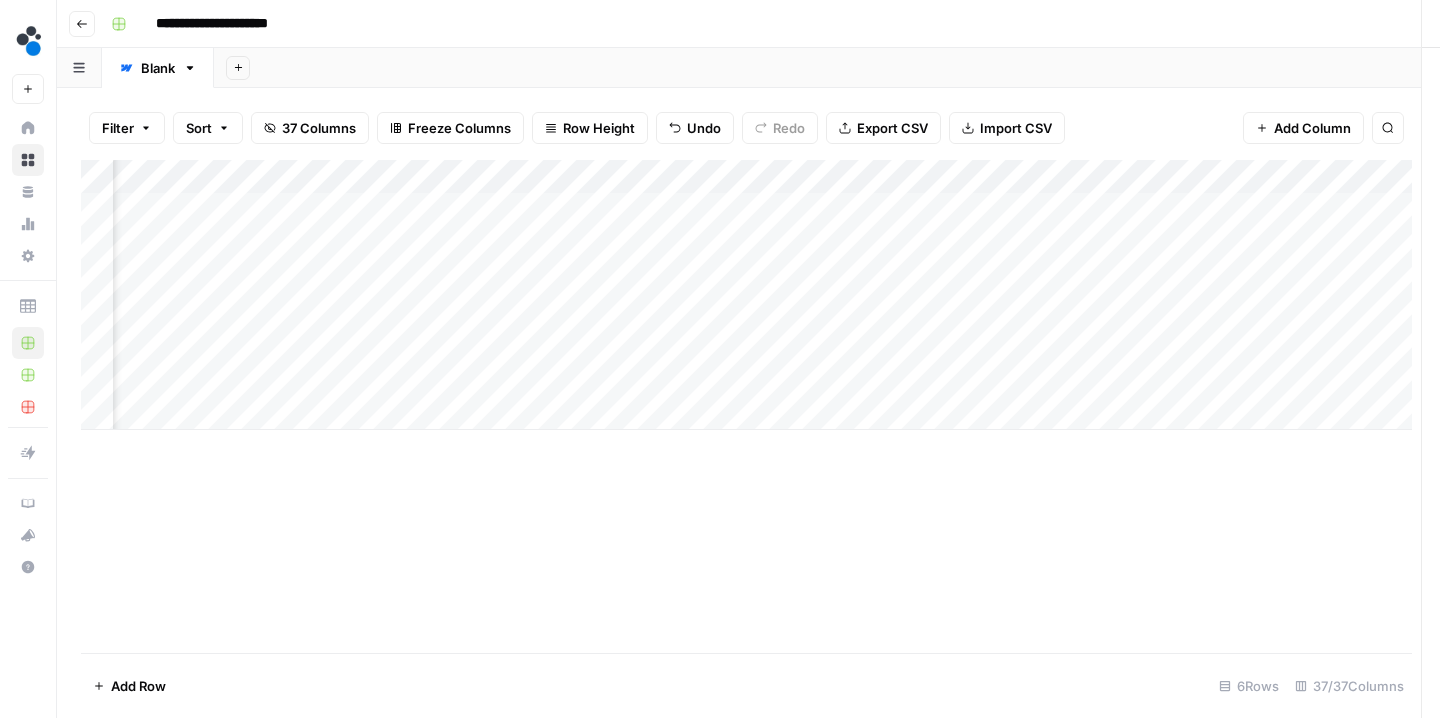 click at bounding box center (596, 203) 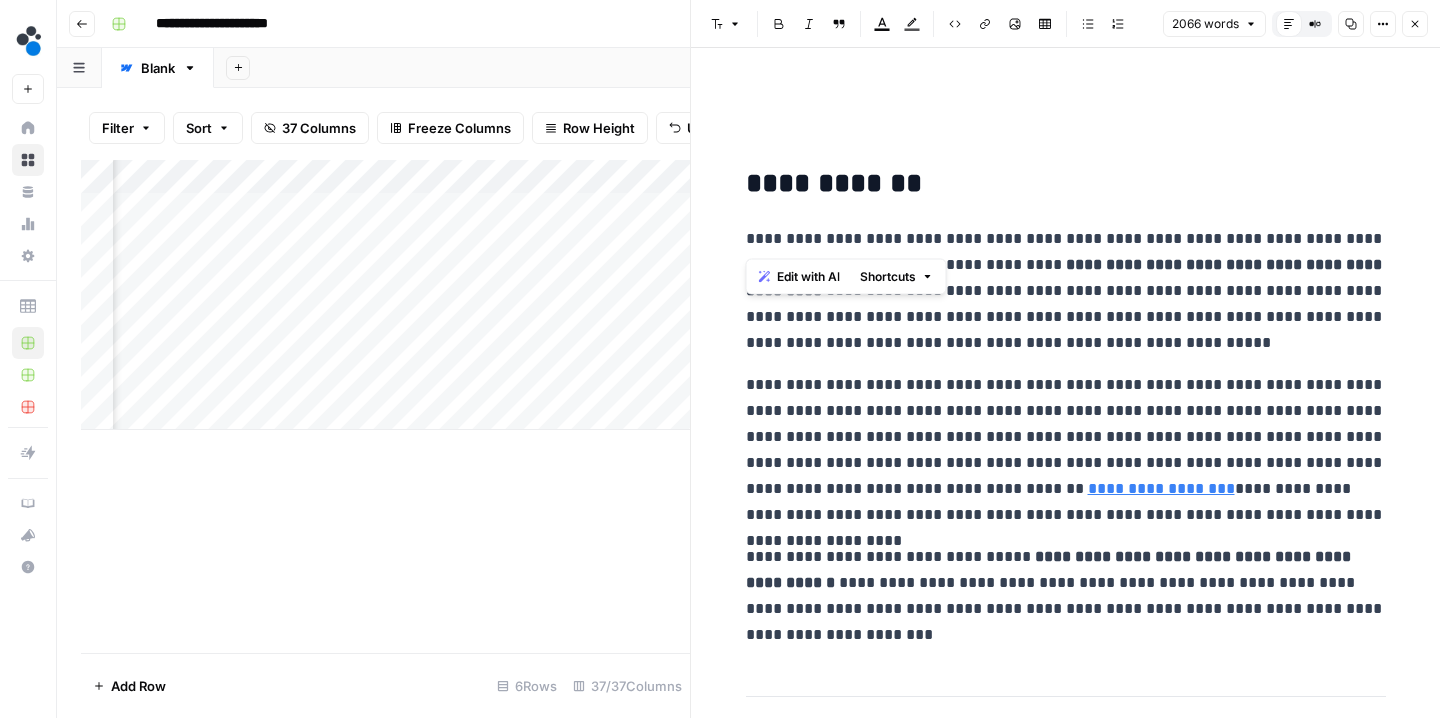 drag, startPoint x: 932, startPoint y: 201, endPoint x: 714, endPoint y: 110, distance: 236.23082 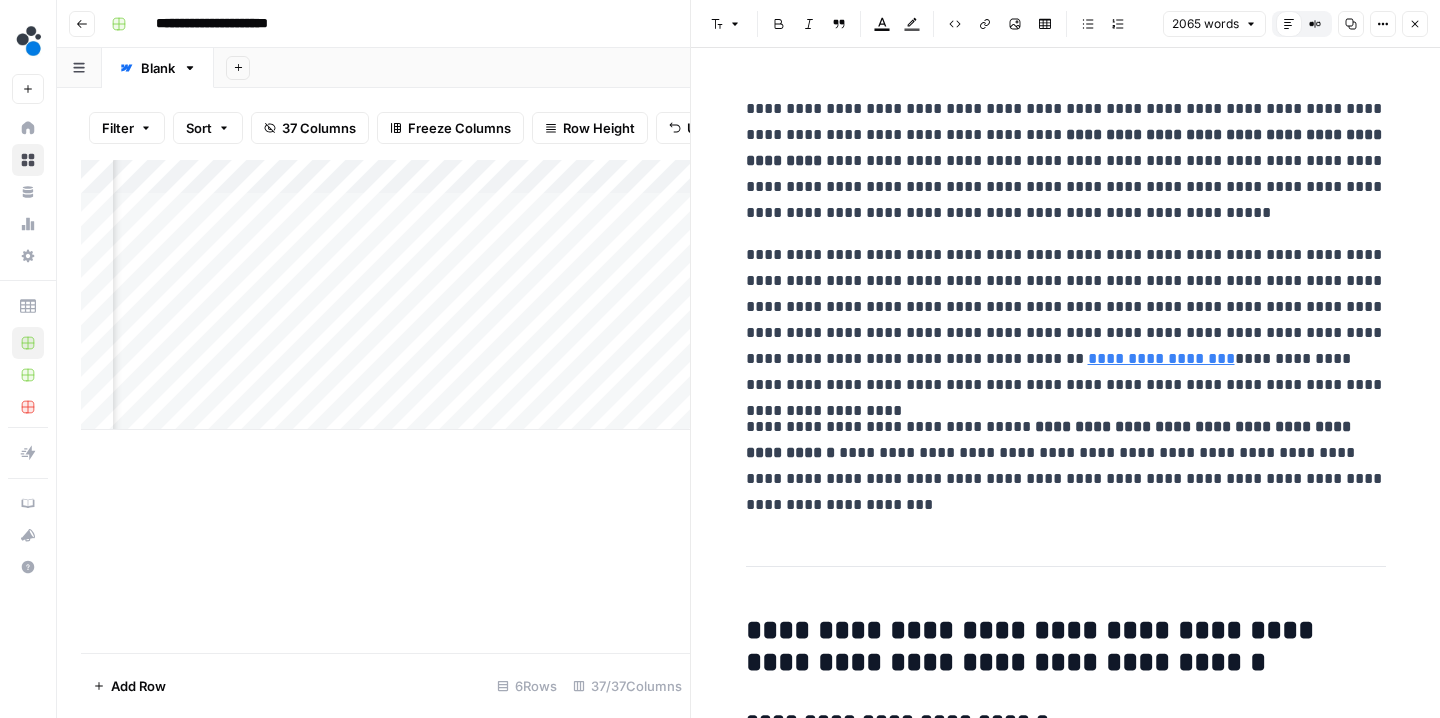 click 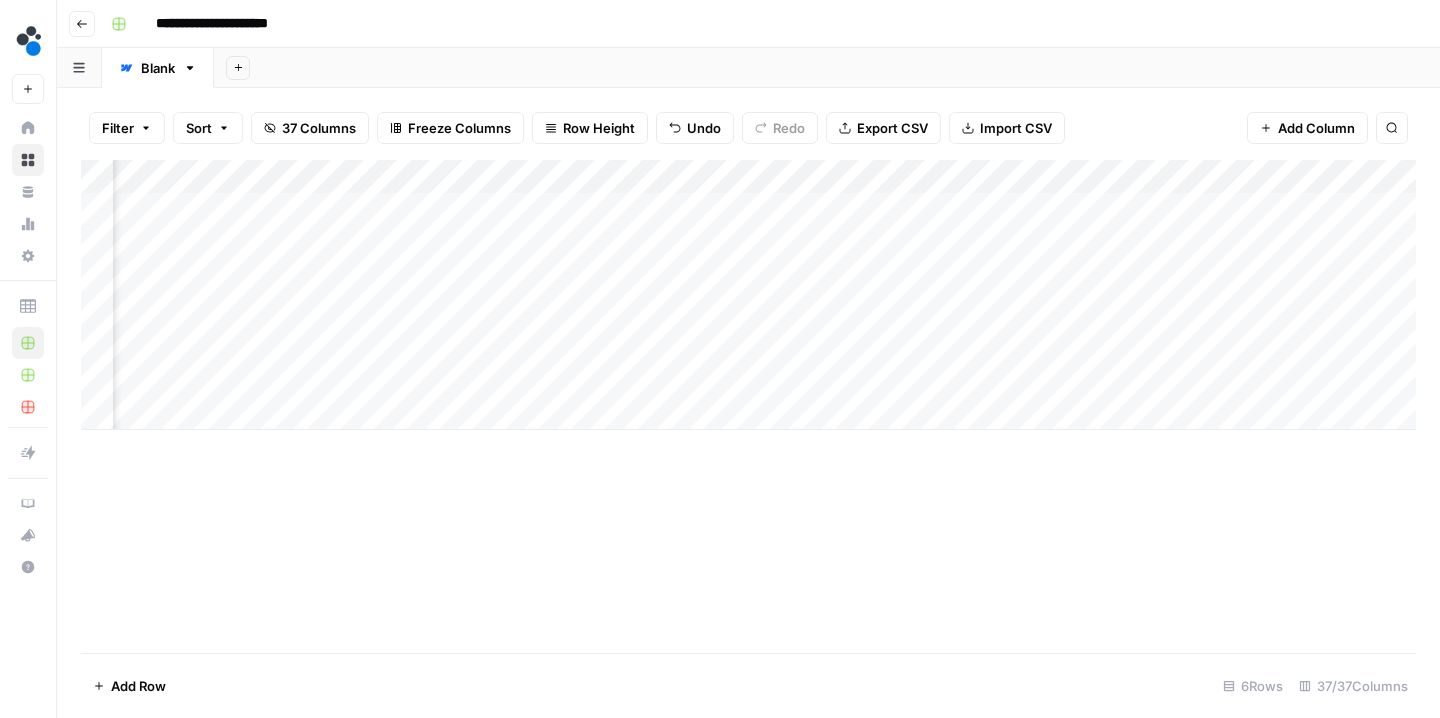 click on "Add Column" at bounding box center [748, 295] 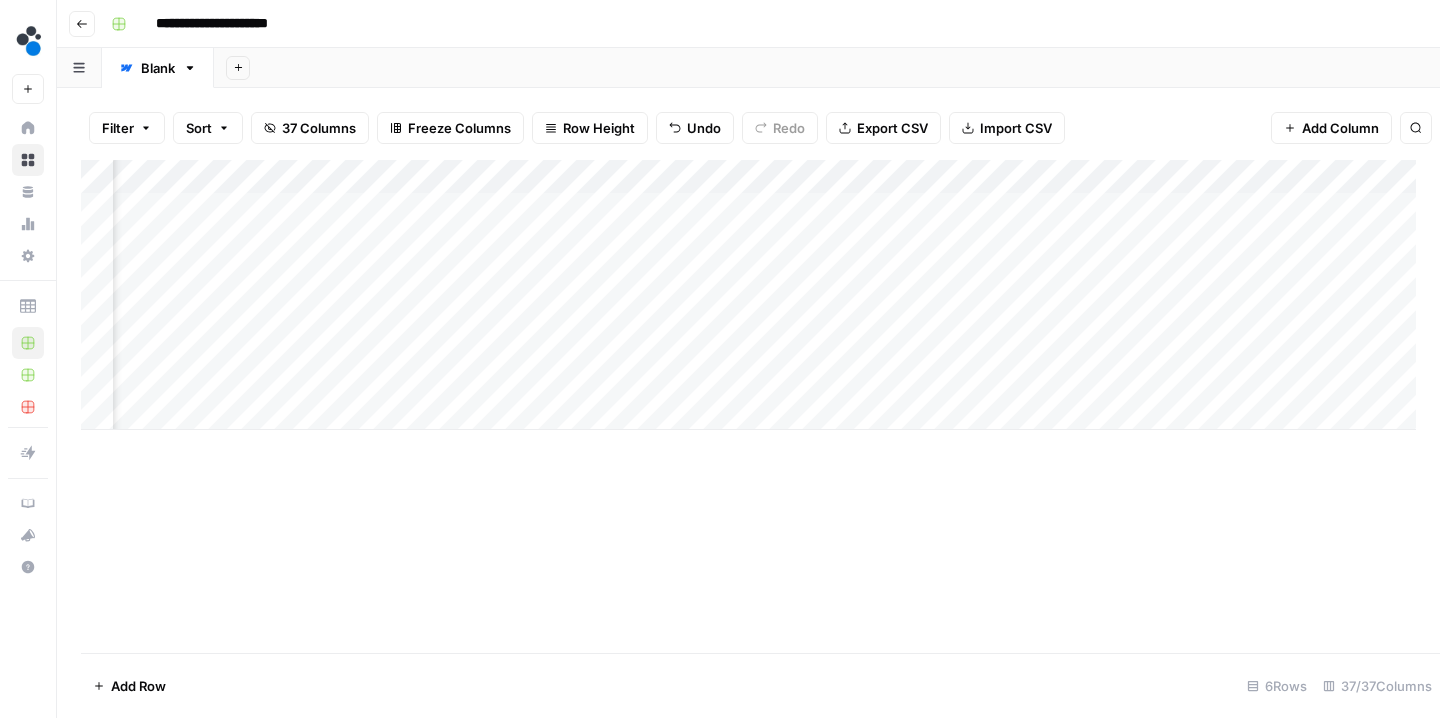 click at bounding box center [596, 203] 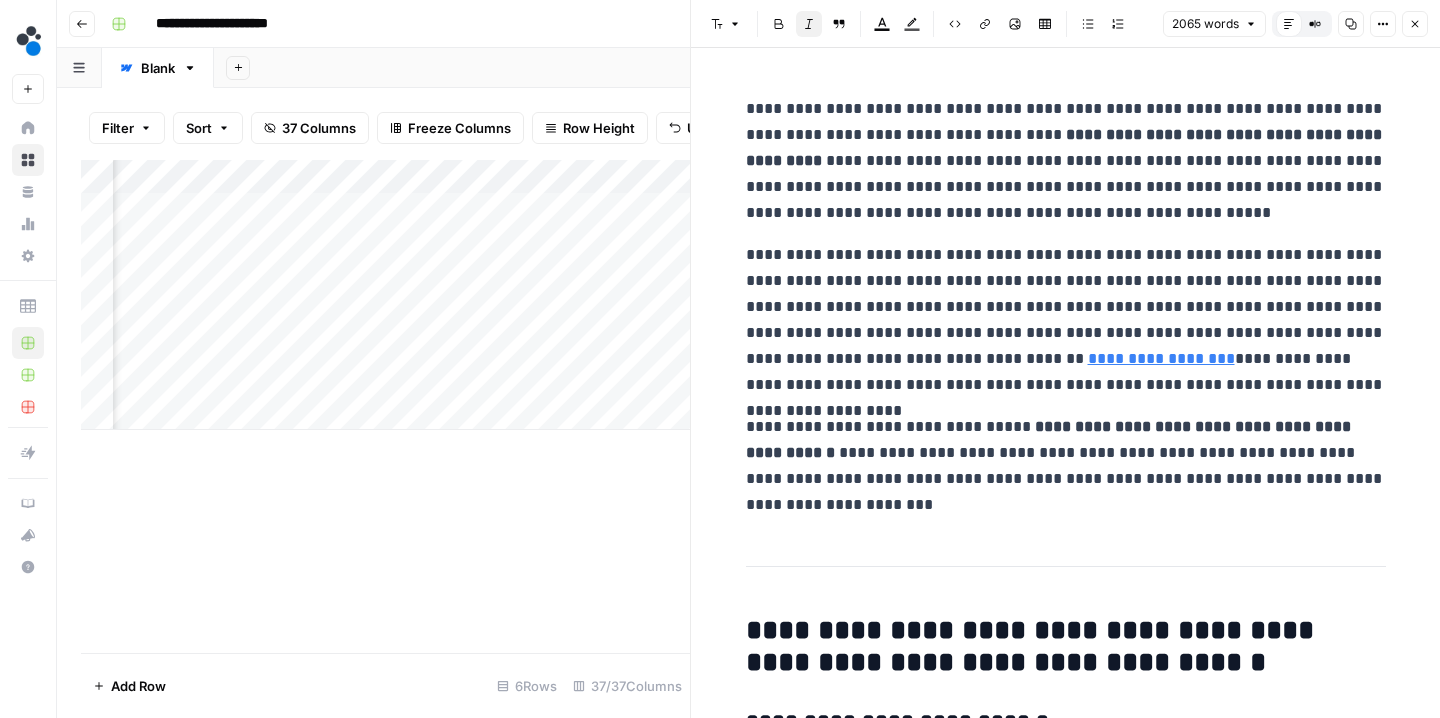 scroll, scrollTop: 0, scrollLeft: 1661, axis: horizontal 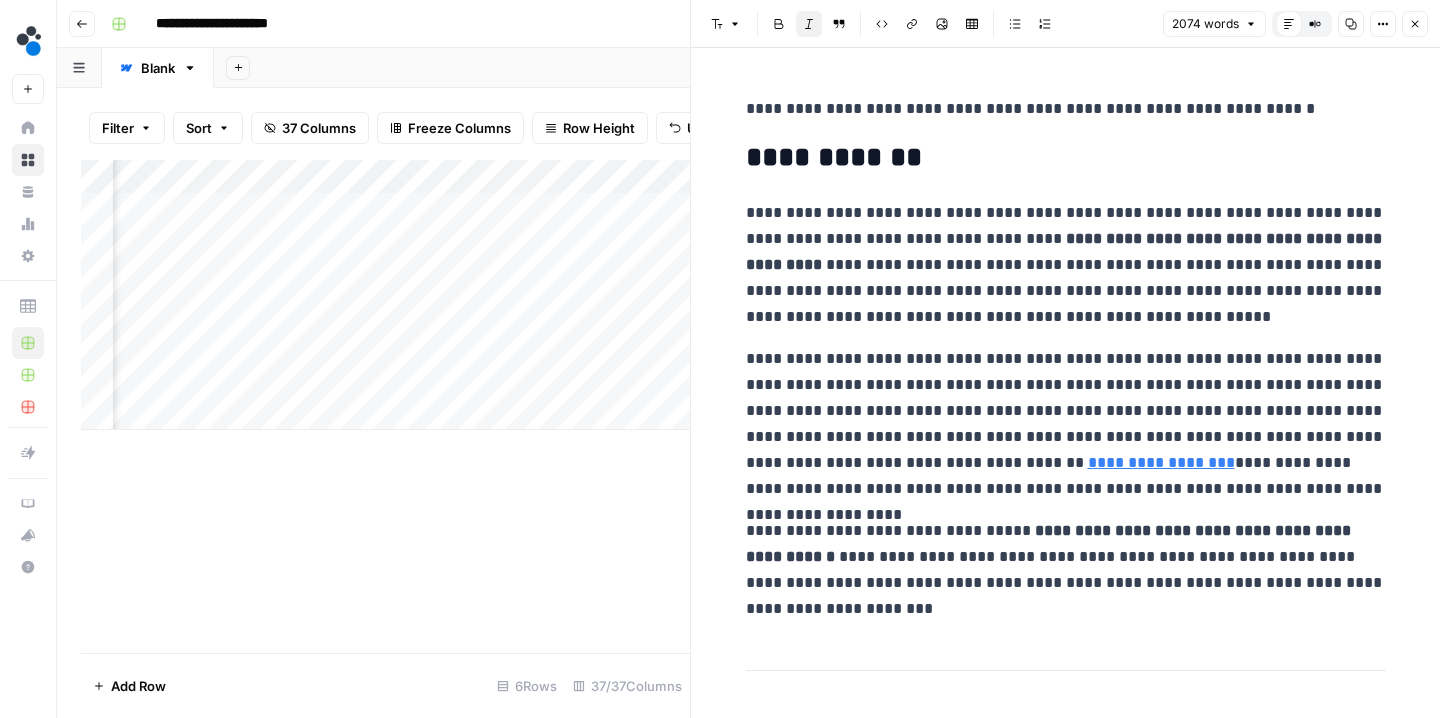 click on "Close" at bounding box center [1415, 24] 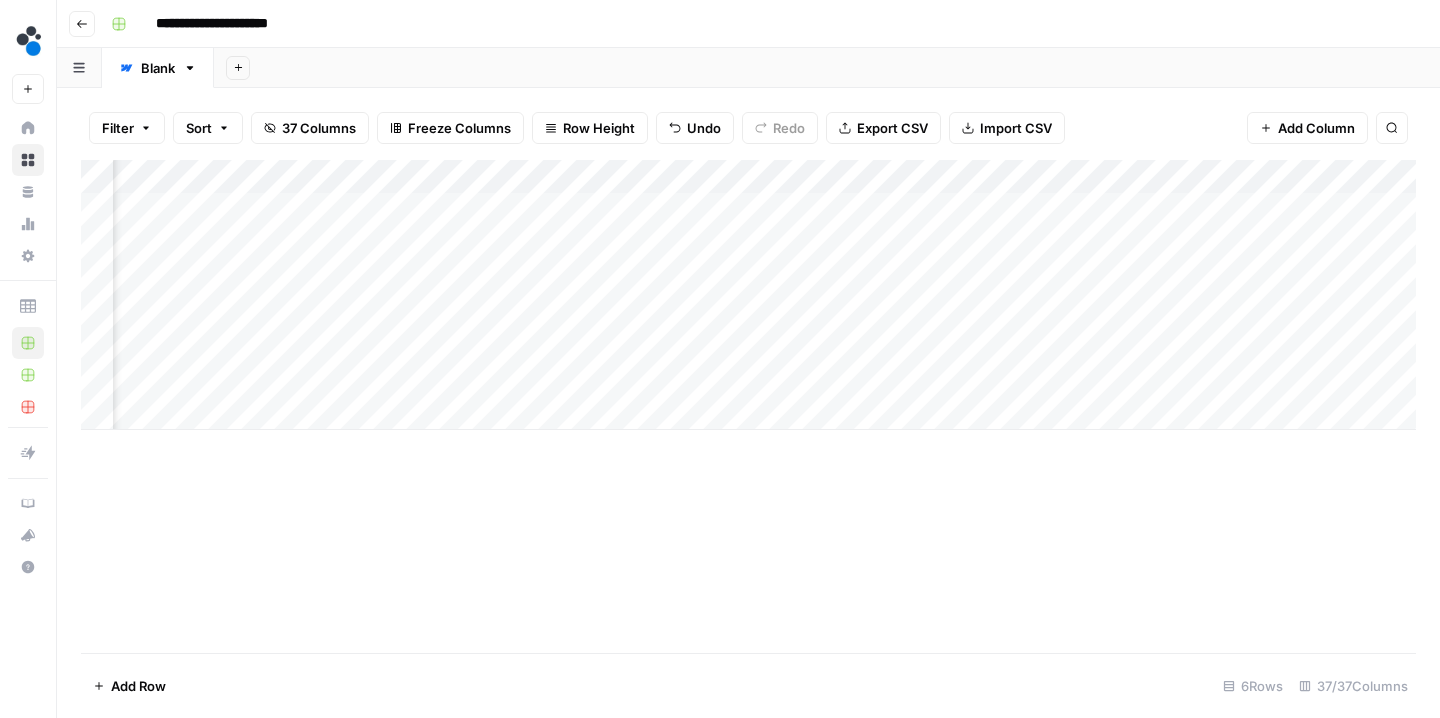 scroll, scrollTop: 0, scrollLeft: 4292, axis: horizontal 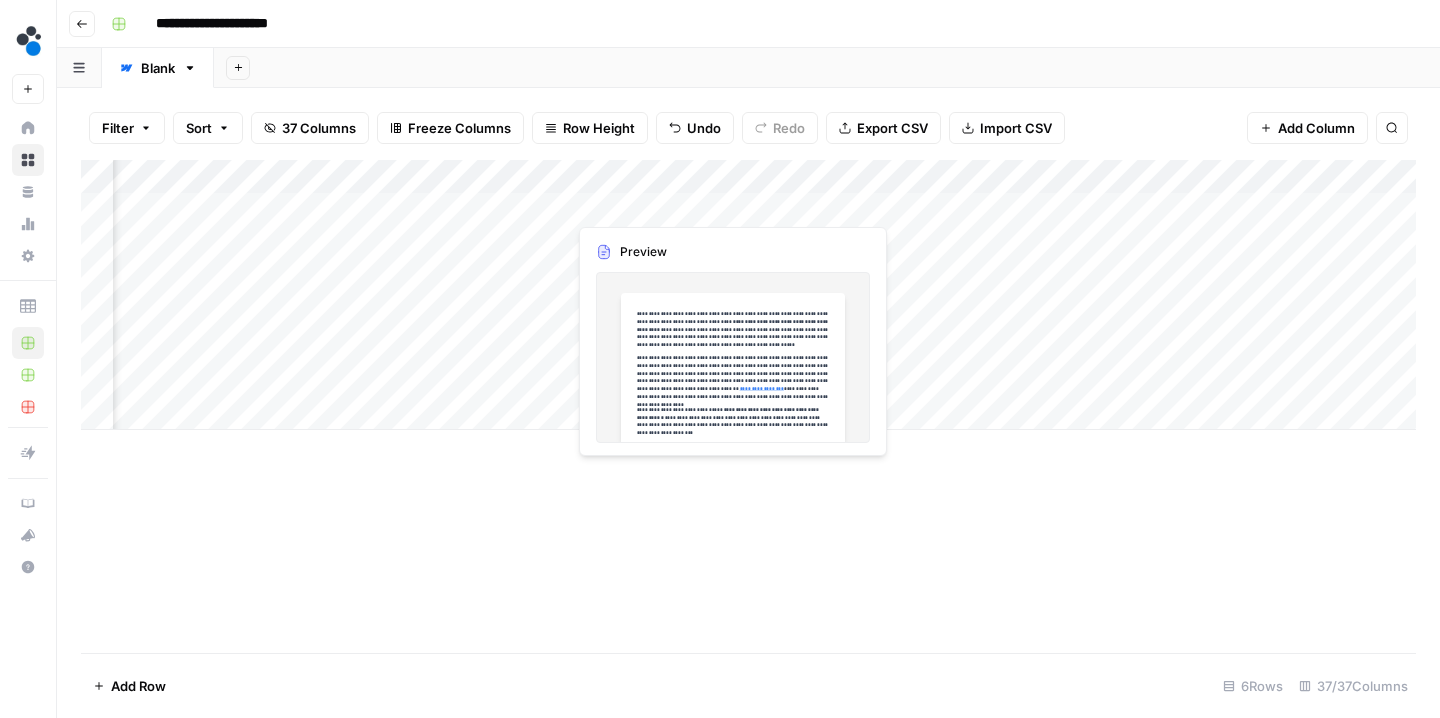 click on "Add Column" at bounding box center [748, 295] 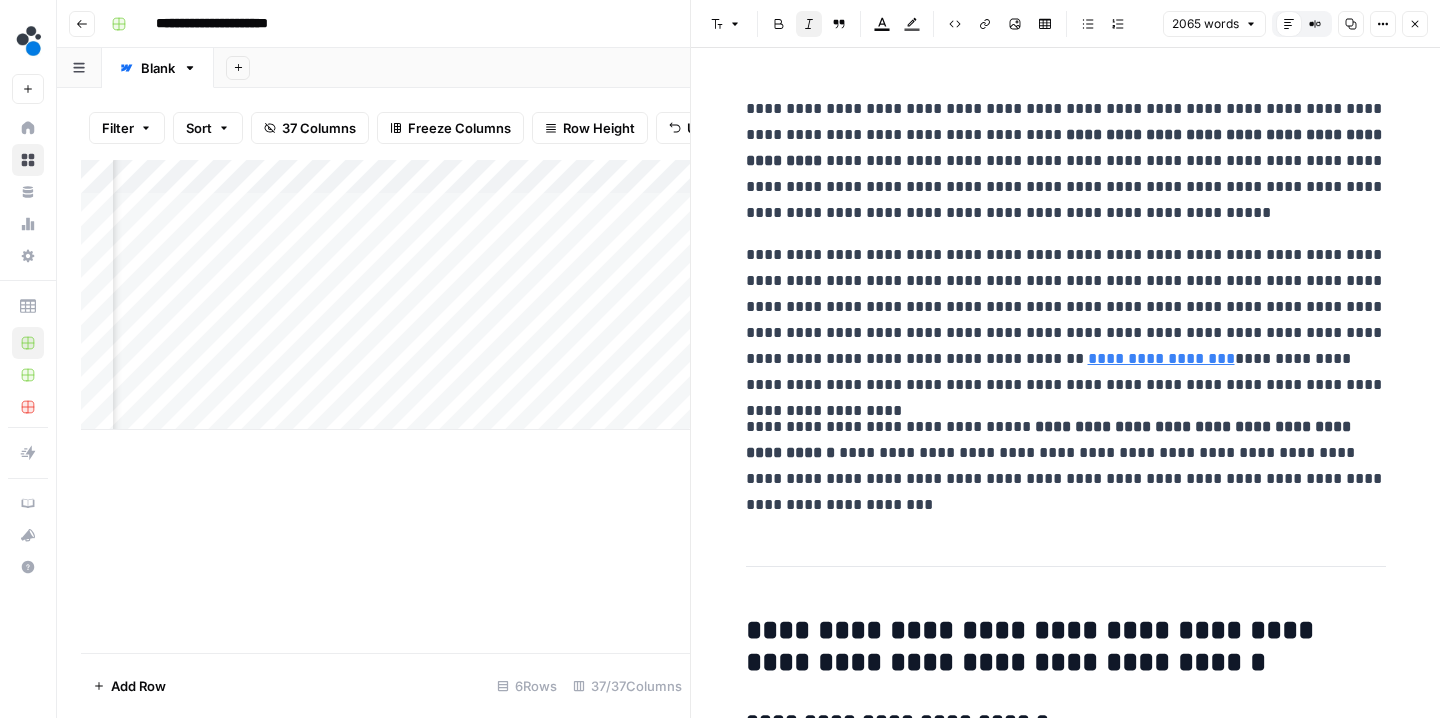 scroll, scrollTop: 0, scrollLeft: 0, axis: both 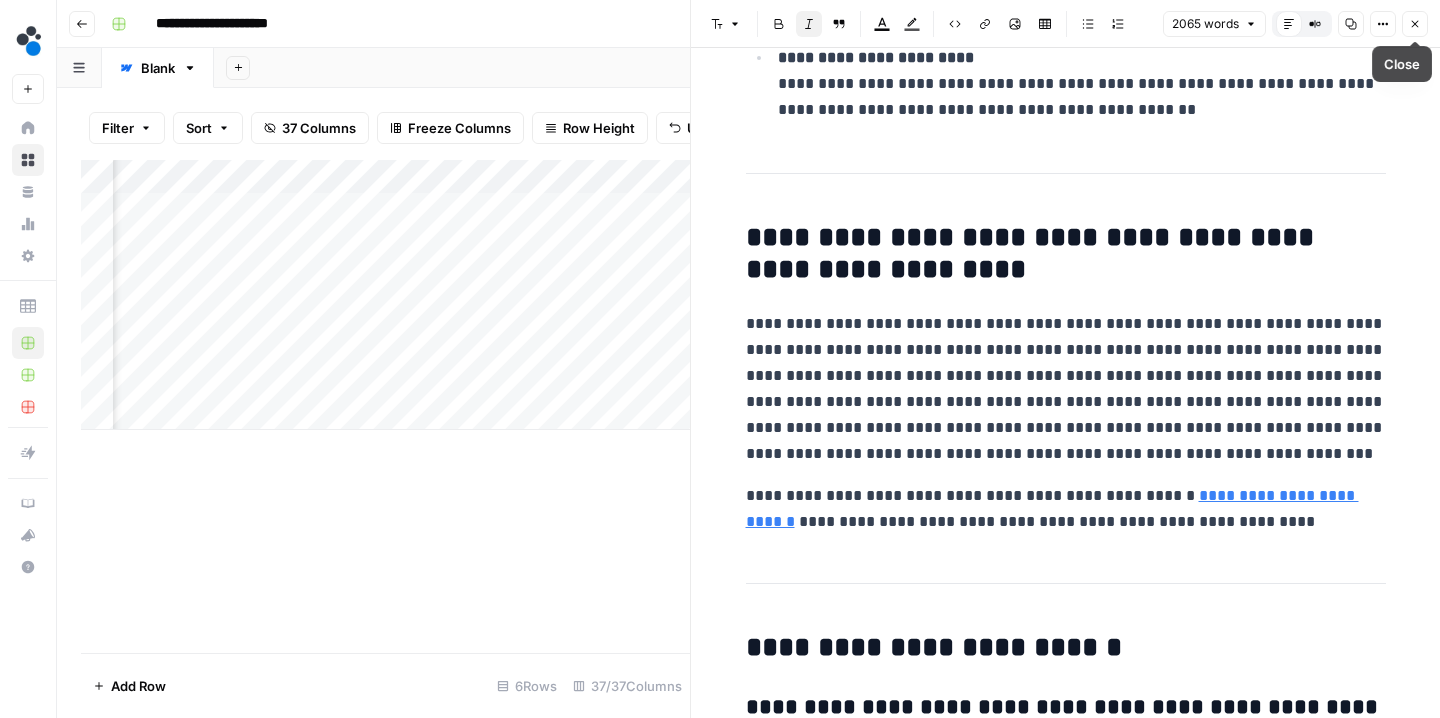 click 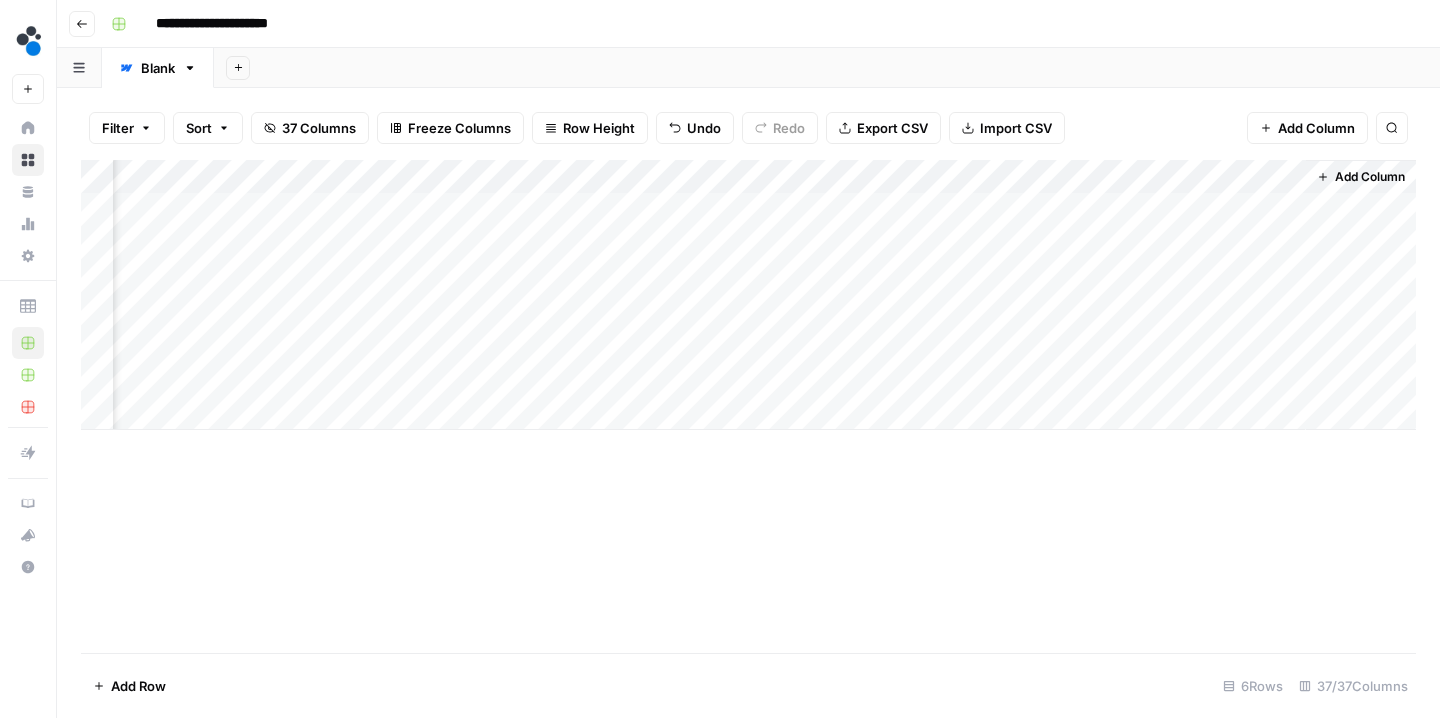 scroll, scrollTop: 0, scrollLeft: 6255, axis: horizontal 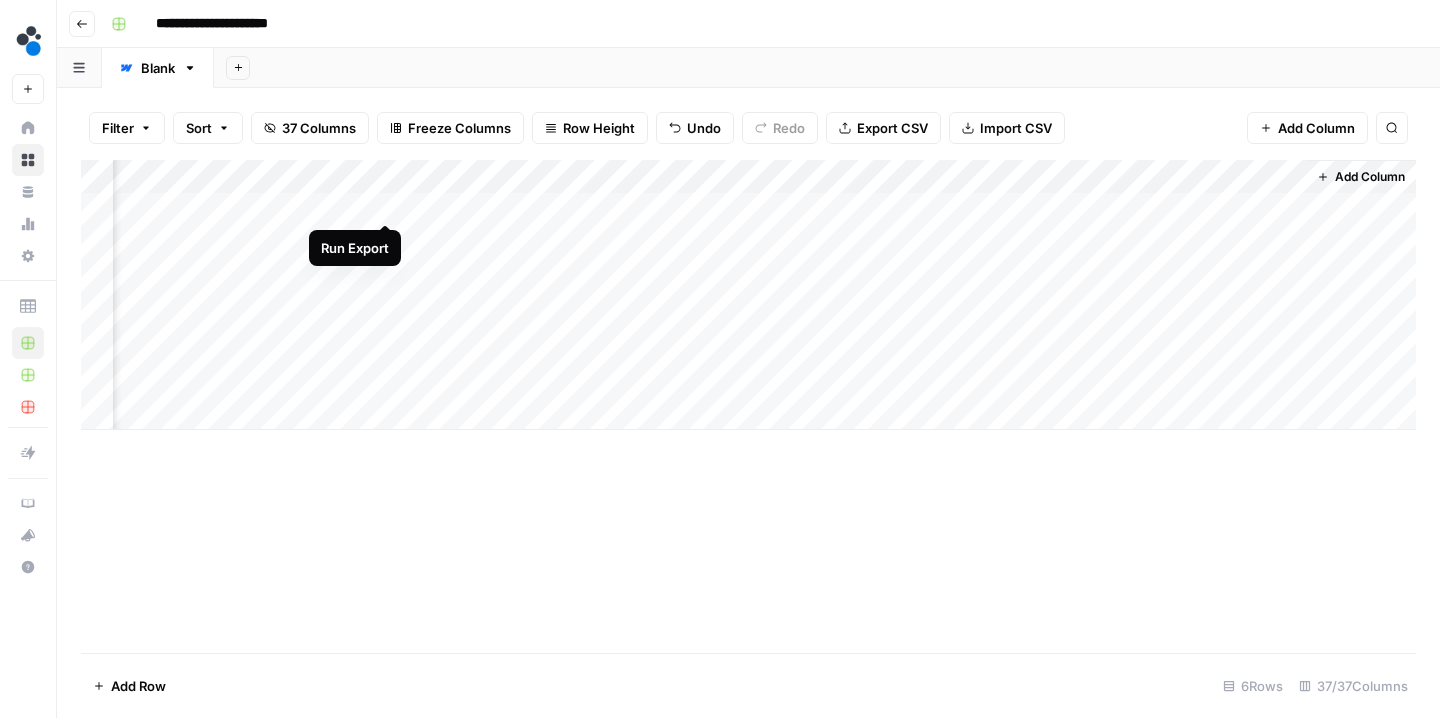 click on "Add Column" at bounding box center [748, 295] 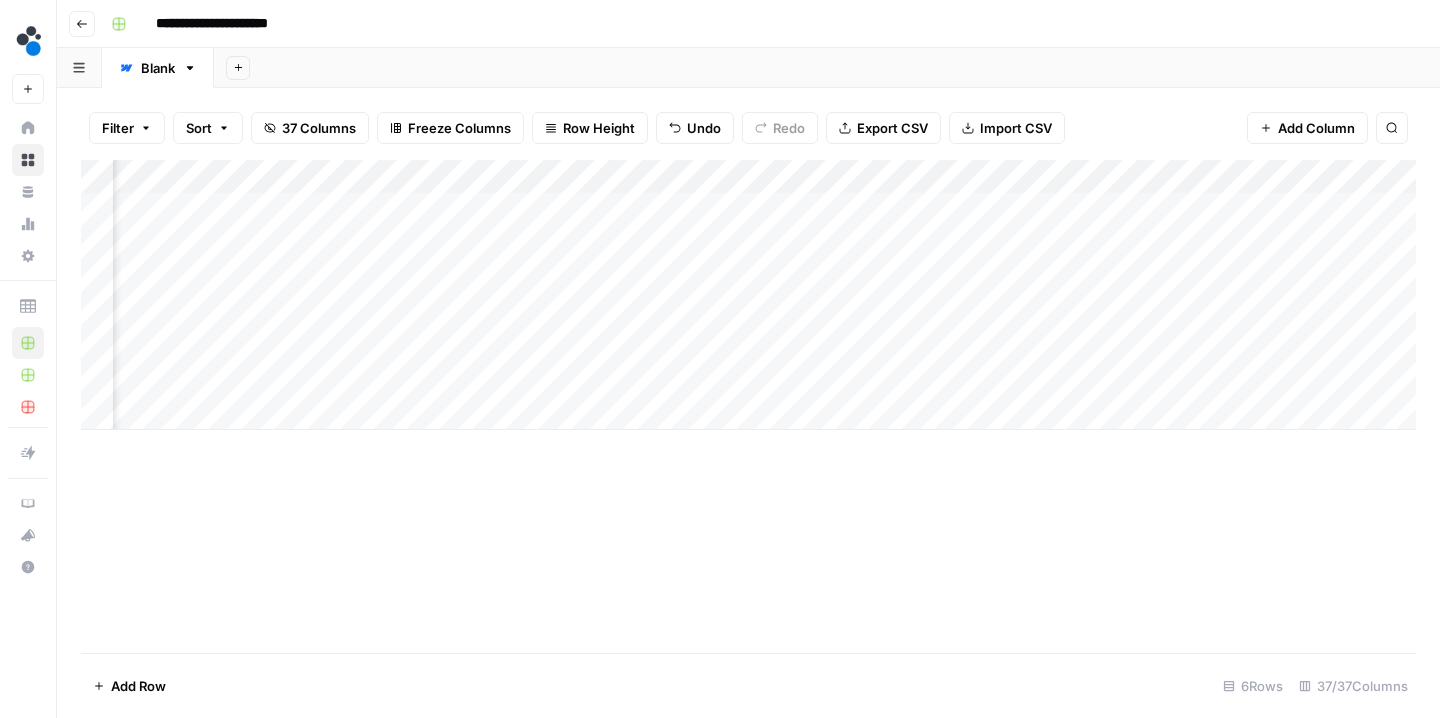 scroll, scrollTop: 0, scrollLeft: 3896, axis: horizontal 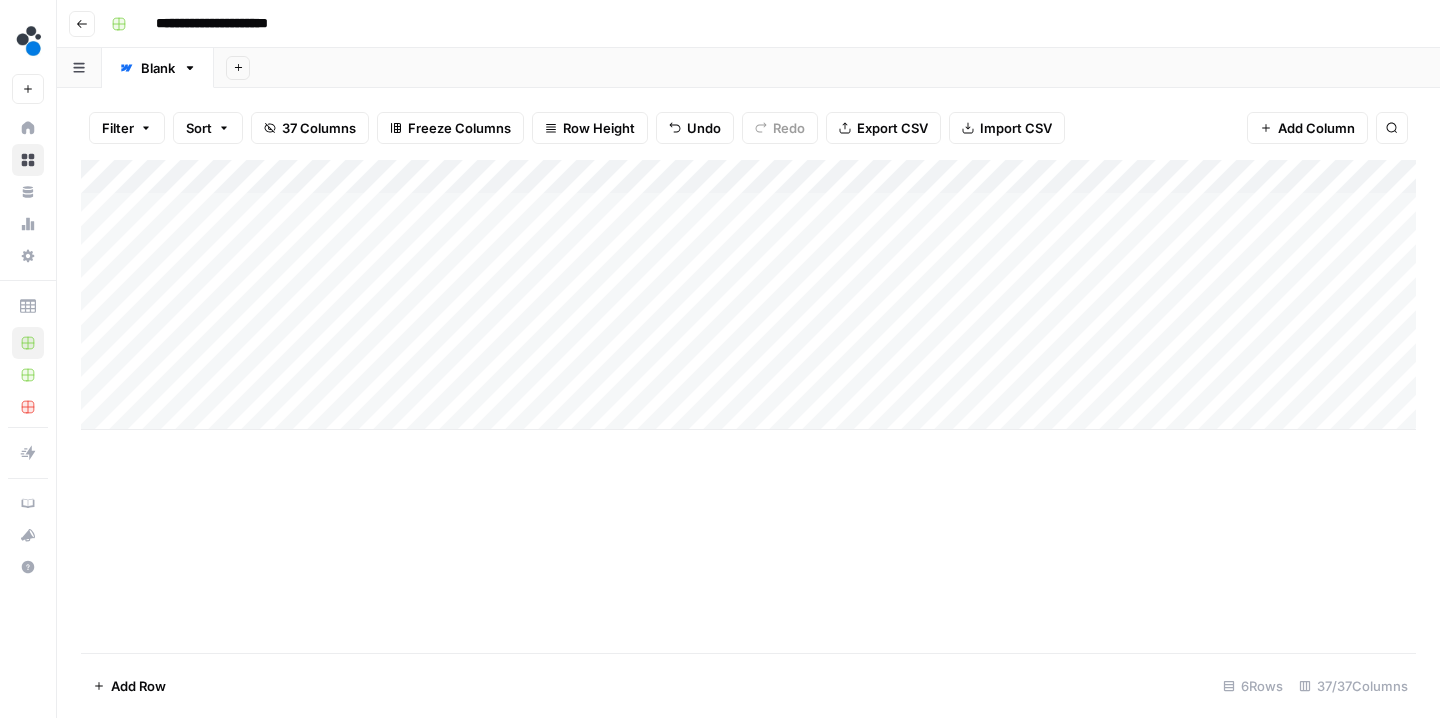 click on "Add Column" at bounding box center (748, 295) 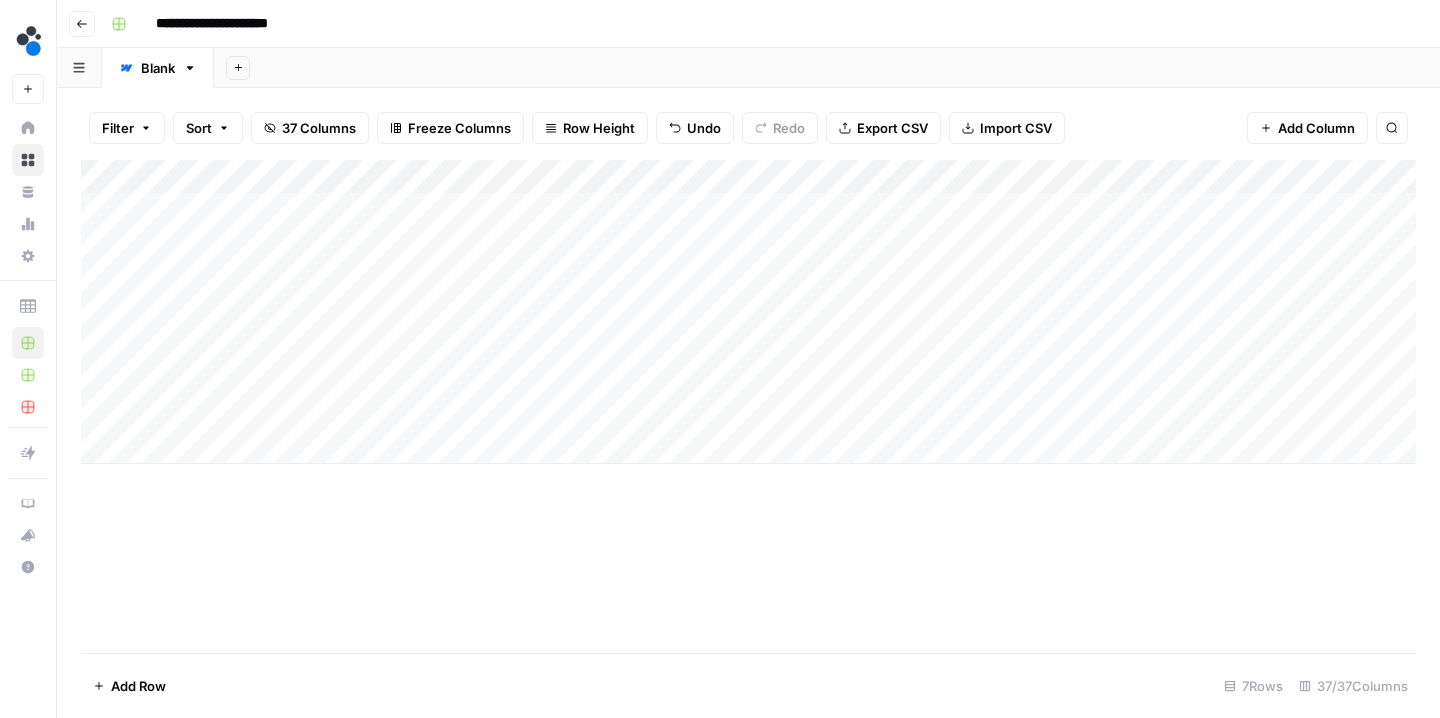 click on "Add Column" at bounding box center [748, 312] 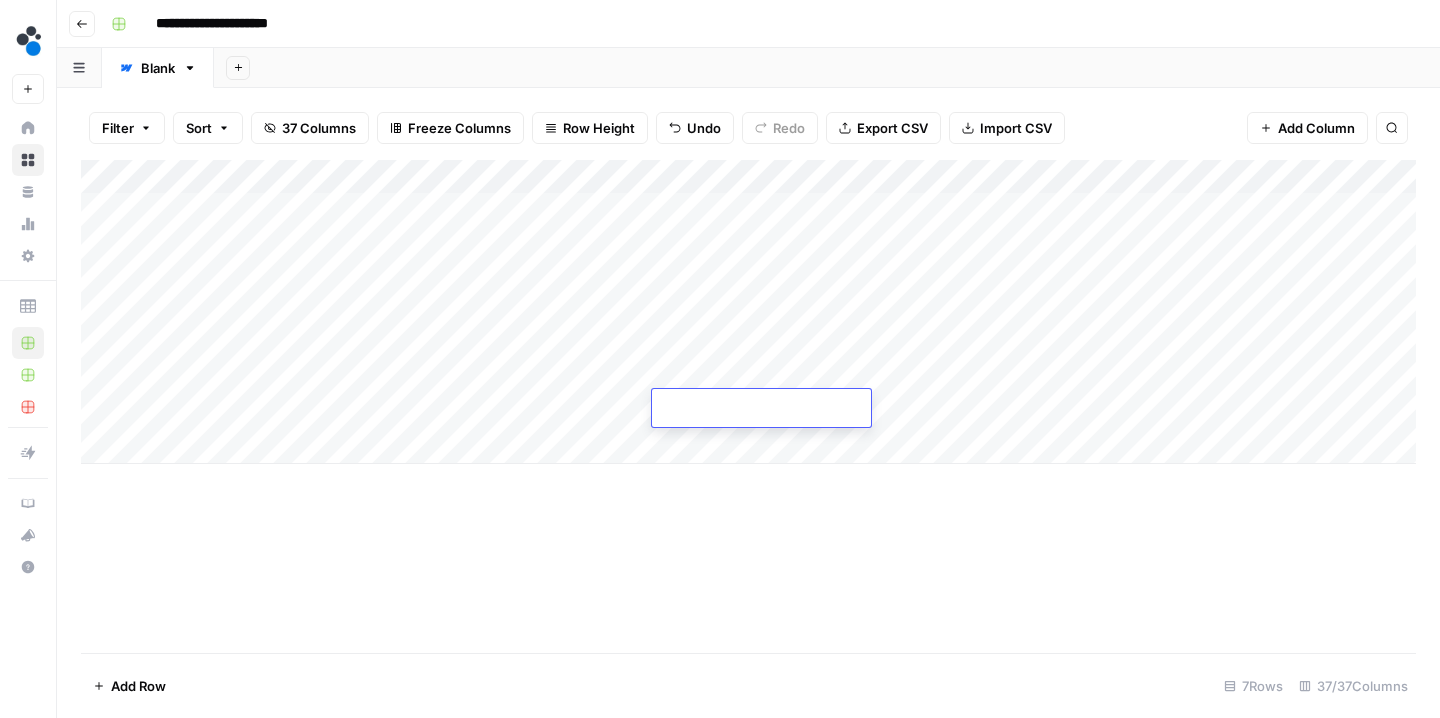 type on "3" 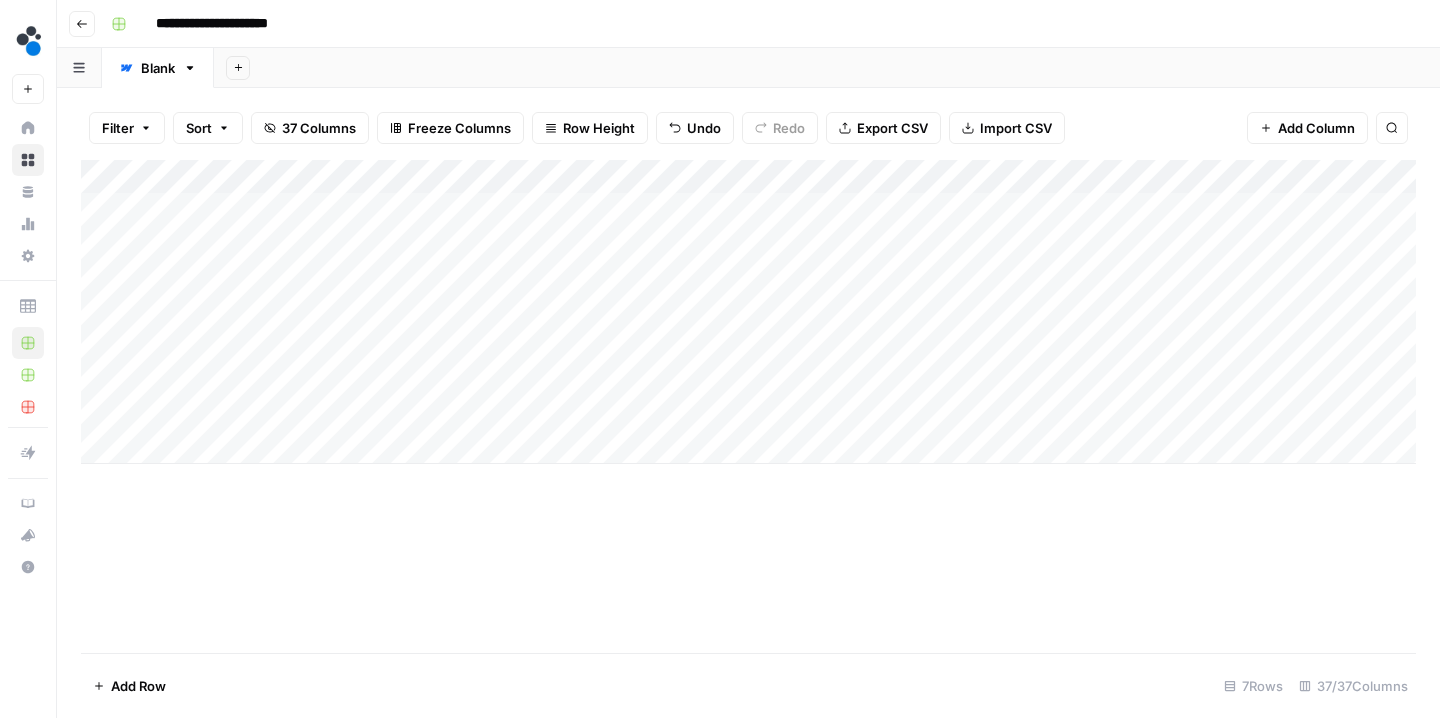 click on "Add Column" at bounding box center (748, 406) 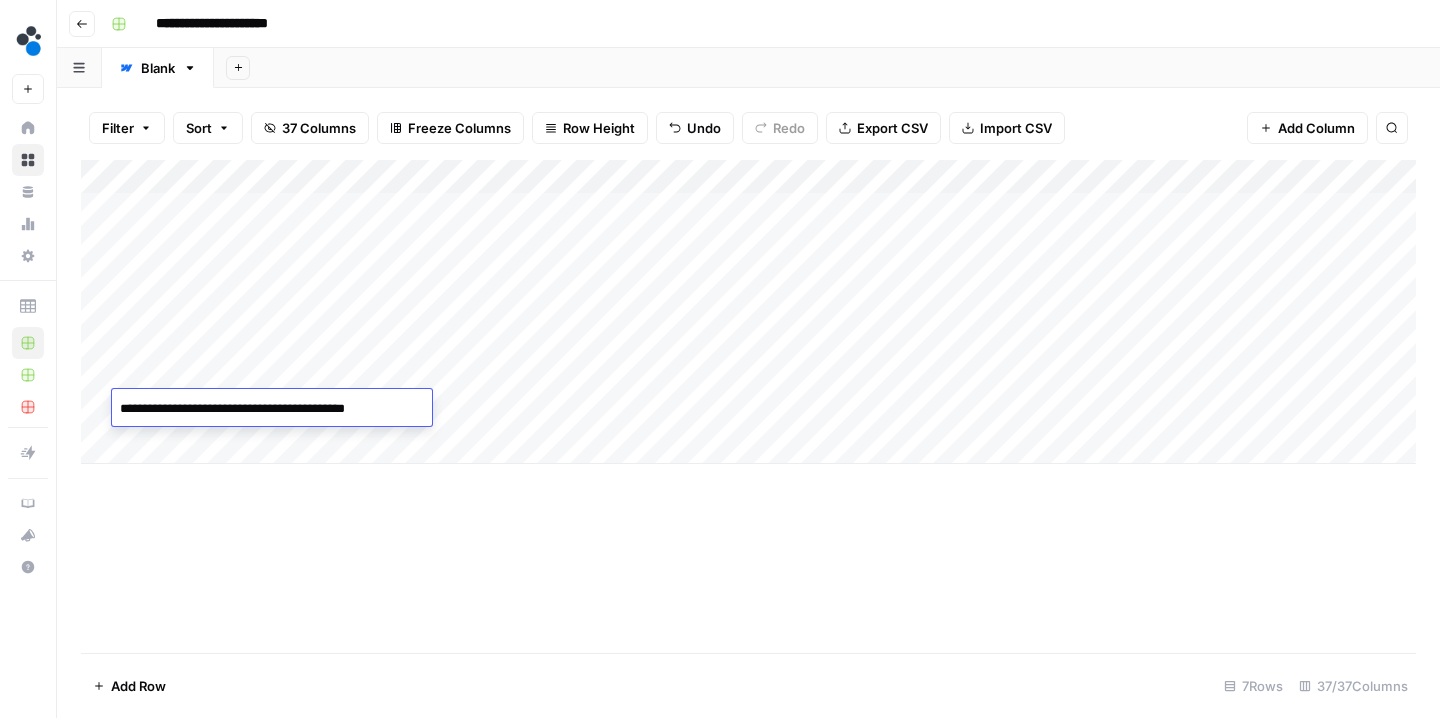 drag, startPoint x: 167, startPoint y: 411, endPoint x: 405, endPoint y: 417, distance: 238.07562 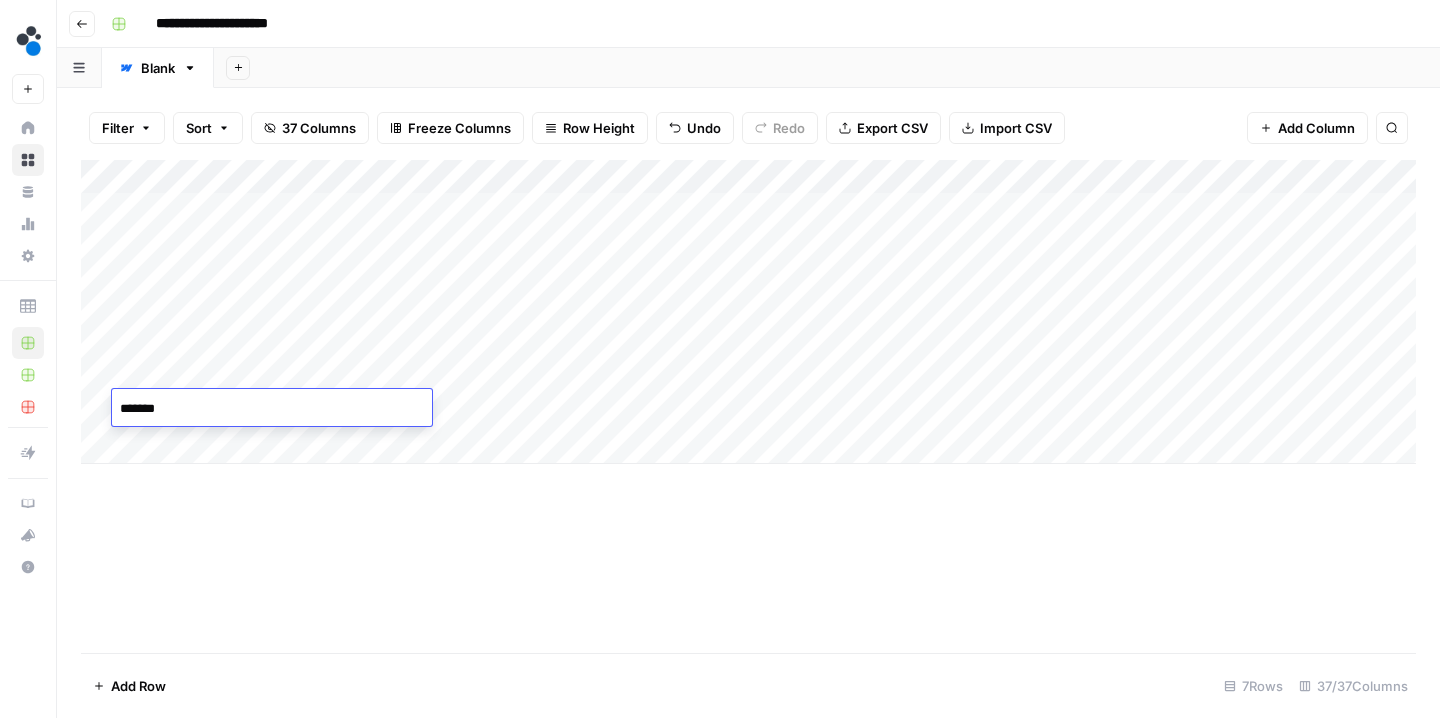 type on "******" 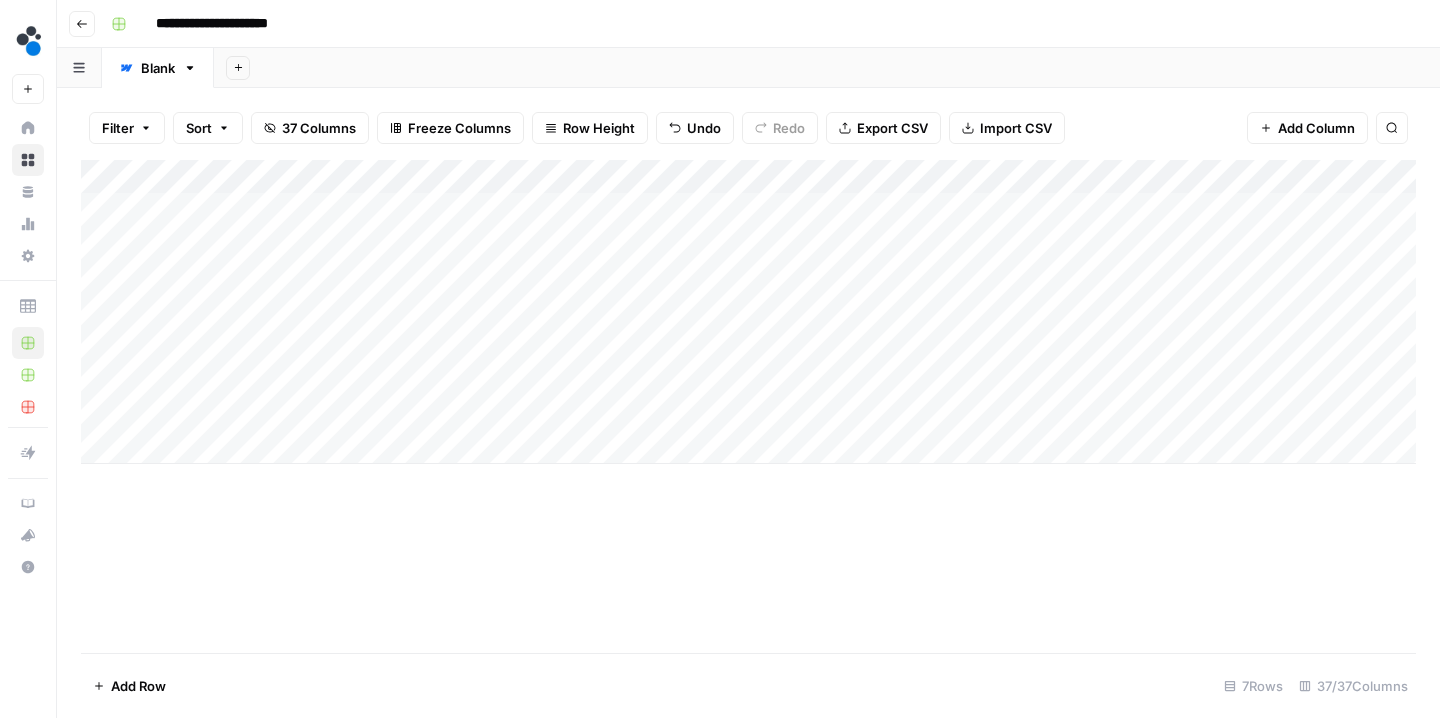 scroll, scrollTop: 0, scrollLeft: 0, axis: both 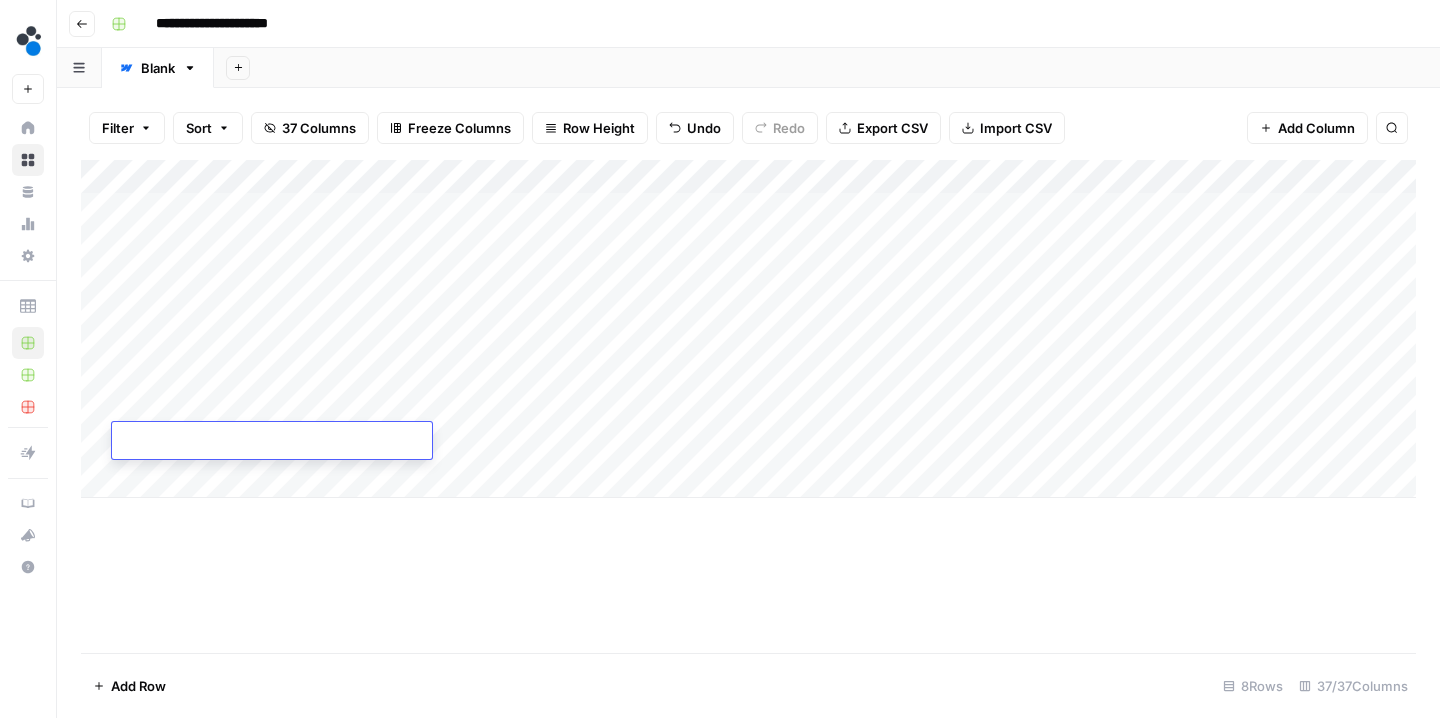 paste on "*********" 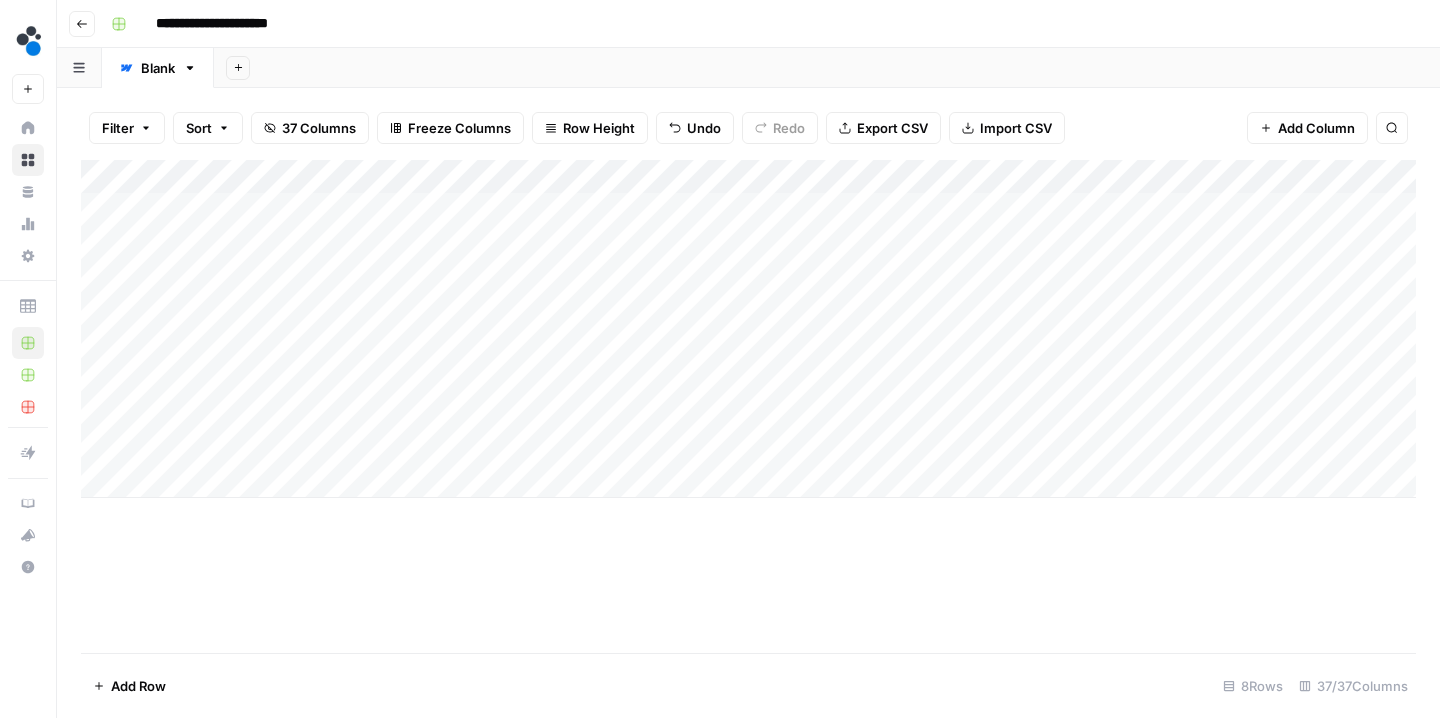 click on "Add Column" at bounding box center (748, 406) 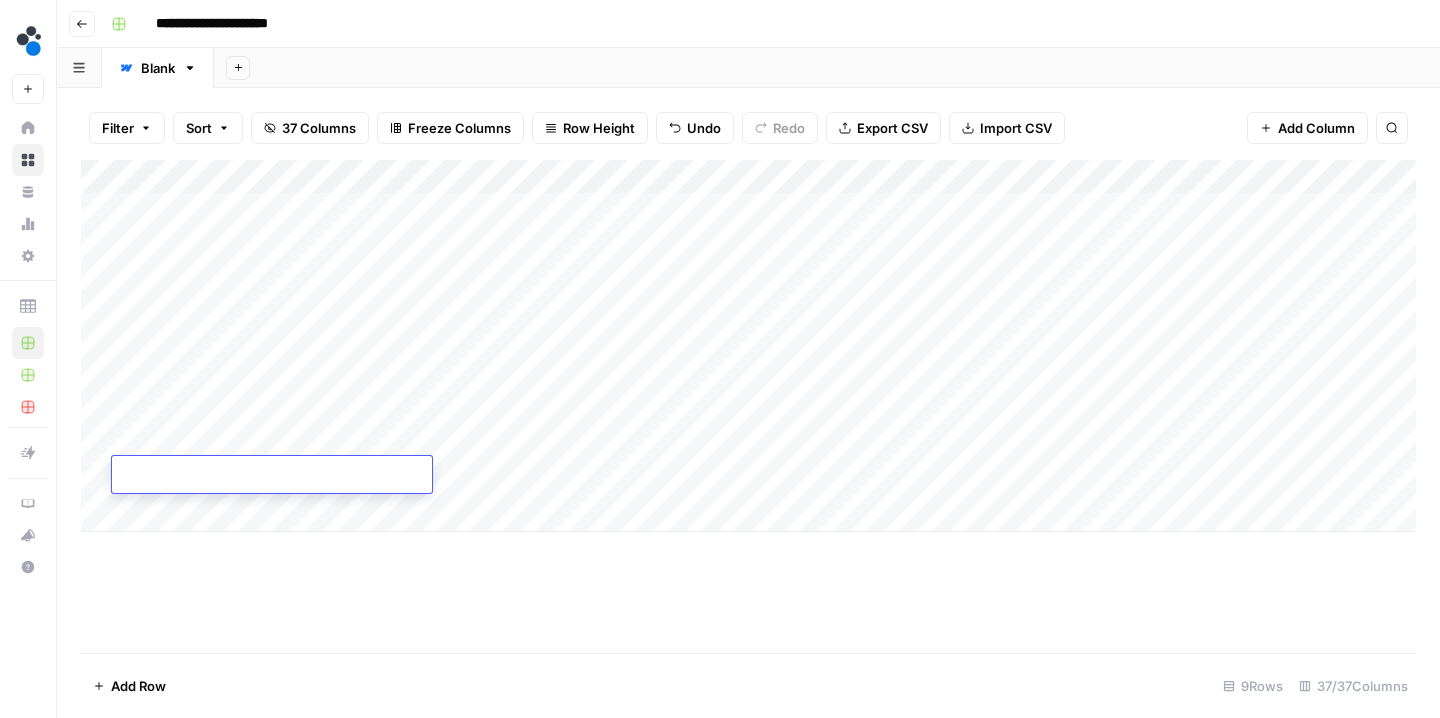 scroll, scrollTop: 0, scrollLeft: 0, axis: both 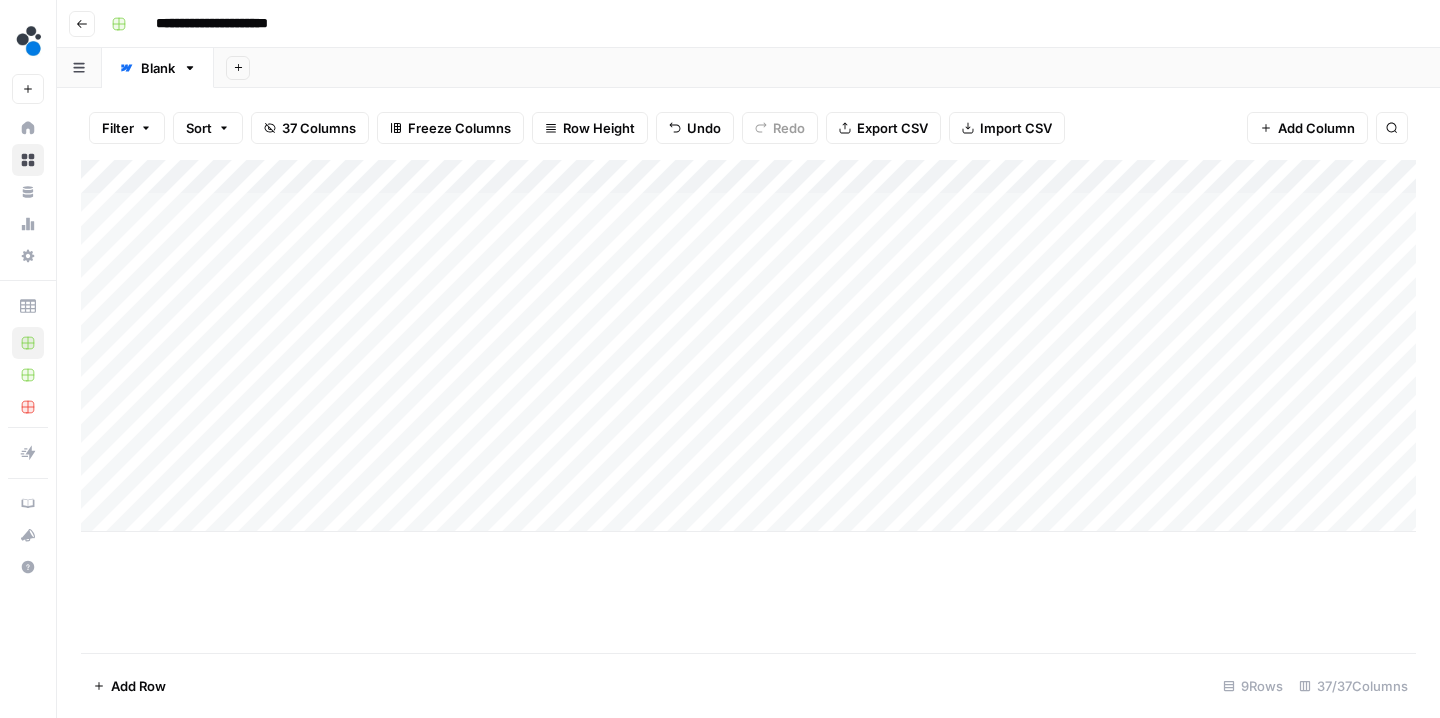 click on "Add Column" at bounding box center (748, 346) 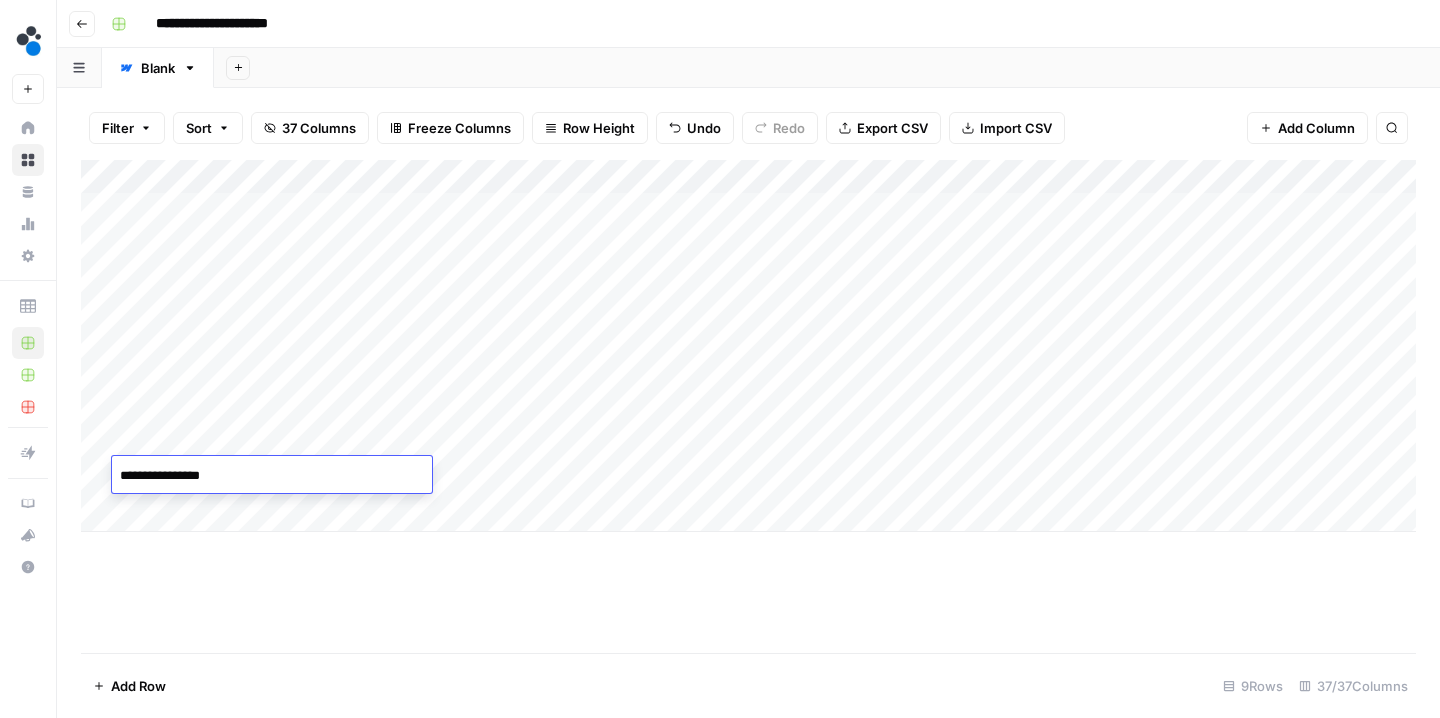 type on "**********" 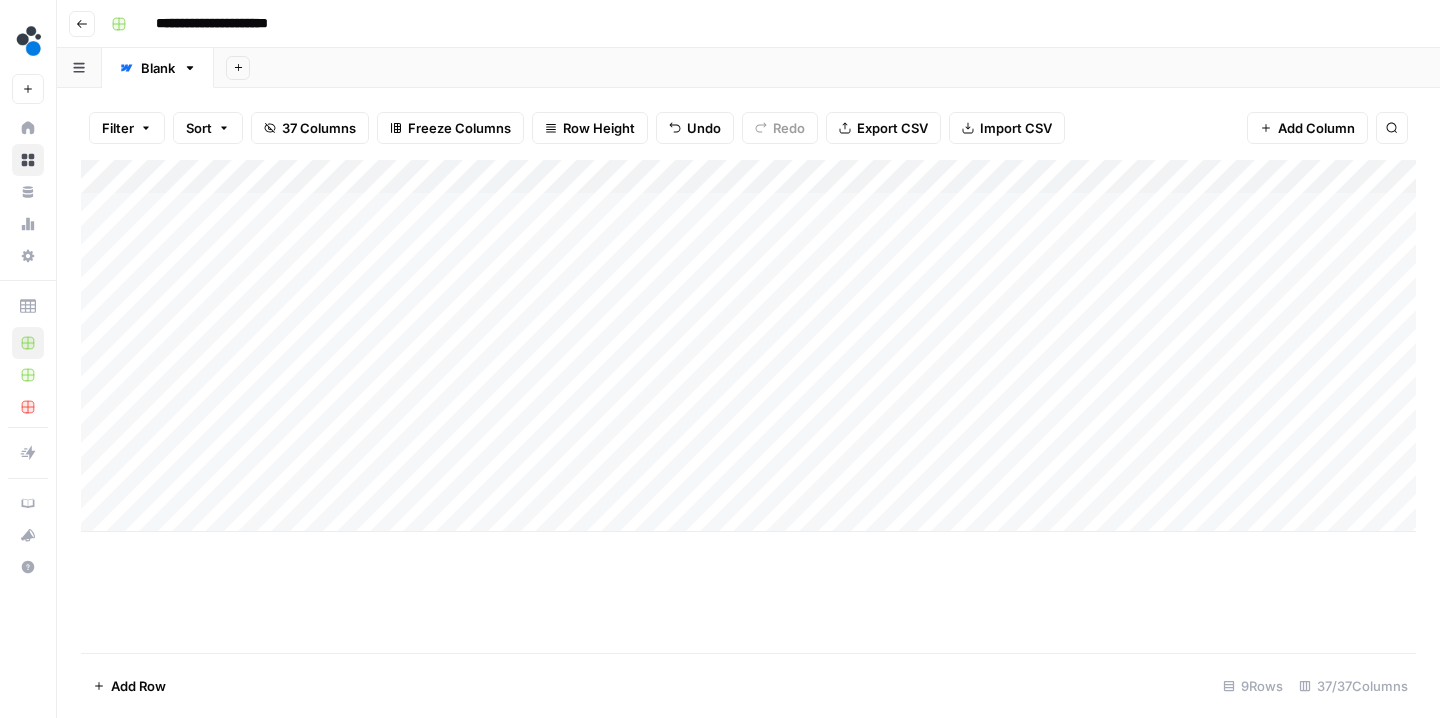 click on "Add Column" at bounding box center (748, 346) 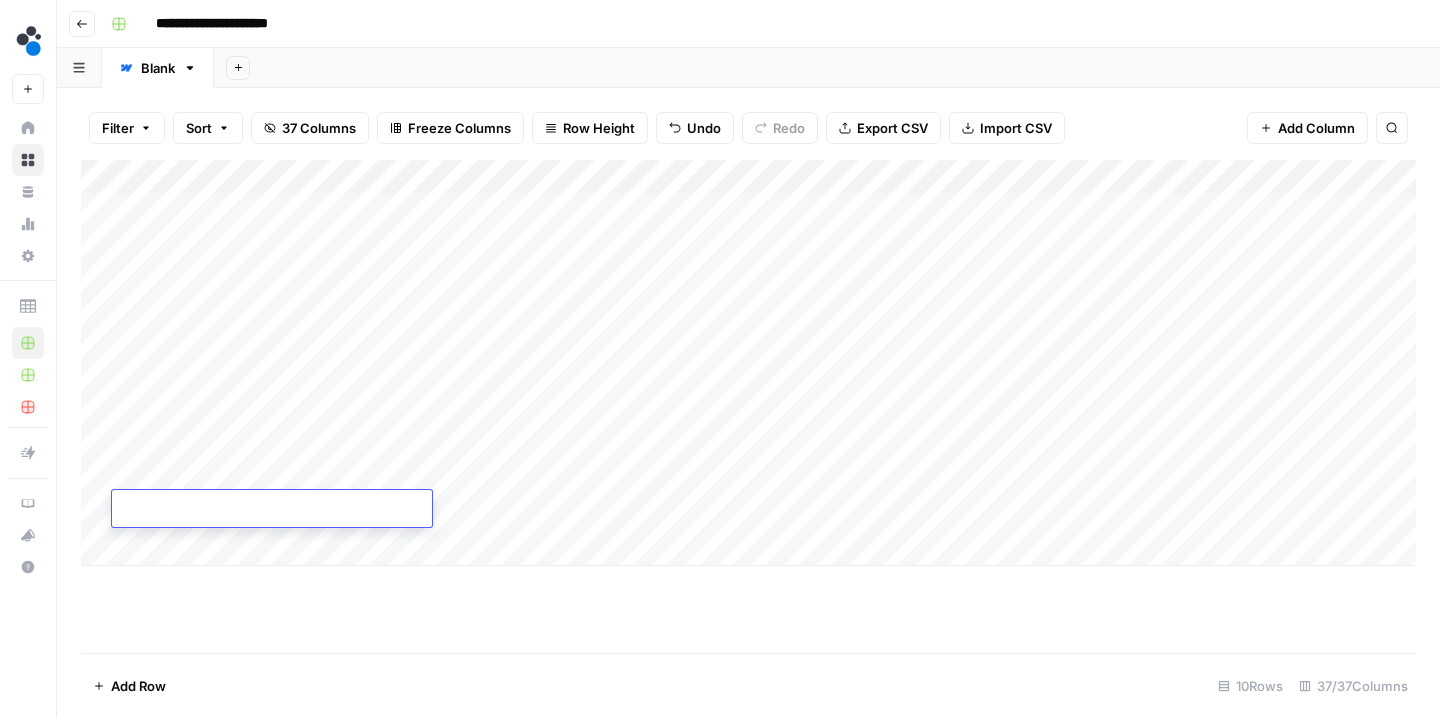 scroll, scrollTop: 0, scrollLeft: 0, axis: both 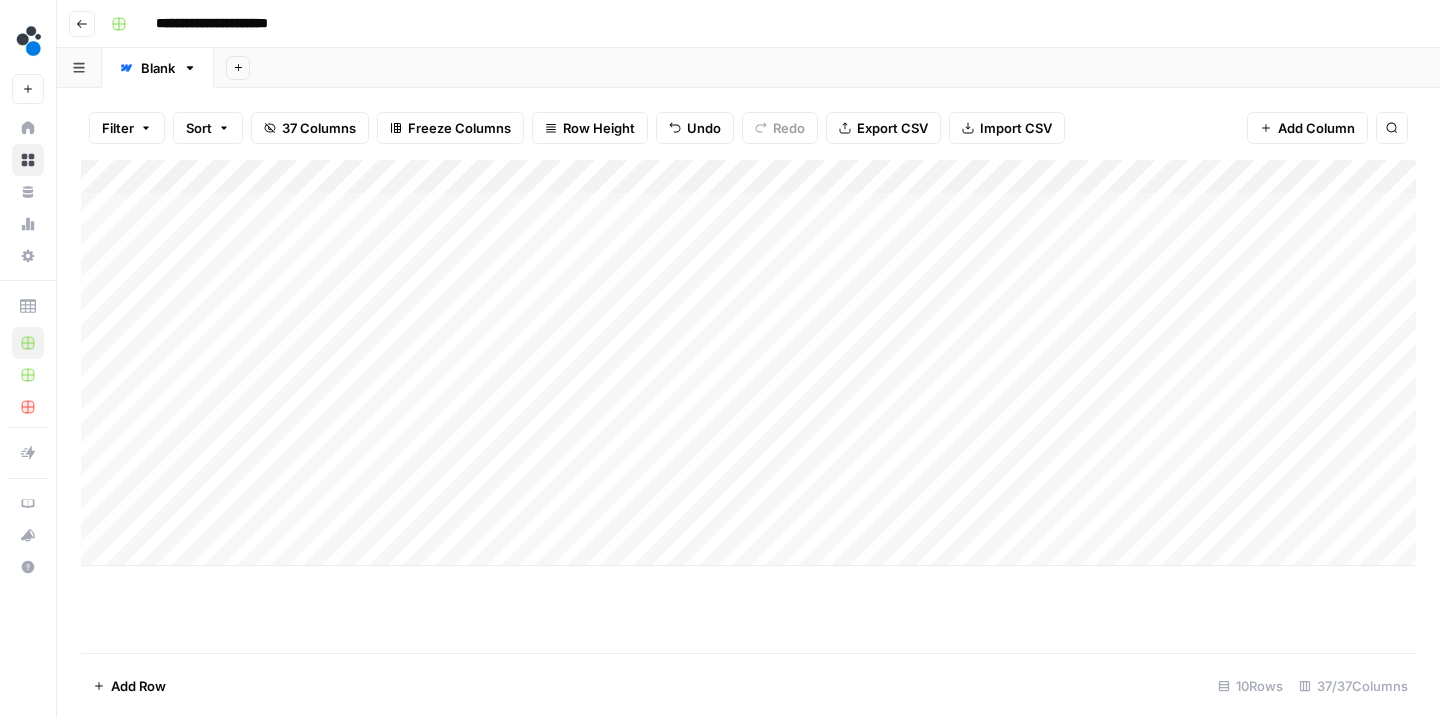 click on "Add Column" at bounding box center [748, 406] 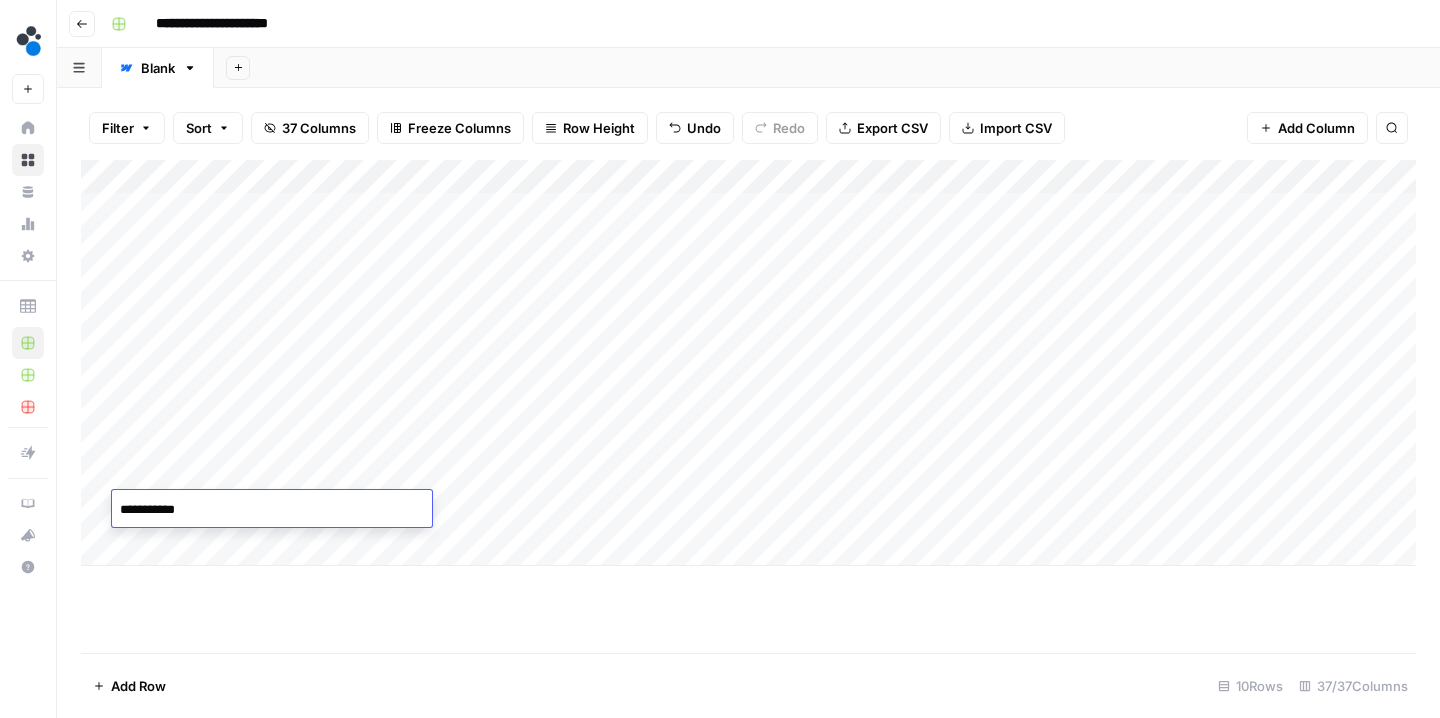 click on "**********" at bounding box center (272, 510) 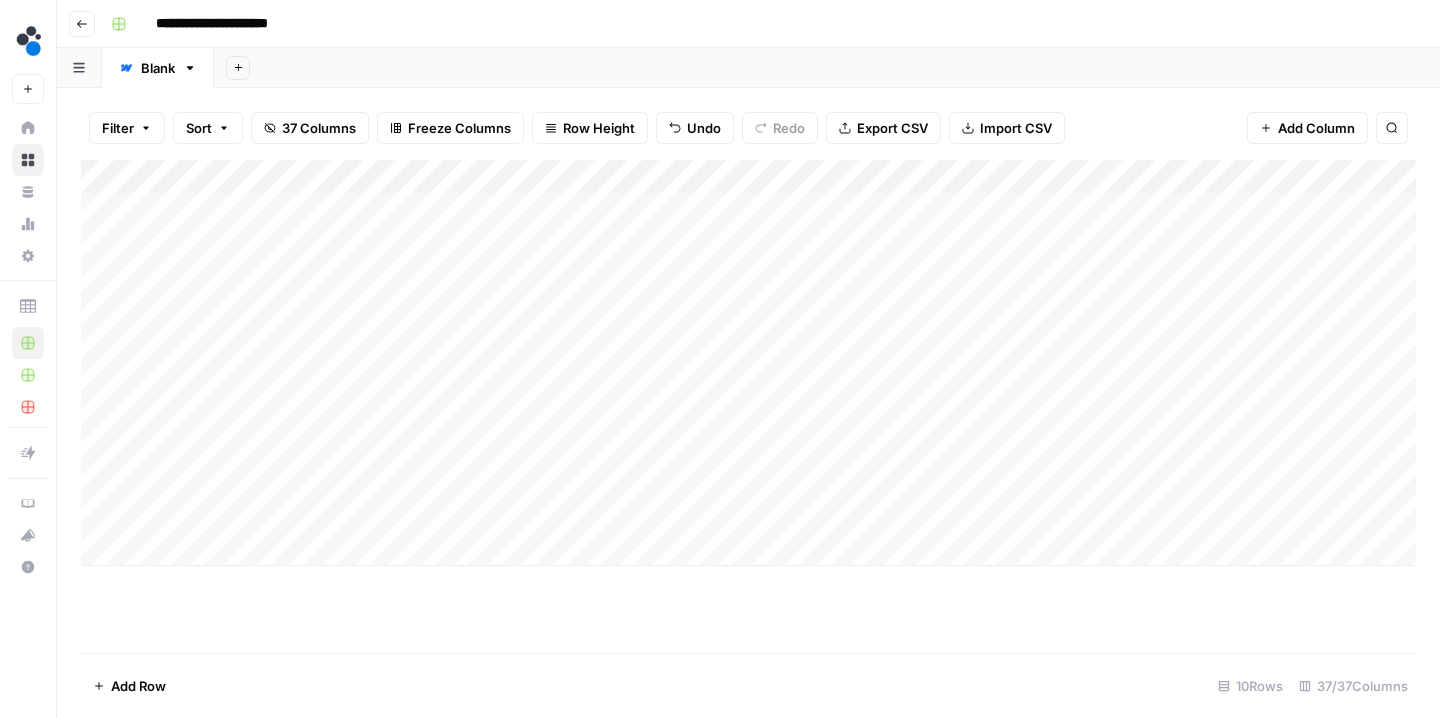 click on "Add Column" at bounding box center [748, 363] 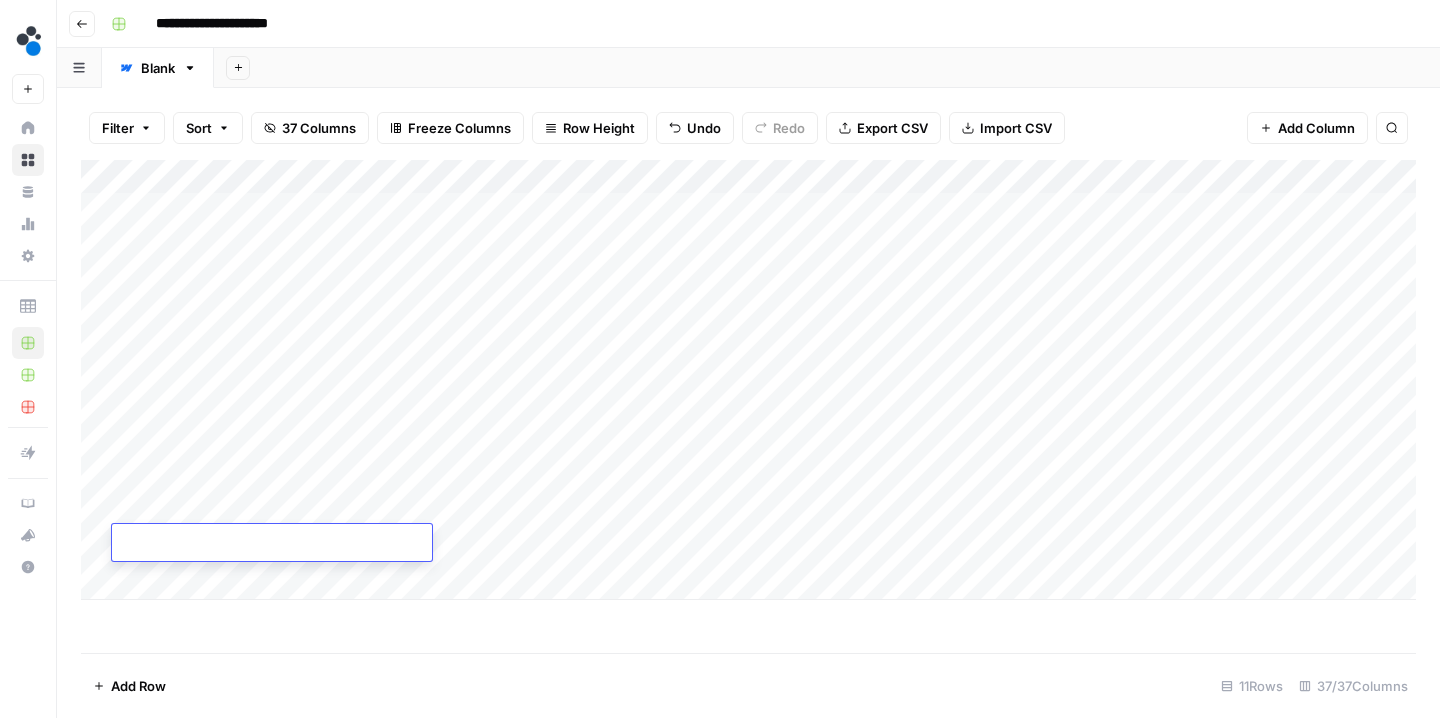 scroll, scrollTop: 0, scrollLeft: 0, axis: both 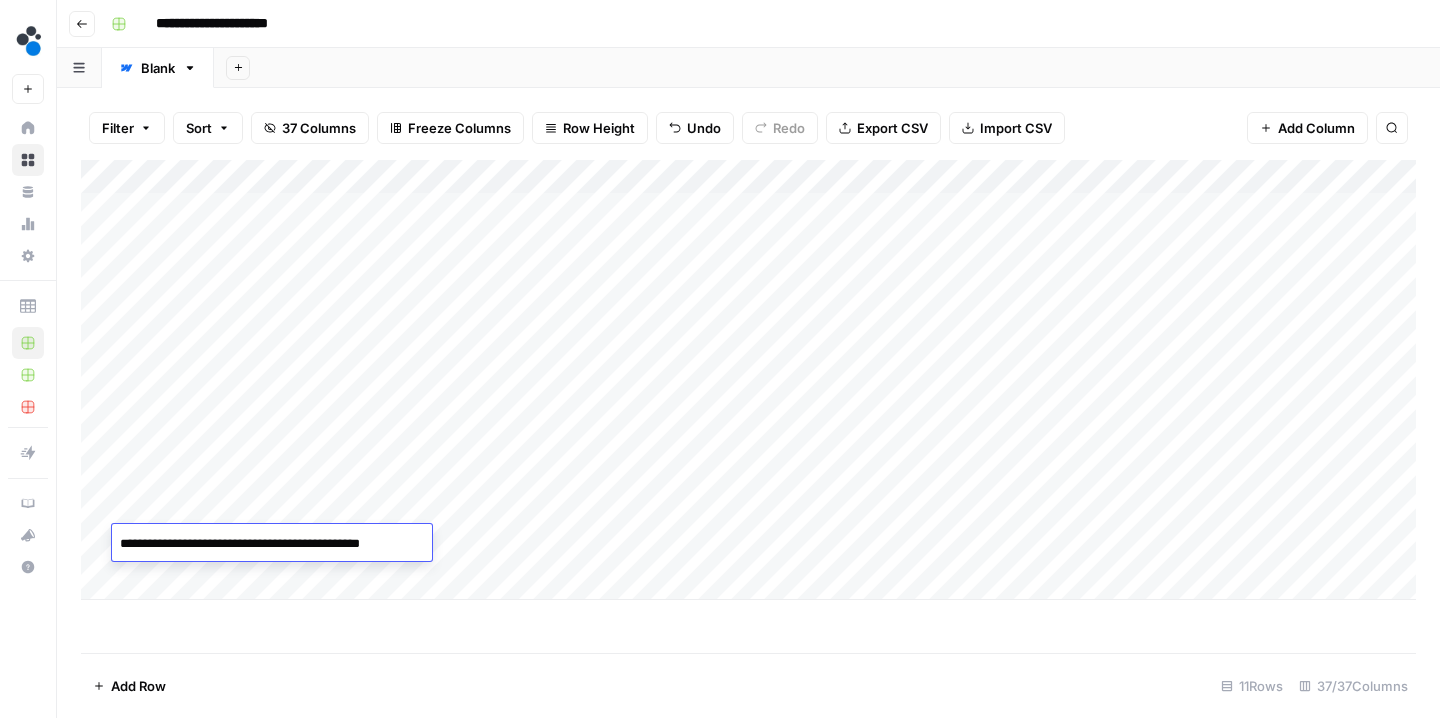 click on "Add Column" at bounding box center [748, 406] 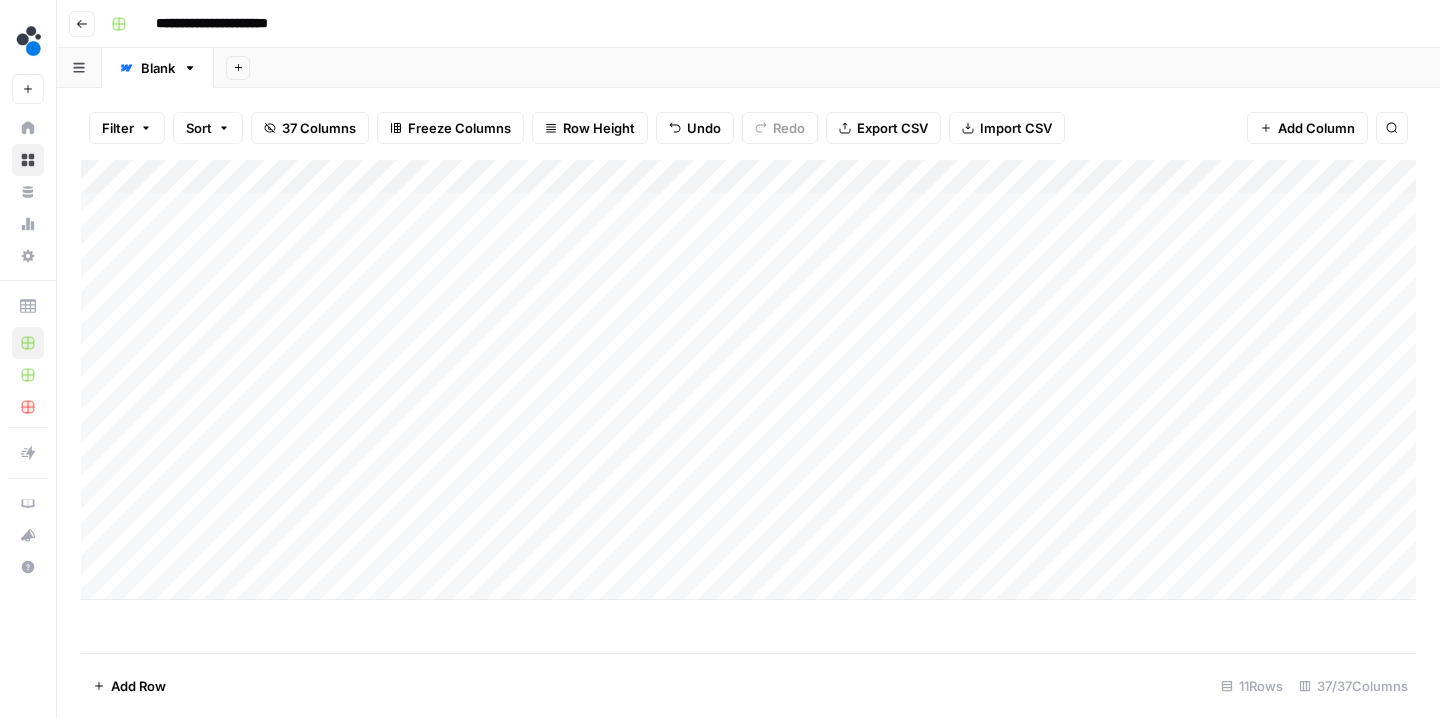 click on "Add Column" at bounding box center [748, 380] 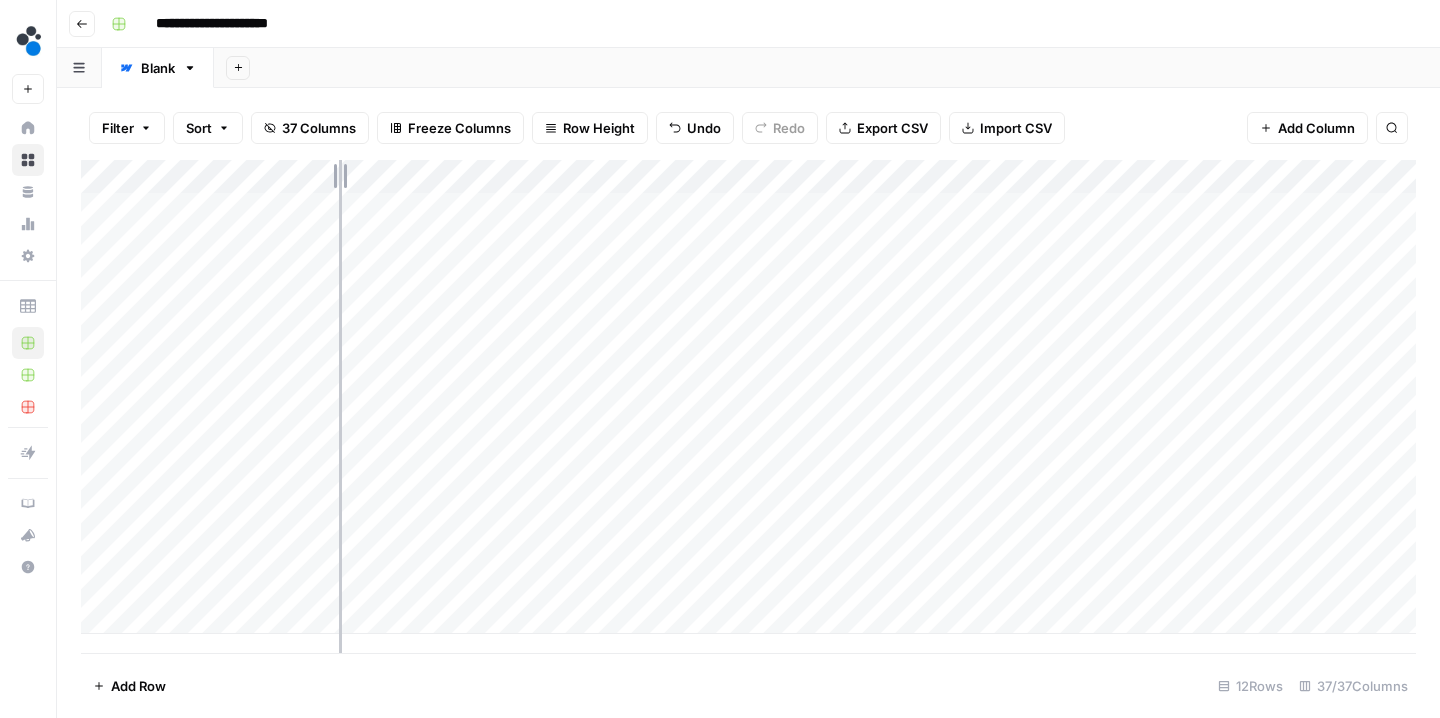 drag, startPoint x: 292, startPoint y: 168, endPoint x: 356, endPoint y: 168, distance: 64 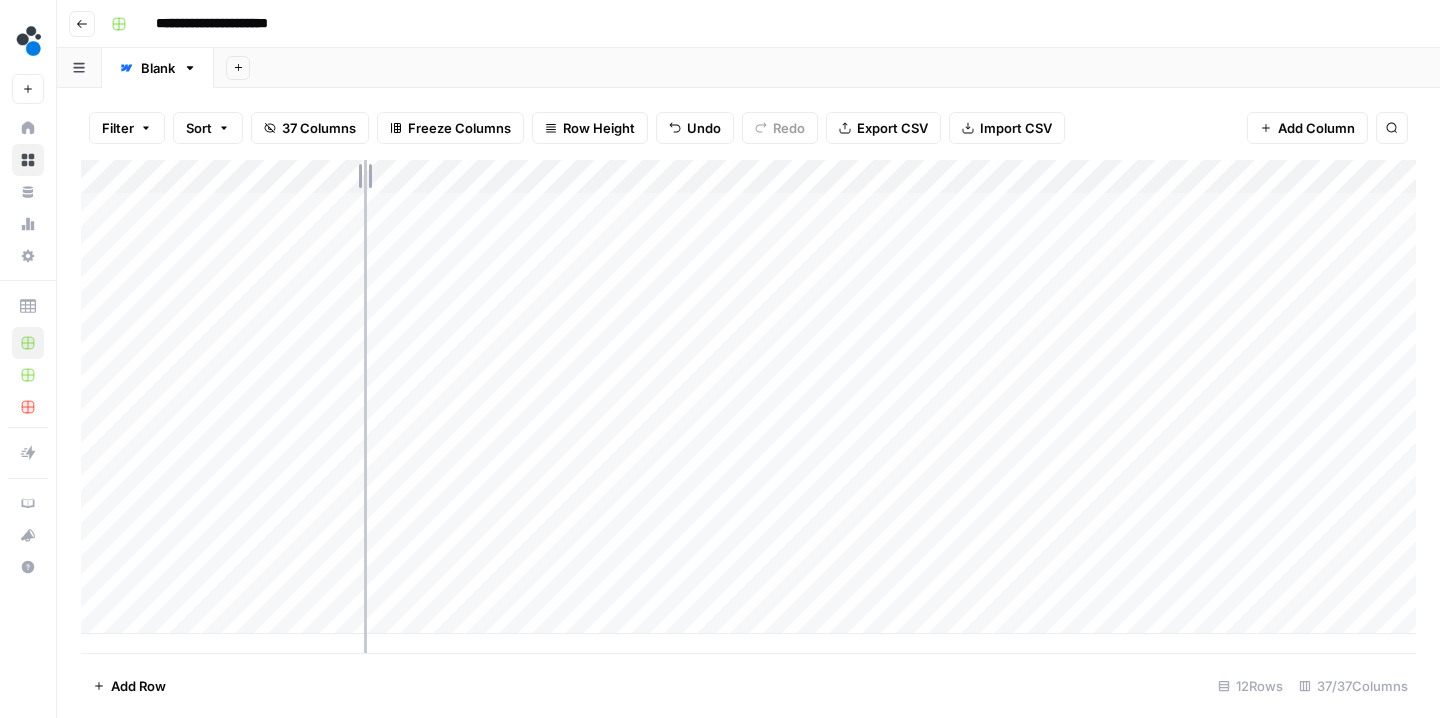drag, startPoint x: 356, startPoint y: 168, endPoint x: 406, endPoint y: 168, distance: 50 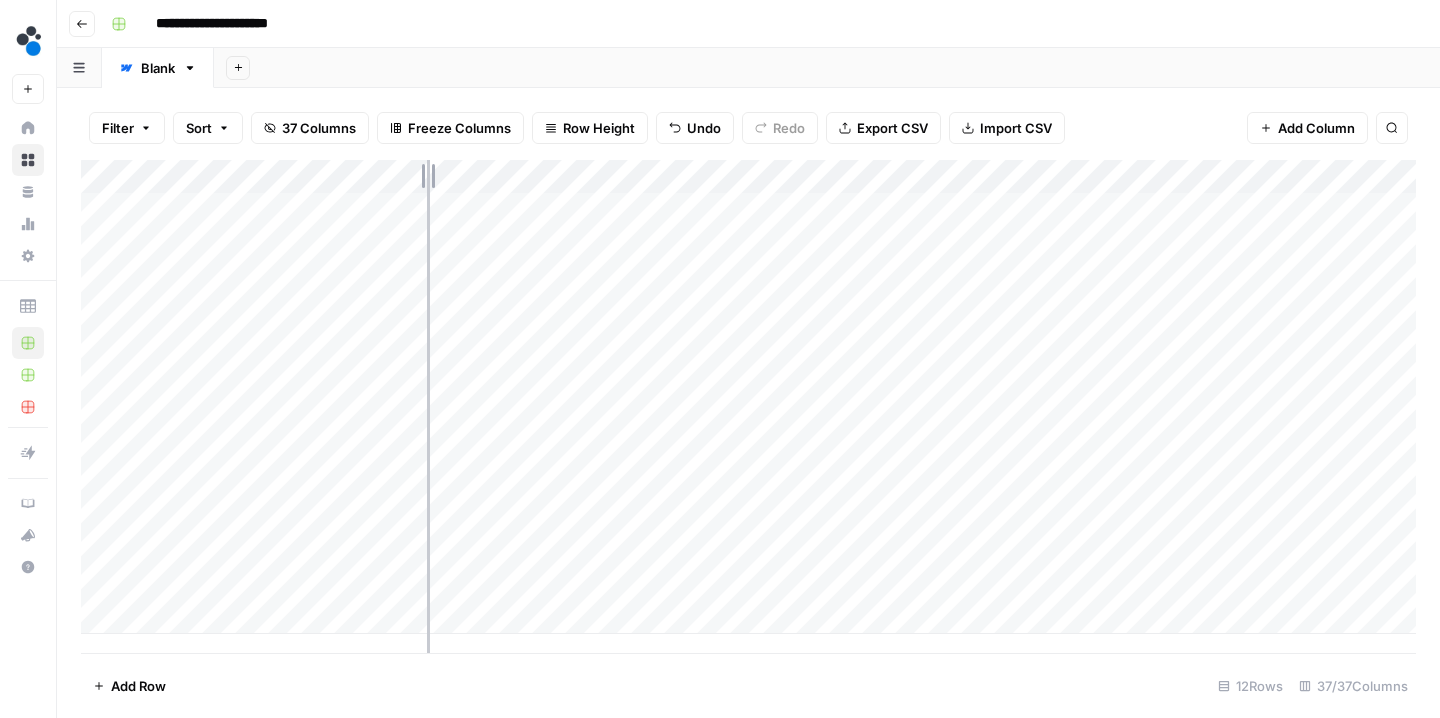 drag, startPoint x: 406, startPoint y: 168, endPoint x: 452, endPoint y: 168, distance: 46 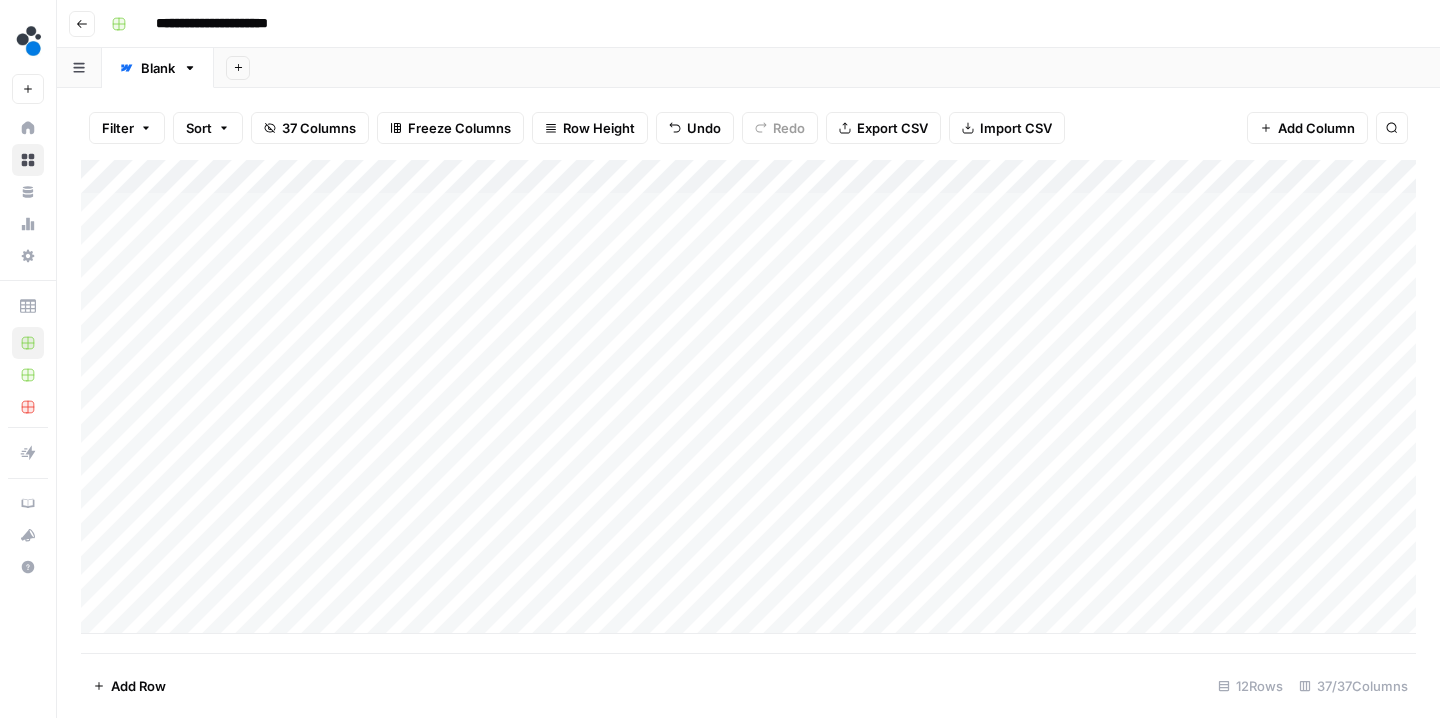 click on "Add Column" at bounding box center (748, 397) 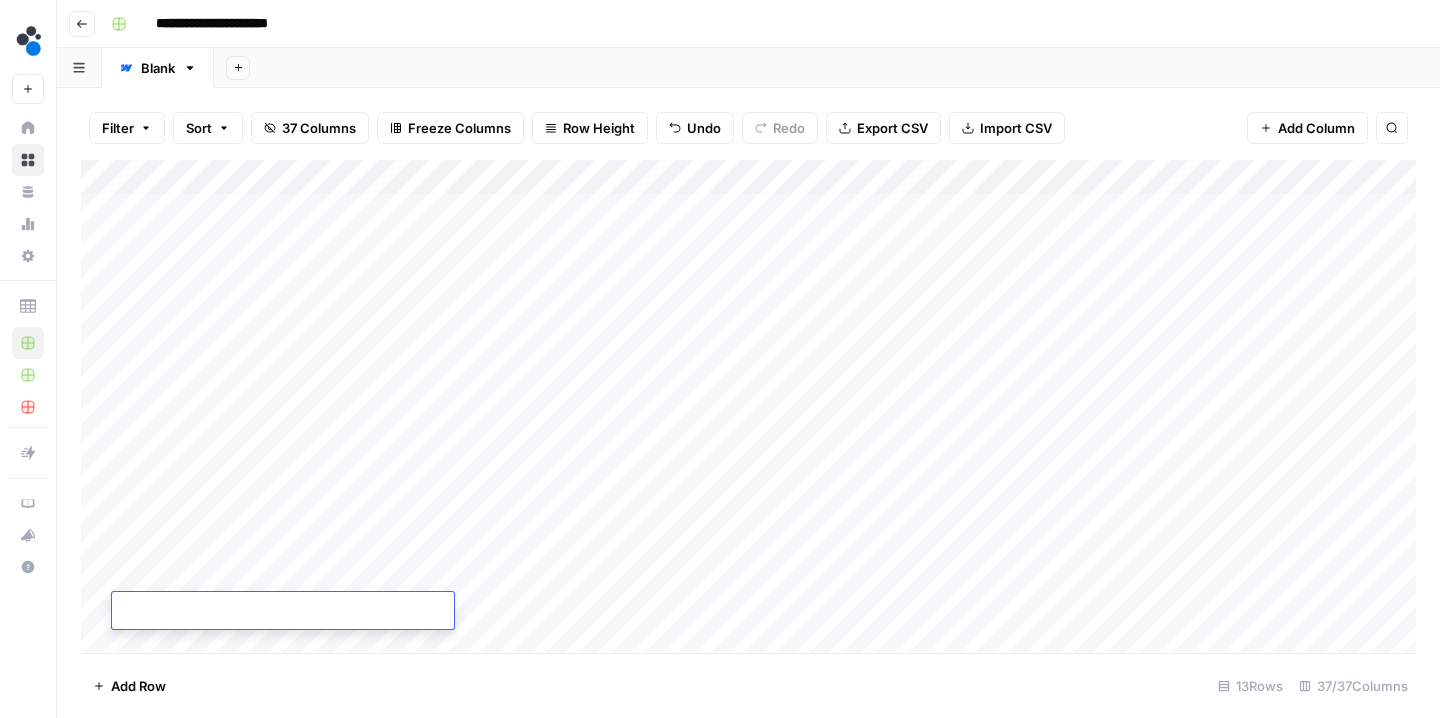 scroll, scrollTop: 9, scrollLeft: 0, axis: vertical 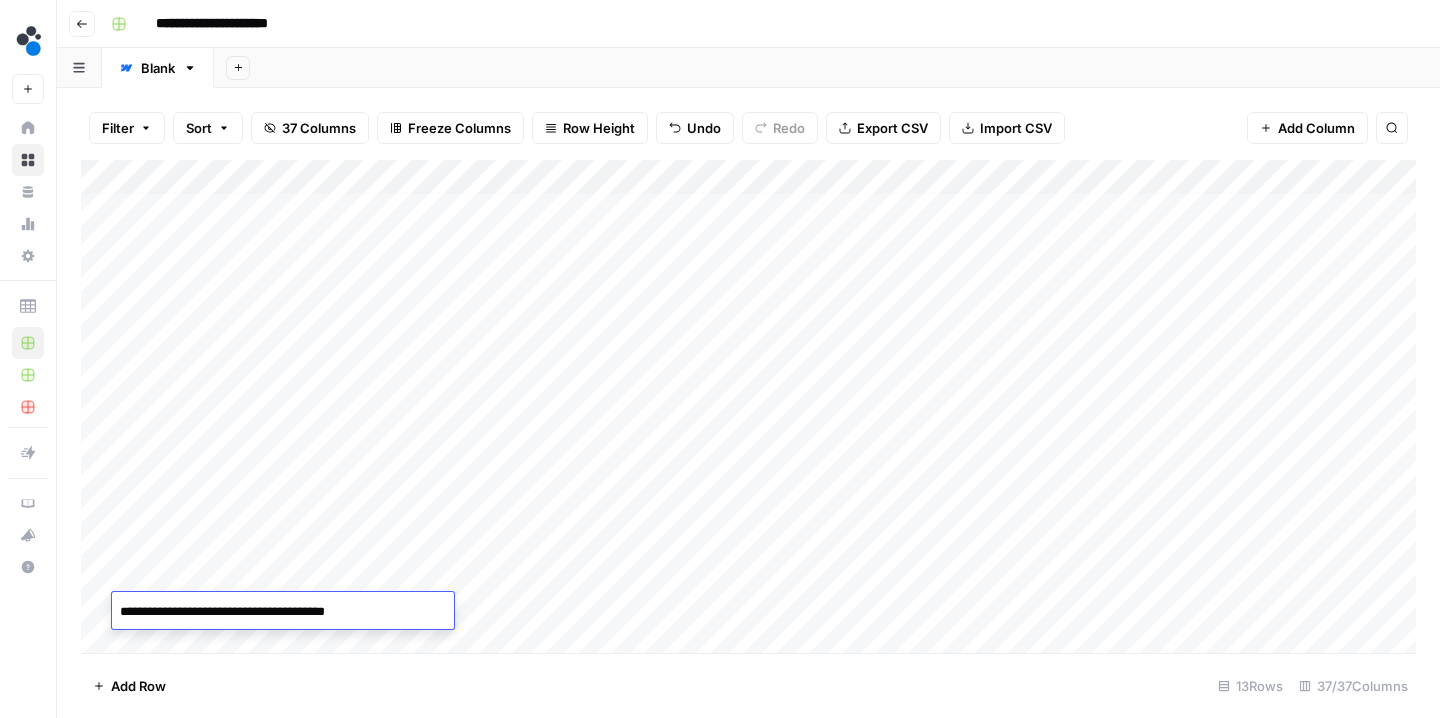 type on "**********" 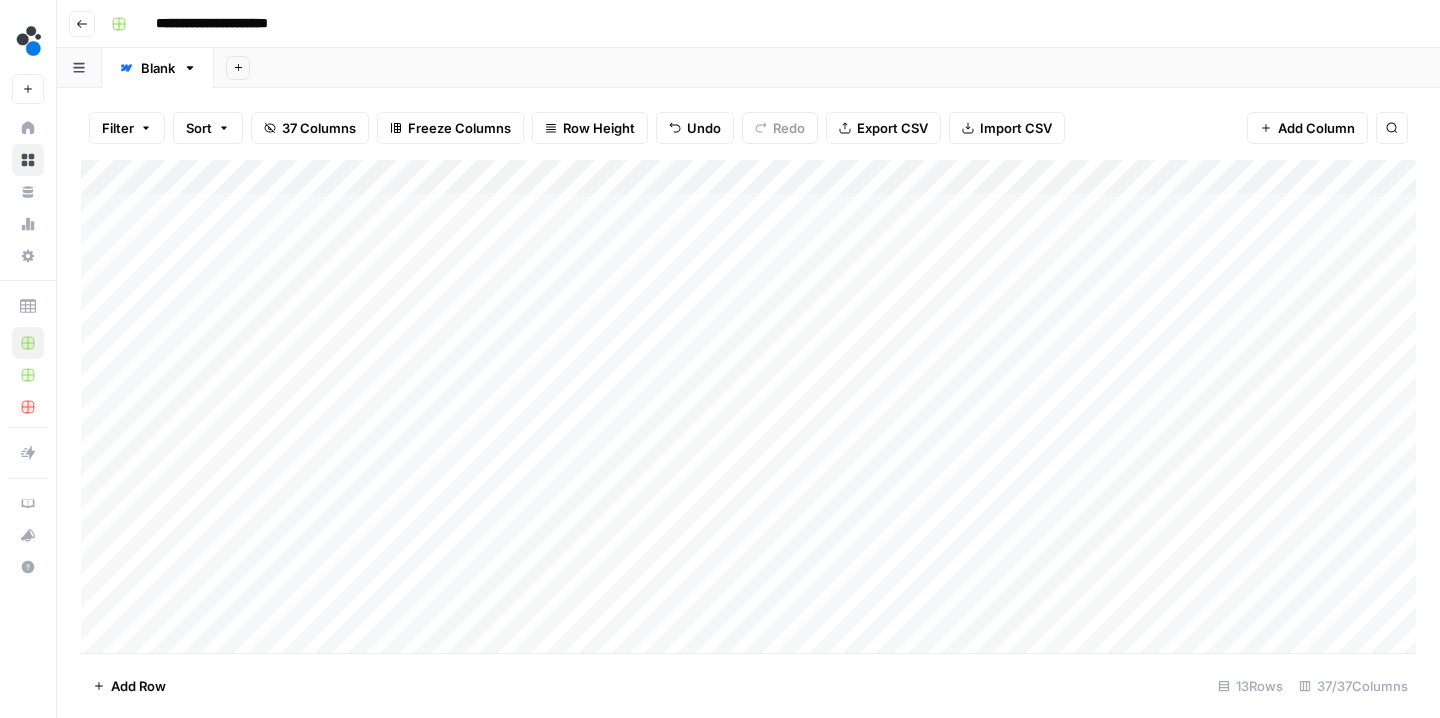 click on "Add Column" at bounding box center (748, 409) 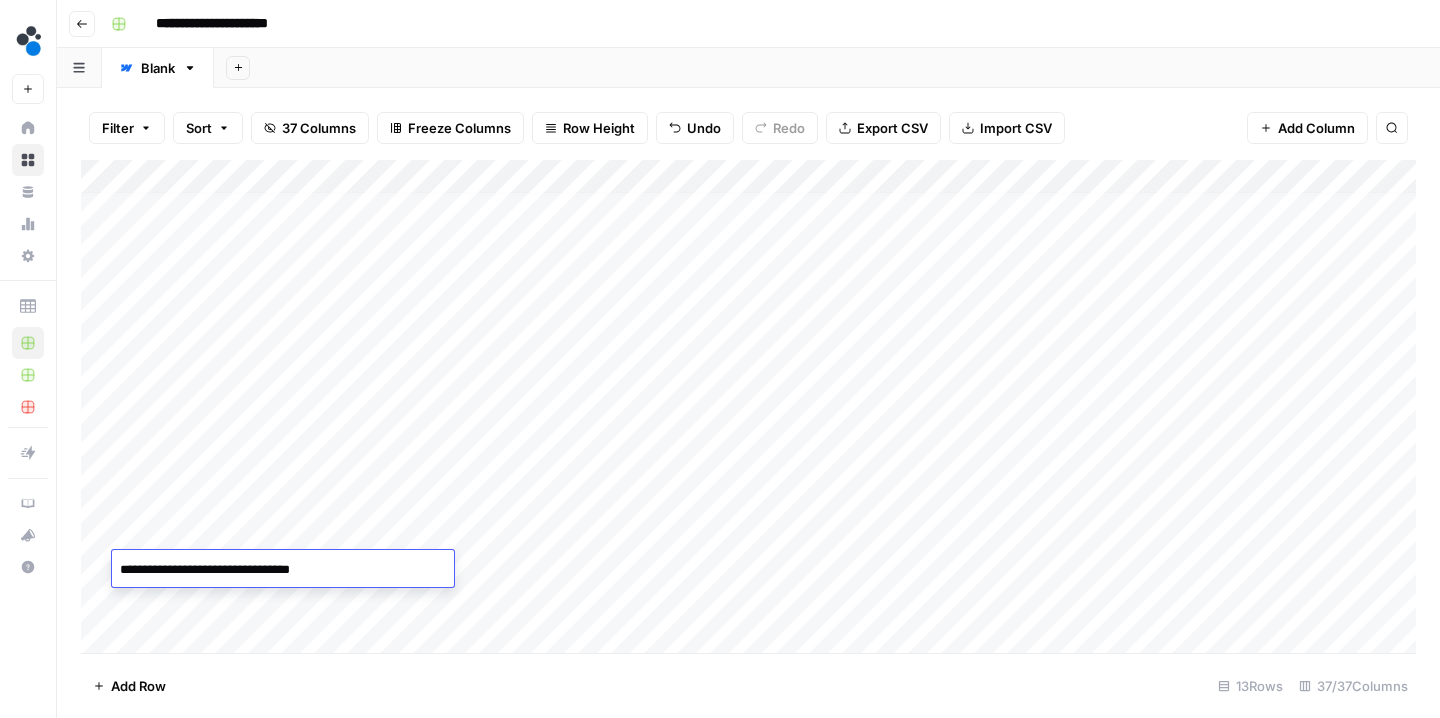 type on "**********" 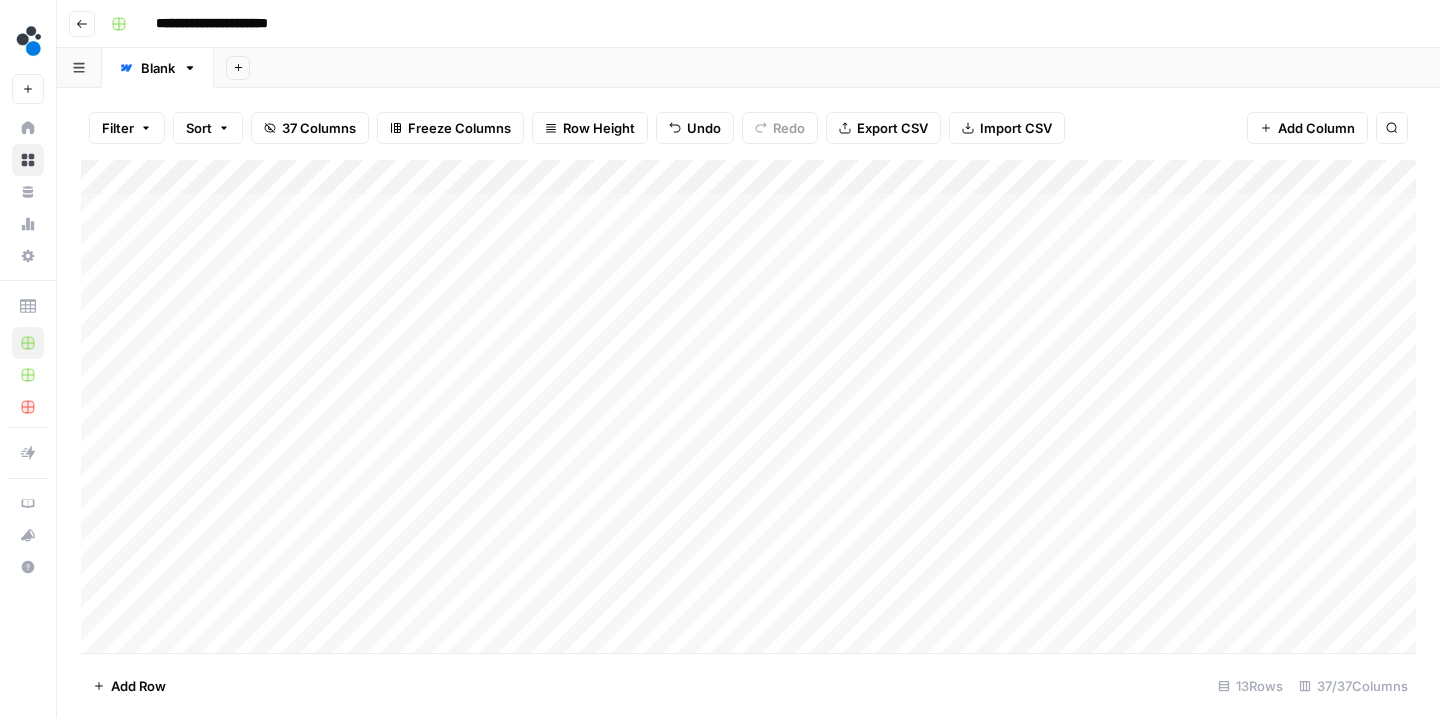click on "Add Column" at bounding box center [748, 409] 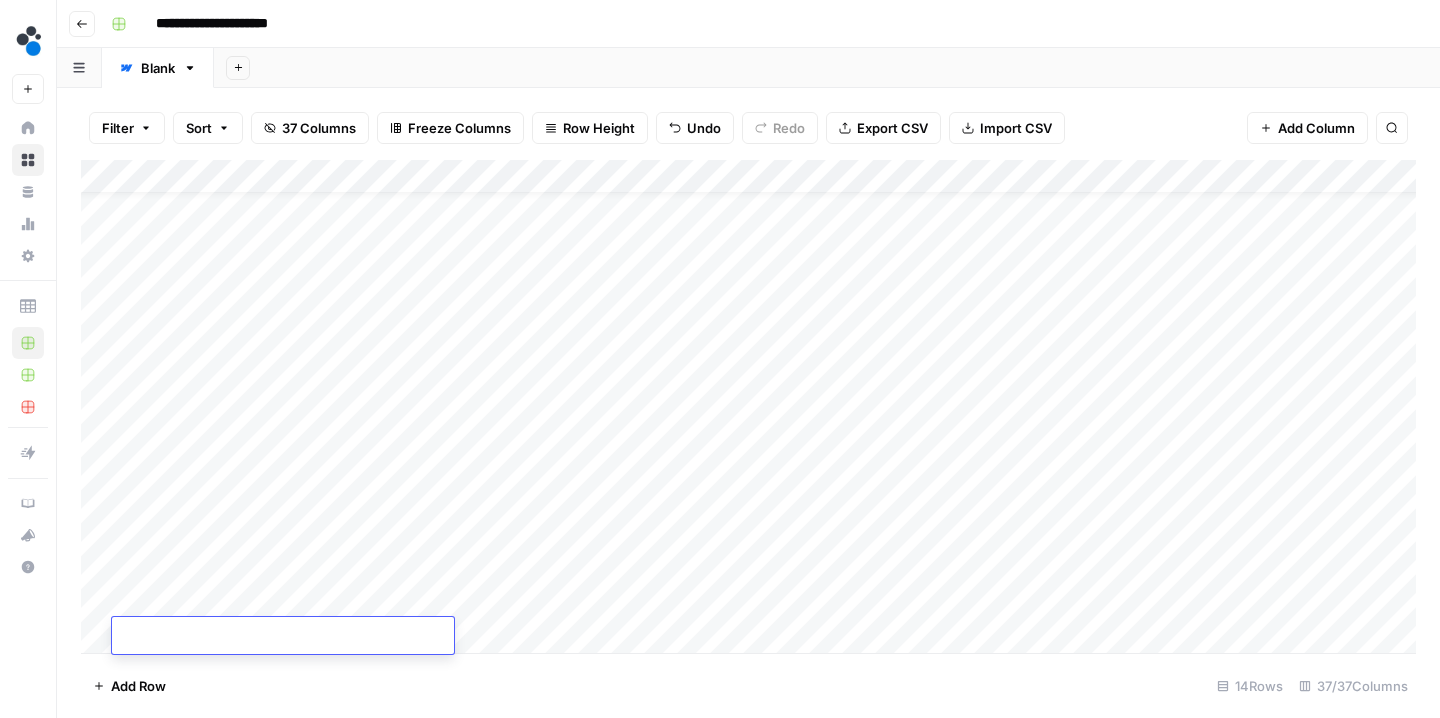 scroll, scrollTop: 43, scrollLeft: 0, axis: vertical 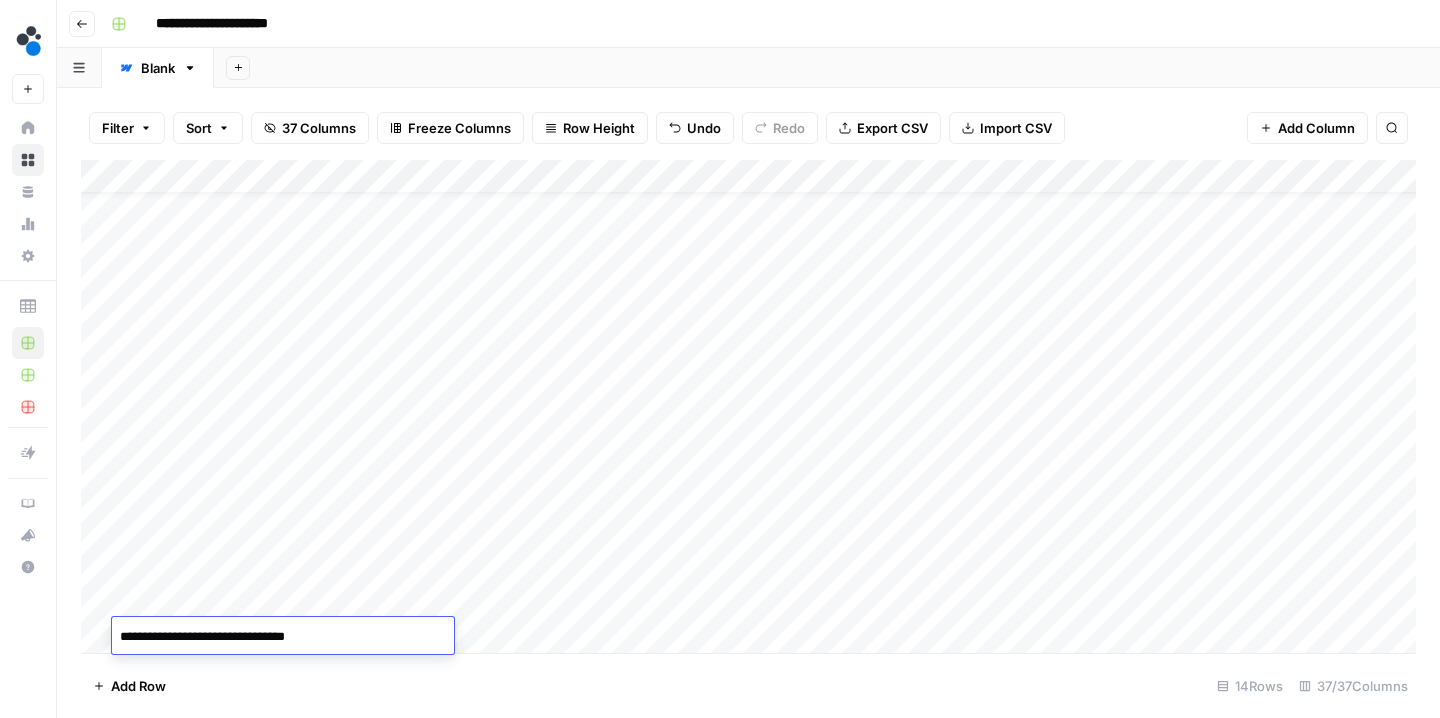 type on "**********" 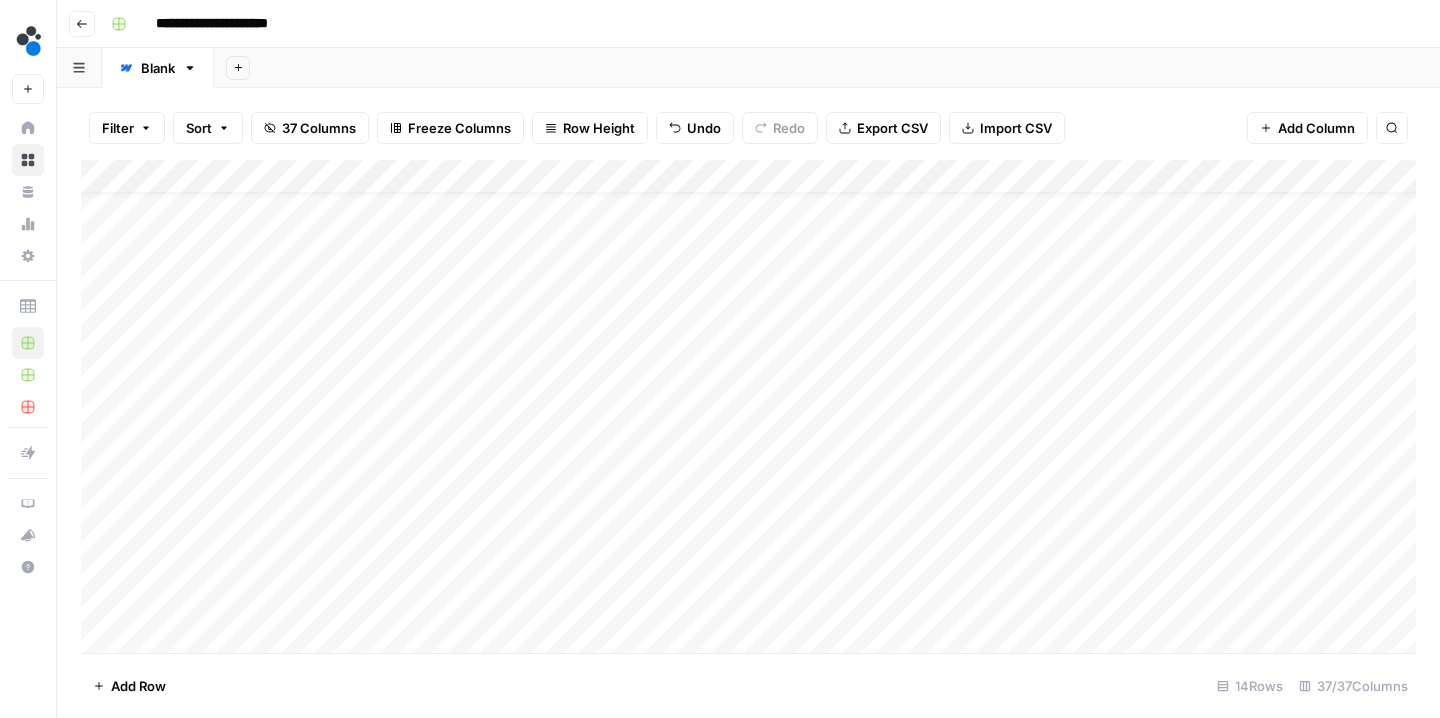 click on "Add Column" at bounding box center (748, 409) 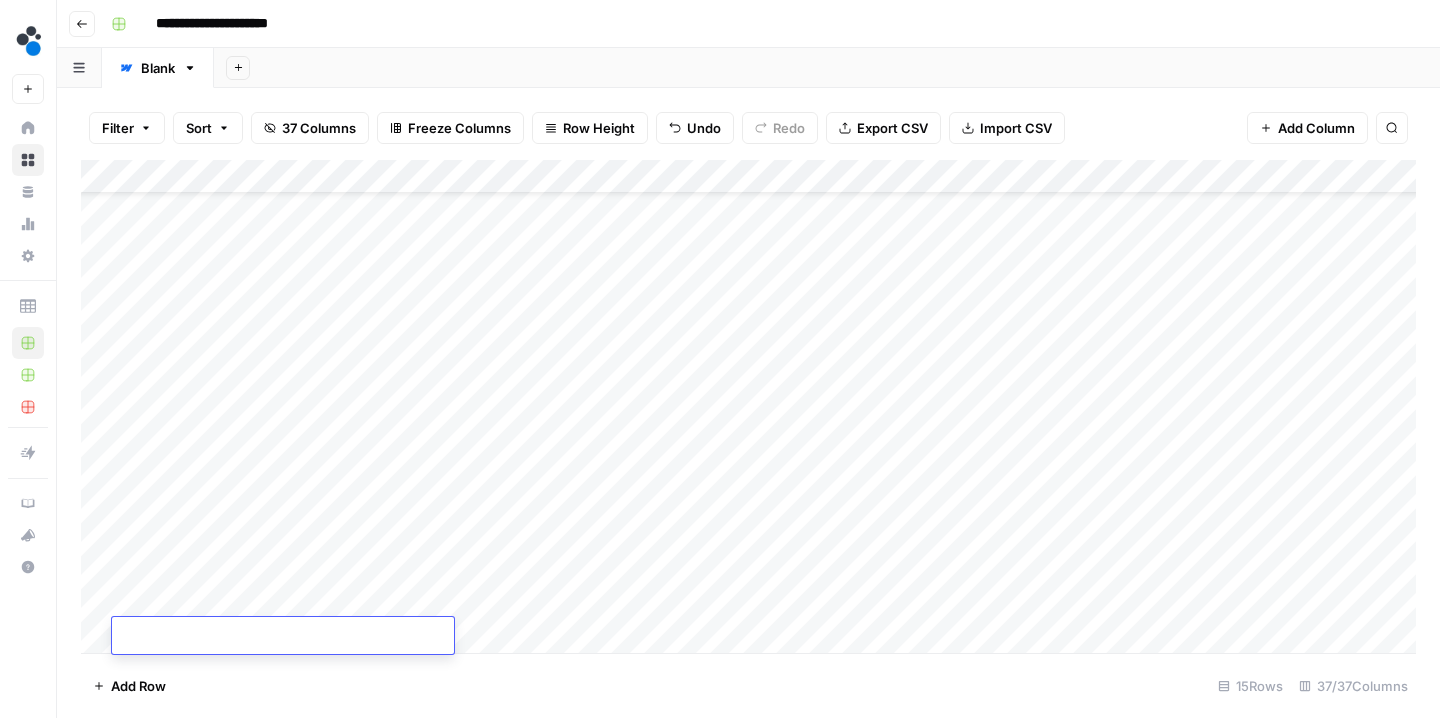 scroll, scrollTop: 77, scrollLeft: 0, axis: vertical 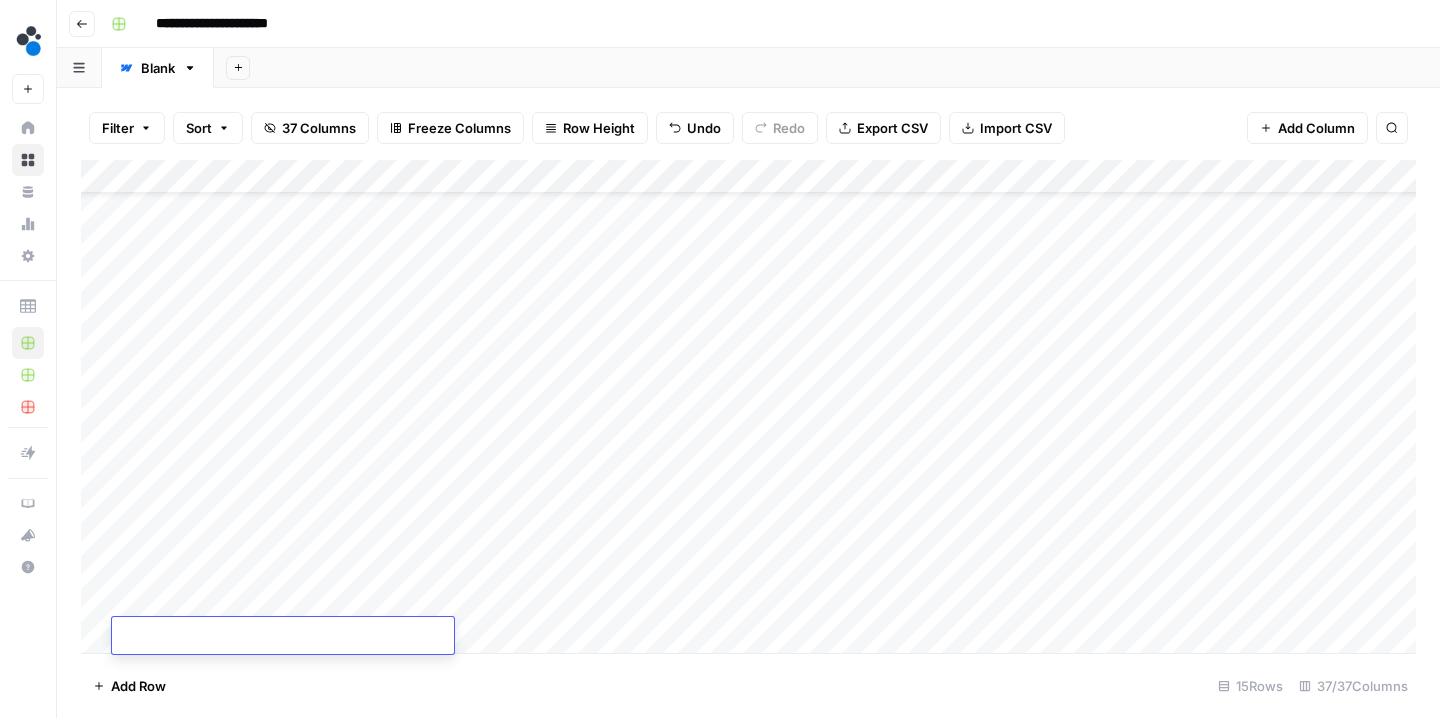 paste on "**********" 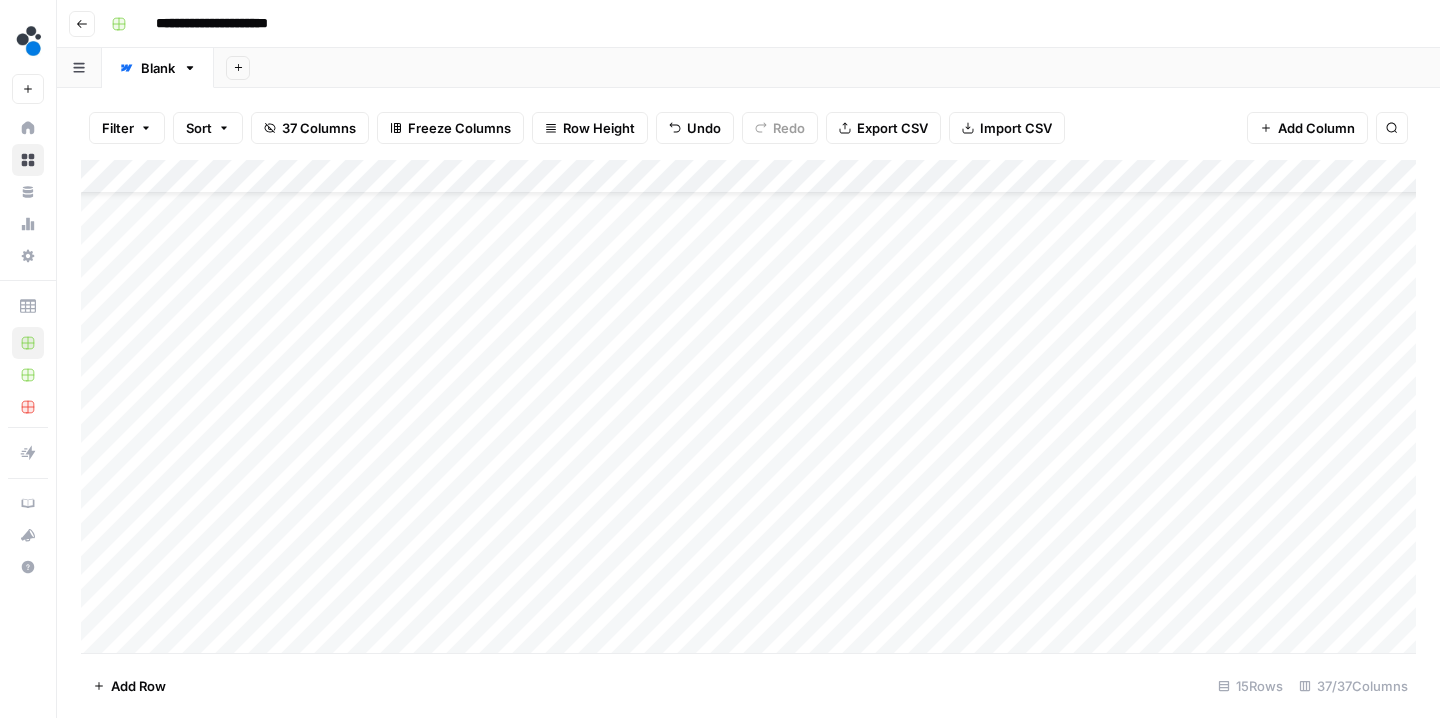 click on "Add Column" at bounding box center [748, 409] 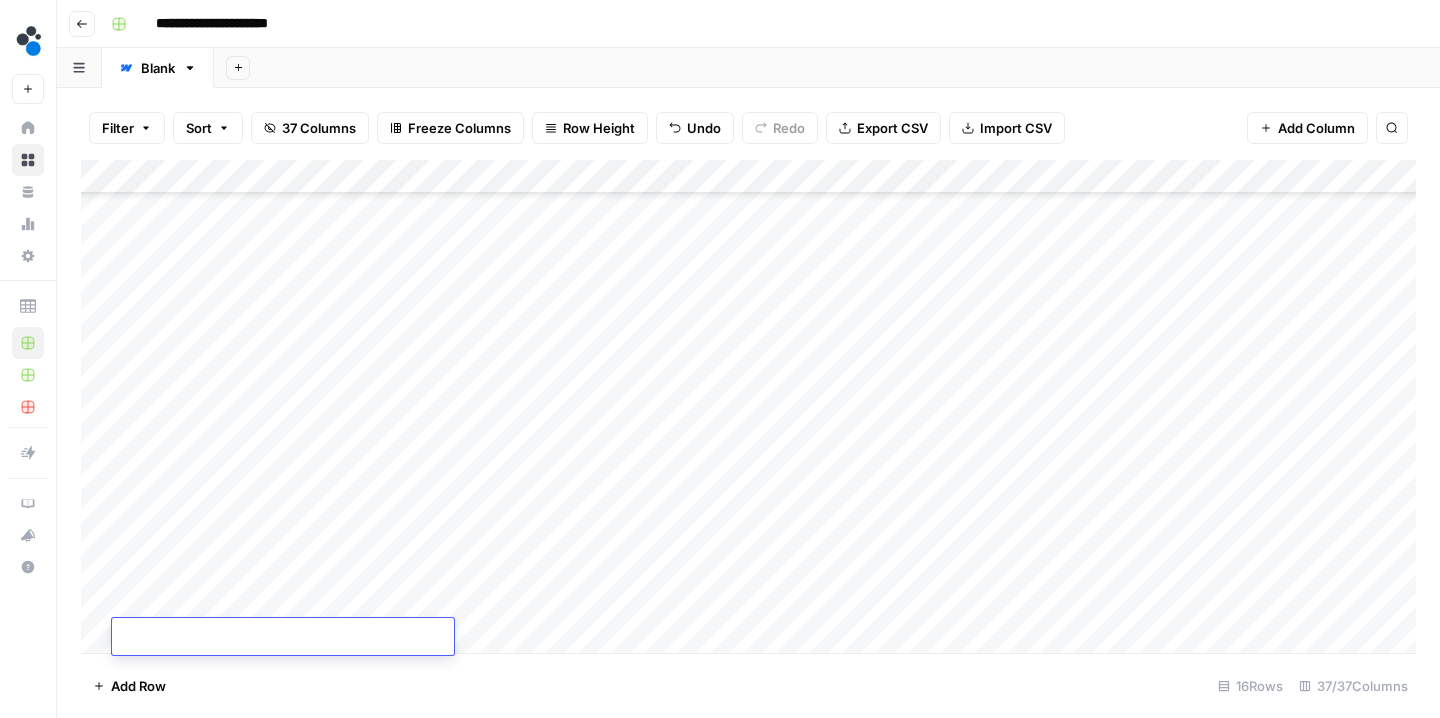 scroll, scrollTop: 111, scrollLeft: 0, axis: vertical 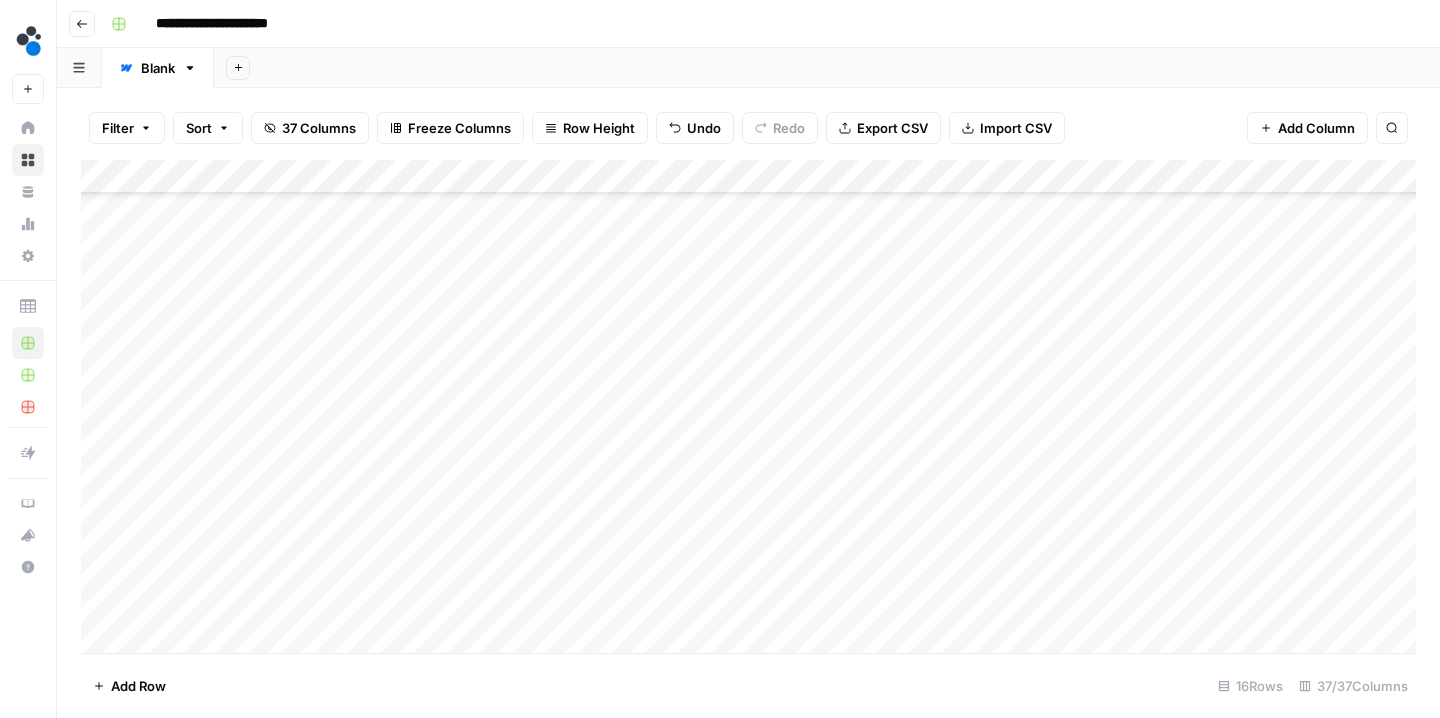 click on "Add Column" at bounding box center [748, 409] 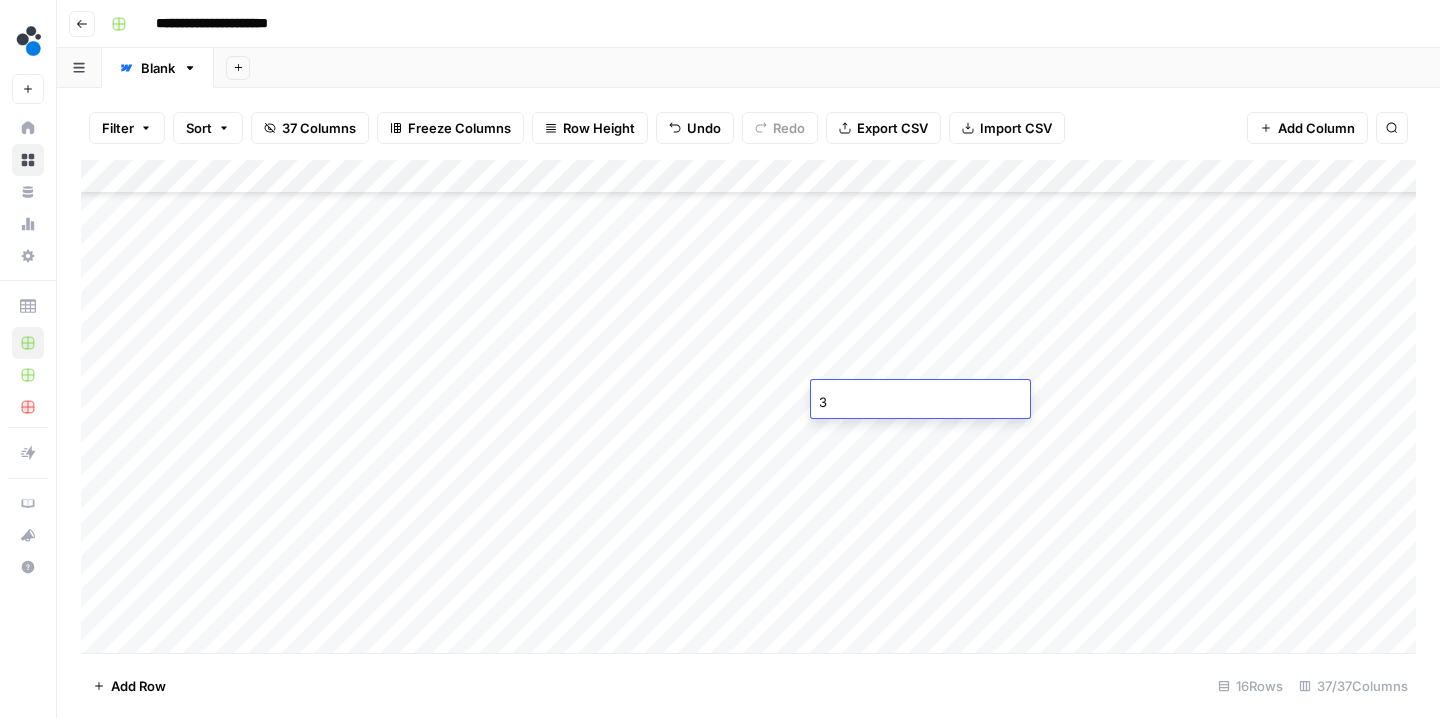 click on "Add Column" at bounding box center (748, 409) 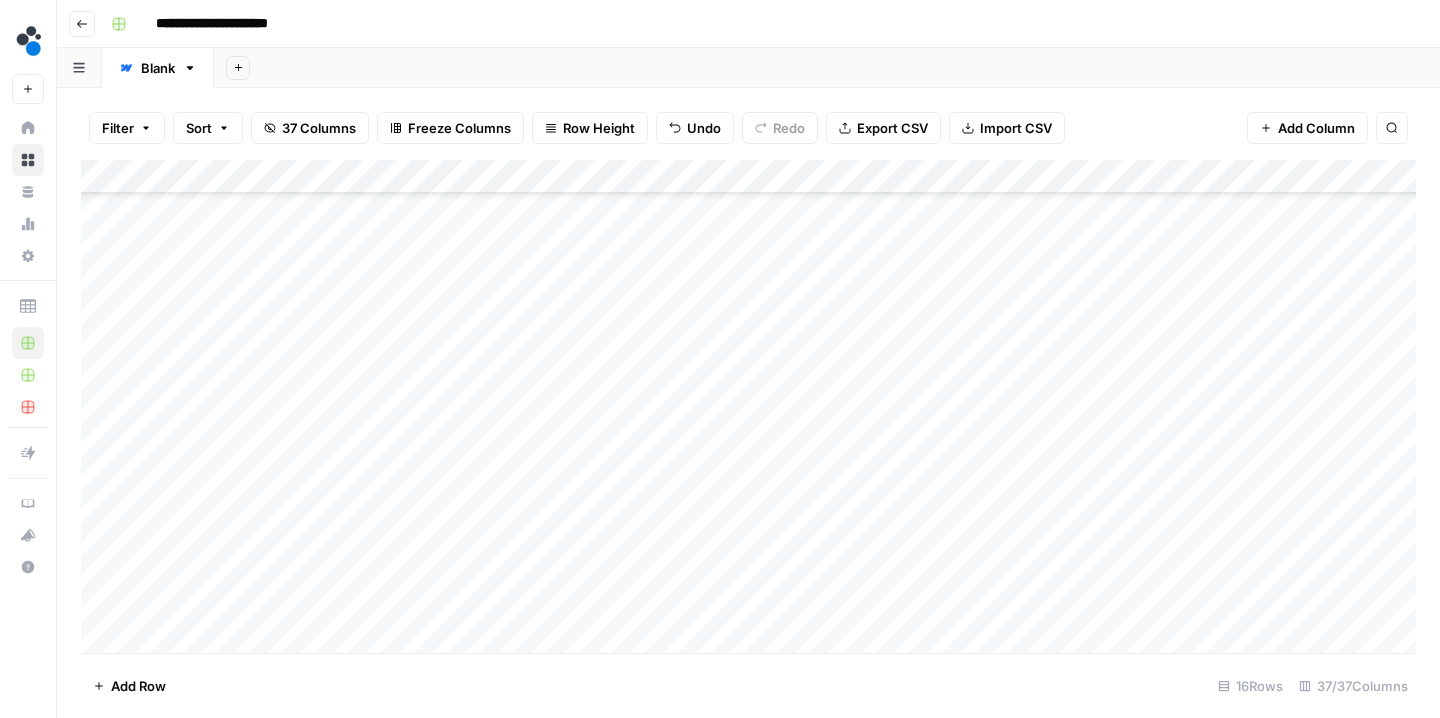 click on "Add Column" at bounding box center [748, 409] 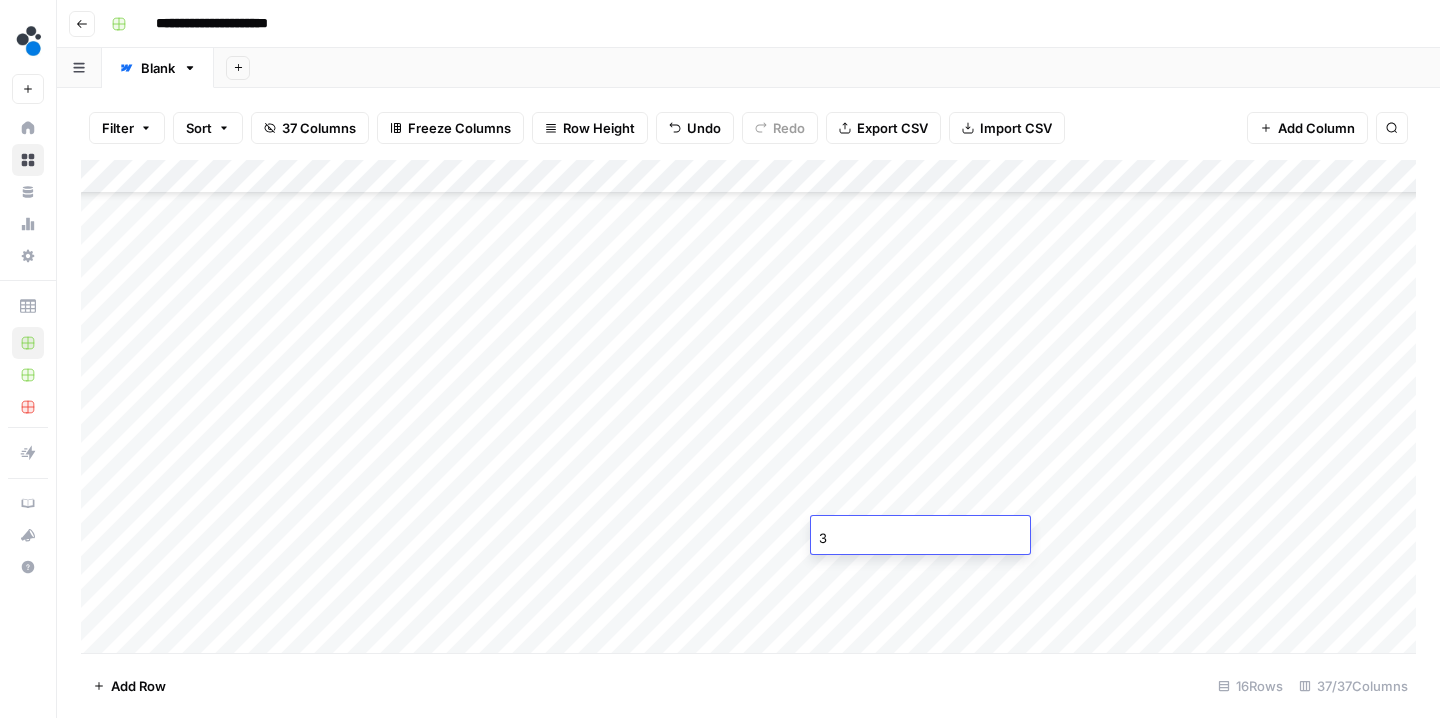 type on "33" 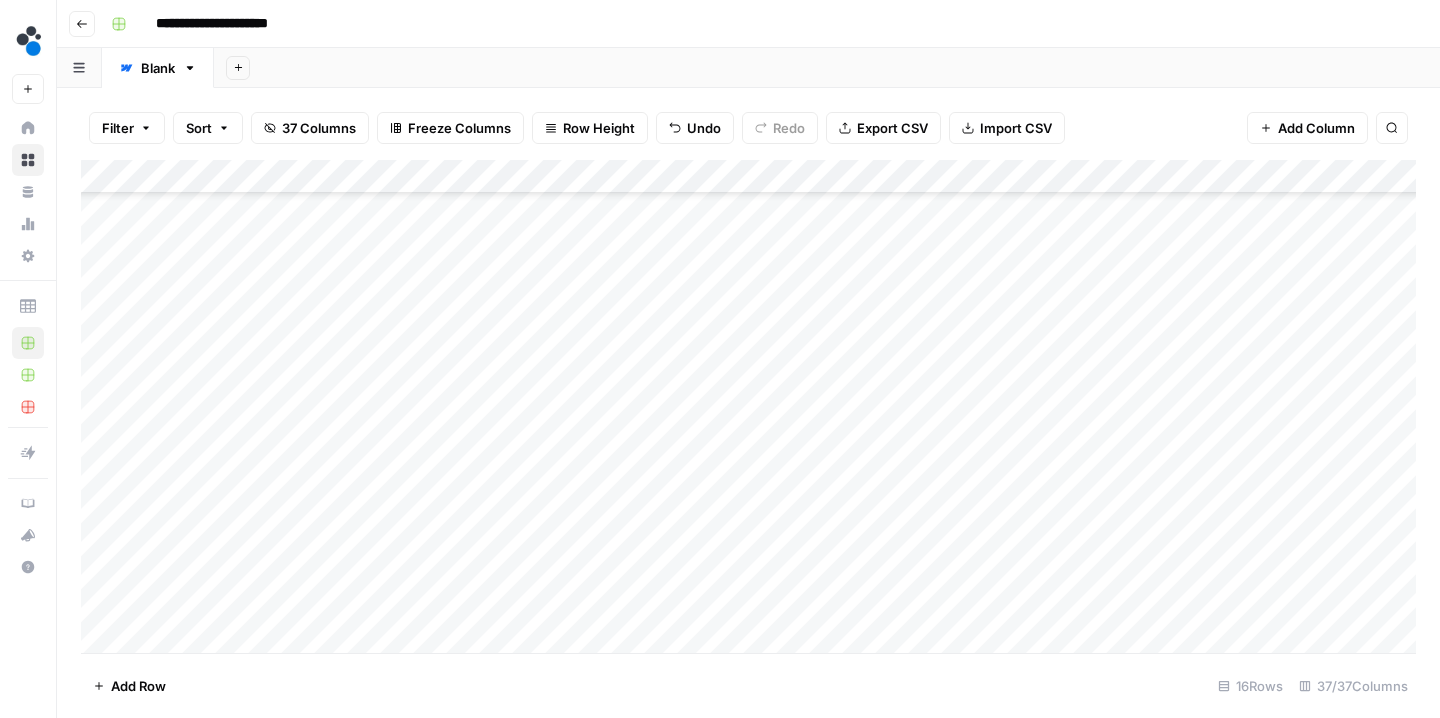 click on "Add Column" at bounding box center [748, 409] 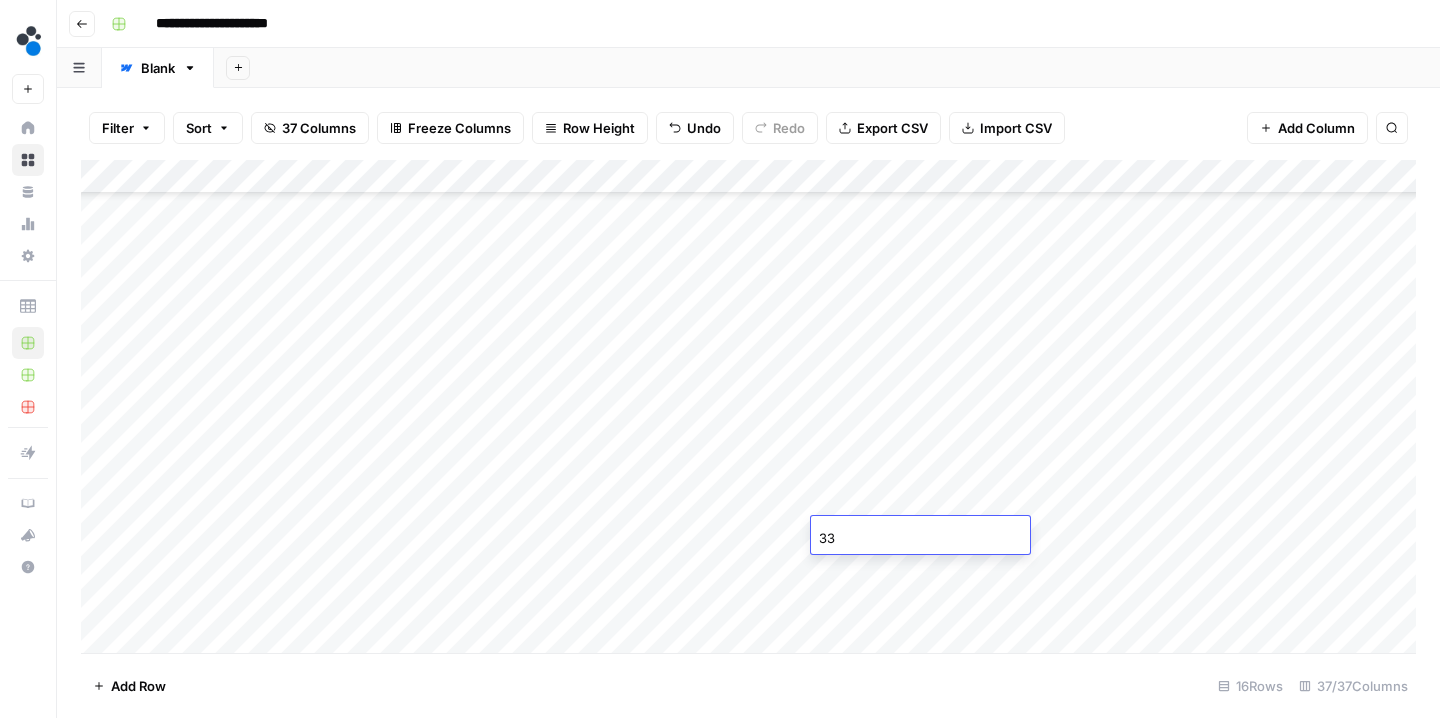 type on "3" 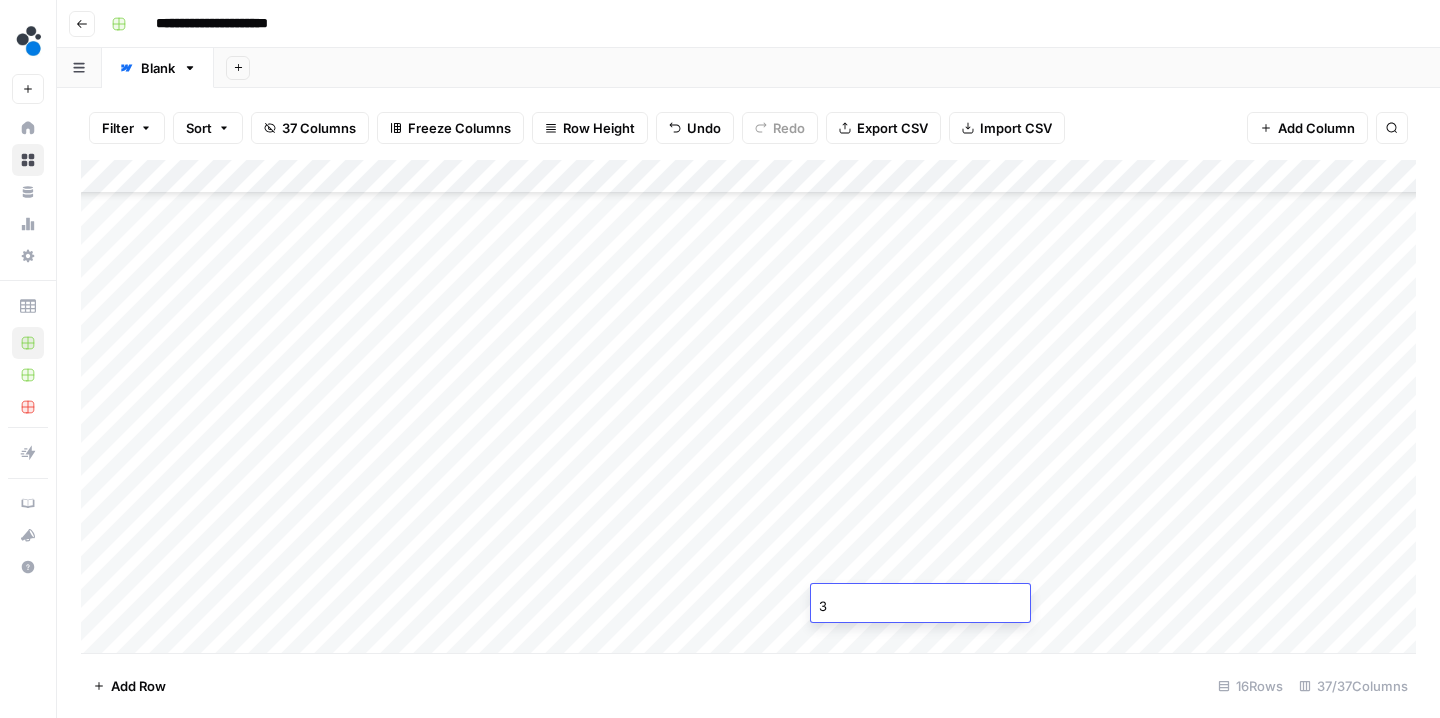 click on "Add Row 16  Rows 37/37  Columns" at bounding box center (748, 685) 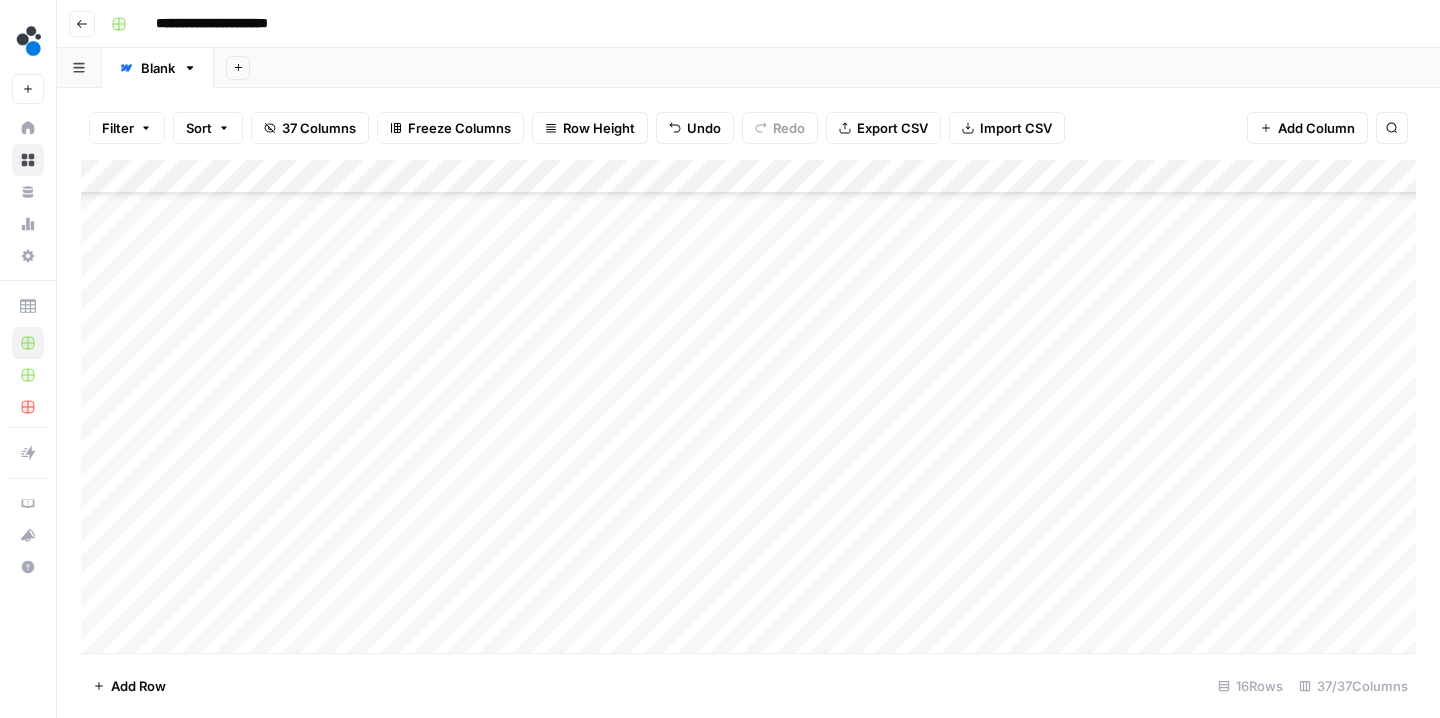 scroll, scrollTop: 0, scrollLeft: 0, axis: both 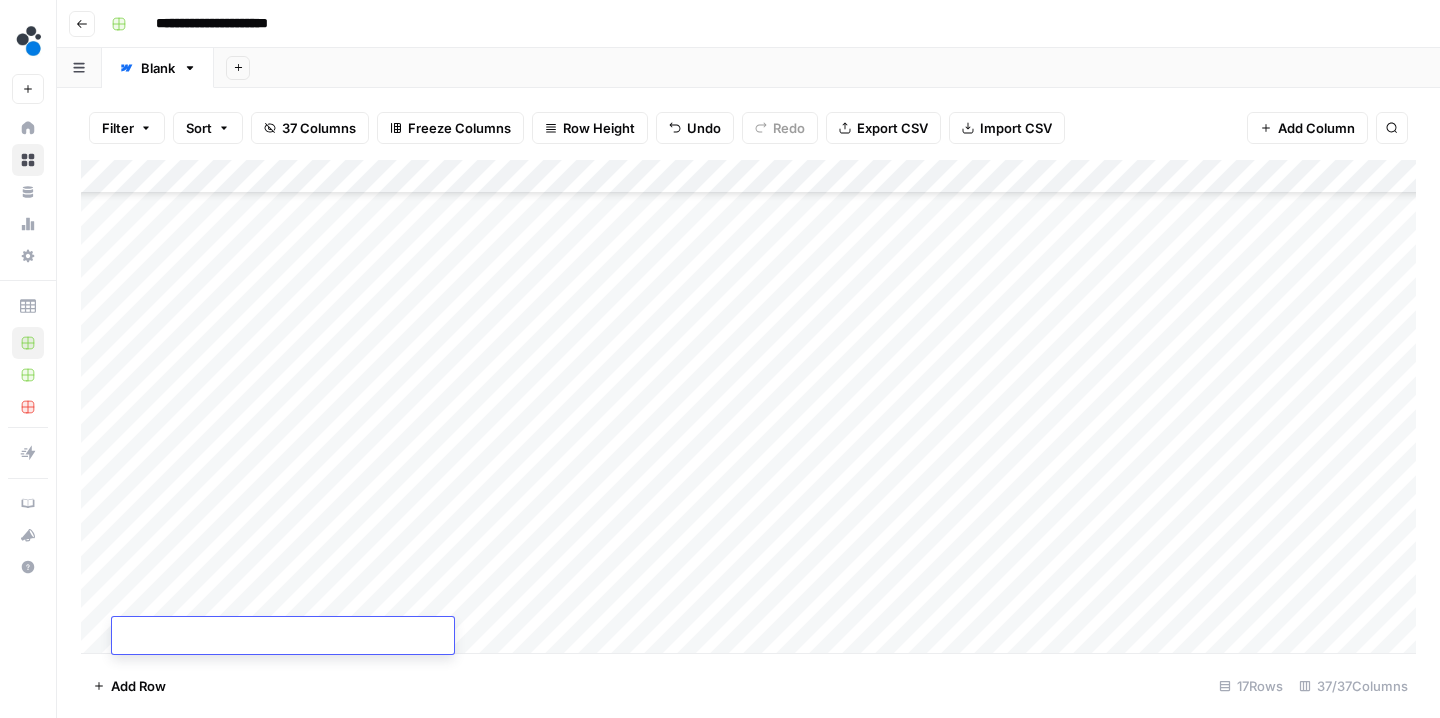 click at bounding box center [283, 637] 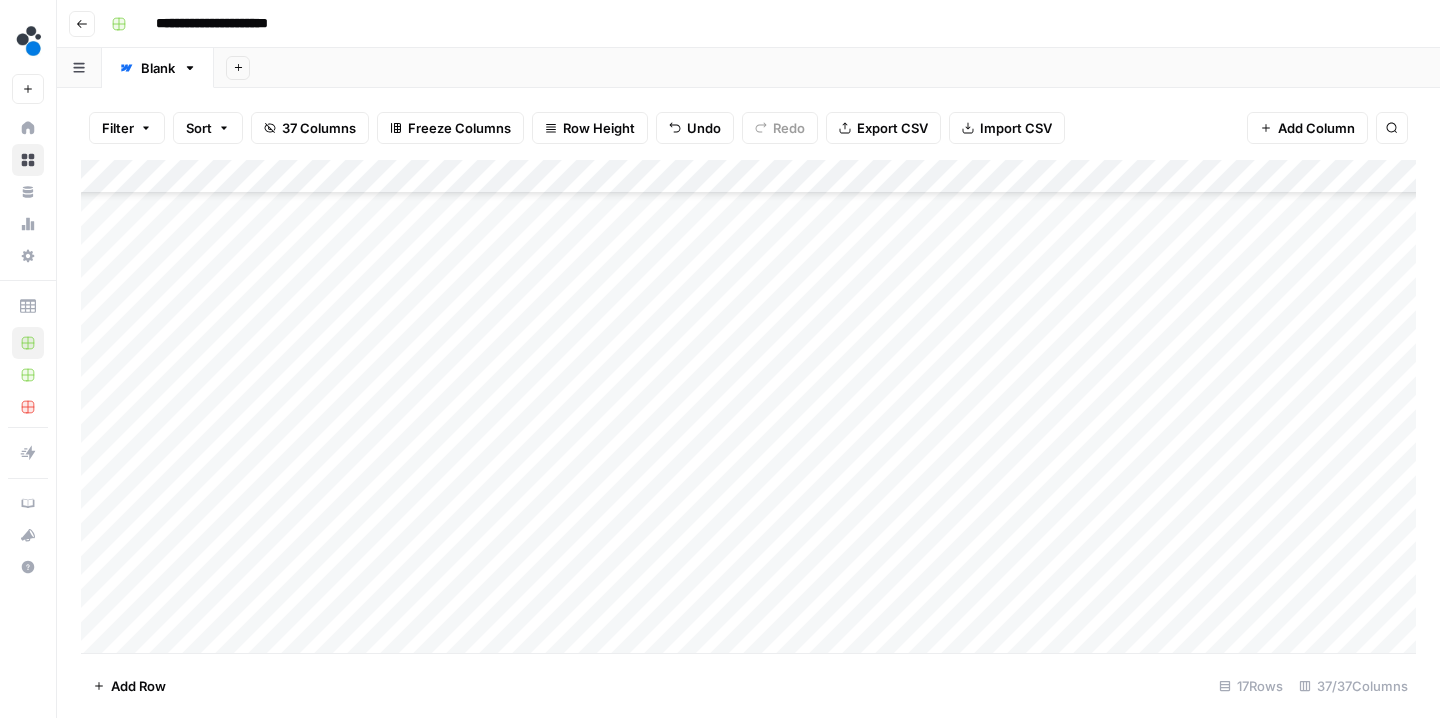 click on "Add Column" at bounding box center [748, 409] 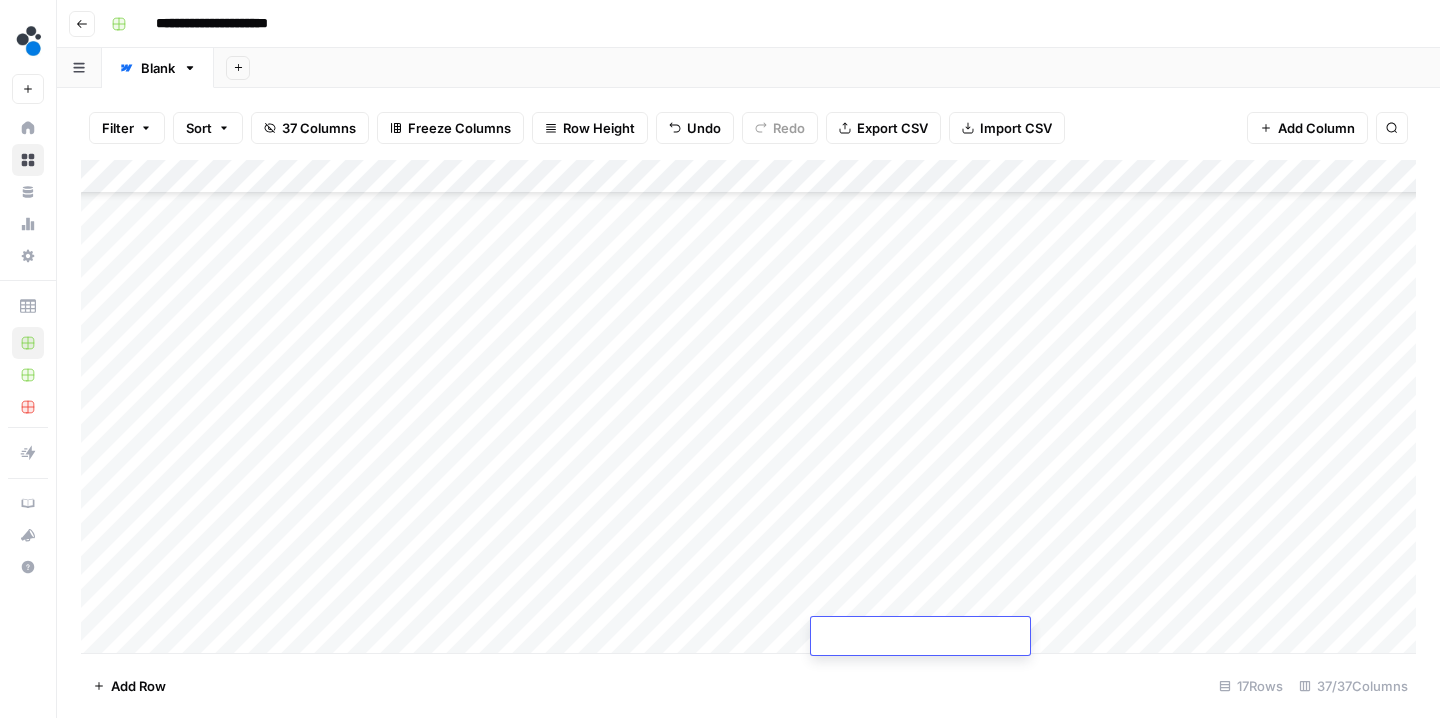 type on "4" 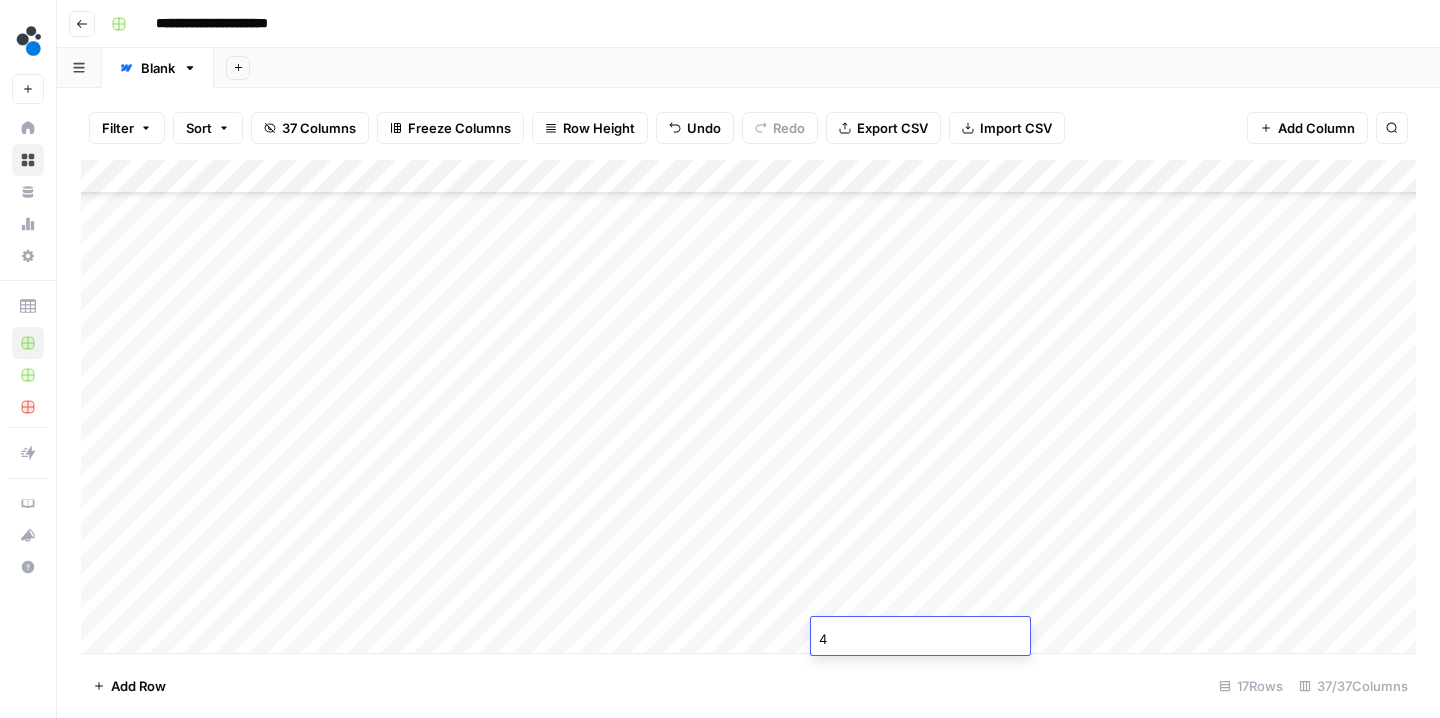 click on "Add Row 17  Rows 37/37  Columns" at bounding box center (748, 685) 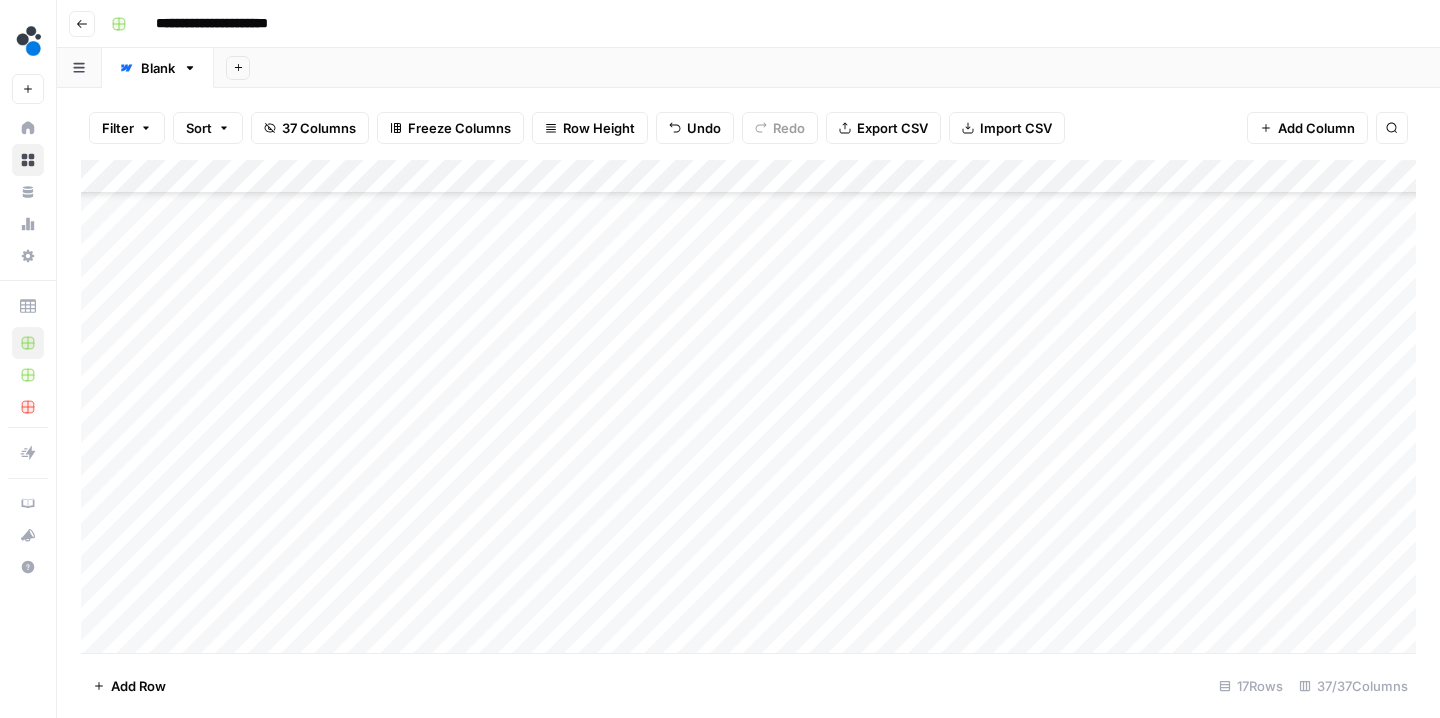 scroll, scrollTop: 145, scrollLeft: 0, axis: vertical 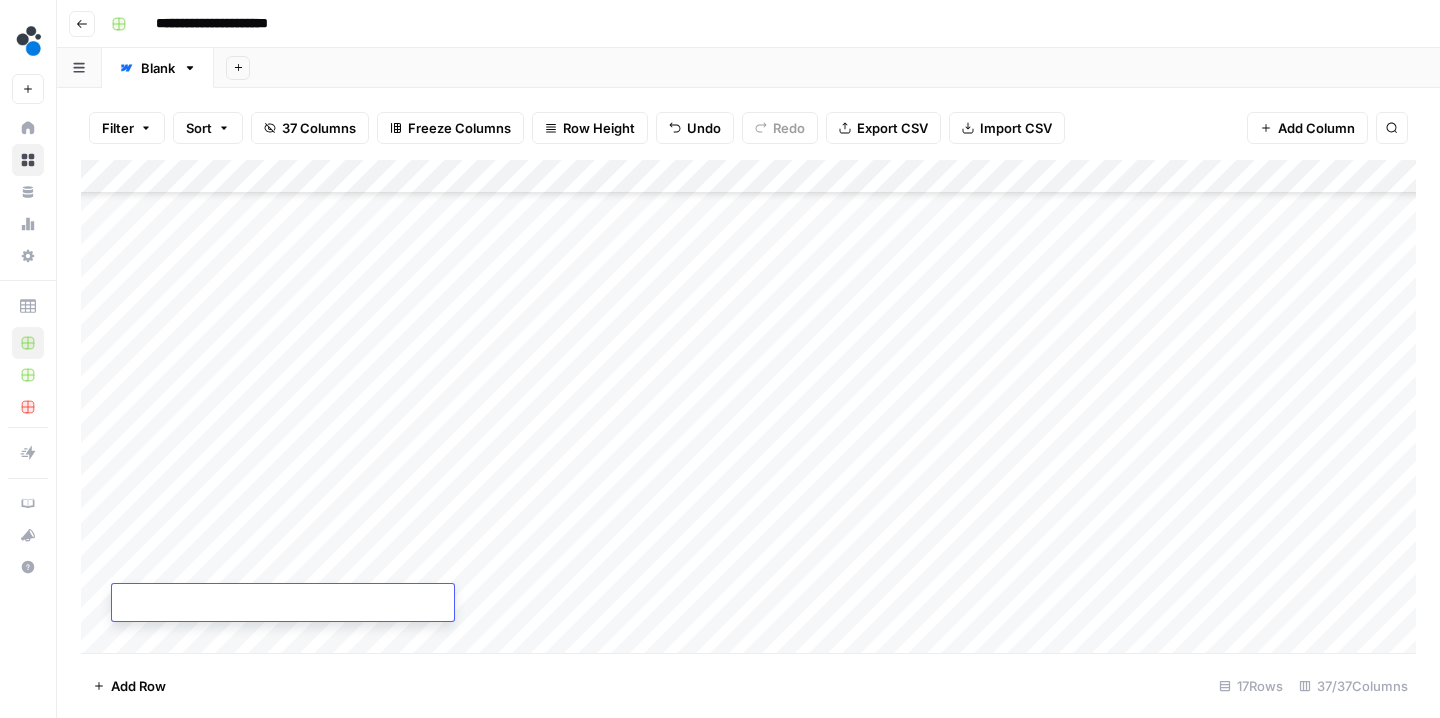 type on "**********" 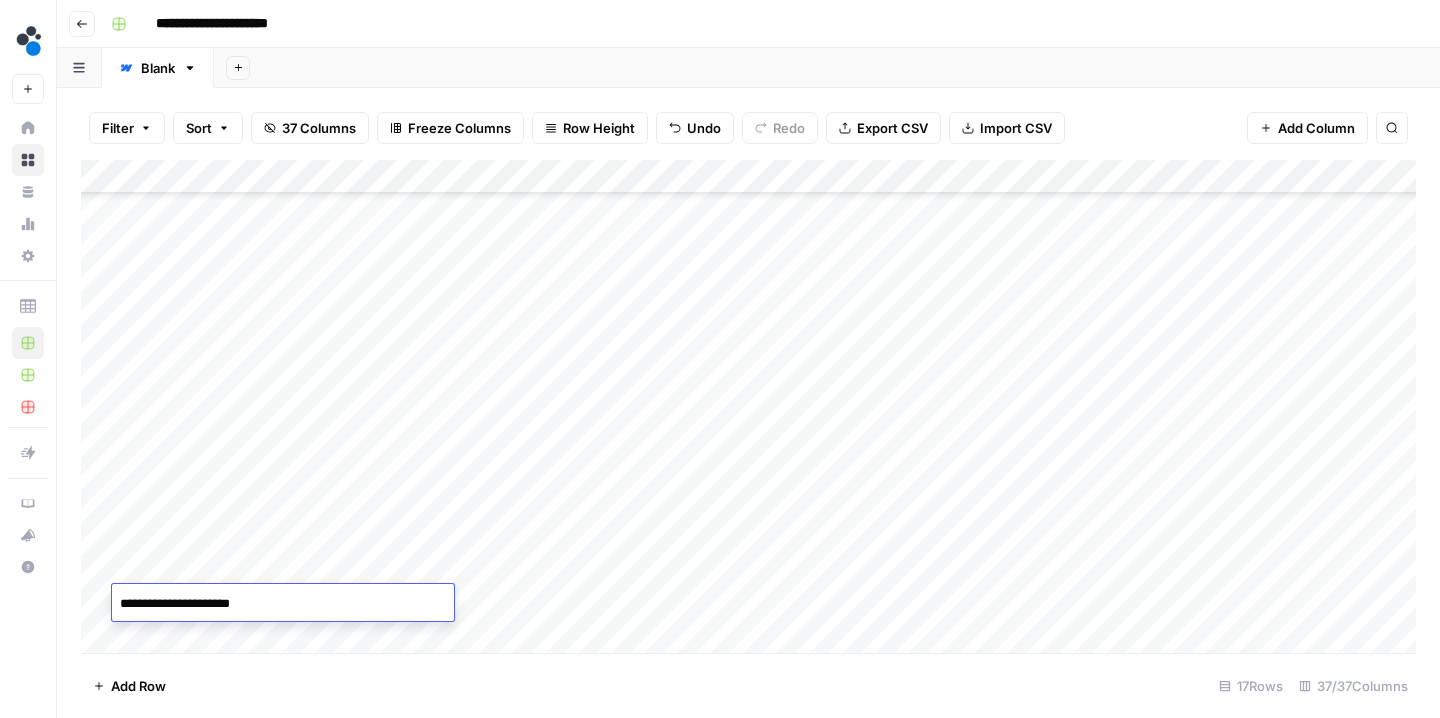 click on "**********" at bounding box center [283, 604] 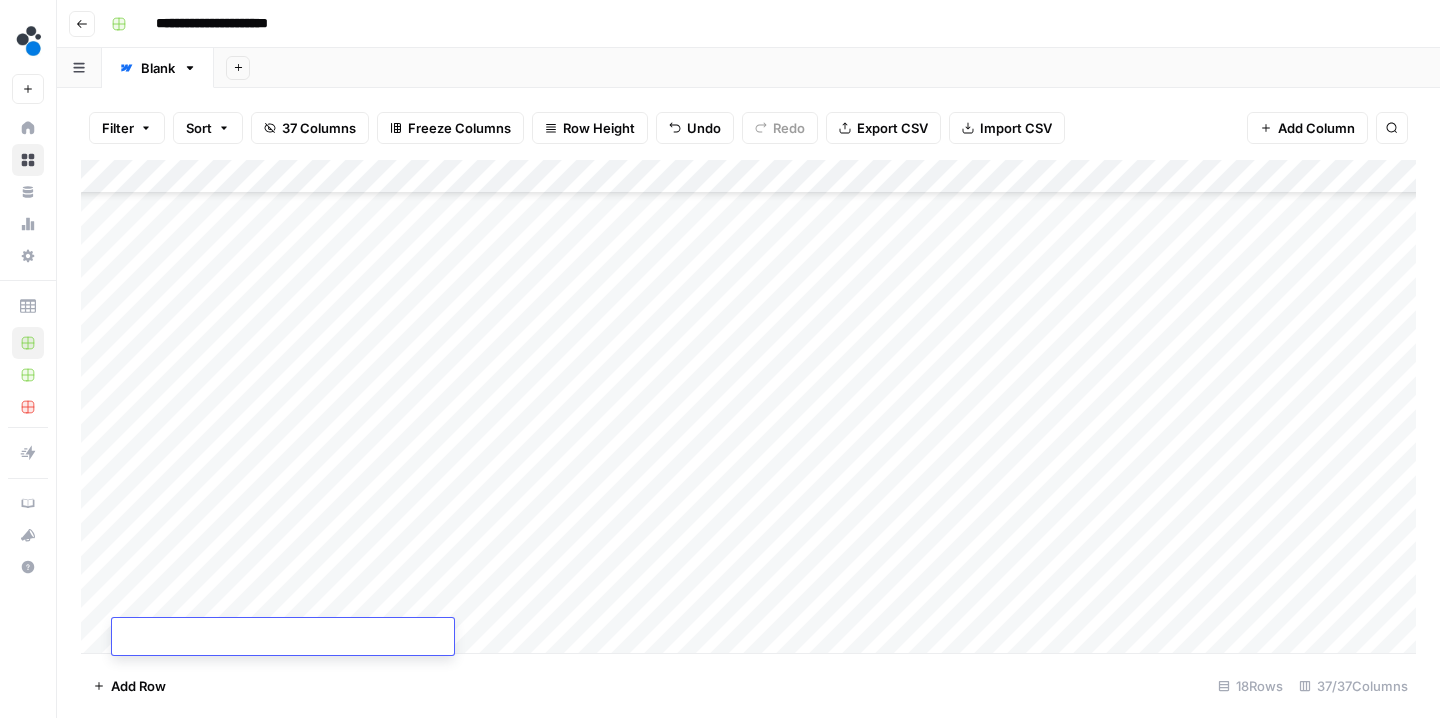 scroll, scrollTop: 167, scrollLeft: 0, axis: vertical 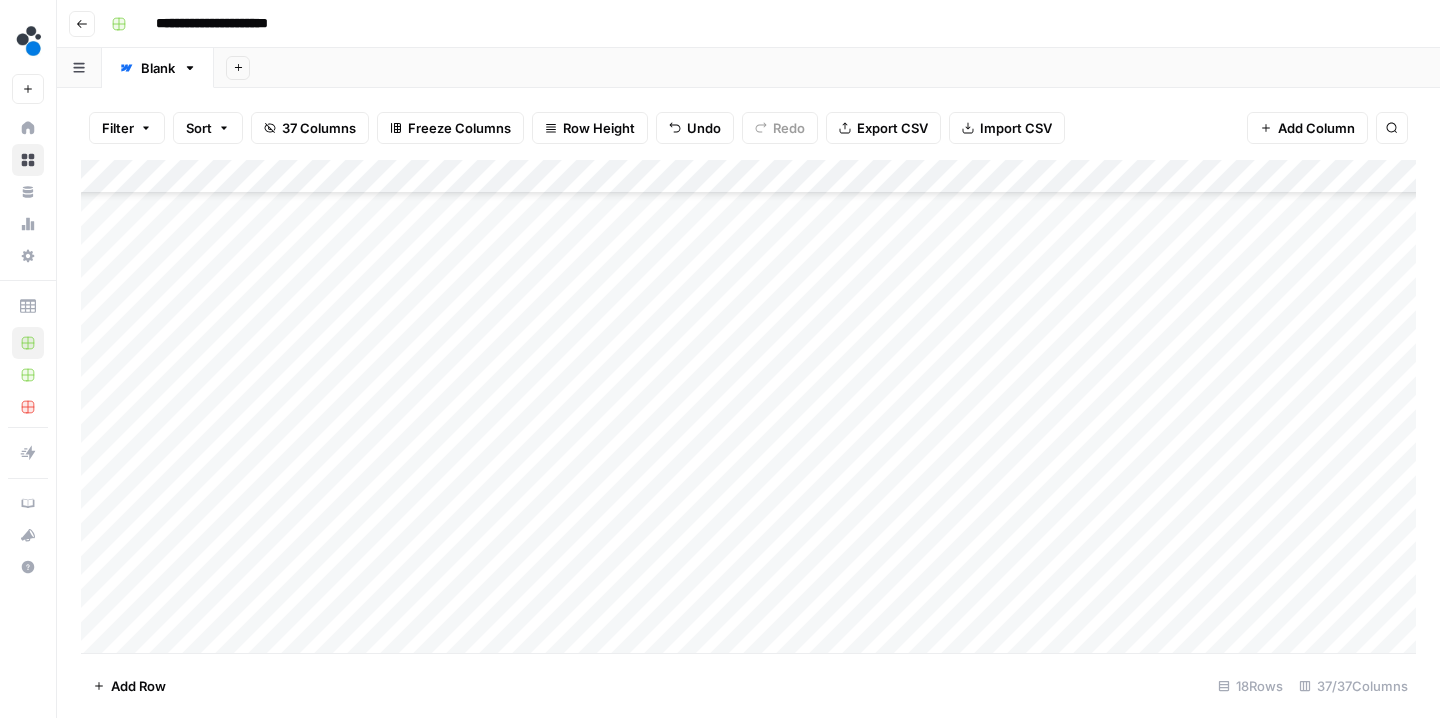 click on "Add Column" at bounding box center [748, 409] 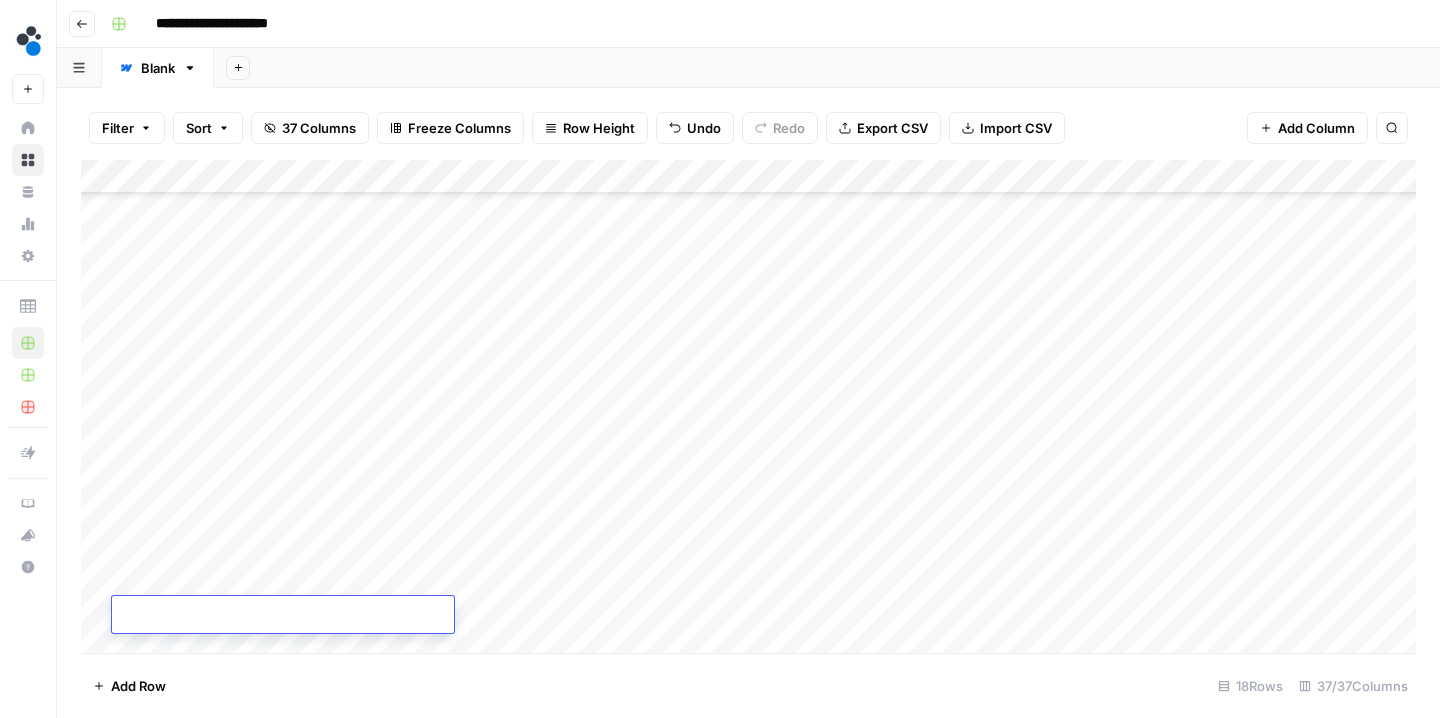 click at bounding box center (283, 616) 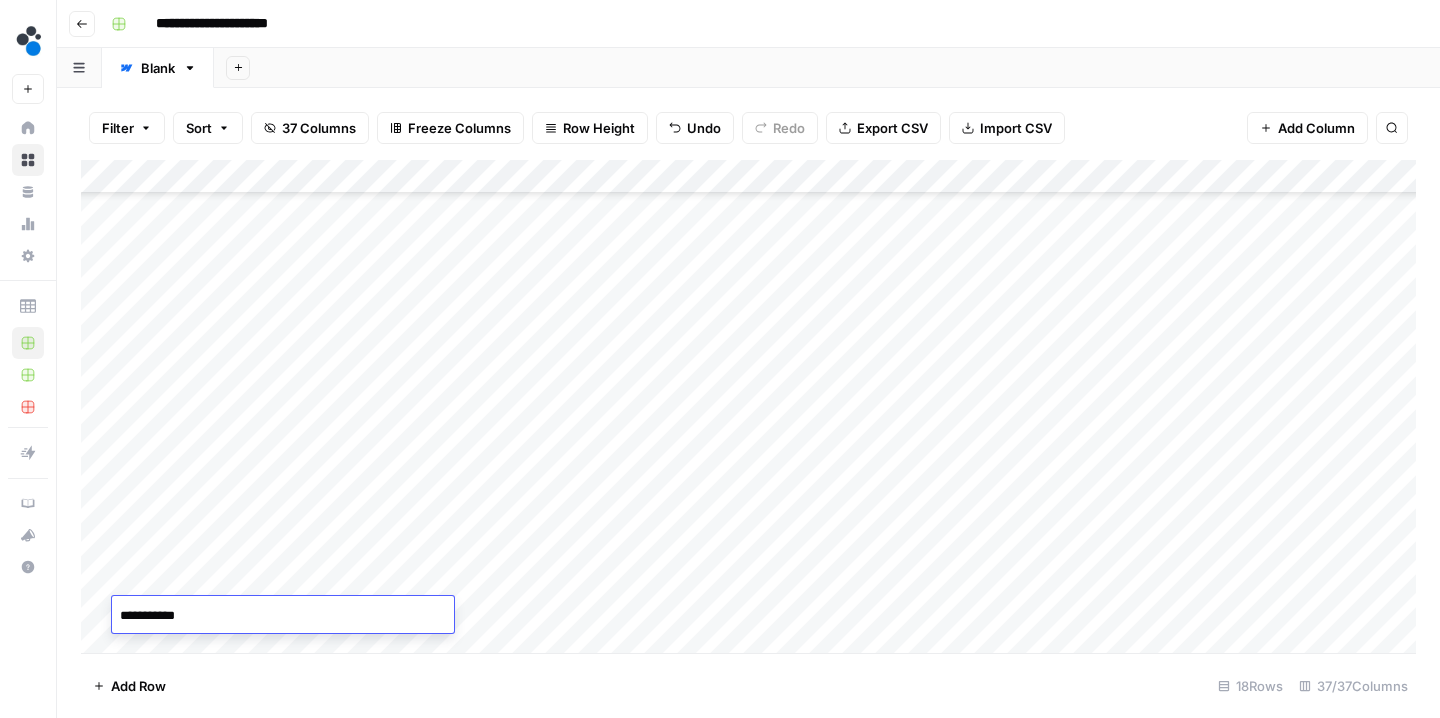 type on "**********" 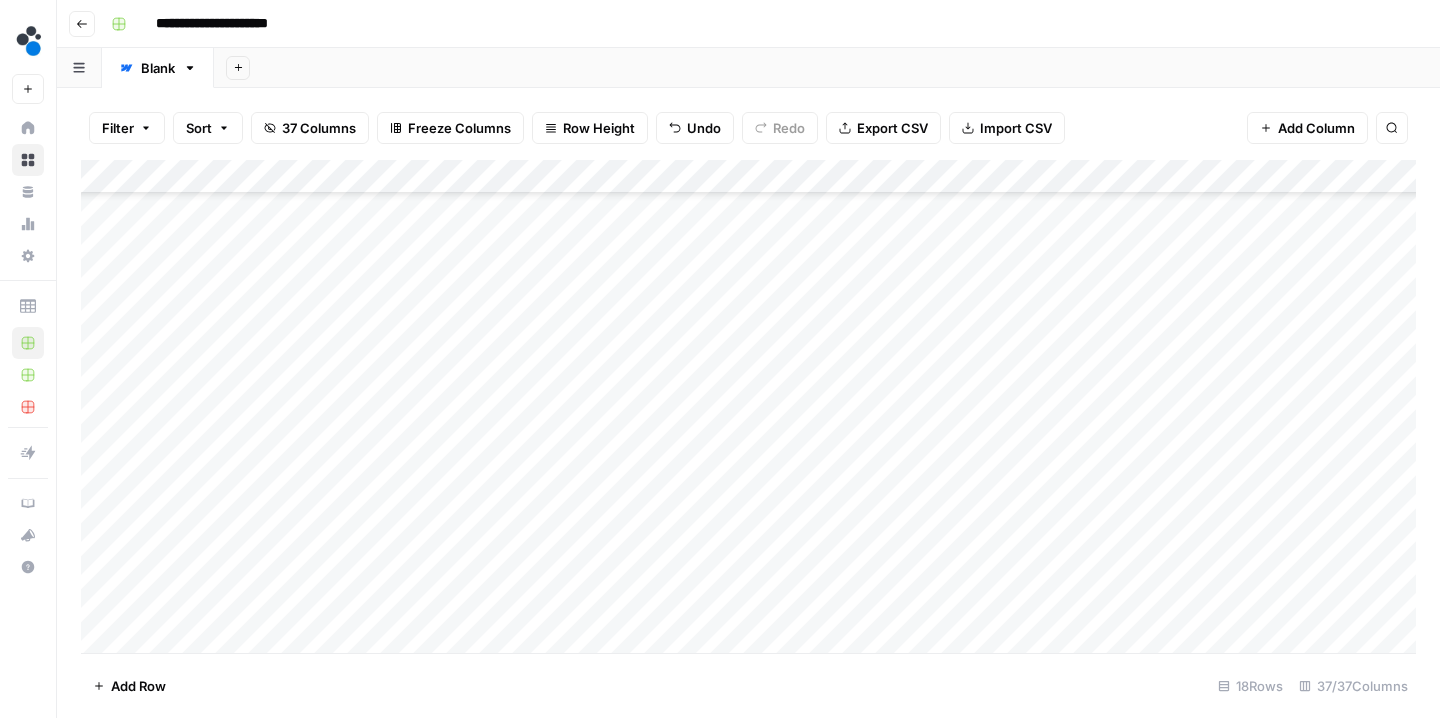 scroll, scrollTop: 180, scrollLeft: 0, axis: vertical 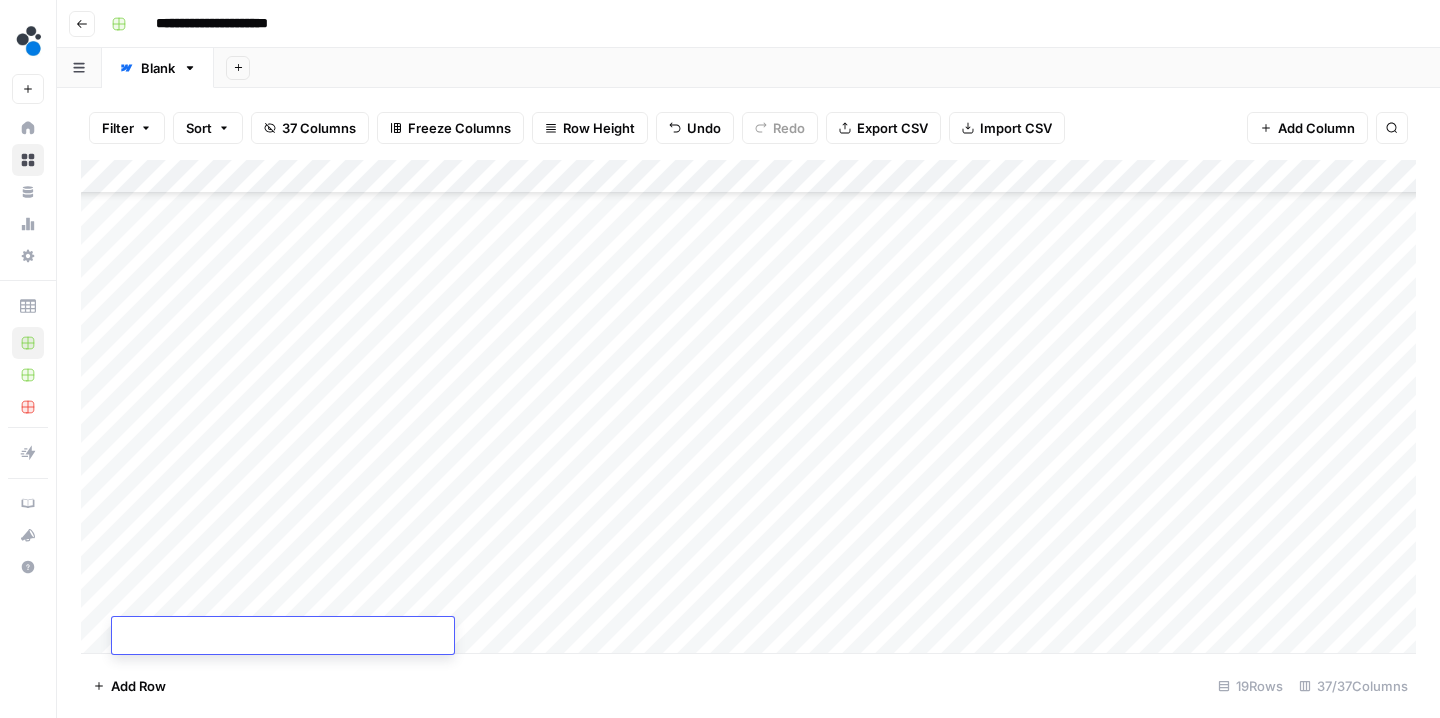 paste on "**********" 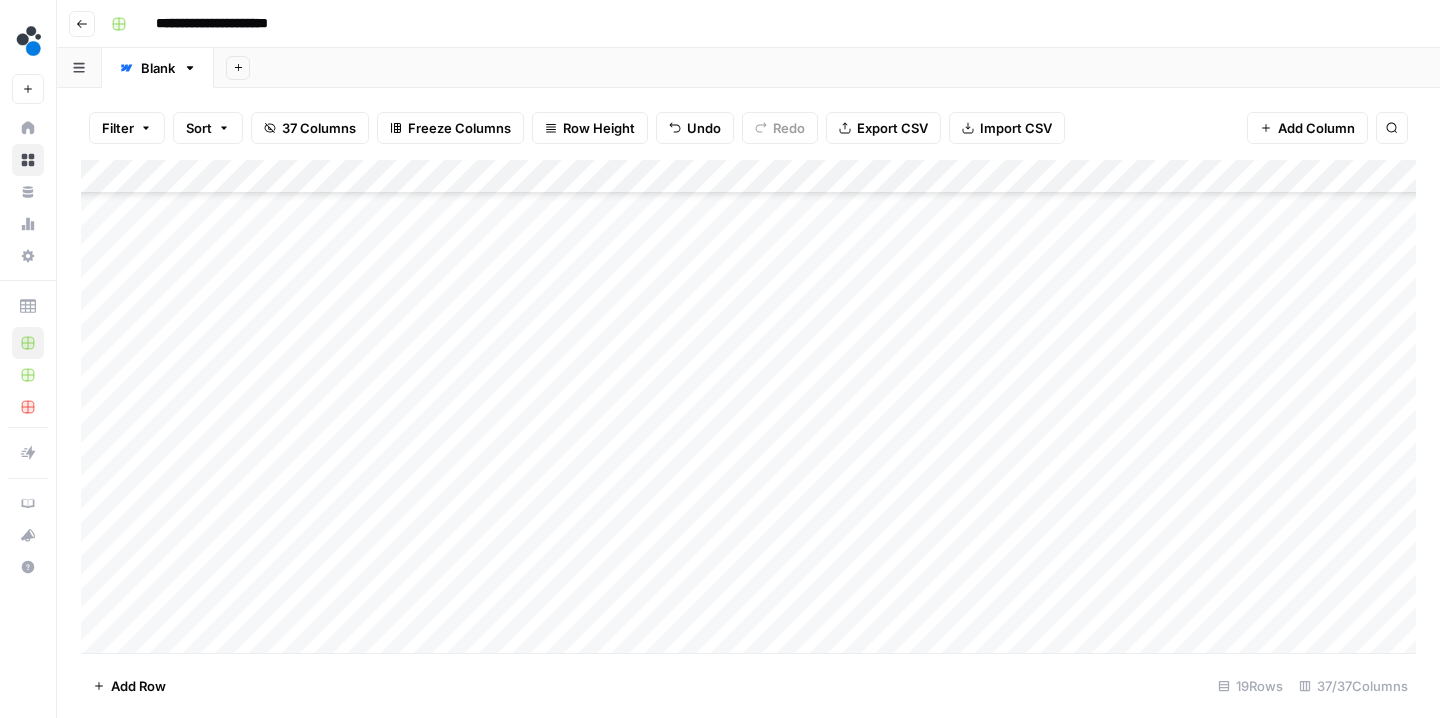 scroll, scrollTop: 214, scrollLeft: 0, axis: vertical 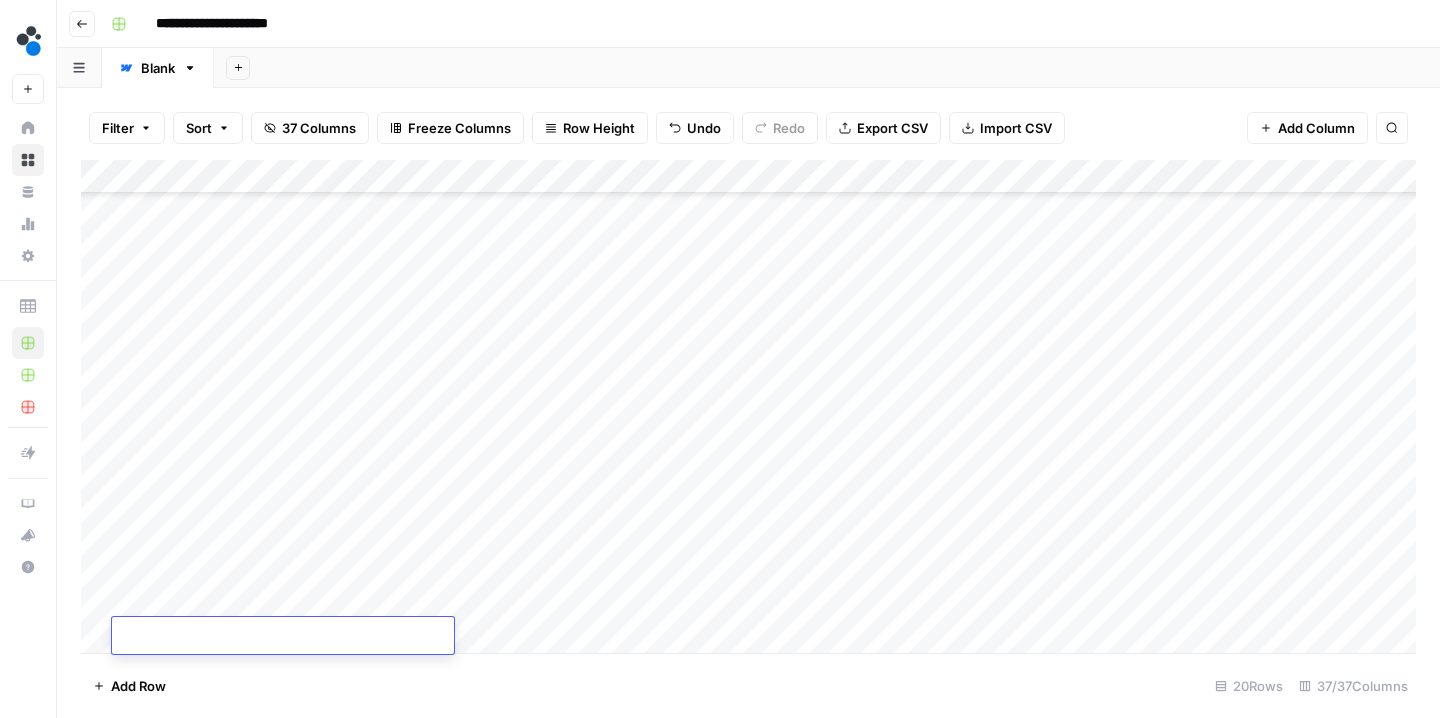 paste on "**********" 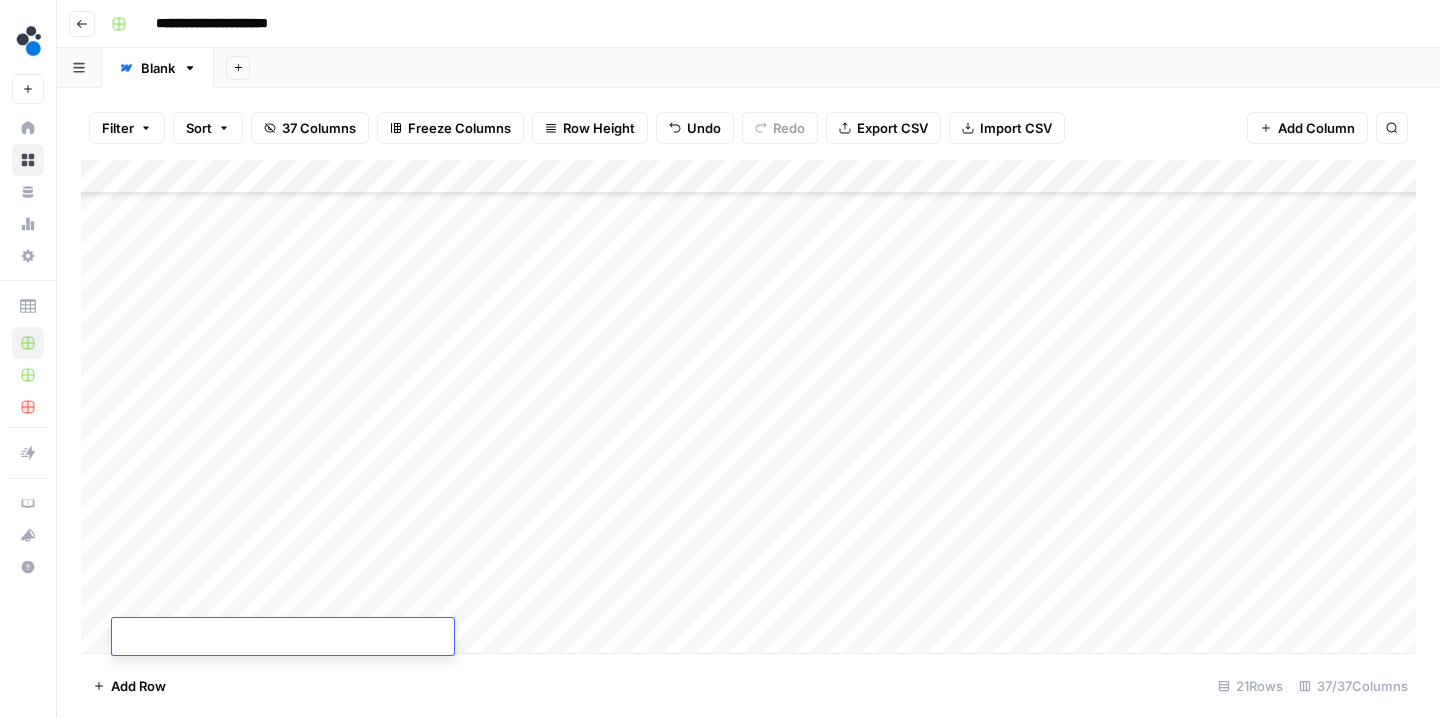 scroll, scrollTop: 248, scrollLeft: 0, axis: vertical 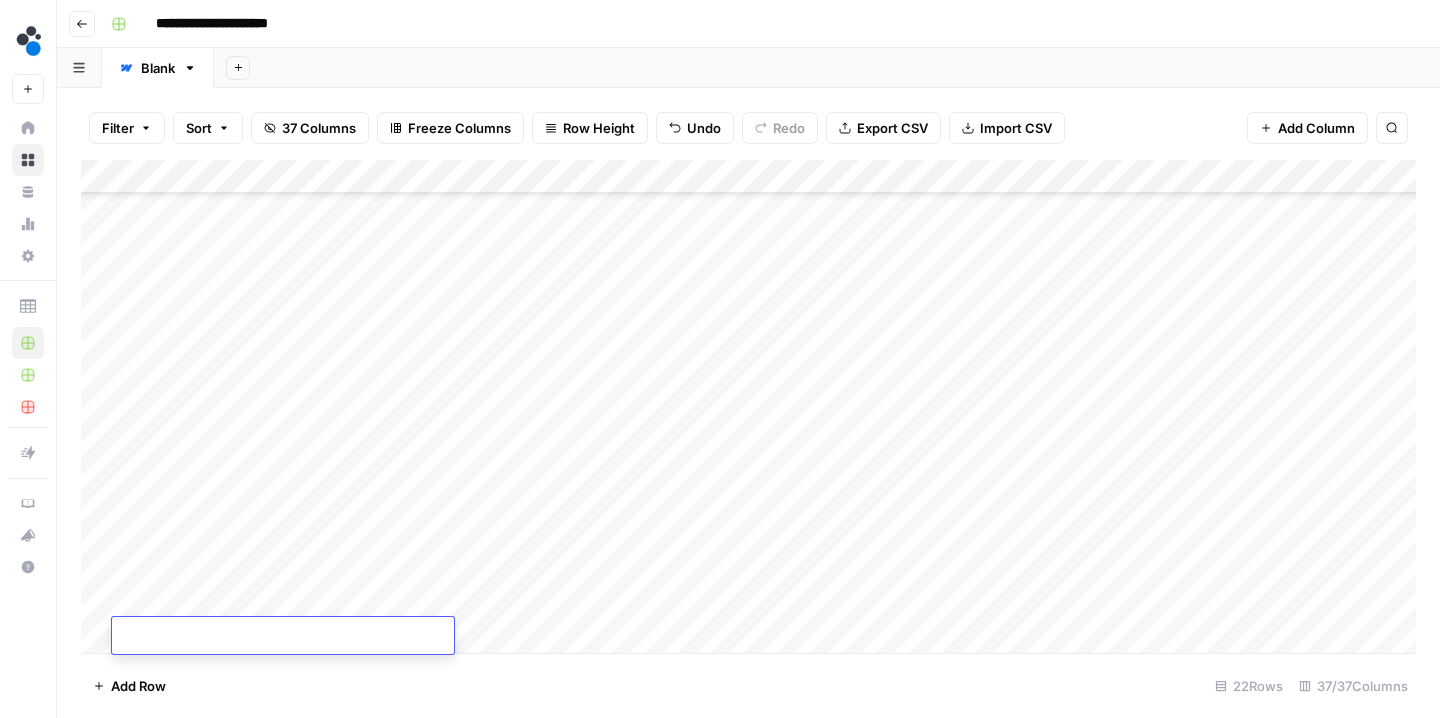paste on "**********" 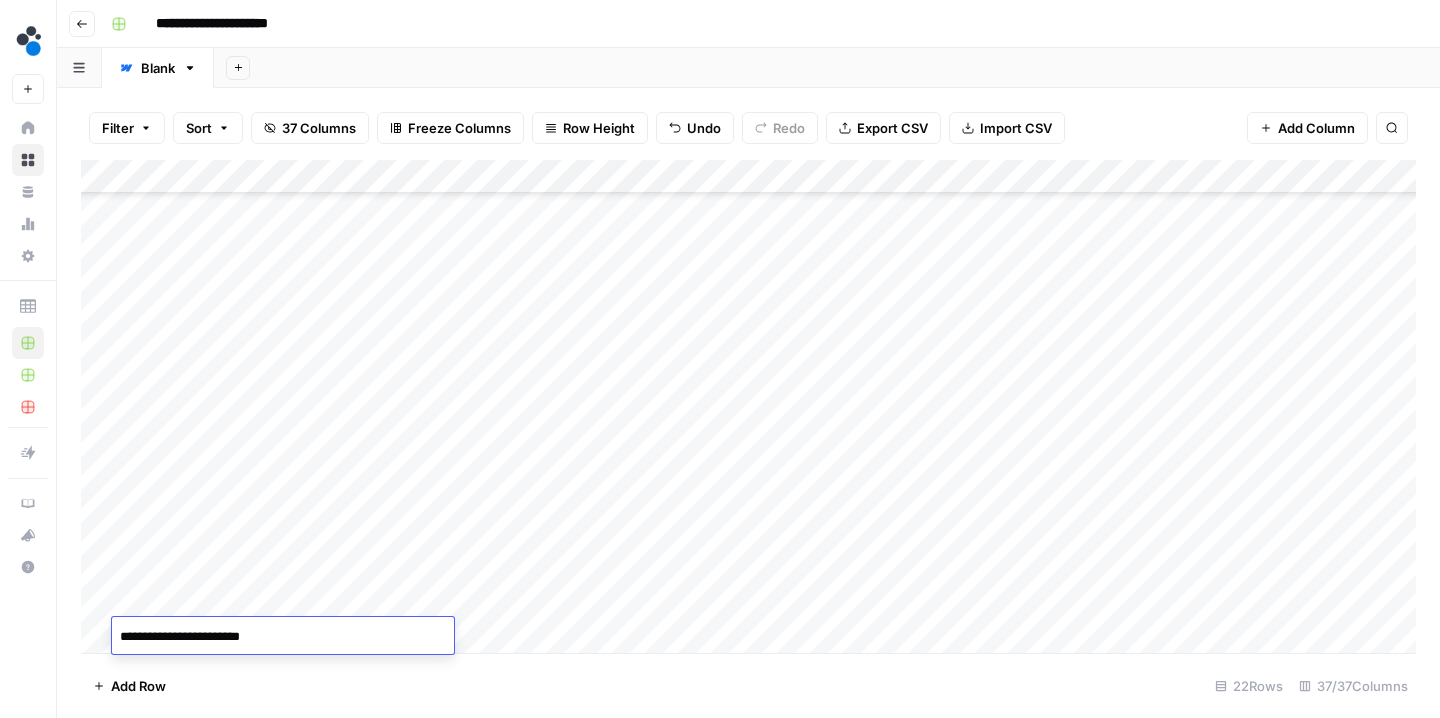 type on "**********" 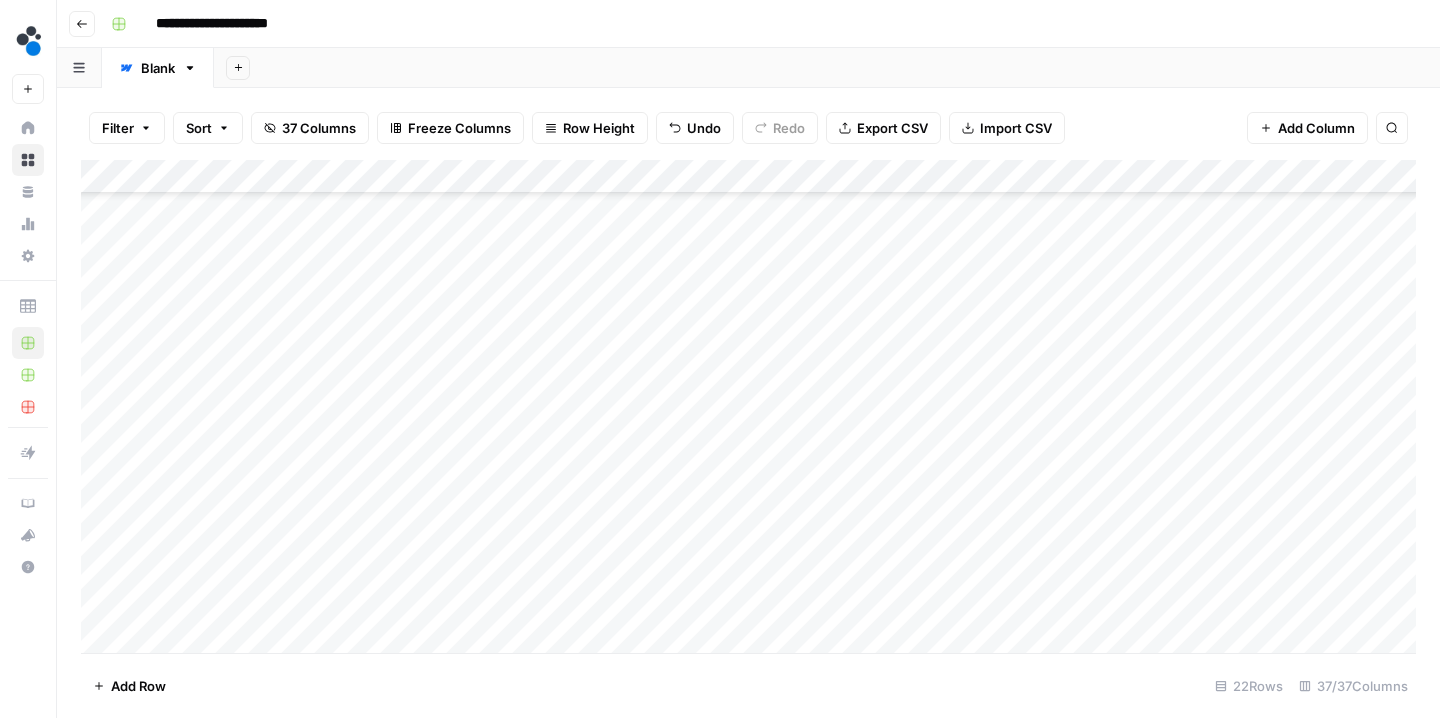 scroll, scrollTop: 316, scrollLeft: 0, axis: vertical 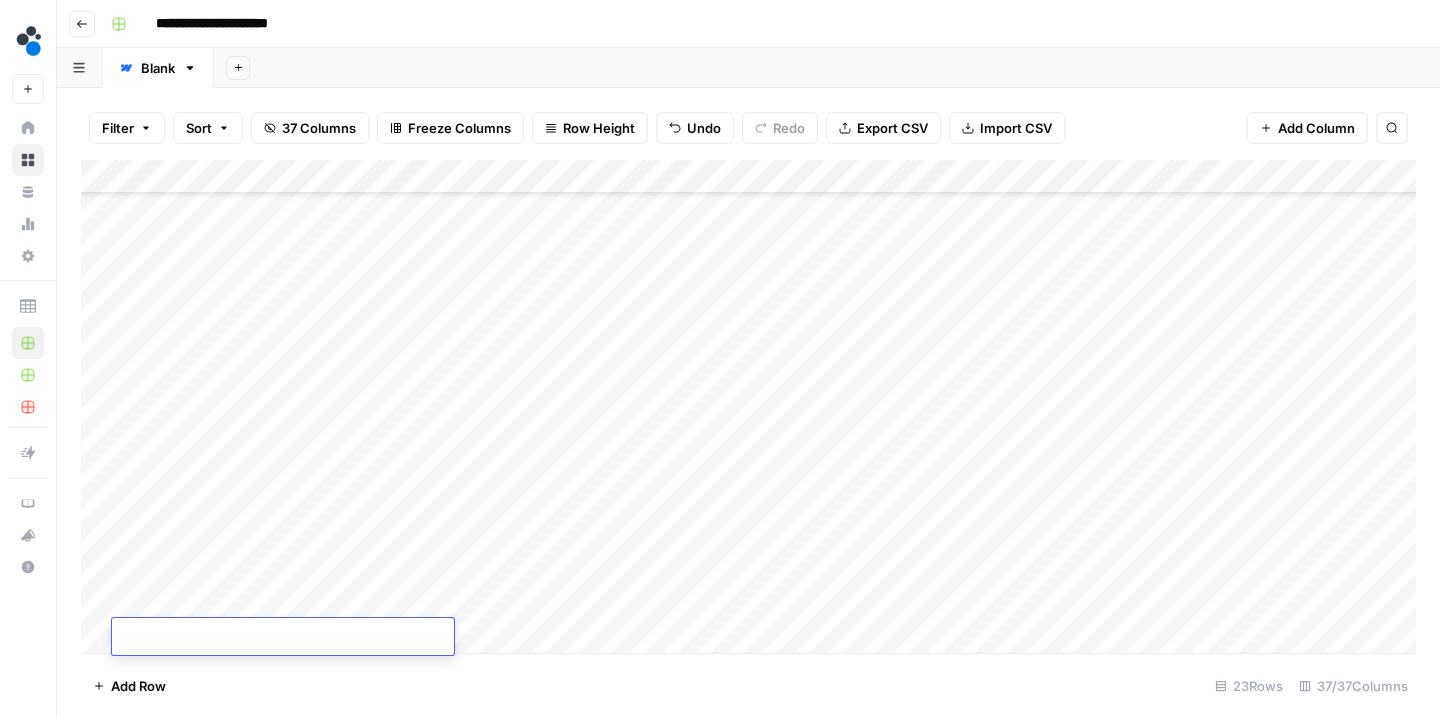 paste on "**********" 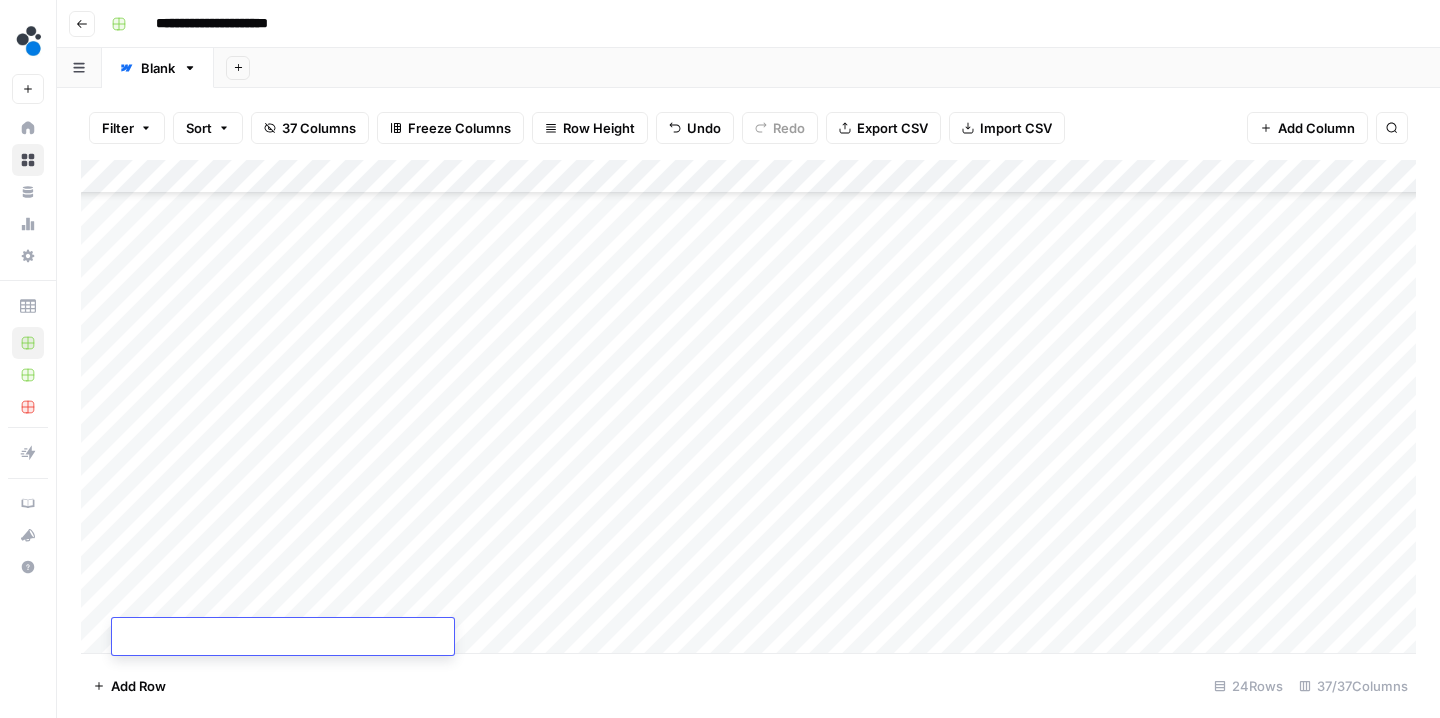 scroll, scrollTop: 350, scrollLeft: 0, axis: vertical 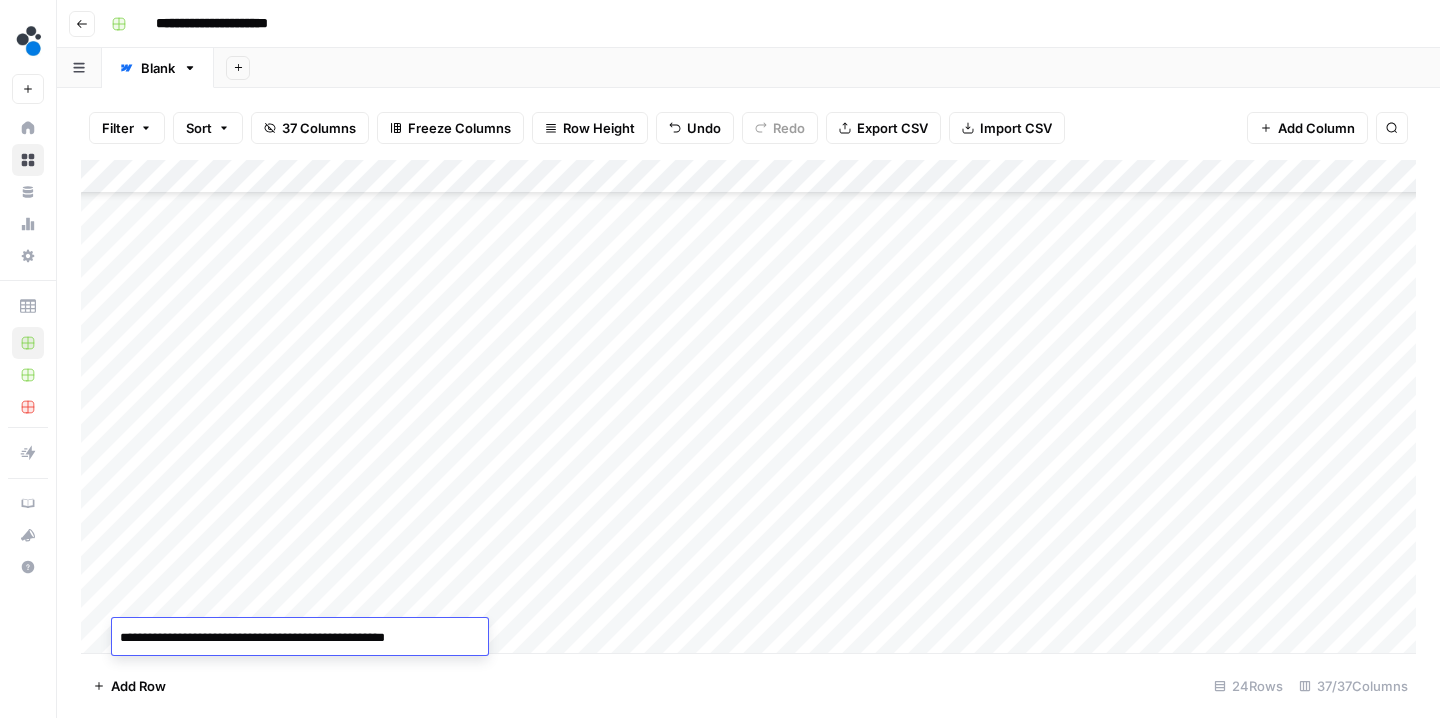 drag, startPoint x: 187, startPoint y: 637, endPoint x: 399, endPoint y: 643, distance: 212.08488 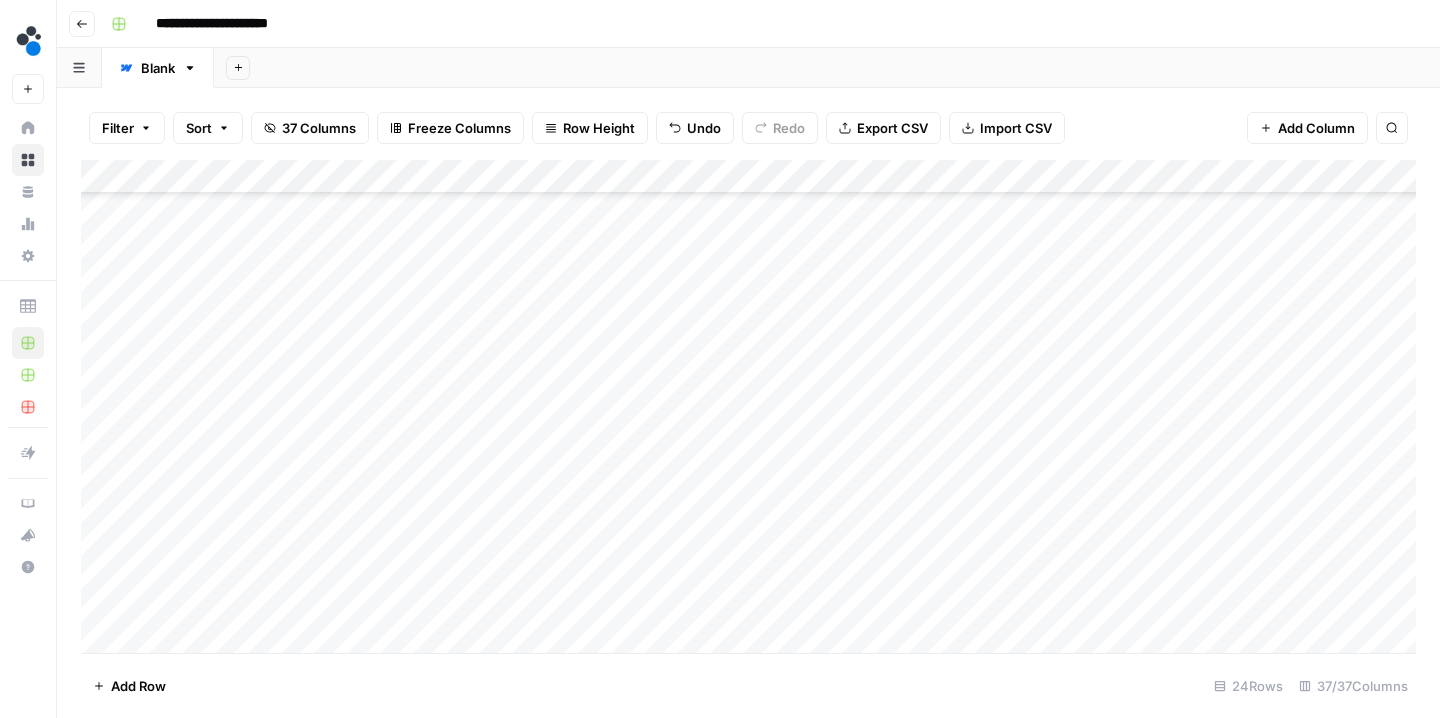scroll, scrollTop: 383, scrollLeft: 0, axis: vertical 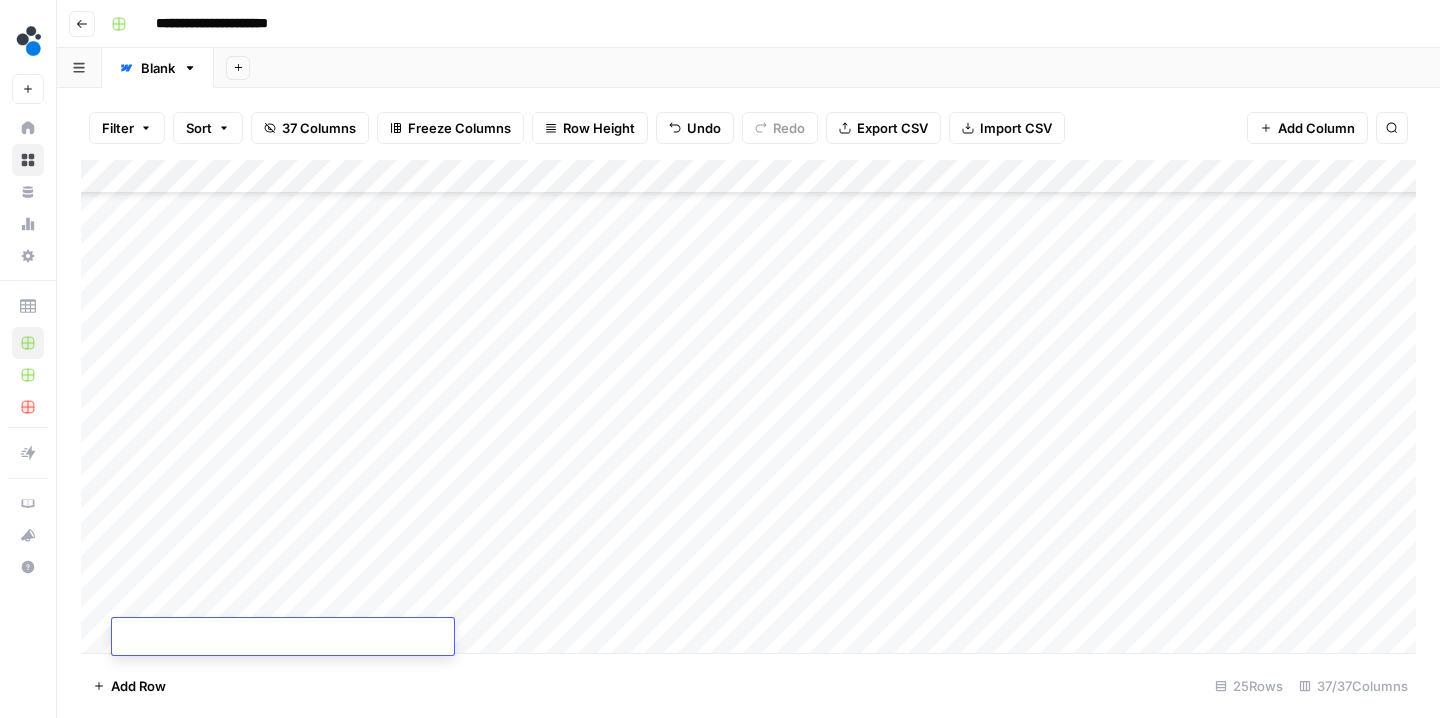paste on "**********" 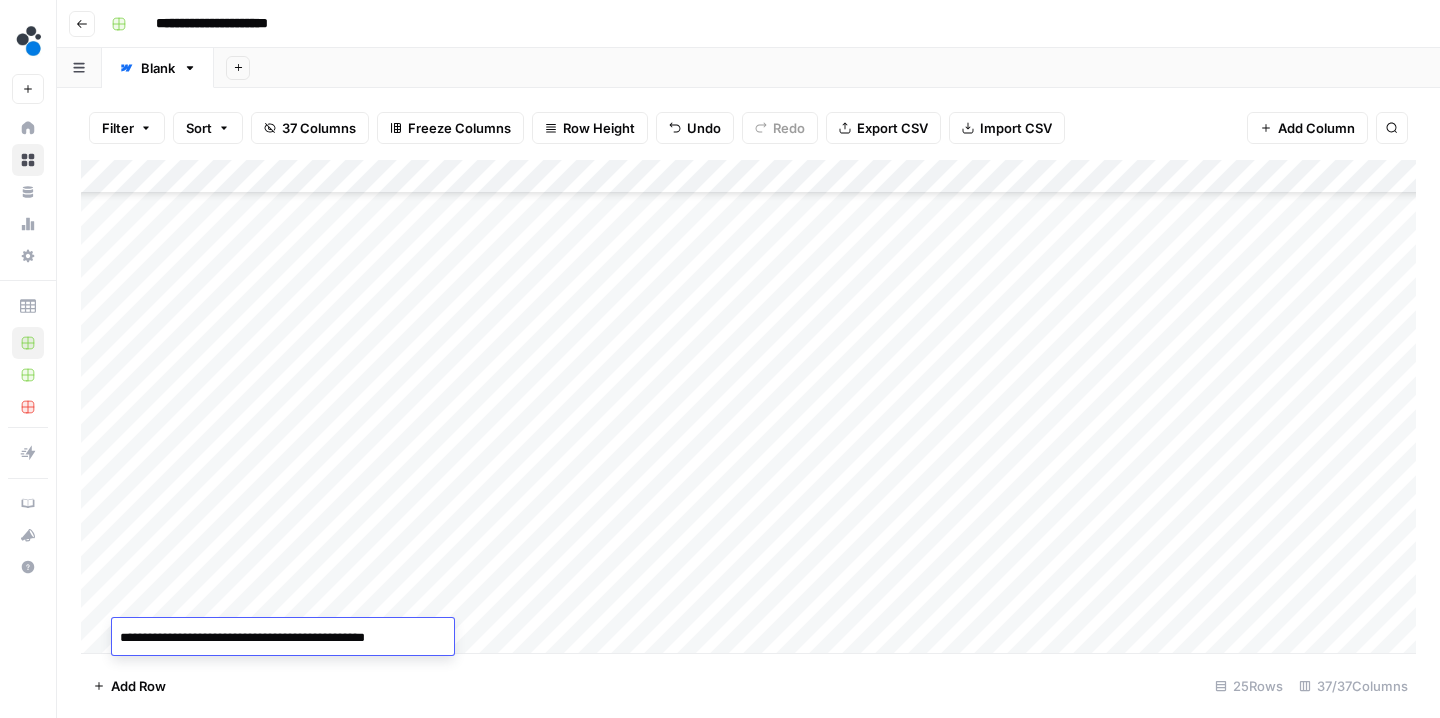 drag, startPoint x: 177, startPoint y: 640, endPoint x: 364, endPoint y: 641, distance: 187.00267 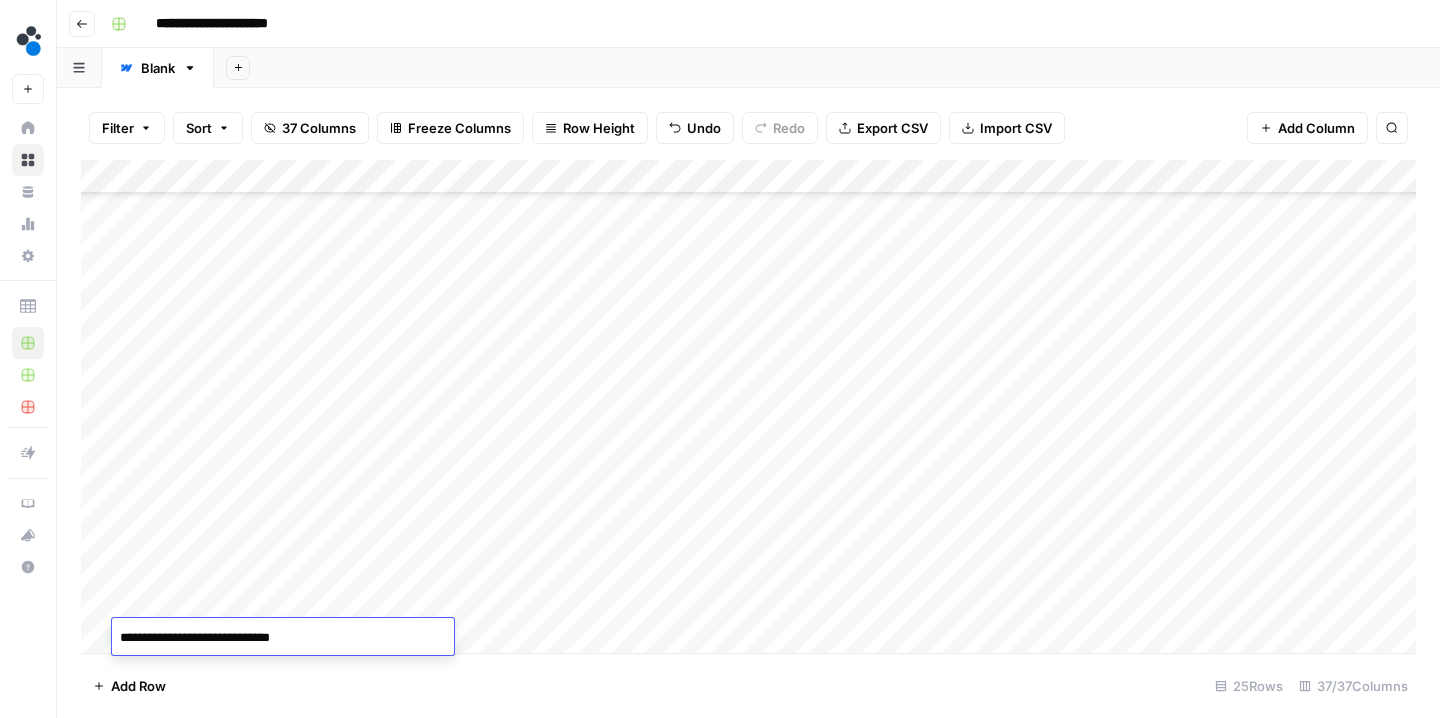 type on "**********" 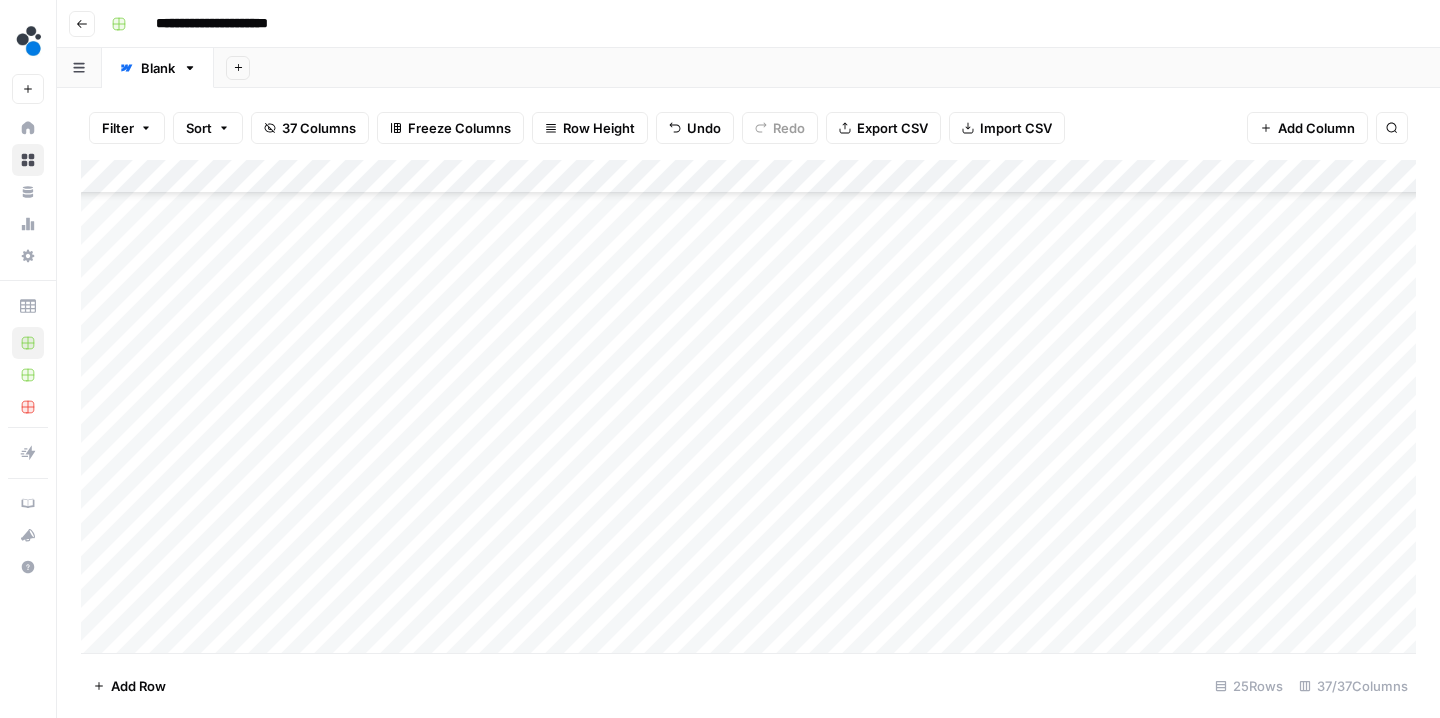 scroll, scrollTop: 417, scrollLeft: 0, axis: vertical 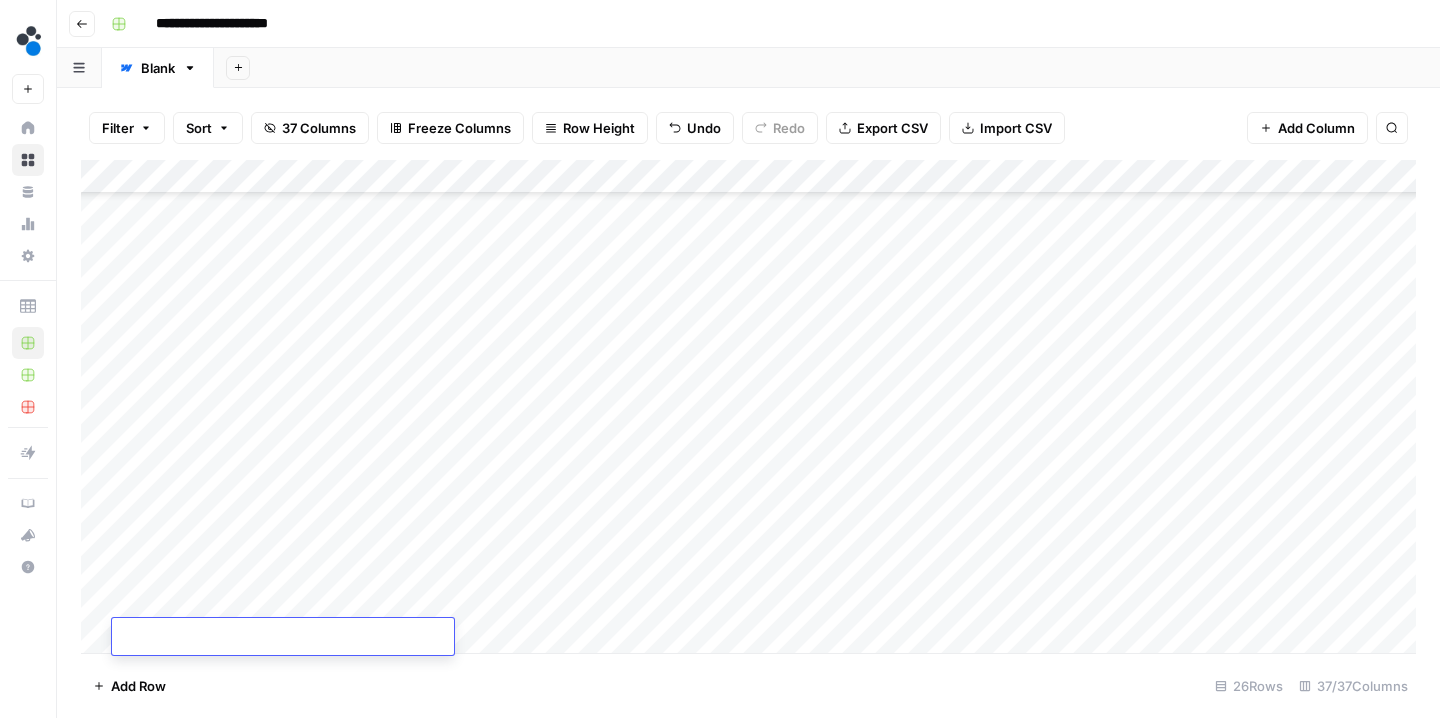 paste on "**********" 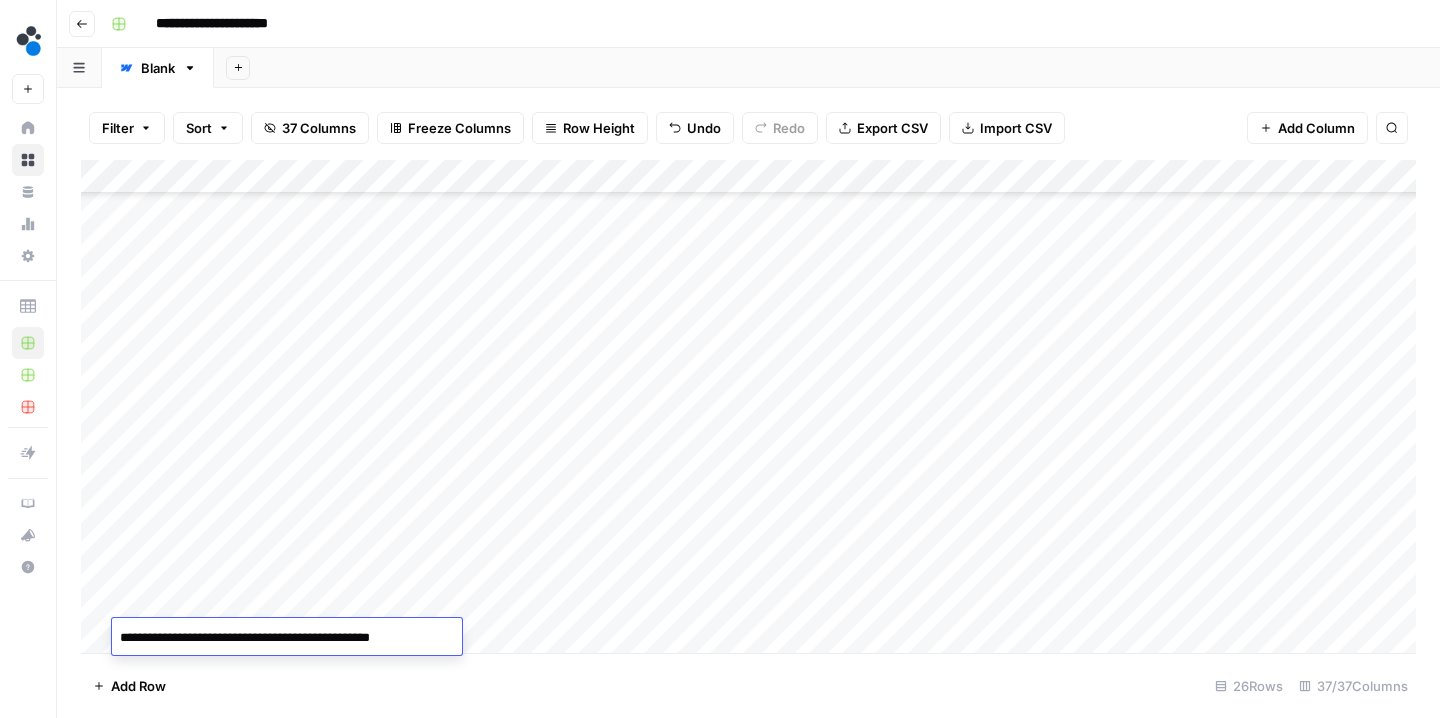 click on "**********" at bounding box center (284, 638) 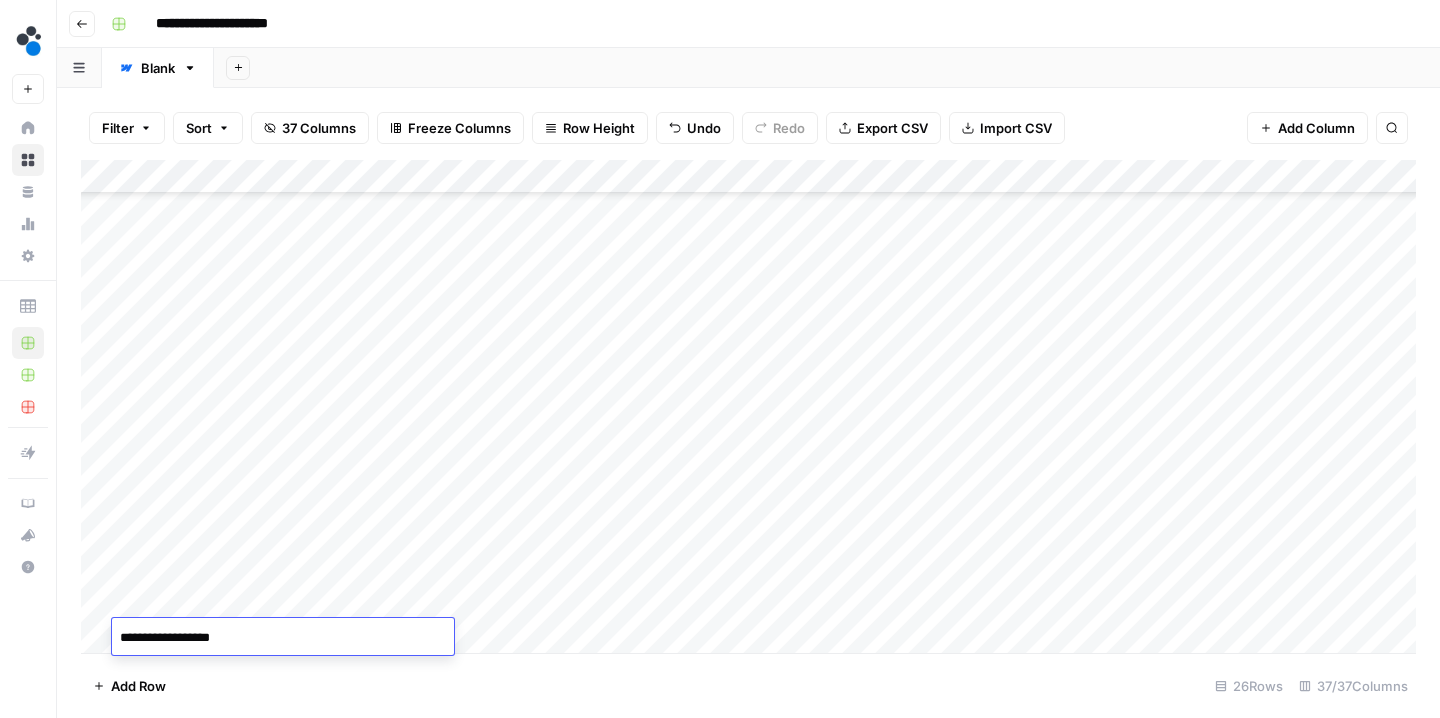 type on "**********" 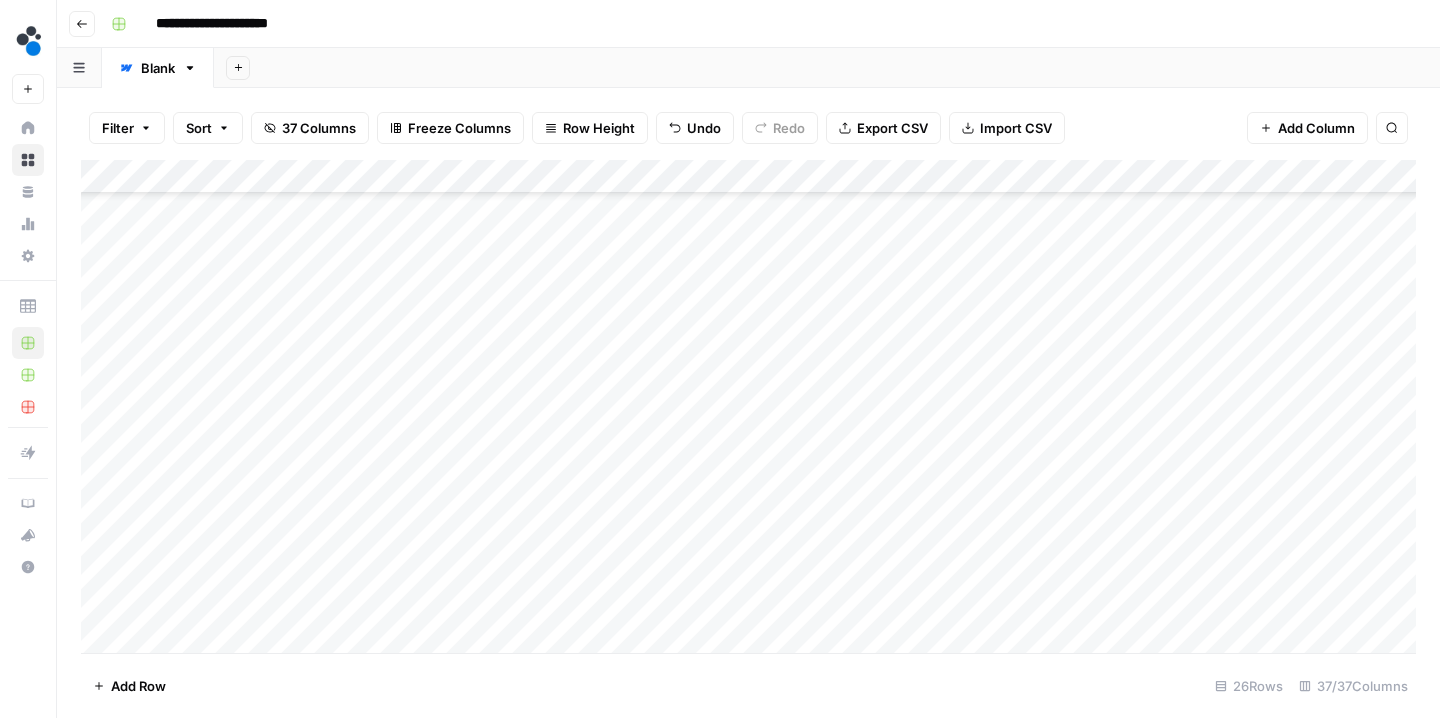 scroll, scrollTop: 452, scrollLeft: 0, axis: vertical 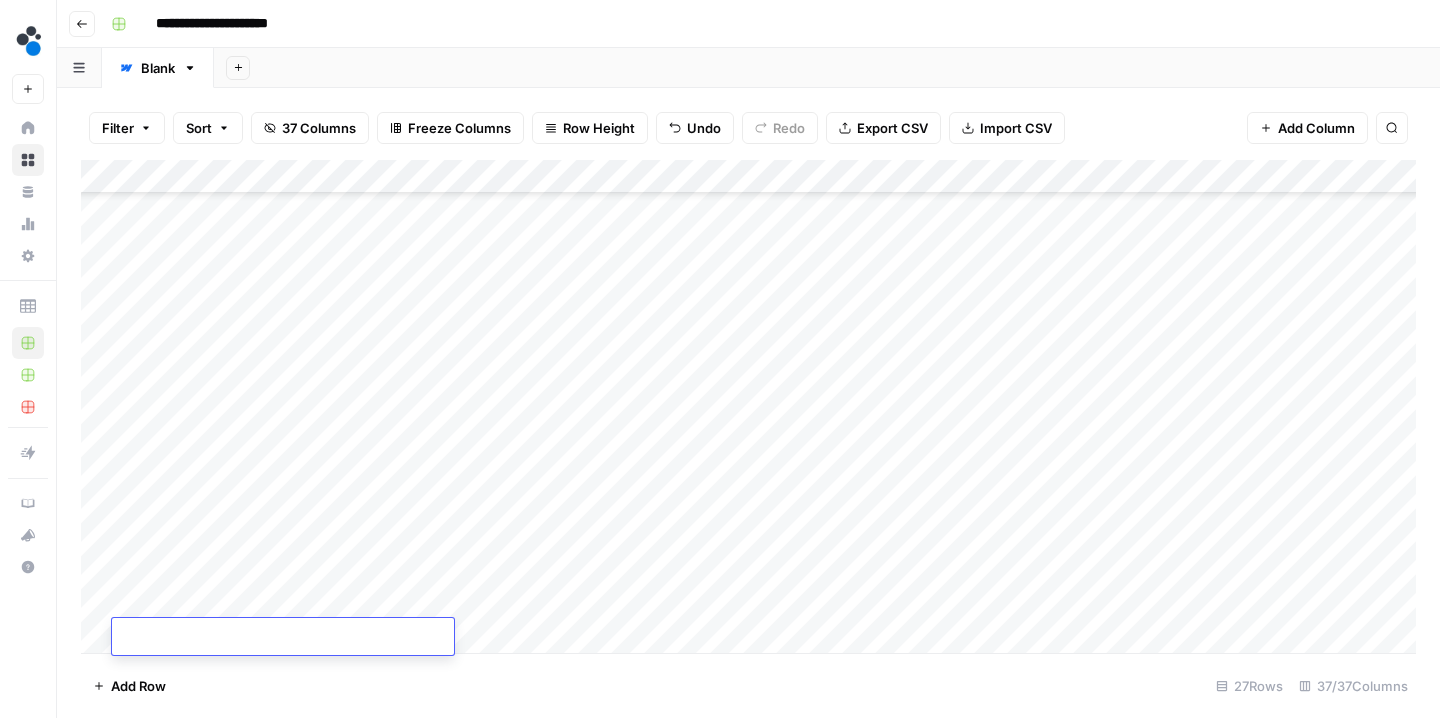 paste on "**********" 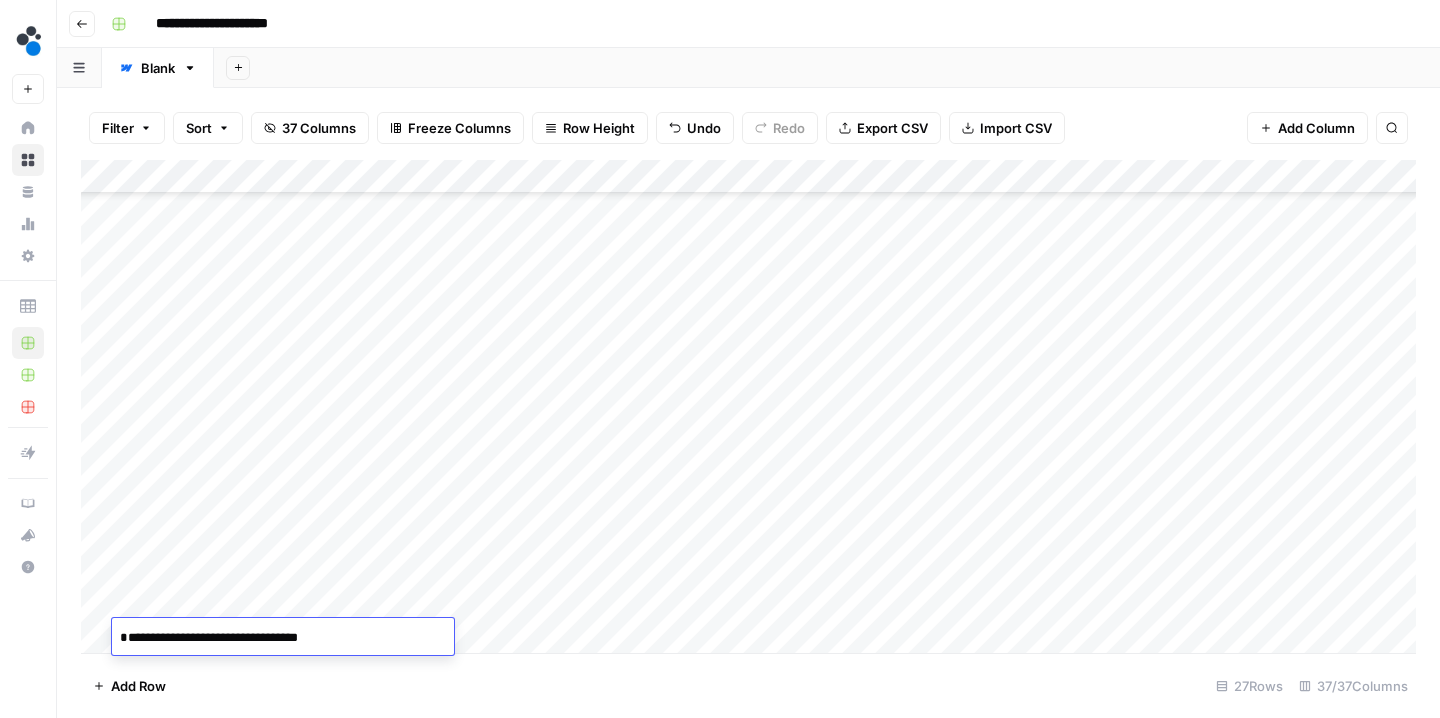 type on "**********" 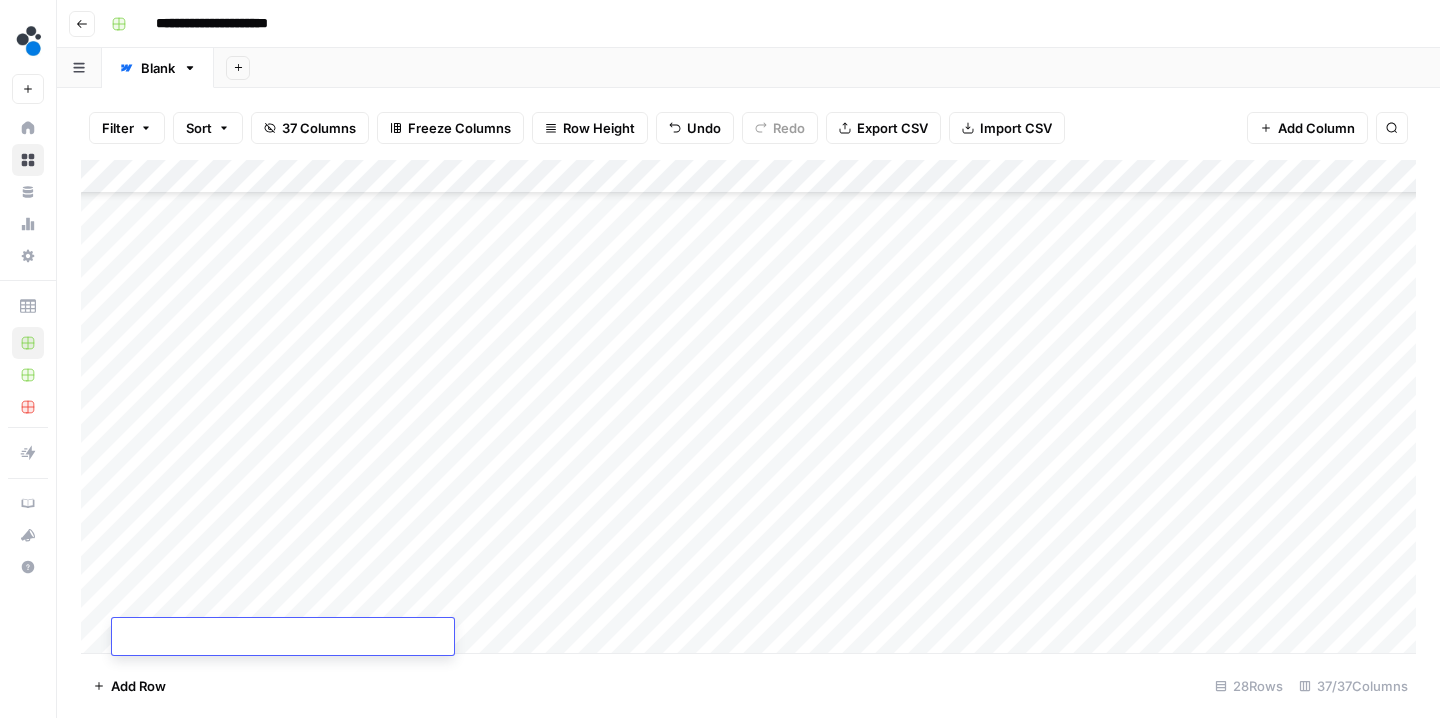scroll, scrollTop: 486, scrollLeft: 0, axis: vertical 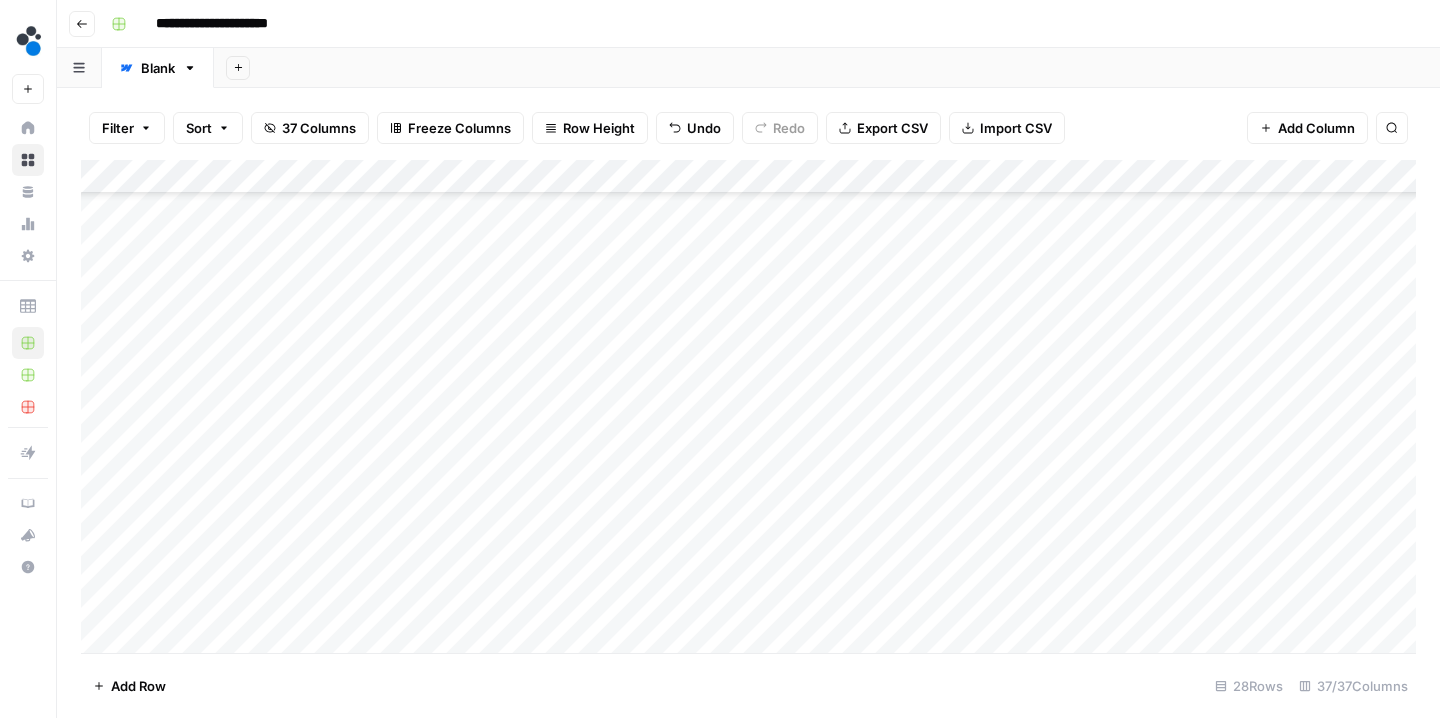click on "Add Column" at bounding box center (748, 409) 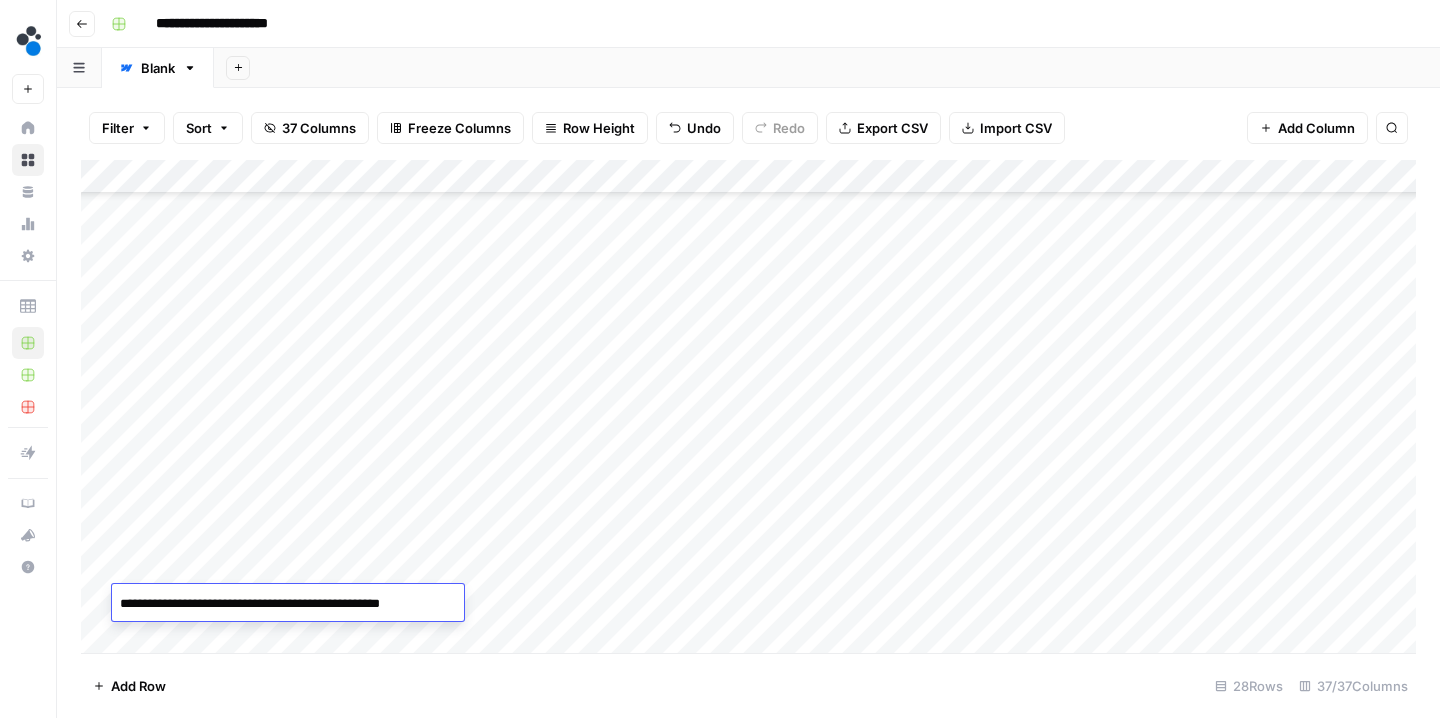click on "**********" at bounding box center [286, 604] 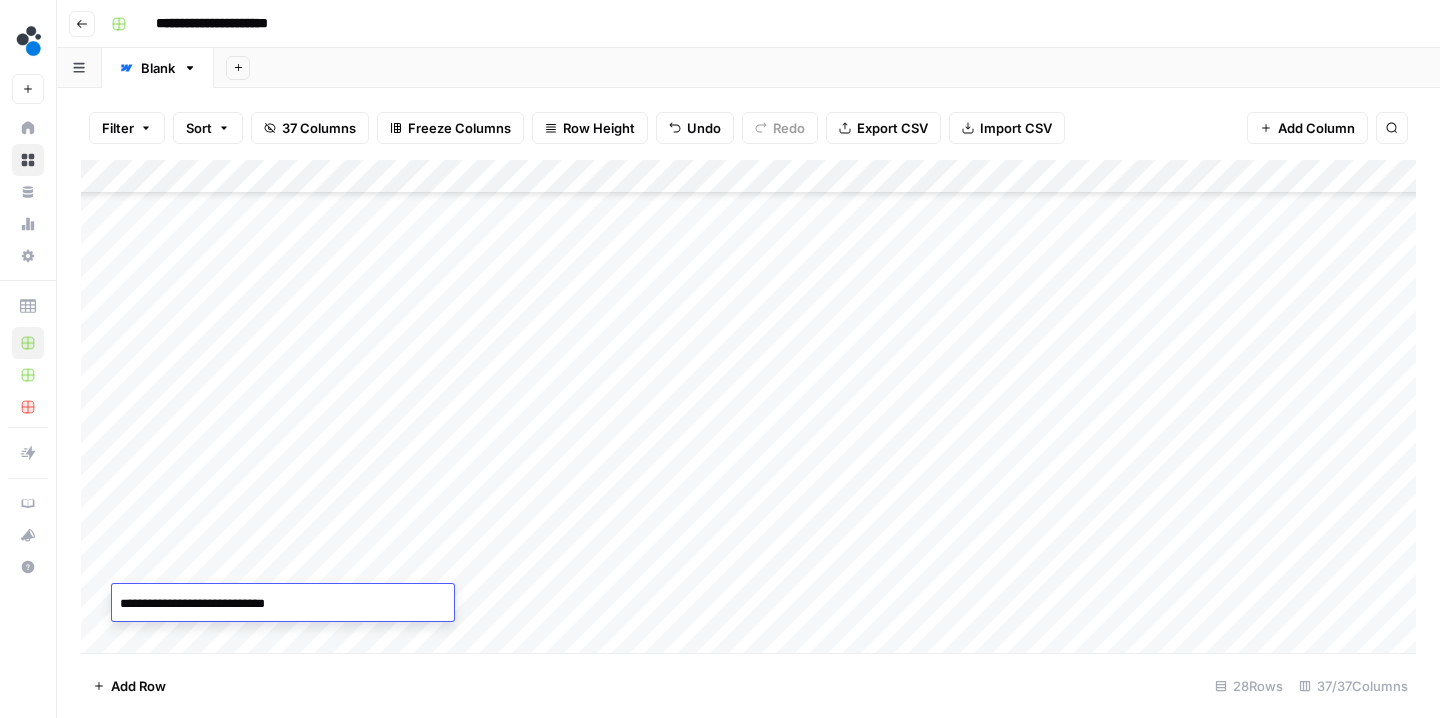 type on "**********" 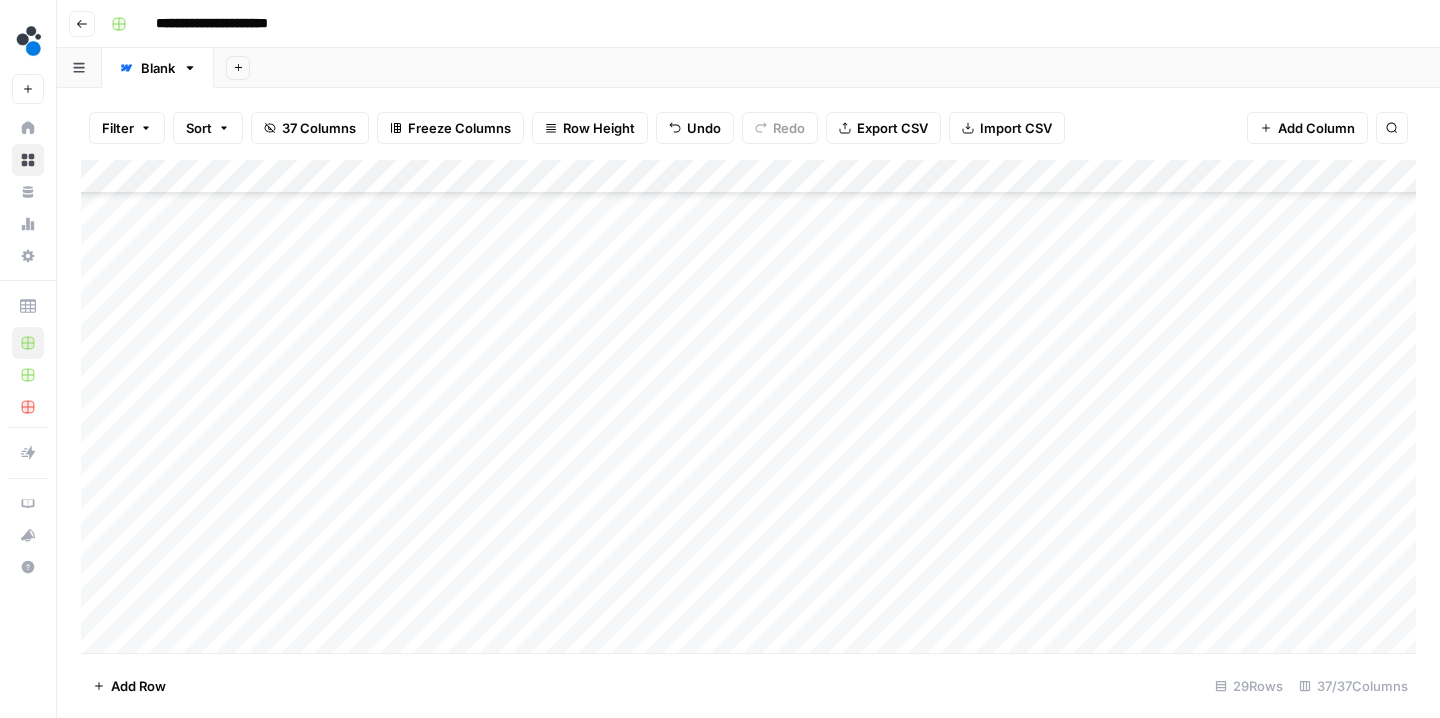 scroll, scrollTop: 520, scrollLeft: 0, axis: vertical 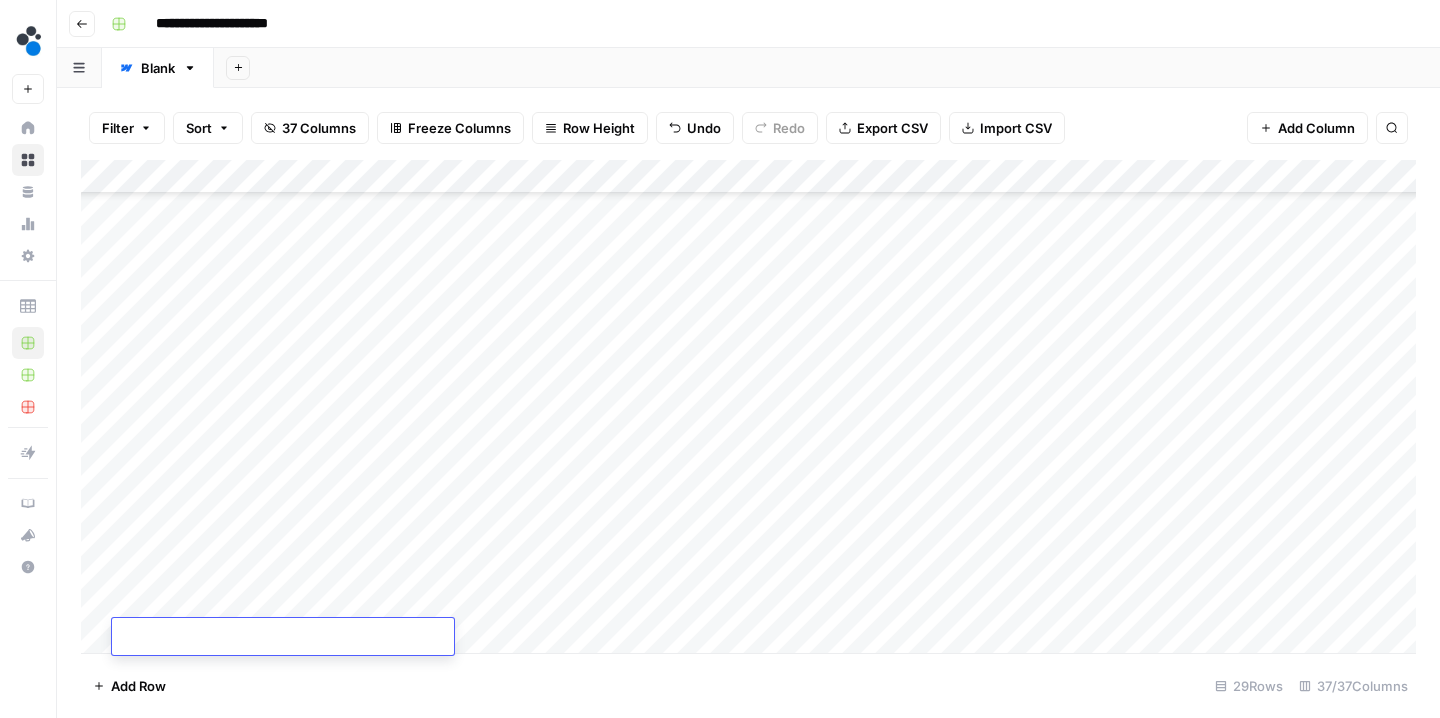 paste on "**********" 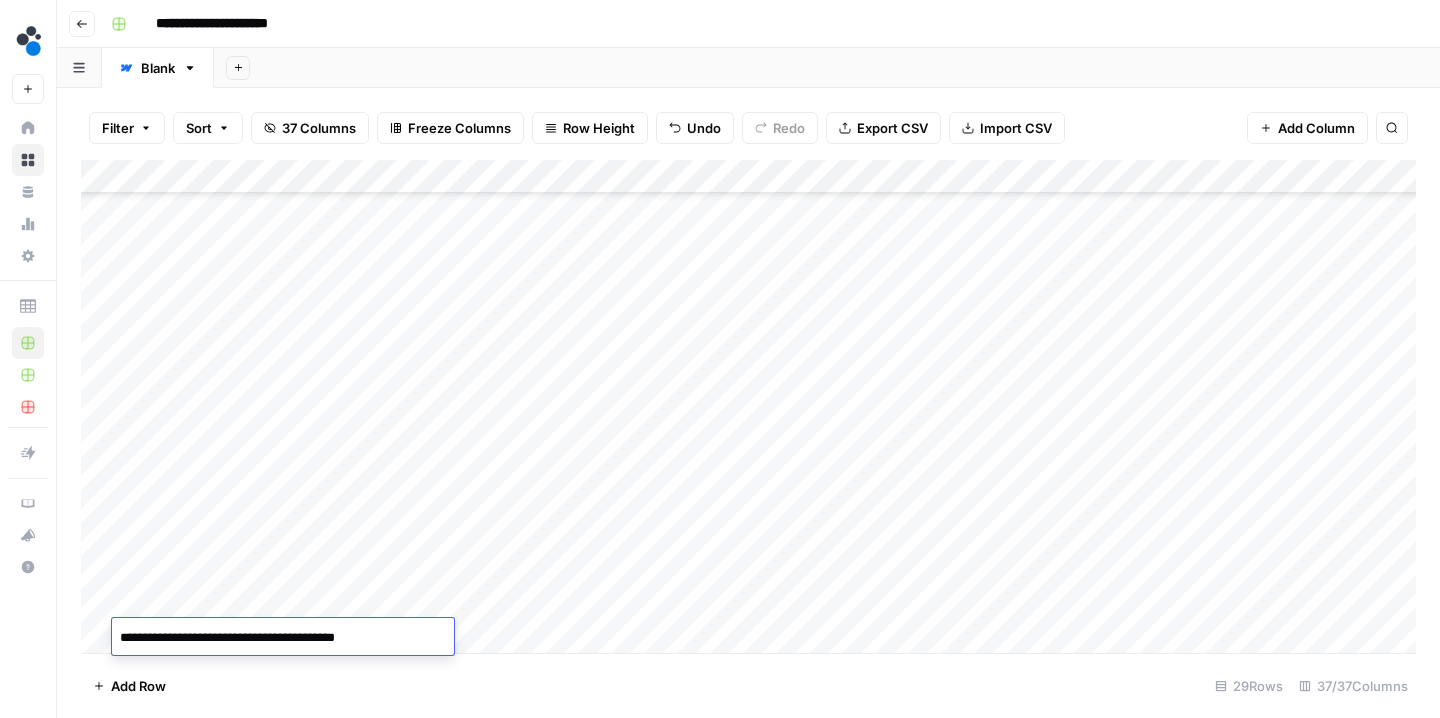 type on "**********" 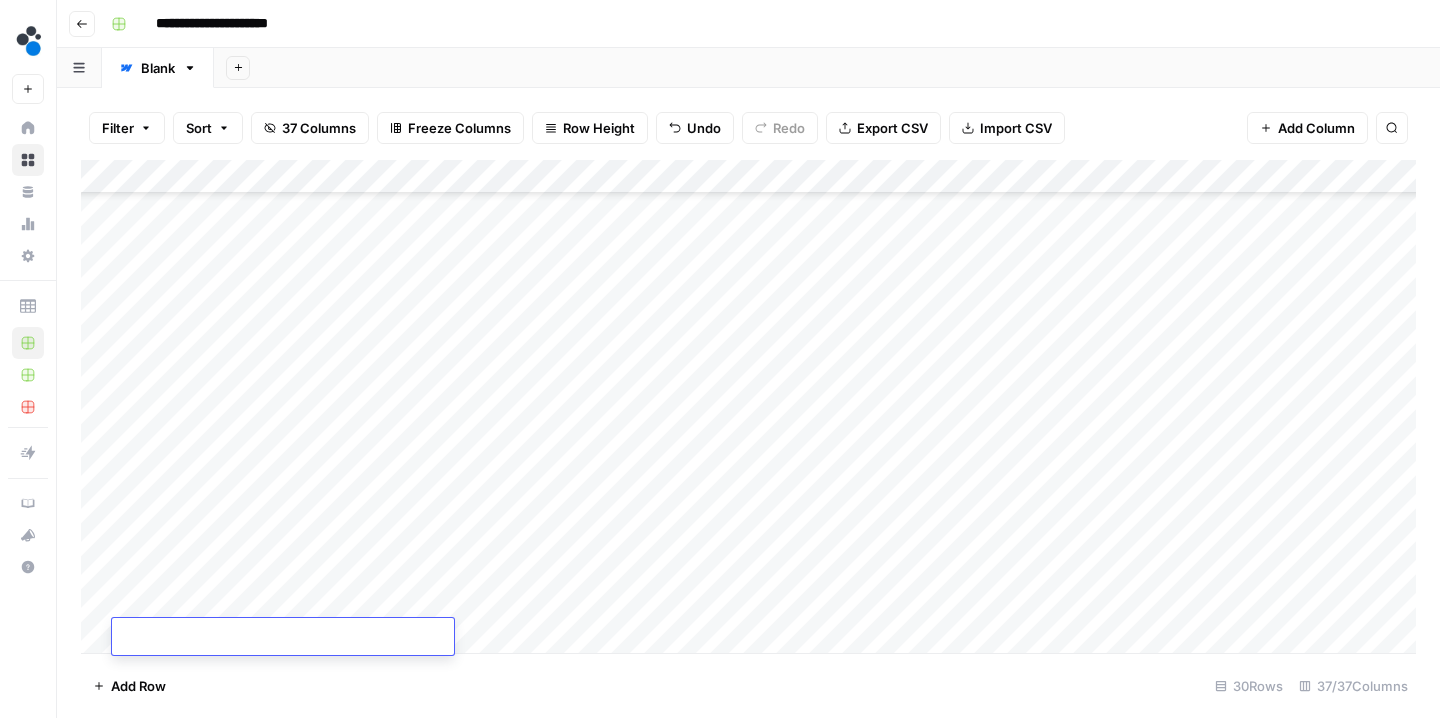 scroll, scrollTop: 554, scrollLeft: 0, axis: vertical 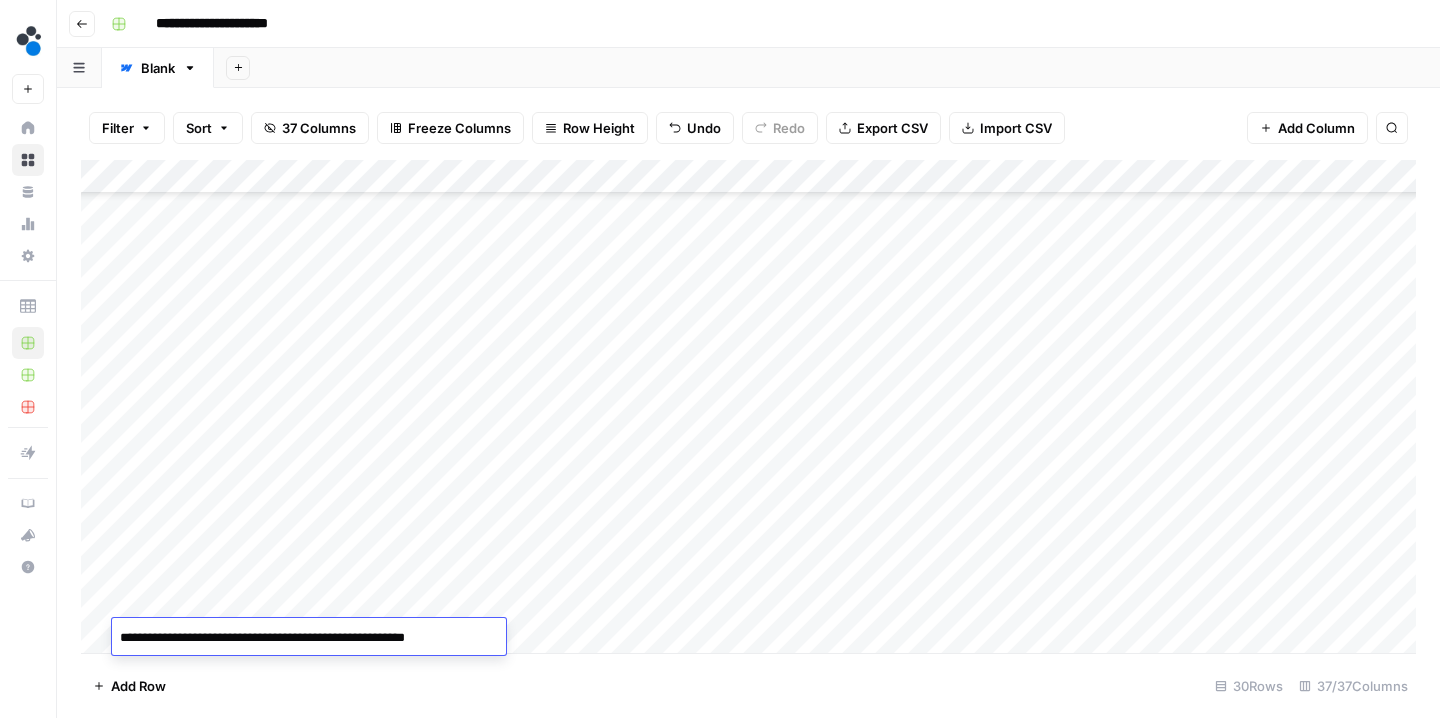 click on "**********" at bounding box center [305, 638] 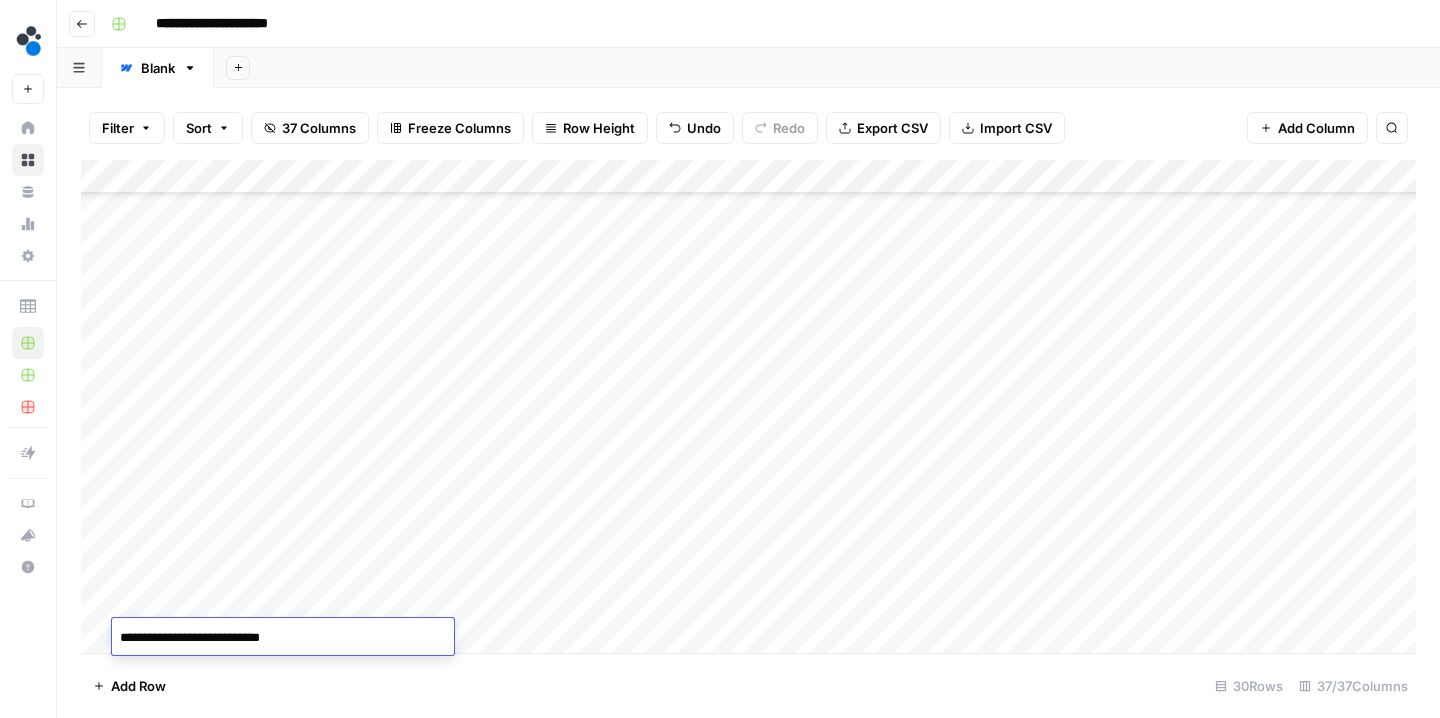 type on "**********" 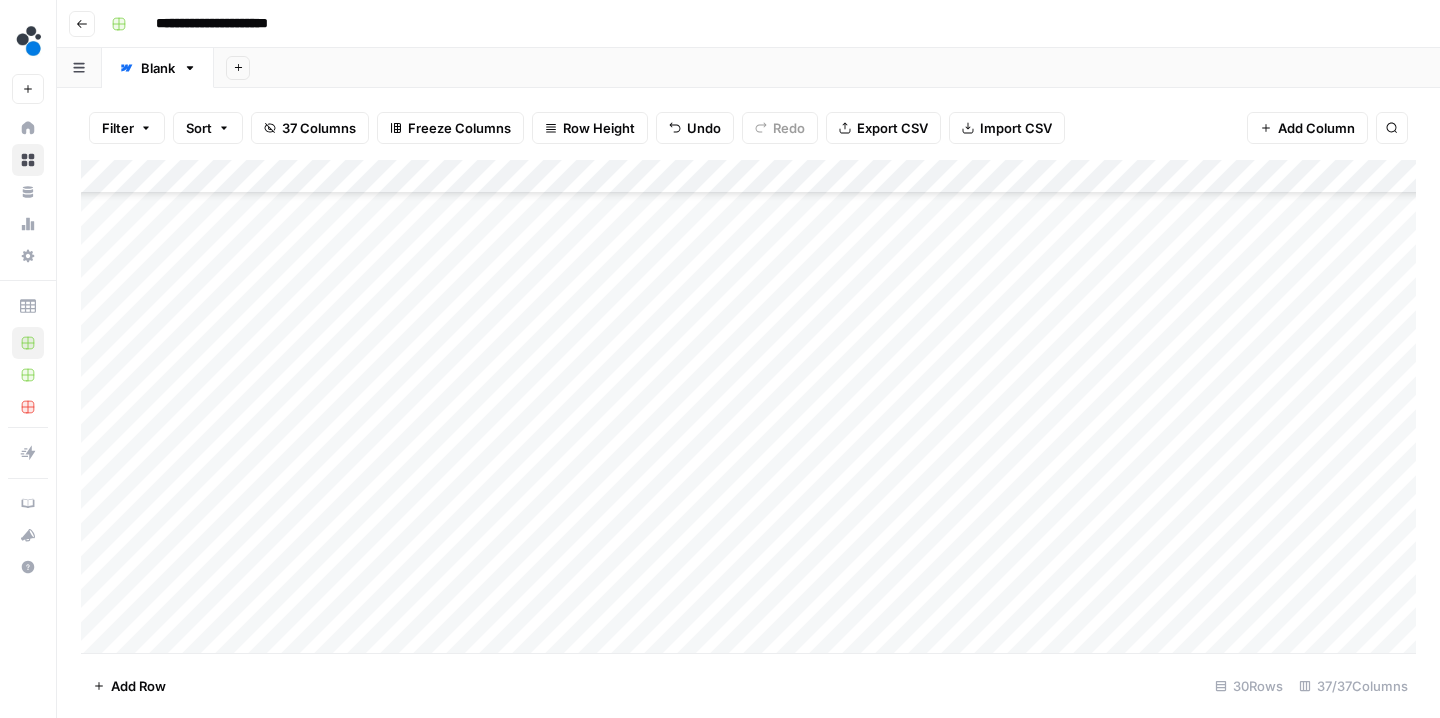 scroll, scrollTop: 588, scrollLeft: 0, axis: vertical 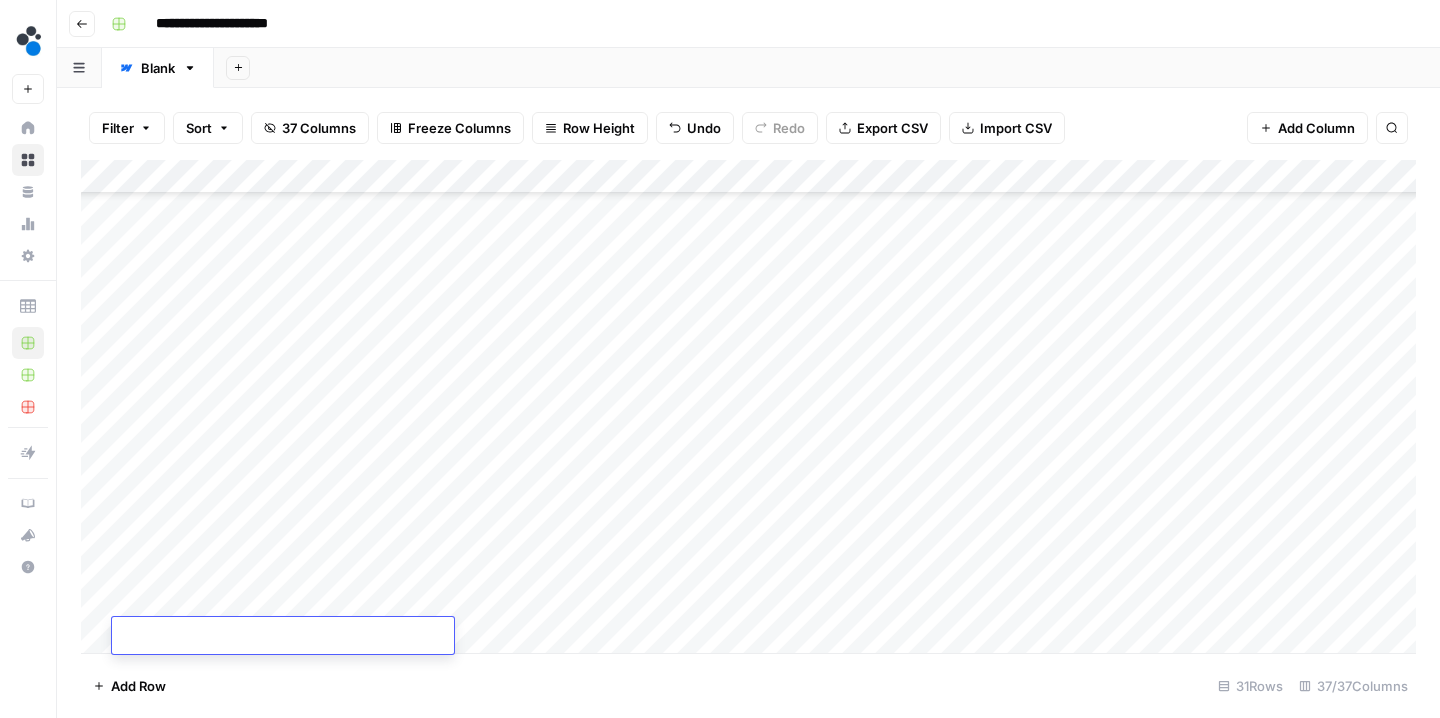 paste on "**********" 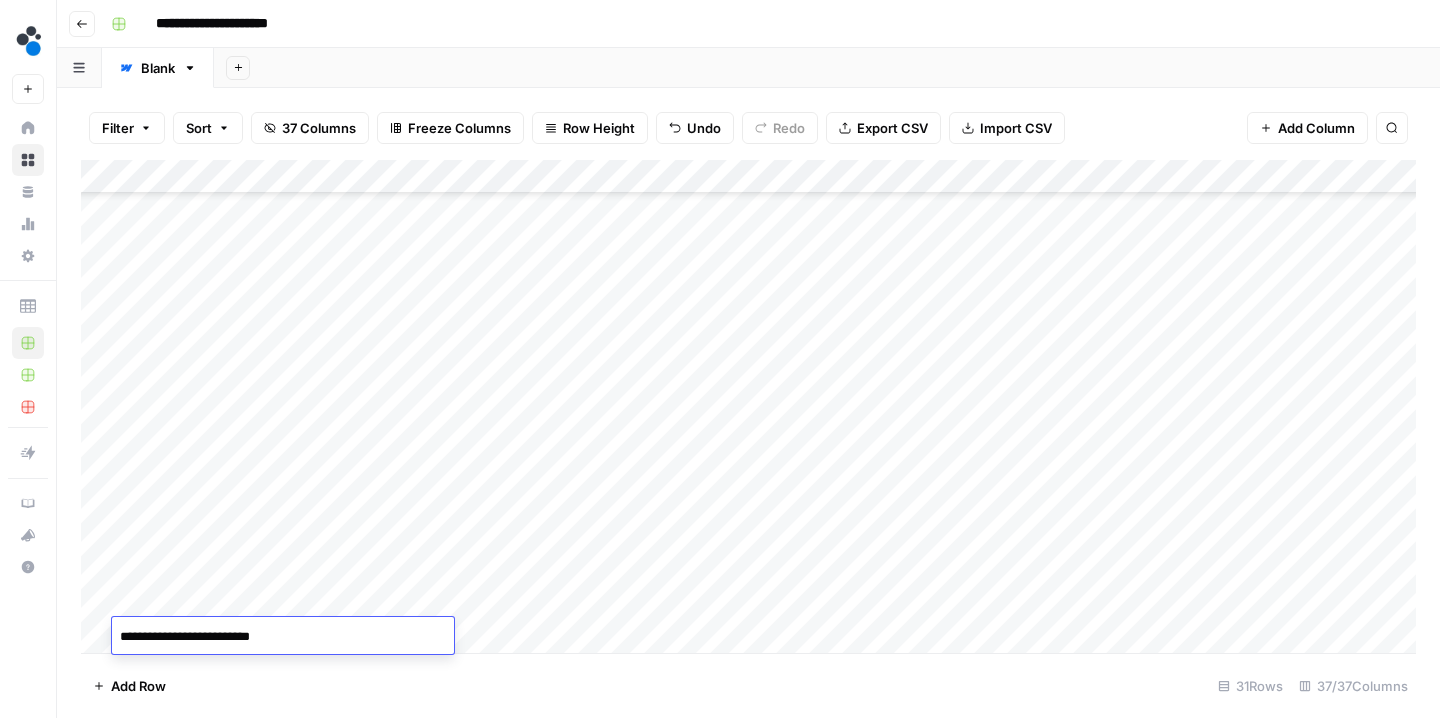 type on "**********" 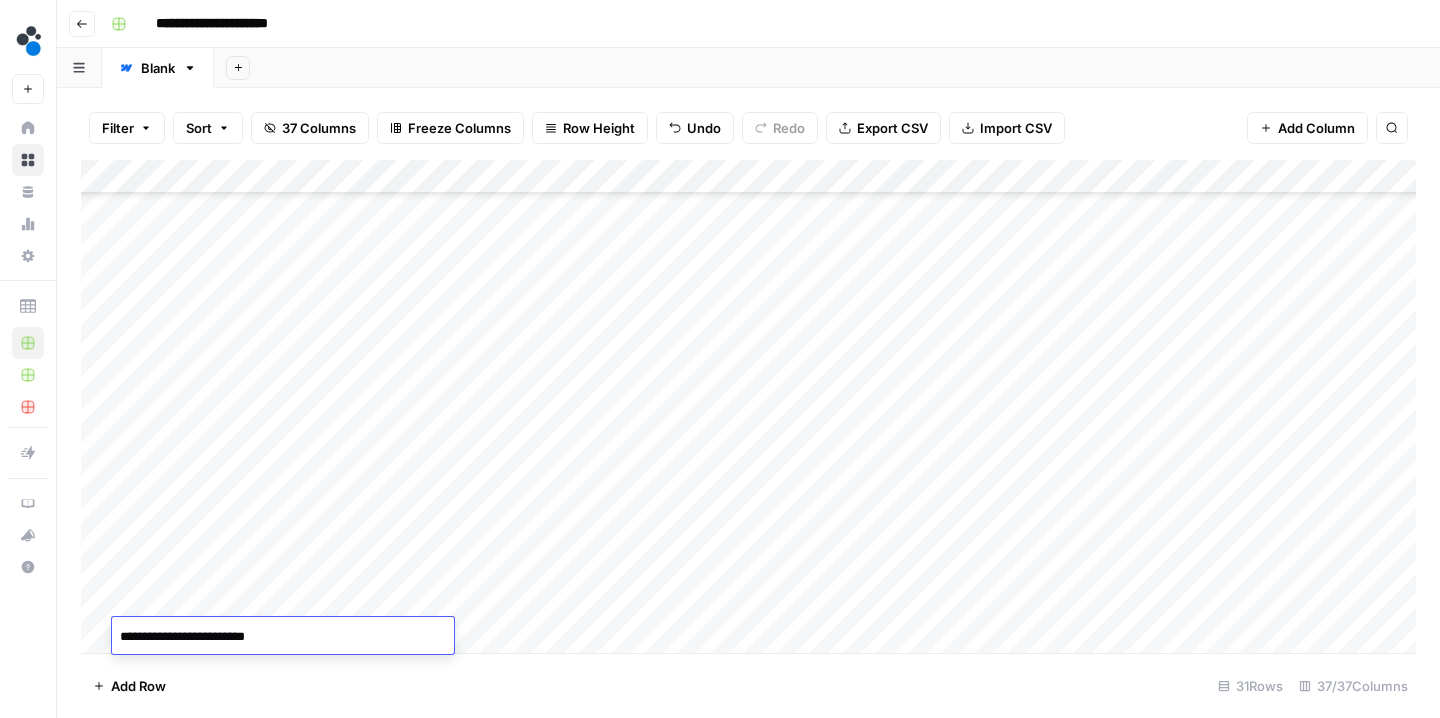 scroll, scrollTop: 621, scrollLeft: 0, axis: vertical 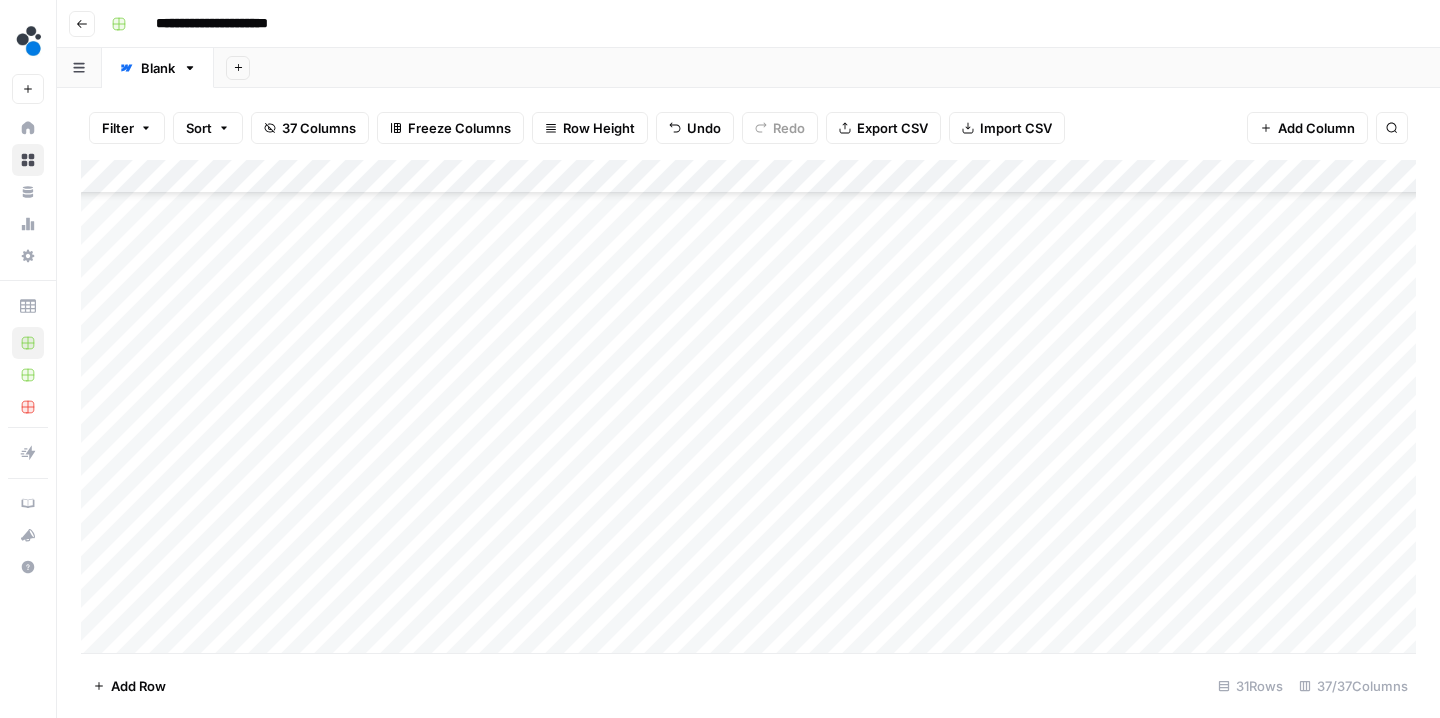 click on "Add Column" at bounding box center (748, 409) 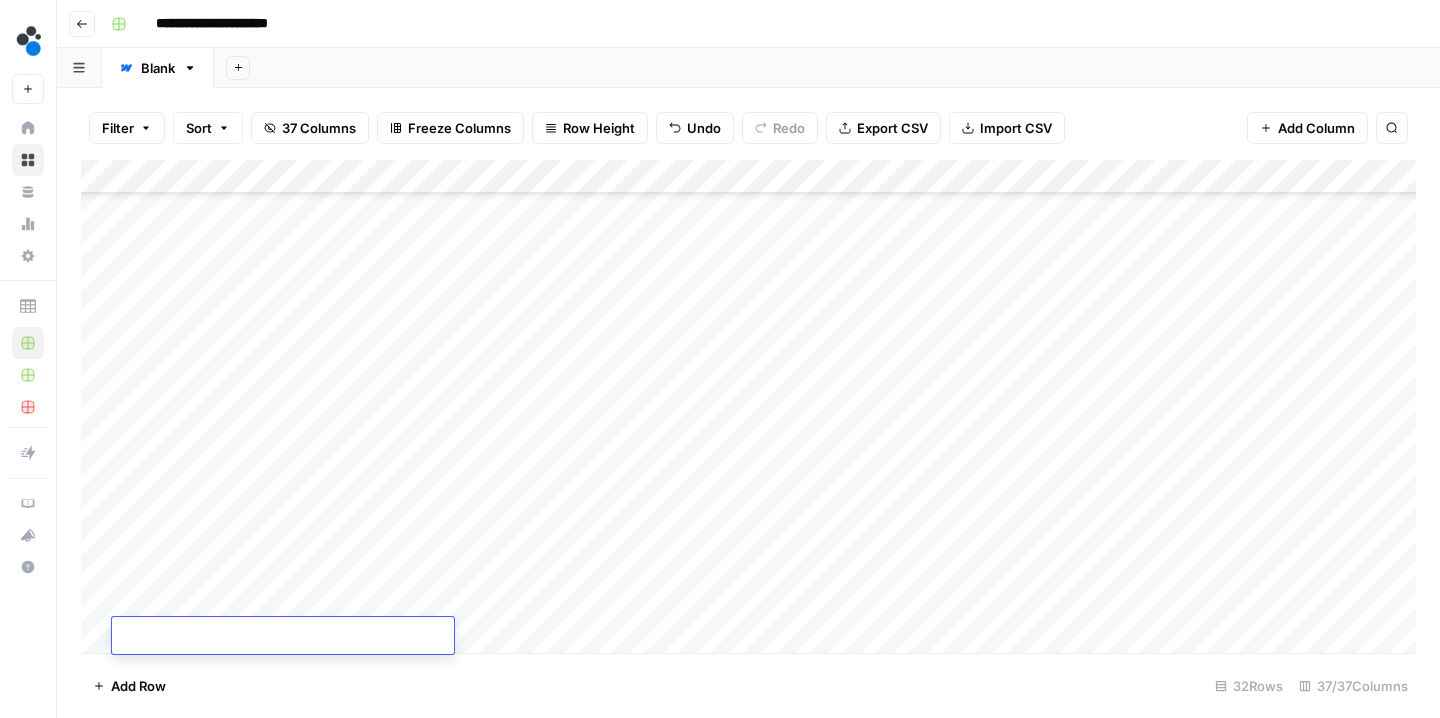 scroll, scrollTop: 622, scrollLeft: 0, axis: vertical 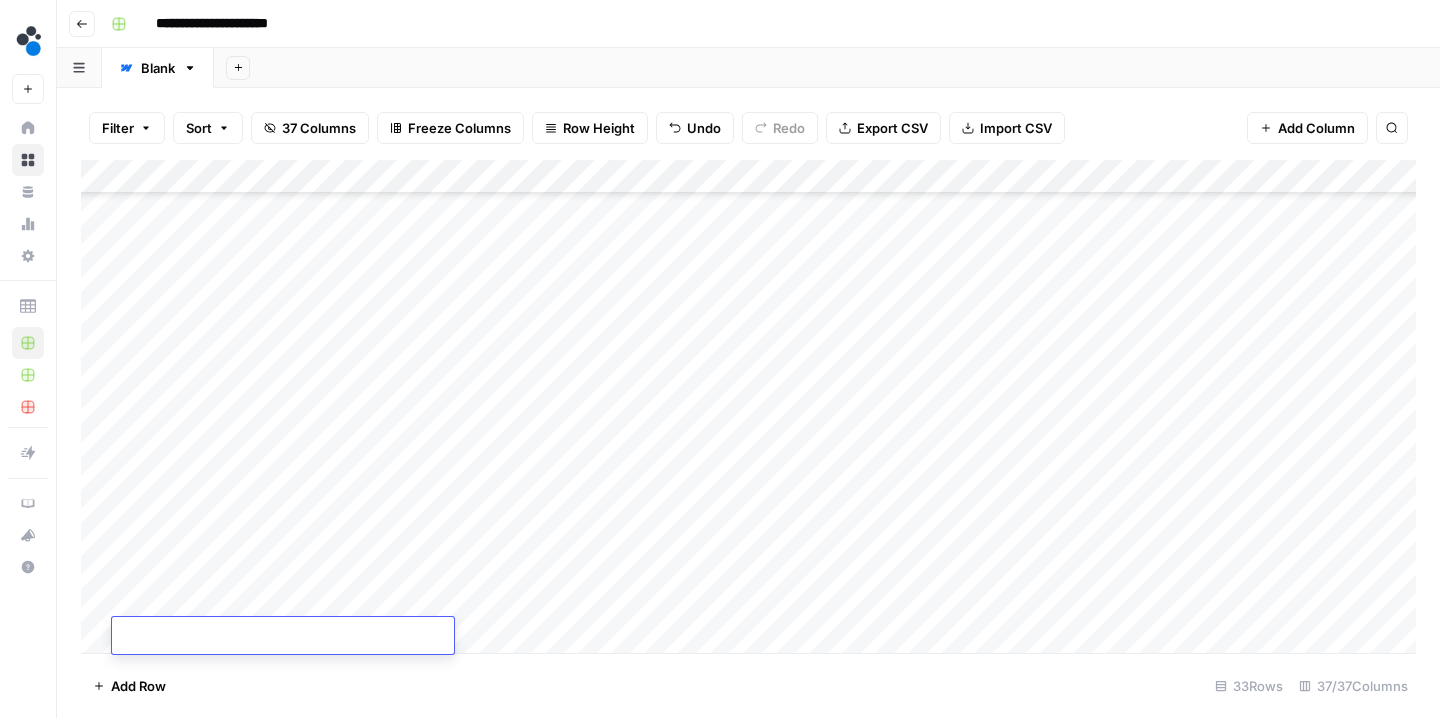 click on "**********" at bounding box center (761, 24) 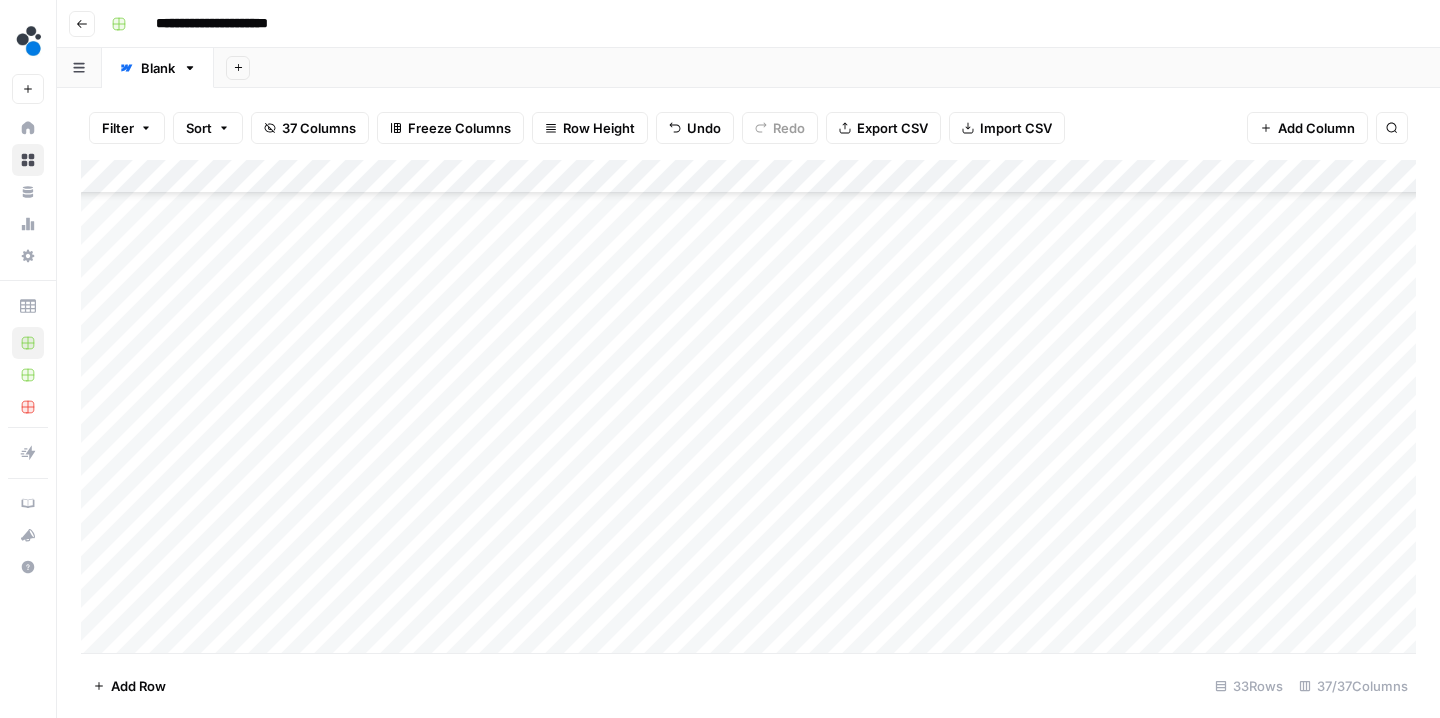 scroll, scrollTop: 689, scrollLeft: 0, axis: vertical 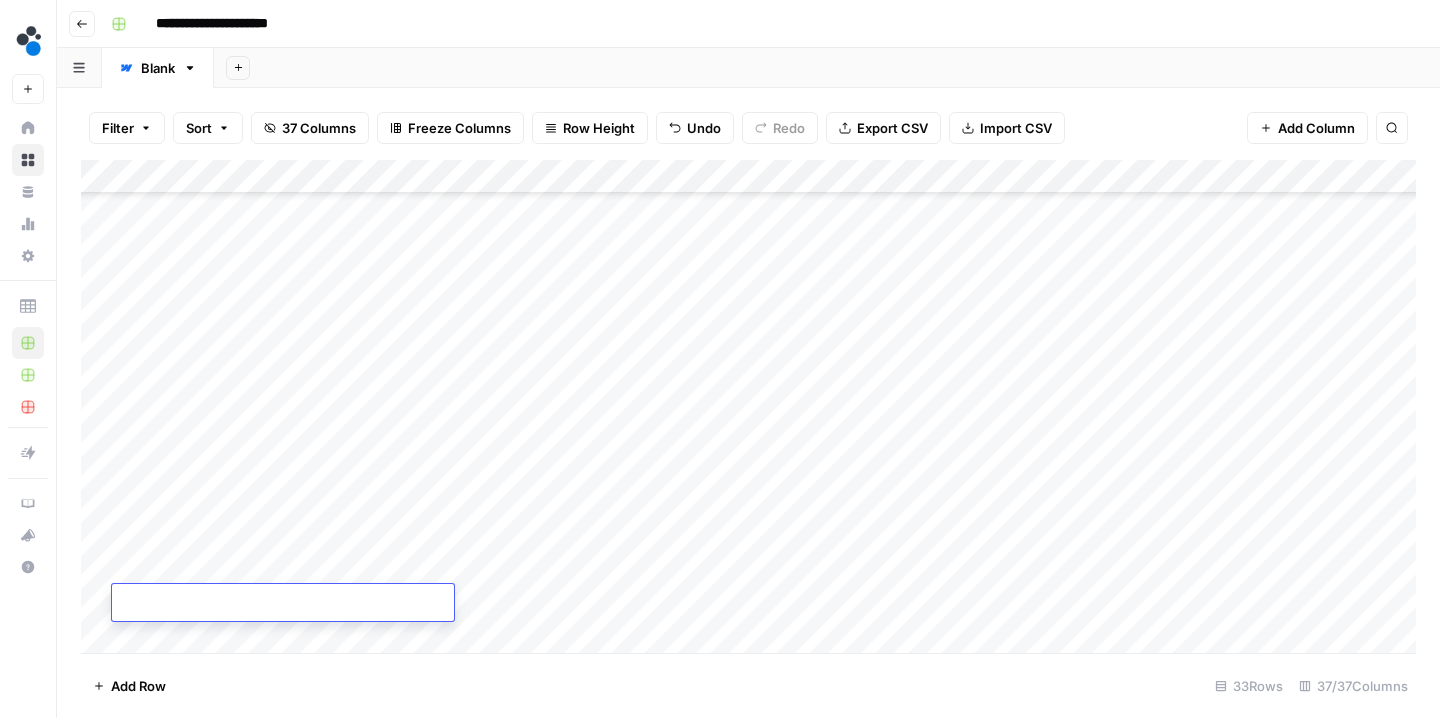 type on "**********" 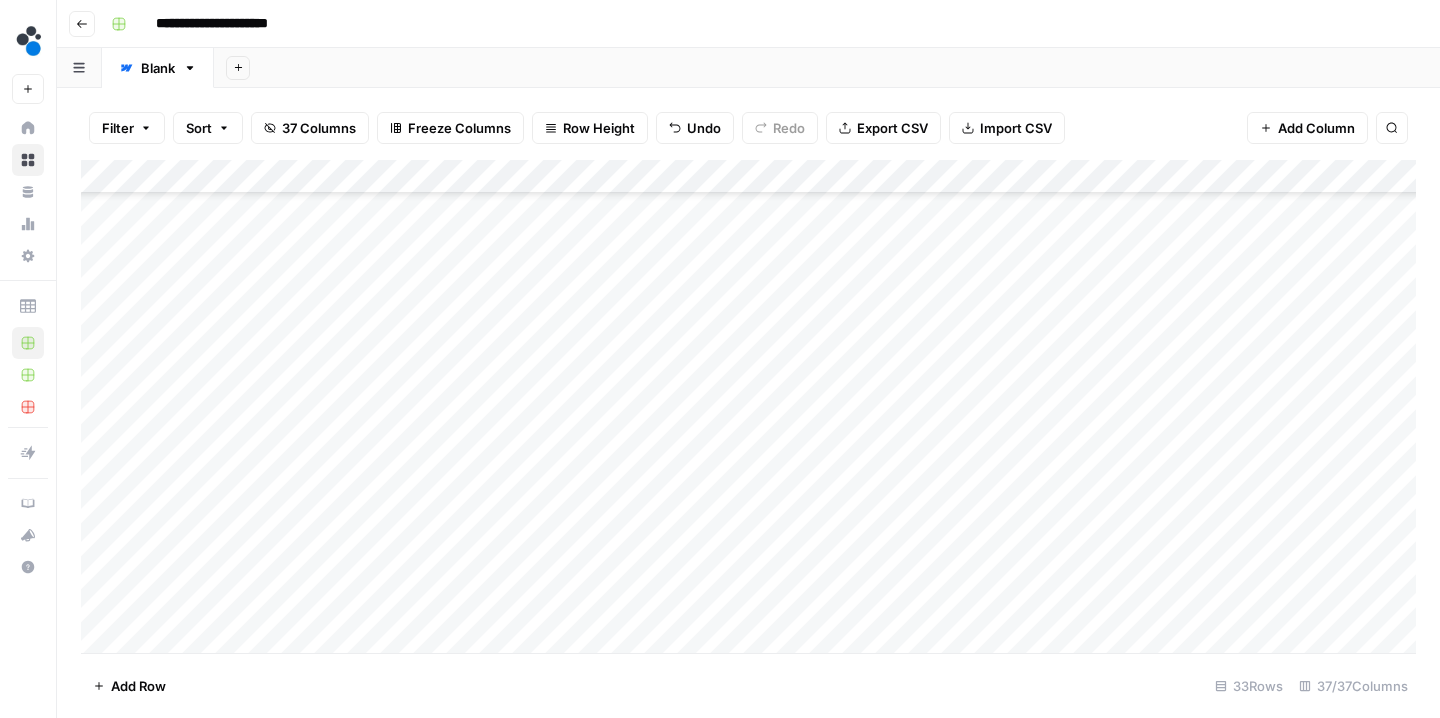 scroll, scrollTop: 690, scrollLeft: 0, axis: vertical 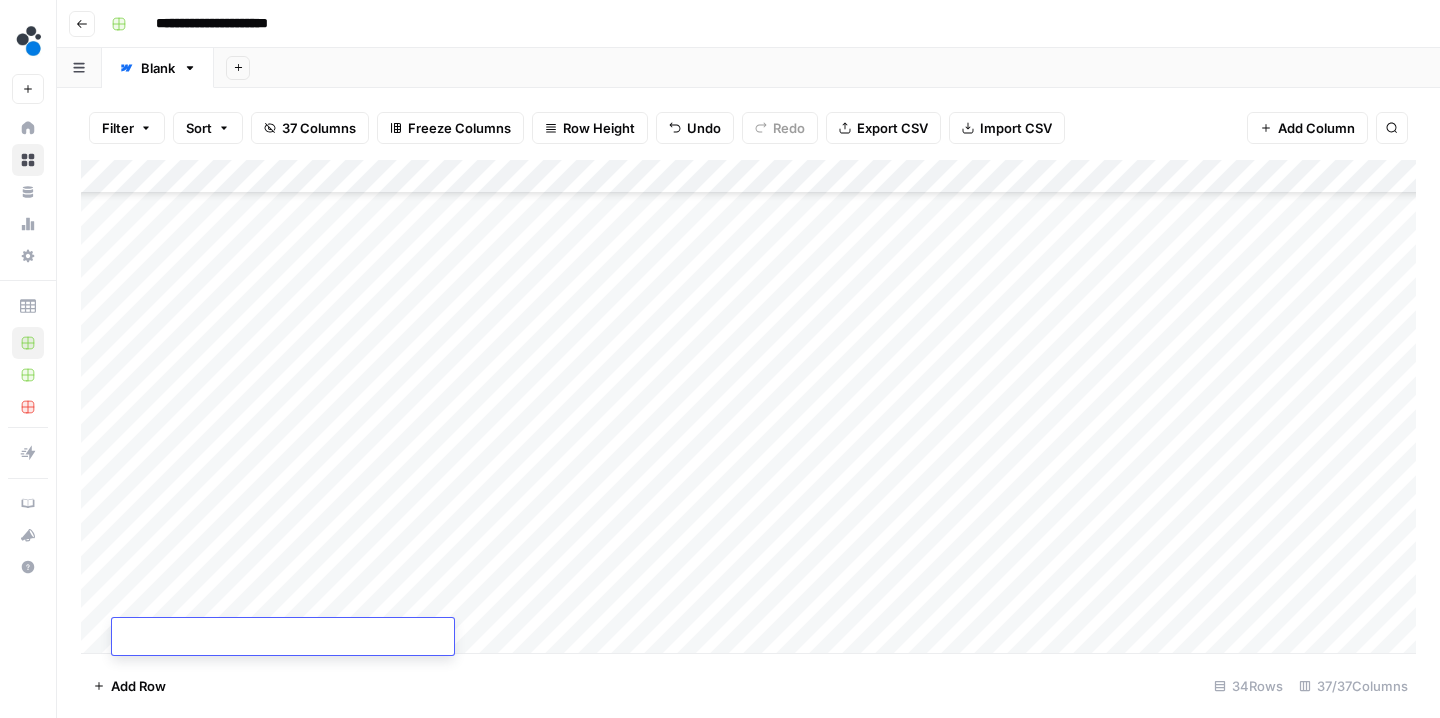 click on "**********" at bounding box center [748, 24] 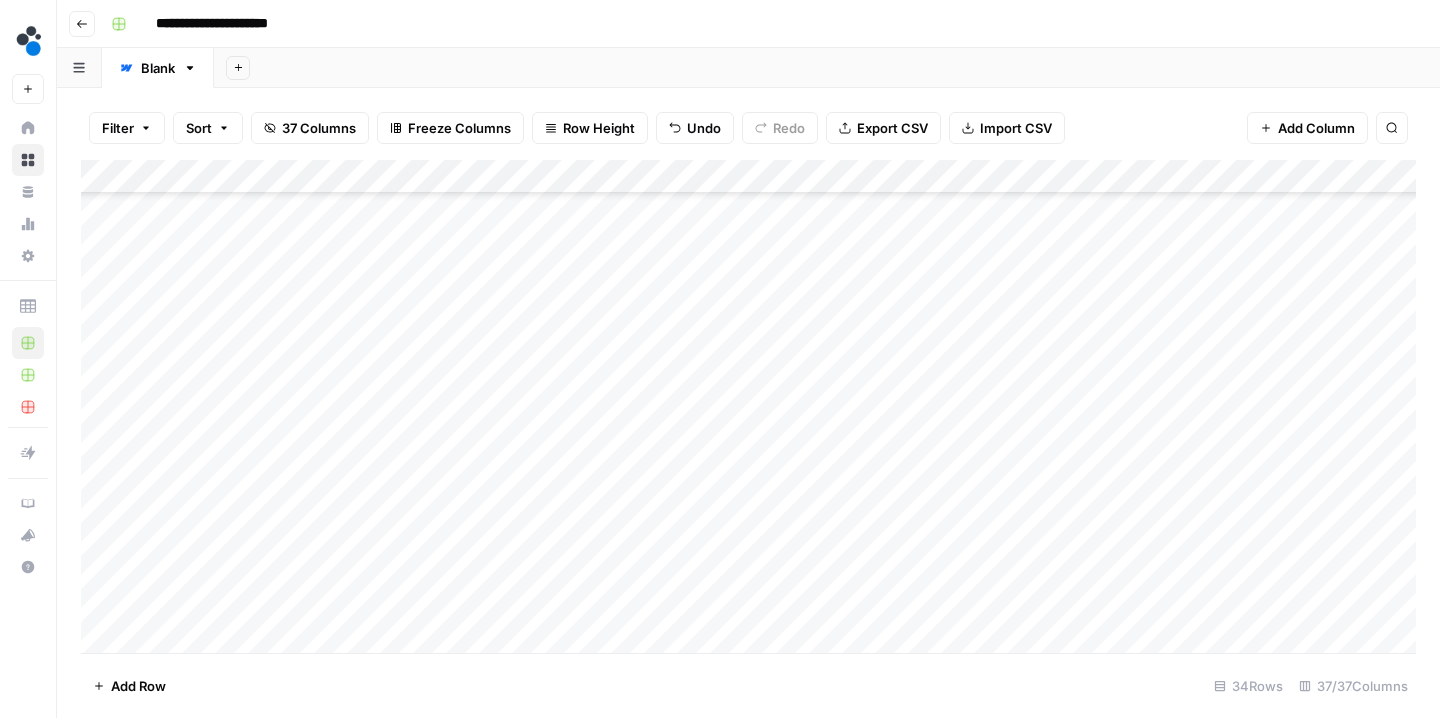 scroll, scrollTop: 723, scrollLeft: 0, axis: vertical 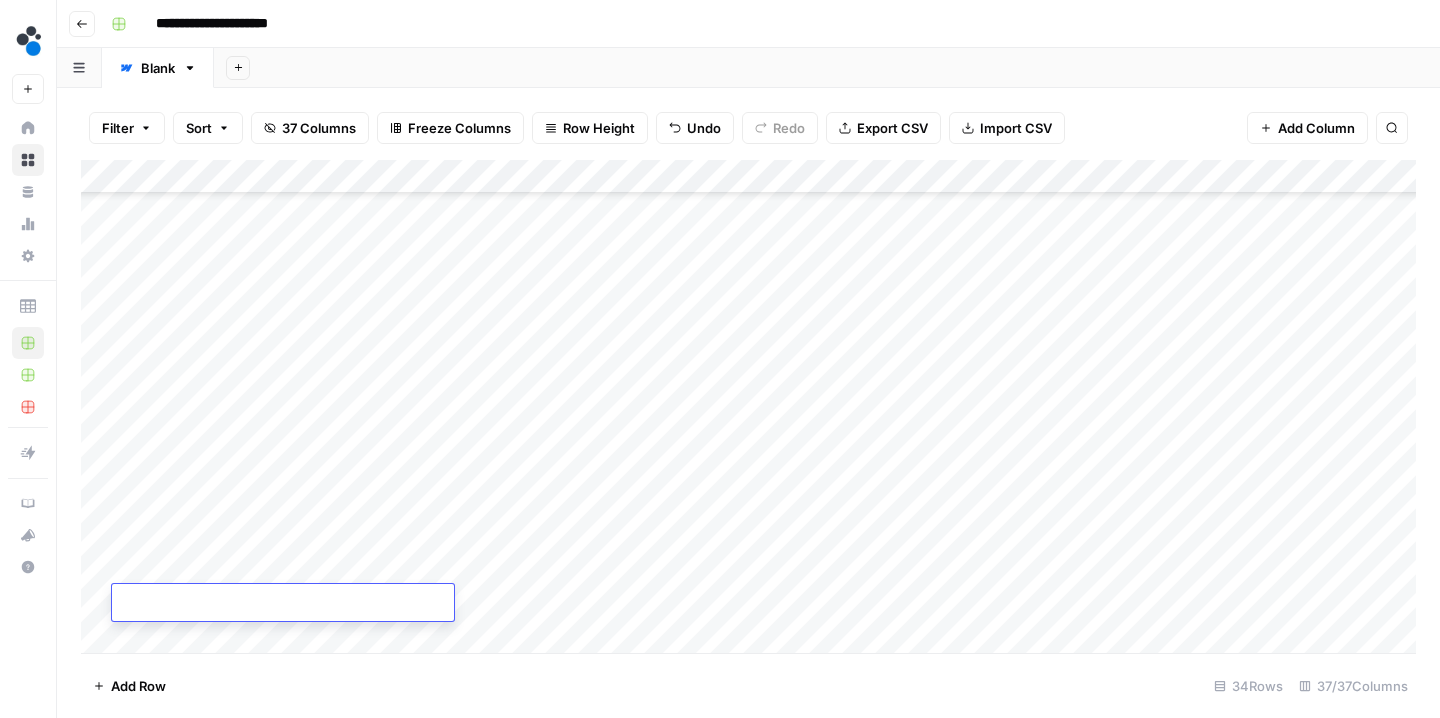 click at bounding box center (283, 604) 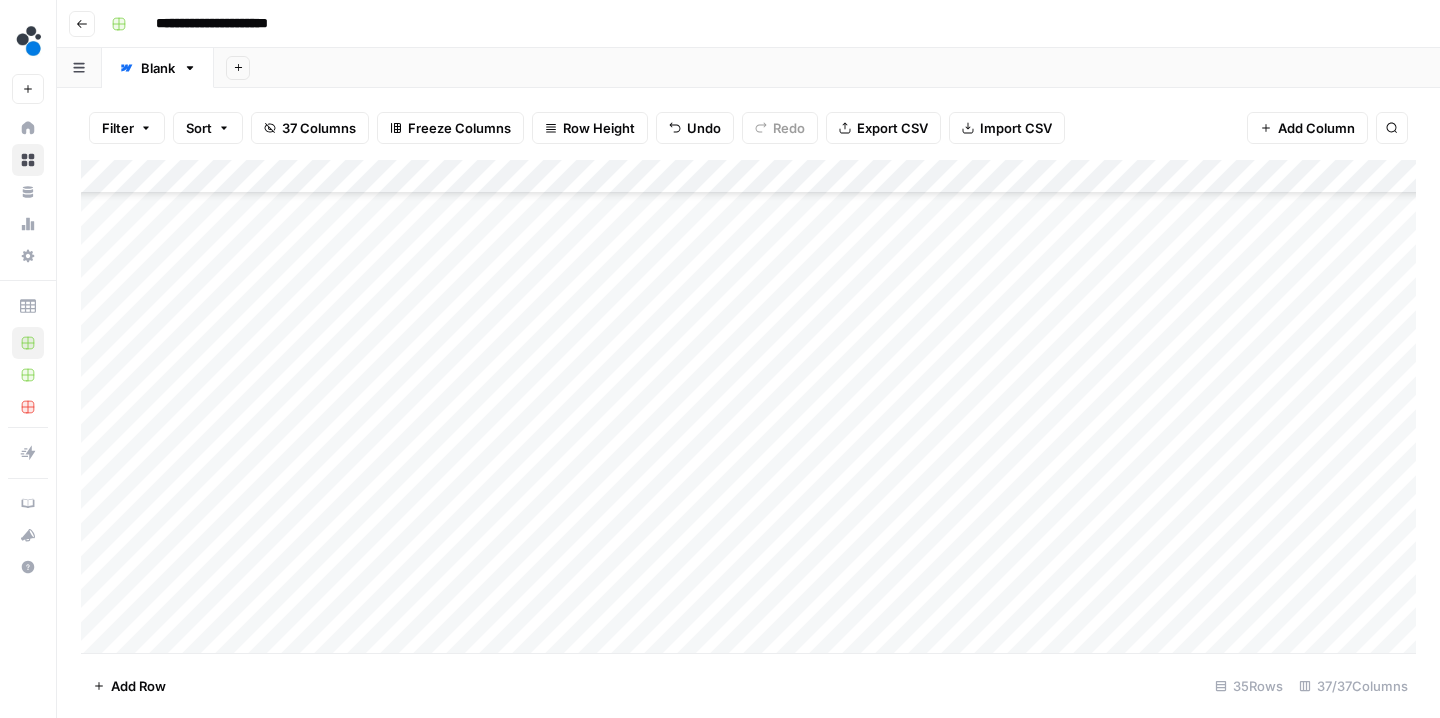 scroll, scrollTop: 724, scrollLeft: 0, axis: vertical 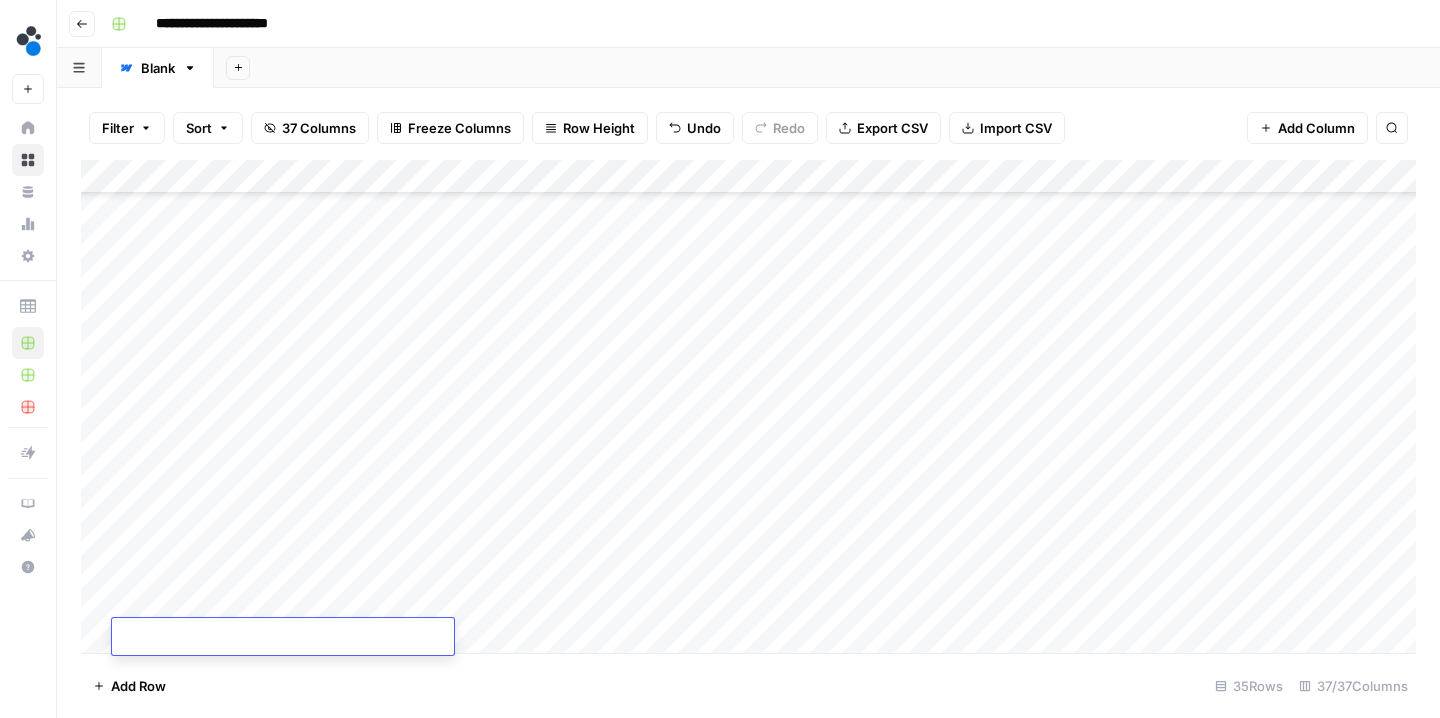paste on "**********" 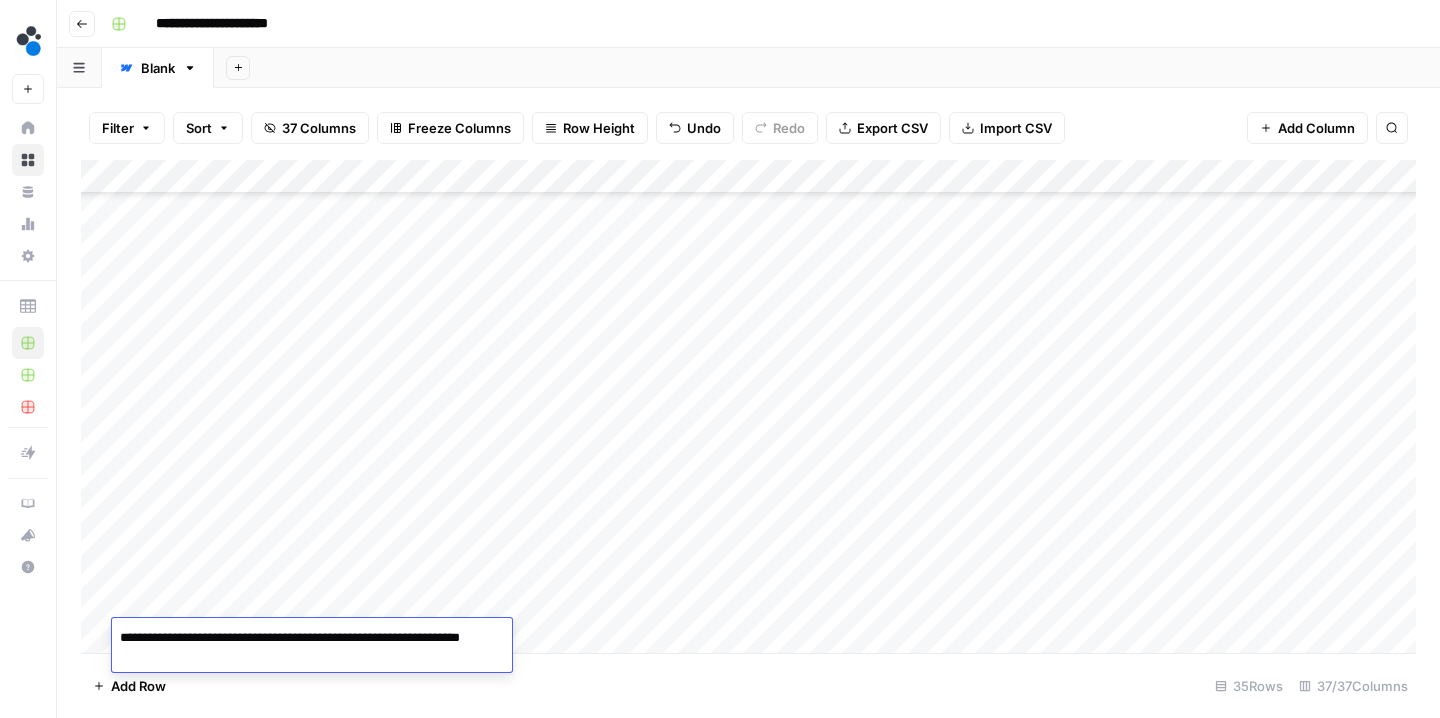 drag, startPoint x: 229, startPoint y: 638, endPoint x: 167, endPoint y: 638, distance: 62 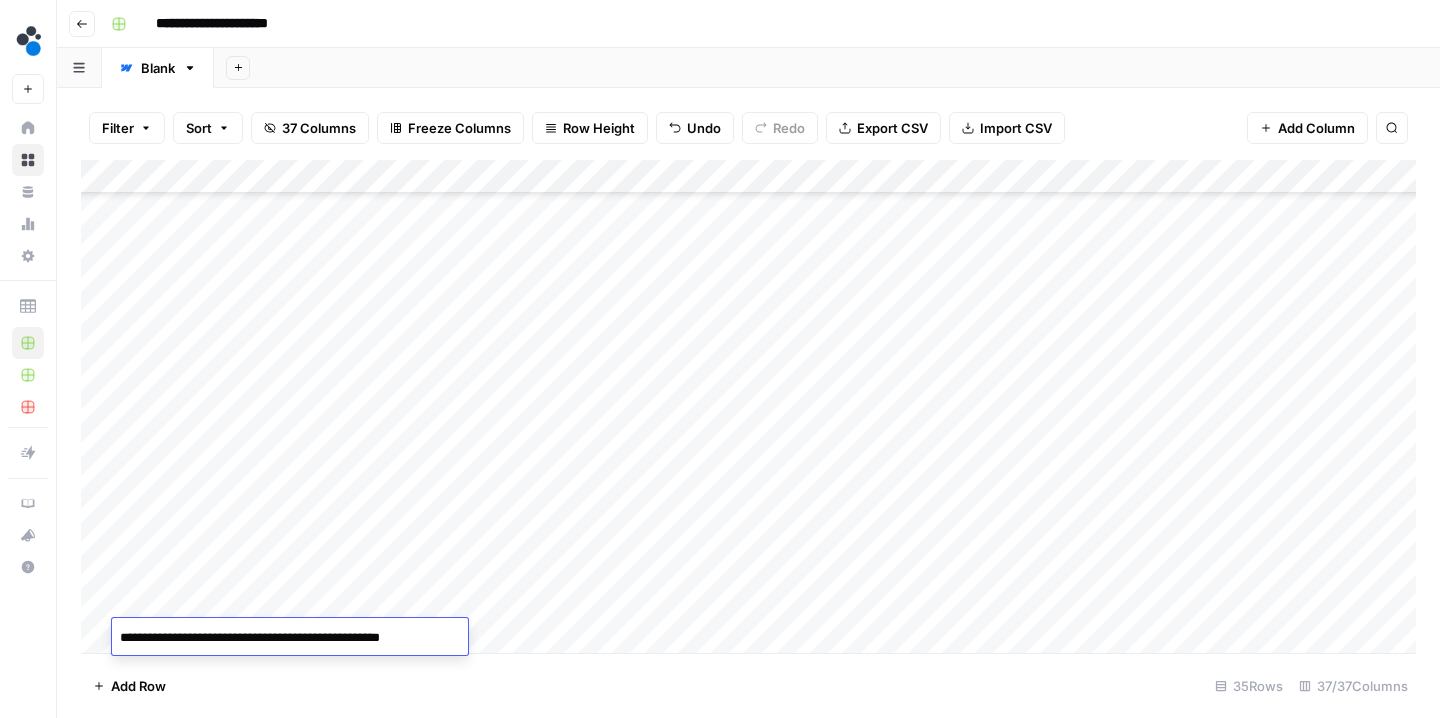 type on "**********" 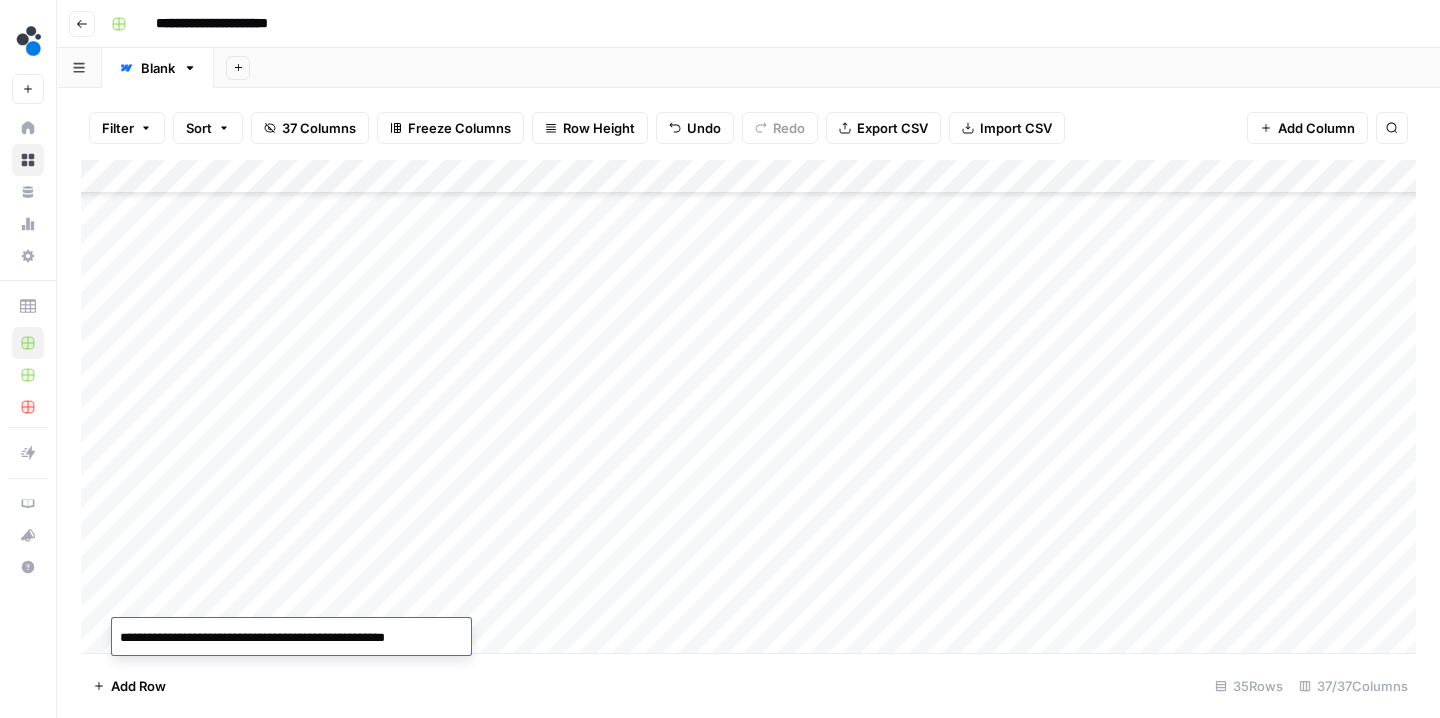 scroll, scrollTop: 757, scrollLeft: 0, axis: vertical 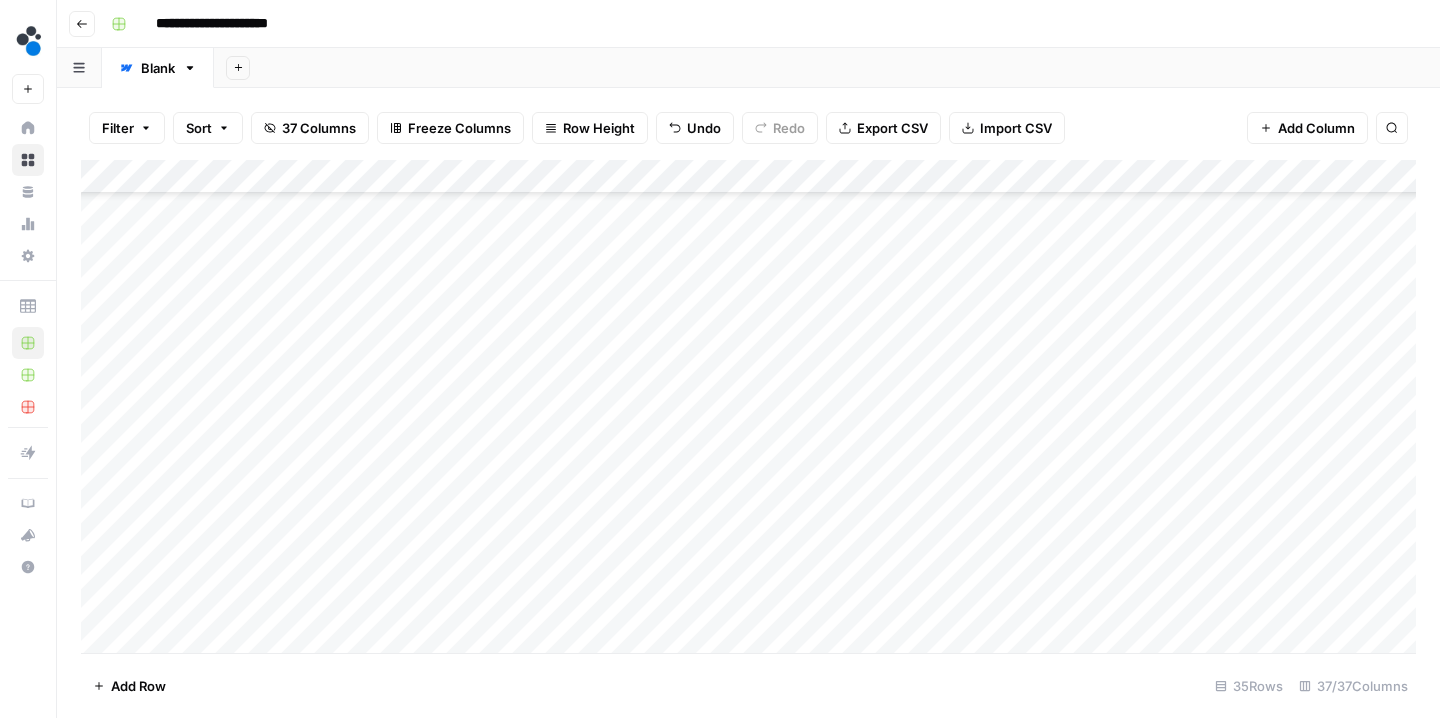click on "Add Column" at bounding box center [748, 409] 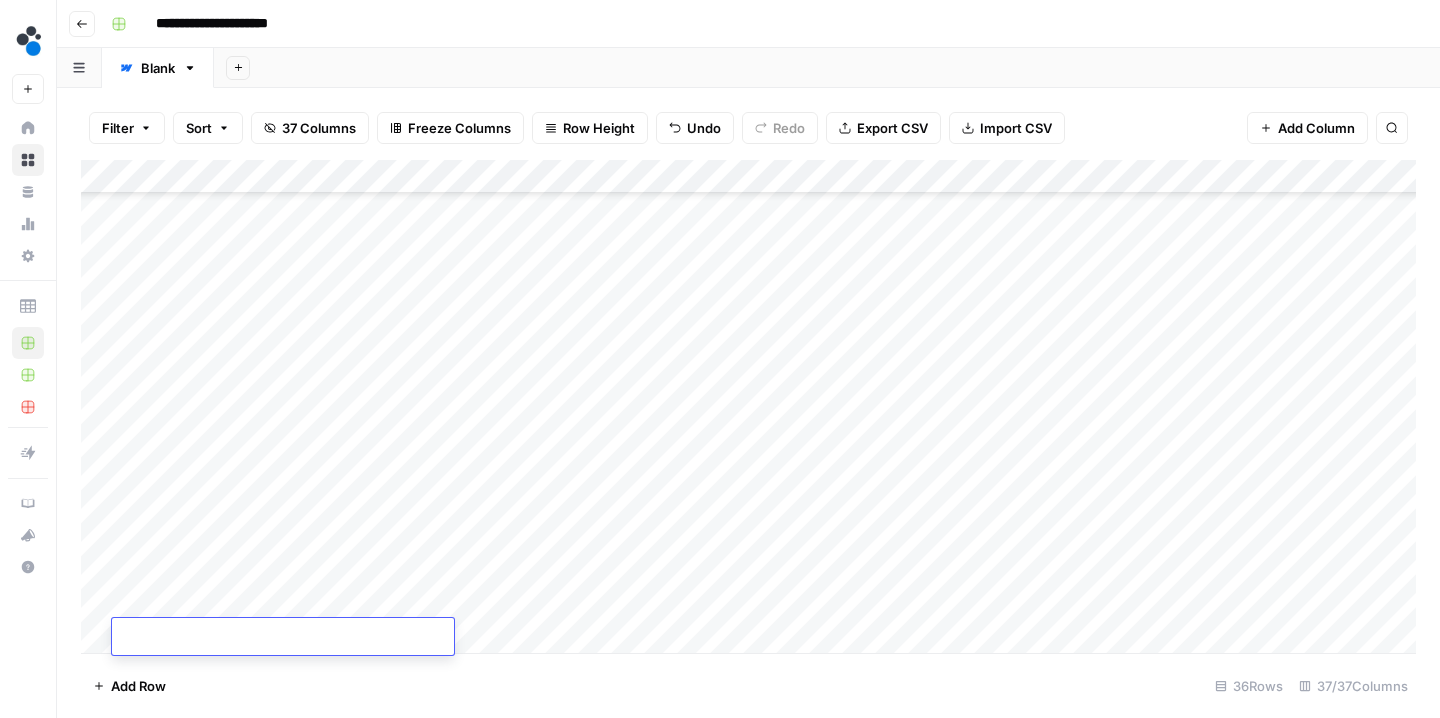 scroll, scrollTop: 758, scrollLeft: 0, axis: vertical 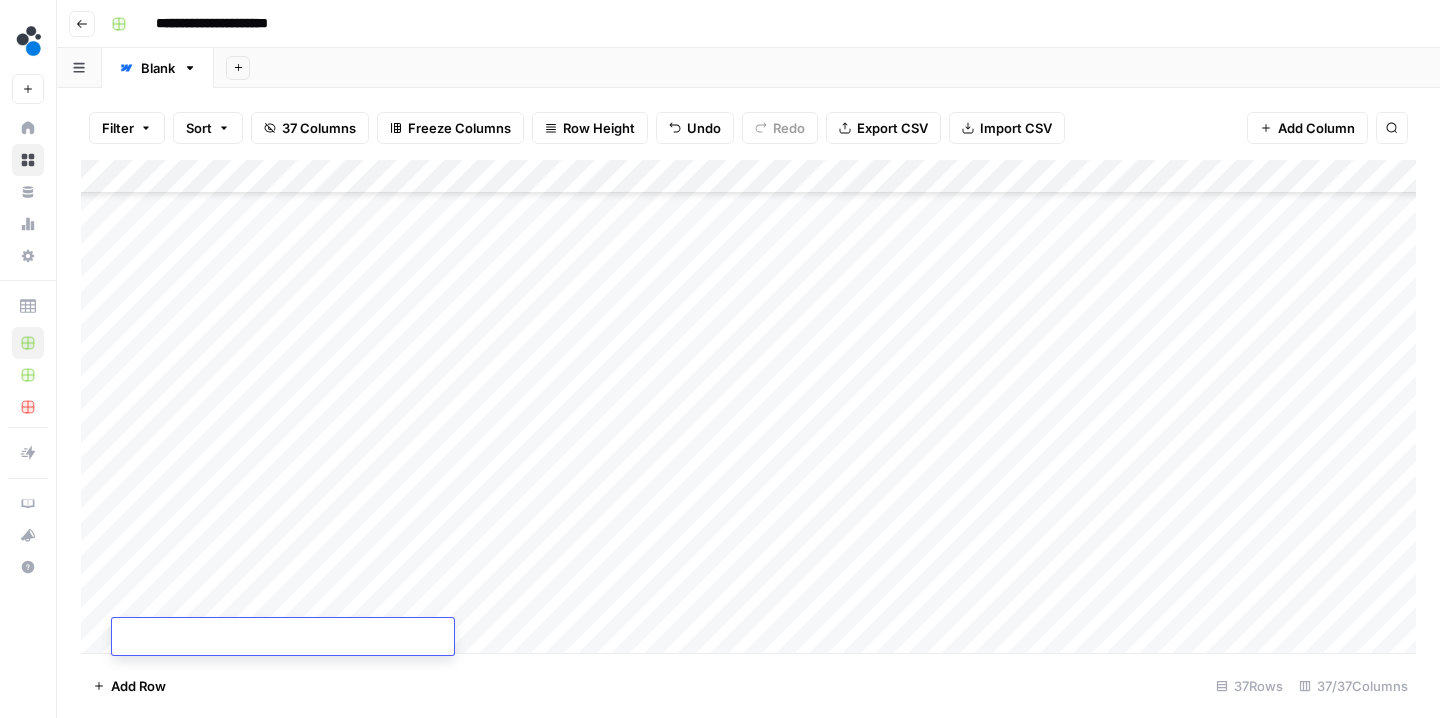 paste on "**********" 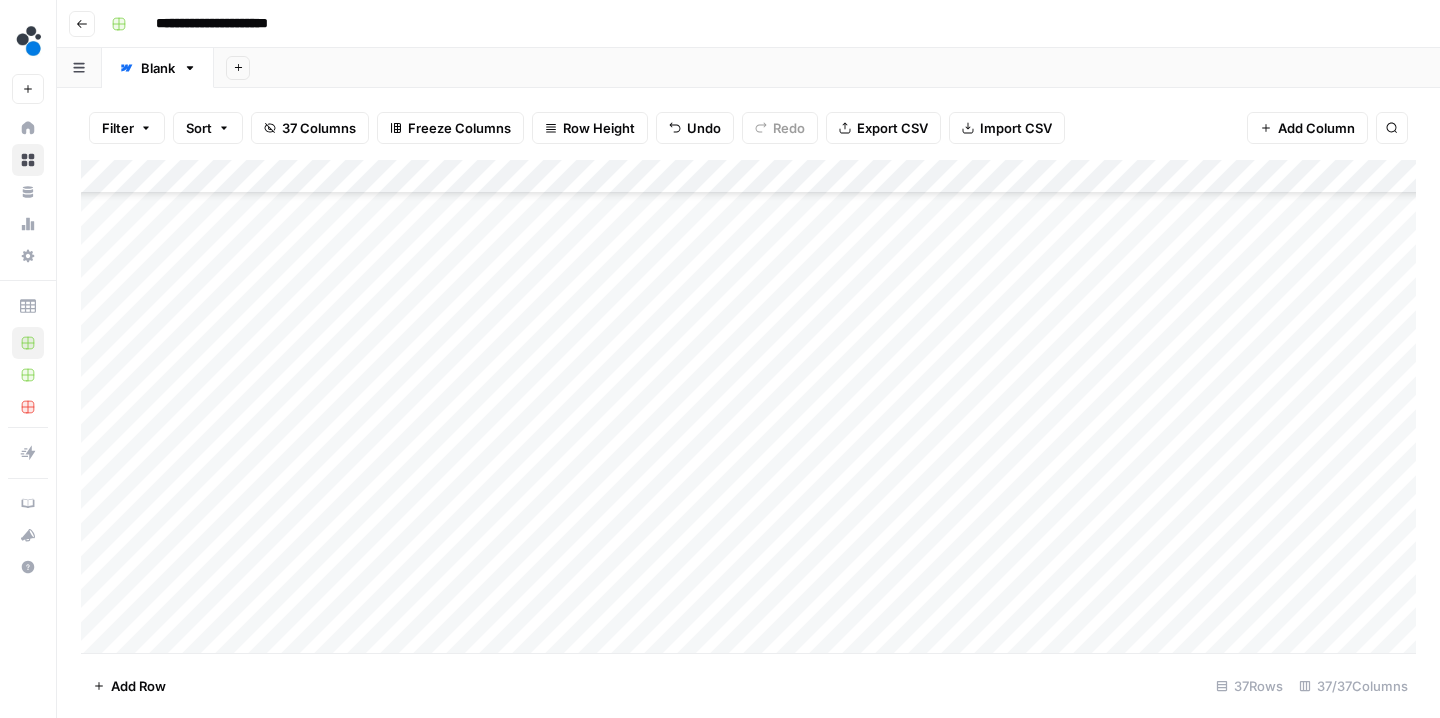 scroll, scrollTop: 826, scrollLeft: 0, axis: vertical 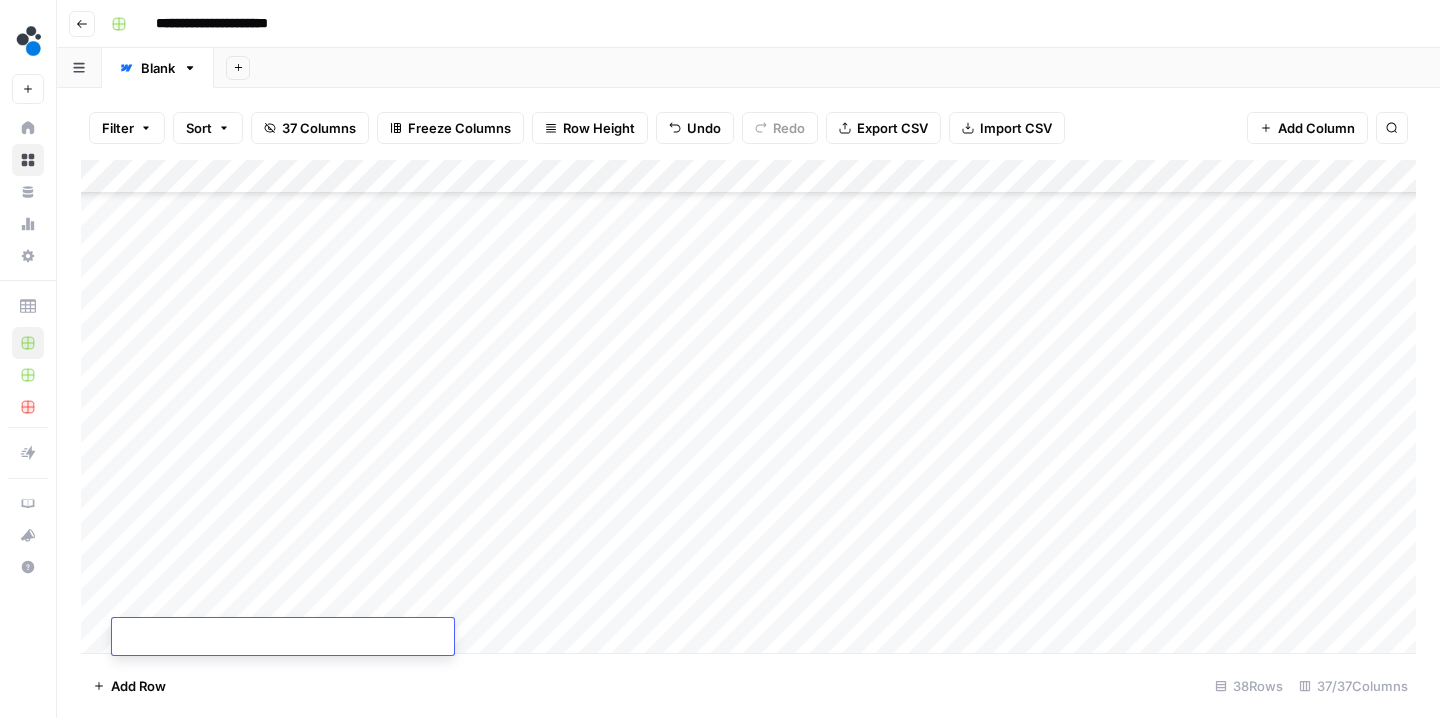 paste on "**********" 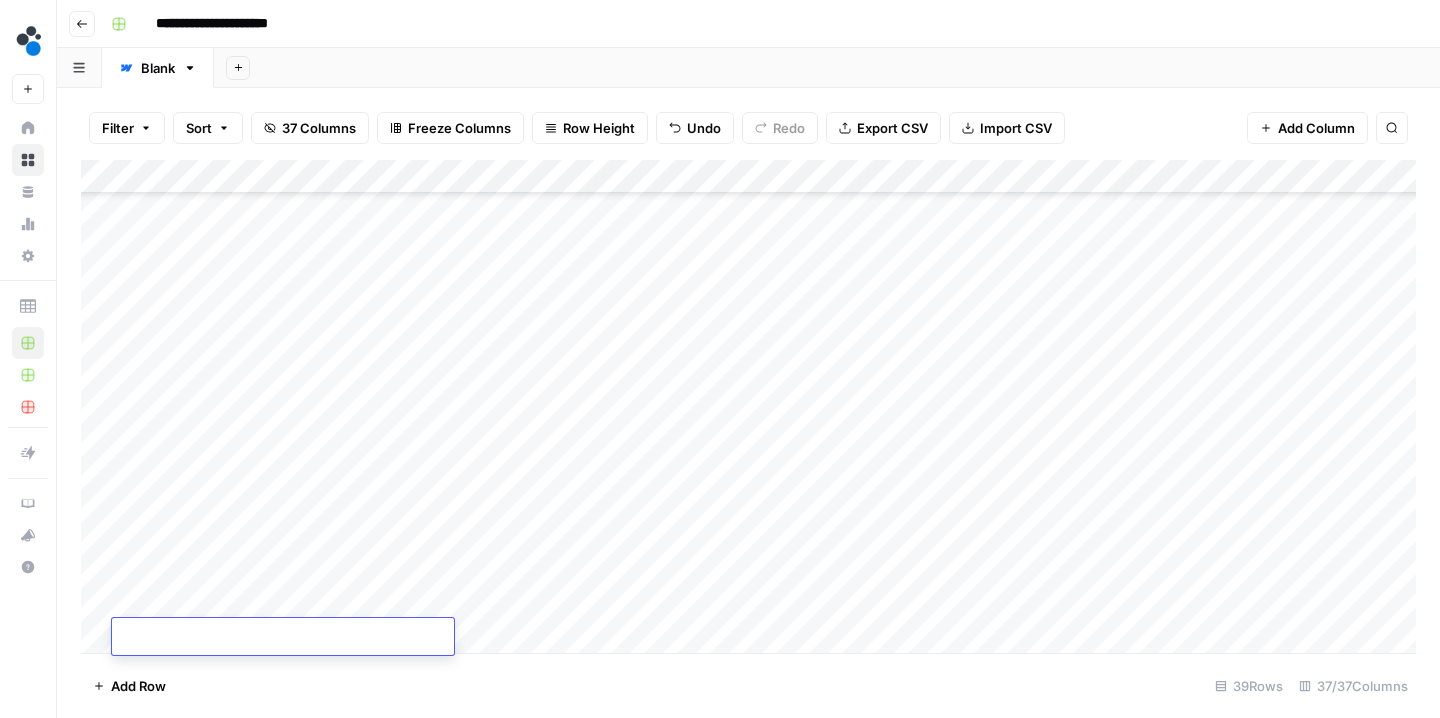 scroll, scrollTop: 860, scrollLeft: 0, axis: vertical 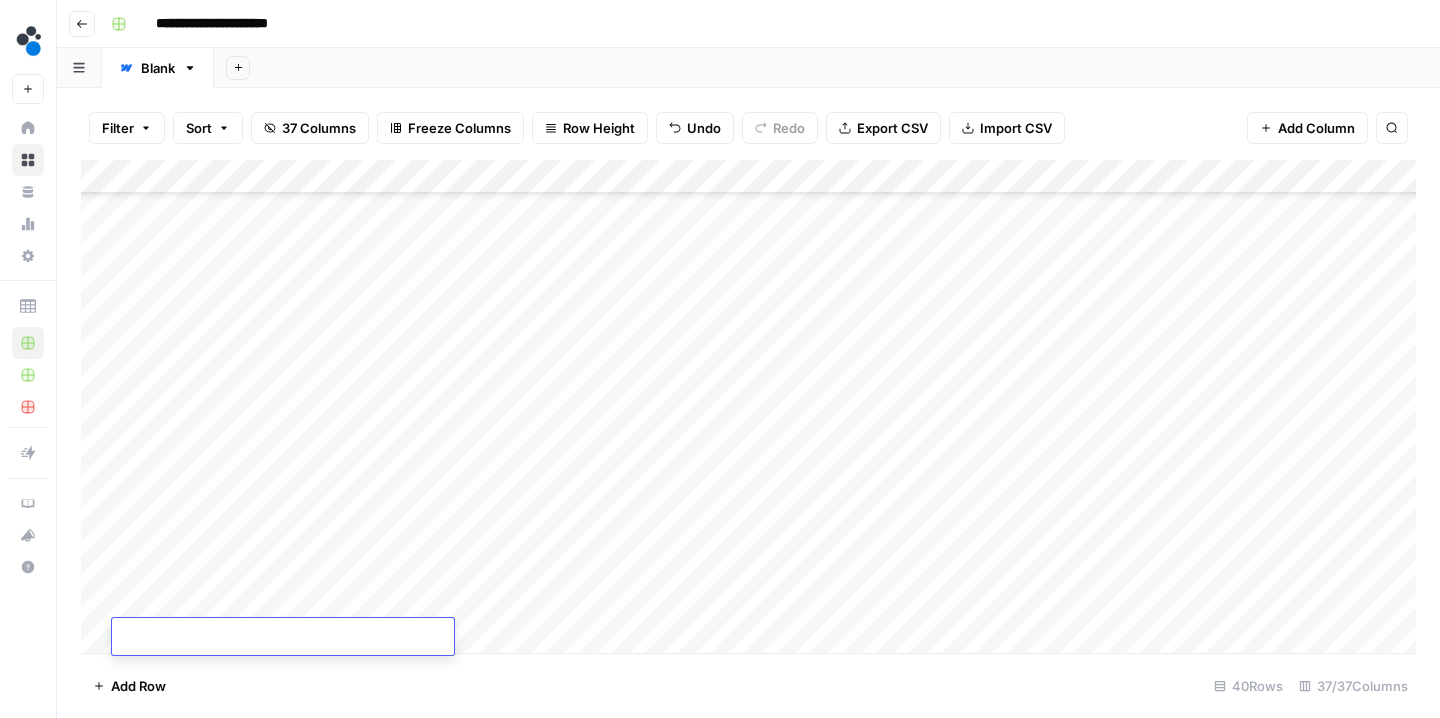 paste on "**********" 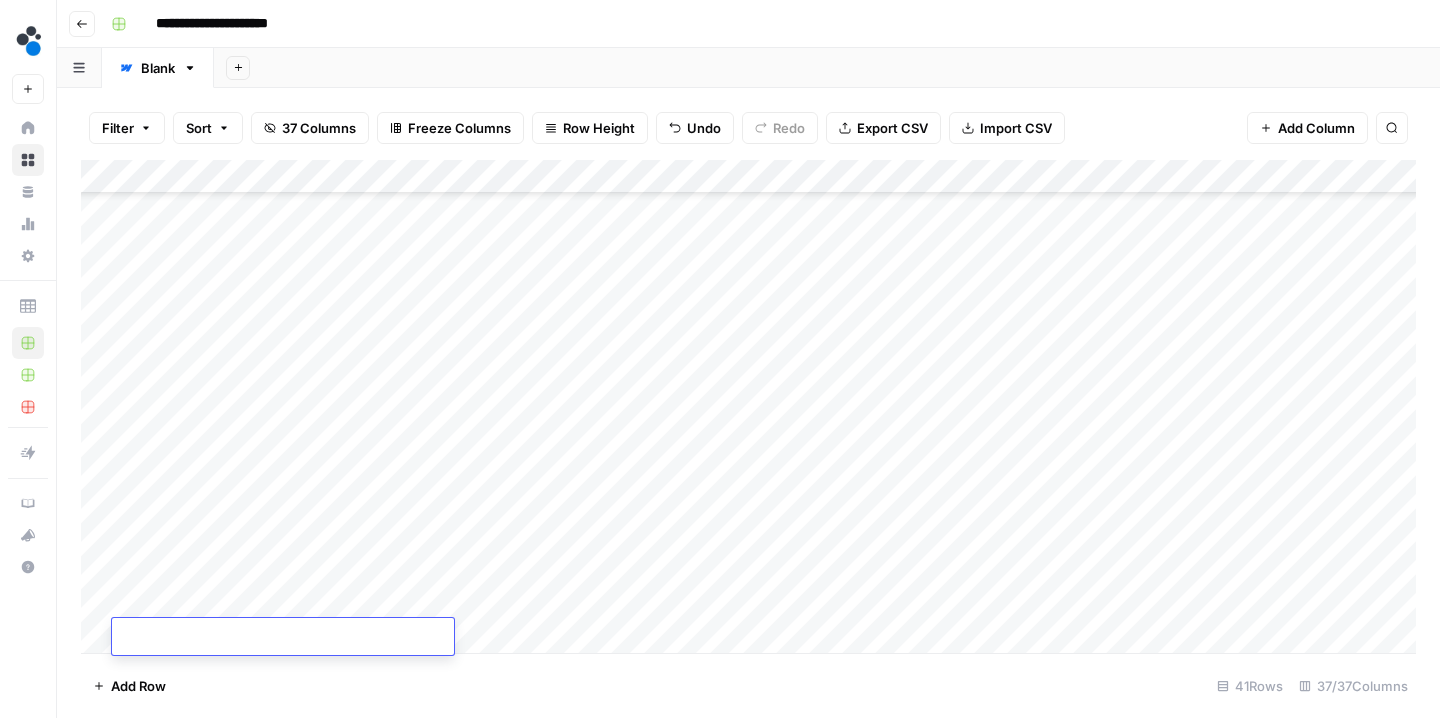 scroll, scrollTop: 928, scrollLeft: 0, axis: vertical 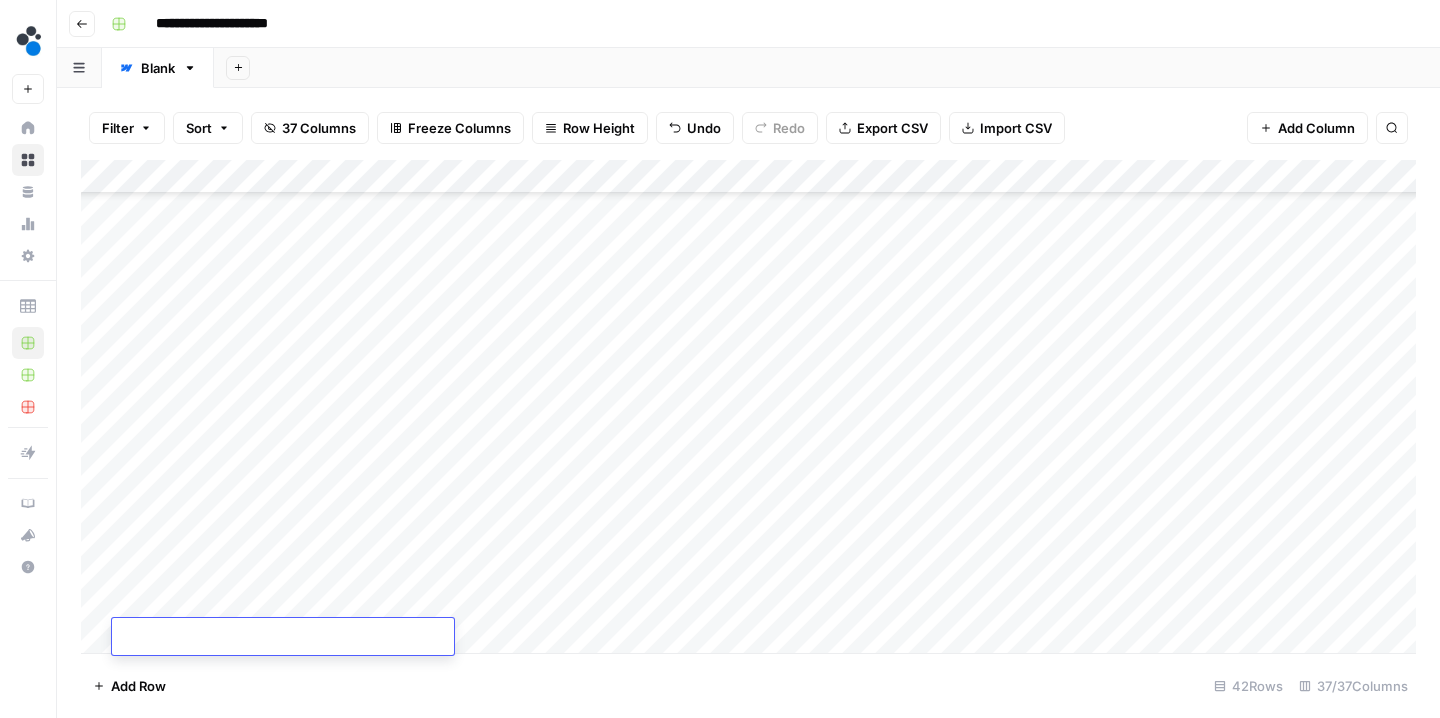 paste on "**********" 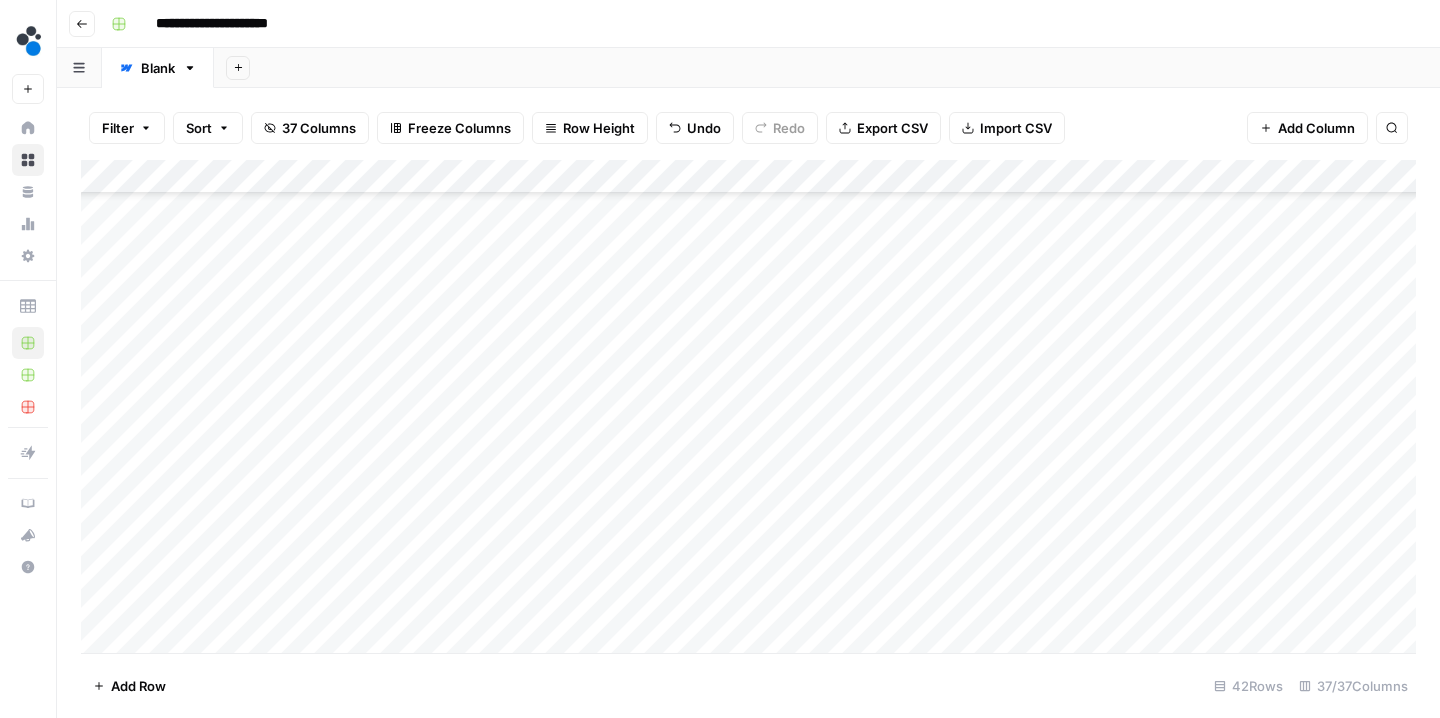 scroll, scrollTop: 995, scrollLeft: 0, axis: vertical 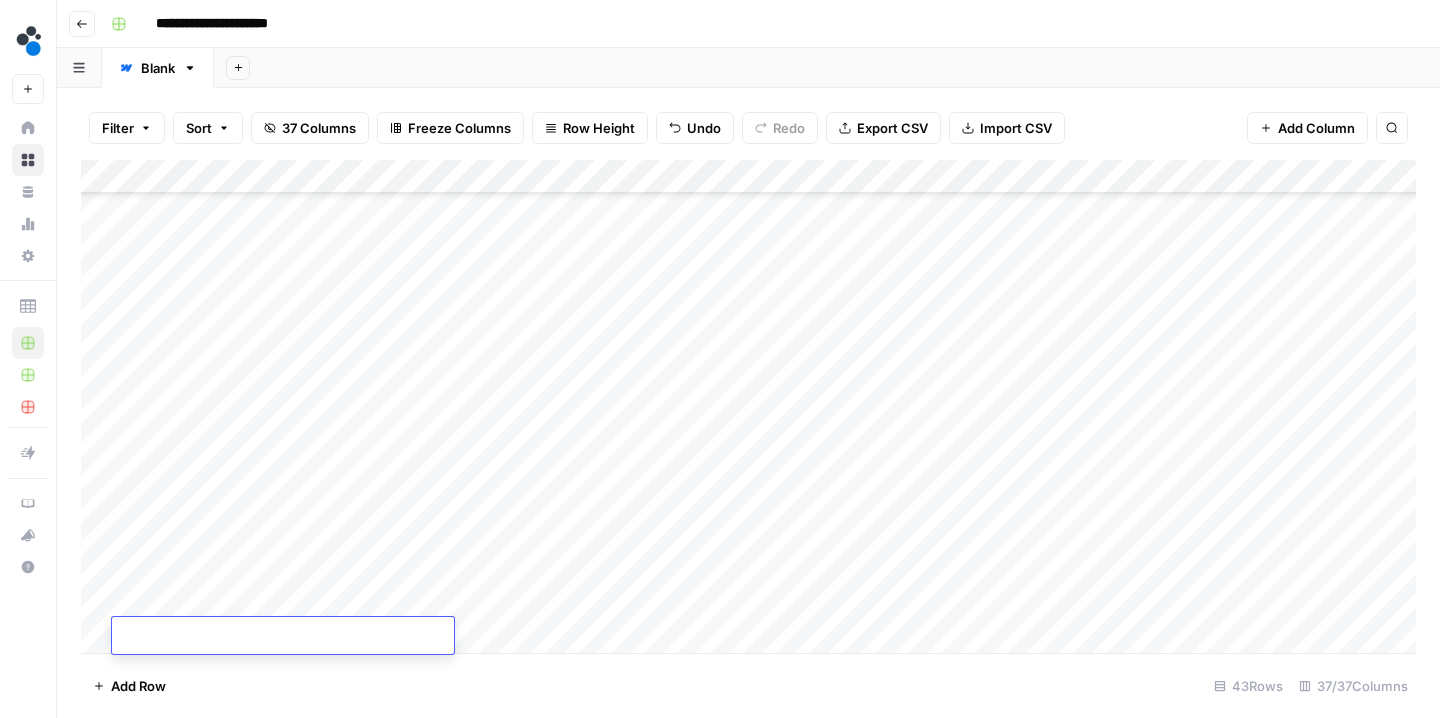 paste on "**********" 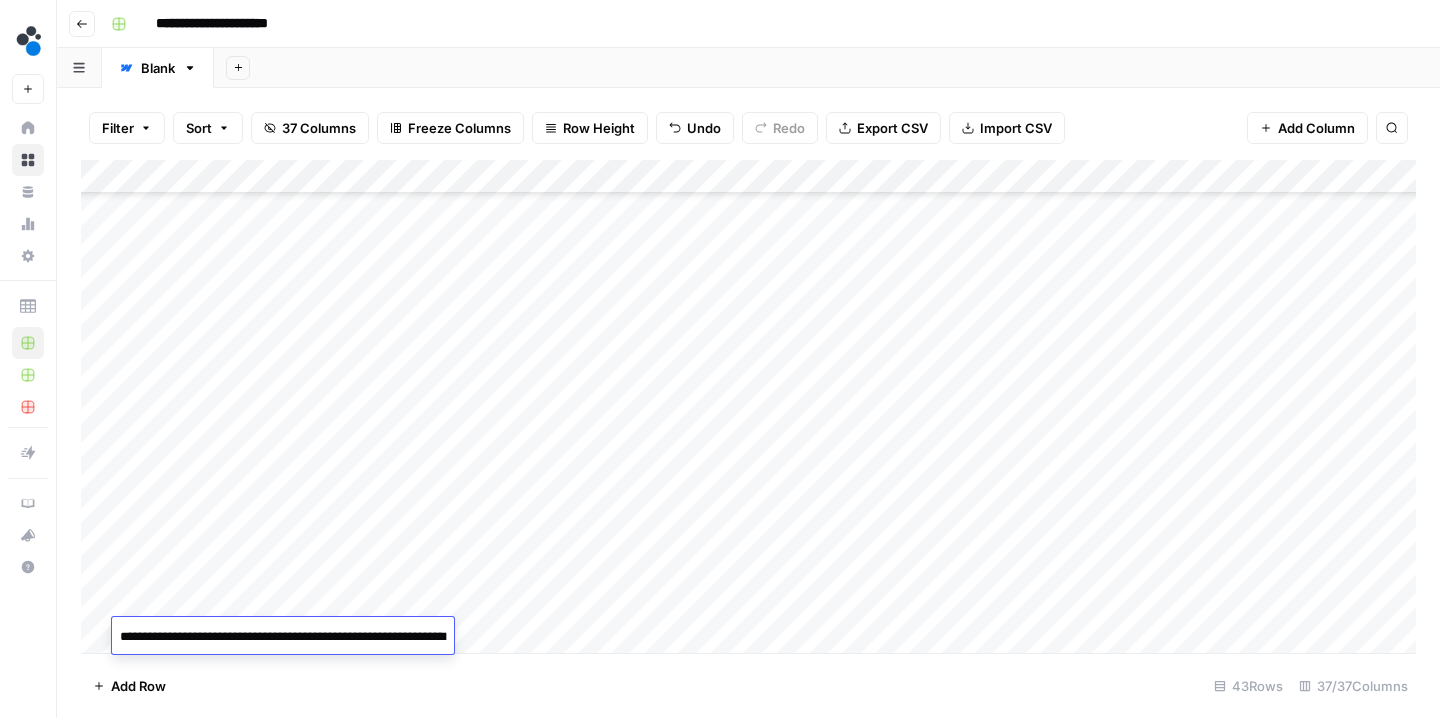 scroll, scrollTop: 43, scrollLeft: 0, axis: vertical 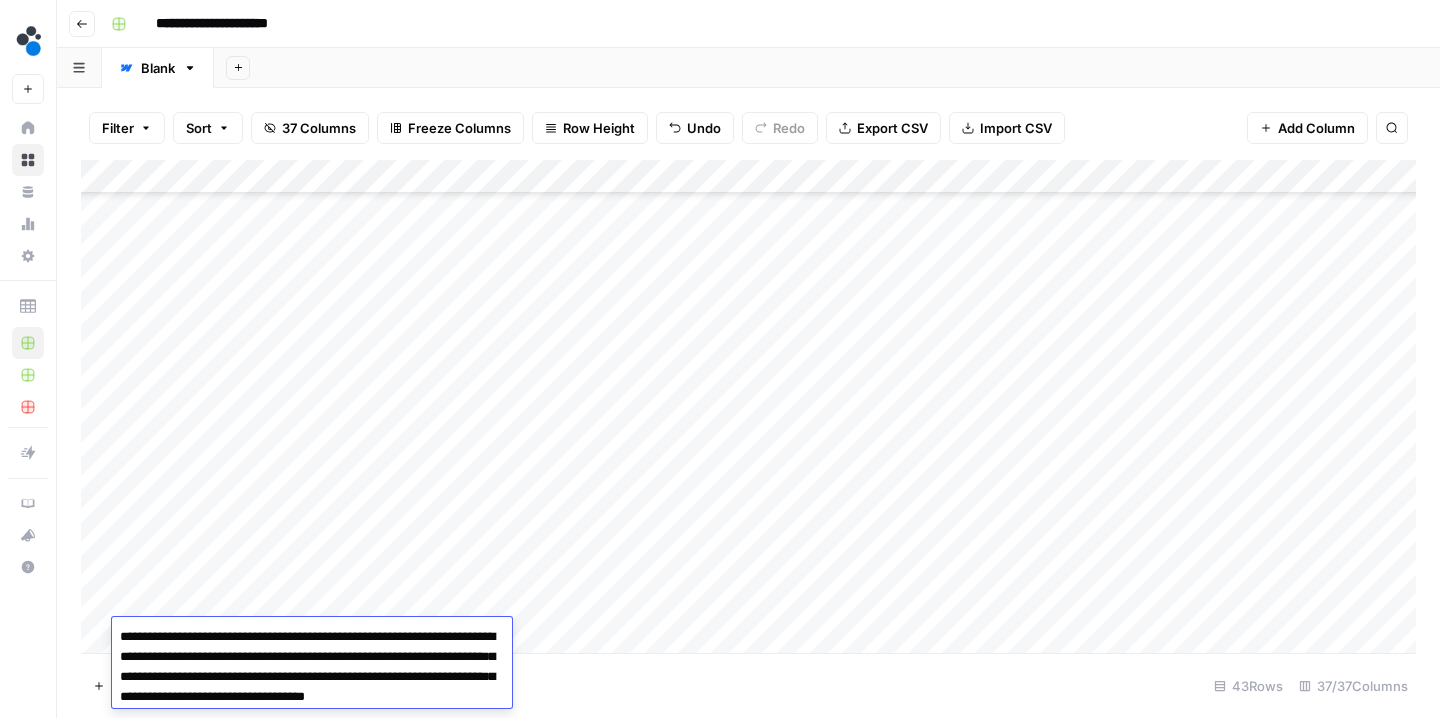 drag, startPoint x: 331, startPoint y: 686, endPoint x: 448, endPoint y: 638, distance: 126.46343 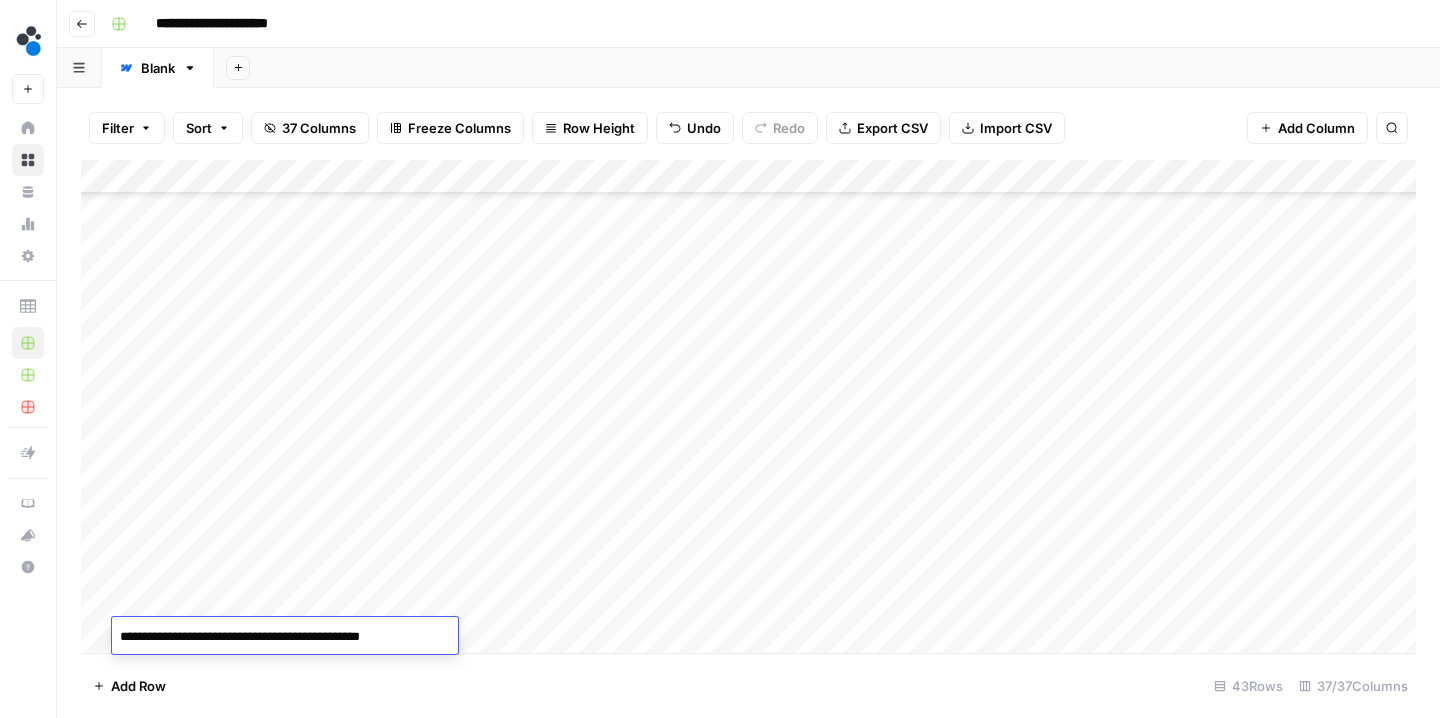 type on "**********" 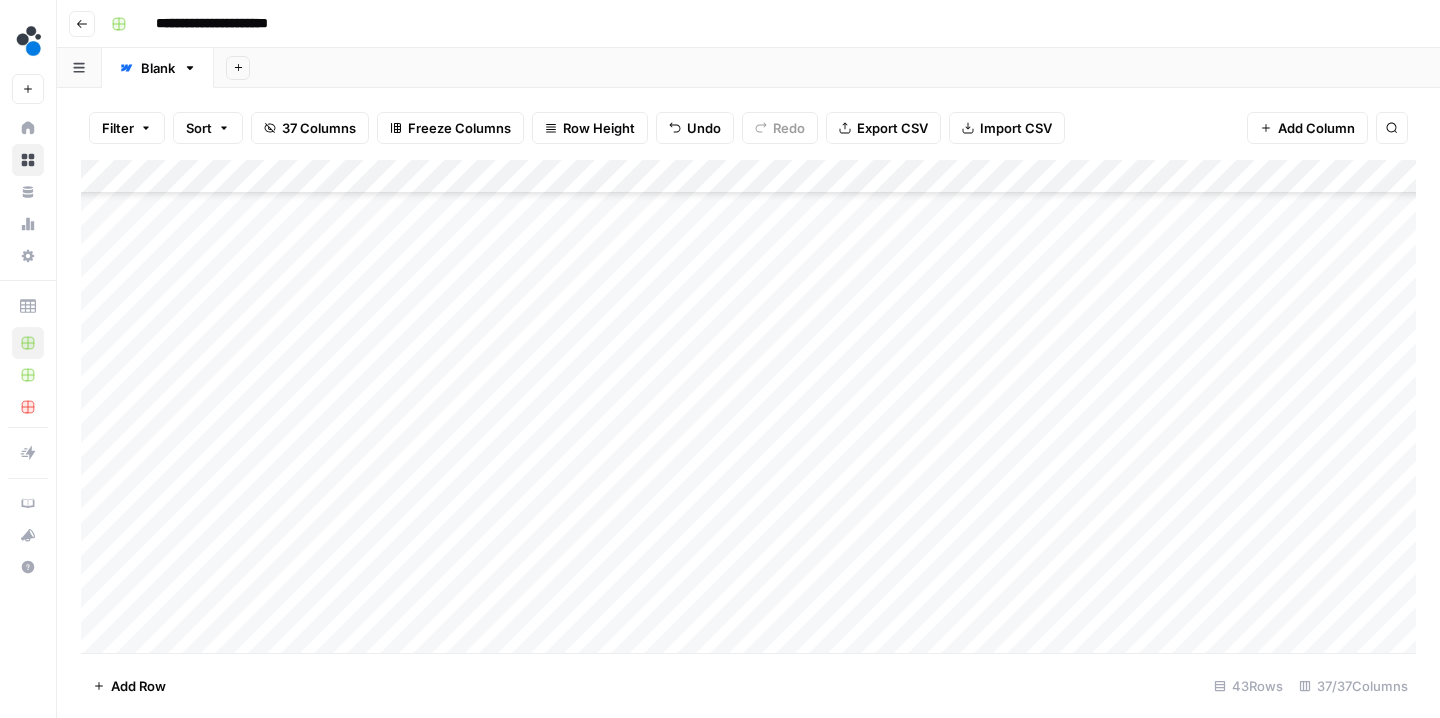 scroll, scrollTop: 1029, scrollLeft: 0, axis: vertical 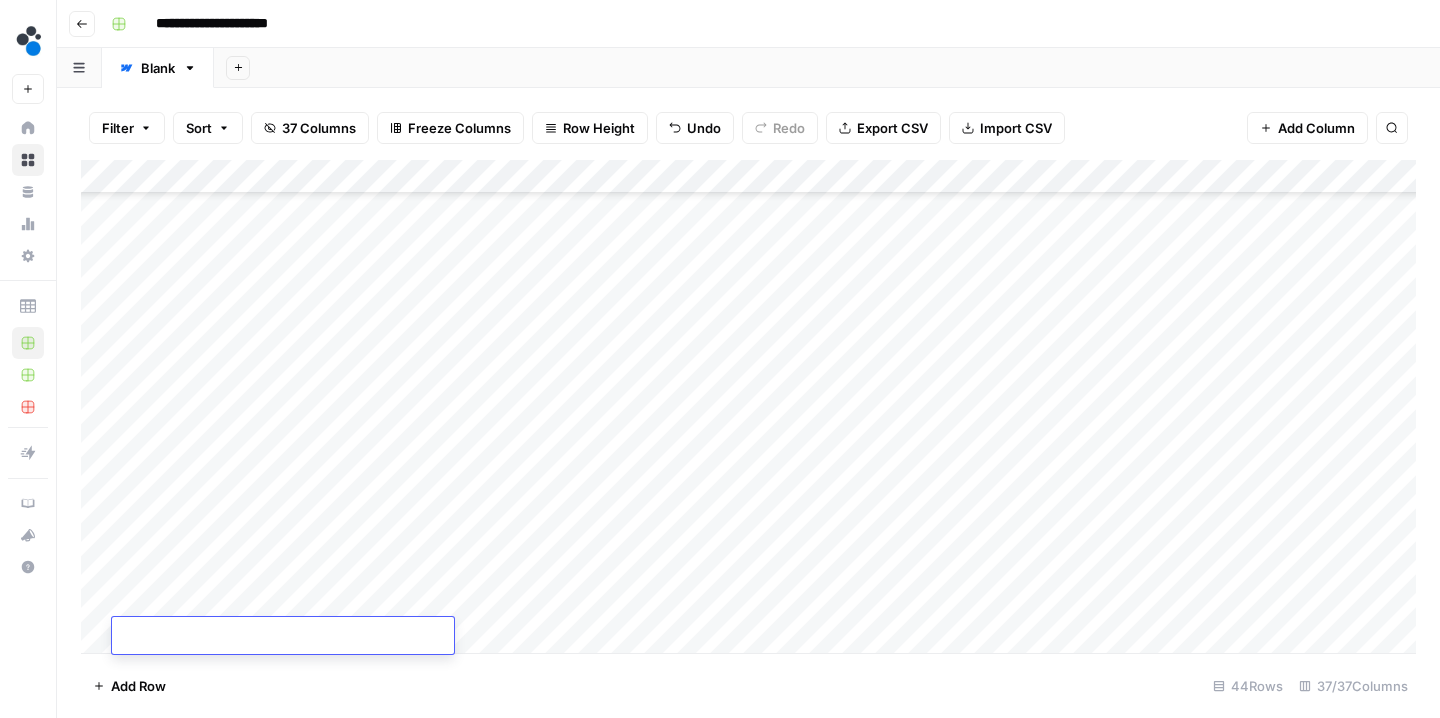 paste on "**********" 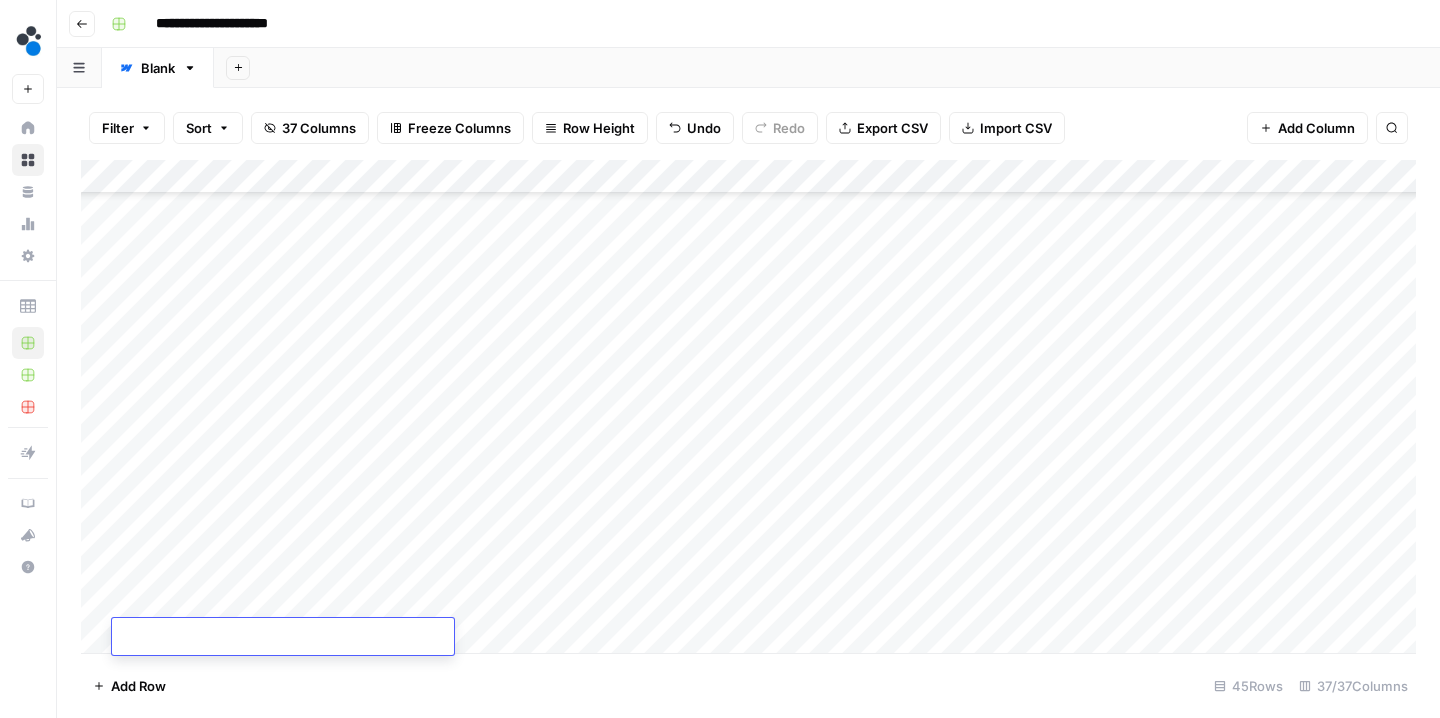 scroll, scrollTop: 1064, scrollLeft: 0, axis: vertical 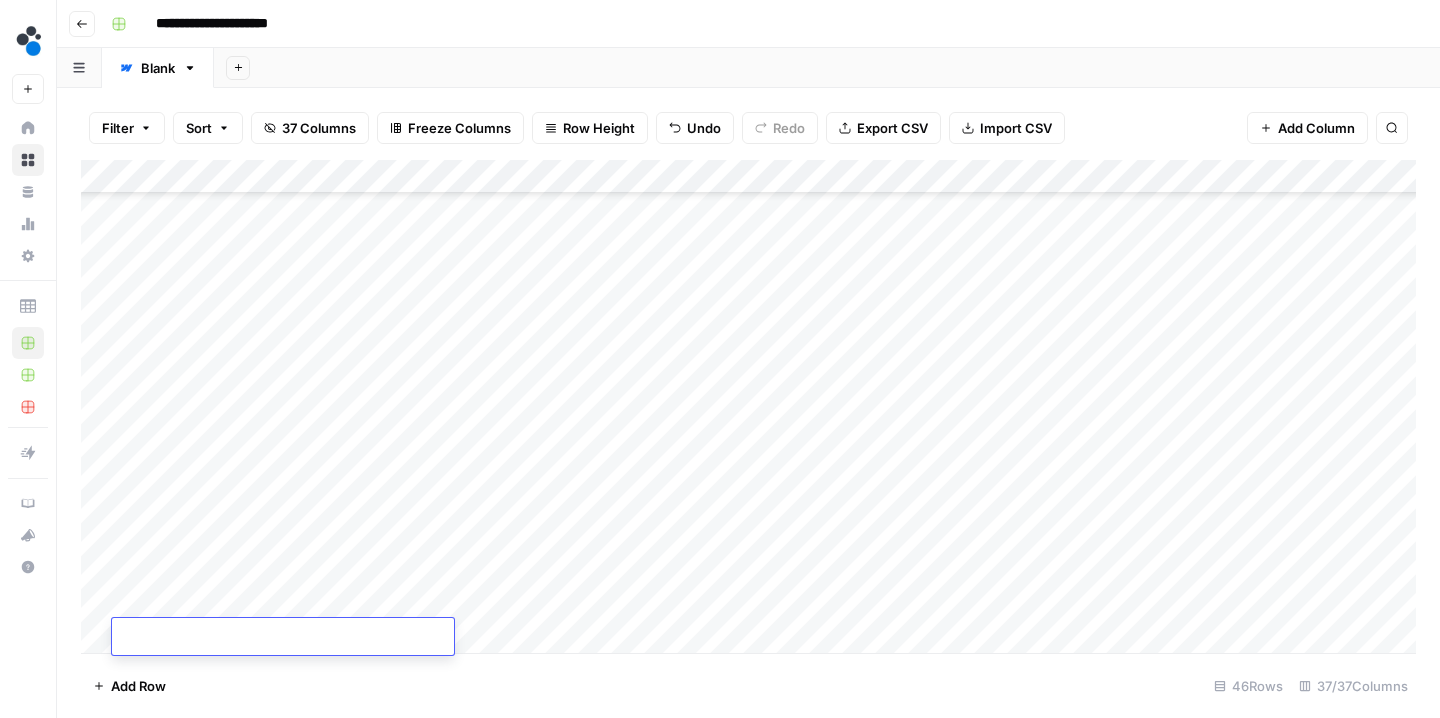 paste on "**********" 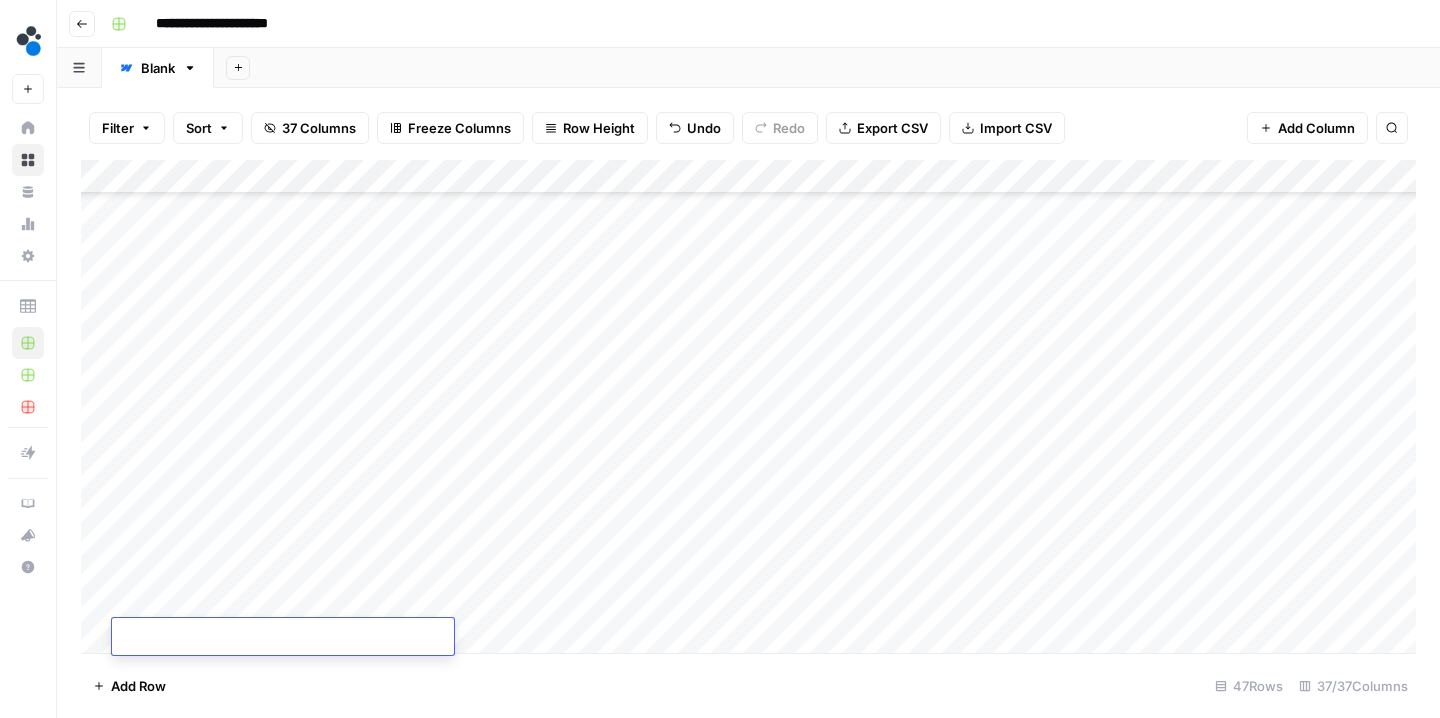 scroll, scrollTop: 1133, scrollLeft: 0, axis: vertical 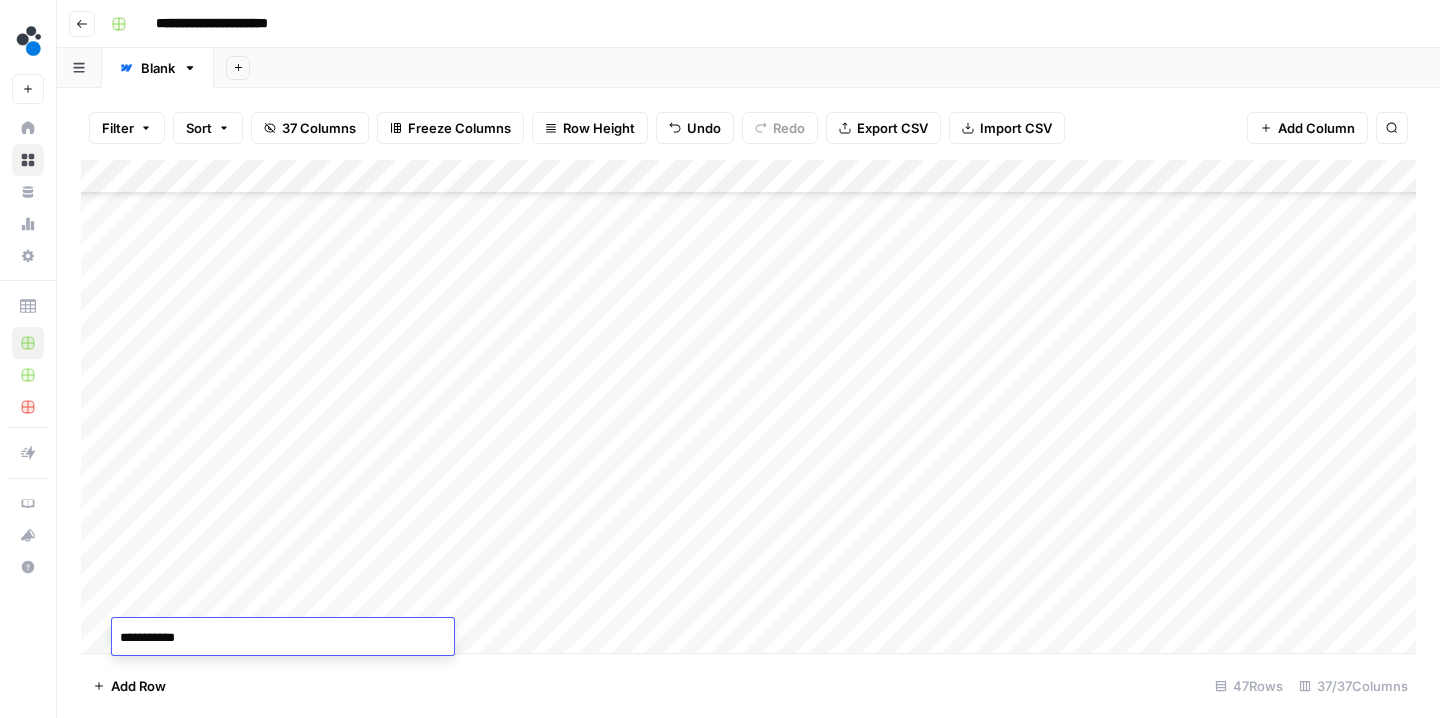 type on "**********" 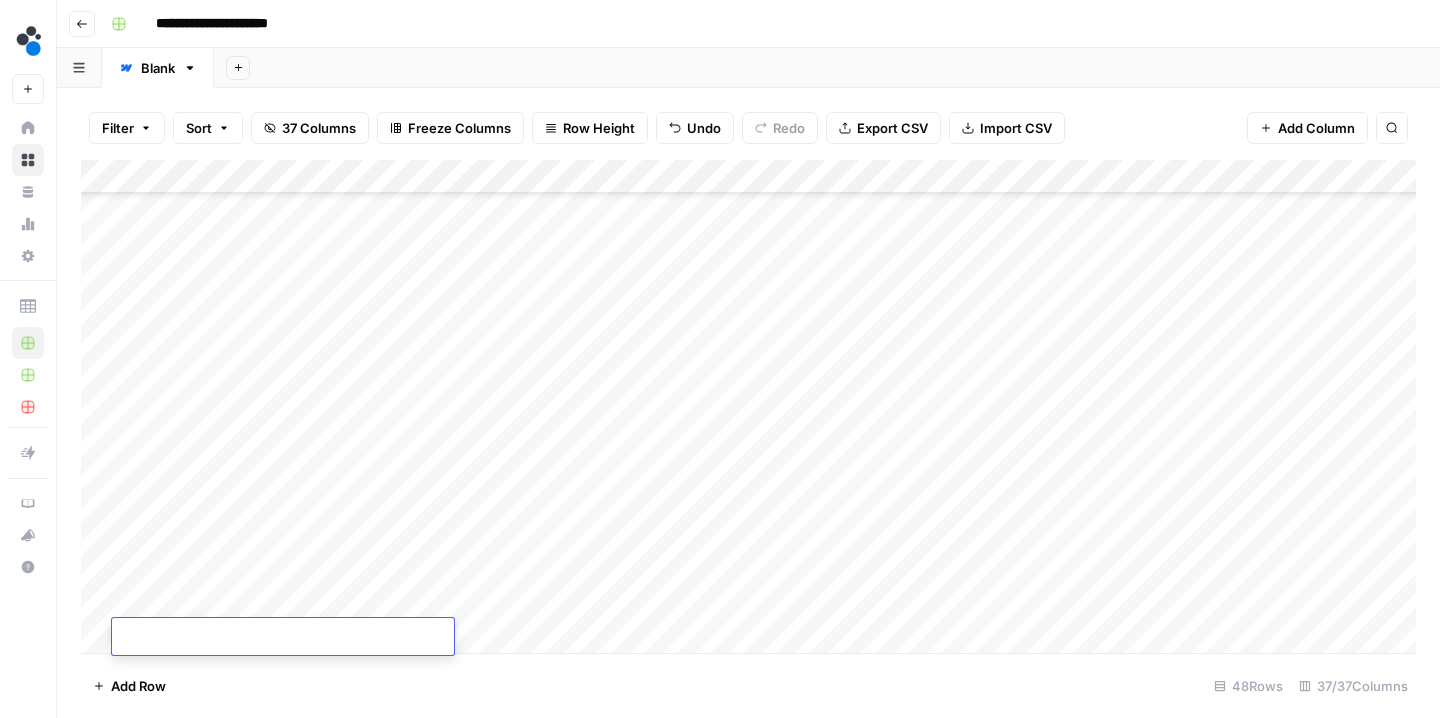scroll, scrollTop: 1166, scrollLeft: 0, axis: vertical 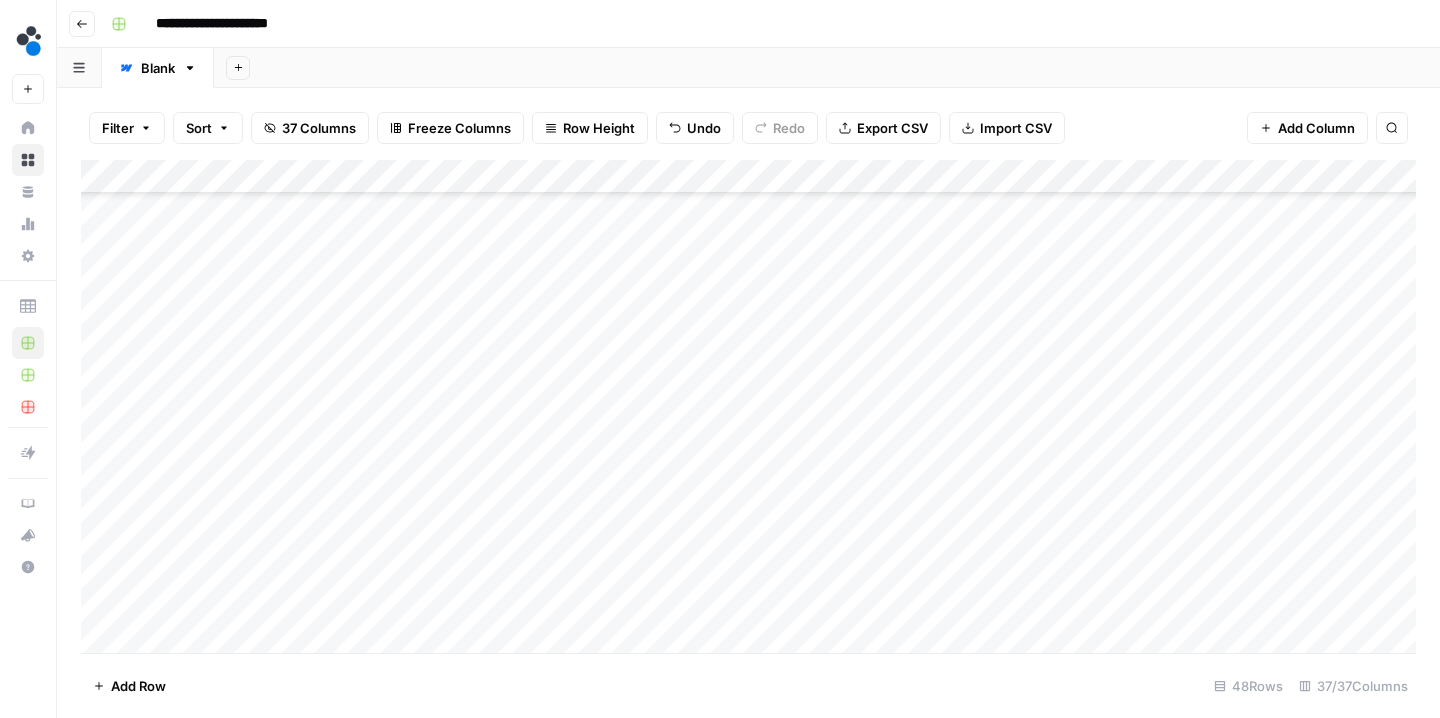 click on "Add Column" at bounding box center [748, 409] 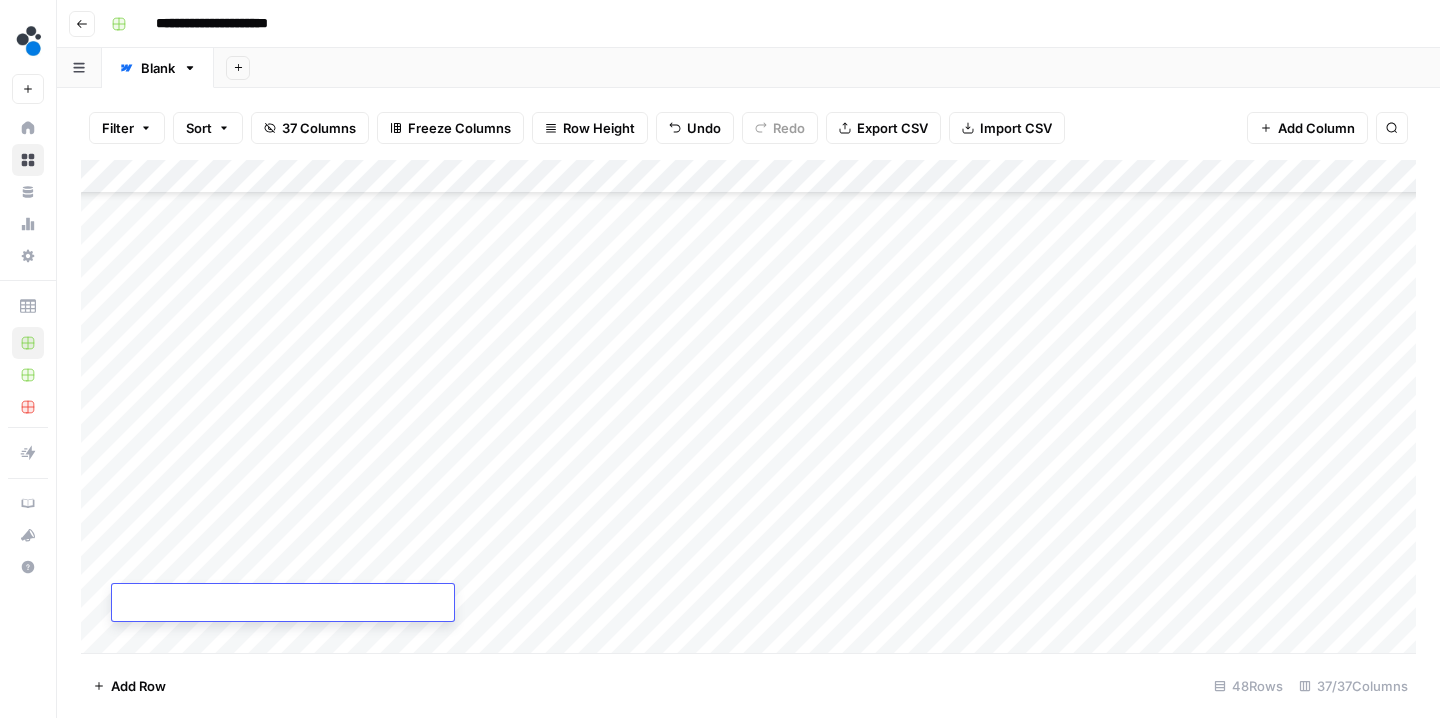 click at bounding box center [283, 604] 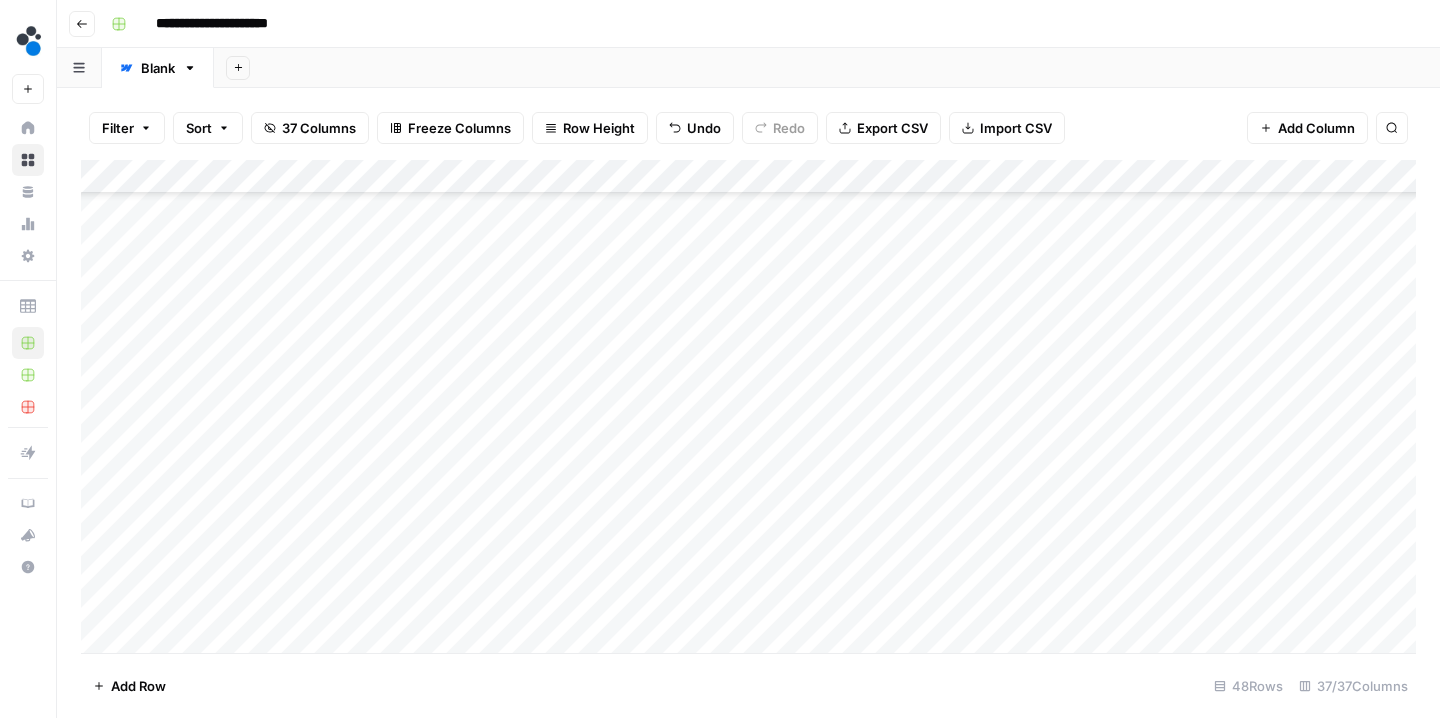 scroll, scrollTop: 1200, scrollLeft: 0, axis: vertical 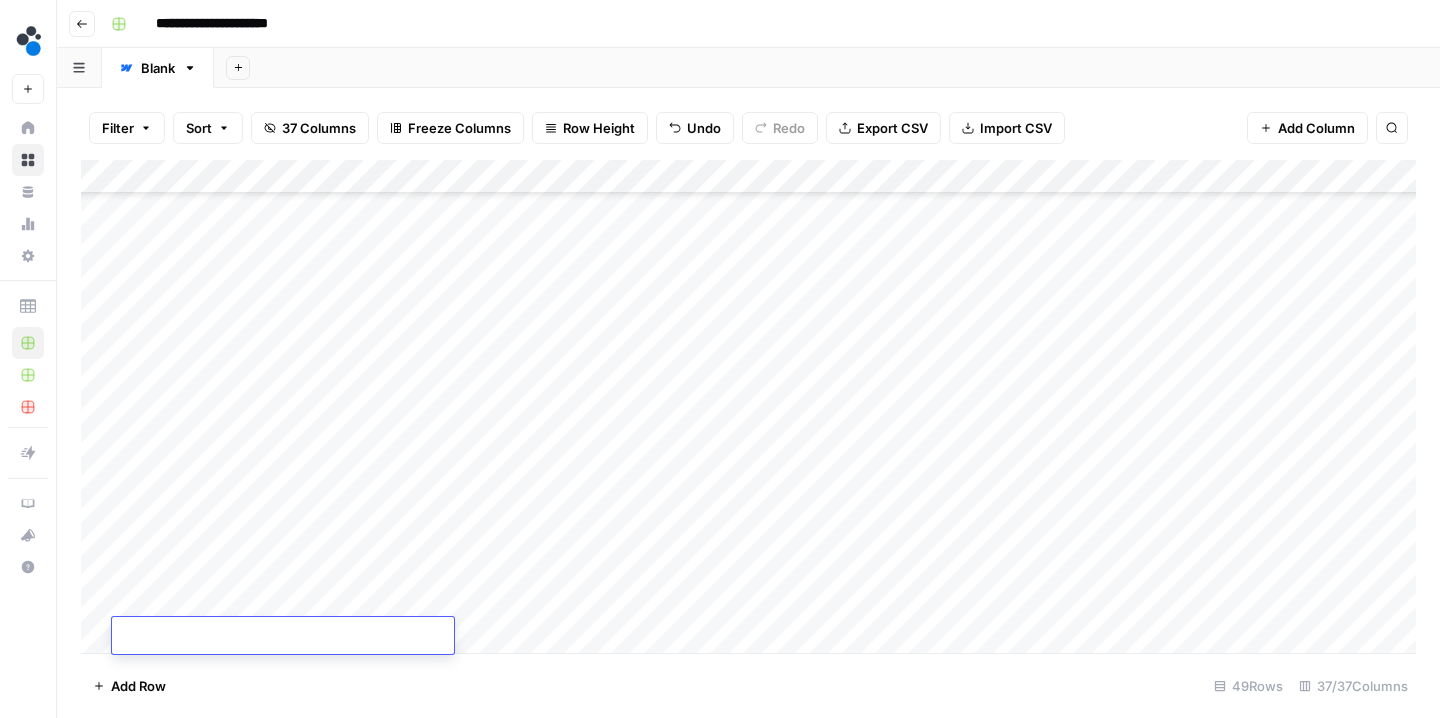 paste on "**********" 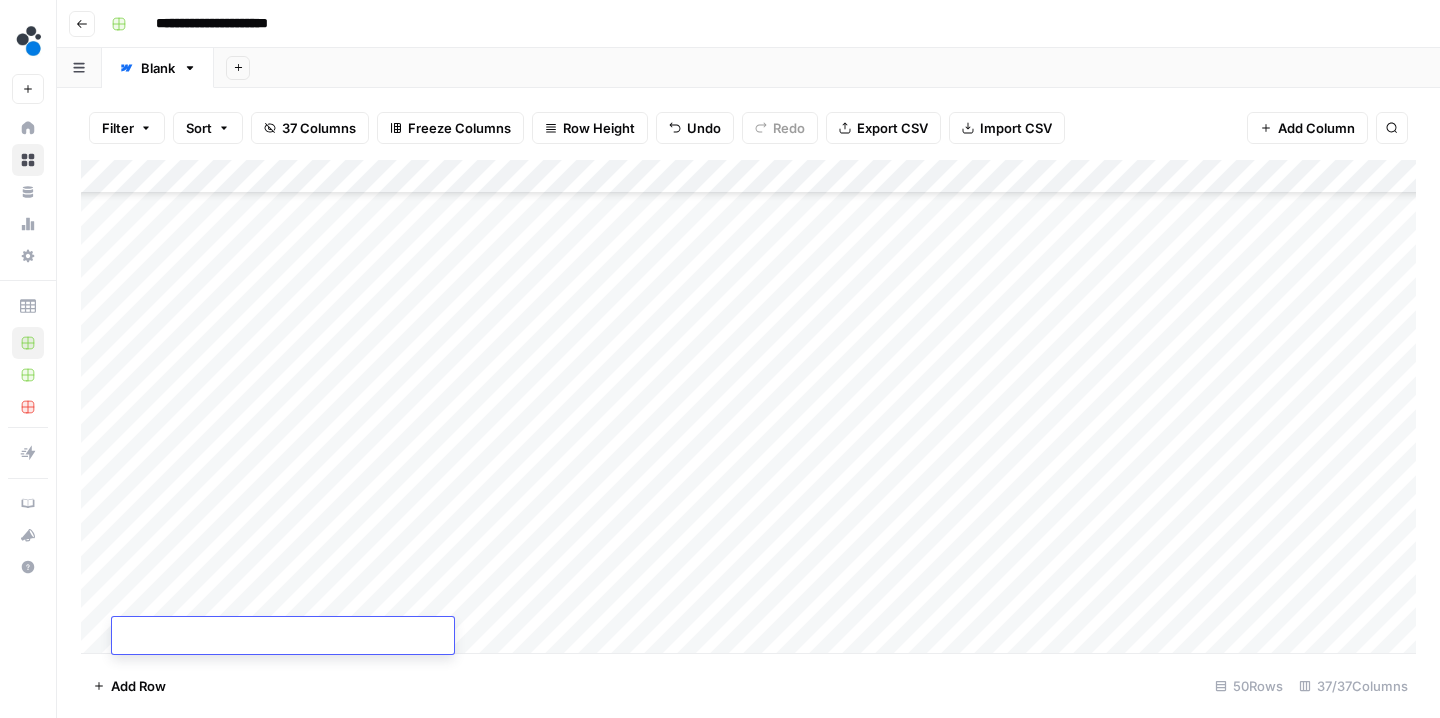 scroll, scrollTop: 1234, scrollLeft: 0, axis: vertical 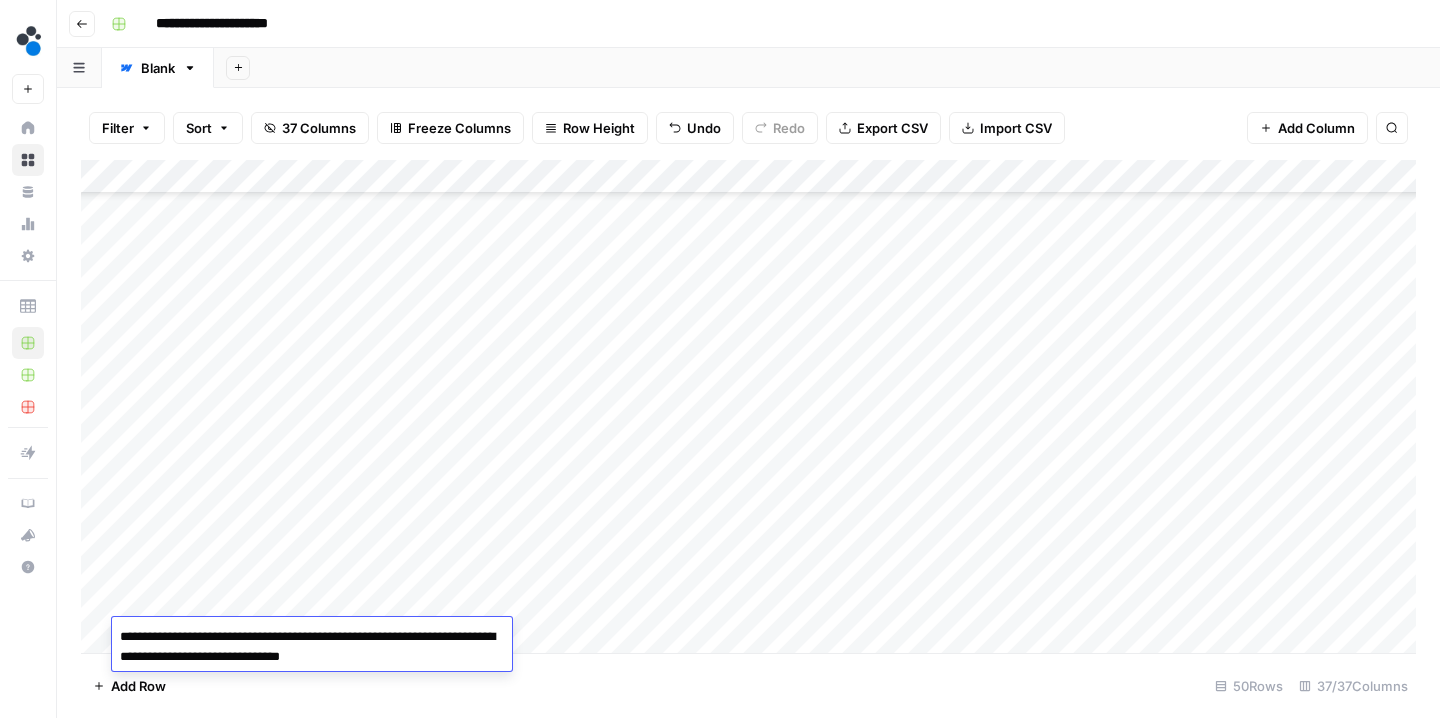 drag, startPoint x: 454, startPoint y: 636, endPoint x: 313, endPoint y: 656, distance: 142.41138 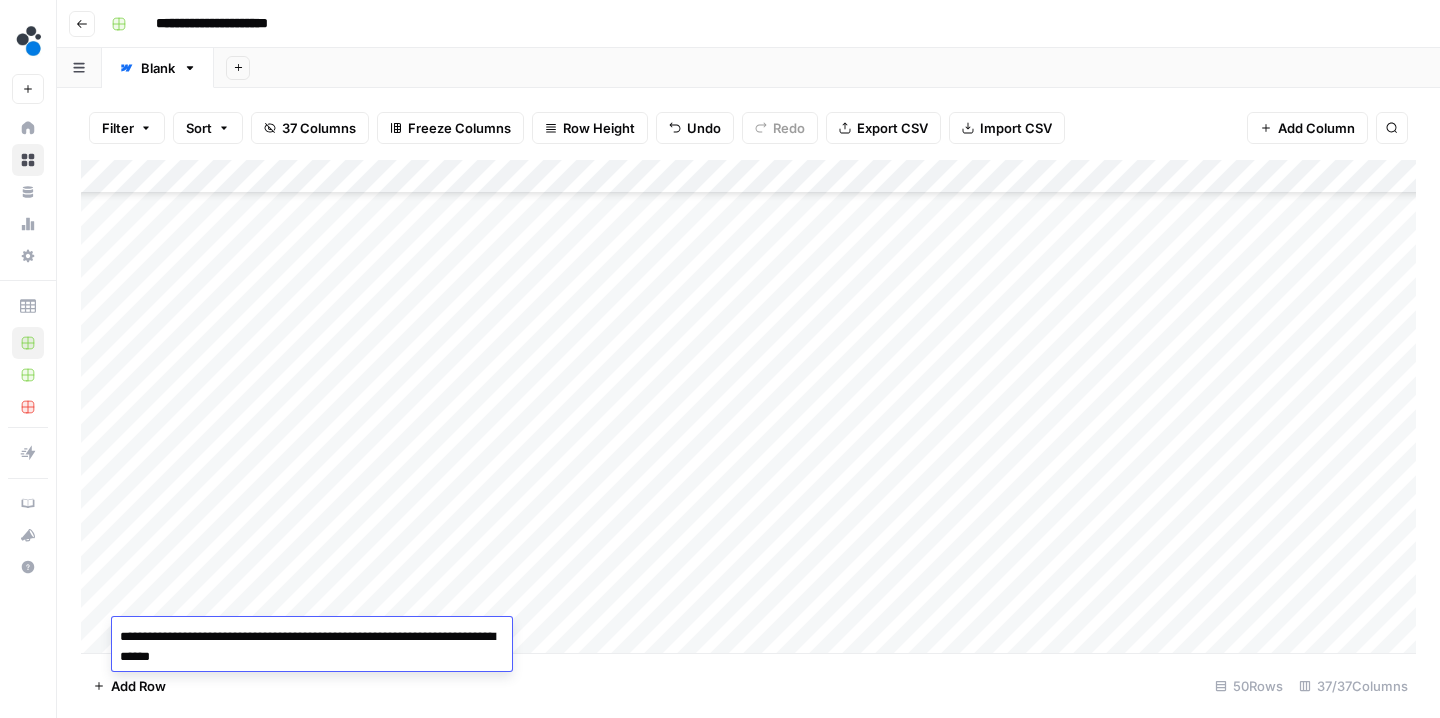 click on "**********" at bounding box center (312, 647) 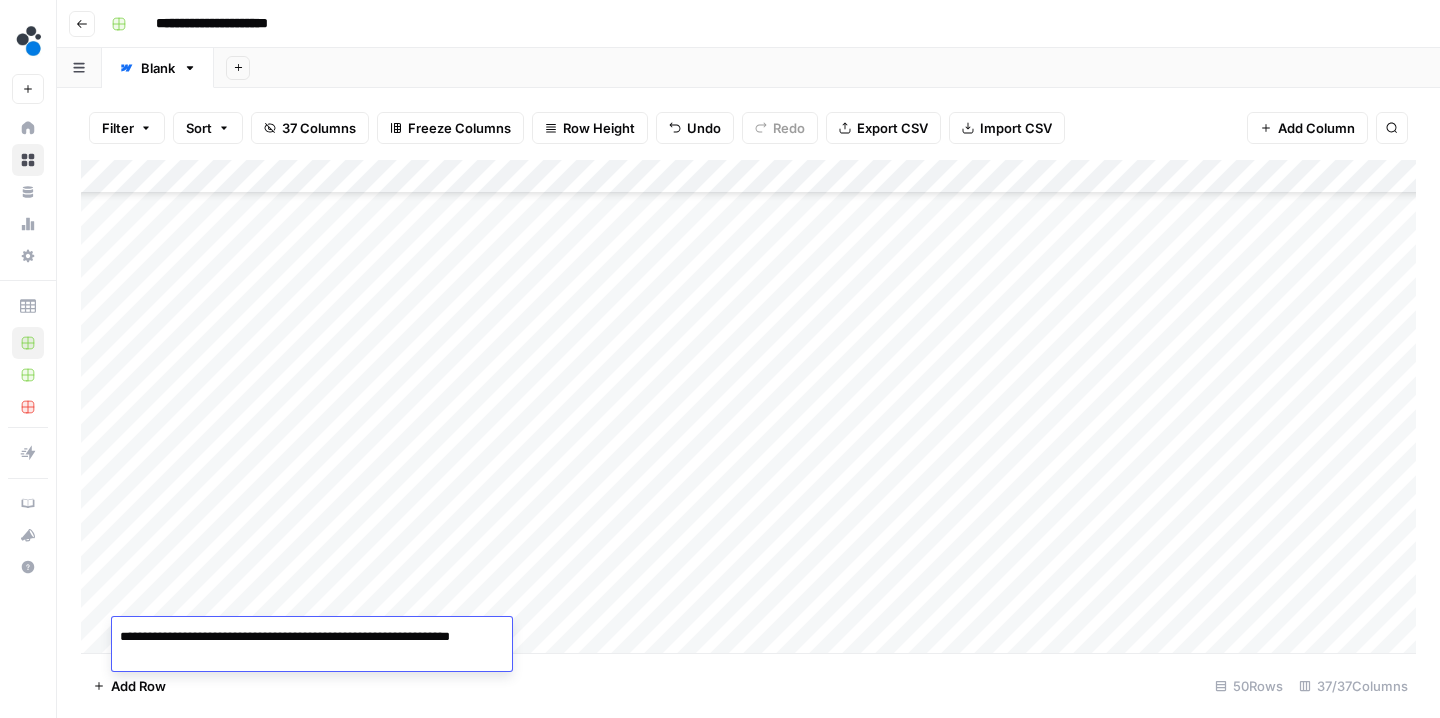 click on "**********" at bounding box center [312, 647] 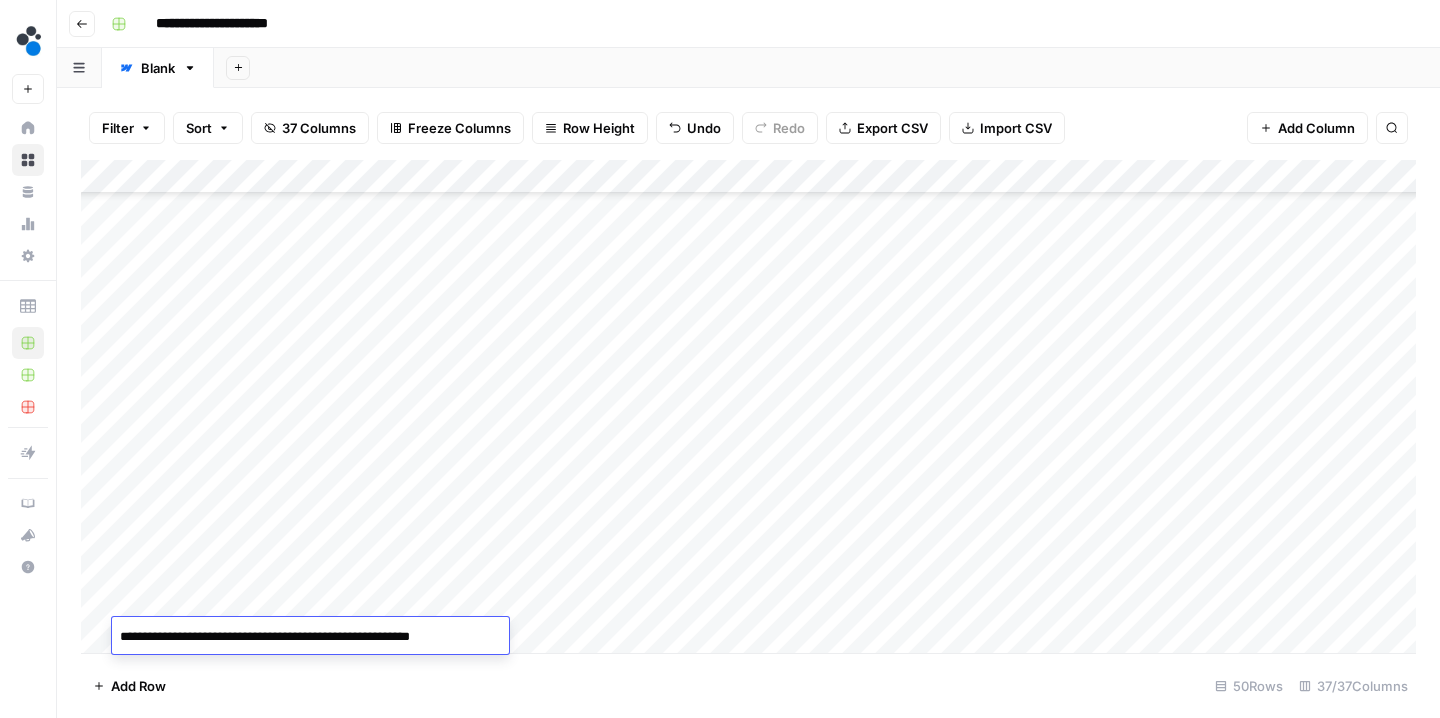 type on "**********" 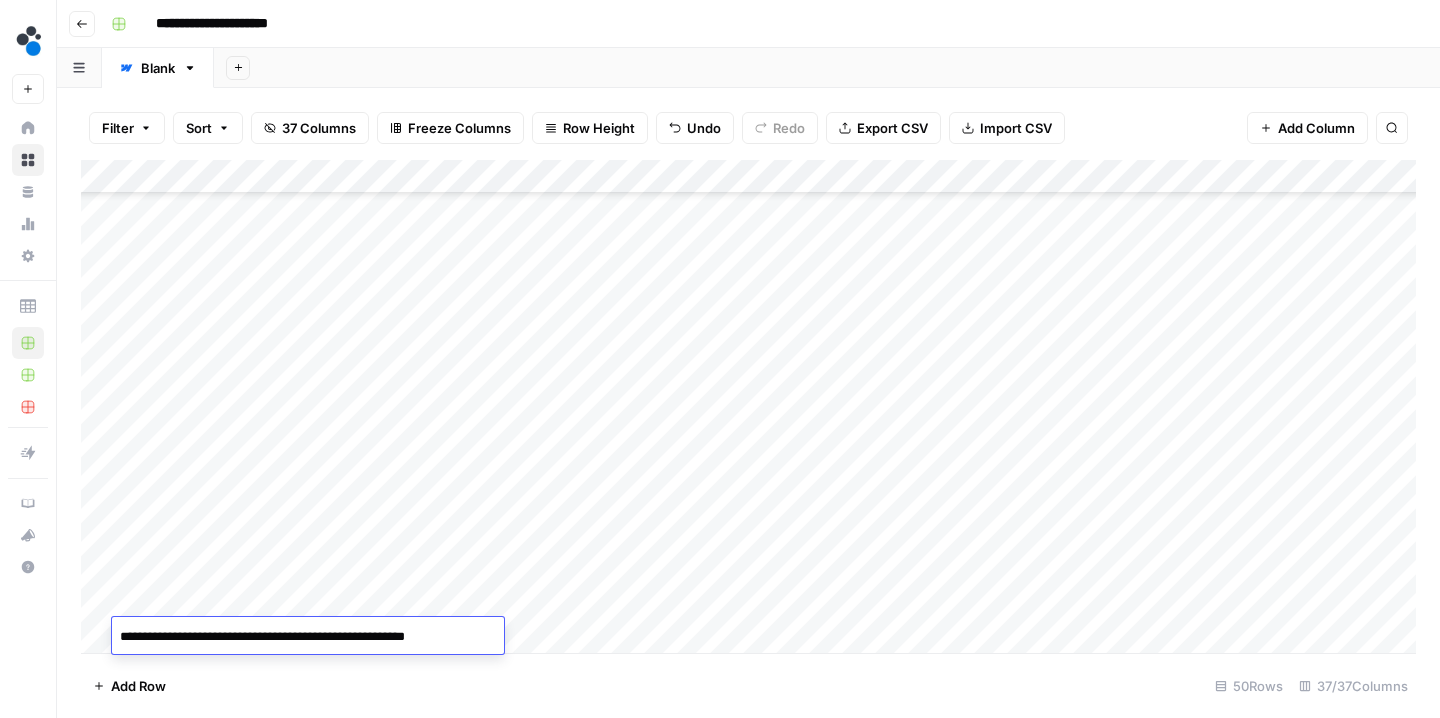 scroll, scrollTop: 1267, scrollLeft: 0, axis: vertical 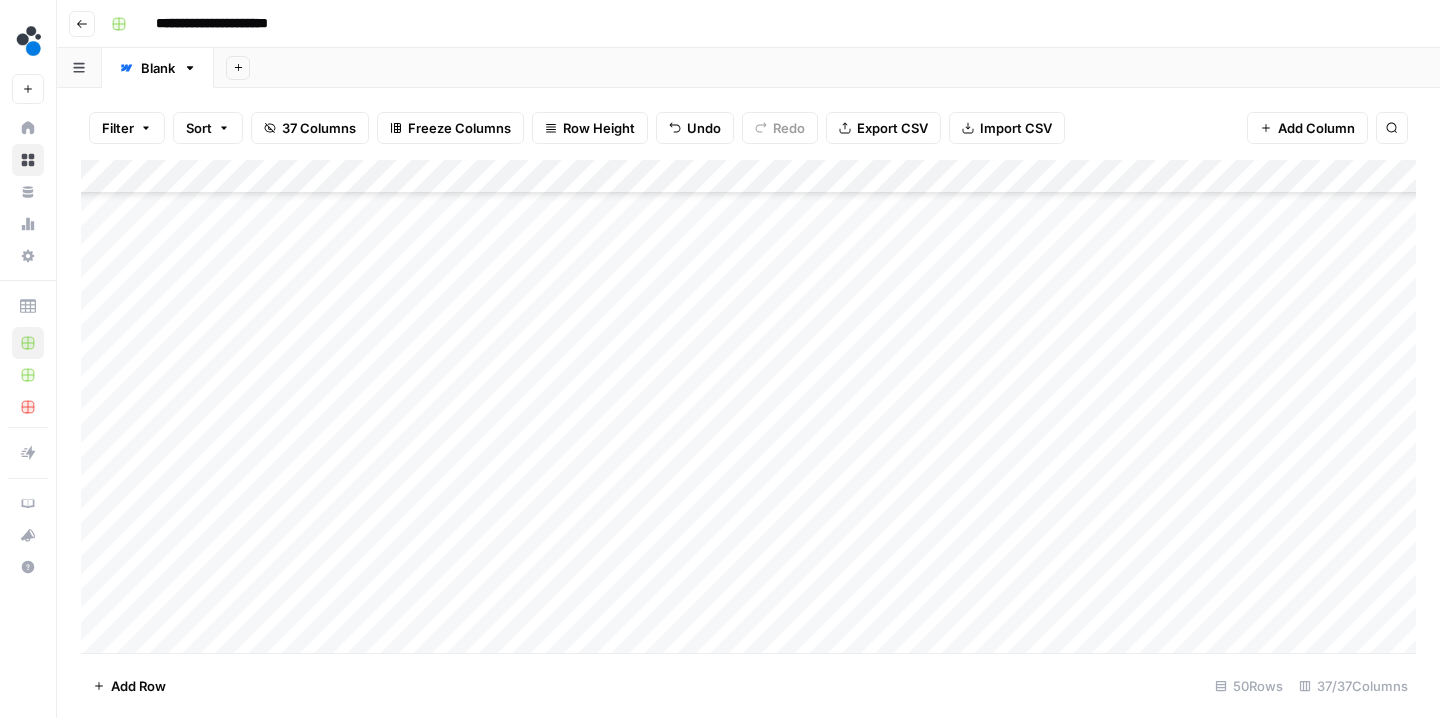 click on "Add Column" at bounding box center [748, 409] 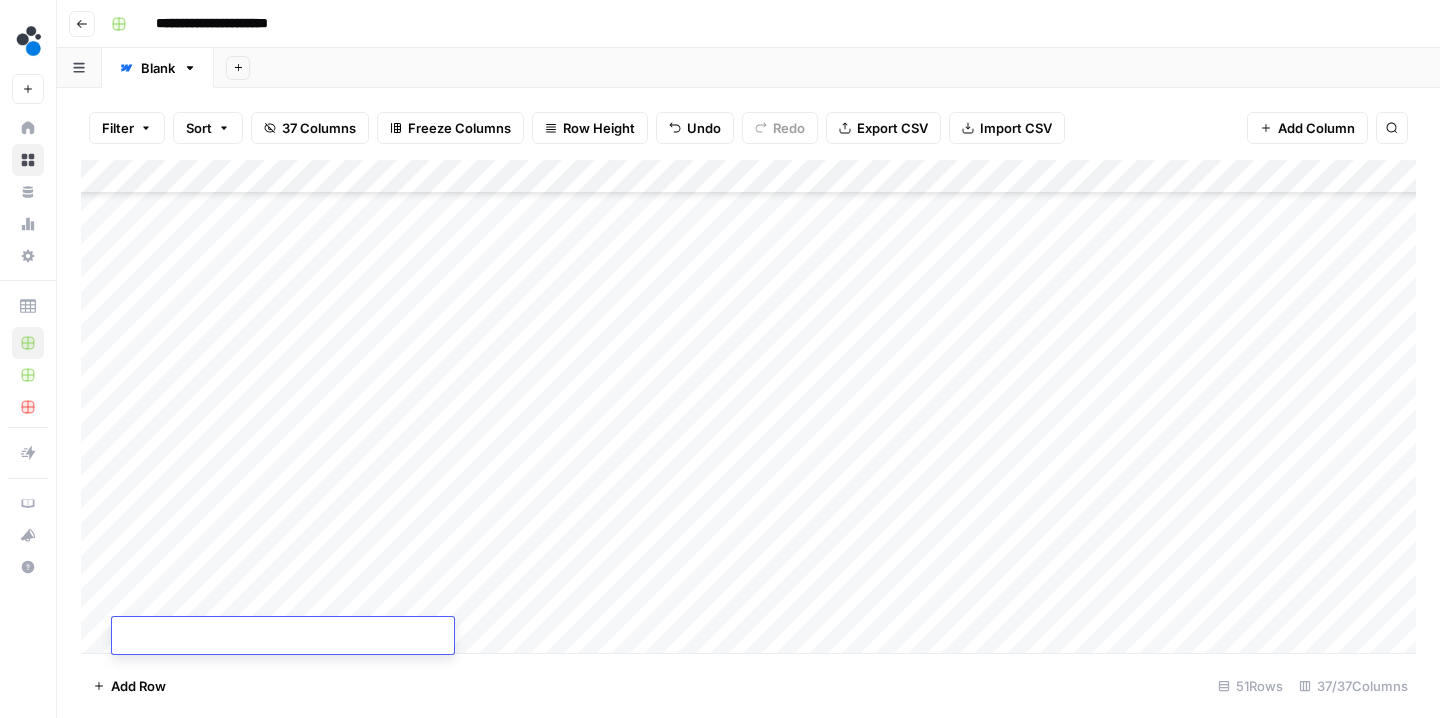 scroll, scrollTop: 1301, scrollLeft: 0, axis: vertical 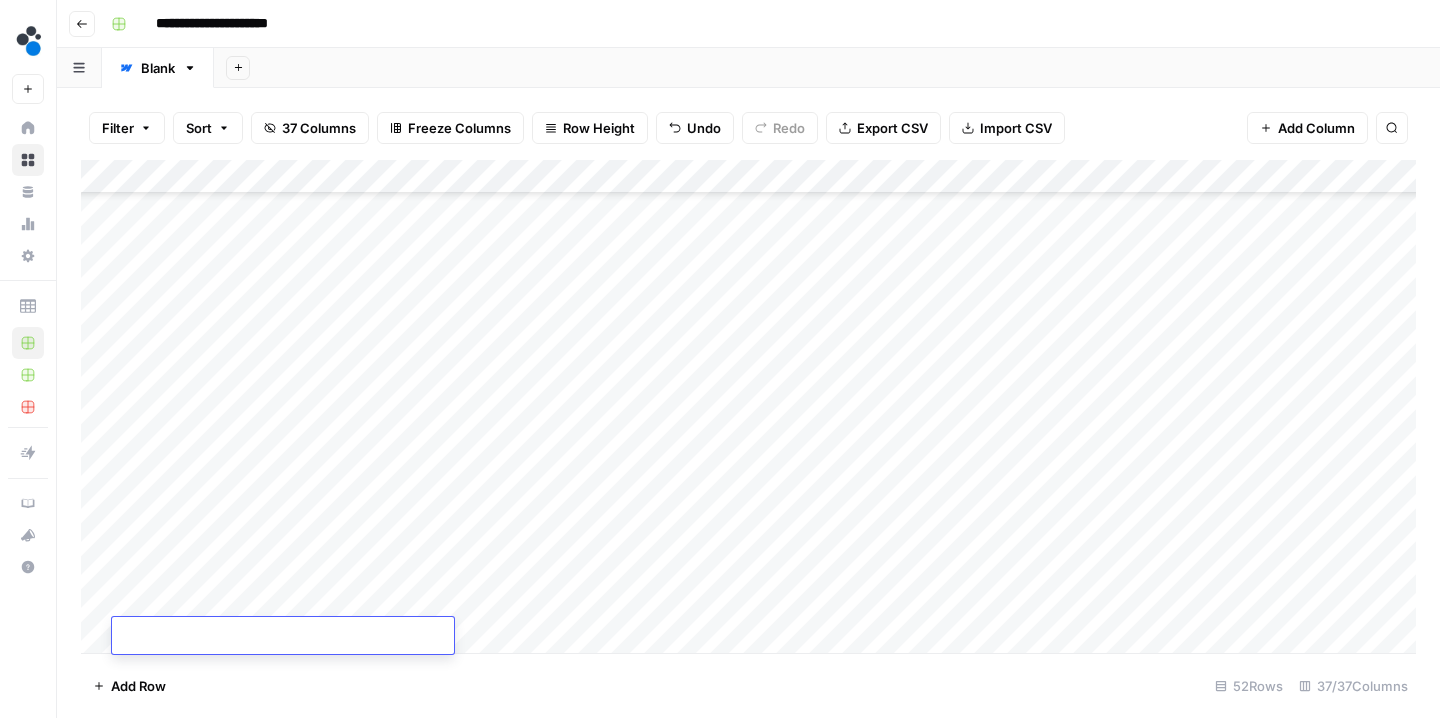 paste on "**********" 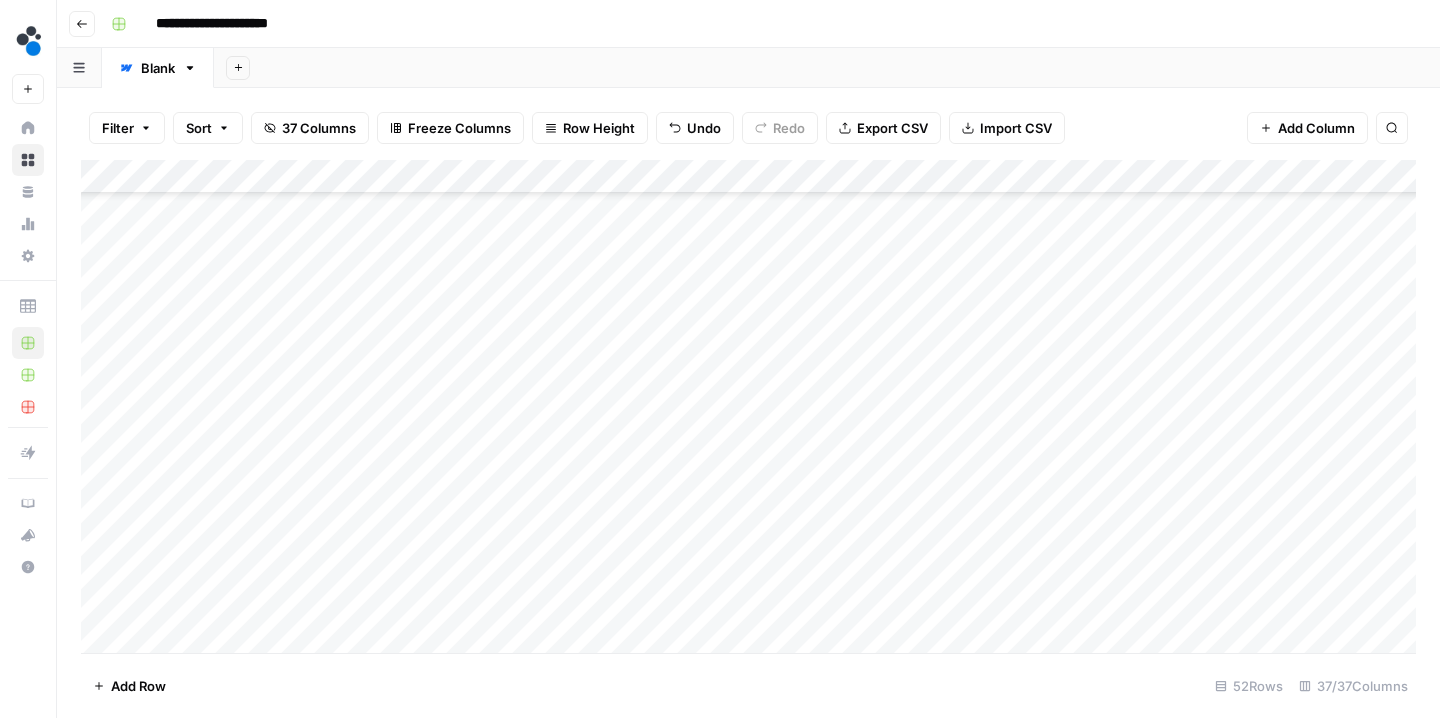 scroll, scrollTop: 1336, scrollLeft: 0, axis: vertical 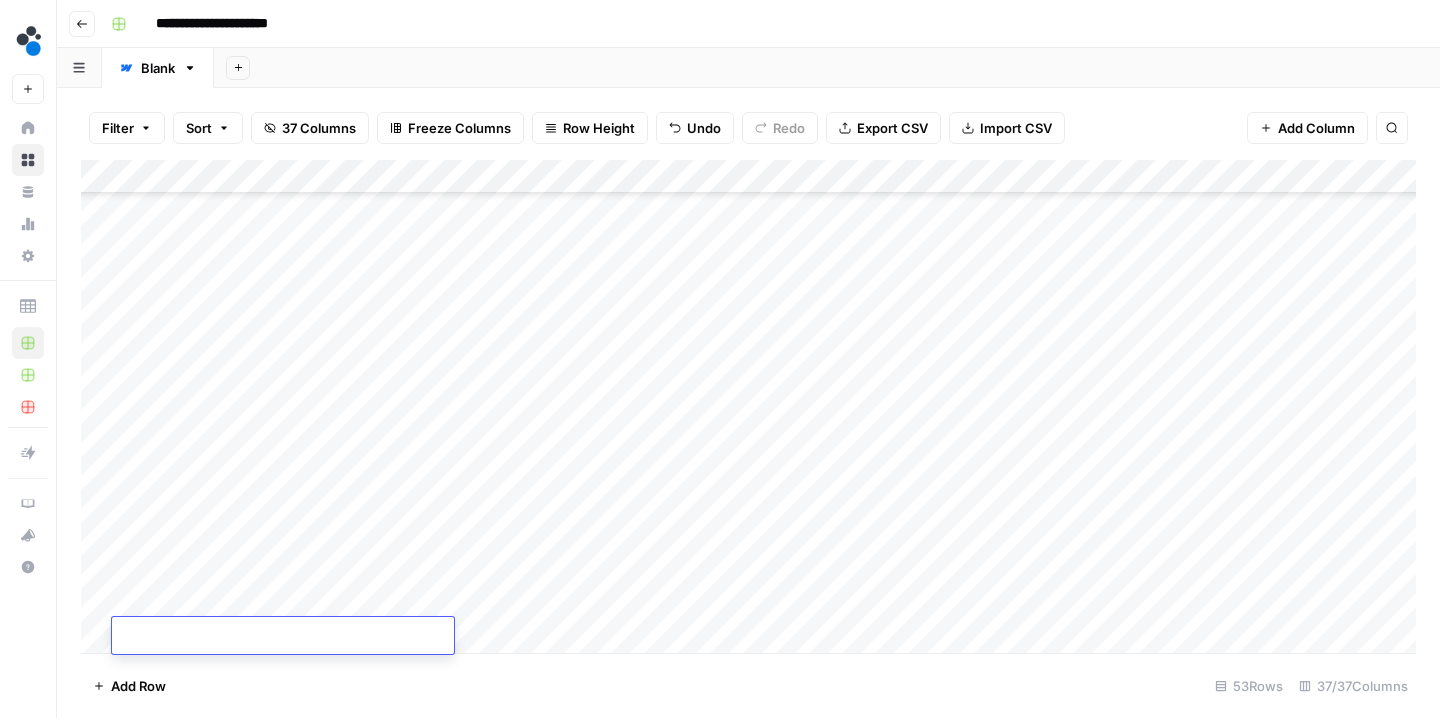 paste on "**********" 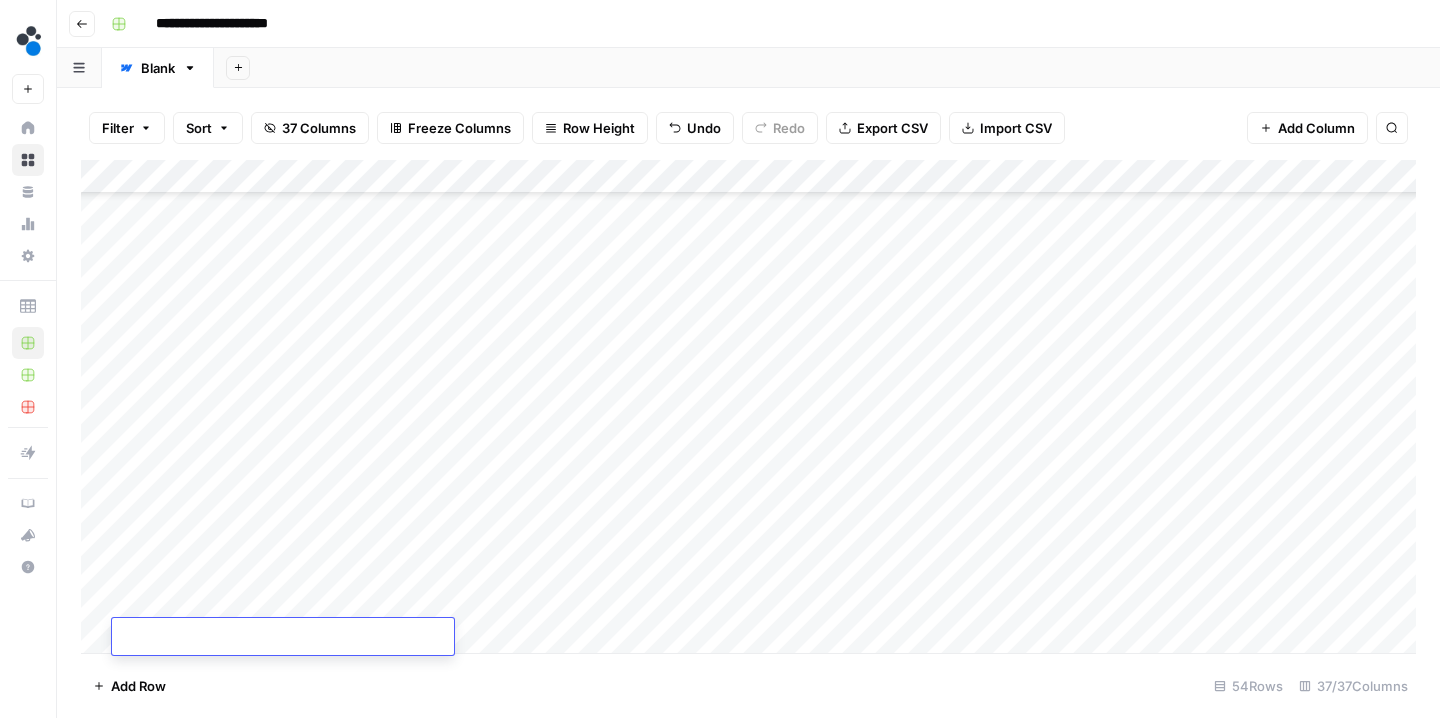 scroll, scrollTop: 1370, scrollLeft: 0, axis: vertical 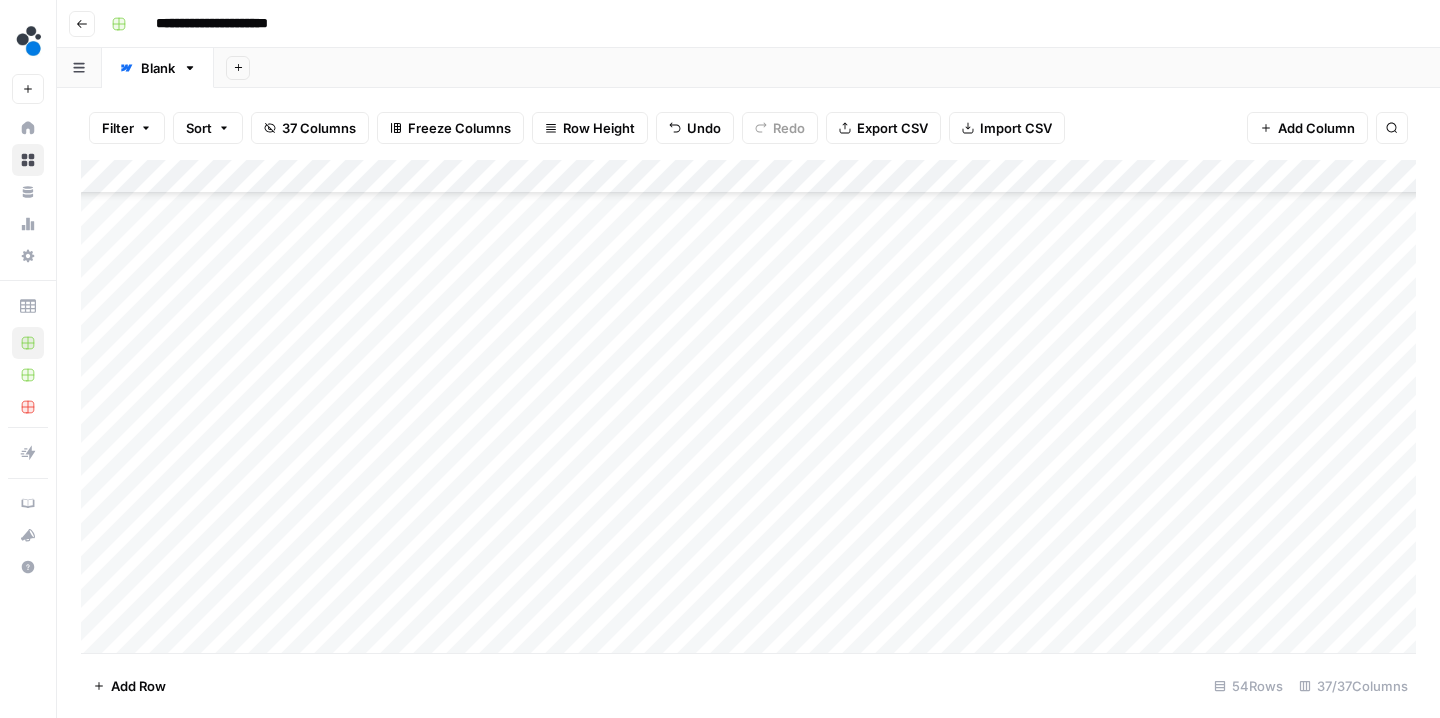 click on "Add Column" at bounding box center (748, 409) 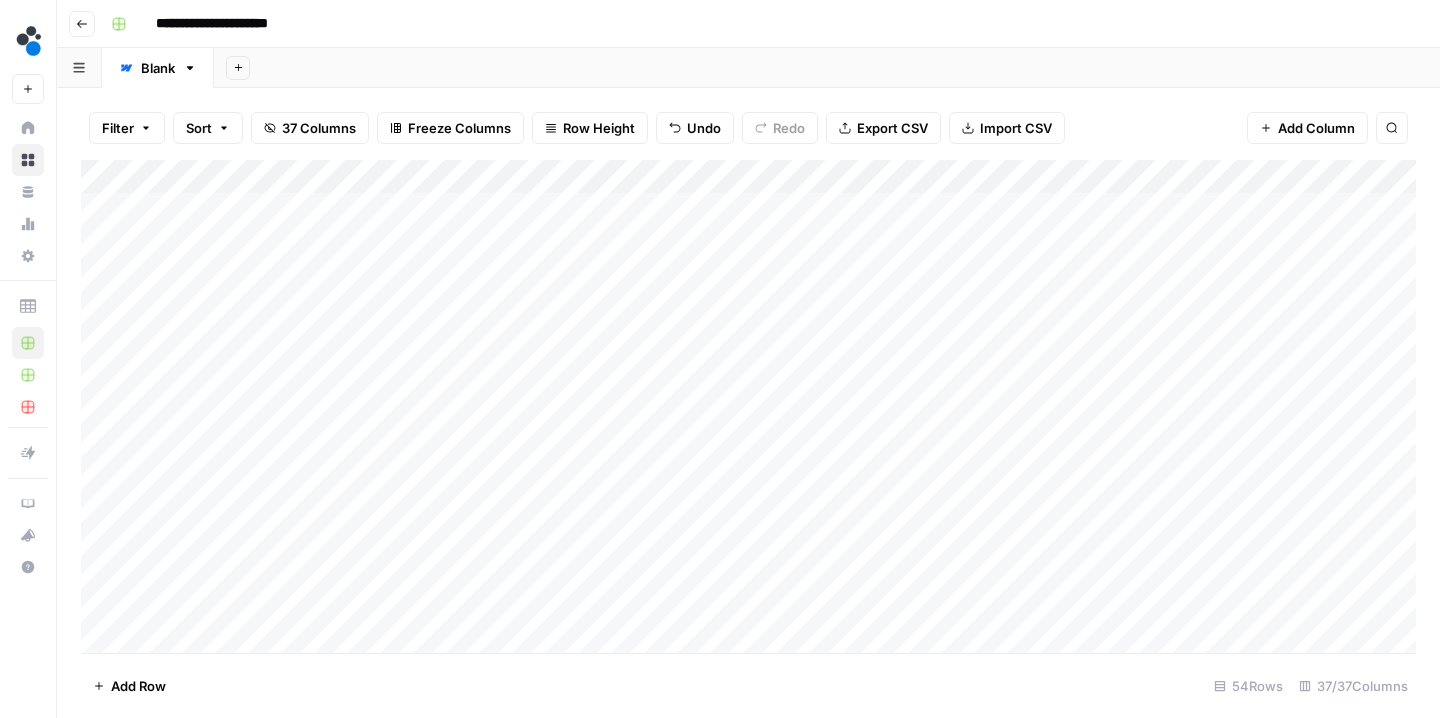 scroll, scrollTop: 0, scrollLeft: 0, axis: both 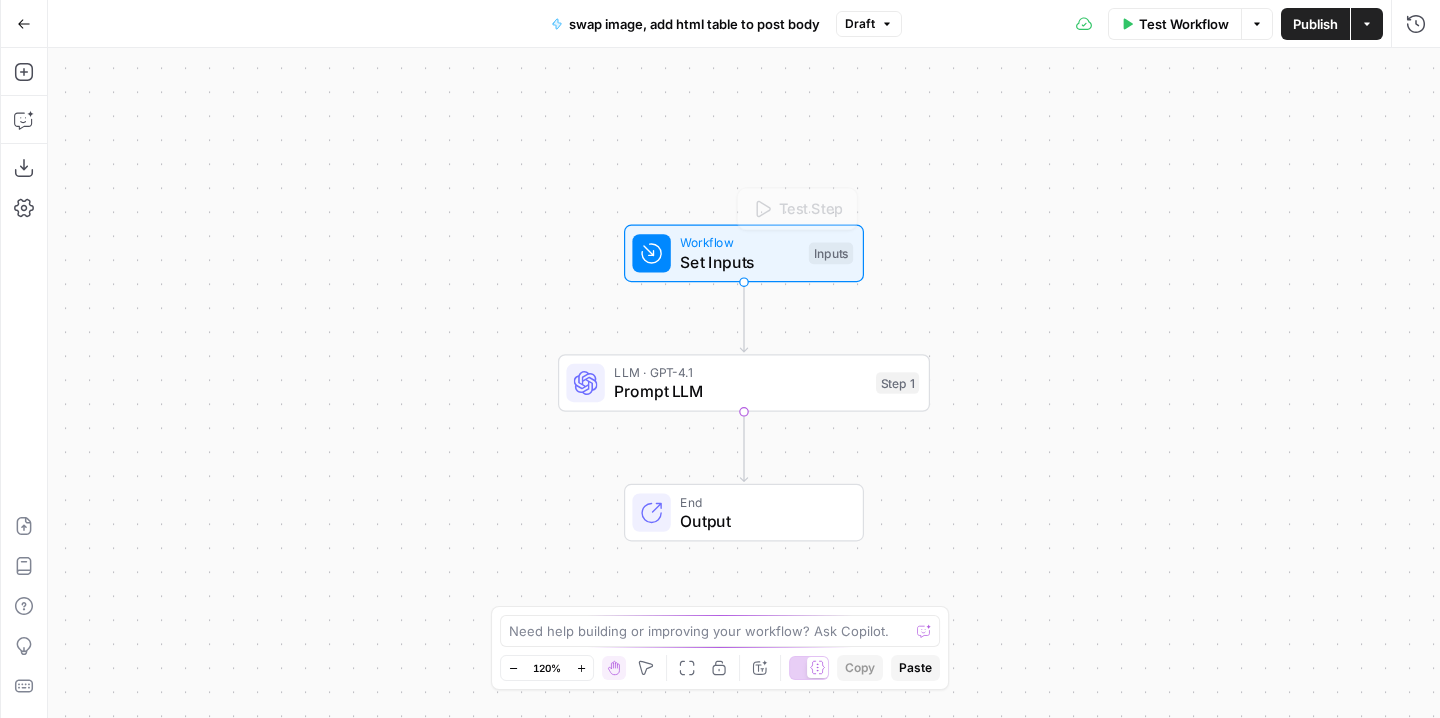 click on "LLM · GPT-4.1" at bounding box center (740, 372) 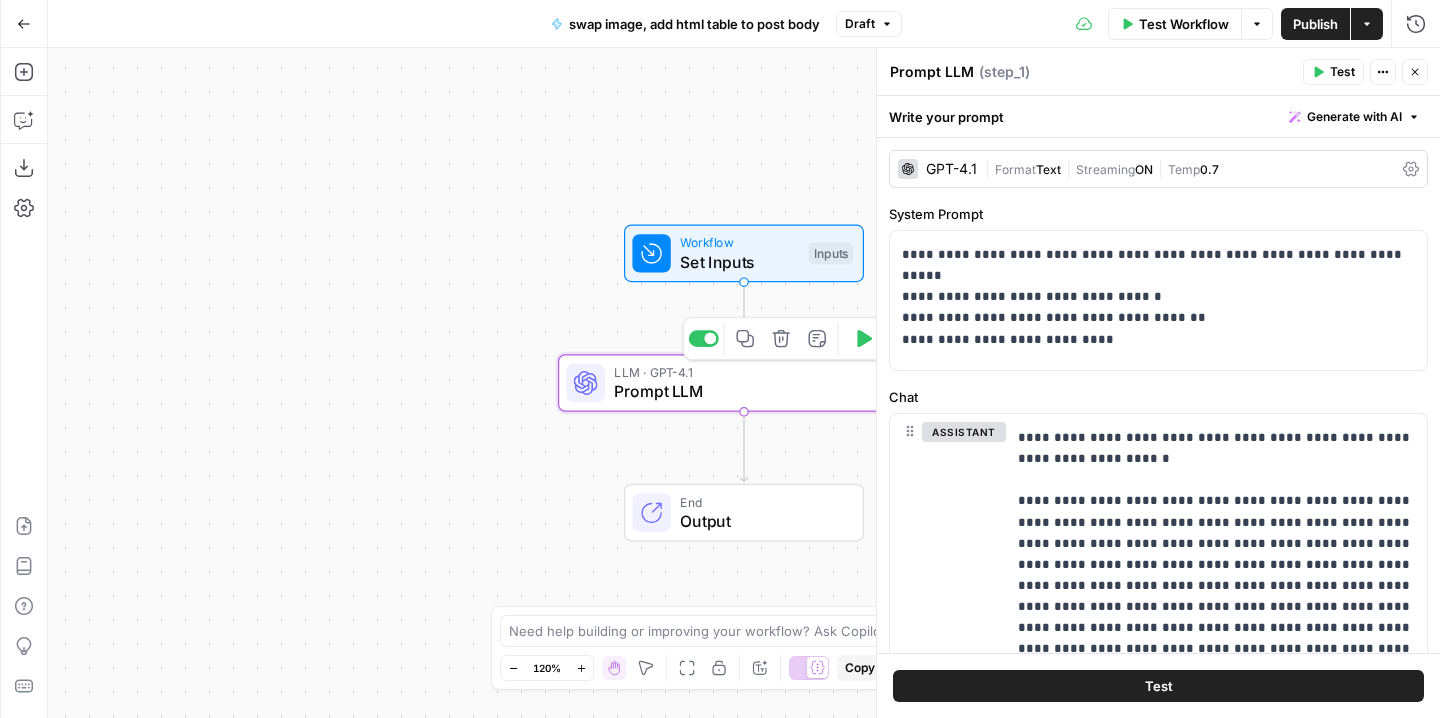 click on "End" at bounding box center (761, 501) 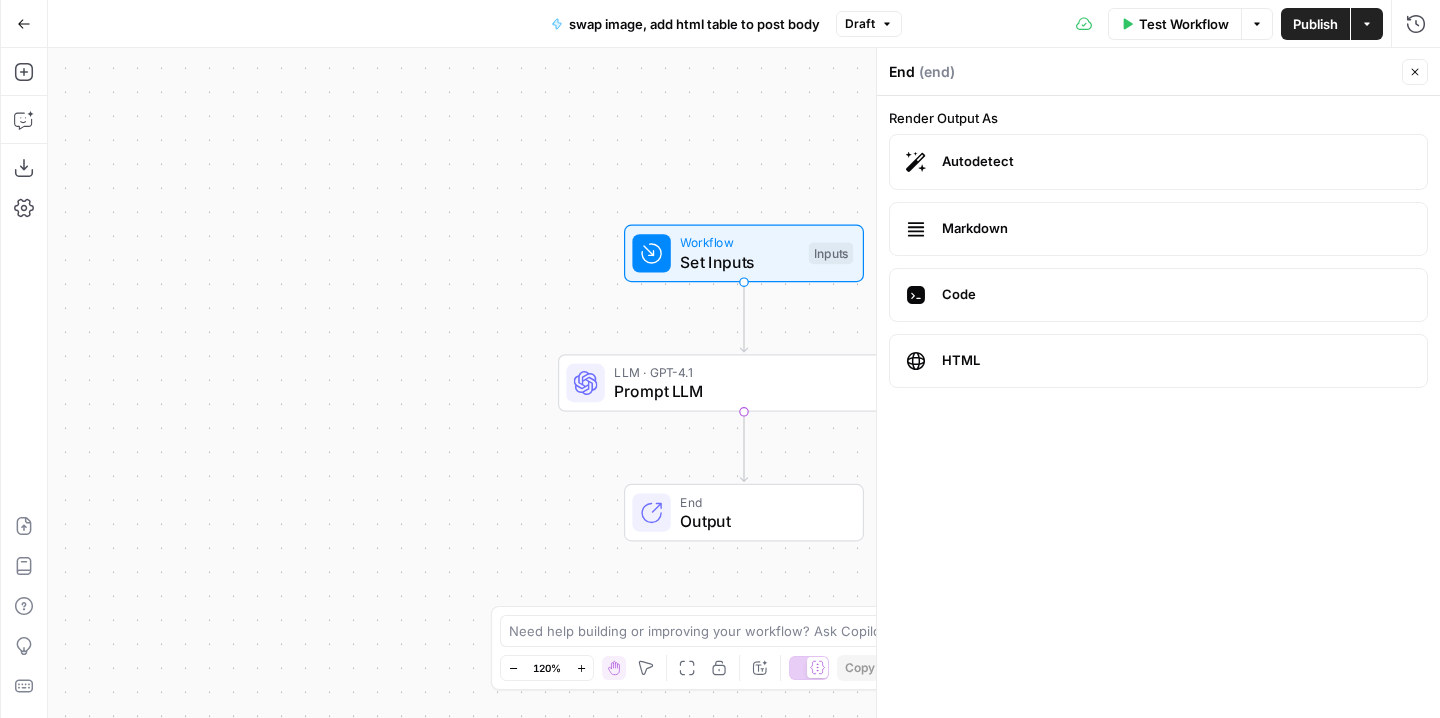 click on "End  ( end )" at bounding box center (1142, 72) 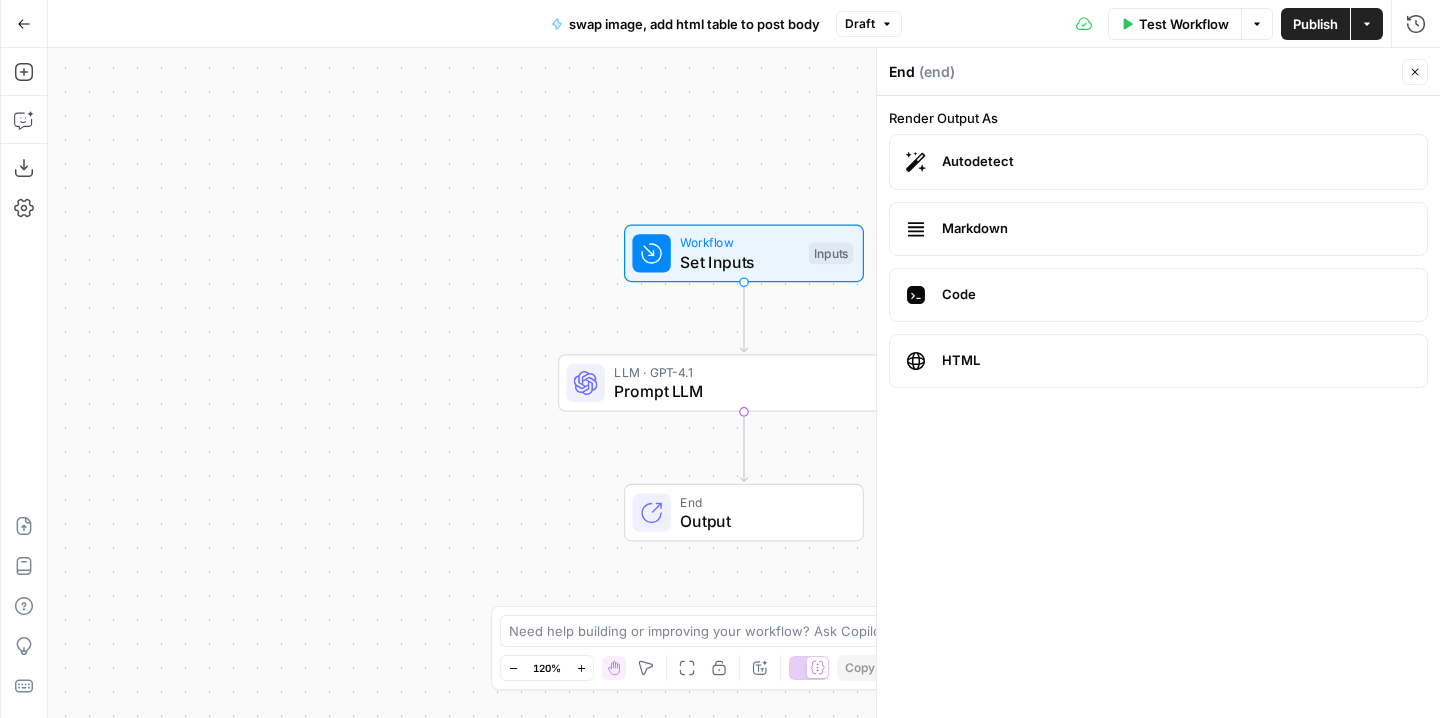 click on "HTML" at bounding box center [1158, 361] 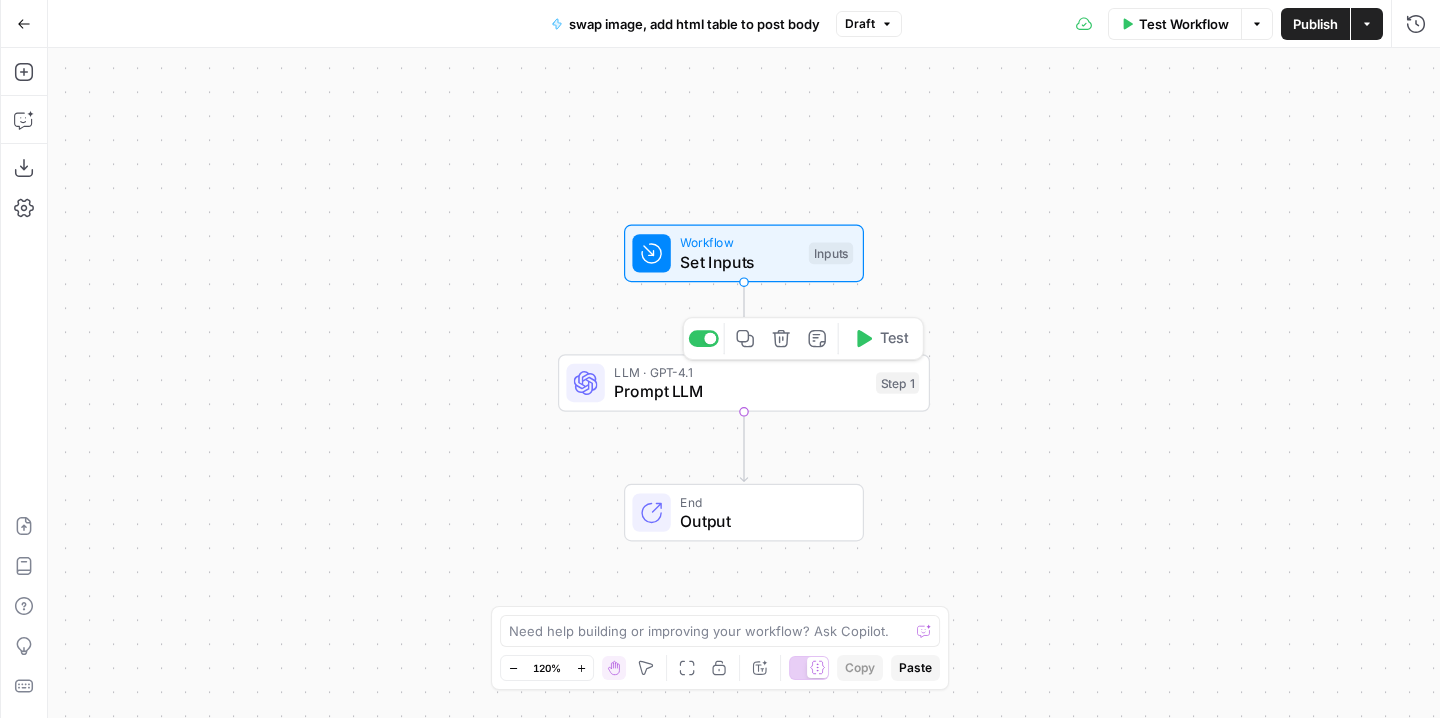 click on "LLM · GPT-4.1 Prompt LLM Step 1 Copy step Delete step Add Note Test" at bounding box center [744, 383] 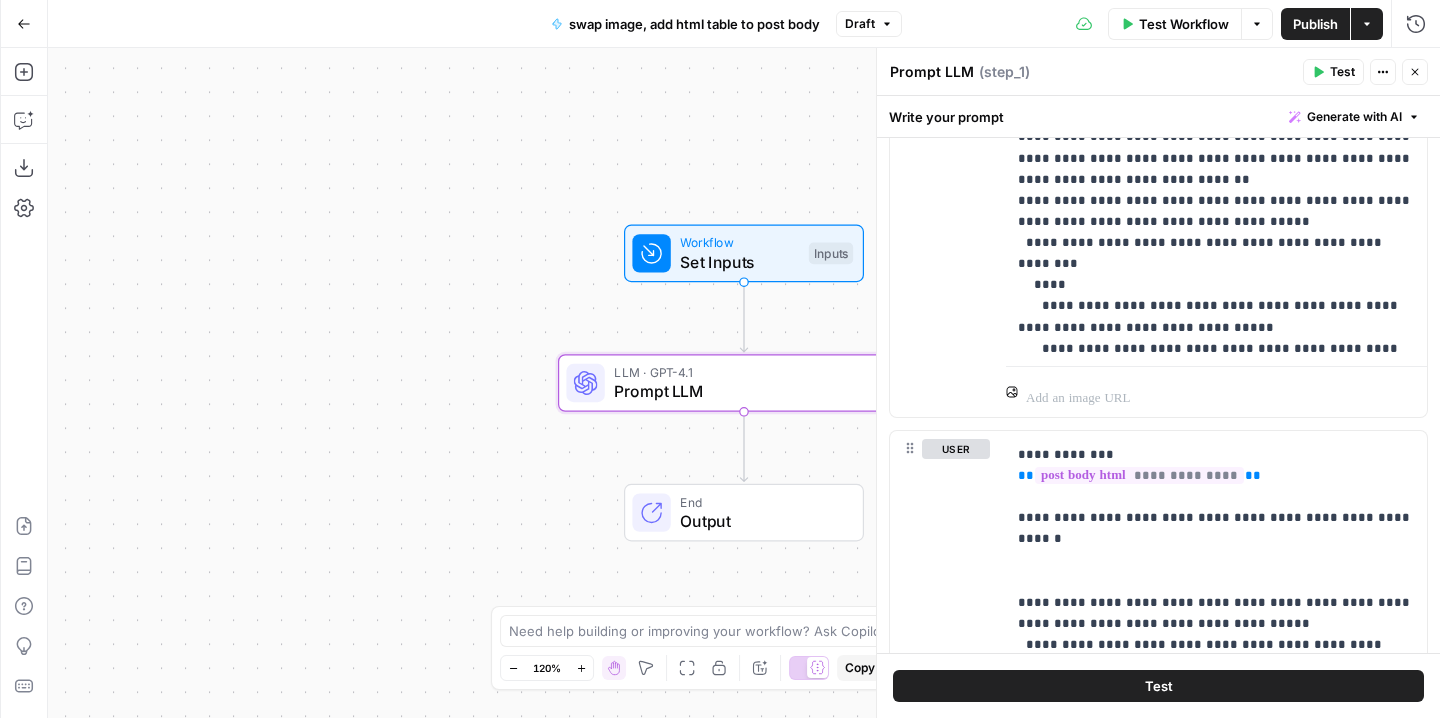 scroll, scrollTop: 911, scrollLeft: 0, axis: vertical 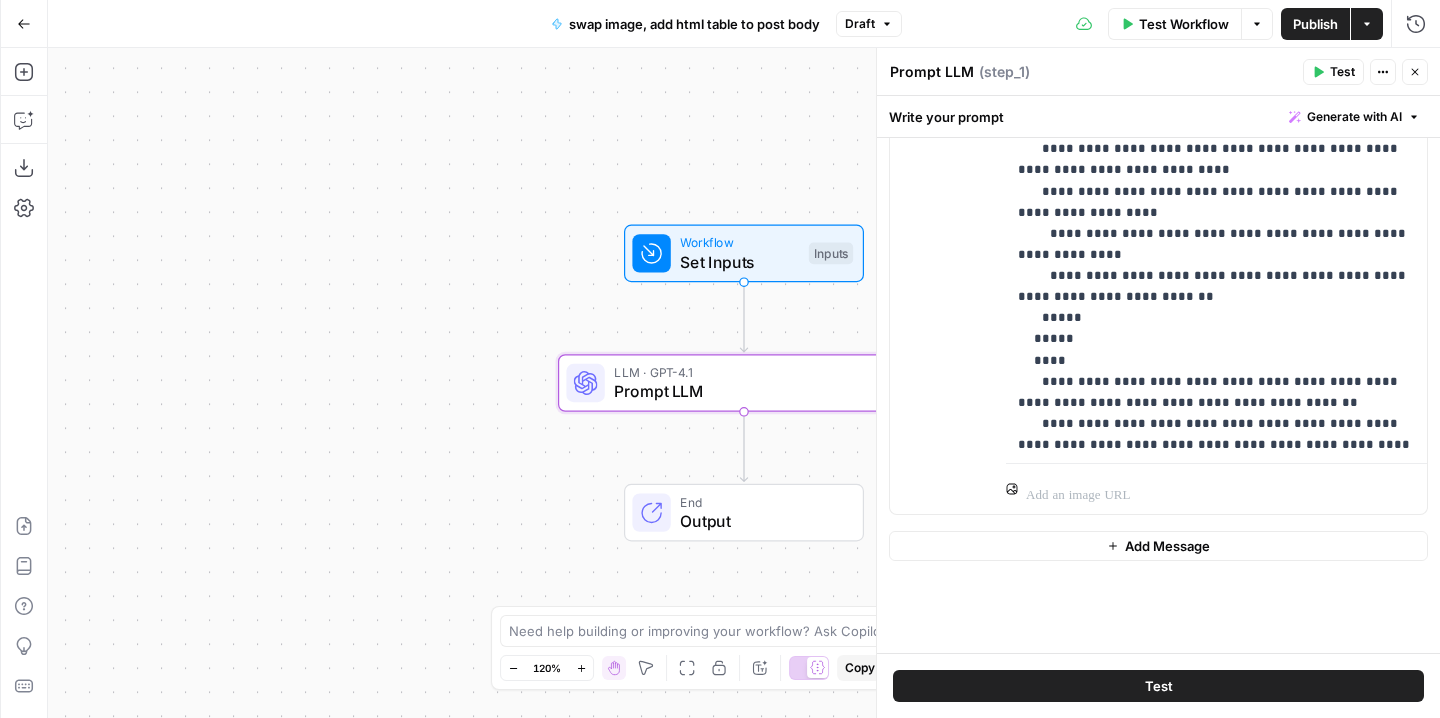 click on "Test" at bounding box center (1342, 72) 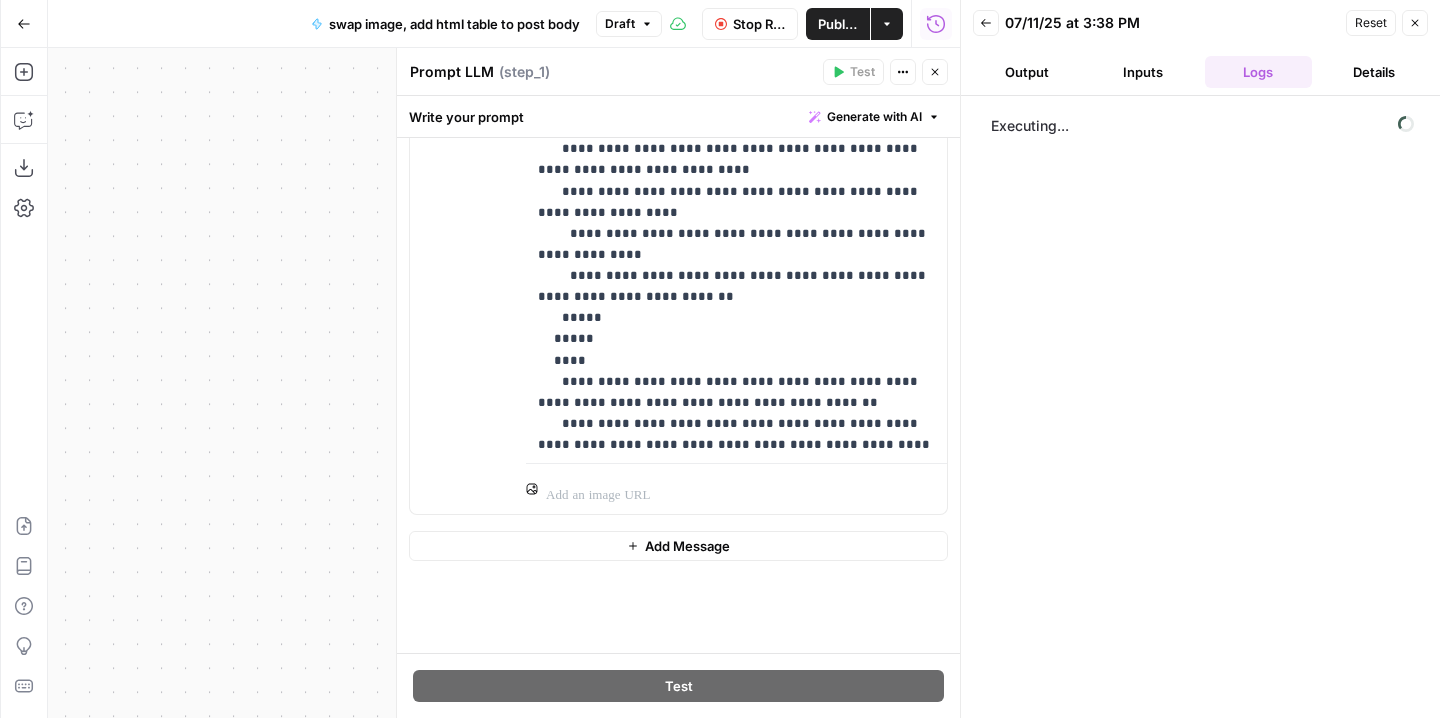 click 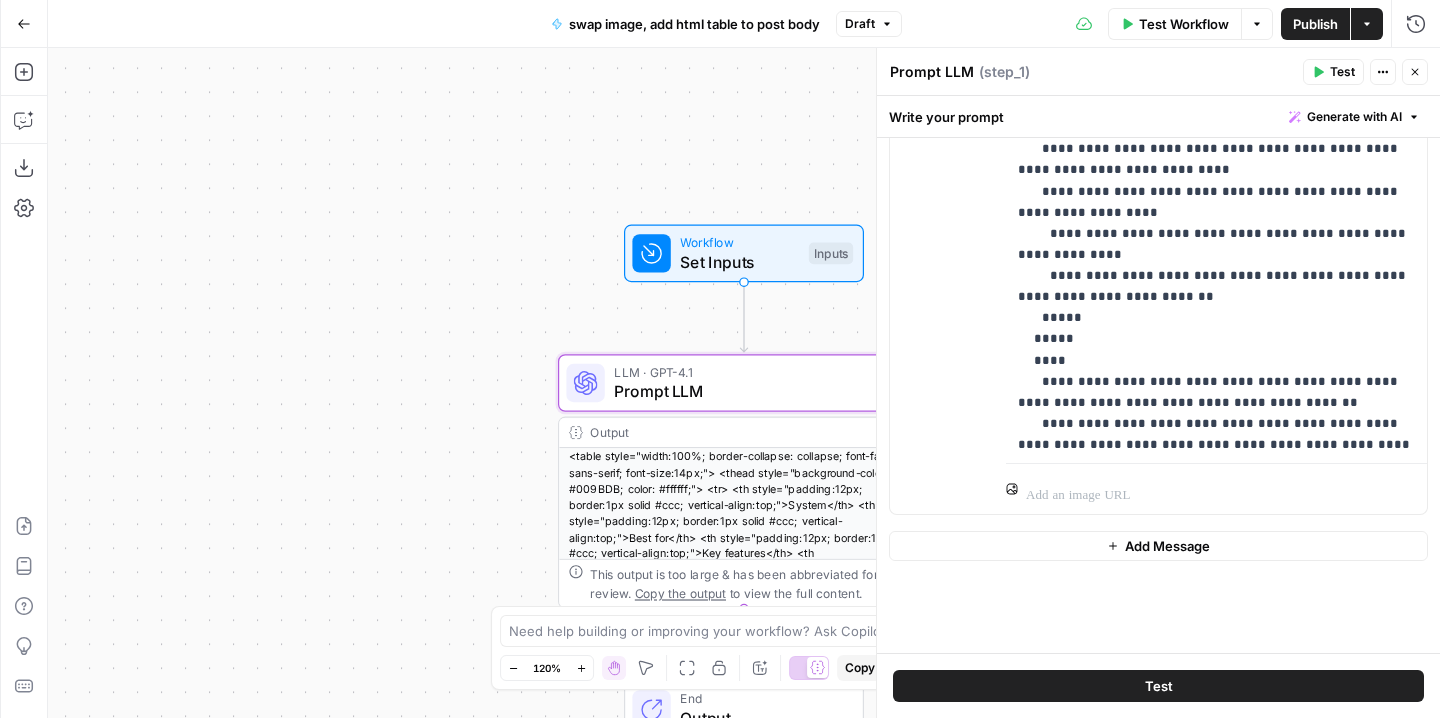 click on "Close" at bounding box center (1415, 72) 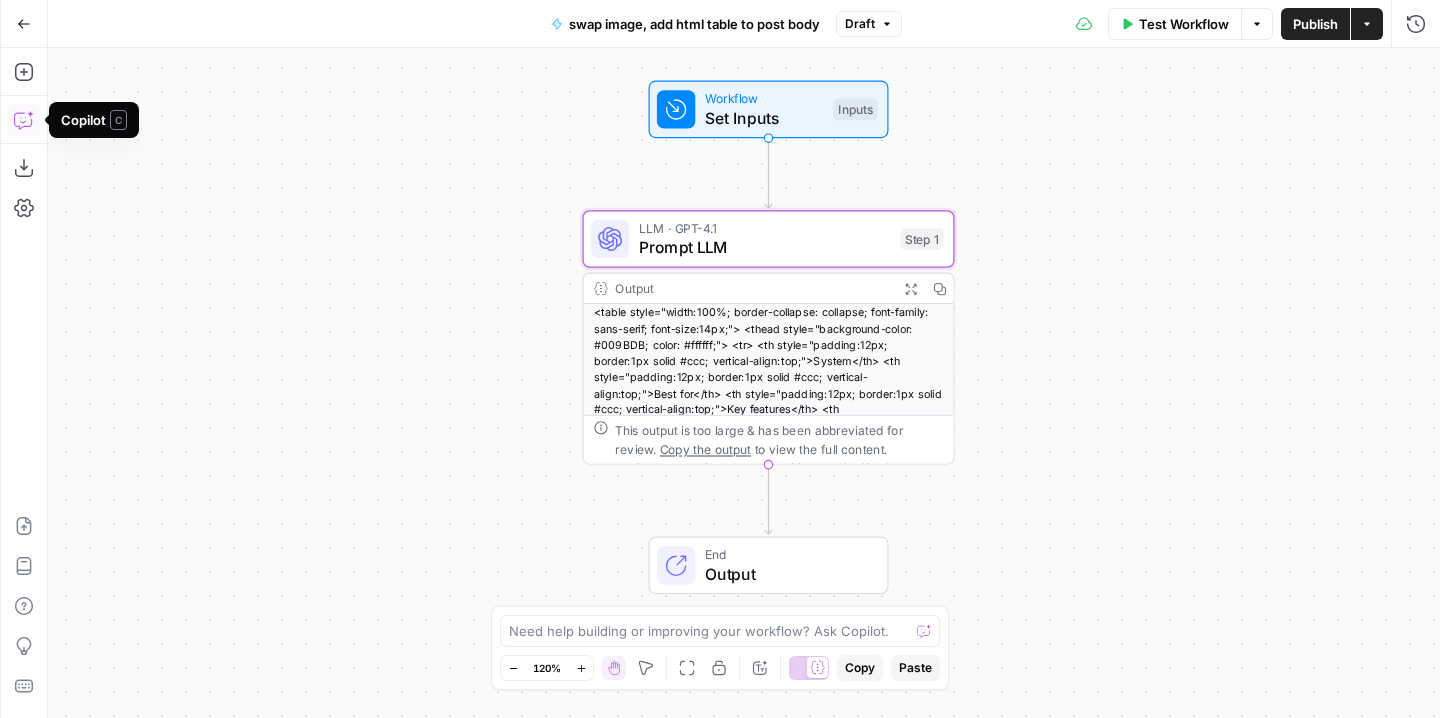 click 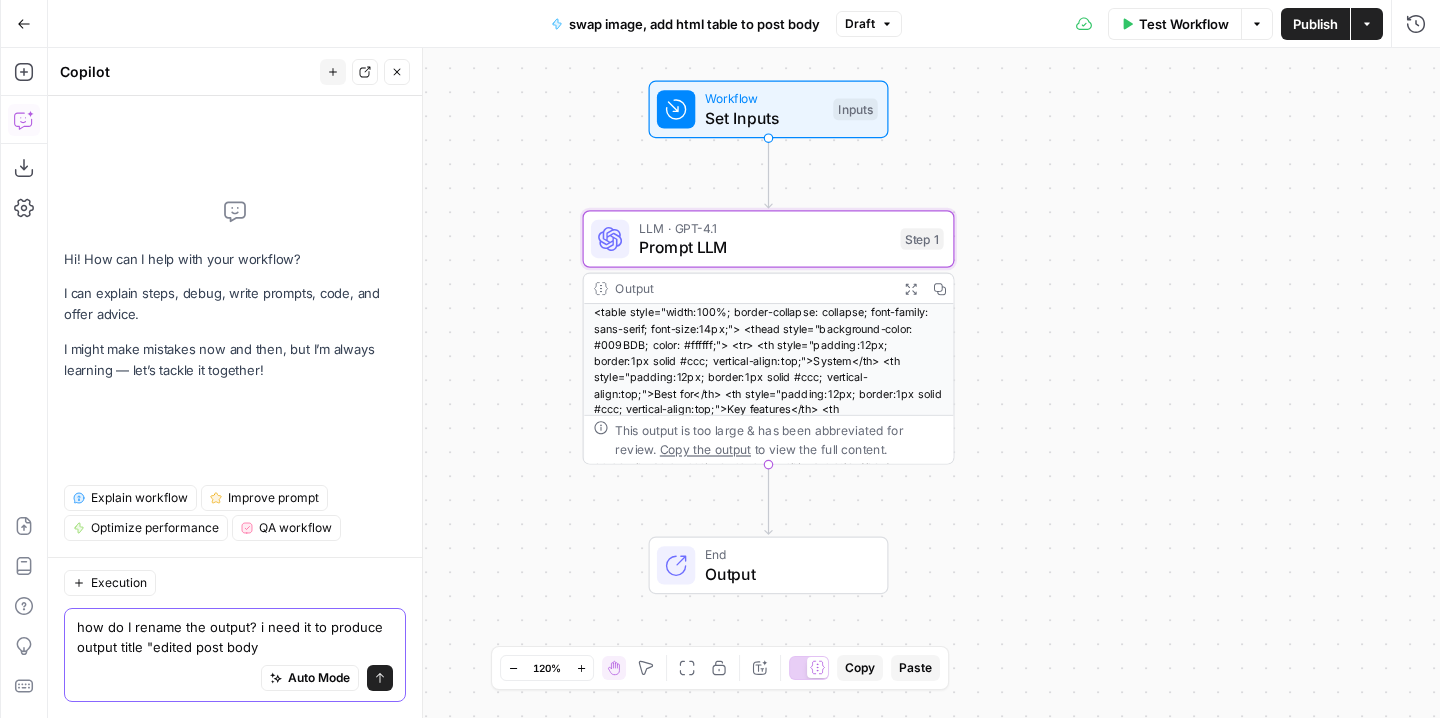 type on "how do I rename the output? i need it to produce output title "edited post body"" 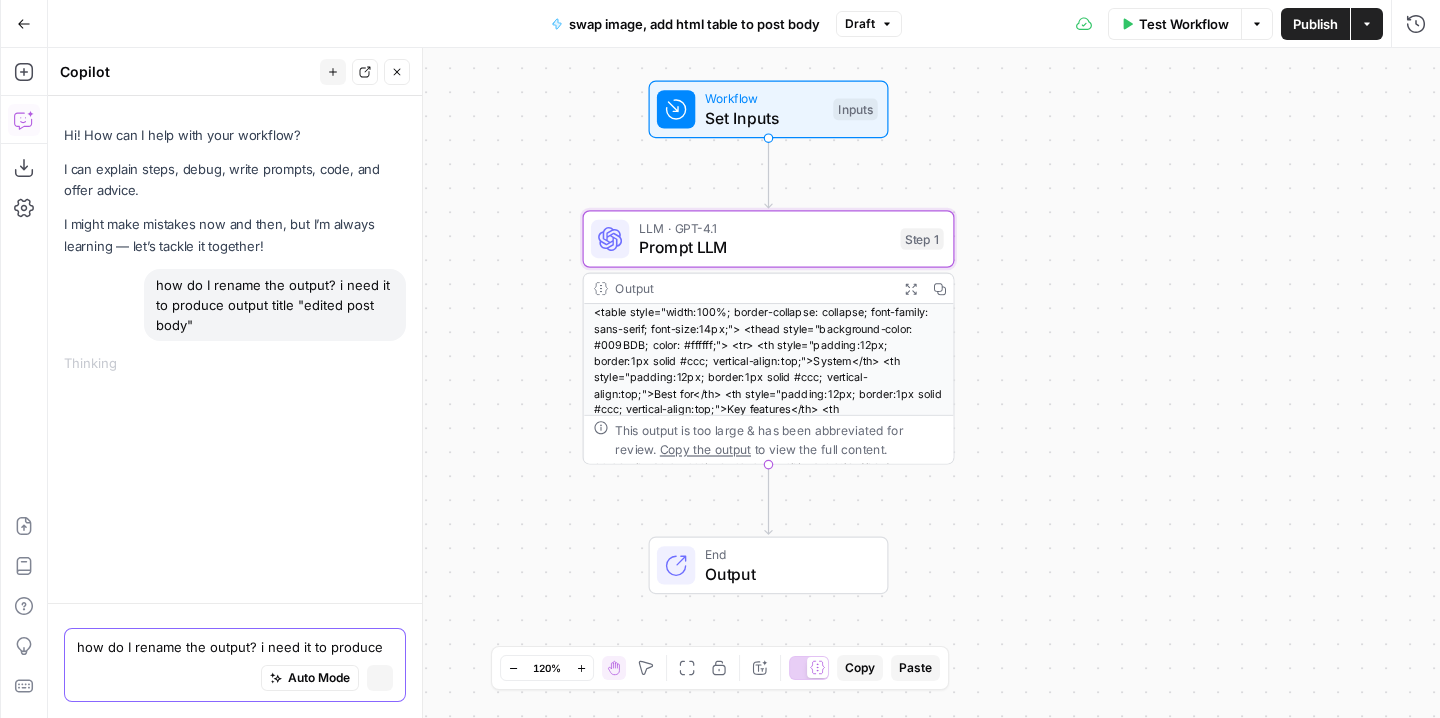 type 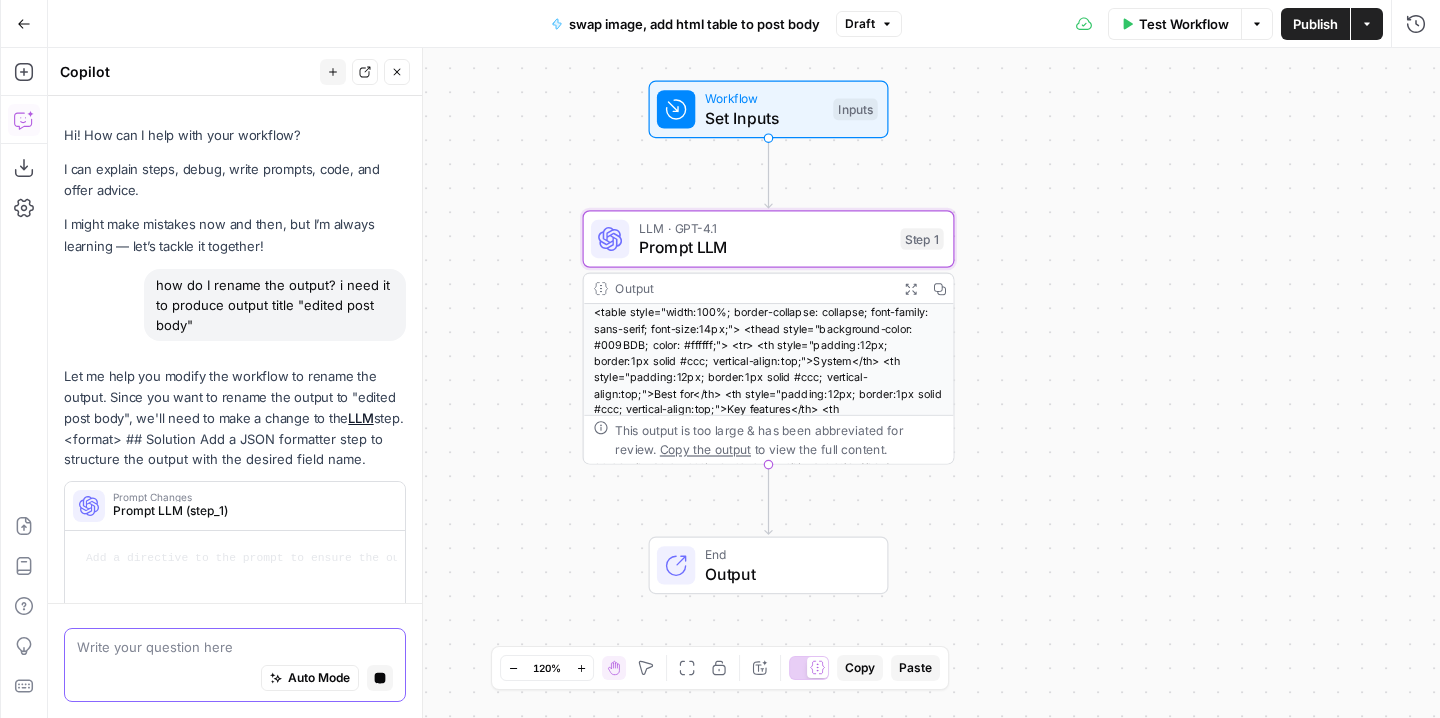 scroll, scrollTop: 39, scrollLeft: 0, axis: vertical 